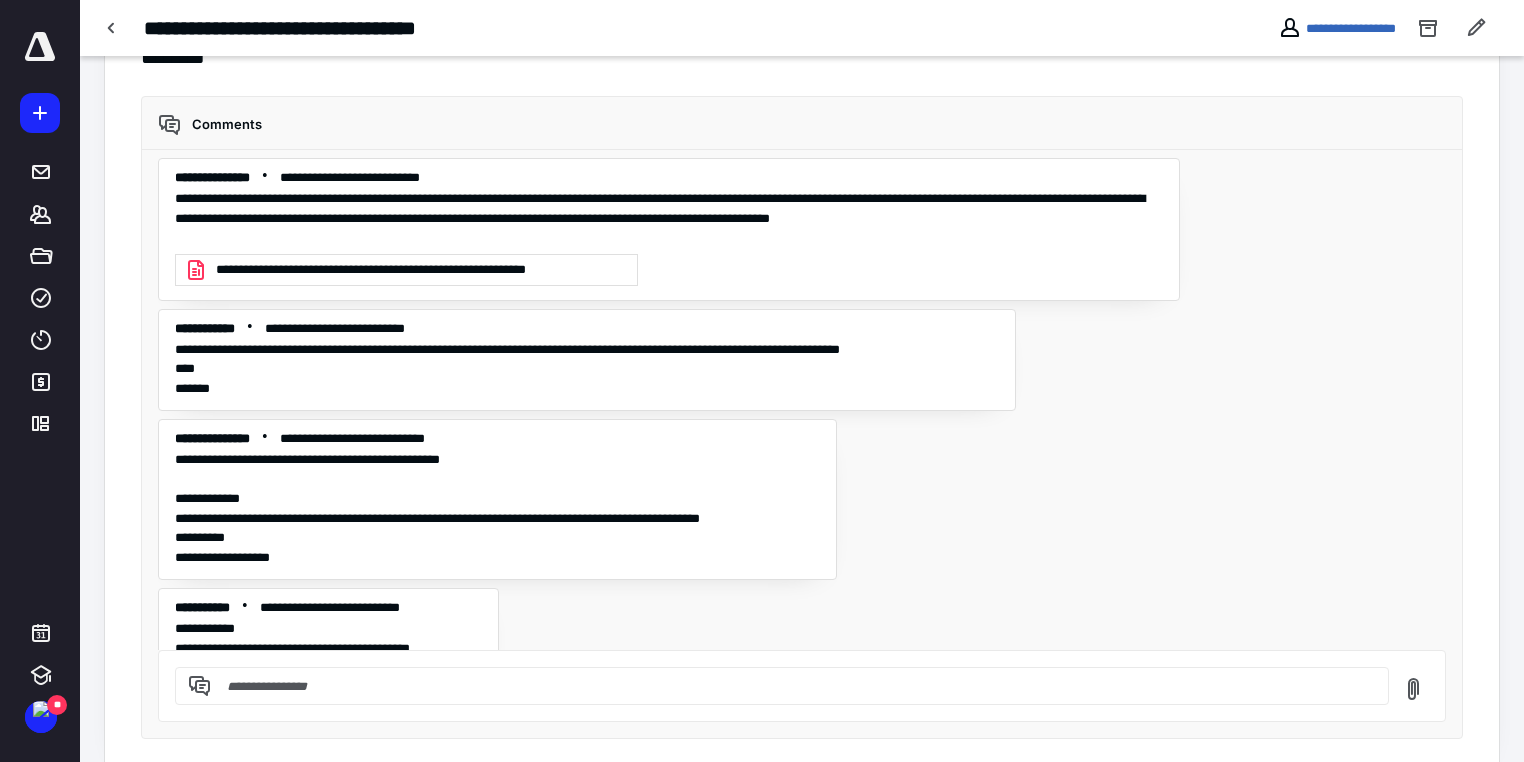 scroll, scrollTop: 0, scrollLeft: 0, axis: both 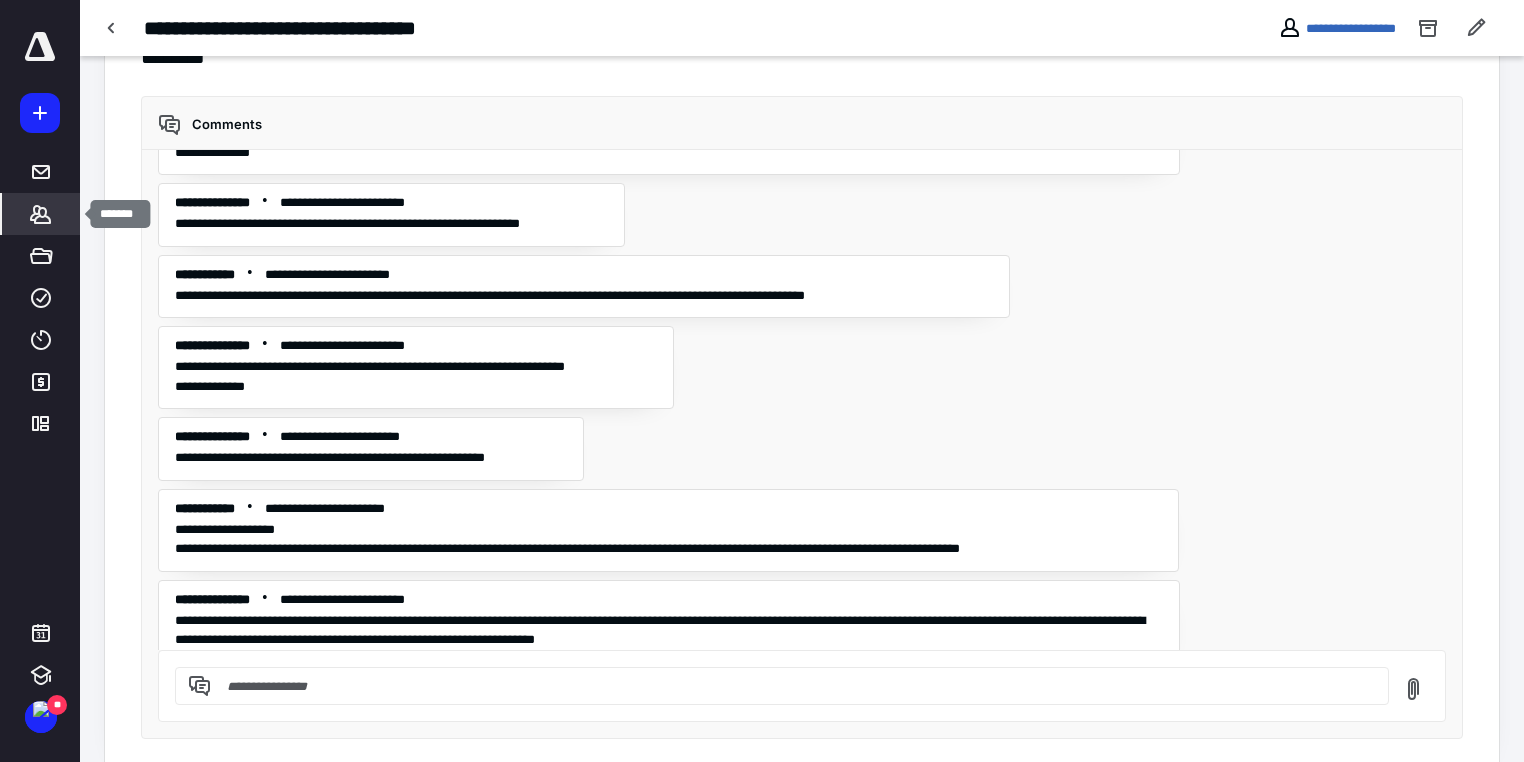 click 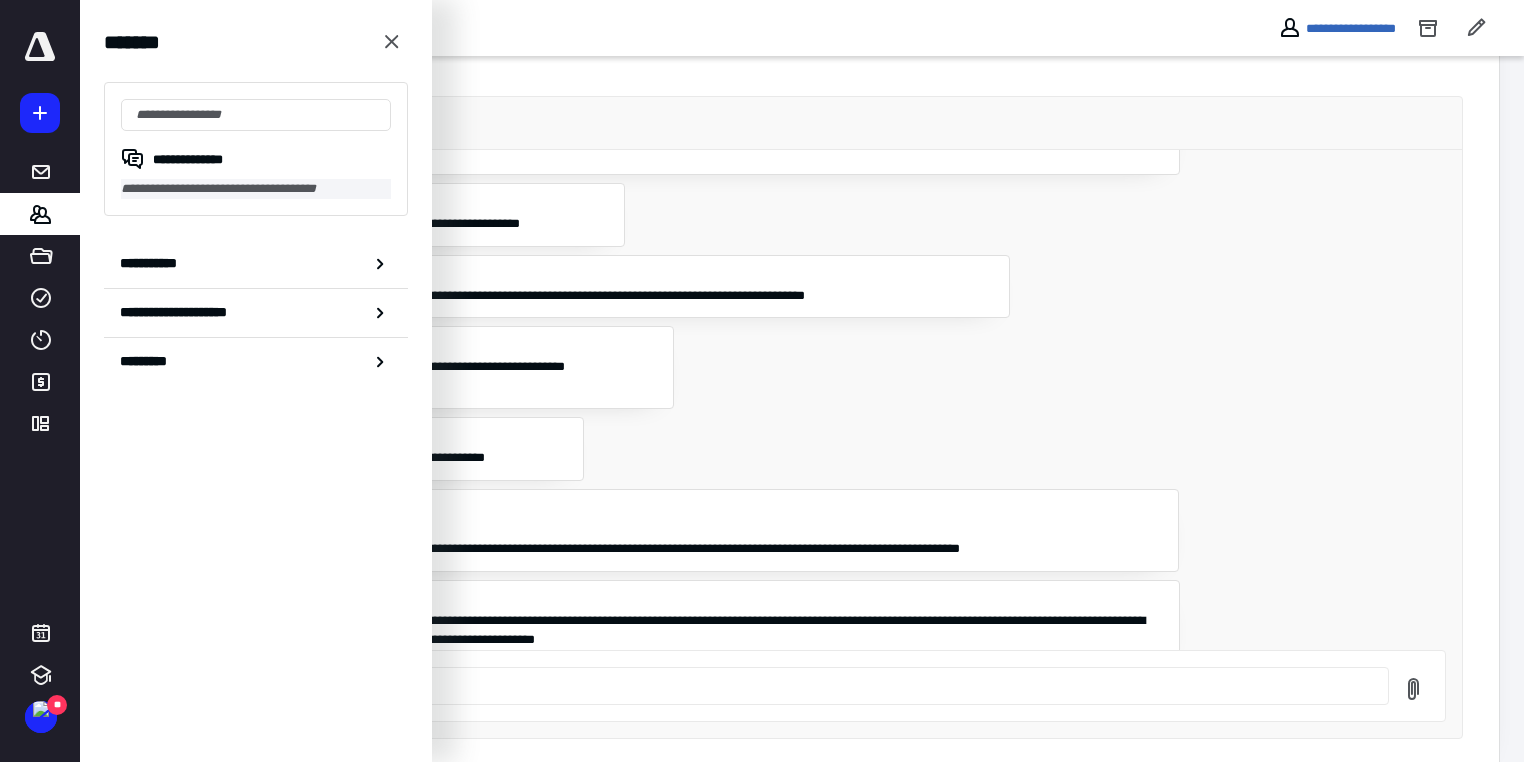 click on "**********" at bounding box center [256, 189] 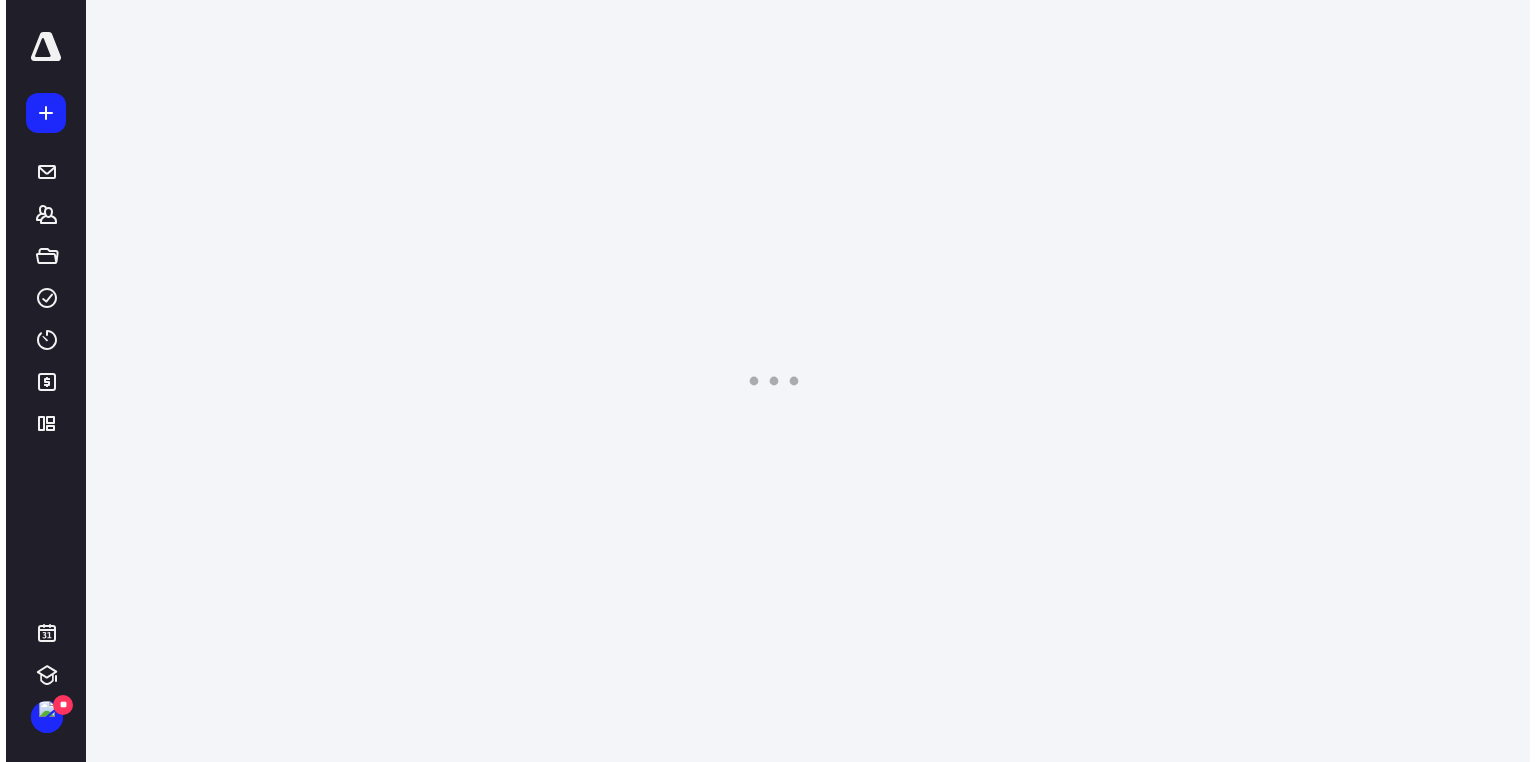 scroll, scrollTop: 0, scrollLeft: 0, axis: both 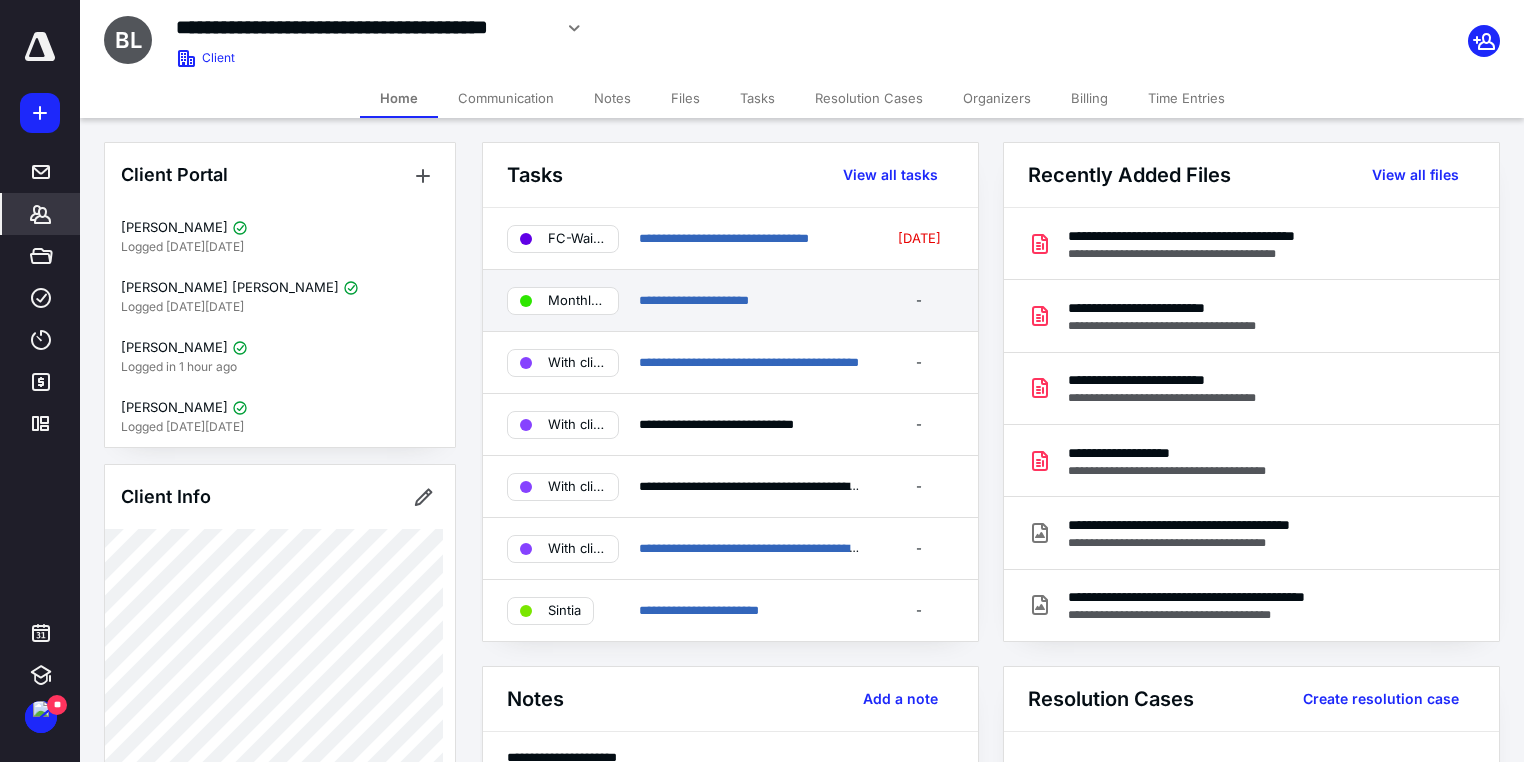 click on "**********" at bounding box center [730, 301] 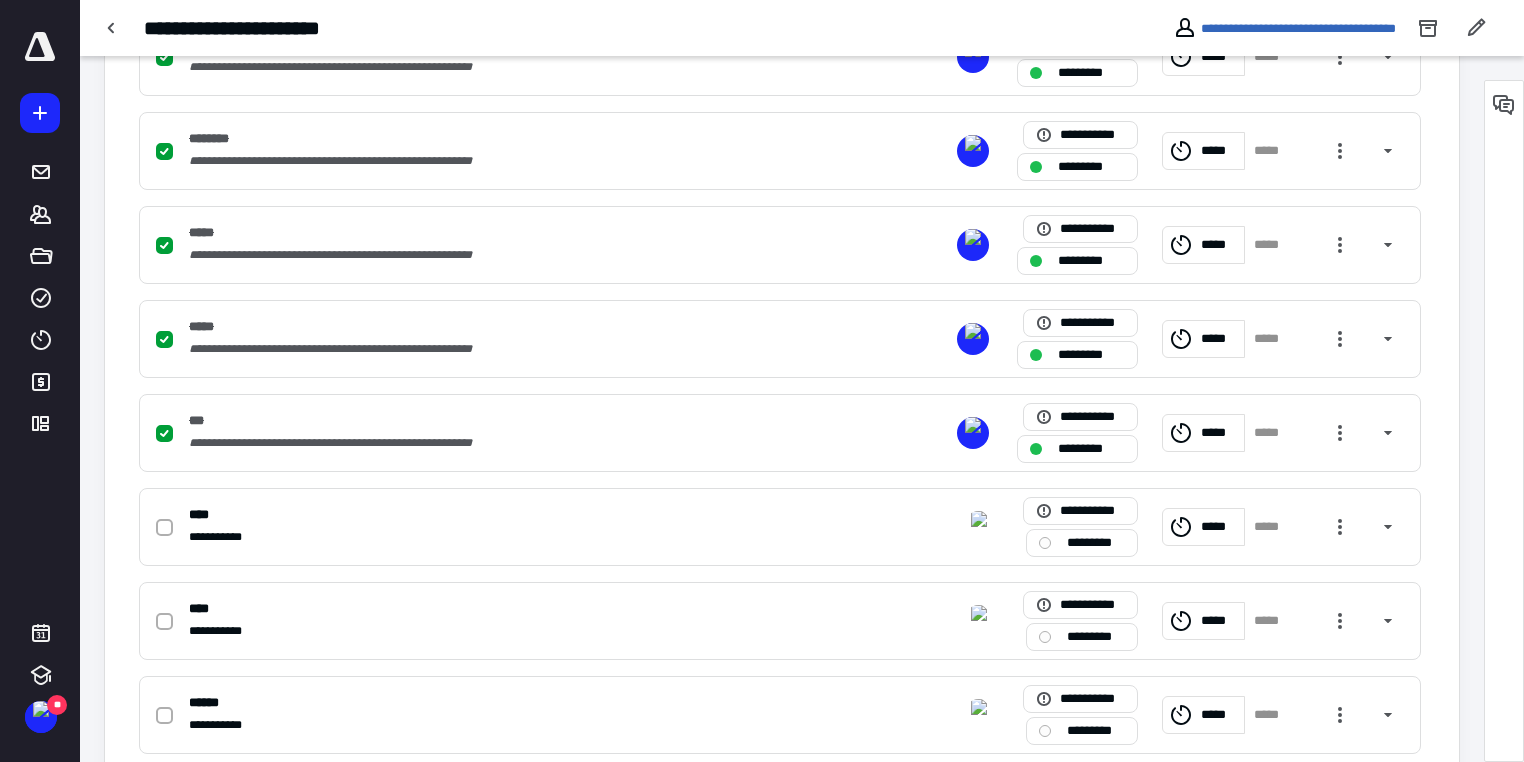 scroll, scrollTop: 640, scrollLeft: 0, axis: vertical 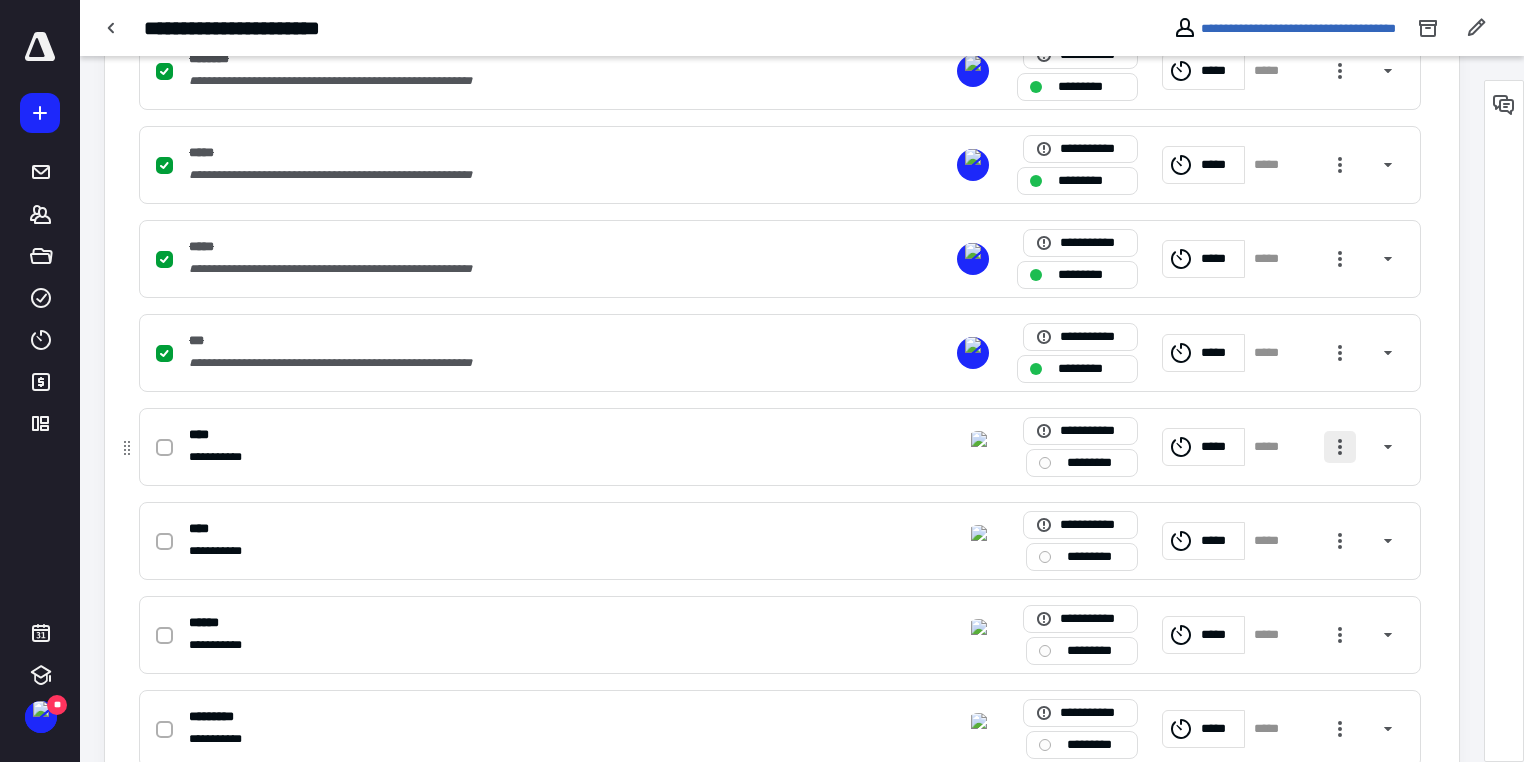 click at bounding box center (1340, 447) 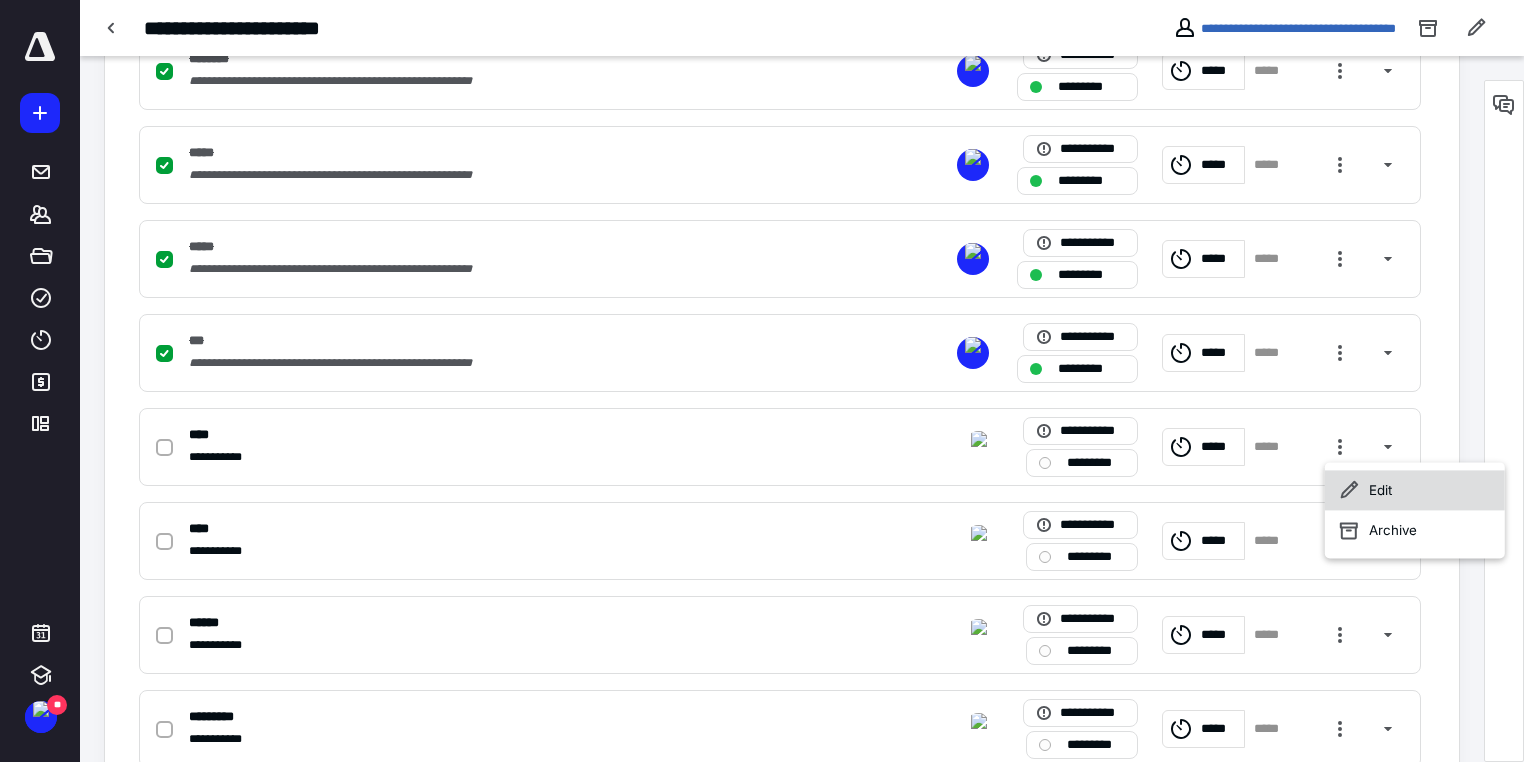 click on "Edit" at bounding box center [1415, 490] 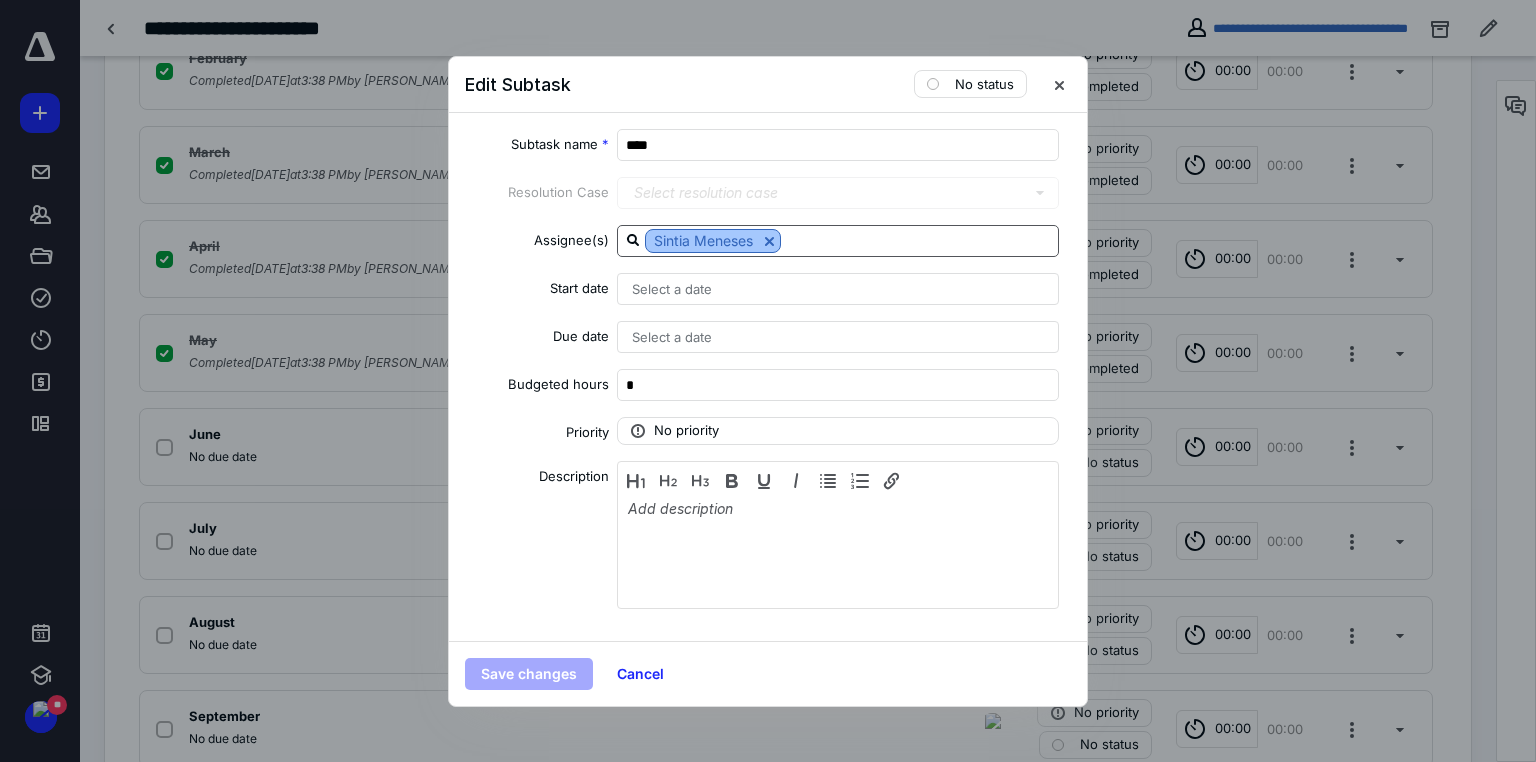 click at bounding box center (769, 241) 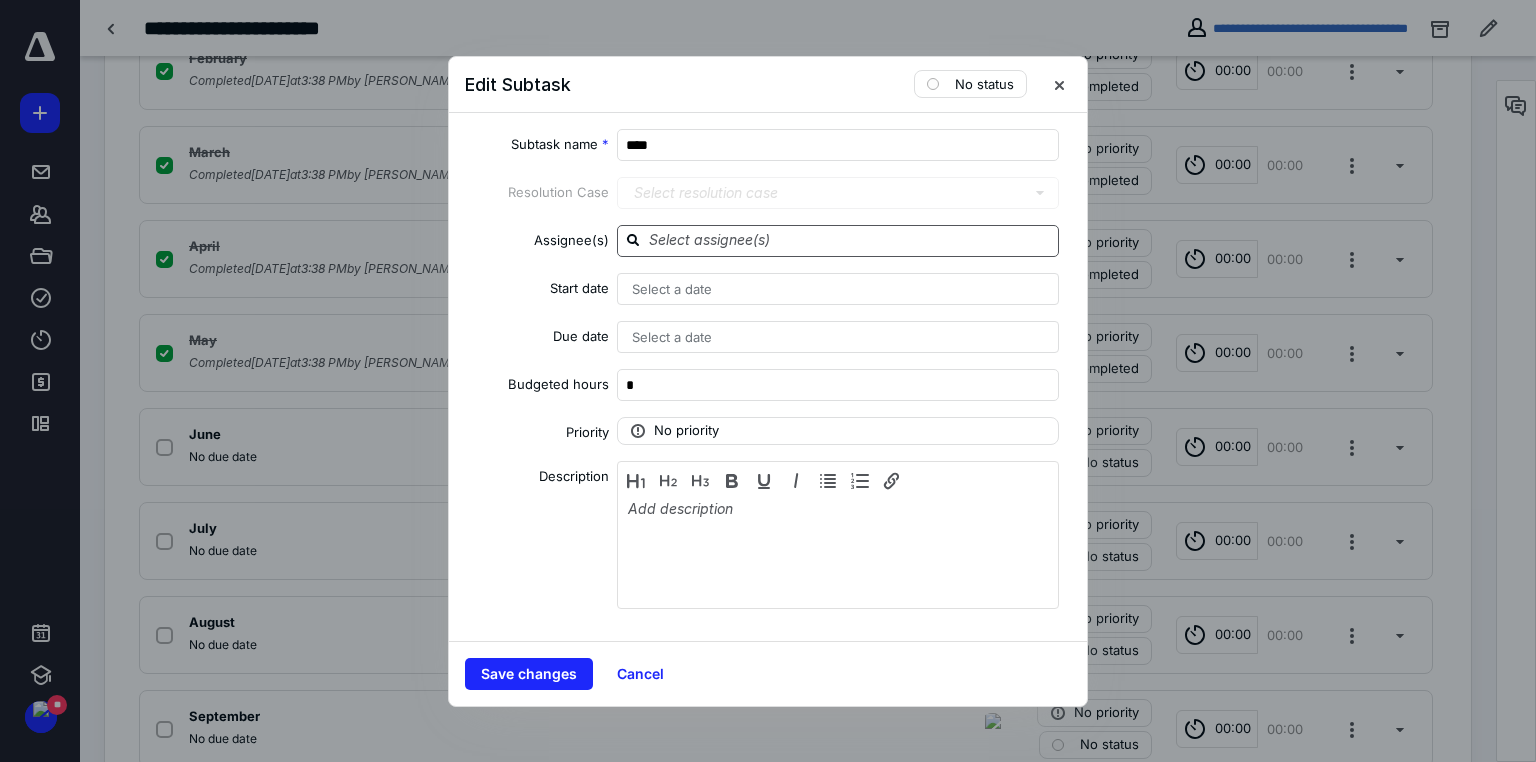 click at bounding box center [850, 240] 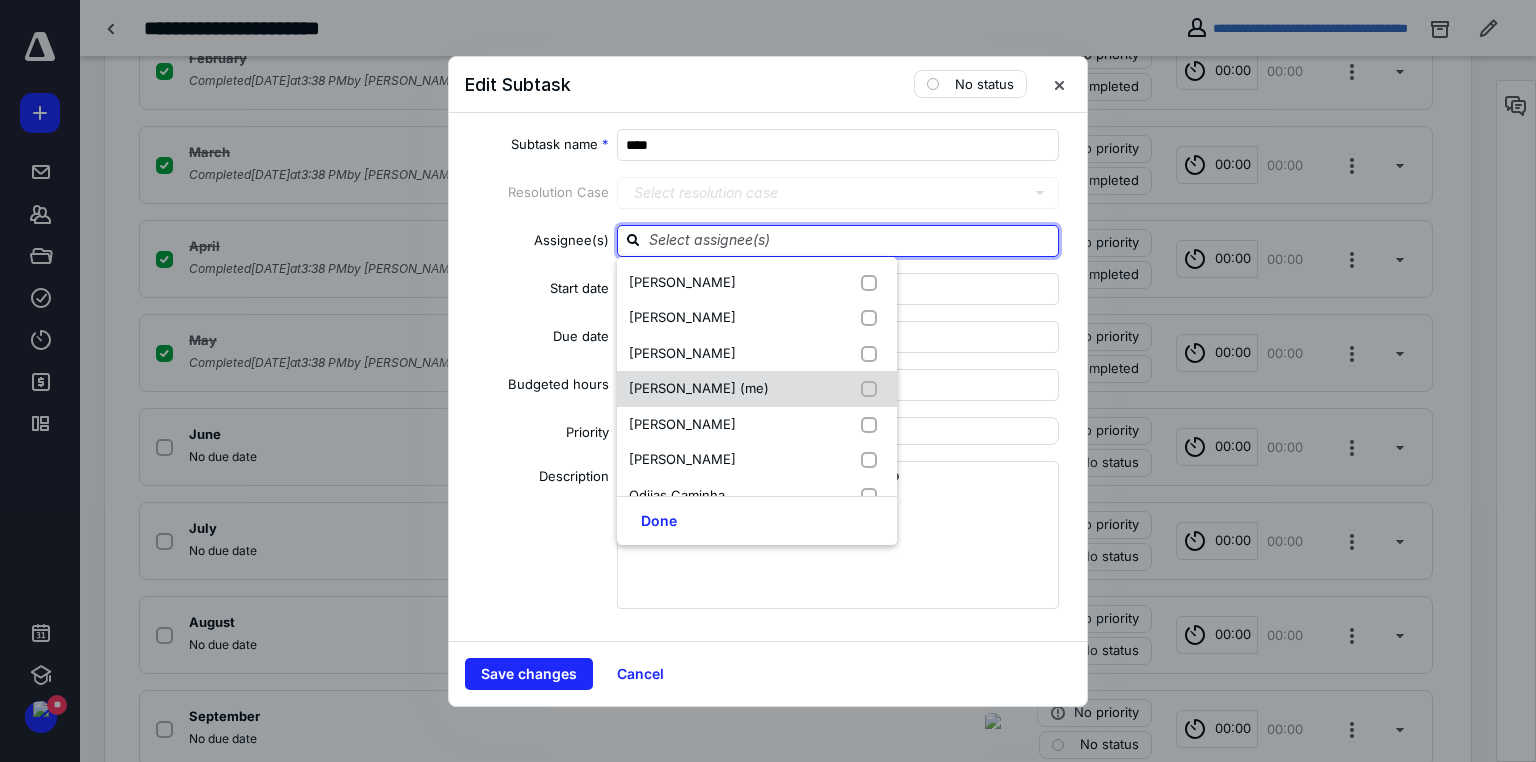 click at bounding box center [873, 389] 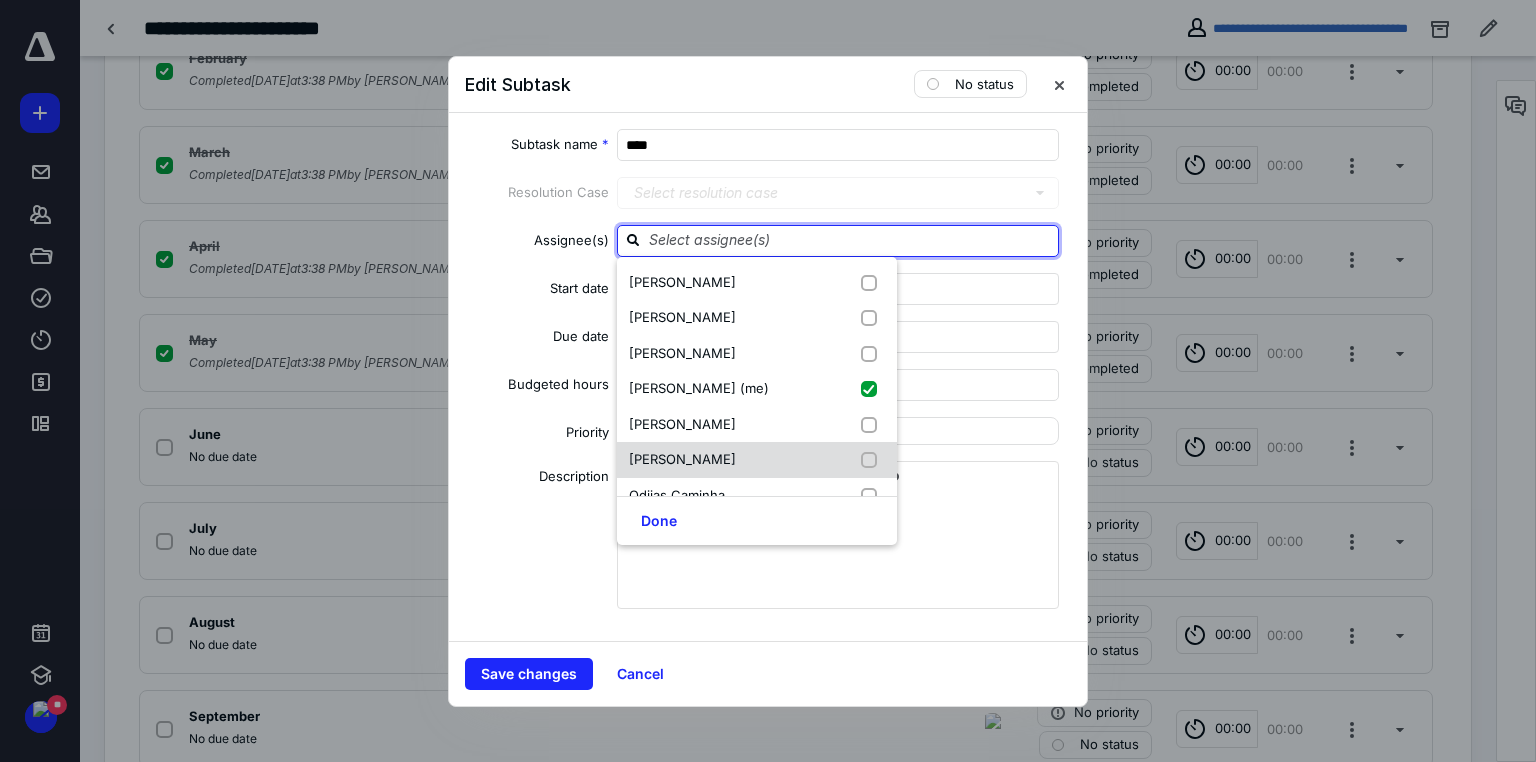 checkbox on "true" 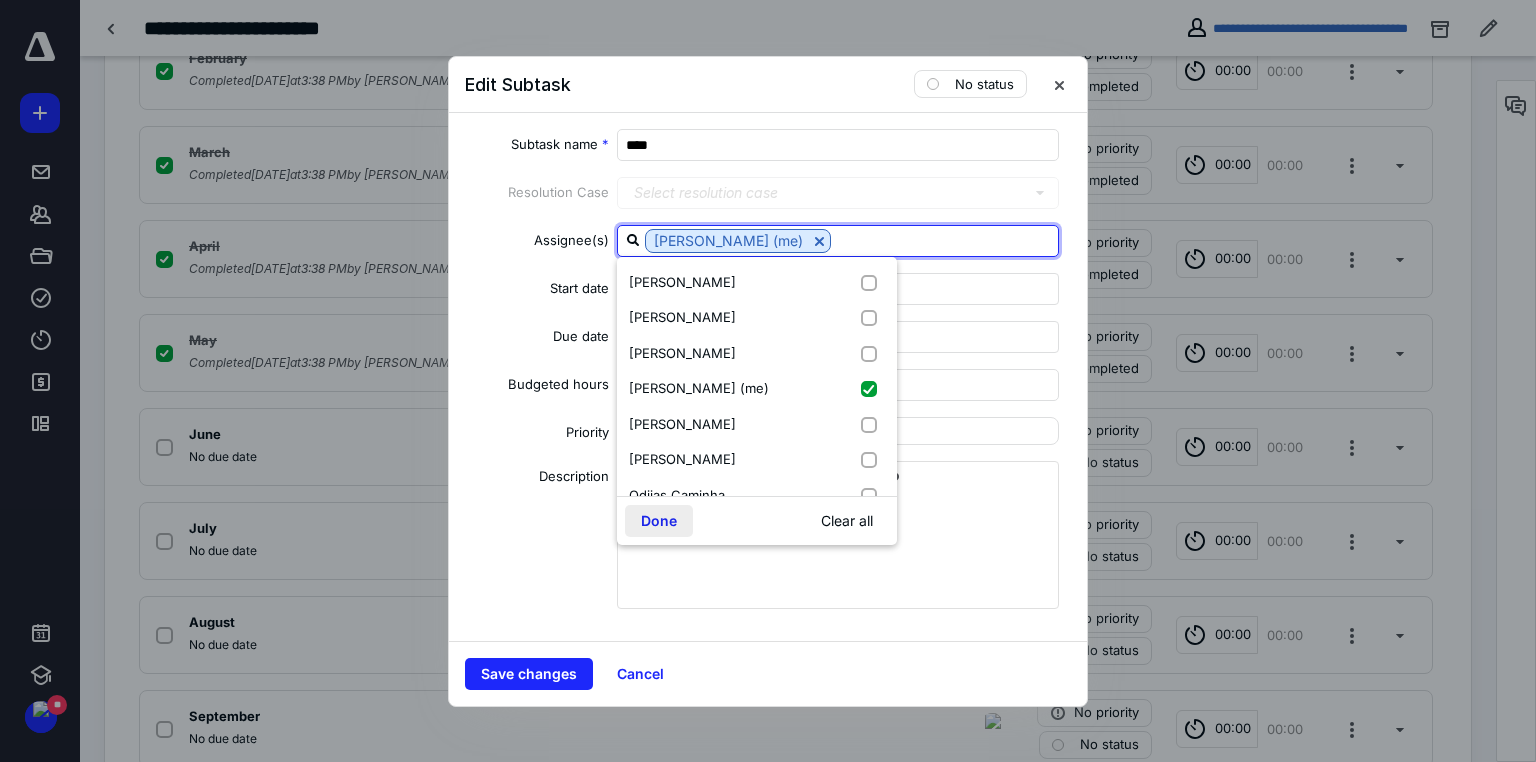 click on "Done" at bounding box center [659, 521] 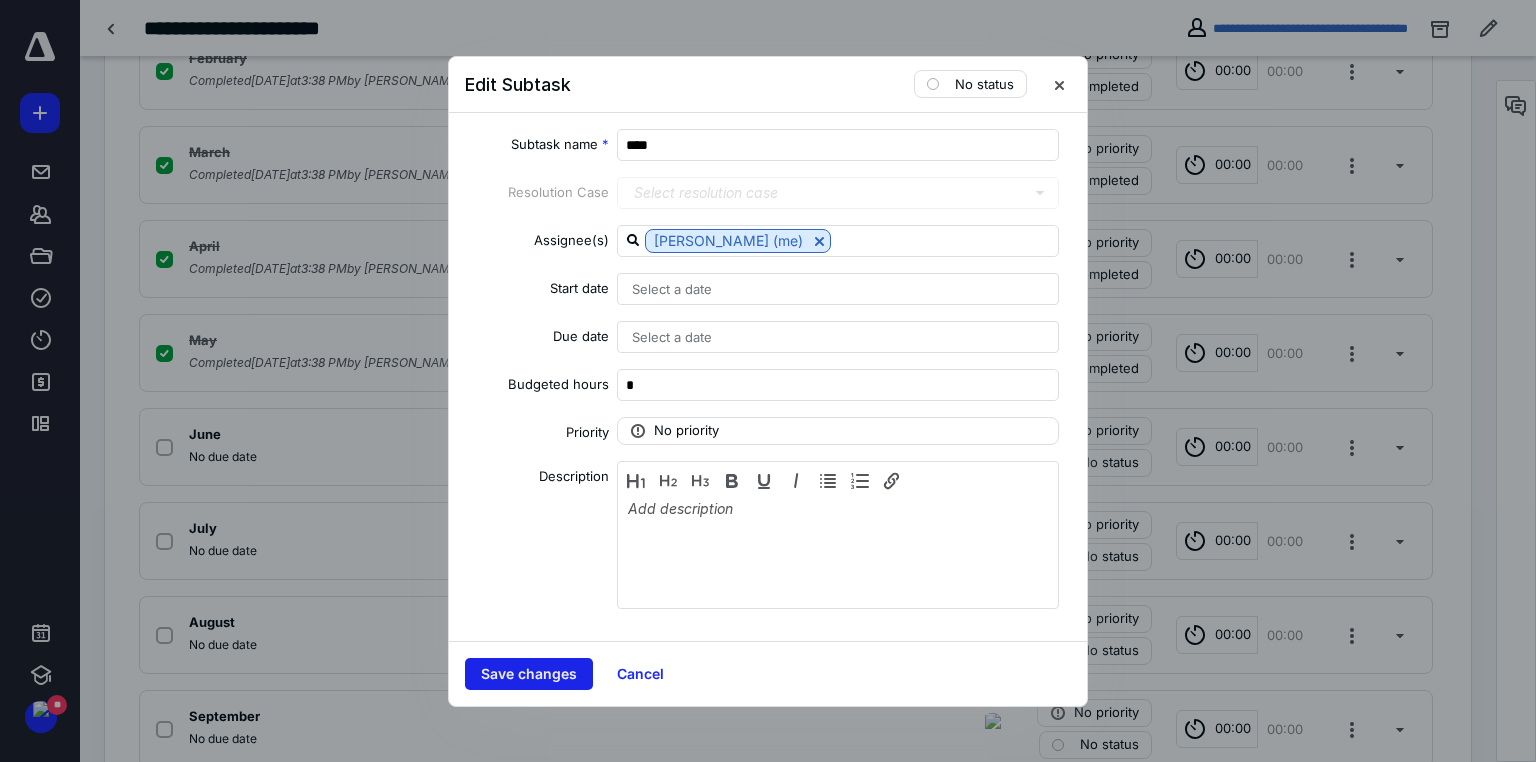 click on "Save changes" at bounding box center [529, 674] 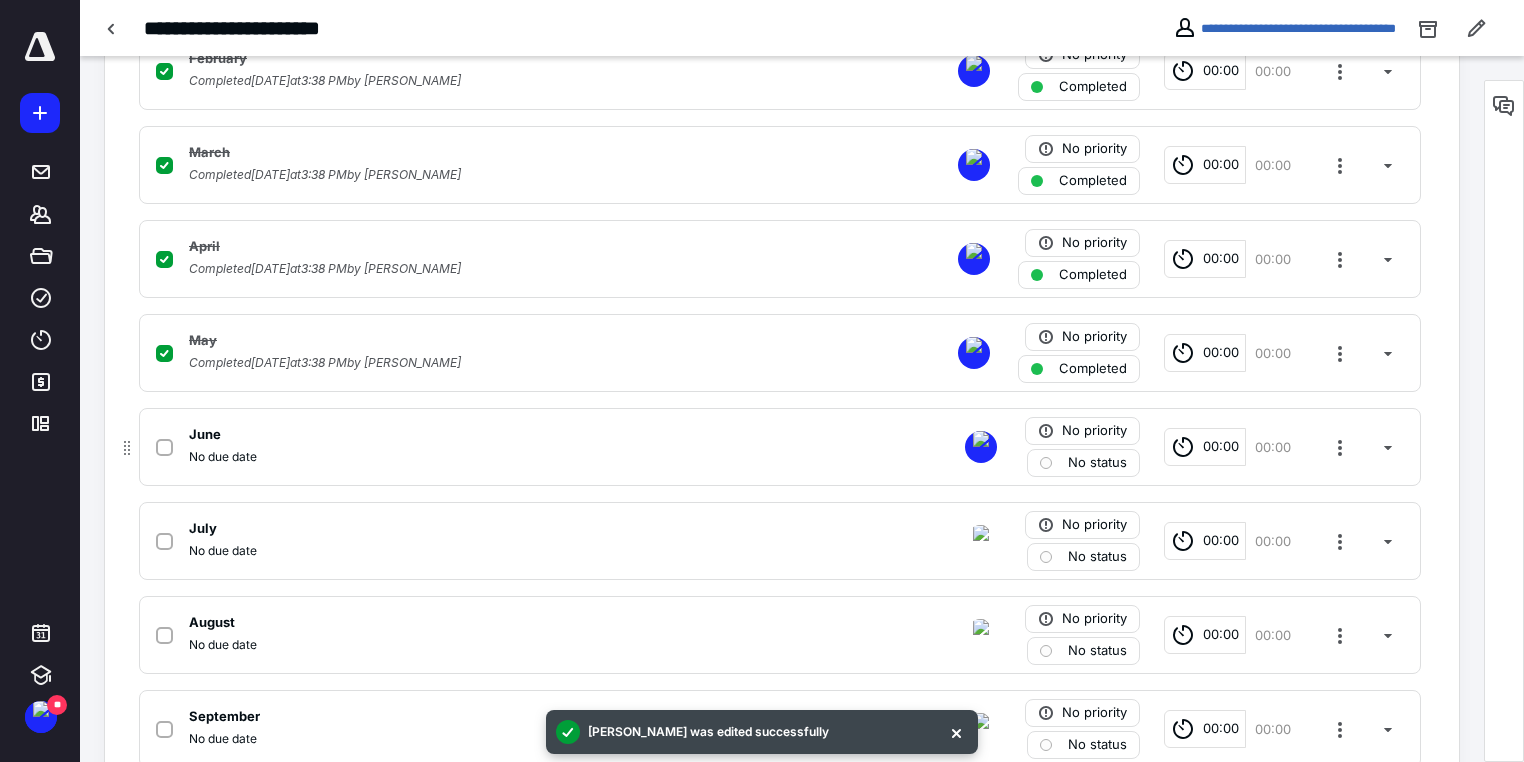 click 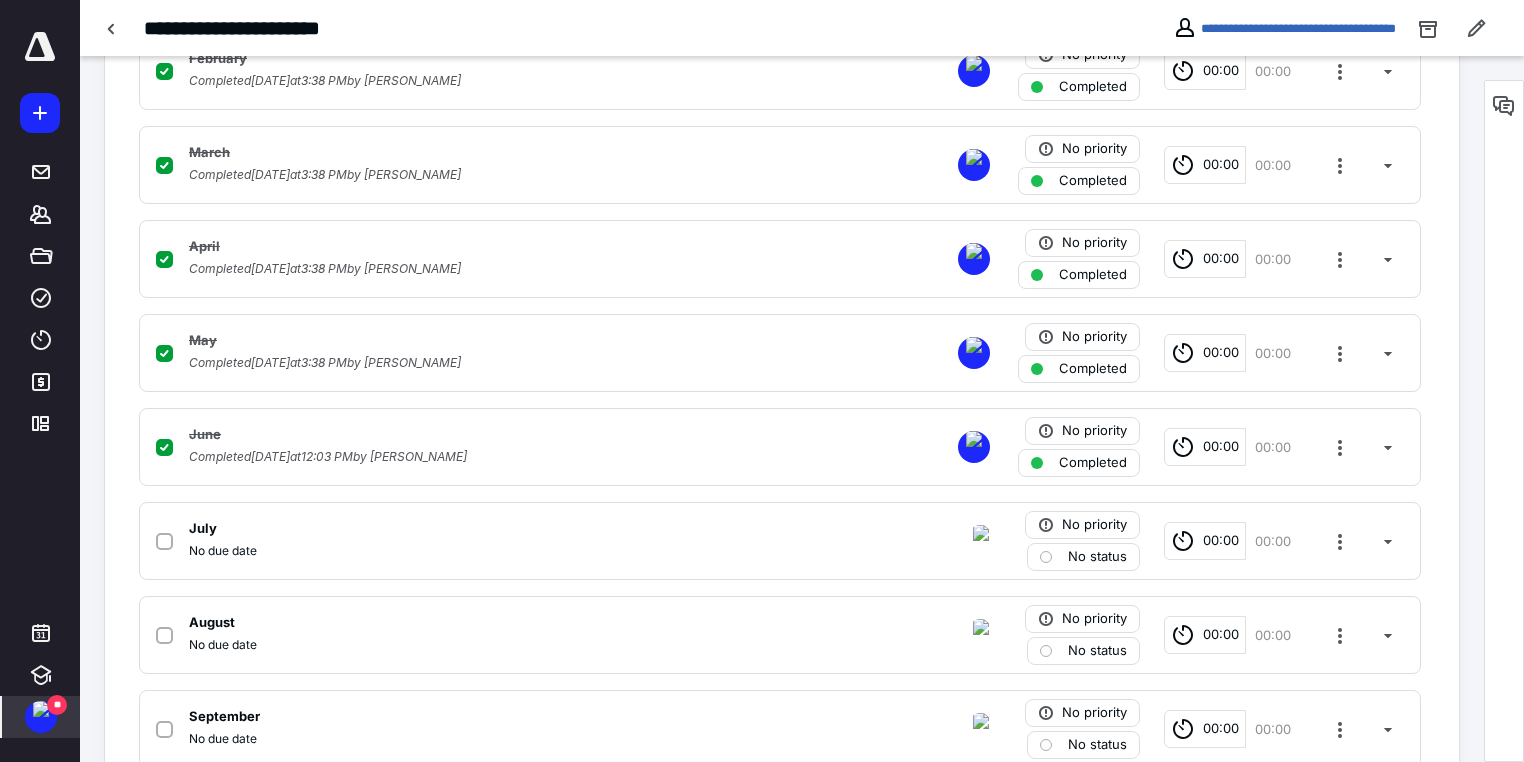 click on "**" at bounding box center [57, 705] 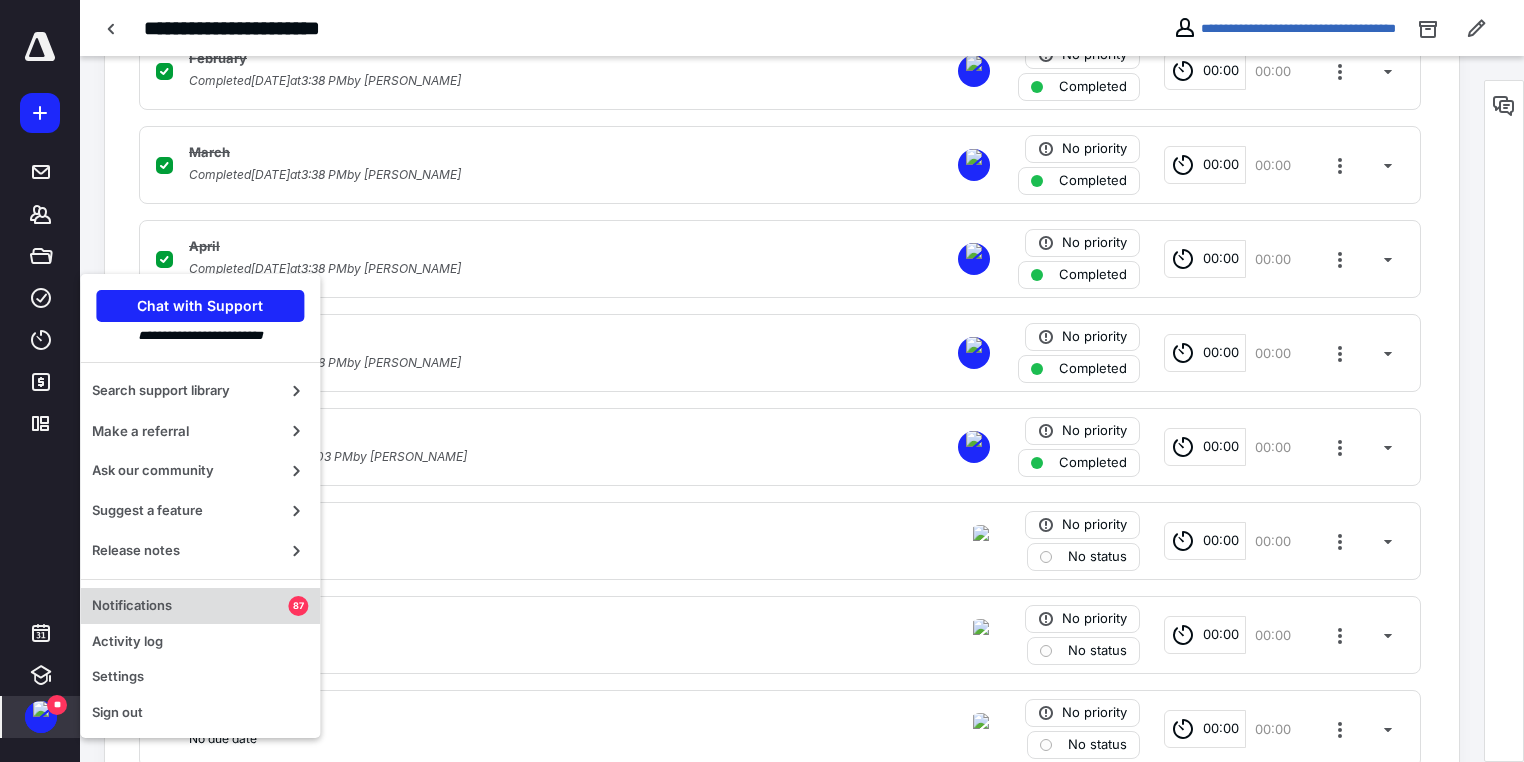 click on "Notifications" at bounding box center [190, 606] 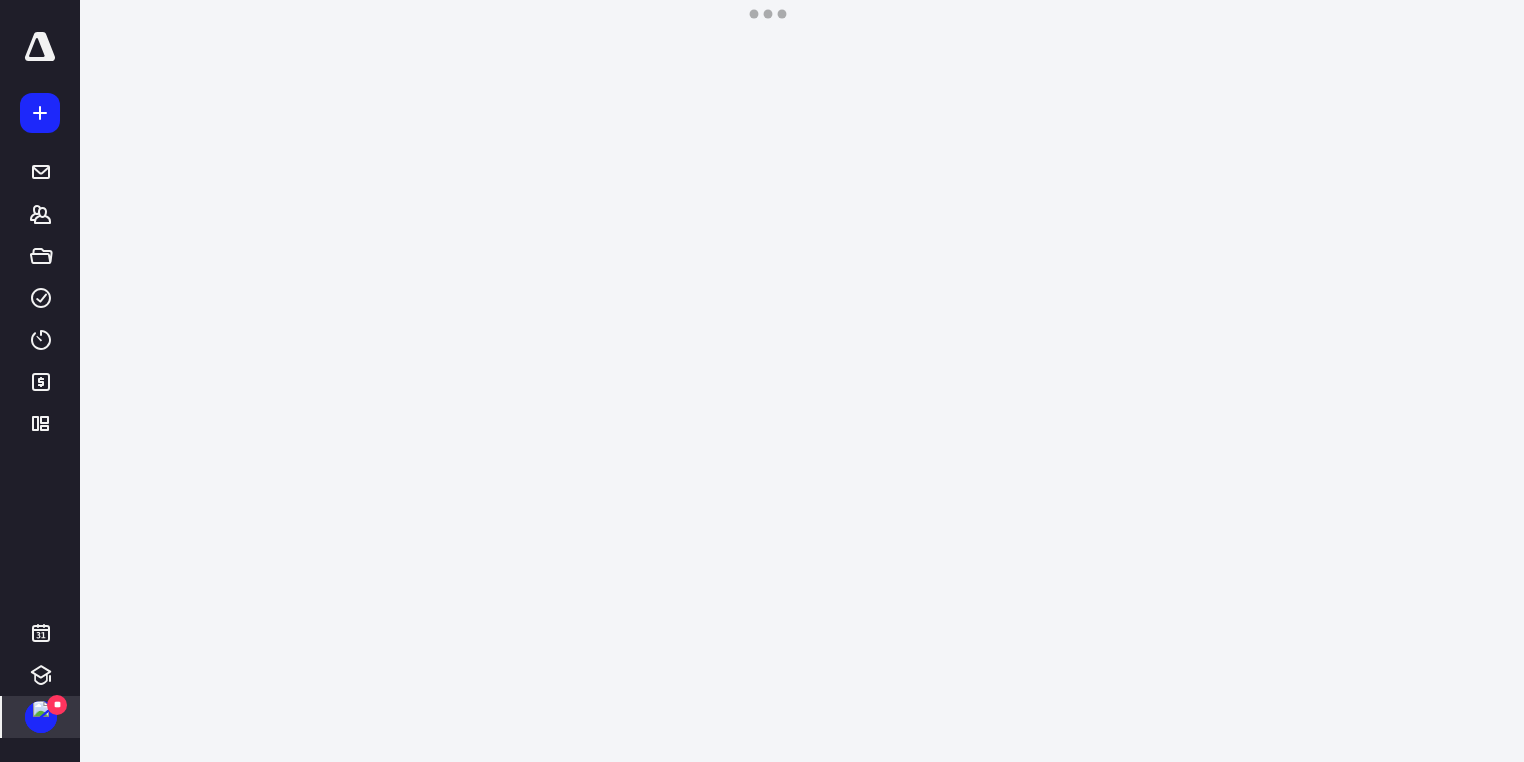 scroll, scrollTop: 0, scrollLeft: 0, axis: both 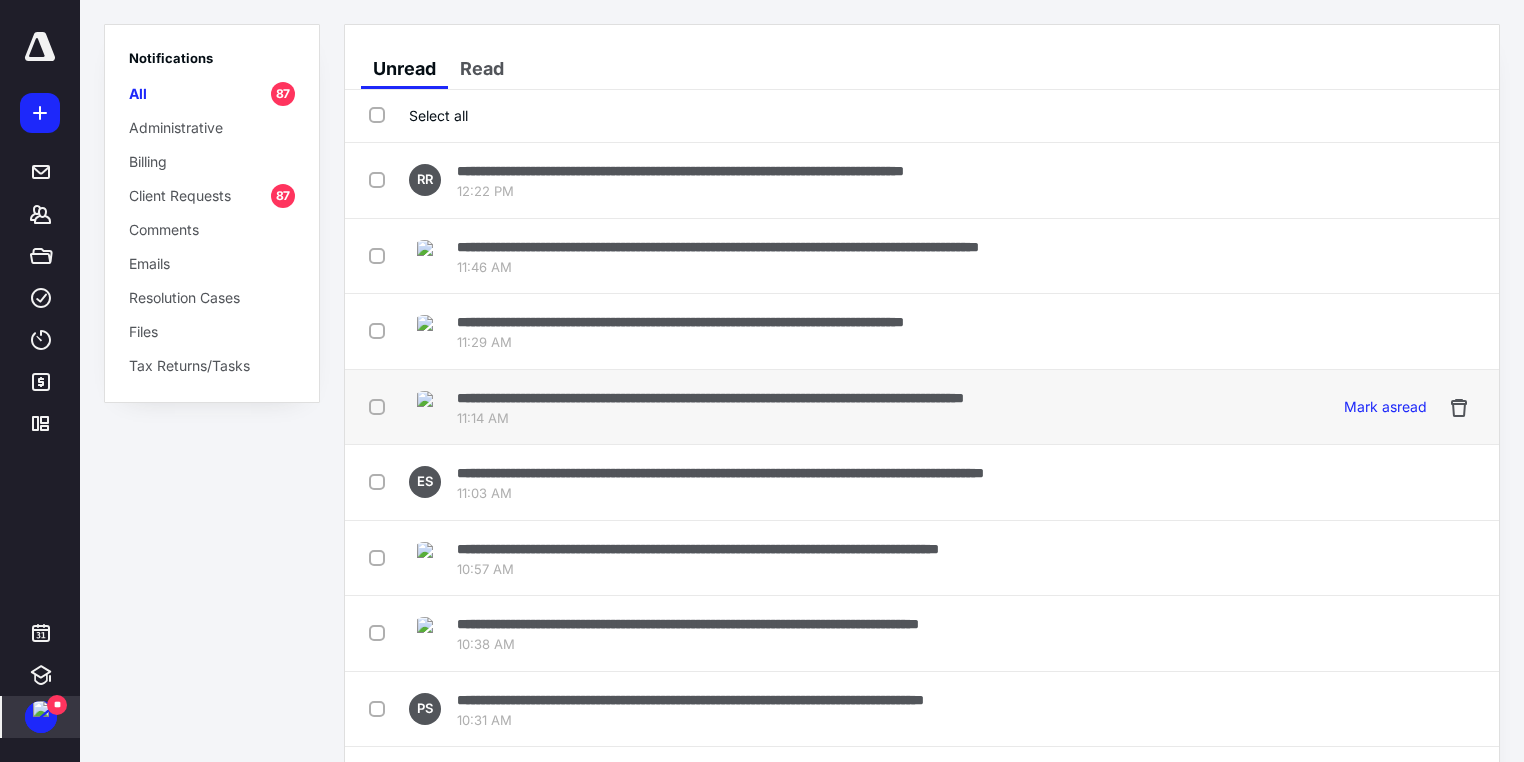 click on "**********" at bounding box center (710, 398) 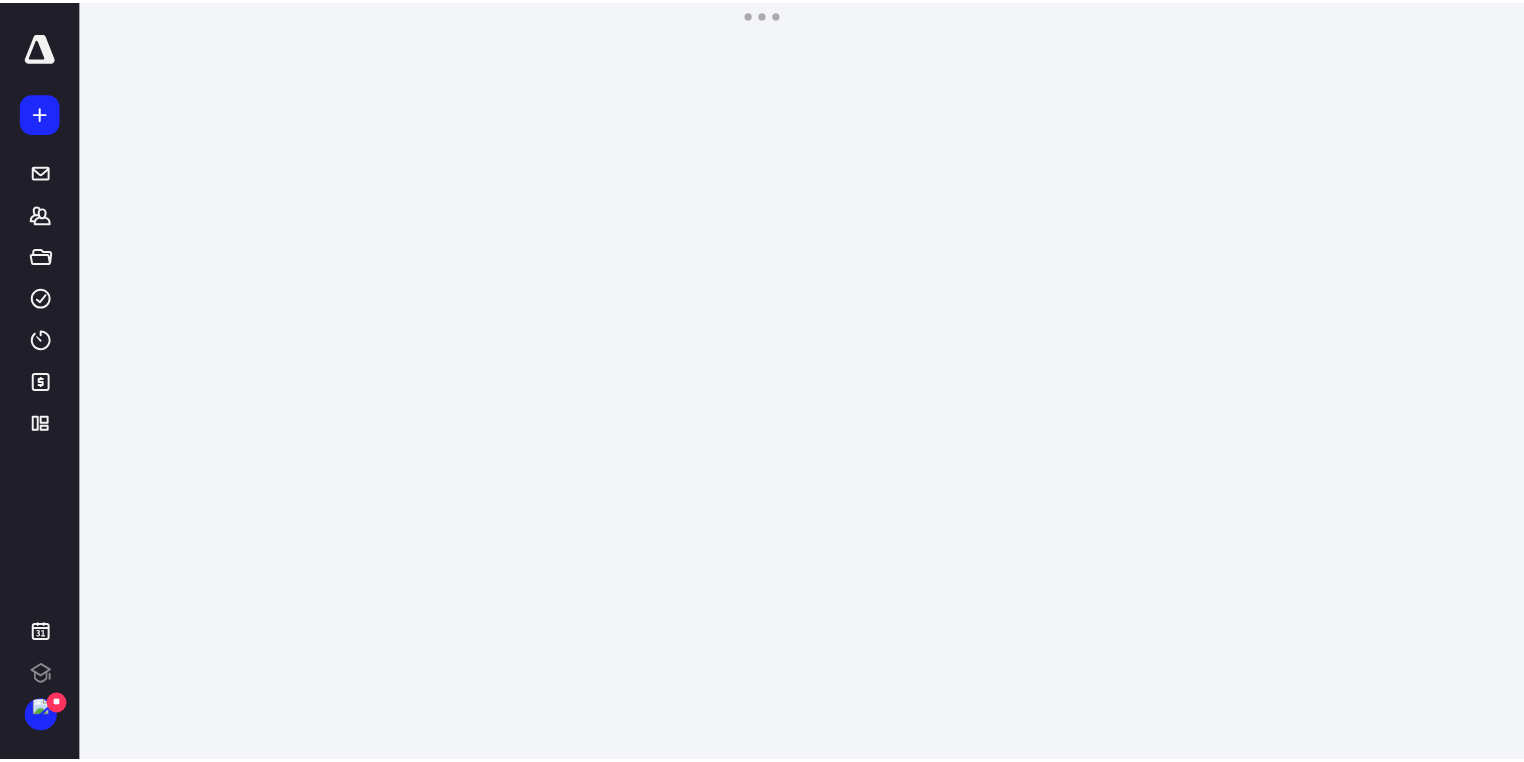 scroll, scrollTop: 0, scrollLeft: 0, axis: both 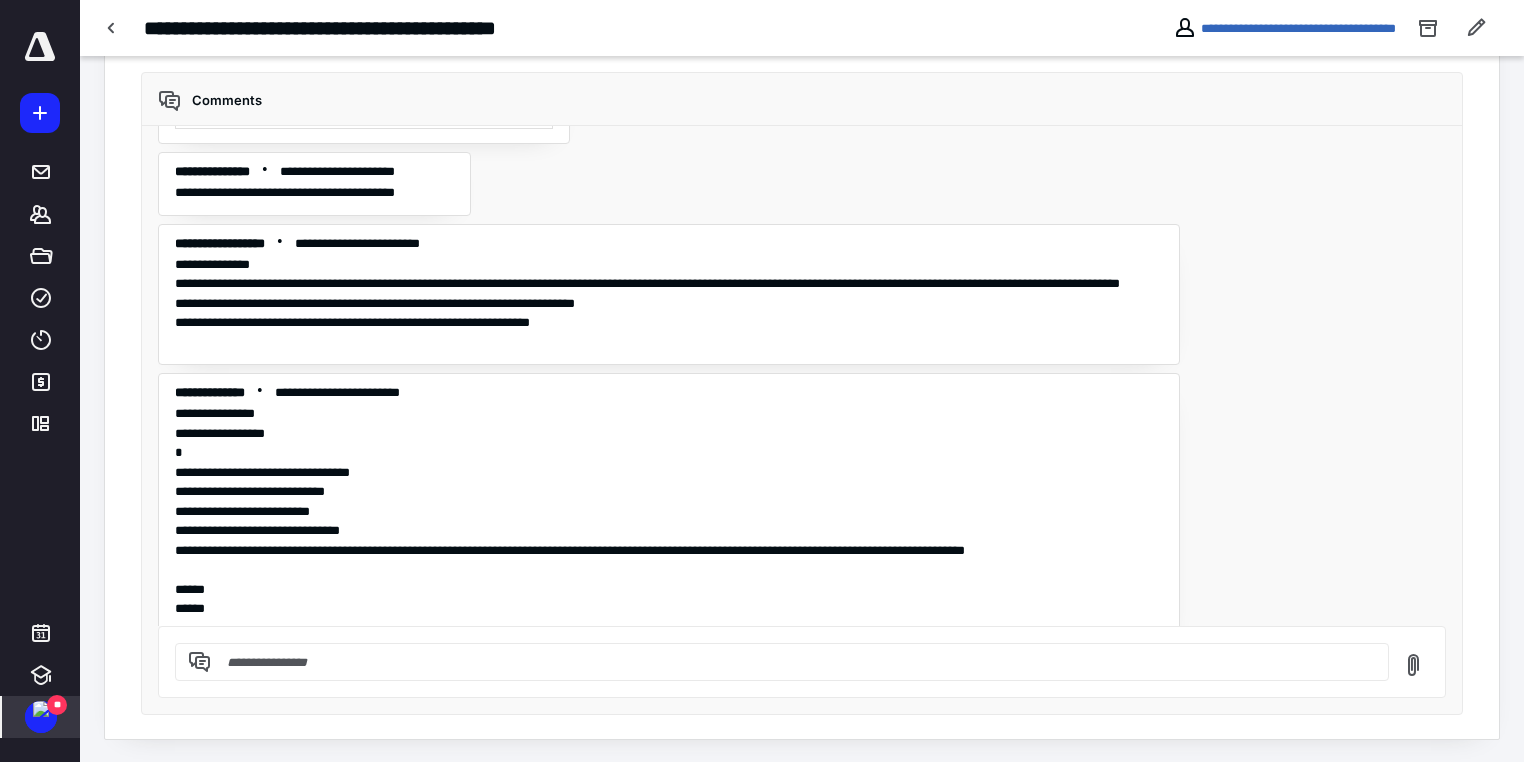 click at bounding box center (41, 709) 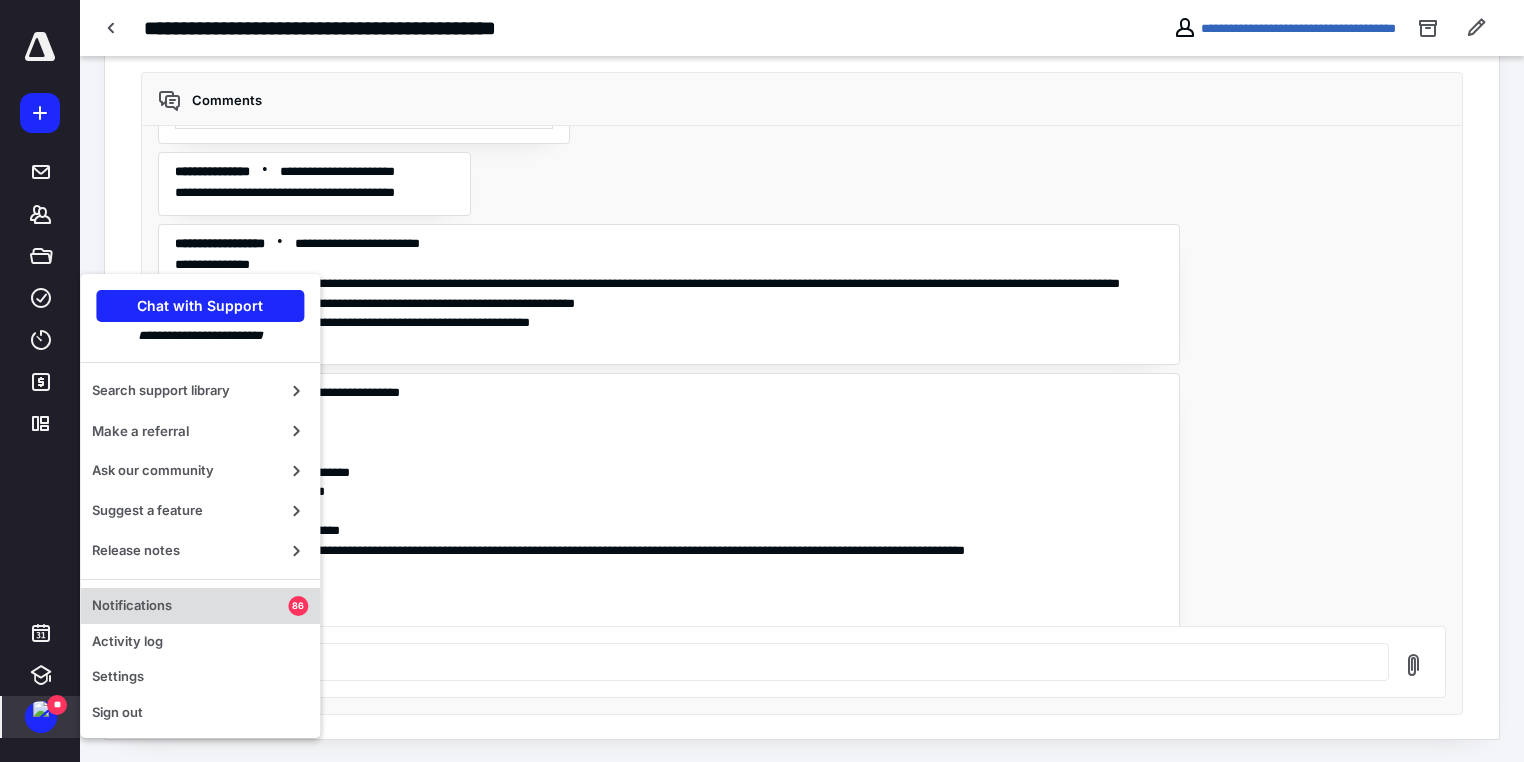 click on "Notifications" at bounding box center [190, 606] 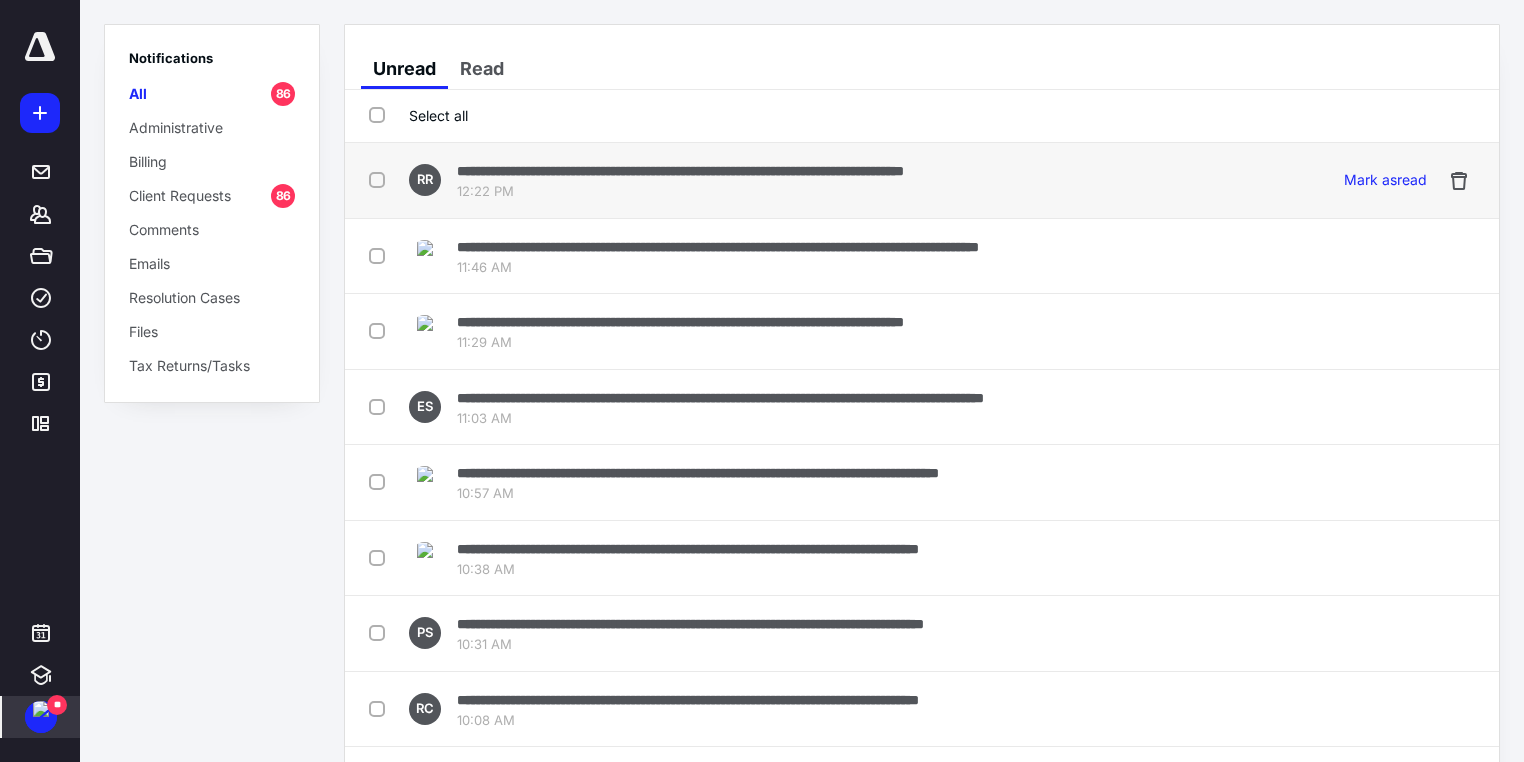 click at bounding box center [381, 179] 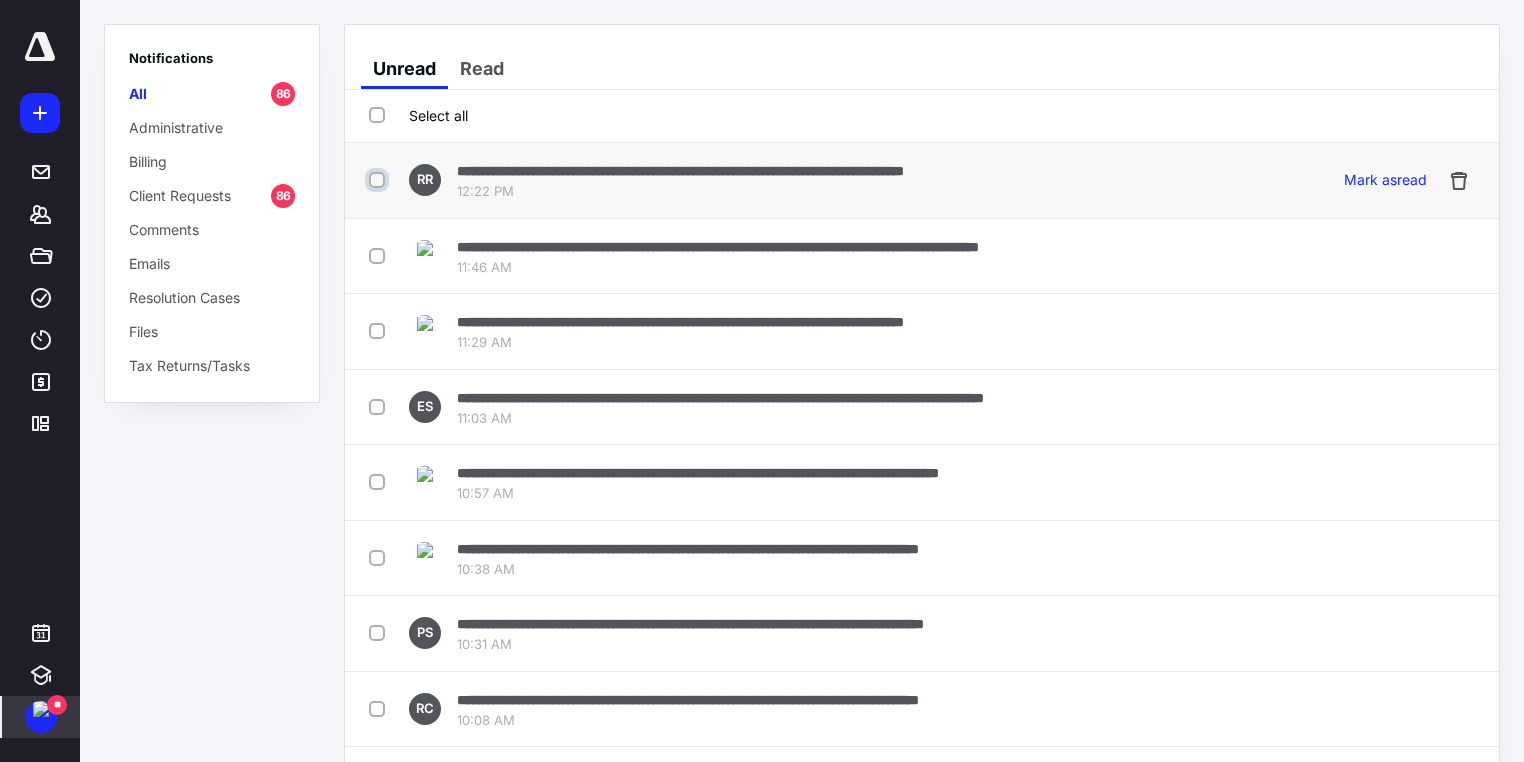 click at bounding box center (379, 180) 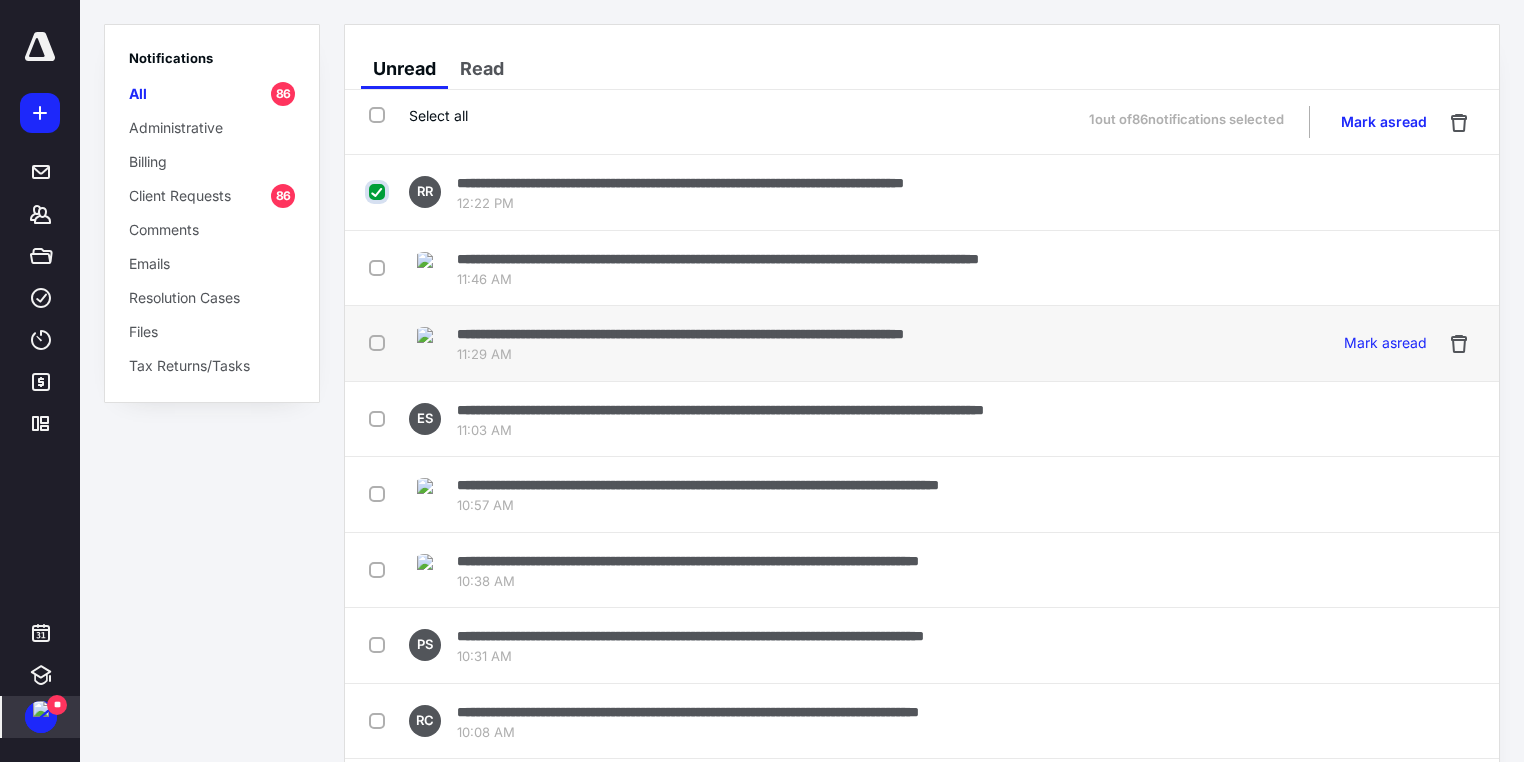 checkbox on "false" 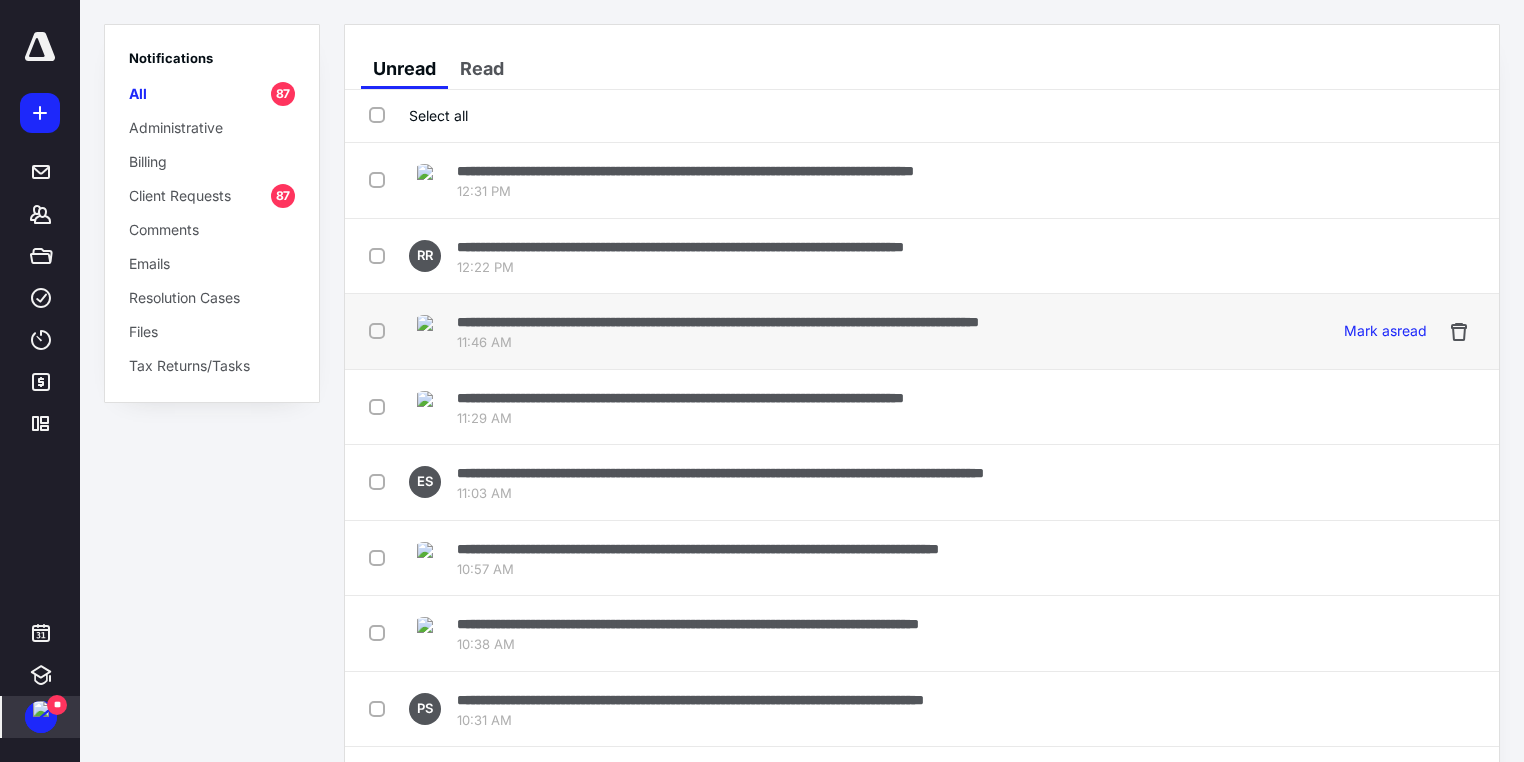 click on "**********" at bounding box center [811, 331] 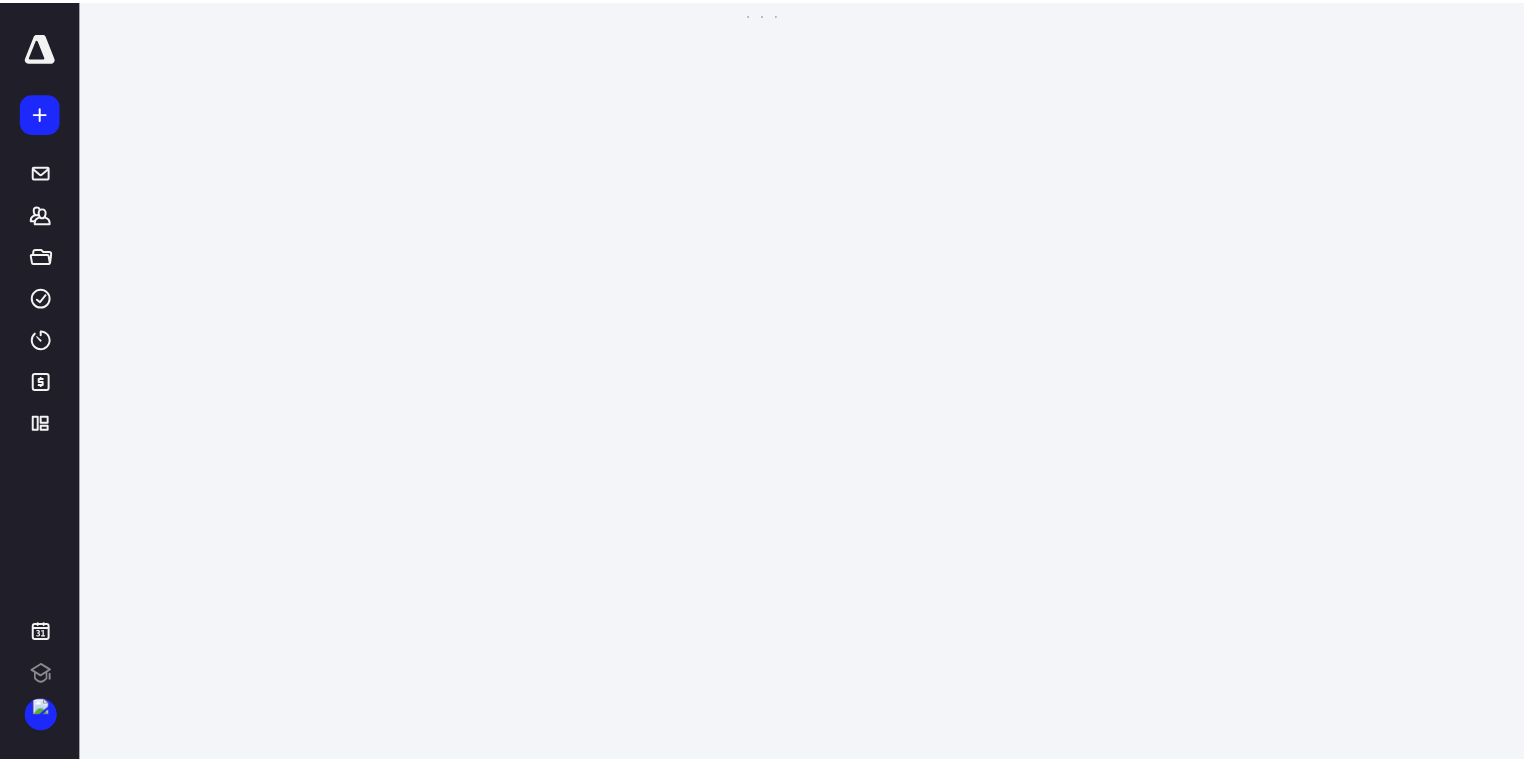 scroll, scrollTop: 0, scrollLeft: 0, axis: both 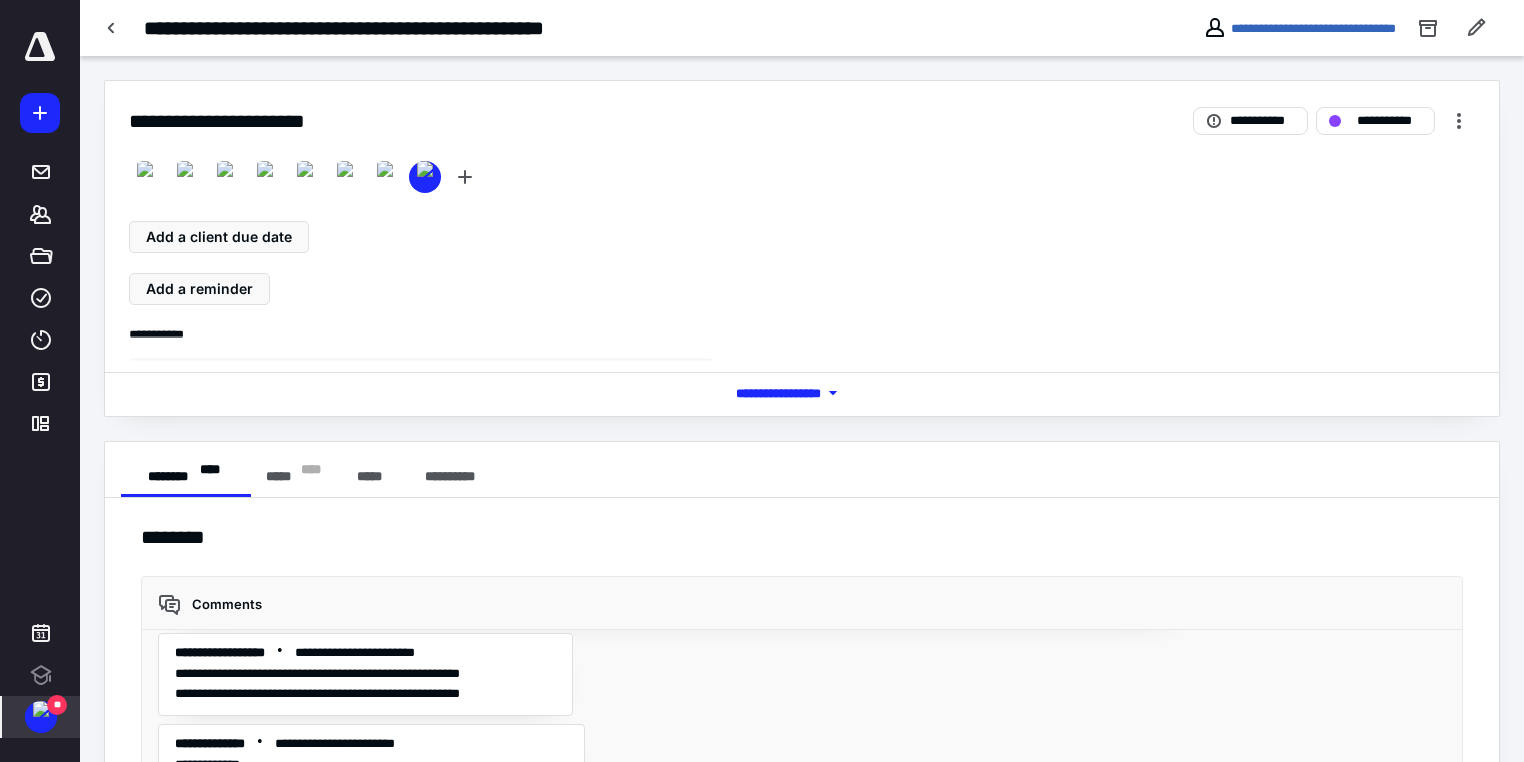 click on "**" at bounding box center [57, 705] 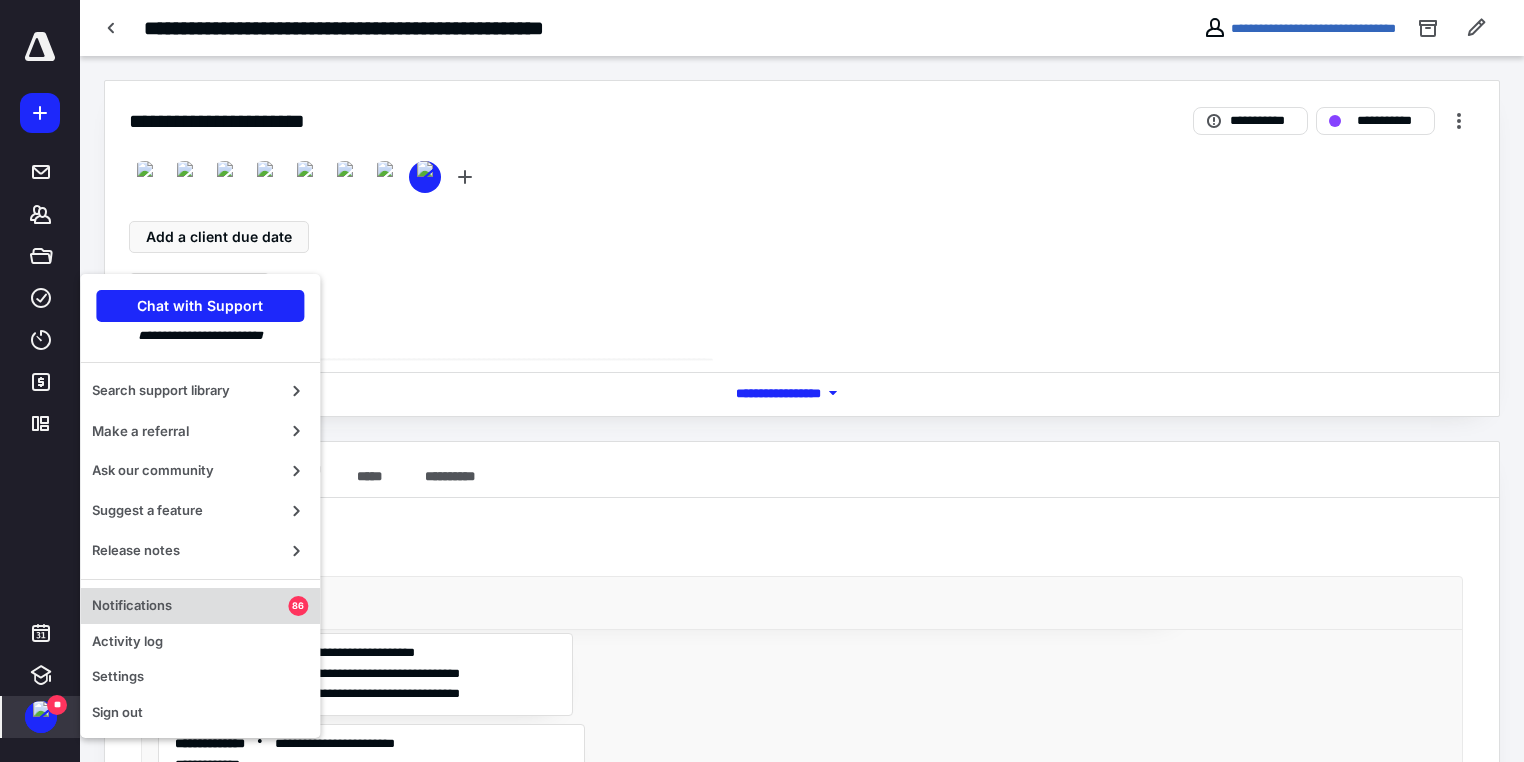 click on "Notifications" at bounding box center [190, 606] 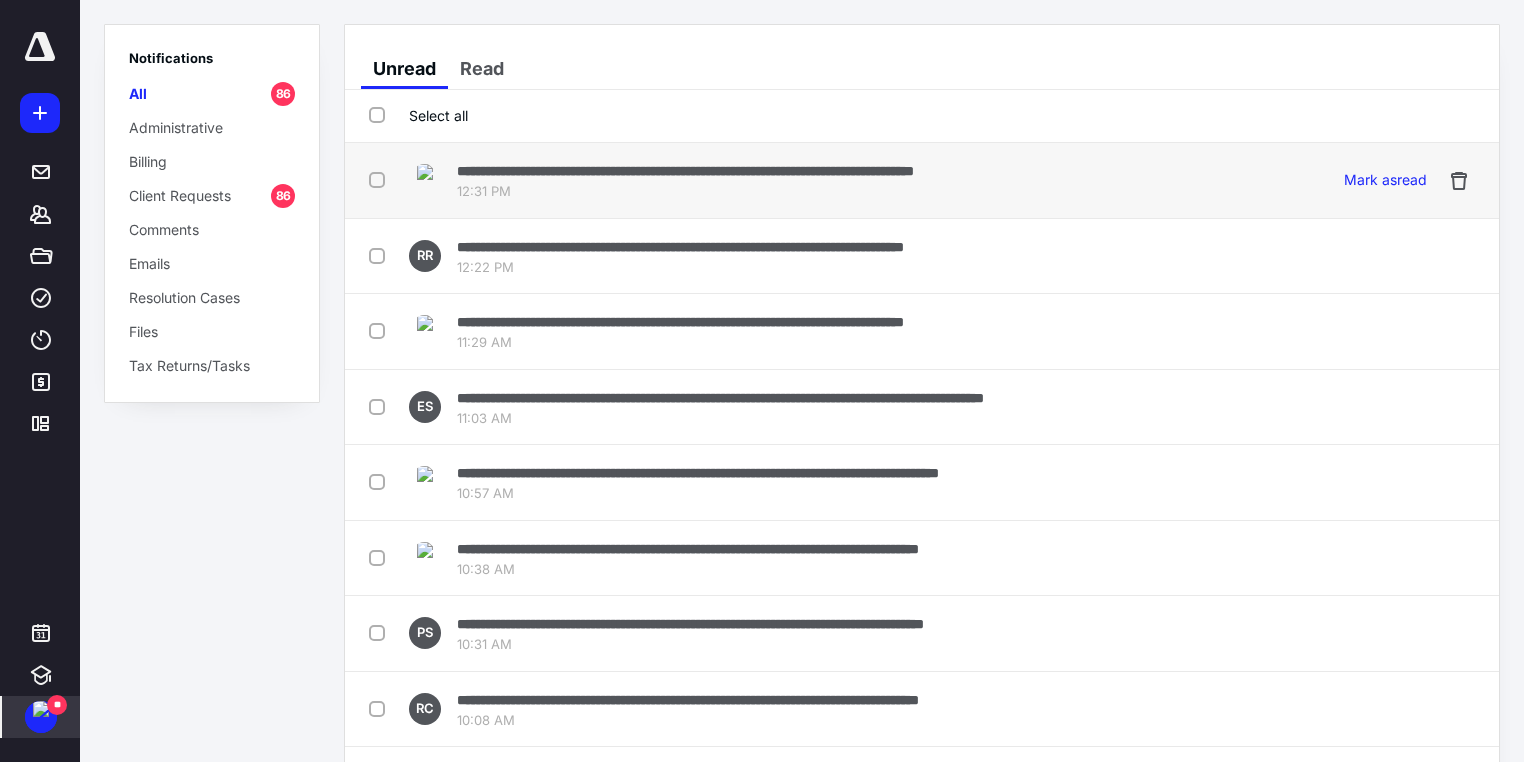 click on "**********" at bounding box center (685, 171) 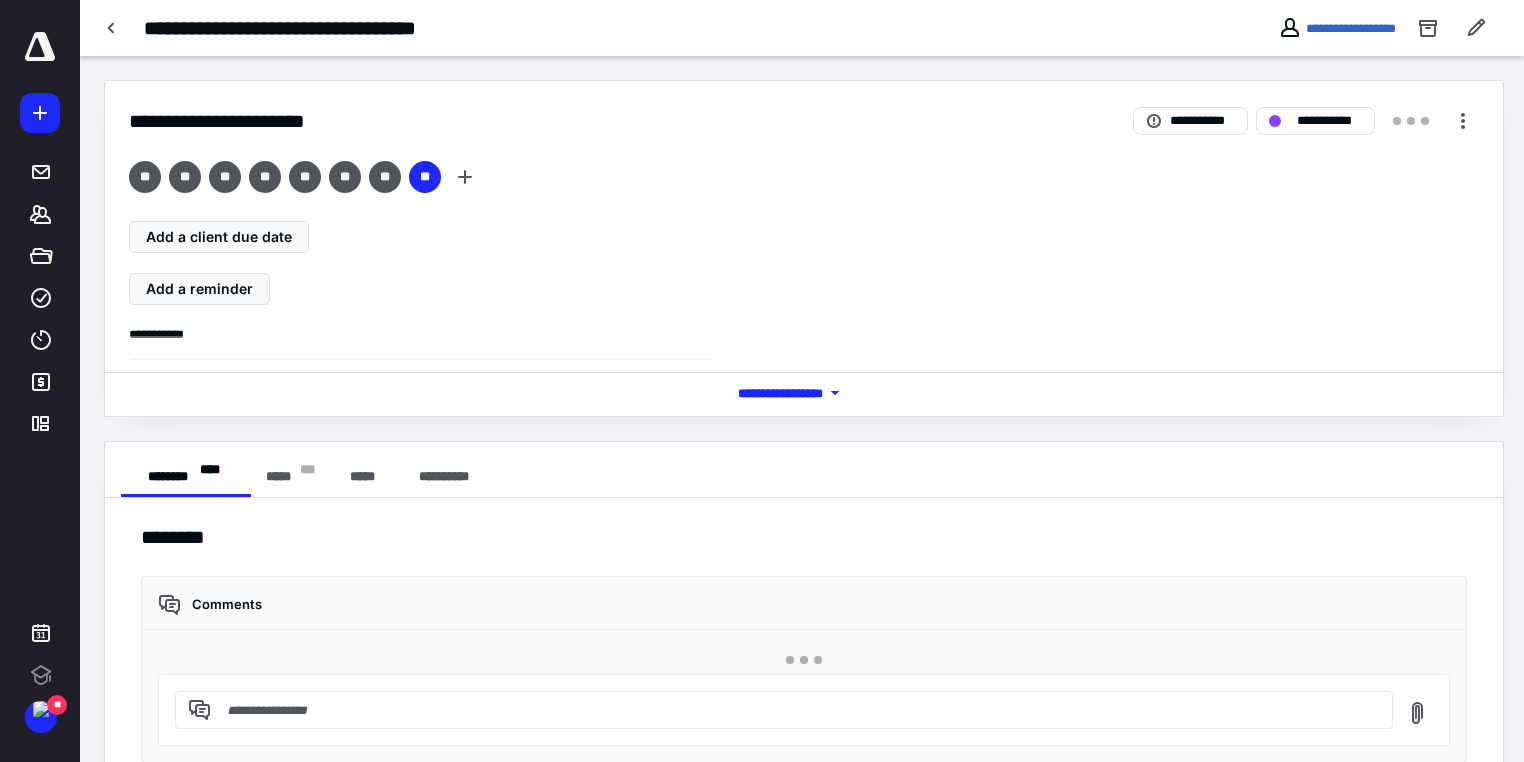 scroll, scrollTop: 0, scrollLeft: 0, axis: both 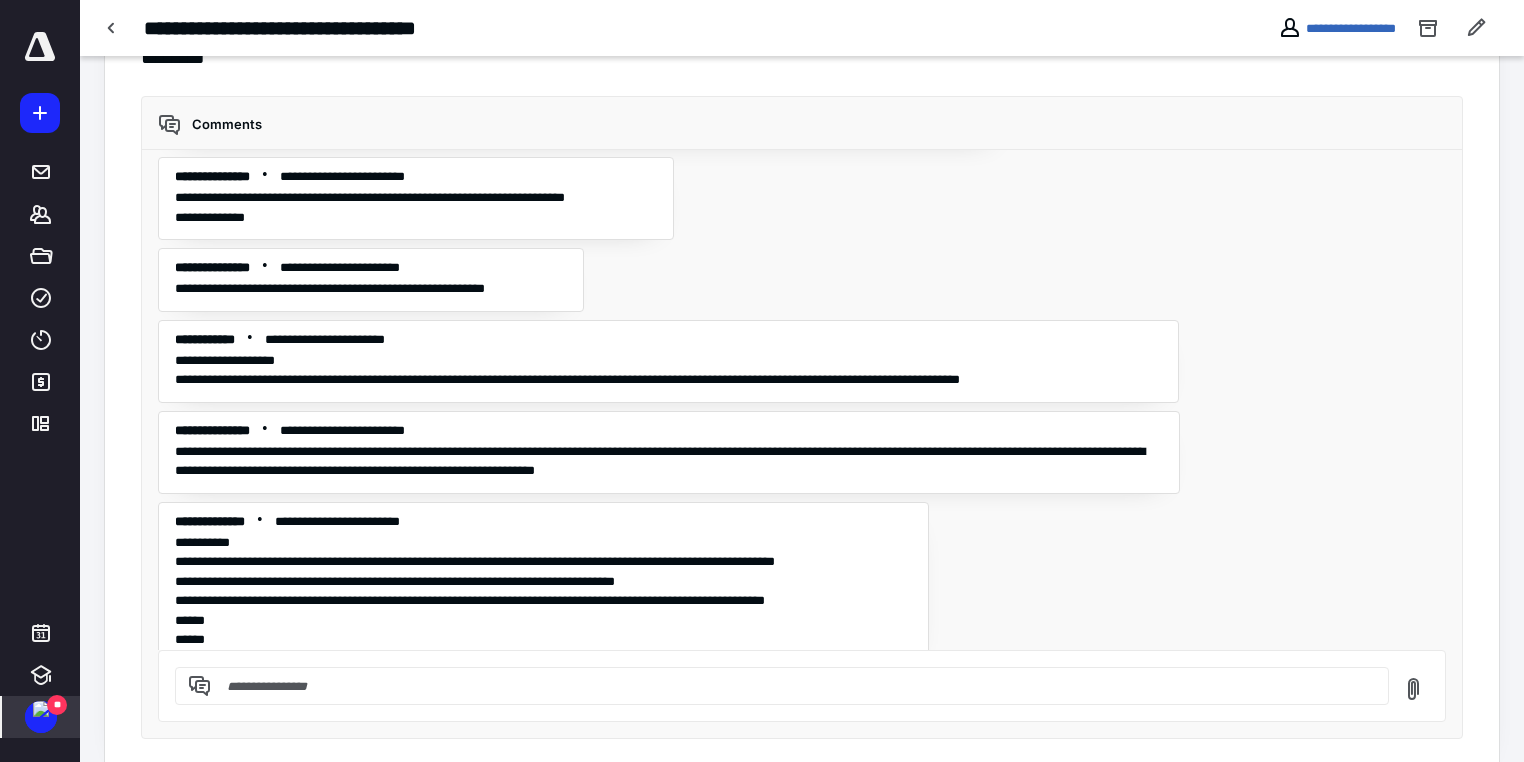 click at bounding box center (41, 709) 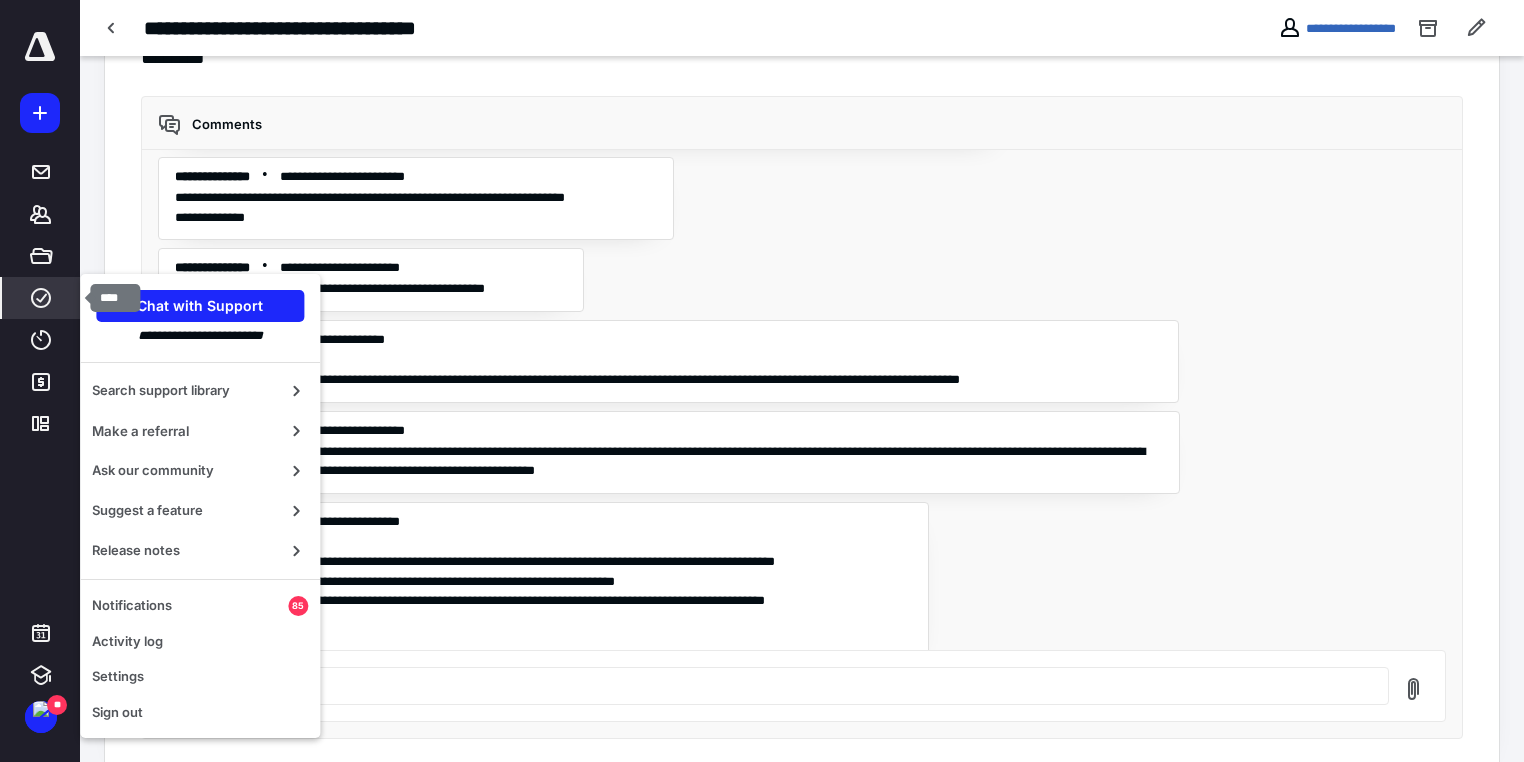 click 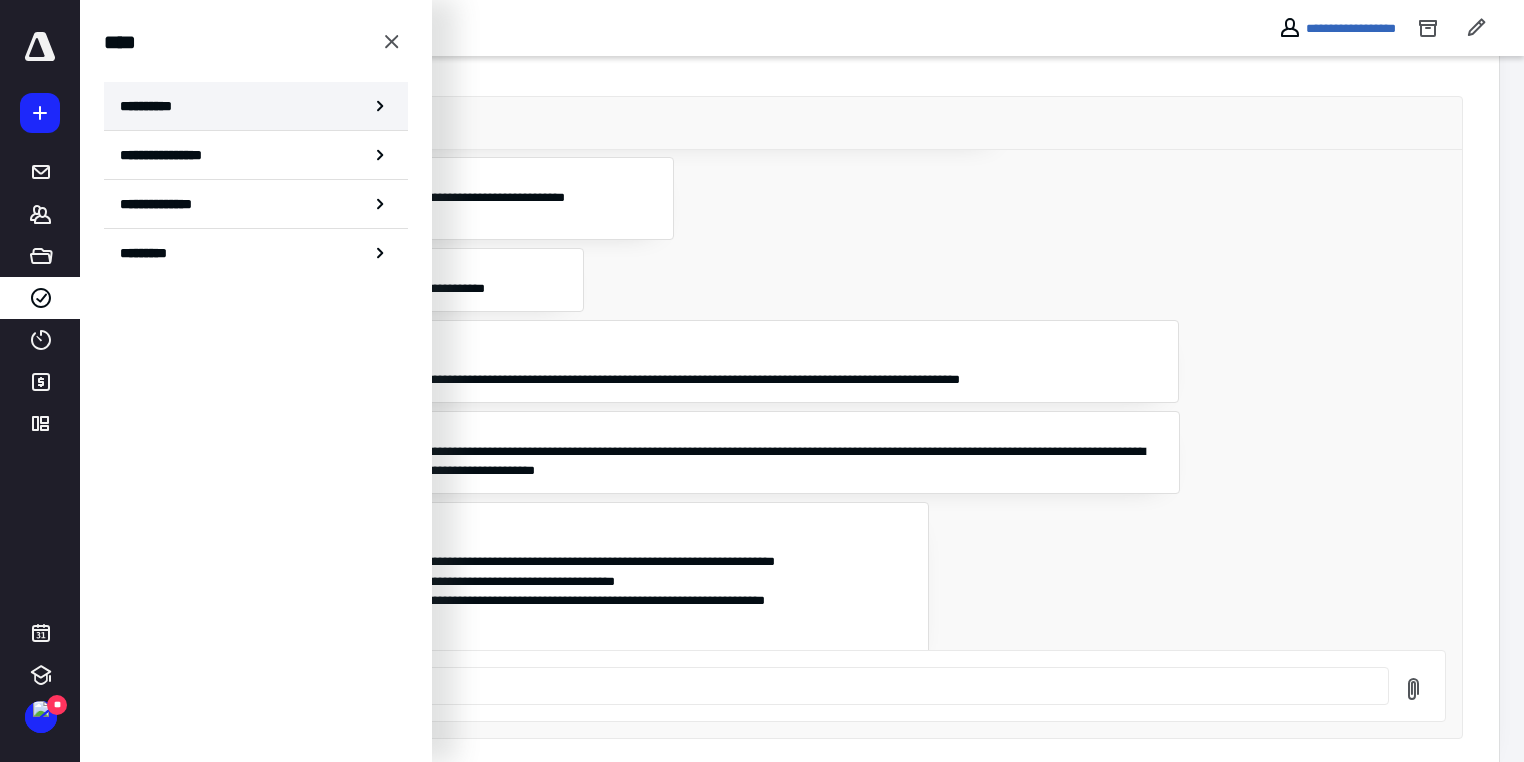click on "**********" at bounding box center (256, 106) 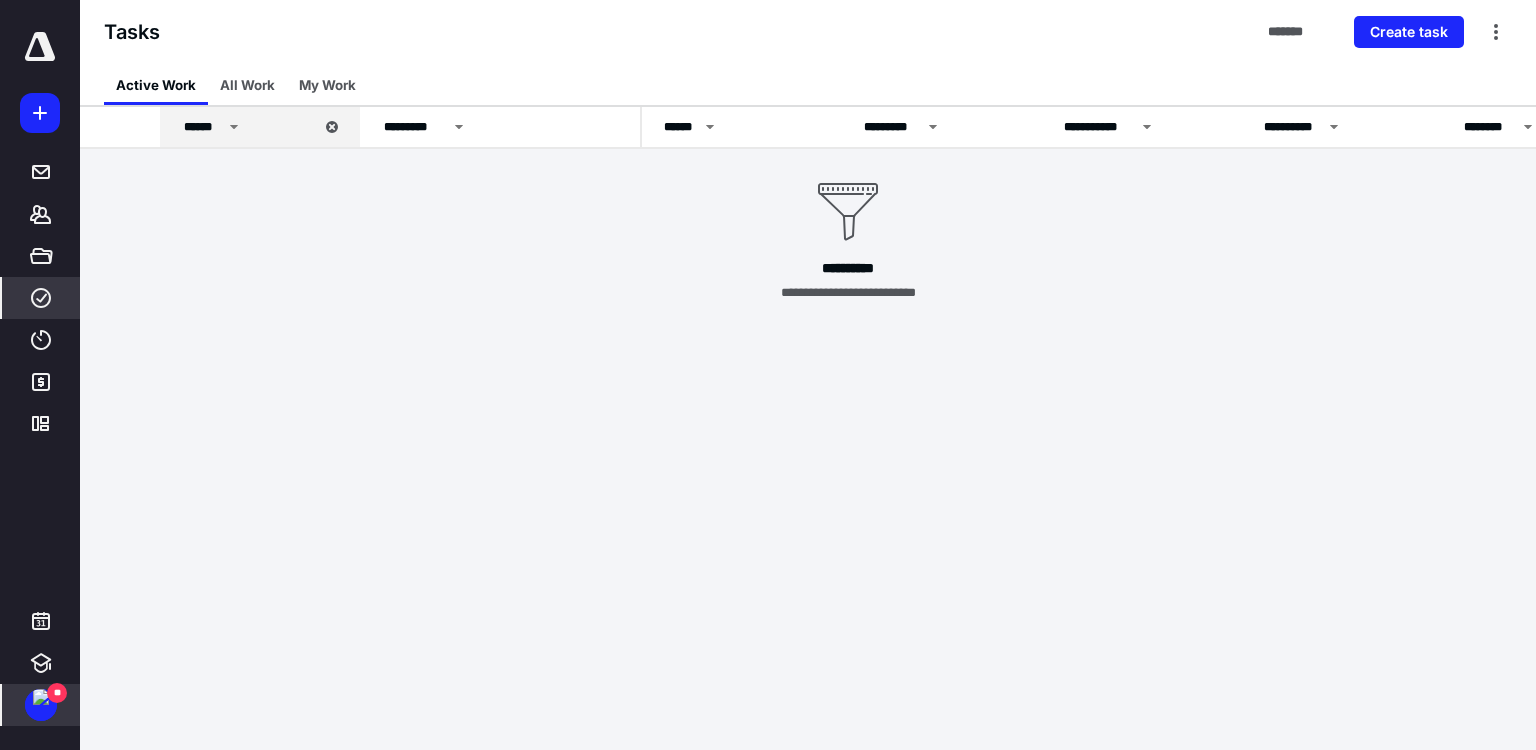 click on "**" at bounding box center [57, 693] 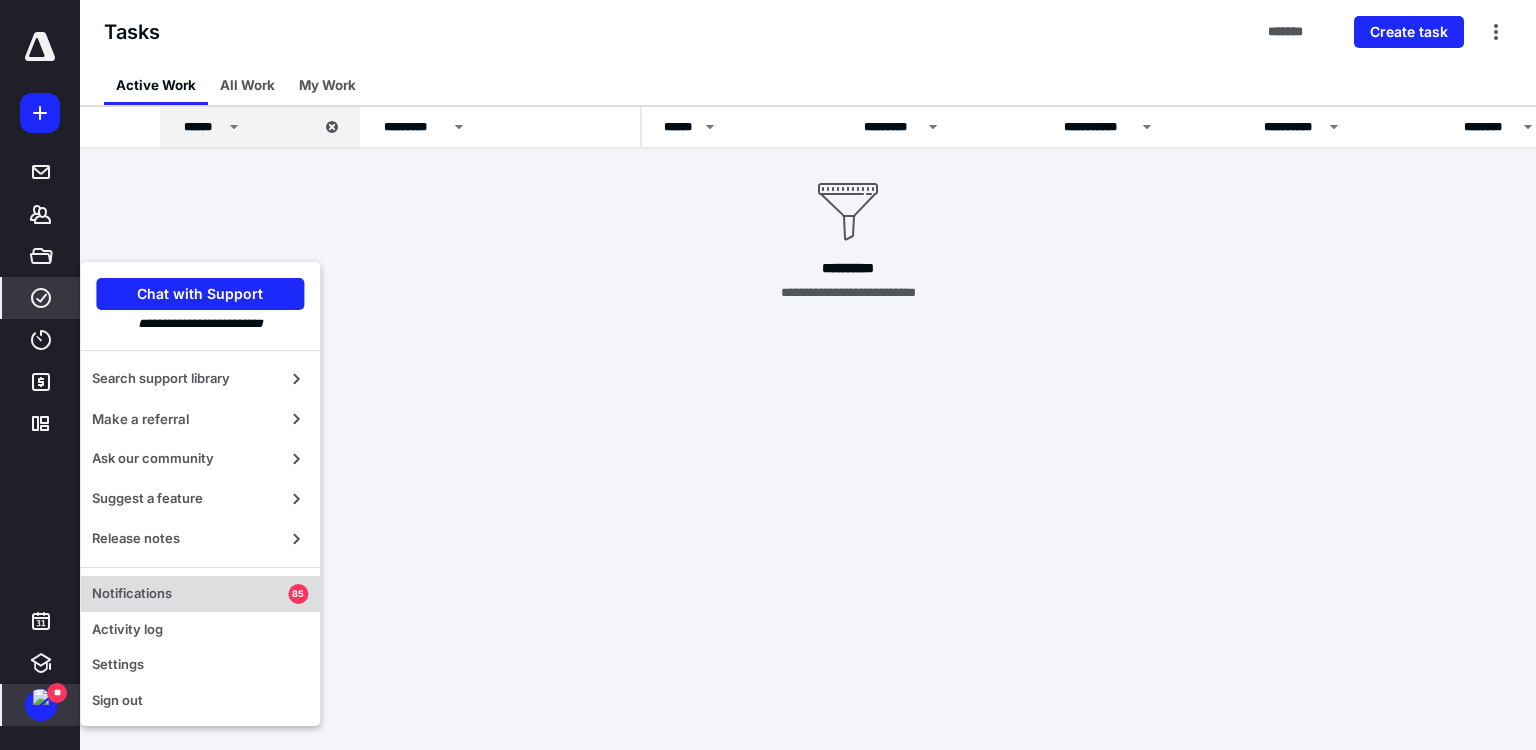 click on "Notifications" at bounding box center [190, 594] 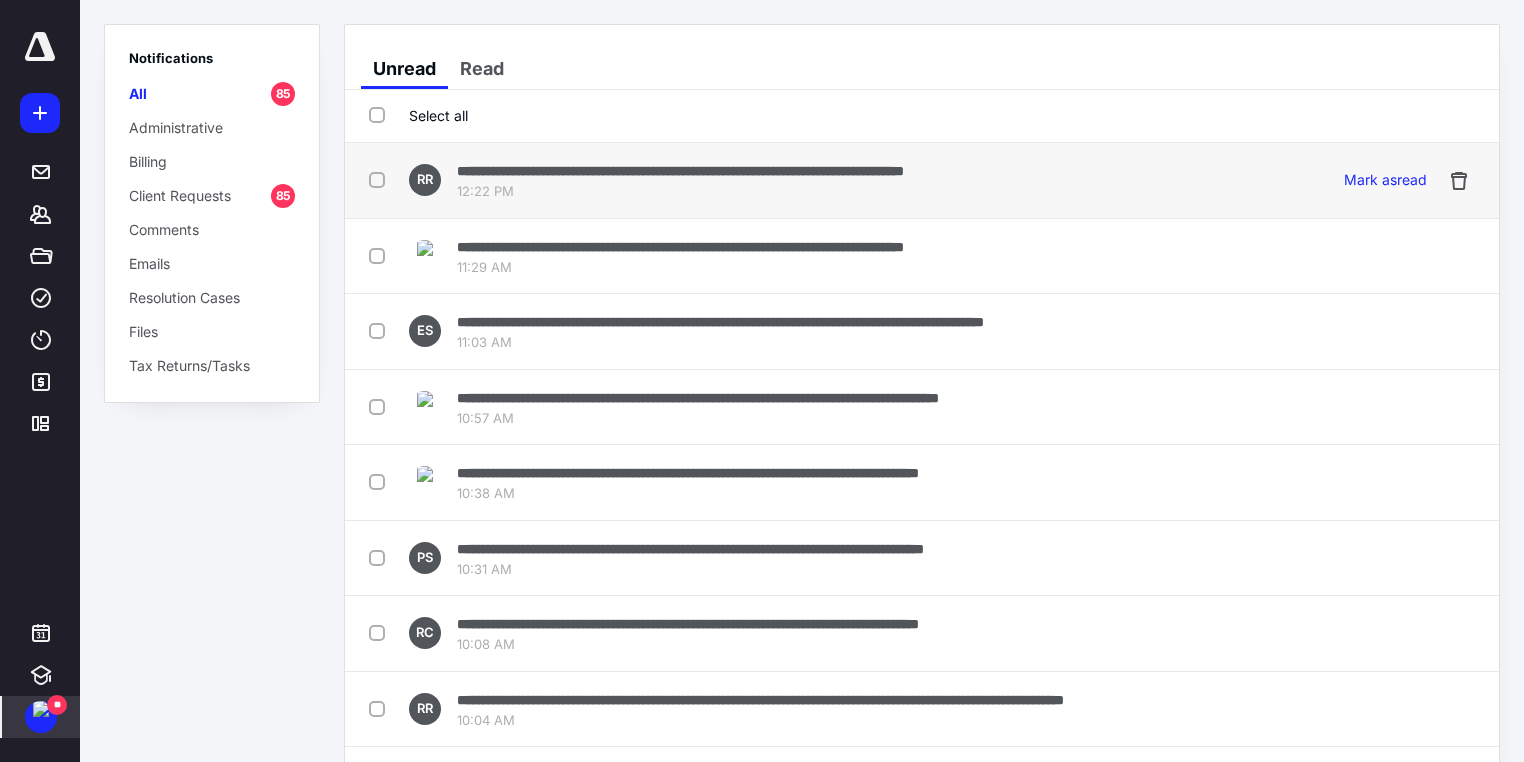 click at bounding box center [381, 179] 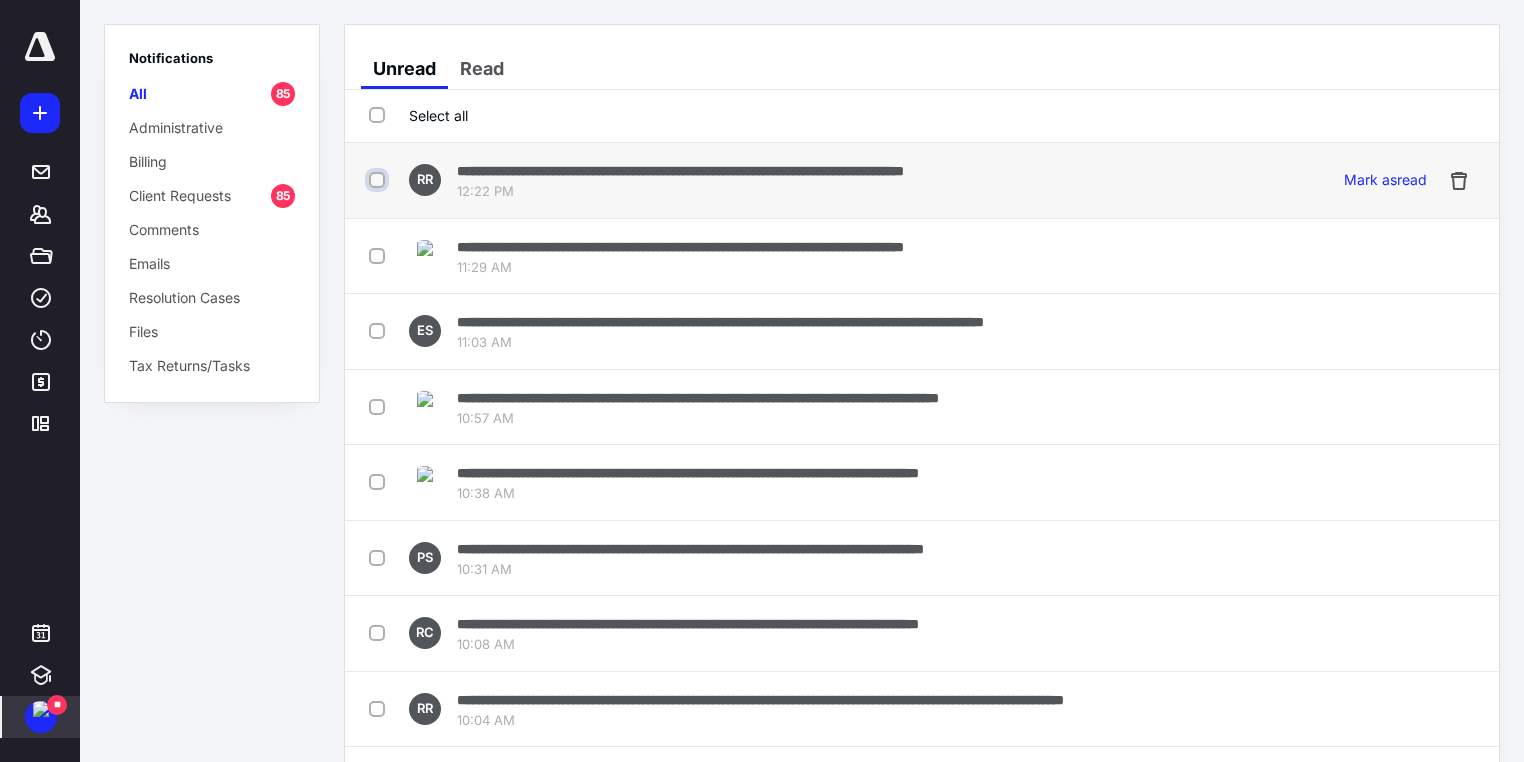click at bounding box center [379, 180] 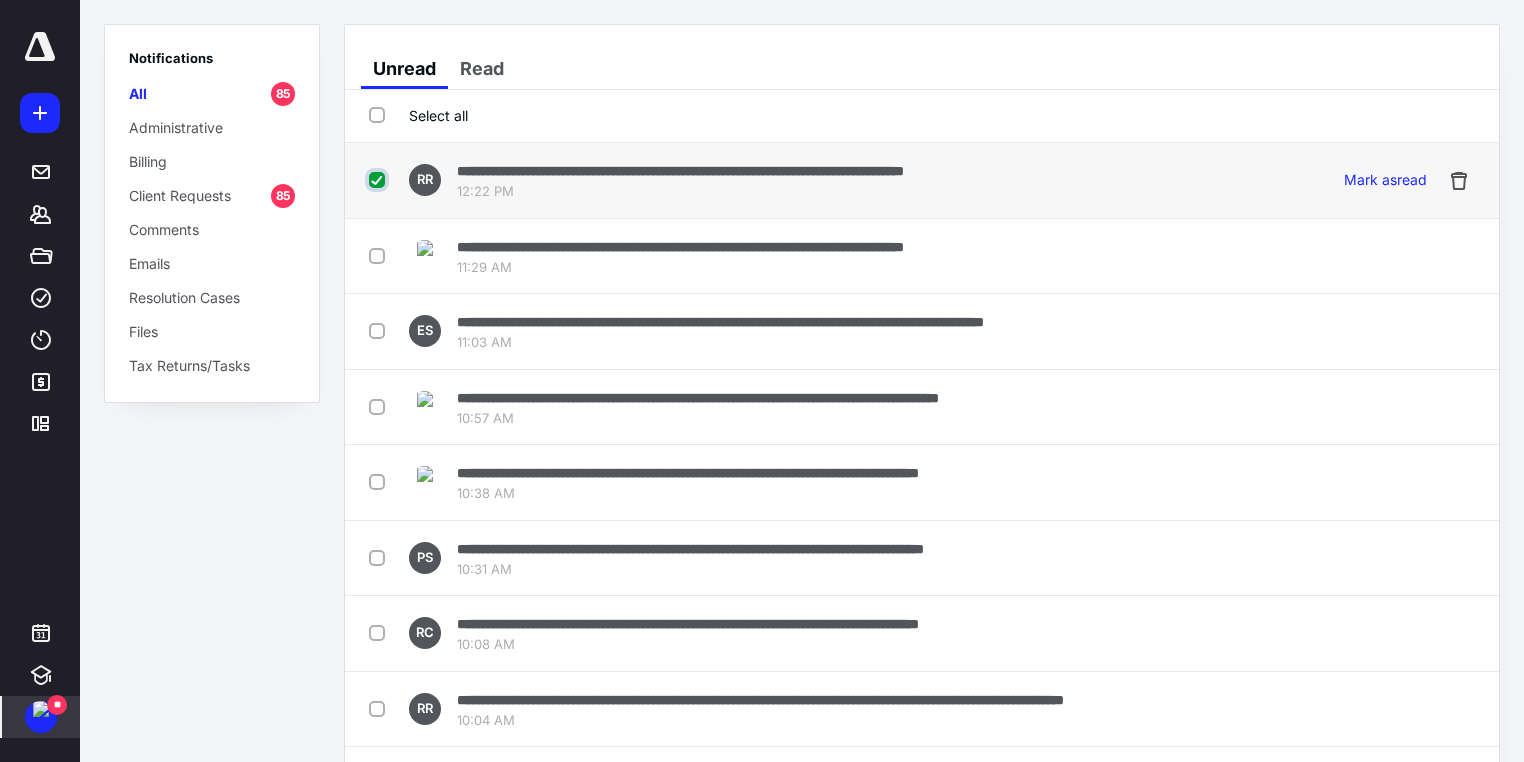 checkbox on "true" 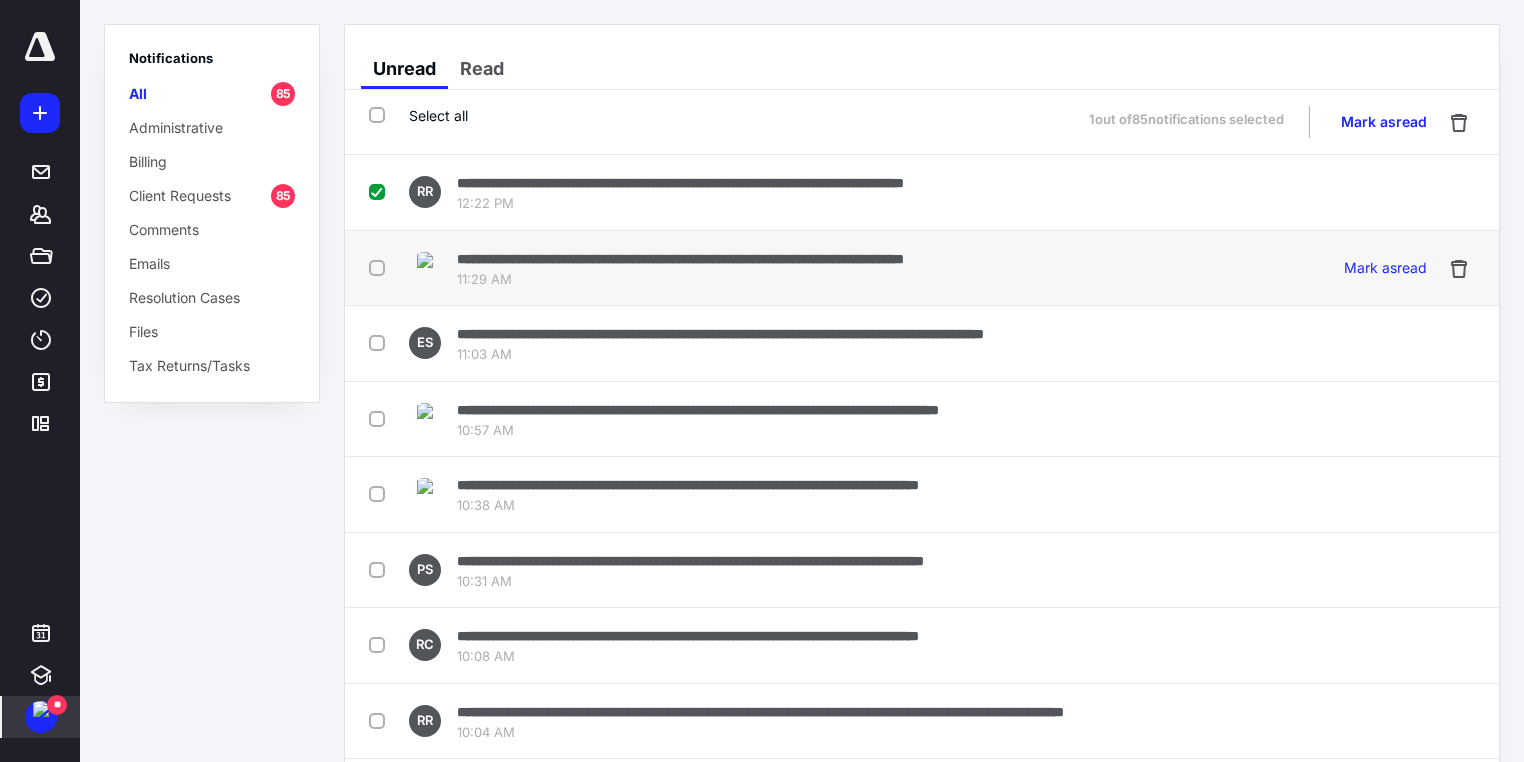 click at bounding box center (381, 267) 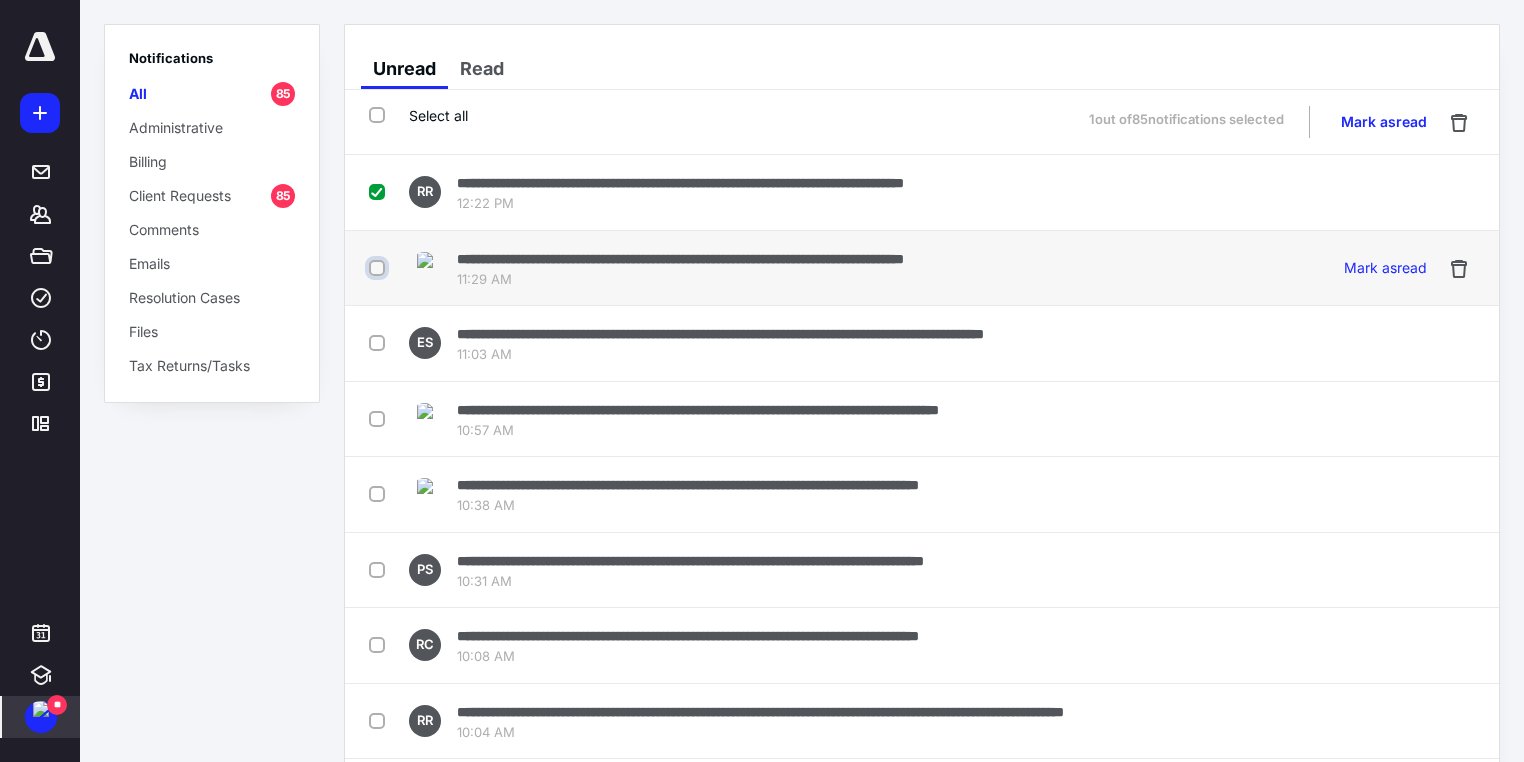 click at bounding box center [379, 268] 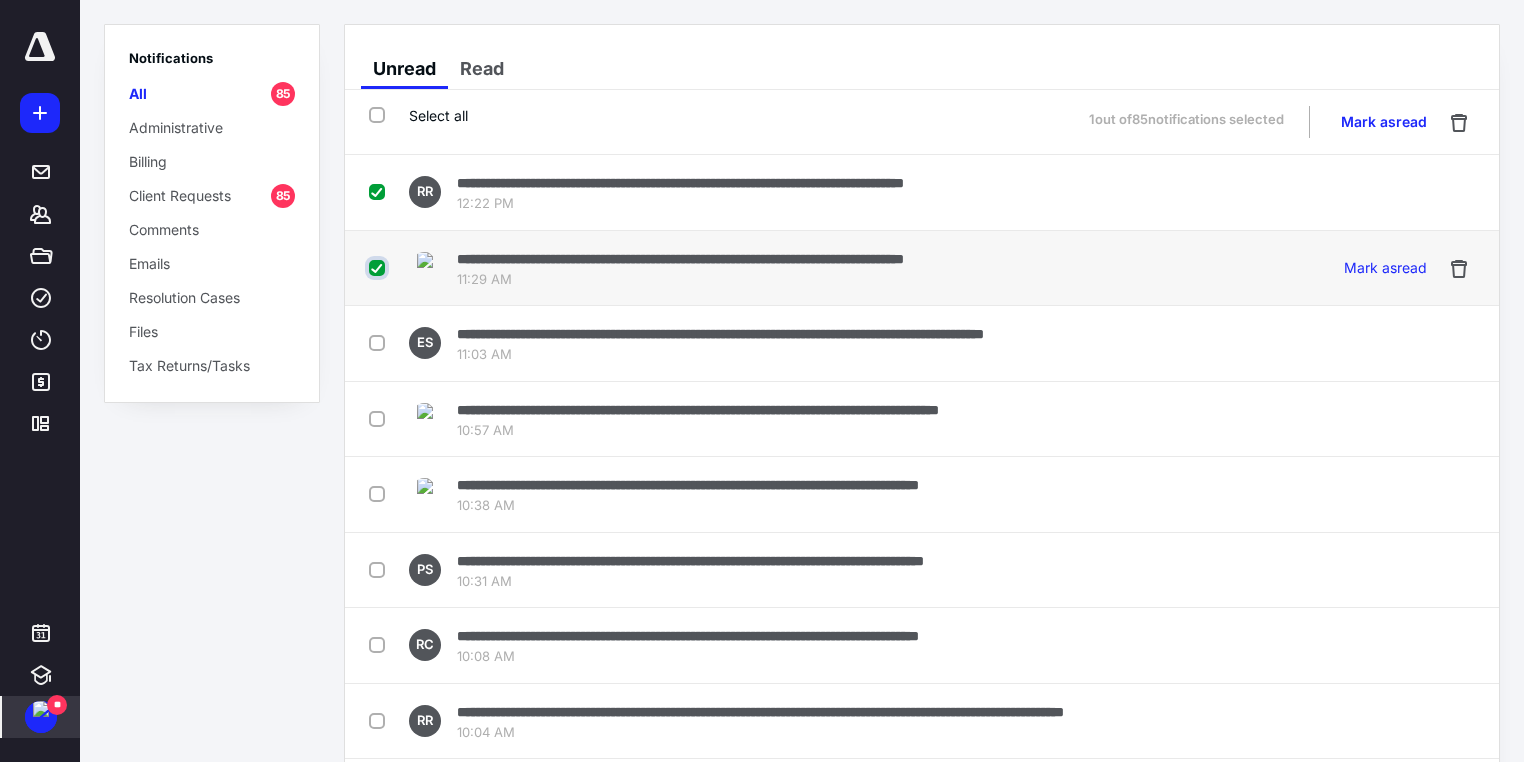 checkbox on "true" 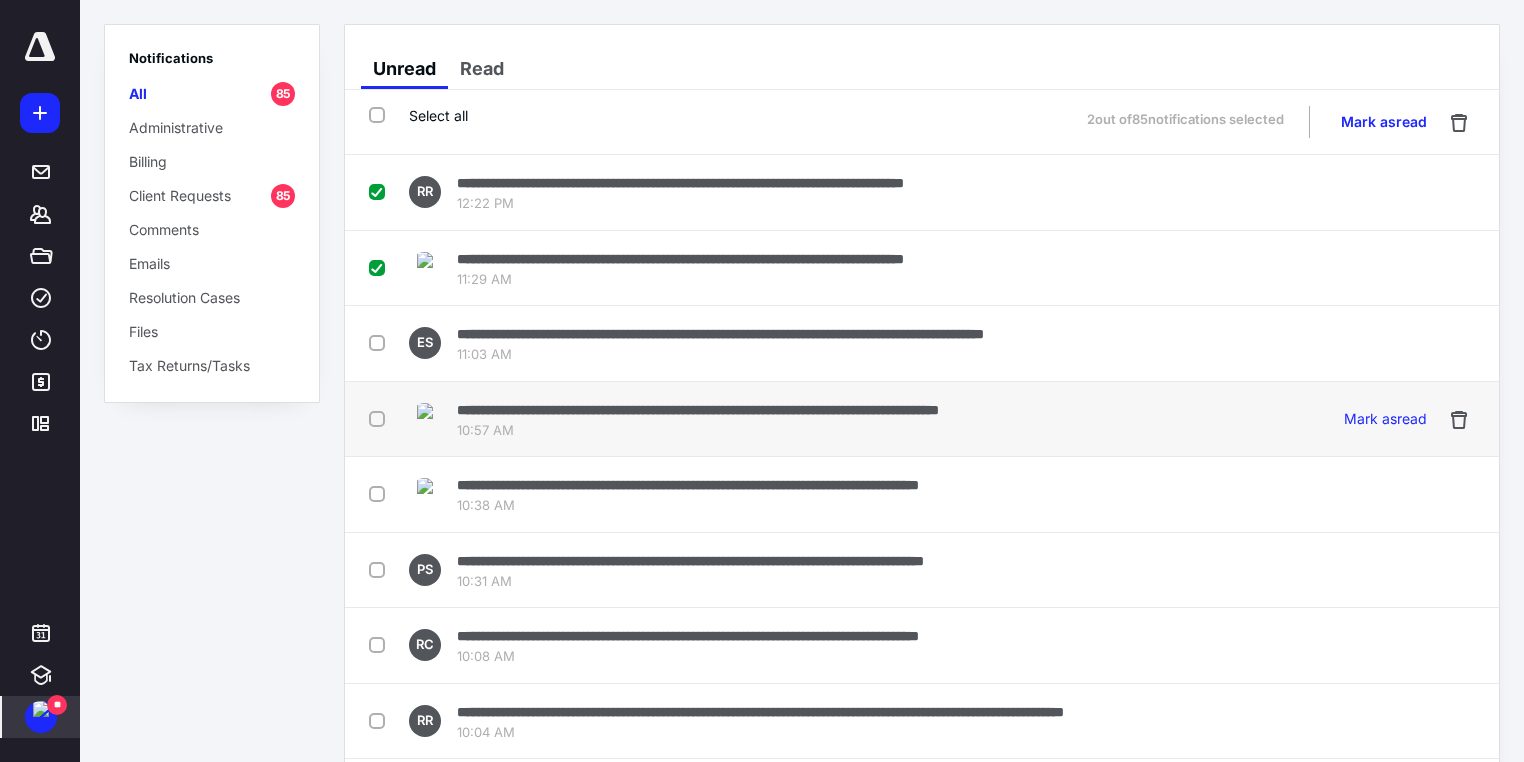 click at bounding box center [381, 418] 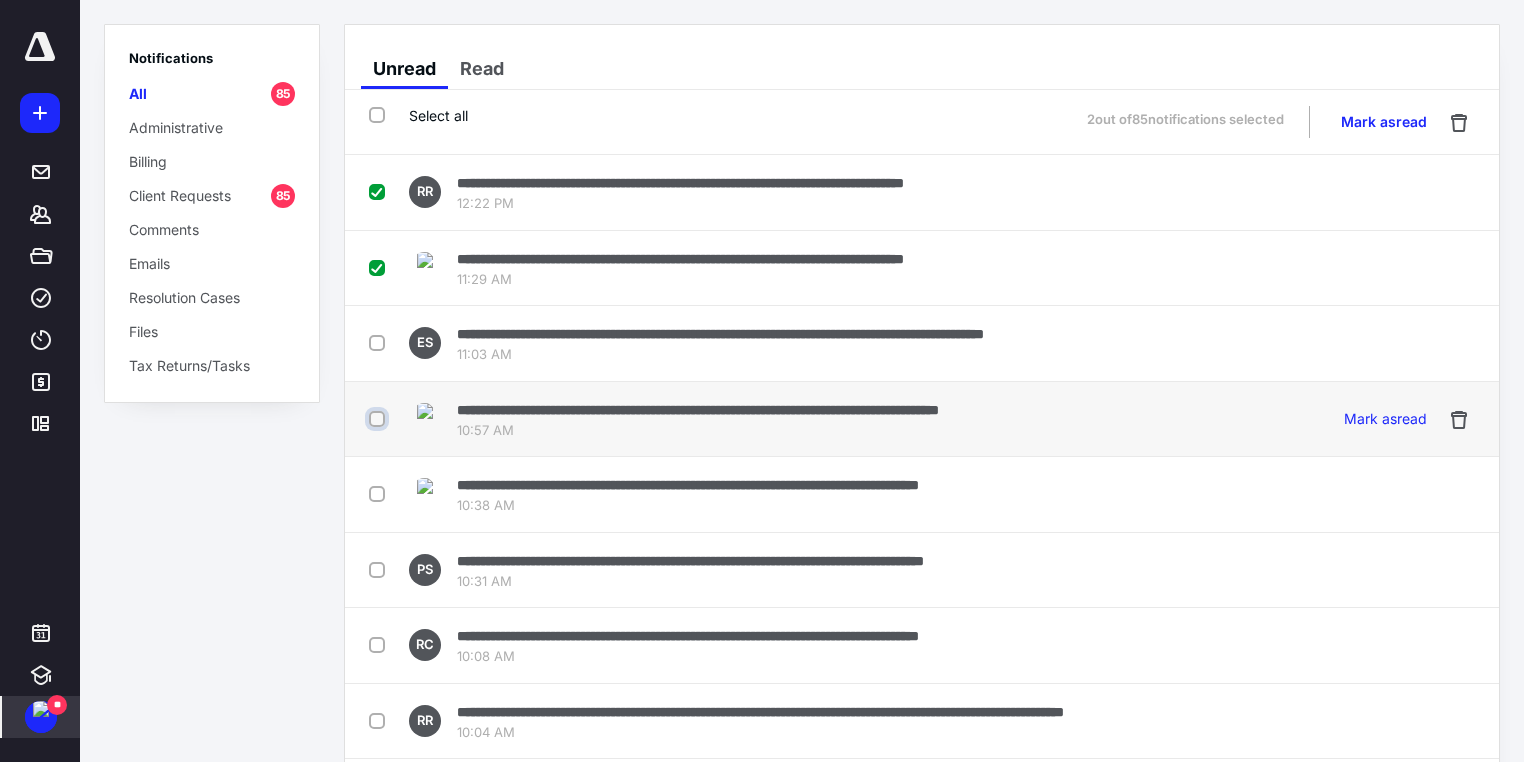 click at bounding box center [379, 419] 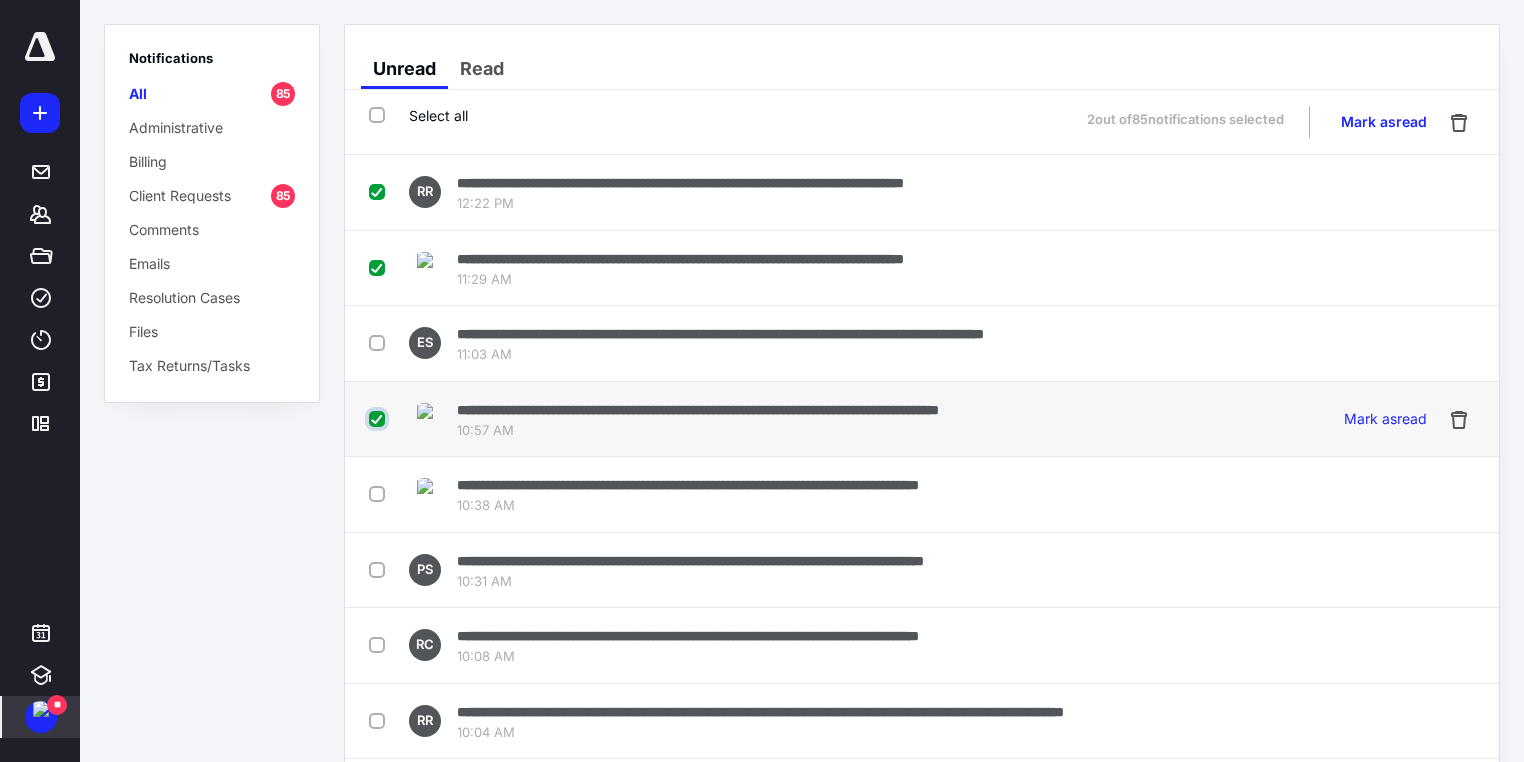 checkbox on "true" 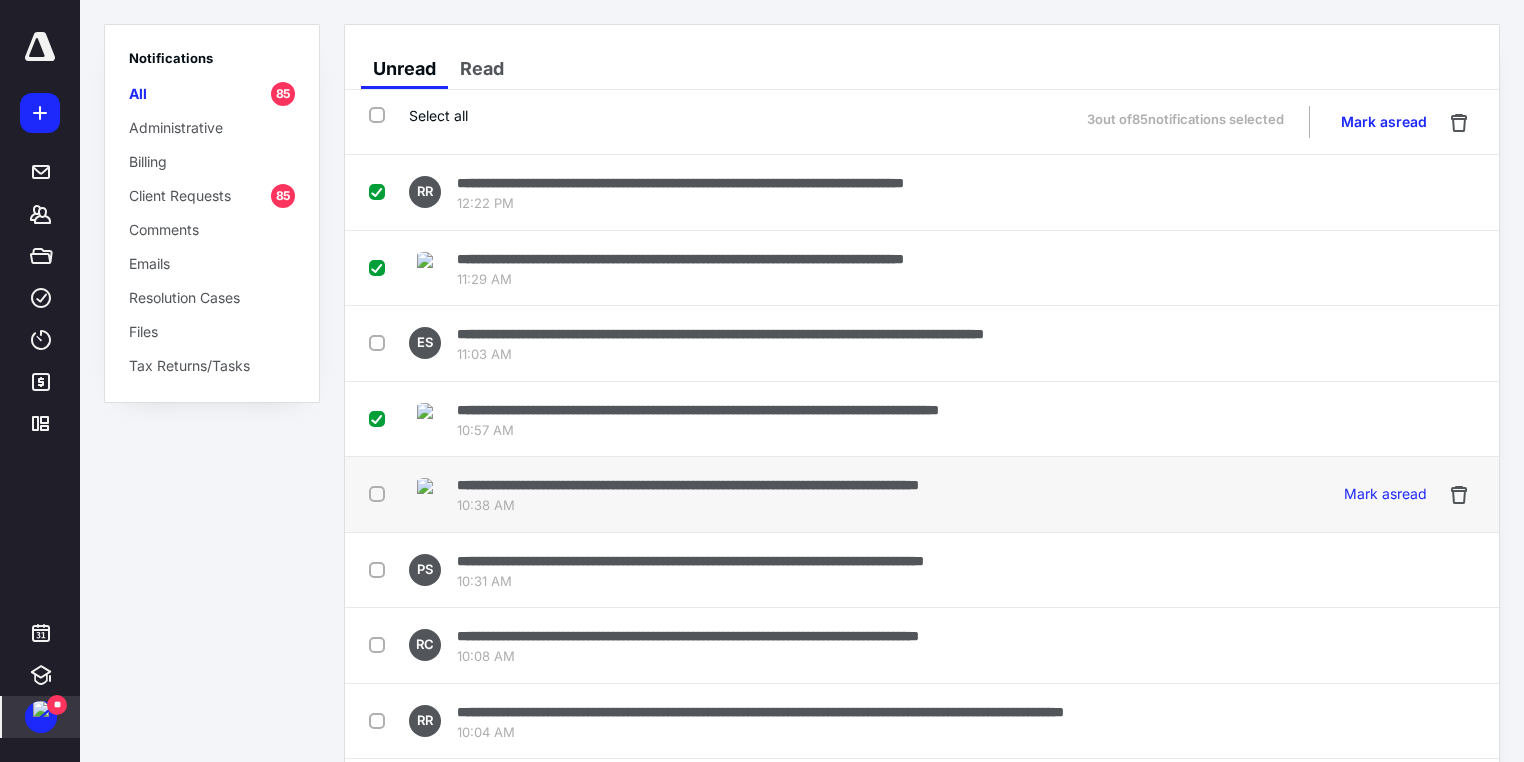 click at bounding box center (381, 493) 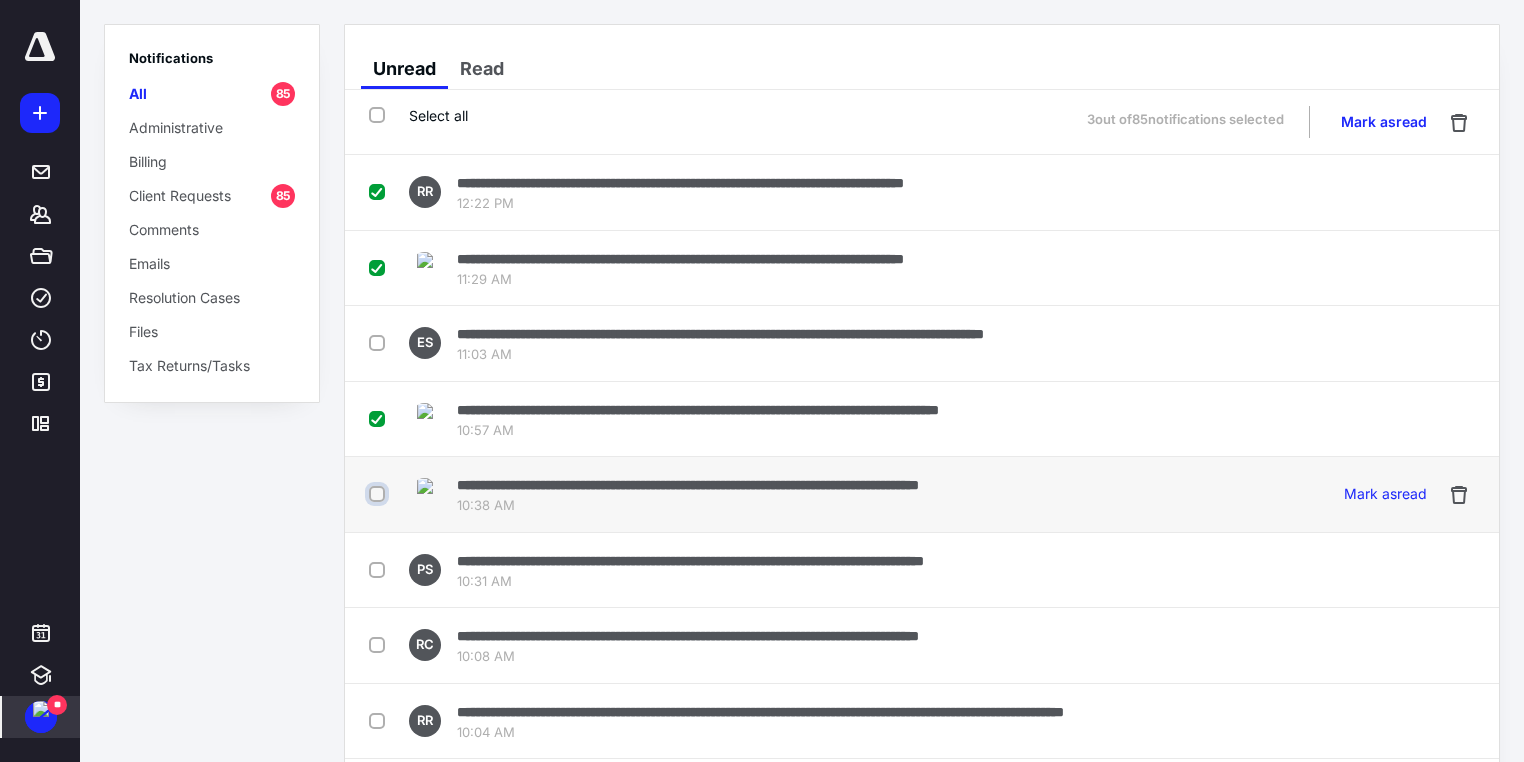 click at bounding box center [379, 494] 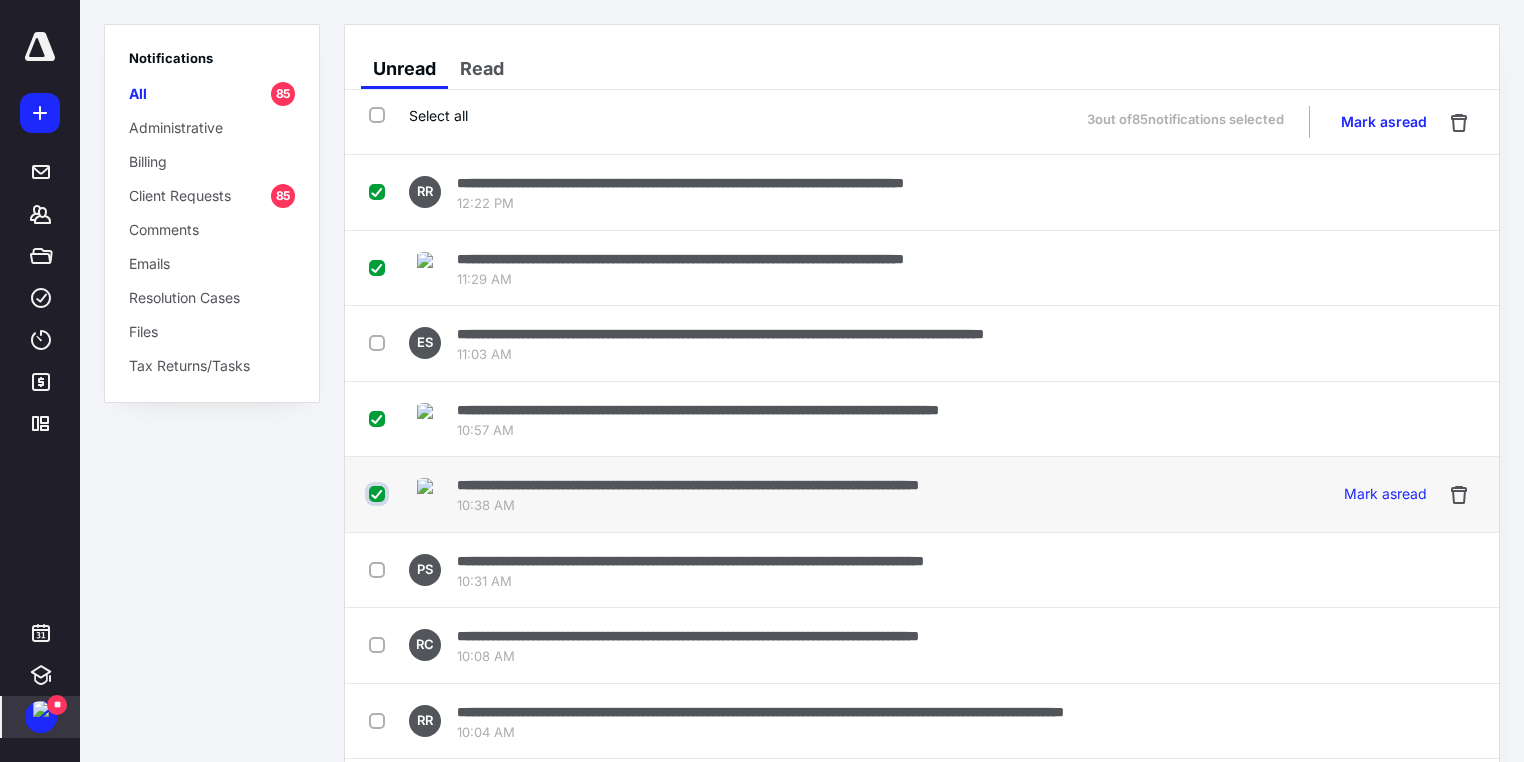 checkbox on "true" 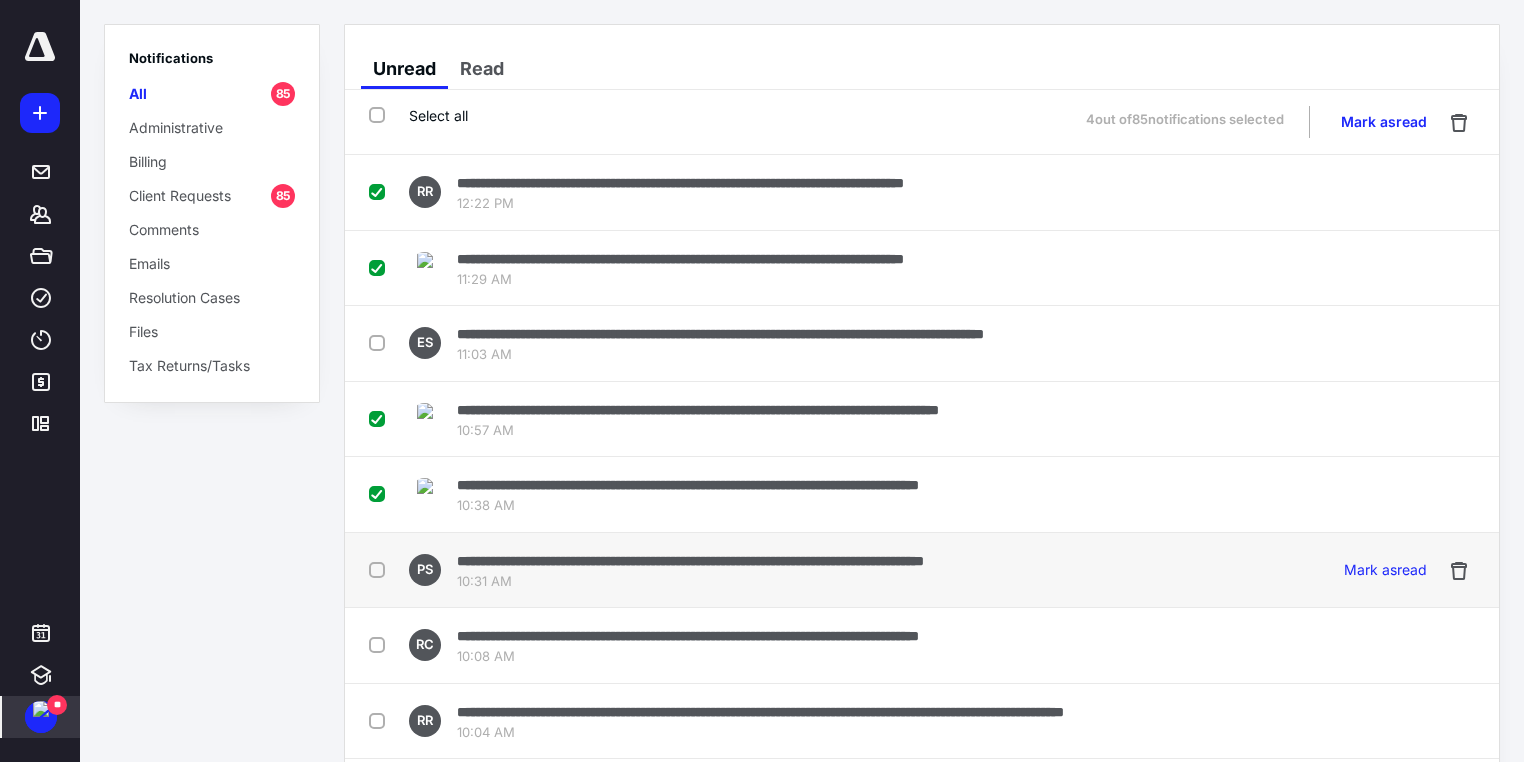 click at bounding box center (381, 569) 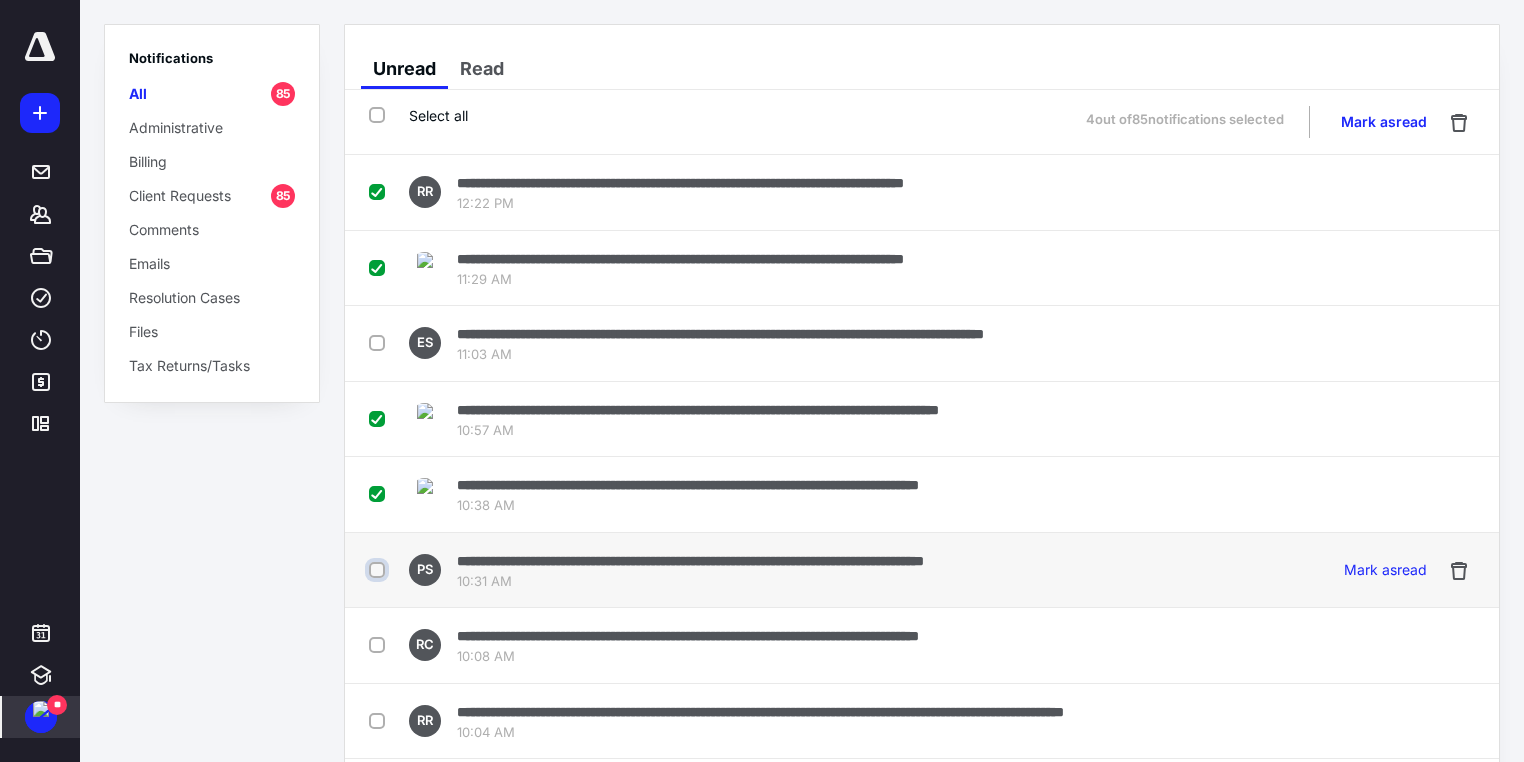 click at bounding box center (379, 570) 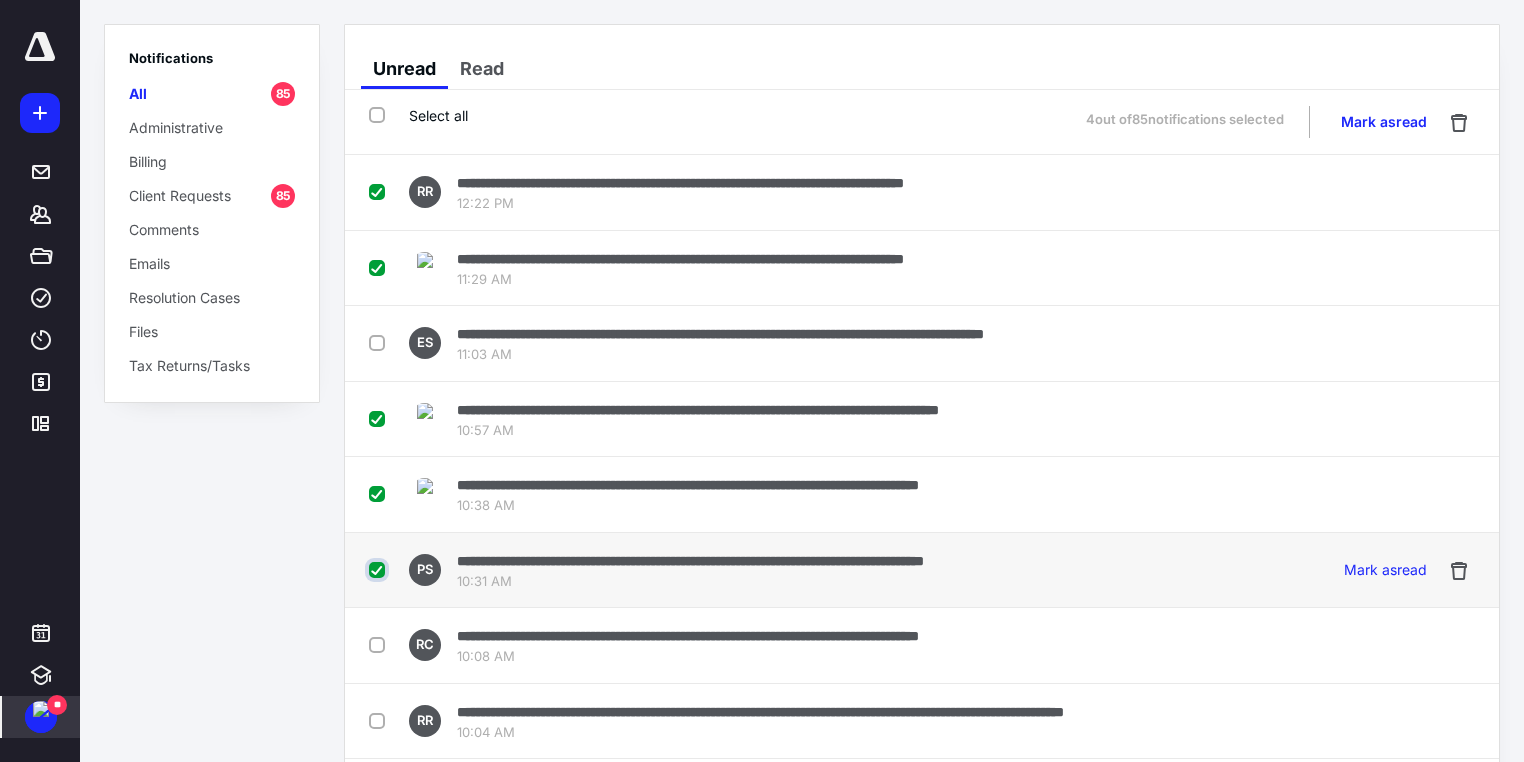 checkbox on "true" 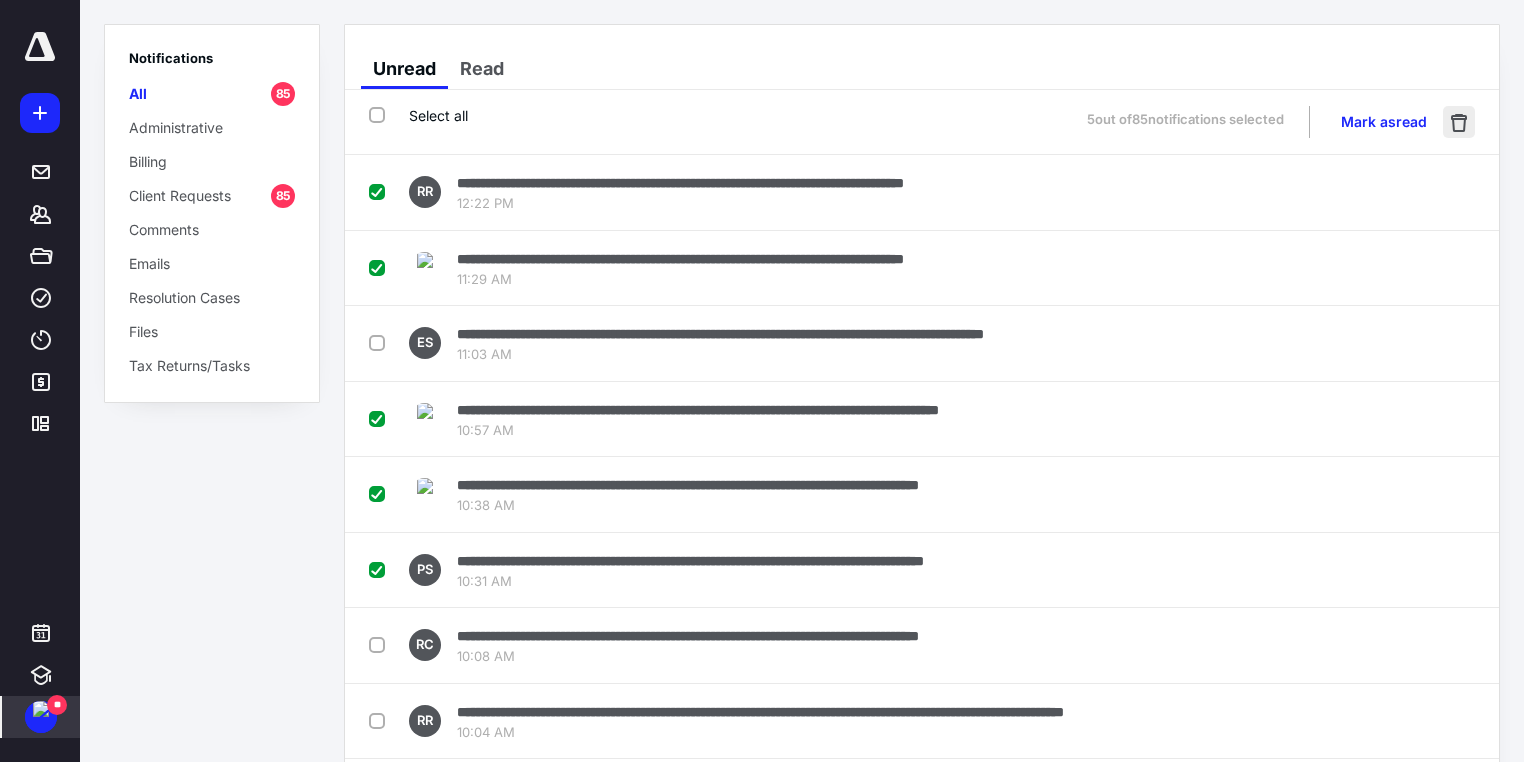 click at bounding box center [1459, 122] 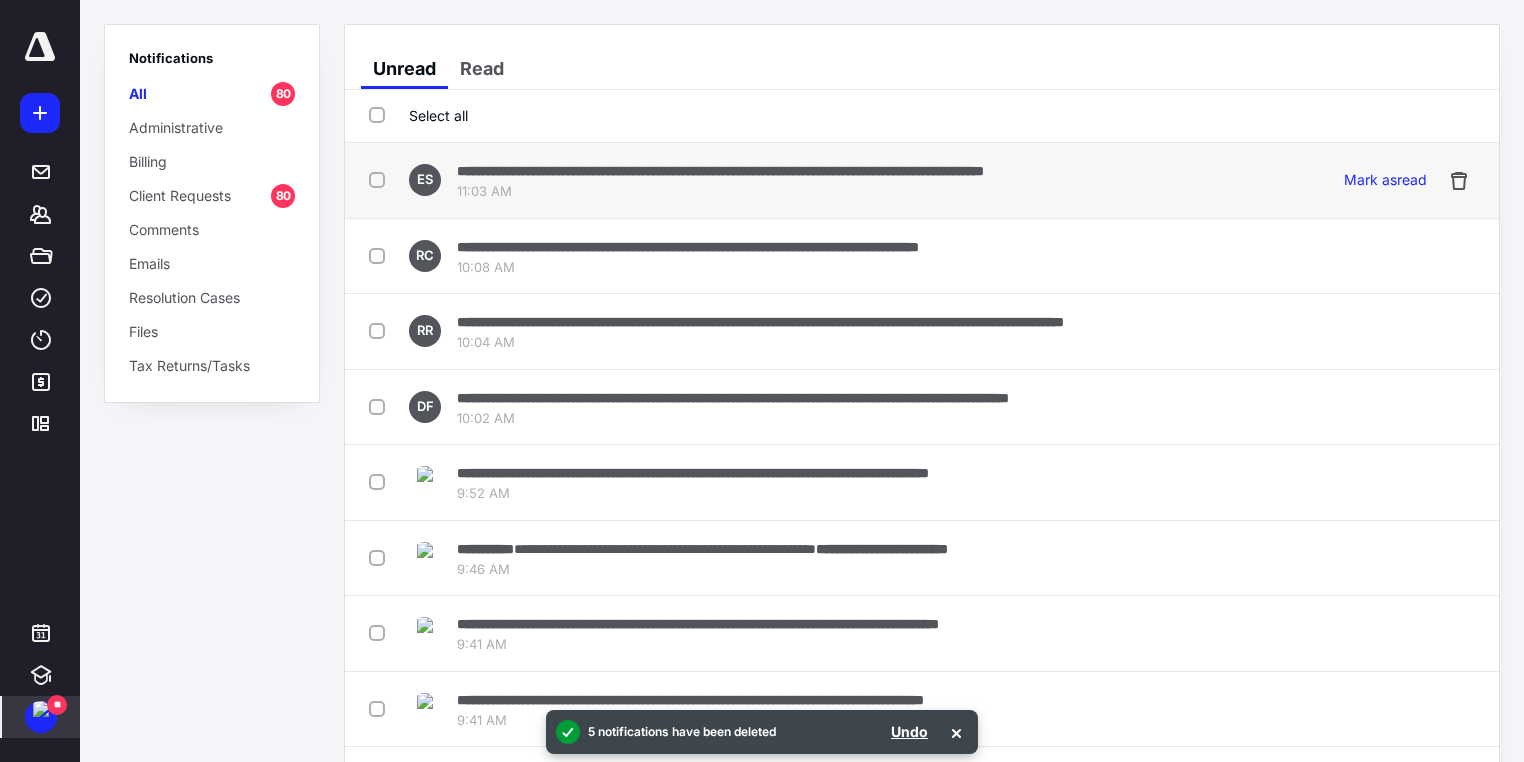 click on "**********" at bounding box center [720, 171] 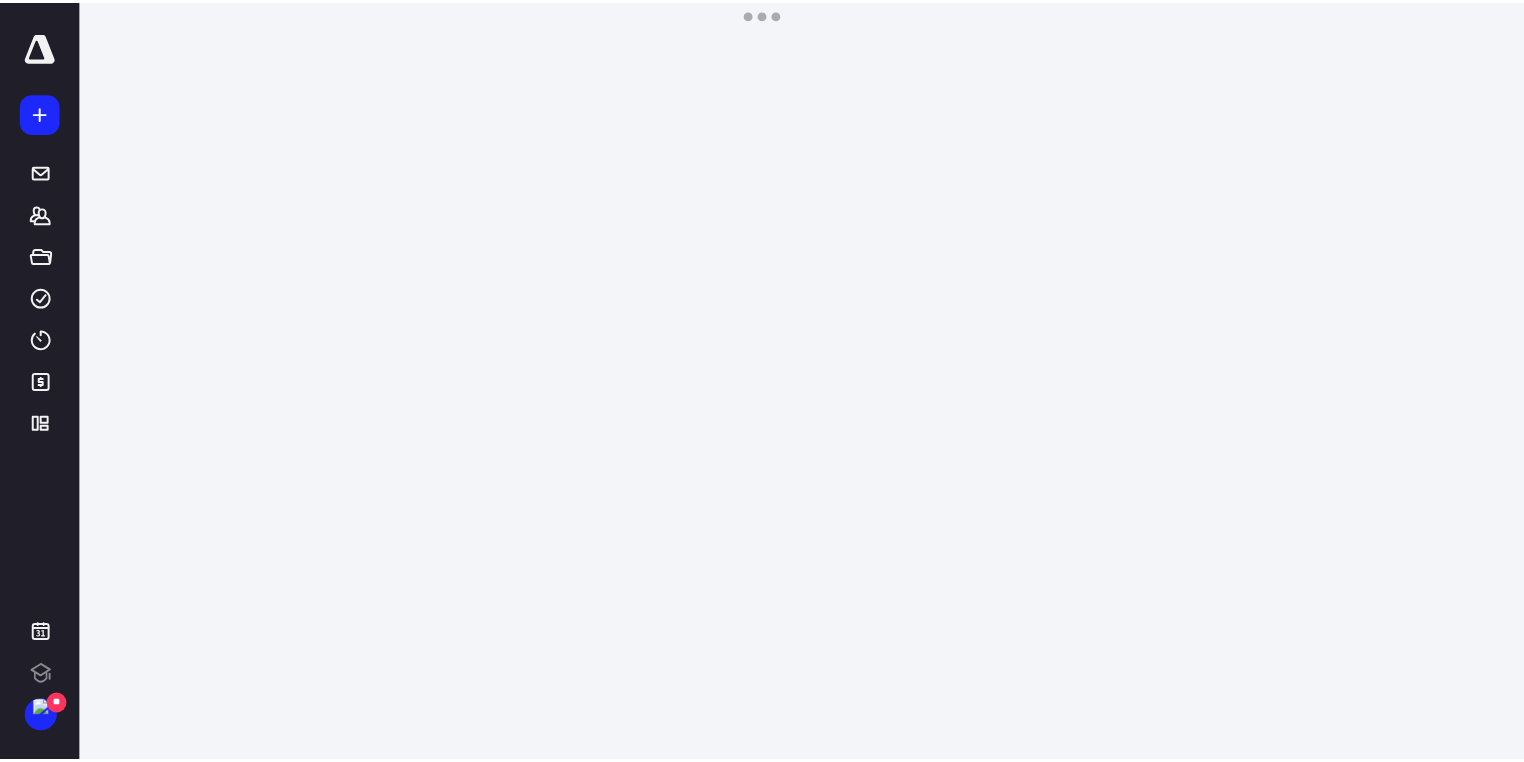 scroll, scrollTop: 0, scrollLeft: 0, axis: both 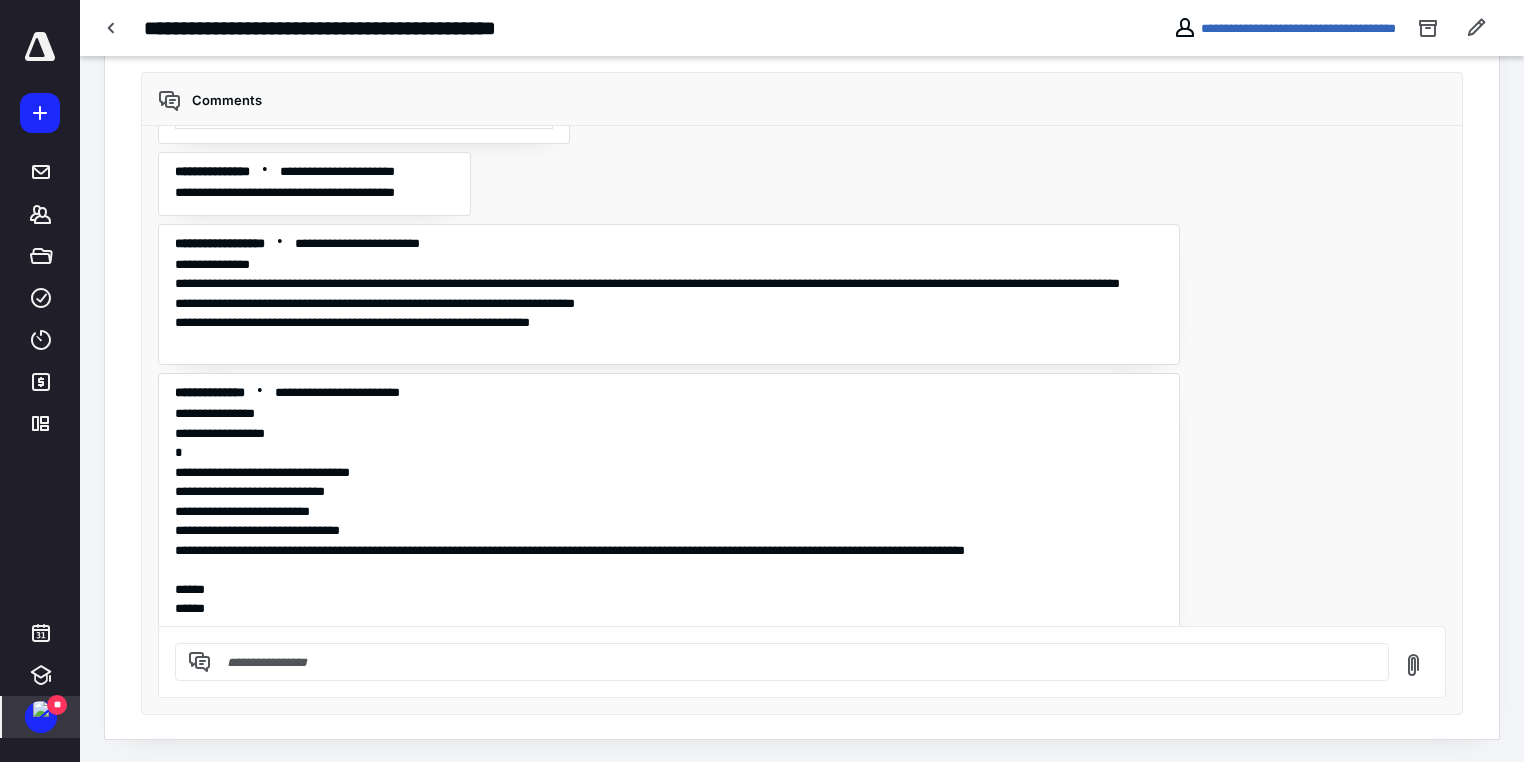 click at bounding box center (41, 709) 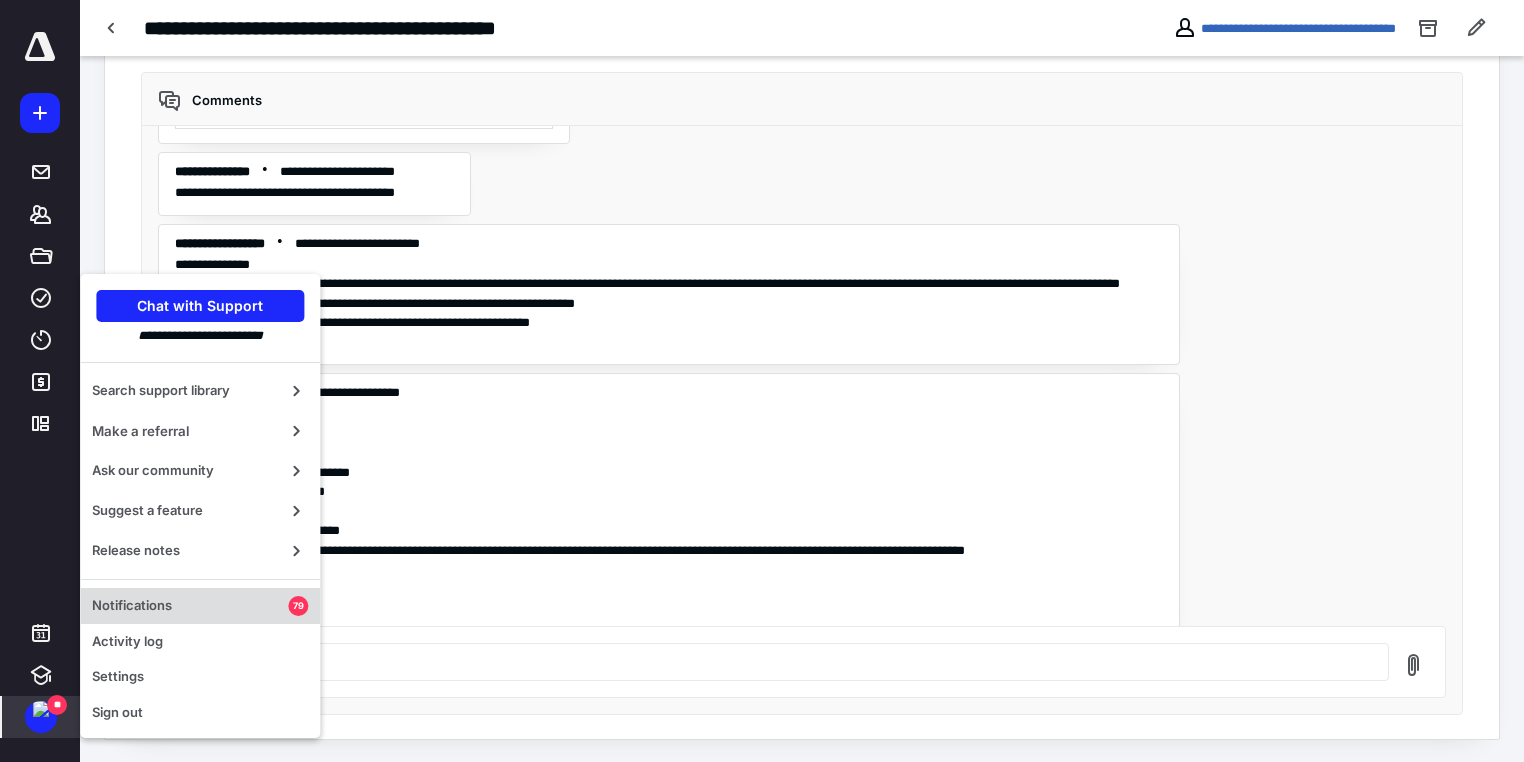 click on "Notifications" at bounding box center (190, 606) 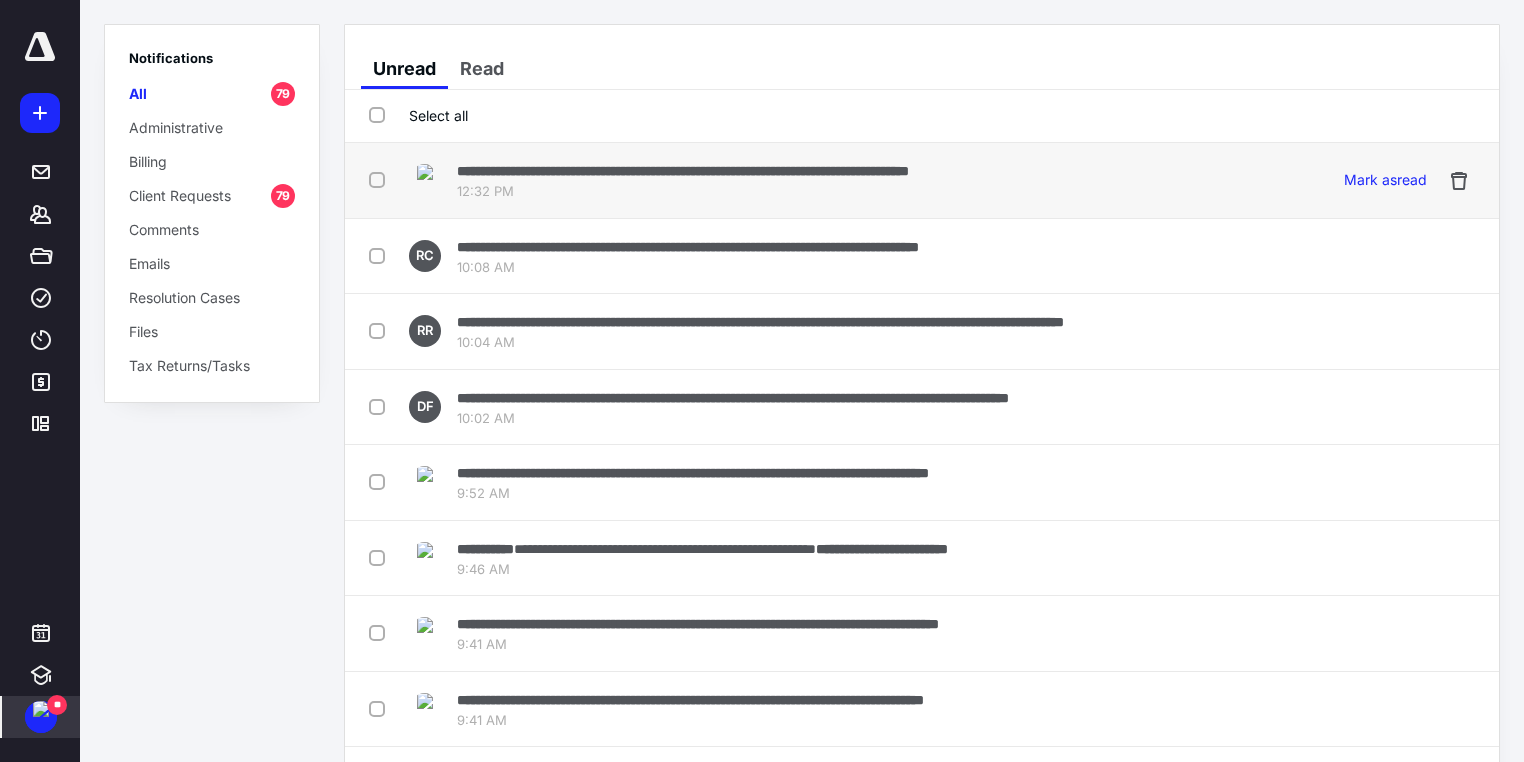 click at bounding box center (381, 179) 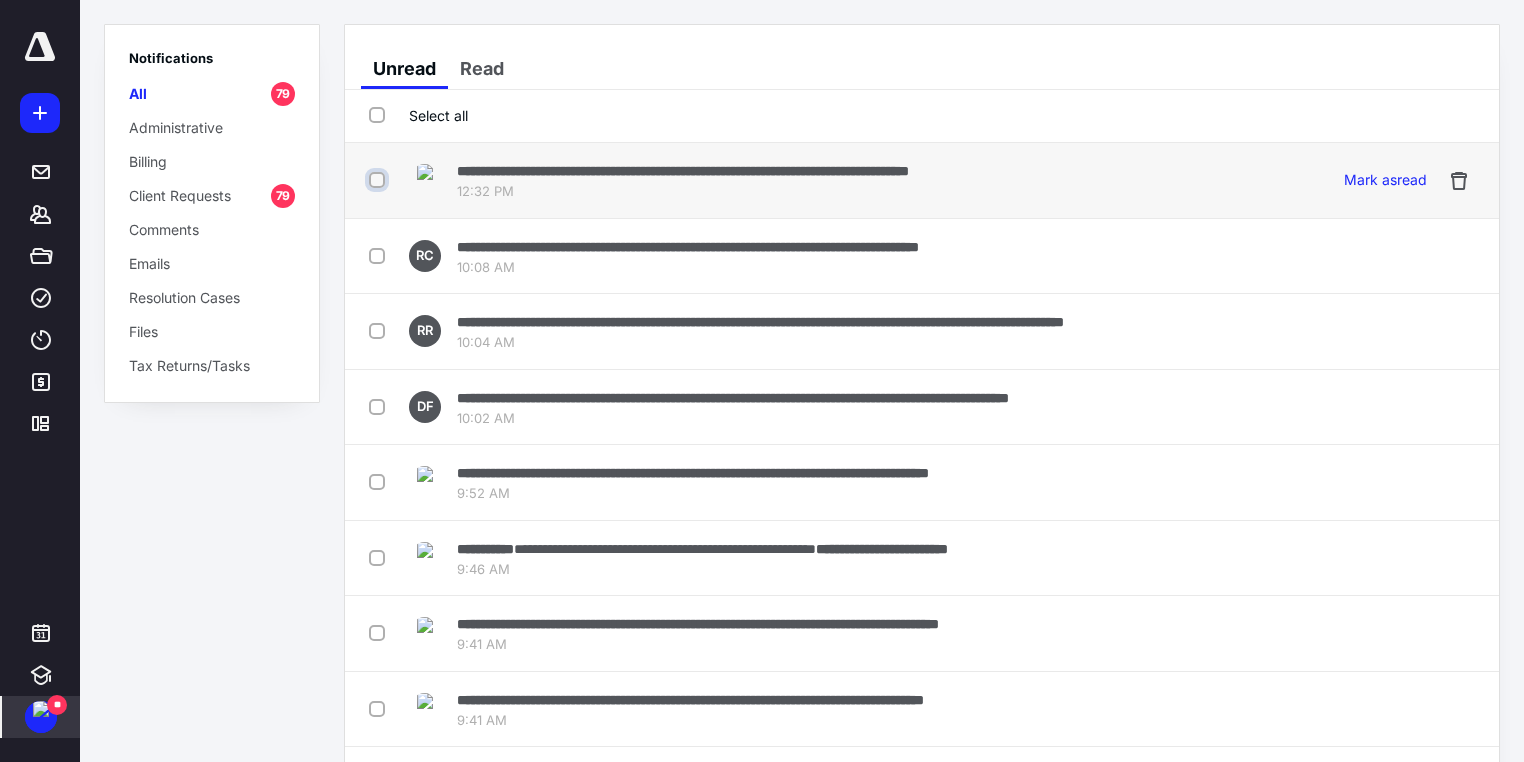 click at bounding box center [379, 180] 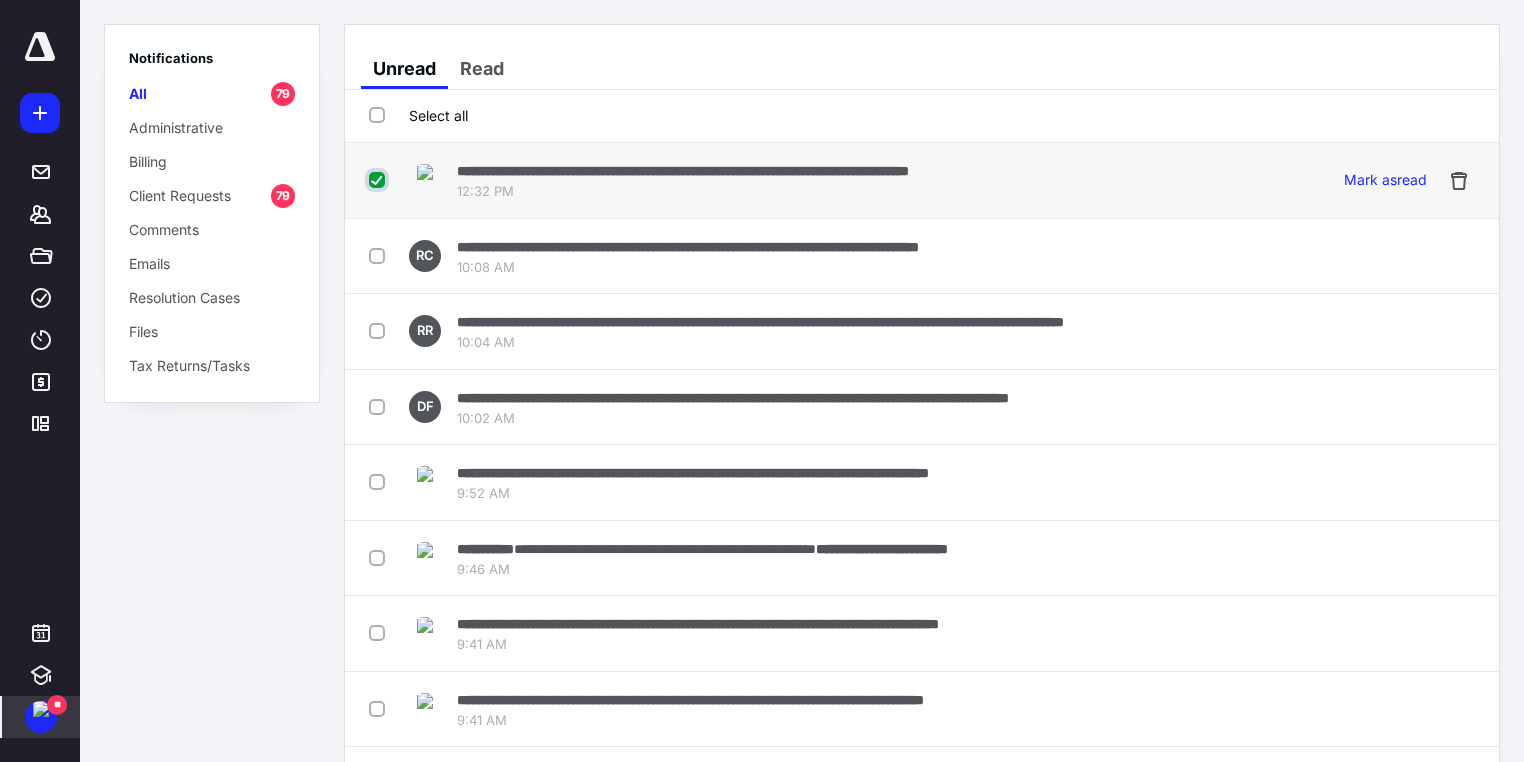 checkbox on "true" 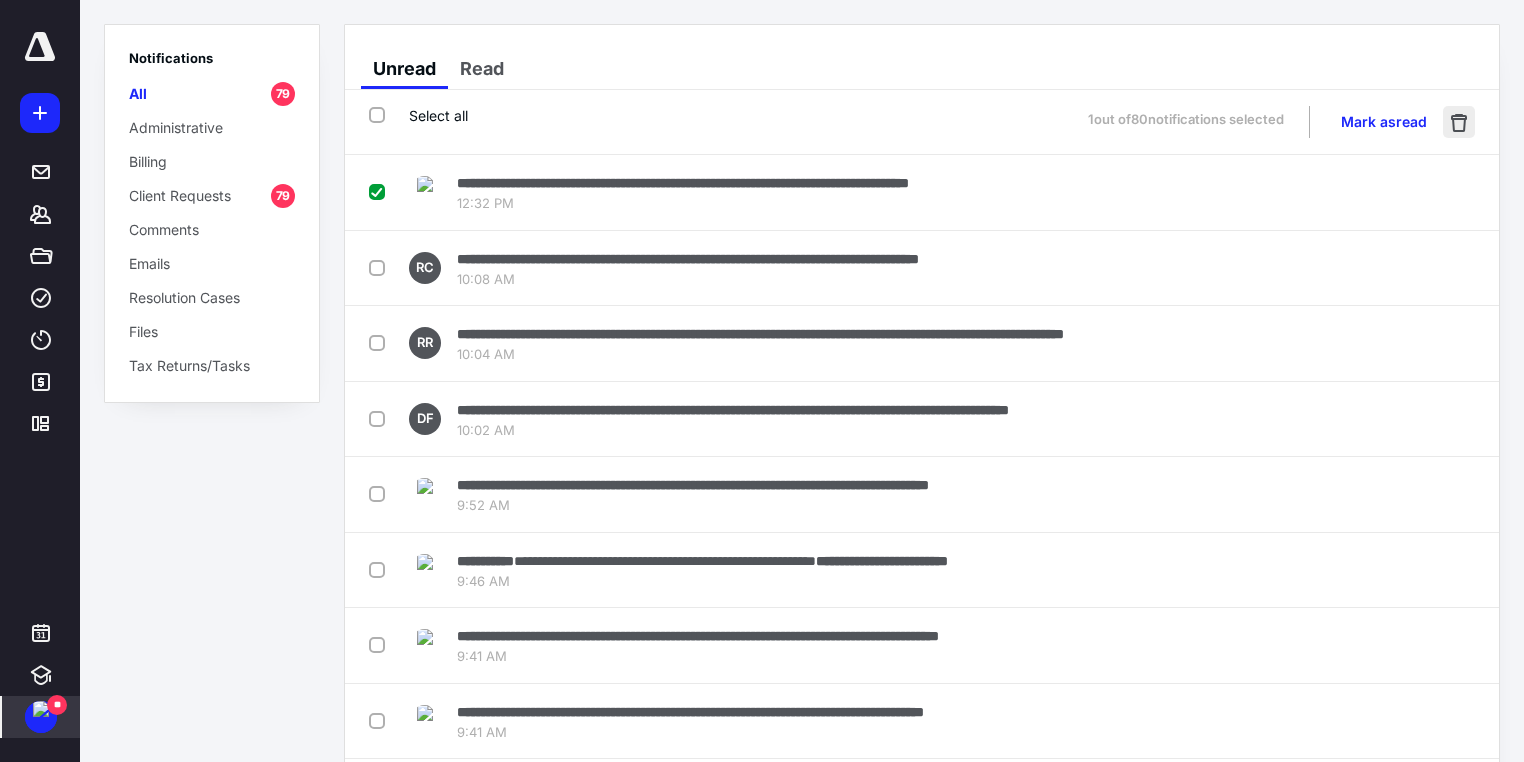 click at bounding box center (1459, 122) 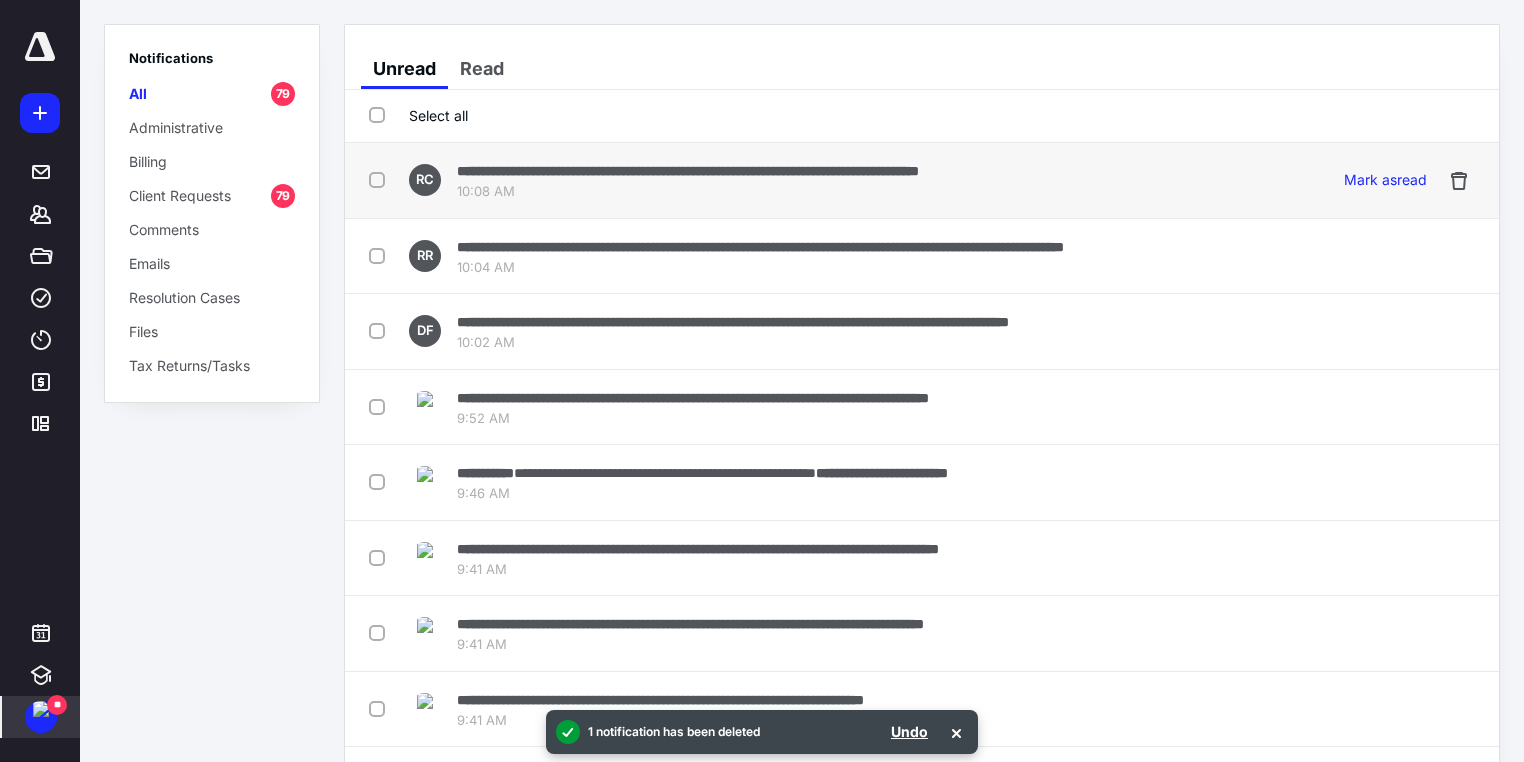 click on "**********" at bounding box center (688, 171) 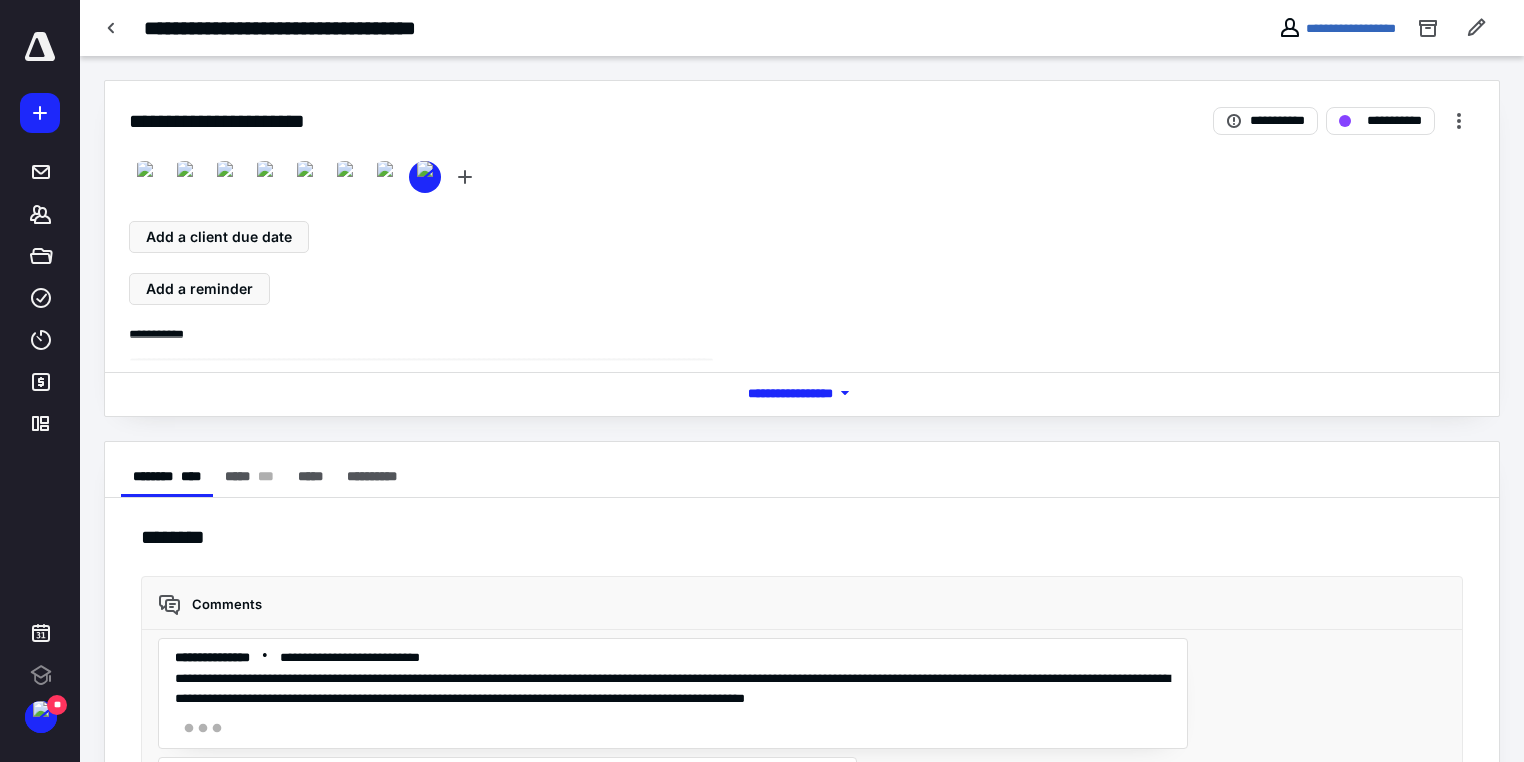 scroll, scrollTop: 0, scrollLeft: 0, axis: both 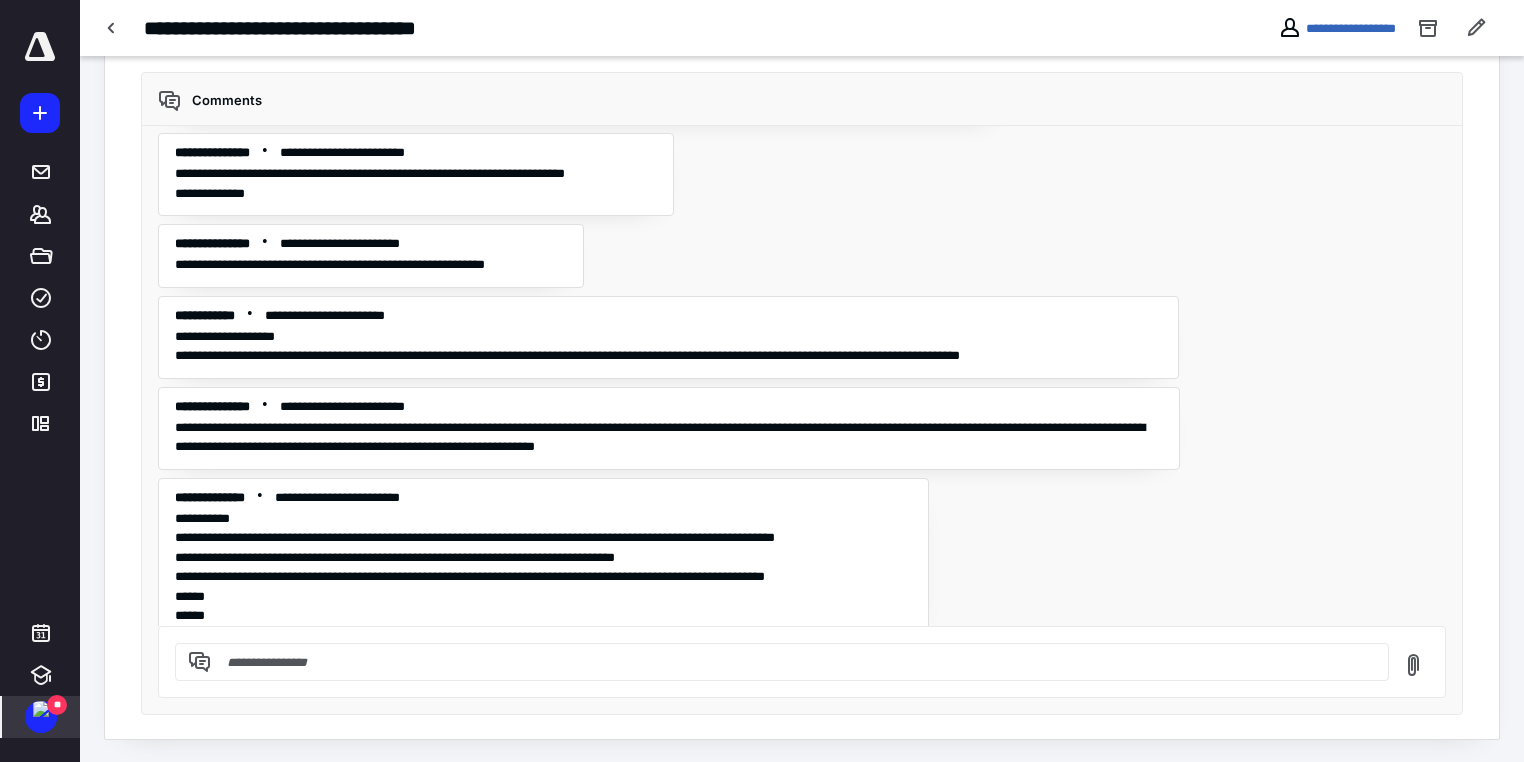 click at bounding box center [41, 709] 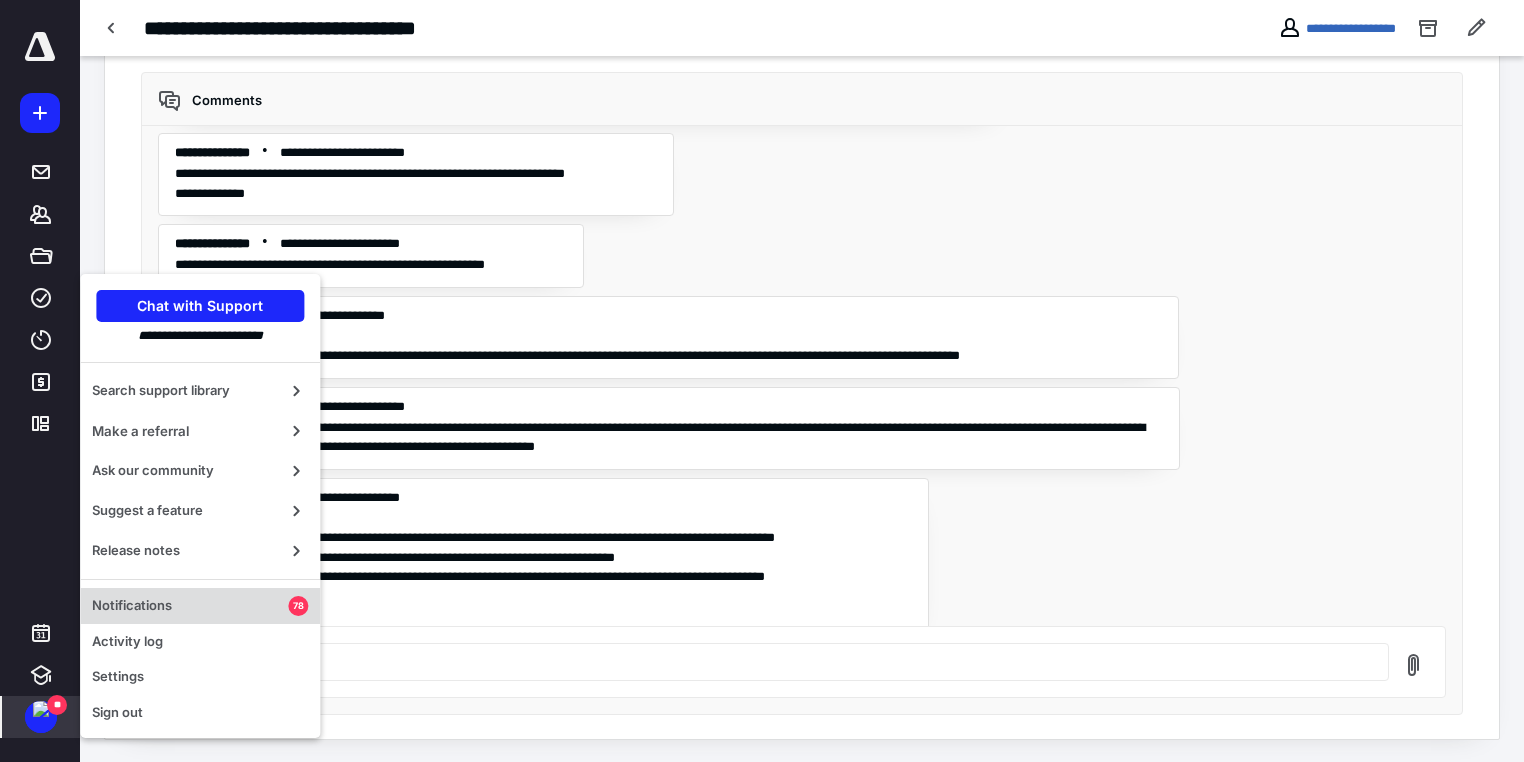 click on "Notifications" at bounding box center [190, 606] 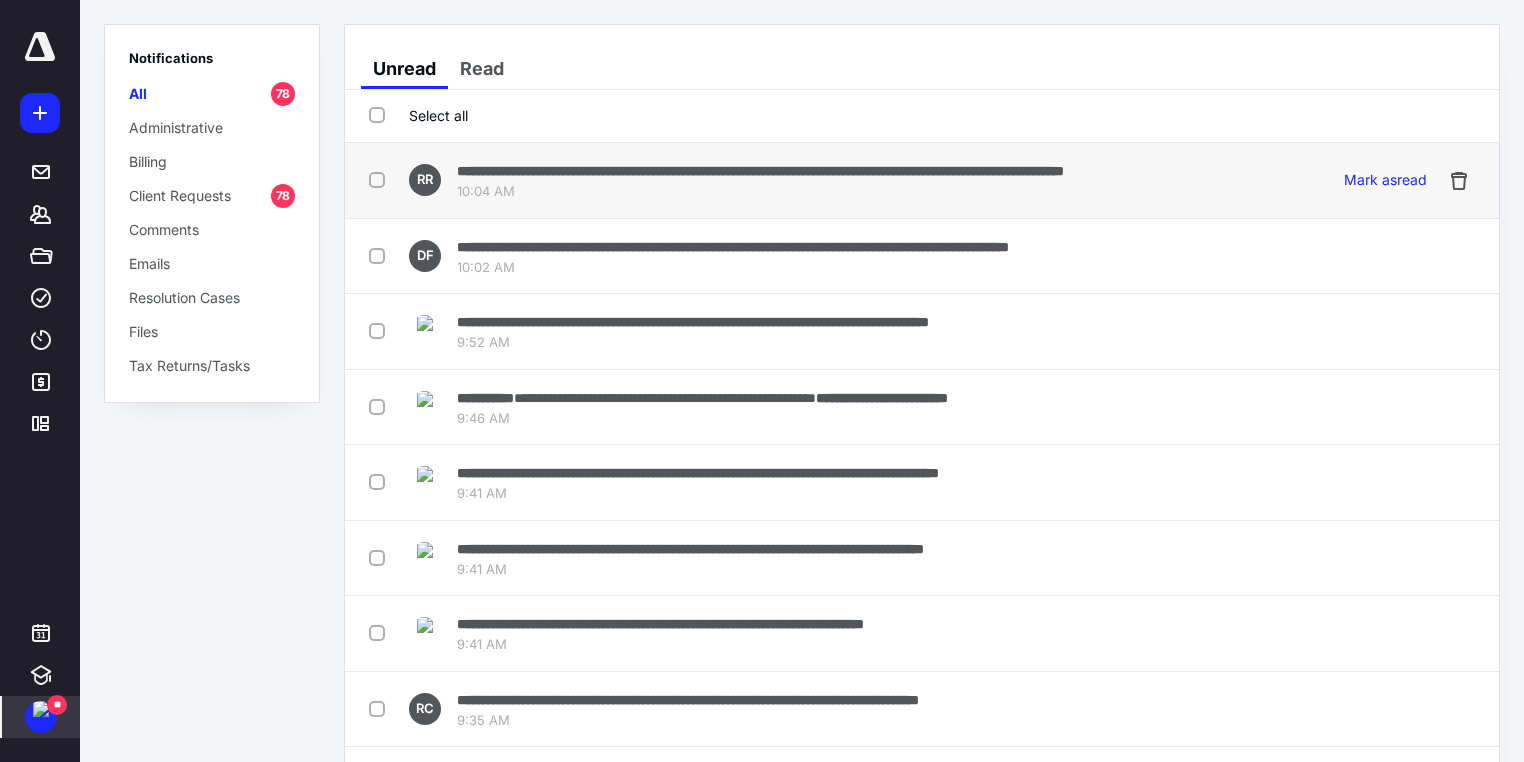 click on "**********" at bounding box center (760, 171) 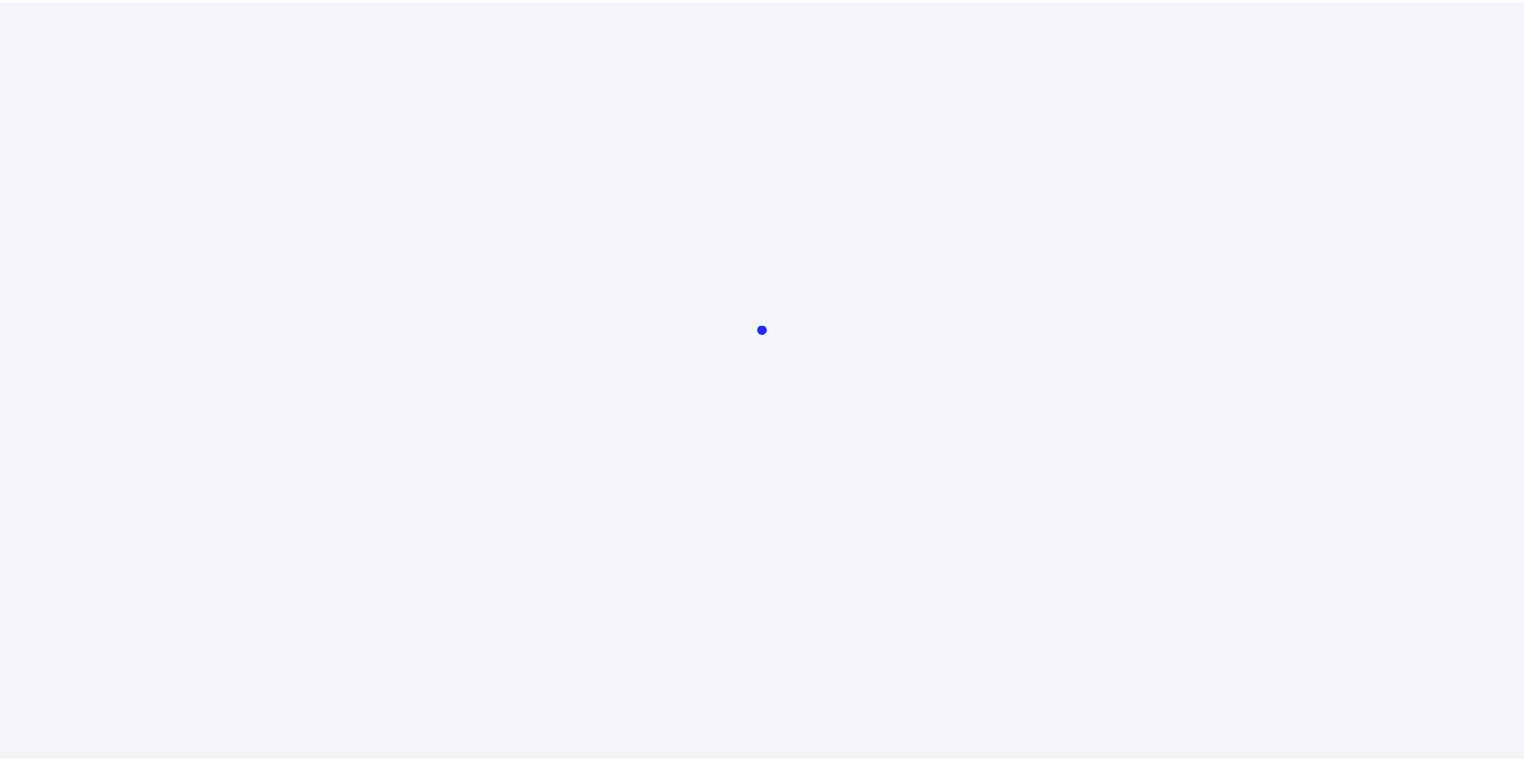 scroll, scrollTop: 0, scrollLeft: 0, axis: both 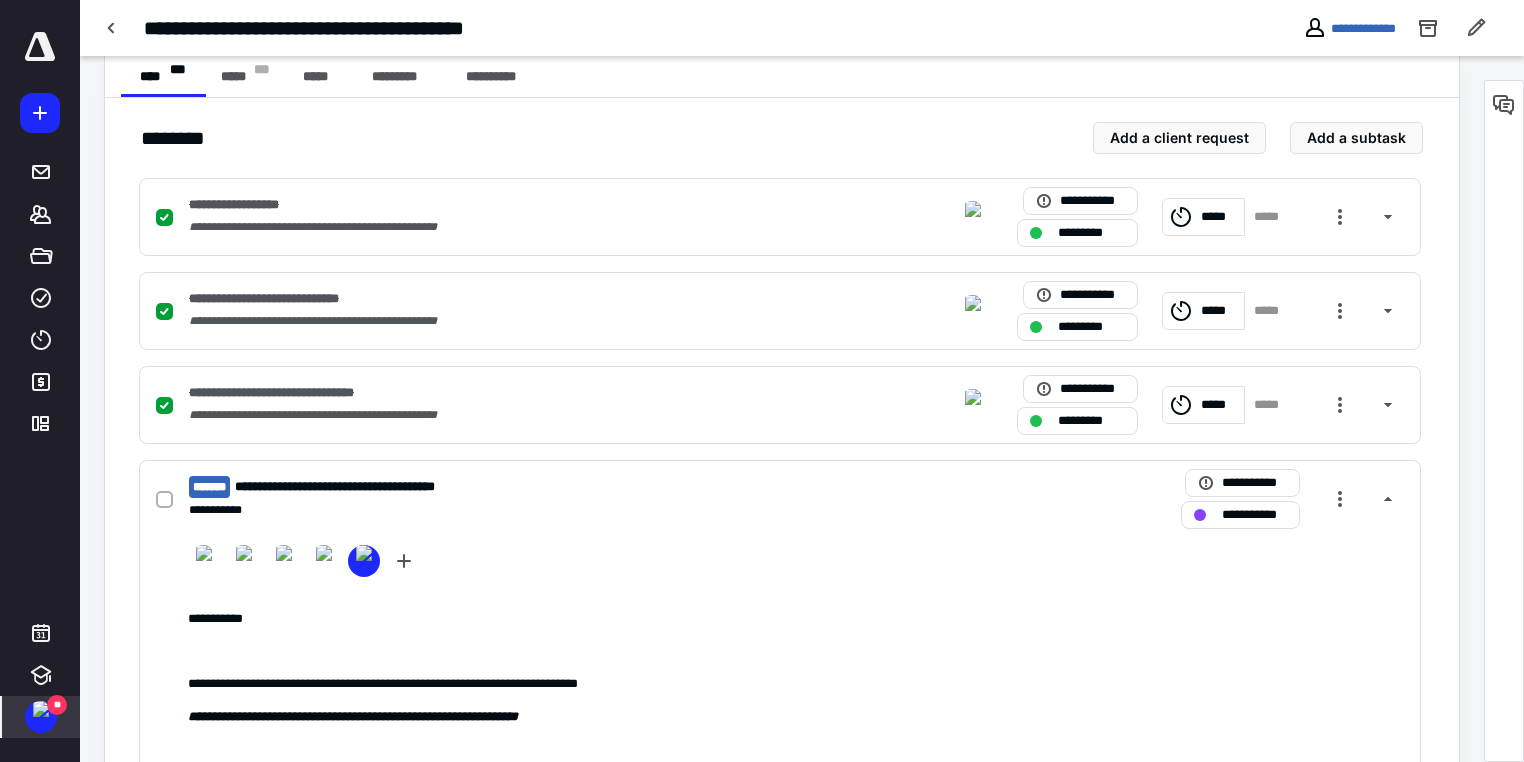 click at bounding box center [41, 709] 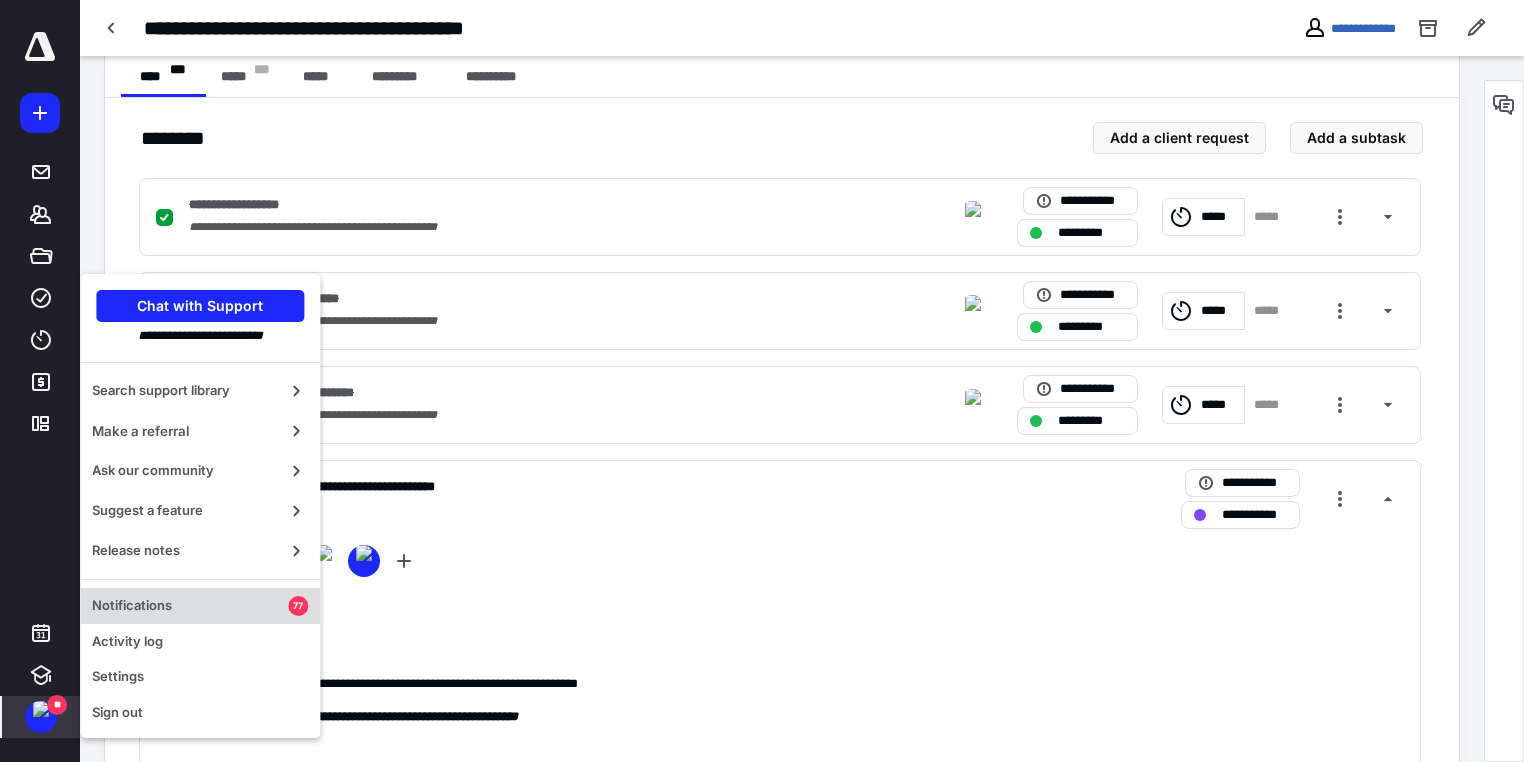 click on "Notifications" at bounding box center [190, 606] 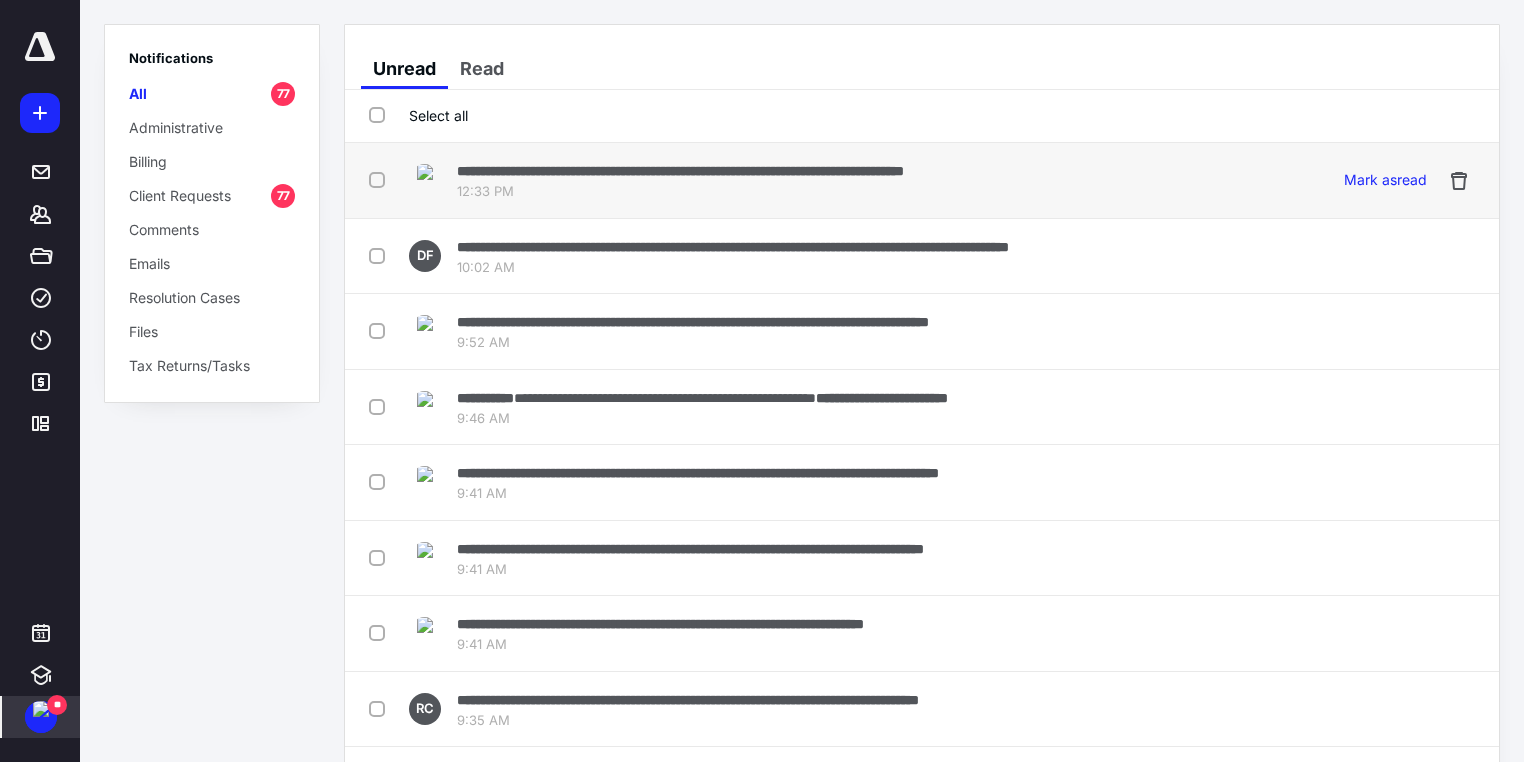 click at bounding box center [381, 179] 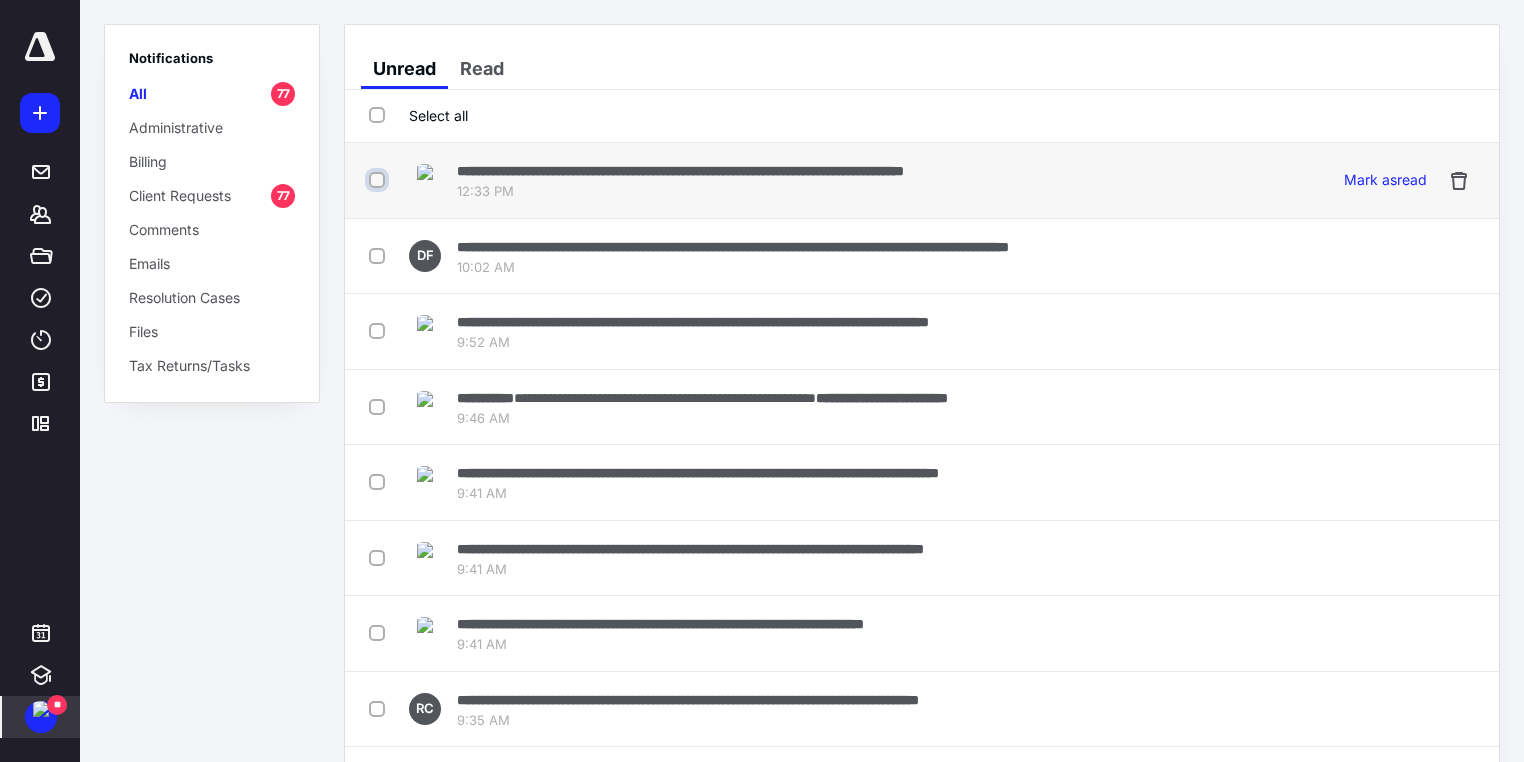 click at bounding box center (379, 180) 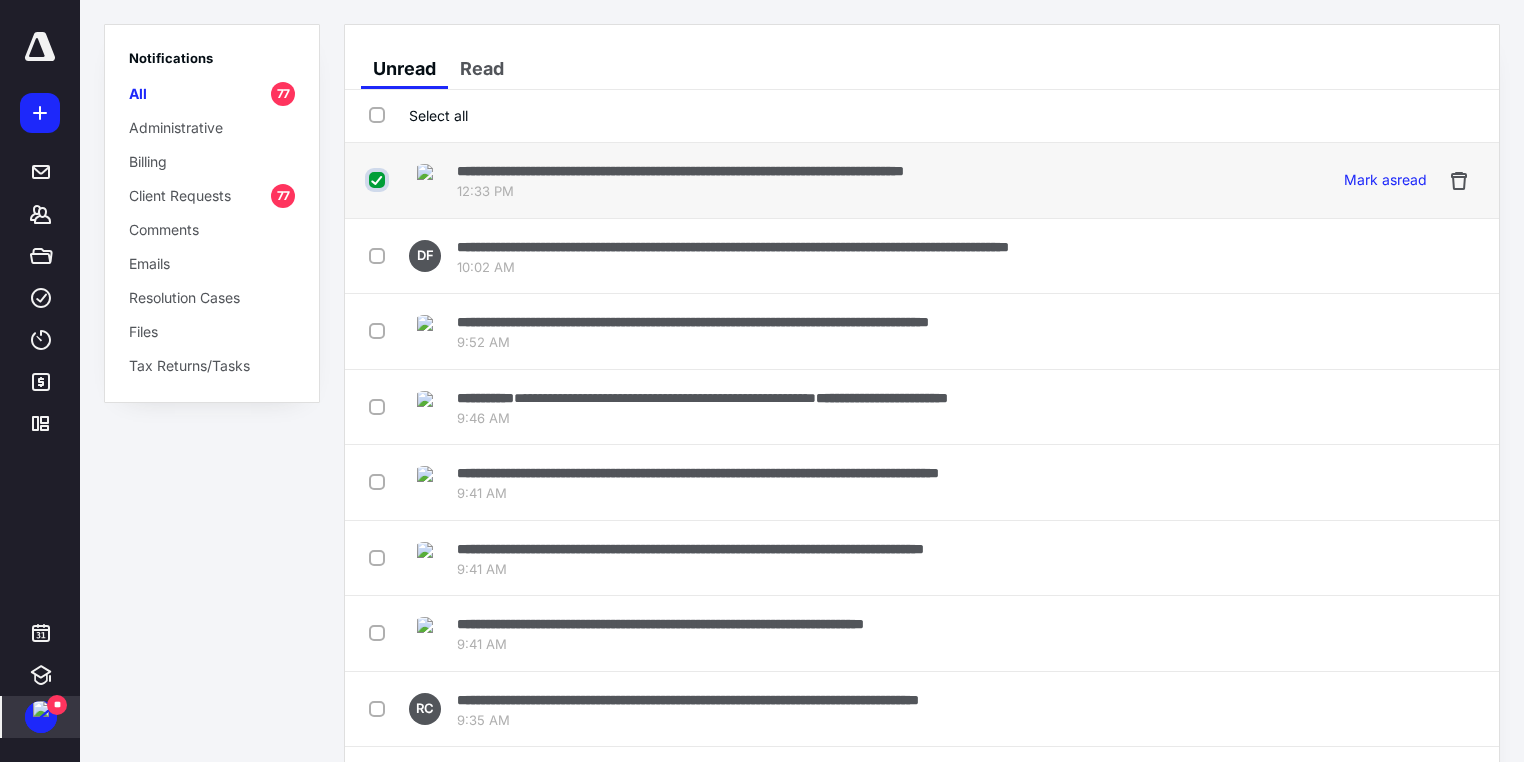 checkbox on "true" 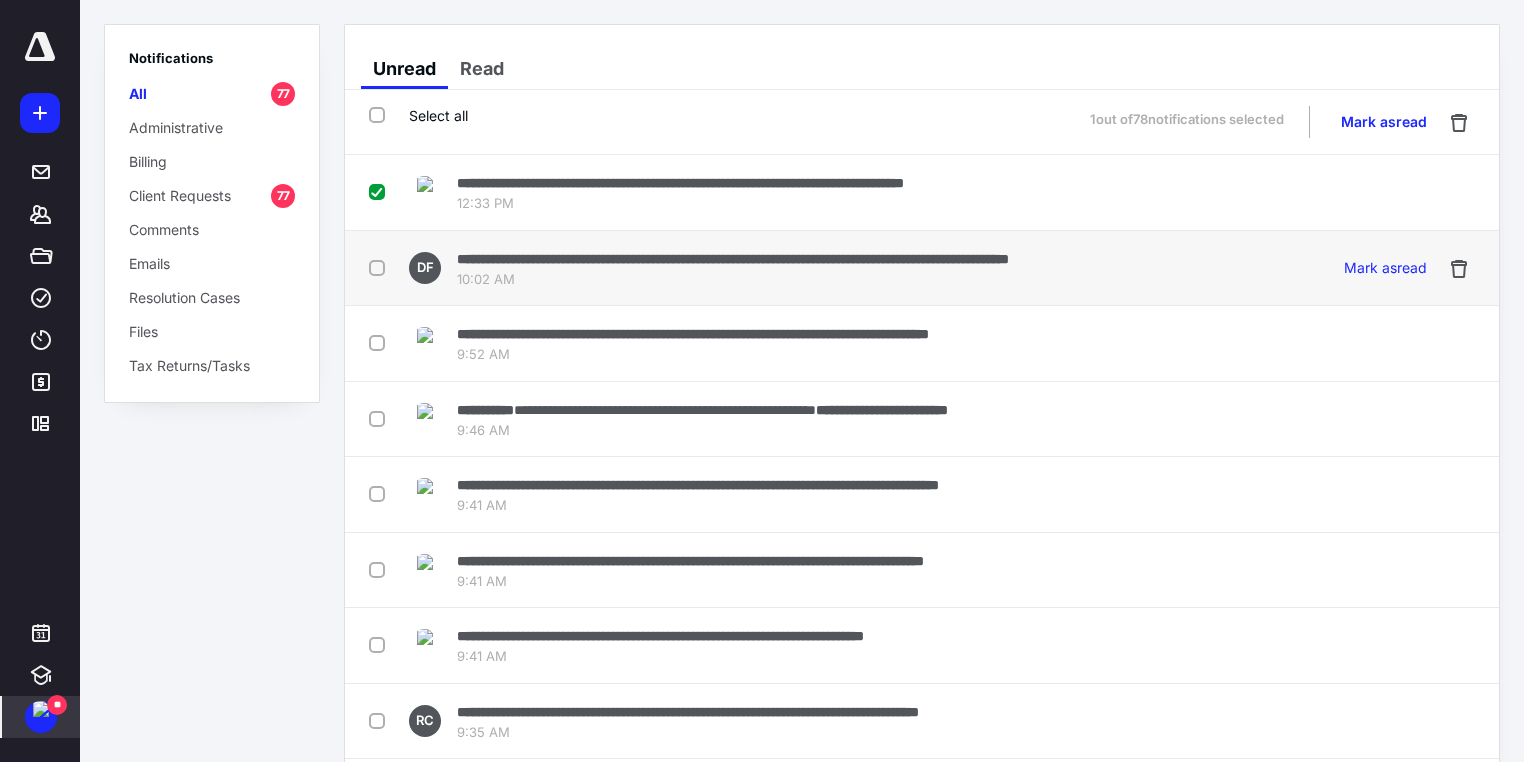 click at bounding box center [381, 267] 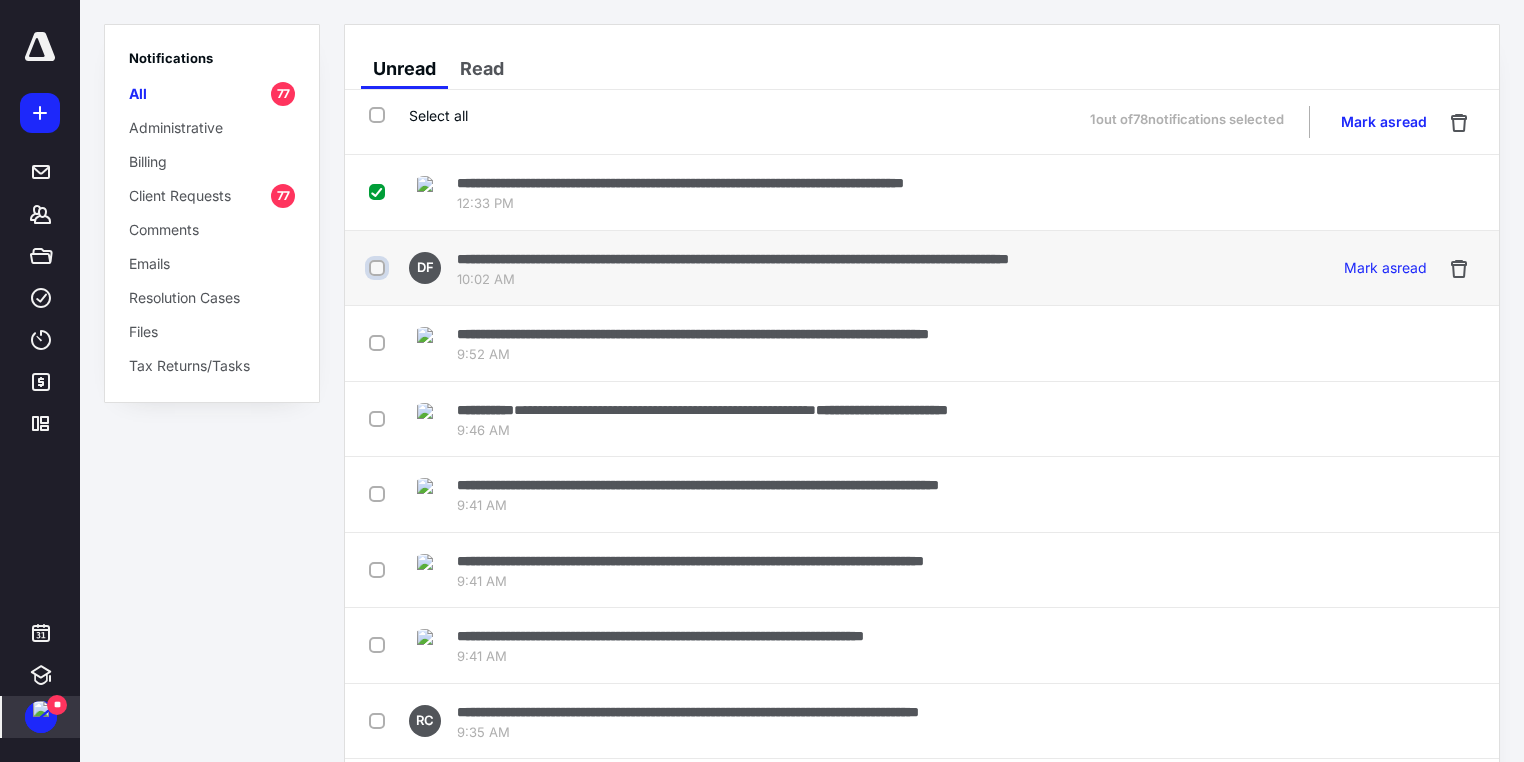 click at bounding box center (379, 268) 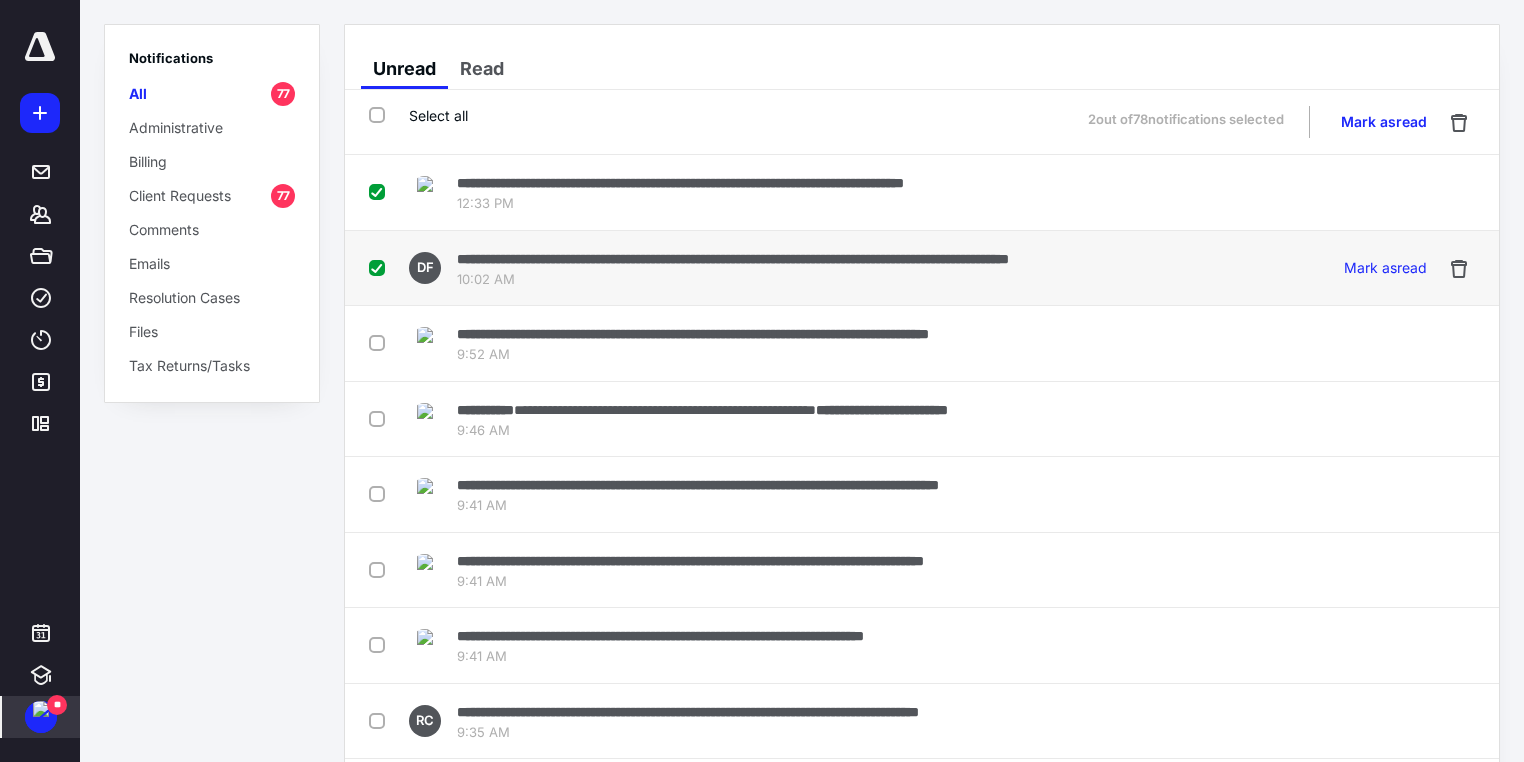 click at bounding box center [381, 267] 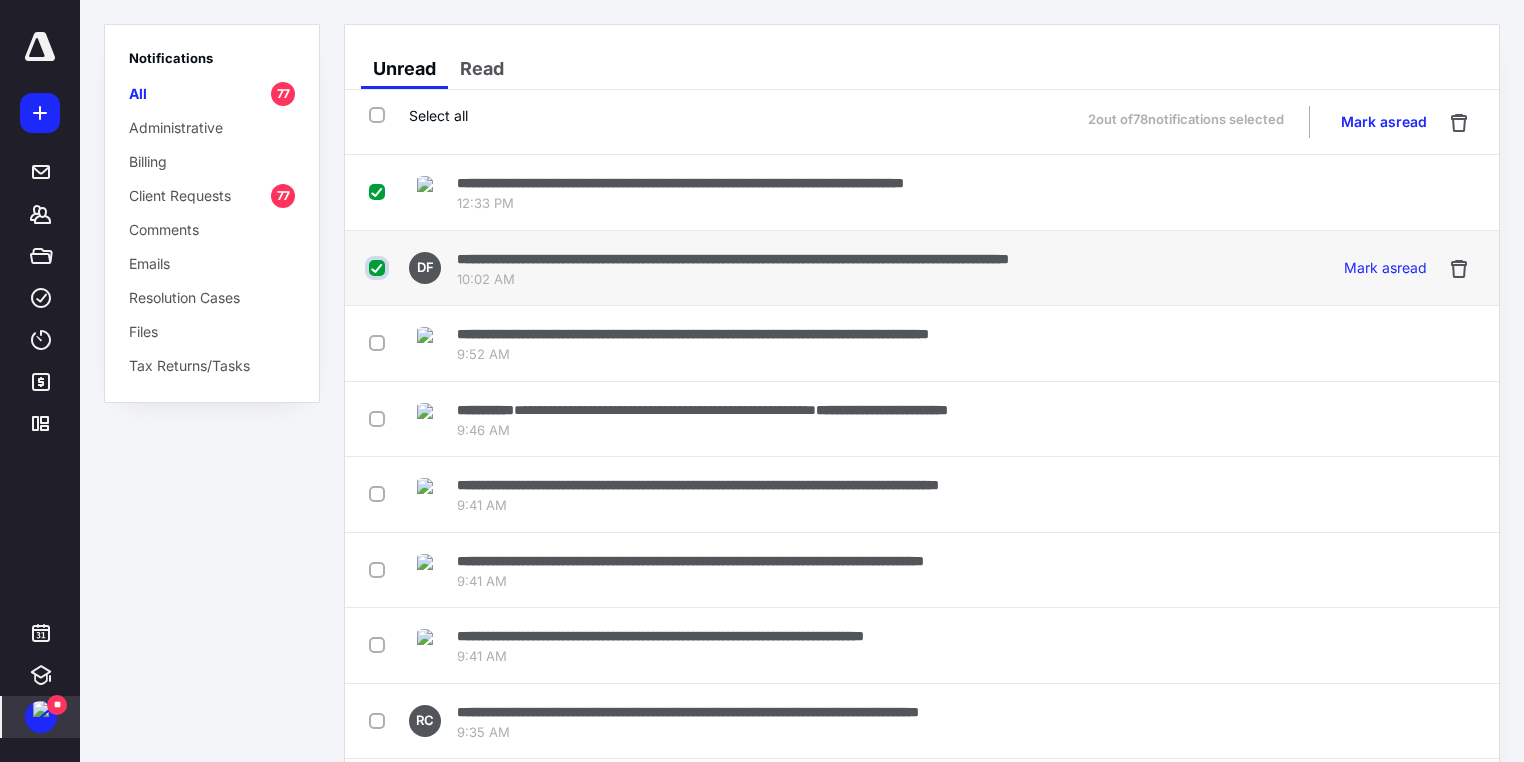 click at bounding box center (379, 268) 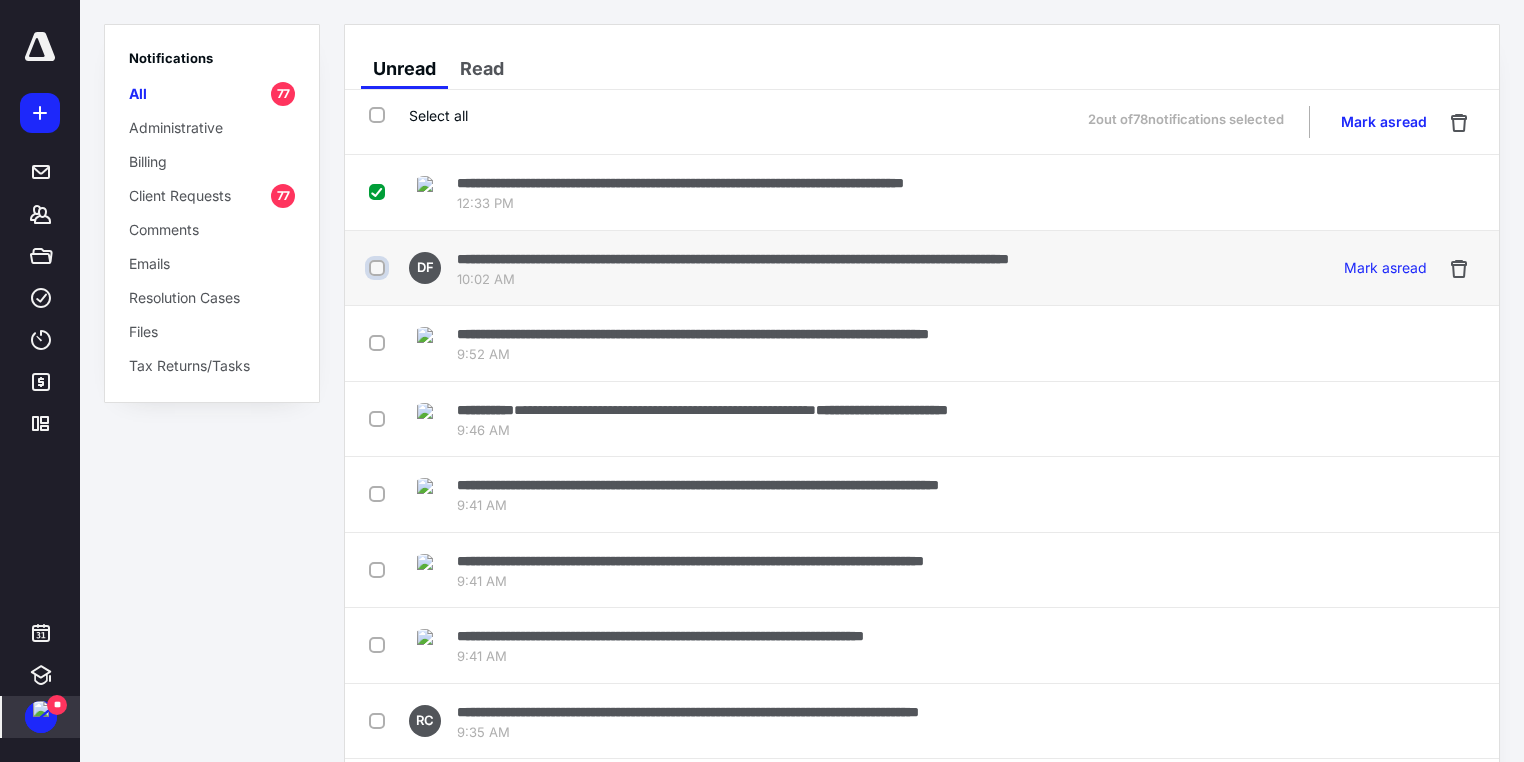 checkbox on "false" 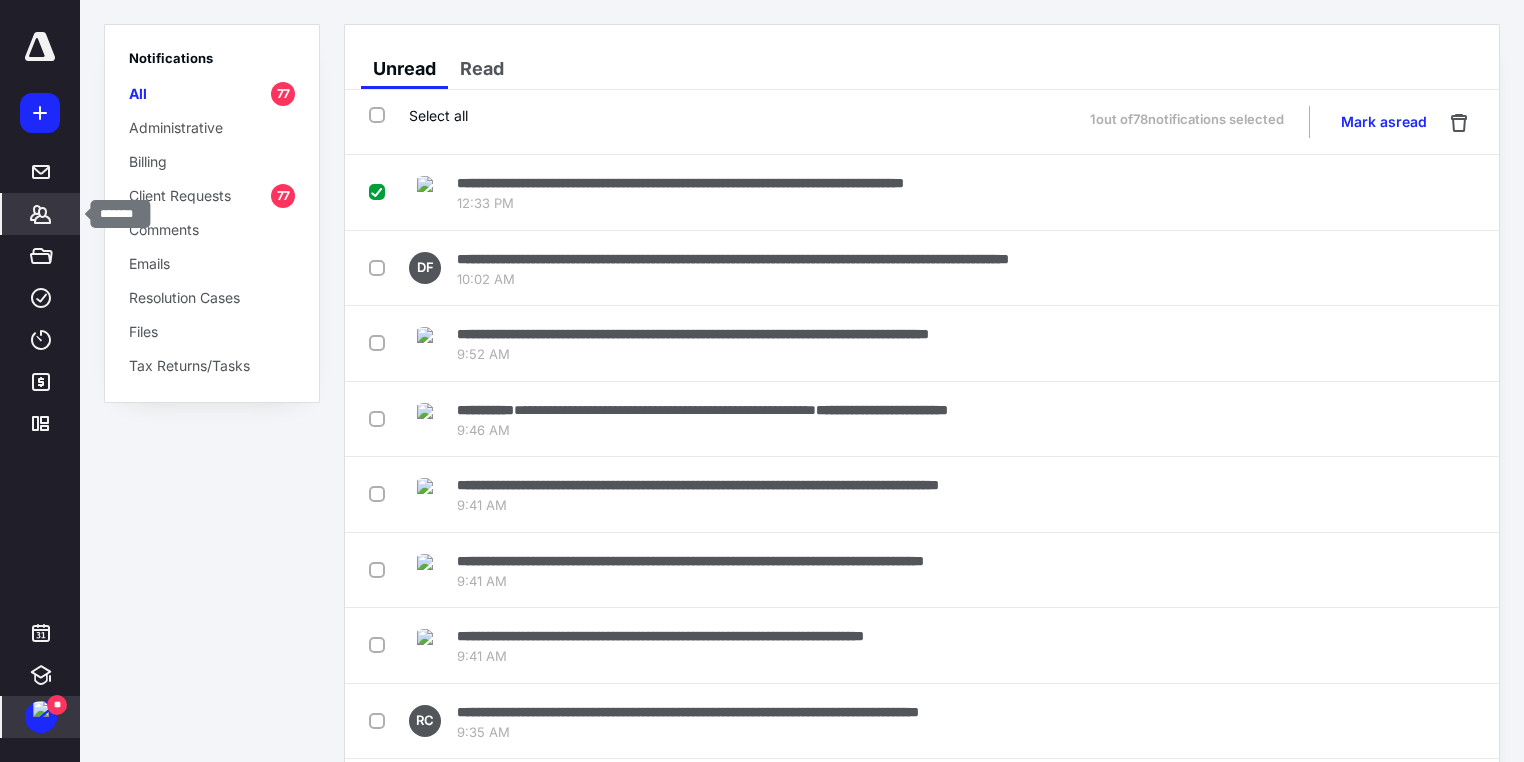 click 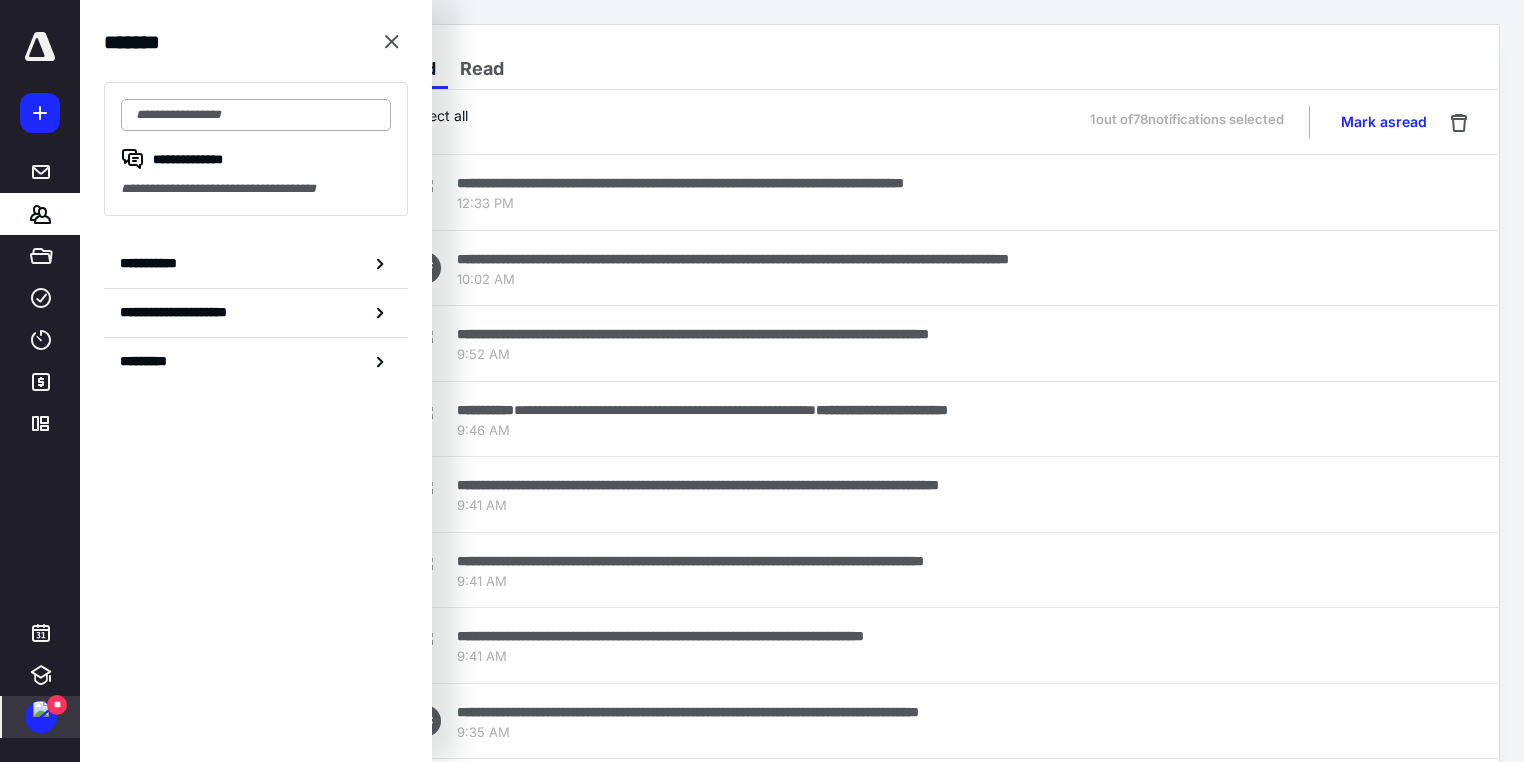 click at bounding box center (256, 115) 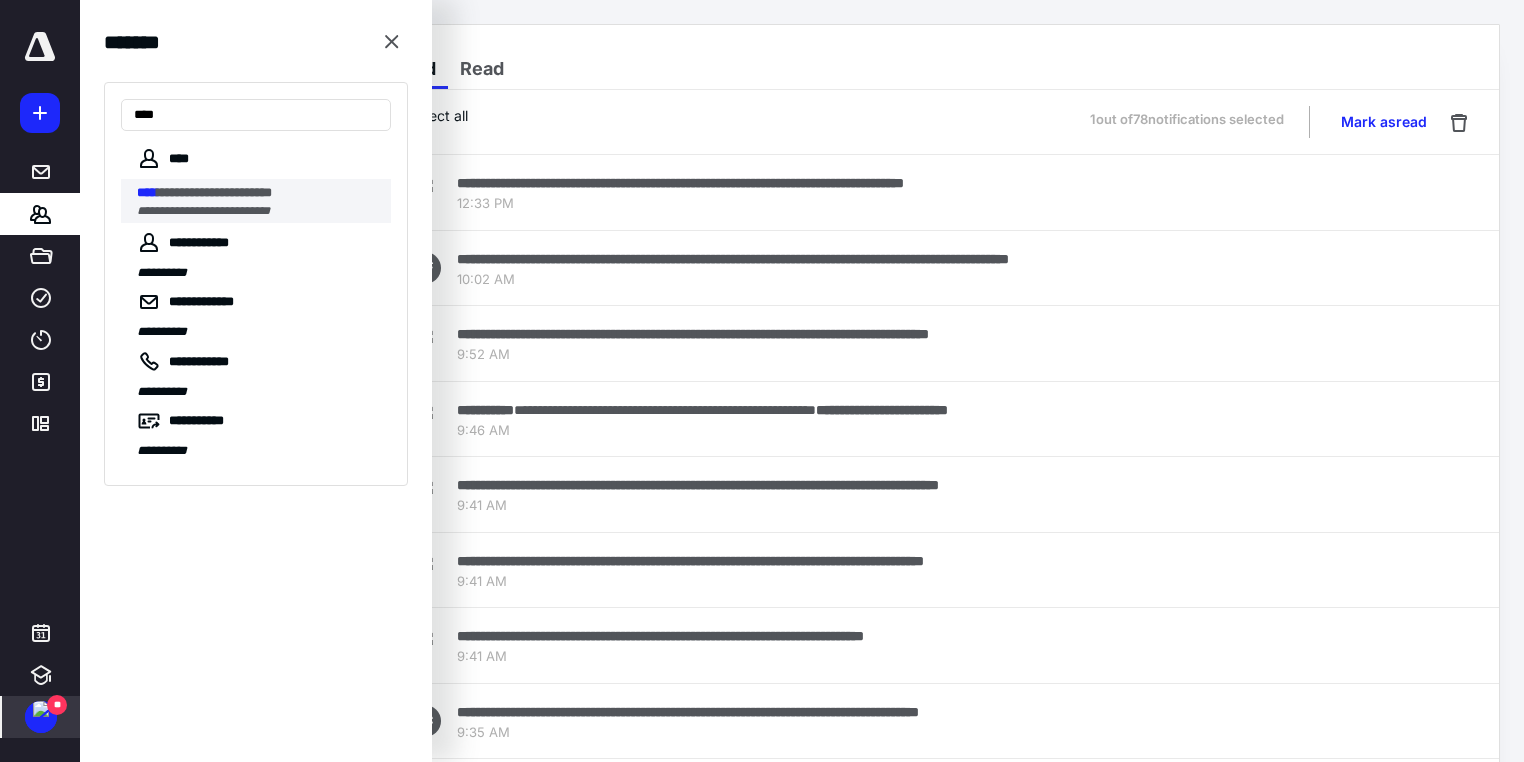 type on "****" 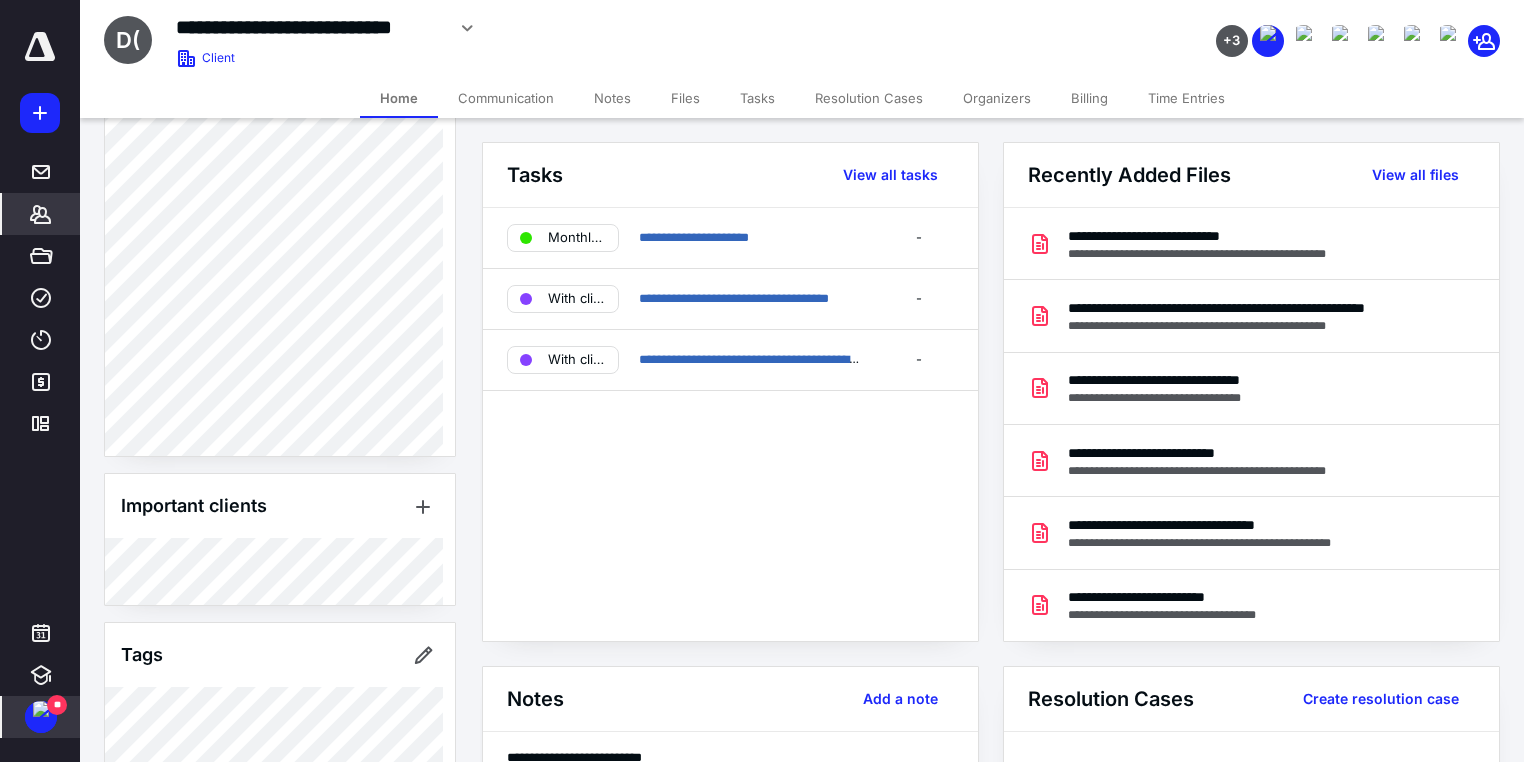 scroll, scrollTop: 837, scrollLeft: 0, axis: vertical 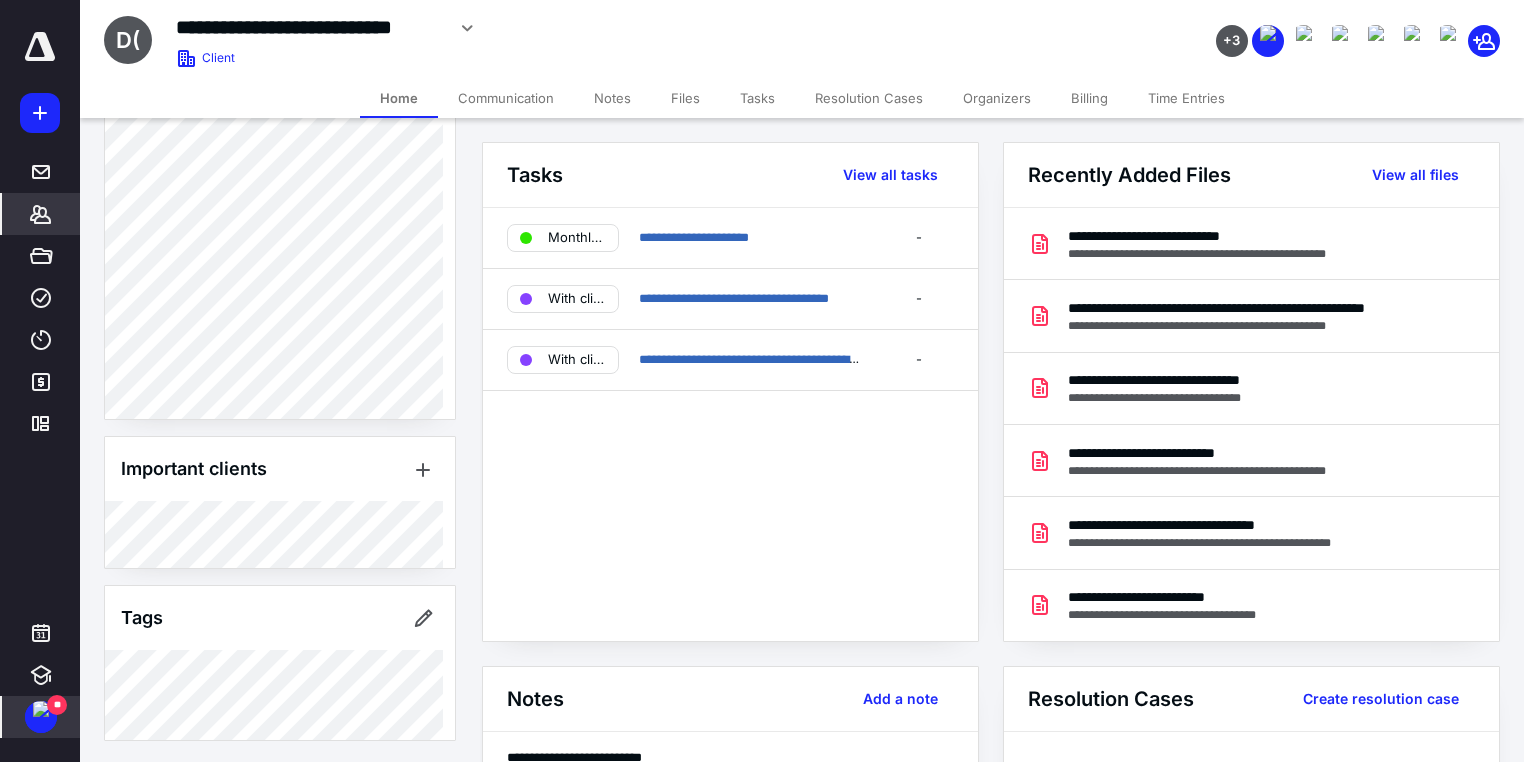 click at bounding box center [41, 709] 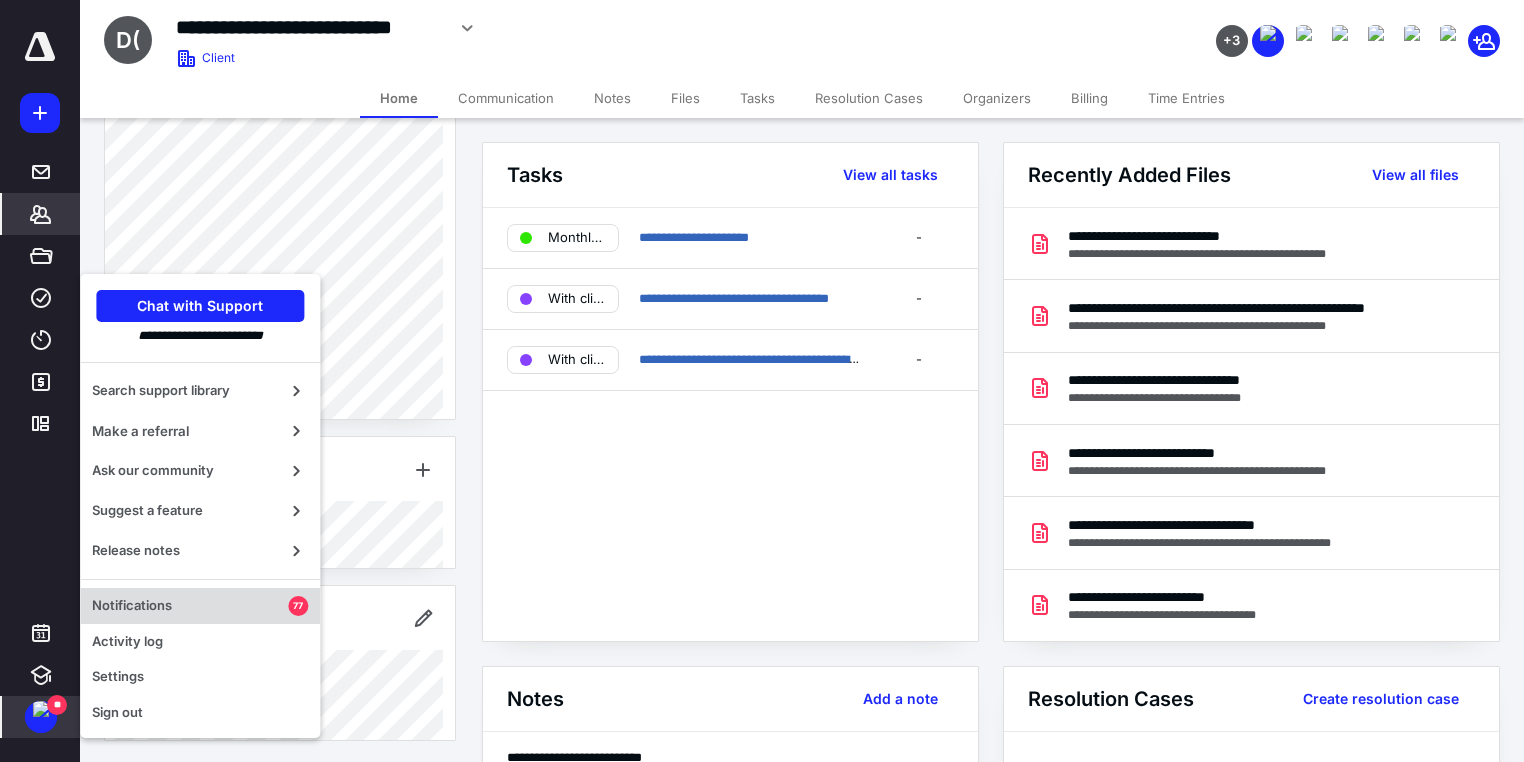 click on "Notifications" at bounding box center (190, 606) 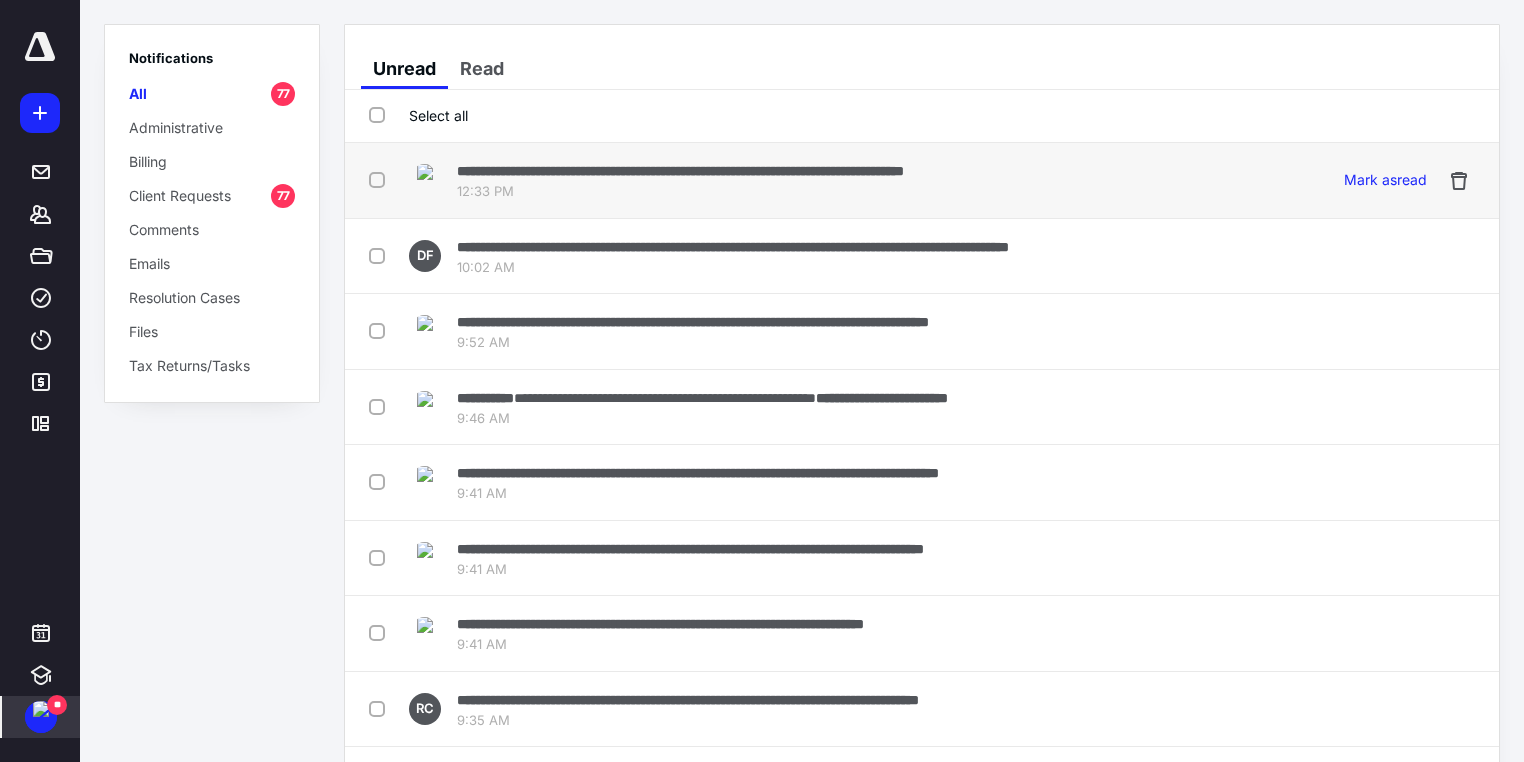 click at bounding box center [381, 179] 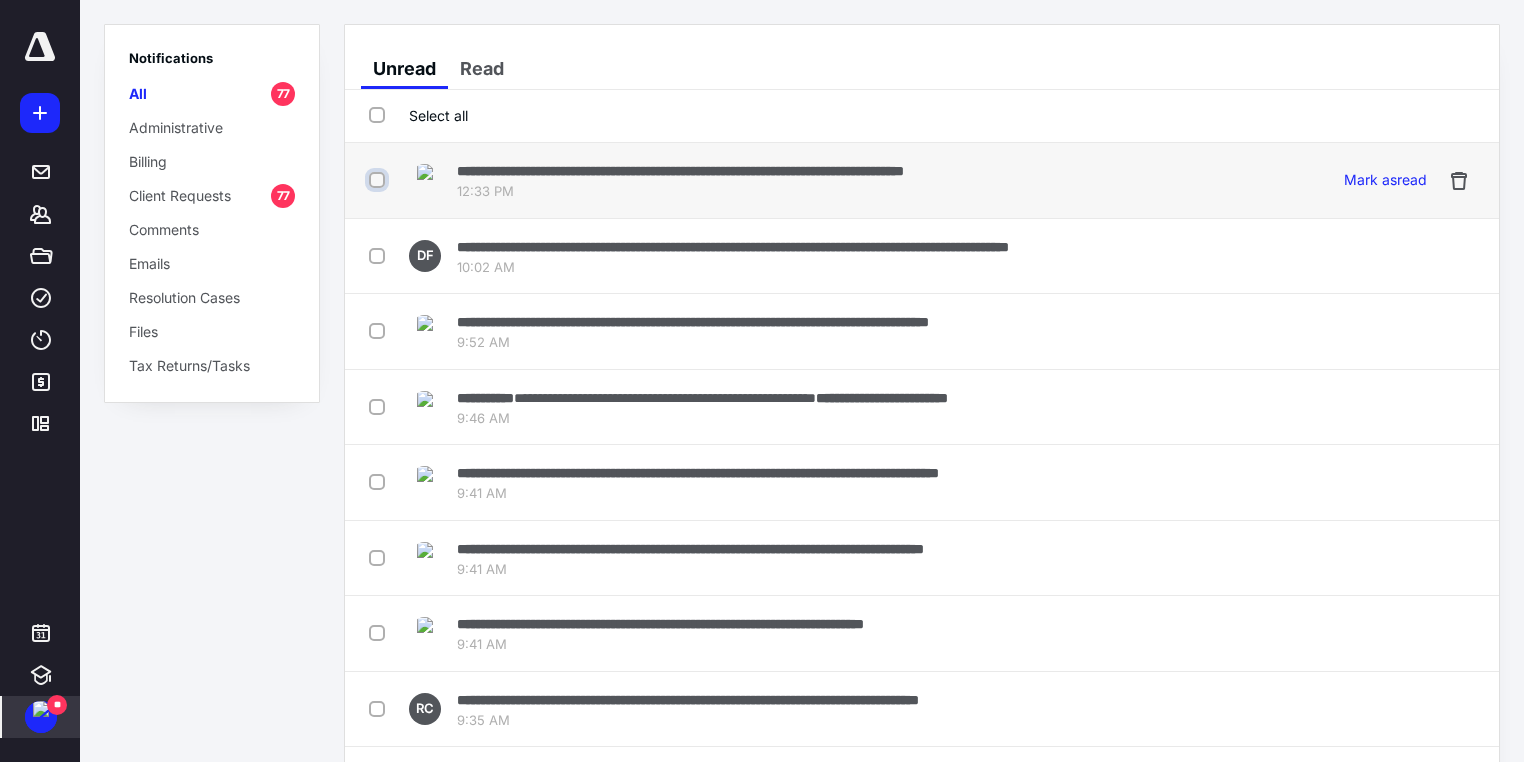 click at bounding box center (379, 180) 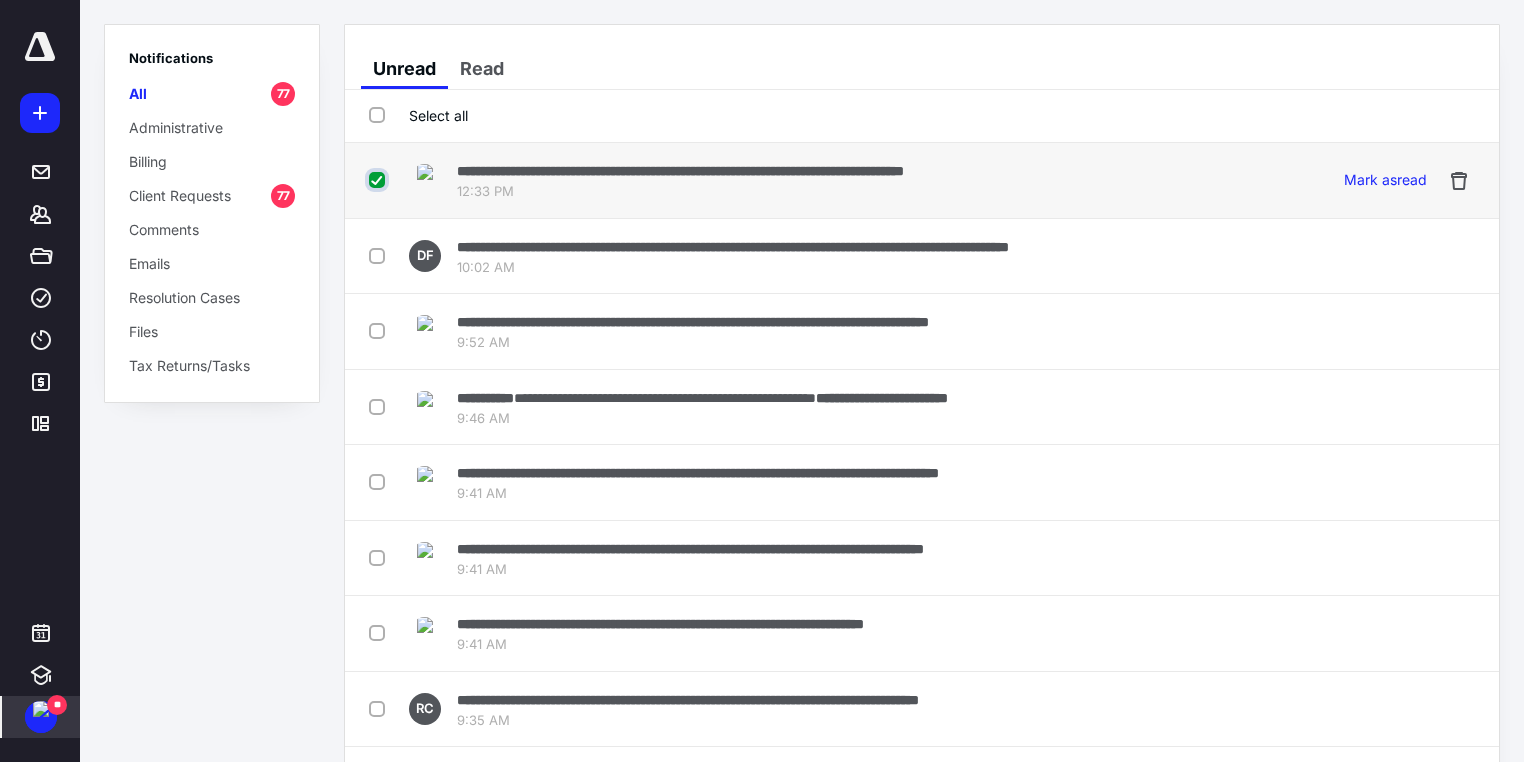 checkbox on "true" 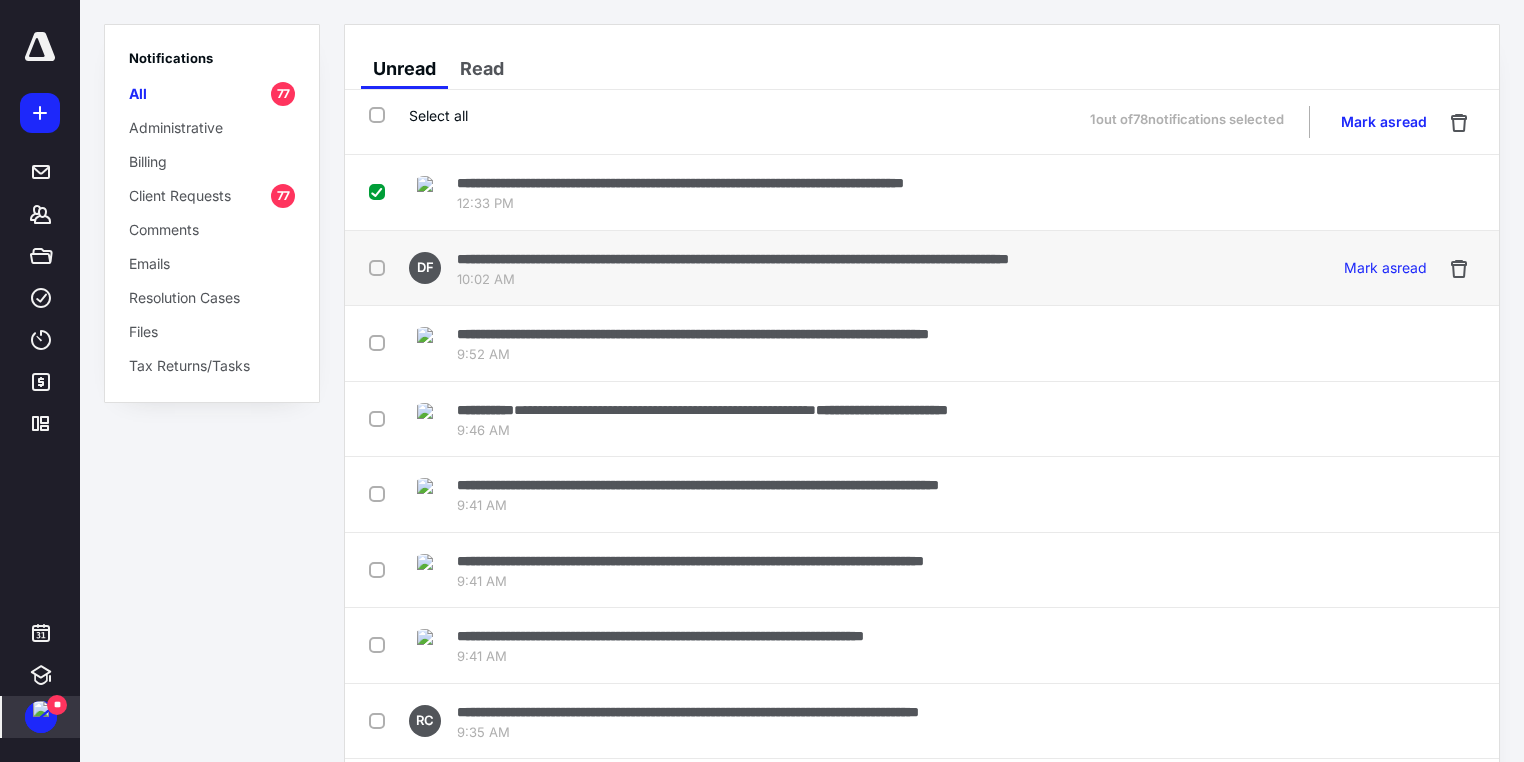 click at bounding box center [381, 267] 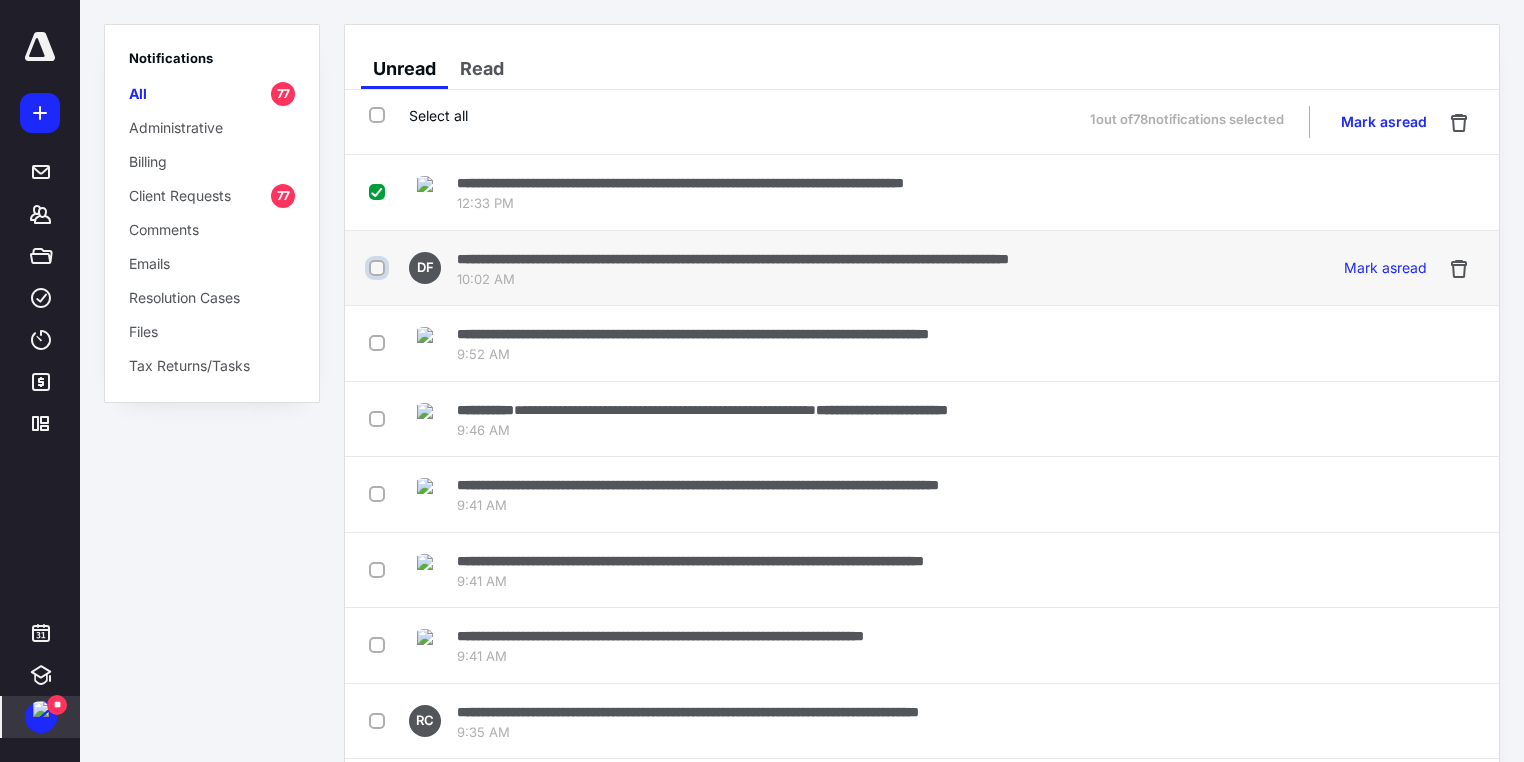 click at bounding box center [379, 268] 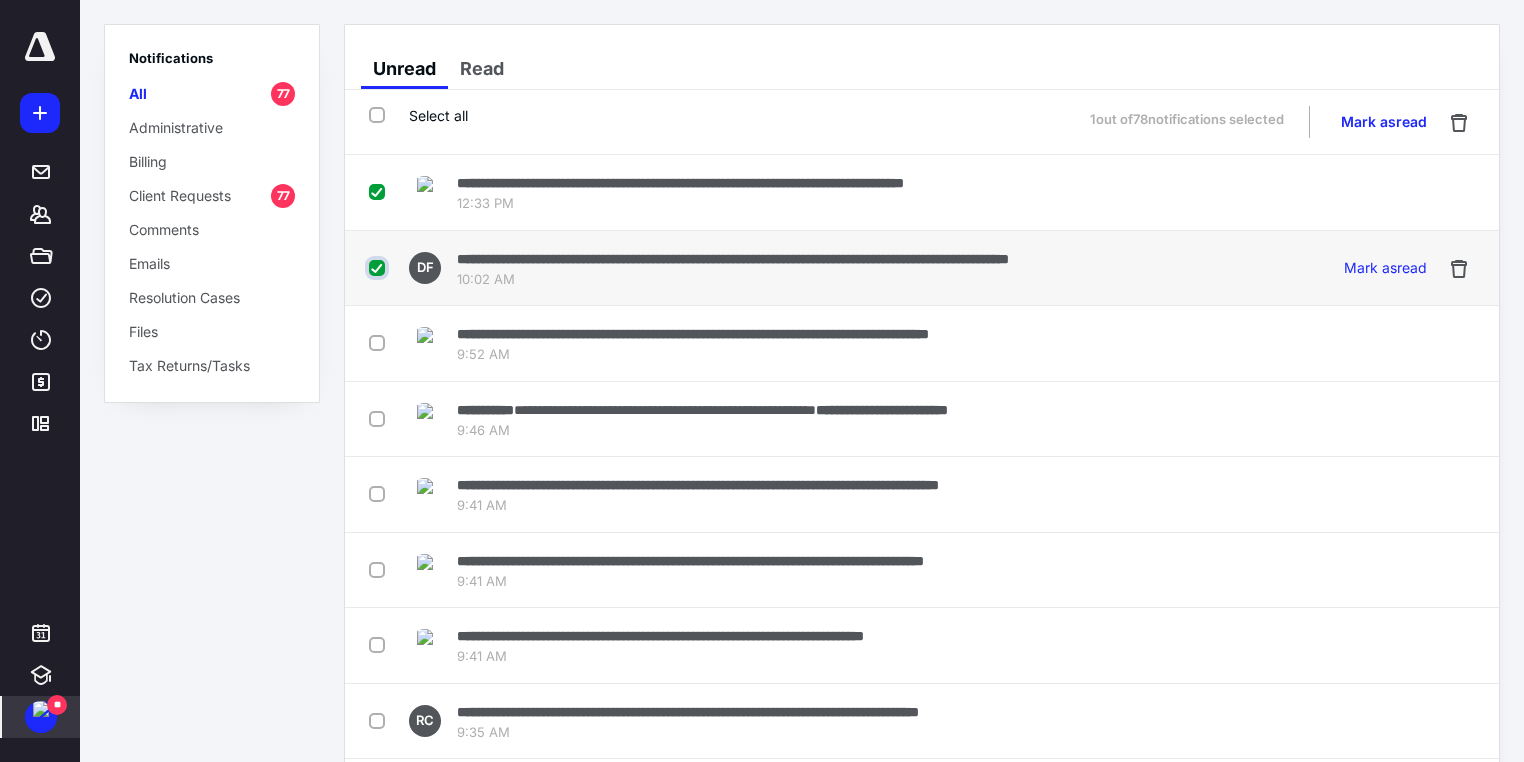checkbox on "true" 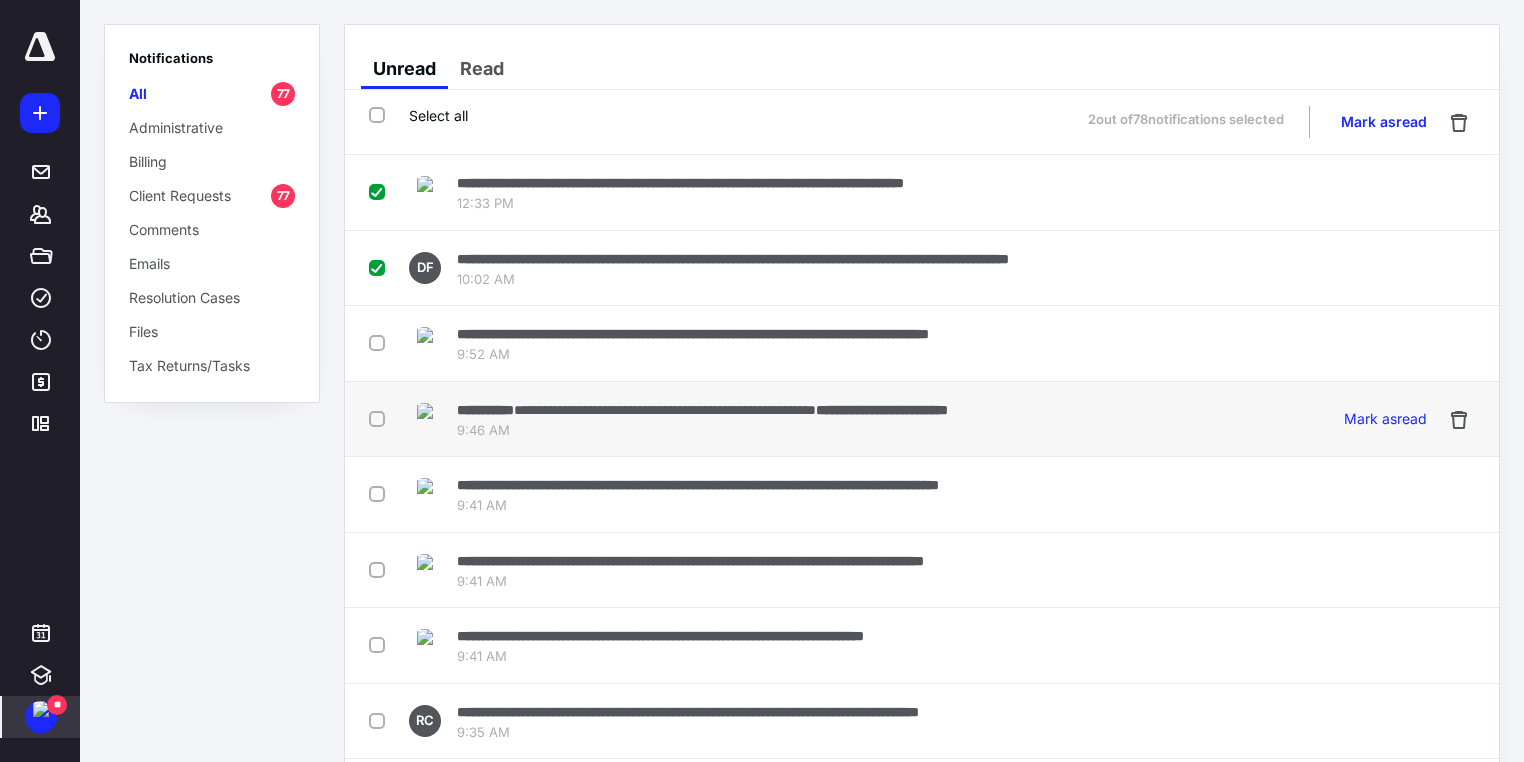 click at bounding box center (381, 418) 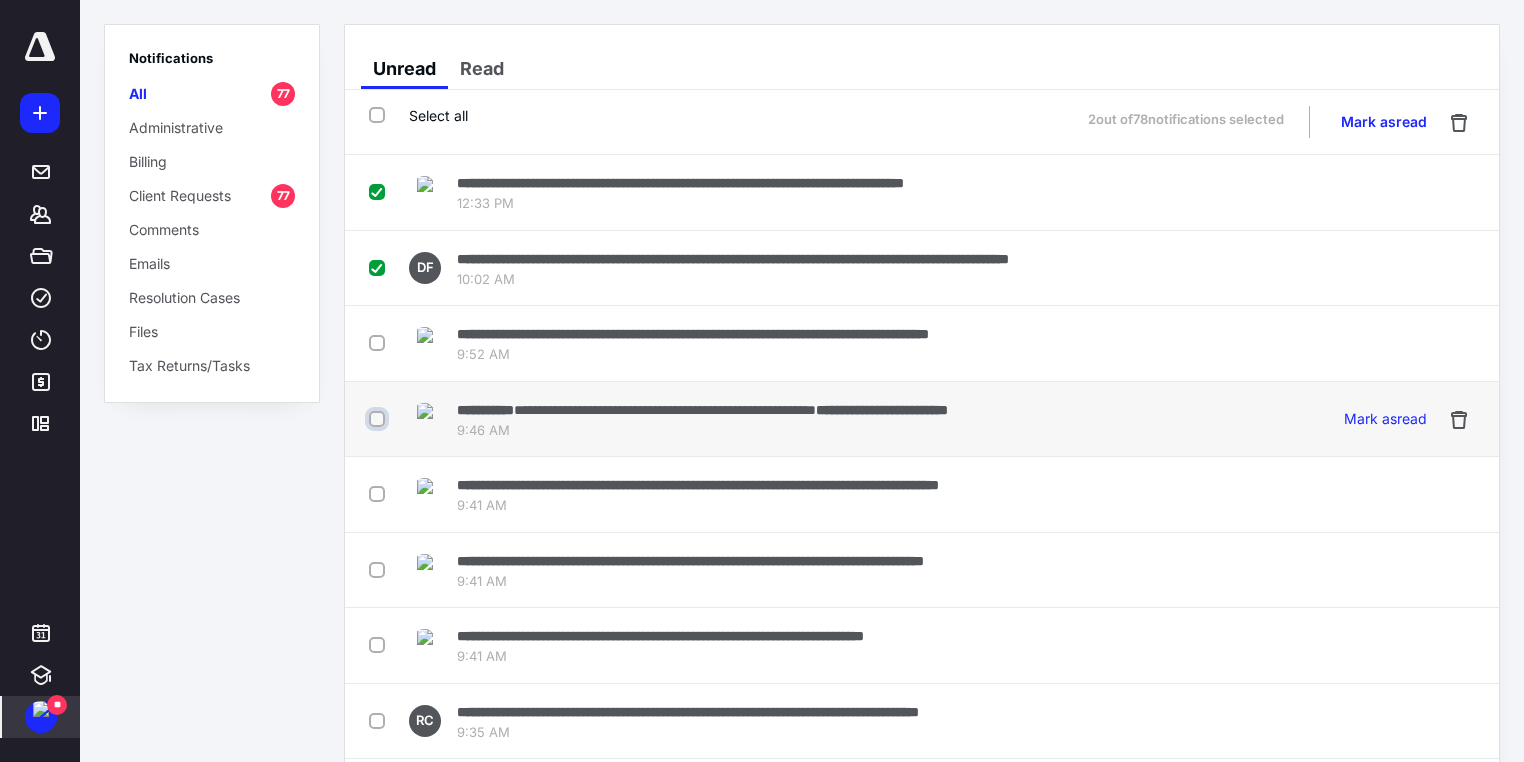 click at bounding box center [379, 419] 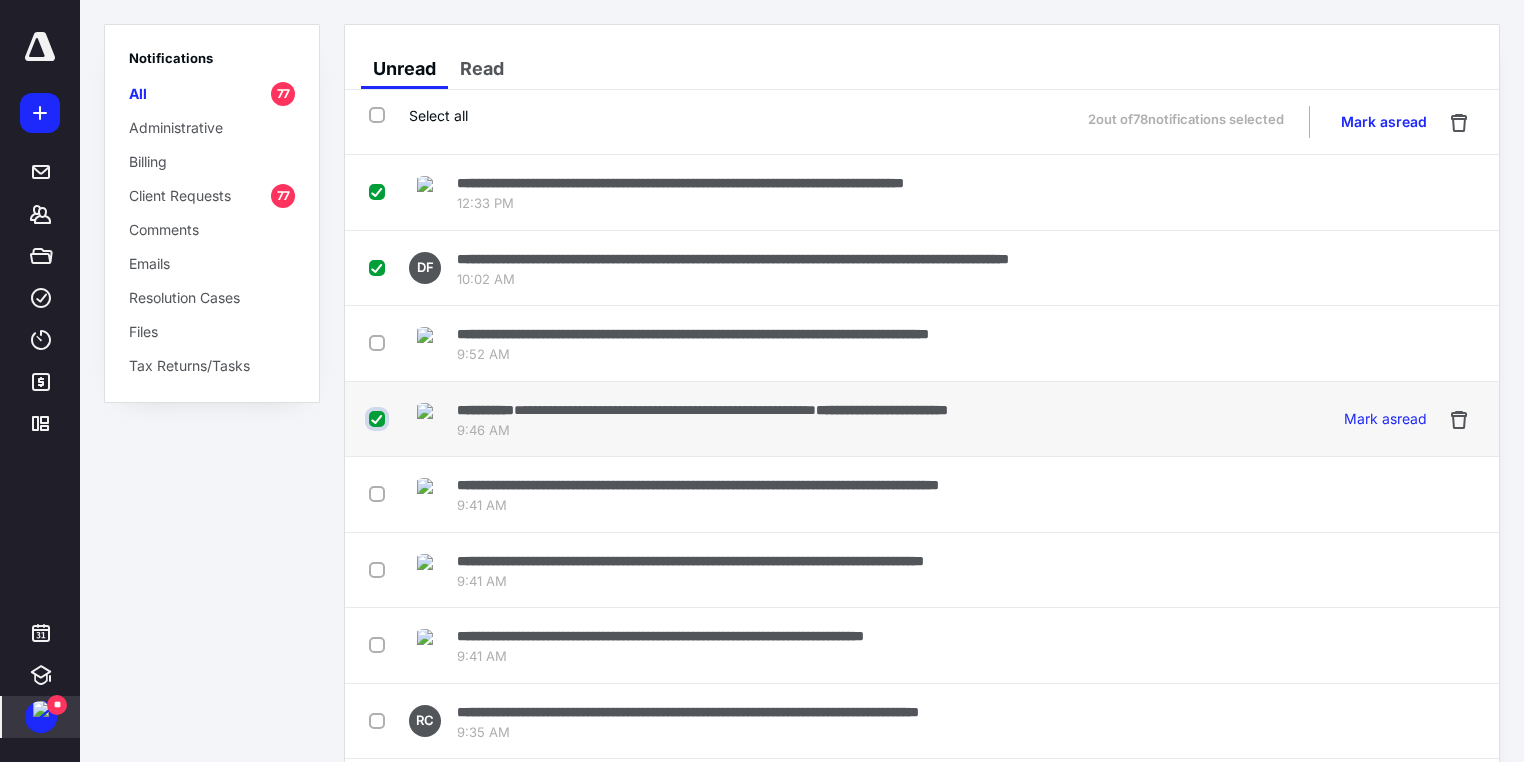 checkbox on "true" 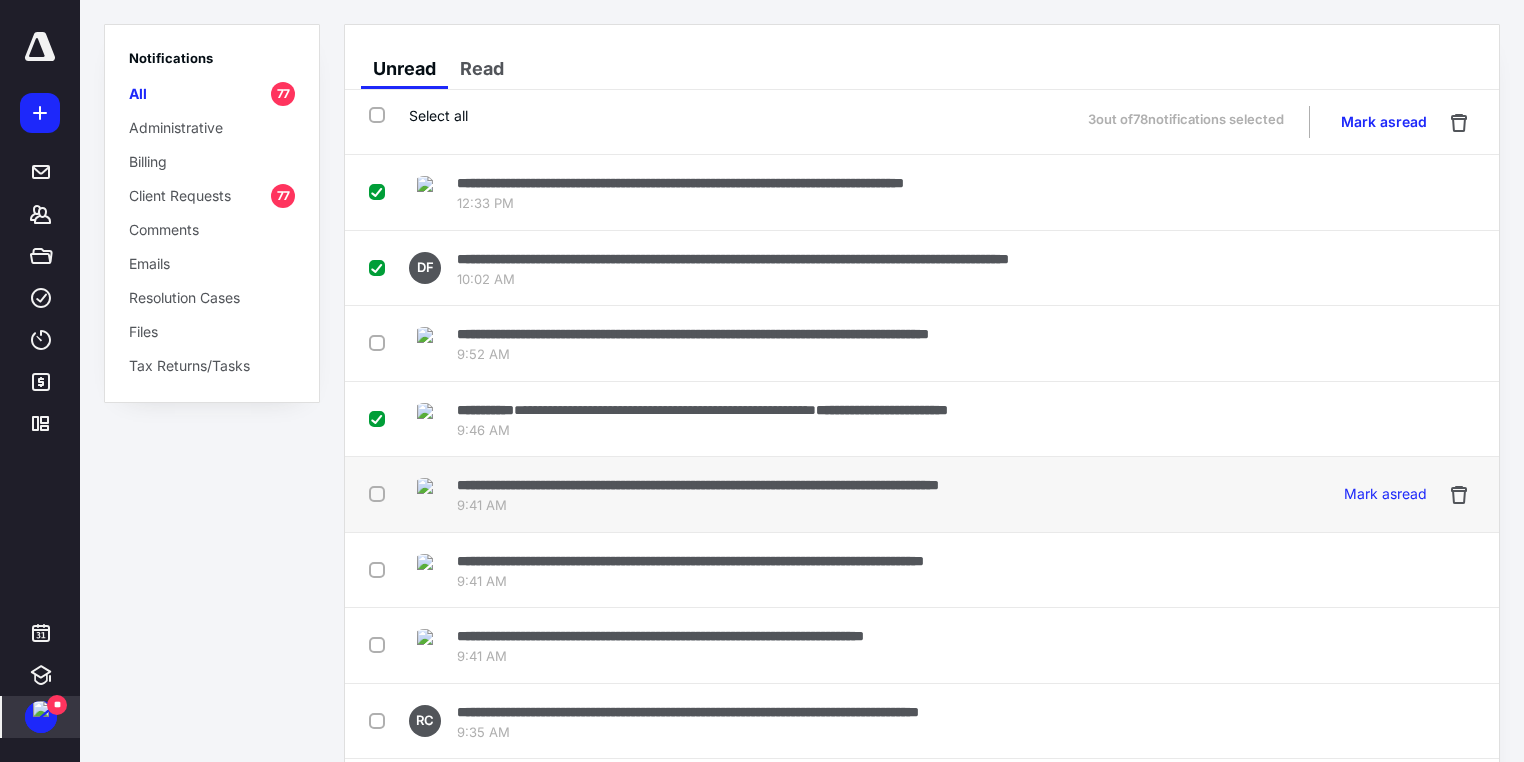 click at bounding box center [381, 493] 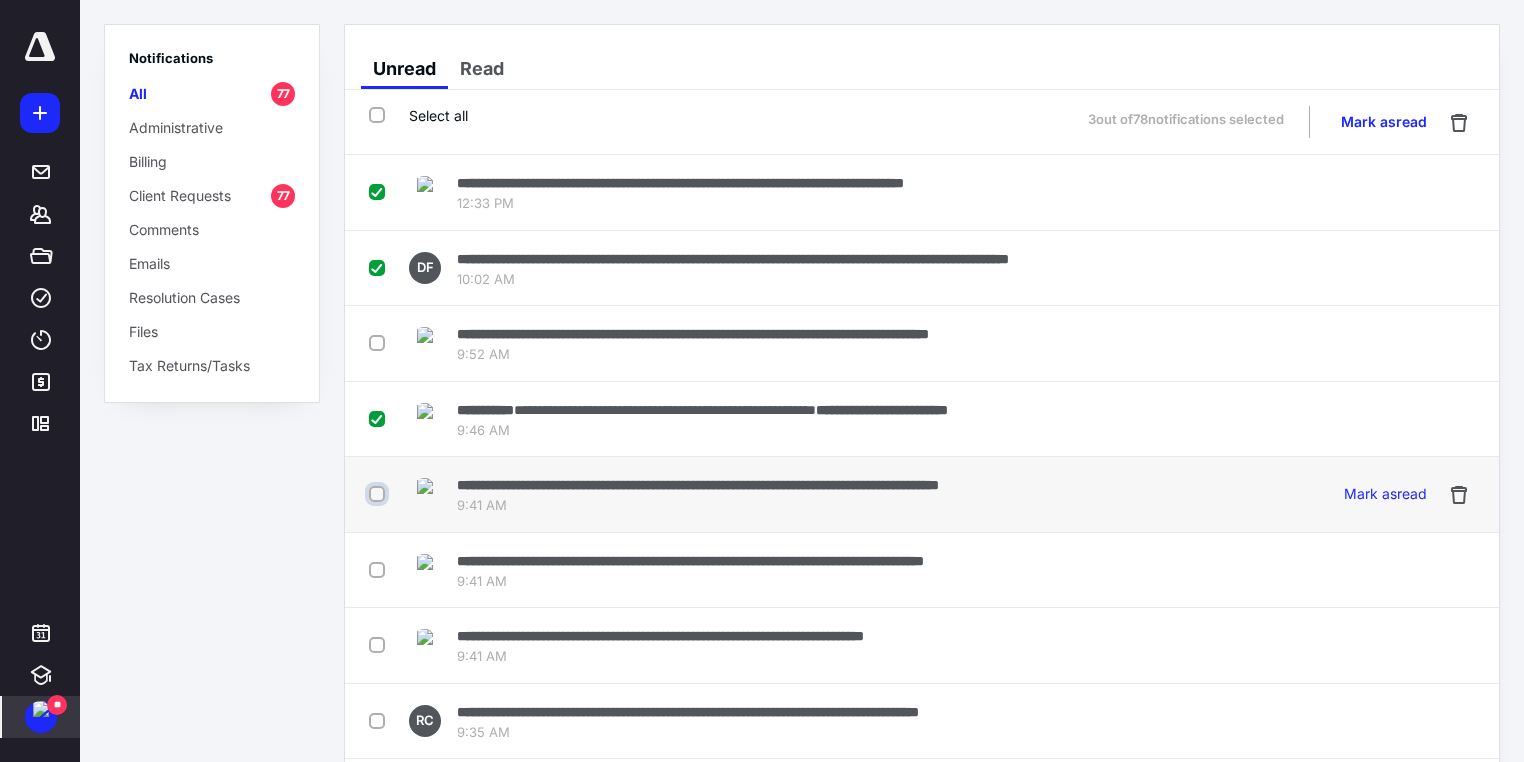 click at bounding box center (379, 494) 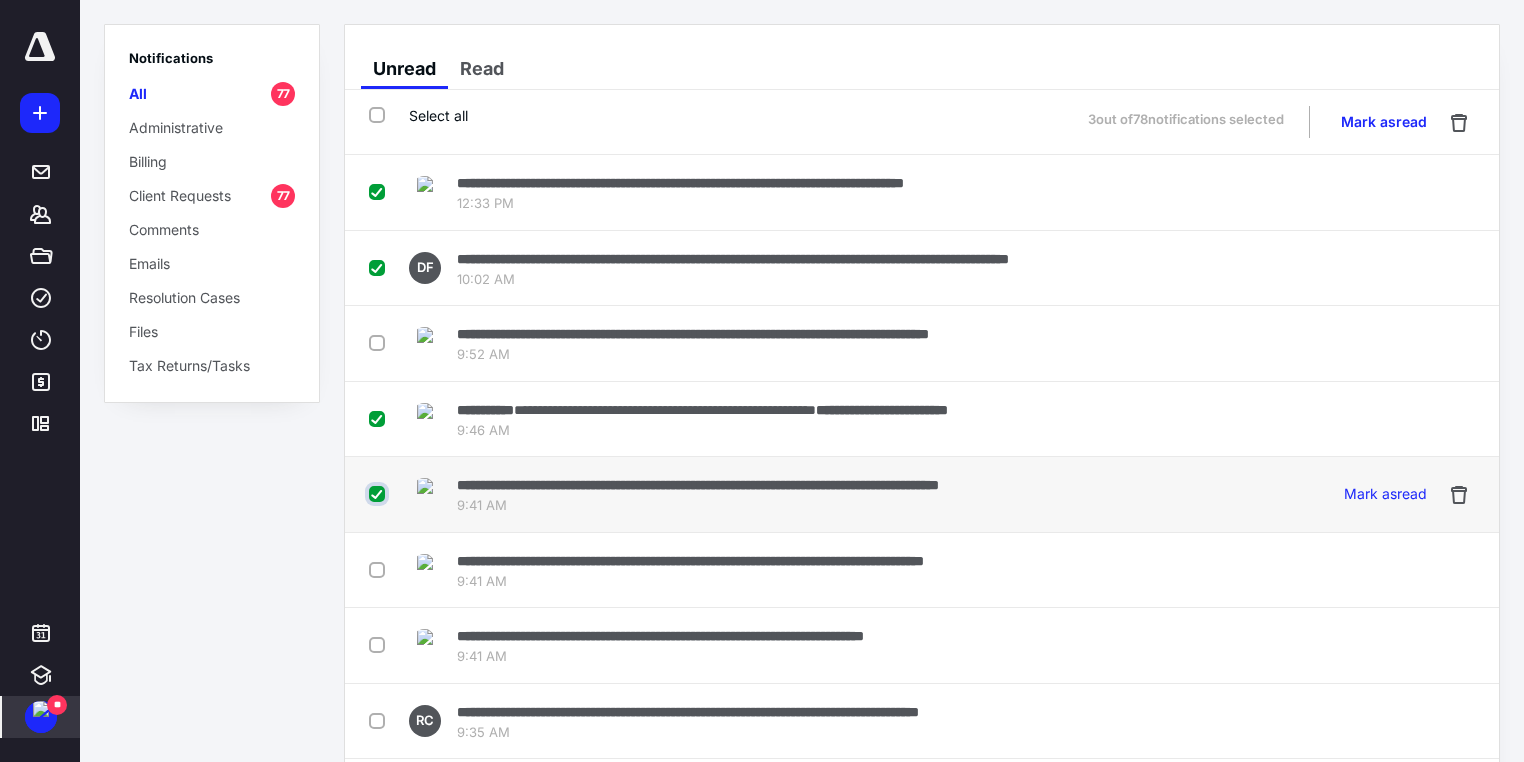 checkbox on "true" 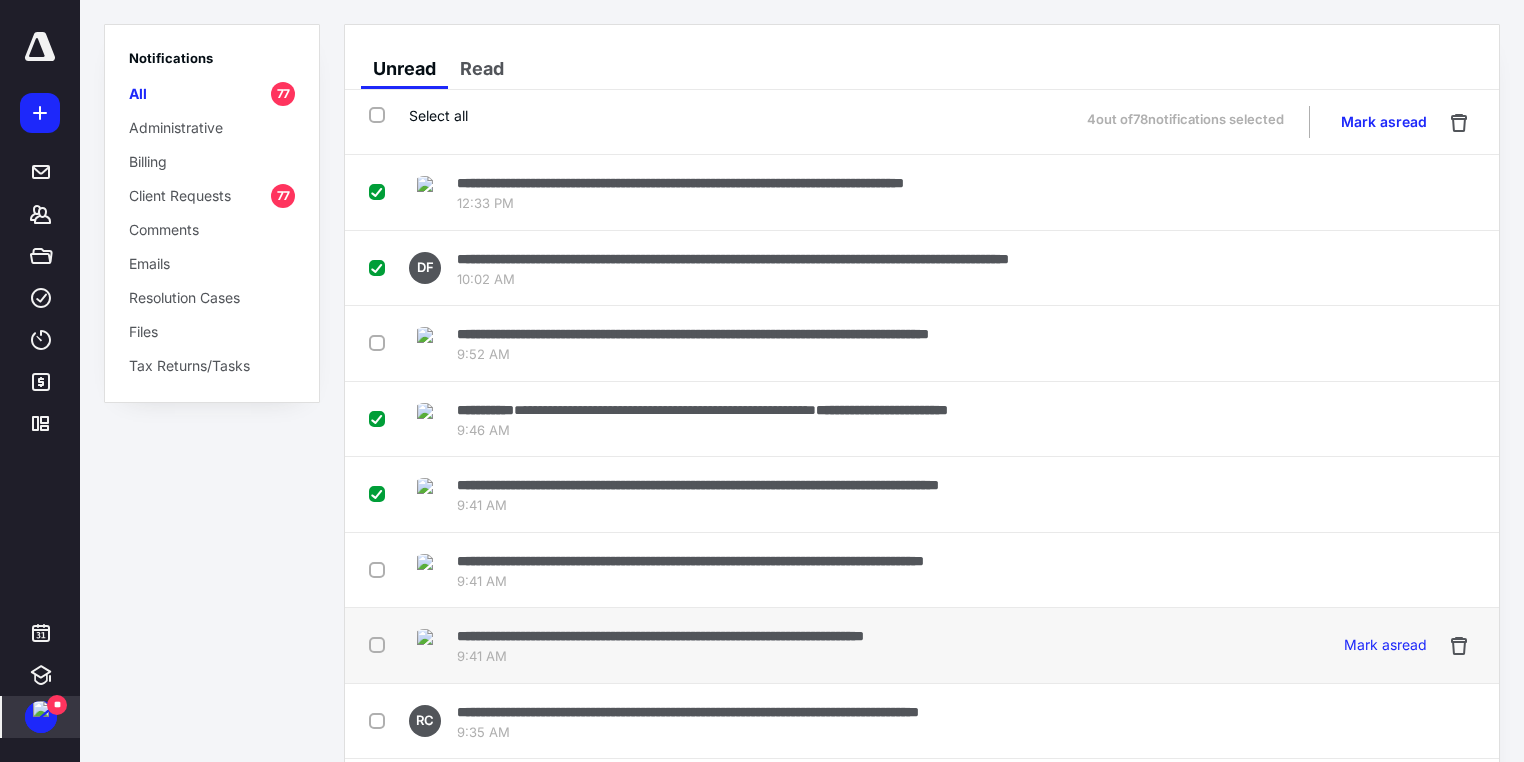 click at bounding box center [381, 644] 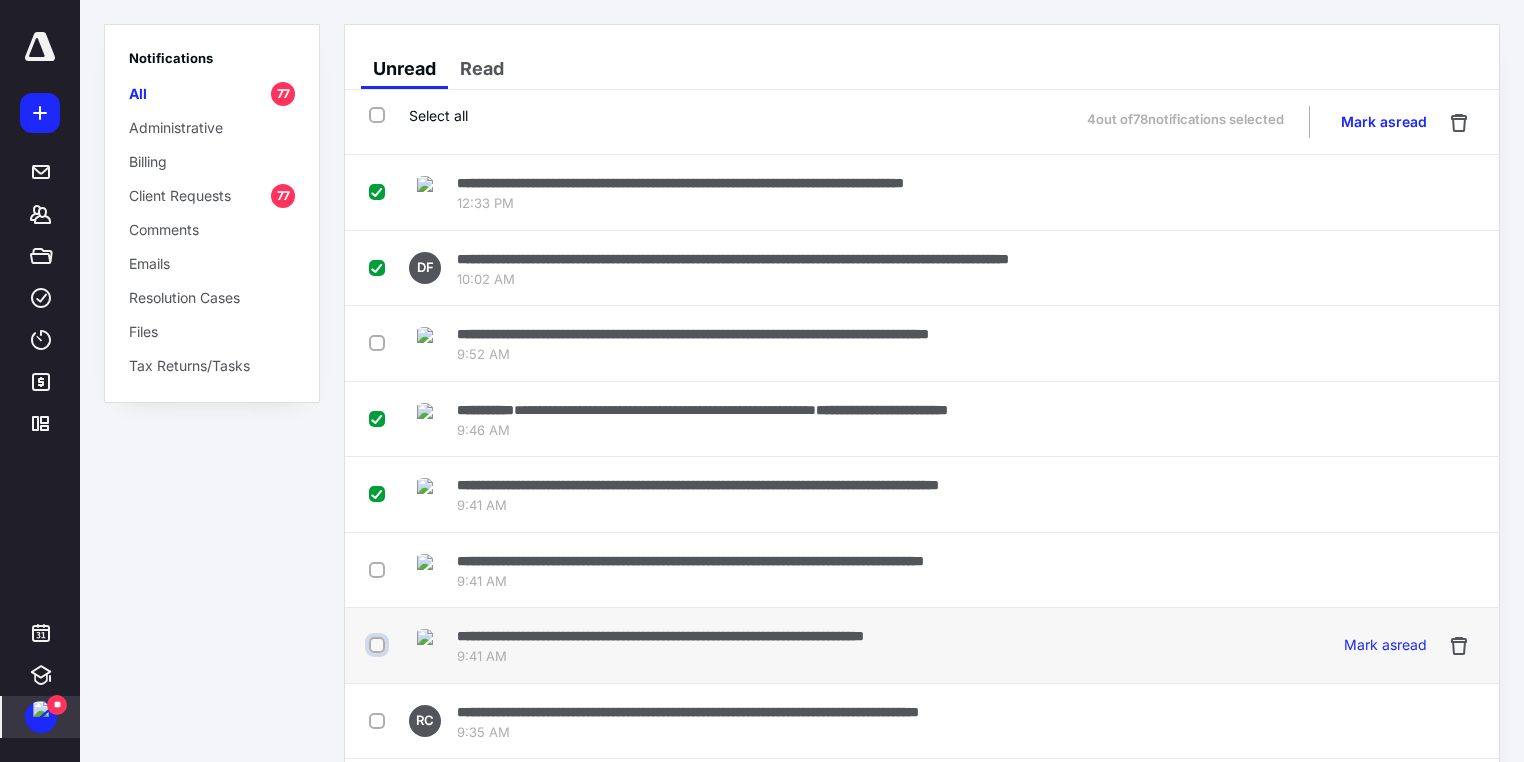 click at bounding box center (379, 645) 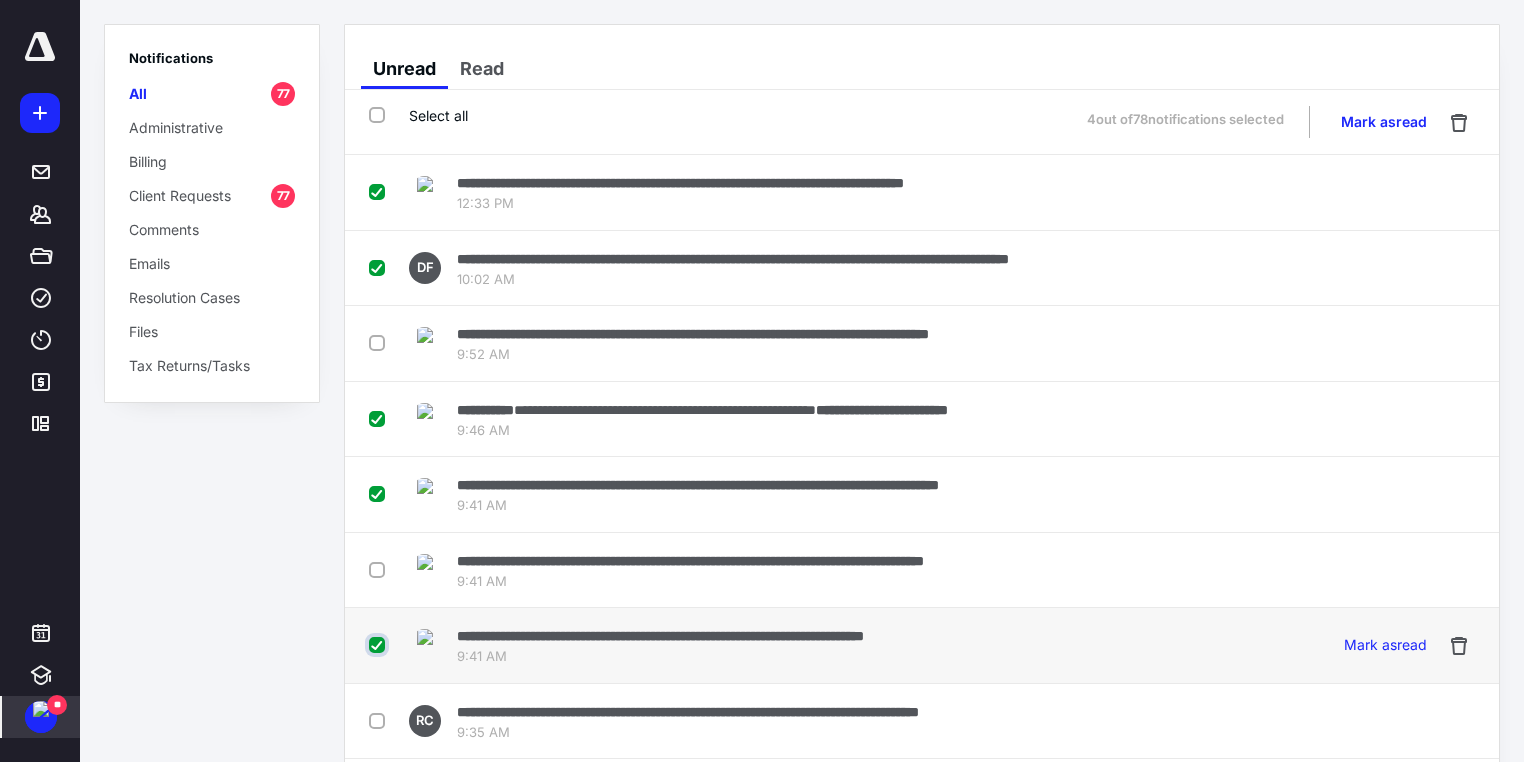 checkbox on "true" 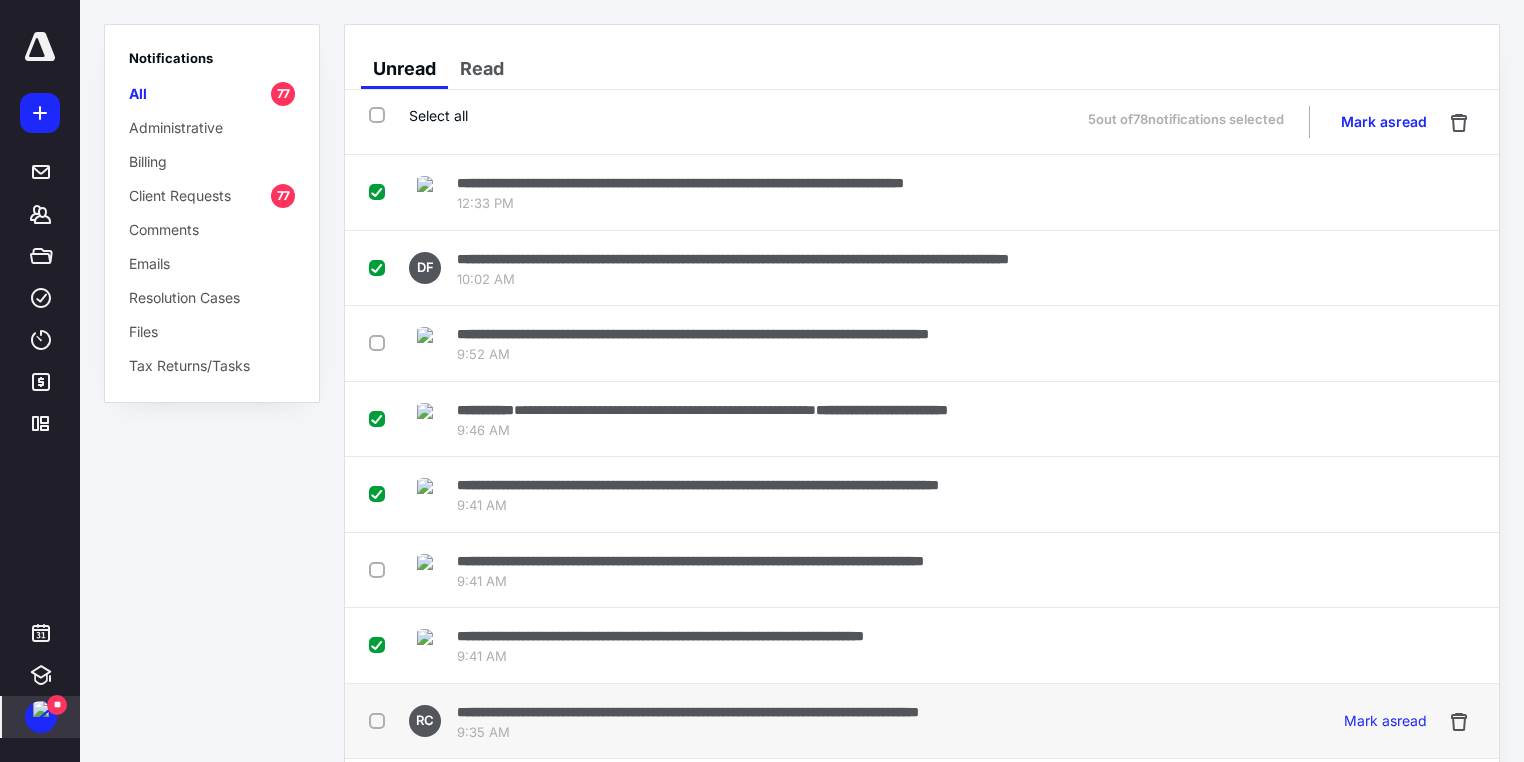click at bounding box center [381, 720] 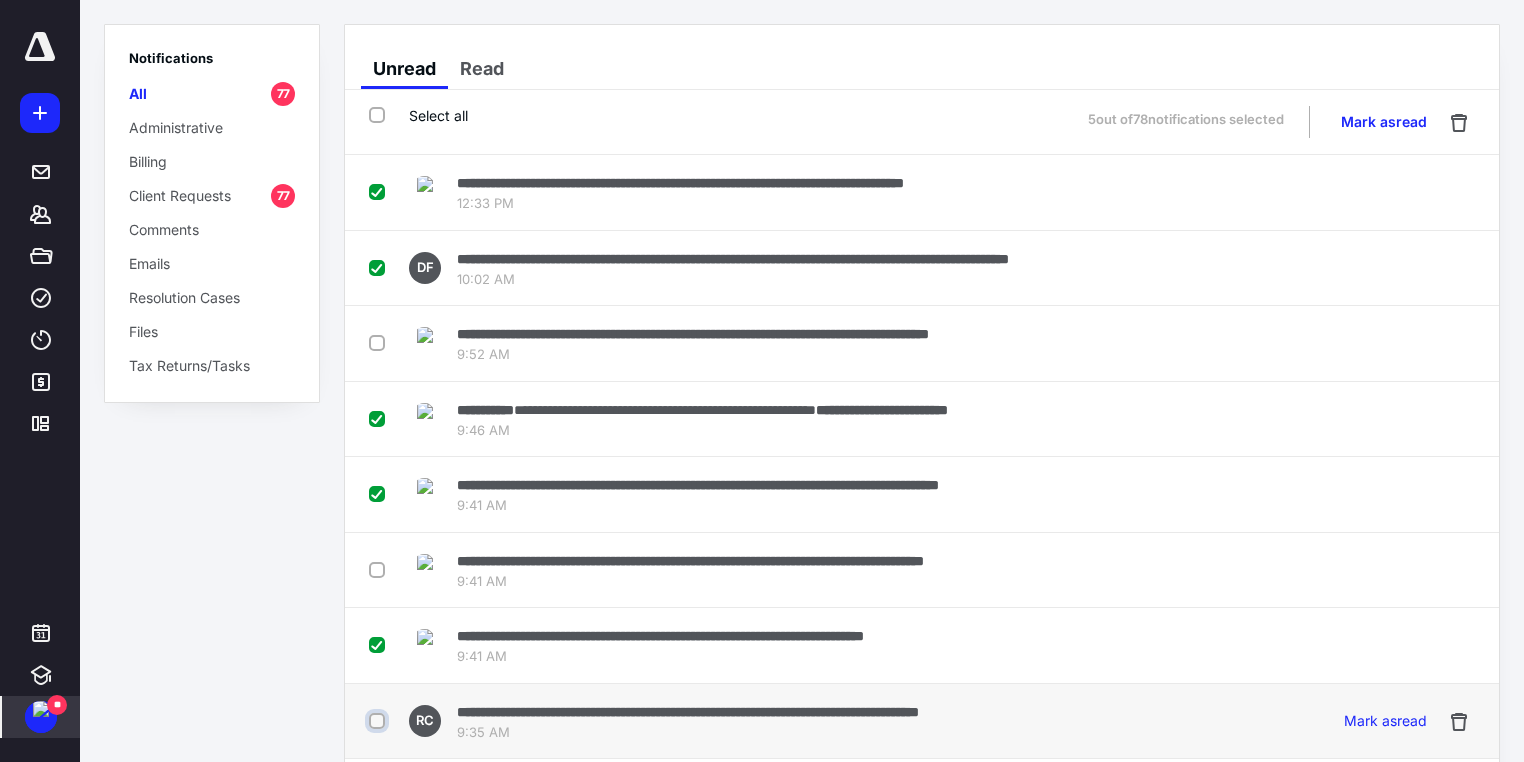 click at bounding box center (379, 721) 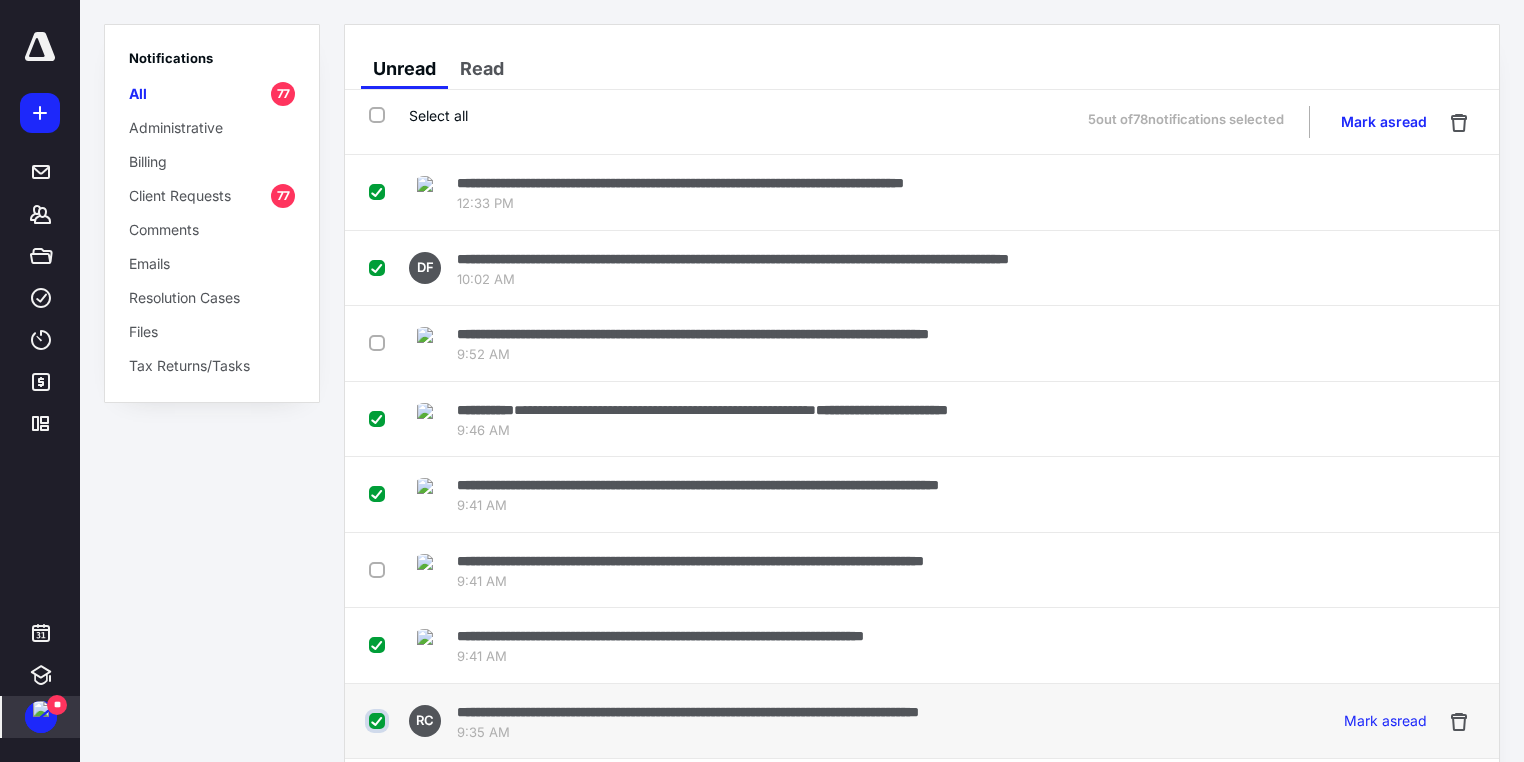 checkbox on "true" 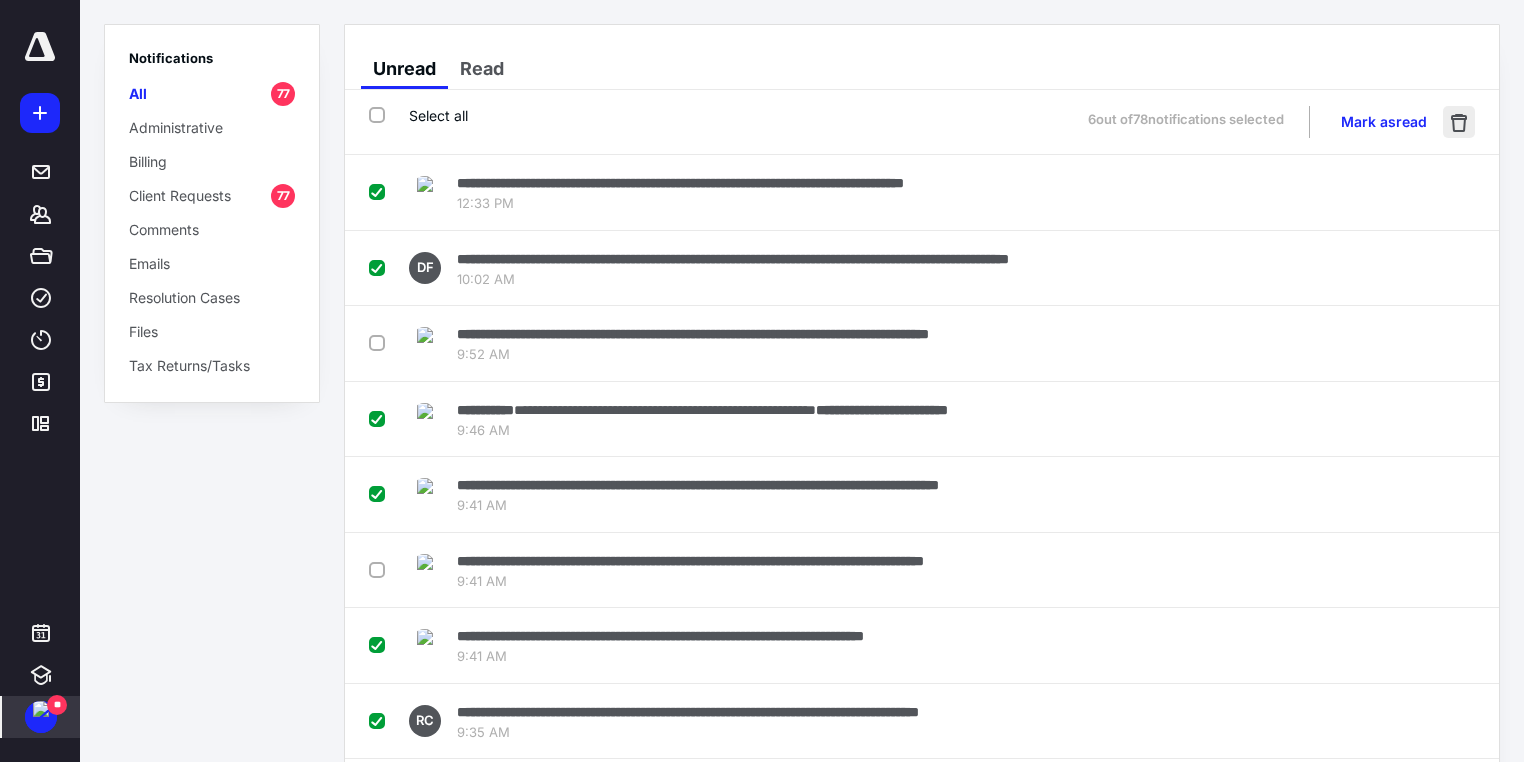 click at bounding box center [1459, 122] 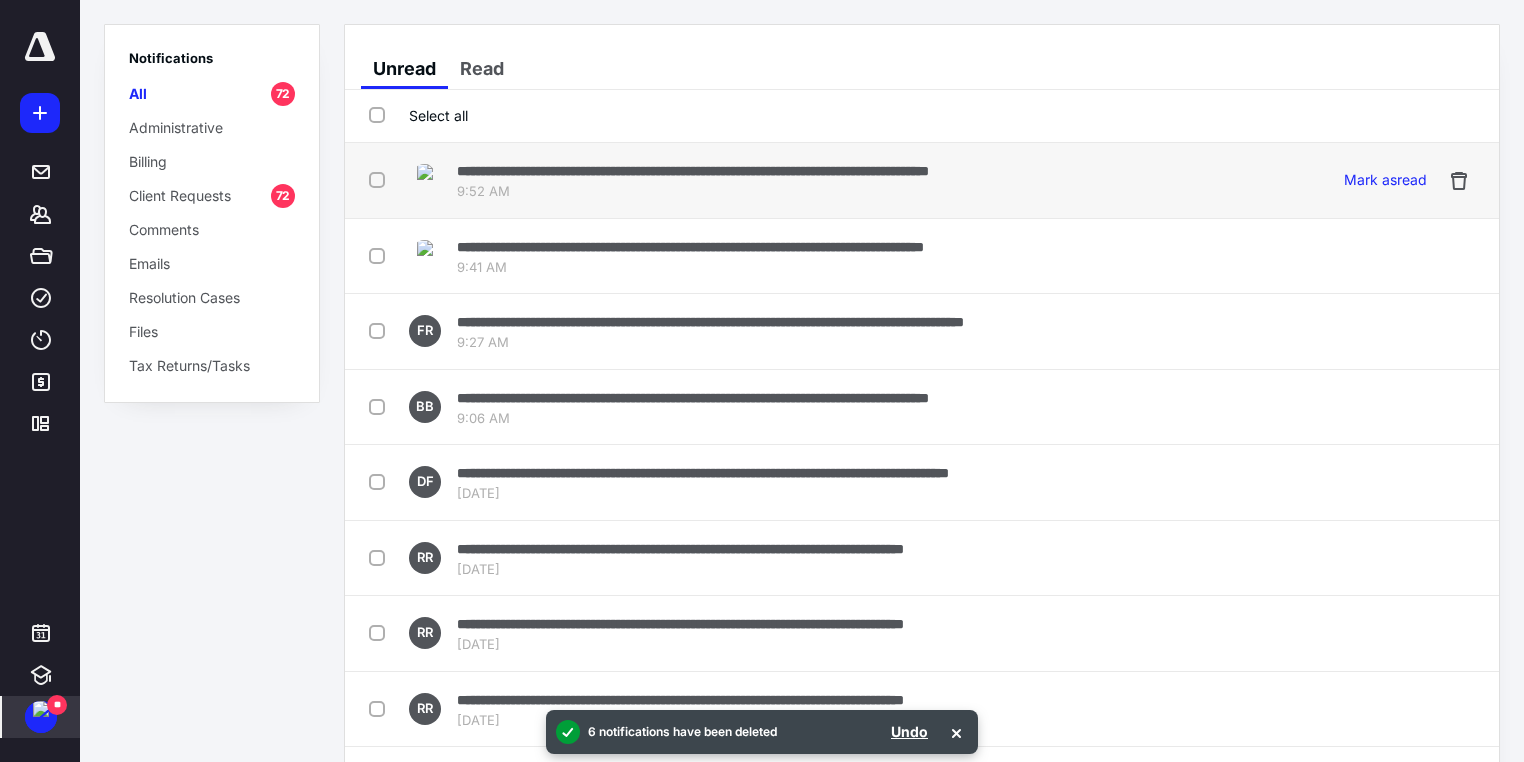 click on "**********" at bounding box center [693, 171] 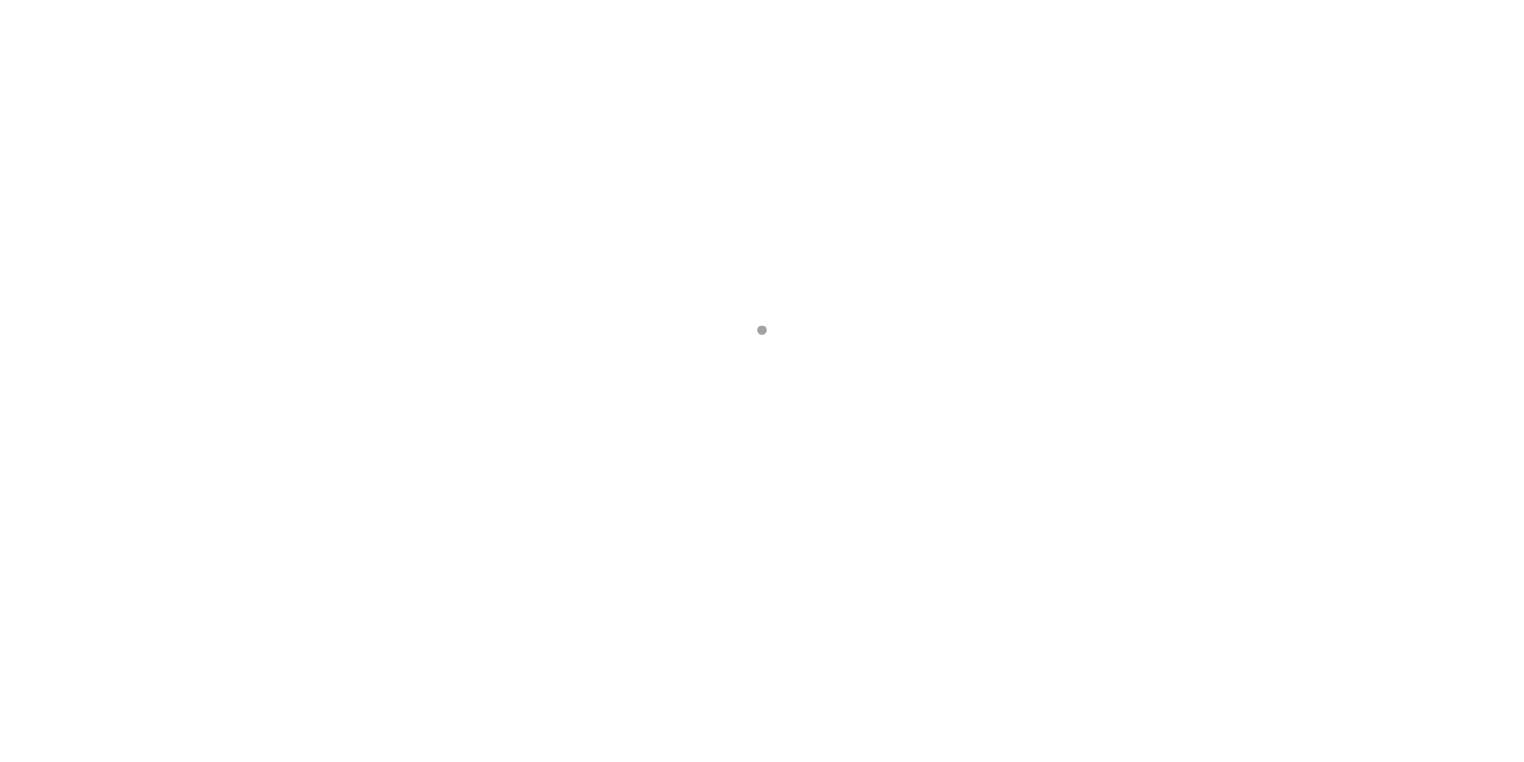 scroll, scrollTop: 0, scrollLeft: 0, axis: both 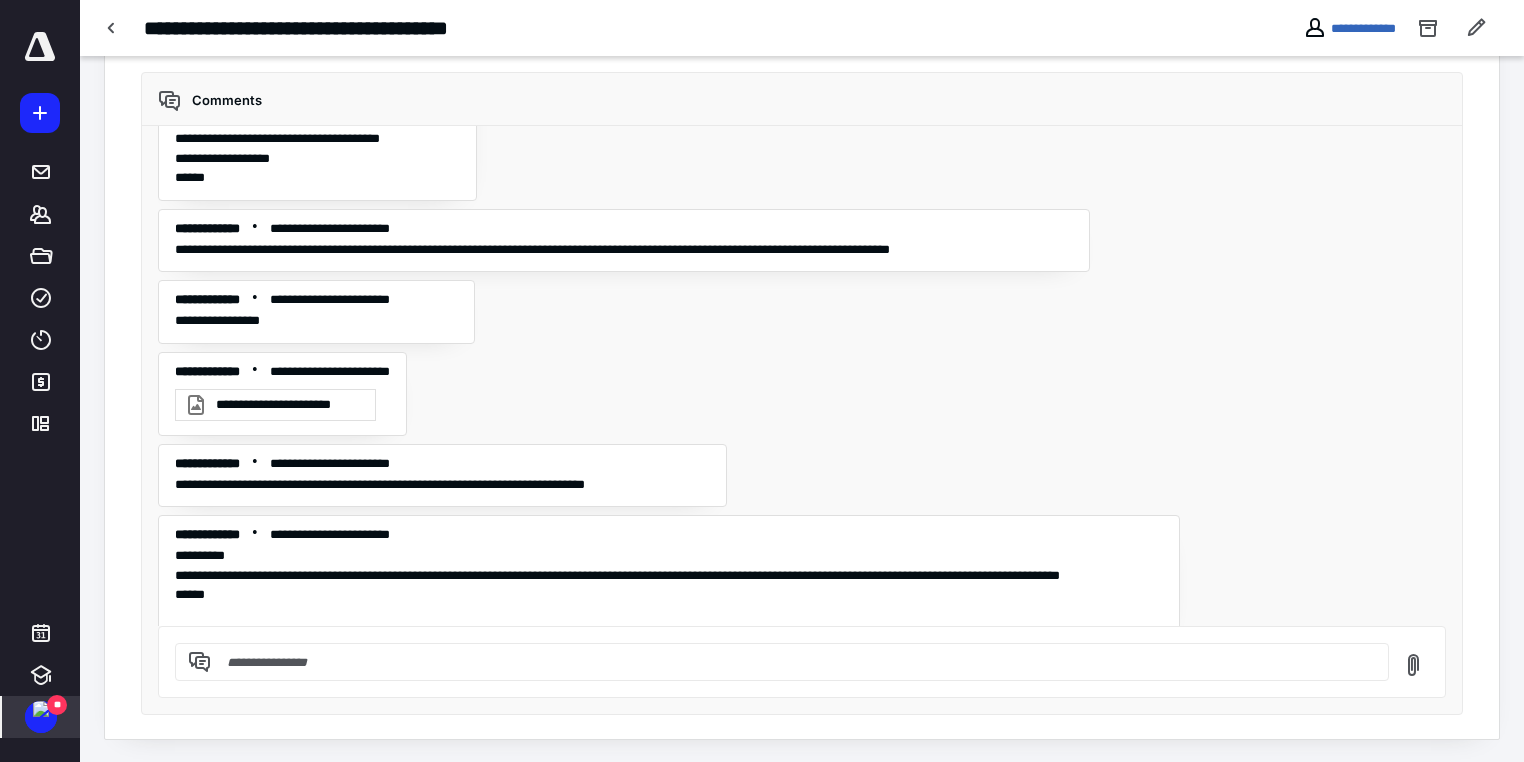 click on "**" at bounding box center [57, 705] 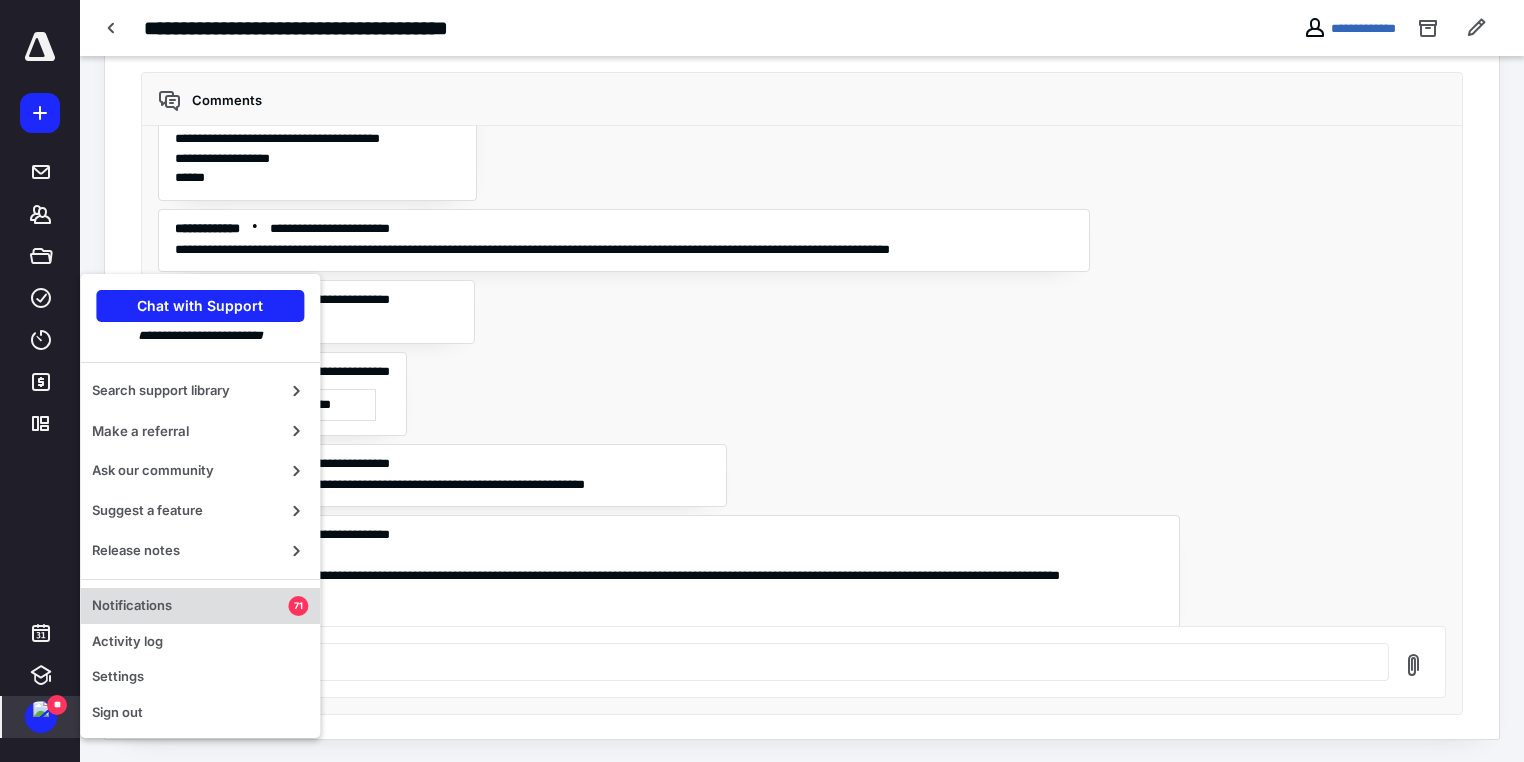 click on "Notifications" at bounding box center [190, 606] 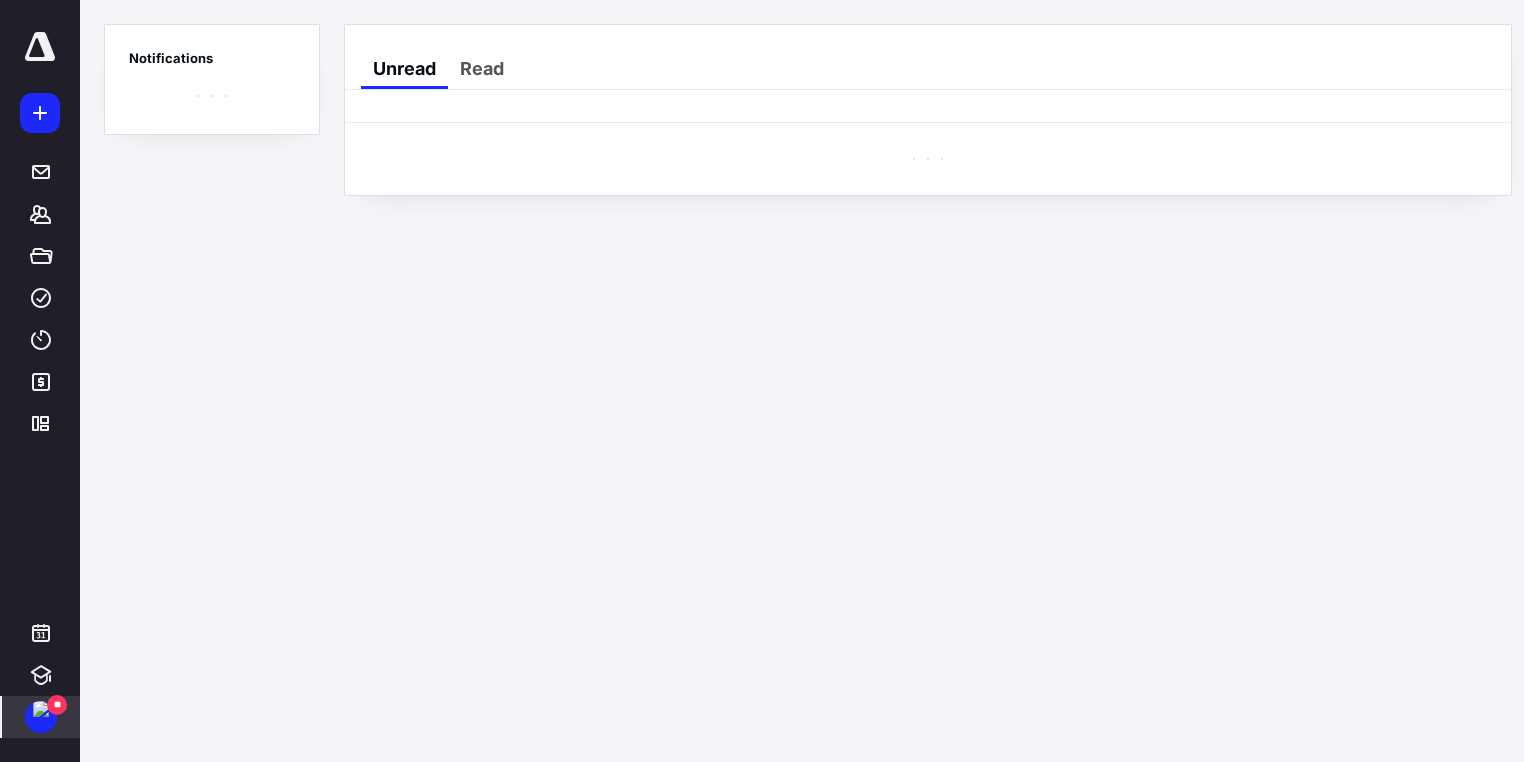 scroll, scrollTop: 0, scrollLeft: 0, axis: both 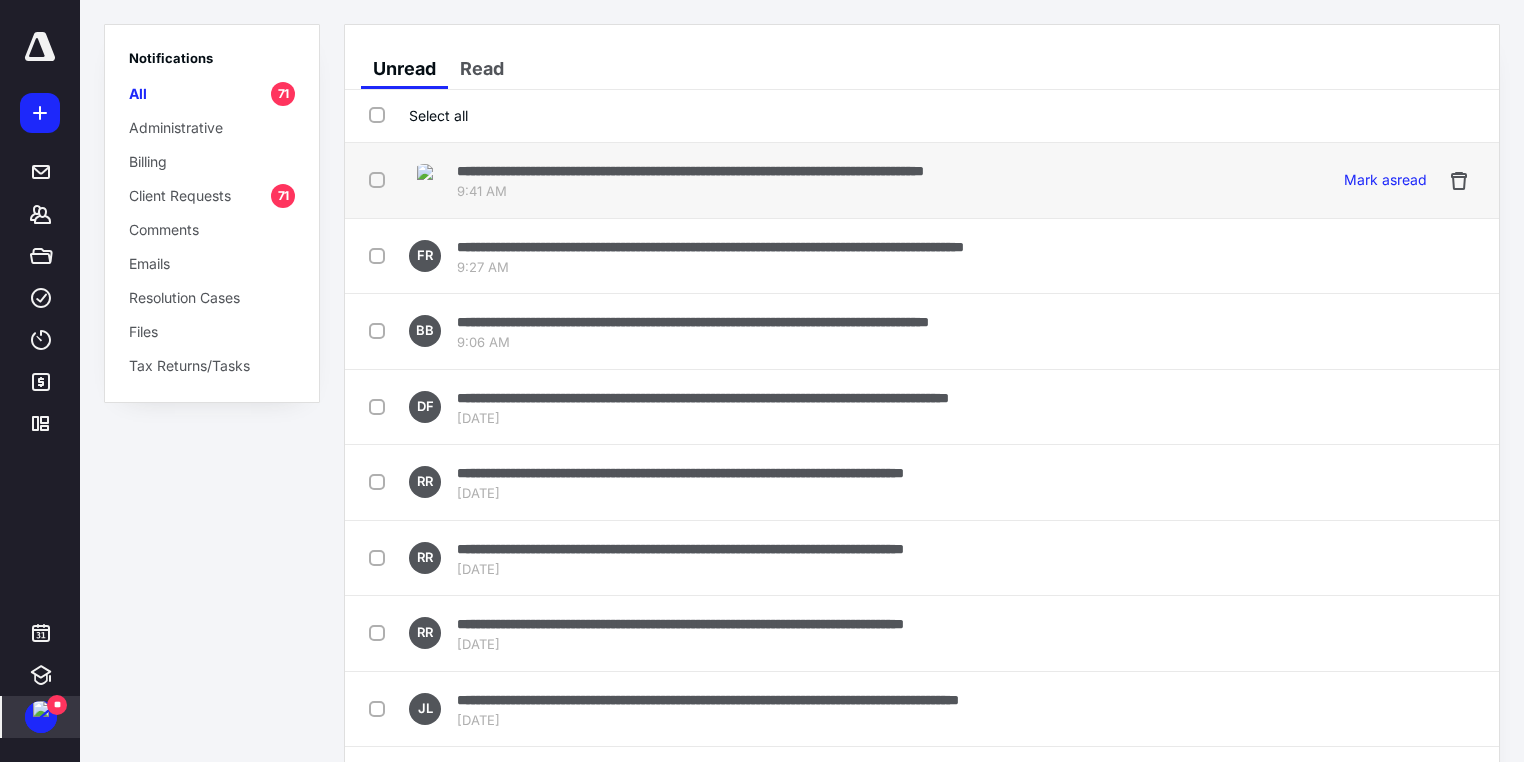 click on "**********" at bounding box center [690, 171] 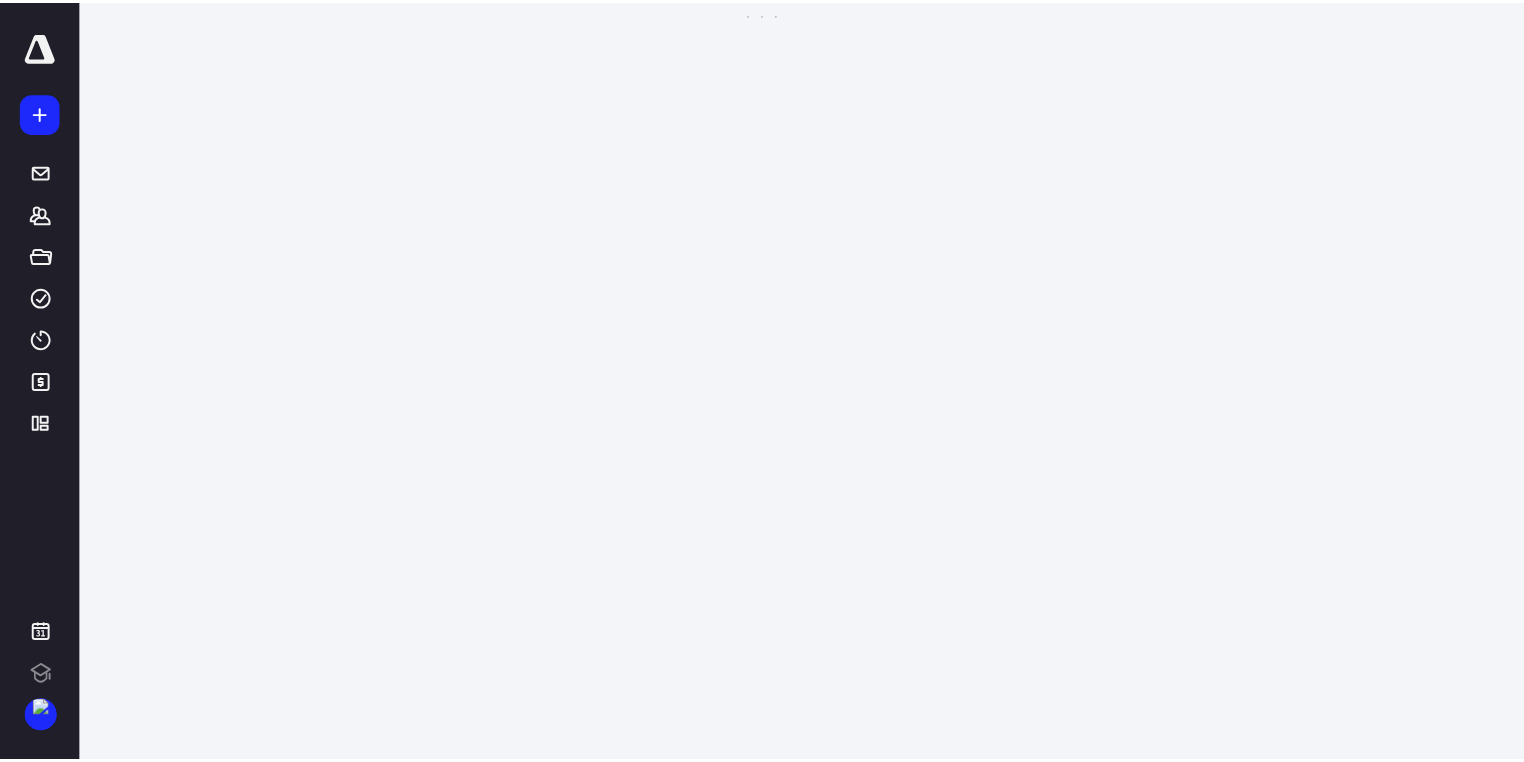 scroll, scrollTop: 0, scrollLeft: 0, axis: both 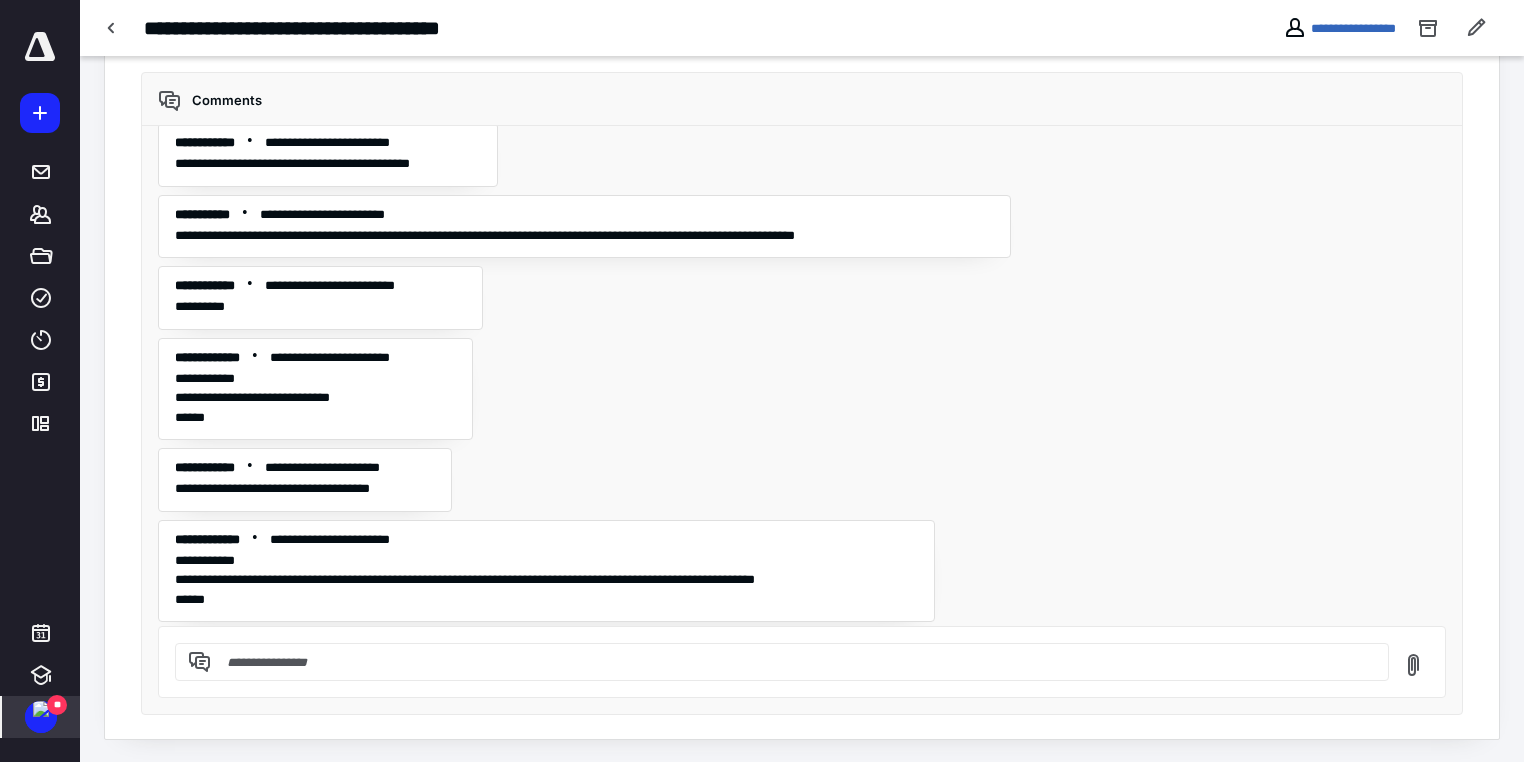 click on "**" at bounding box center (57, 705) 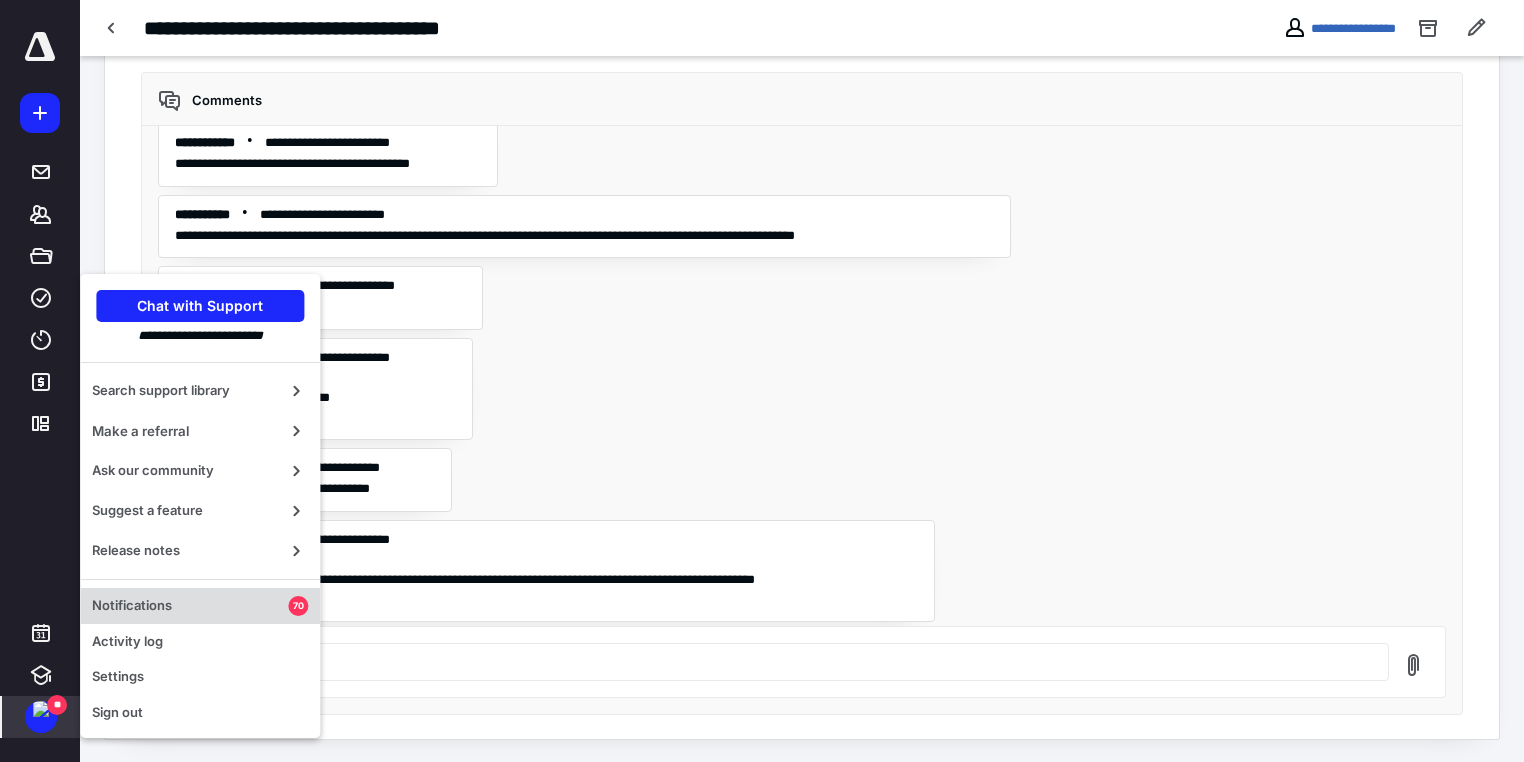 click on "Notifications" at bounding box center (190, 606) 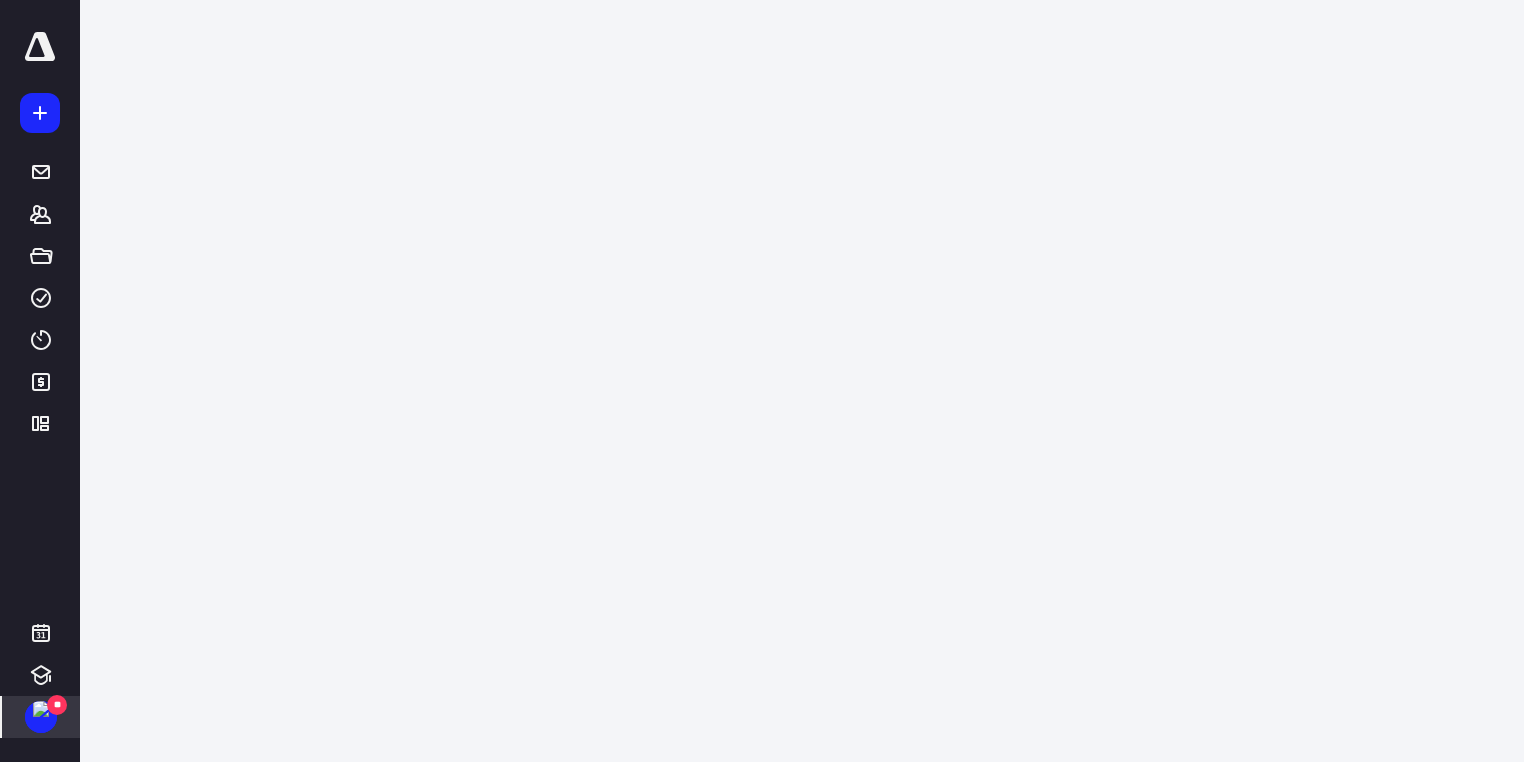scroll, scrollTop: 0, scrollLeft: 0, axis: both 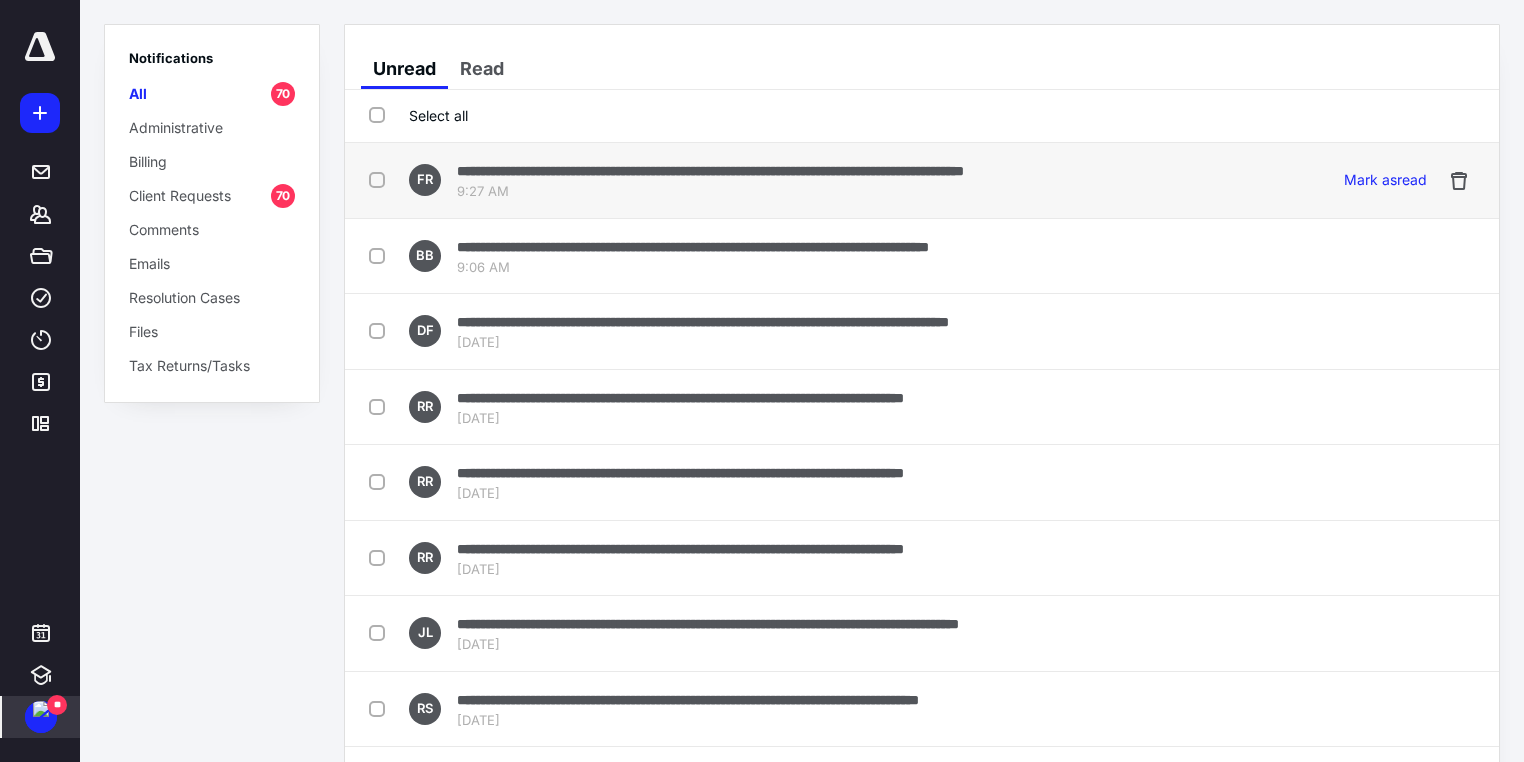 click at bounding box center (381, 179) 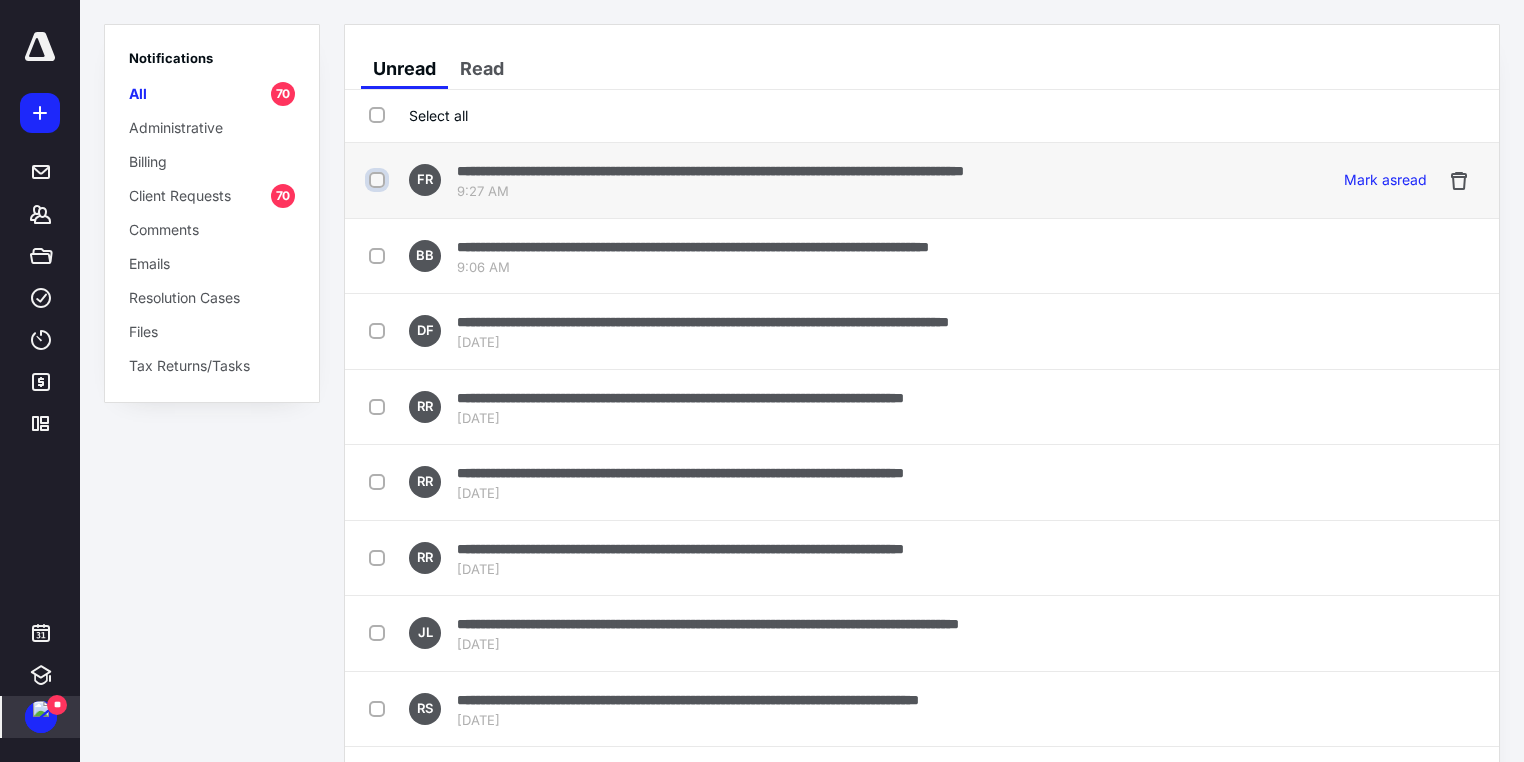 click at bounding box center (379, 180) 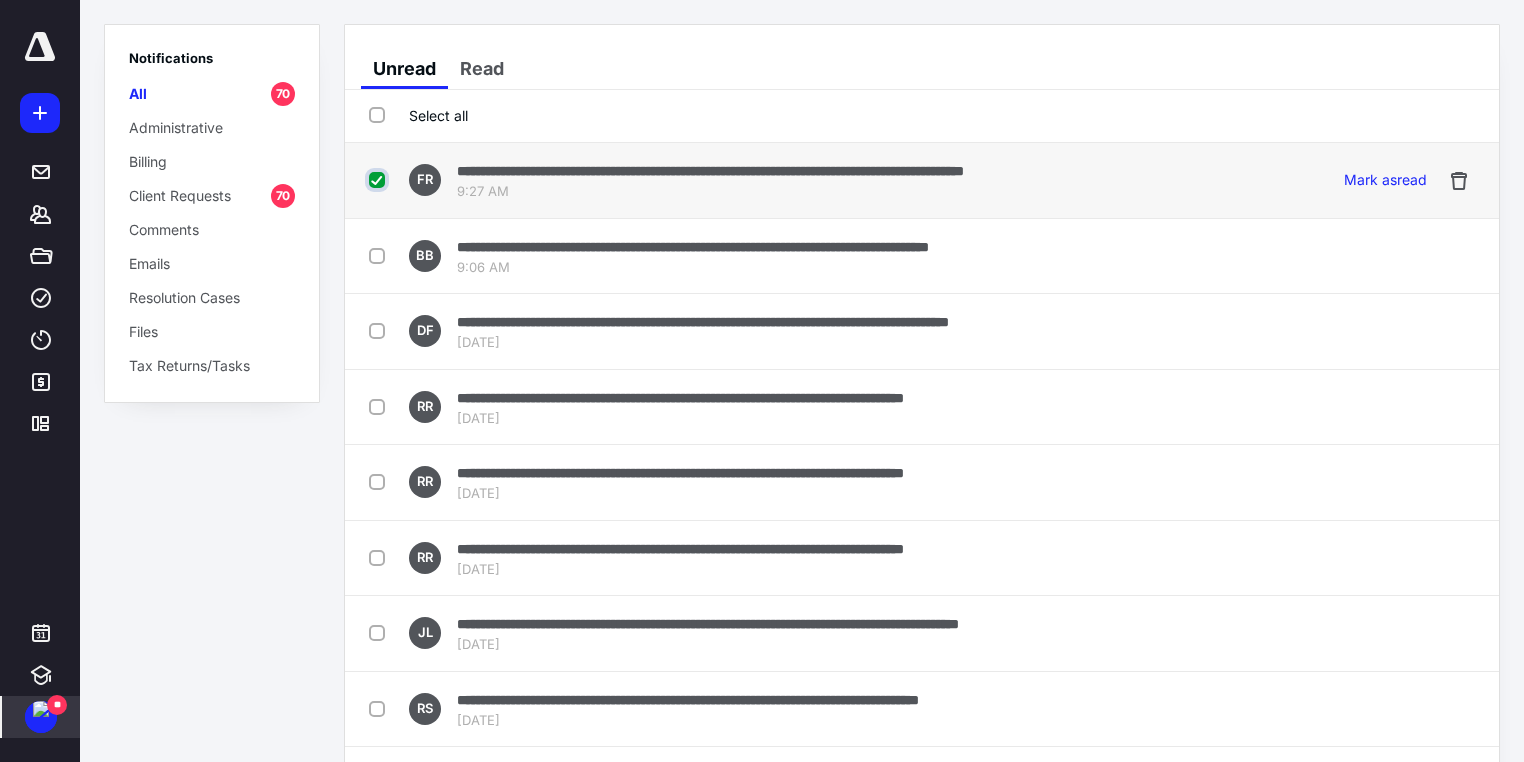 checkbox on "true" 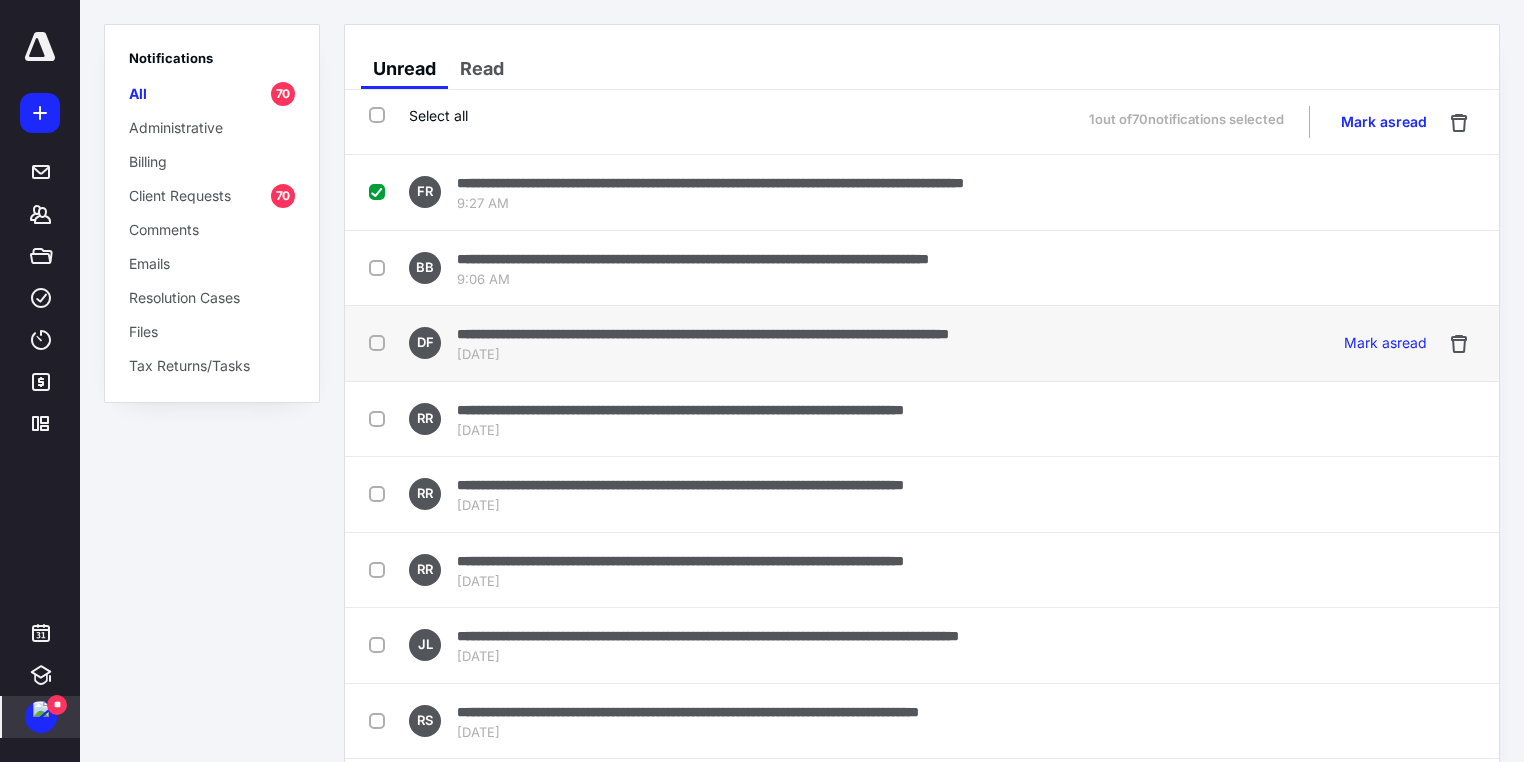 click at bounding box center [381, 342] 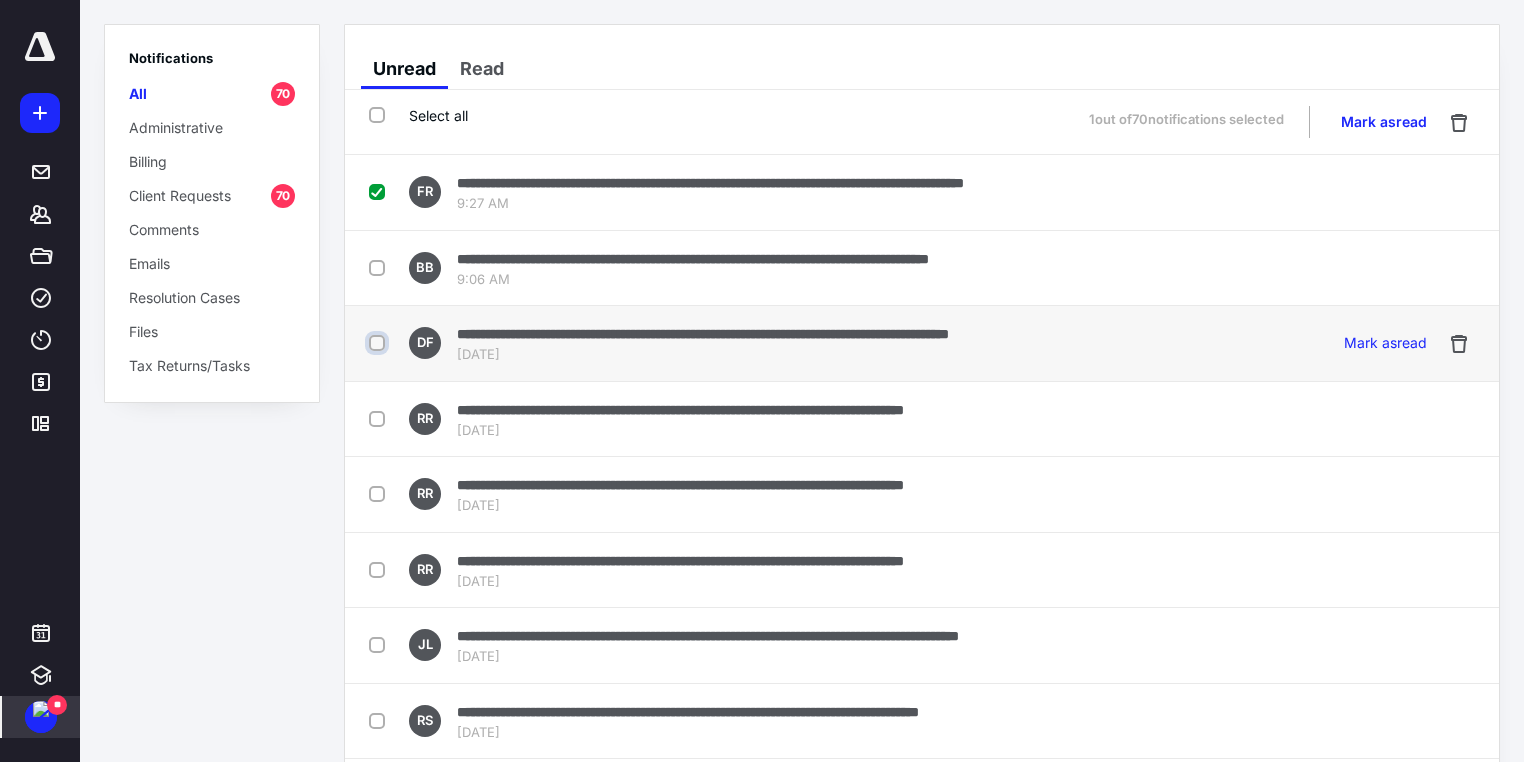 click at bounding box center (379, 343) 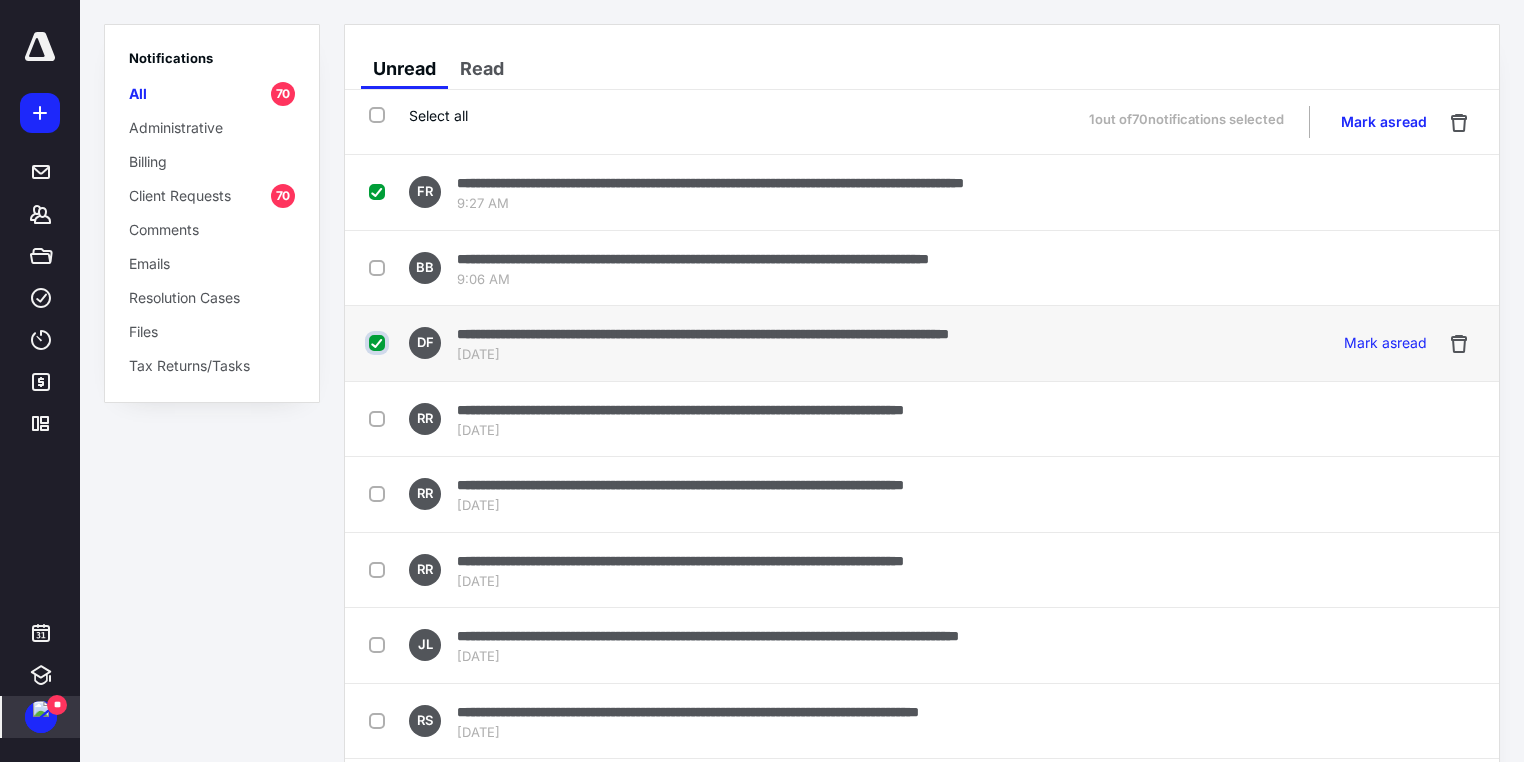checkbox on "true" 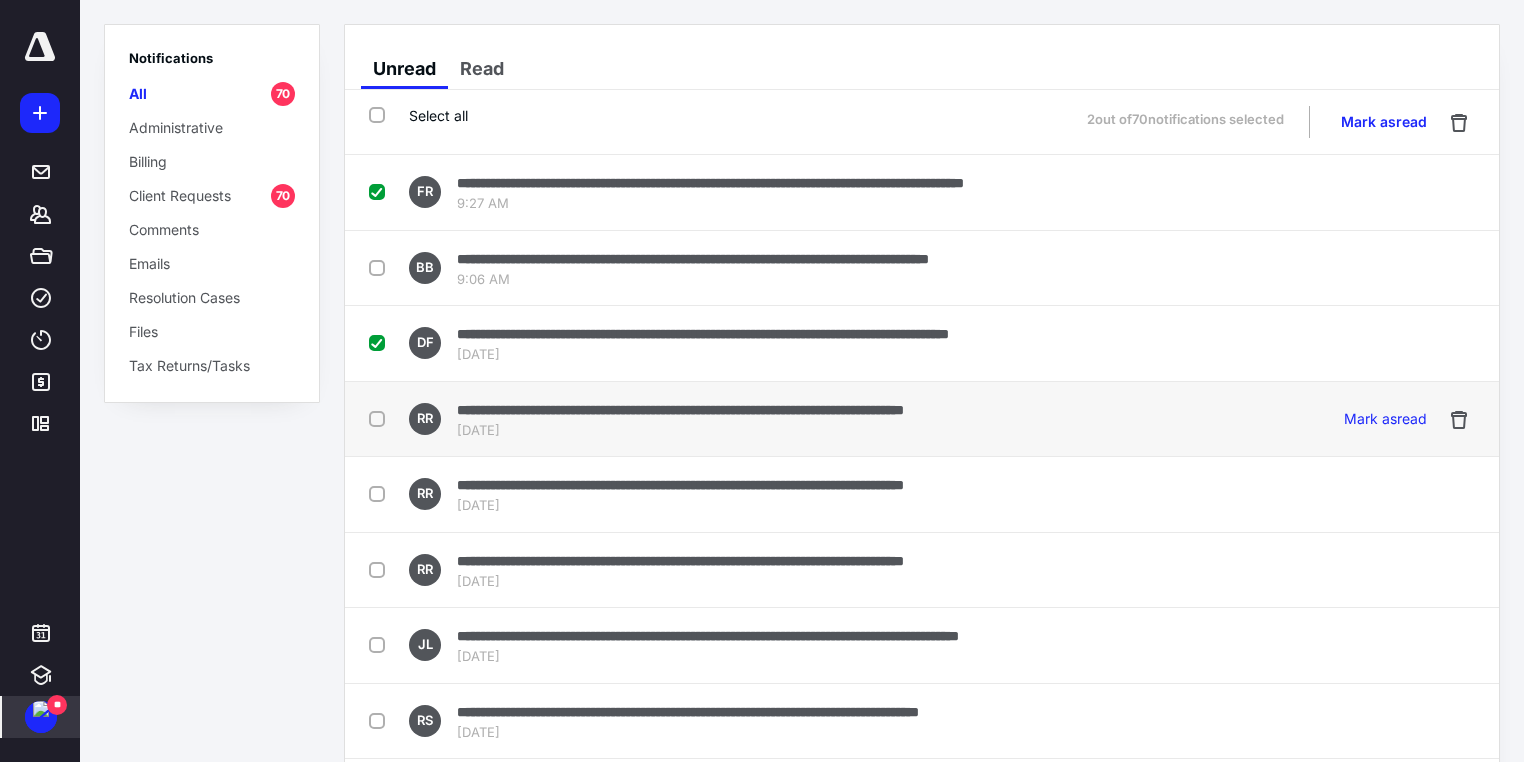 click at bounding box center [381, 418] 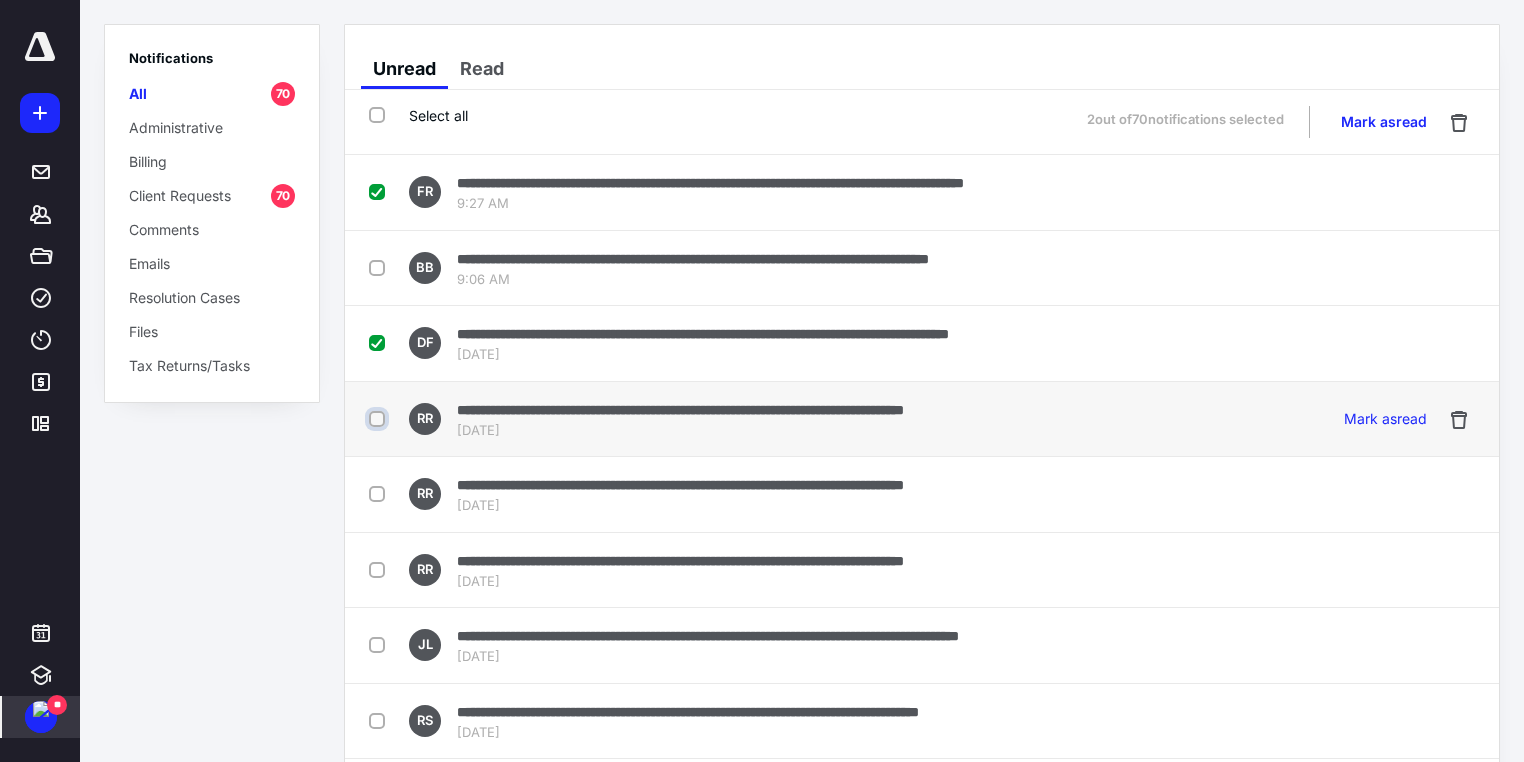 click at bounding box center (379, 419) 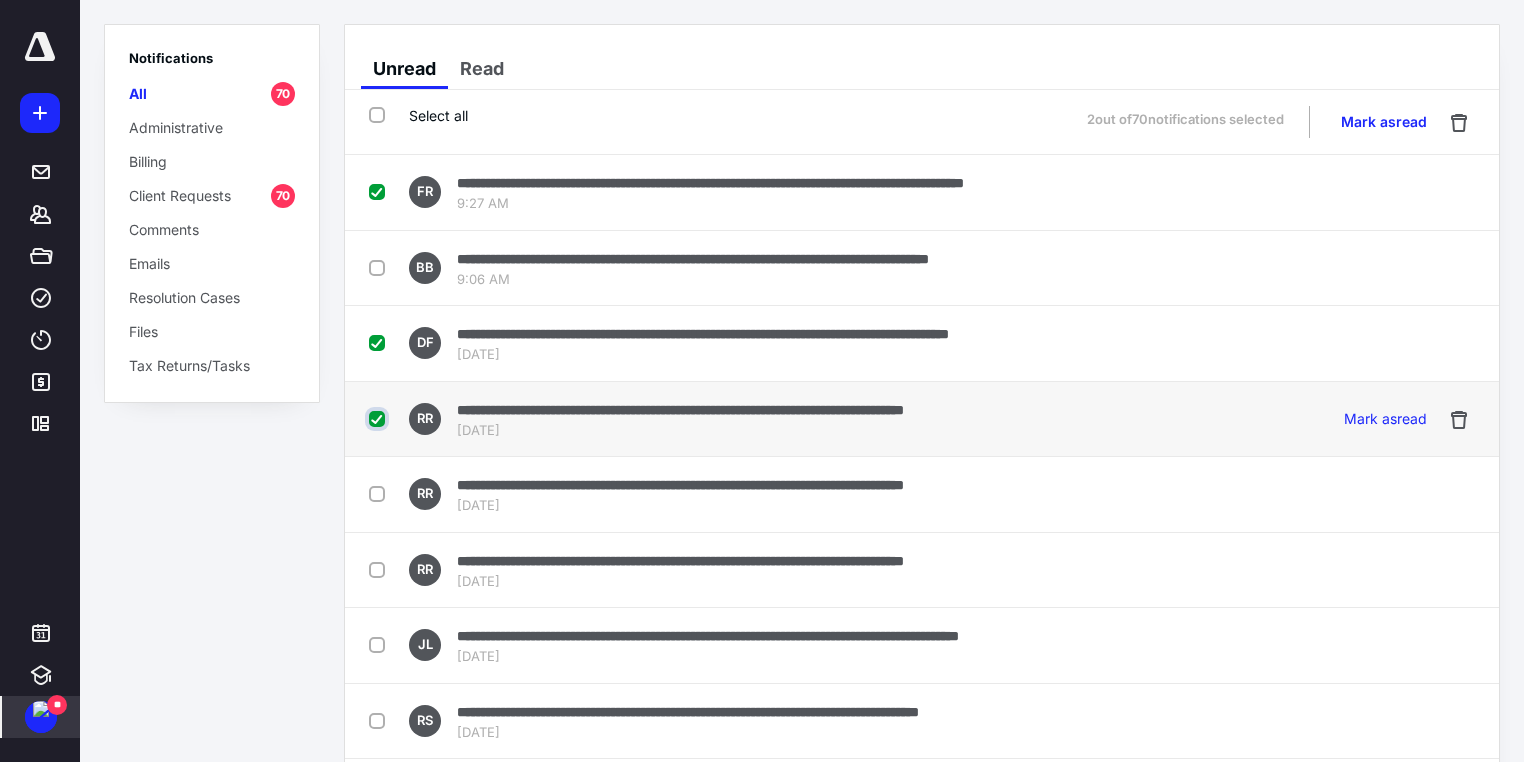 checkbox on "true" 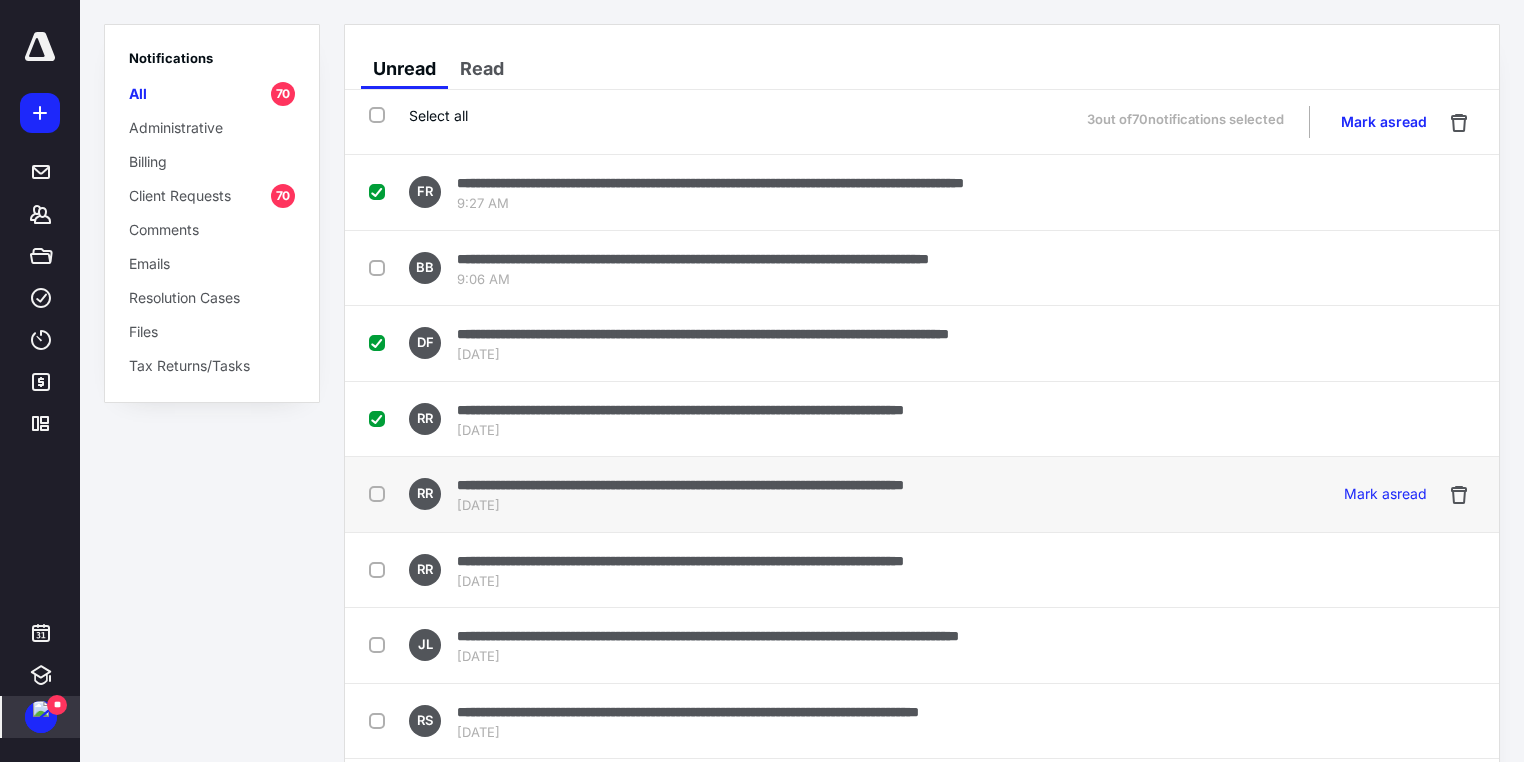 click at bounding box center (381, 493) 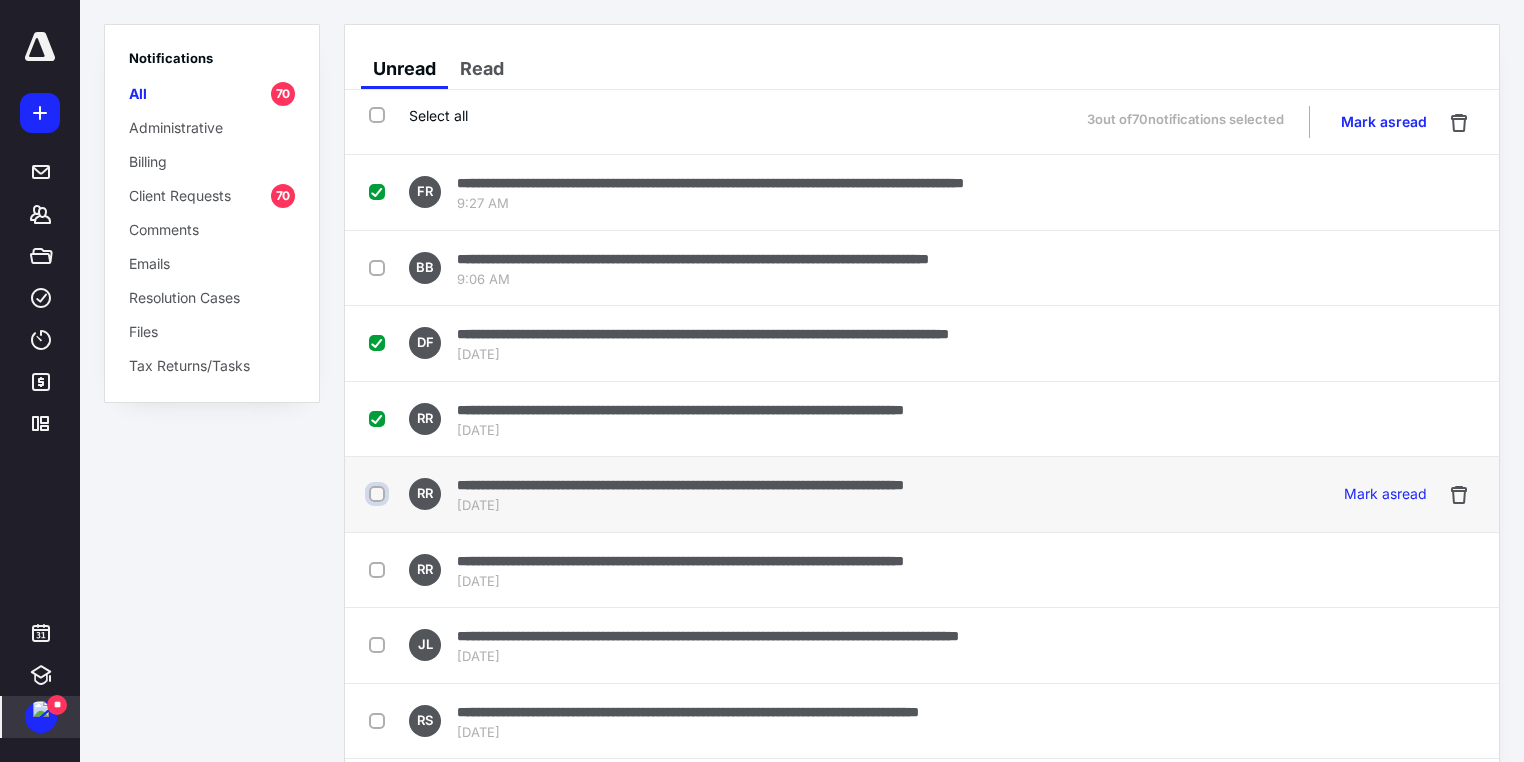 click at bounding box center [379, 494] 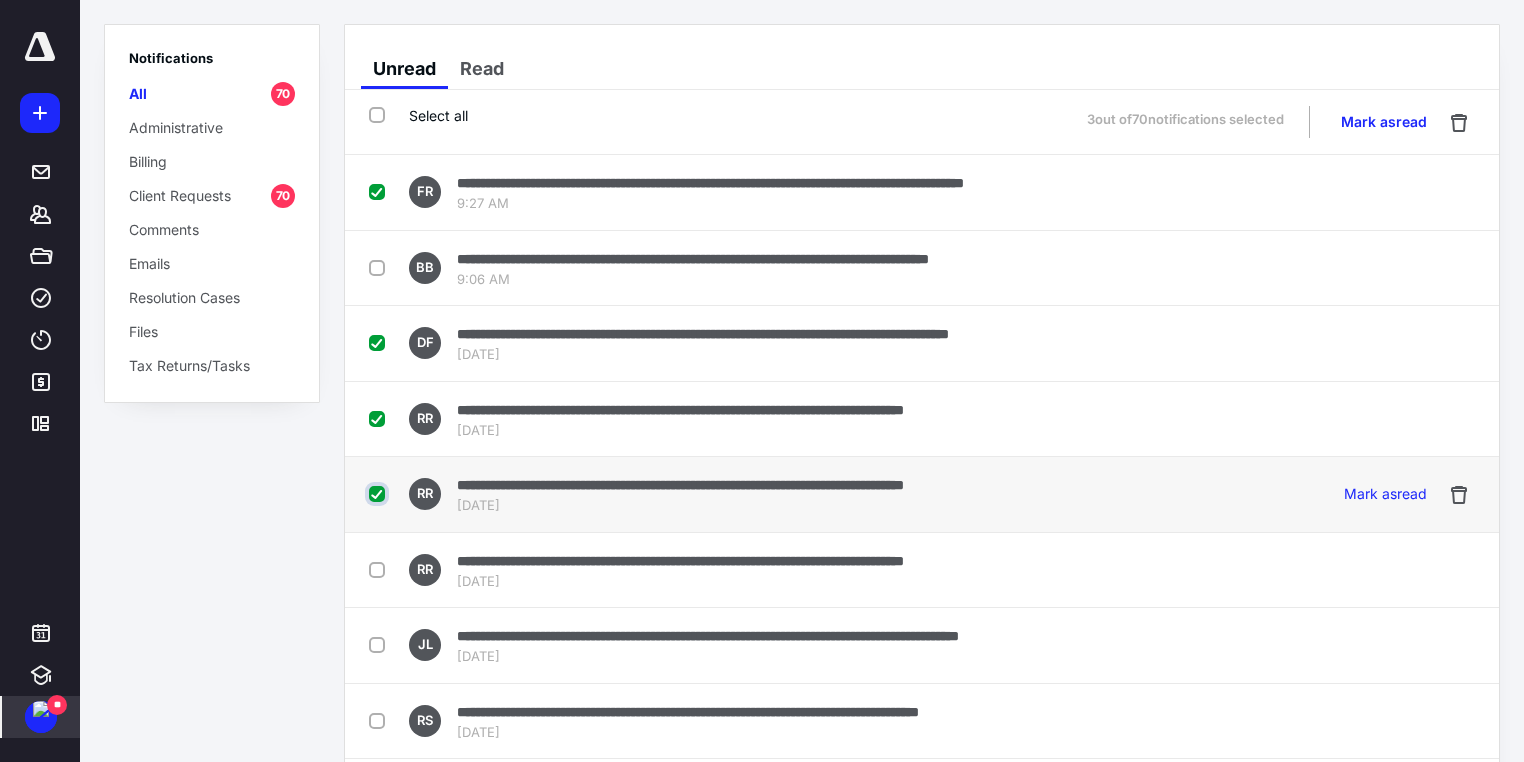 checkbox on "true" 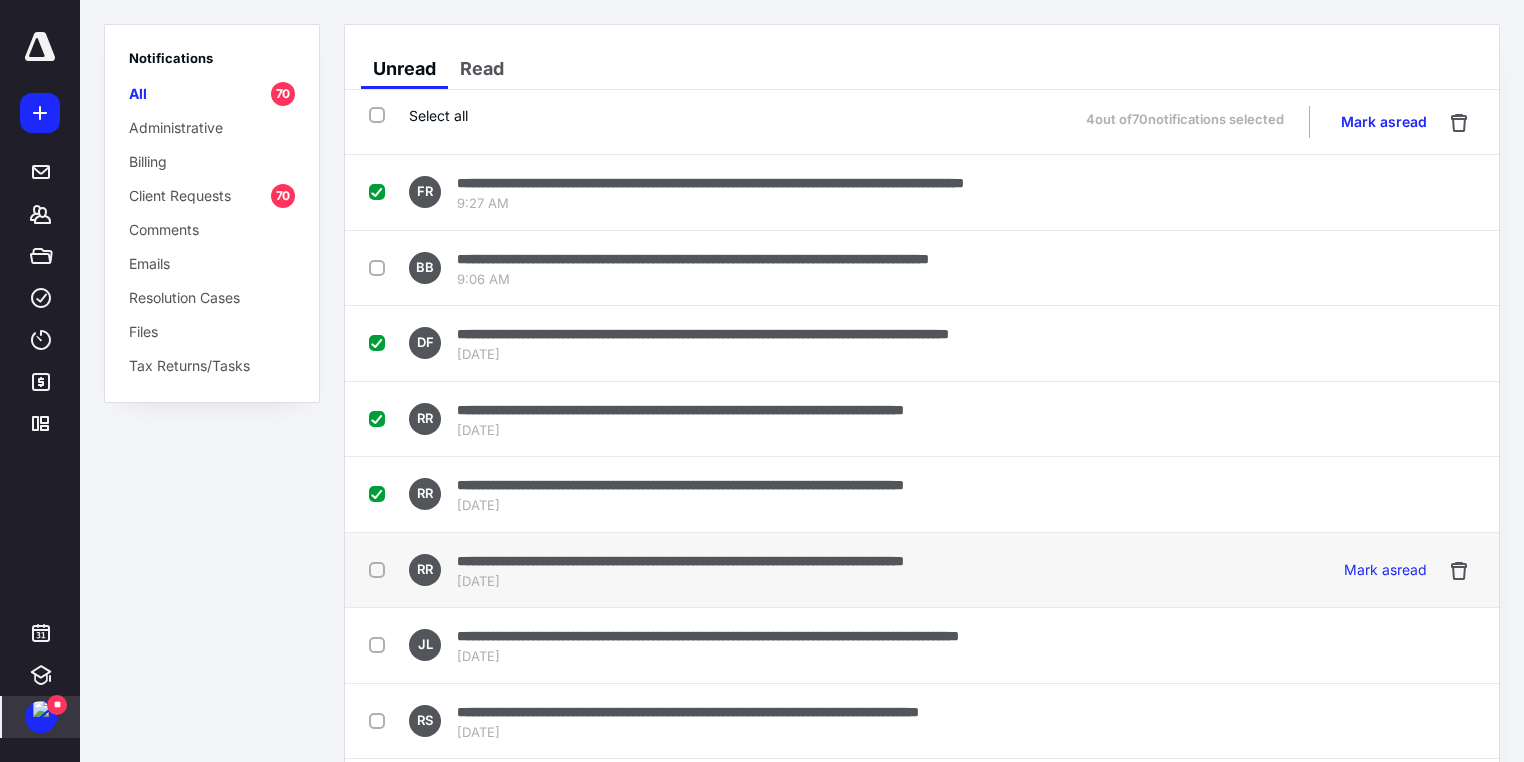 click at bounding box center (381, 569) 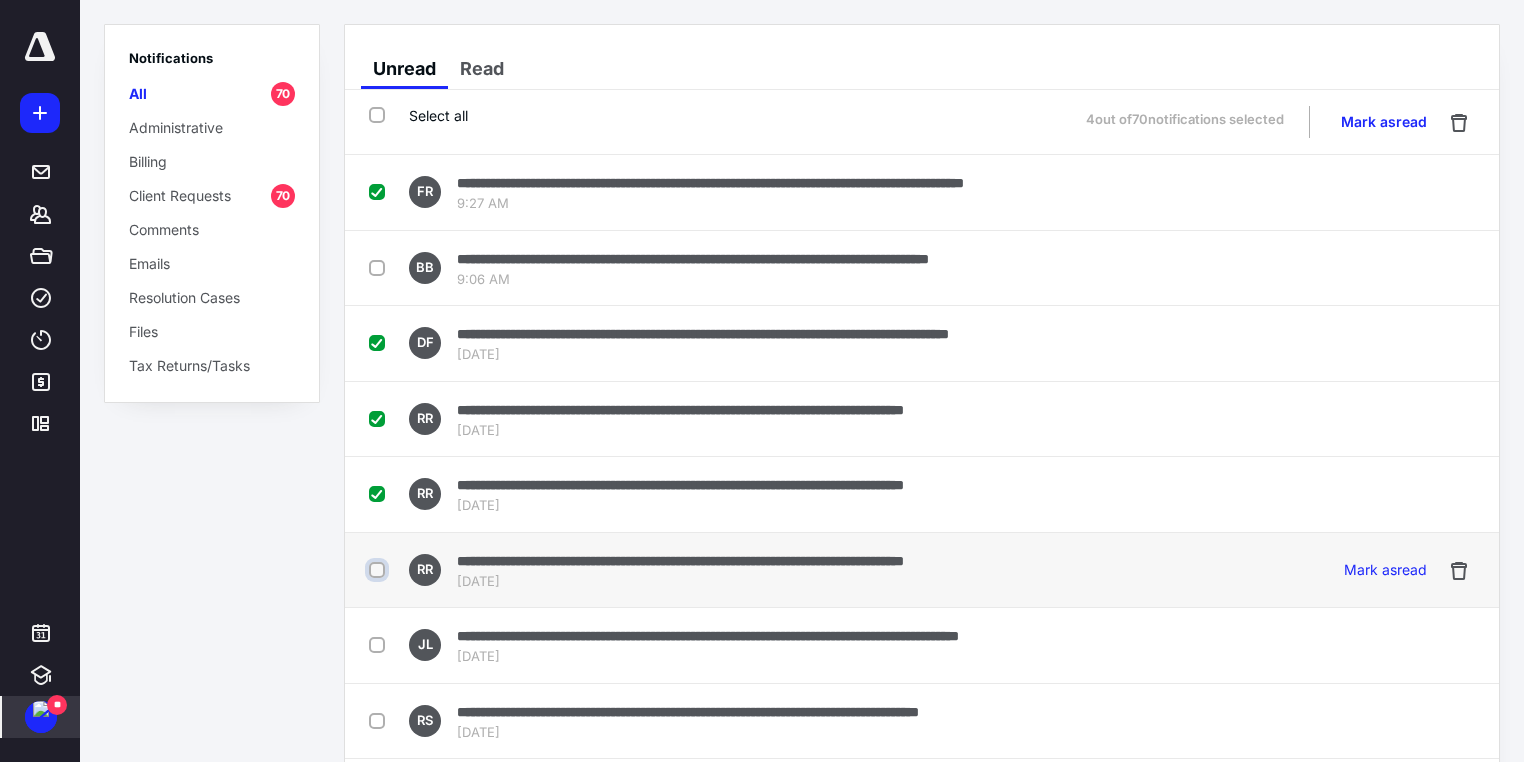 click at bounding box center [379, 570] 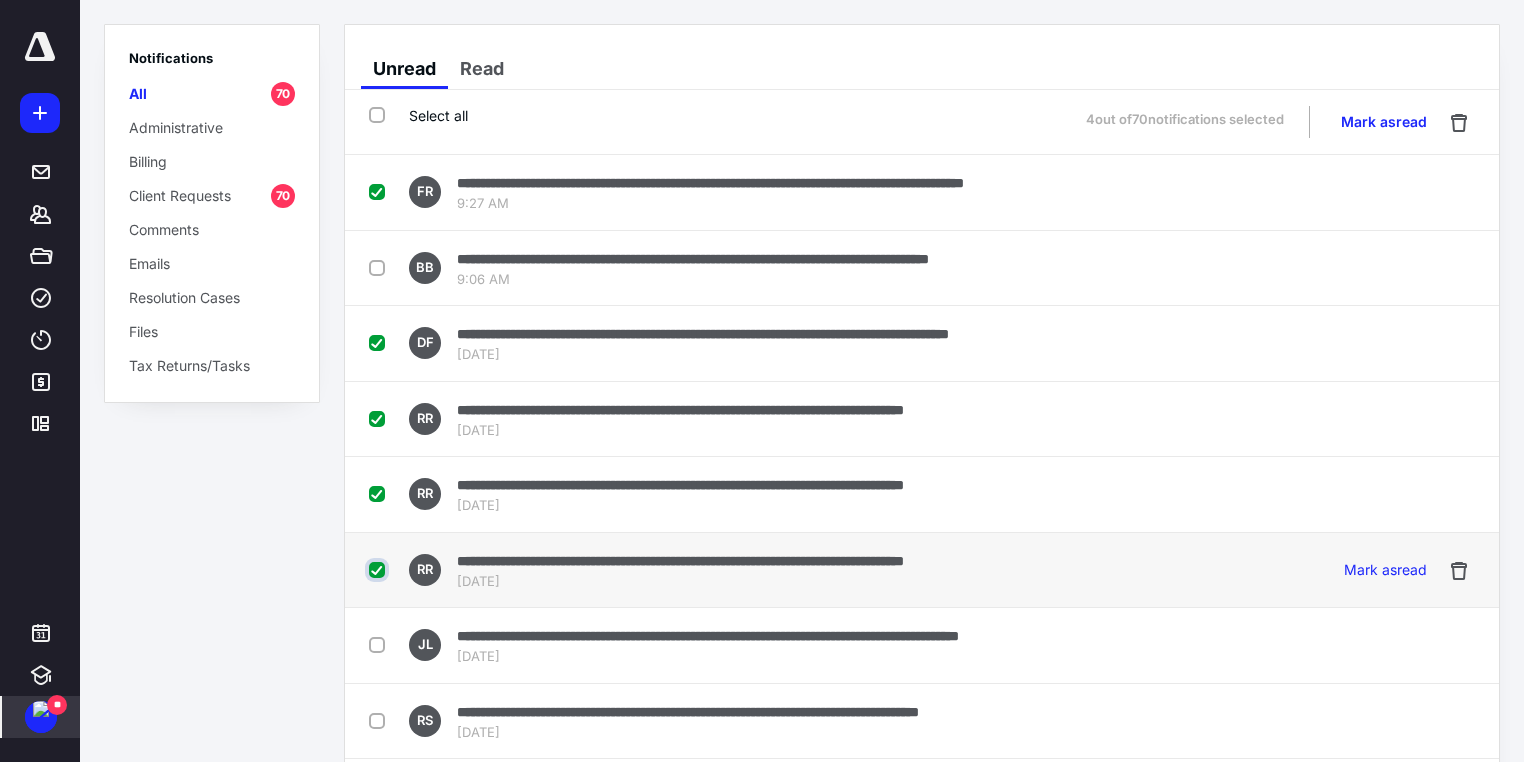 checkbox on "true" 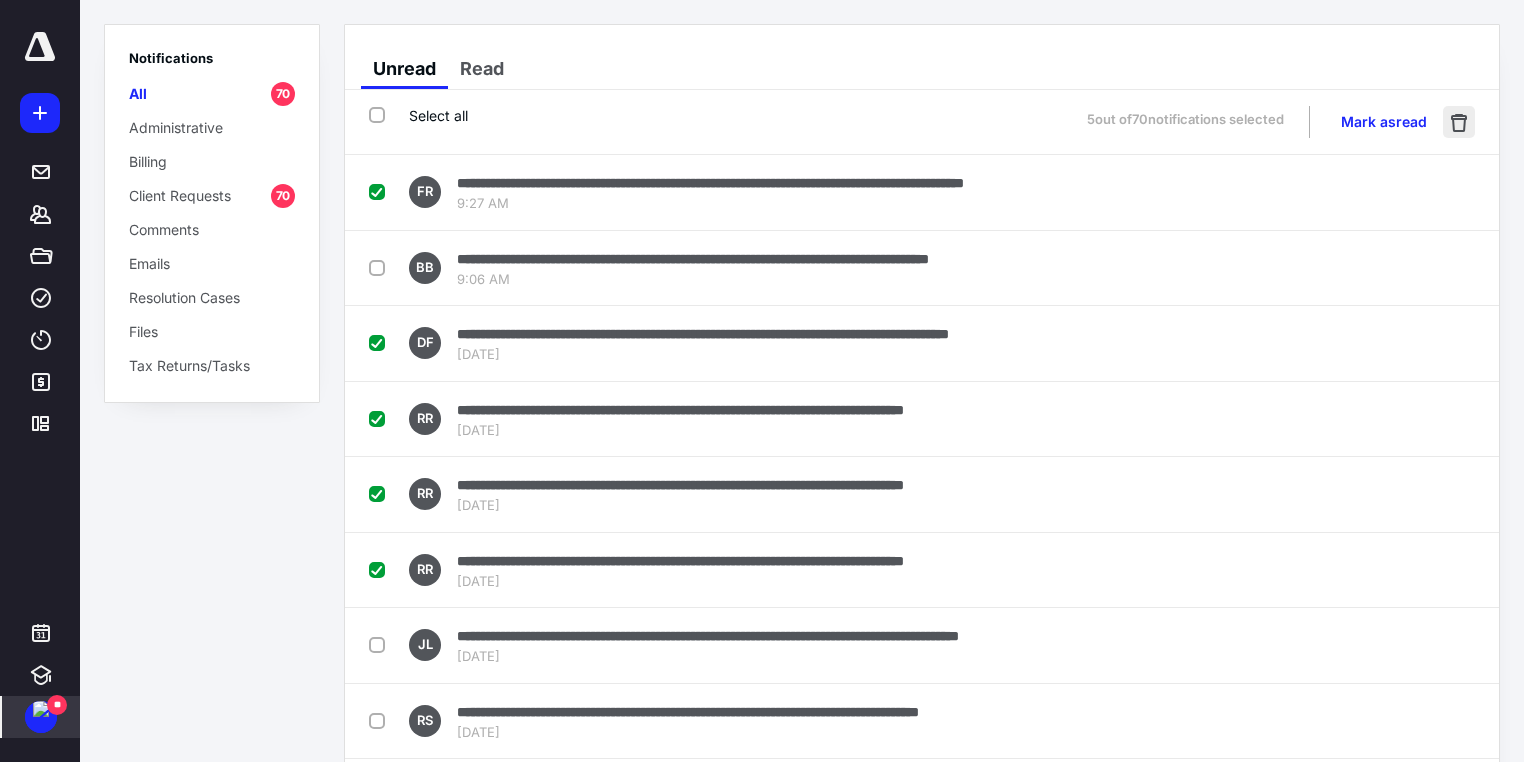click at bounding box center [1459, 122] 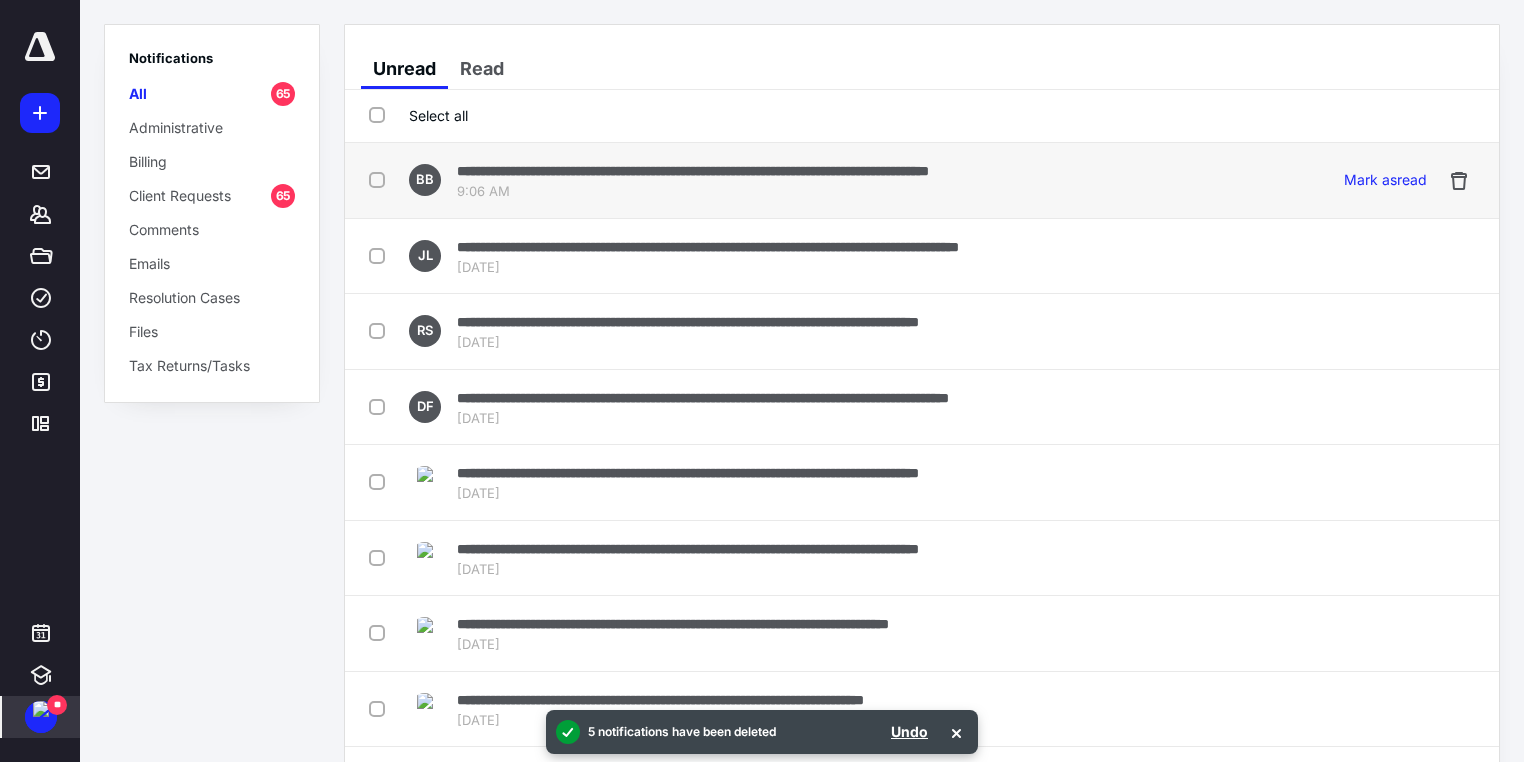 click on "**********" at bounding box center [693, 171] 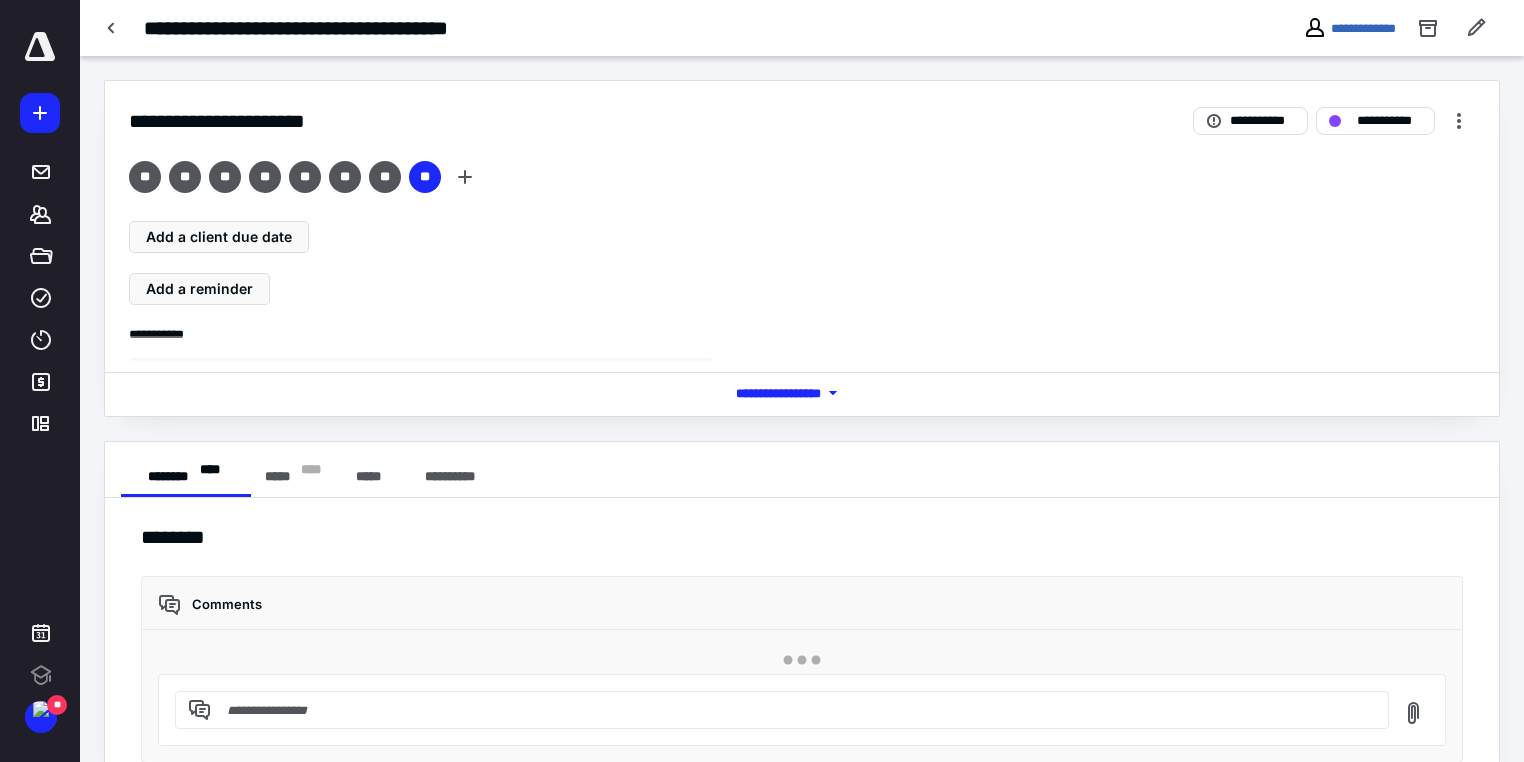 scroll, scrollTop: 0, scrollLeft: 0, axis: both 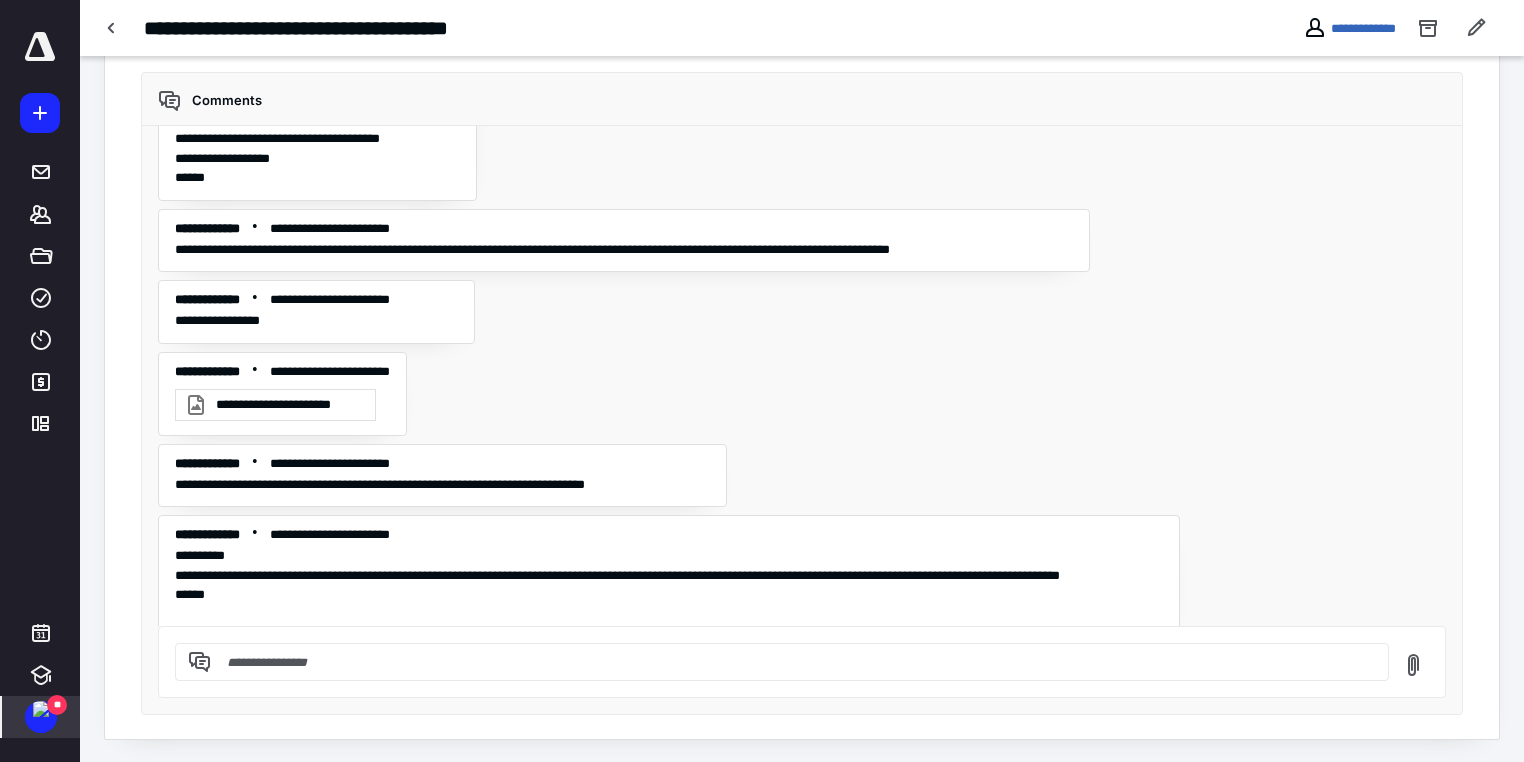click on "**" at bounding box center [57, 705] 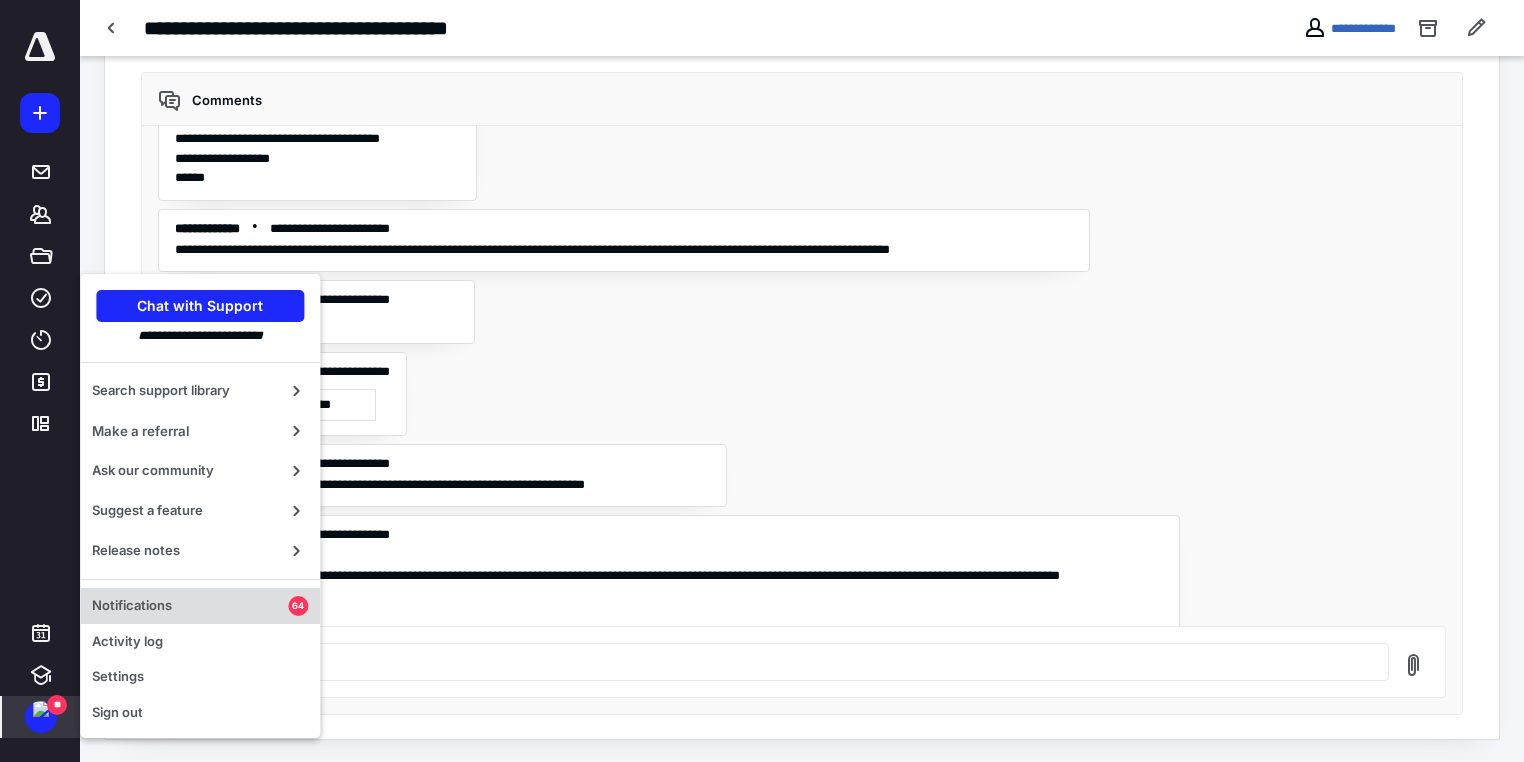 click on "Notifications" at bounding box center [190, 606] 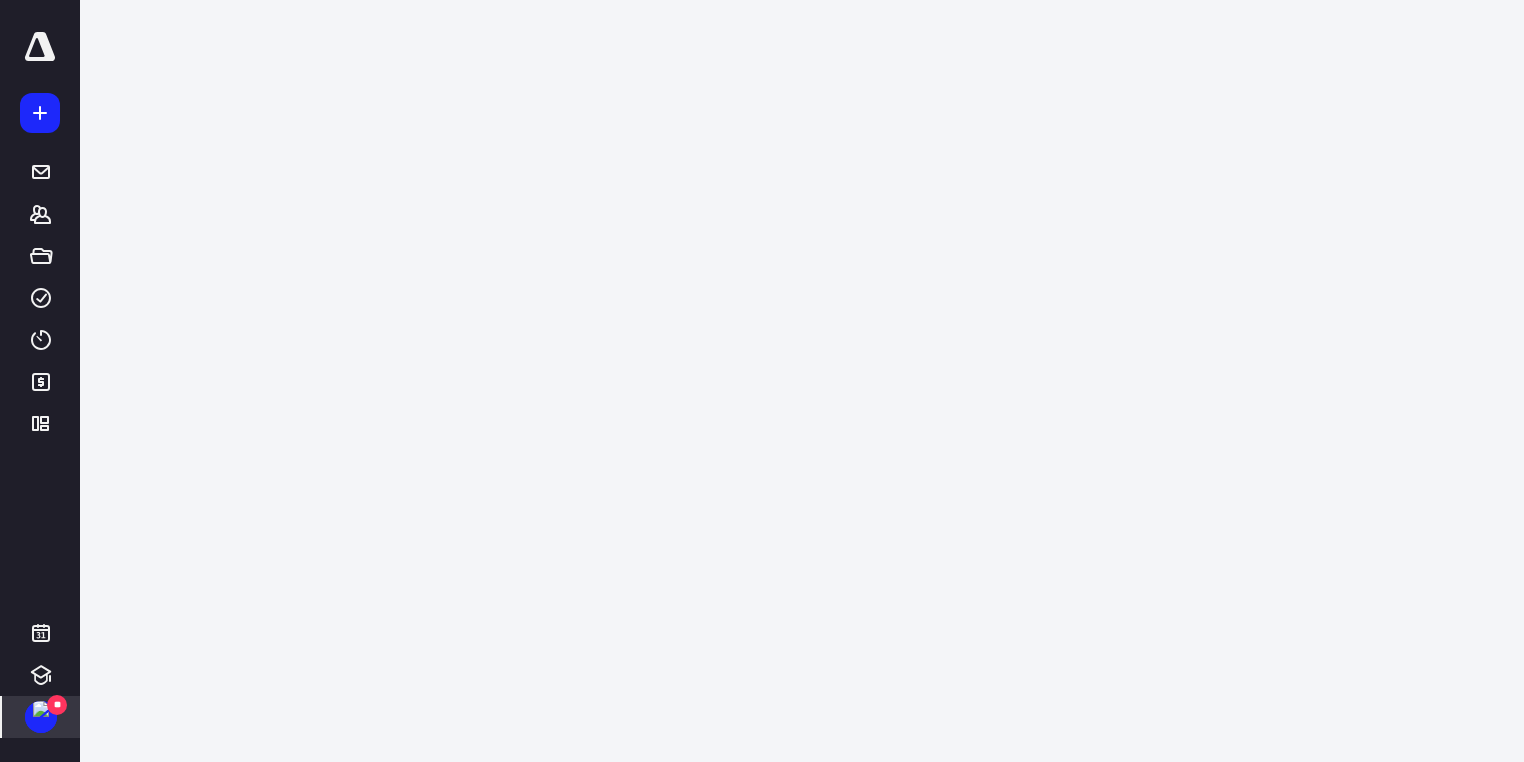 scroll, scrollTop: 0, scrollLeft: 0, axis: both 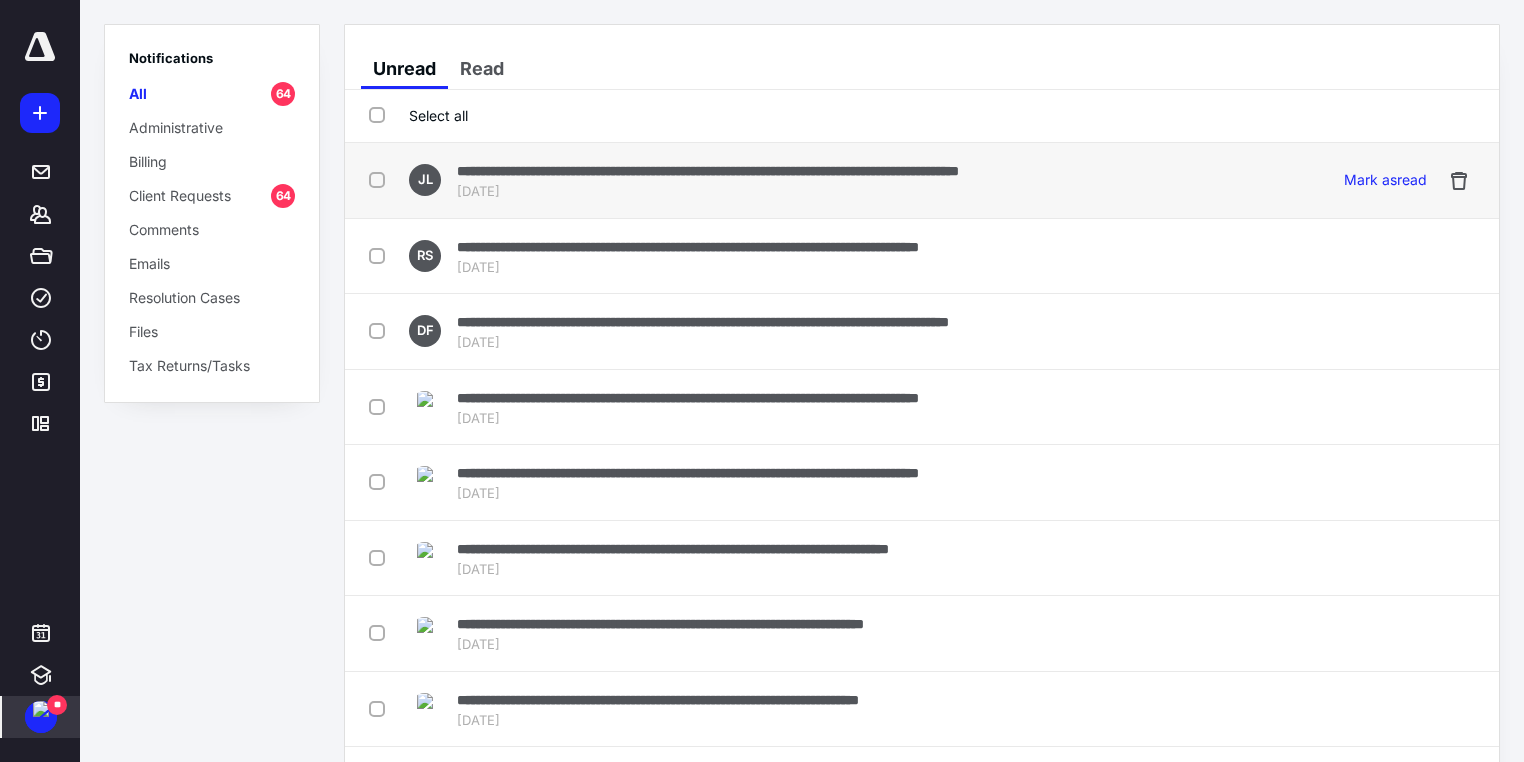 click on "**********" at bounding box center (708, 171) 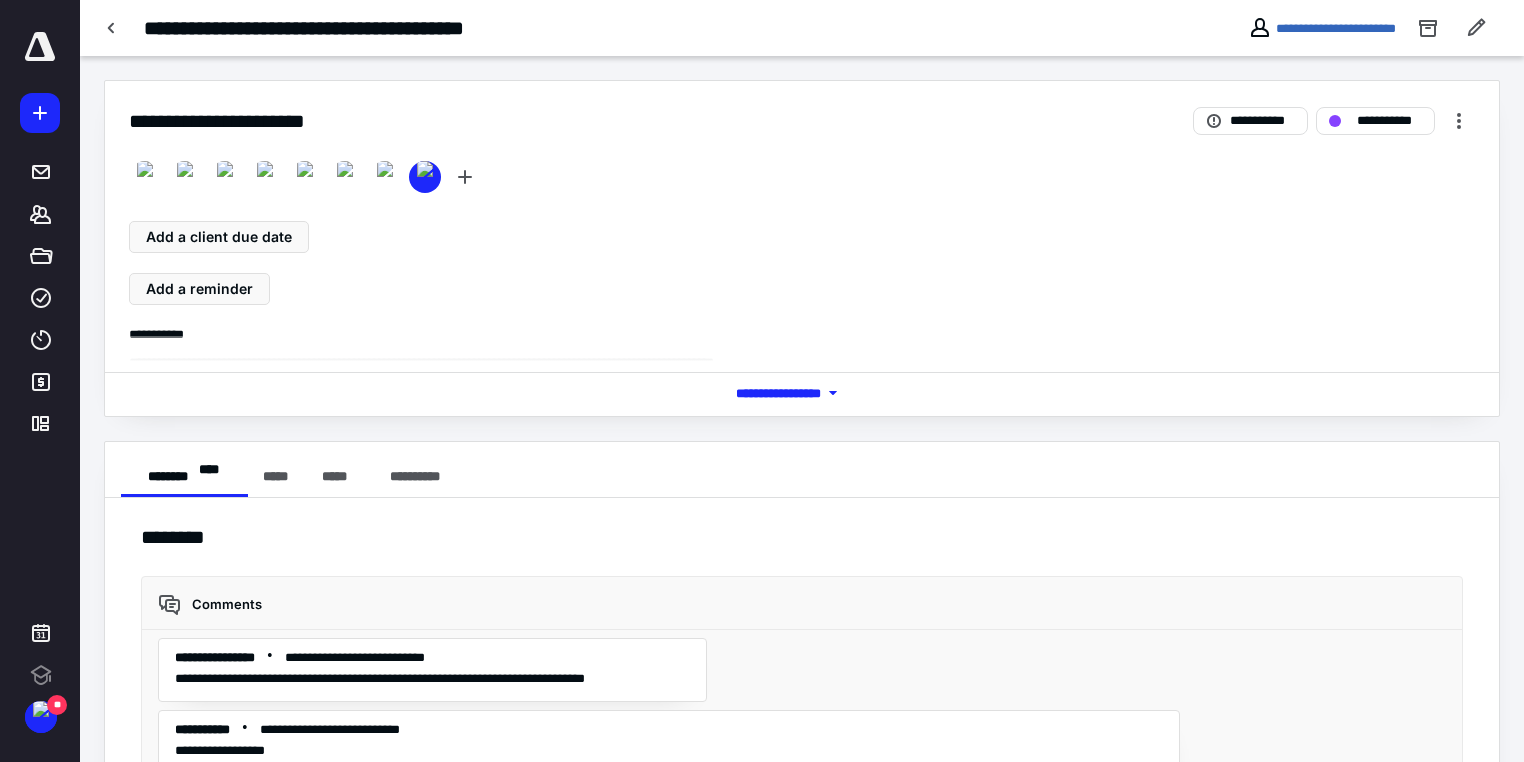 scroll, scrollTop: 0, scrollLeft: 0, axis: both 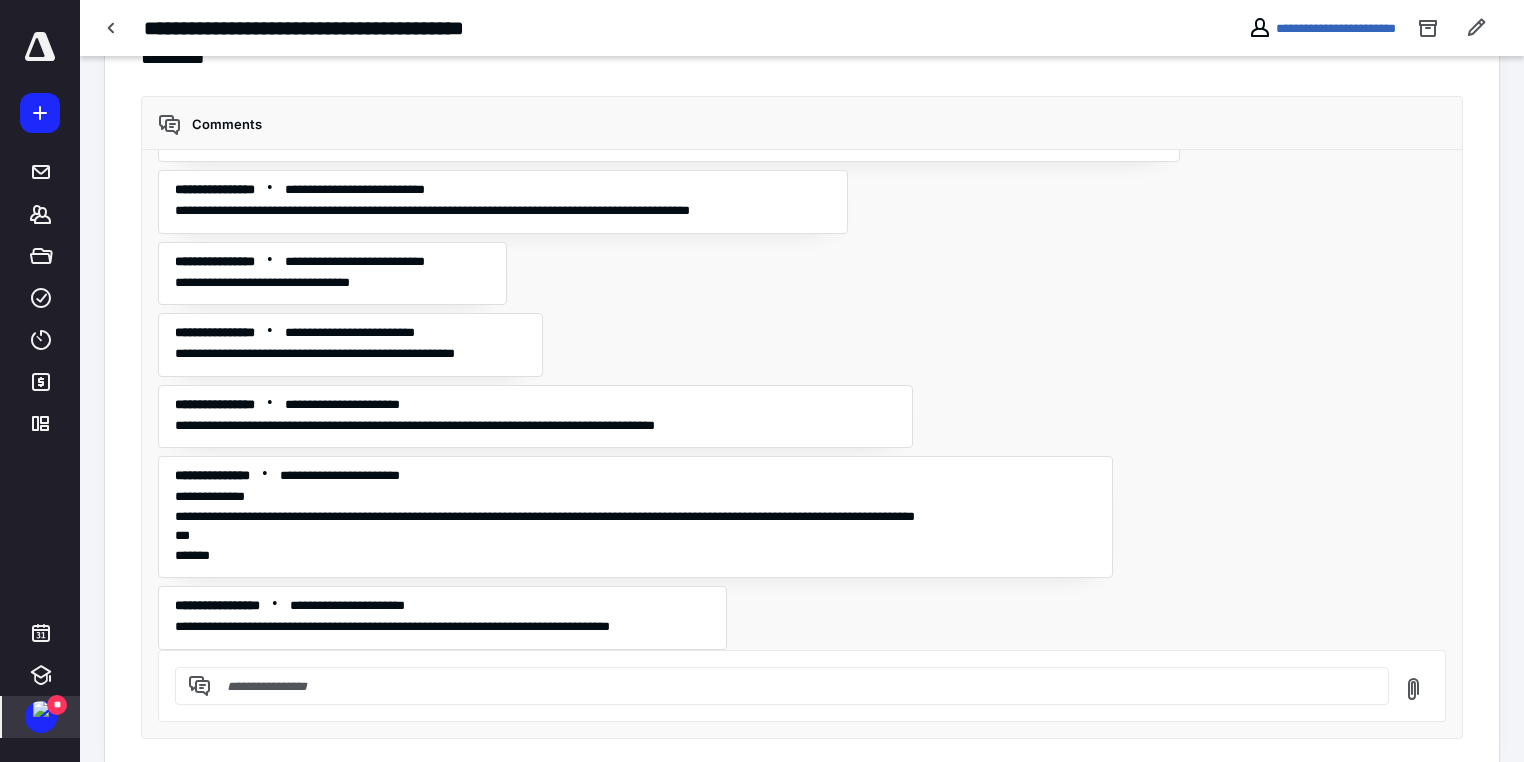 click on "**" at bounding box center (57, 705) 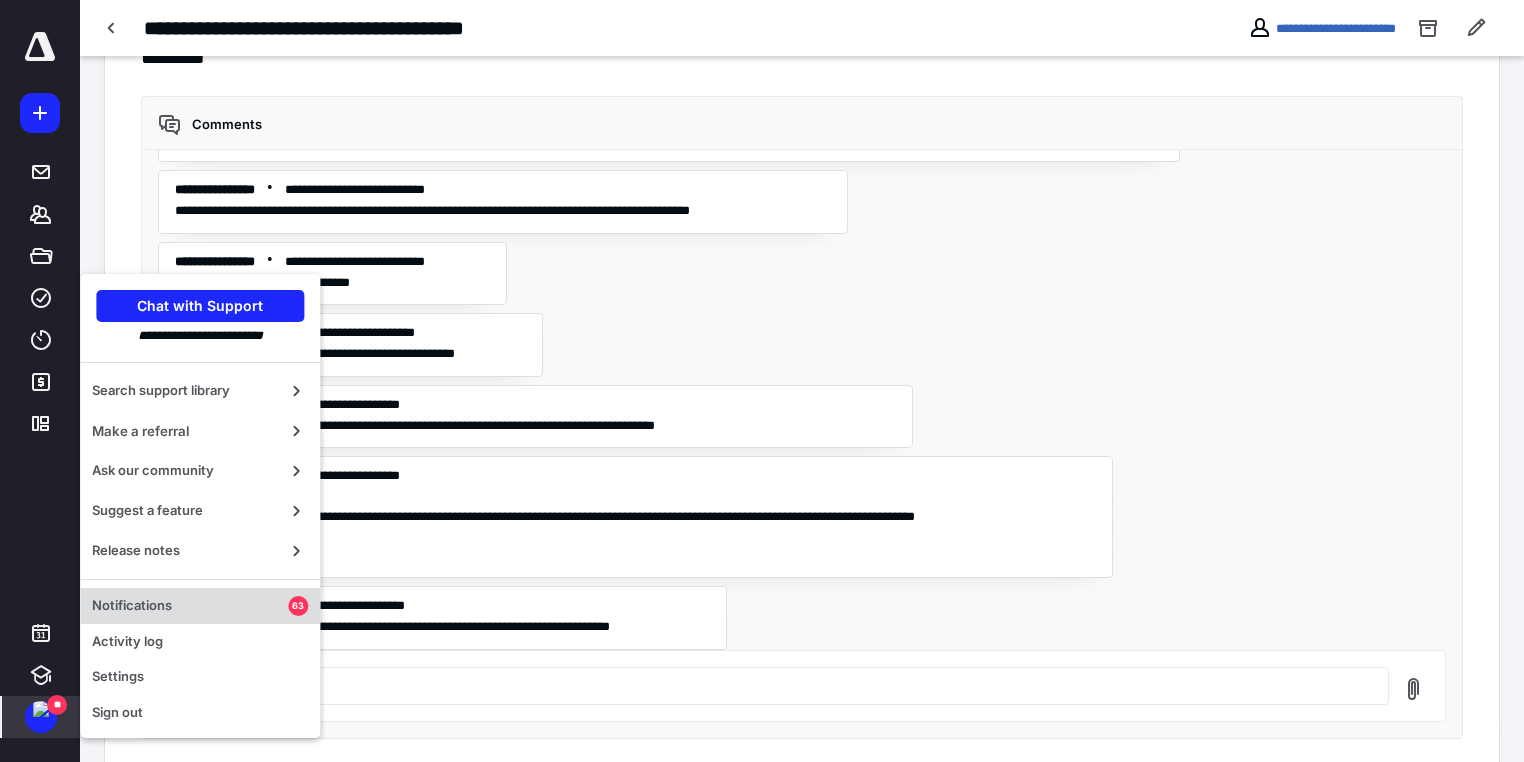 click on "Notifications" at bounding box center [190, 606] 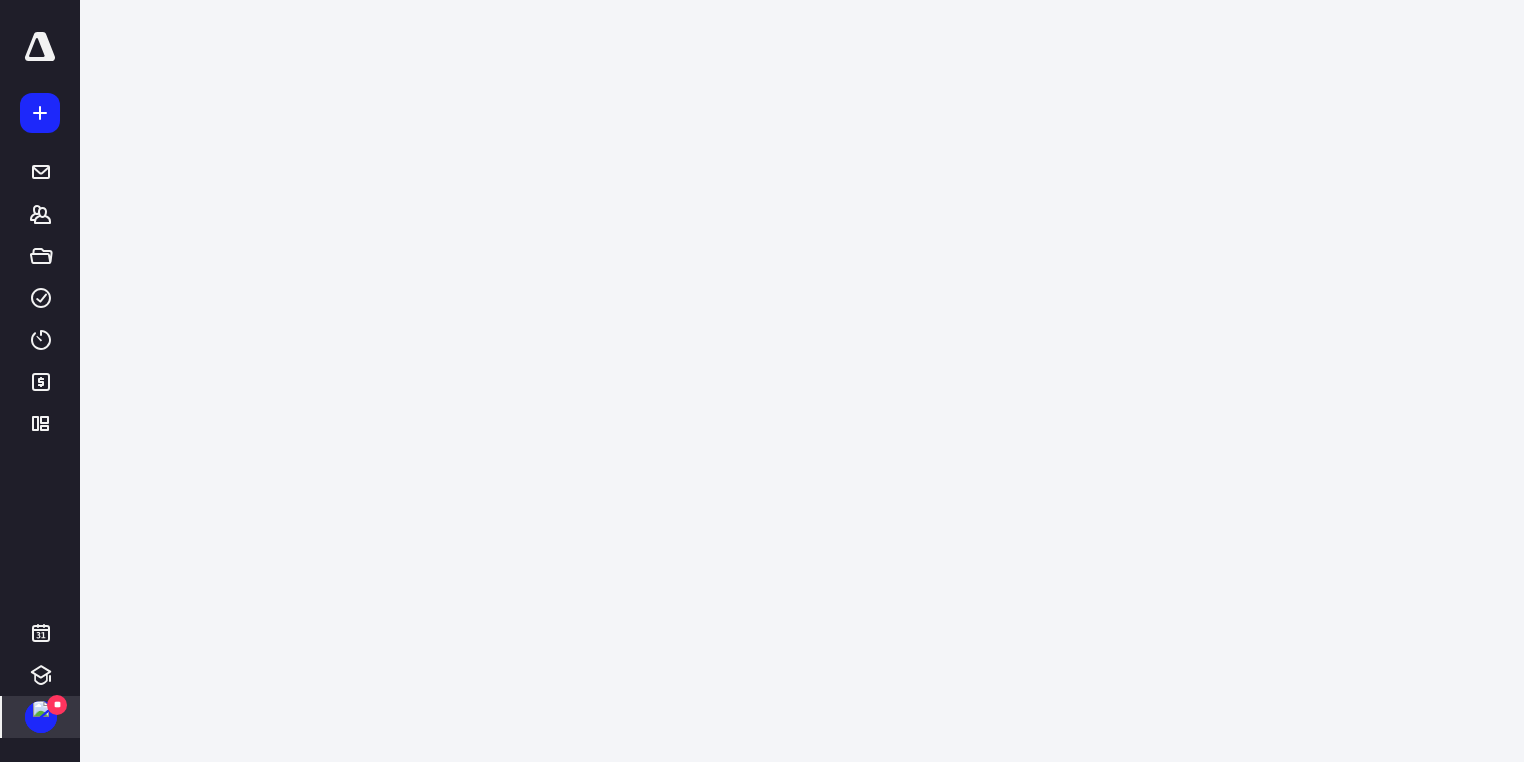scroll, scrollTop: 0, scrollLeft: 0, axis: both 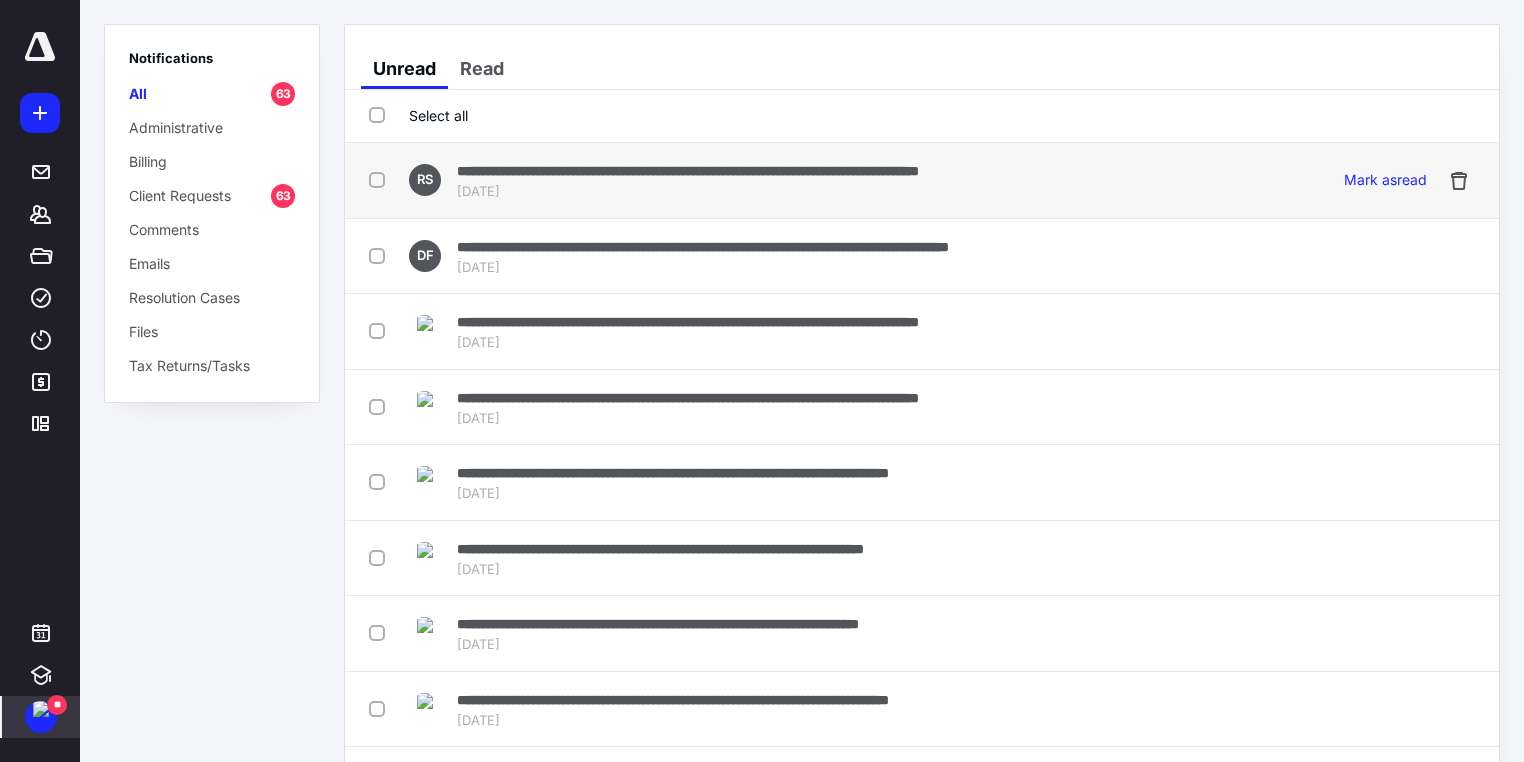 click on "**********" at bounding box center [688, 171] 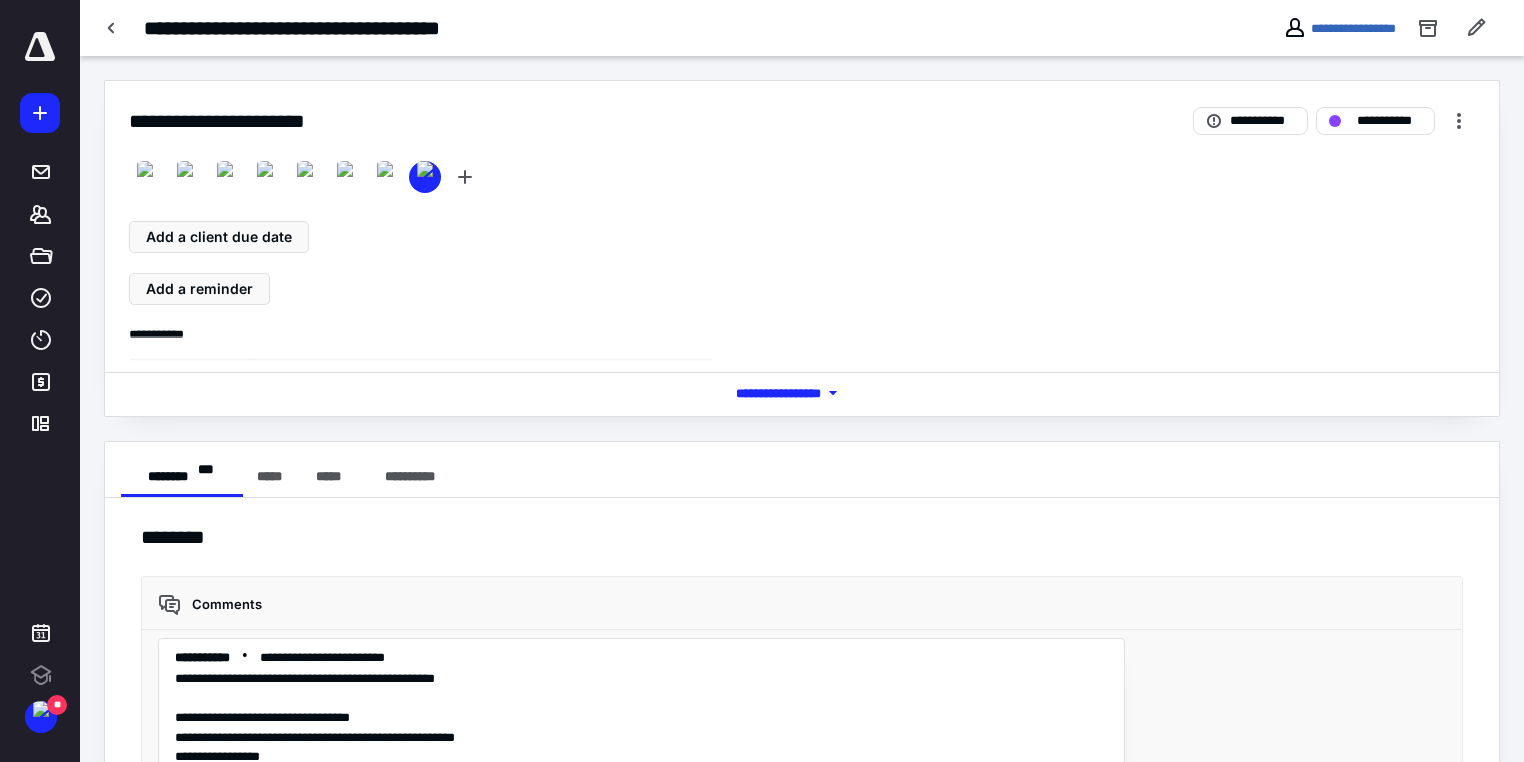 scroll, scrollTop: 0, scrollLeft: 0, axis: both 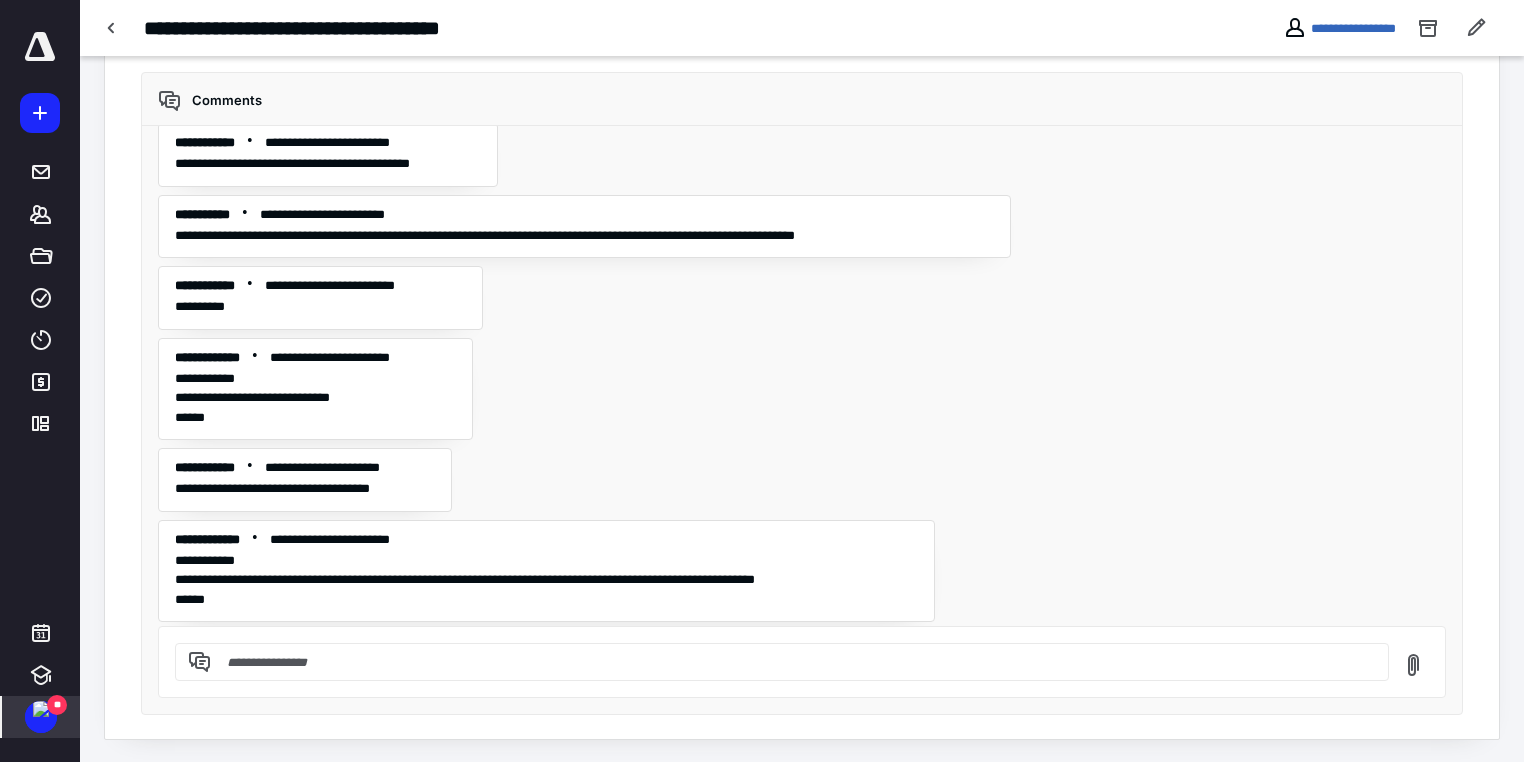 click at bounding box center (41, 709) 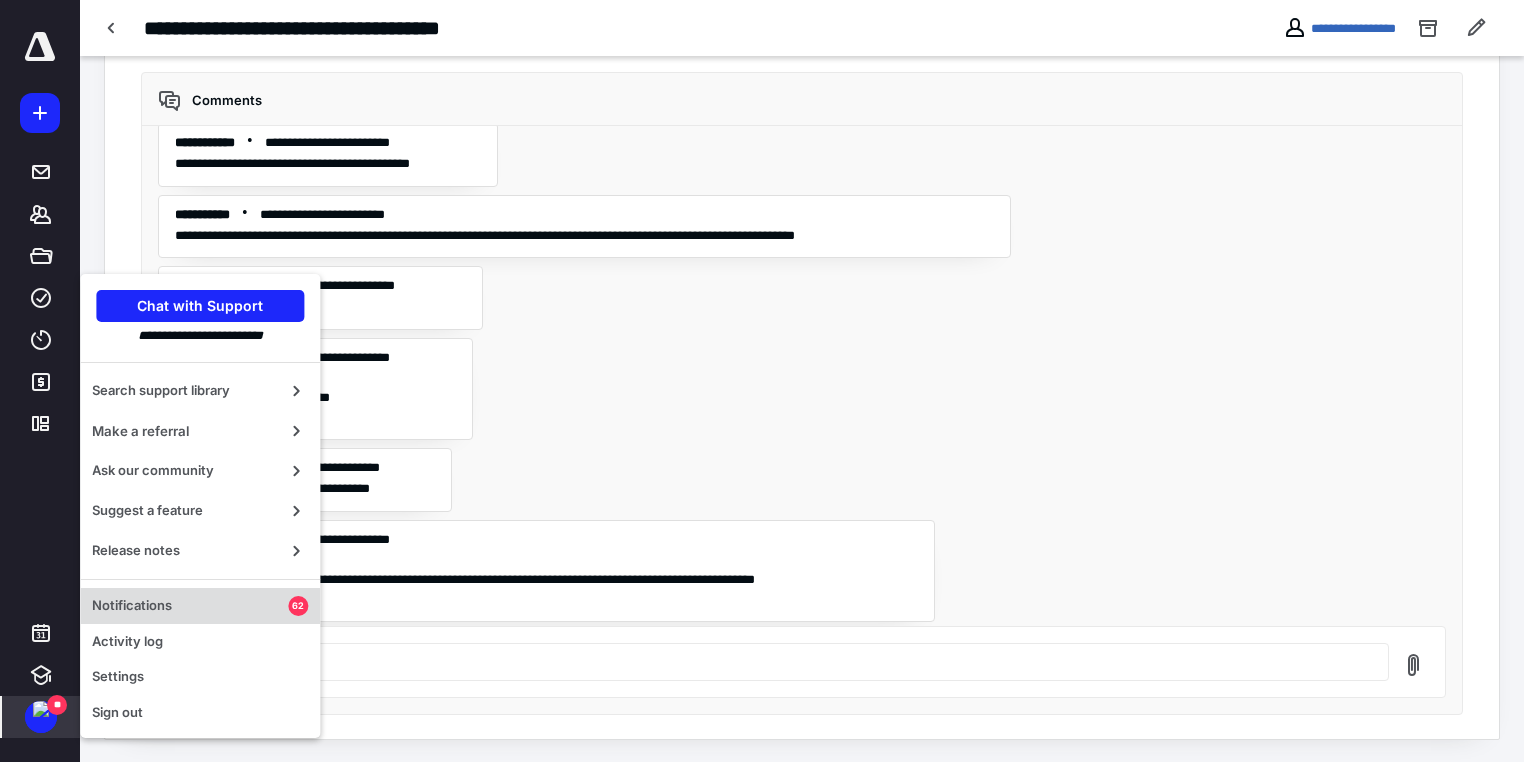 click on "Notifications" at bounding box center [190, 606] 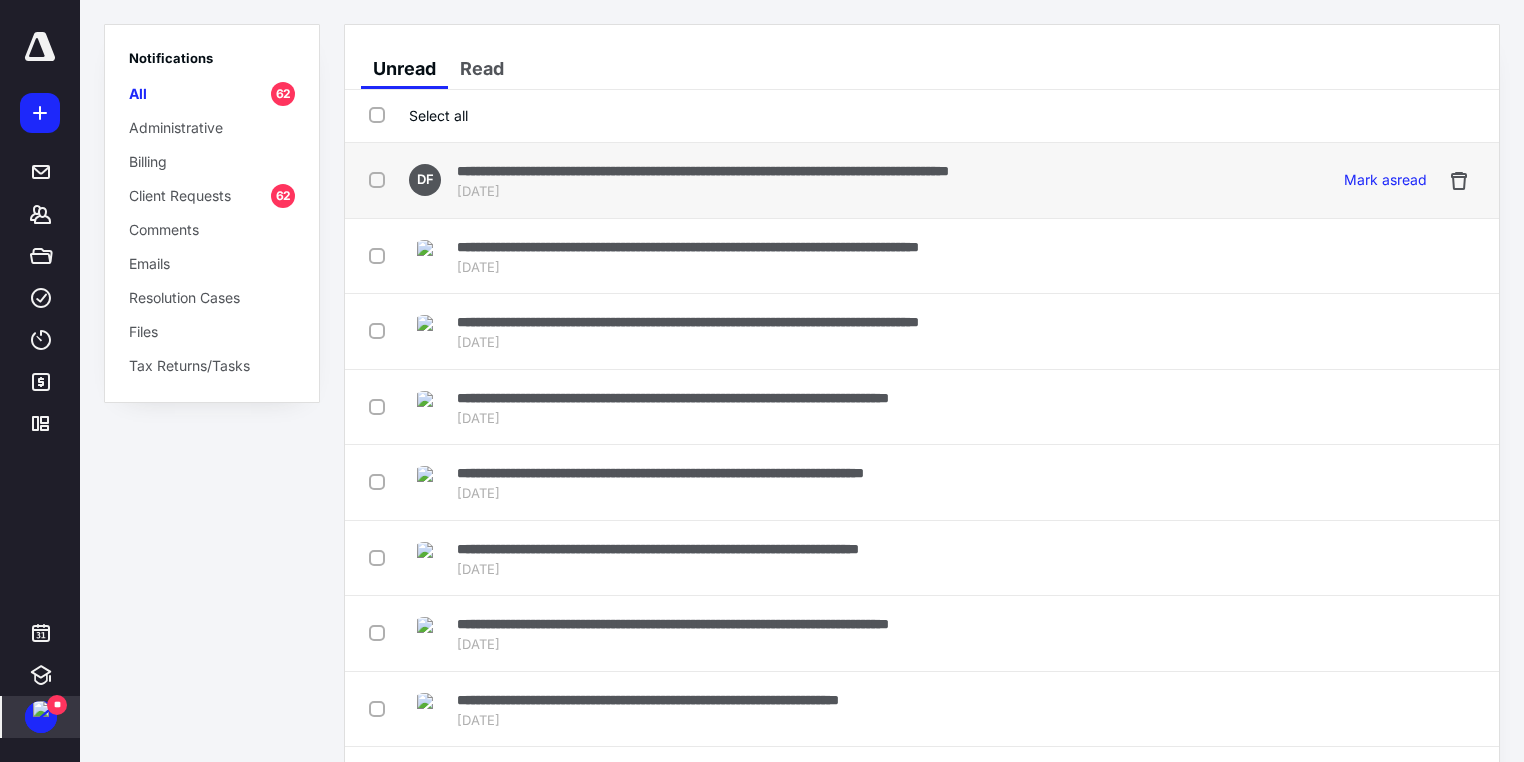 click at bounding box center [381, 179] 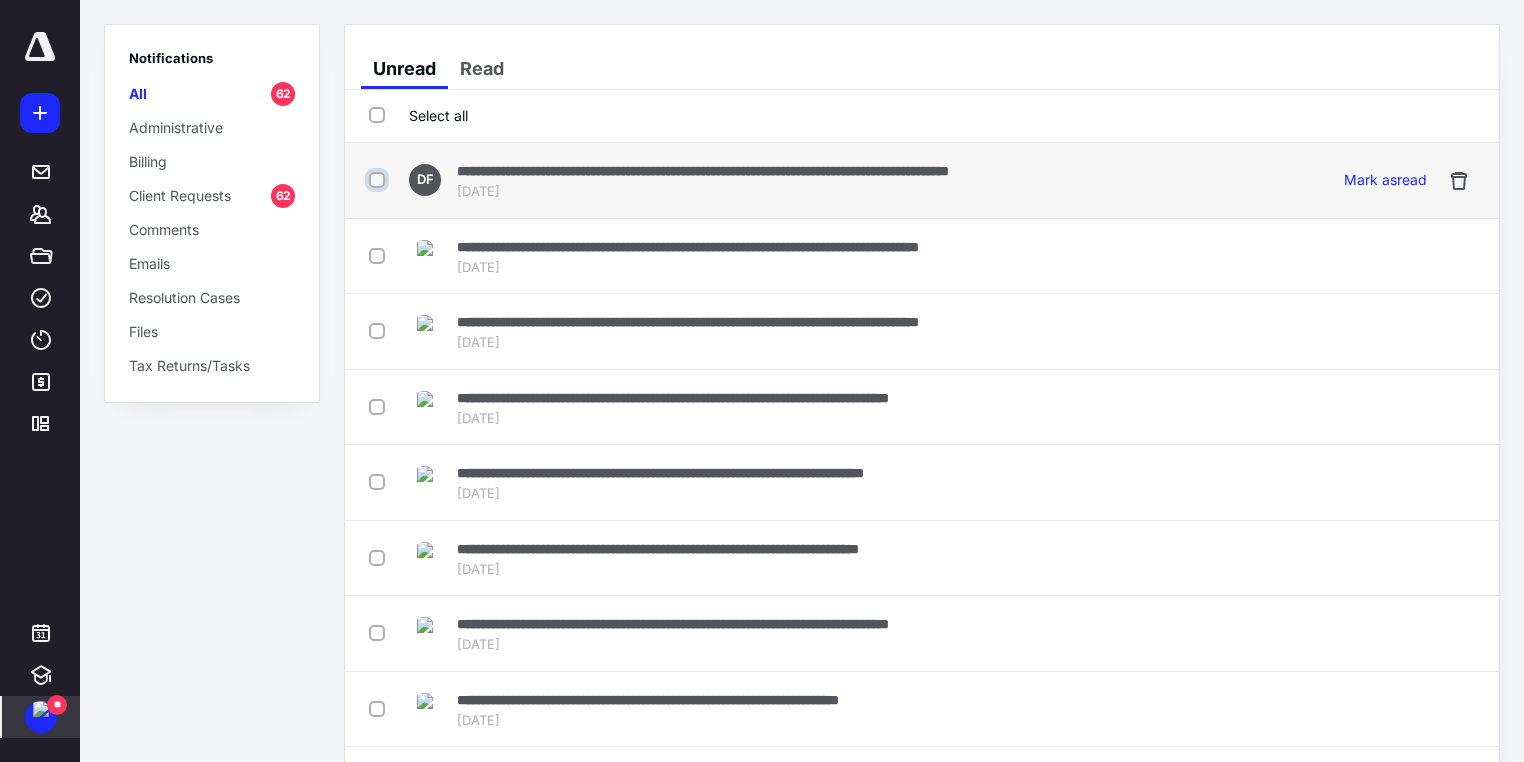 click at bounding box center [379, 180] 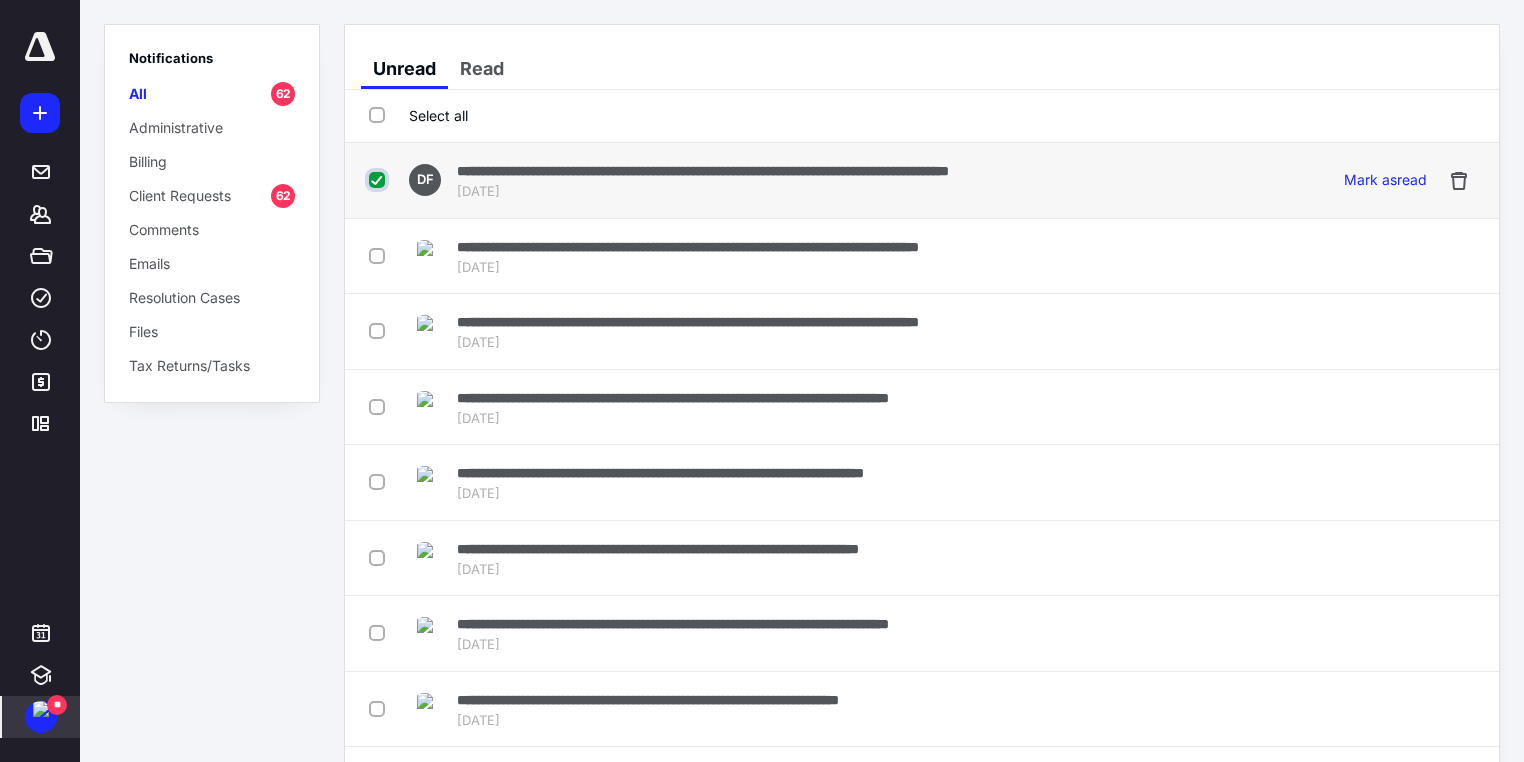 checkbox on "true" 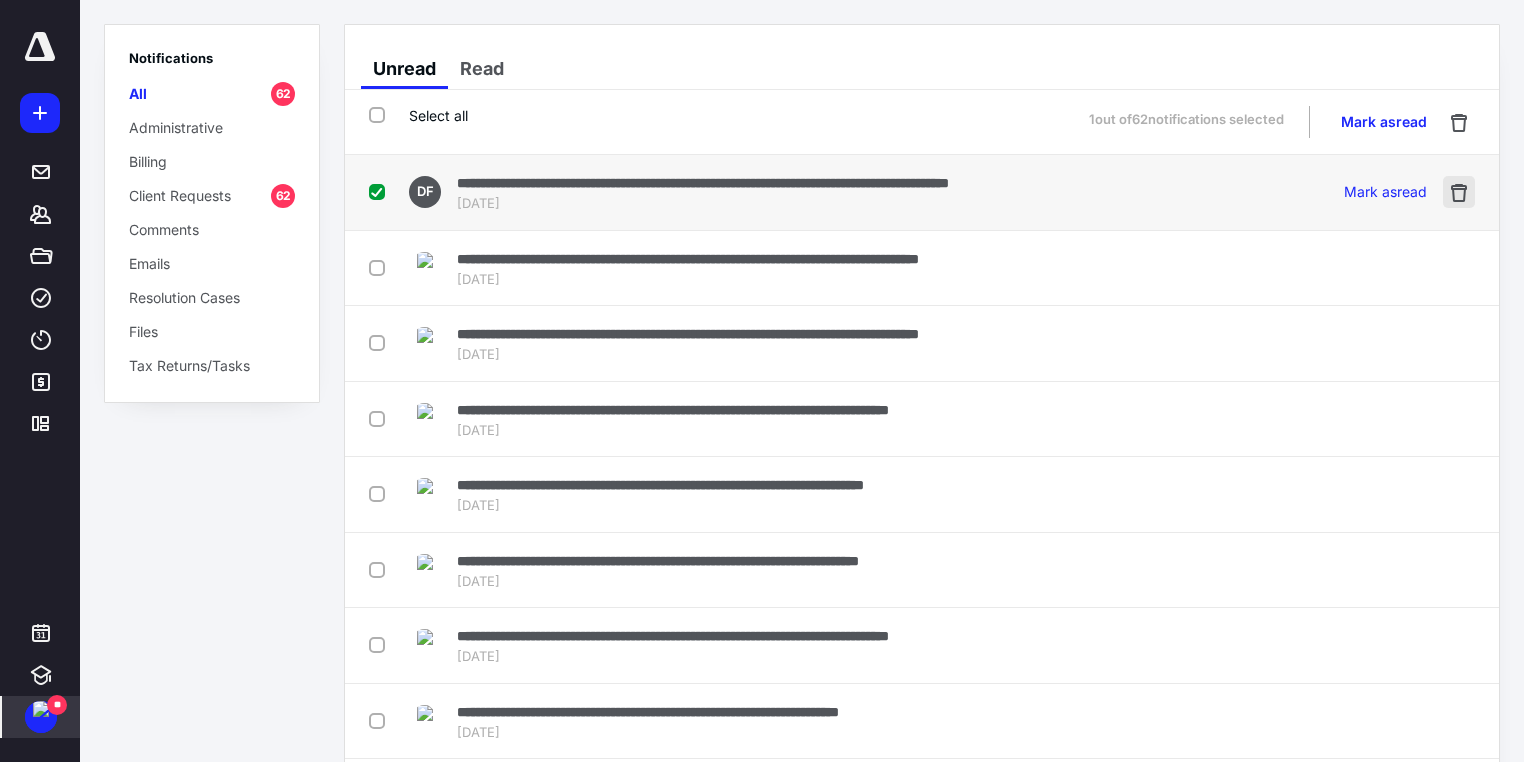 click at bounding box center (1459, 192) 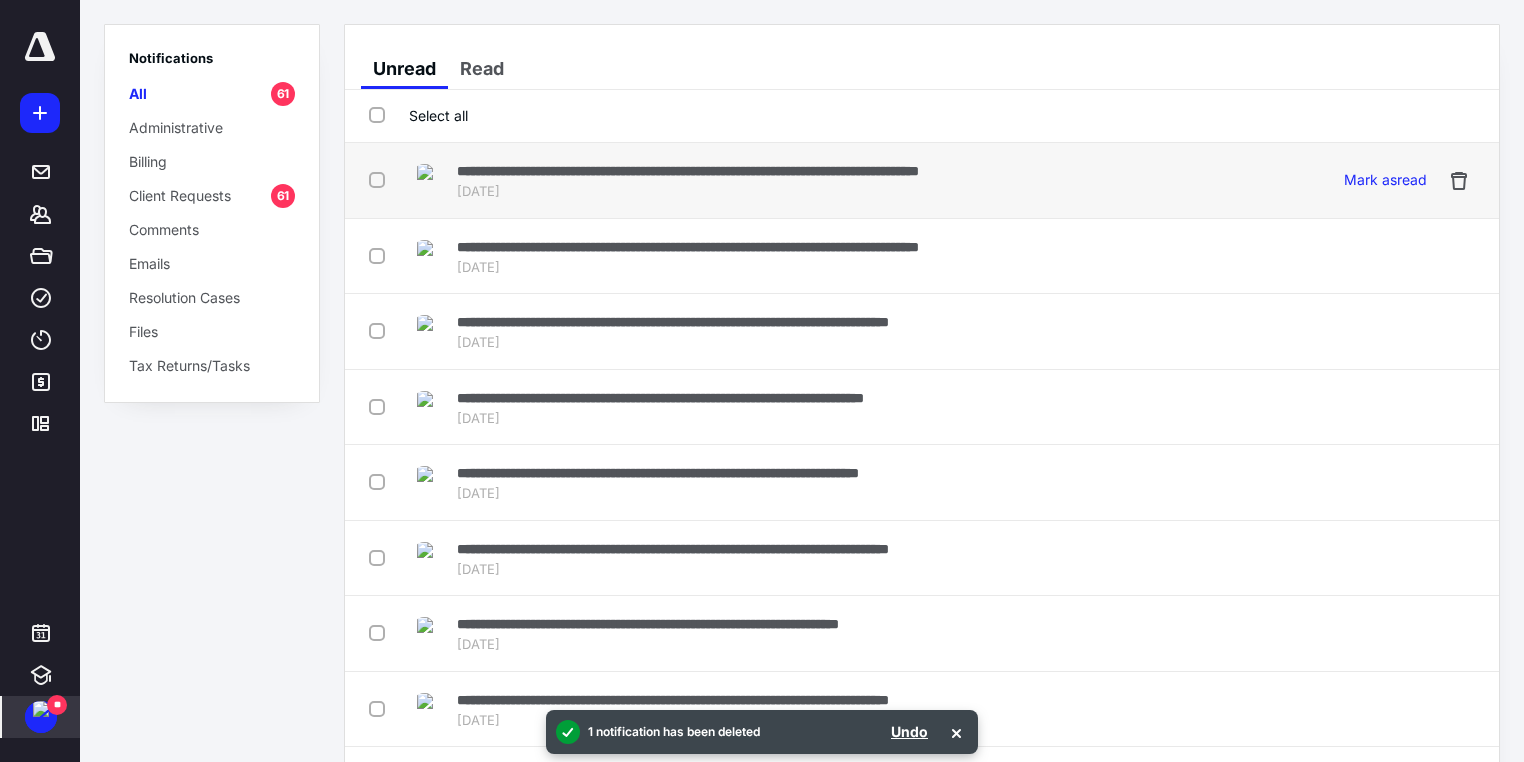 click on "[DATE]" at bounding box center (688, 192) 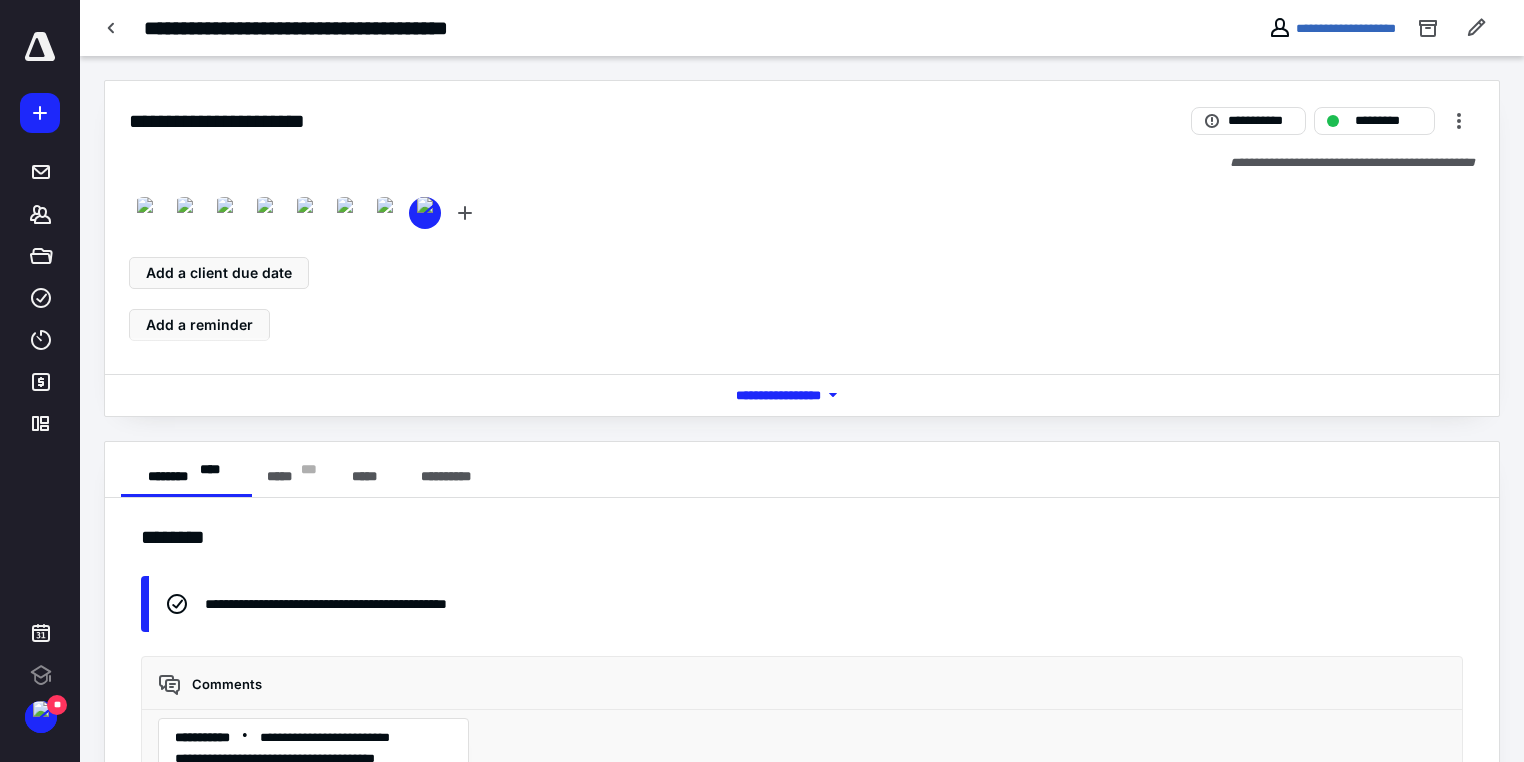 scroll, scrollTop: 0, scrollLeft: 0, axis: both 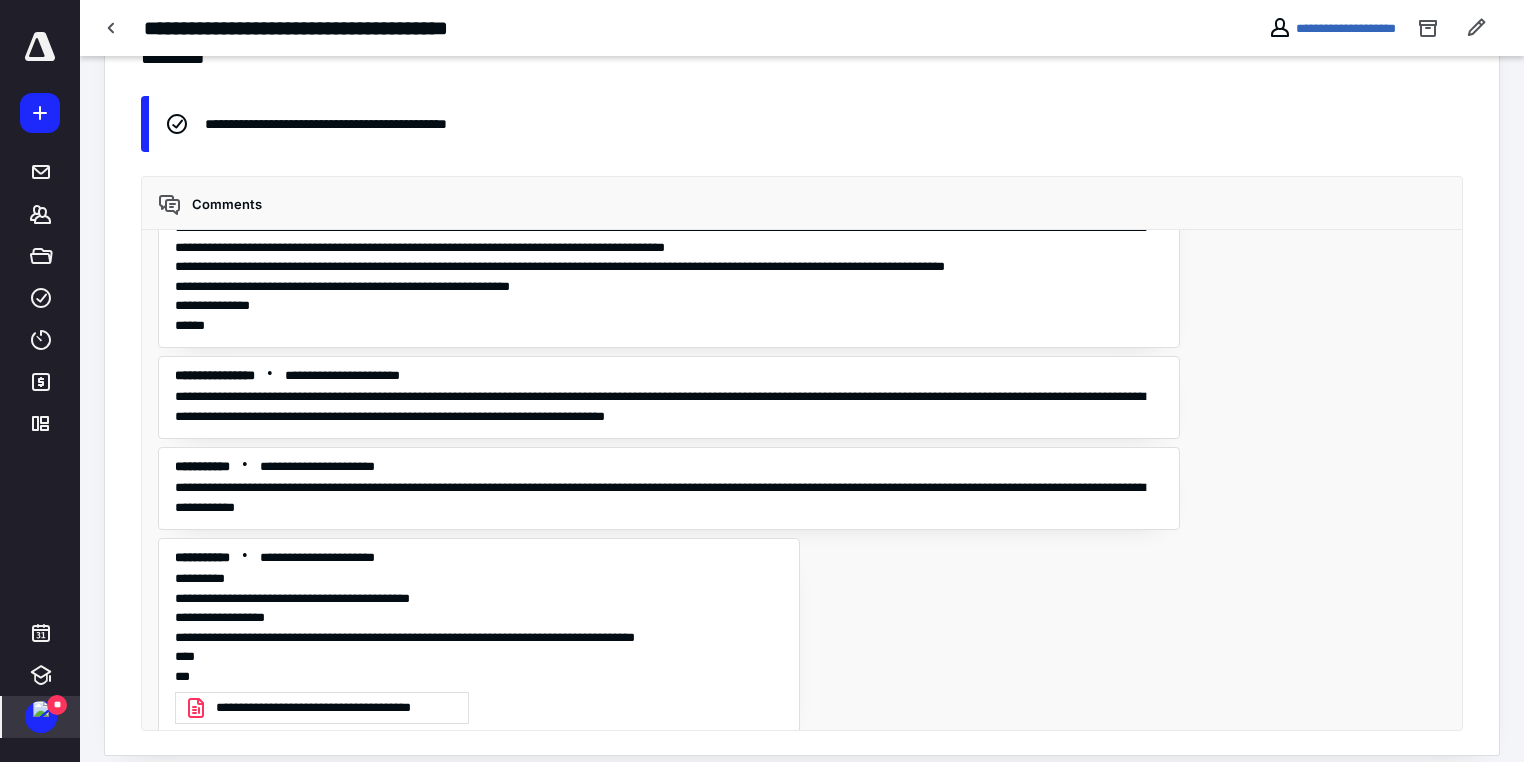 click at bounding box center [41, 709] 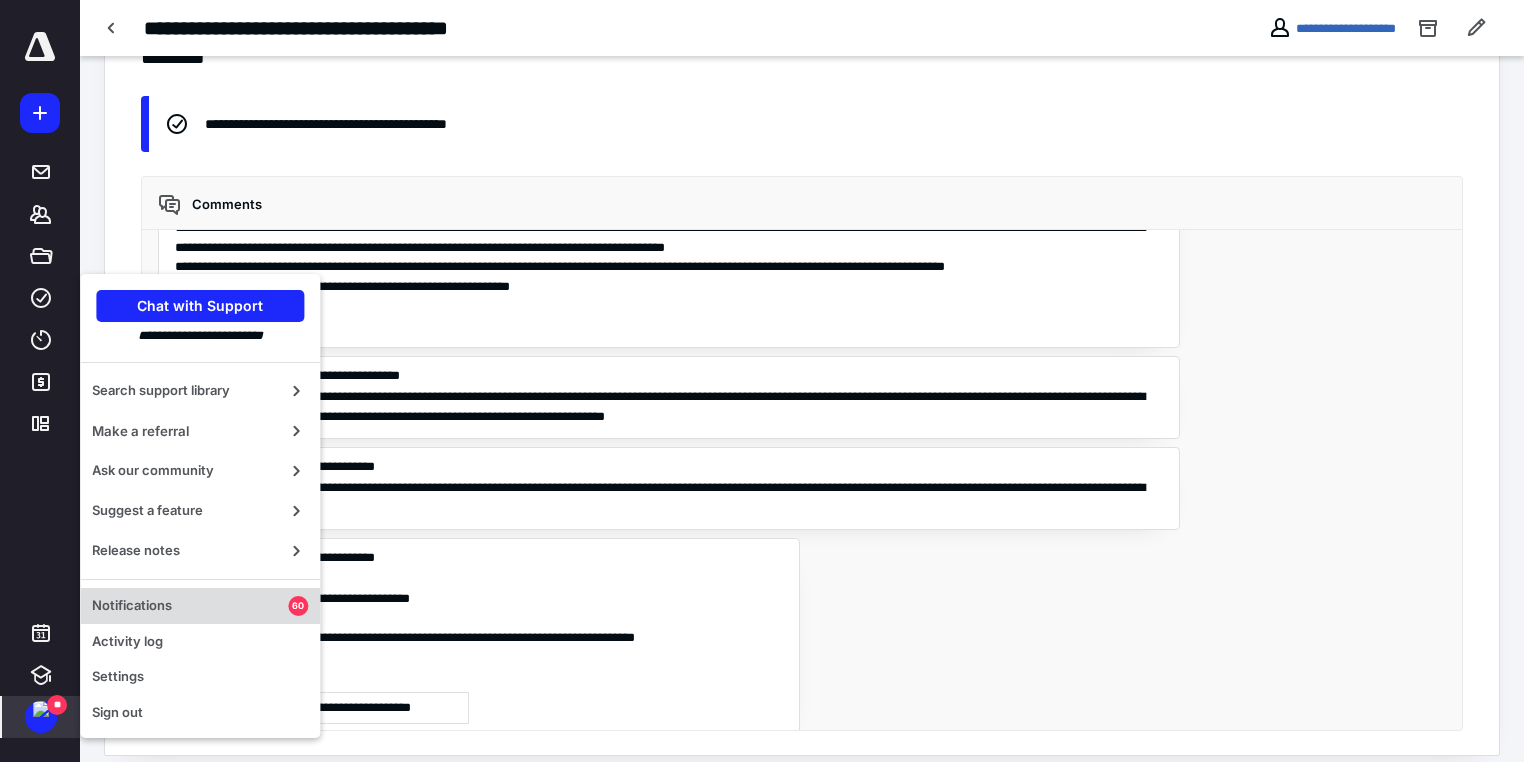 click on "Notifications" at bounding box center [190, 606] 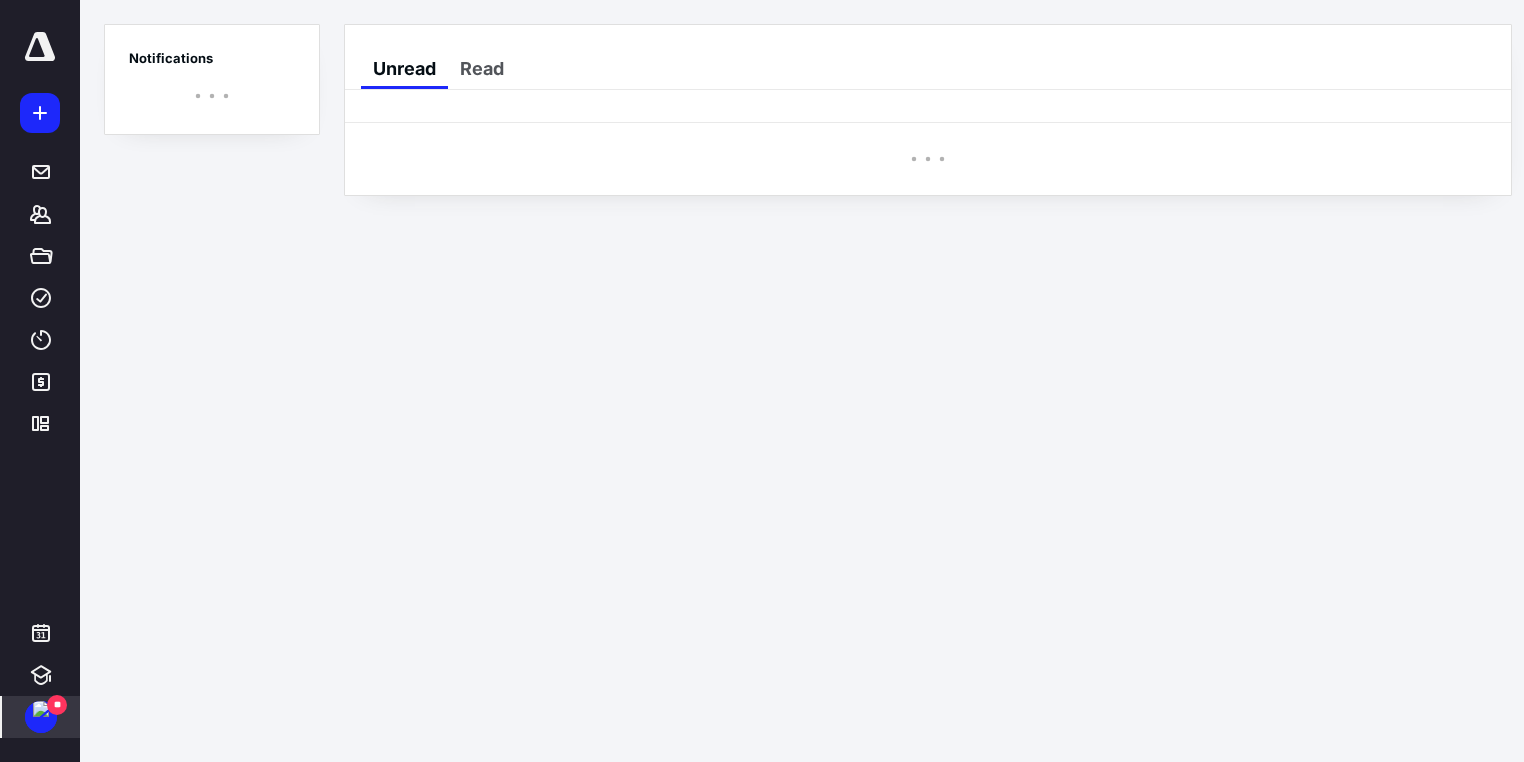 scroll, scrollTop: 0, scrollLeft: 0, axis: both 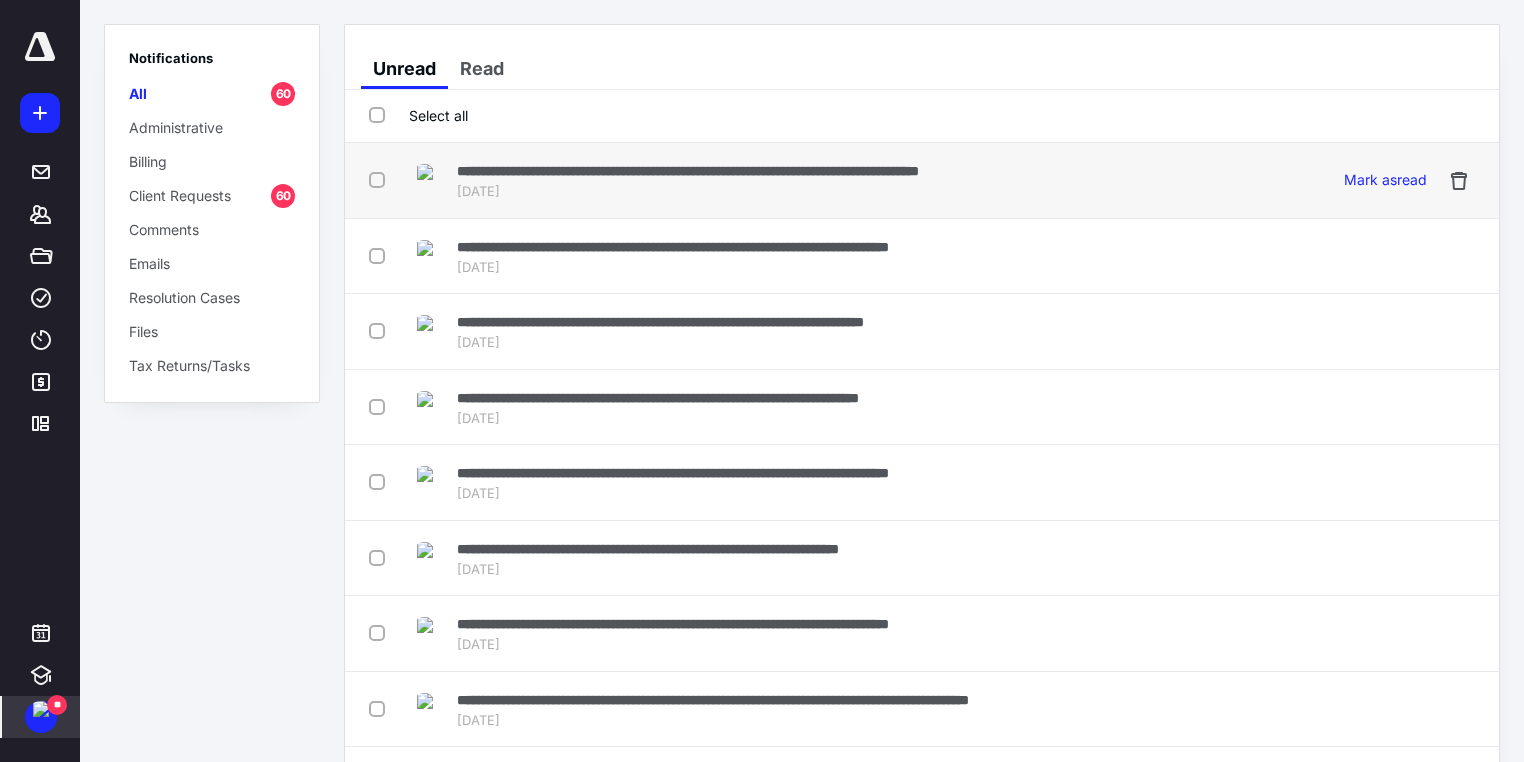 click at bounding box center (381, 179) 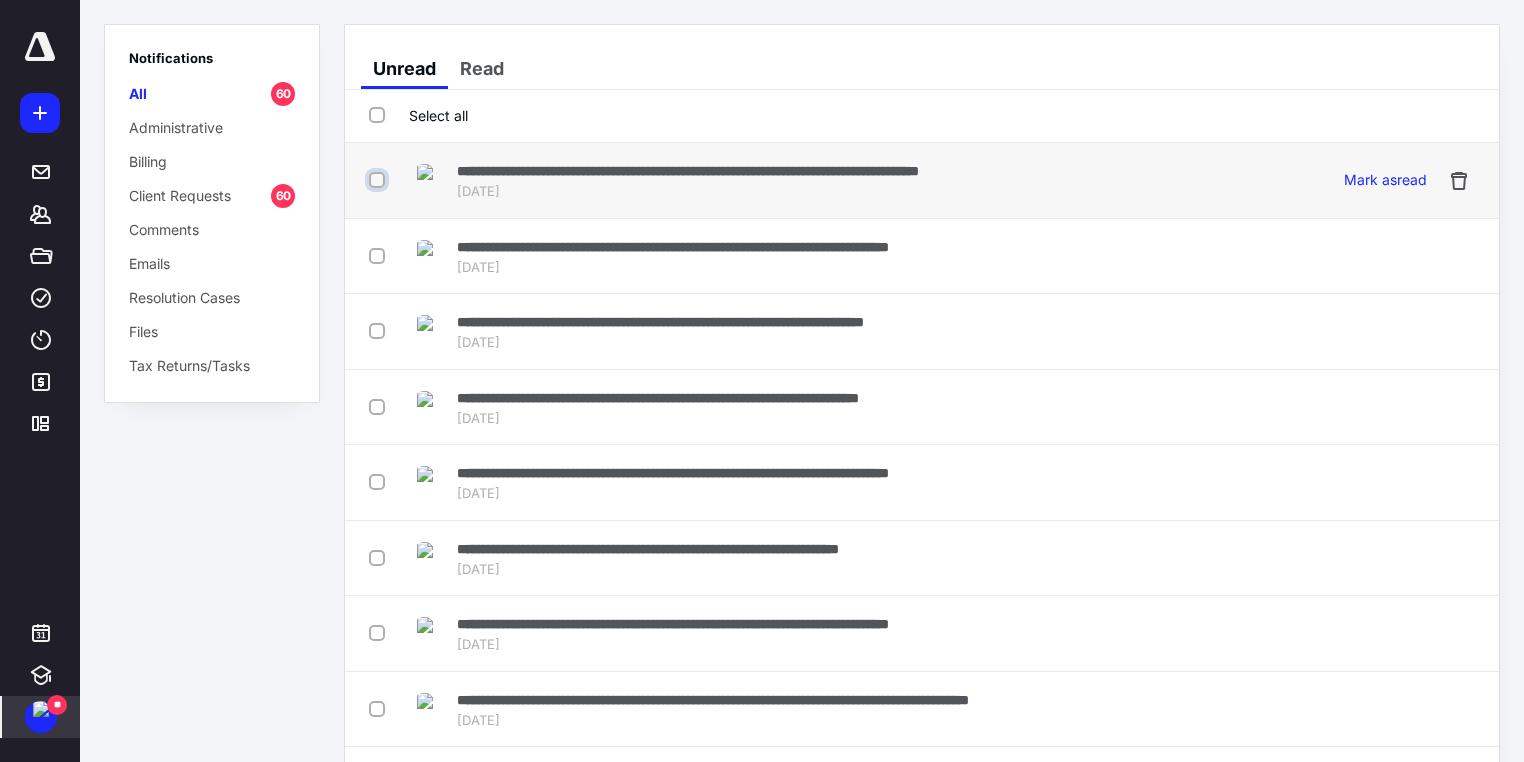click at bounding box center [379, 180] 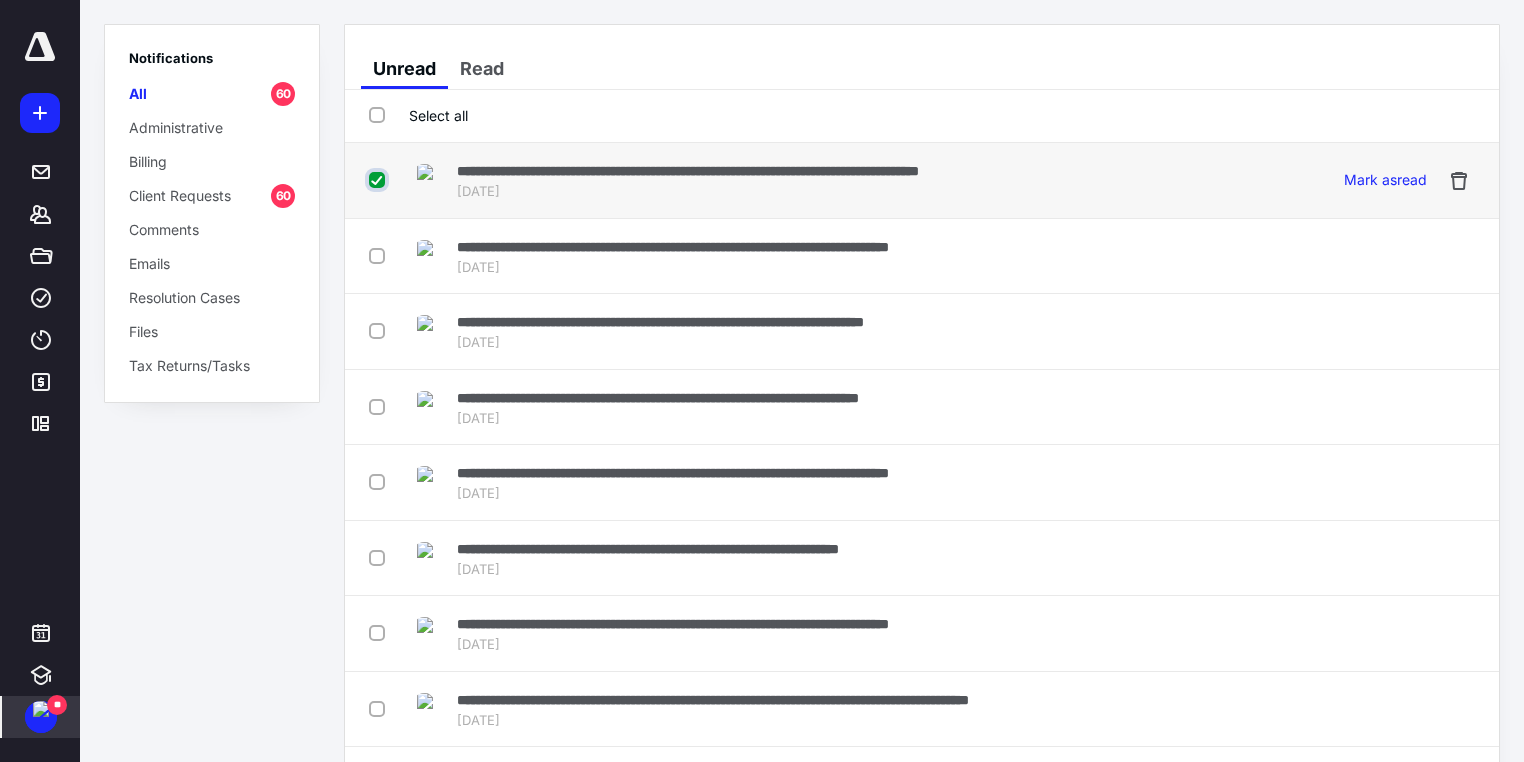 checkbox on "true" 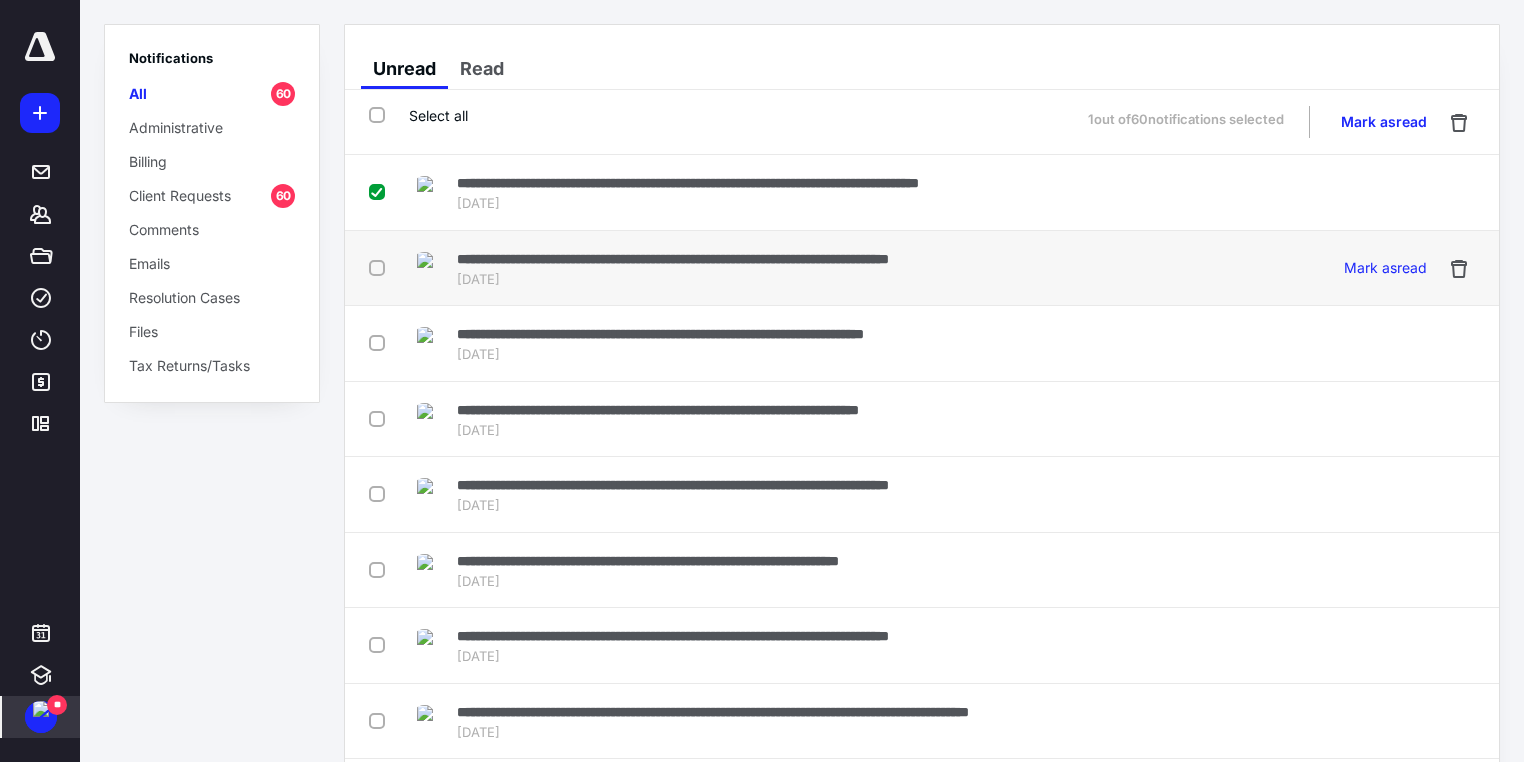 click at bounding box center [381, 267] 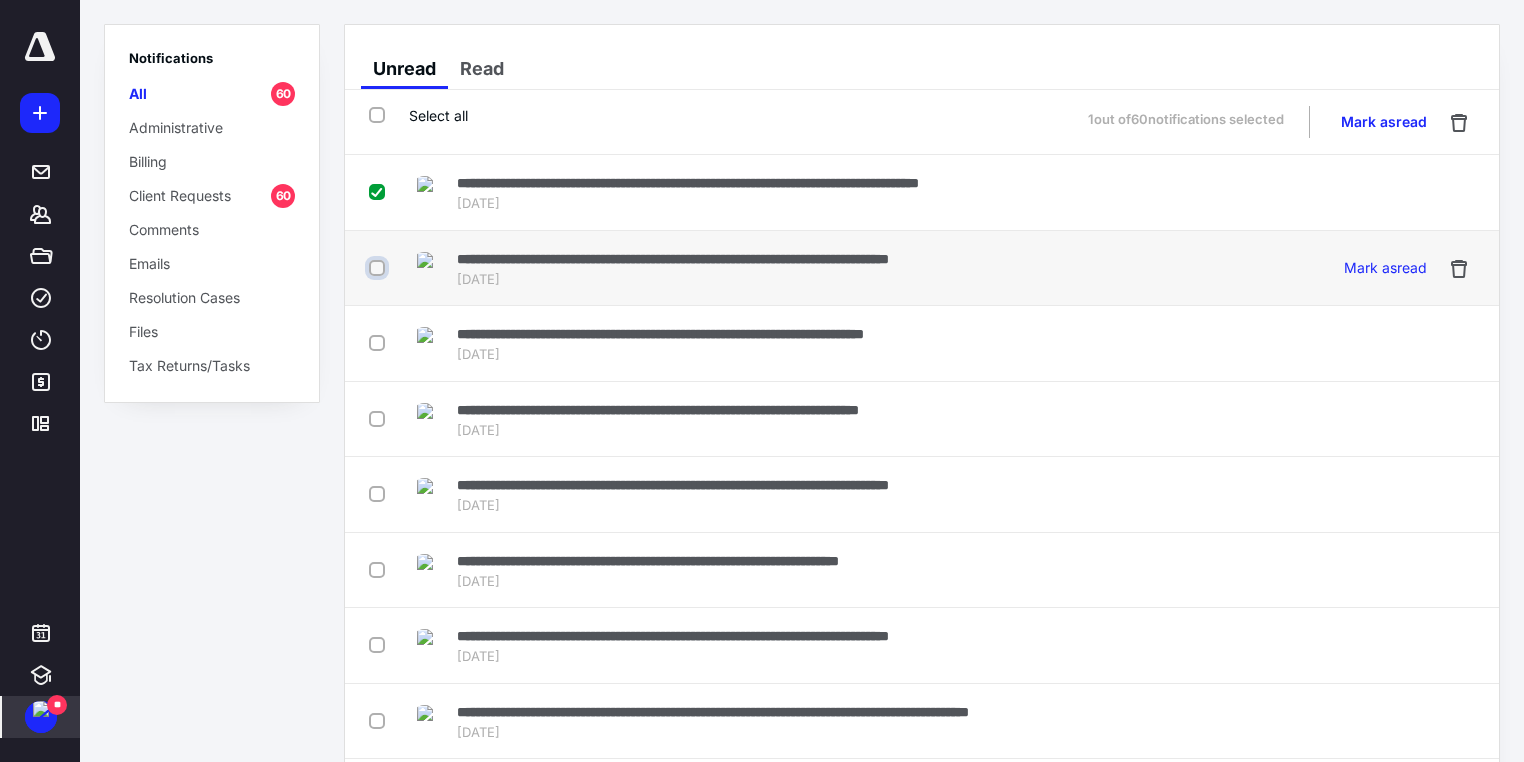 click at bounding box center (379, 268) 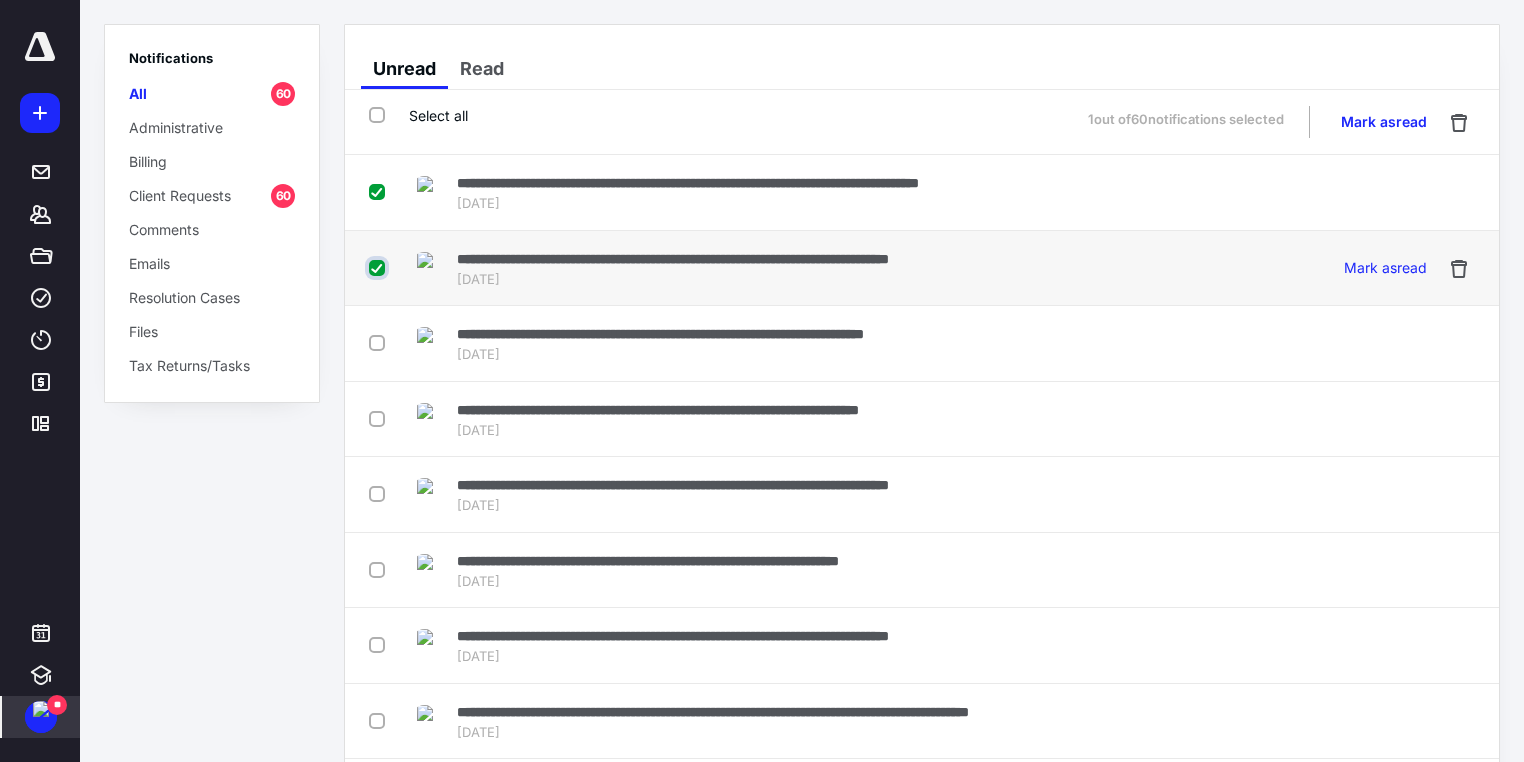 checkbox on "true" 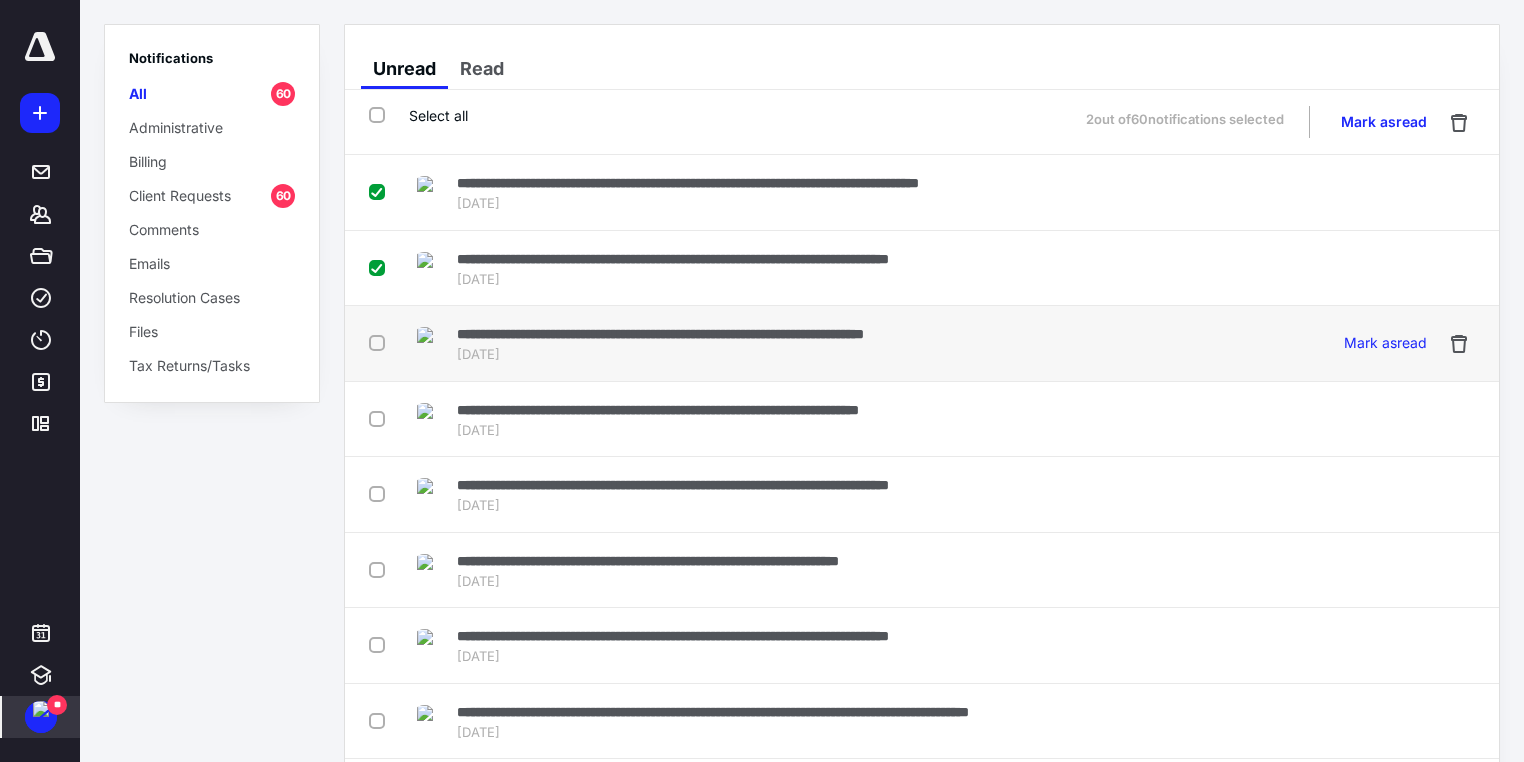 click at bounding box center [381, 342] 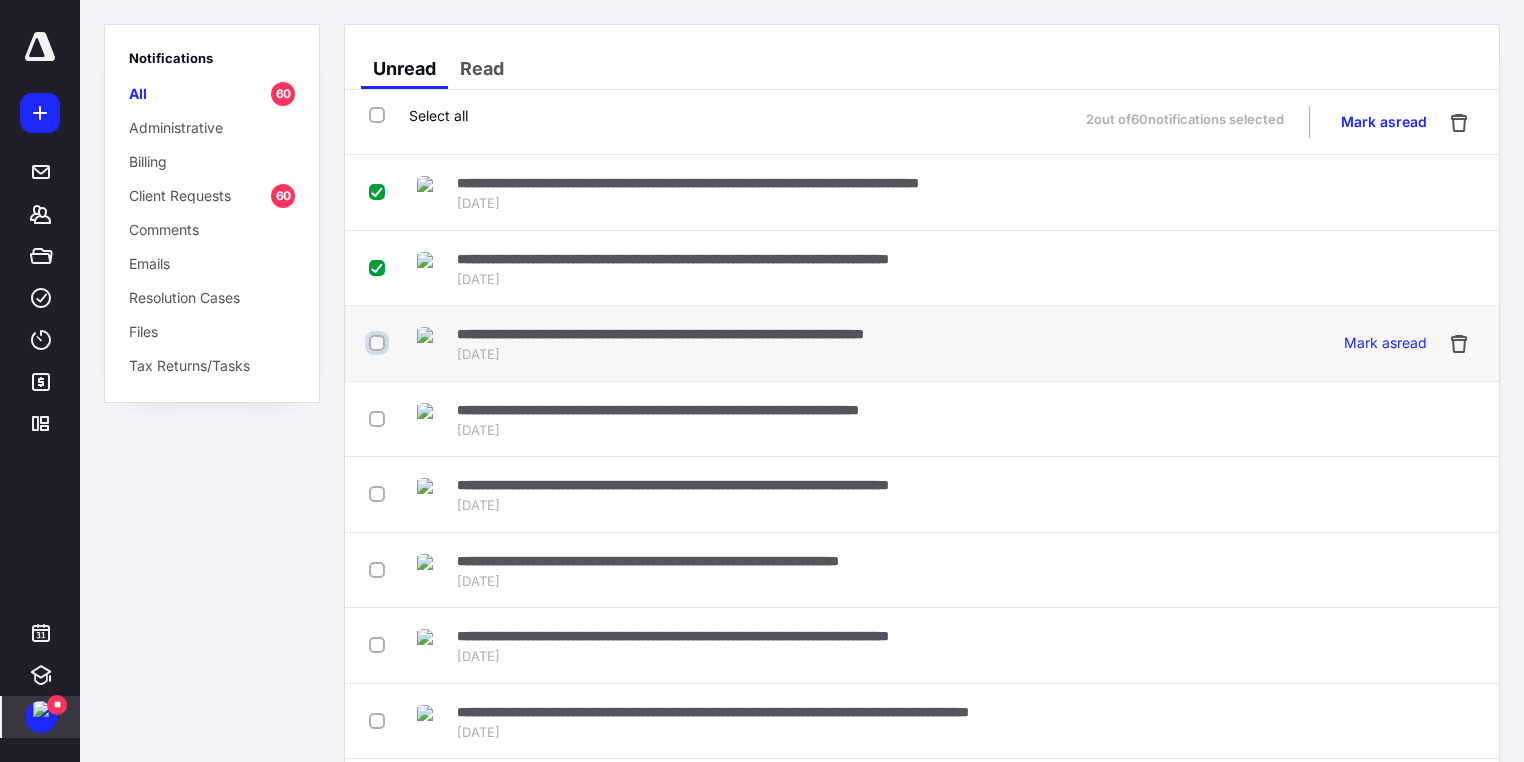 click at bounding box center [379, 343] 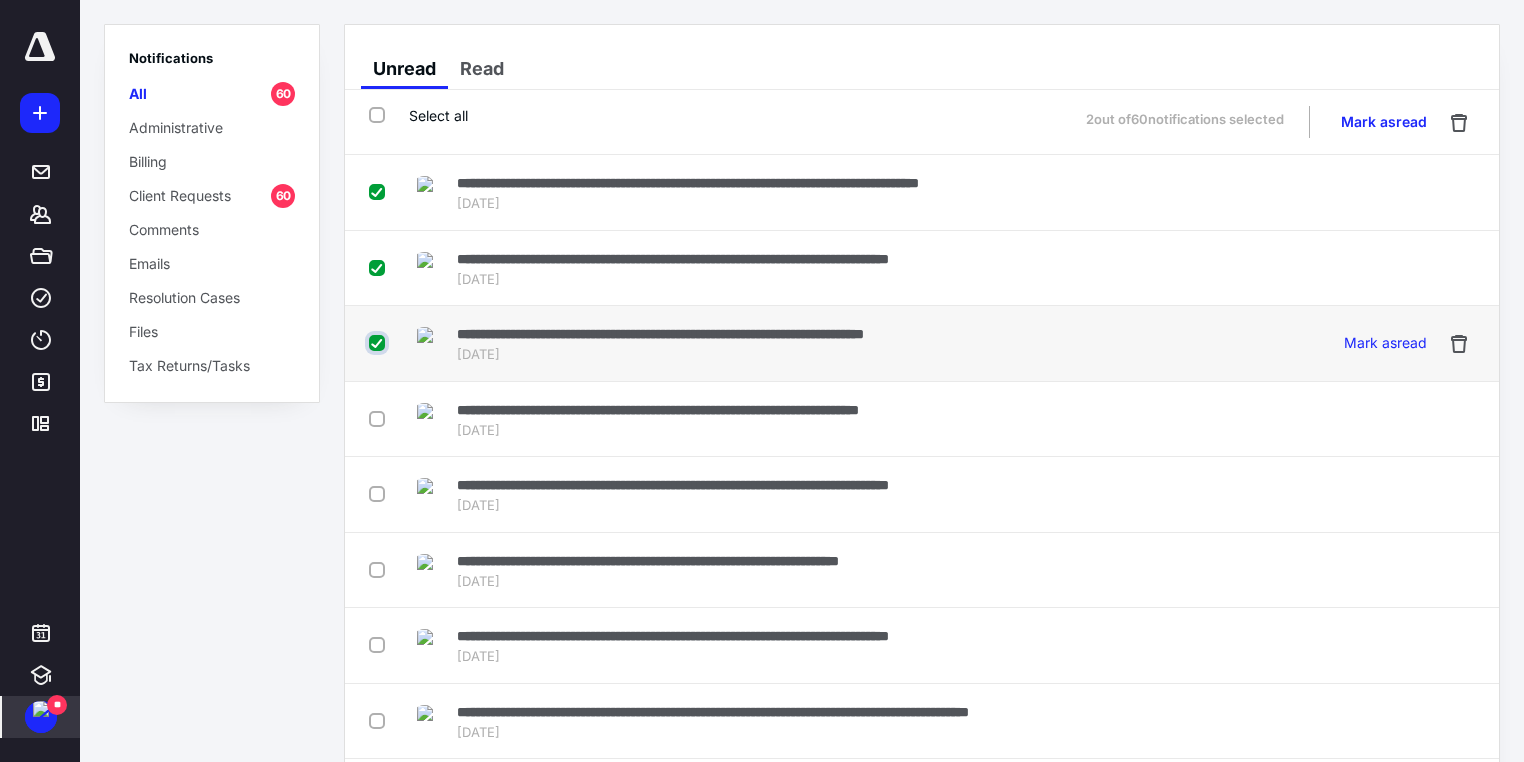 checkbox on "true" 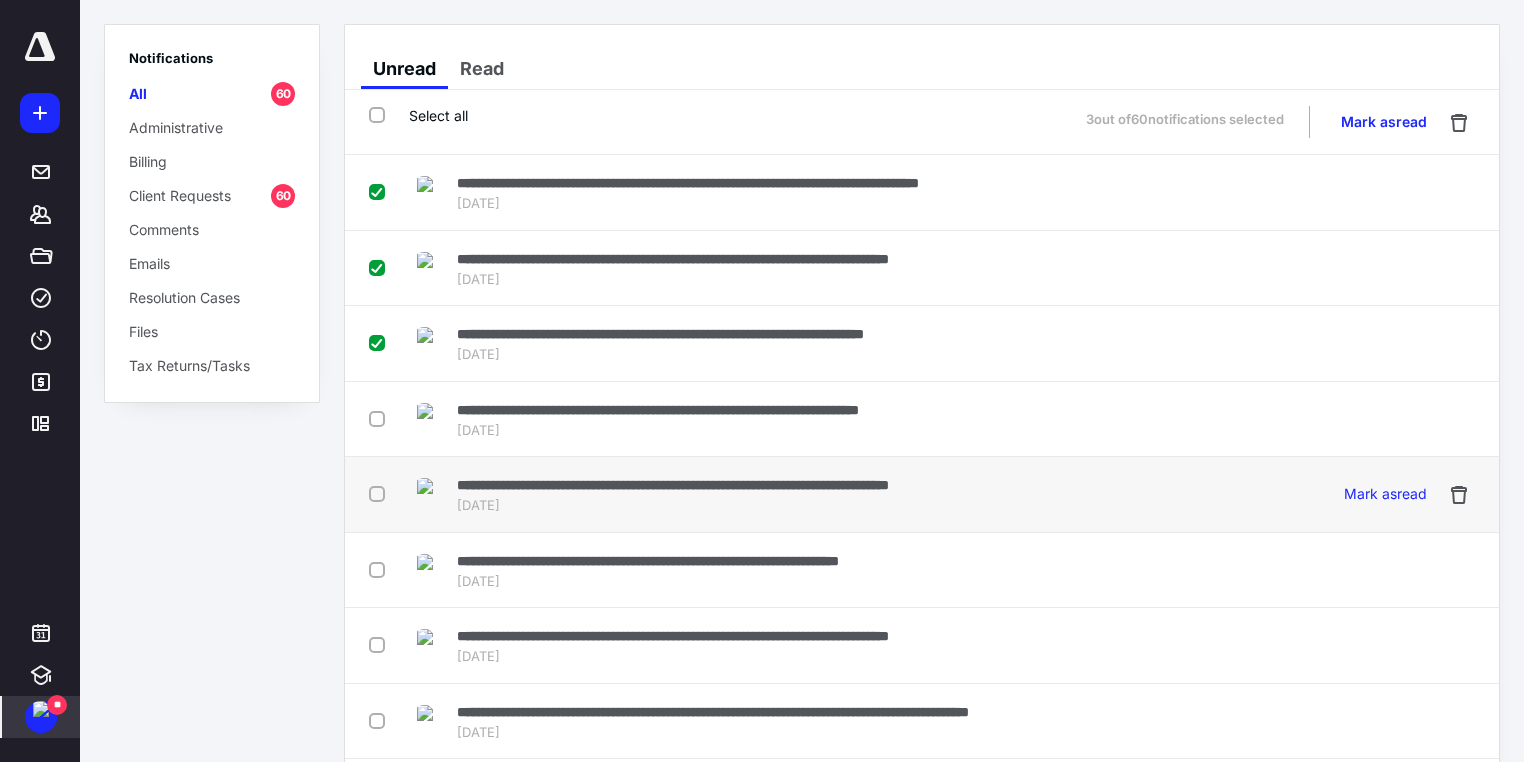 click at bounding box center (381, 493) 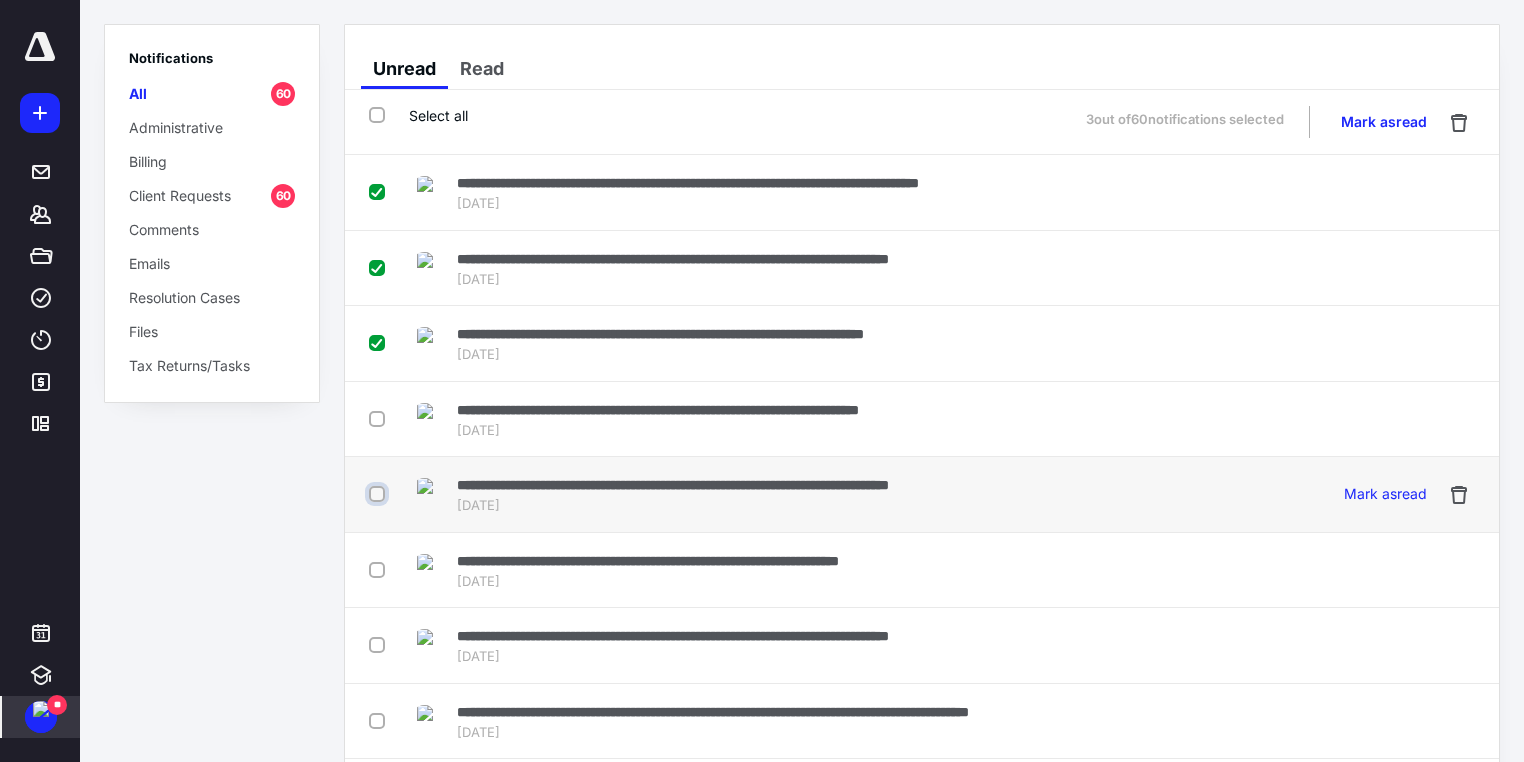 click at bounding box center [379, 494] 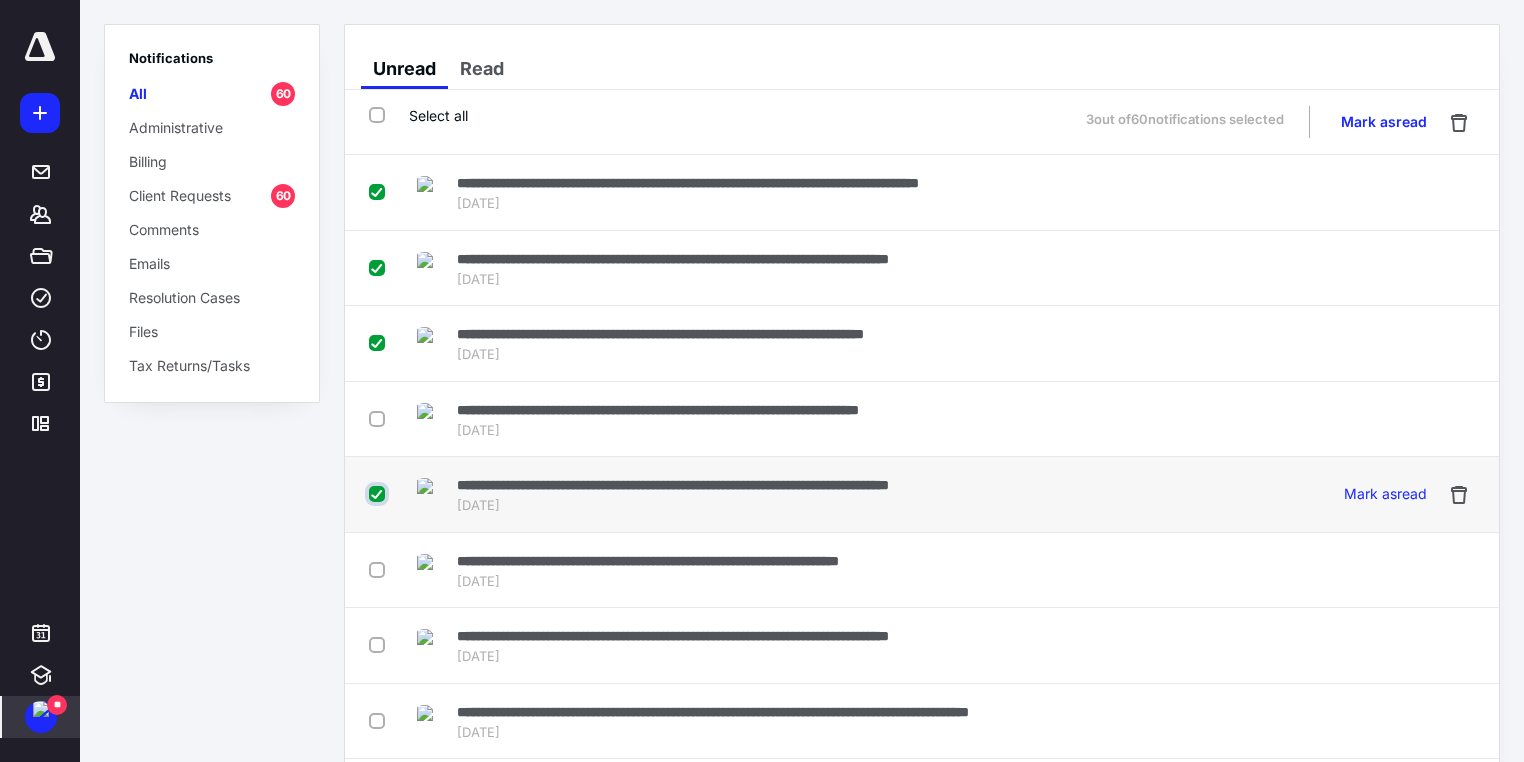 checkbox on "true" 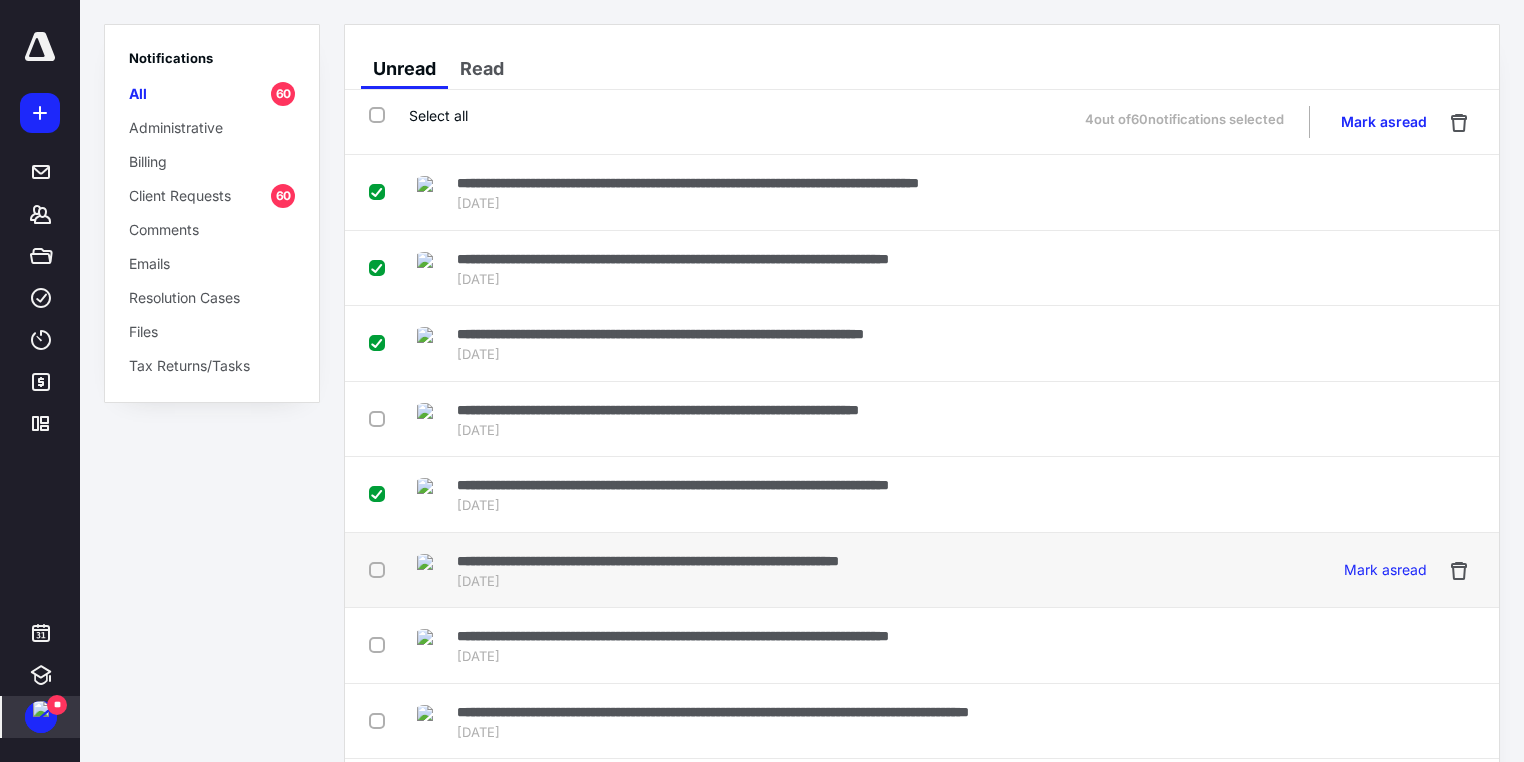 click at bounding box center [381, 569] 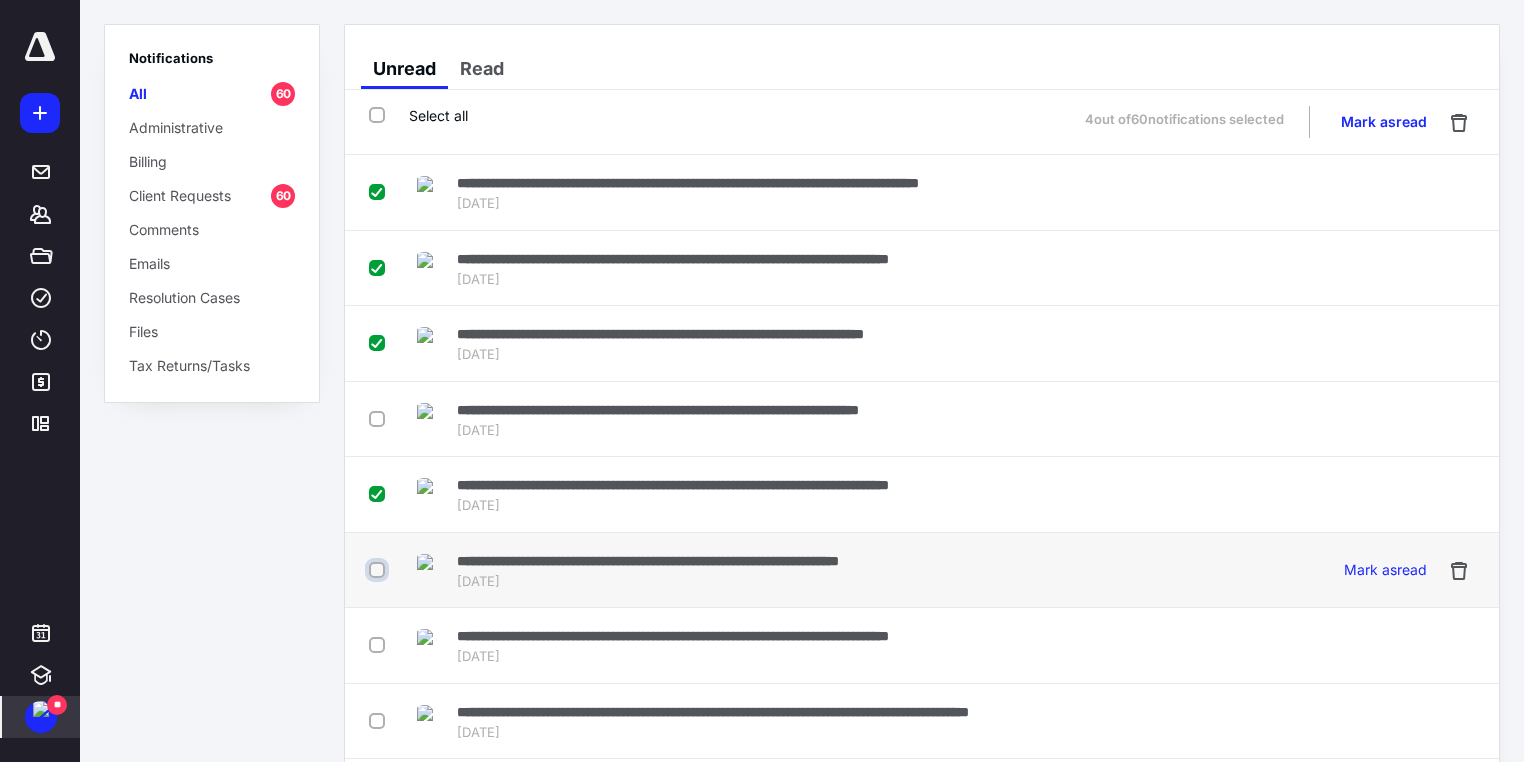 click at bounding box center [379, 570] 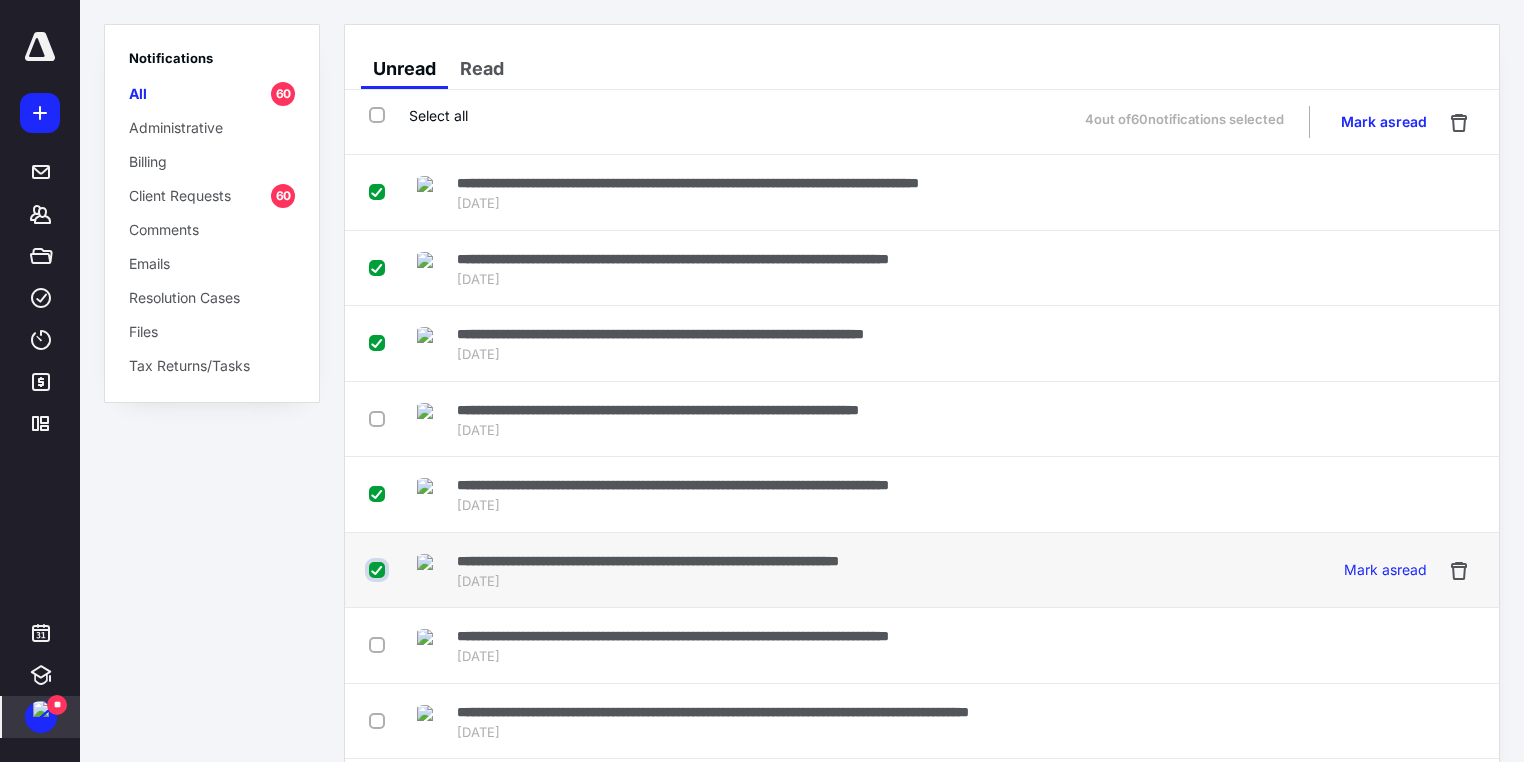 checkbox on "true" 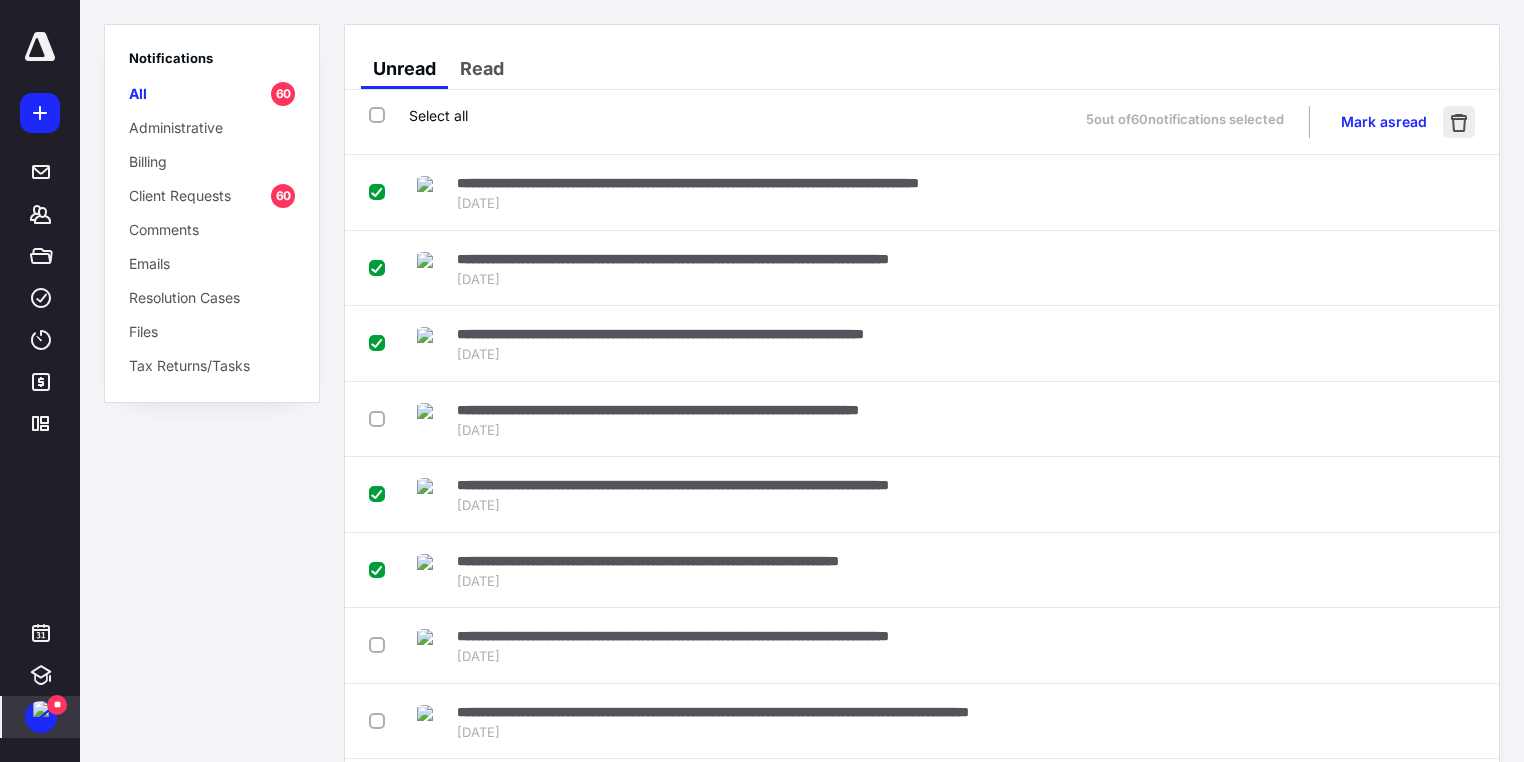 click at bounding box center [1459, 122] 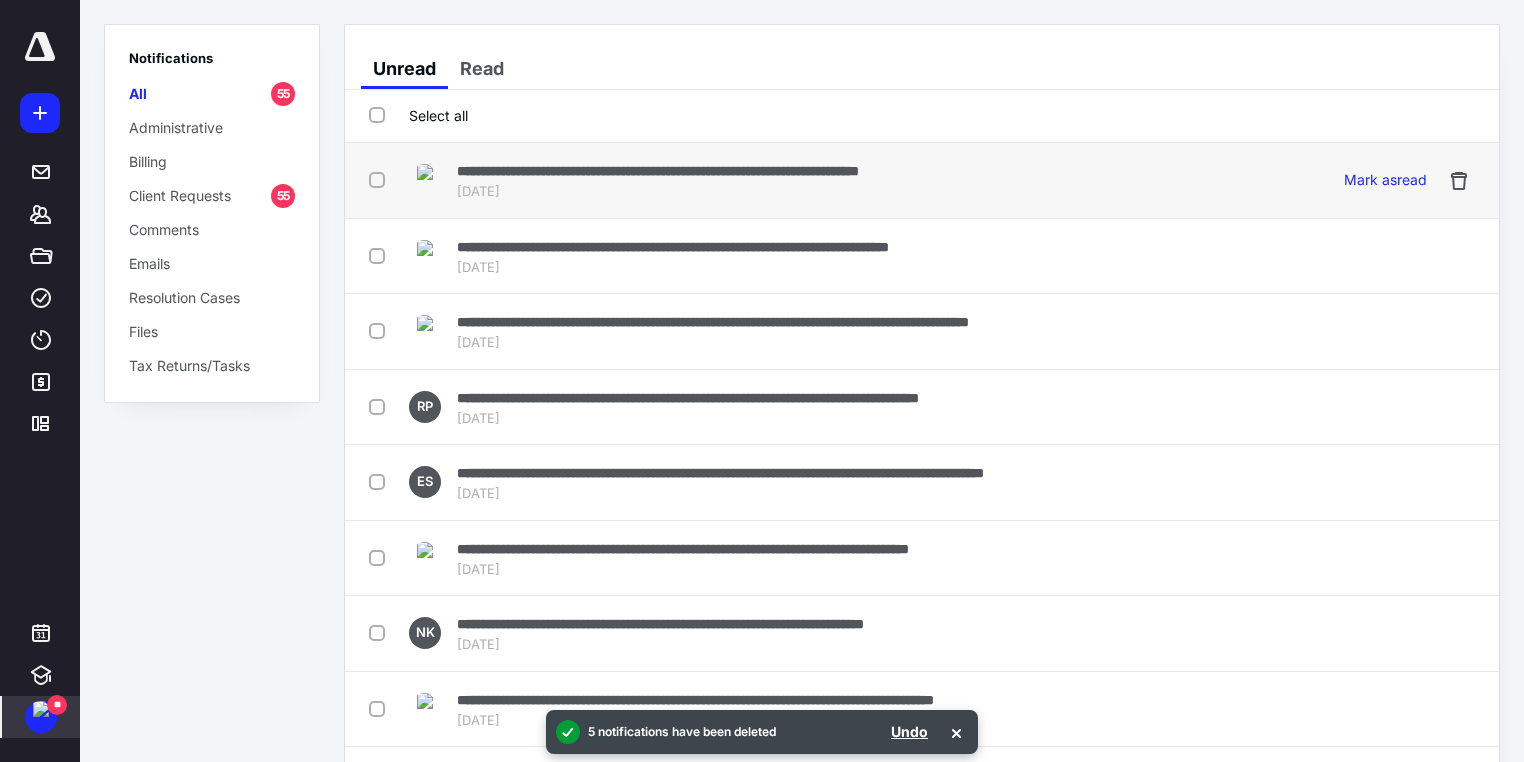 click on "**********" at bounding box center (658, 171) 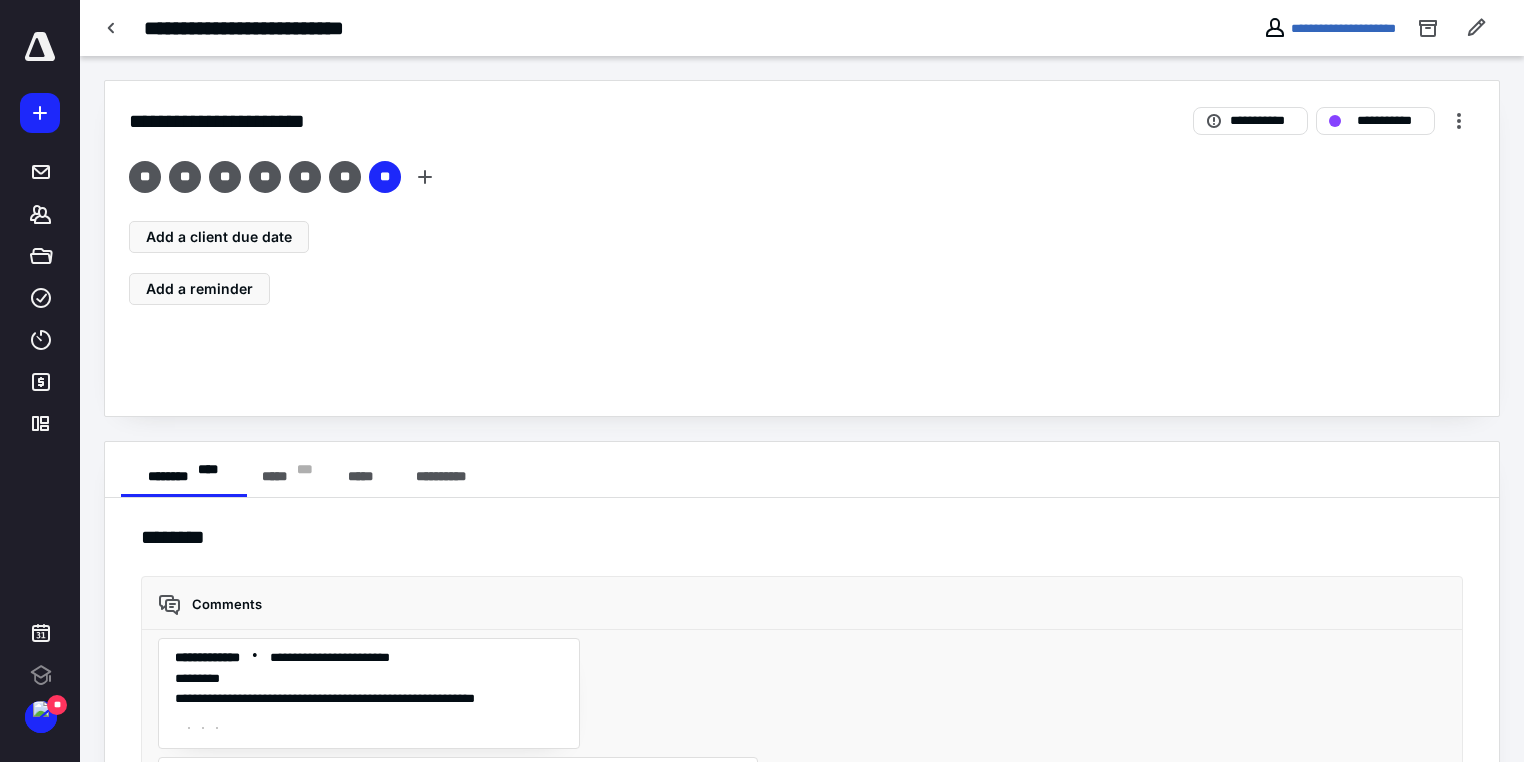 scroll, scrollTop: 0, scrollLeft: 0, axis: both 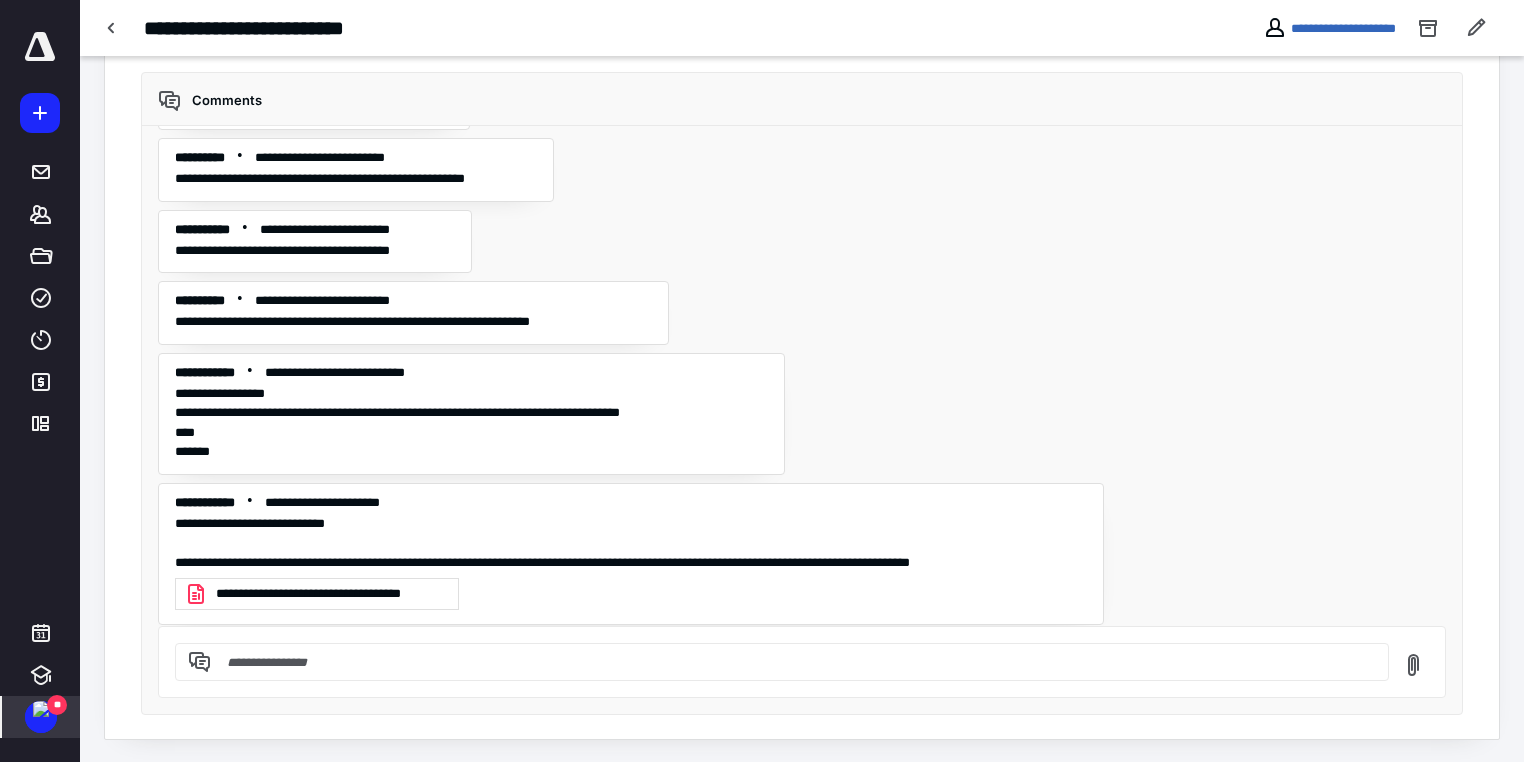 click at bounding box center (41, 709) 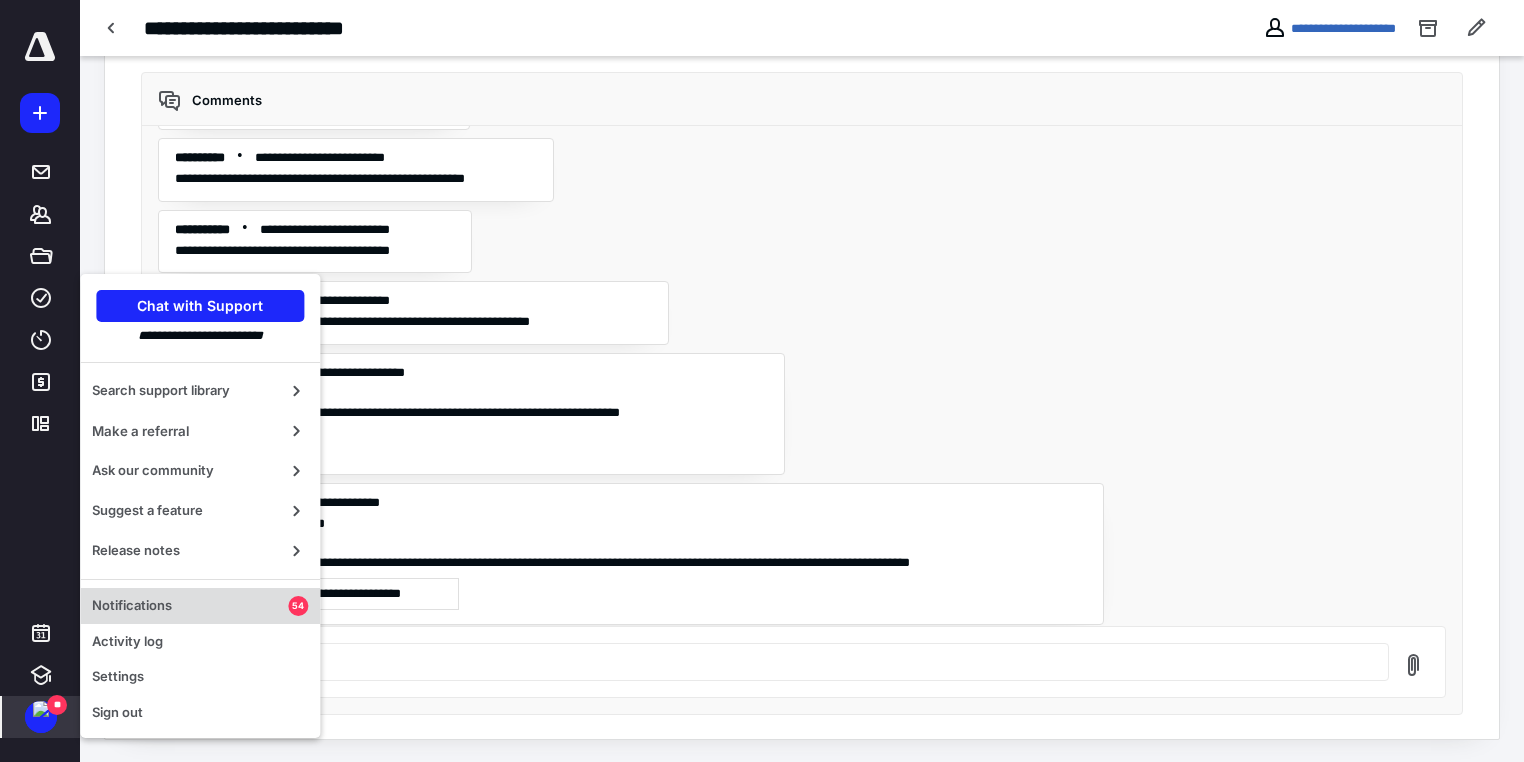 click on "Notifications" at bounding box center (190, 606) 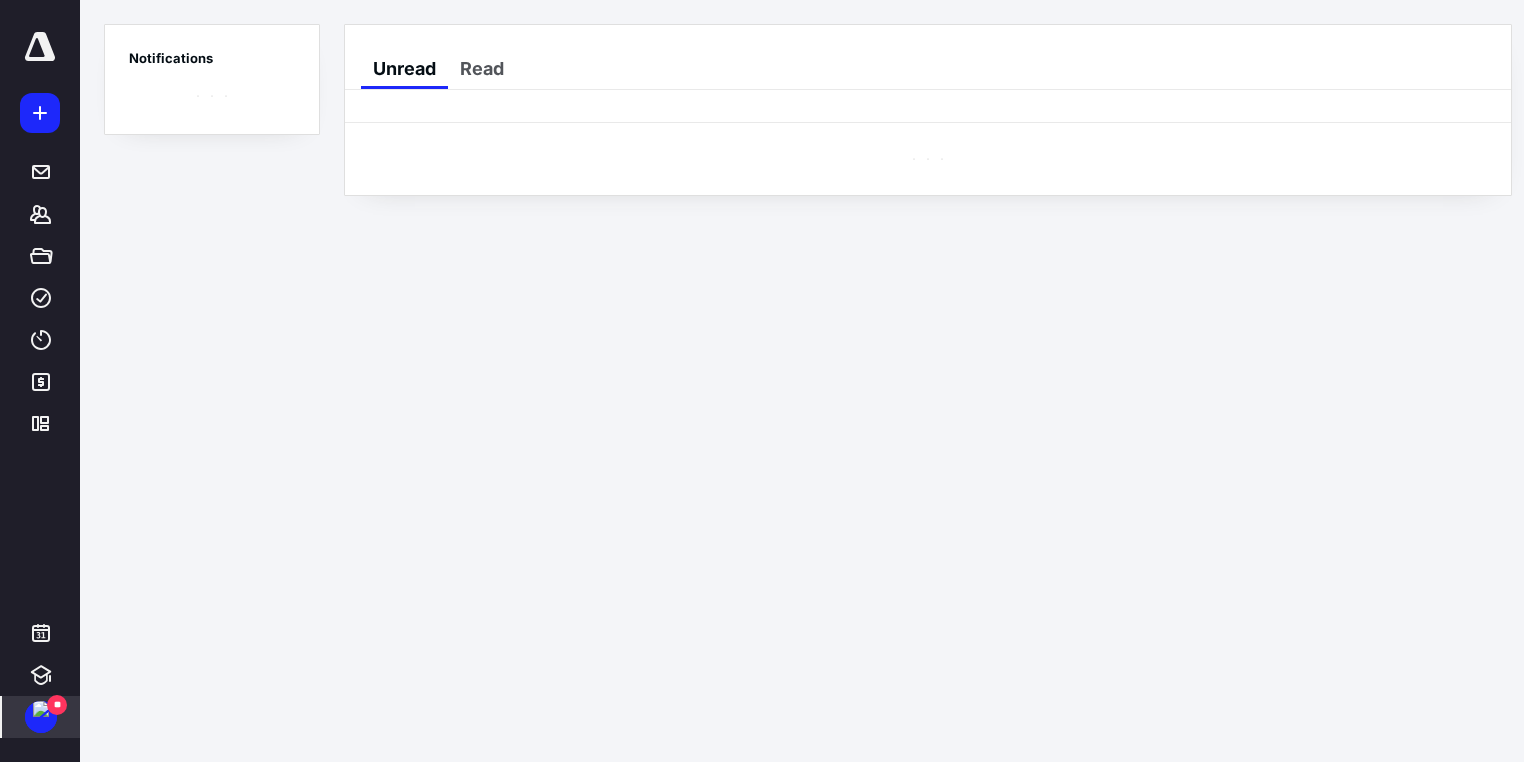 scroll, scrollTop: 0, scrollLeft: 0, axis: both 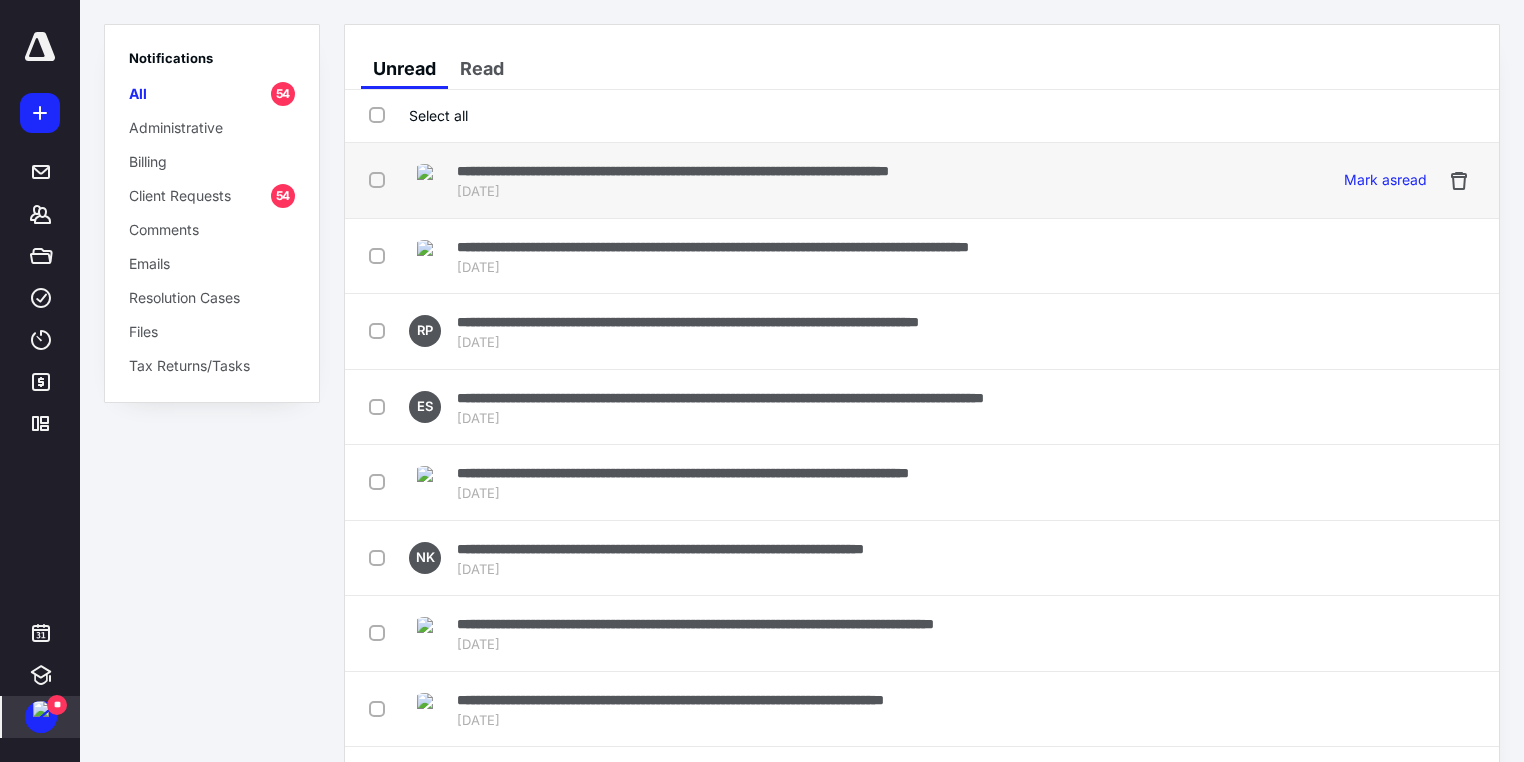 click on "**********" at bounding box center (673, 170) 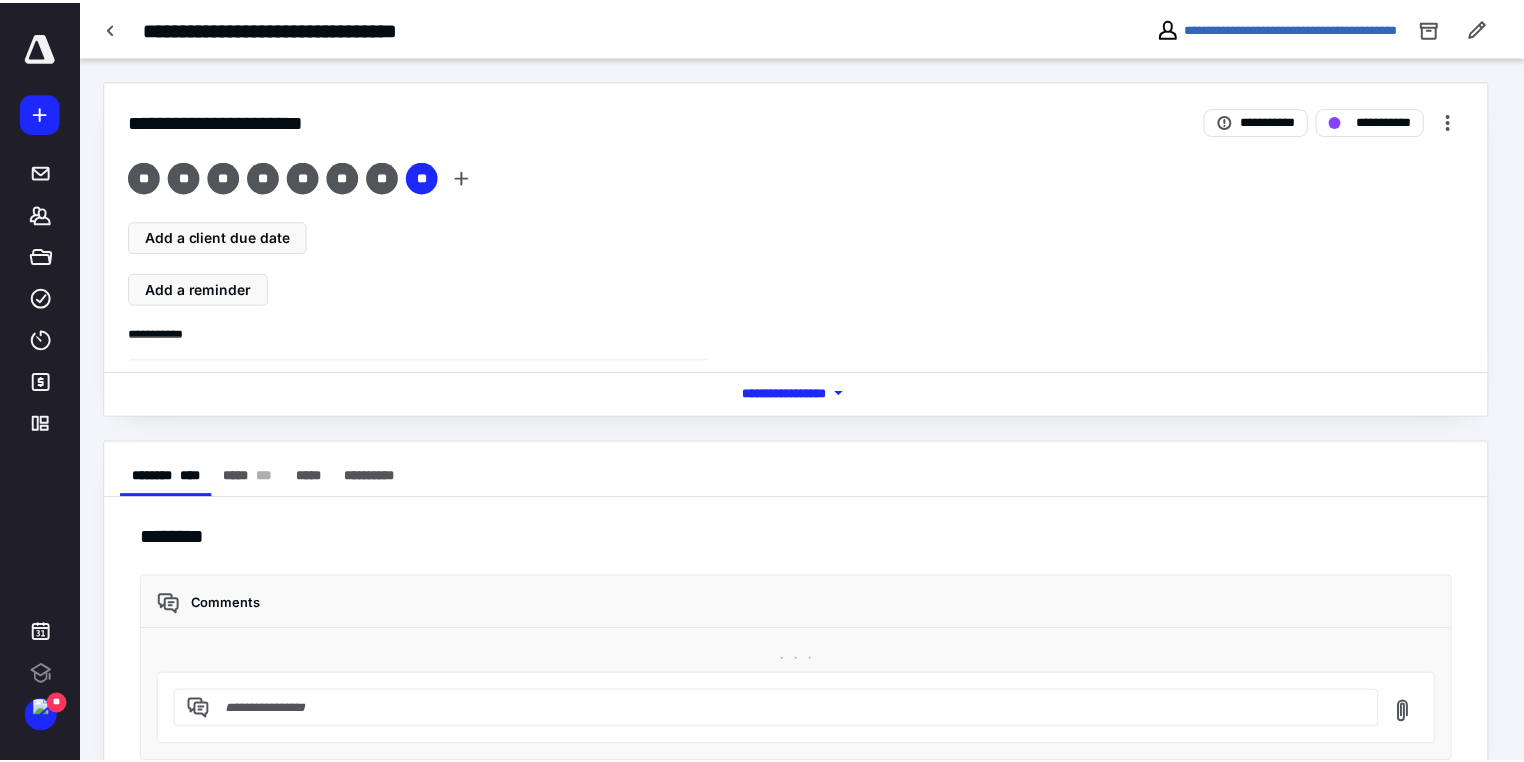 scroll, scrollTop: 0, scrollLeft: 0, axis: both 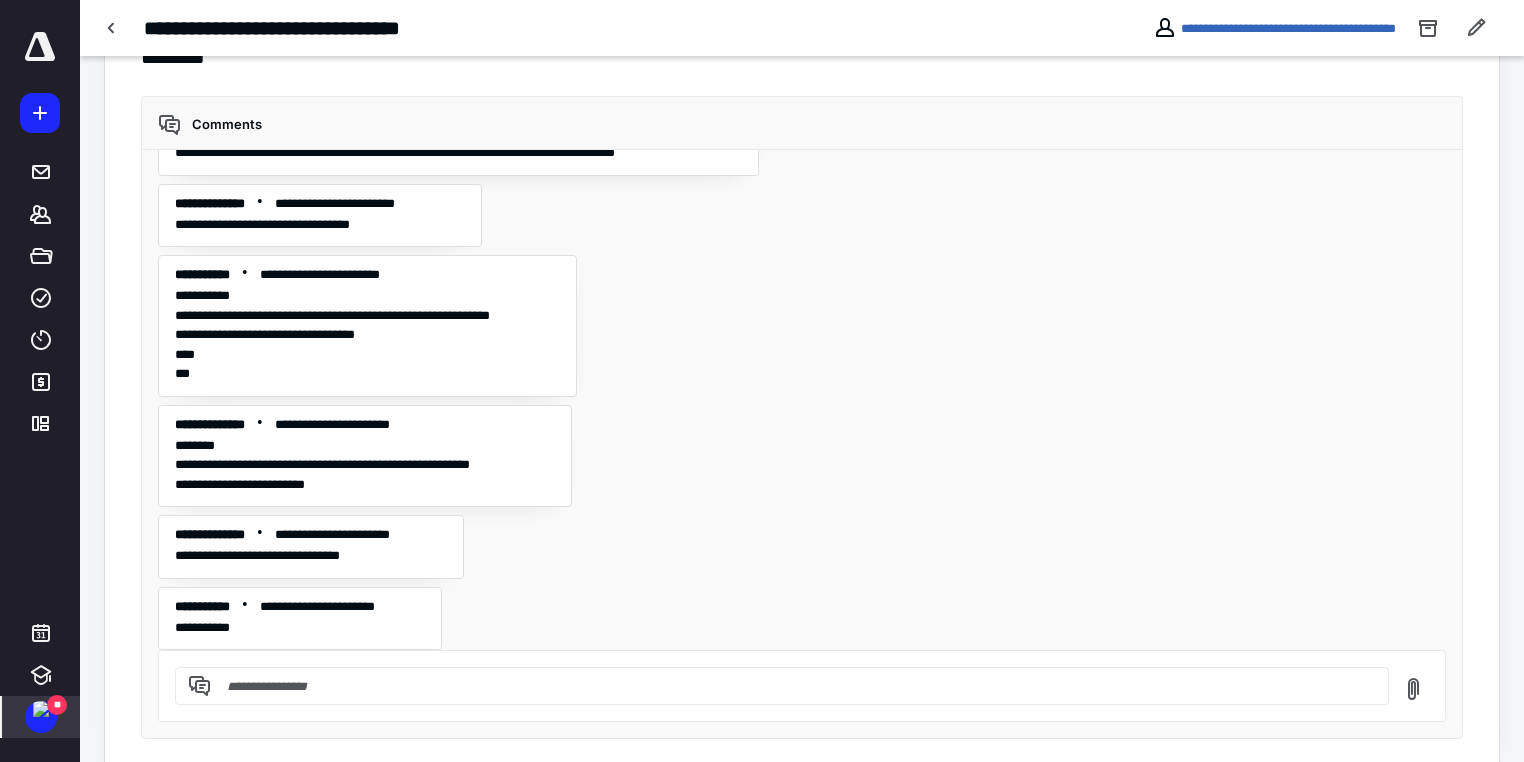 click on "**" at bounding box center (57, 705) 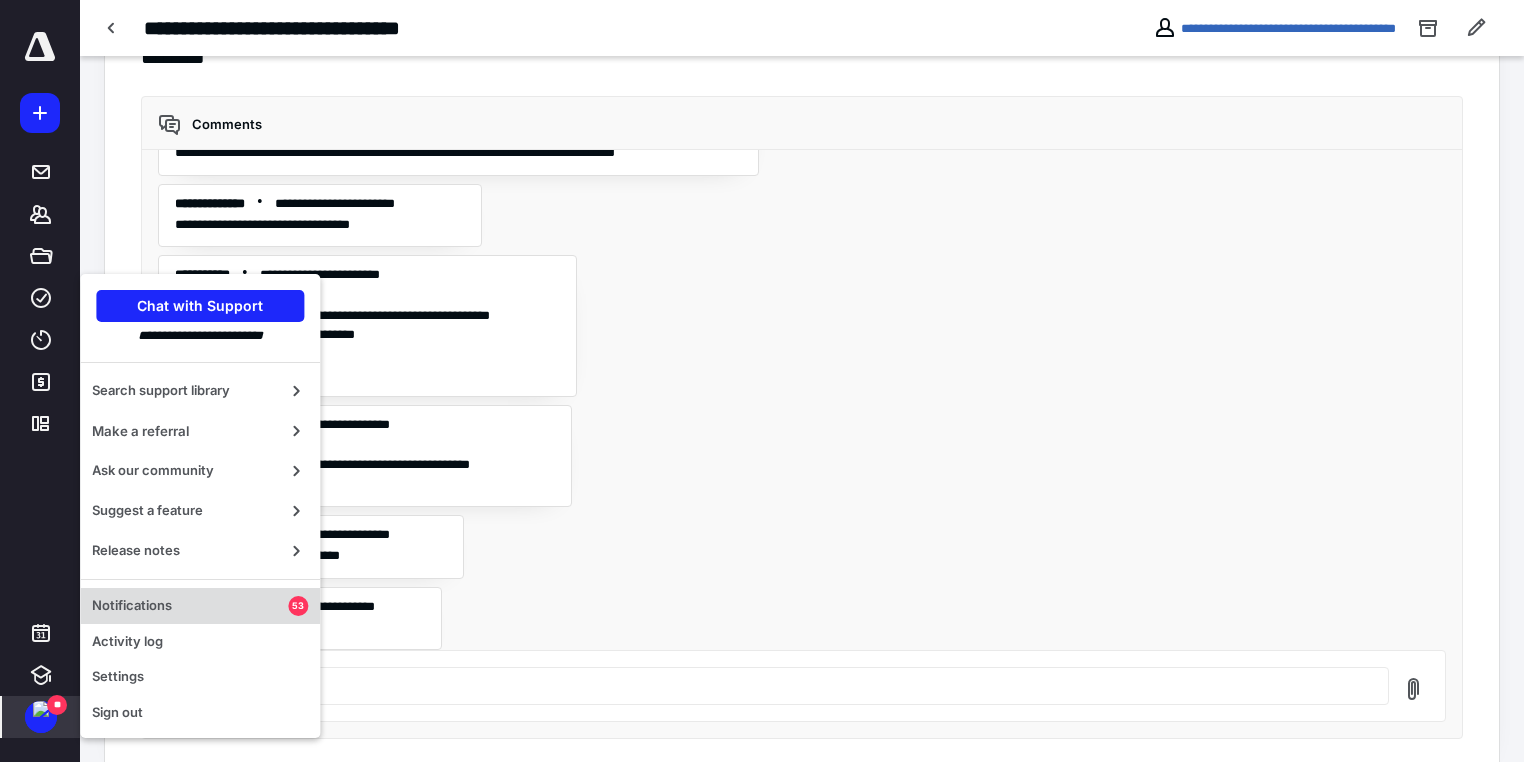 click on "Notifications" at bounding box center (190, 606) 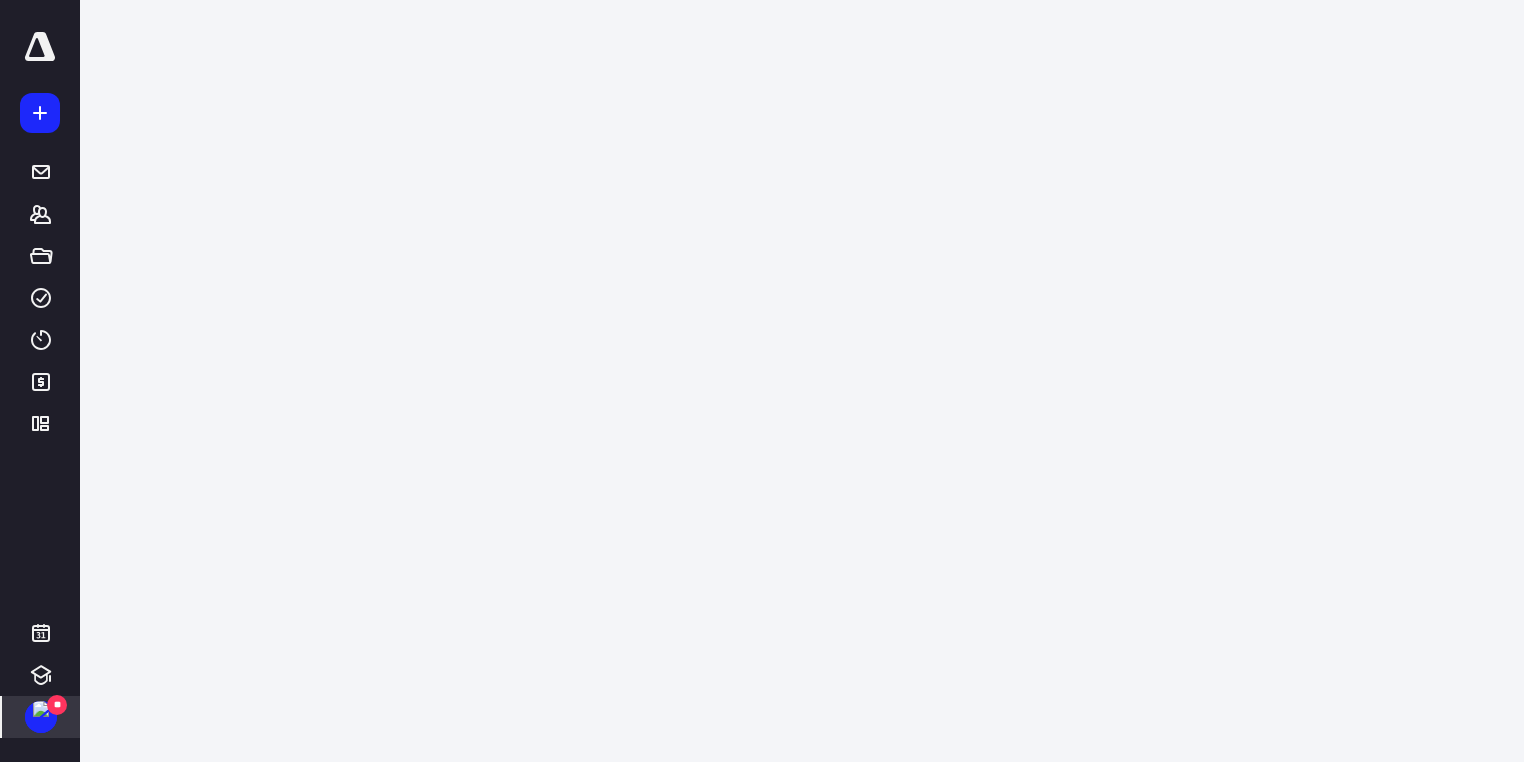 scroll, scrollTop: 0, scrollLeft: 0, axis: both 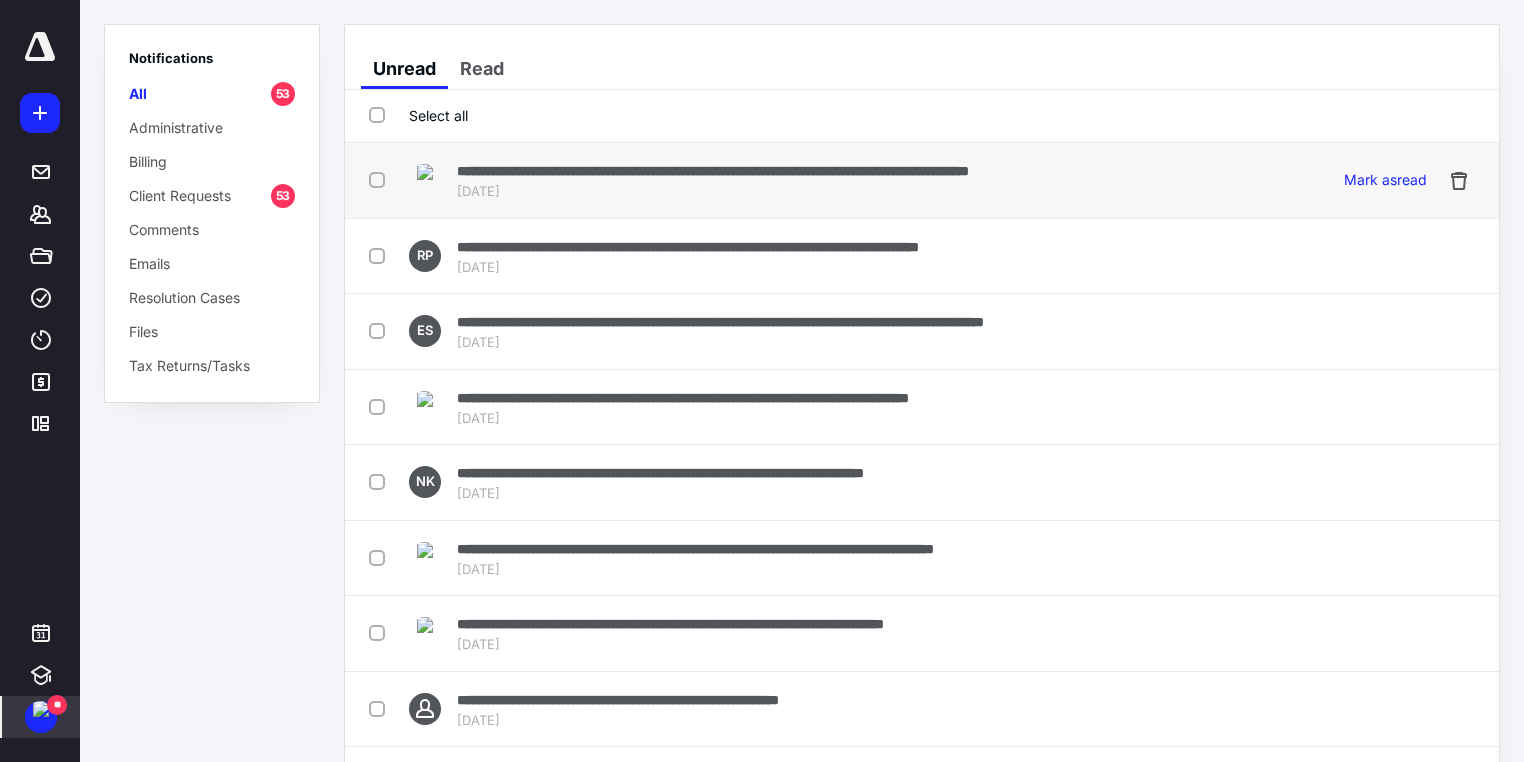 click on "**********" at bounding box center [713, 171] 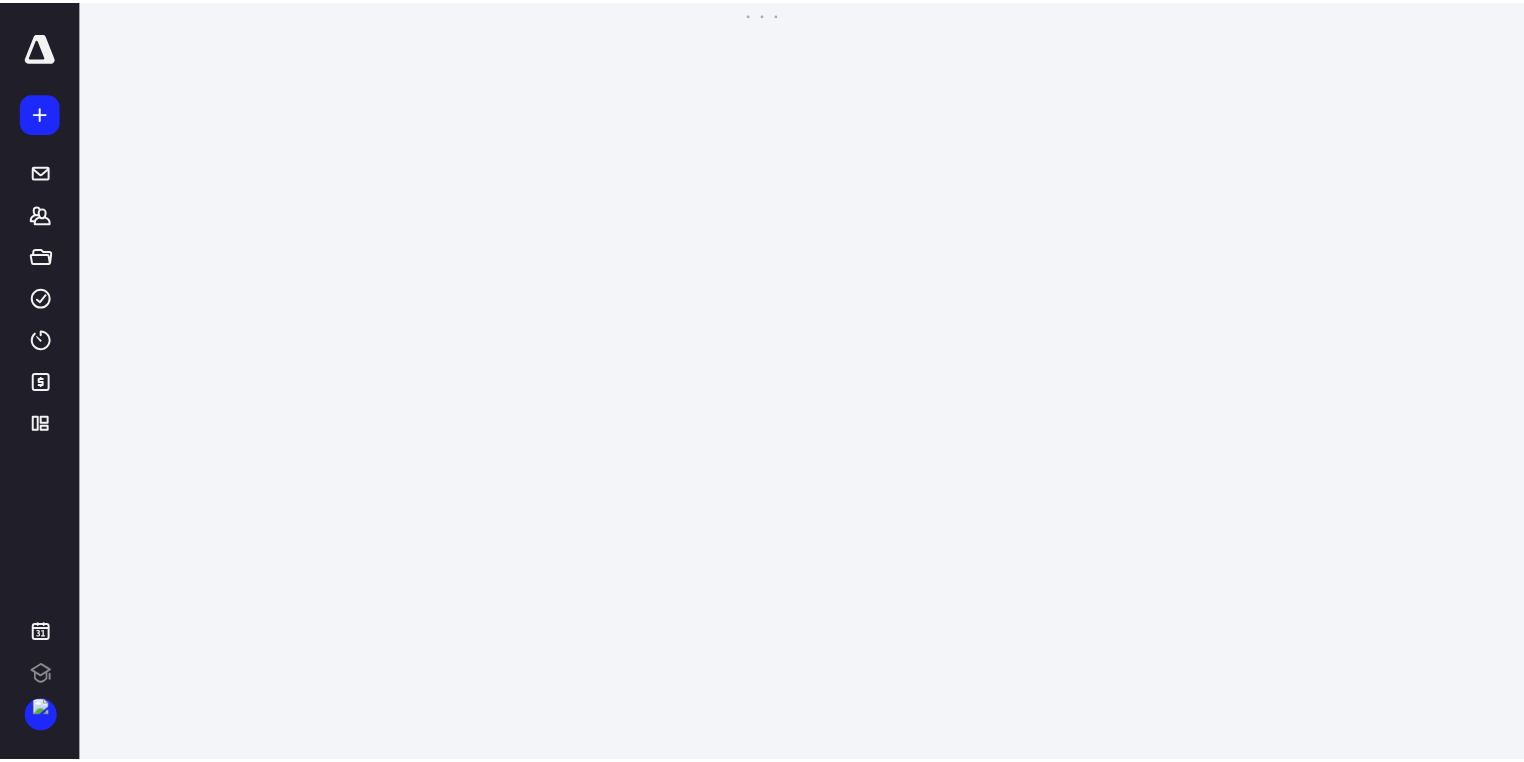 scroll, scrollTop: 0, scrollLeft: 0, axis: both 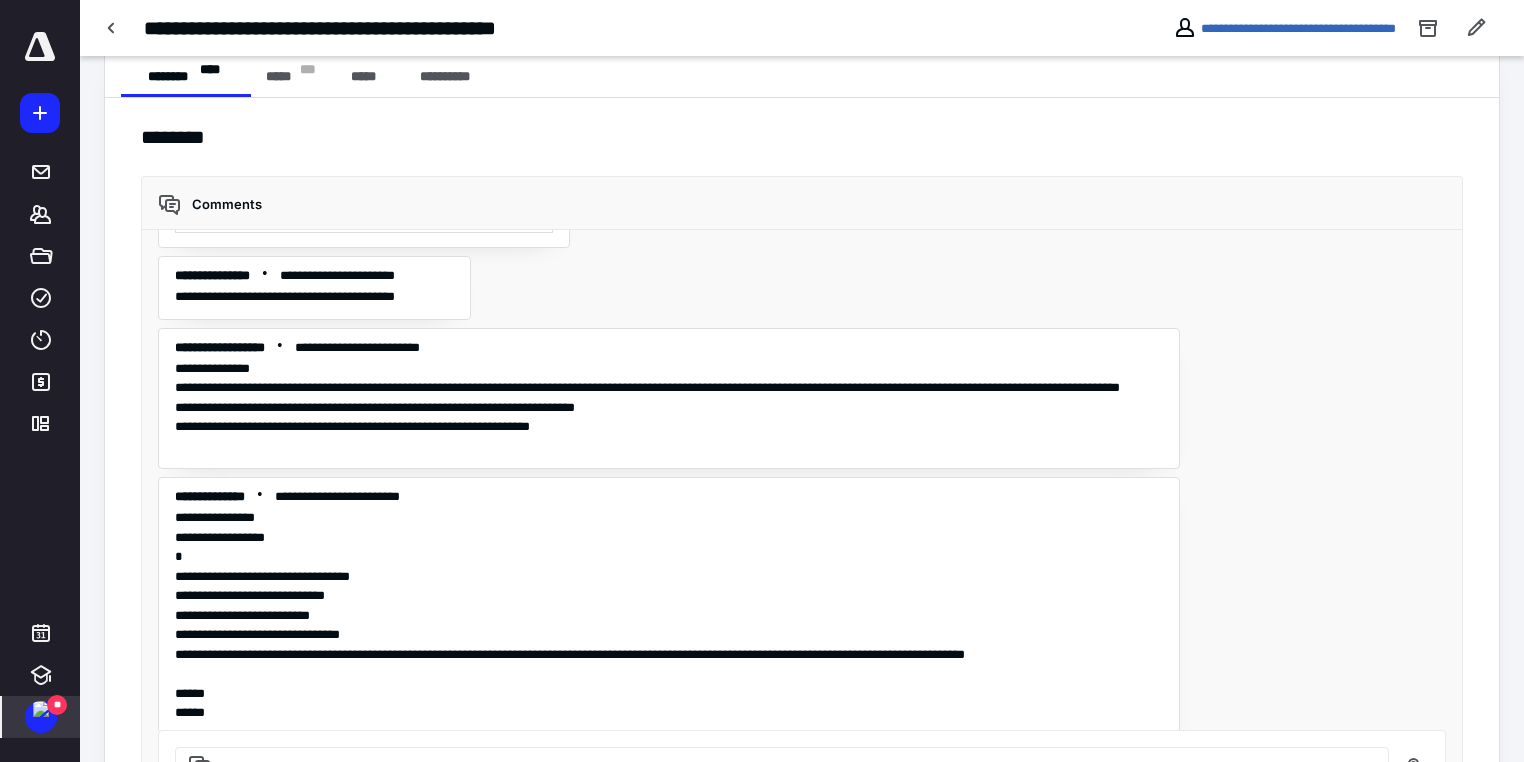 click at bounding box center [41, 709] 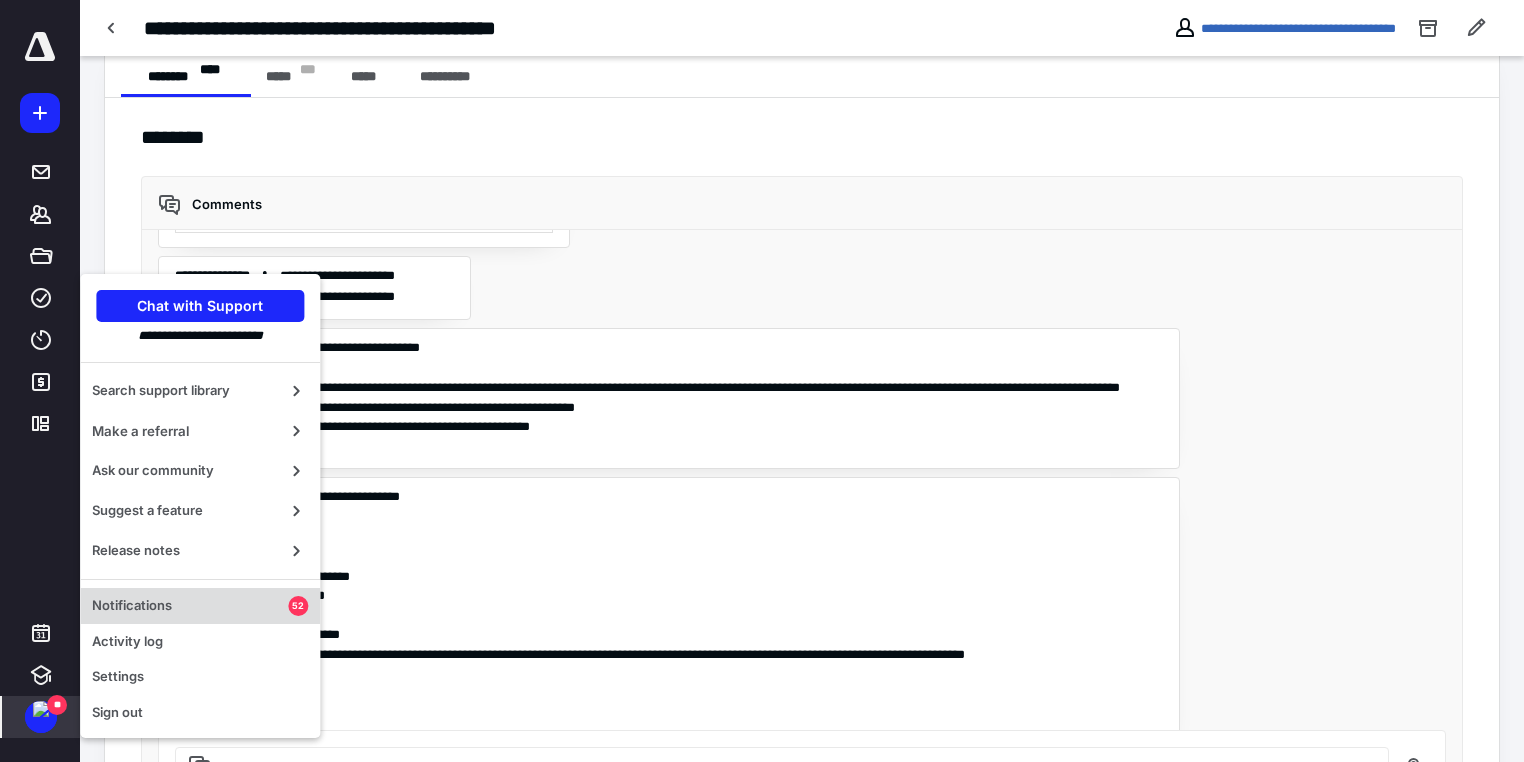click on "Notifications" at bounding box center [190, 606] 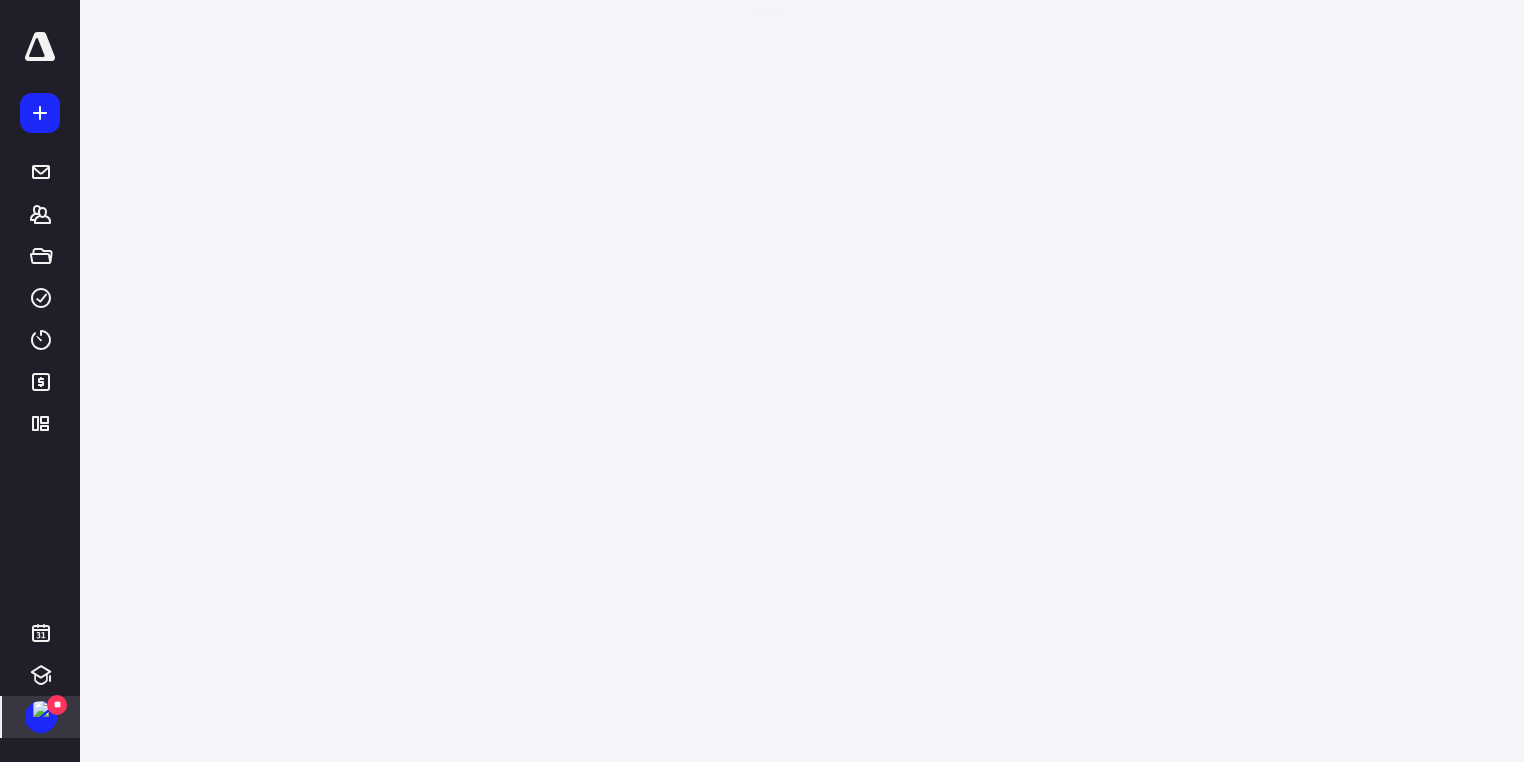scroll, scrollTop: 0, scrollLeft: 0, axis: both 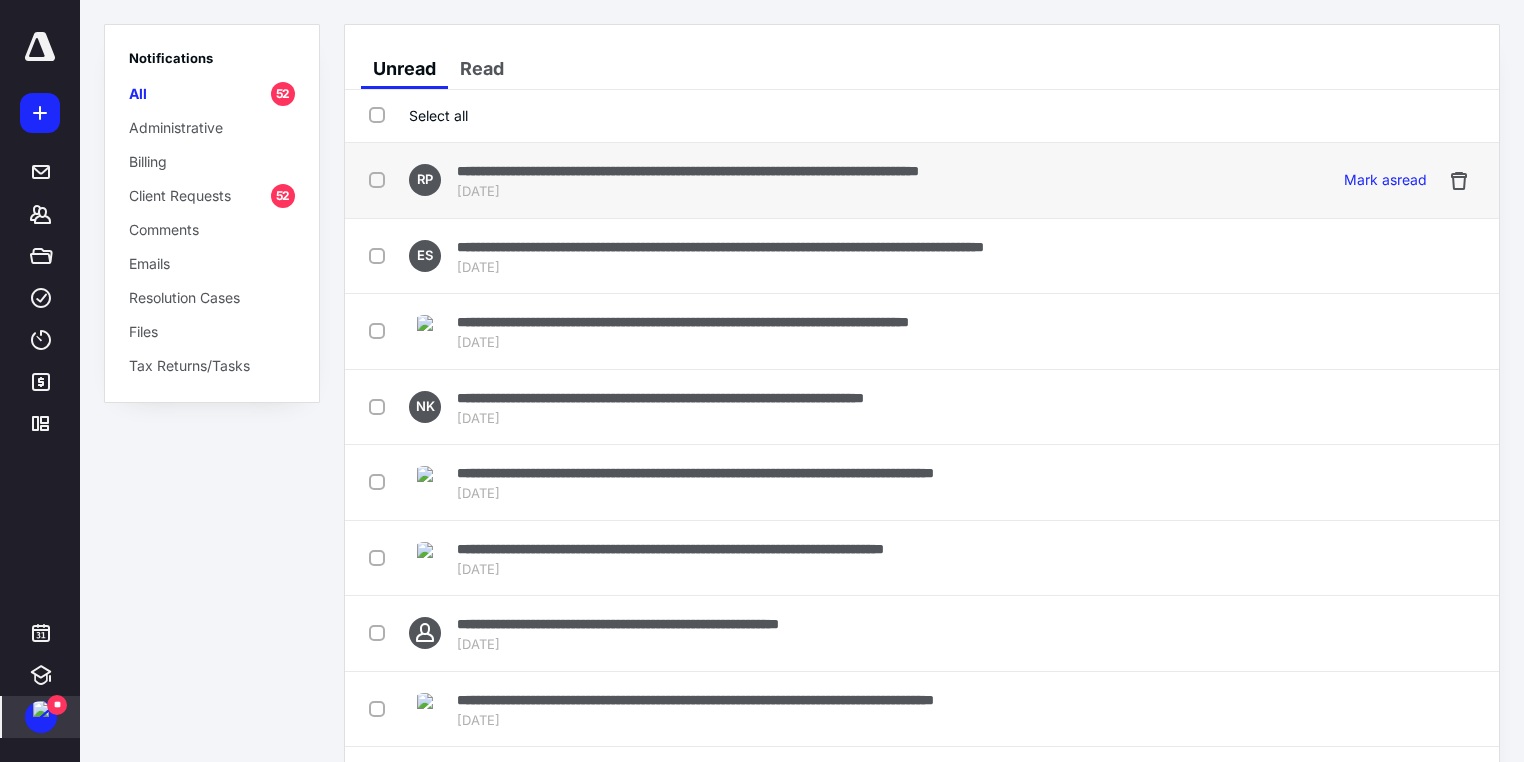 click at bounding box center (381, 179) 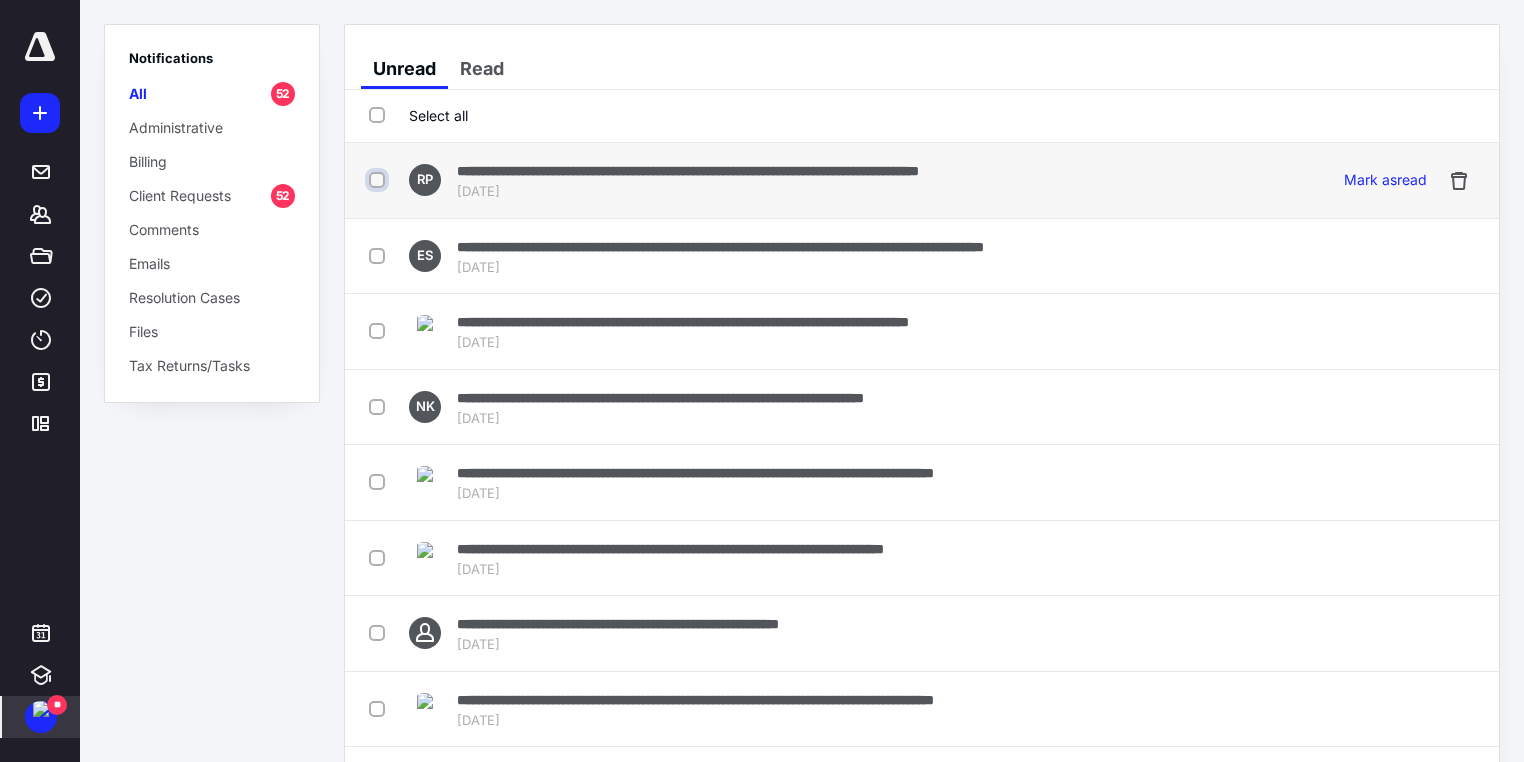 click at bounding box center (379, 180) 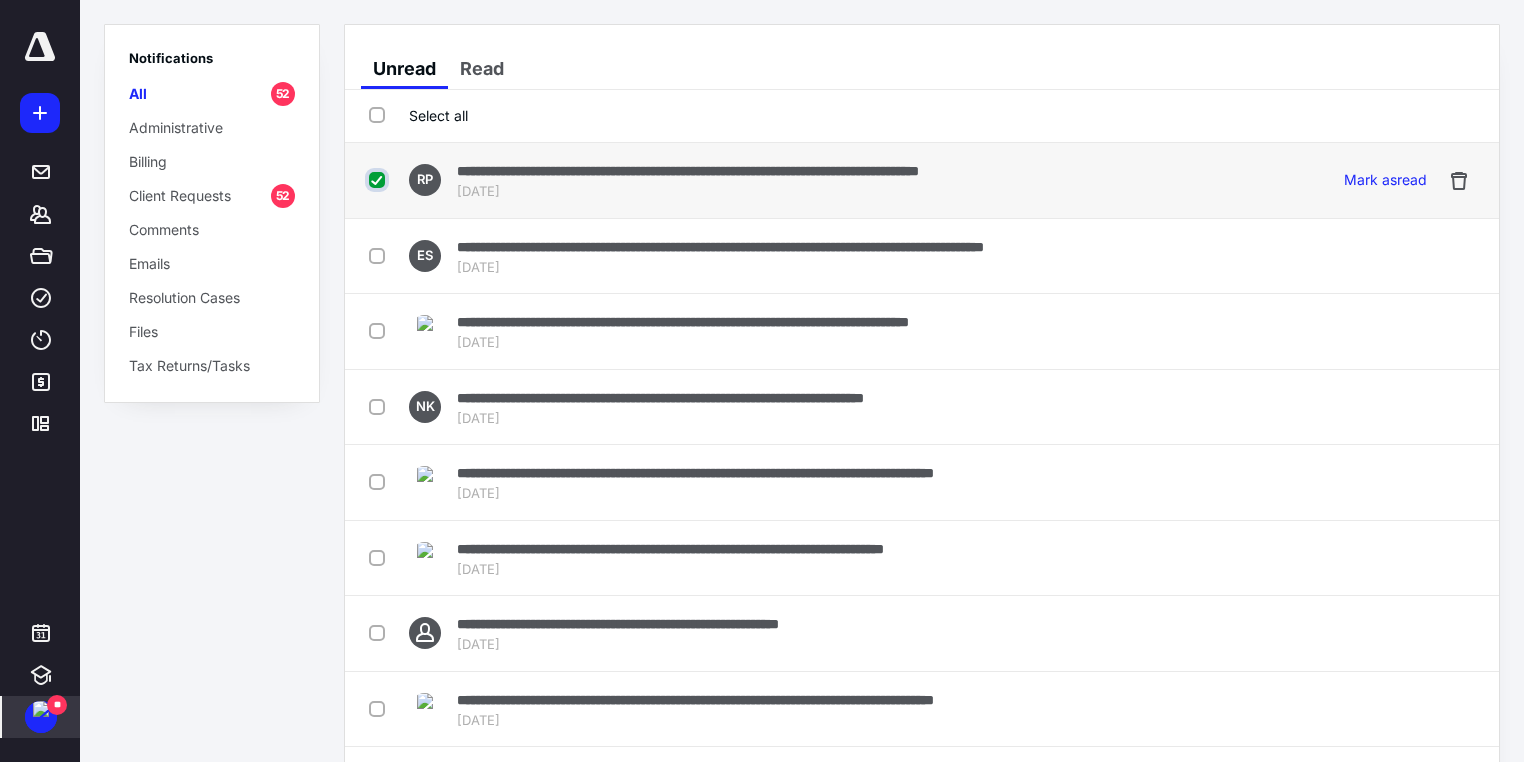 checkbox on "true" 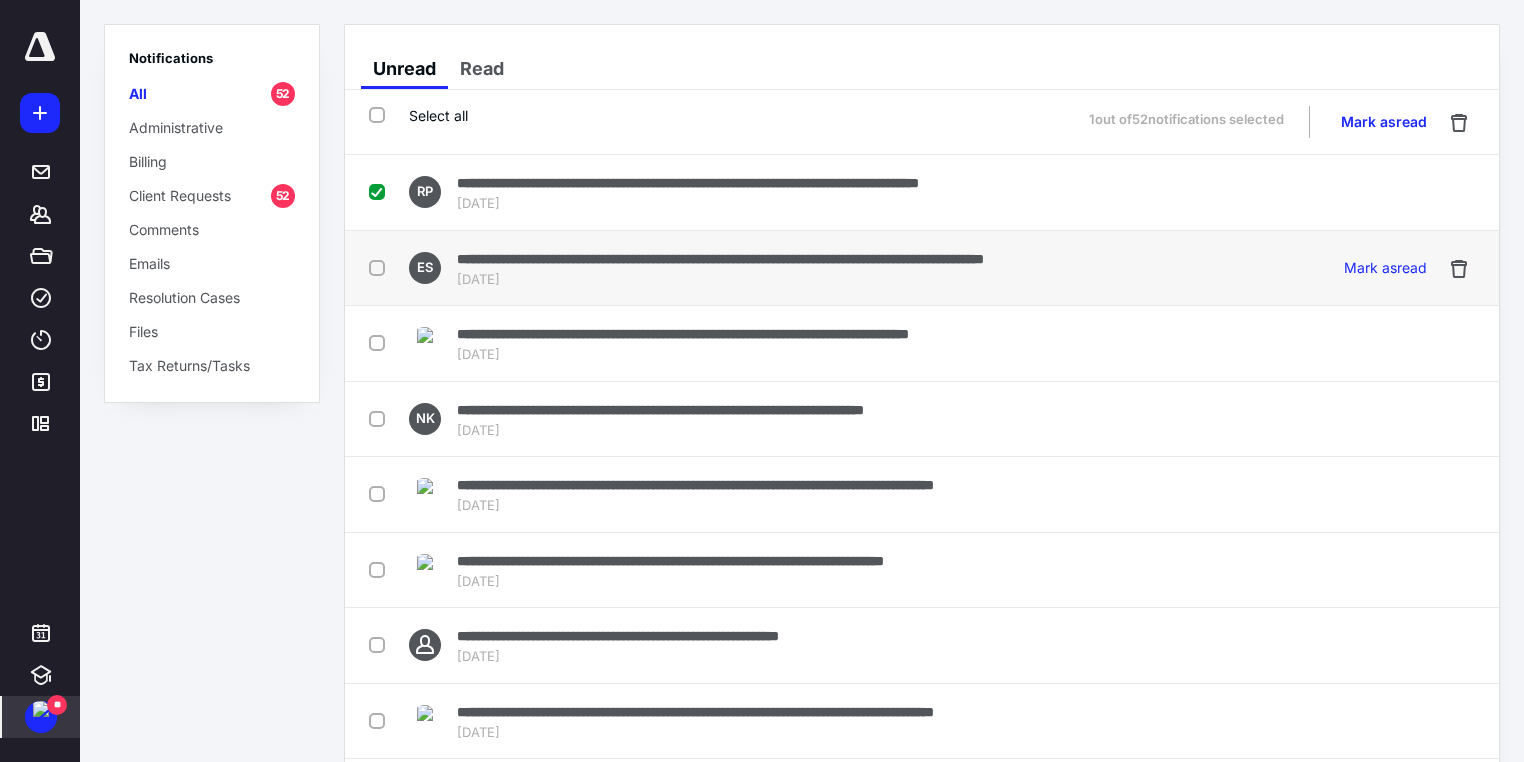 click at bounding box center (381, 267) 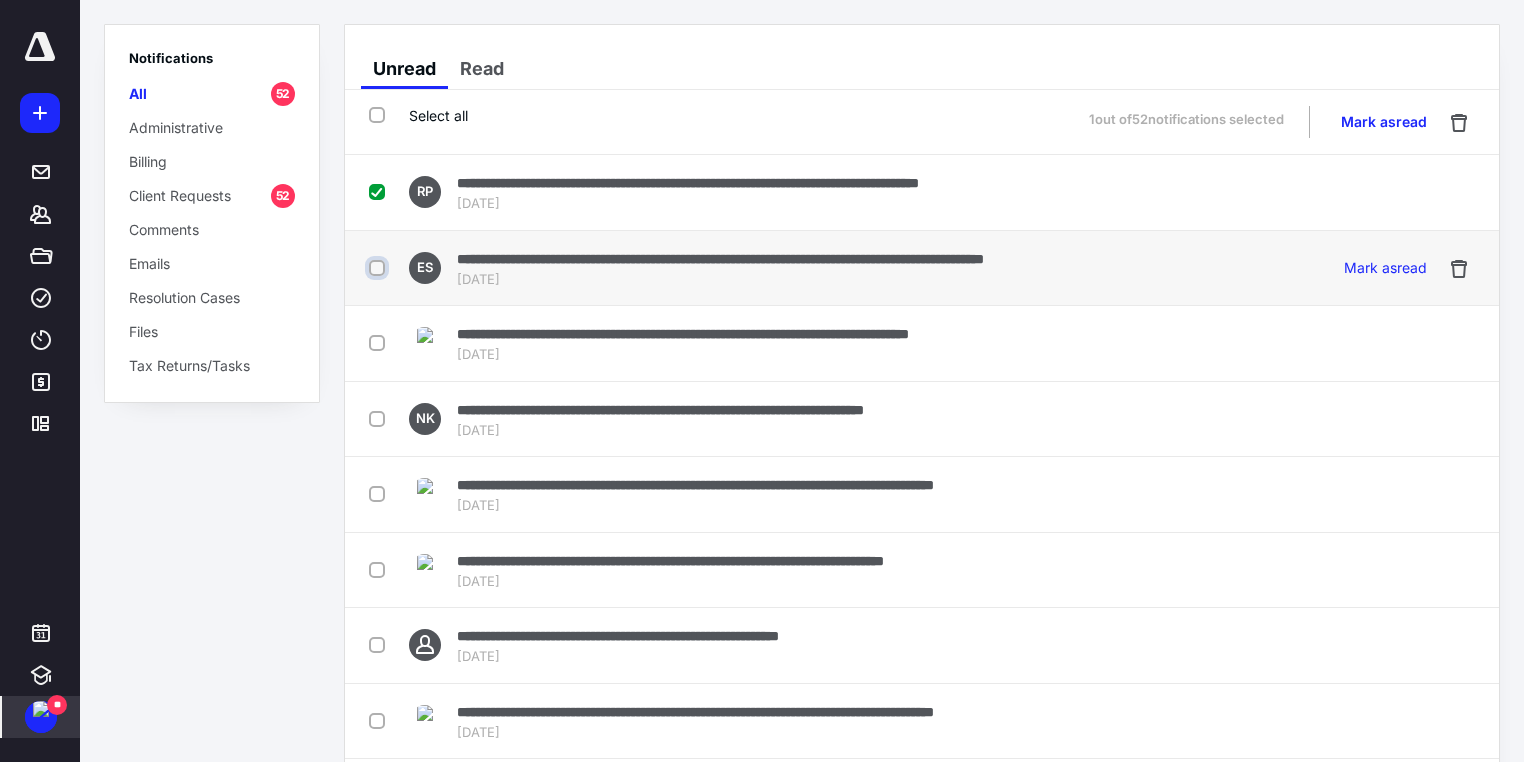 click at bounding box center (379, 268) 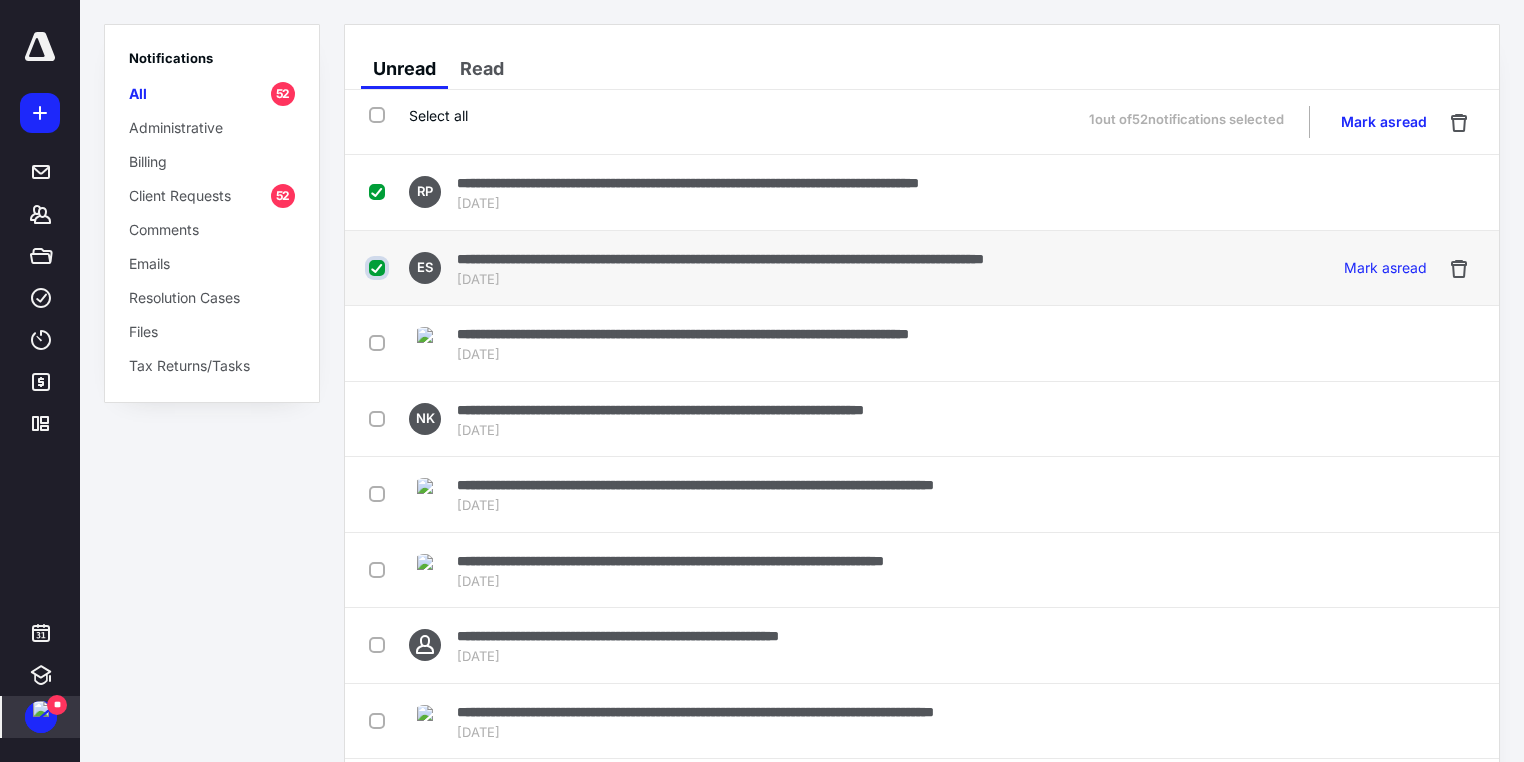 checkbox on "true" 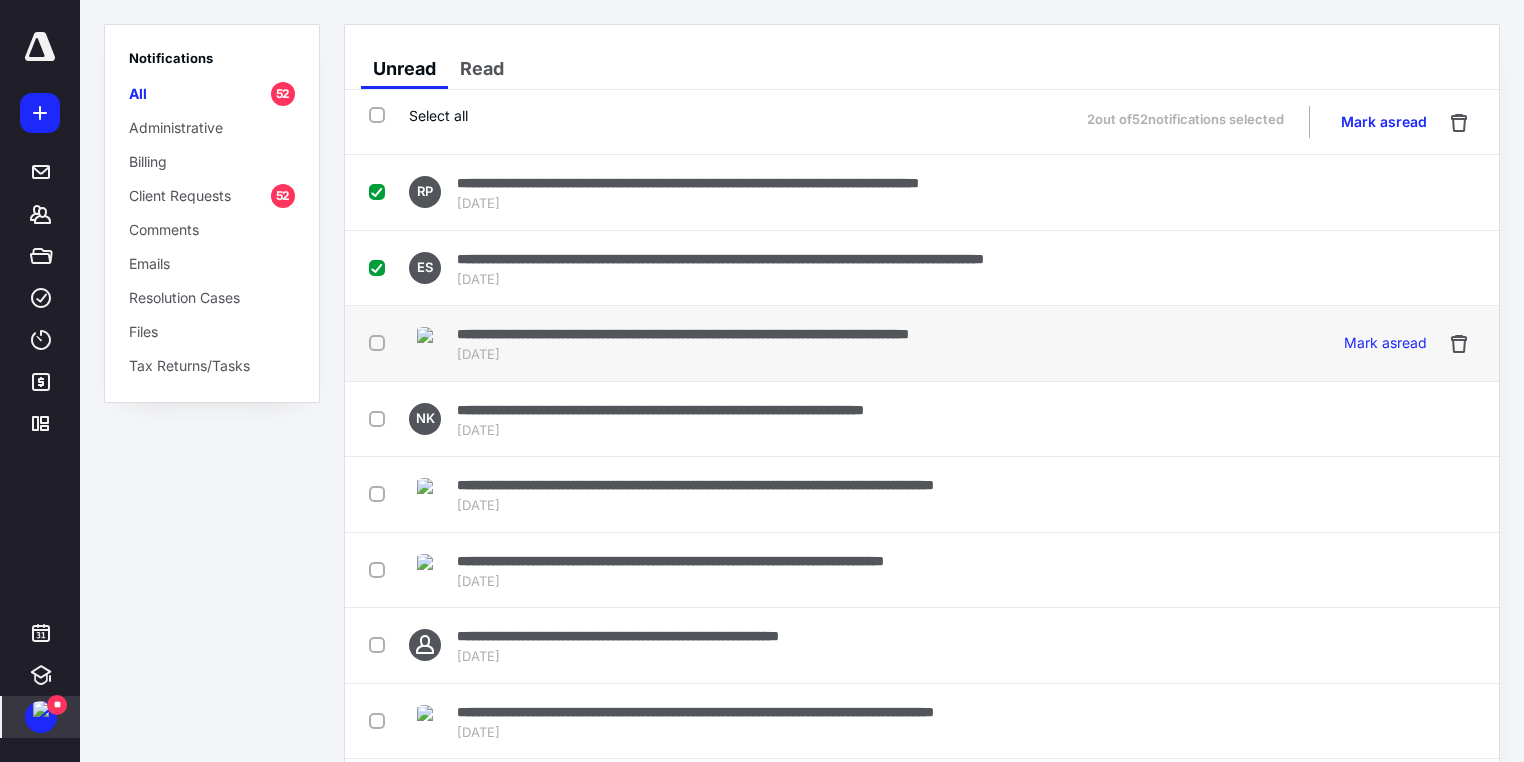 click at bounding box center [381, 342] 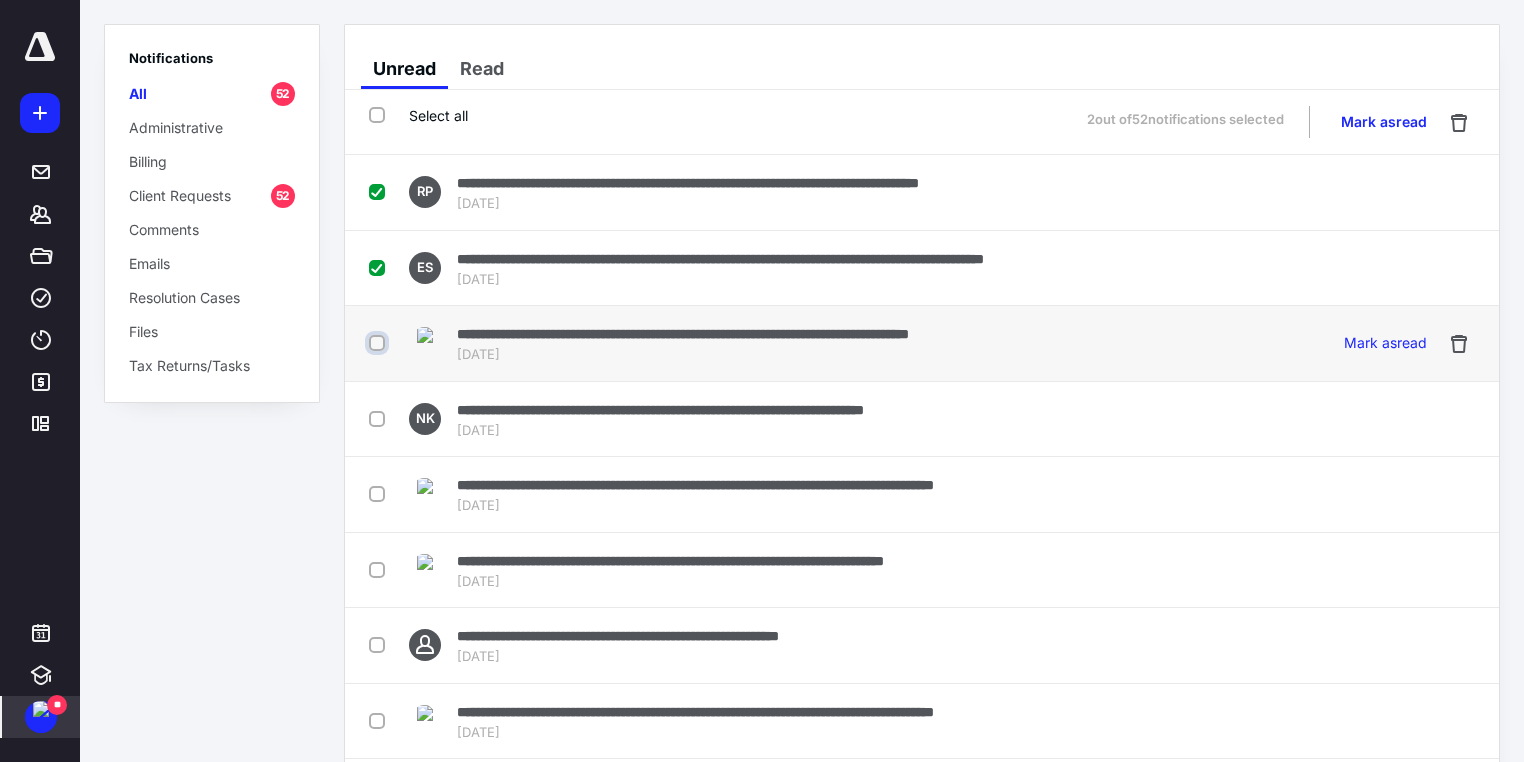 click at bounding box center (379, 343) 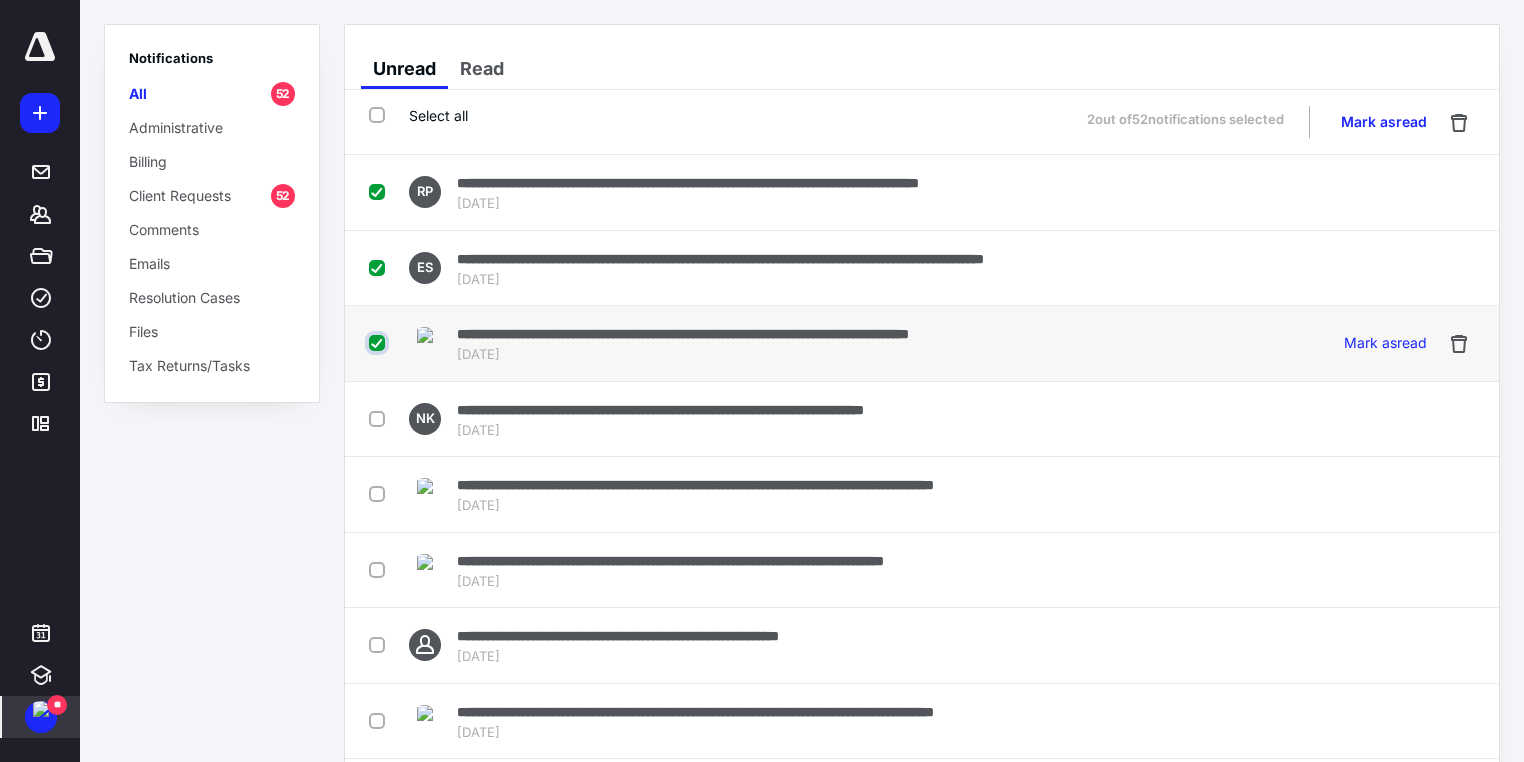 checkbox on "true" 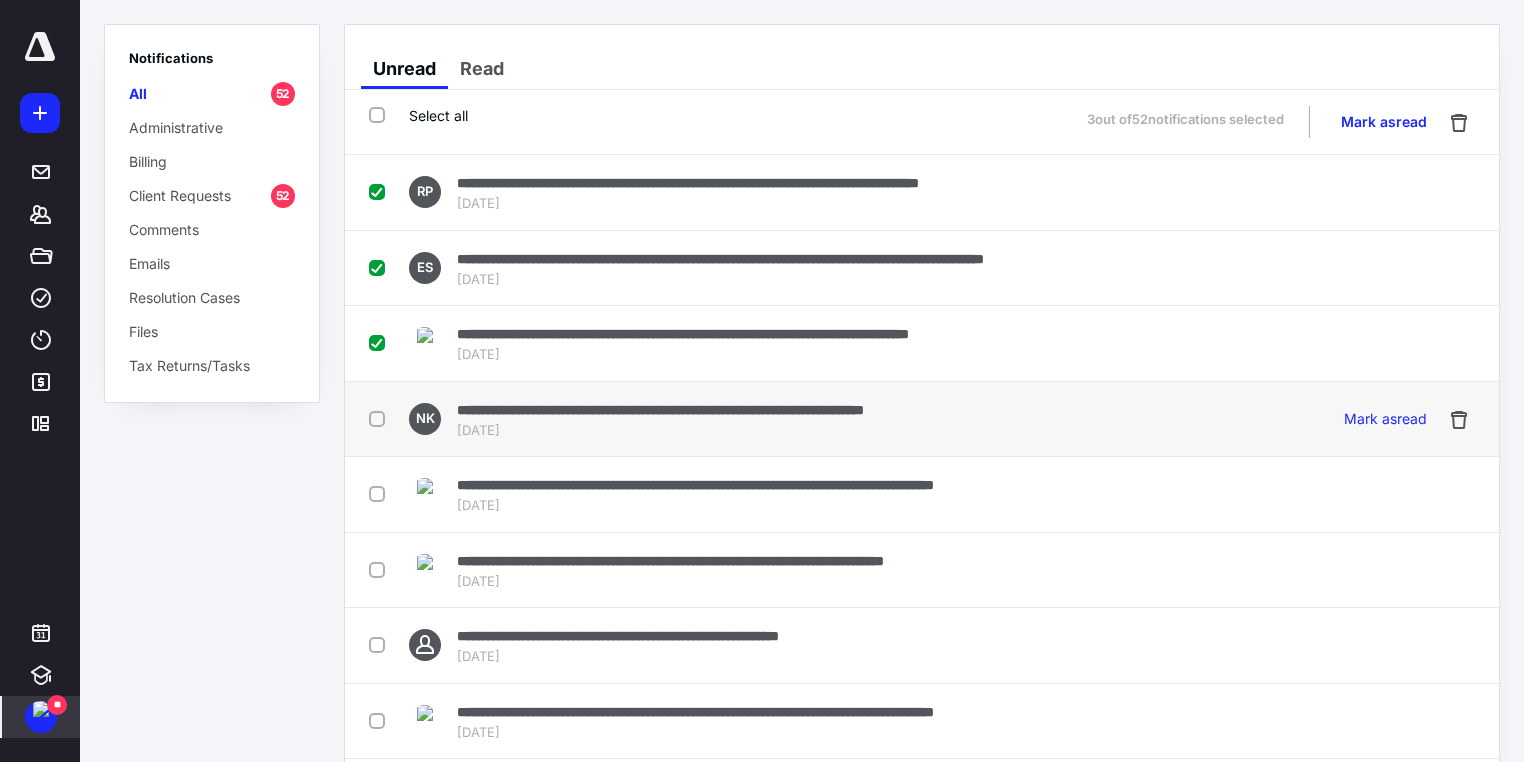 click at bounding box center [381, 418] 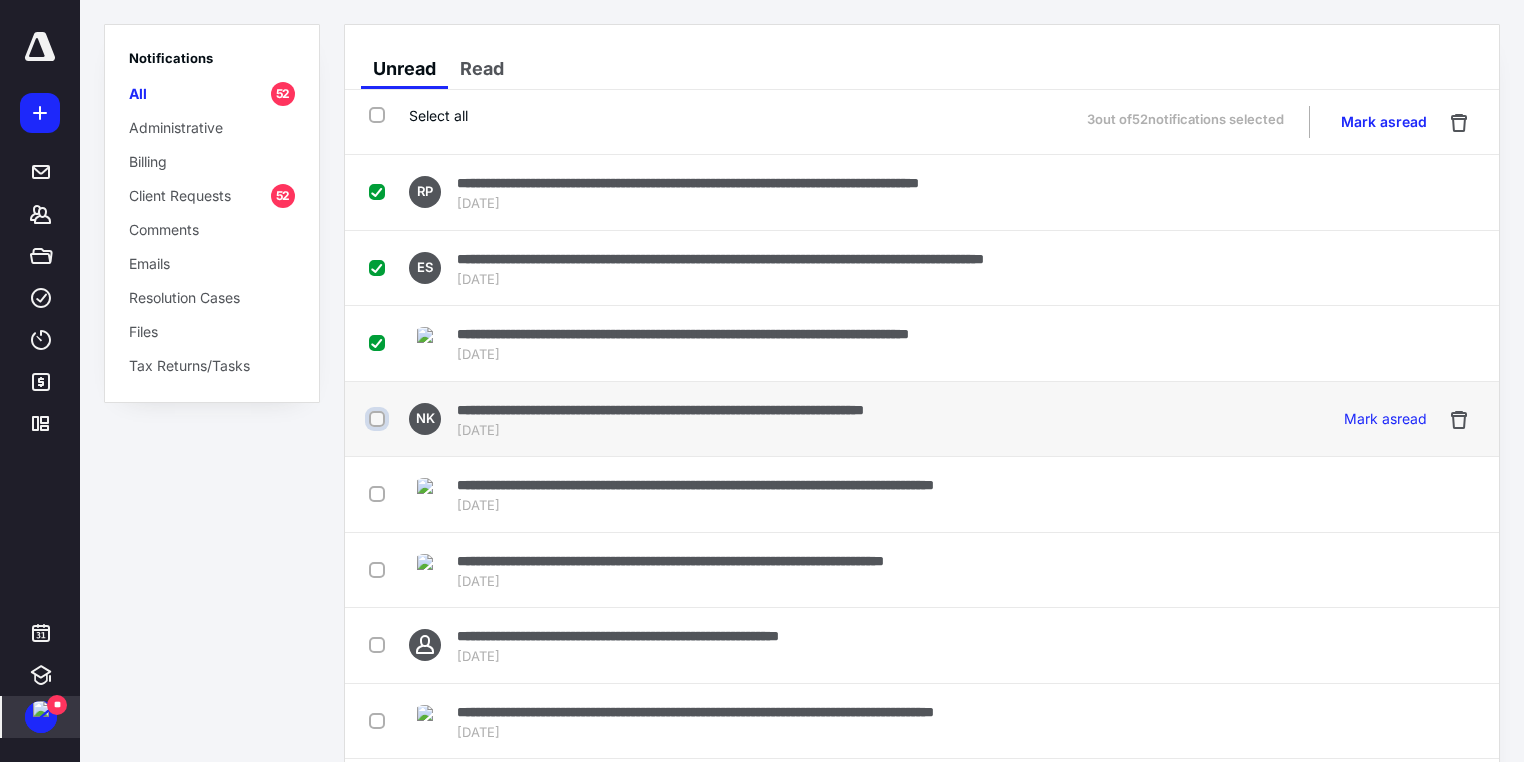 click at bounding box center [379, 419] 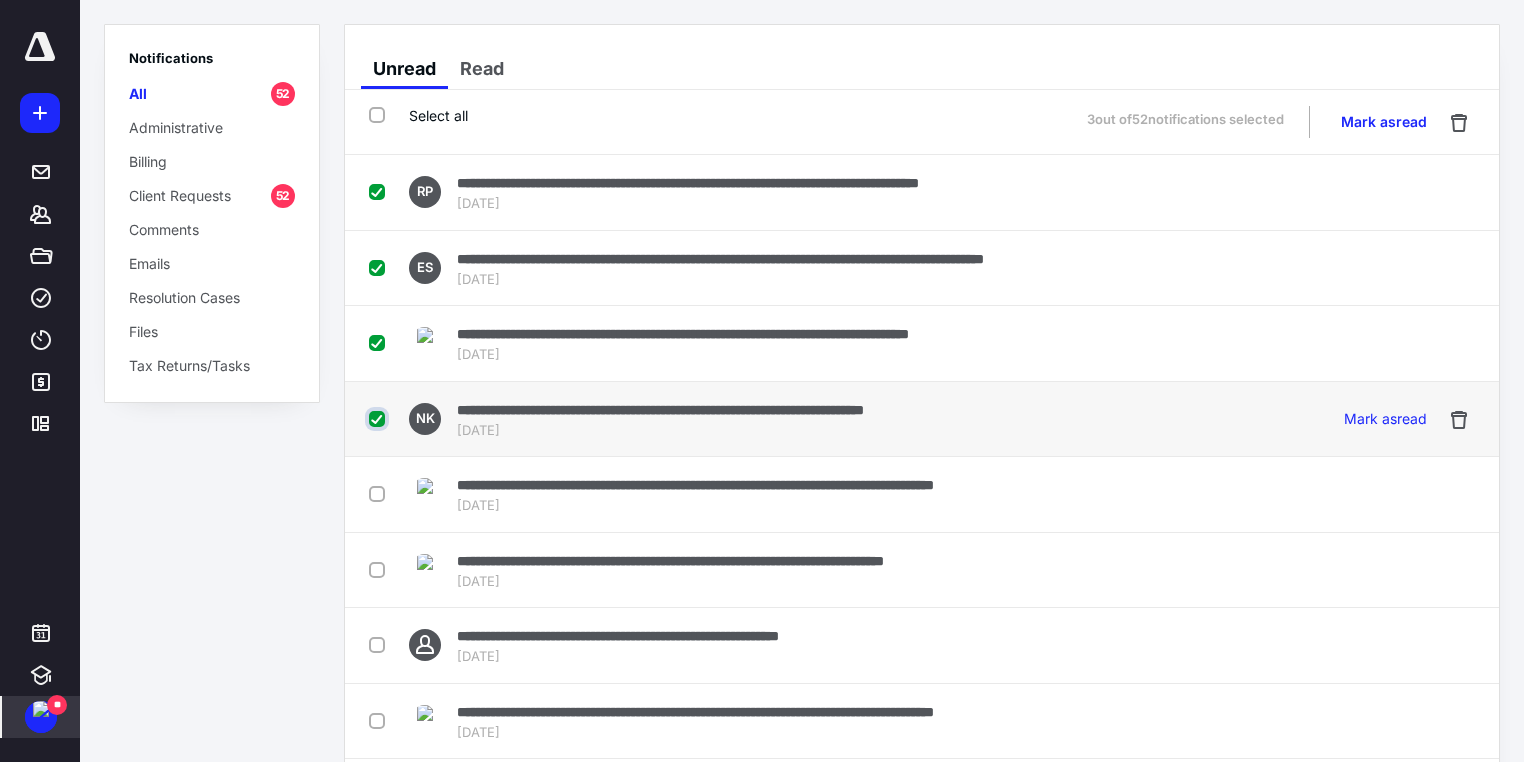 checkbox on "true" 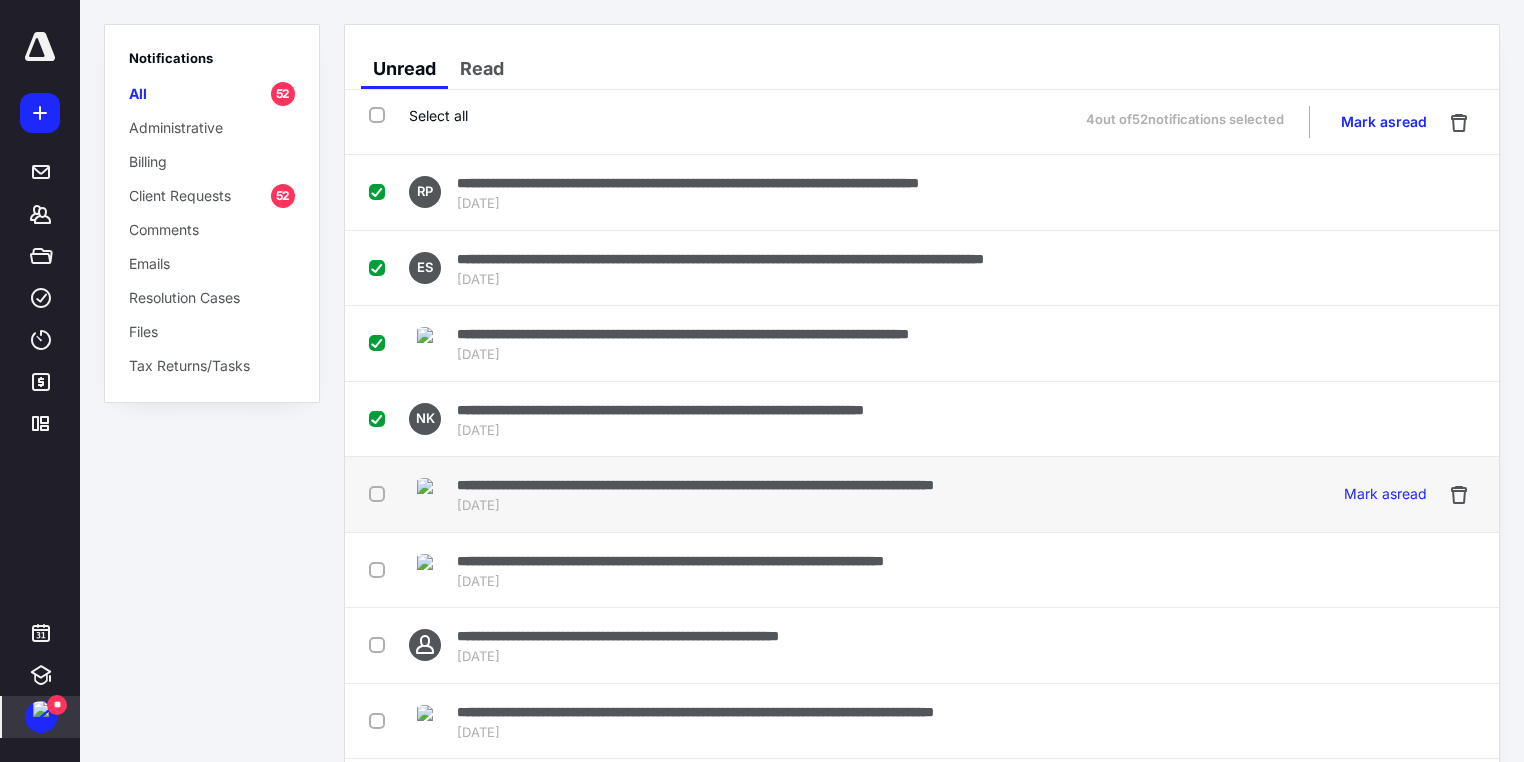 click at bounding box center [381, 493] 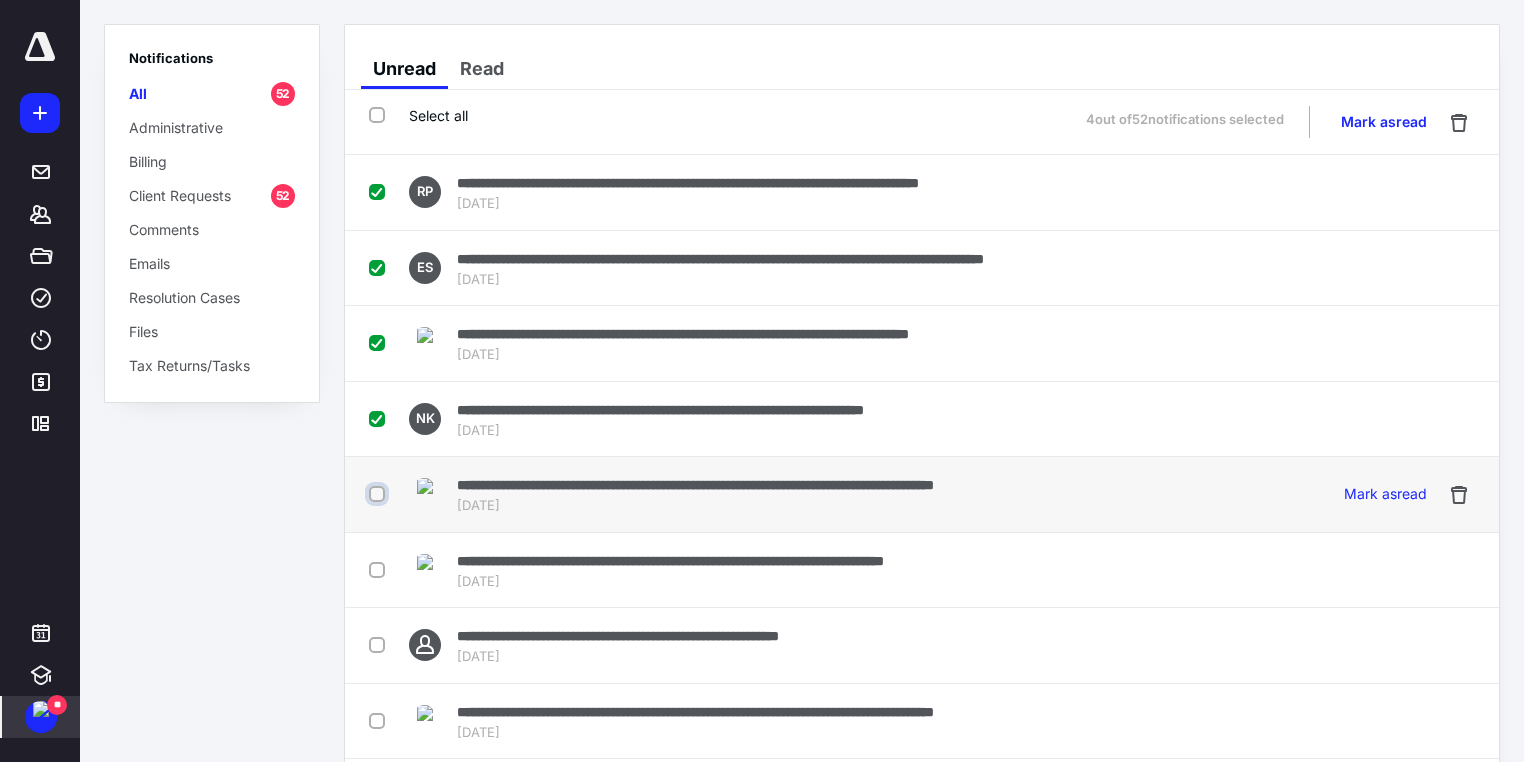 click at bounding box center (379, 494) 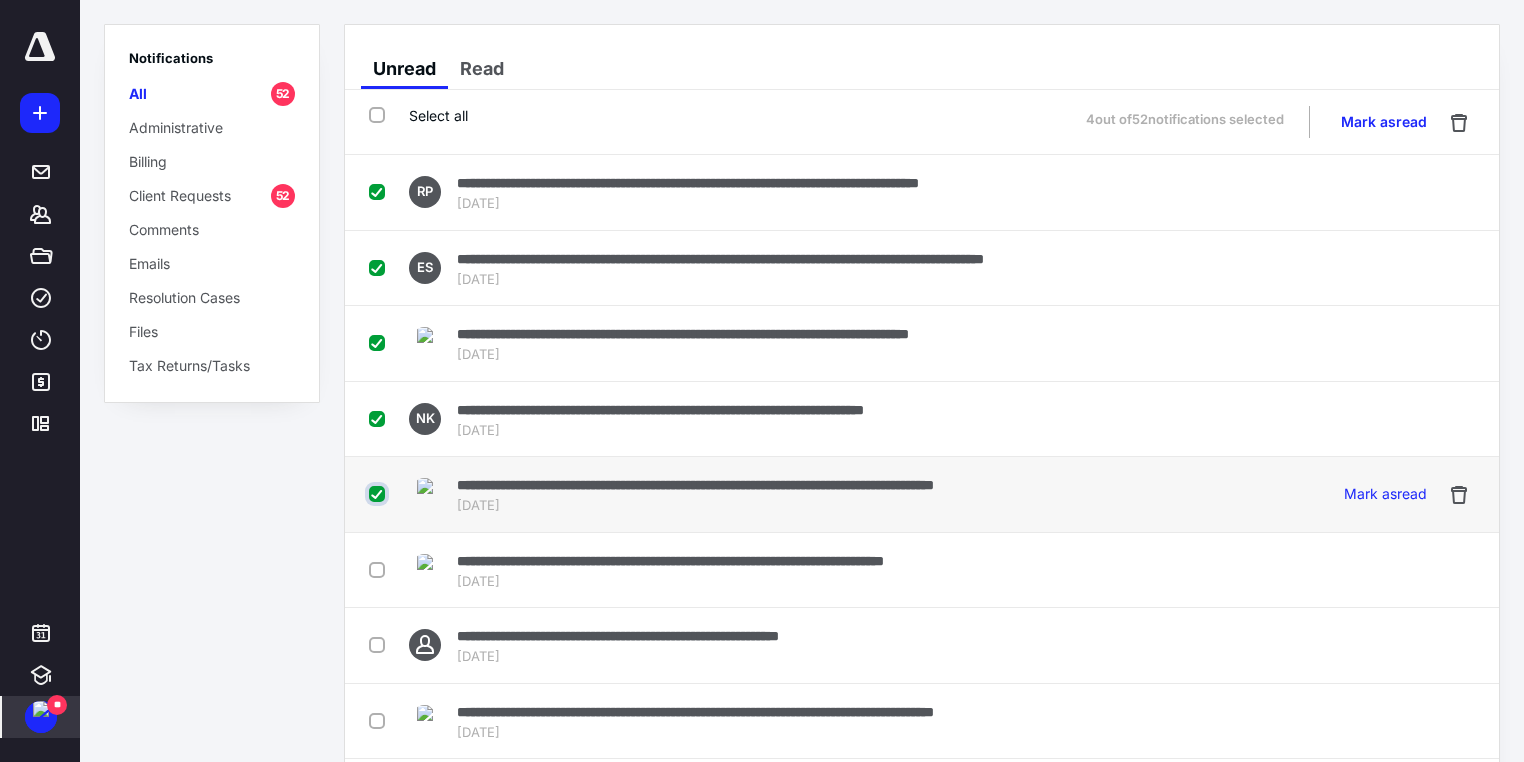 checkbox on "true" 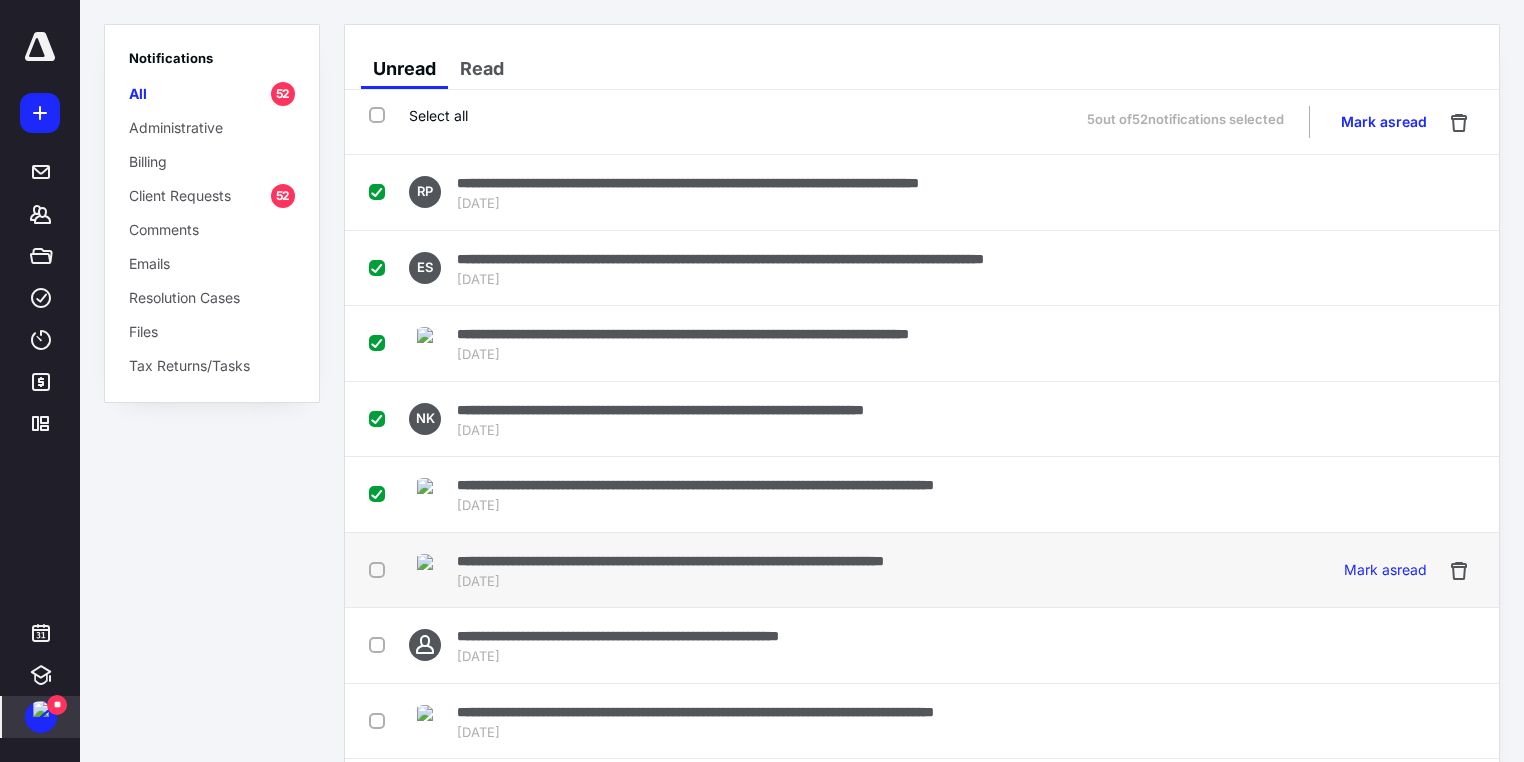 click at bounding box center (381, 569) 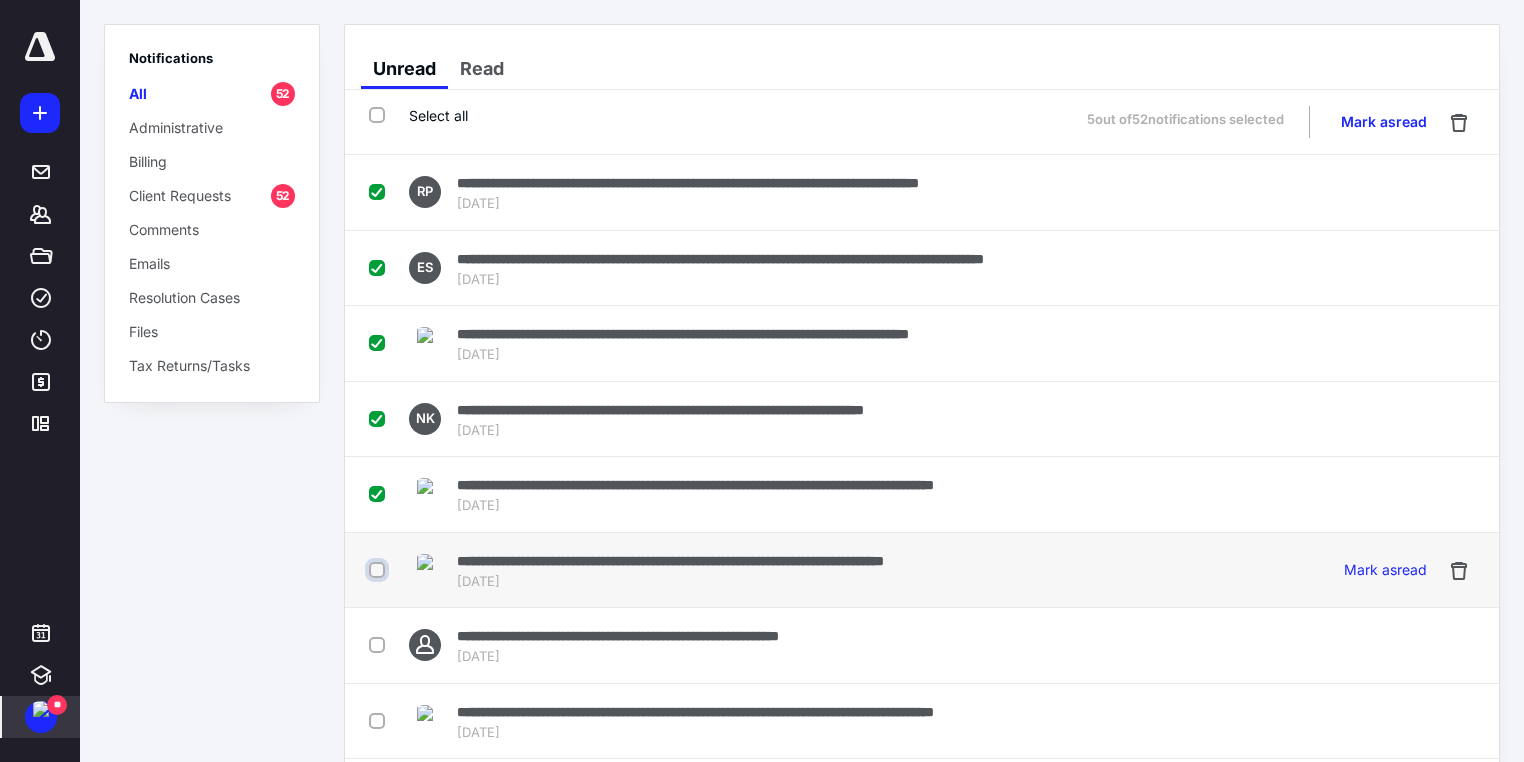click at bounding box center [379, 570] 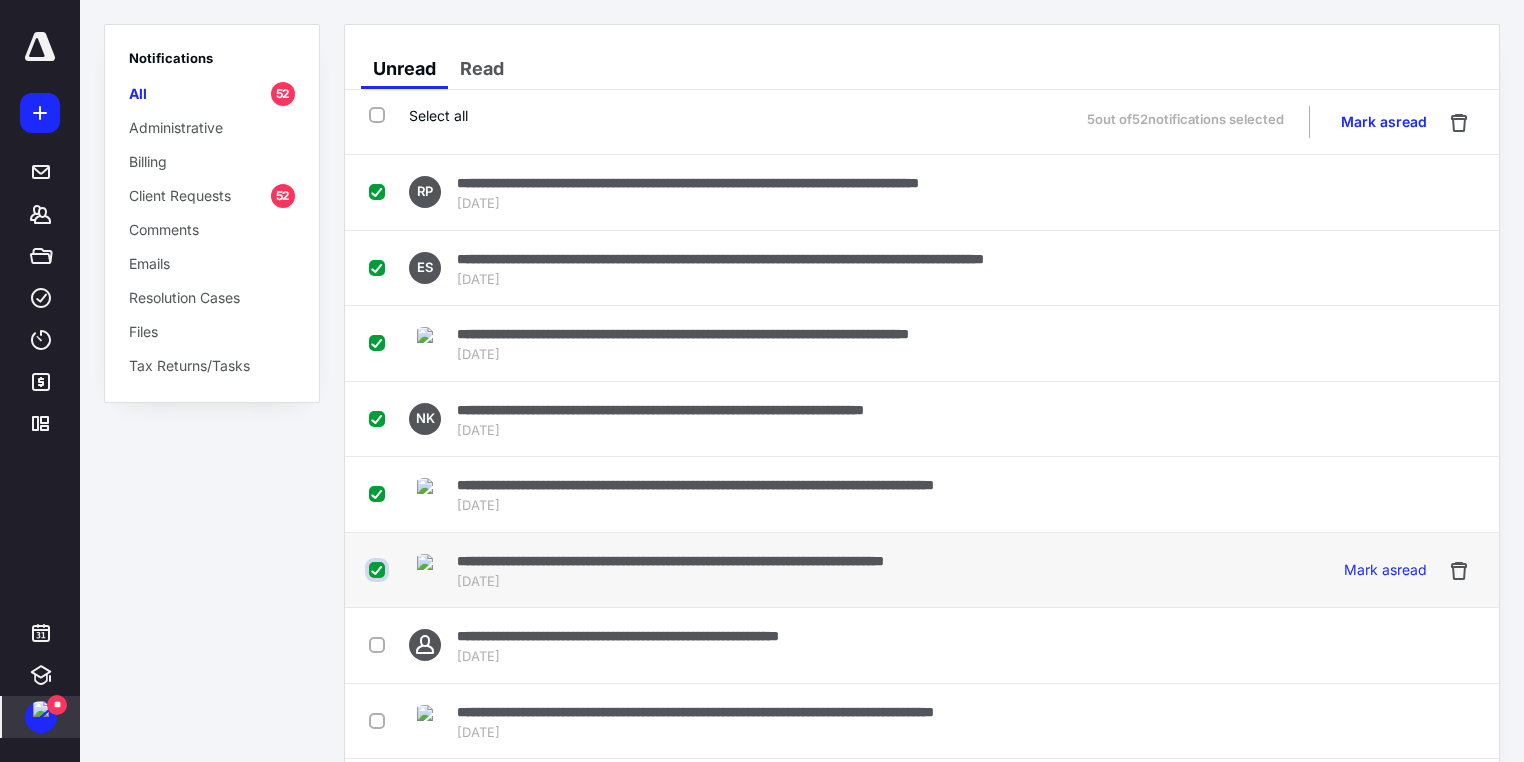 checkbox on "true" 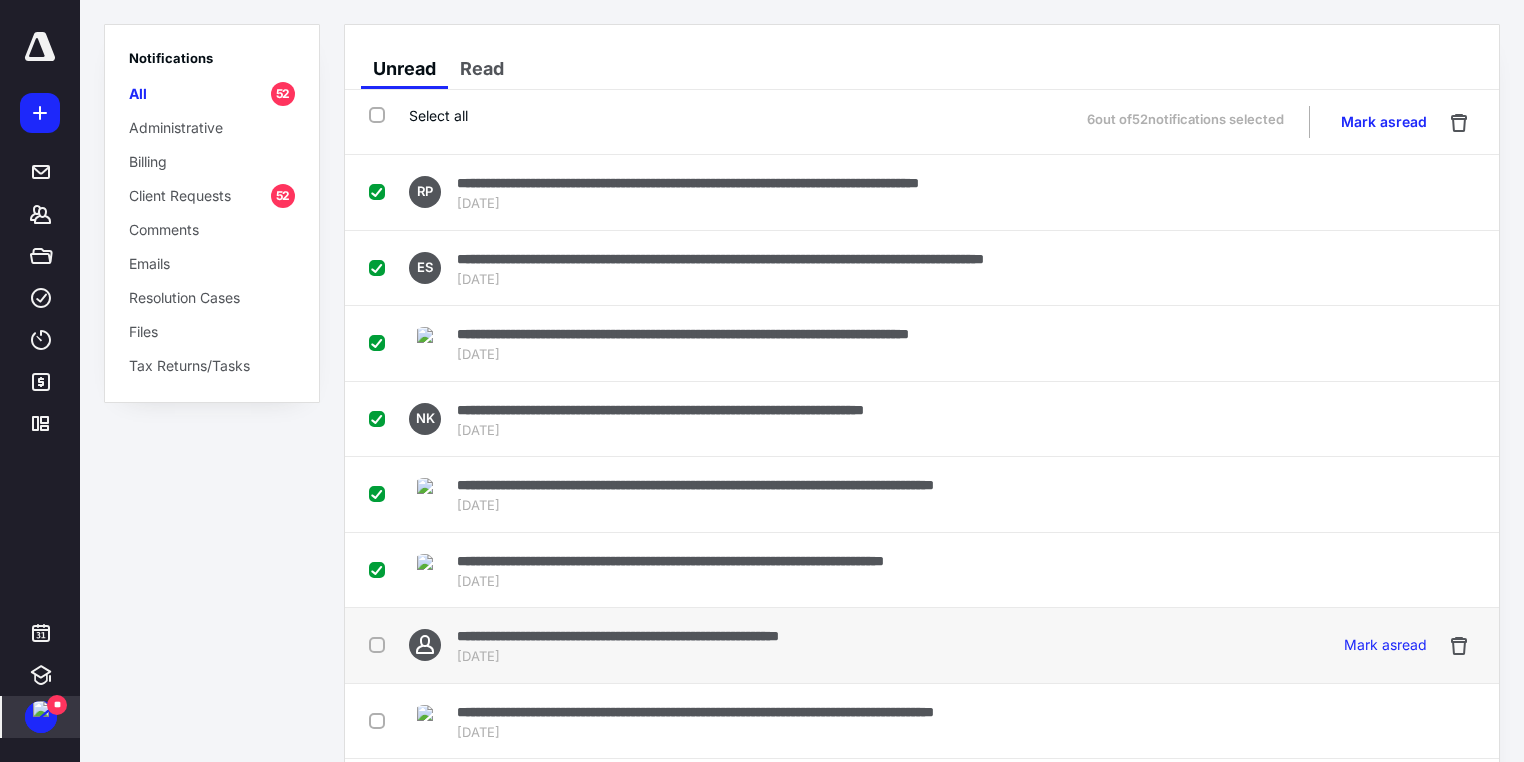 click at bounding box center (381, 644) 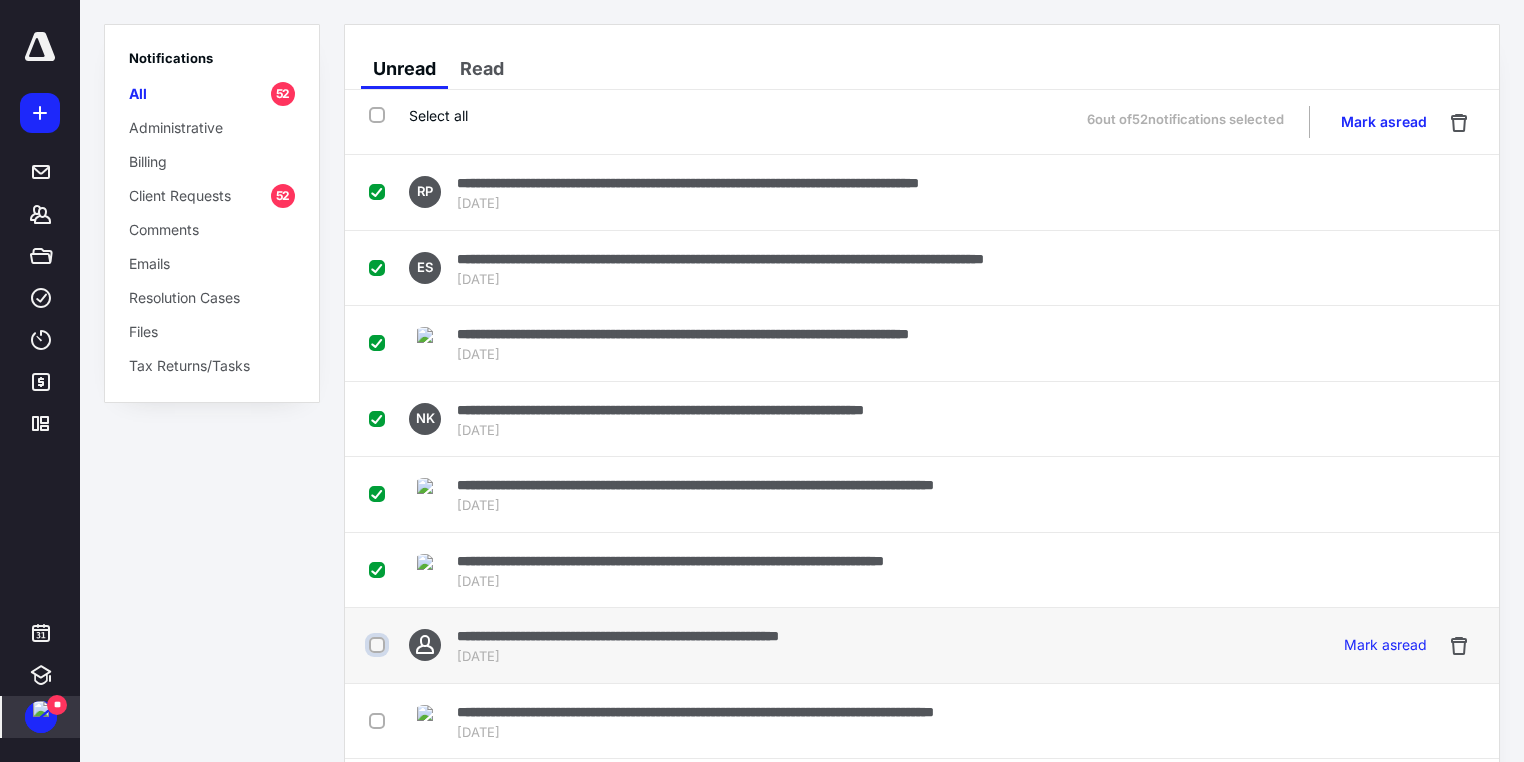 click at bounding box center (379, 645) 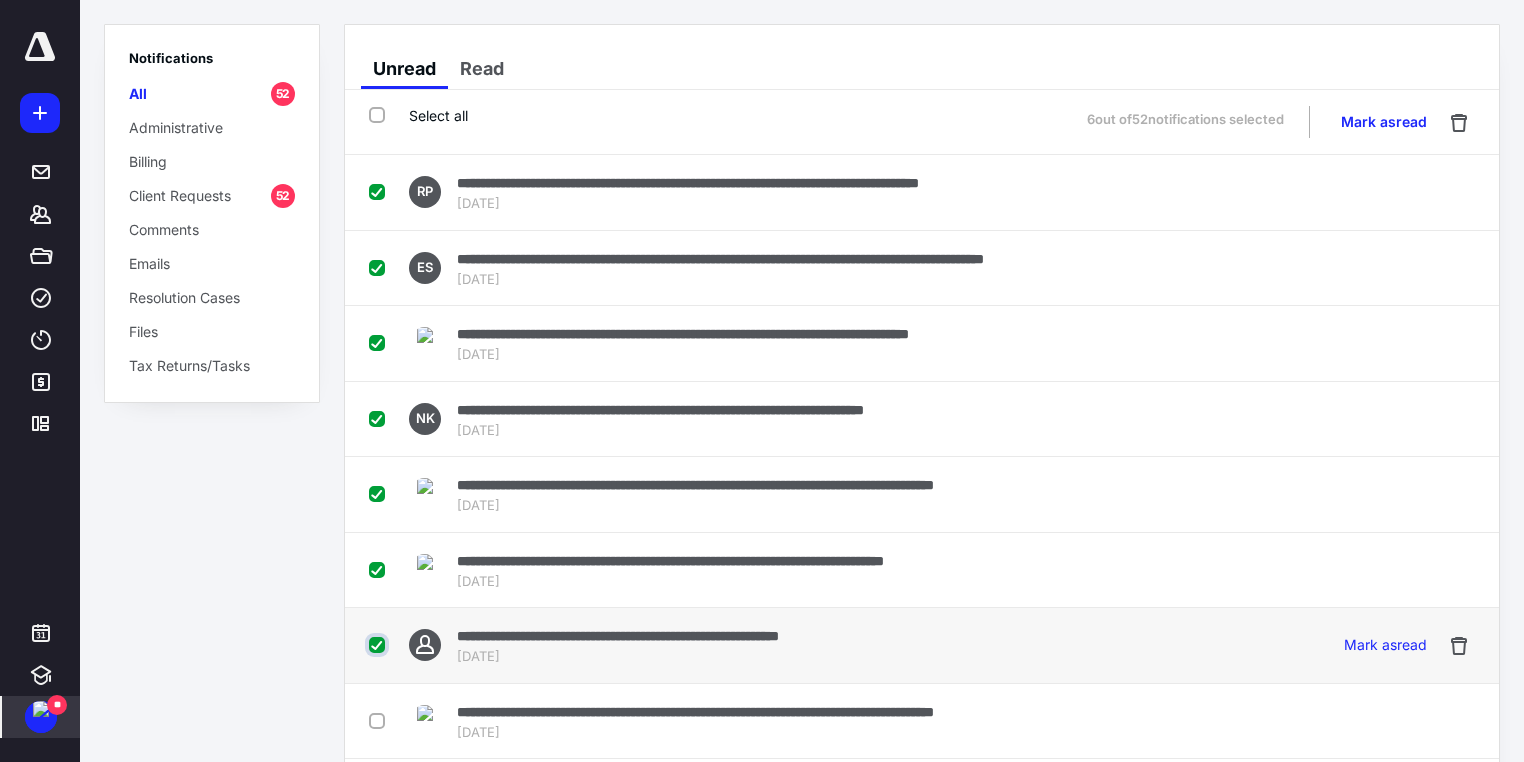 checkbox on "true" 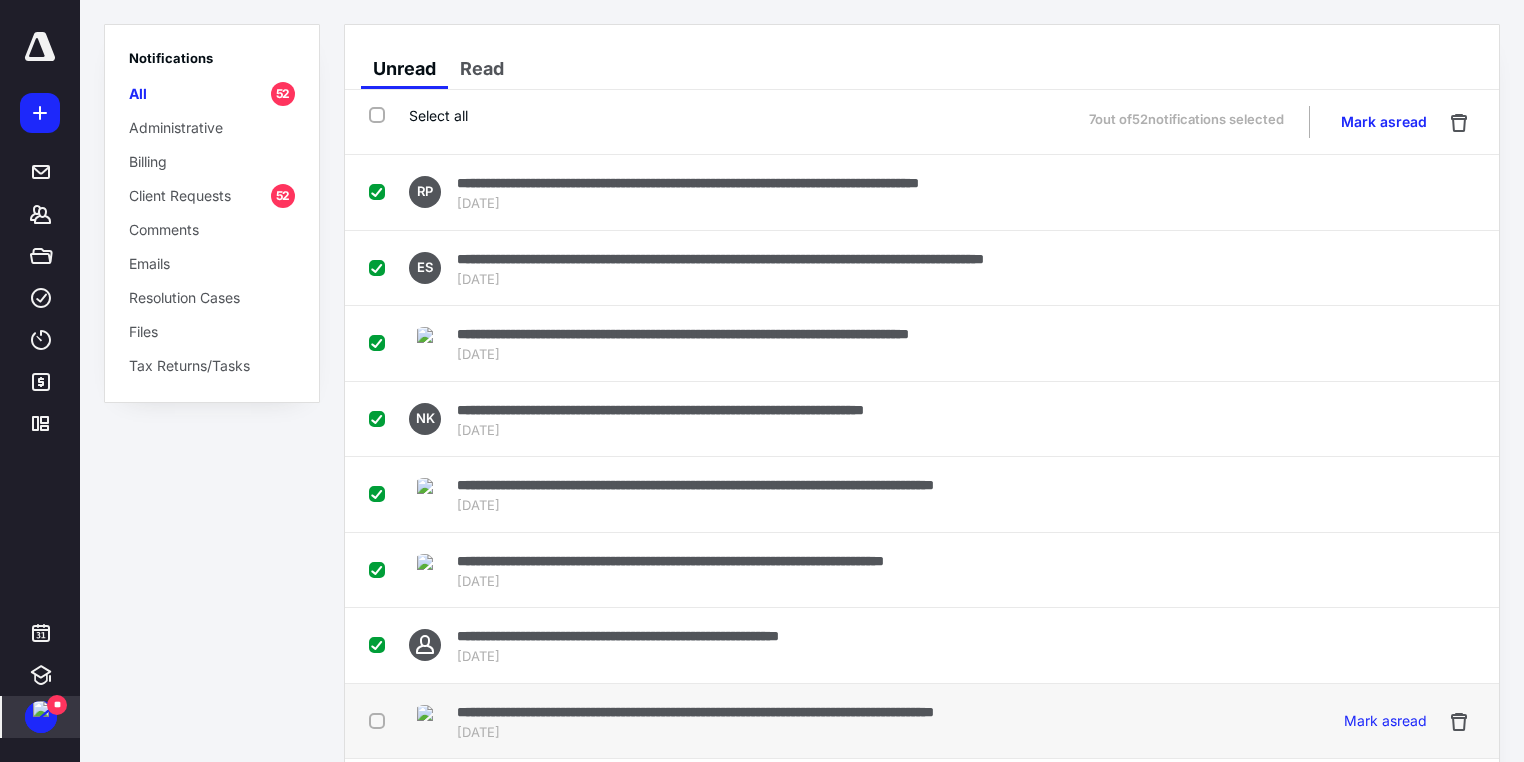 click at bounding box center (381, 720) 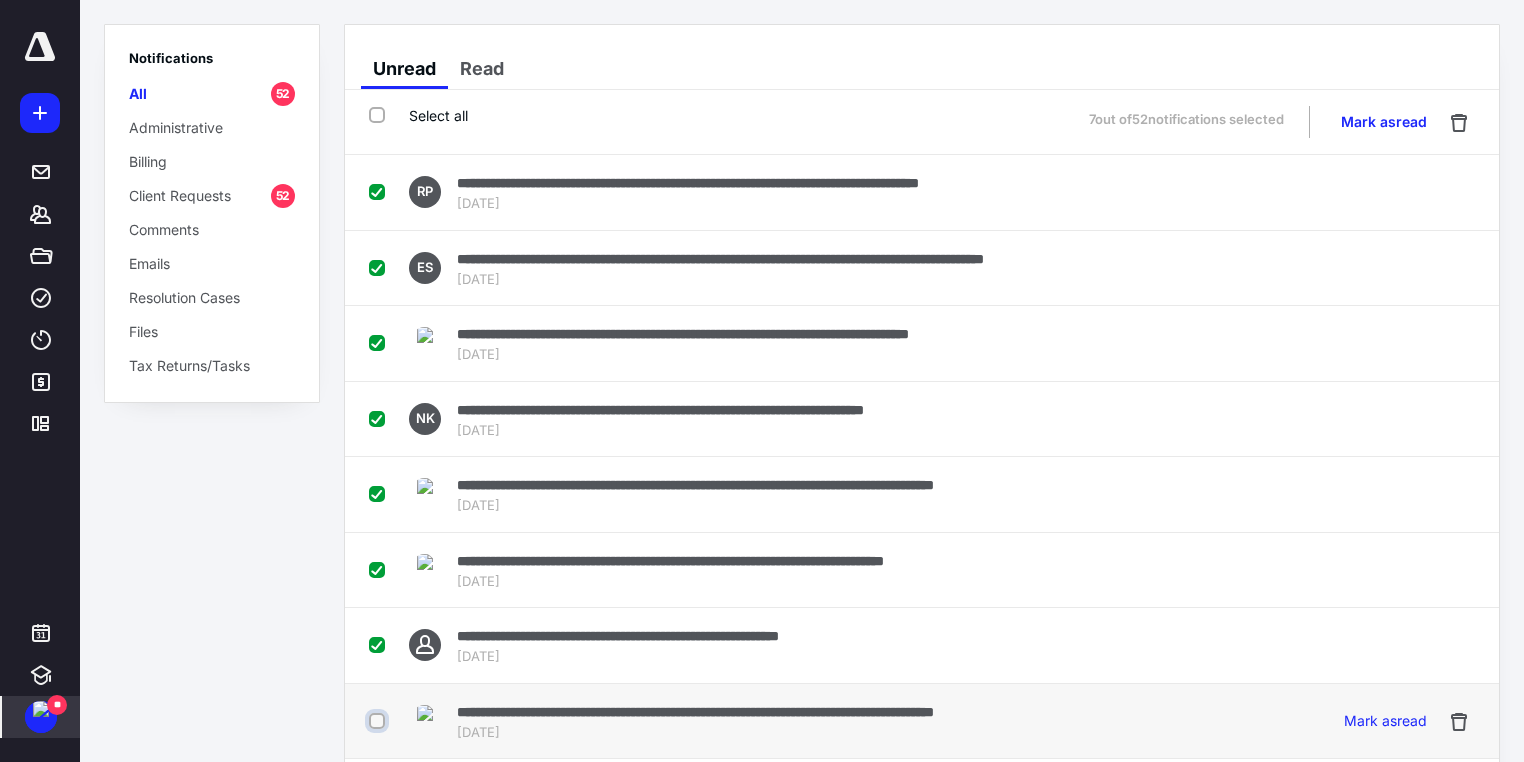 click at bounding box center (379, 721) 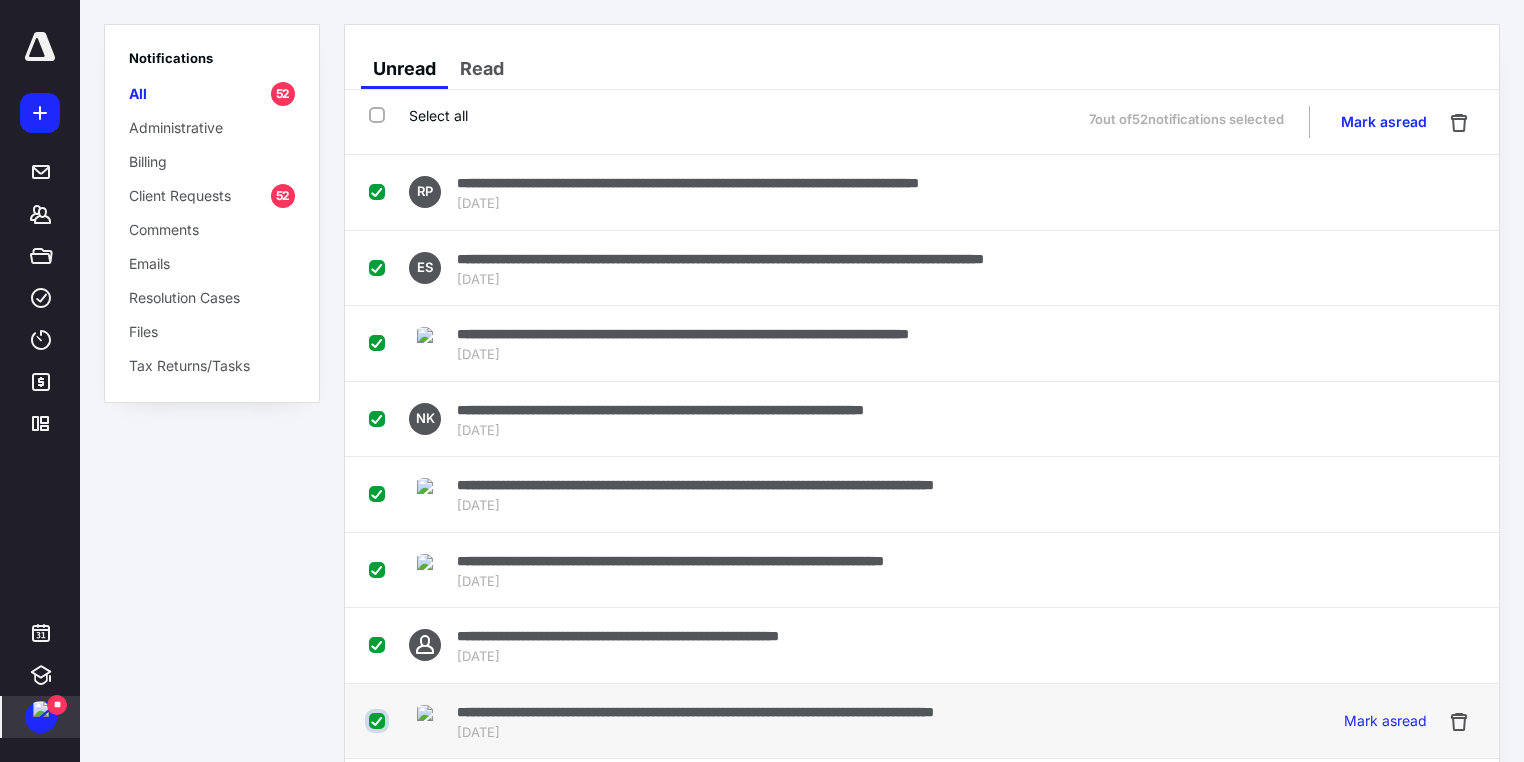 checkbox on "true" 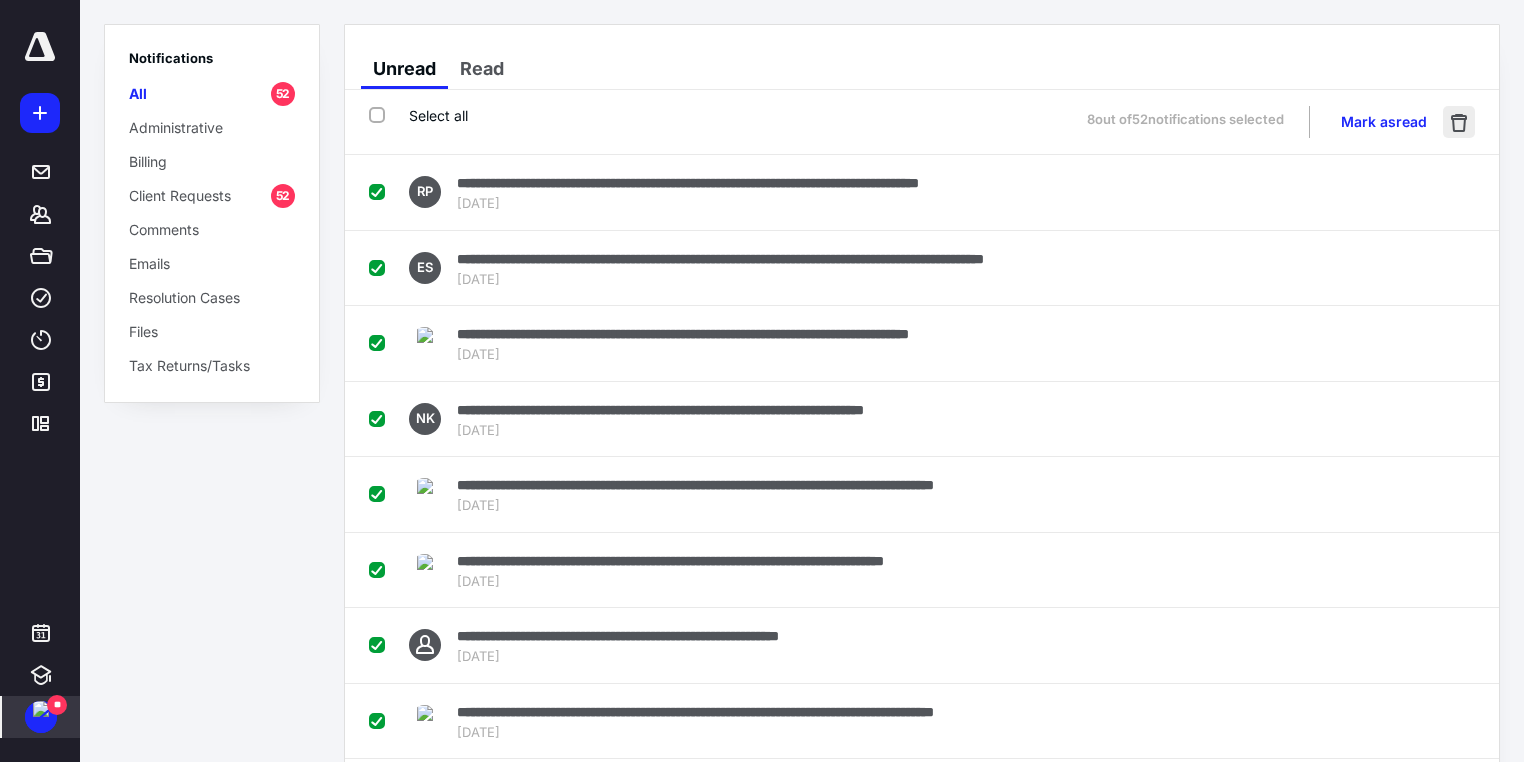 click at bounding box center [1459, 122] 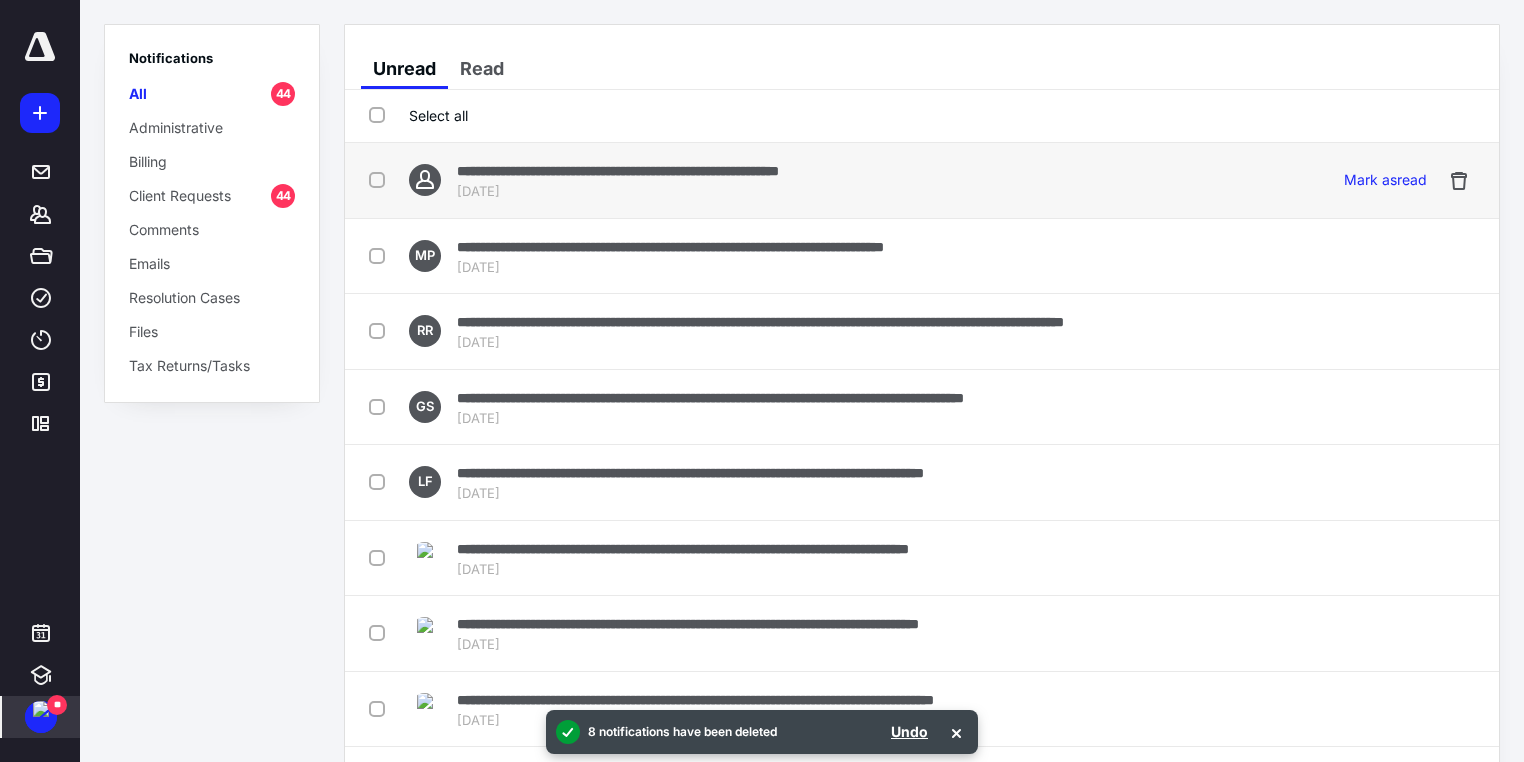 click at bounding box center (381, 179) 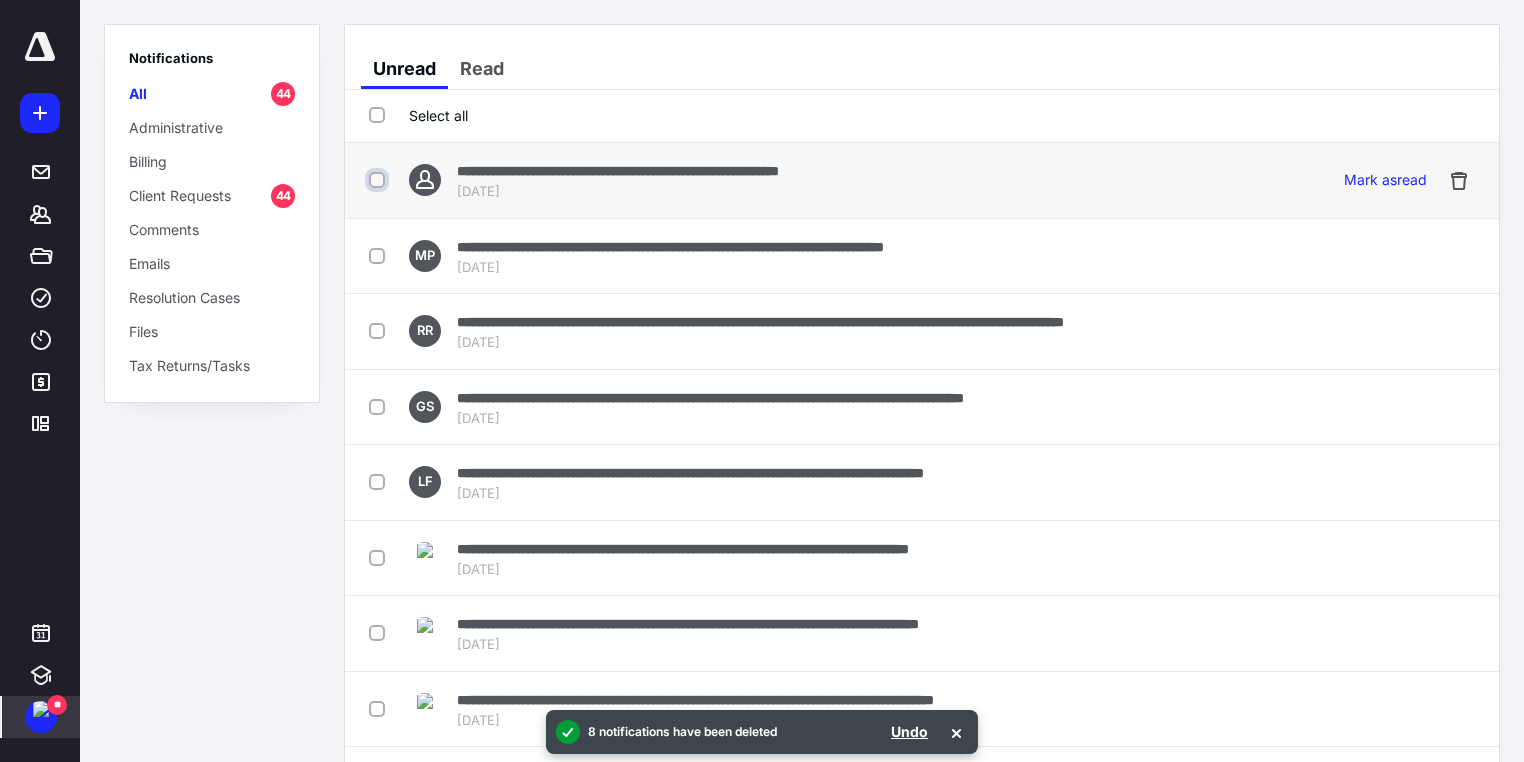 click at bounding box center (379, 180) 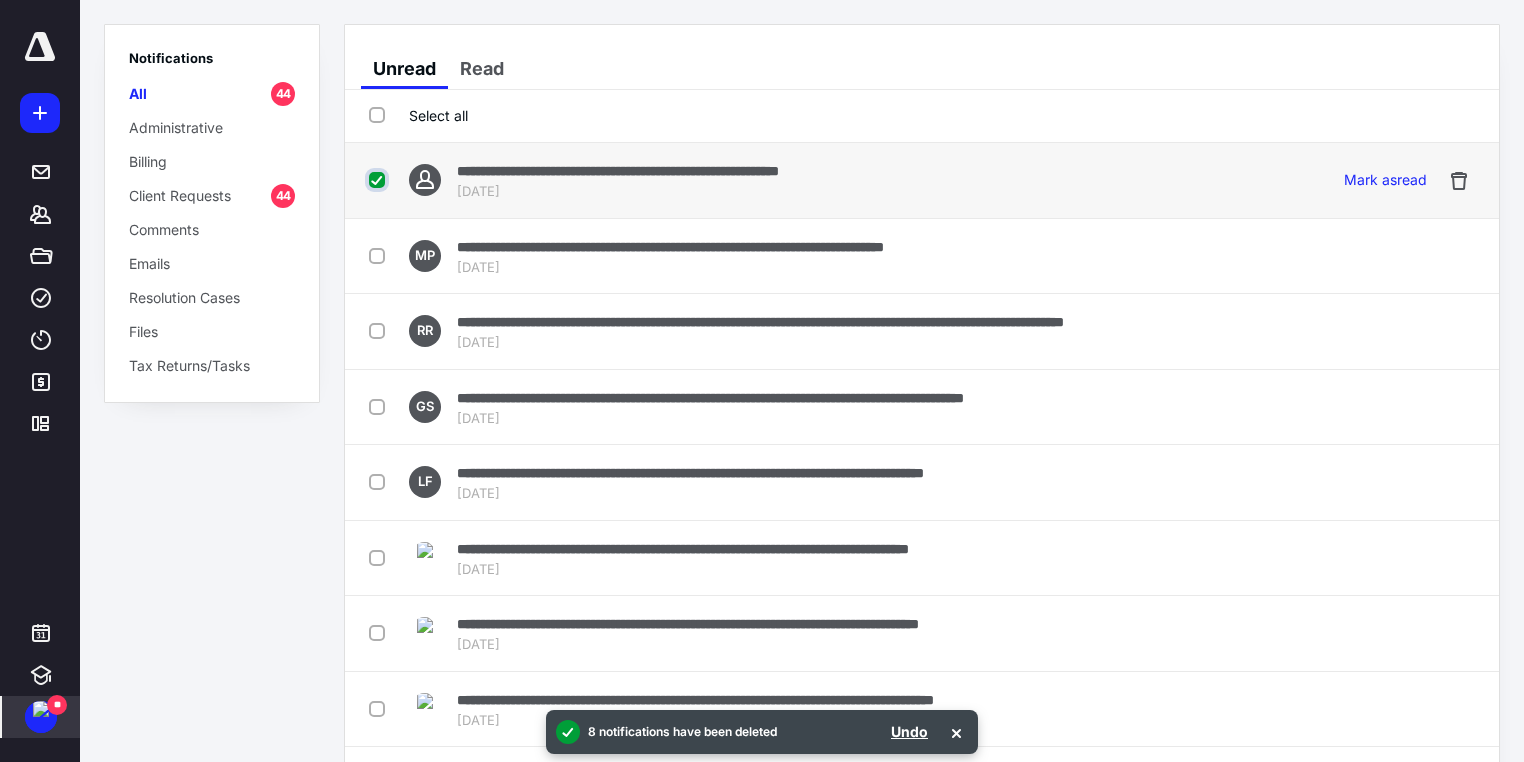 checkbox on "true" 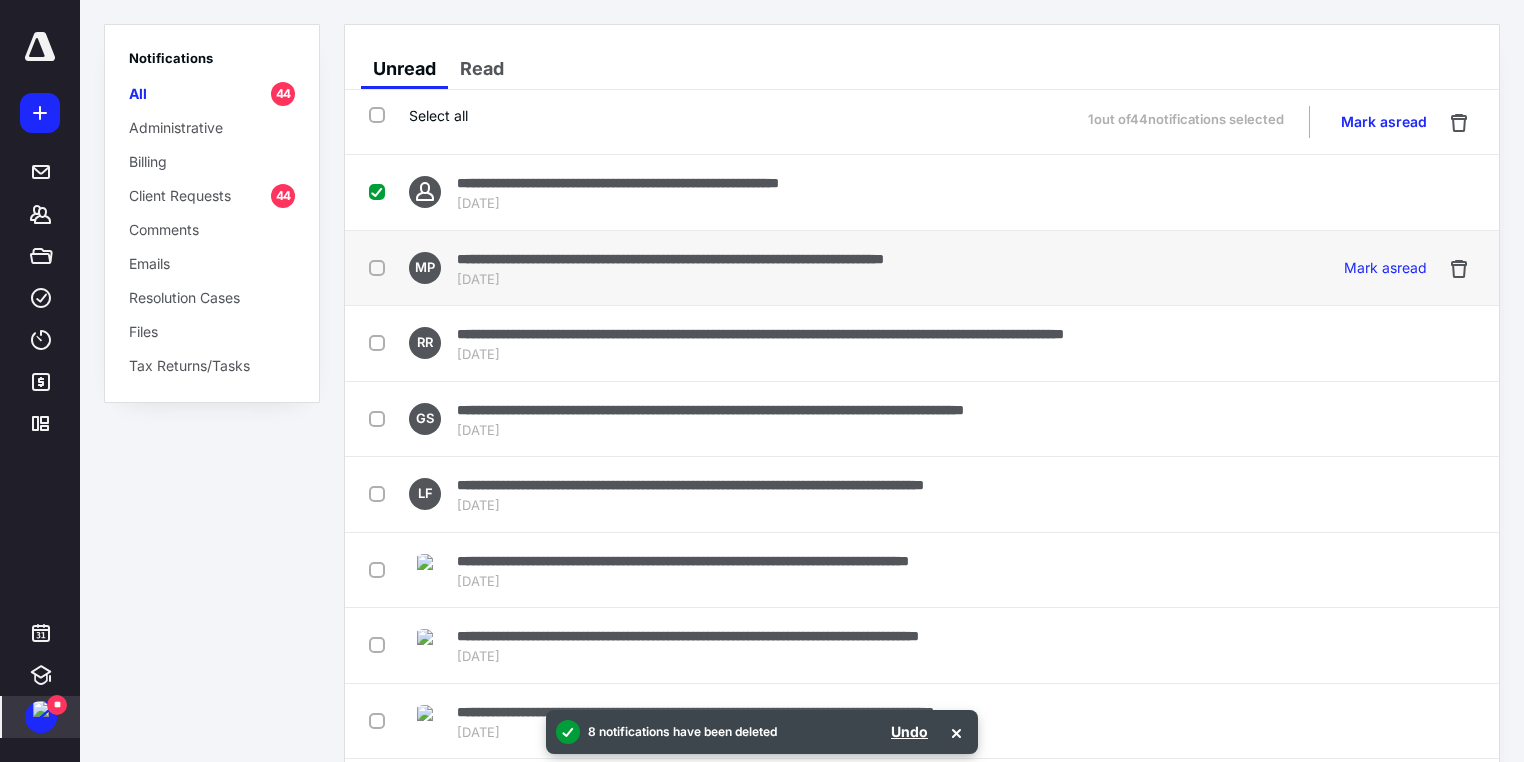 click at bounding box center (381, 267) 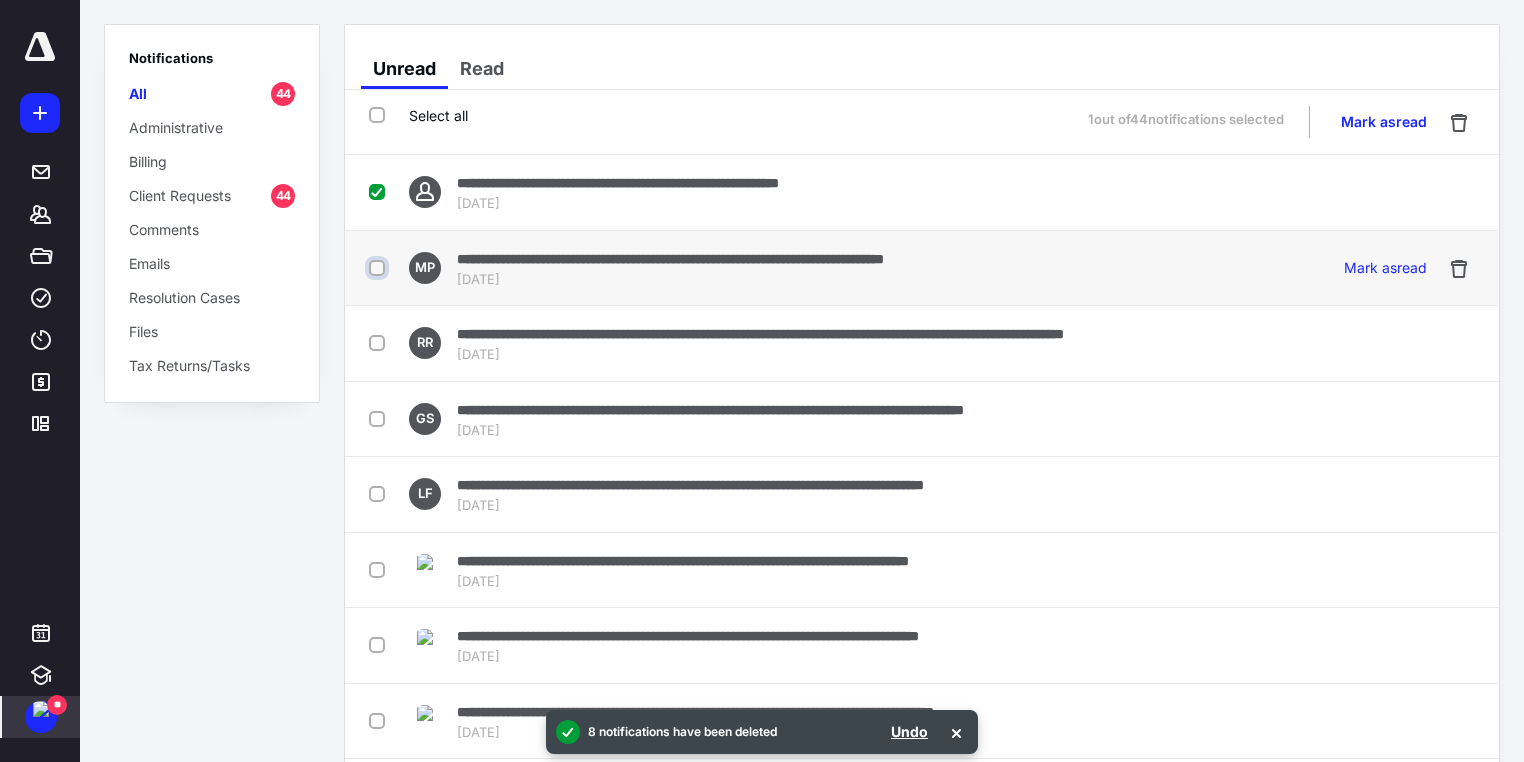 click at bounding box center [379, 268] 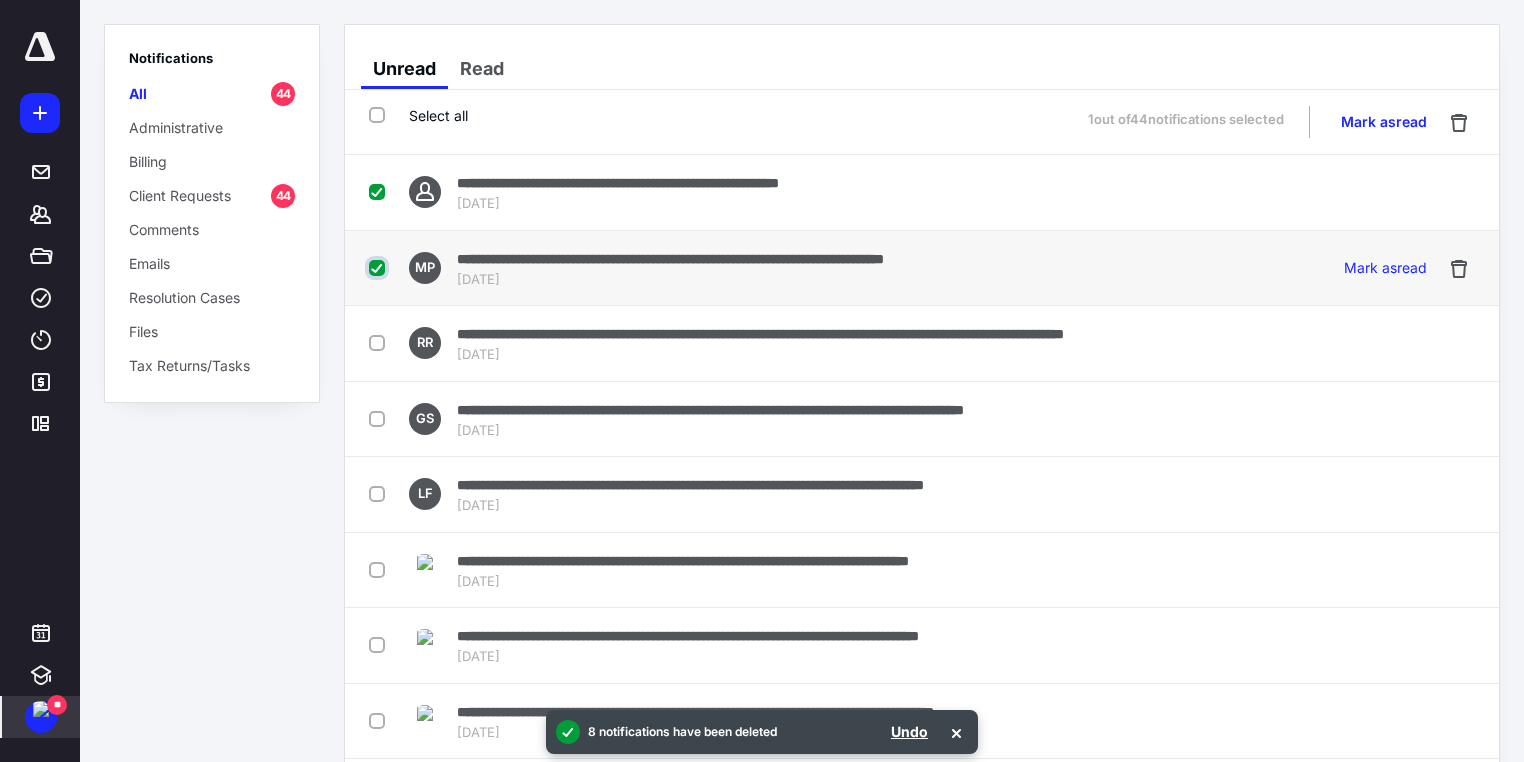checkbox on "true" 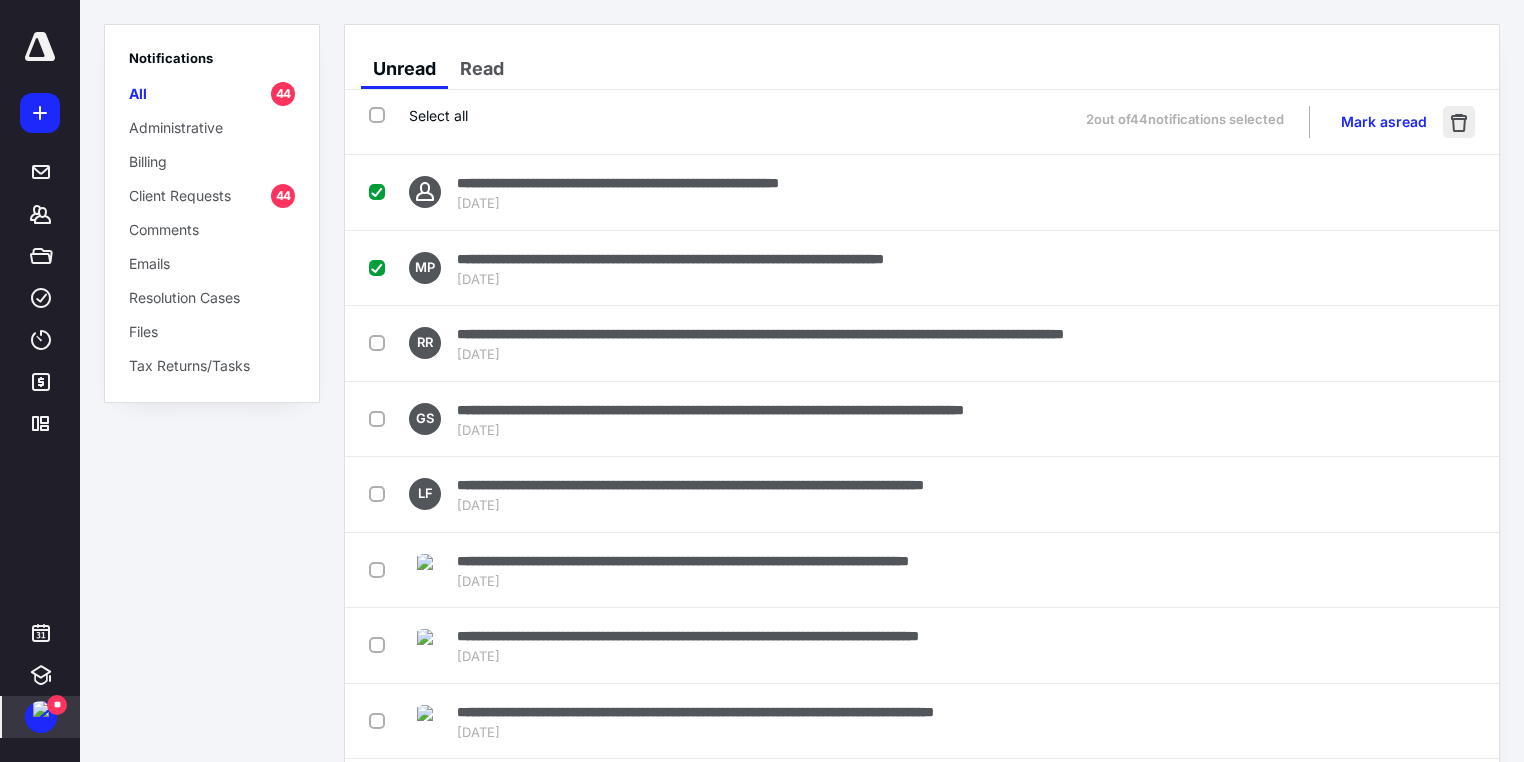 click at bounding box center (1459, 122) 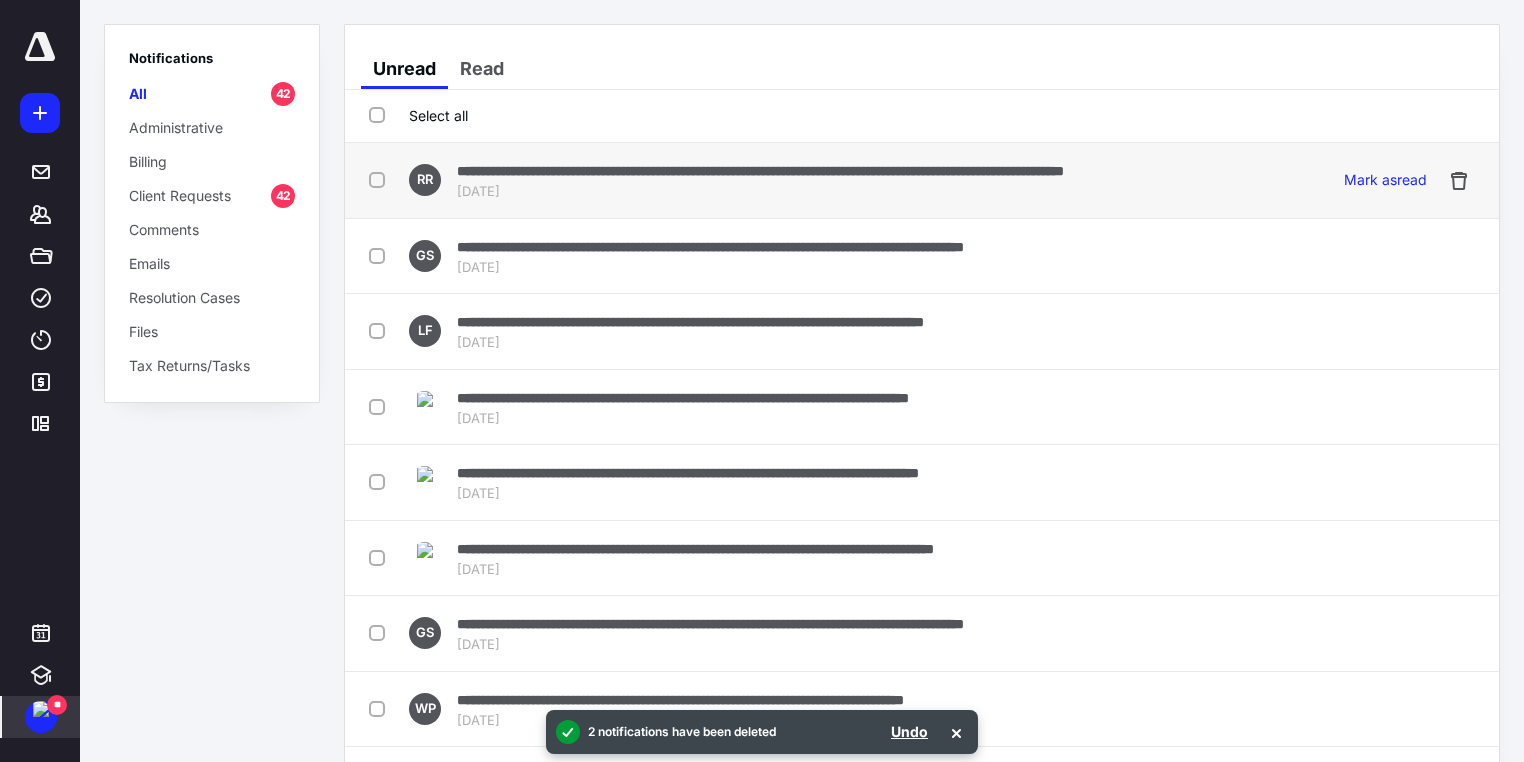 click on "**********" at bounding box center [760, 171] 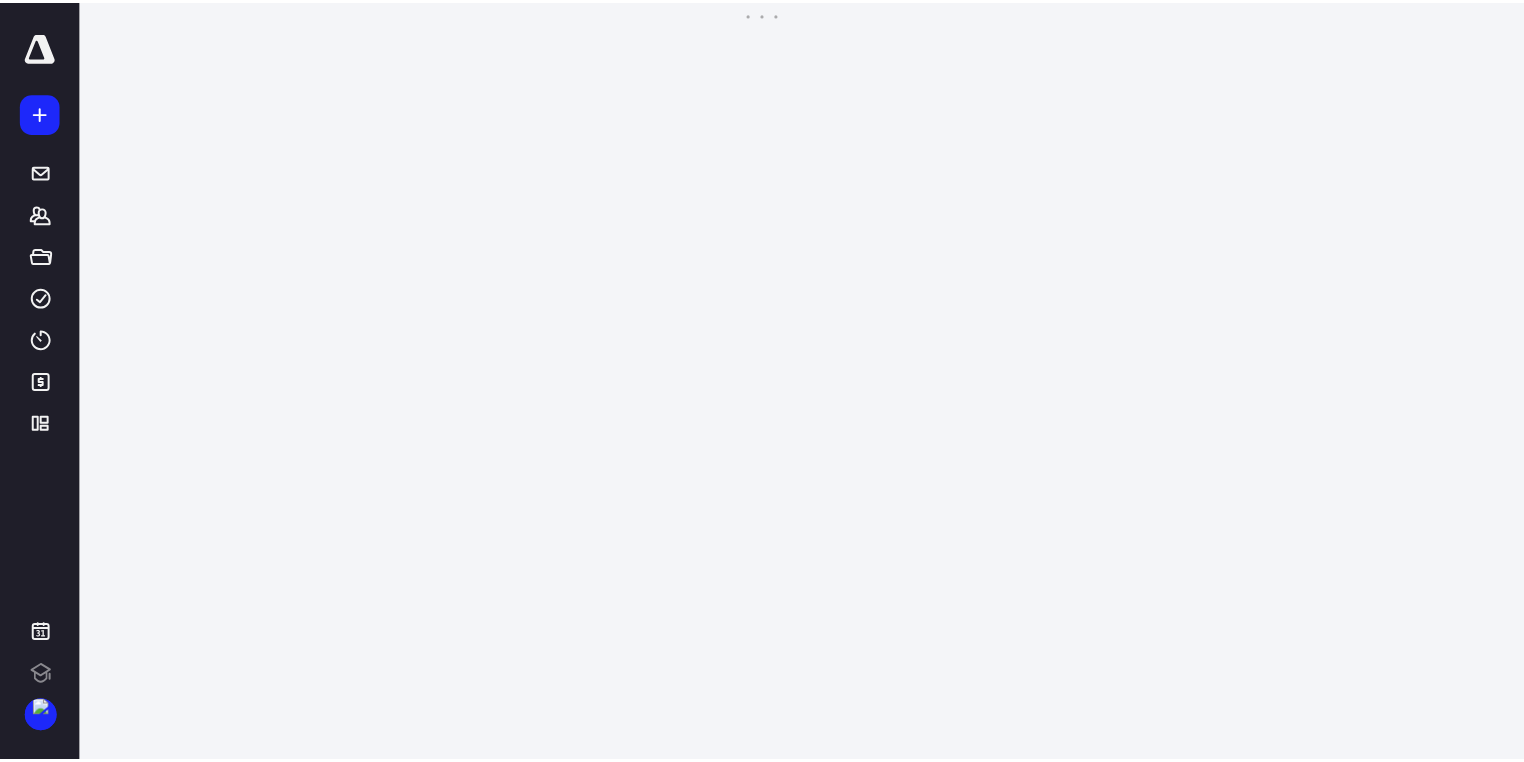 scroll, scrollTop: 0, scrollLeft: 0, axis: both 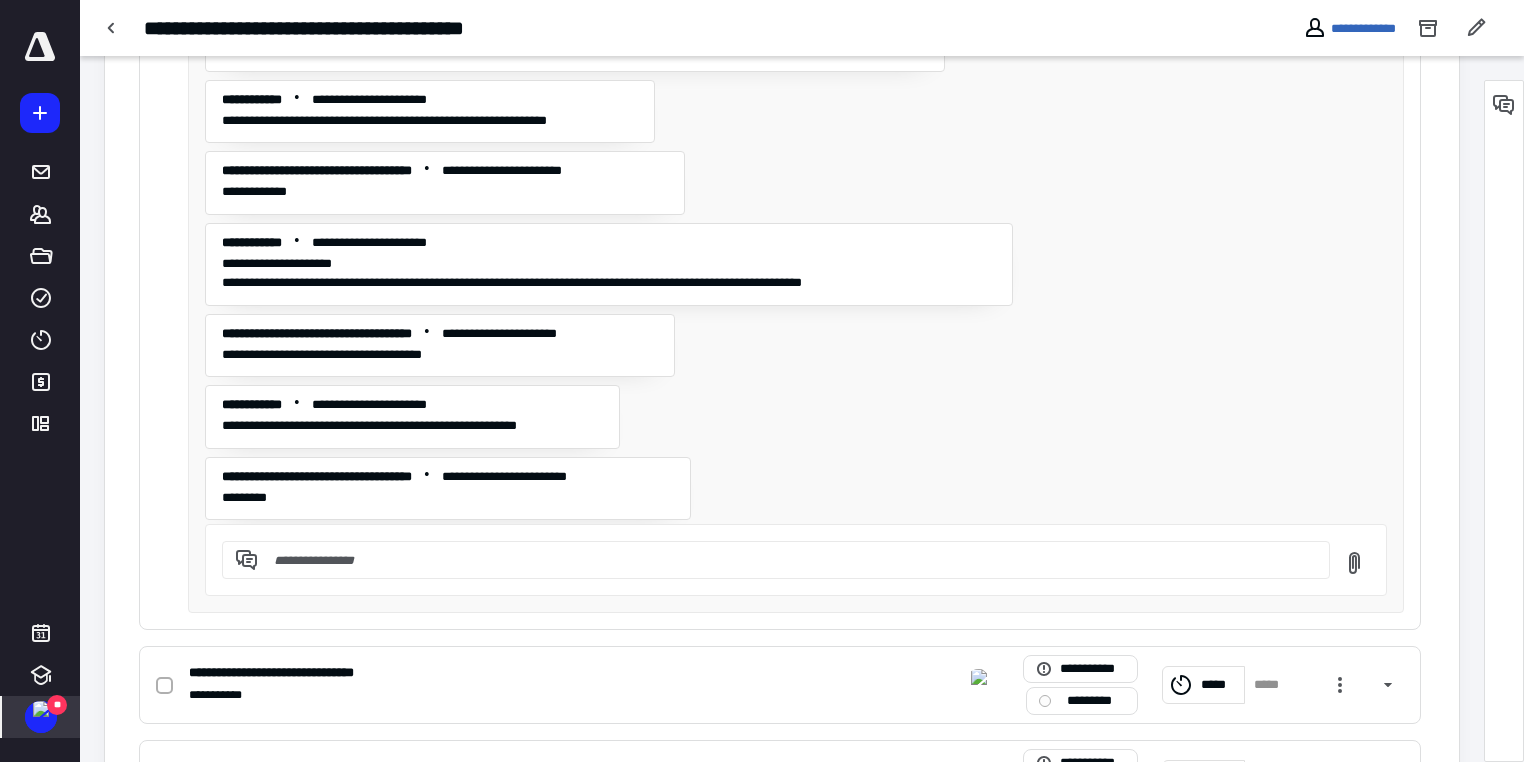 click at bounding box center [41, 709] 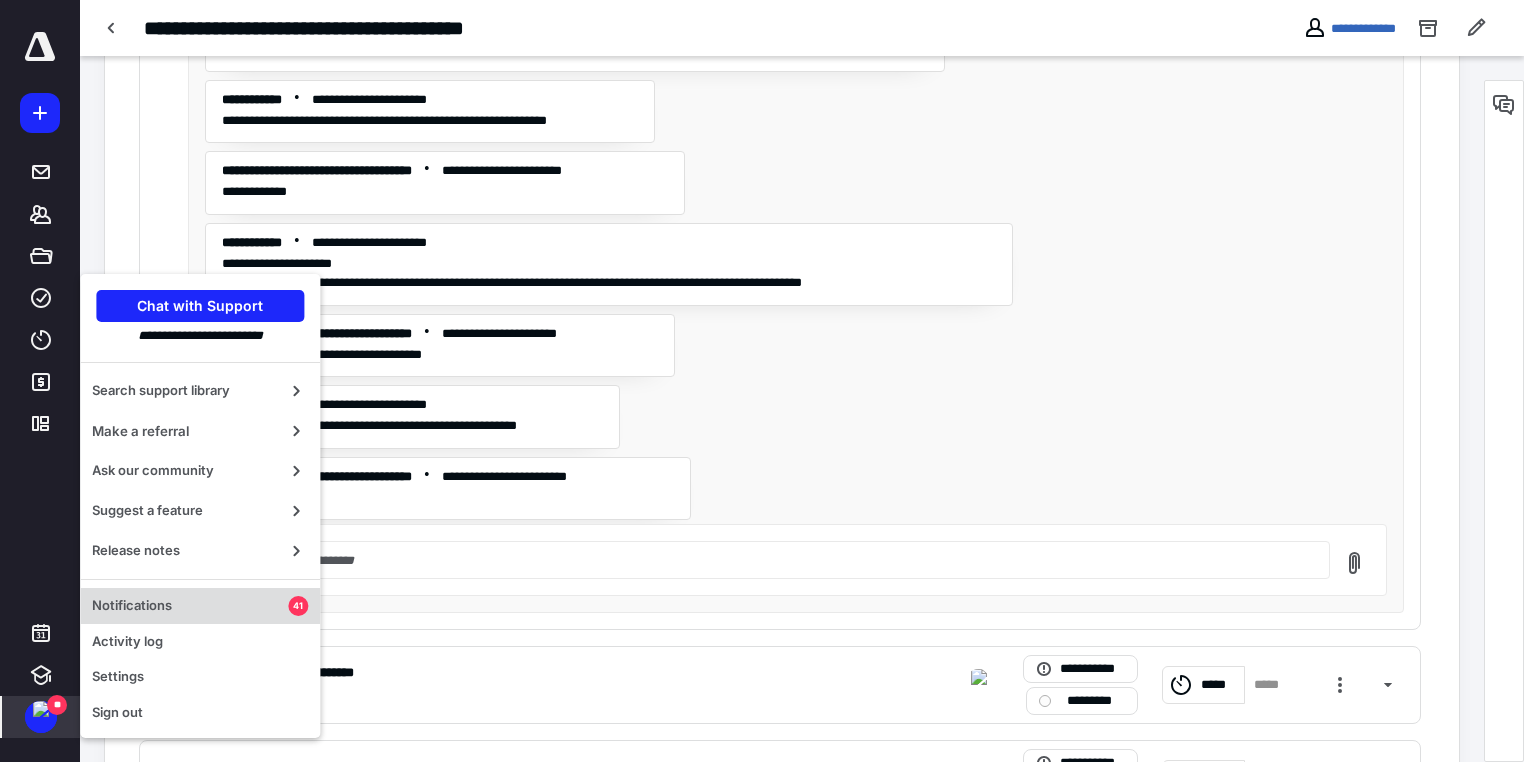 click on "Notifications" at bounding box center [190, 606] 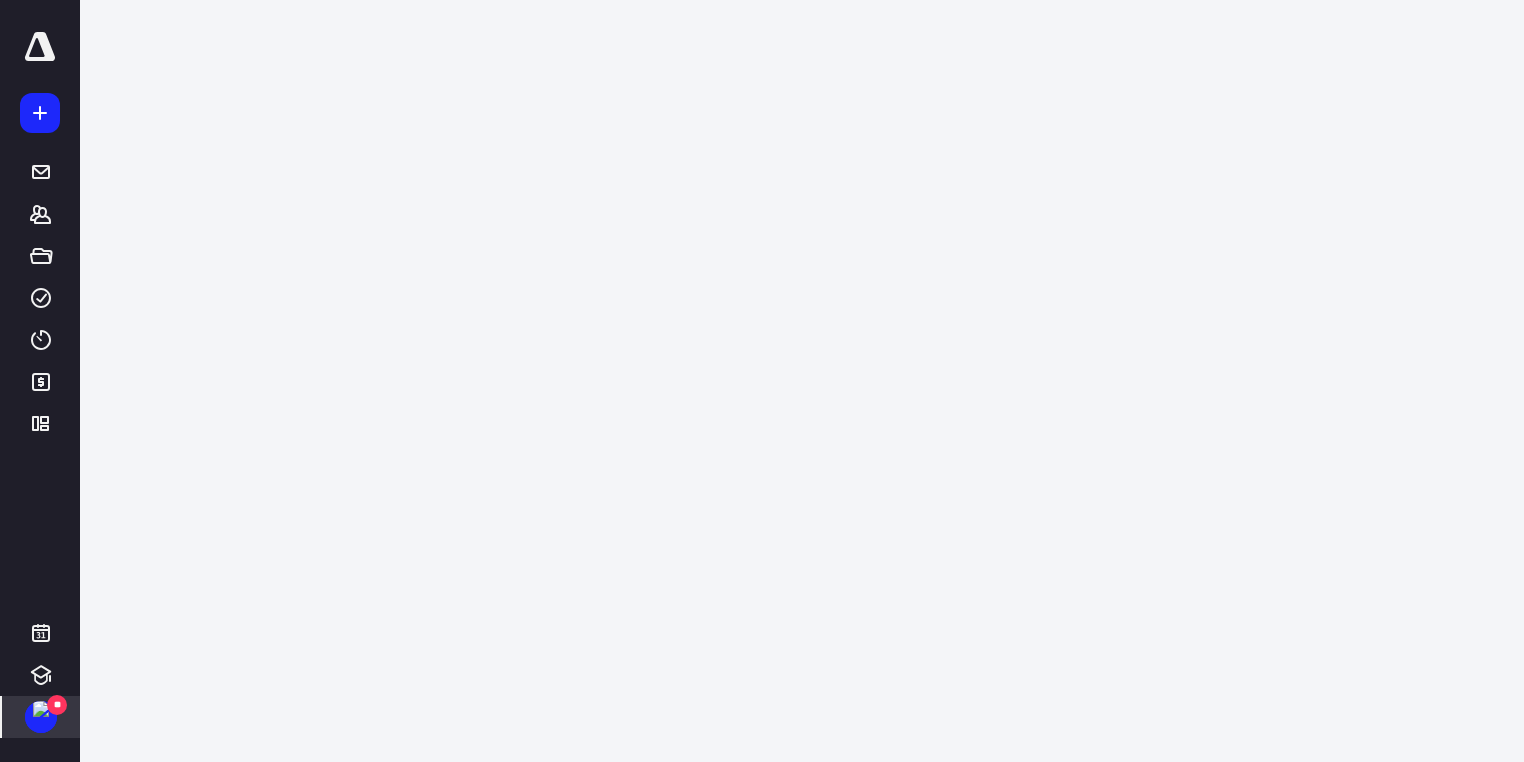 scroll, scrollTop: 0, scrollLeft: 0, axis: both 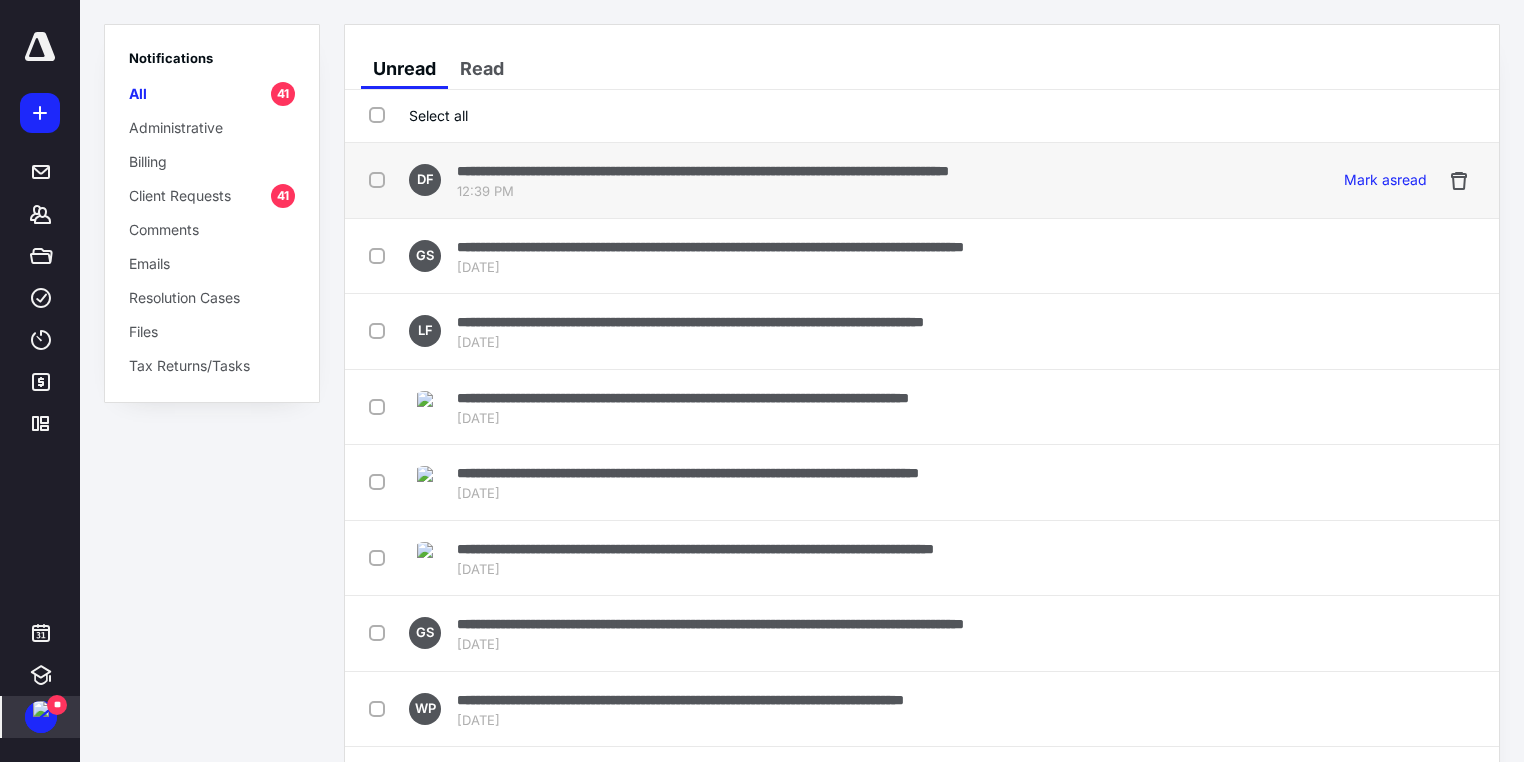 click at bounding box center [381, 179] 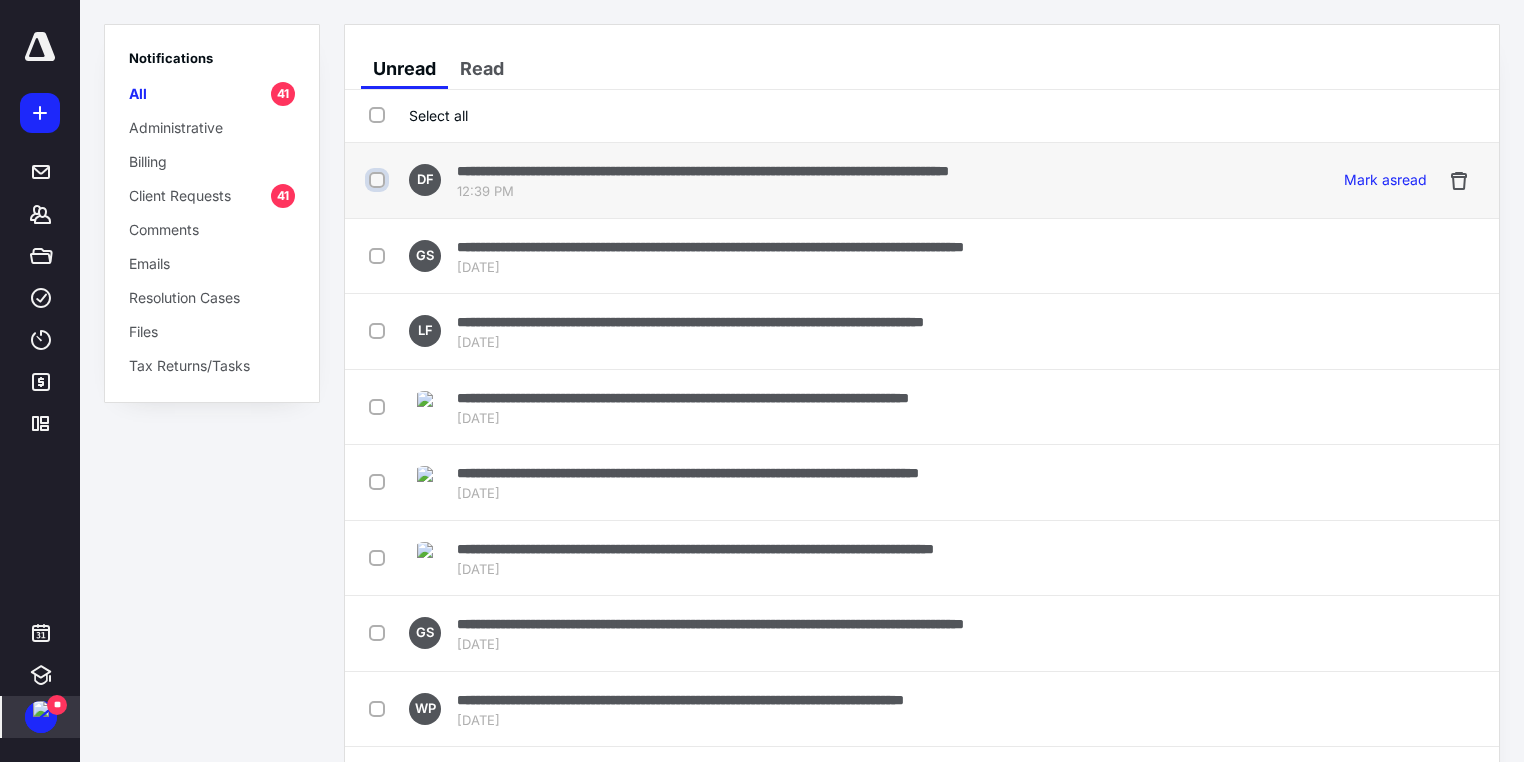 click at bounding box center [379, 180] 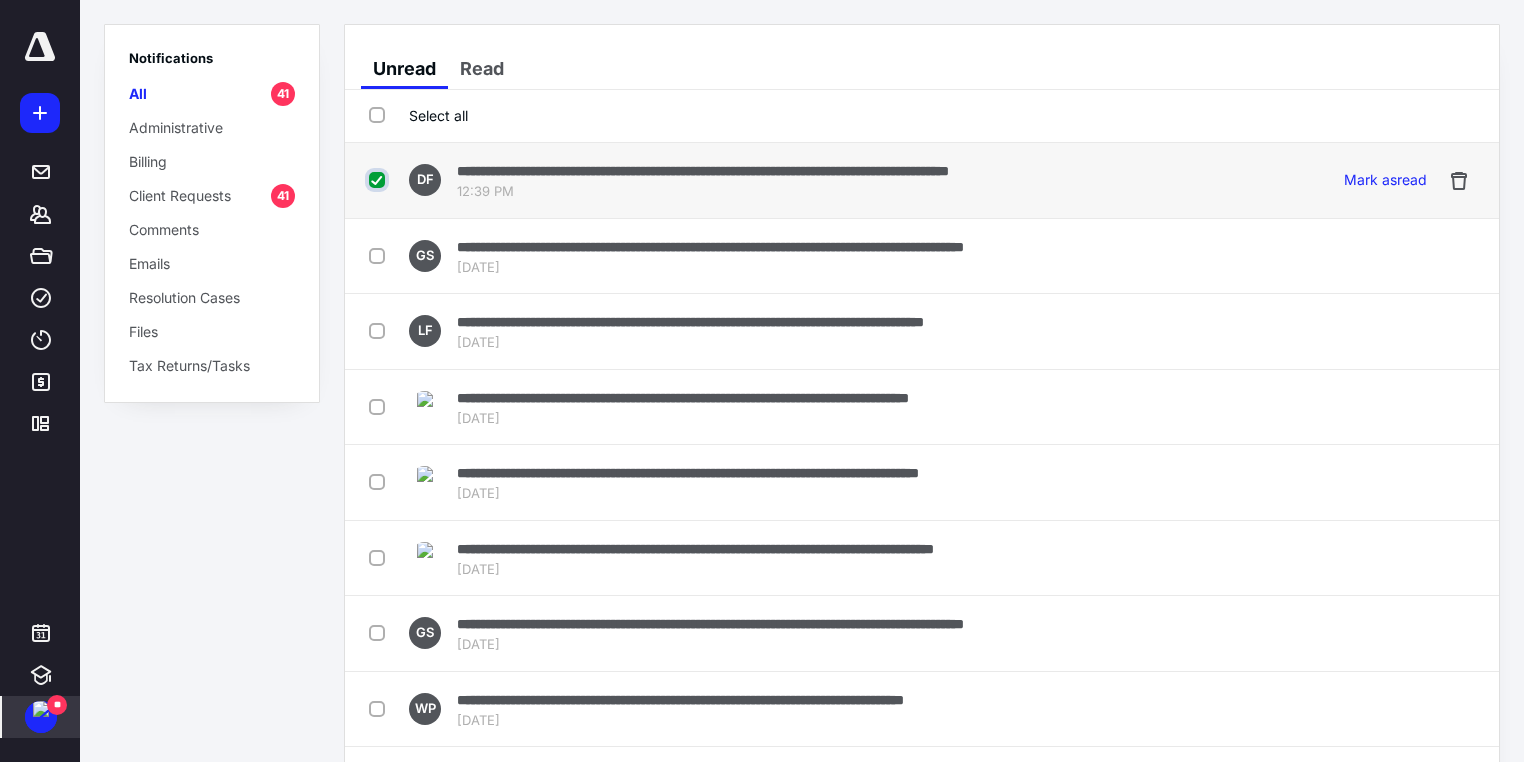 checkbox on "true" 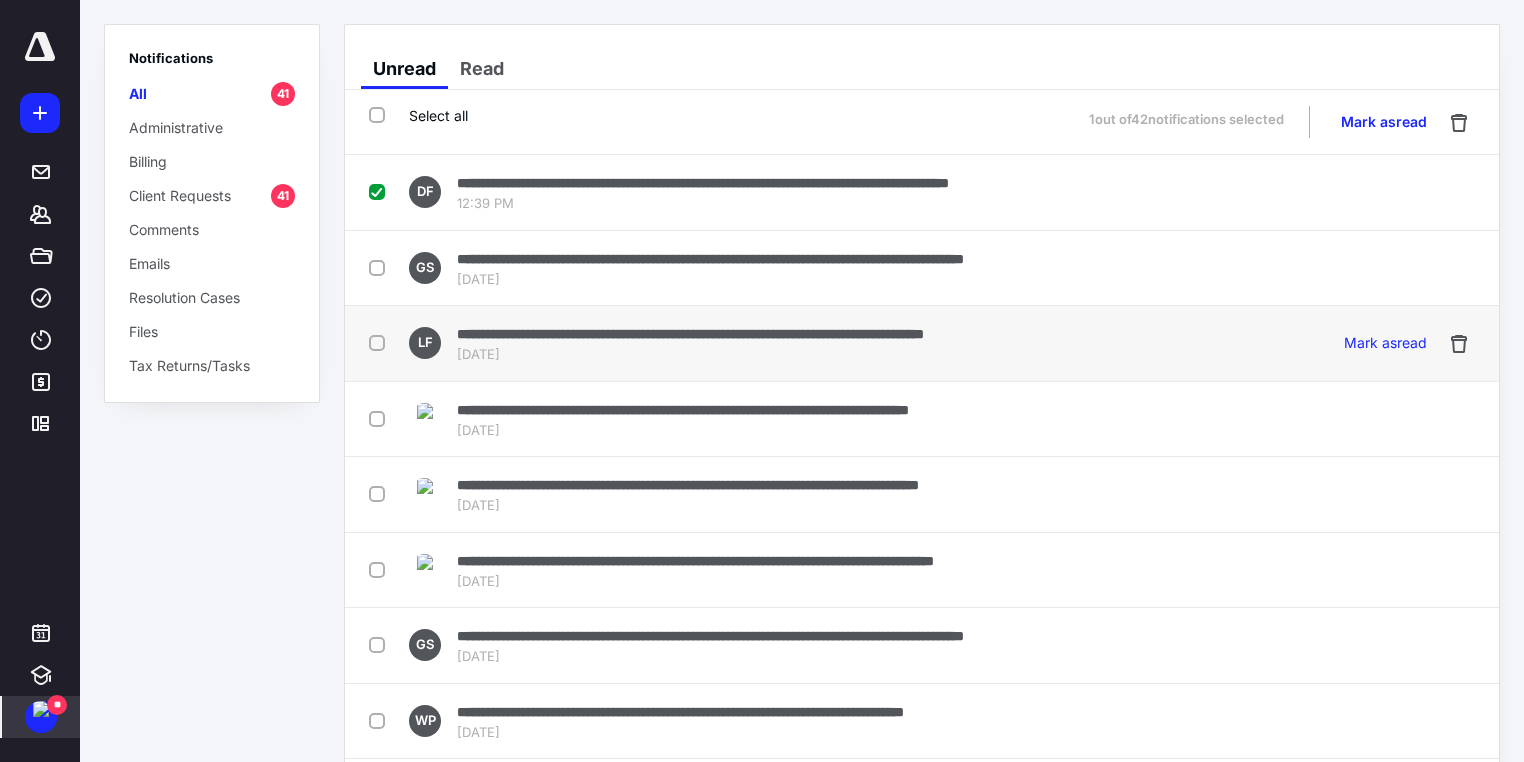 click at bounding box center (381, 342) 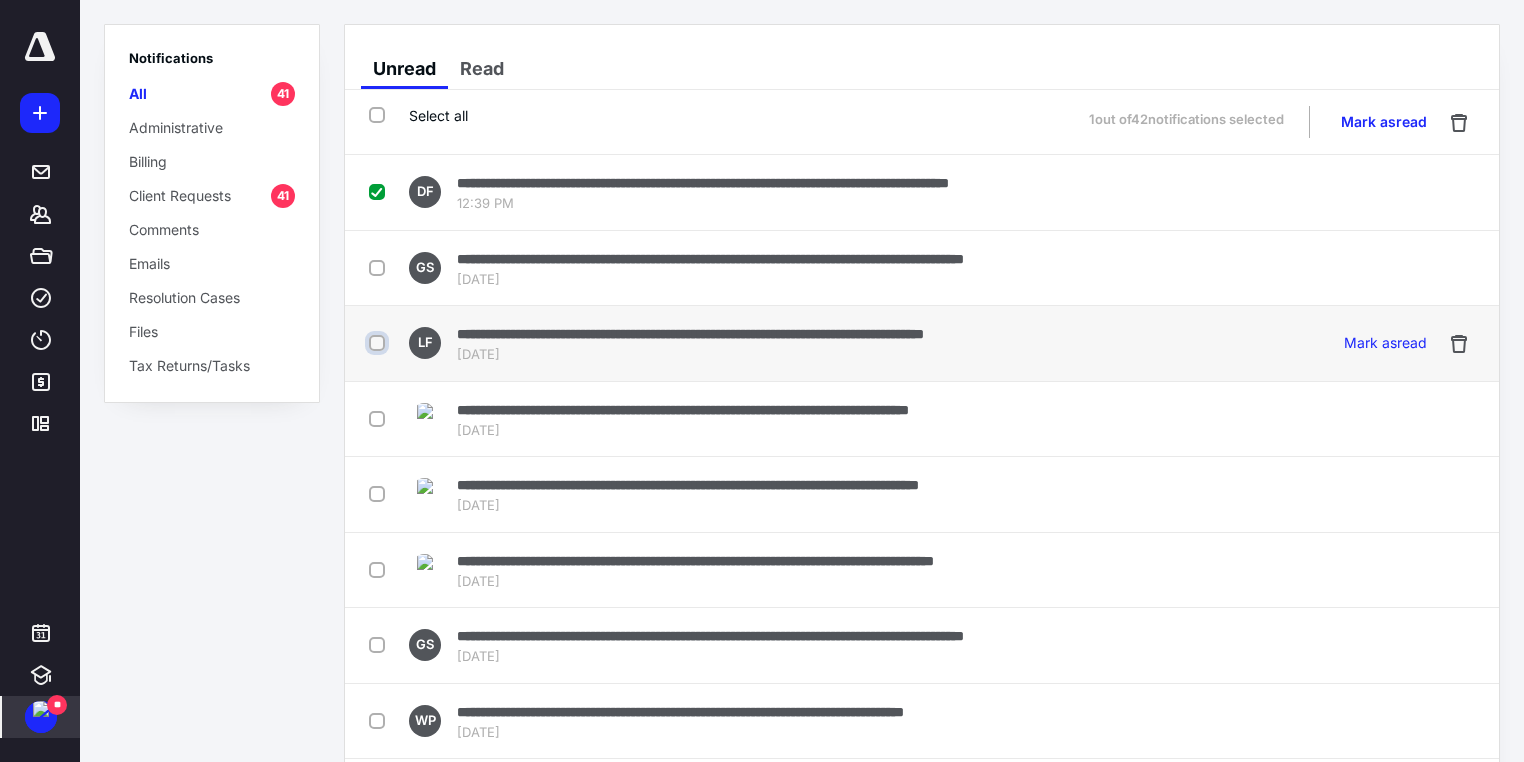 click at bounding box center [379, 343] 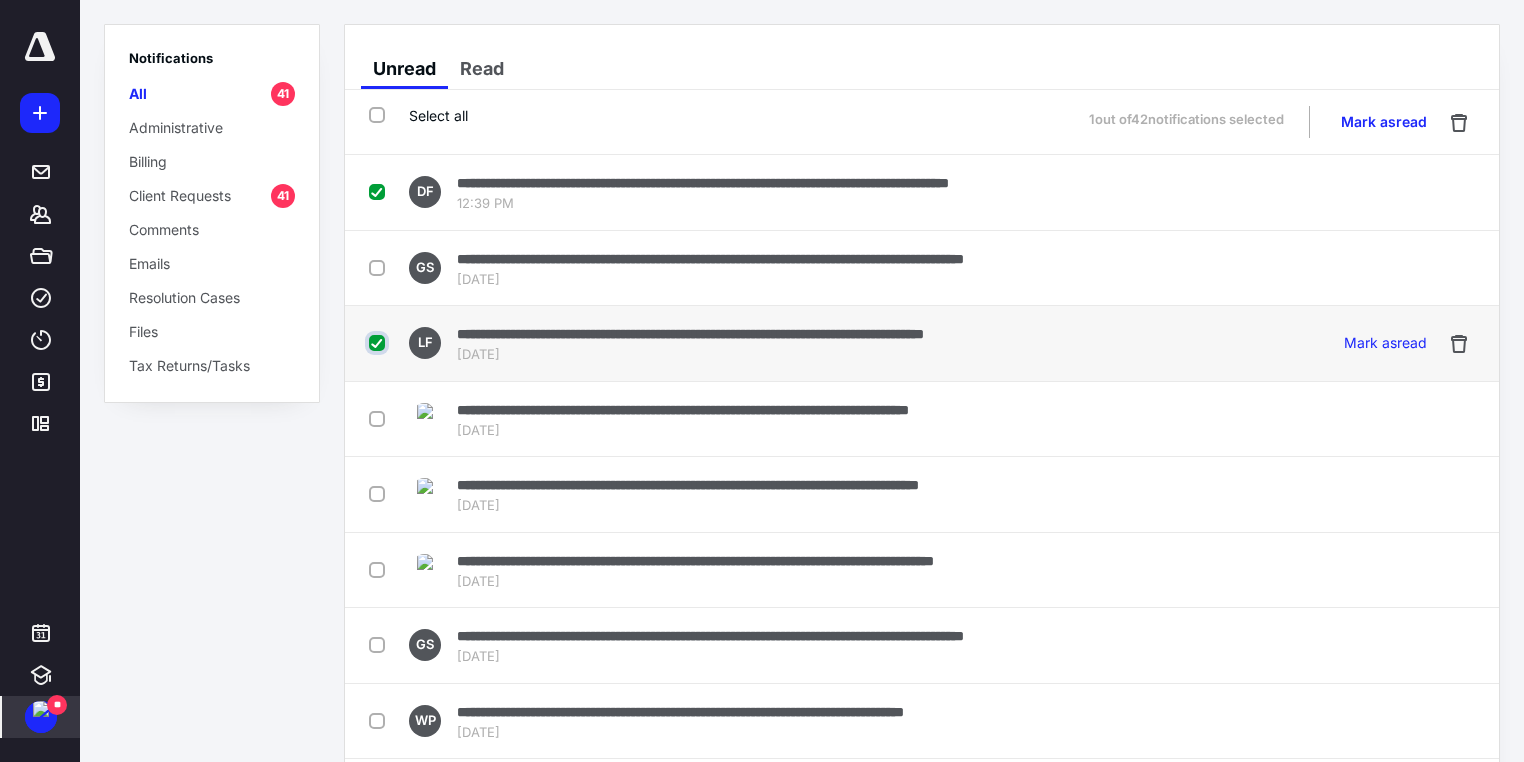 checkbox on "true" 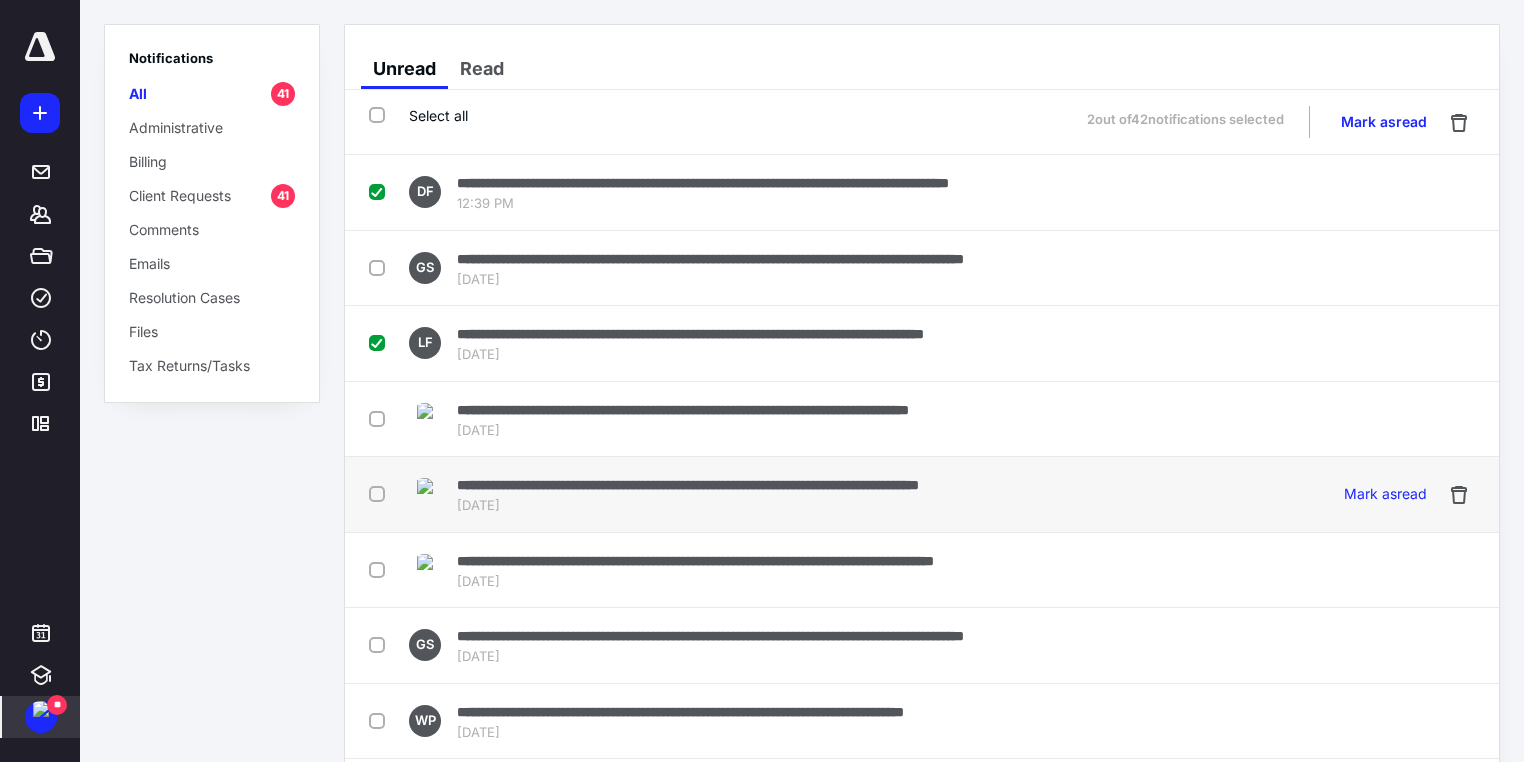 click at bounding box center [381, 493] 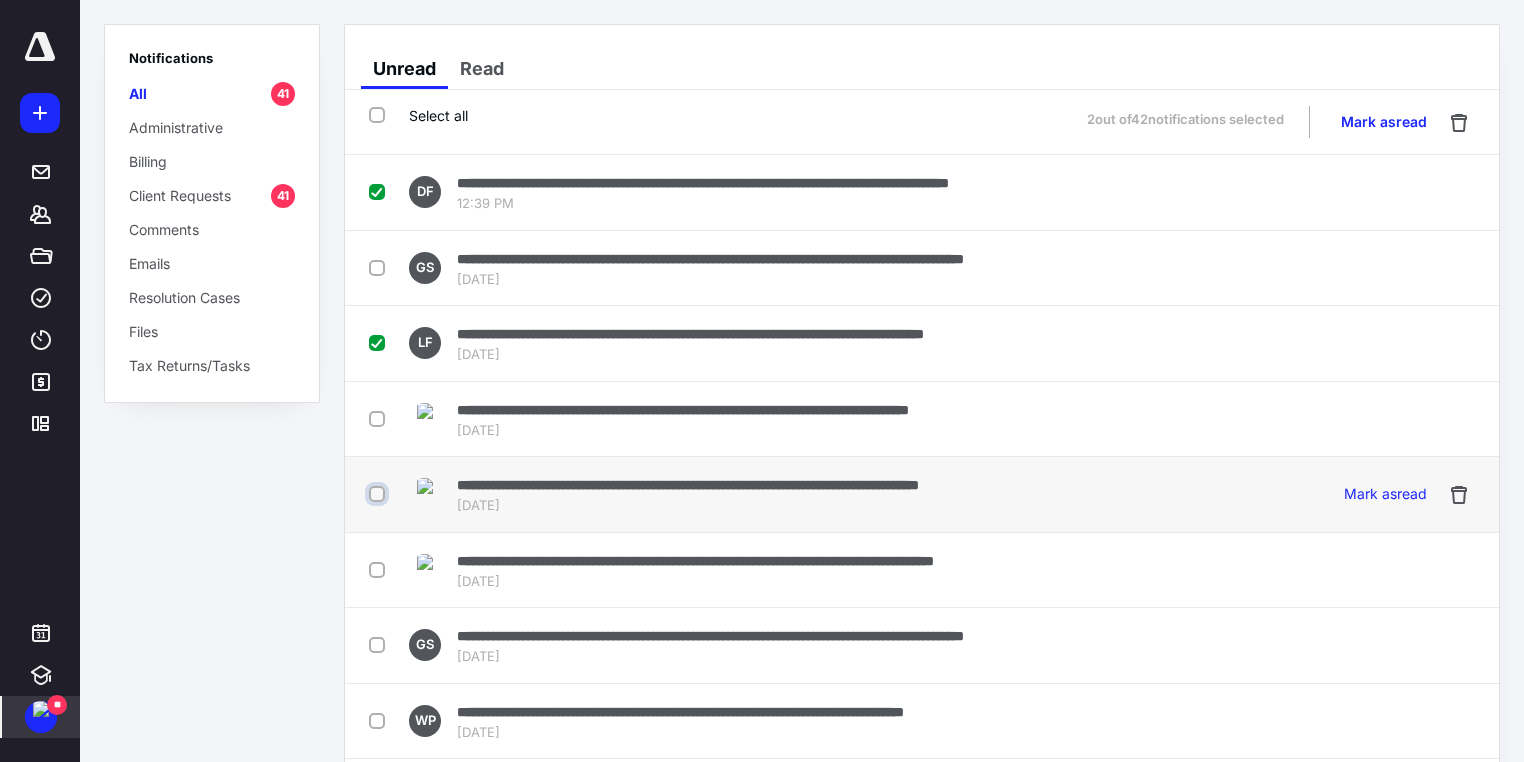 click at bounding box center (379, 494) 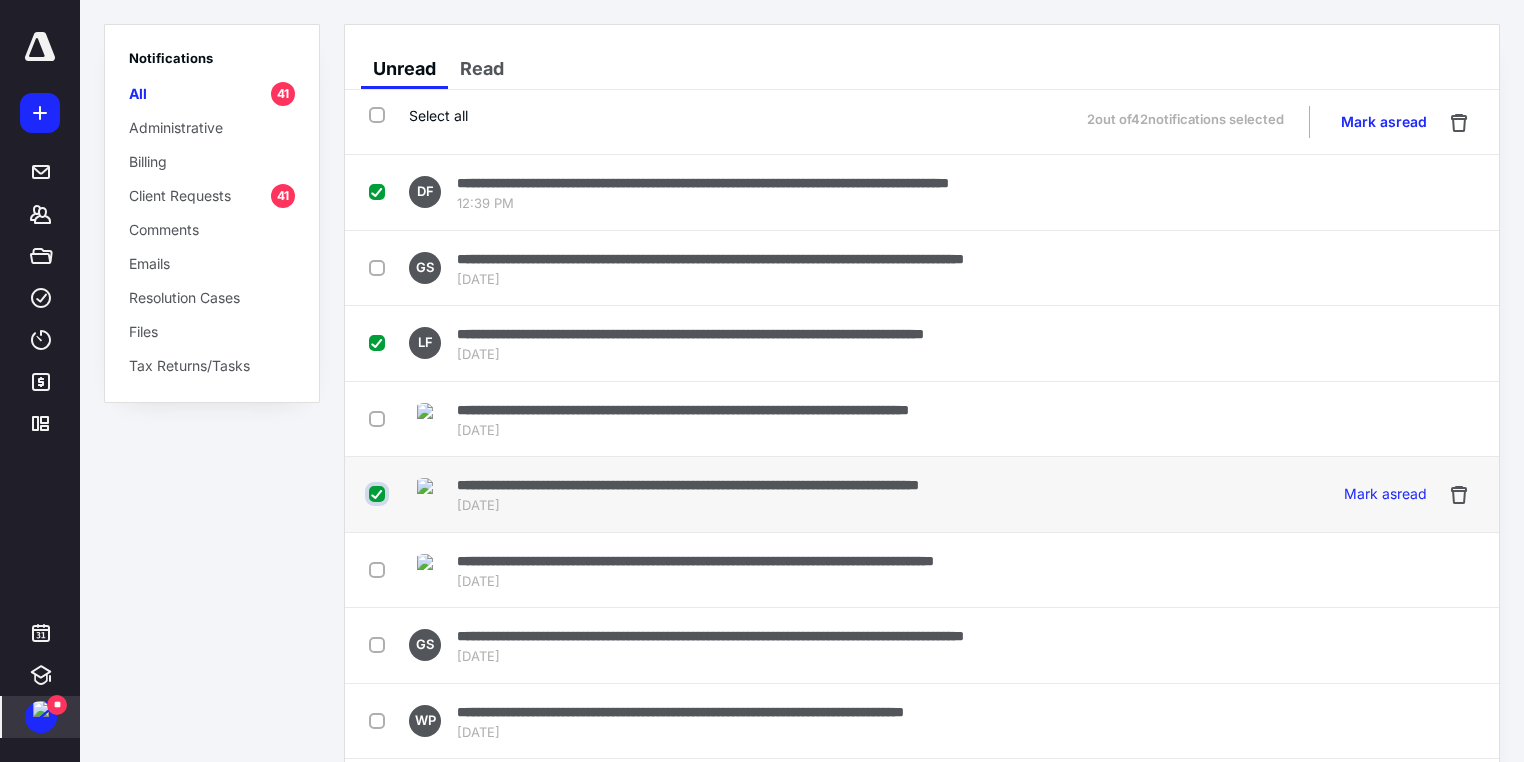 checkbox on "true" 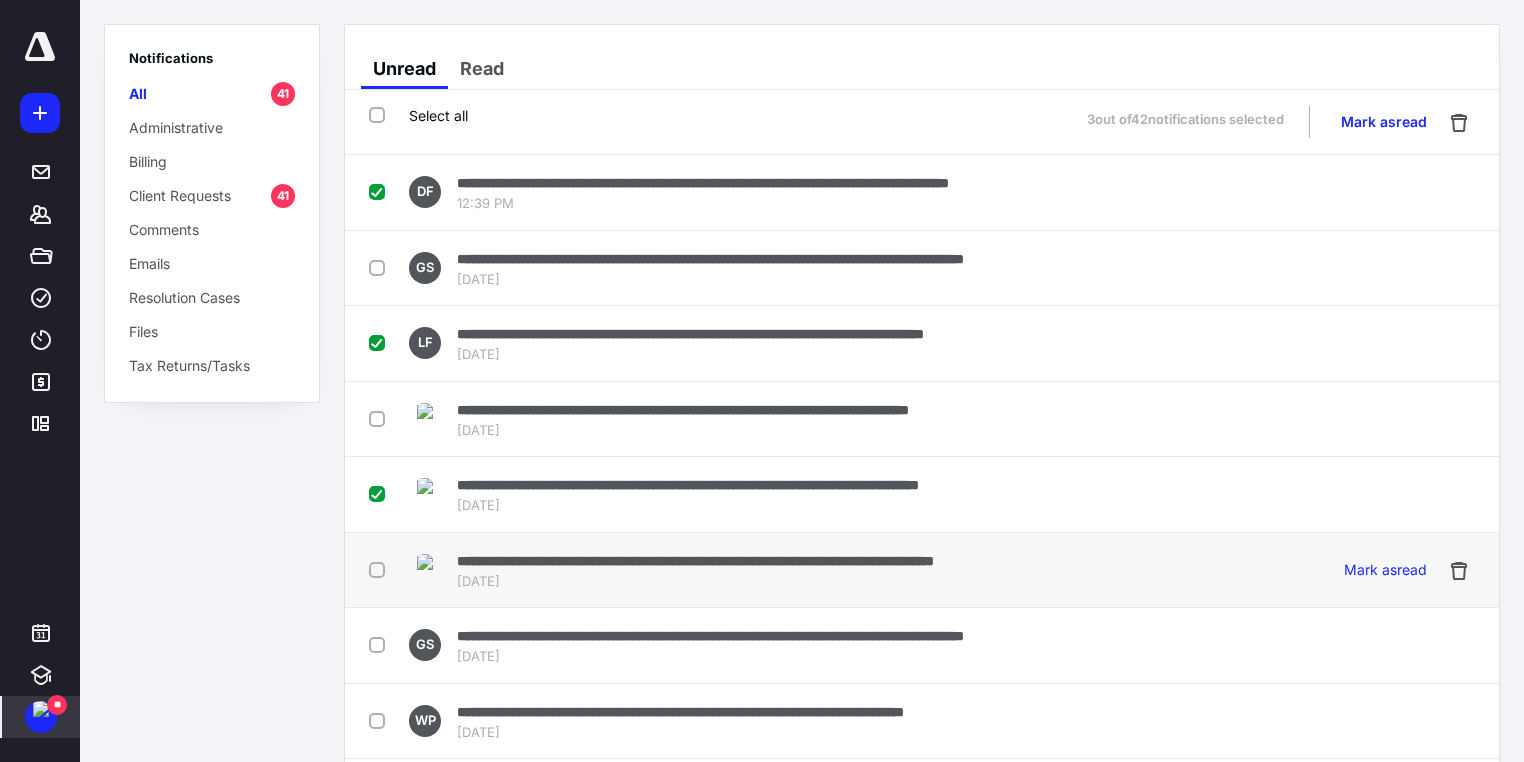 click at bounding box center [381, 569] 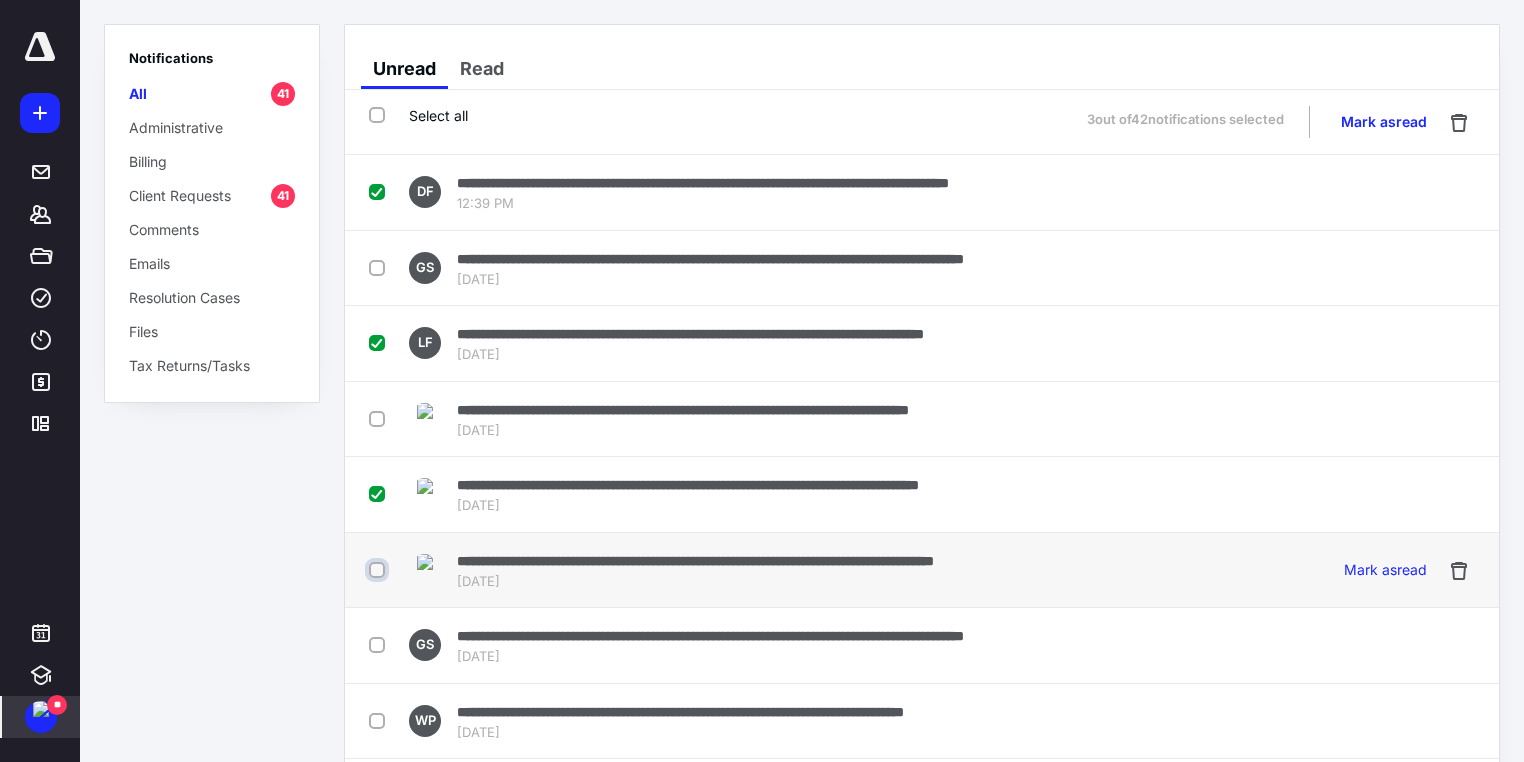 click at bounding box center [379, 570] 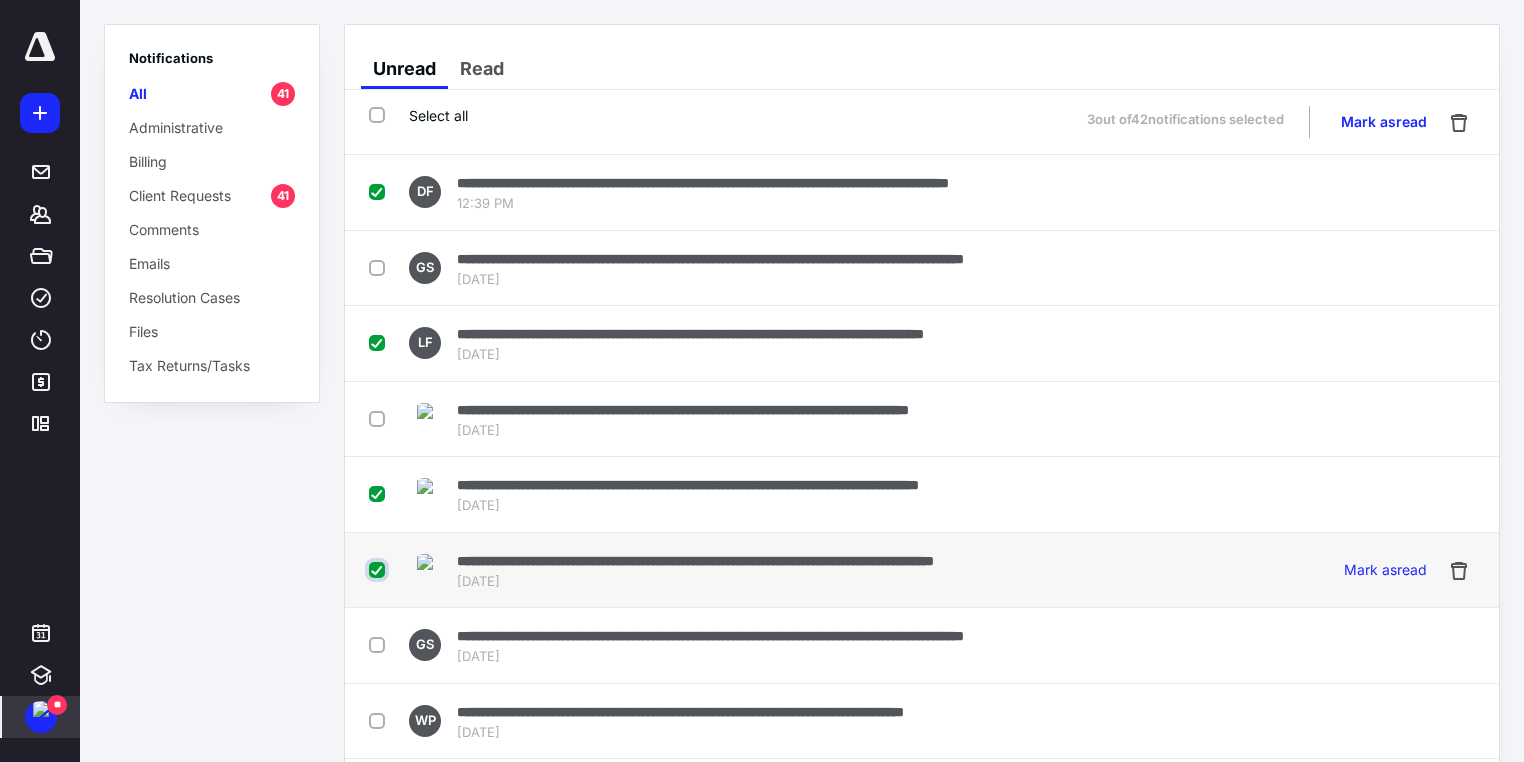 checkbox on "true" 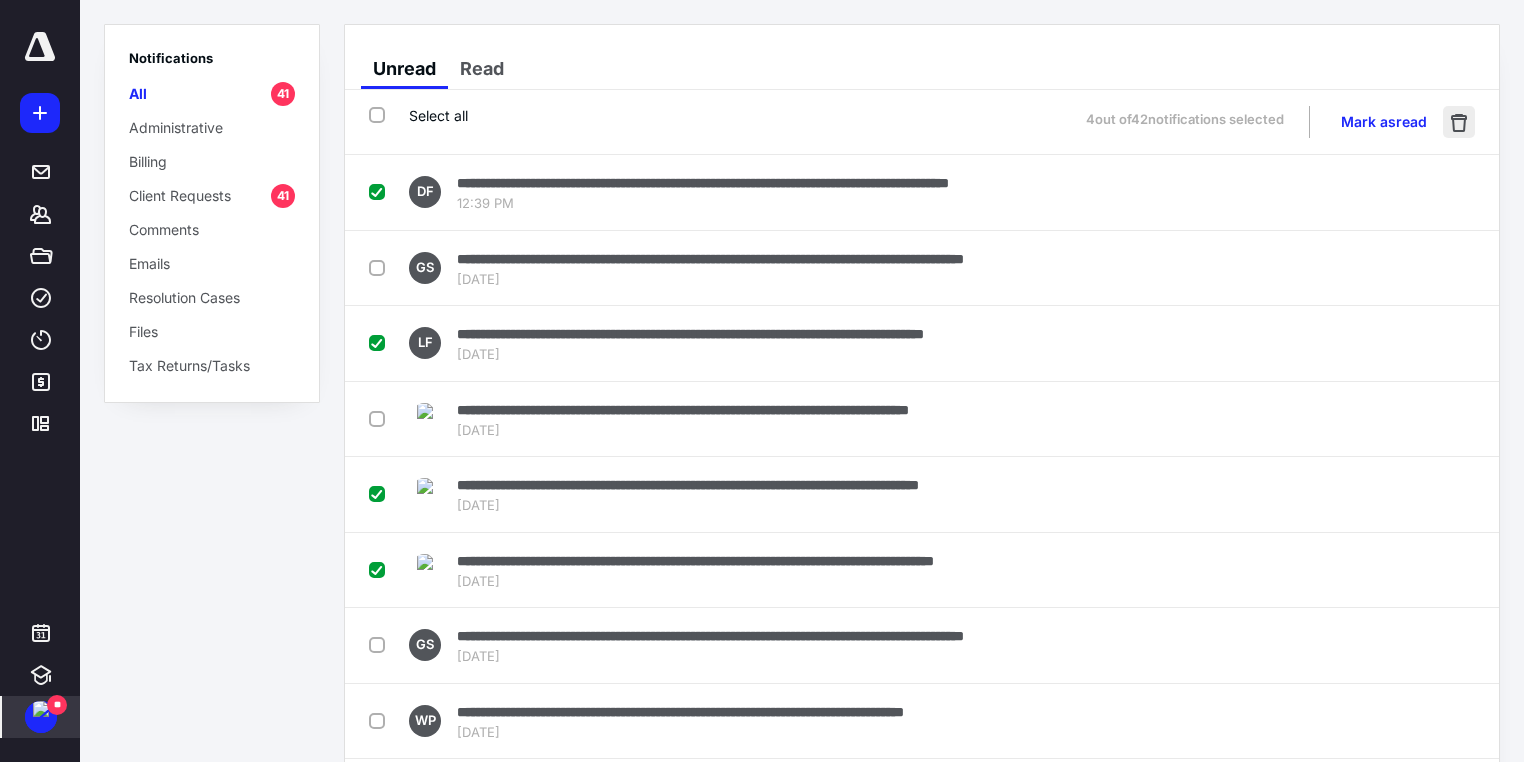 click at bounding box center [1459, 122] 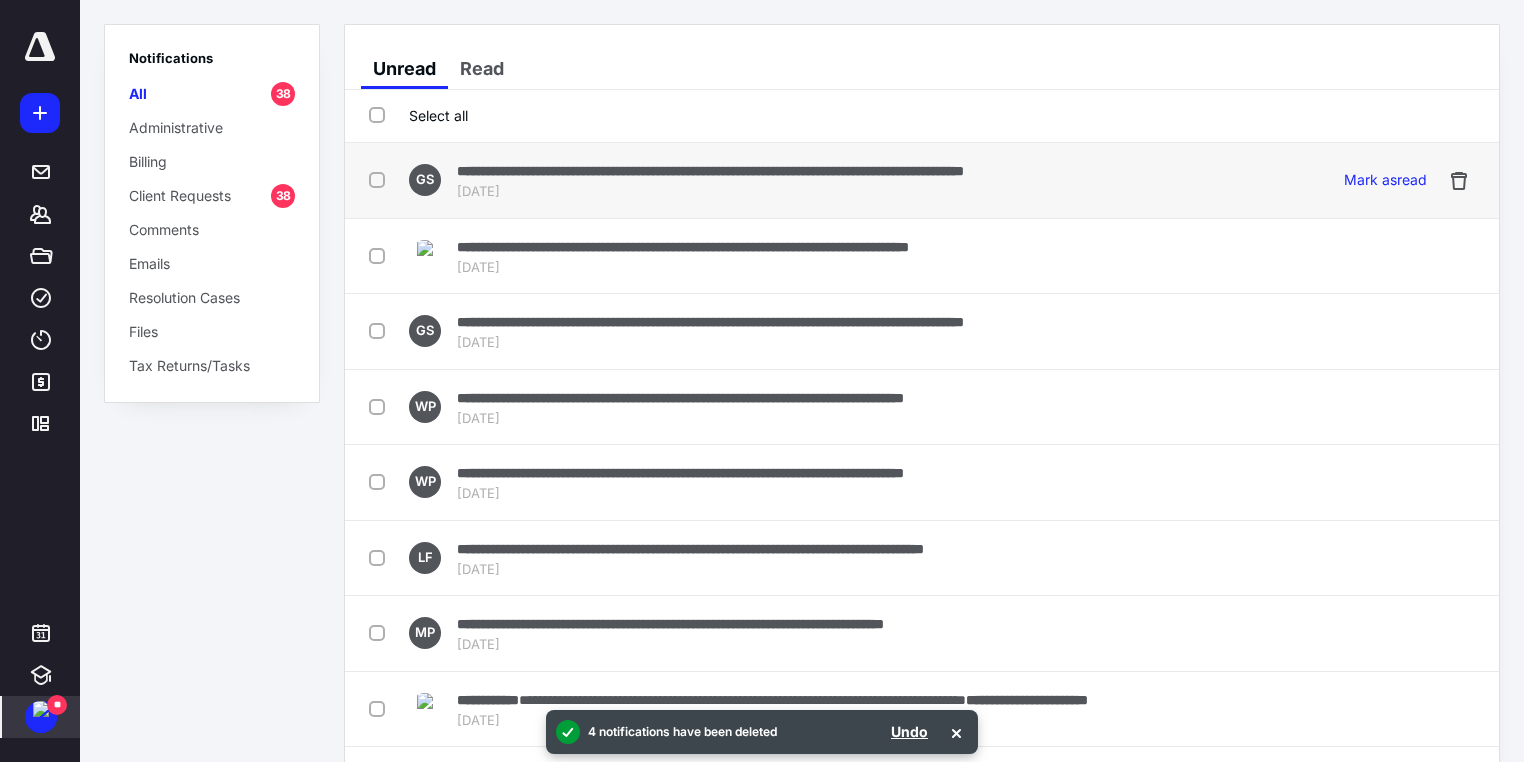 click on "**********" at bounding box center [710, 170] 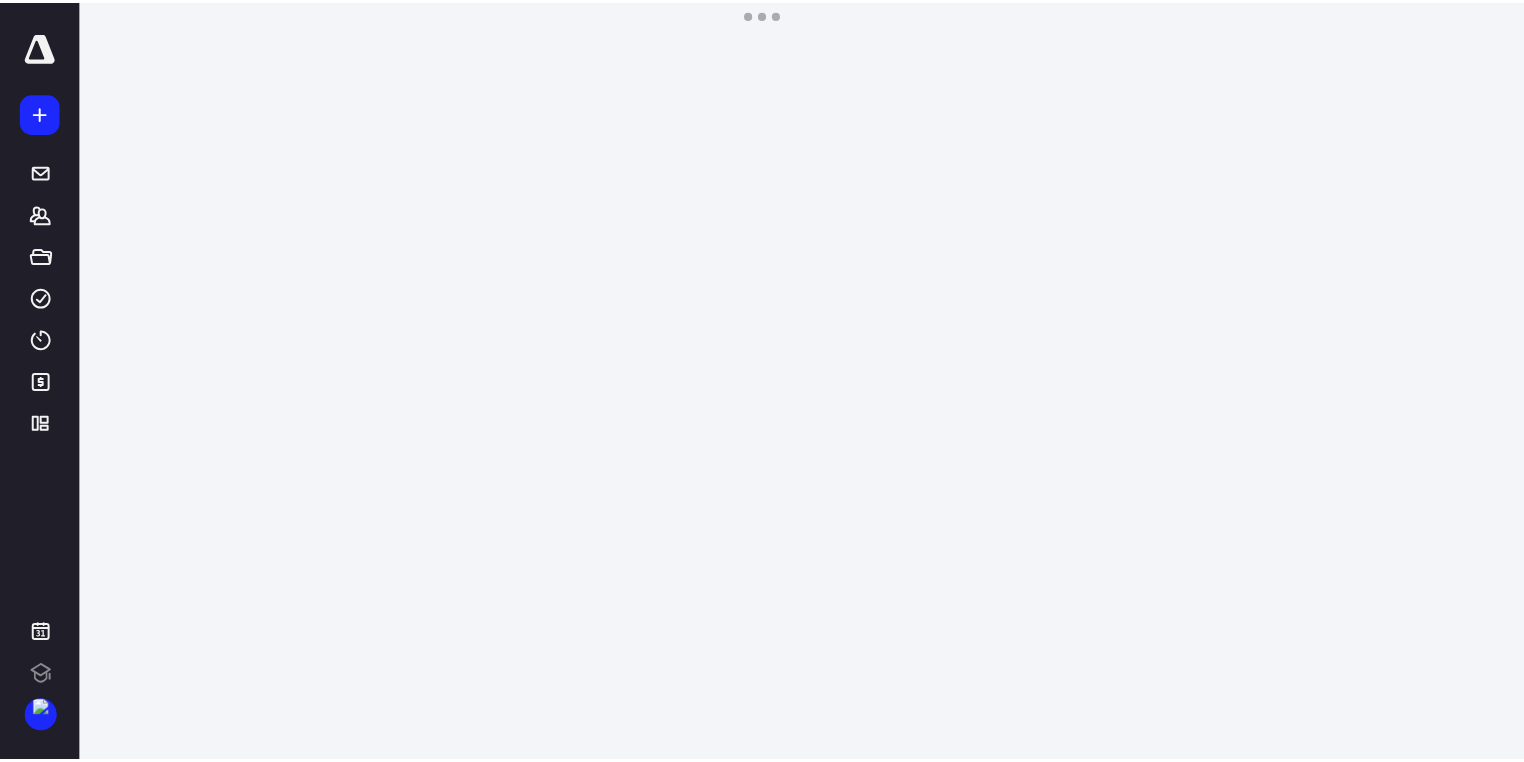 scroll, scrollTop: 0, scrollLeft: 0, axis: both 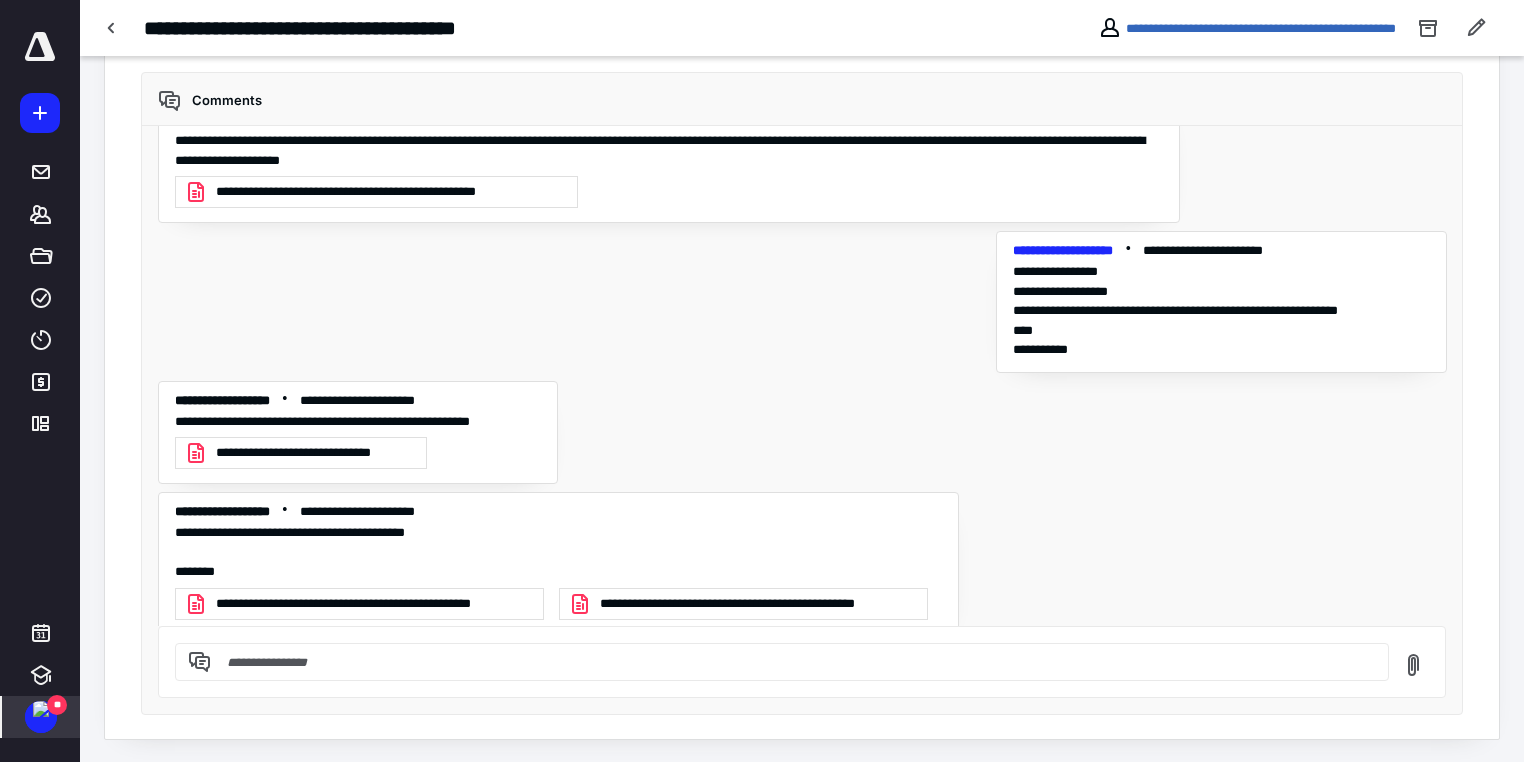 click at bounding box center (41, 709) 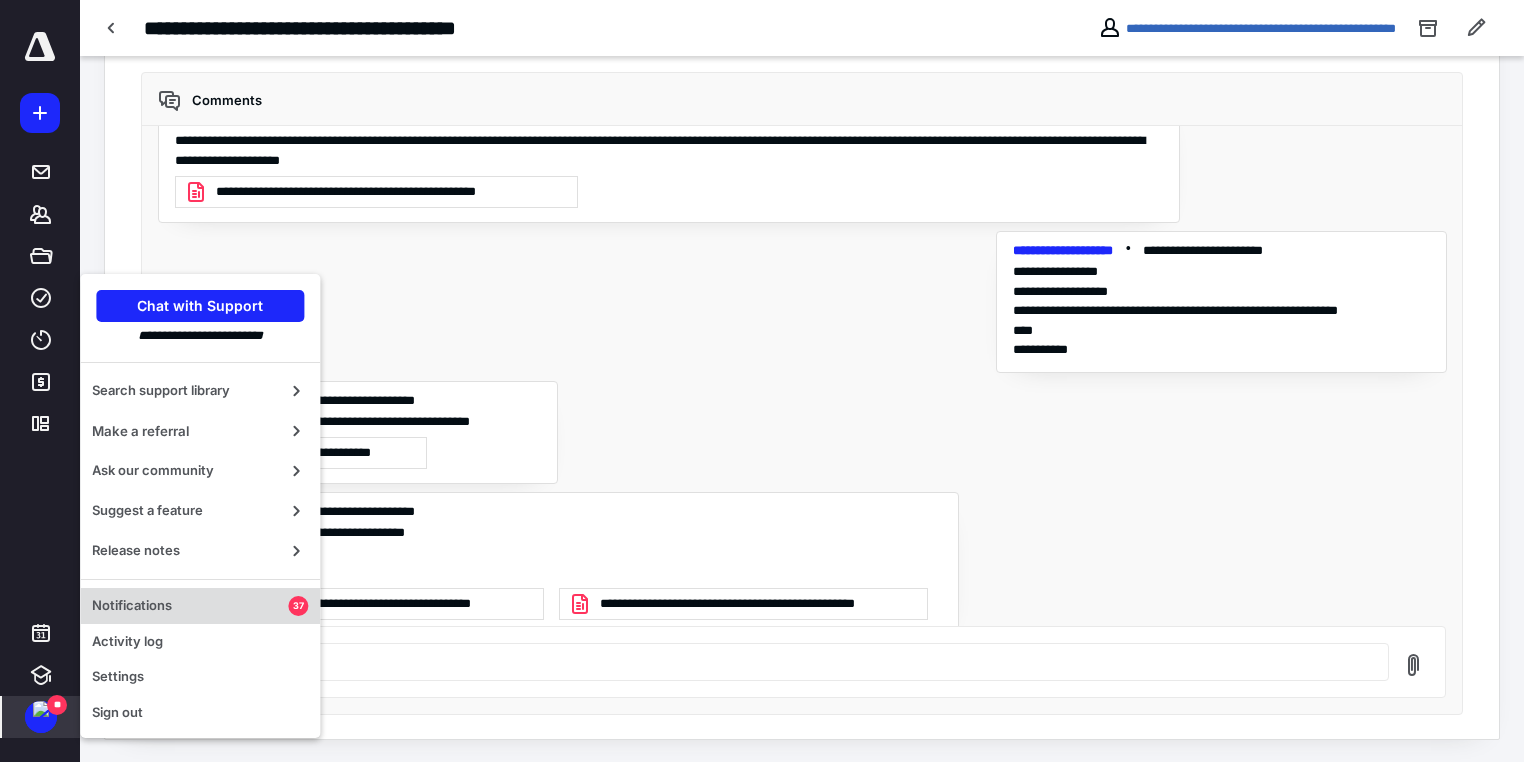 click on "Notifications" at bounding box center [190, 606] 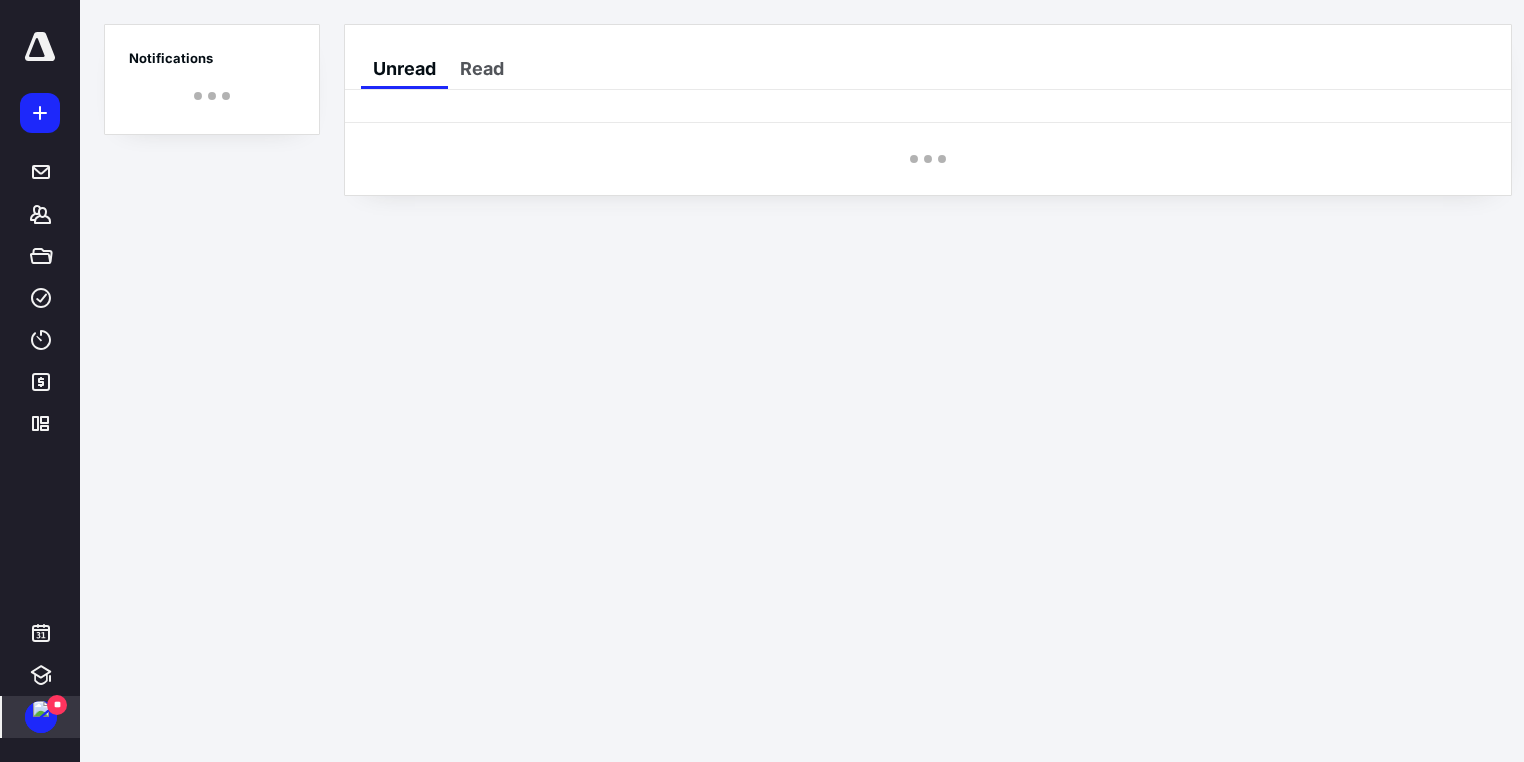 scroll, scrollTop: 0, scrollLeft: 0, axis: both 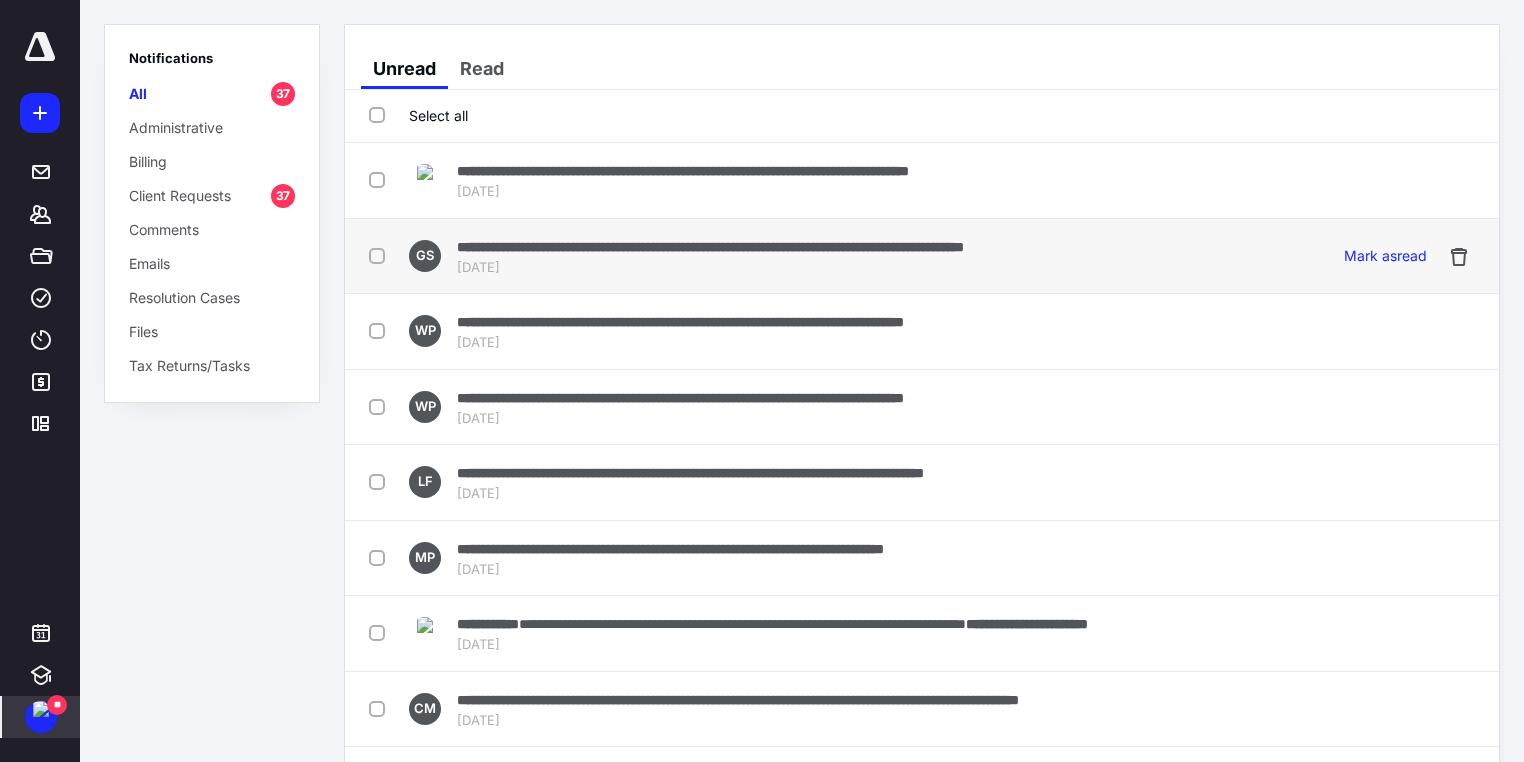 click on "**********" at bounding box center [710, 247] 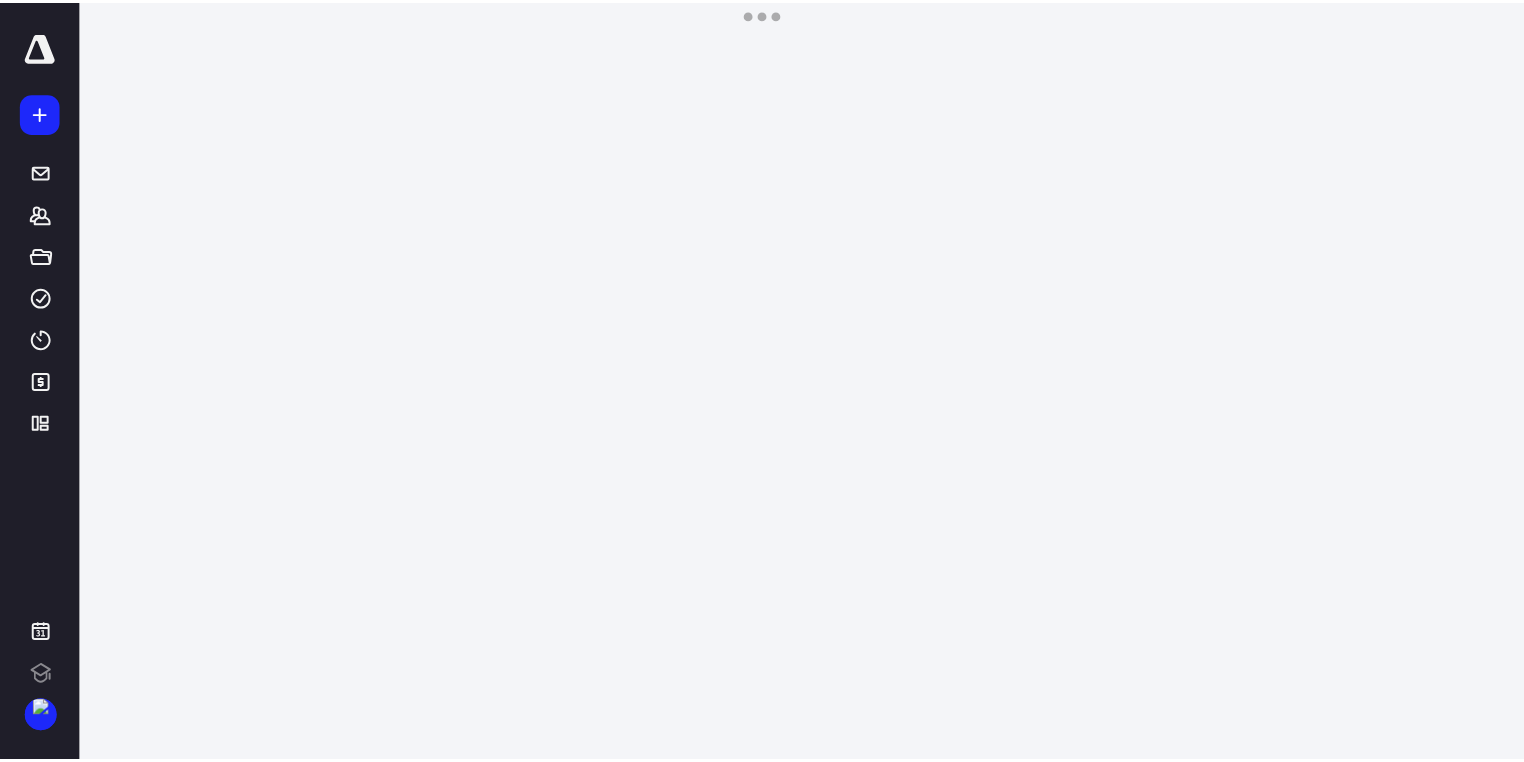 scroll, scrollTop: 0, scrollLeft: 0, axis: both 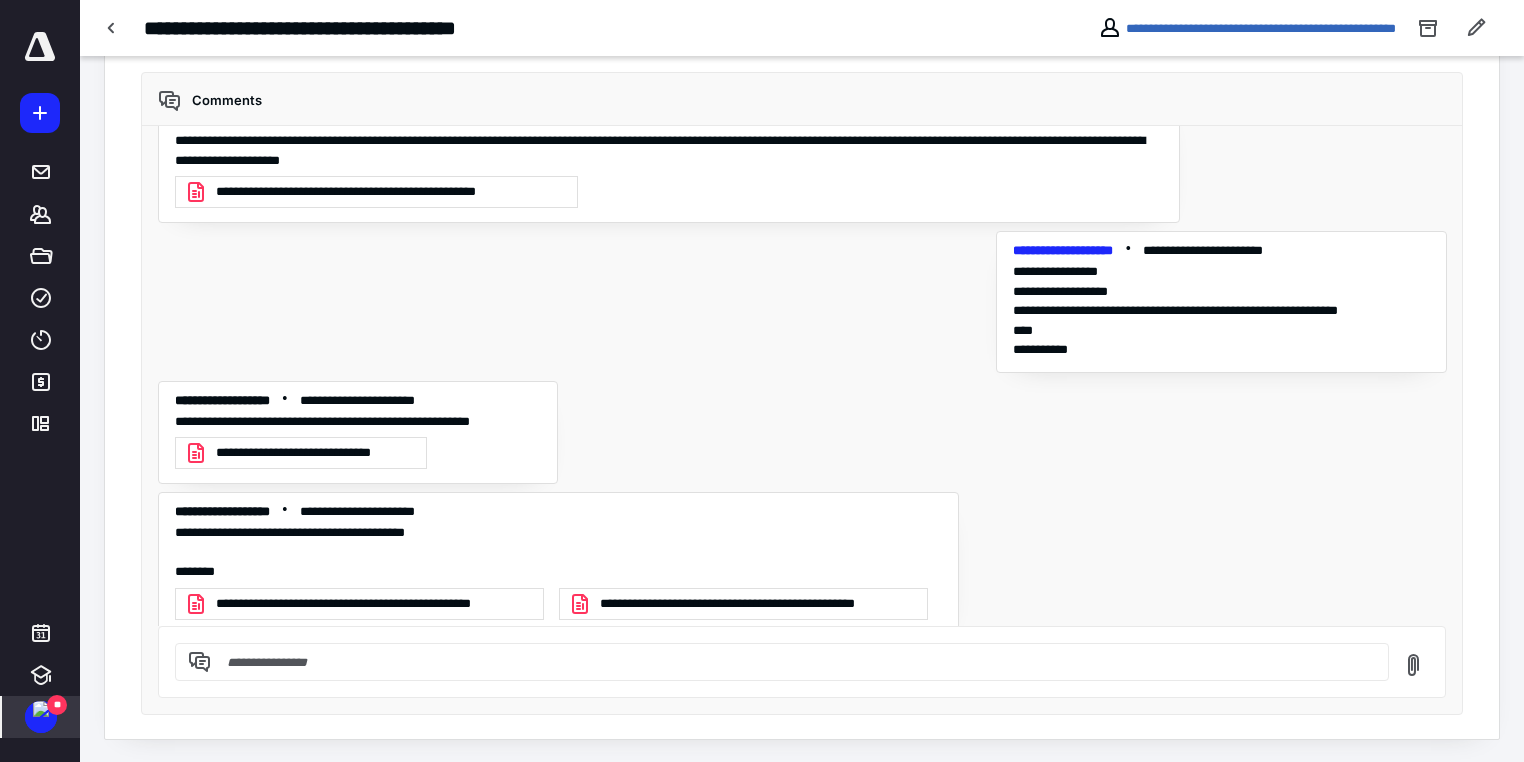 click at bounding box center (41, 709) 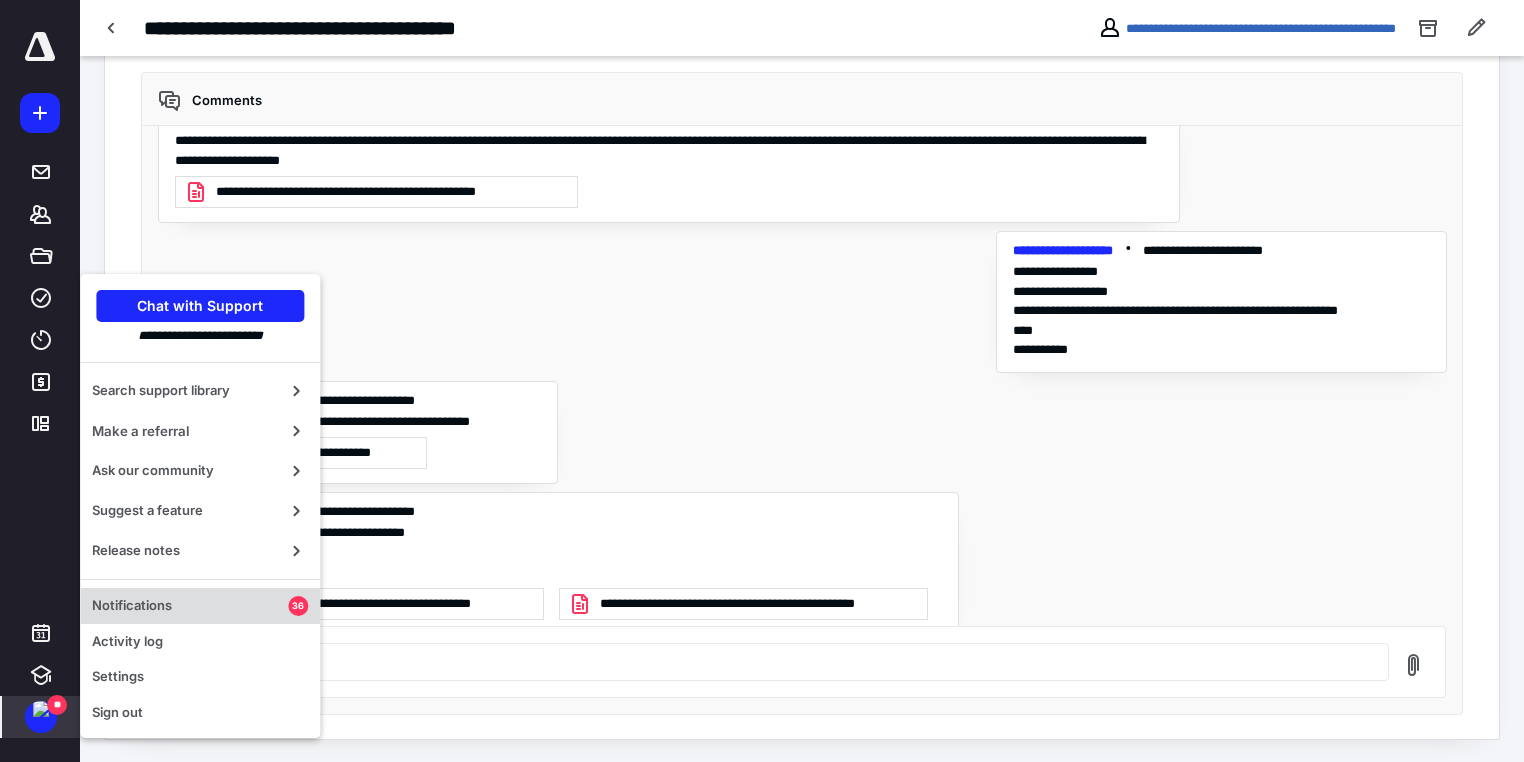 click on "Notifications" at bounding box center (190, 606) 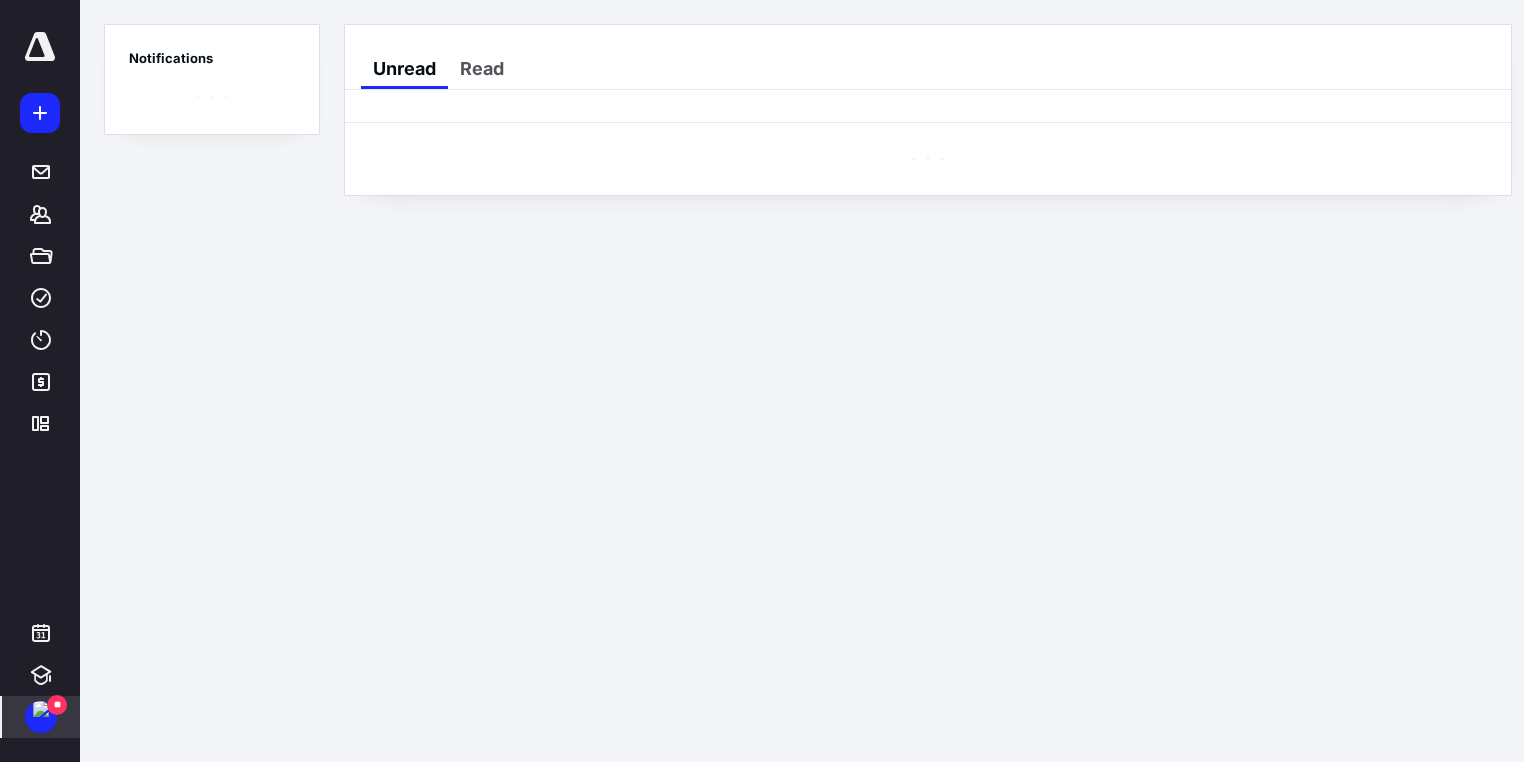 scroll, scrollTop: 0, scrollLeft: 0, axis: both 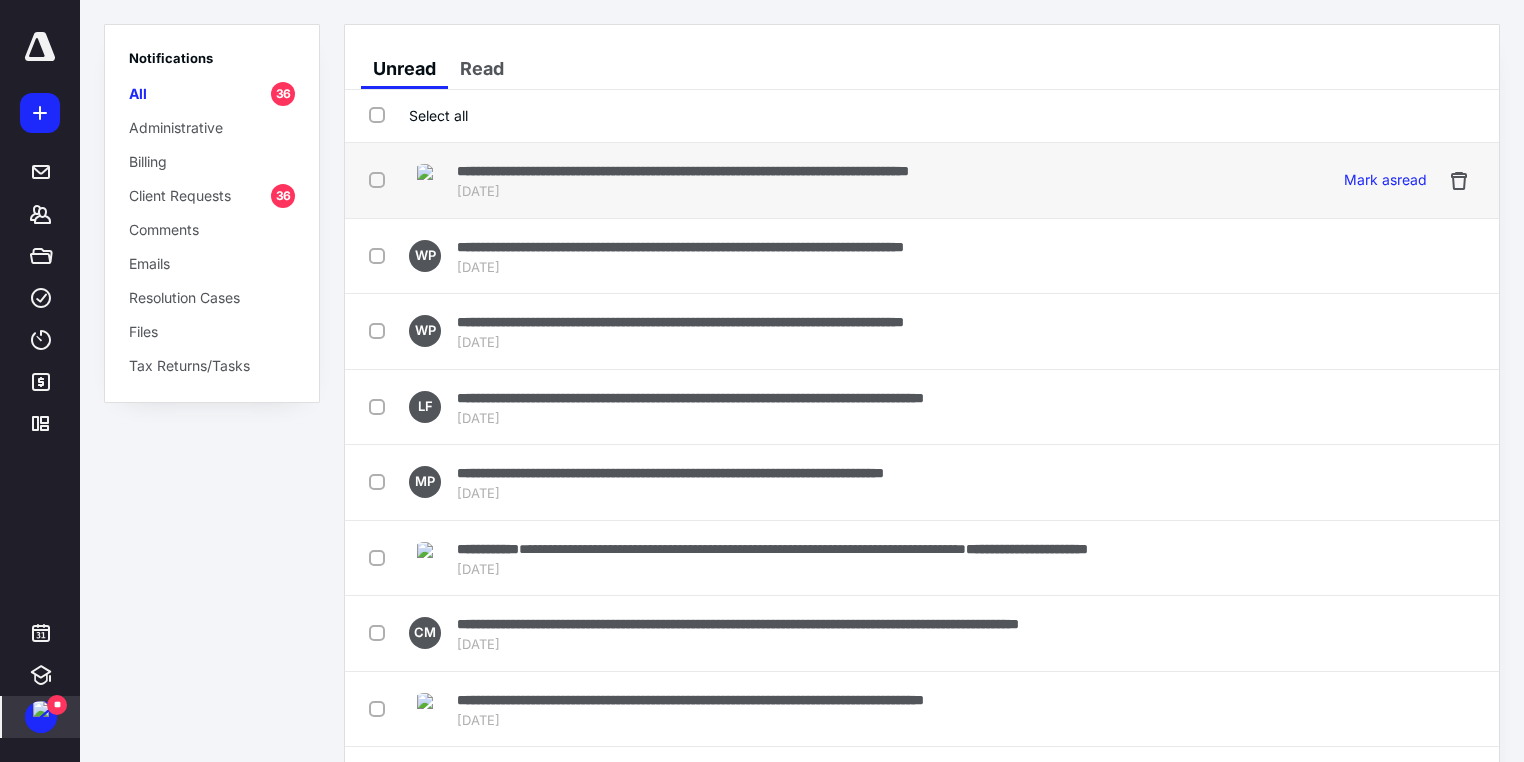 click on "**********" at bounding box center (683, 171) 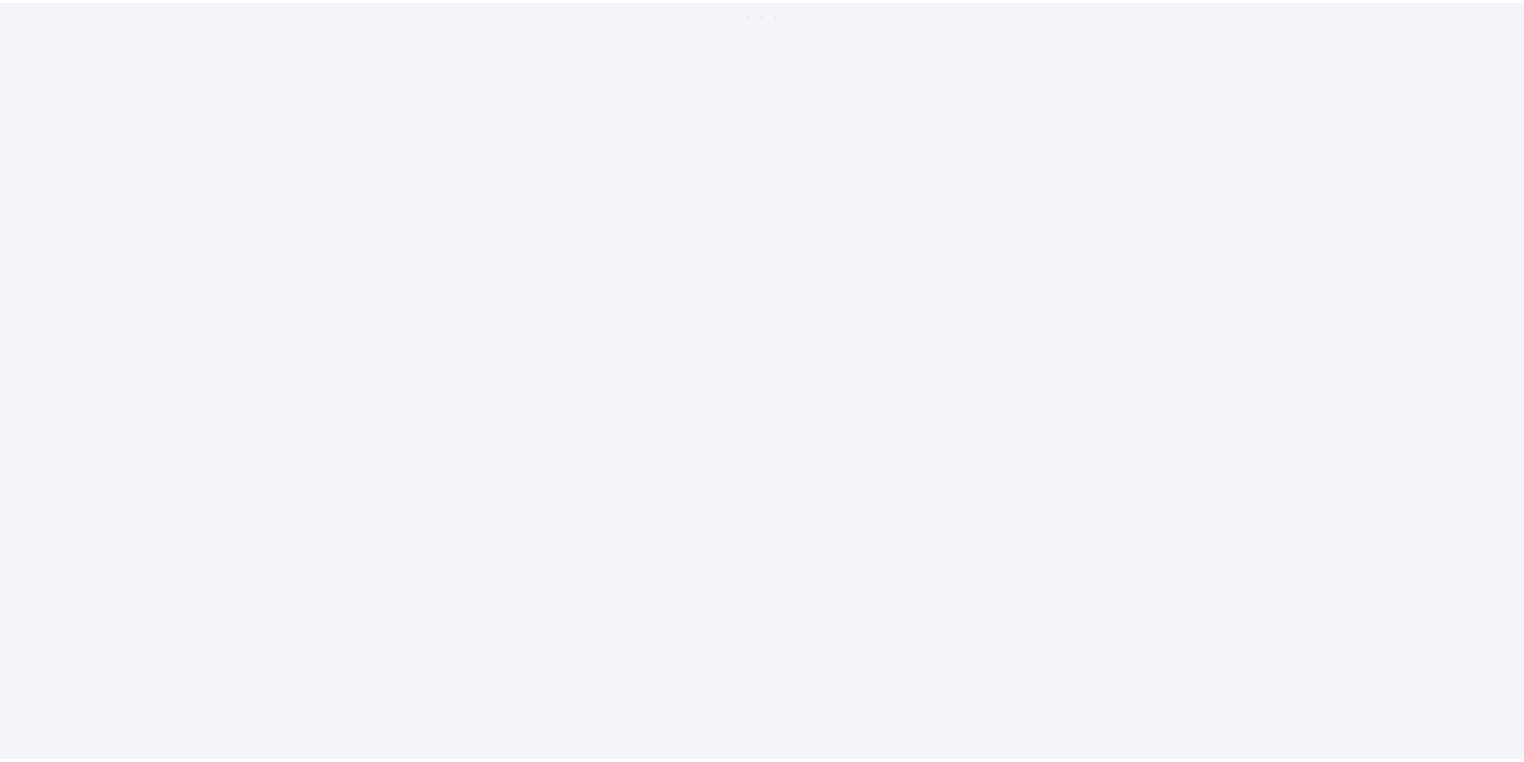 scroll, scrollTop: 0, scrollLeft: 0, axis: both 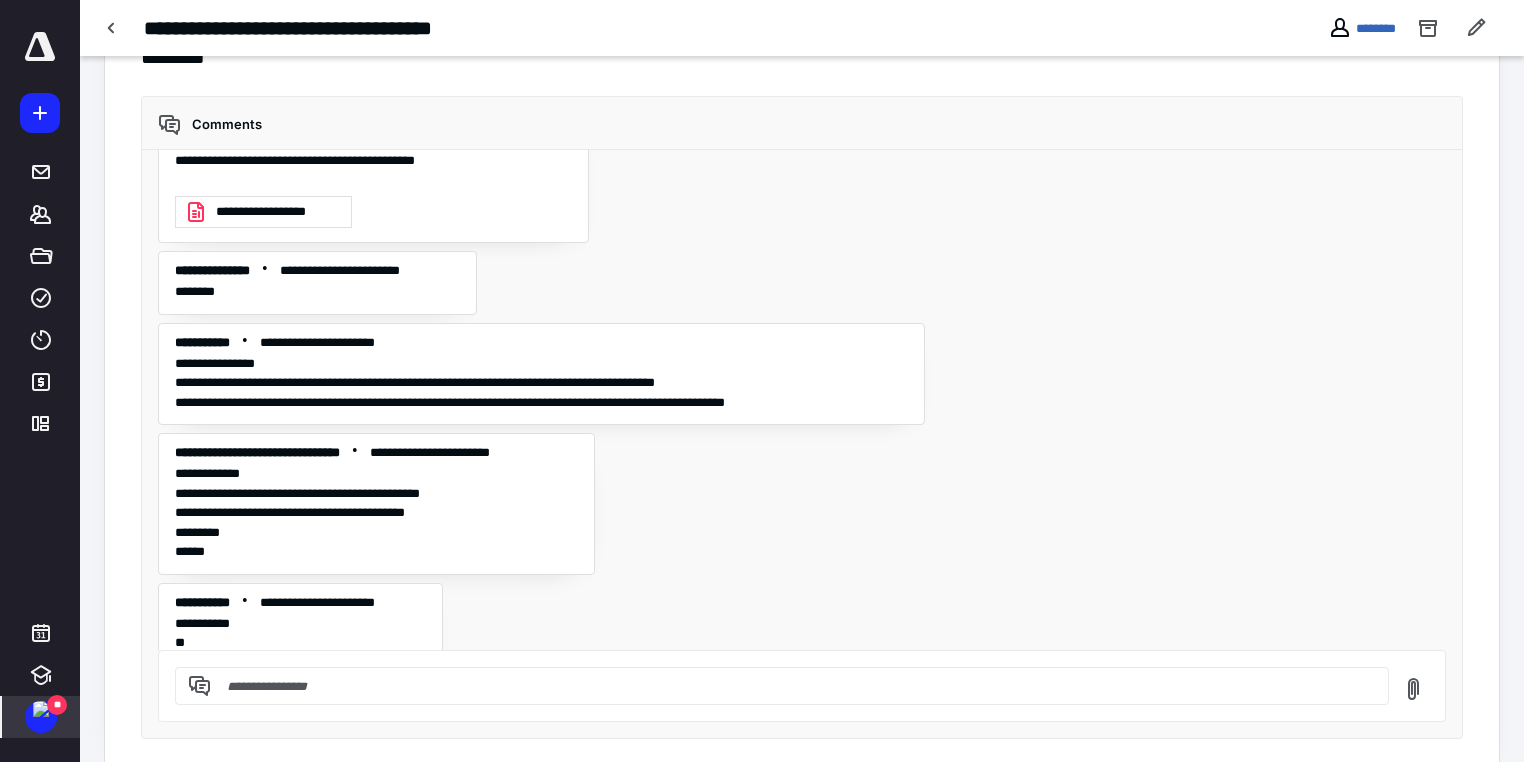 click at bounding box center [41, 709] 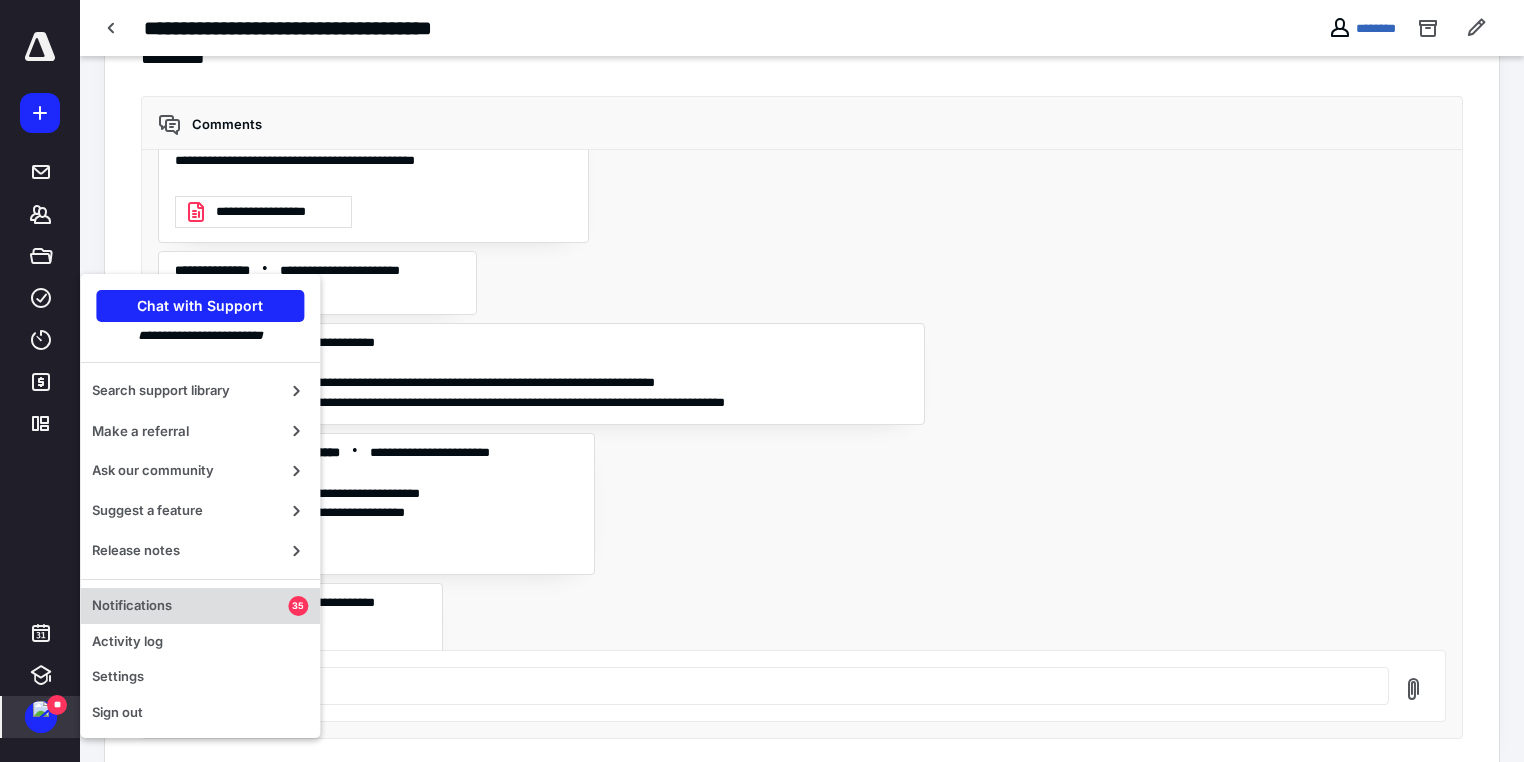 click on "Notifications" at bounding box center (190, 606) 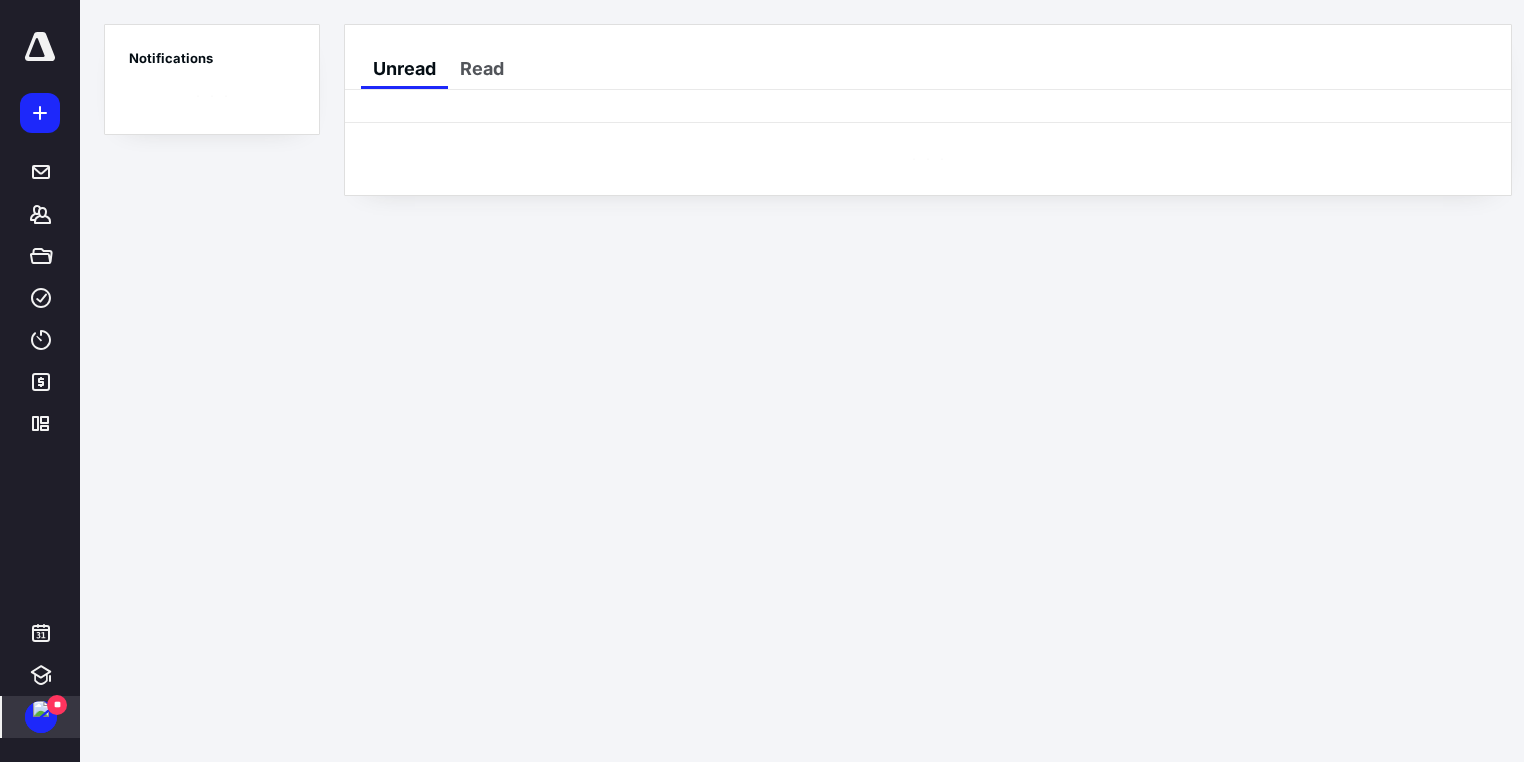 scroll, scrollTop: 0, scrollLeft: 0, axis: both 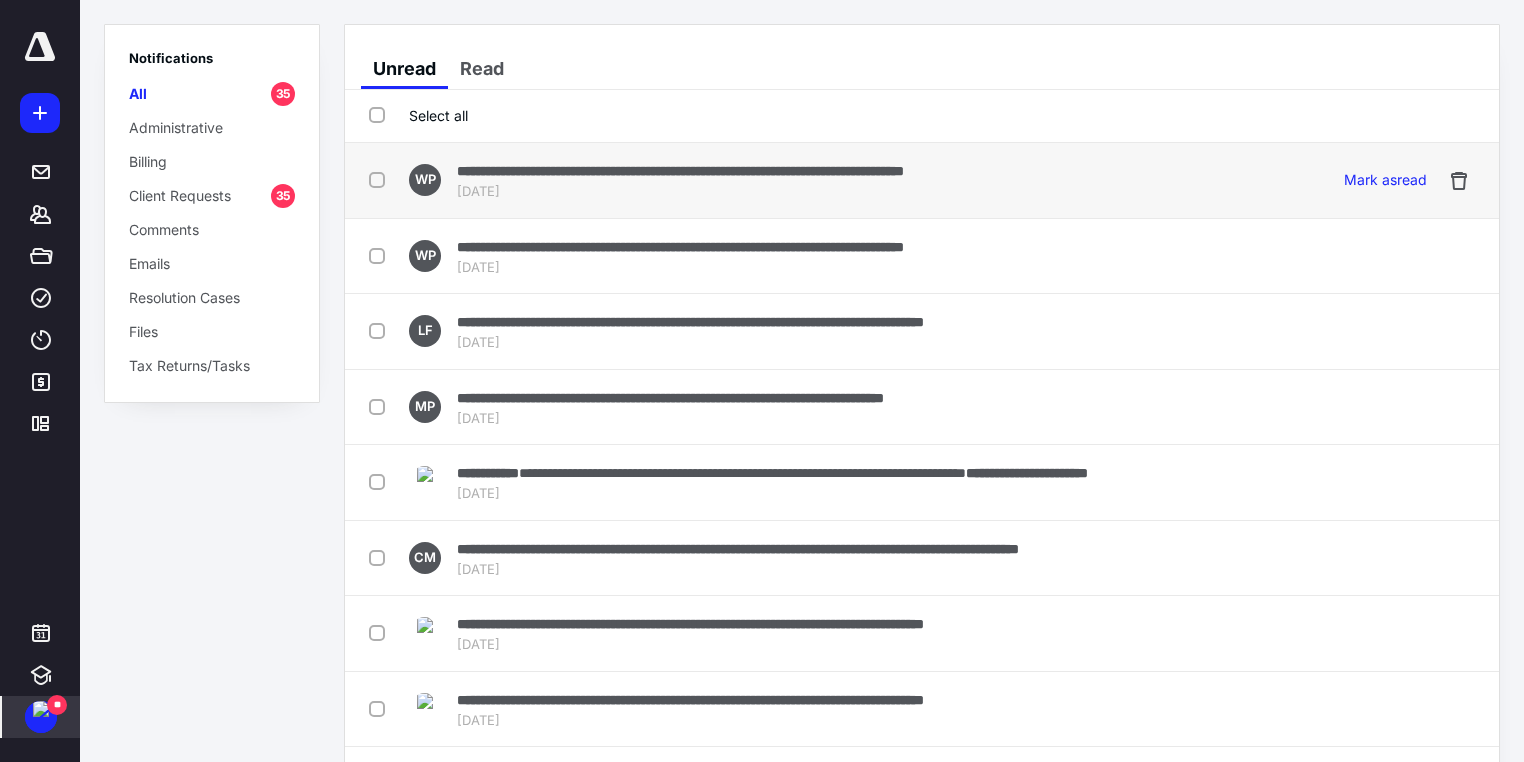 click on "**********" at bounding box center (680, 171) 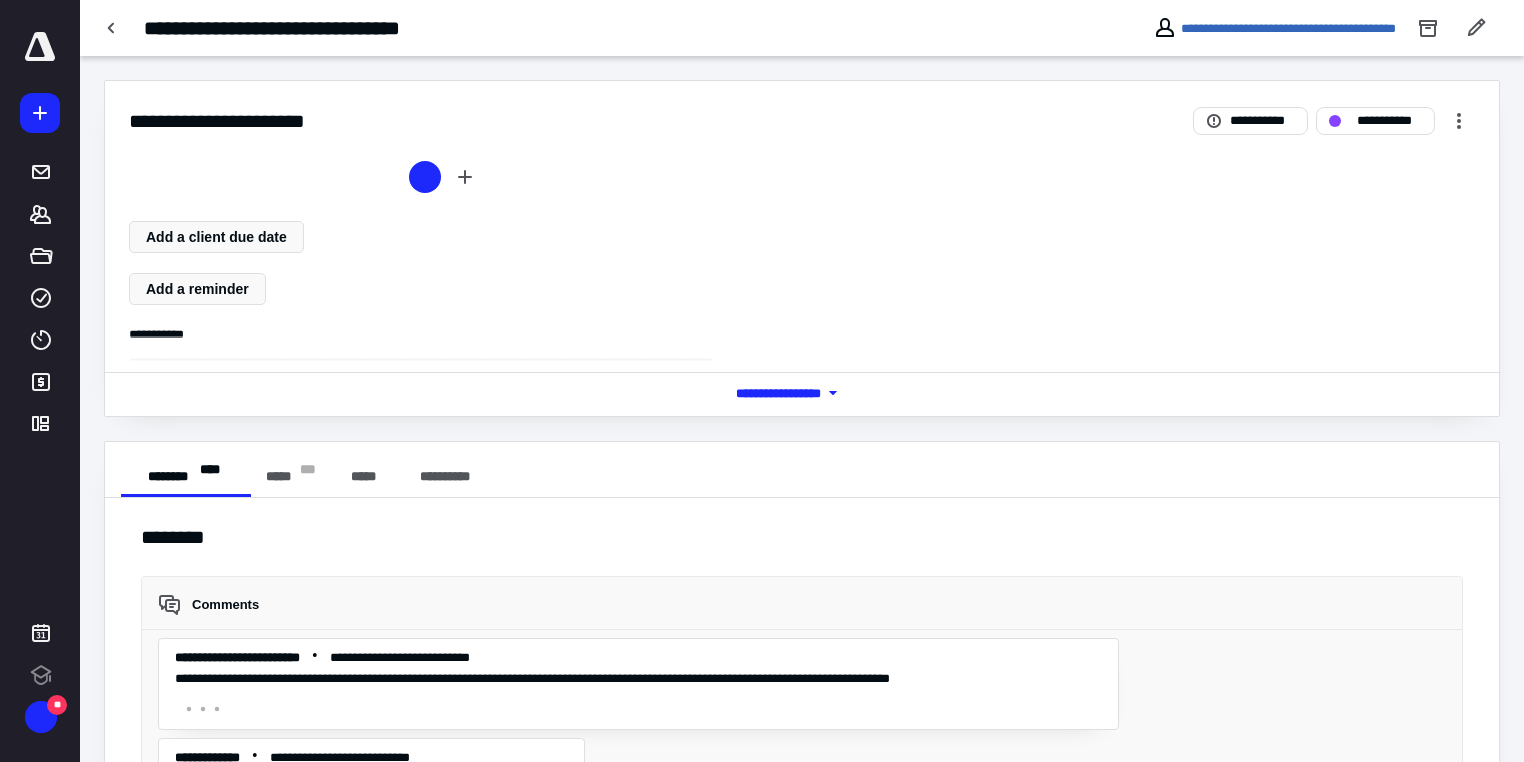 scroll, scrollTop: 0, scrollLeft: 0, axis: both 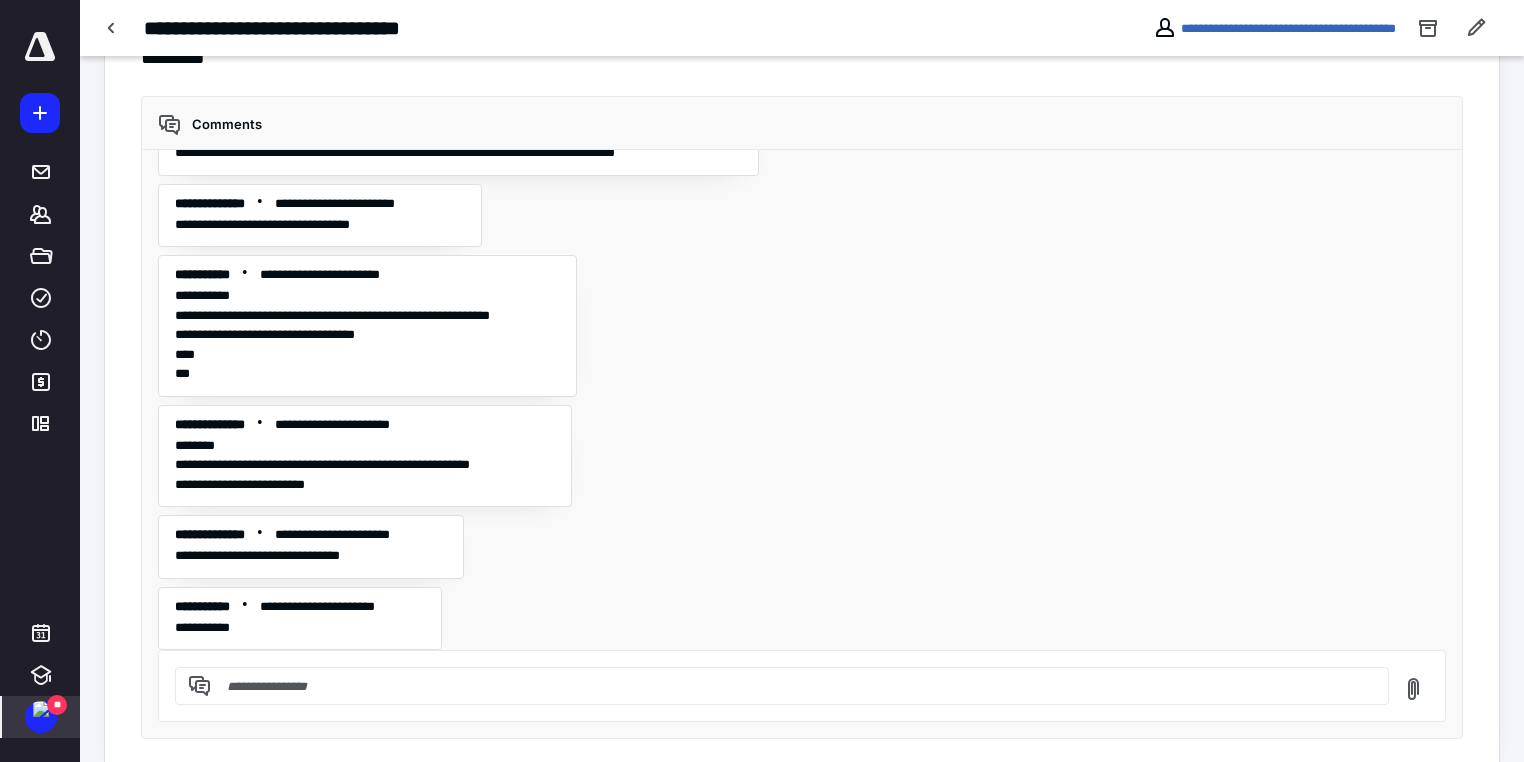 click at bounding box center [41, 709] 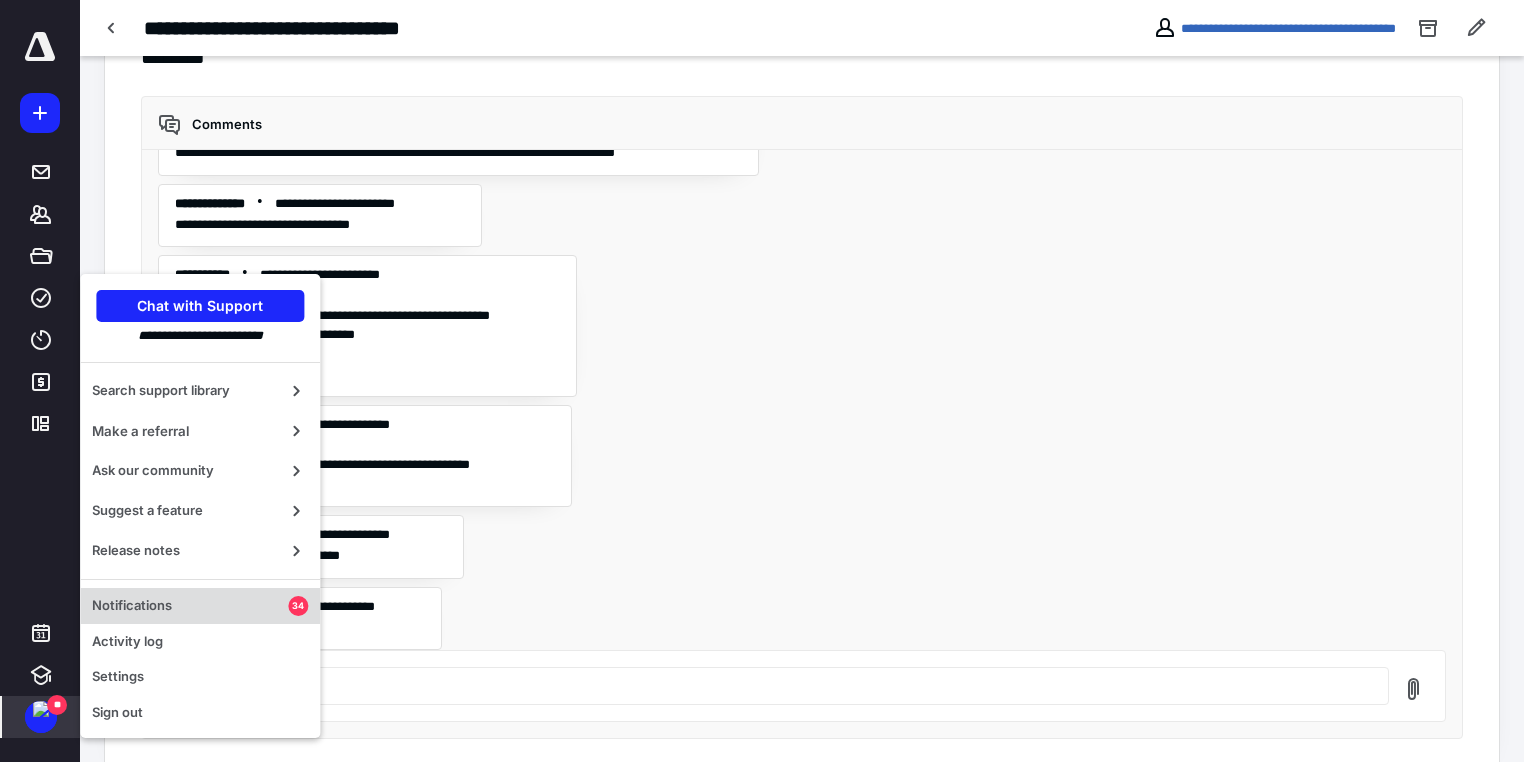 click on "Notifications" at bounding box center [190, 606] 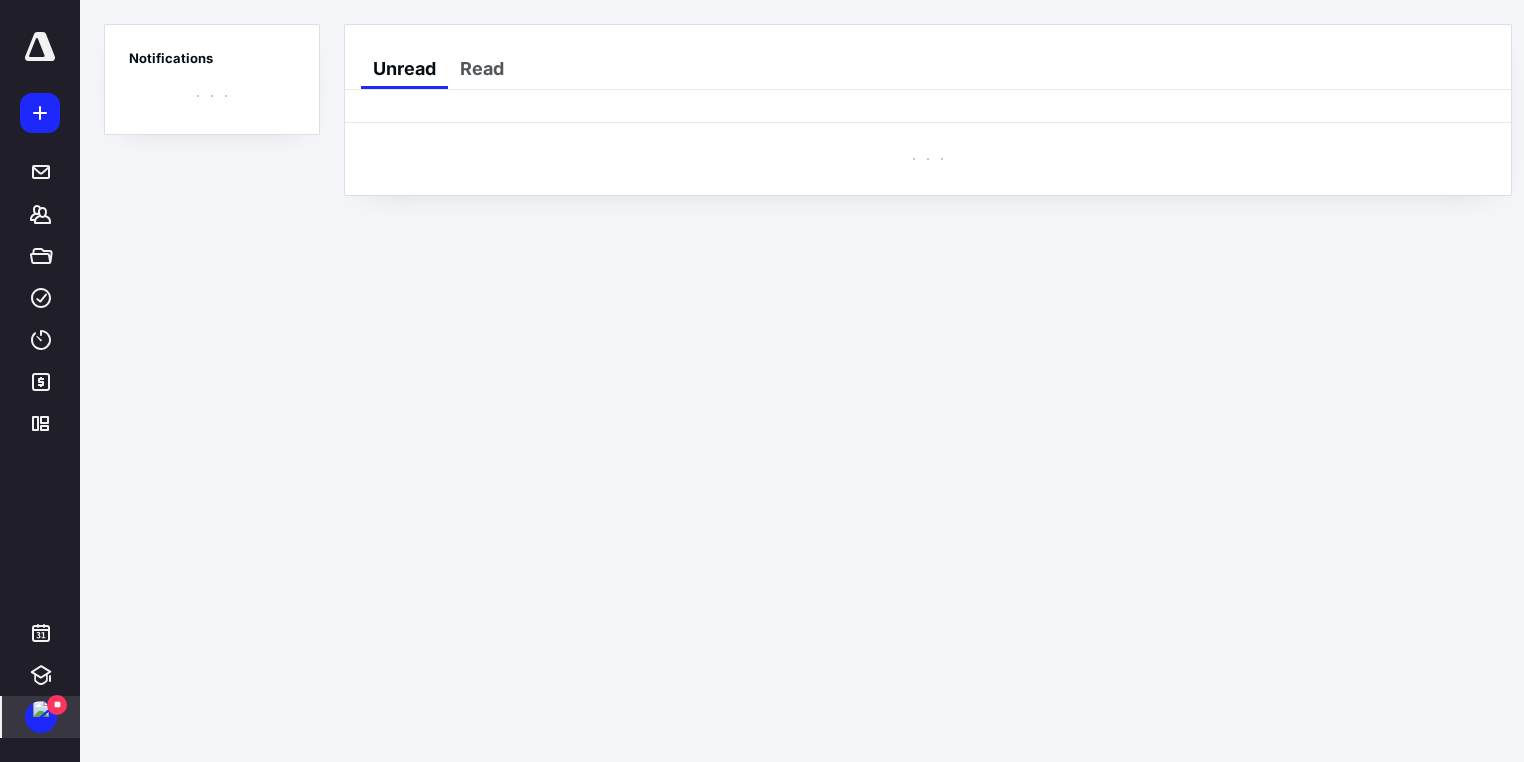 scroll, scrollTop: 0, scrollLeft: 0, axis: both 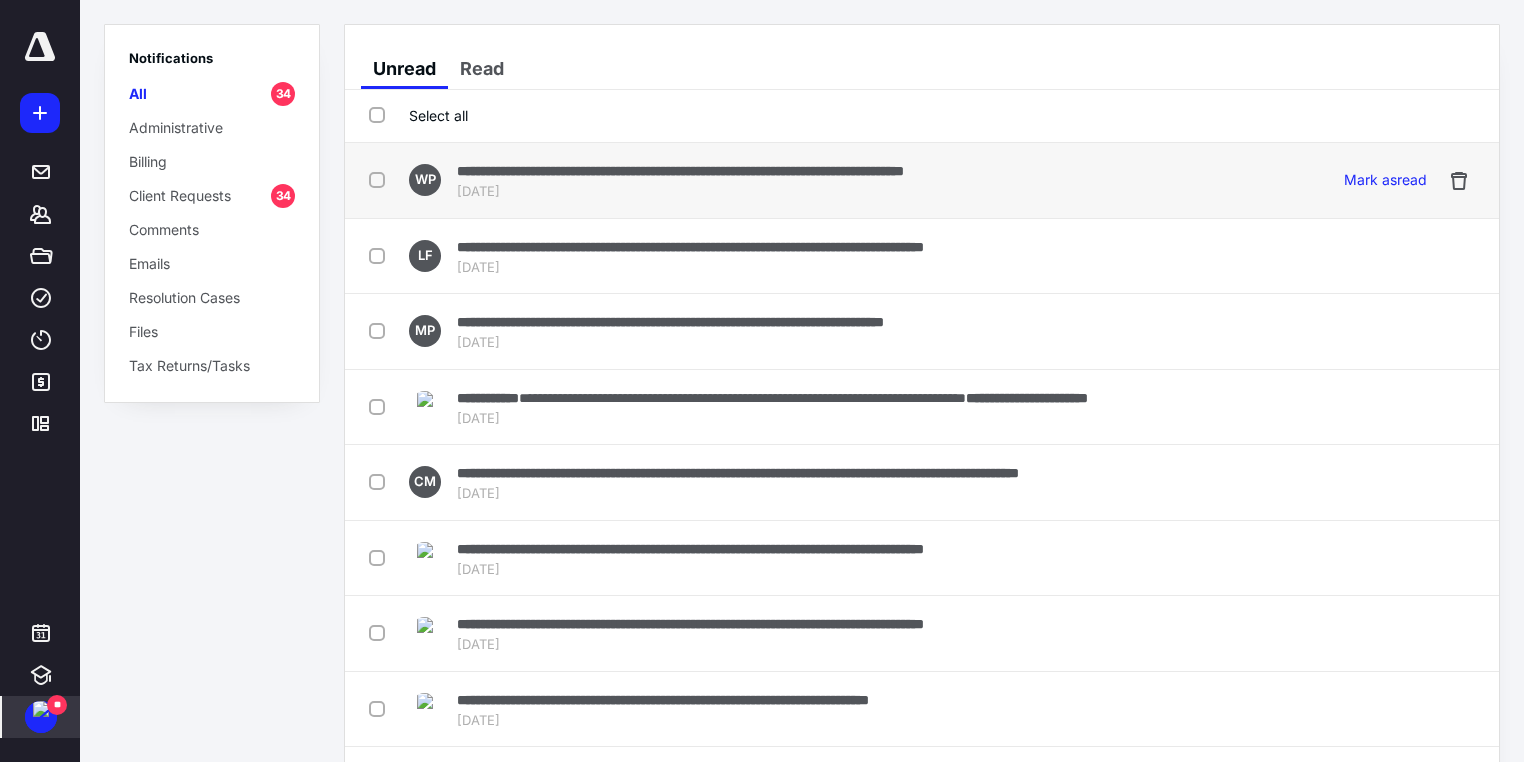 click at bounding box center [381, 179] 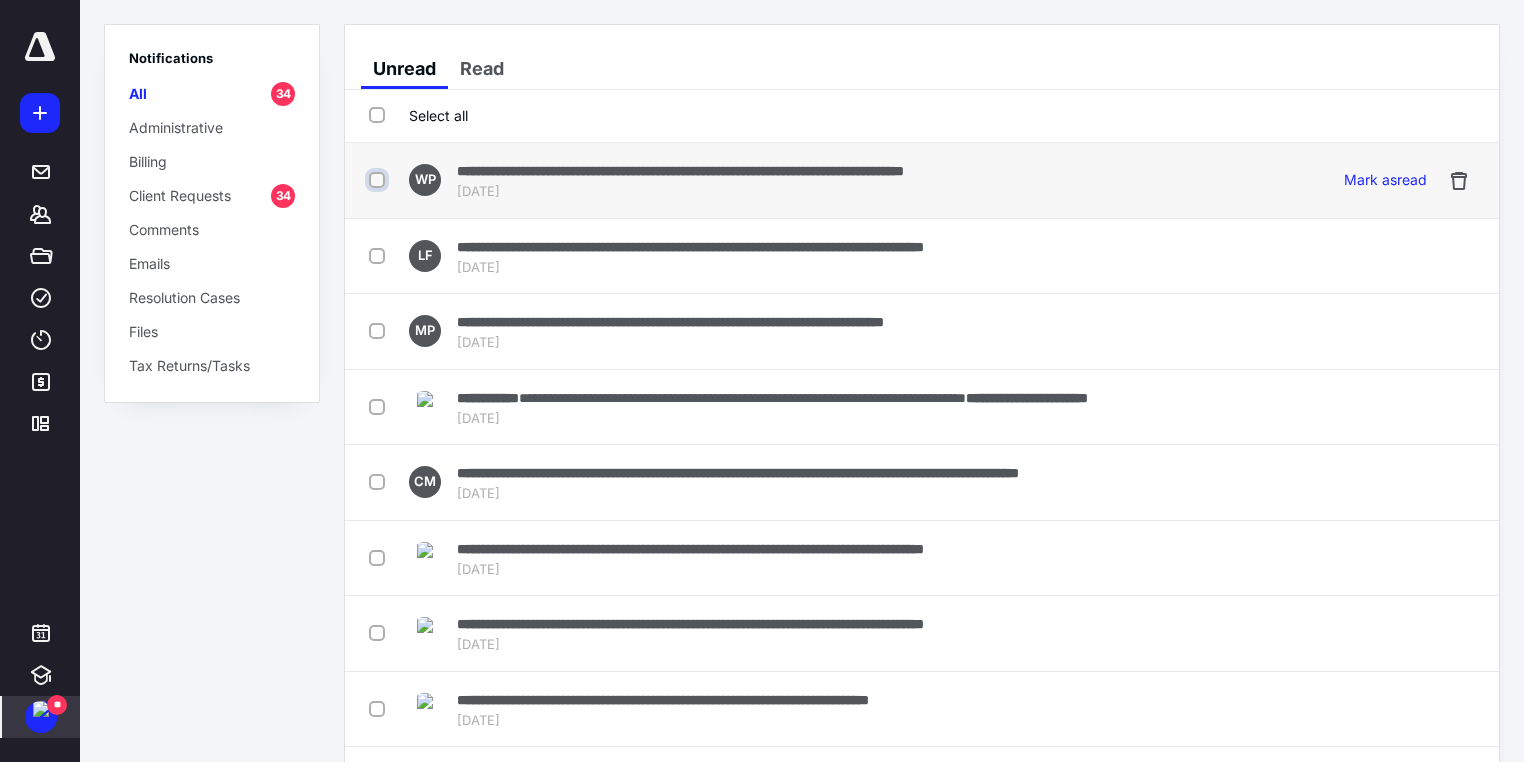 click at bounding box center (379, 180) 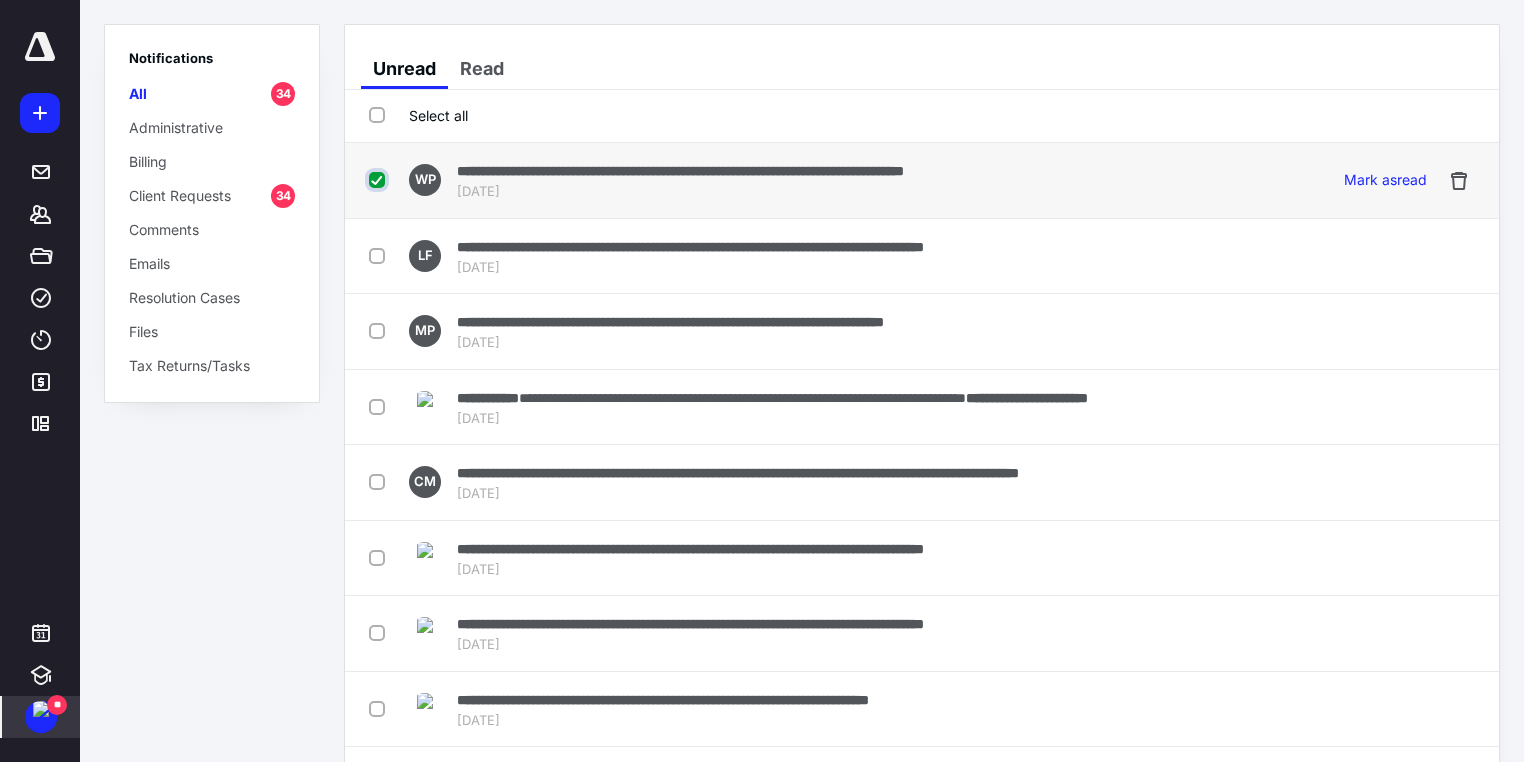 checkbox on "true" 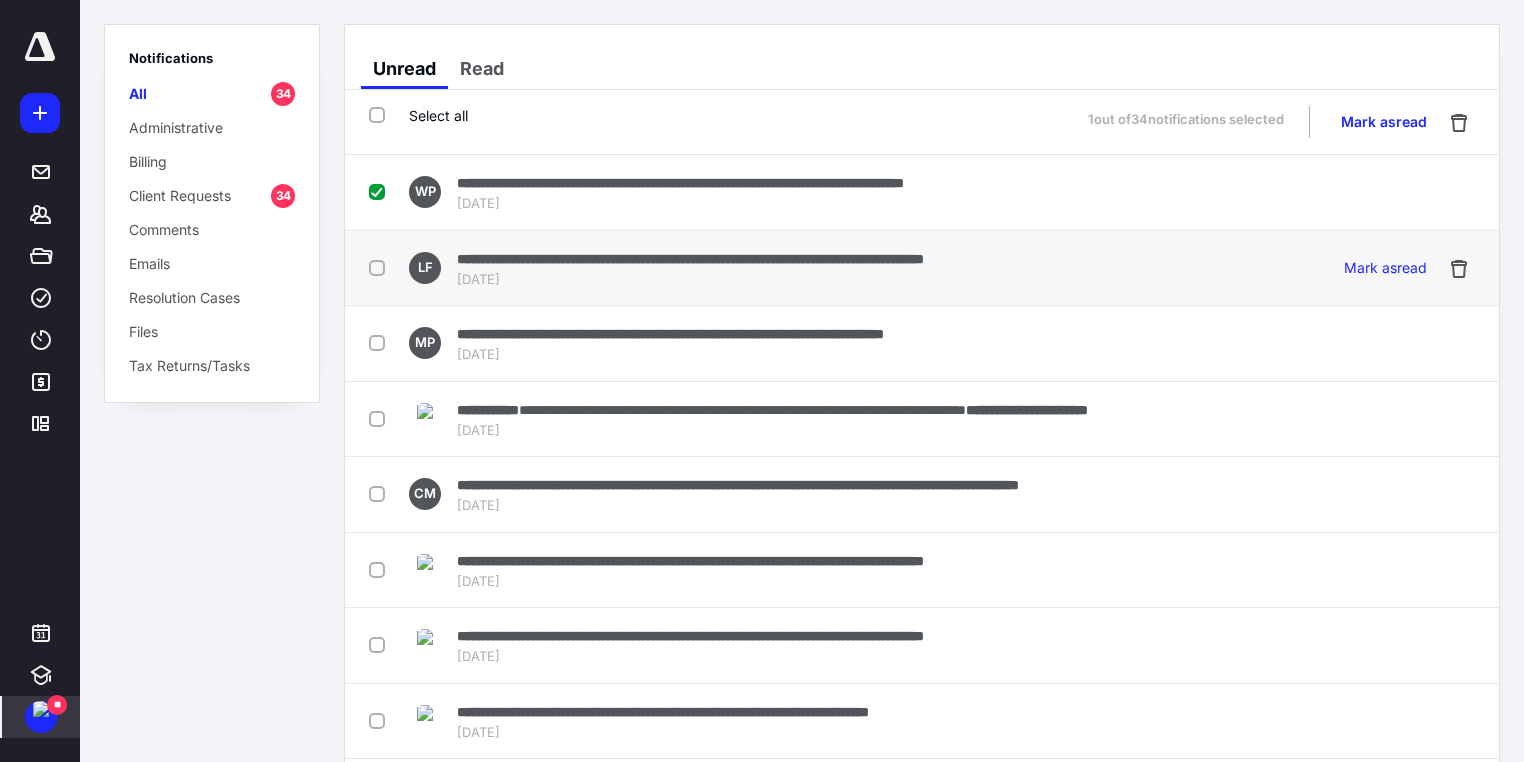 click at bounding box center [381, 267] 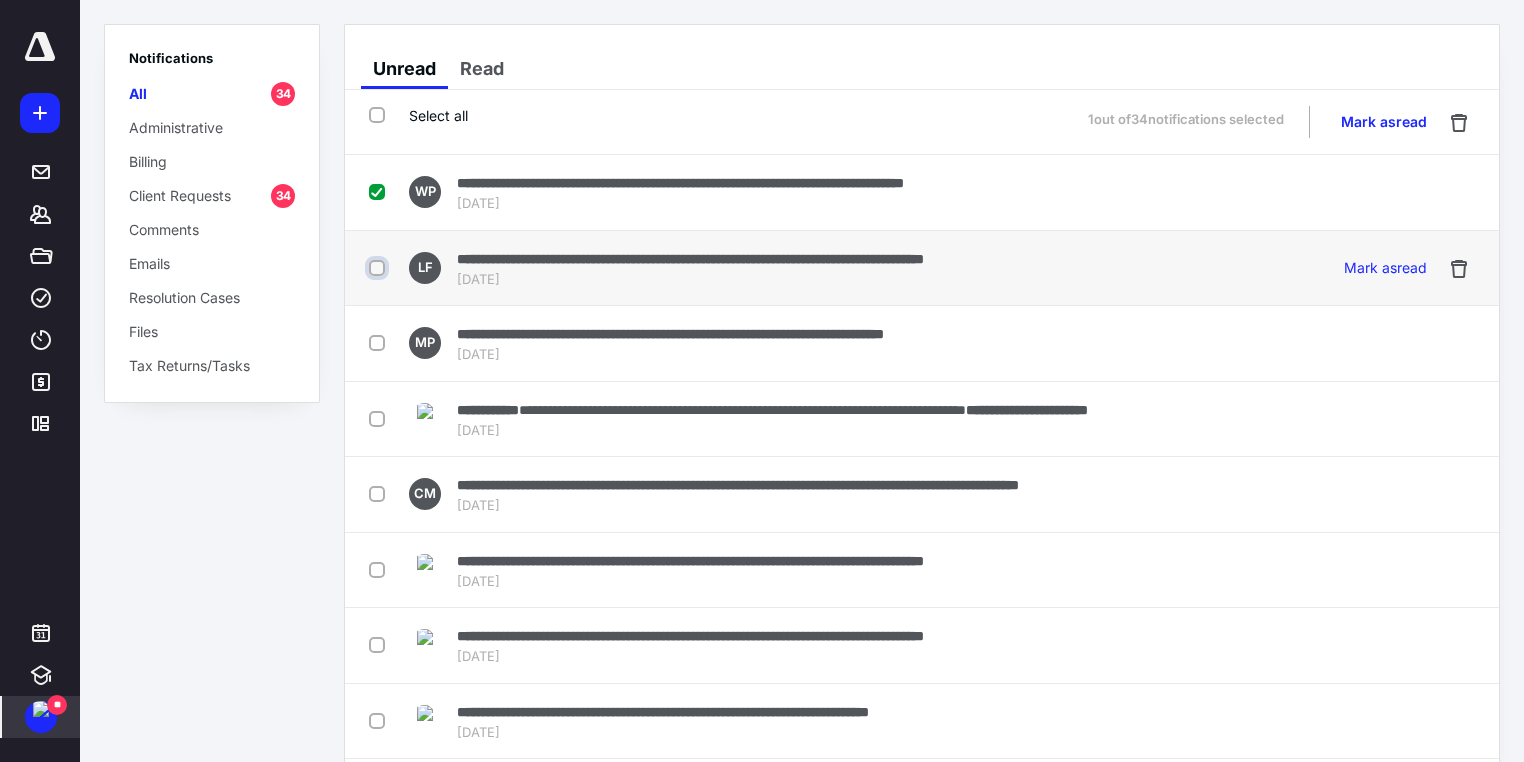 click at bounding box center (379, 268) 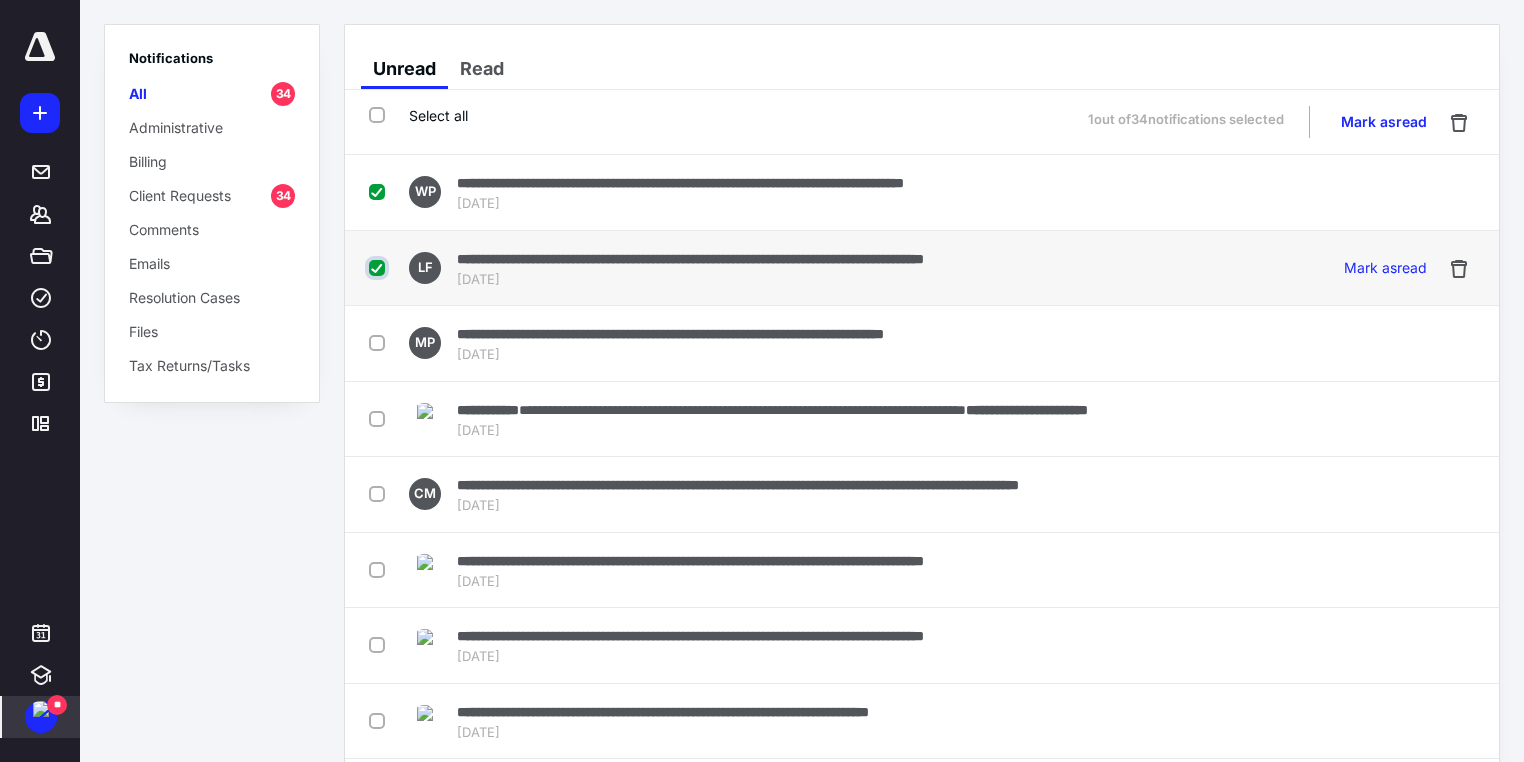 checkbox on "true" 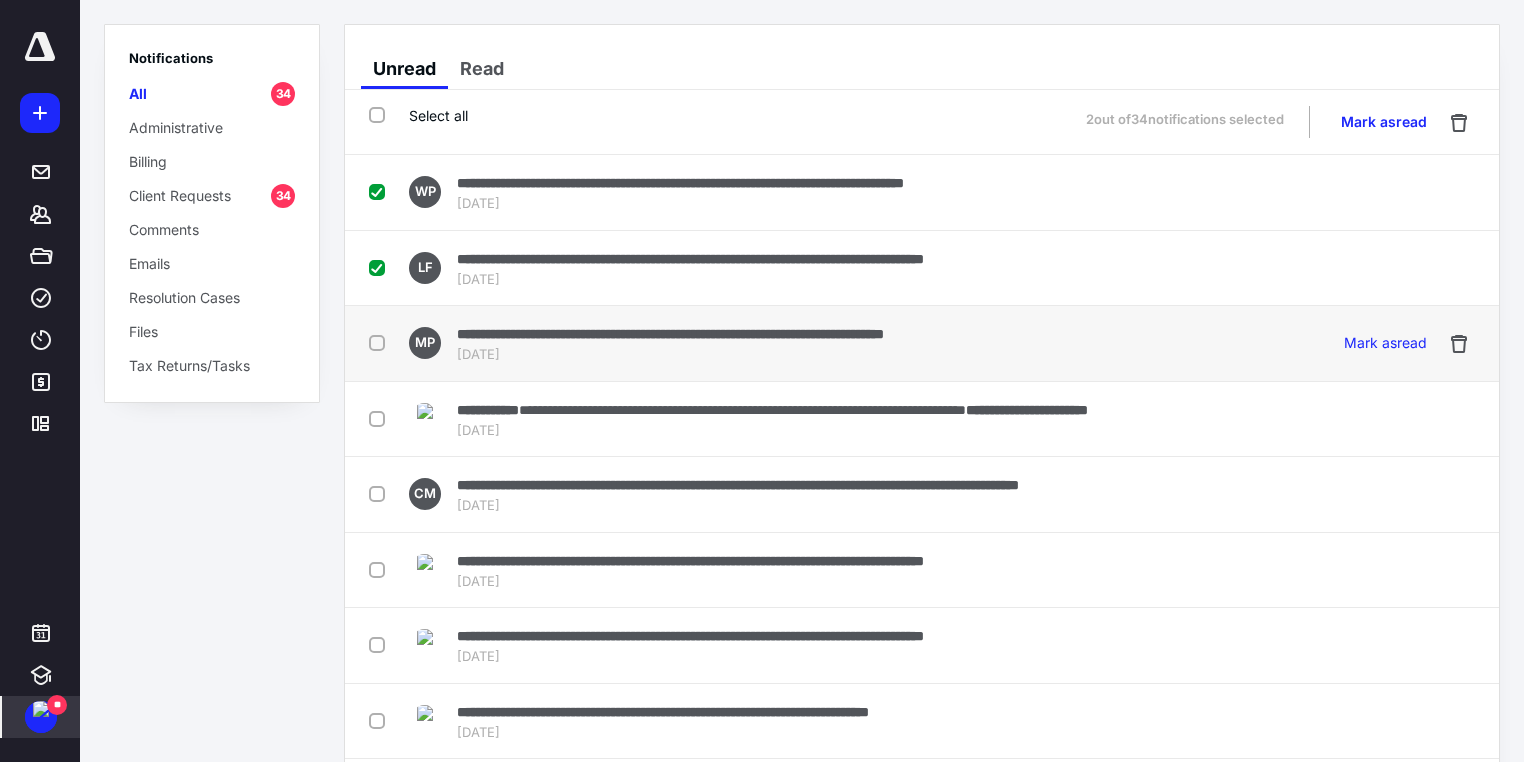 click at bounding box center (381, 342) 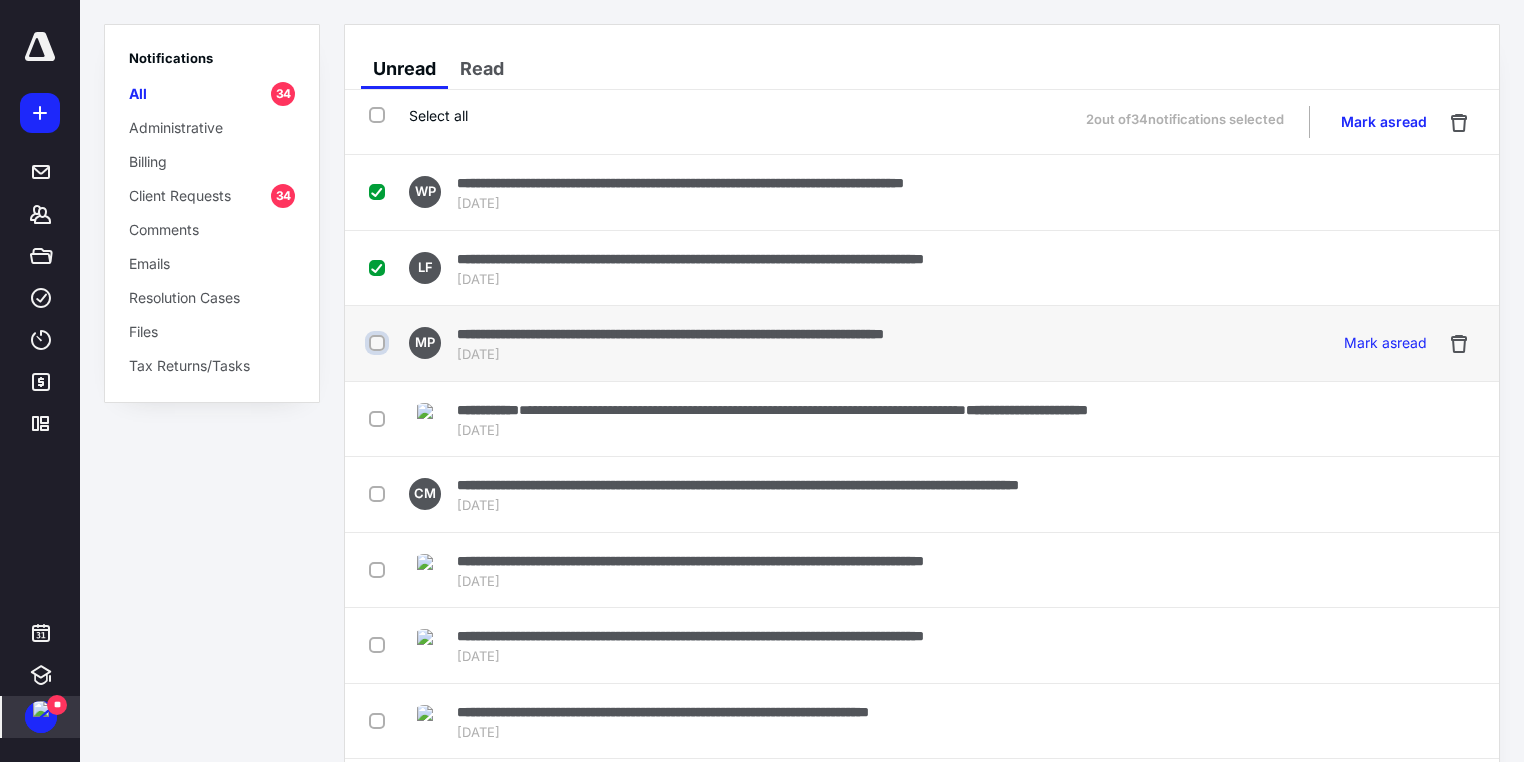 click at bounding box center [379, 343] 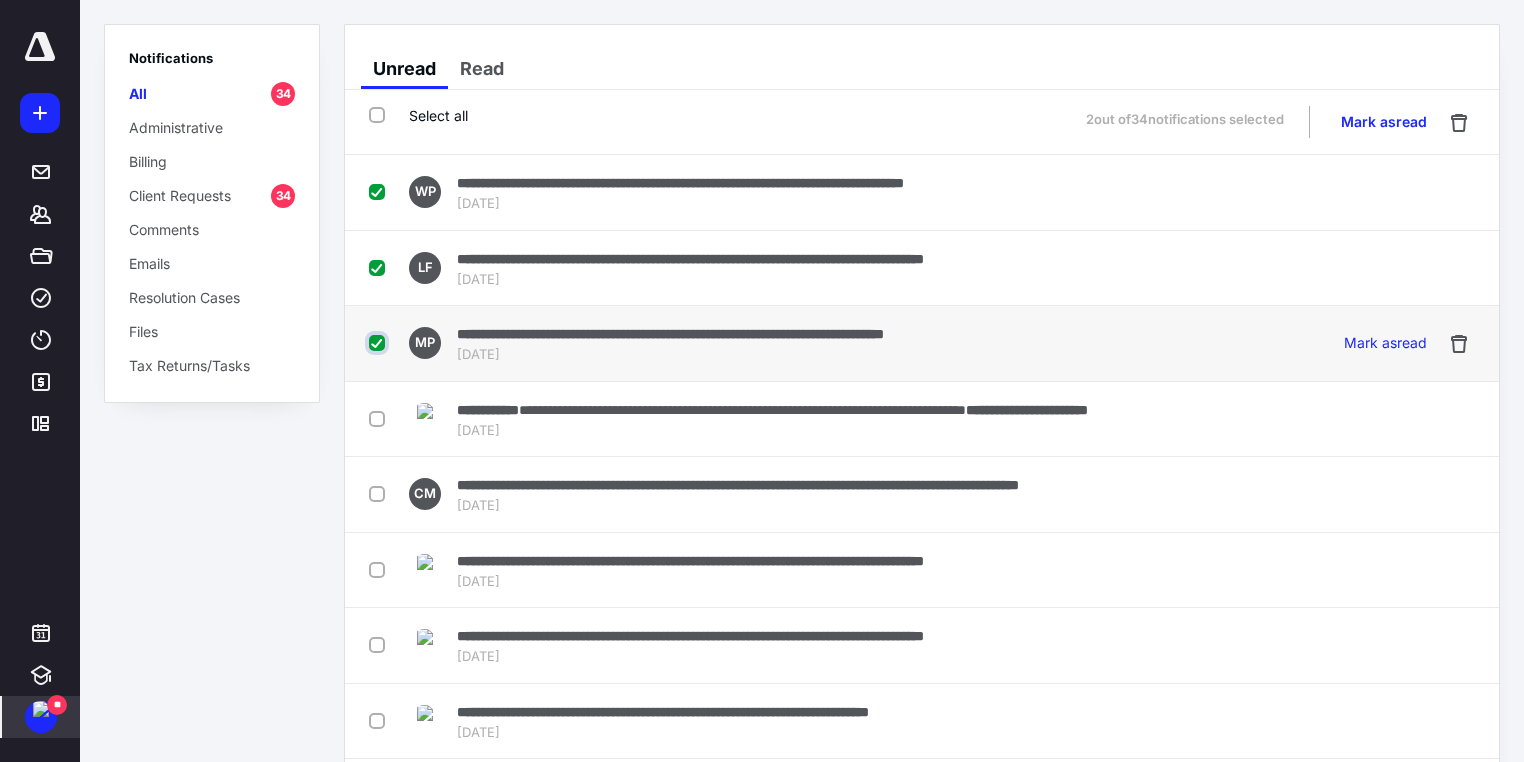 checkbox on "true" 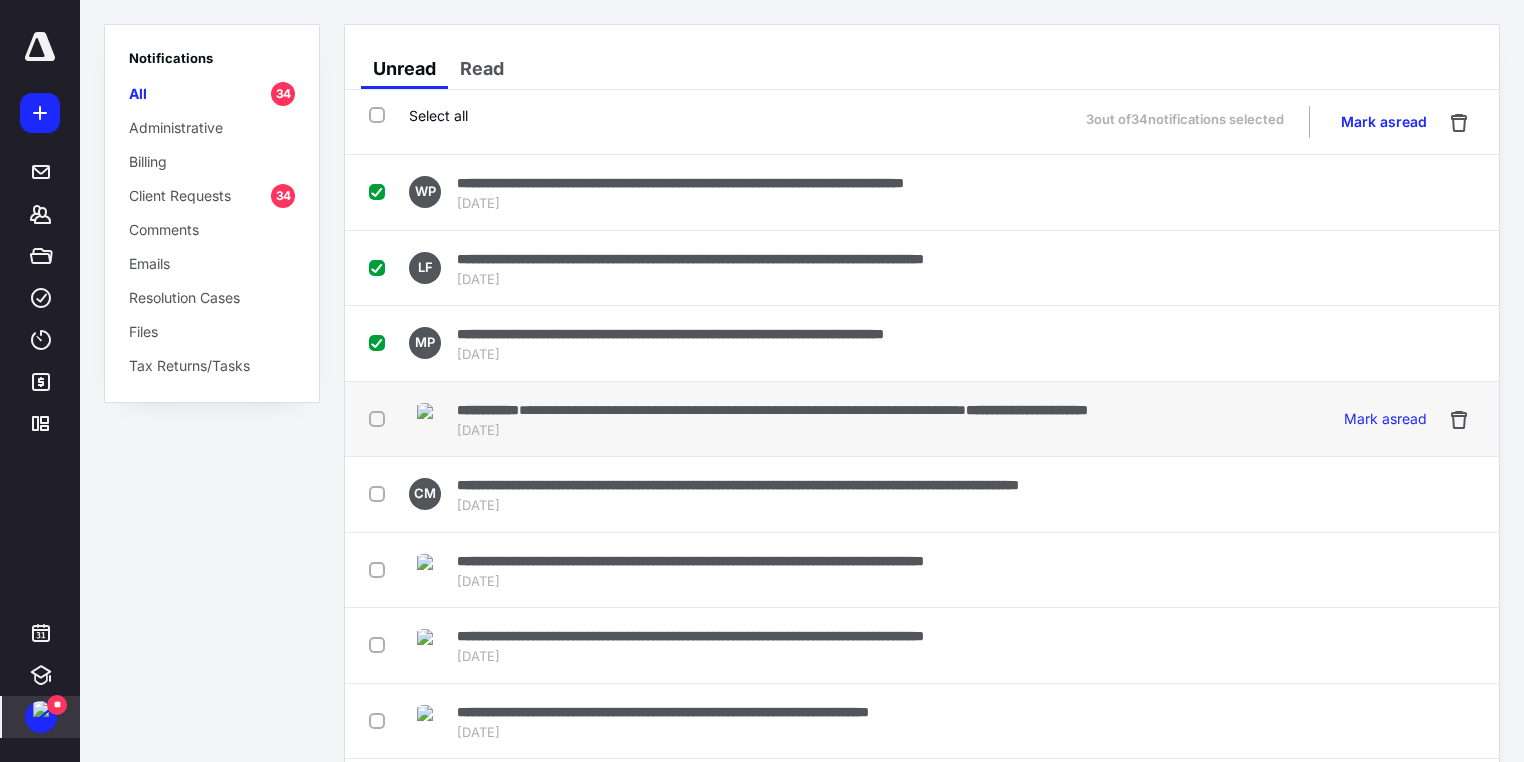 click at bounding box center (381, 418) 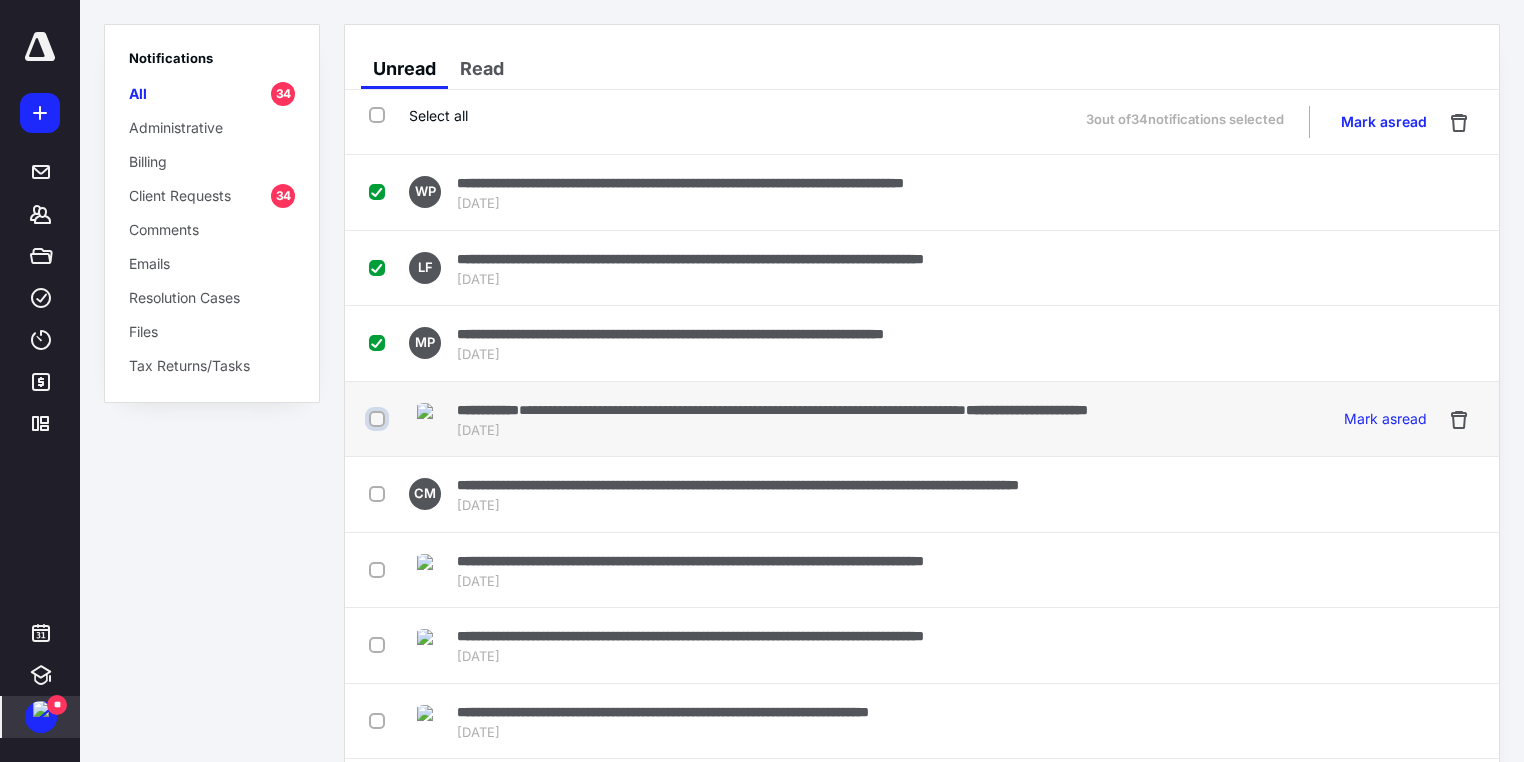 click at bounding box center [379, 419] 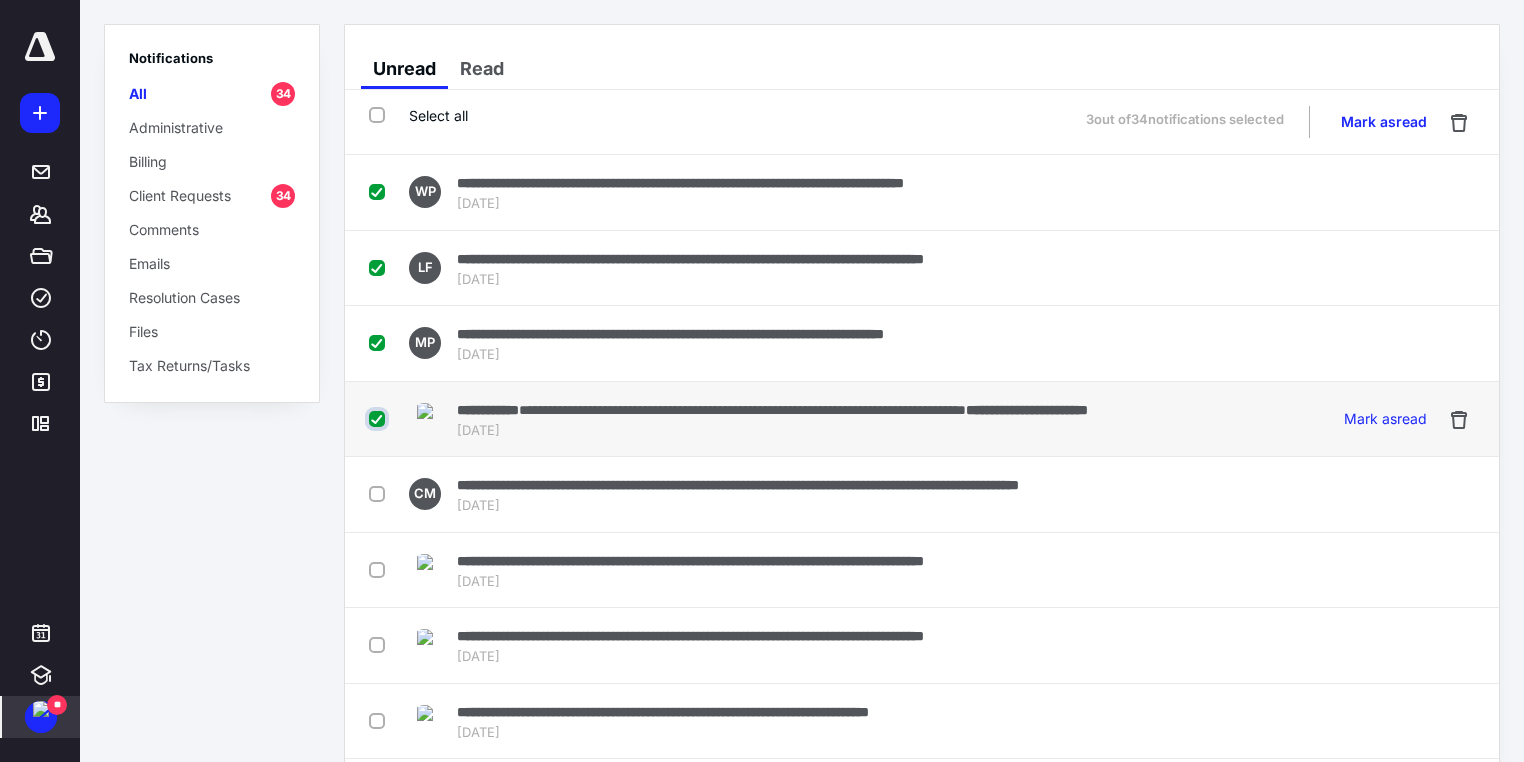 checkbox on "true" 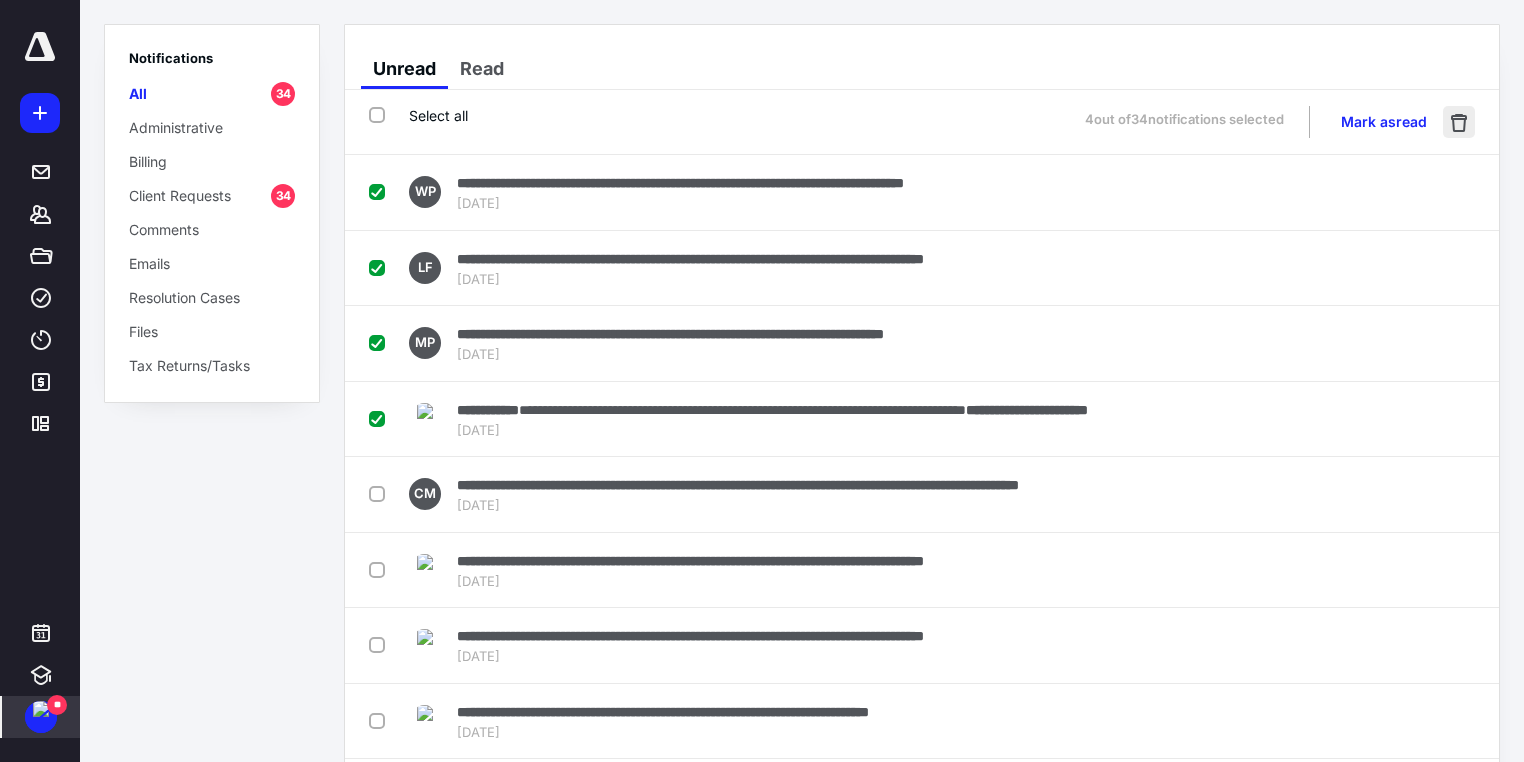 click at bounding box center [1459, 122] 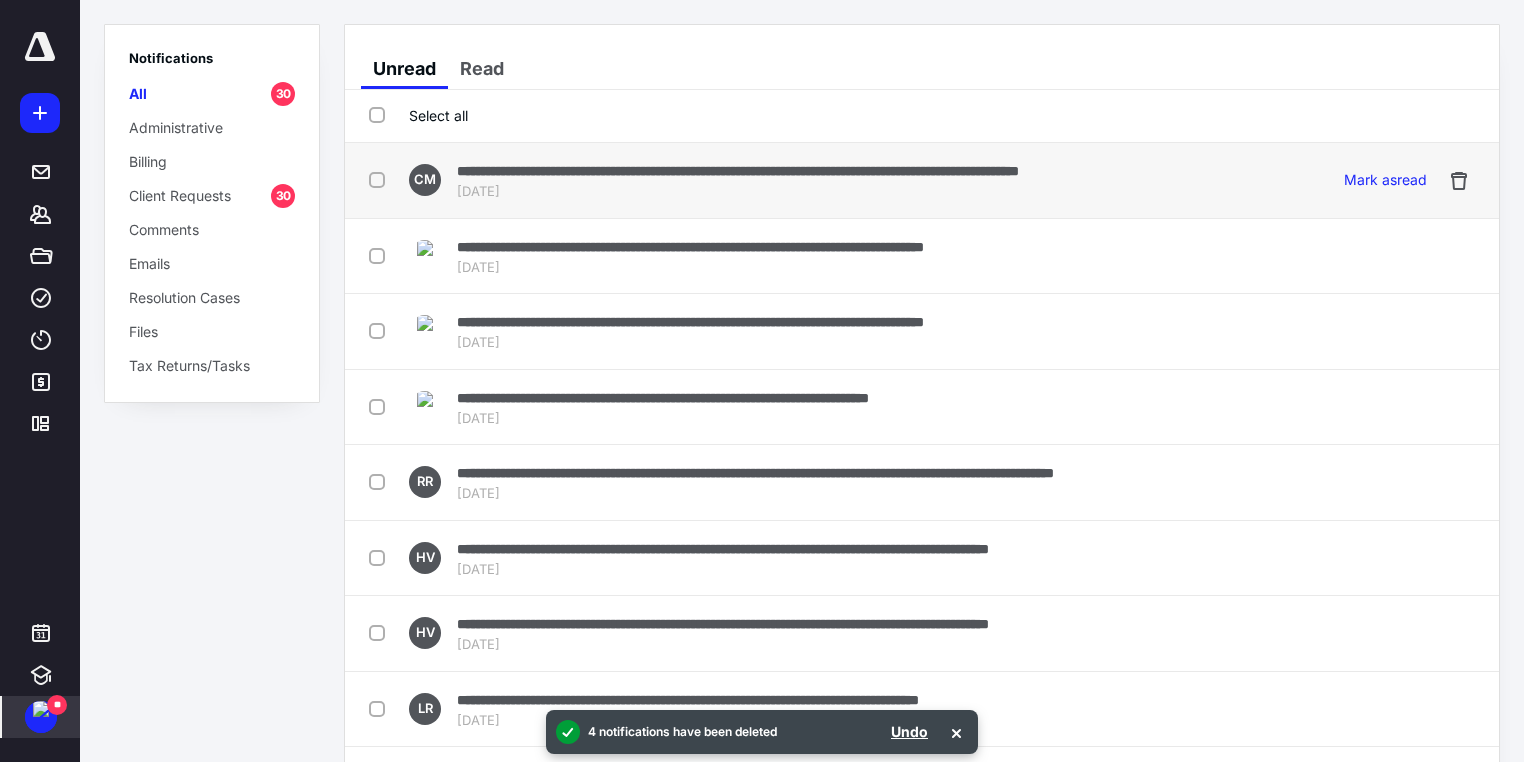 click on "**********" at bounding box center [738, 171] 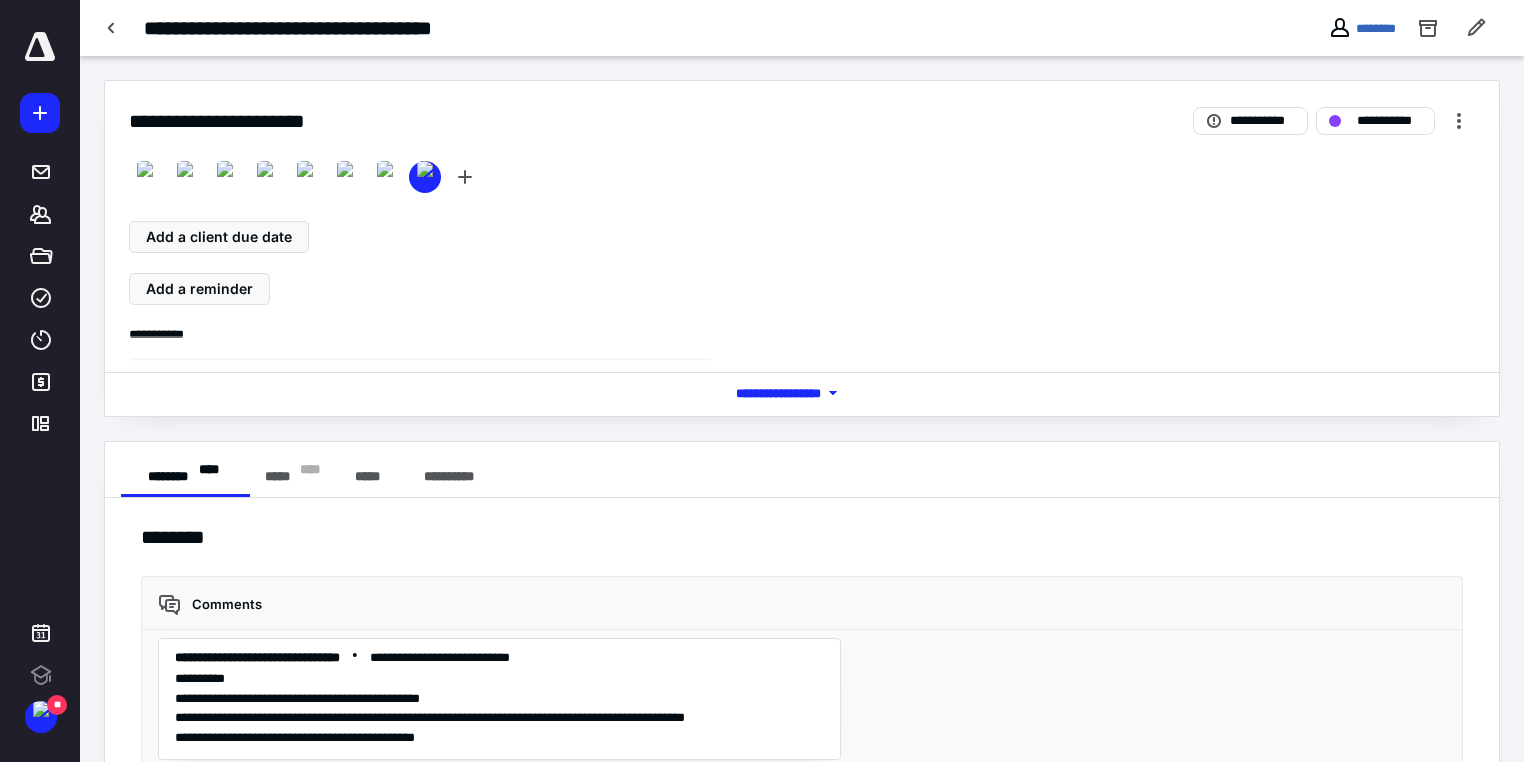 scroll, scrollTop: 0, scrollLeft: 0, axis: both 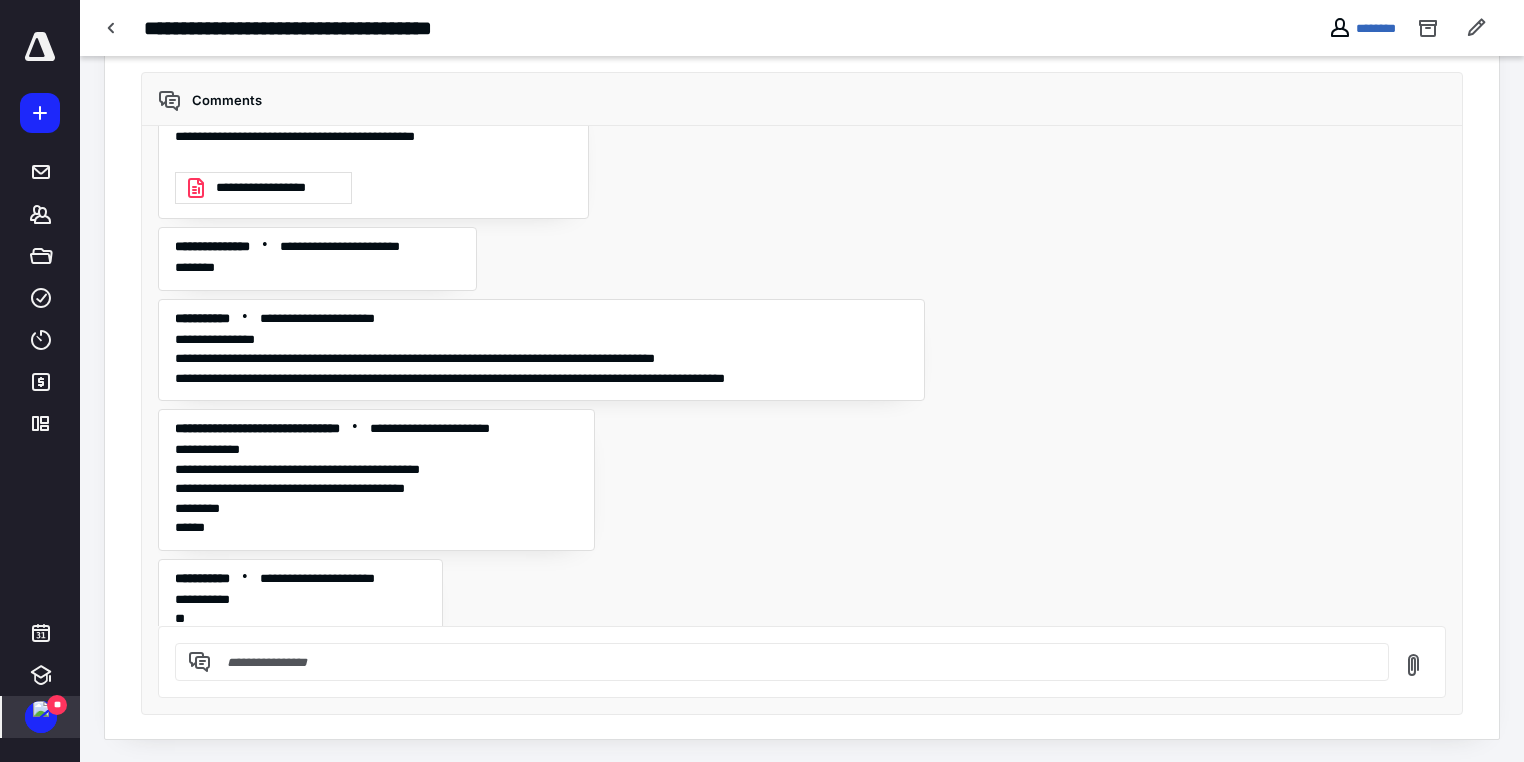 click at bounding box center (41, 709) 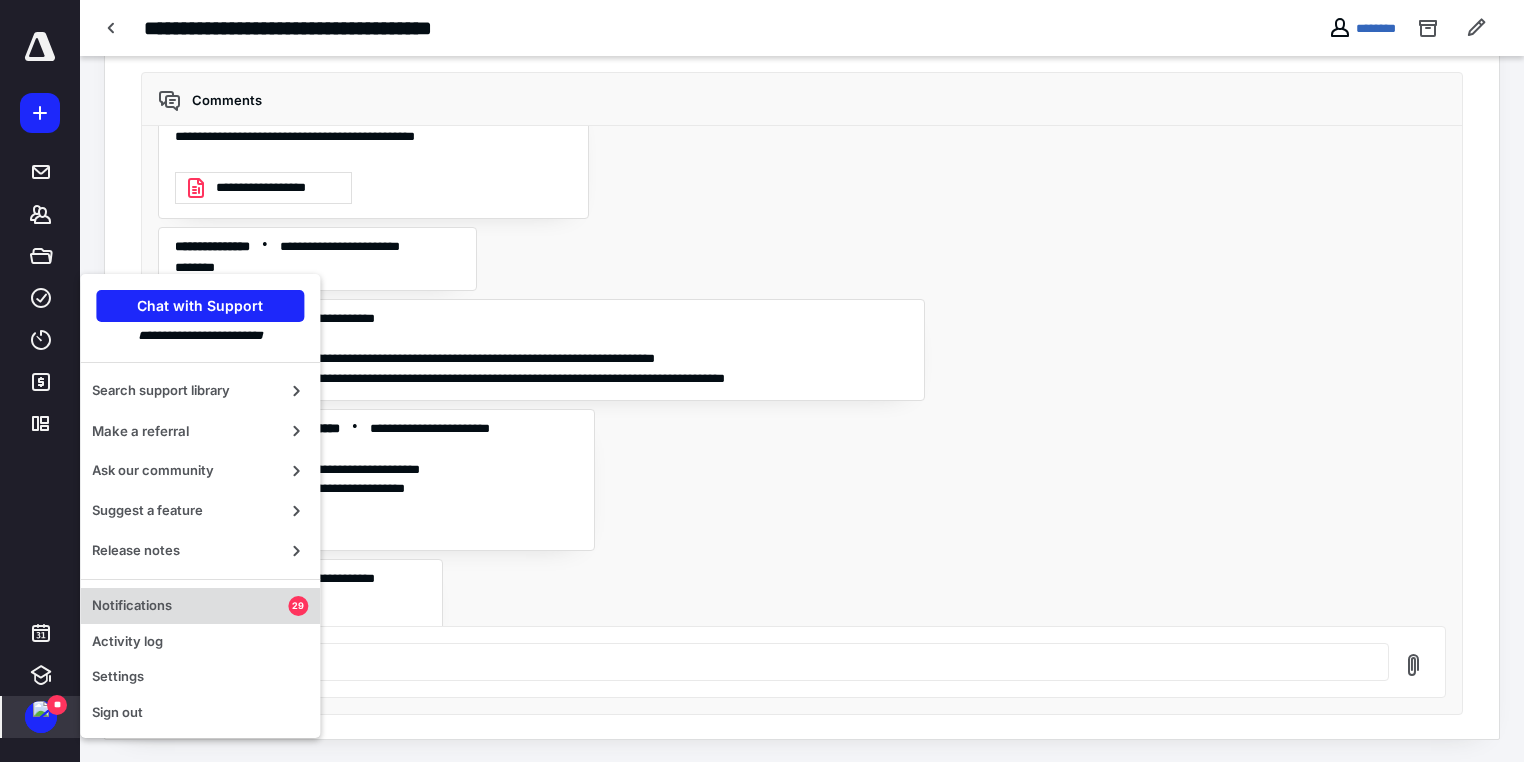 click on "Notifications" at bounding box center (190, 606) 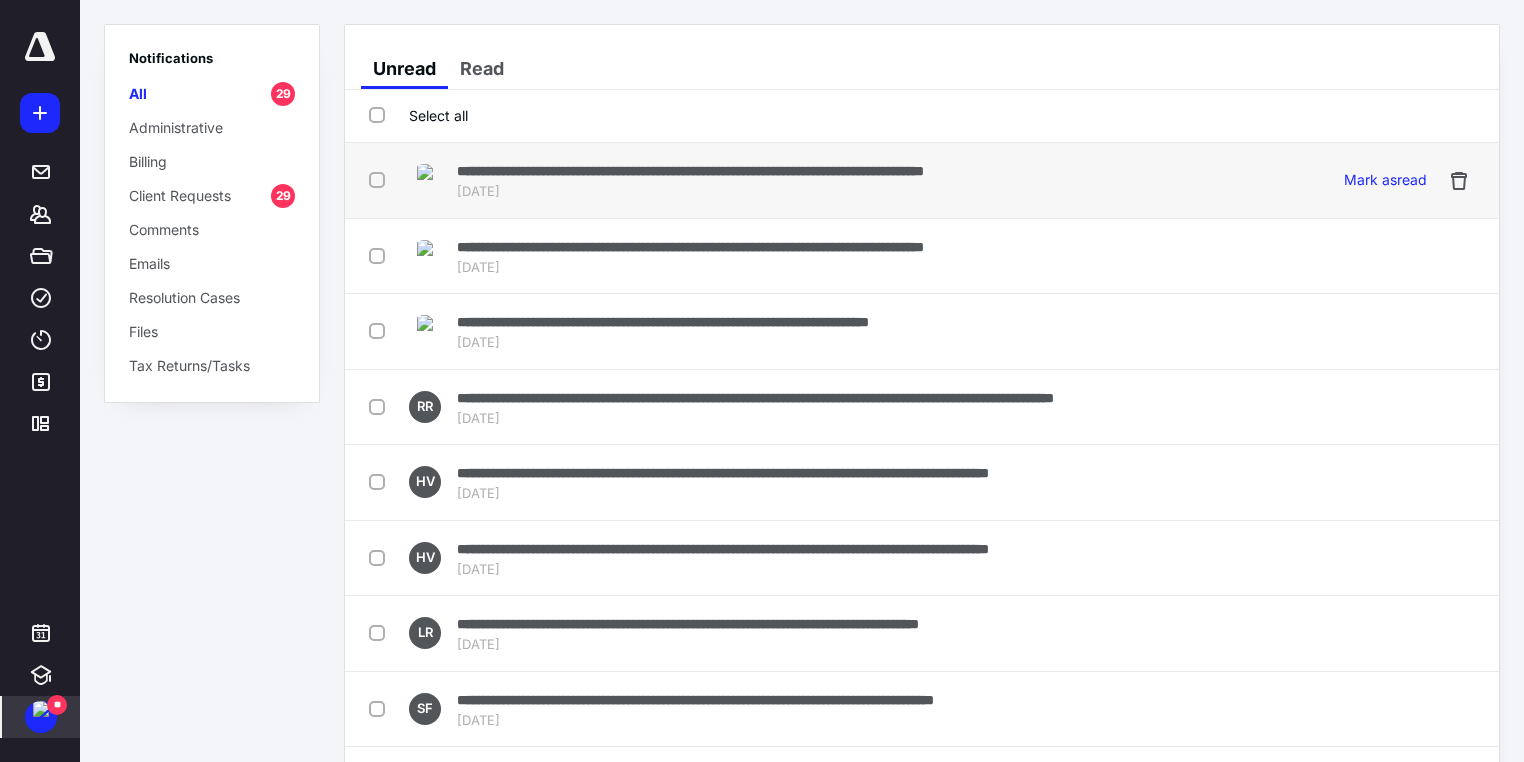 click on "**********" at bounding box center [690, 171] 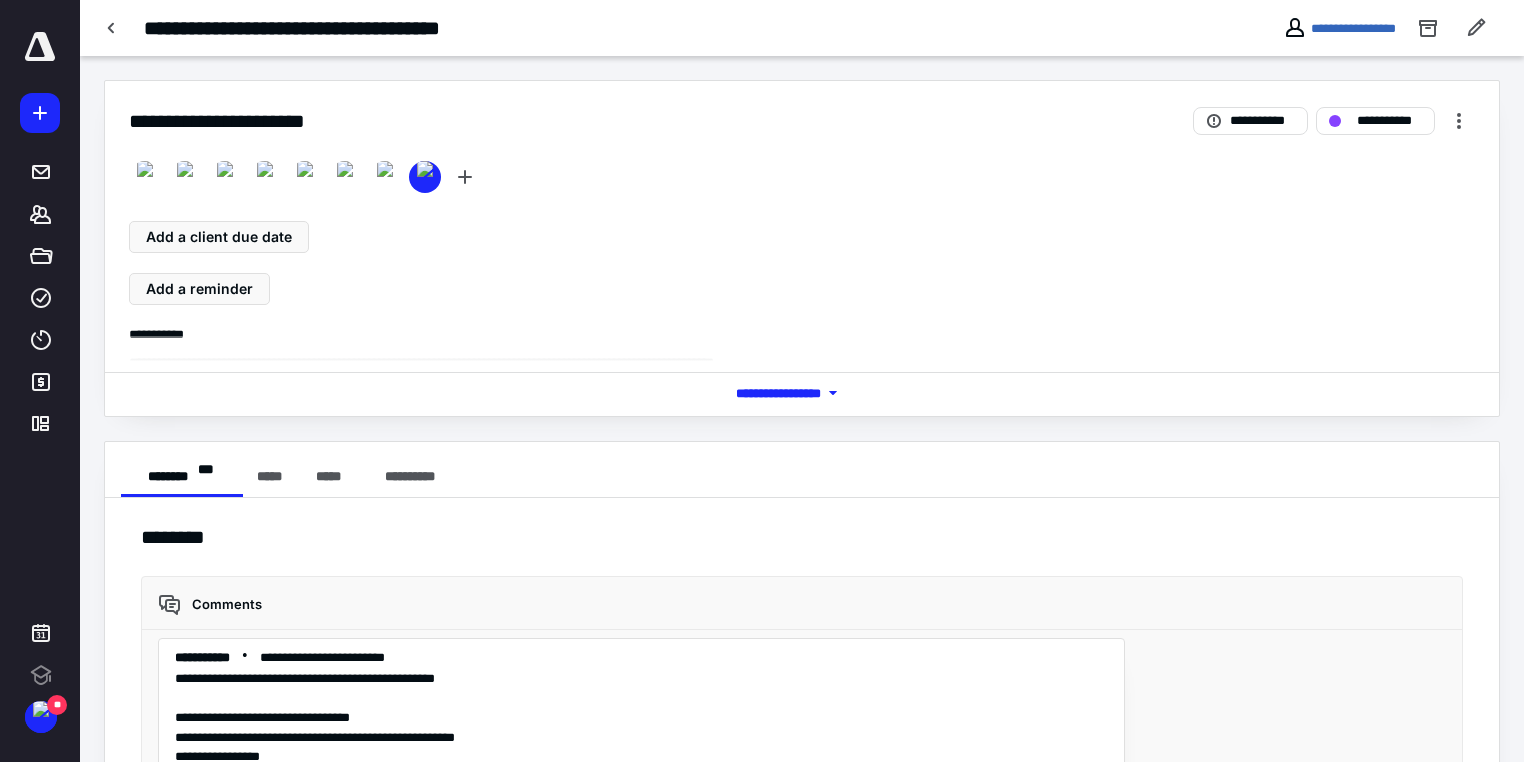 scroll, scrollTop: 0, scrollLeft: 0, axis: both 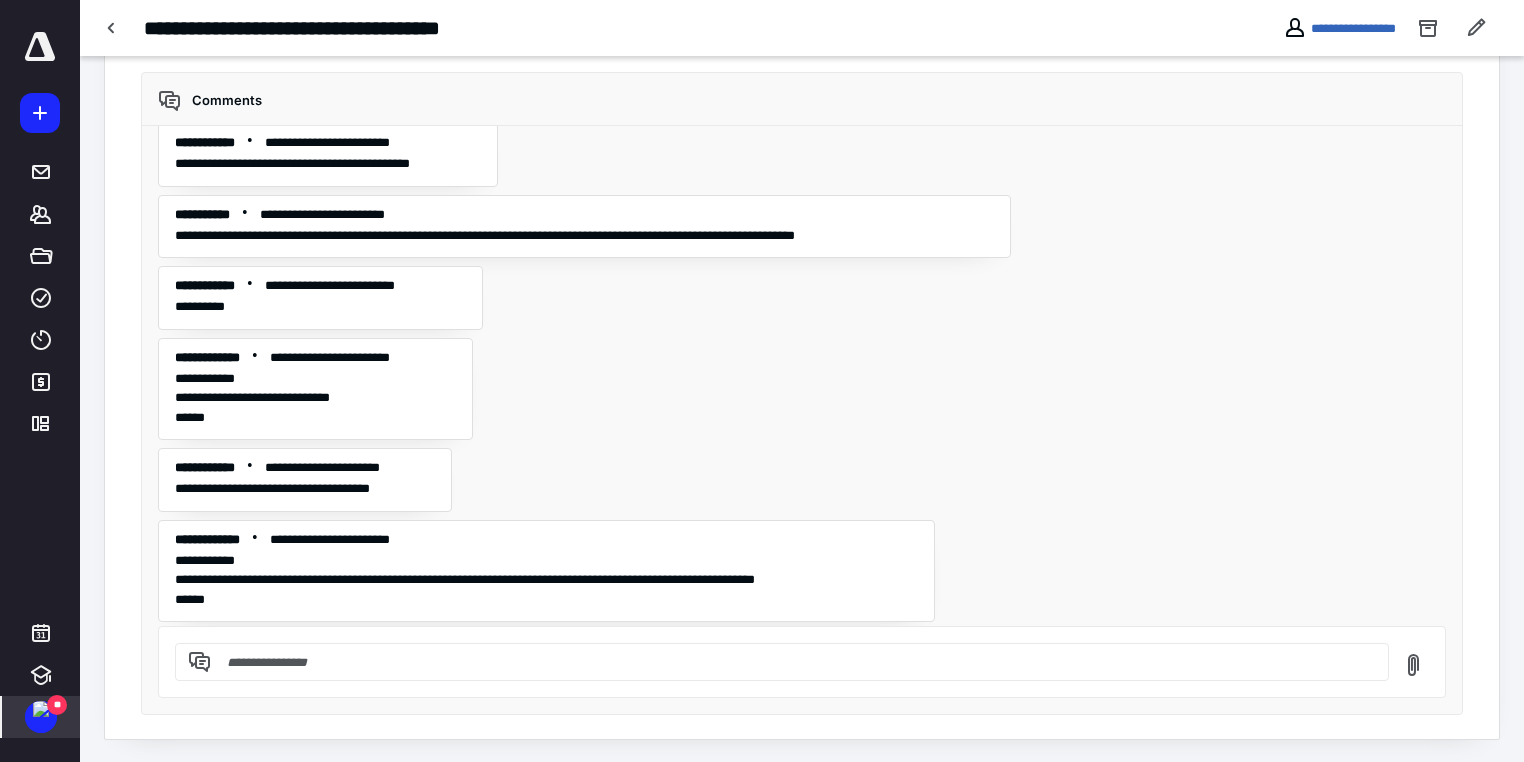 click on "**" at bounding box center [57, 705] 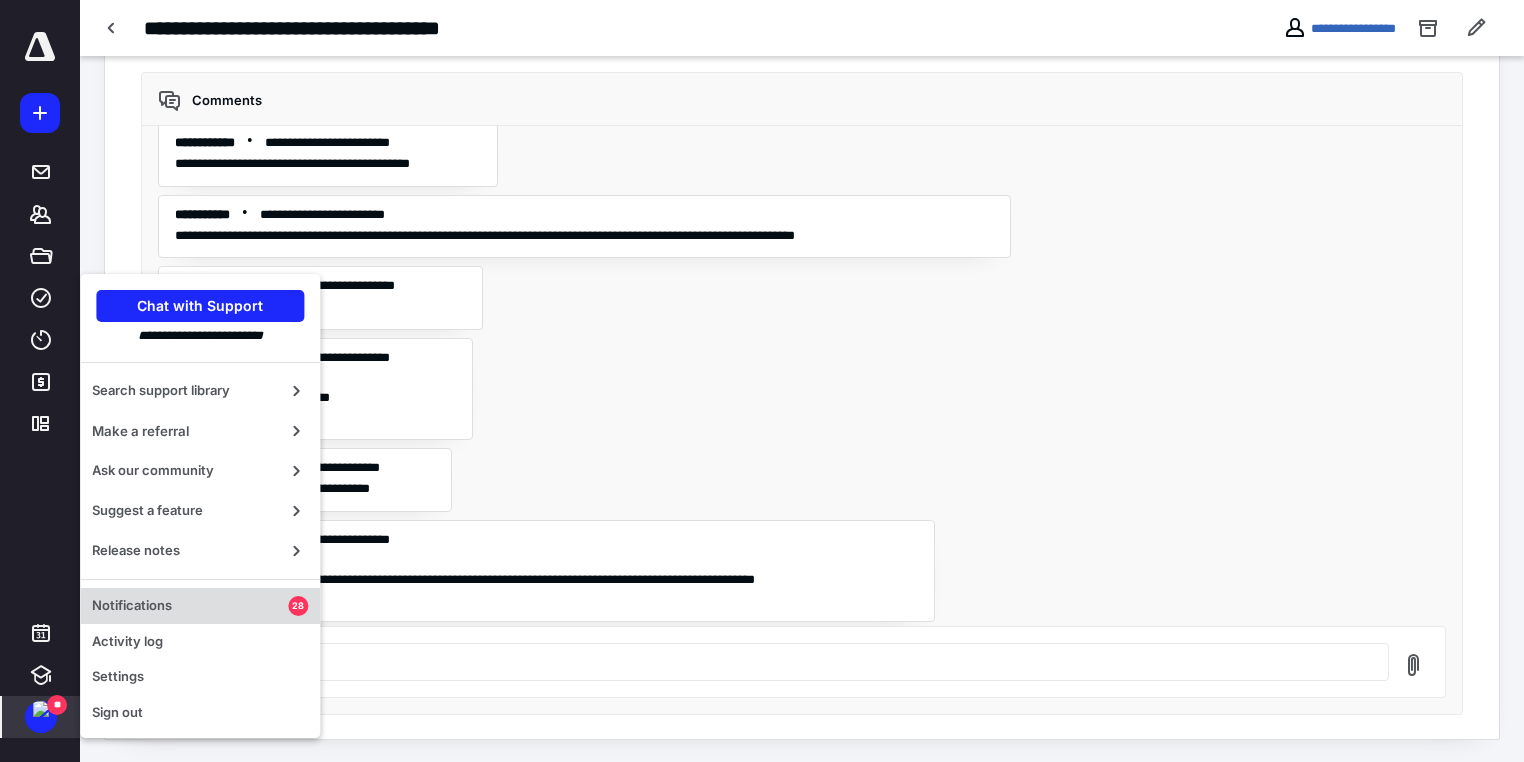 click on "Notifications" at bounding box center [190, 606] 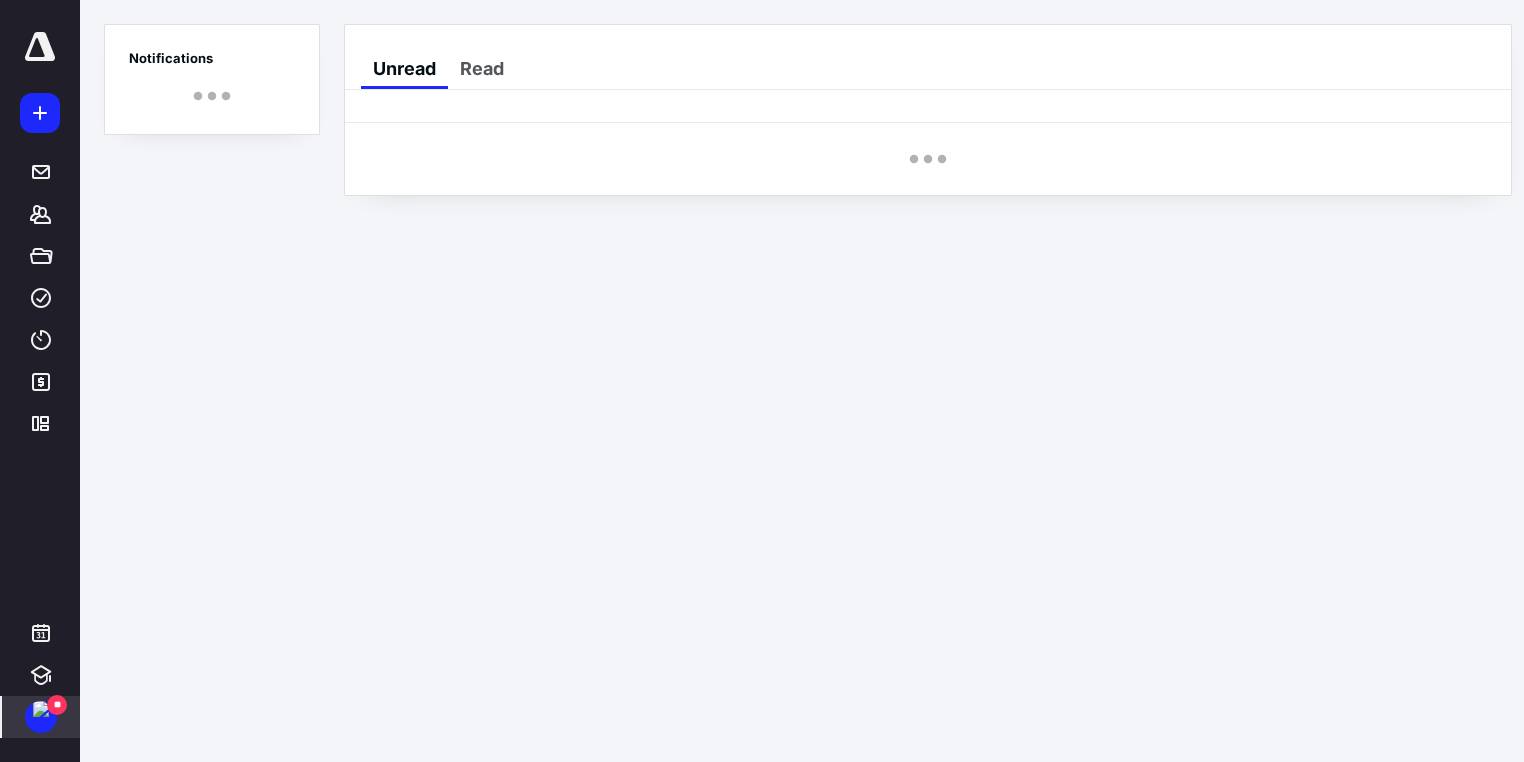 scroll, scrollTop: 0, scrollLeft: 0, axis: both 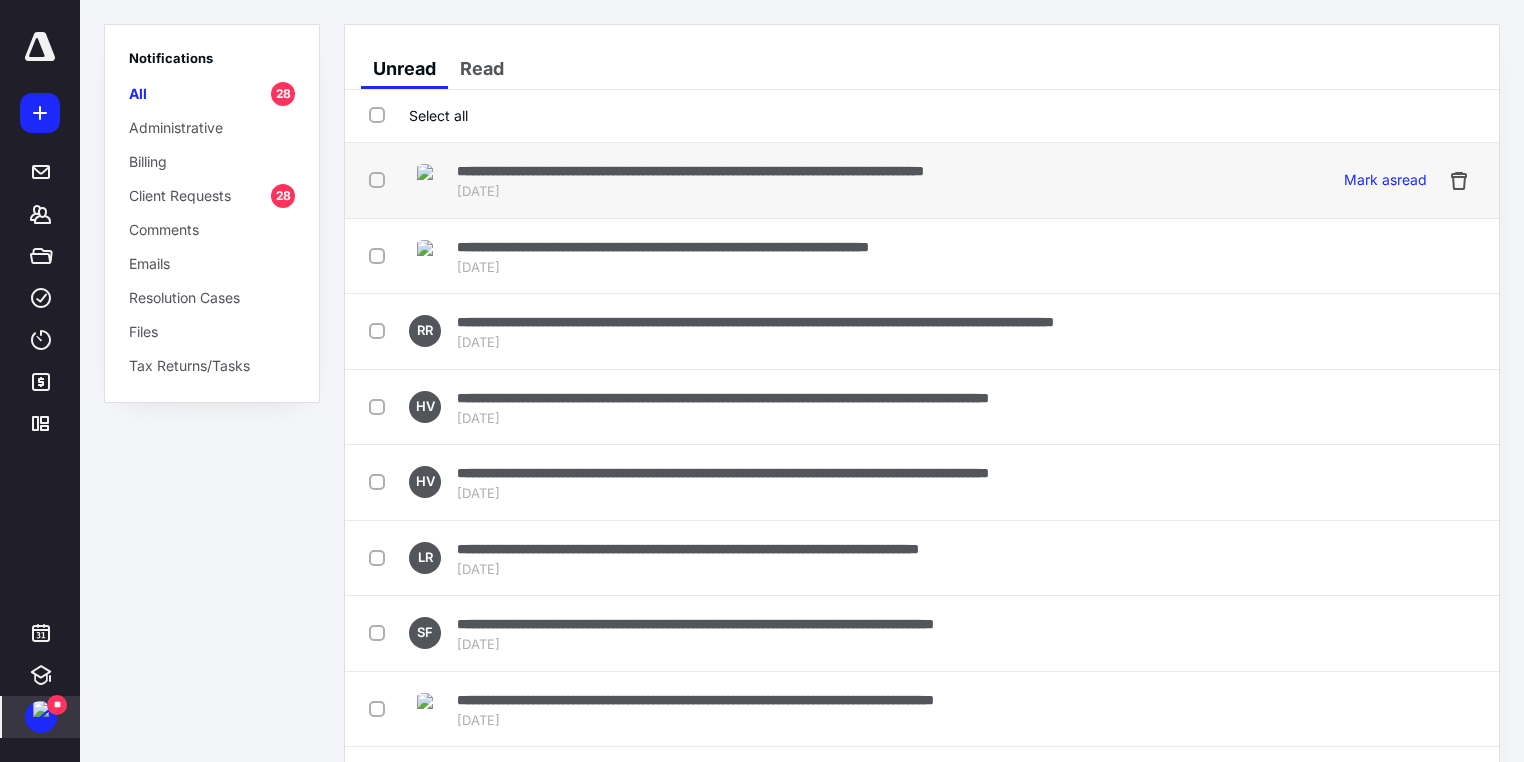 click on "**********" at bounding box center [690, 171] 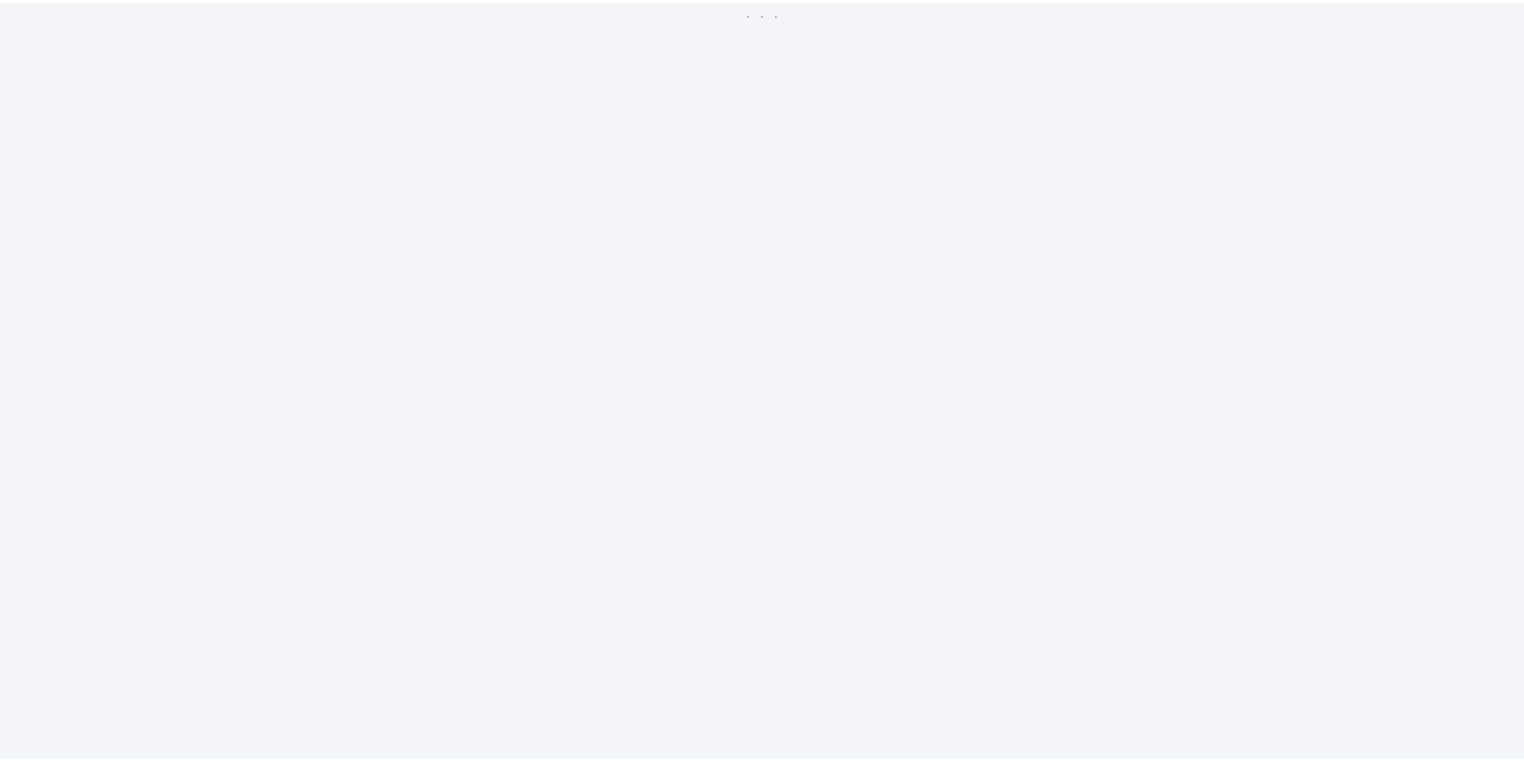 scroll, scrollTop: 0, scrollLeft: 0, axis: both 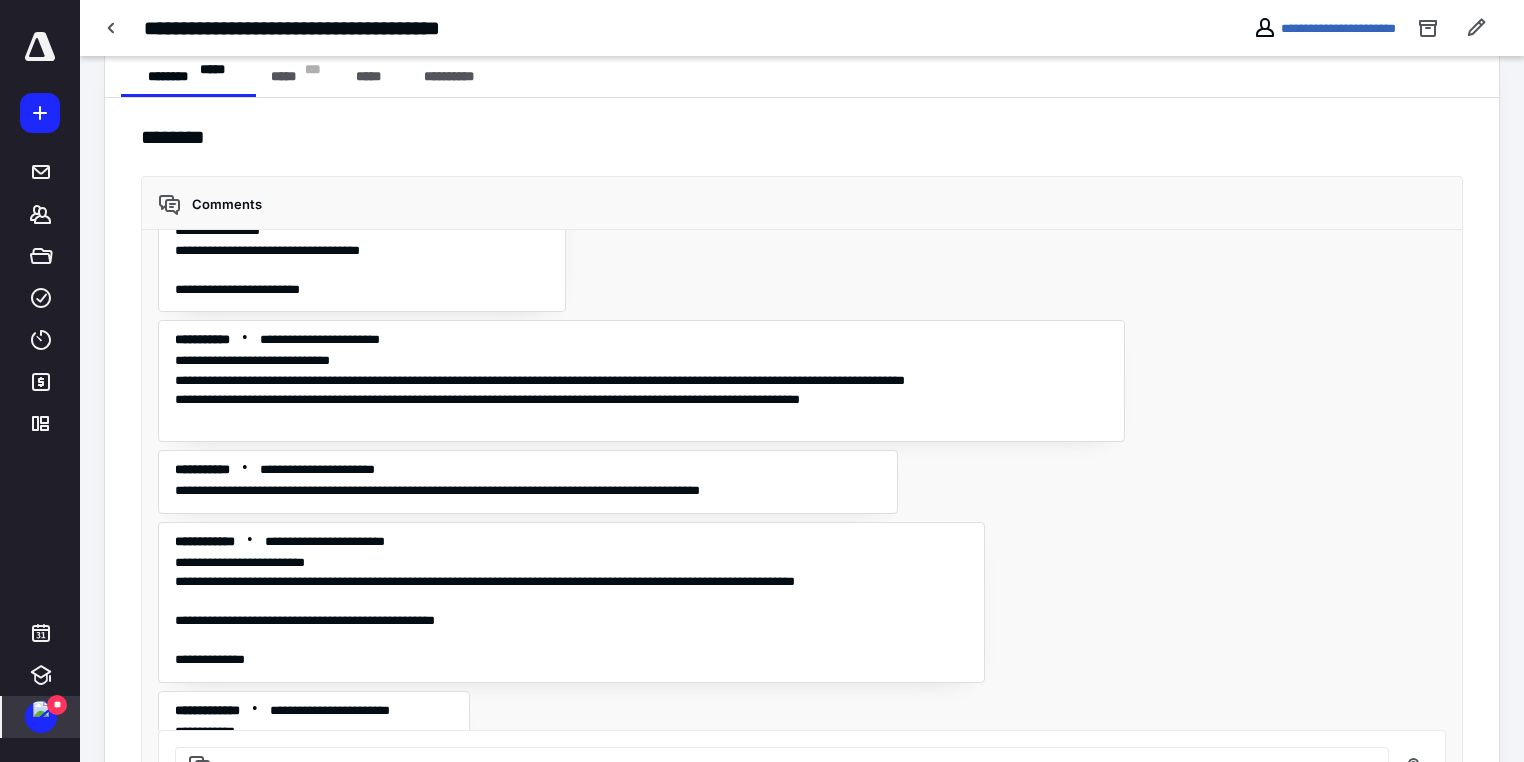click at bounding box center (41, 709) 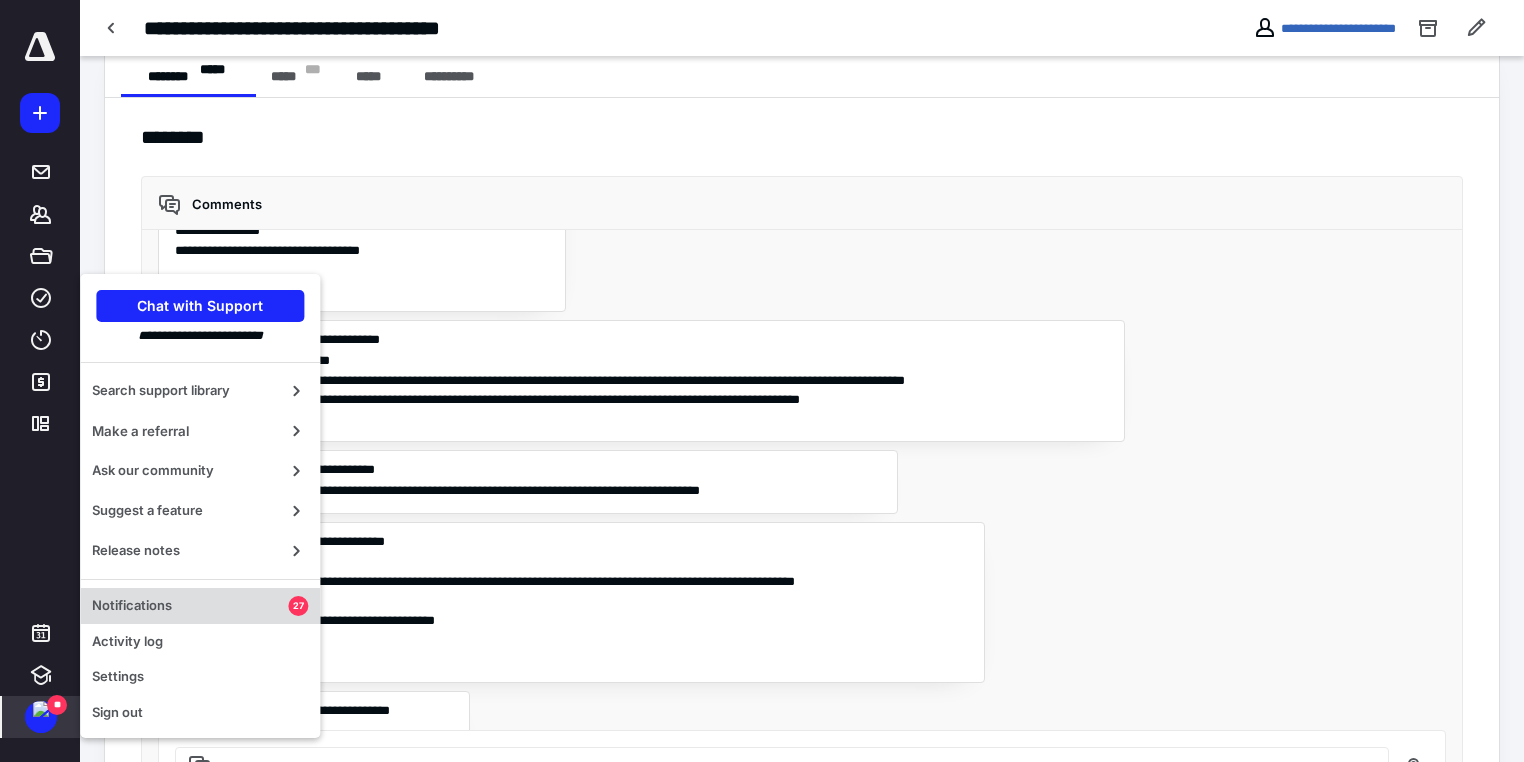 click on "Notifications" at bounding box center [190, 606] 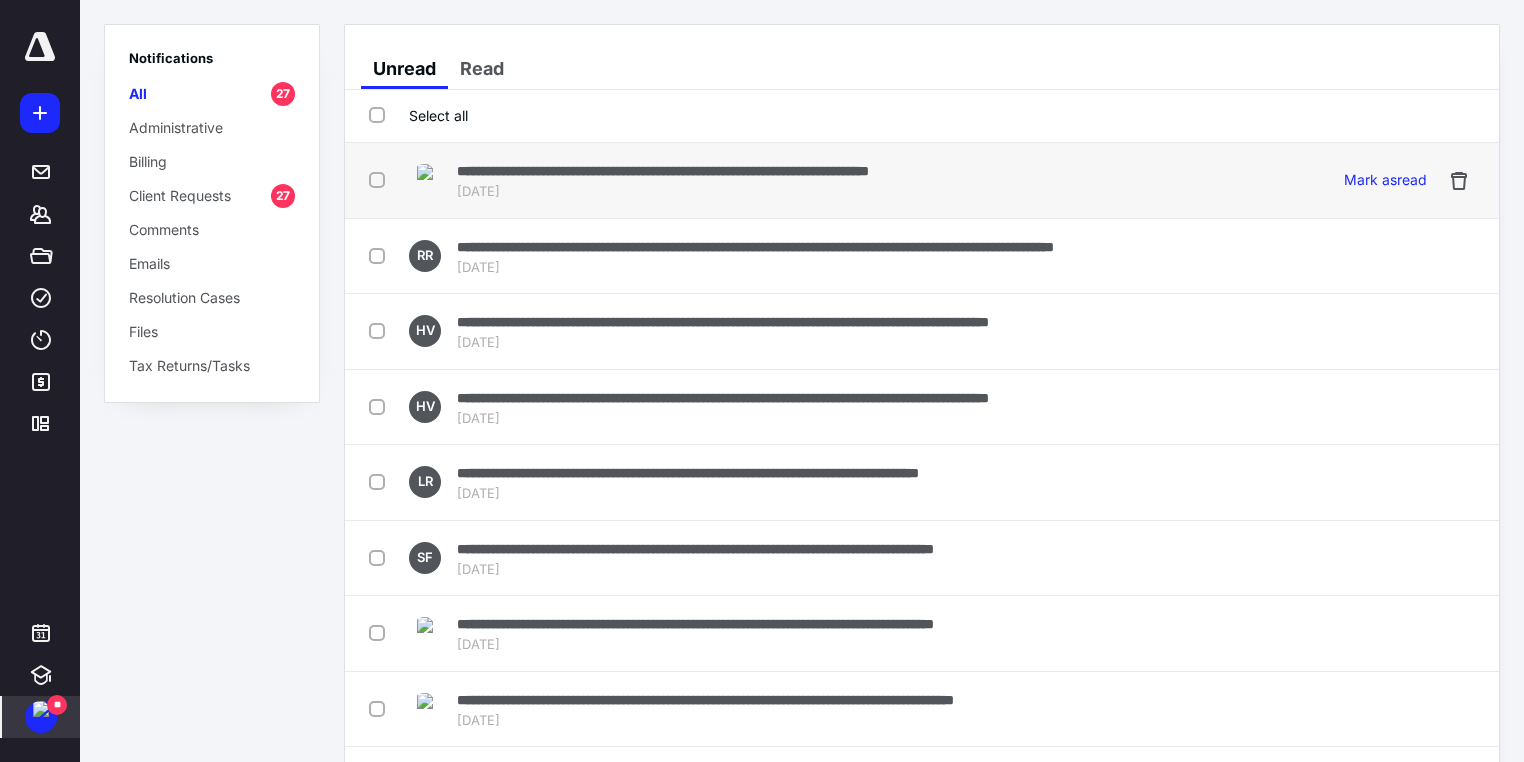 click on "**********" at bounding box center [663, 171] 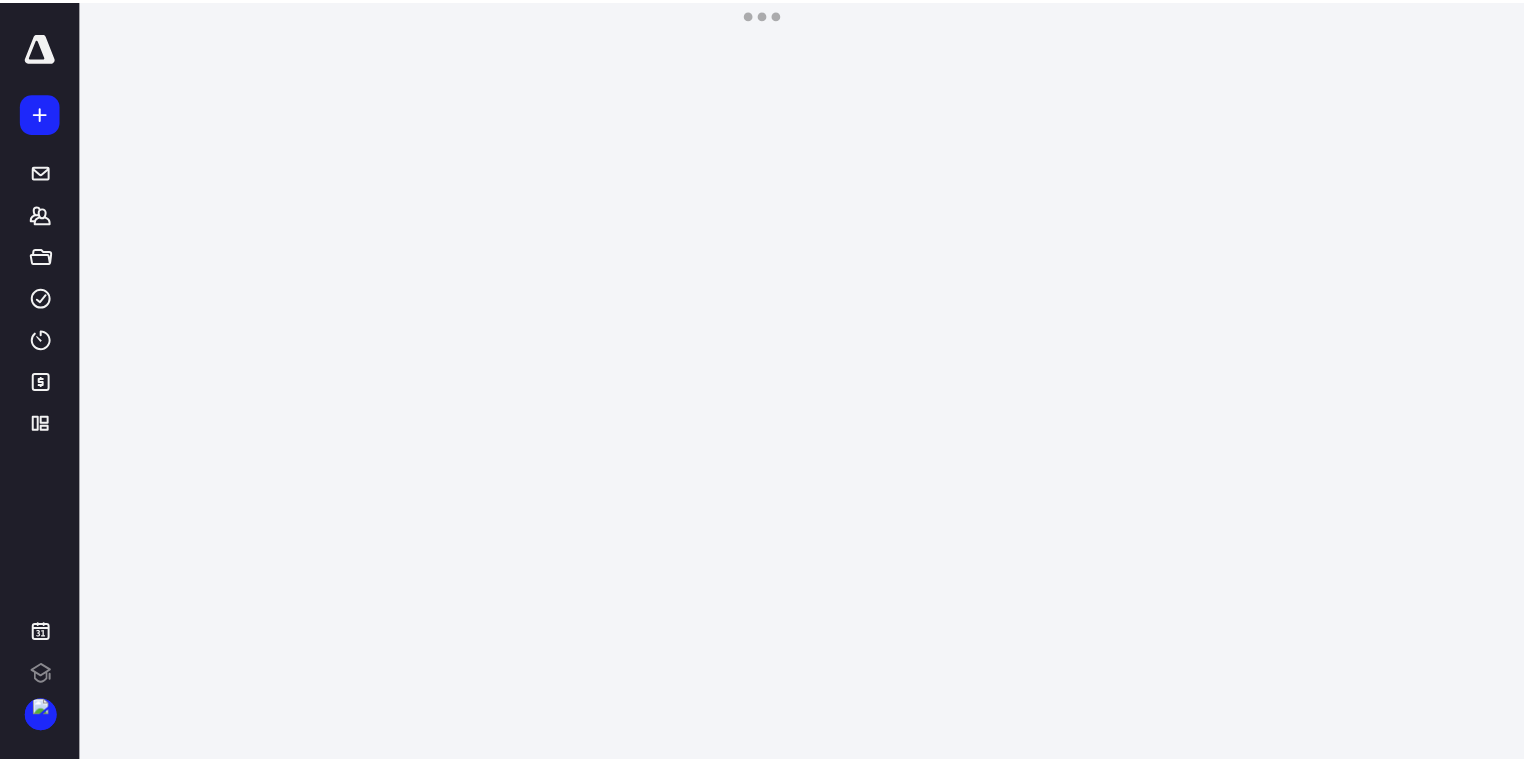 scroll, scrollTop: 0, scrollLeft: 0, axis: both 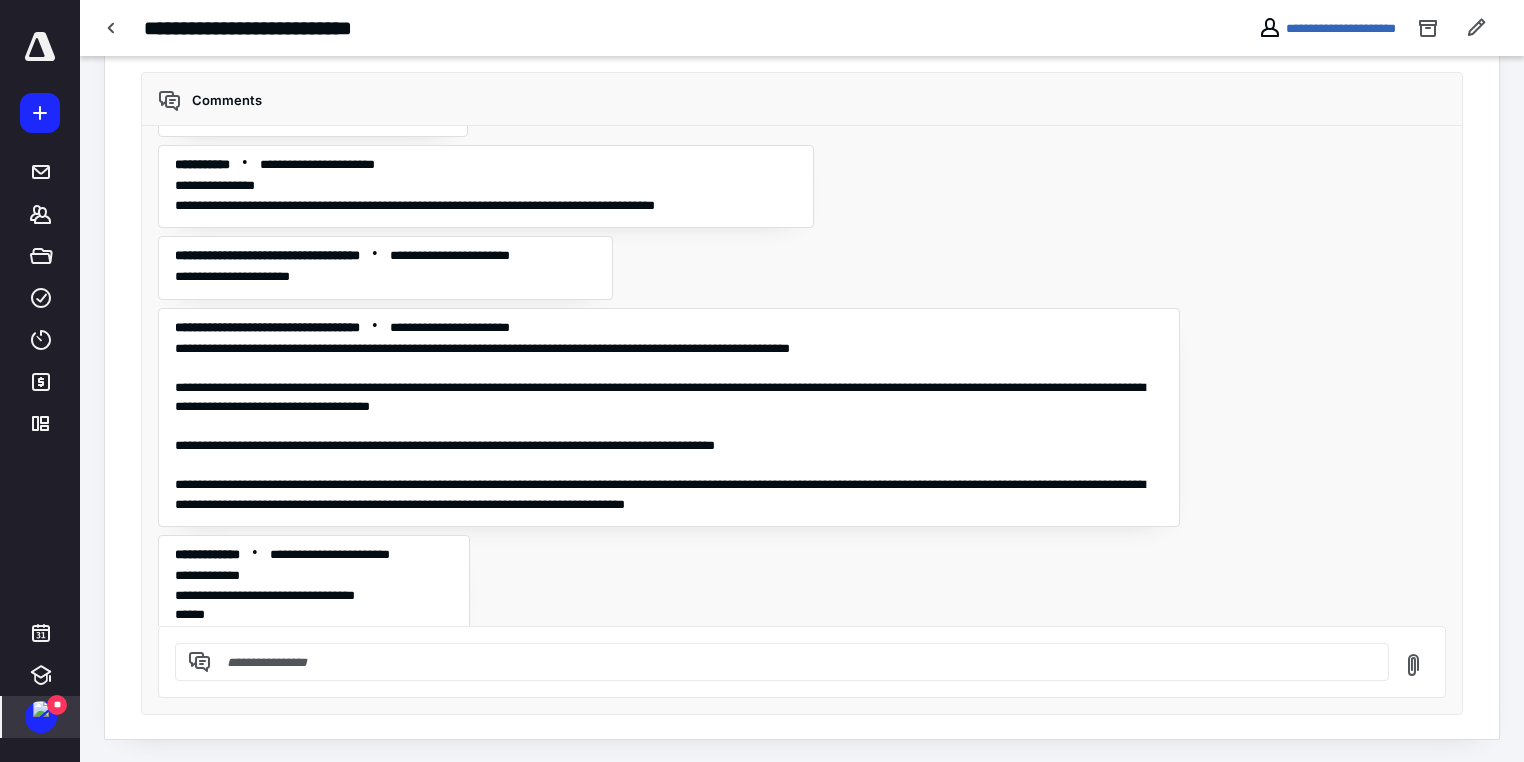 click at bounding box center (41, 709) 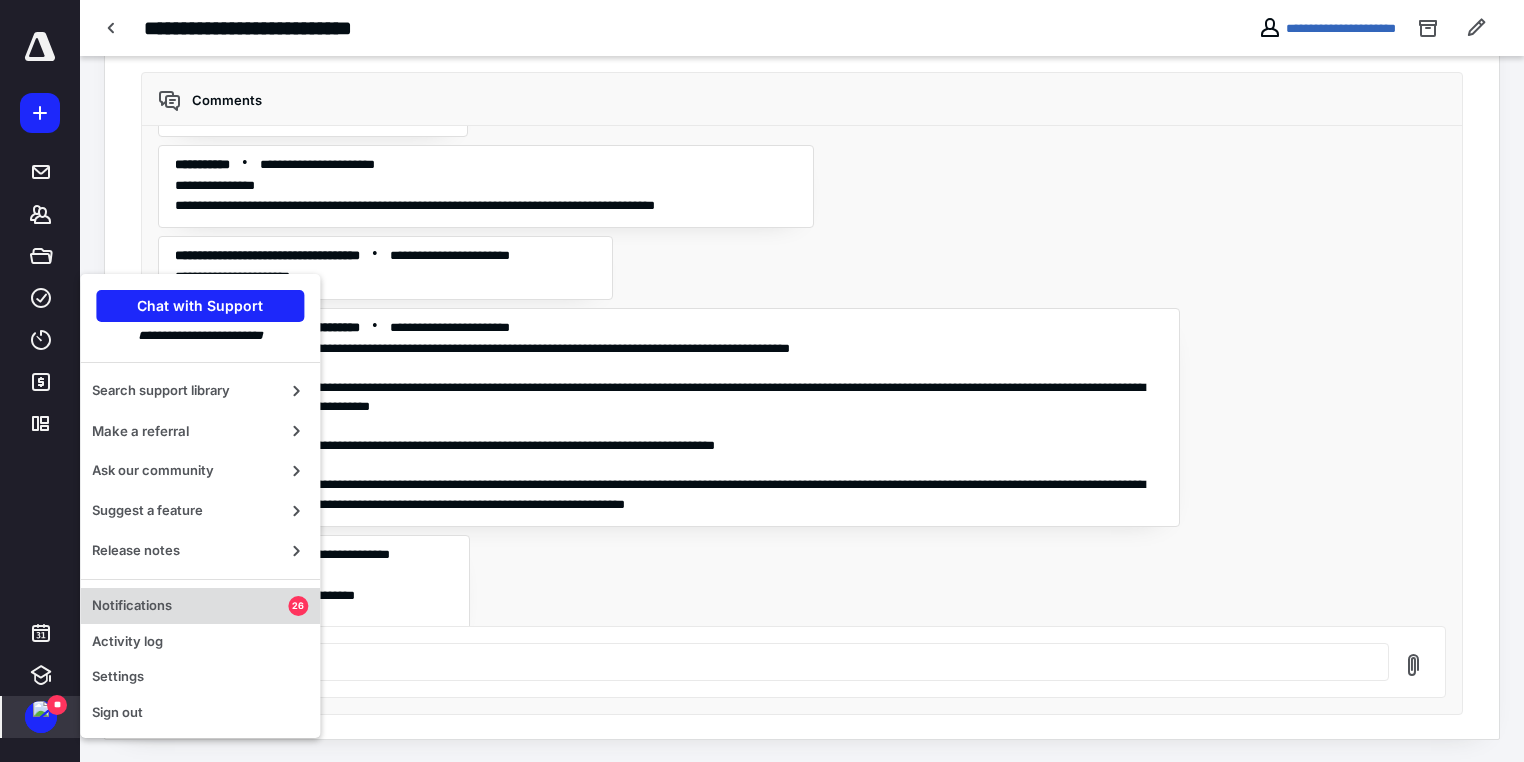 click on "Notifications" at bounding box center [190, 606] 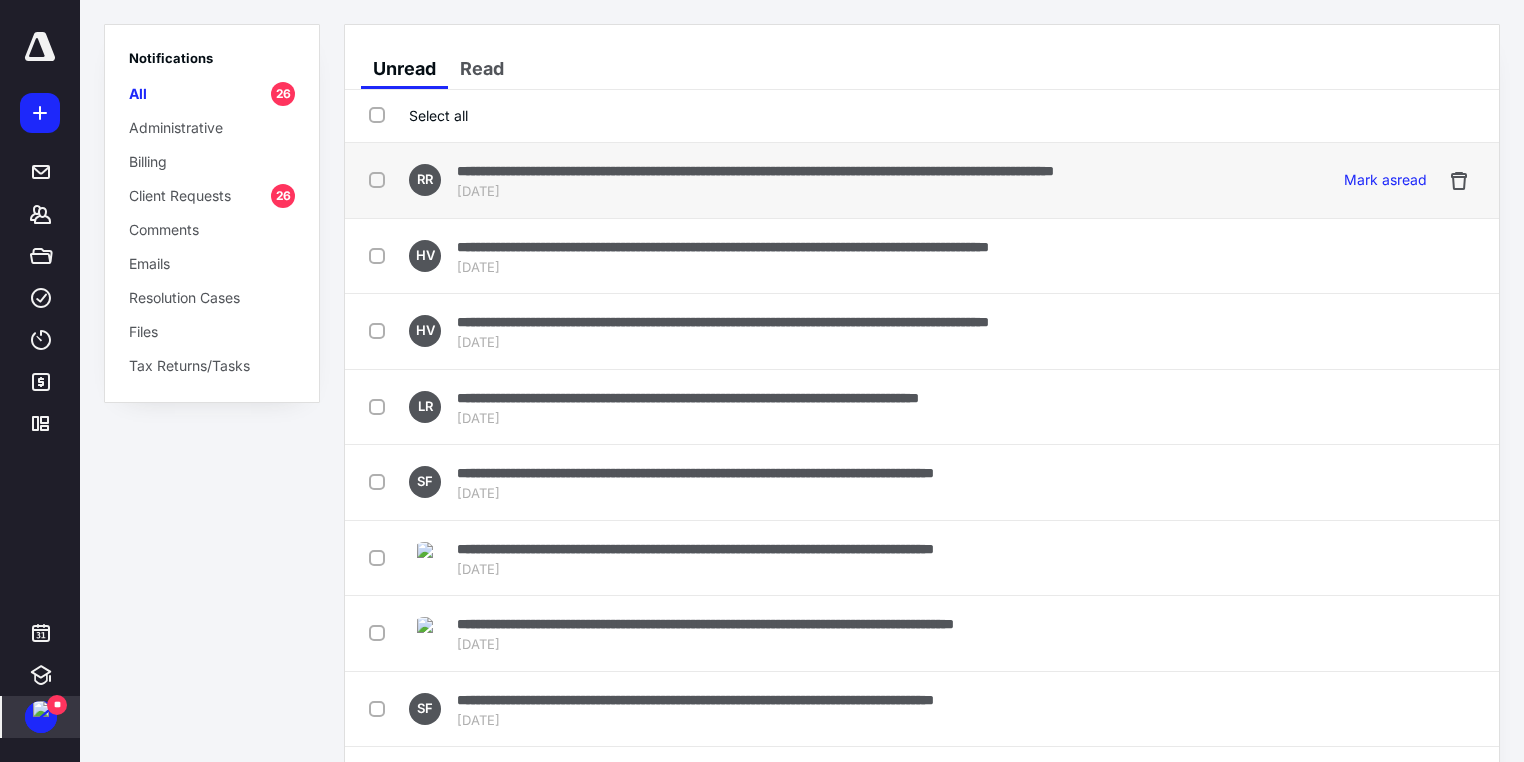 click at bounding box center [381, 179] 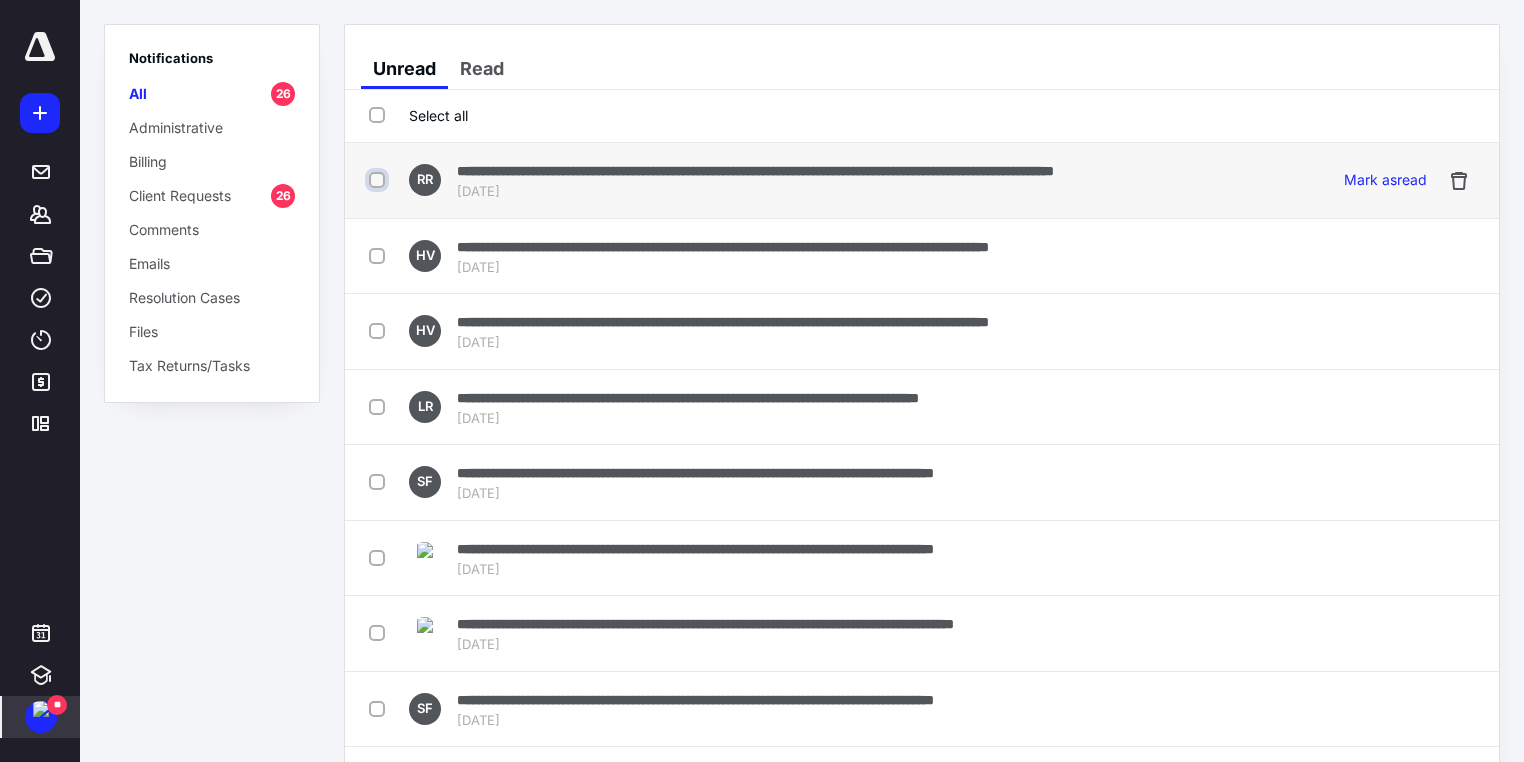 click at bounding box center [379, 180] 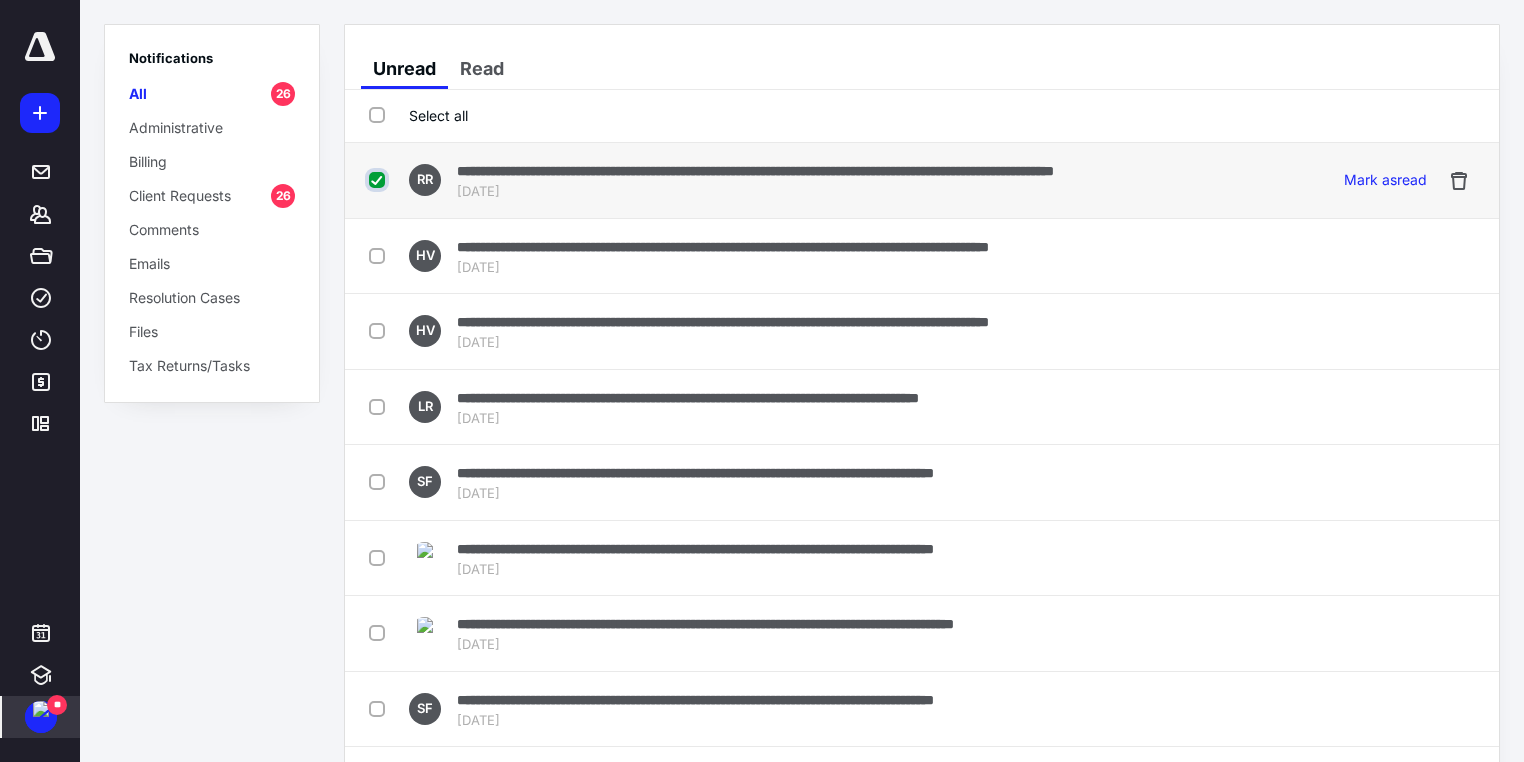checkbox on "true" 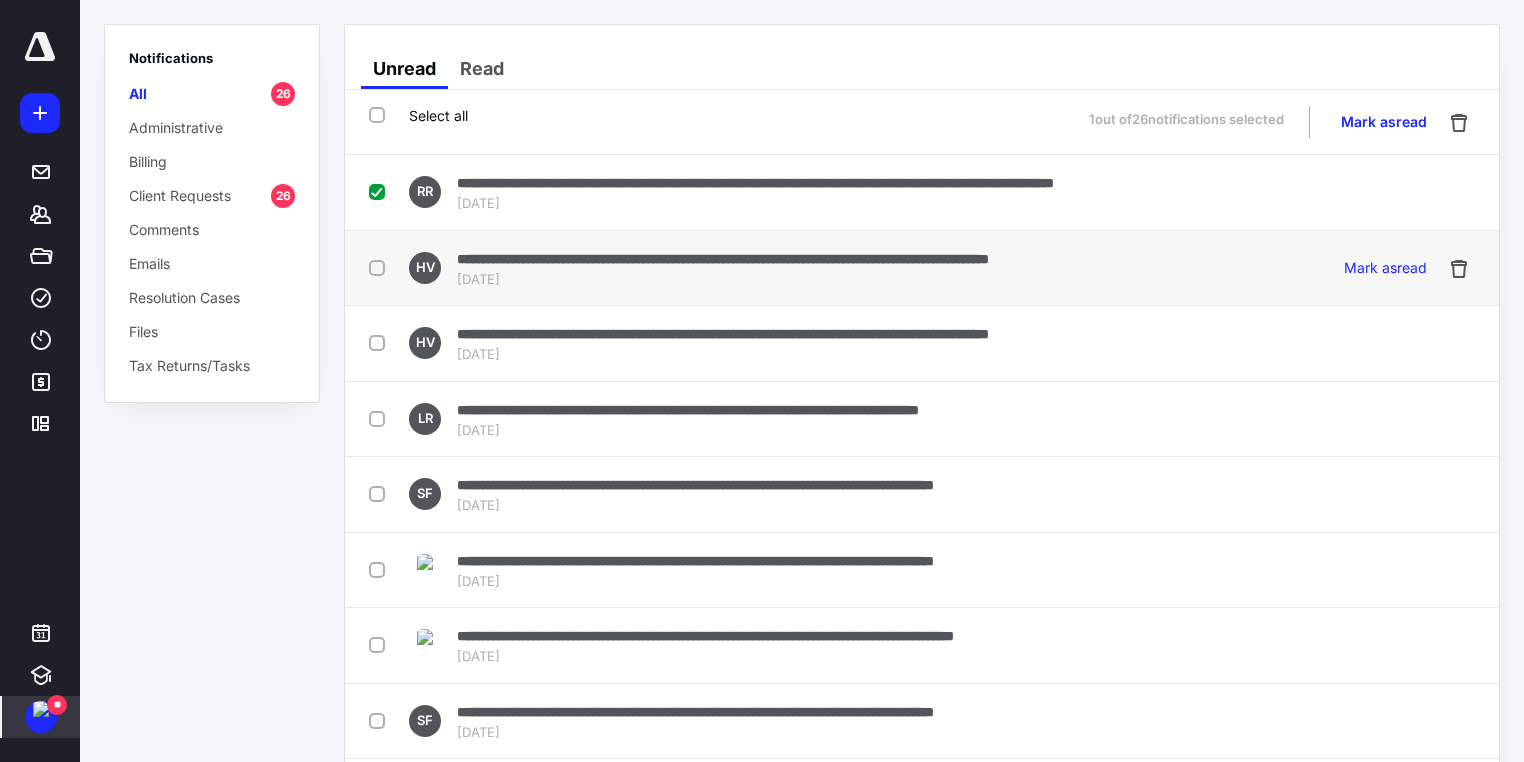click at bounding box center [381, 267] 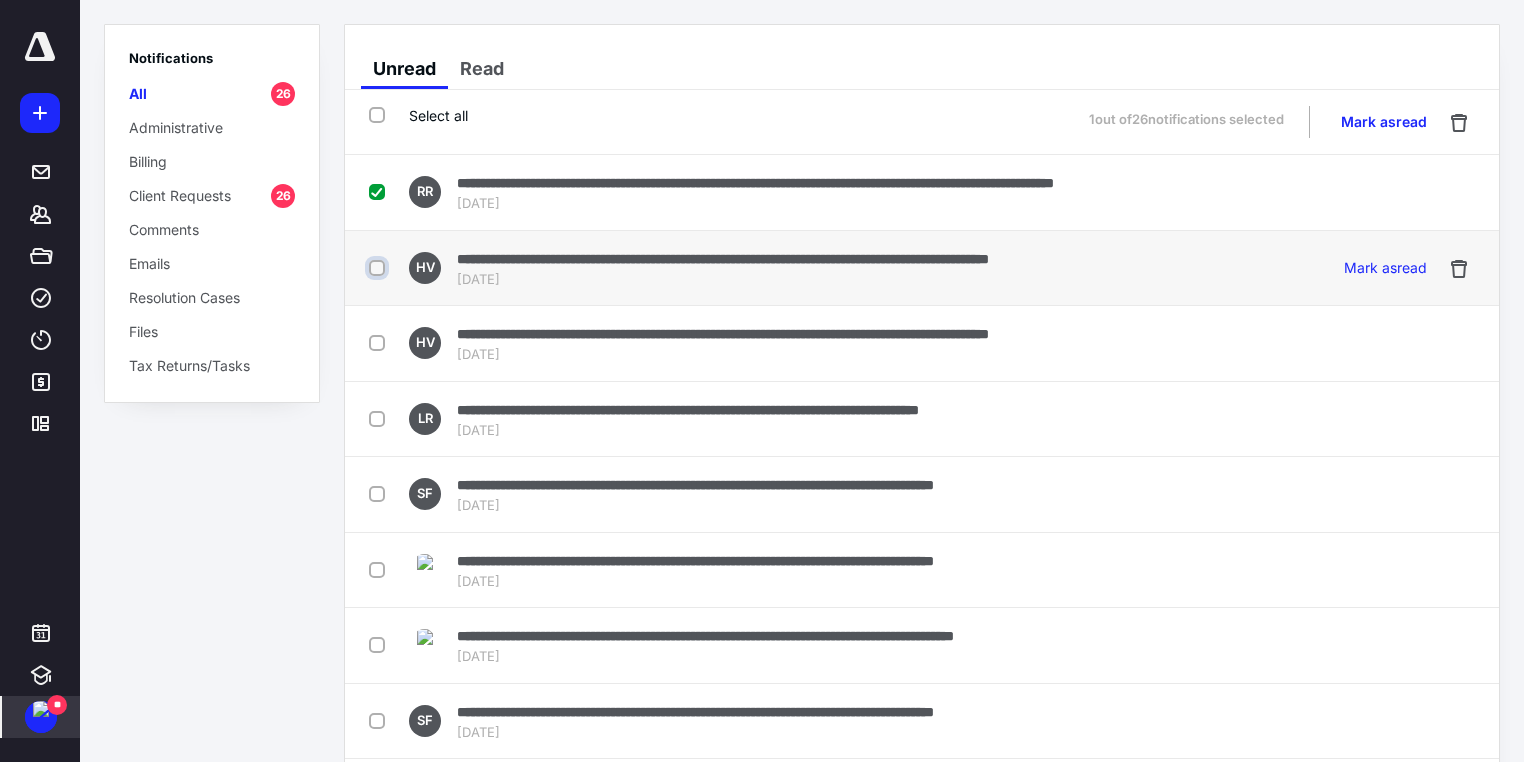 click at bounding box center (379, 268) 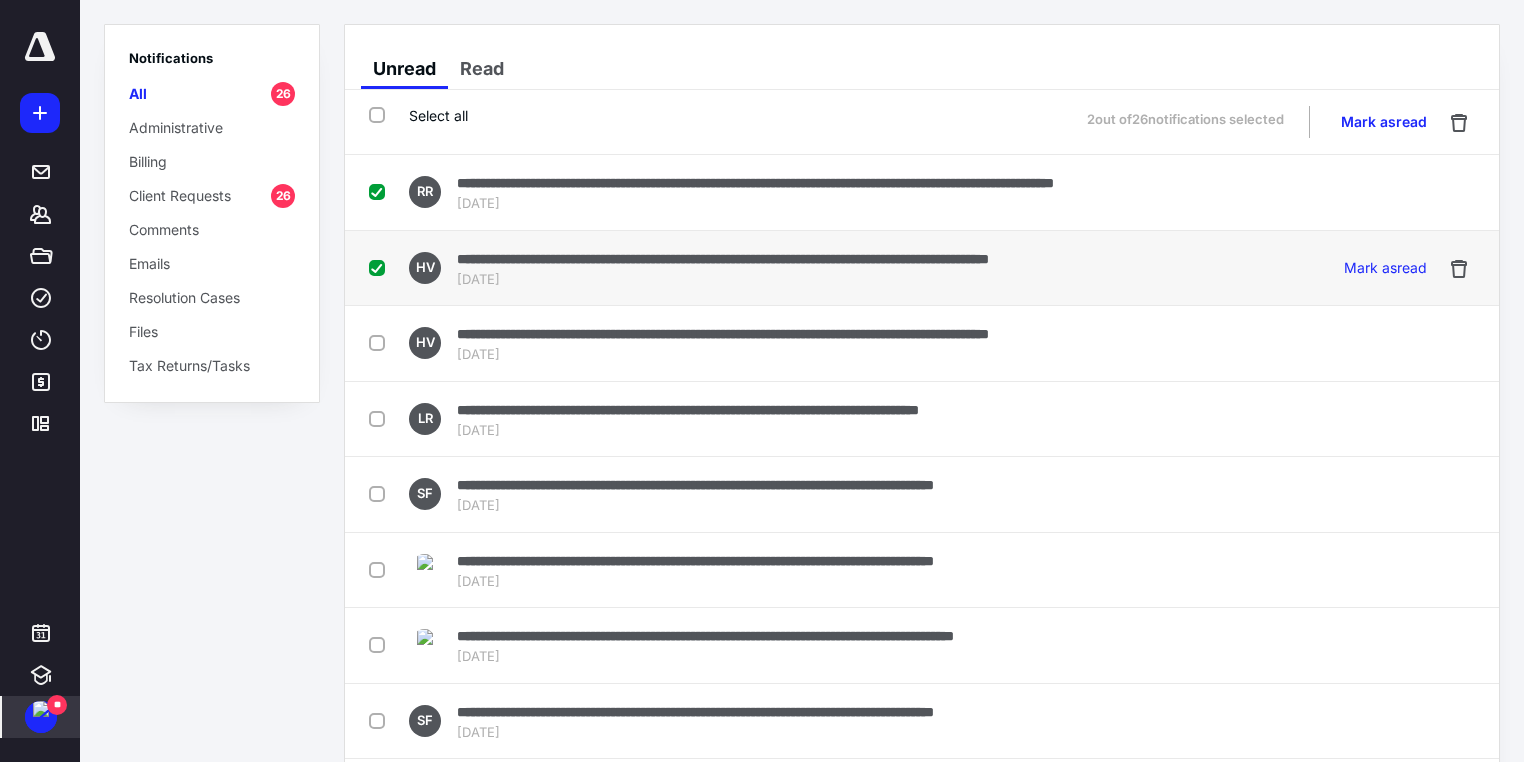 click at bounding box center (381, 267) 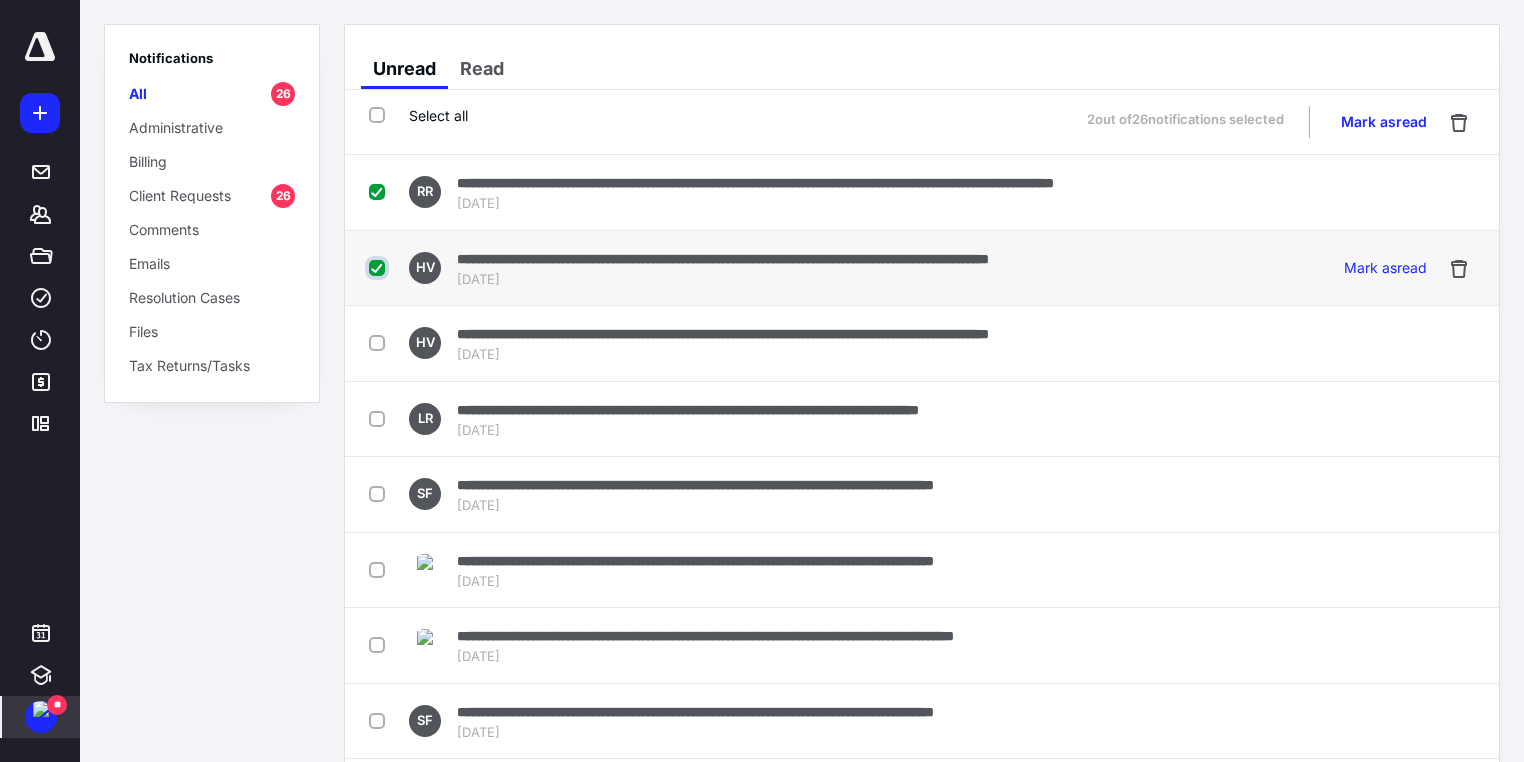 click at bounding box center [379, 268] 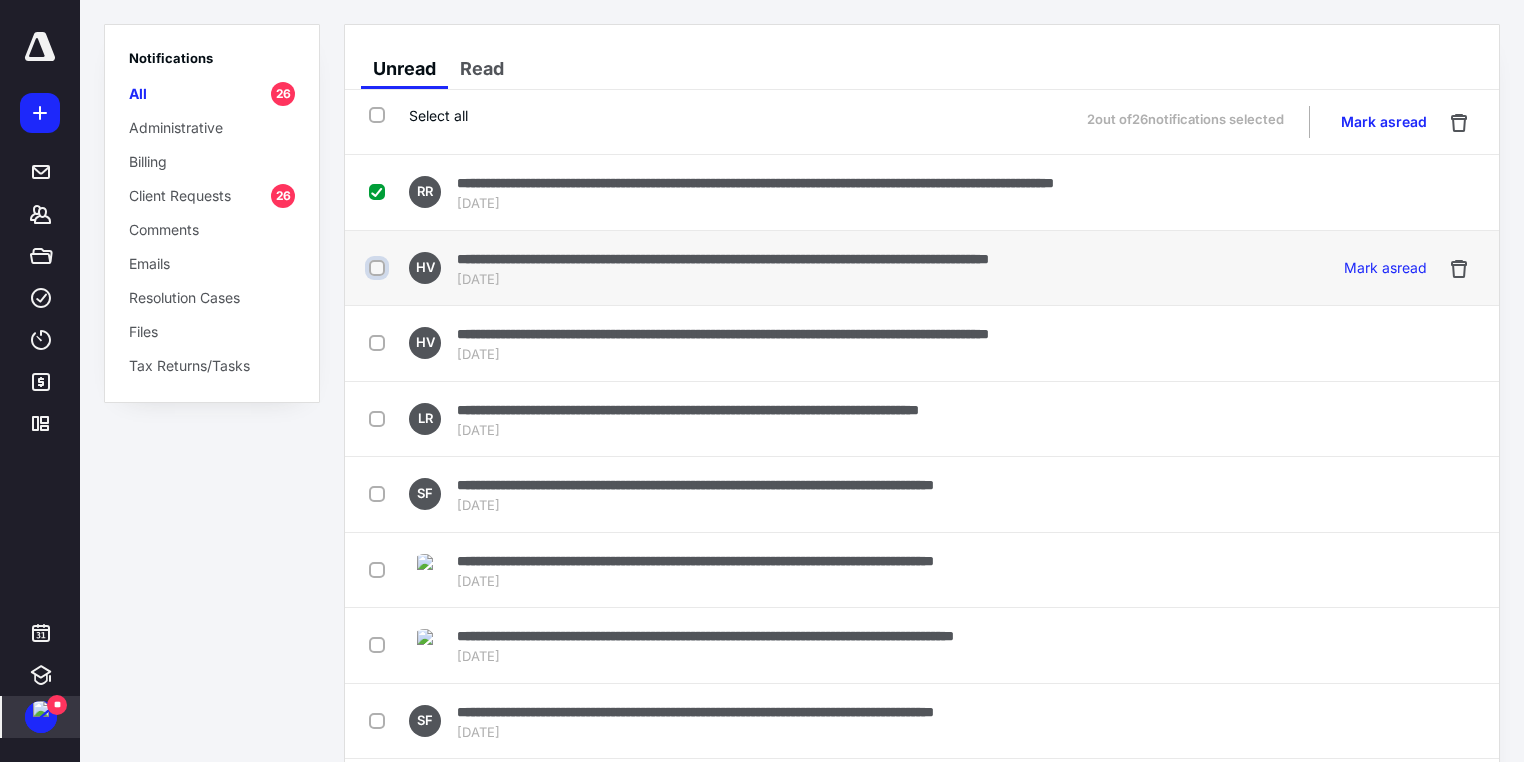 checkbox on "false" 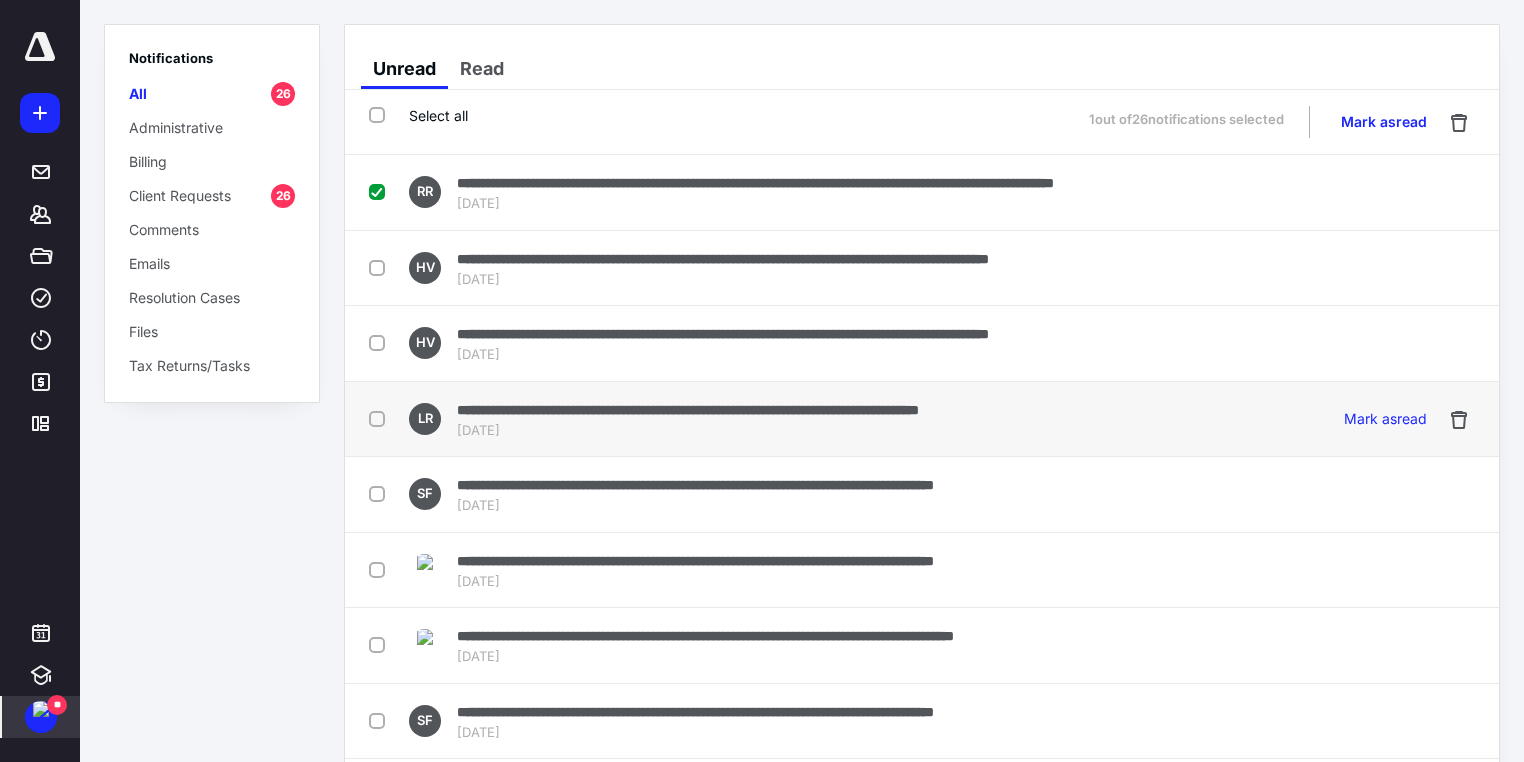 click at bounding box center [381, 418] 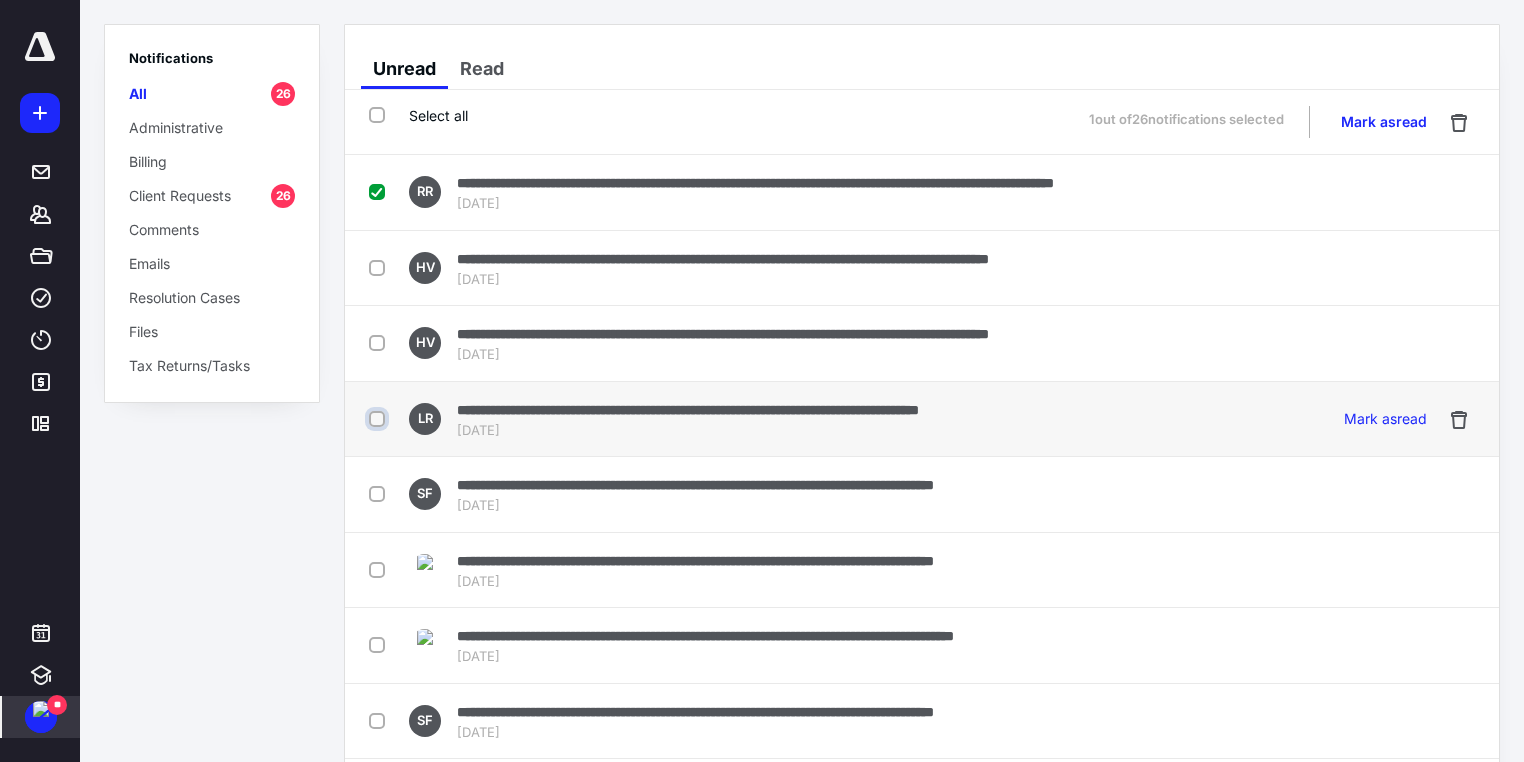click at bounding box center [379, 419] 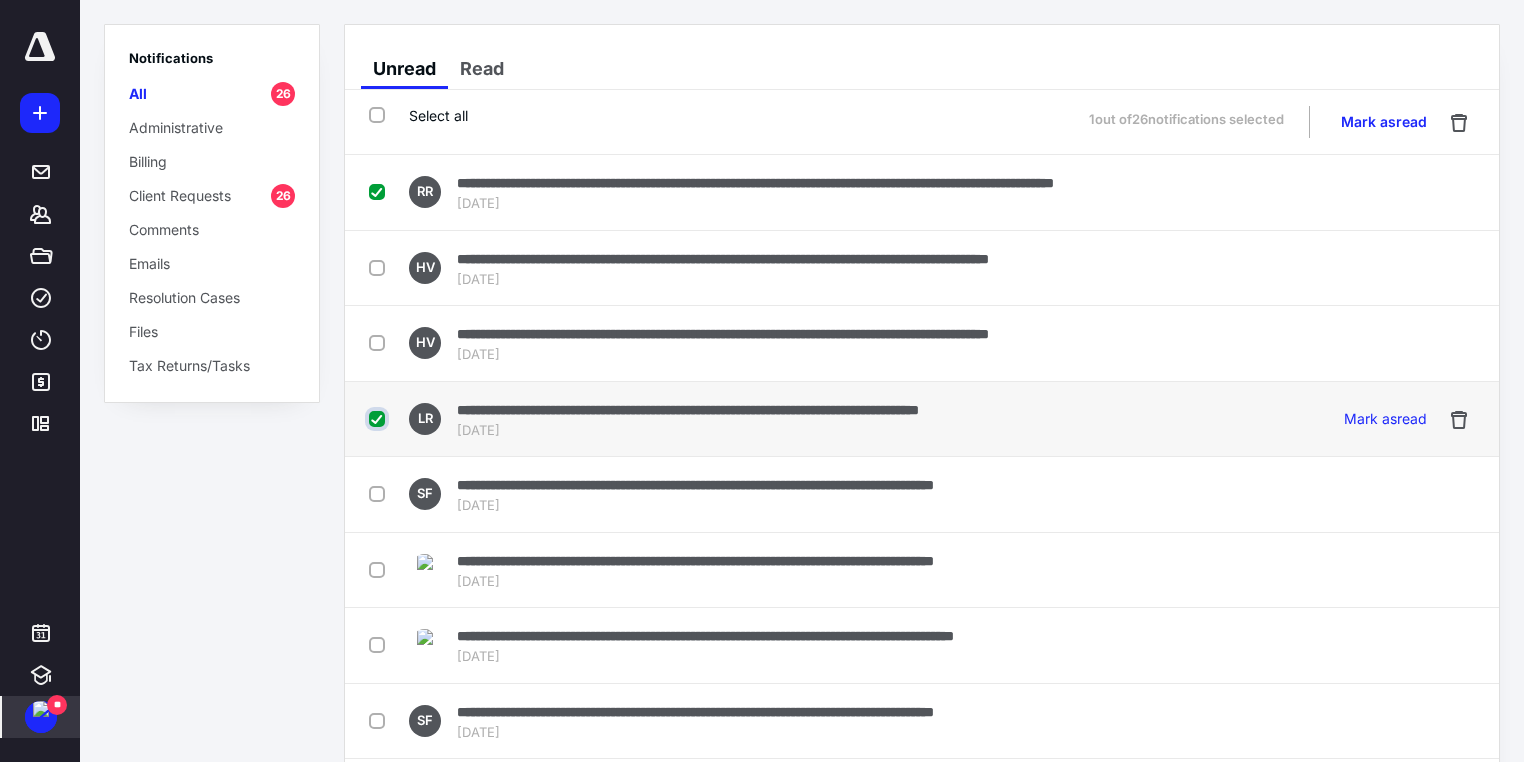 checkbox on "true" 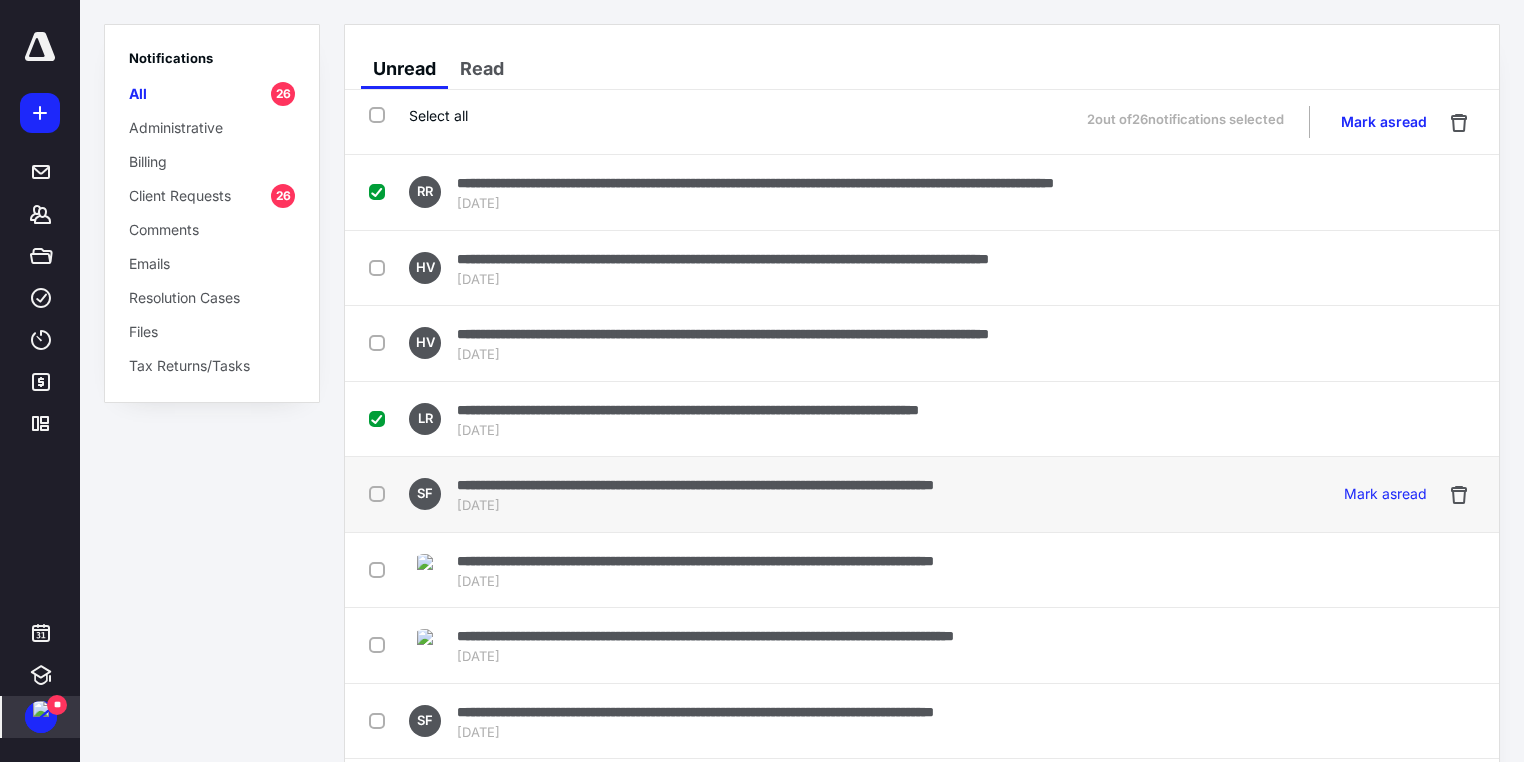 click at bounding box center (381, 493) 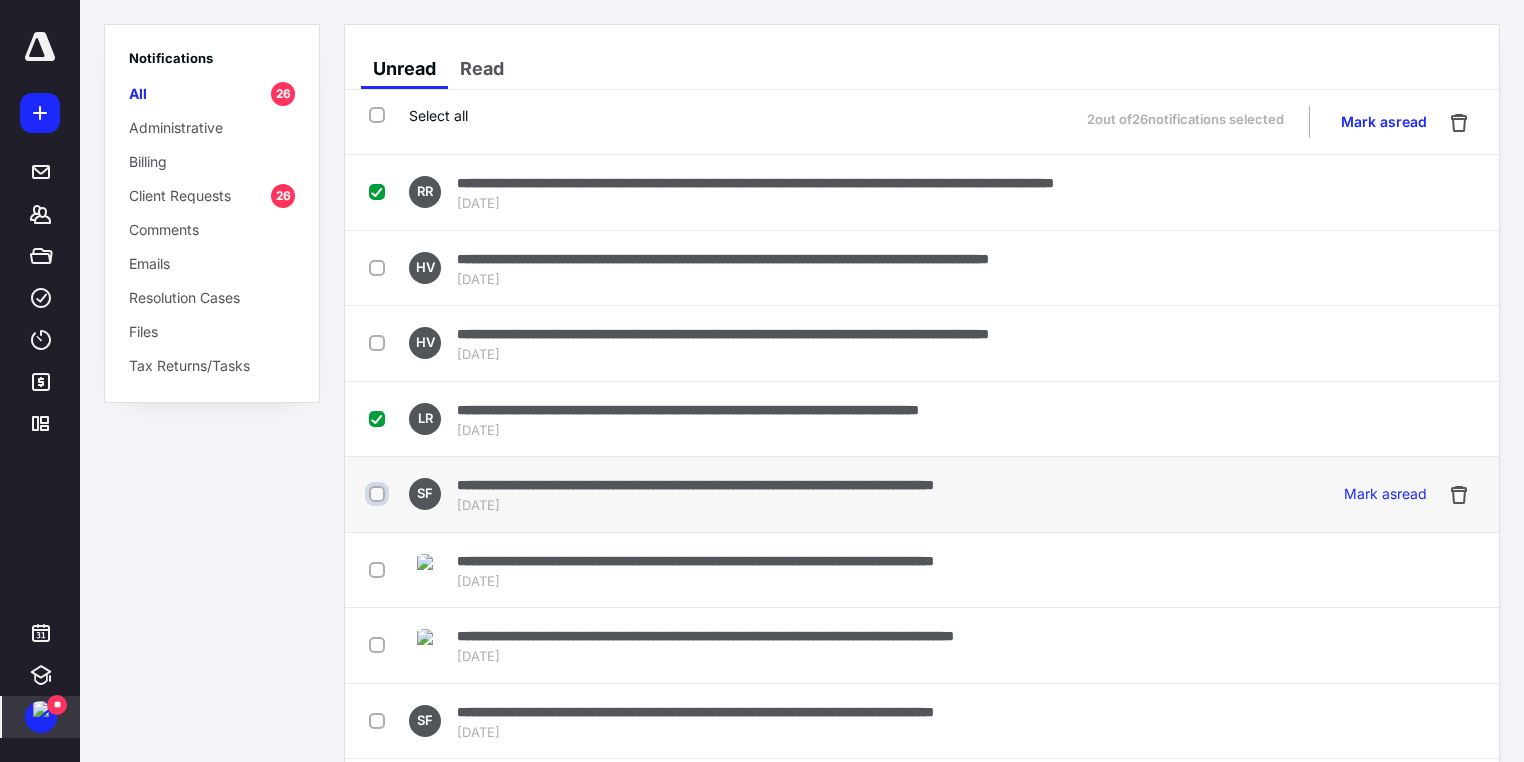 click at bounding box center (379, 494) 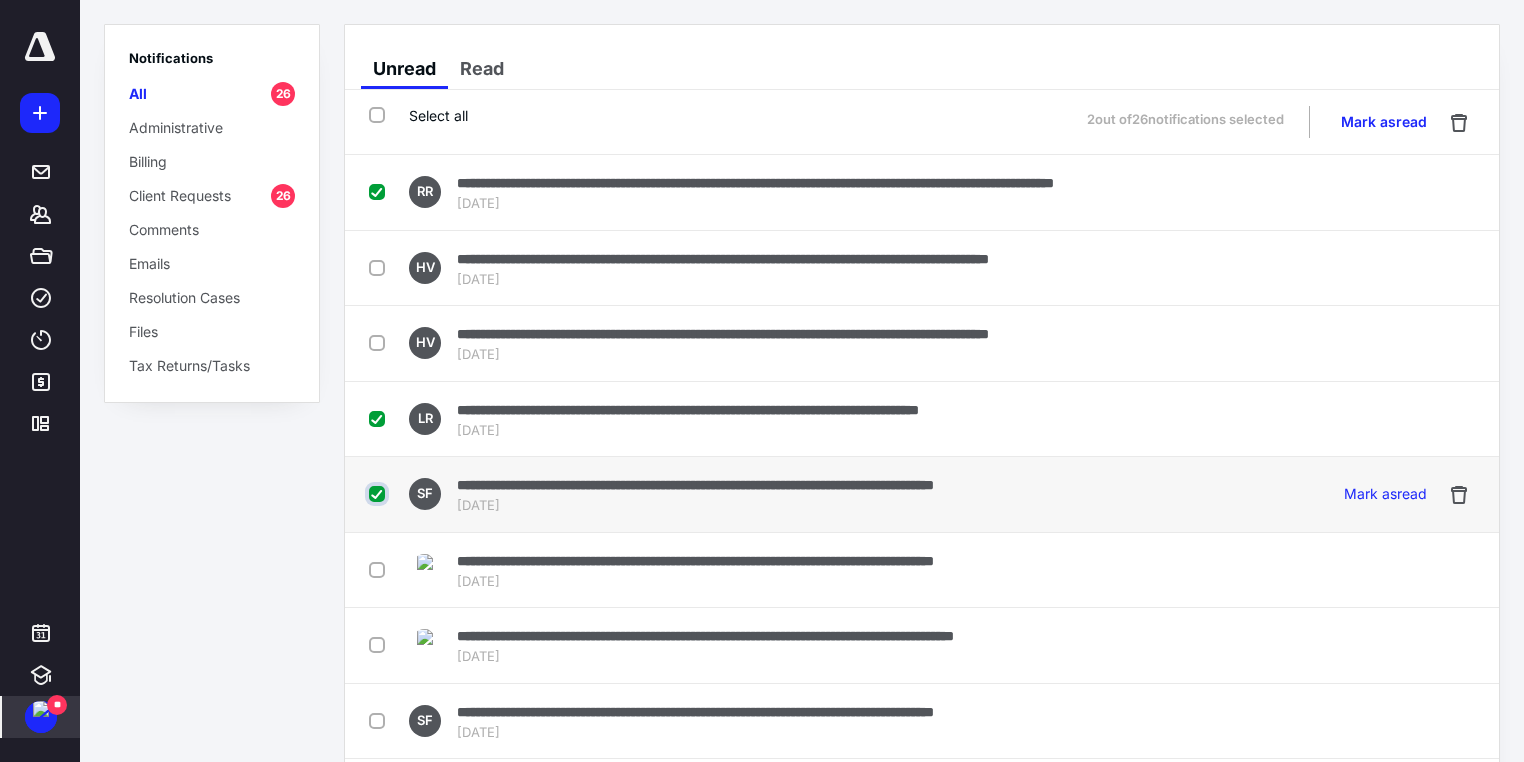 checkbox on "true" 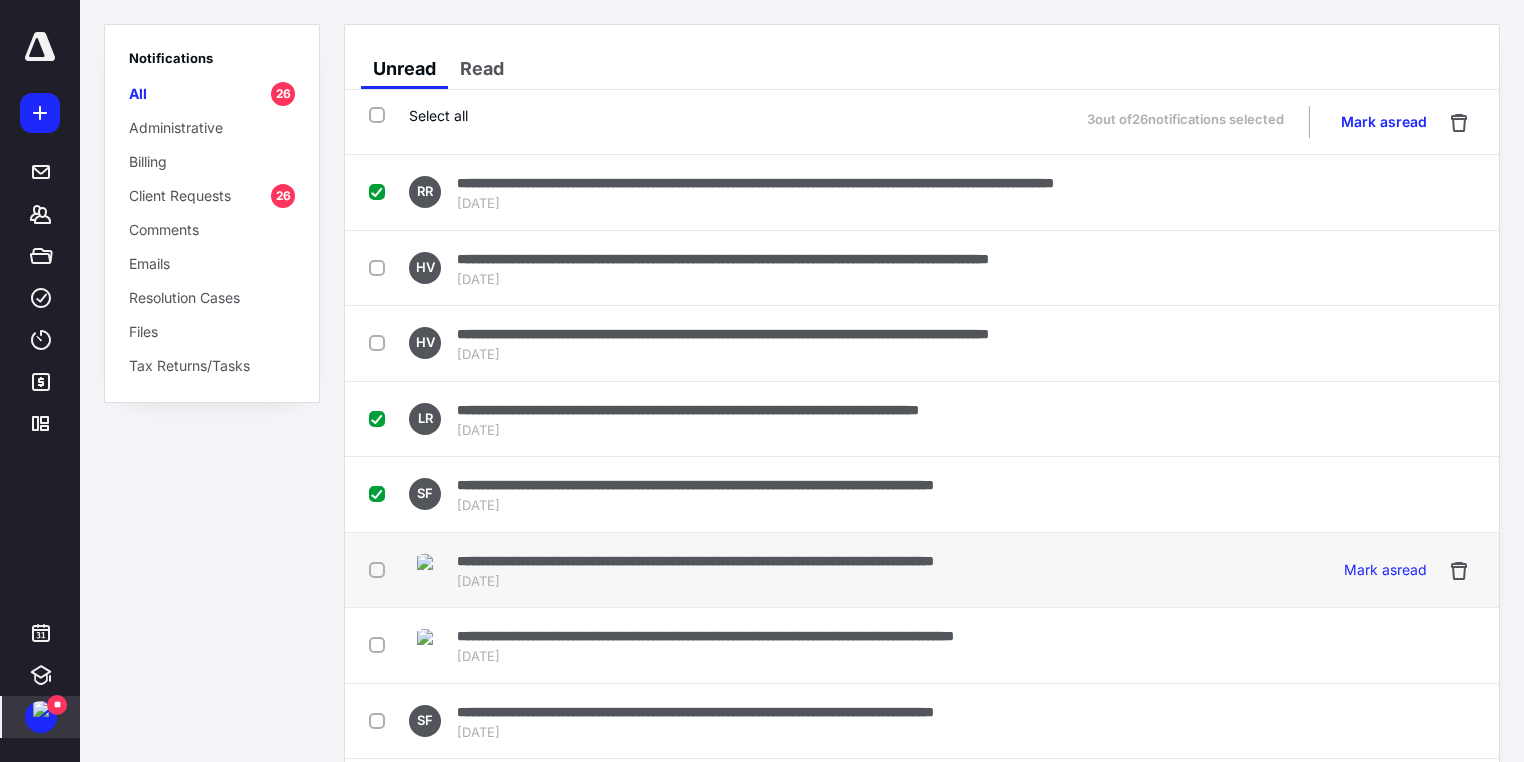 click at bounding box center [381, 569] 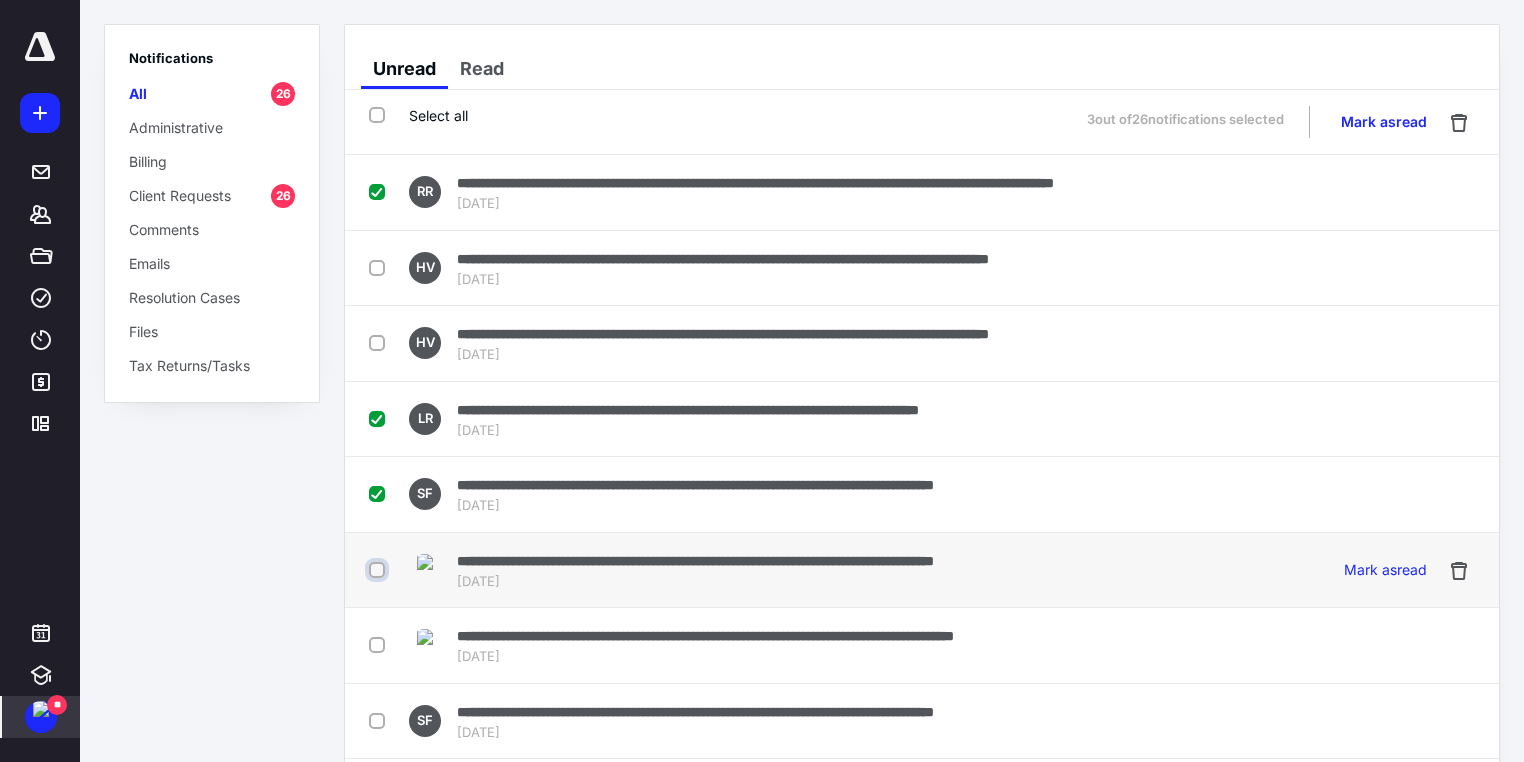 click at bounding box center [379, 570] 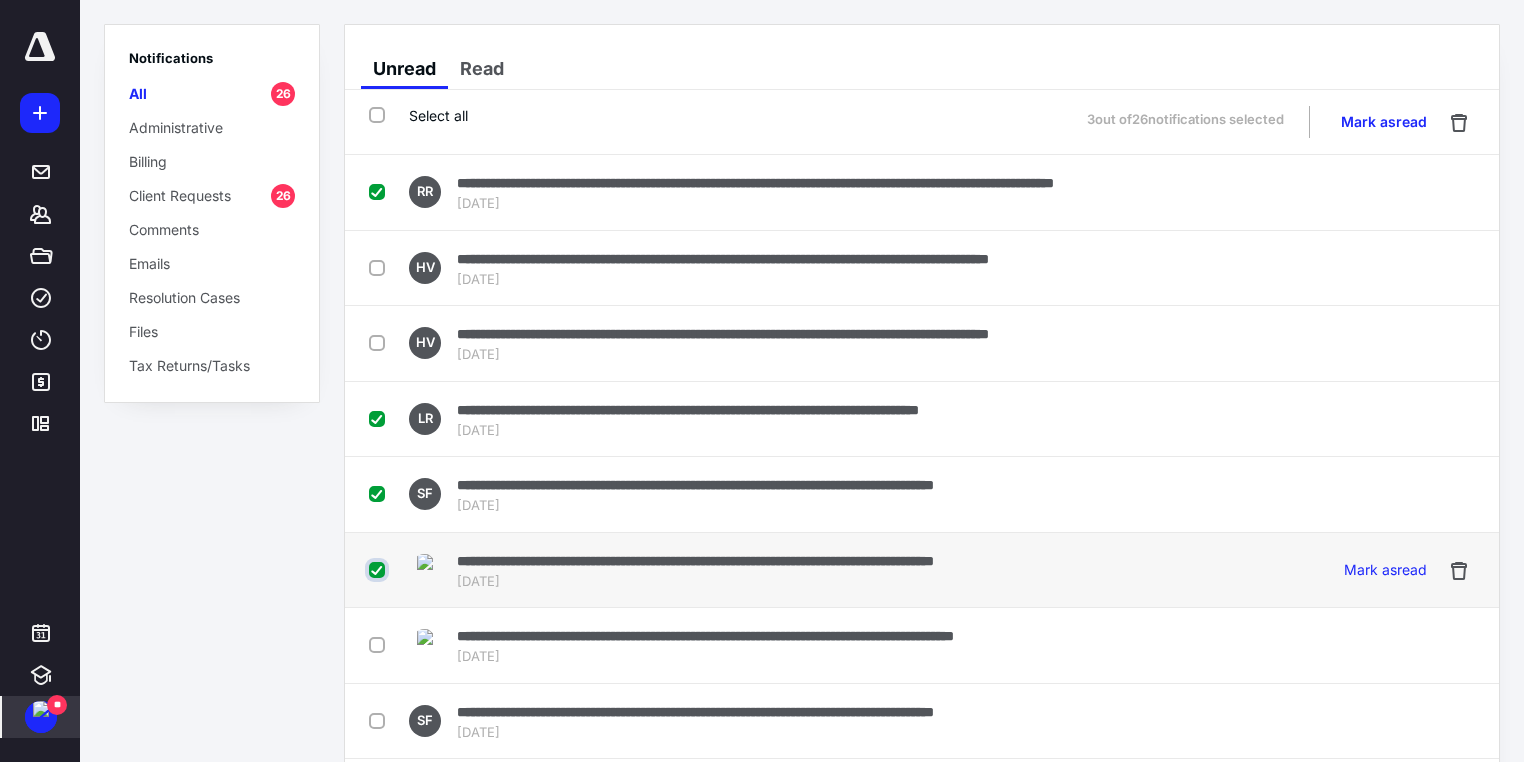checkbox on "true" 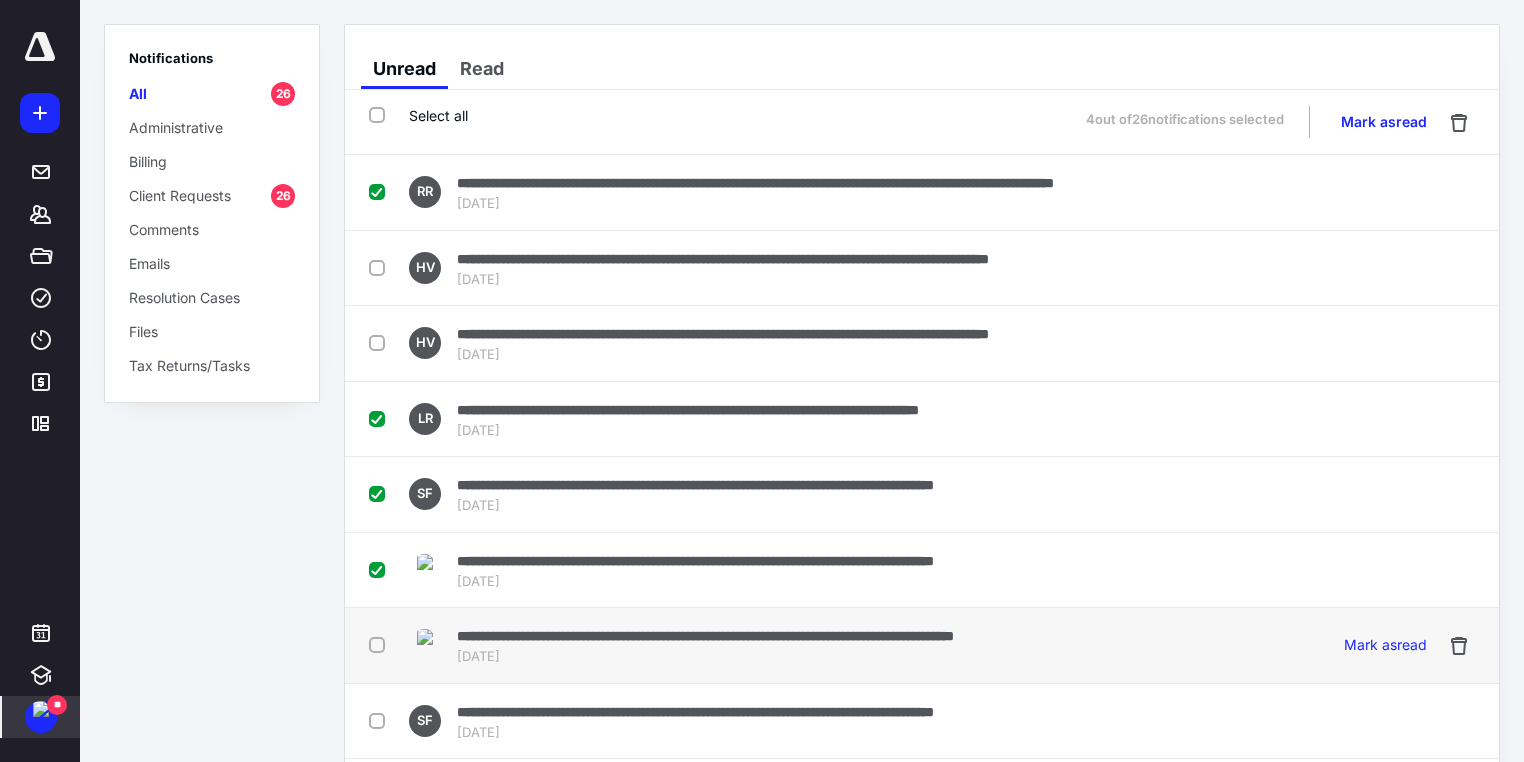 click at bounding box center (381, 644) 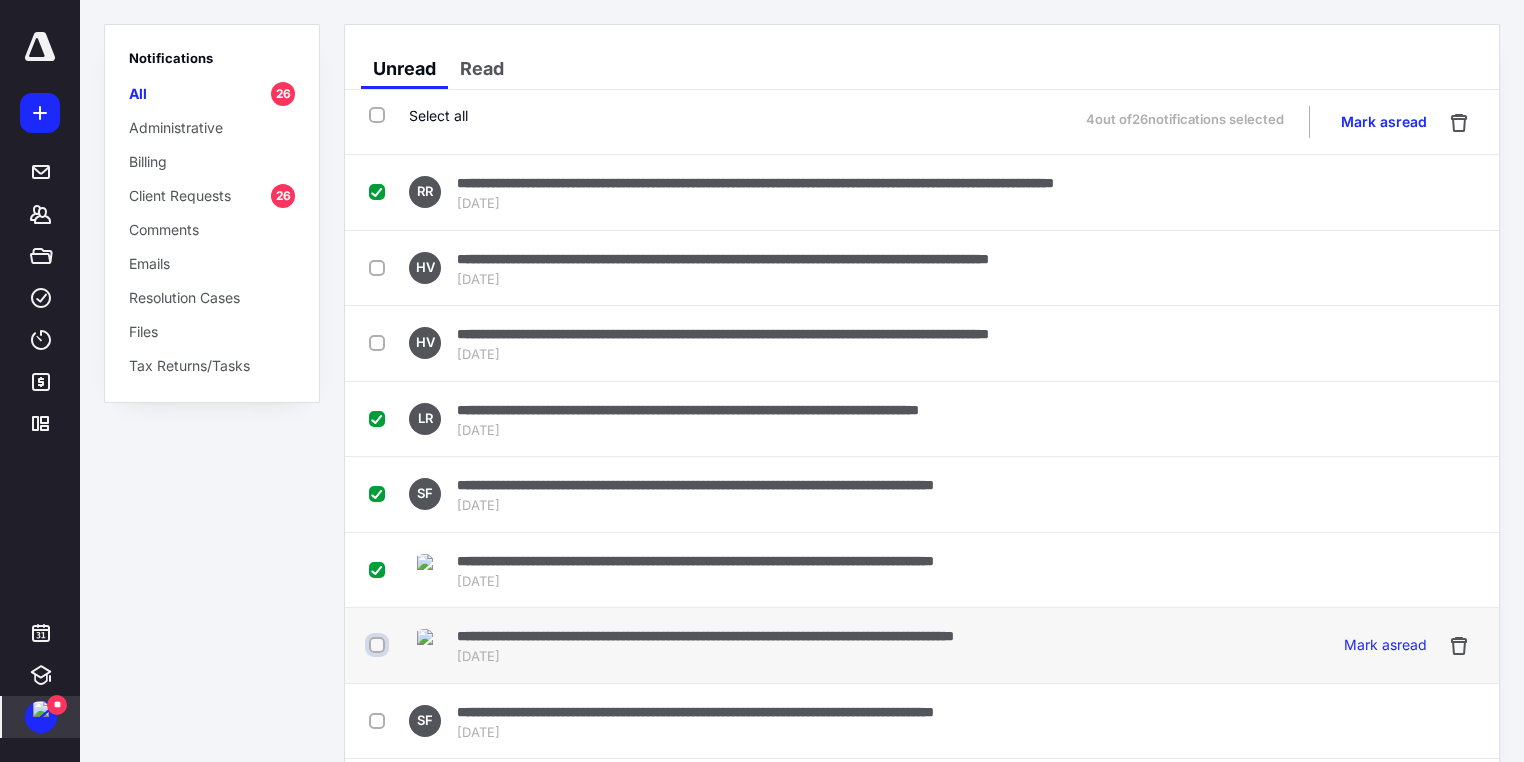 click at bounding box center (379, 645) 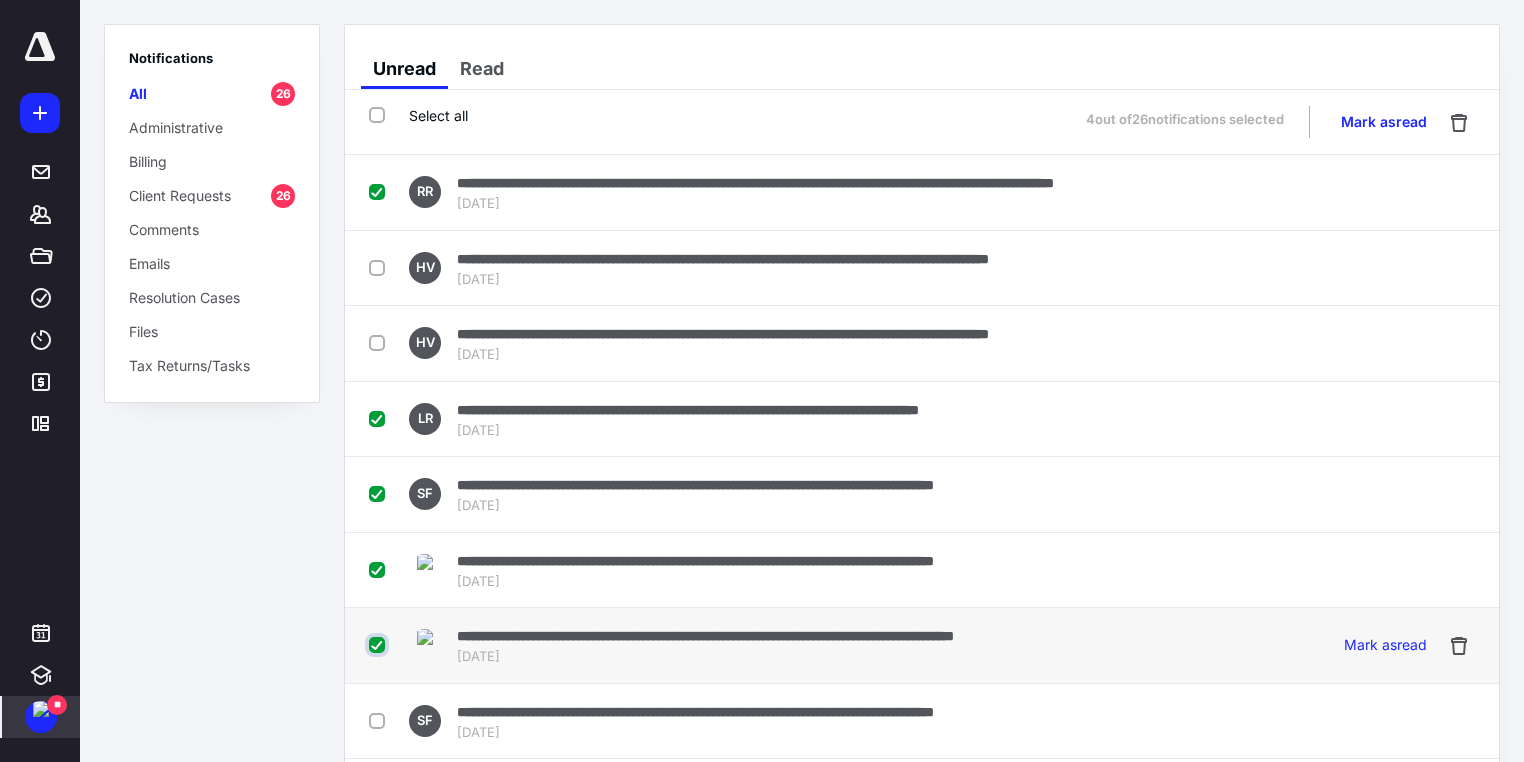 checkbox on "true" 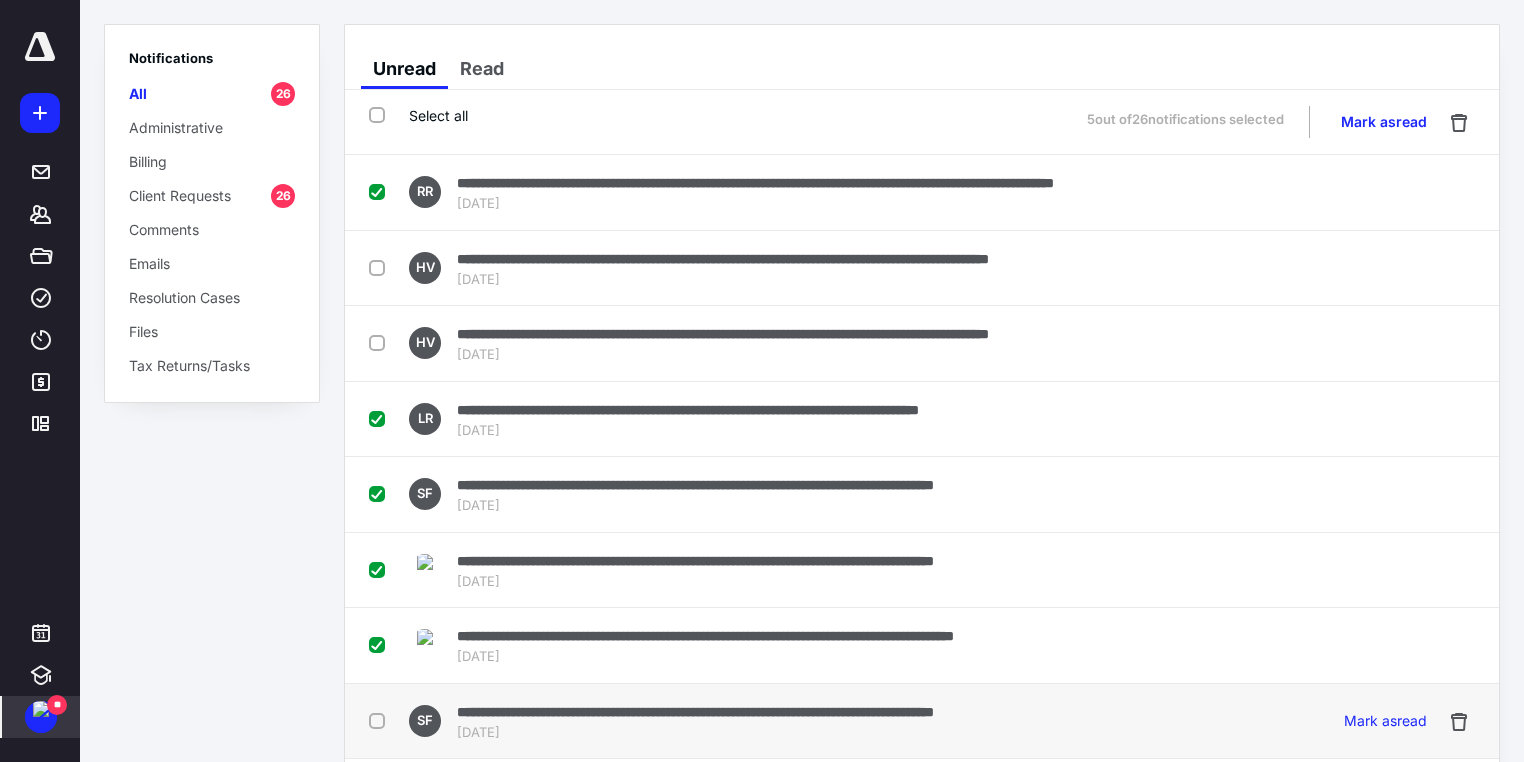 click at bounding box center (381, 720) 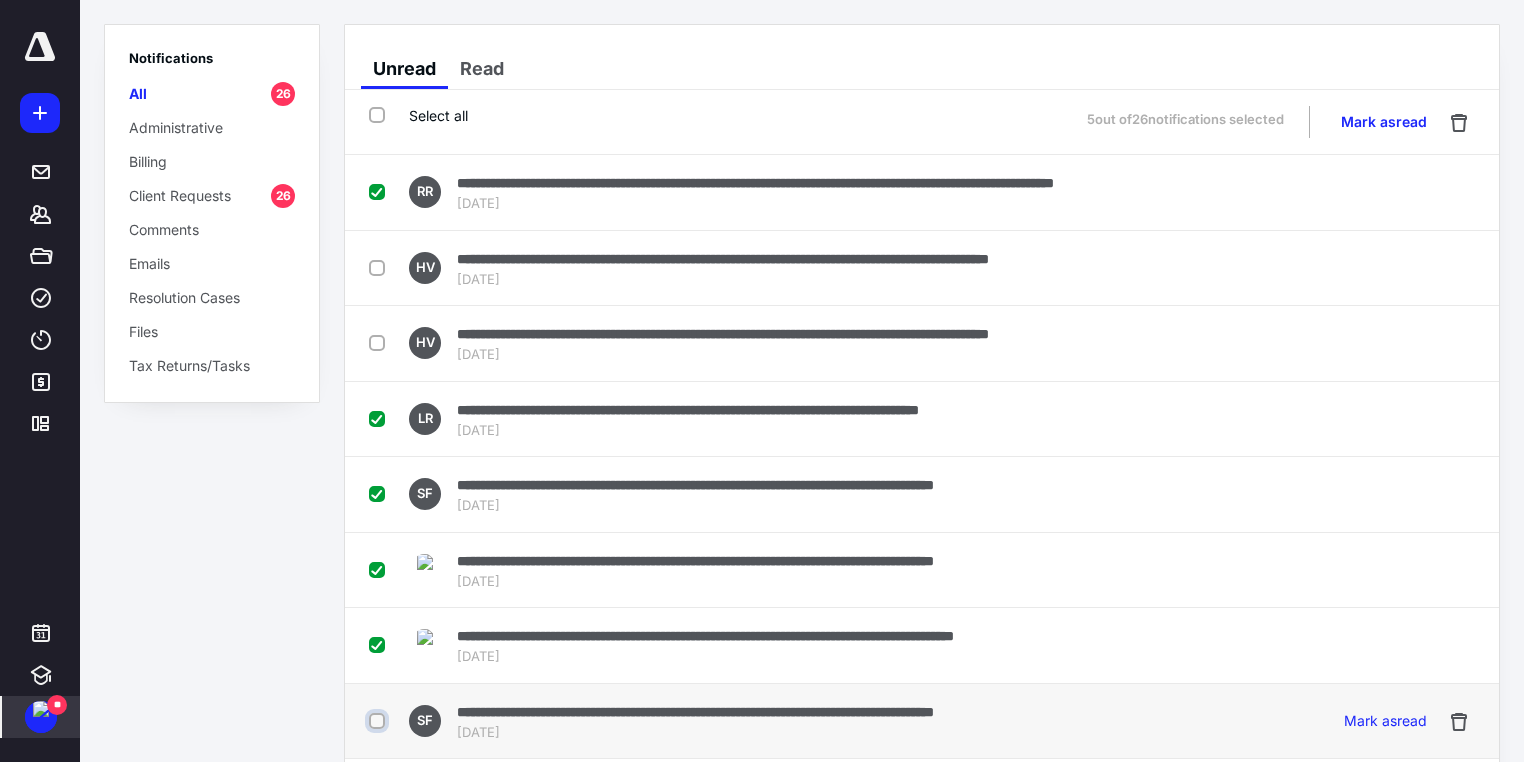 click at bounding box center (379, 721) 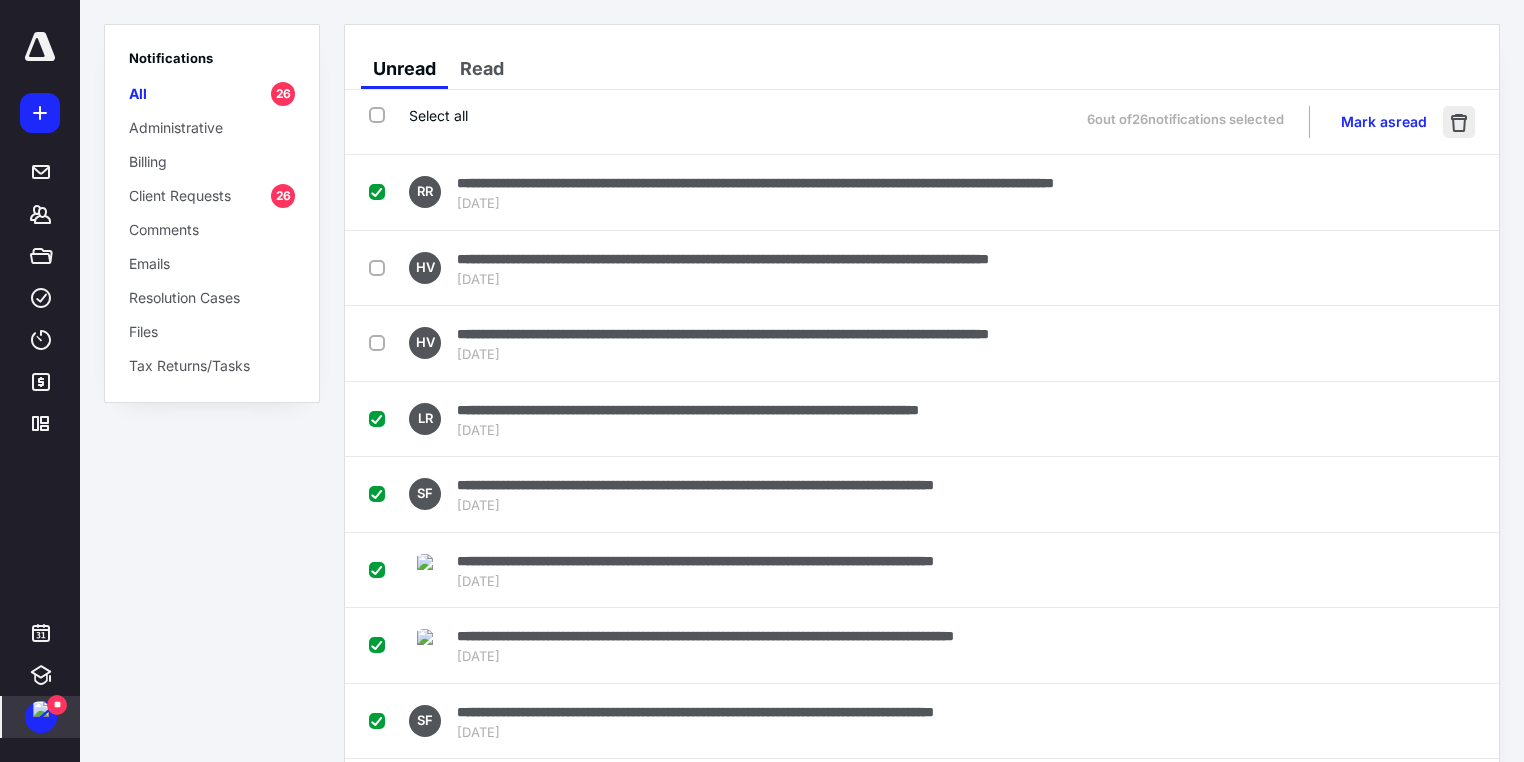 click at bounding box center (1459, 122) 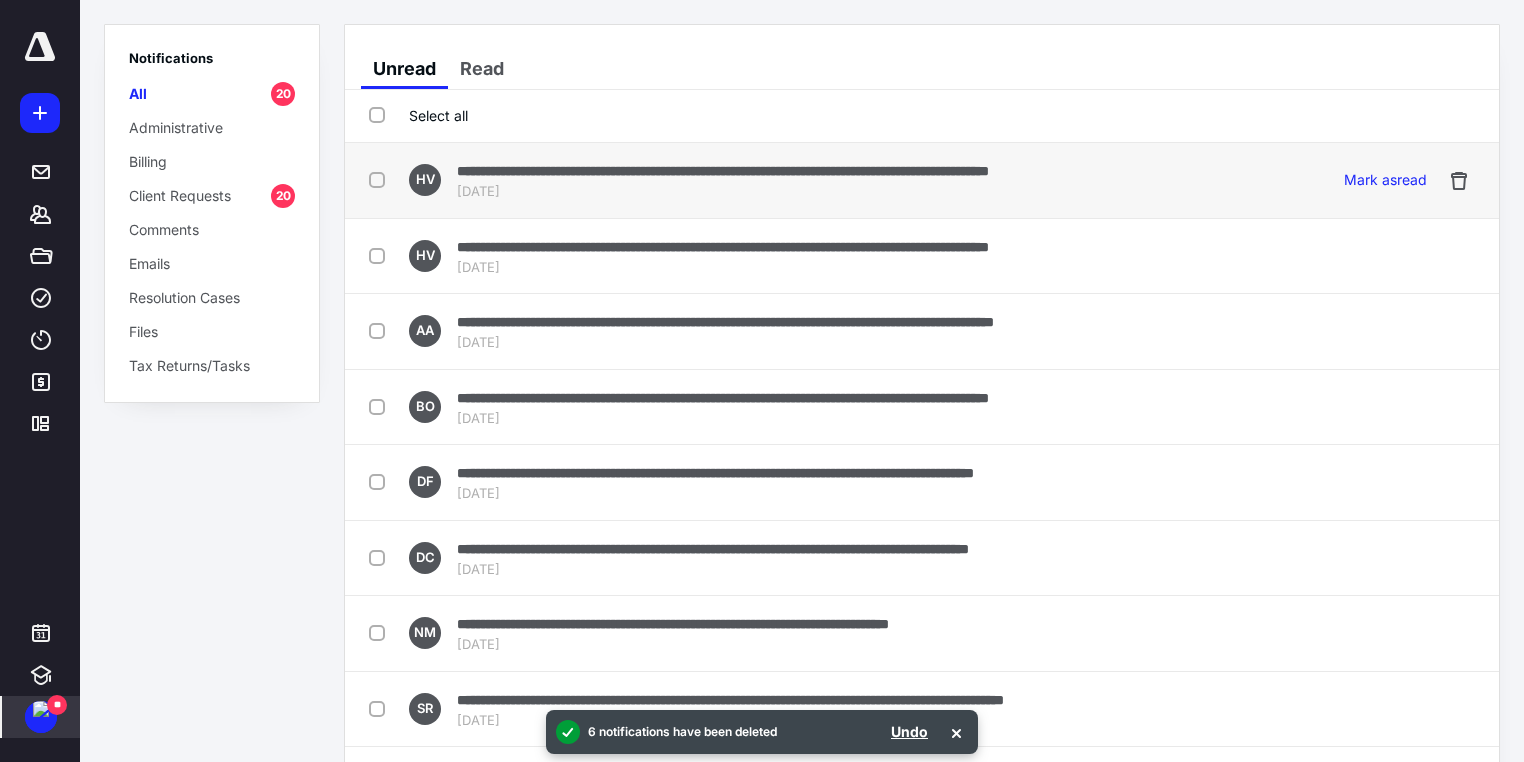 click on "**********" at bounding box center [723, 171] 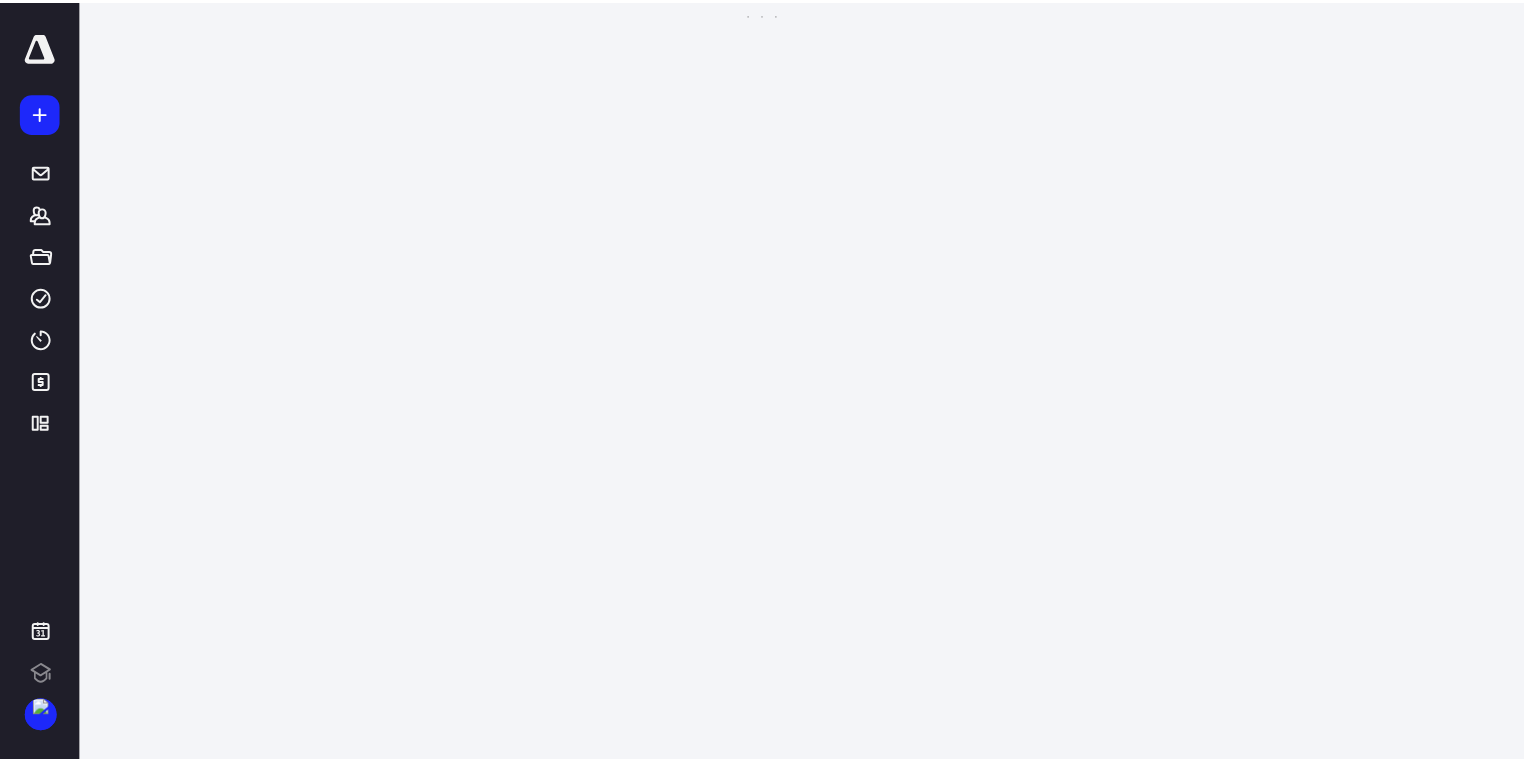 scroll, scrollTop: 0, scrollLeft: 0, axis: both 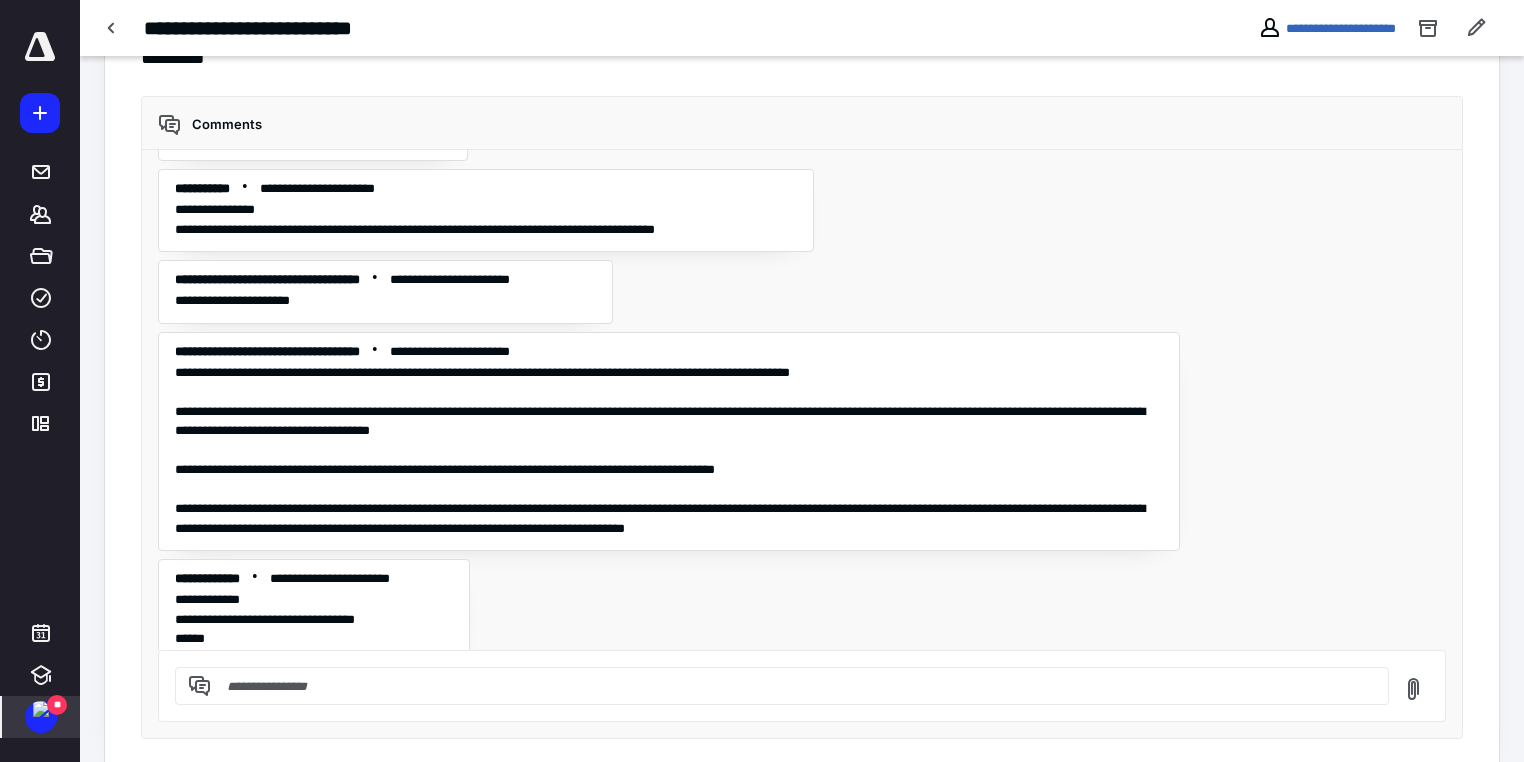 click on "**" at bounding box center [57, 705] 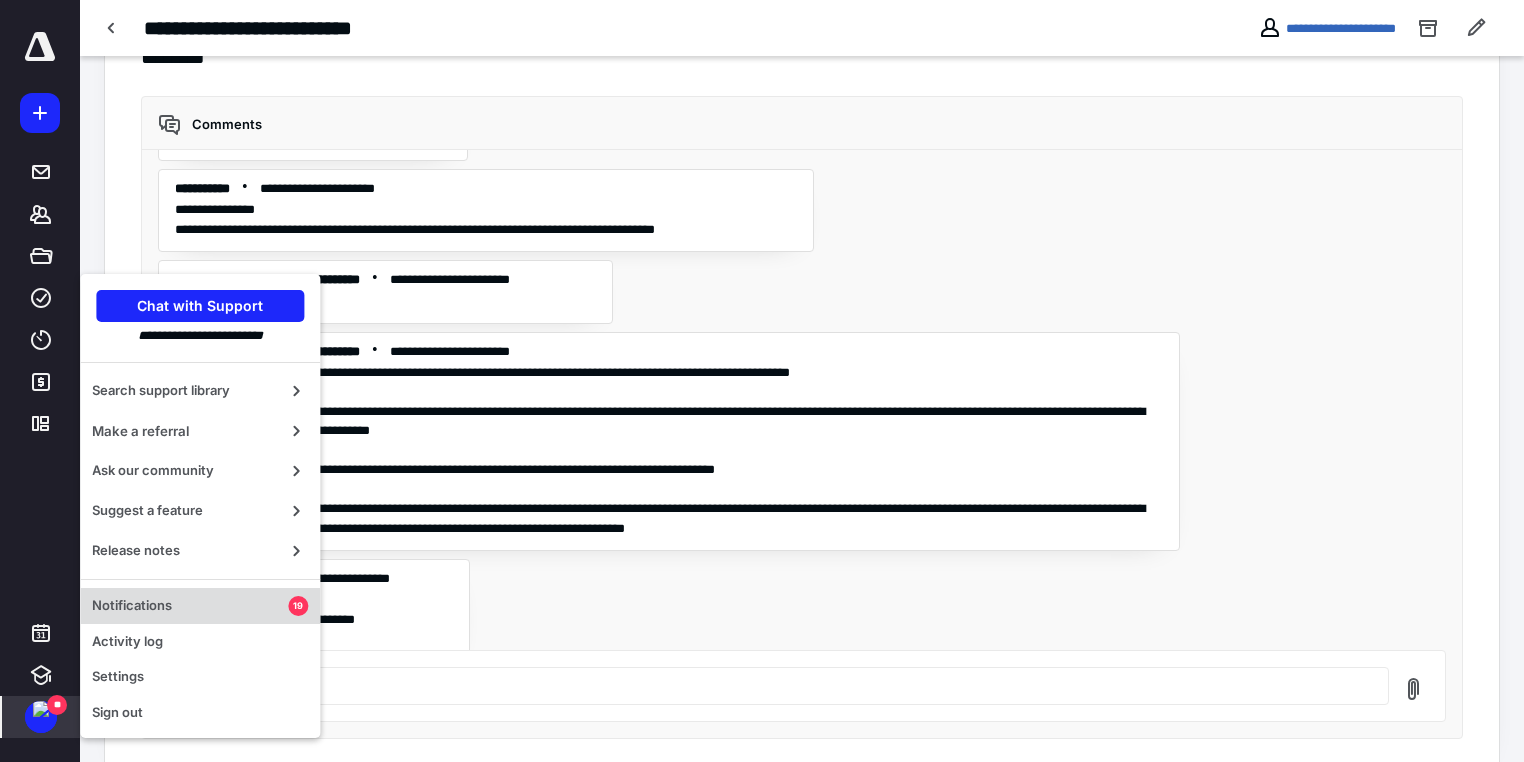 click on "Notifications" at bounding box center (190, 606) 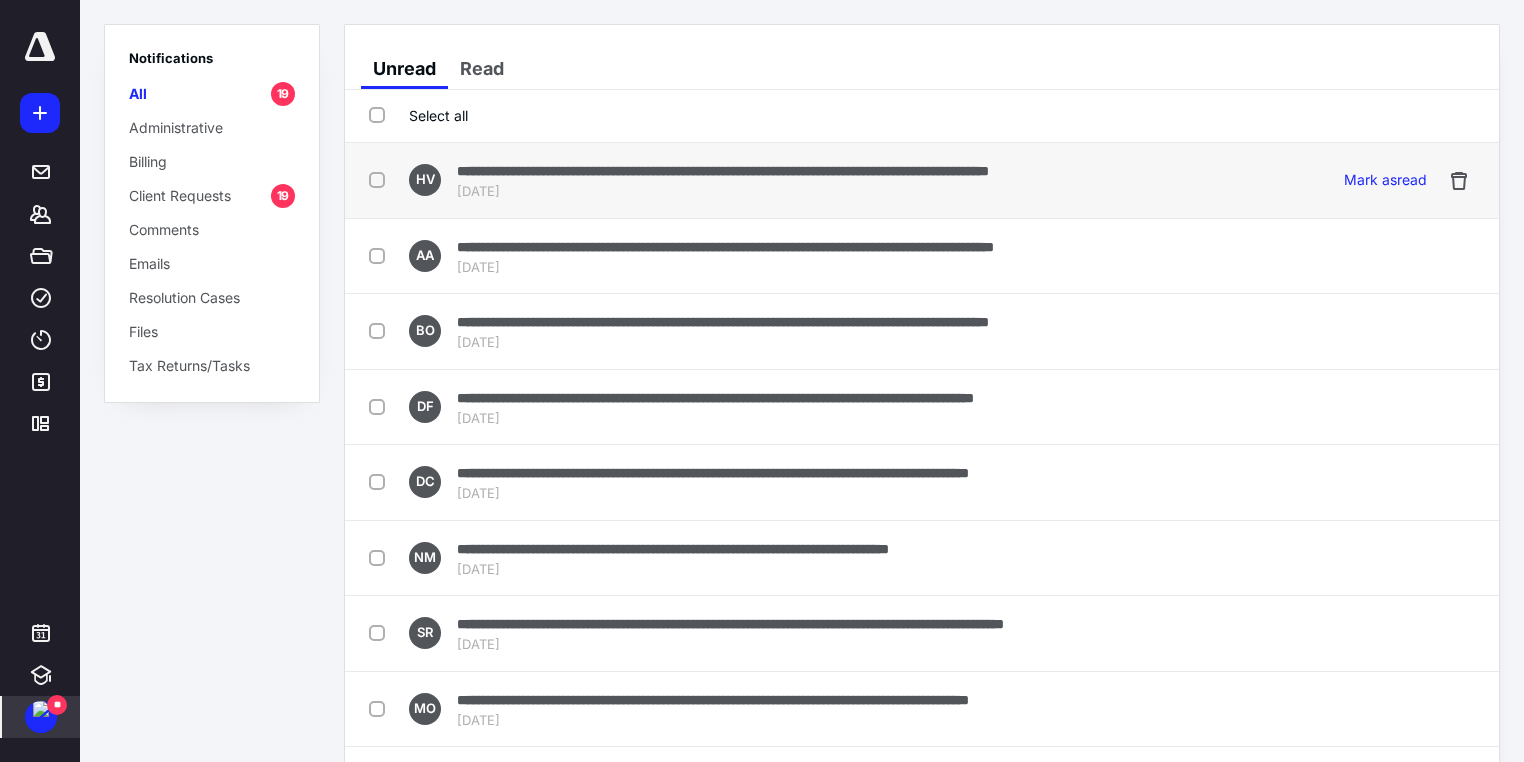 click on "**********" at bounding box center [723, 171] 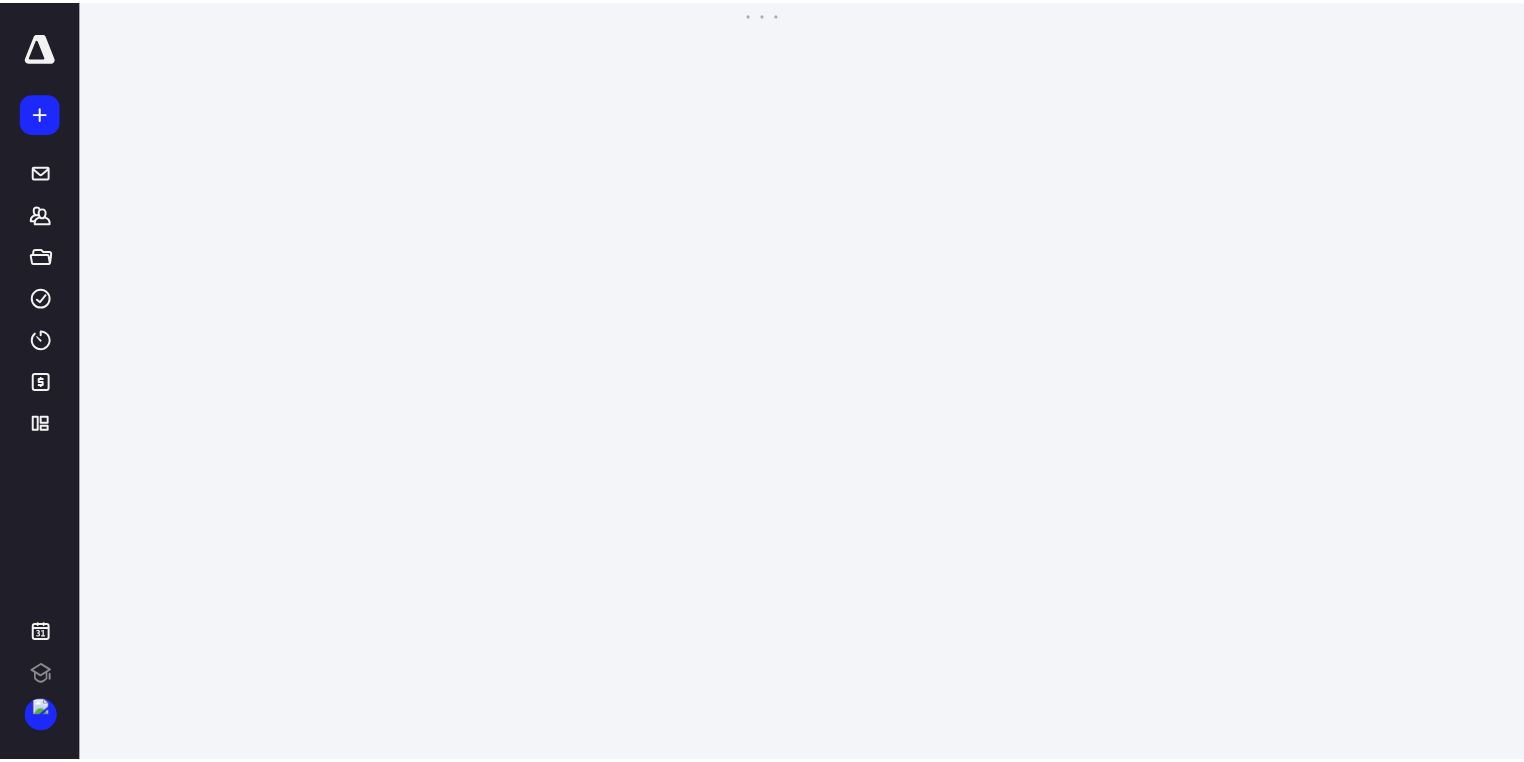 scroll, scrollTop: 0, scrollLeft: 0, axis: both 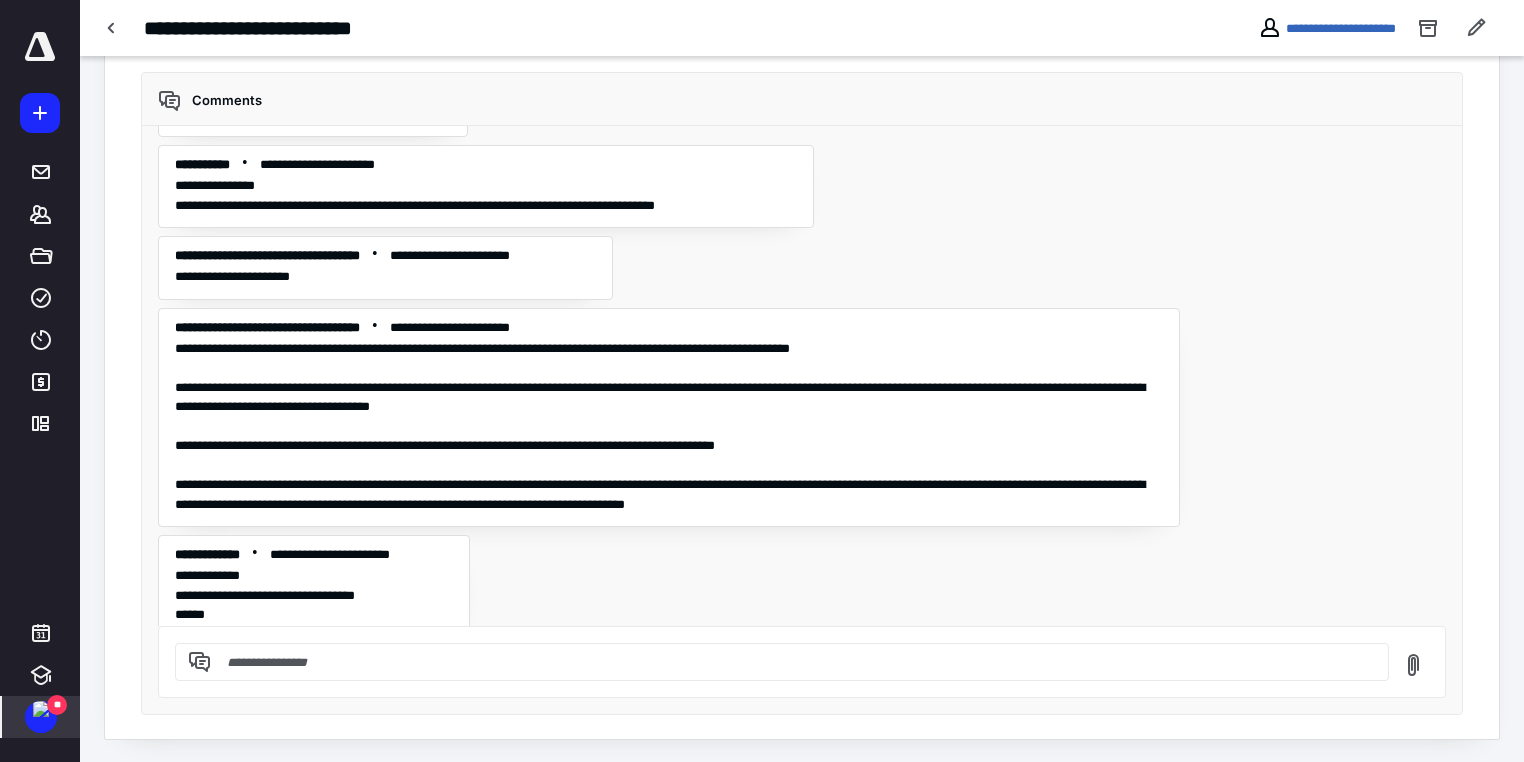 click on "**" at bounding box center (57, 705) 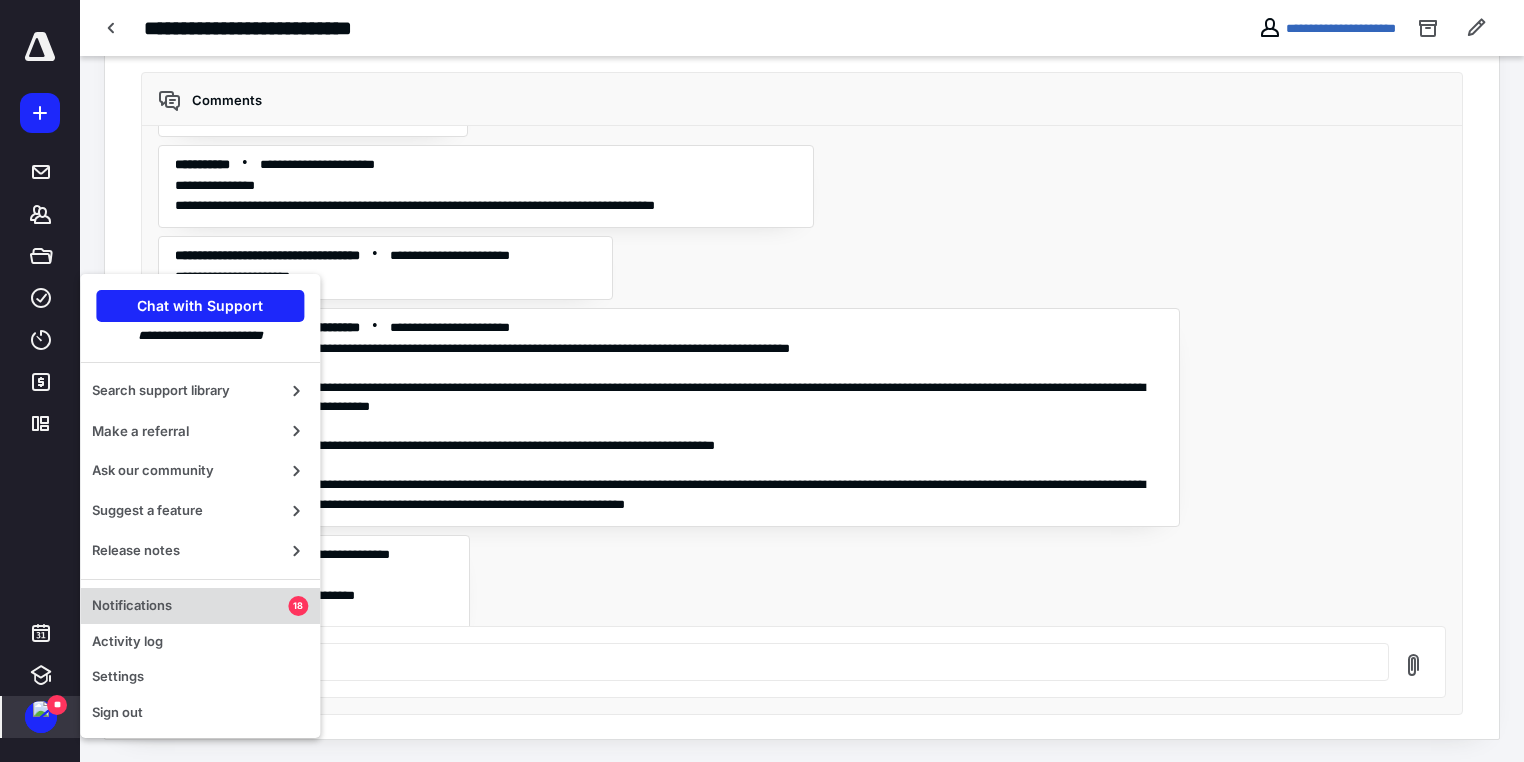 click on "Notifications 18" at bounding box center [200, 606] 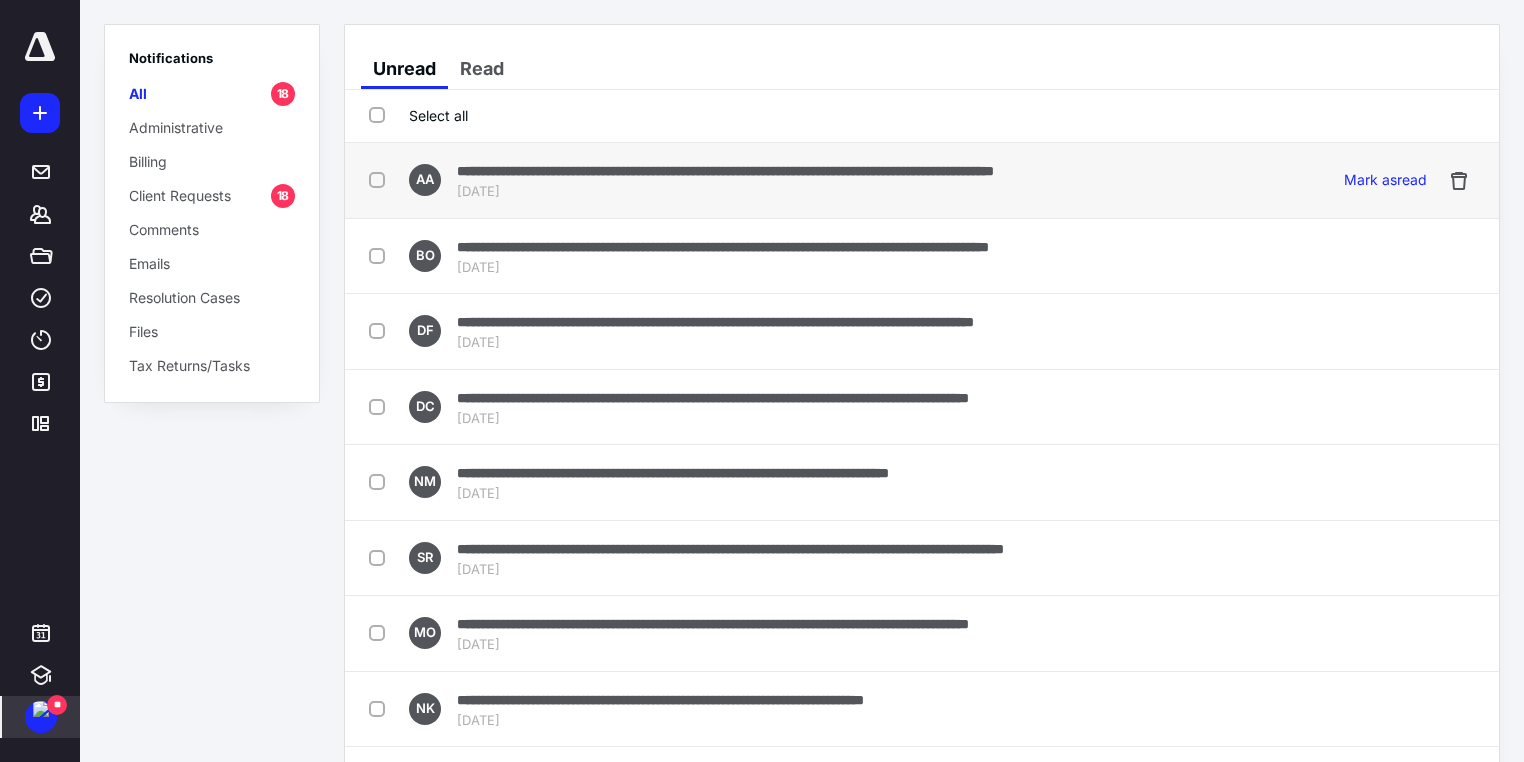 click at bounding box center (381, 179) 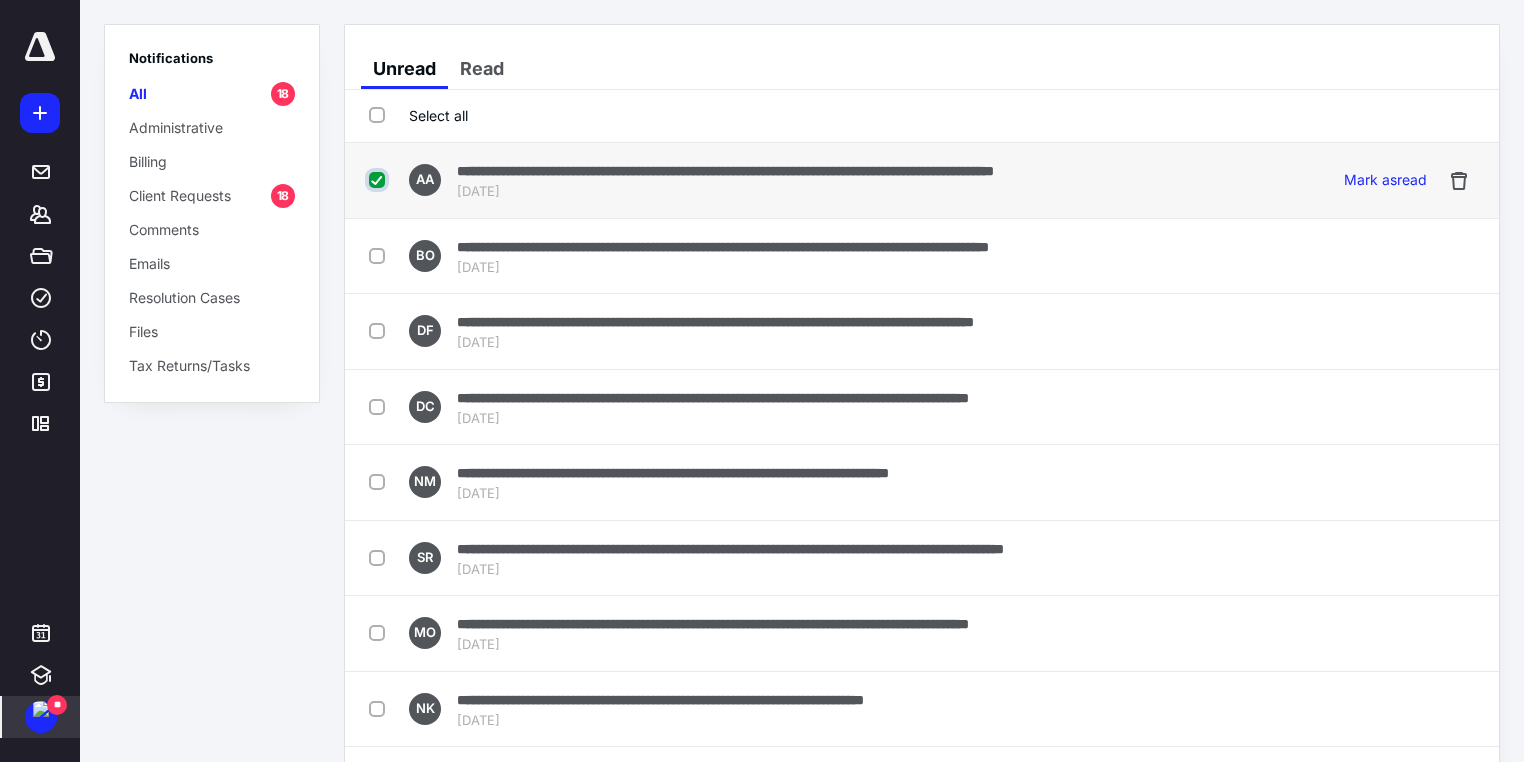 checkbox on "true" 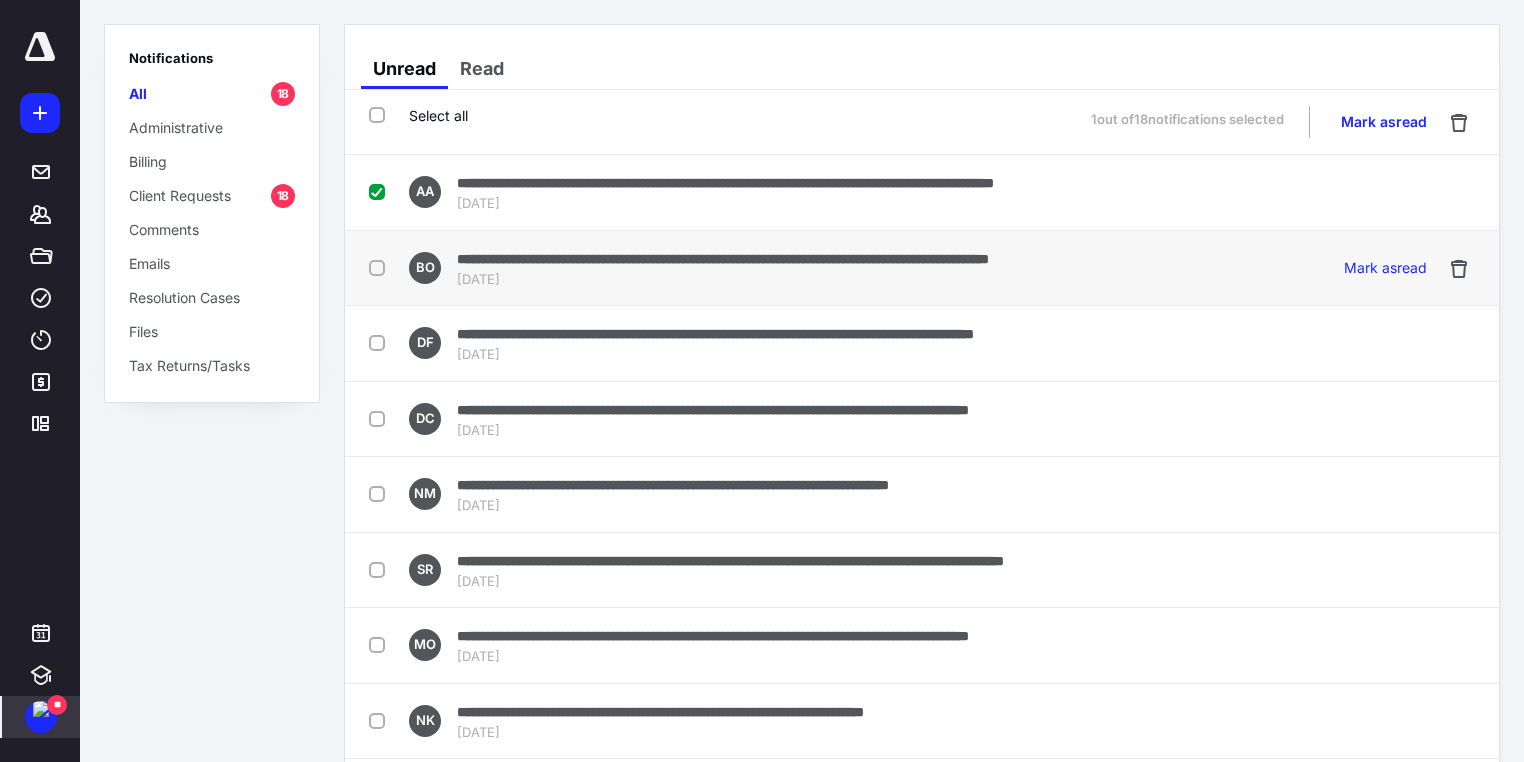 click at bounding box center (381, 267) 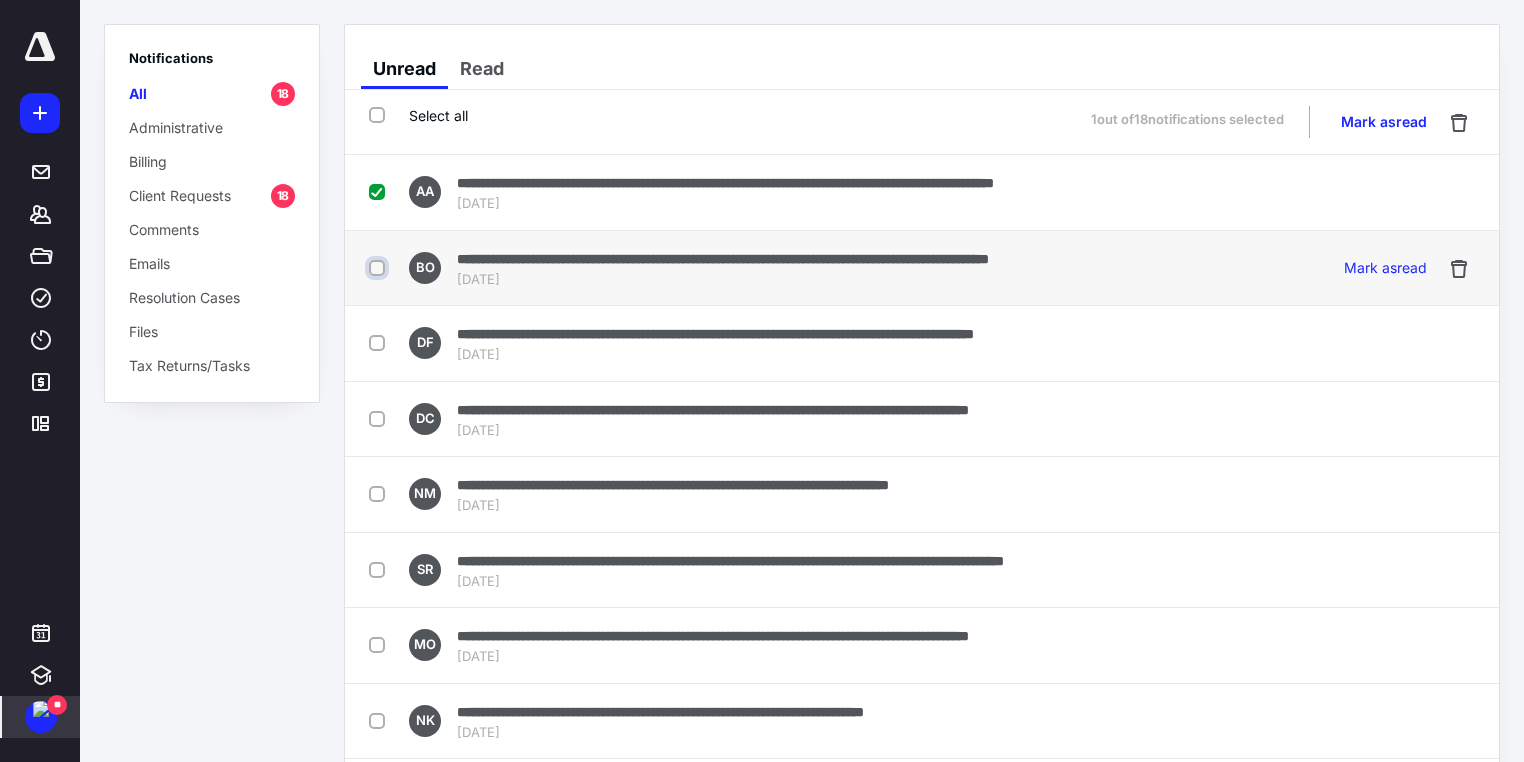 click at bounding box center [379, 268] 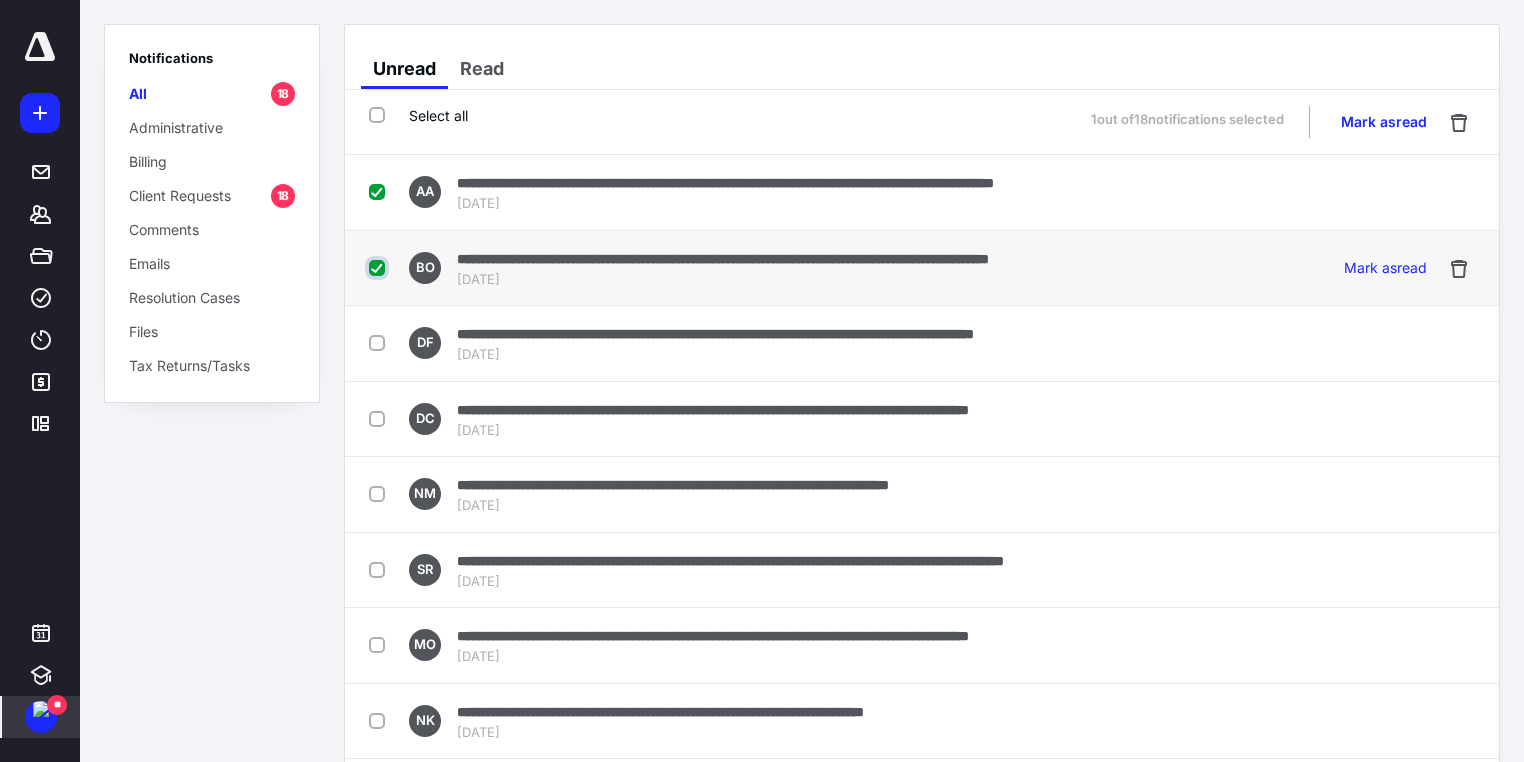 checkbox on "true" 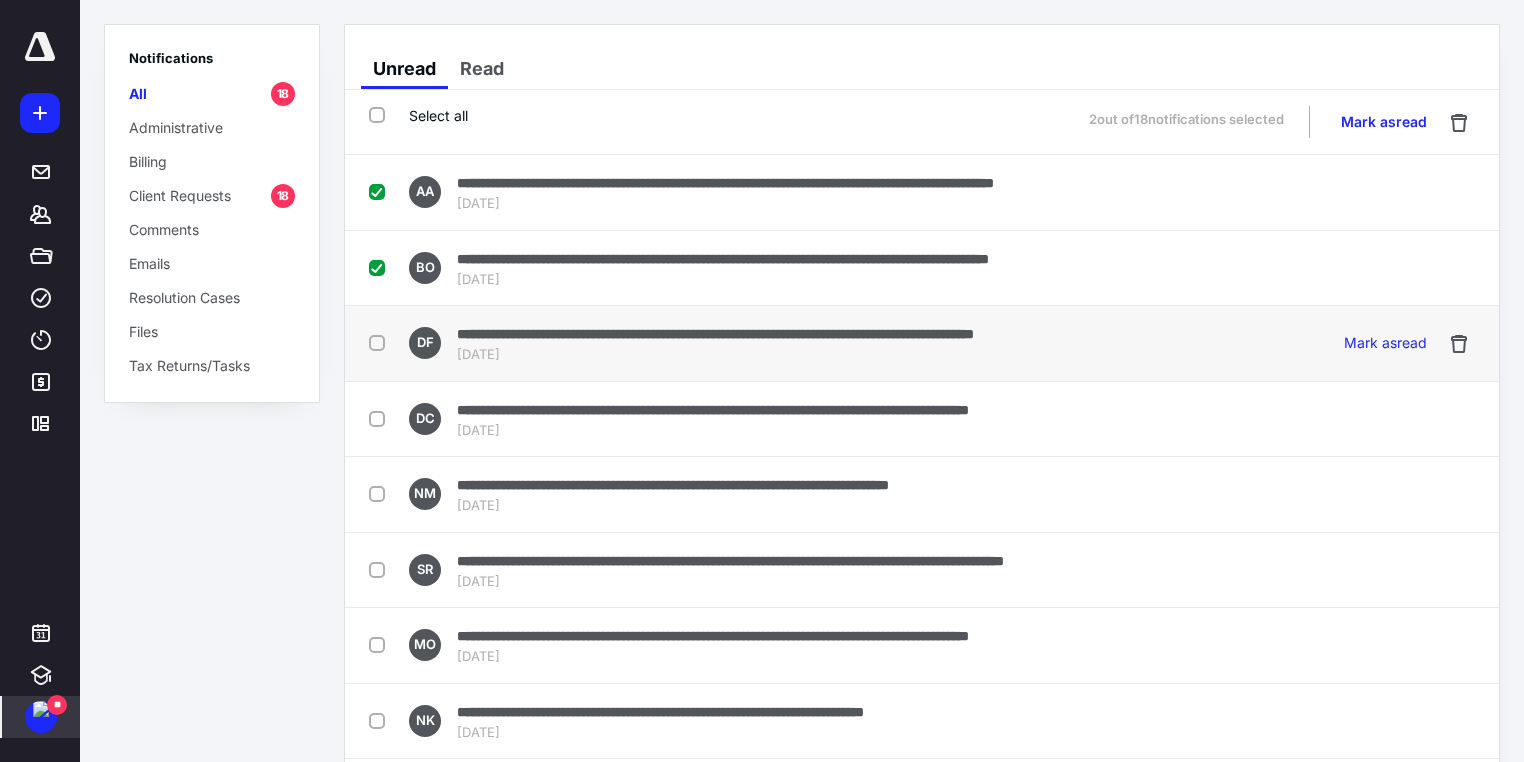 click at bounding box center (381, 342) 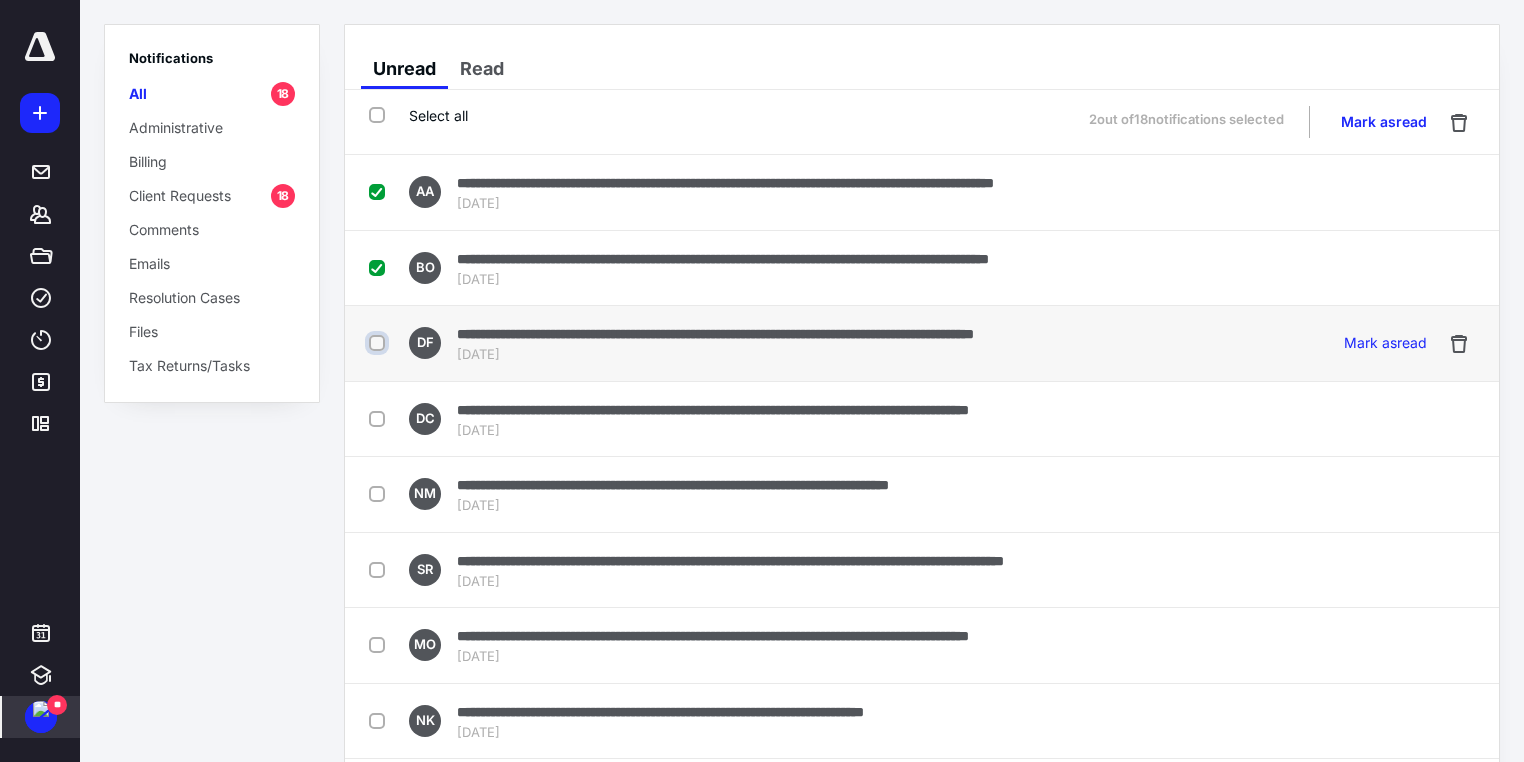 checkbox on "true" 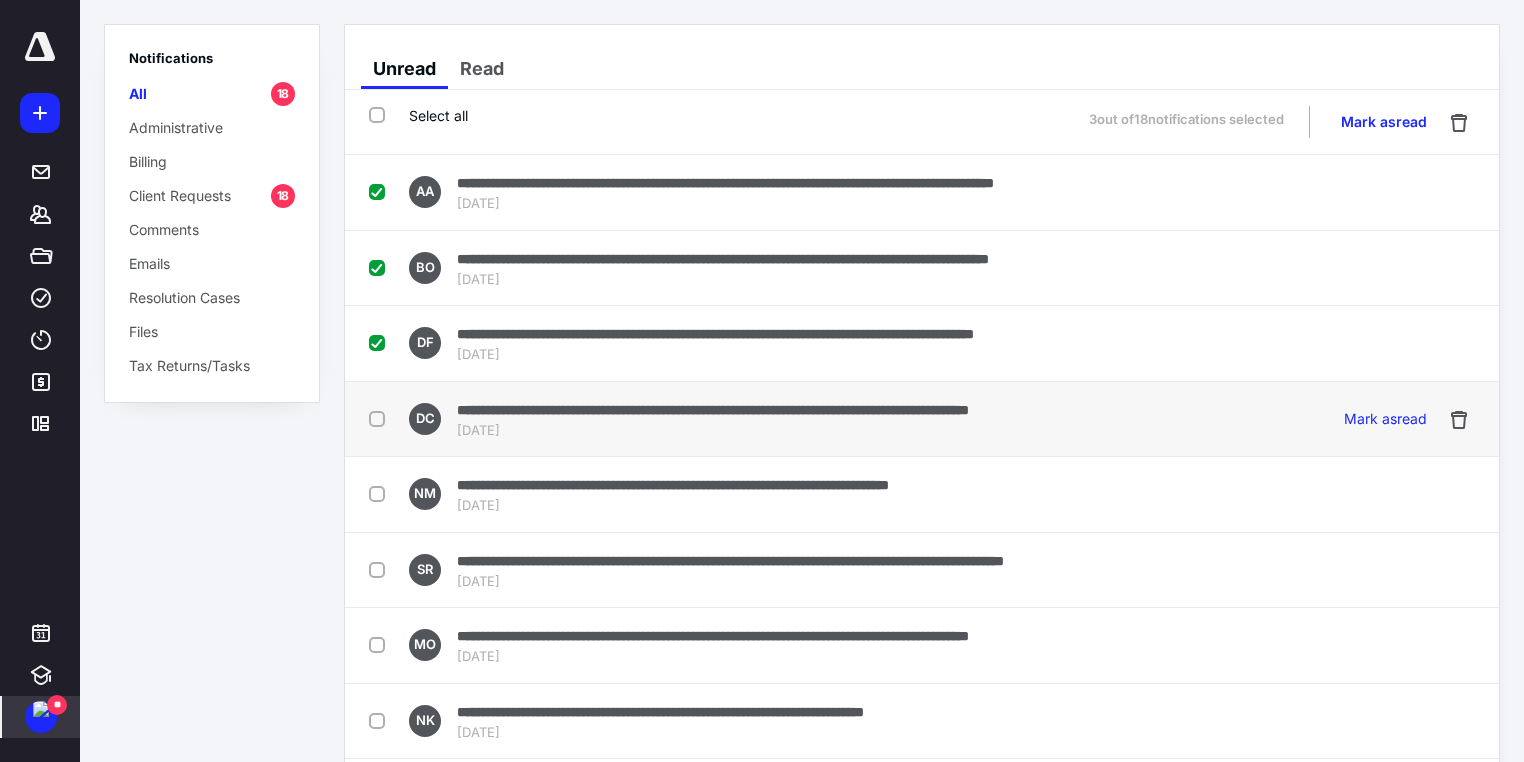 click at bounding box center (381, 418) 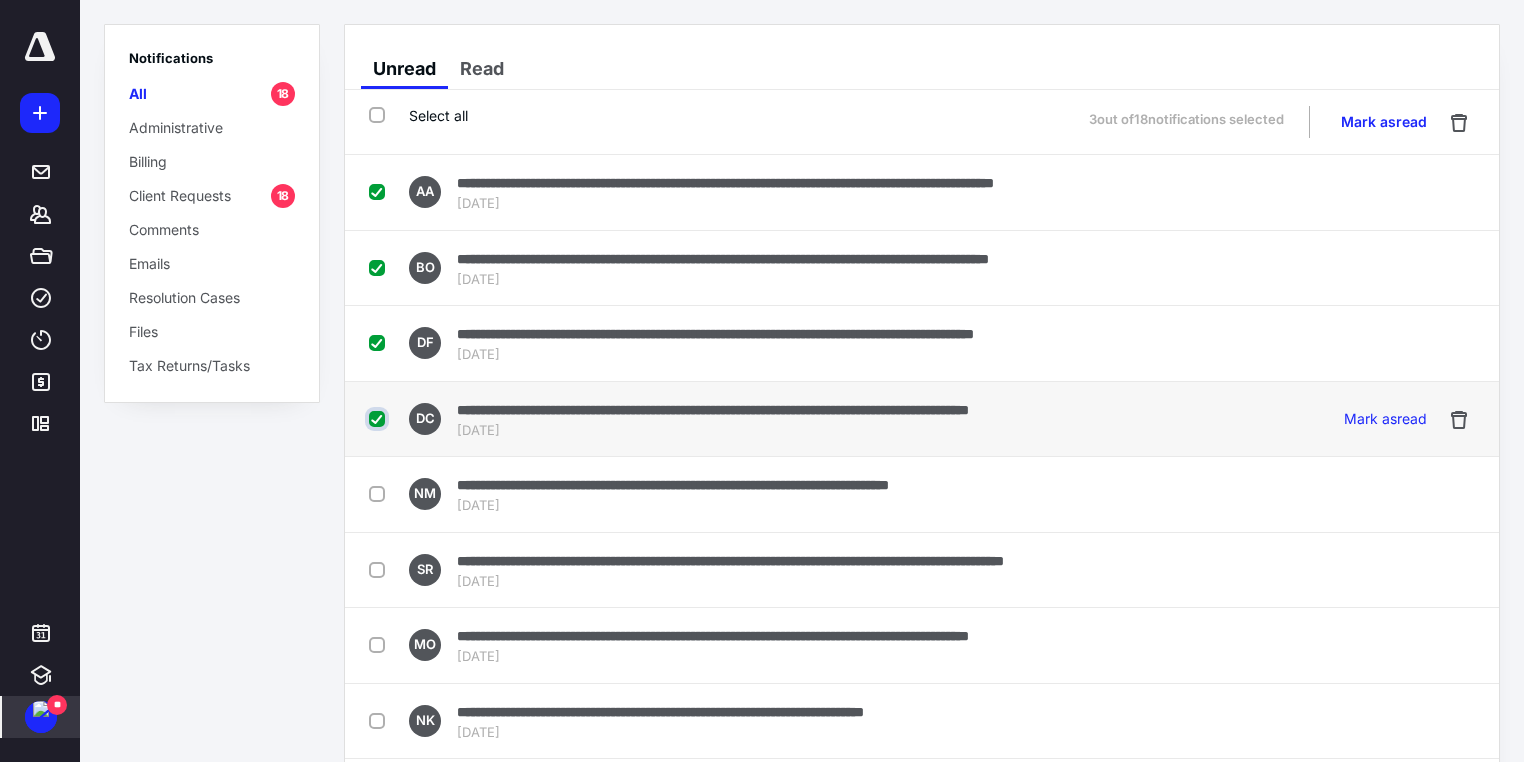checkbox on "true" 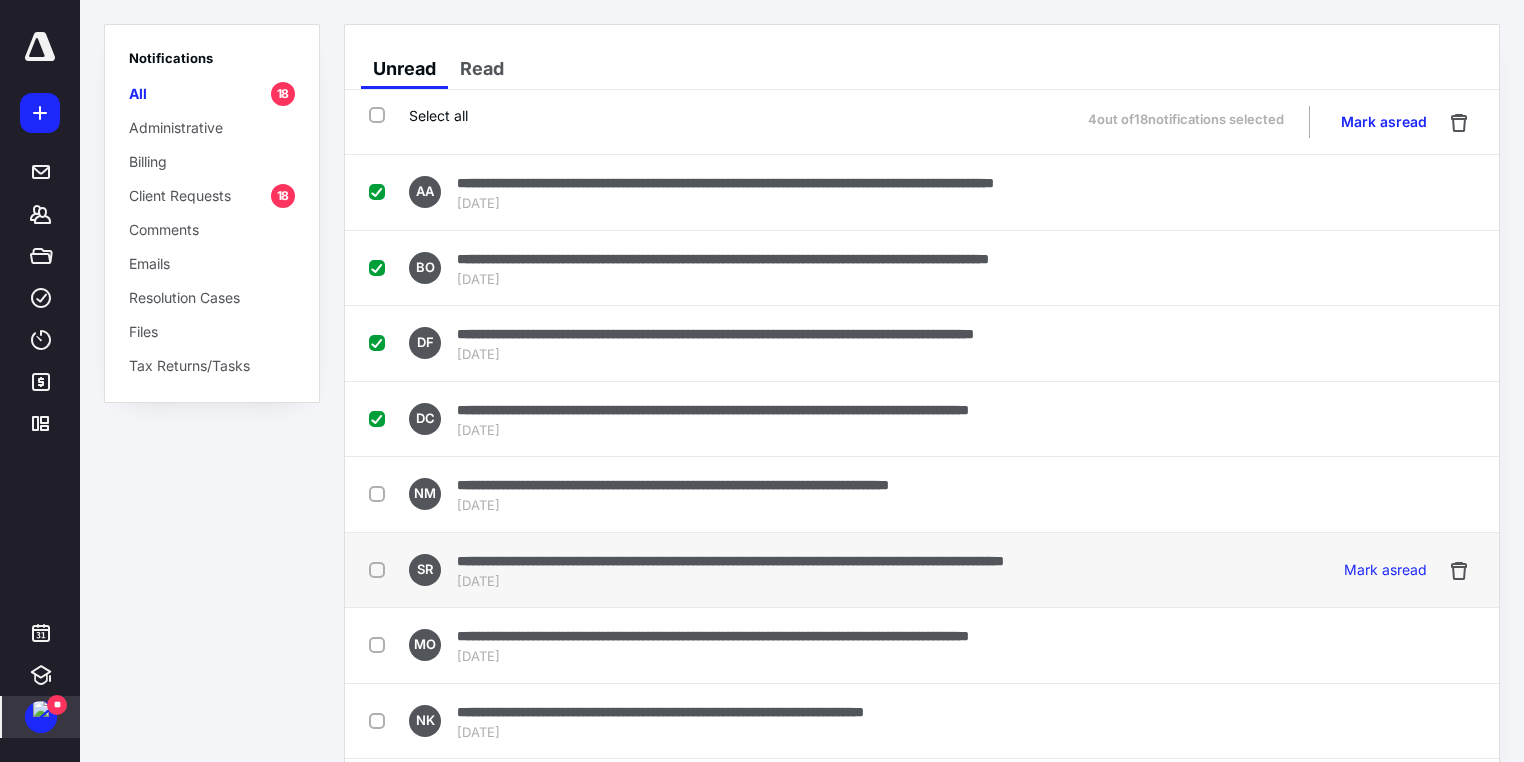 click at bounding box center (381, 569) 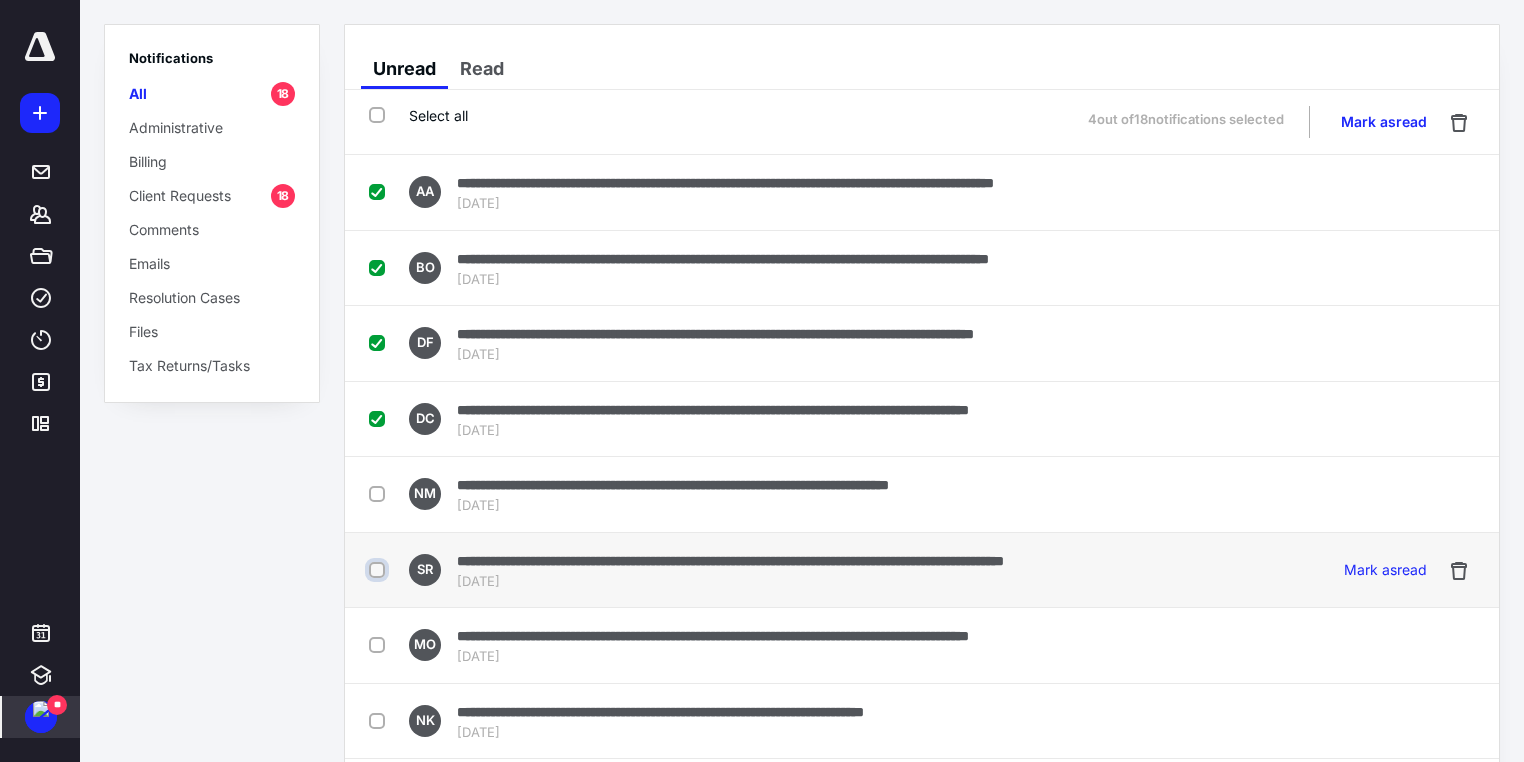 click at bounding box center [379, 570] 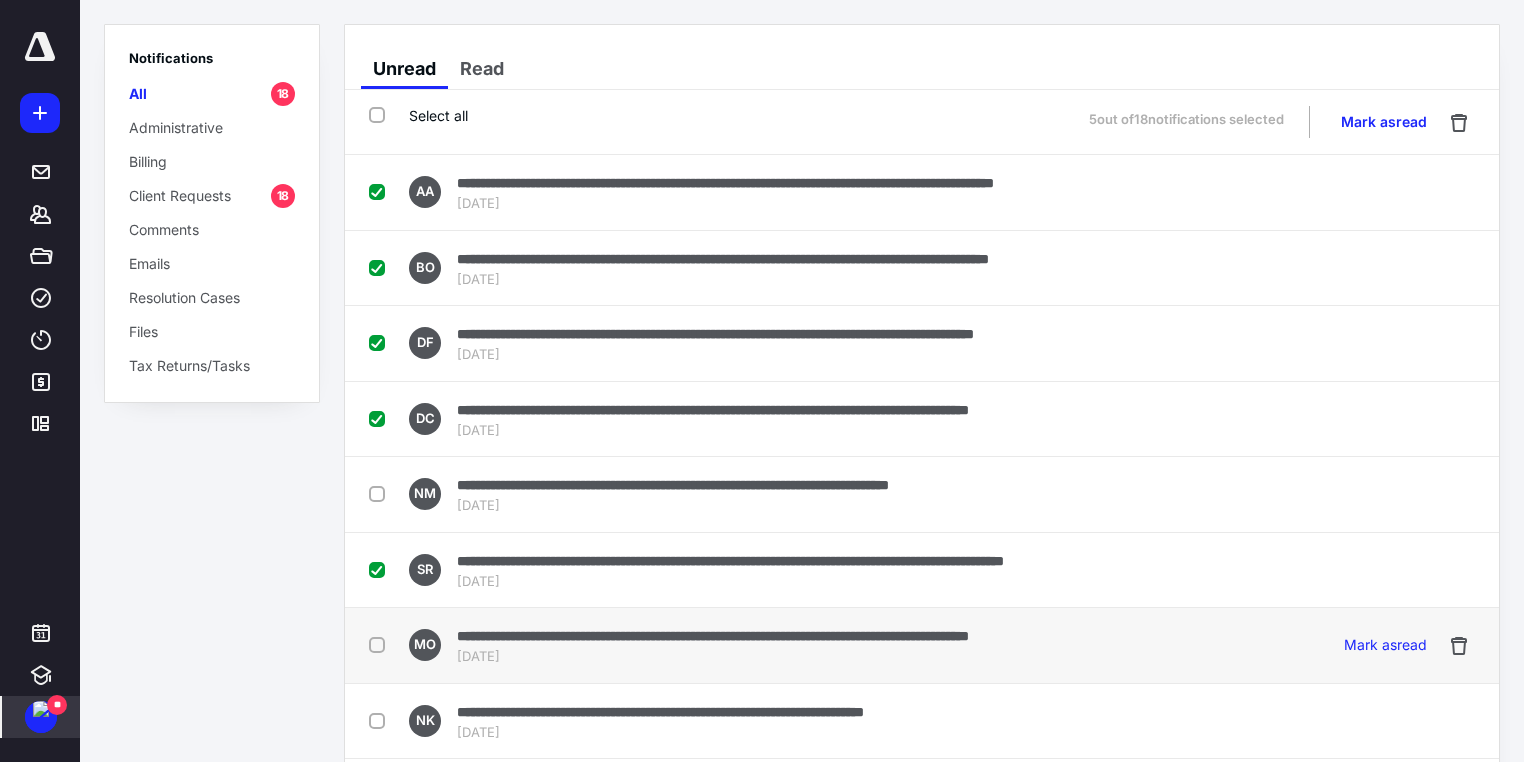click at bounding box center [381, 644] 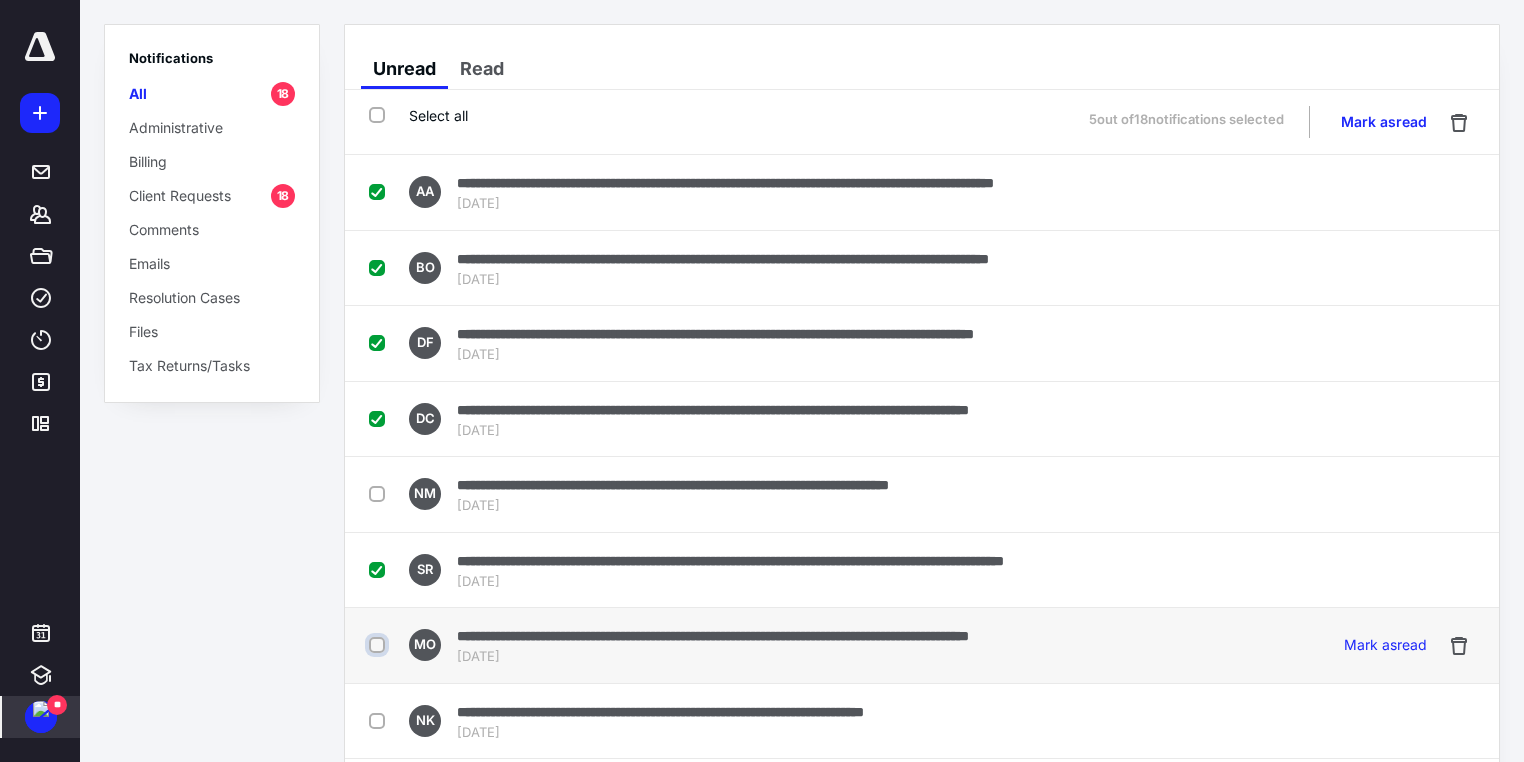 click at bounding box center [379, 645] 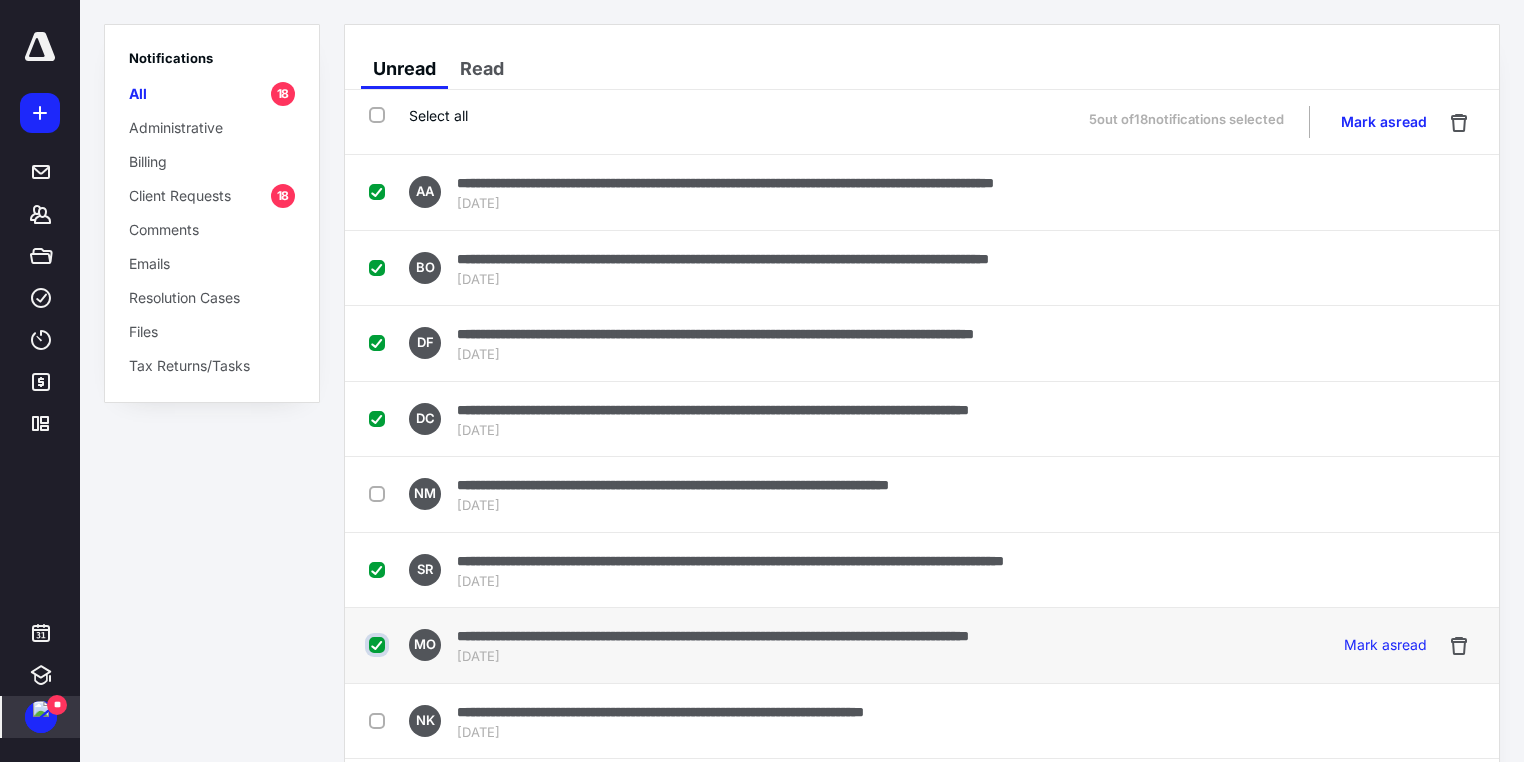 checkbox on "true" 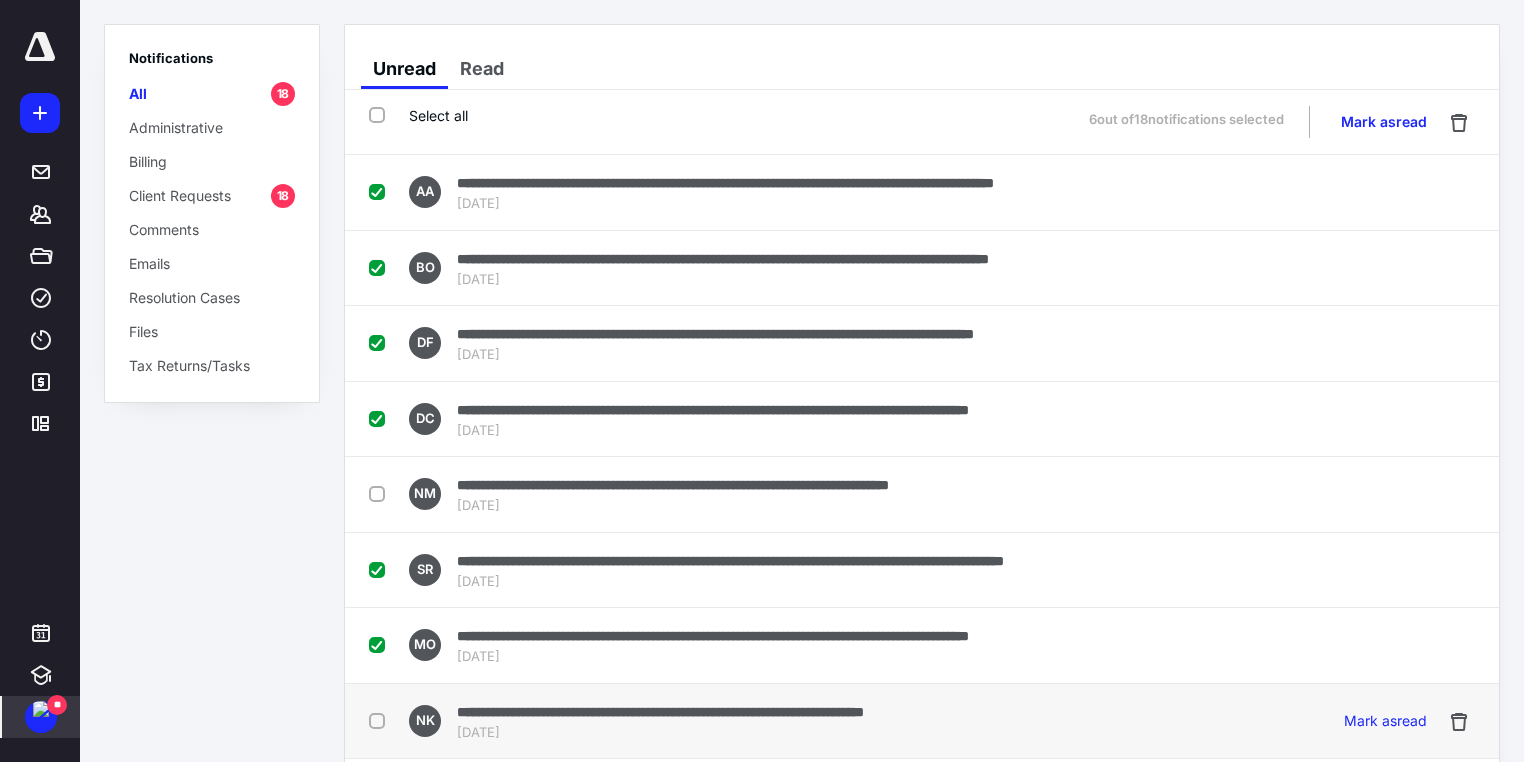 click at bounding box center (381, 720) 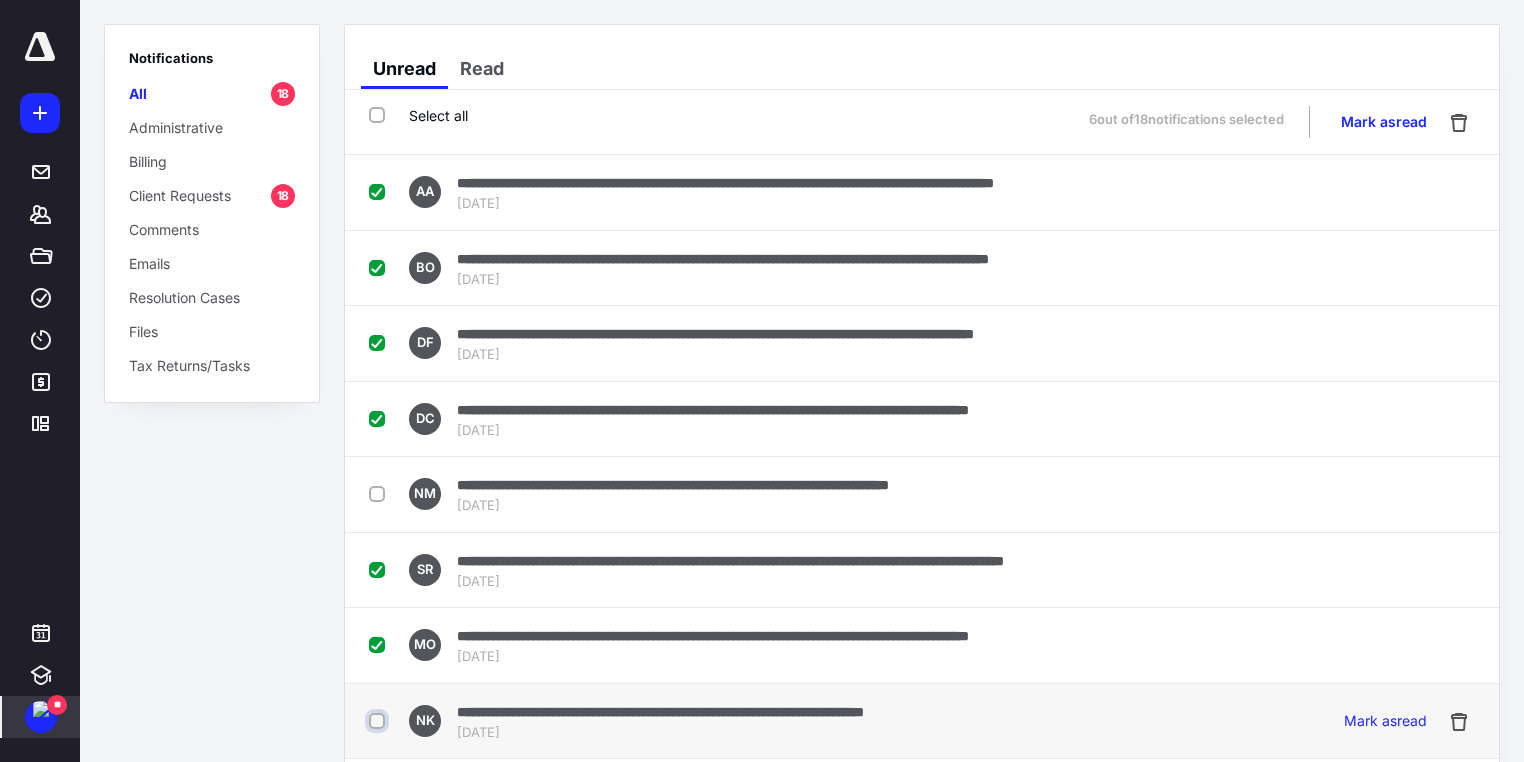 click at bounding box center [379, 721] 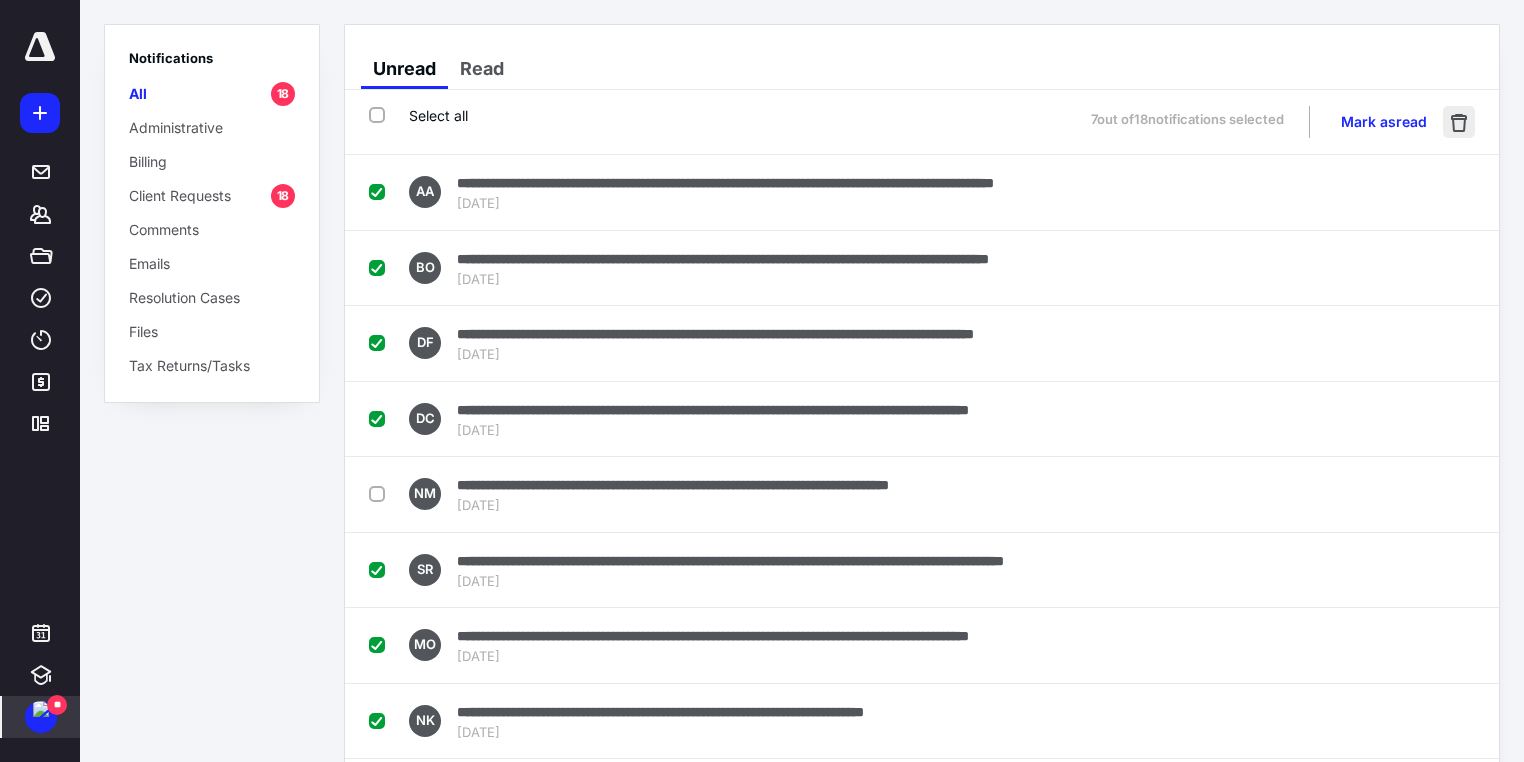 click at bounding box center (1459, 122) 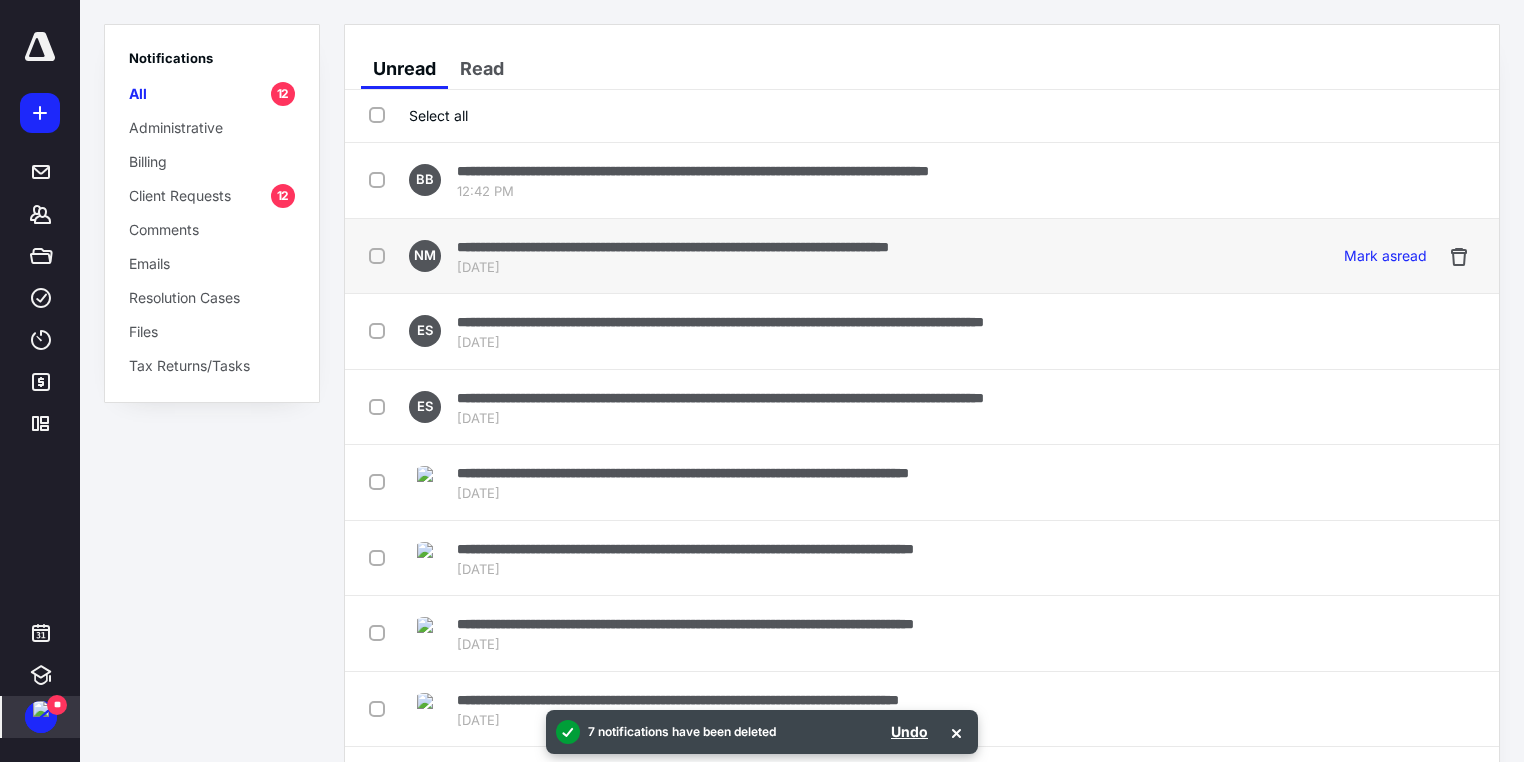 click on "**********" at bounding box center (673, 246) 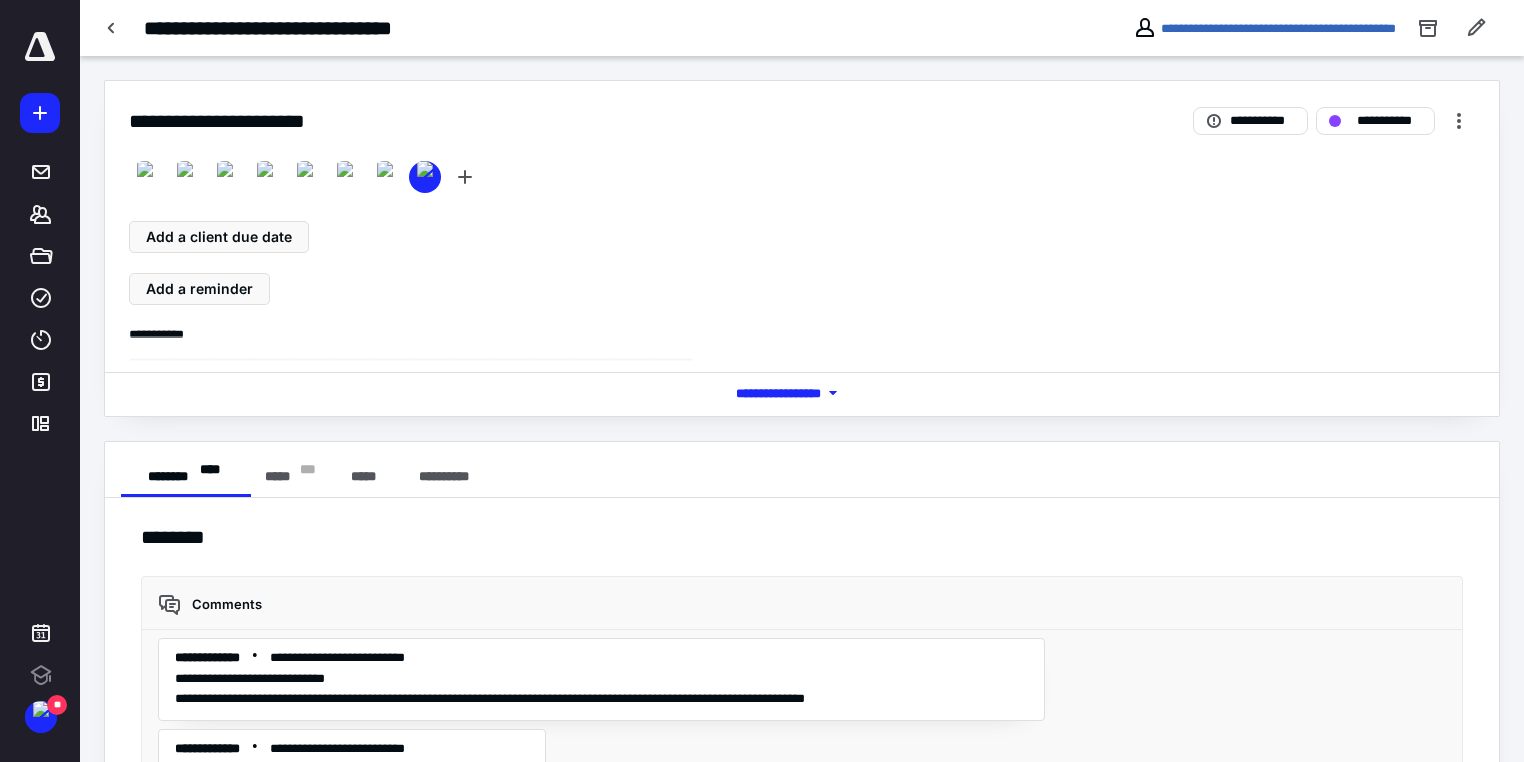 scroll, scrollTop: 0, scrollLeft: 0, axis: both 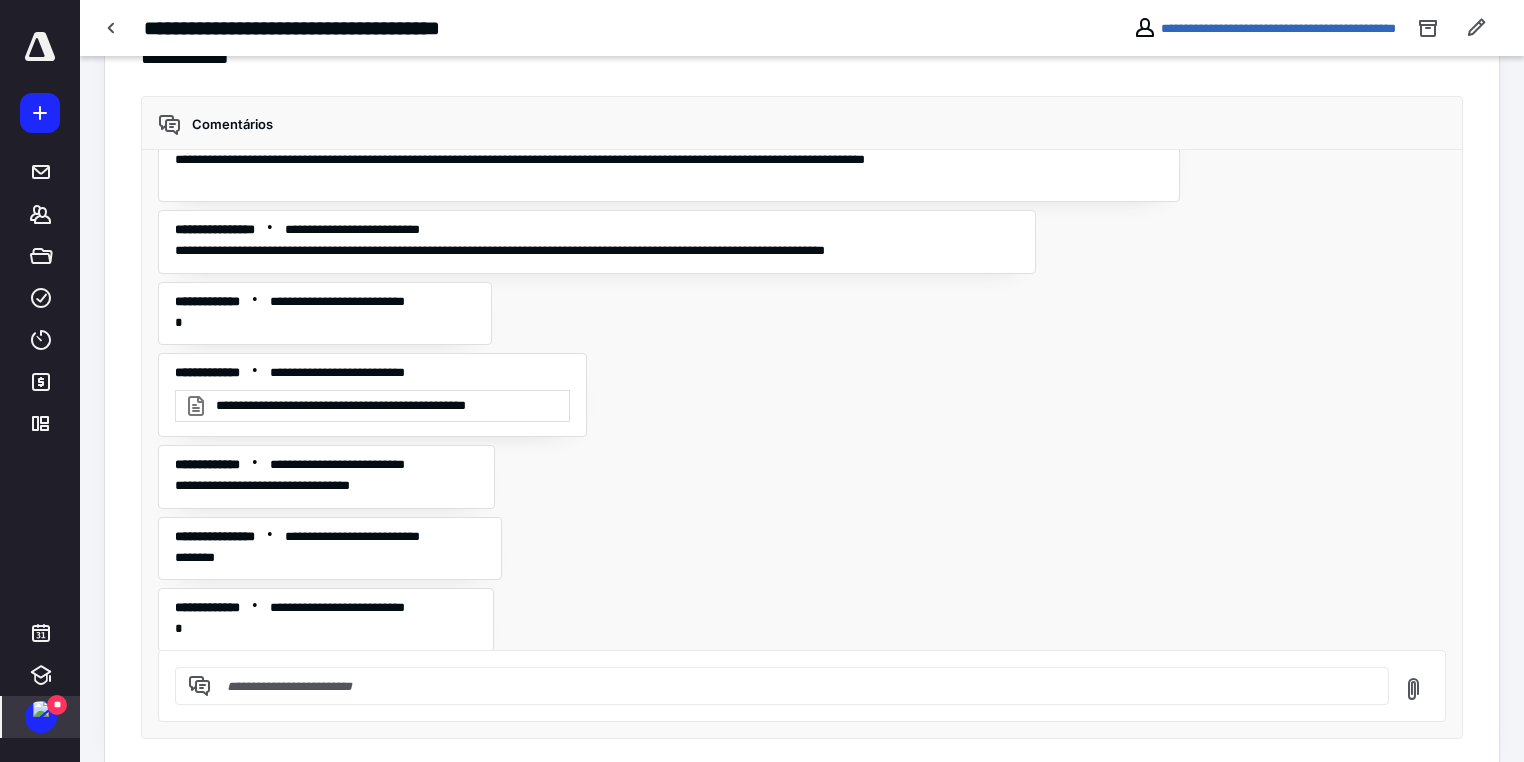 click at bounding box center [41, 709] 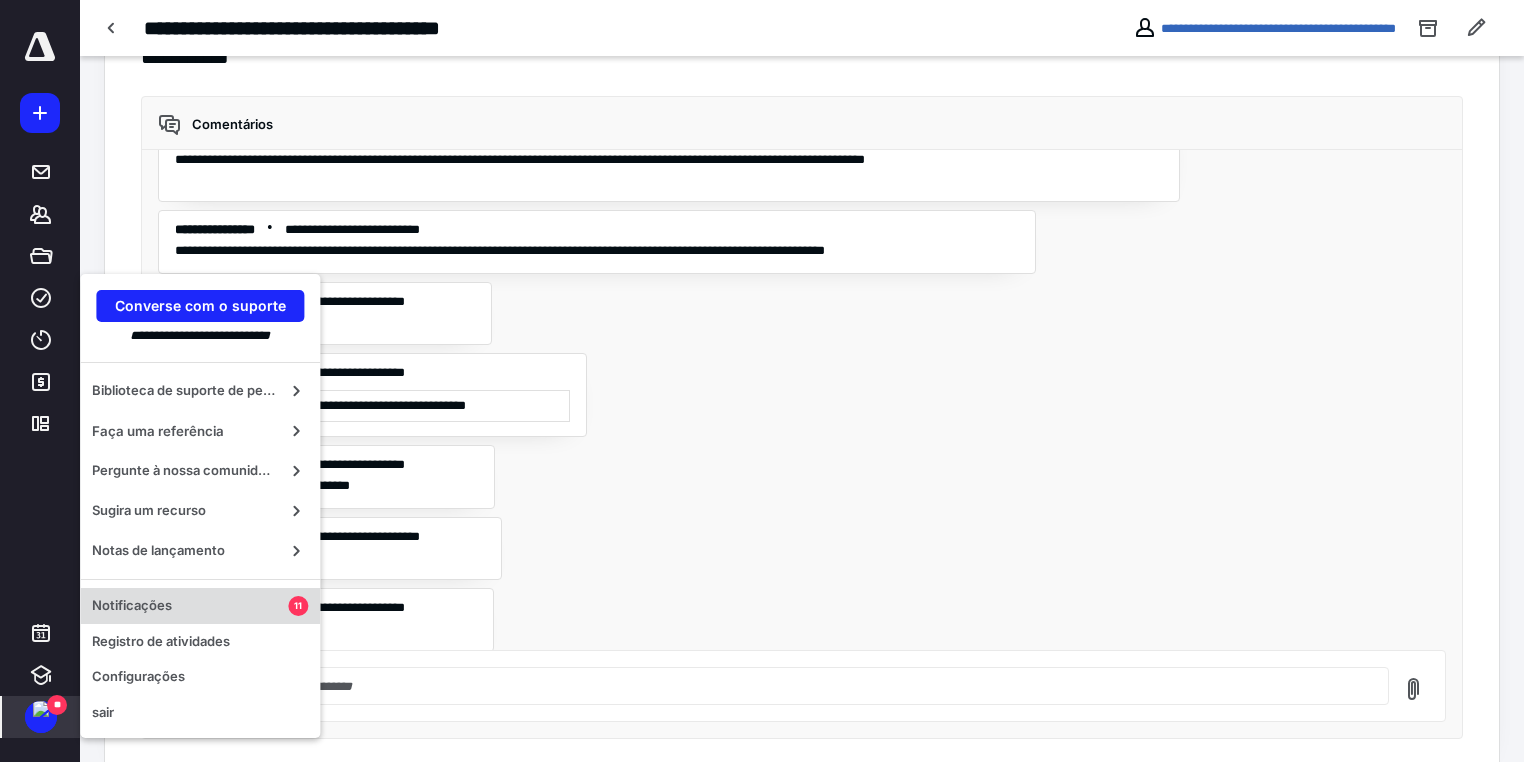 click on "Notificações" at bounding box center [190, 606] 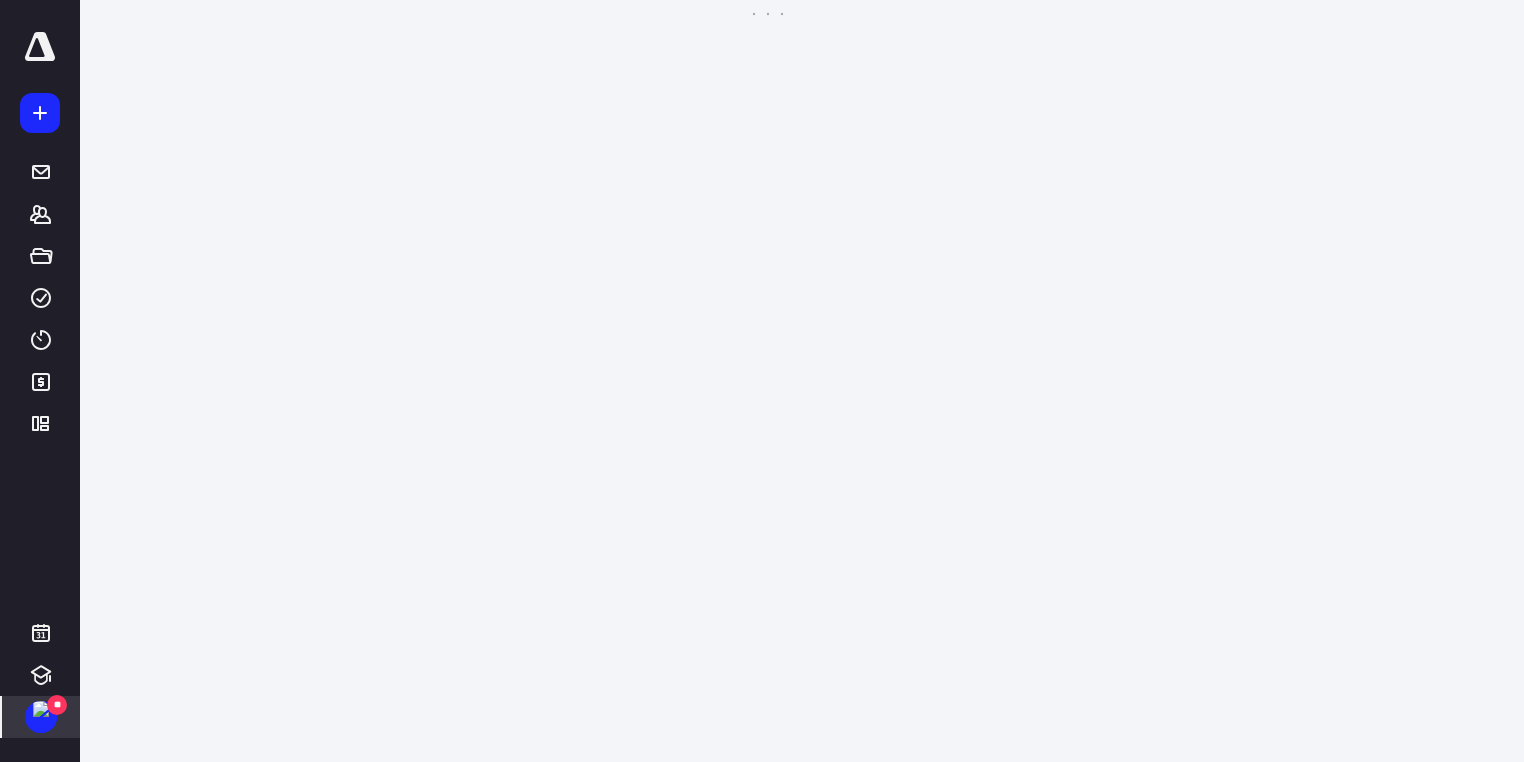 scroll, scrollTop: 0, scrollLeft: 0, axis: both 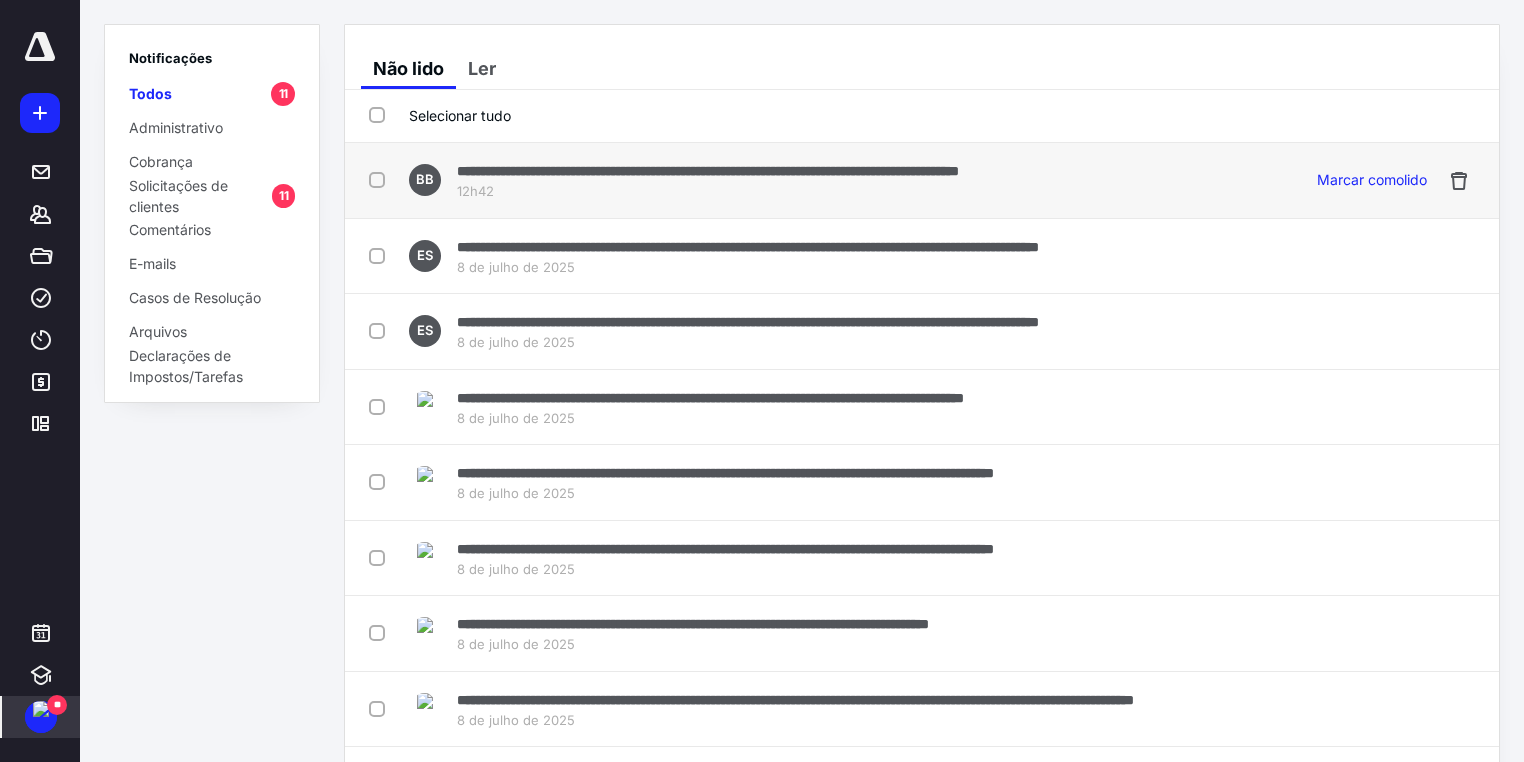 click on "**********" at bounding box center (708, 171) 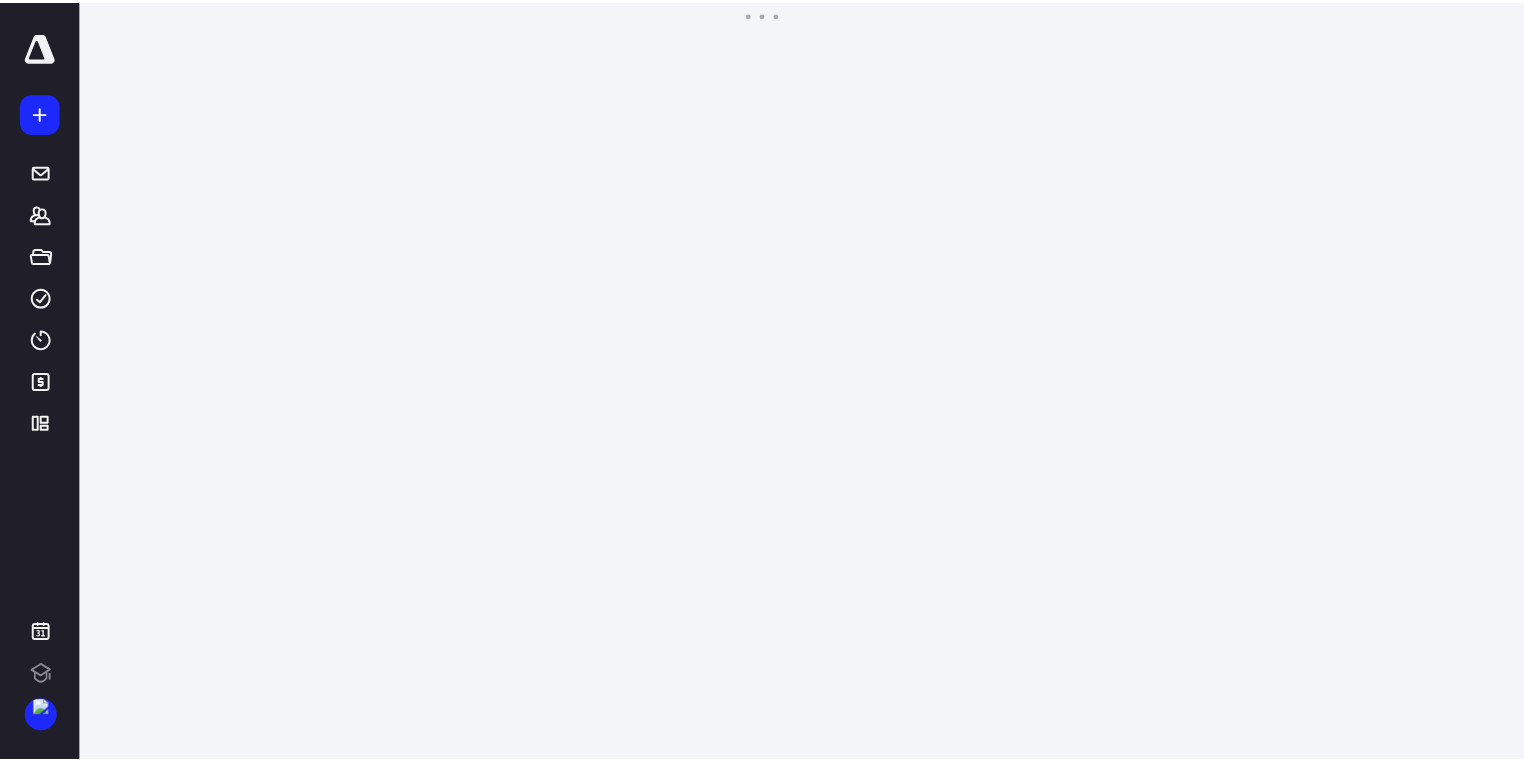 scroll, scrollTop: 0, scrollLeft: 0, axis: both 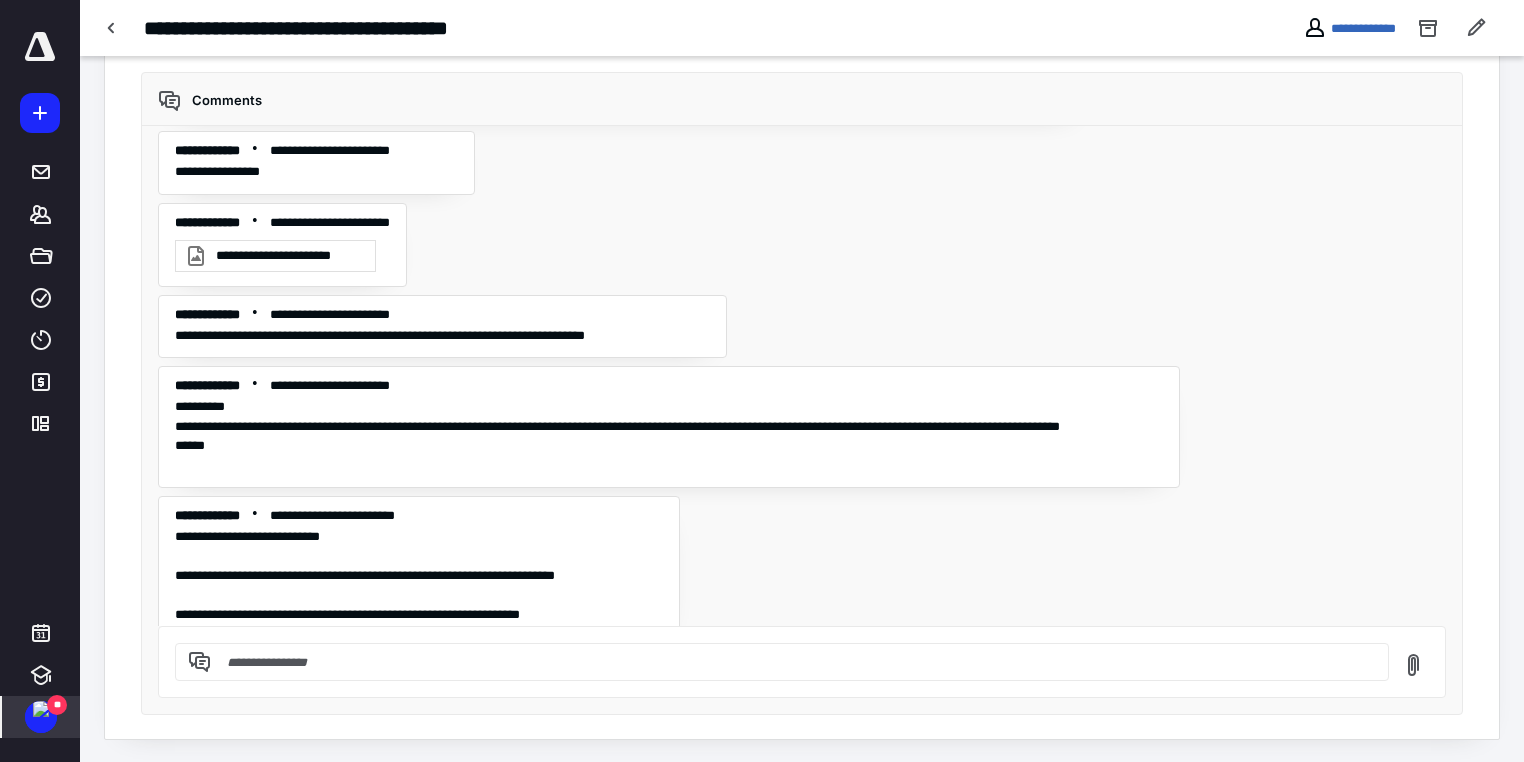 click at bounding box center (41, 709) 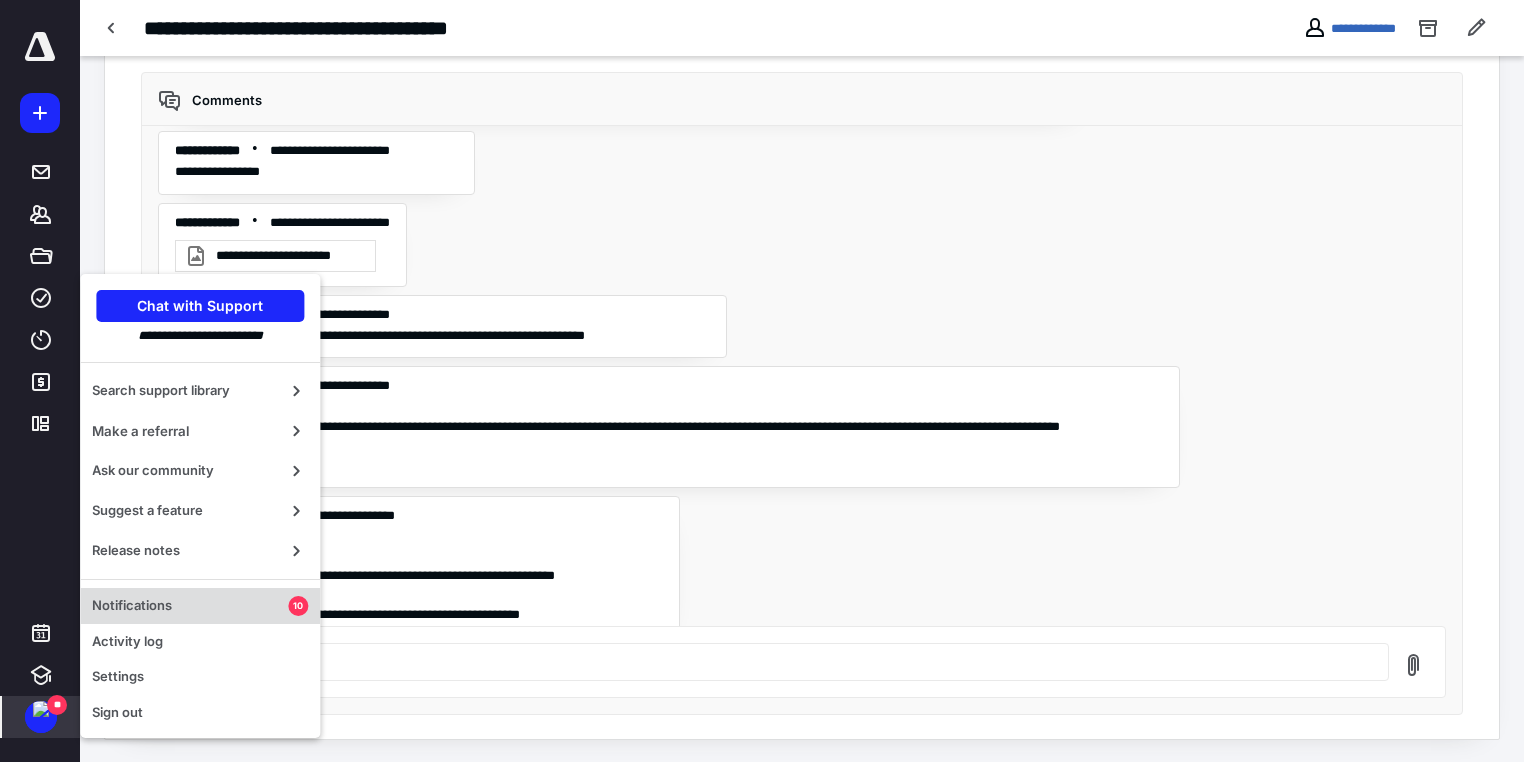click on "Notifications" at bounding box center (190, 606) 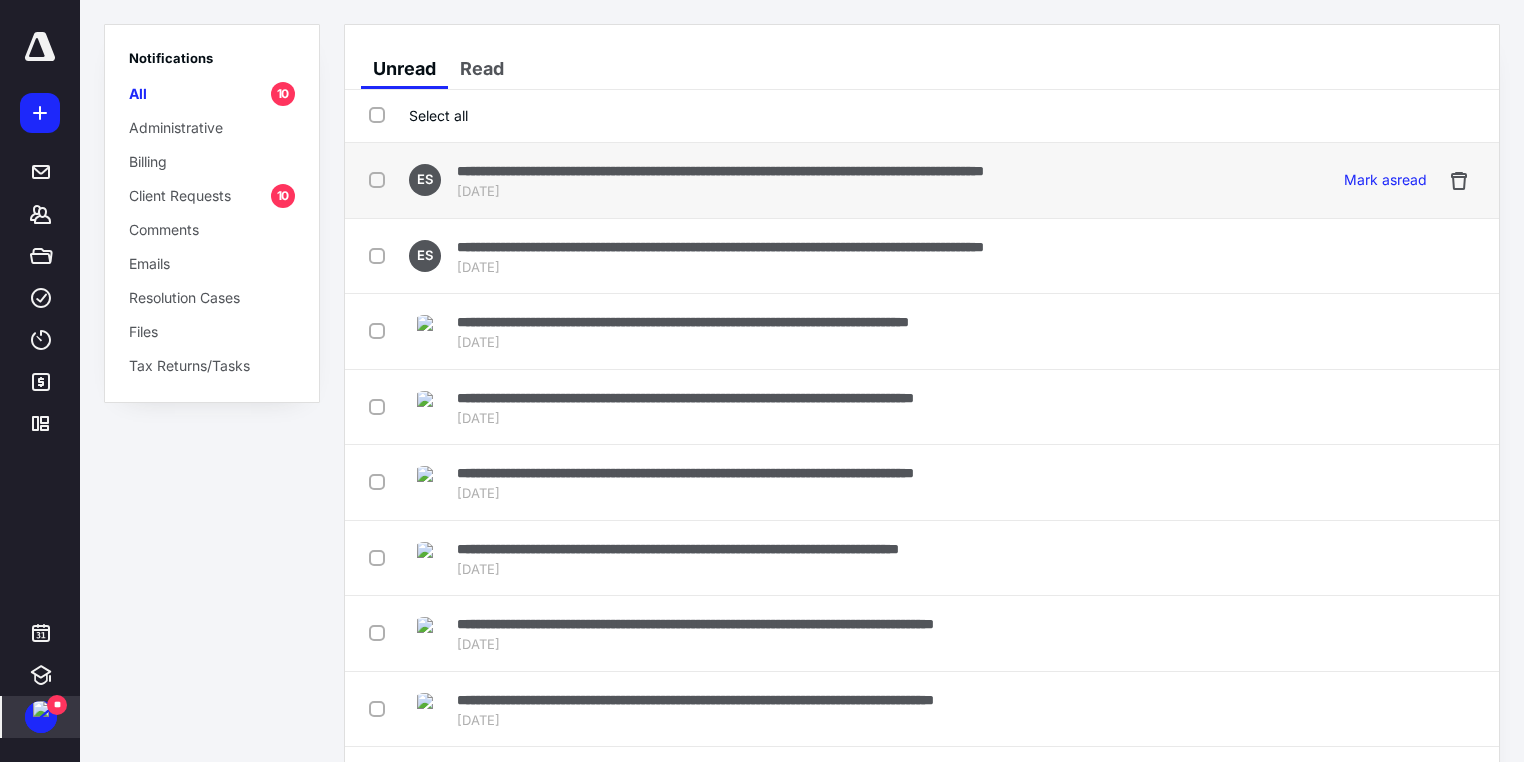 click on "**********" at bounding box center [720, 171] 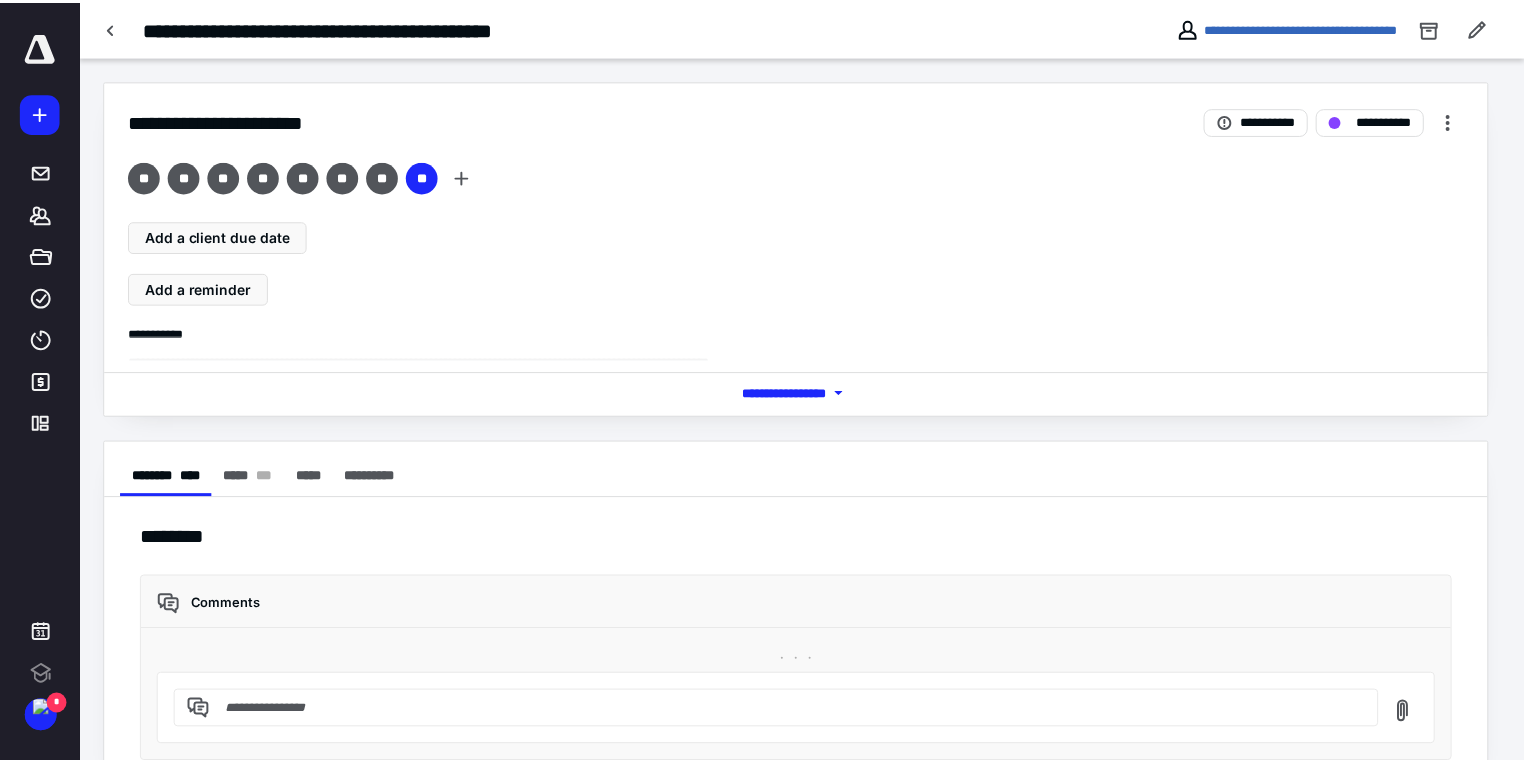 scroll, scrollTop: 0, scrollLeft: 0, axis: both 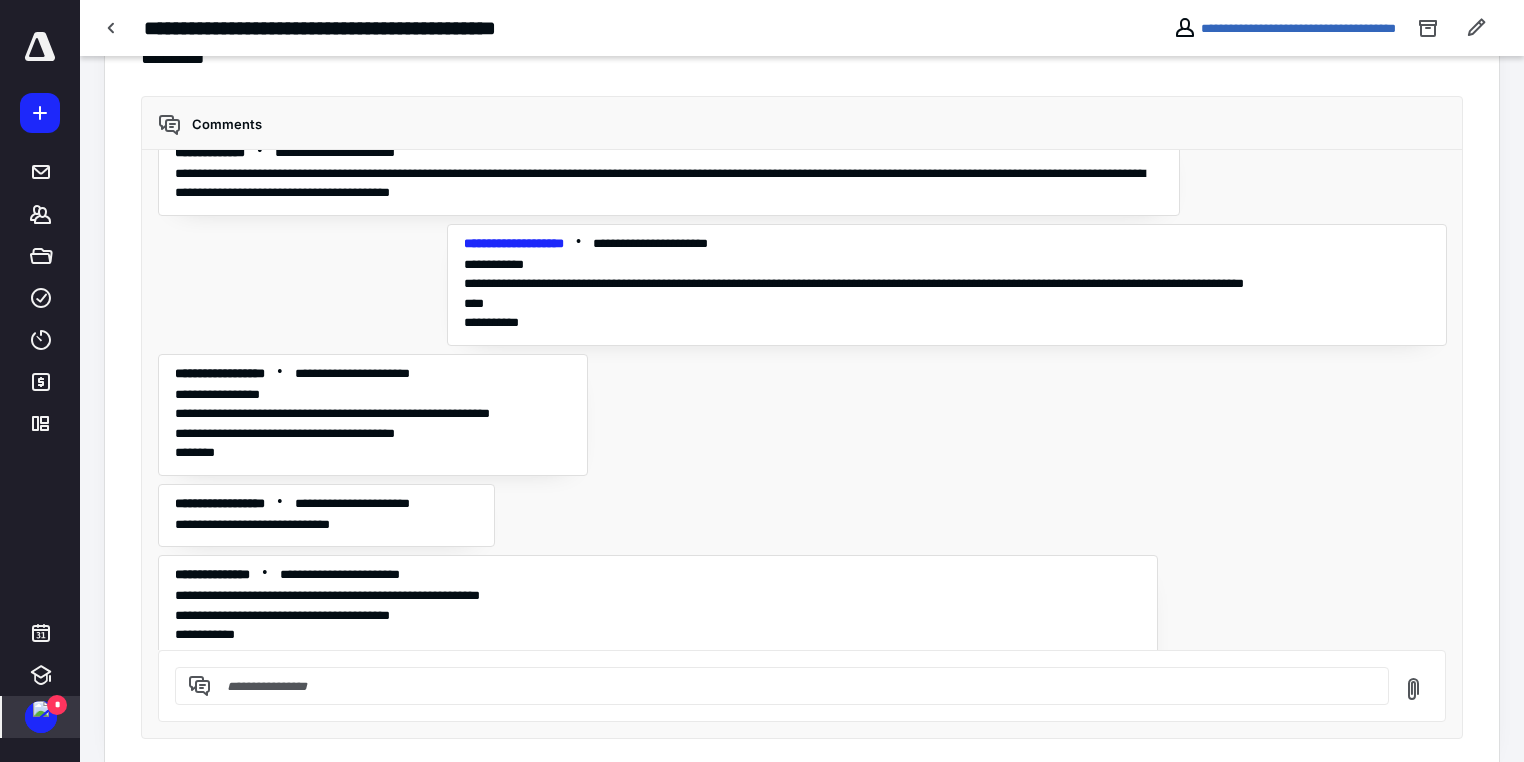 click at bounding box center (41, 709) 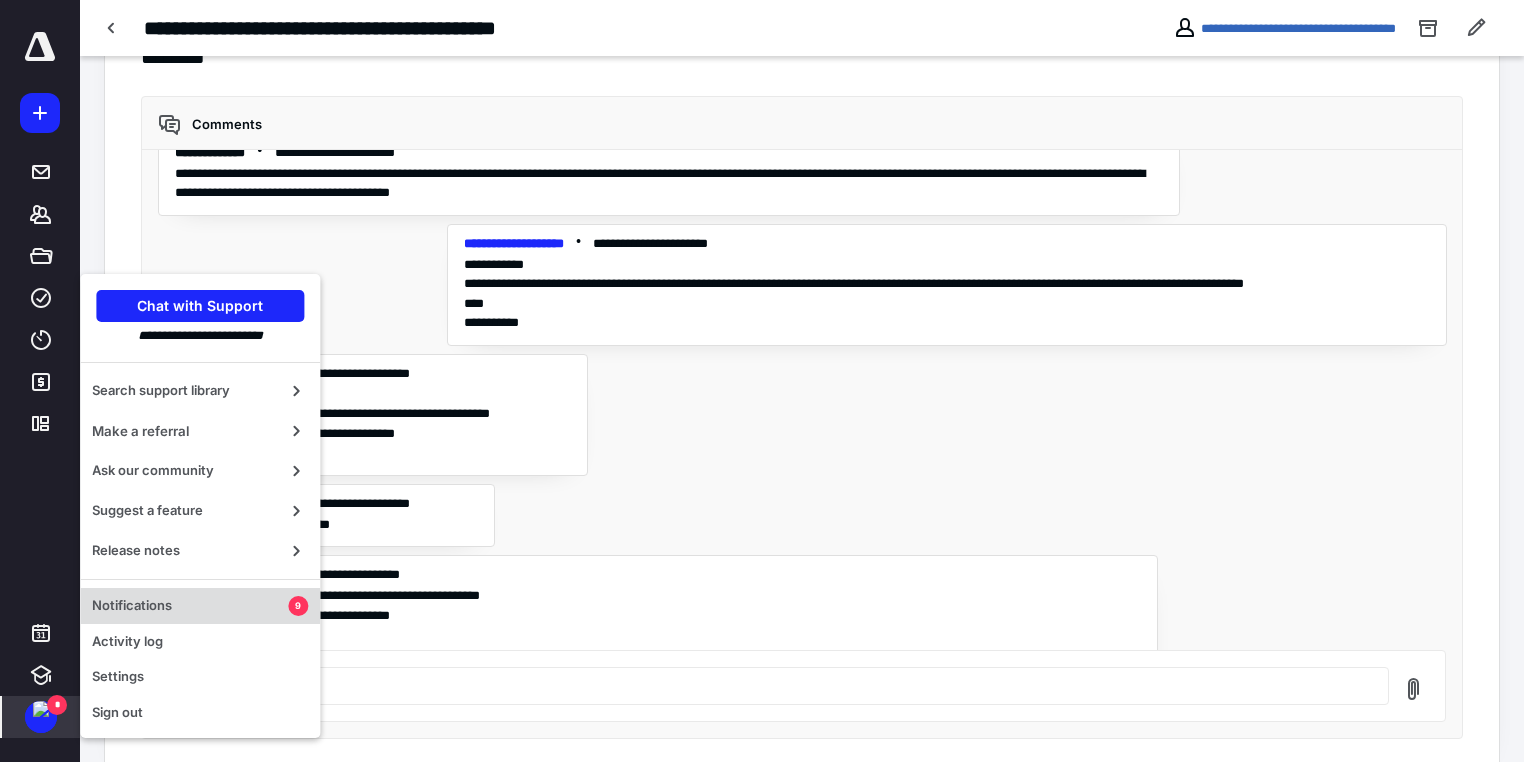 click on "Notifications" at bounding box center (190, 606) 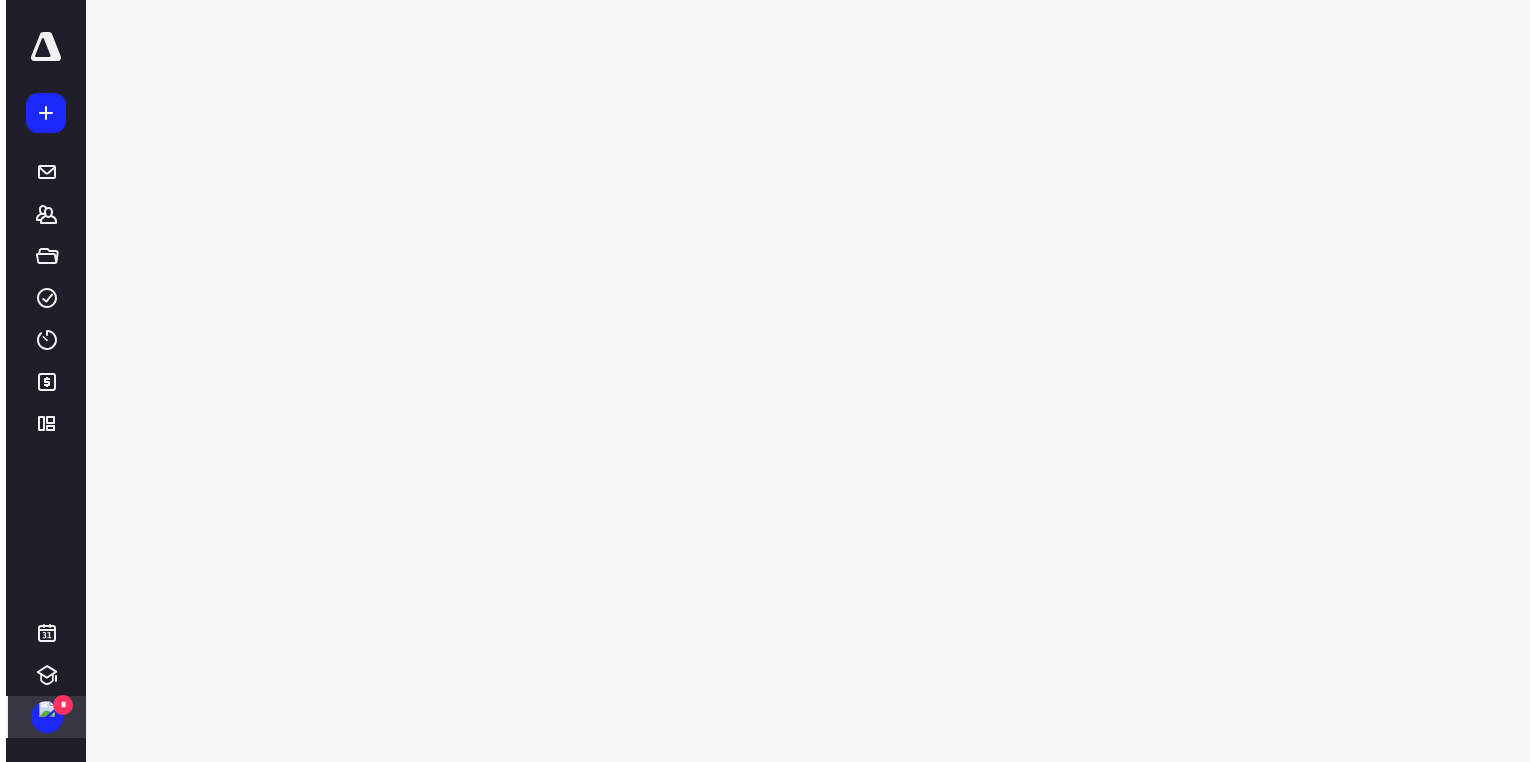scroll, scrollTop: 0, scrollLeft: 0, axis: both 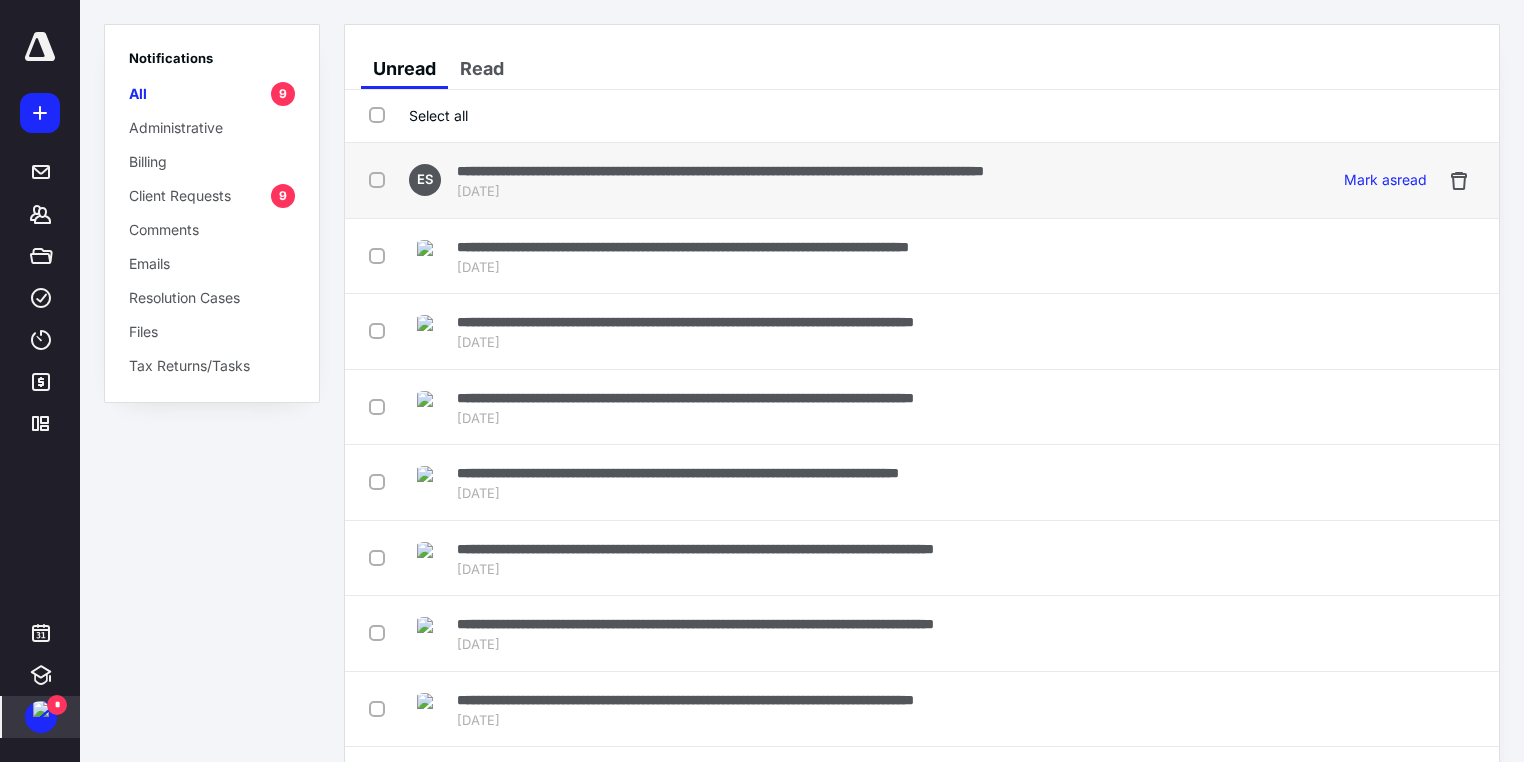 click at bounding box center (381, 179) 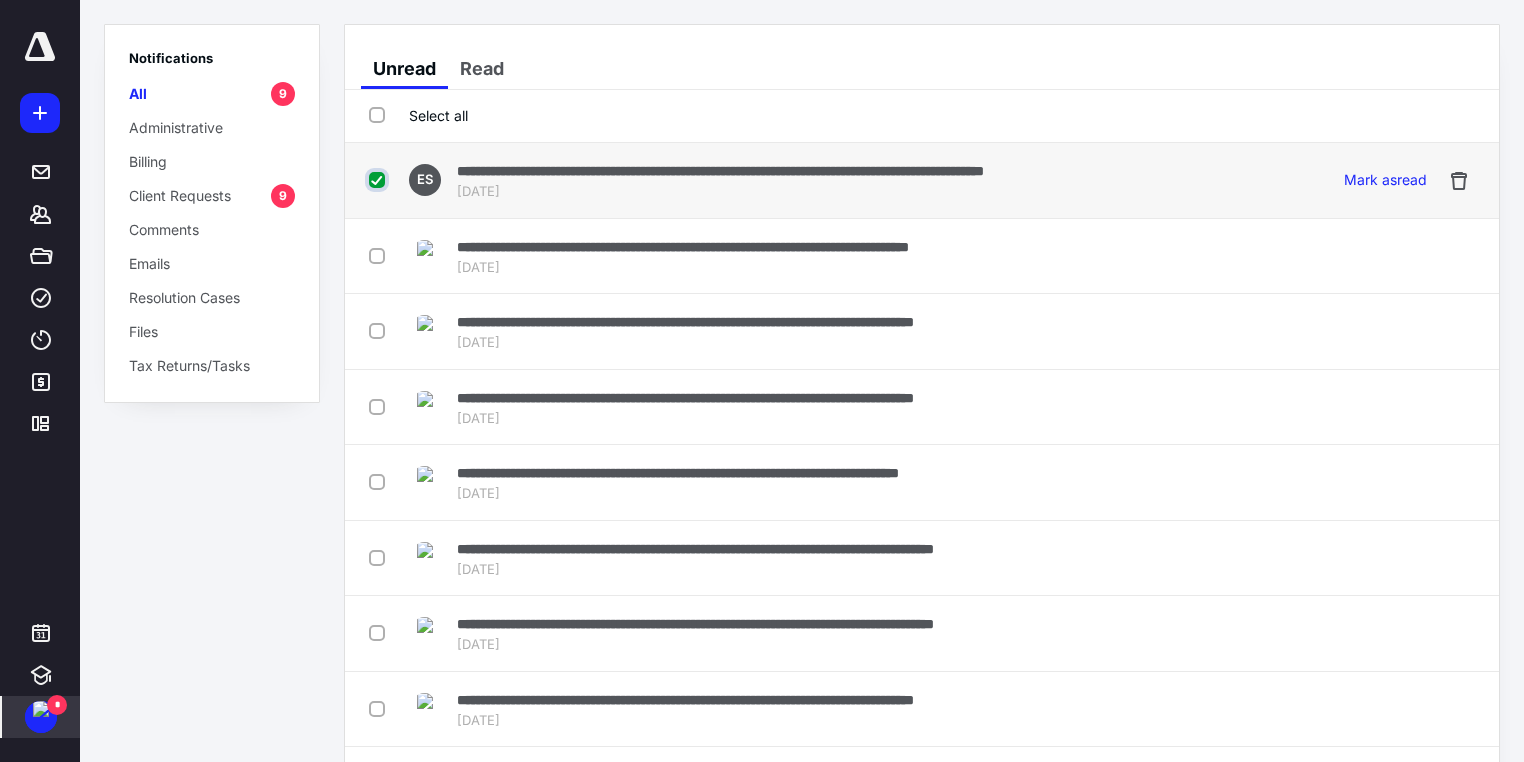 checkbox on "true" 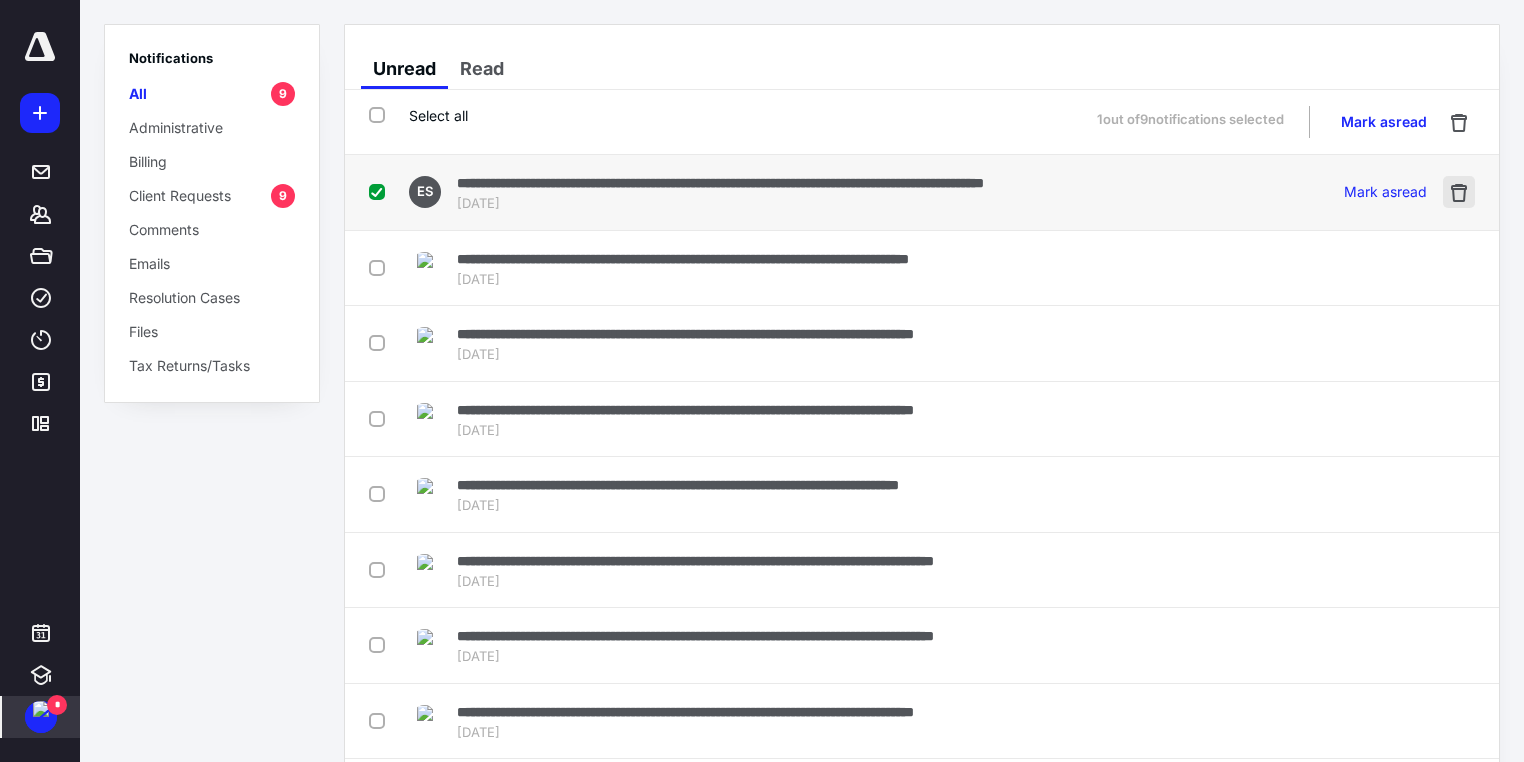 click at bounding box center [1459, 192] 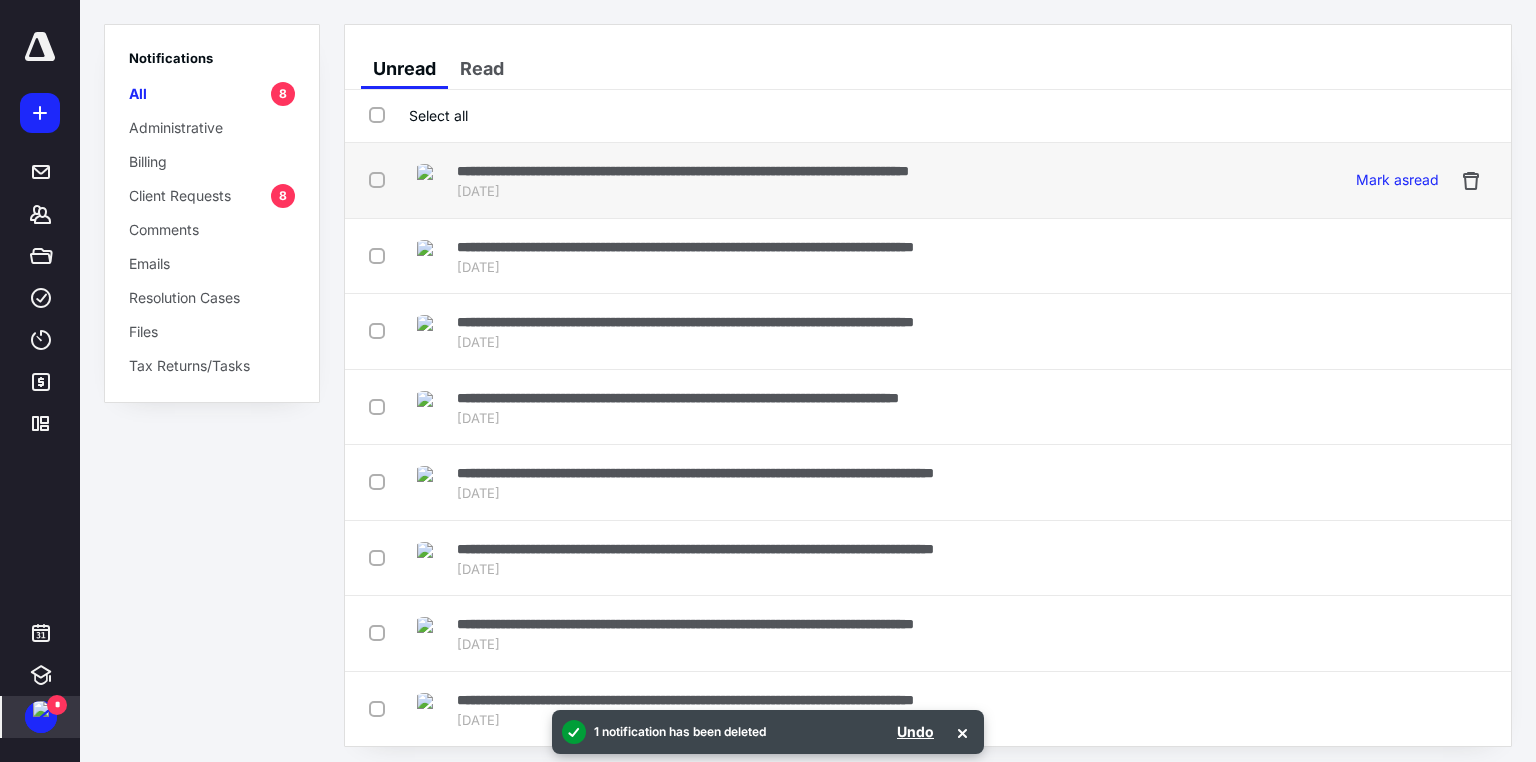 click on "**********" at bounding box center (683, 171) 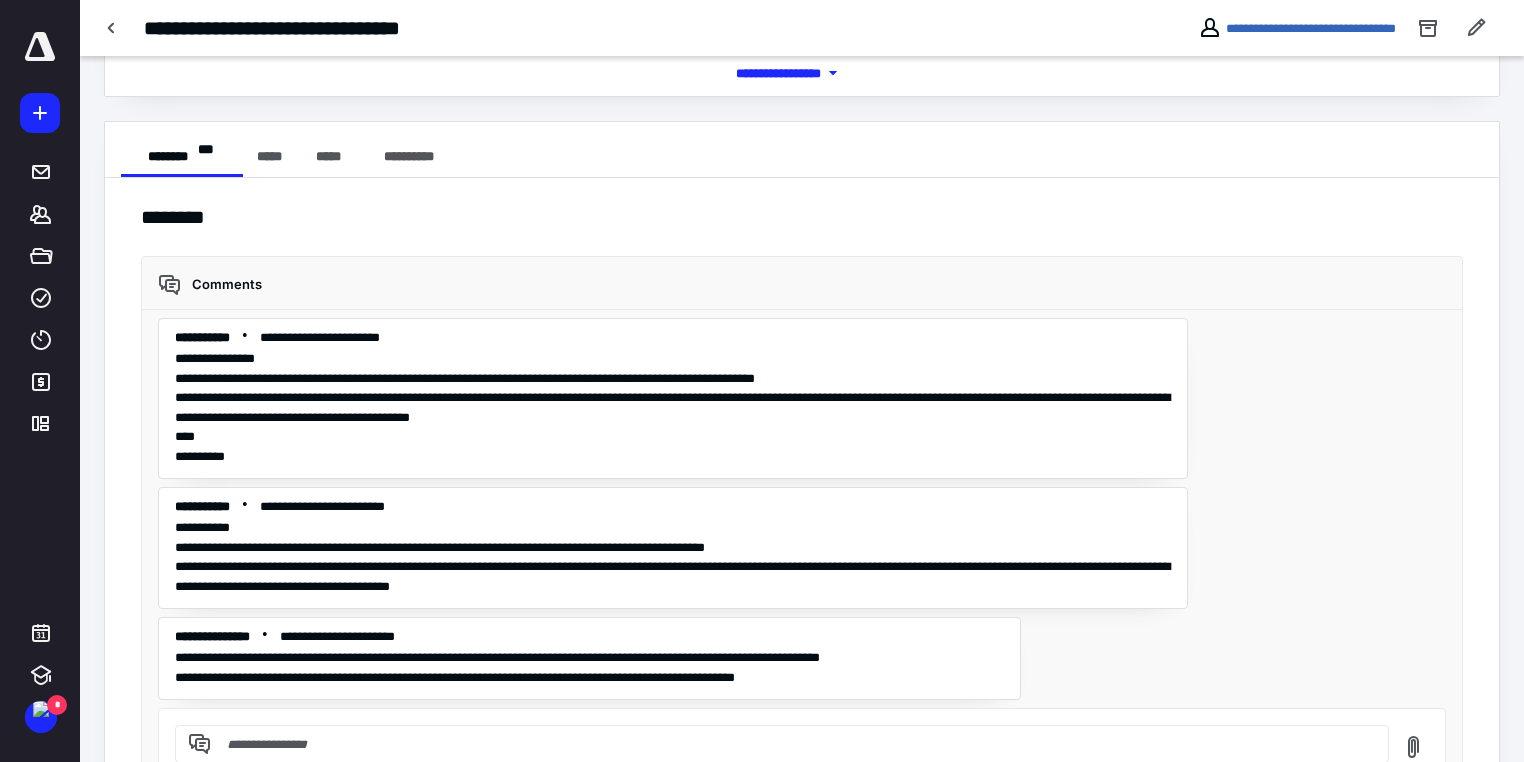 scroll, scrollTop: 400, scrollLeft: 0, axis: vertical 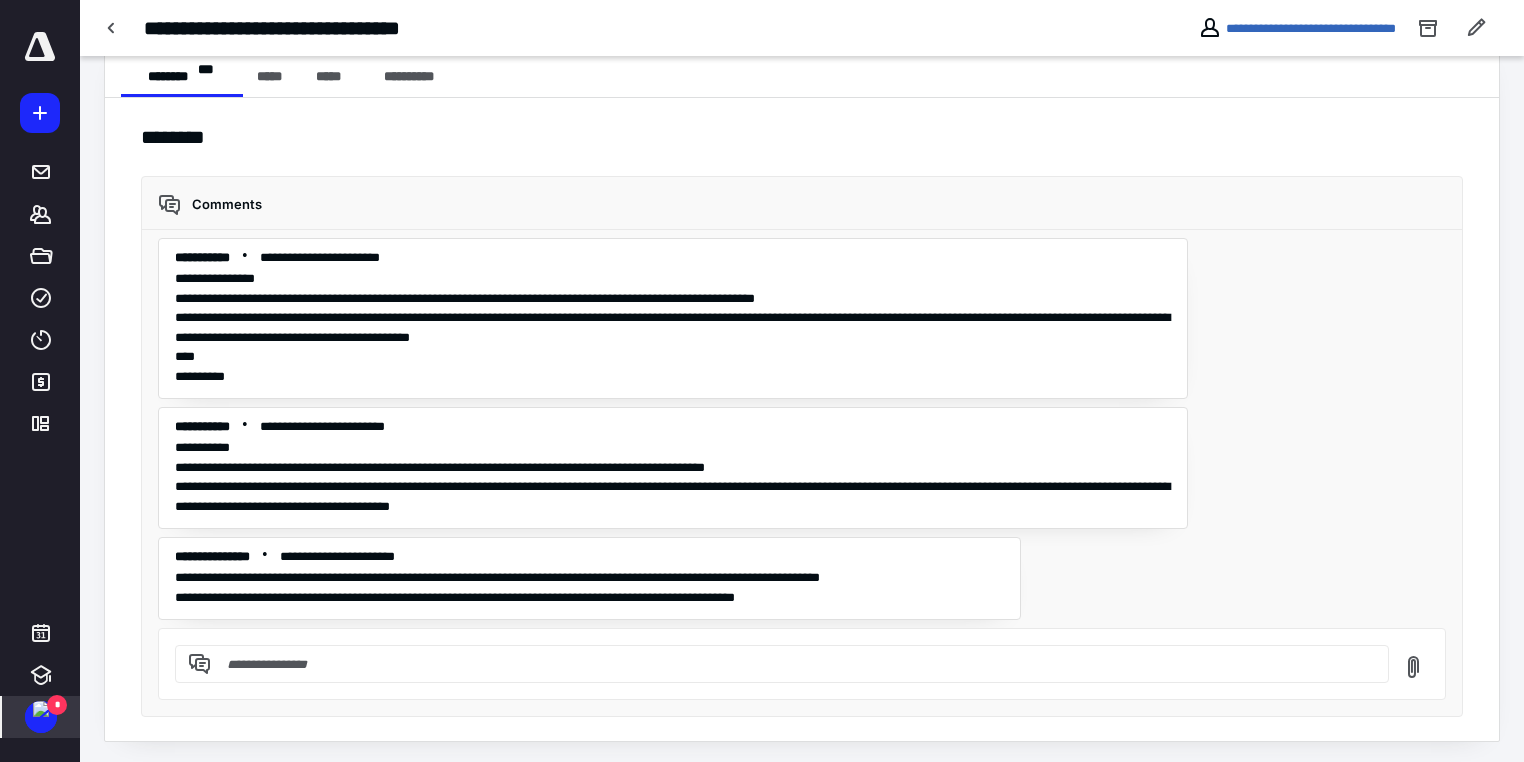 click at bounding box center [41, 709] 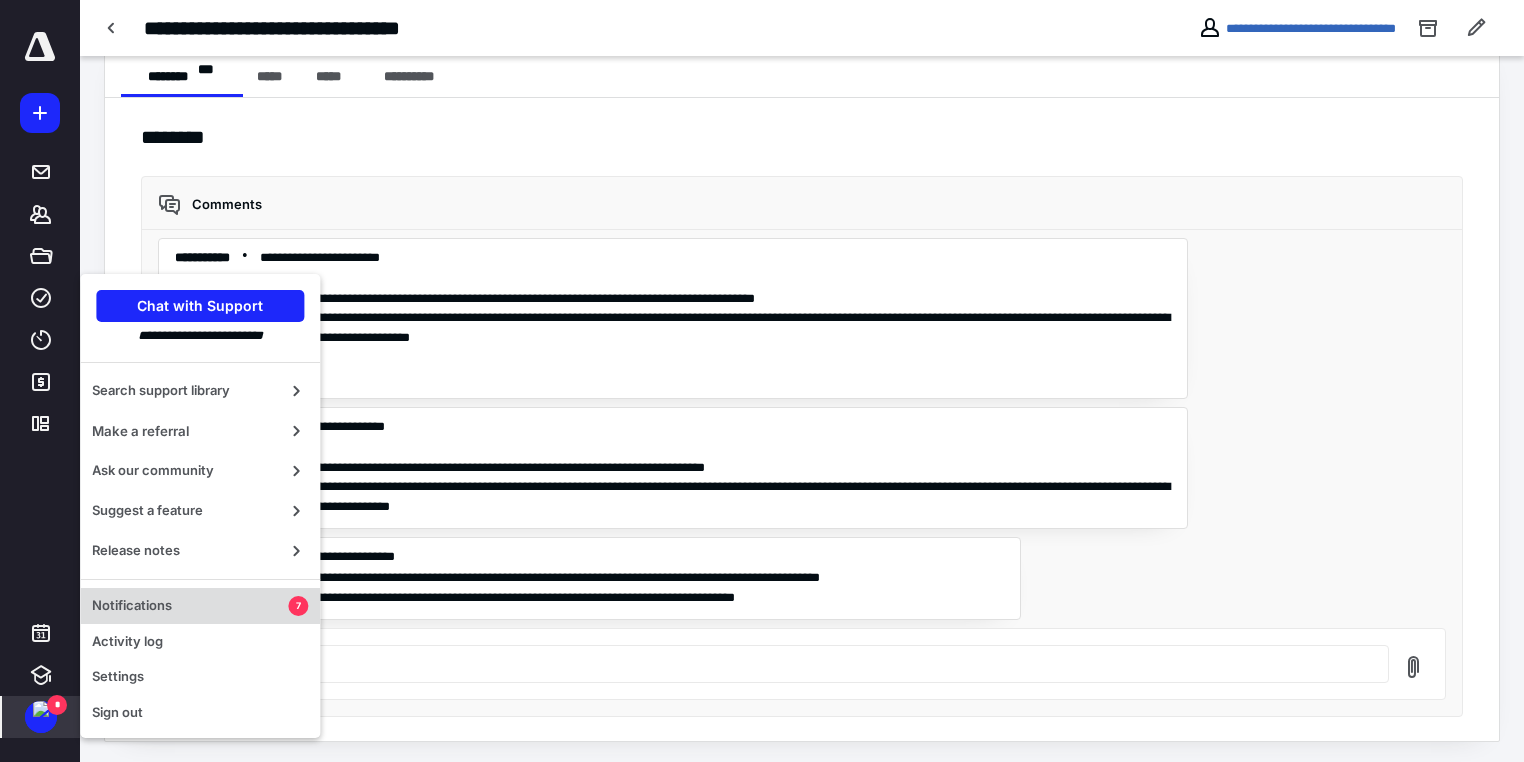 click on "Notifications" at bounding box center [190, 606] 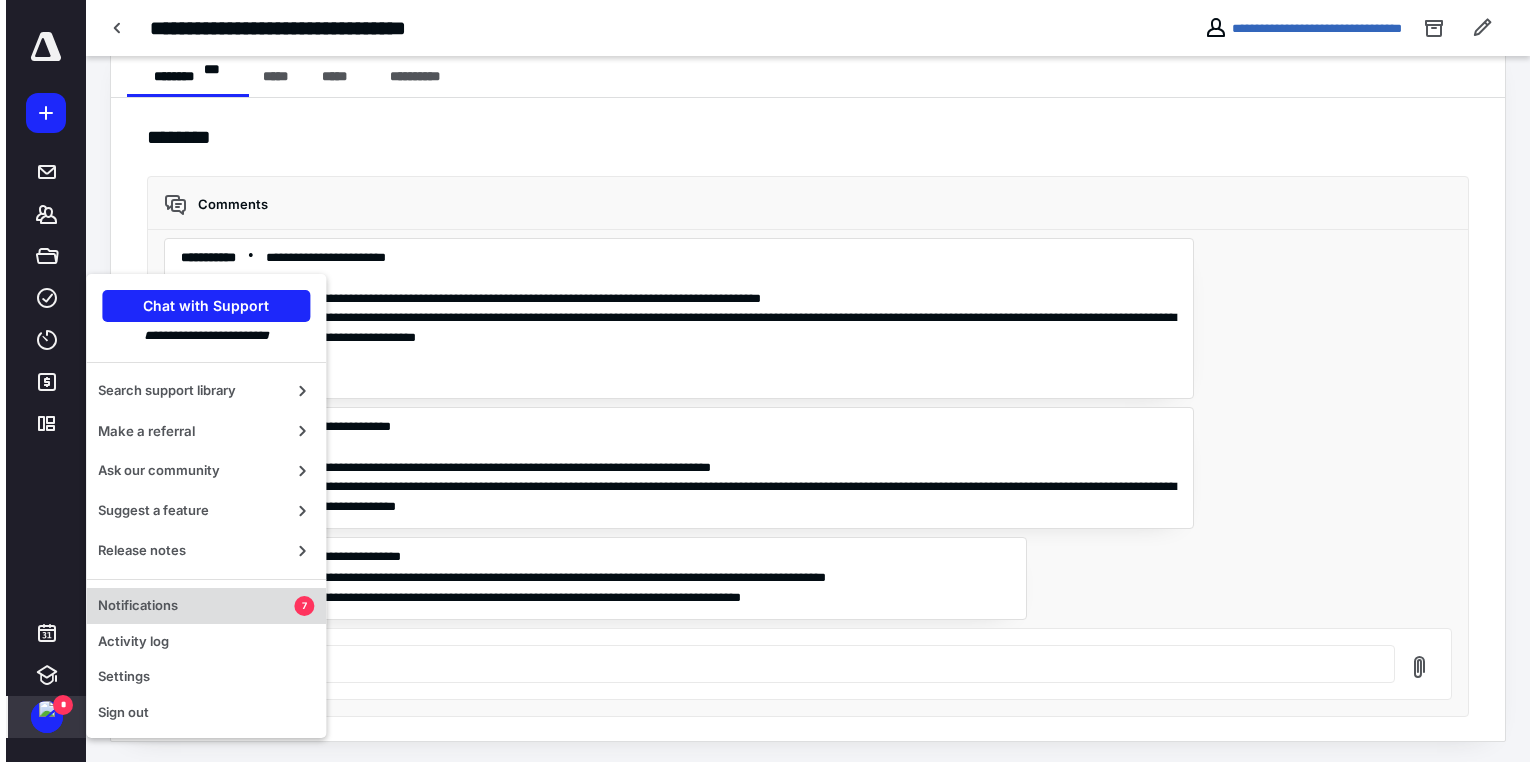 scroll, scrollTop: 0, scrollLeft: 0, axis: both 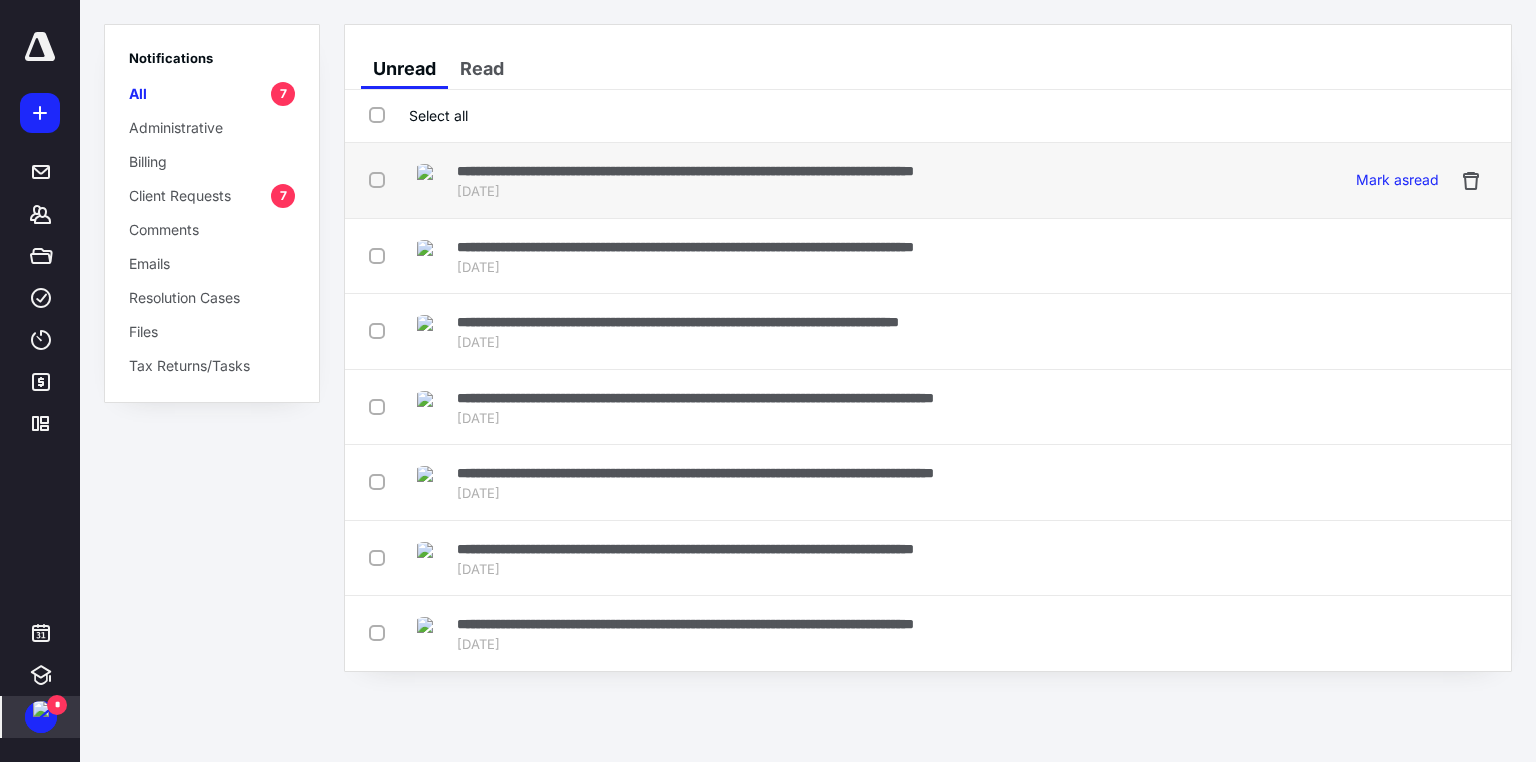 click on "**********" at bounding box center [685, 170] 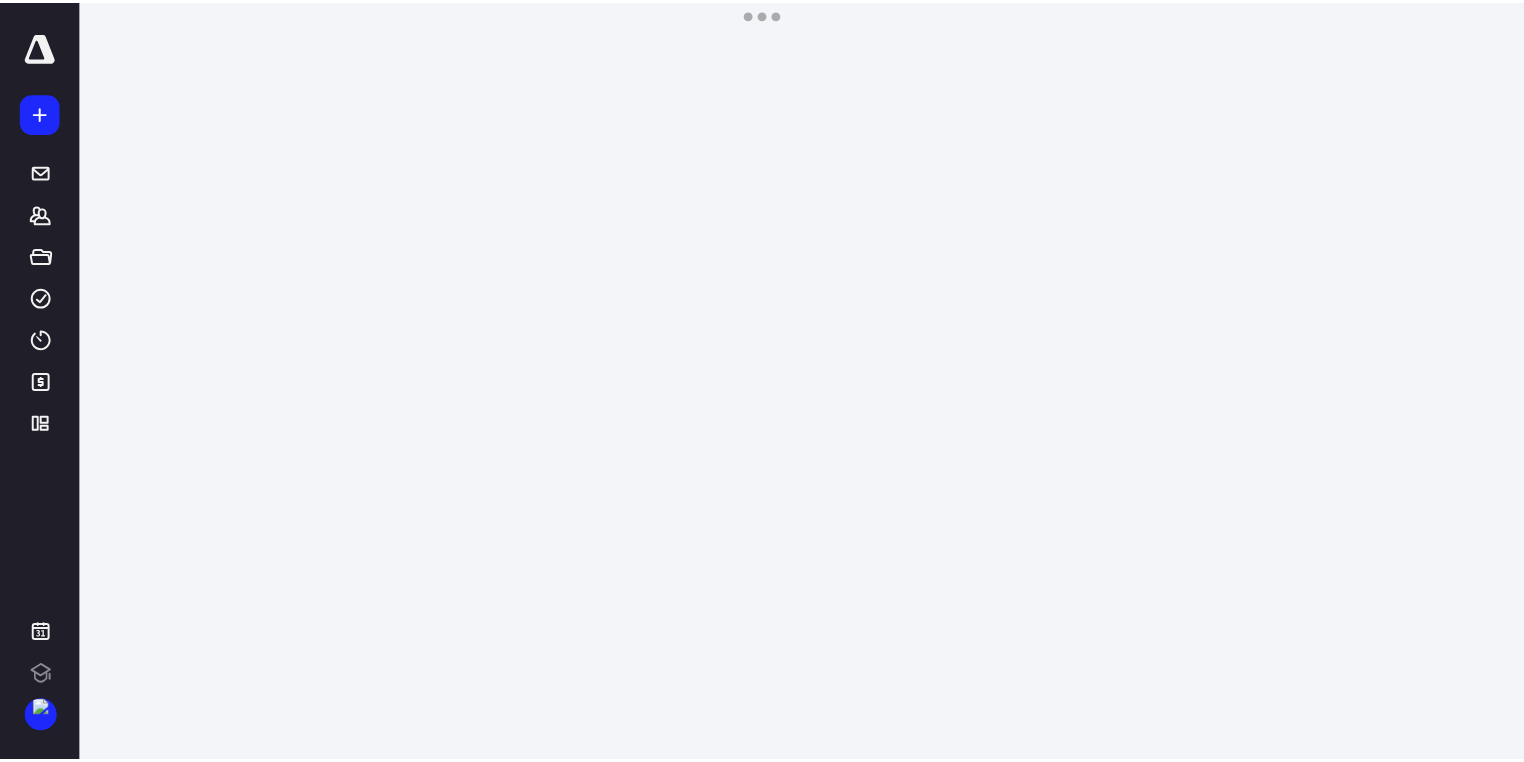 scroll, scrollTop: 0, scrollLeft: 0, axis: both 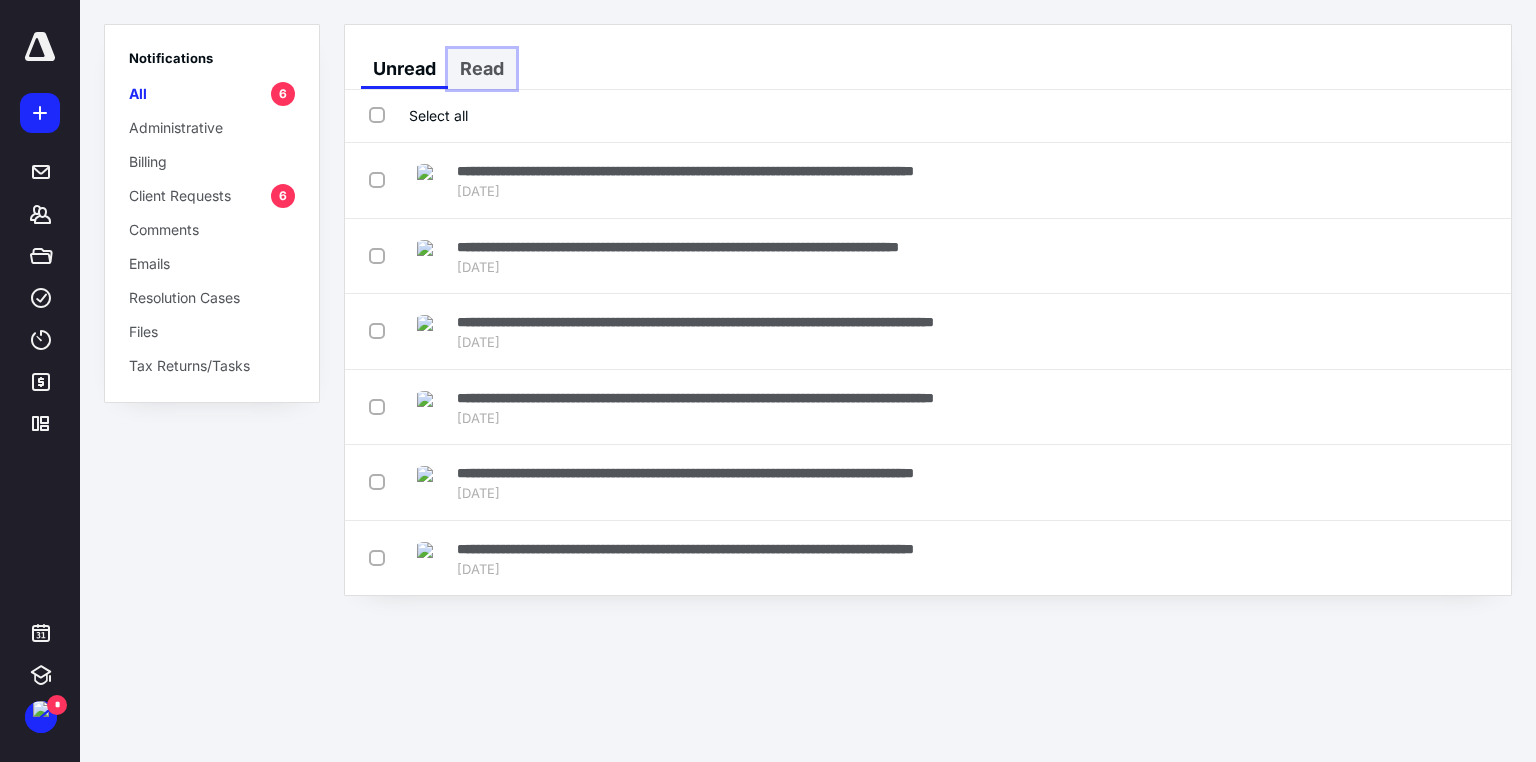 click on "Read" at bounding box center (482, 69) 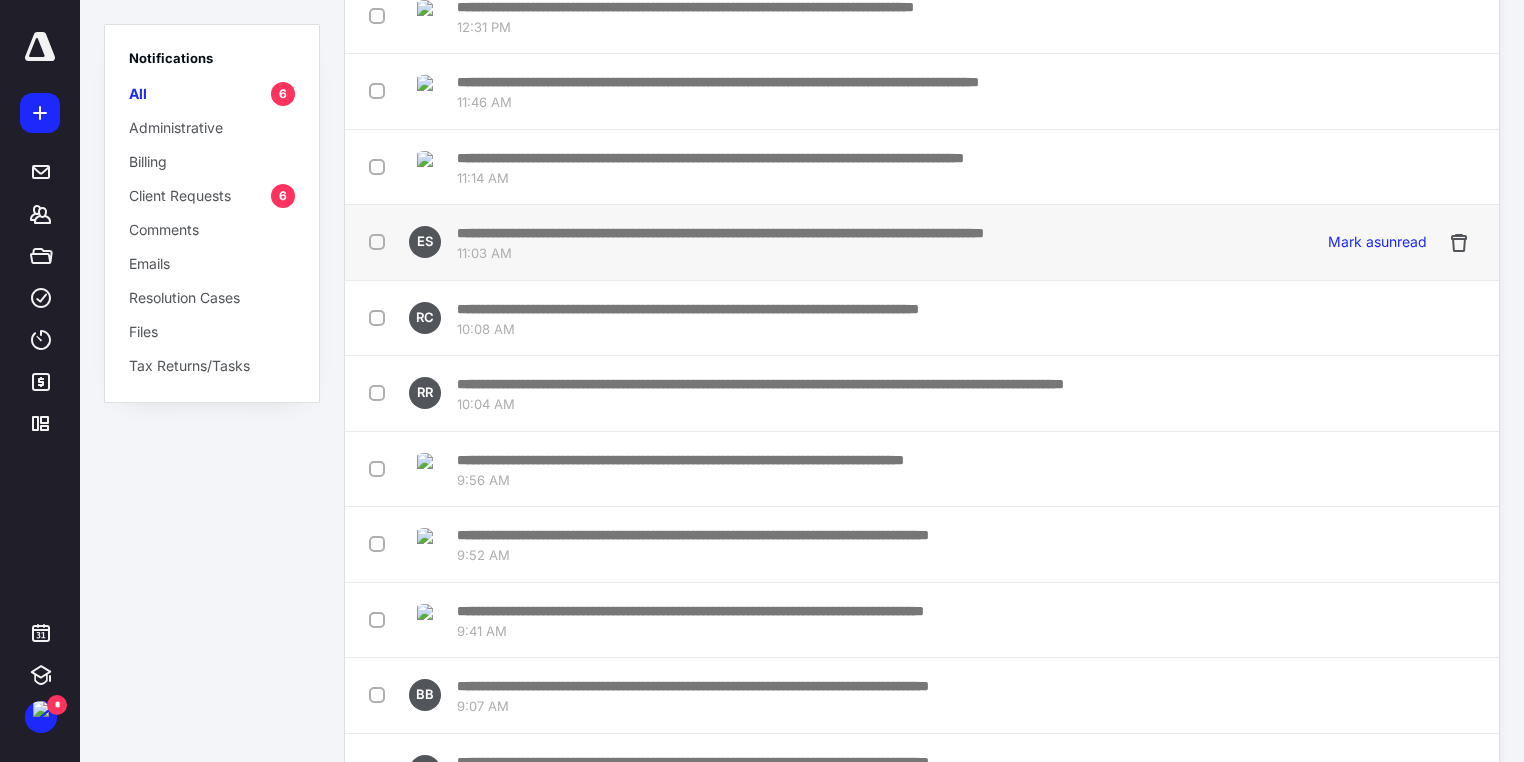 scroll, scrollTop: 480, scrollLeft: 0, axis: vertical 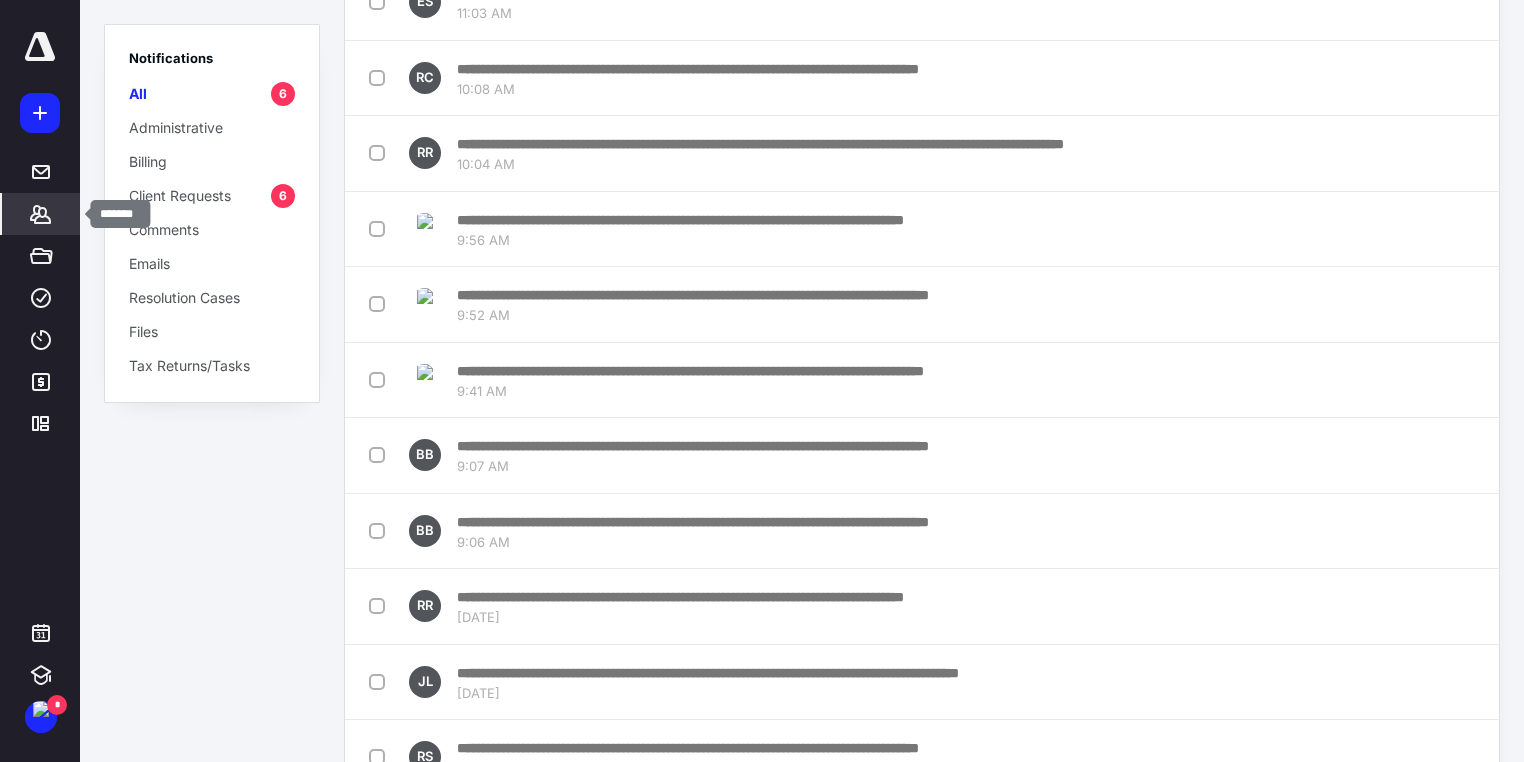 click 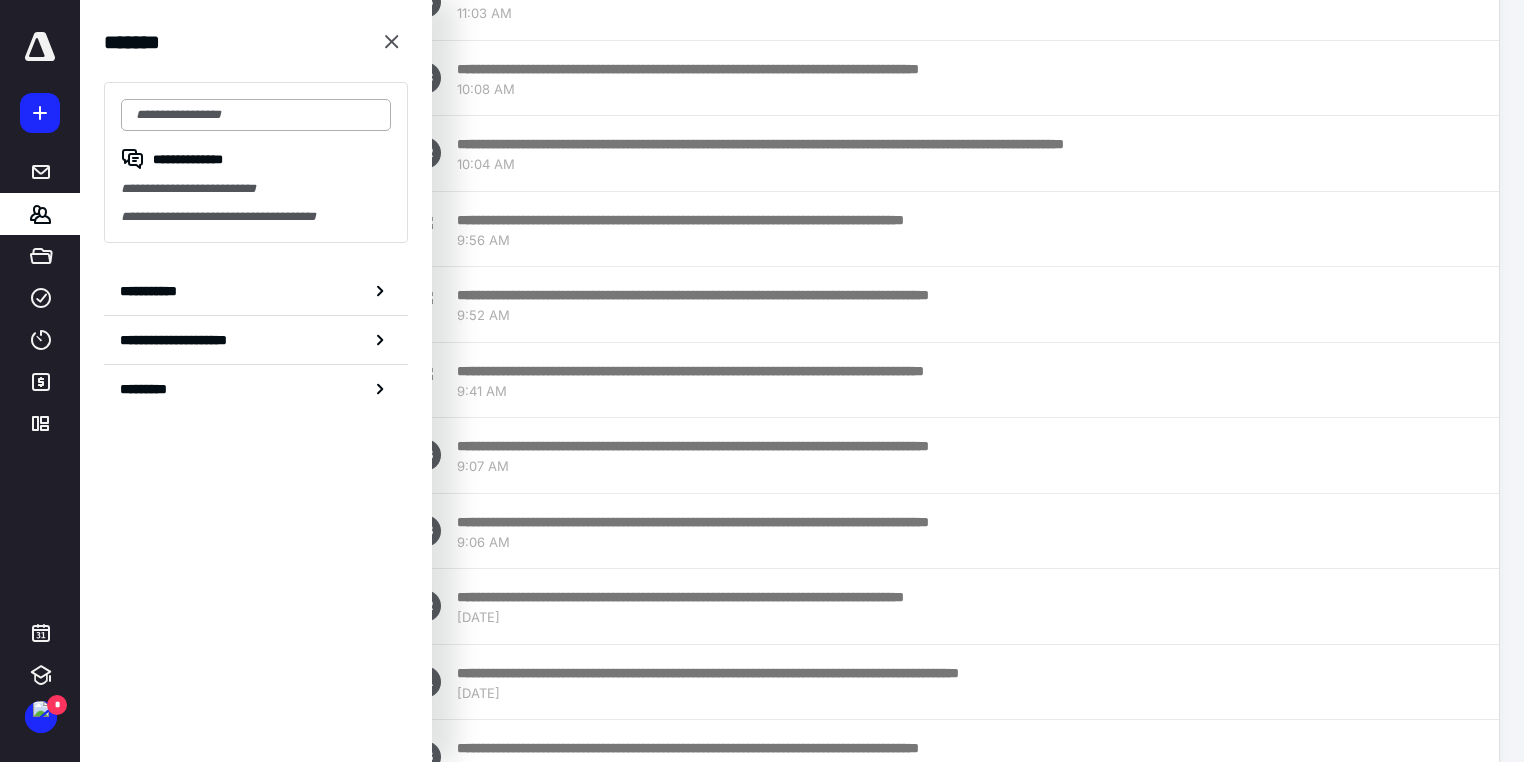 click at bounding box center (256, 115) 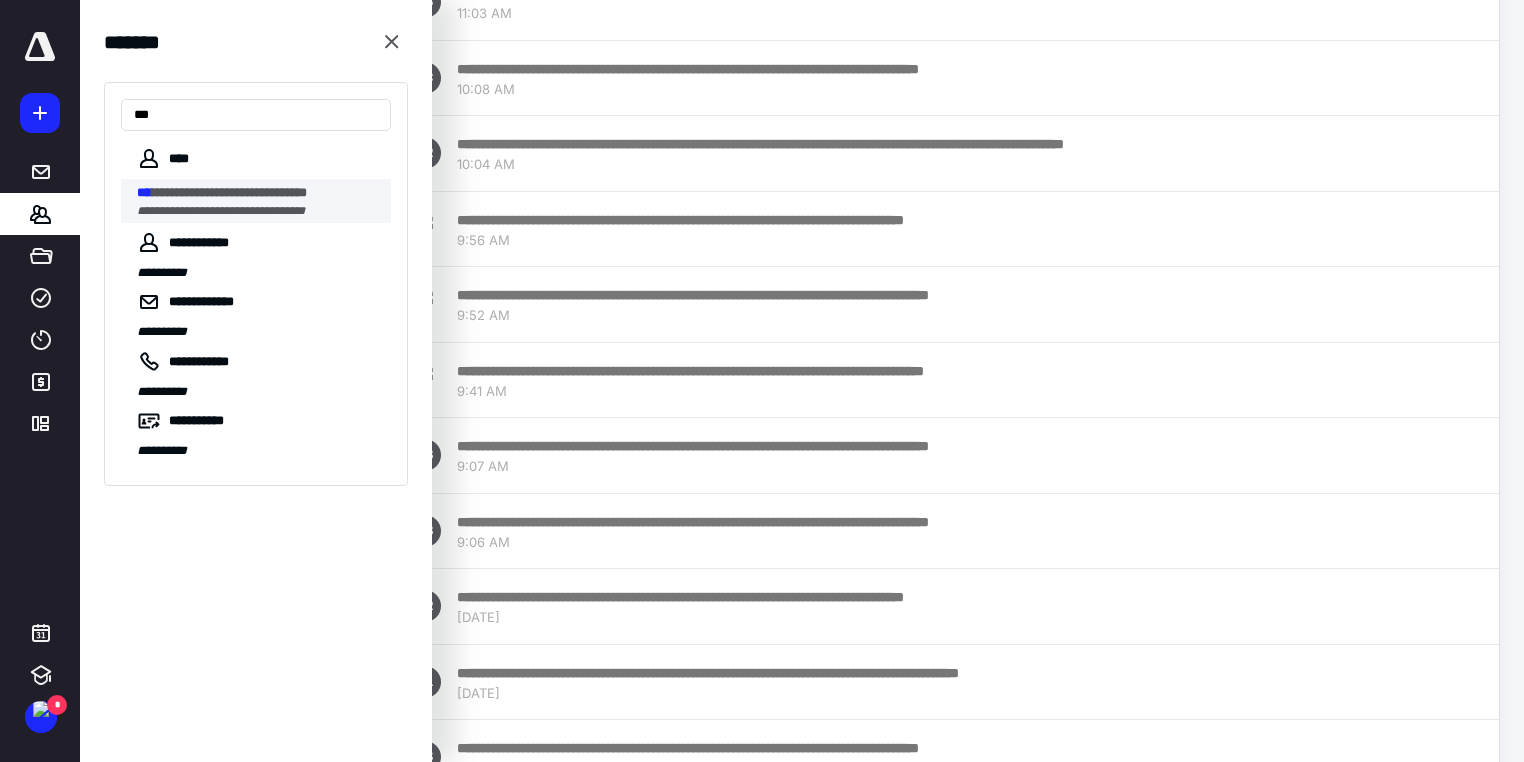 type on "***" 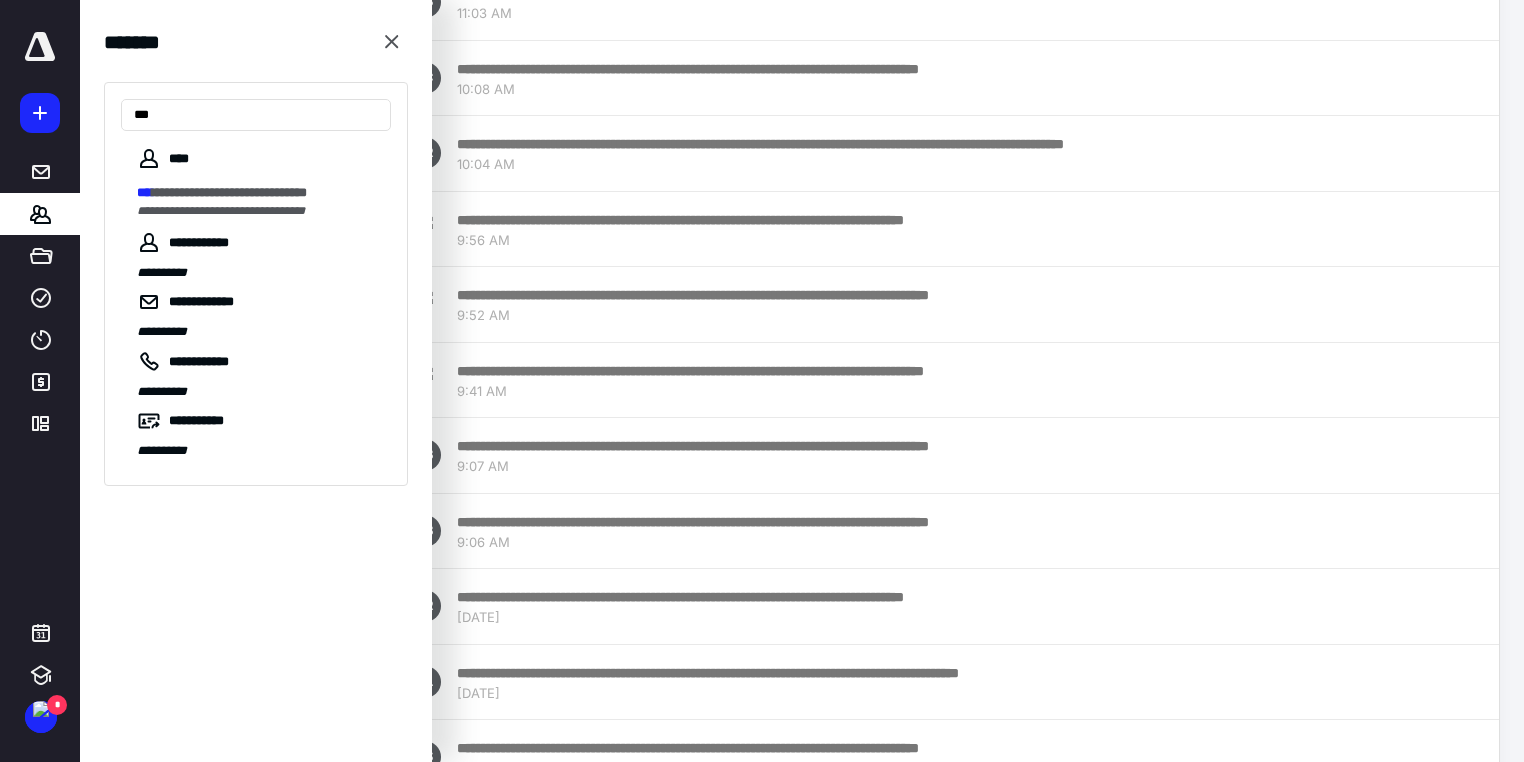 click on "**********" at bounding box center [229, 192] 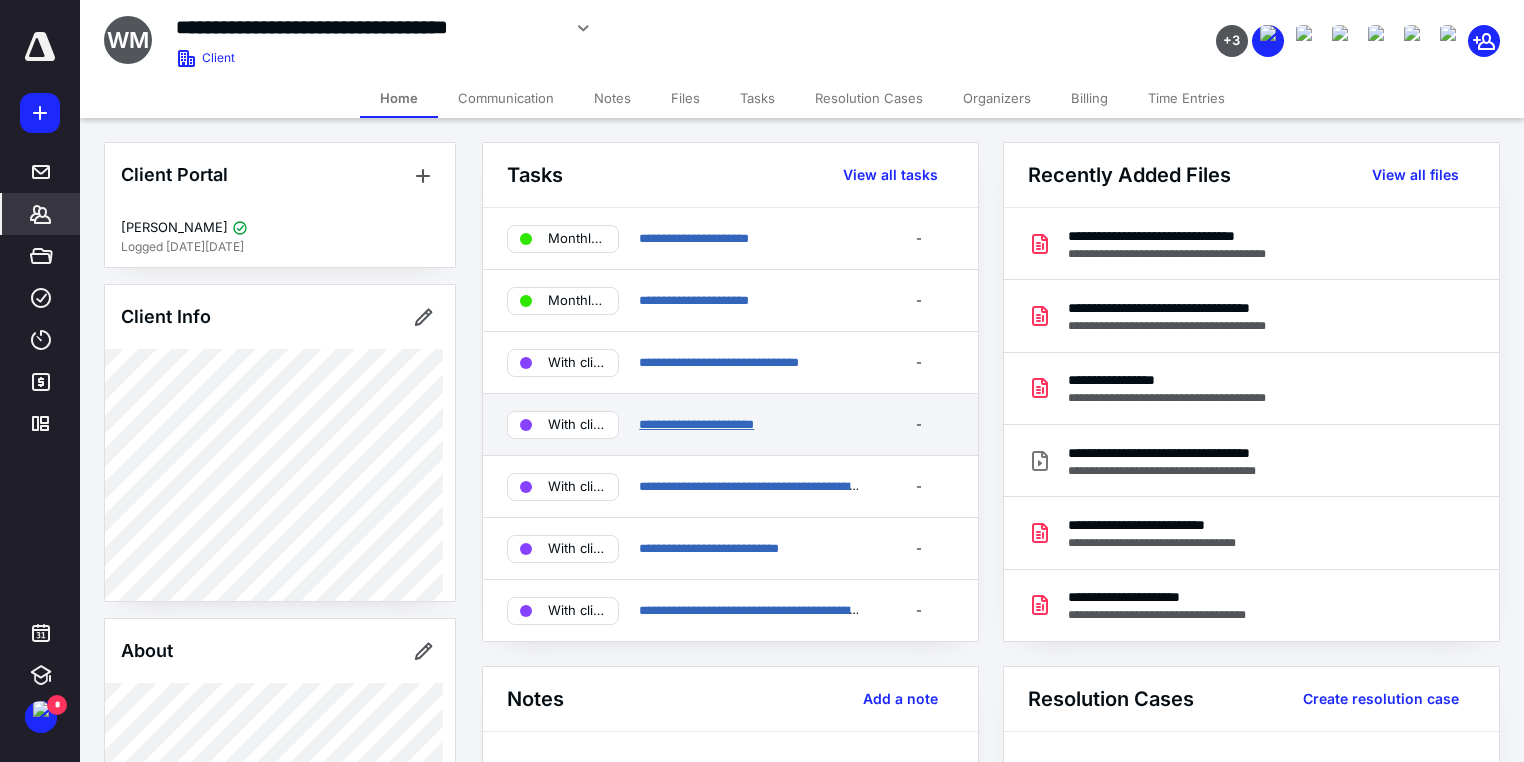click on "**********" at bounding box center (696, 424) 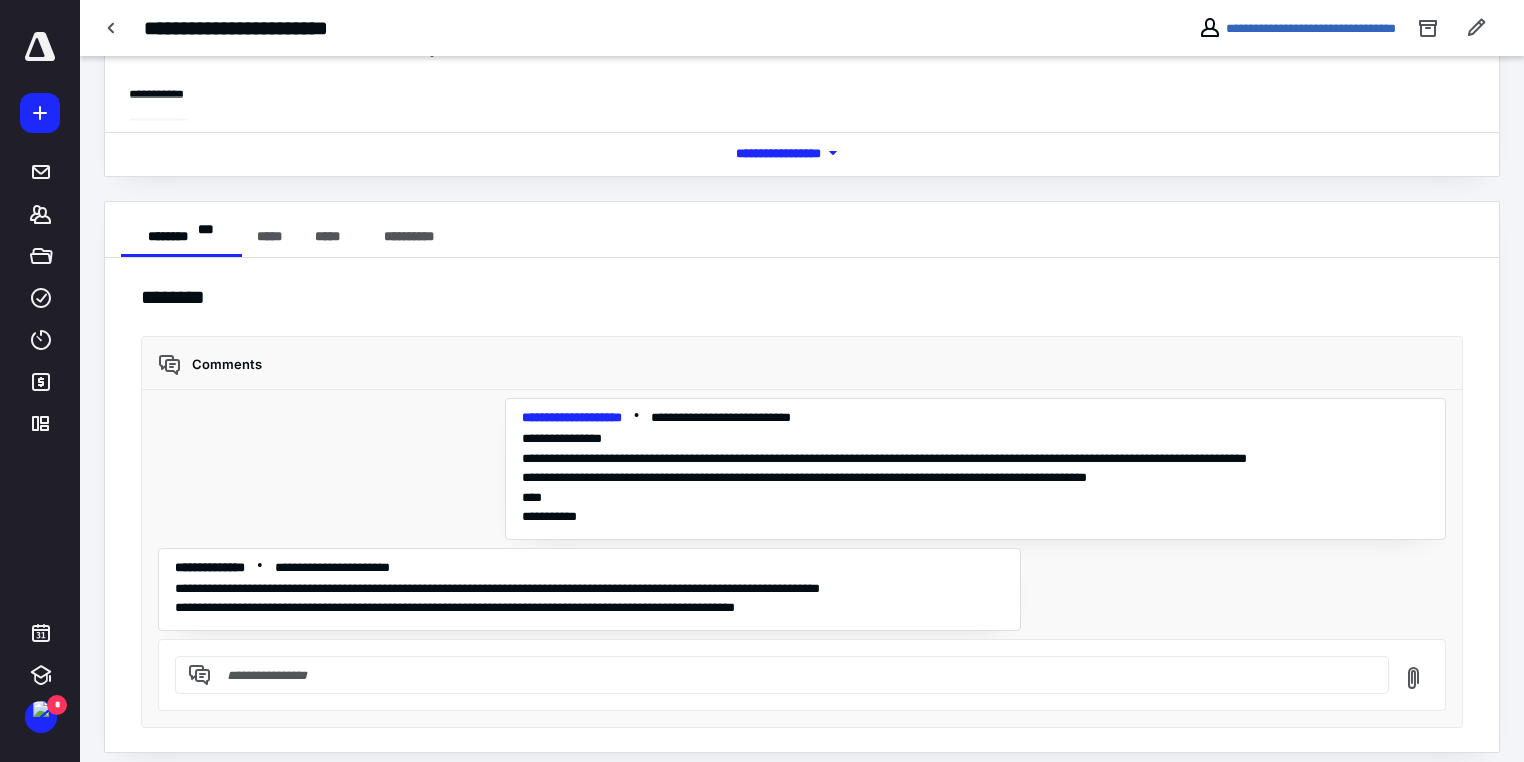 scroll, scrollTop: 251, scrollLeft: 0, axis: vertical 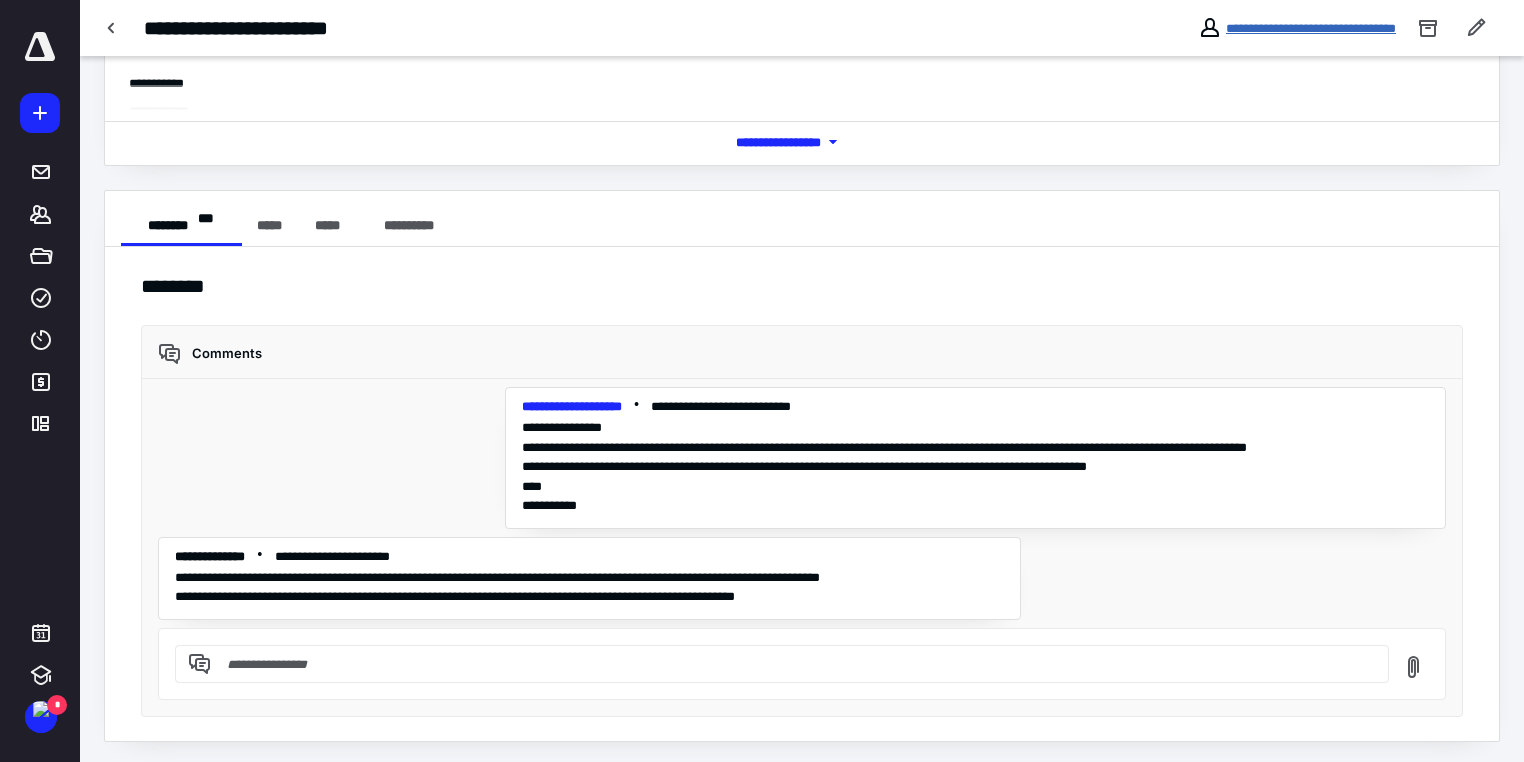 click on "**********" at bounding box center [1311, 28] 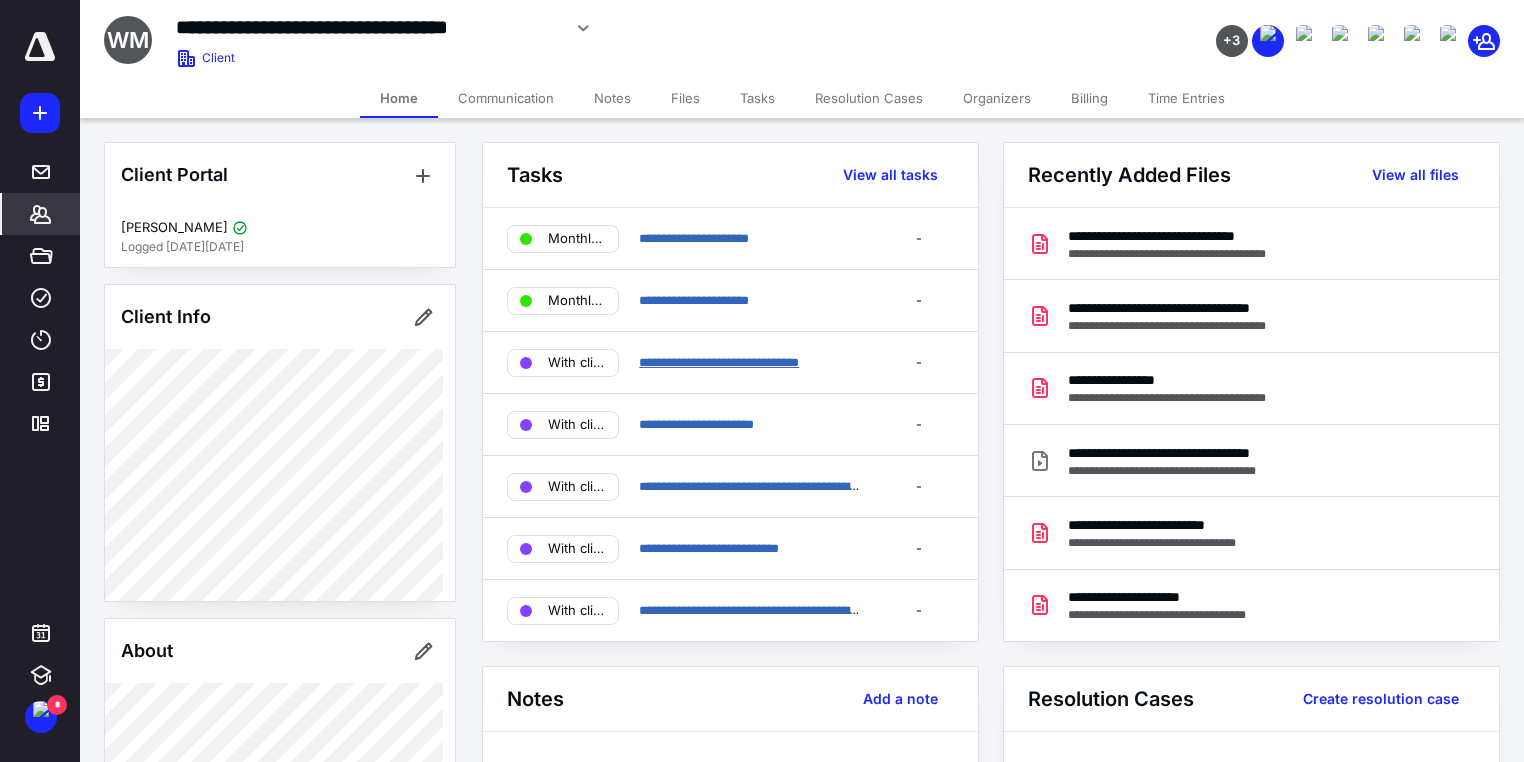 click on "**********" at bounding box center (719, 362) 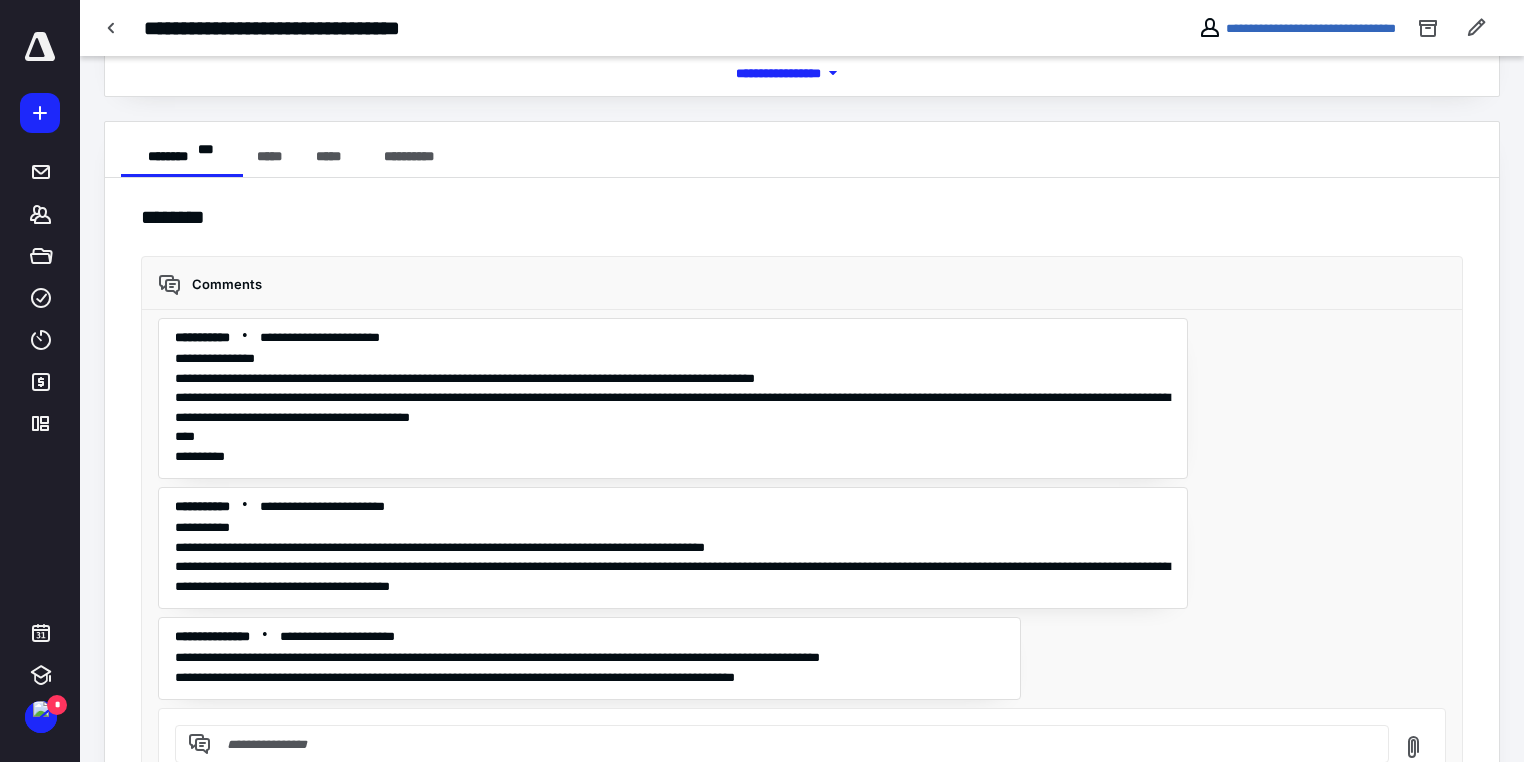 scroll, scrollTop: 400, scrollLeft: 0, axis: vertical 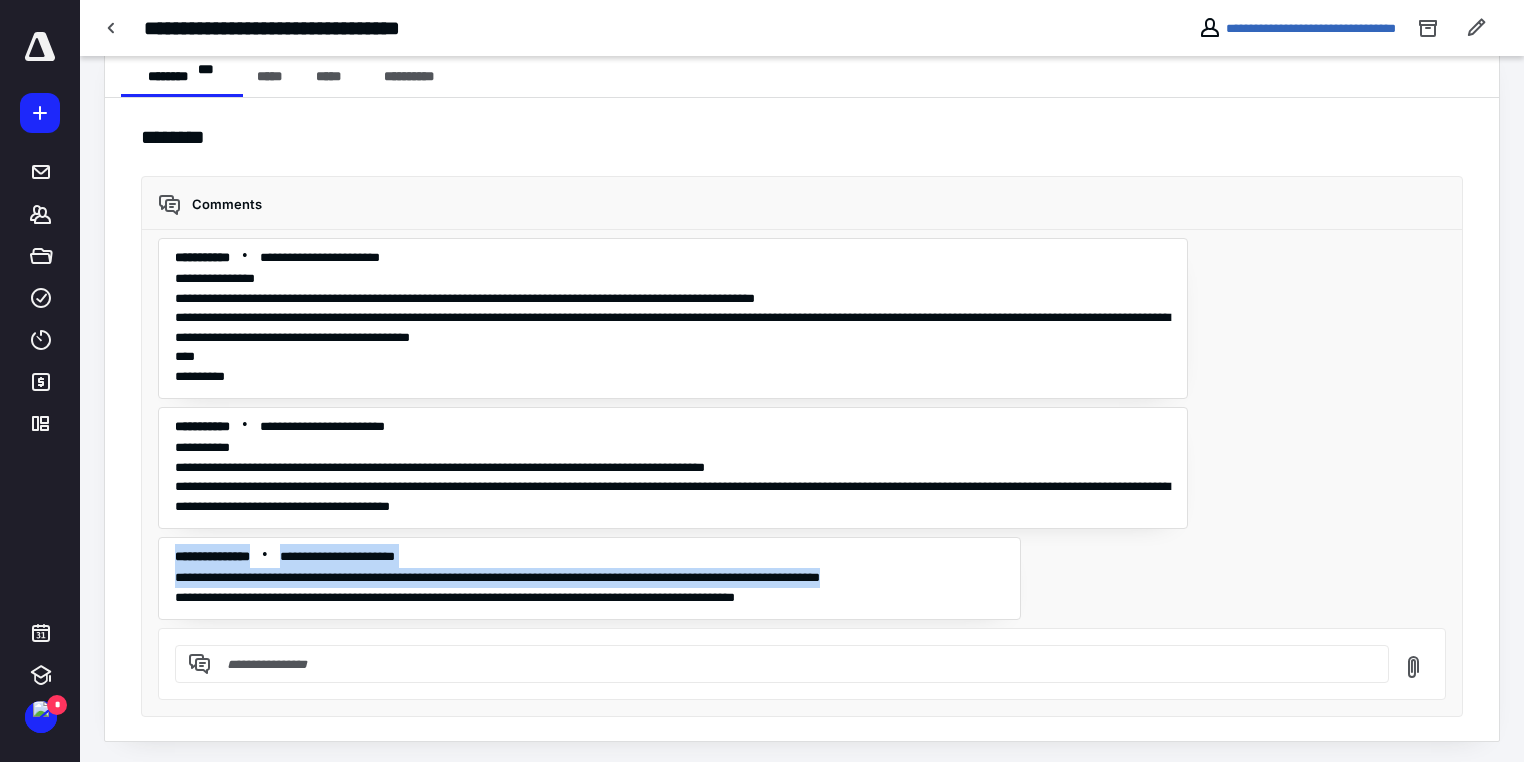 drag, startPoint x: 175, startPoint y: 552, endPoint x: 1041, endPoint y: 585, distance: 866.62854 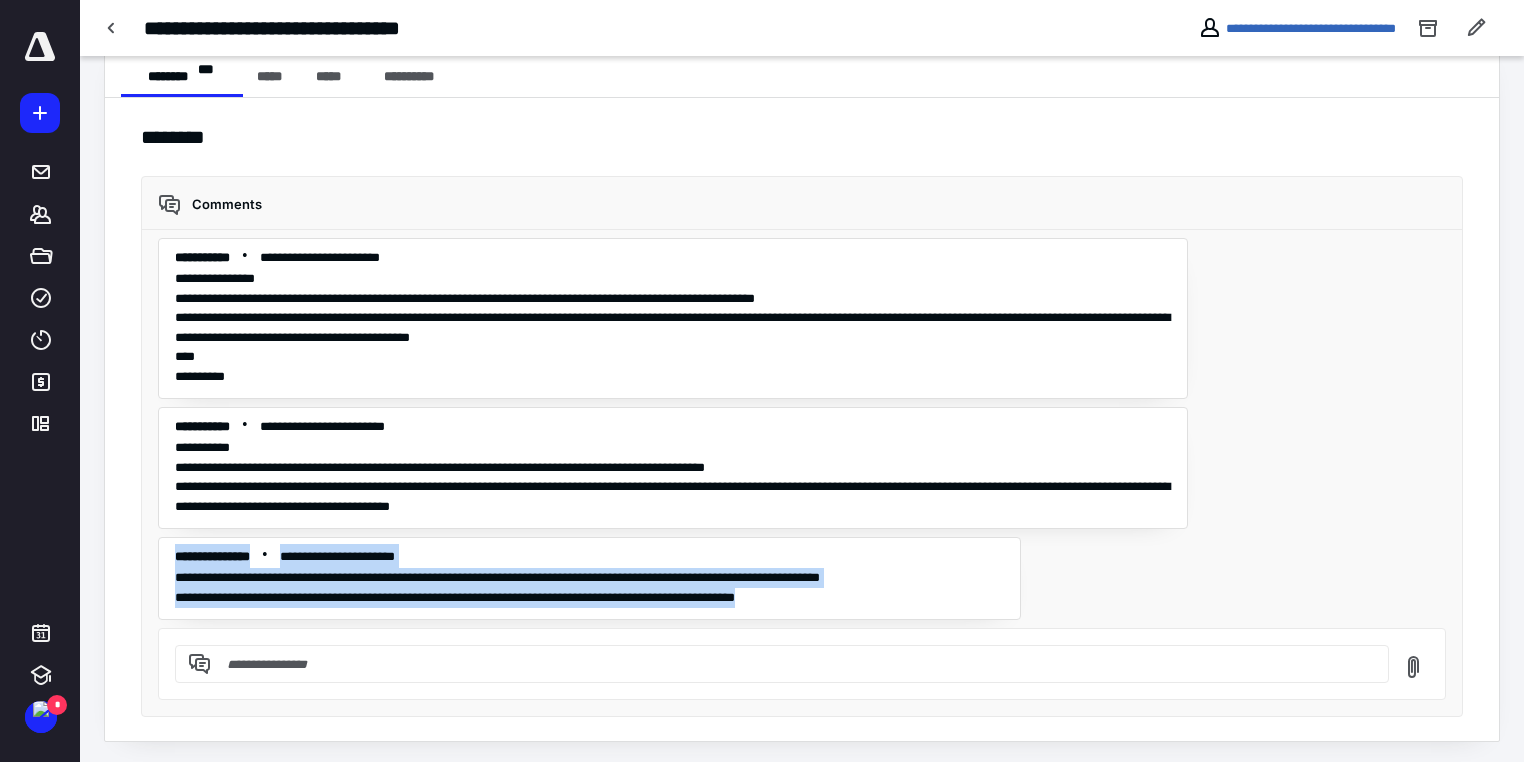 drag, startPoint x: 175, startPoint y: 553, endPoint x: 1020, endPoint y: 608, distance: 846.788 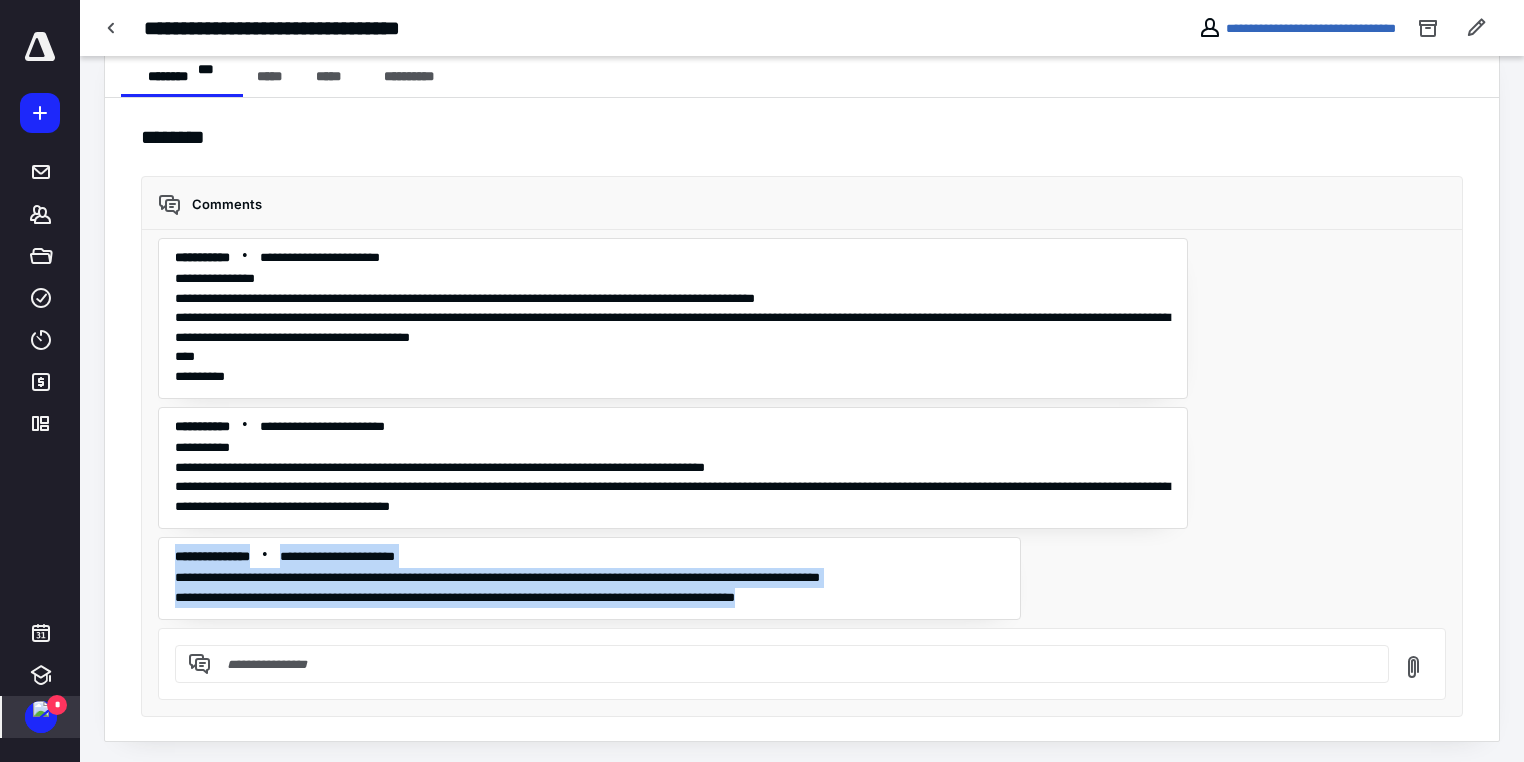 click at bounding box center (41, 709) 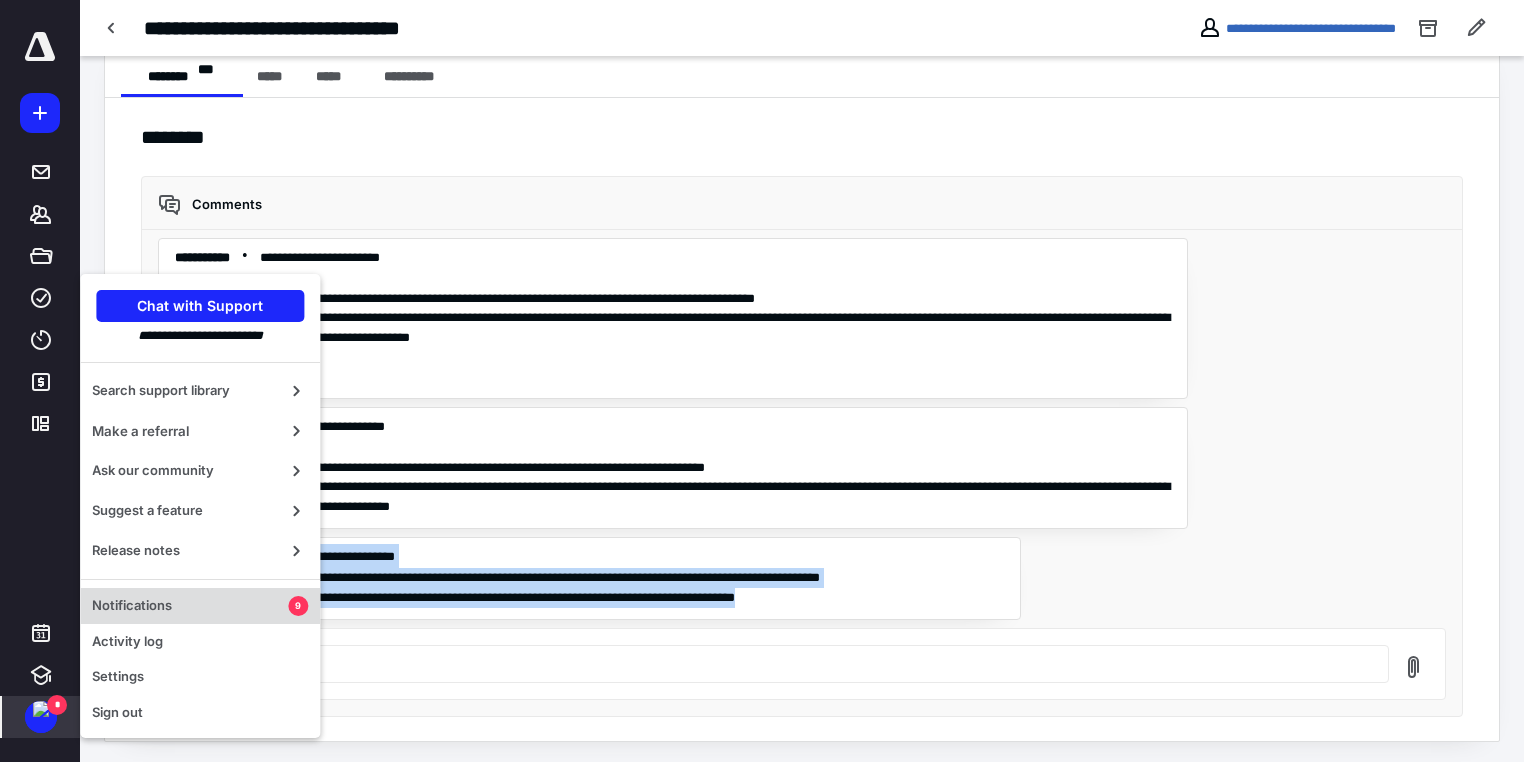 click on "Notifications" at bounding box center [190, 606] 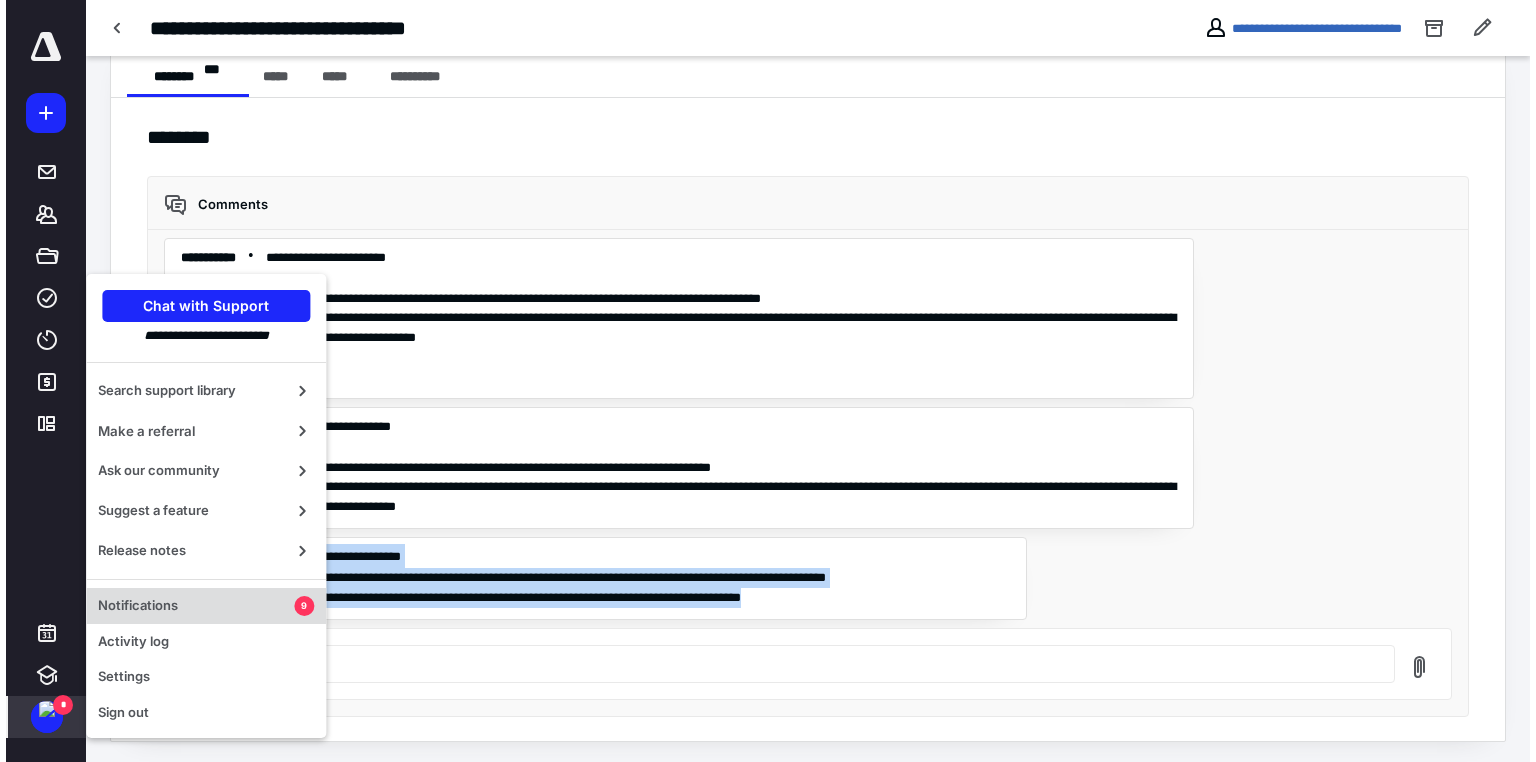 scroll, scrollTop: 0, scrollLeft: 0, axis: both 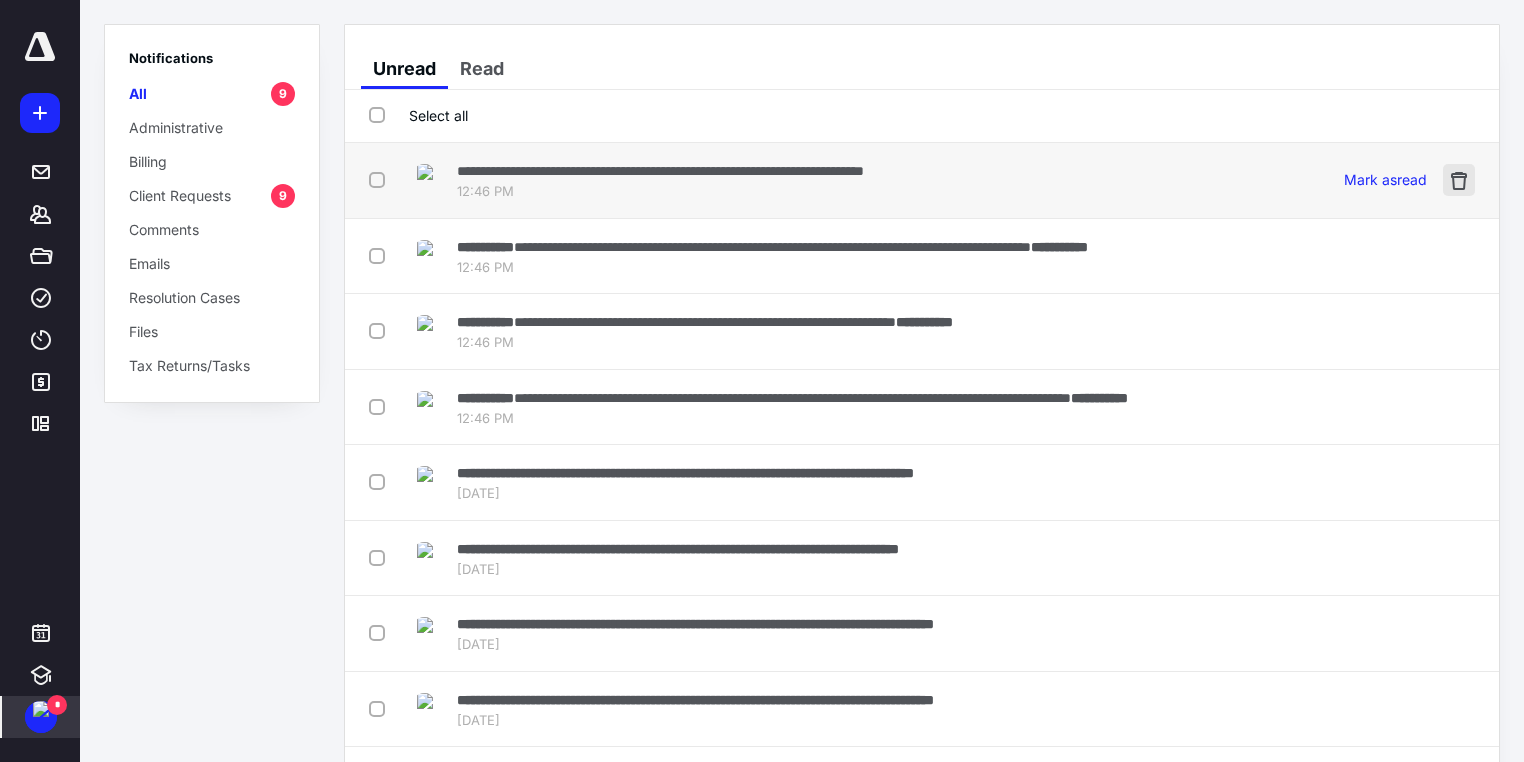 click at bounding box center (1459, 180) 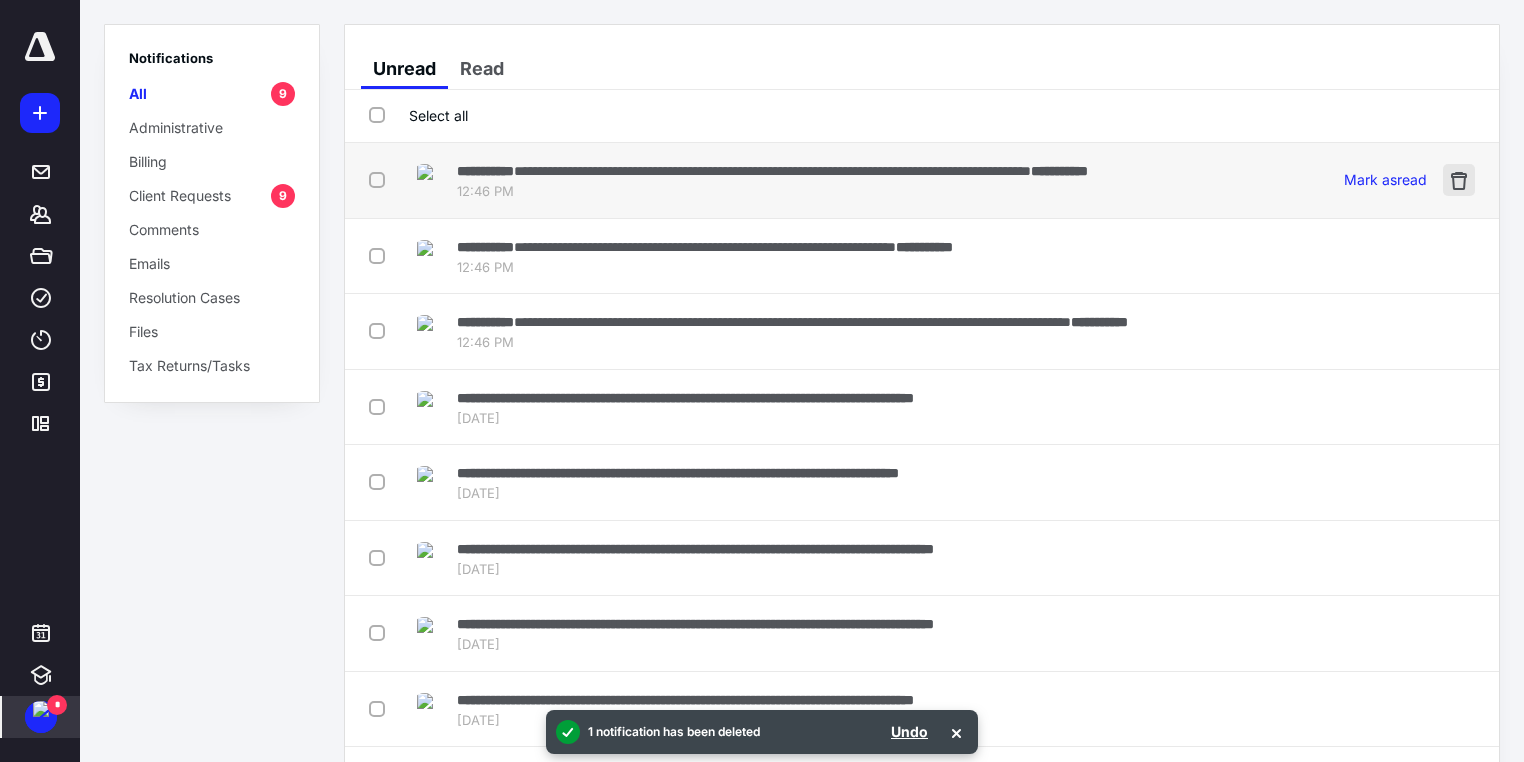click at bounding box center [1459, 180] 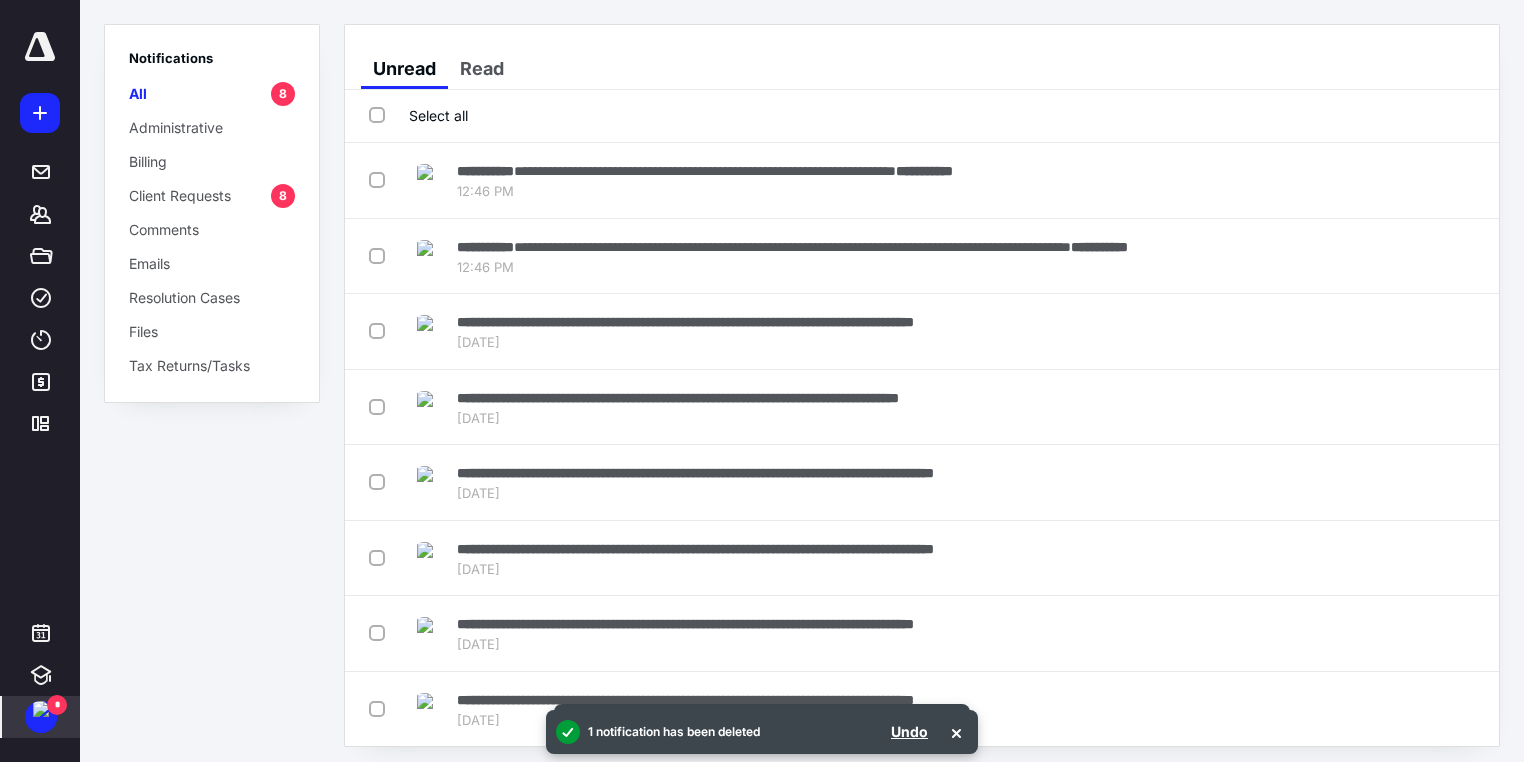 click at bounding box center (1459, 180) 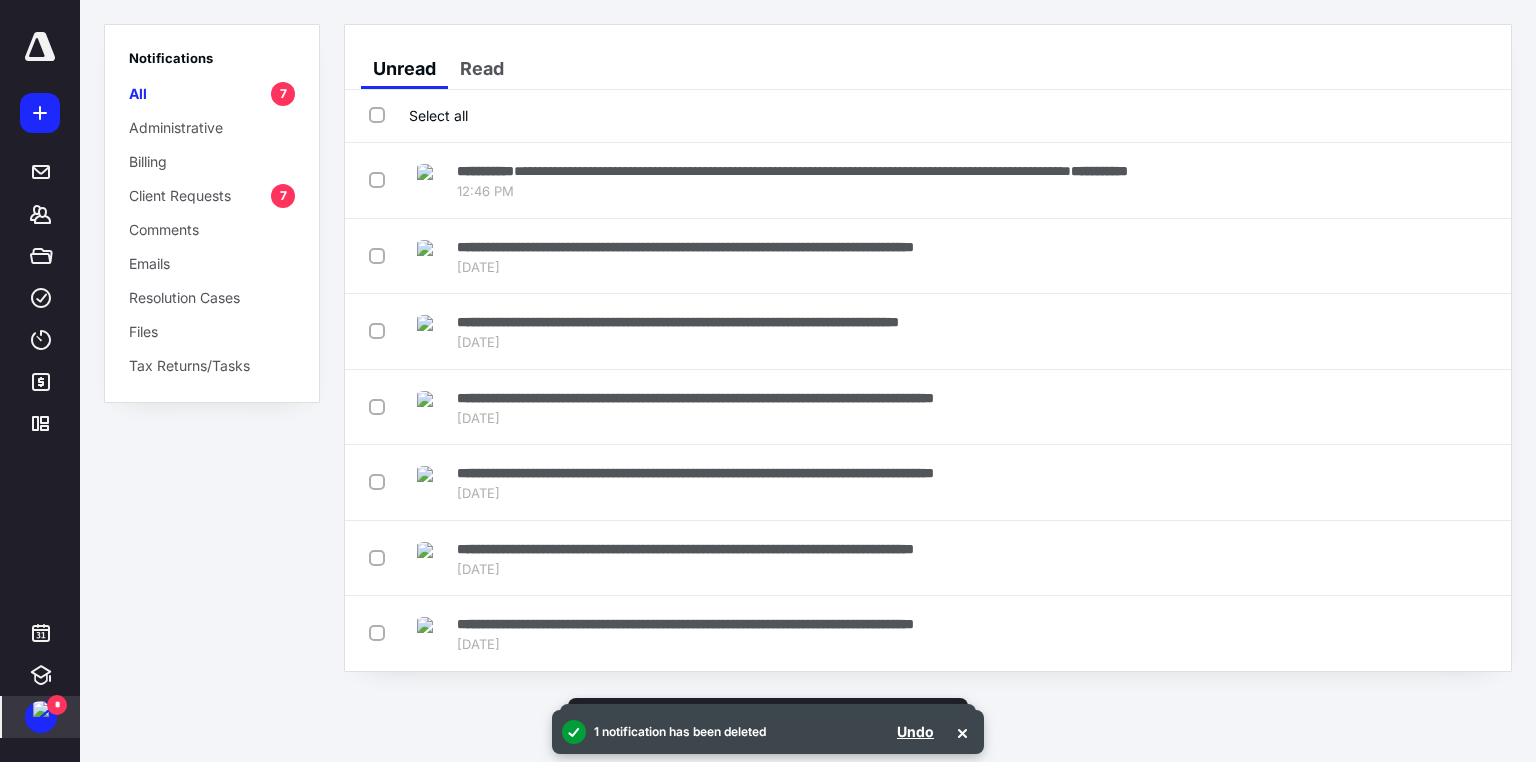 click at bounding box center (1471, 180) 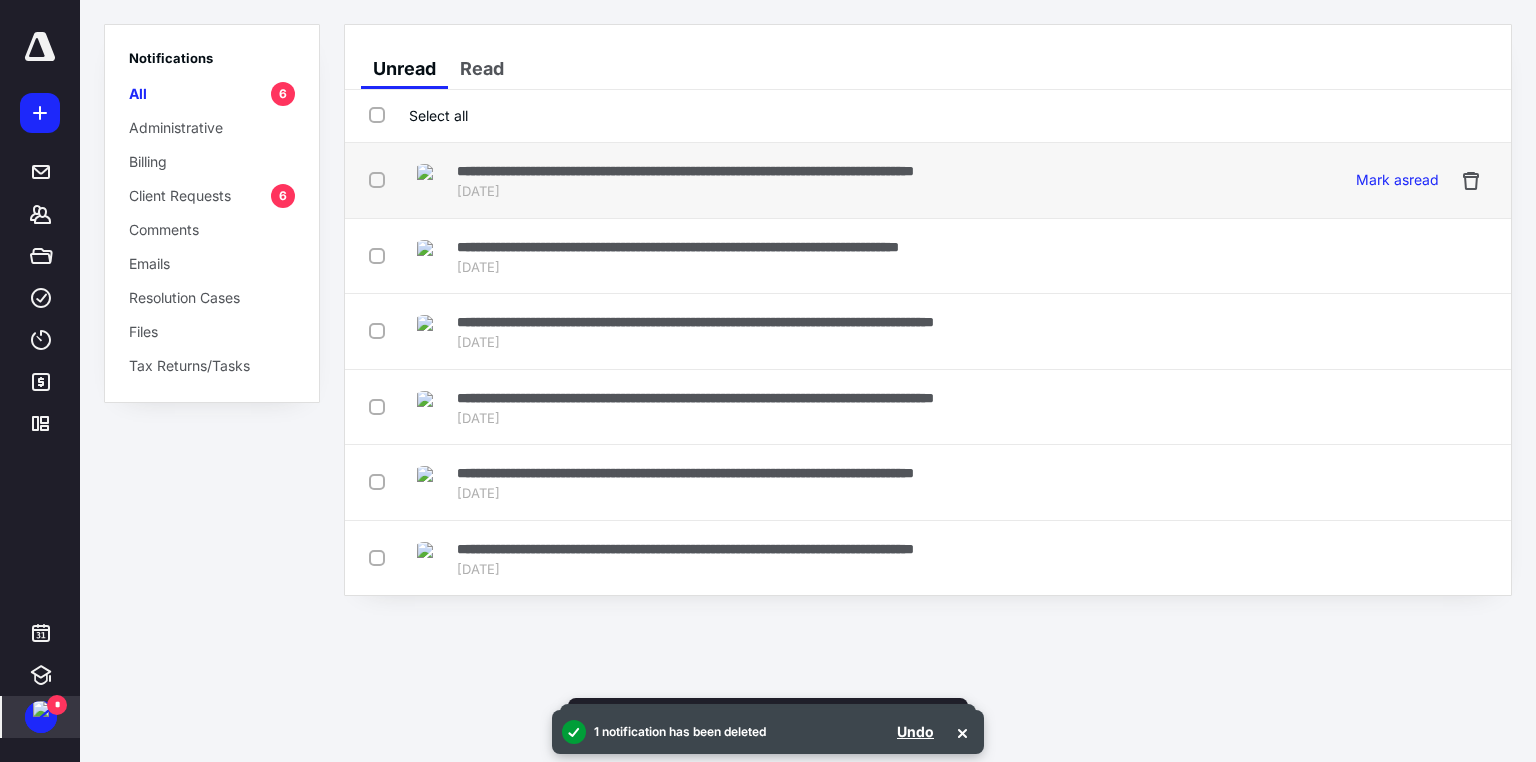 click on "Jul 8, 2025" at bounding box center [685, 192] 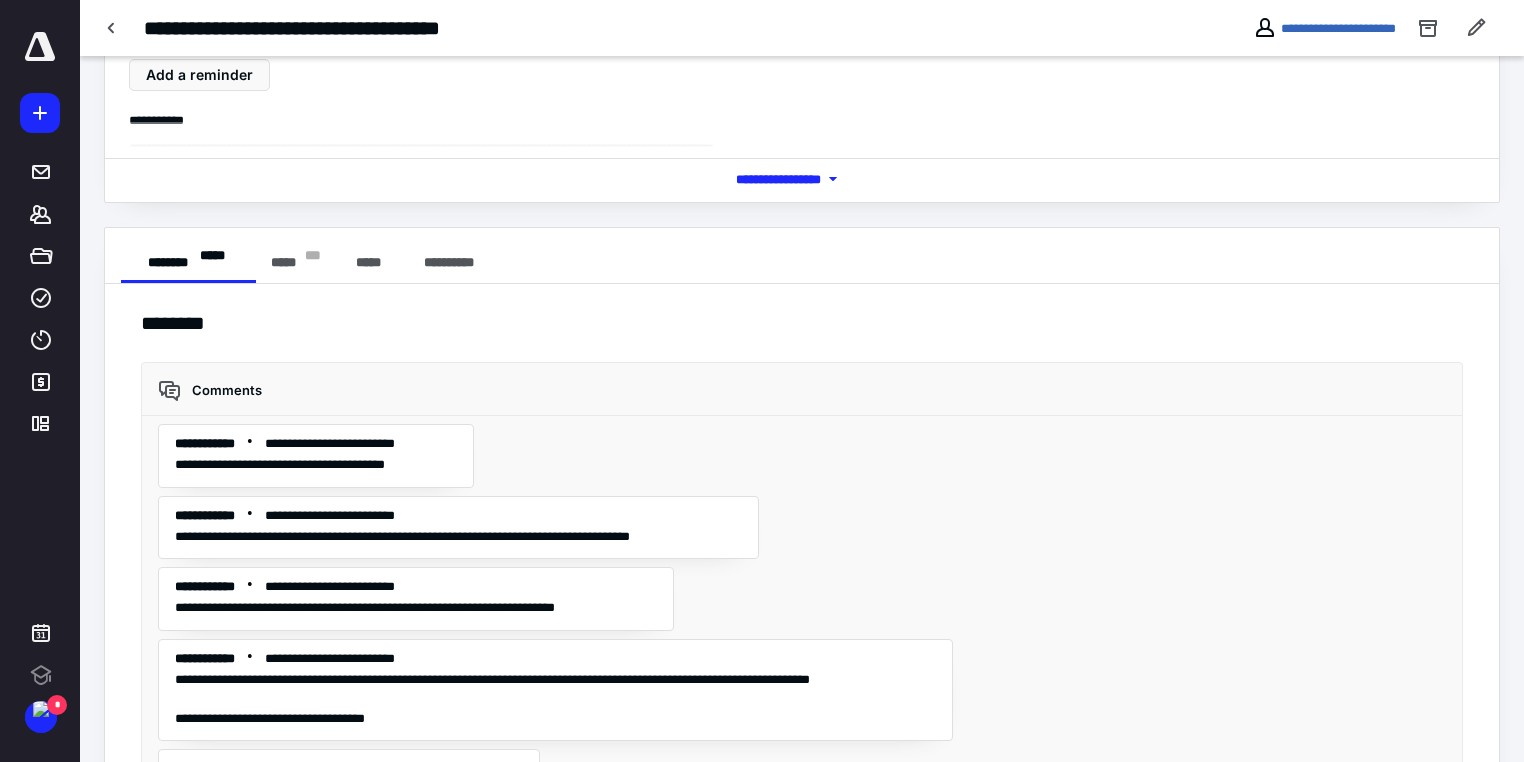 scroll, scrollTop: 0, scrollLeft: 0, axis: both 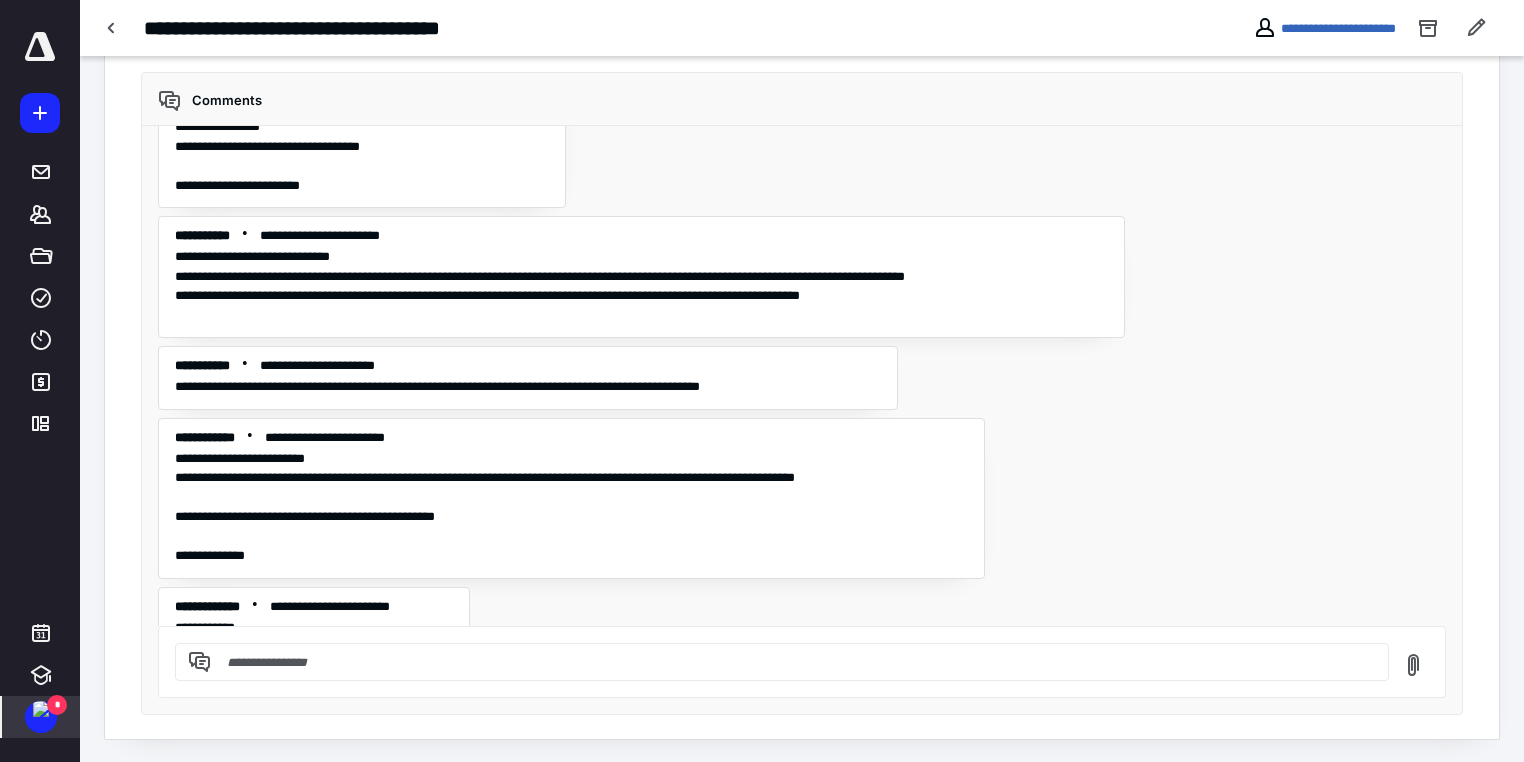 click on "*" at bounding box center [57, 705] 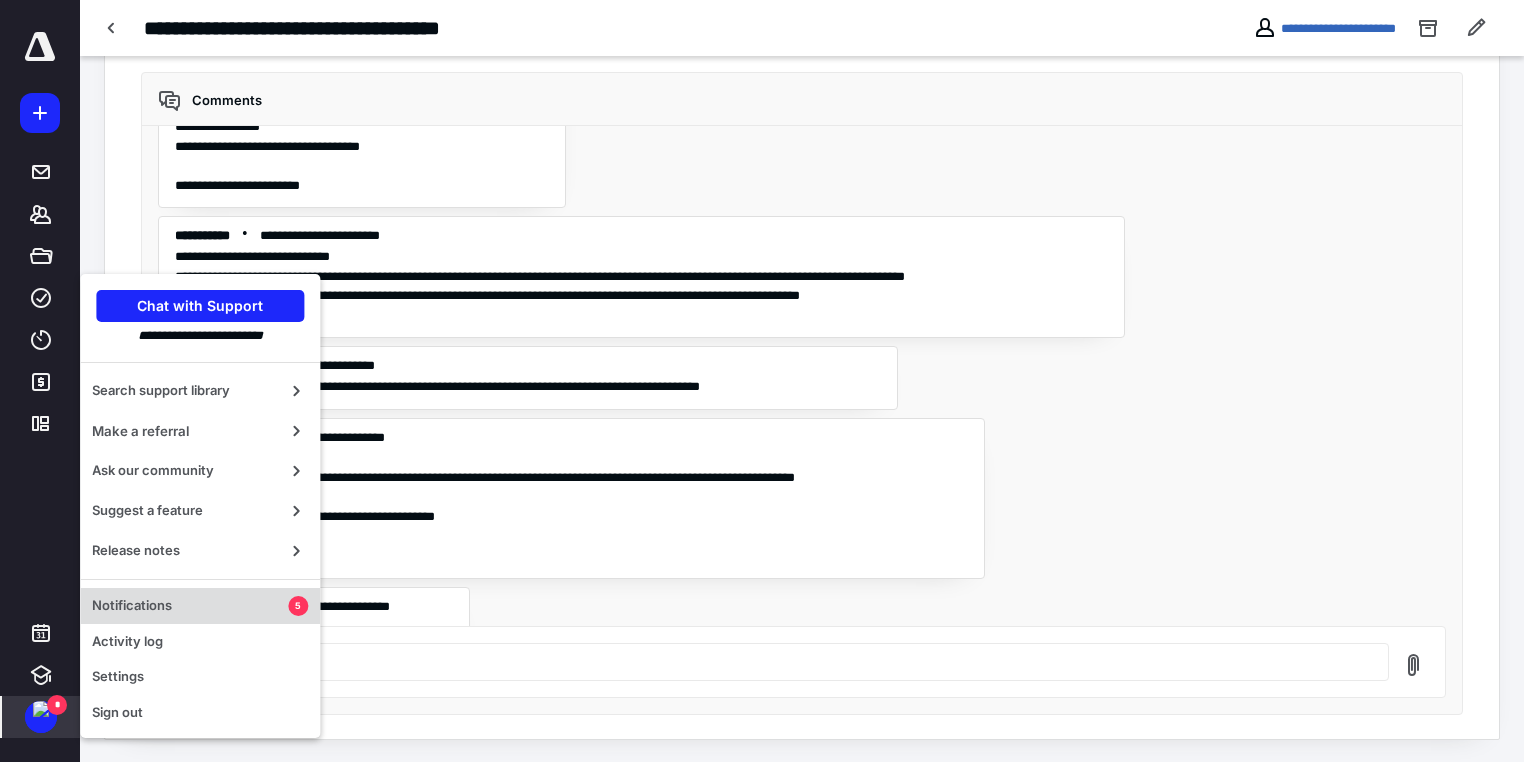 click on "Notifications" at bounding box center (190, 606) 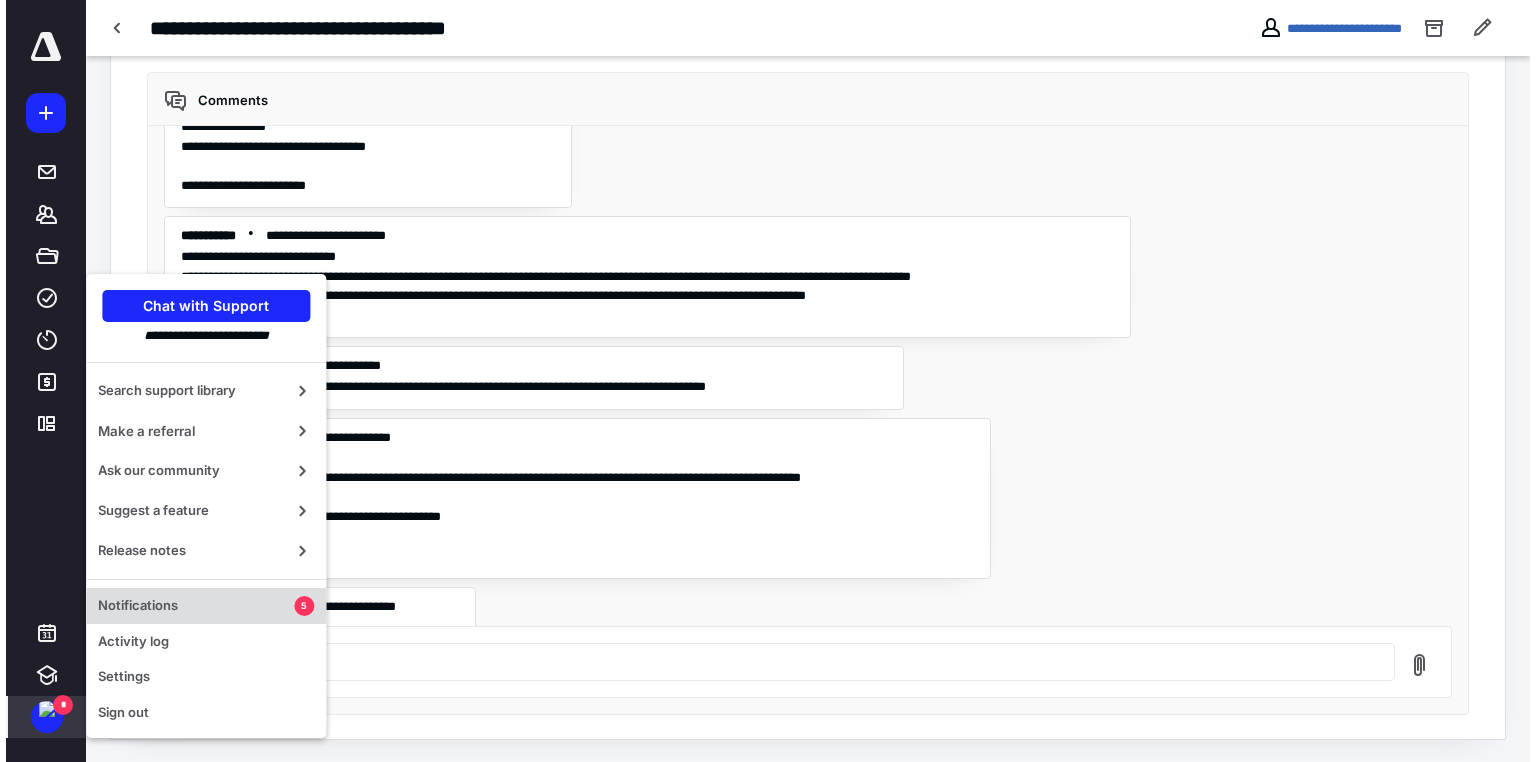 scroll, scrollTop: 0, scrollLeft: 0, axis: both 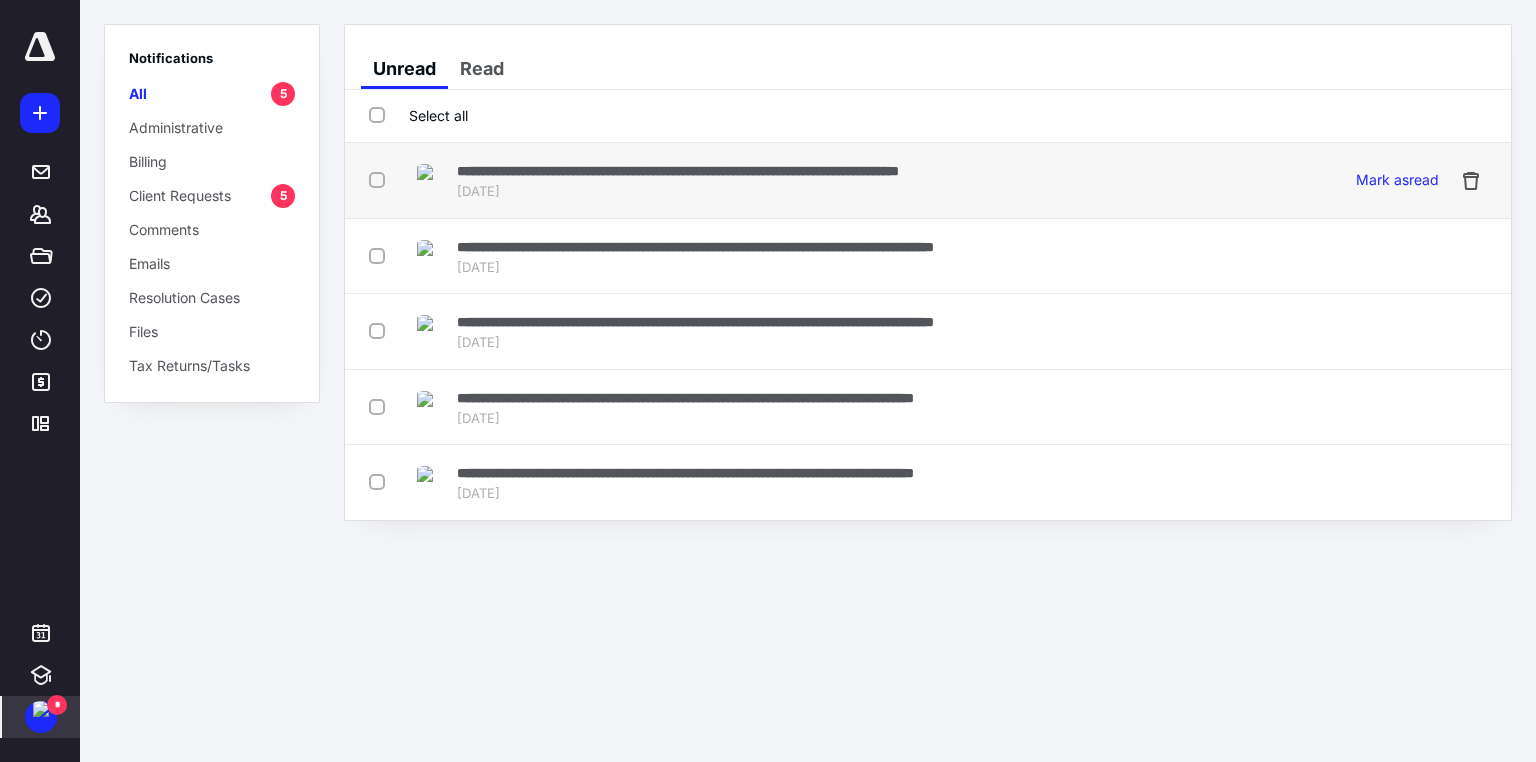 click on "**********" at bounding box center [678, 171] 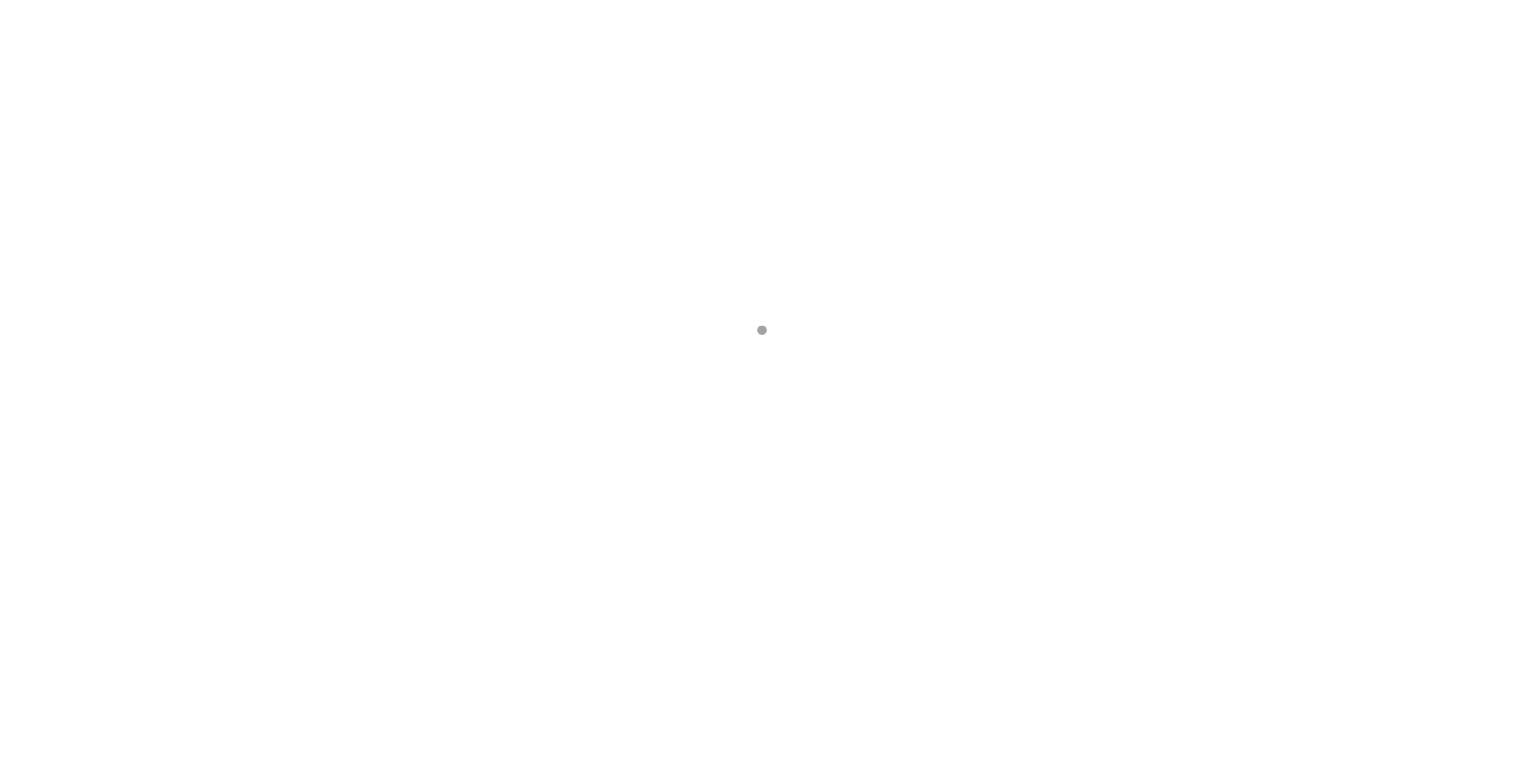 scroll, scrollTop: 0, scrollLeft: 0, axis: both 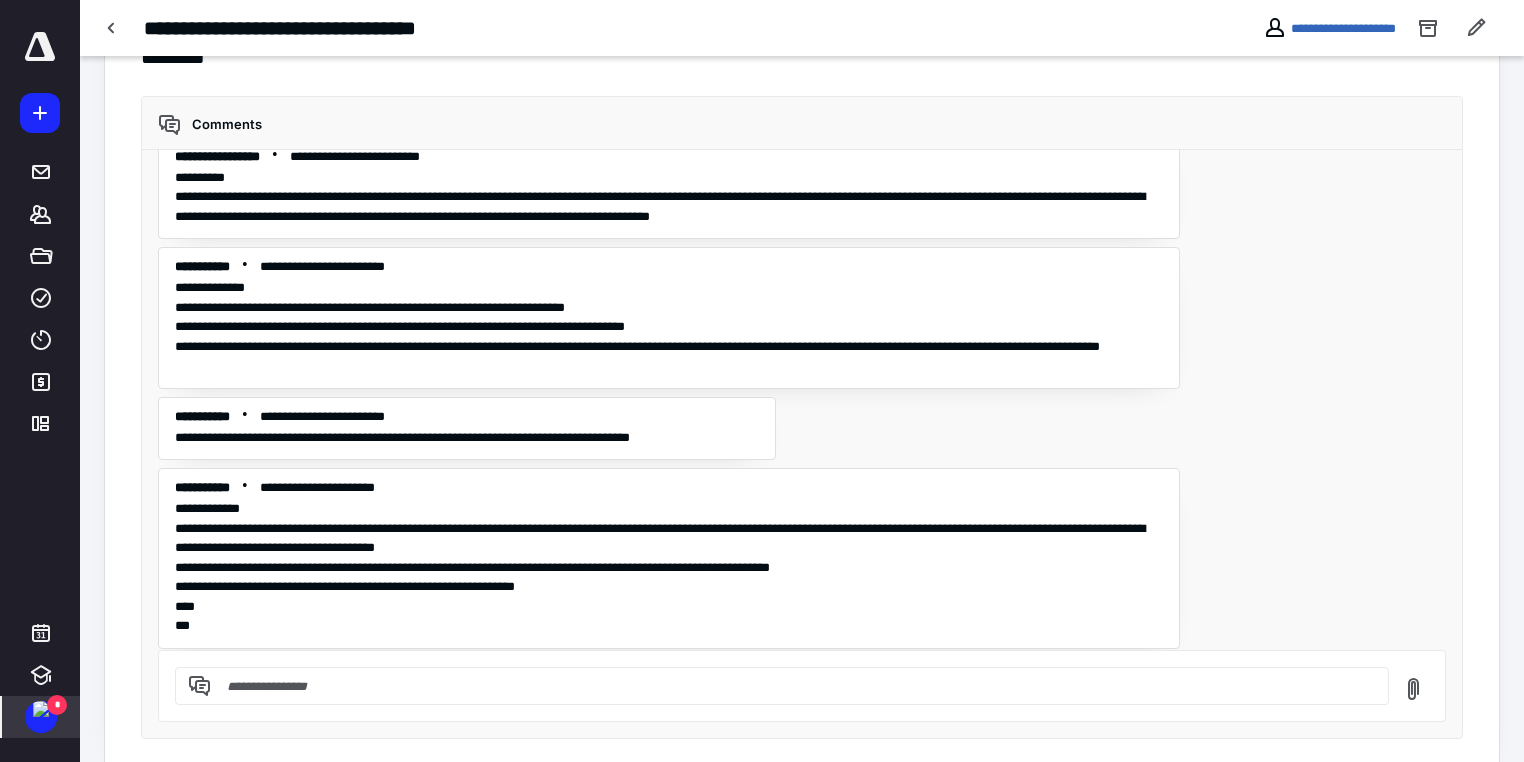 click at bounding box center [41, 709] 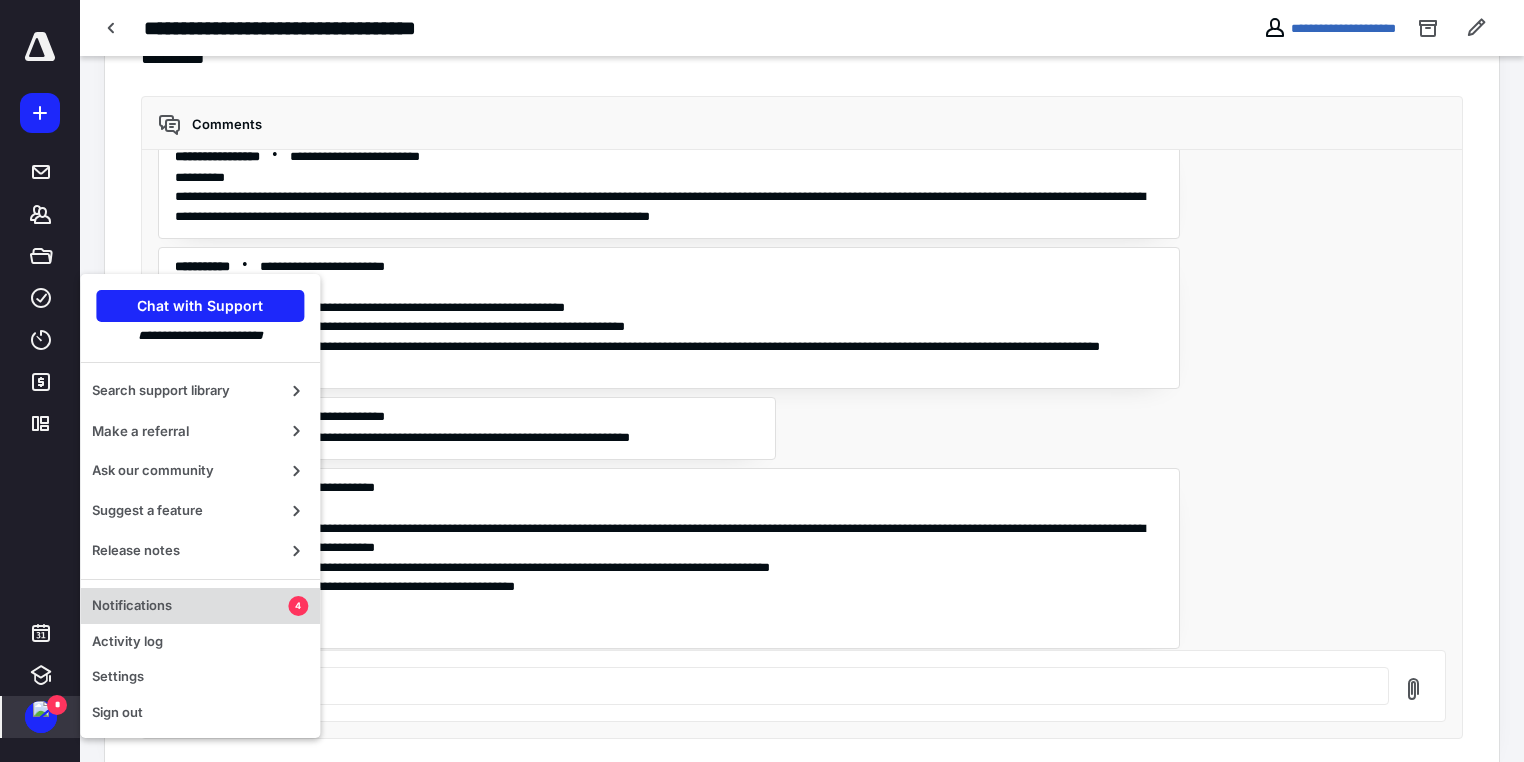 click on "Notifications" at bounding box center [190, 606] 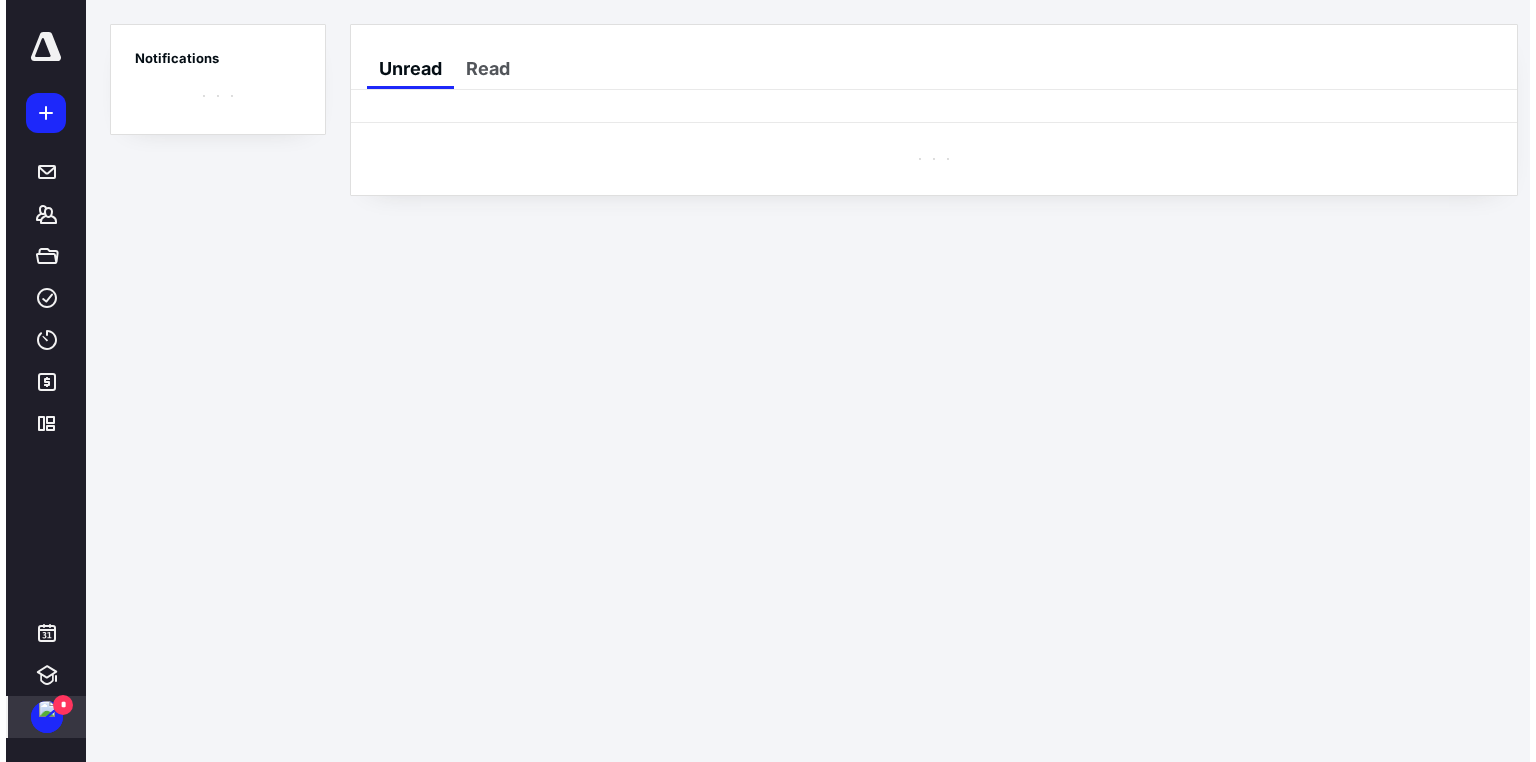 scroll, scrollTop: 0, scrollLeft: 0, axis: both 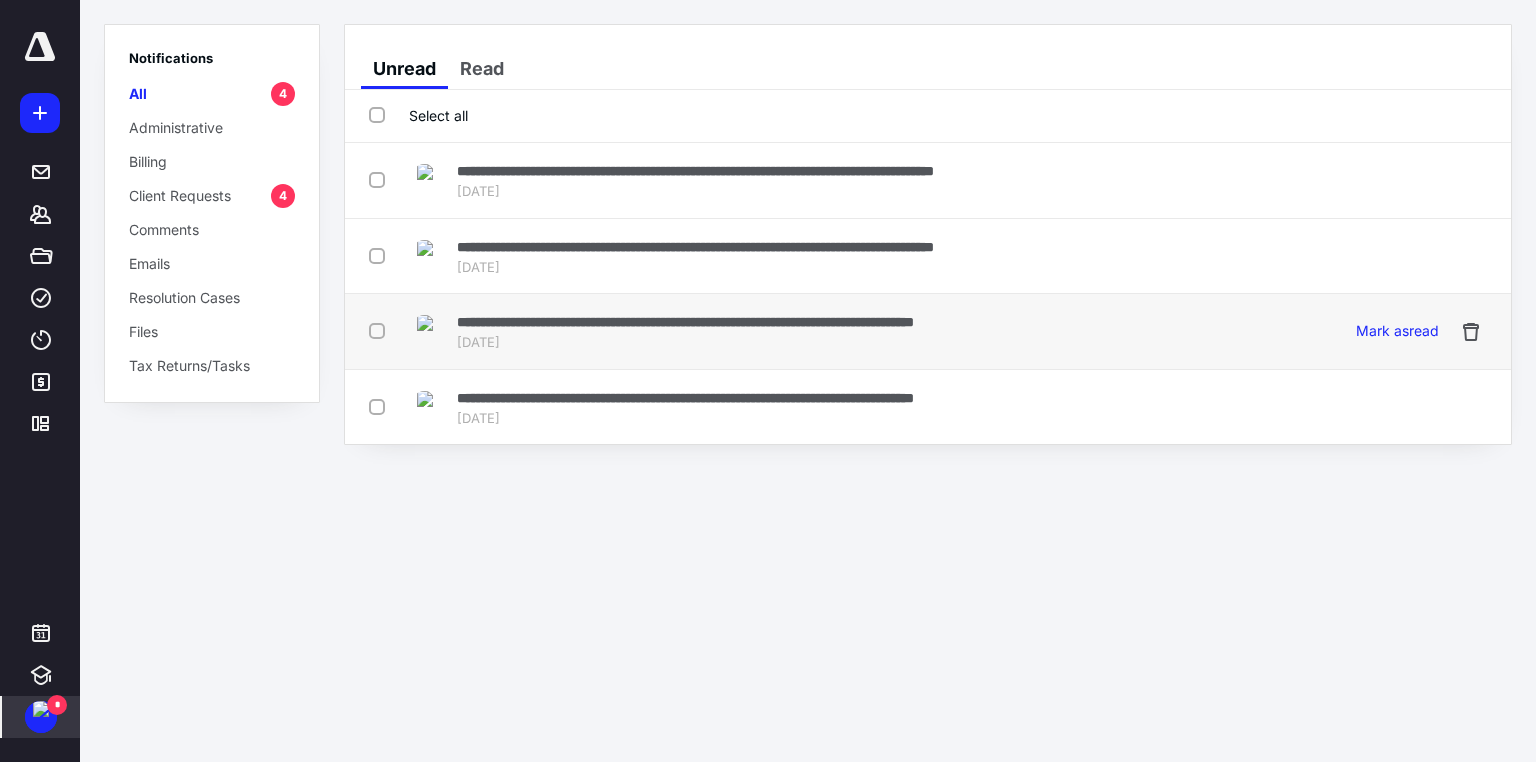 click on "**********" at bounding box center (685, 322) 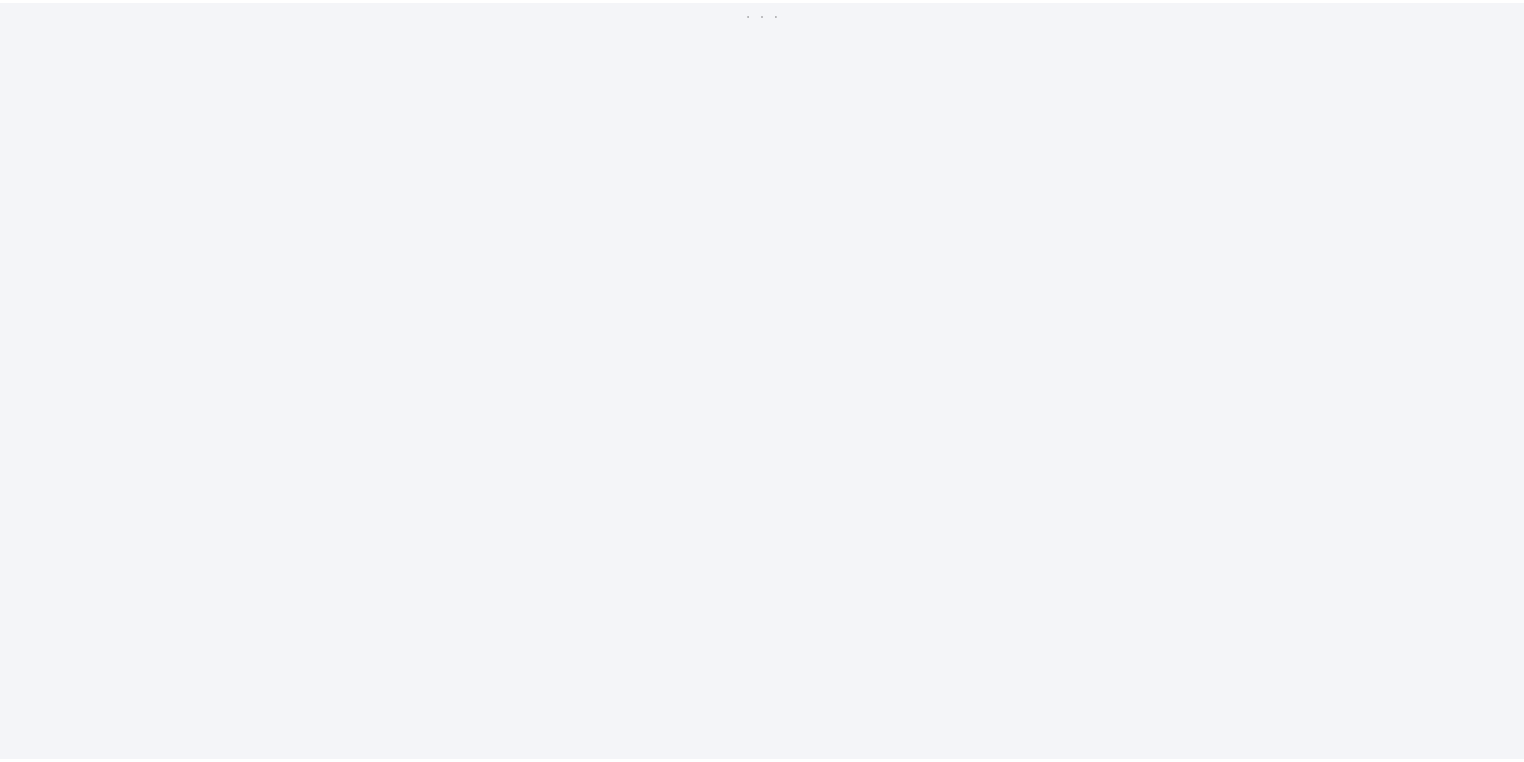 scroll, scrollTop: 0, scrollLeft: 0, axis: both 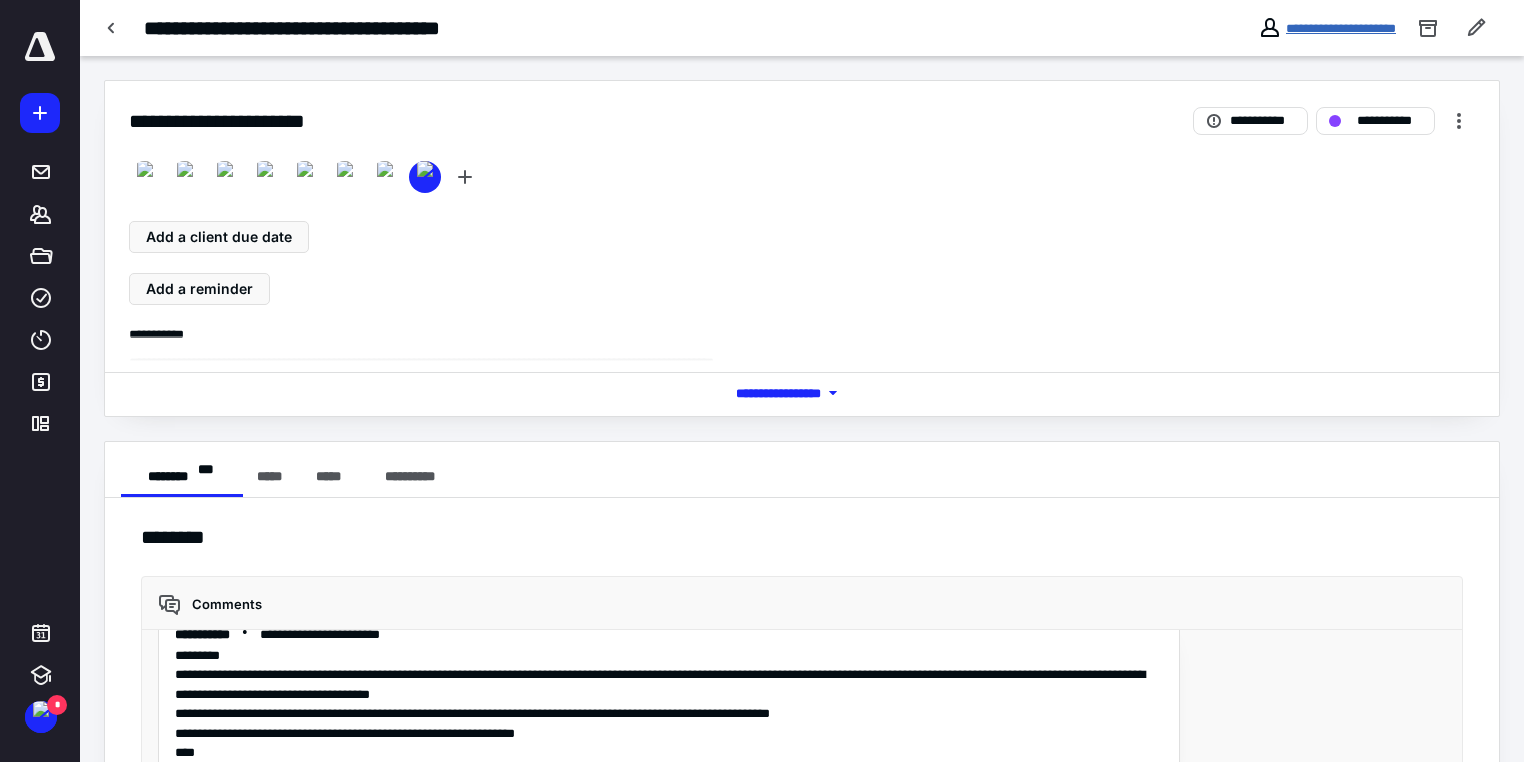 click on "**********" at bounding box center [1341, 28] 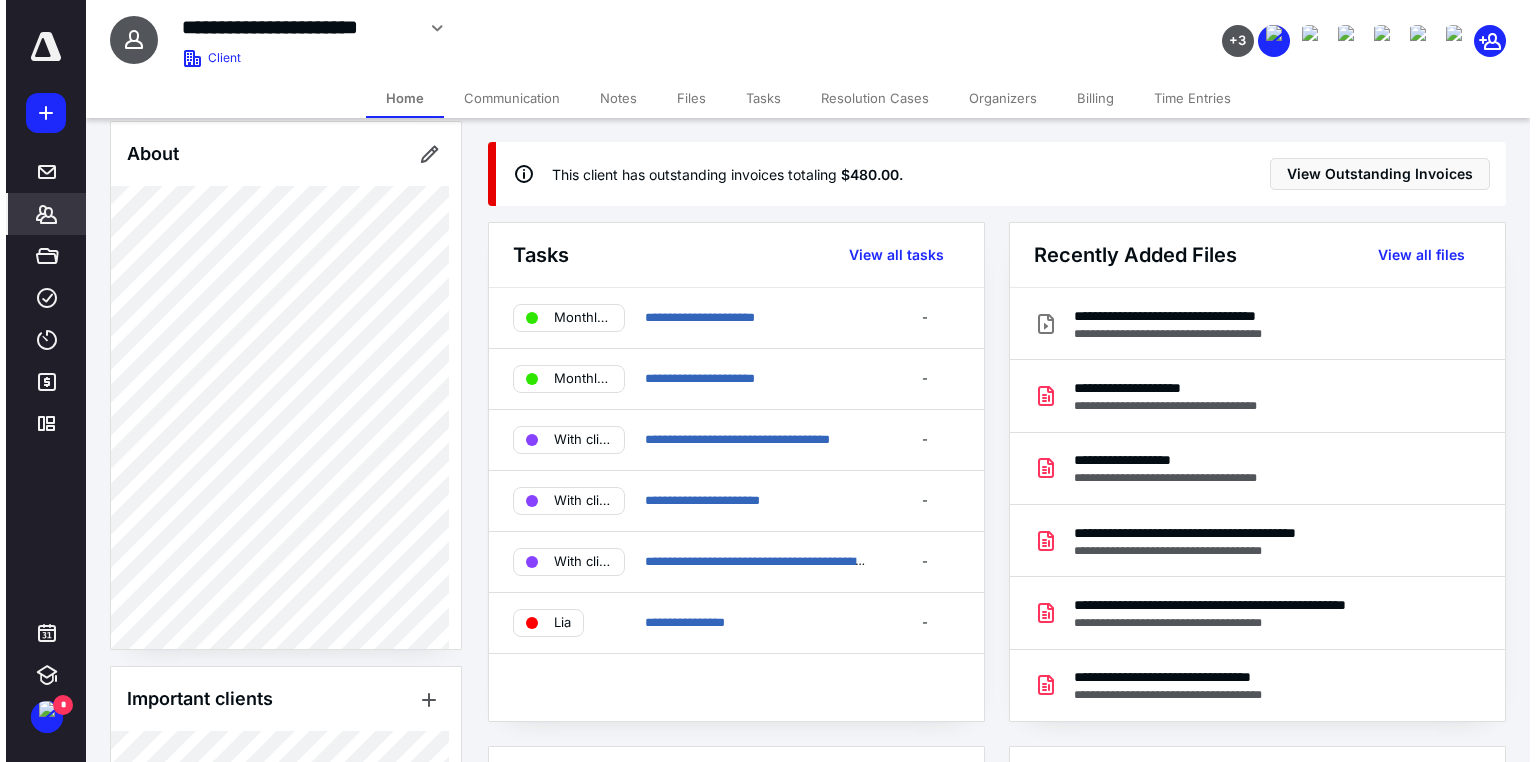 scroll, scrollTop: 791, scrollLeft: 0, axis: vertical 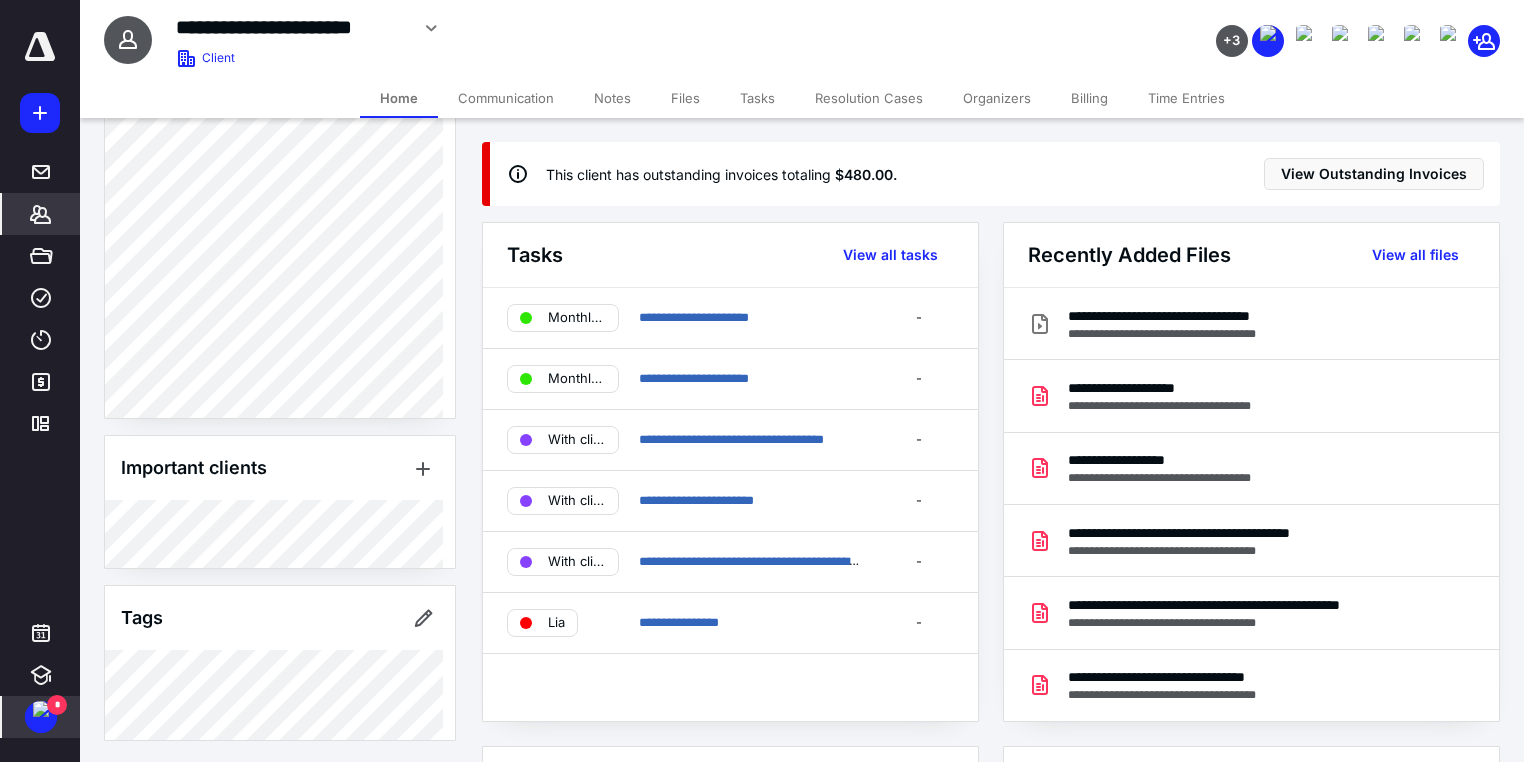 click at bounding box center (41, 709) 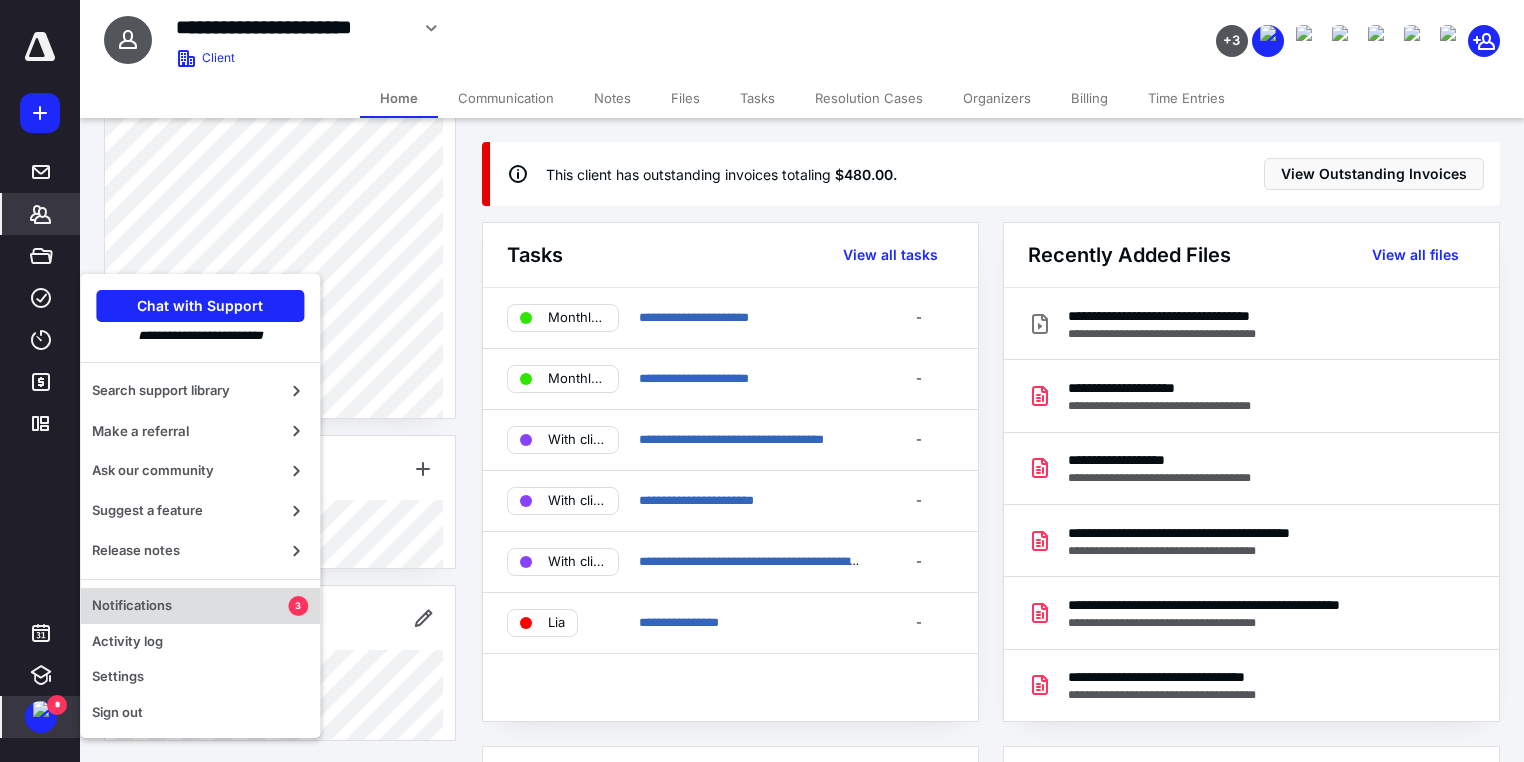 click on "Notifications" at bounding box center (190, 606) 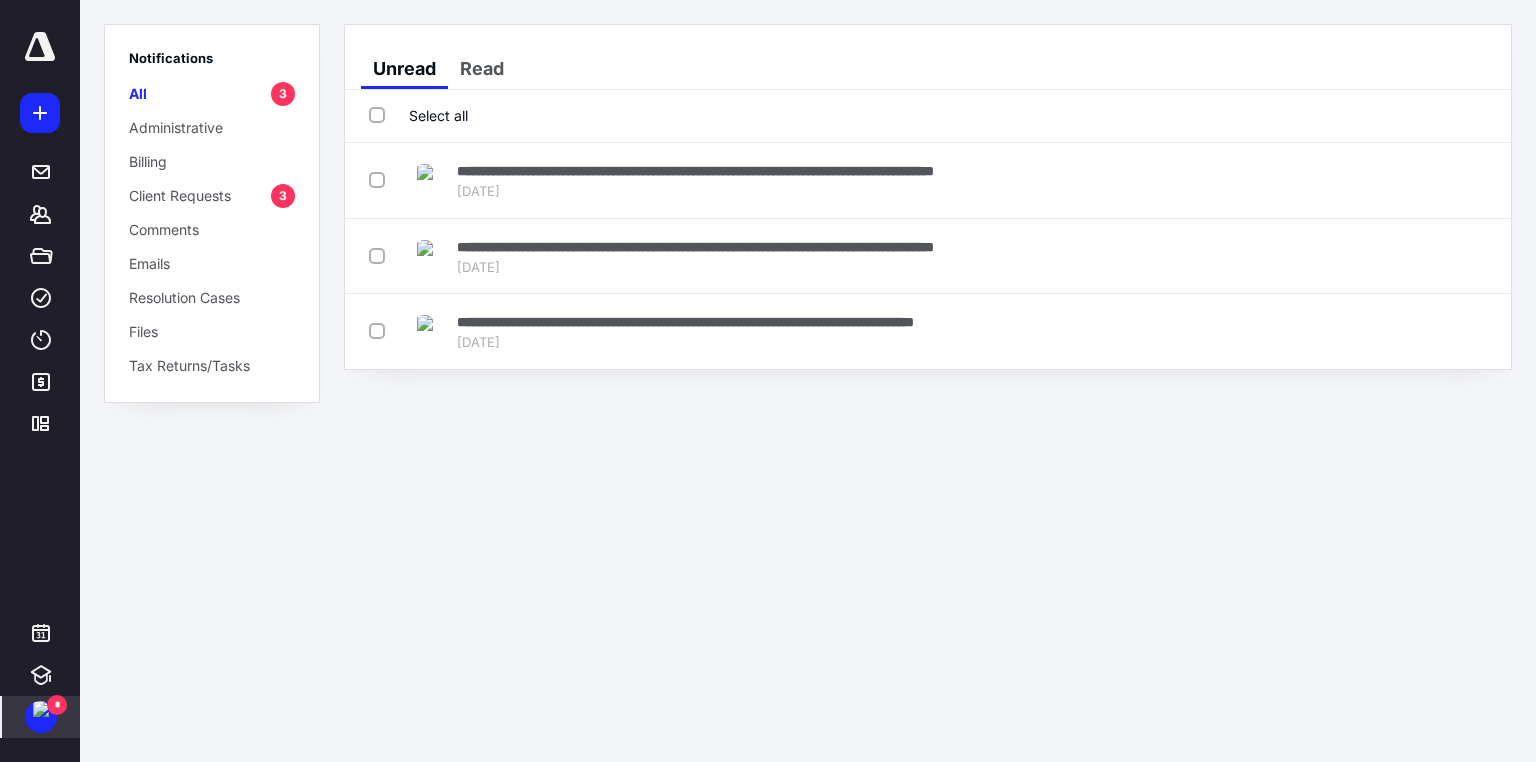 click on "Select all" at bounding box center (418, 115) 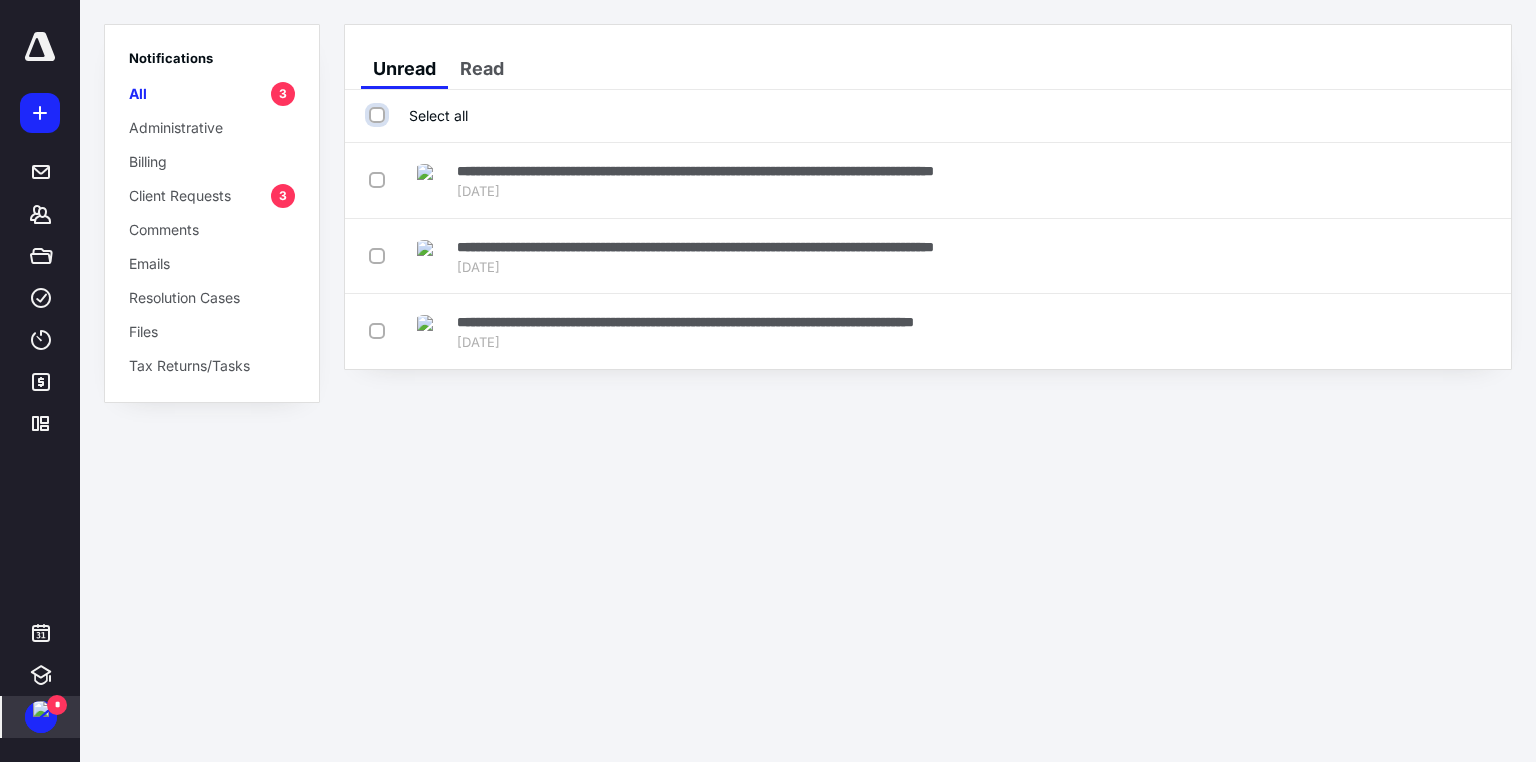 click on "Select all" at bounding box center (379, 115) 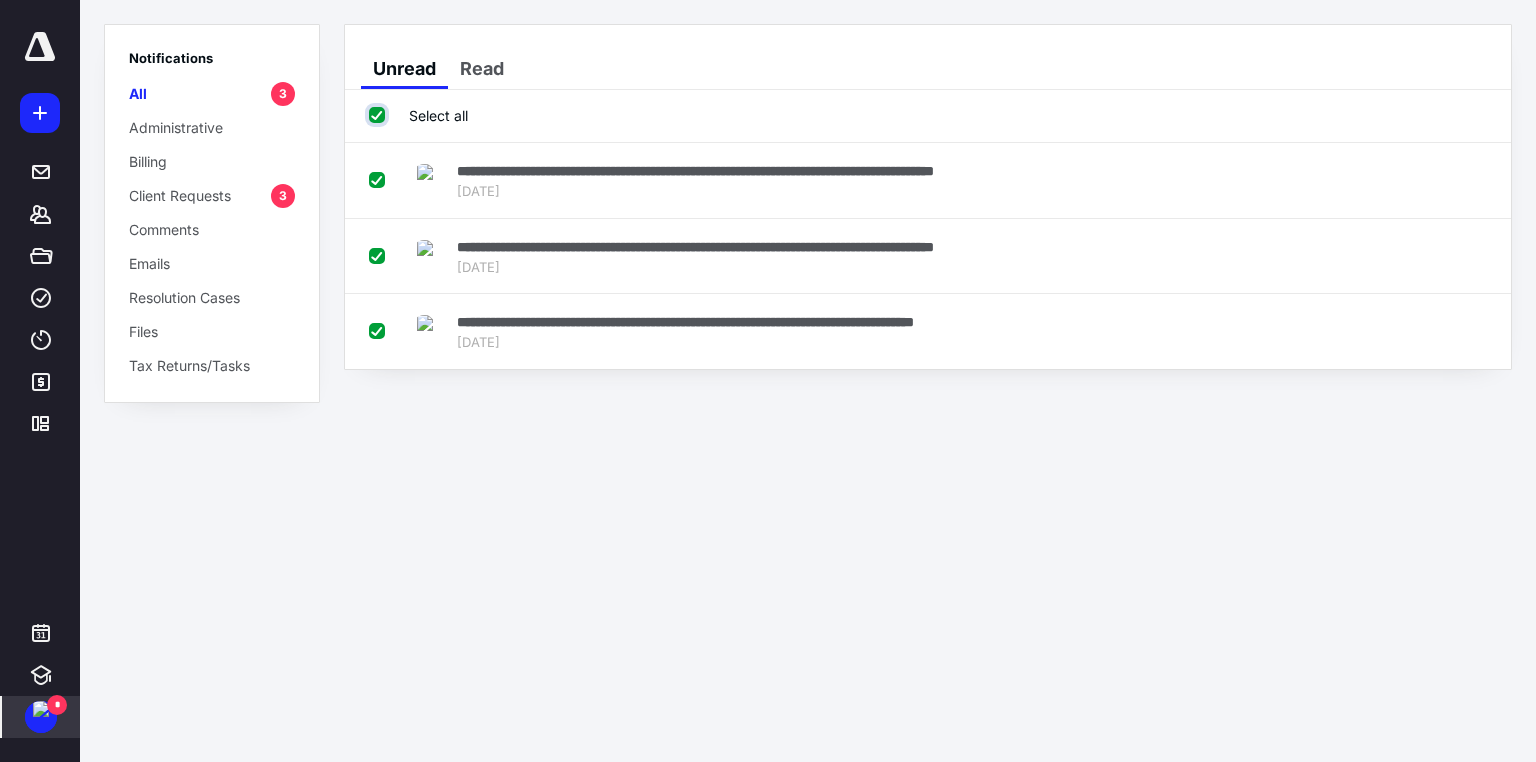 checkbox on "true" 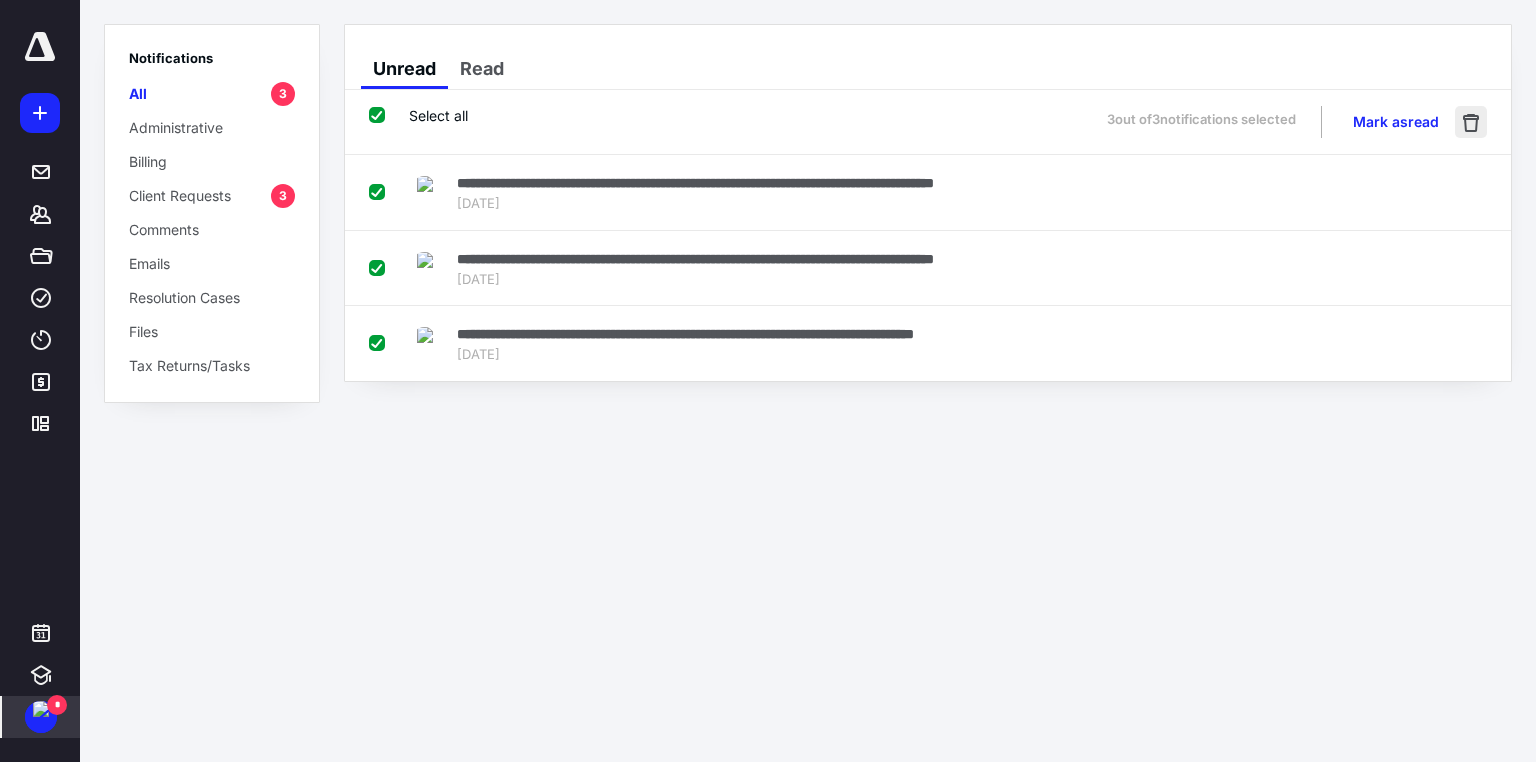 click at bounding box center [1471, 122] 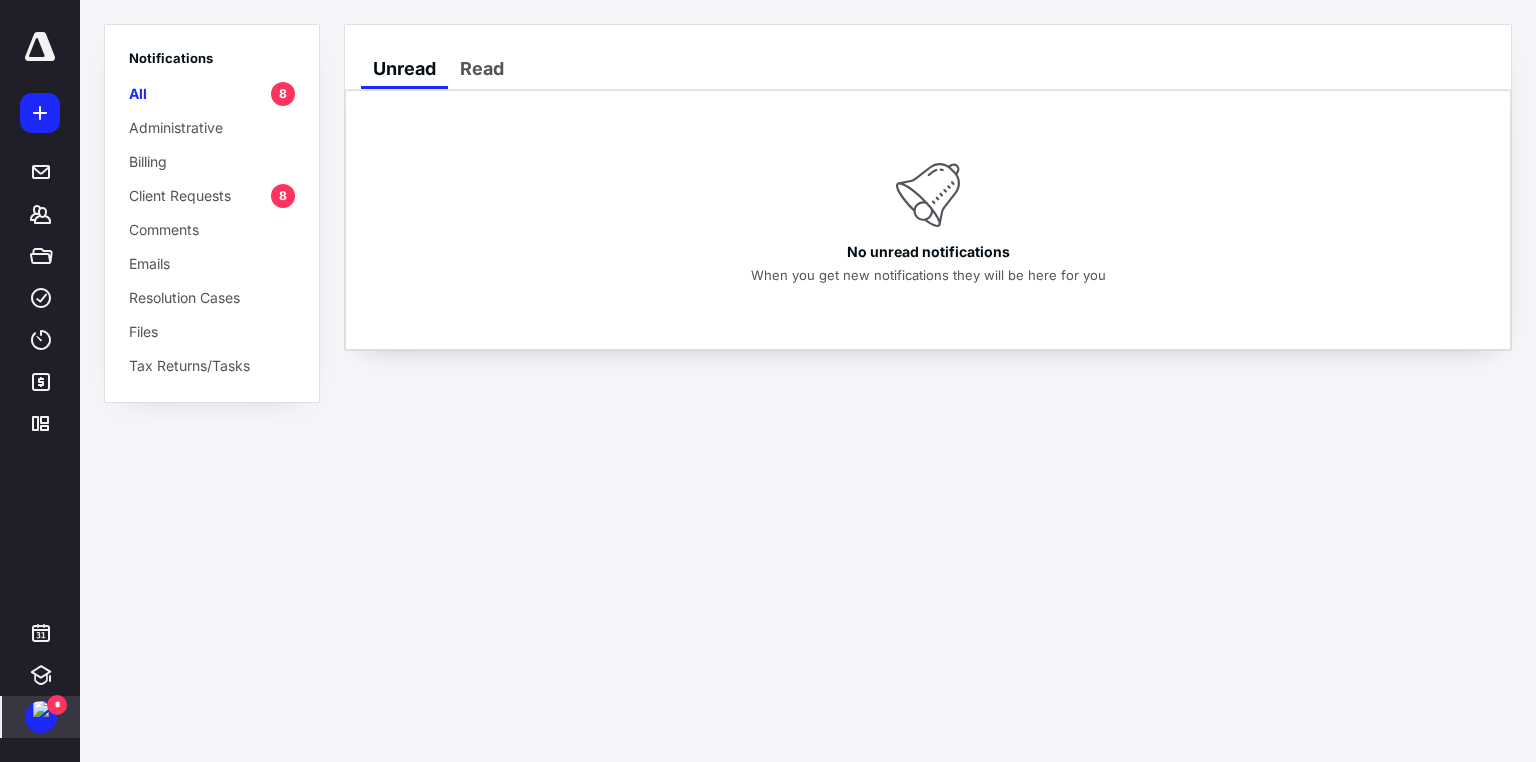 click on "*" at bounding box center (57, 705) 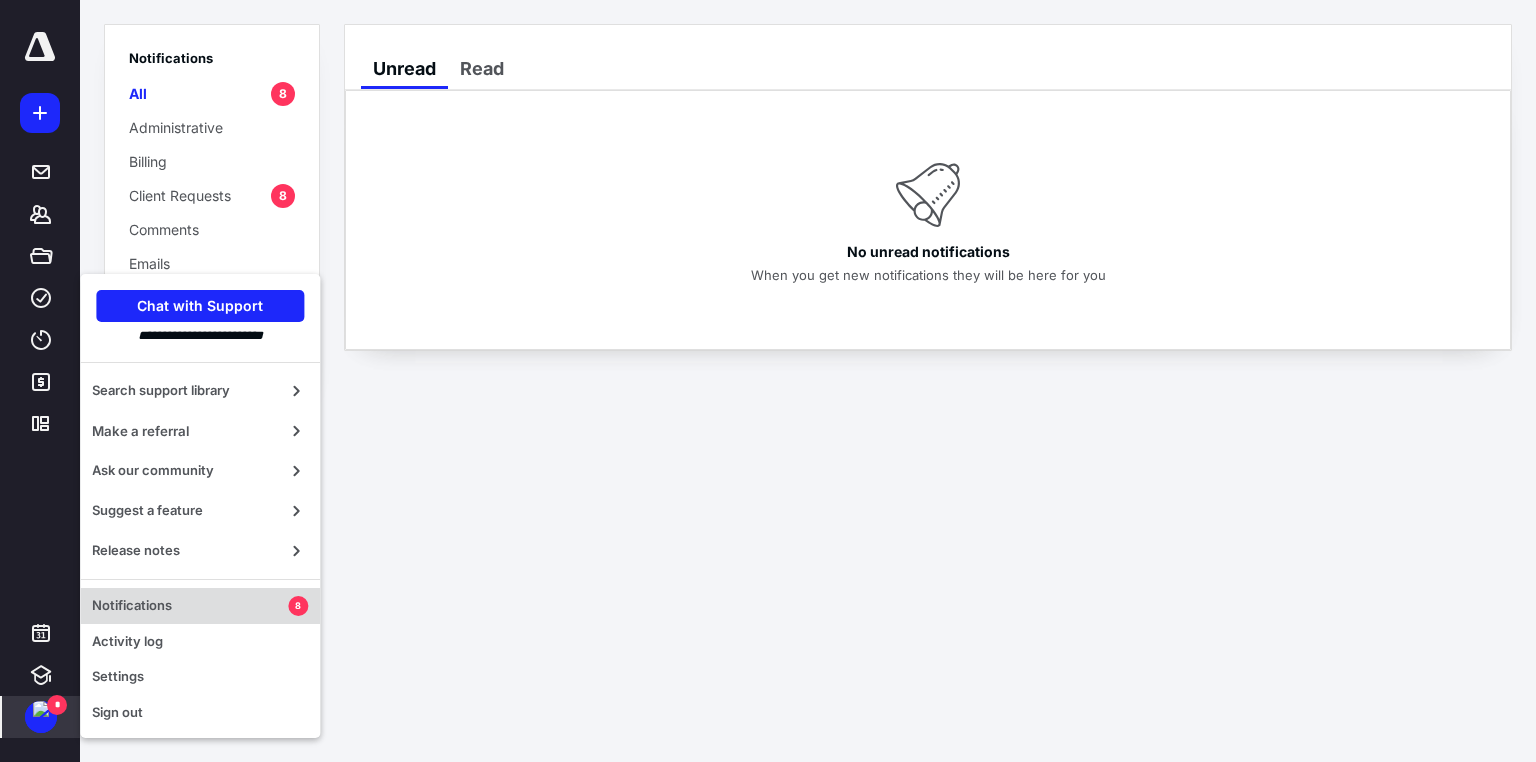 click on "Notifications" at bounding box center (190, 606) 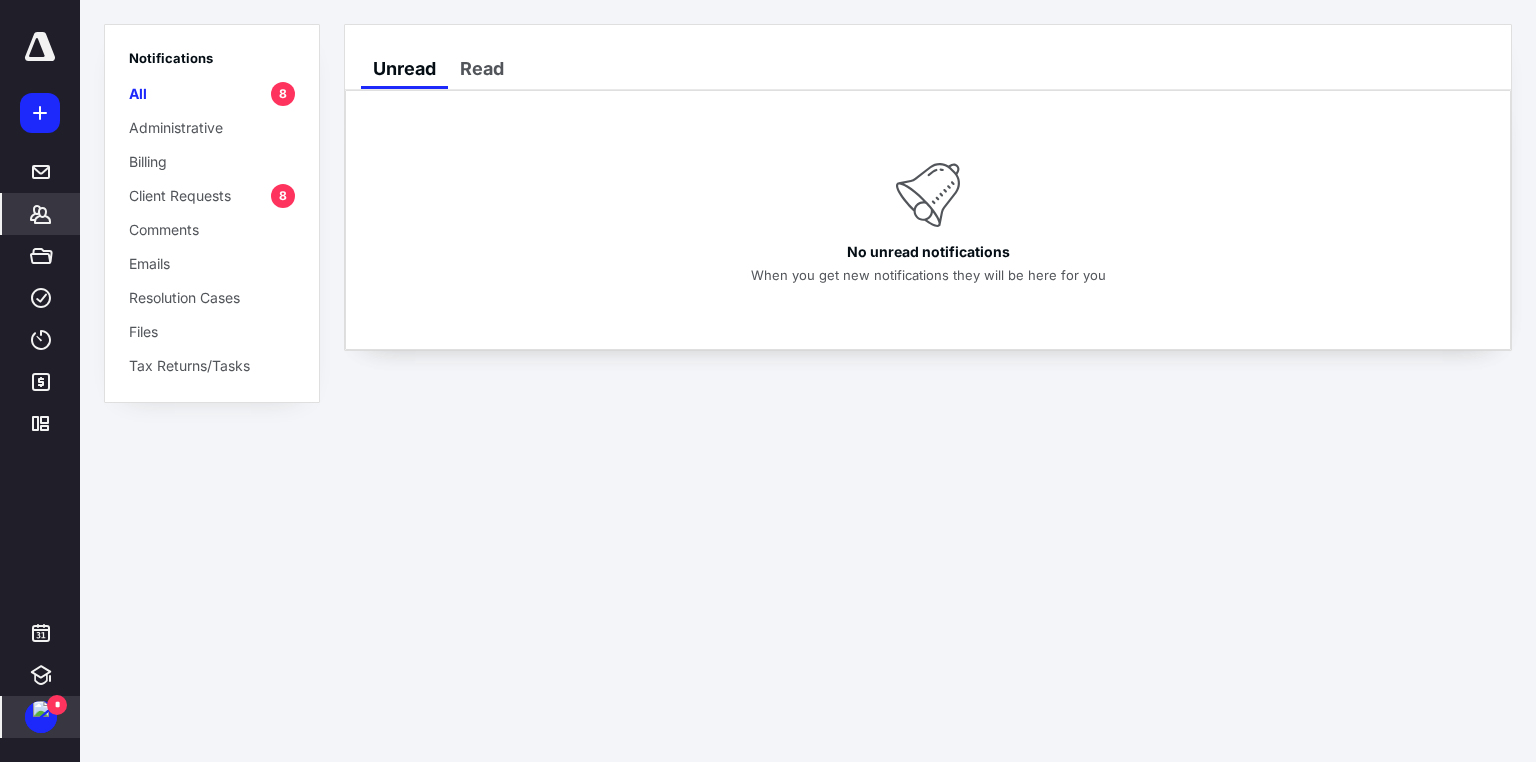 click 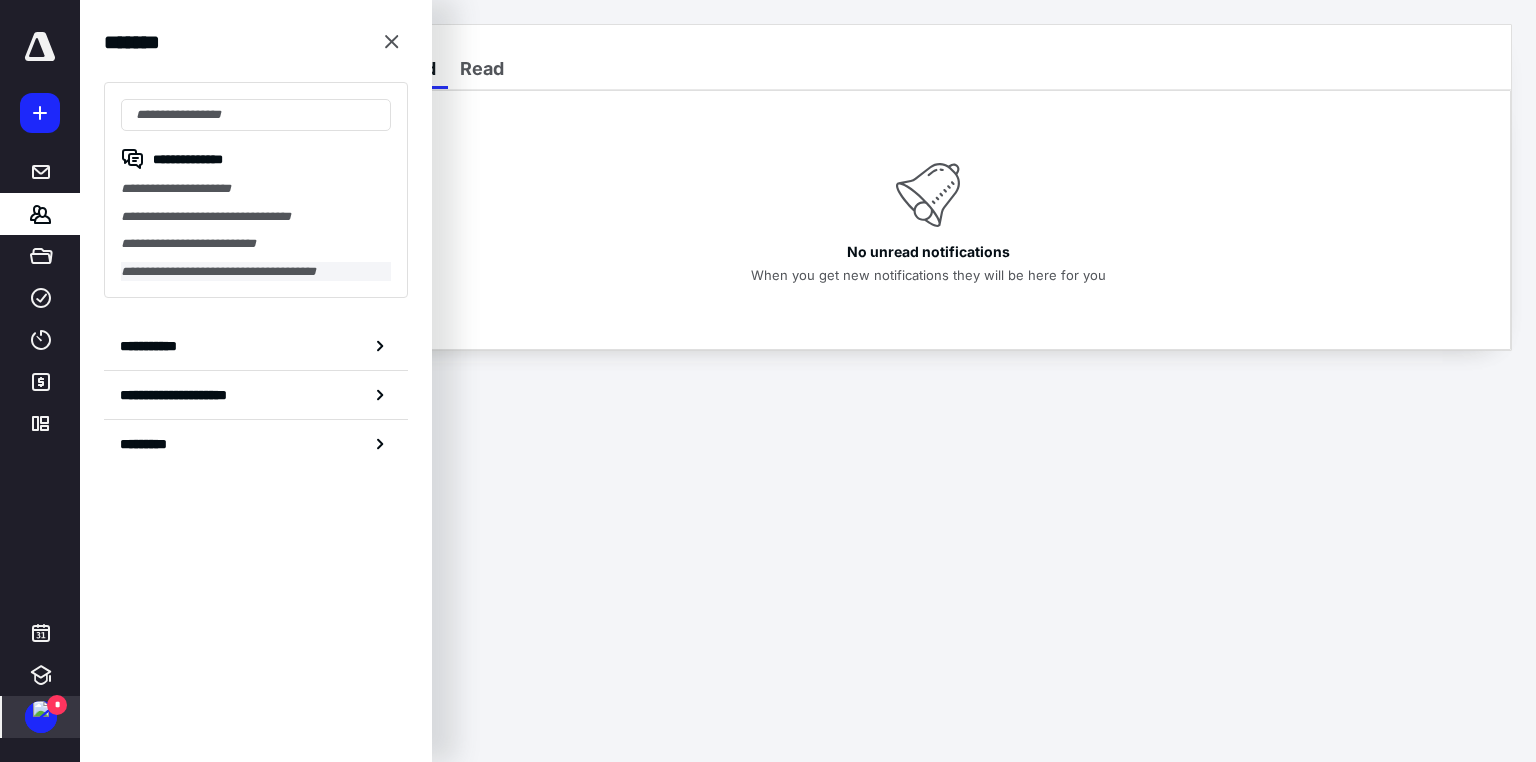 click on "**********" at bounding box center [256, 272] 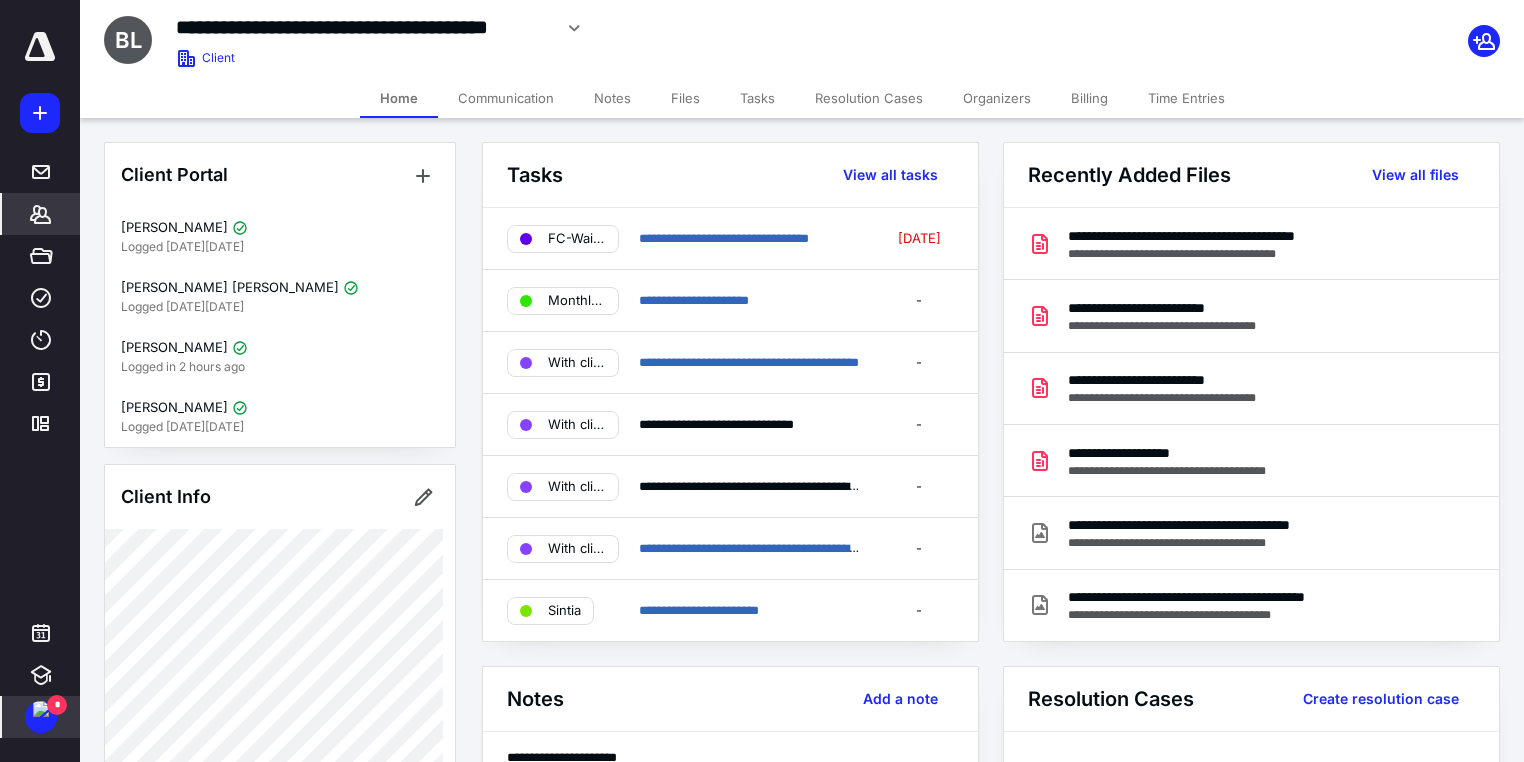 click on "*" at bounding box center (41, 717) 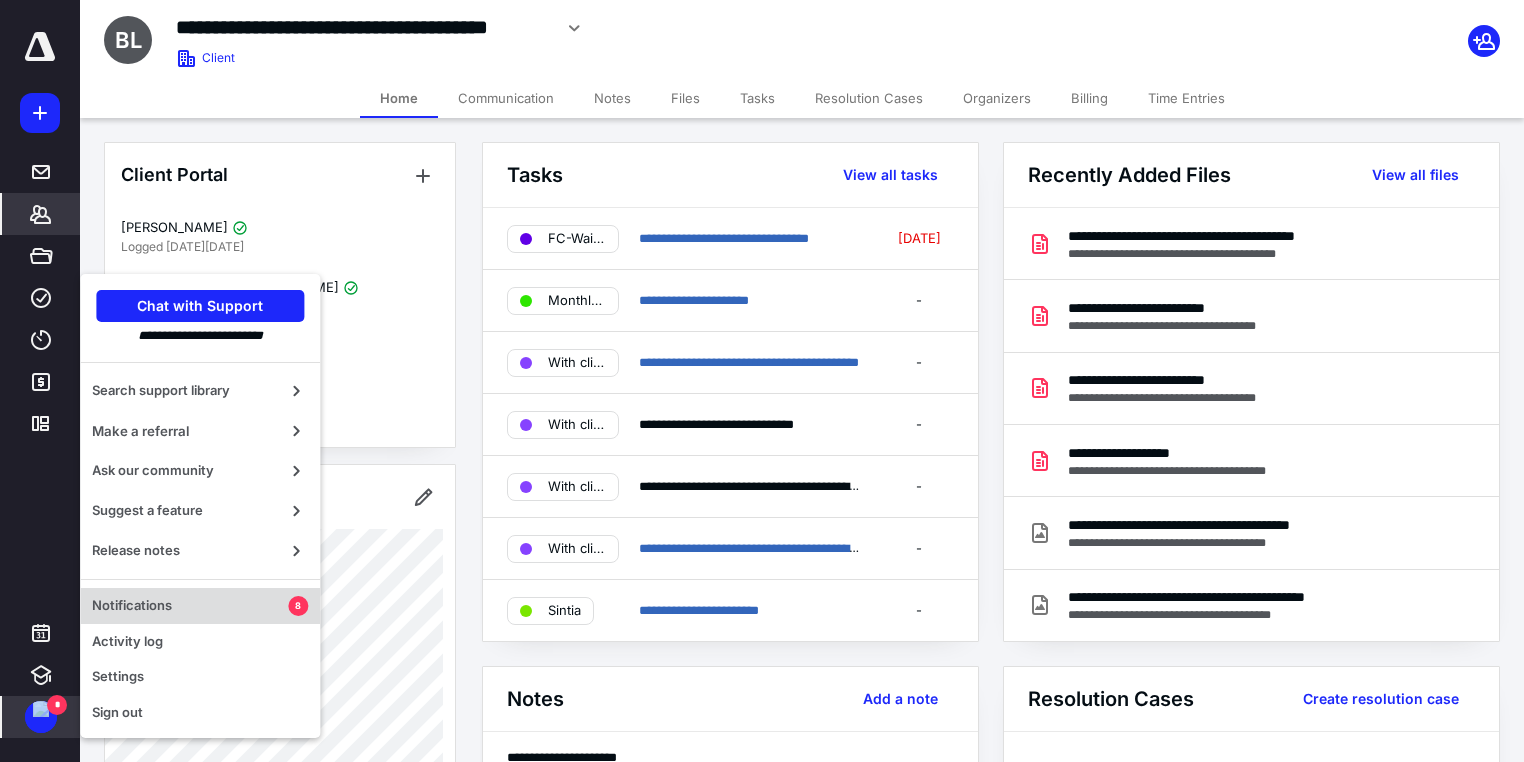 click on "Notifications" at bounding box center [190, 606] 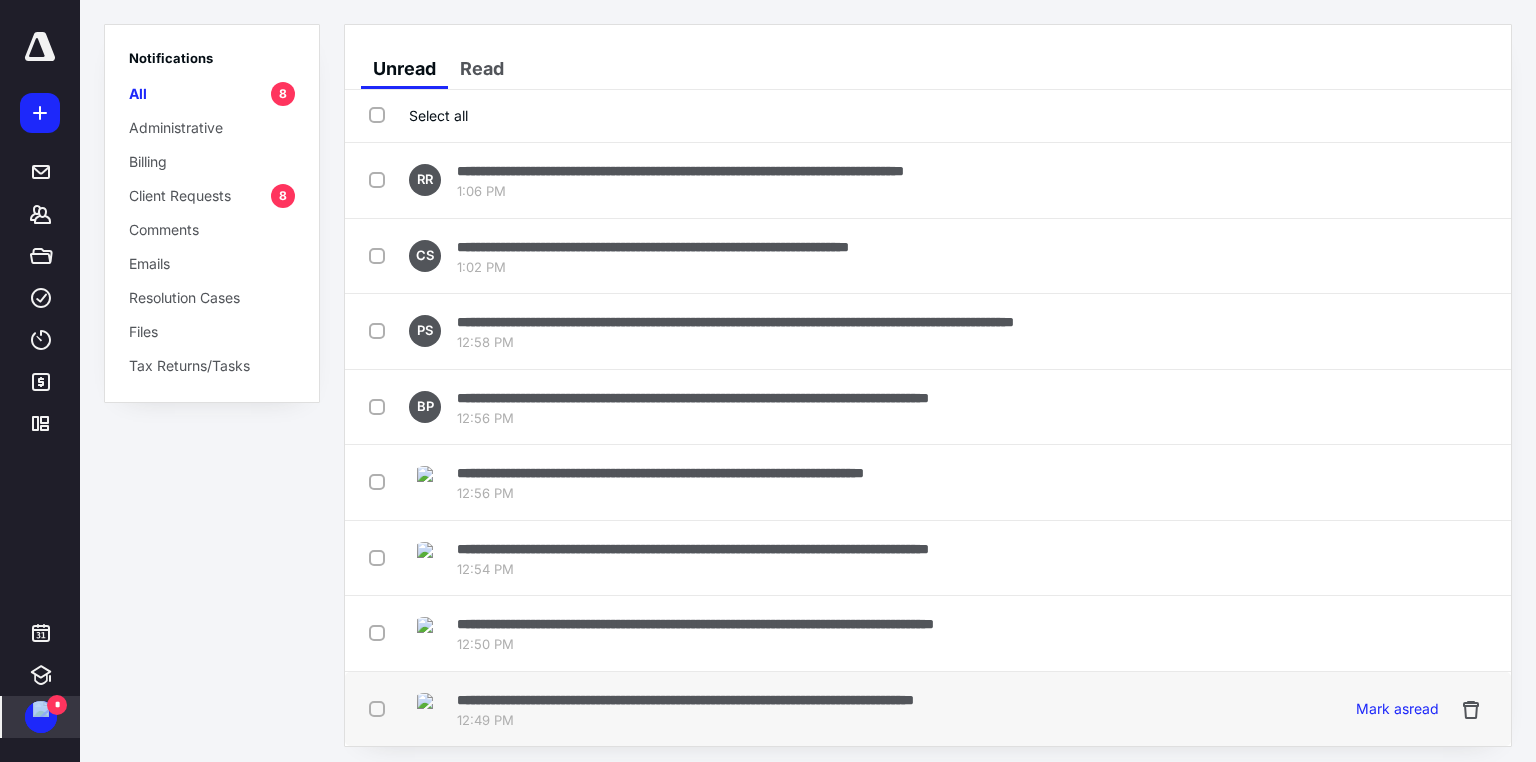 click at bounding box center [381, 708] 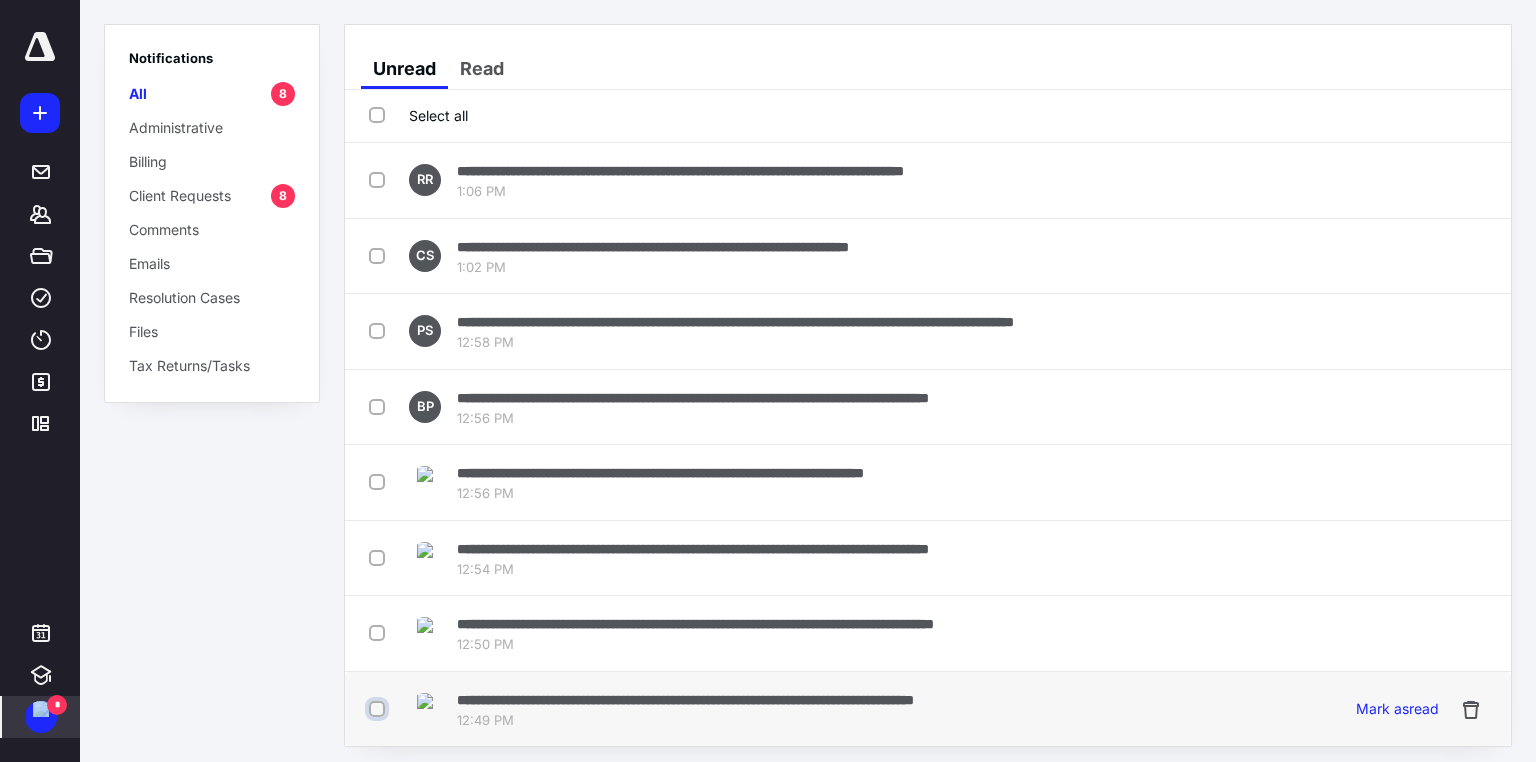 click at bounding box center [379, 709] 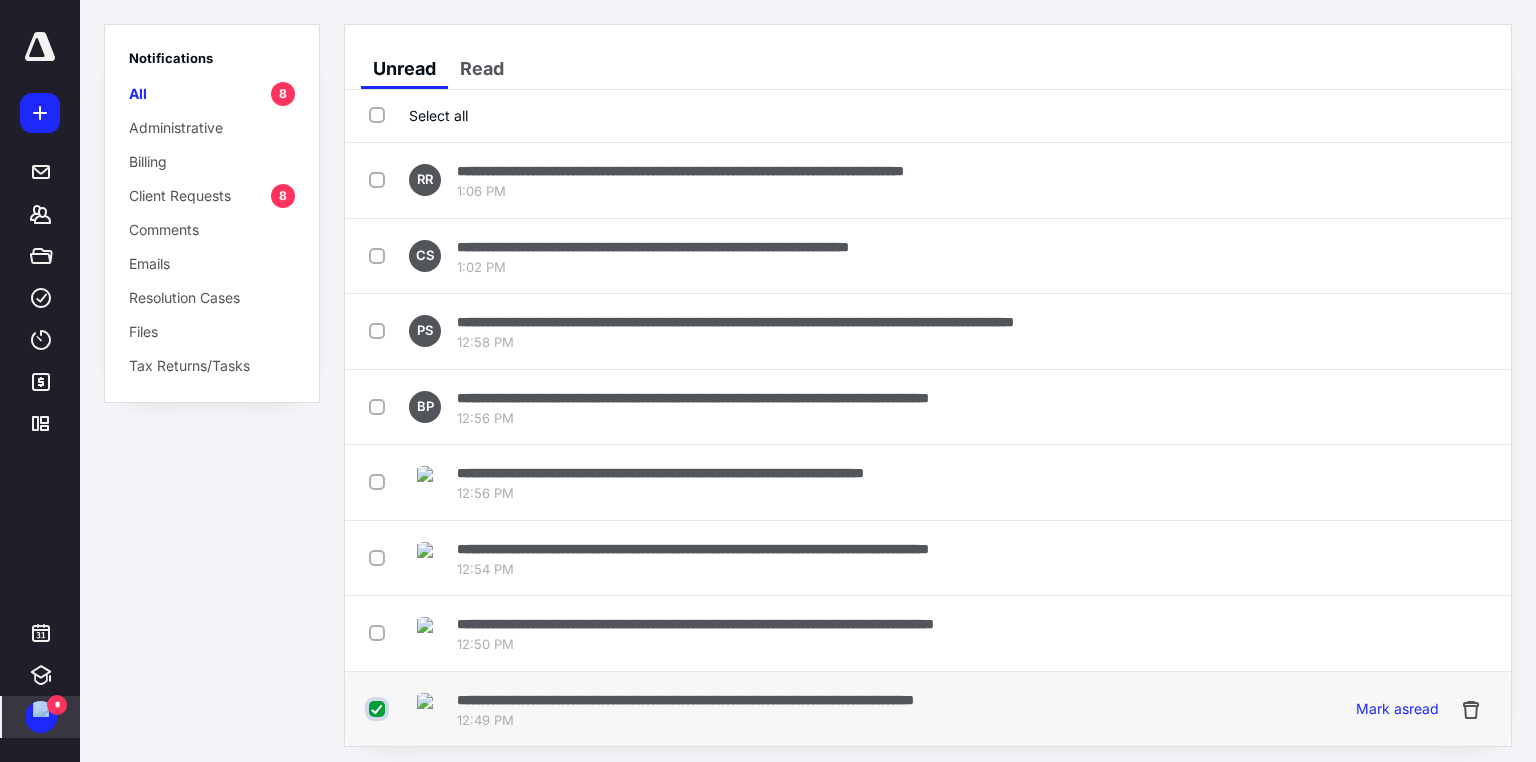 checkbox on "true" 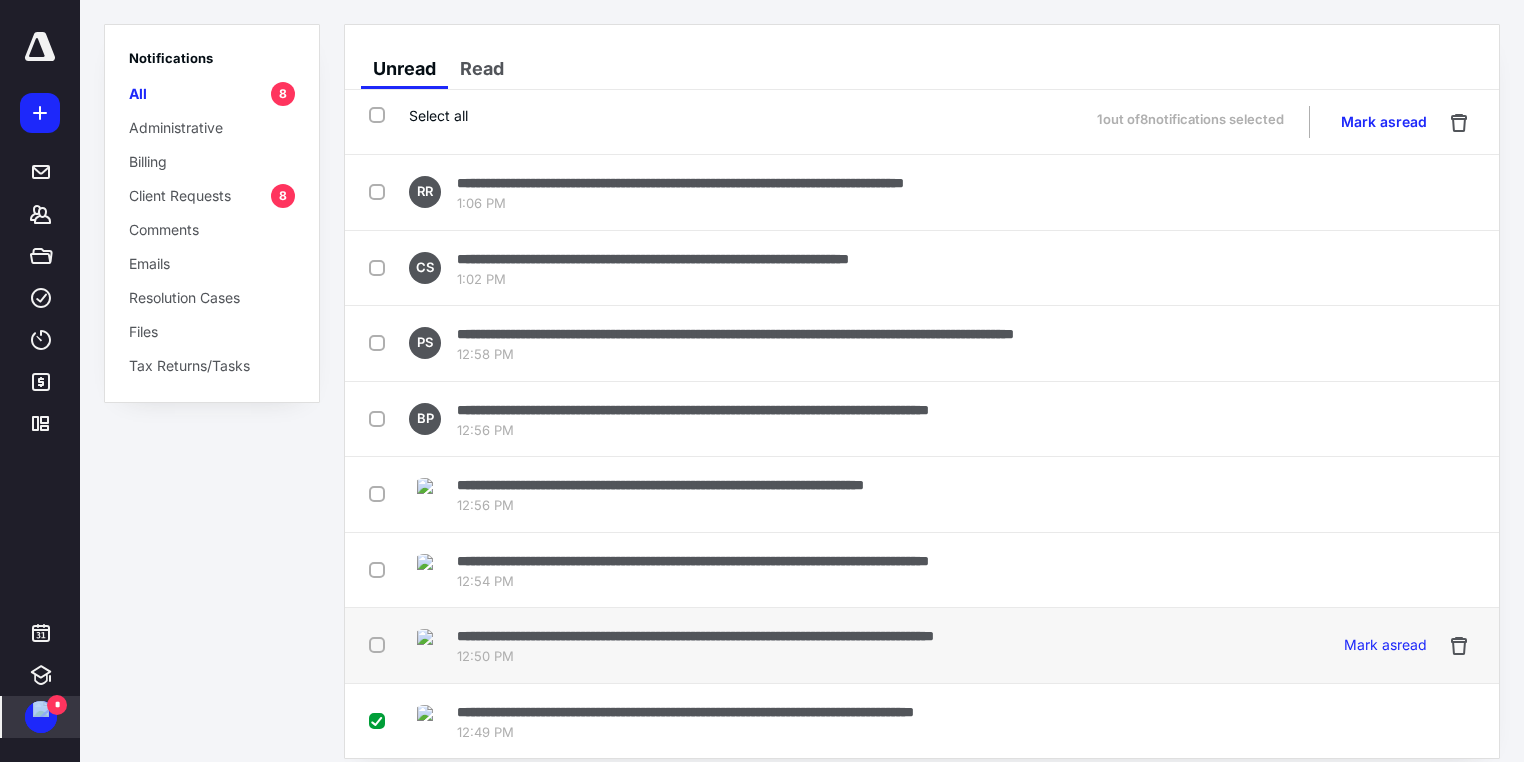 click at bounding box center [381, 644] 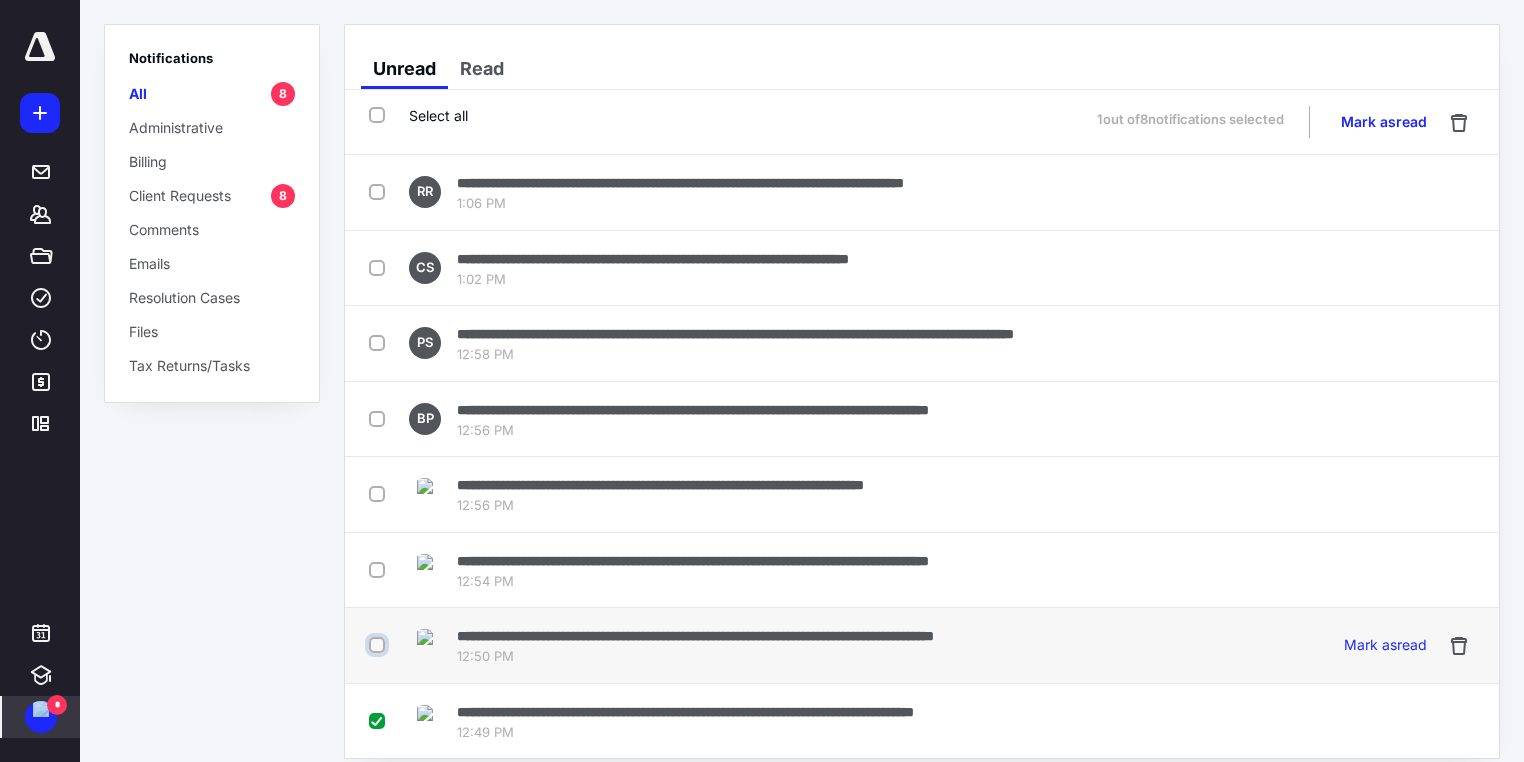 click at bounding box center (379, 645) 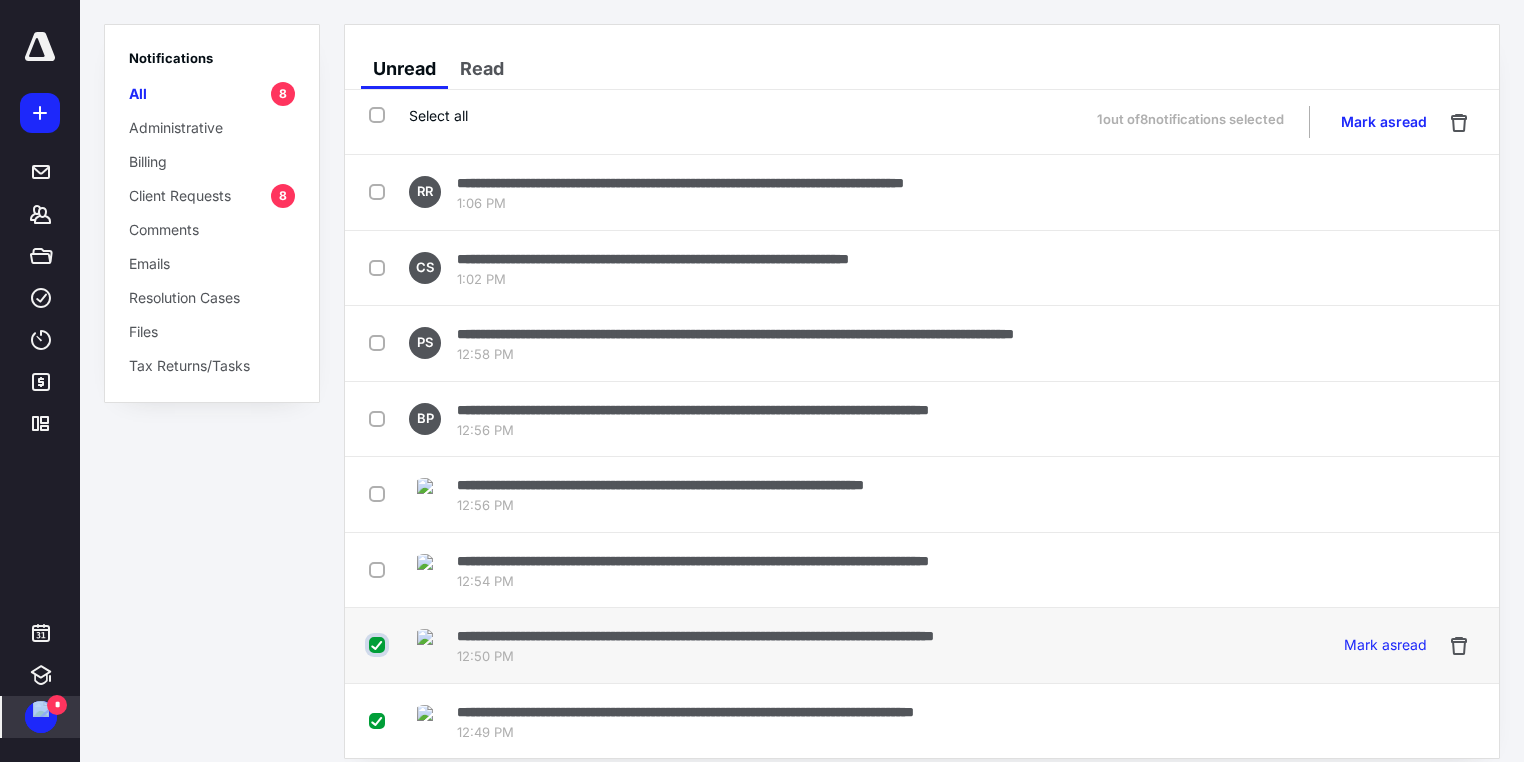checkbox on "true" 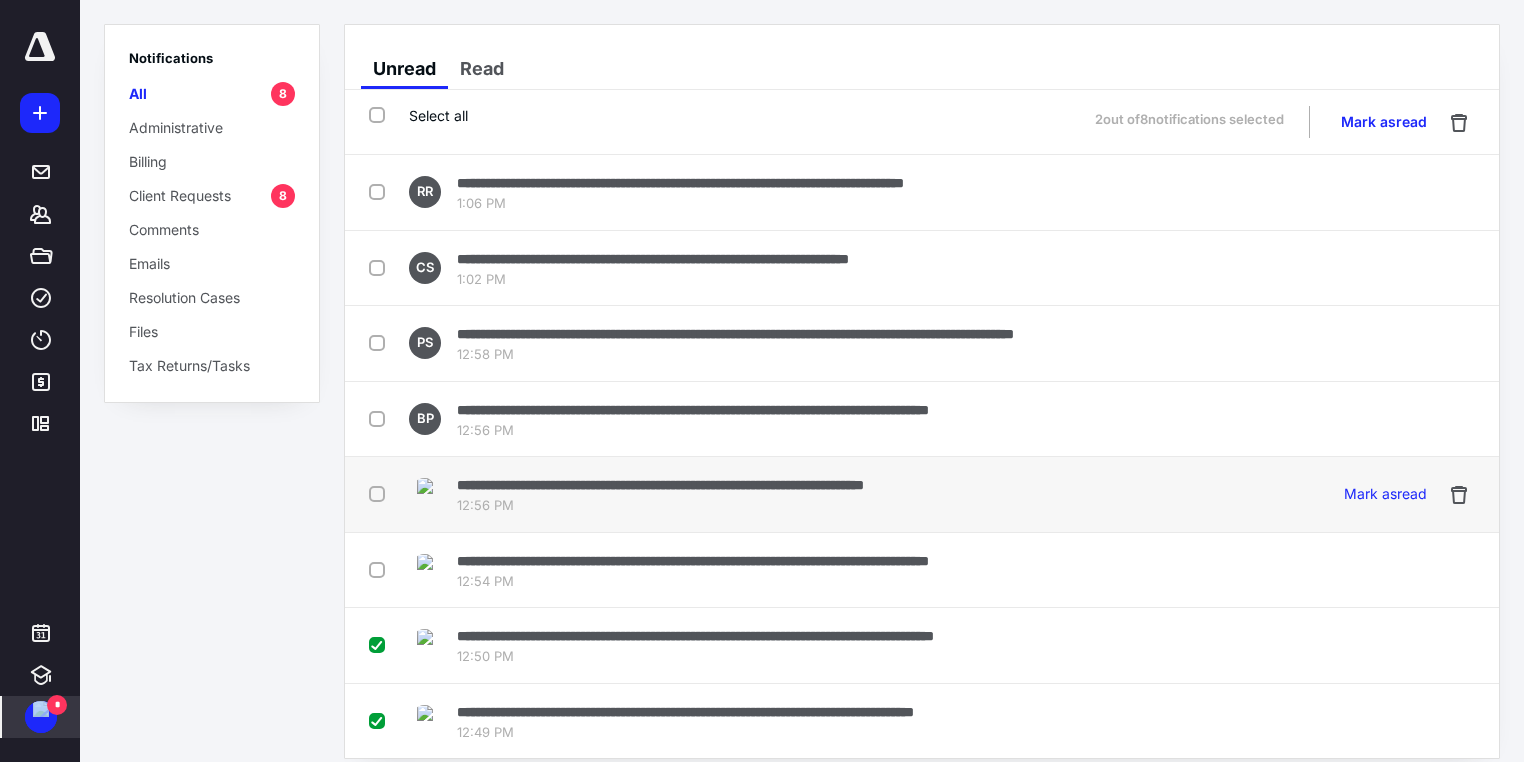 click at bounding box center [381, 493] 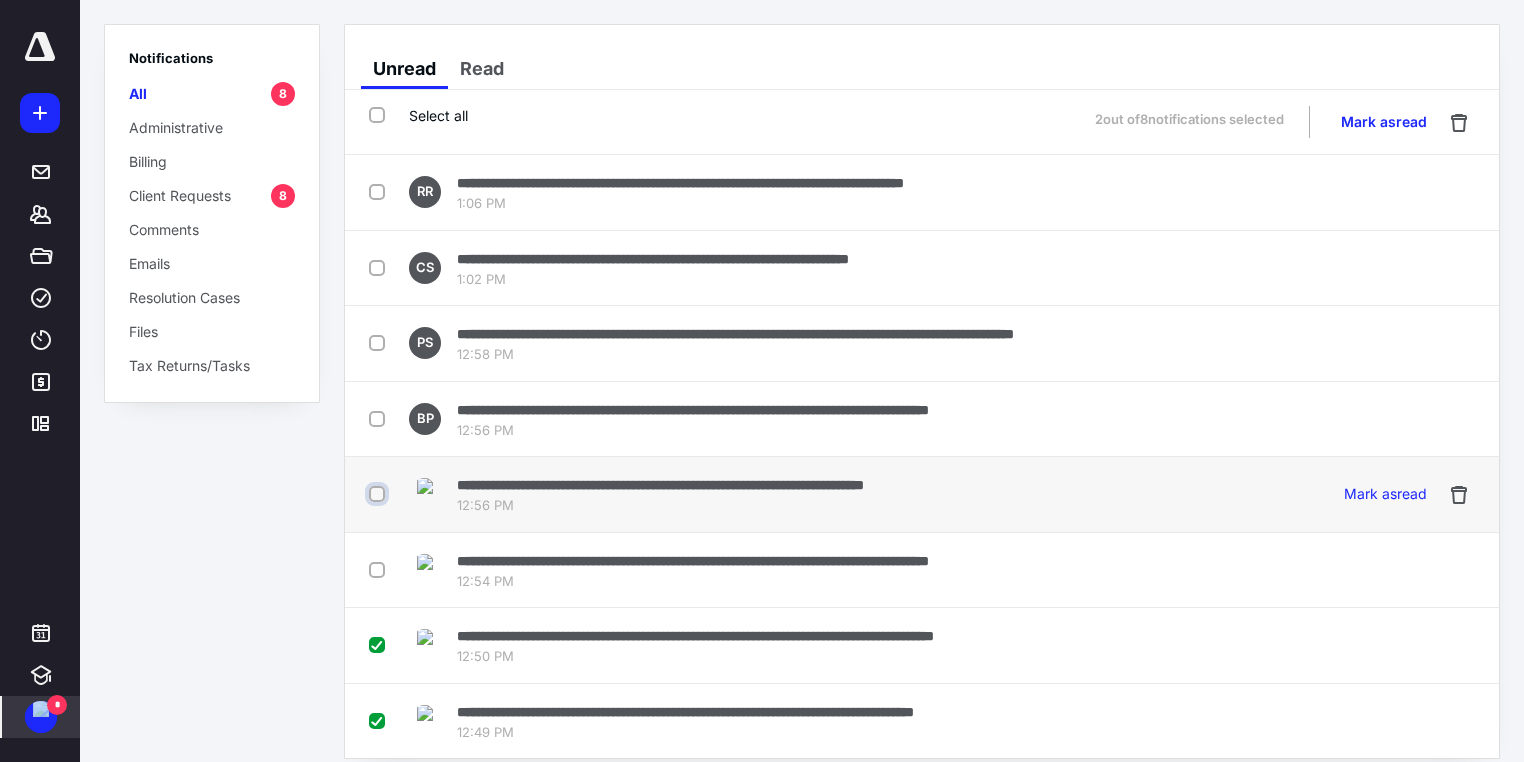 click at bounding box center (379, 494) 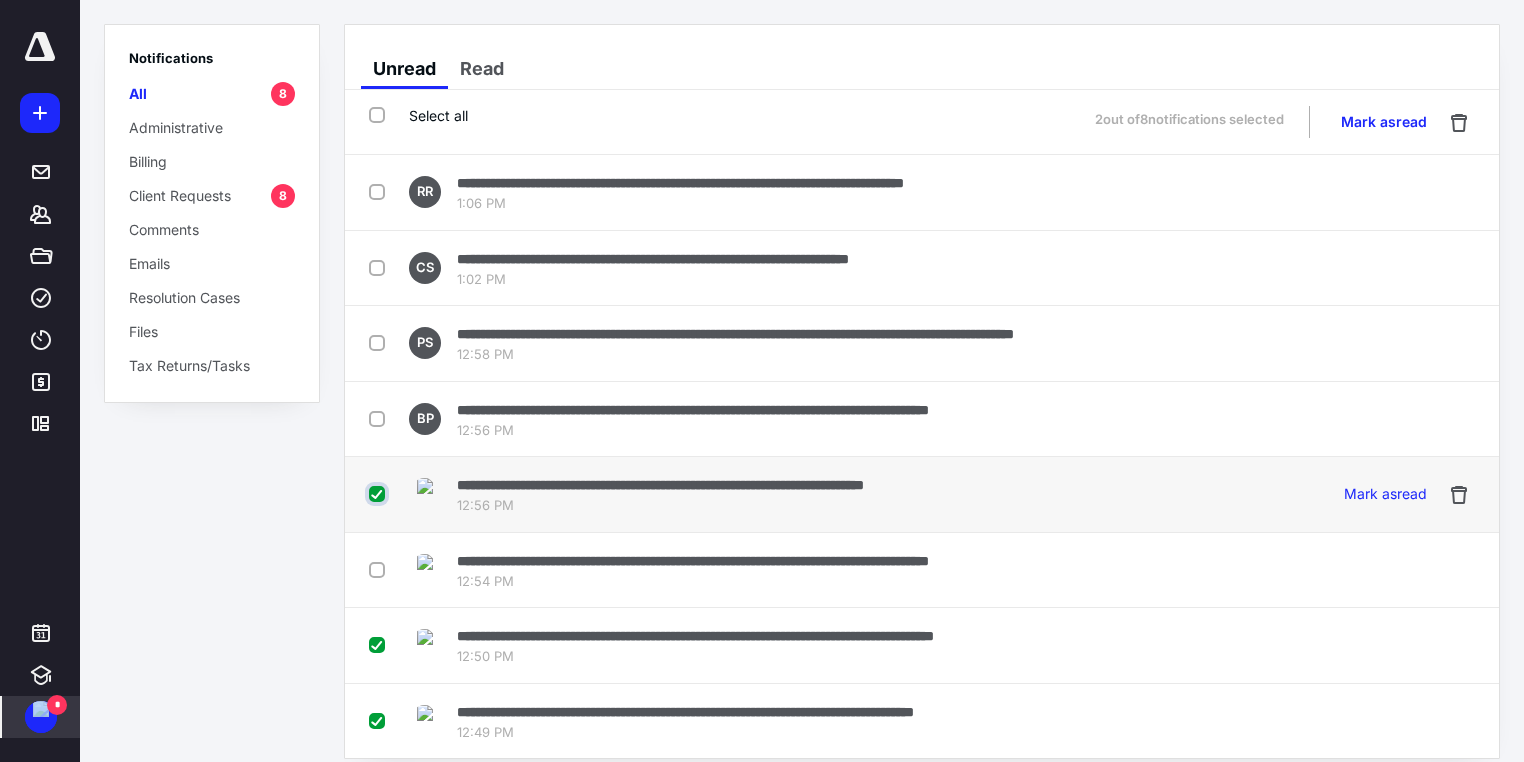 checkbox on "true" 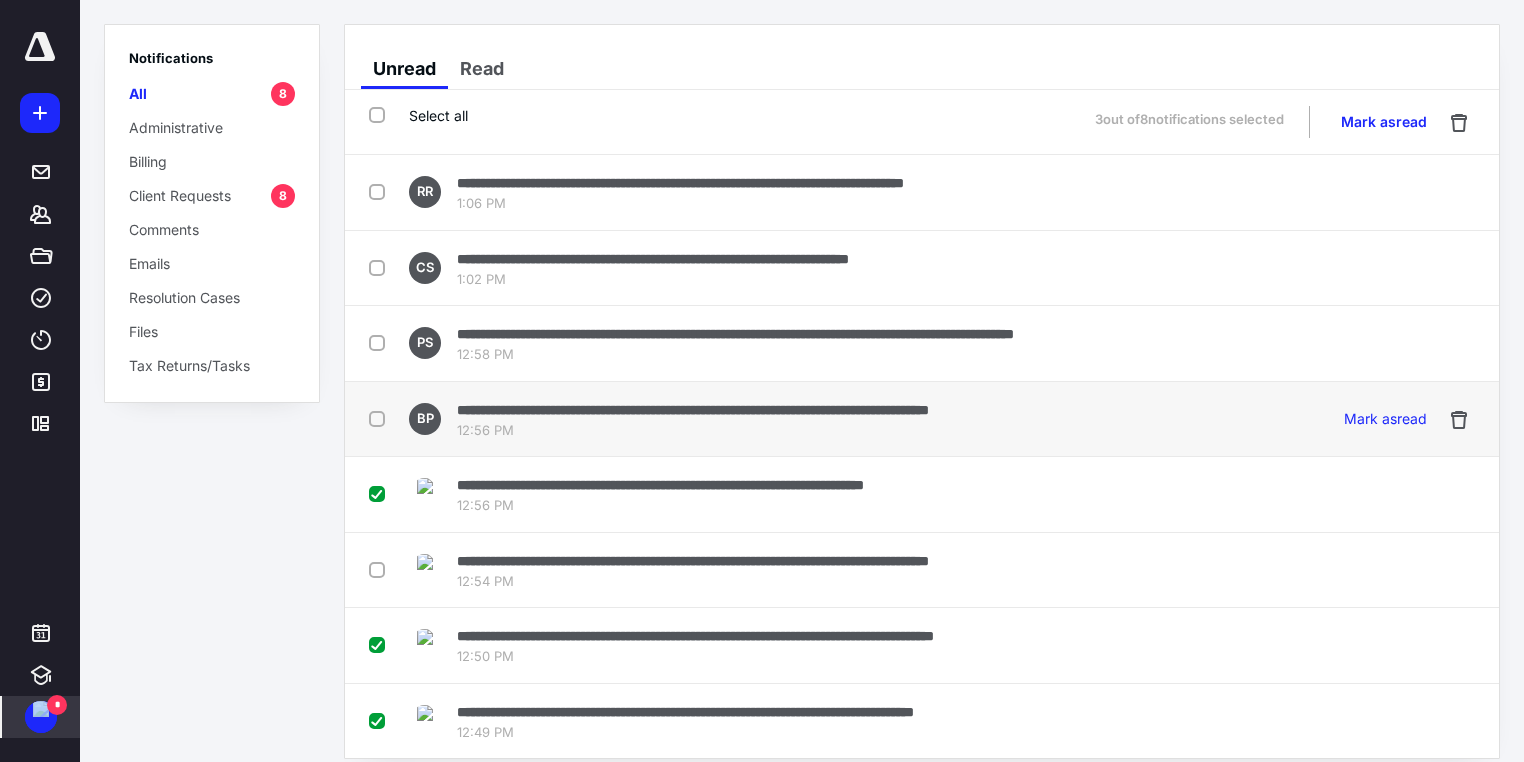 click at bounding box center [381, 418] 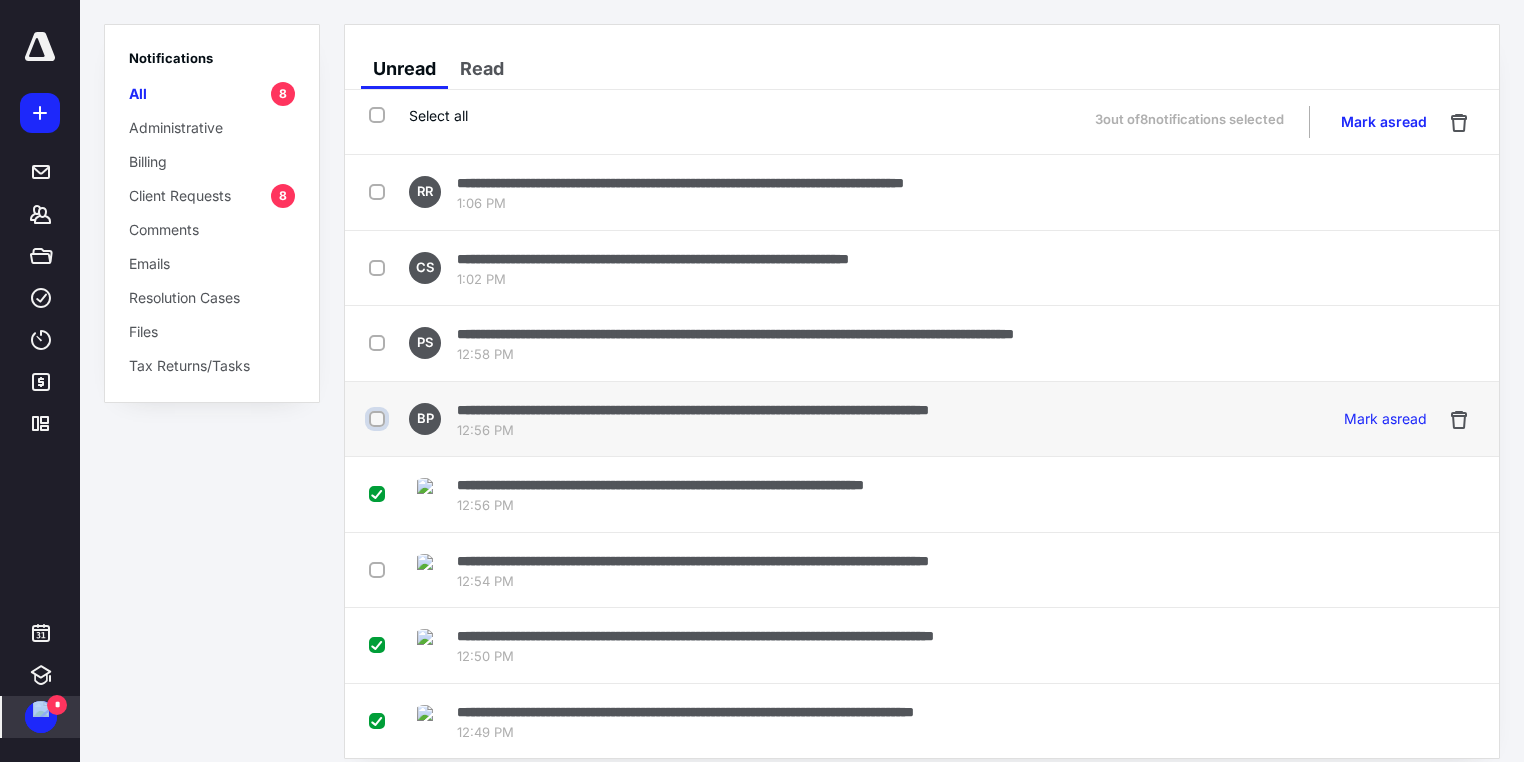 click at bounding box center (379, 419) 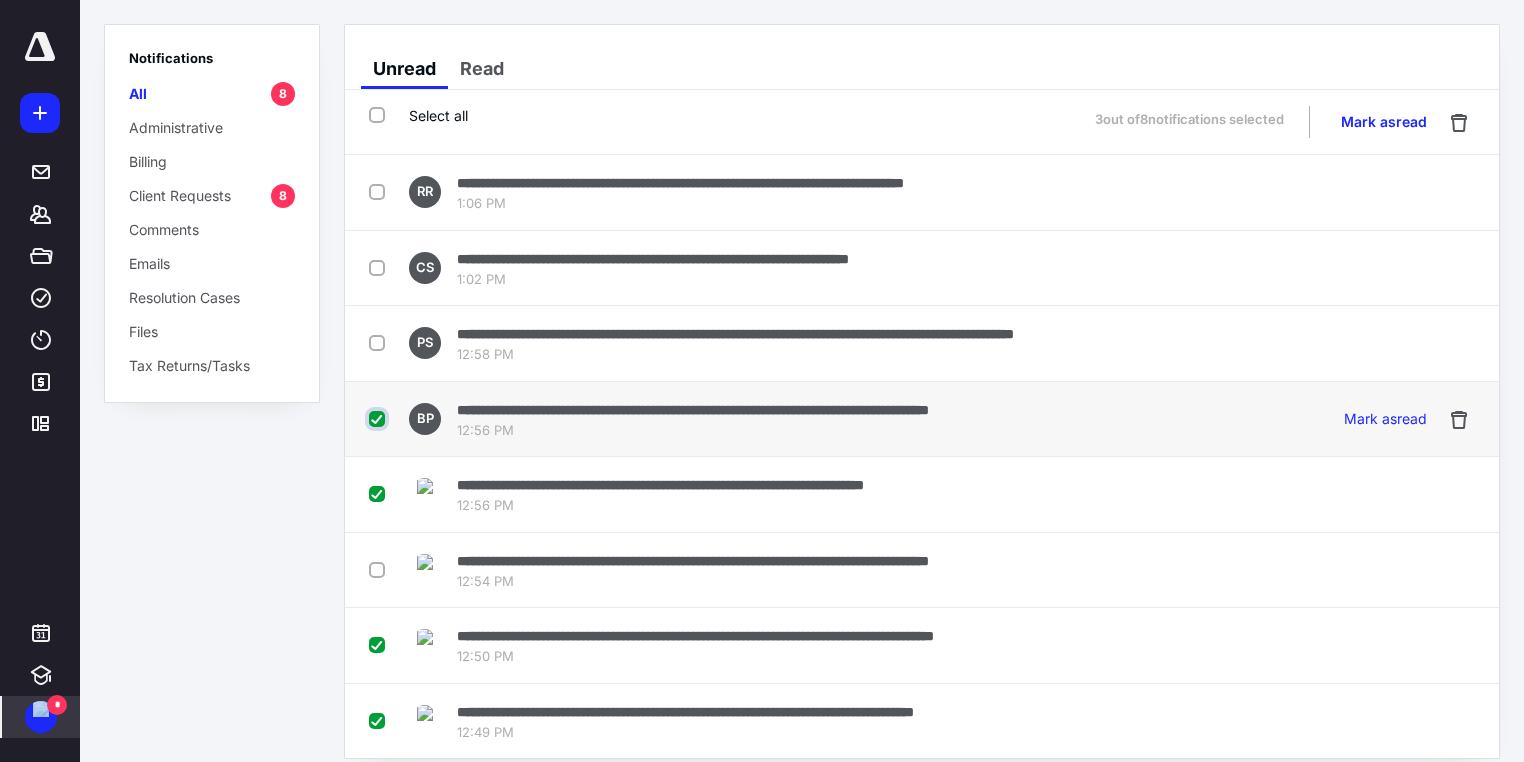checkbox on "true" 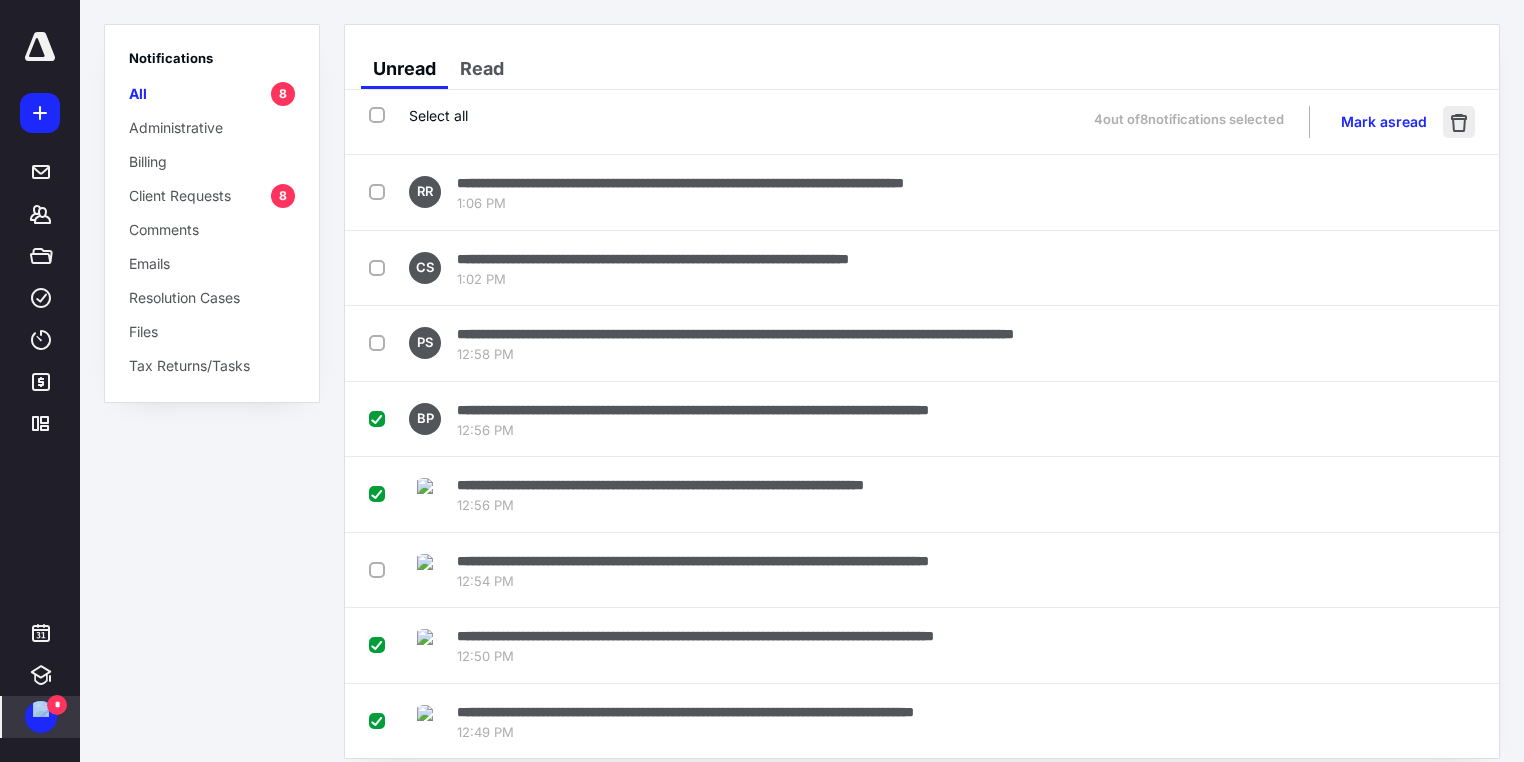 click at bounding box center (1459, 122) 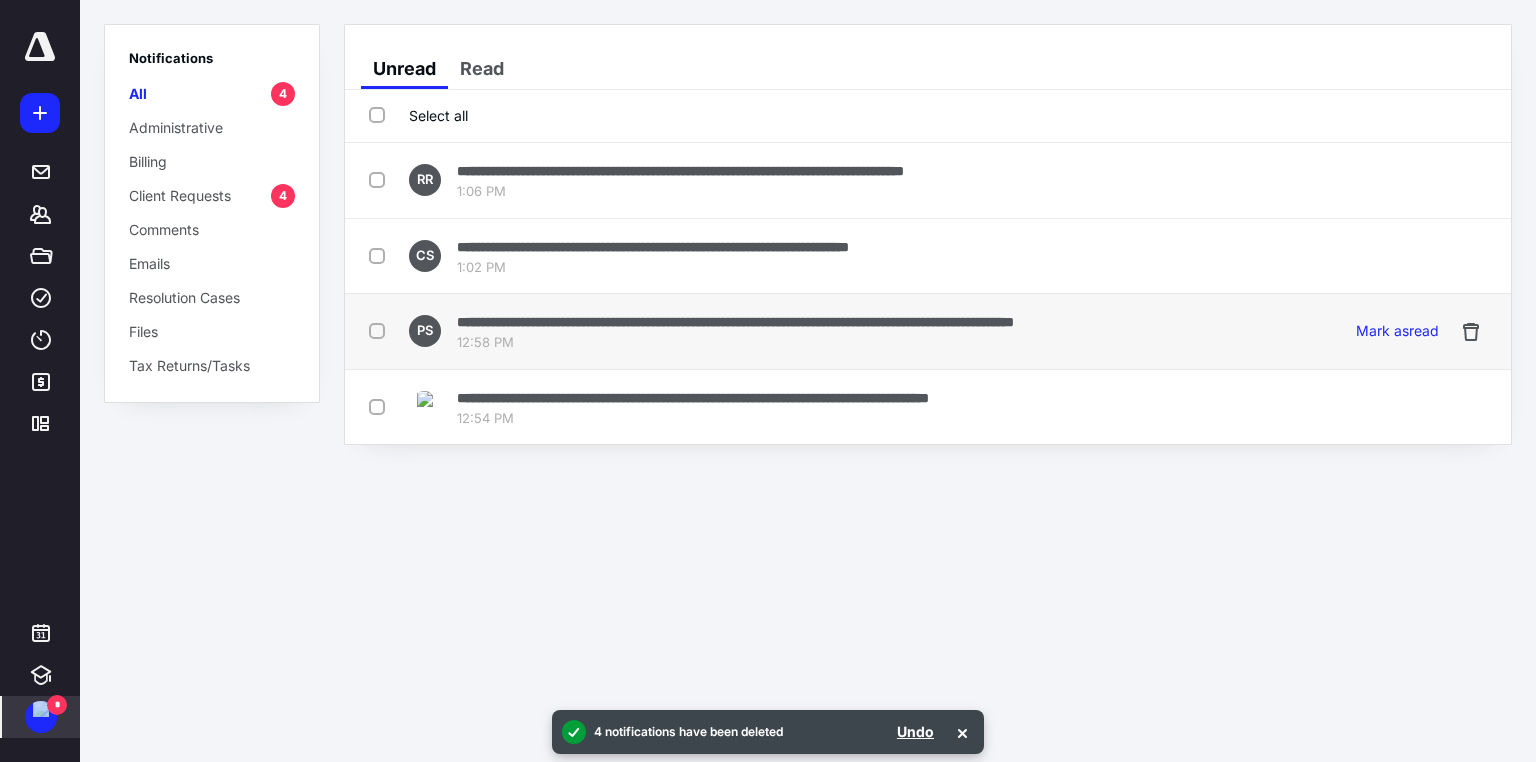 click on "**********" at bounding box center [735, 322] 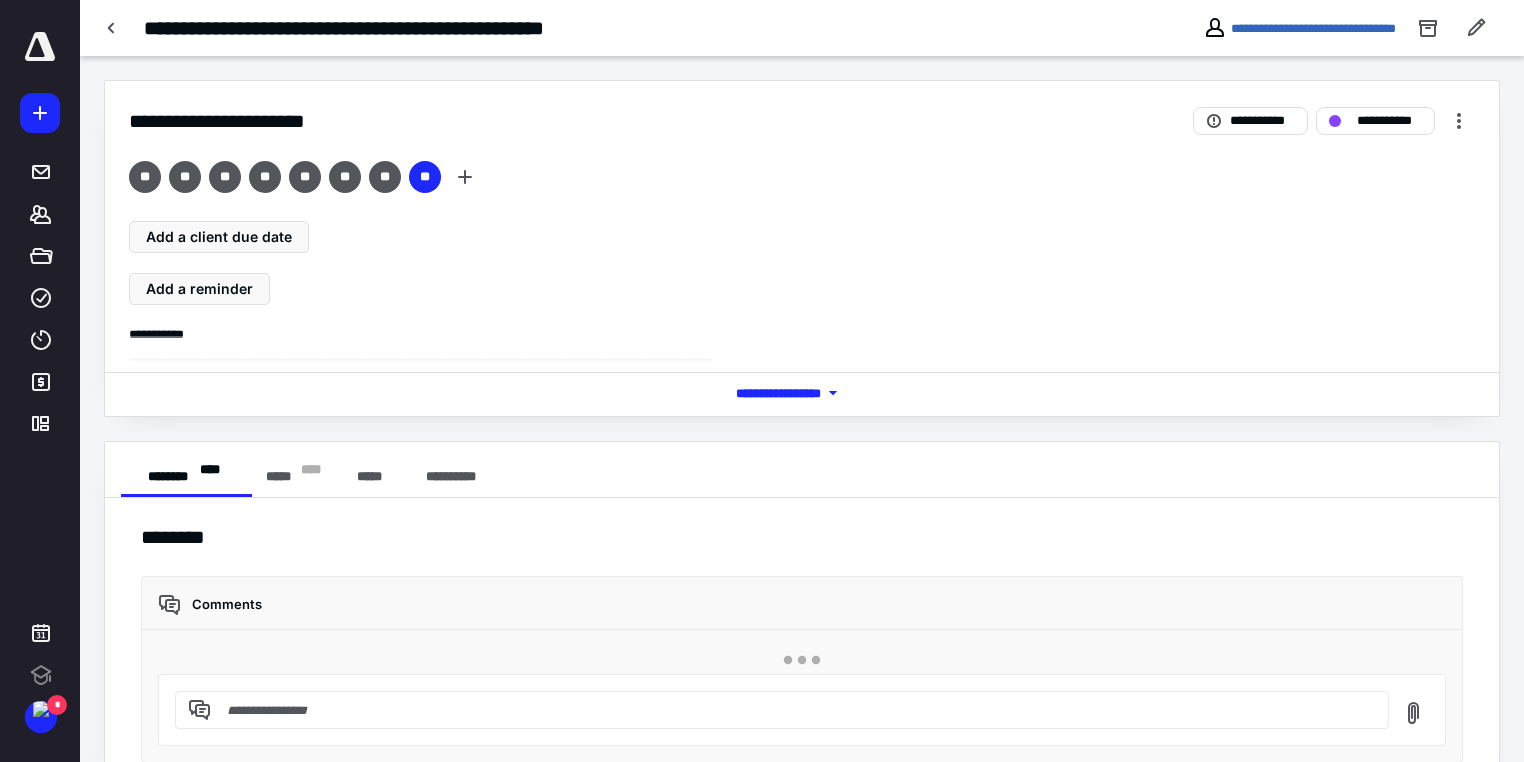 scroll, scrollTop: 0, scrollLeft: 0, axis: both 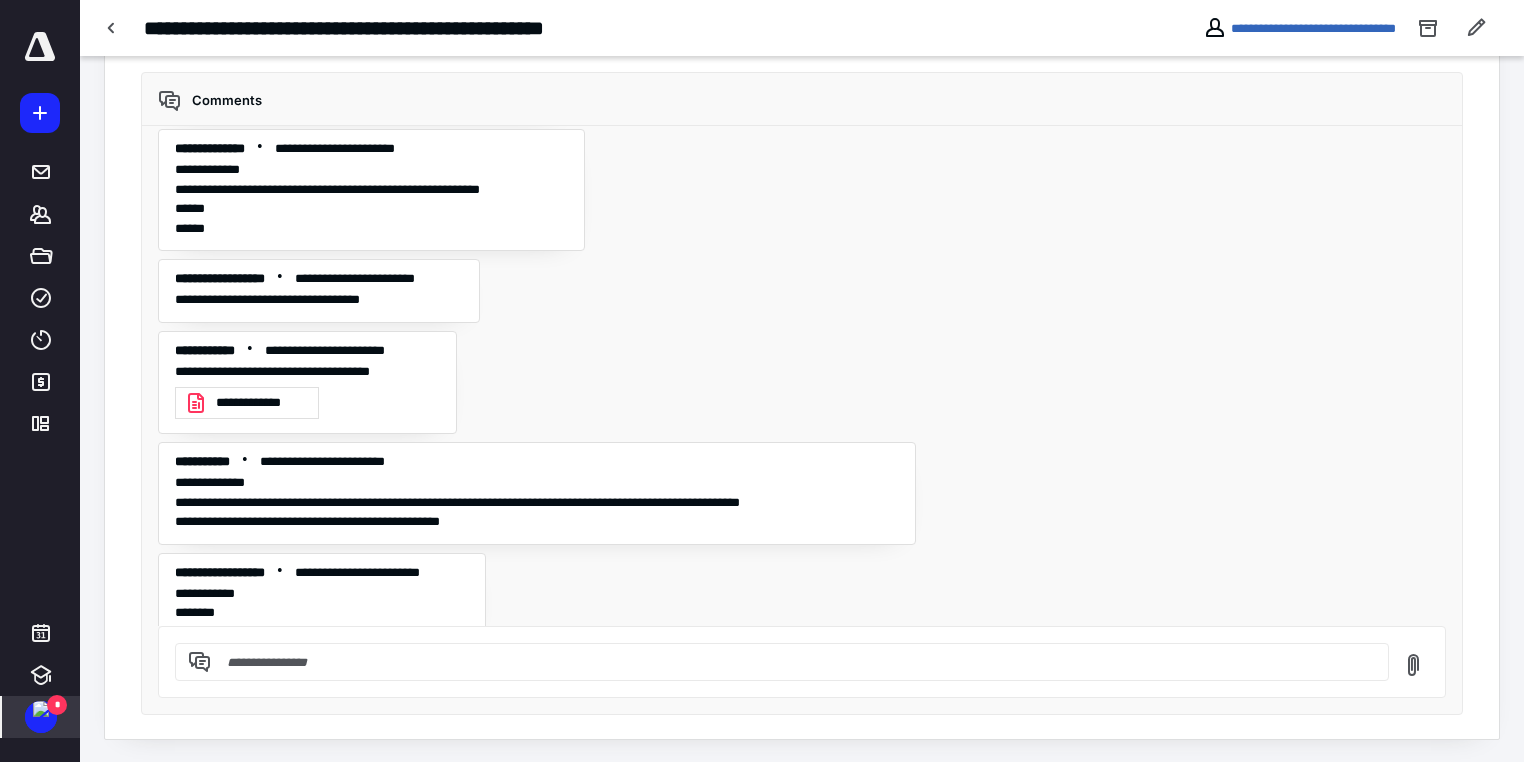 click on "*" at bounding box center [57, 705] 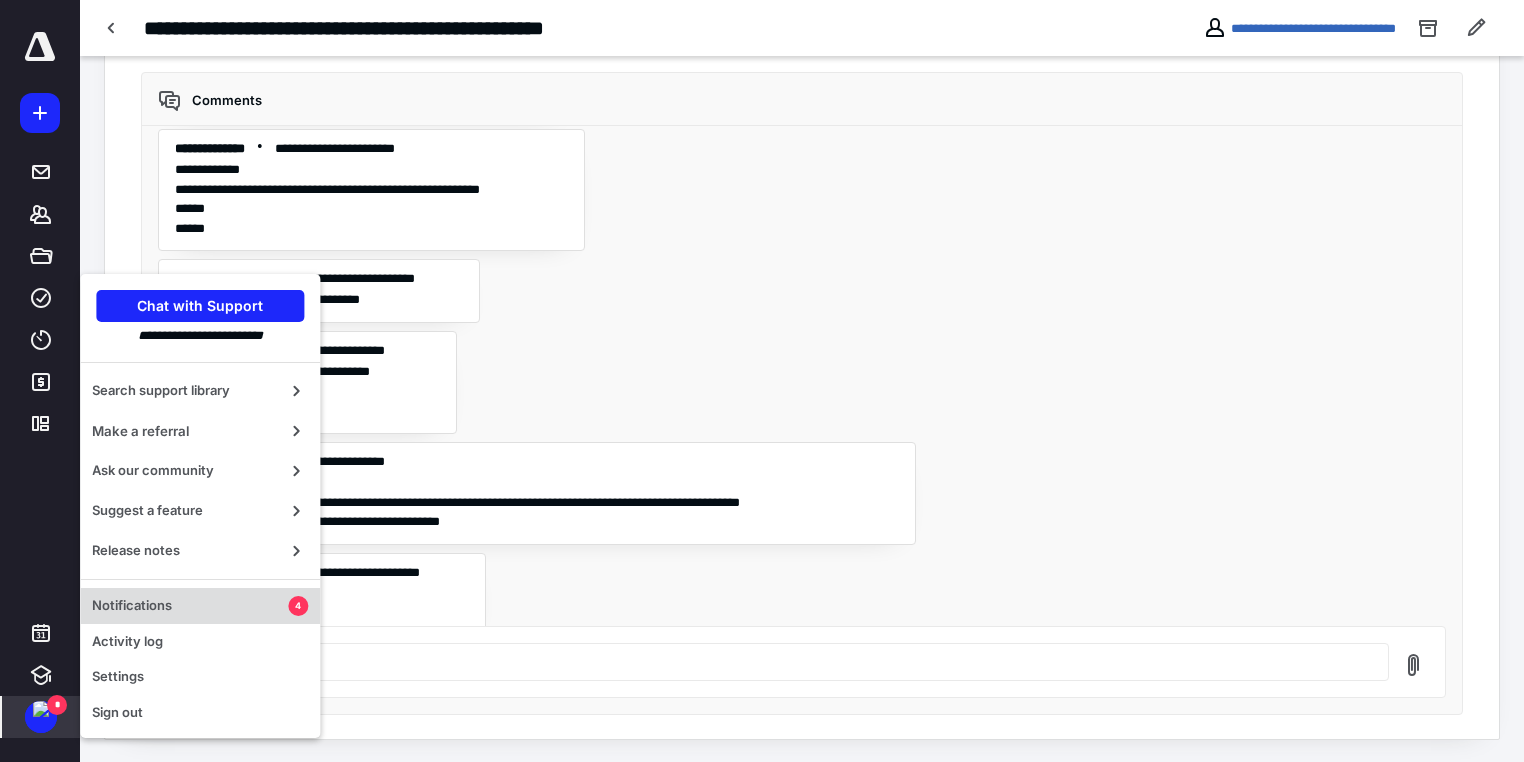 click on "Notifications" at bounding box center (190, 606) 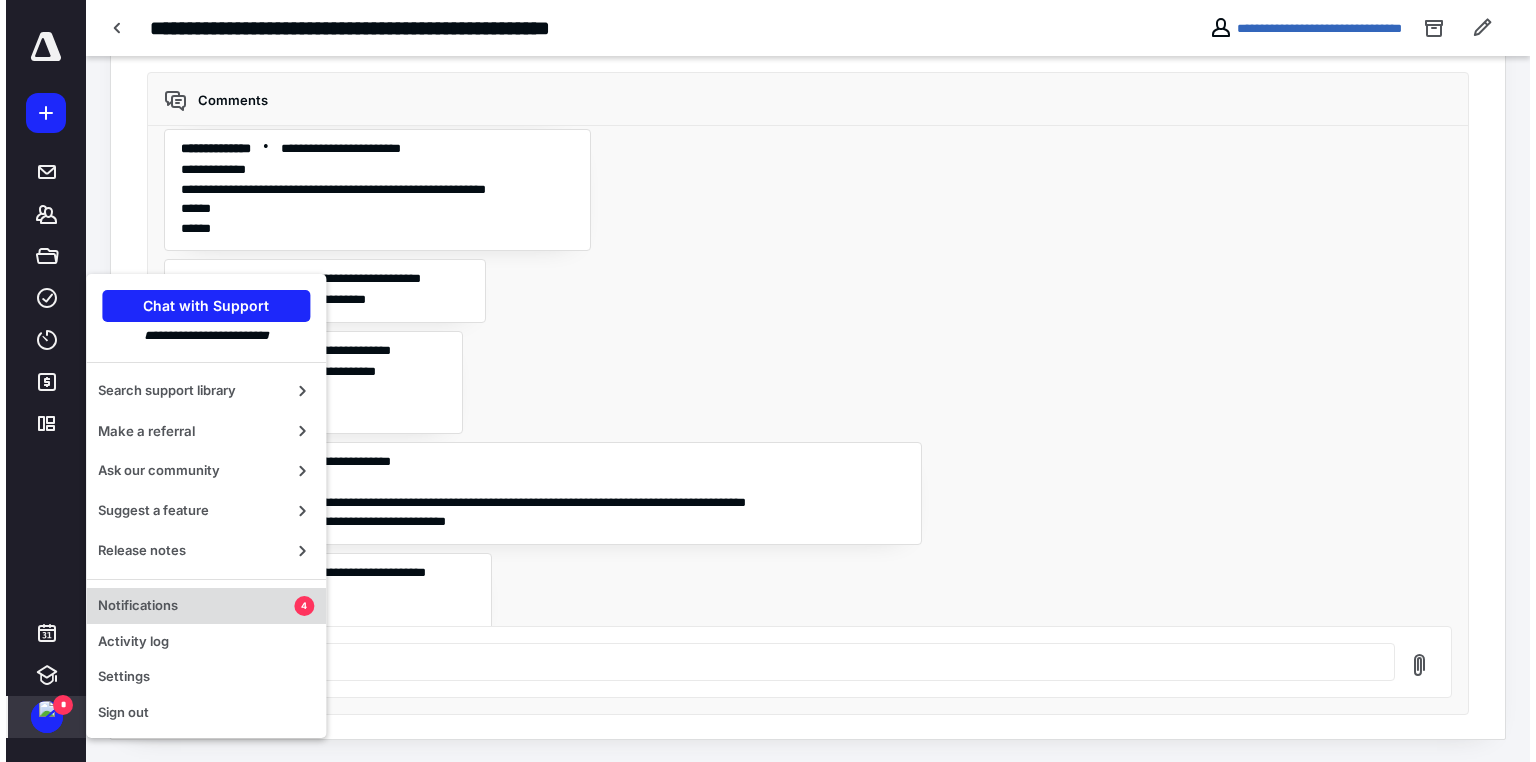 scroll, scrollTop: 0, scrollLeft: 0, axis: both 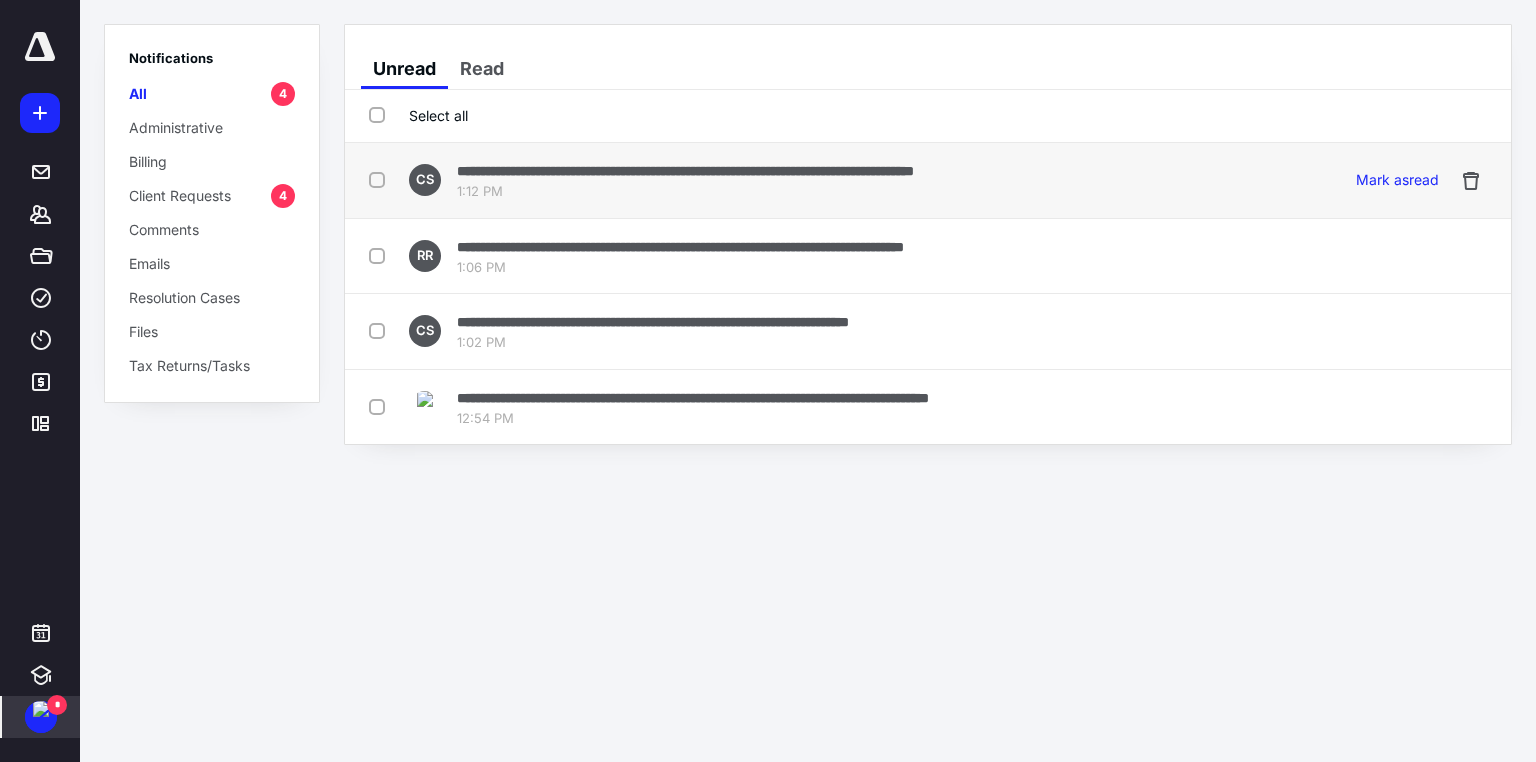 click on "**********" at bounding box center [685, 170] 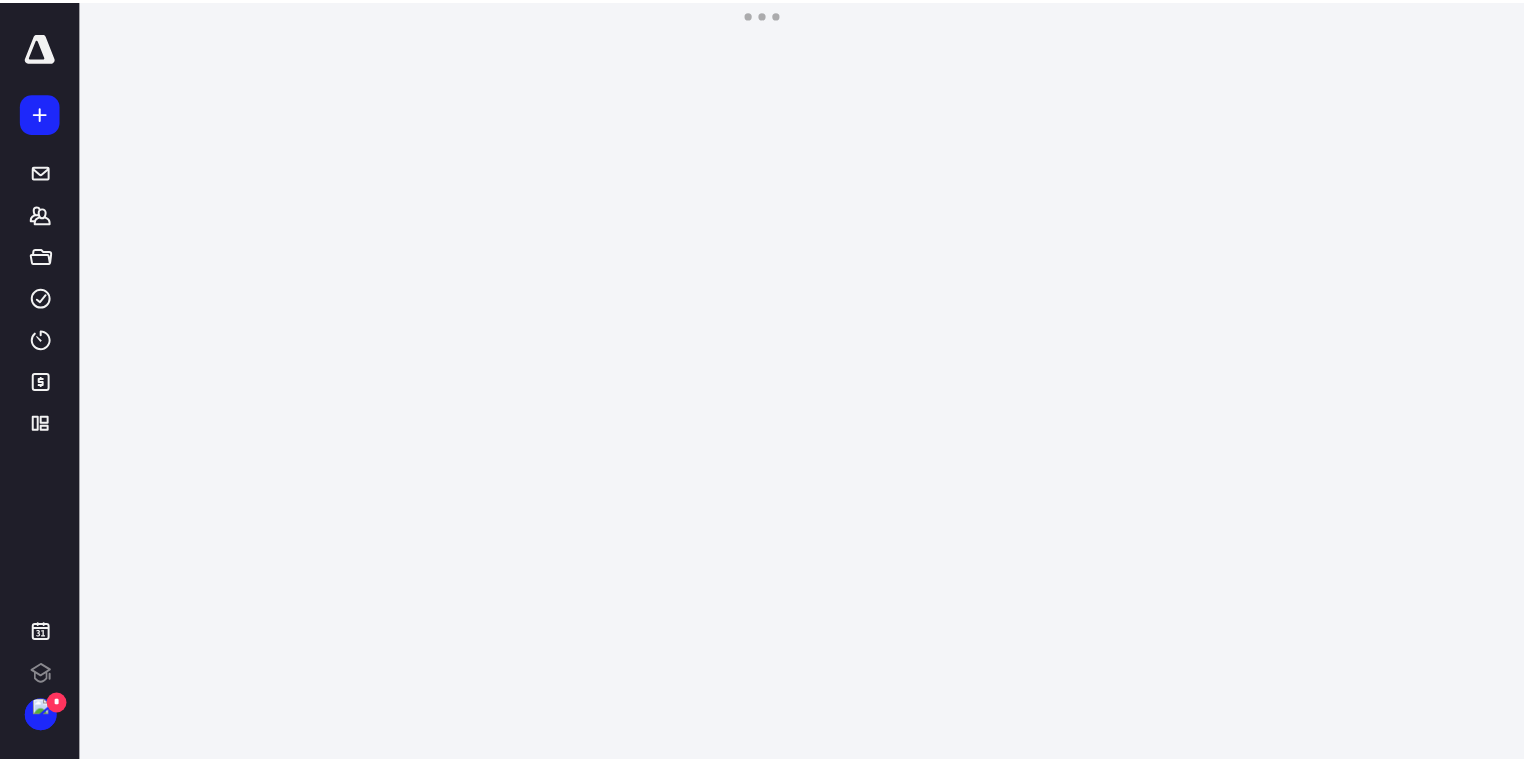 scroll, scrollTop: 0, scrollLeft: 0, axis: both 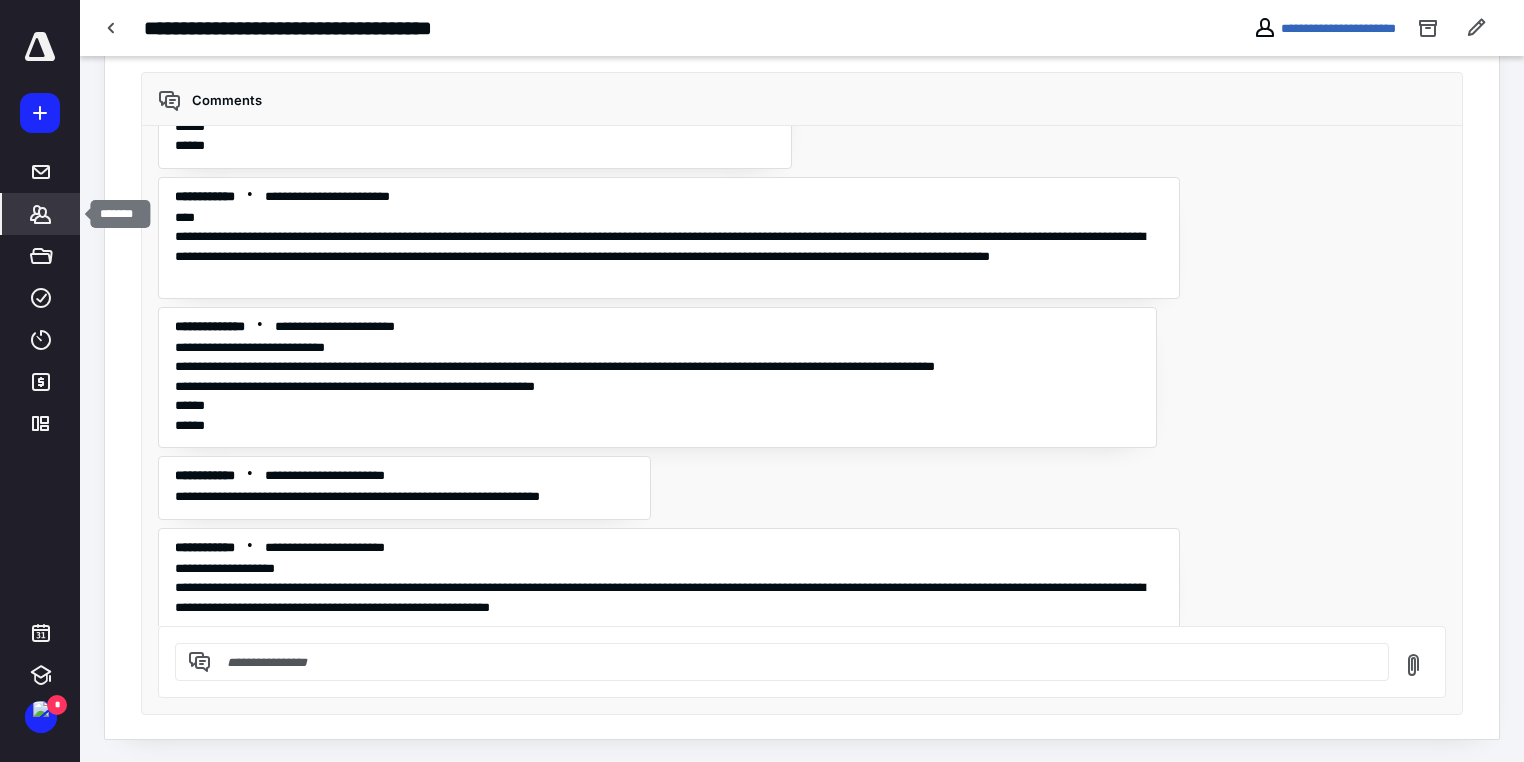 click 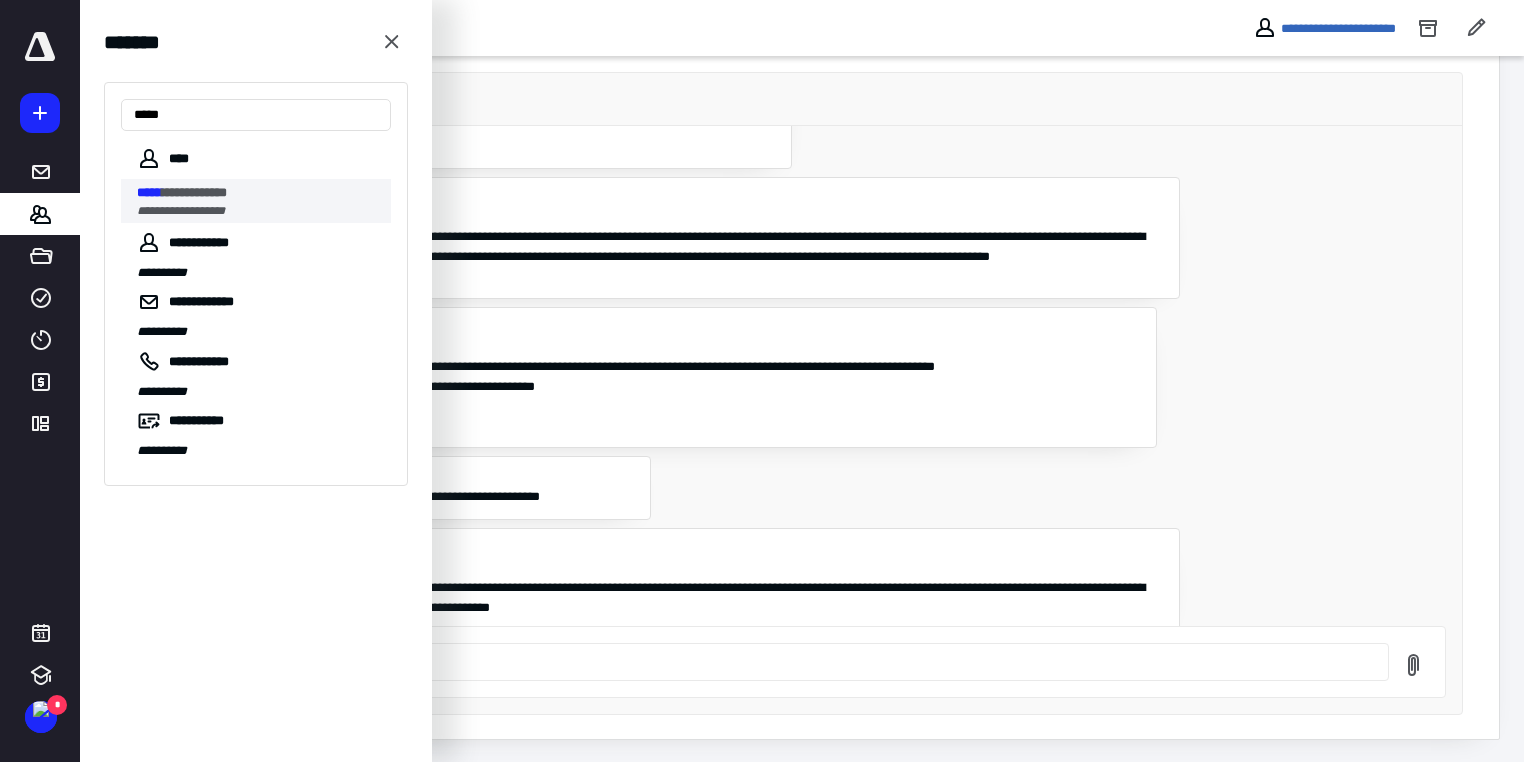 type on "*****" 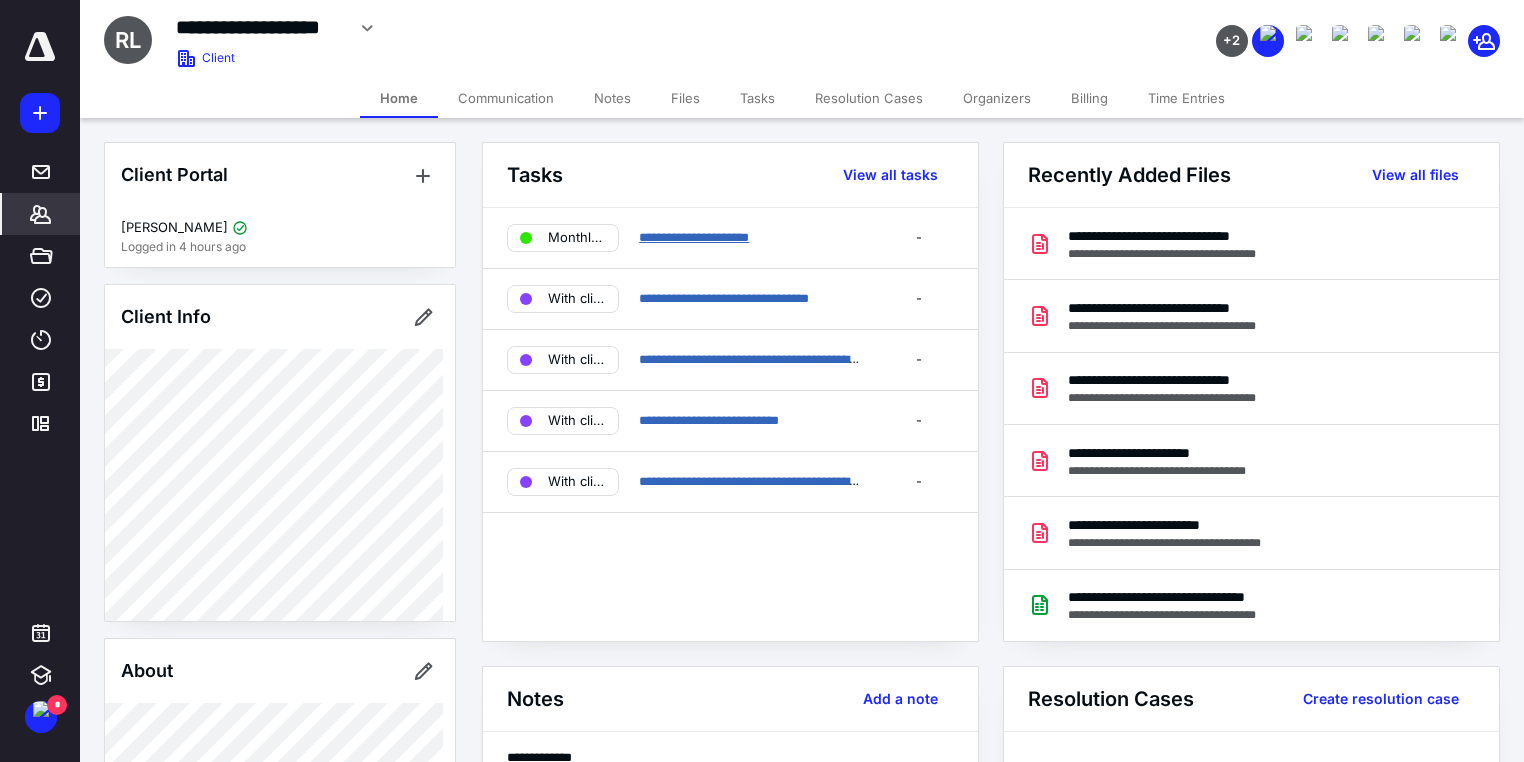 click on "**********" at bounding box center (694, 237) 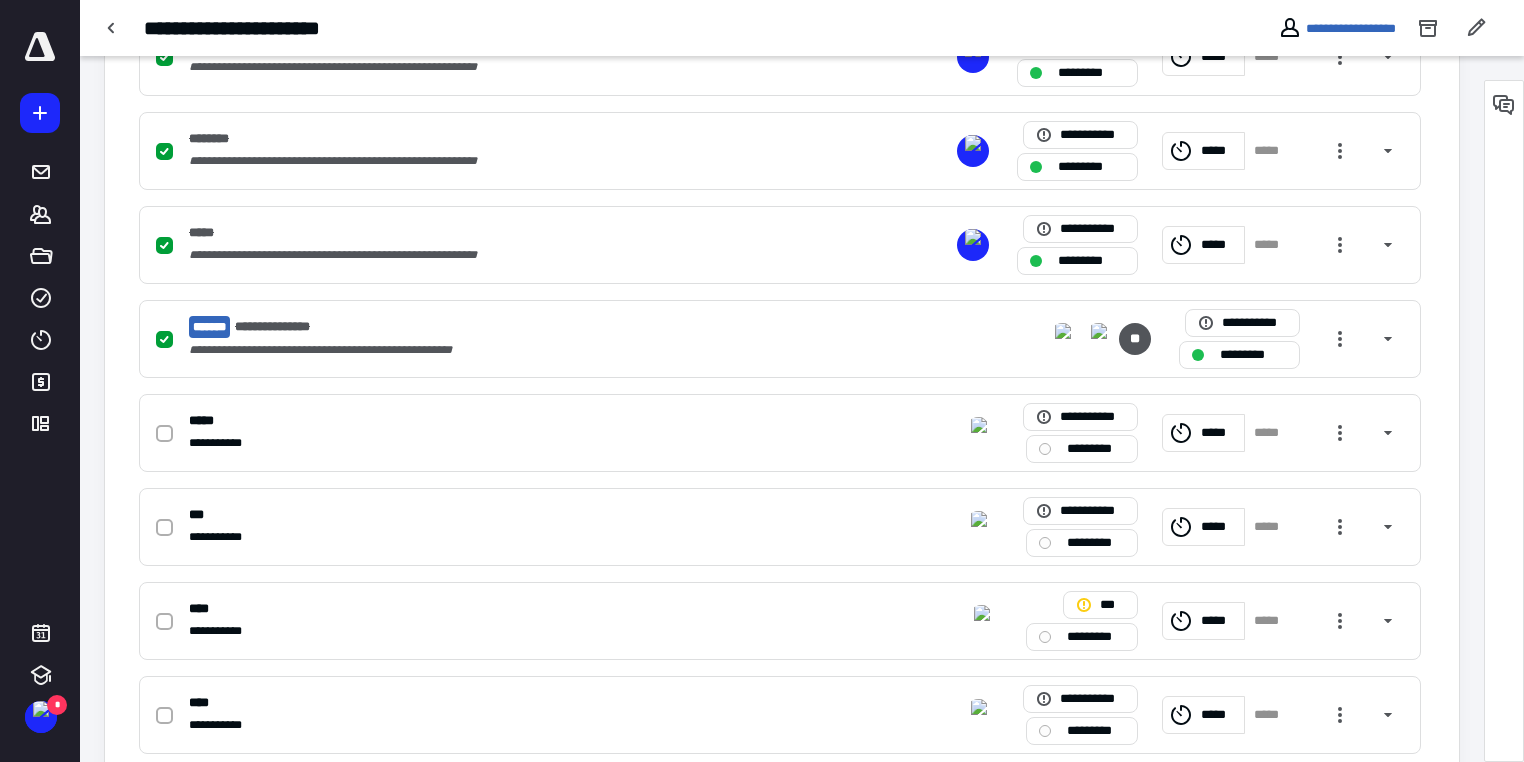 scroll, scrollTop: 720, scrollLeft: 0, axis: vertical 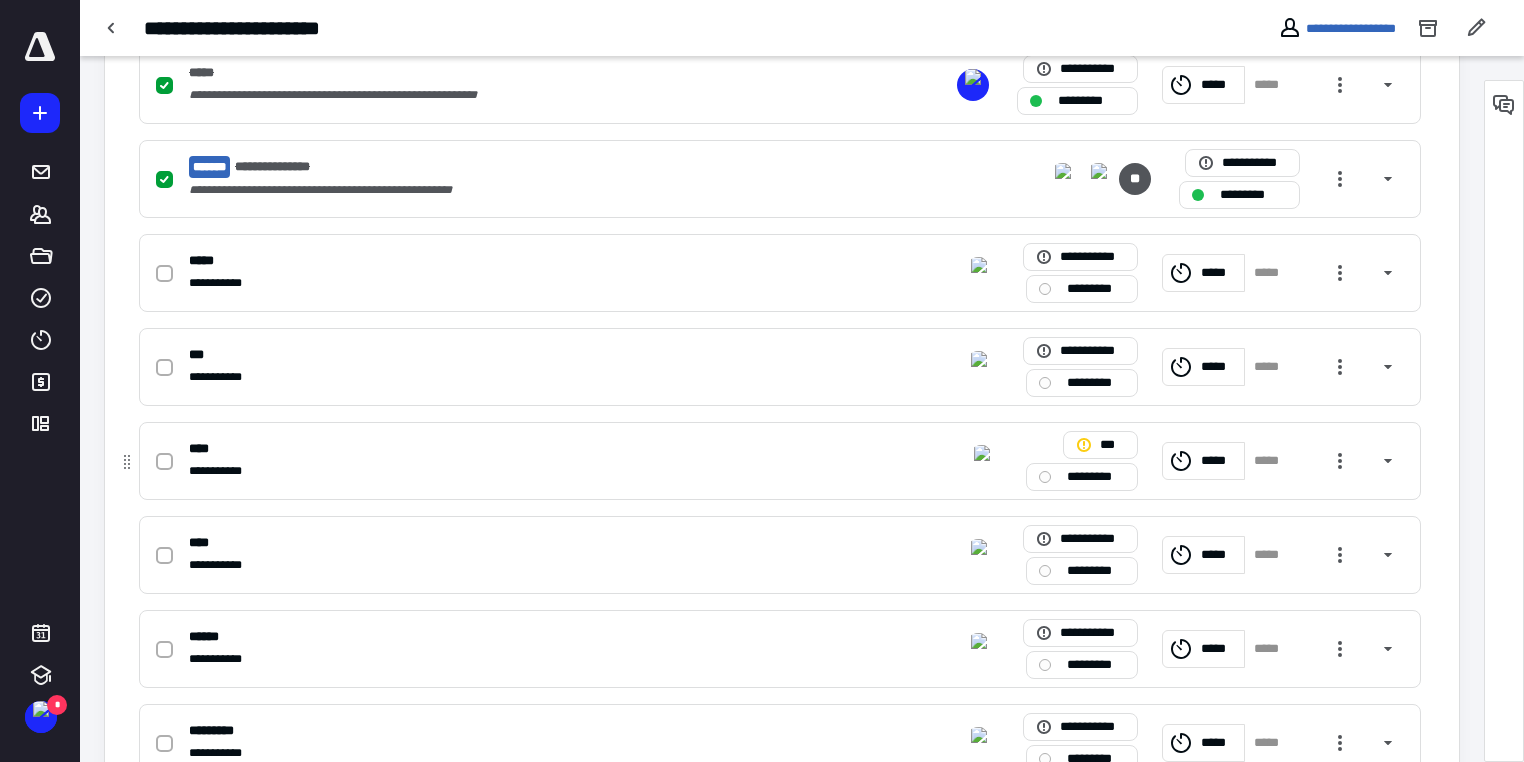 click on "****" at bounding box center [517, 449] 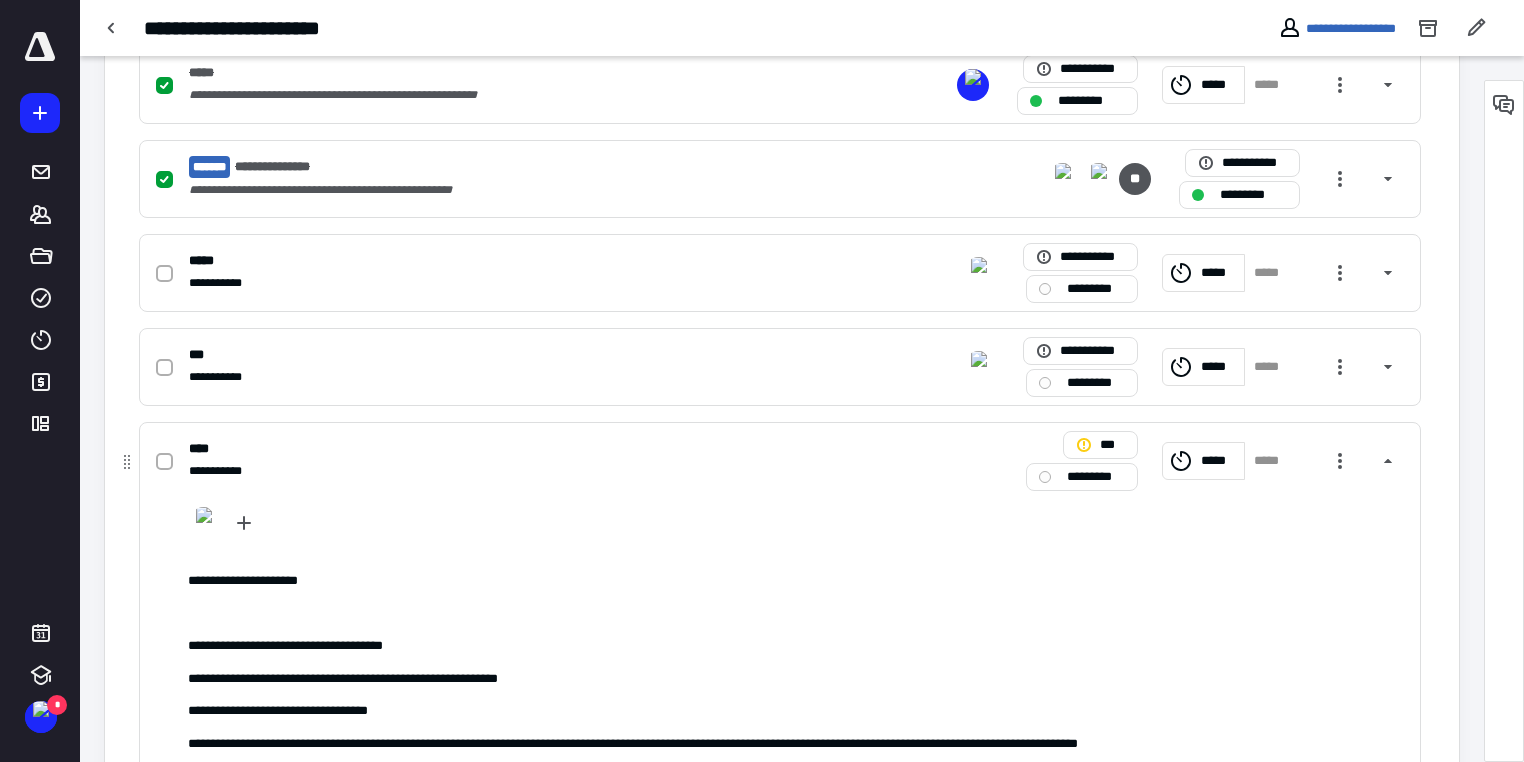 scroll, scrollTop: 640, scrollLeft: 0, axis: vertical 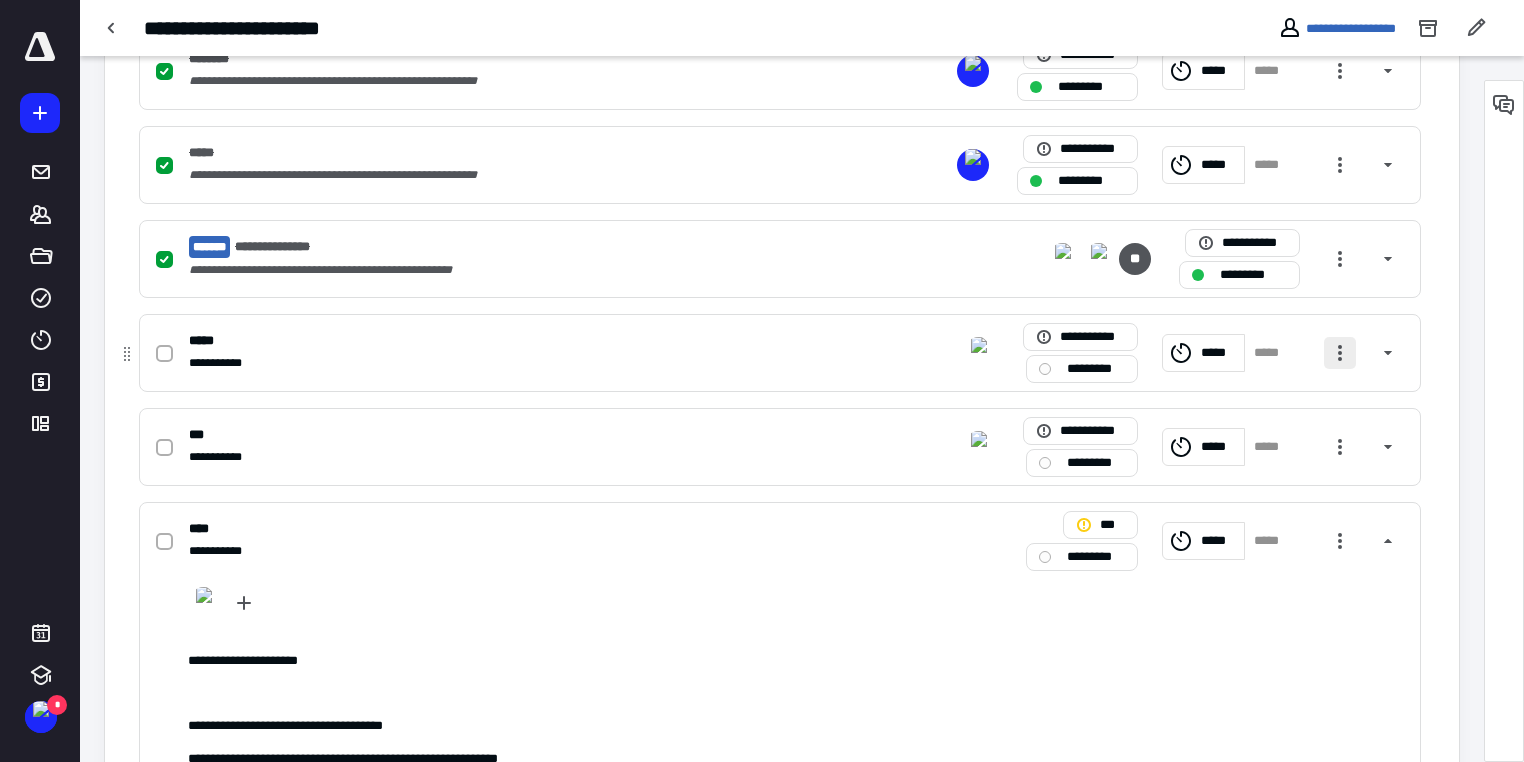 click at bounding box center (1340, 353) 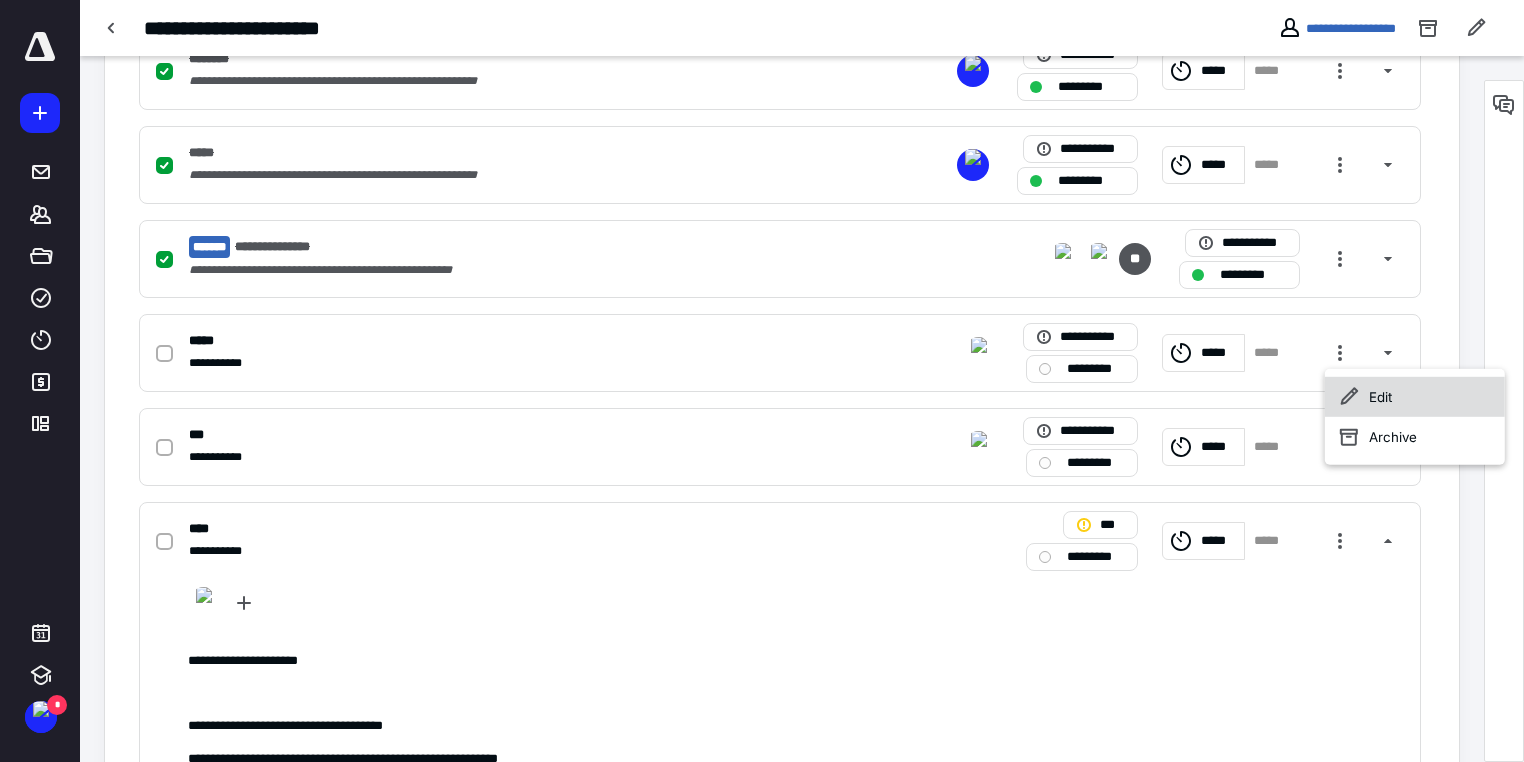 click on "Edit" at bounding box center (1415, 397) 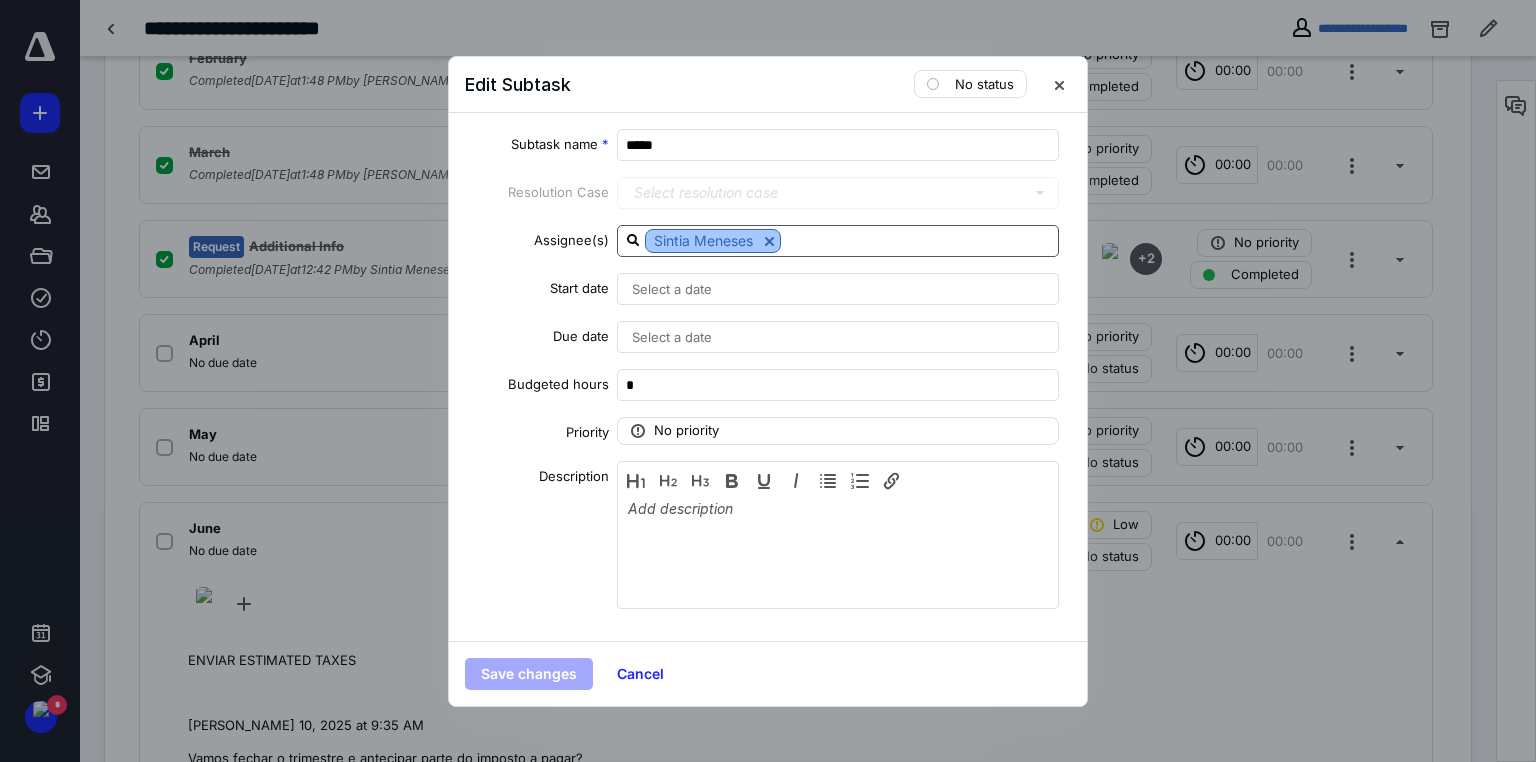 click at bounding box center (769, 241) 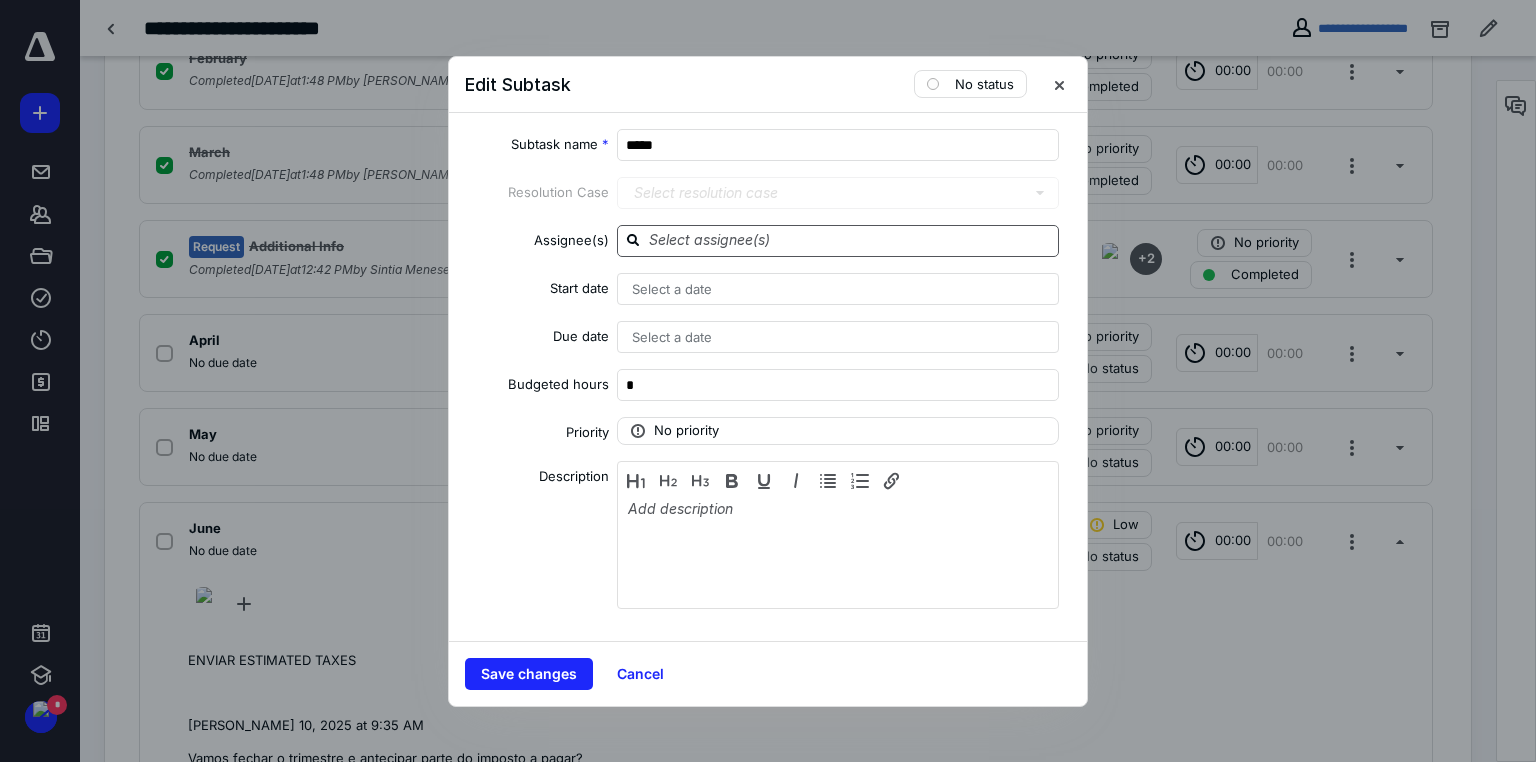 click at bounding box center [850, 240] 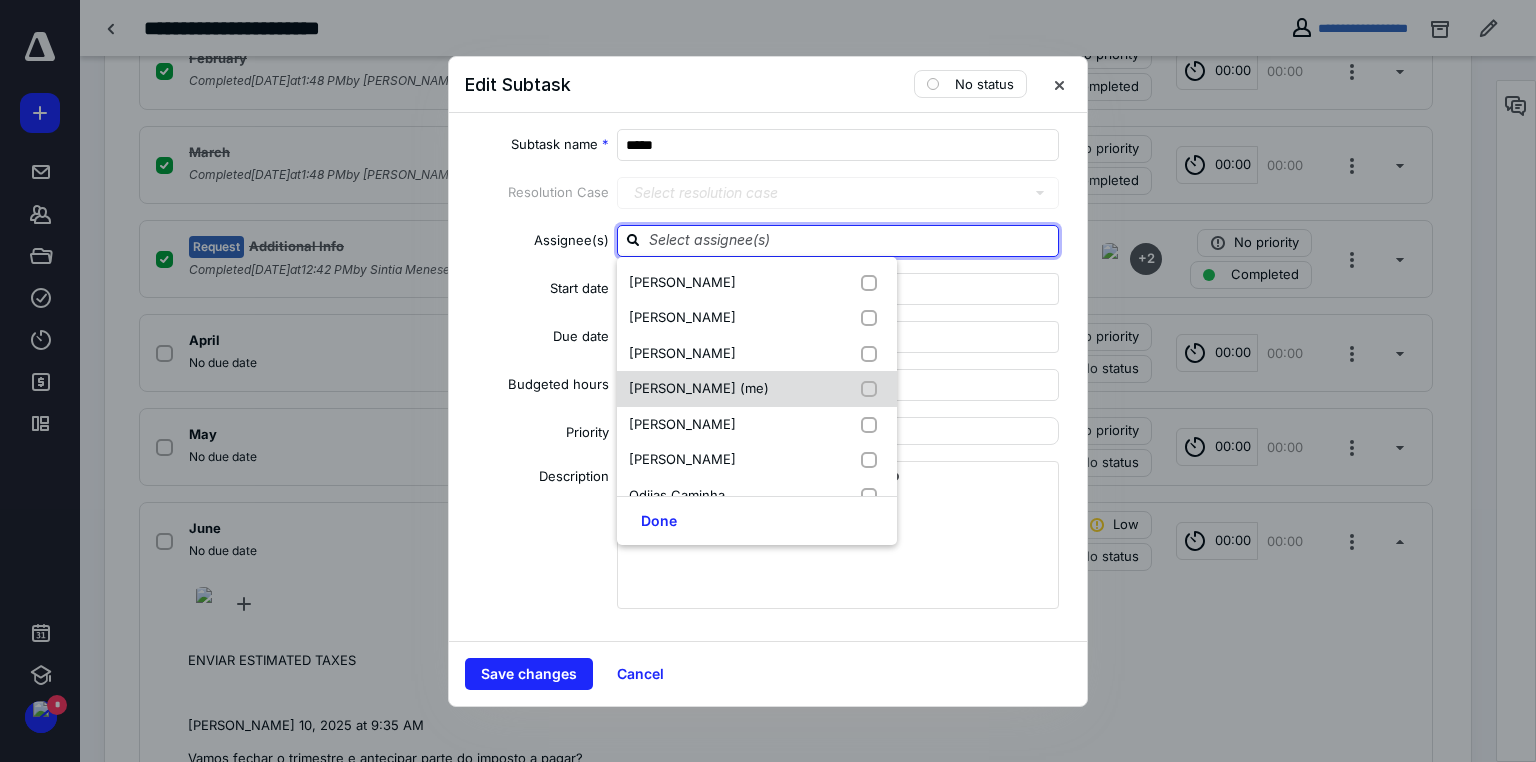 click at bounding box center [873, 389] 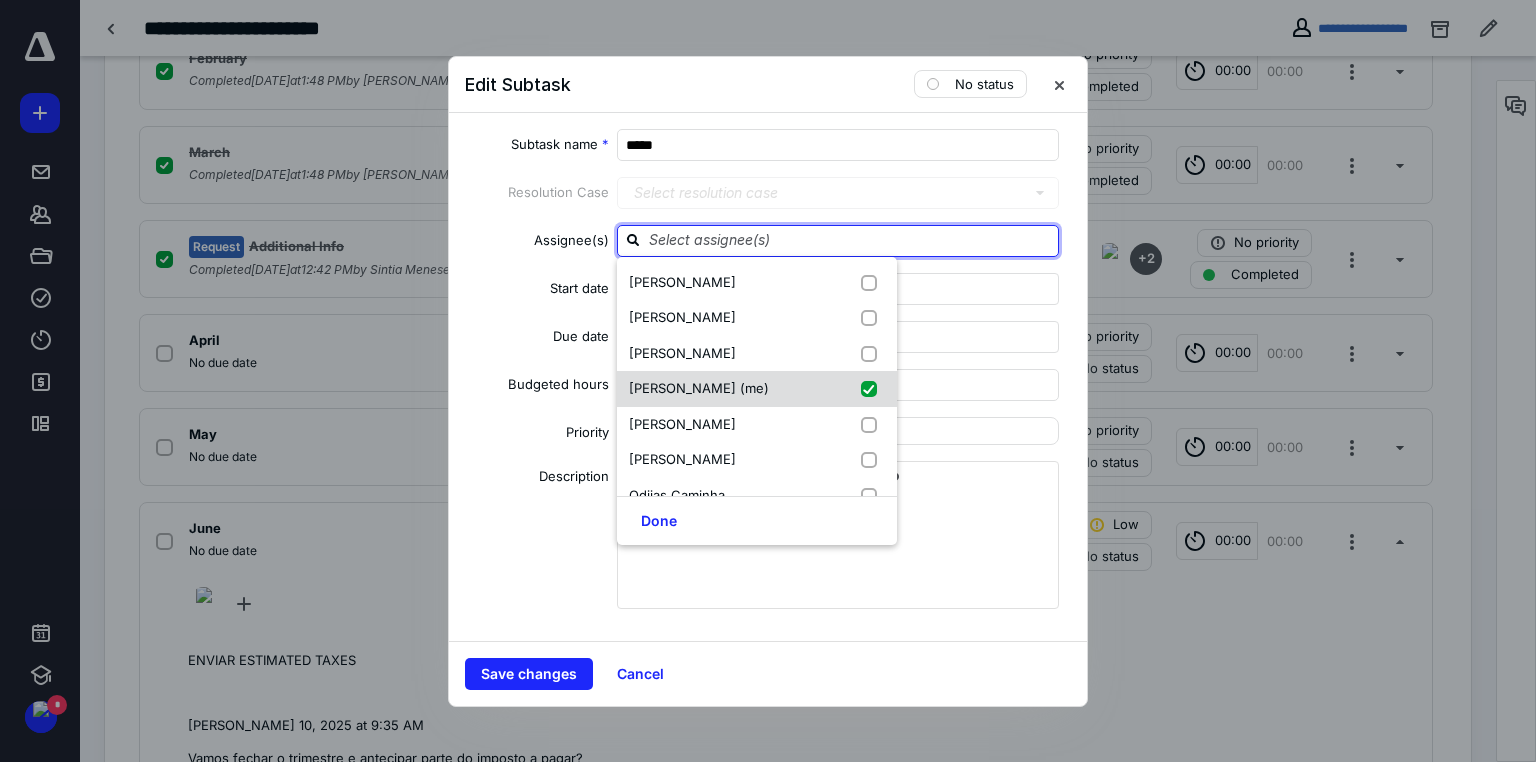 checkbox on "true" 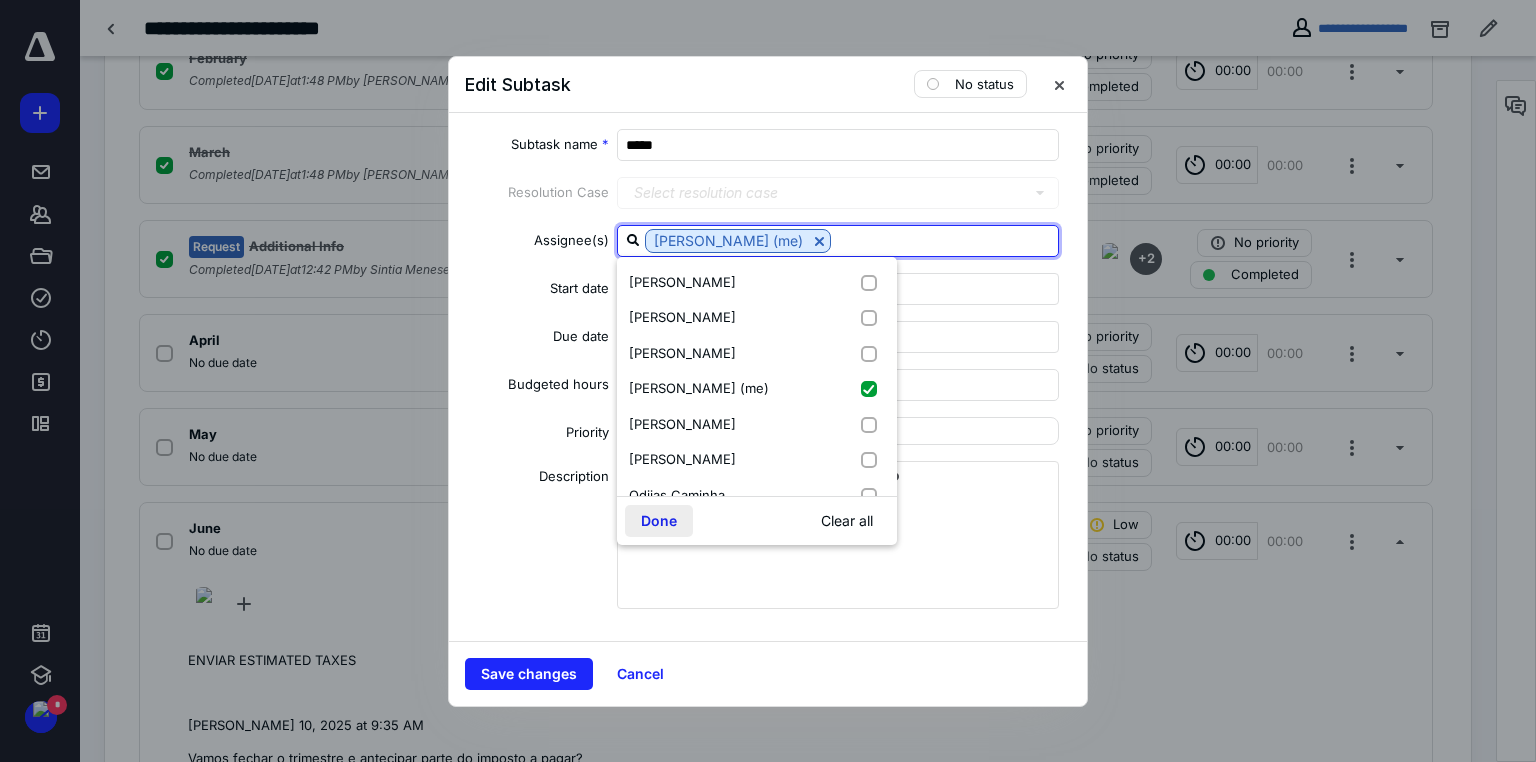 click on "Done" at bounding box center (659, 521) 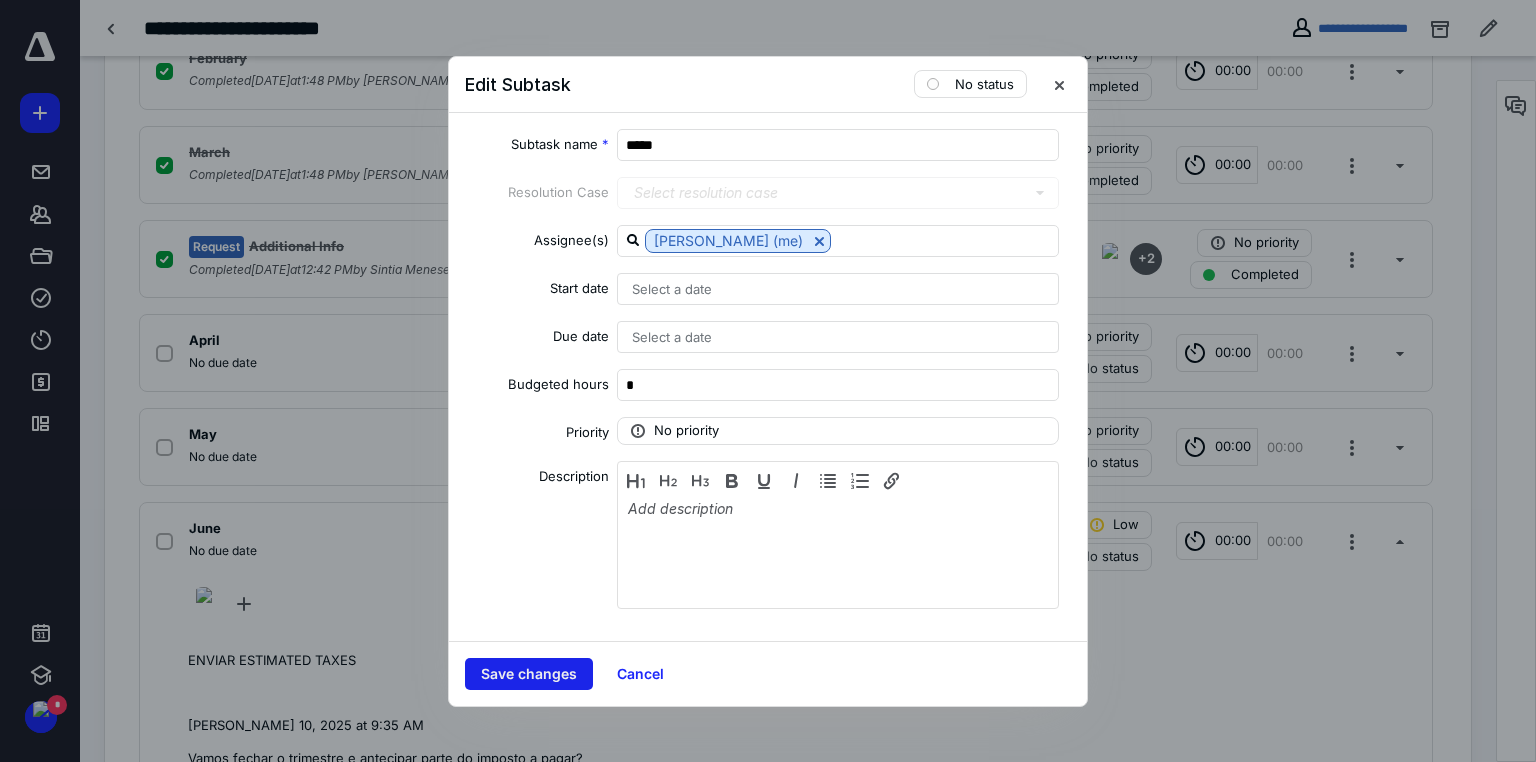 click on "Save changes" at bounding box center (529, 674) 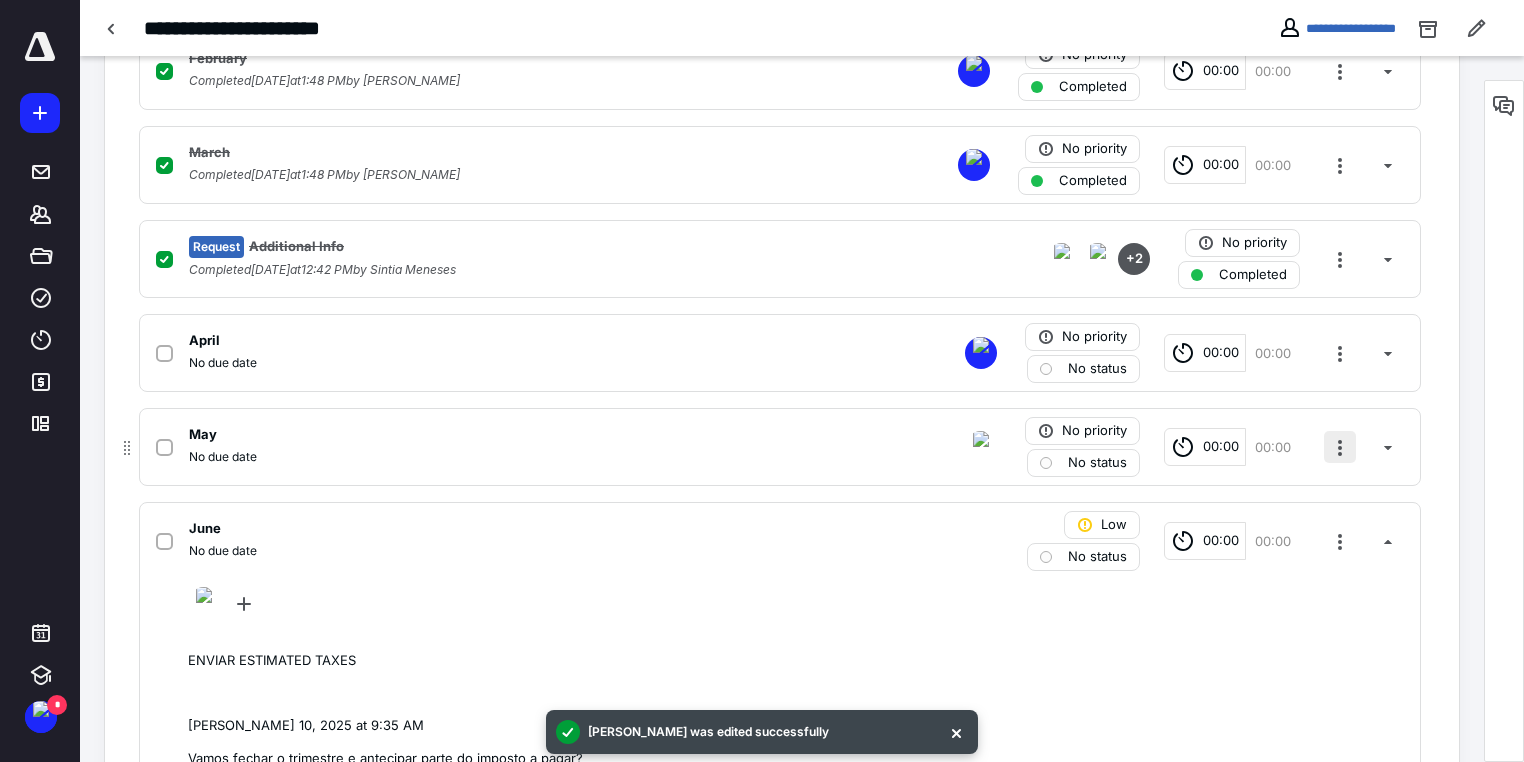 click at bounding box center (1340, 447) 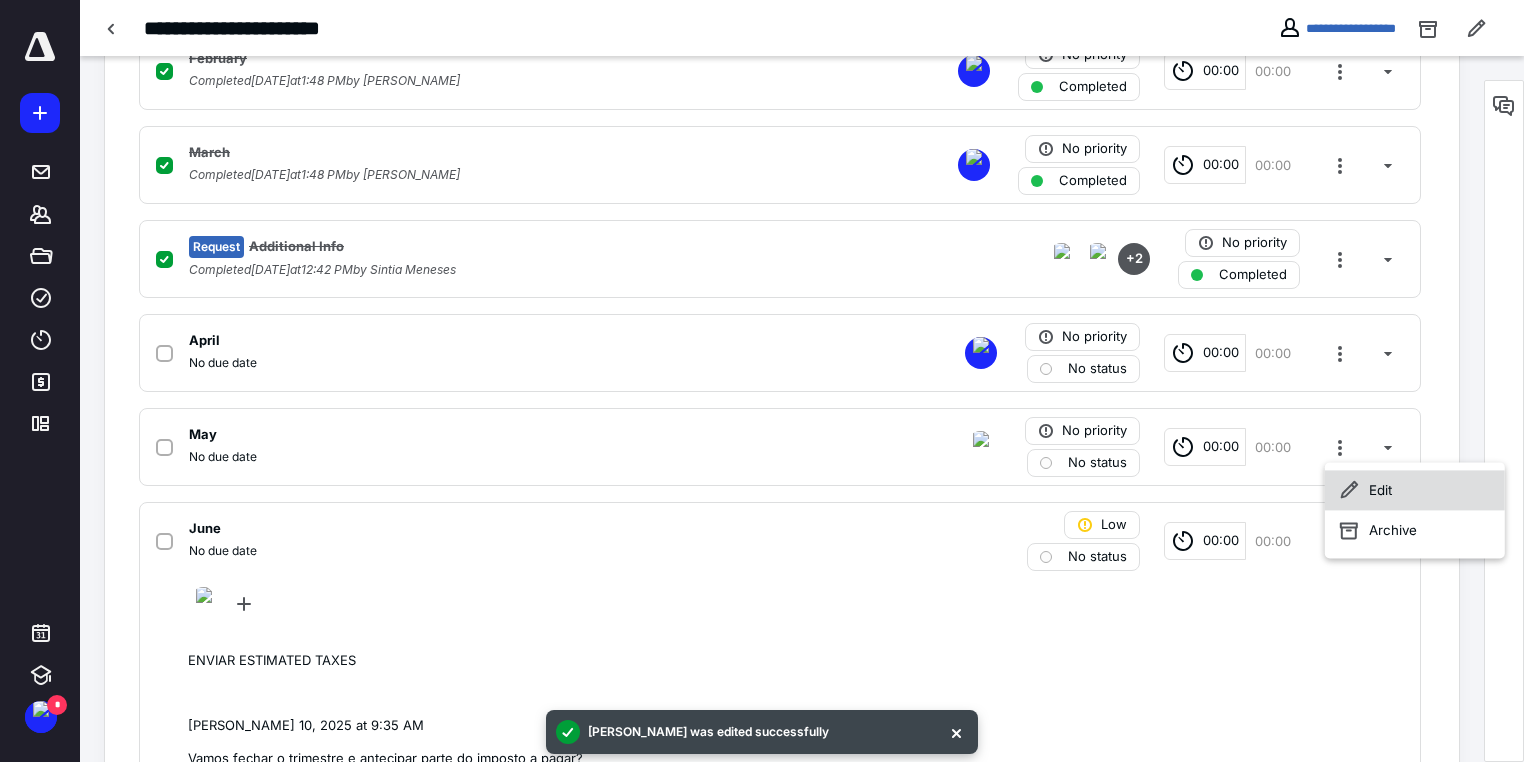 click on "Edit" at bounding box center [1415, 490] 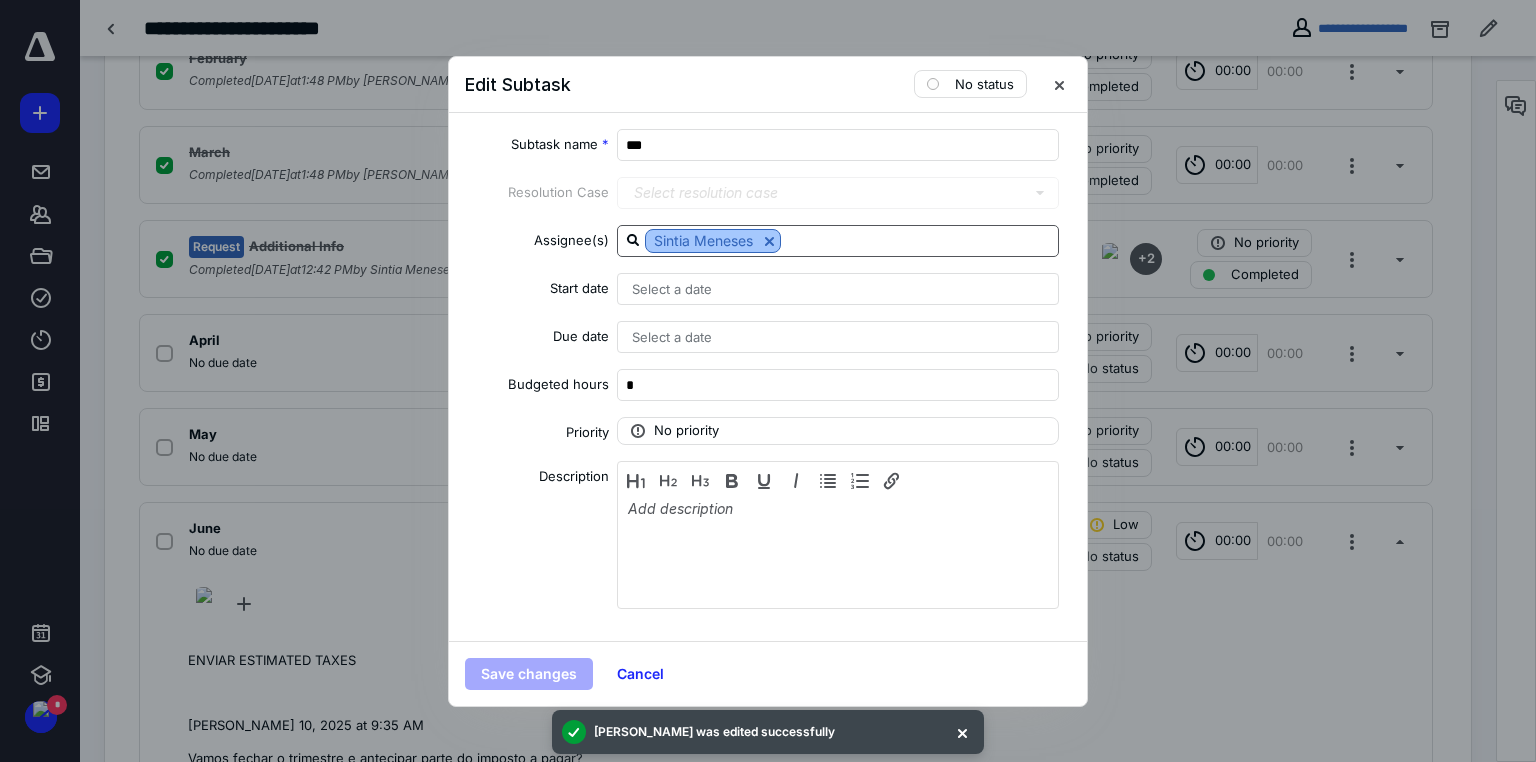 click at bounding box center (769, 241) 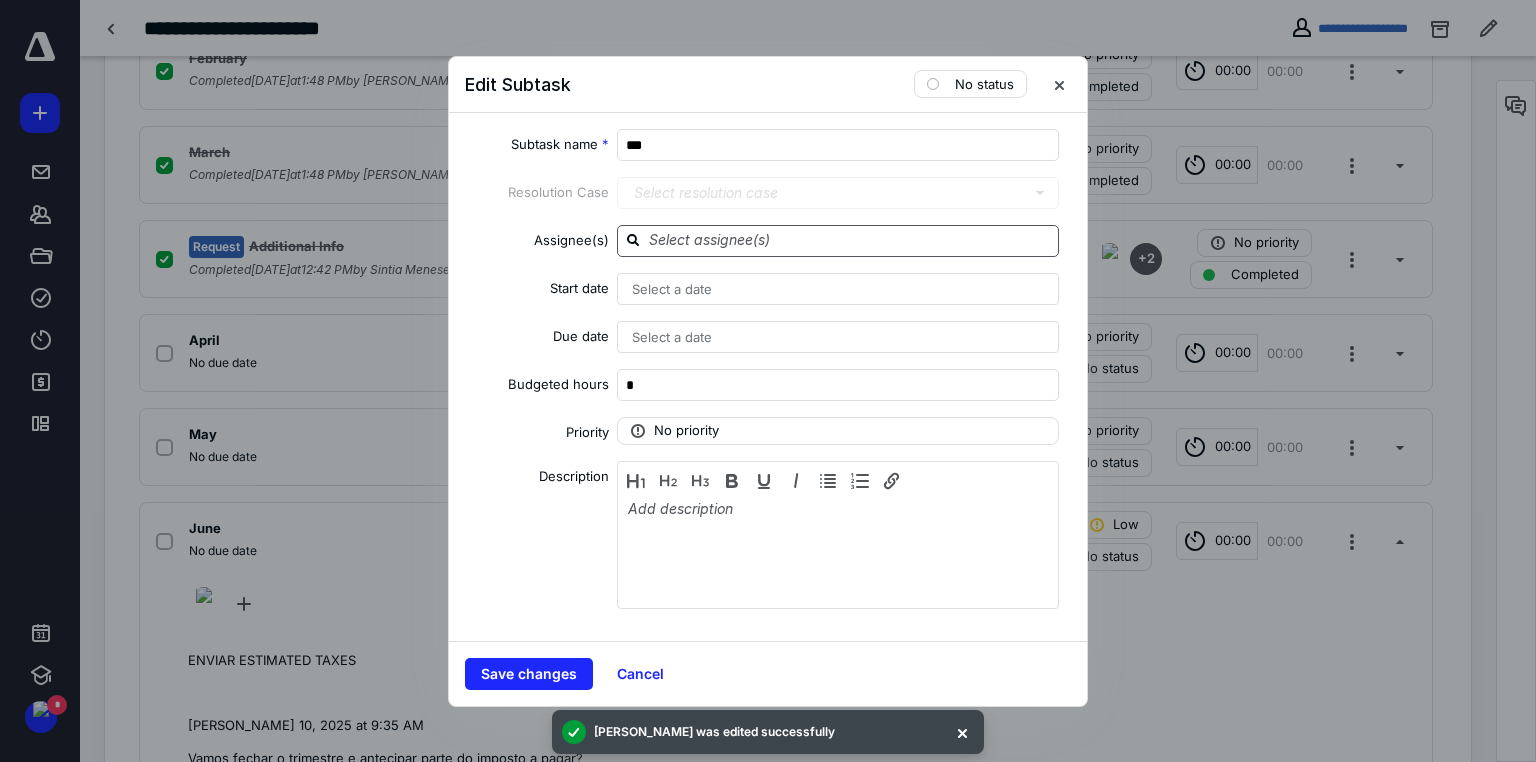 click at bounding box center (850, 240) 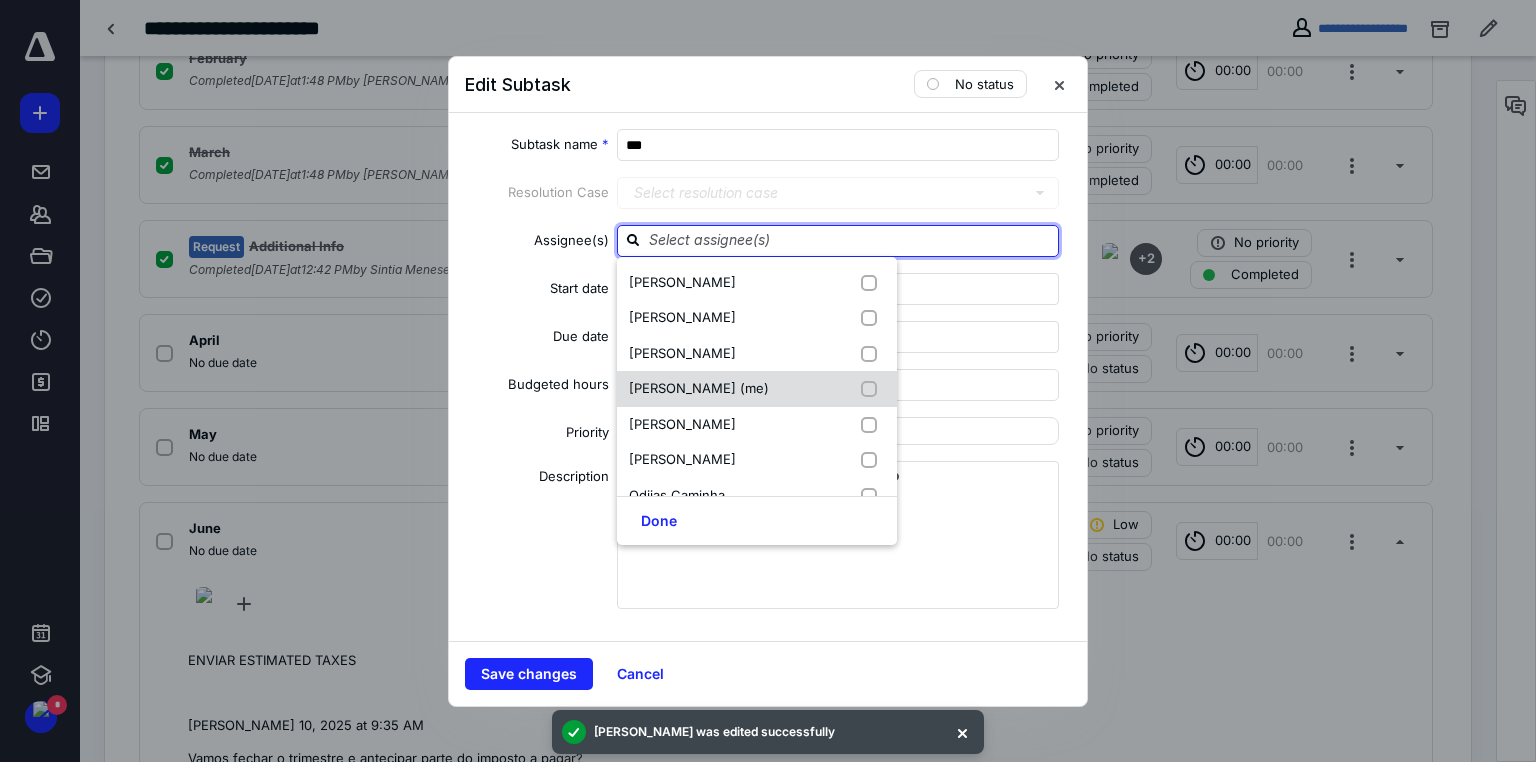 click at bounding box center (873, 389) 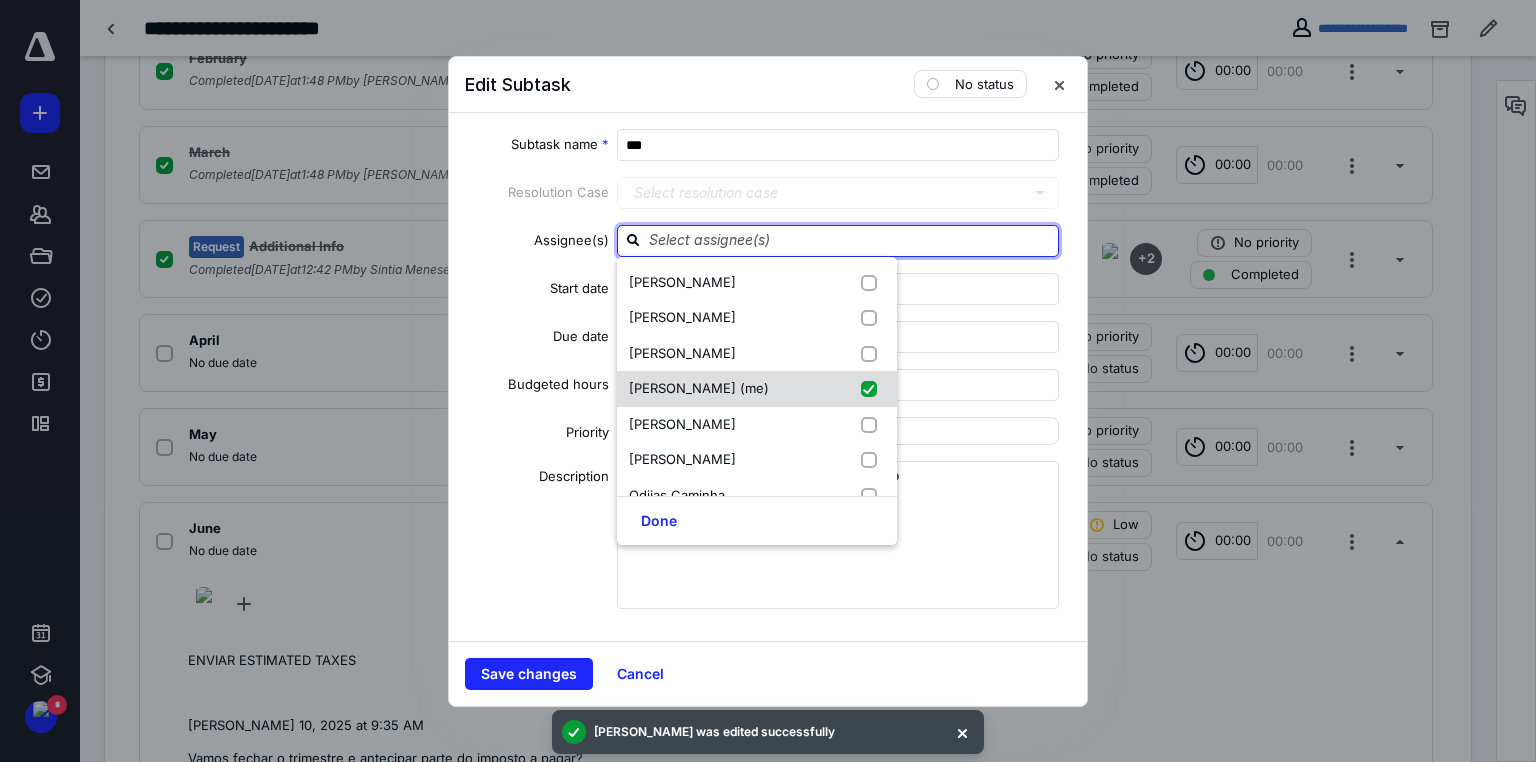 checkbox on "true" 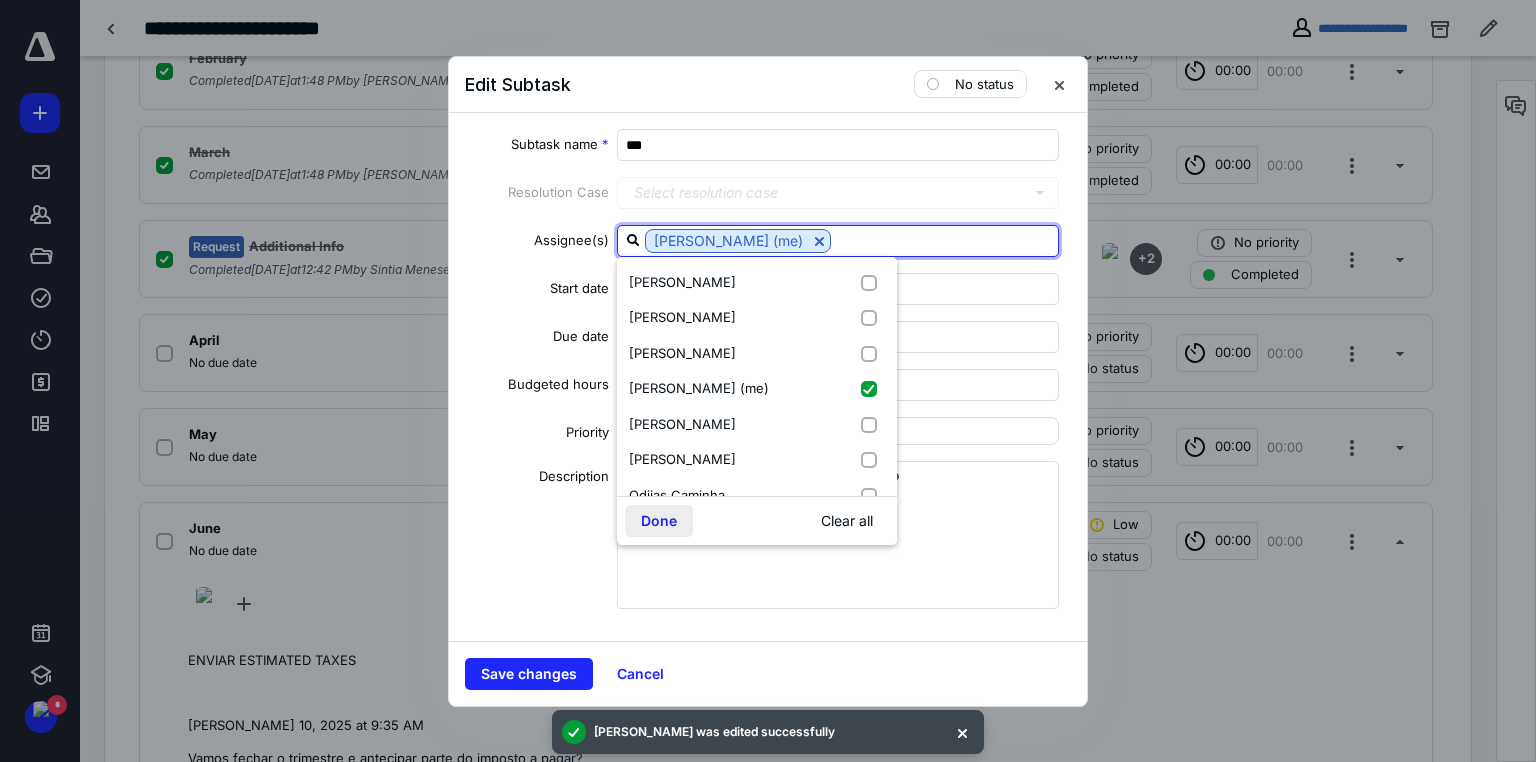 click on "Done" at bounding box center [659, 521] 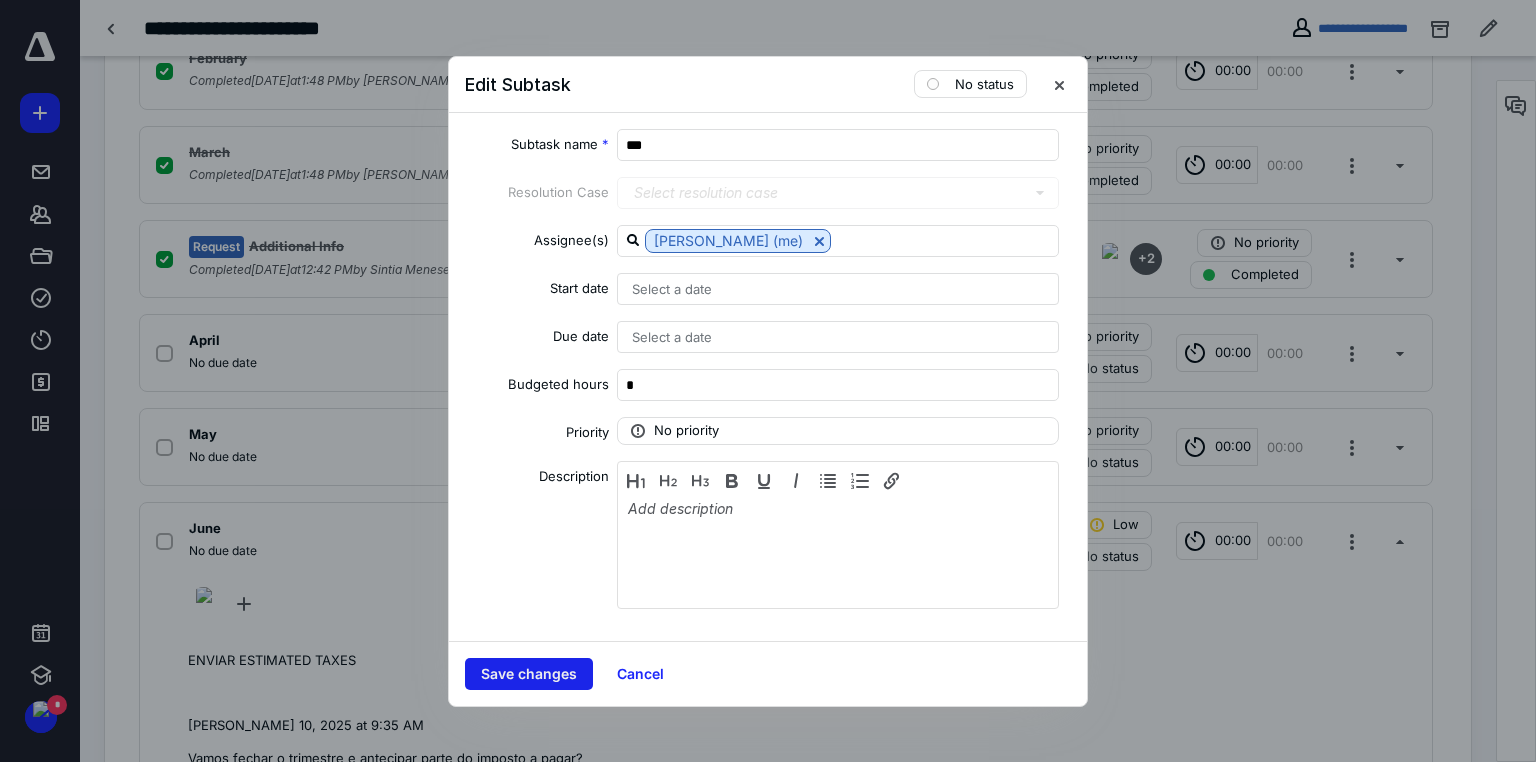 click on "Save changes" at bounding box center (529, 674) 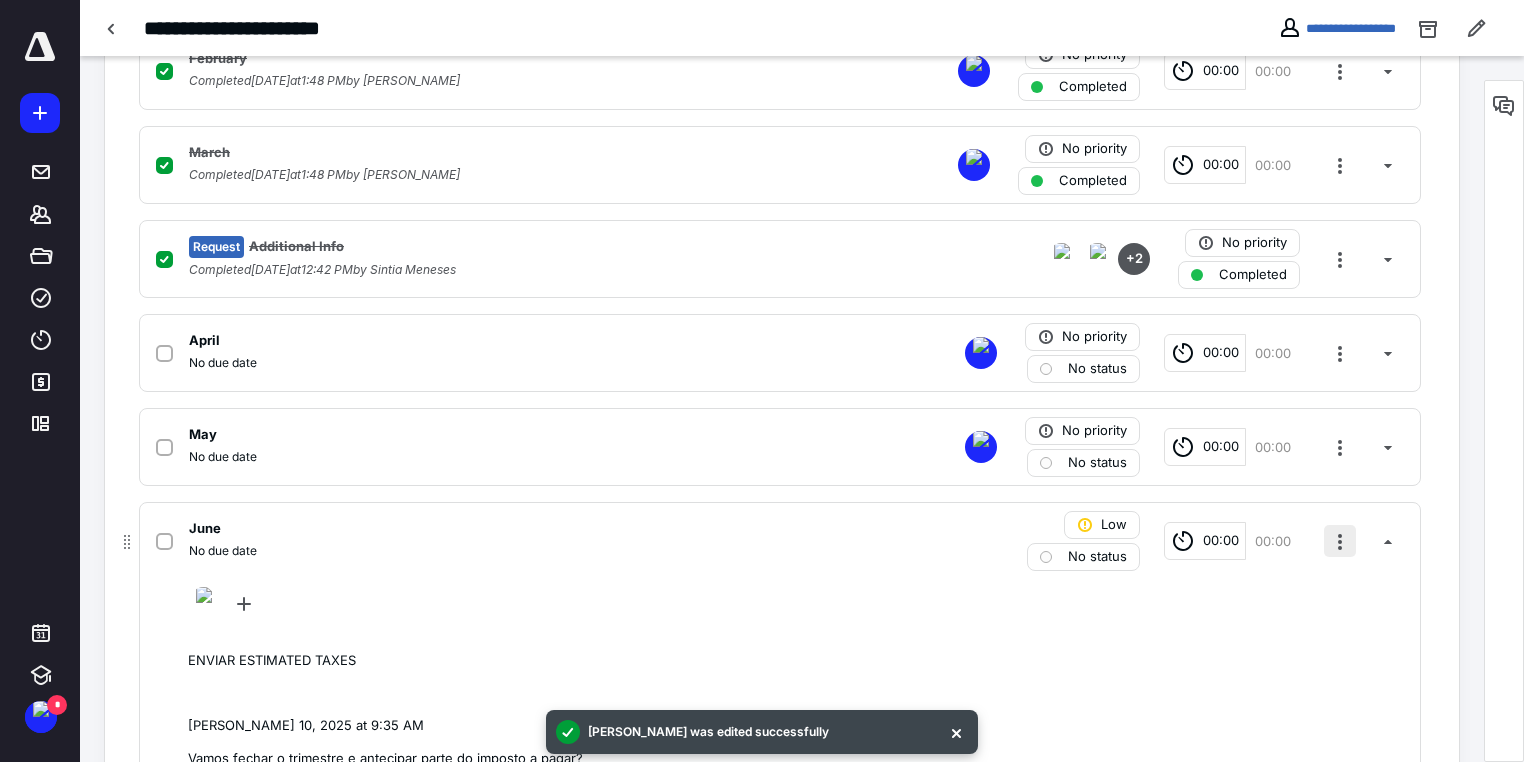 click at bounding box center [1340, 541] 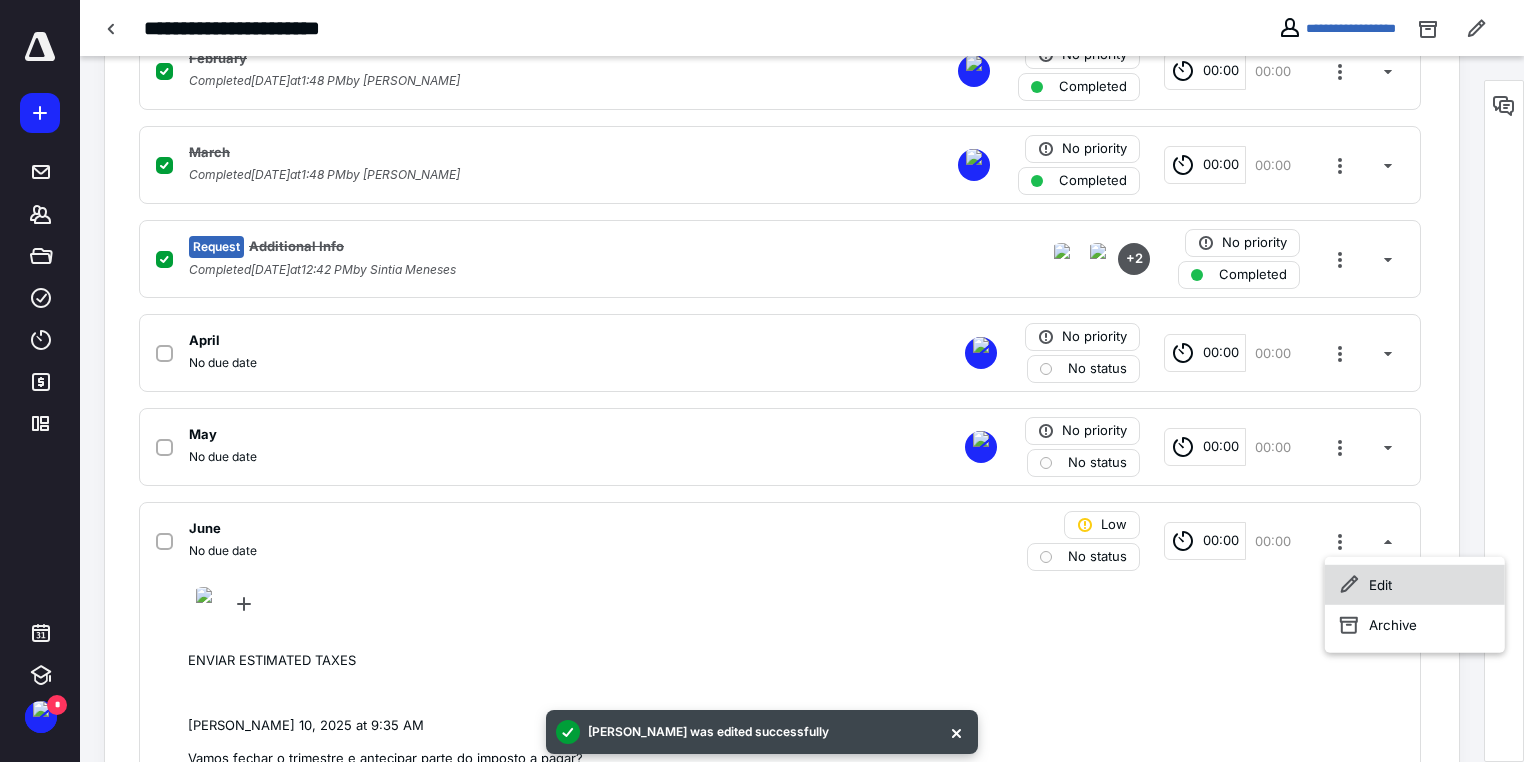 click on "Edit" at bounding box center [1415, 585] 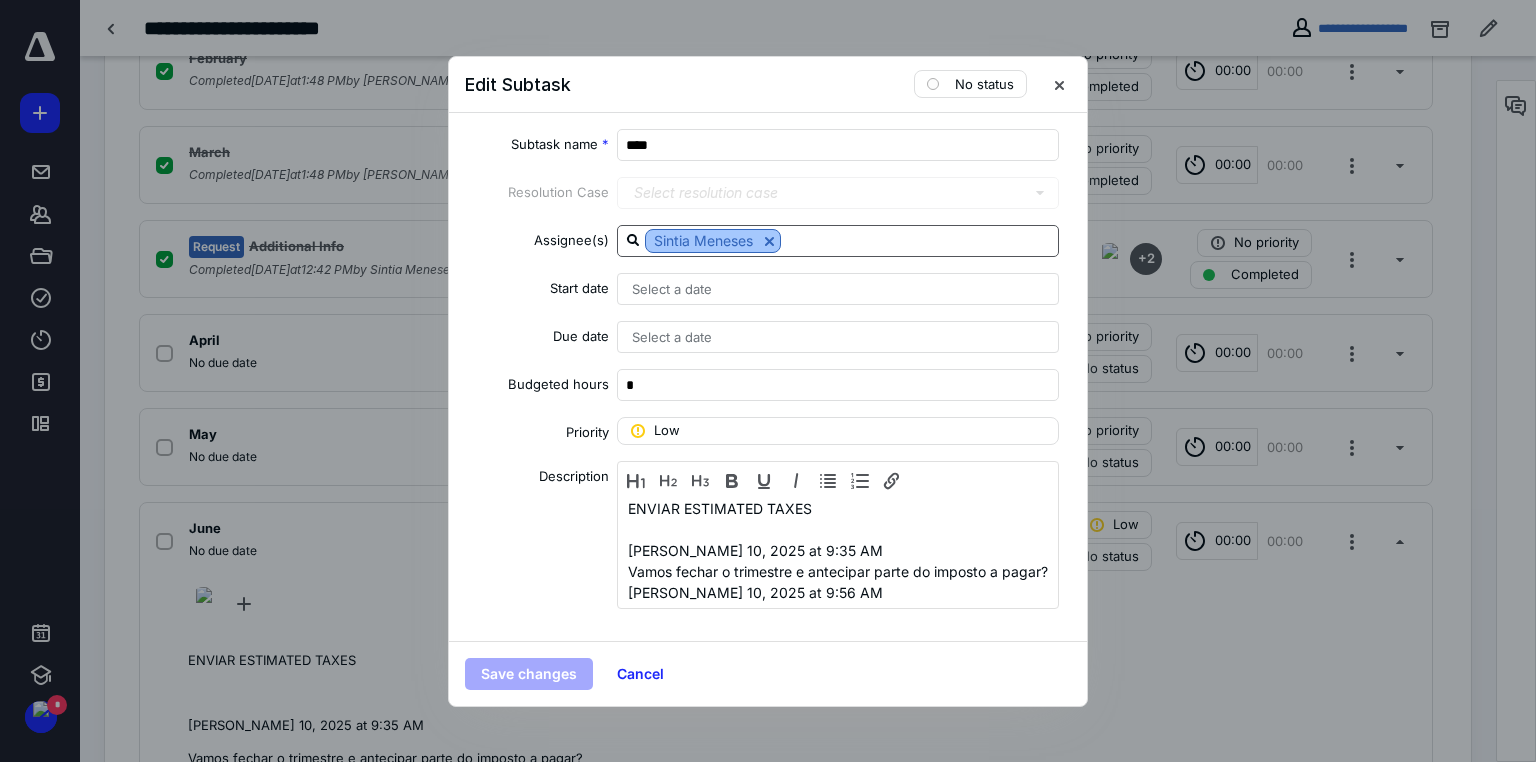 click at bounding box center (769, 241) 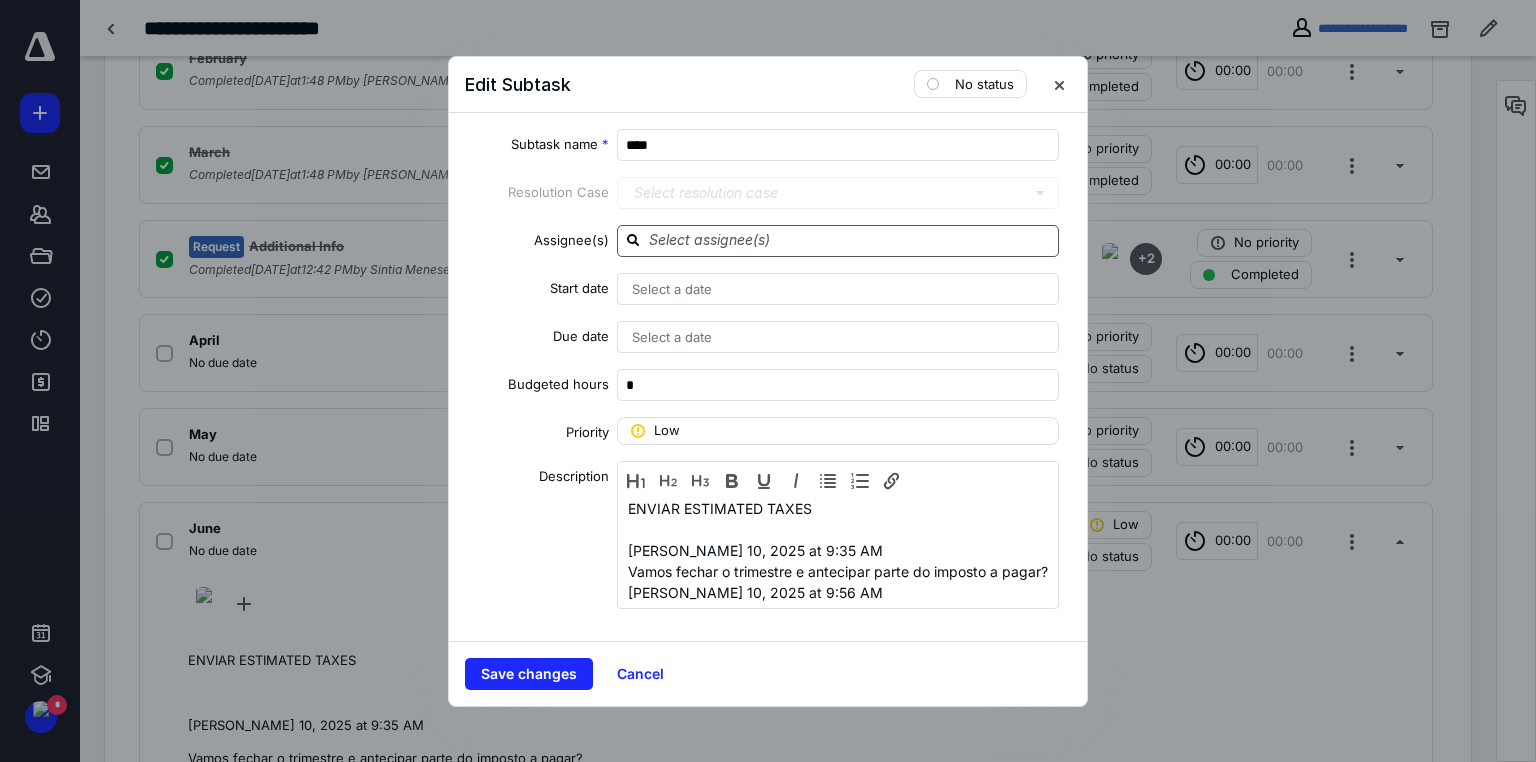 click at bounding box center (850, 240) 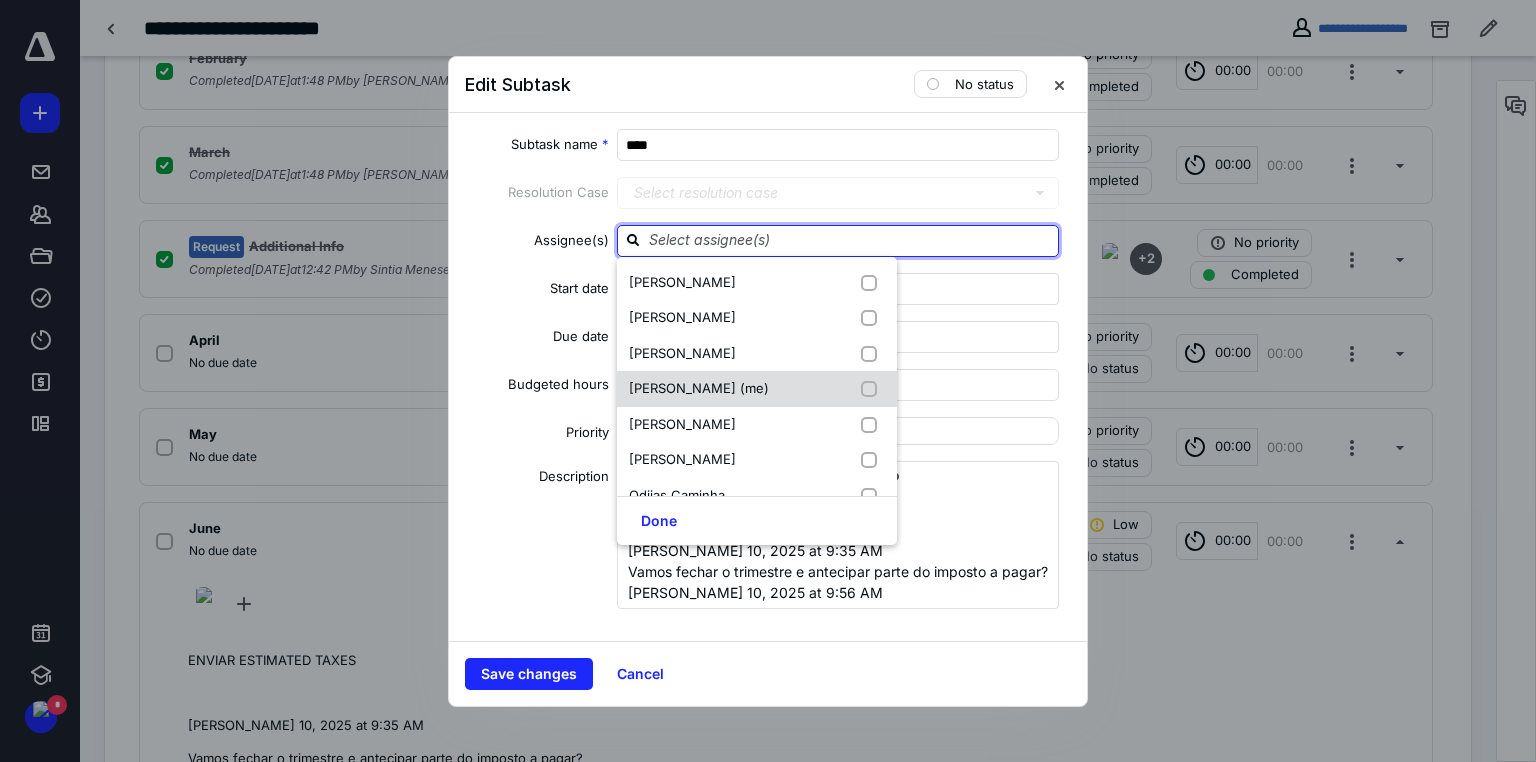click at bounding box center [873, 389] 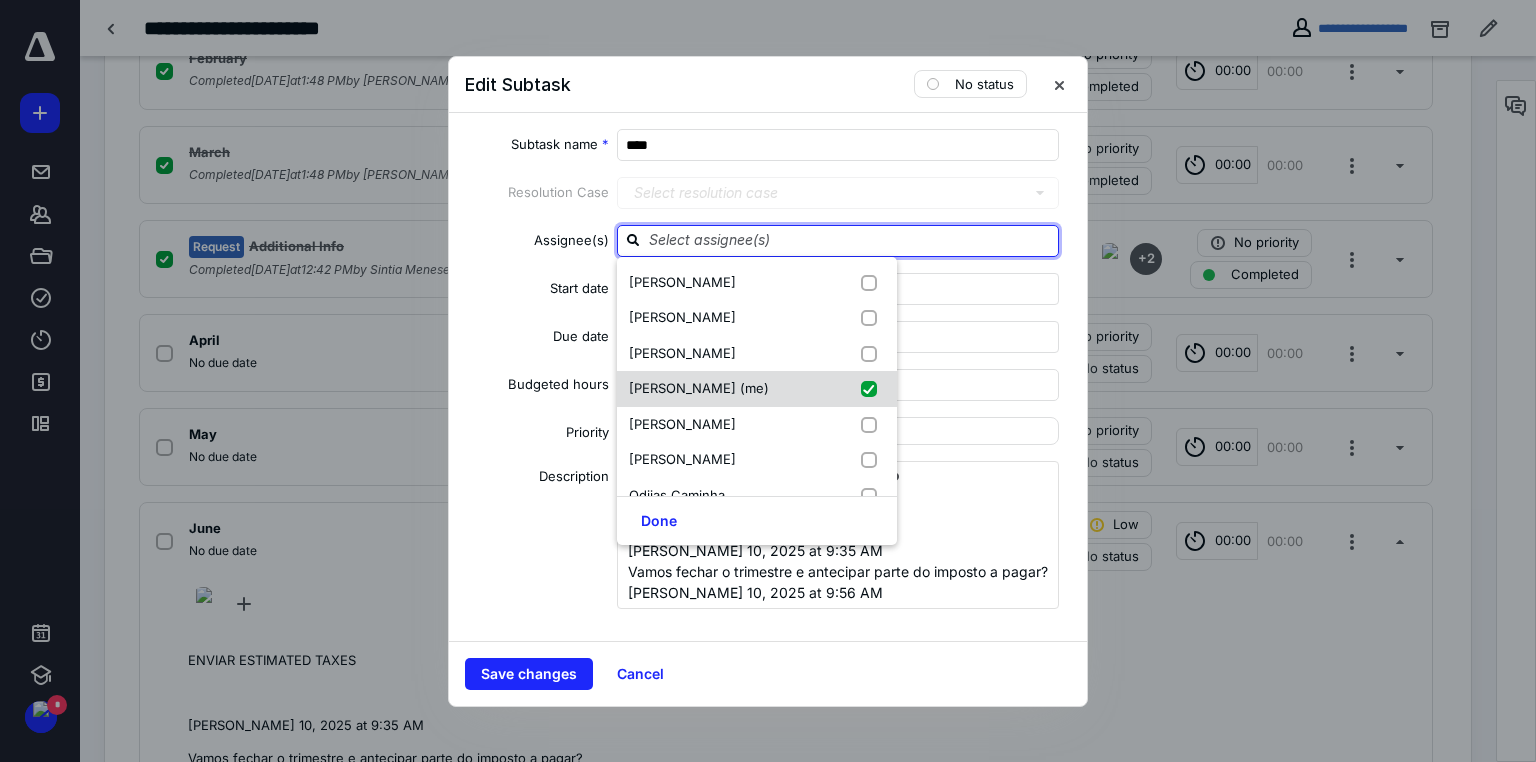 checkbox on "true" 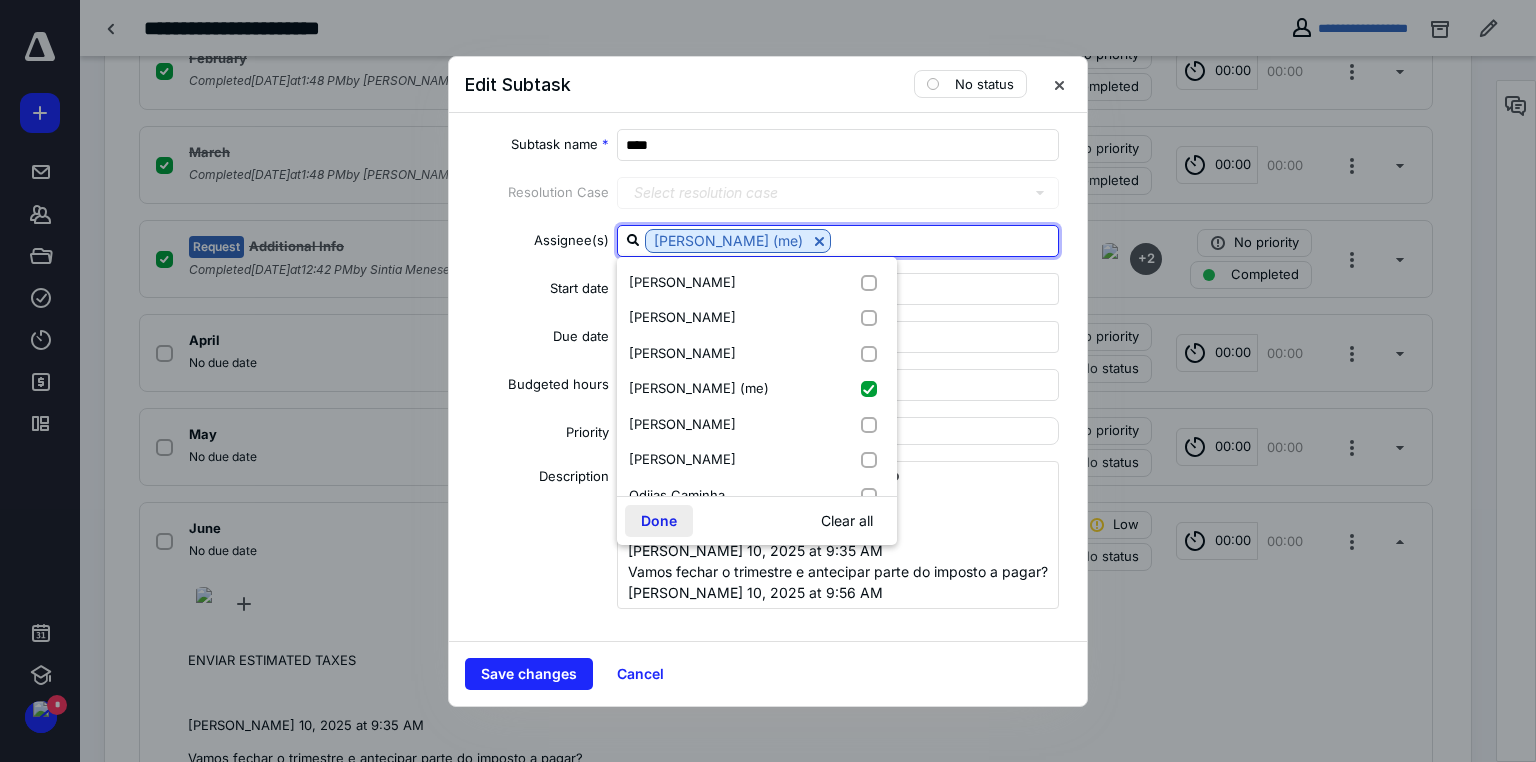 click on "Done" at bounding box center (659, 521) 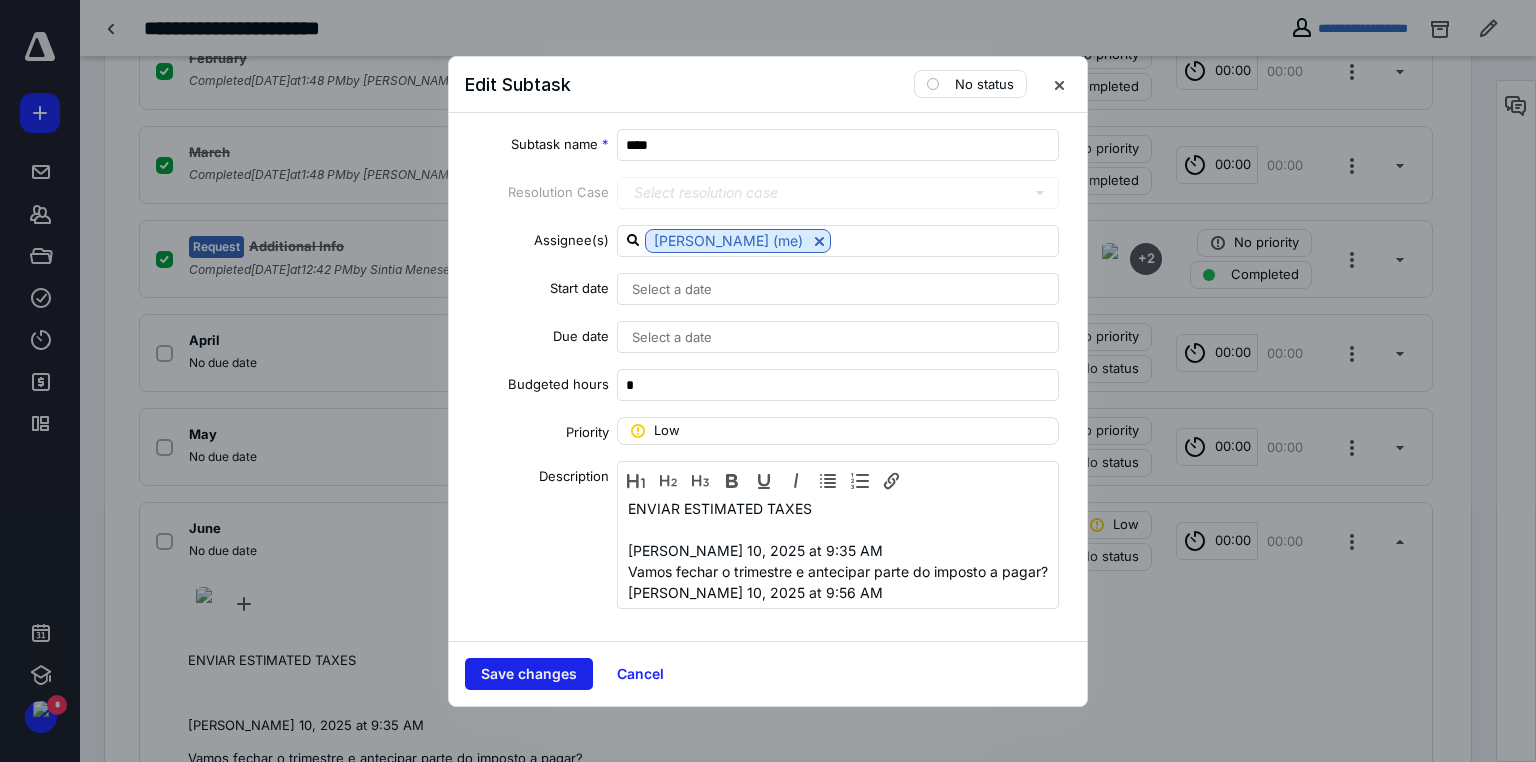 click on "Save changes" at bounding box center (529, 674) 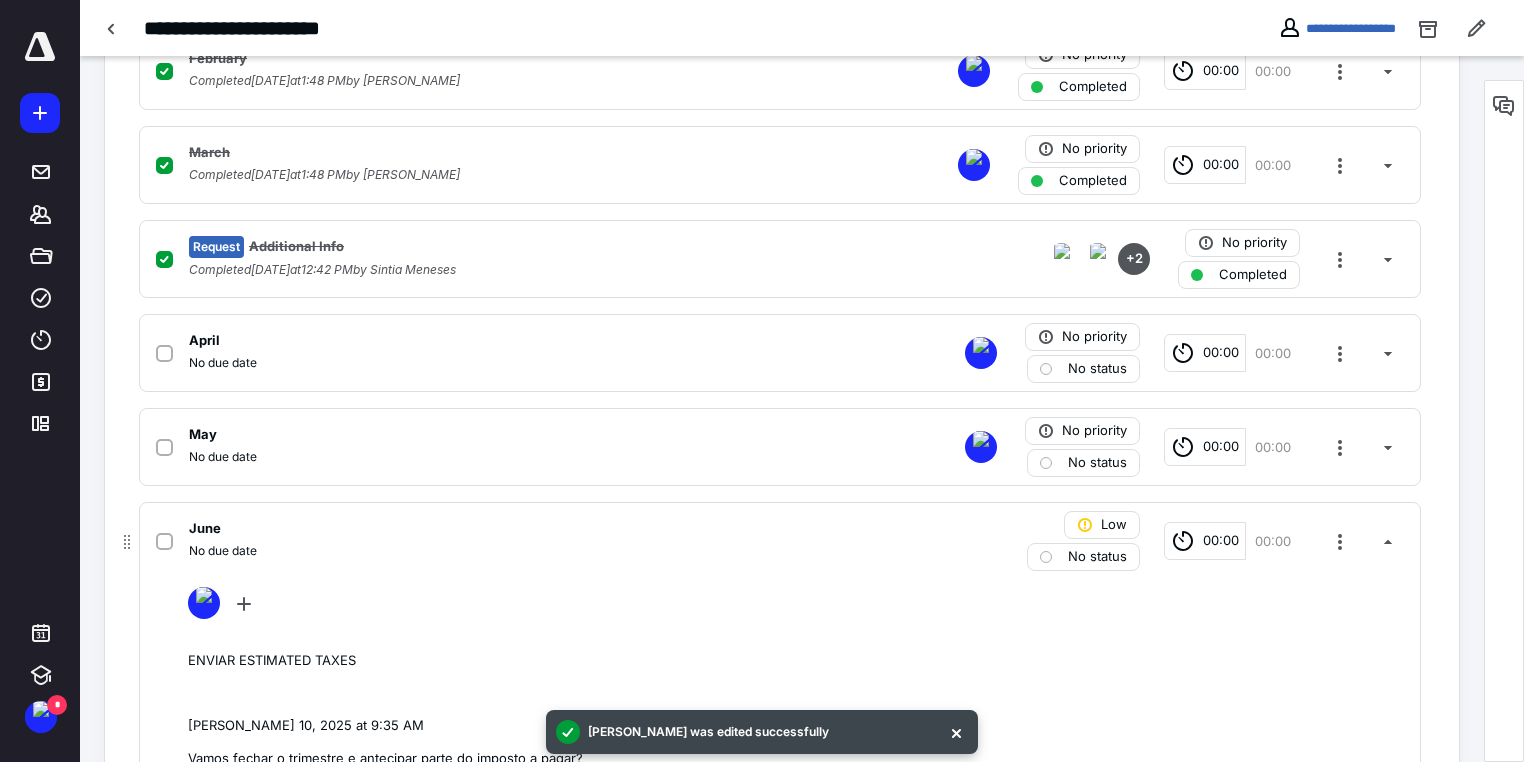 scroll, scrollTop: 800, scrollLeft: 0, axis: vertical 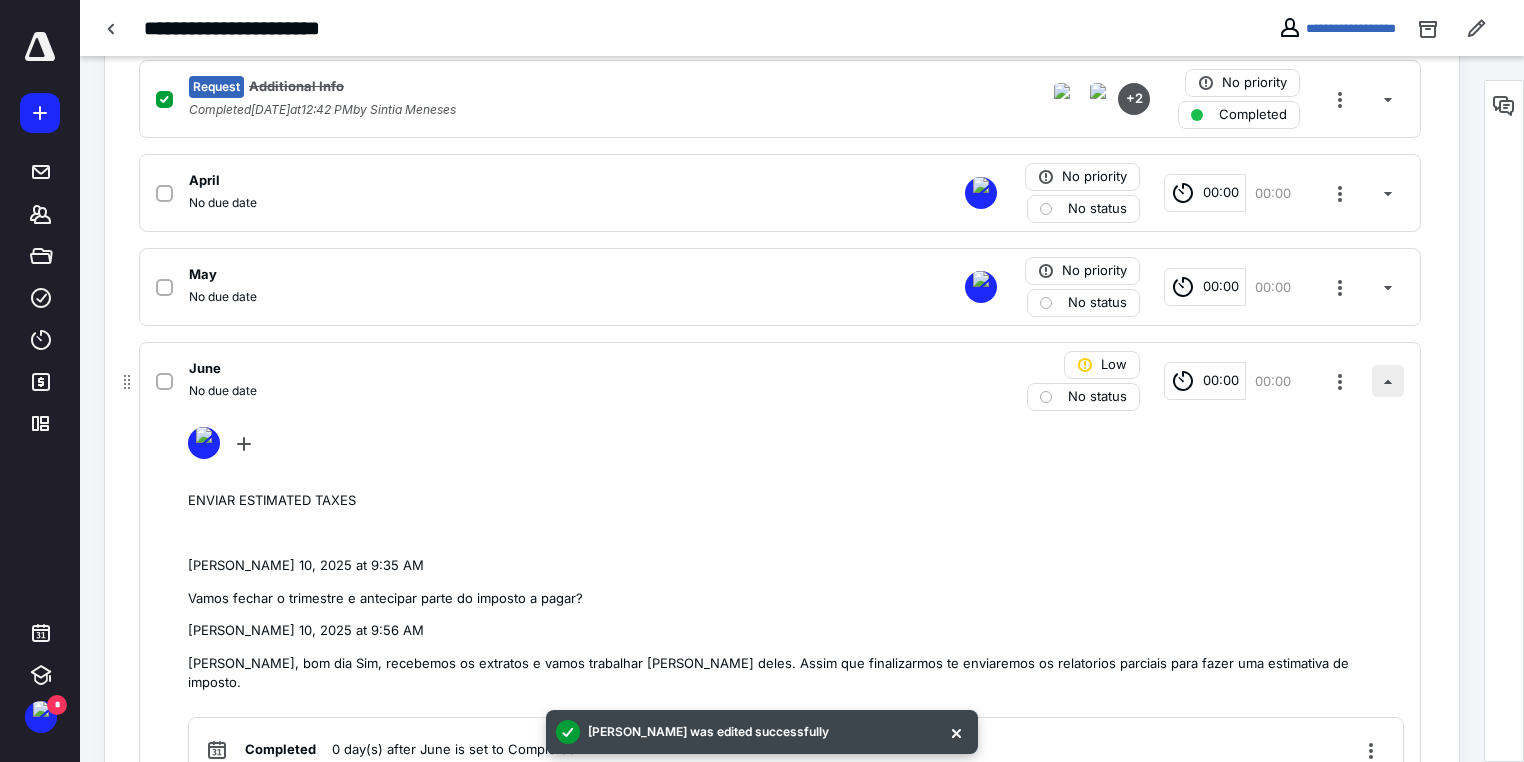 click at bounding box center (1388, 381) 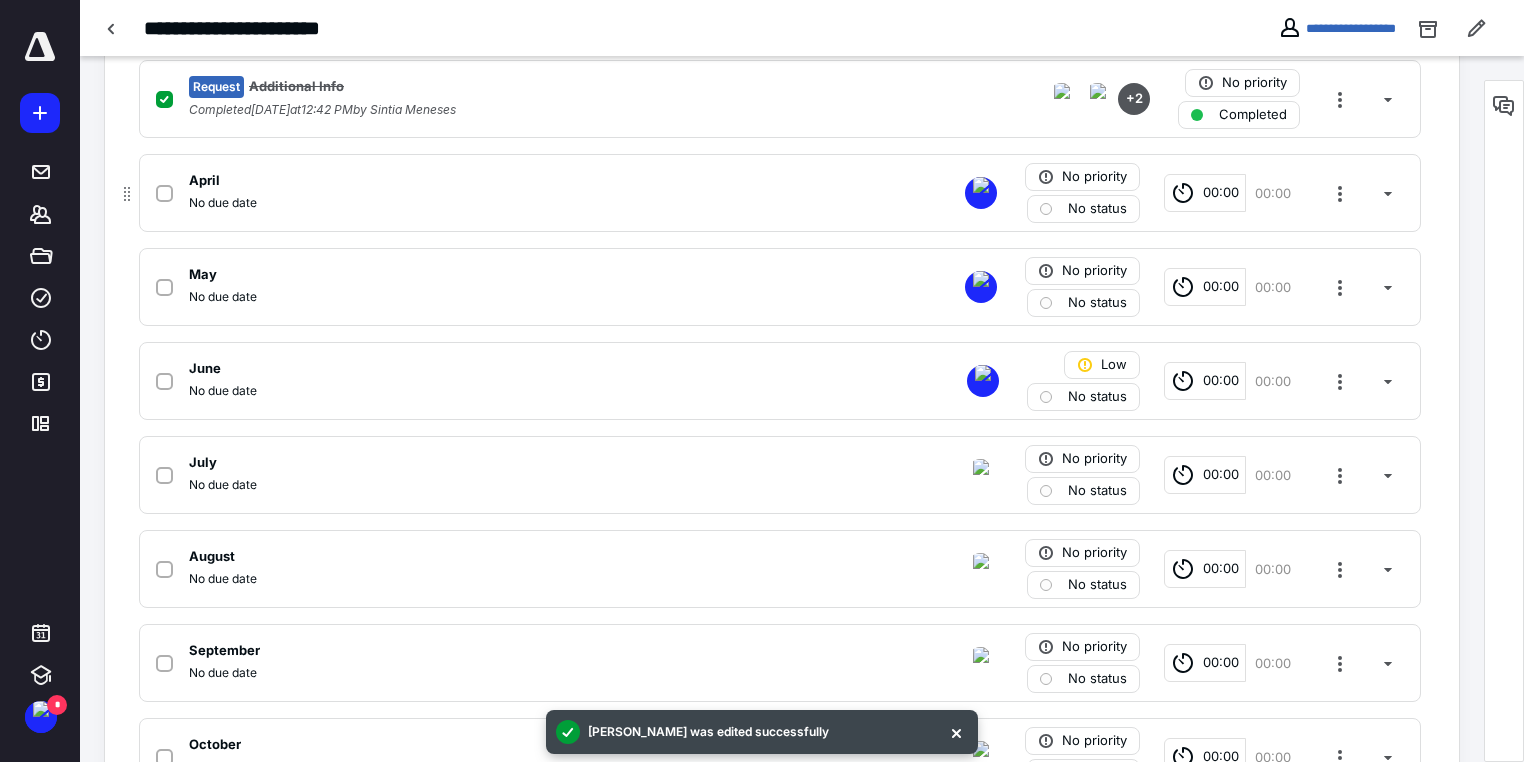 click 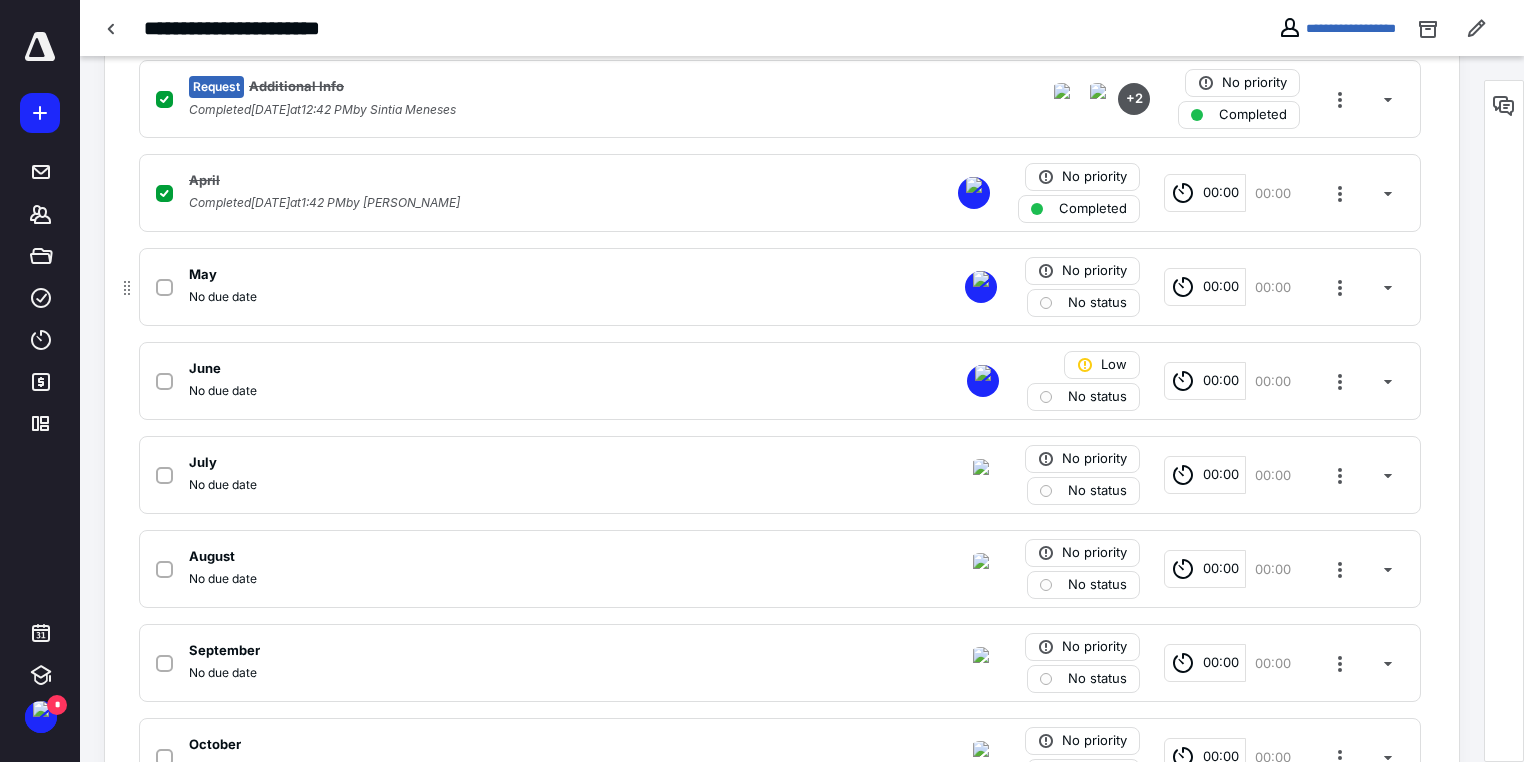 click 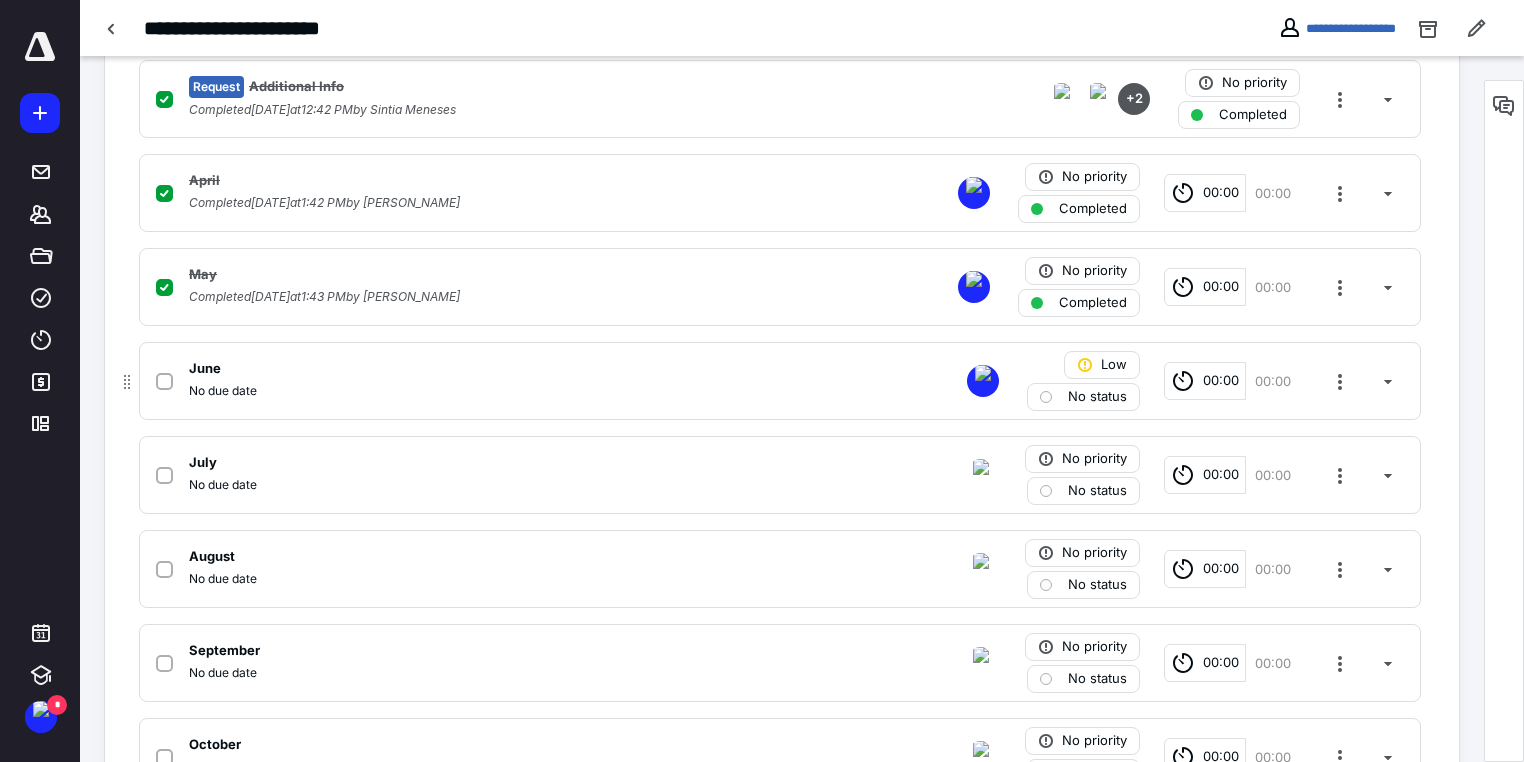 click at bounding box center [164, 382] 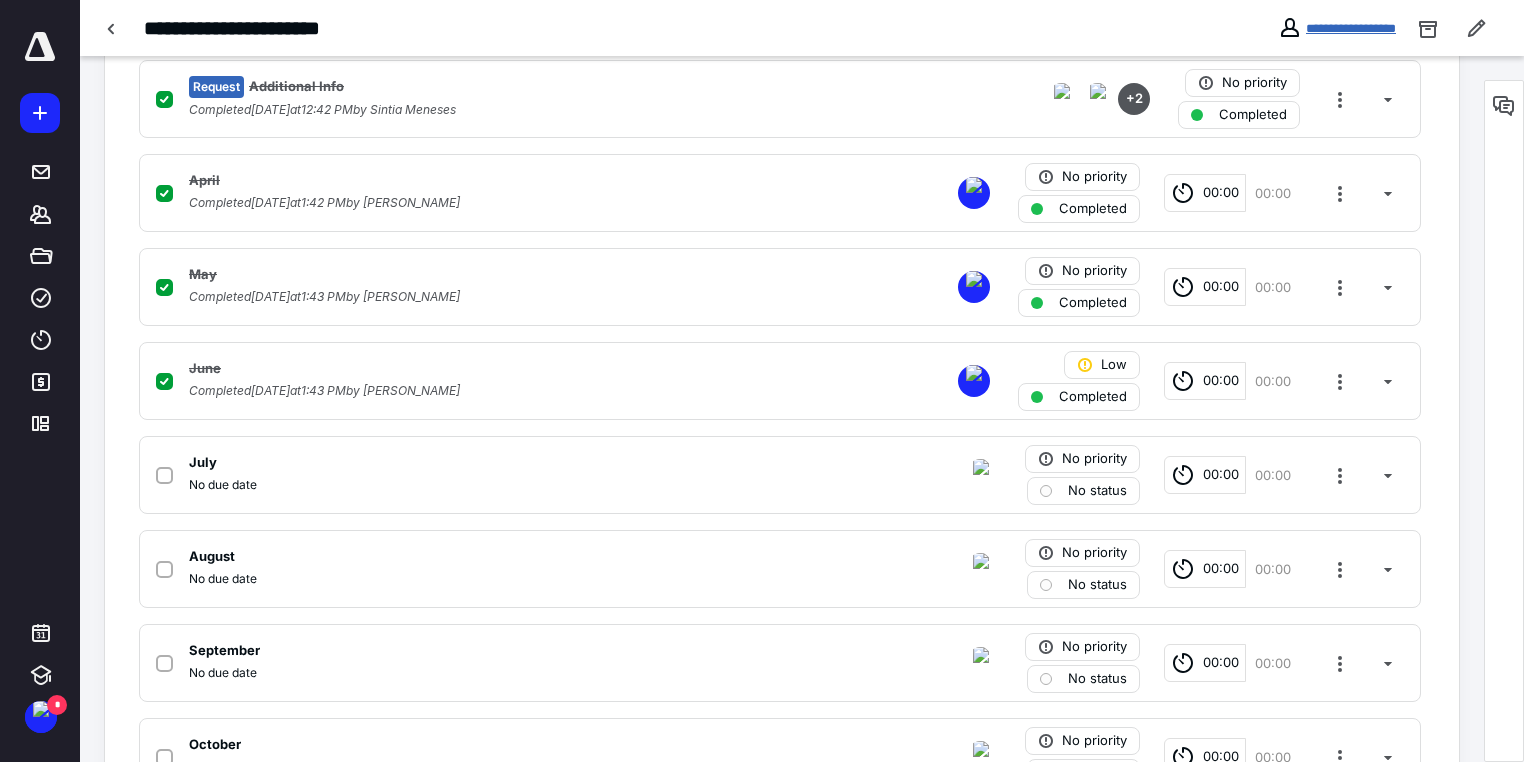 click on "**********" at bounding box center (1351, 28) 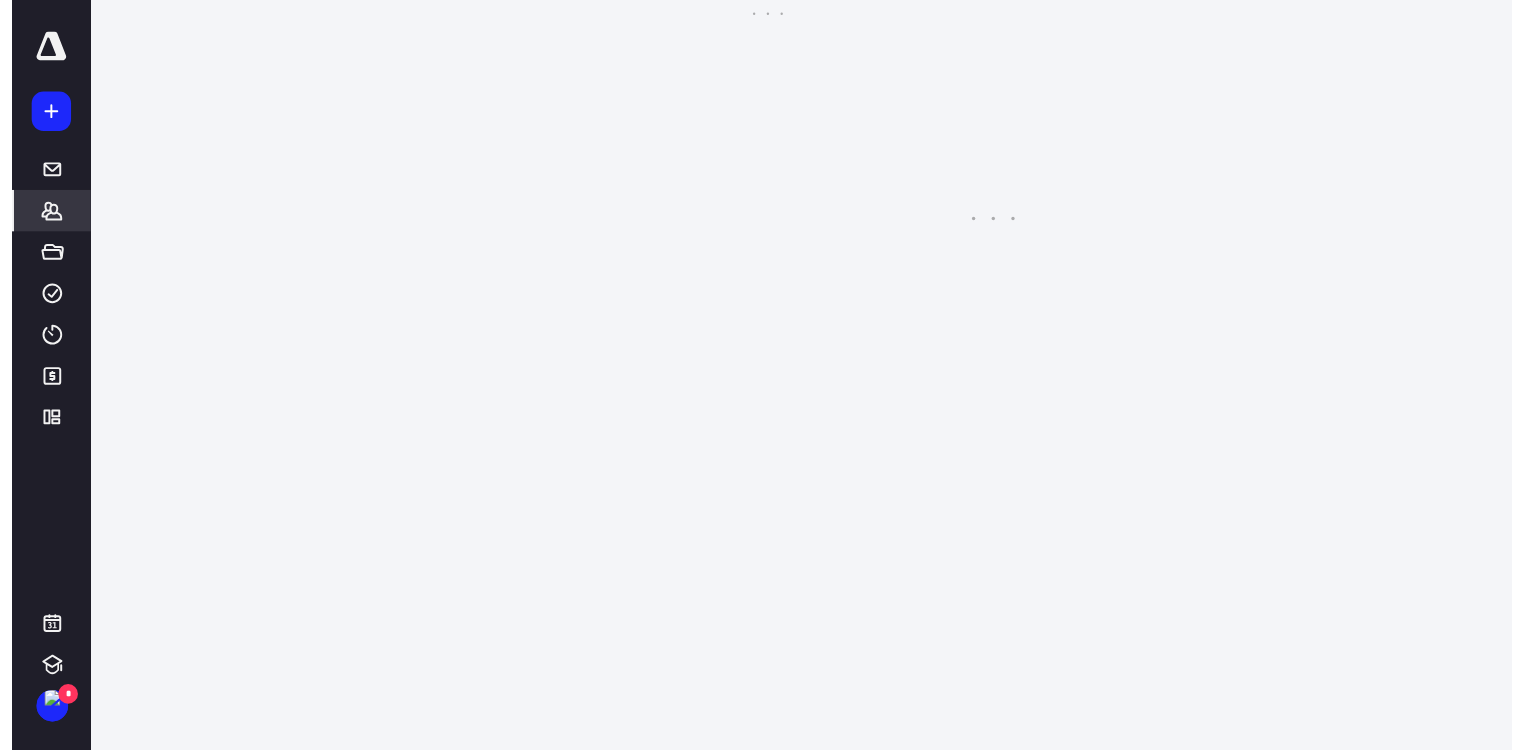 scroll, scrollTop: 0, scrollLeft: 0, axis: both 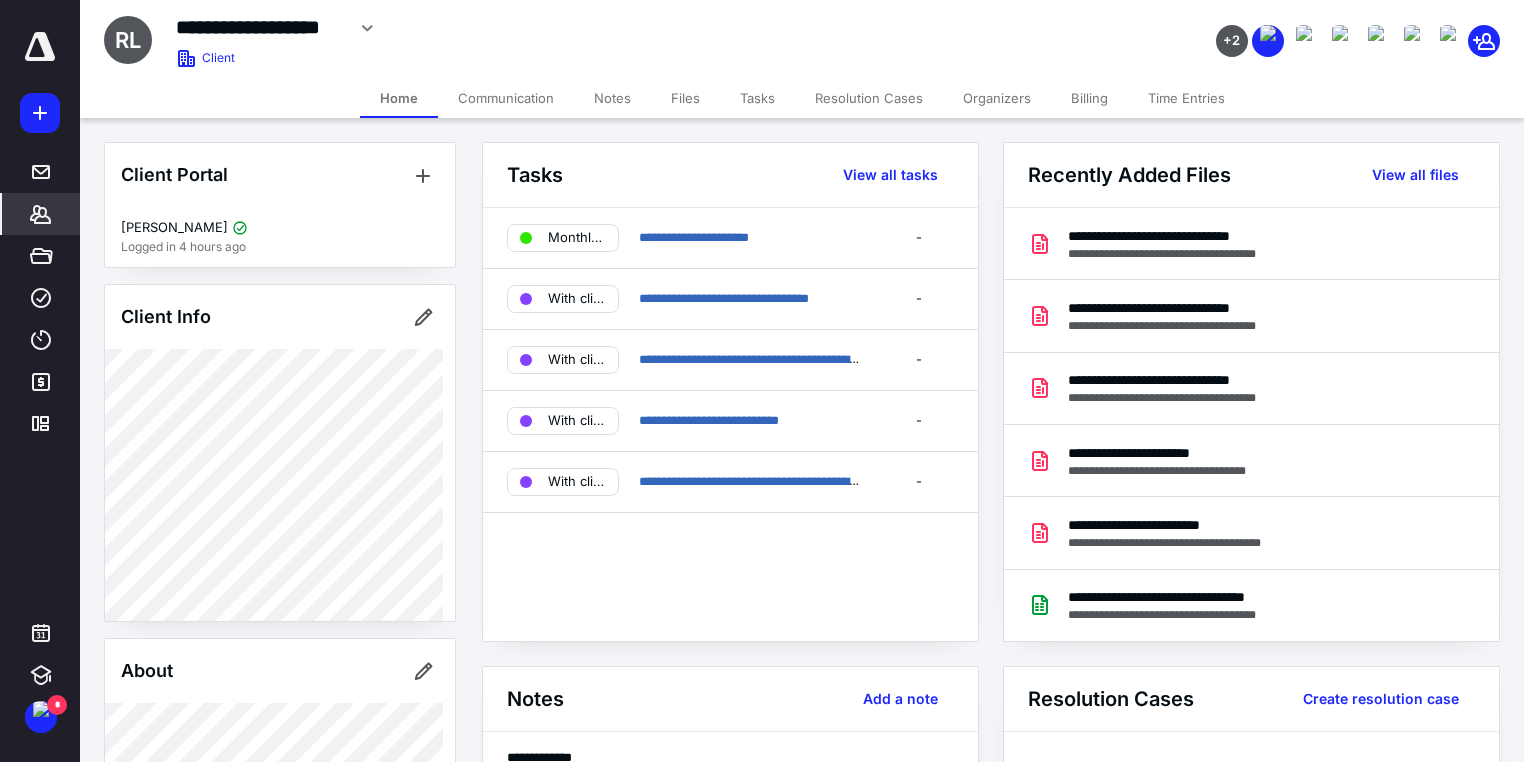 click on "Tasks" at bounding box center [757, 98] 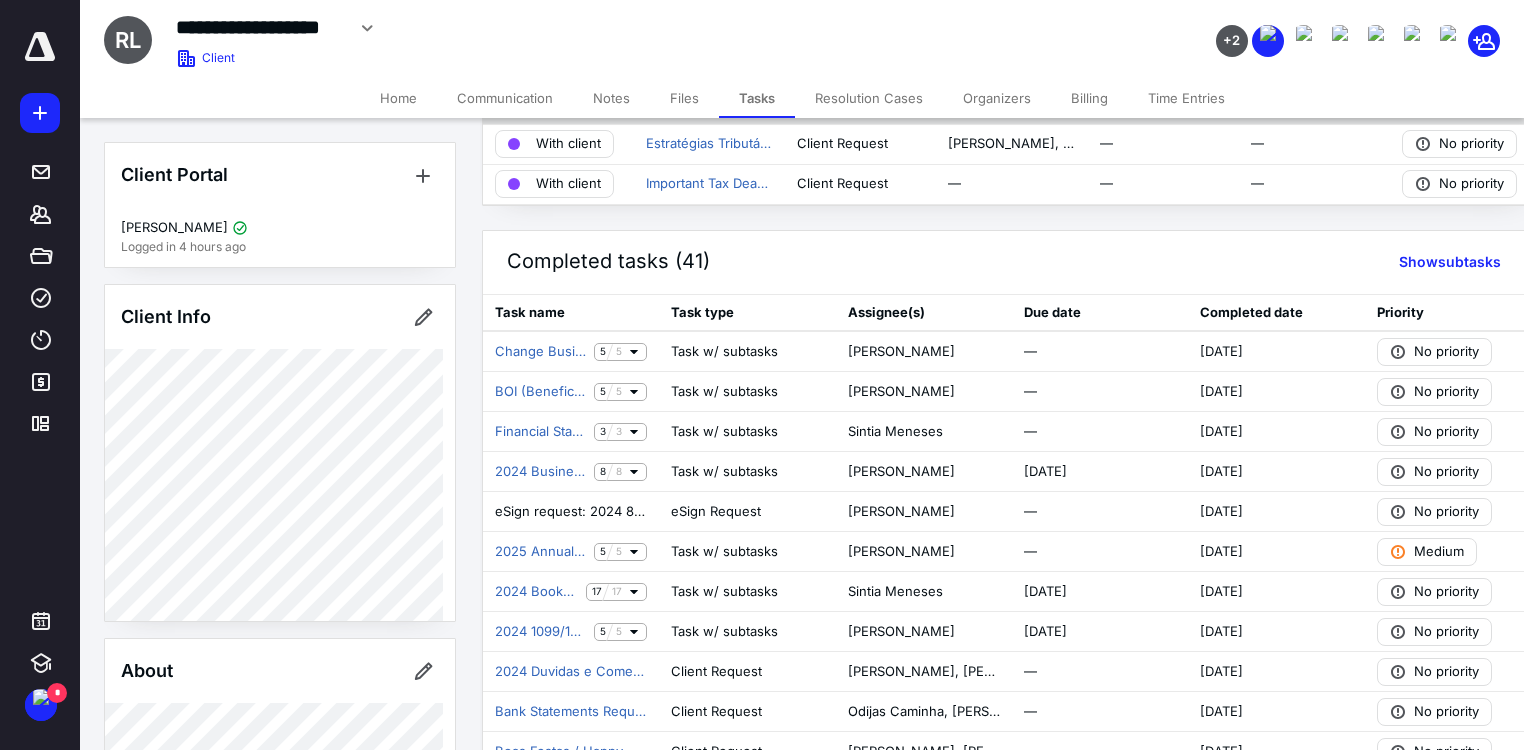 scroll, scrollTop: 320, scrollLeft: 0, axis: vertical 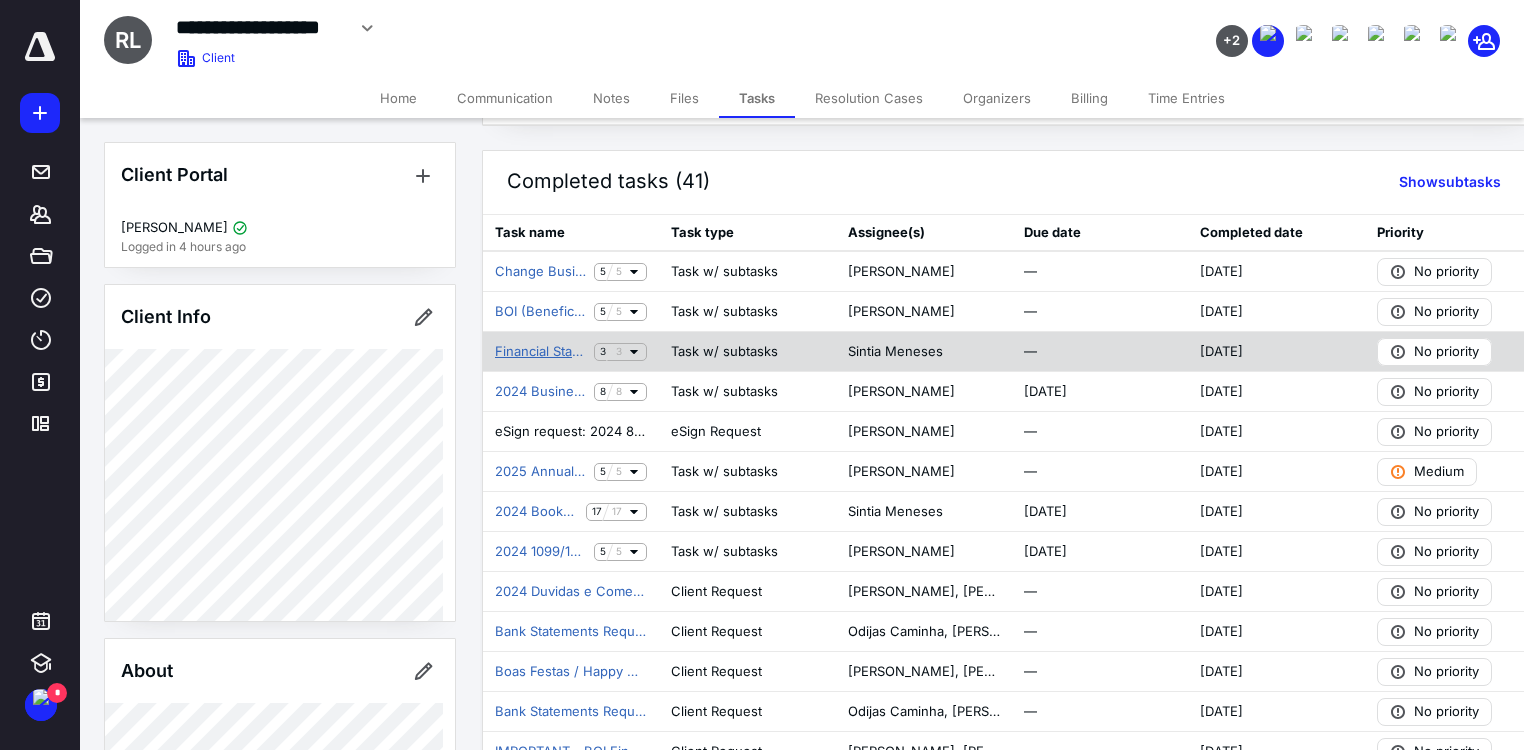 click on "Financial Statement - 1Q" at bounding box center [540, 352] 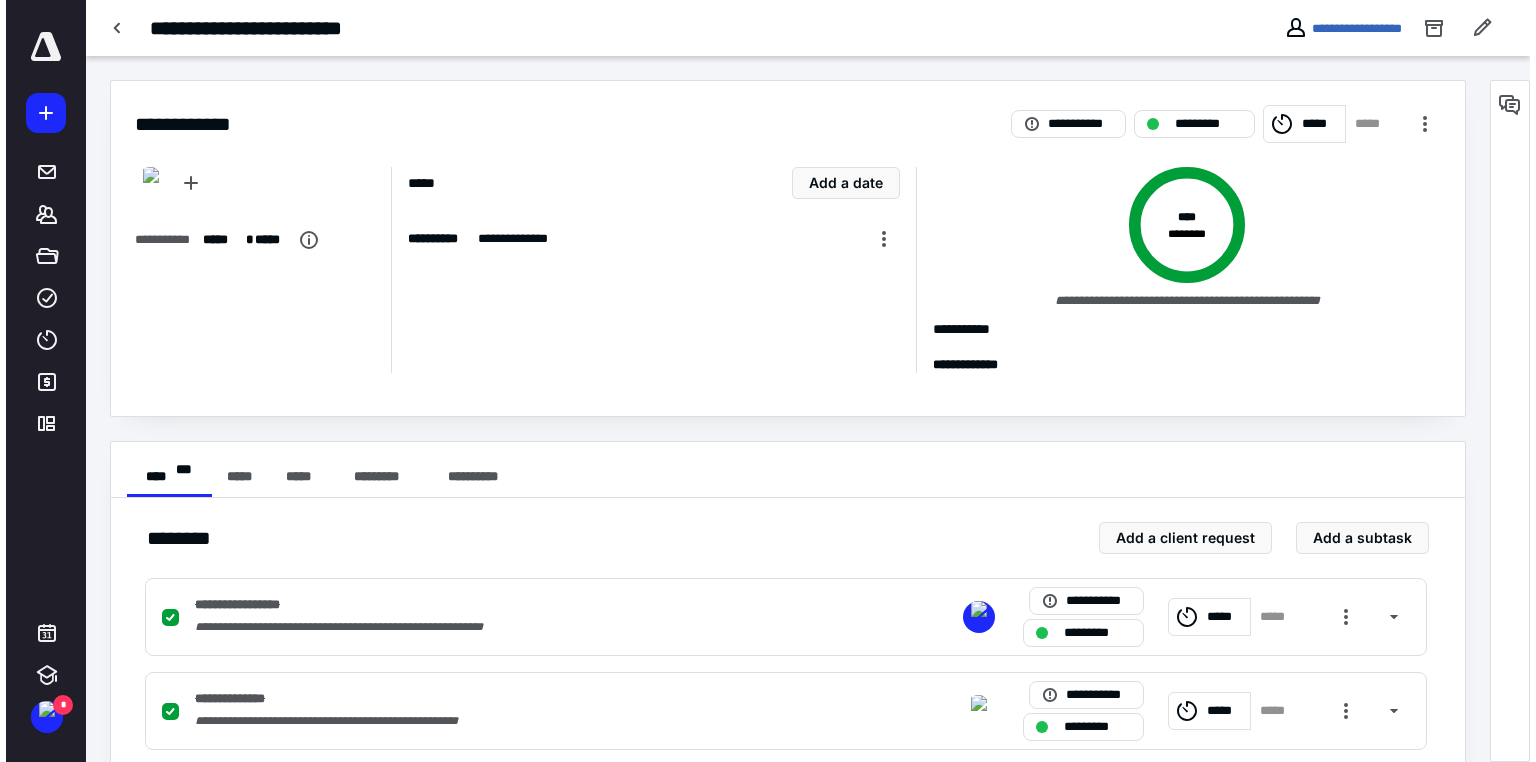scroll, scrollTop: 130, scrollLeft: 0, axis: vertical 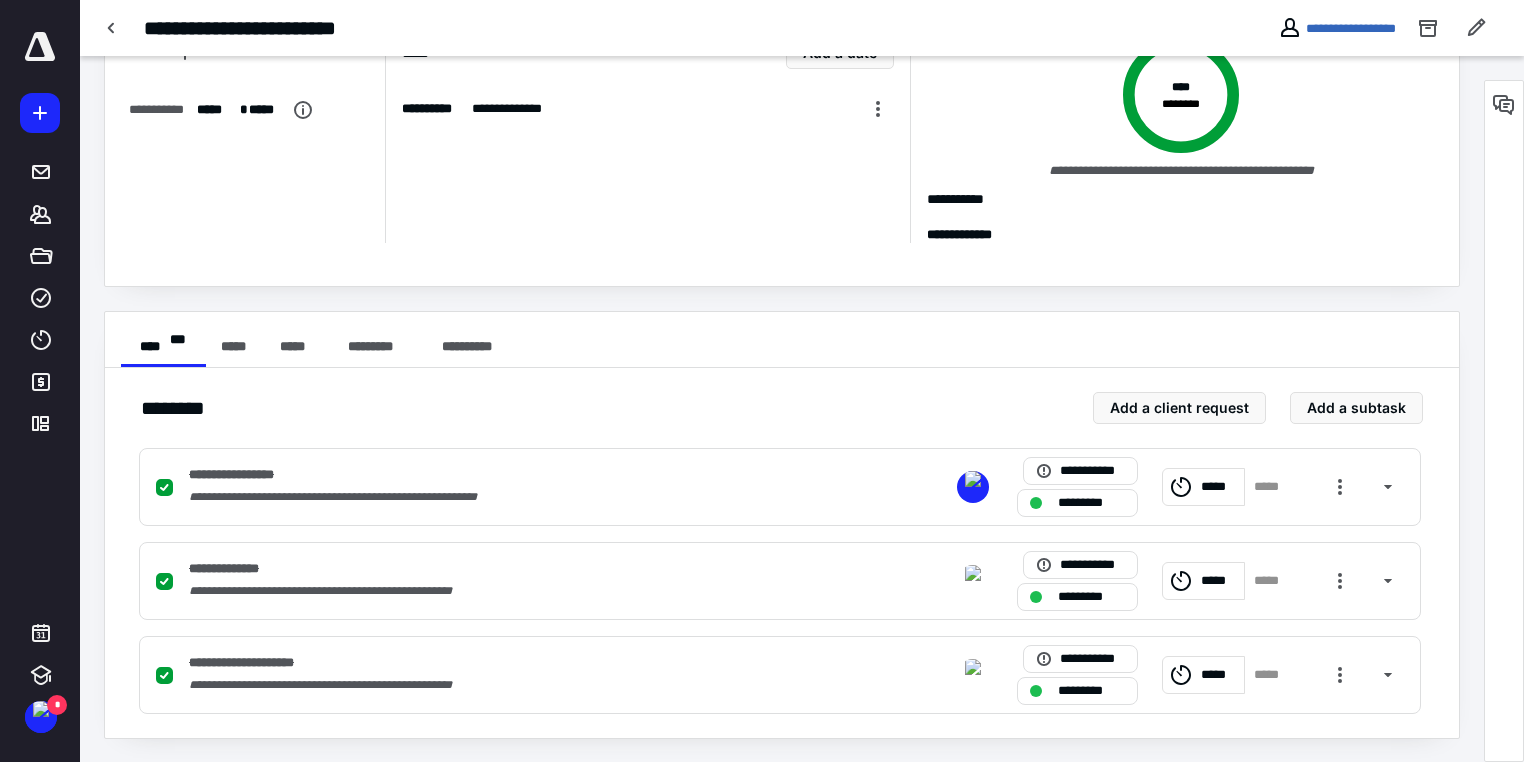 click 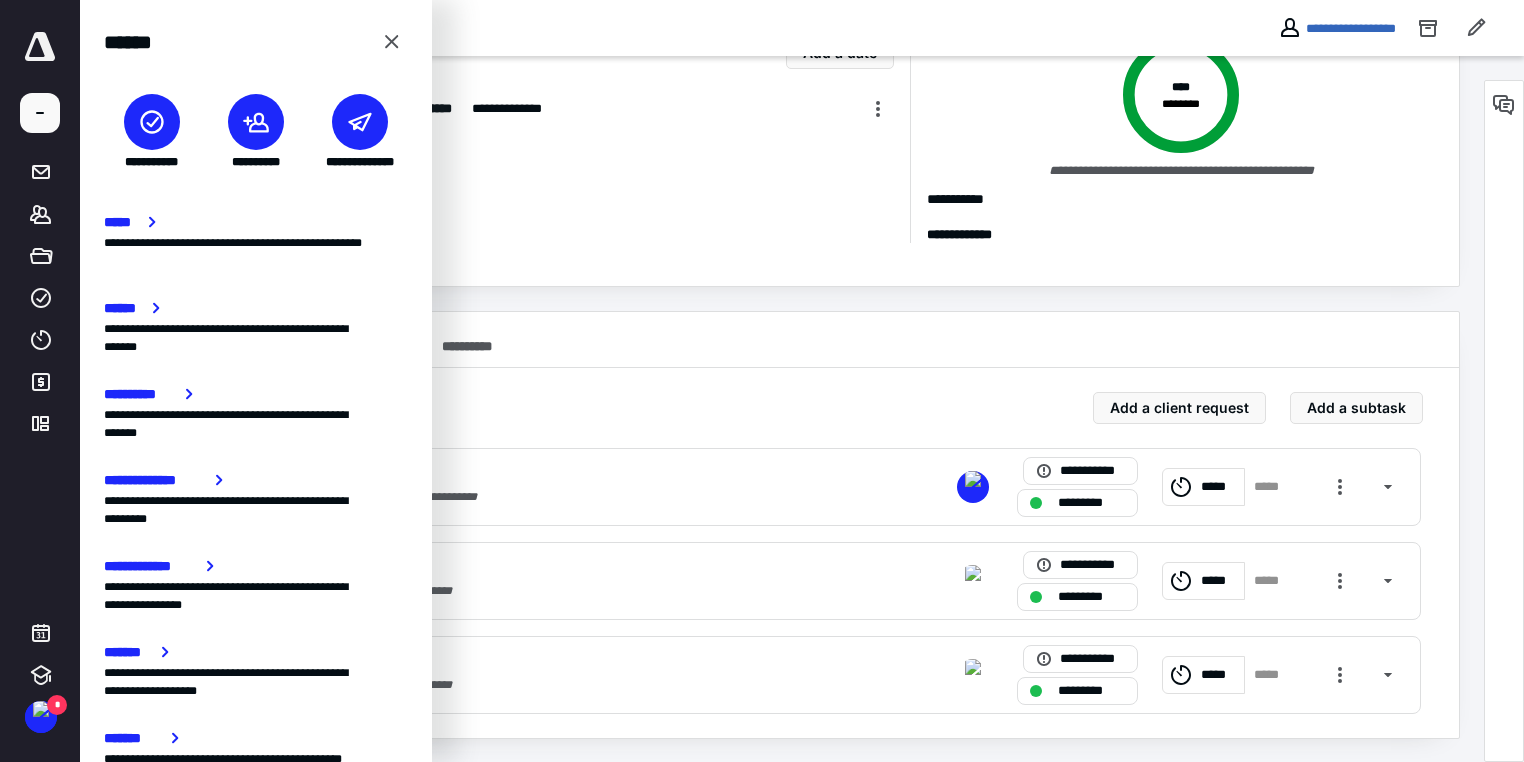click 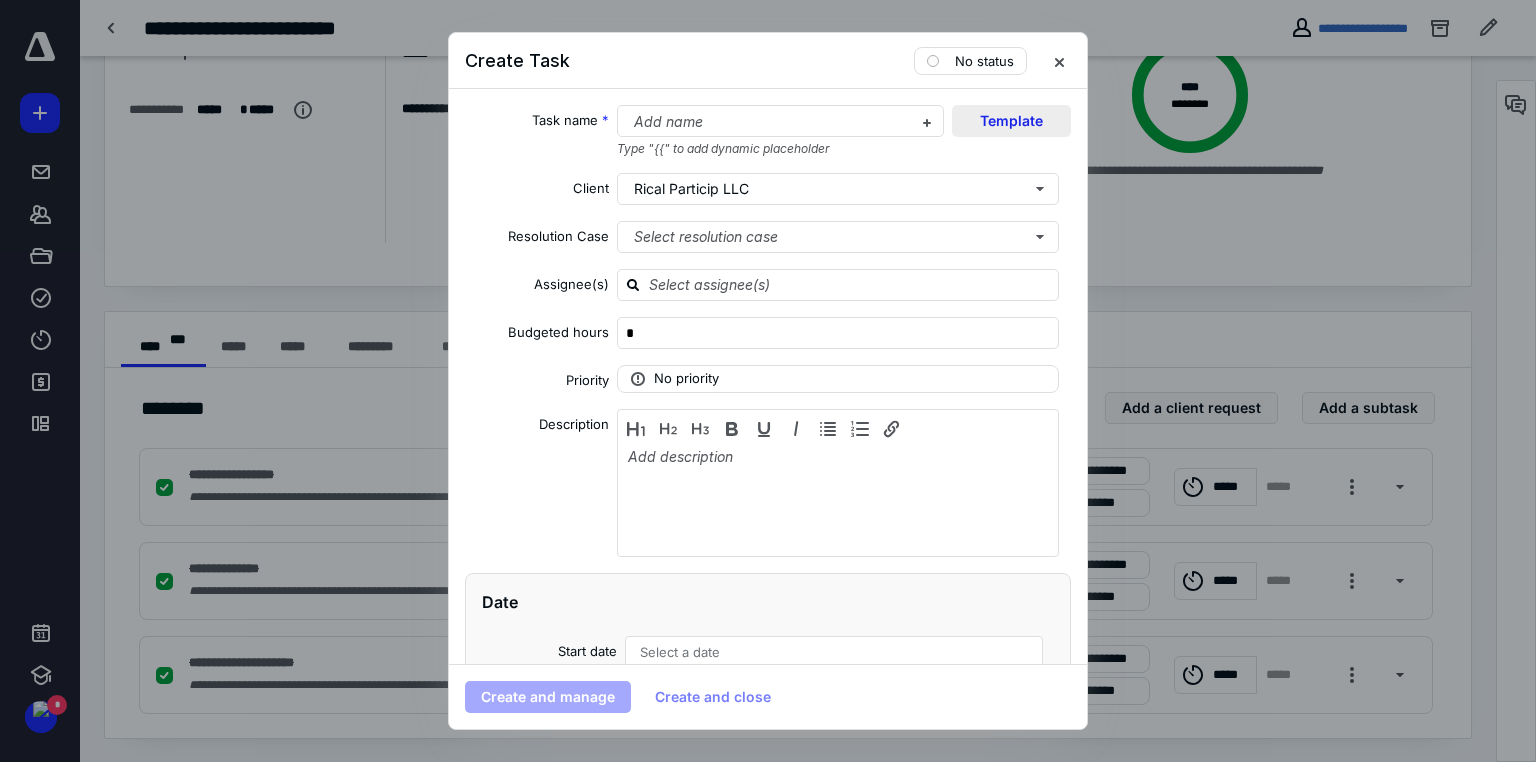 click on "Template" at bounding box center [1011, 121] 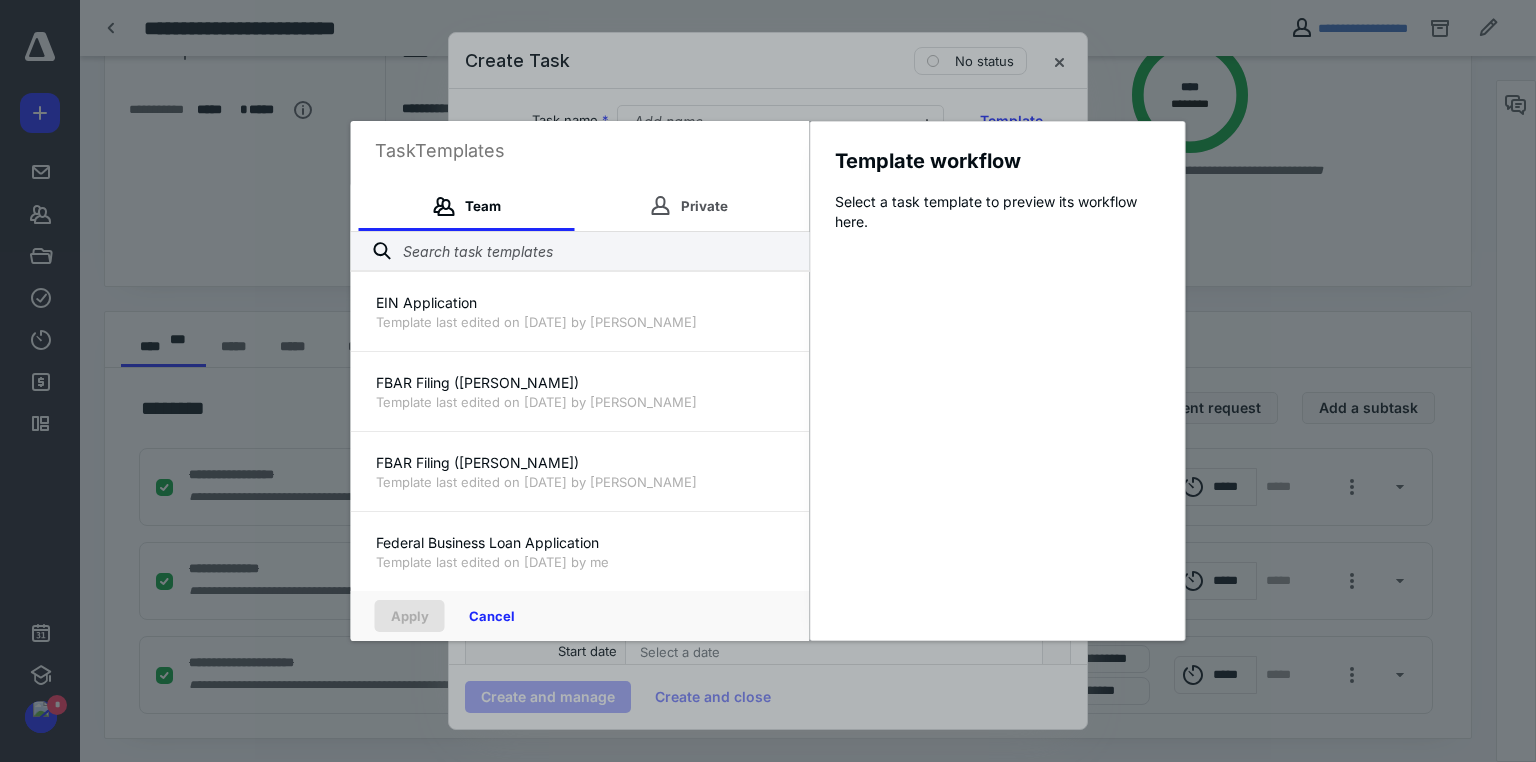 scroll, scrollTop: 3440, scrollLeft: 0, axis: vertical 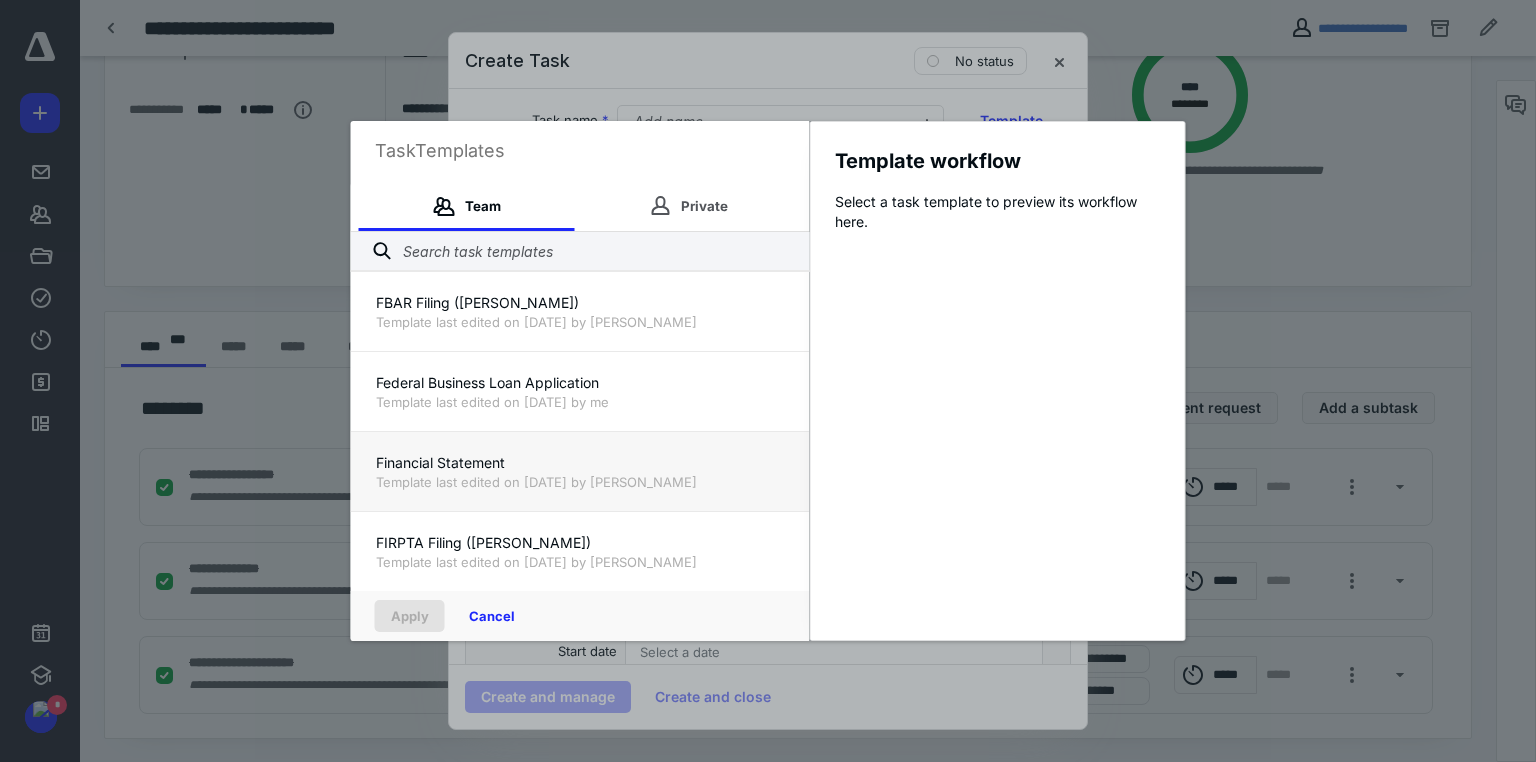 click on "Template last edited on 4/24/2025 by Sintia Meneses" at bounding box center [580, 482] 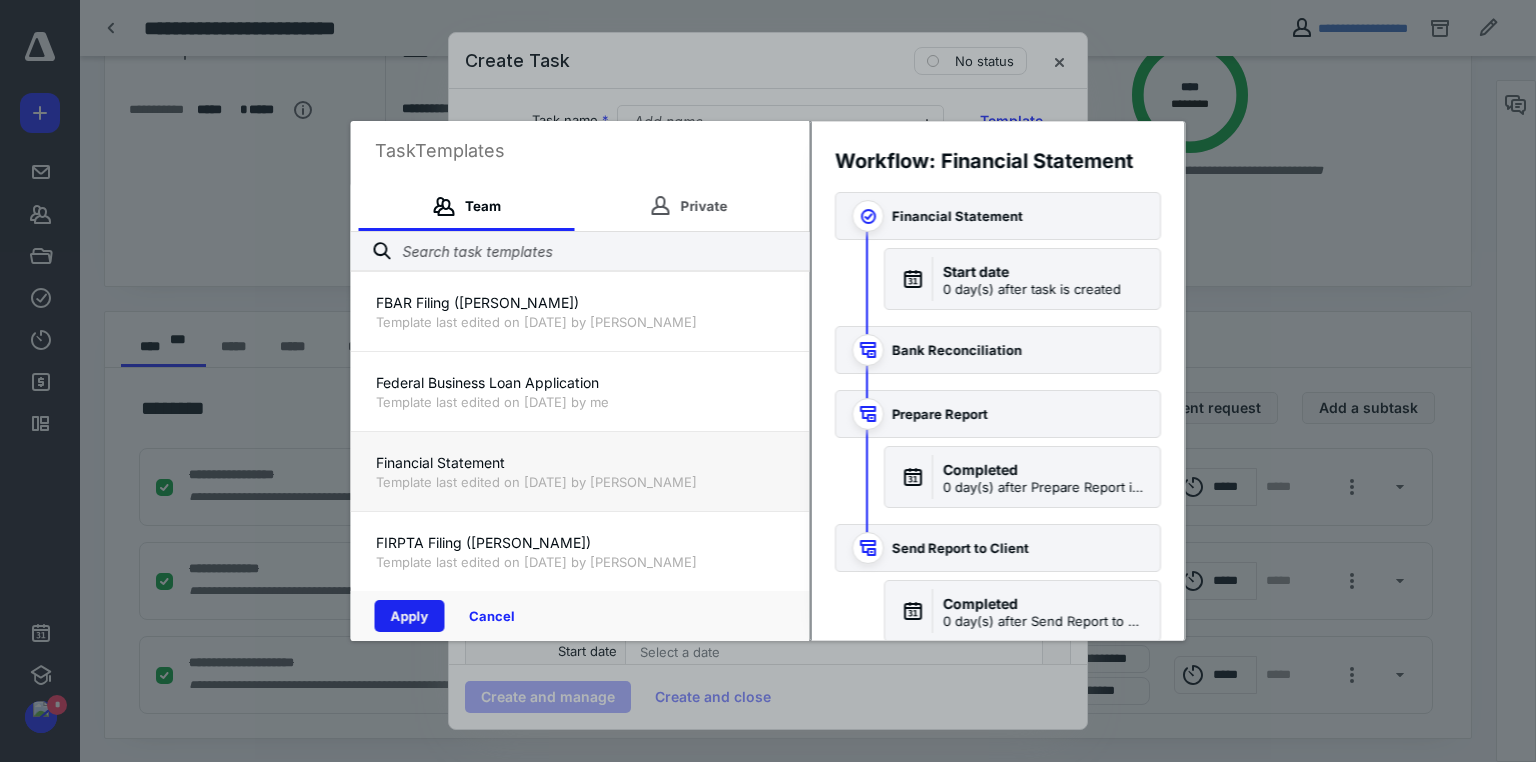 click on "Apply" at bounding box center (410, 616) 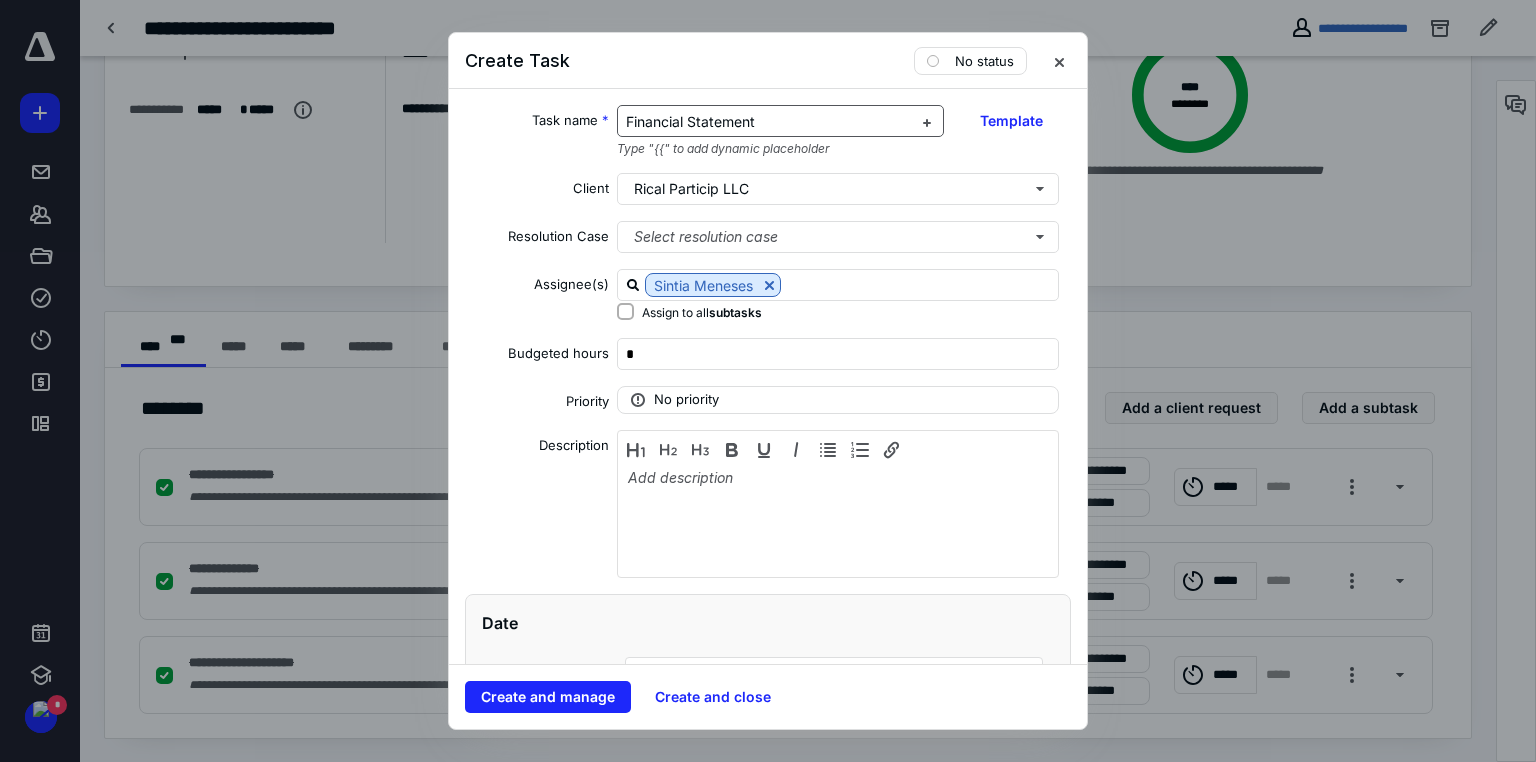 click on "Financial Statement" at bounding box center (769, 122) 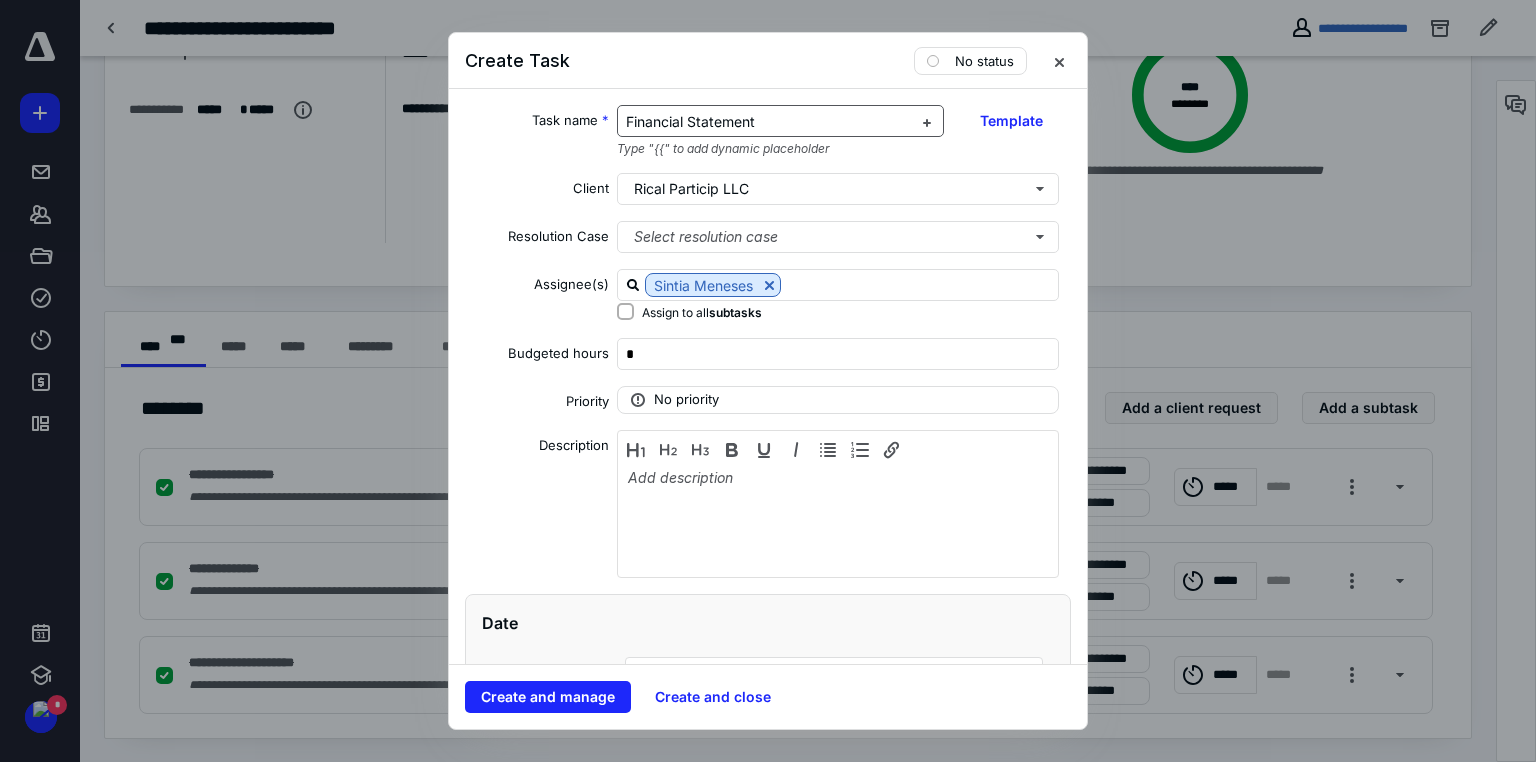 type 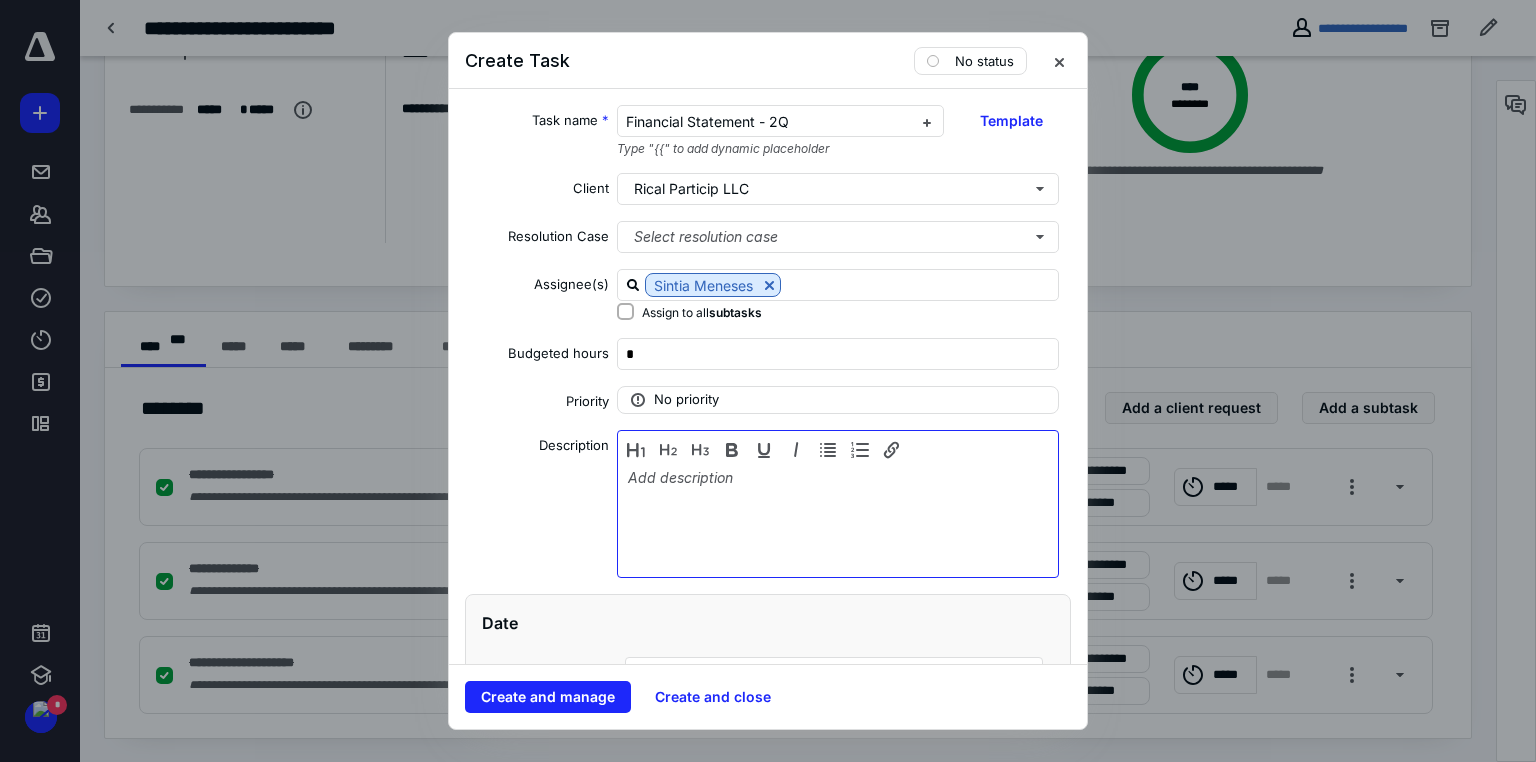 click at bounding box center (838, 519) 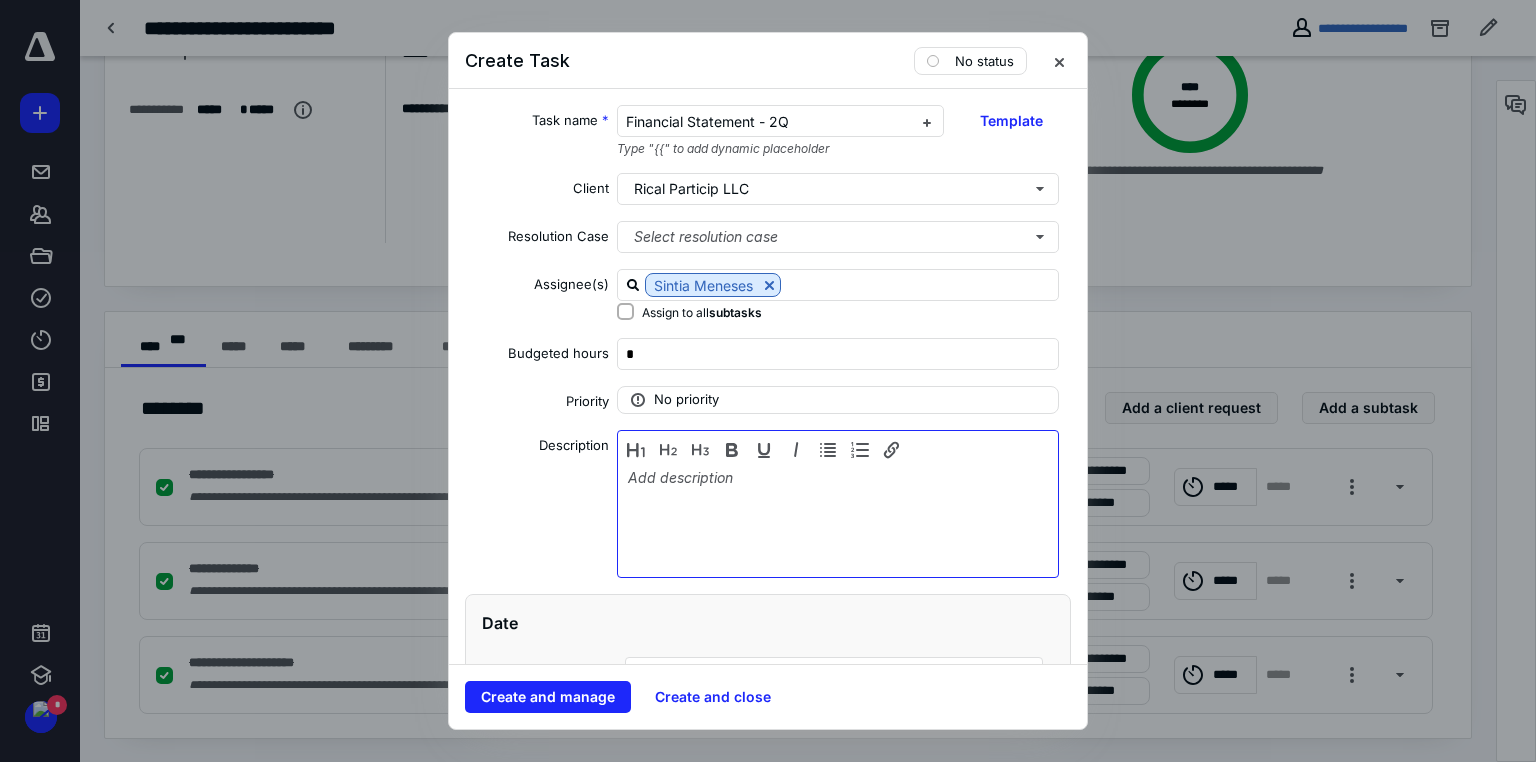 type 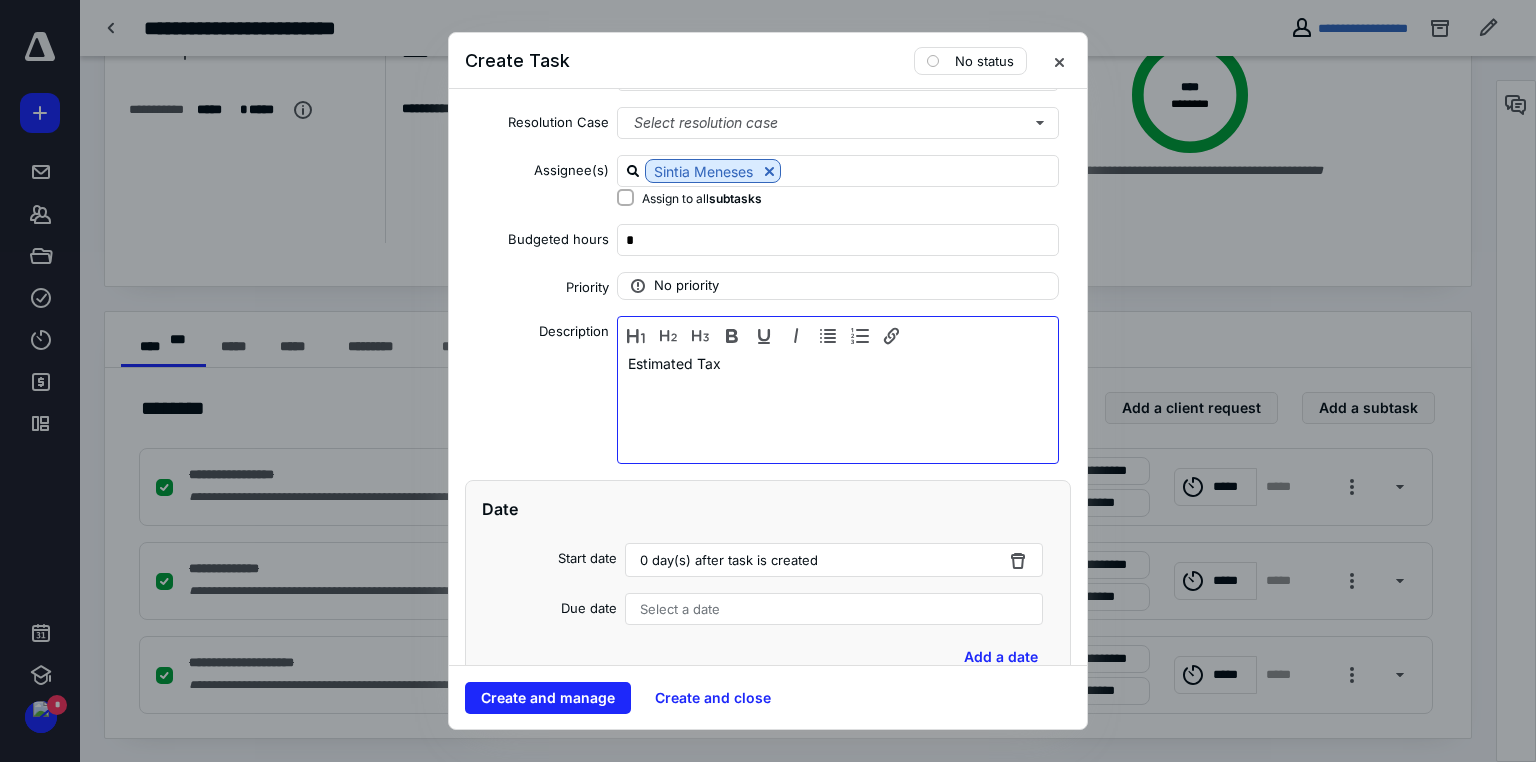 scroll, scrollTop: 0, scrollLeft: 0, axis: both 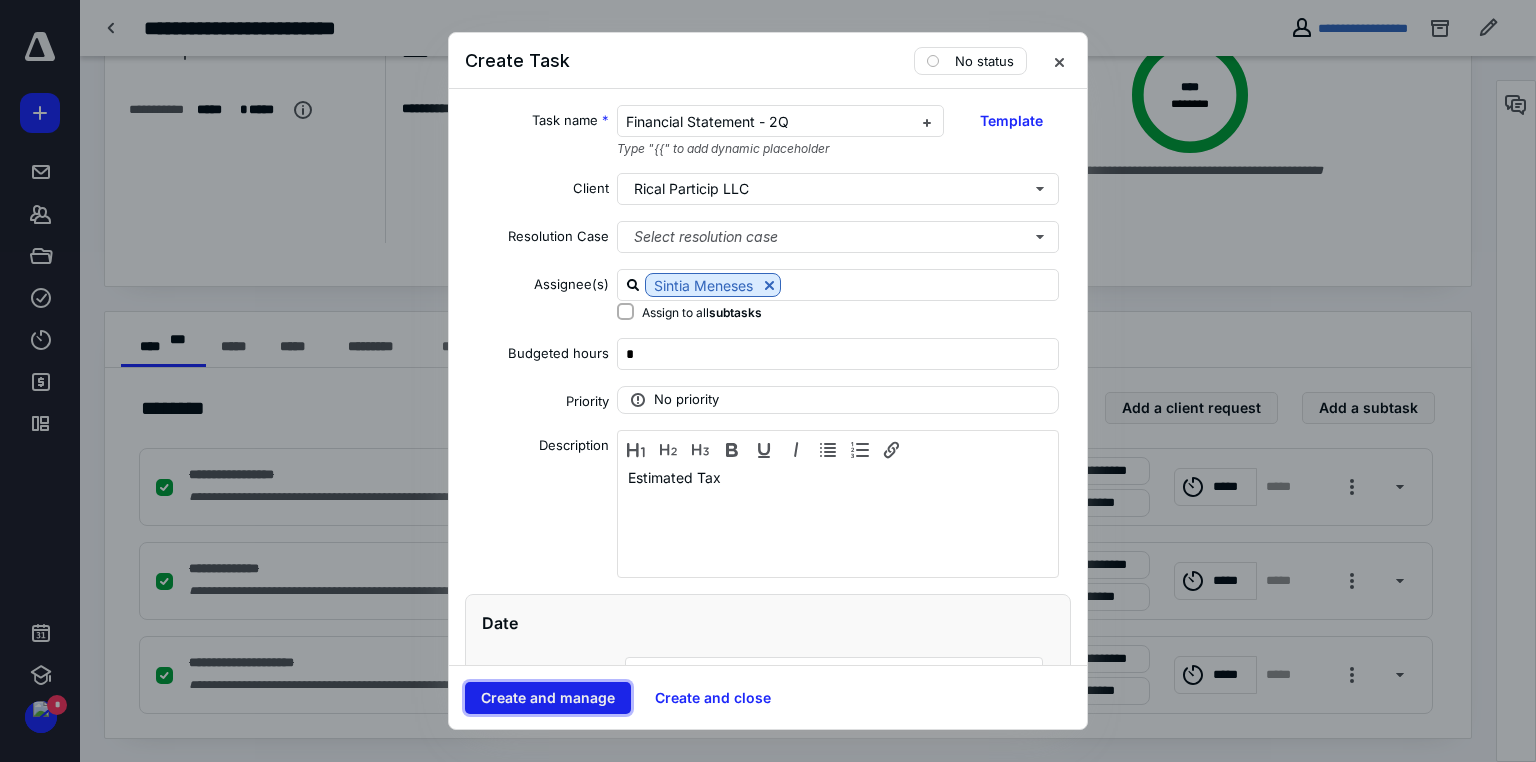 click on "Create and manage" at bounding box center (548, 698) 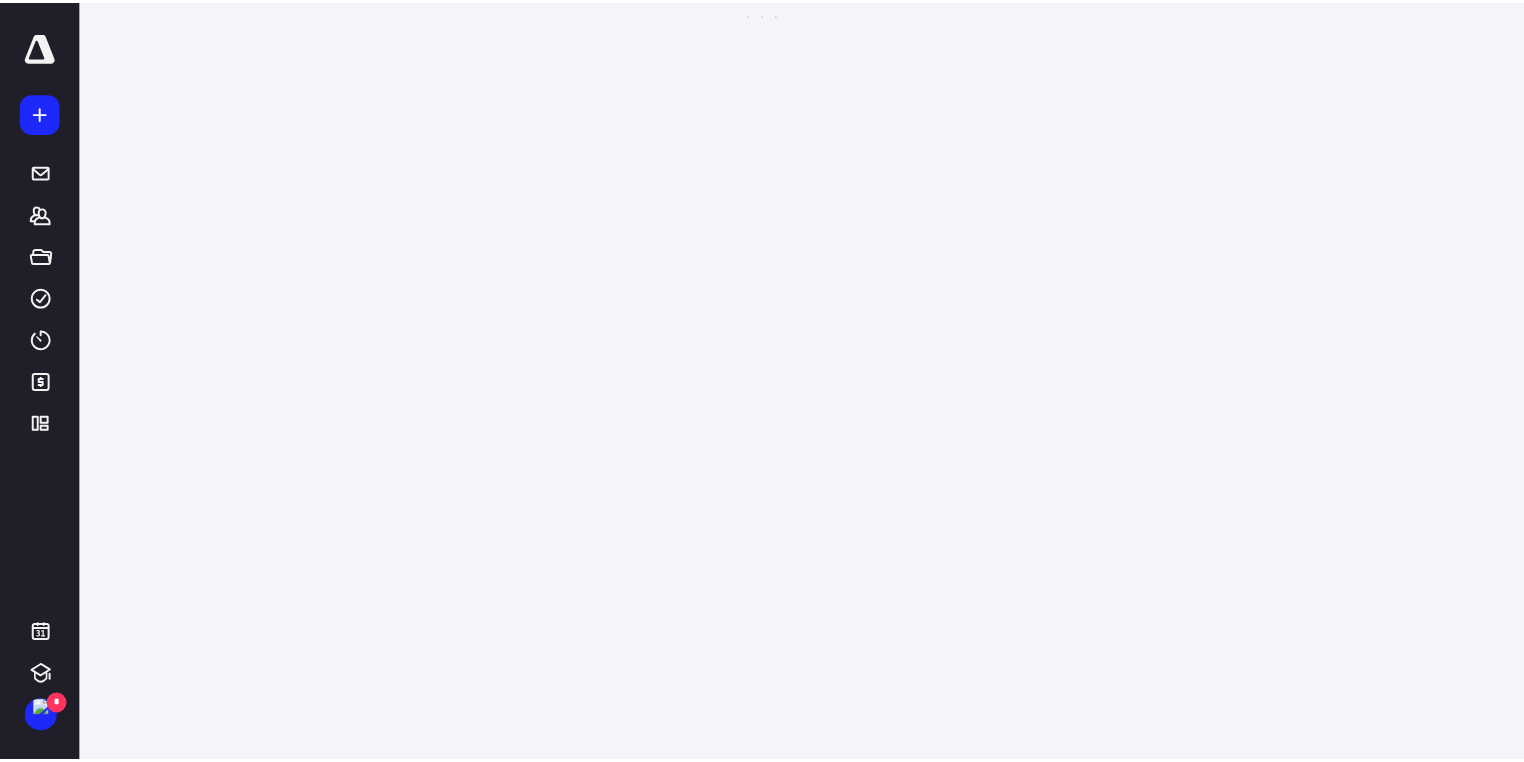 scroll, scrollTop: 0, scrollLeft: 0, axis: both 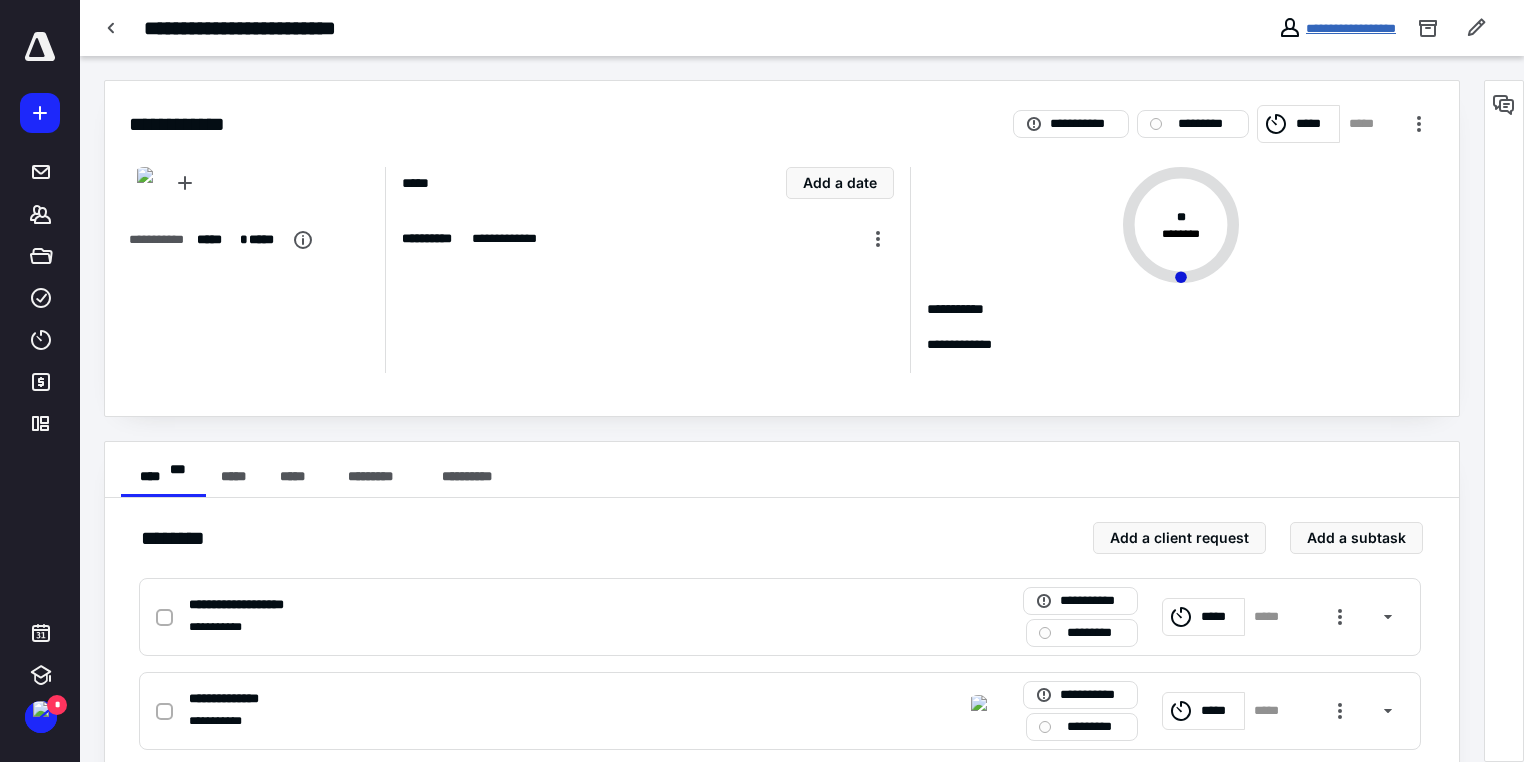 click on "**********" at bounding box center [1351, 28] 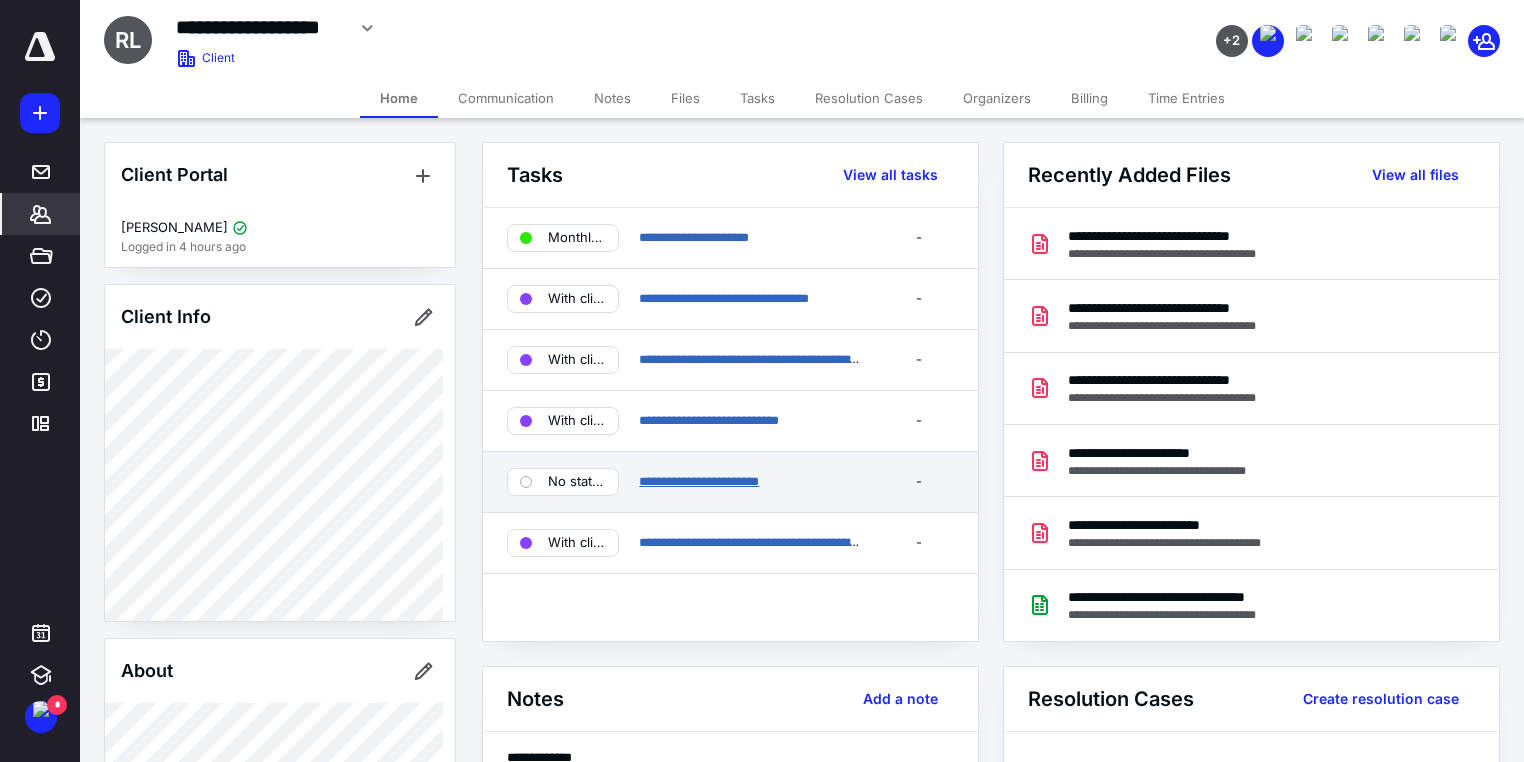 click on "**********" at bounding box center (699, 481) 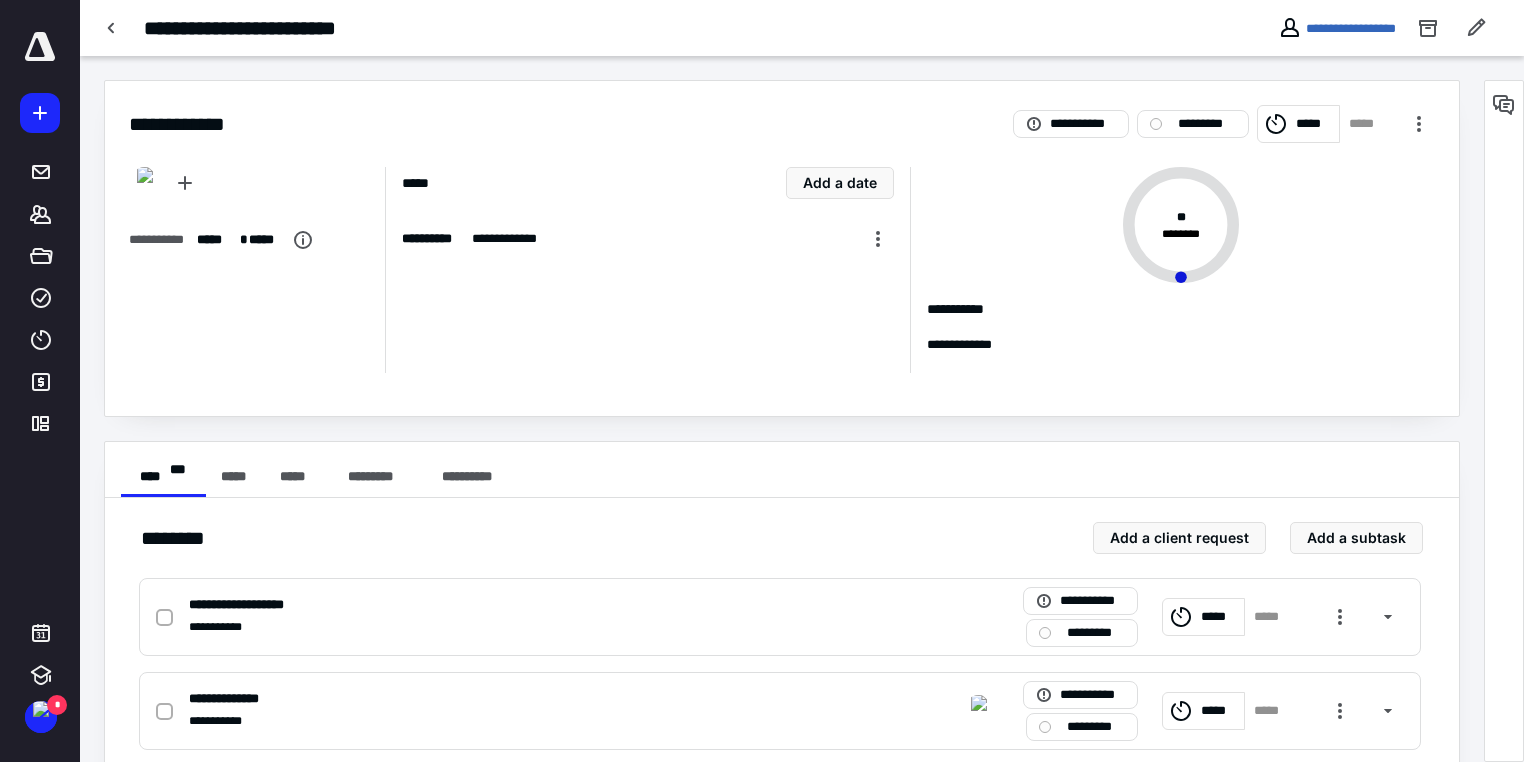 scroll, scrollTop: 130, scrollLeft: 0, axis: vertical 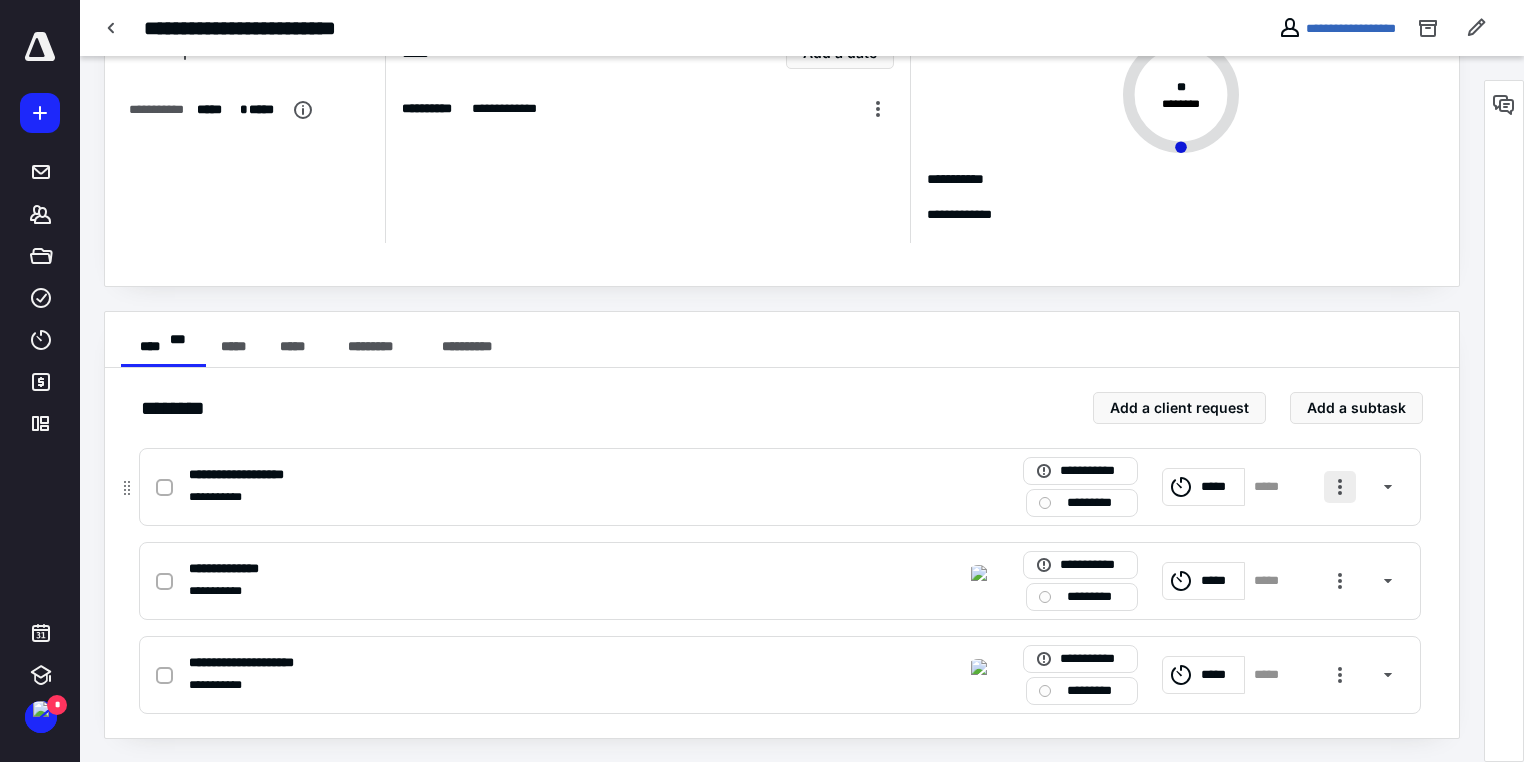 click at bounding box center [1340, 487] 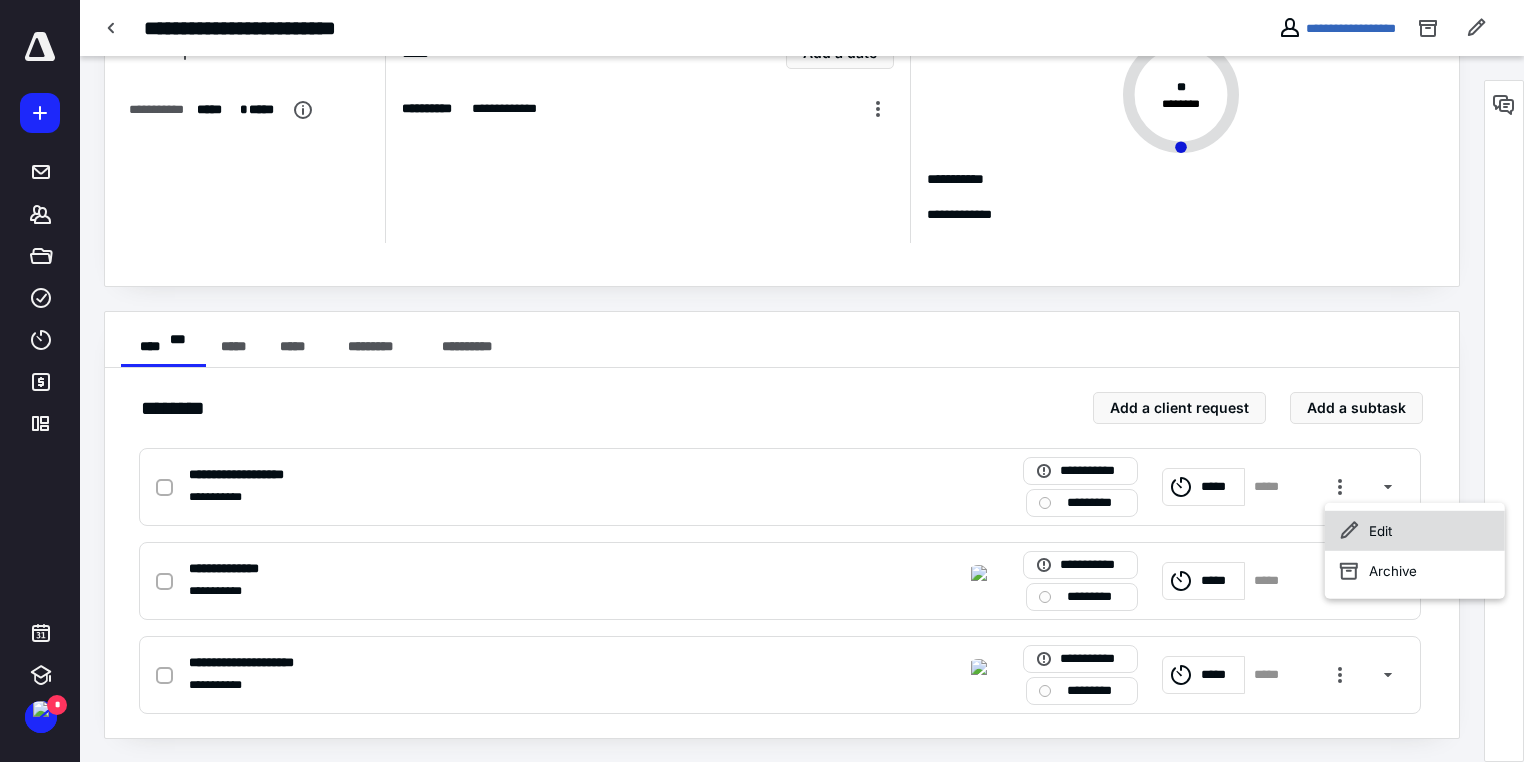 click on "Edit" at bounding box center (1415, 531) 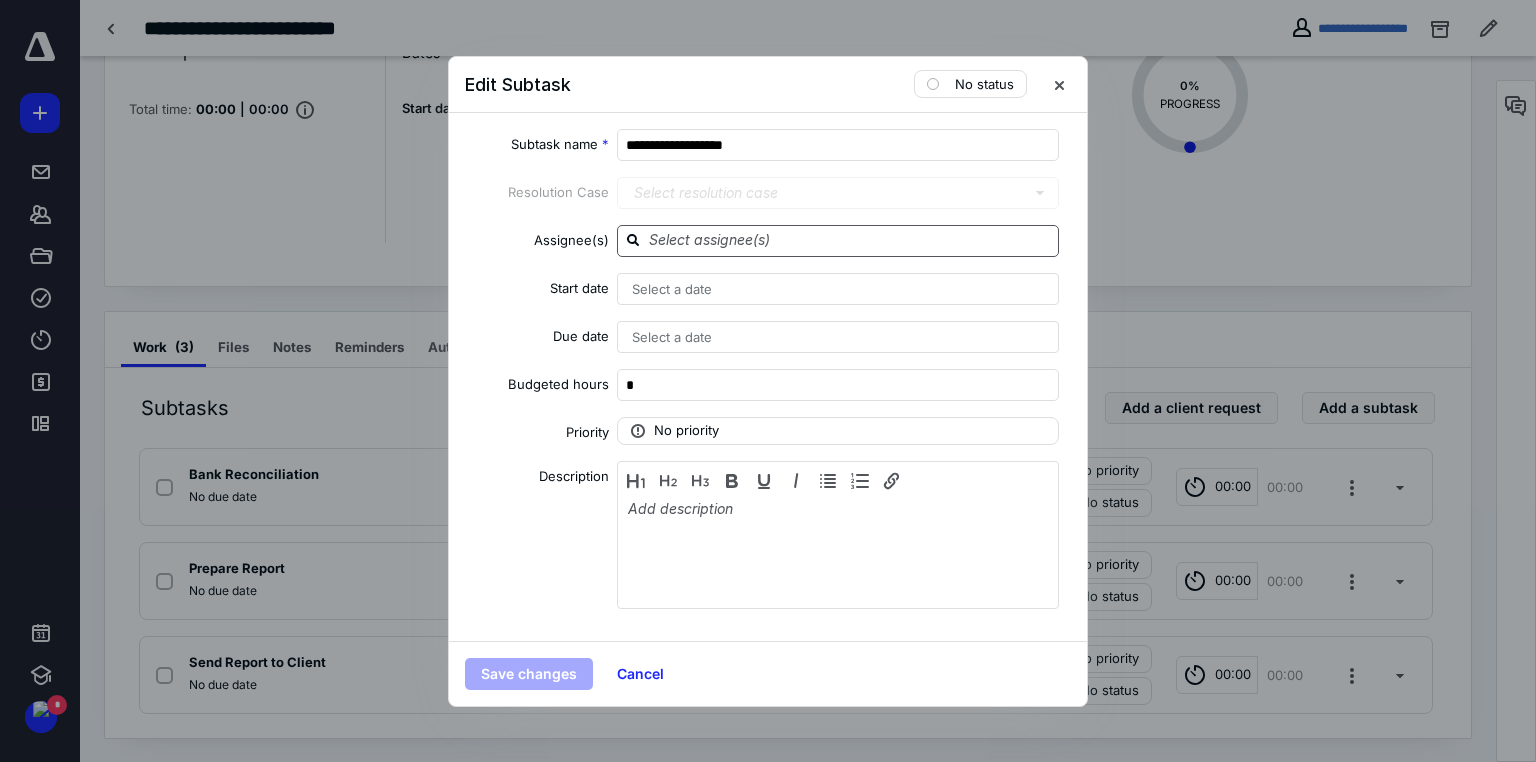 click at bounding box center (850, 240) 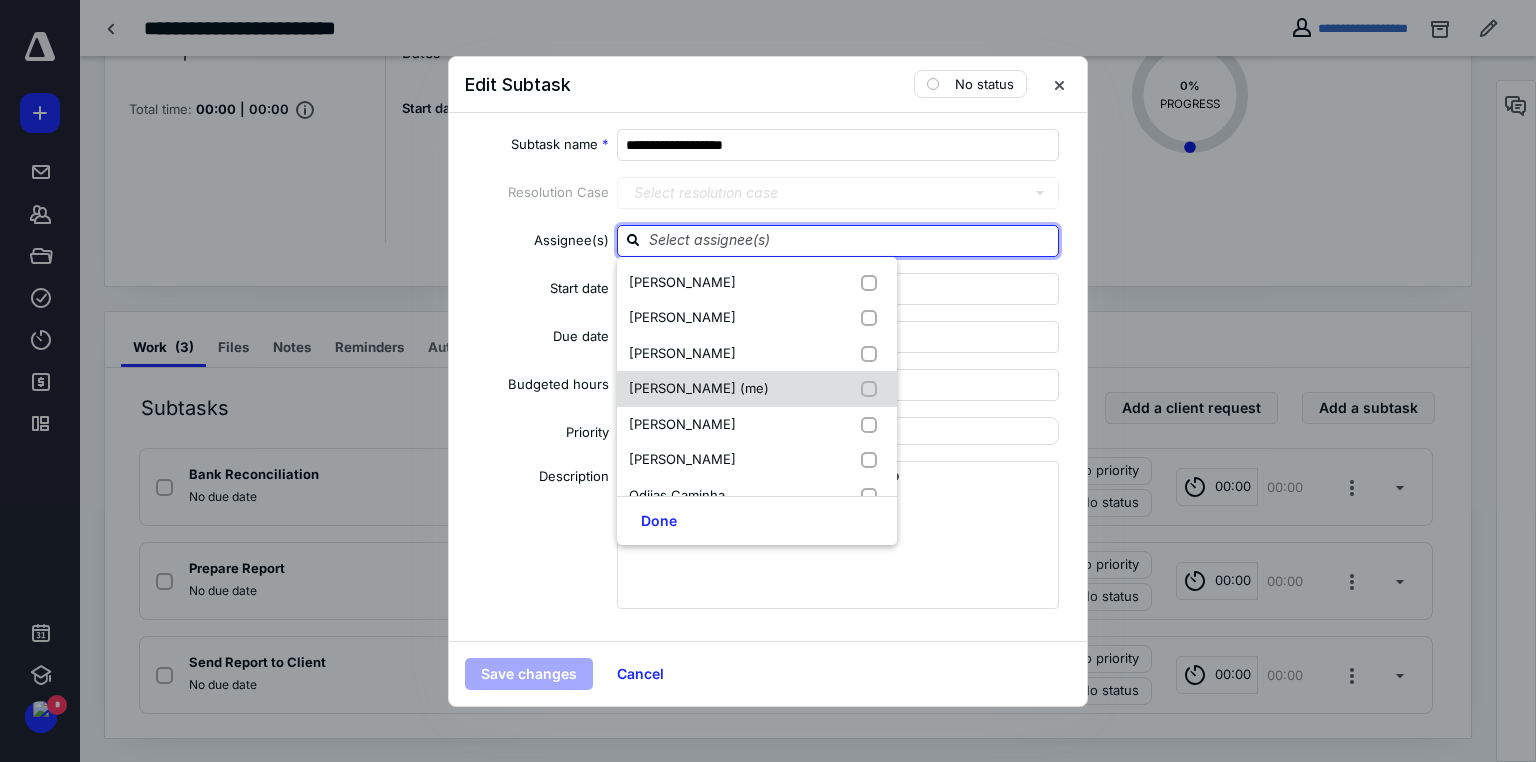click at bounding box center (873, 389) 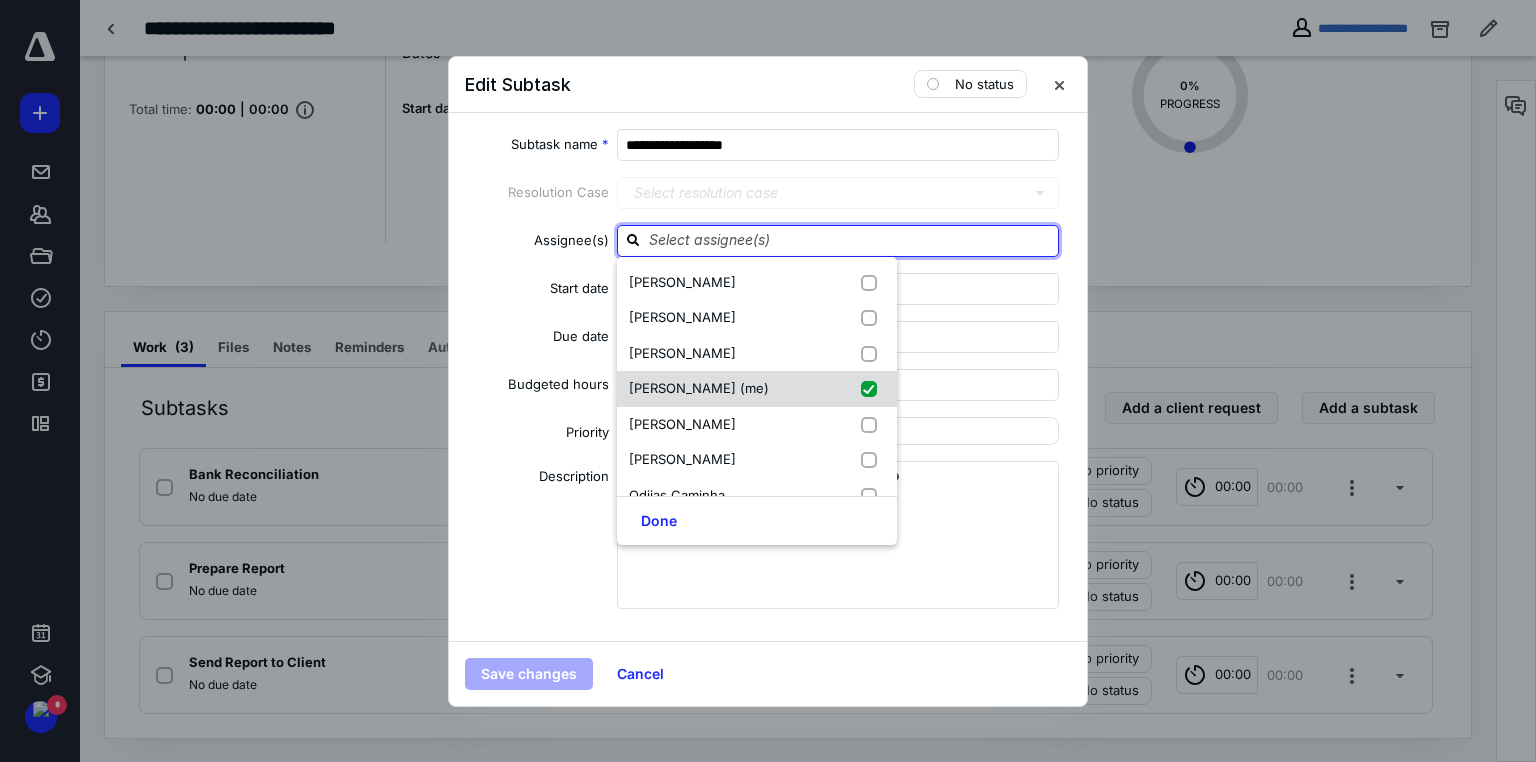 checkbox on "true" 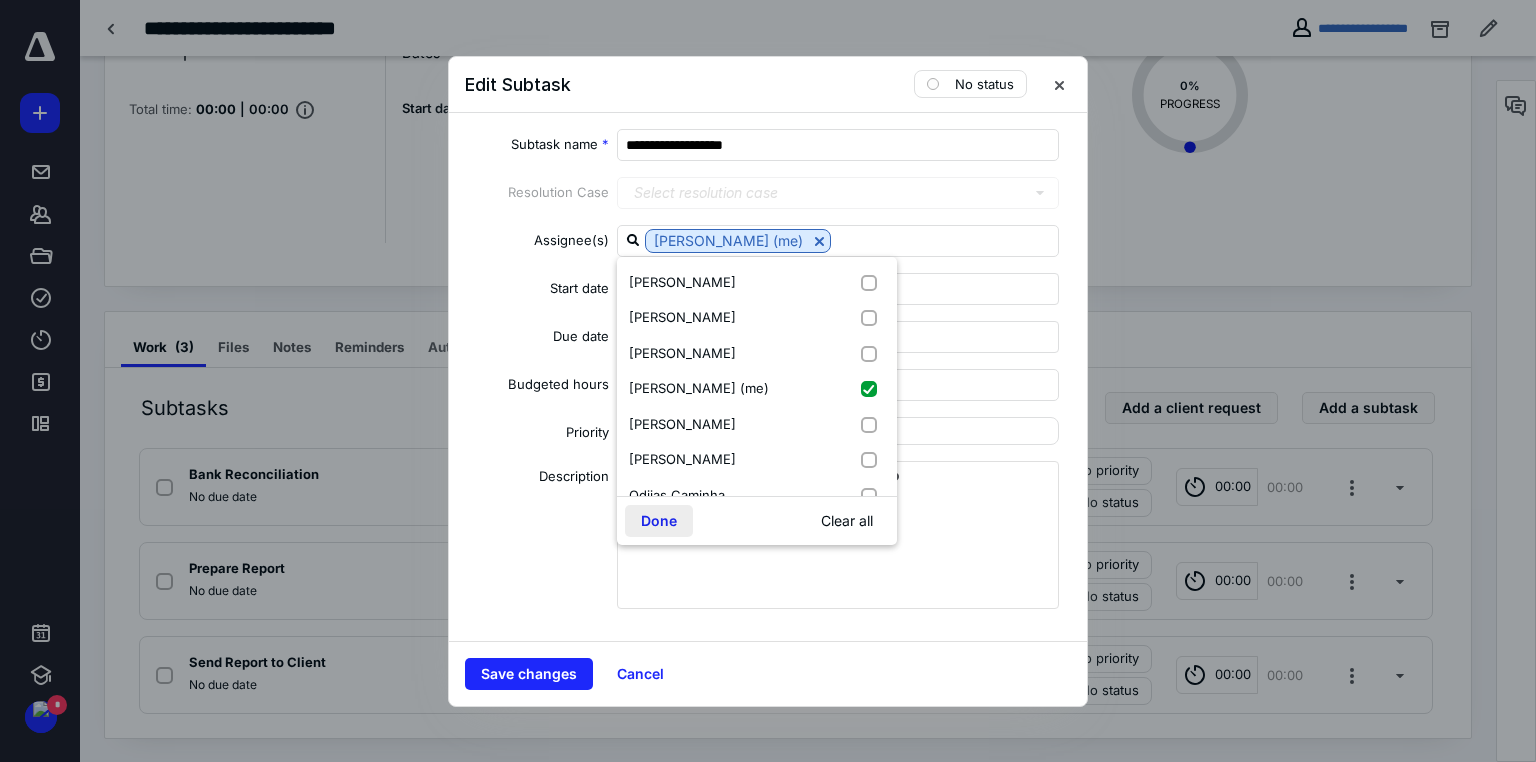 click on "Done" at bounding box center [659, 521] 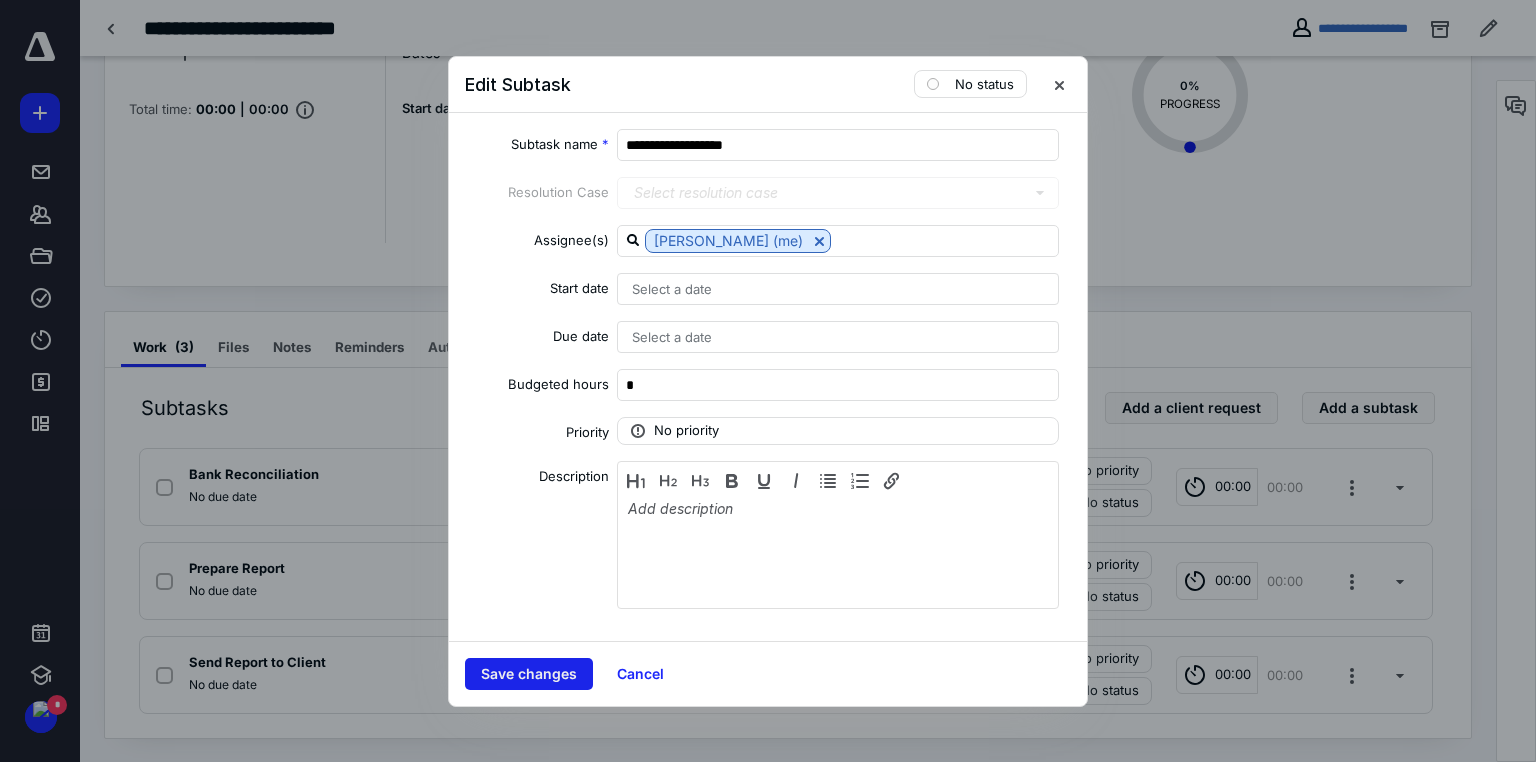 click on "Save changes" at bounding box center [529, 674] 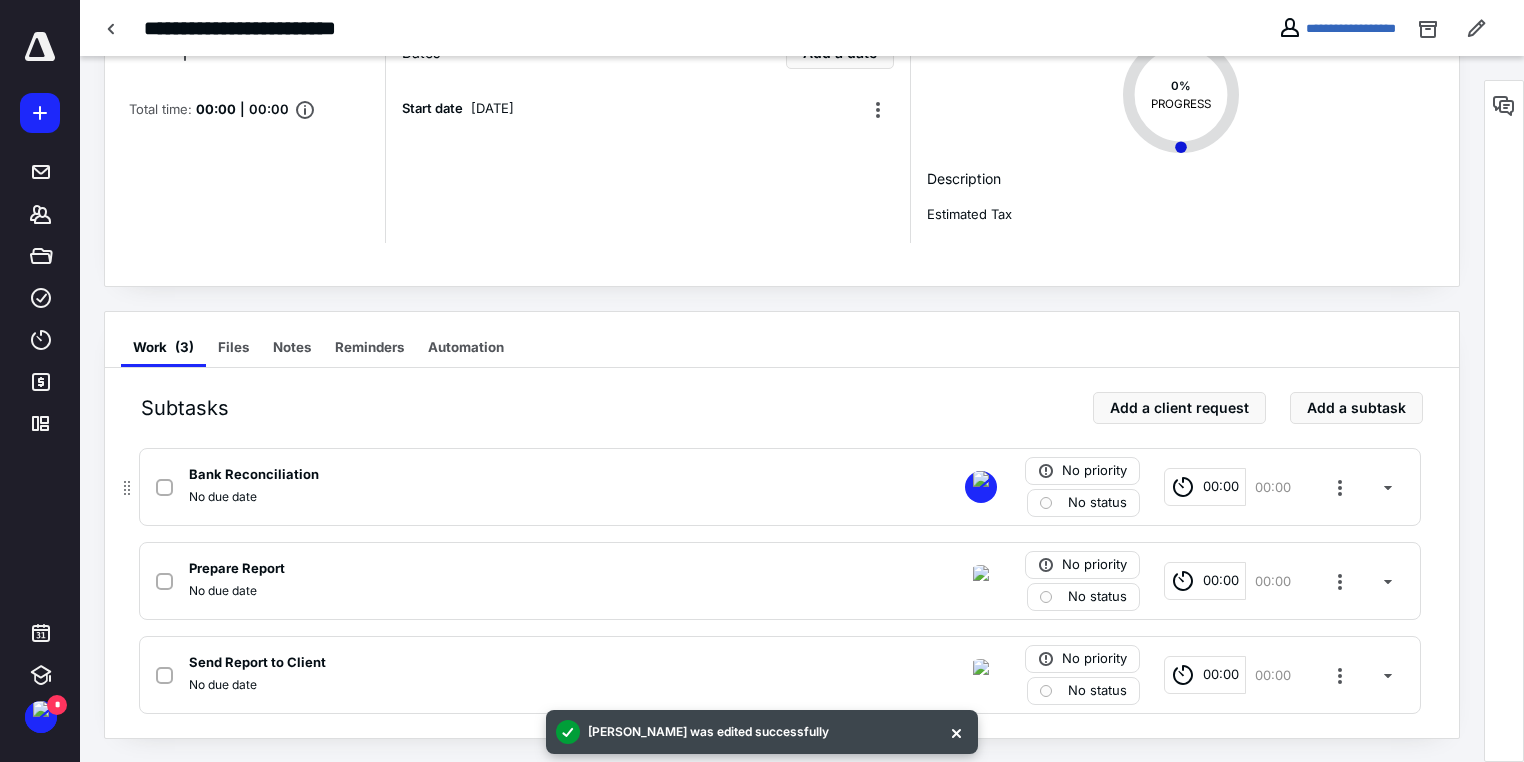 click 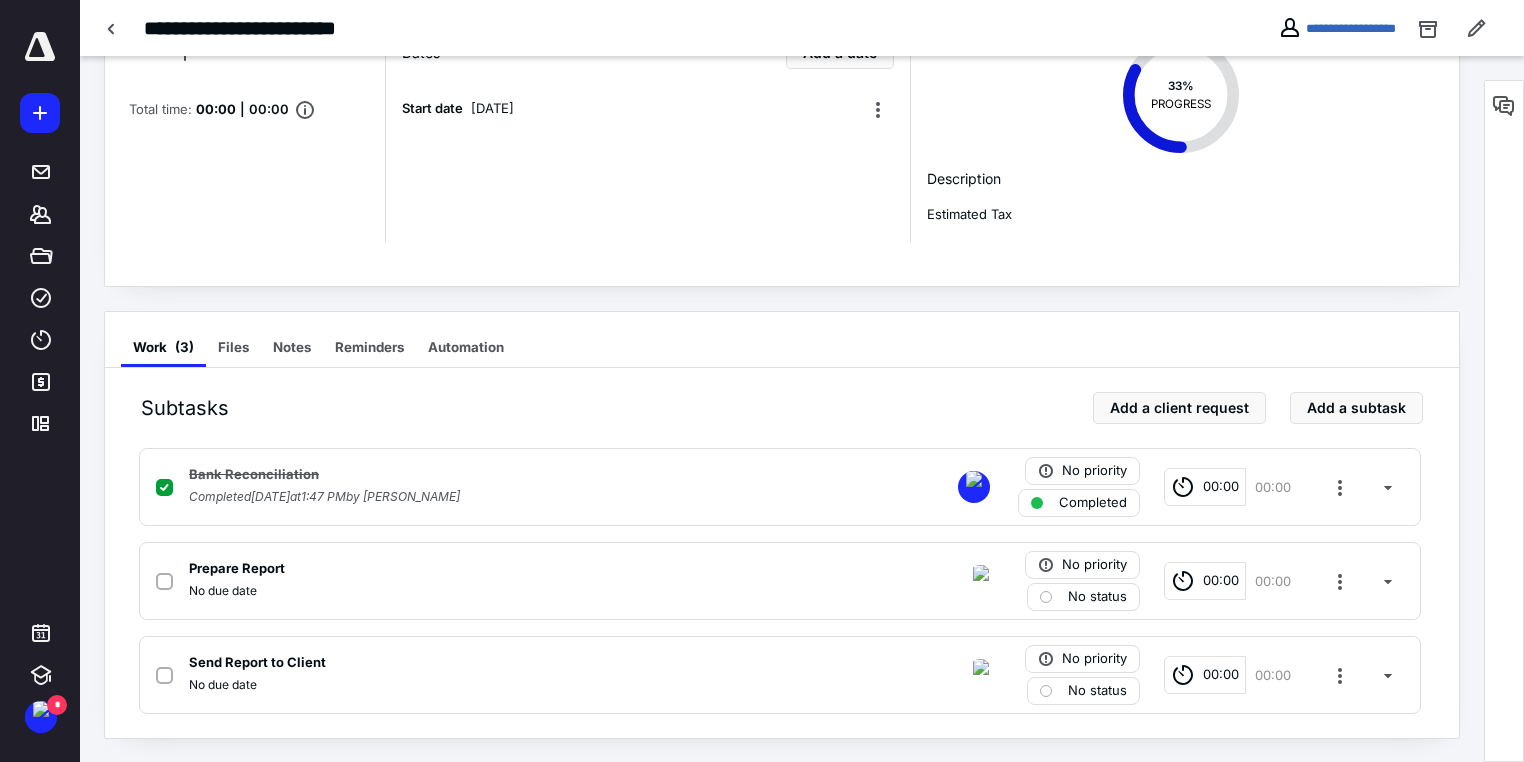 scroll, scrollTop: 0, scrollLeft: 0, axis: both 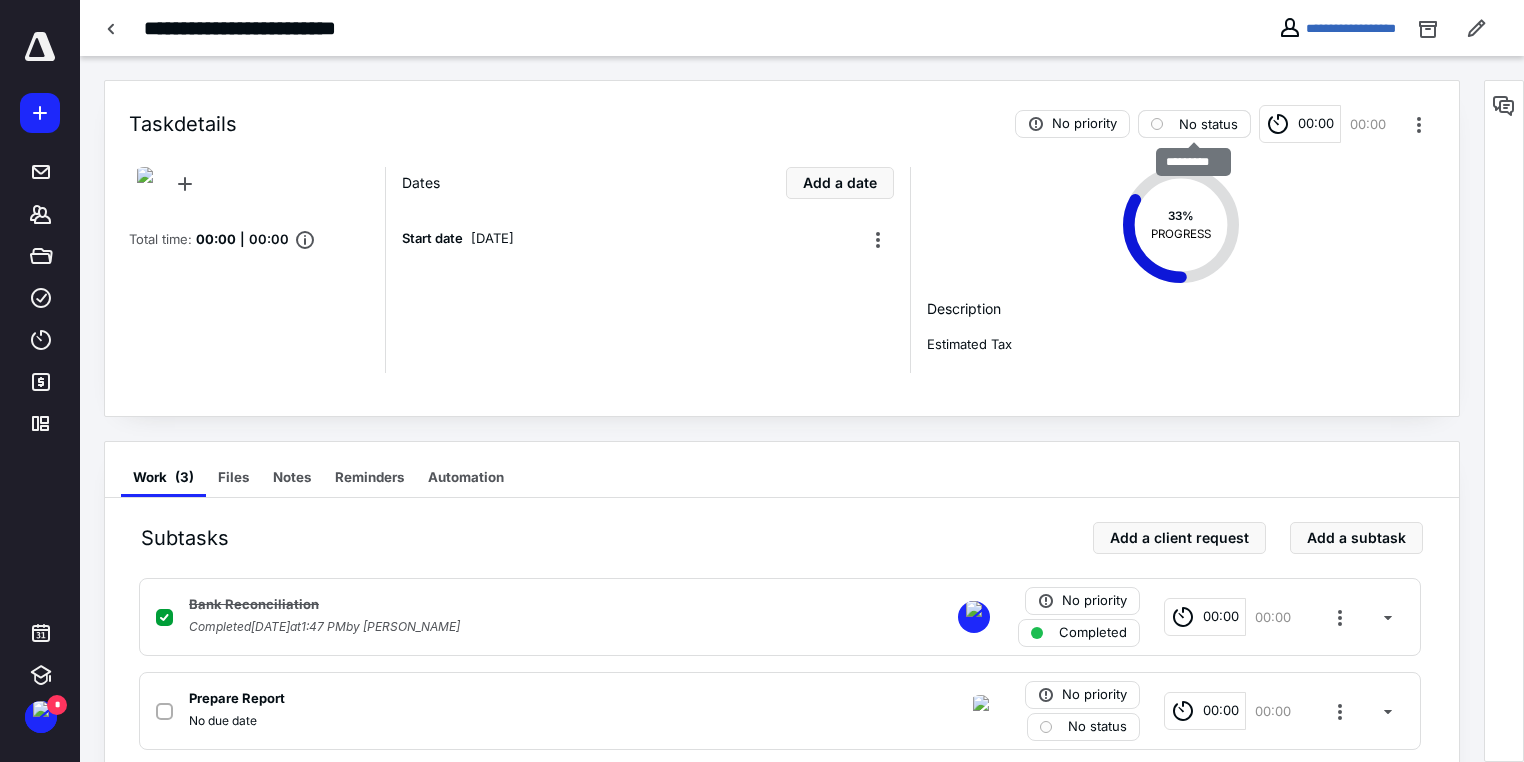 click on "No status" at bounding box center (1208, 124) 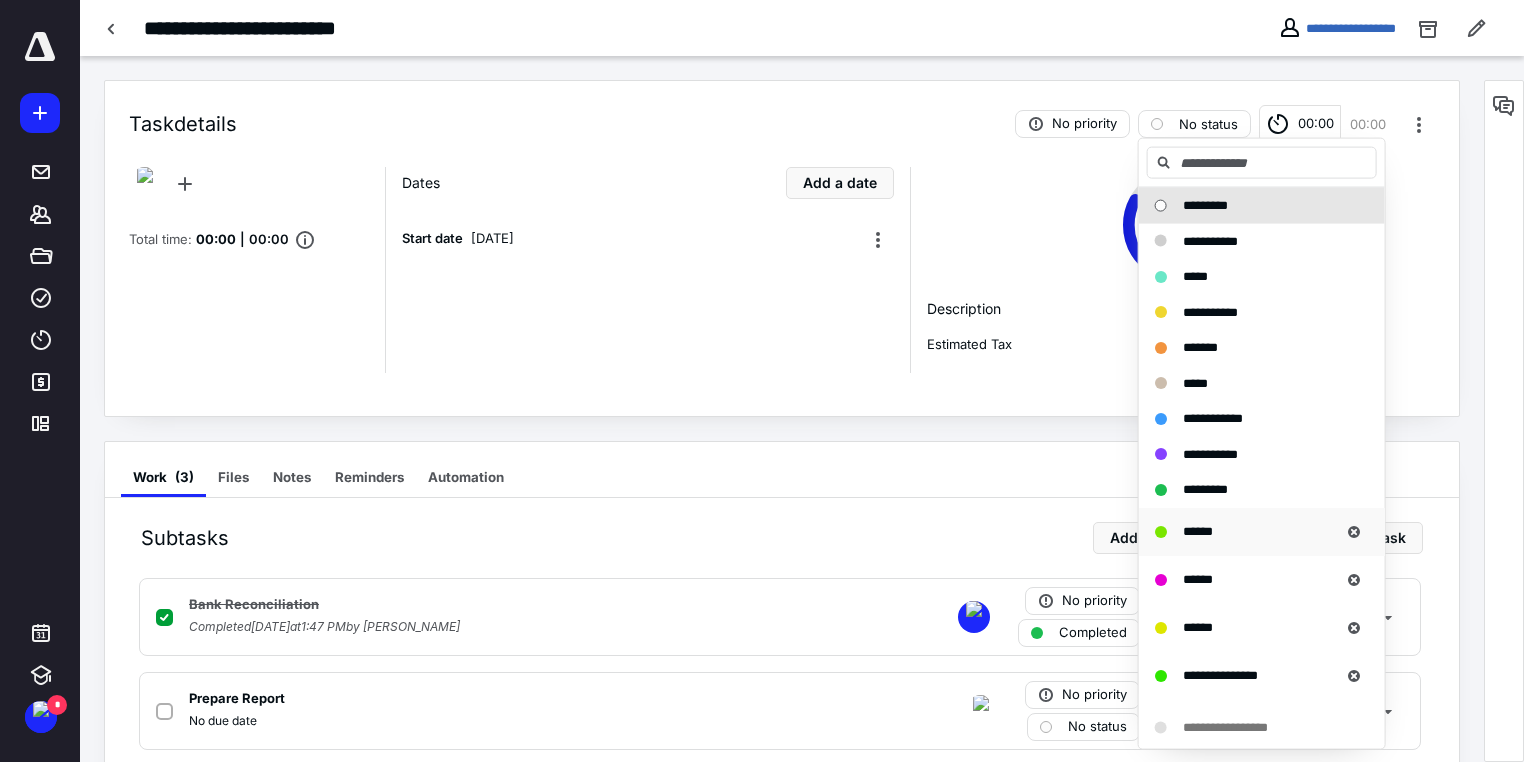 click on "******" at bounding box center (1198, 530) 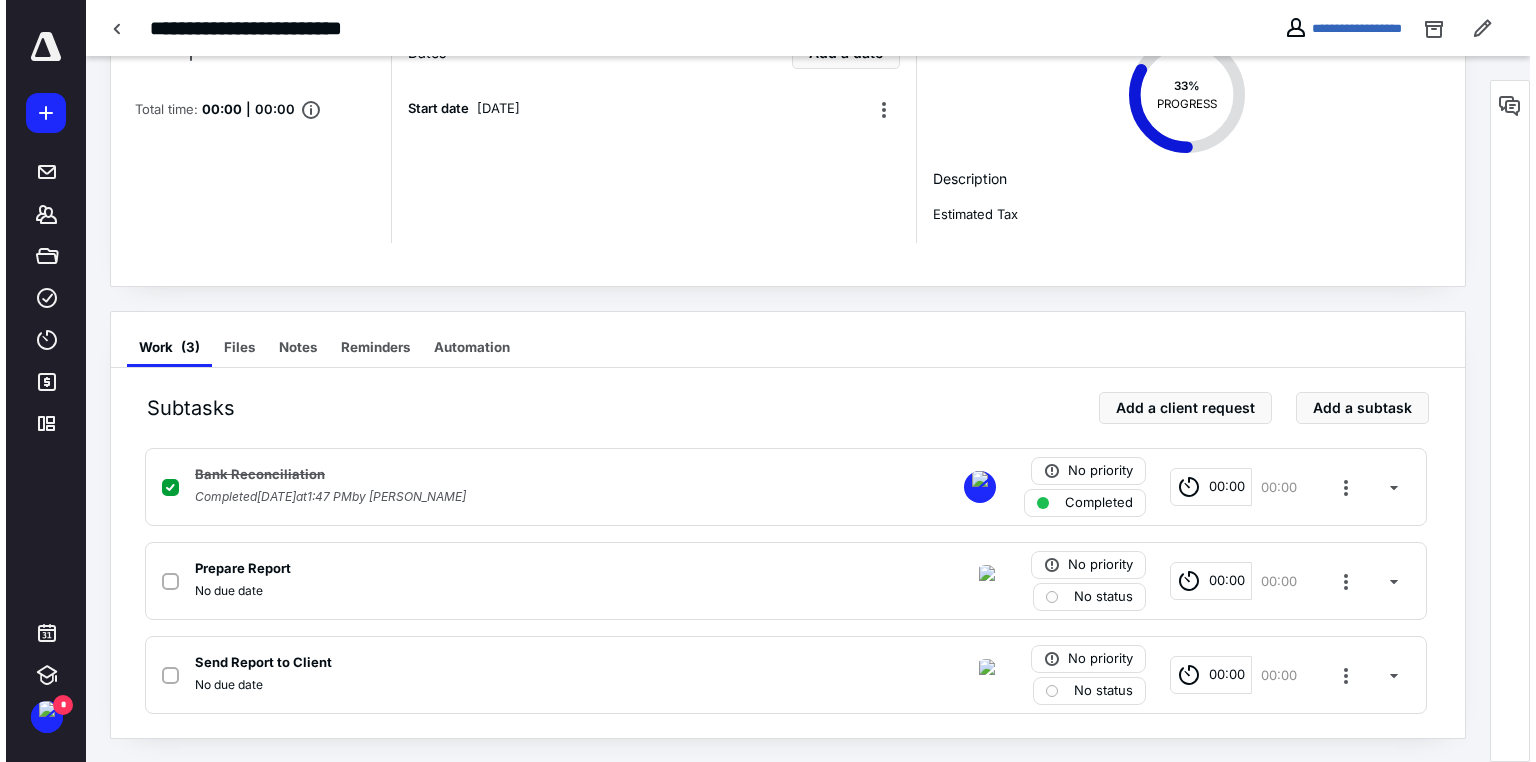 scroll, scrollTop: 0, scrollLeft: 0, axis: both 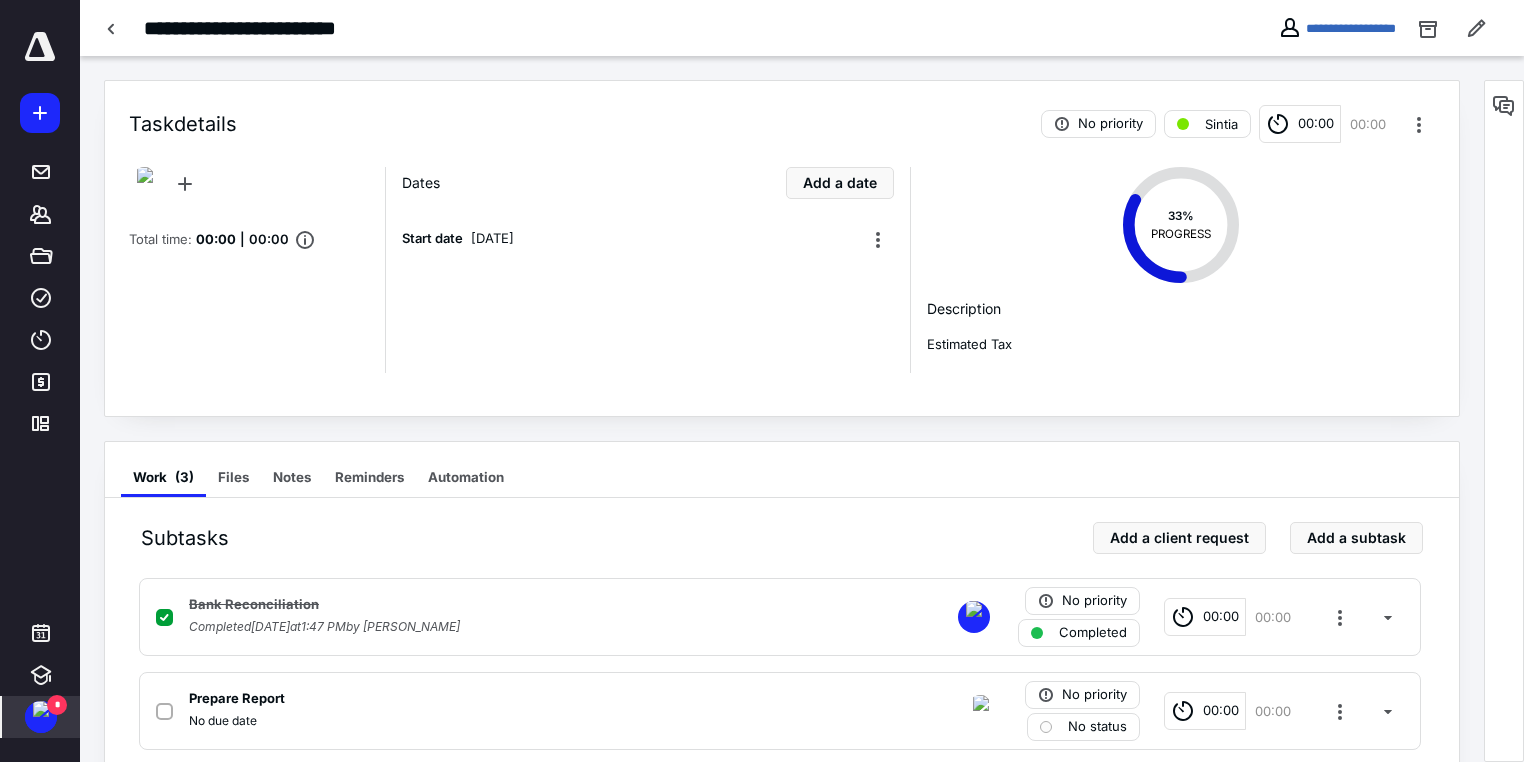 click at bounding box center [41, 709] 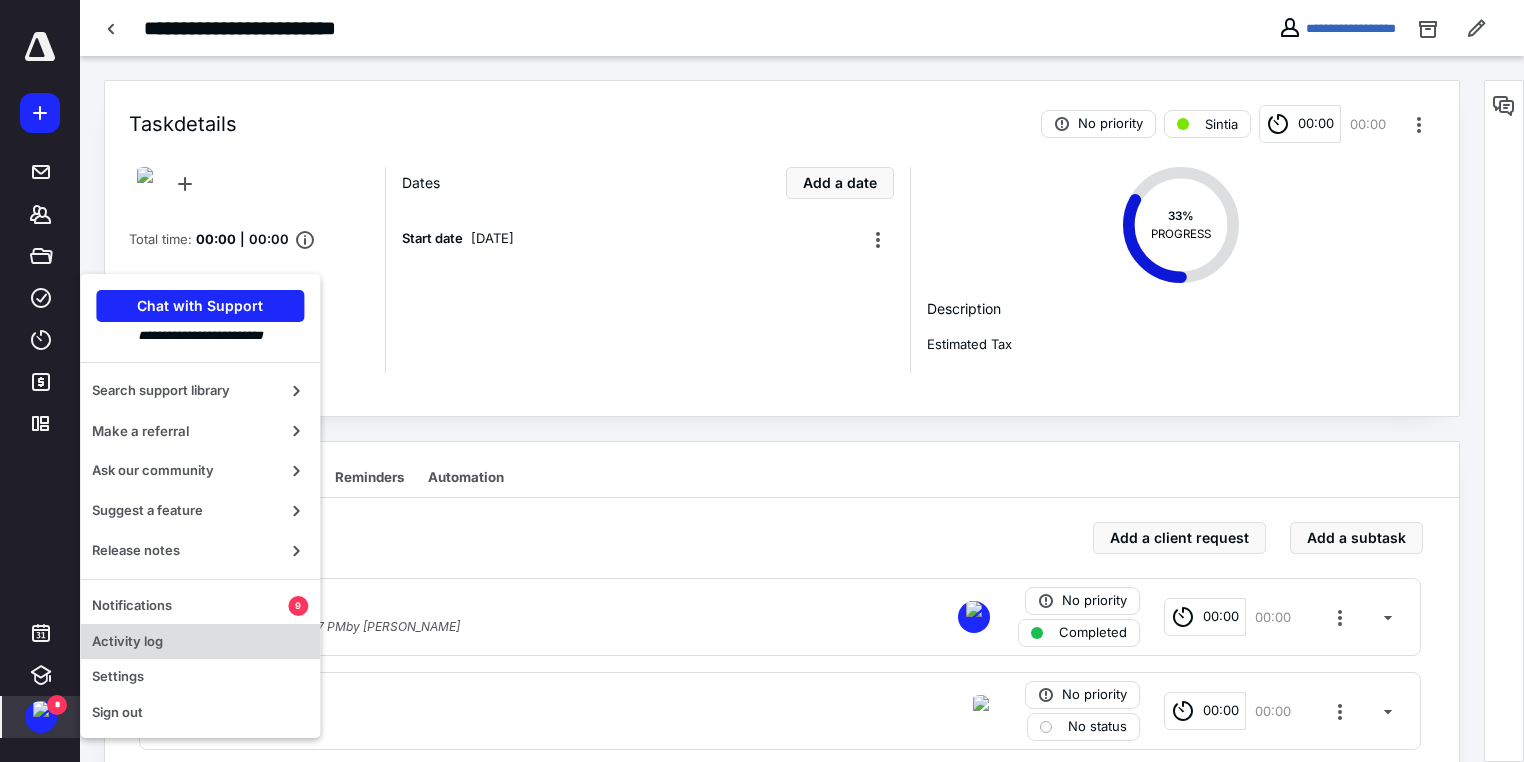 click on "Activity log" at bounding box center [200, 642] 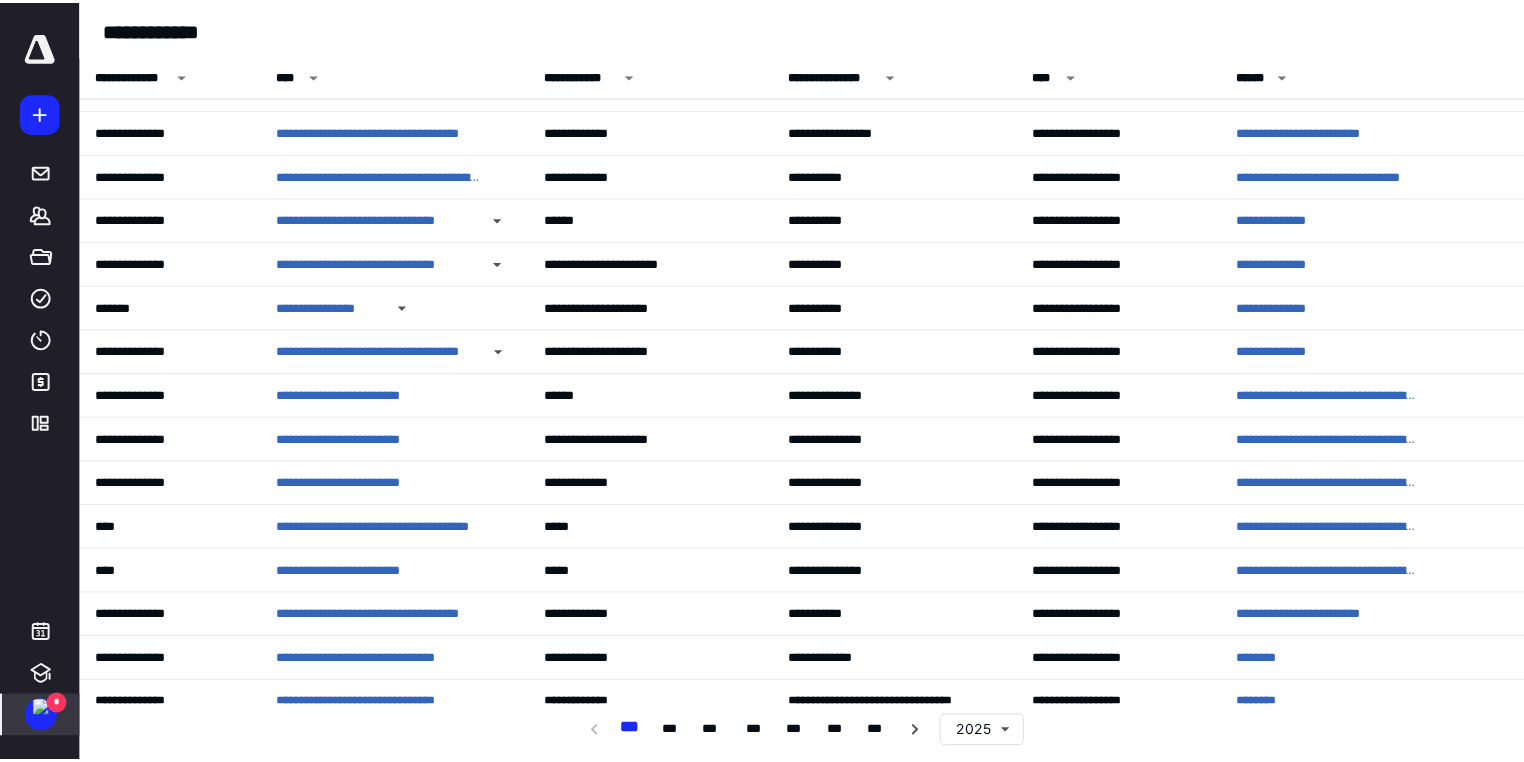 scroll, scrollTop: 640, scrollLeft: 0, axis: vertical 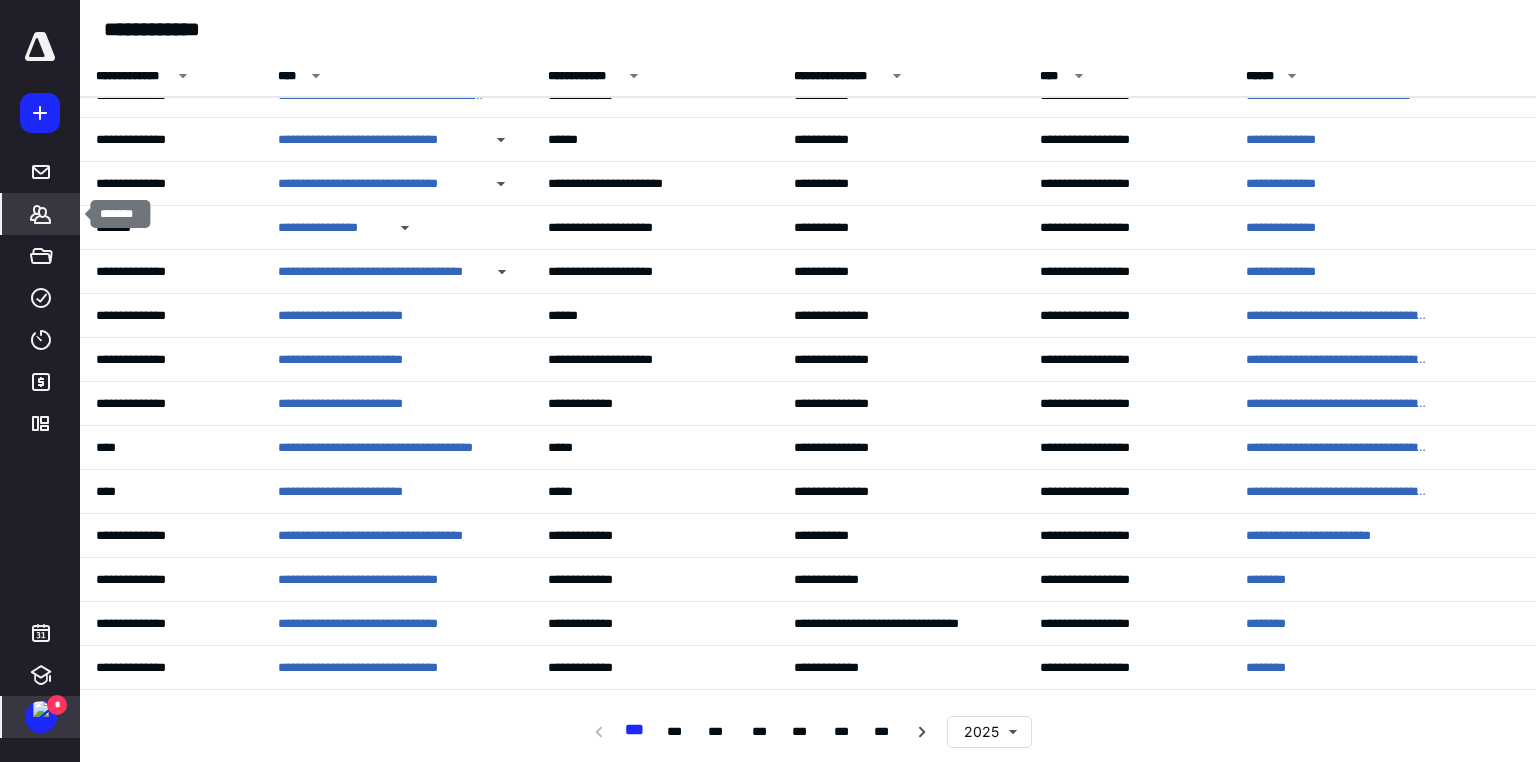 click 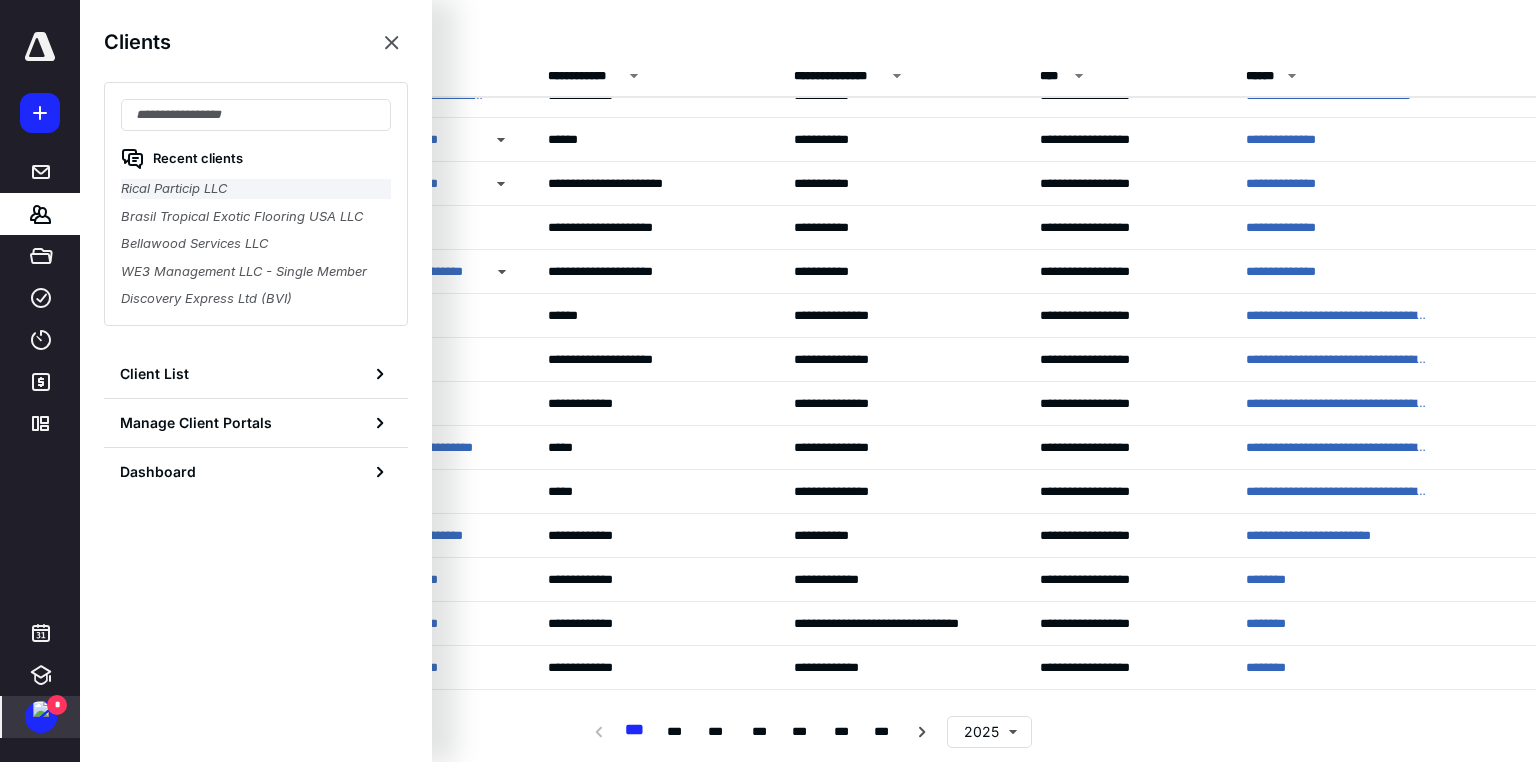click on "Rical Particip LLC" at bounding box center [256, 189] 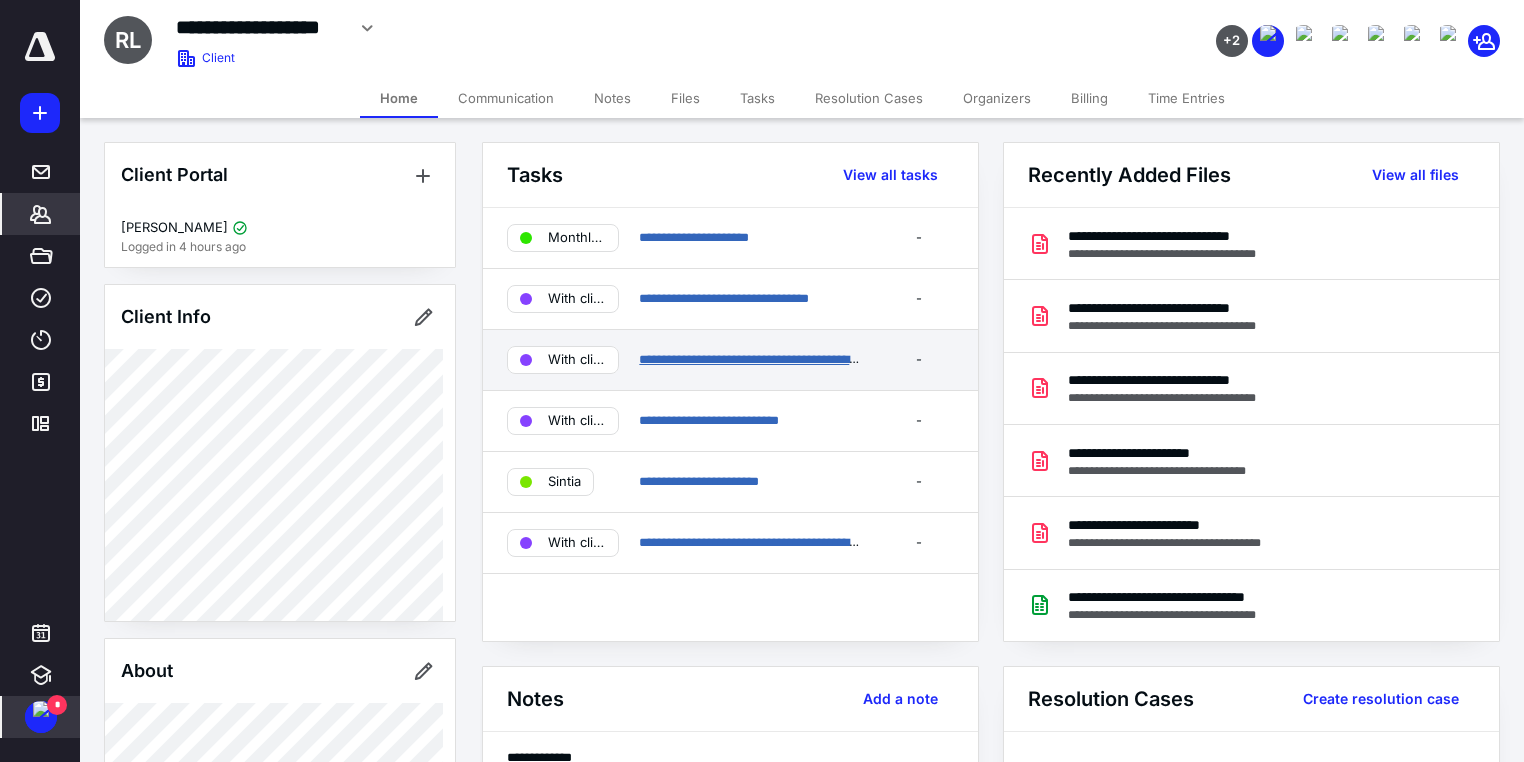 scroll, scrollTop: 160, scrollLeft: 0, axis: vertical 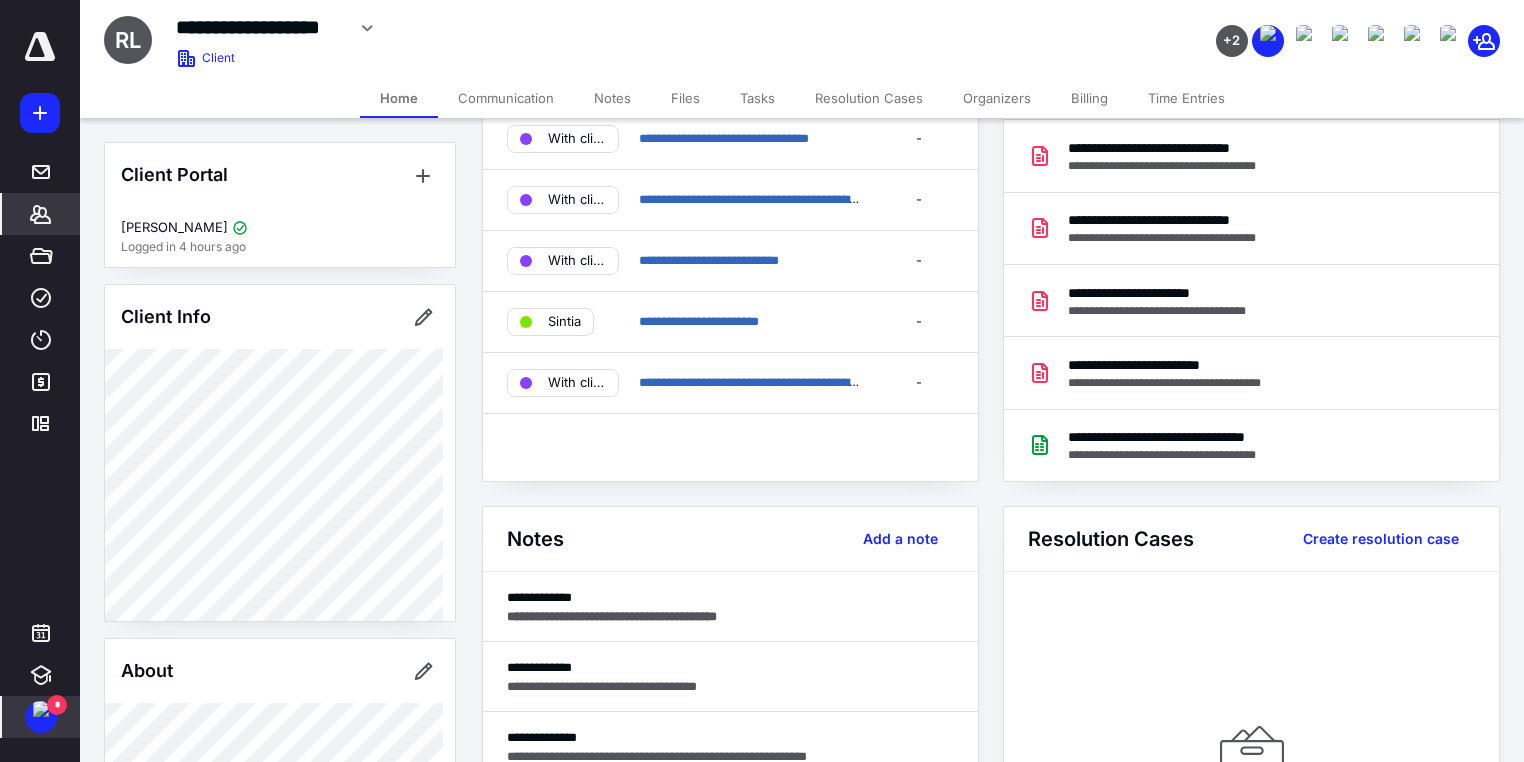 click on "Files" at bounding box center [685, 98] 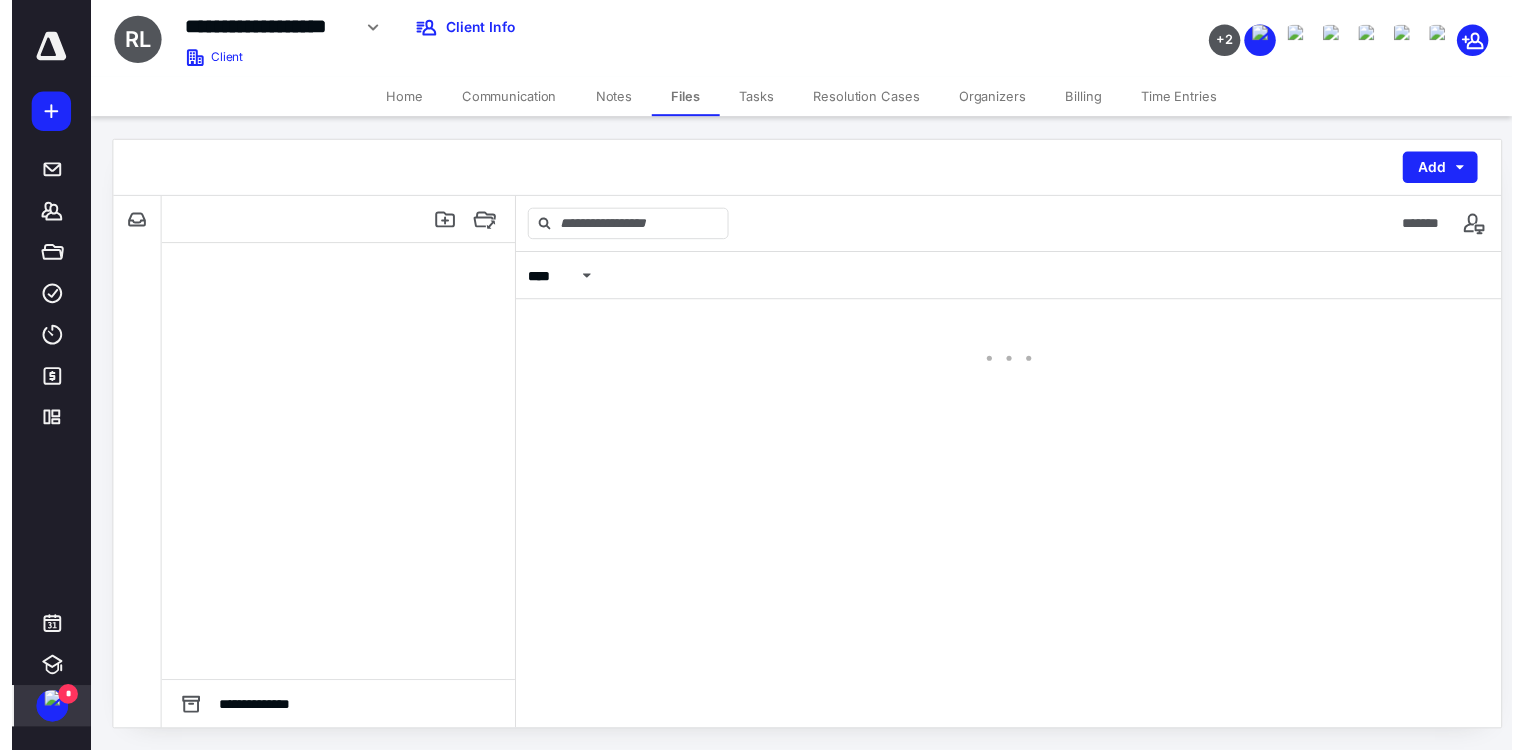 scroll, scrollTop: 0, scrollLeft: 0, axis: both 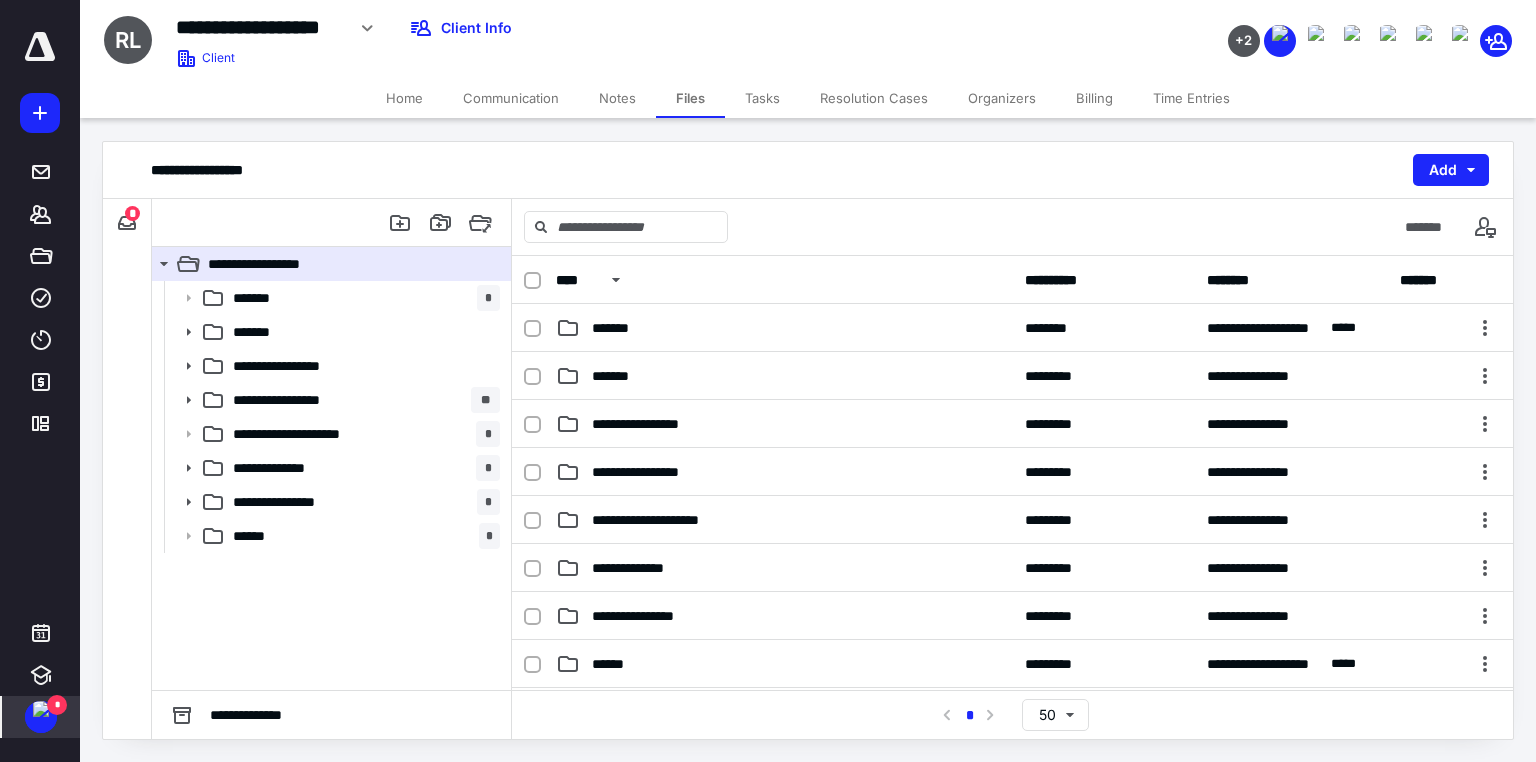 click on "Tasks" at bounding box center [762, 98] 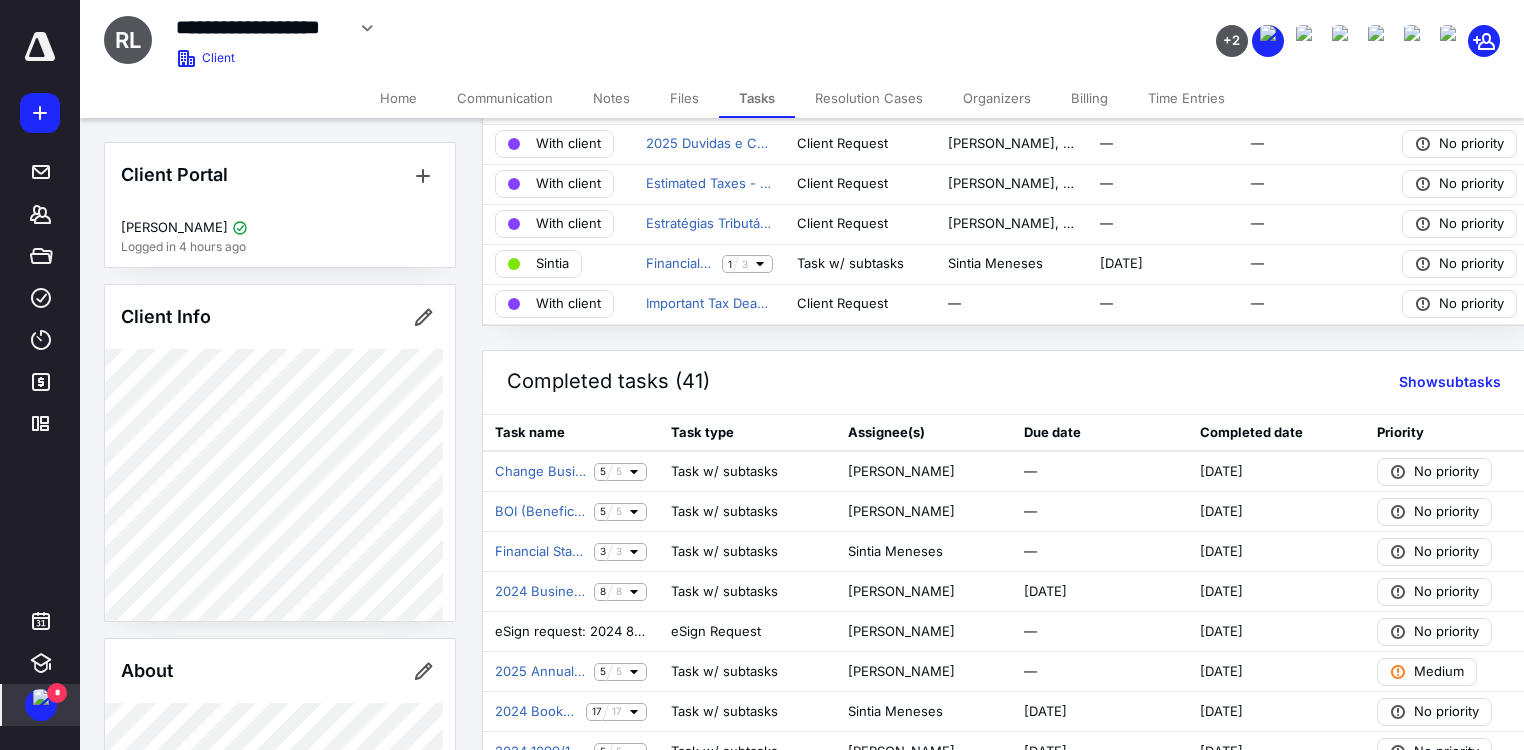 scroll, scrollTop: 240, scrollLeft: 0, axis: vertical 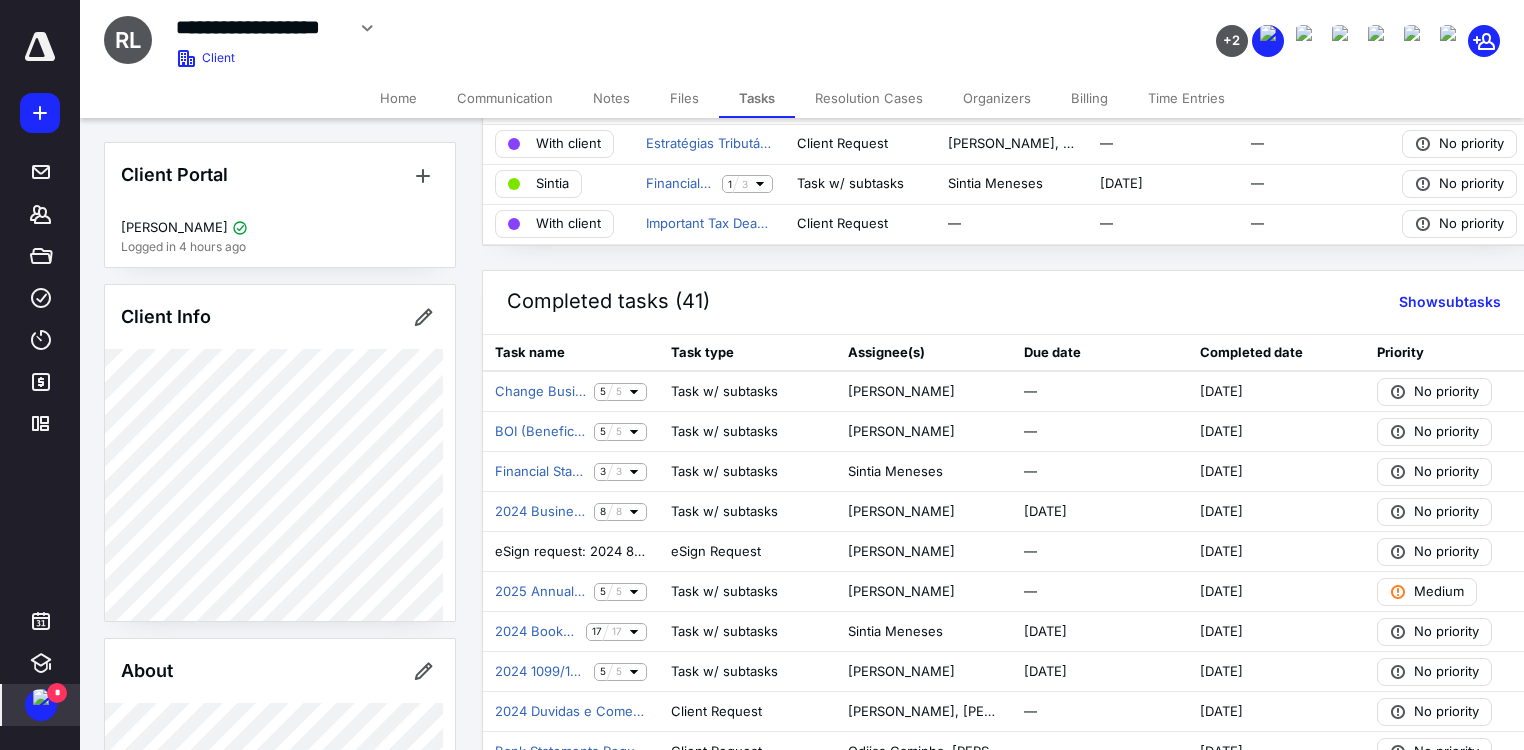 click on "Files" at bounding box center (684, 98) 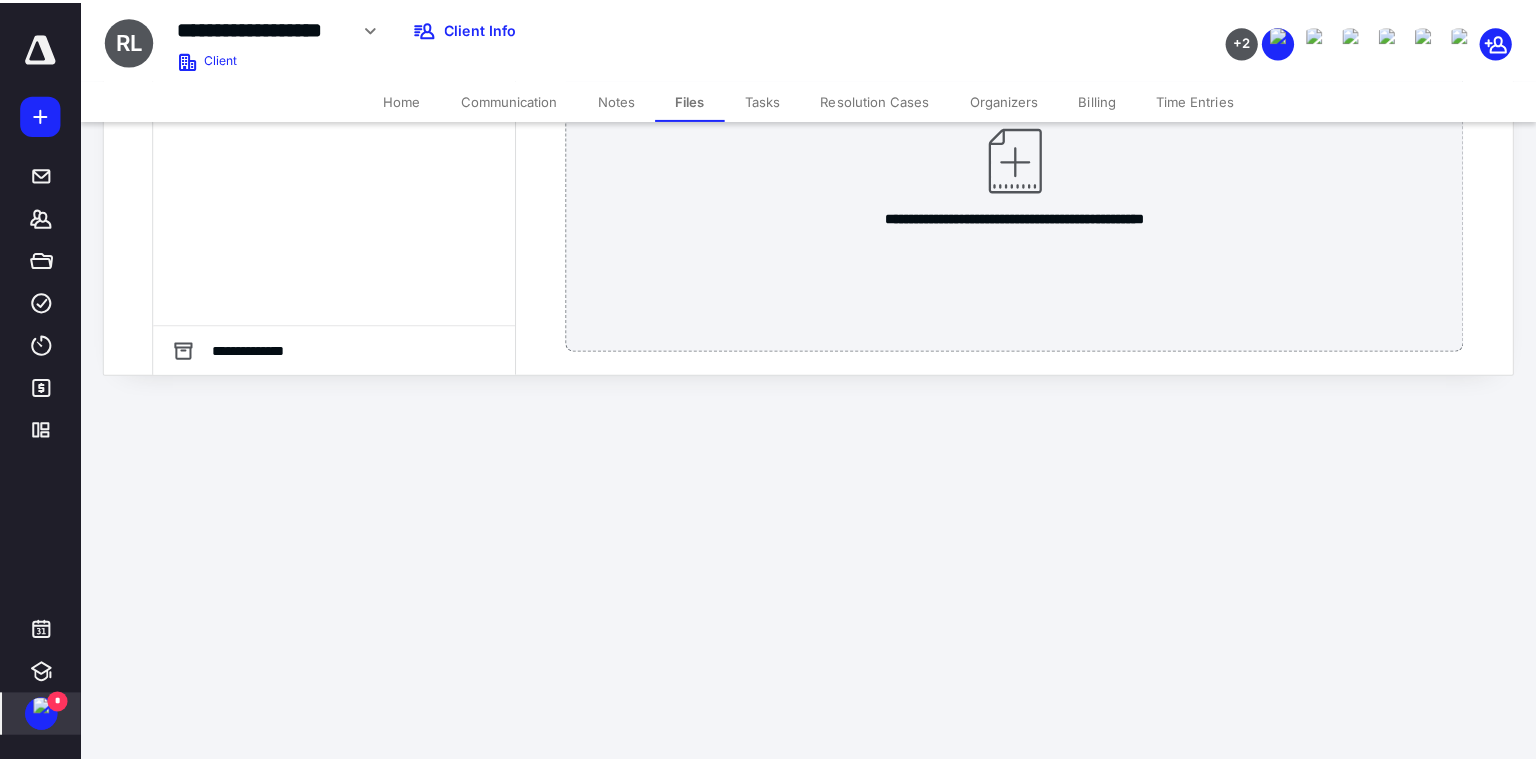 scroll, scrollTop: 0, scrollLeft: 0, axis: both 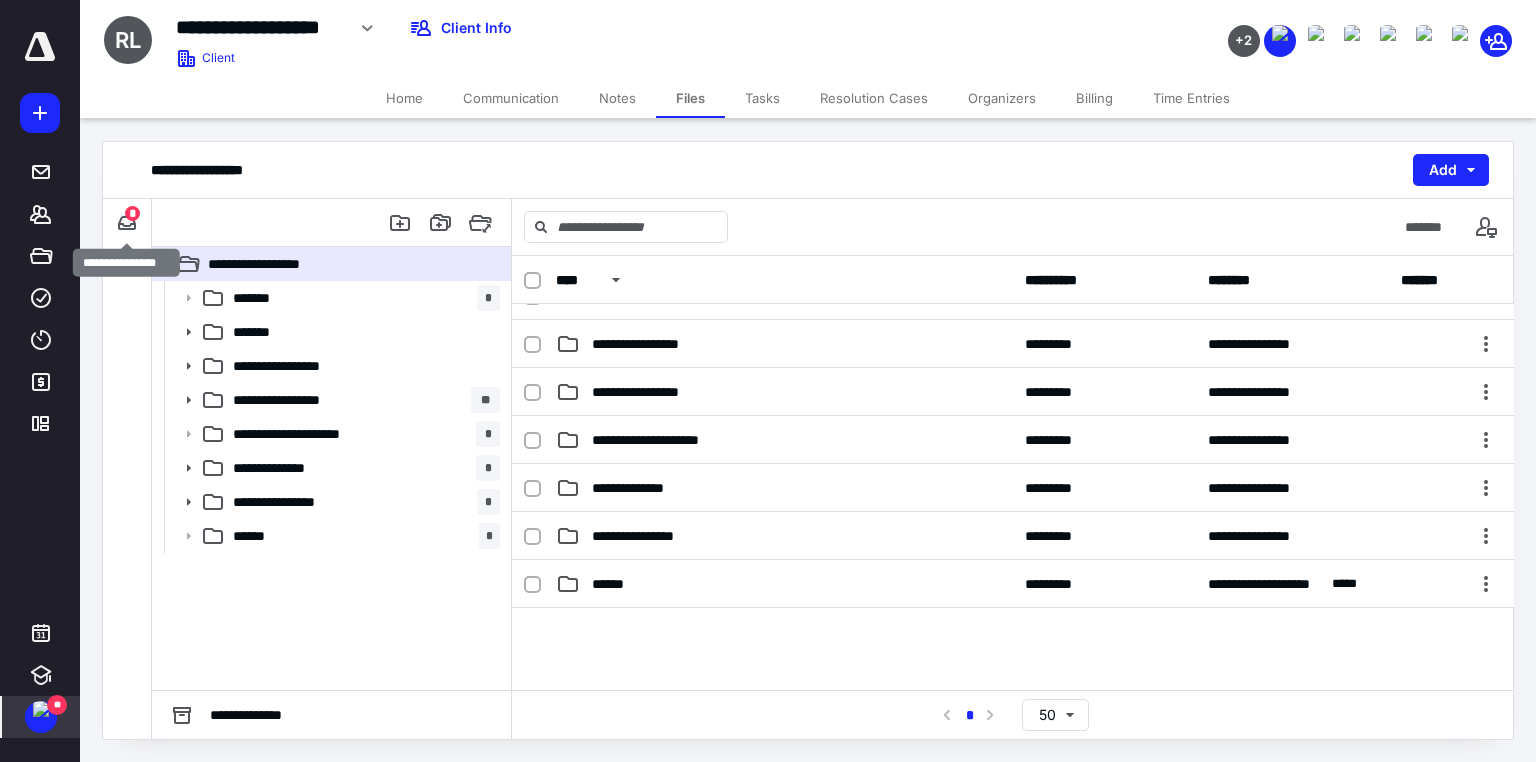 click on "*" at bounding box center (132, 213) 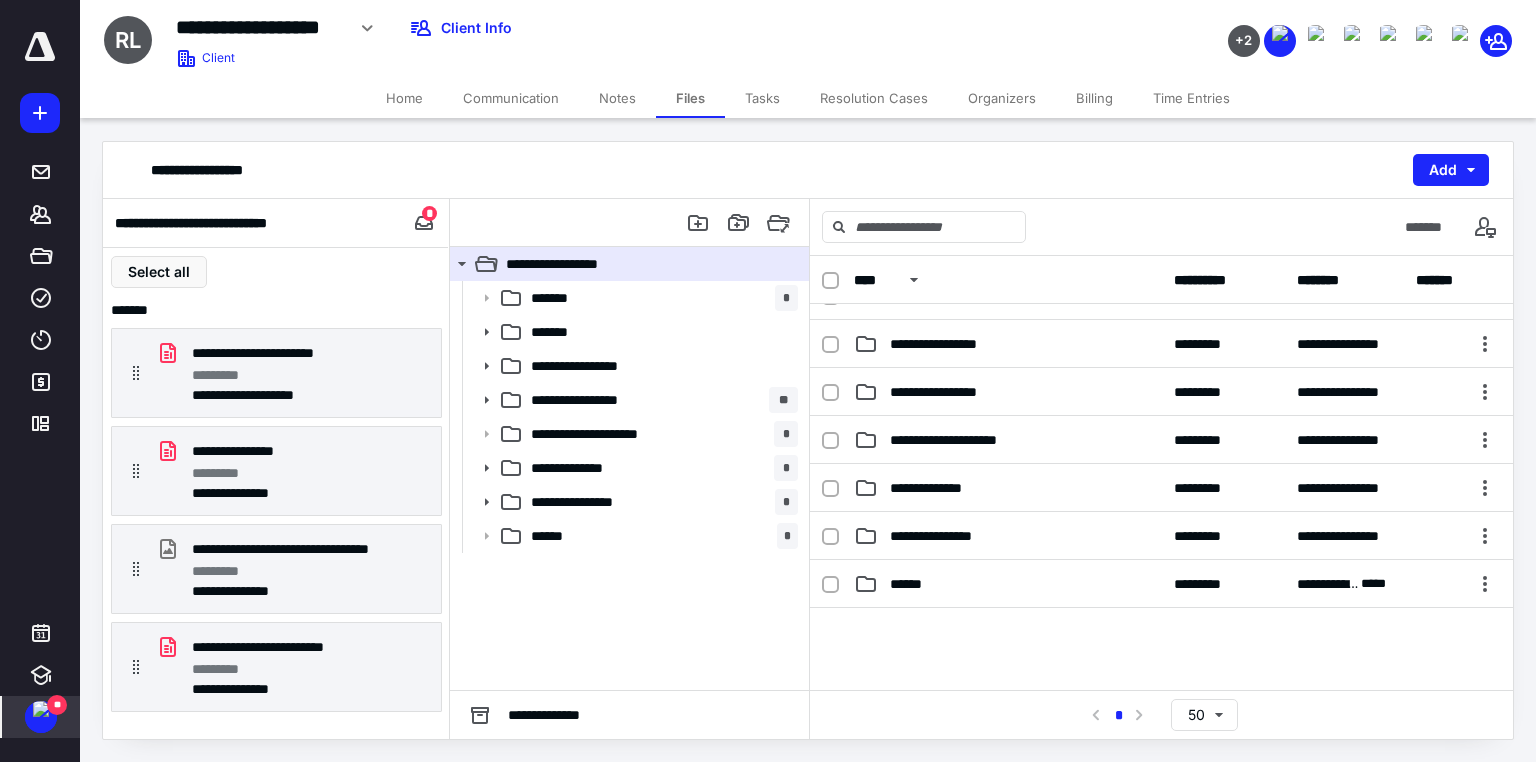 click on "Tasks" at bounding box center [762, 98] 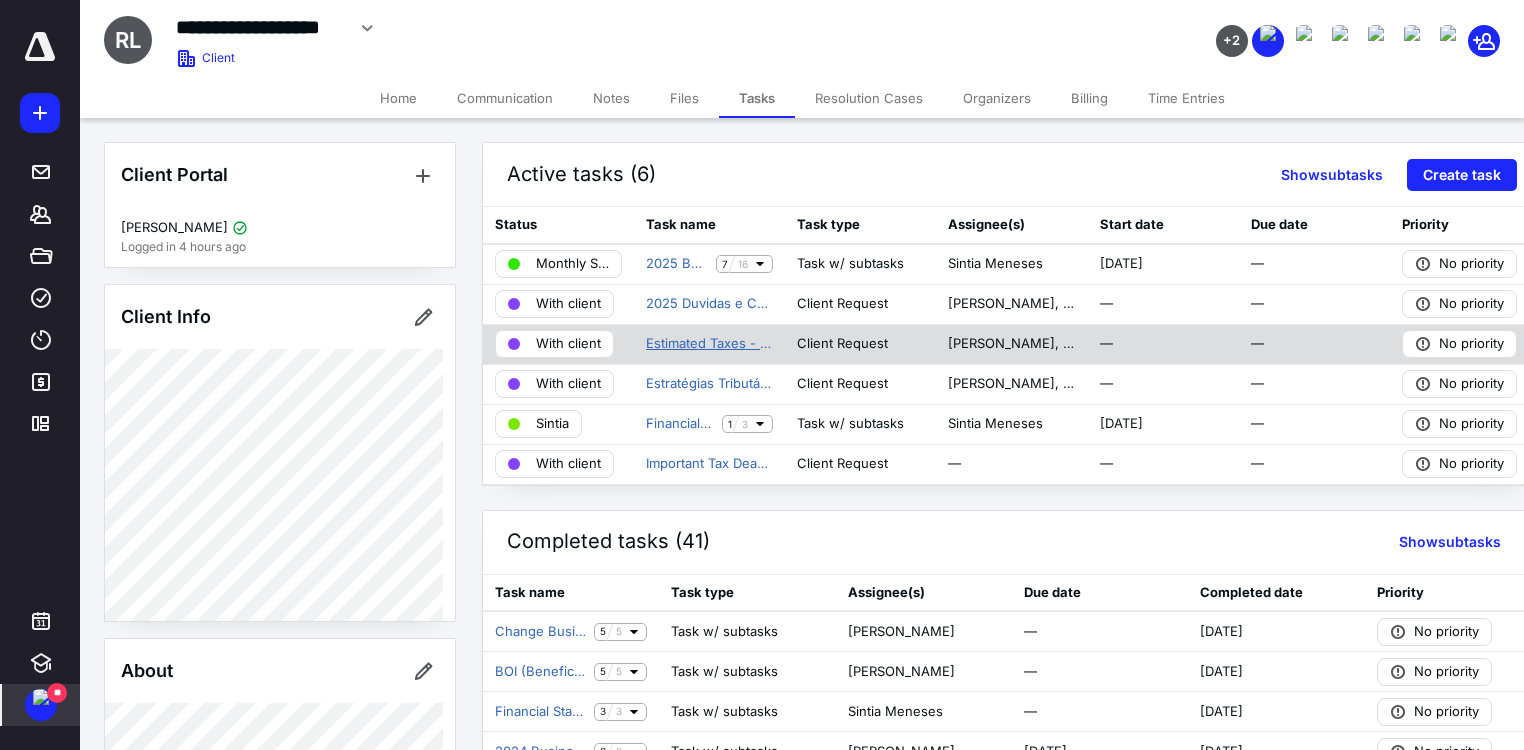 click on "Estimated Taxes - Regra sobre pagamento de imposto nos [GEOGRAPHIC_DATA]" at bounding box center (709, 344) 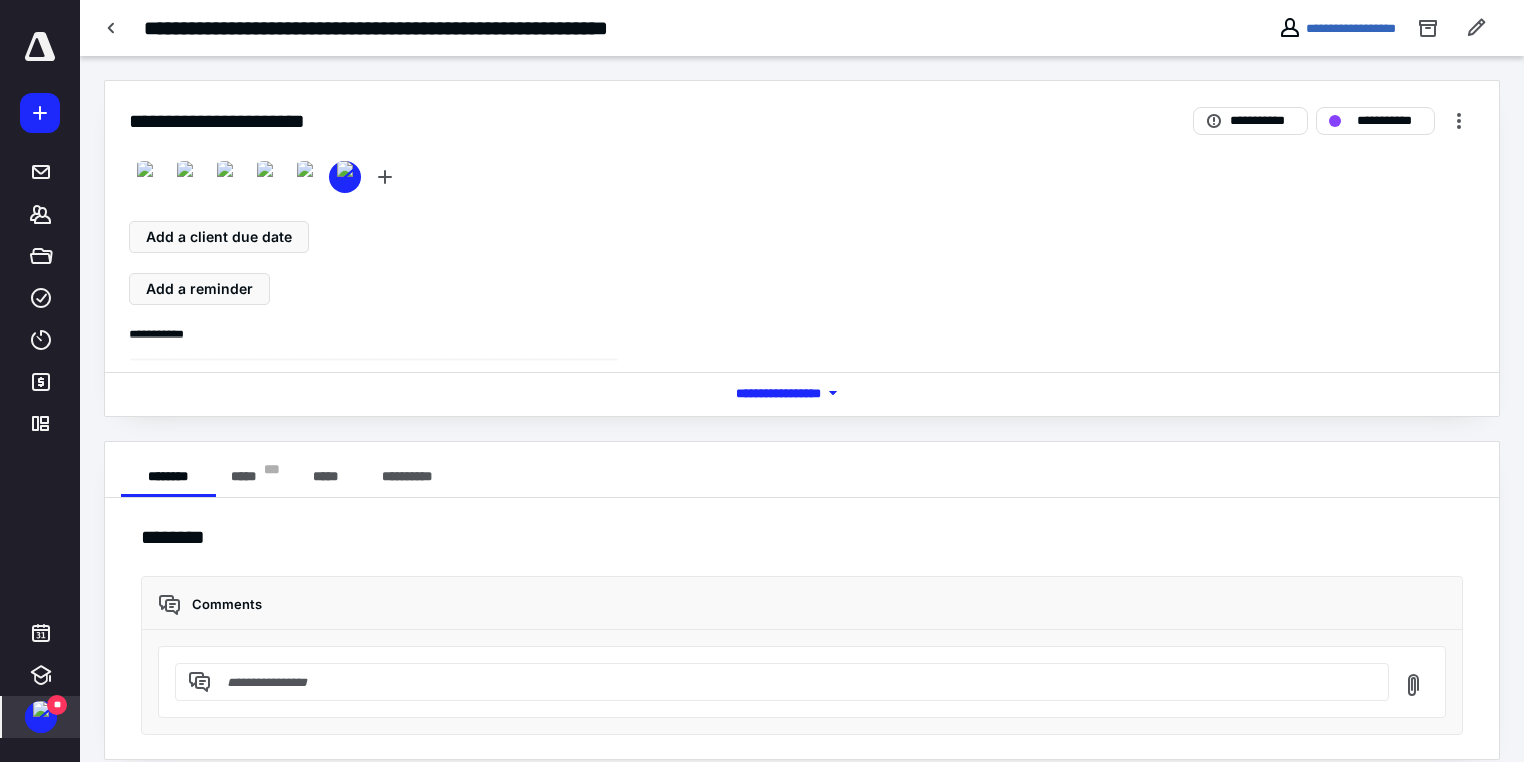 scroll, scrollTop: 20, scrollLeft: 0, axis: vertical 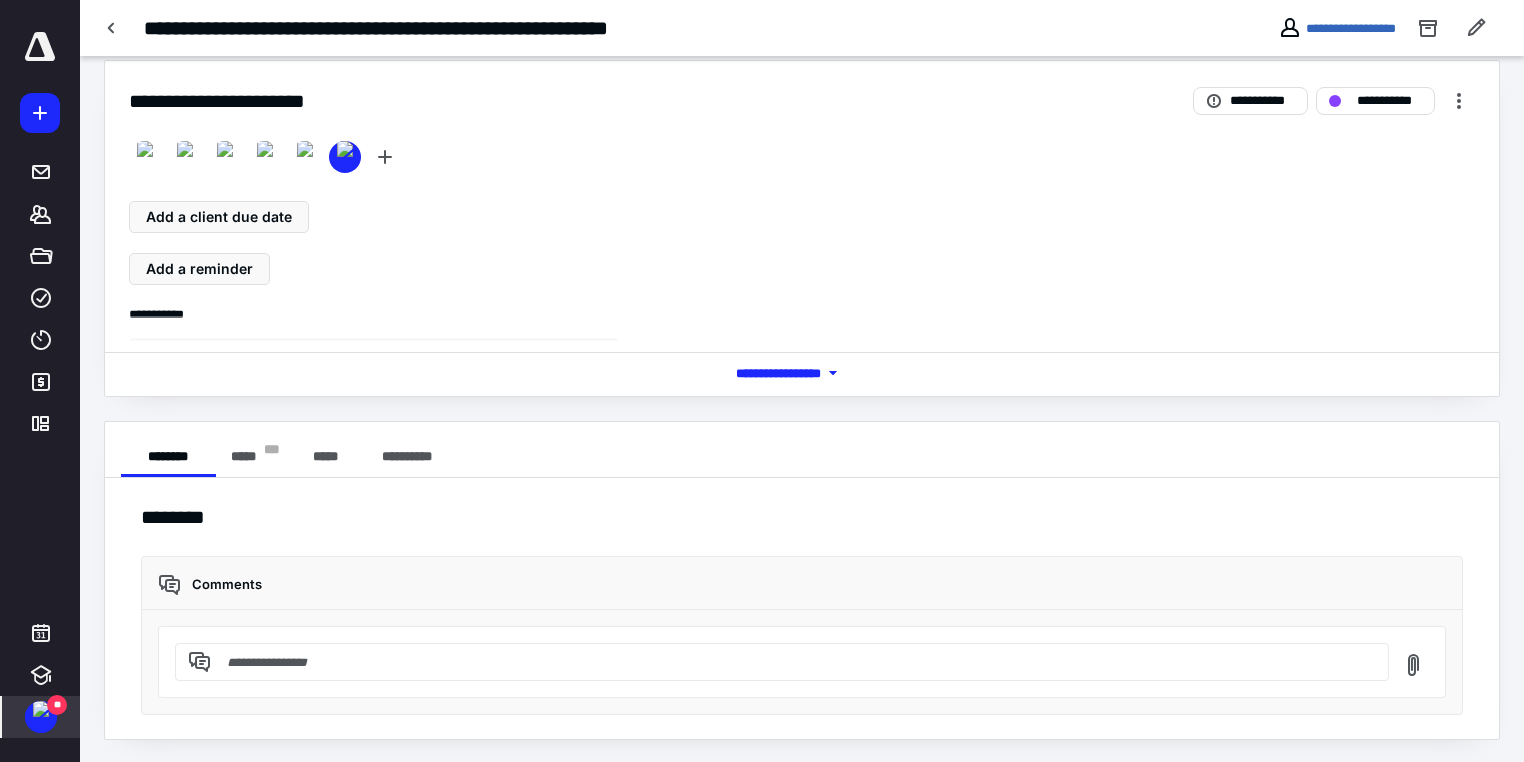click 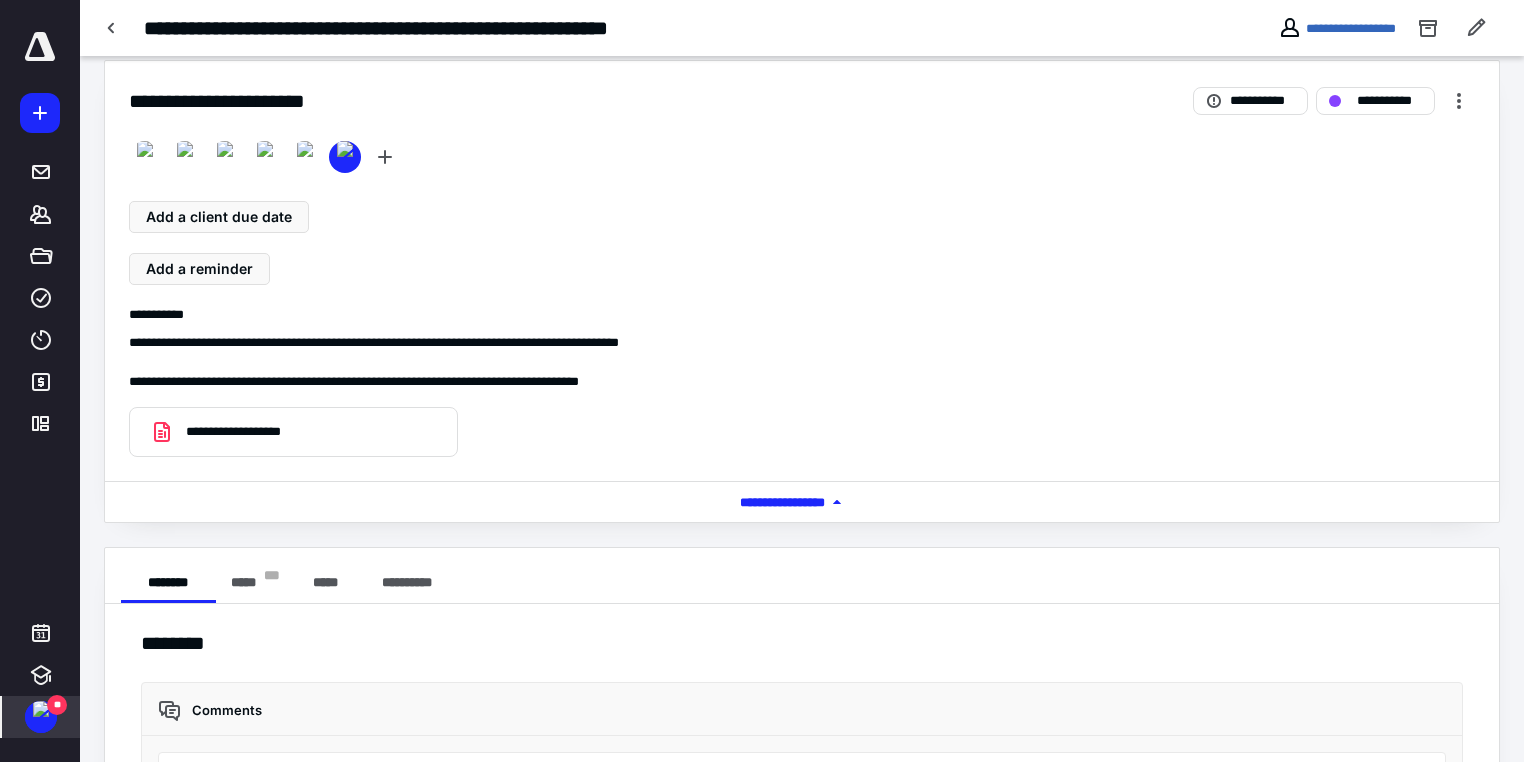 scroll, scrollTop: 144, scrollLeft: 0, axis: vertical 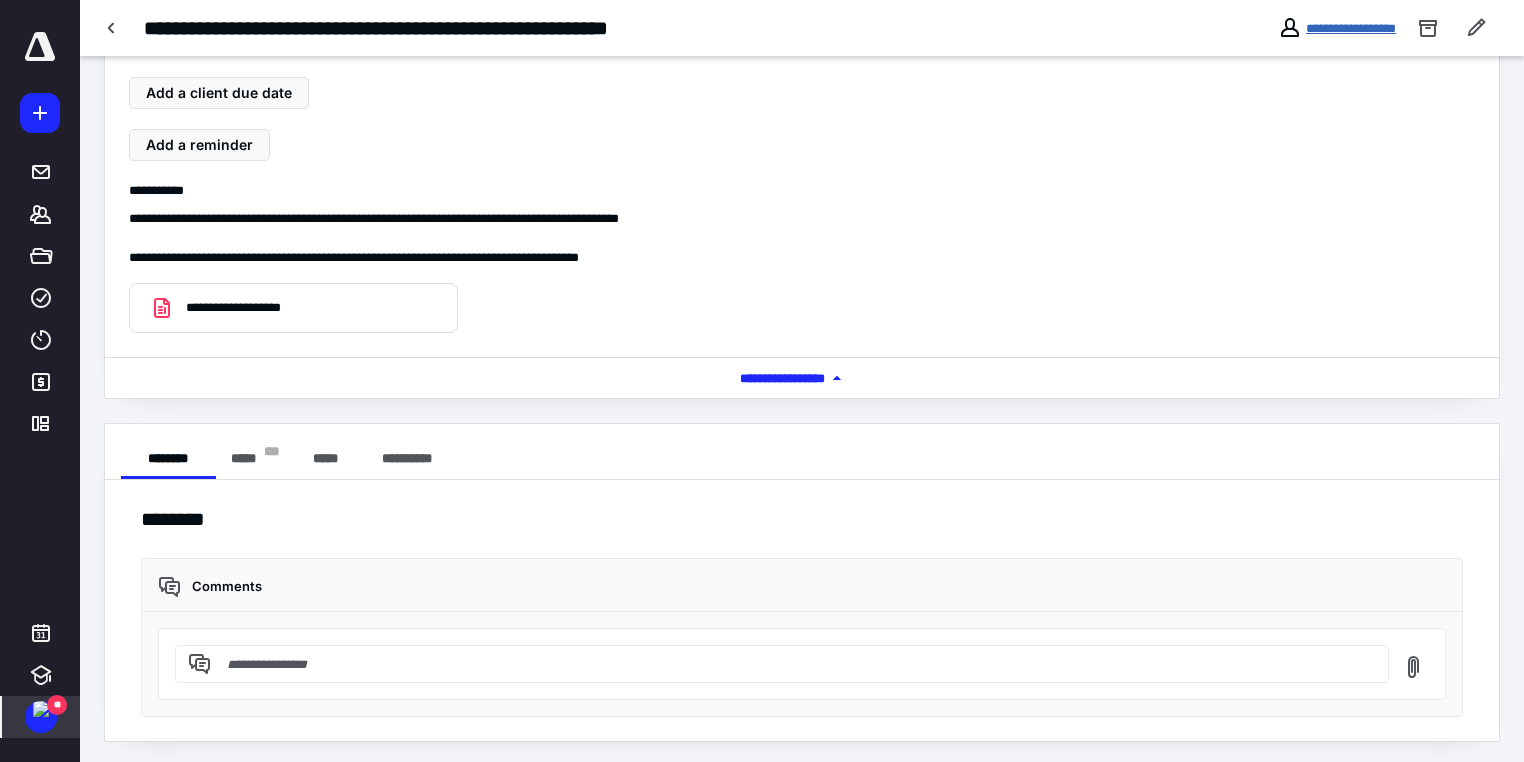 click on "**********" at bounding box center (1351, 28) 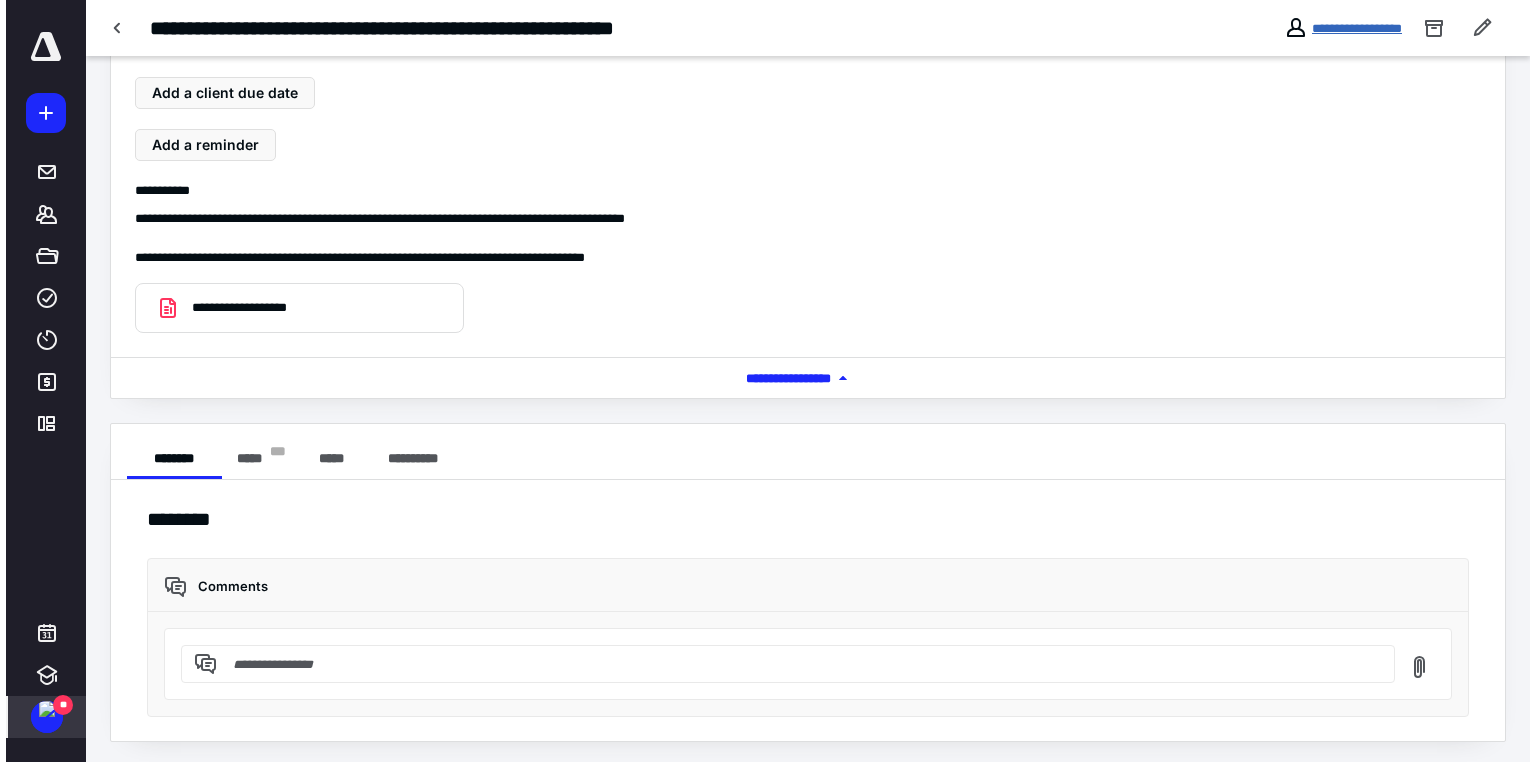 scroll, scrollTop: 0, scrollLeft: 0, axis: both 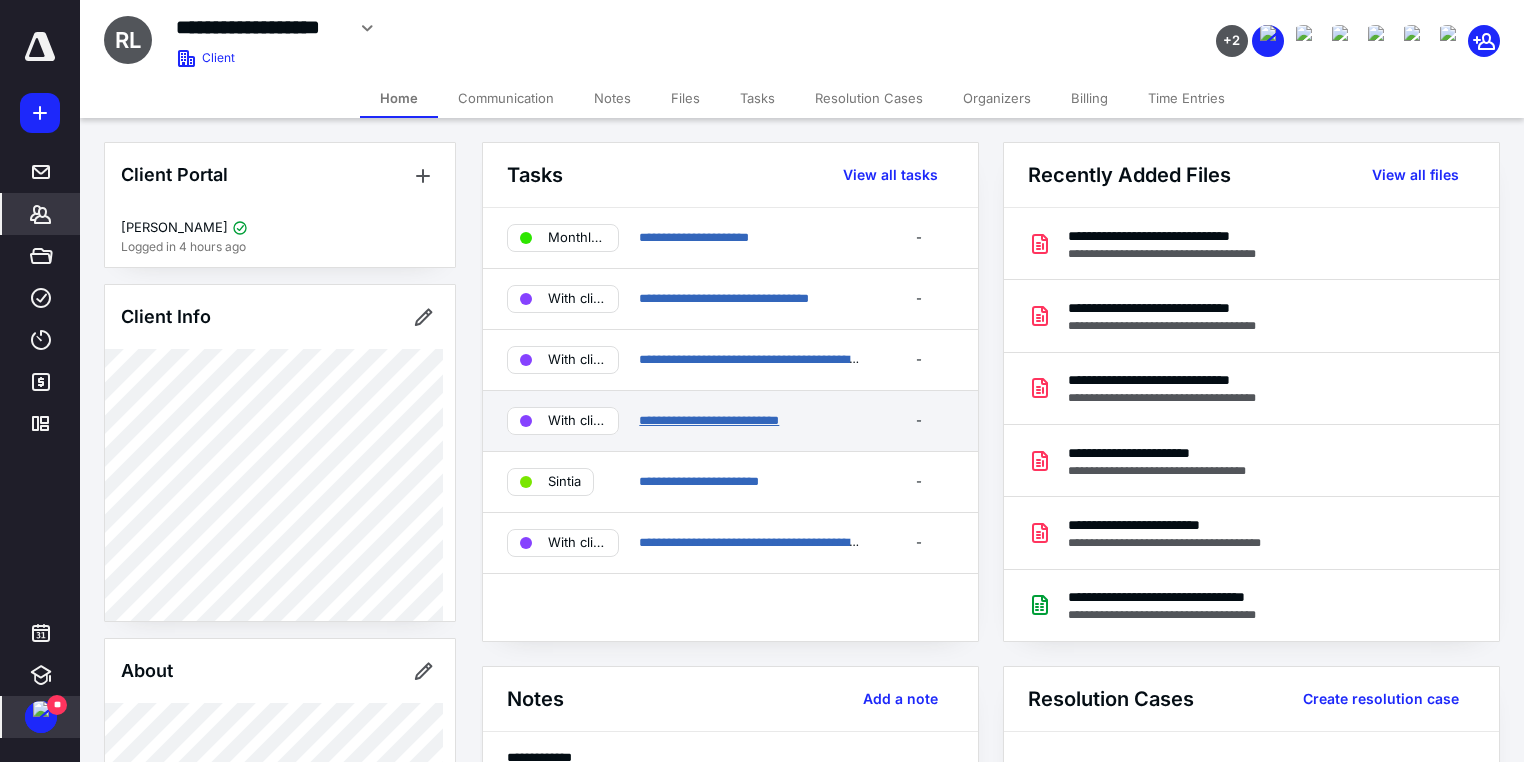 click on "**********" at bounding box center (709, 420) 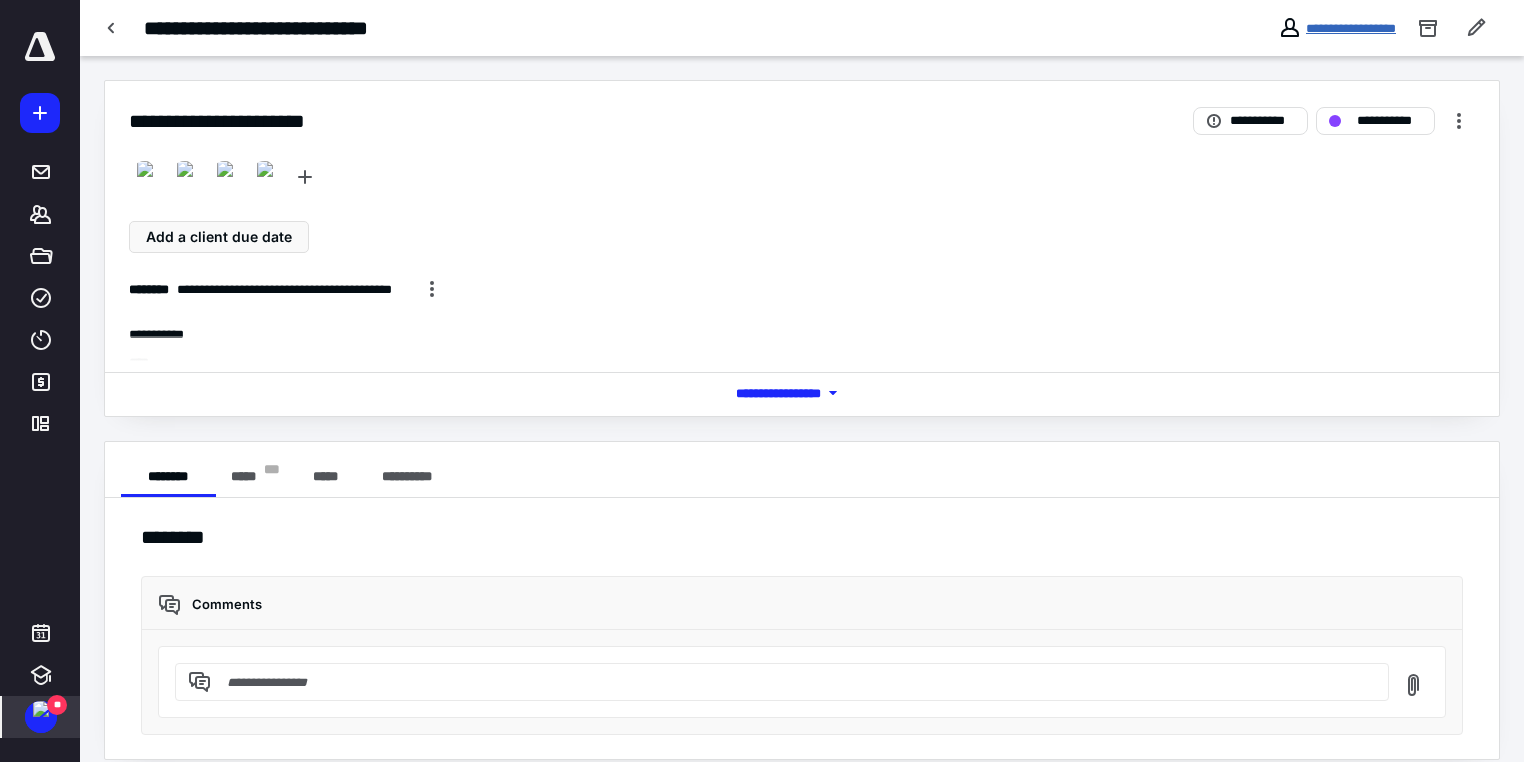 click on "**********" at bounding box center (1351, 28) 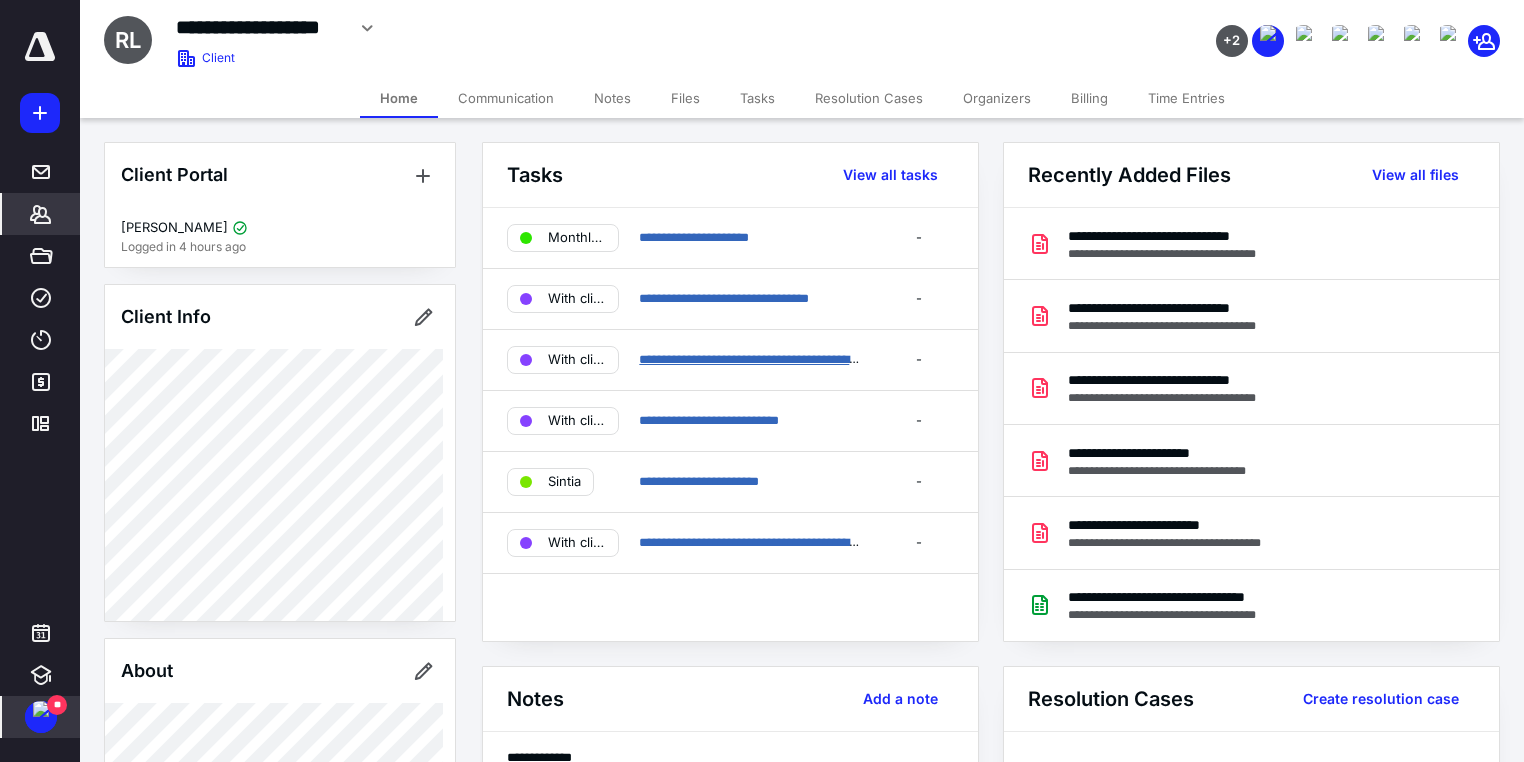 click on "**********" at bounding box center (784, 359) 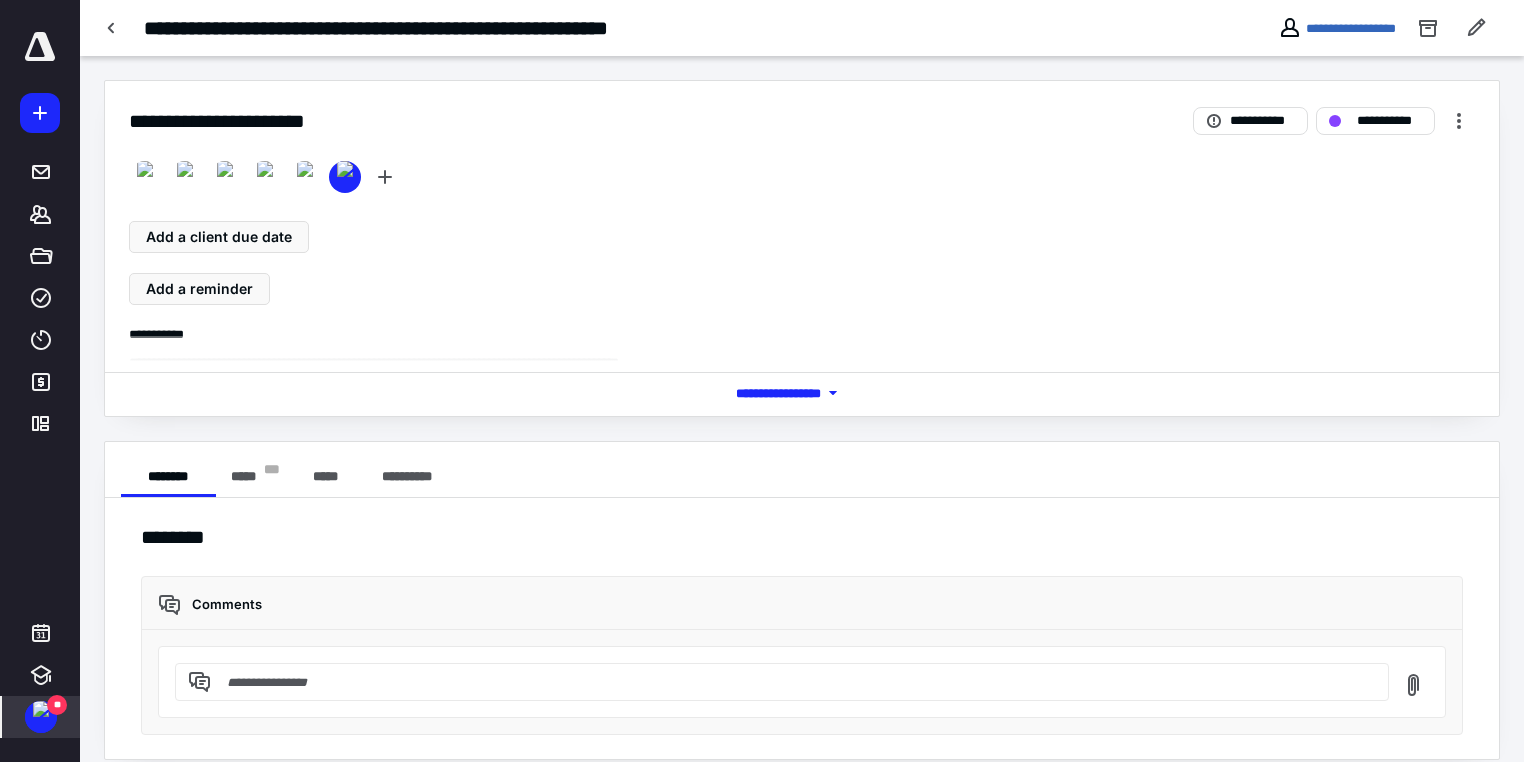 click 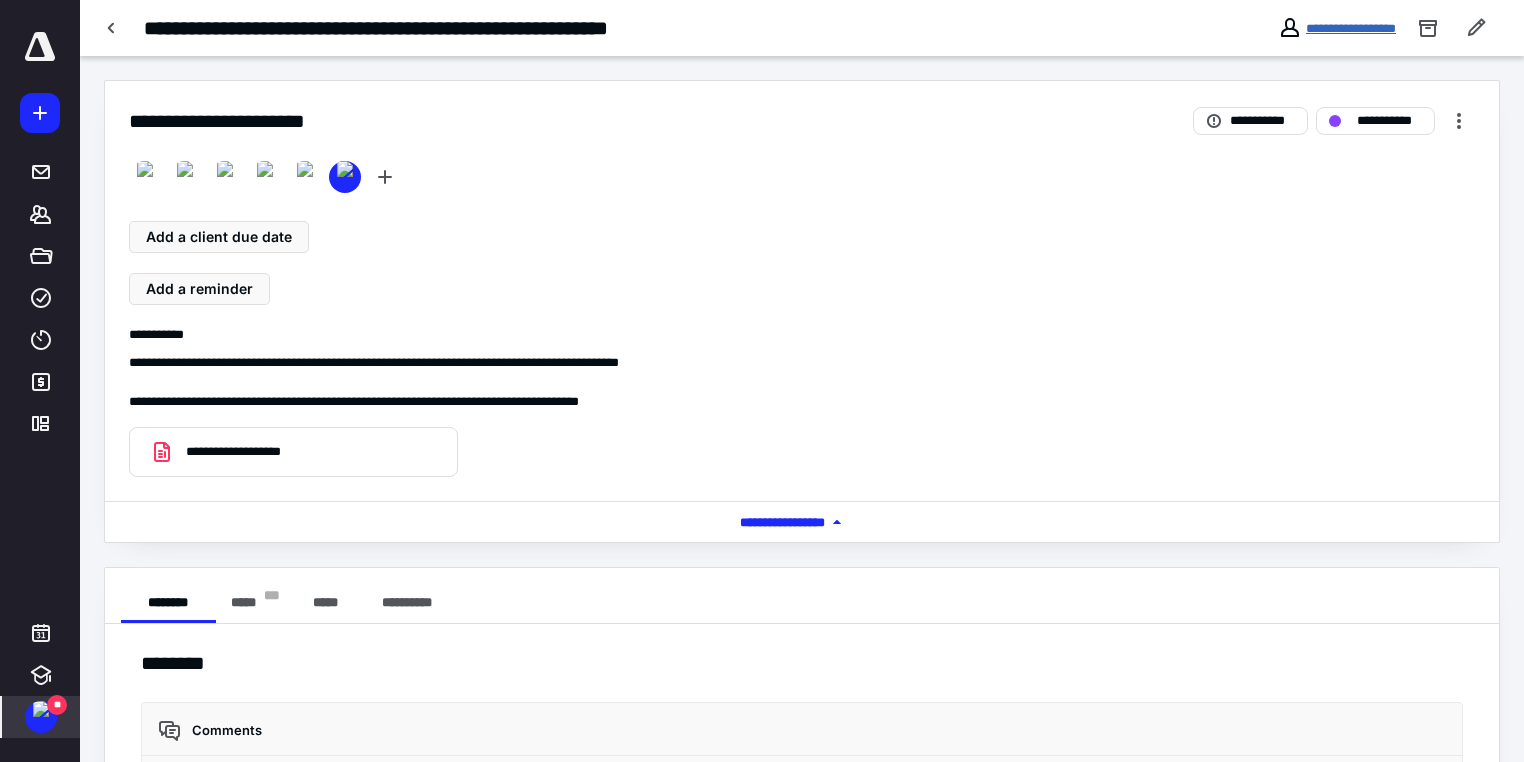 click on "**********" at bounding box center [1351, 28] 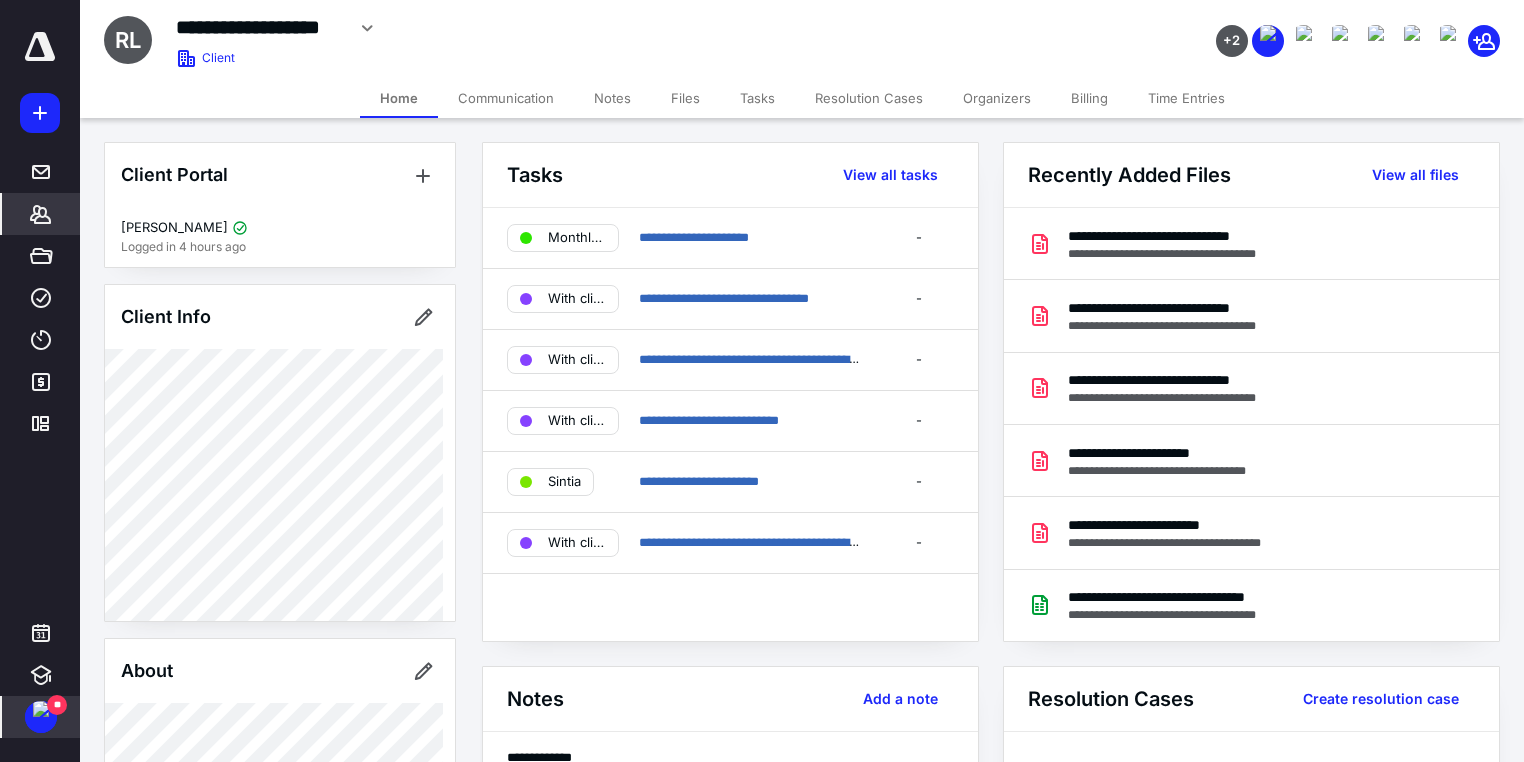 click on "Files" at bounding box center (685, 98) 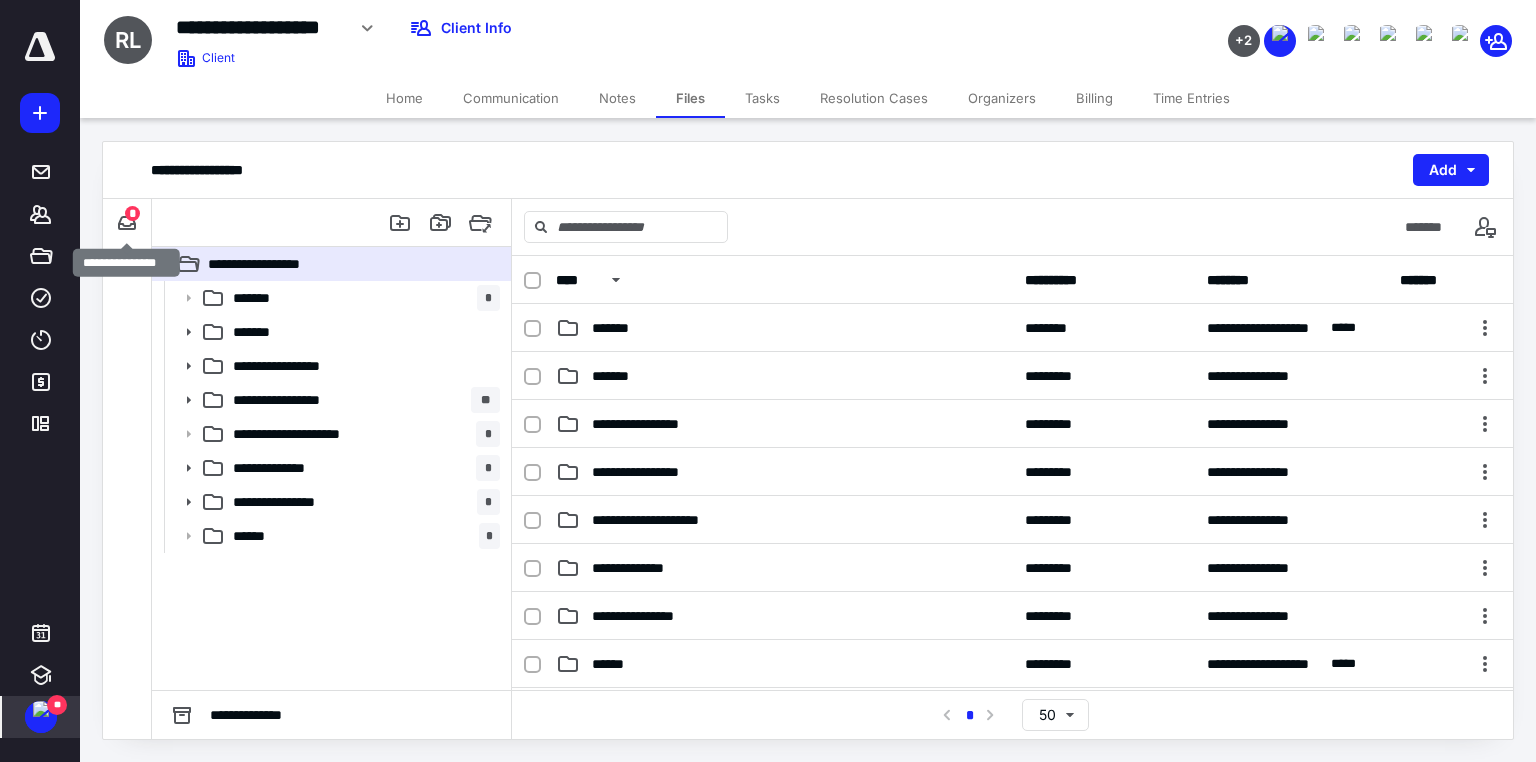 click on "*" at bounding box center (132, 213) 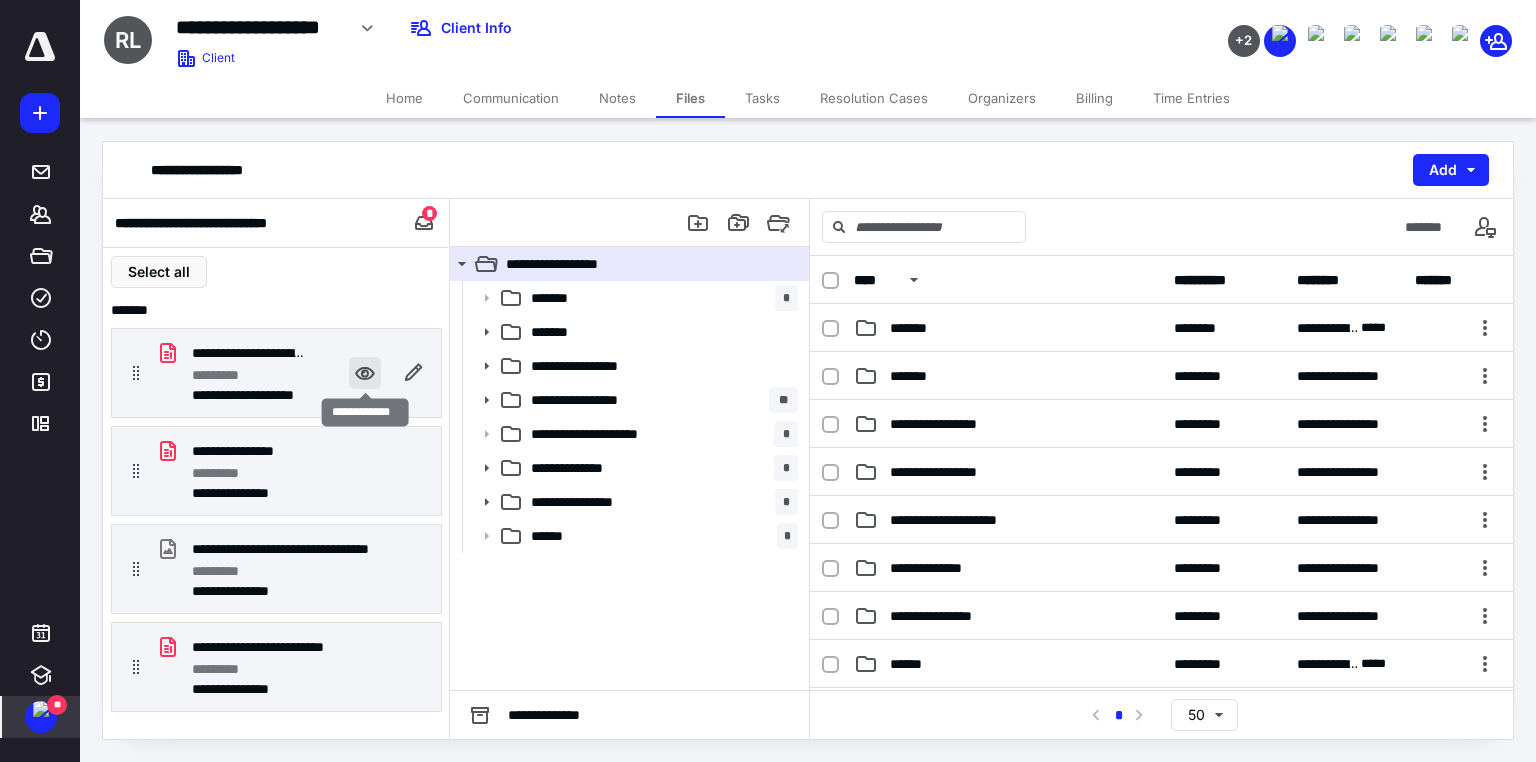 click at bounding box center [365, 373] 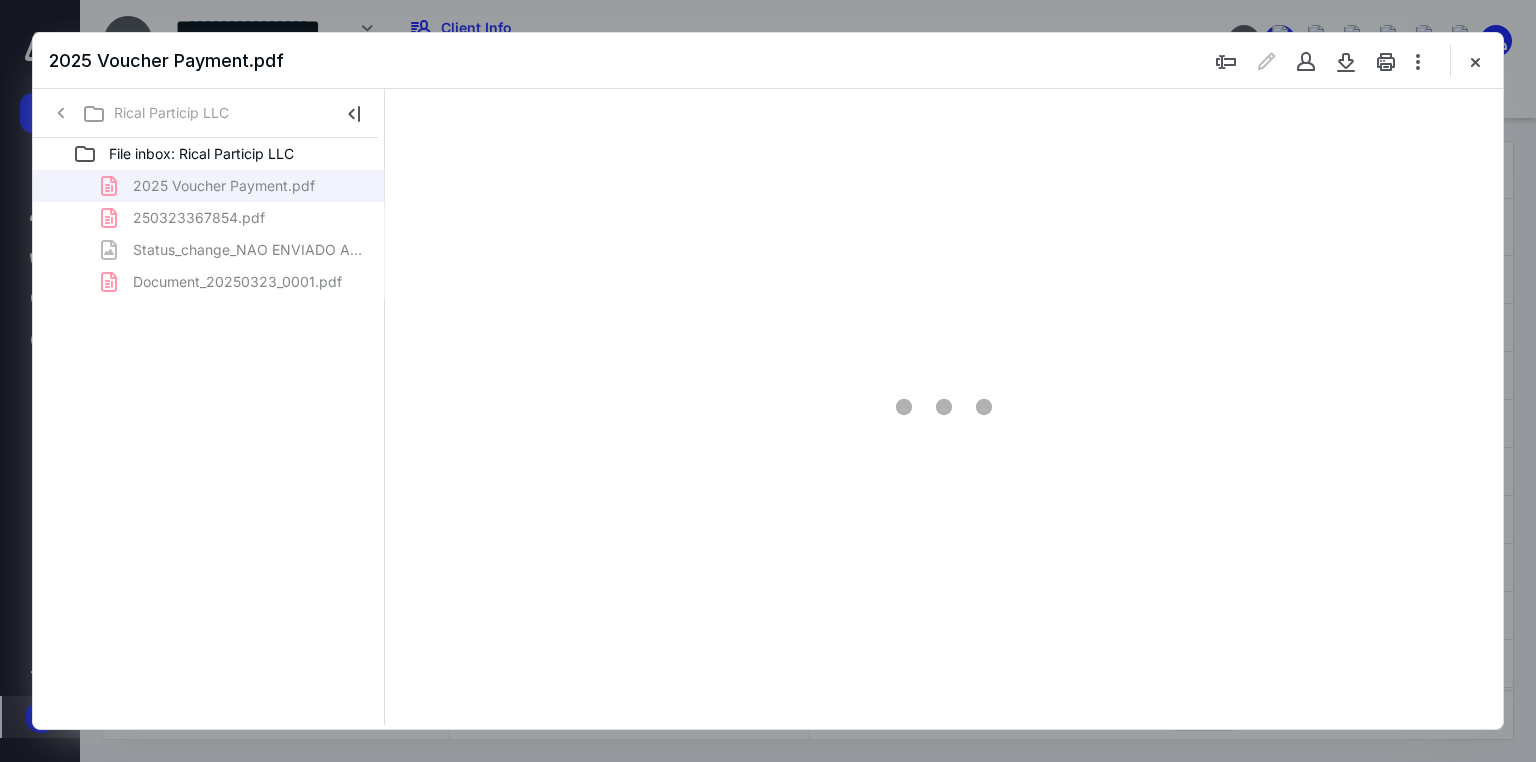 scroll, scrollTop: 0, scrollLeft: 0, axis: both 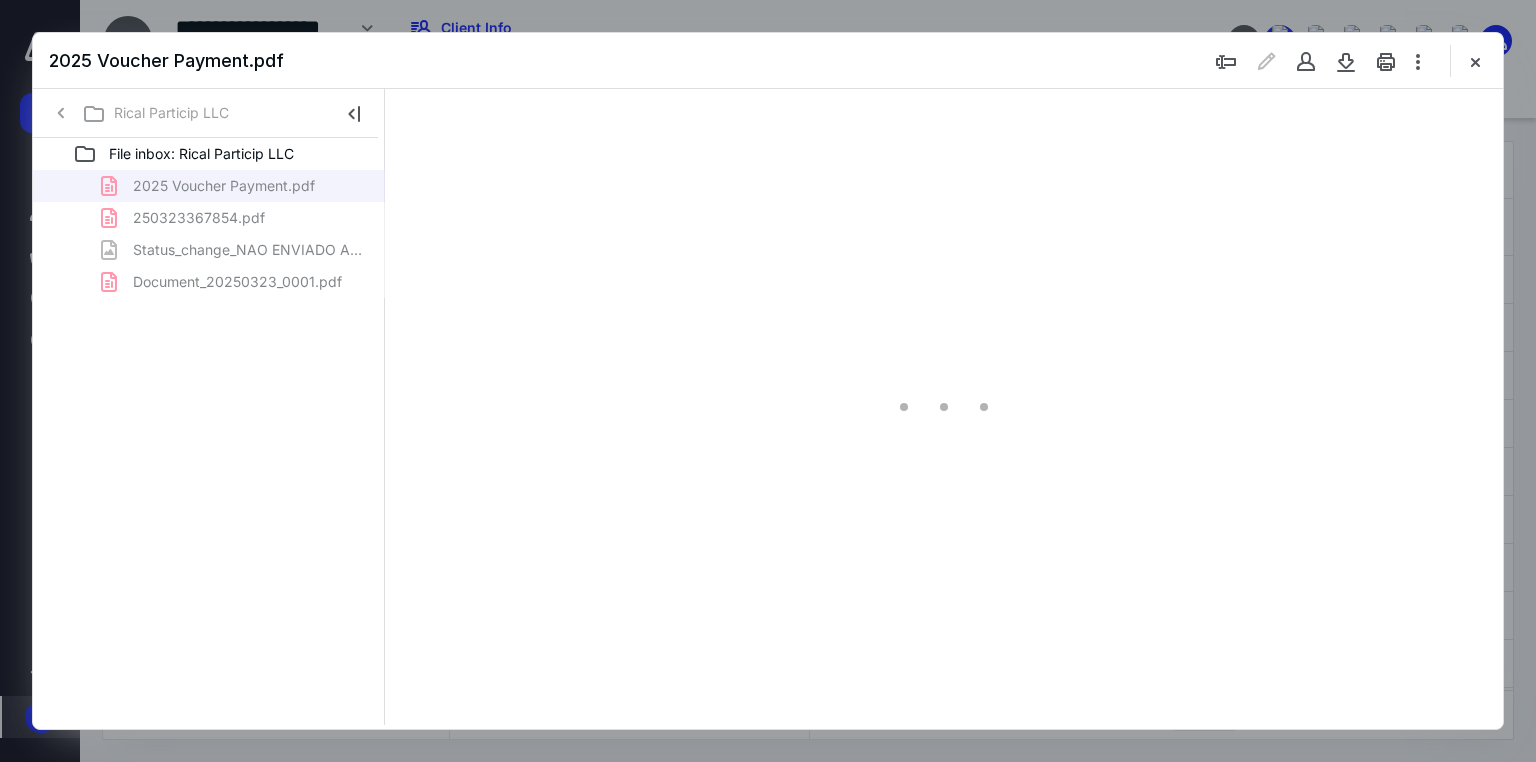 type on "179" 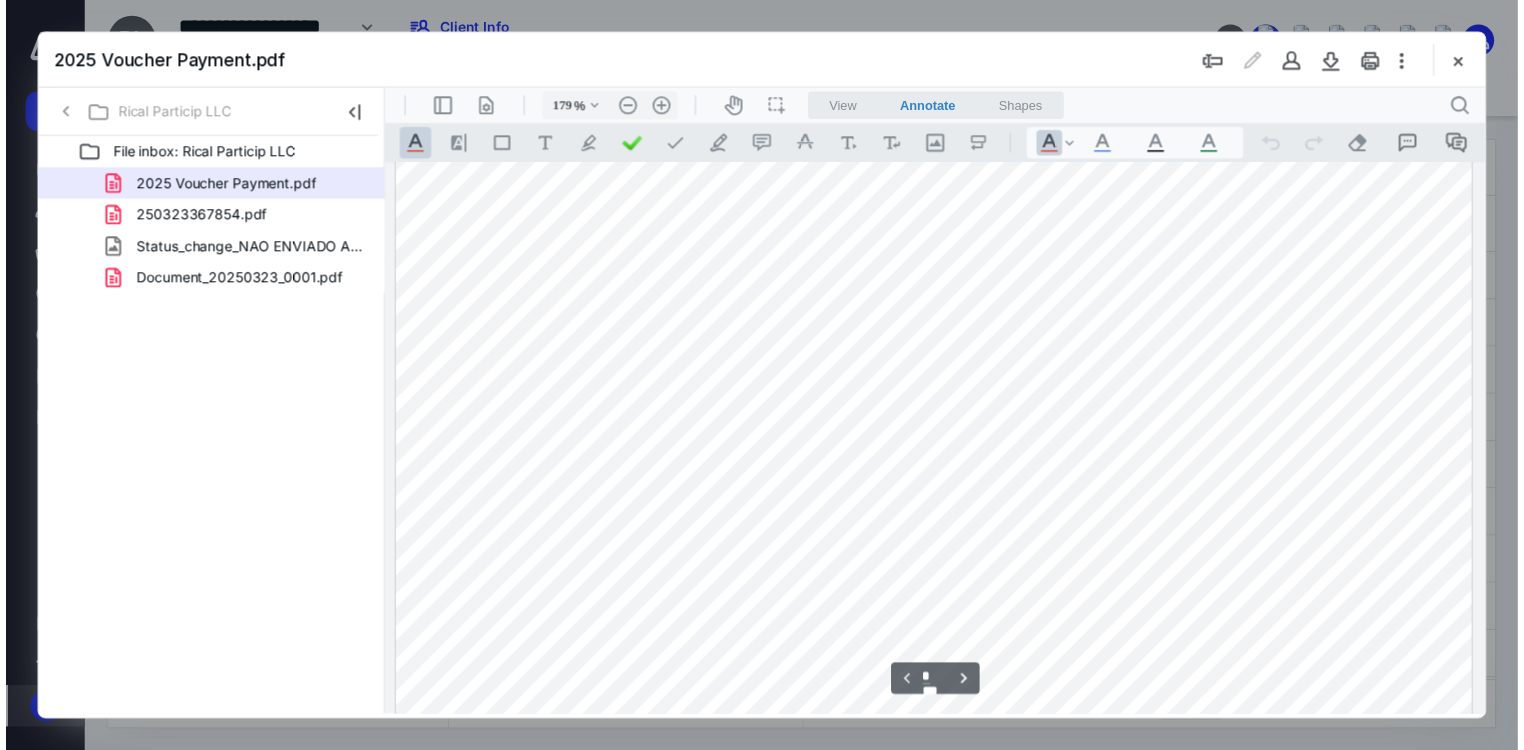 scroll, scrollTop: 0, scrollLeft: 0, axis: both 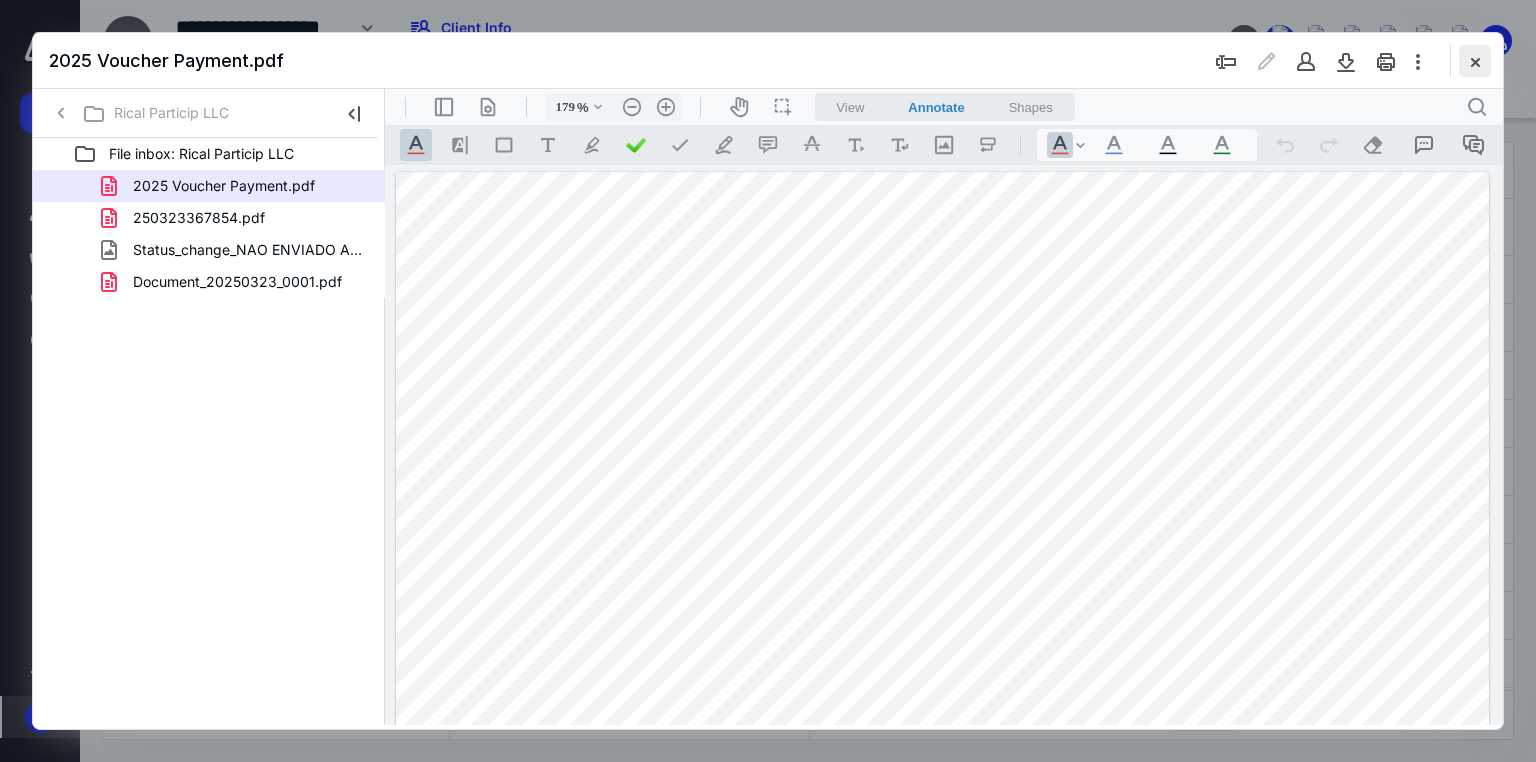 click at bounding box center [1475, 61] 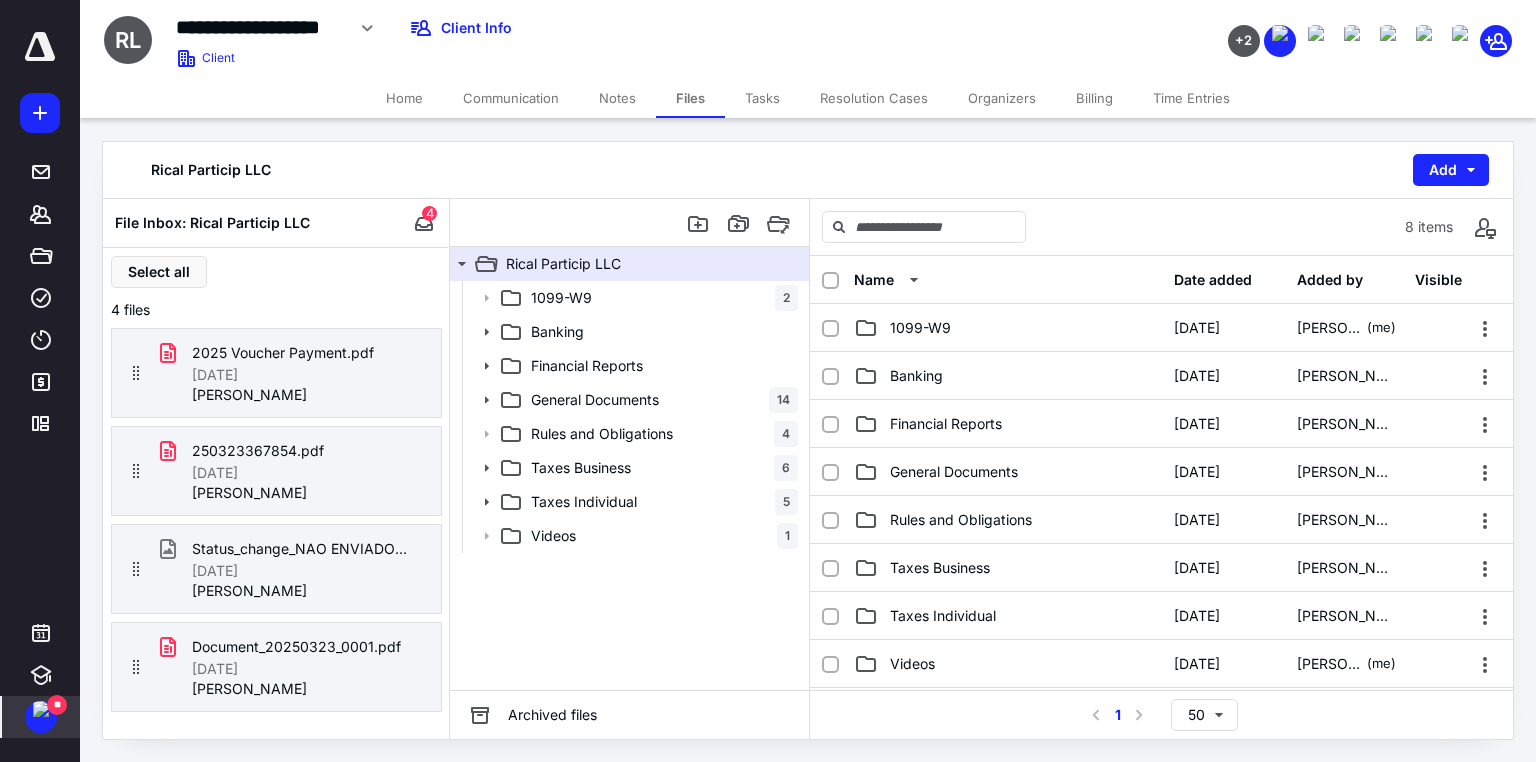 click on "Tasks" at bounding box center (762, 98) 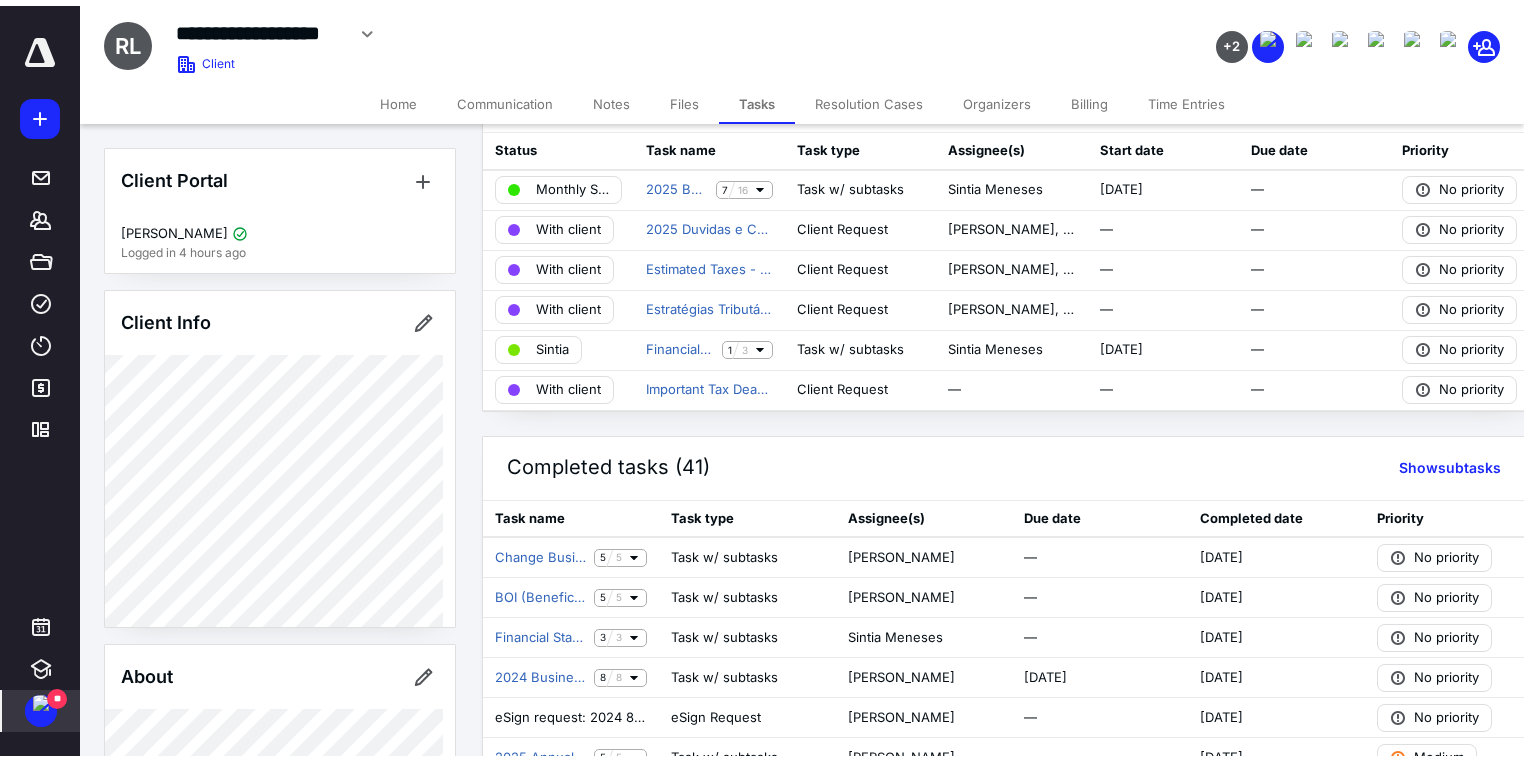 scroll, scrollTop: 0, scrollLeft: 0, axis: both 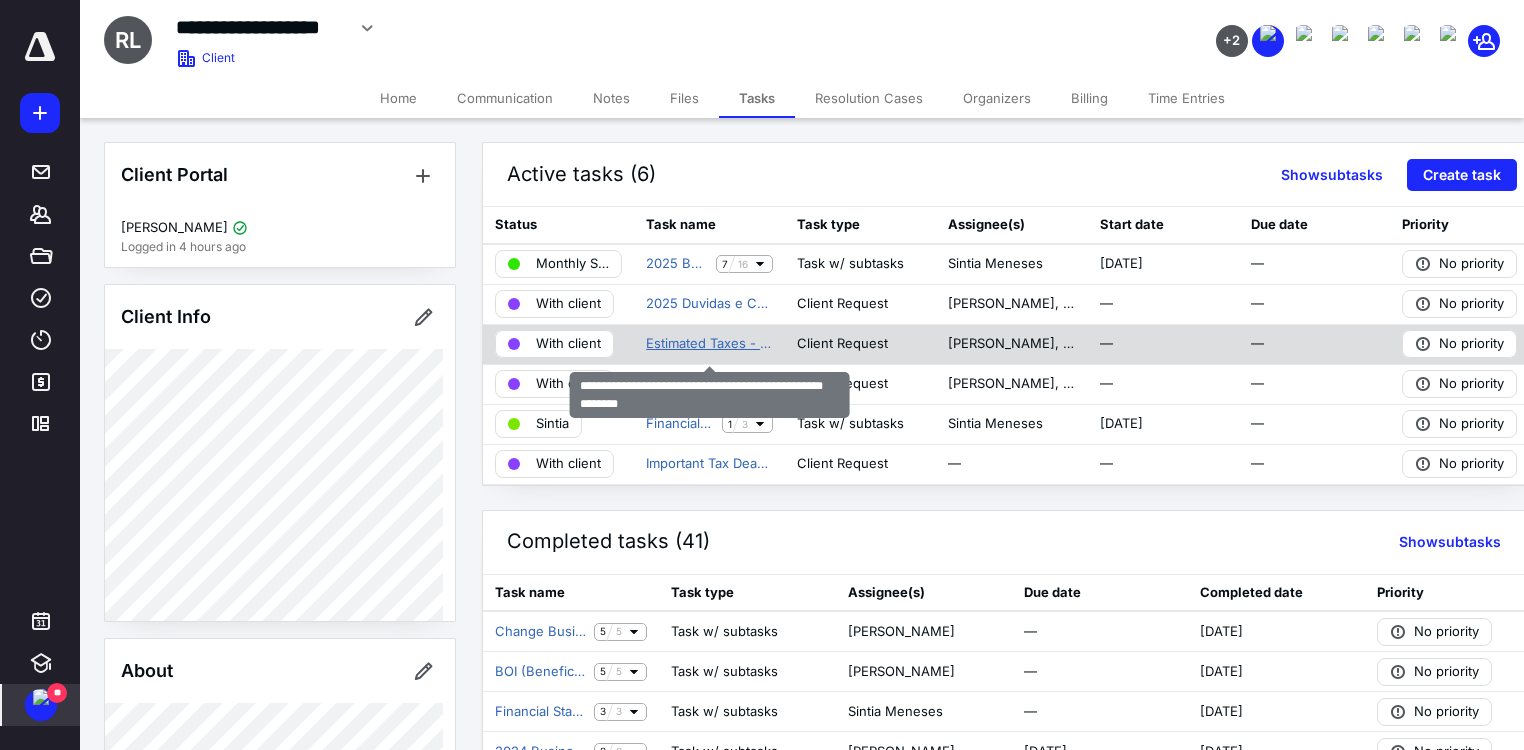 click on "Estimated Taxes - Regra sobre pagamento de imposto nos EUA" at bounding box center [709, 344] 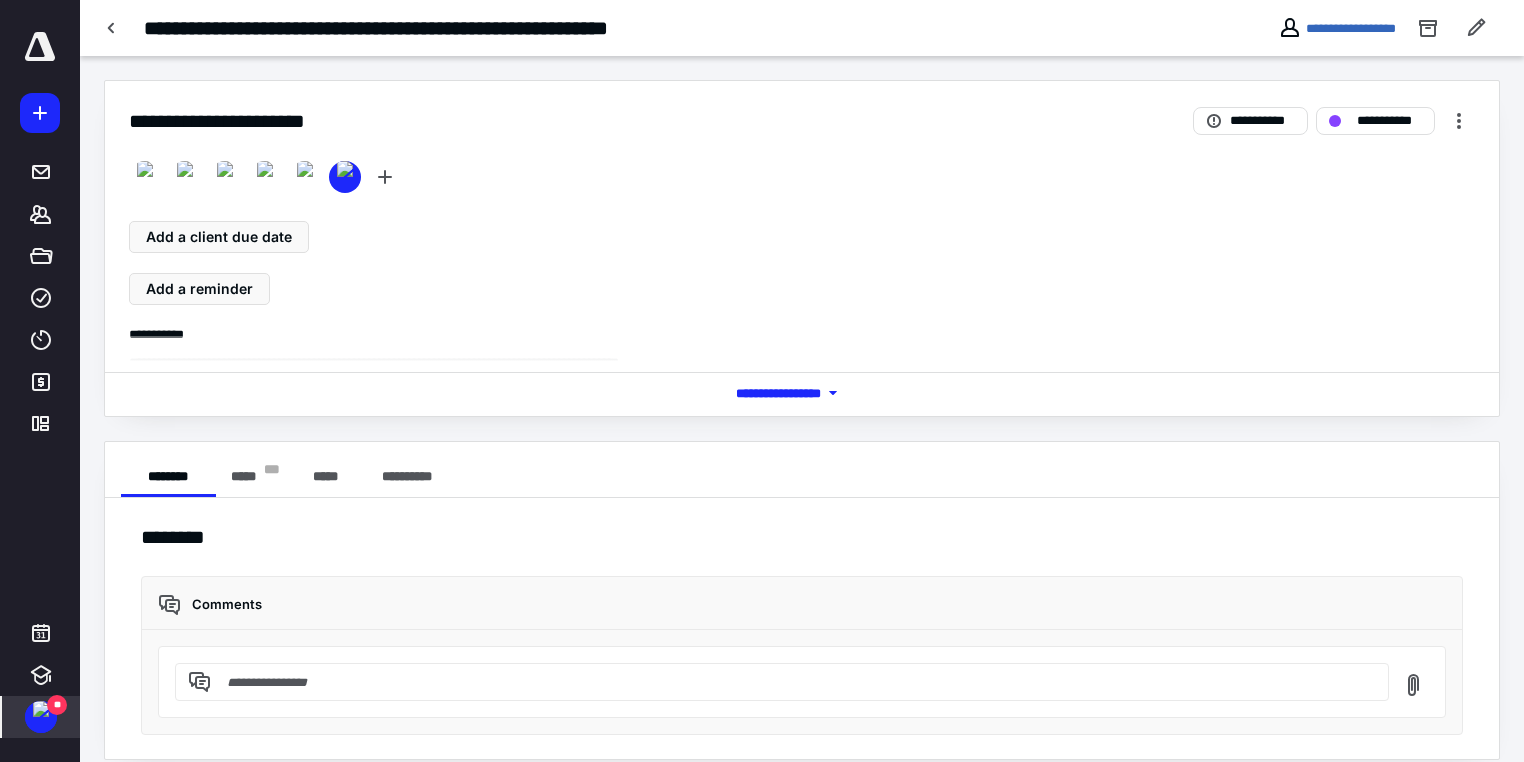 click 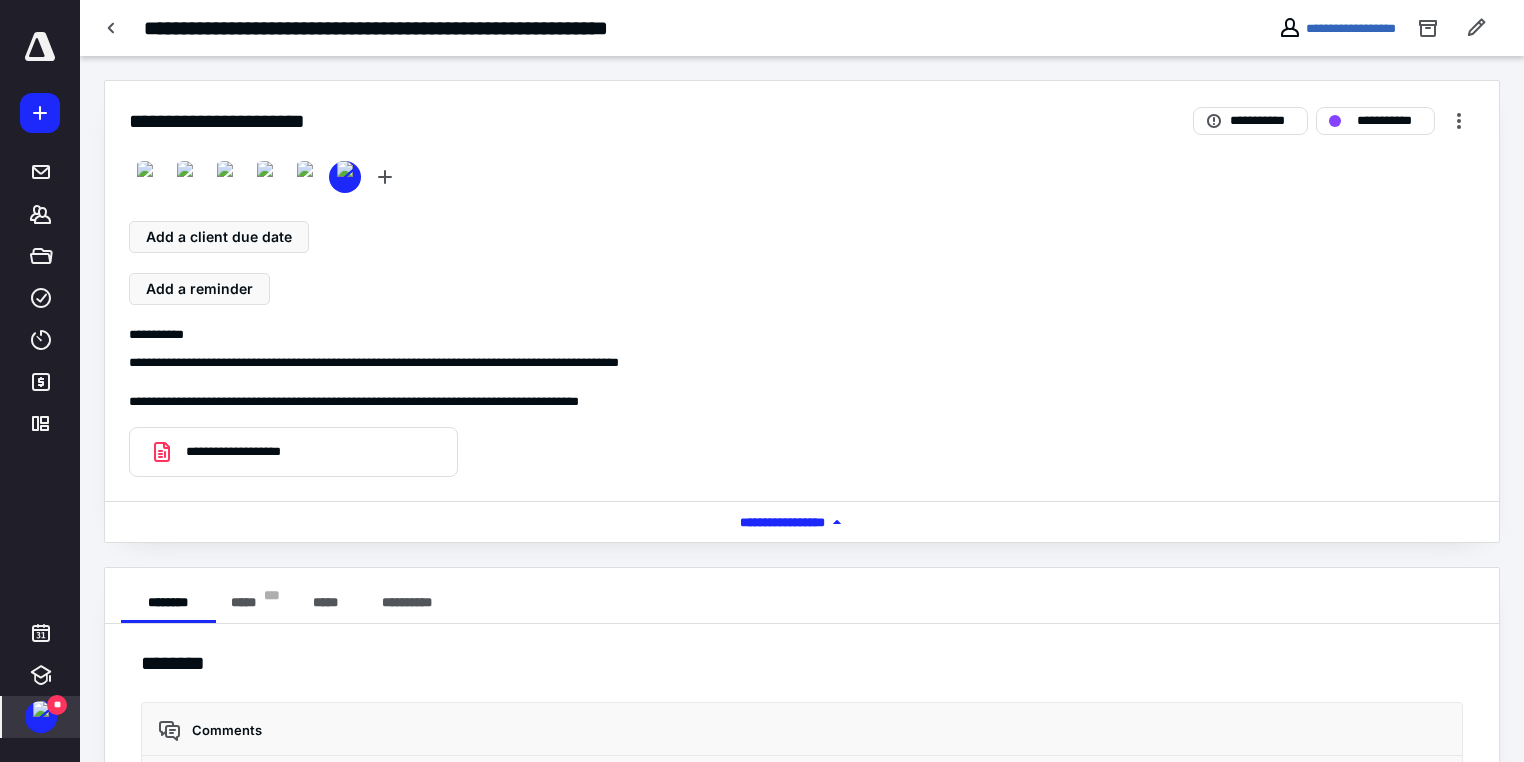 scroll, scrollTop: 144, scrollLeft: 0, axis: vertical 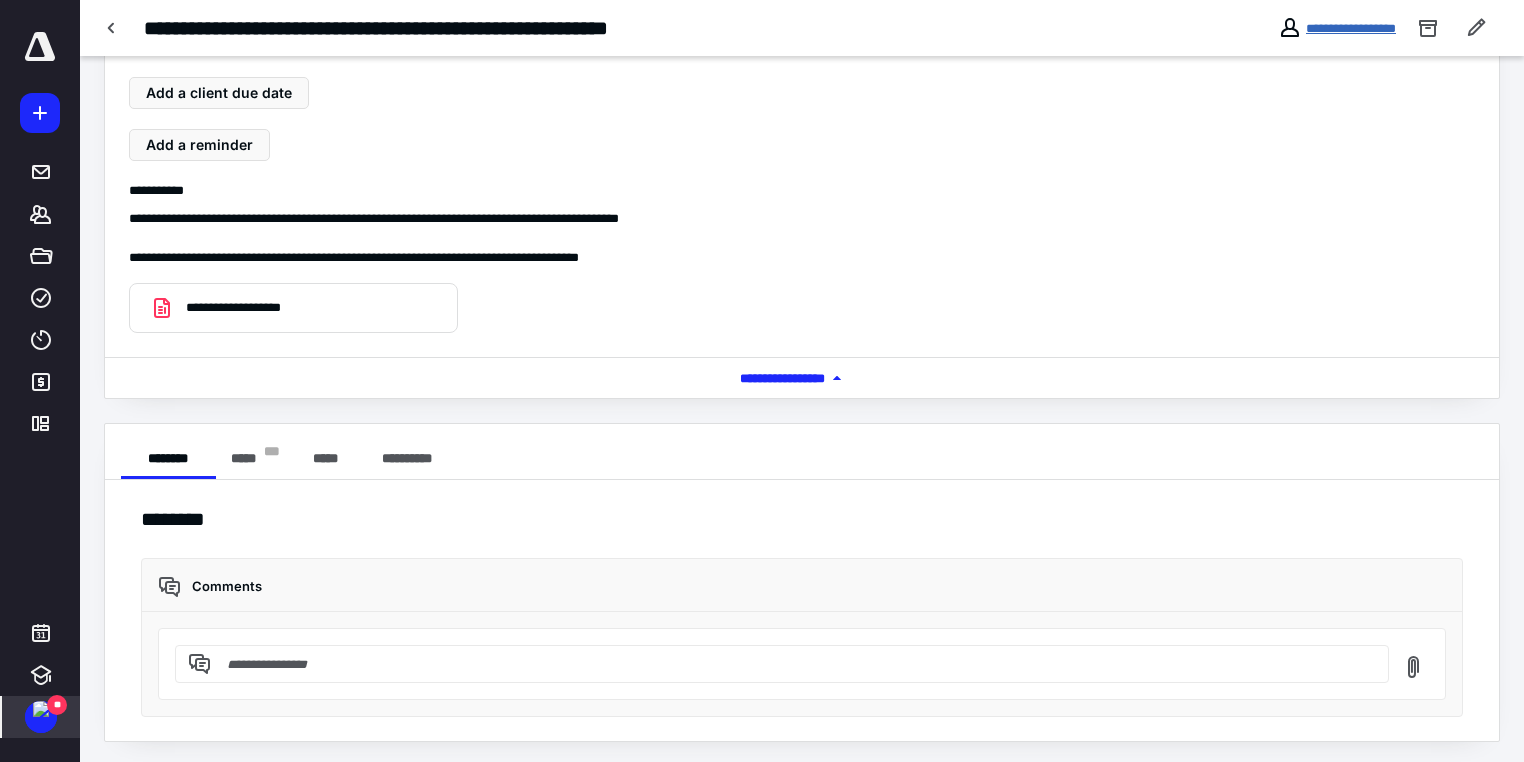 click on "**********" at bounding box center [1351, 28] 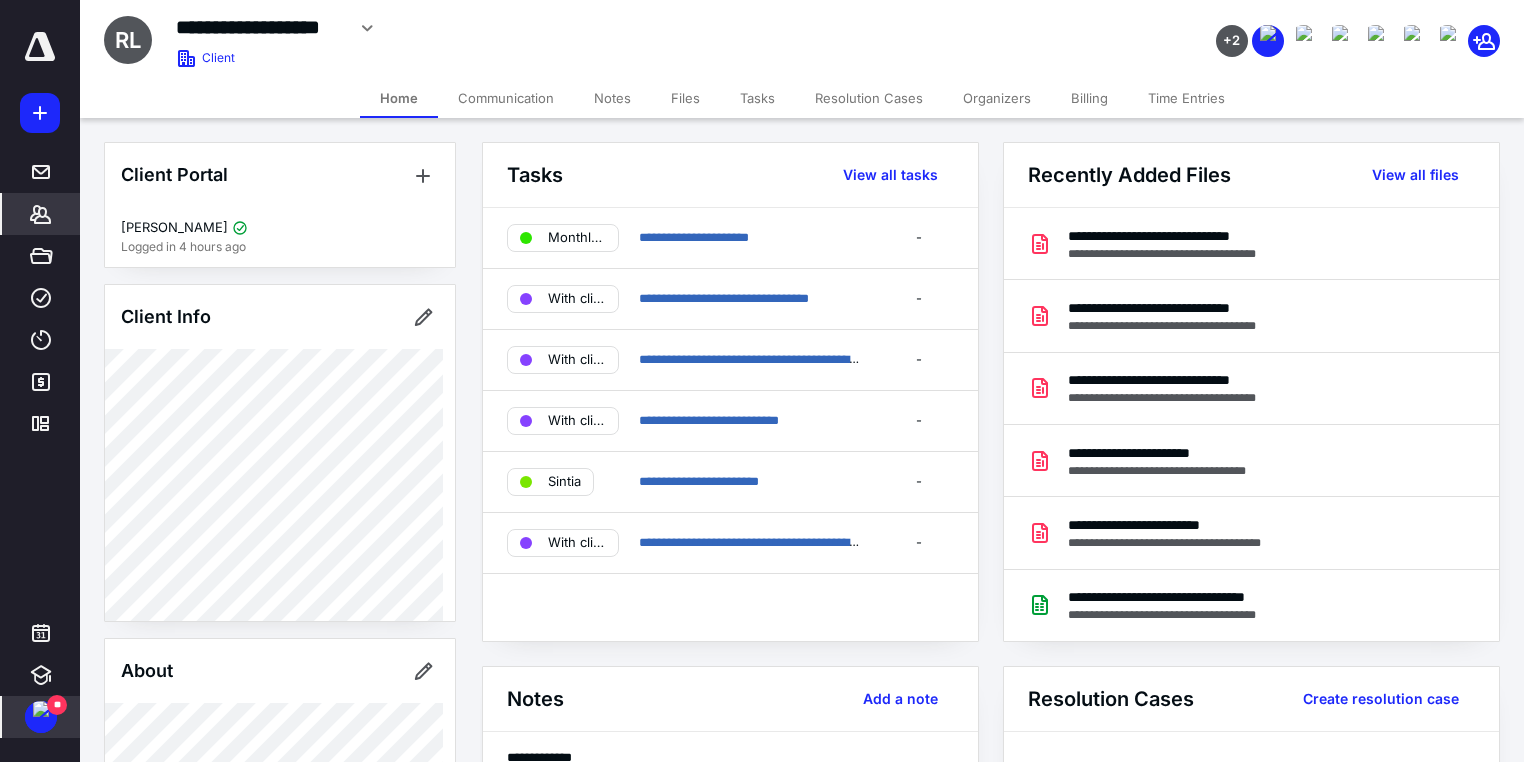 click on "Tasks" at bounding box center [757, 98] 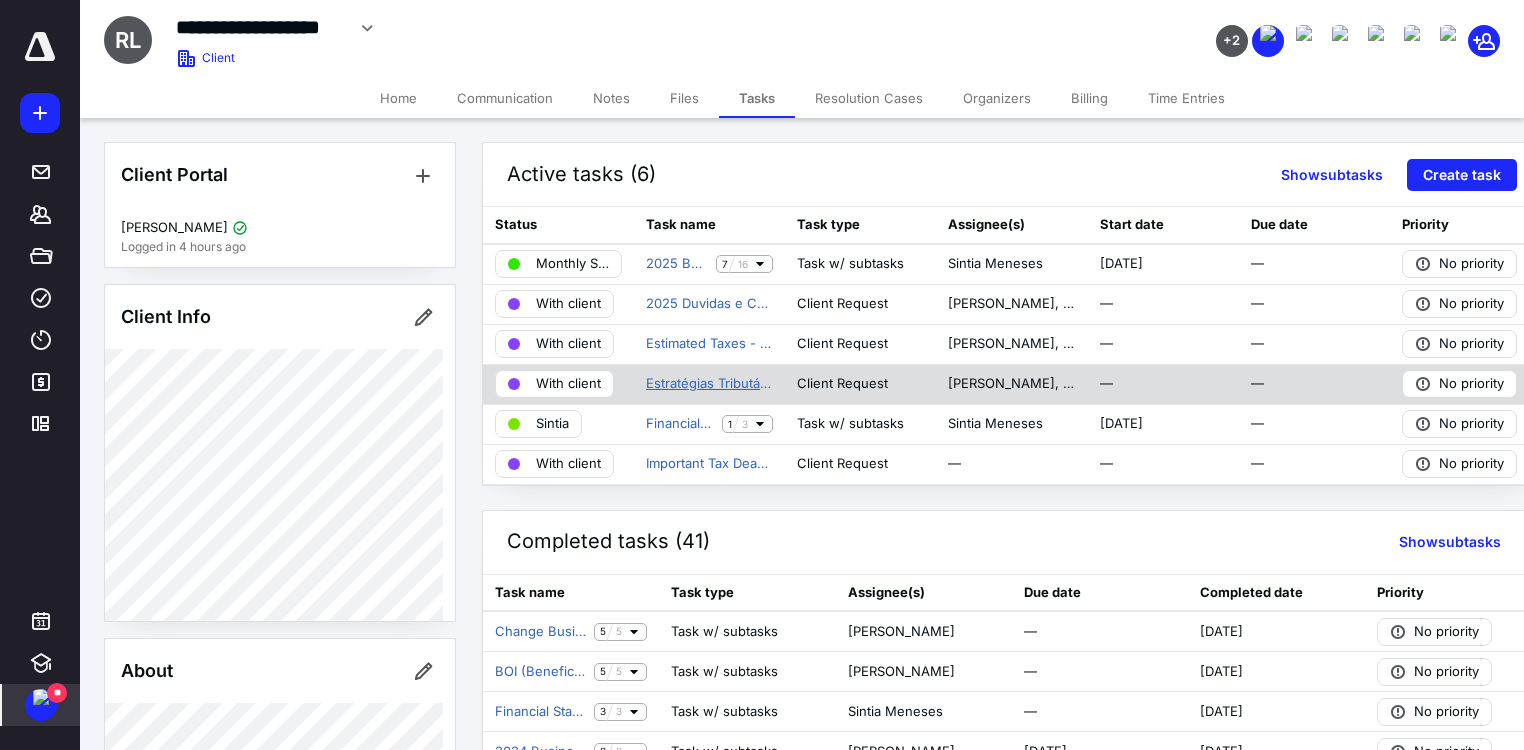 click on "Estratégias Tributárias 2024" at bounding box center [709, 384] 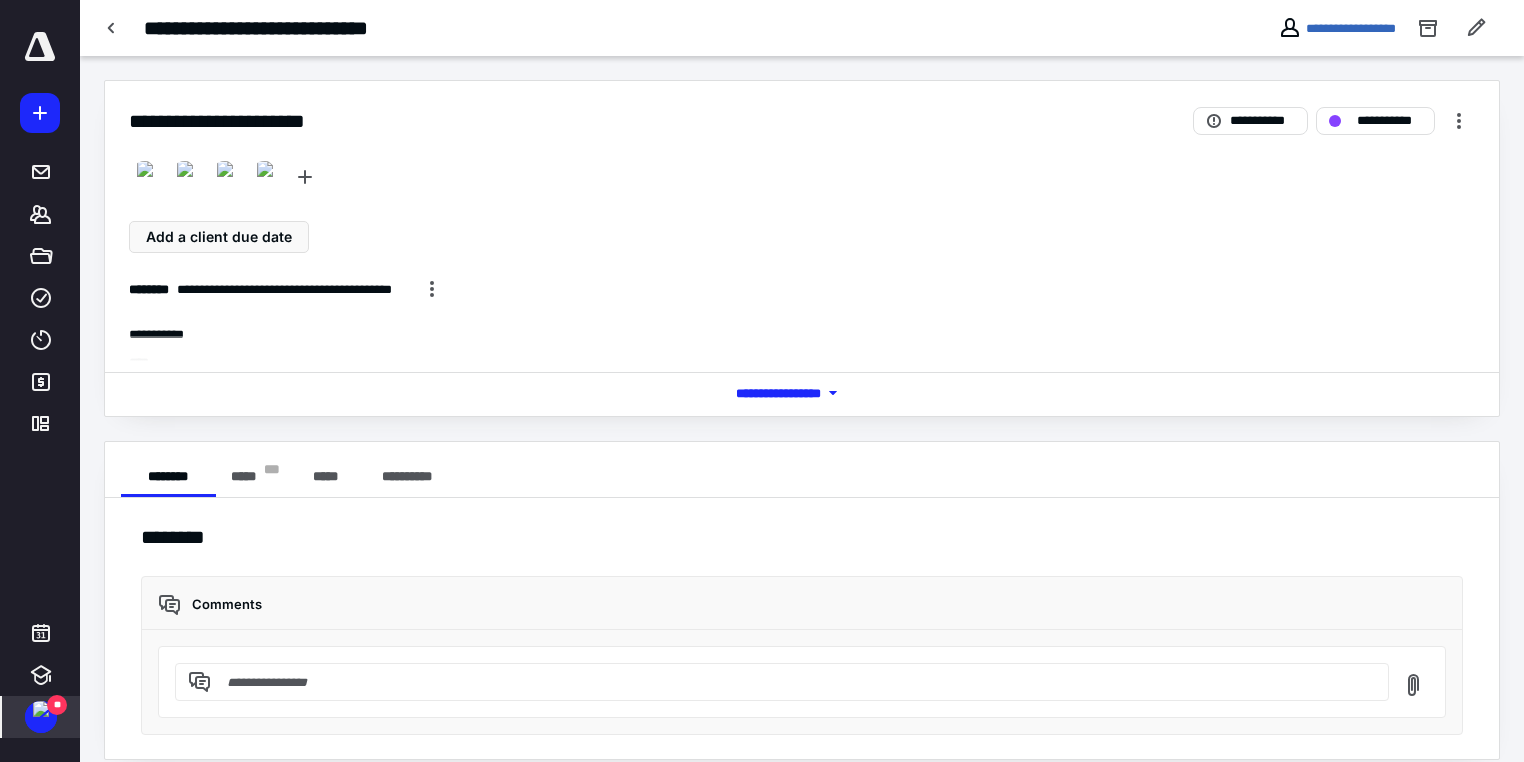 click 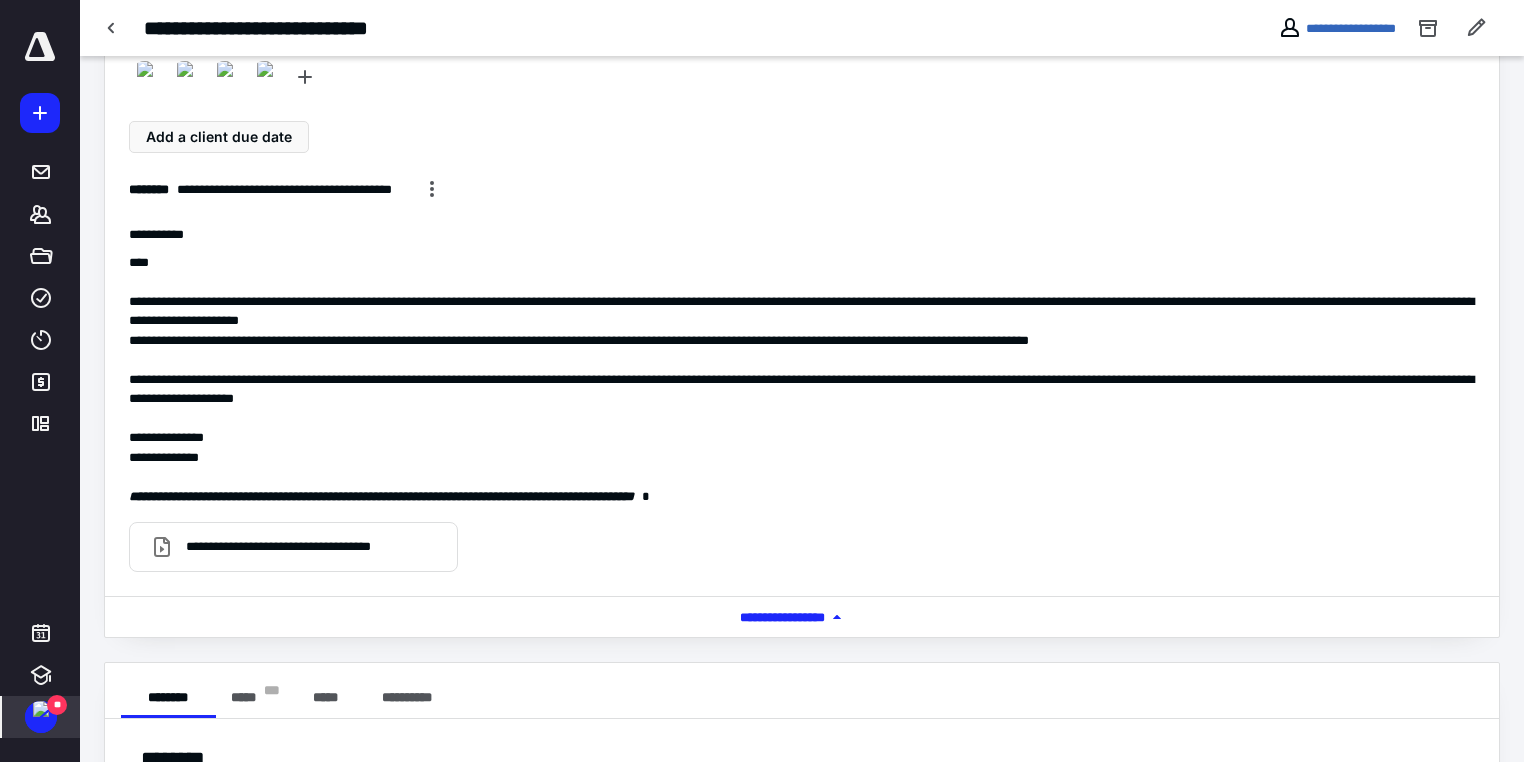 scroll, scrollTop: 0, scrollLeft: 0, axis: both 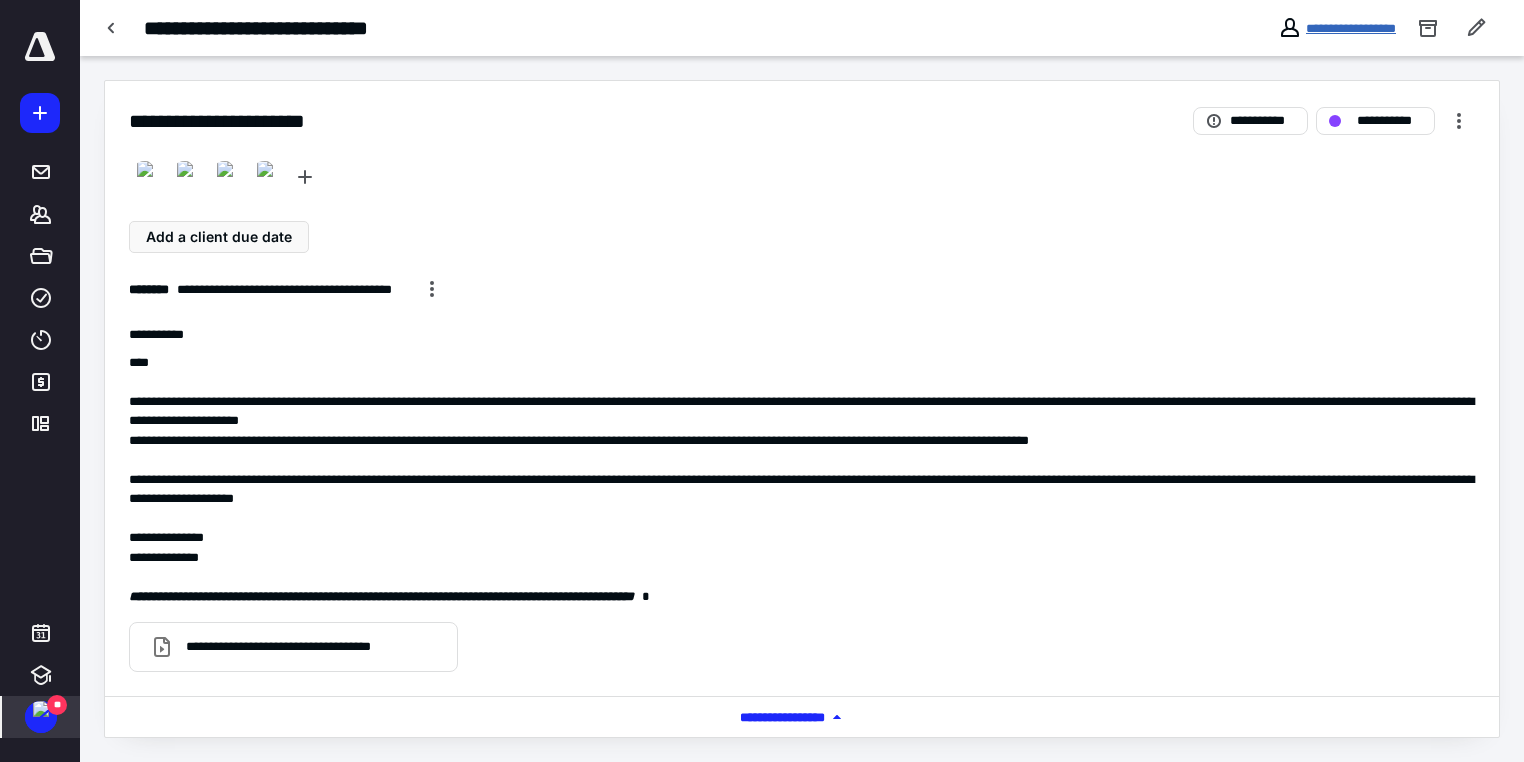 click on "**********" at bounding box center [1351, 28] 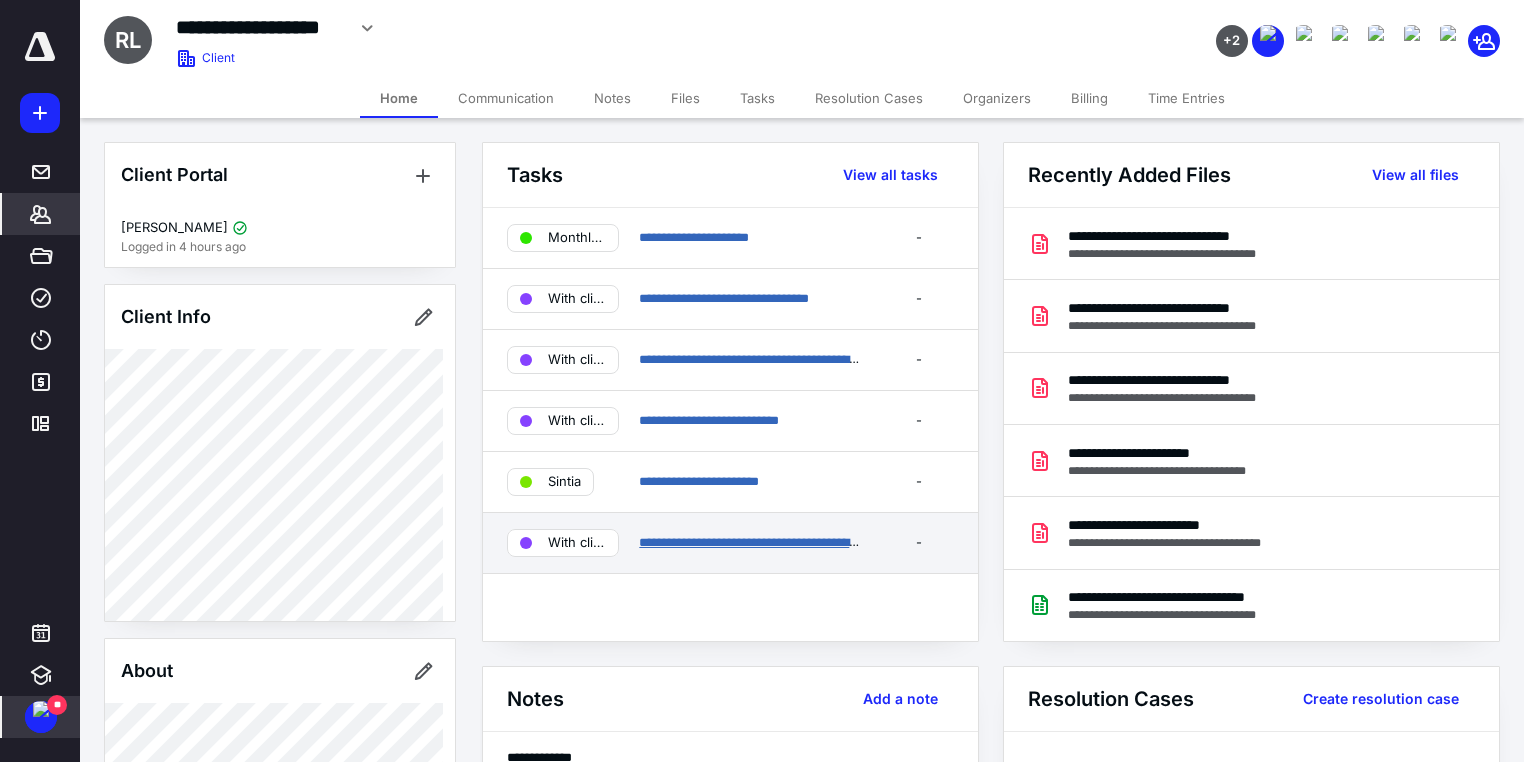 click on "**********" at bounding box center (759, 542) 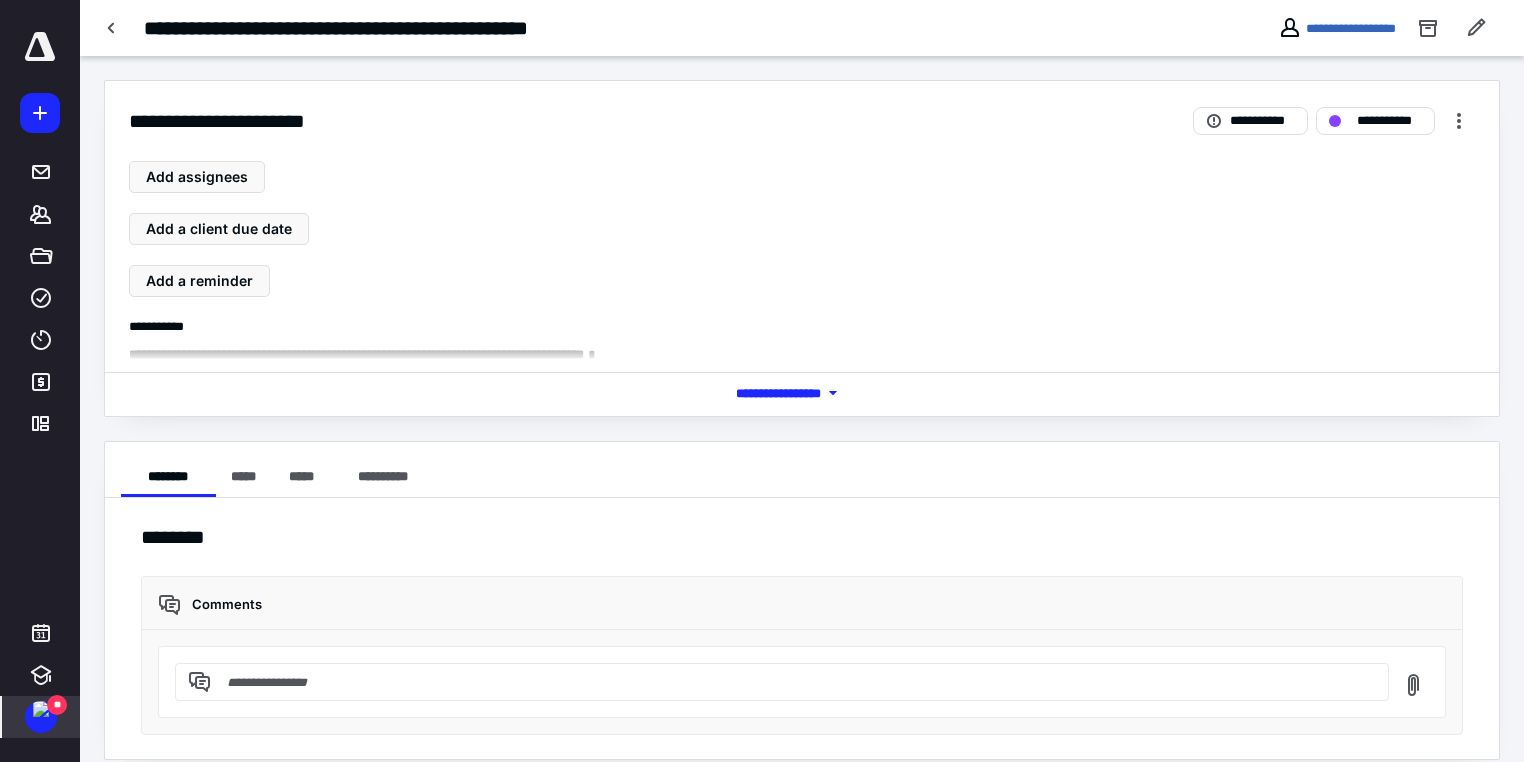 click 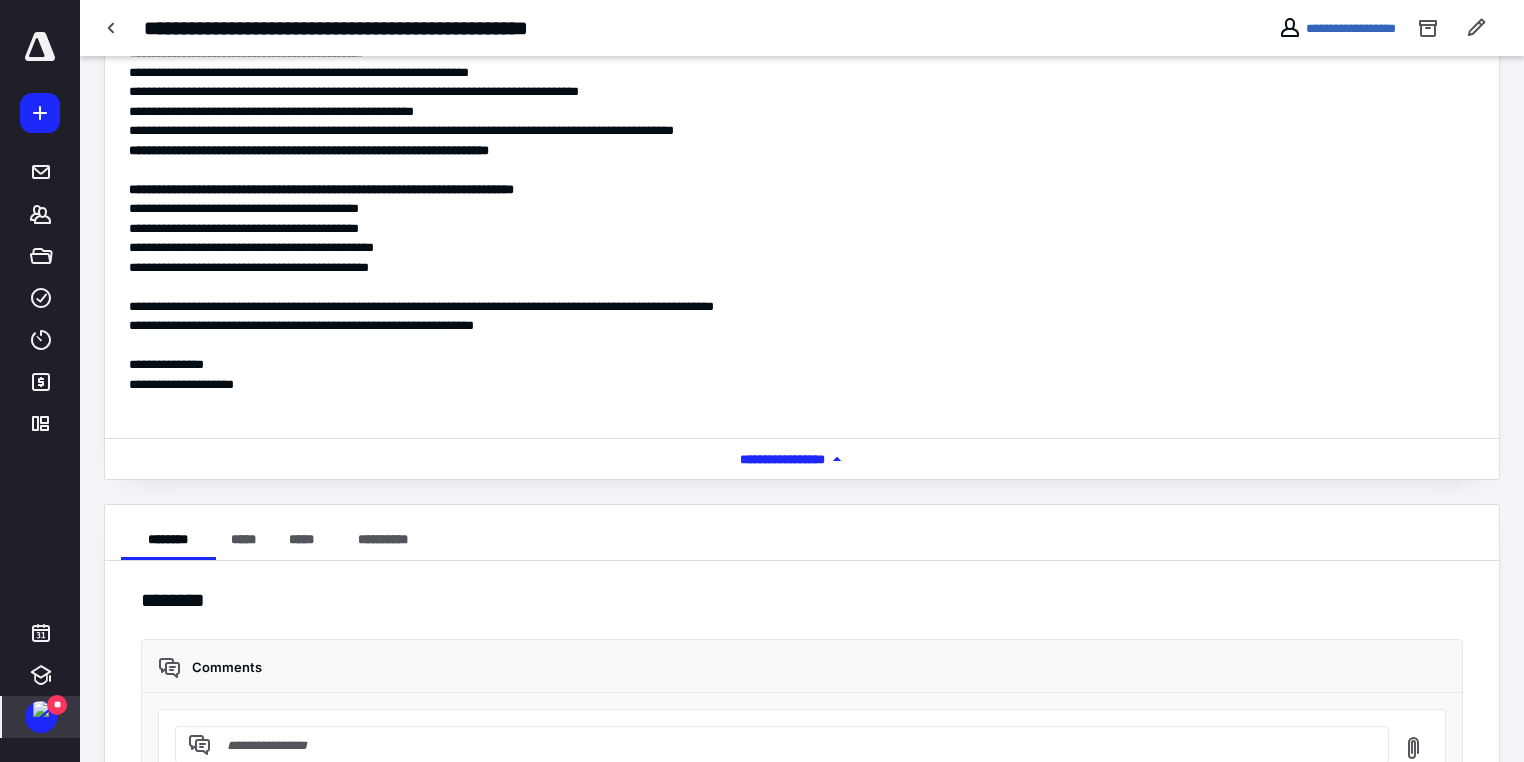 scroll, scrollTop: 2000, scrollLeft: 0, axis: vertical 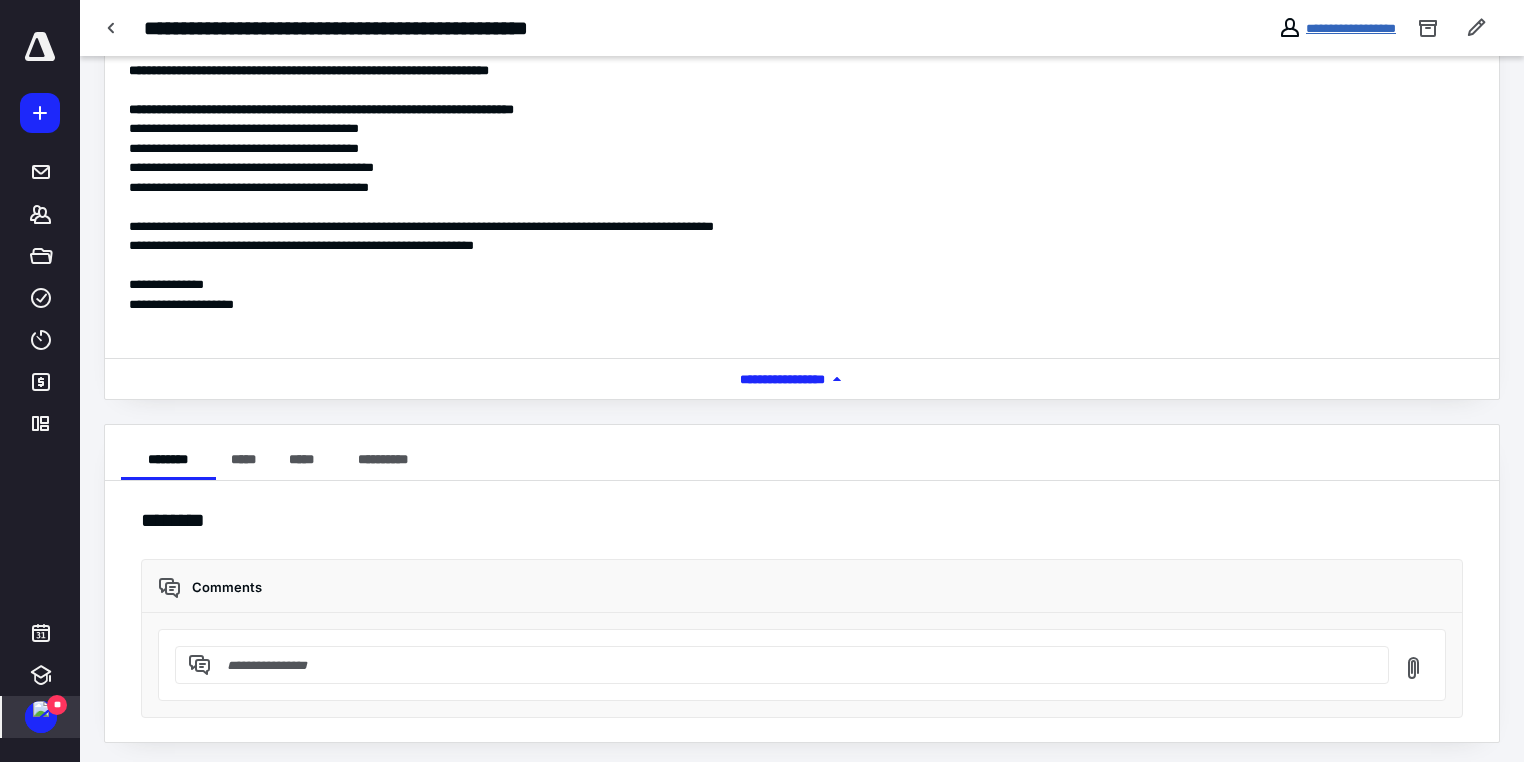click on "**********" at bounding box center (1351, 28) 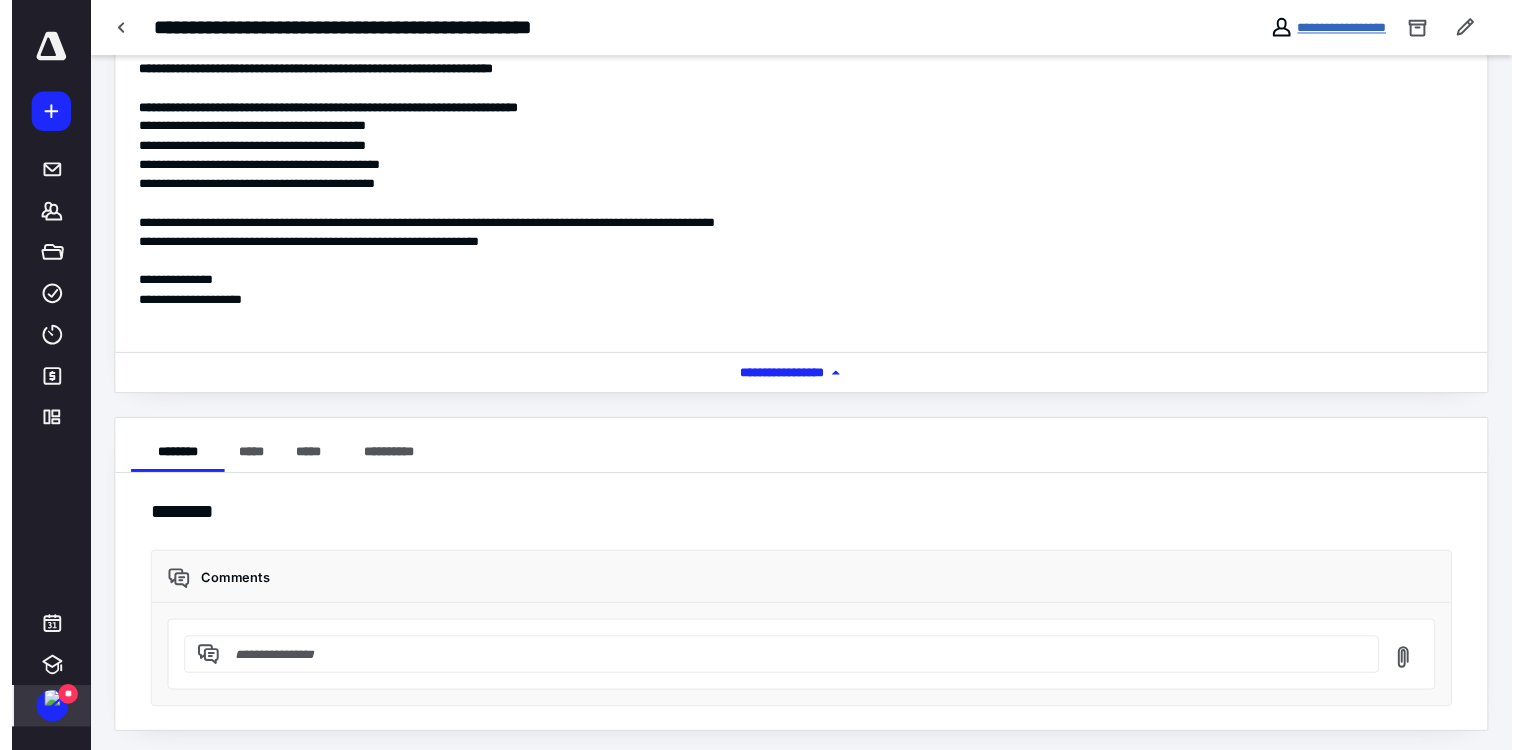 scroll, scrollTop: 0, scrollLeft: 0, axis: both 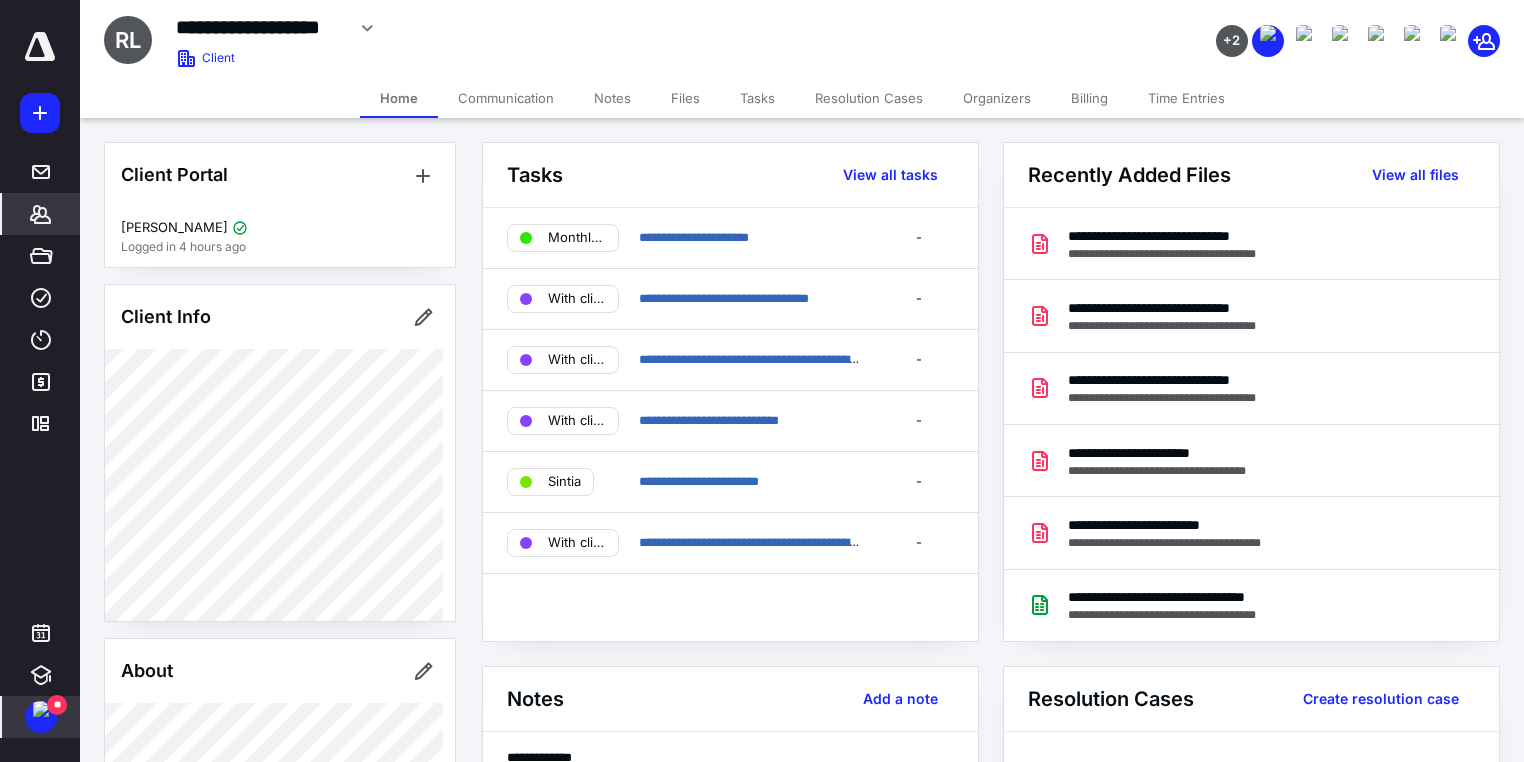 click on "Tasks" at bounding box center [757, 98] 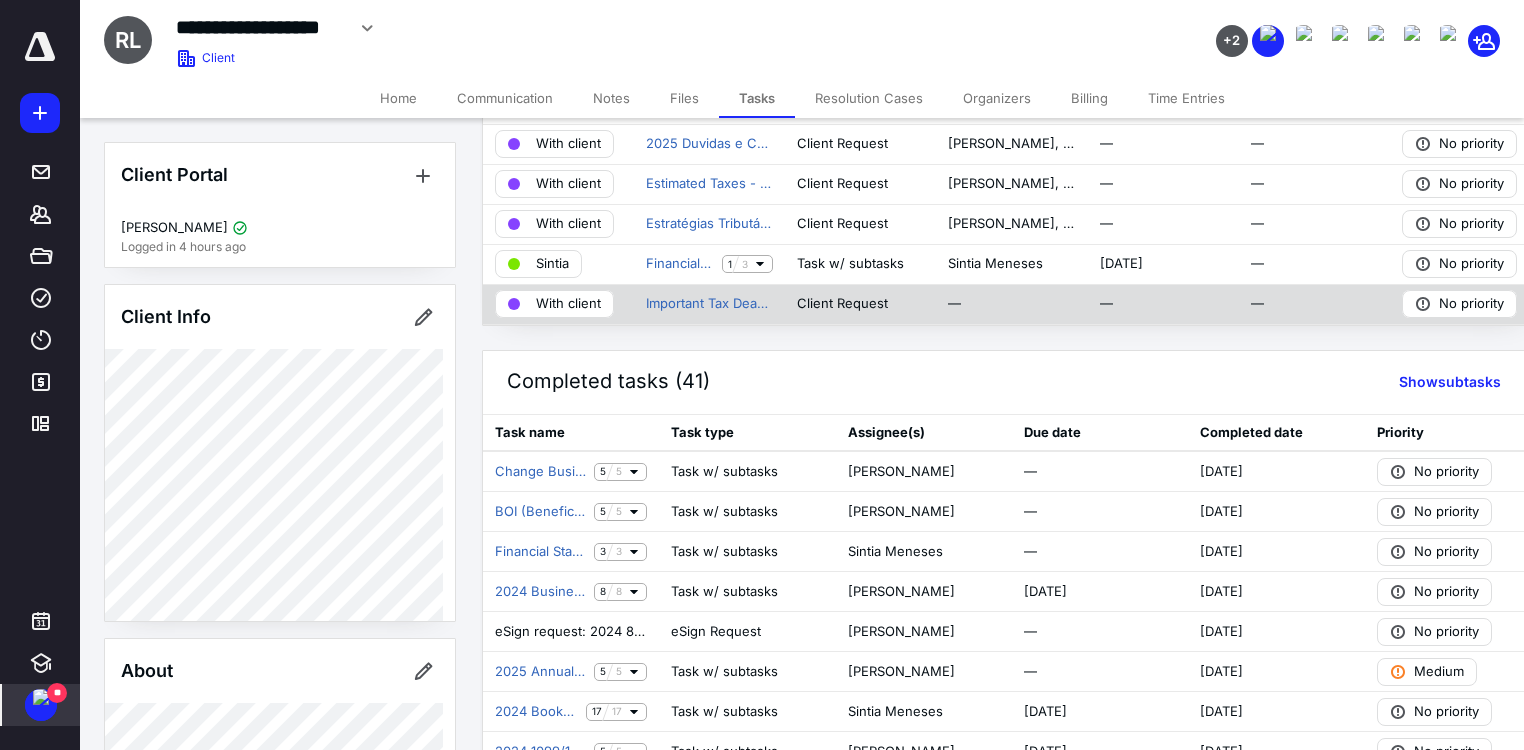 scroll, scrollTop: 320, scrollLeft: 0, axis: vertical 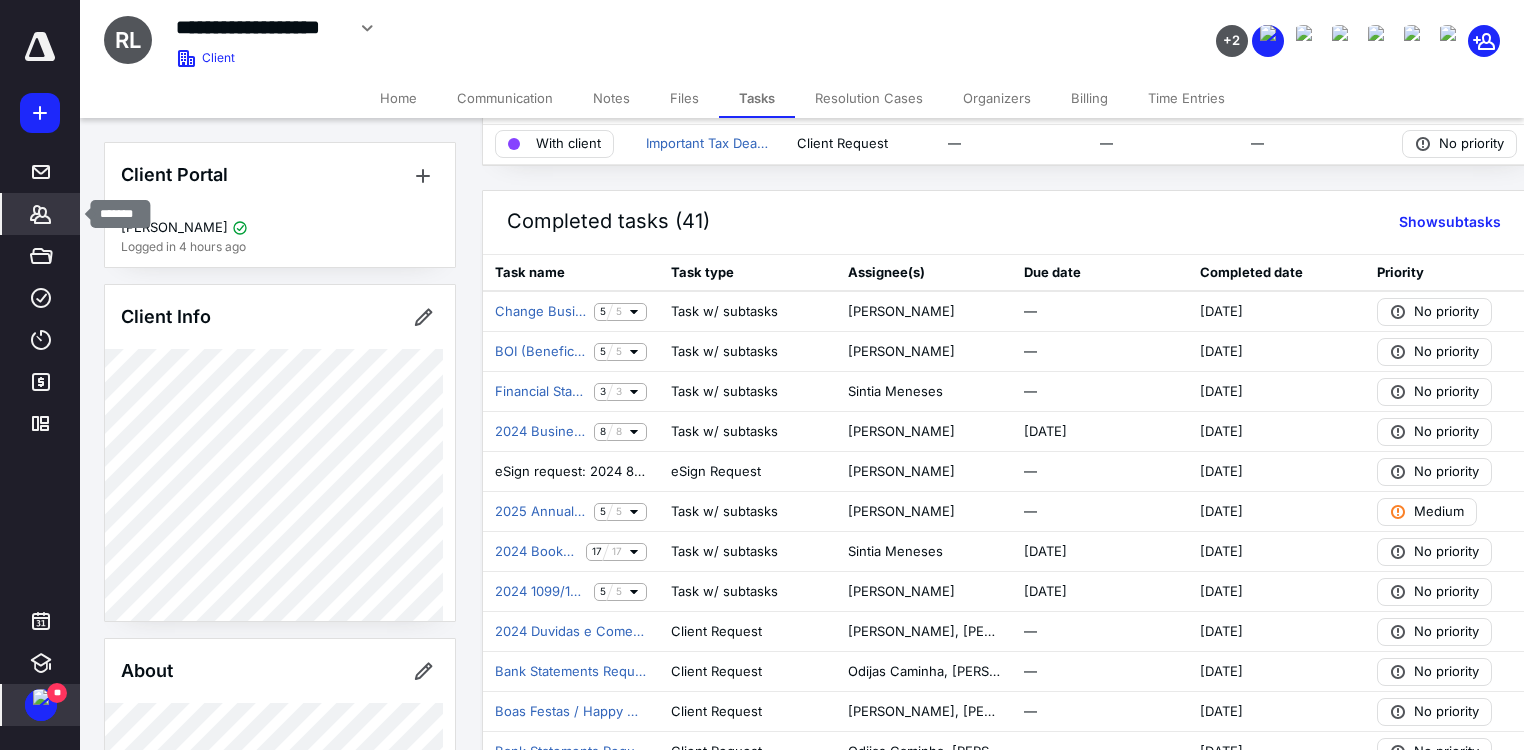 click 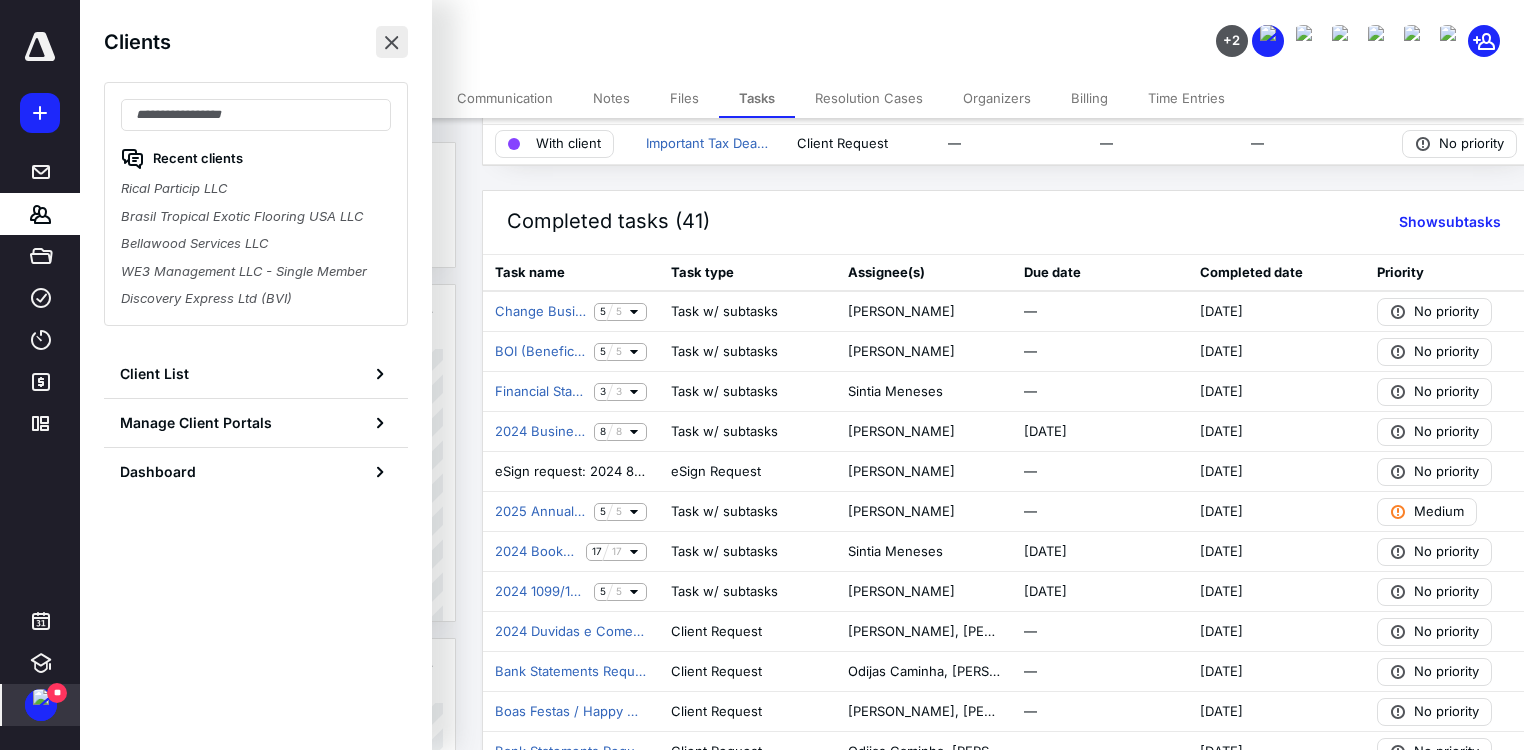 click at bounding box center (392, 42) 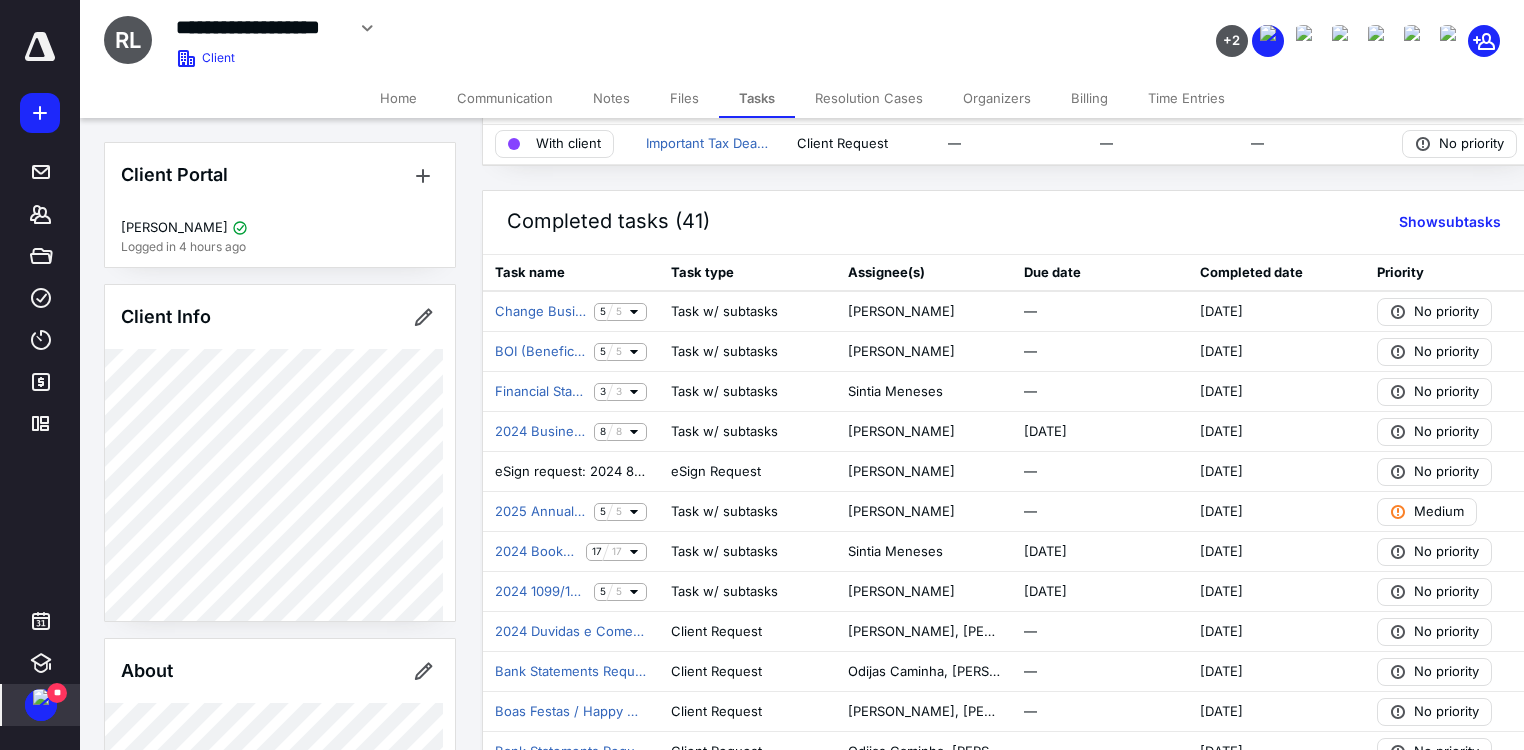 click on "Files" at bounding box center [684, 98] 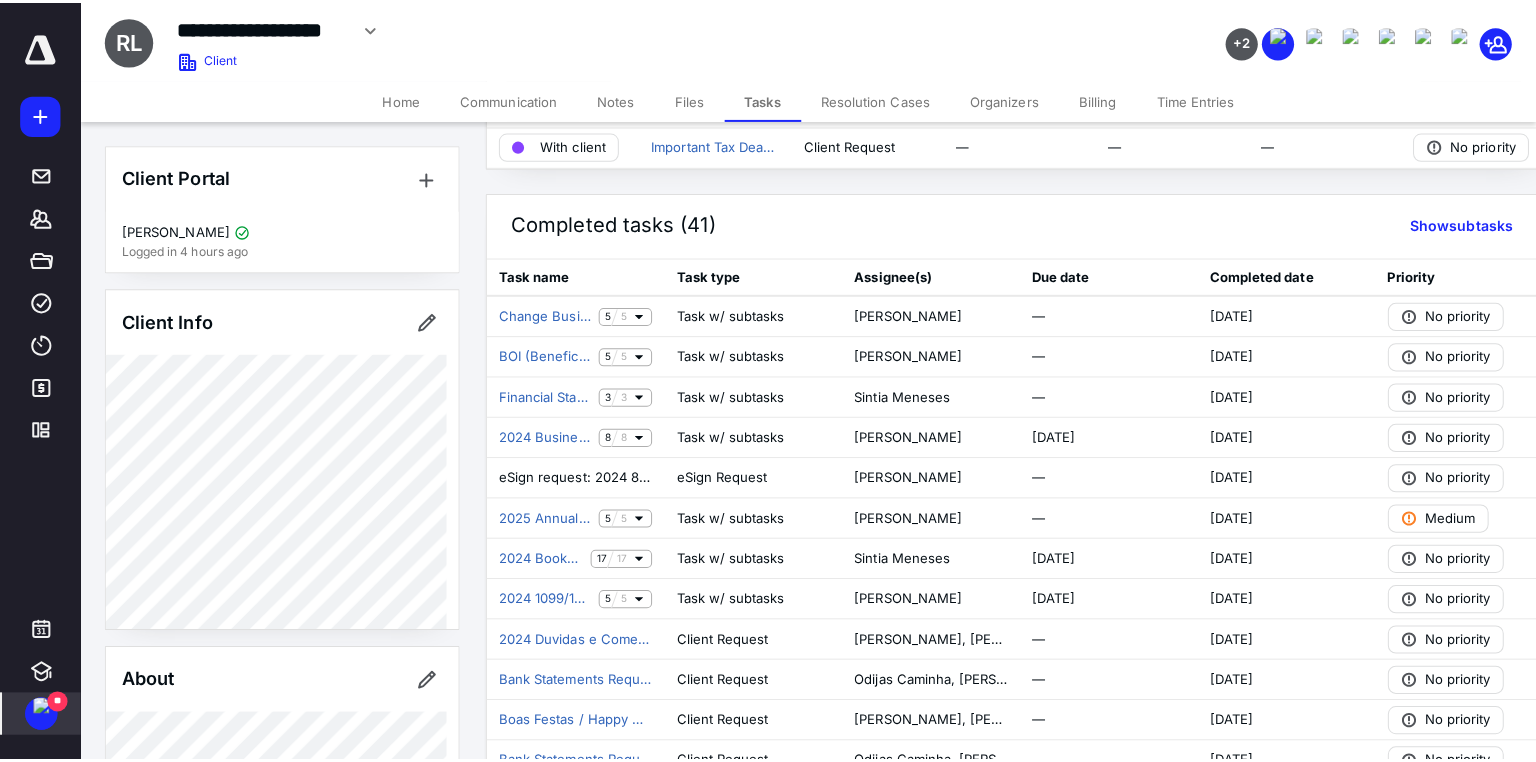 scroll, scrollTop: 0, scrollLeft: 0, axis: both 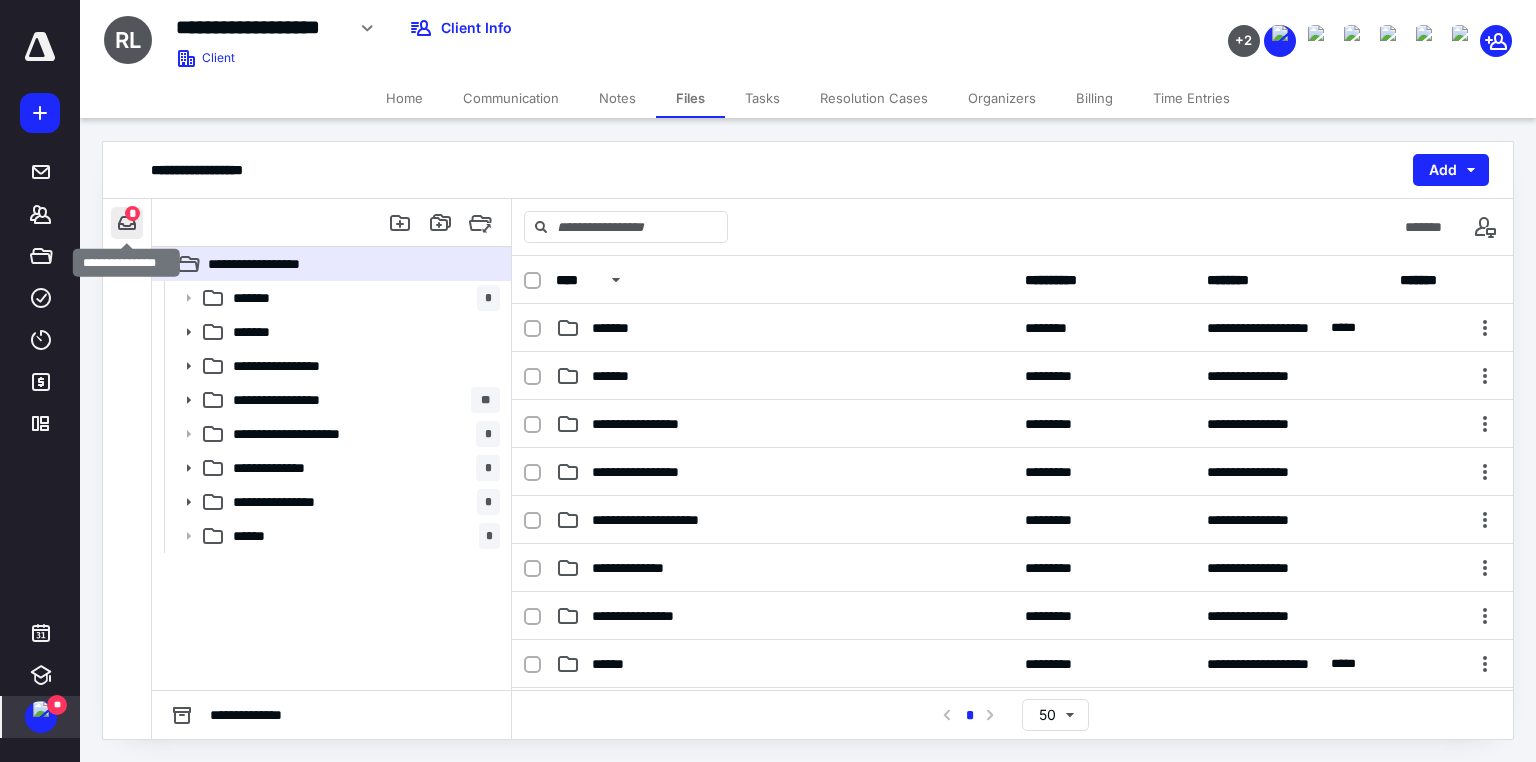 click at bounding box center [127, 223] 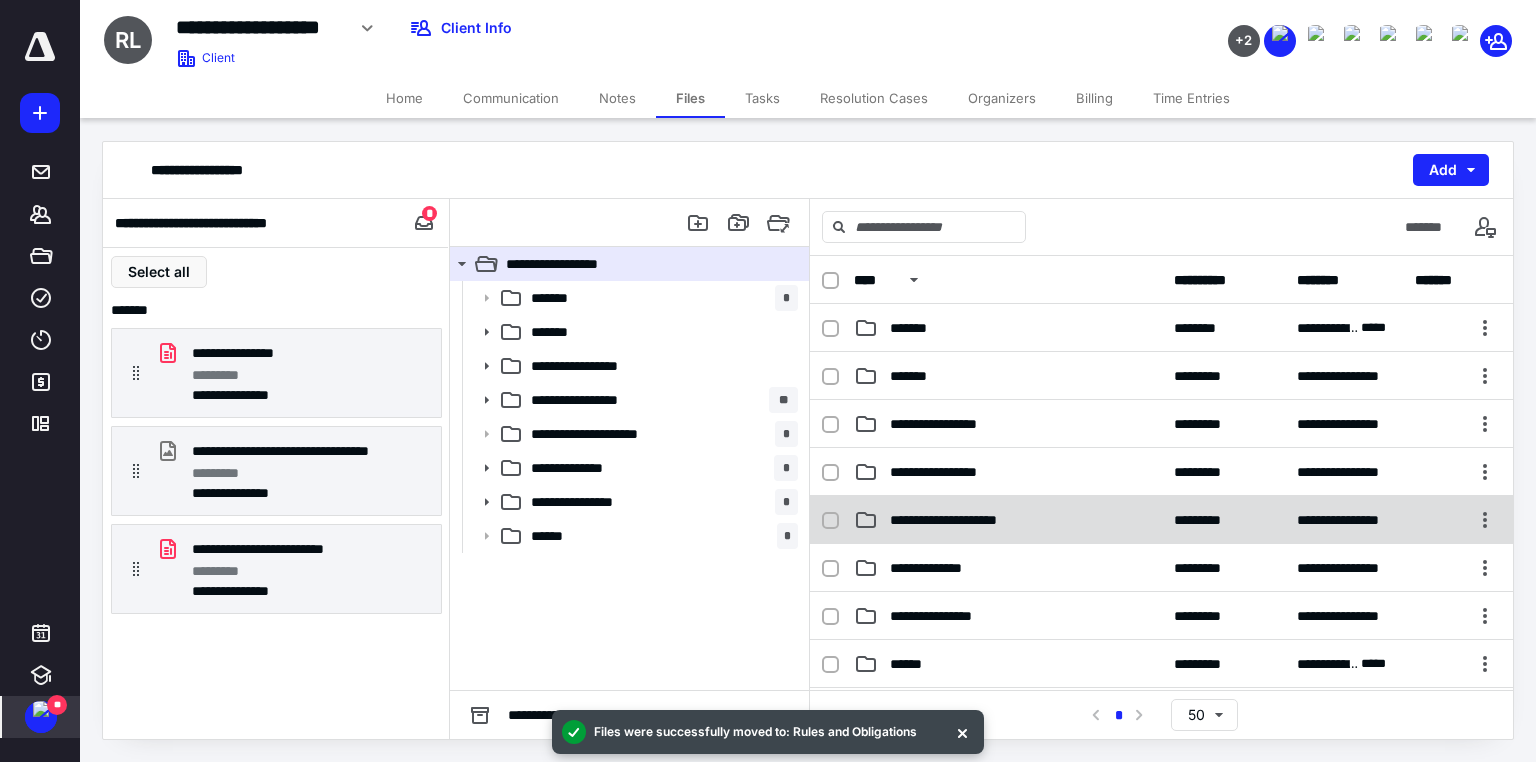 click on "**********" at bounding box center (961, 520) 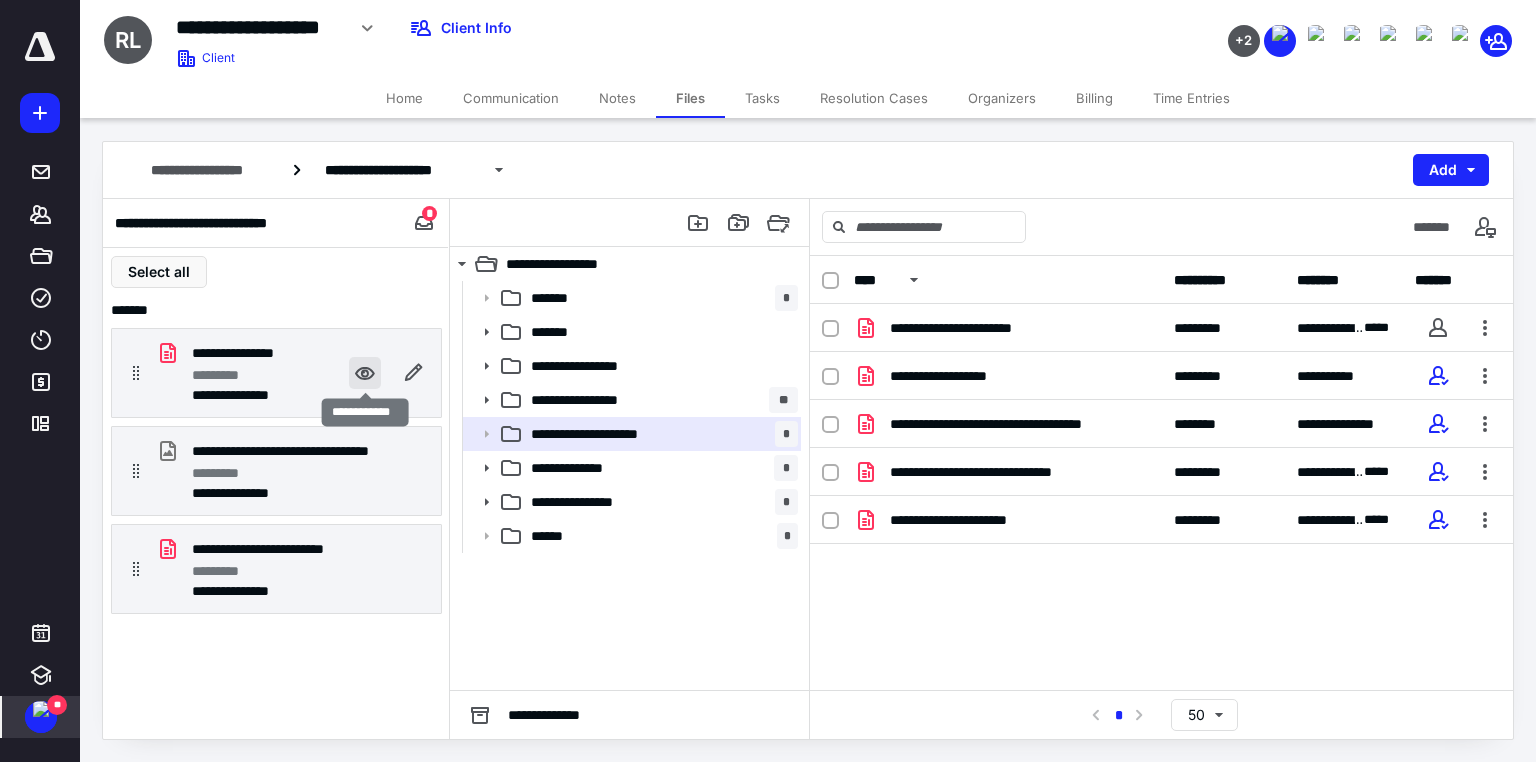 click at bounding box center (365, 373) 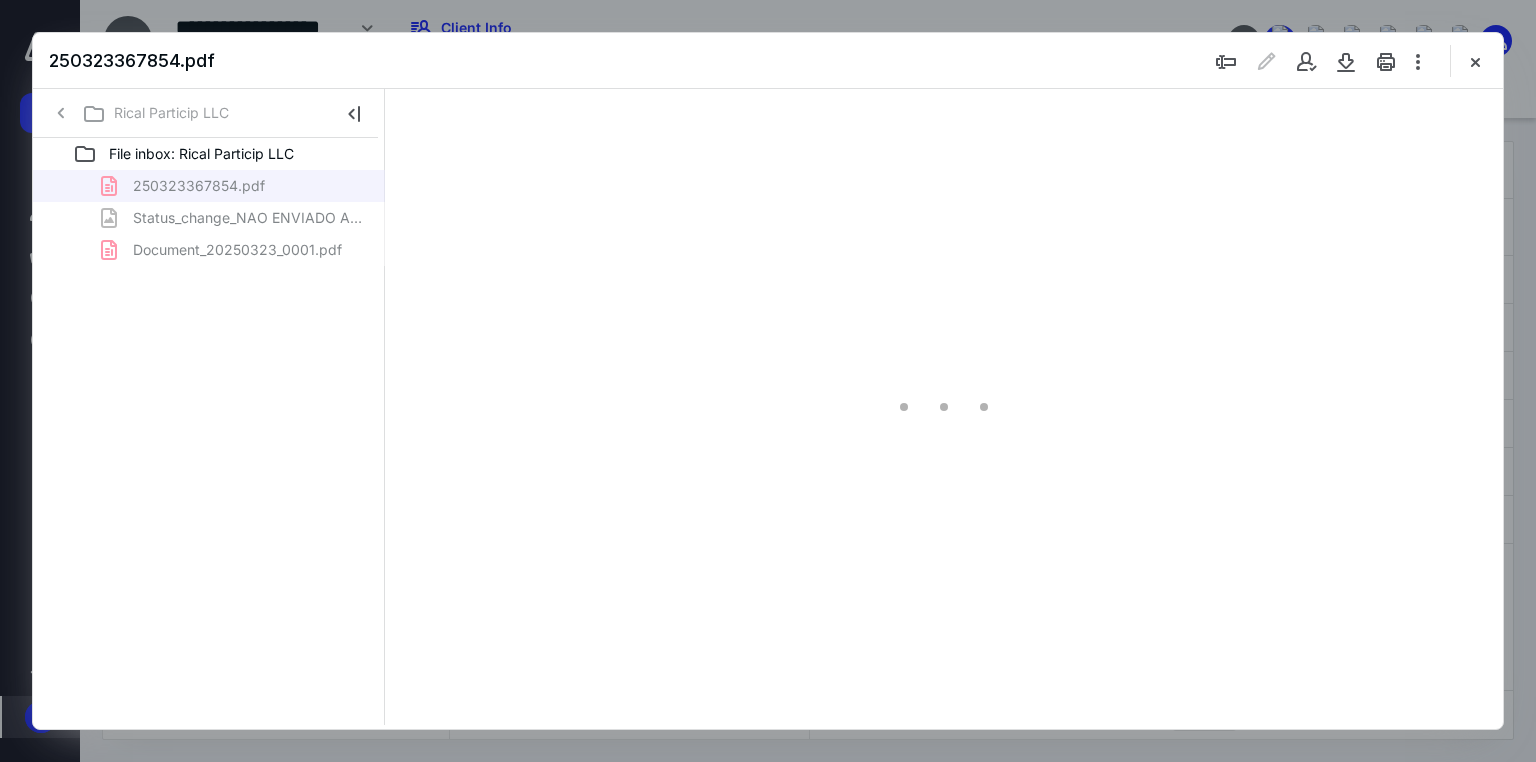 scroll, scrollTop: 0, scrollLeft: 0, axis: both 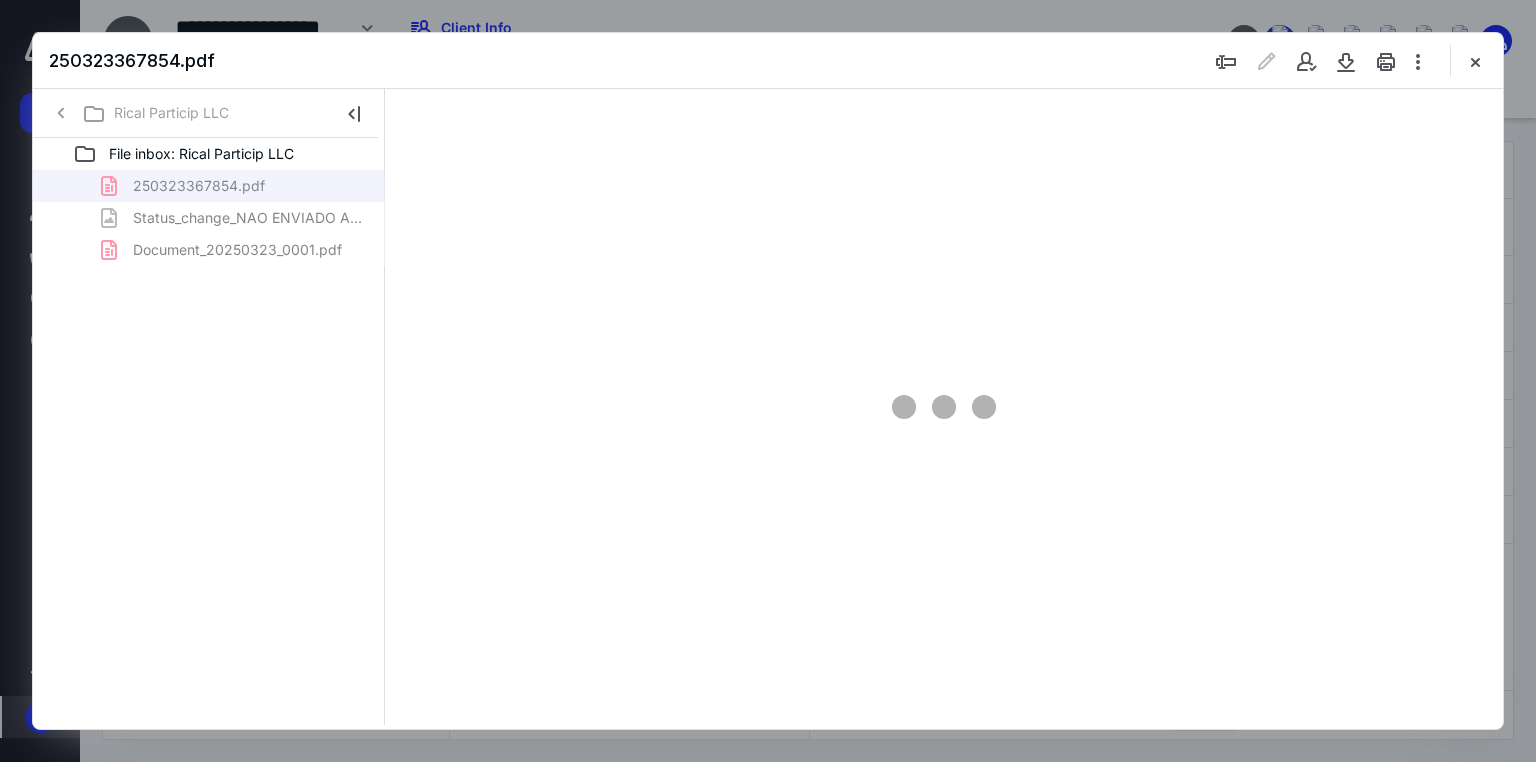 type on "179" 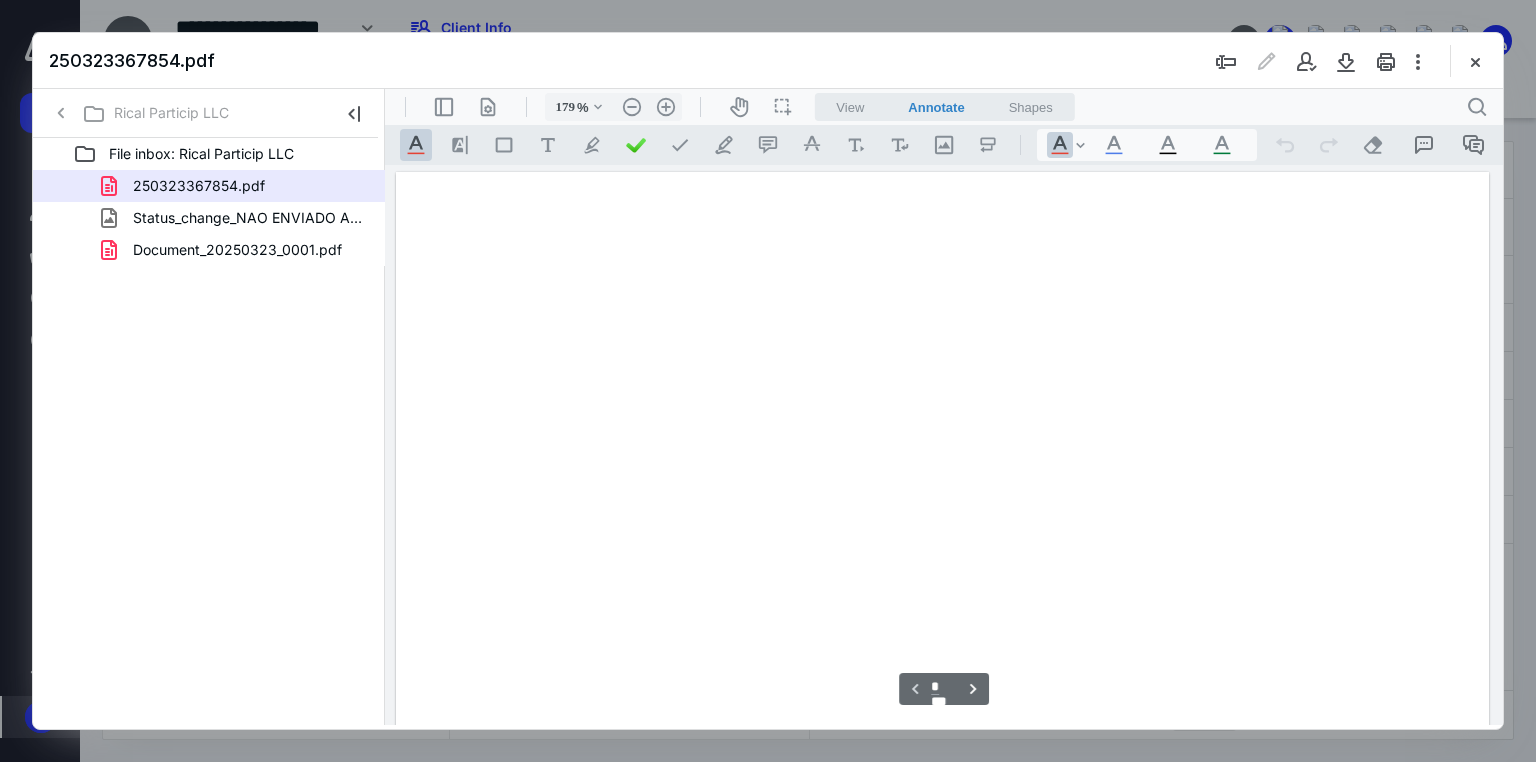 scroll, scrollTop: 83, scrollLeft: 0, axis: vertical 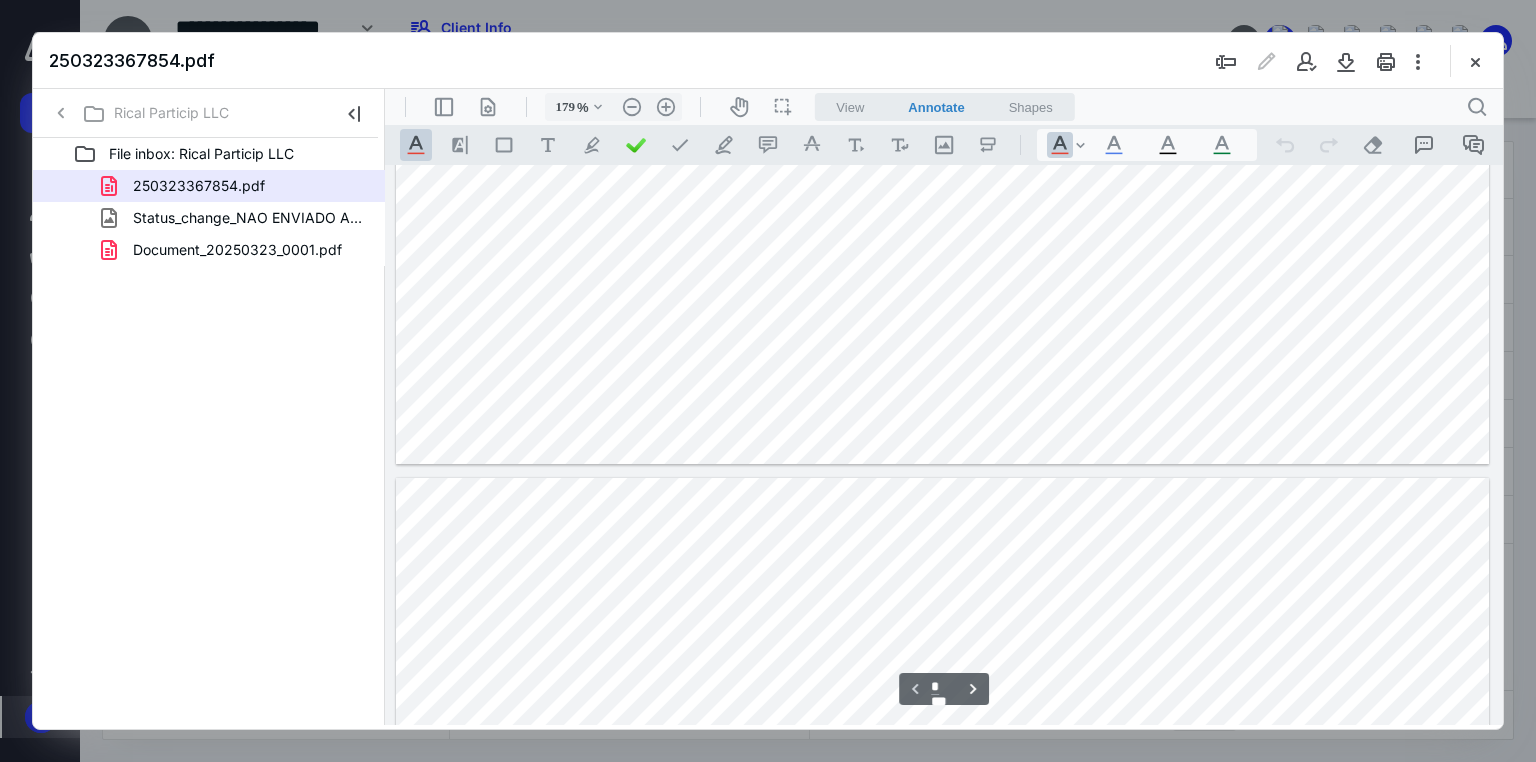 type on "*" 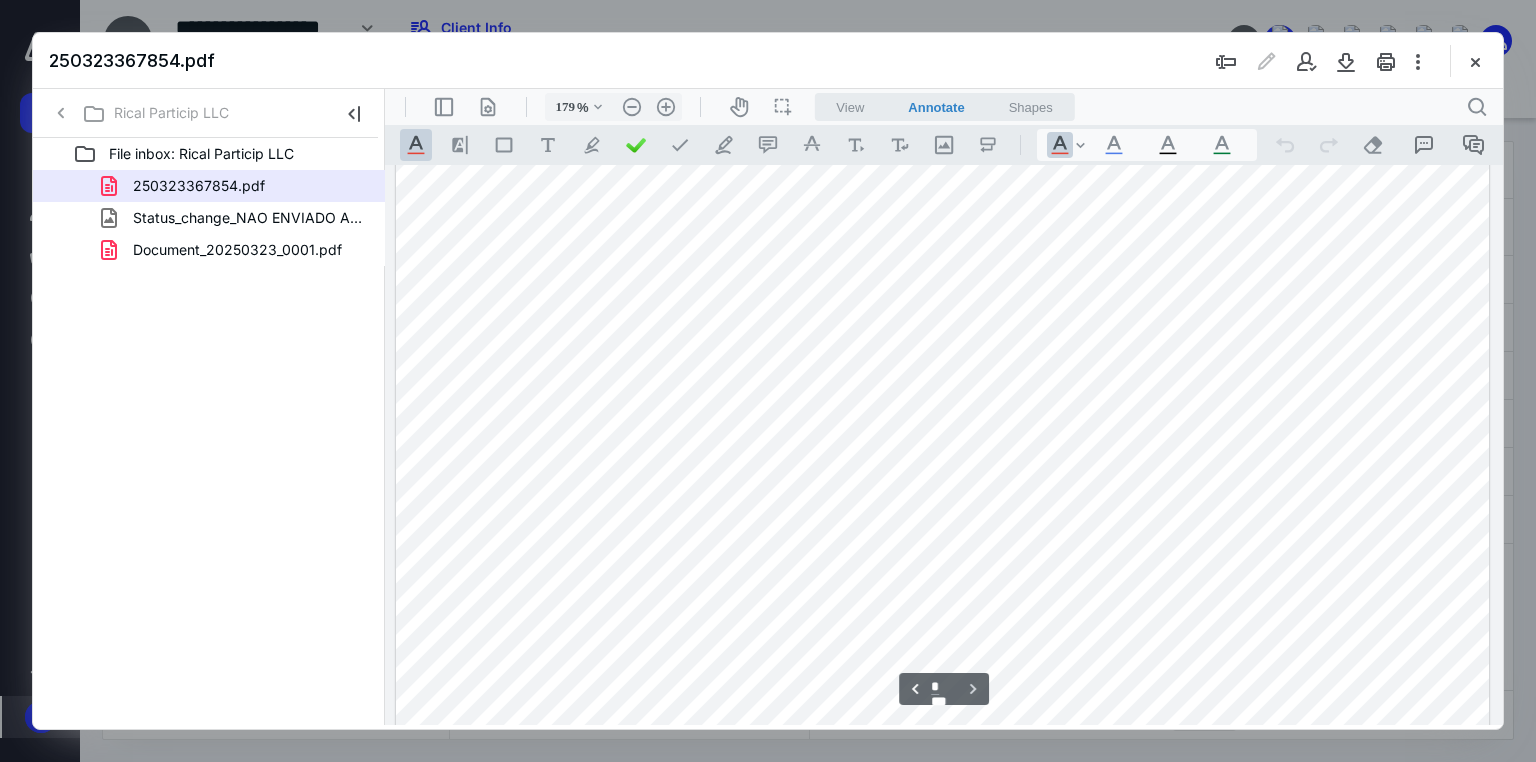 scroll, scrollTop: 2163, scrollLeft: 0, axis: vertical 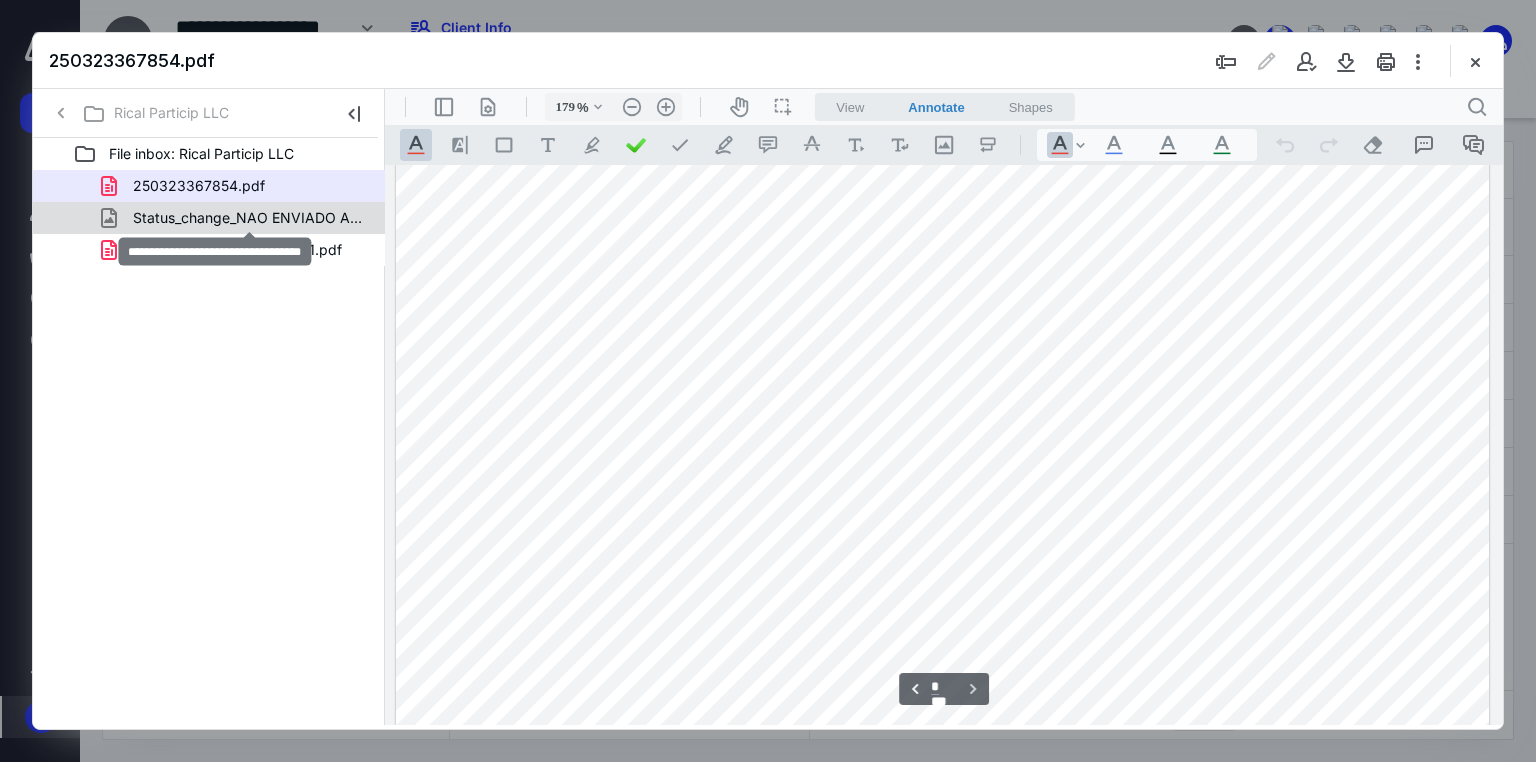 click on "Status_change_NAO ENVIADO AINDA.png" at bounding box center (249, 218) 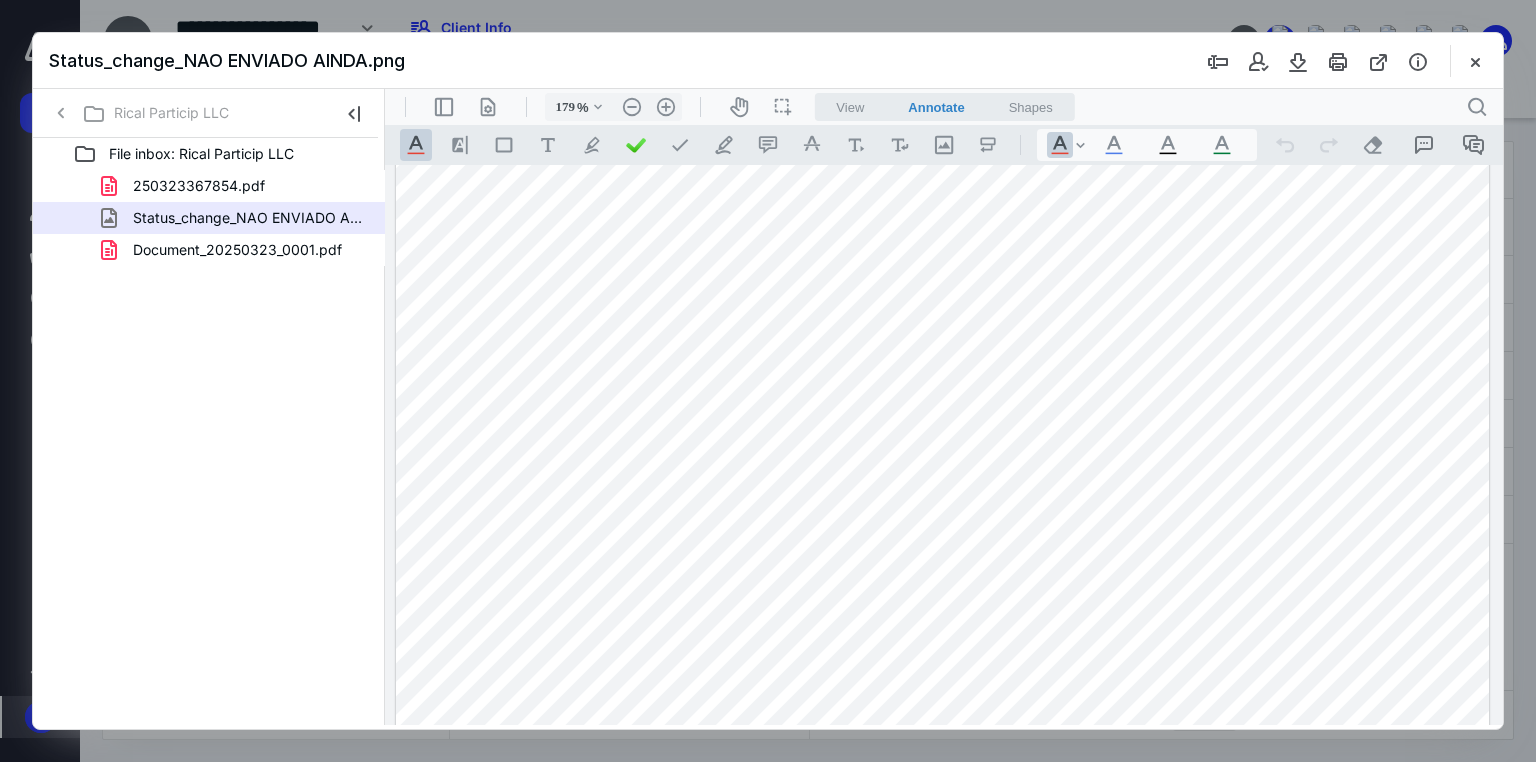 scroll, scrollTop: 720, scrollLeft: 0, axis: vertical 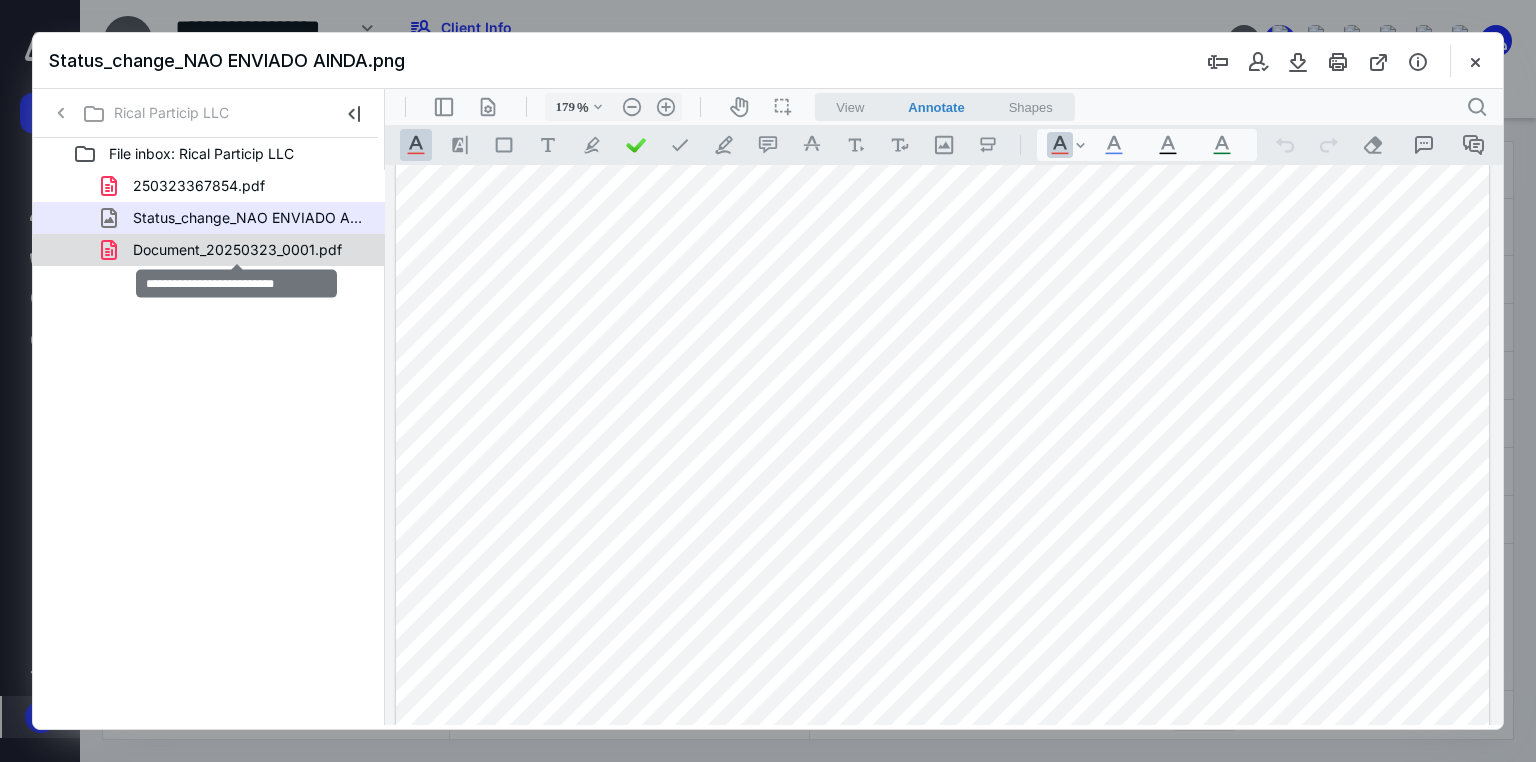 click on "Document_20250323_0001.pdf" at bounding box center (237, 250) 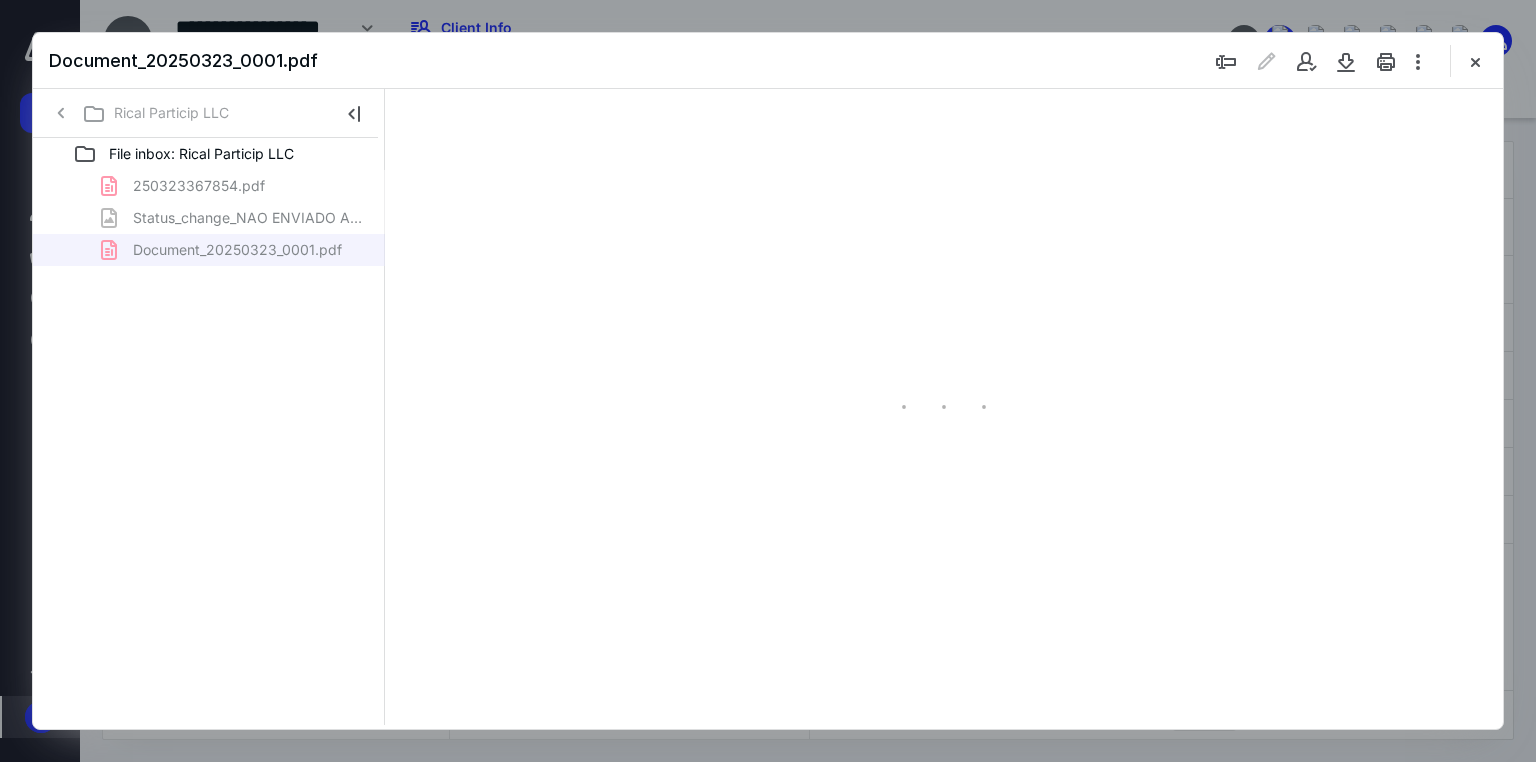 type on "179" 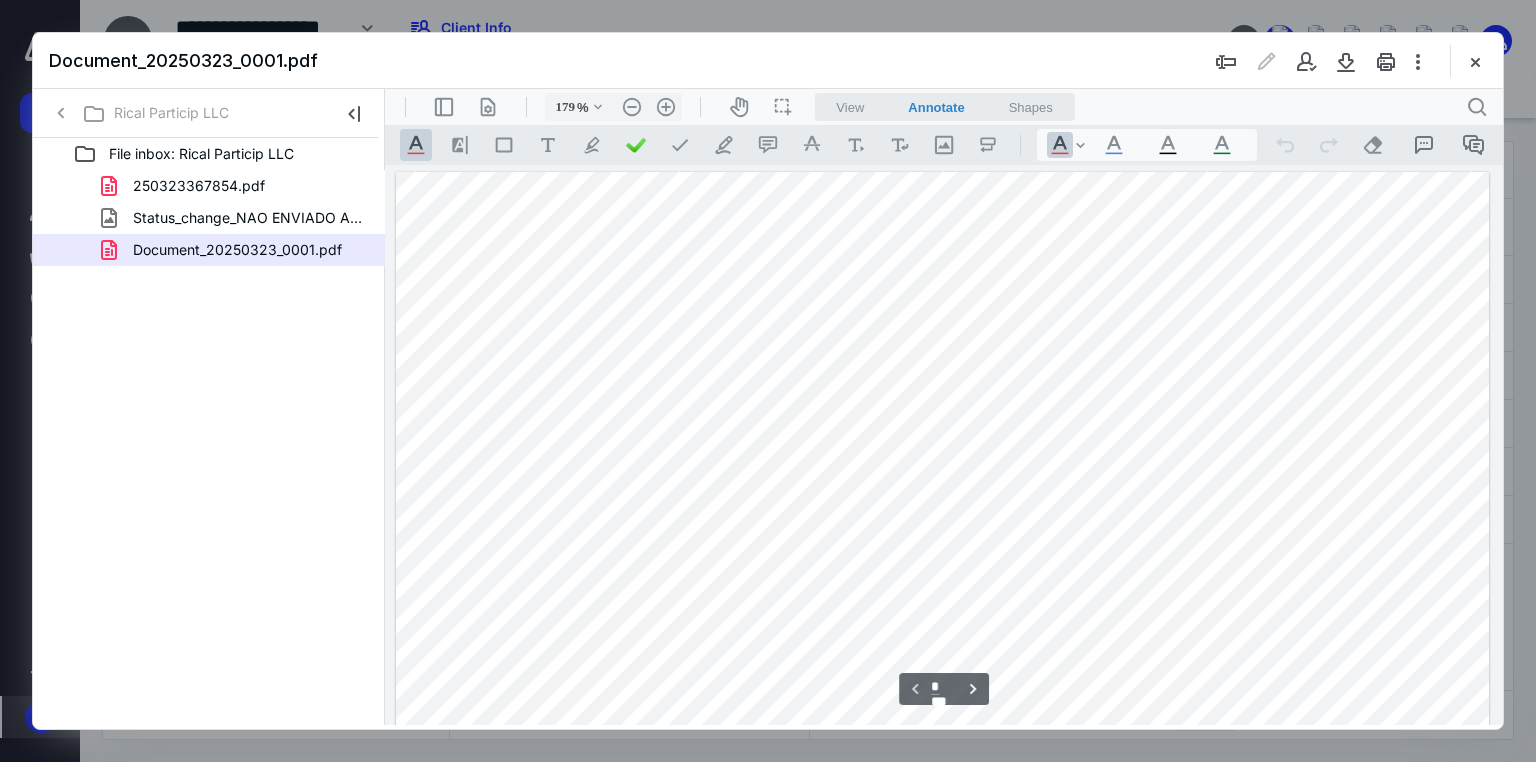 scroll, scrollTop: 240, scrollLeft: 0, axis: vertical 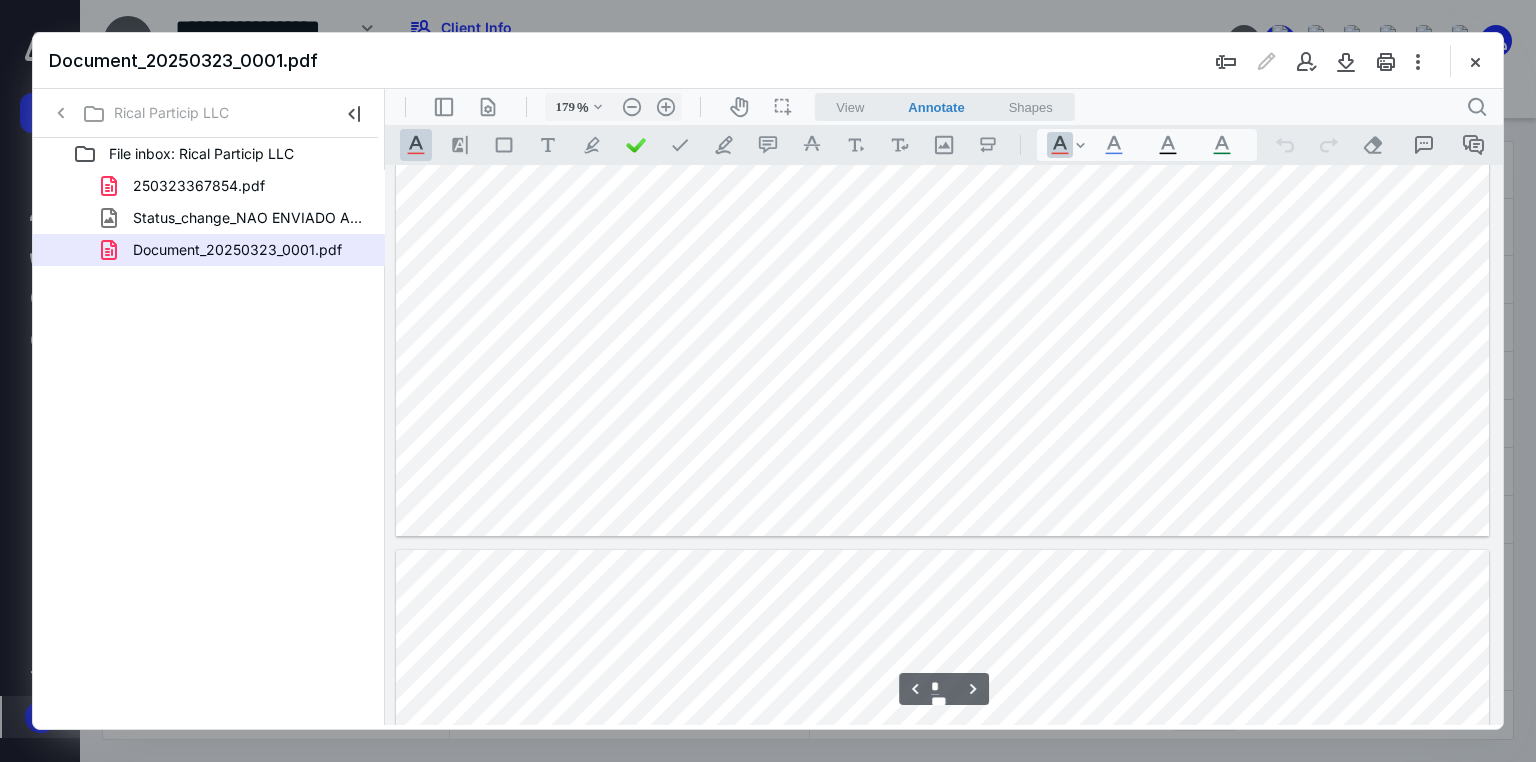 type on "*" 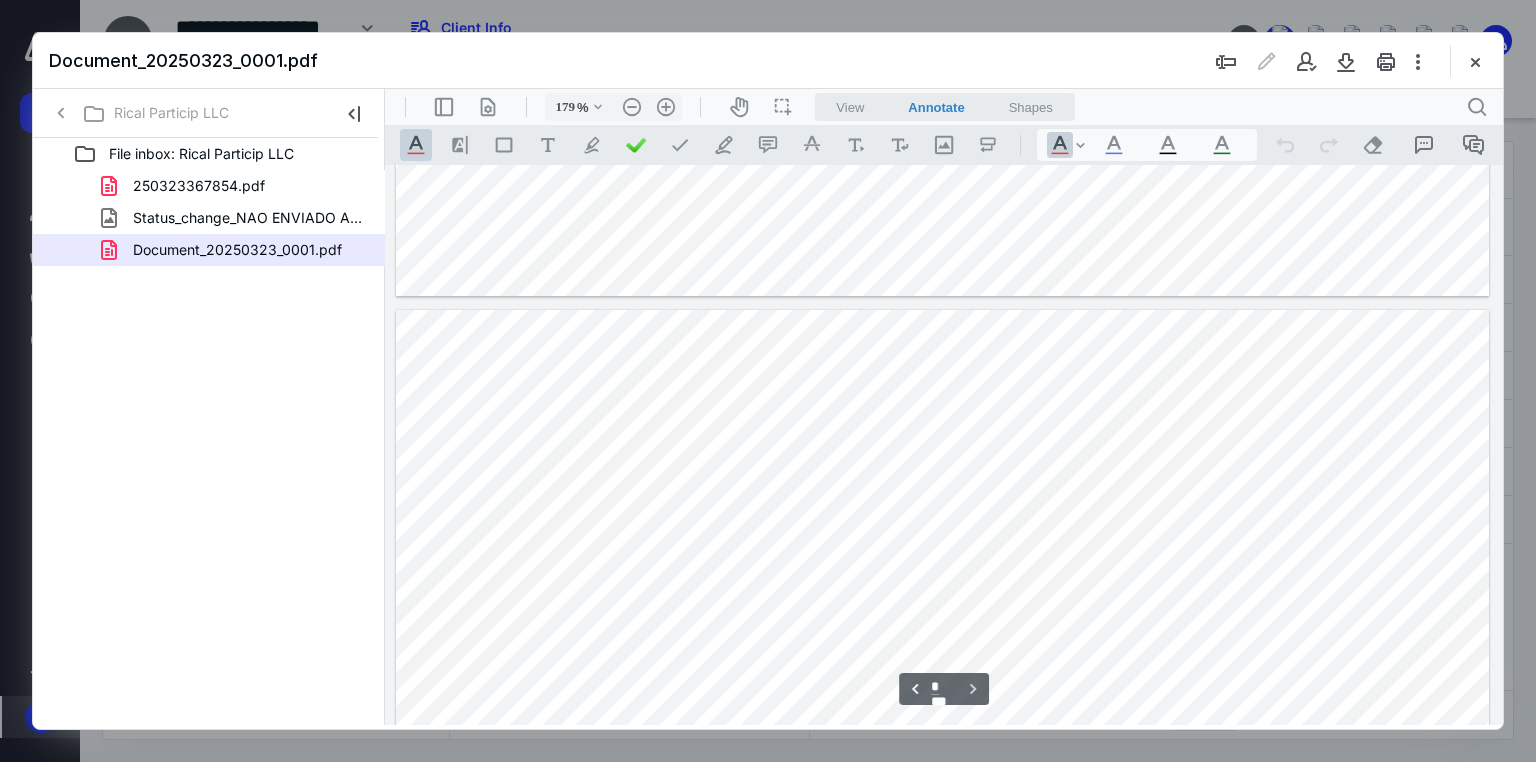 scroll, scrollTop: 2640, scrollLeft: 0, axis: vertical 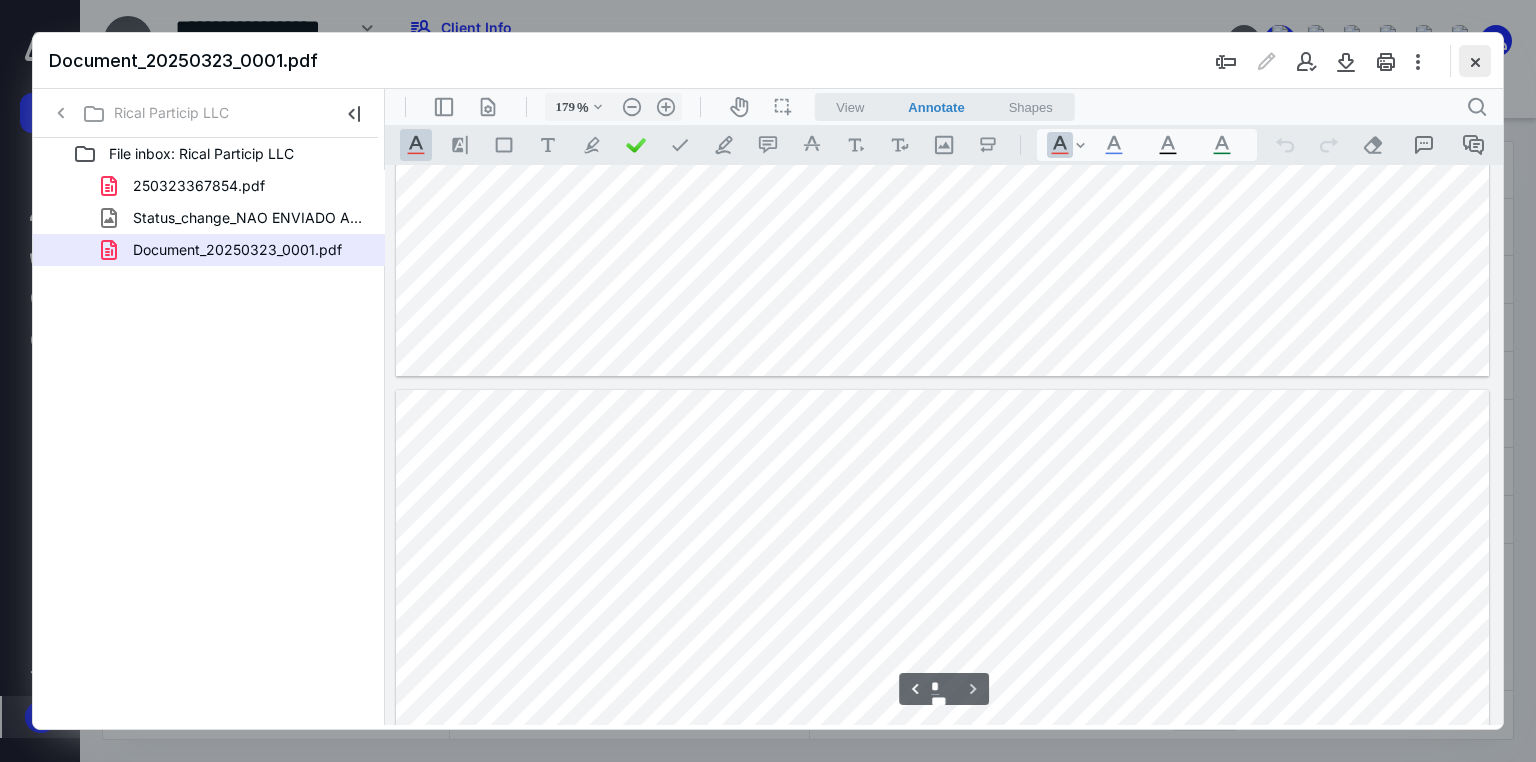 click at bounding box center [1475, 61] 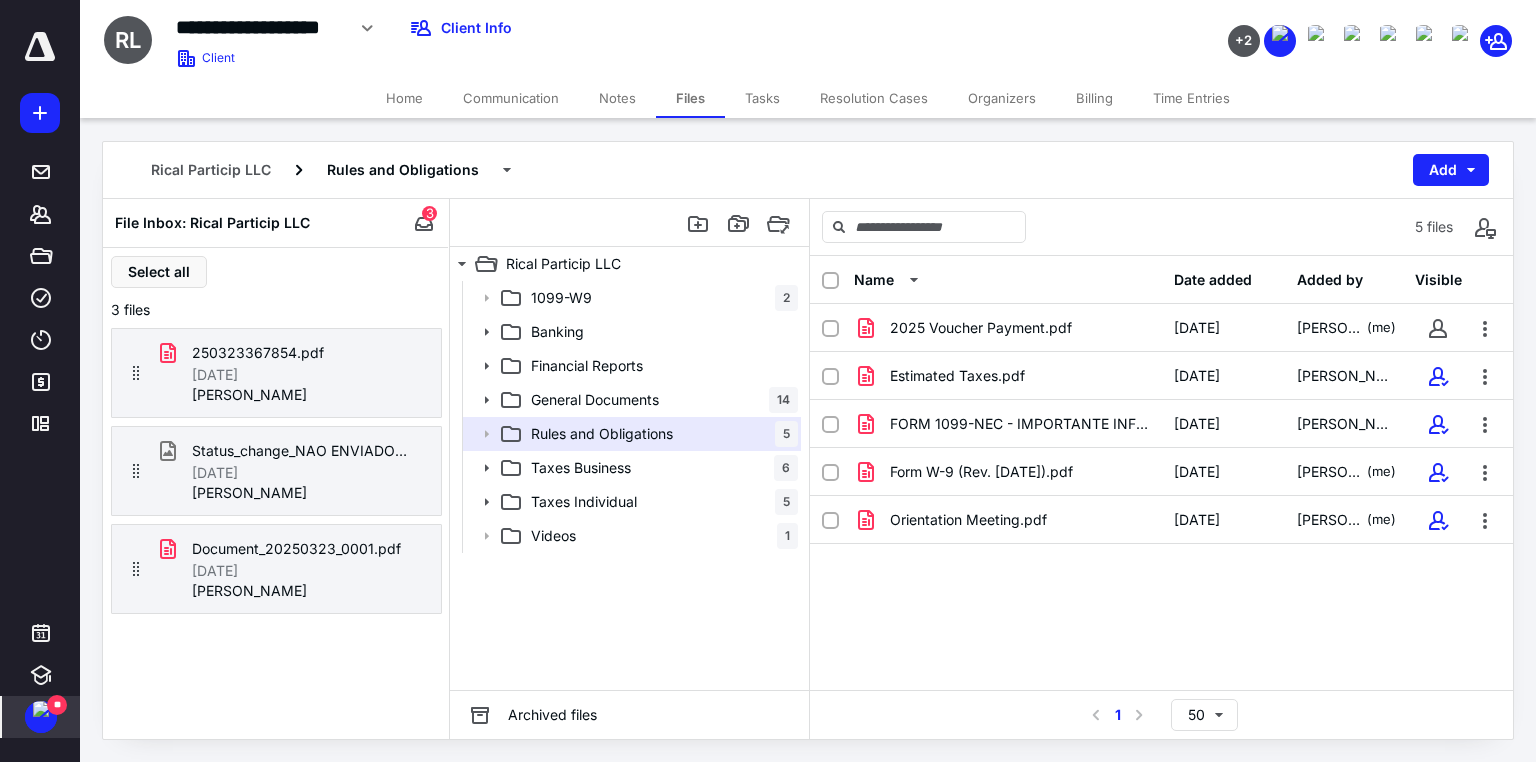 click 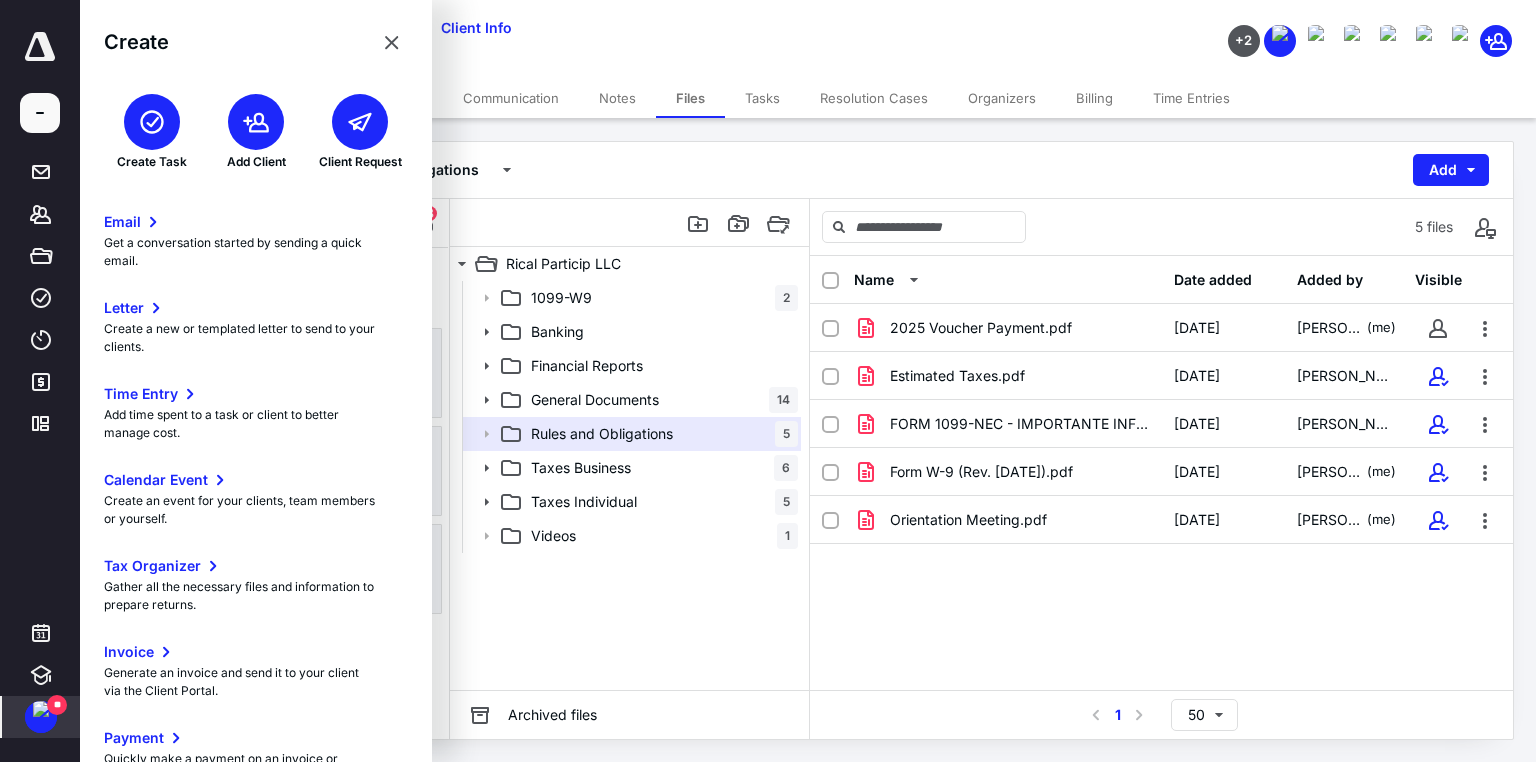 click 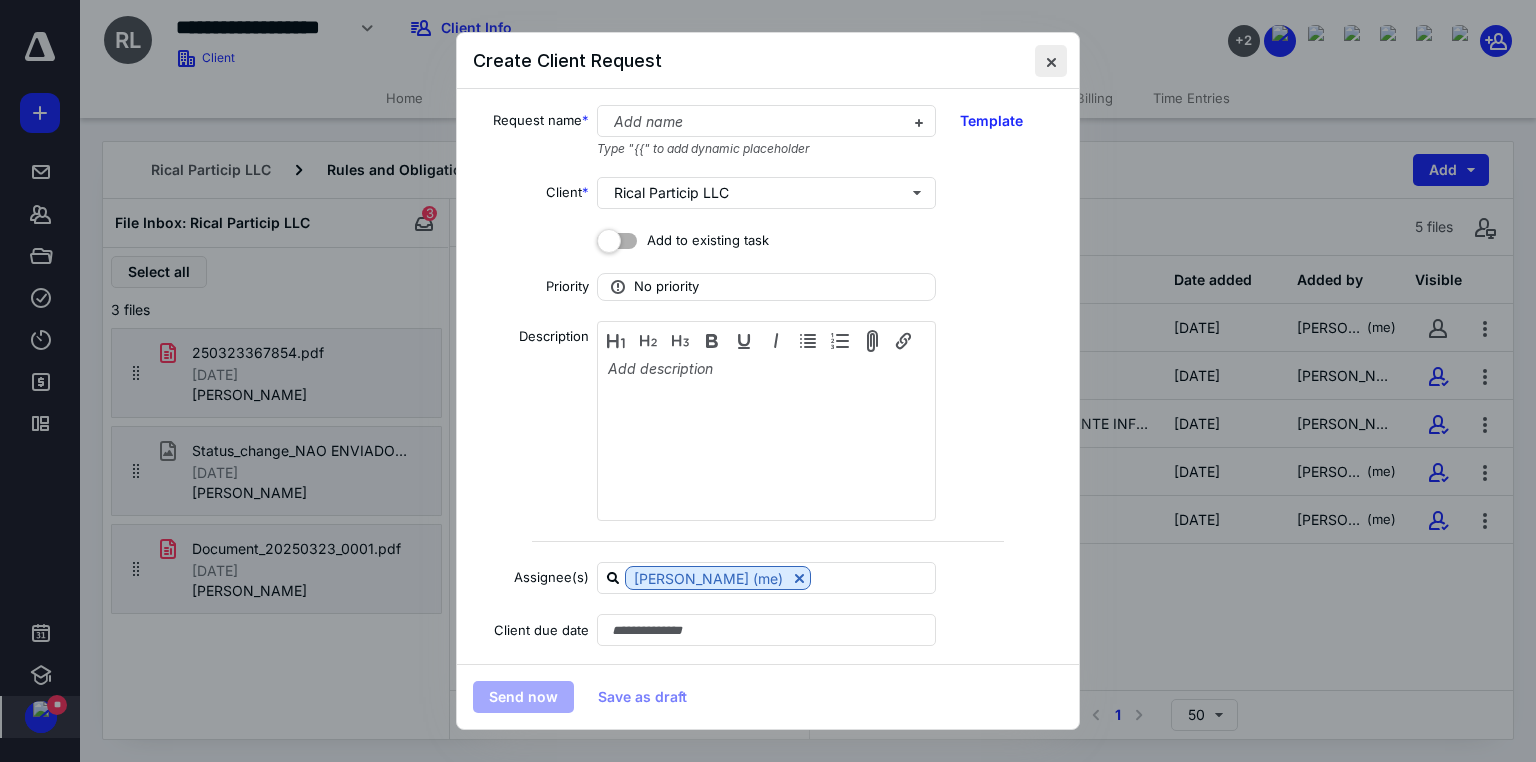 click at bounding box center (1051, 61) 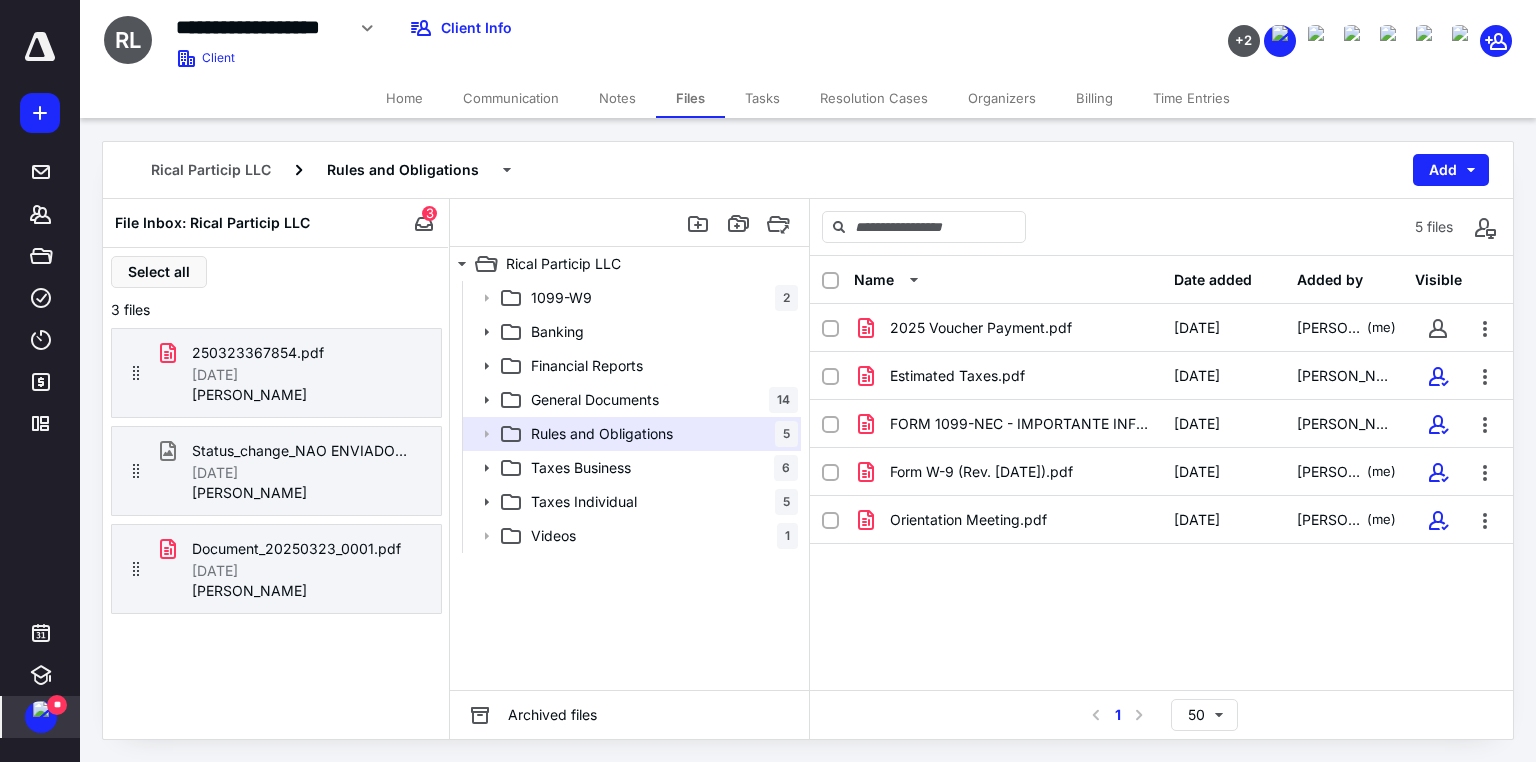 click 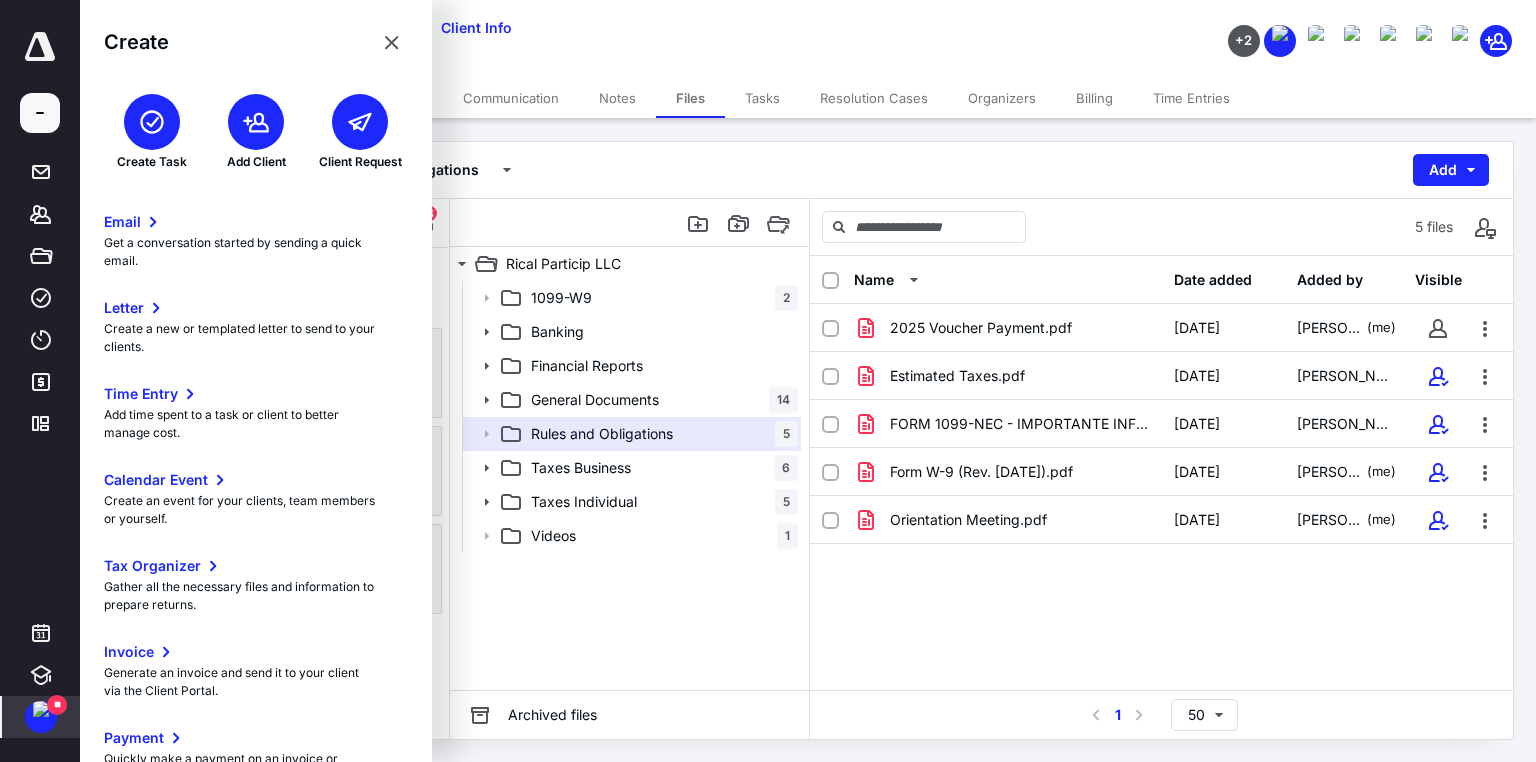 click 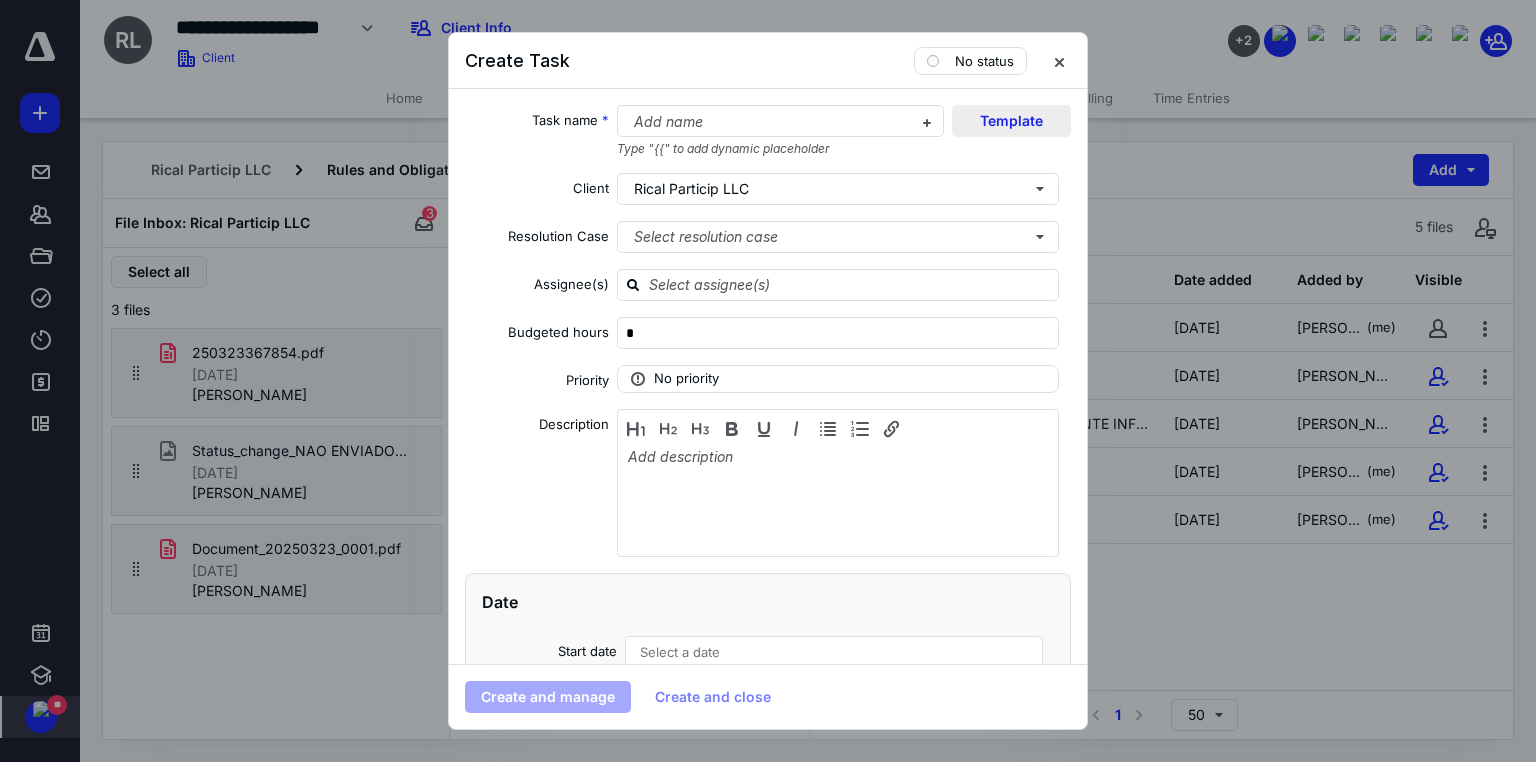 click on "Template" at bounding box center (1011, 121) 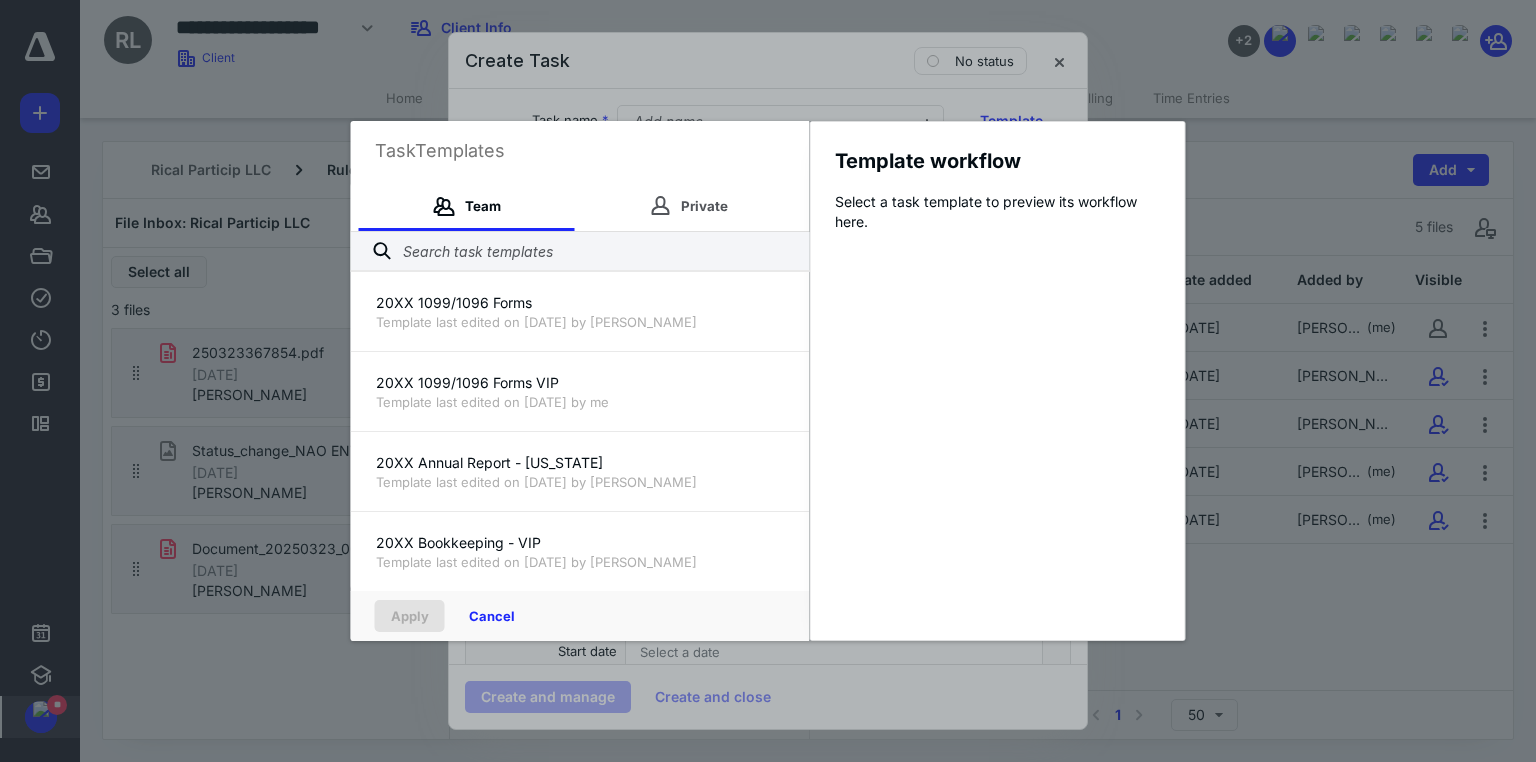 scroll, scrollTop: 0, scrollLeft: 0, axis: both 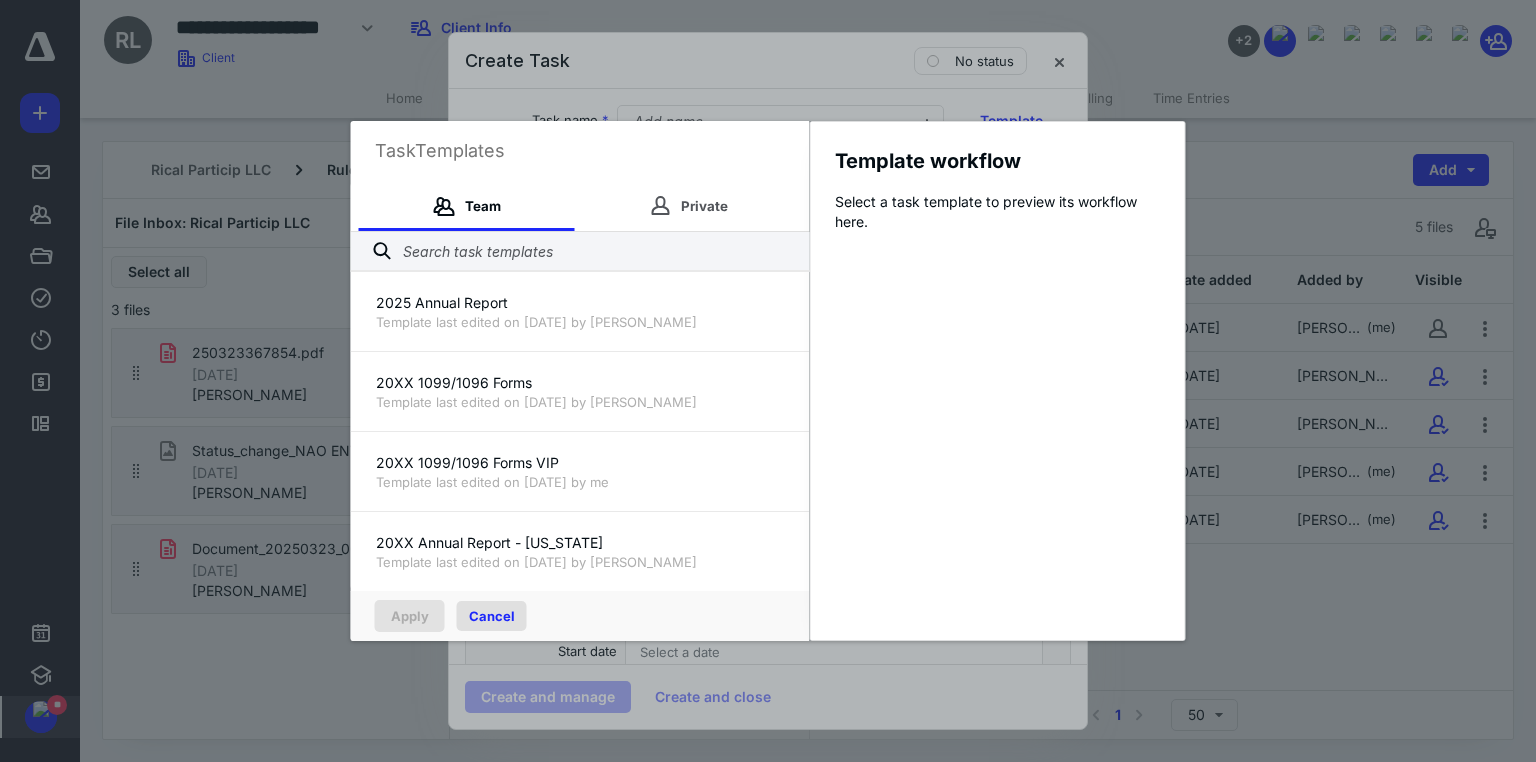 click on "Cancel" at bounding box center (492, 616) 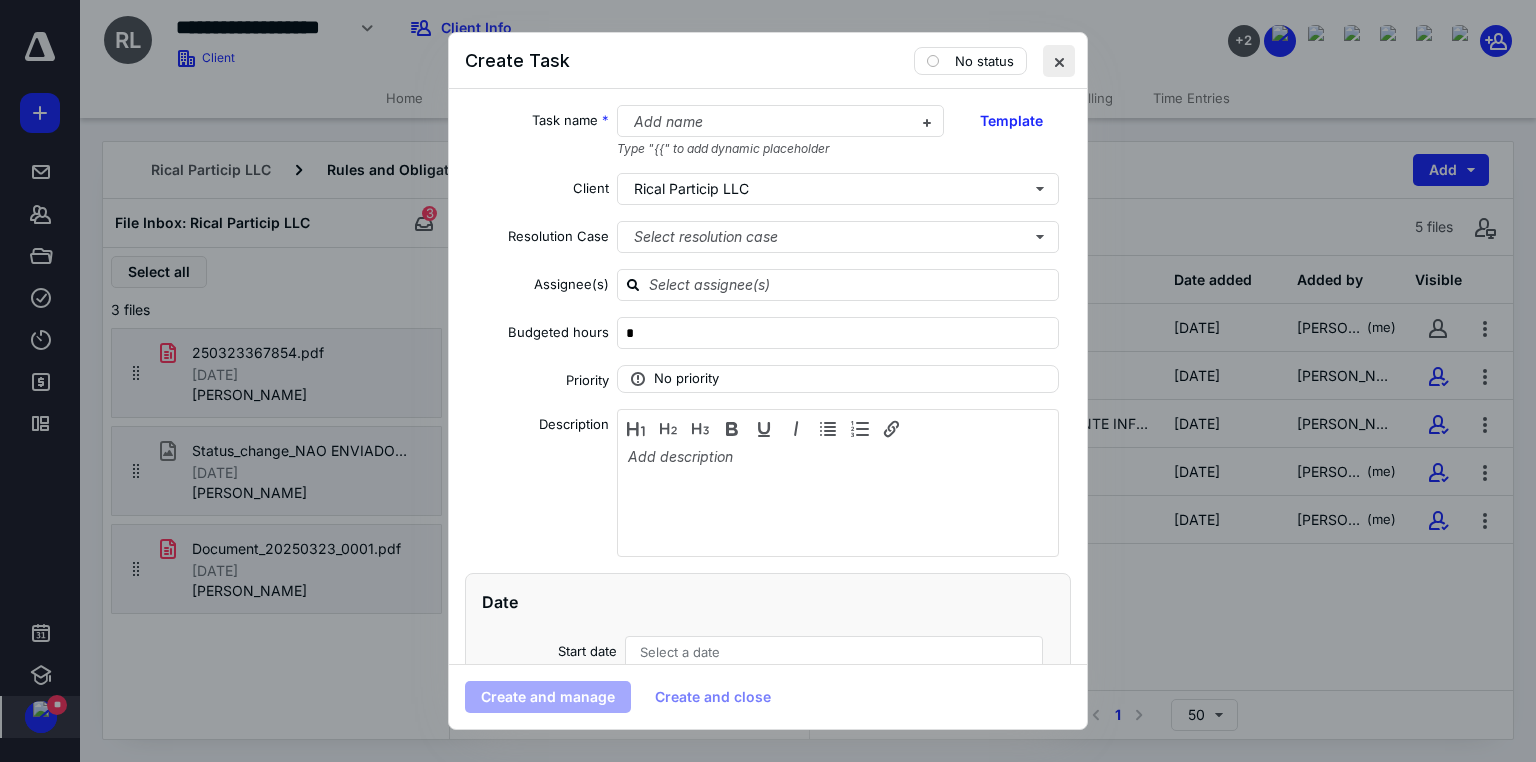 click at bounding box center [1059, 61] 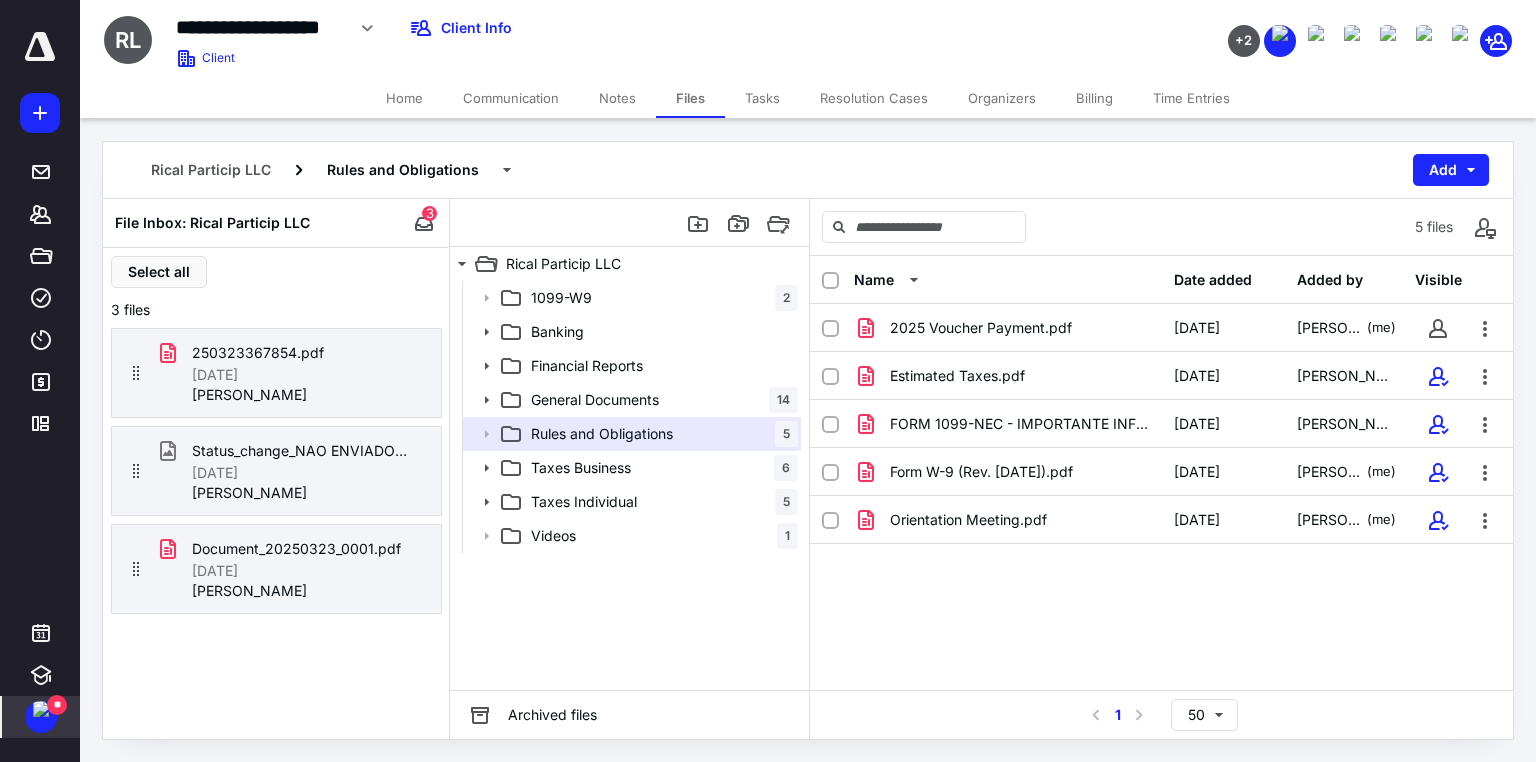 click 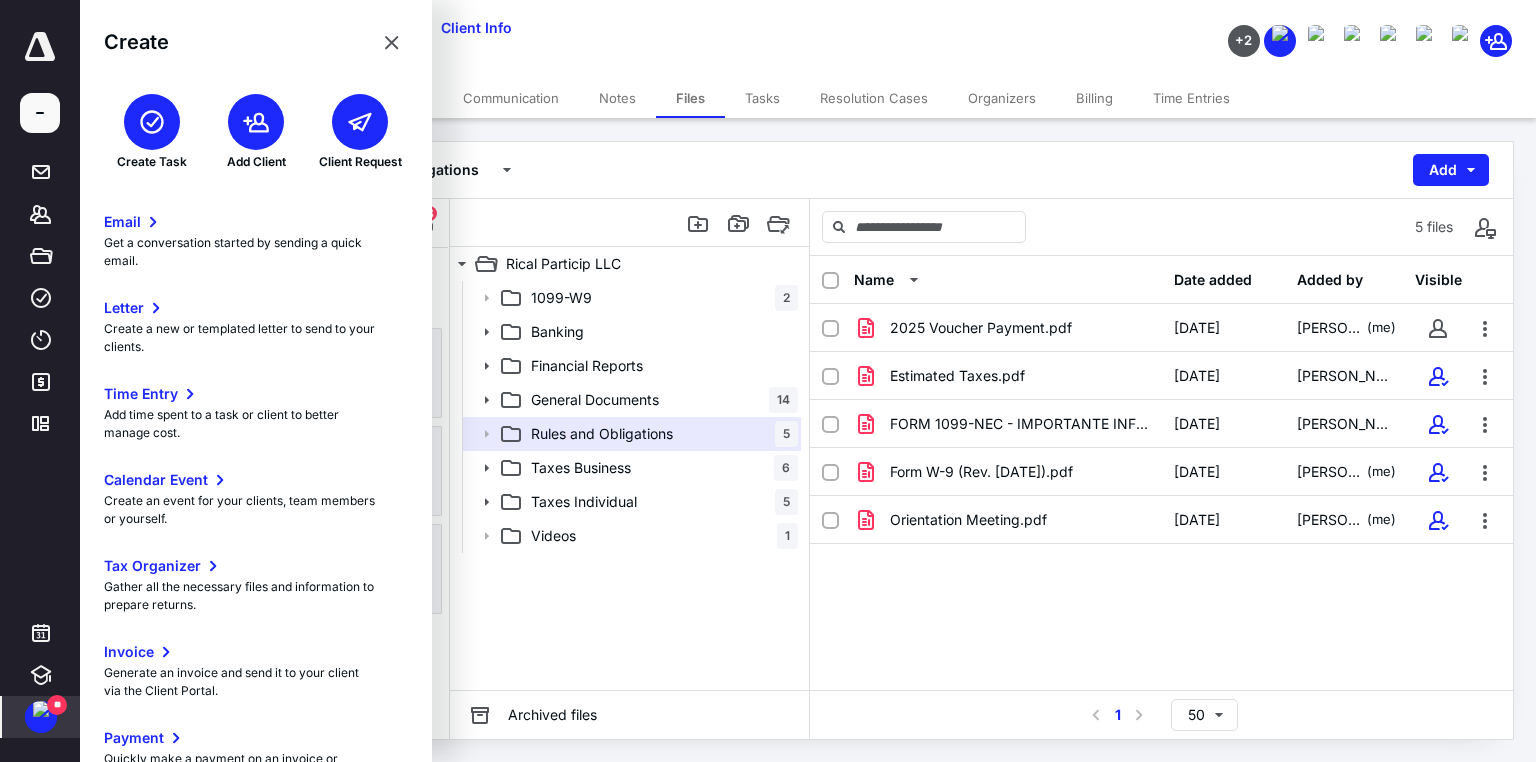 click 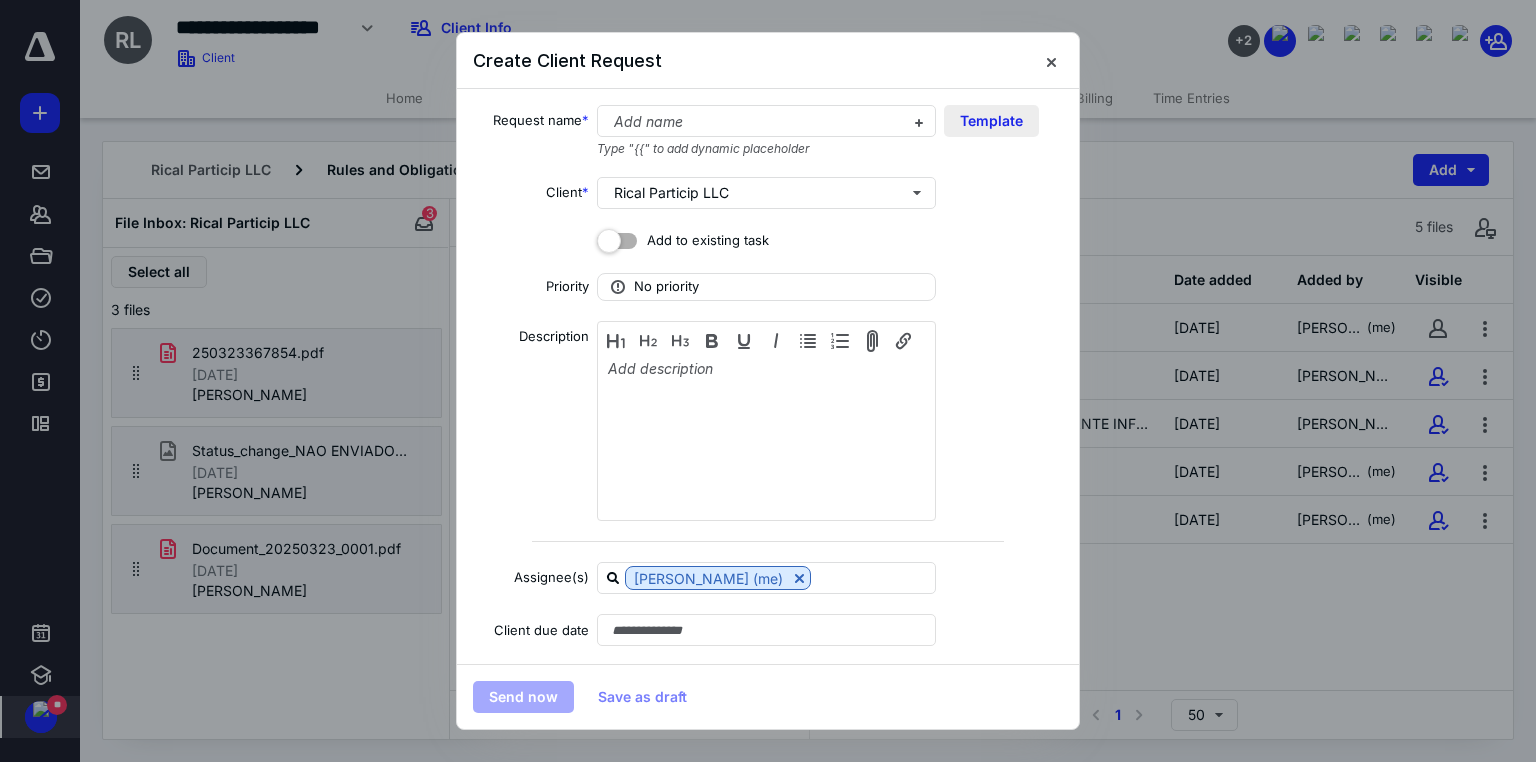 click on "Template" at bounding box center (991, 121) 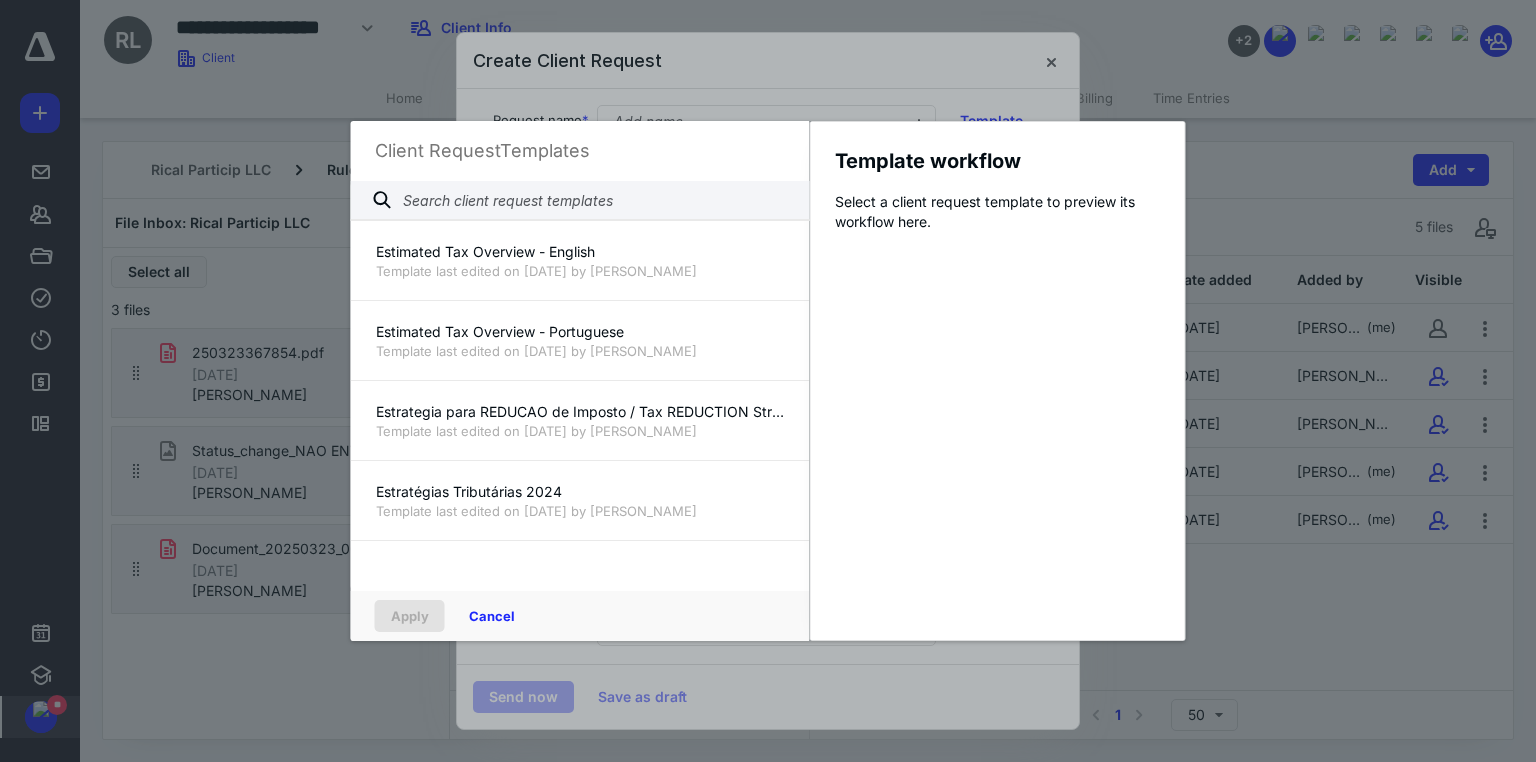 scroll, scrollTop: 1840, scrollLeft: 0, axis: vertical 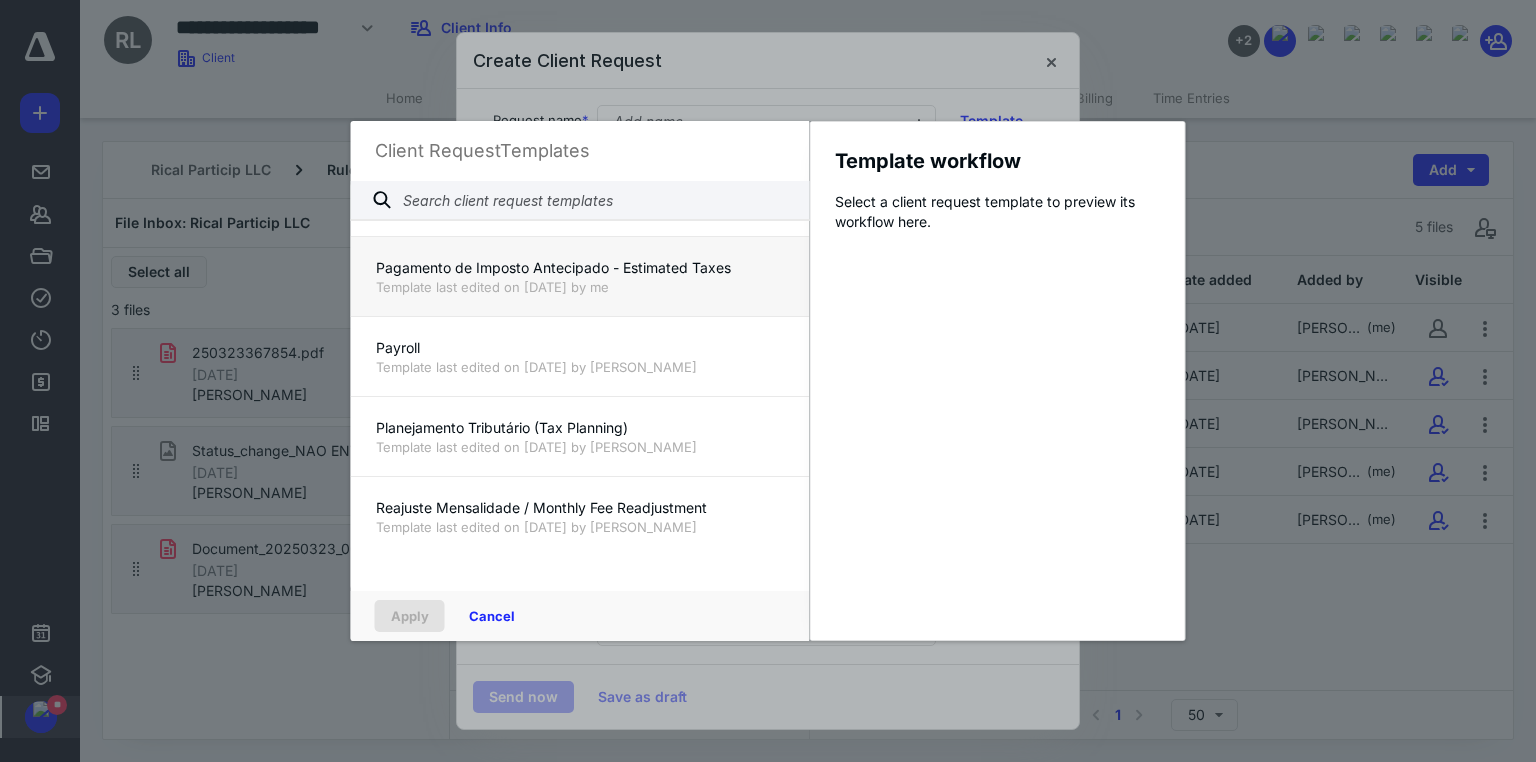 click on "Pagamento de Imposto Antecipado - Estimated Taxes" at bounding box center [580, 268] 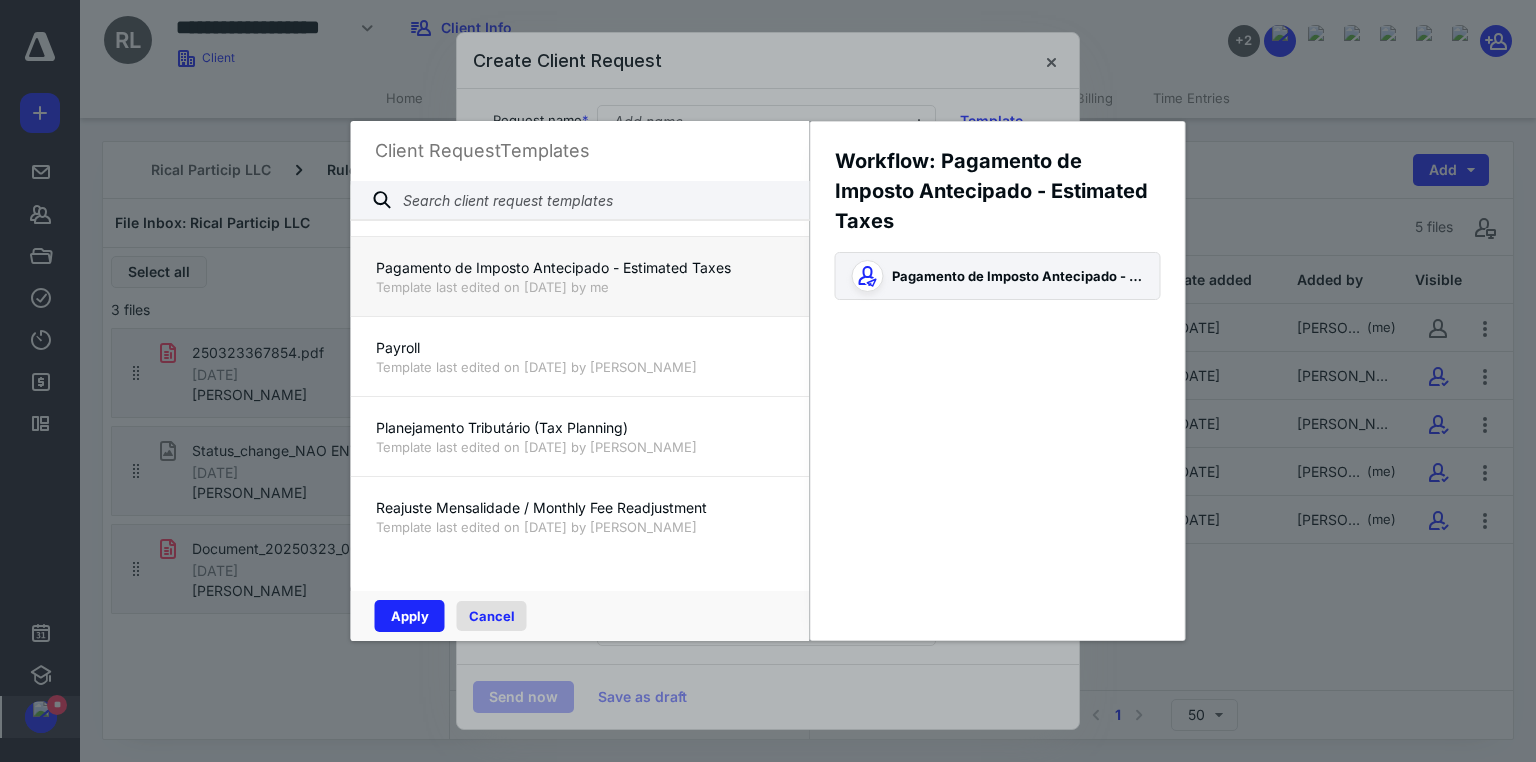 click on "Cancel" at bounding box center [492, 616] 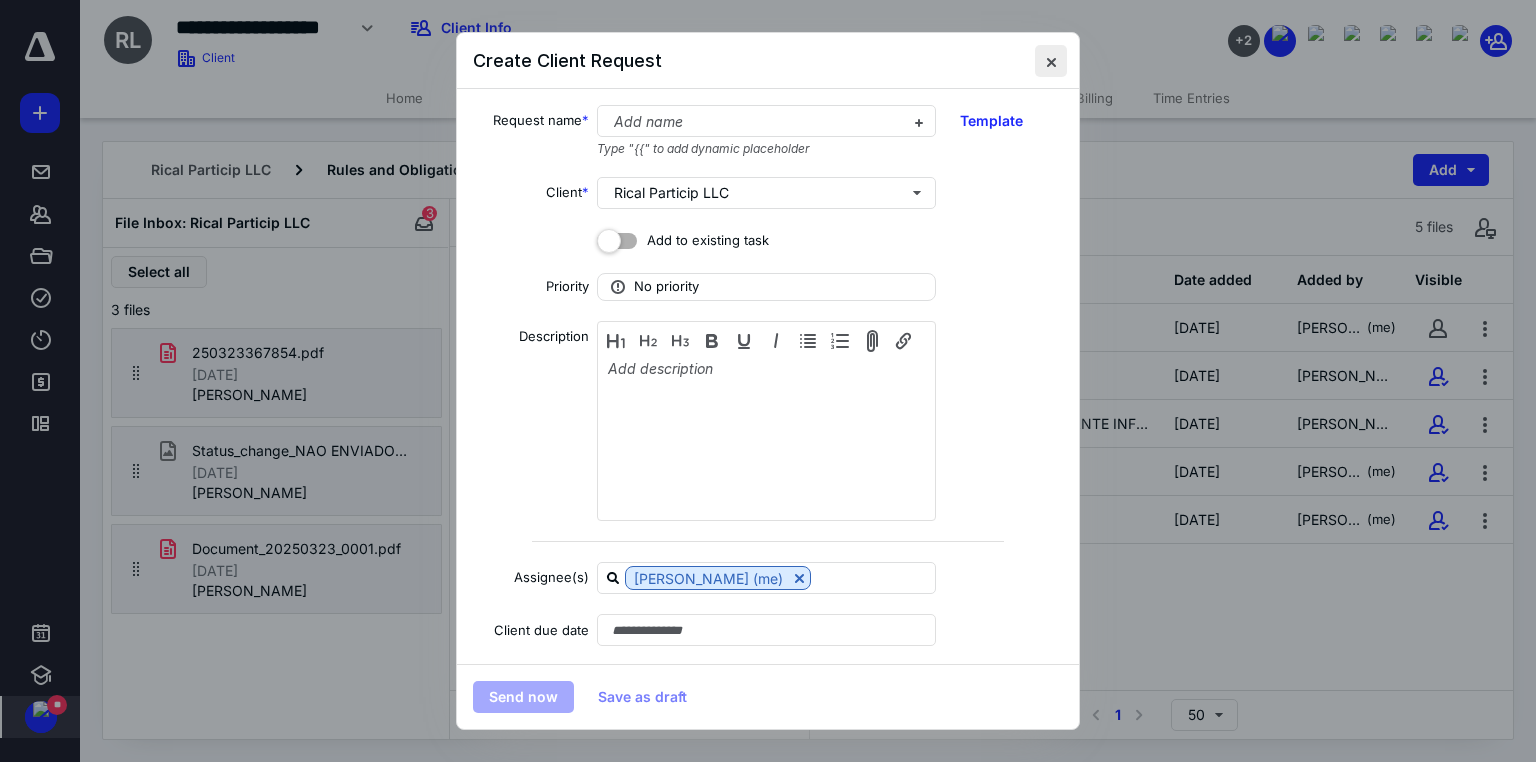 click at bounding box center (1051, 61) 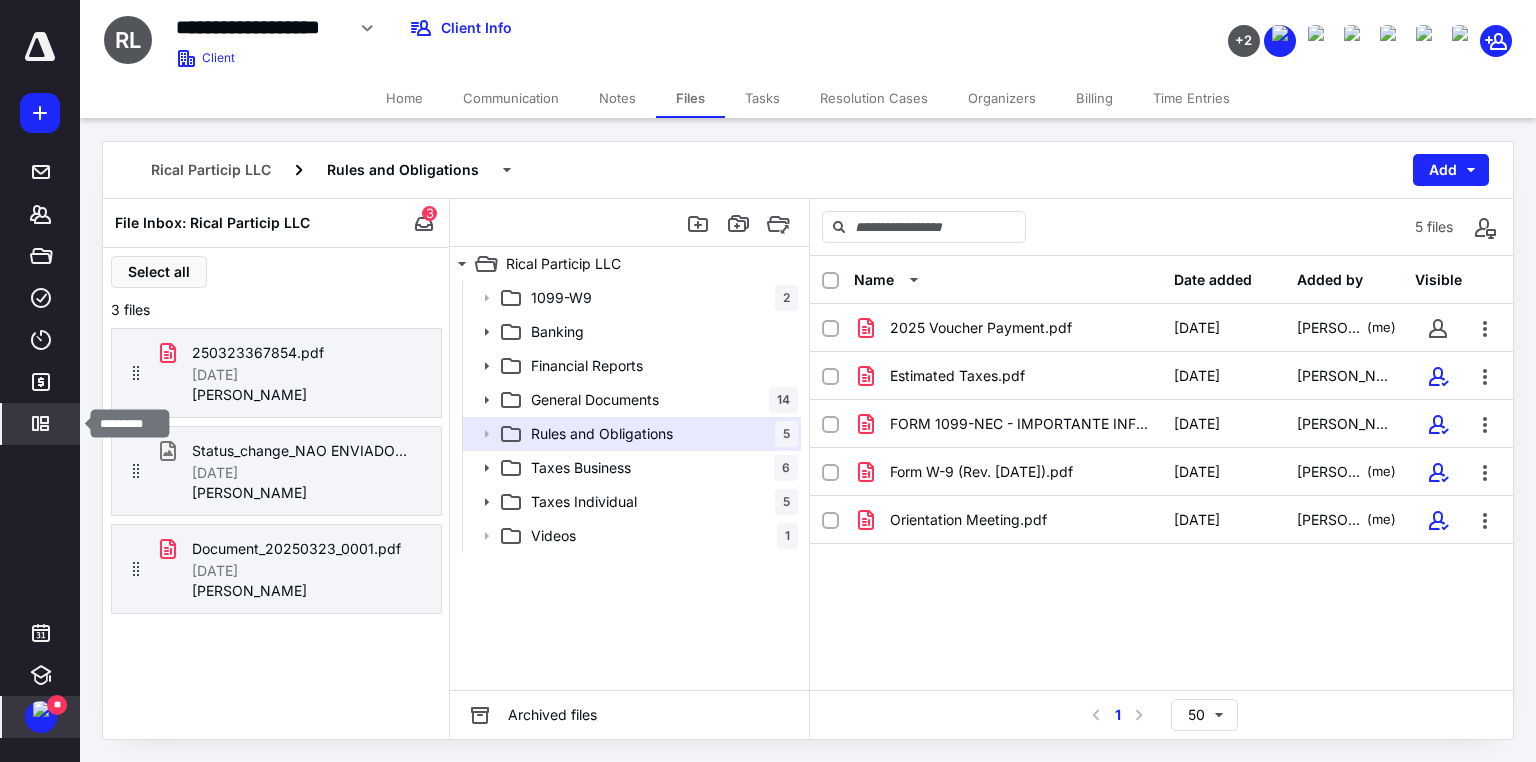 click 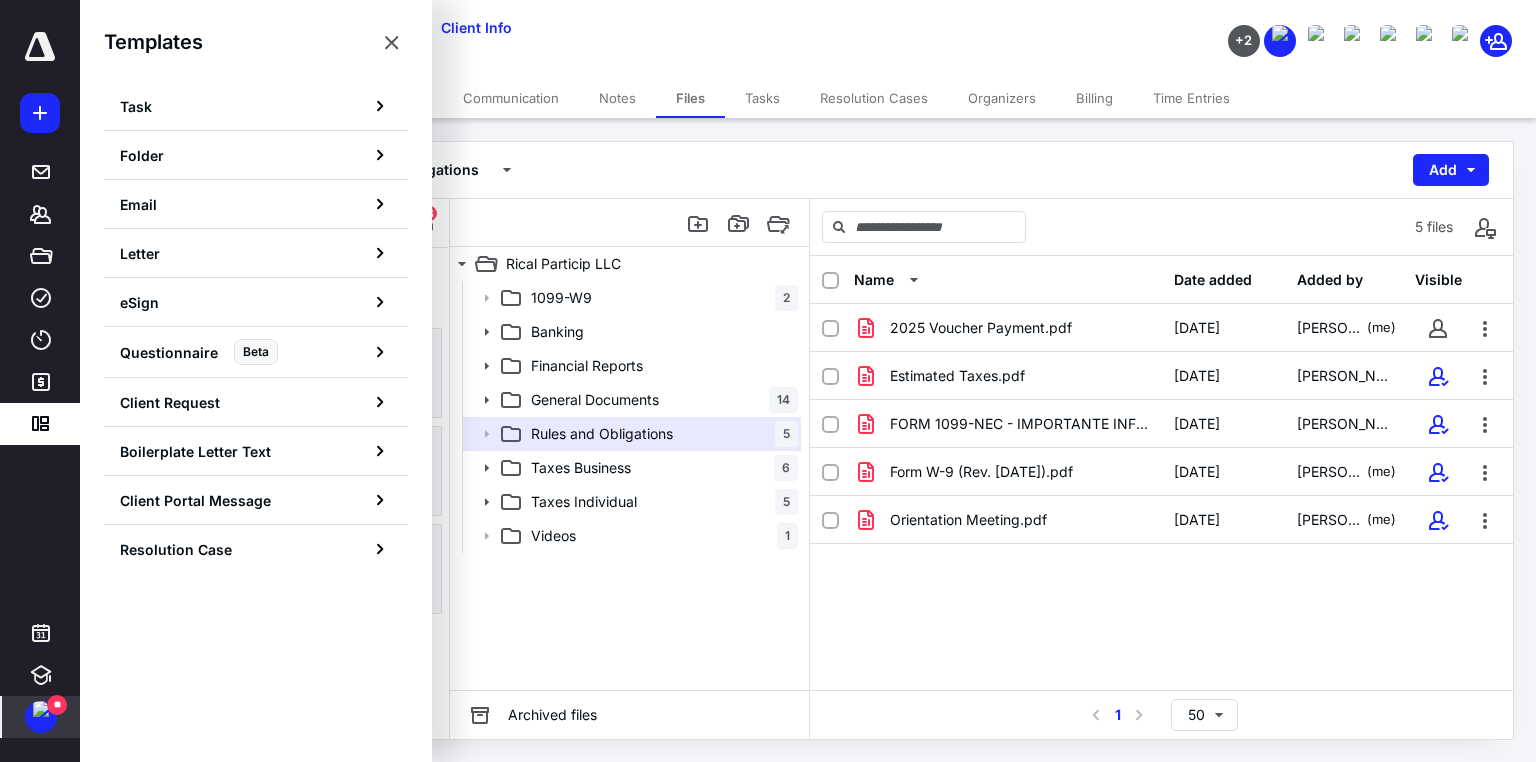 click 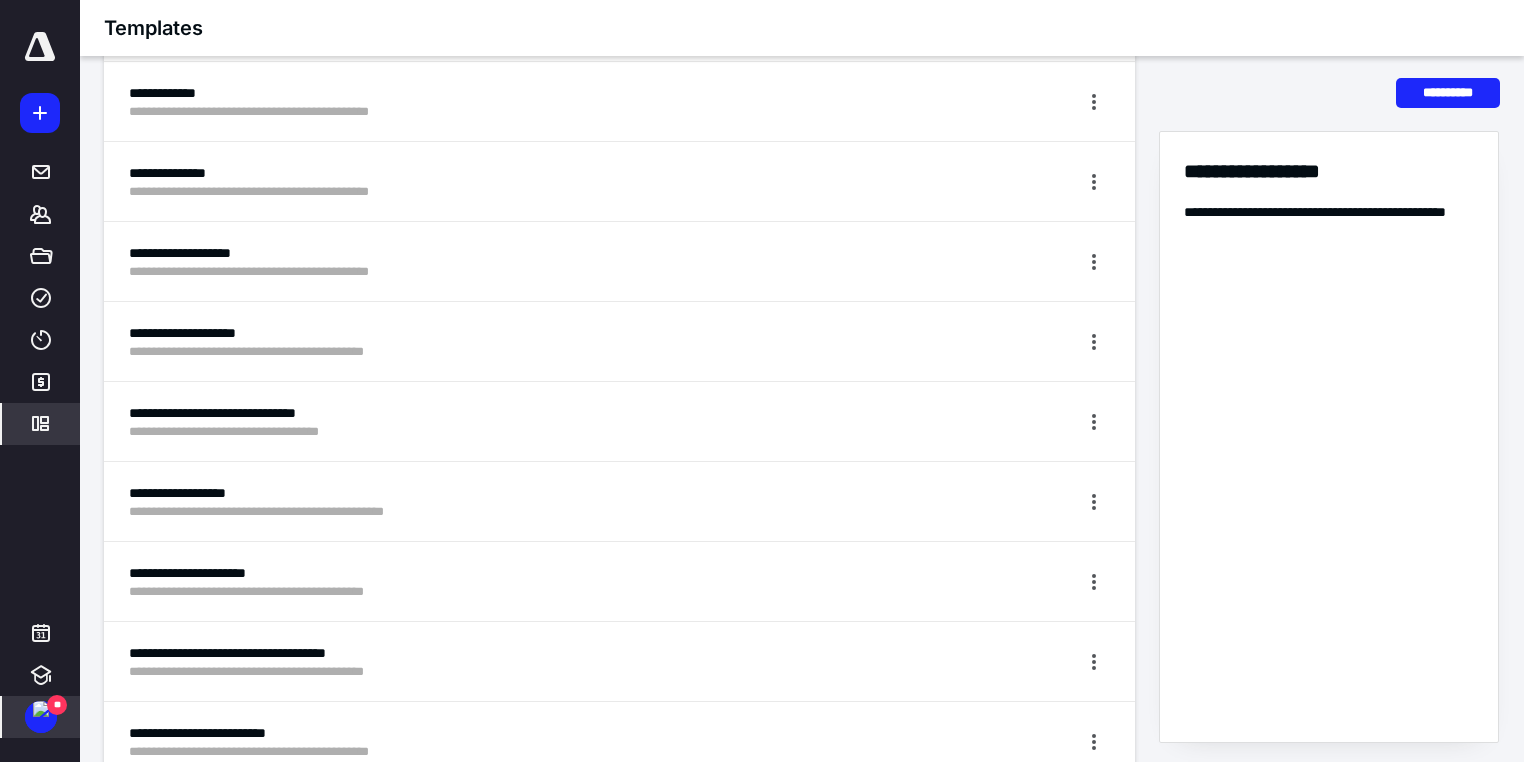 scroll, scrollTop: 3520, scrollLeft: 0, axis: vertical 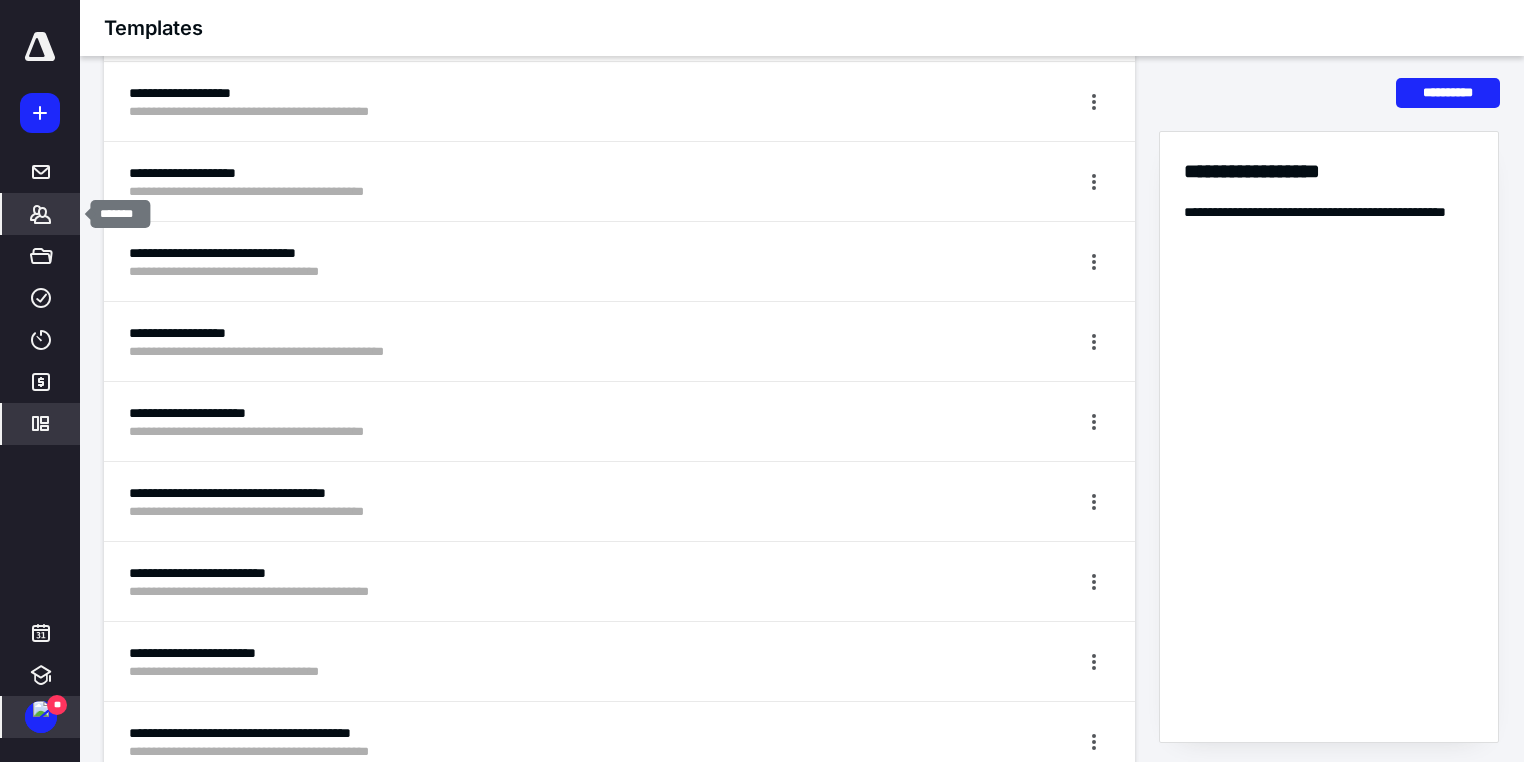 click 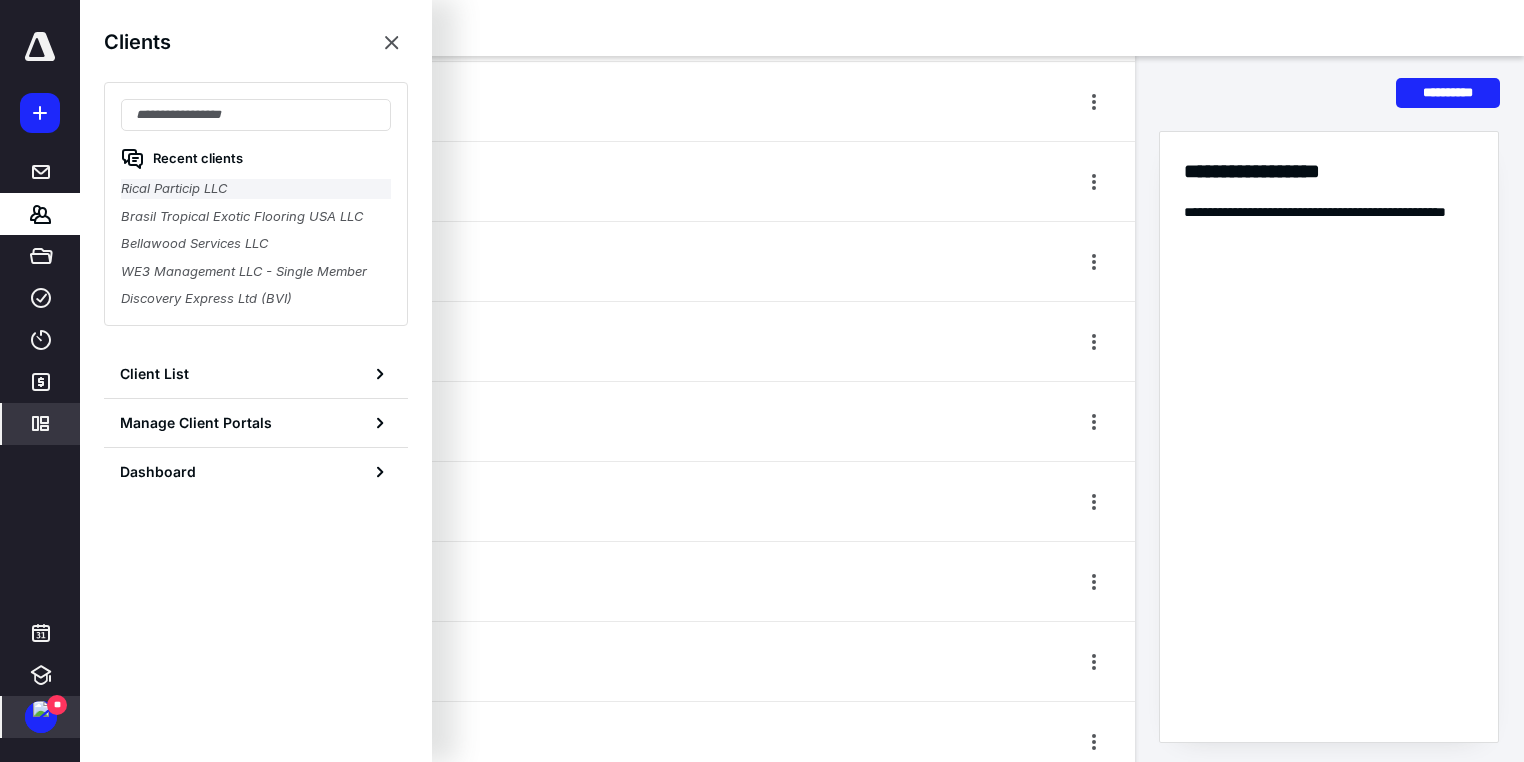 click on "Rical Particip LLC" at bounding box center (256, 189) 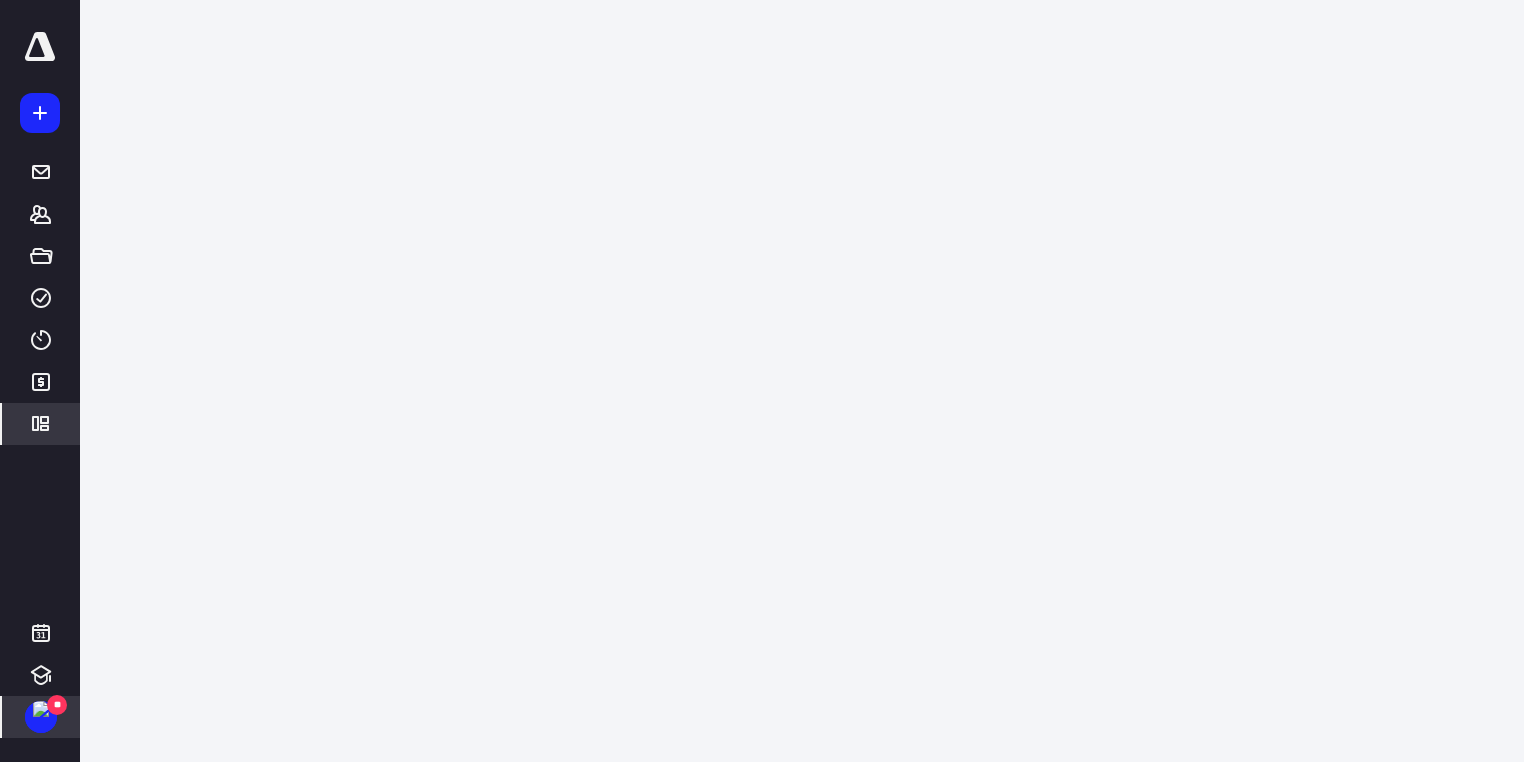 scroll, scrollTop: 0, scrollLeft: 0, axis: both 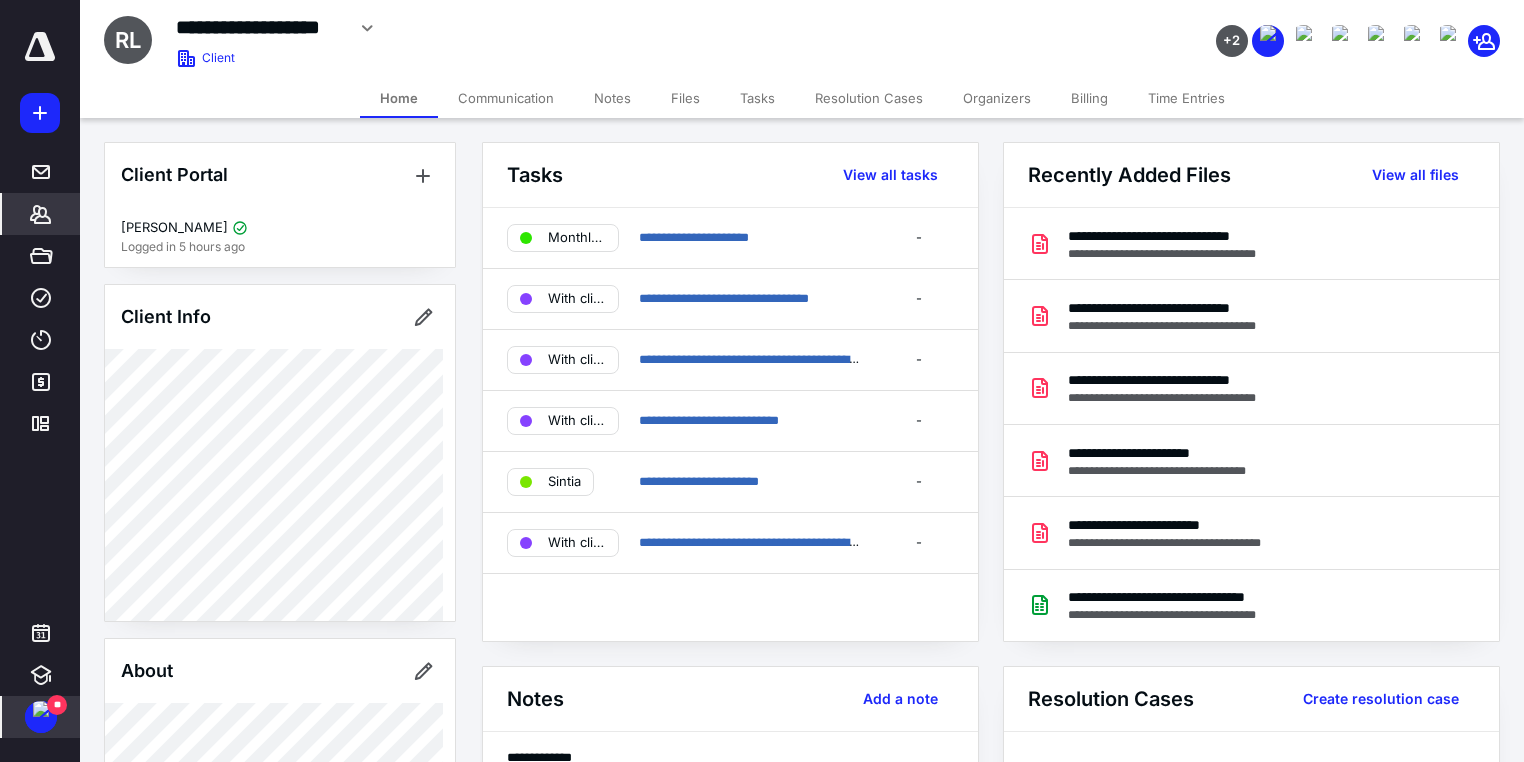 click 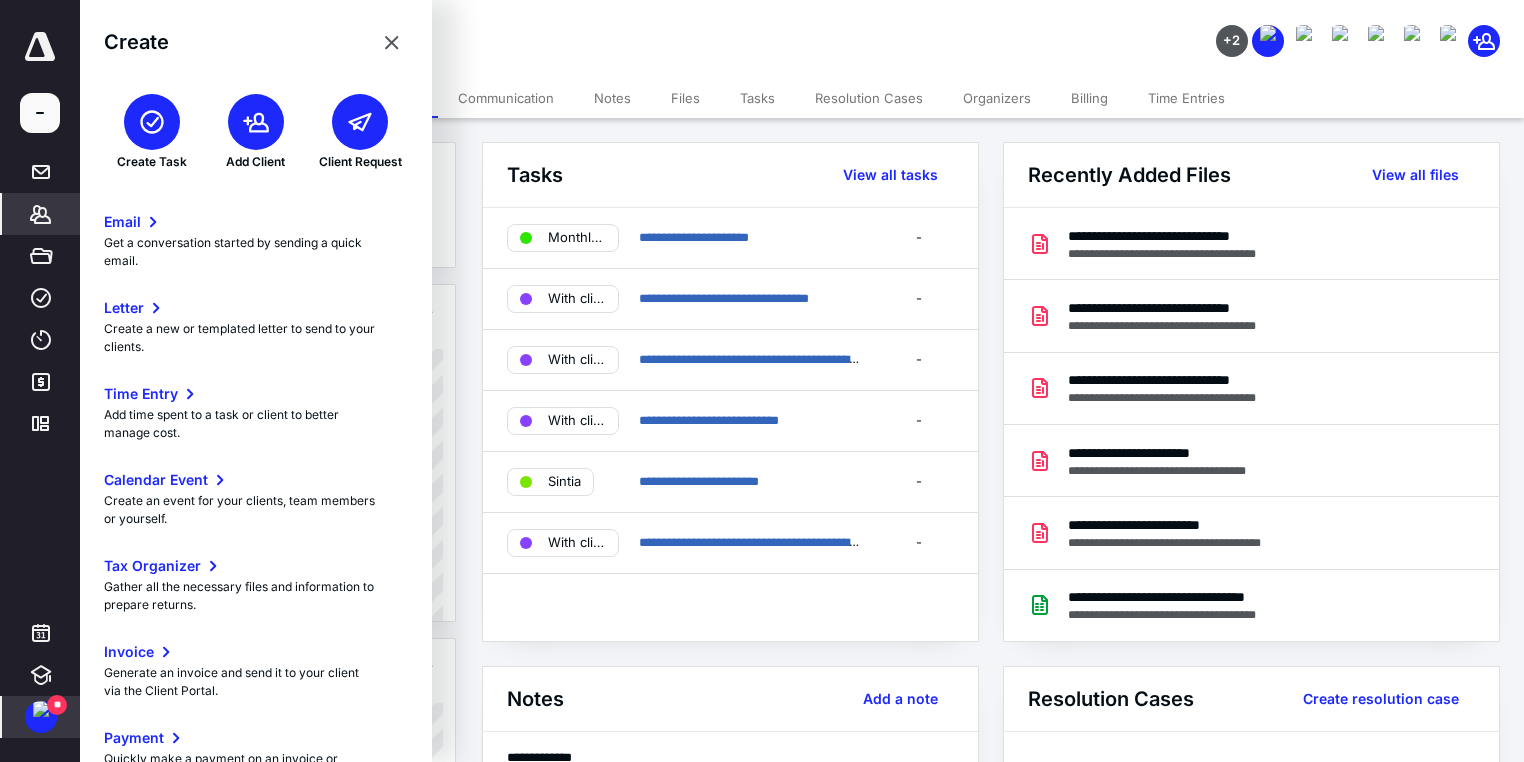 scroll, scrollTop: 119, scrollLeft: 0, axis: vertical 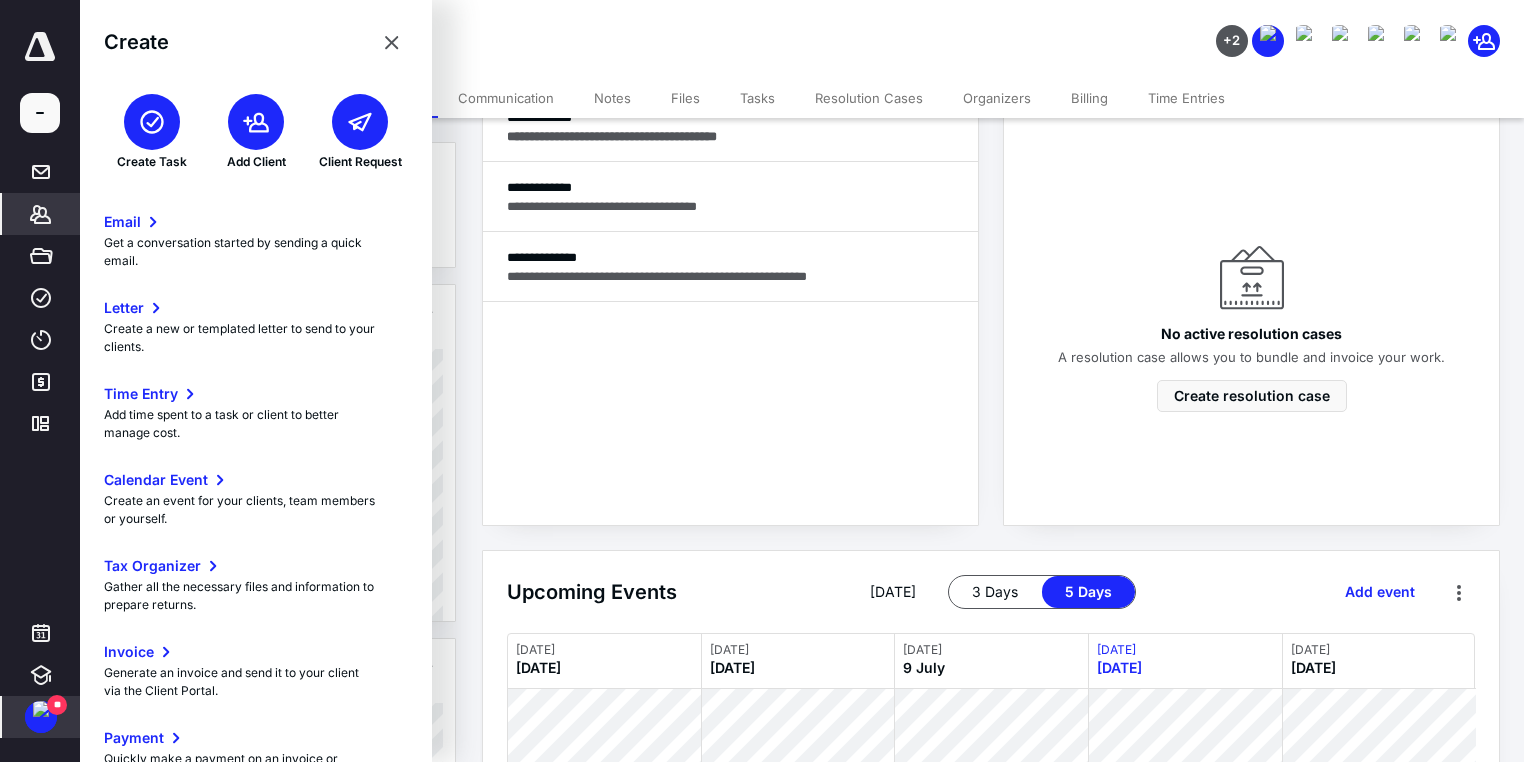 click 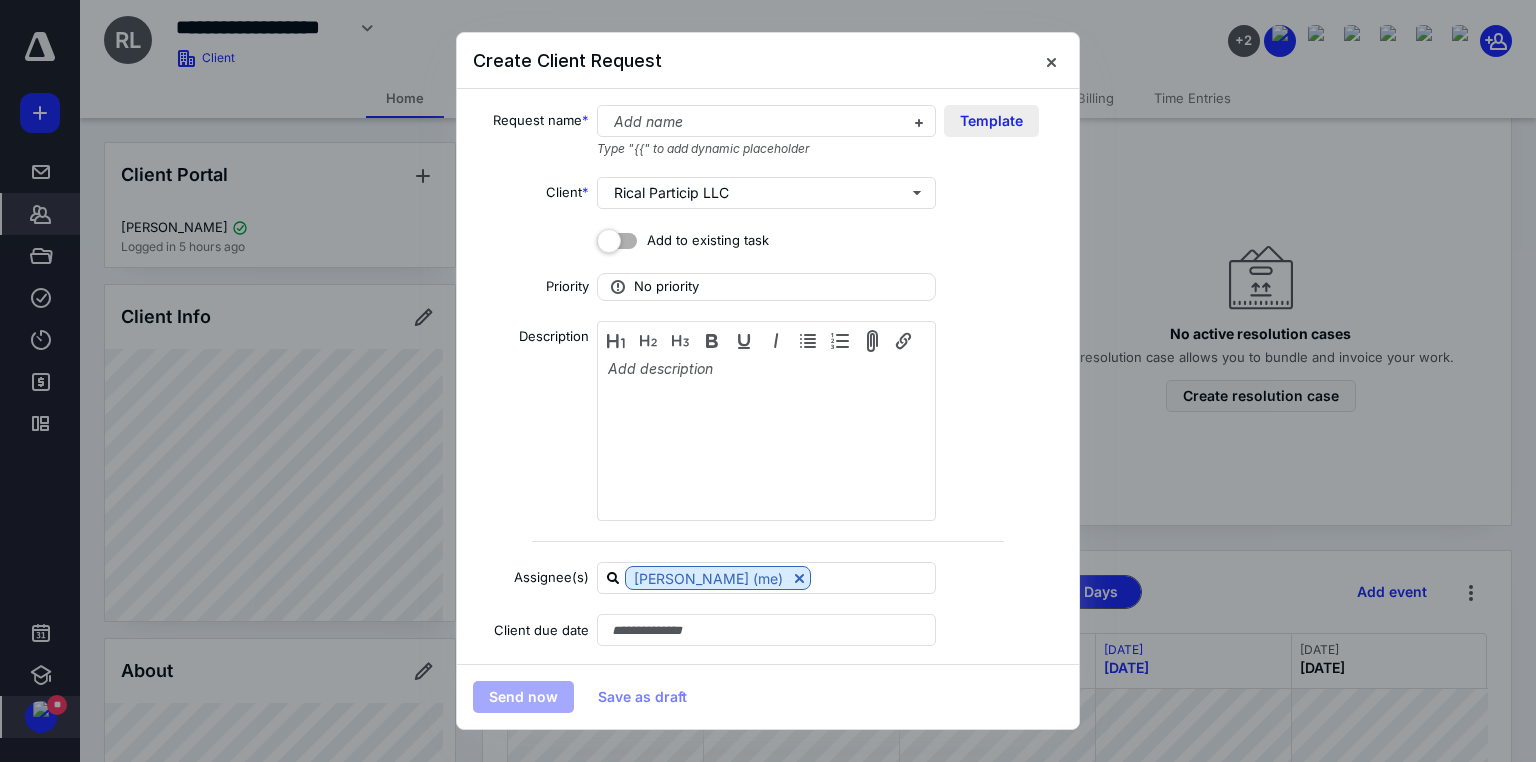 click on "Template" at bounding box center (991, 121) 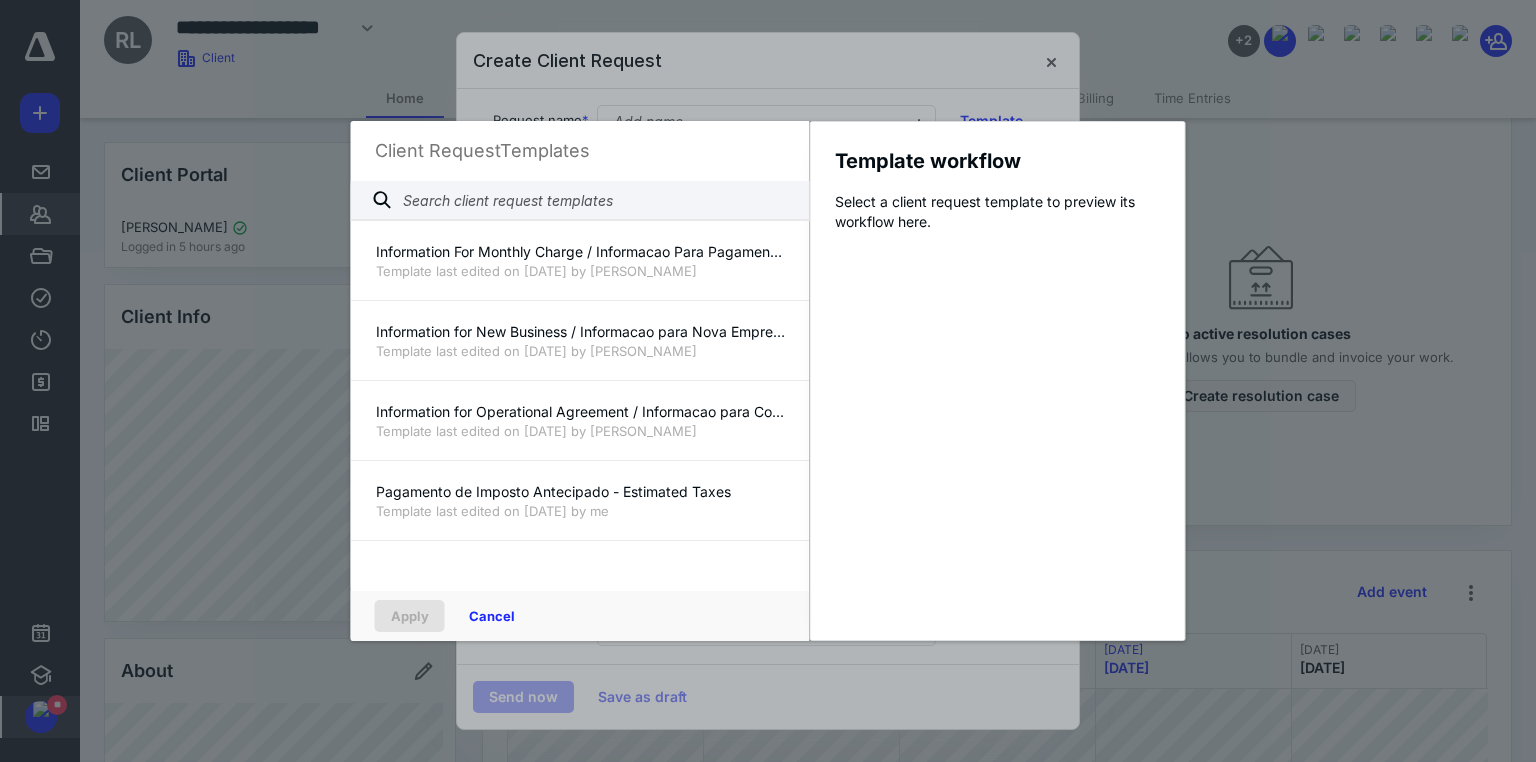 scroll, scrollTop: 2800, scrollLeft: 0, axis: vertical 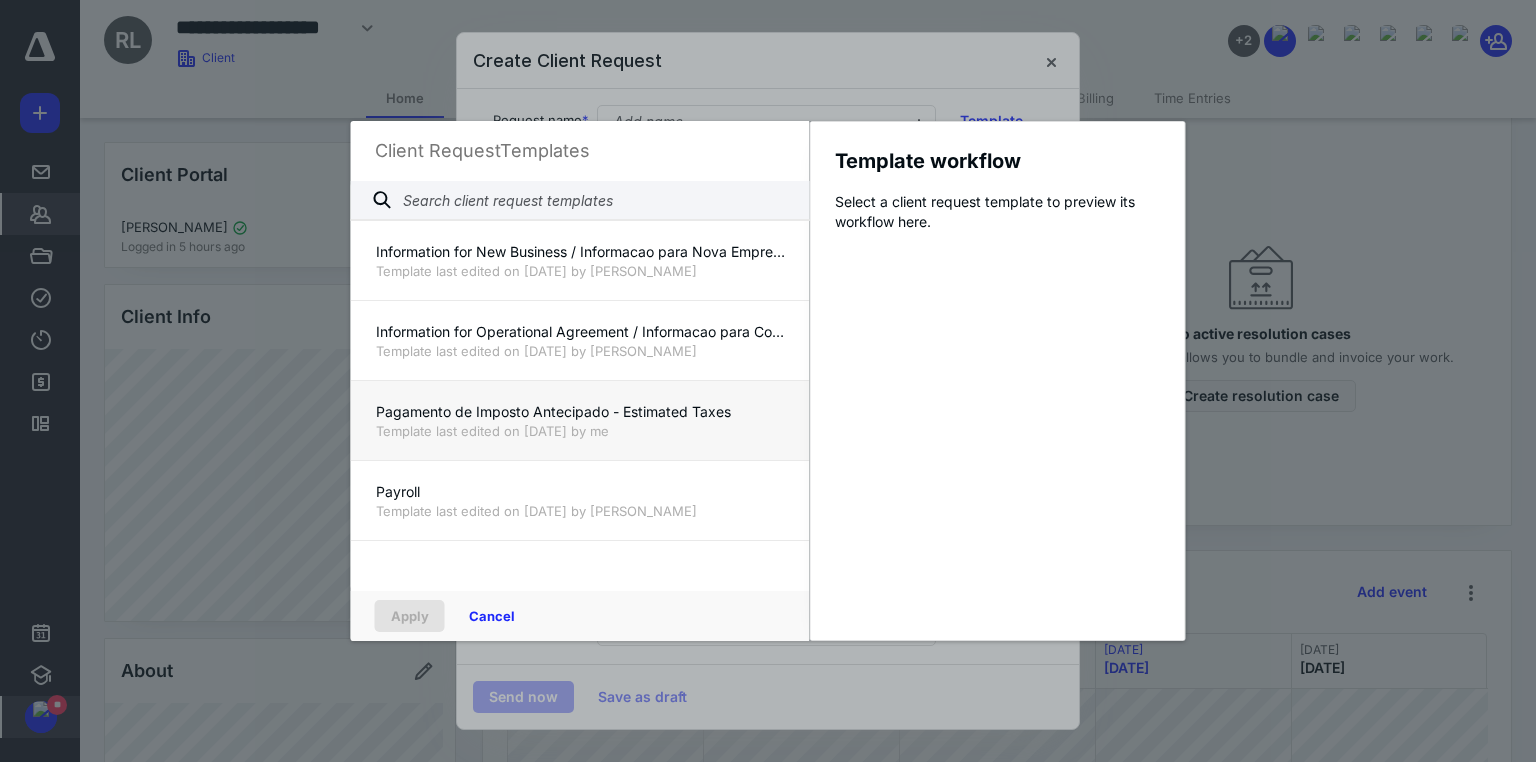 click on "Pagamento de Imposto Antecipado - Estimated Taxes" at bounding box center [580, 412] 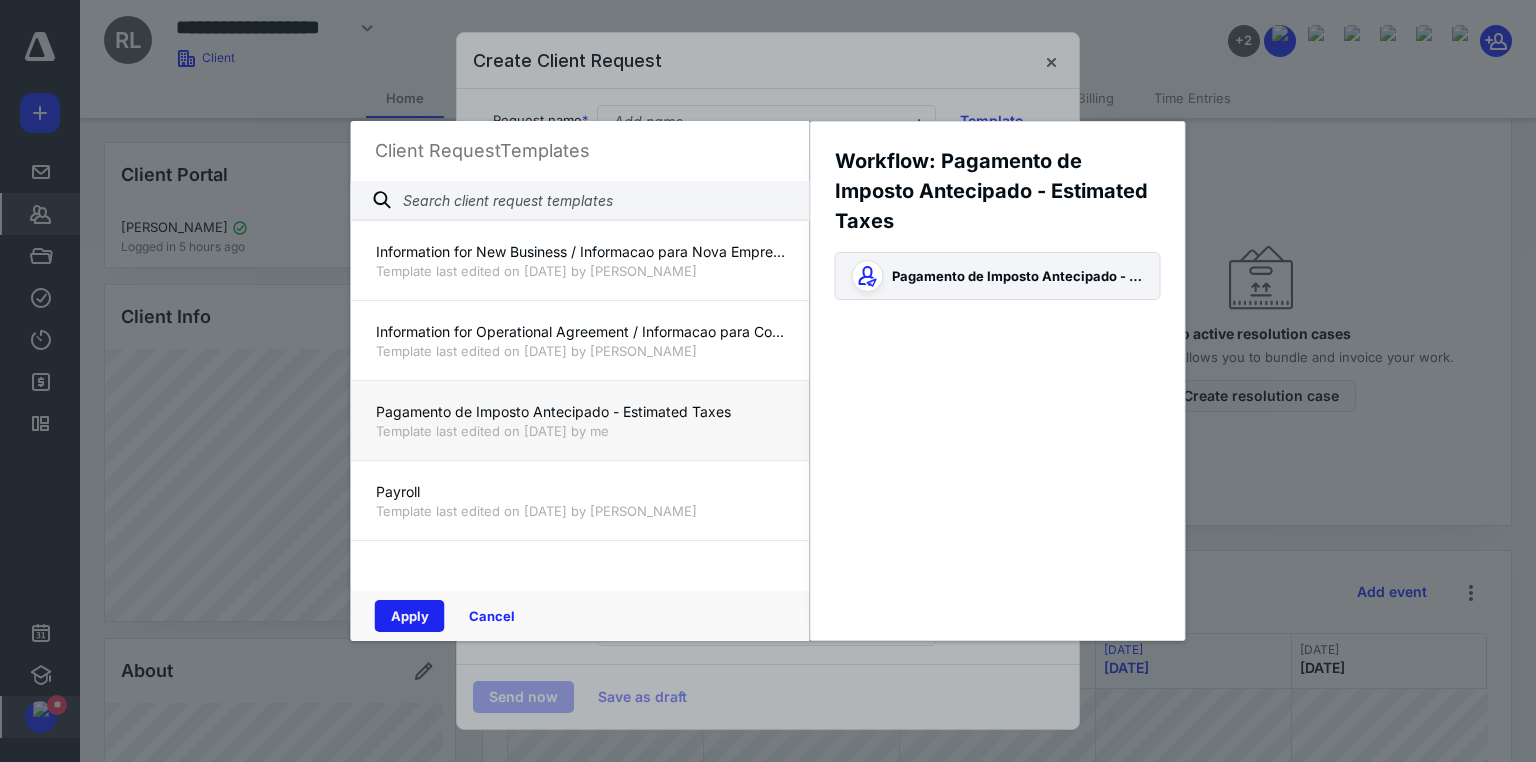 click on "Apply" at bounding box center (410, 616) 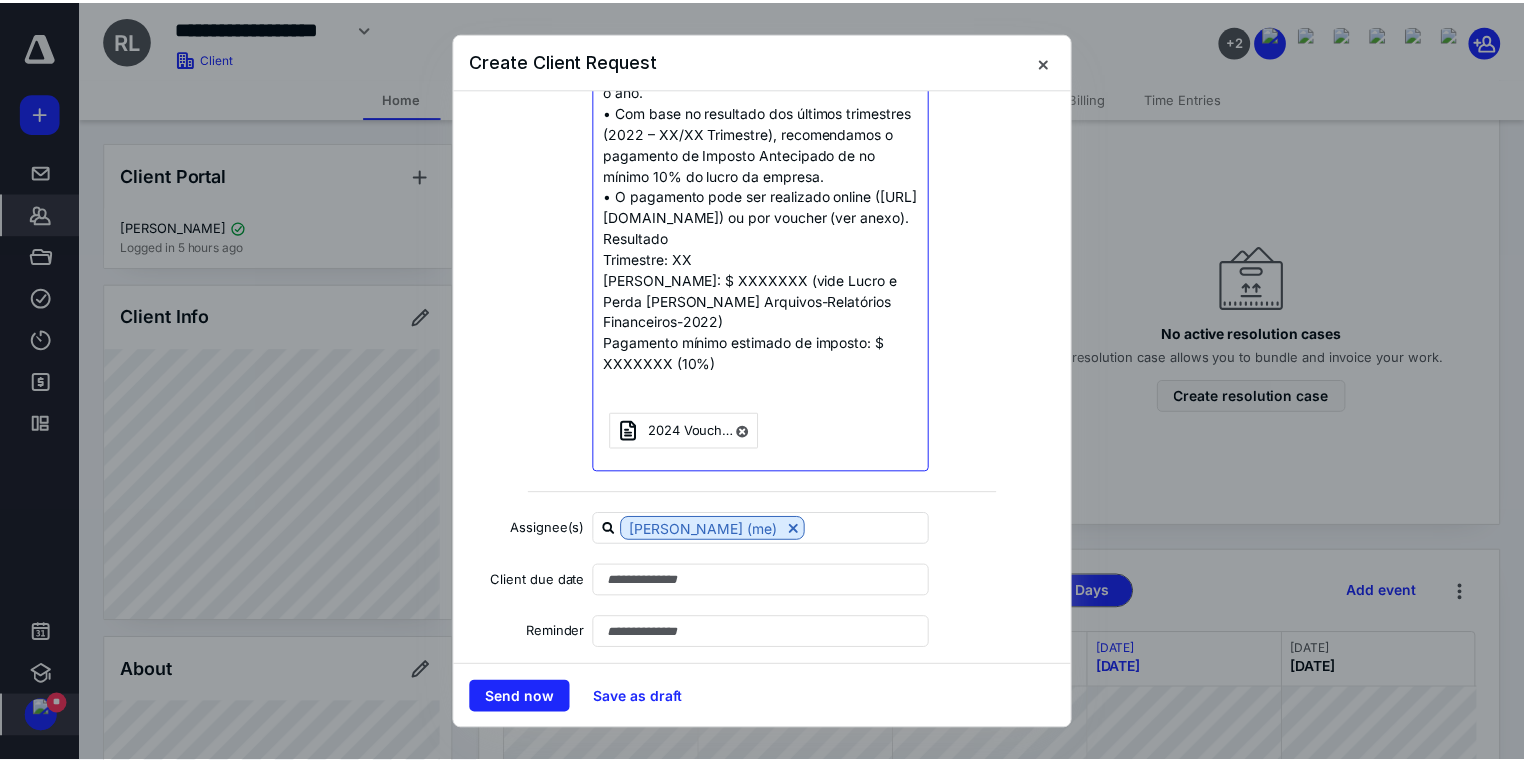 scroll, scrollTop: 0, scrollLeft: 0, axis: both 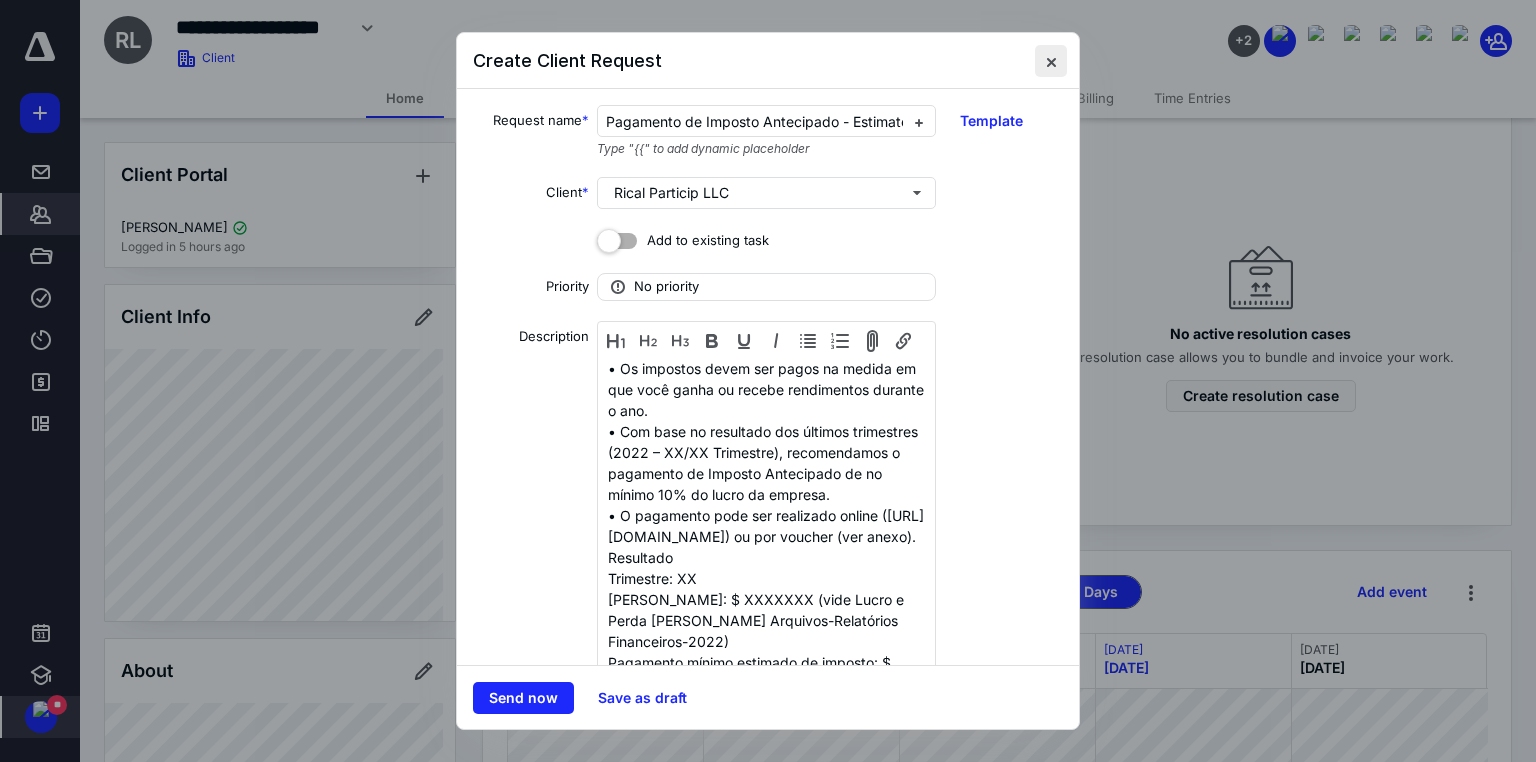 click at bounding box center [1051, 61] 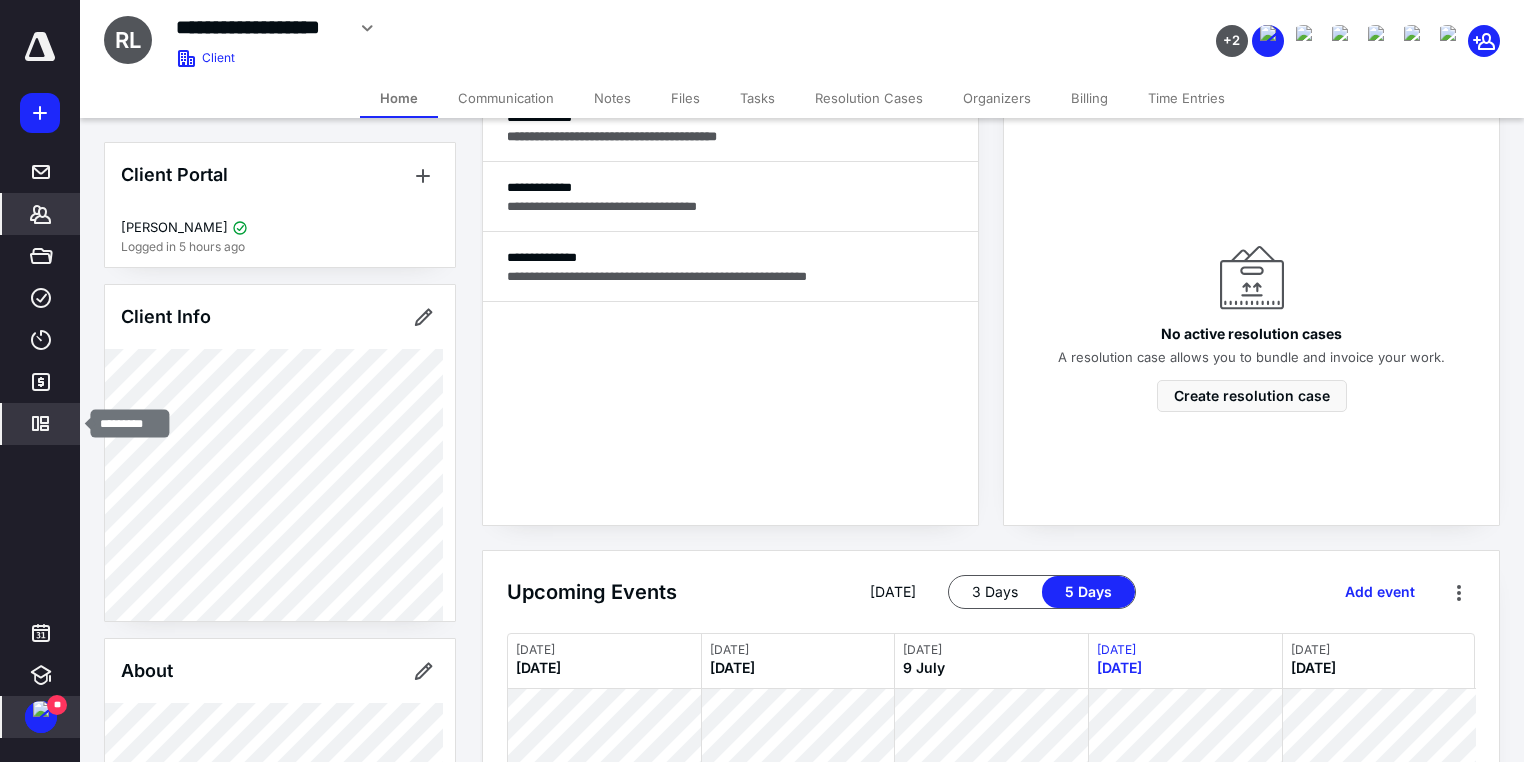 click 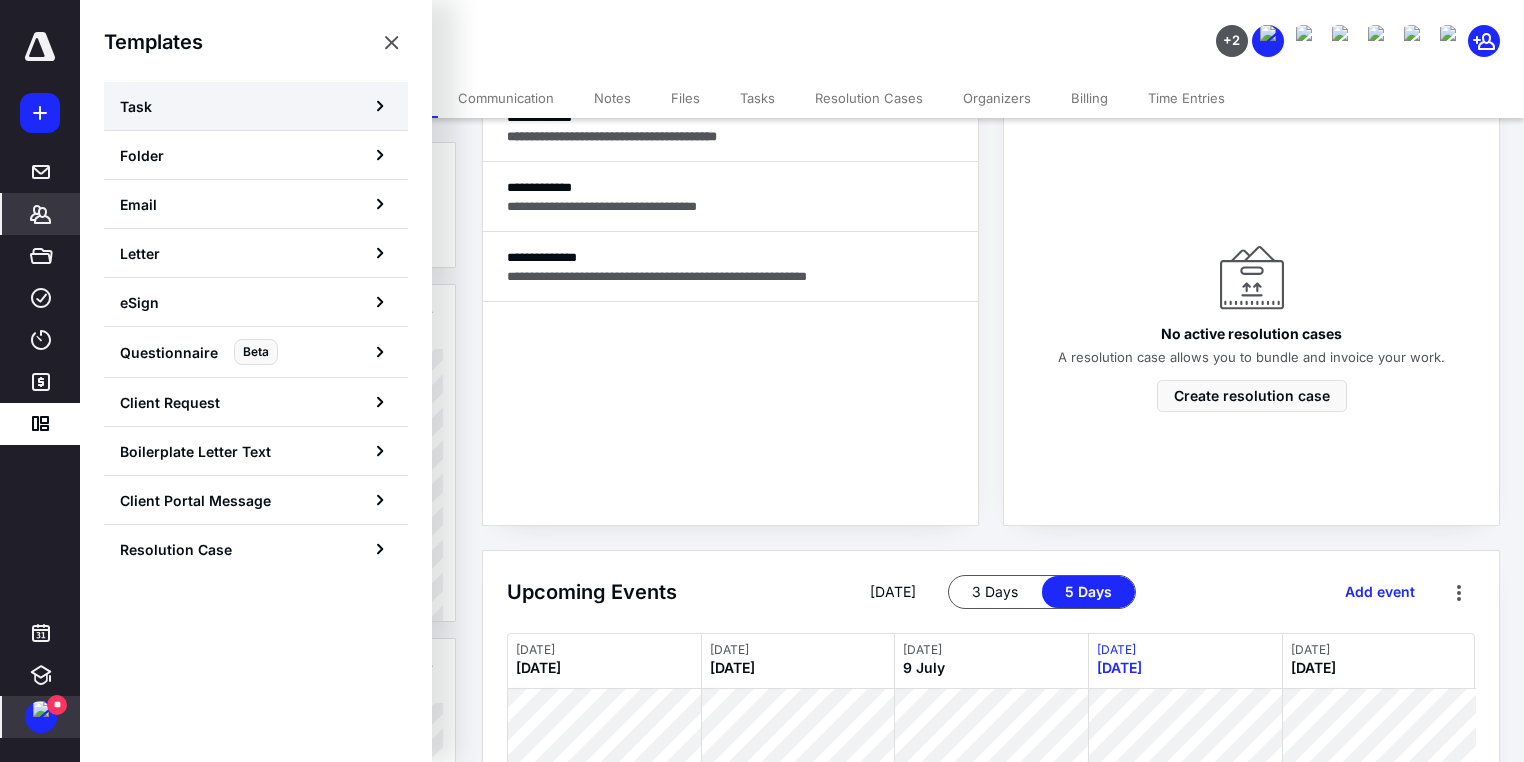 click on "Task" at bounding box center [256, 106] 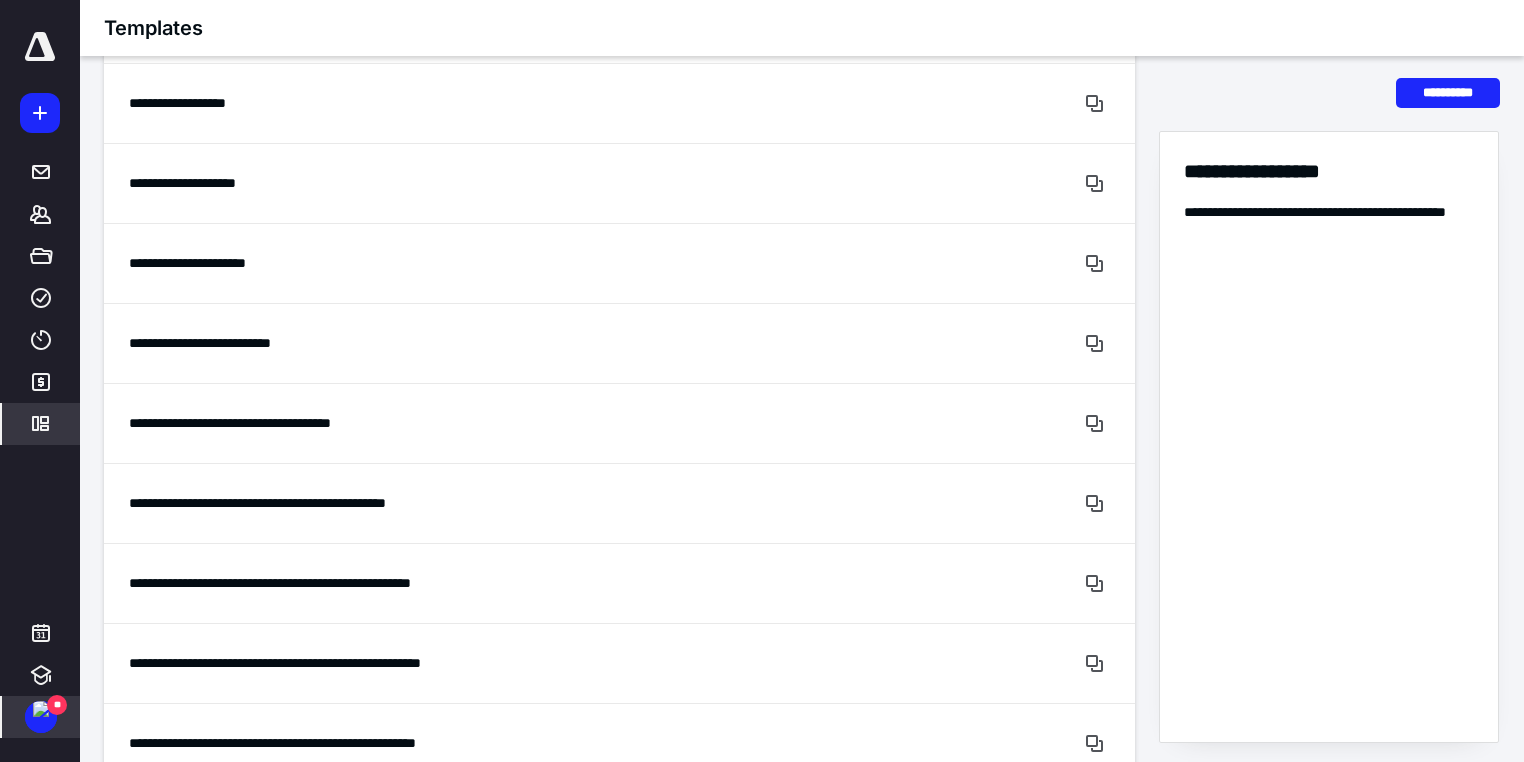 scroll, scrollTop: 16640, scrollLeft: 0, axis: vertical 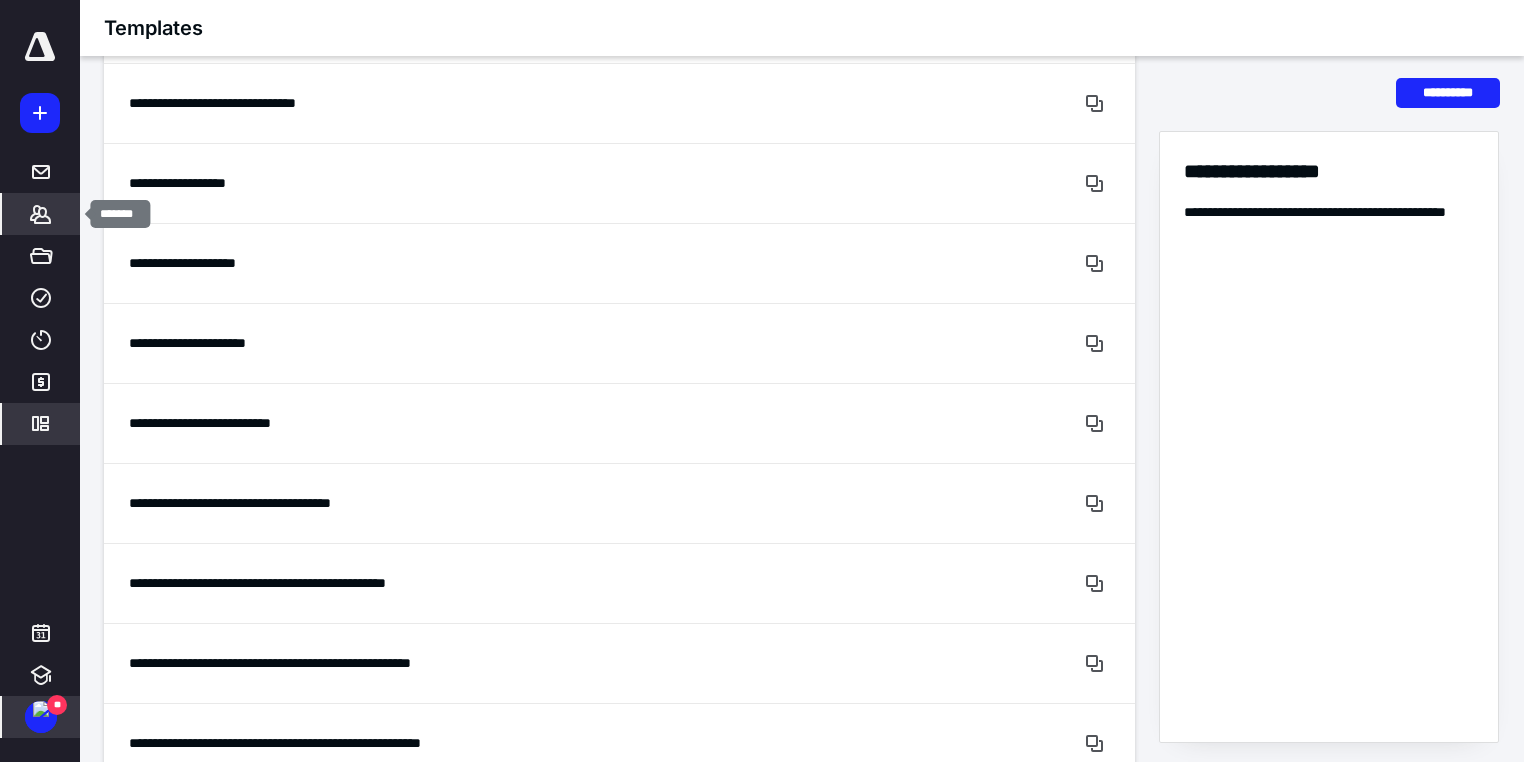 click 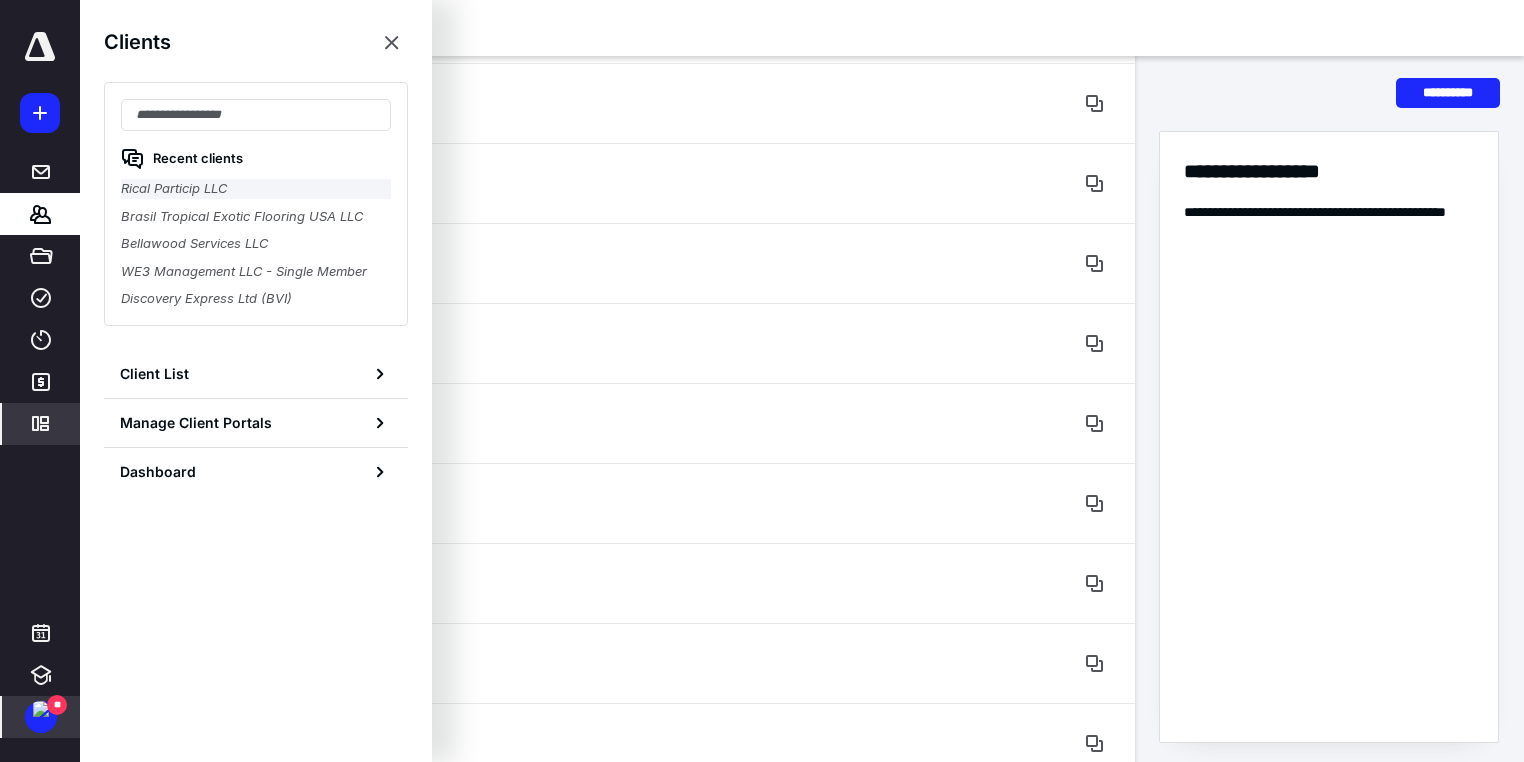 click on "Rical Particip LLC" at bounding box center [256, 189] 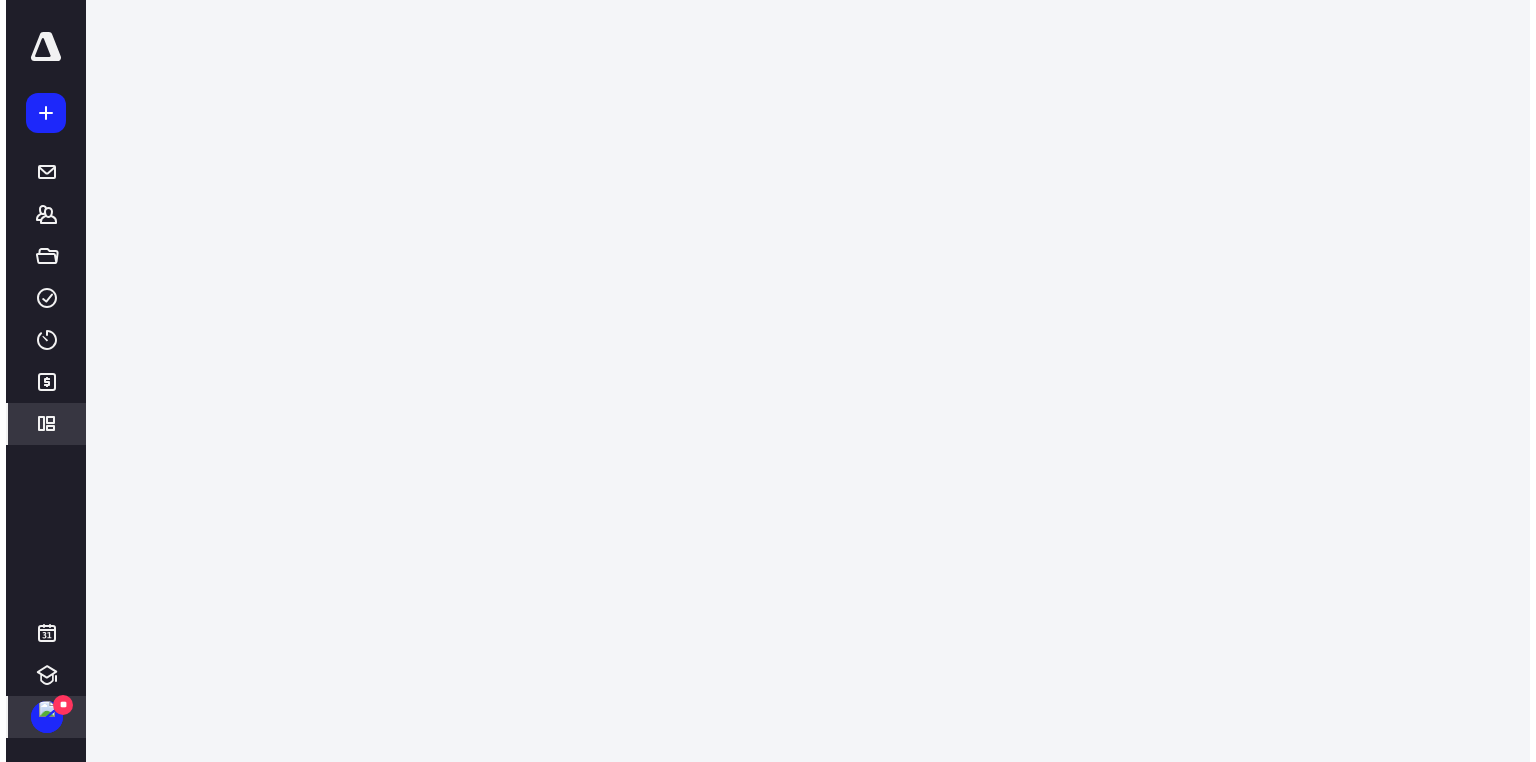 scroll, scrollTop: 0, scrollLeft: 0, axis: both 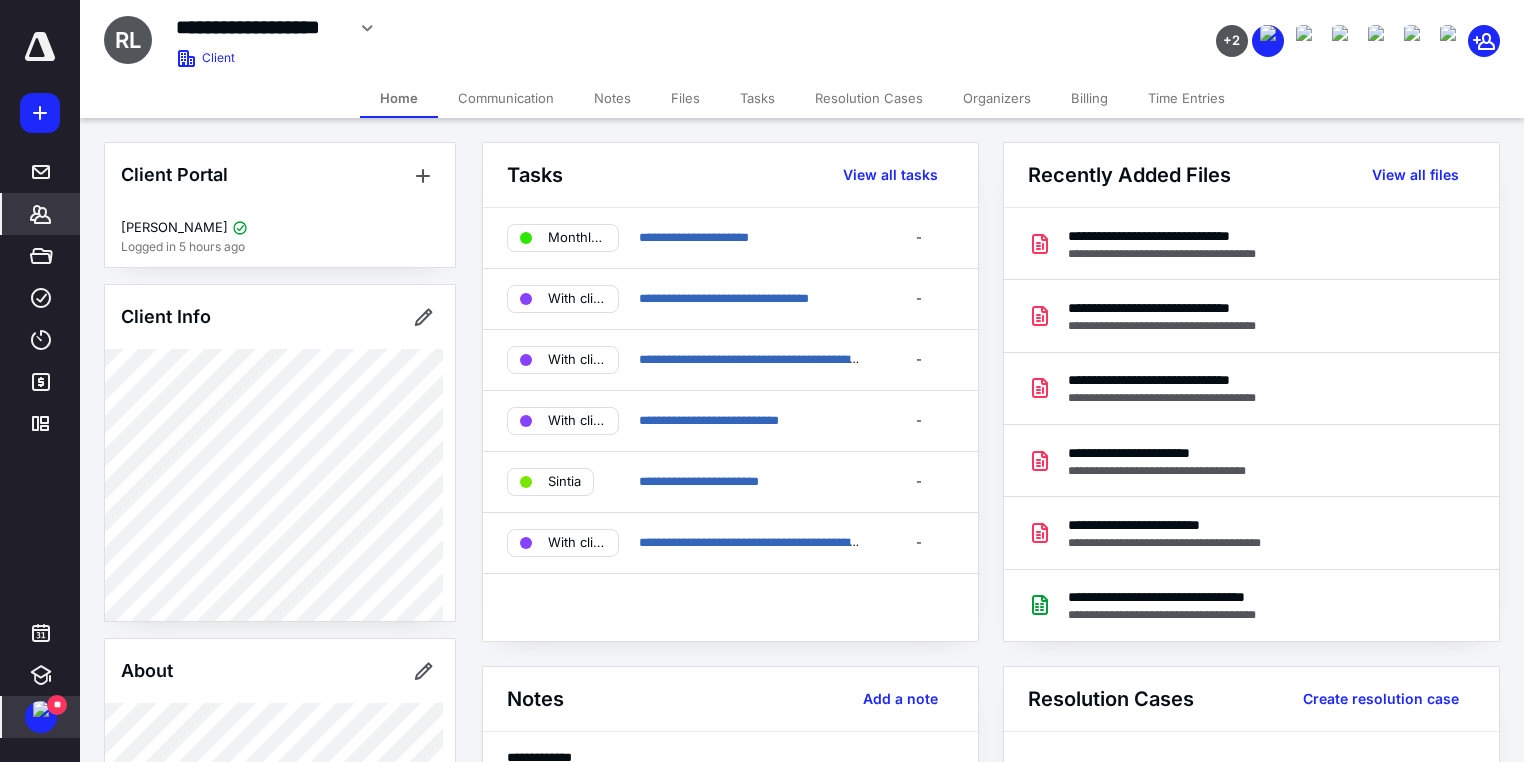 click 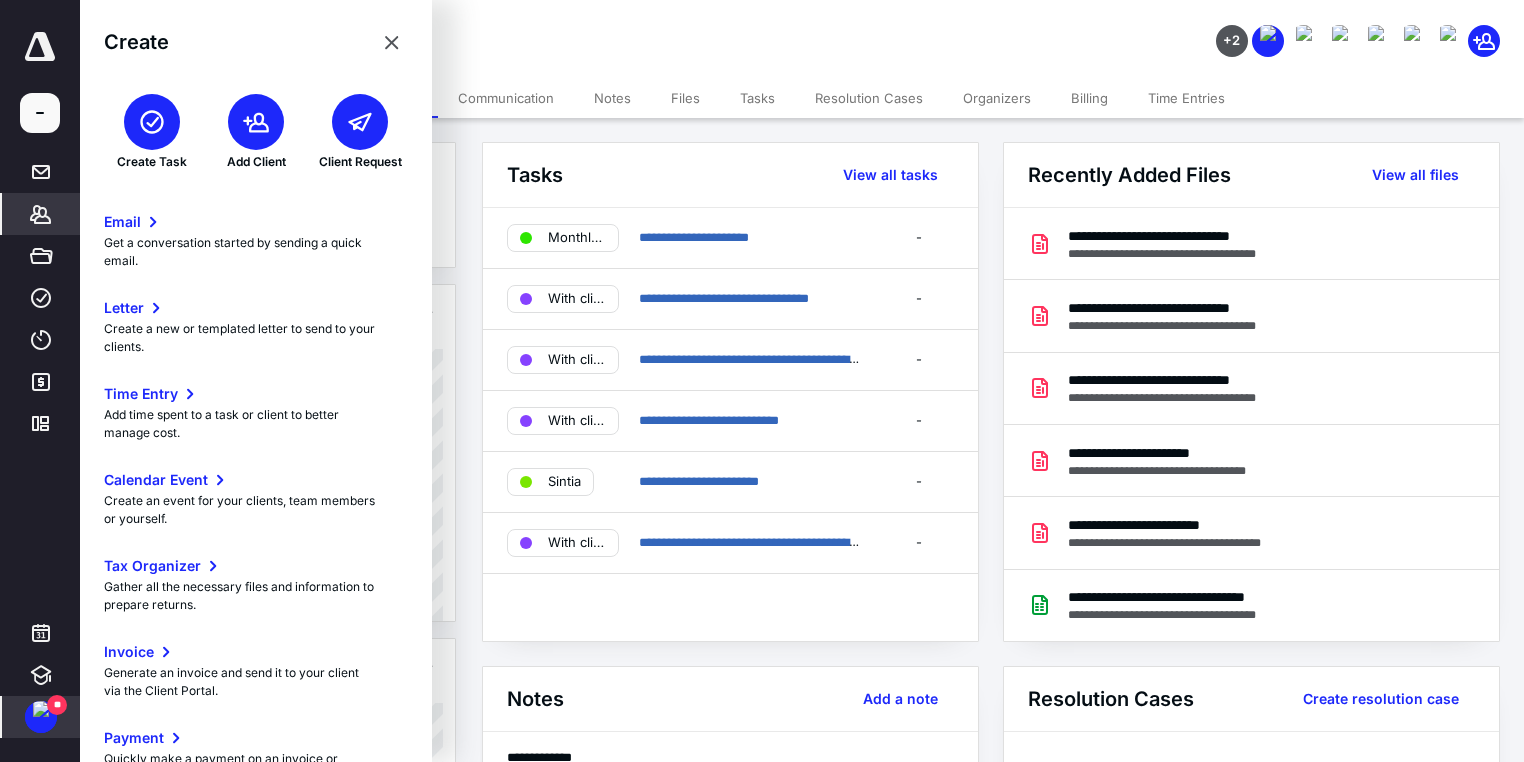 click 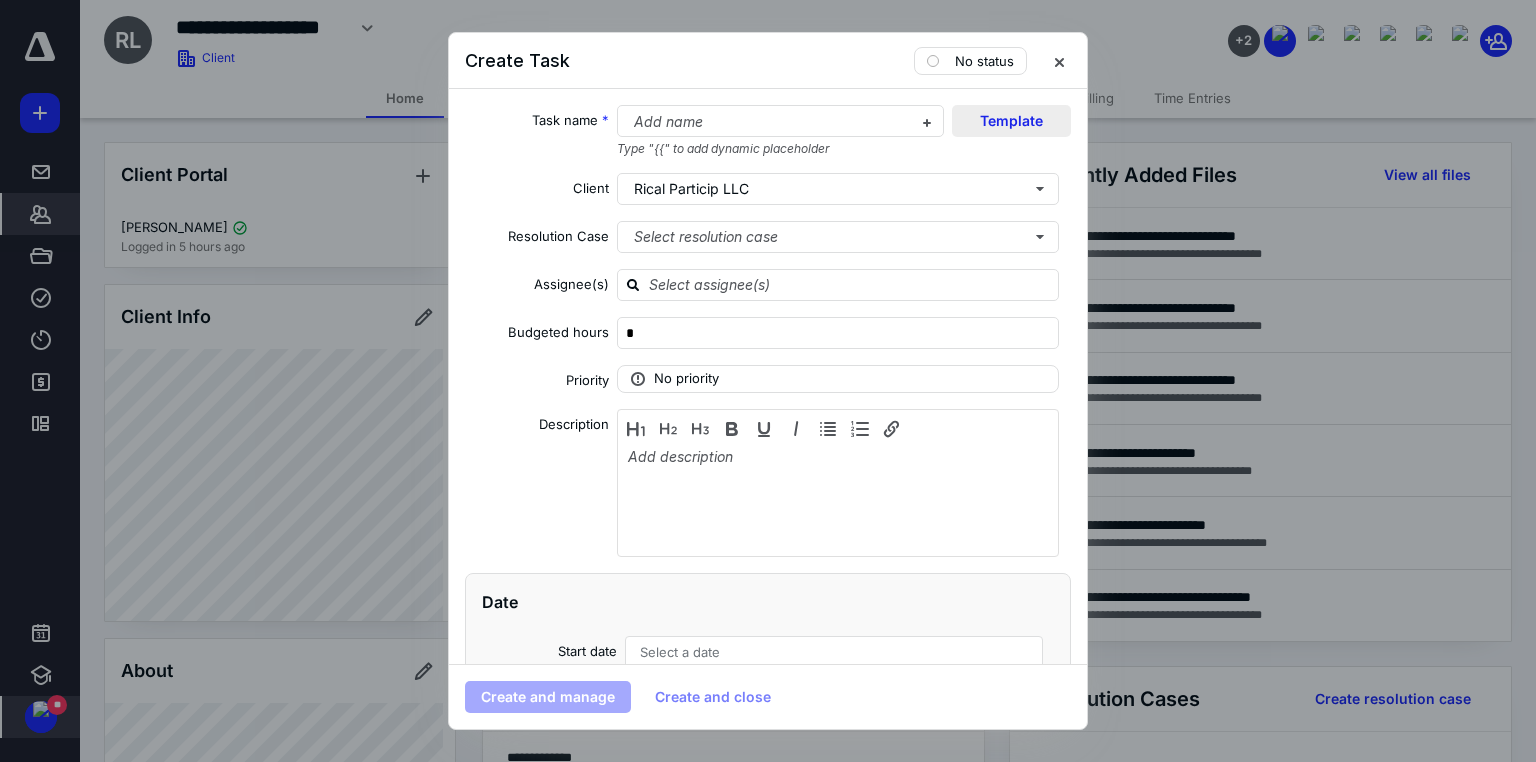 click on "Template" at bounding box center (1011, 121) 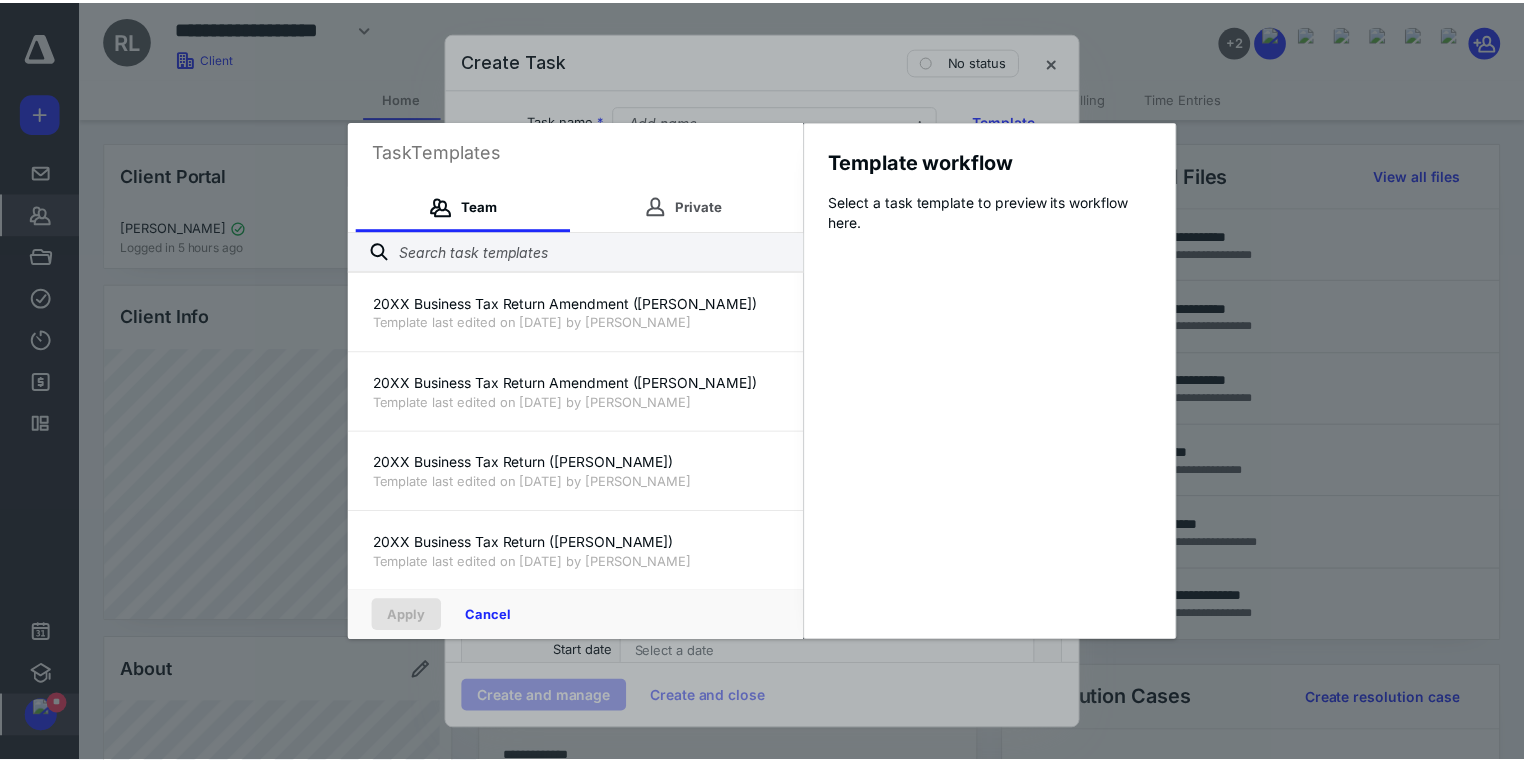 scroll, scrollTop: 0, scrollLeft: 0, axis: both 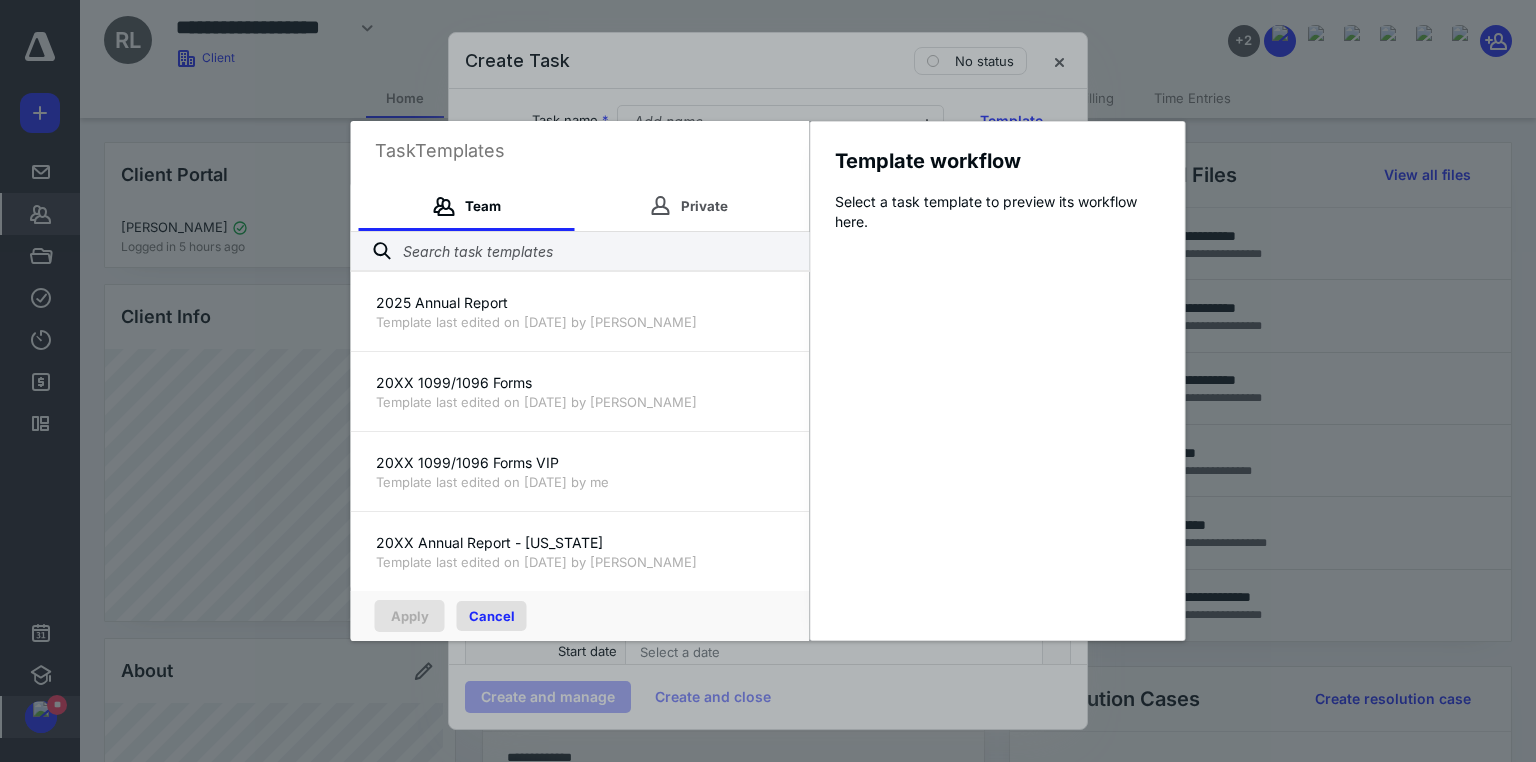 click on "Cancel" at bounding box center [492, 616] 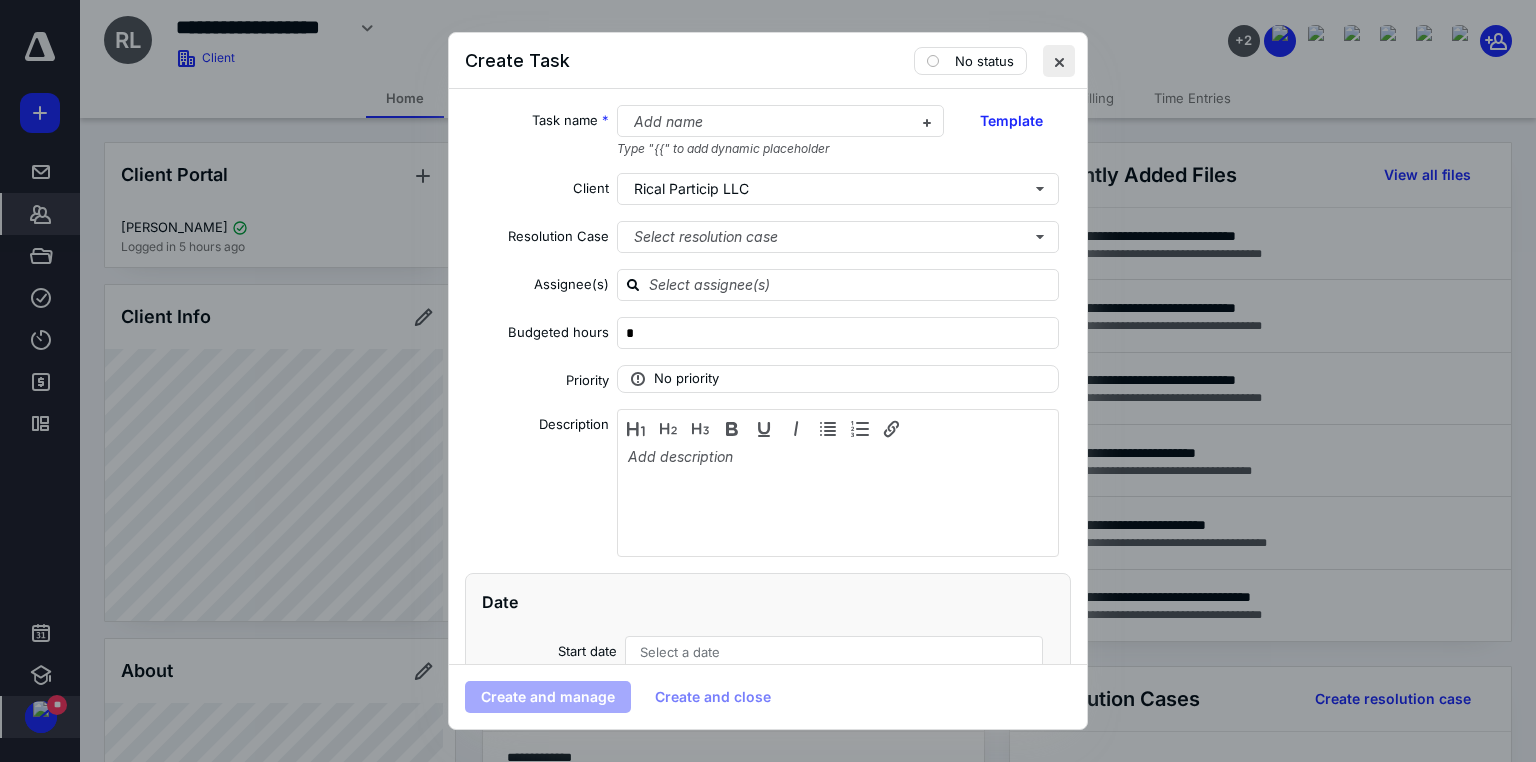 click at bounding box center [1059, 61] 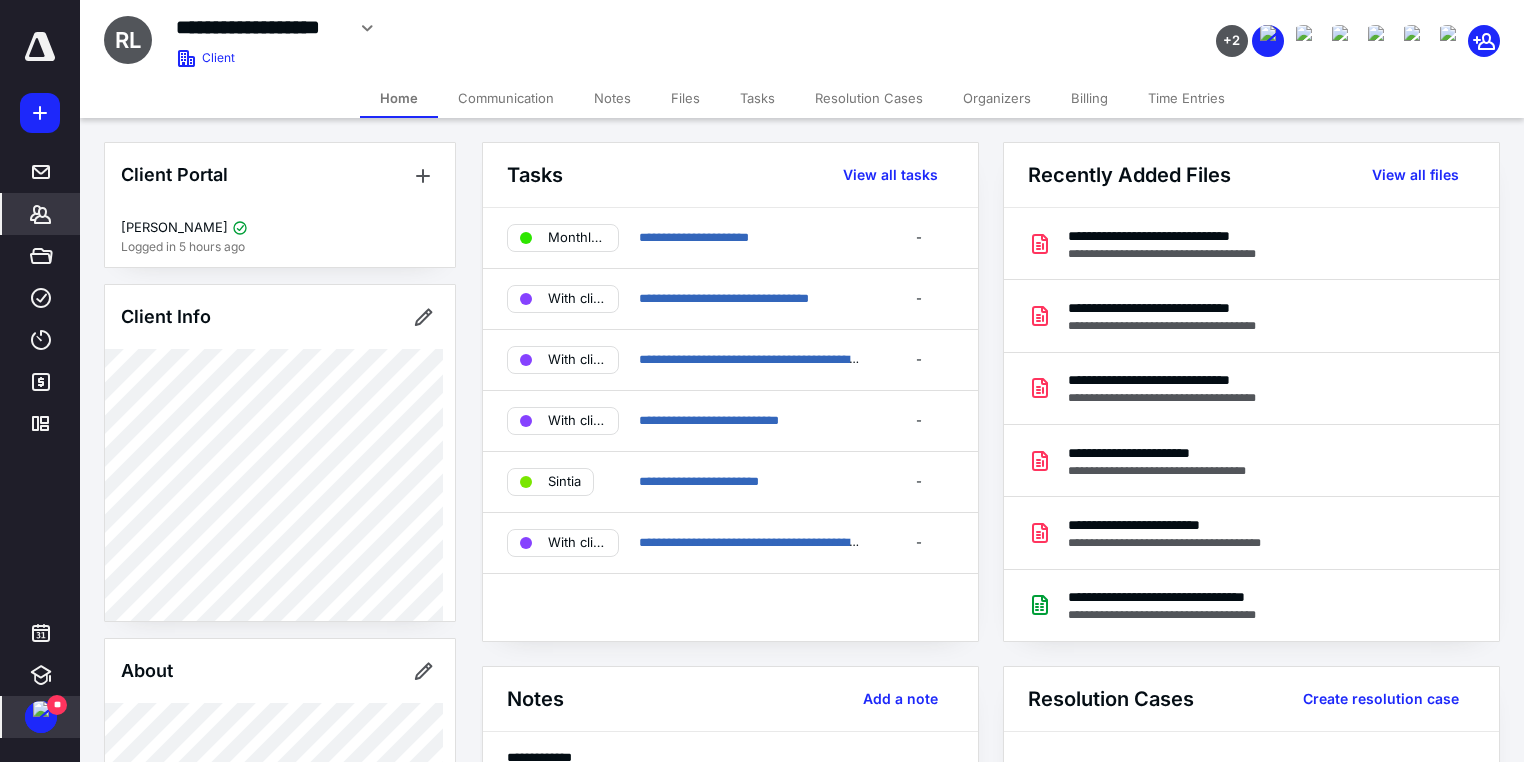 click on "Tasks" at bounding box center (757, 98) 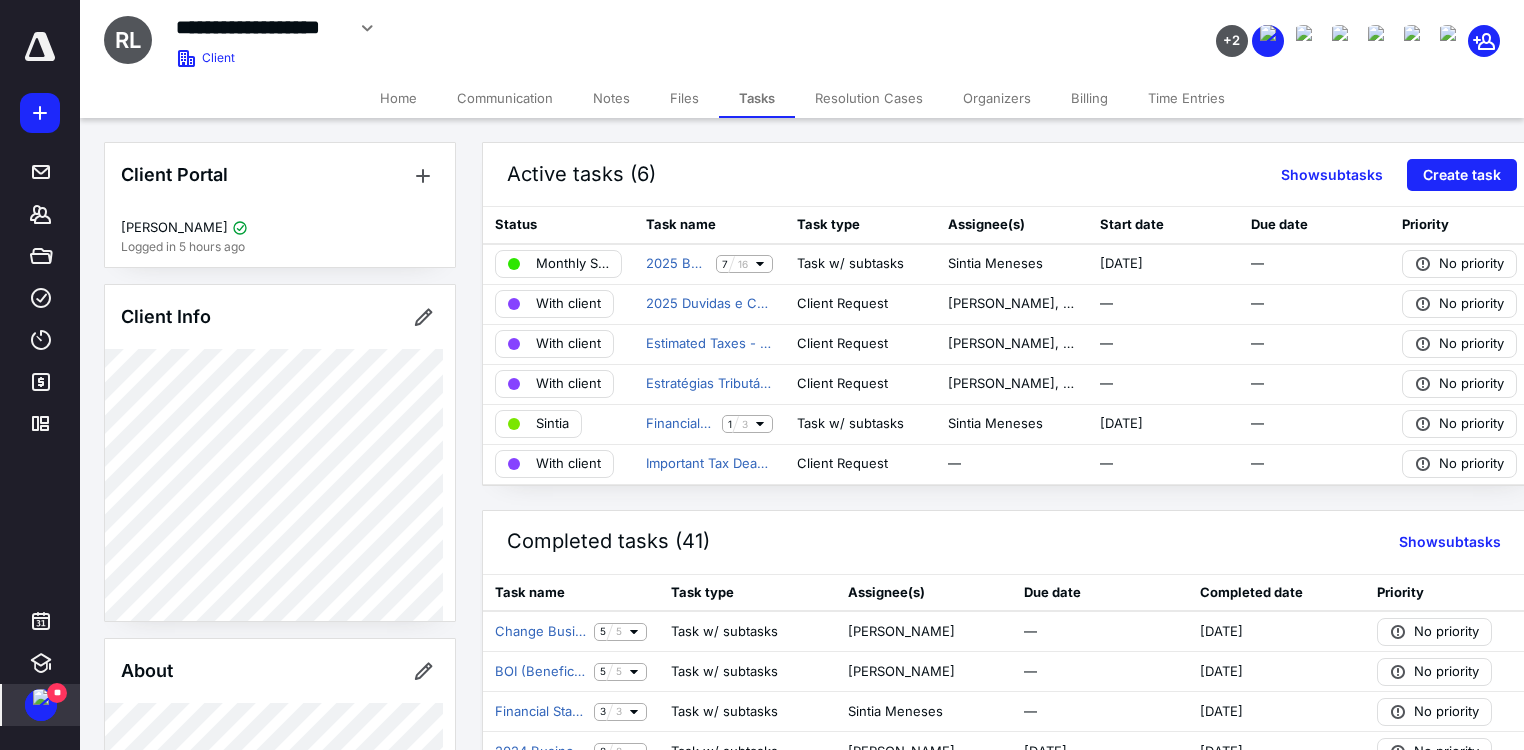 click at bounding box center [41, 697] 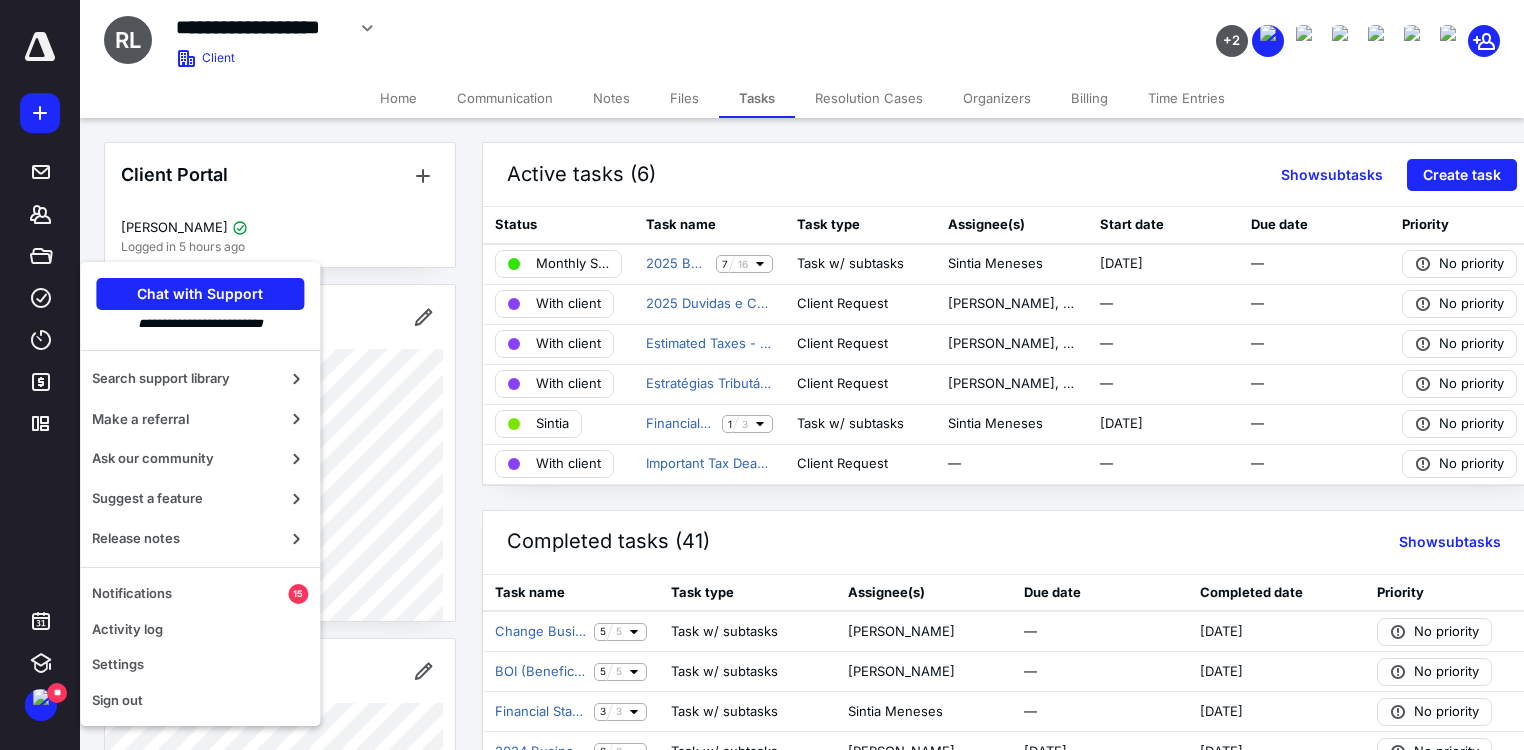 click on "**********" at bounding box center [602, 28] 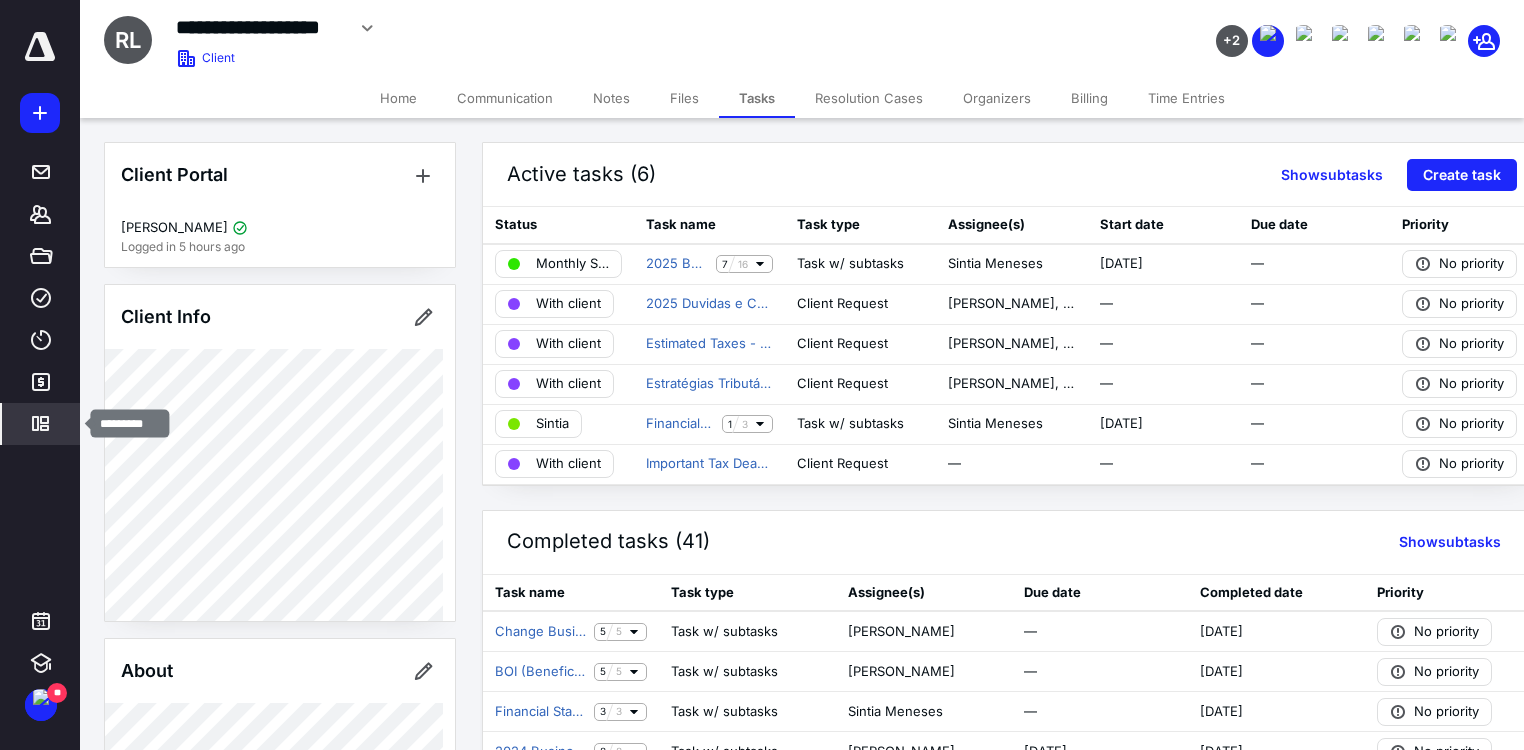 click 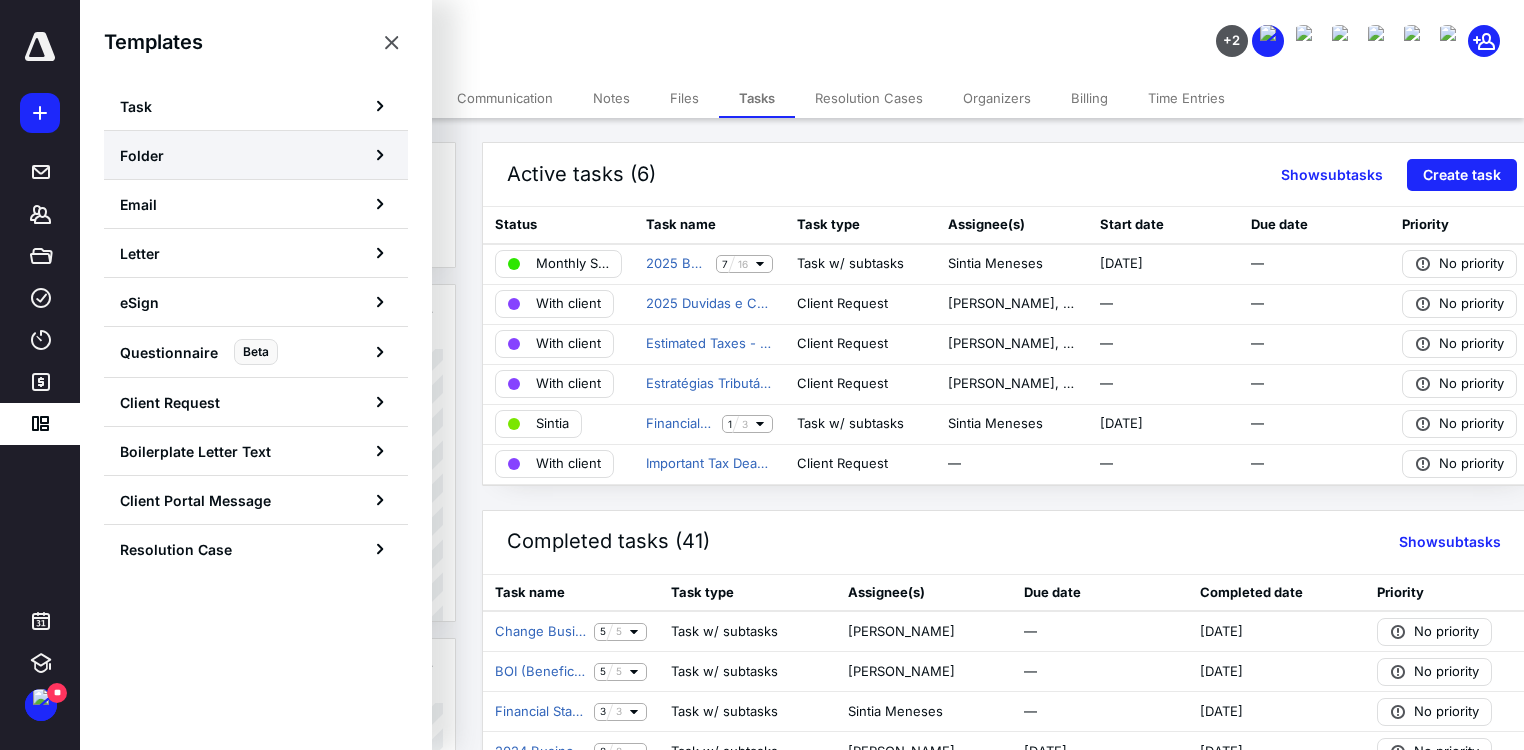 click 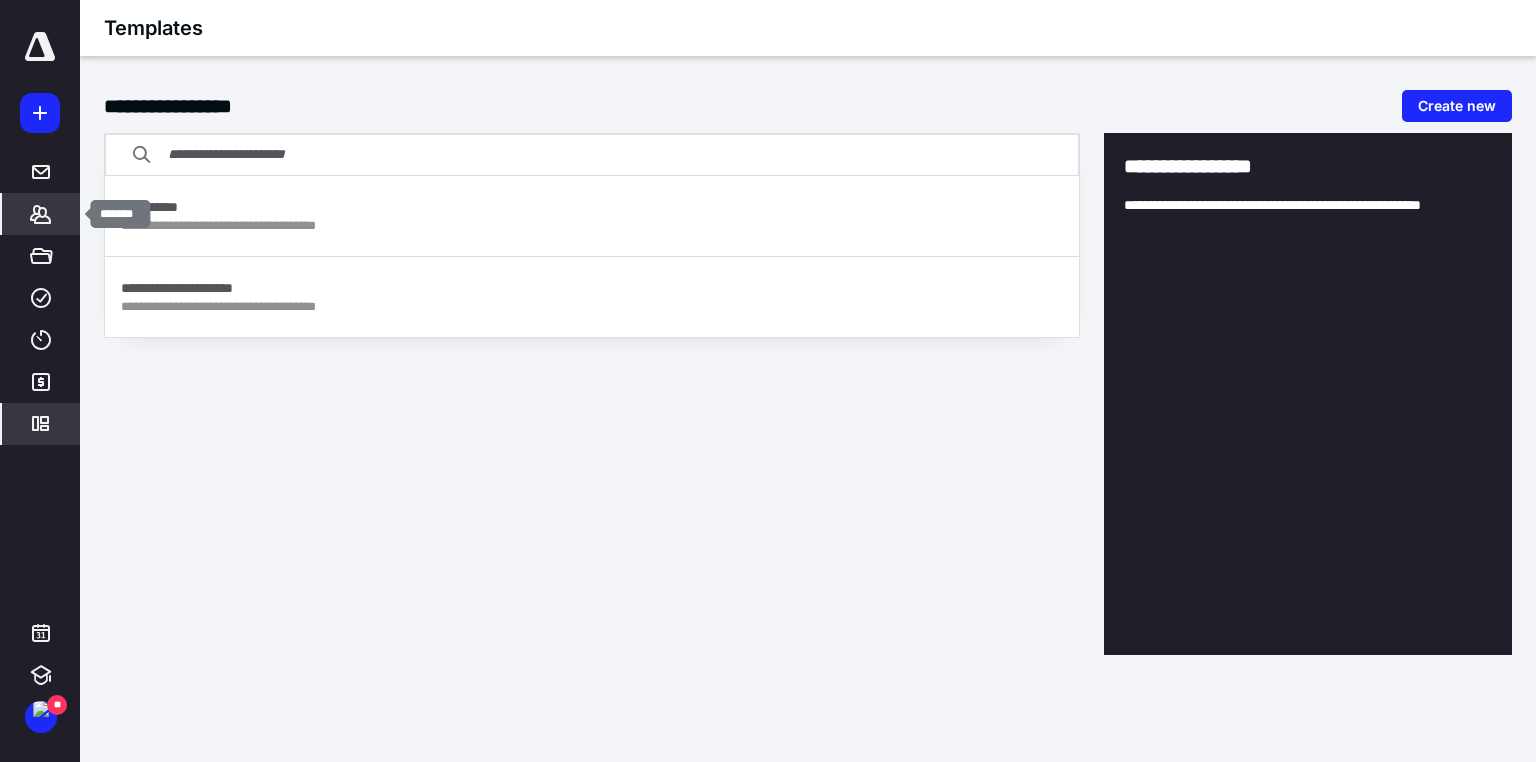click 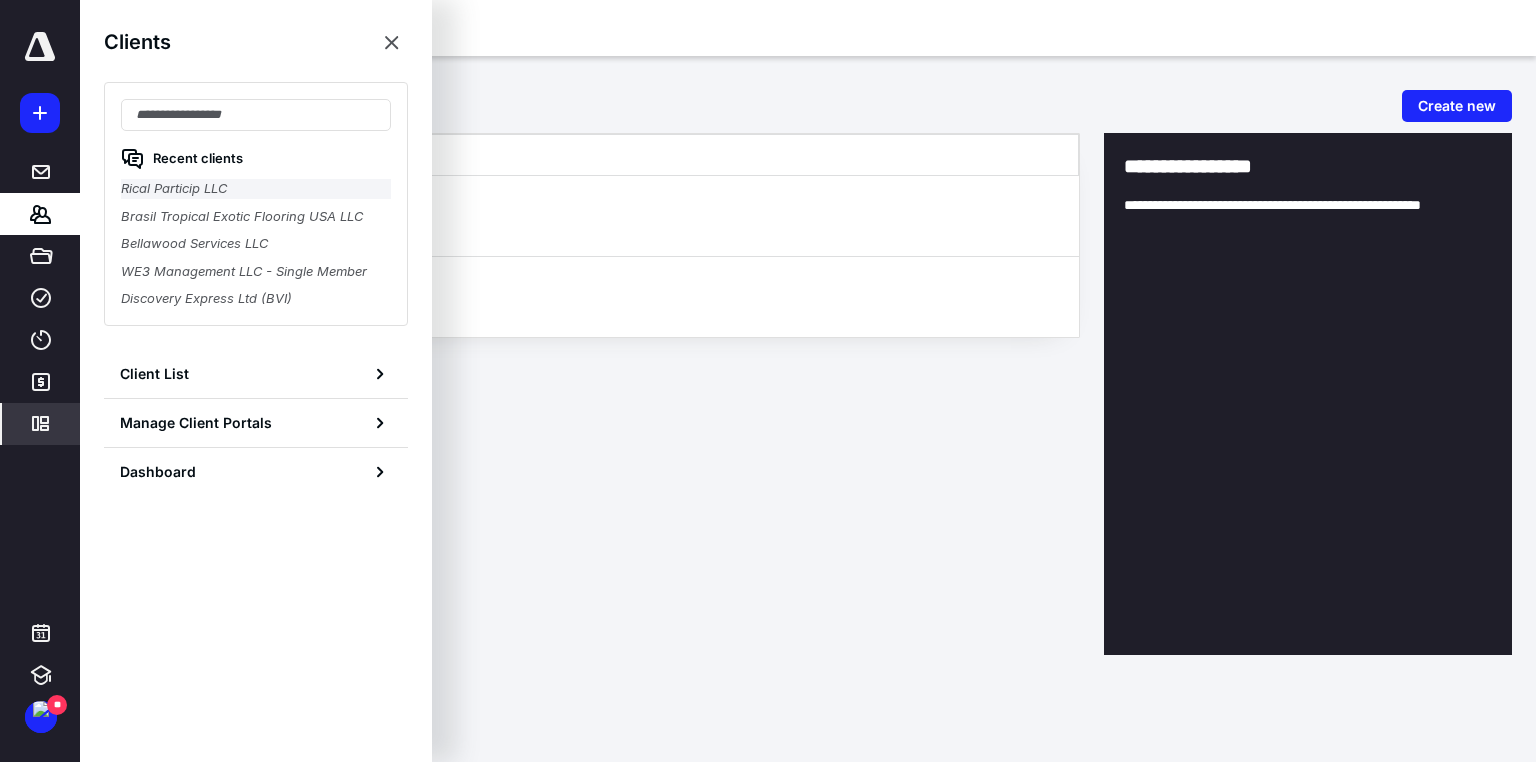 click on "Rical Particip LLC" at bounding box center [256, 189] 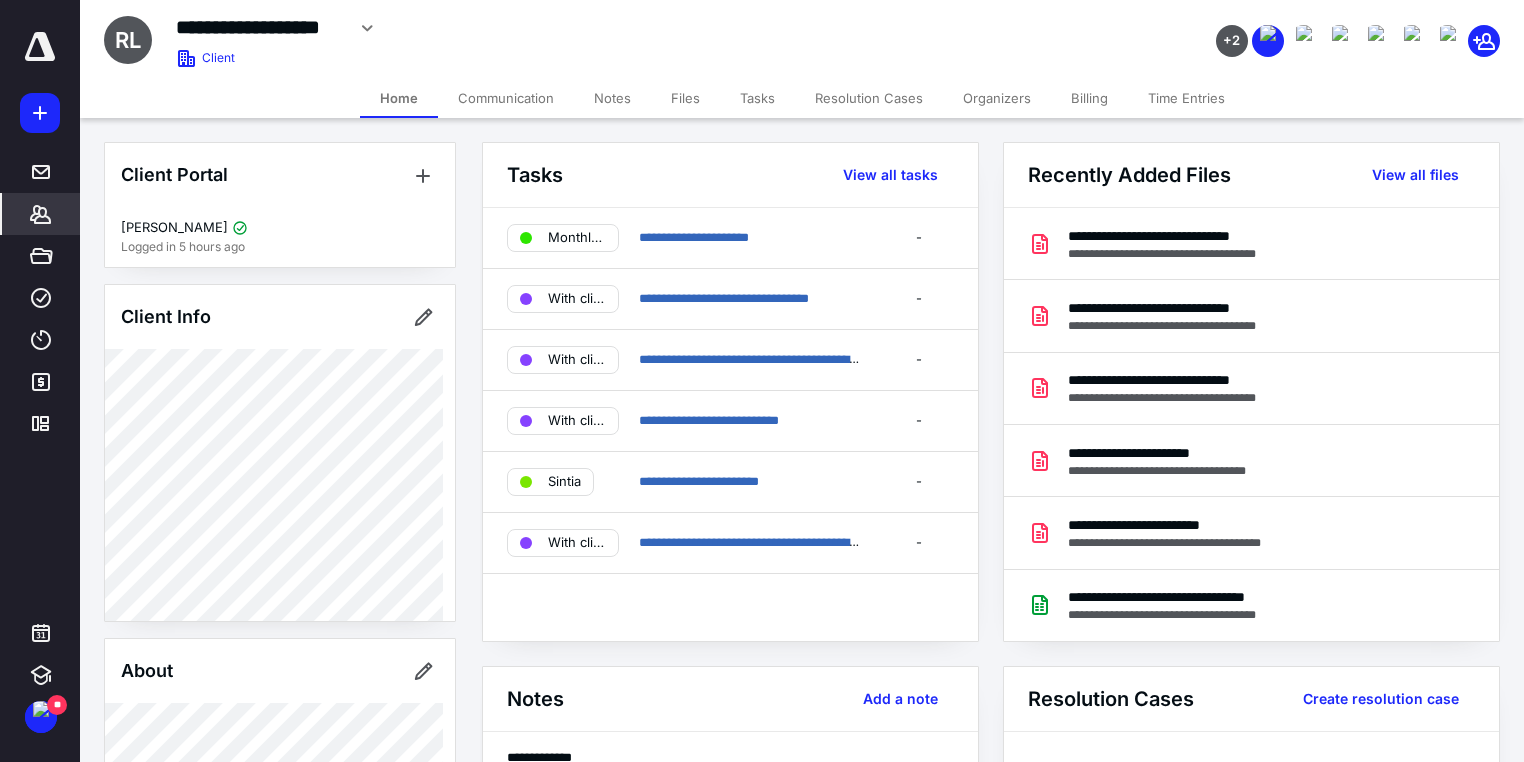 click 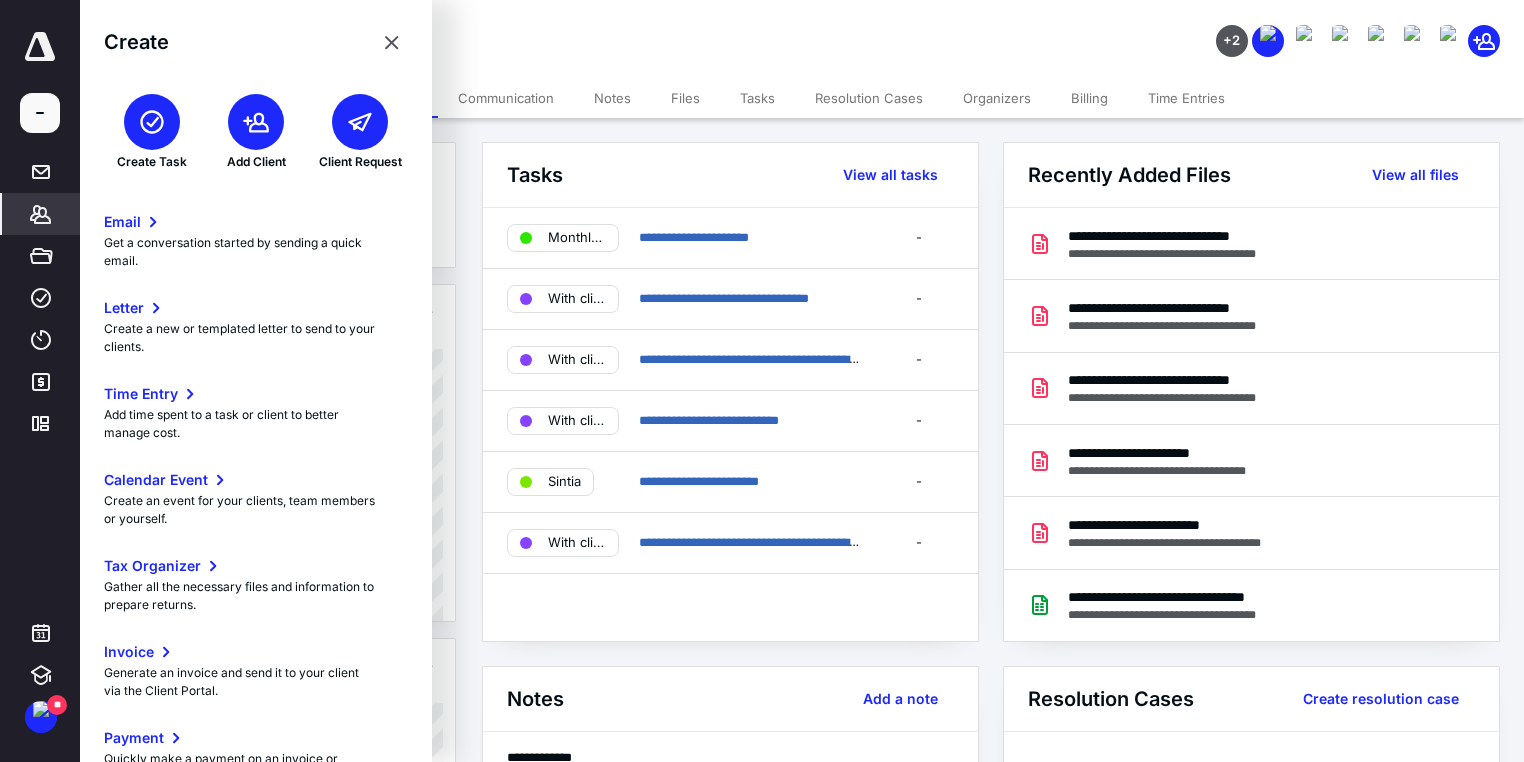 scroll, scrollTop: 119, scrollLeft: 0, axis: vertical 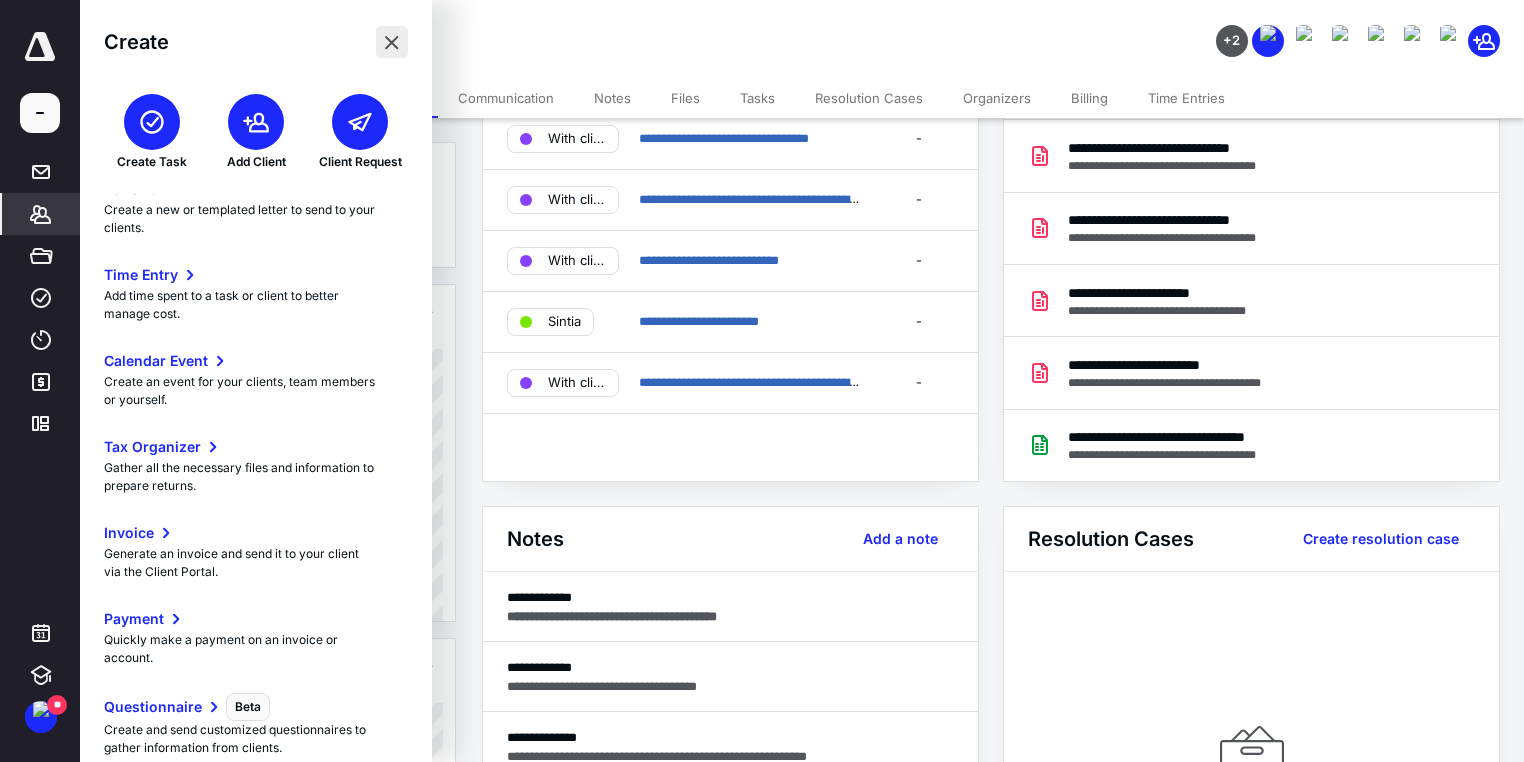 click at bounding box center (392, 42) 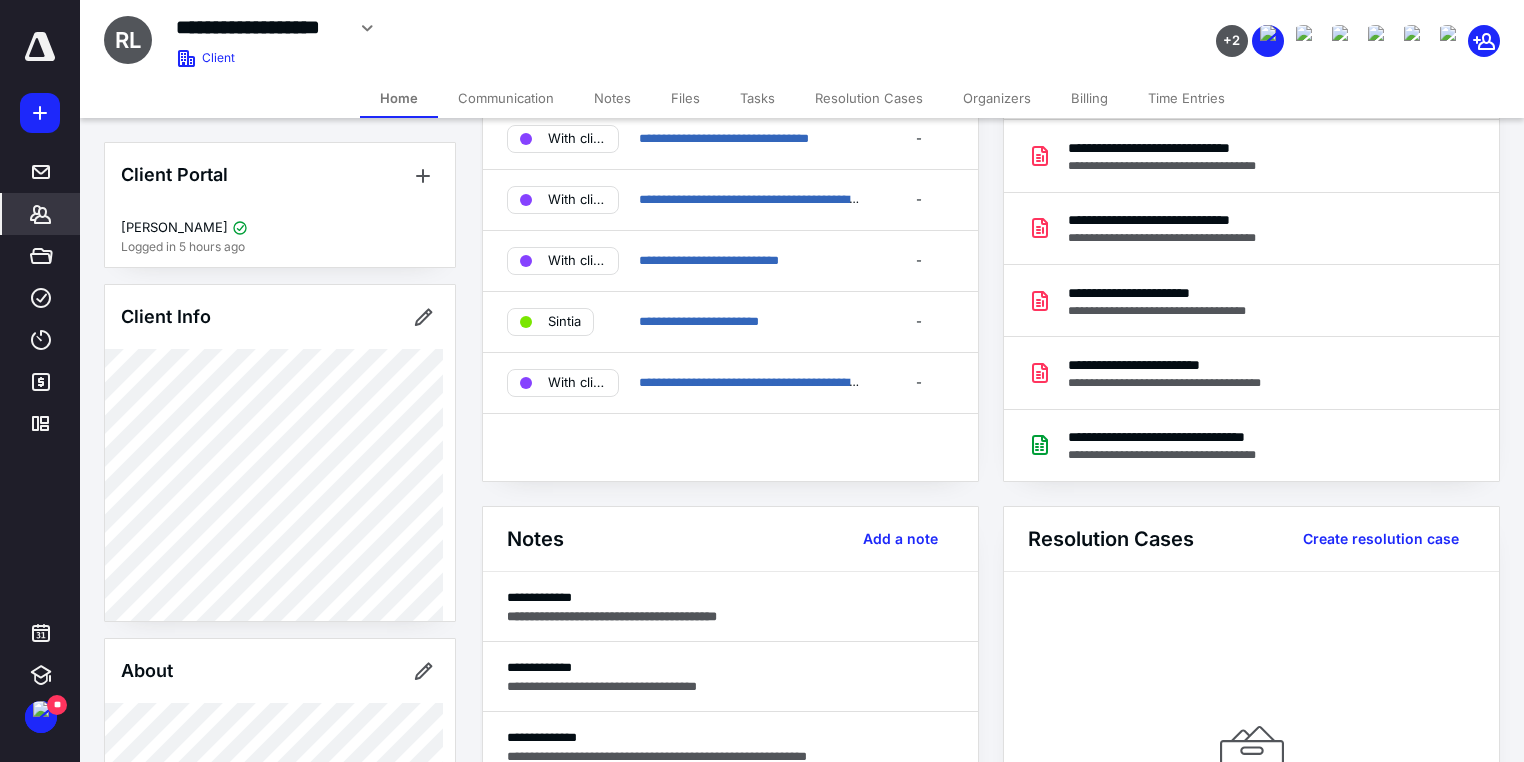 click 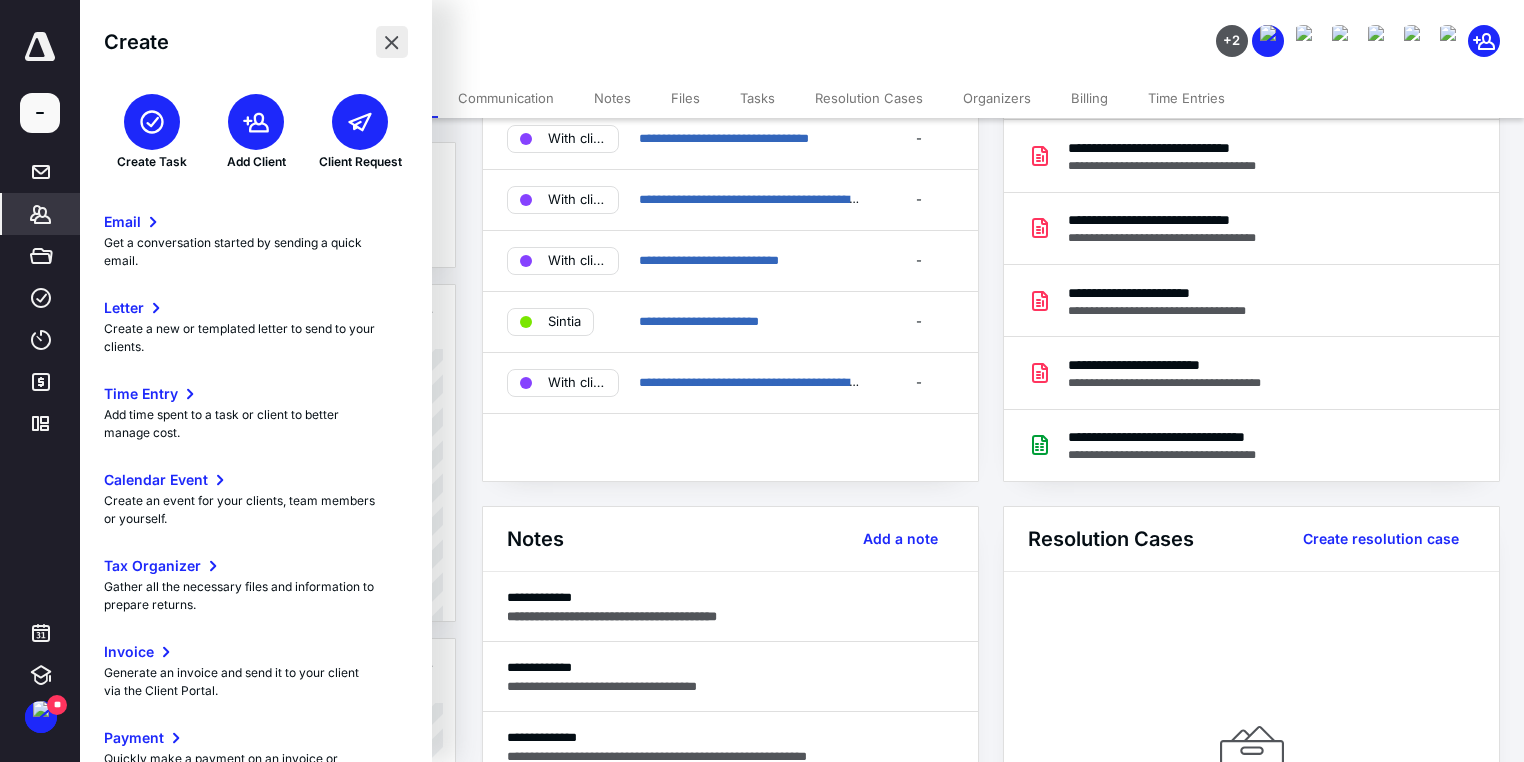 click at bounding box center [392, 42] 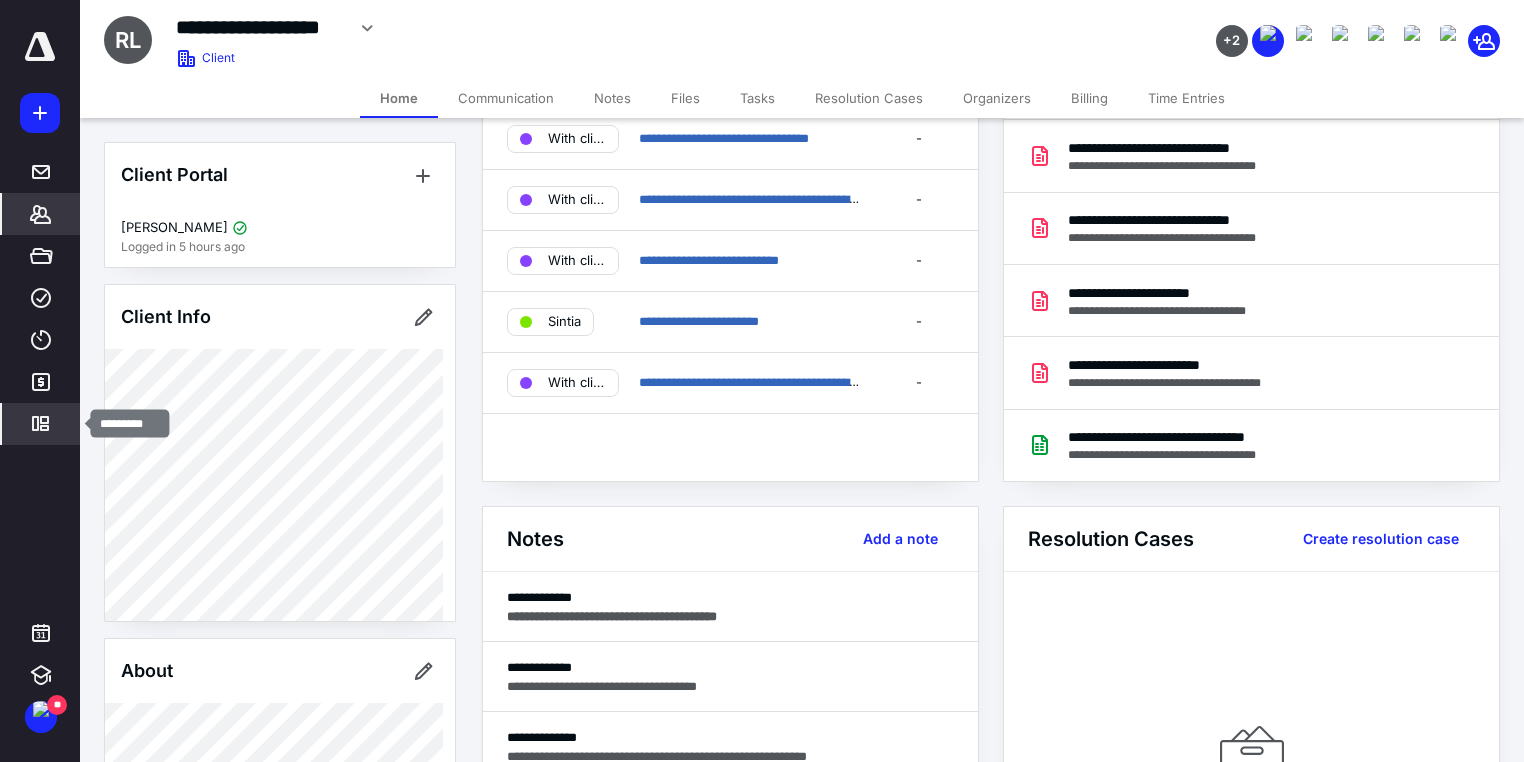 click 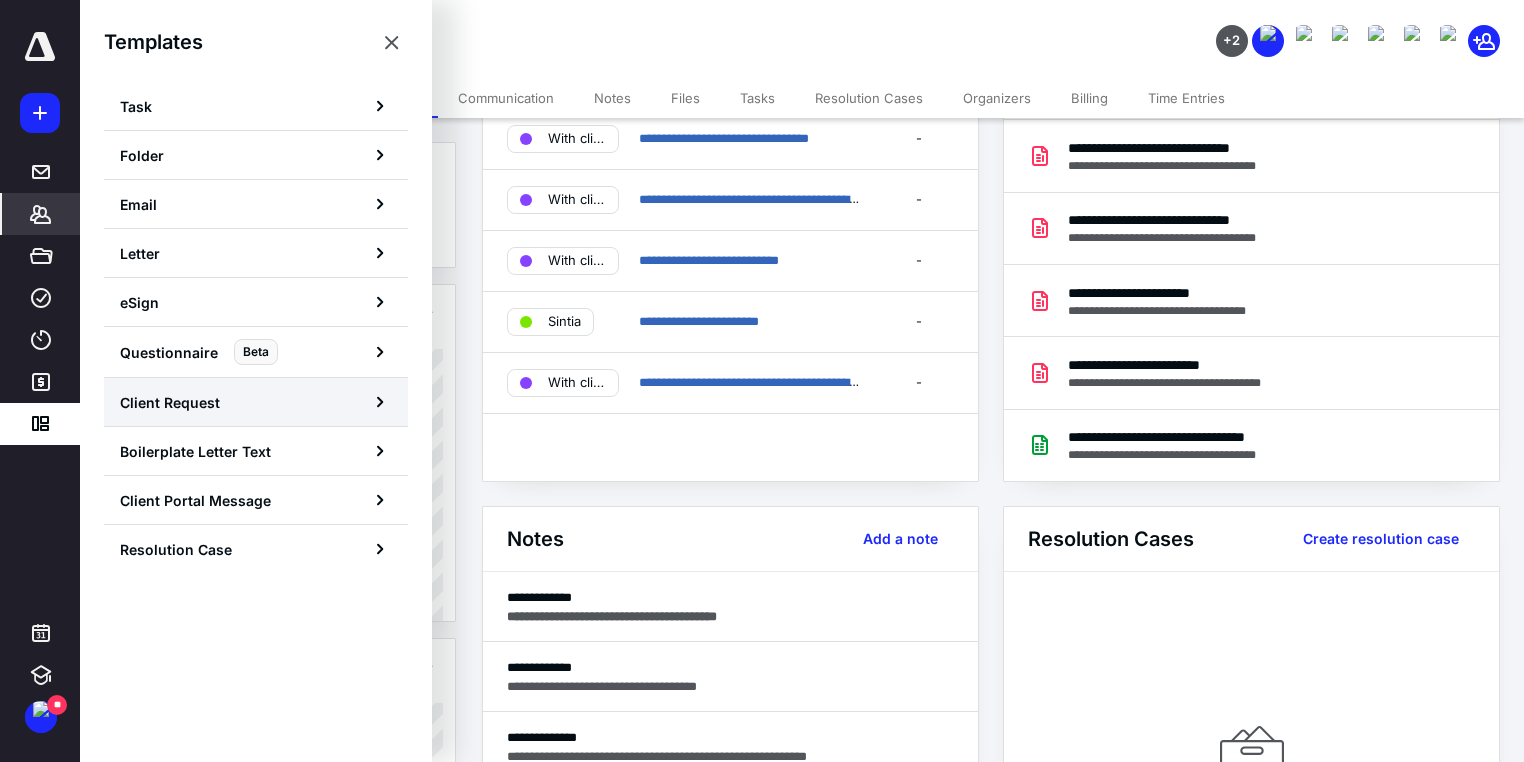 click 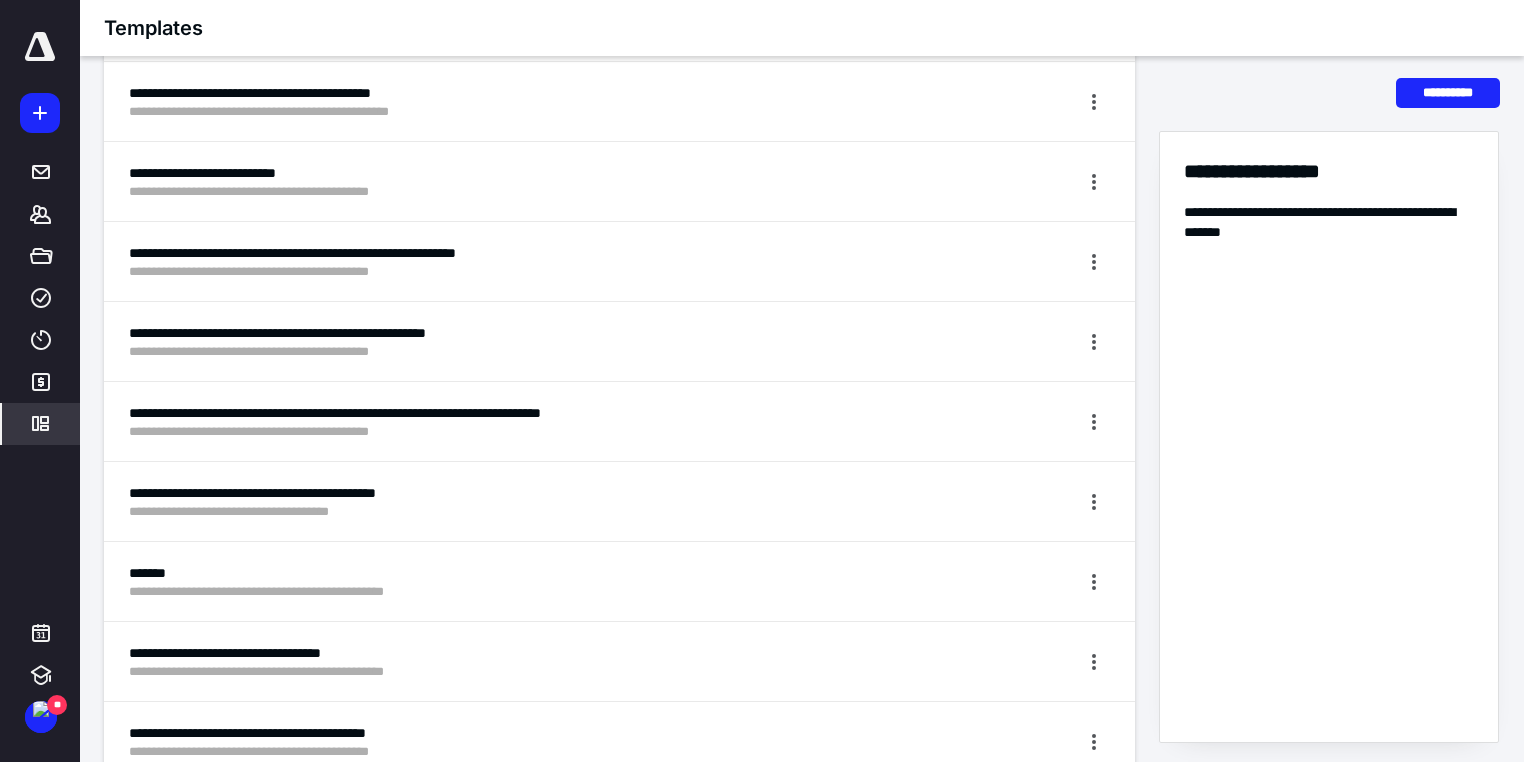 scroll, scrollTop: 2880, scrollLeft: 0, axis: vertical 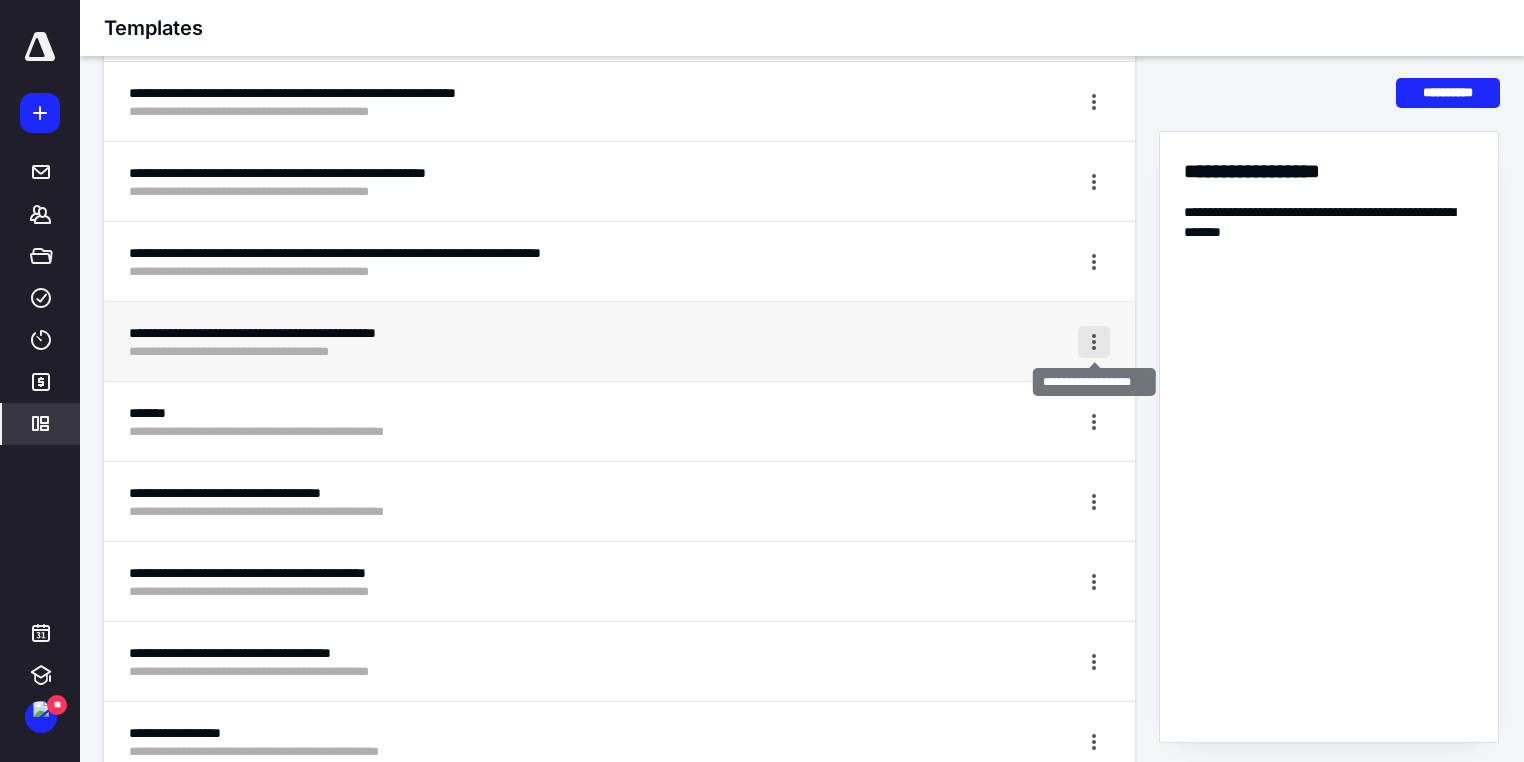 click at bounding box center (1094, 342) 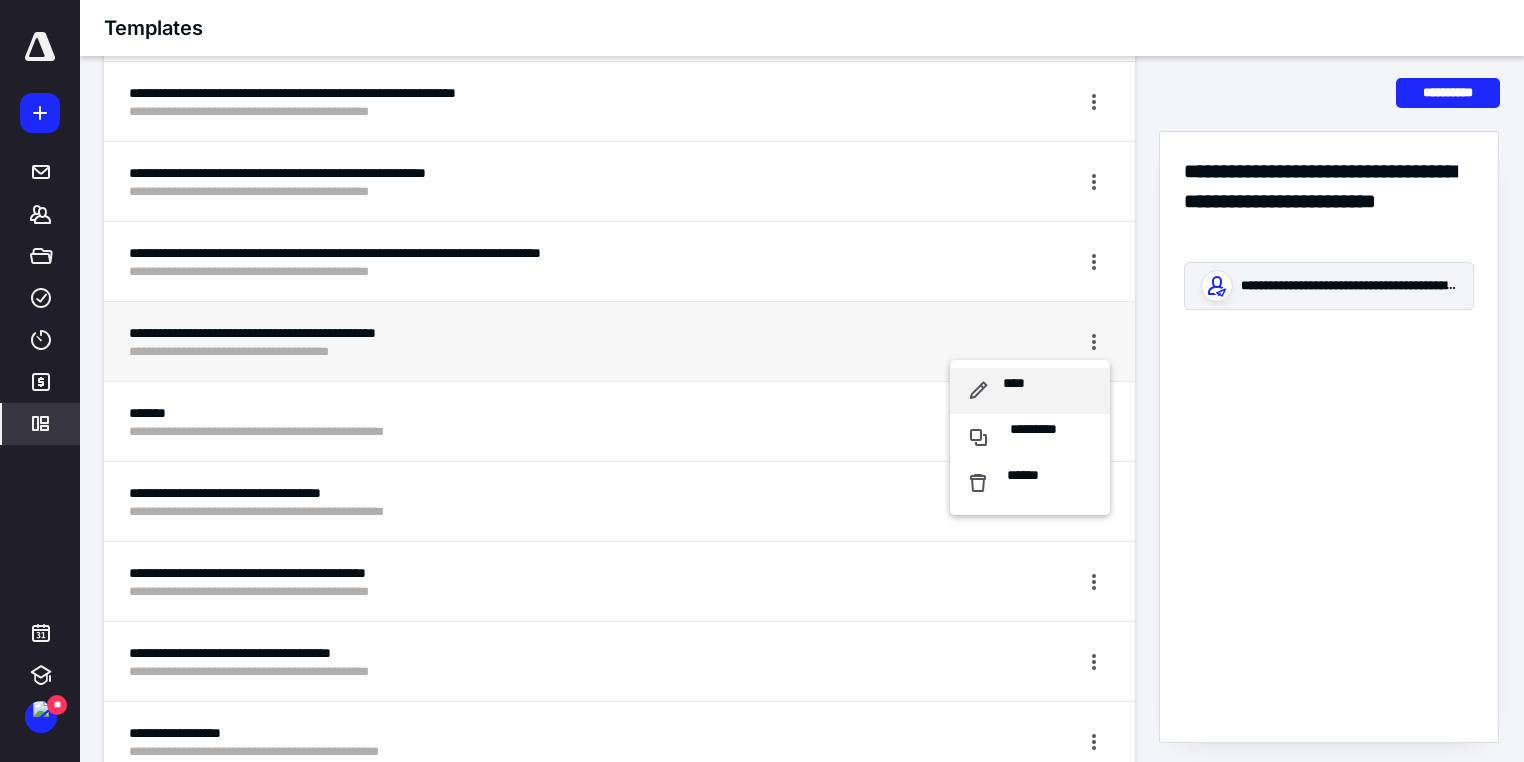 click on "****" at bounding box center (1014, 391) 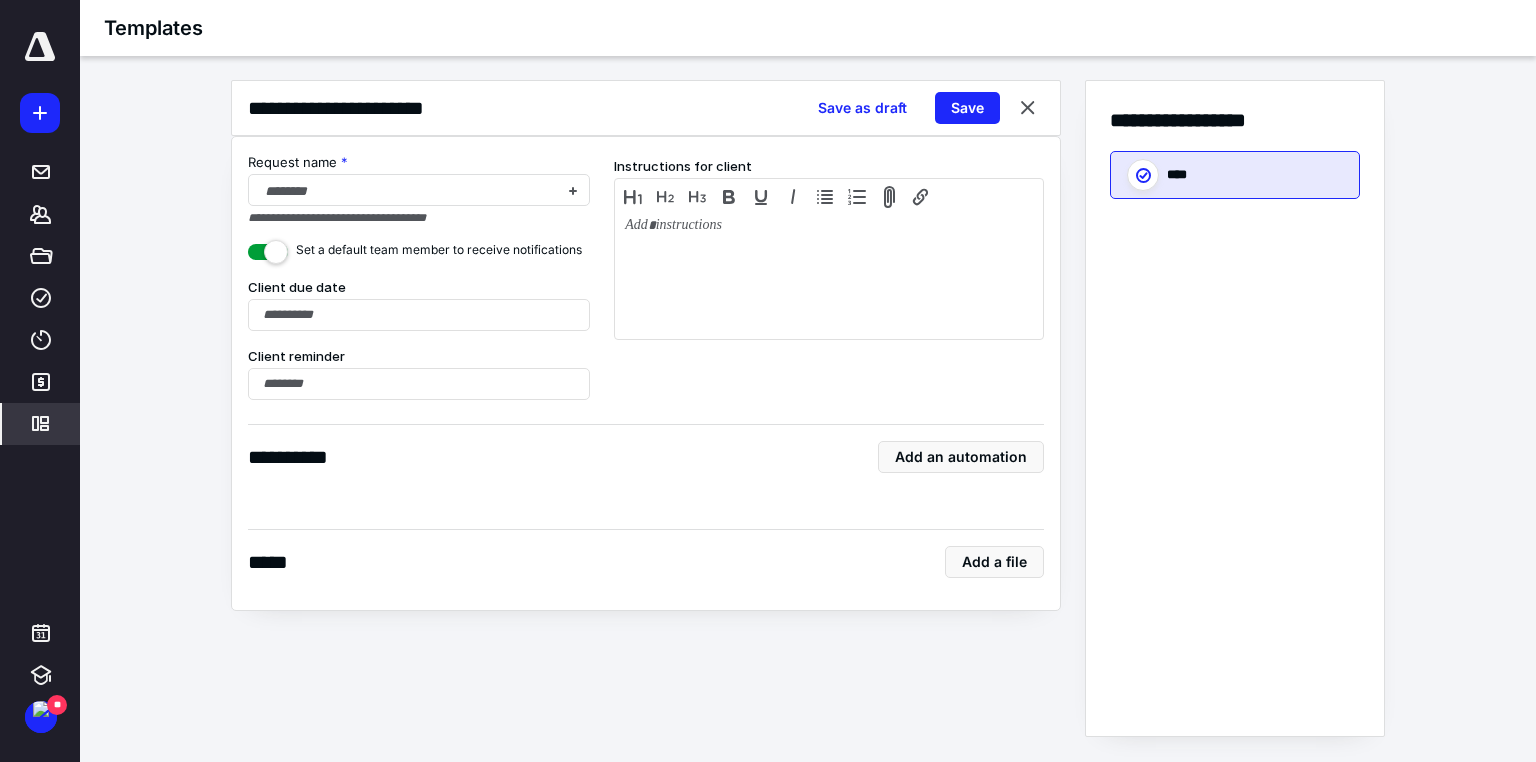 checkbox on "****" 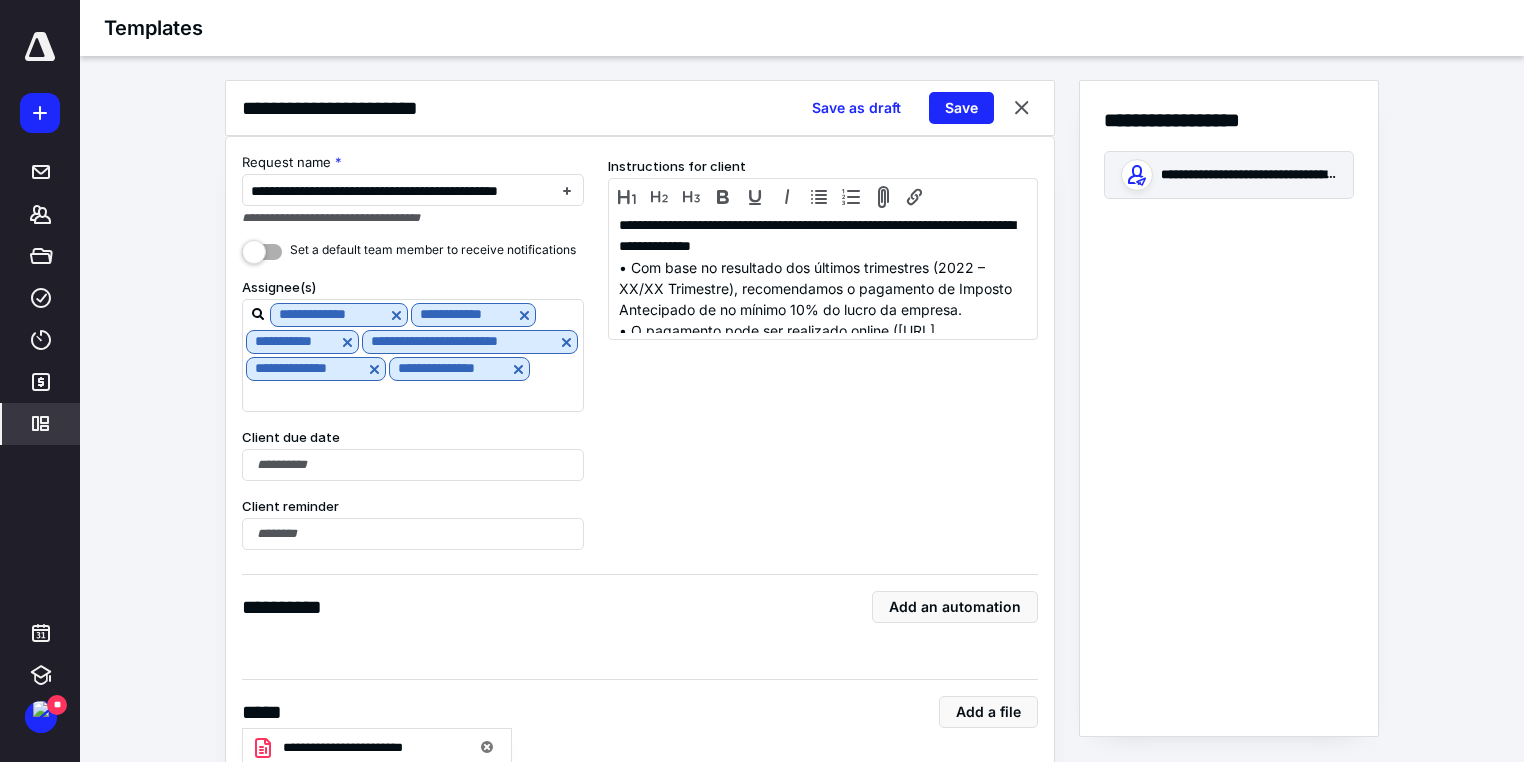 scroll, scrollTop: 92, scrollLeft: 0, axis: vertical 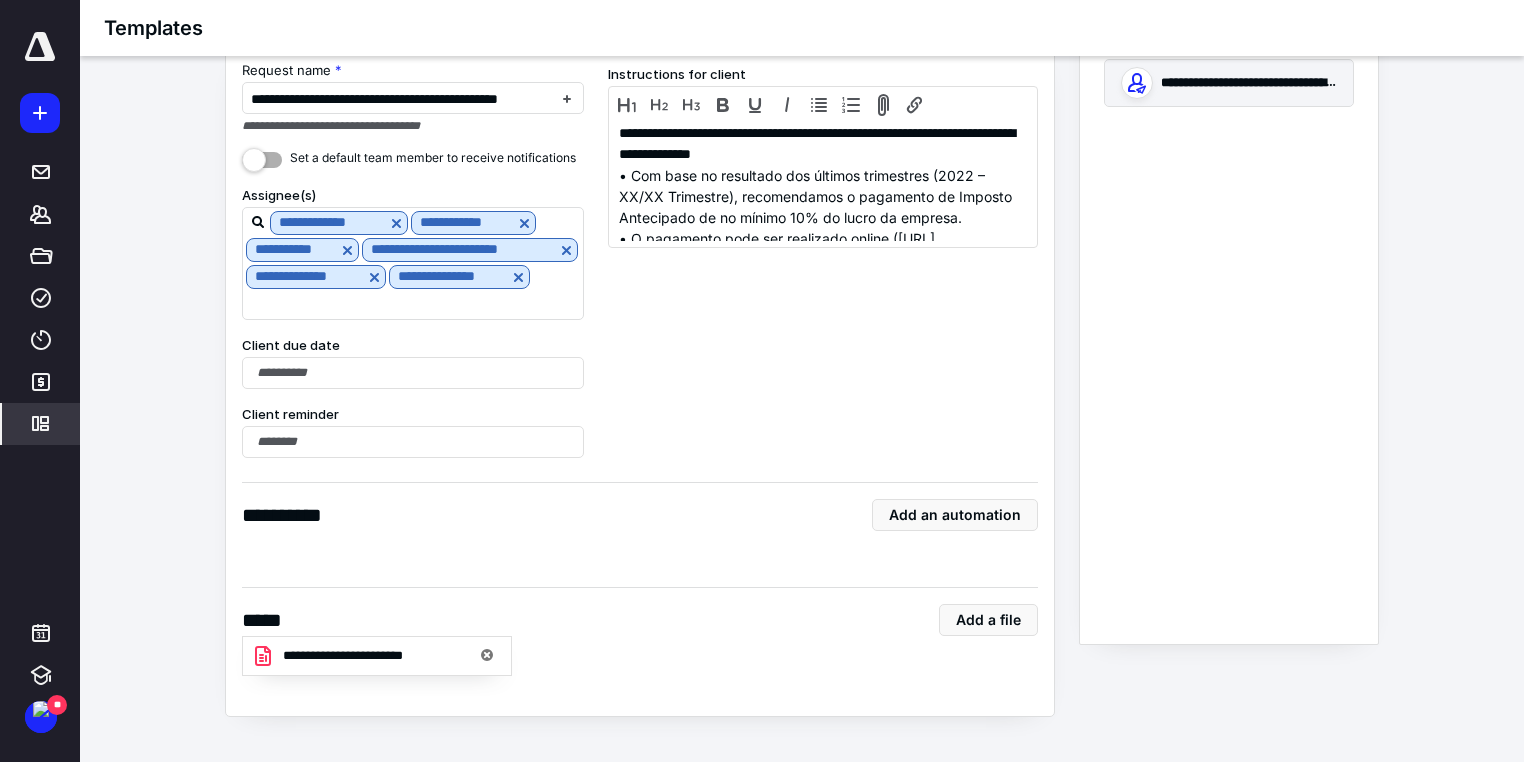 click at bounding box center (487, 656) 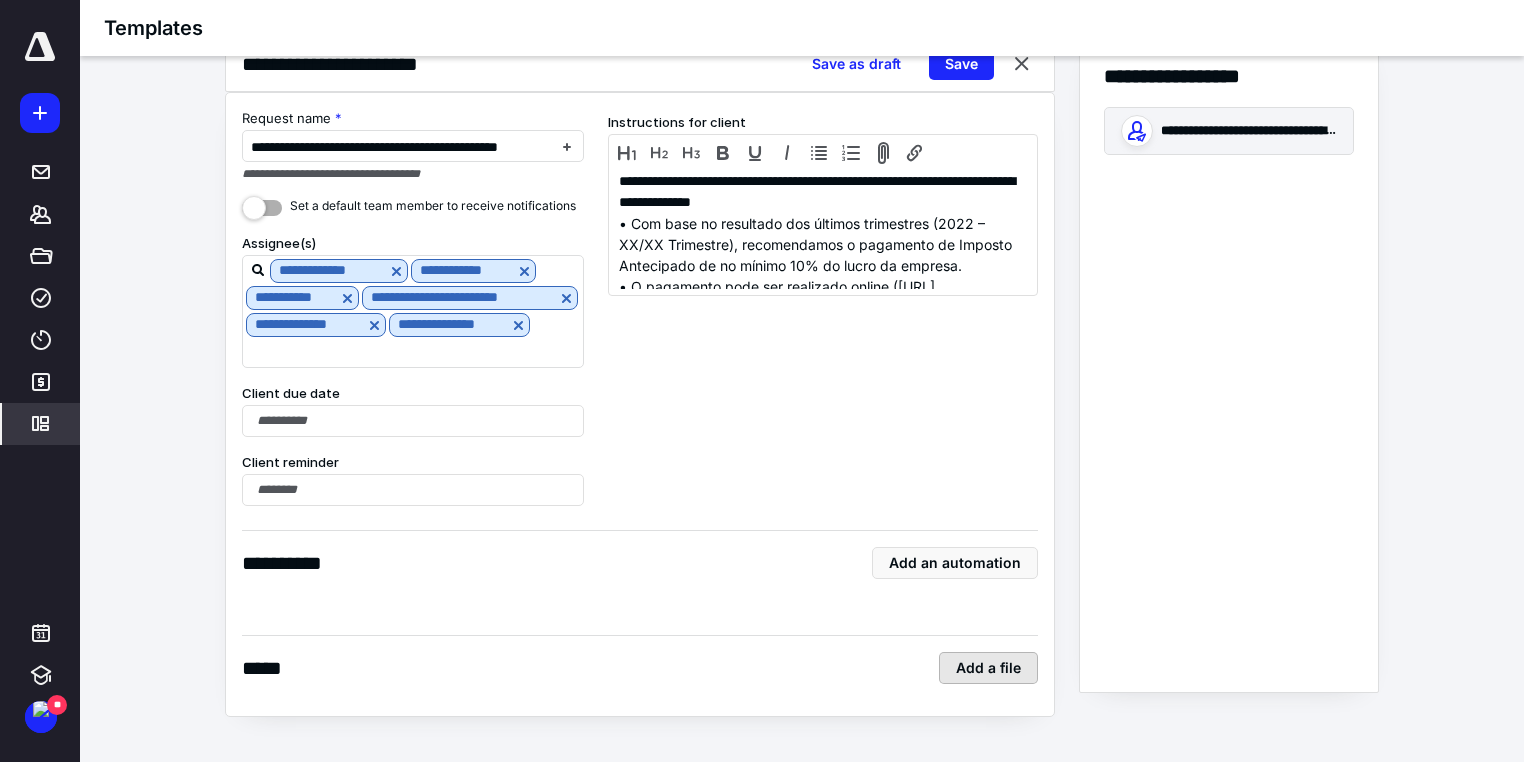 click on "Add a file" at bounding box center [988, 668] 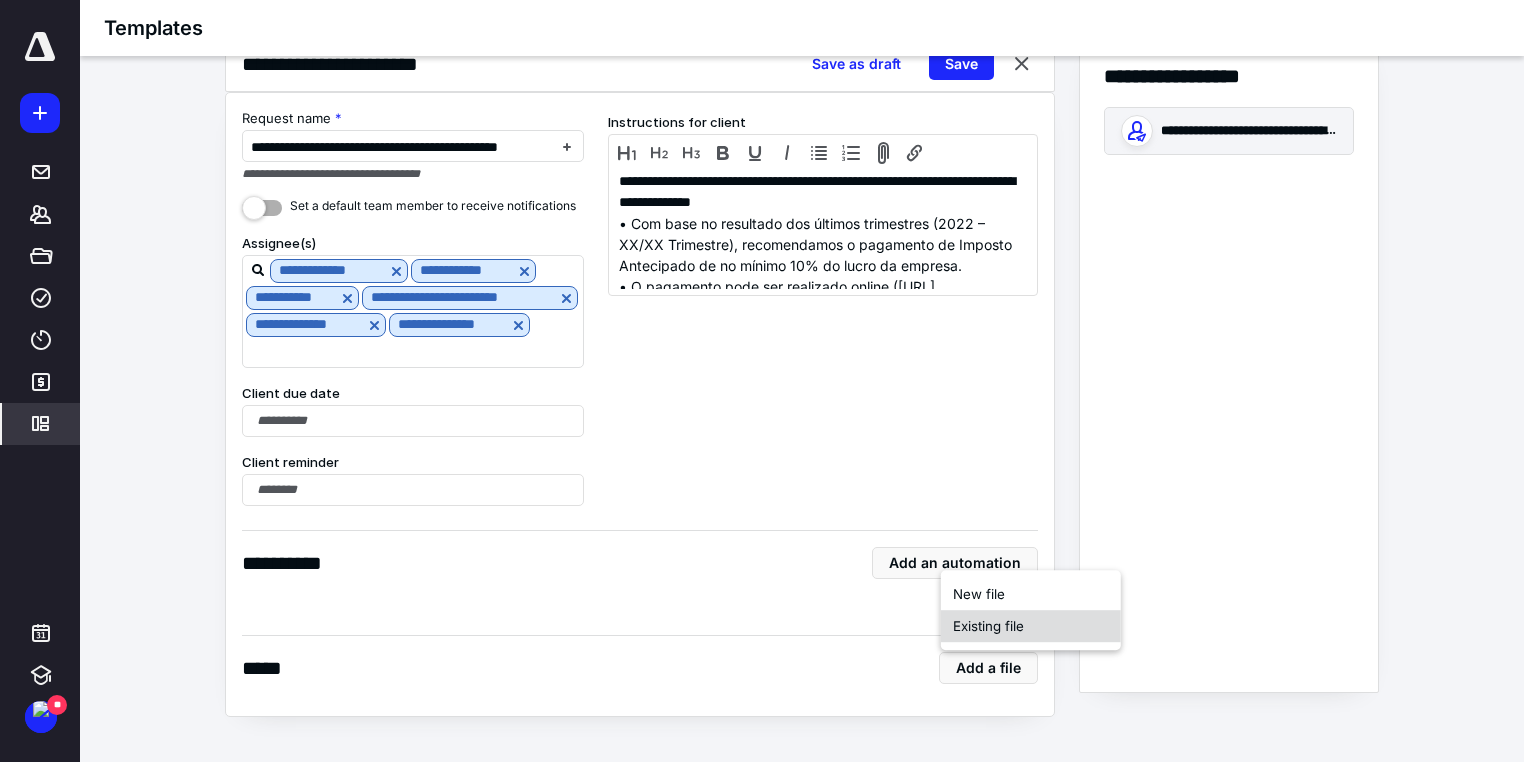 click on "Existing file" at bounding box center (1031, 626) 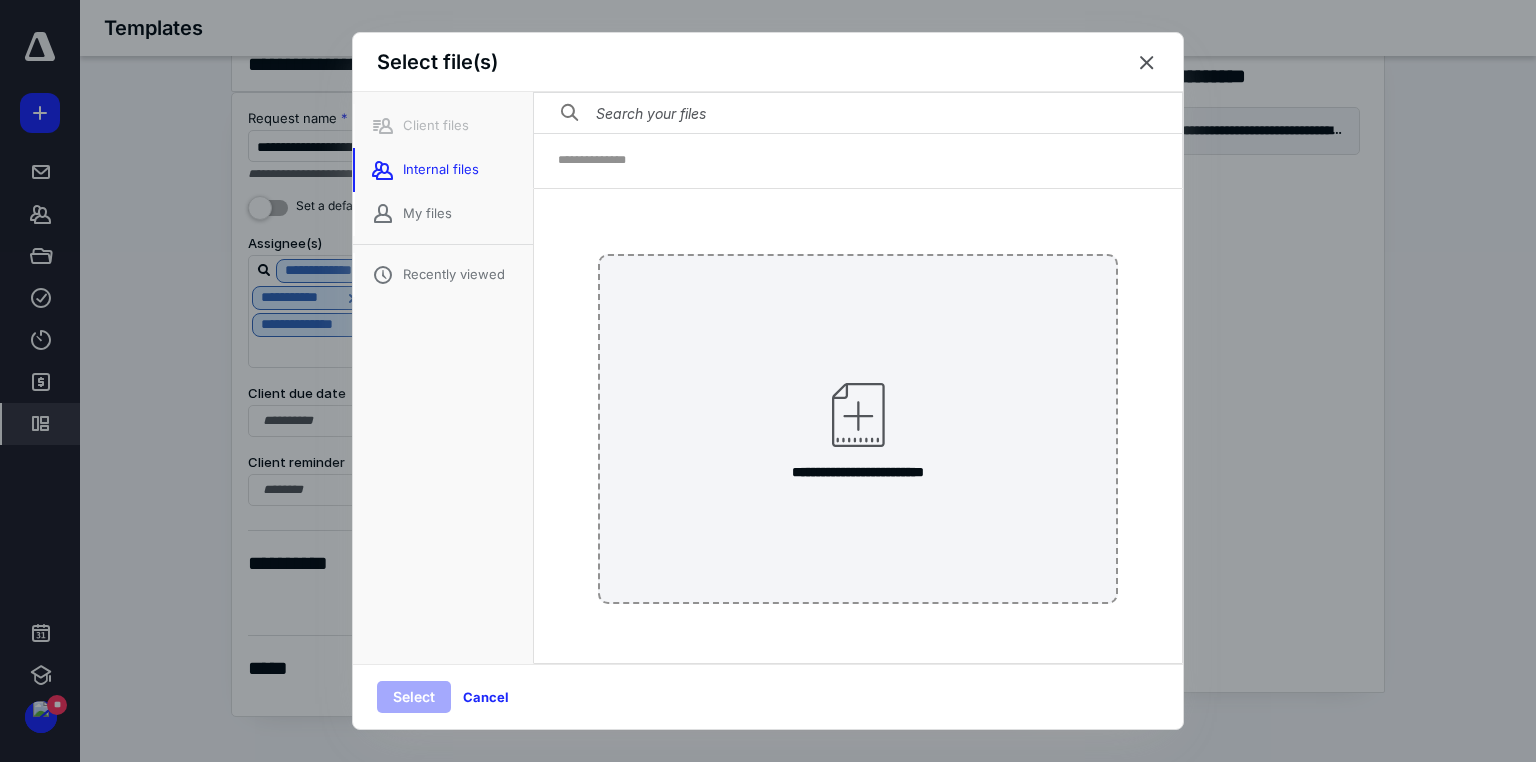 click at bounding box center (1147, 63) 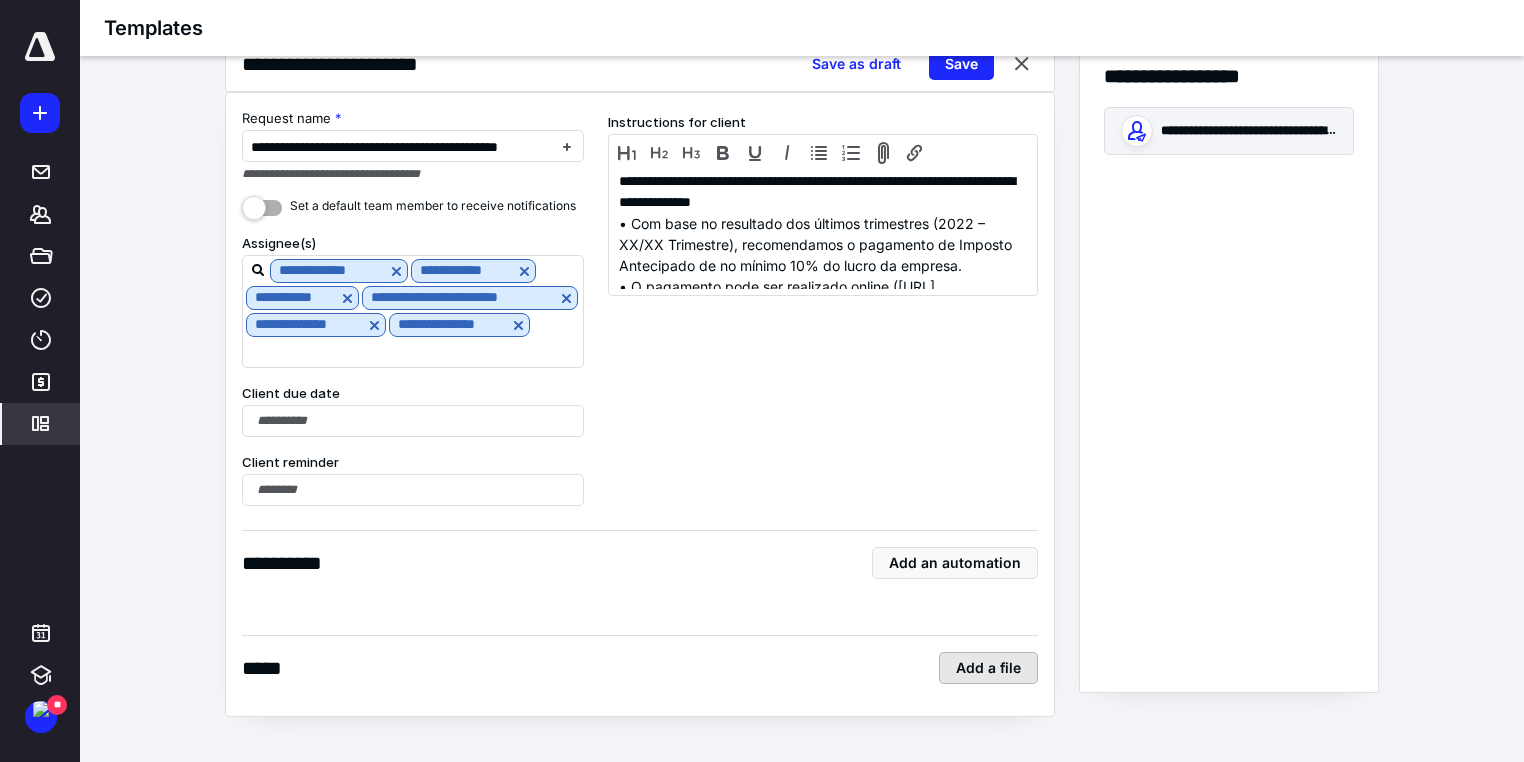 click on "Add a file" at bounding box center (988, 668) 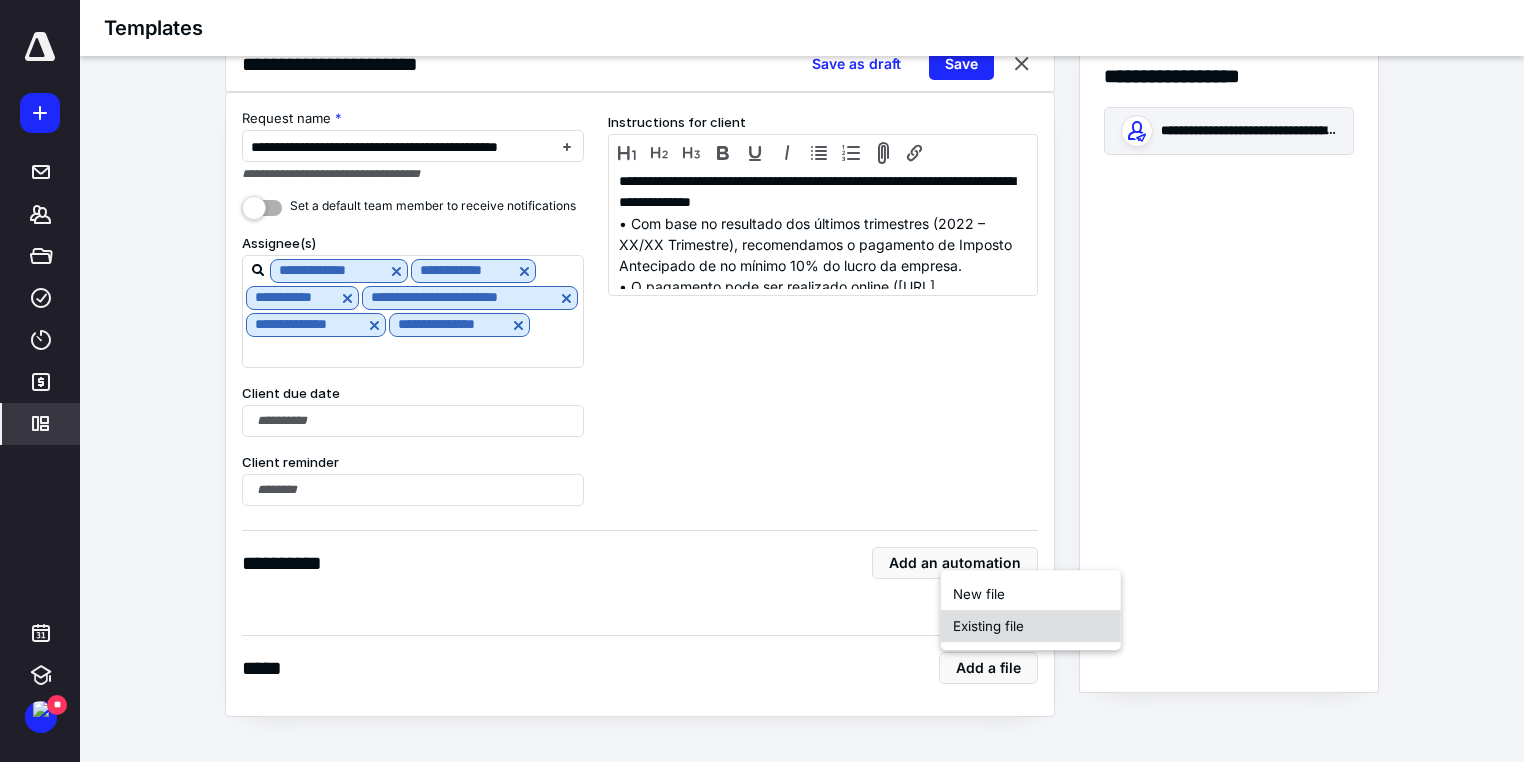 click on "Existing file" at bounding box center [1031, 626] 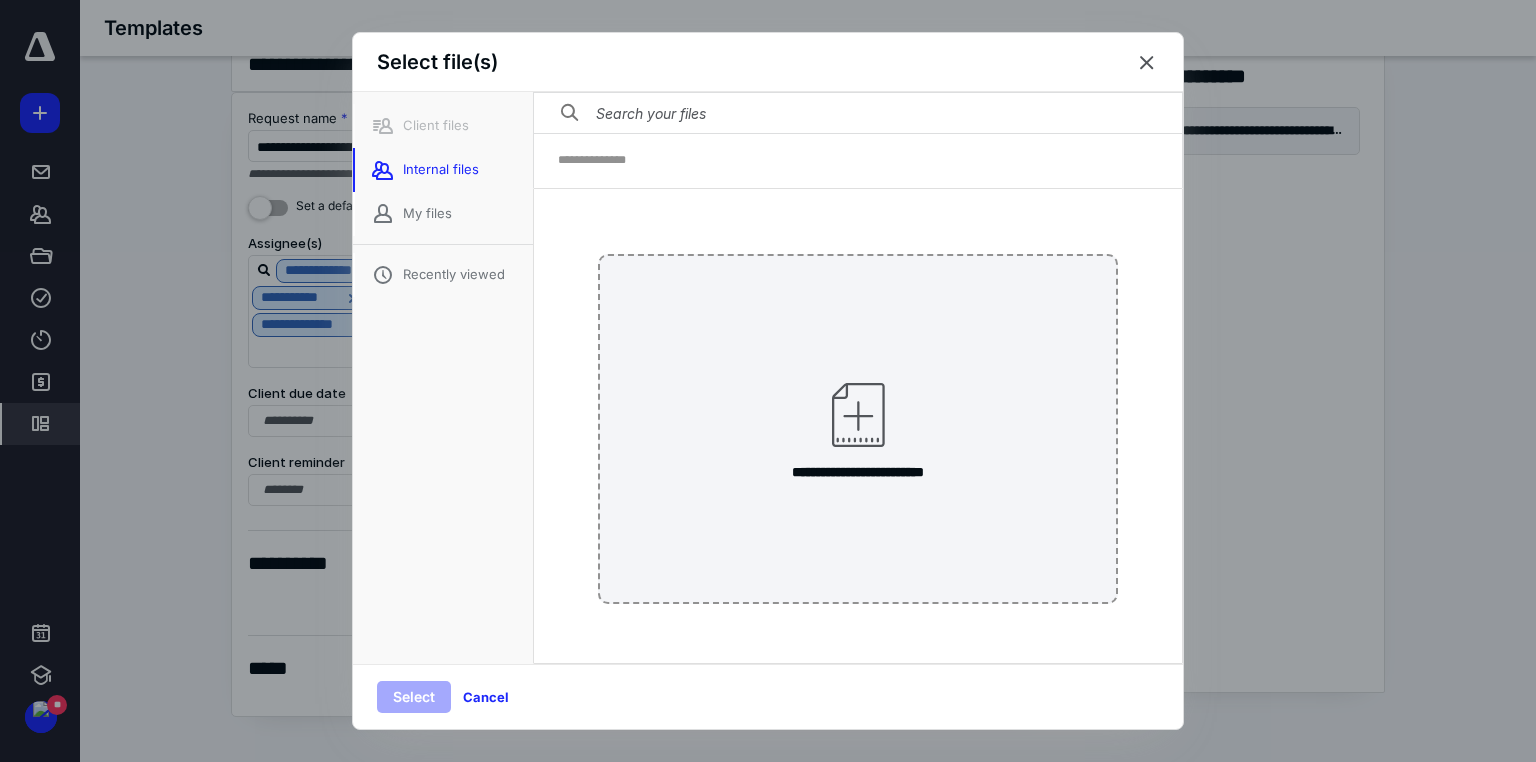 click at bounding box center [1147, 63] 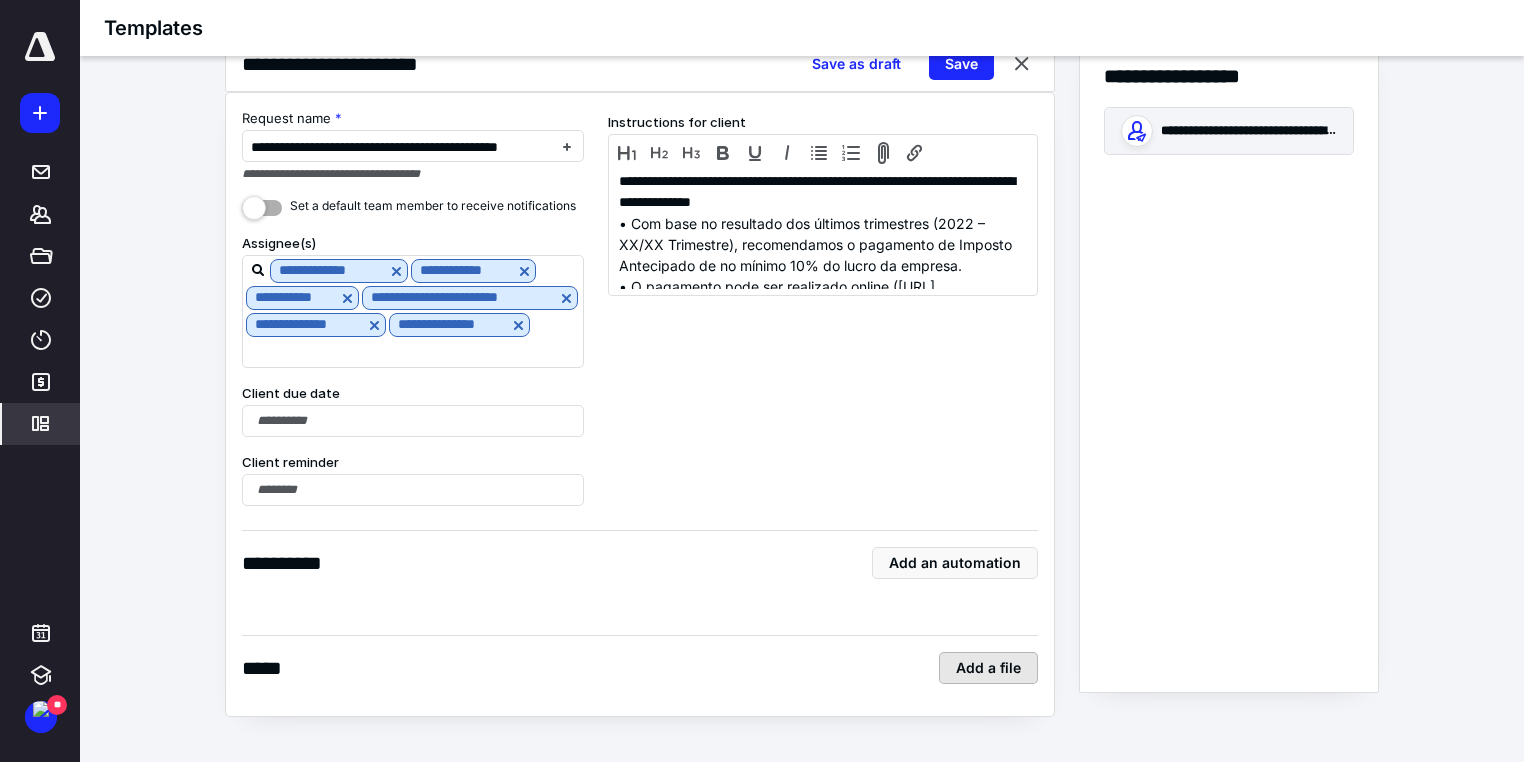 click on "Add a file" at bounding box center [988, 668] 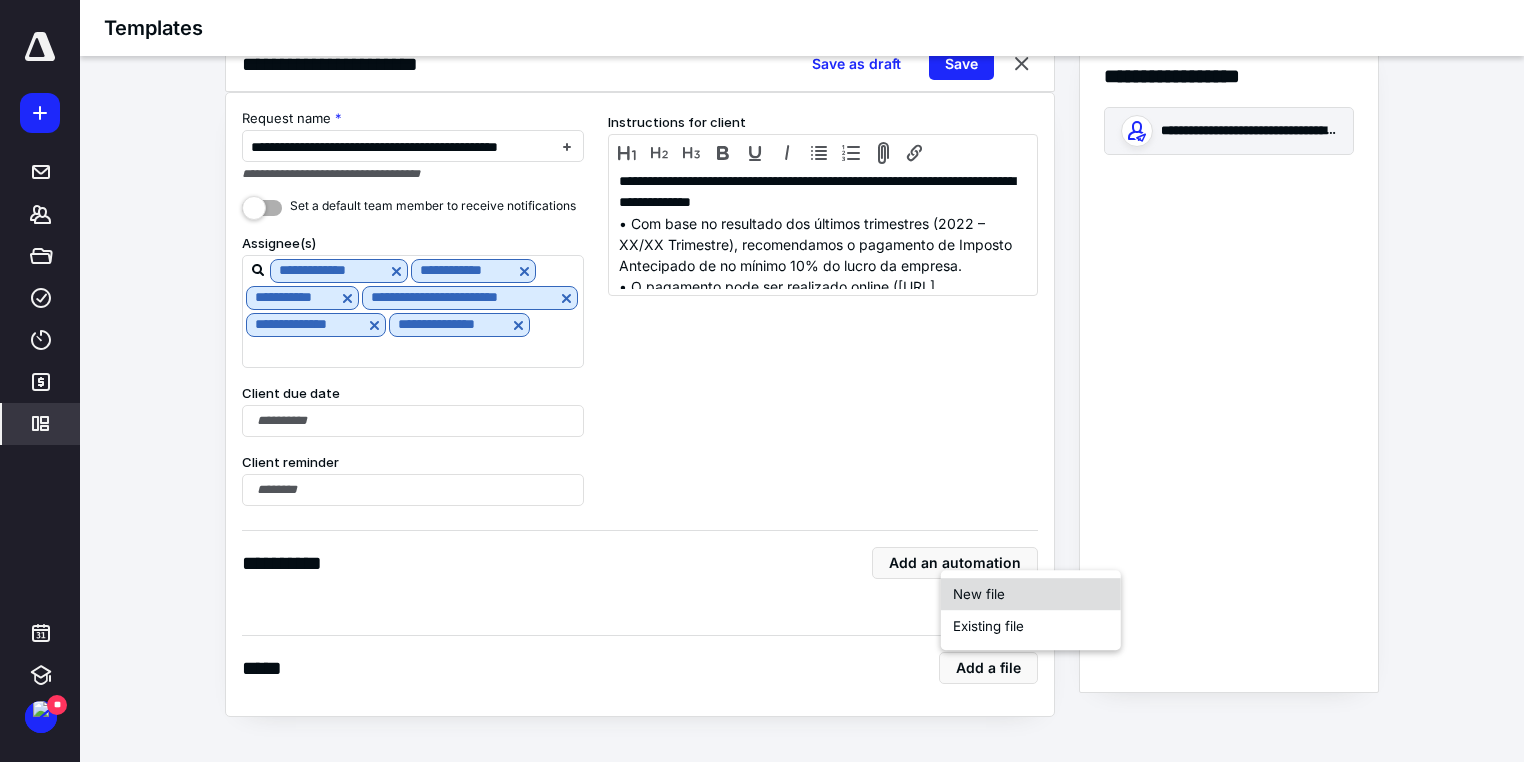 click on "New file" at bounding box center [1031, 594] 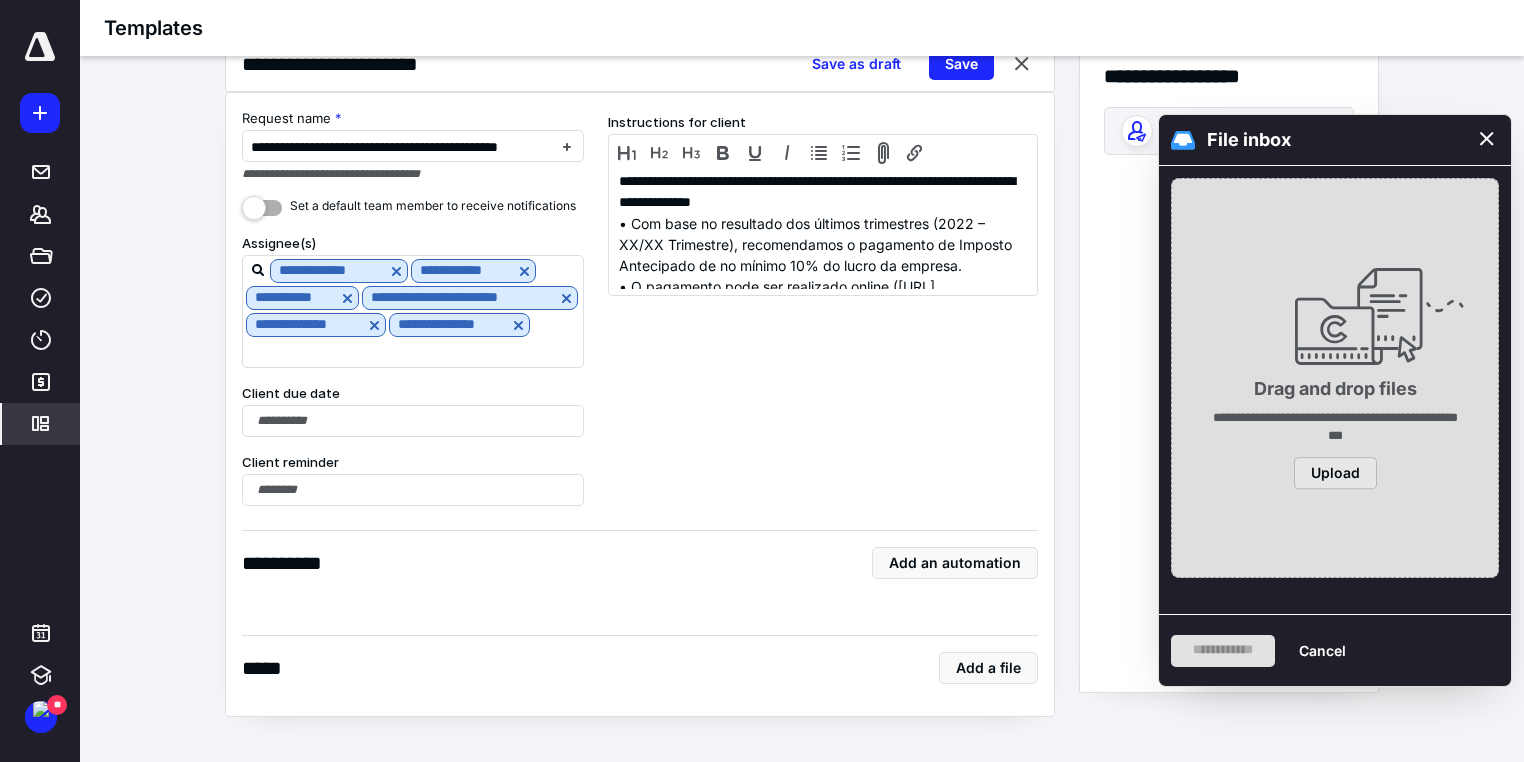click on "Upload" at bounding box center (1335, 473) 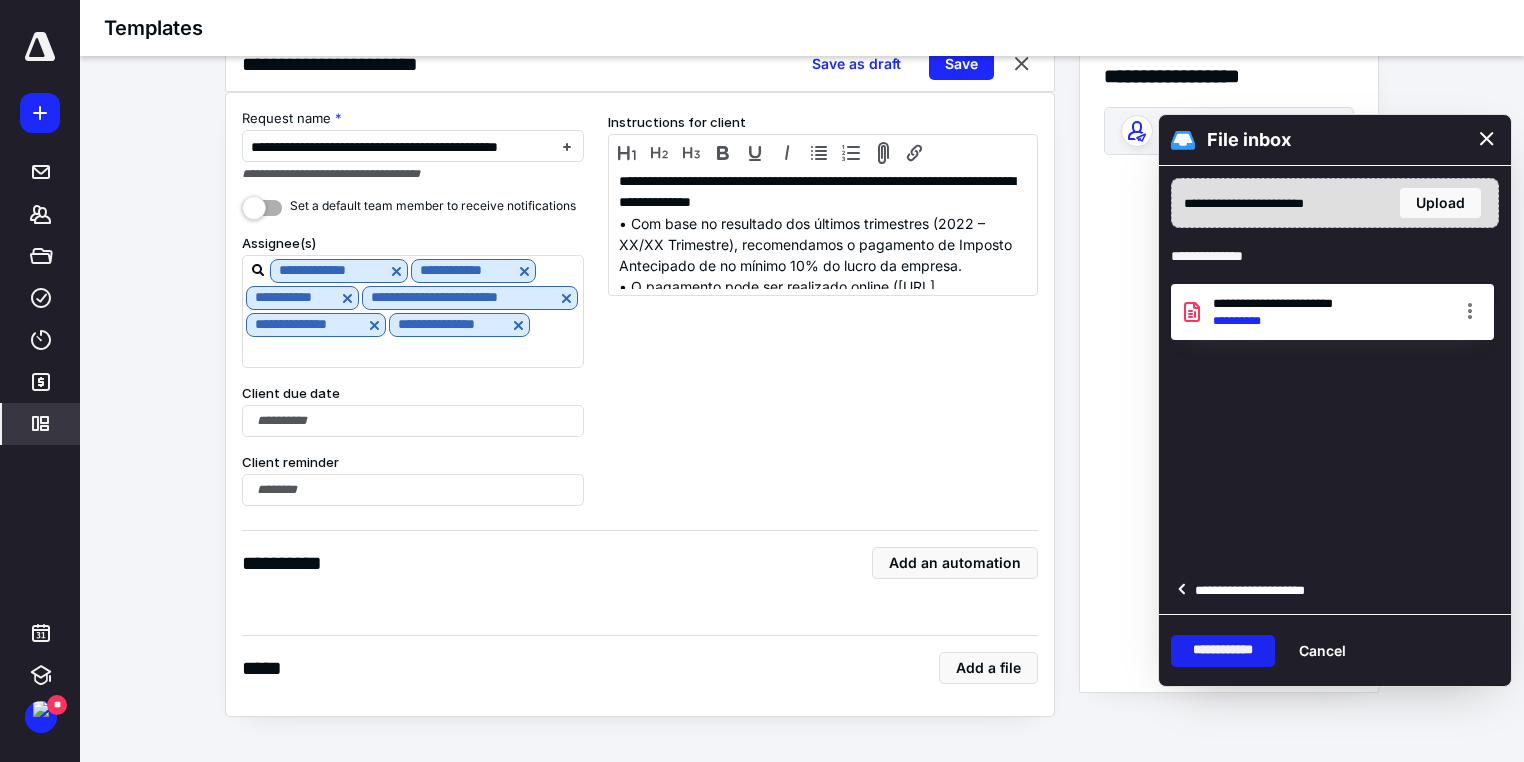 click on "**********" at bounding box center (1223, 651) 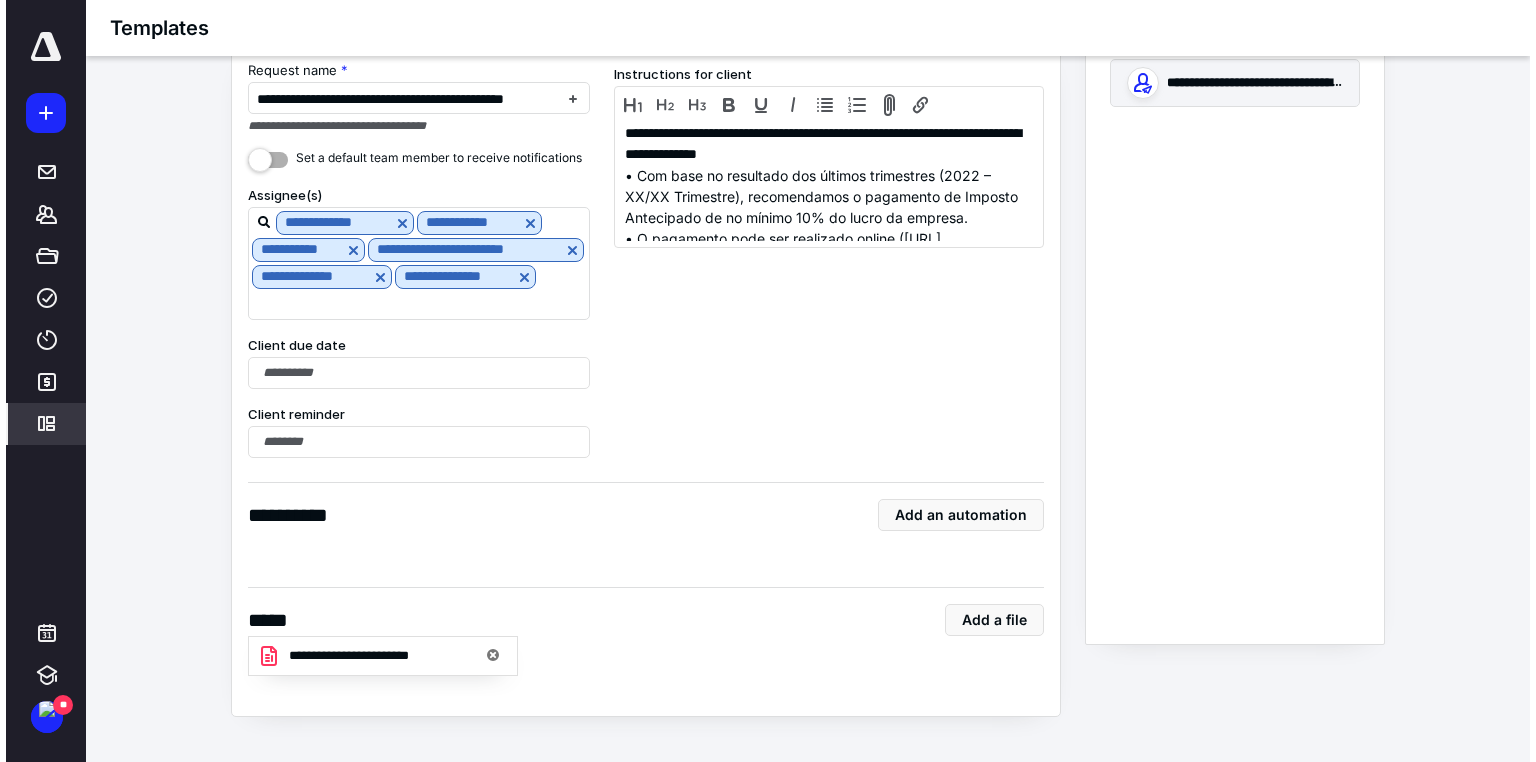 scroll, scrollTop: 0, scrollLeft: 0, axis: both 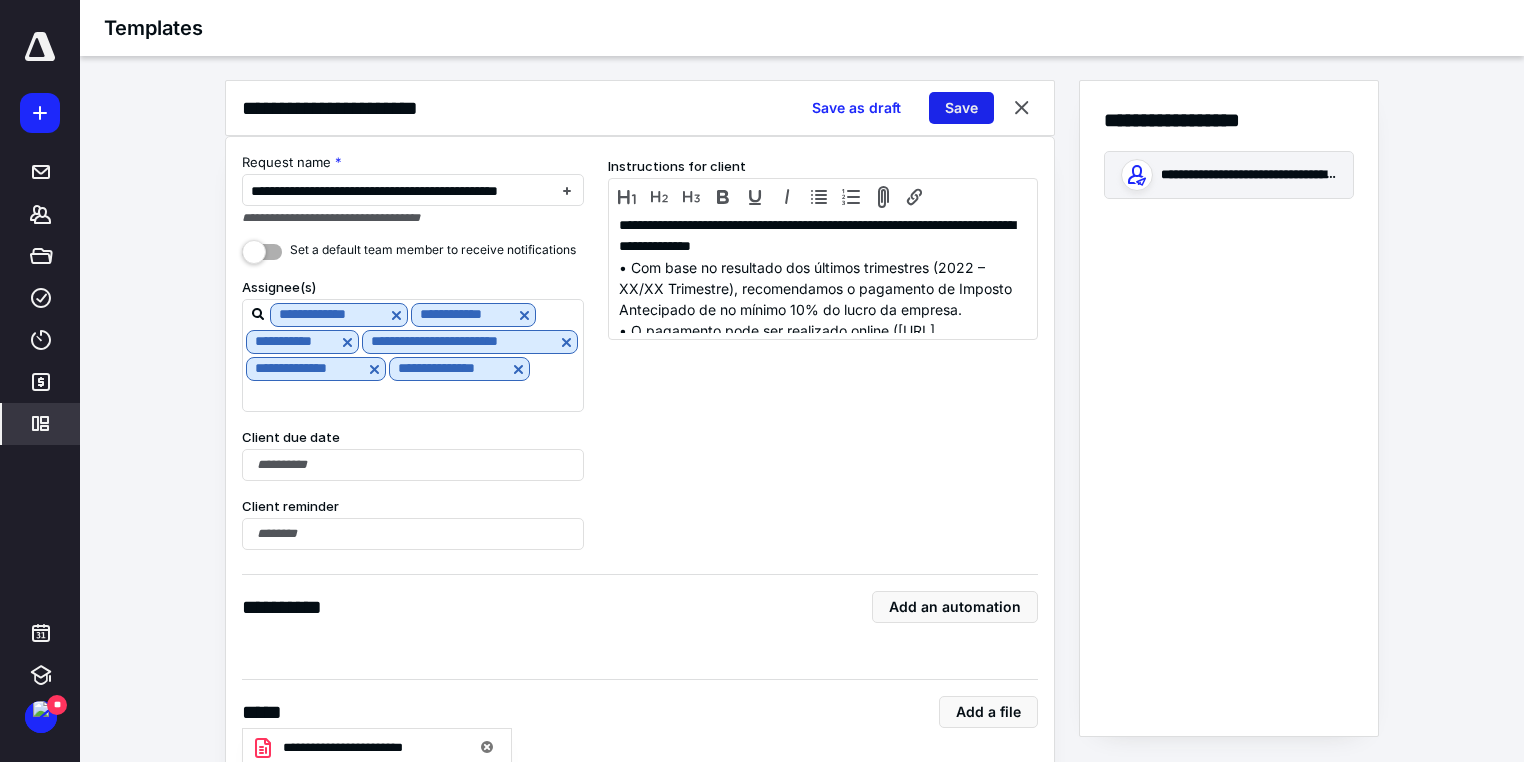 click on "Save" at bounding box center (961, 108) 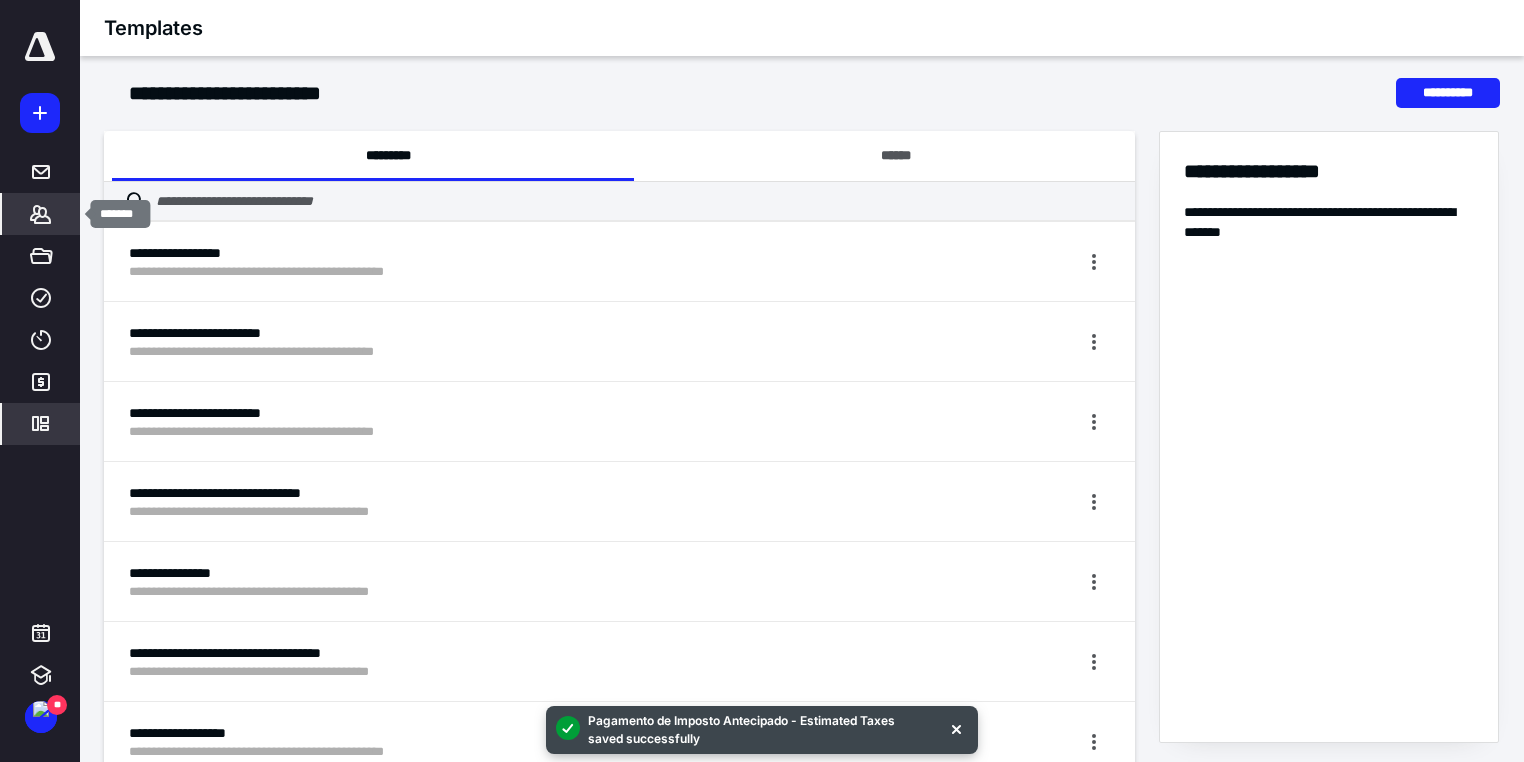 click 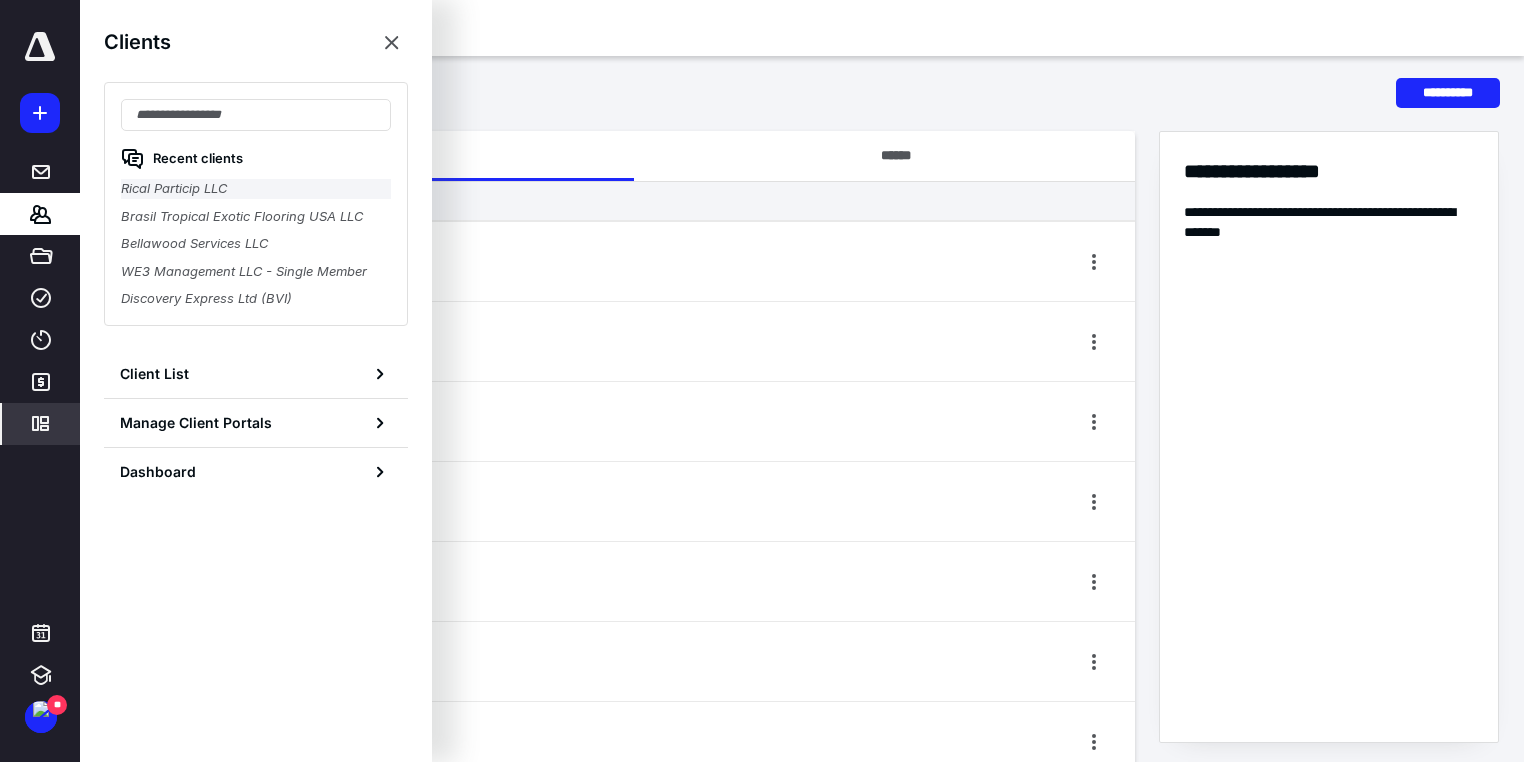 click on "Rical Particip LLC" at bounding box center [256, 189] 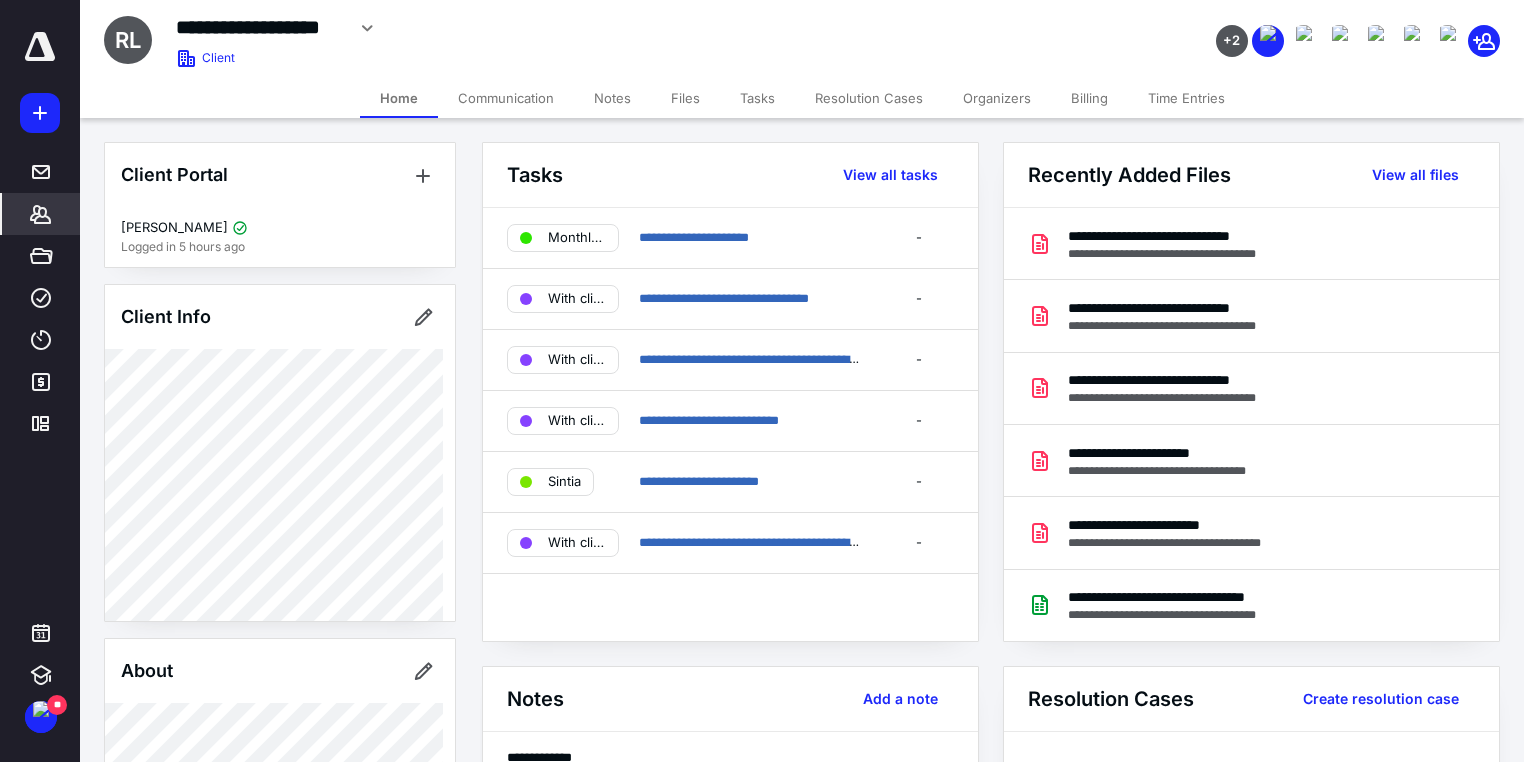 click 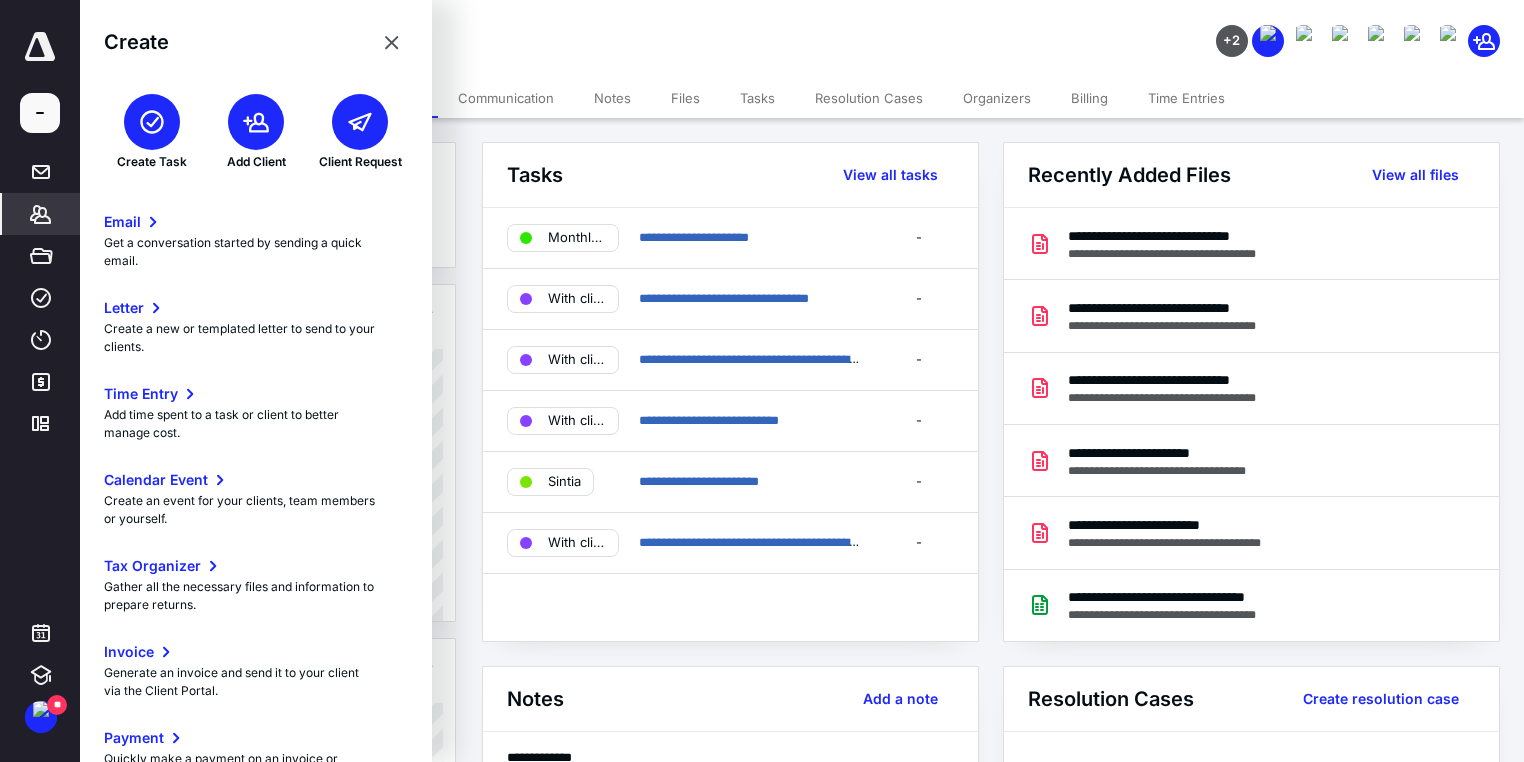 click at bounding box center (360, 122) 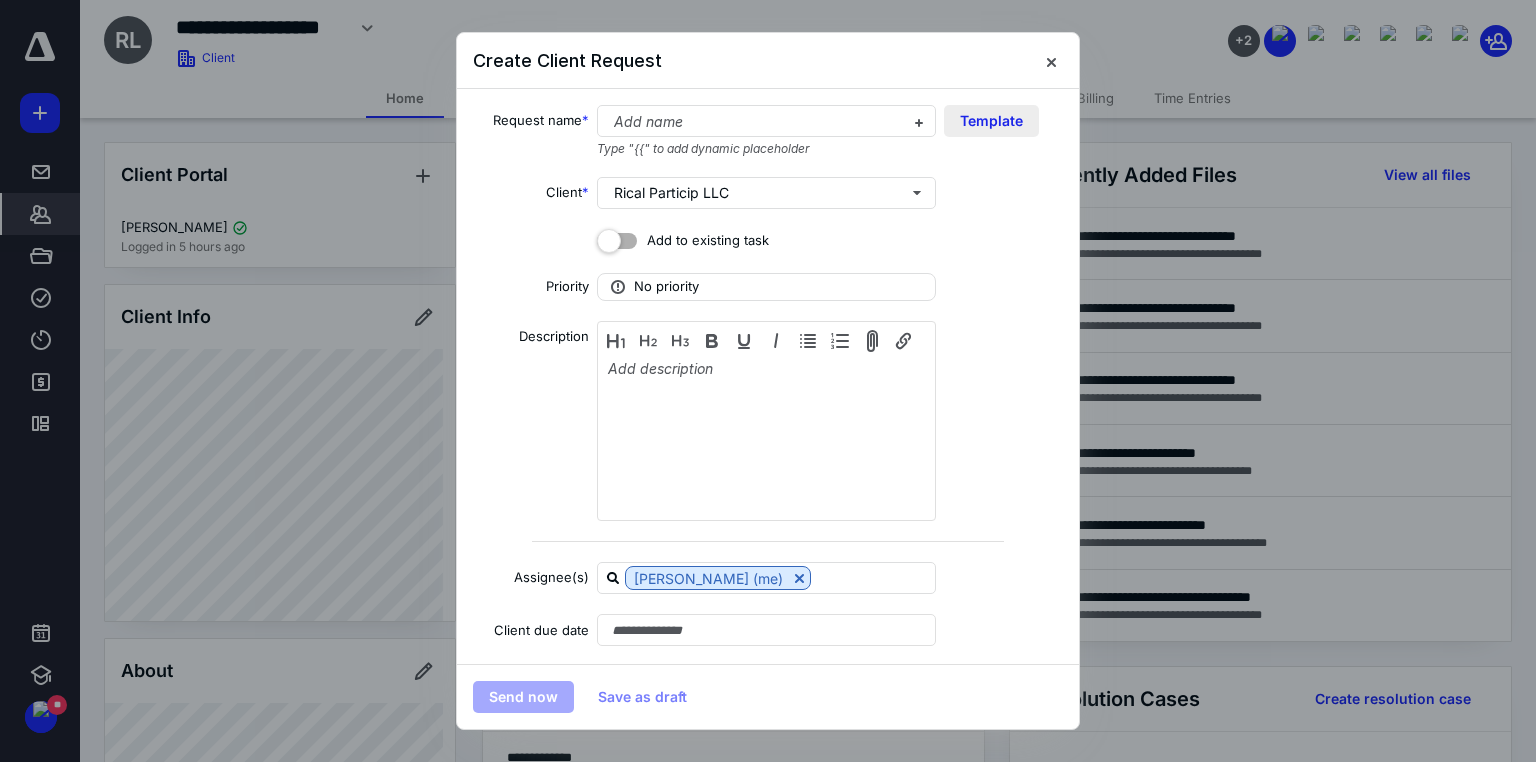 click on "Template" at bounding box center (991, 121) 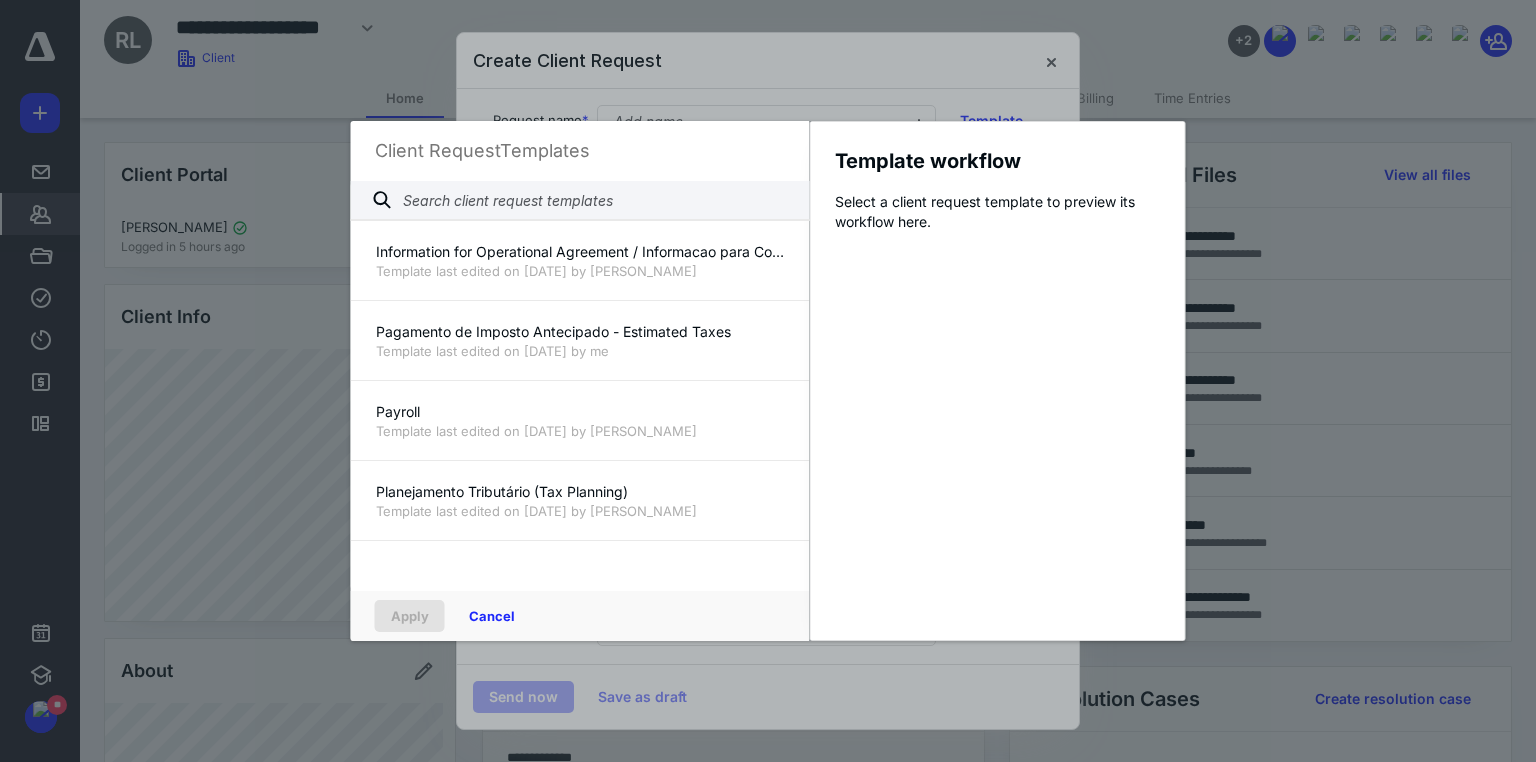 scroll, scrollTop: 2960, scrollLeft: 0, axis: vertical 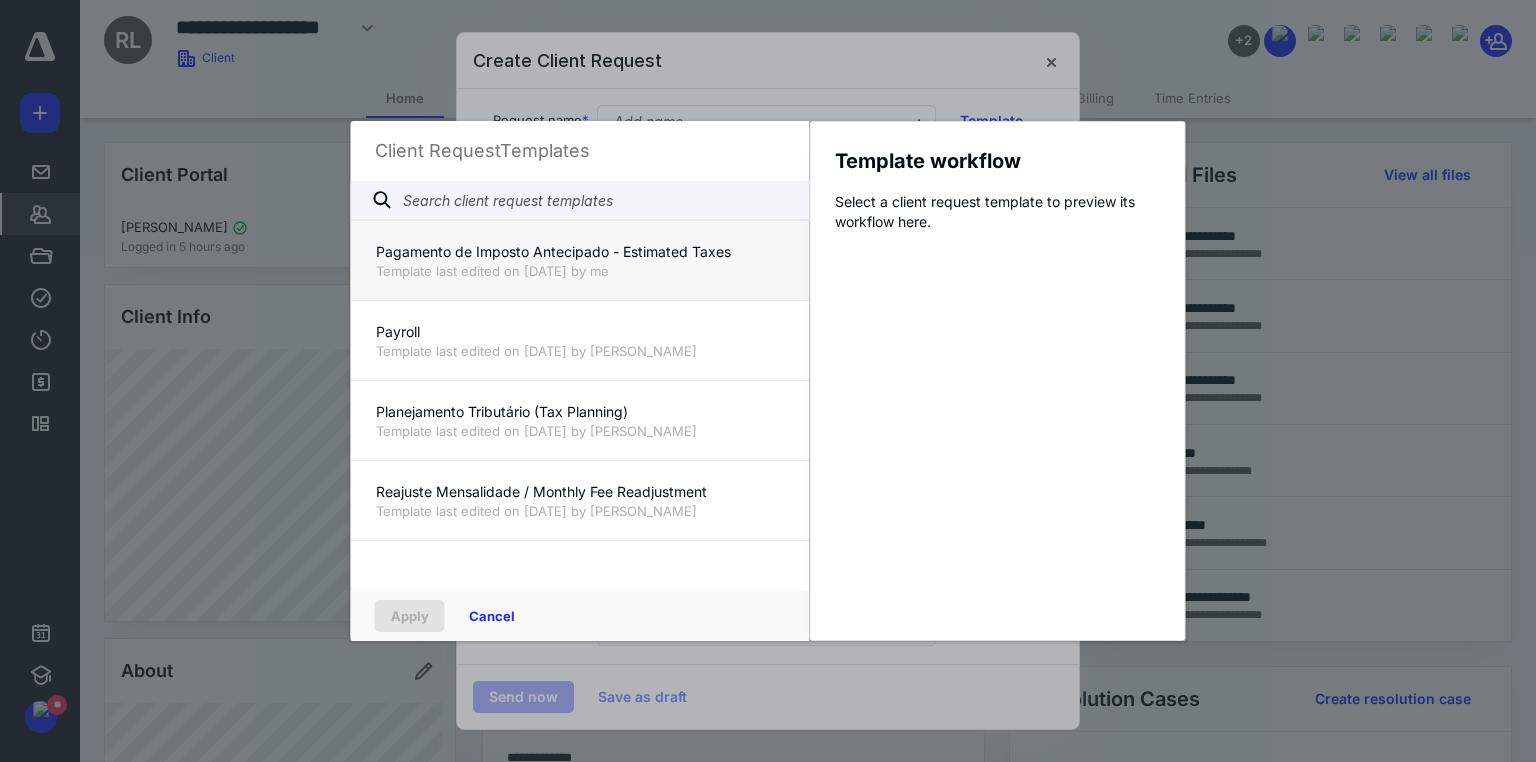 click on "Pagamento de Imposto Antecipado - Estimated Taxes" at bounding box center [580, 252] 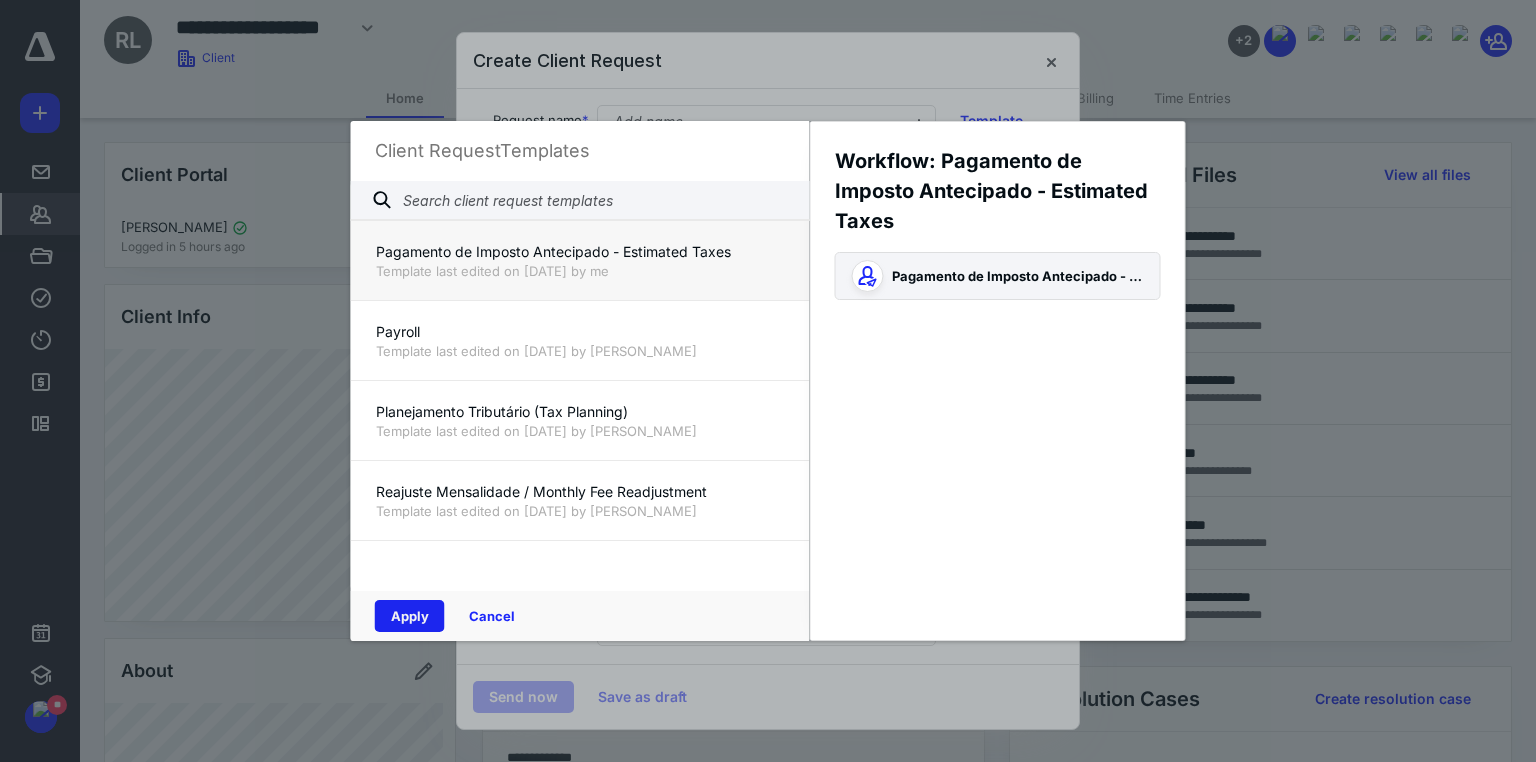 click on "Apply" at bounding box center (410, 616) 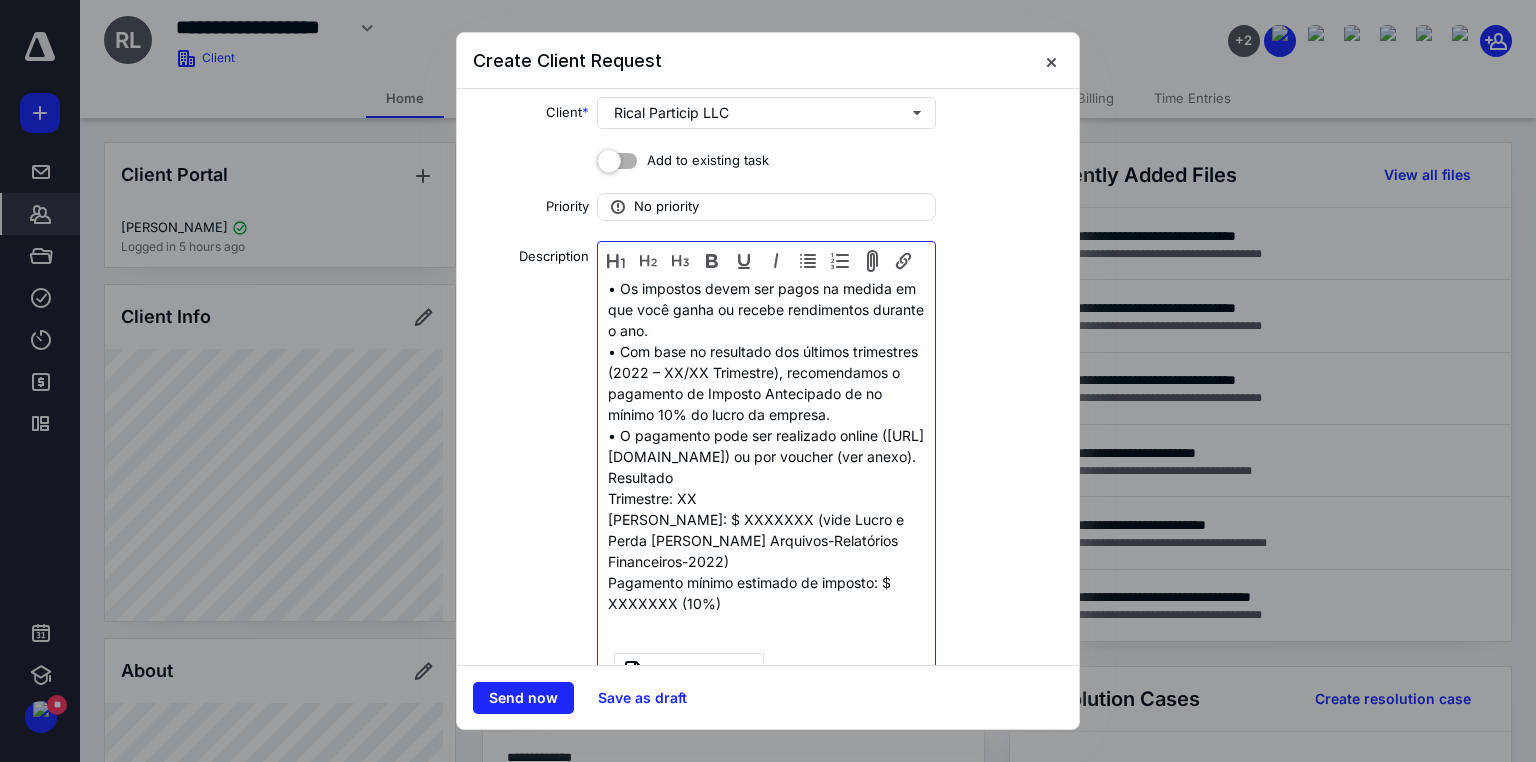 scroll, scrollTop: 0, scrollLeft: 0, axis: both 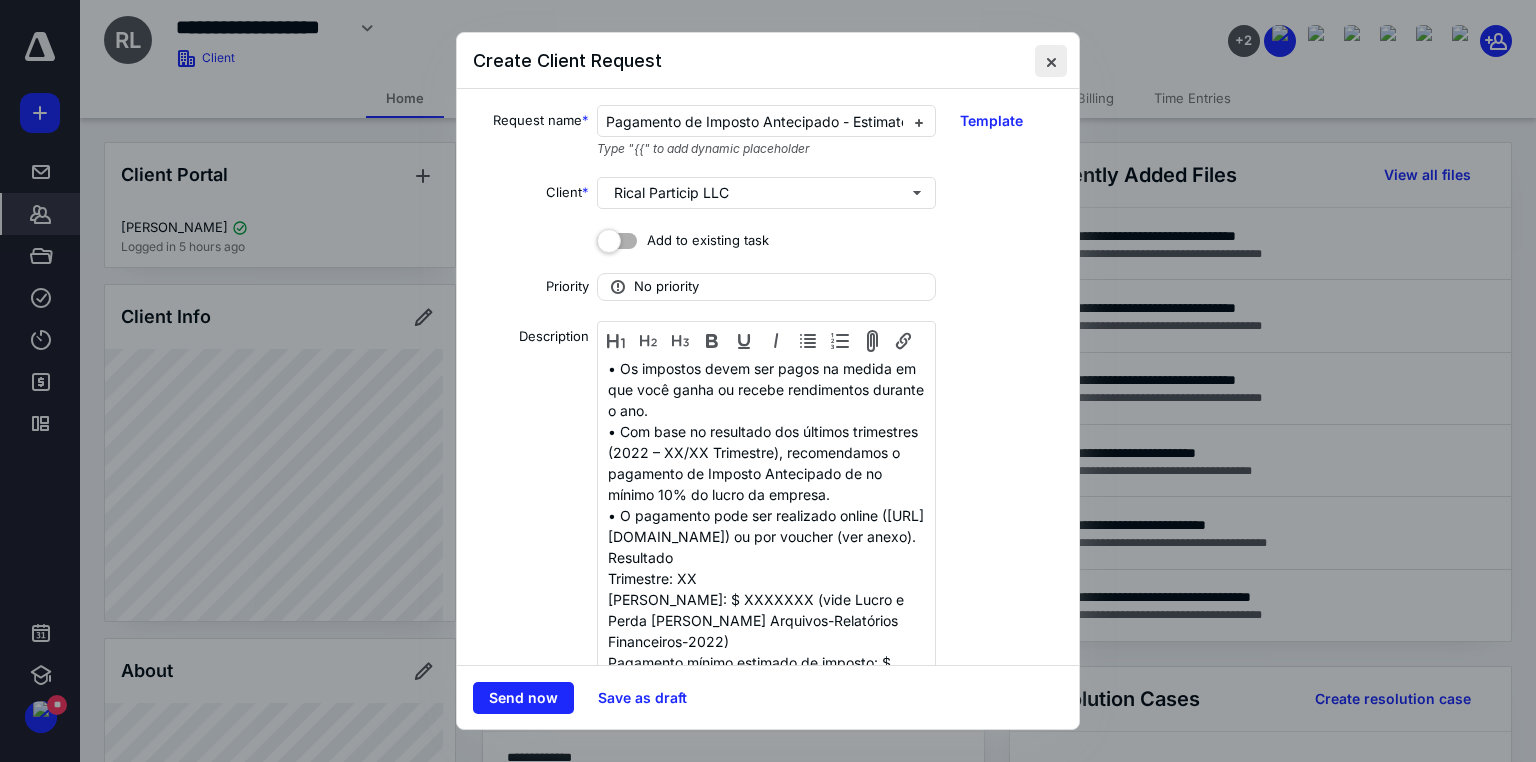 click at bounding box center [1051, 61] 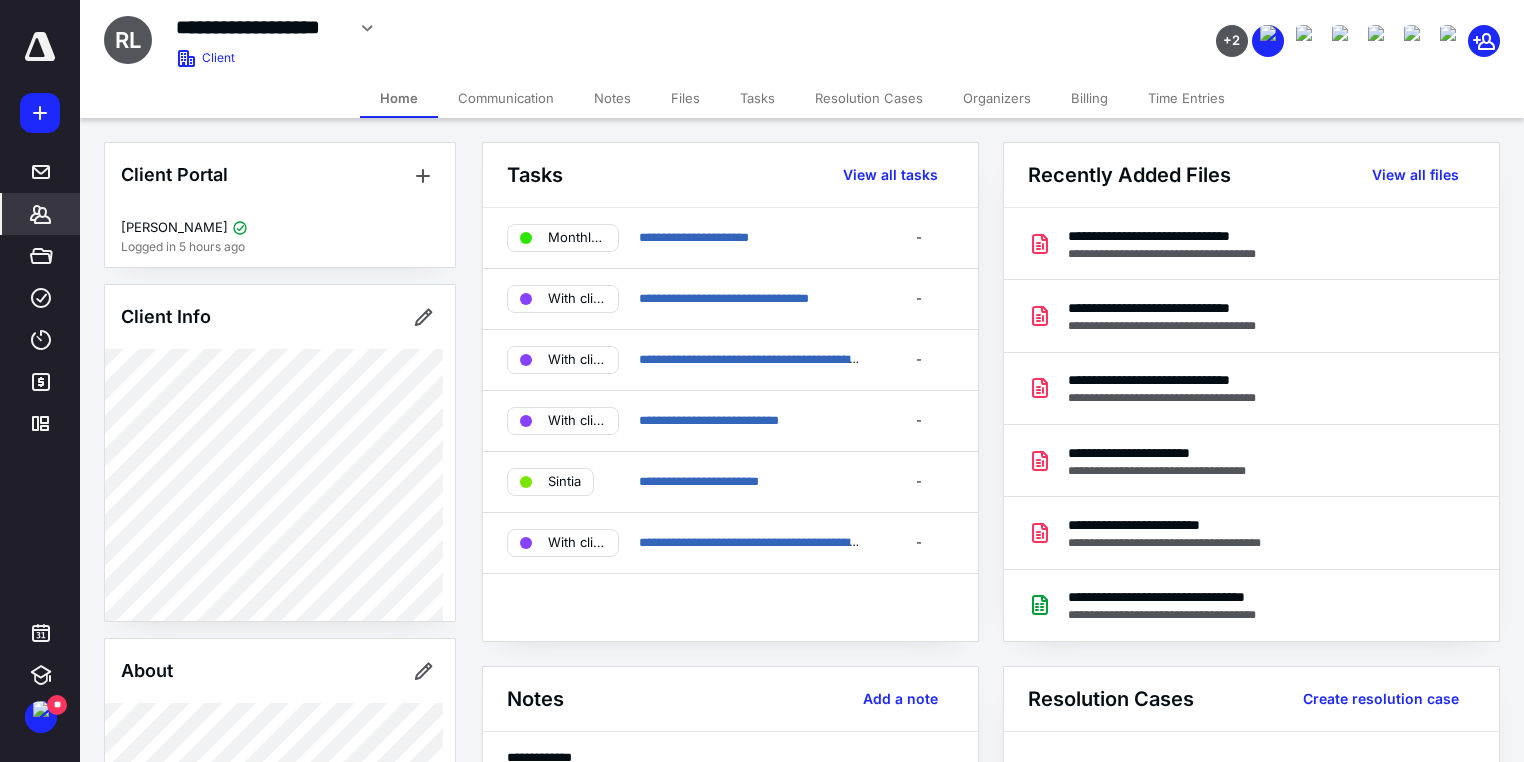 click 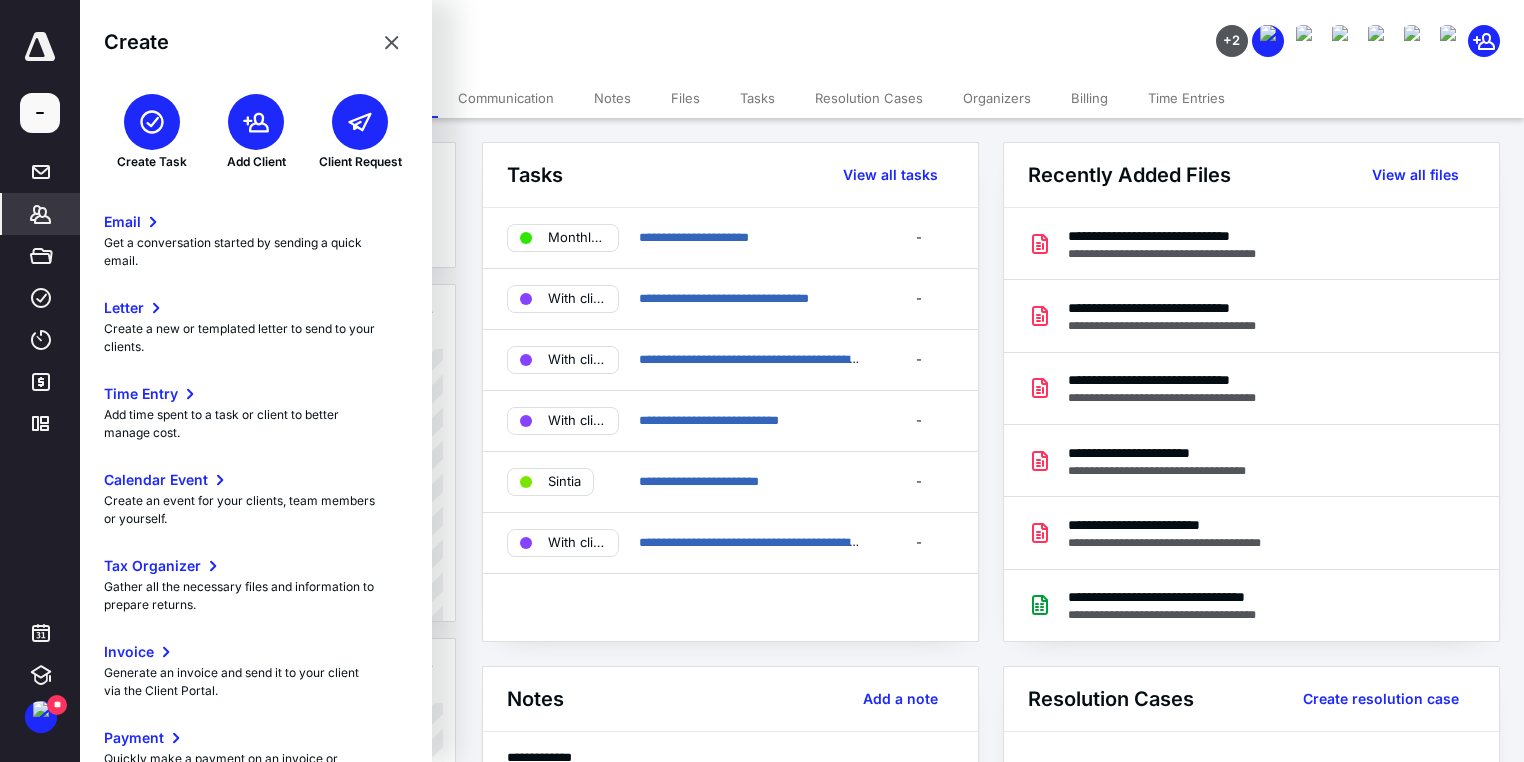 click at bounding box center (360, 122) 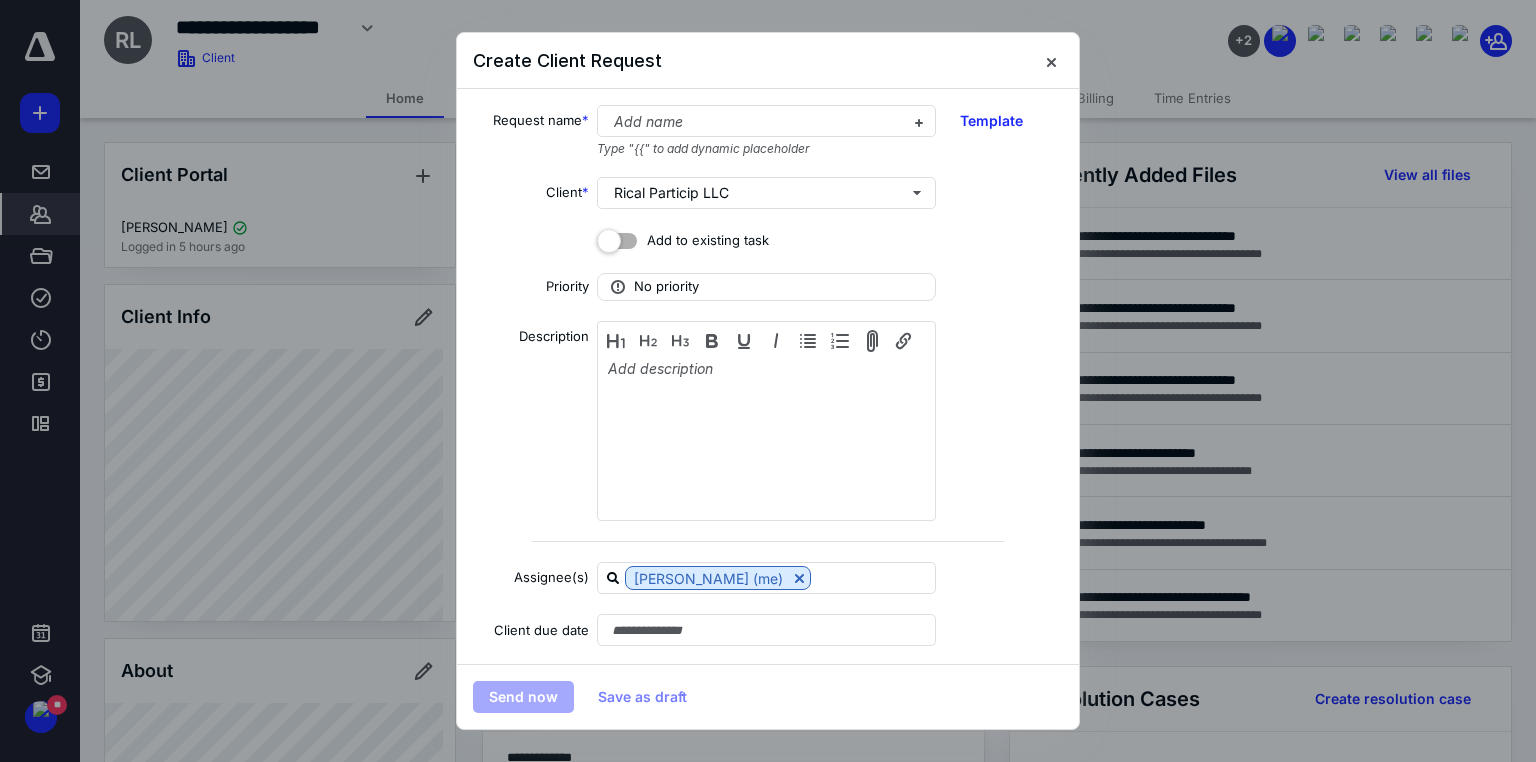 scroll, scrollTop: 160, scrollLeft: 0, axis: vertical 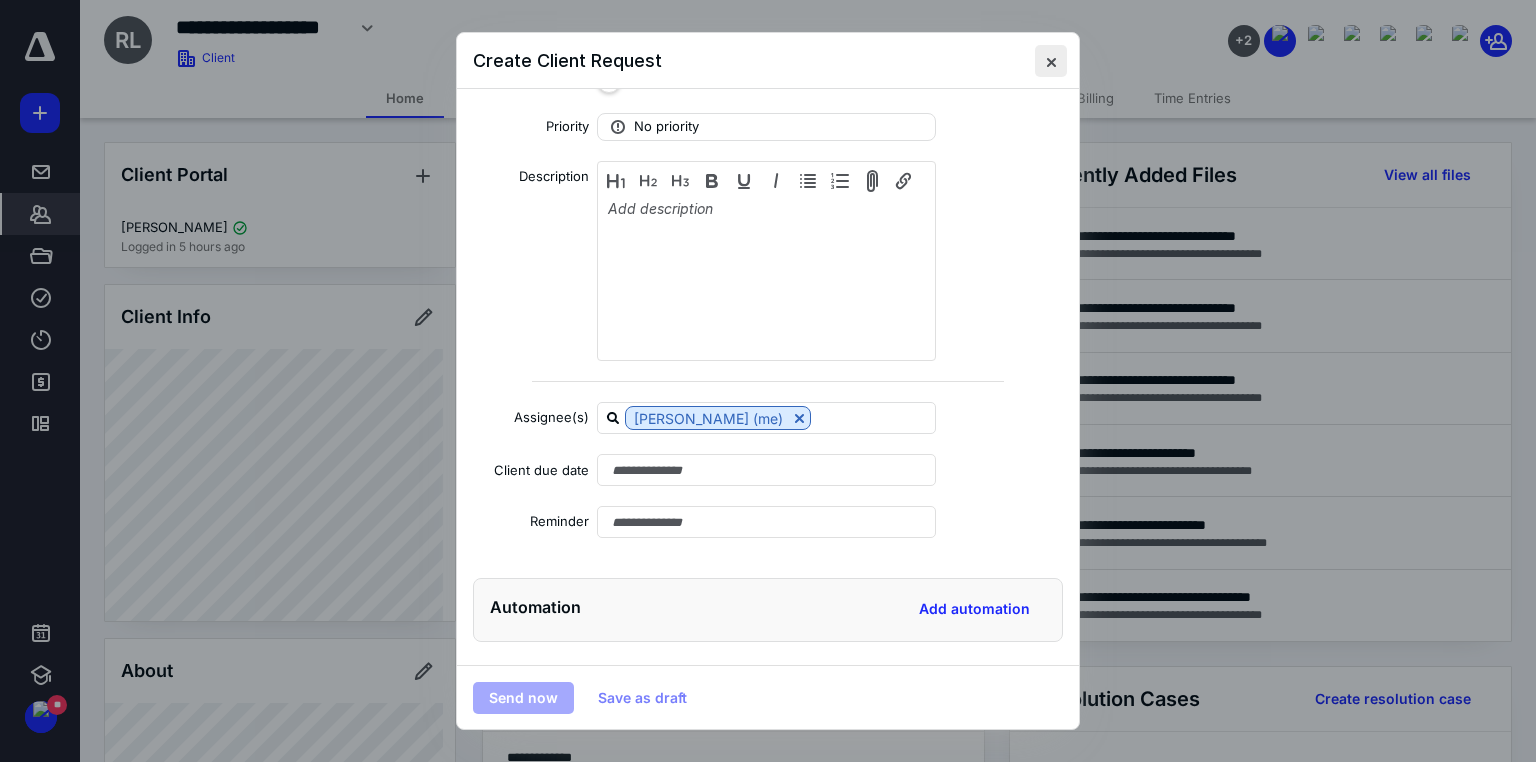 click at bounding box center [1051, 61] 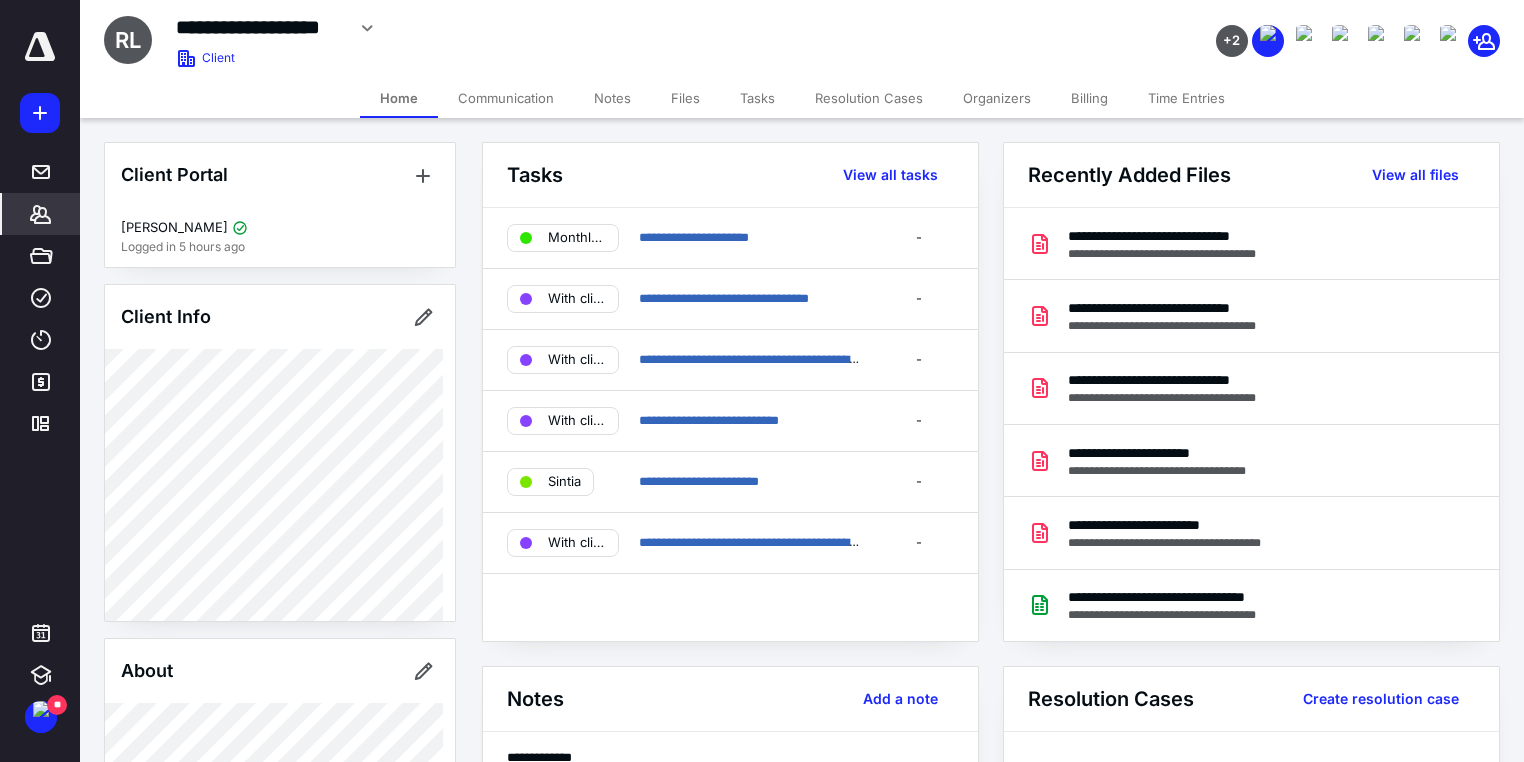 click 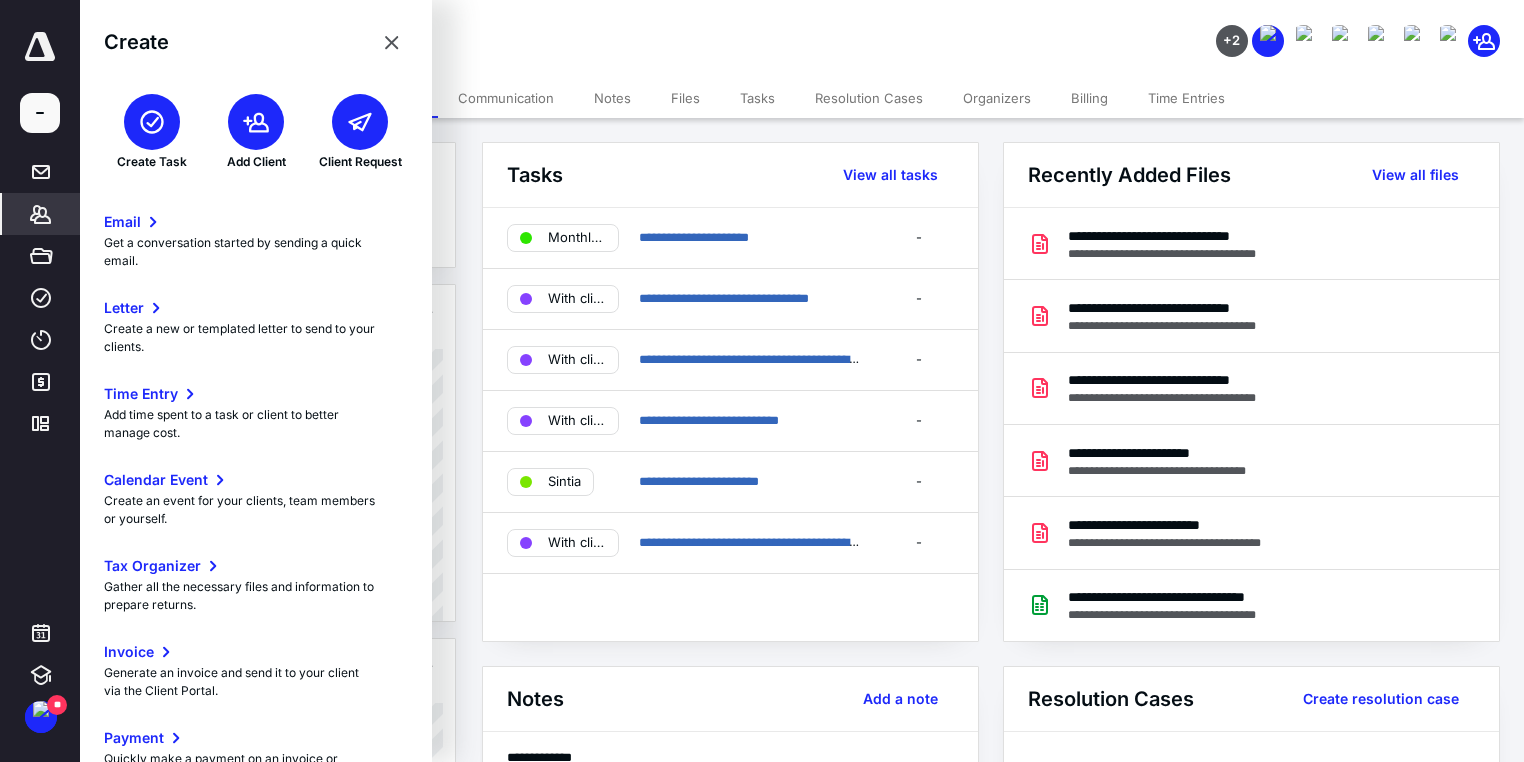 click 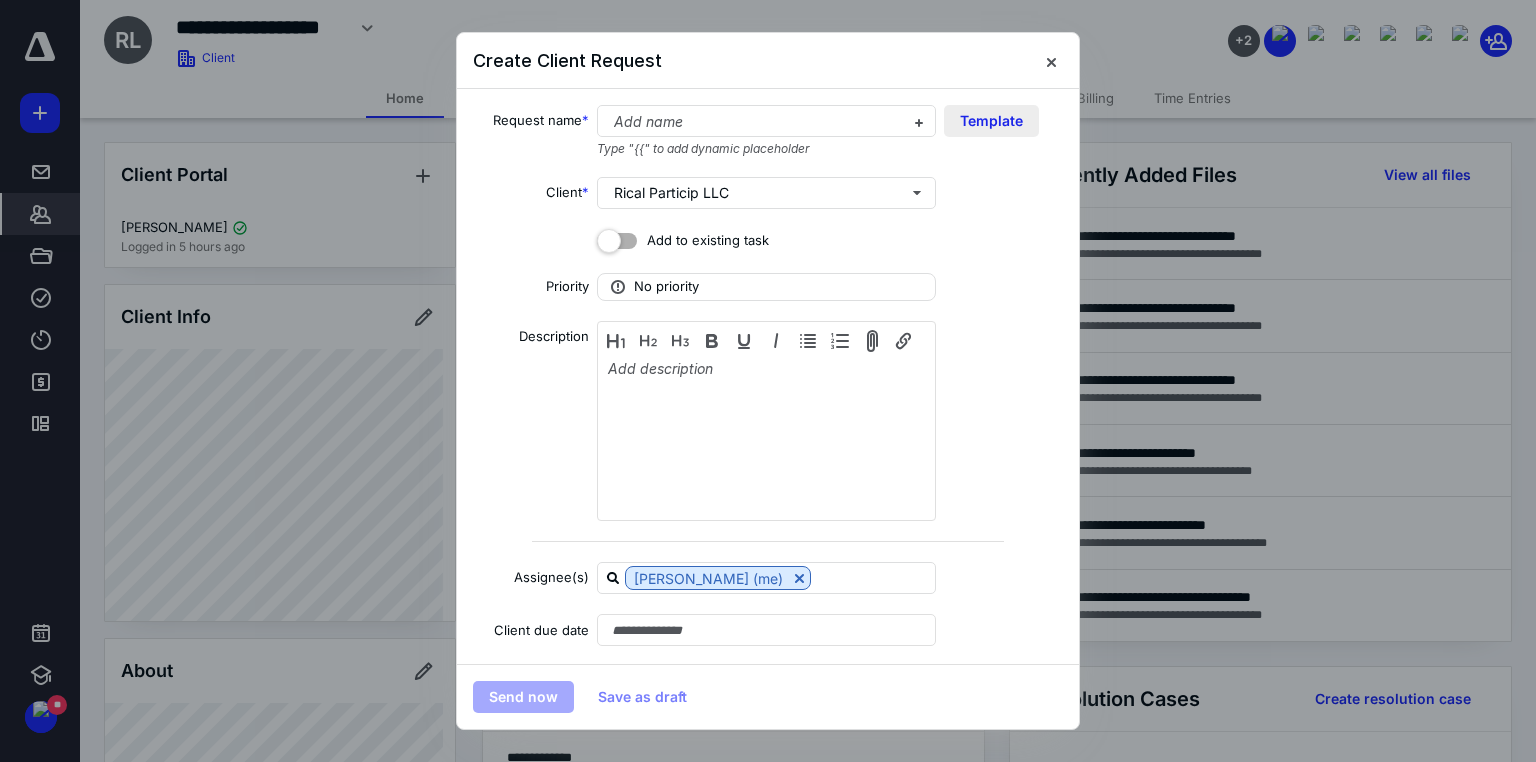 click on "Template" at bounding box center [991, 121] 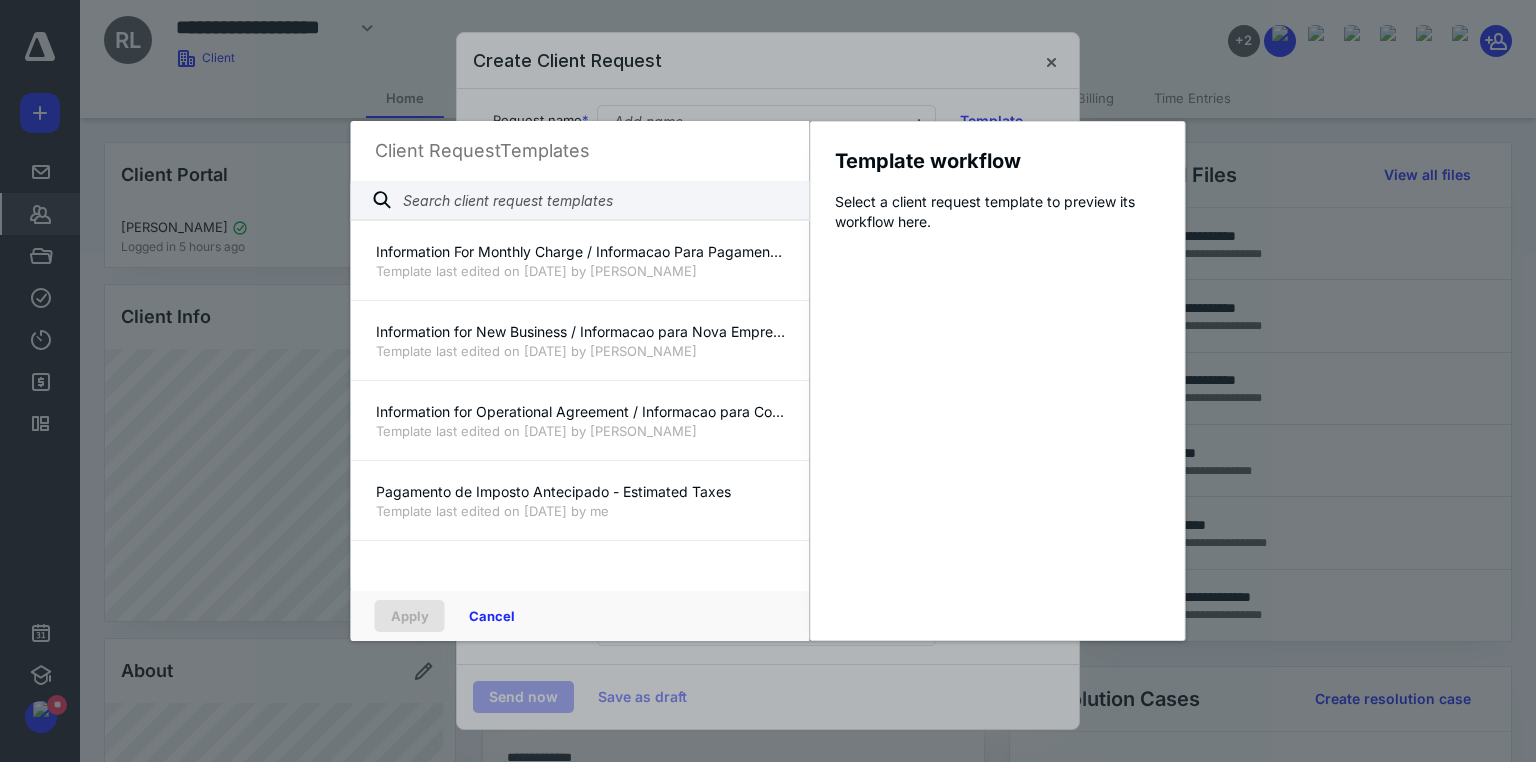 scroll, scrollTop: 2880, scrollLeft: 0, axis: vertical 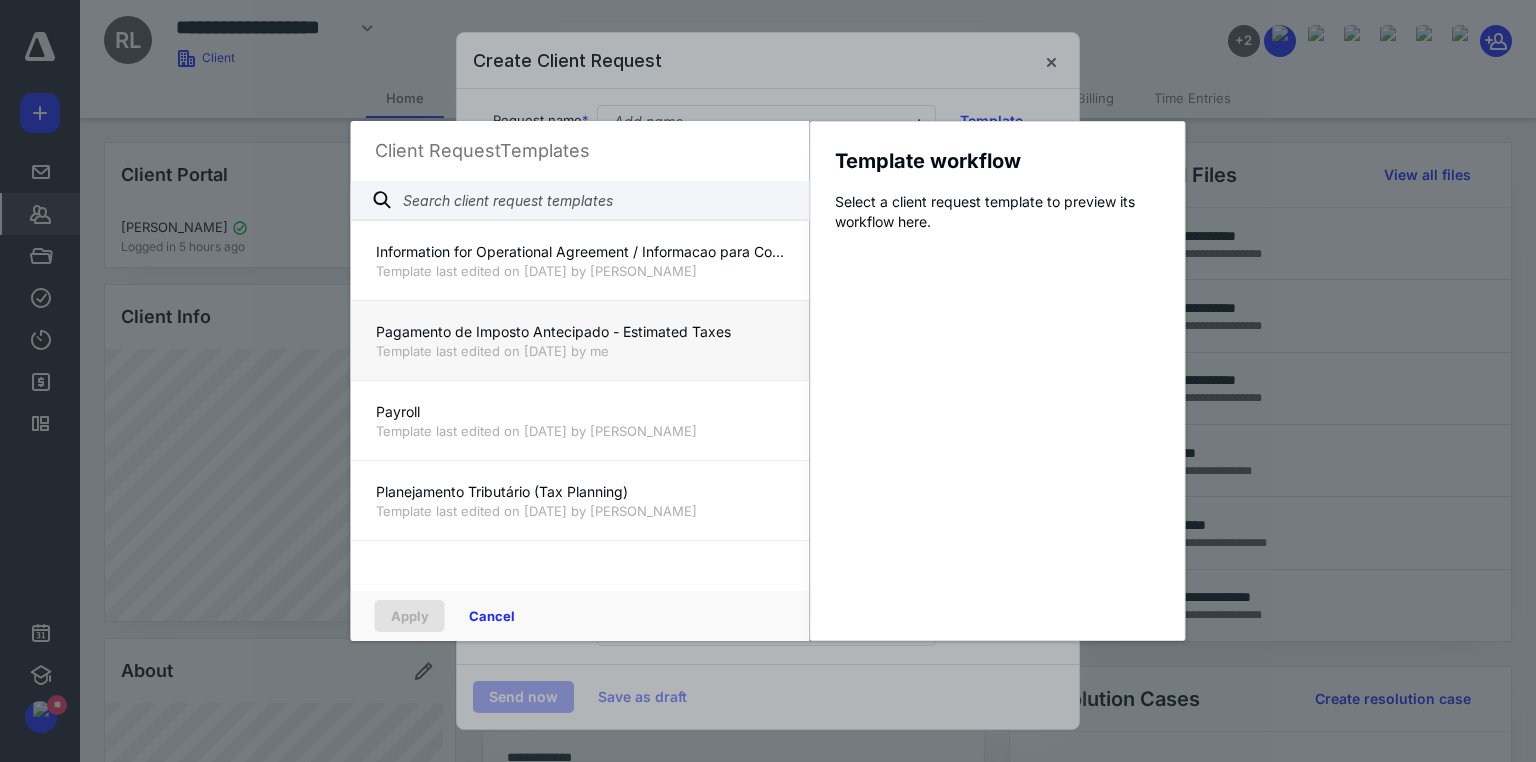 click on "Pagamento de Imposto Antecipado - Estimated Taxes" at bounding box center (580, 332) 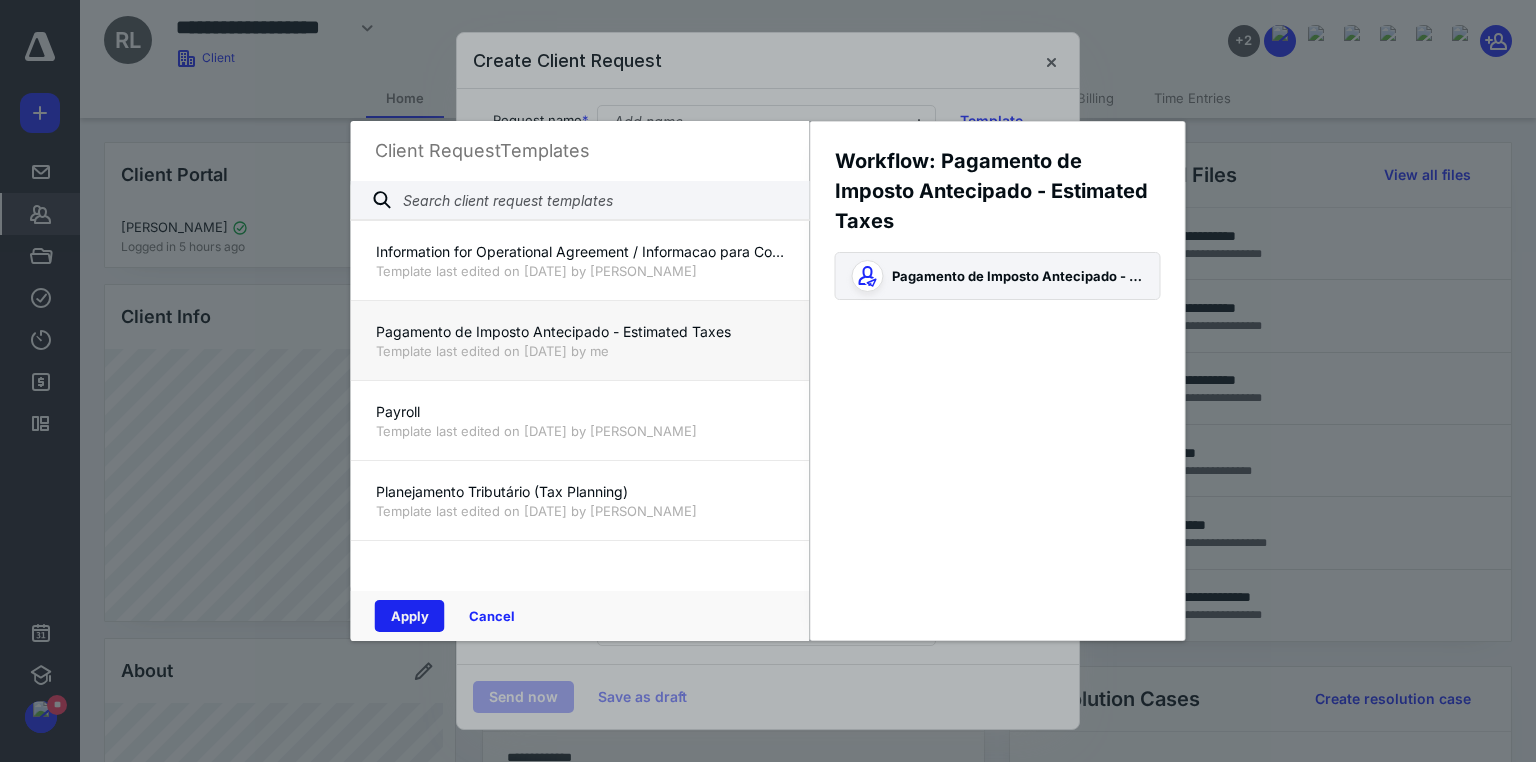 click on "Apply" at bounding box center (410, 616) 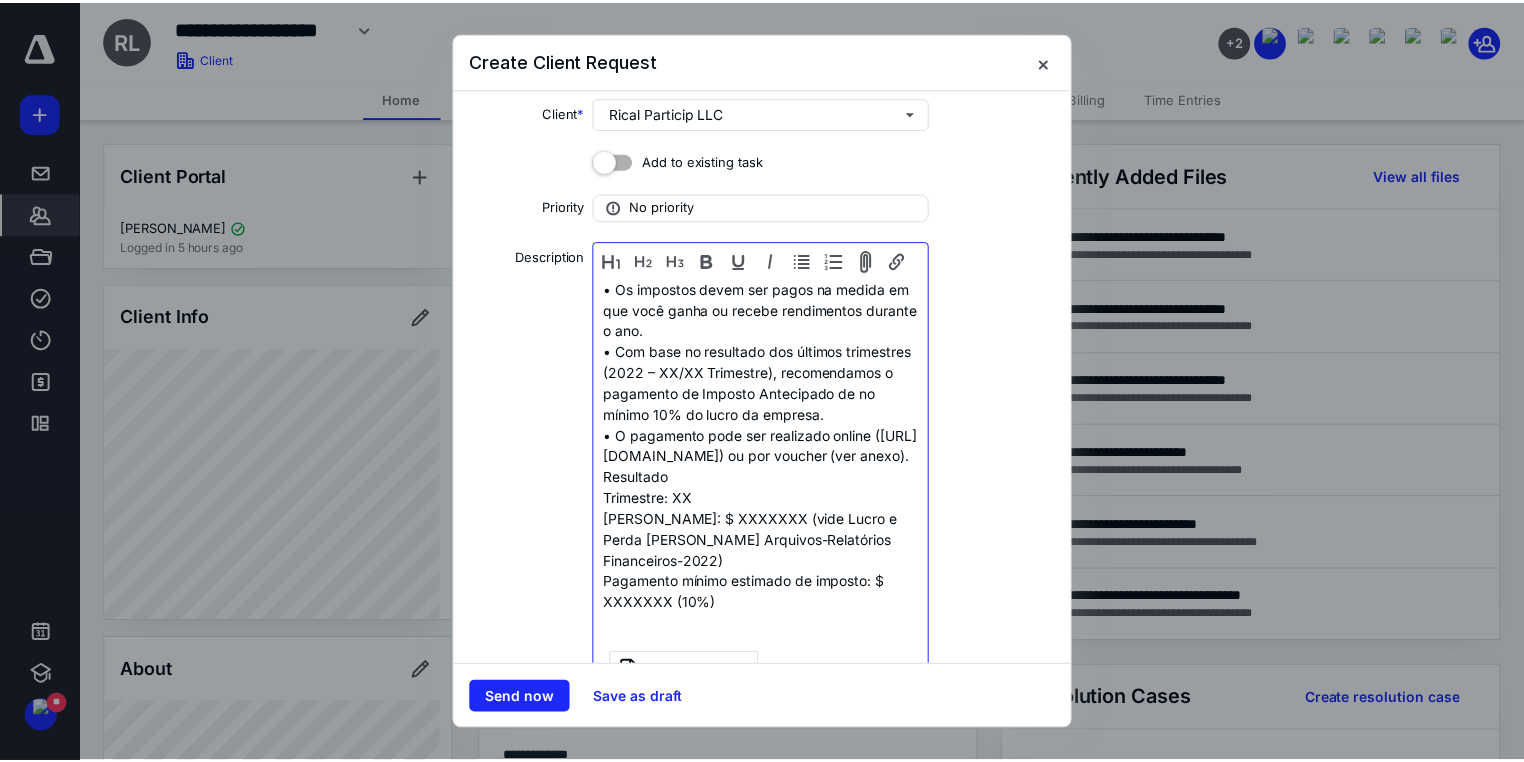 scroll, scrollTop: 400, scrollLeft: 0, axis: vertical 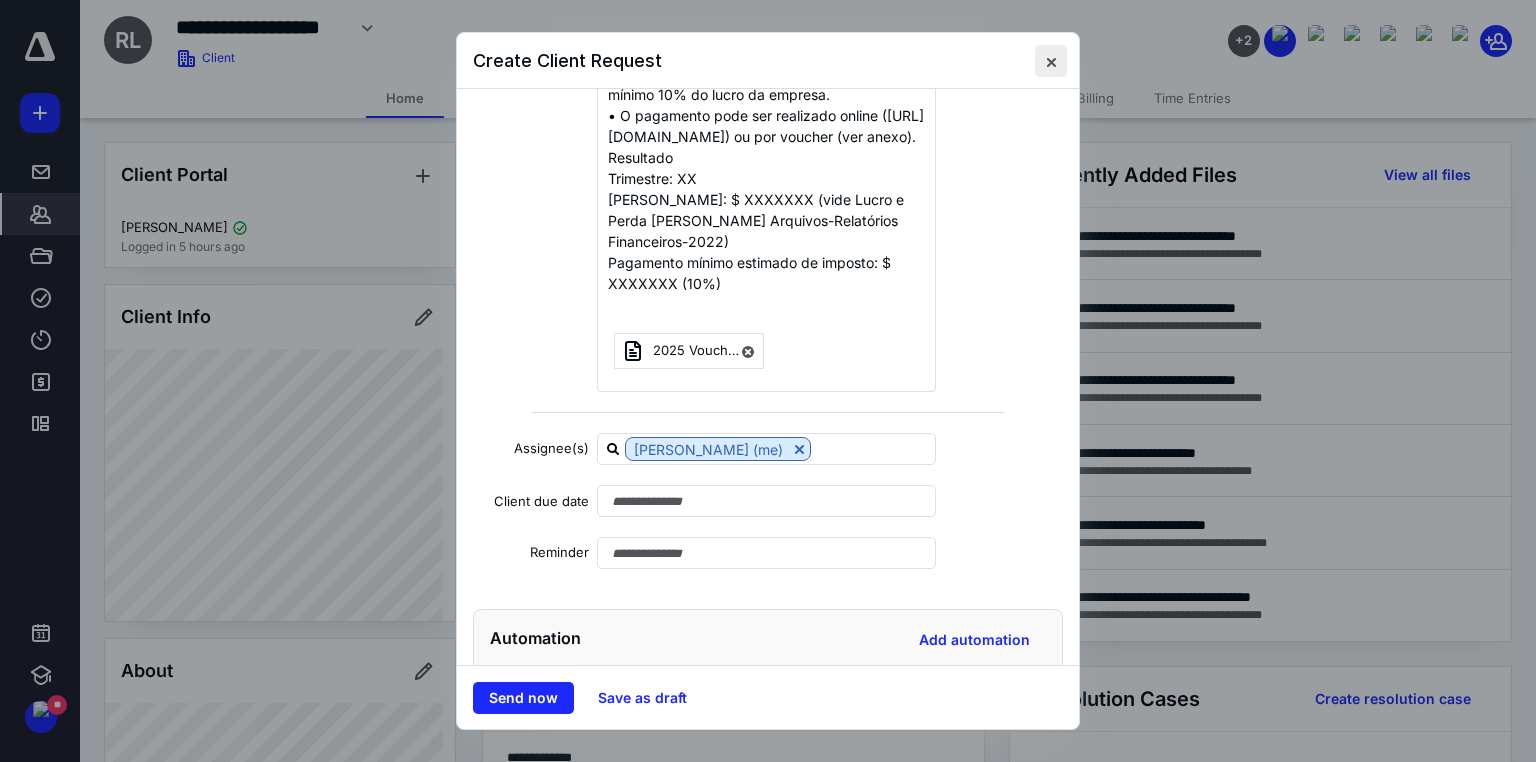 click at bounding box center [1051, 61] 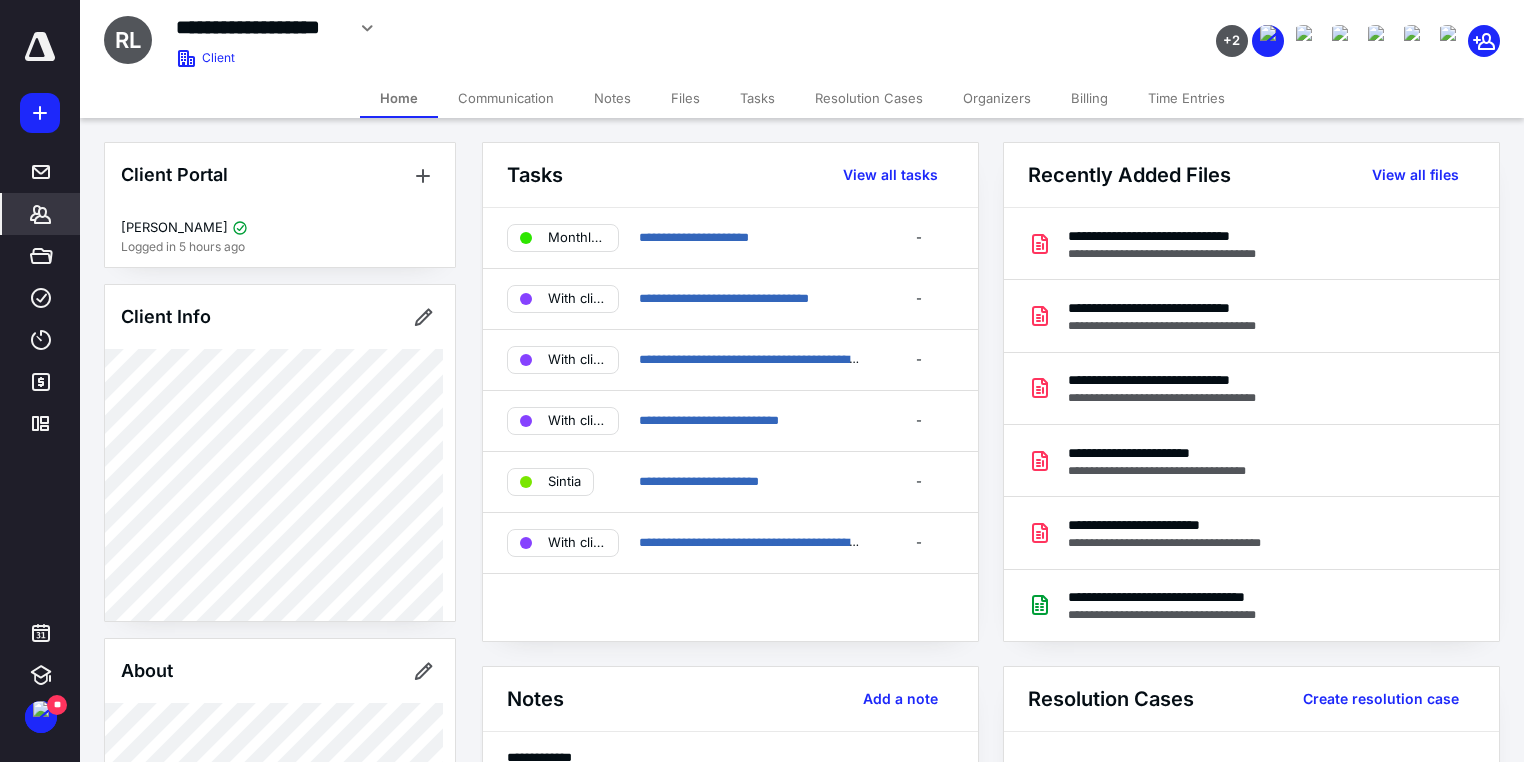 click 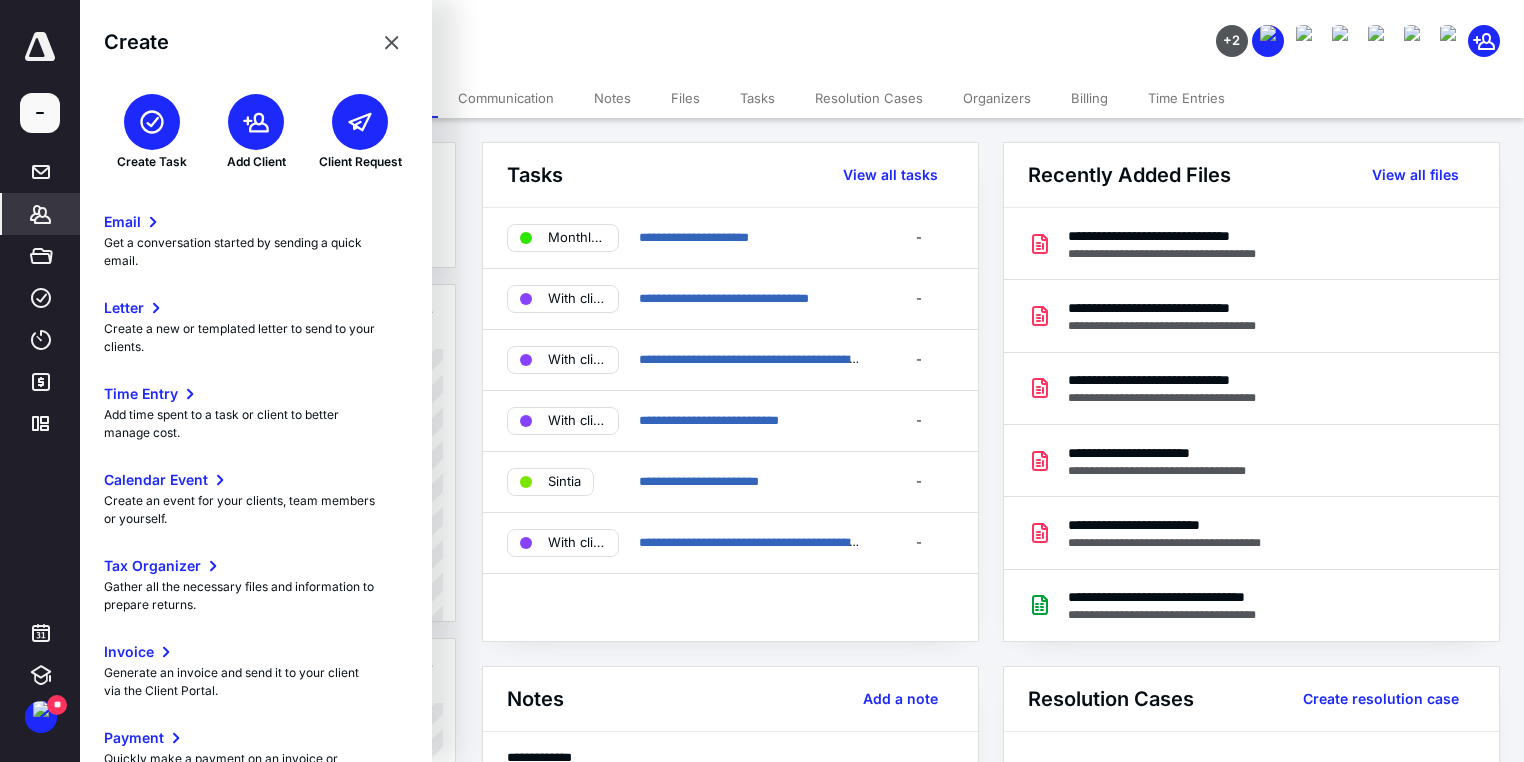 click at bounding box center [392, 42] 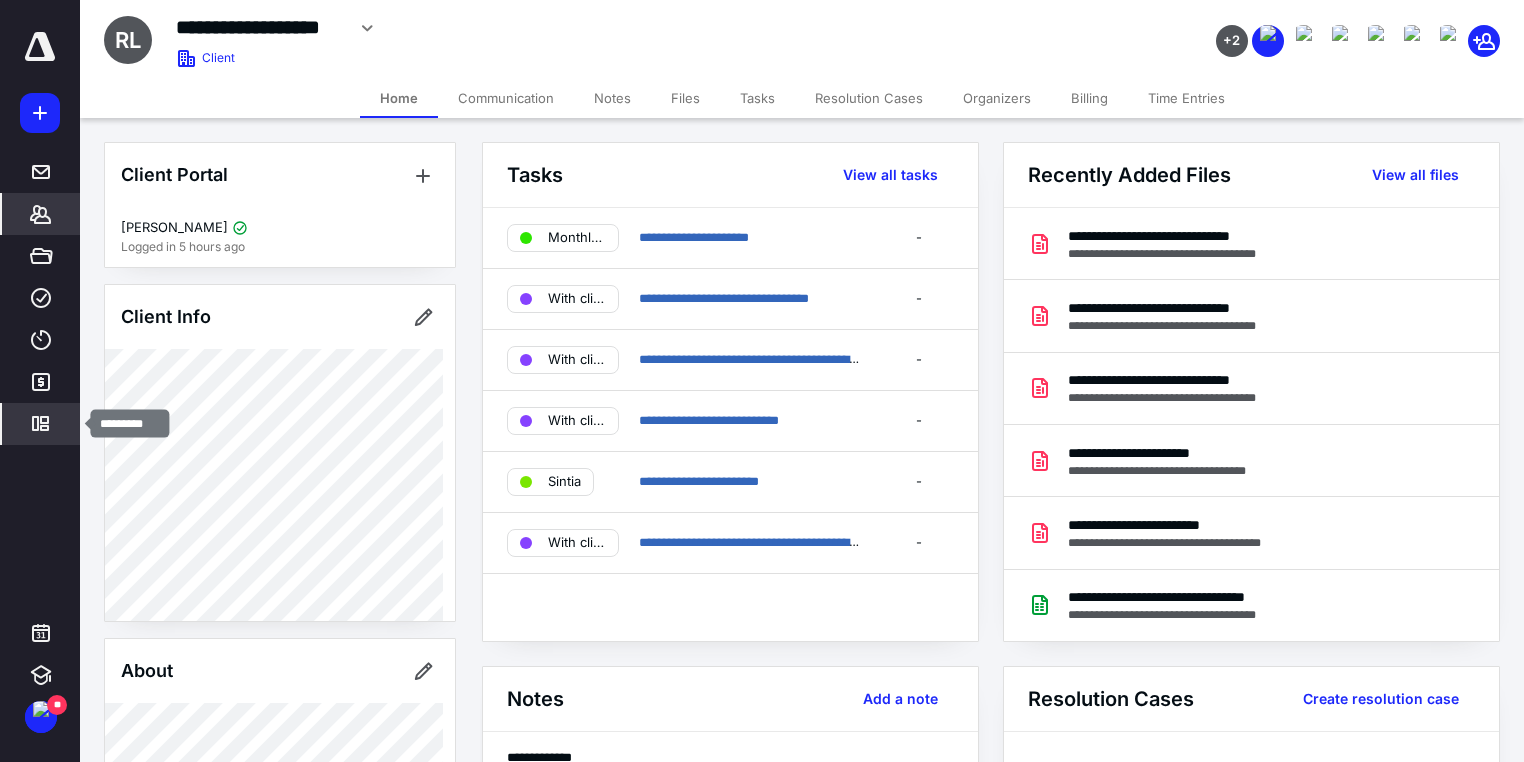 click 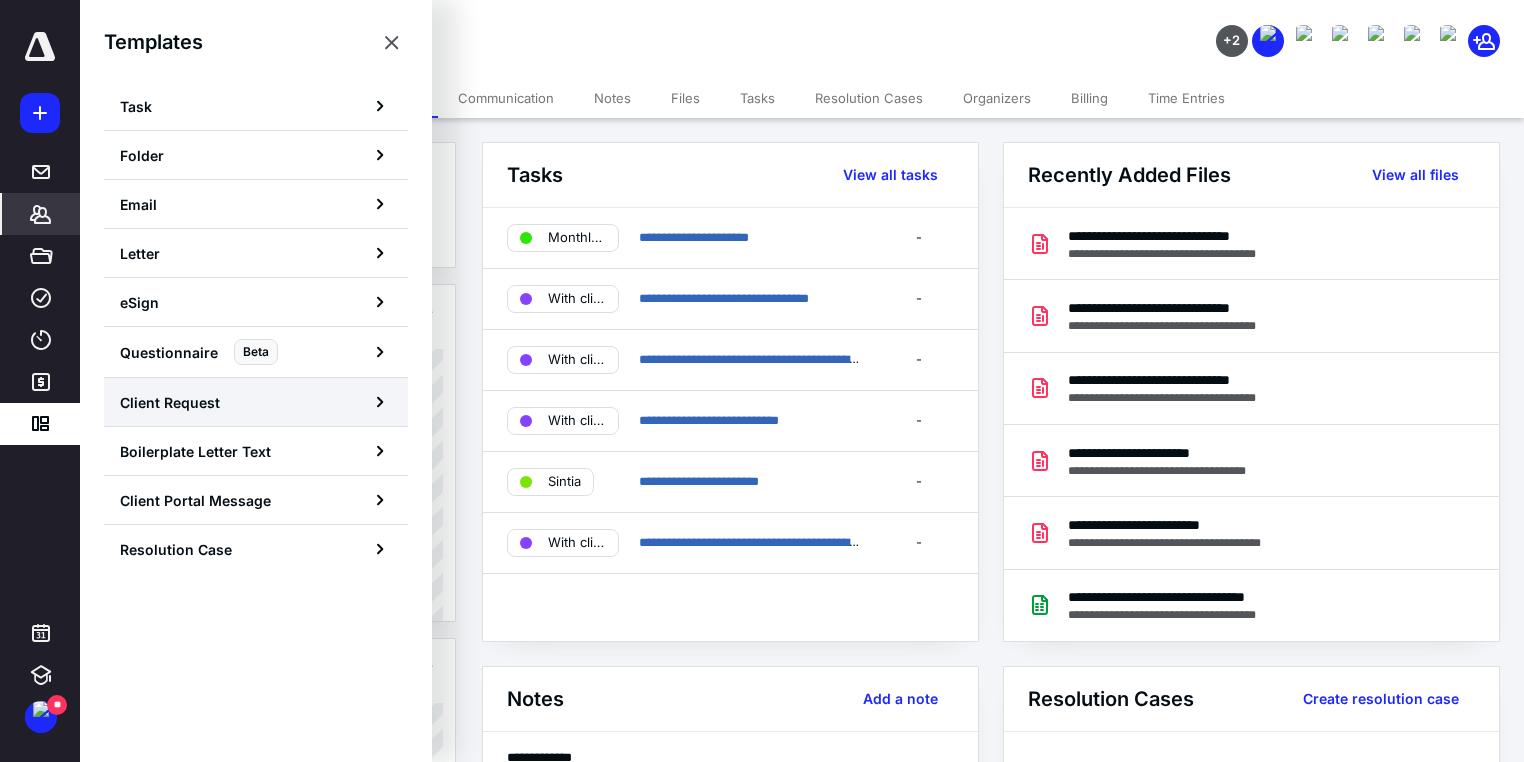 click 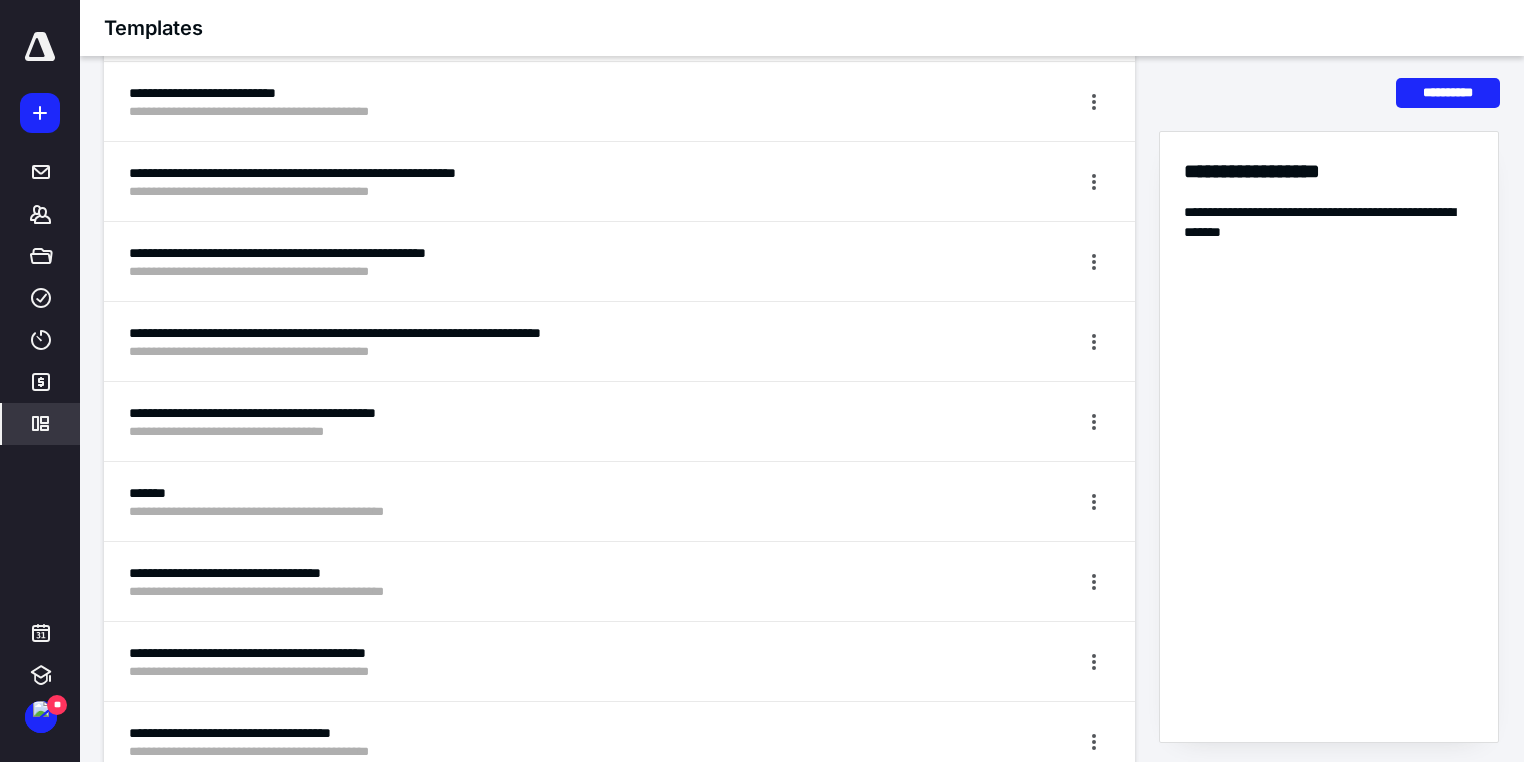 scroll, scrollTop: 2880, scrollLeft: 0, axis: vertical 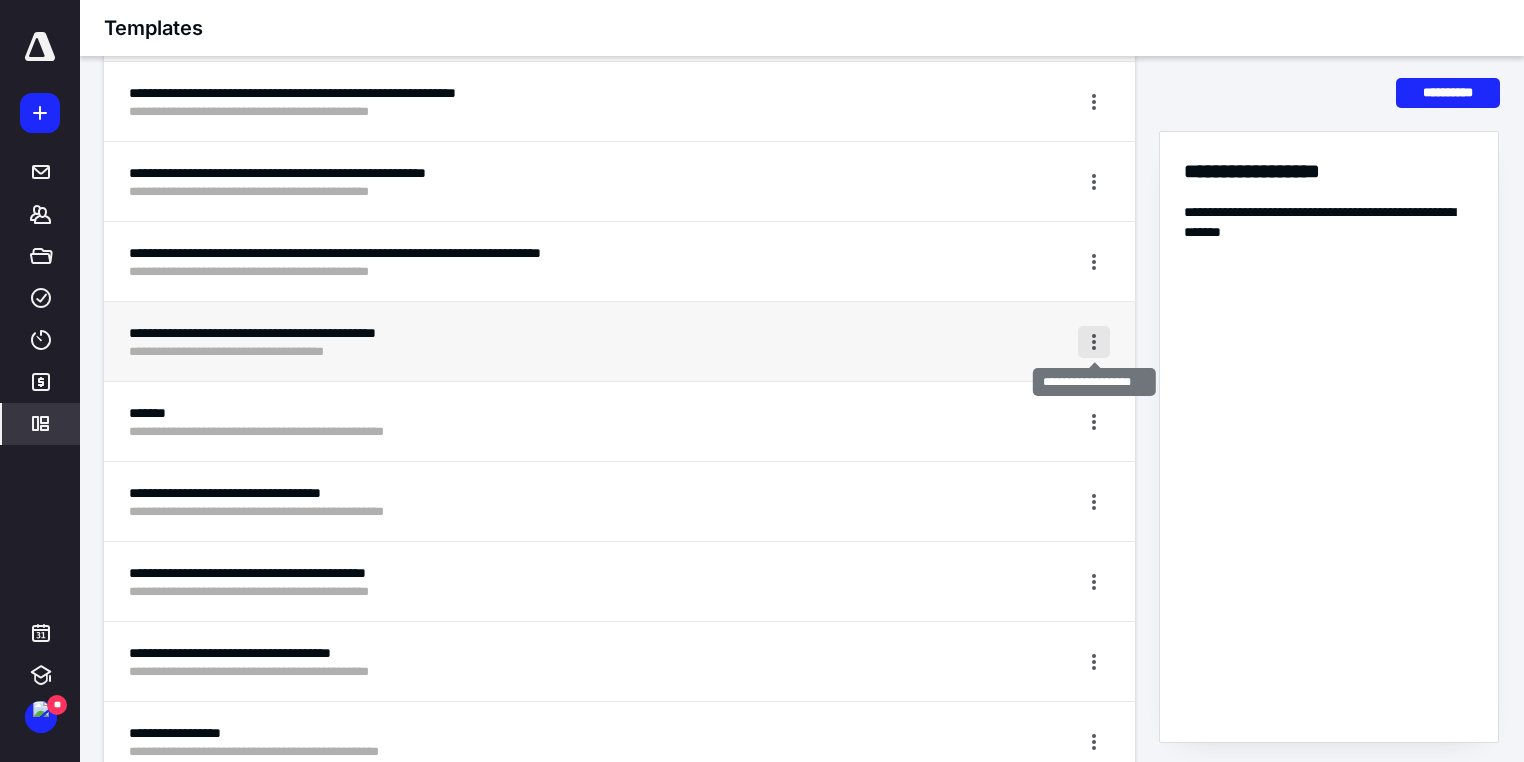 click at bounding box center (1094, 342) 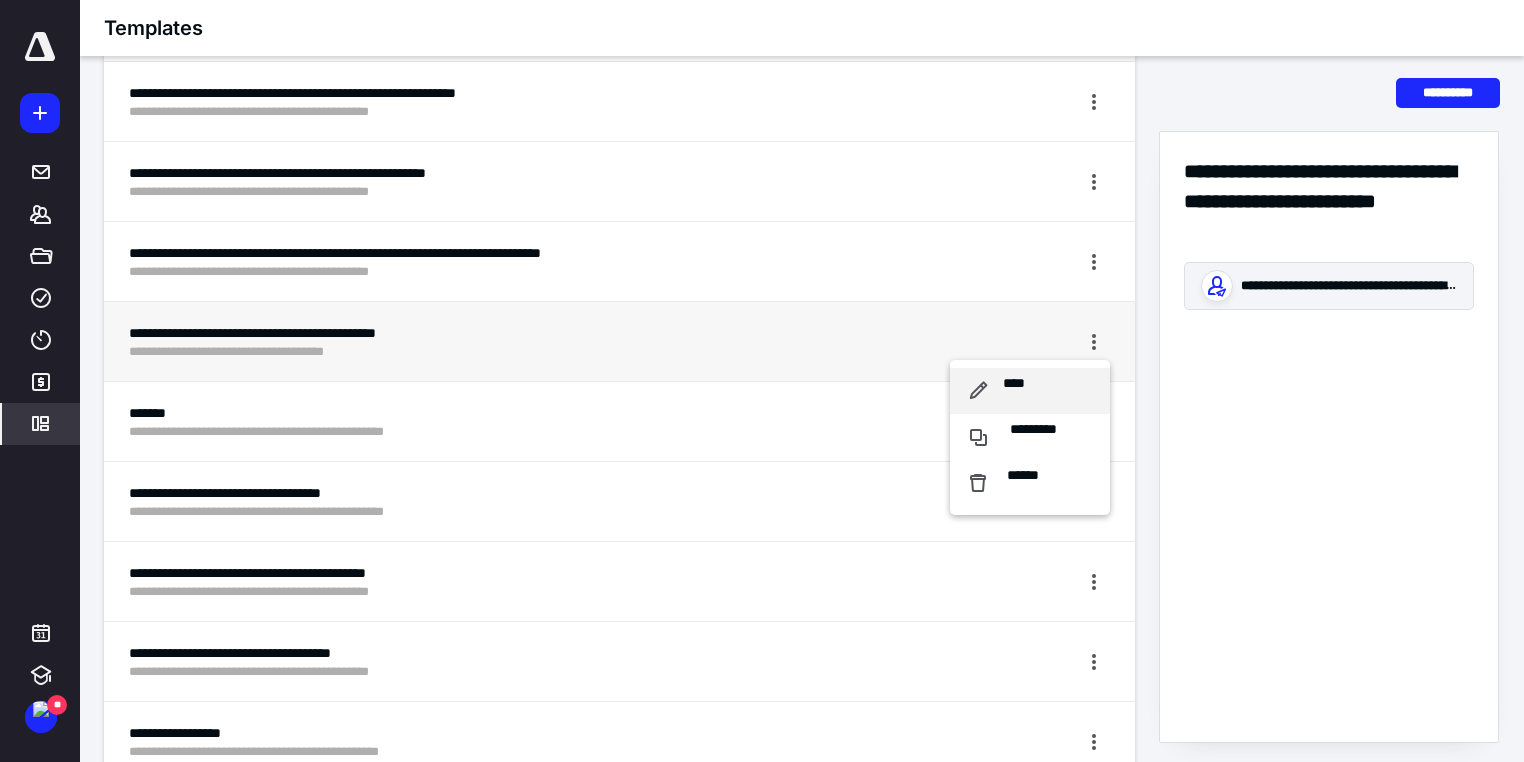 click on "****" at bounding box center (1030, 391) 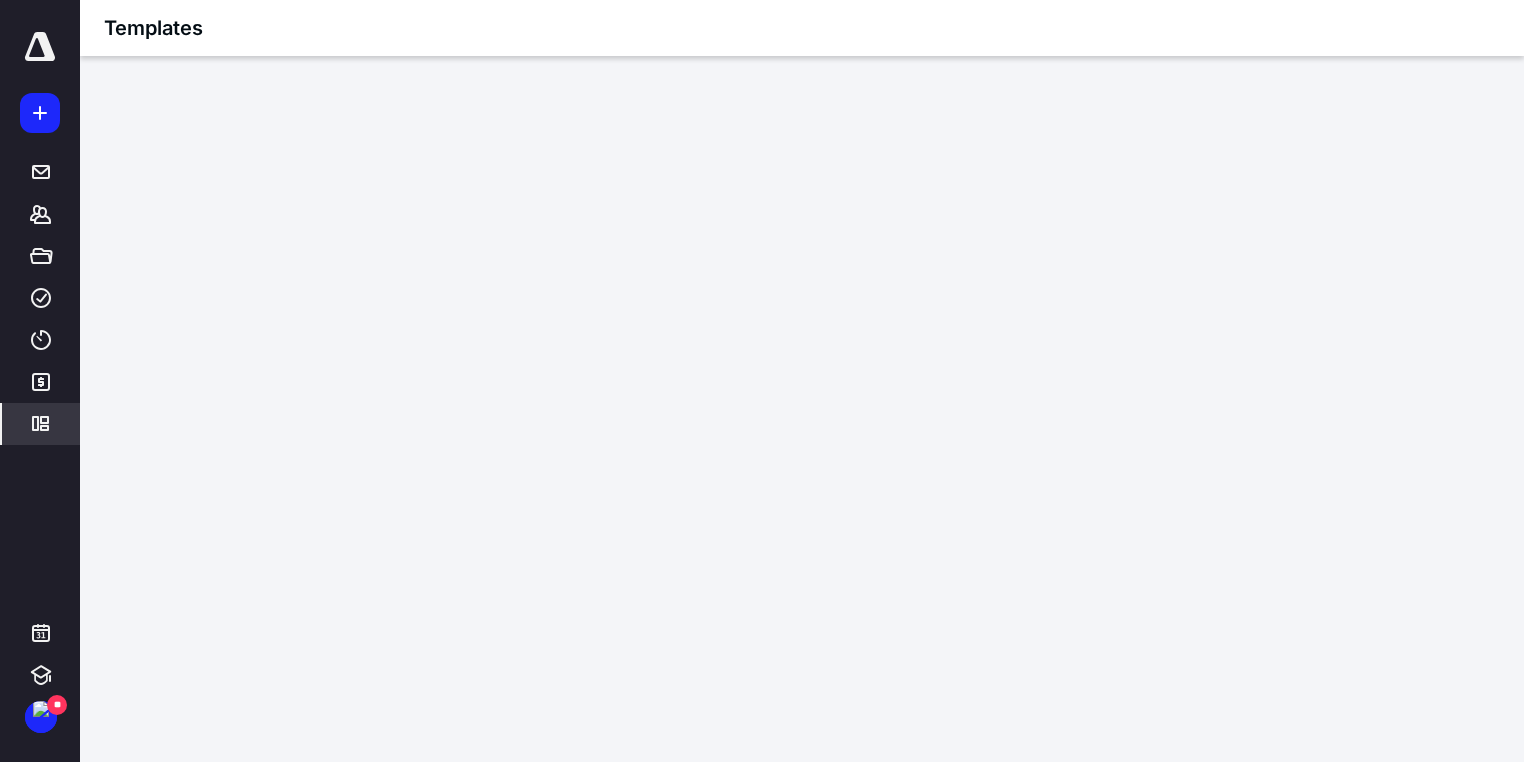scroll, scrollTop: 0, scrollLeft: 0, axis: both 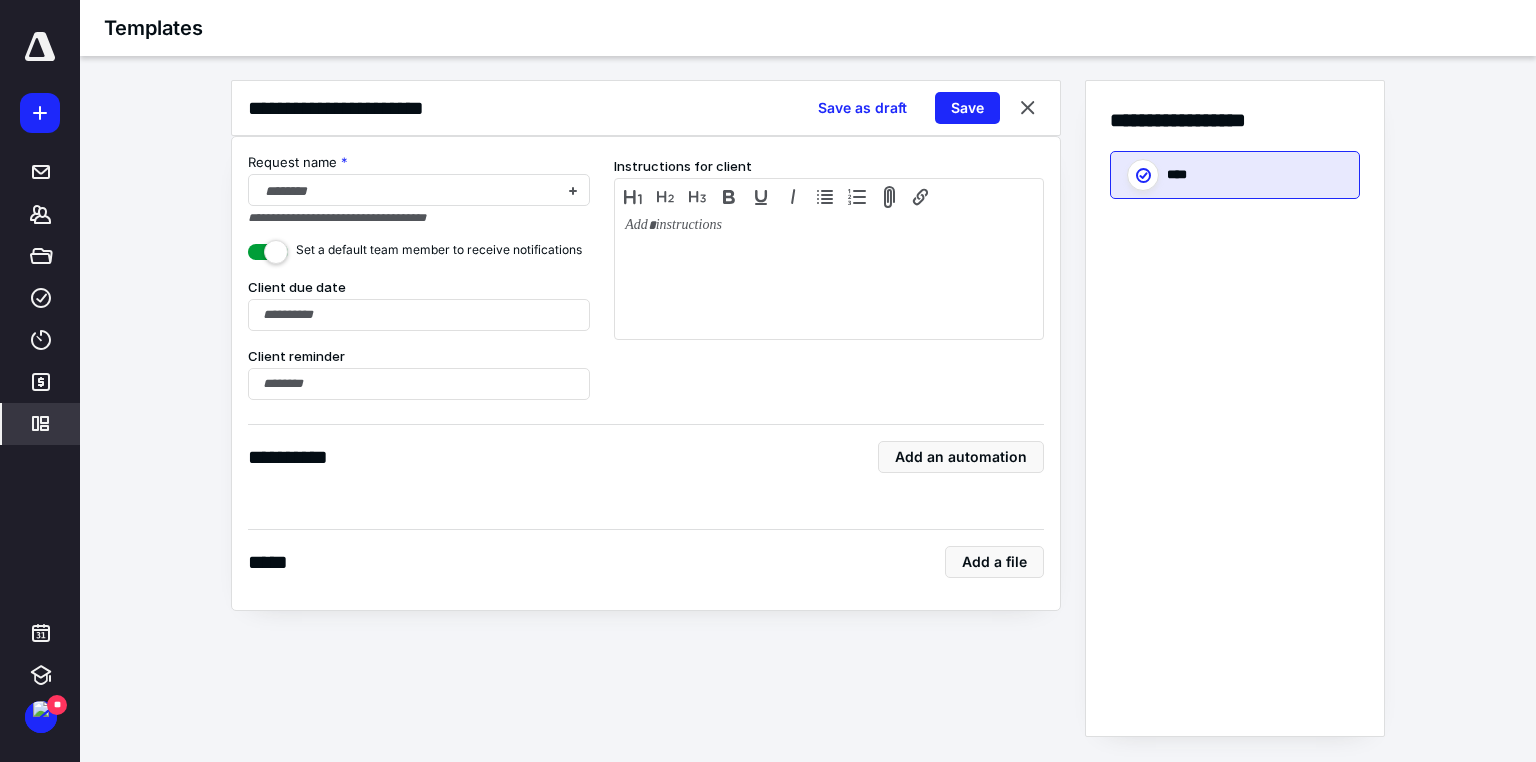 checkbox on "****" 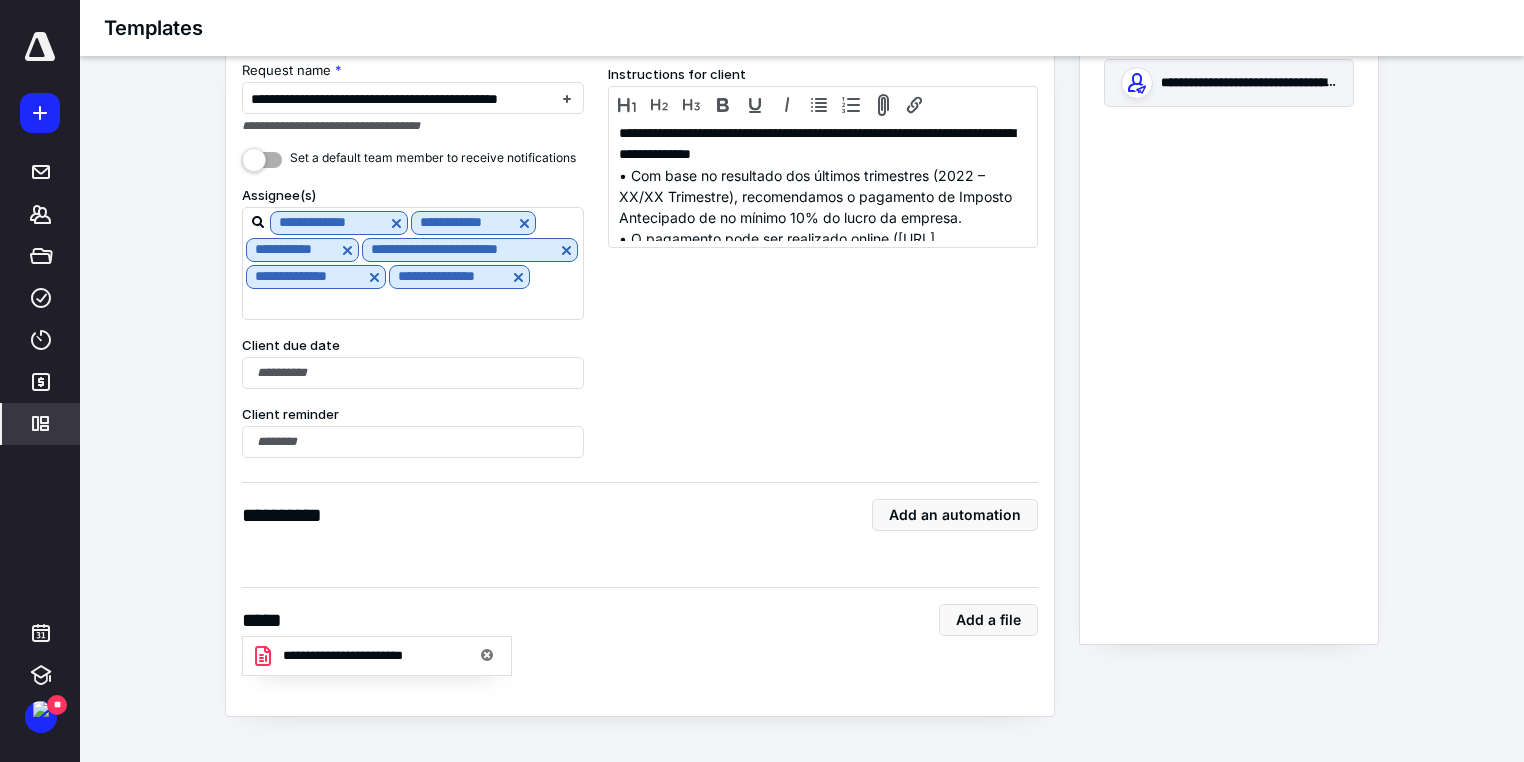 scroll, scrollTop: 0, scrollLeft: 0, axis: both 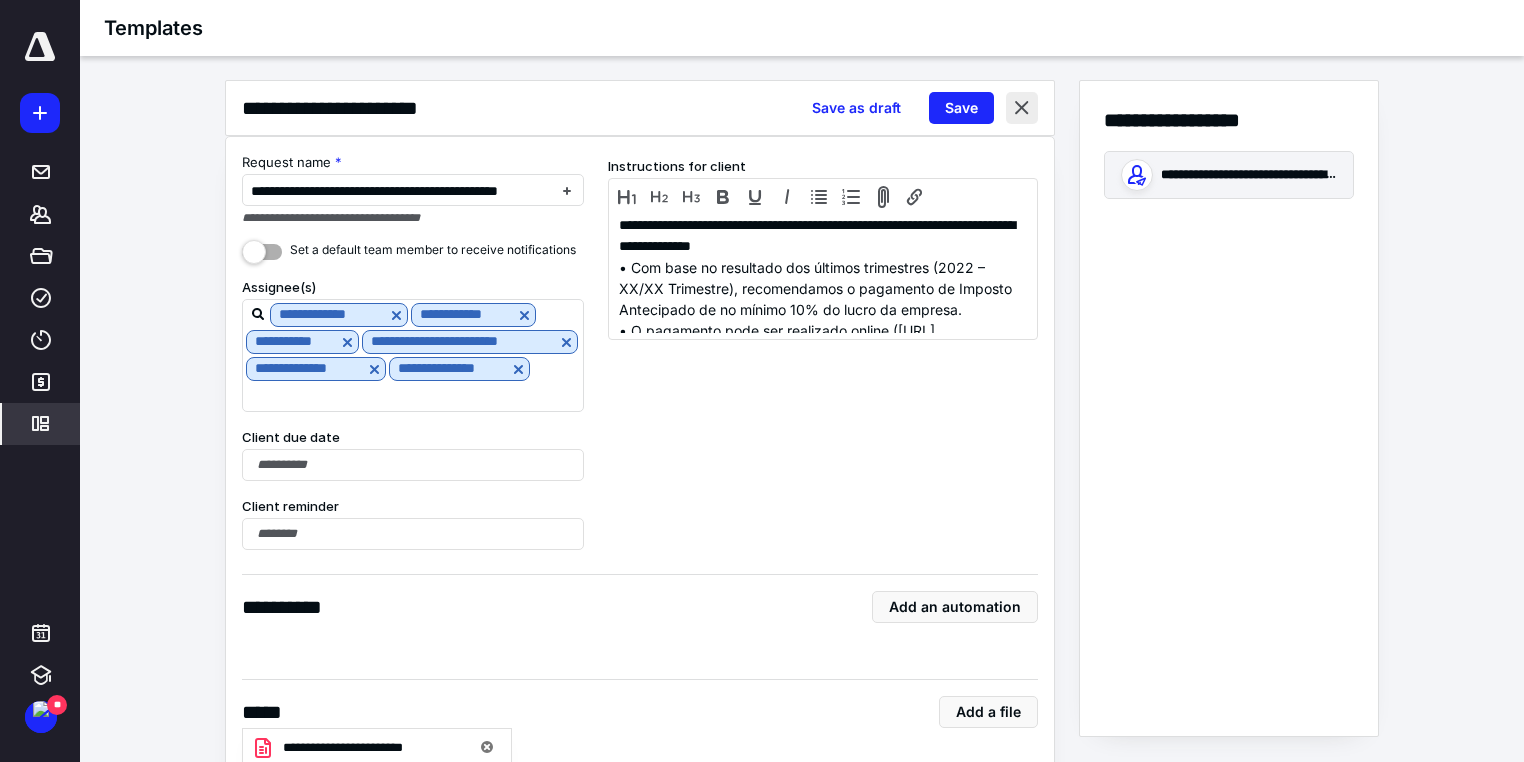 click at bounding box center [1022, 108] 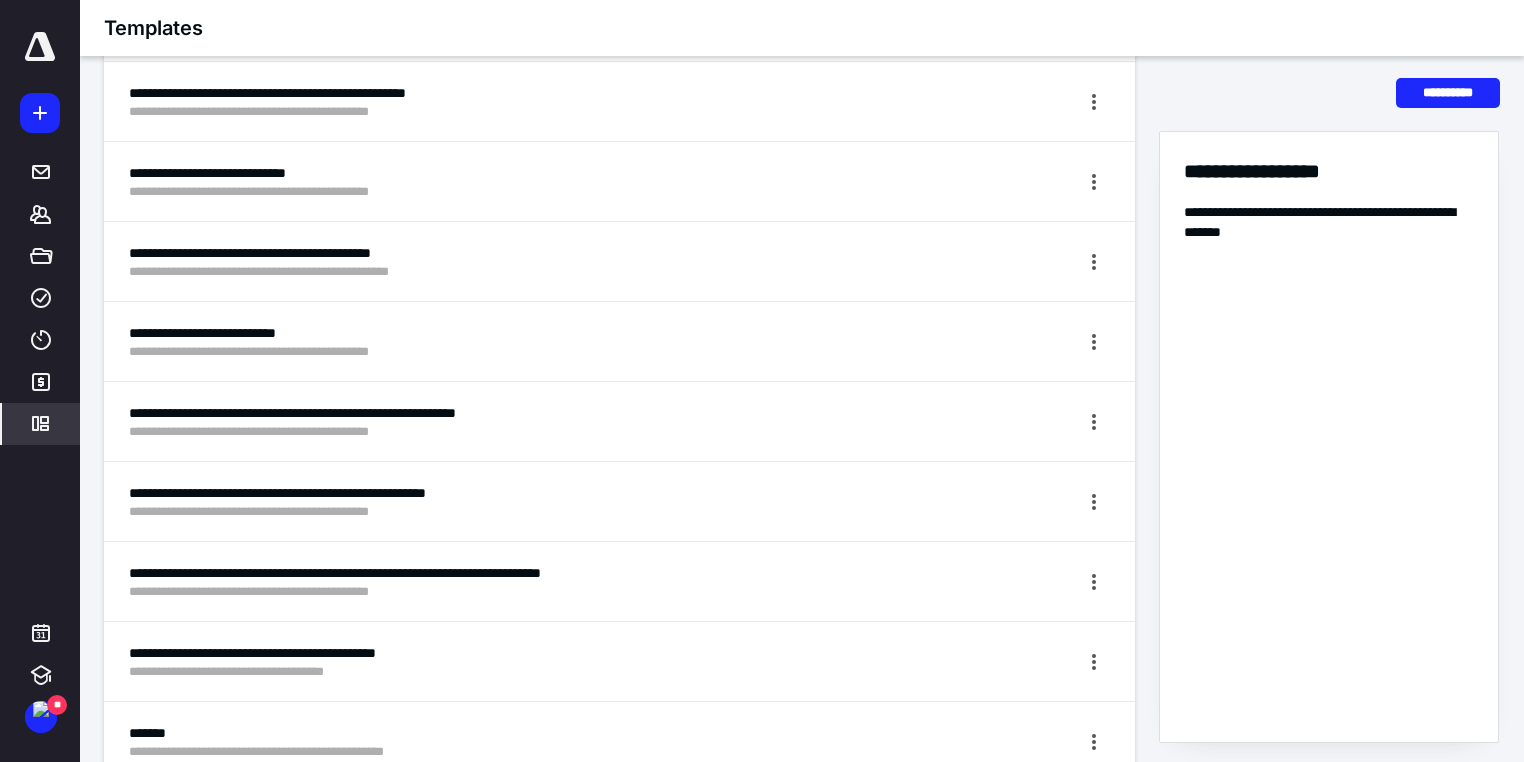 scroll, scrollTop: 2720, scrollLeft: 0, axis: vertical 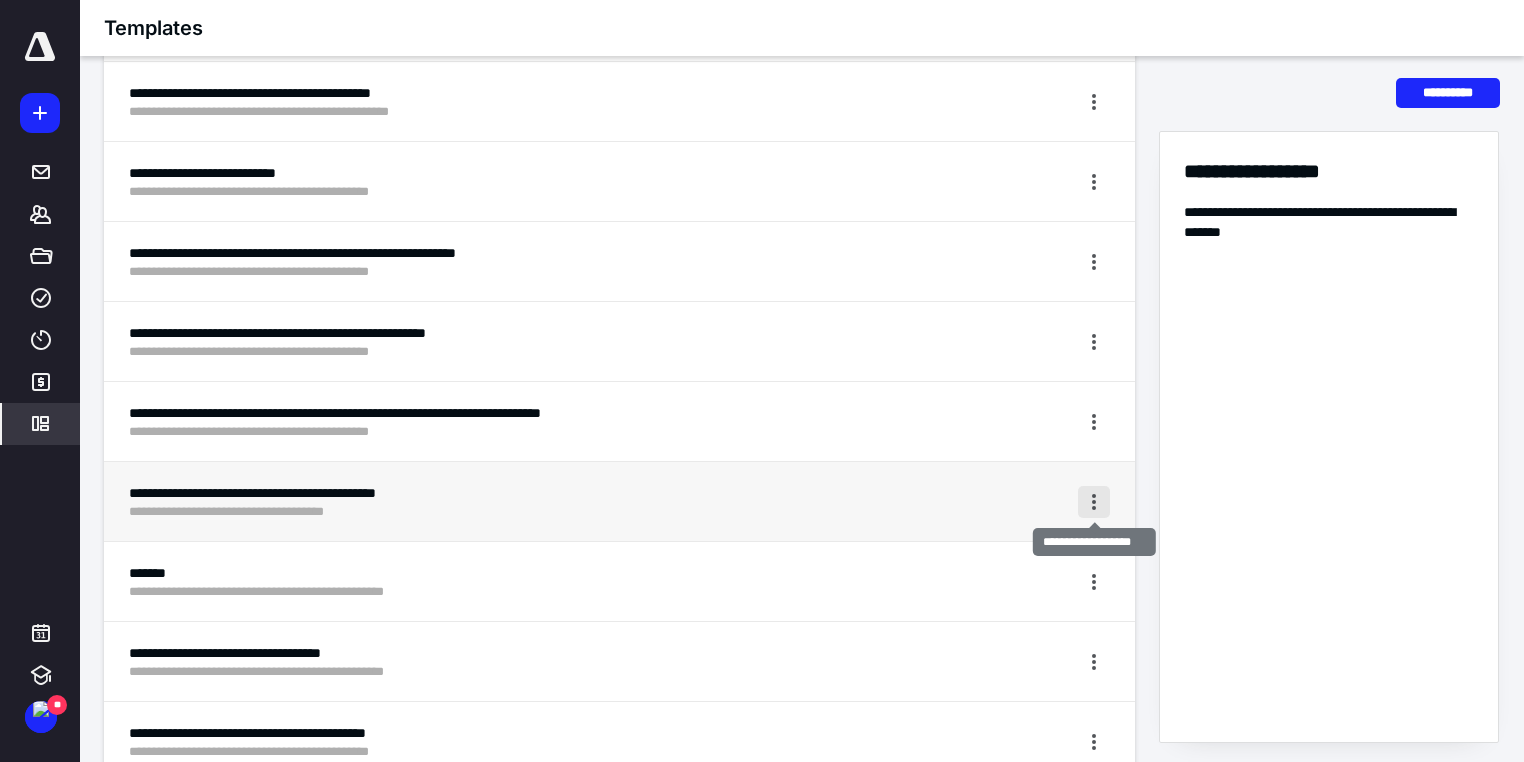 click at bounding box center (1094, 502) 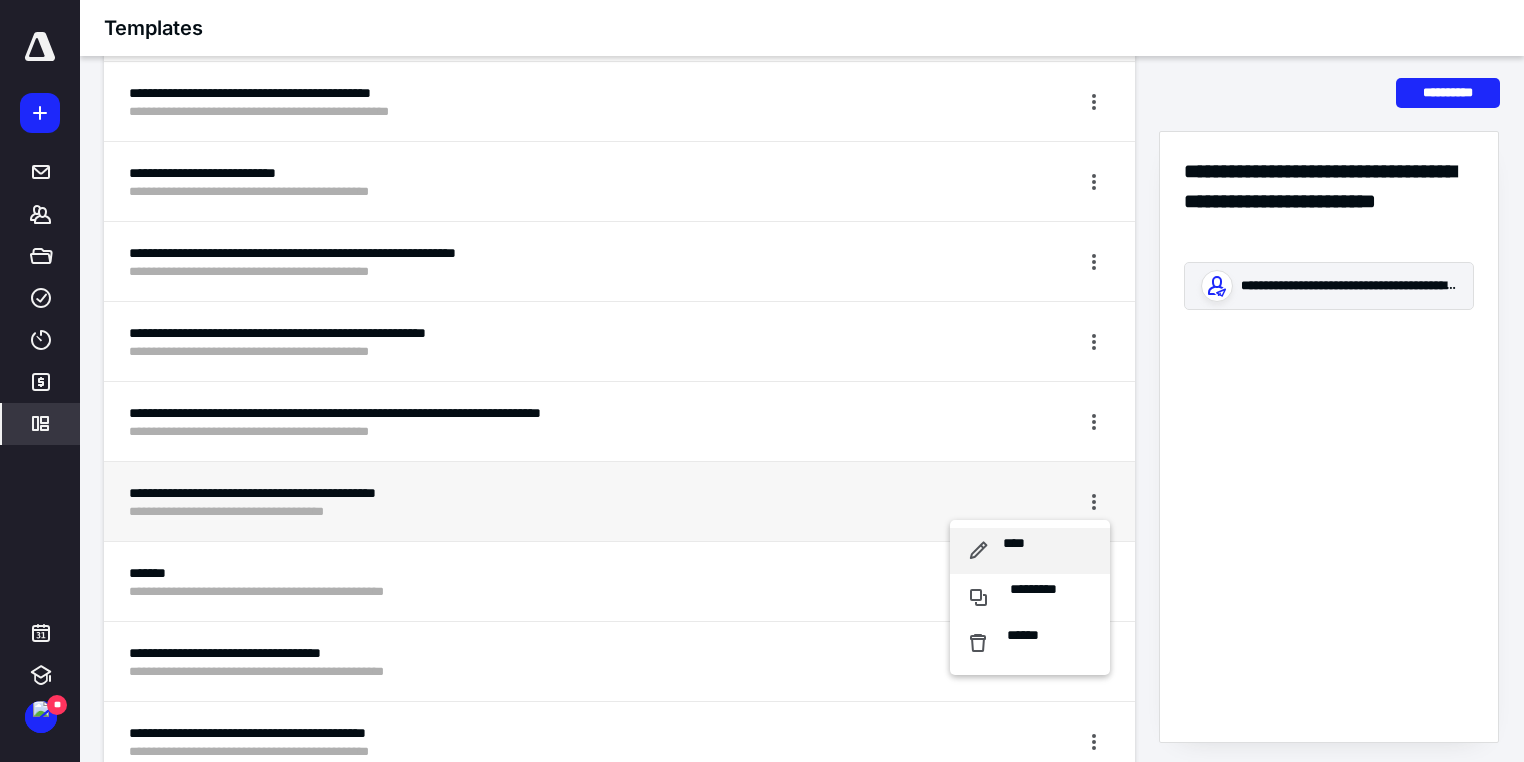 click on "****" at bounding box center [1030, 551] 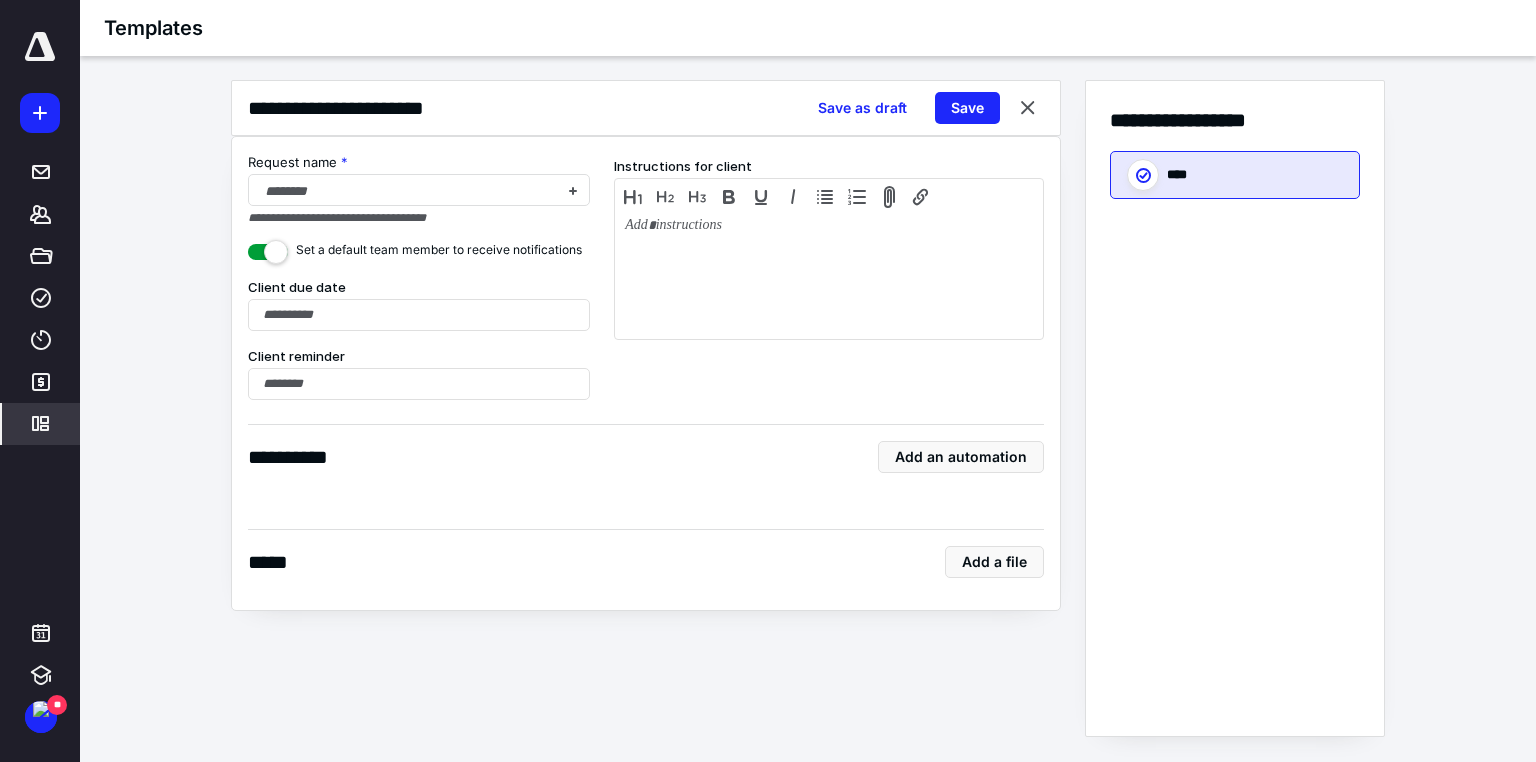 checkbox on "****" 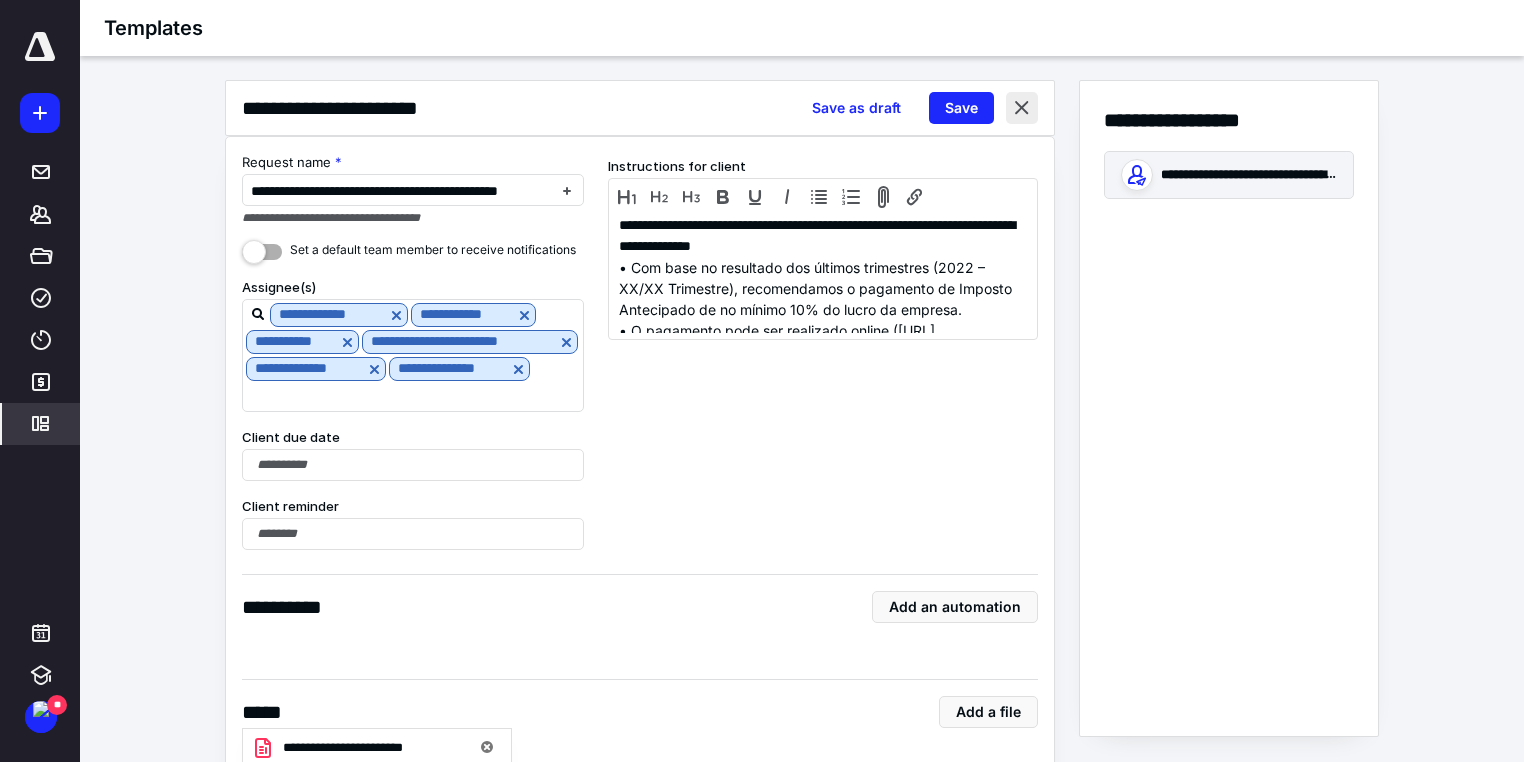 click at bounding box center (1022, 108) 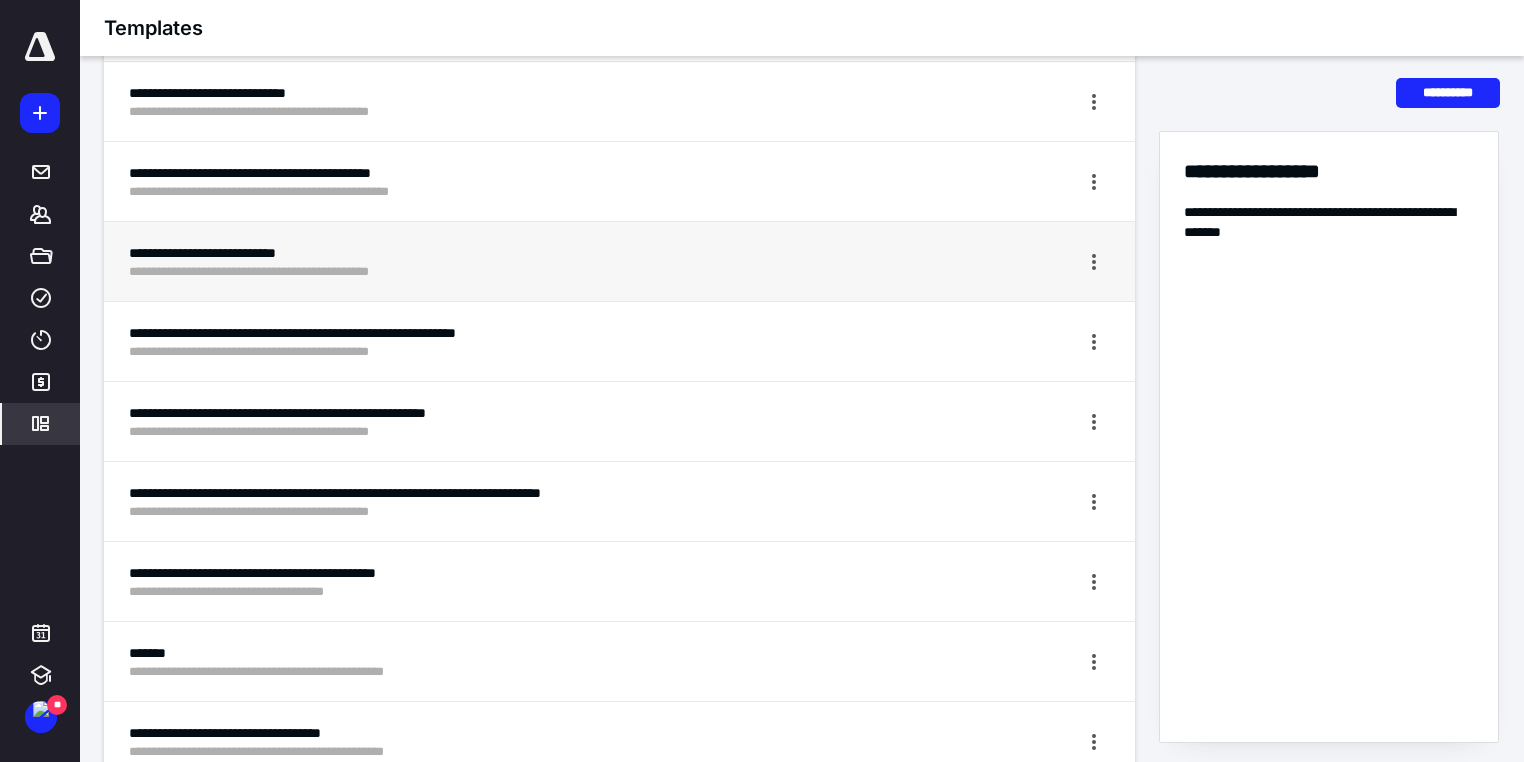scroll, scrollTop: 2720, scrollLeft: 0, axis: vertical 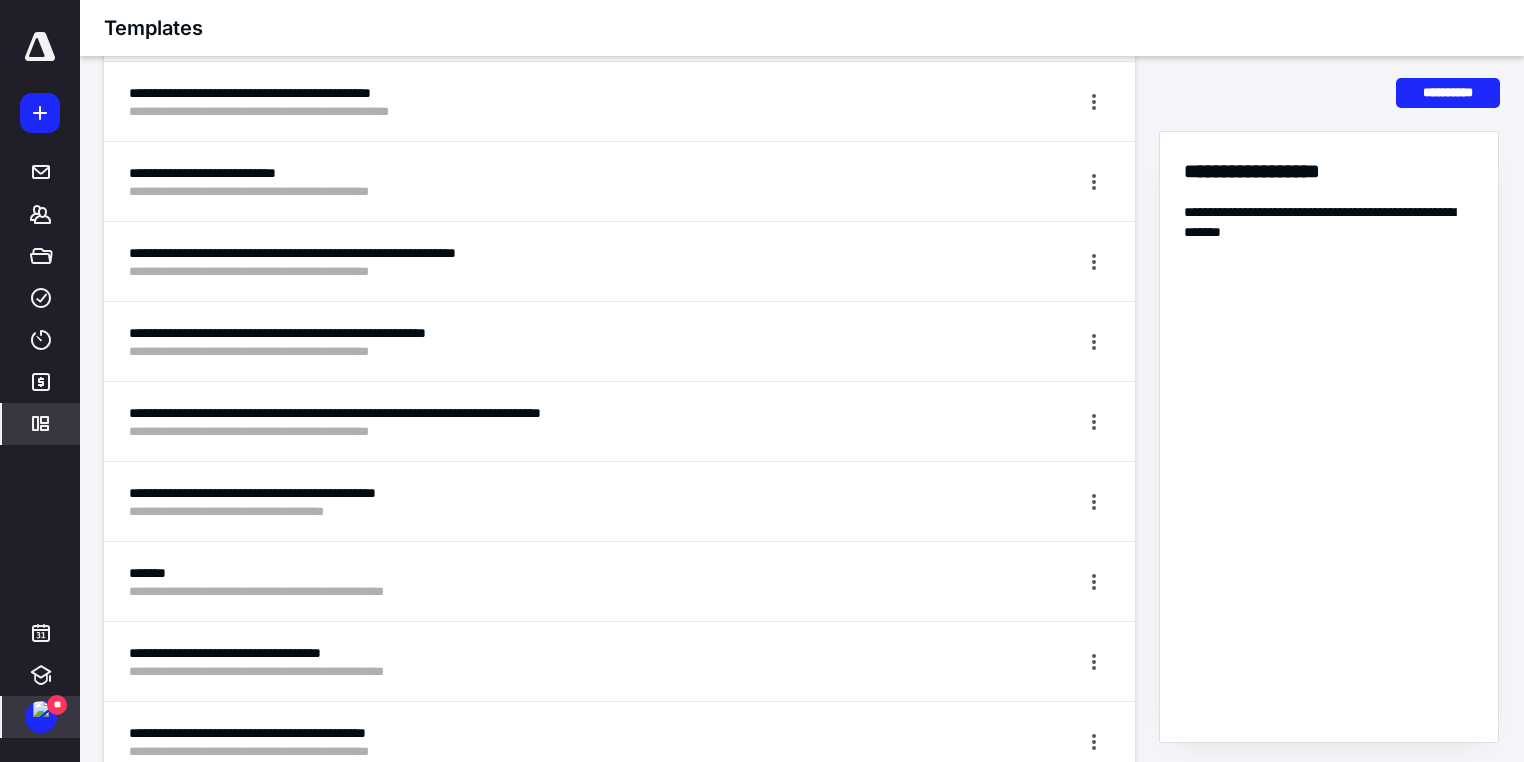 click at bounding box center (41, 709) 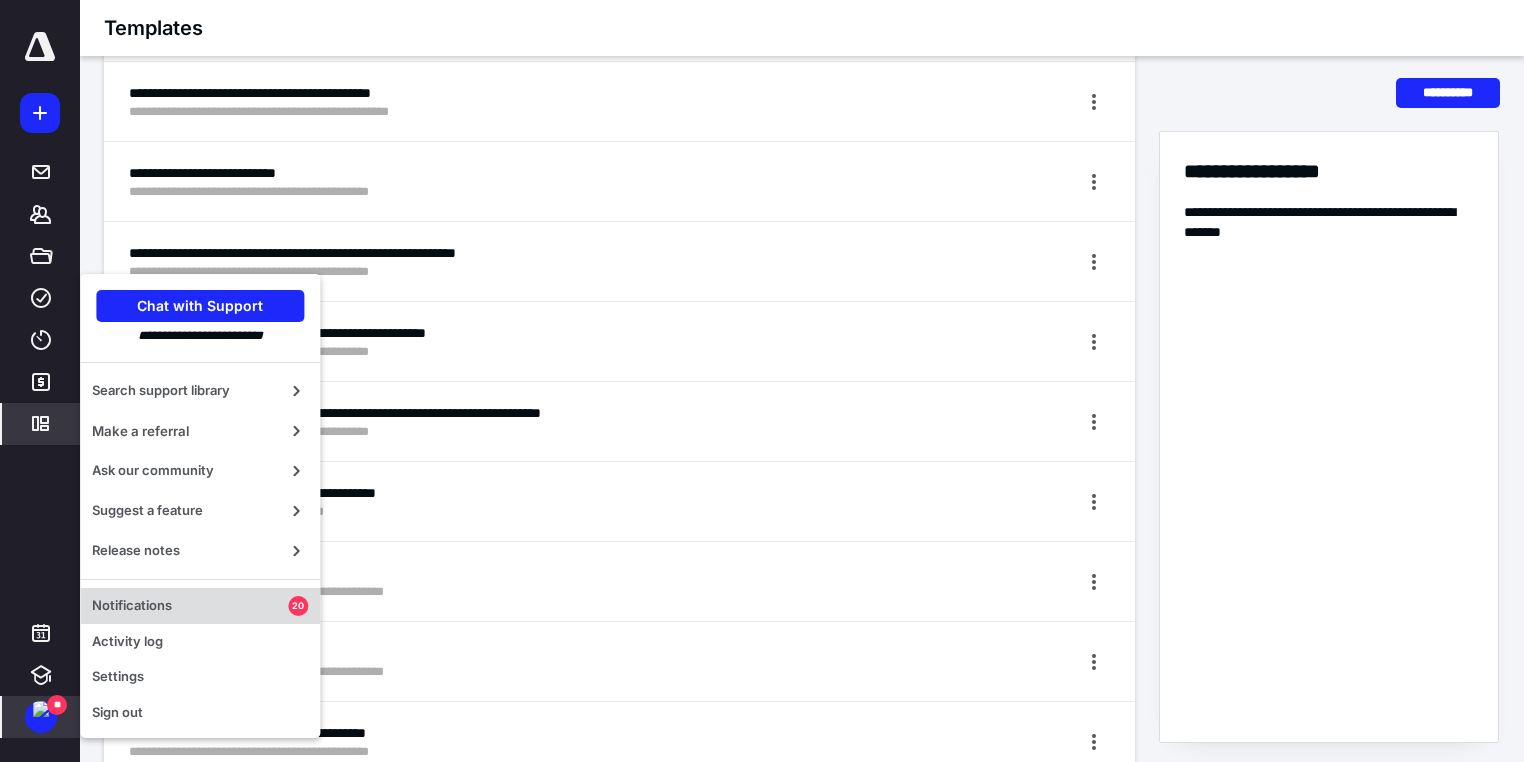 click on "Notifications" at bounding box center (190, 606) 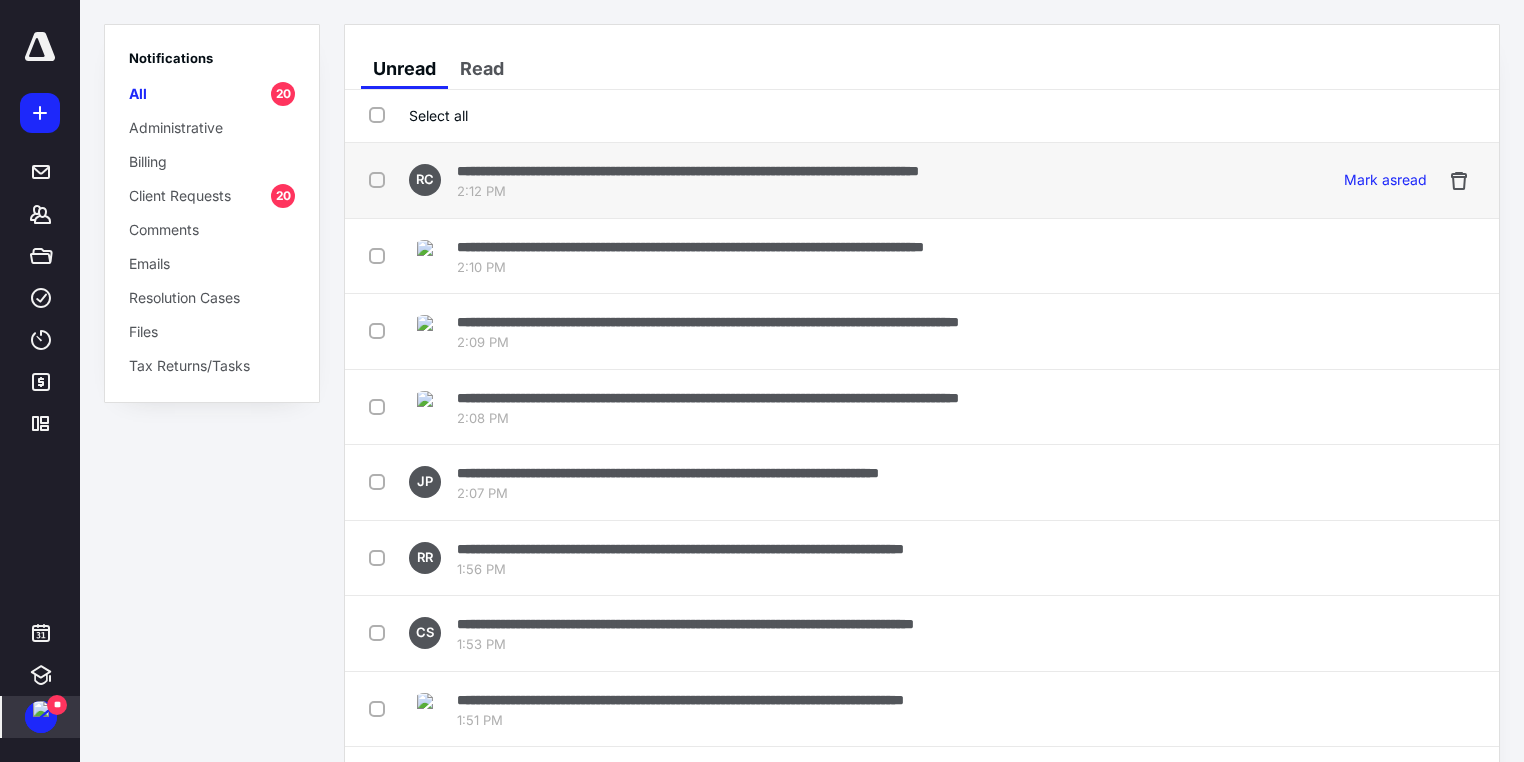 click on "**********" at bounding box center [688, 171] 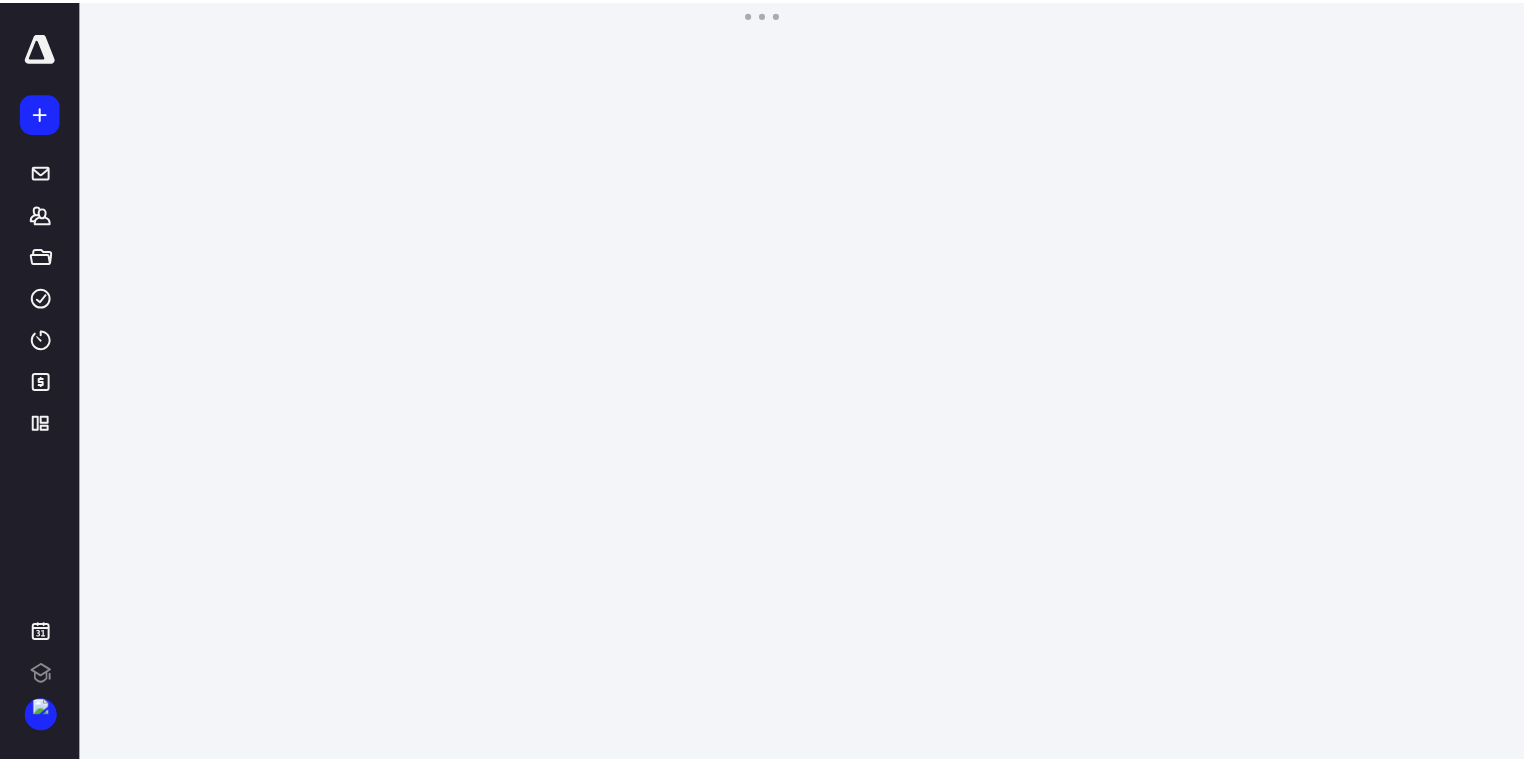 scroll, scrollTop: 0, scrollLeft: 0, axis: both 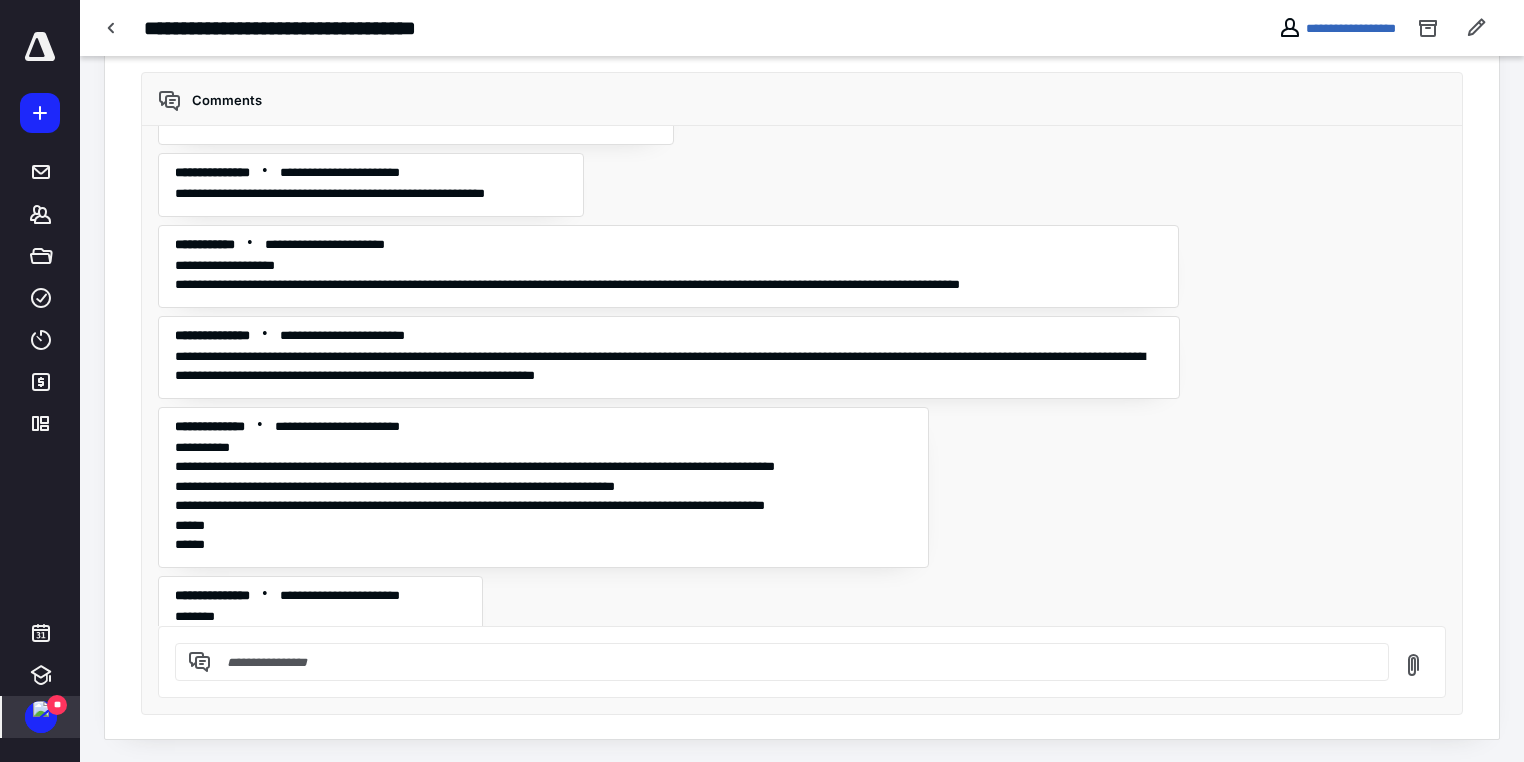 click at bounding box center [41, 709] 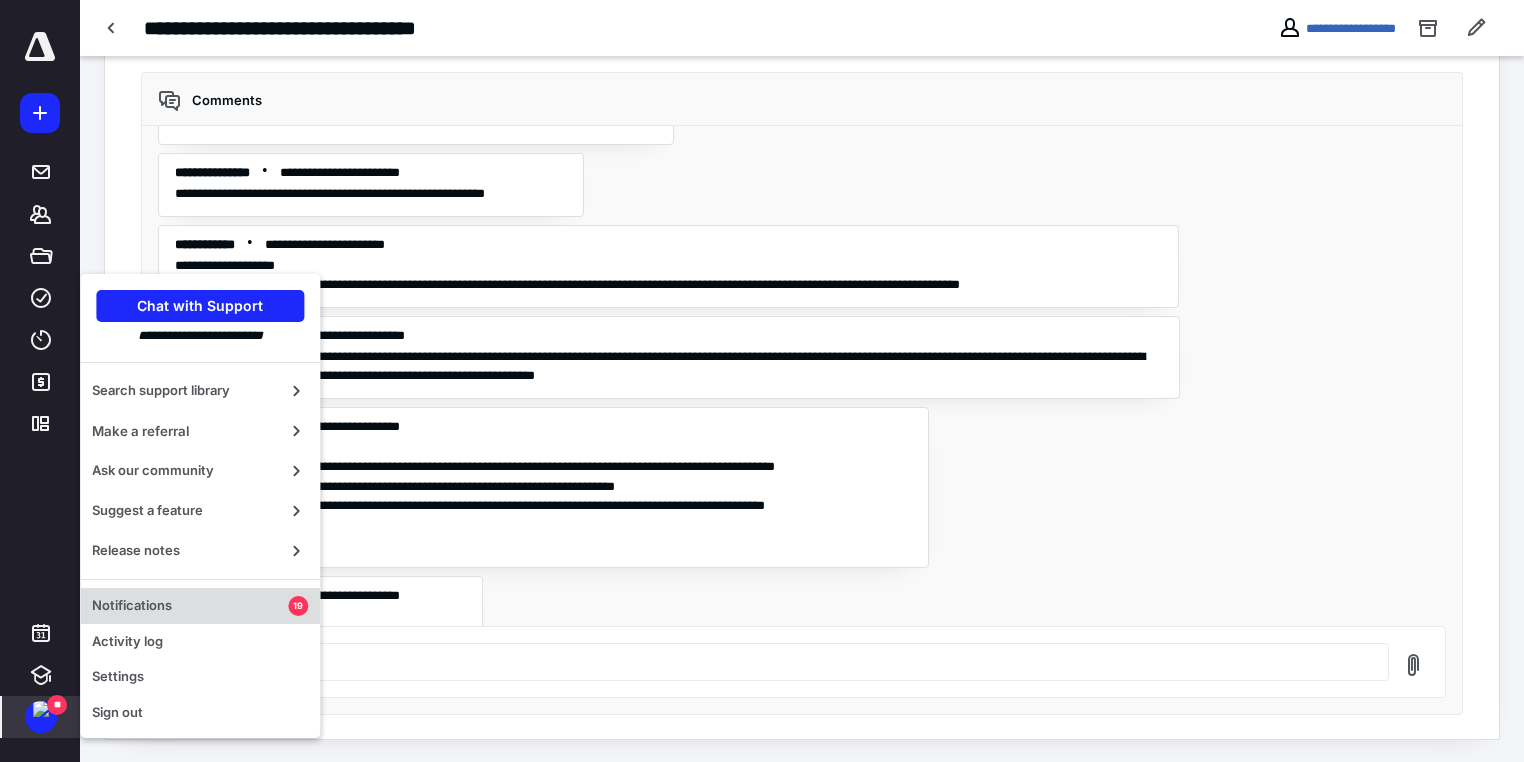 click on "Notifications" at bounding box center [190, 606] 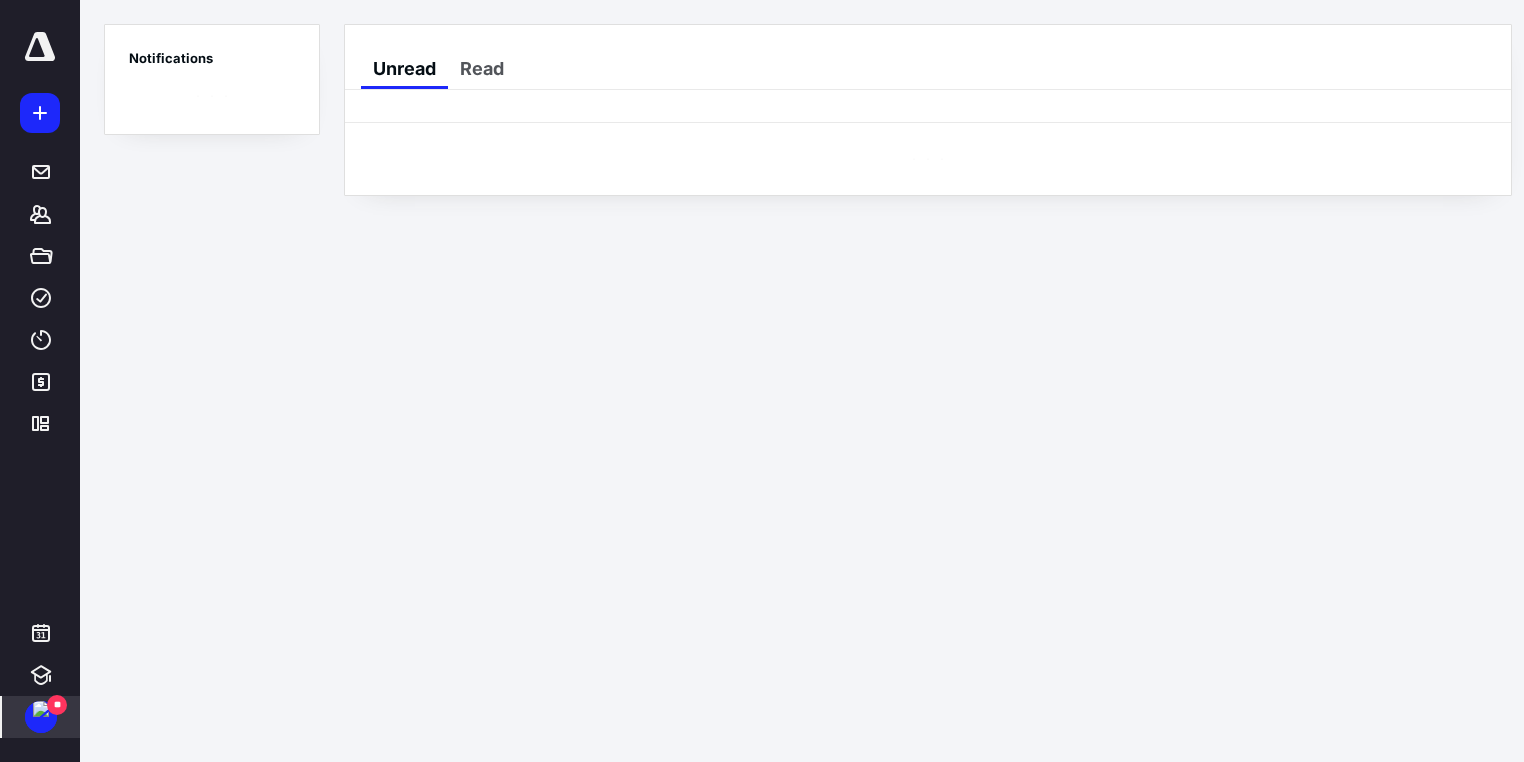 scroll, scrollTop: 0, scrollLeft: 0, axis: both 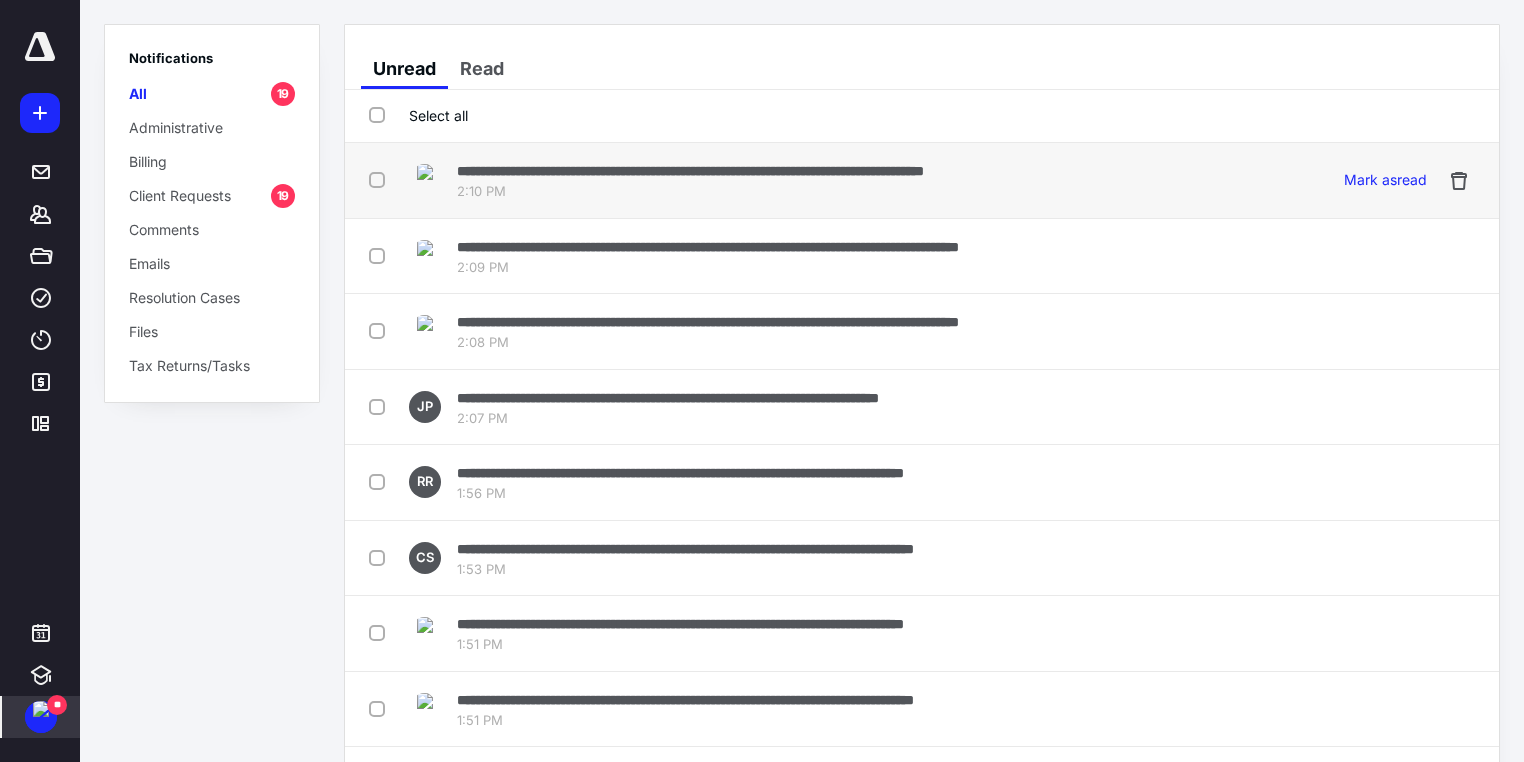 click on "**********" at bounding box center [690, 171] 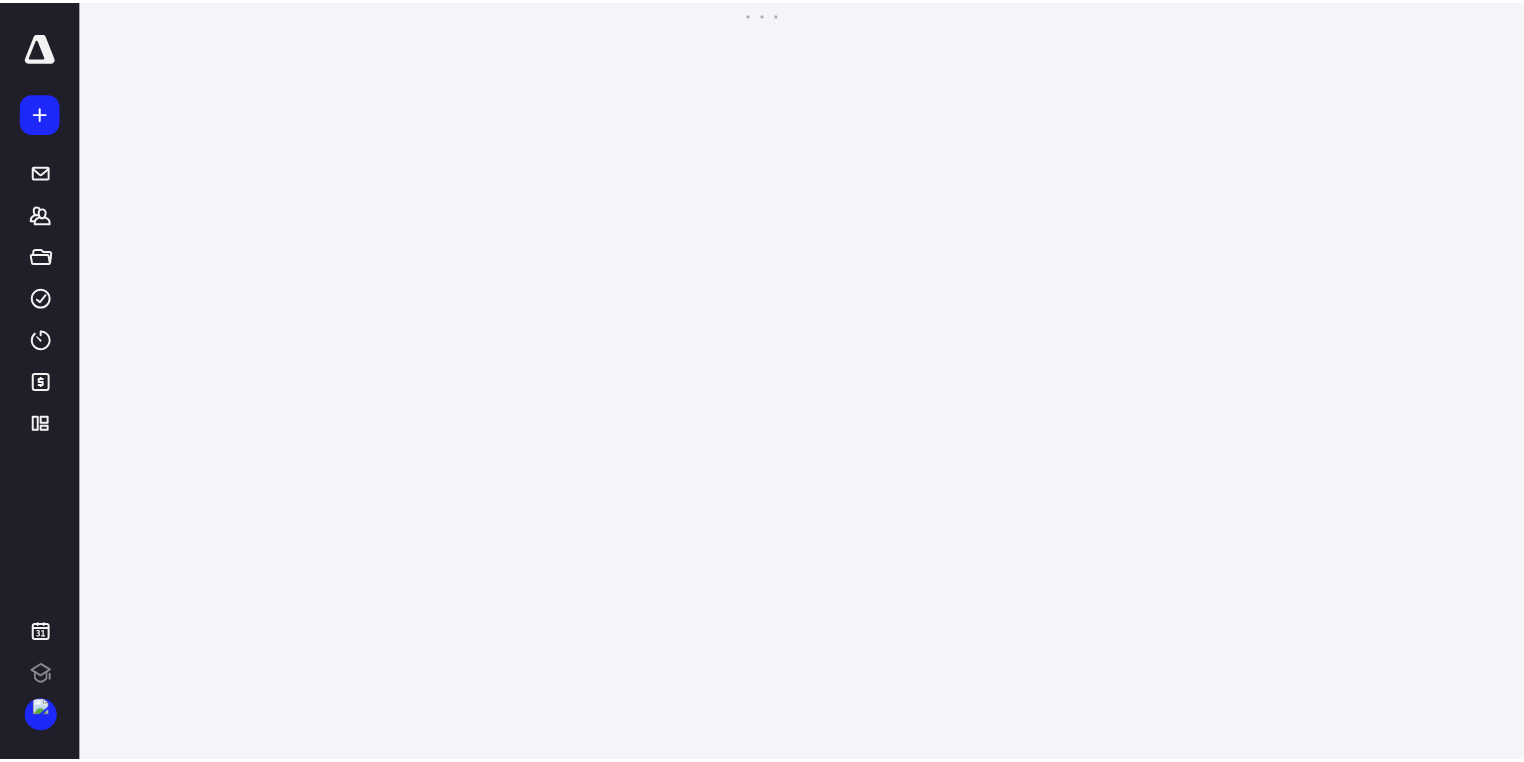 scroll, scrollTop: 0, scrollLeft: 0, axis: both 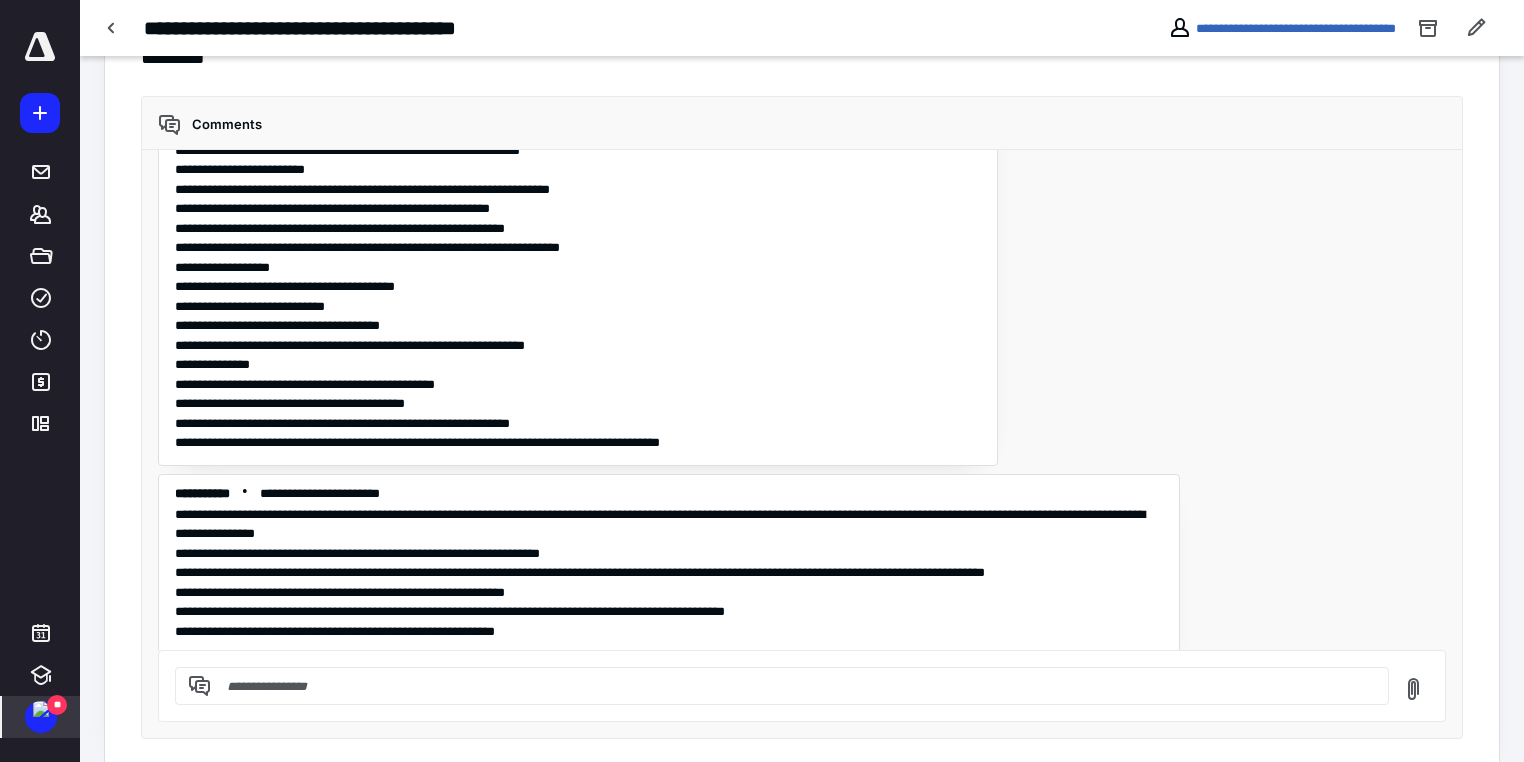 click at bounding box center (41, 709) 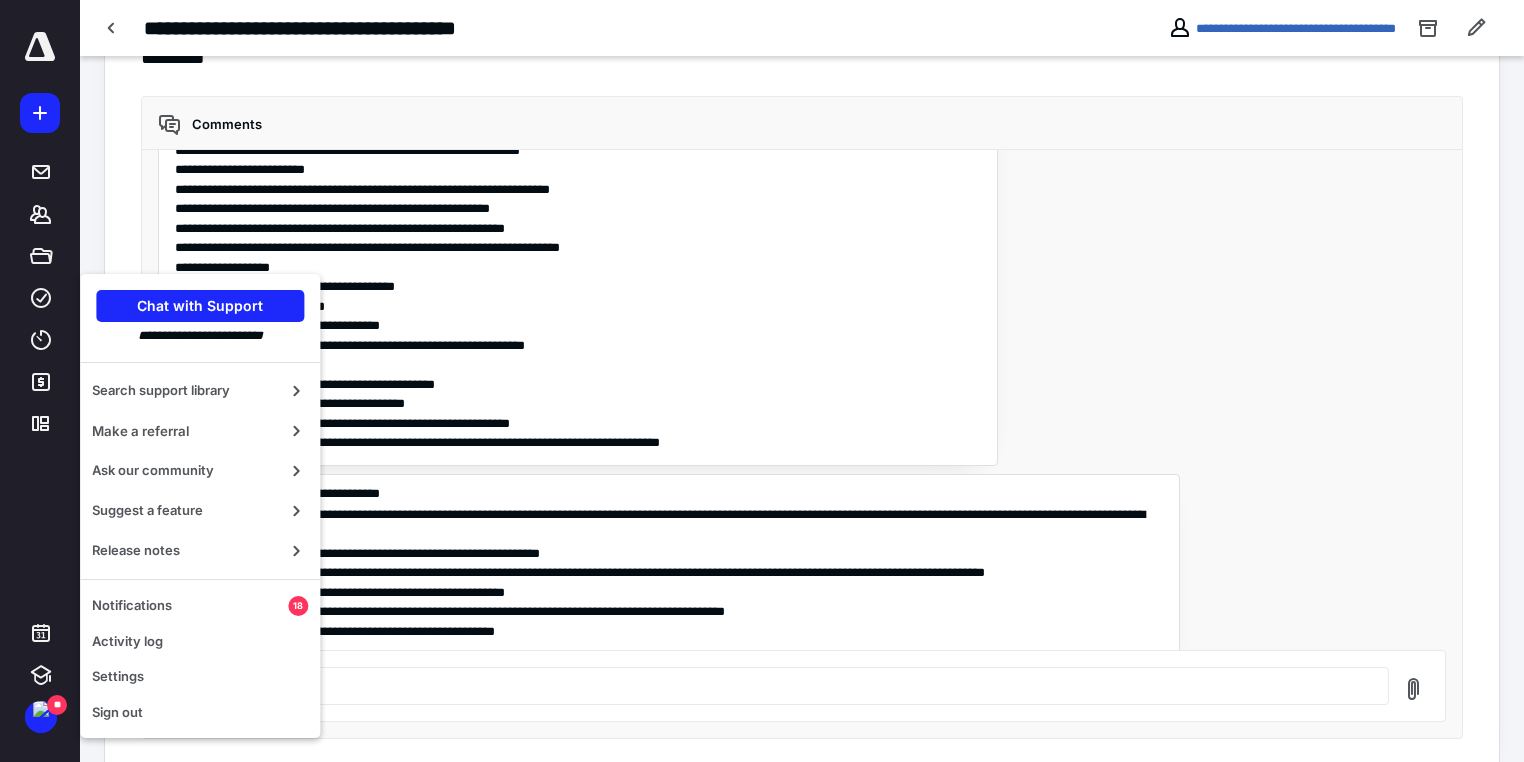 click on "**********" at bounding box center [802, 400] 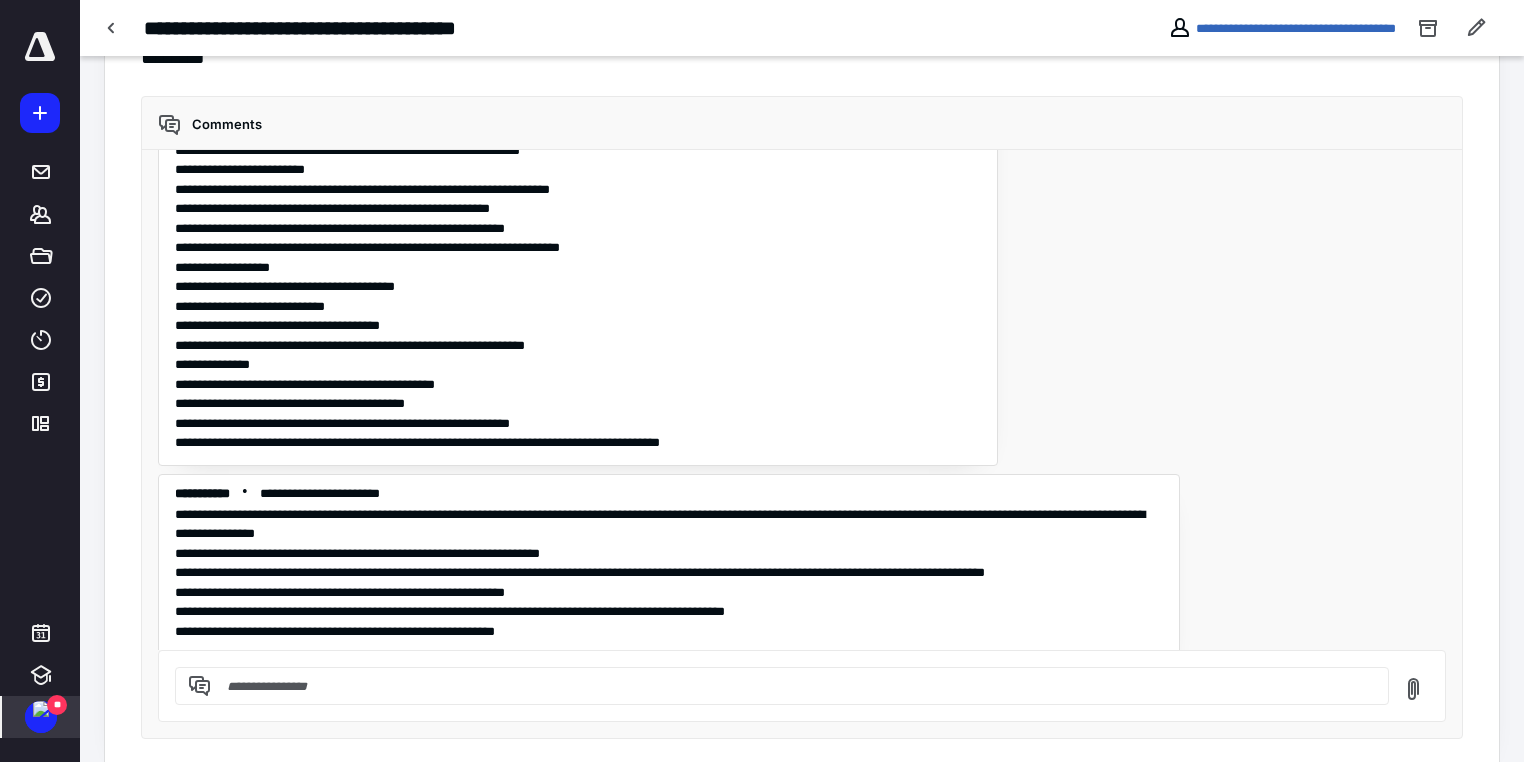 click at bounding box center [41, 709] 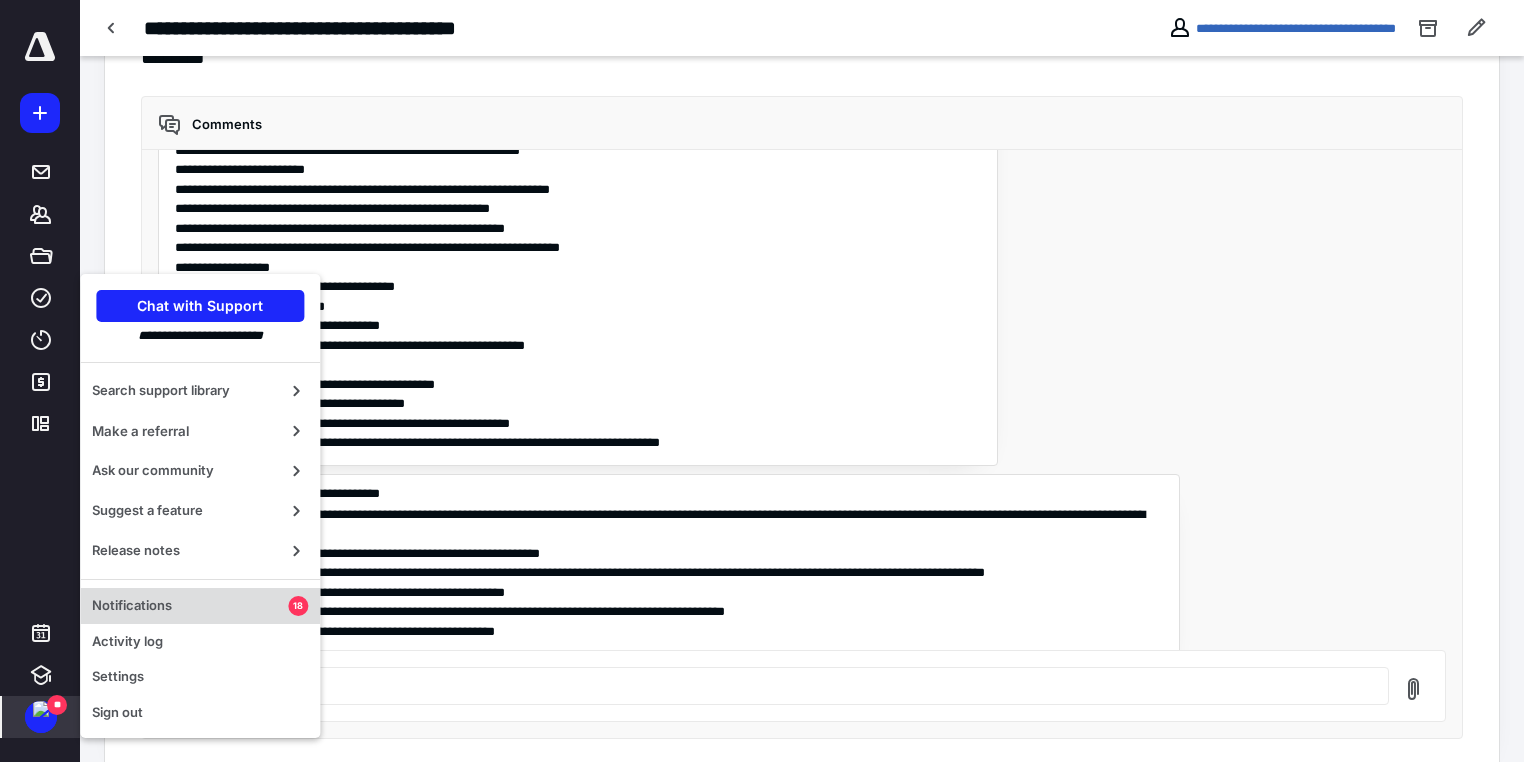 click on "Notifications" at bounding box center [190, 606] 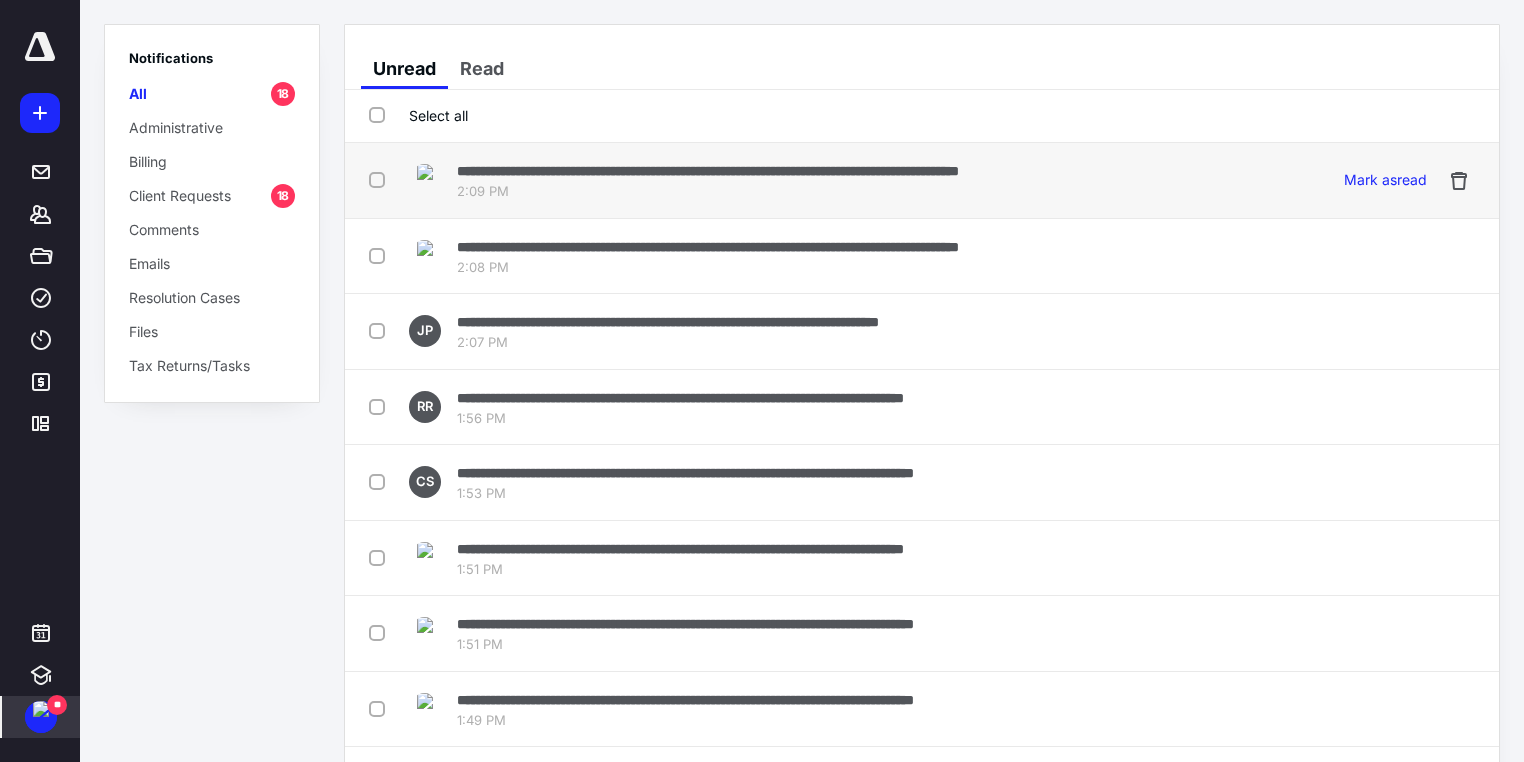 click on "**********" at bounding box center (708, 171) 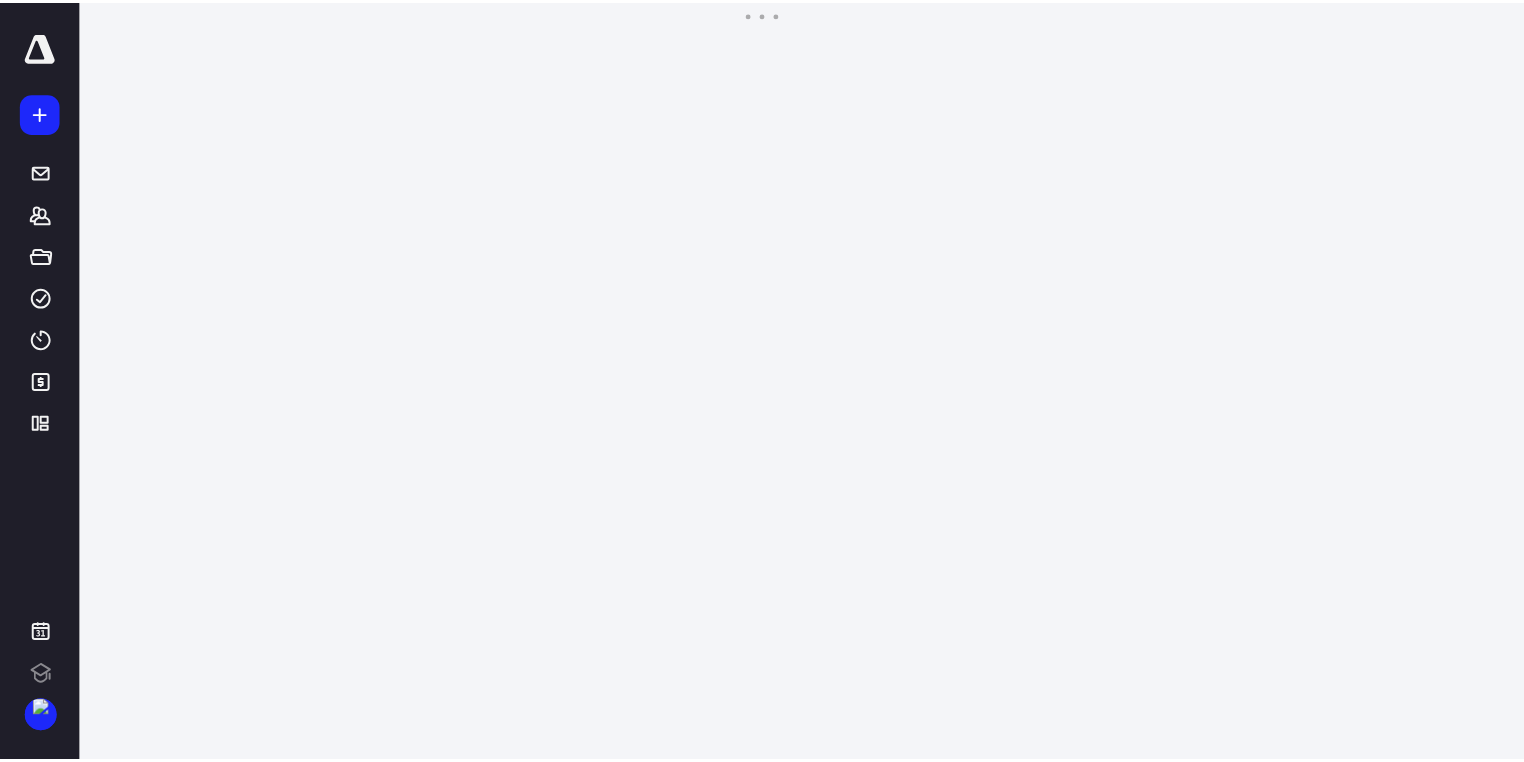 scroll, scrollTop: 0, scrollLeft: 0, axis: both 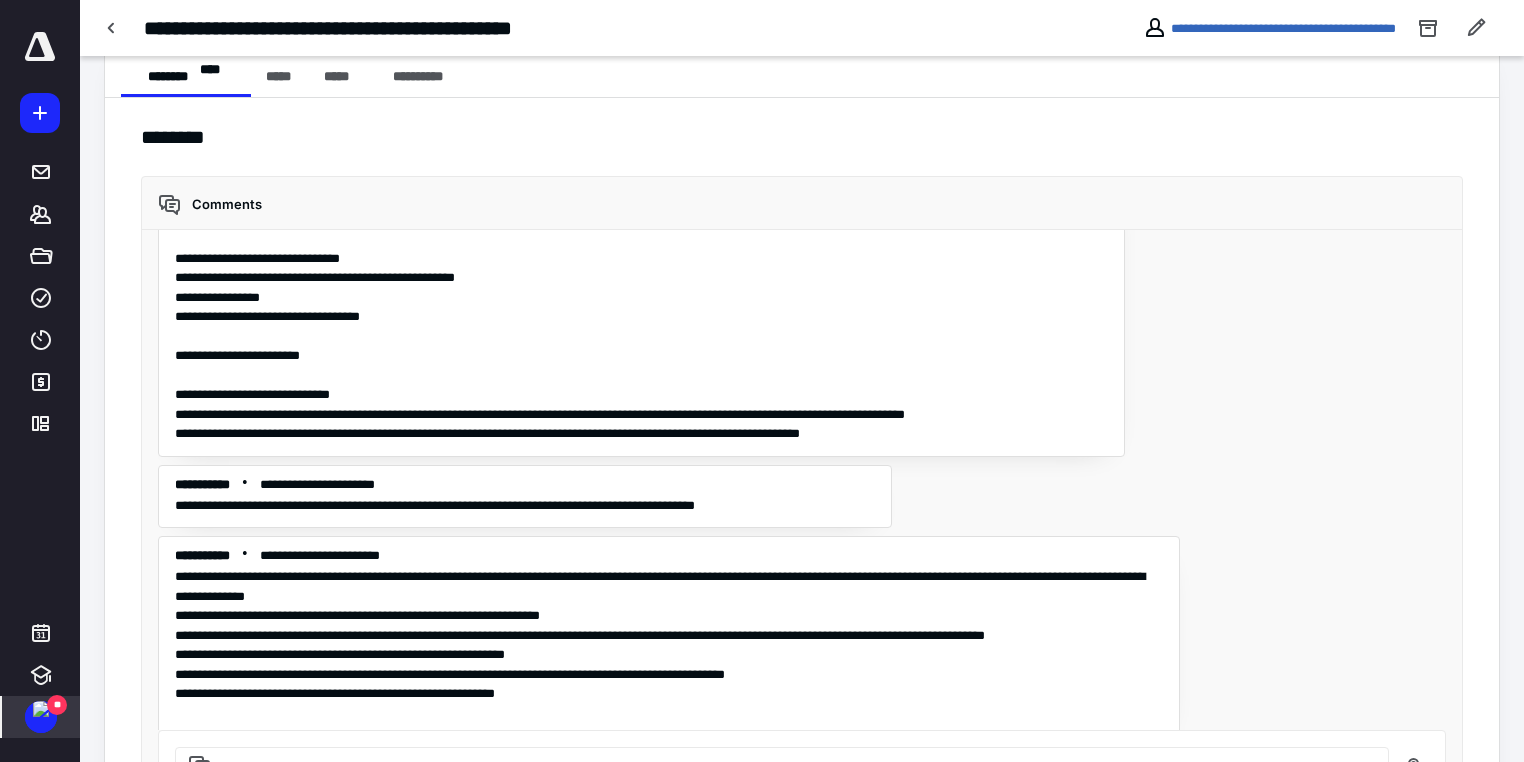 click on "**" at bounding box center [57, 705] 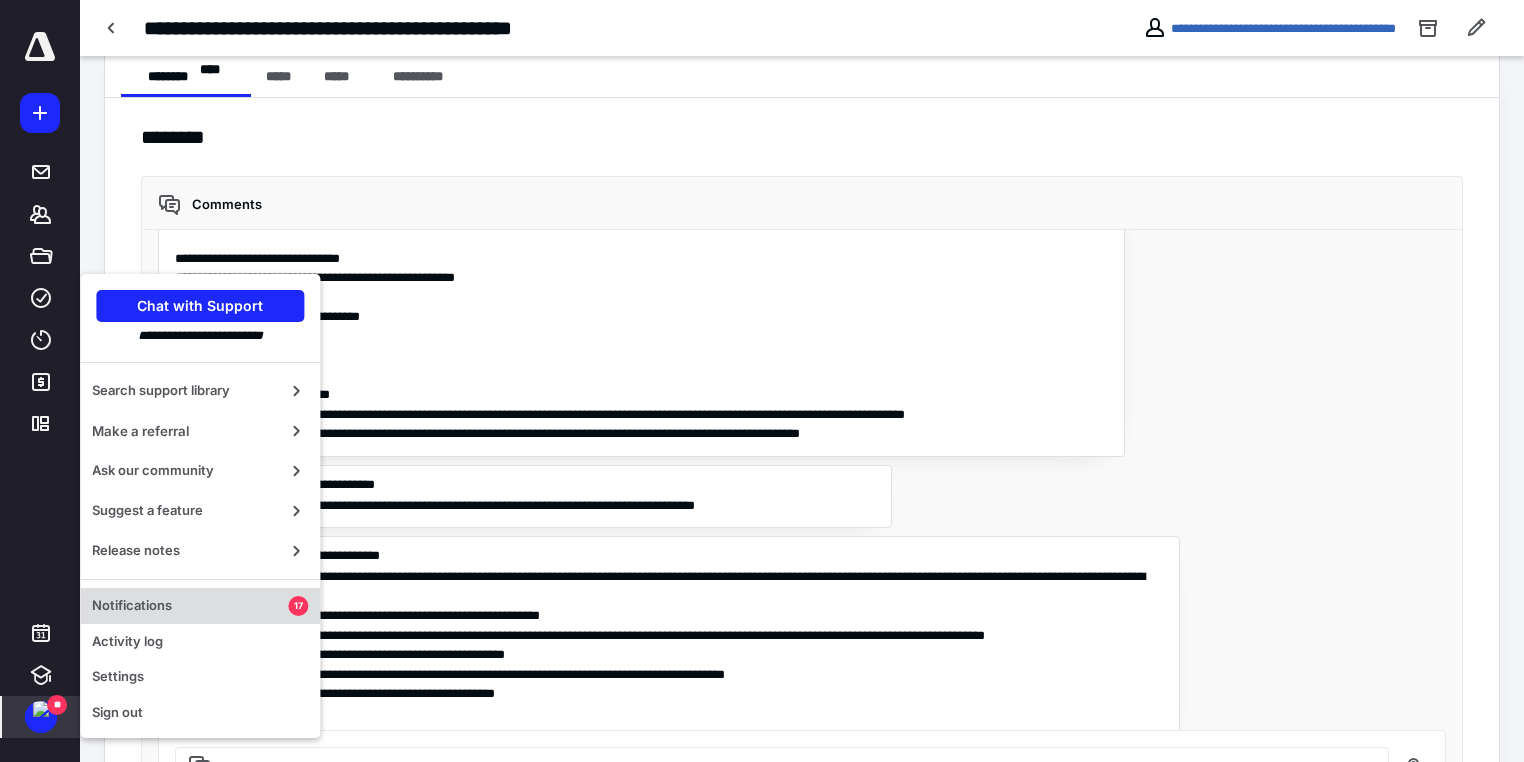 click on "Notifications" at bounding box center (190, 606) 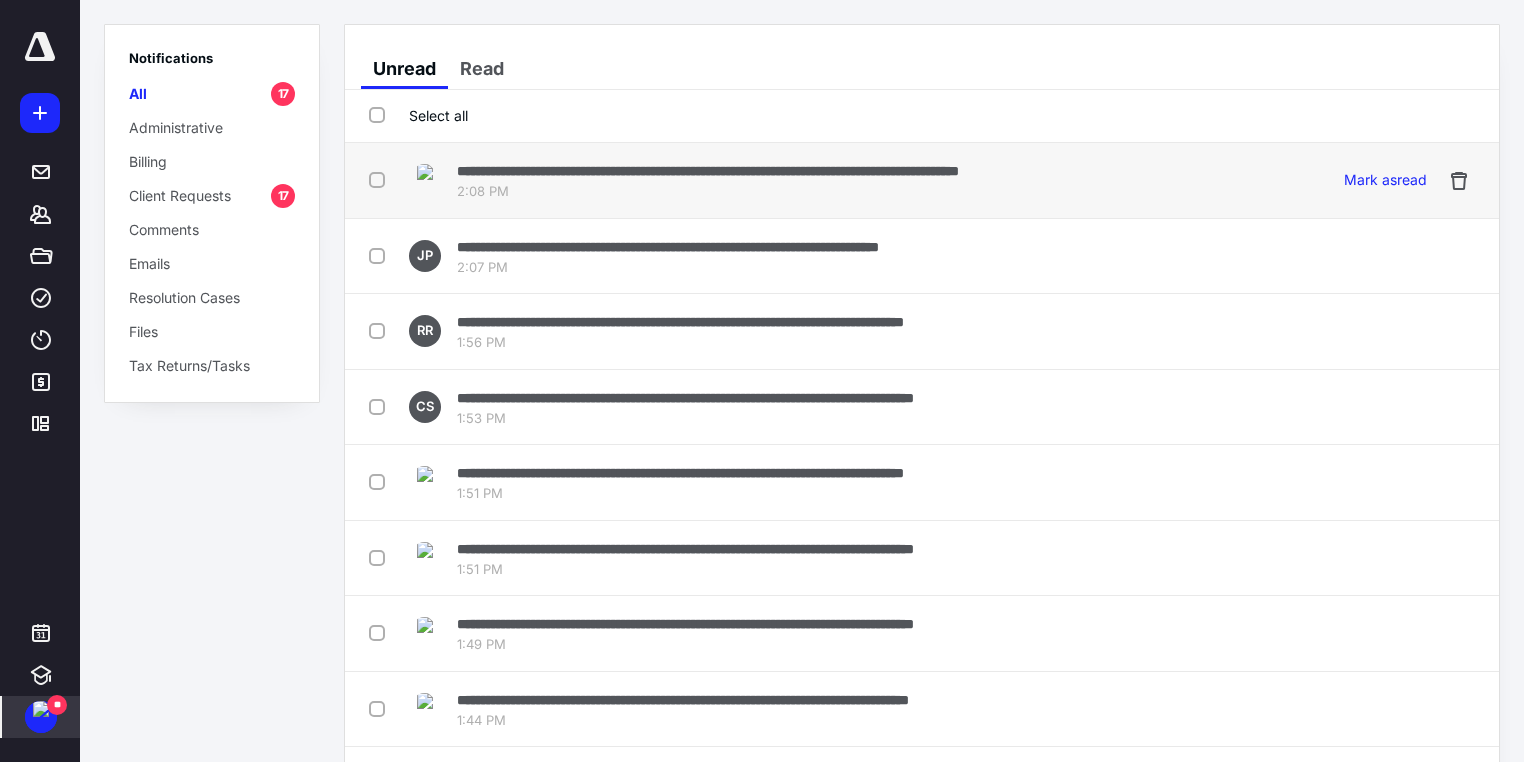 click on "**********" at bounding box center [708, 171] 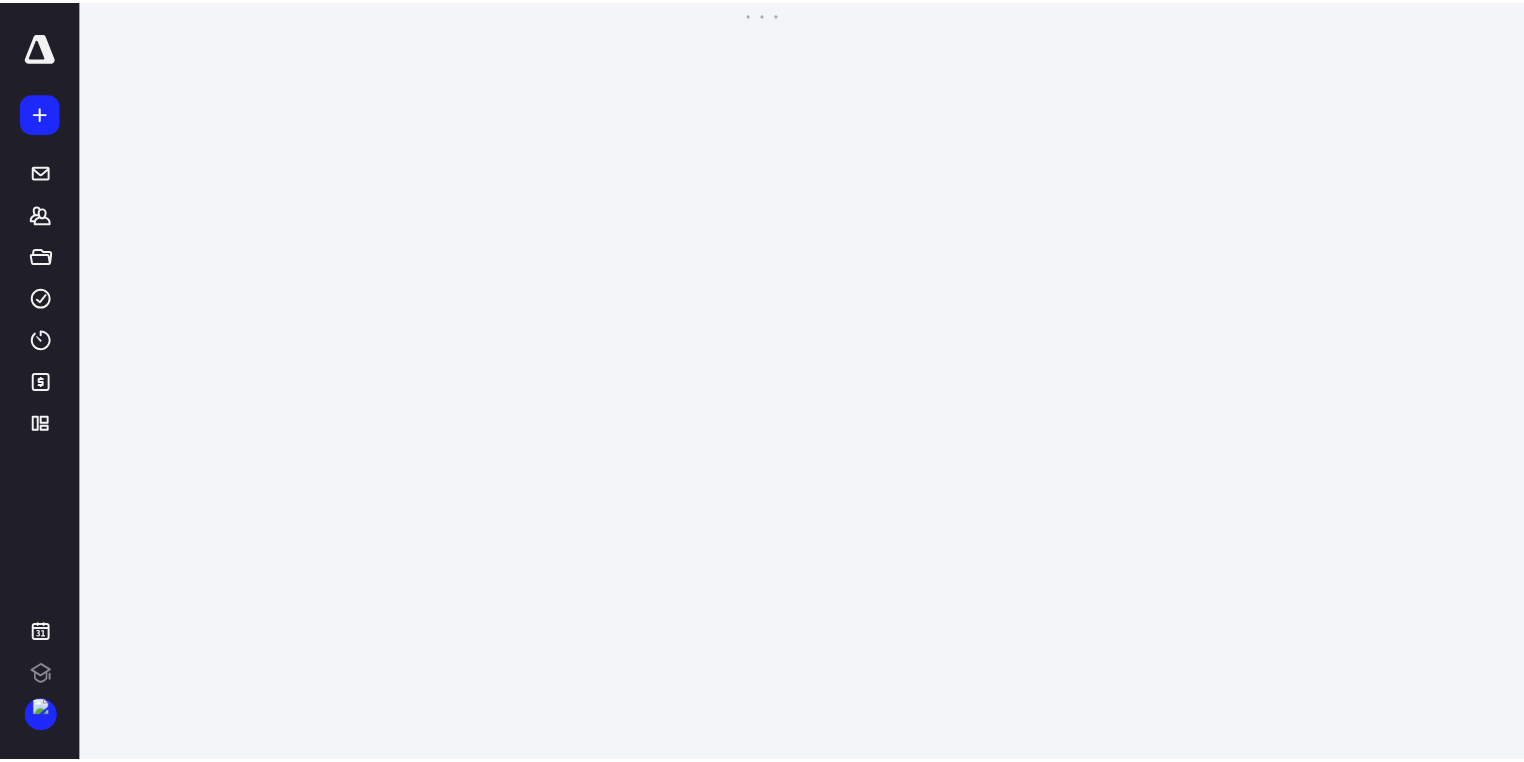 scroll, scrollTop: 0, scrollLeft: 0, axis: both 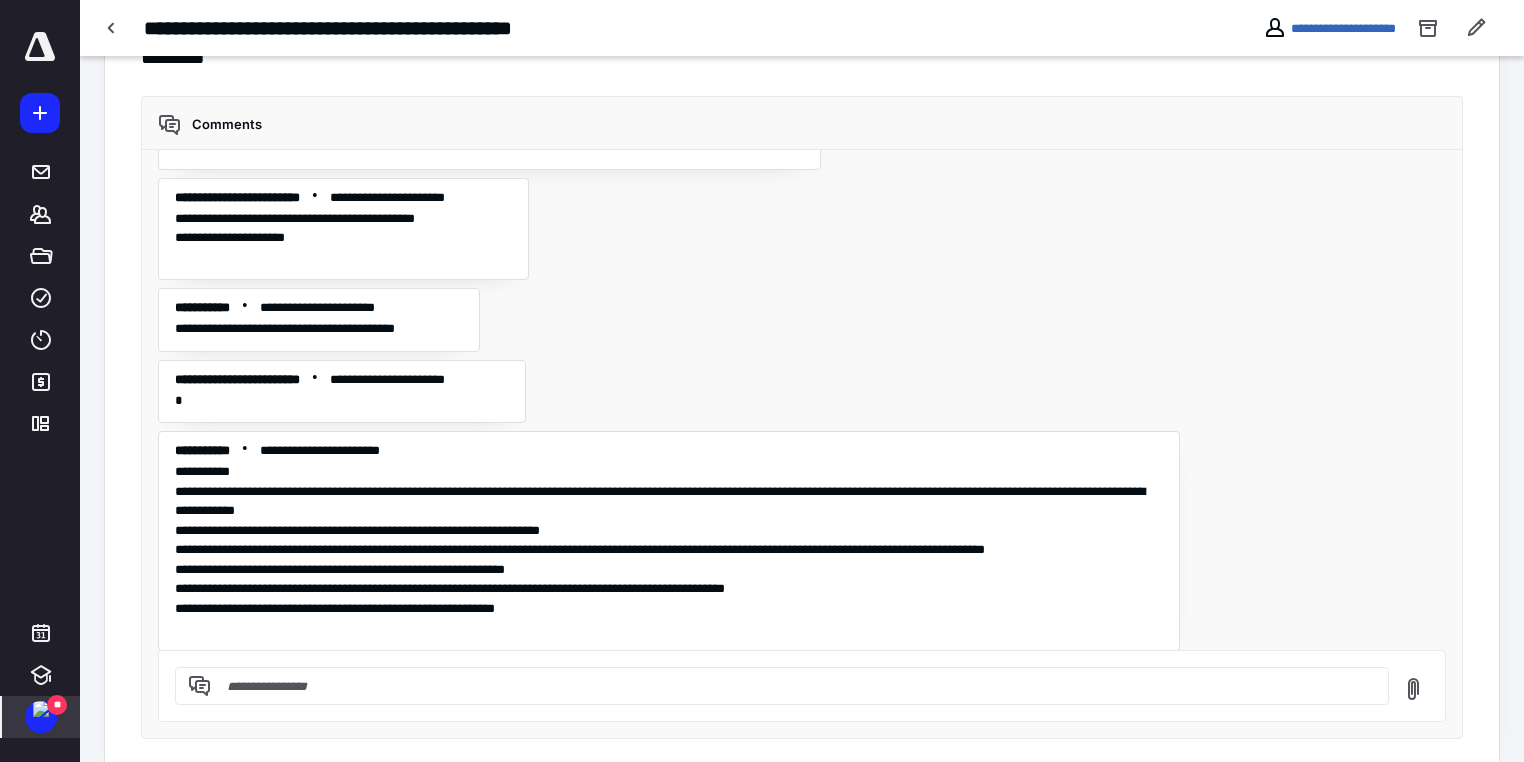 click at bounding box center (41, 709) 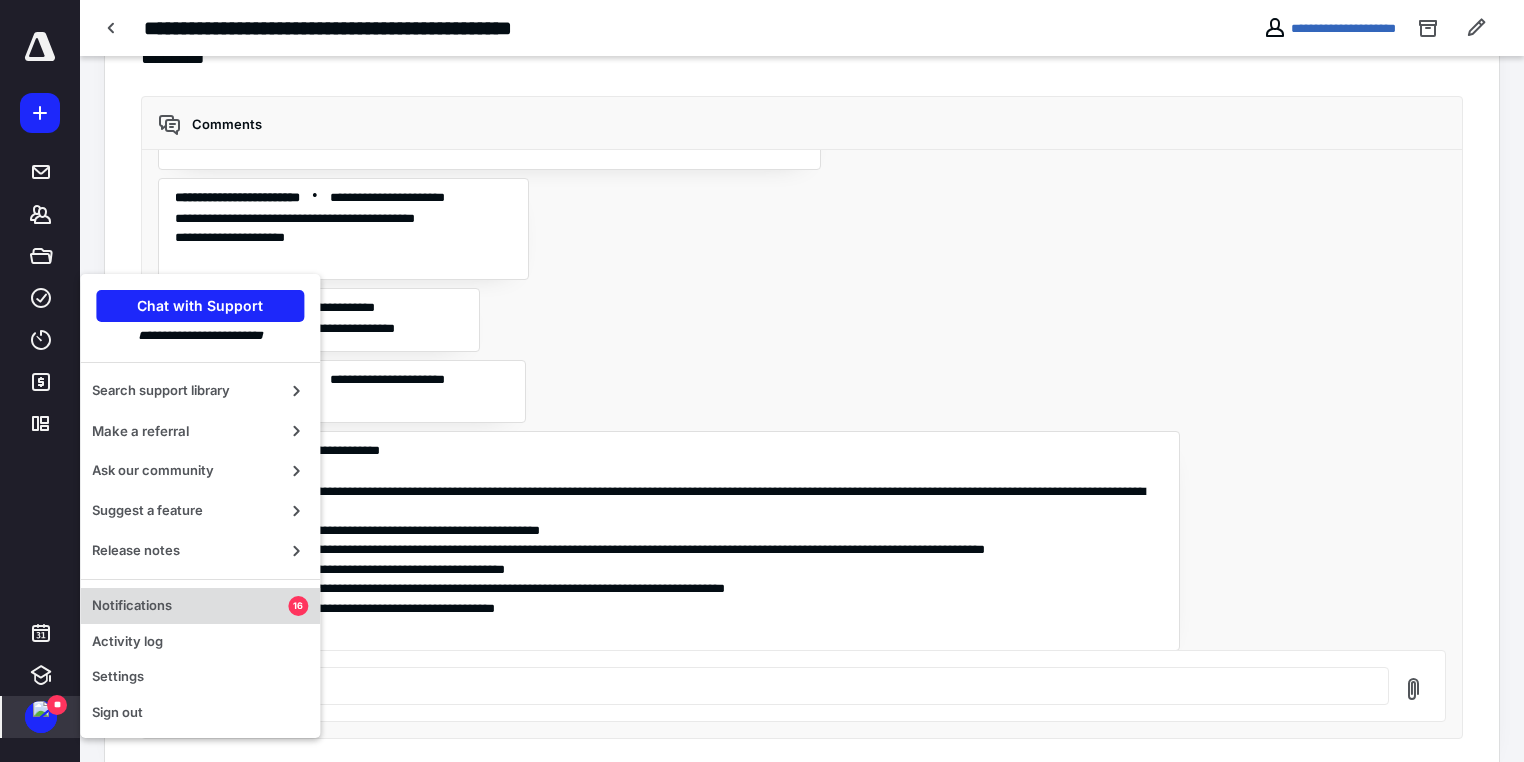 click on "Notifications" at bounding box center [190, 606] 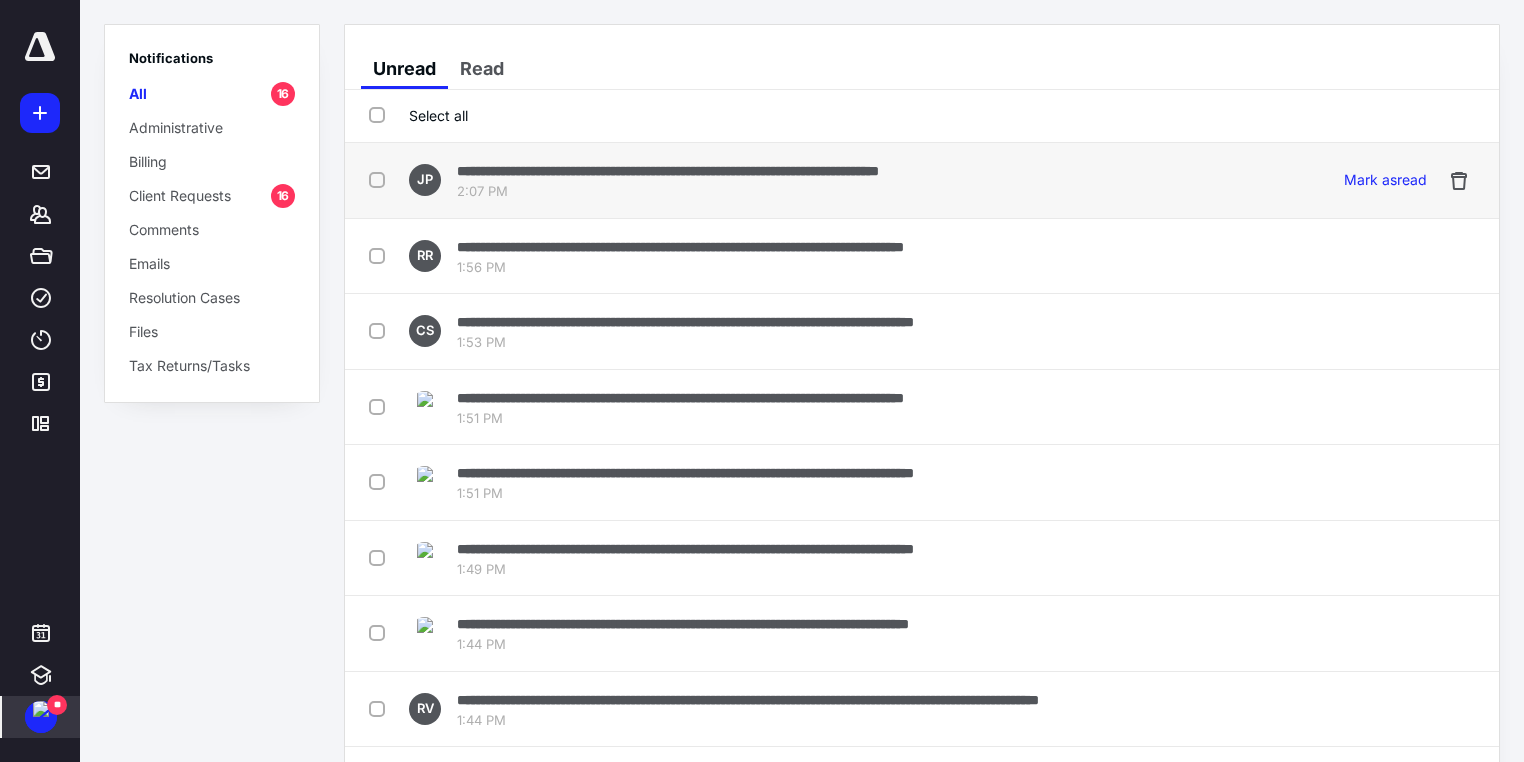 click on "**********" at bounding box center (668, 171) 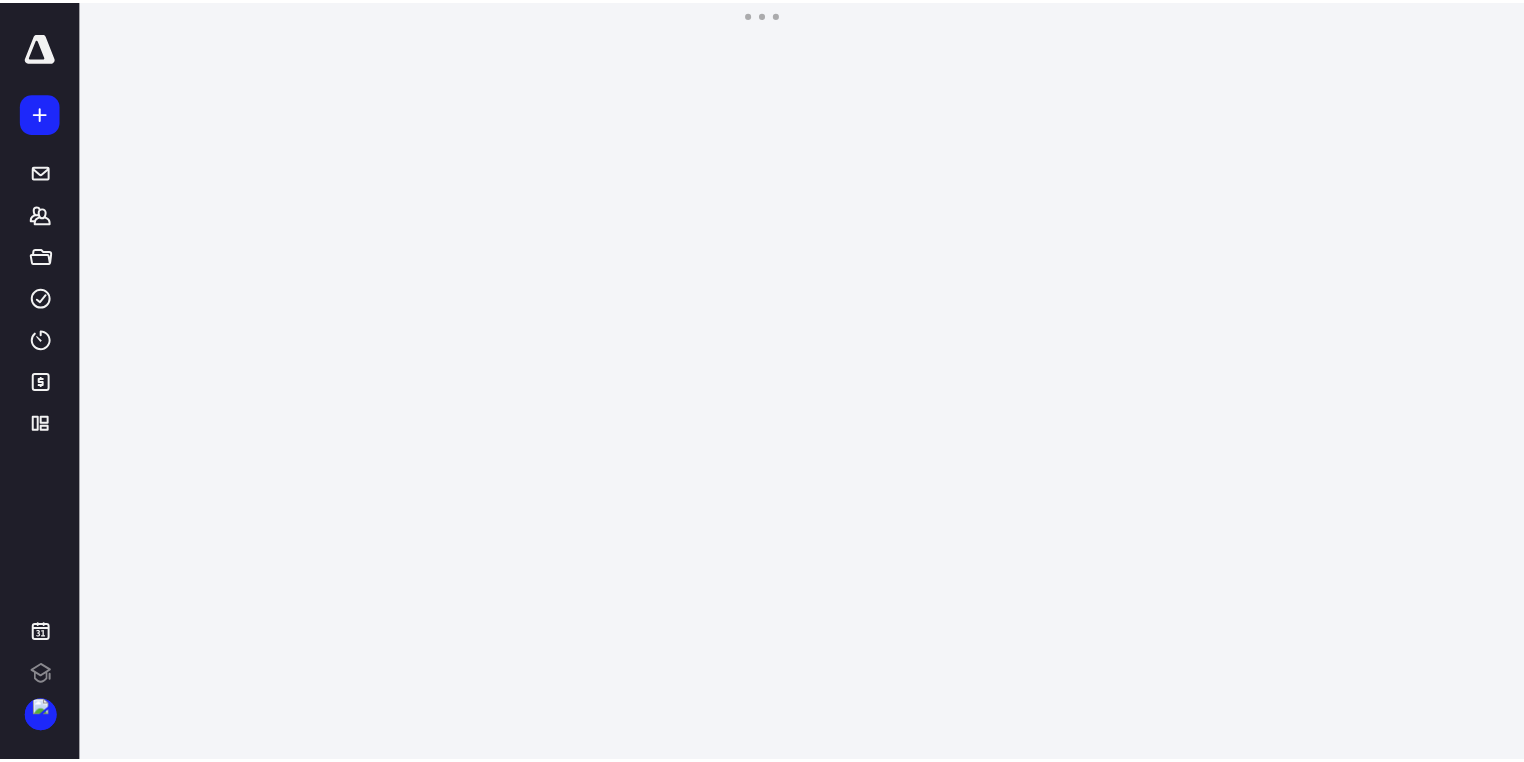 scroll, scrollTop: 0, scrollLeft: 0, axis: both 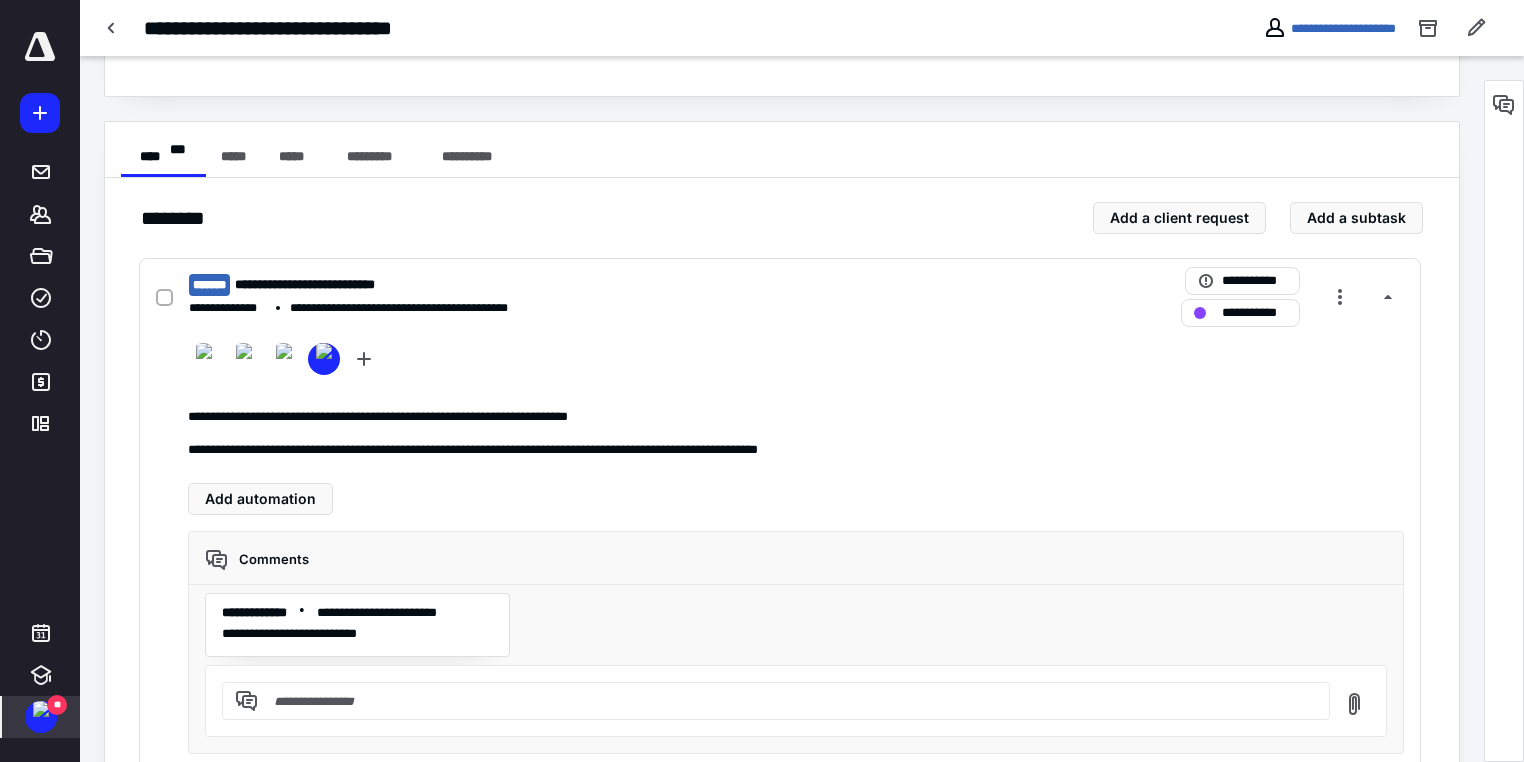 click at bounding box center [41, 709] 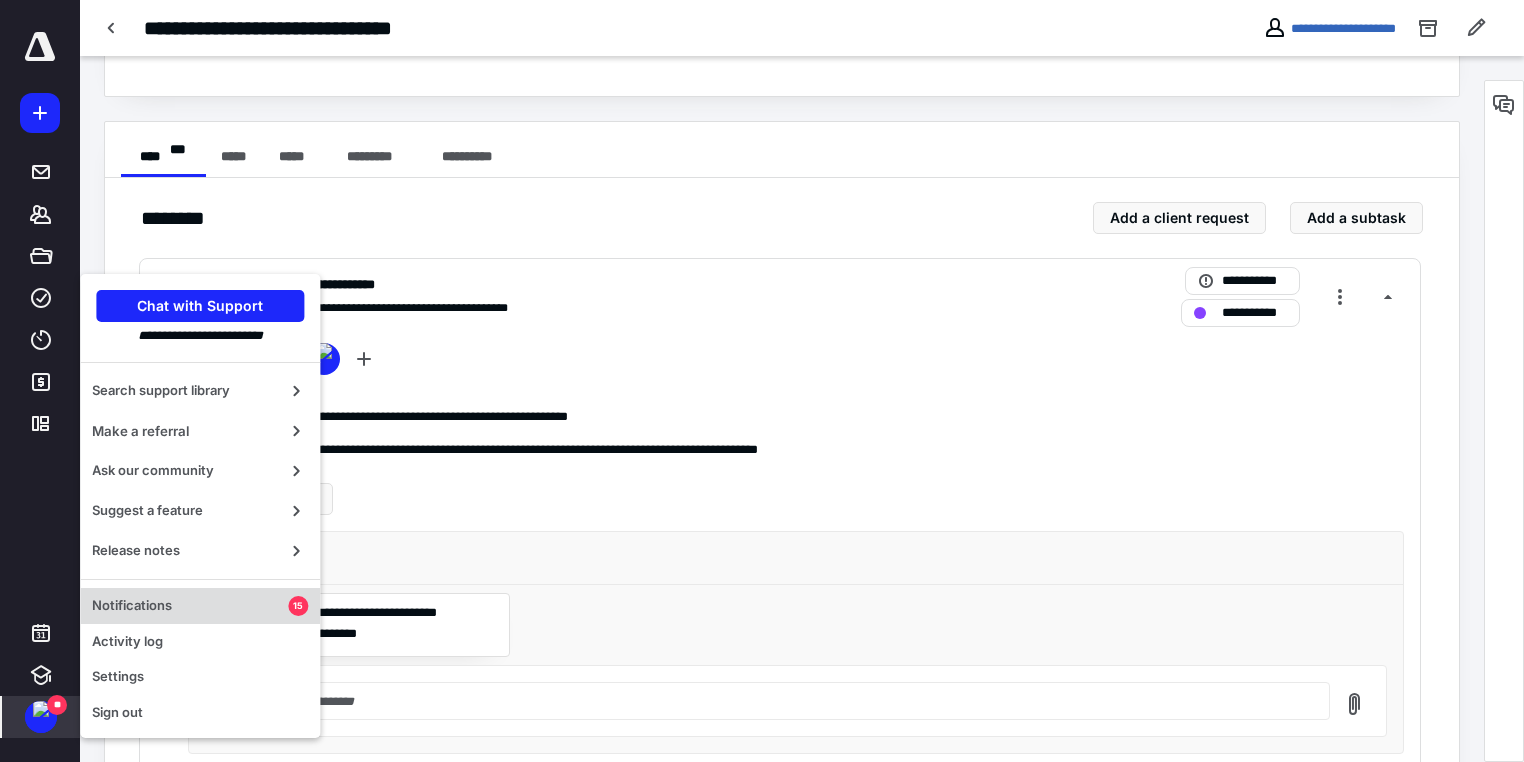 click on "Notifications" at bounding box center [190, 606] 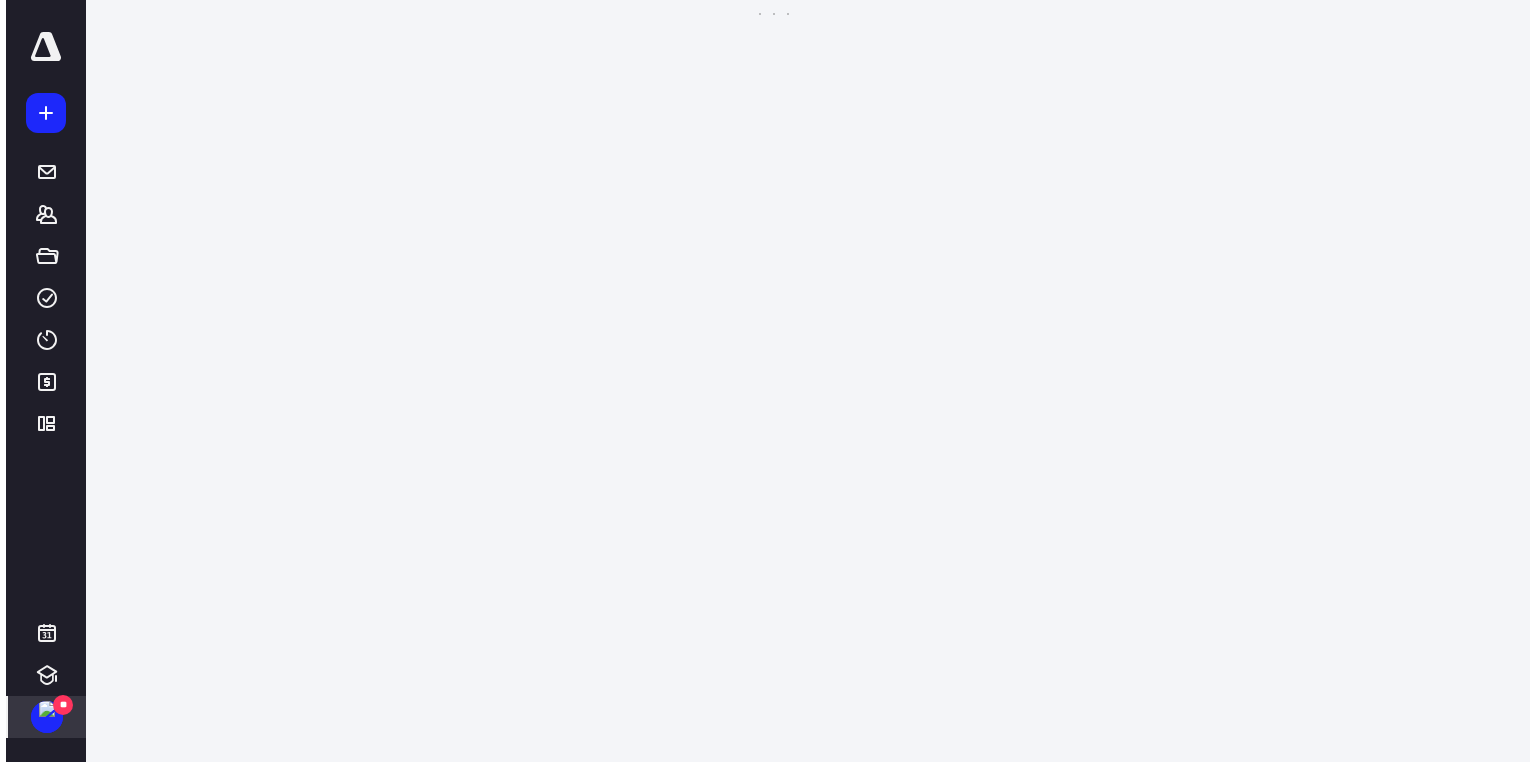 scroll, scrollTop: 0, scrollLeft: 0, axis: both 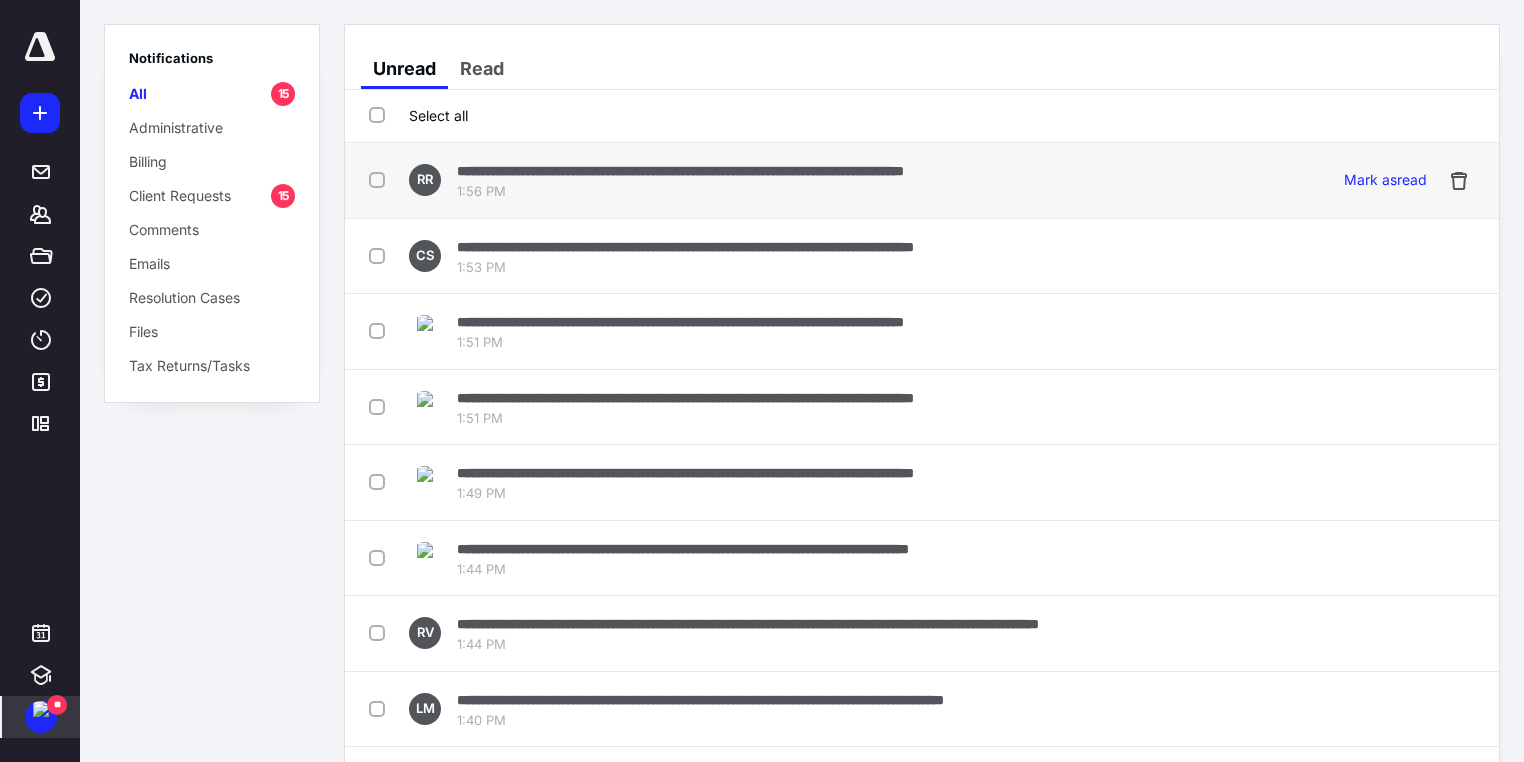 click at bounding box center [381, 179] 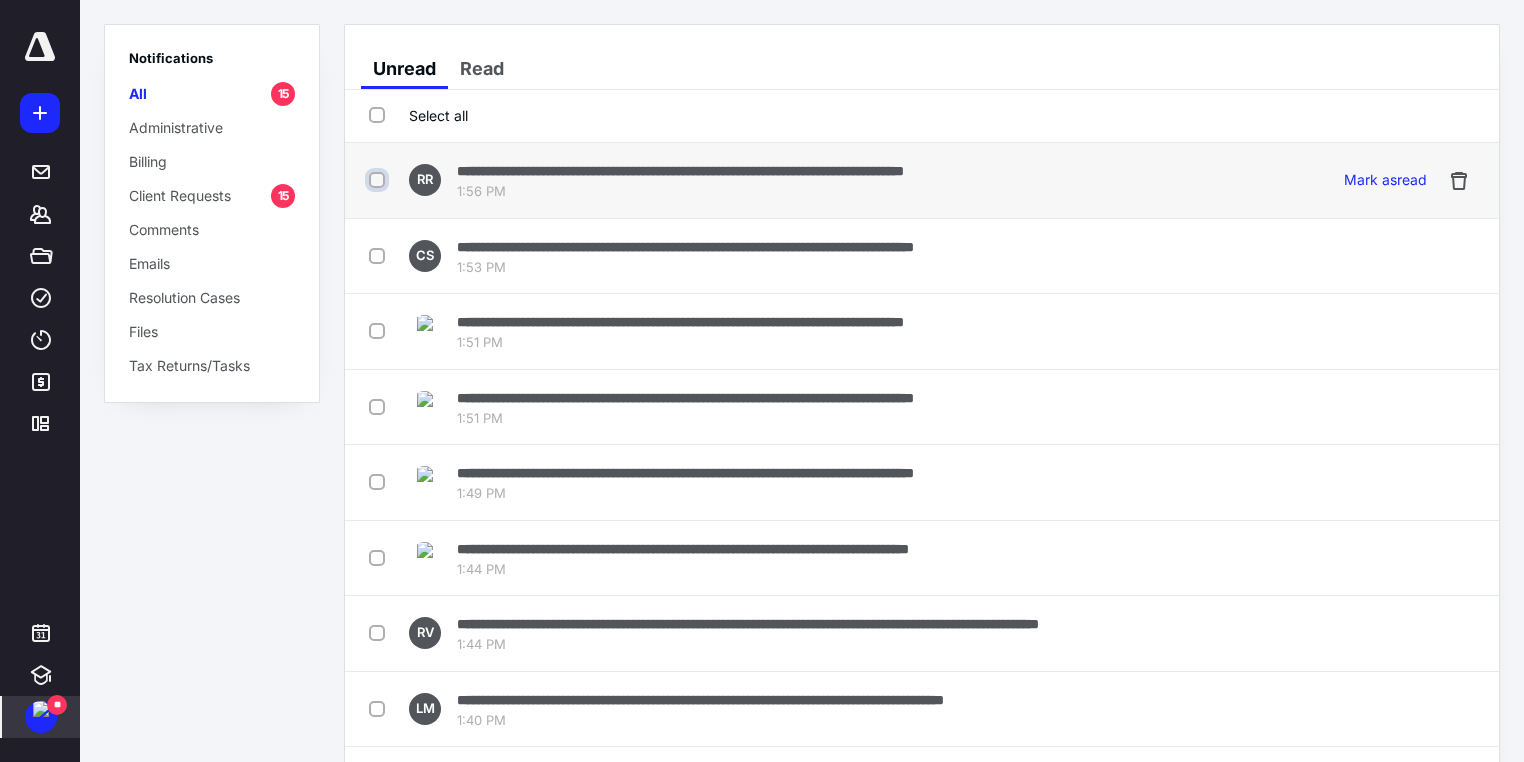 click at bounding box center (379, 180) 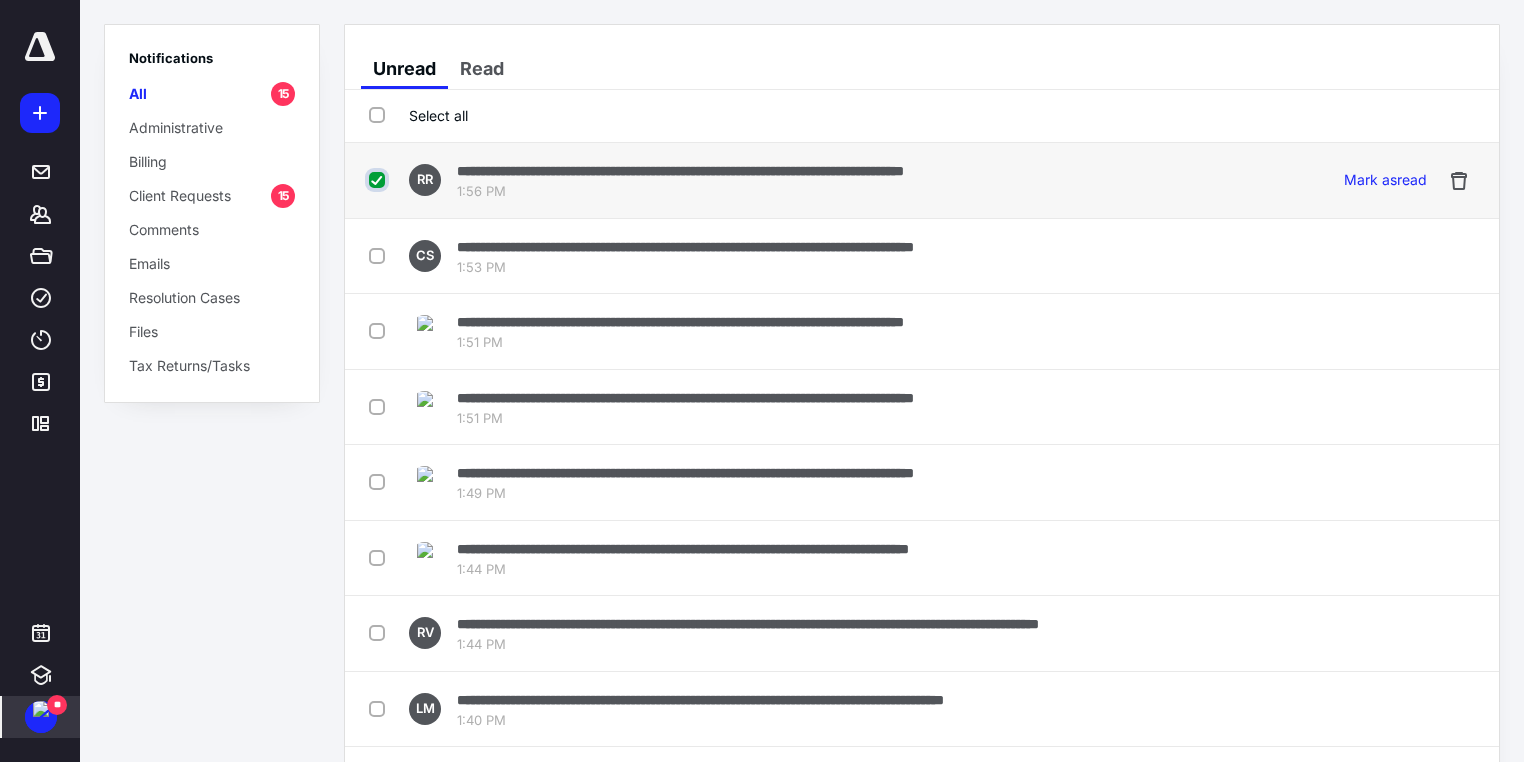 checkbox on "true" 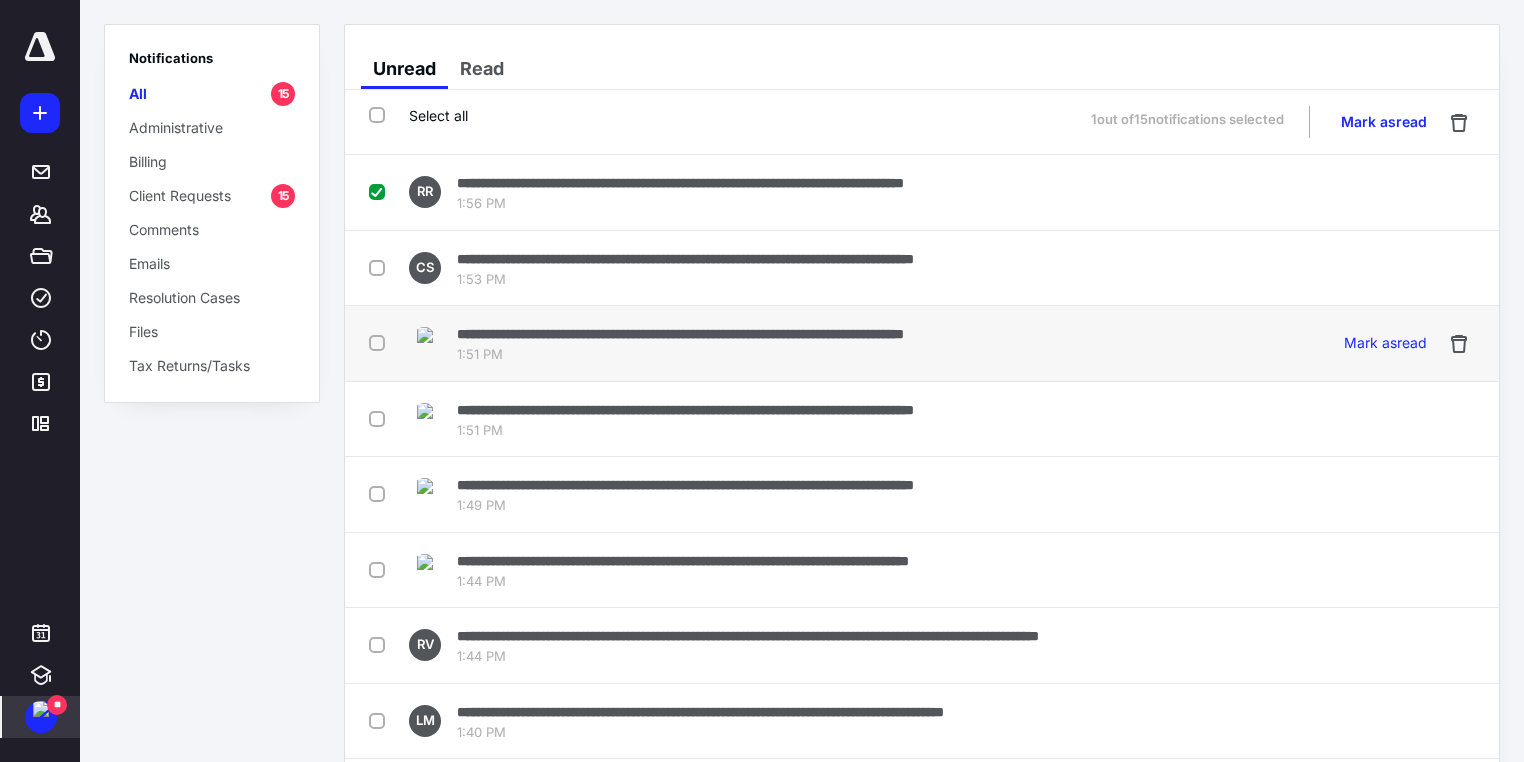 click at bounding box center (381, 342) 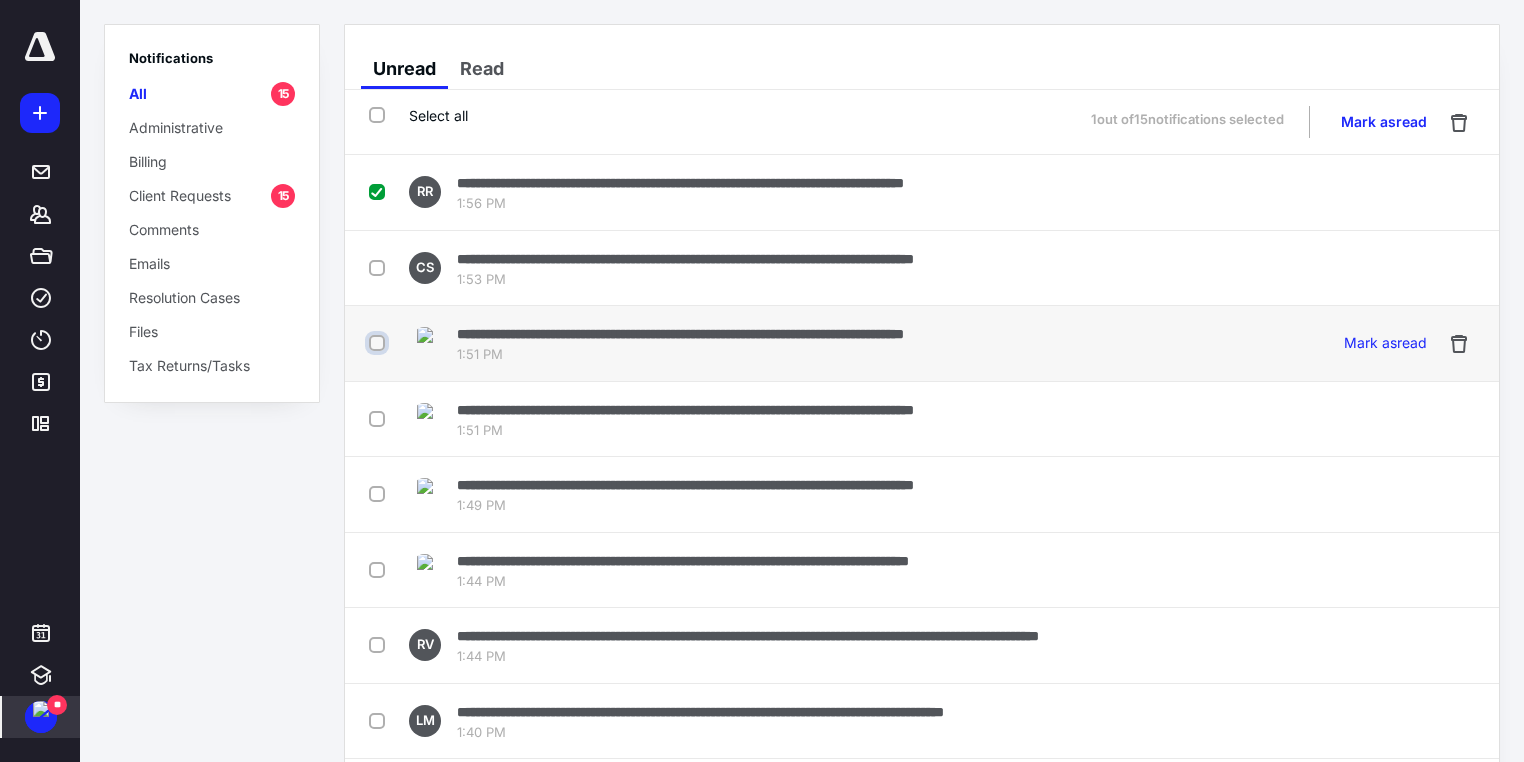 click at bounding box center (379, 343) 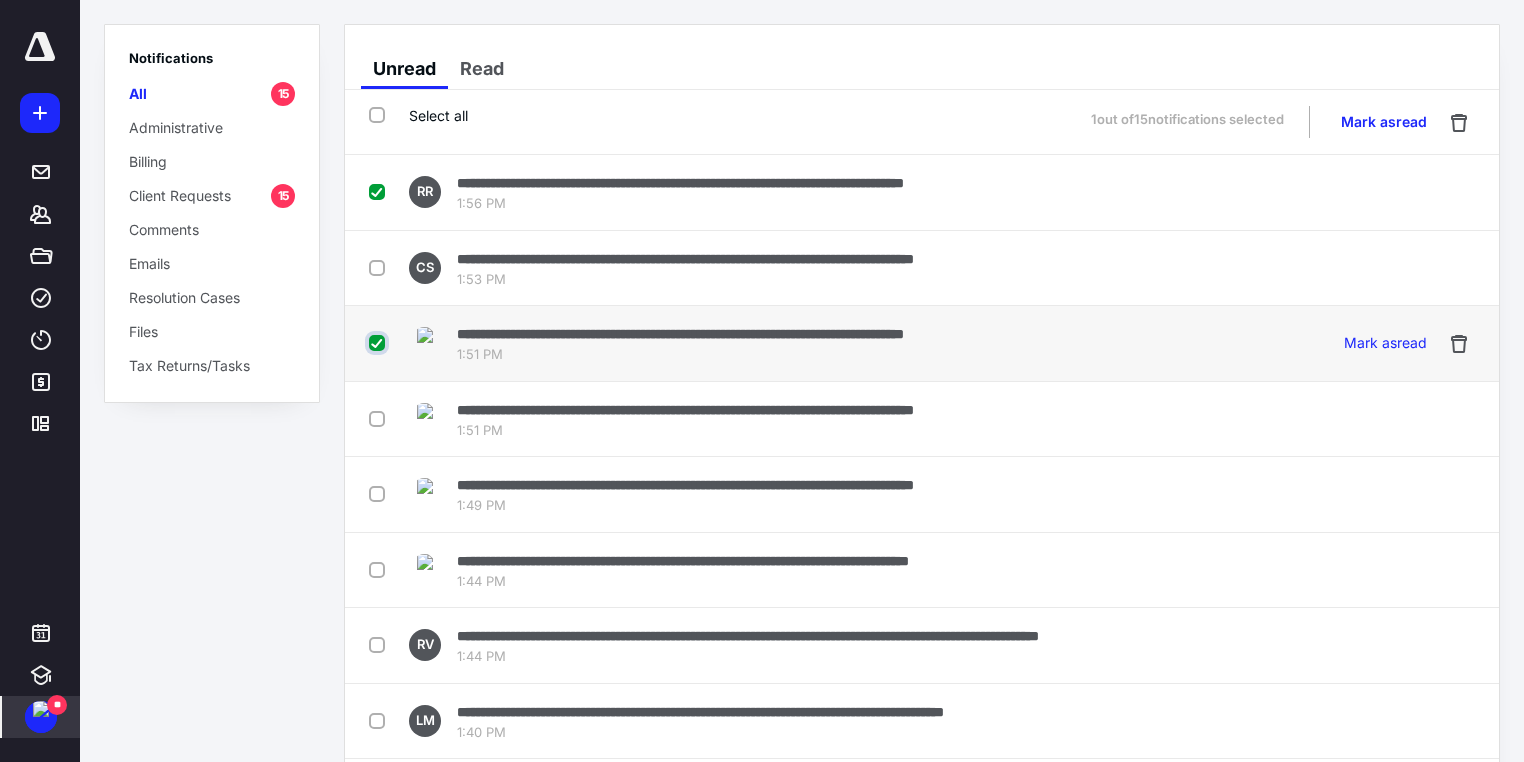 checkbox on "true" 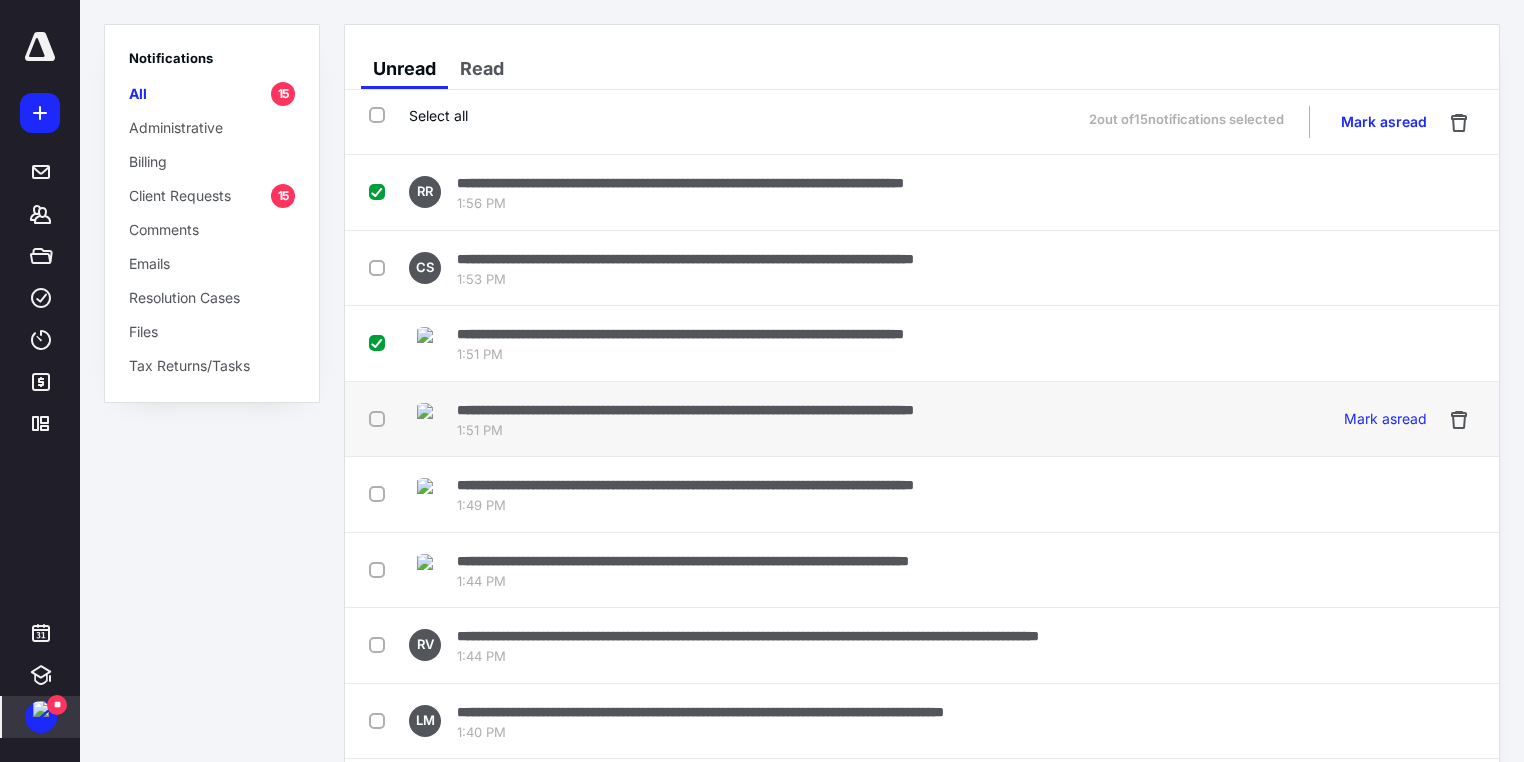 click at bounding box center (381, 418) 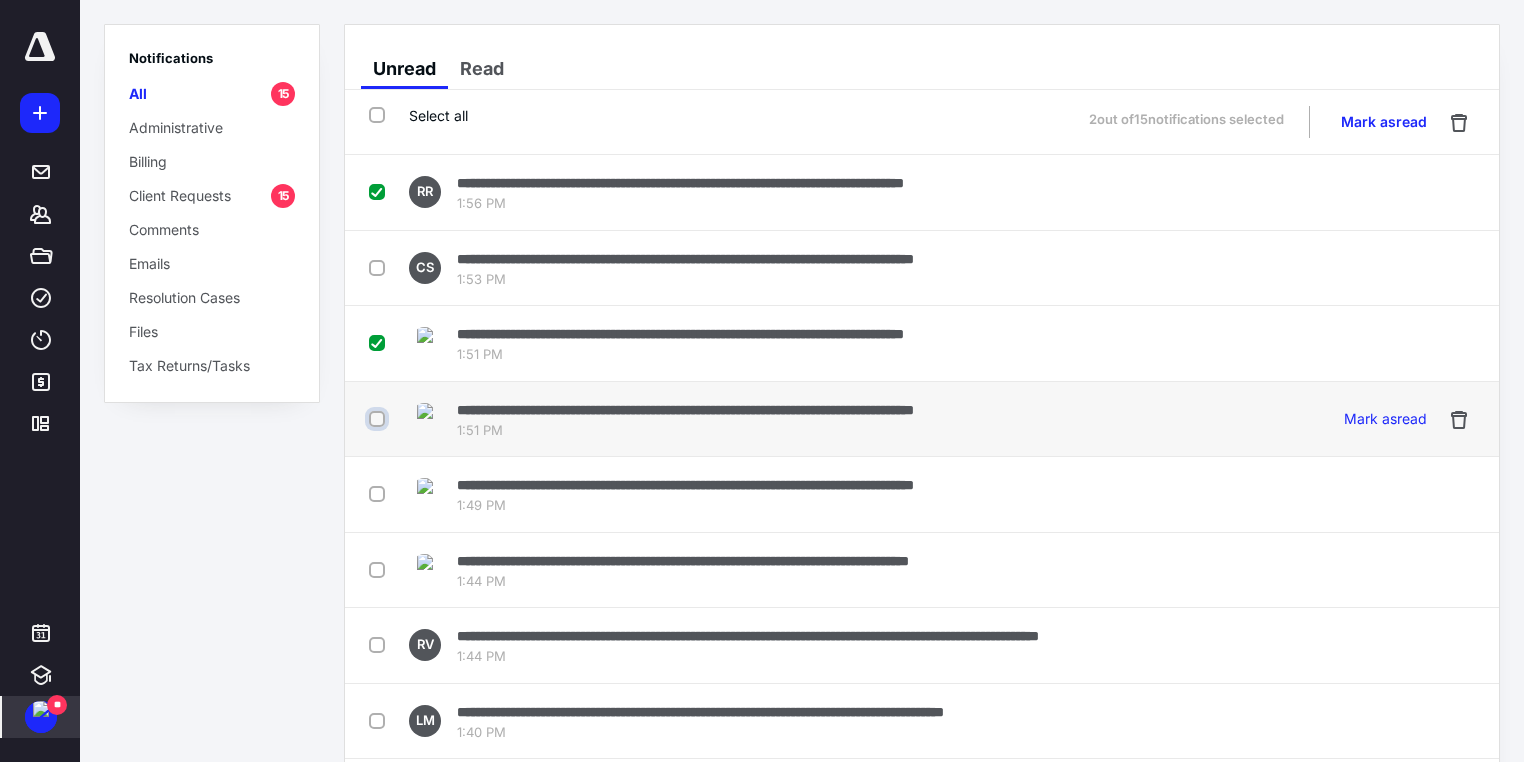 checkbox on "true" 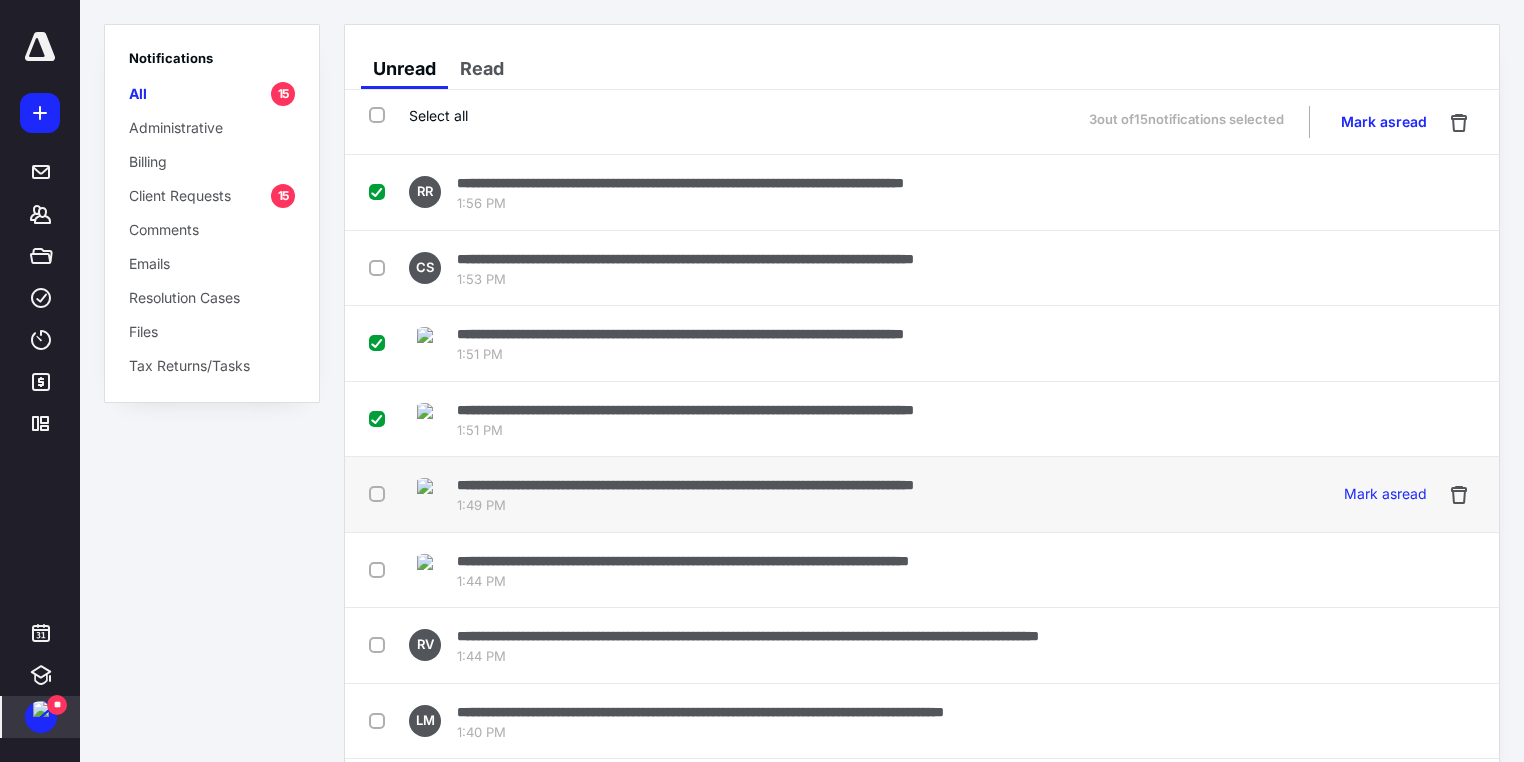 click at bounding box center (381, 493) 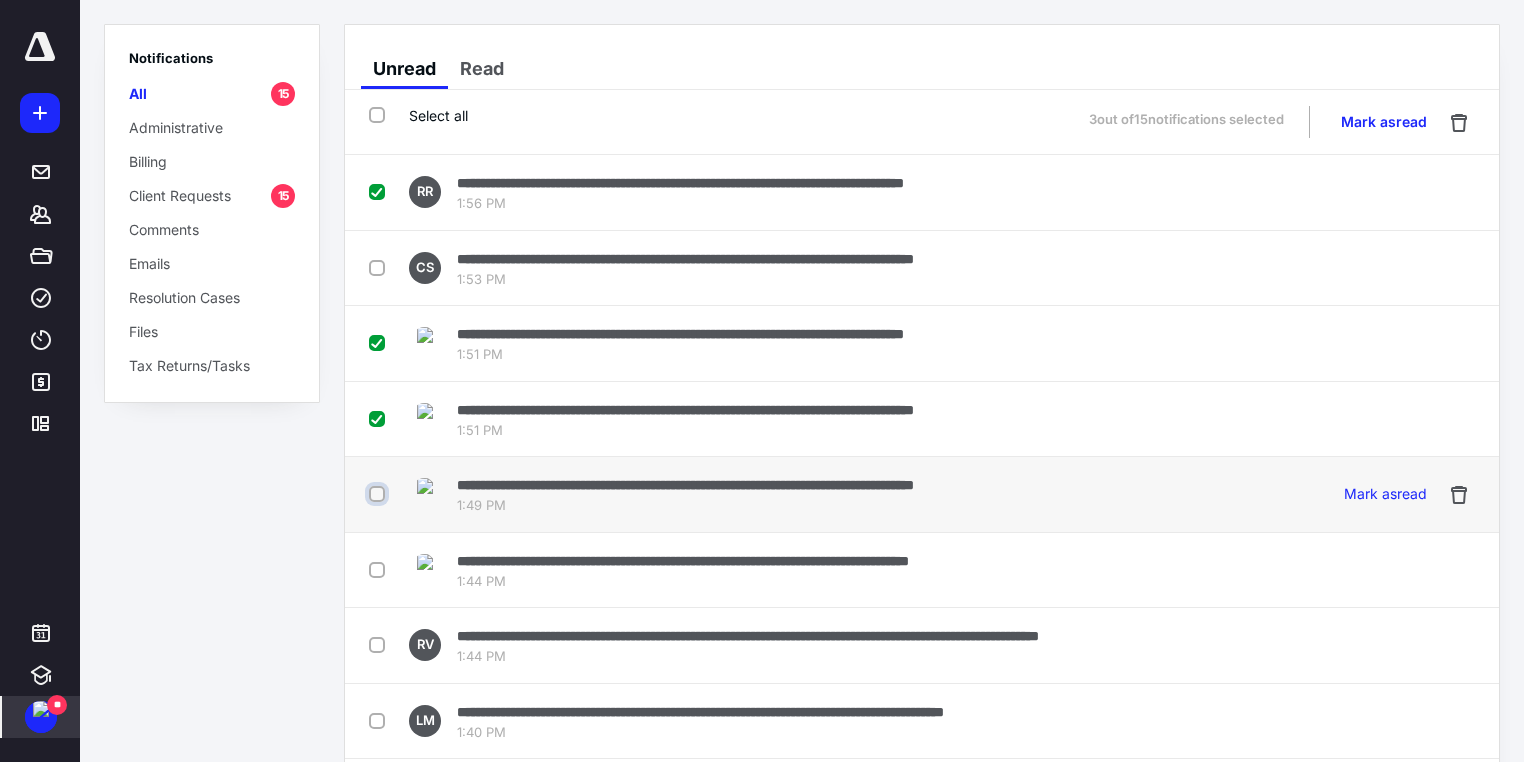click at bounding box center [379, 494] 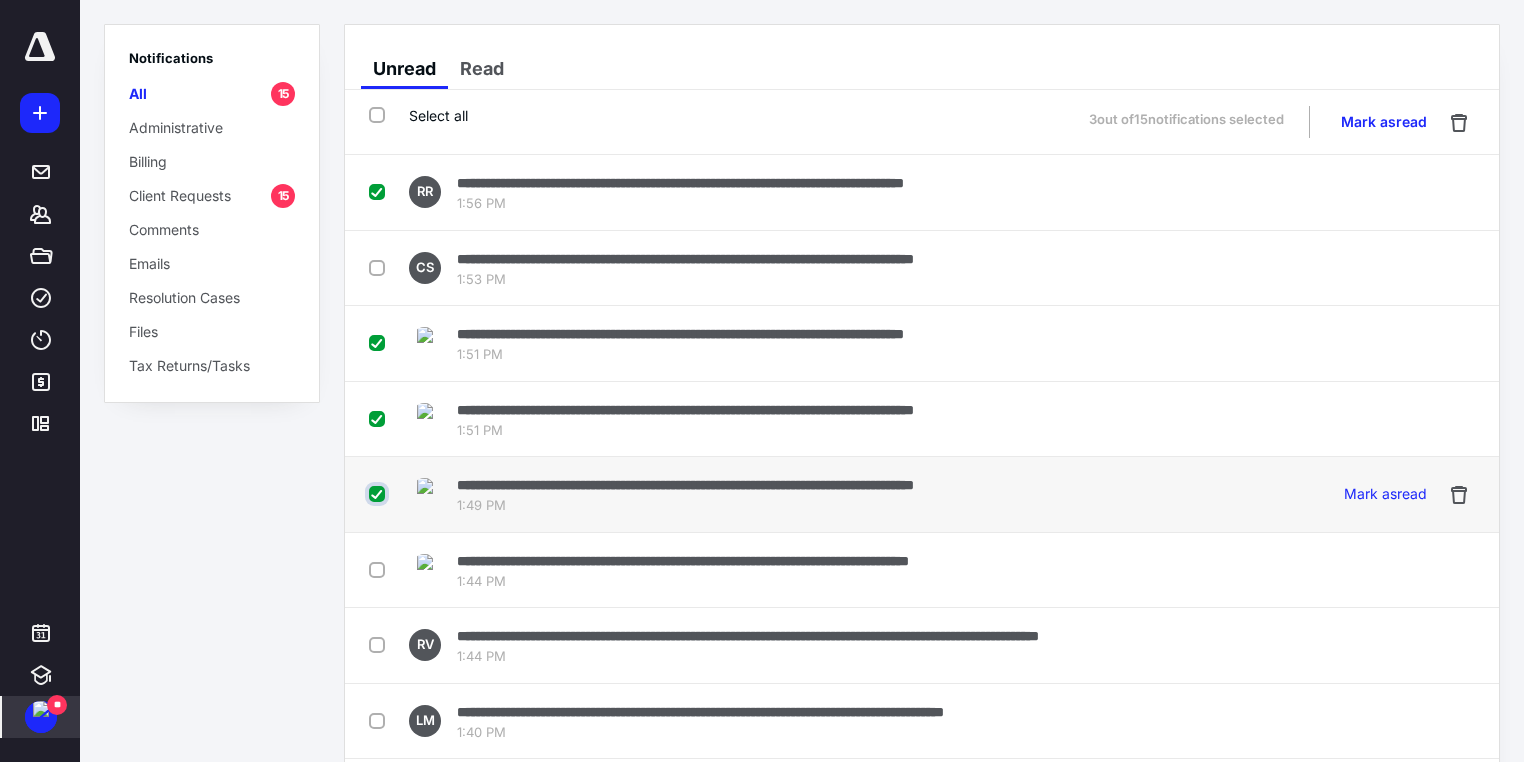 checkbox on "true" 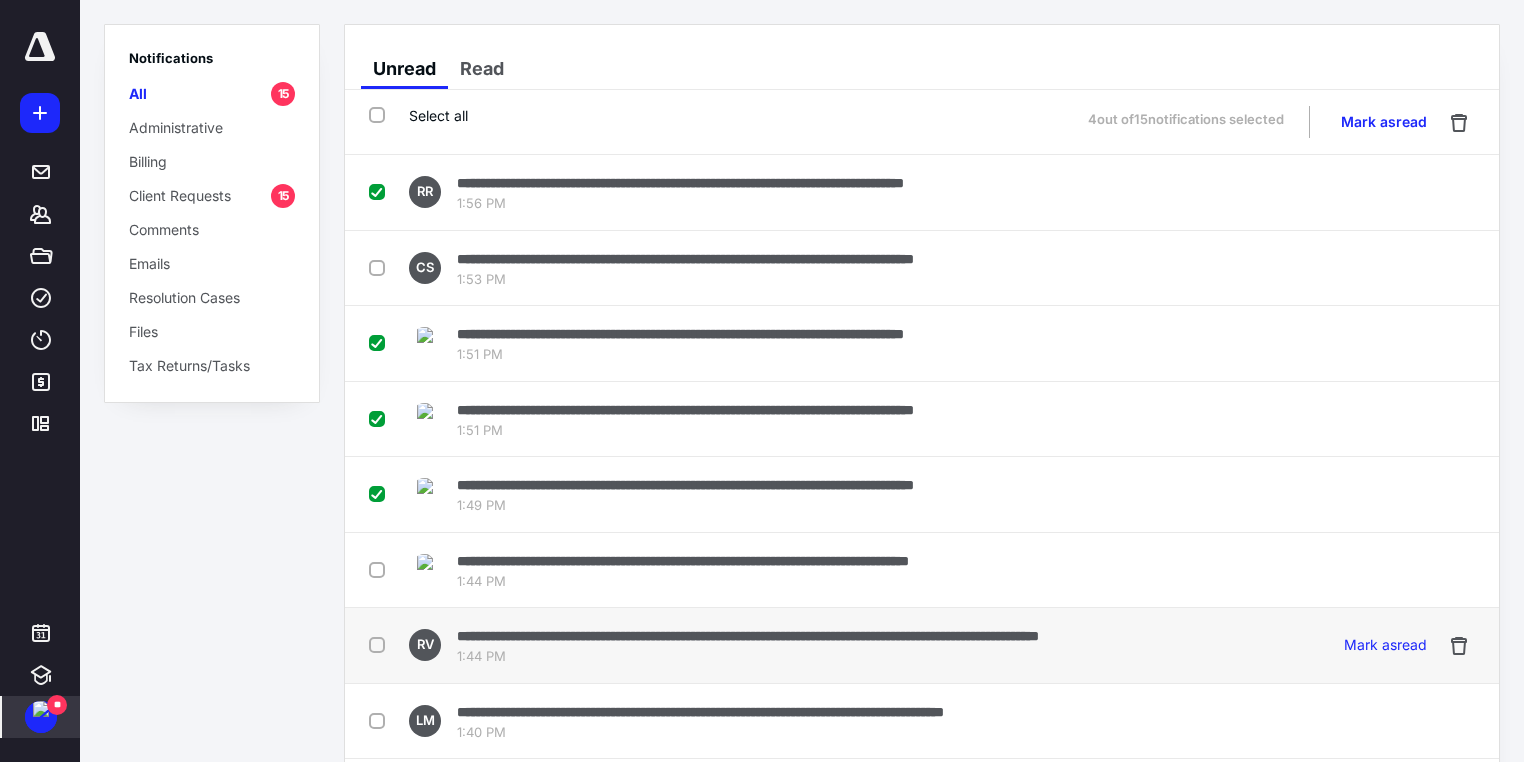 click at bounding box center [381, 644] 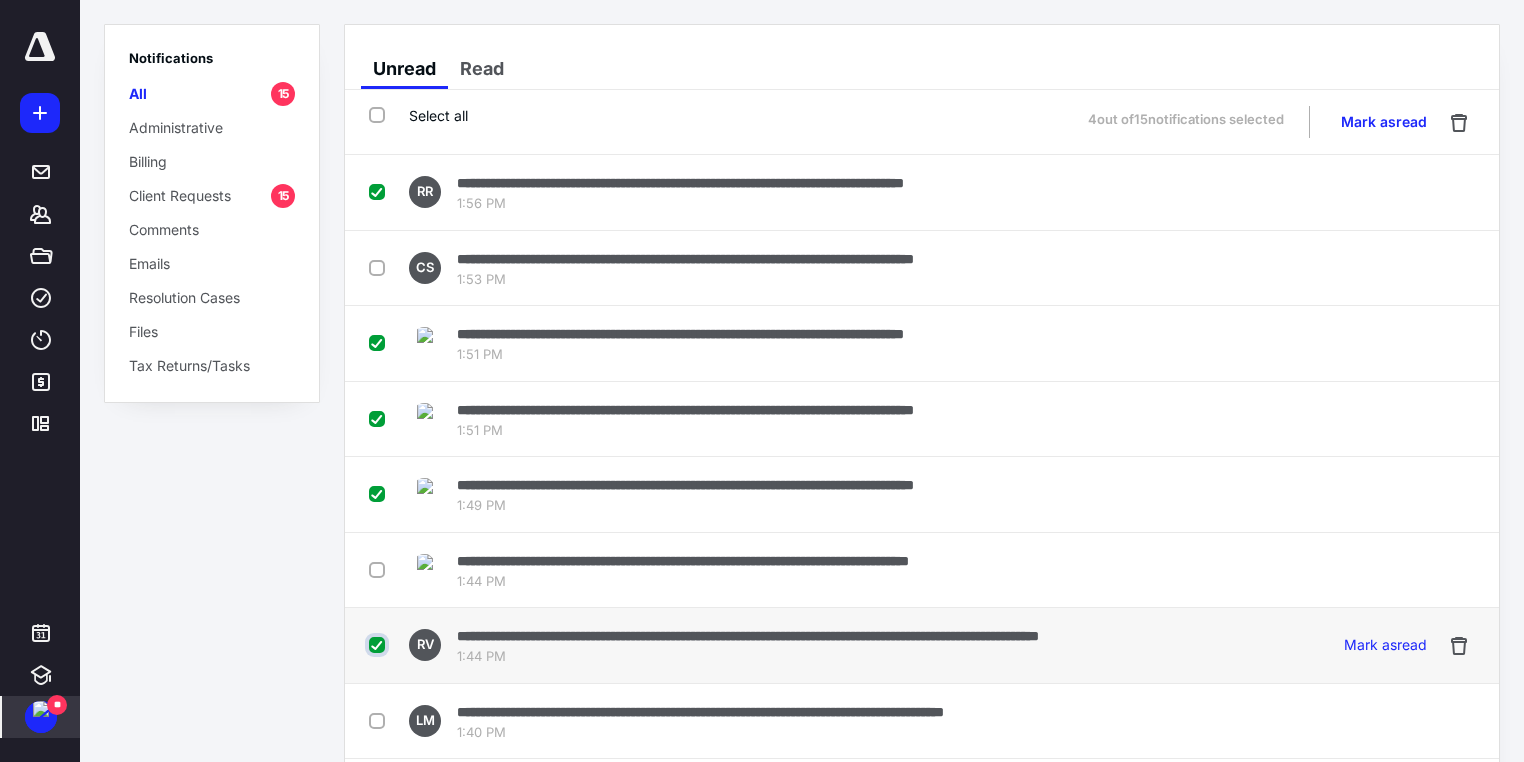 checkbox on "true" 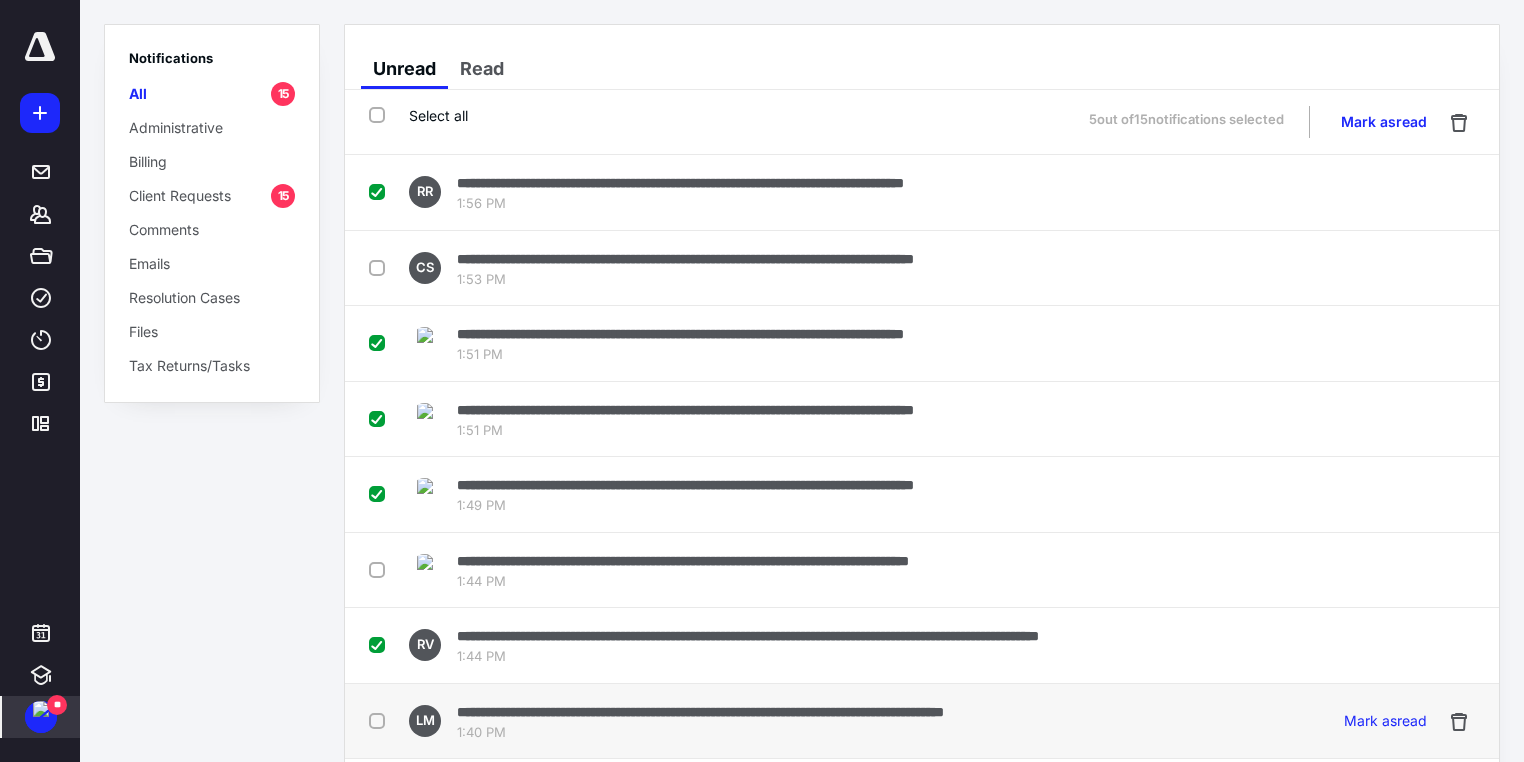 click at bounding box center (381, 720) 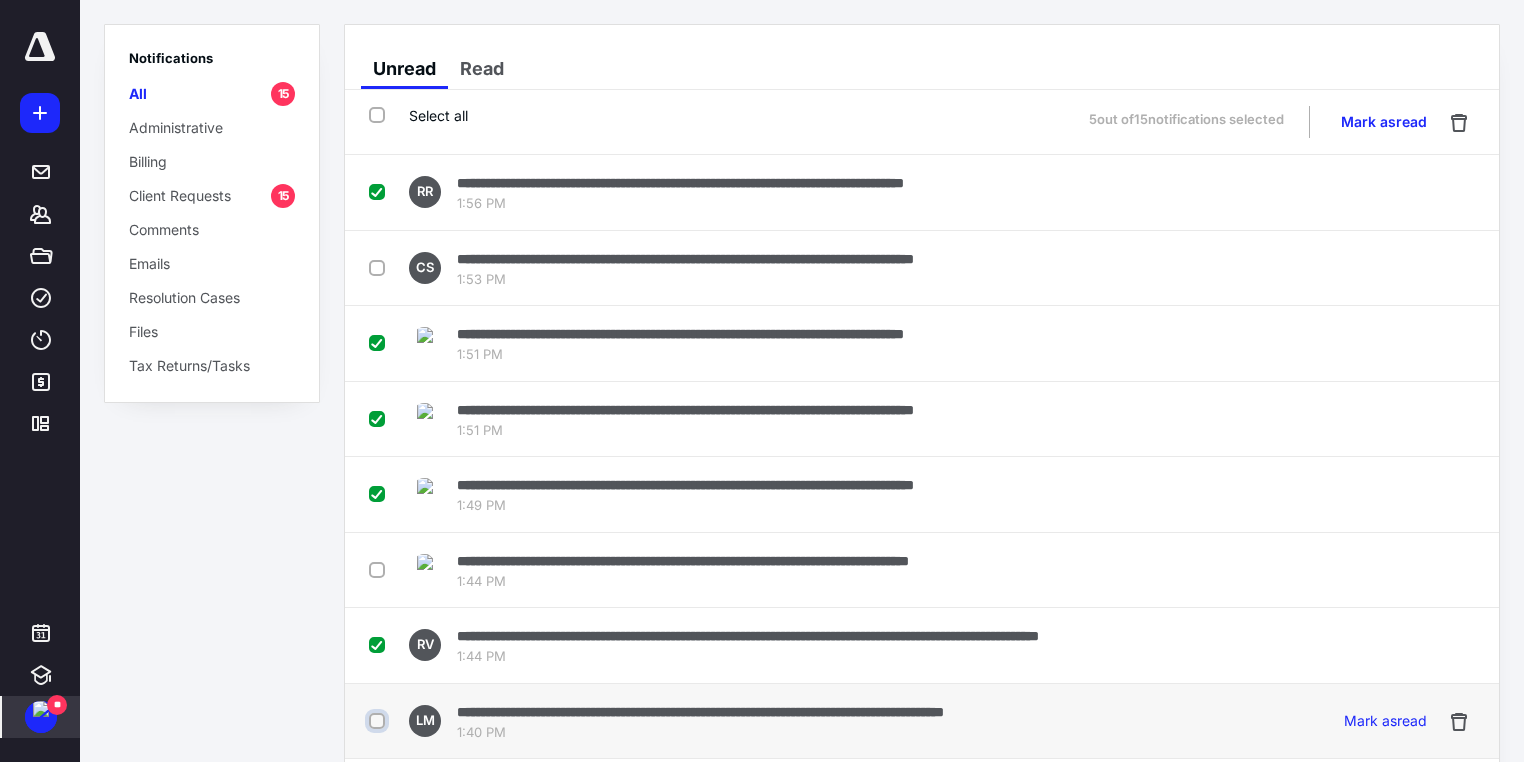 click at bounding box center [379, 721] 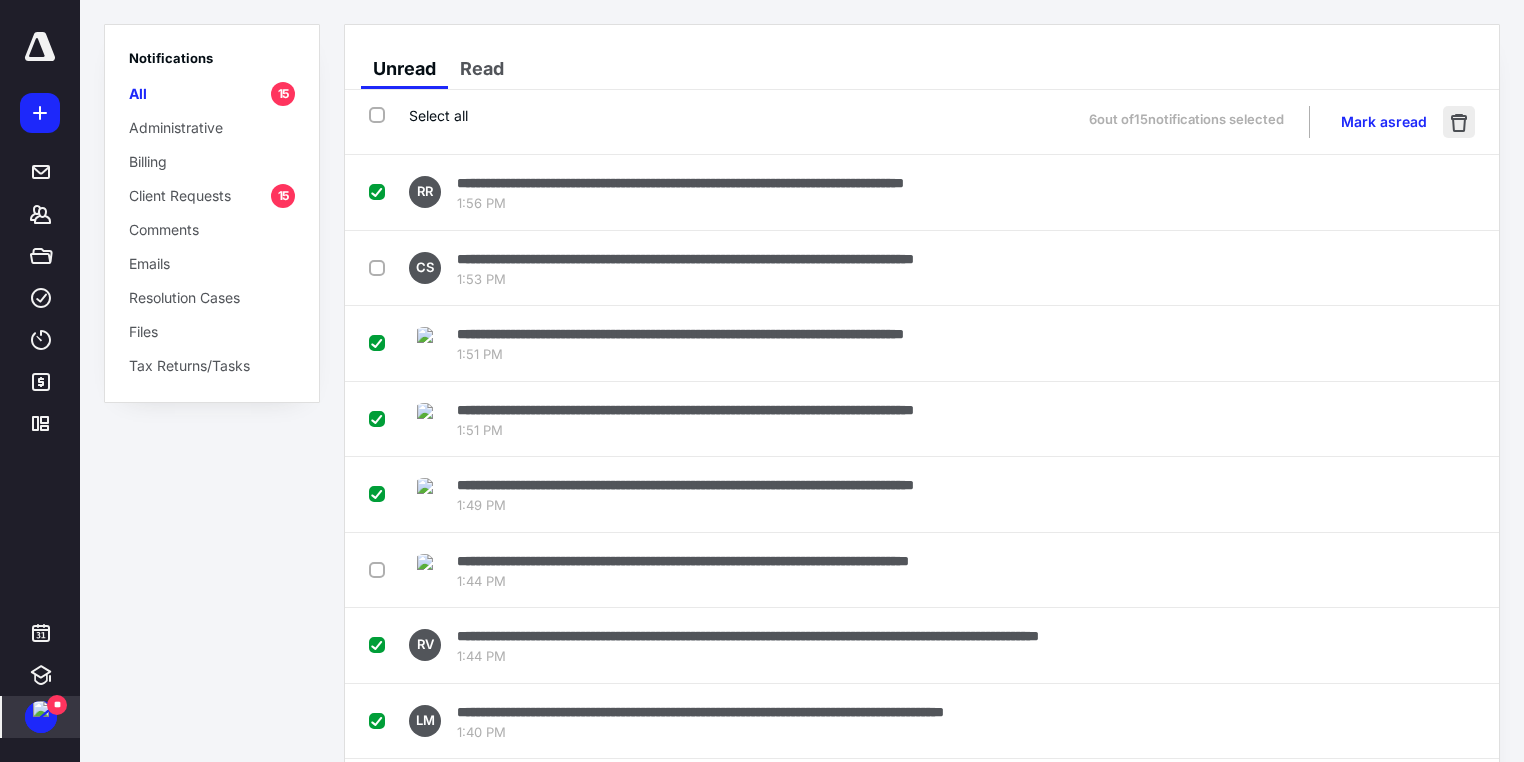click at bounding box center (1459, 122) 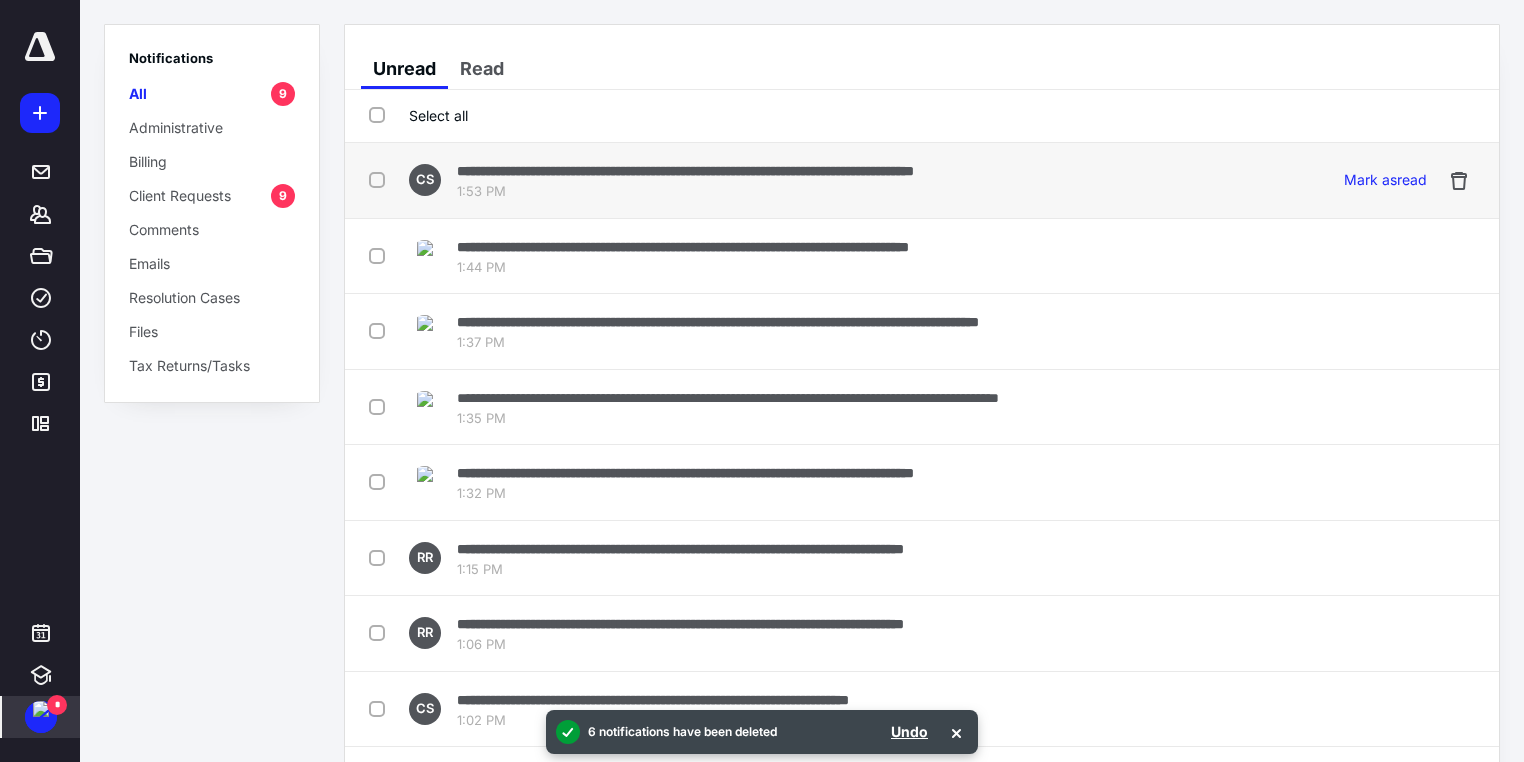 click on "**********" at bounding box center (685, 171) 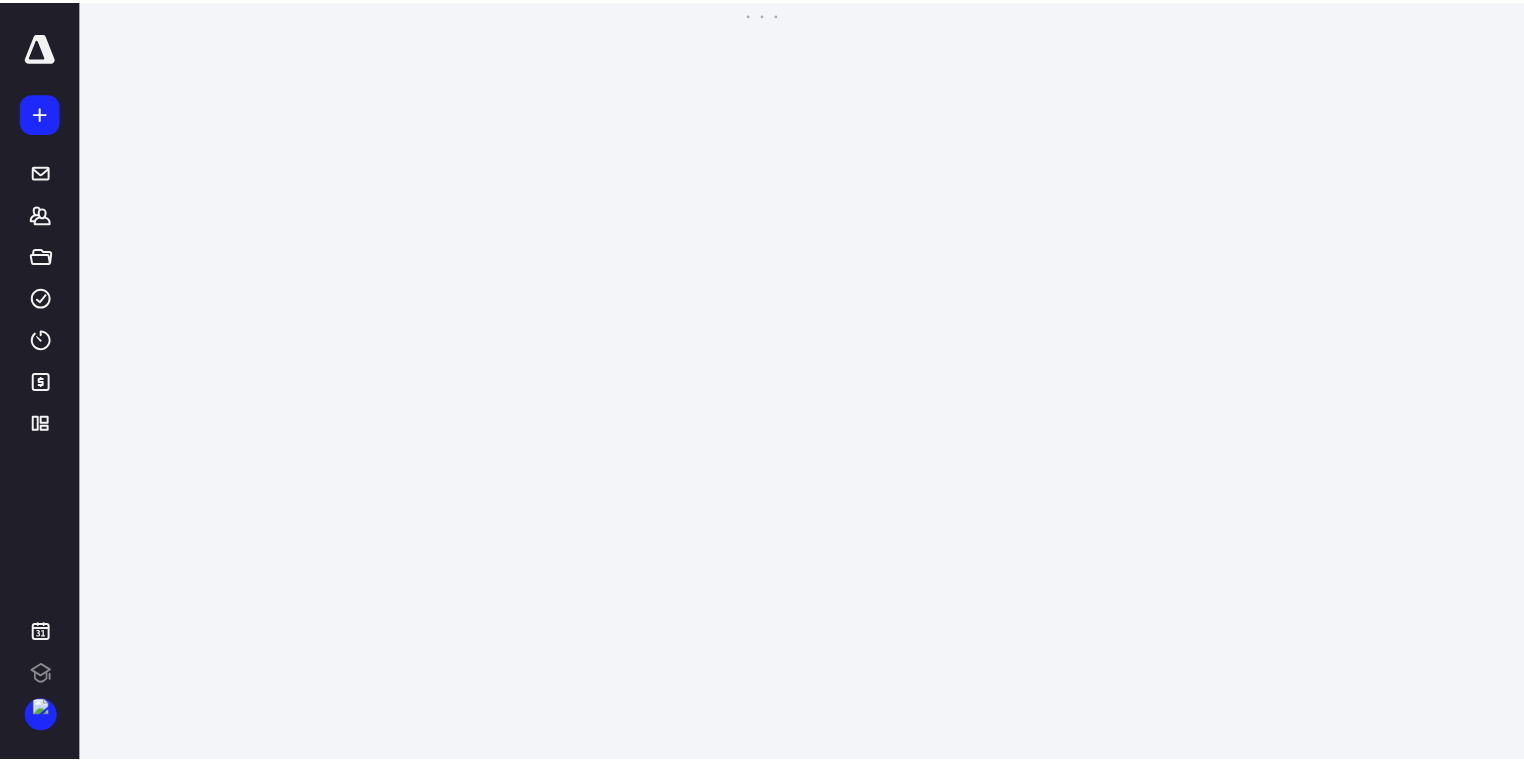 scroll, scrollTop: 0, scrollLeft: 0, axis: both 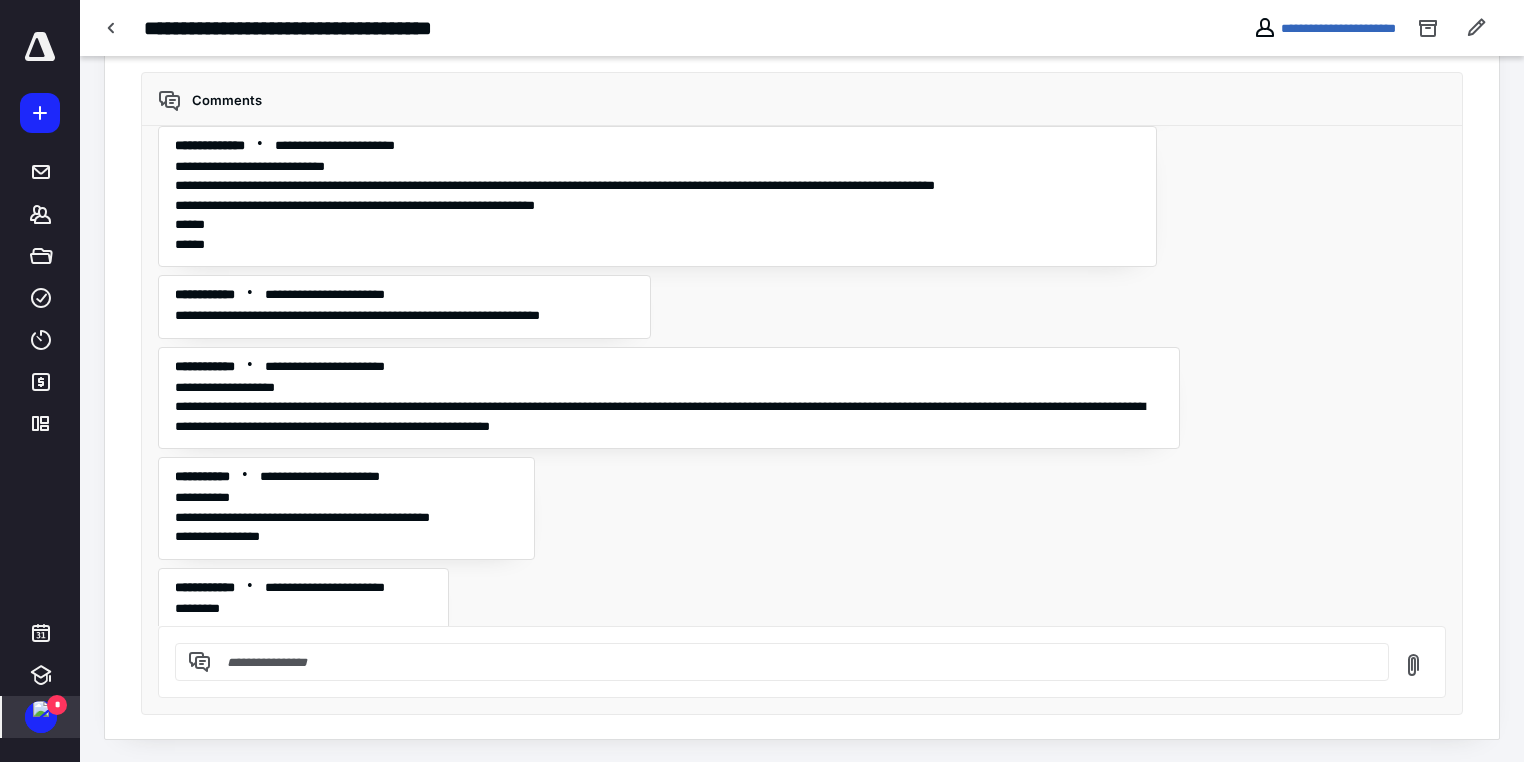 click on "*" at bounding box center (57, 705) 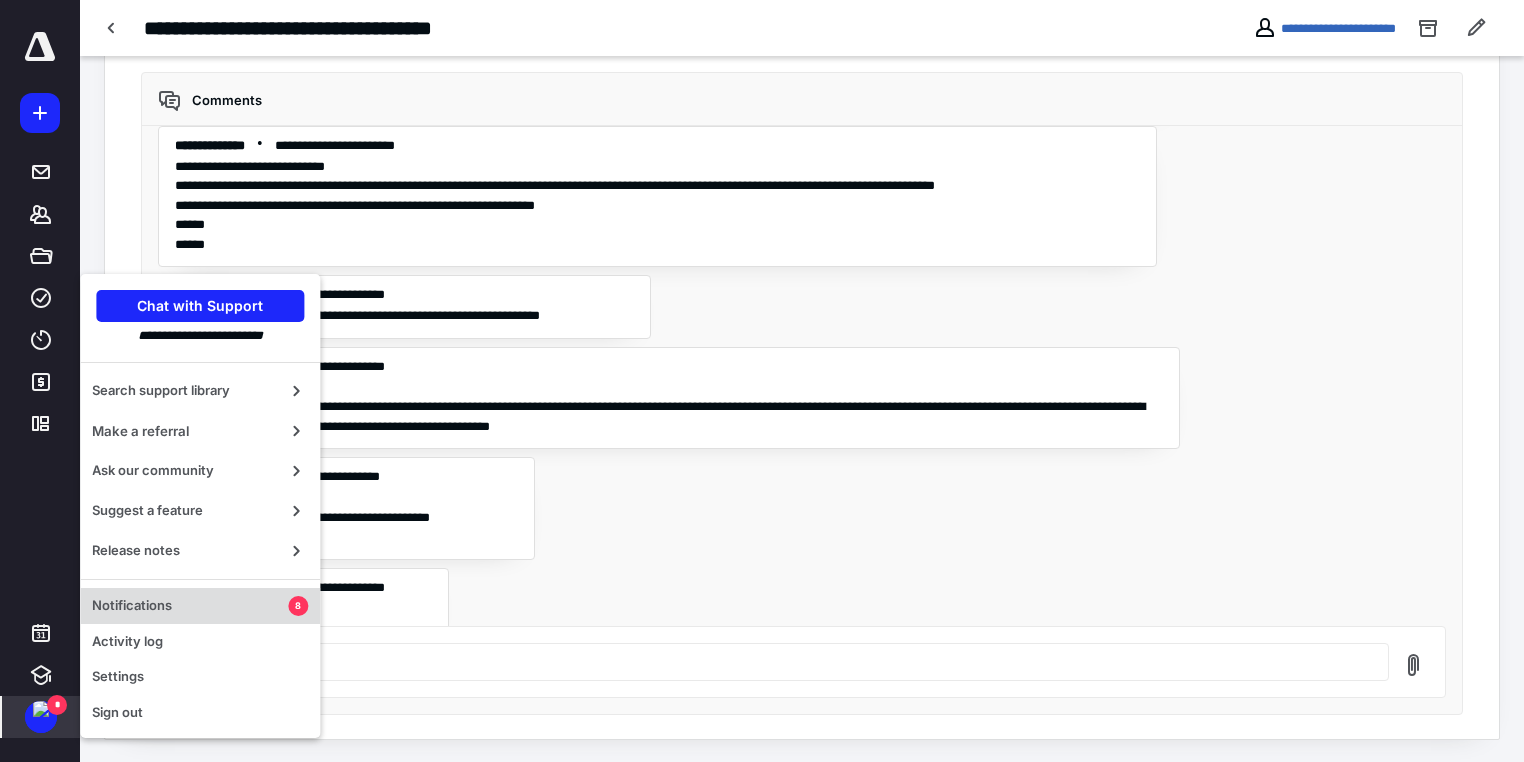 click on "Notifications" at bounding box center (190, 606) 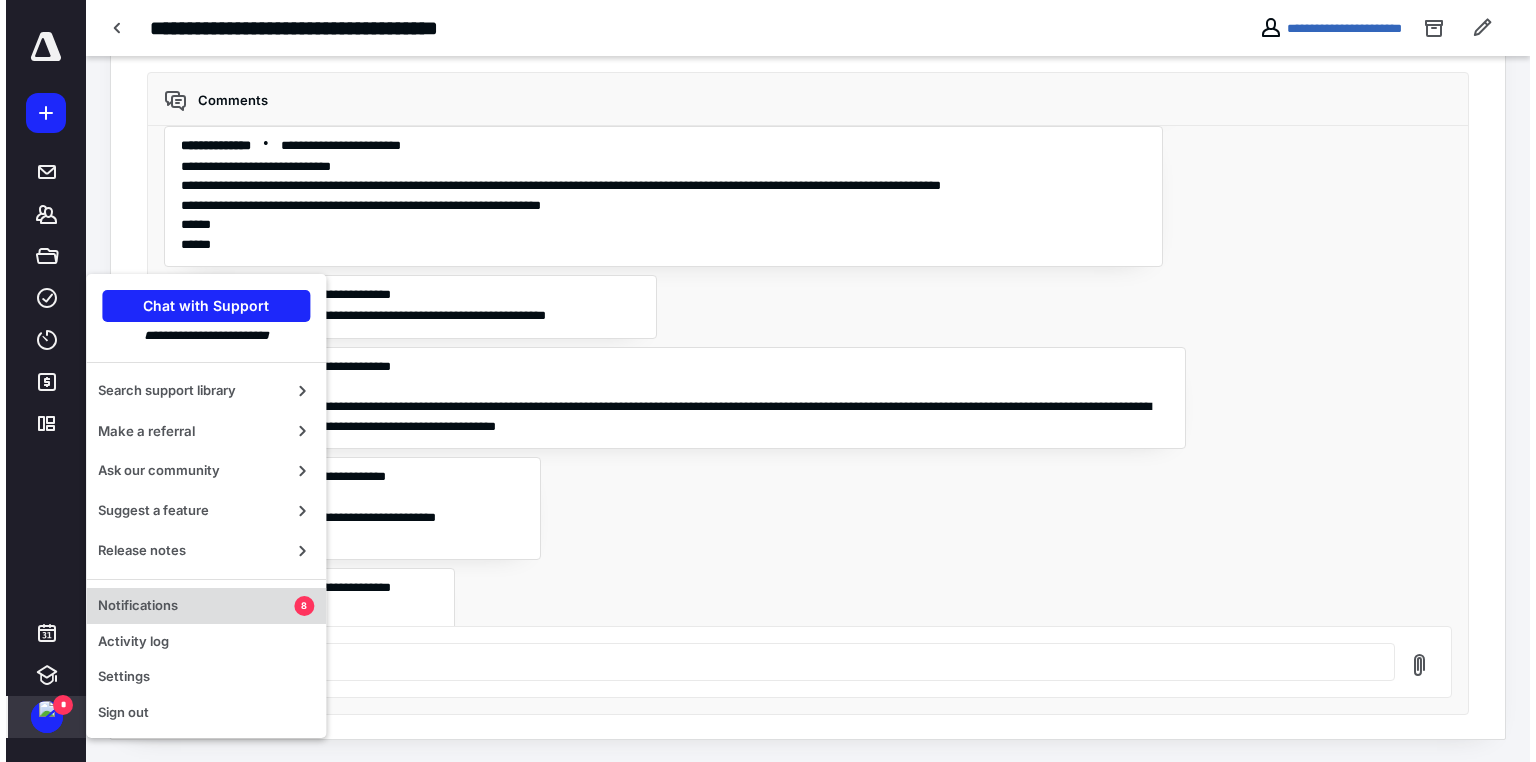 scroll, scrollTop: 0, scrollLeft: 0, axis: both 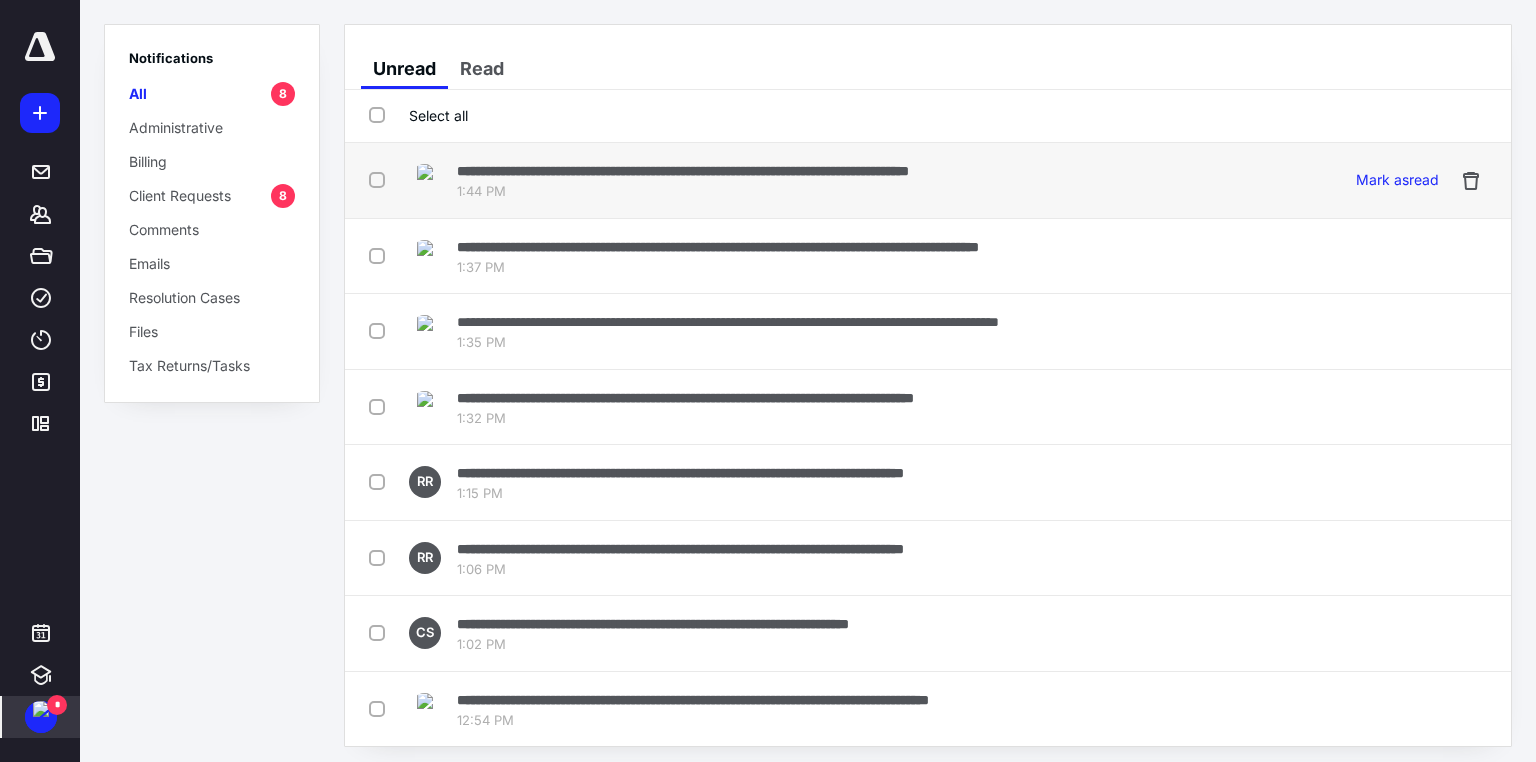 click on "**********" at bounding box center [683, 171] 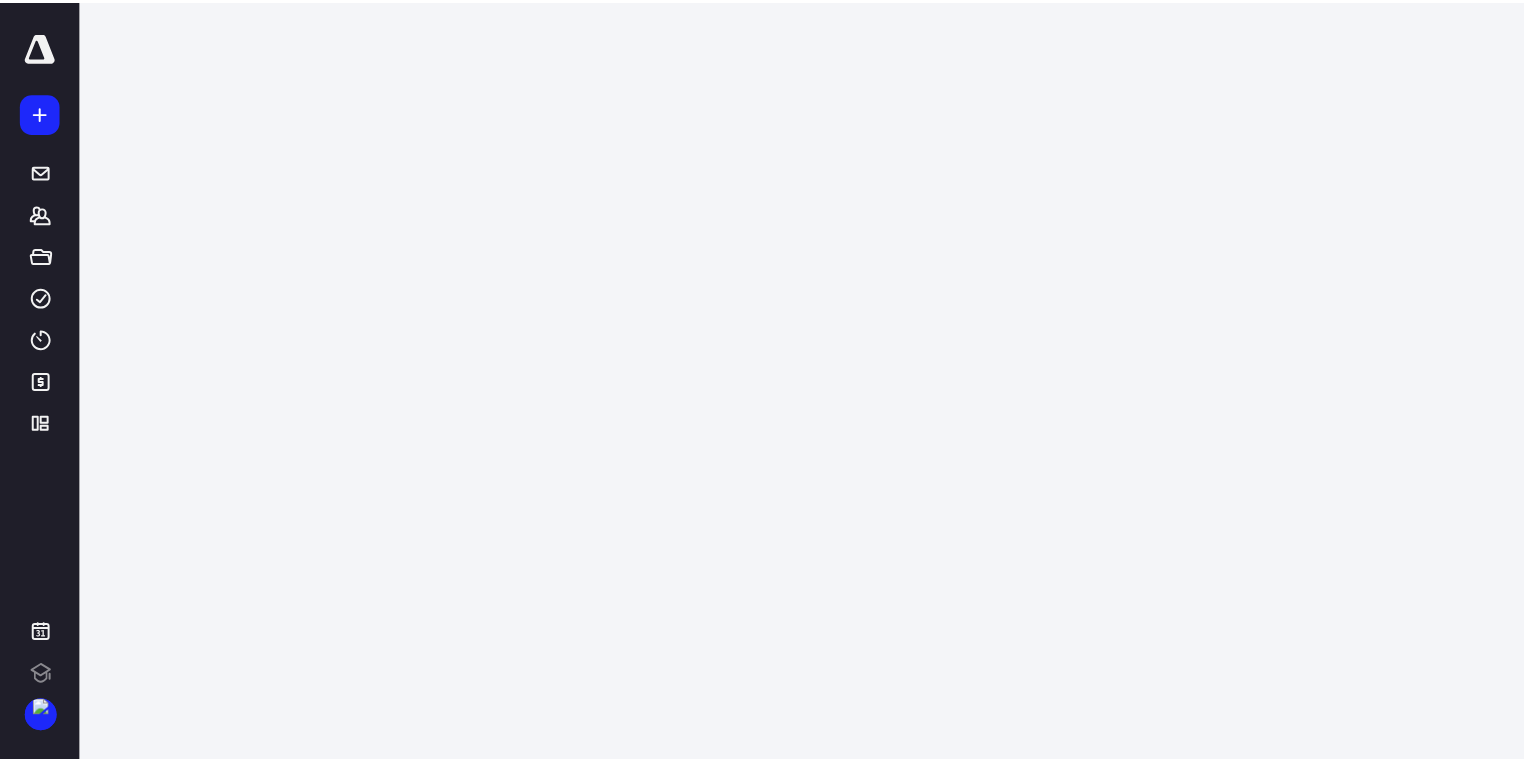 scroll, scrollTop: 0, scrollLeft: 0, axis: both 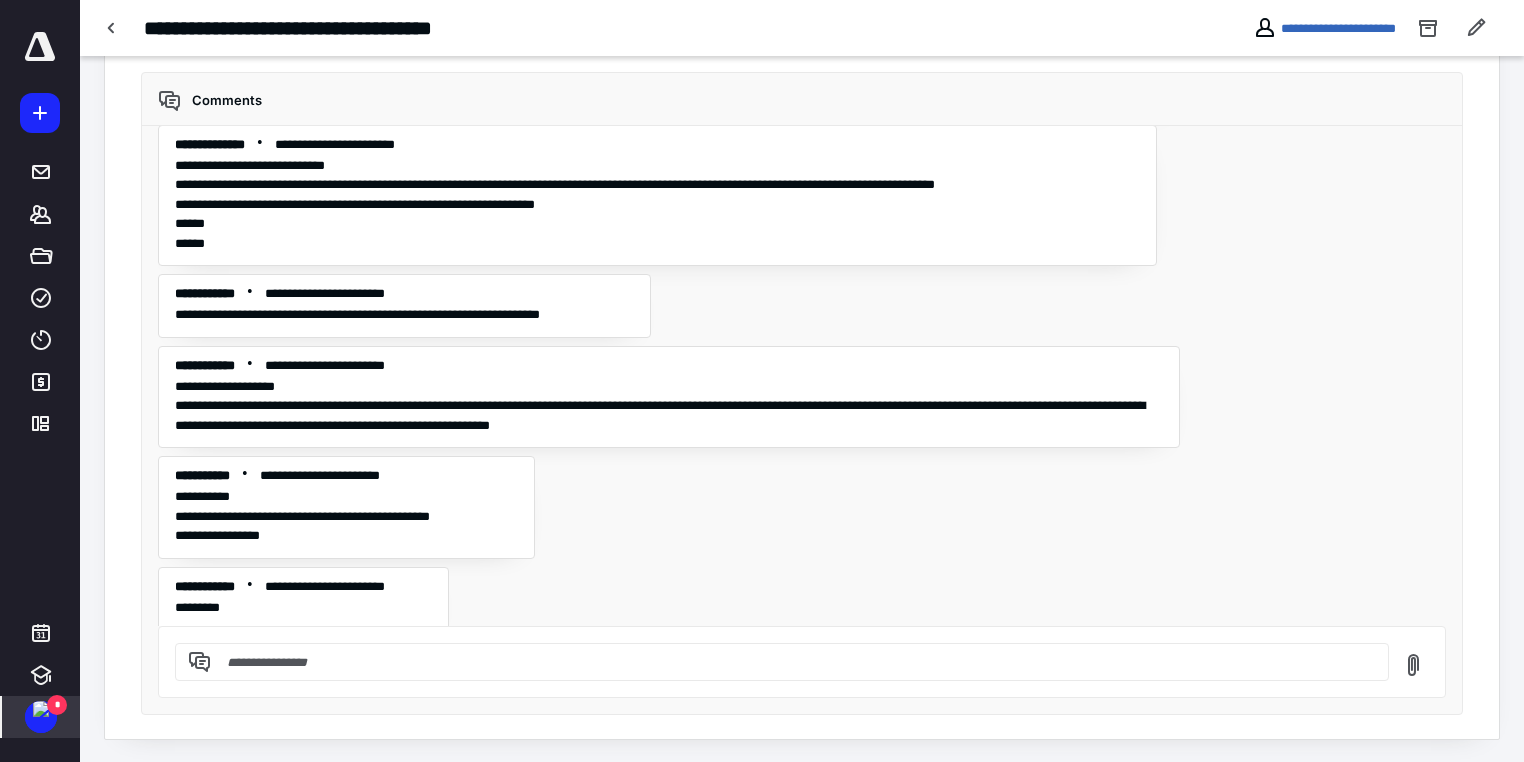 click at bounding box center (41, 709) 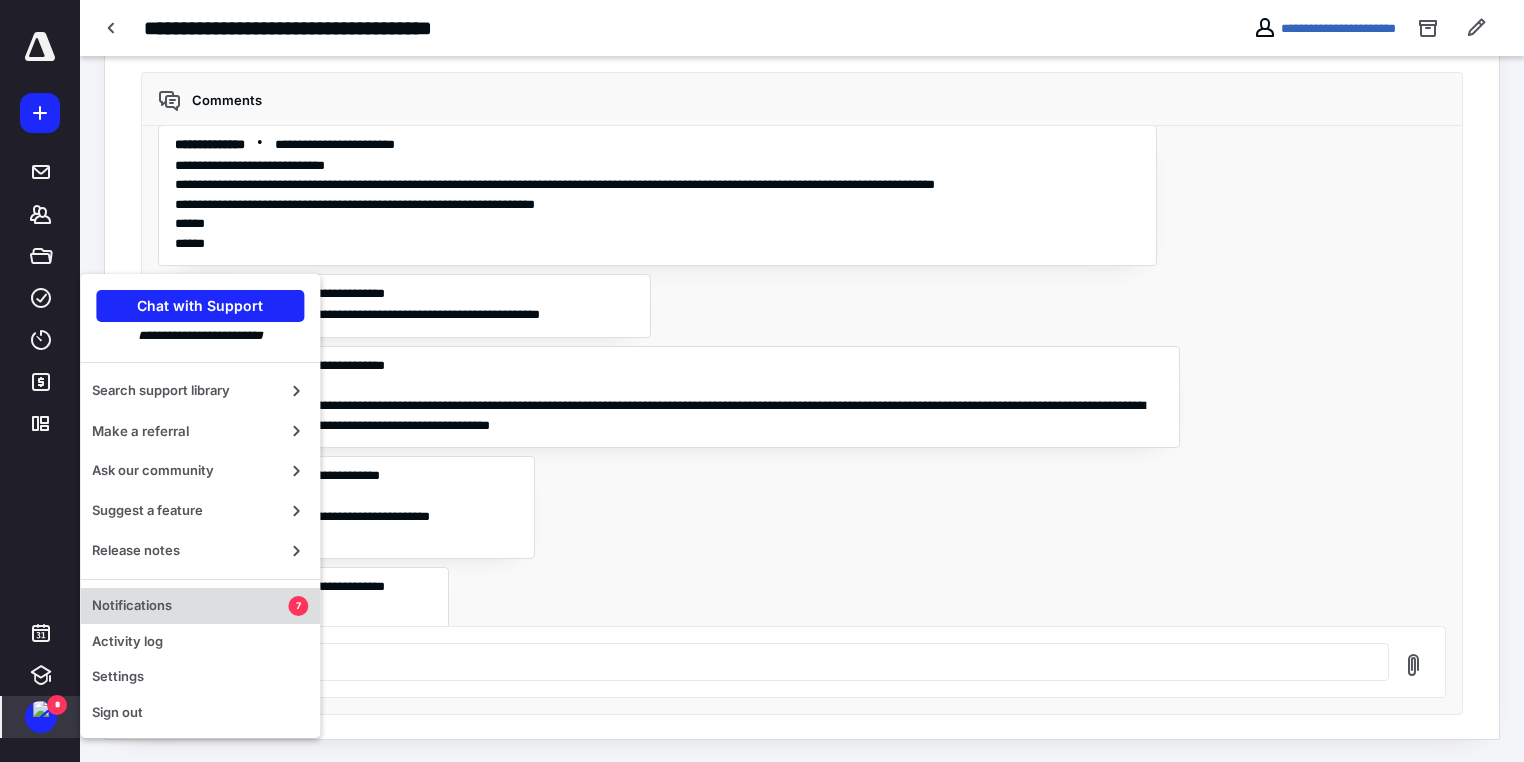 click on "Notifications" at bounding box center [190, 606] 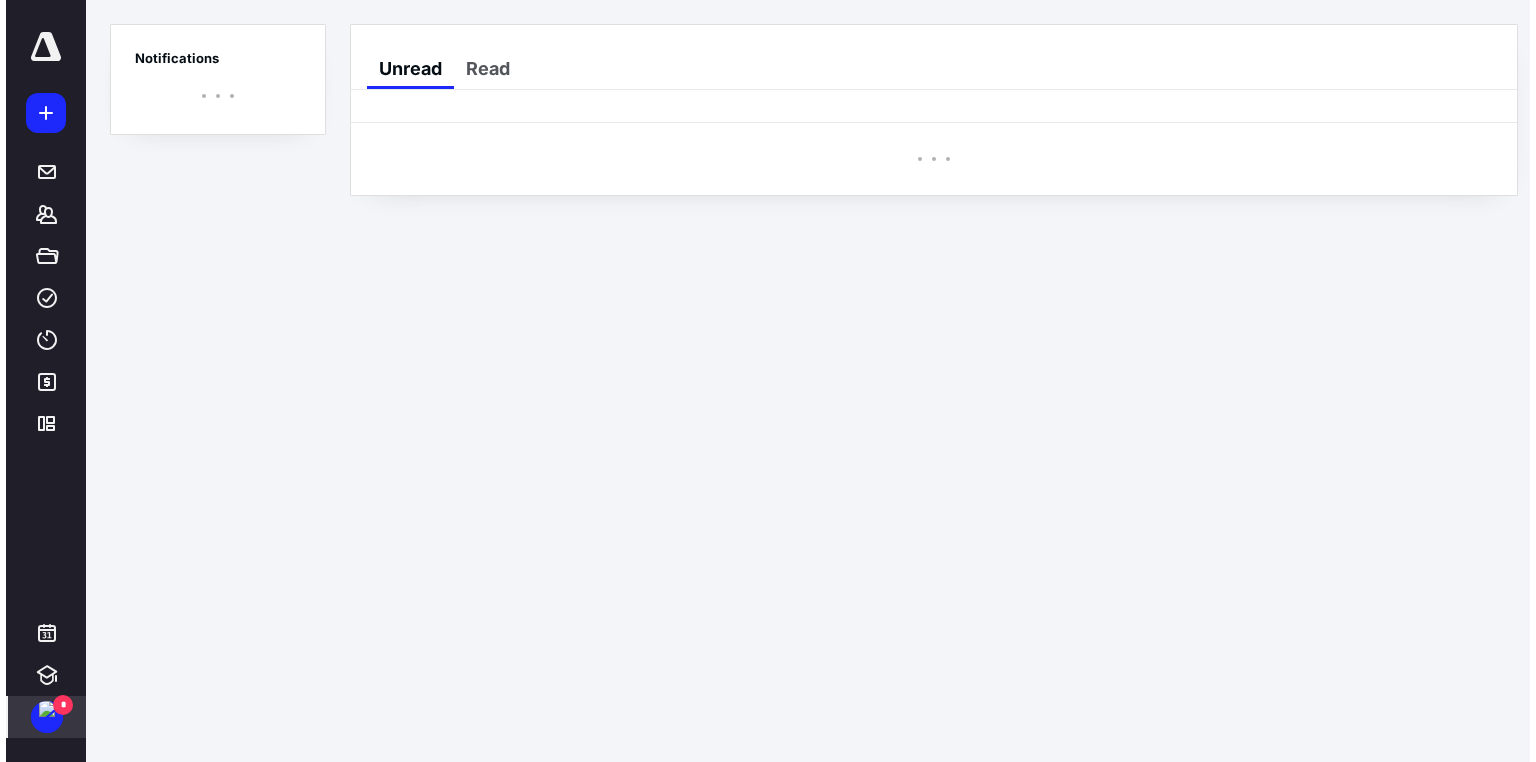 scroll, scrollTop: 0, scrollLeft: 0, axis: both 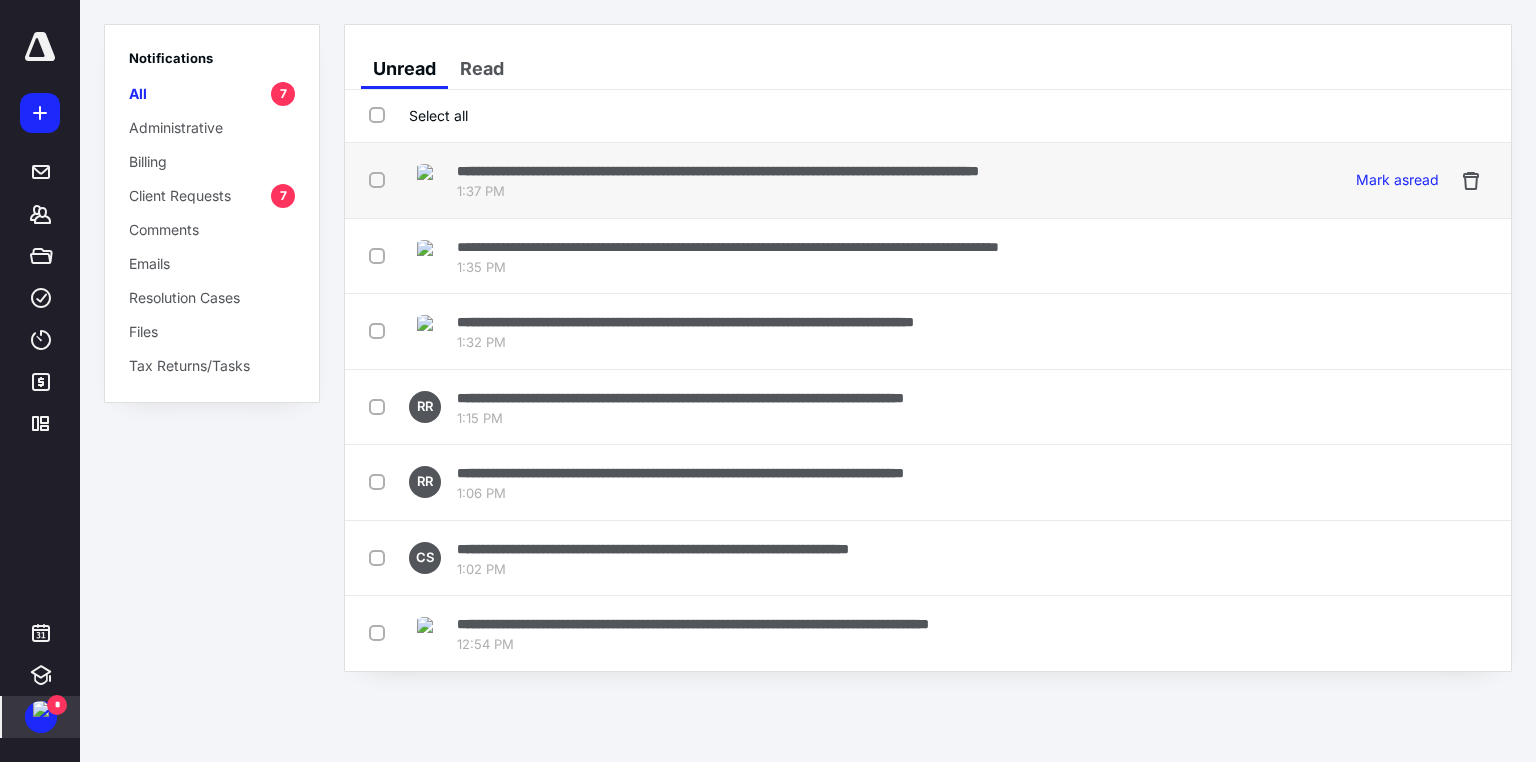 click on "**********" at bounding box center [718, 171] 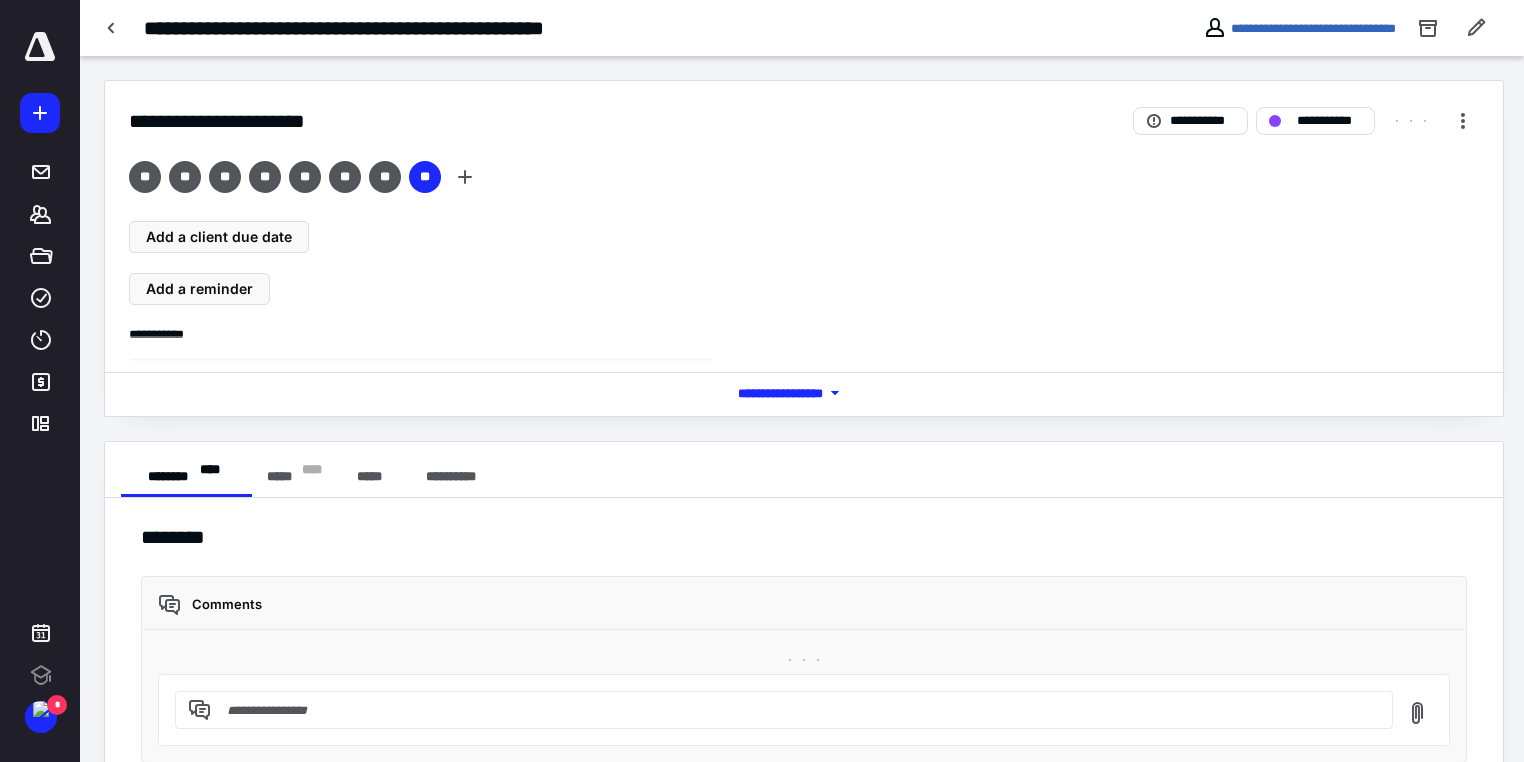 scroll, scrollTop: 0, scrollLeft: 0, axis: both 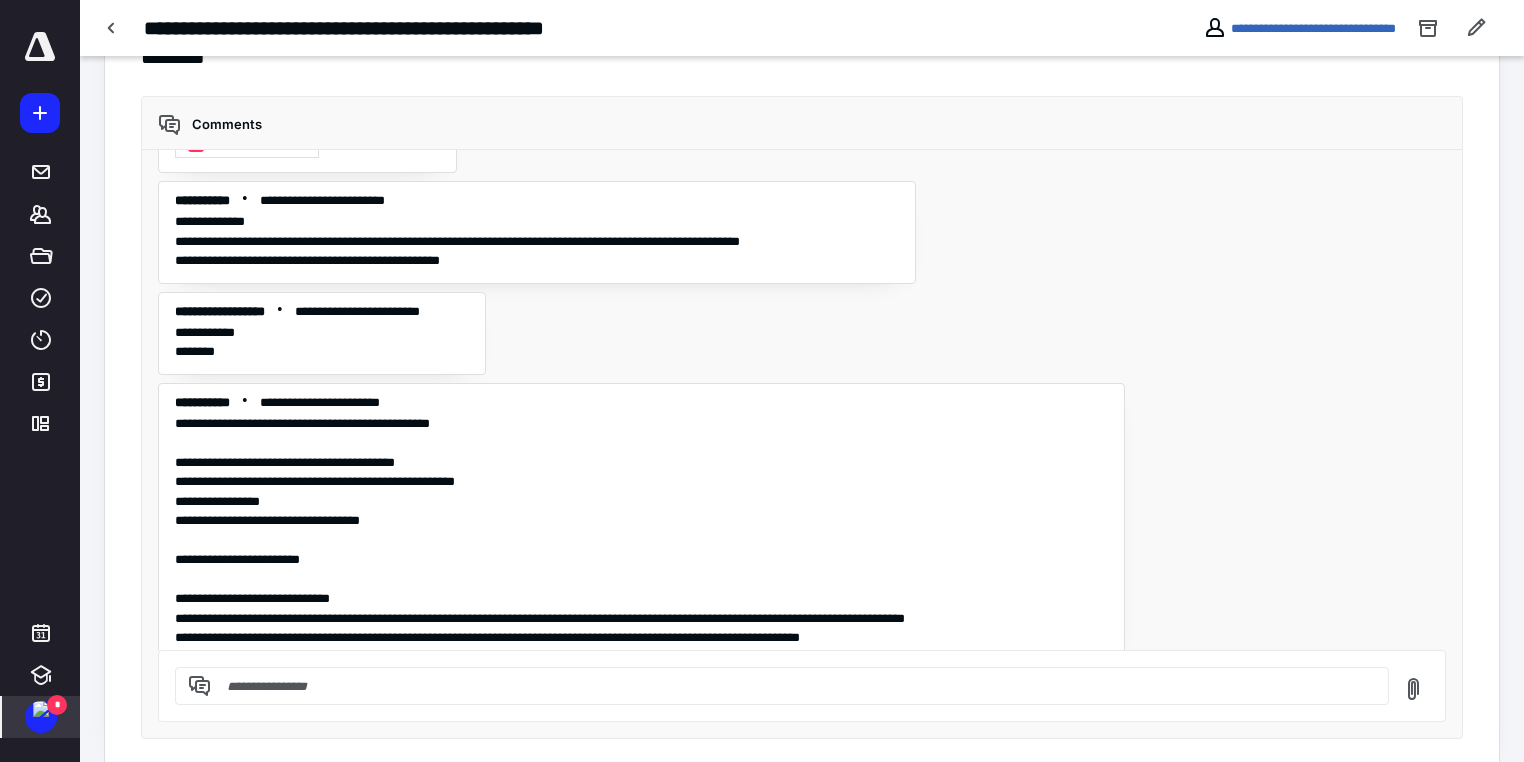 click at bounding box center (41, 709) 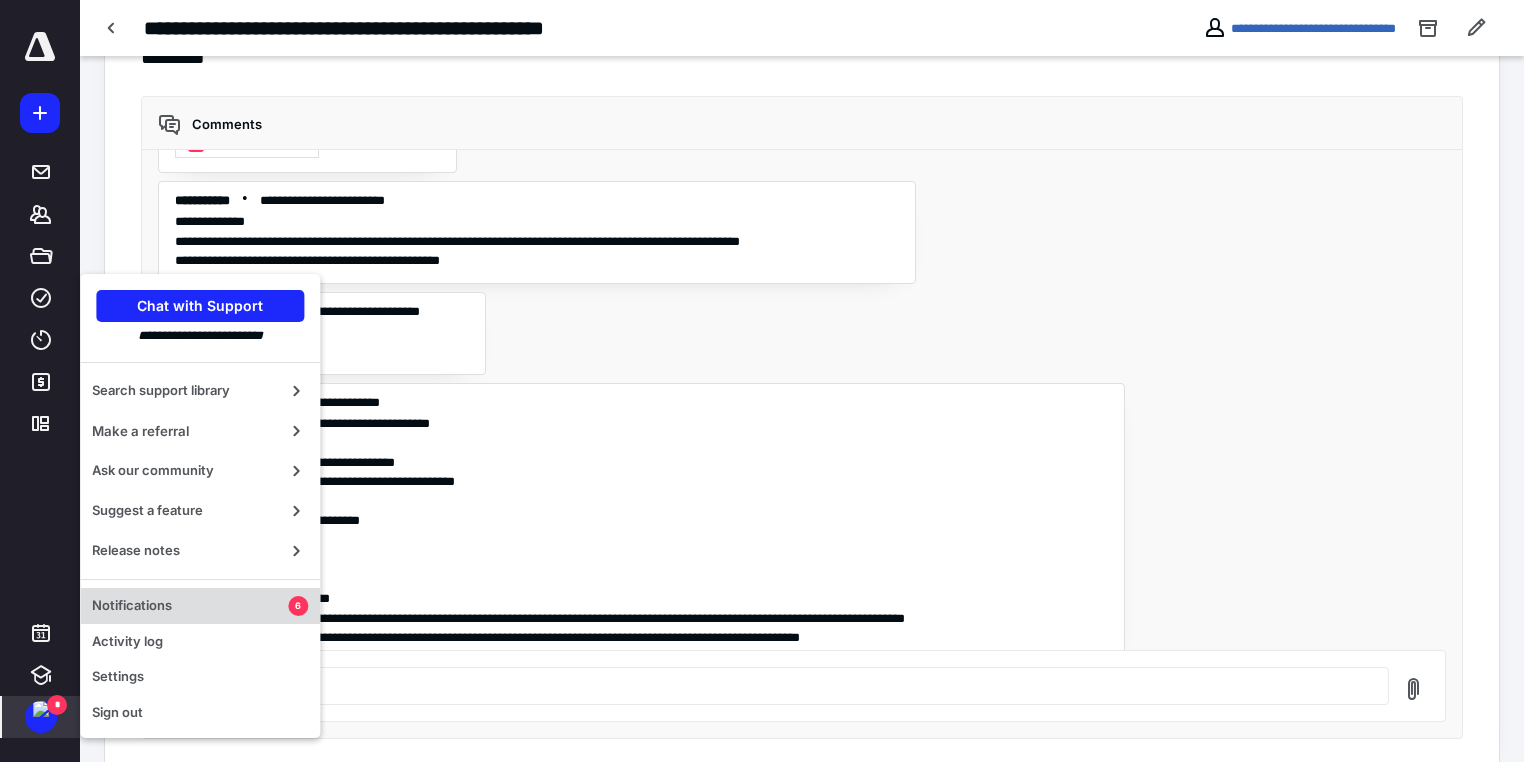 click on "Notifications" at bounding box center (190, 606) 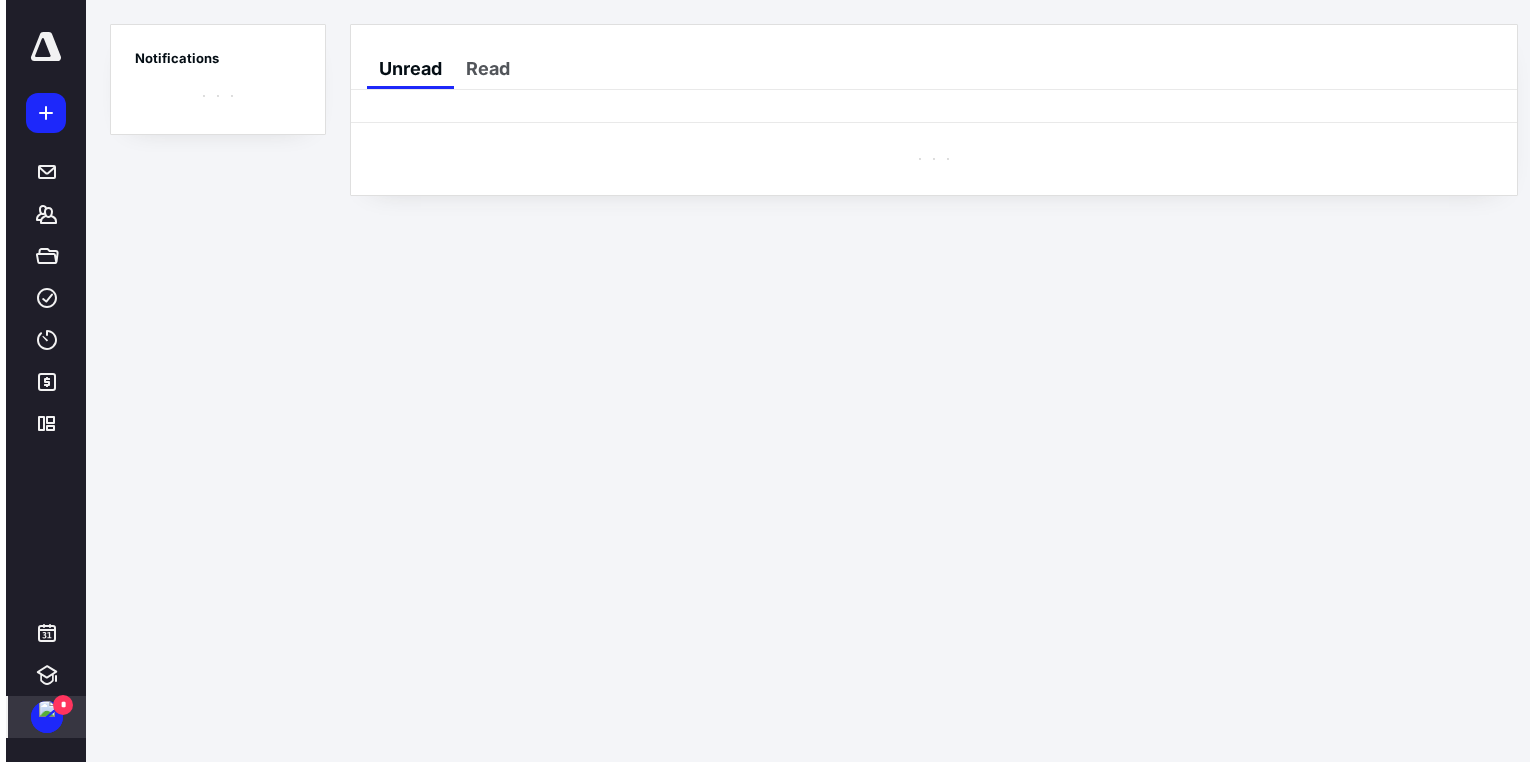 scroll, scrollTop: 0, scrollLeft: 0, axis: both 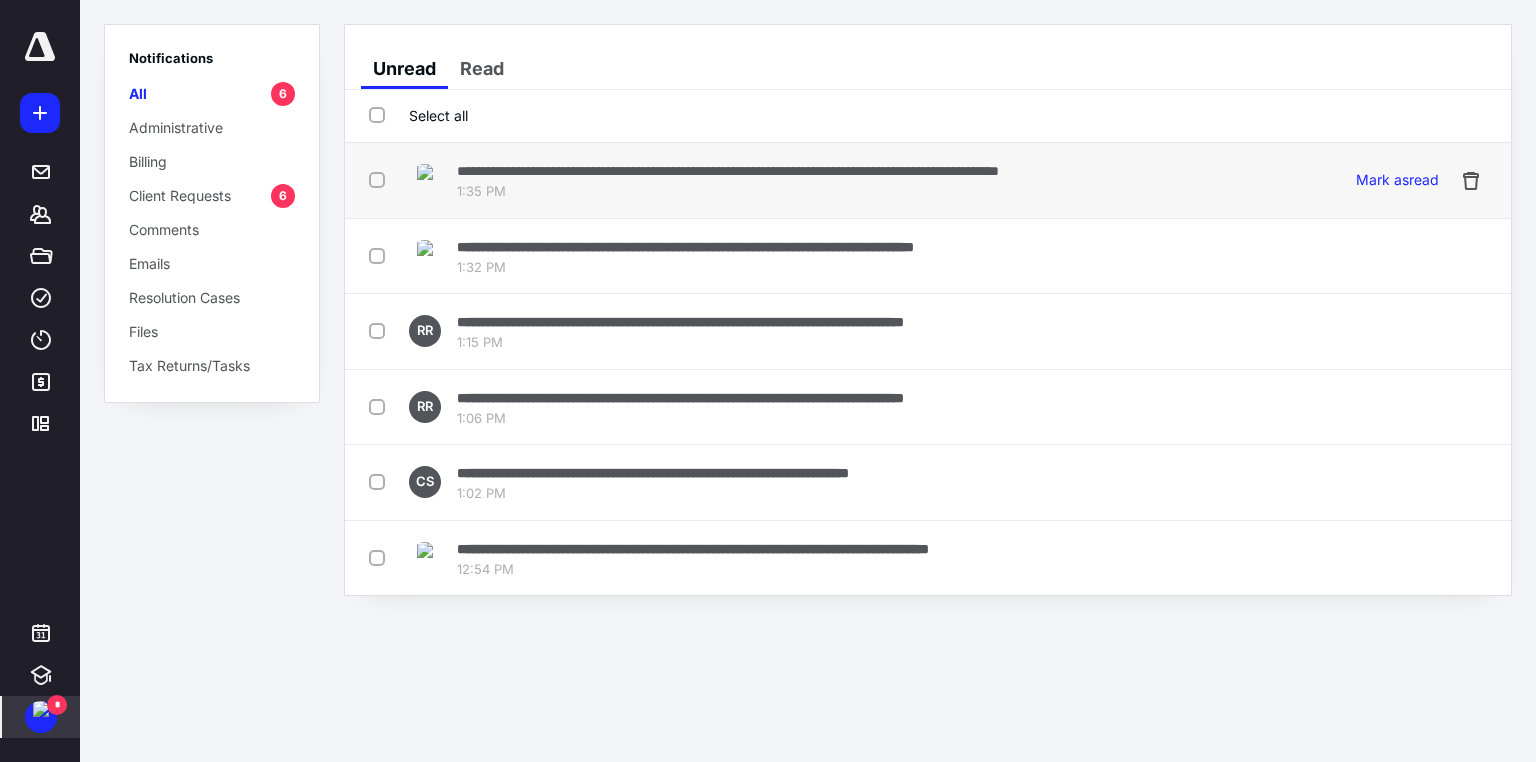 click at bounding box center [381, 179] 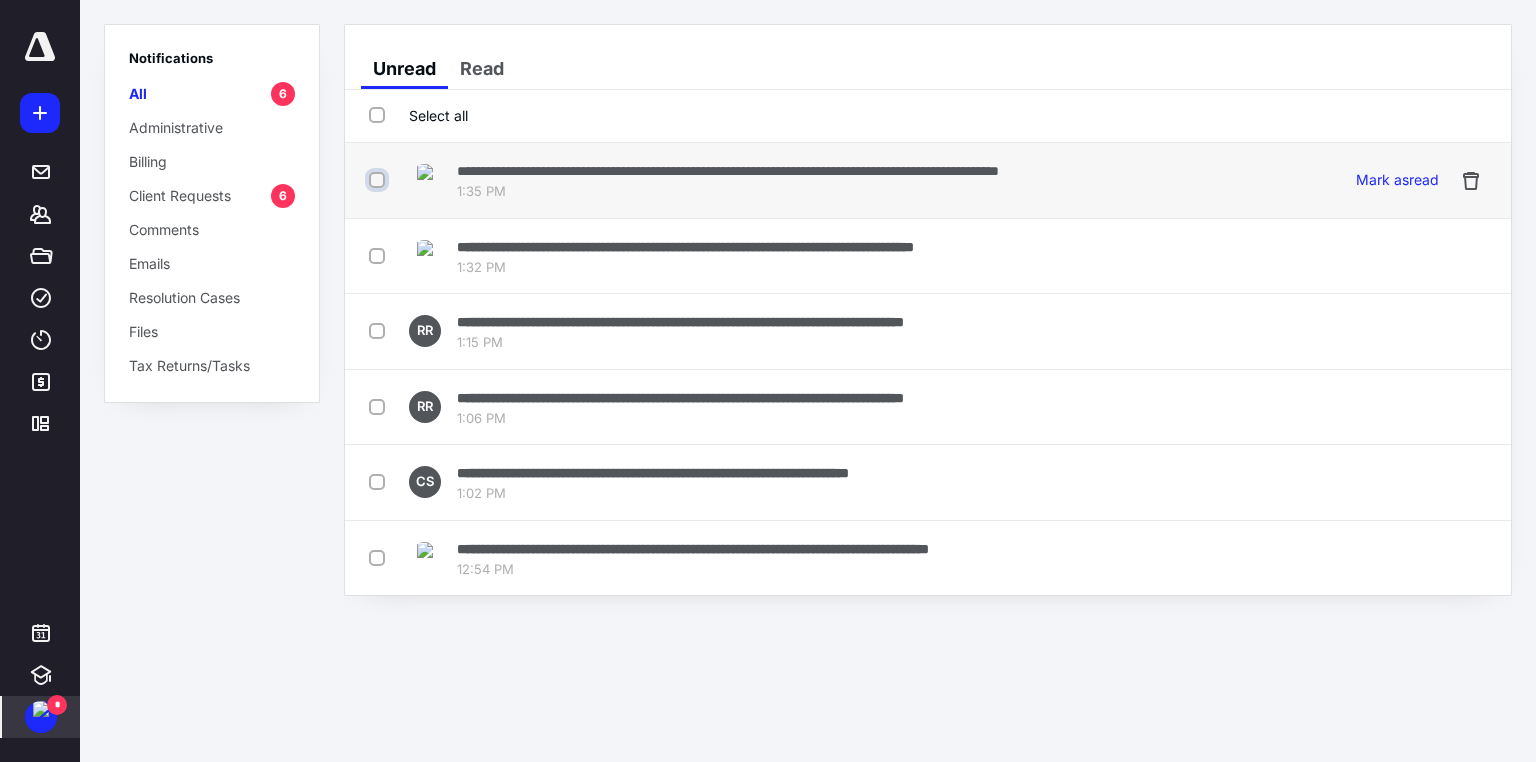 checkbox on "true" 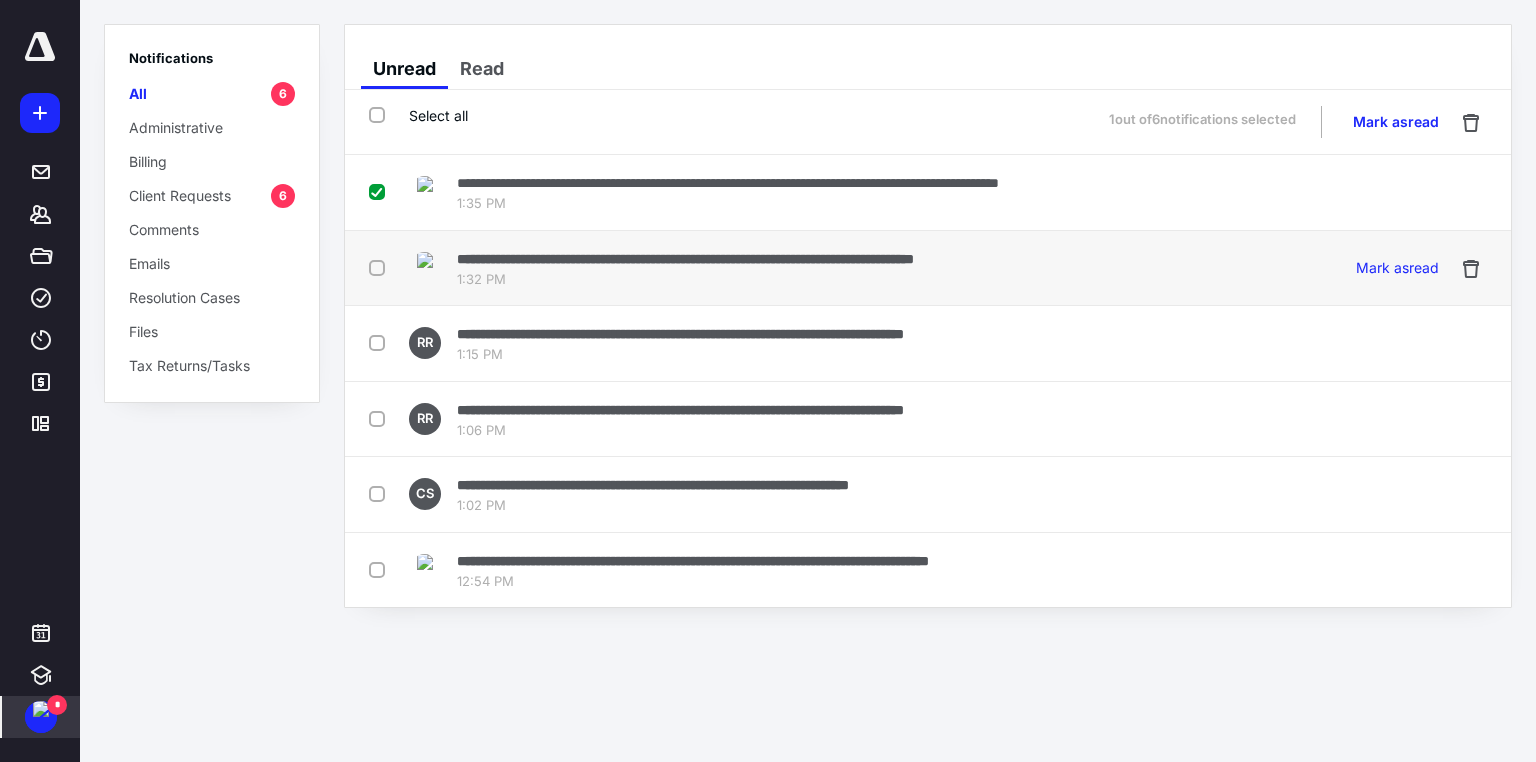 click at bounding box center (381, 267) 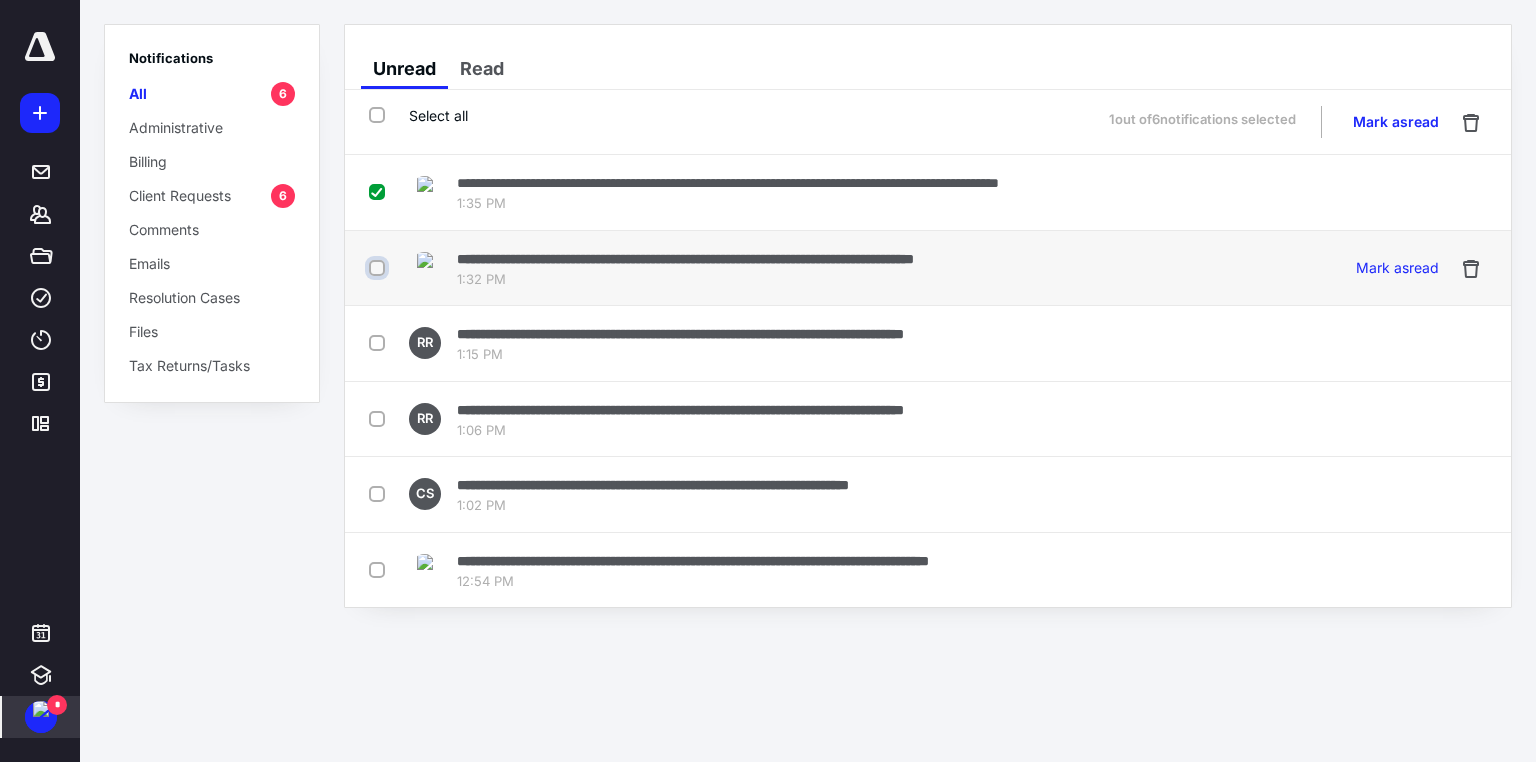 click at bounding box center [379, 268] 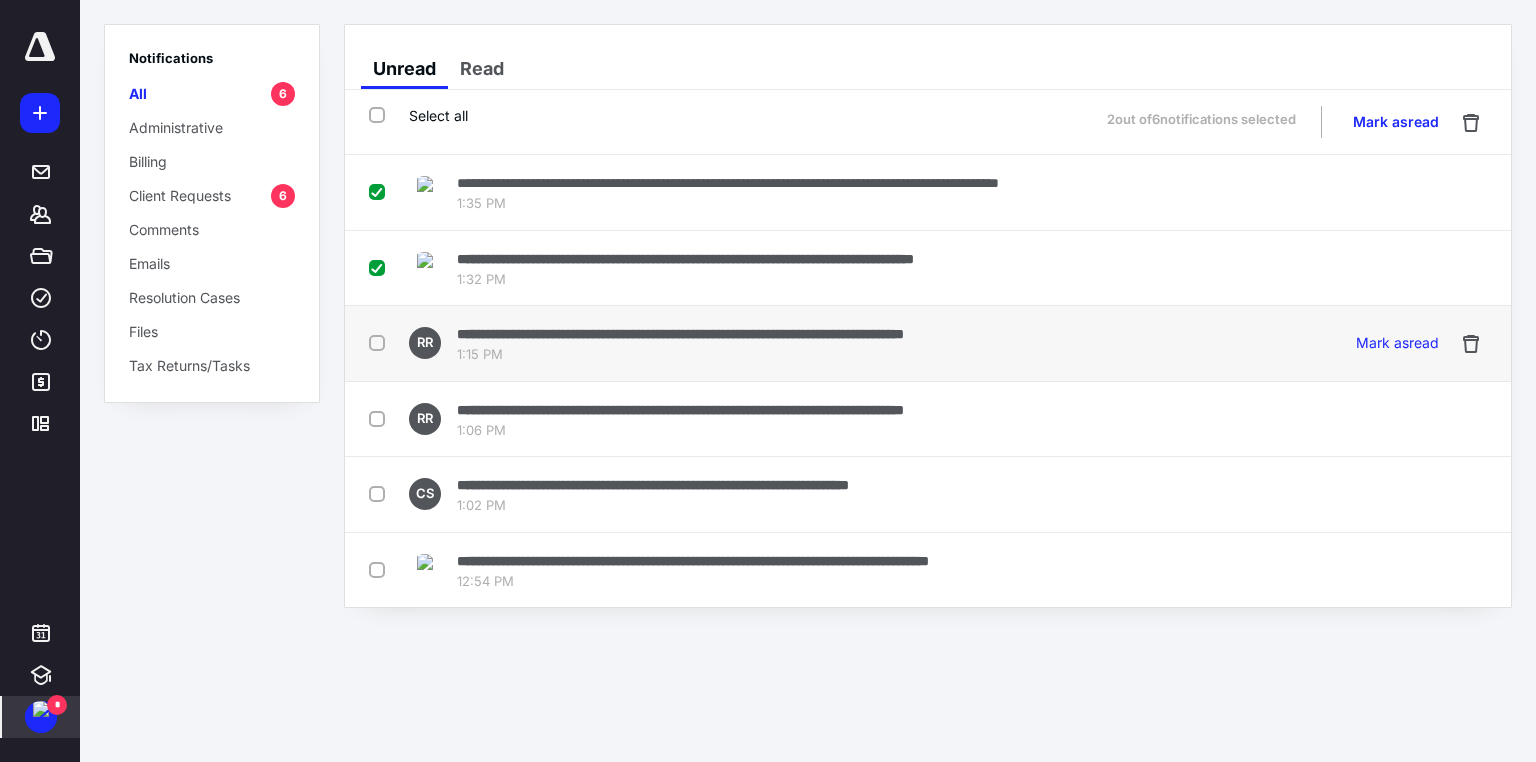 click at bounding box center (381, 342) 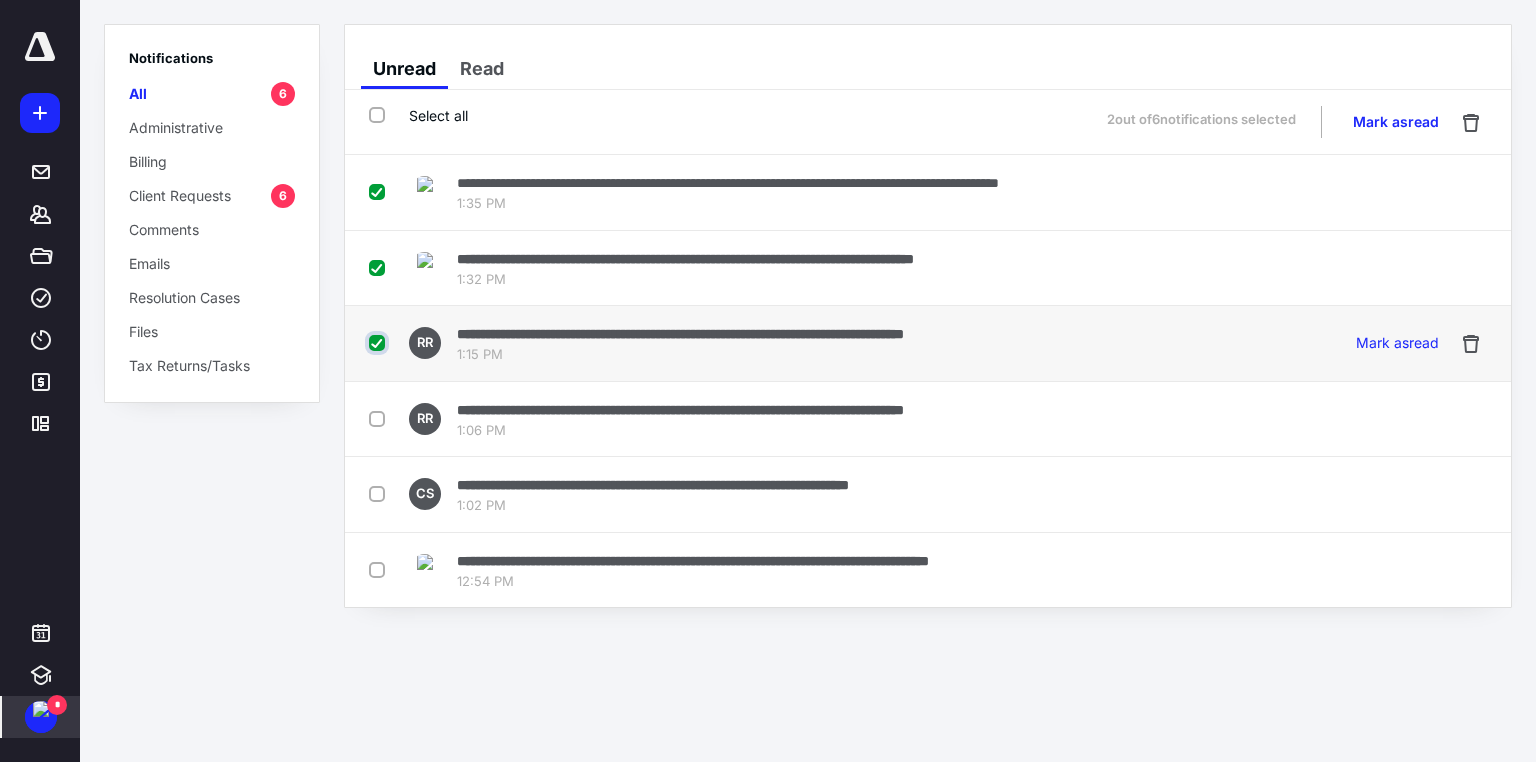 checkbox on "true" 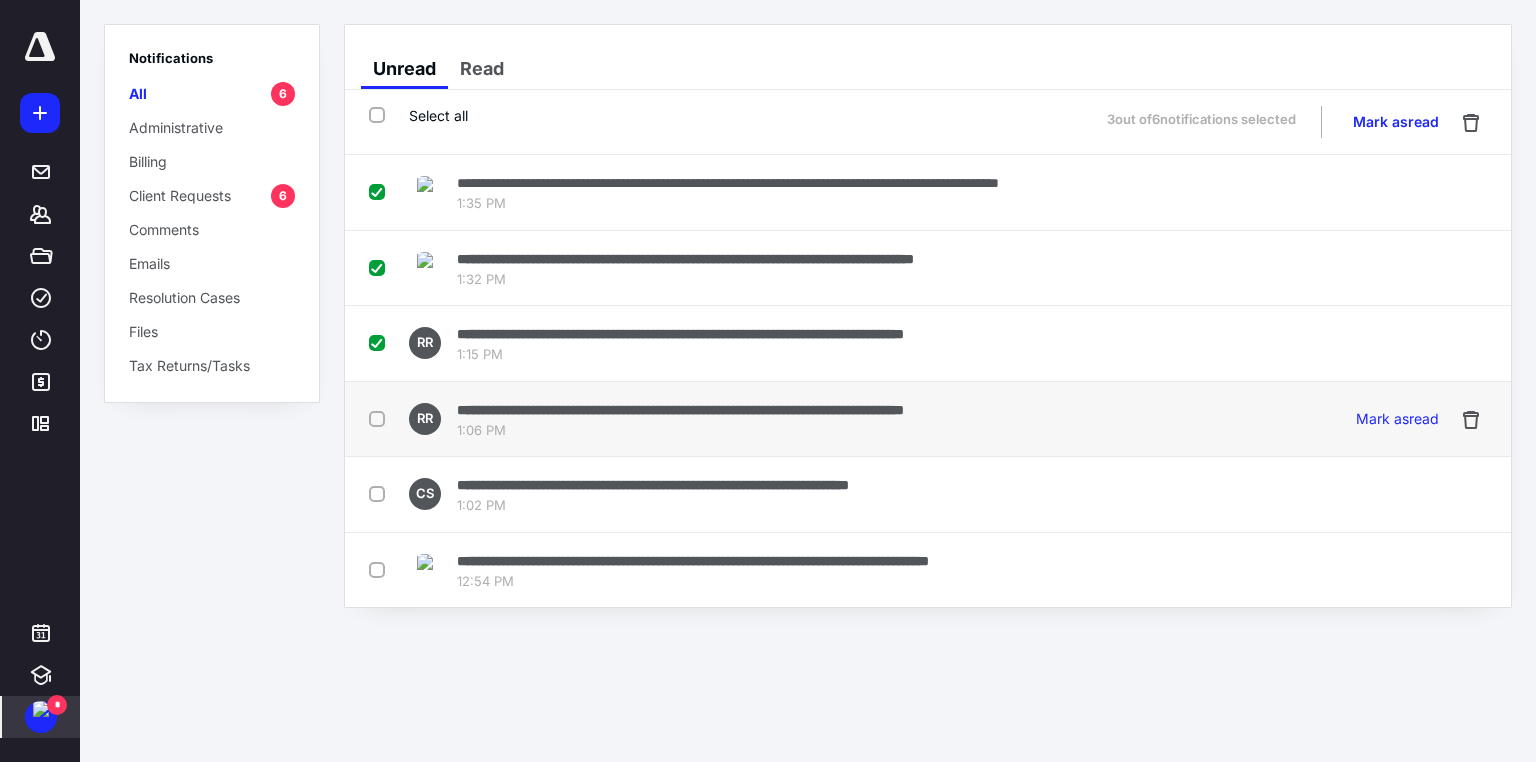 click at bounding box center [381, 418] 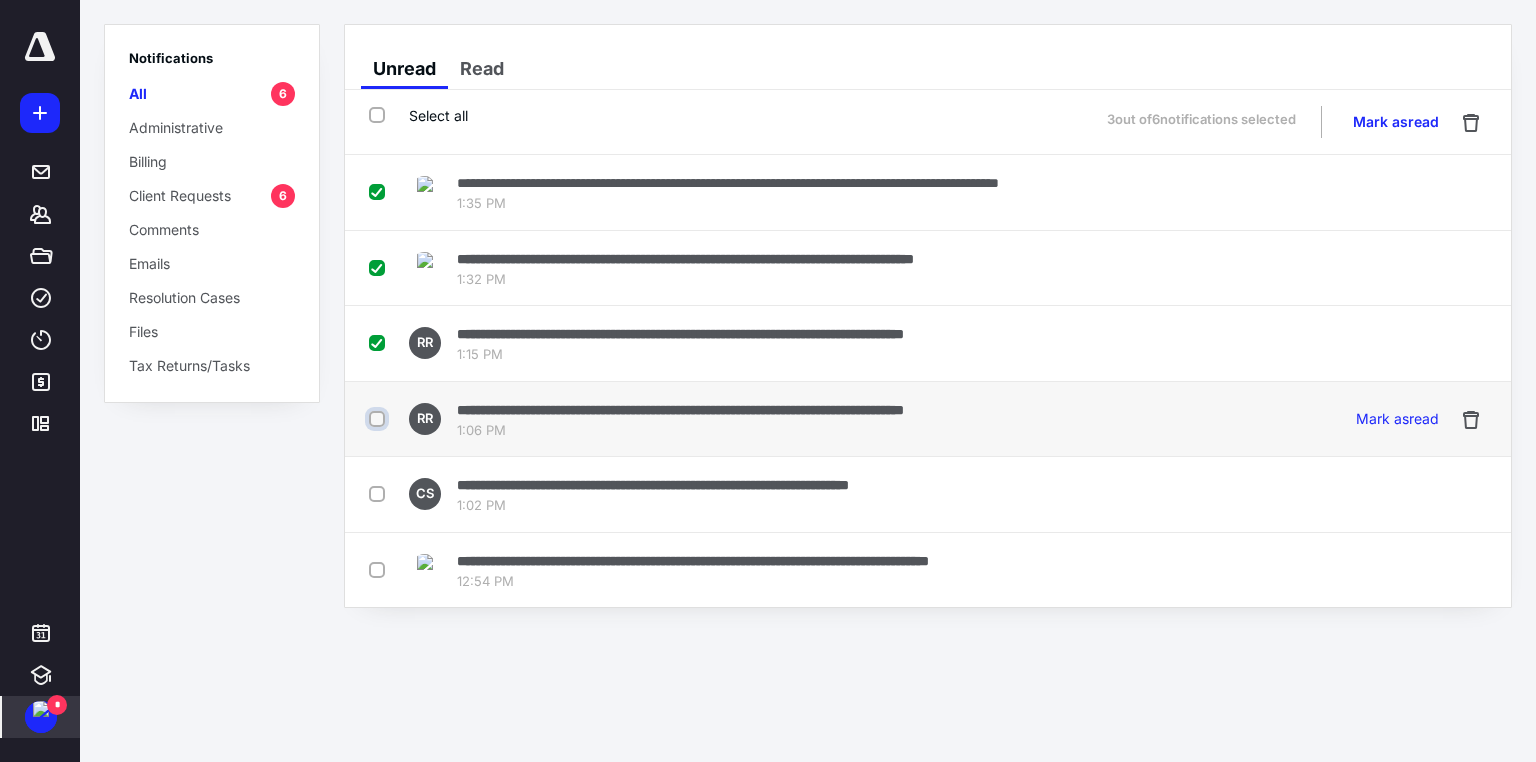 click at bounding box center [379, 419] 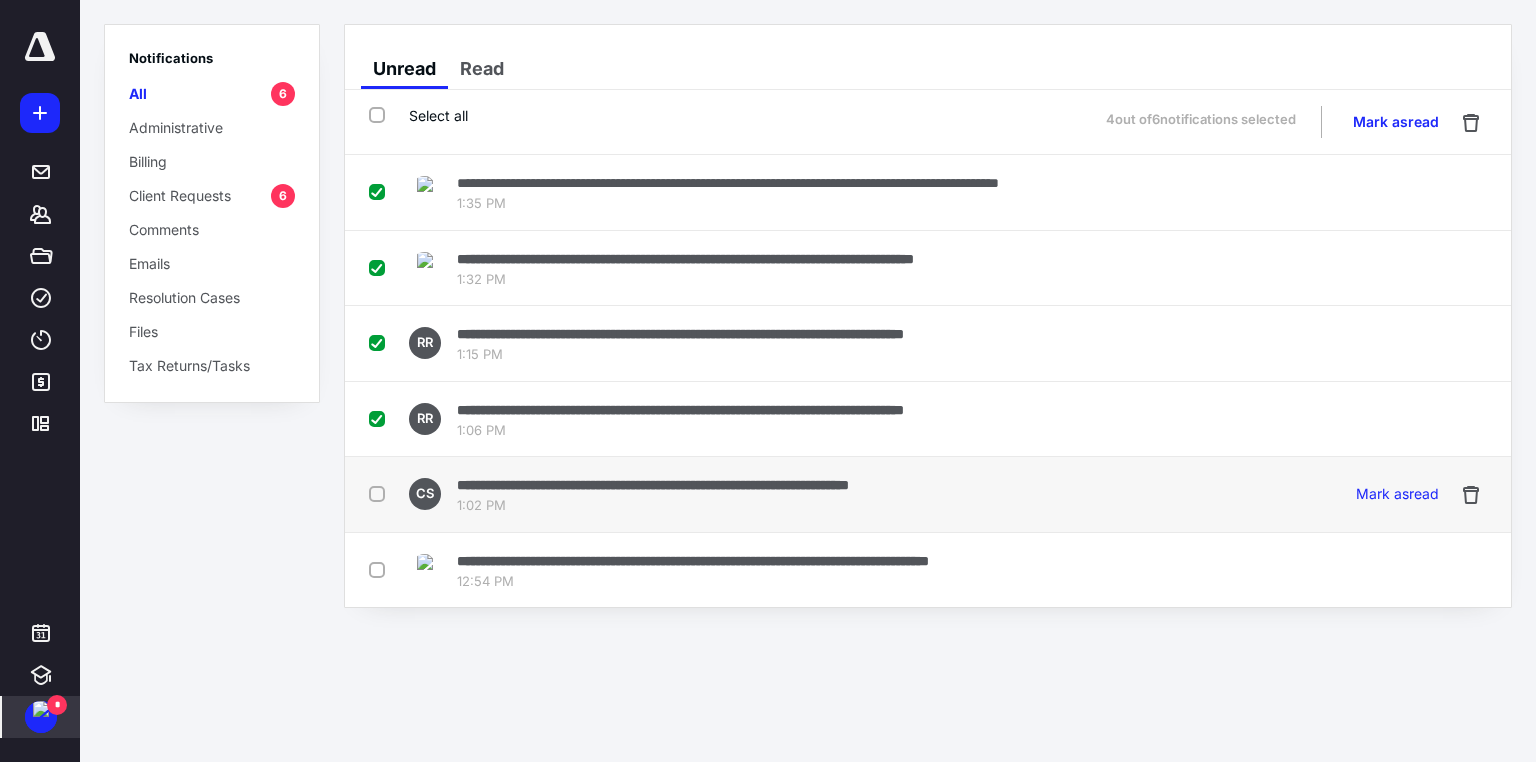 click at bounding box center [381, 493] 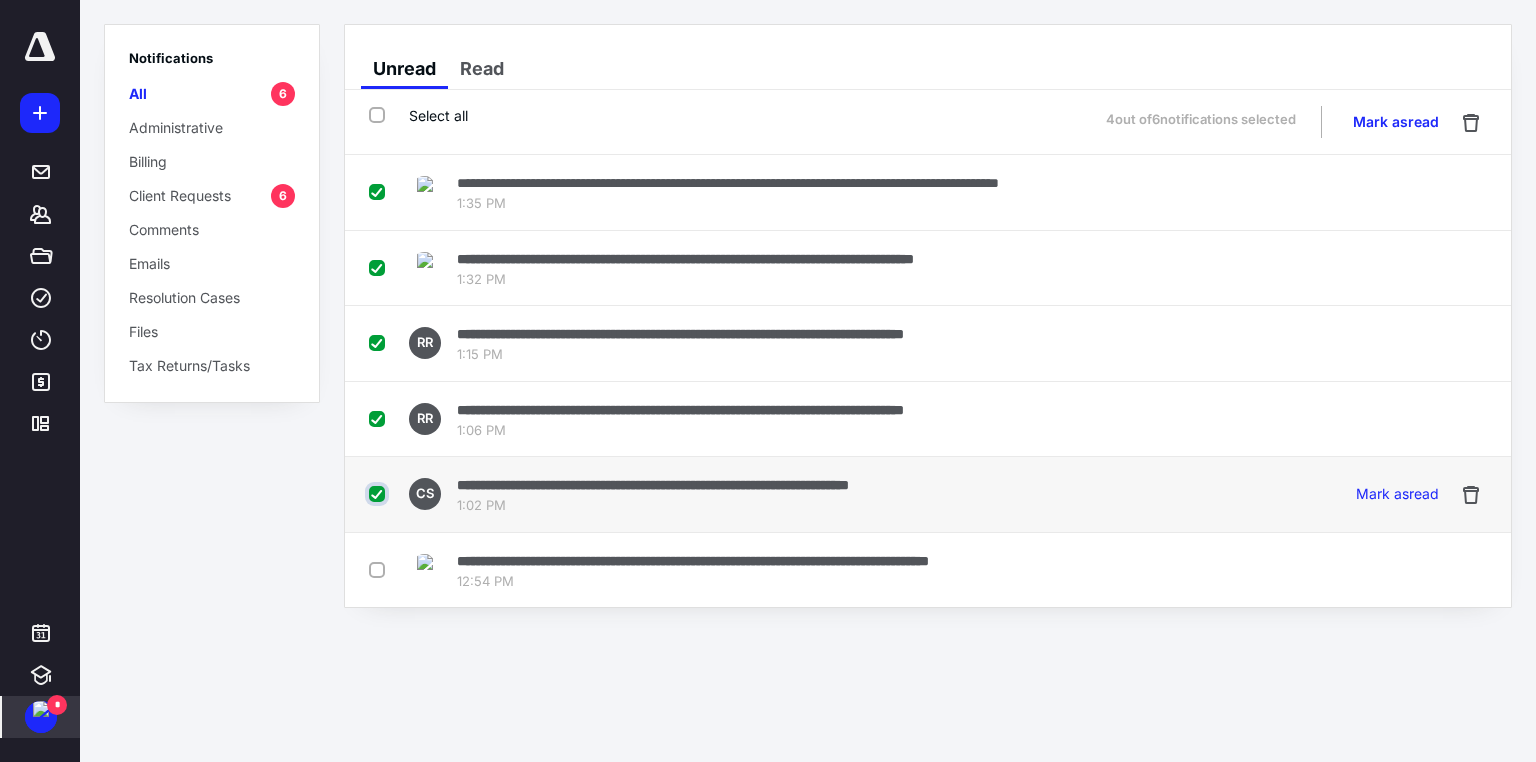 checkbox on "true" 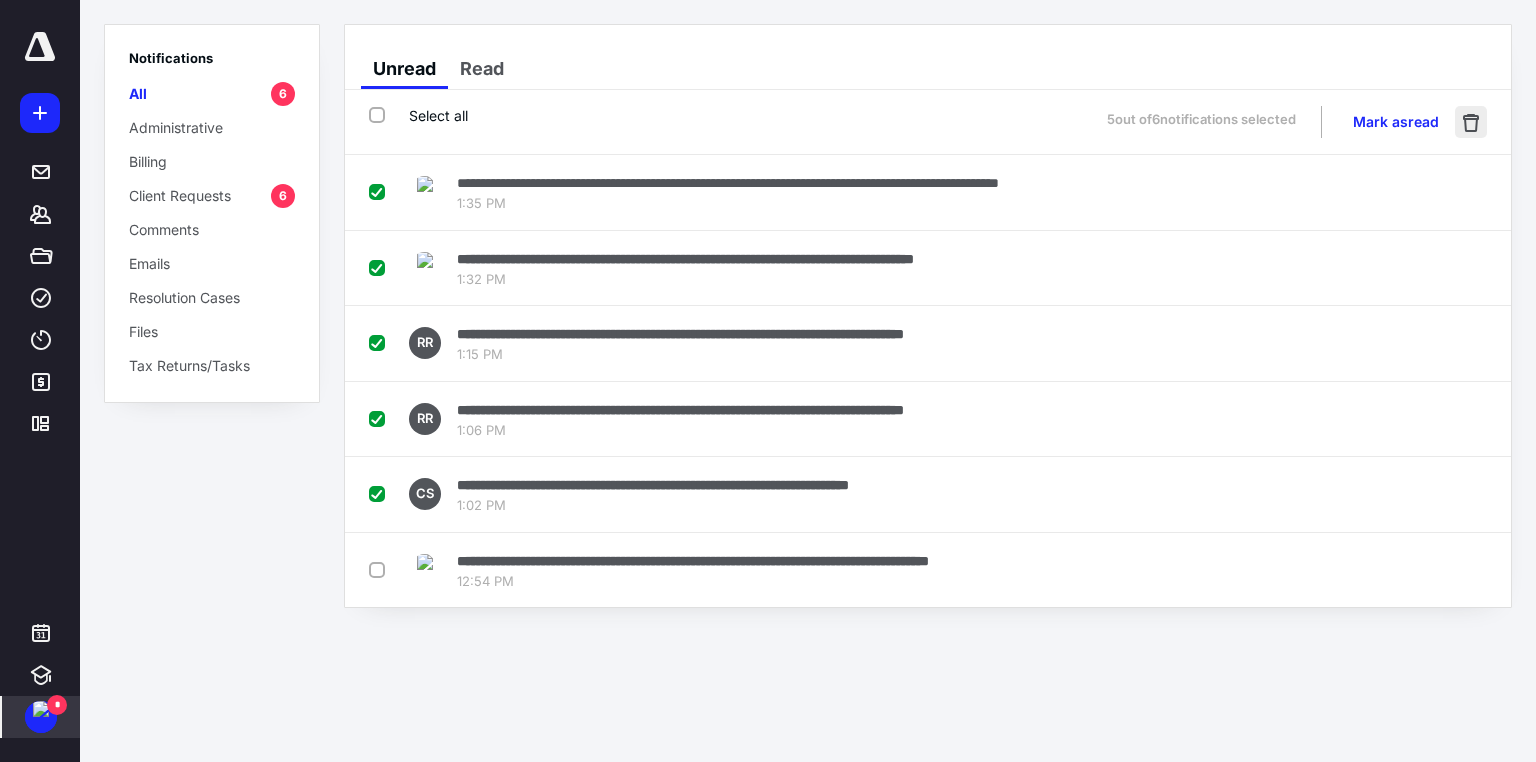 click at bounding box center [1471, 122] 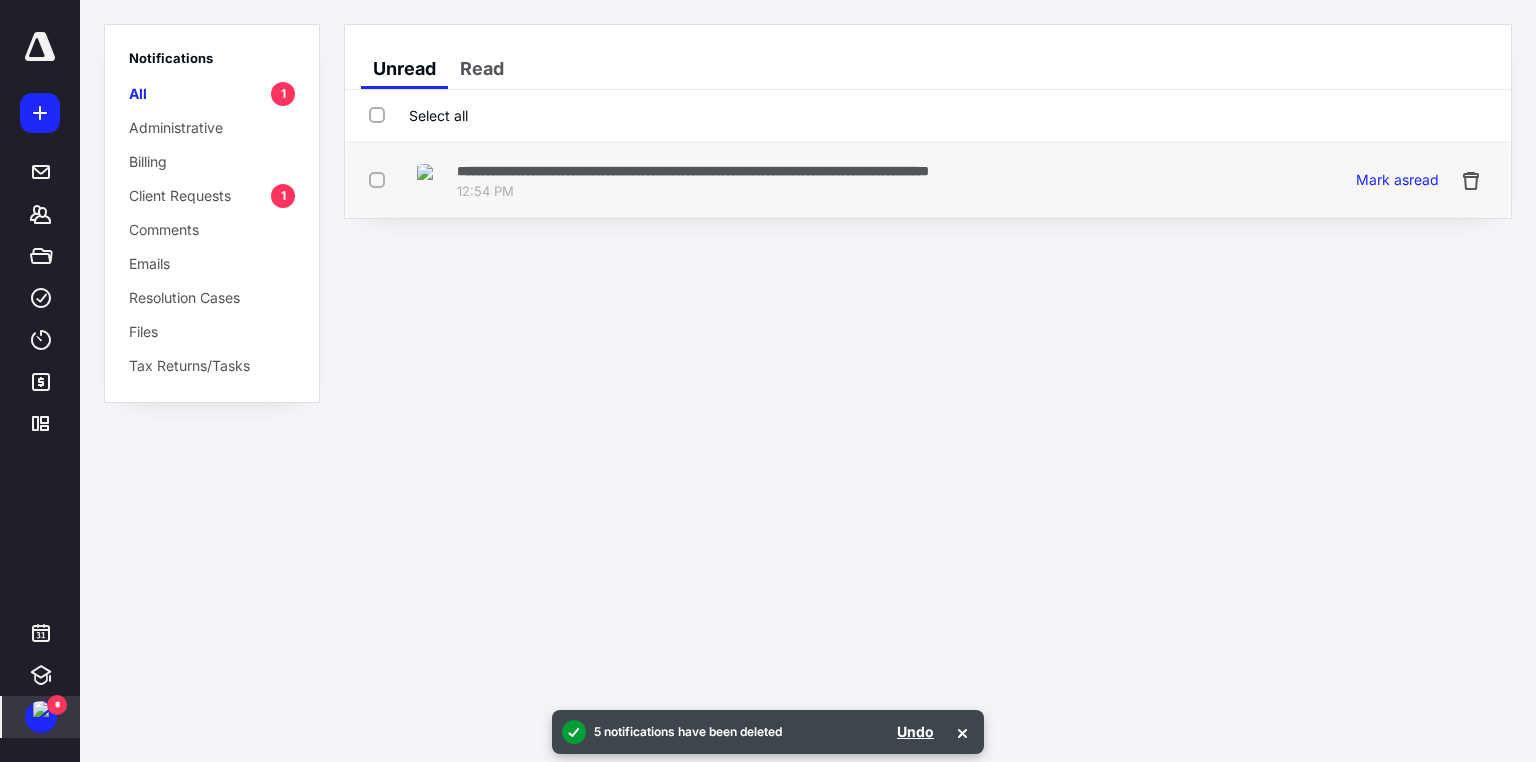 click on "**********" at bounding box center (693, 171) 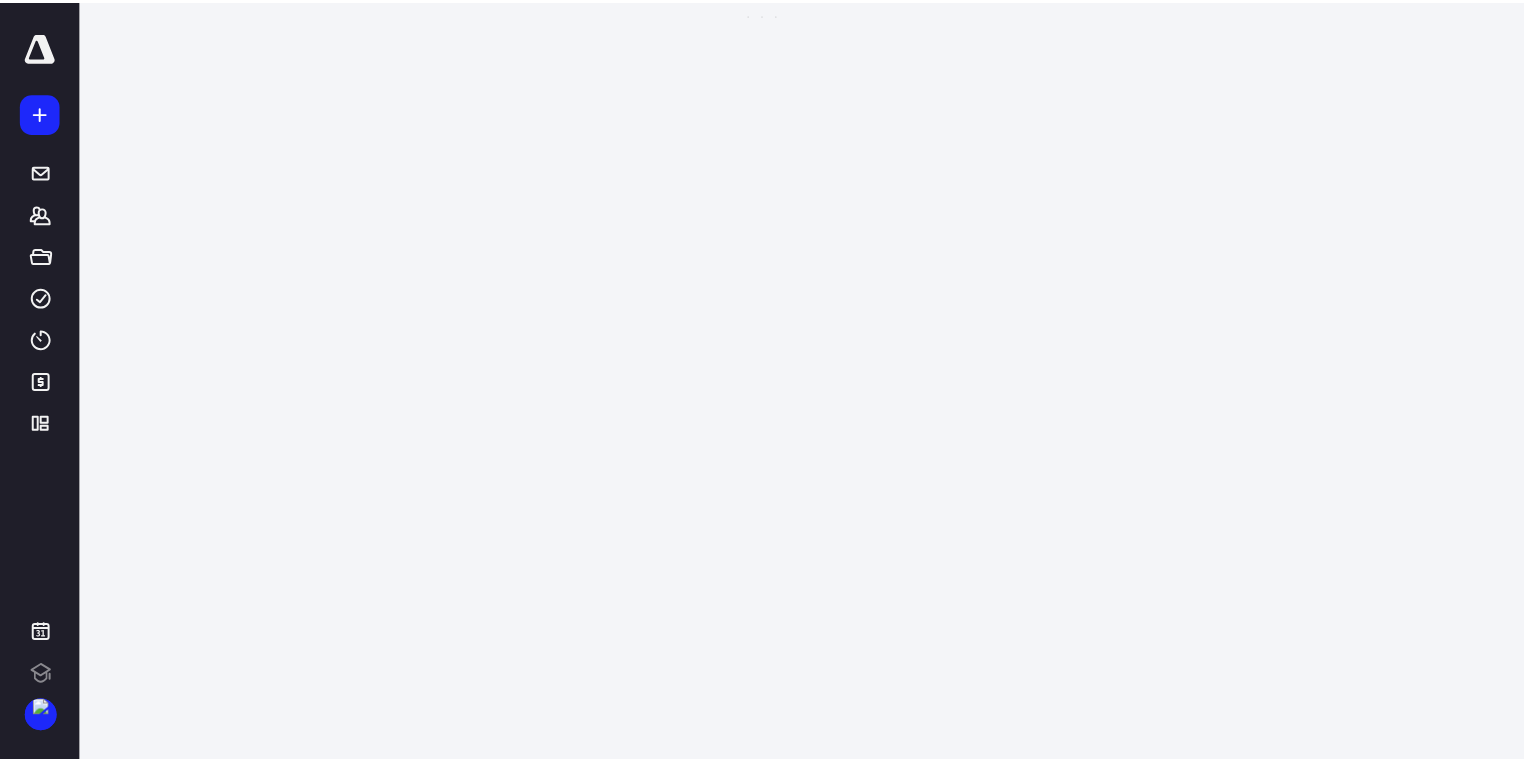 scroll, scrollTop: 0, scrollLeft: 0, axis: both 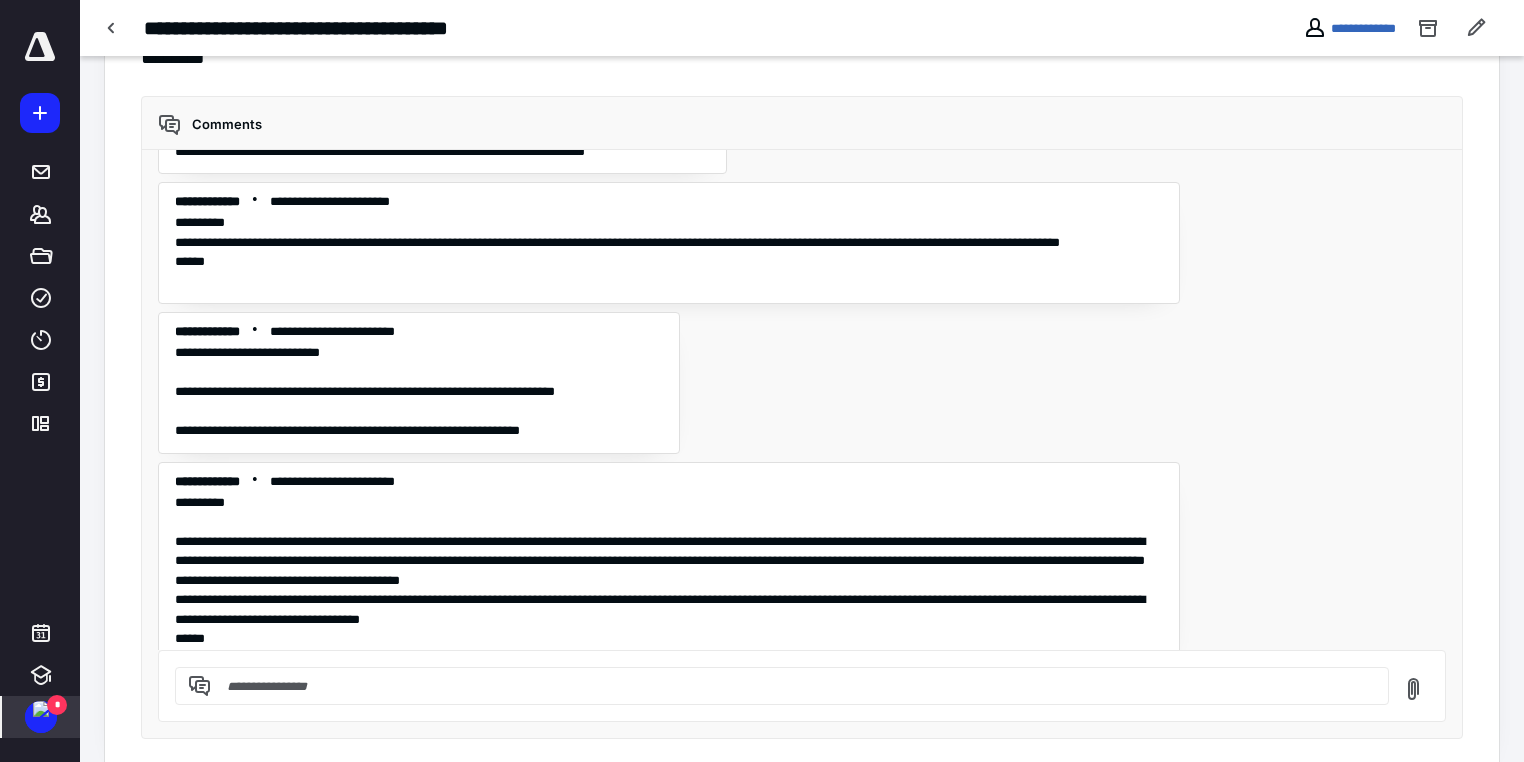 click on "*" 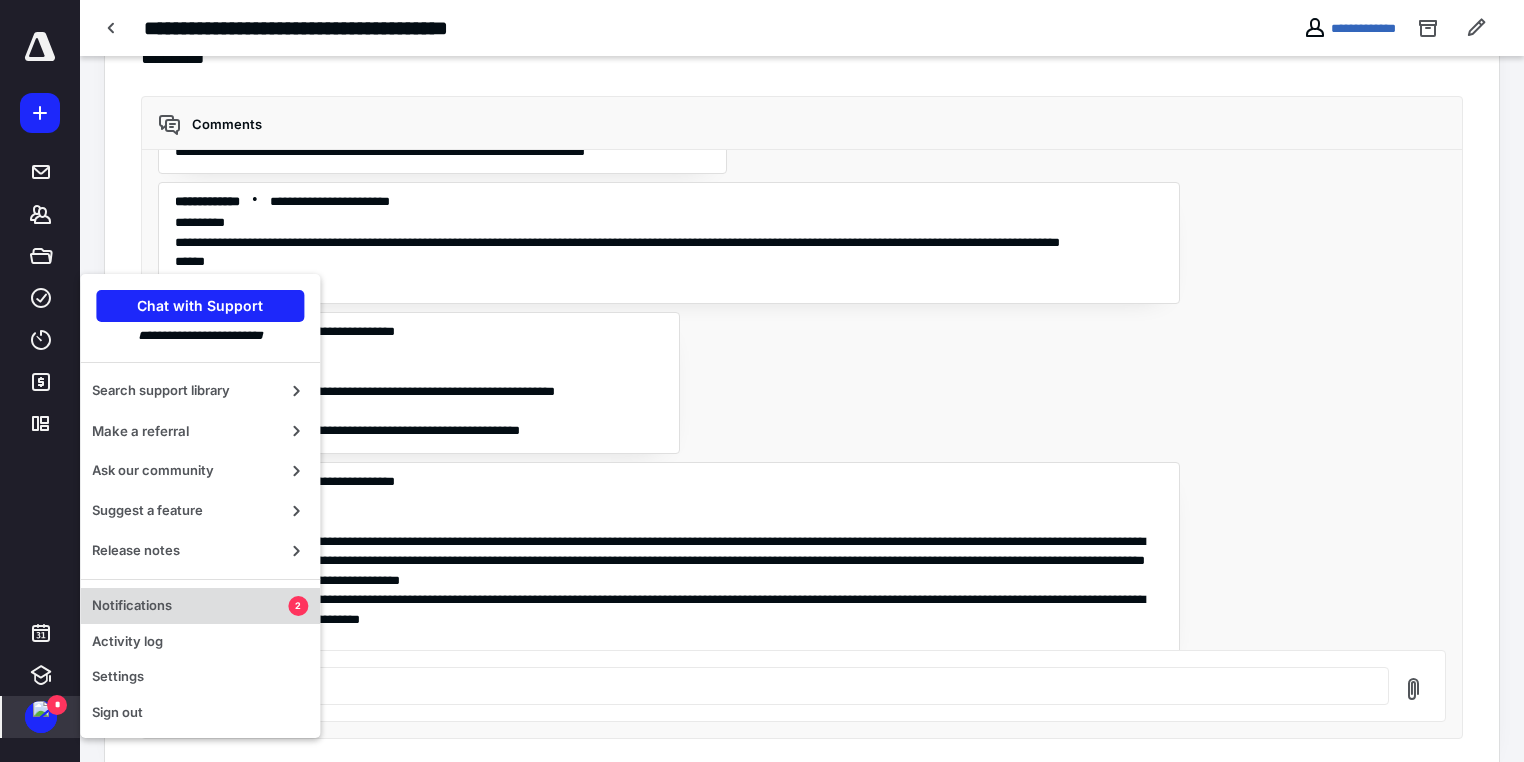click on "Notifications" 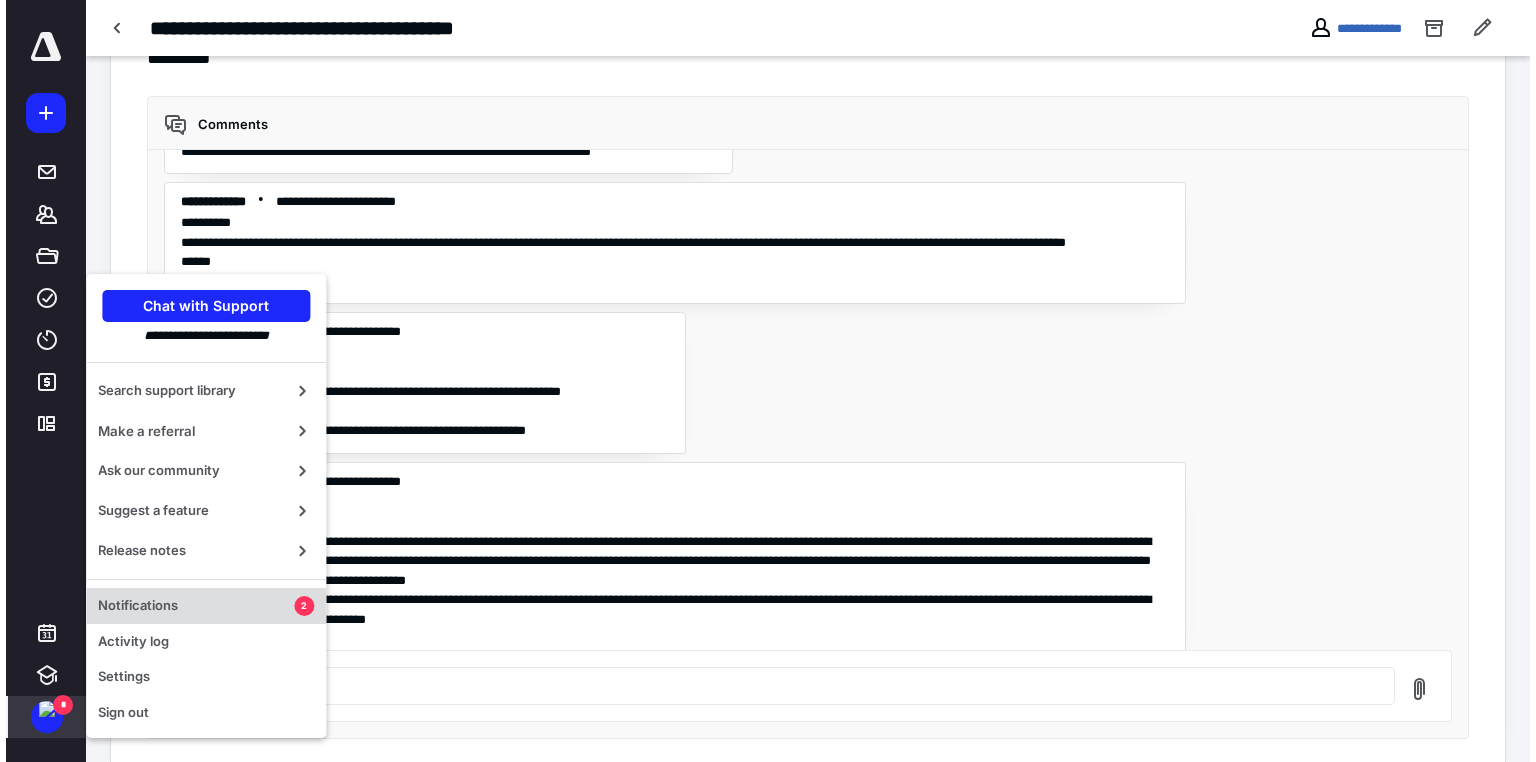 scroll, scrollTop: 0, scrollLeft: 0, axis: both 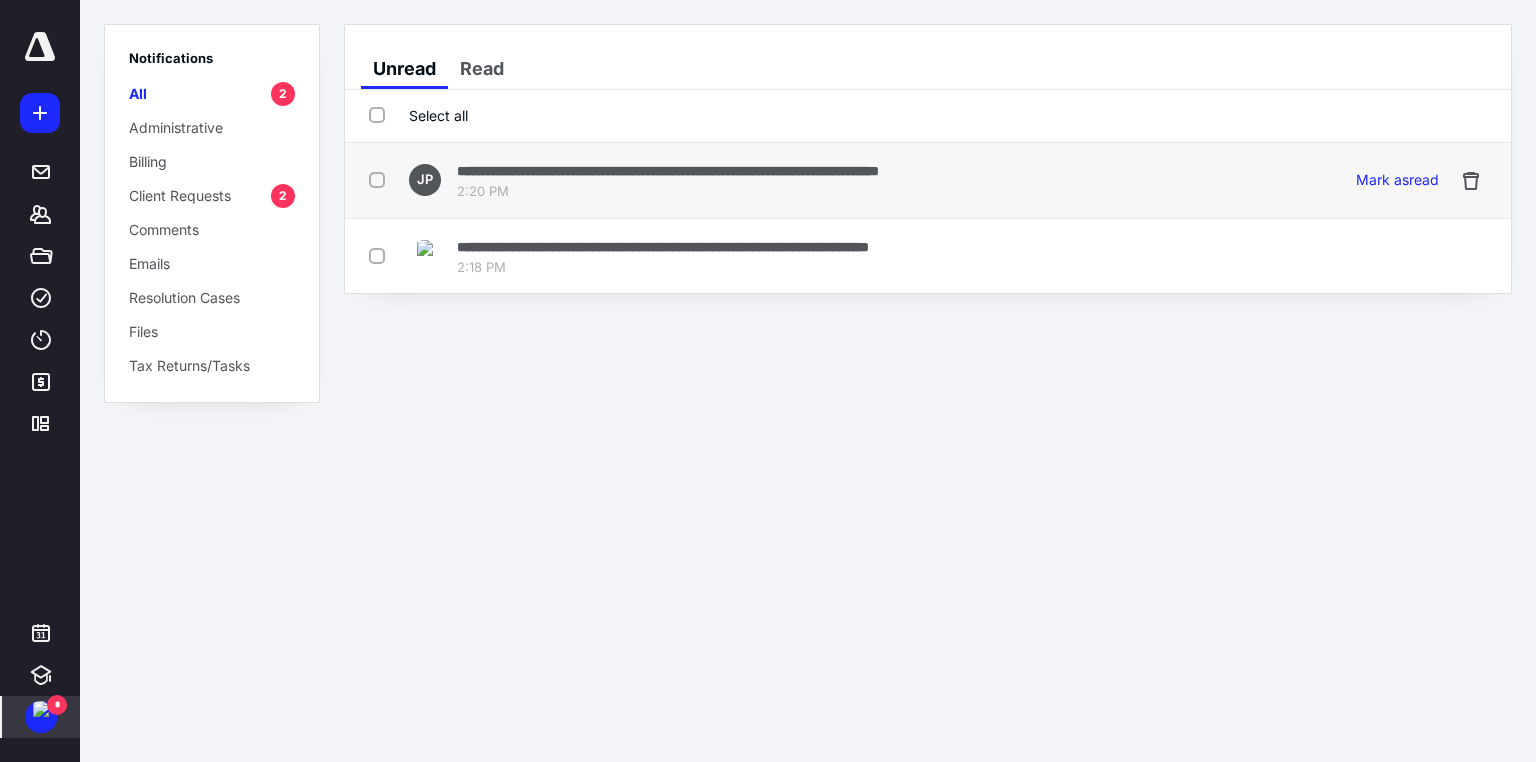 click on "**********" 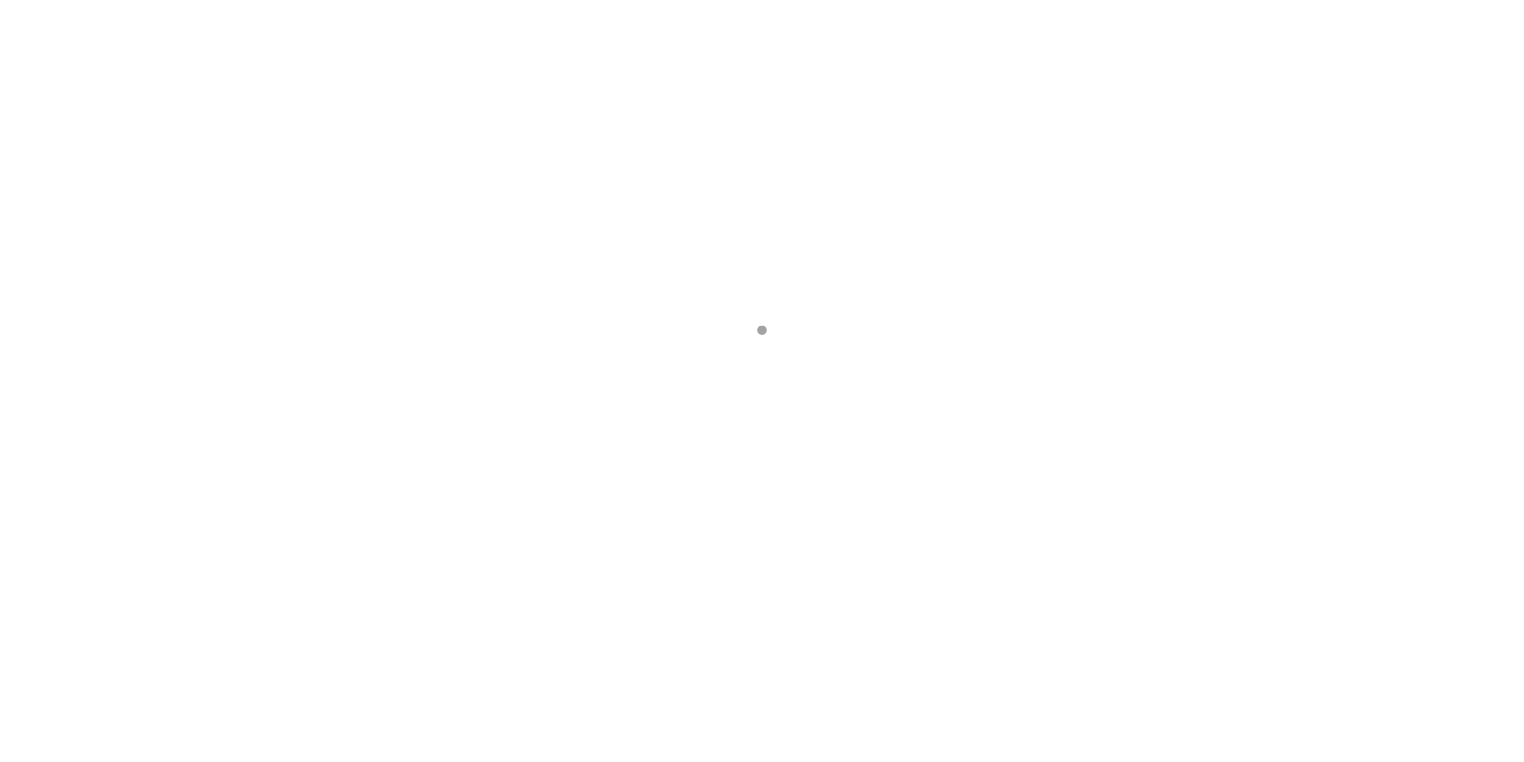 scroll, scrollTop: 0, scrollLeft: 0, axis: both 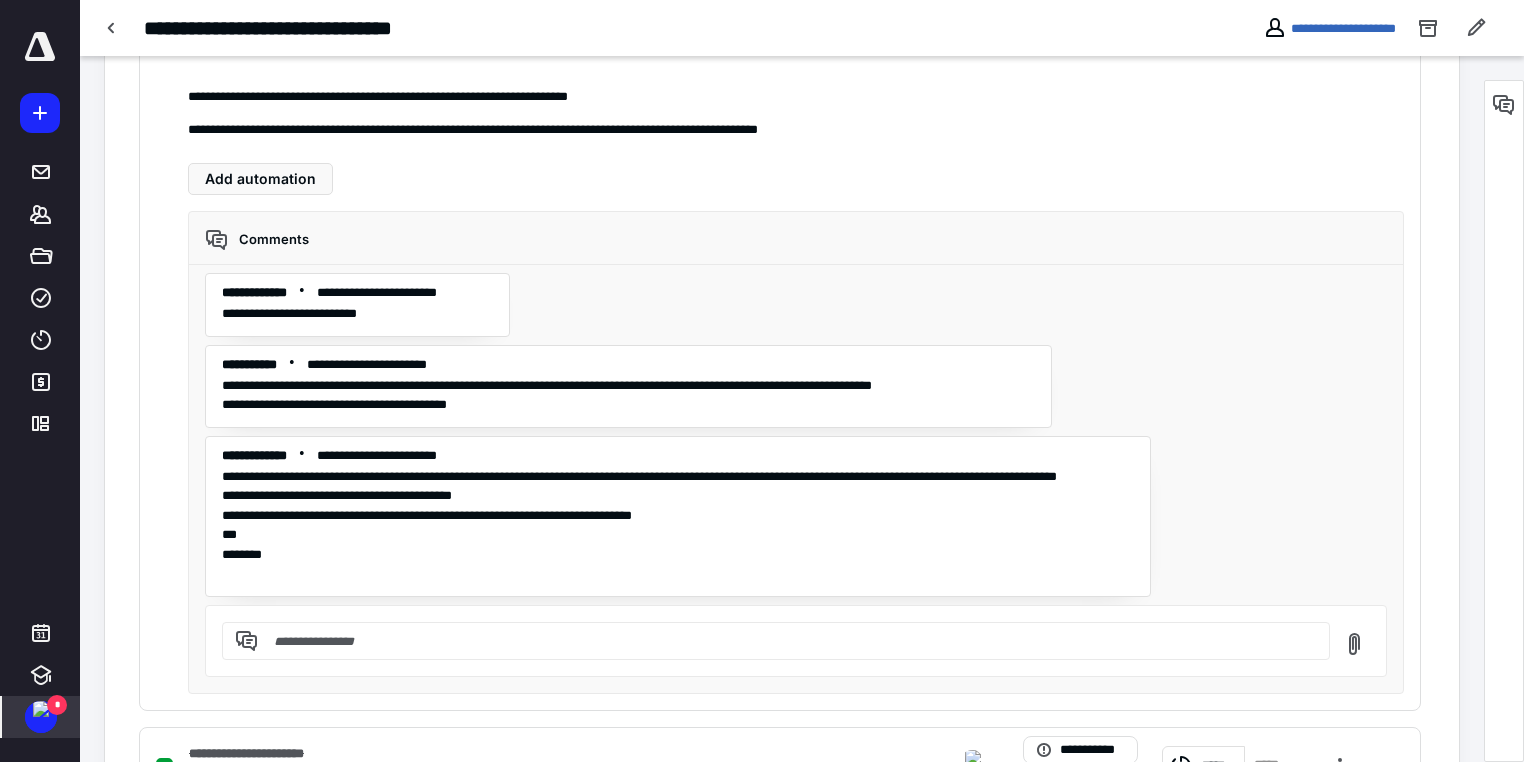 click on "*" at bounding box center (57, 705) 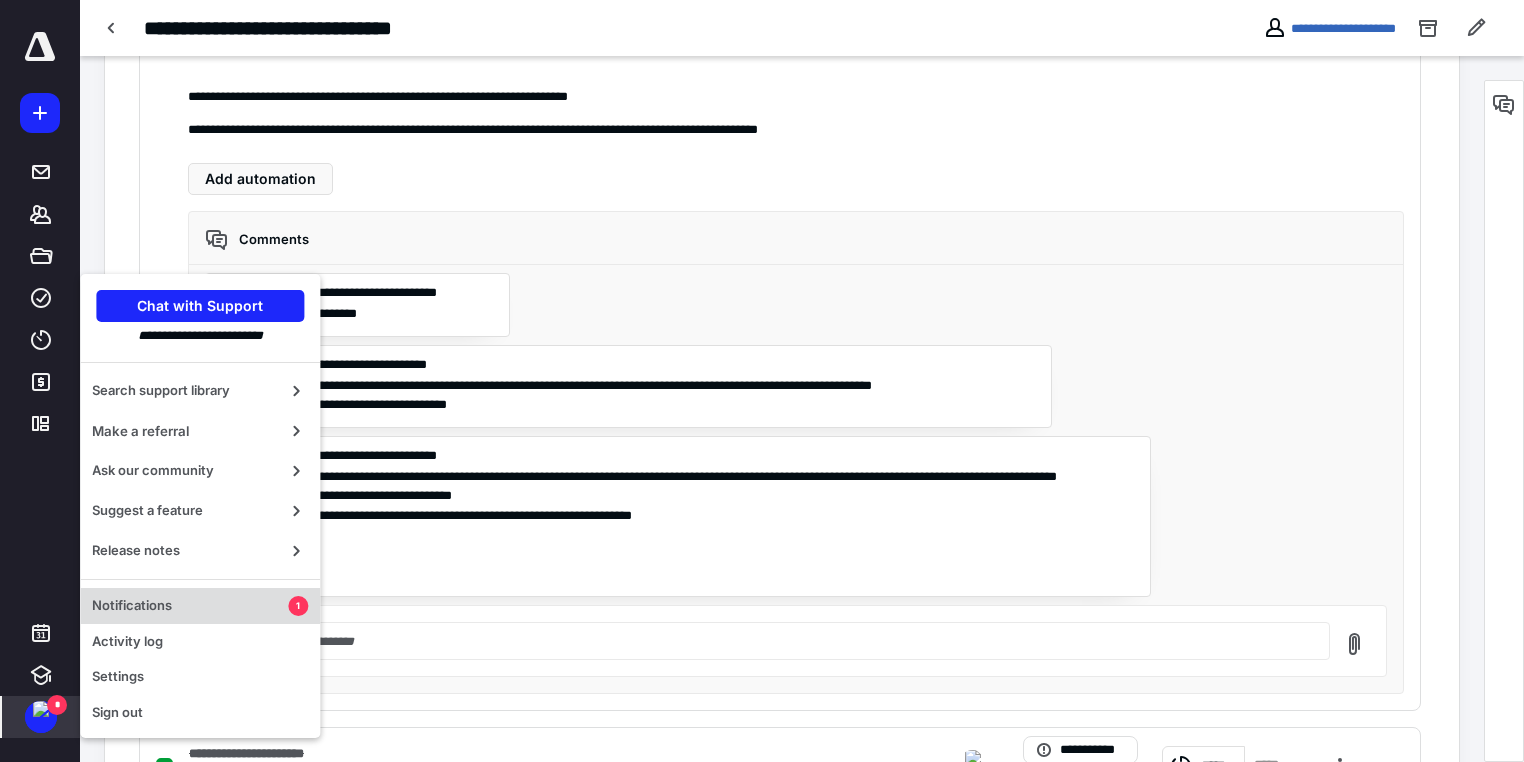 click on "Notifications" at bounding box center [190, 606] 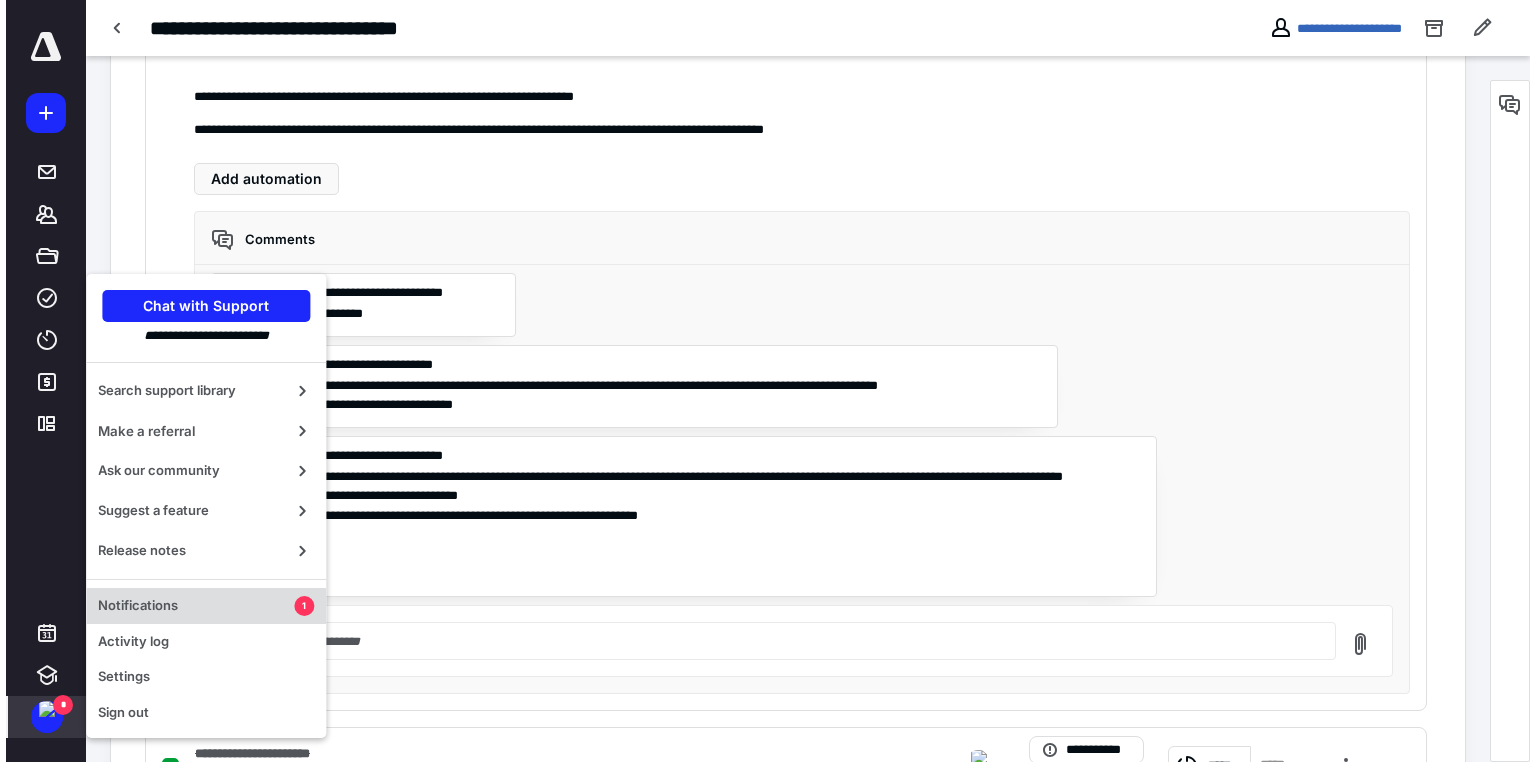 scroll, scrollTop: 0, scrollLeft: 0, axis: both 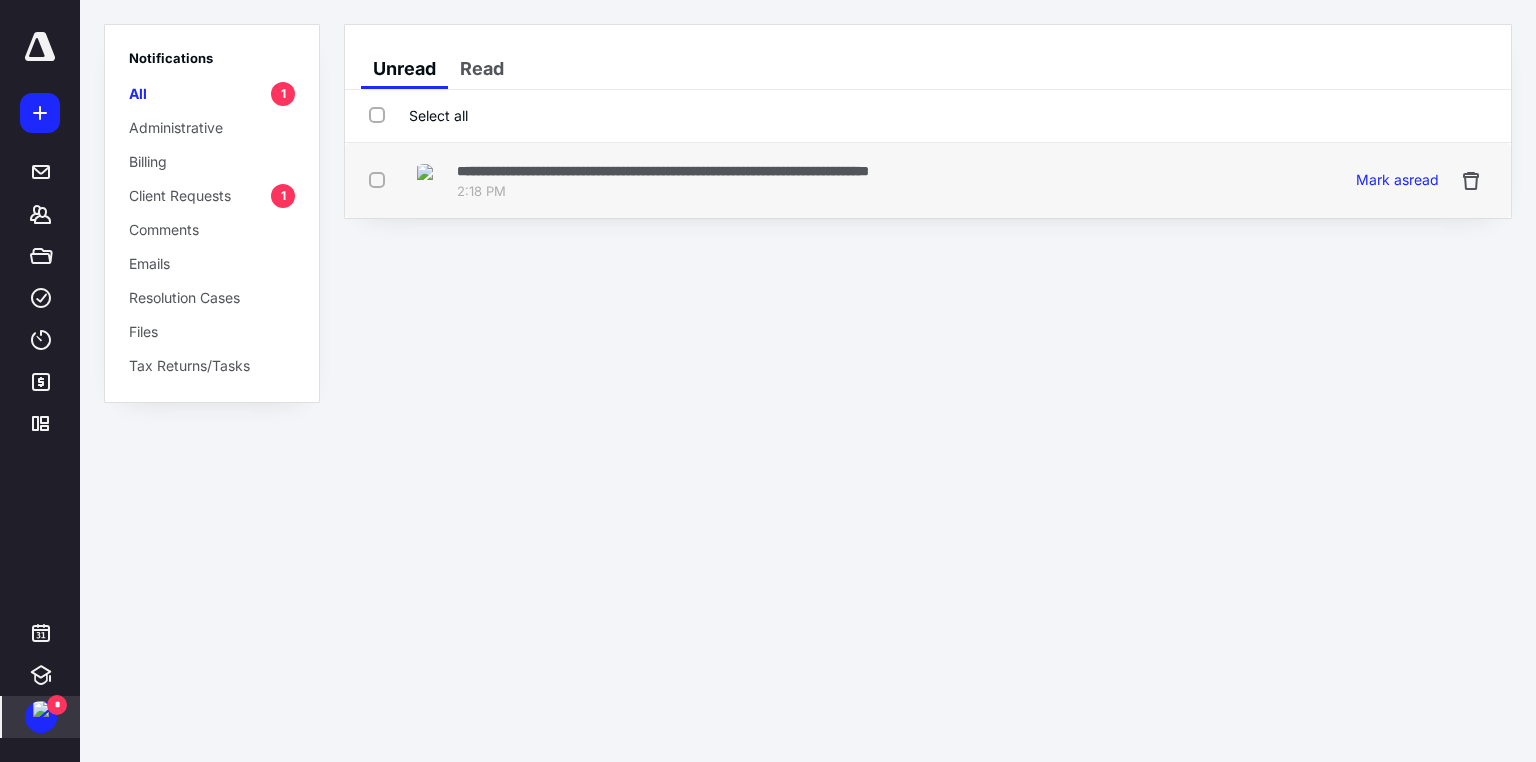 click on "**********" at bounding box center (663, 170) 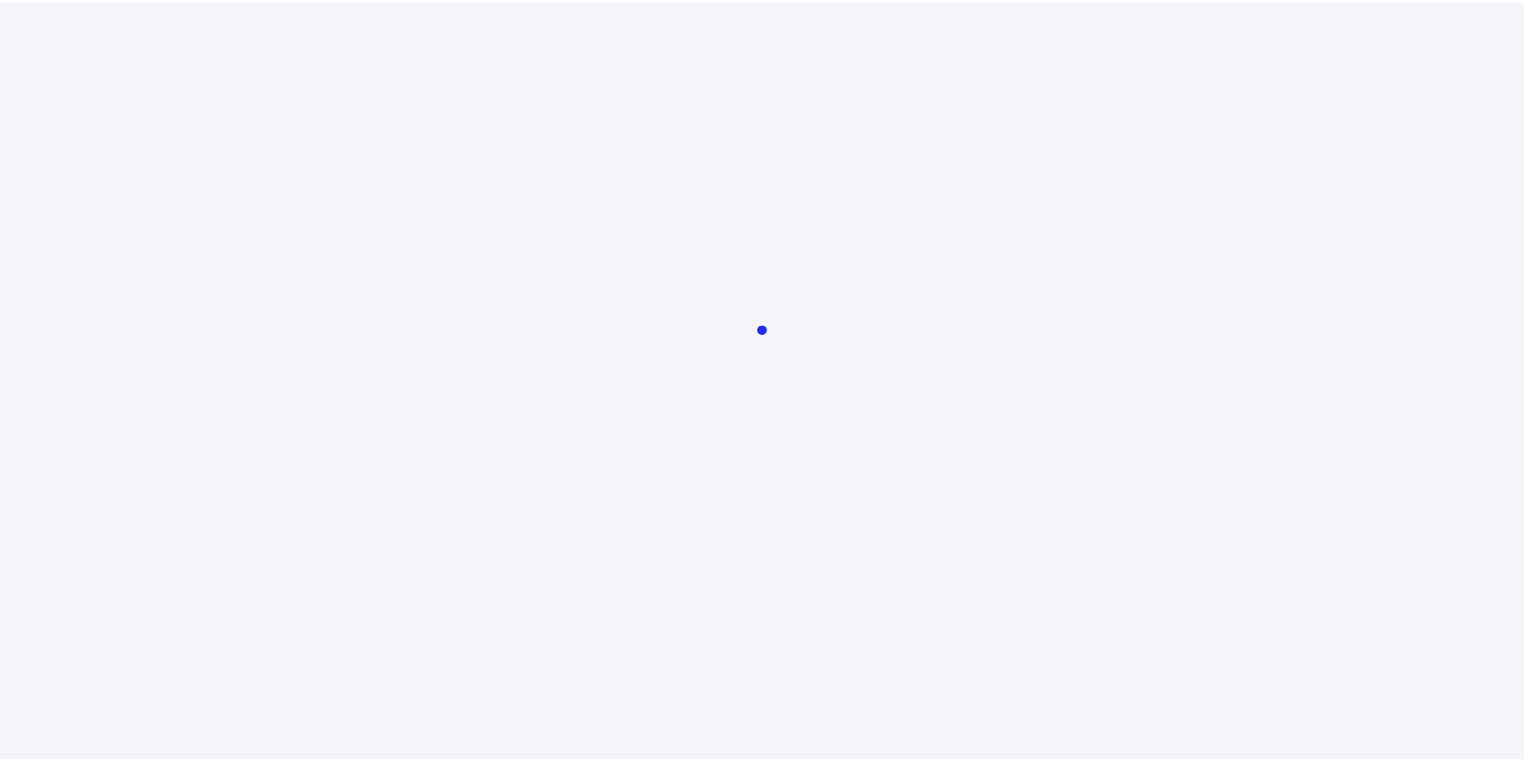 scroll, scrollTop: 0, scrollLeft: 0, axis: both 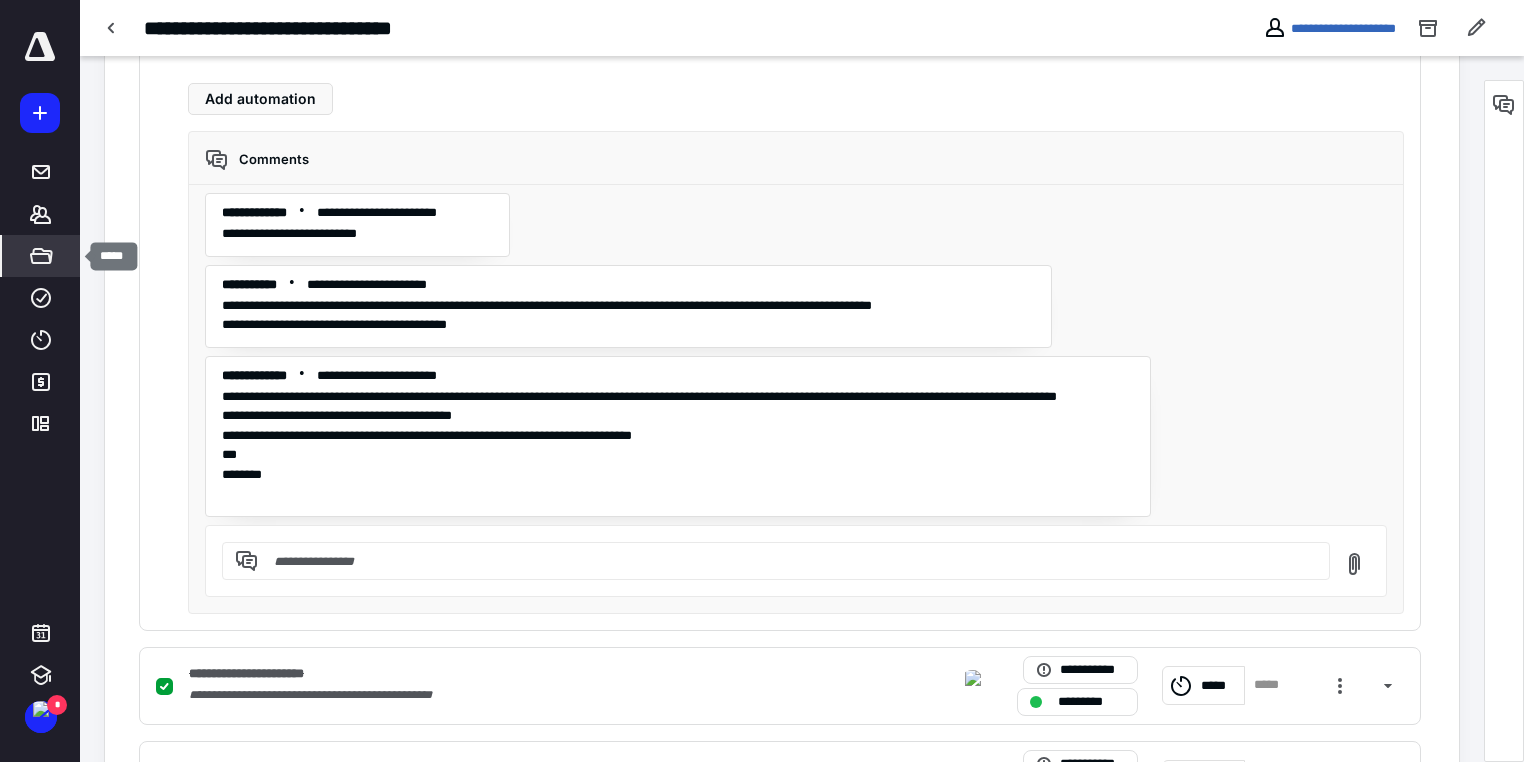 click 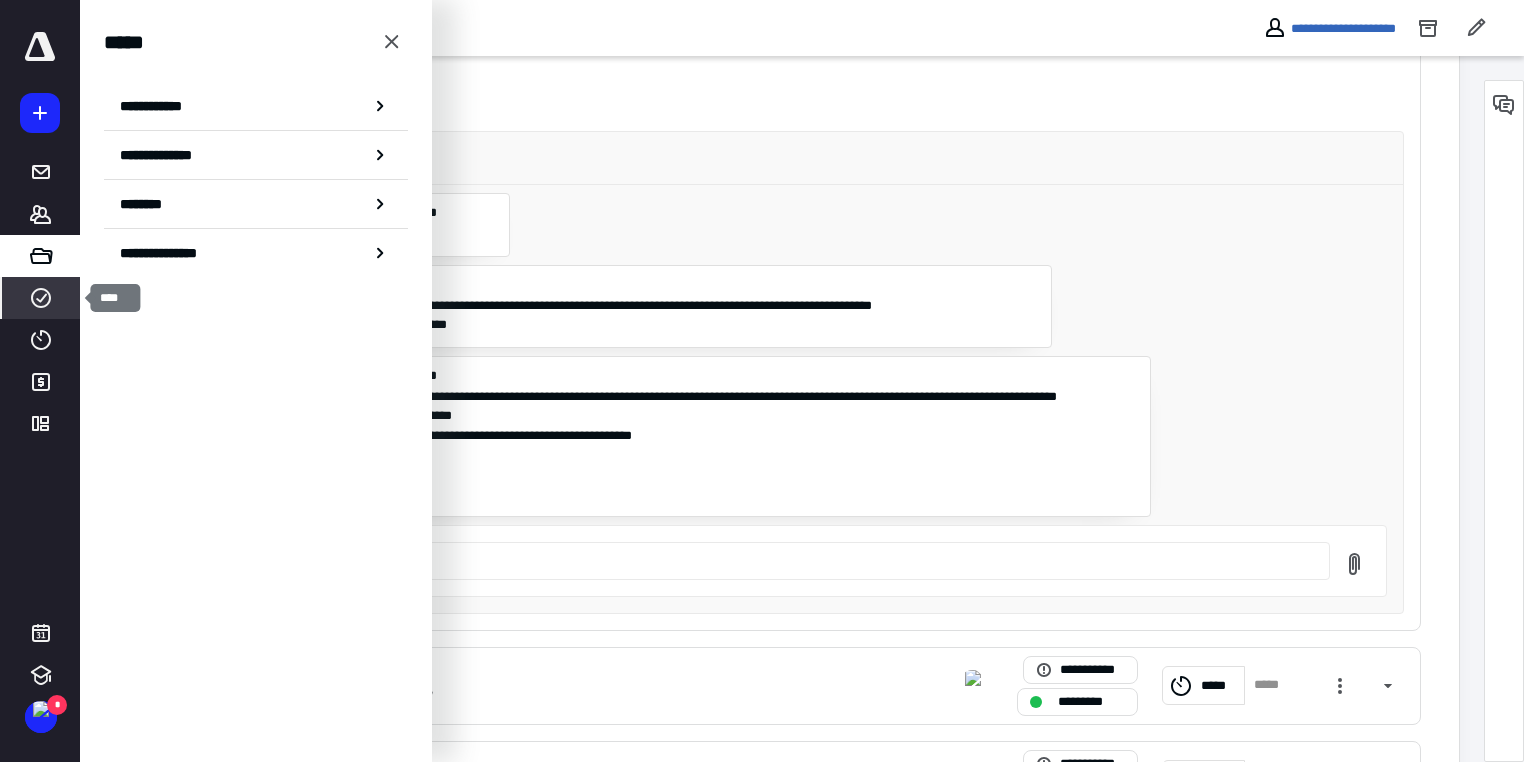 click 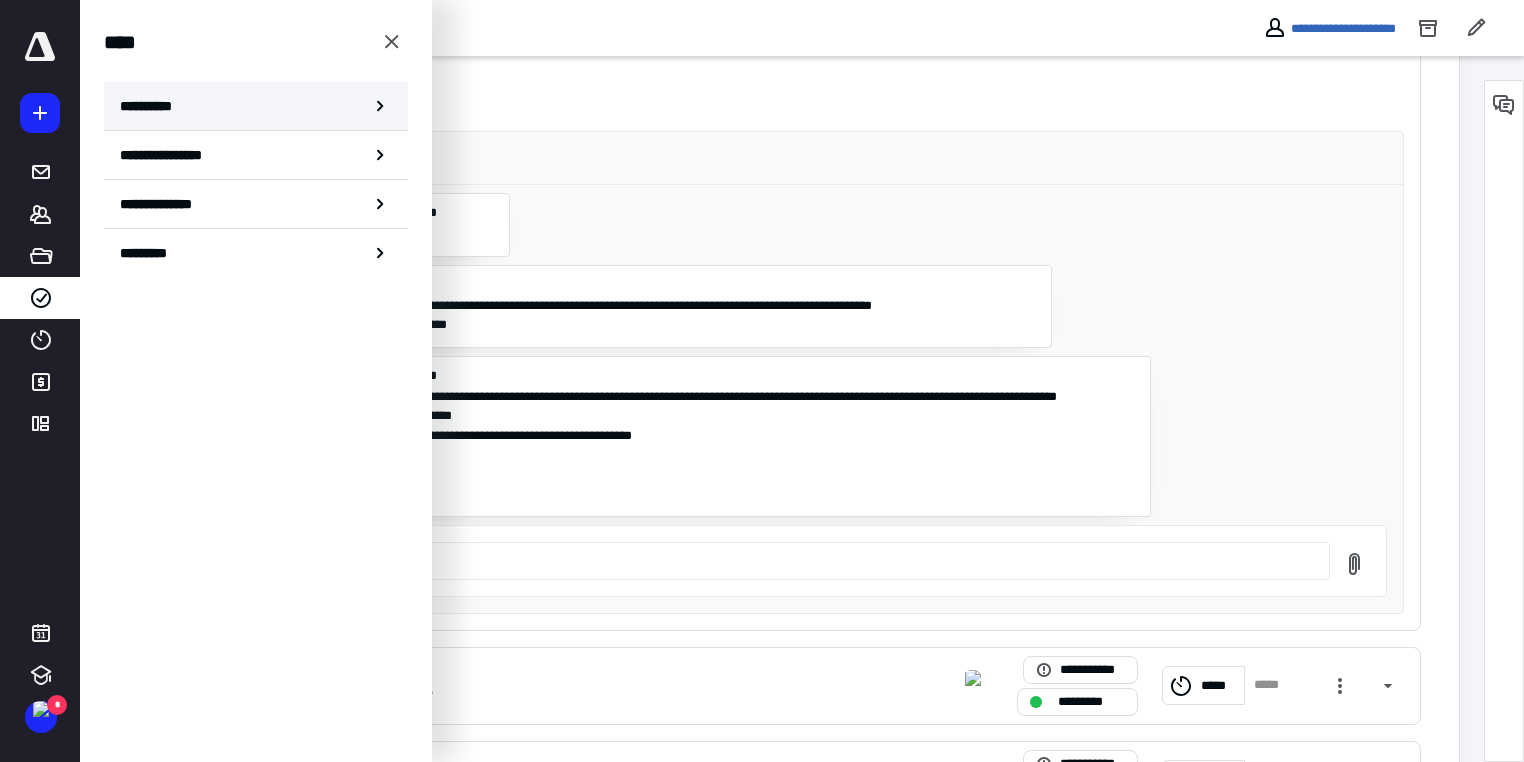 click on "**********" at bounding box center [256, 106] 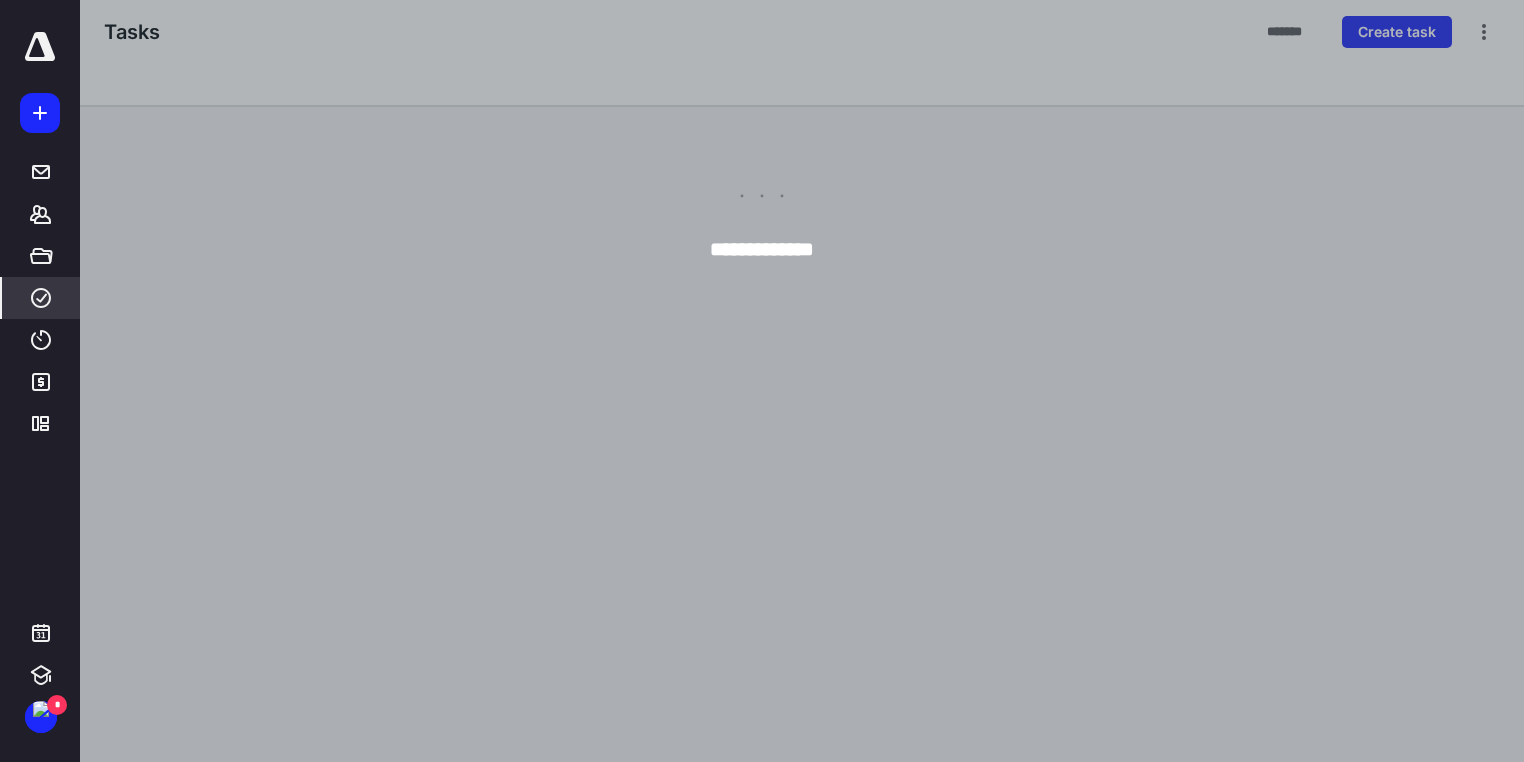 scroll, scrollTop: 0, scrollLeft: 0, axis: both 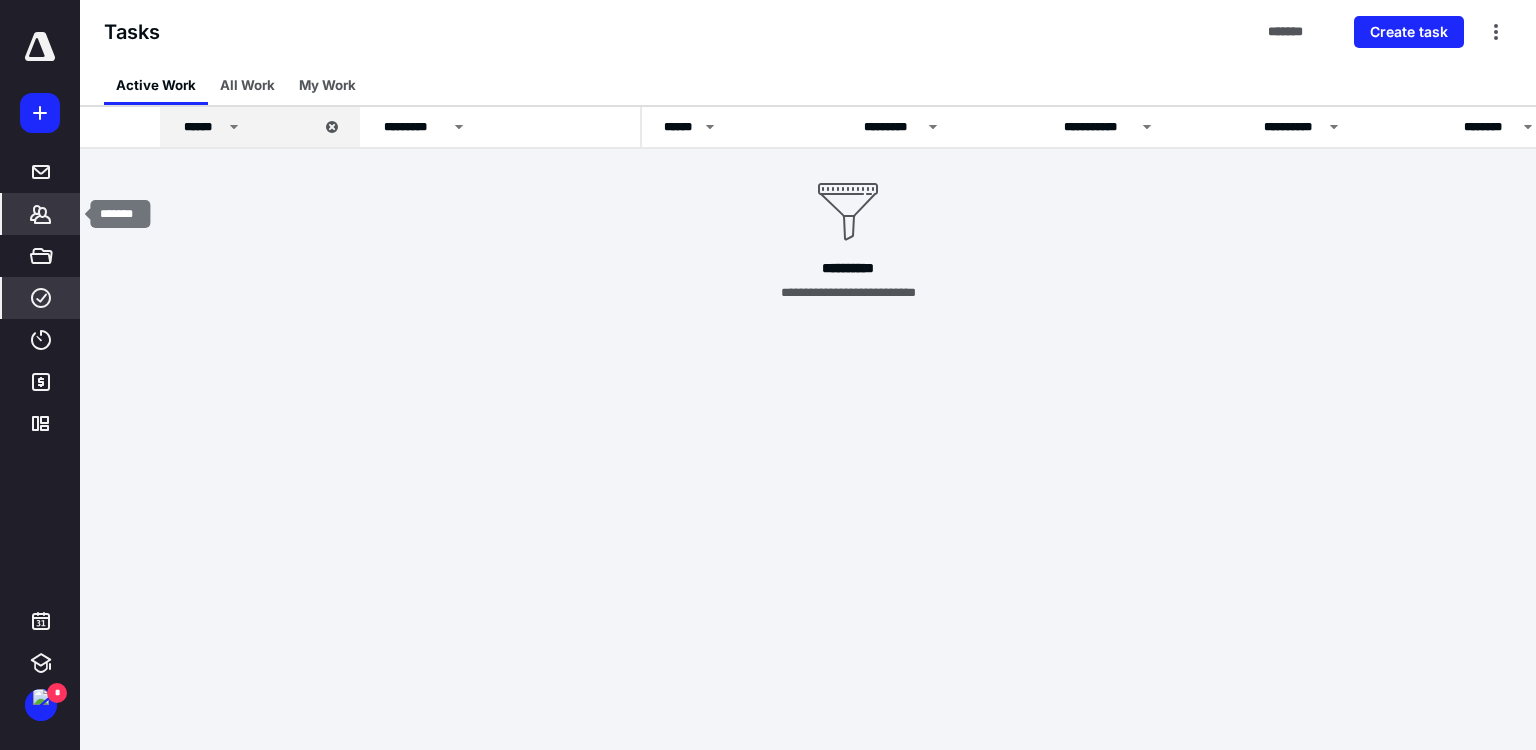 click 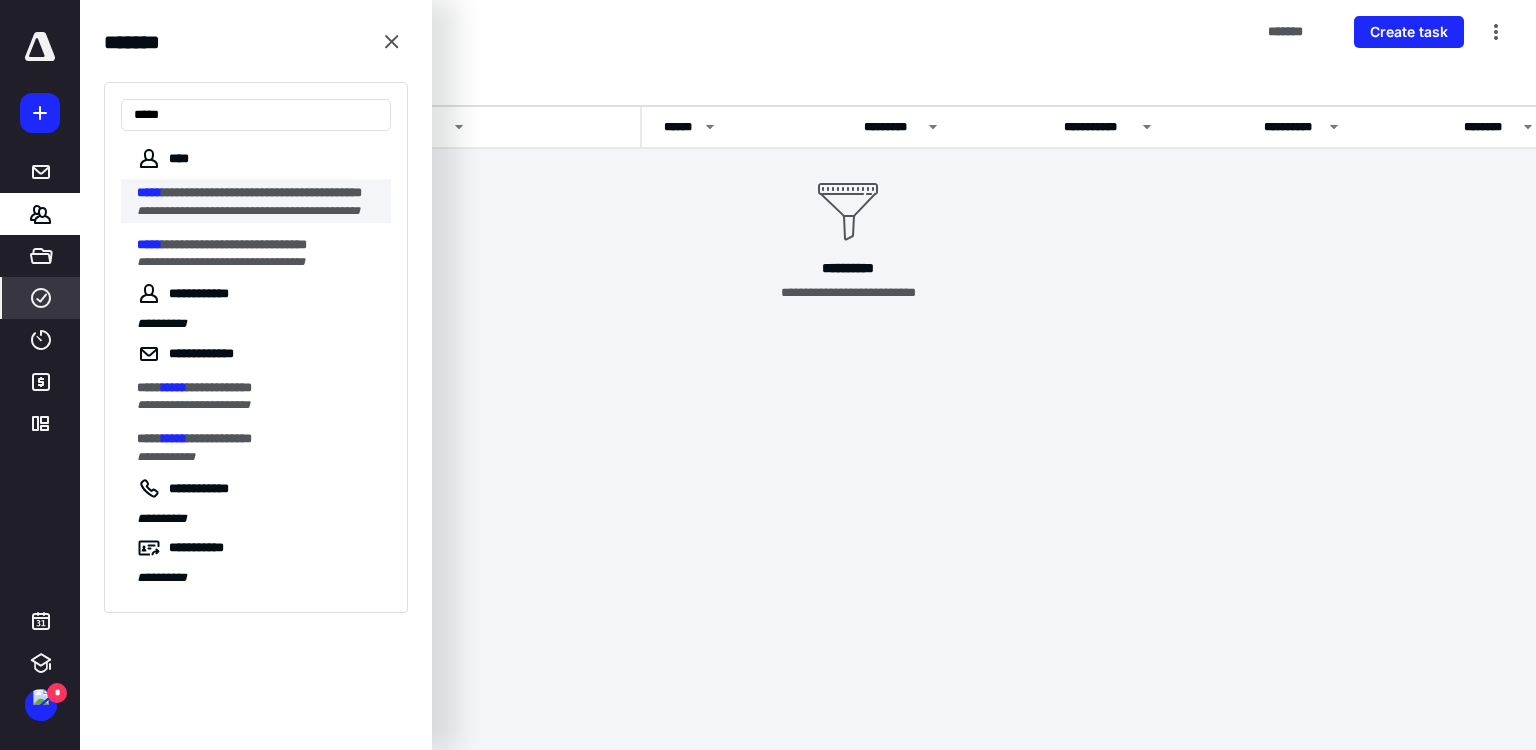 type on "*****" 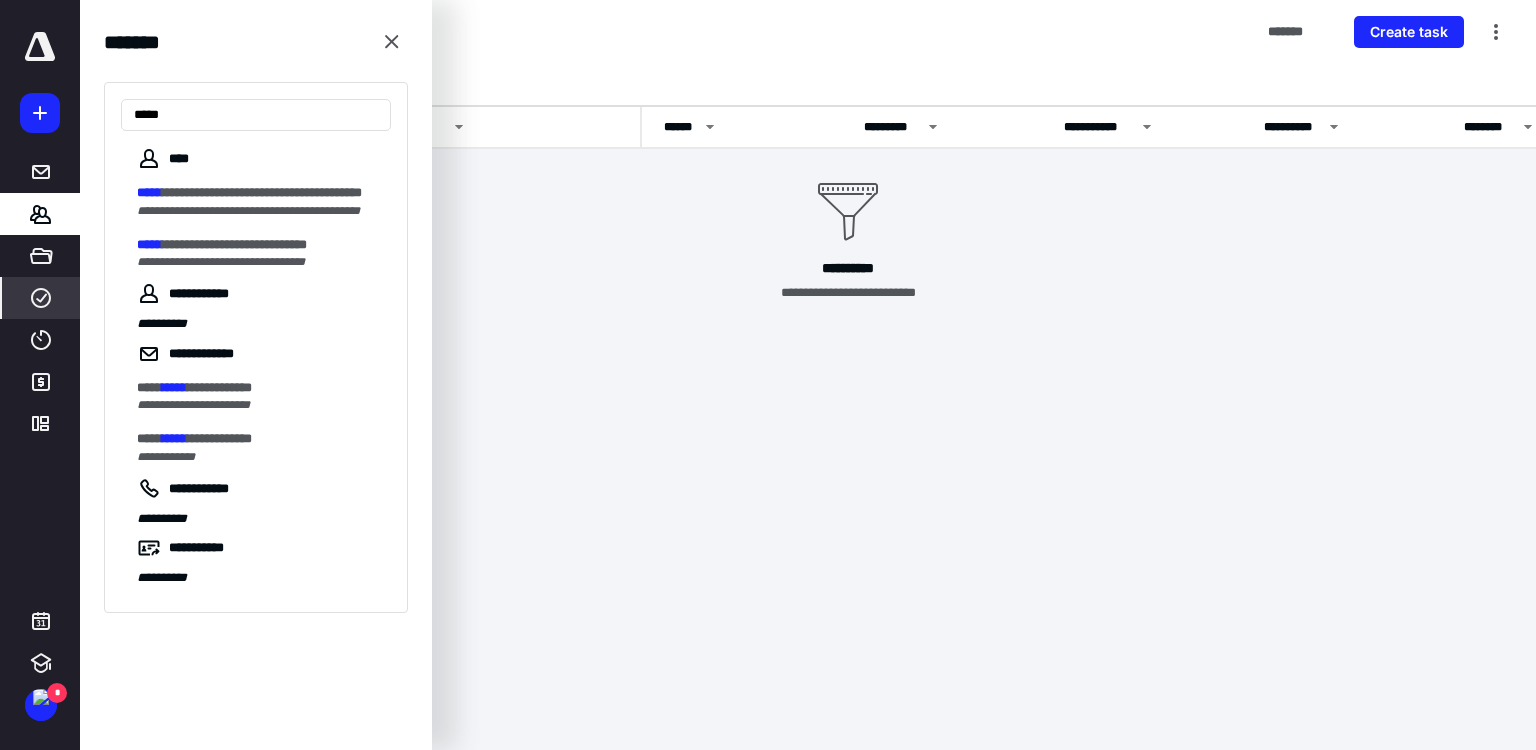 click on "**********" at bounding box center [262, 192] 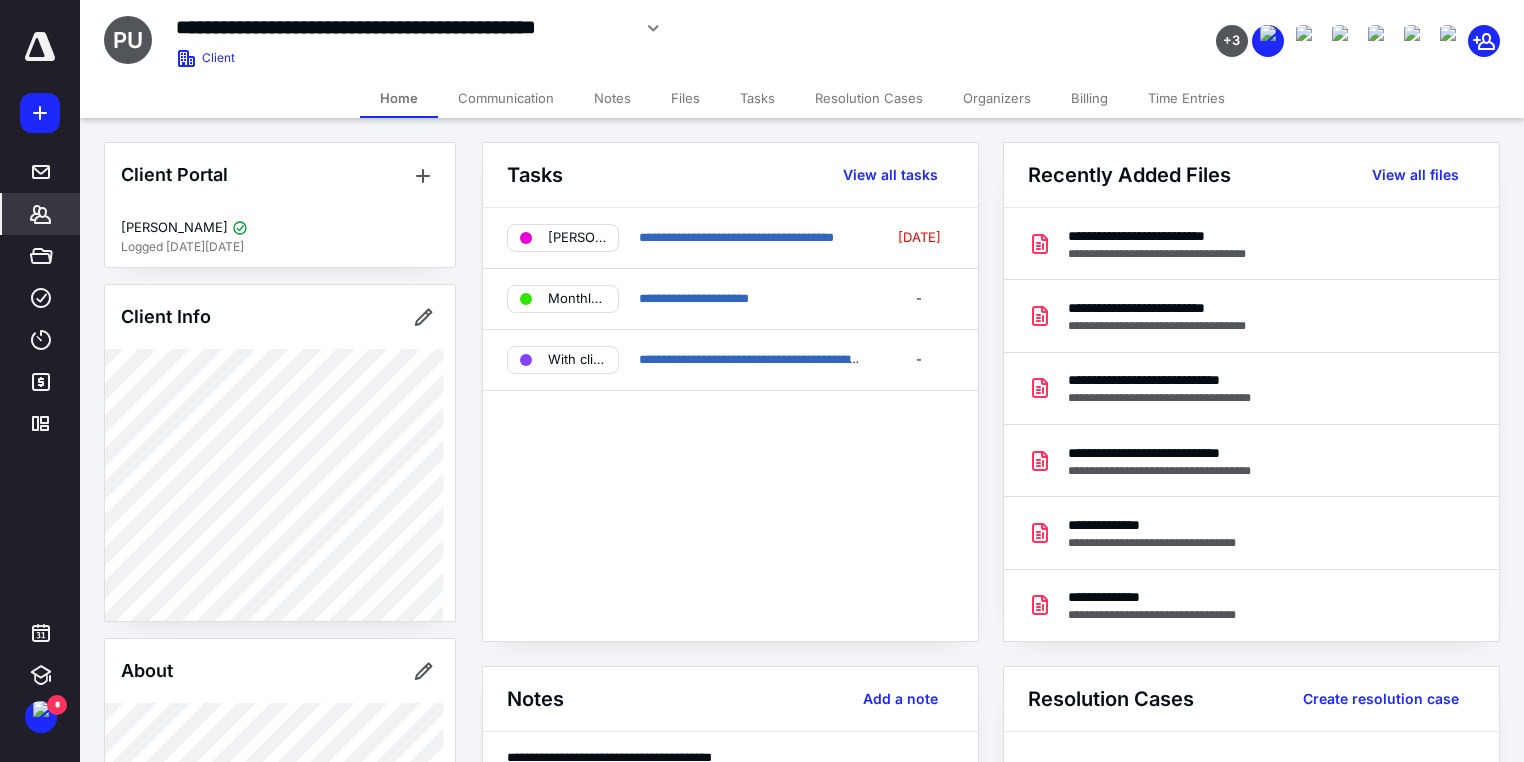 click on "Tasks" at bounding box center (757, 98) 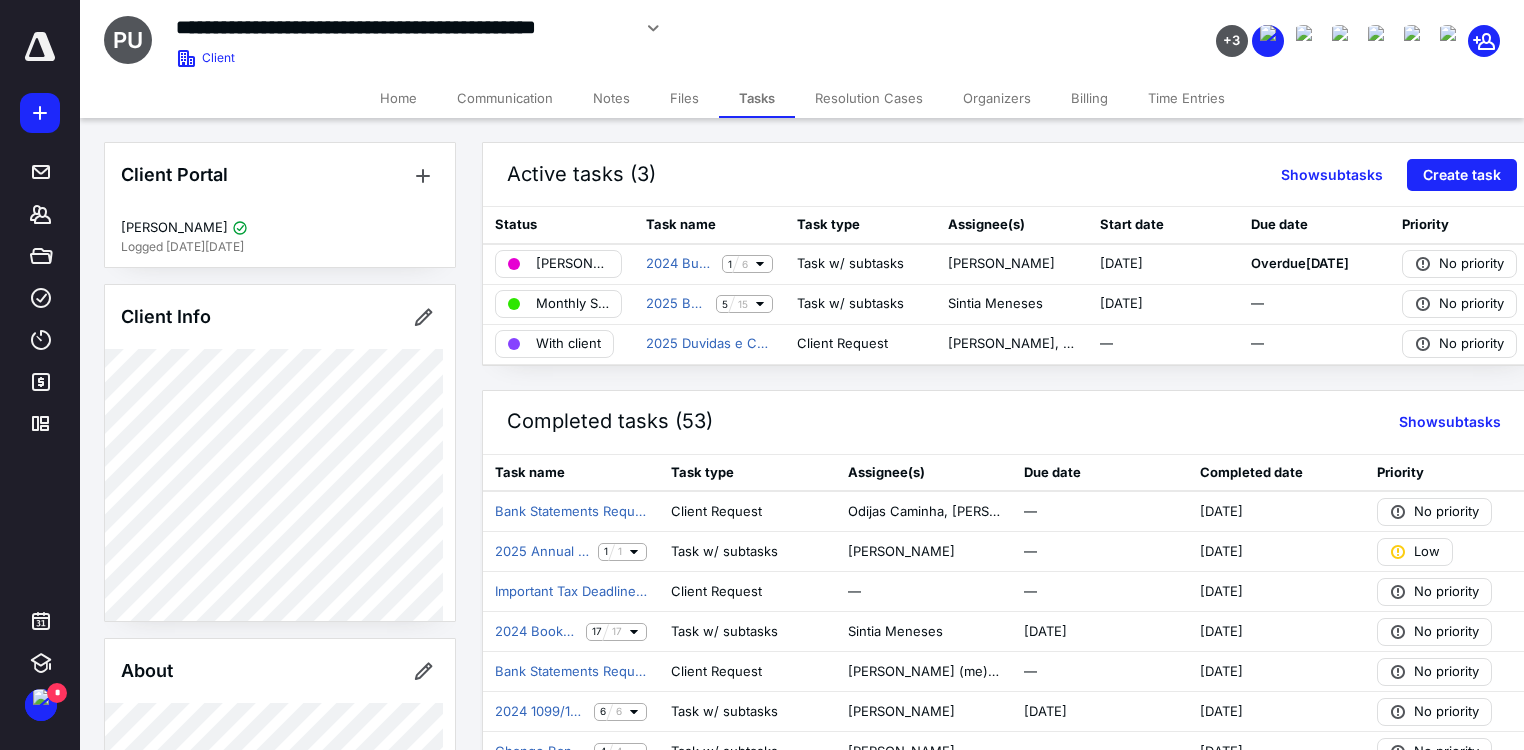 click on "Files" at bounding box center (684, 98) 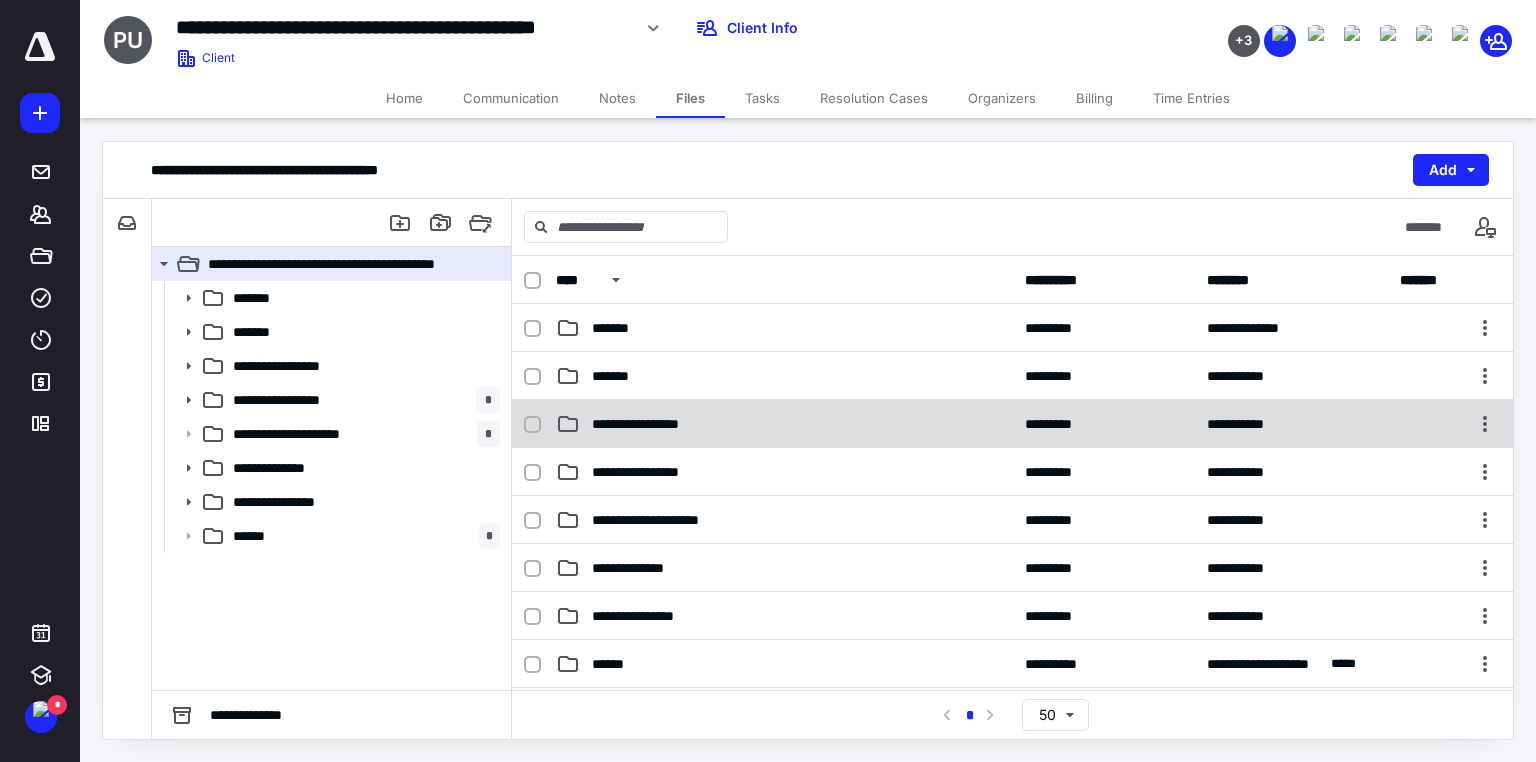 click on "**********" at bounding box center (784, 424) 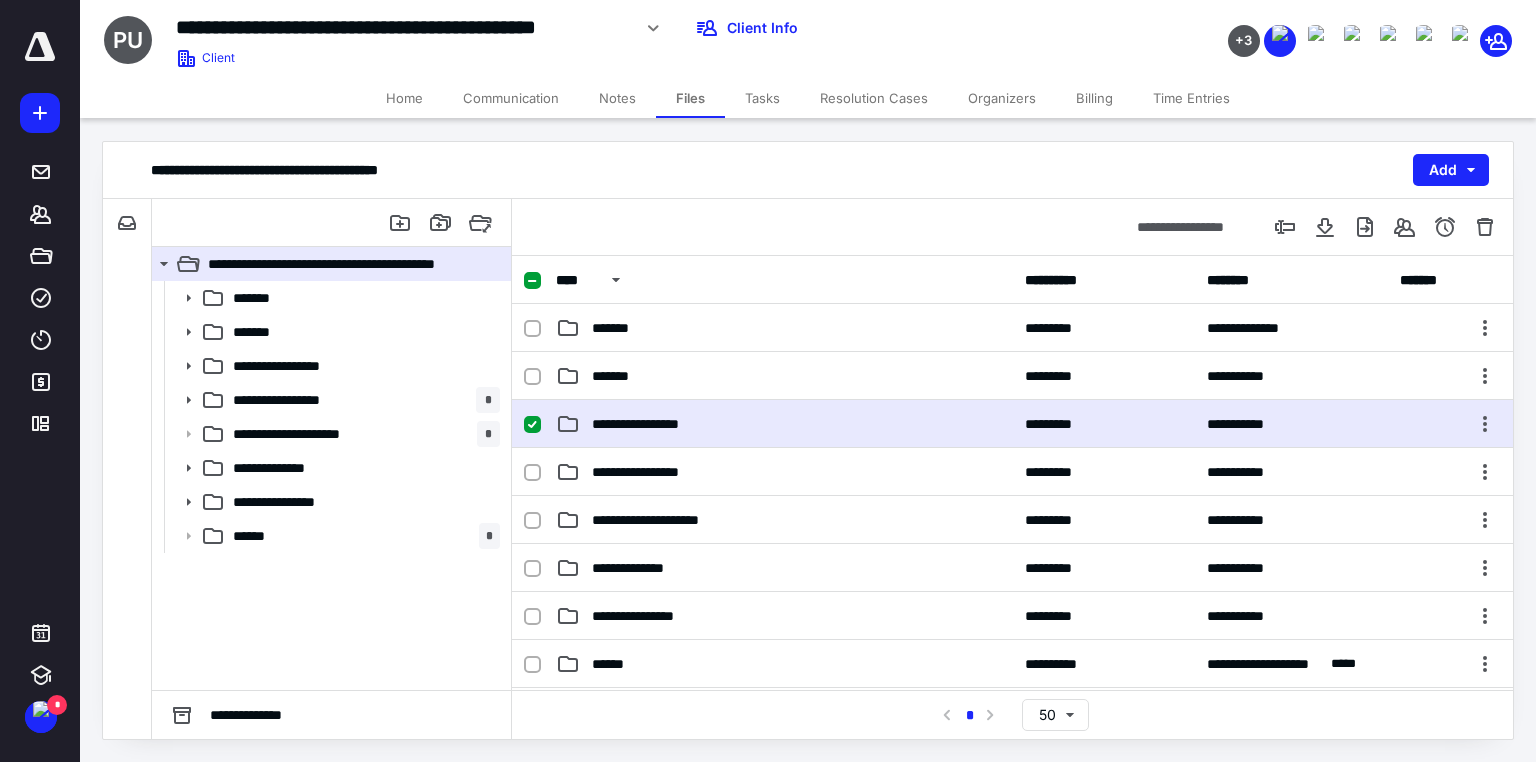 click on "**********" at bounding box center (784, 424) 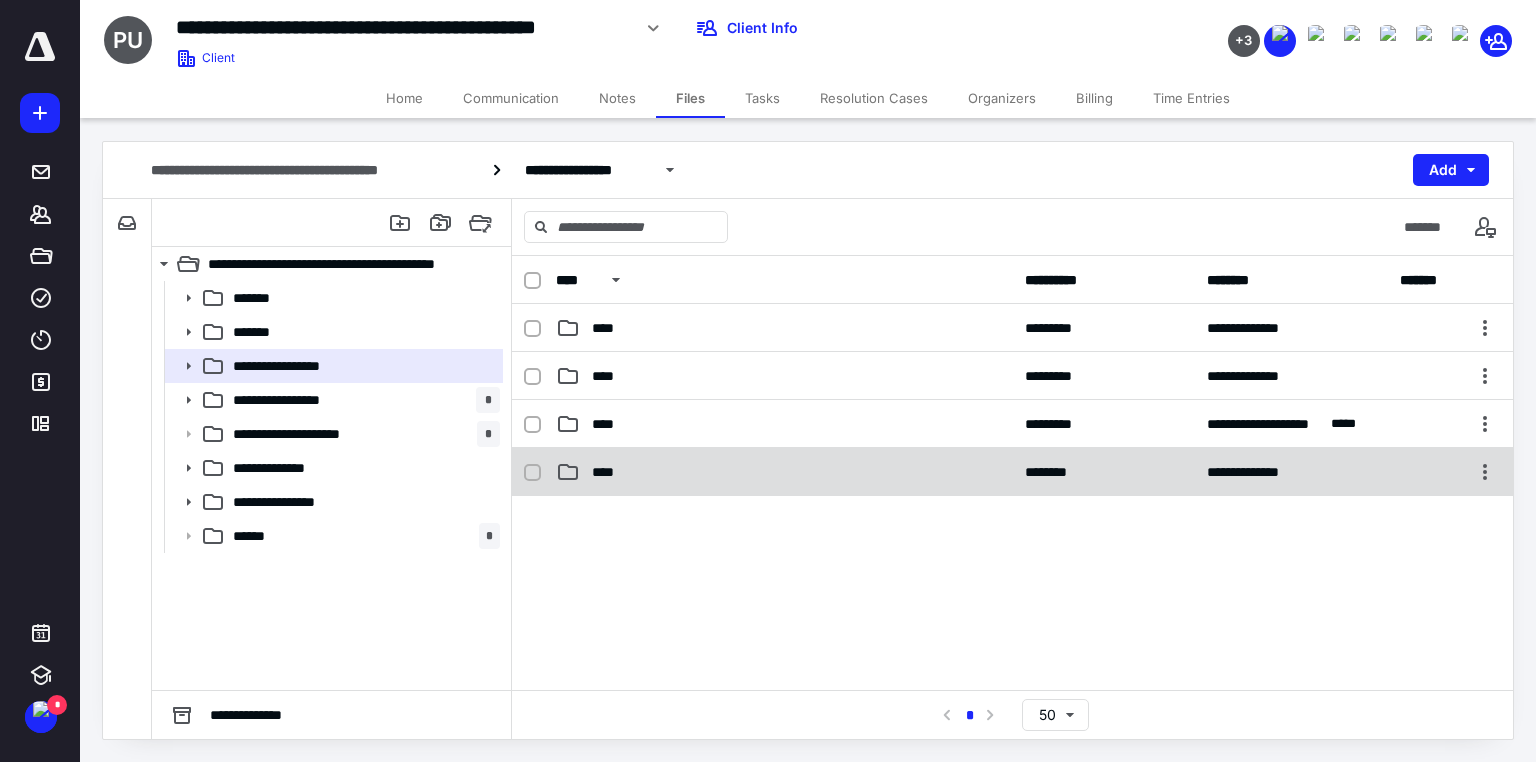 click on "****" at bounding box center (784, 472) 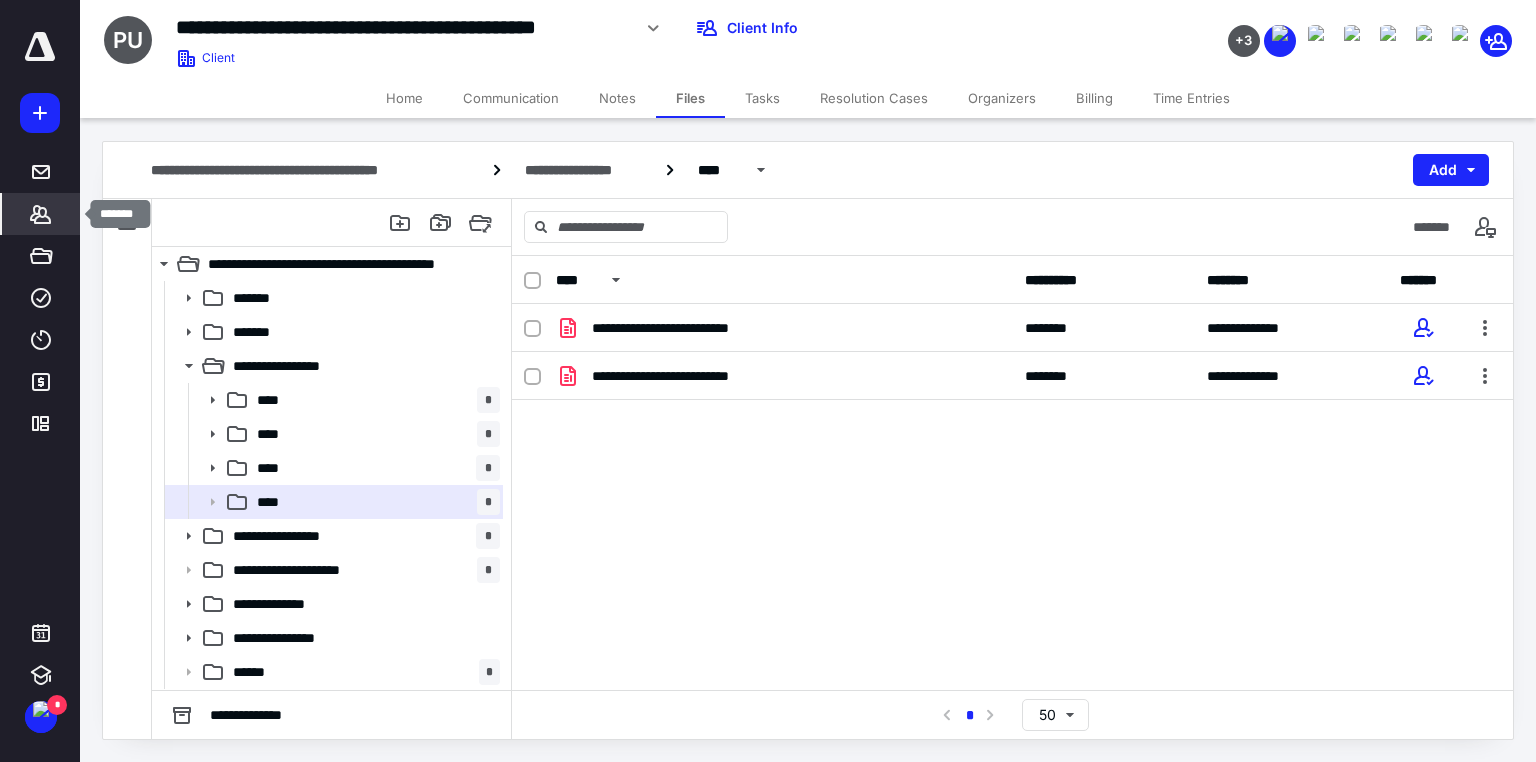 click 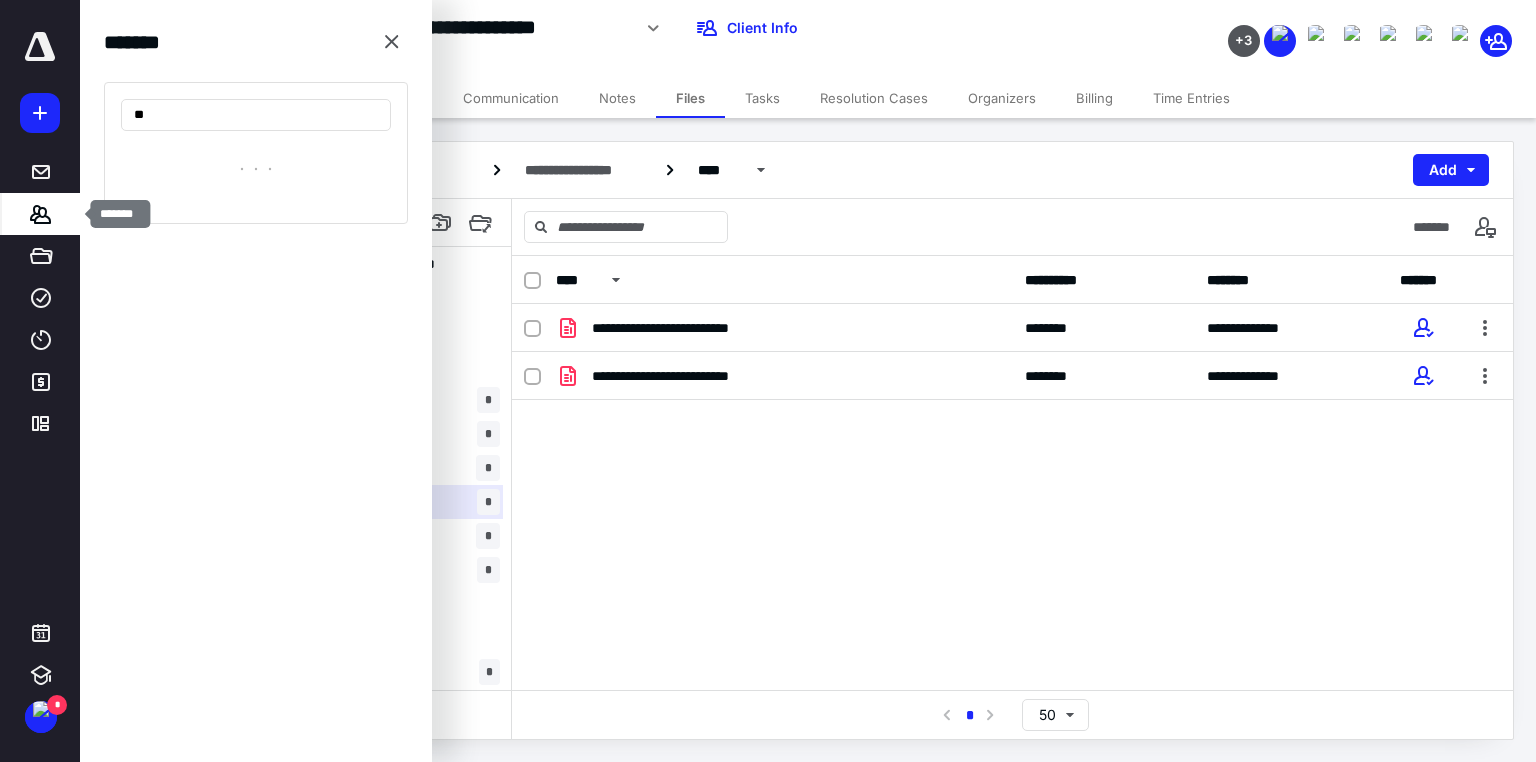 type on "*" 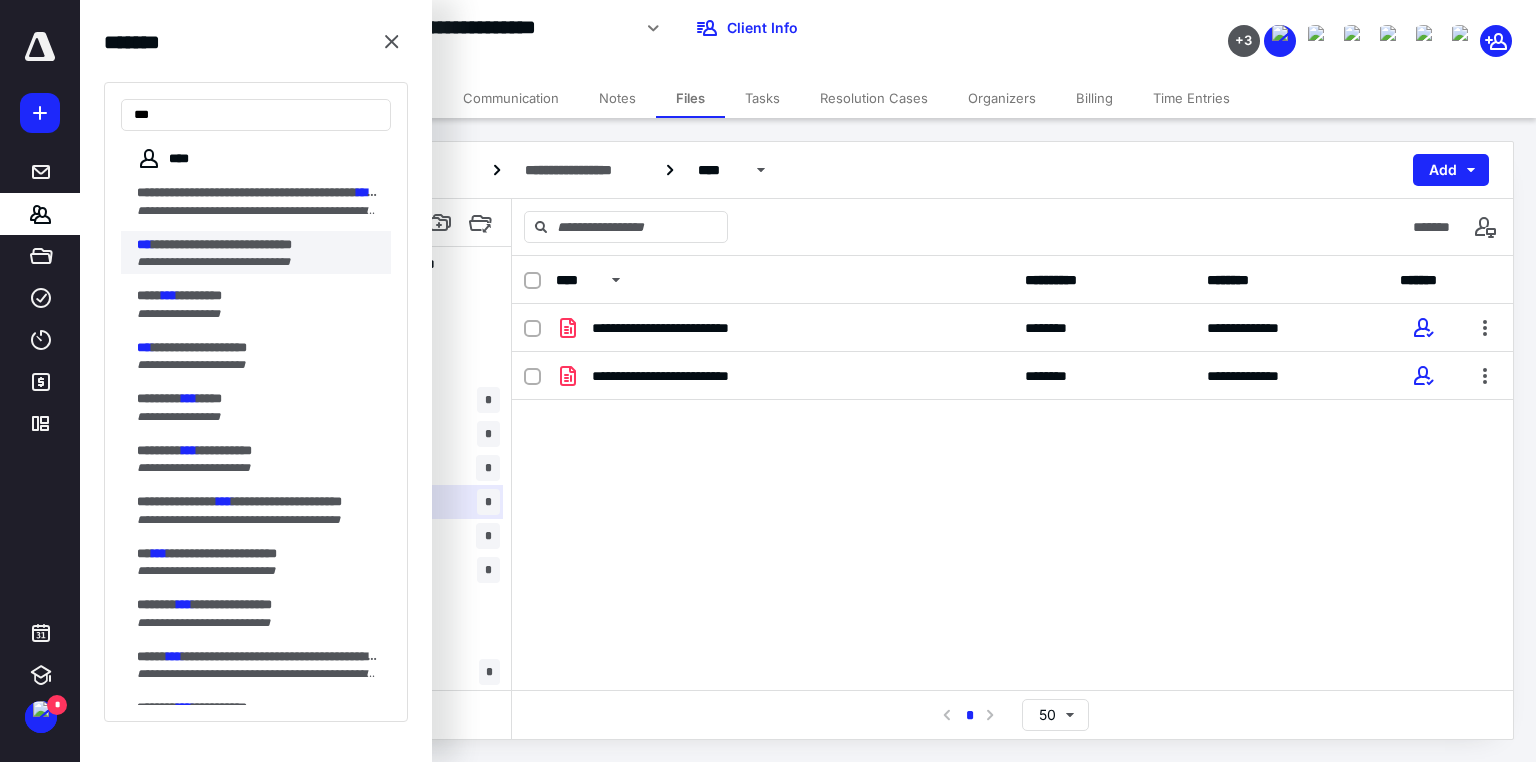 type on "***" 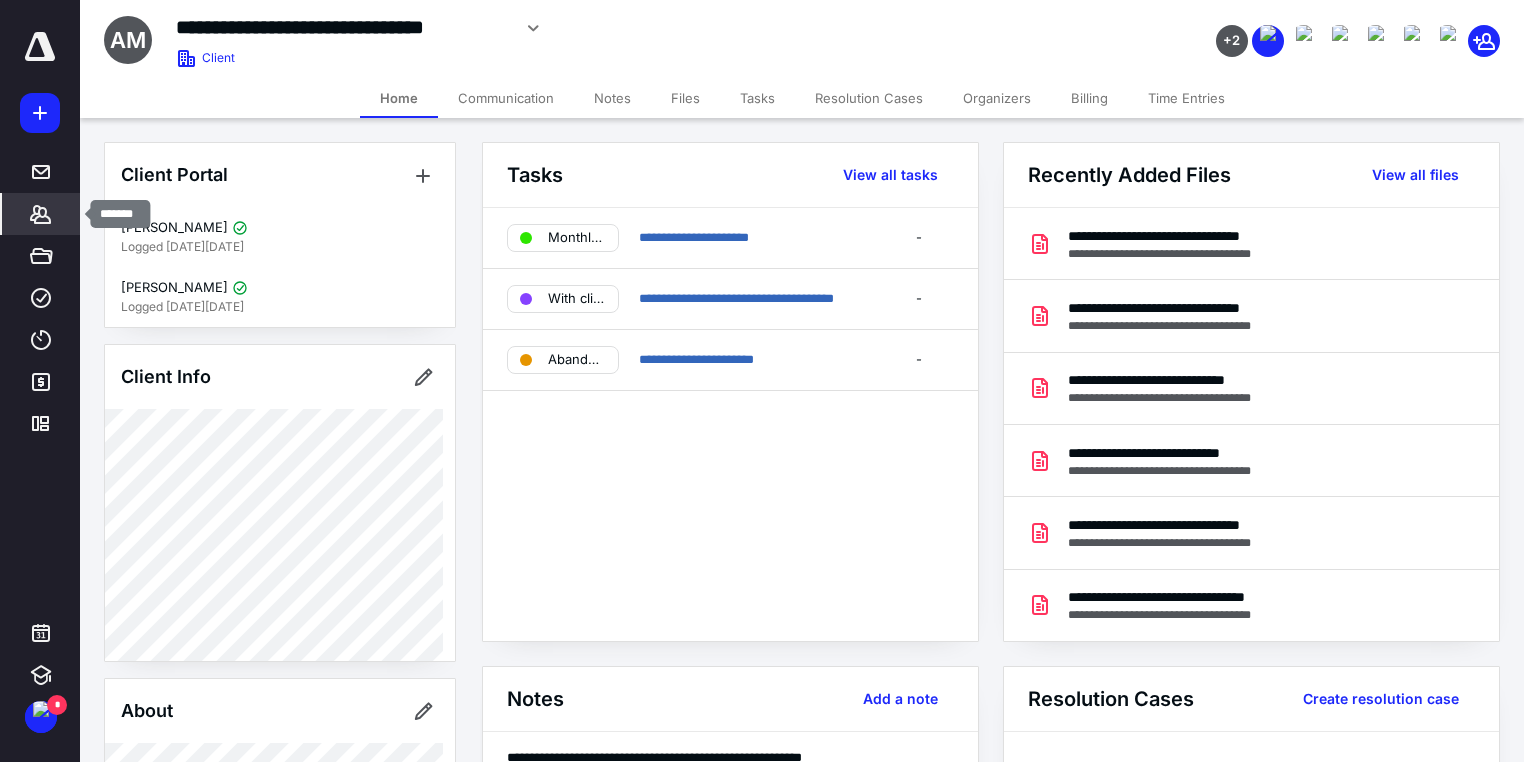 click 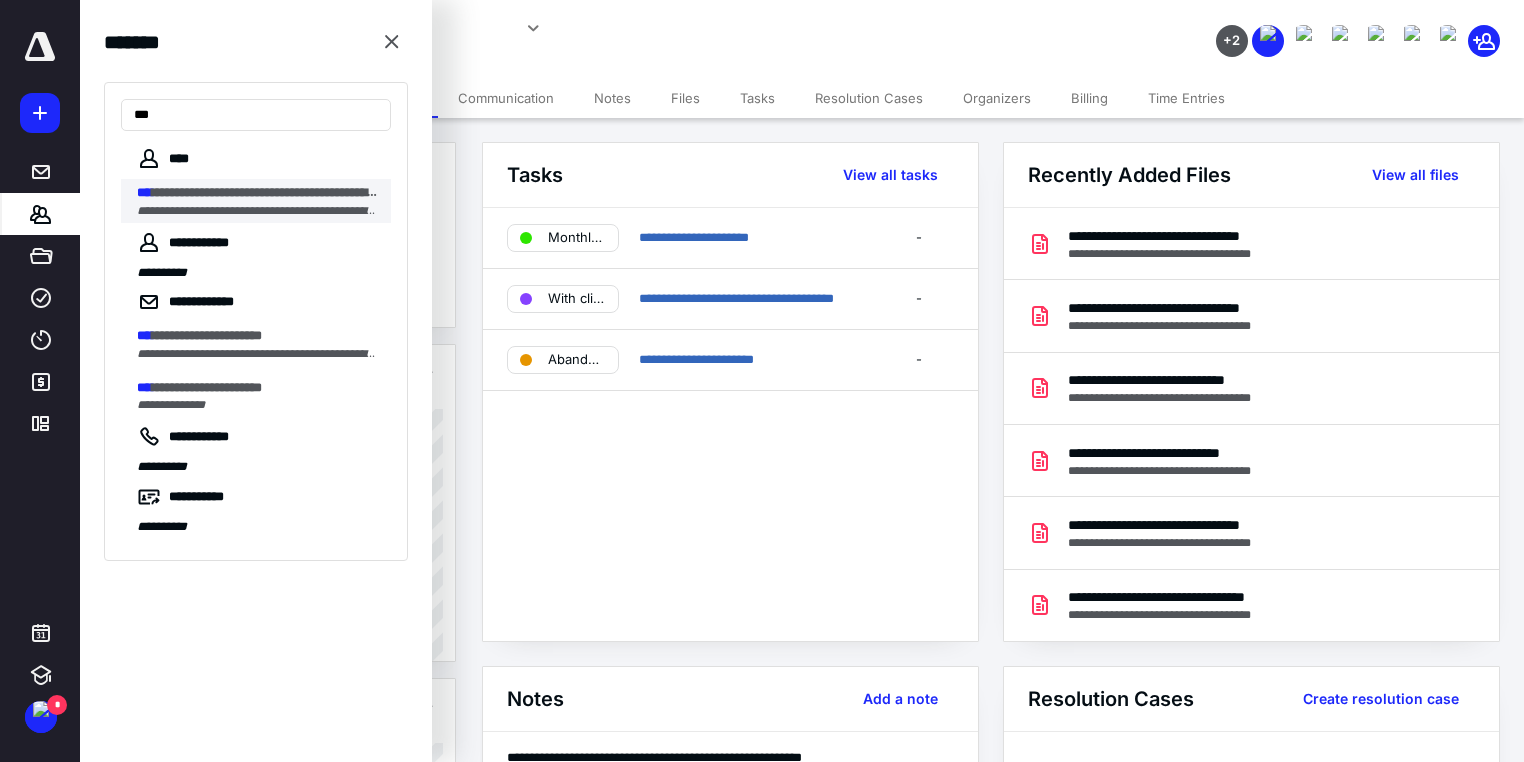 type on "***" 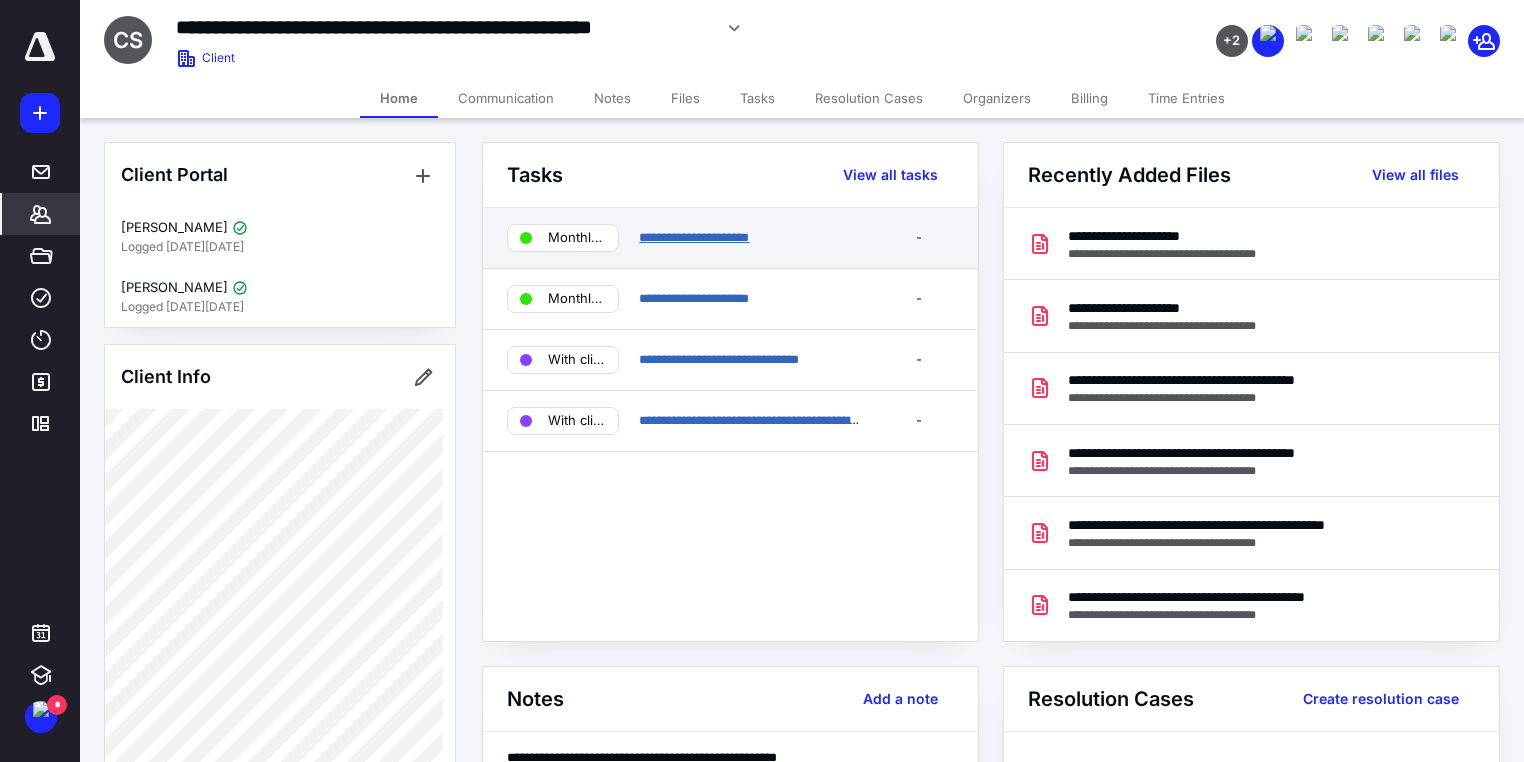 click on "**********" at bounding box center (694, 237) 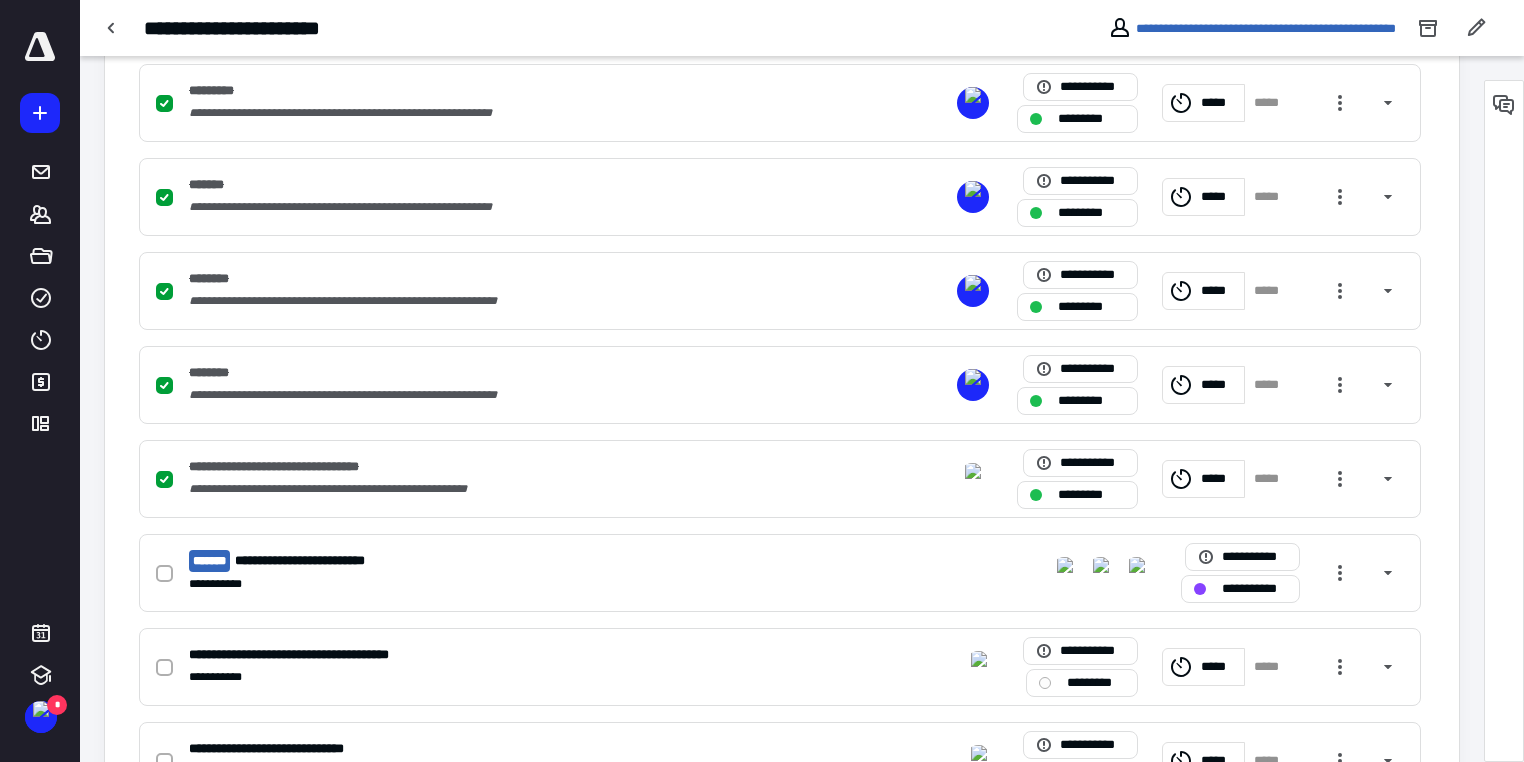 scroll, scrollTop: 1440, scrollLeft: 0, axis: vertical 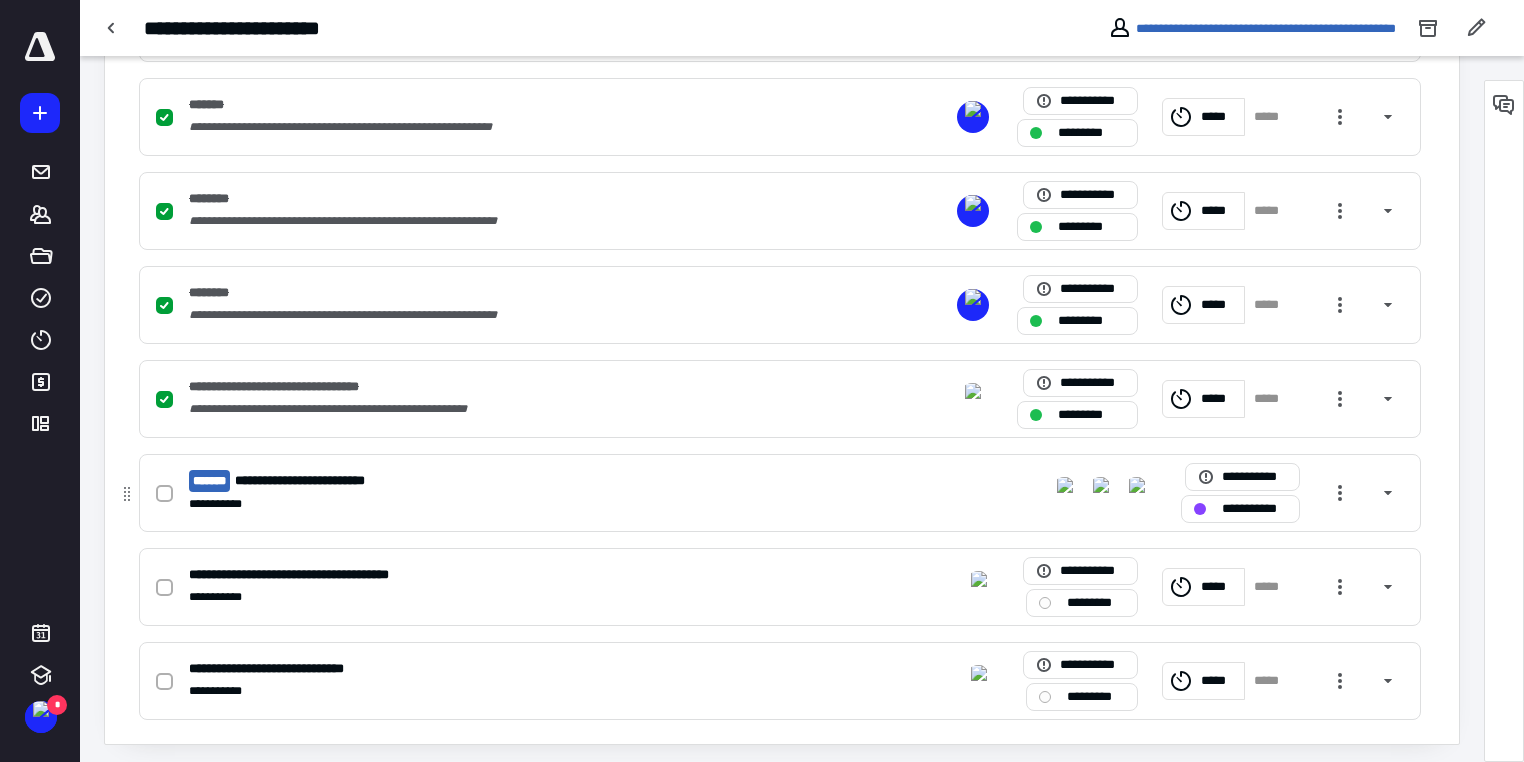 click on "**********" at bounding box center (505, 493) 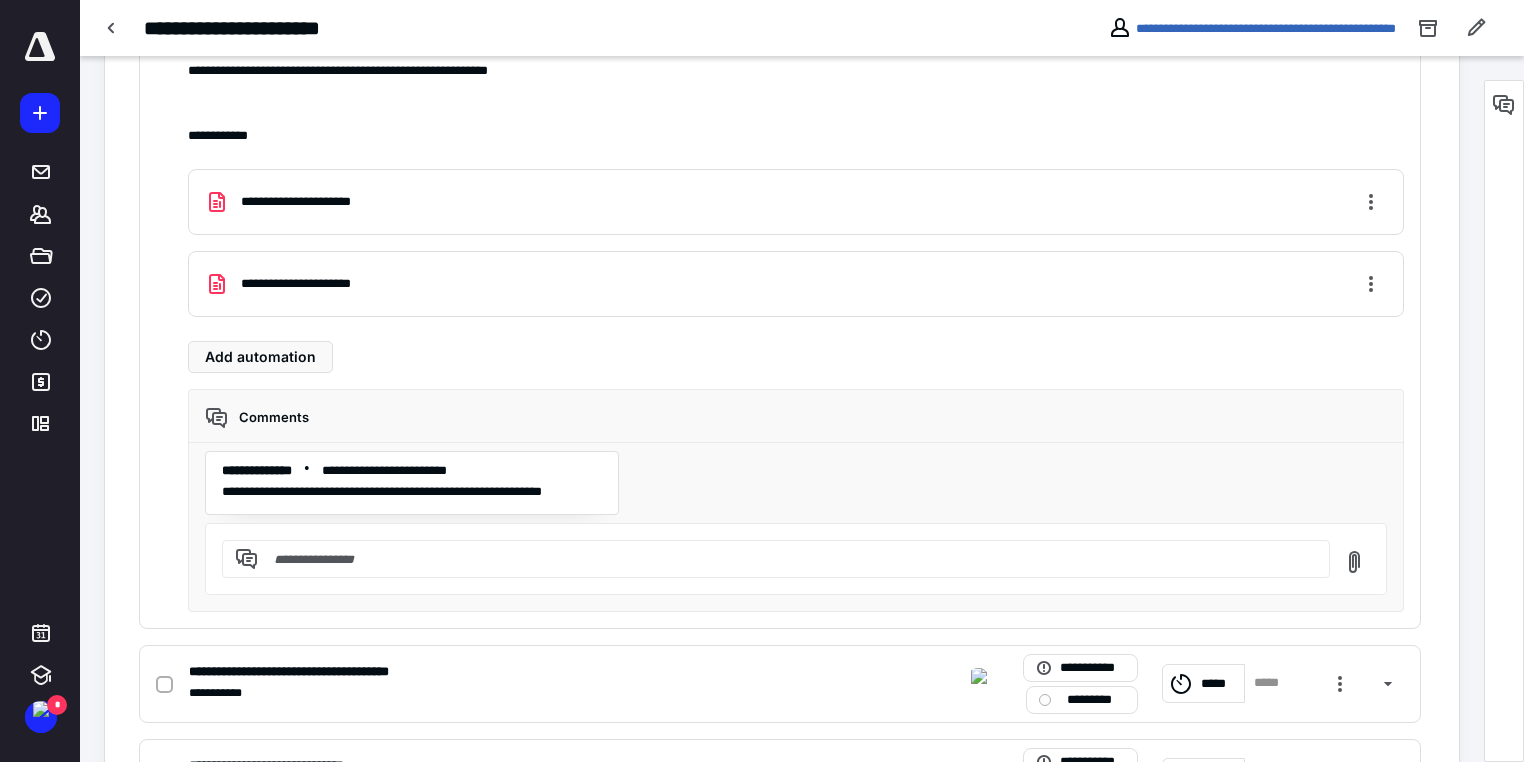 scroll, scrollTop: 2160, scrollLeft: 0, axis: vertical 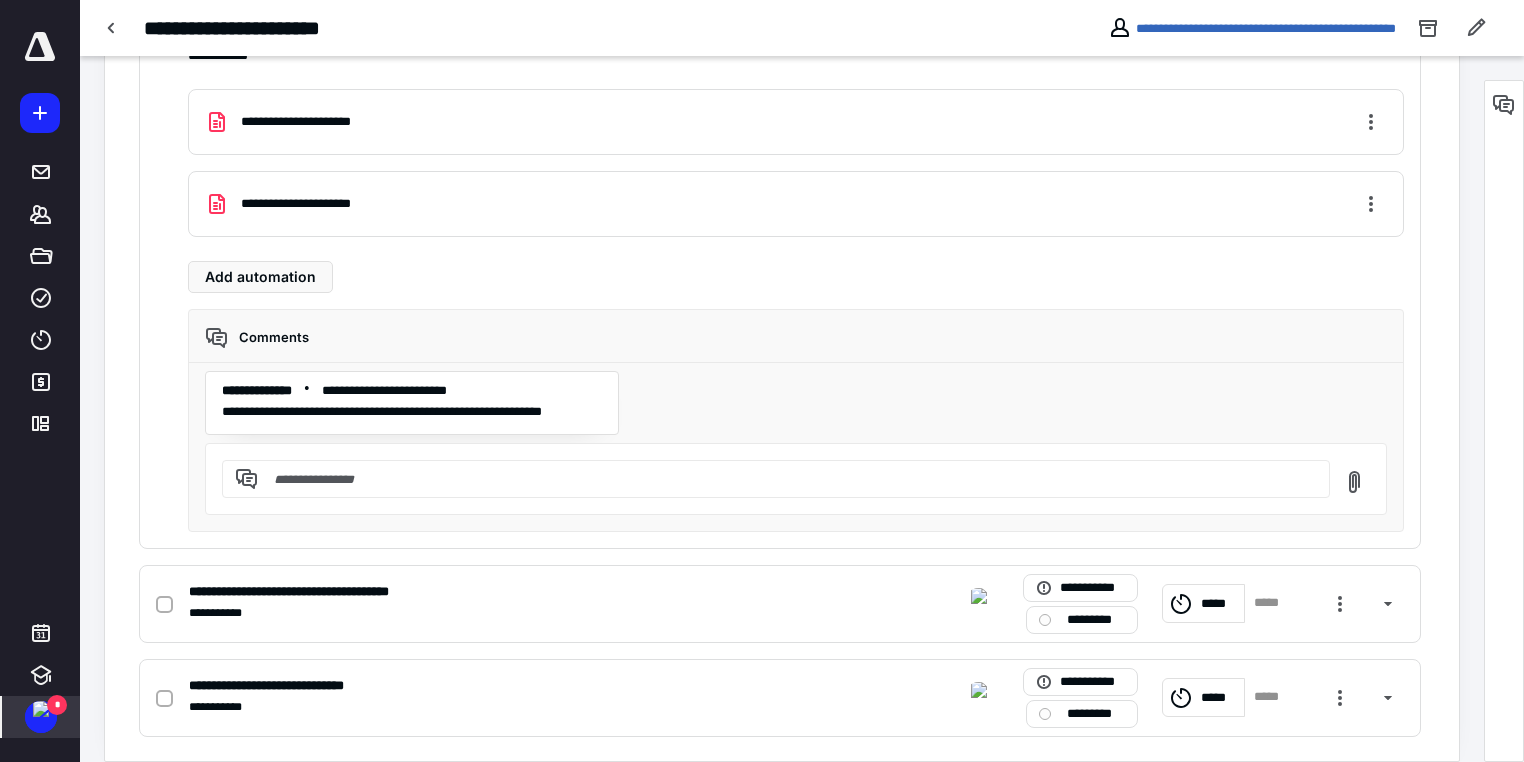 click at bounding box center (41, 709) 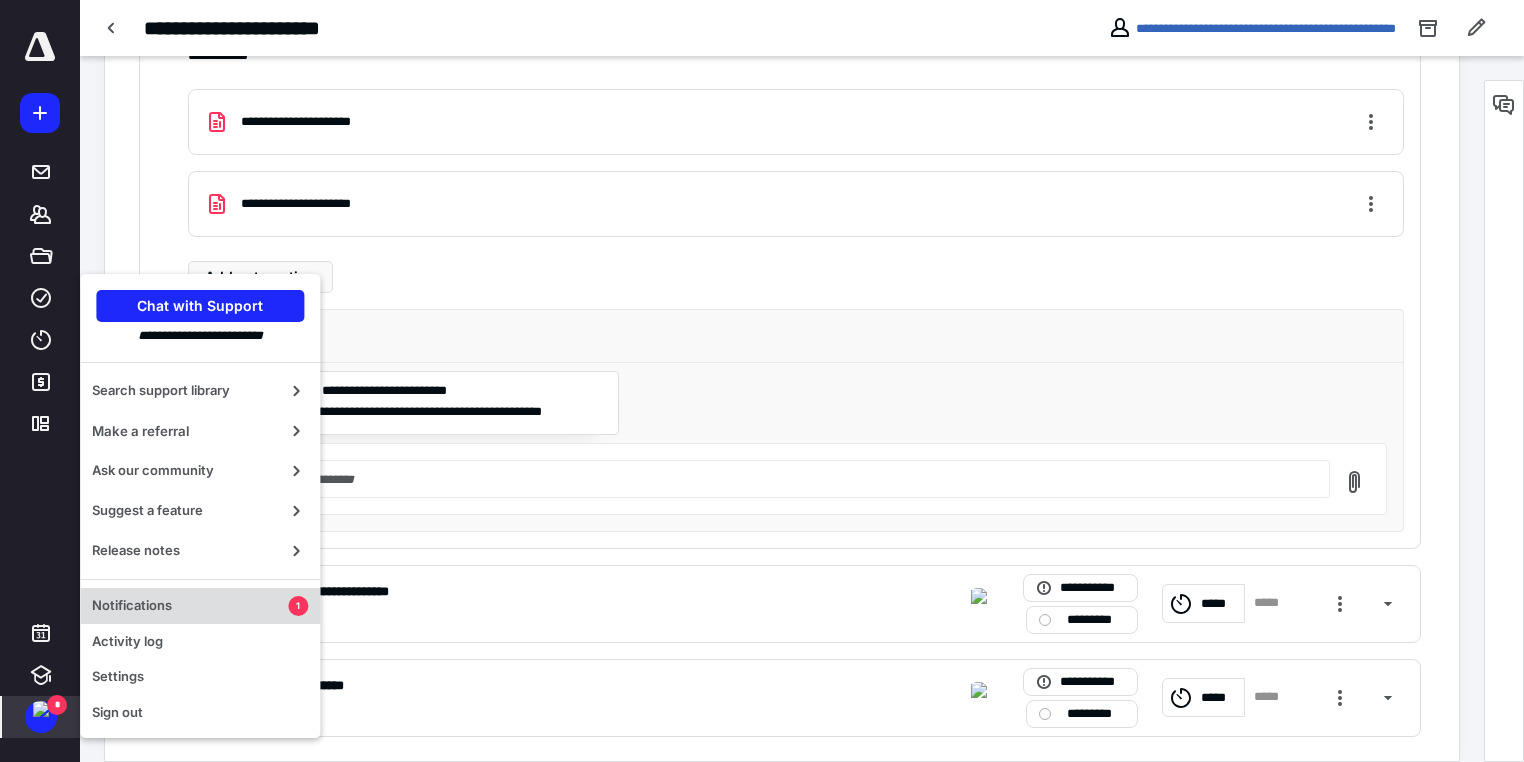 click on "Notifications" at bounding box center [190, 606] 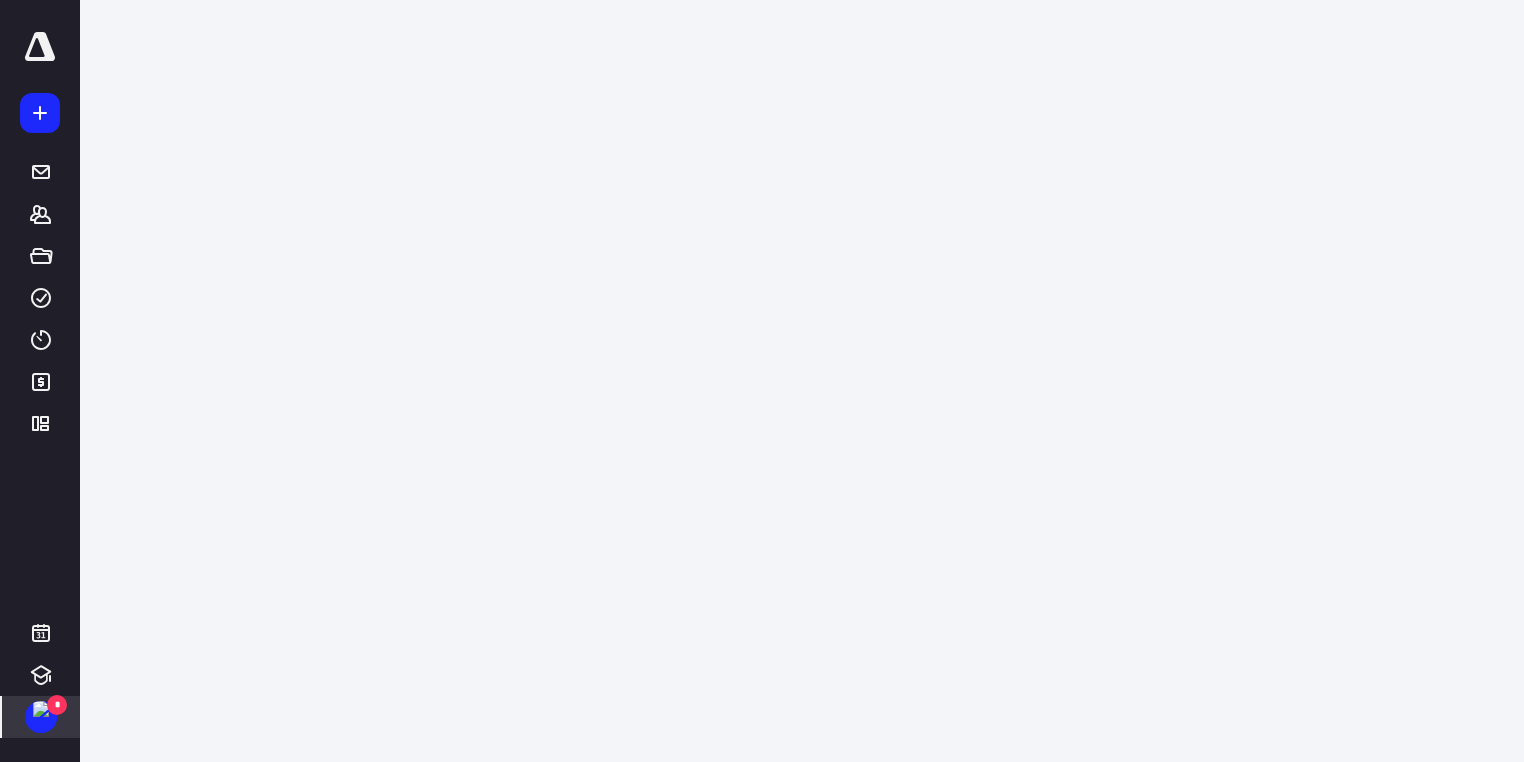 scroll, scrollTop: 0, scrollLeft: 0, axis: both 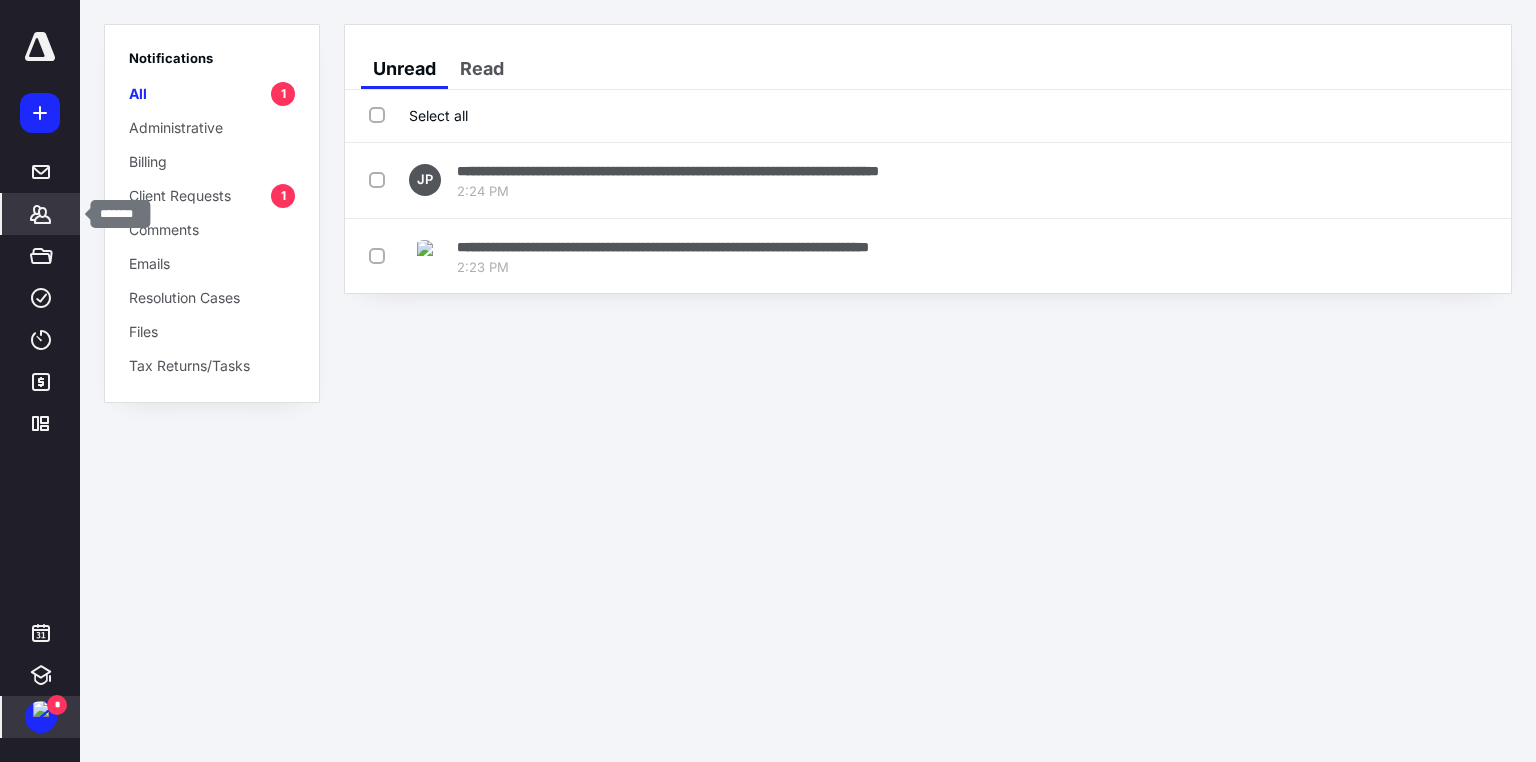 click 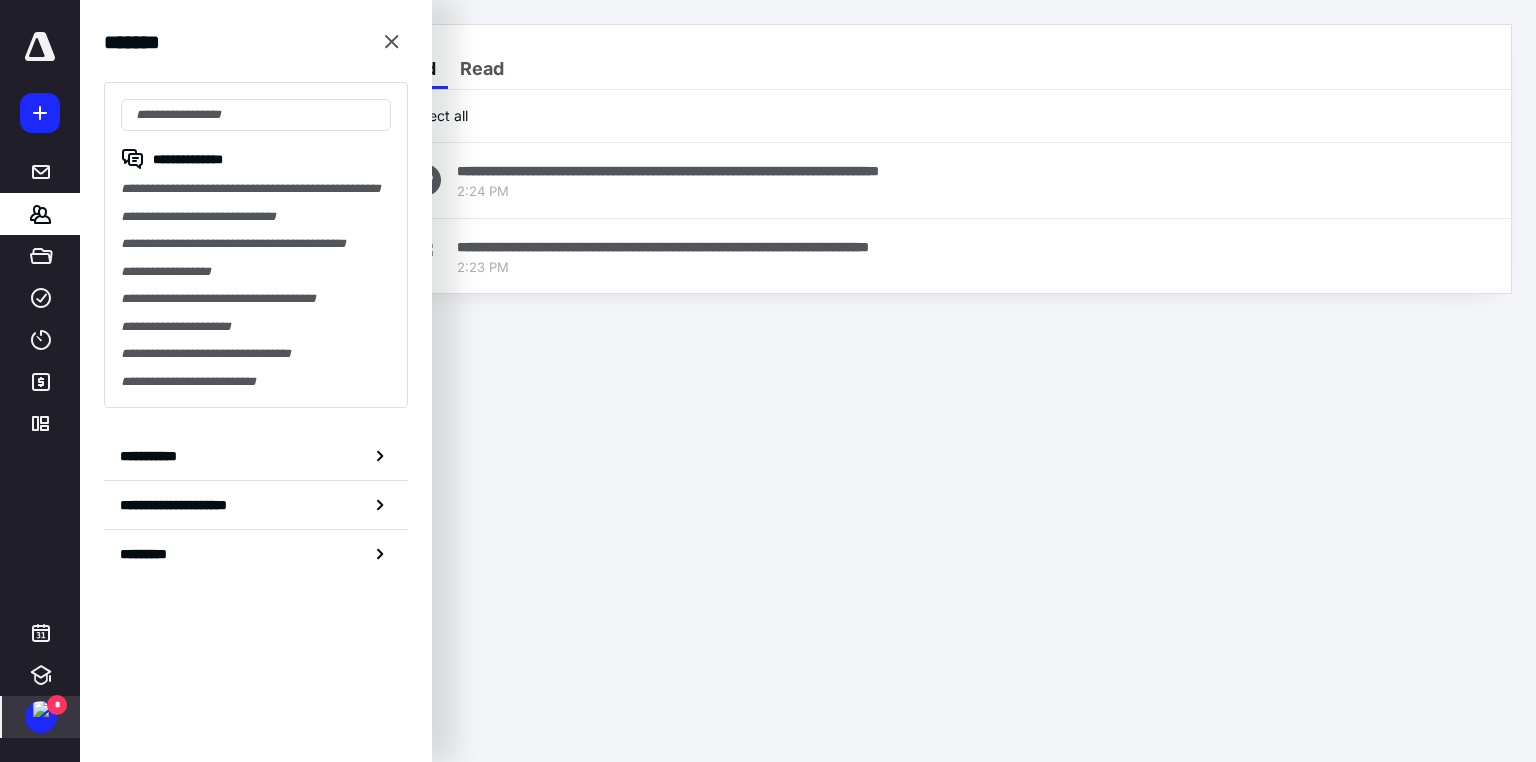 click on "**********" at bounding box center [256, 217] 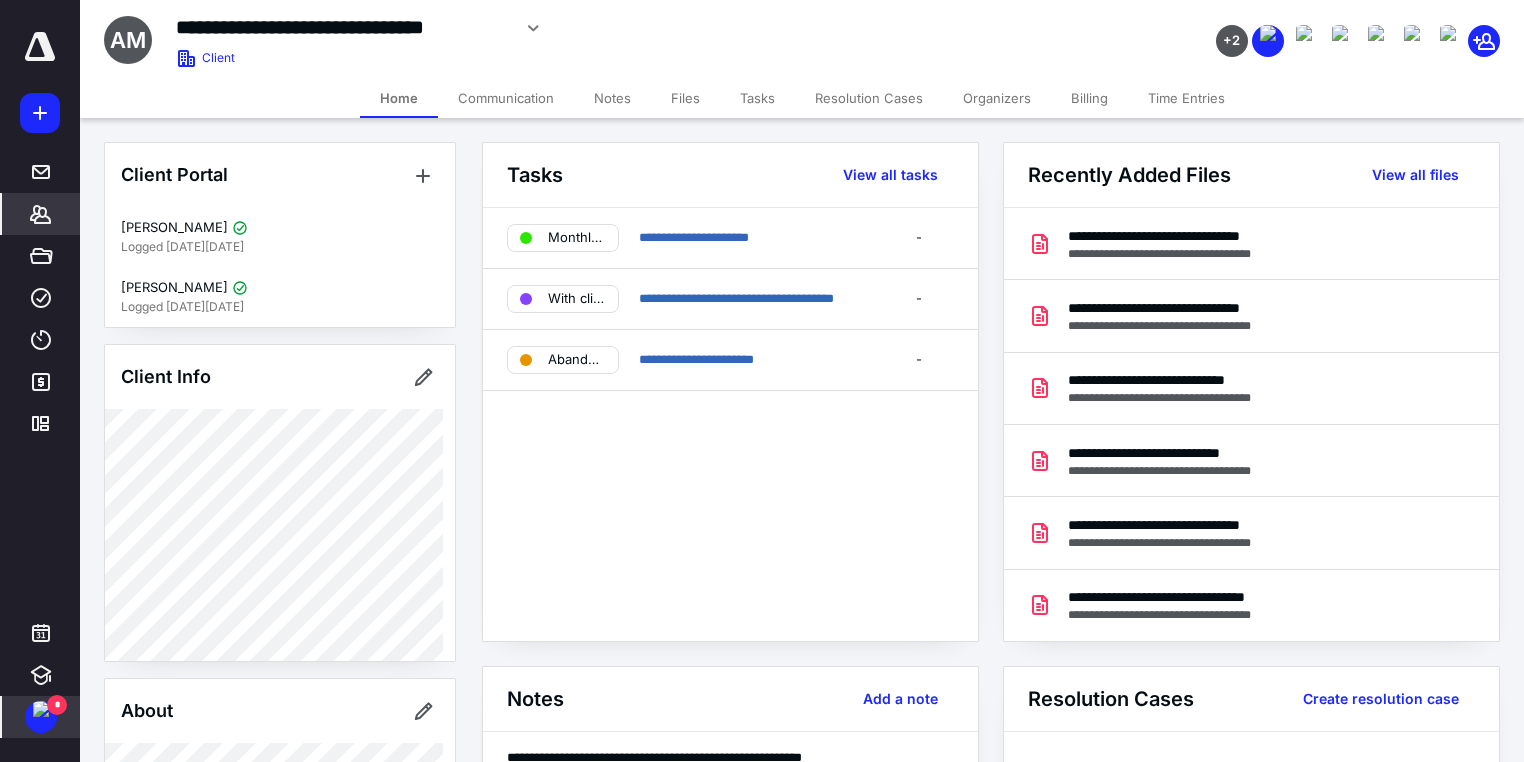 click on "Tasks" at bounding box center [757, 98] 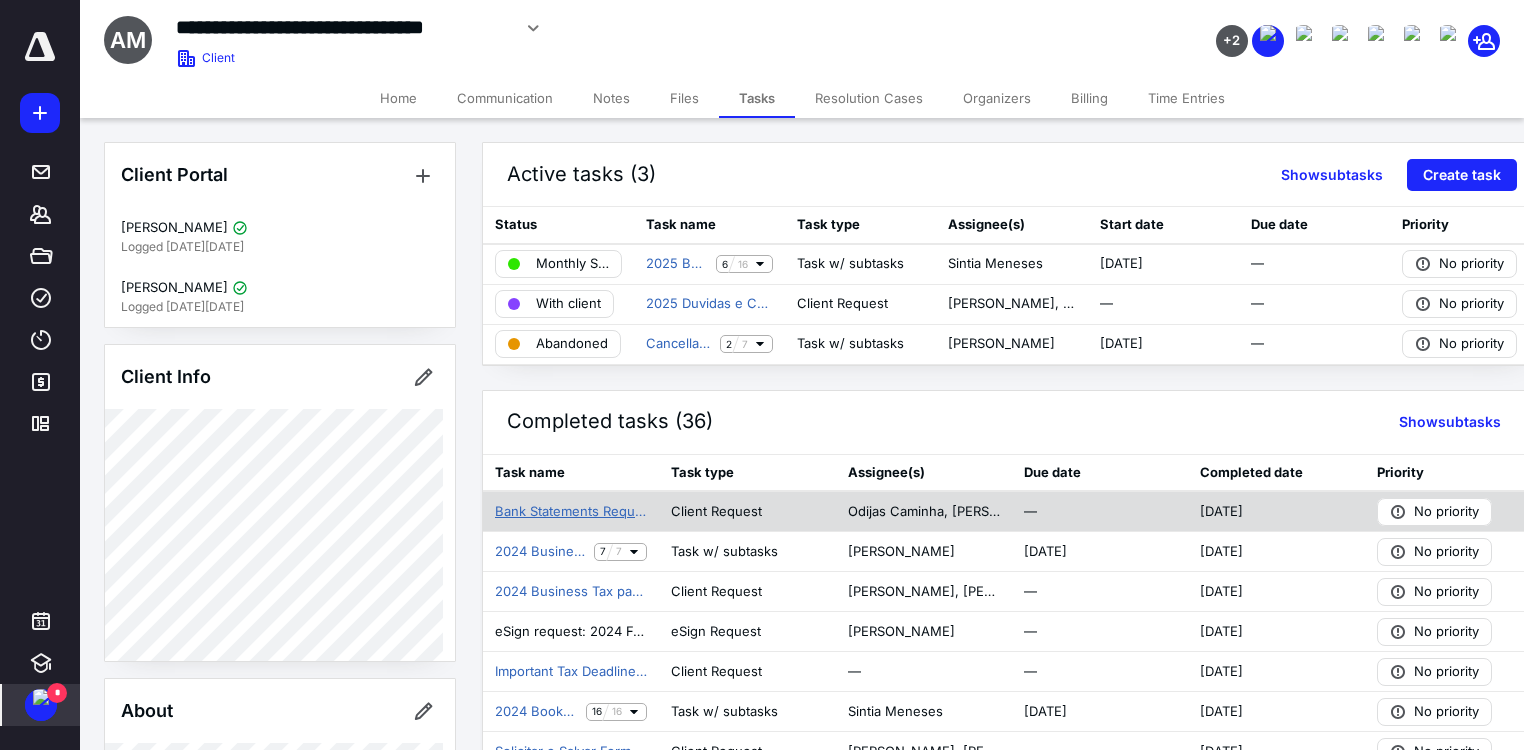 click on "Bank Statements Request" at bounding box center (571, 512) 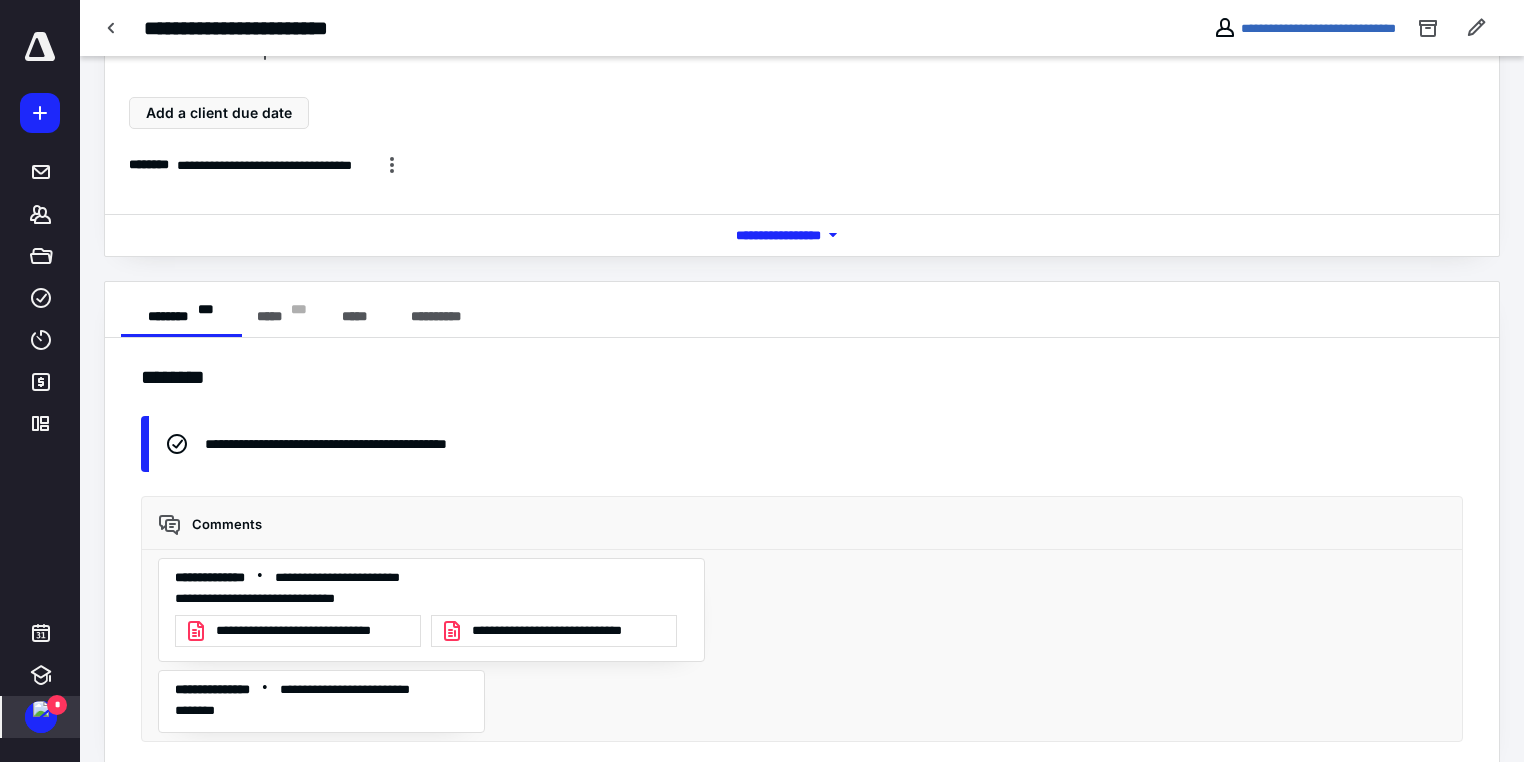 scroll, scrollTop: 188, scrollLeft: 0, axis: vertical 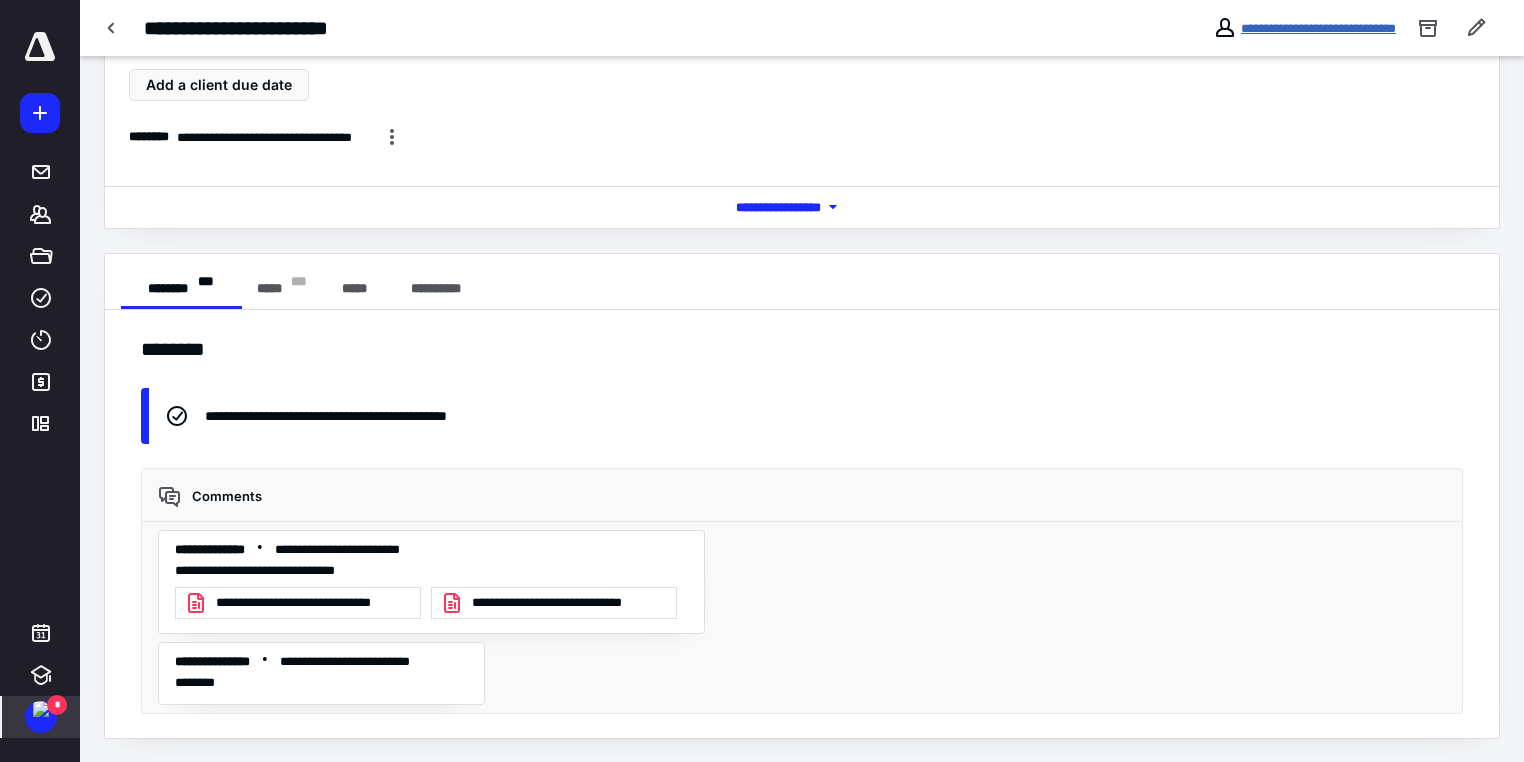 click on "**********" at bounding box center (1318, 28) 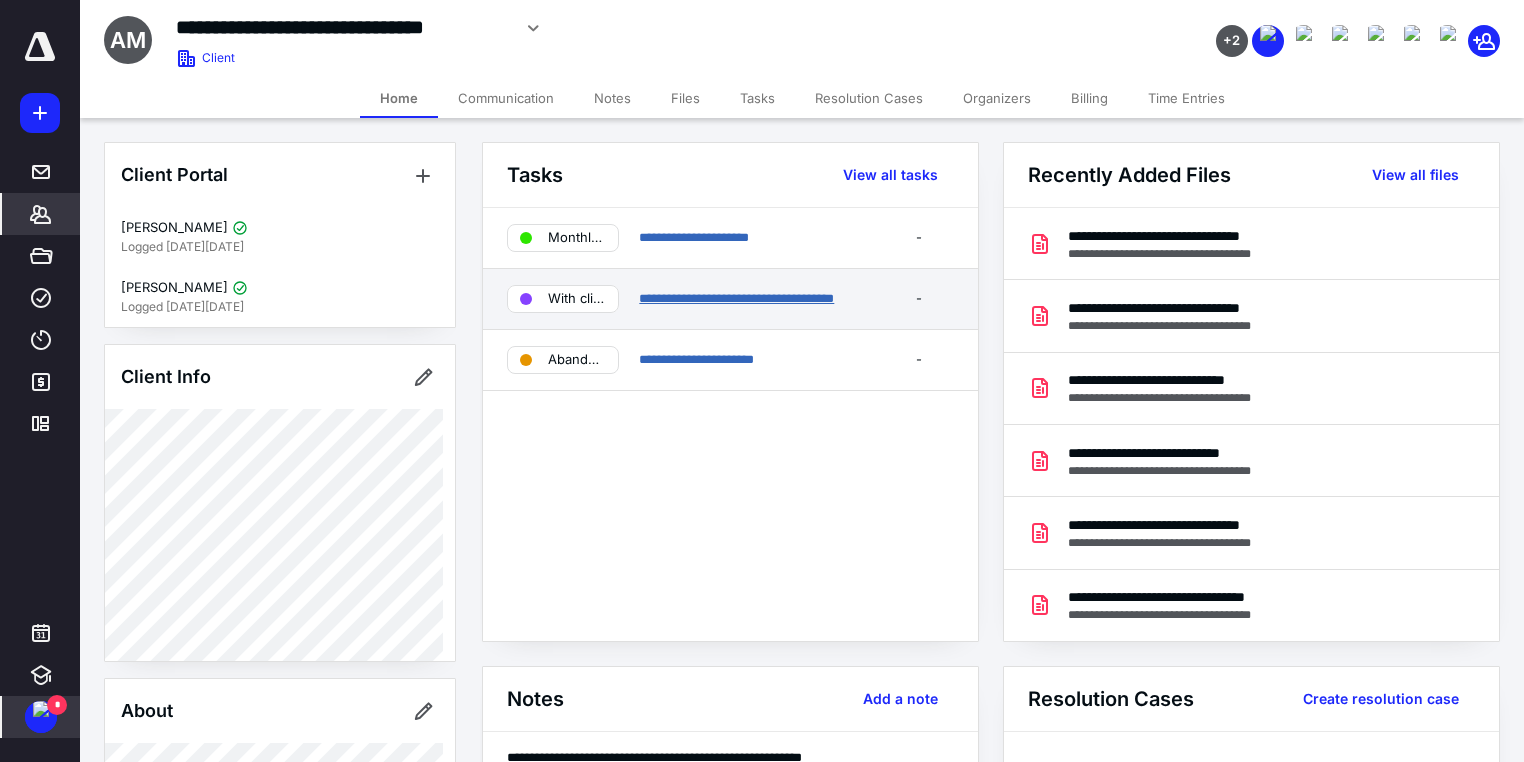 click on "**********" at bounding box center (736, 298) 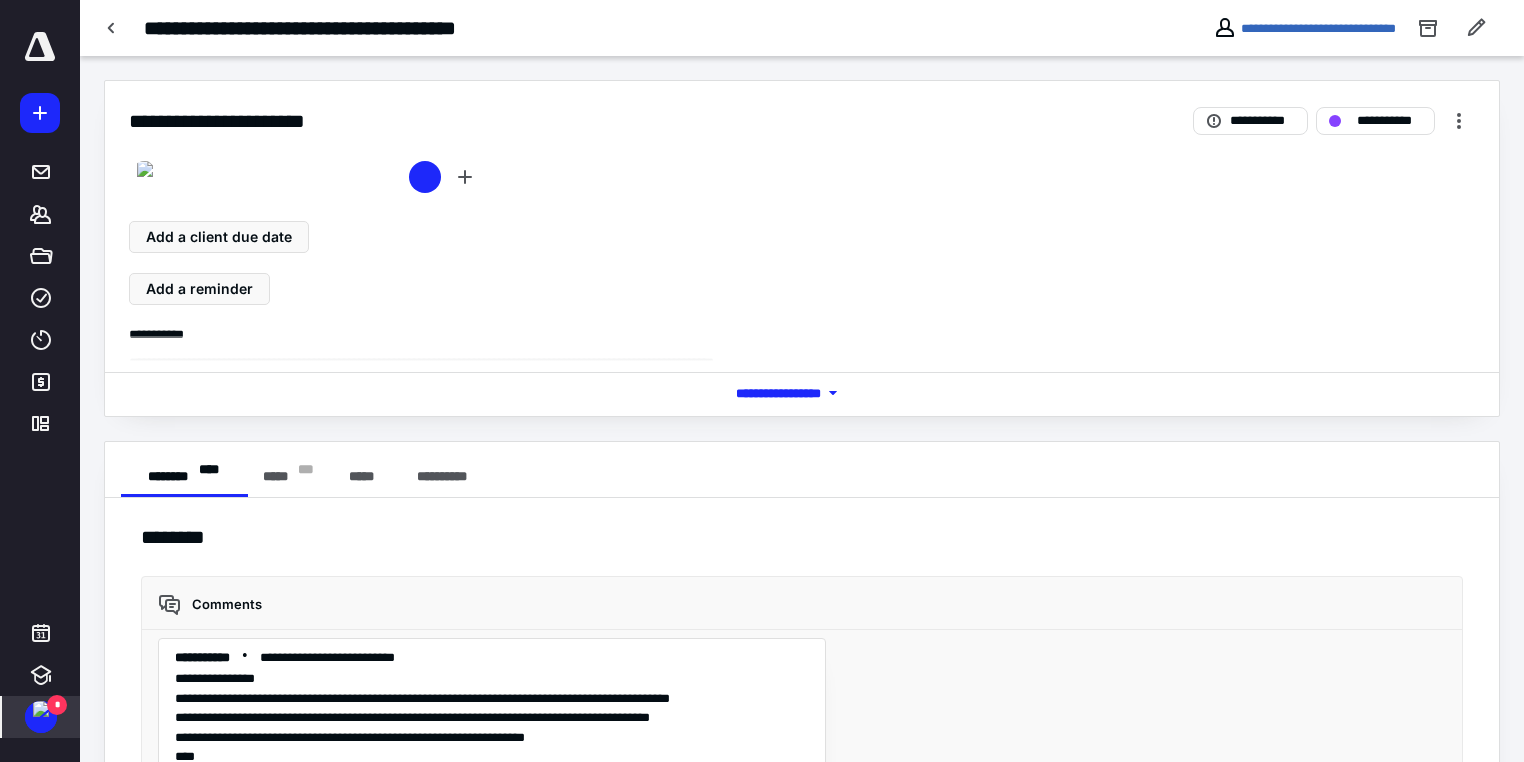 scroll, scrollTop: 1000, scrollLeft: 0, axis: vertical 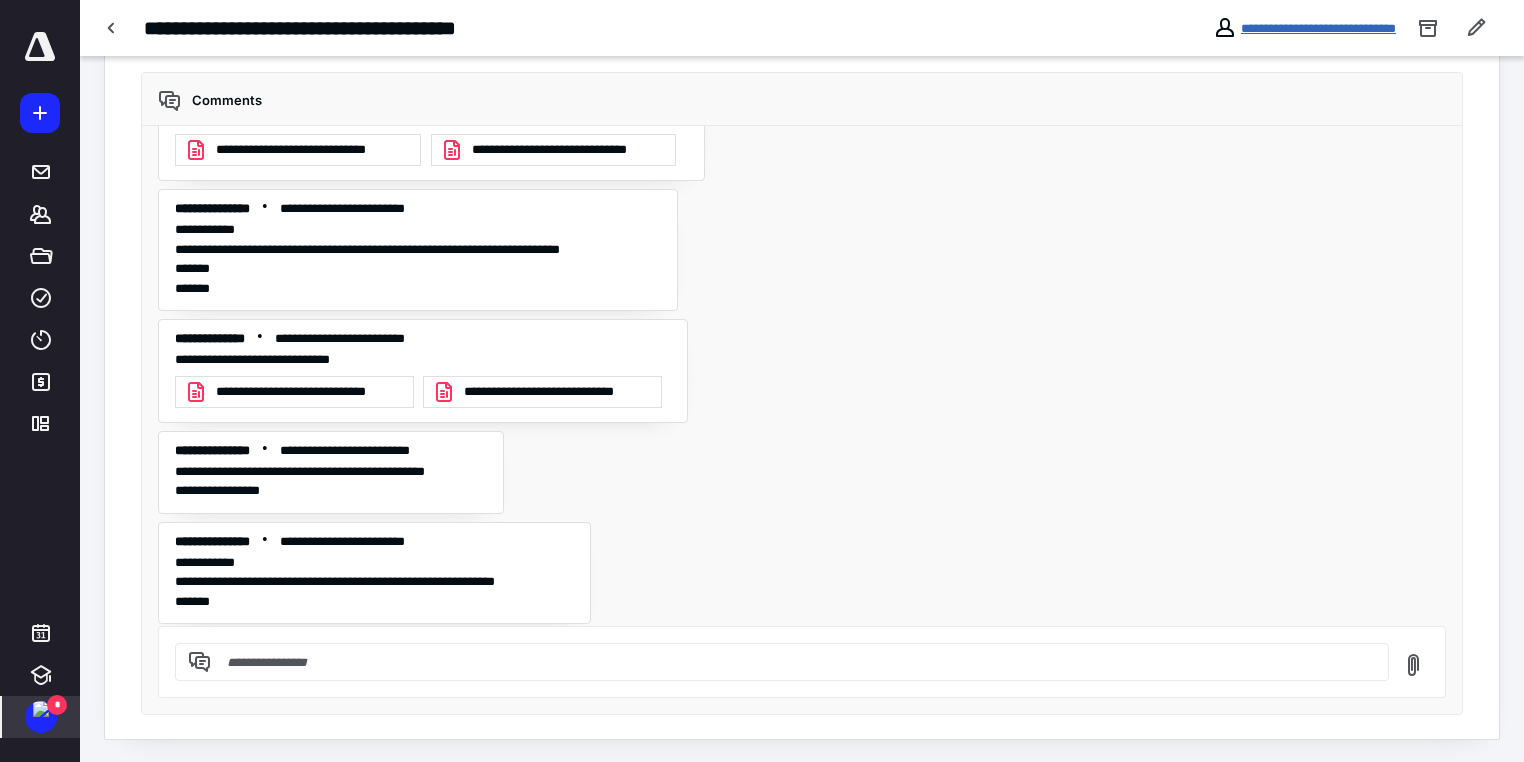 click on "**********" at bounding box center [1318, 28] 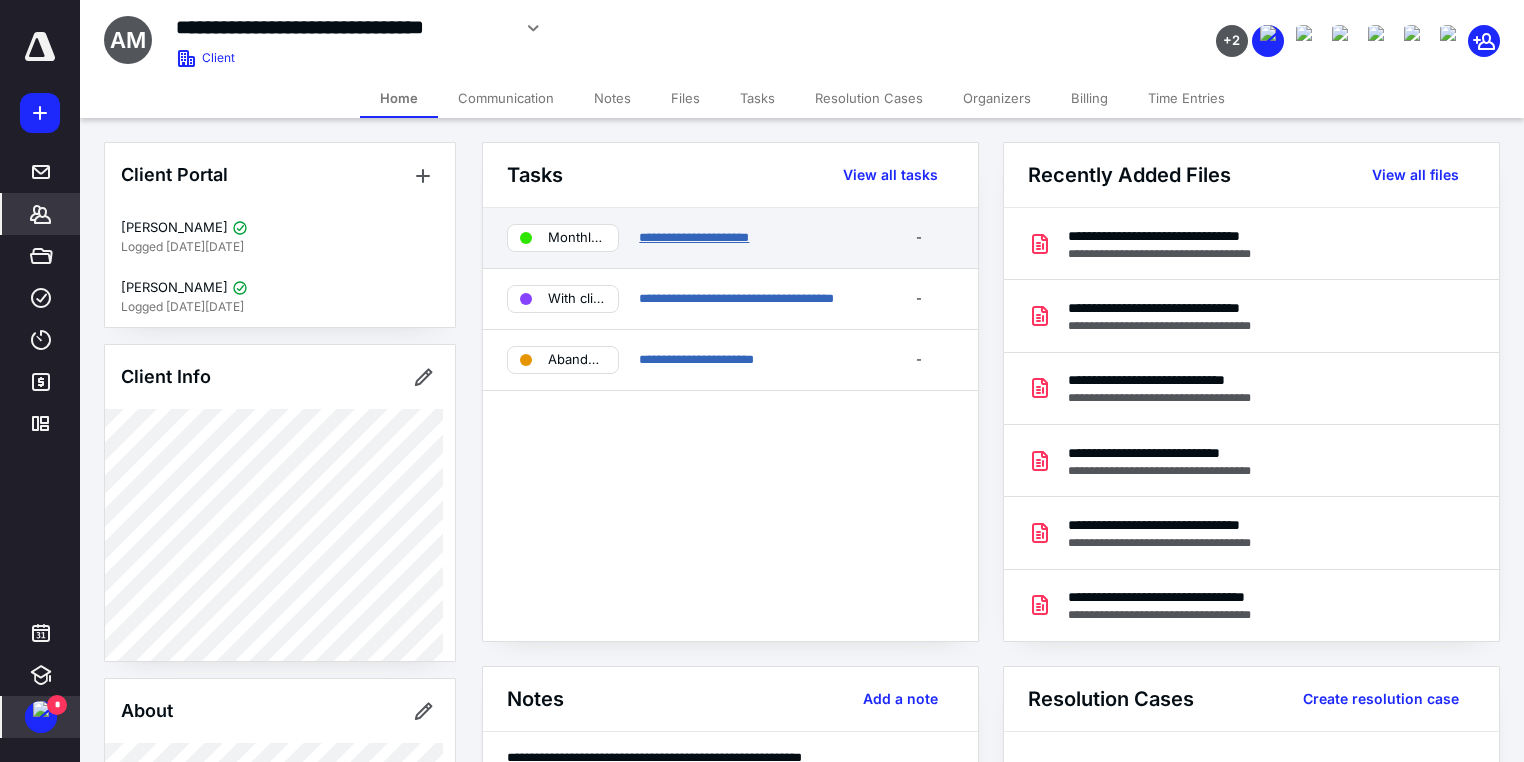 click on "**********" at bounding box center (694, 237) 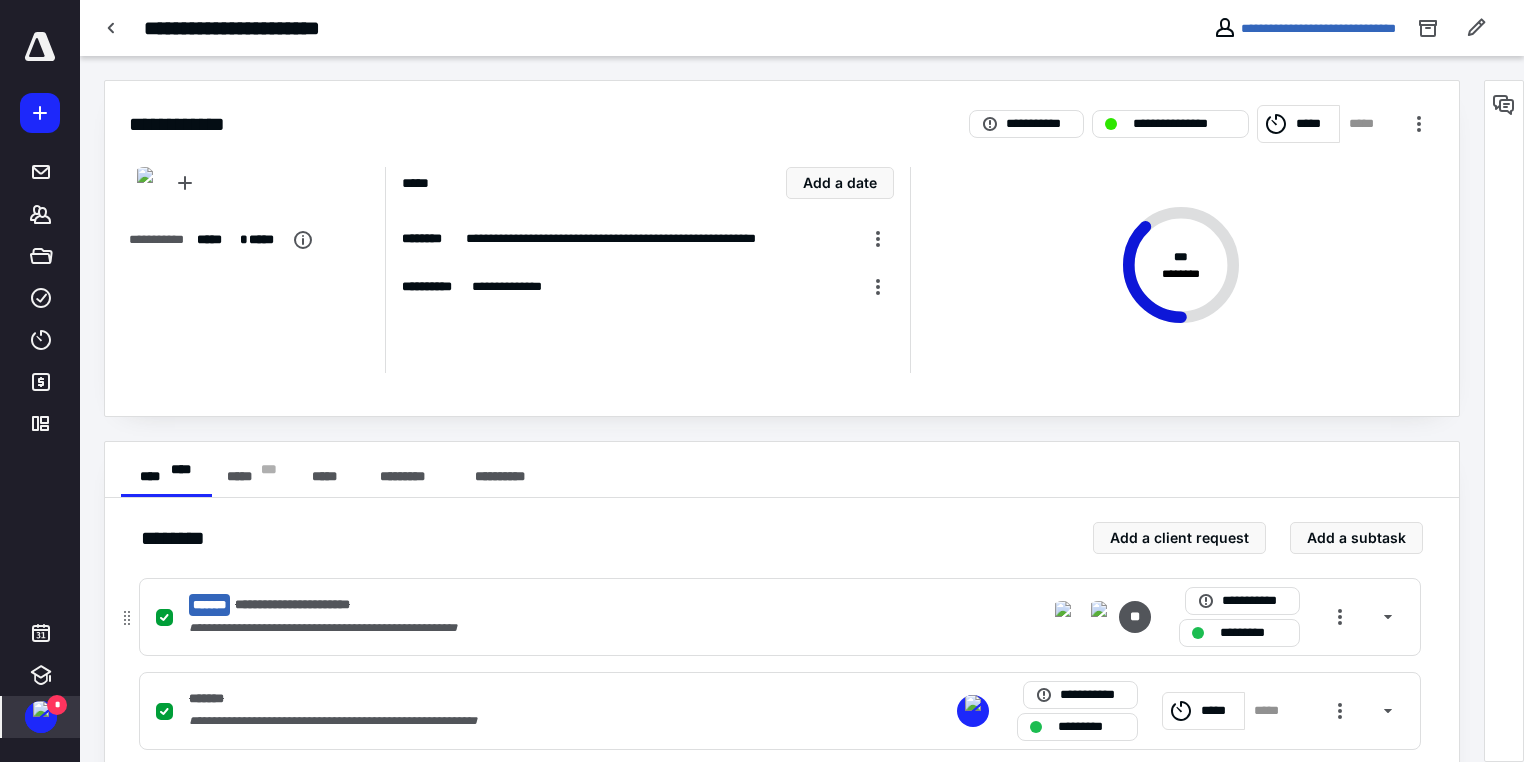 click on "**********" at bounding box center (517, 628) 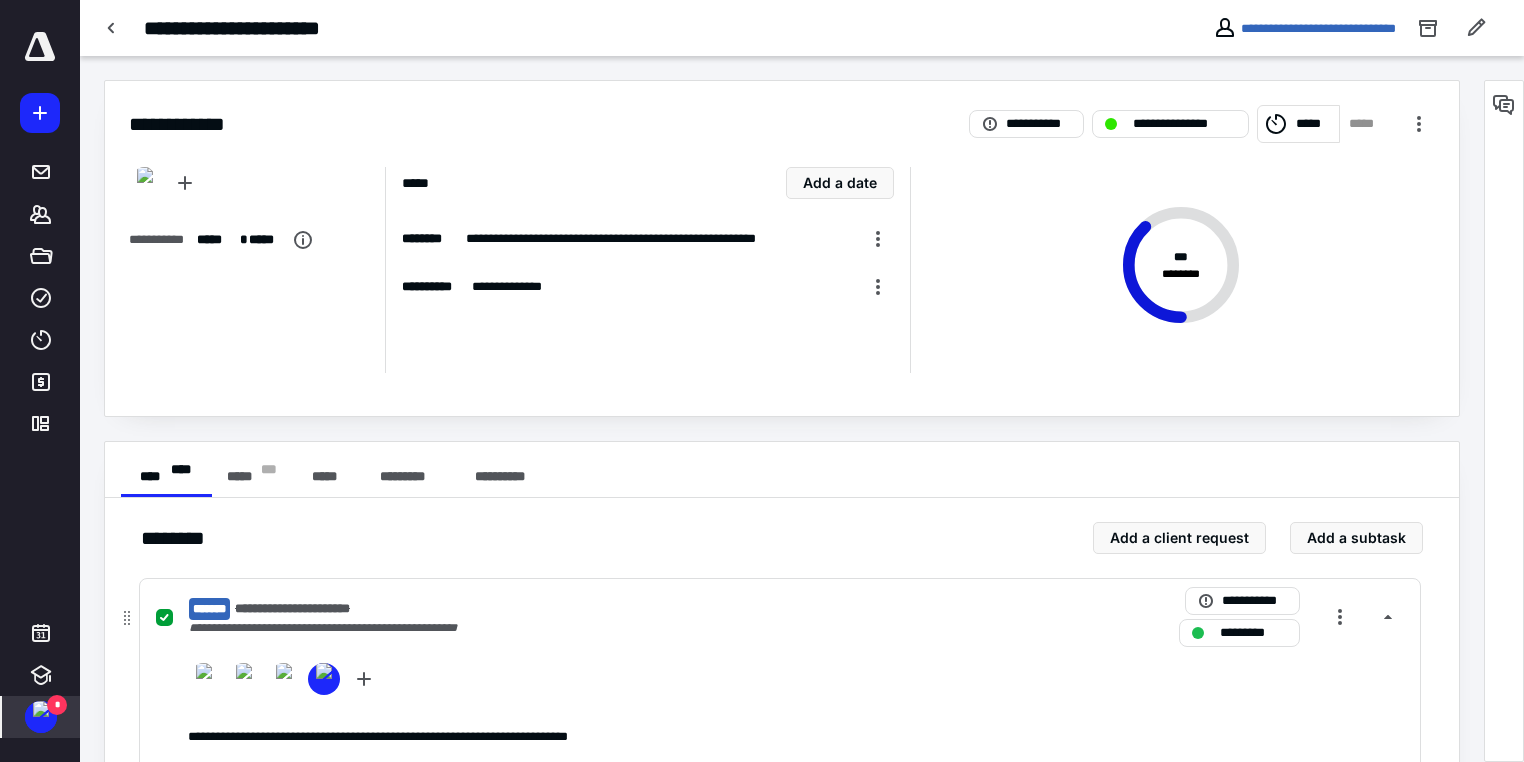 scroll, scrollTop: 490, scrollLeft: 0, axis: vertical 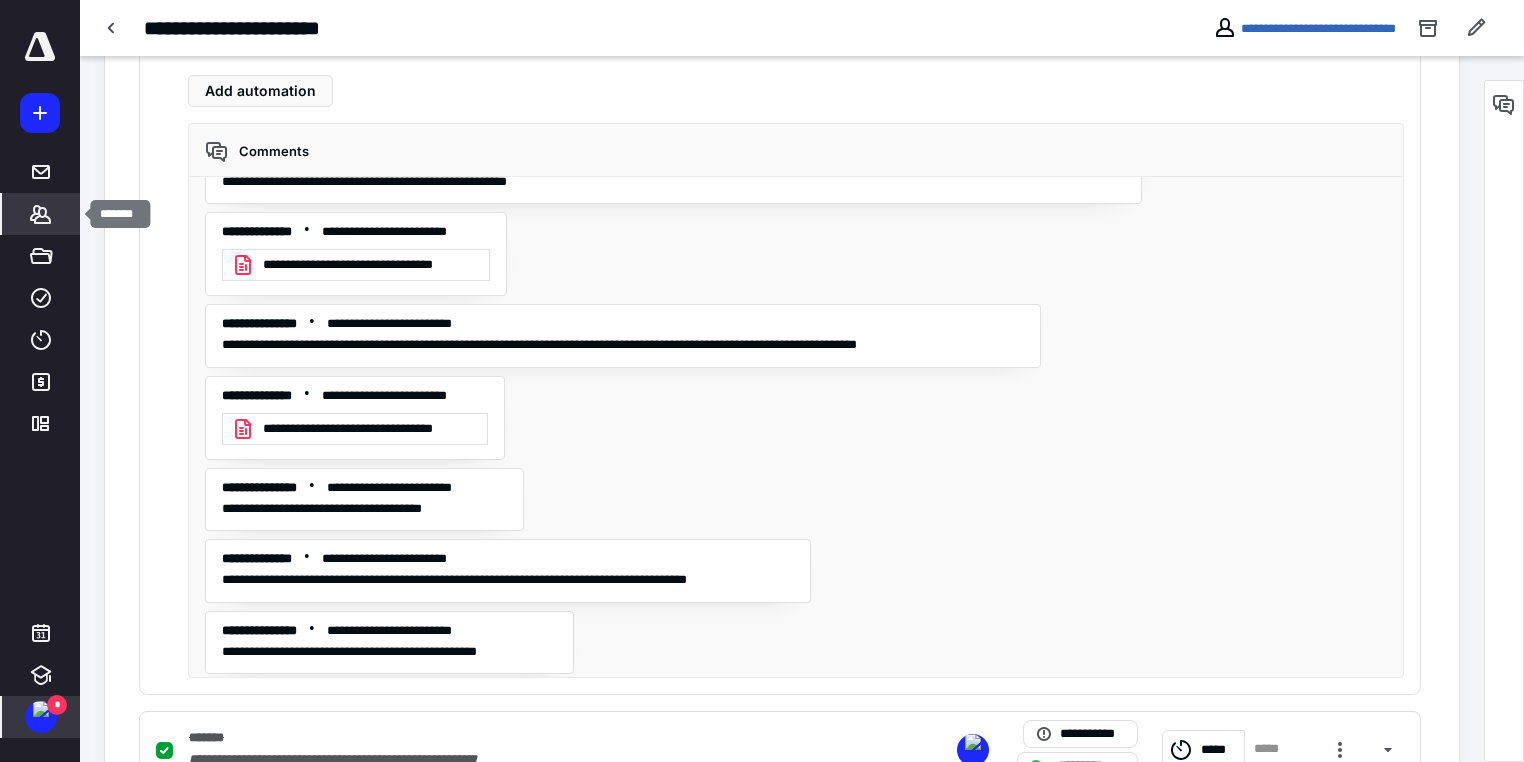 click 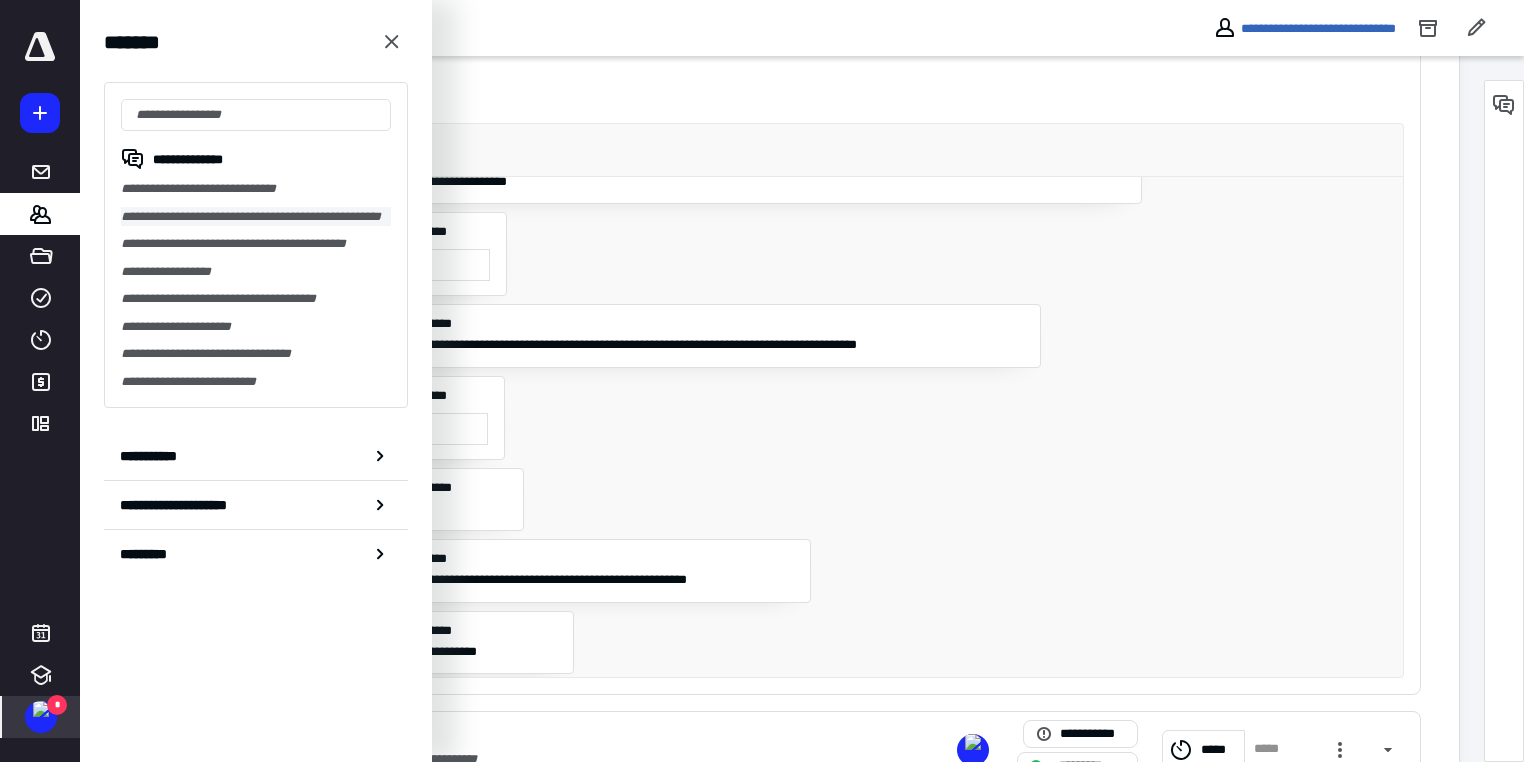 click on "**********" at bounding box center [256, 217] 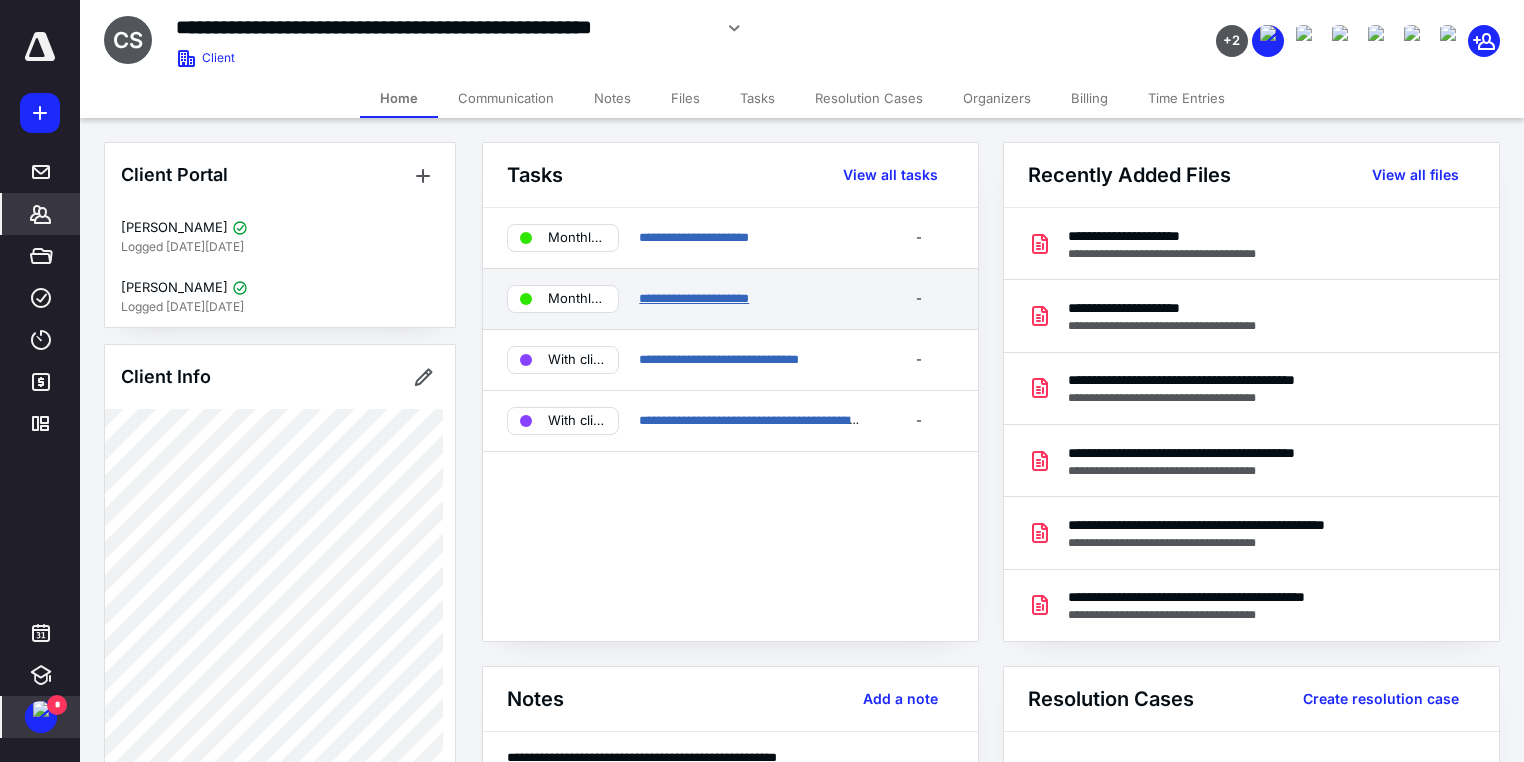 click on "**********" at bounding box center (694, 298) 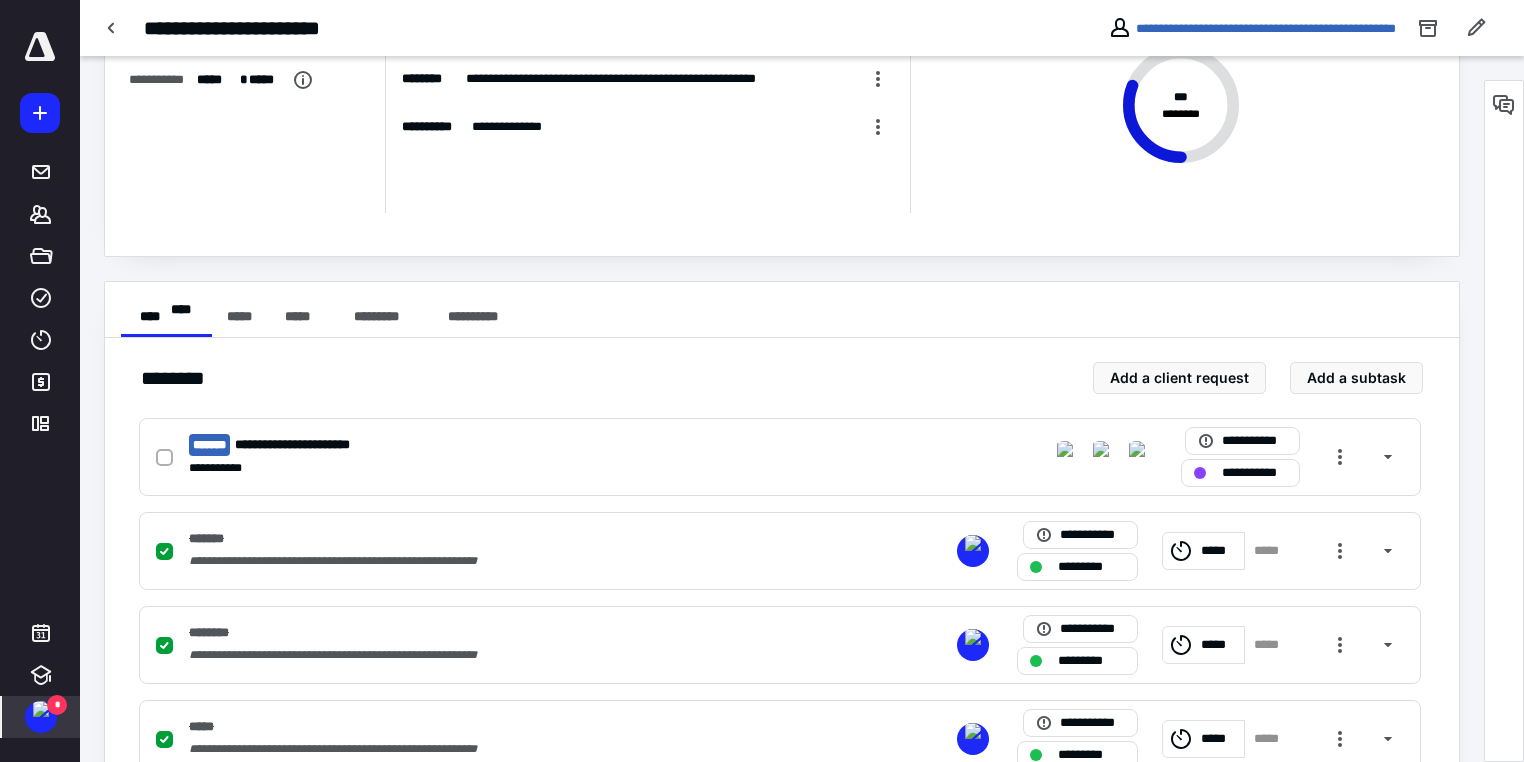 scroll, scrollTop: 240, scrollLeft: 0, axis: vertical 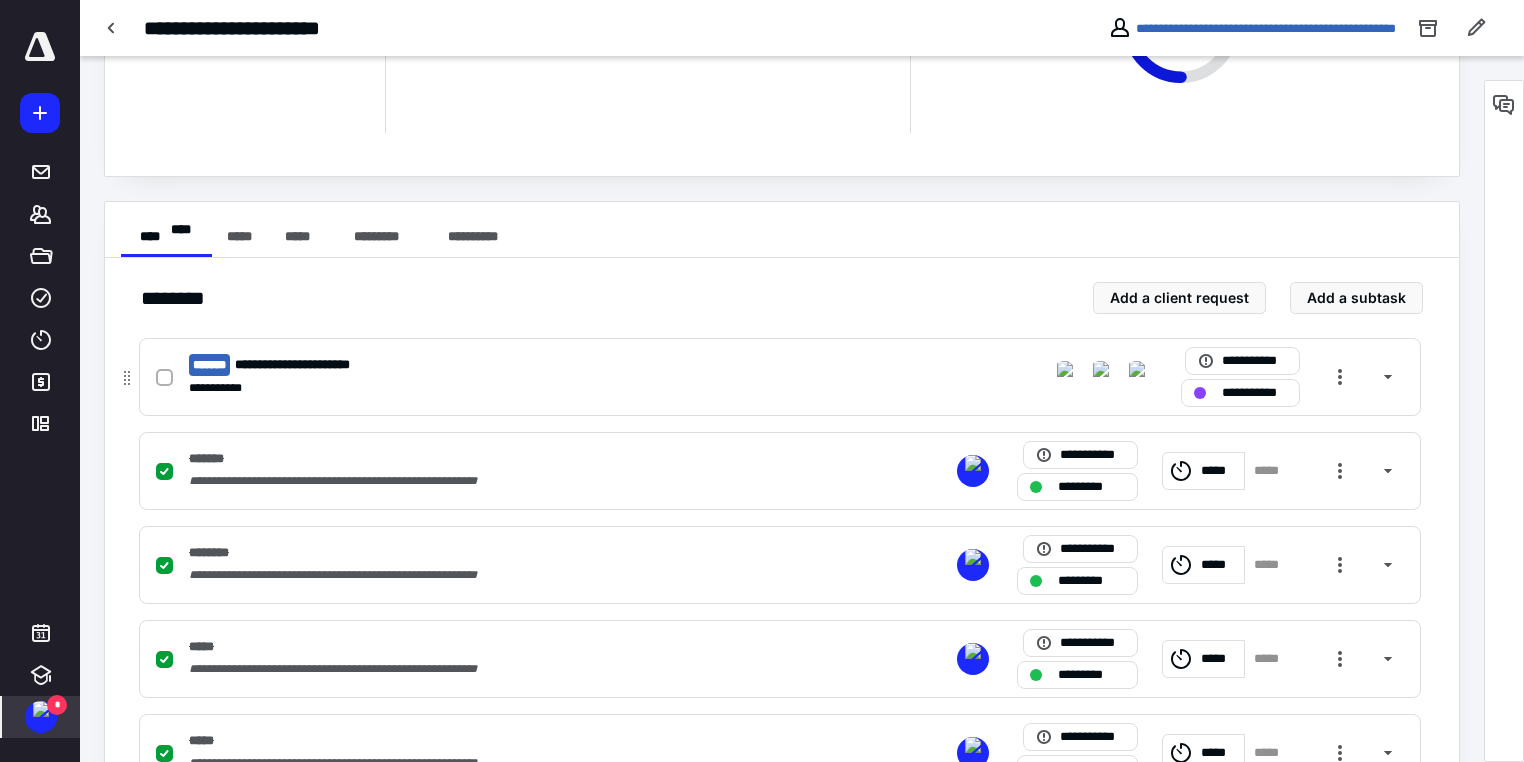 click on "**********" at bounding box center [517, 388] 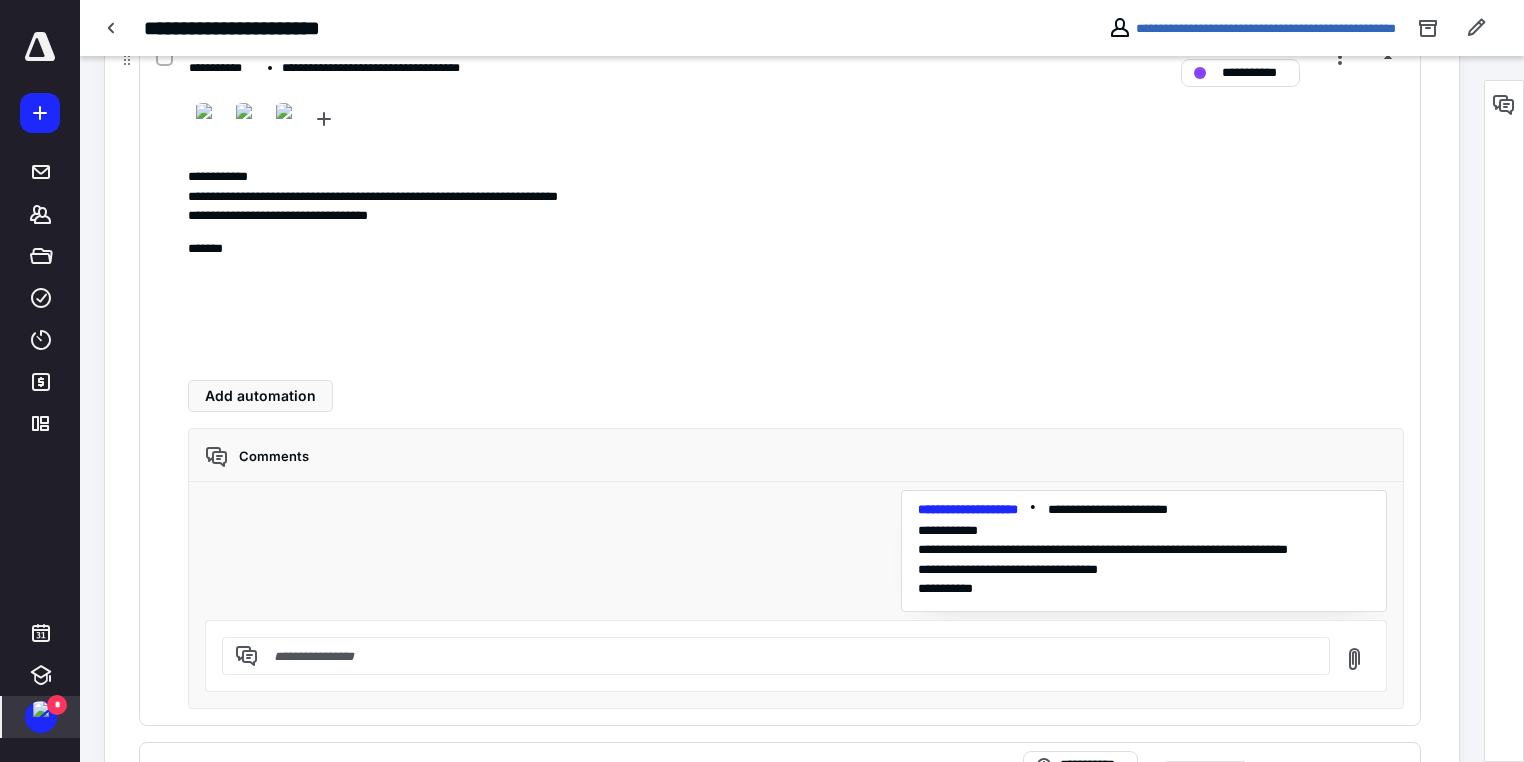 scroll, scrollTop: 640, scrollLeft: 0, axis: vertical 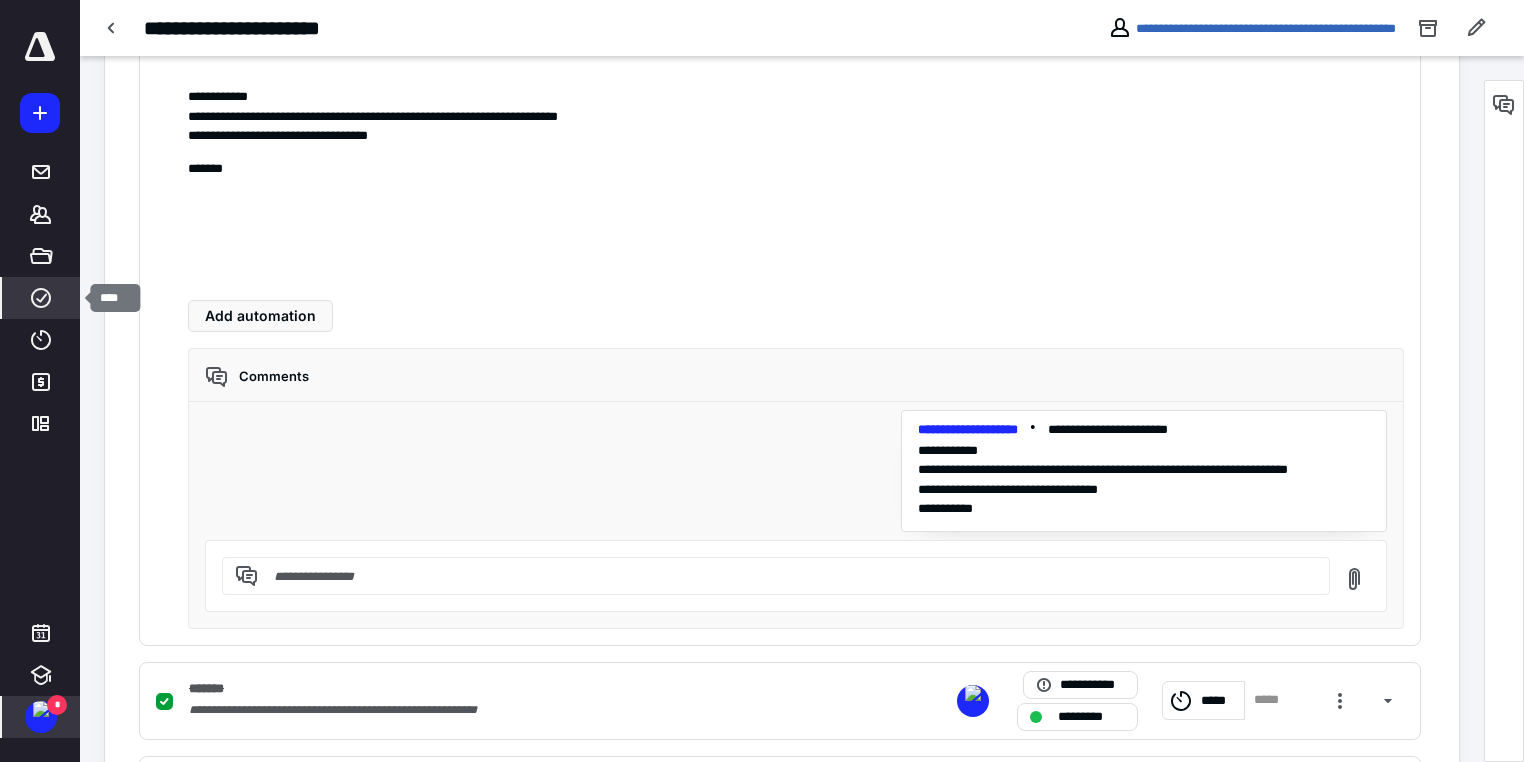 click 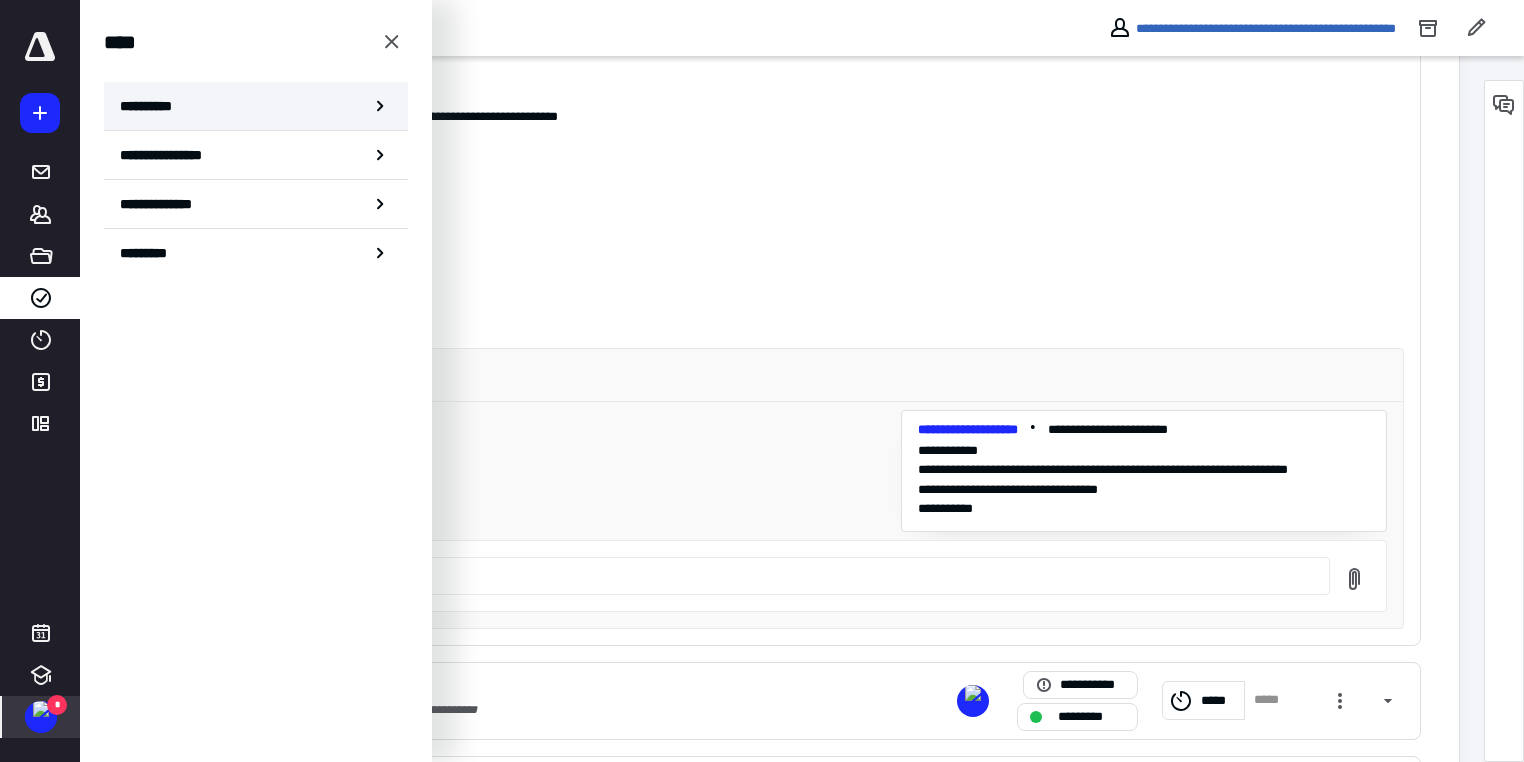 click on "**********" at bounding box center (256, 106) 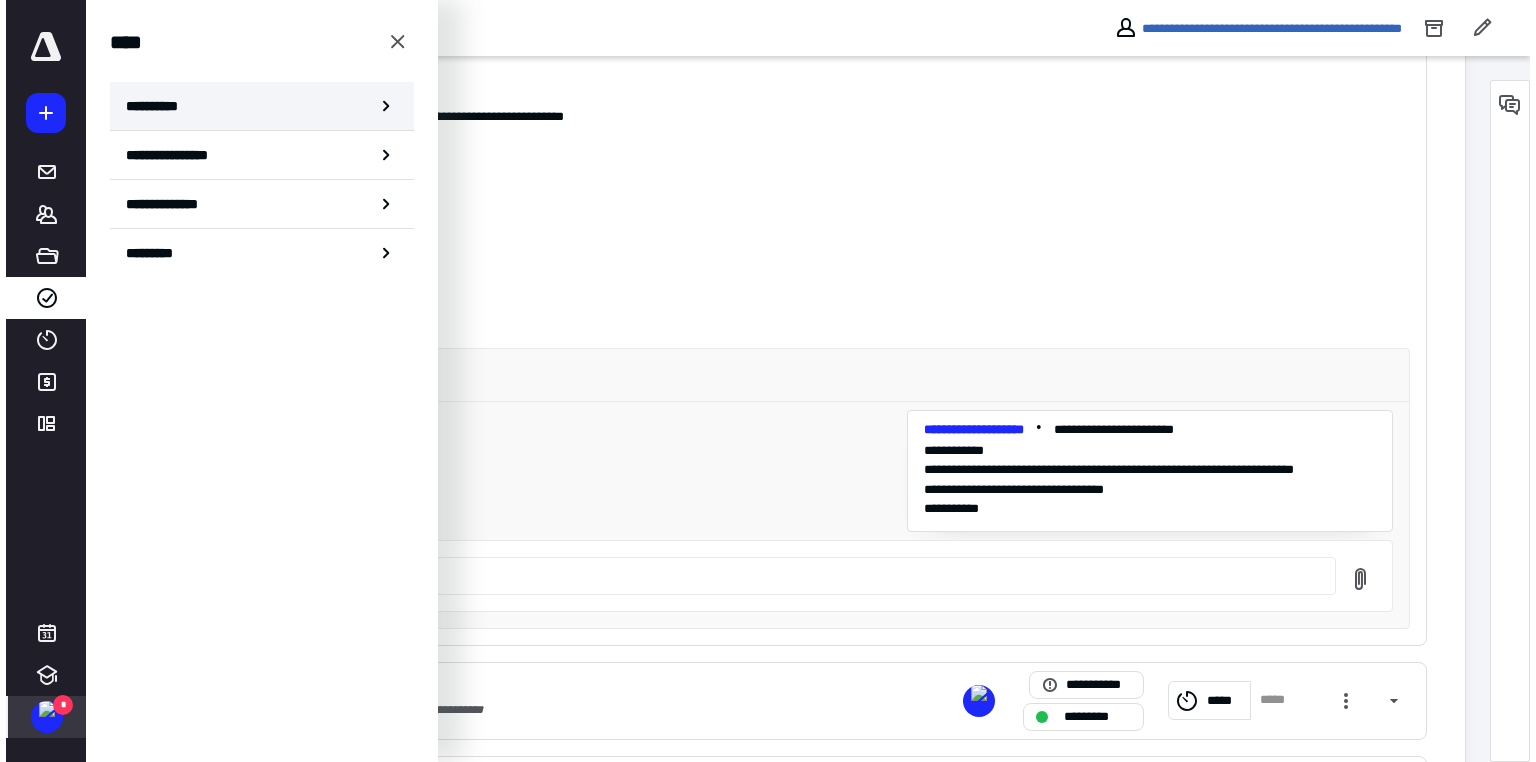 scroll, scrollTop: 0, scrollLeft: 0, axis: both 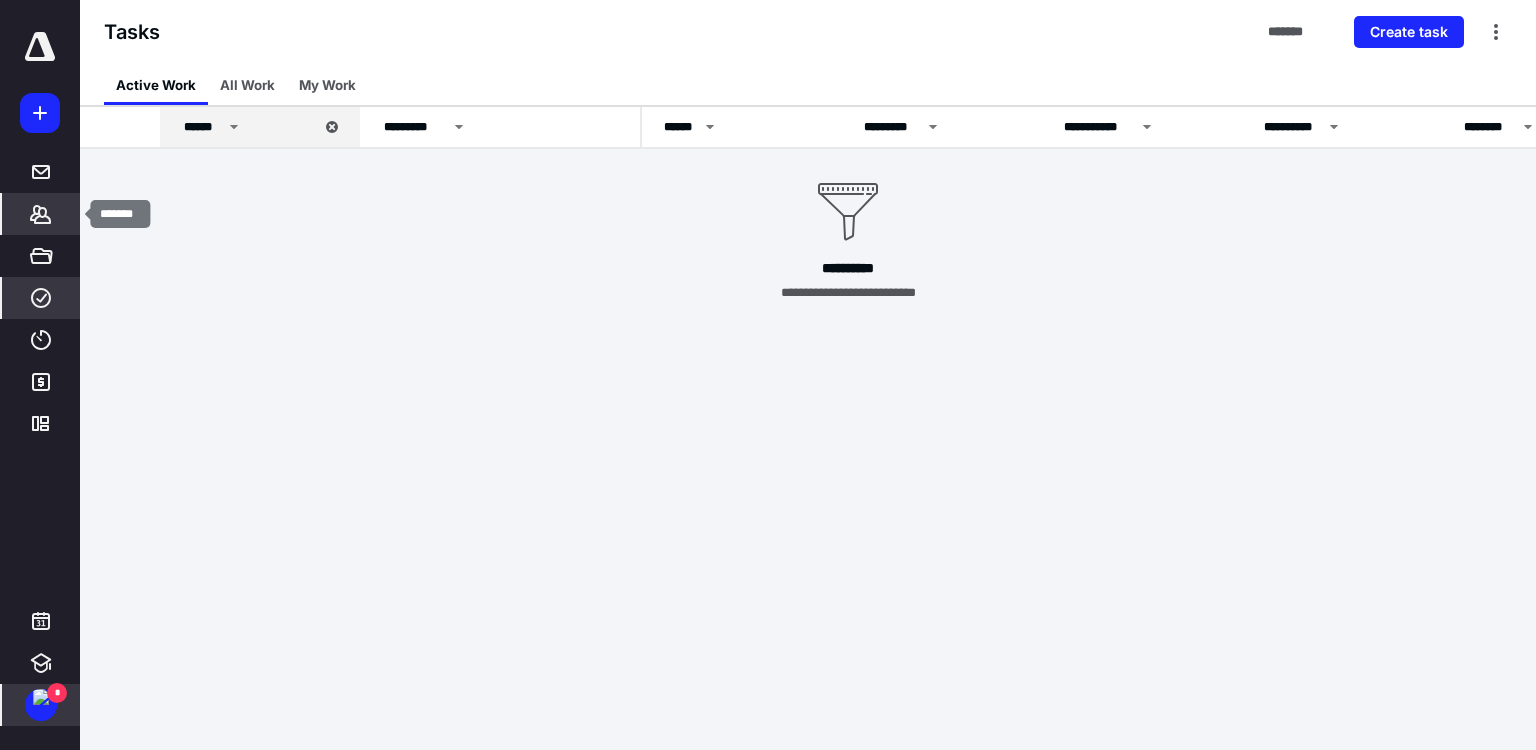 click 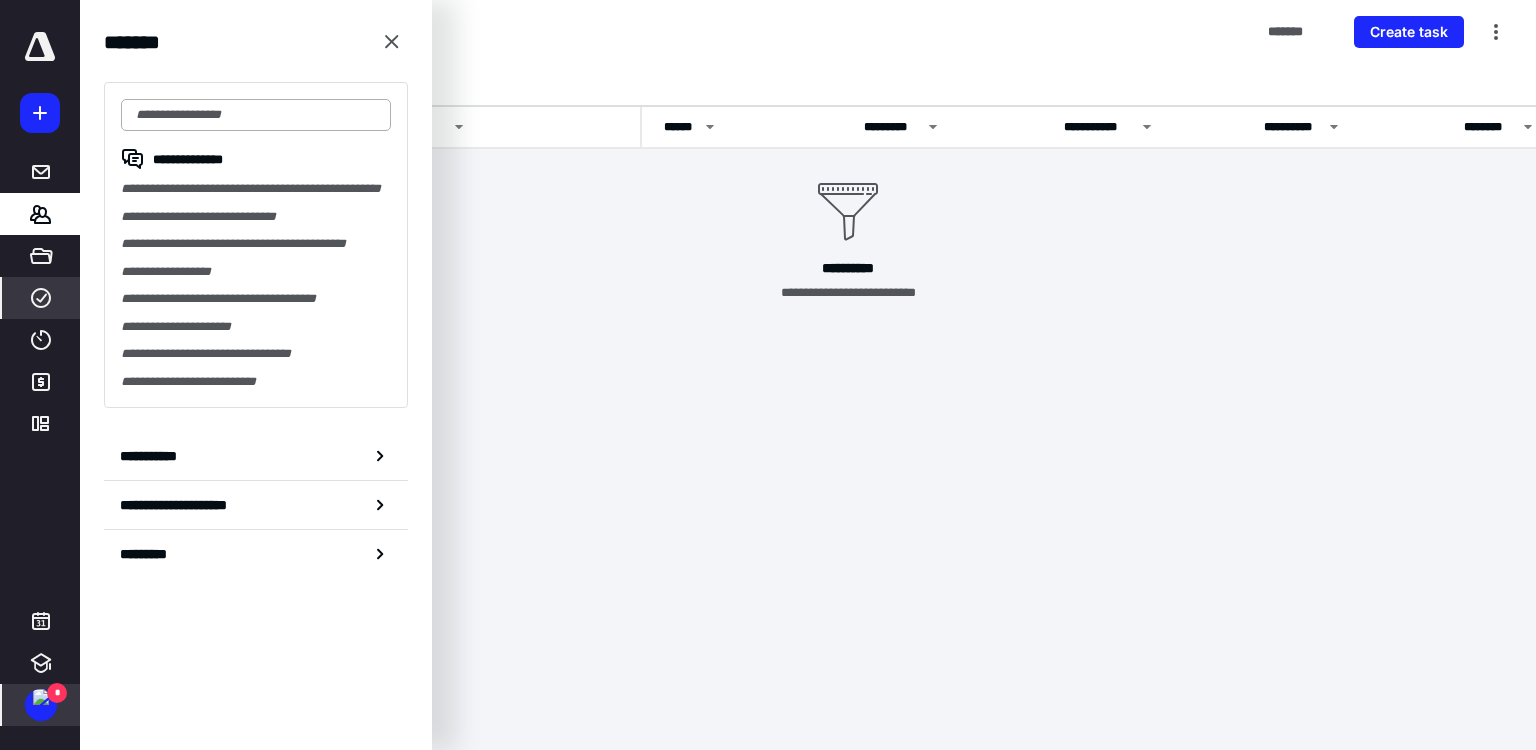 click at bounding box center (256, 115) 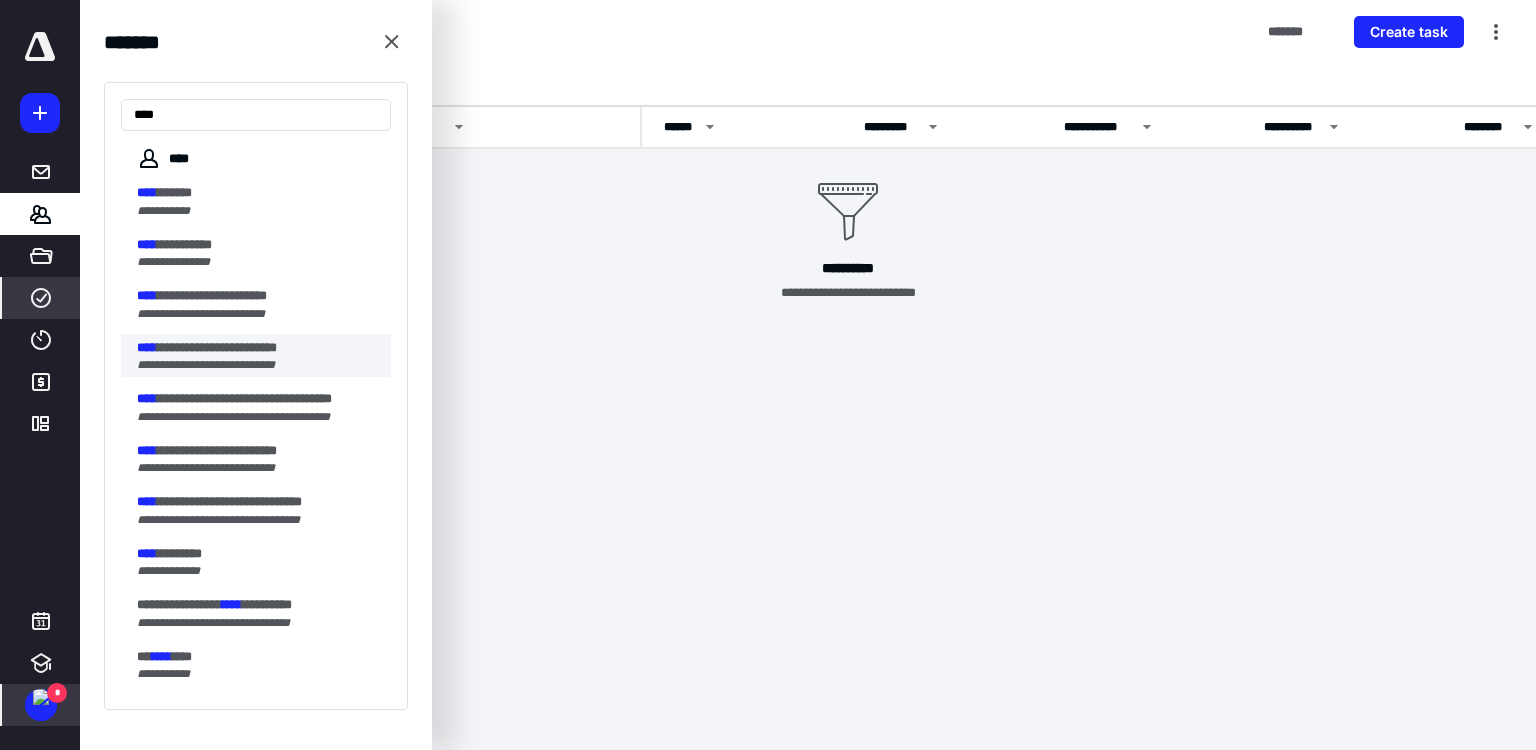 type on "****" 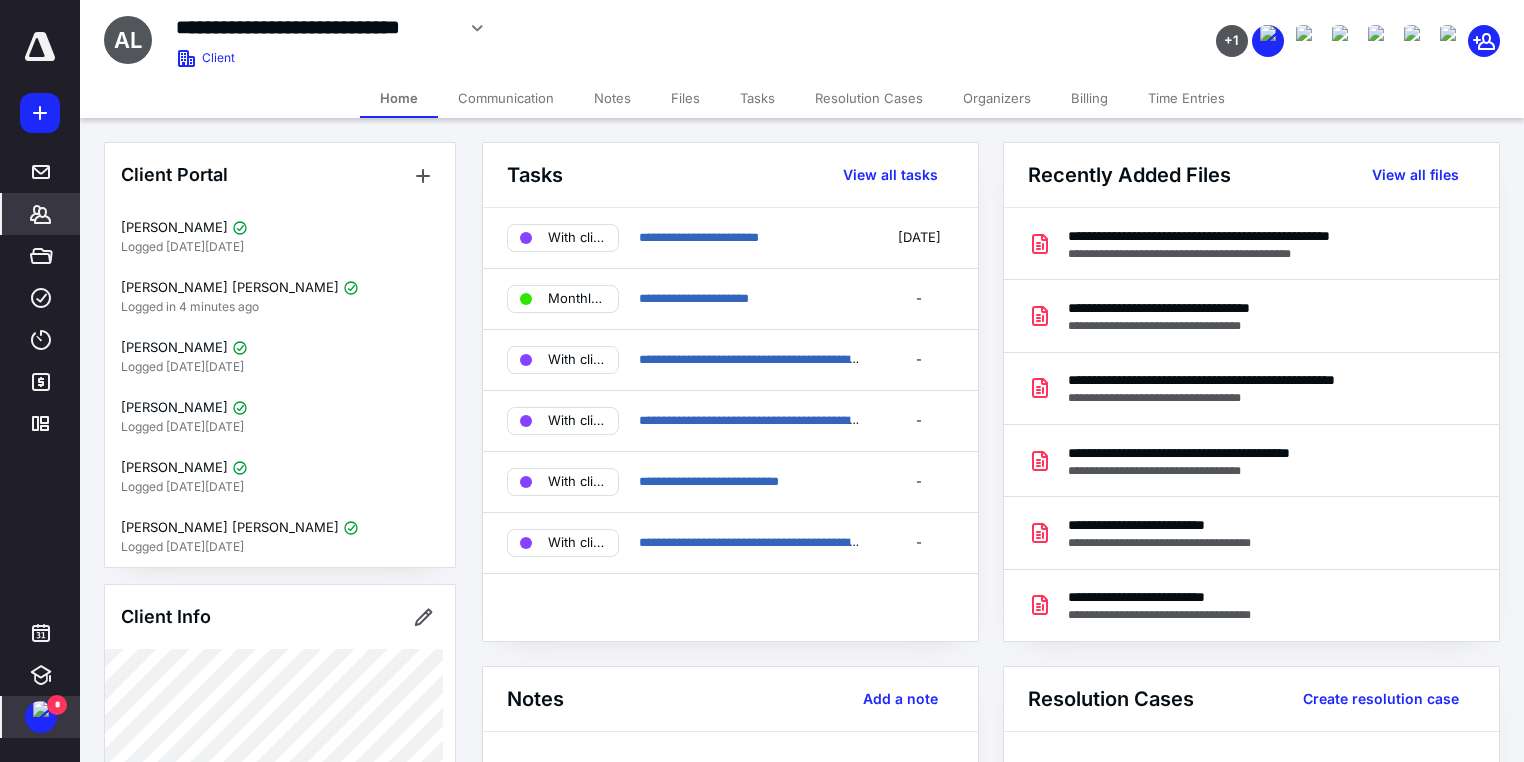 click on "Billing" at bounding box center (1089, 98) 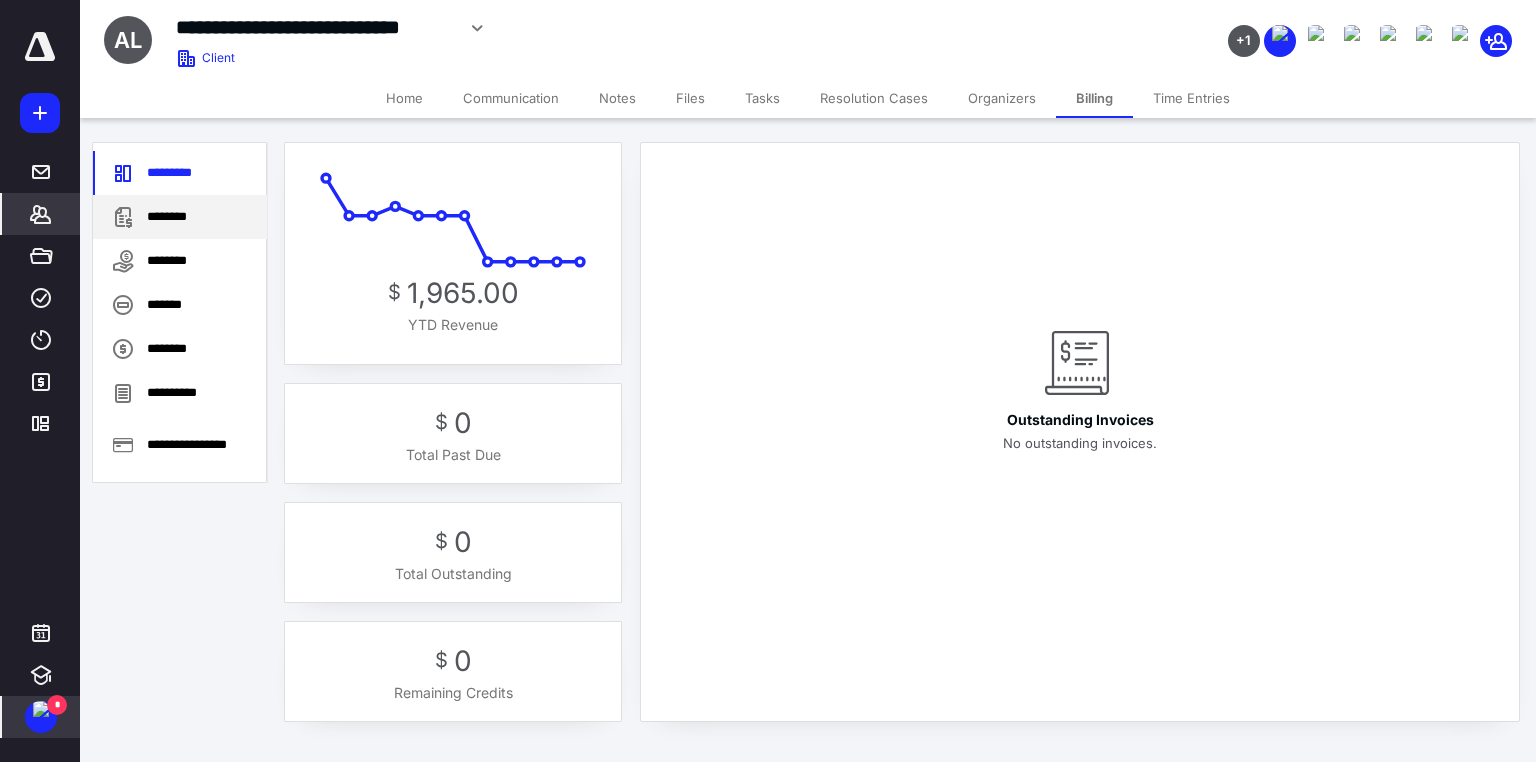 click on "********" at bounding box center [180, 217] 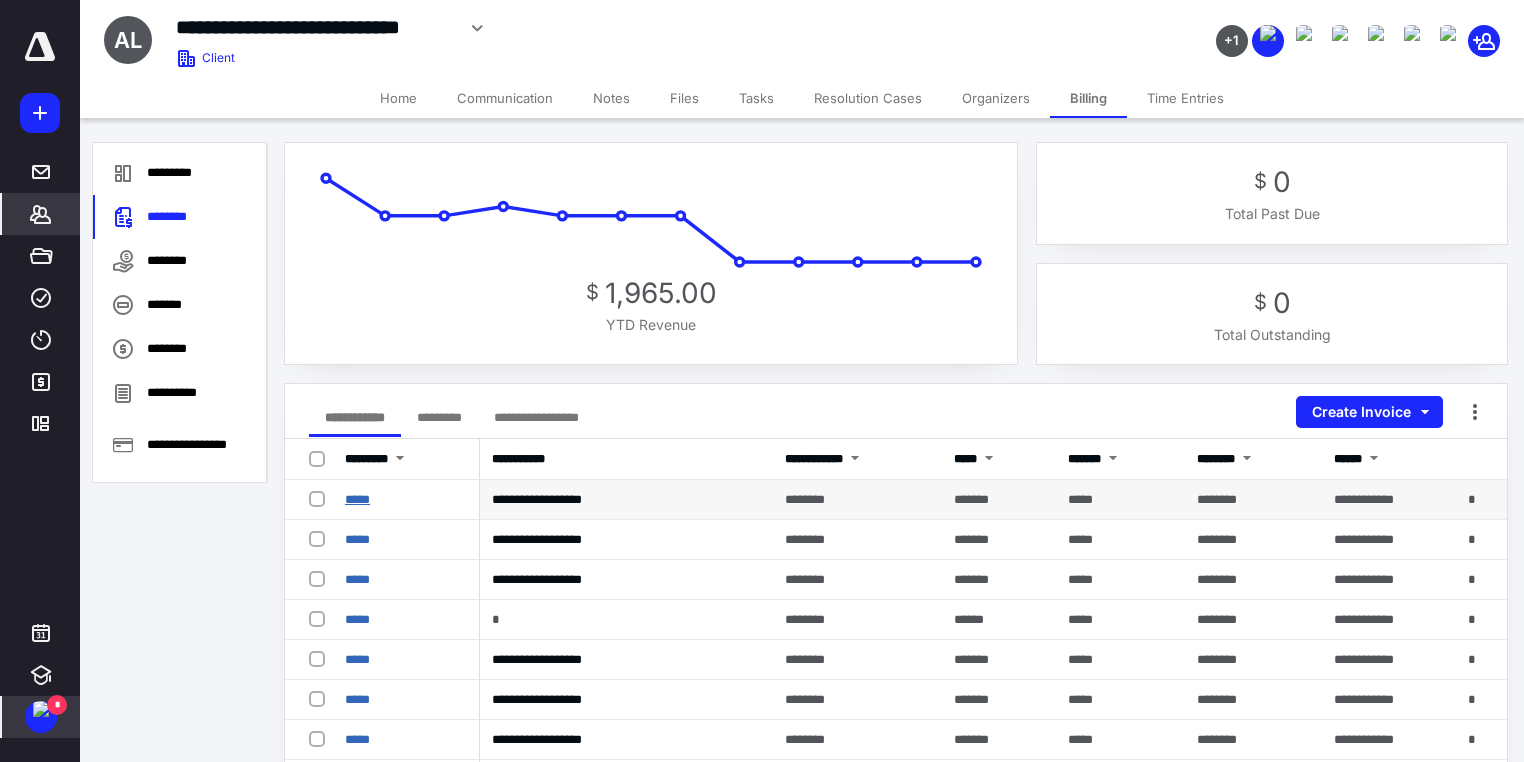 click on "*****" at bounding box center [357, 499] 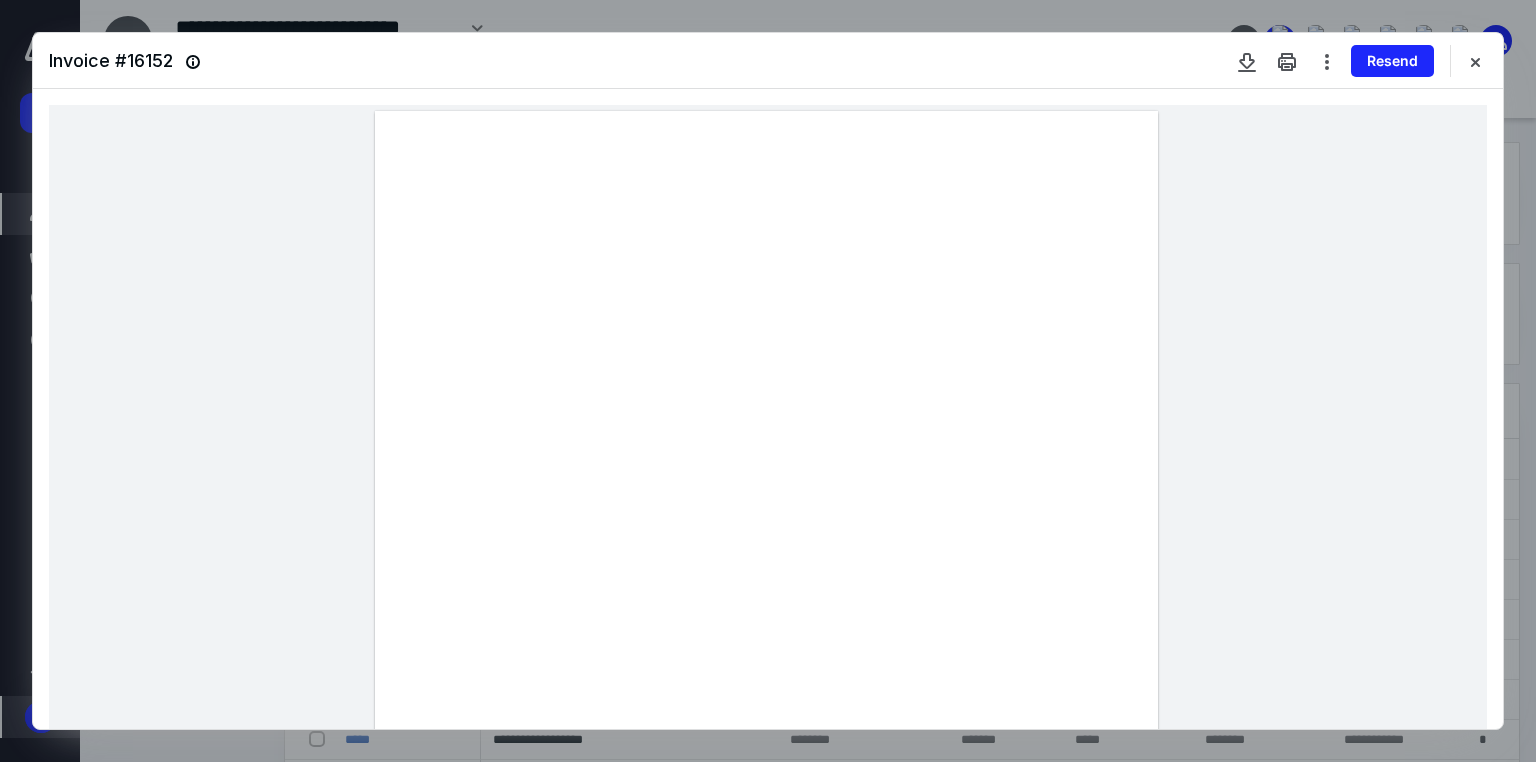 scroll, scrollTop: 240, scrollLeft: 0, axis: vertical 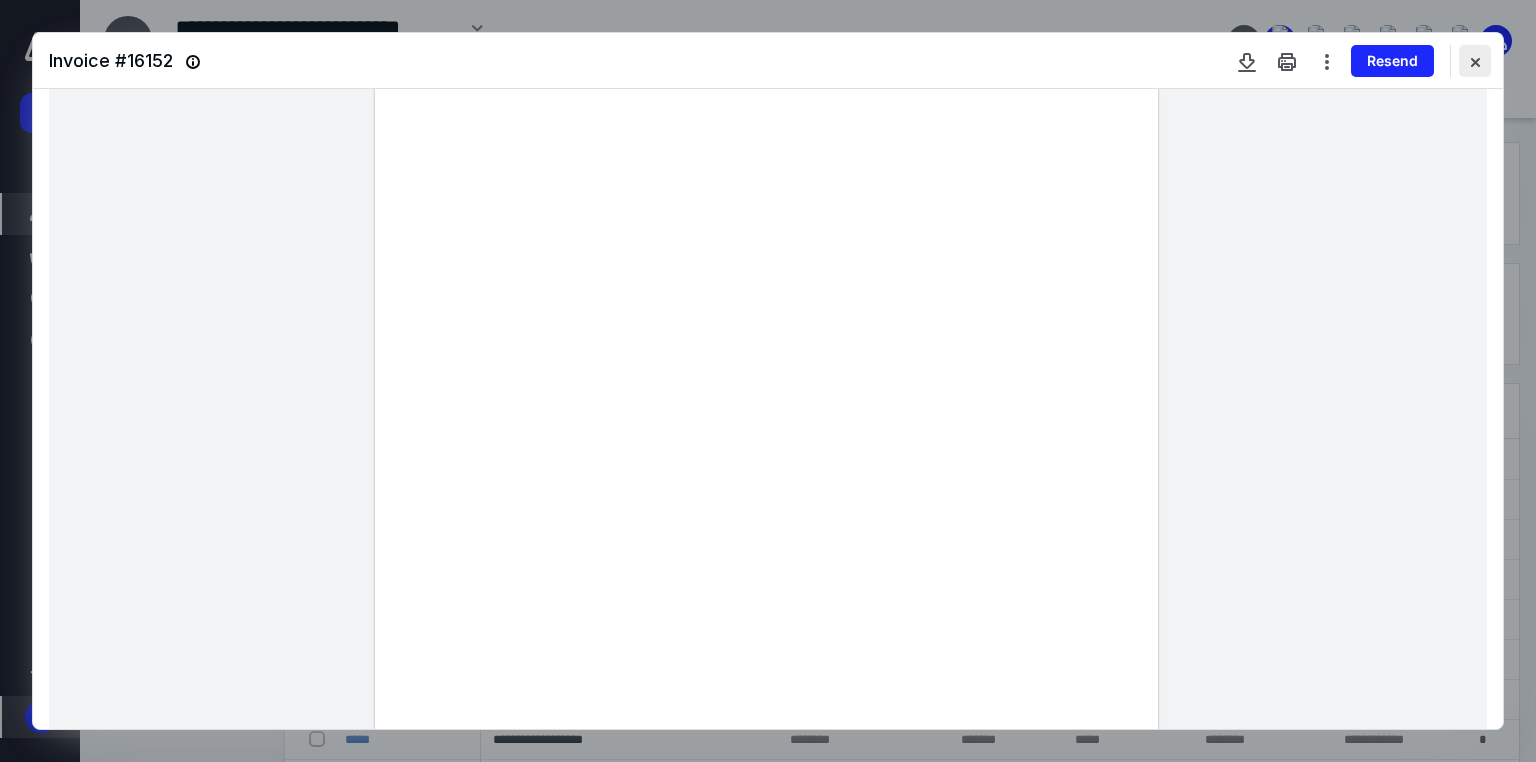 click at bounding box center [1475, 61] 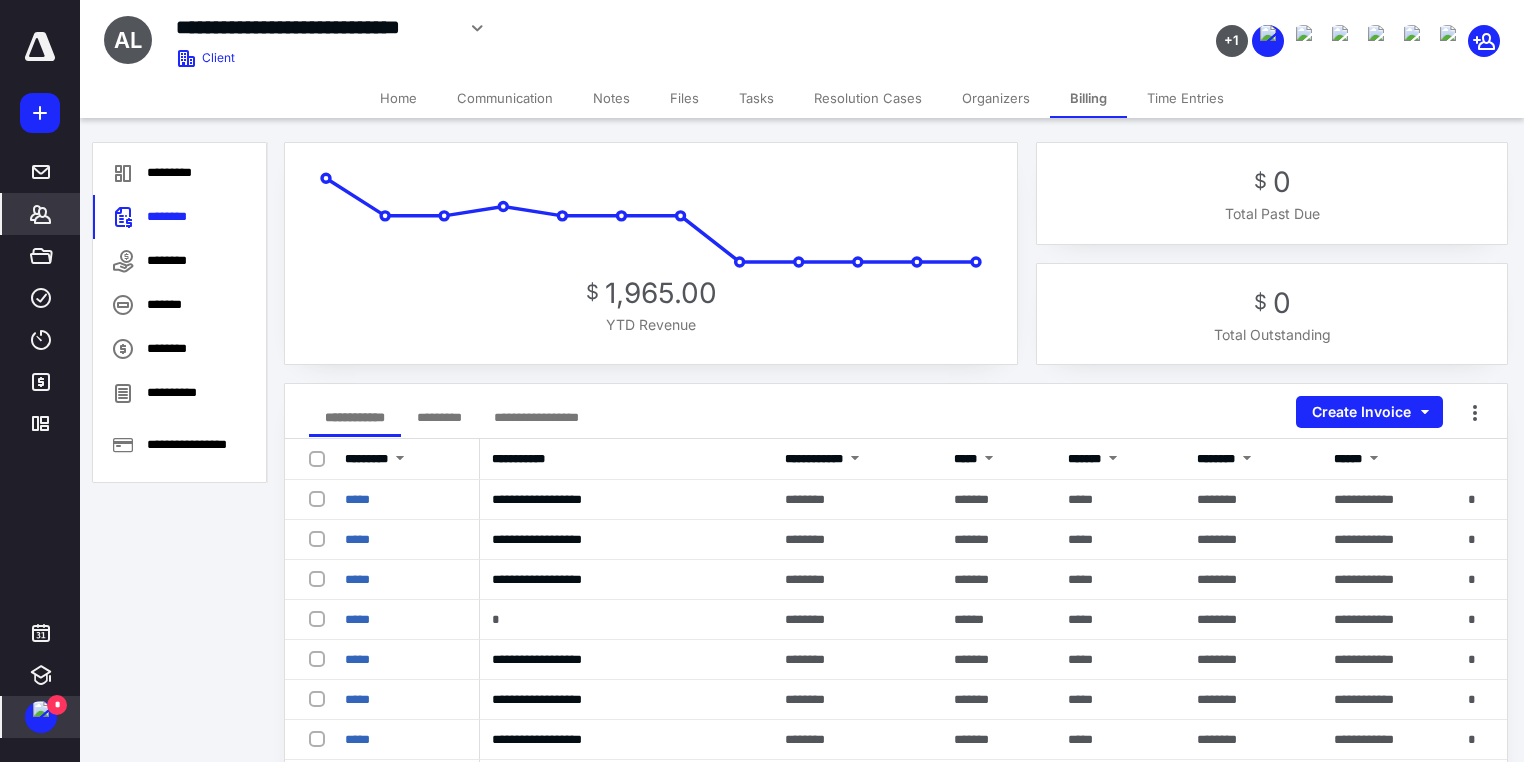 click on "Files" at bounding box center [684, 98] 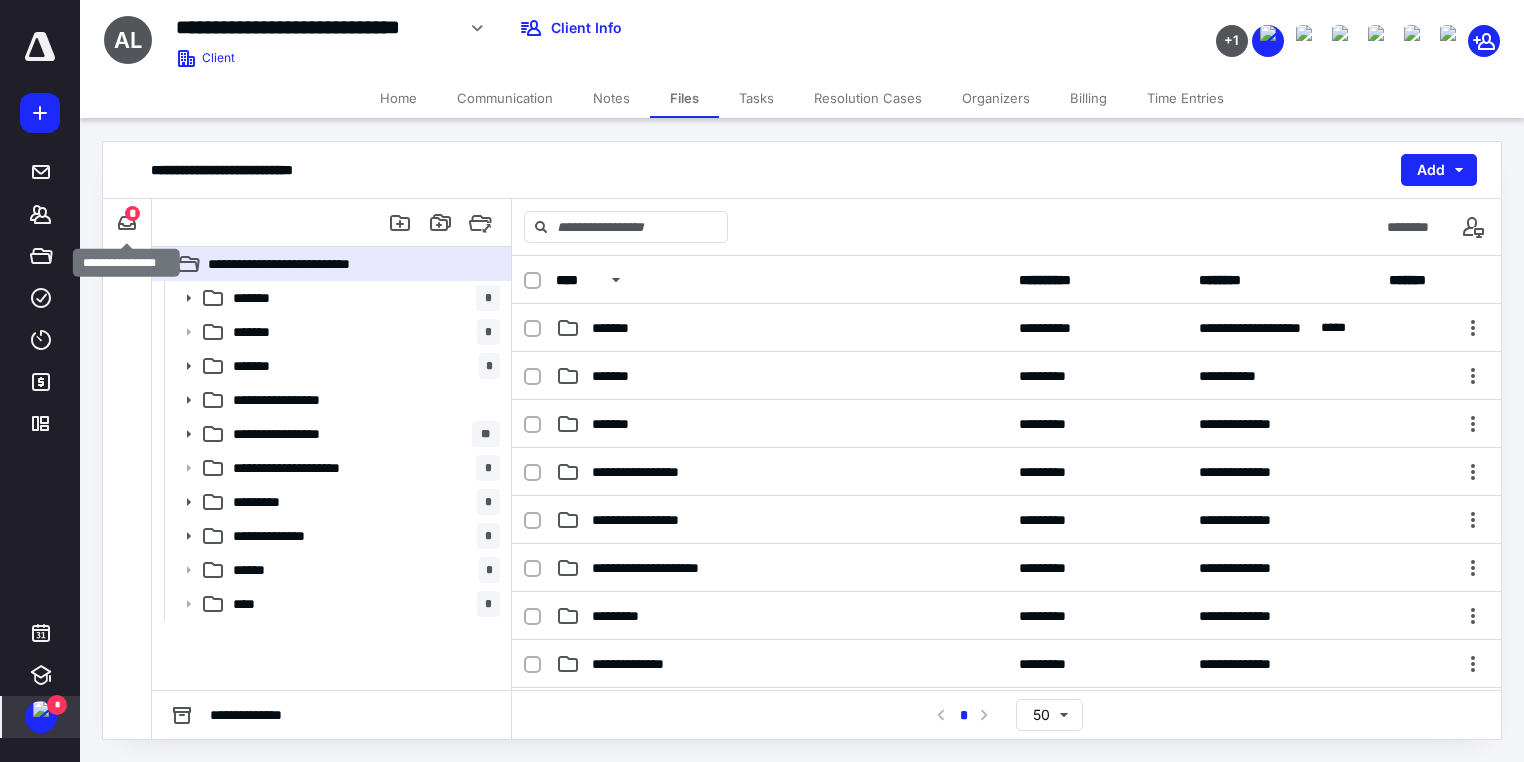 click on "*" at bounding box center [132, 213] 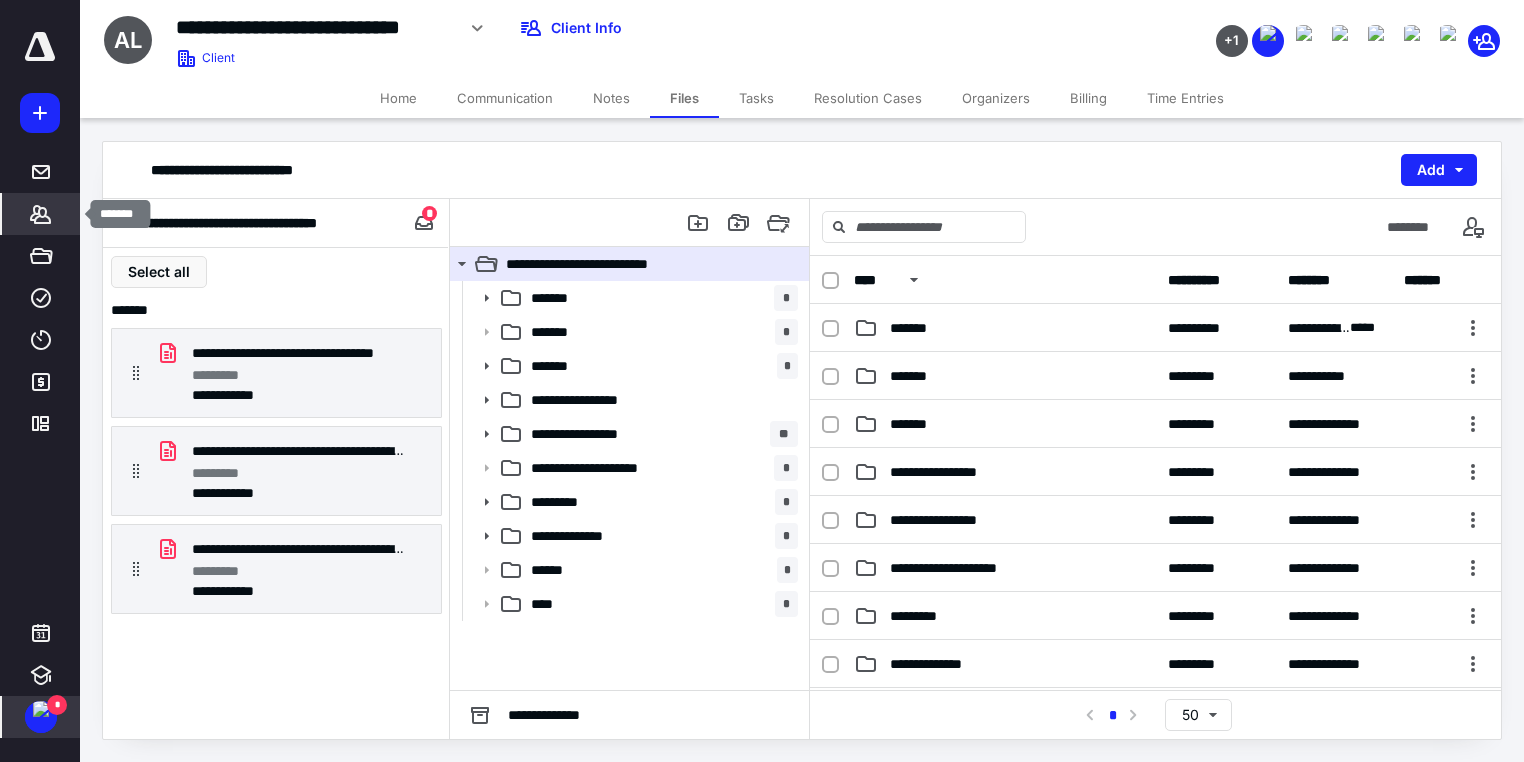 click 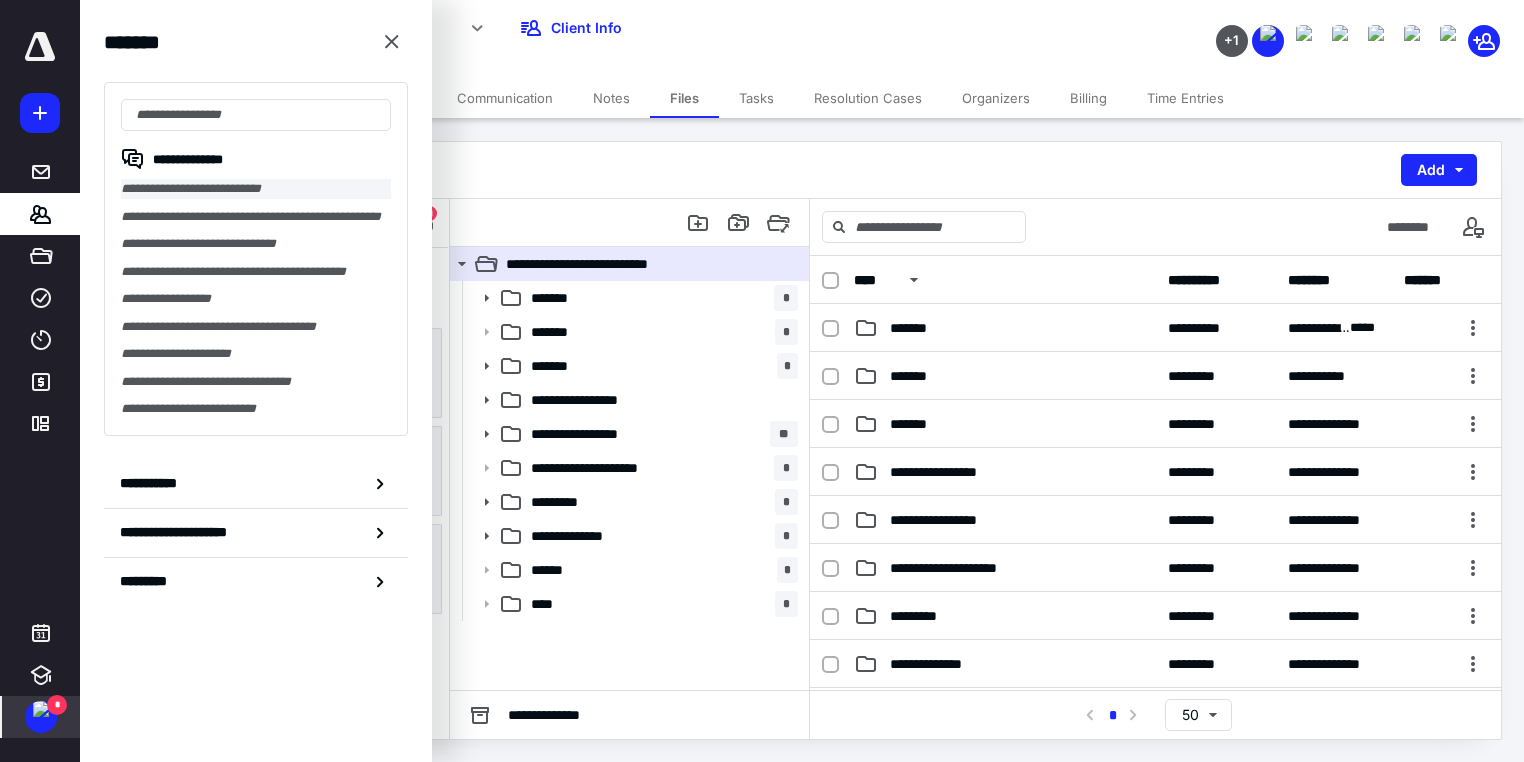 click on "**********" at bounding box center [256, 189] 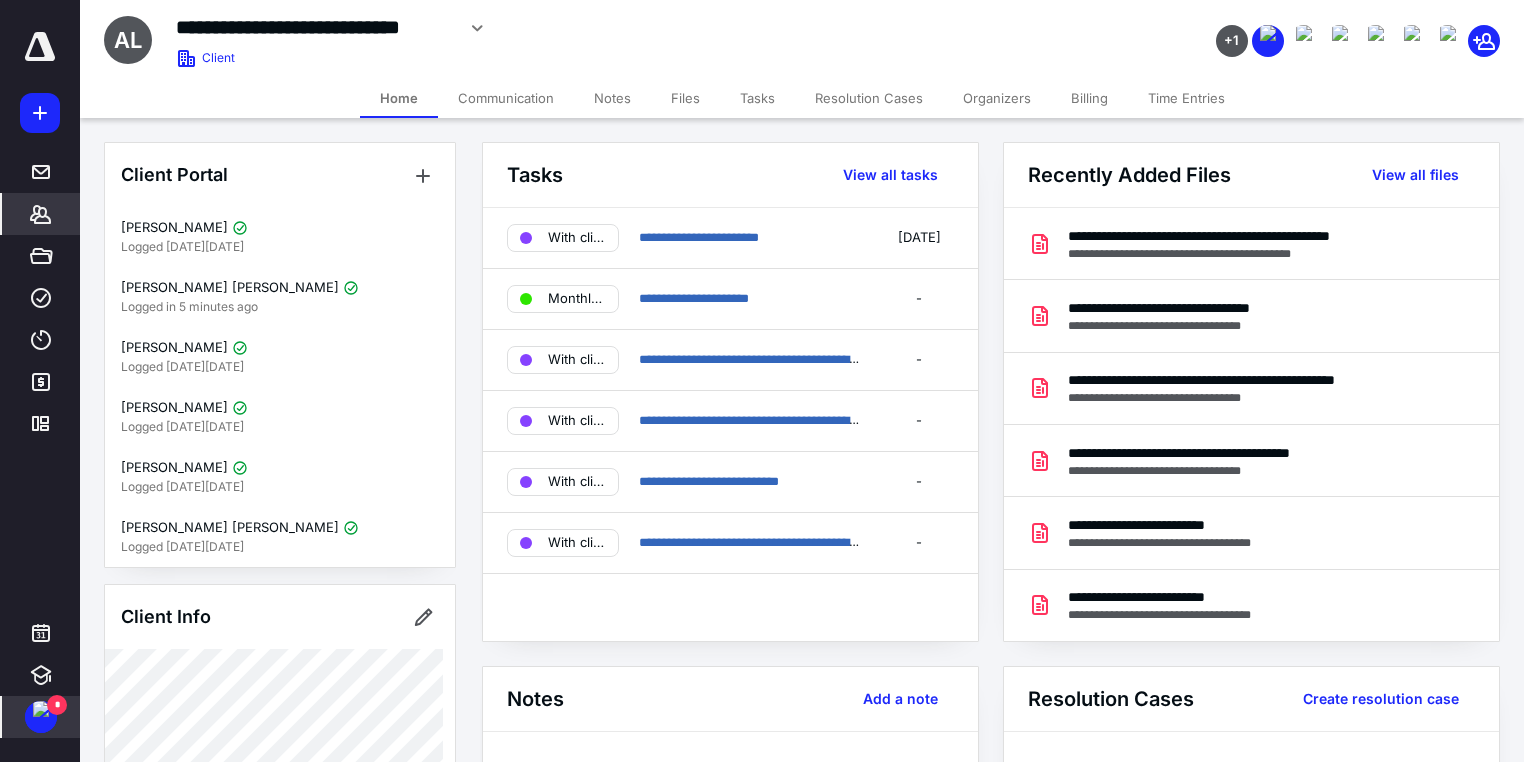 click on "*" at bounding box center [57, 705] 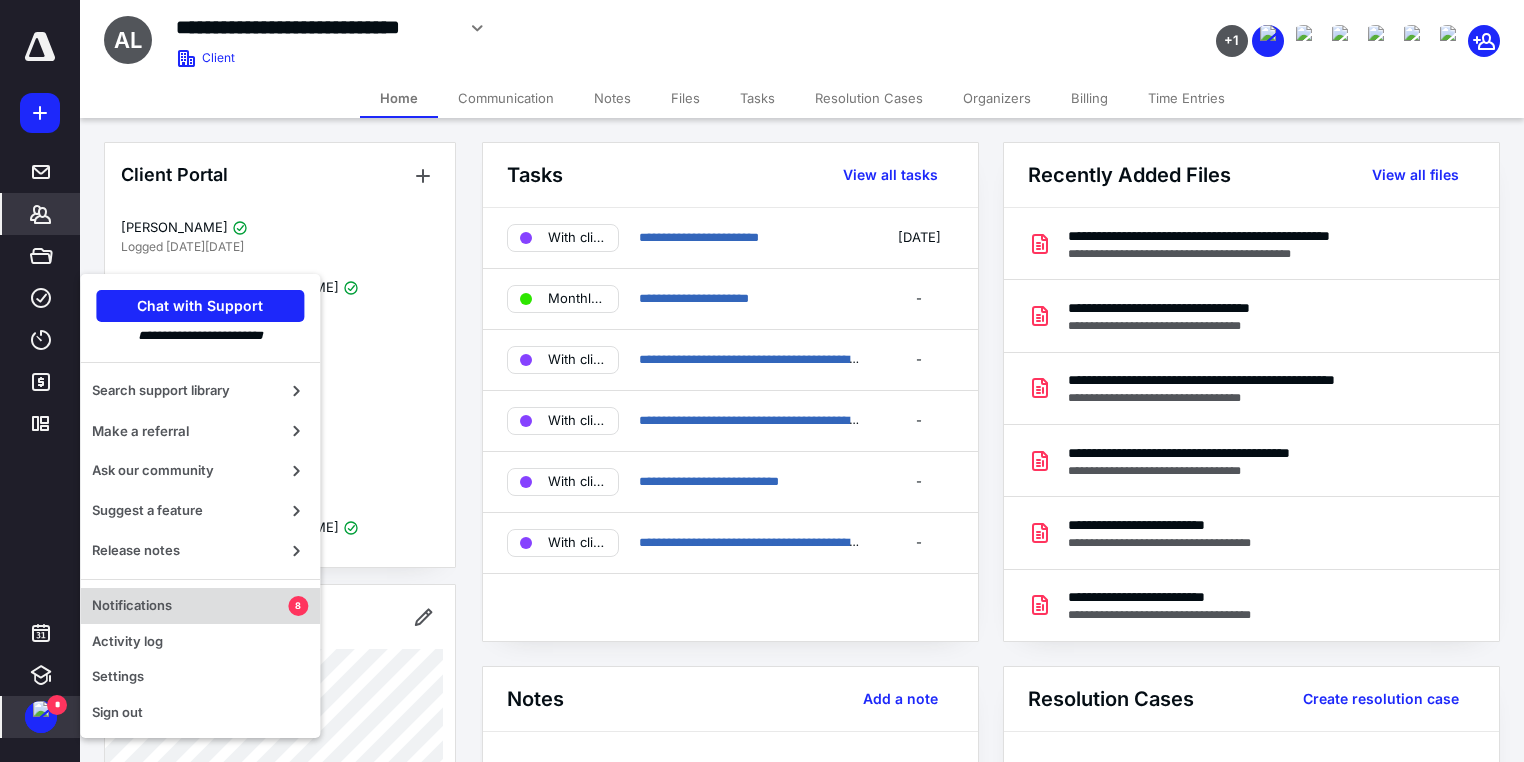 click on "Notifications" at bounding box center (190, 606) 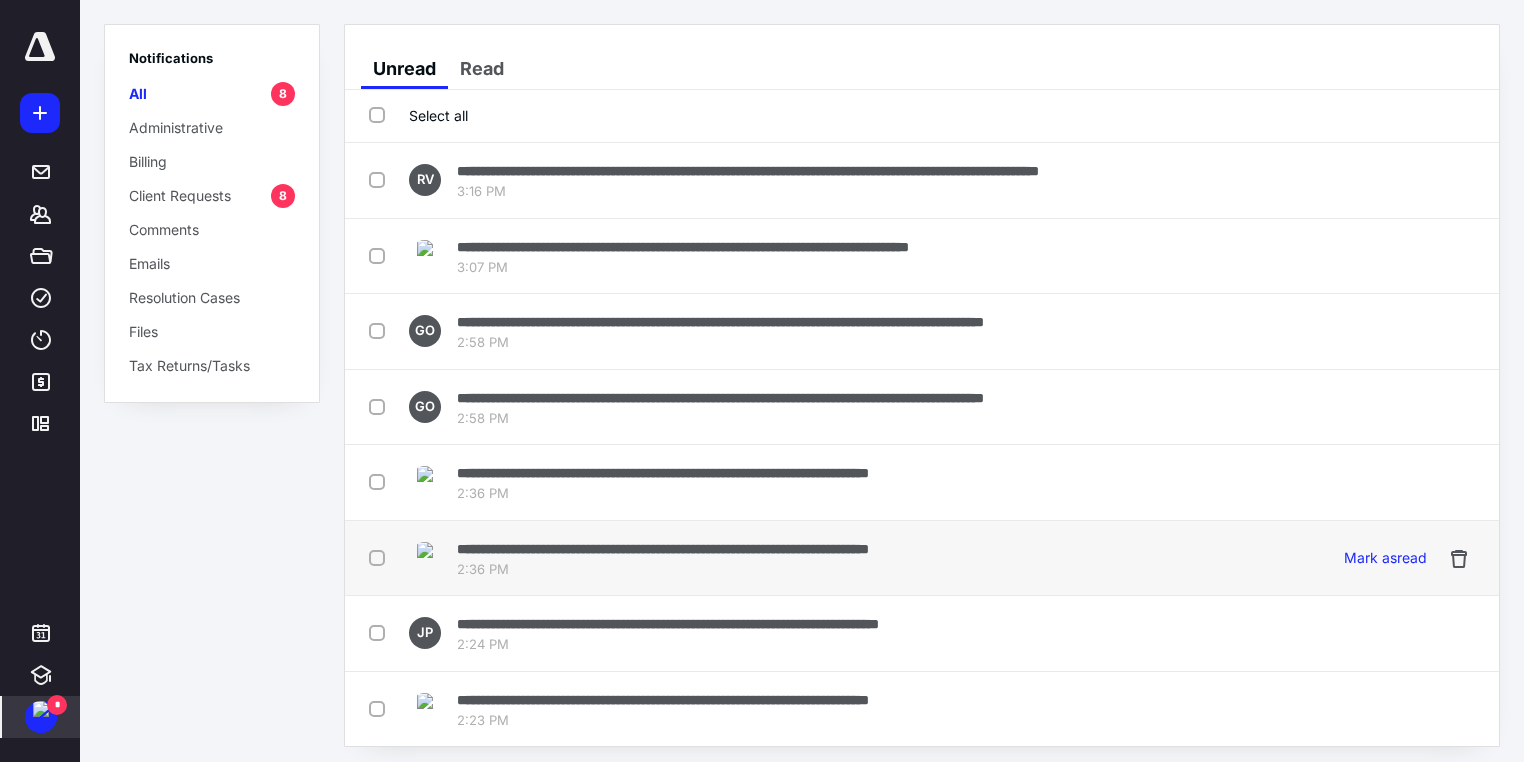 click on "**********" at bounding box center [663, 549] 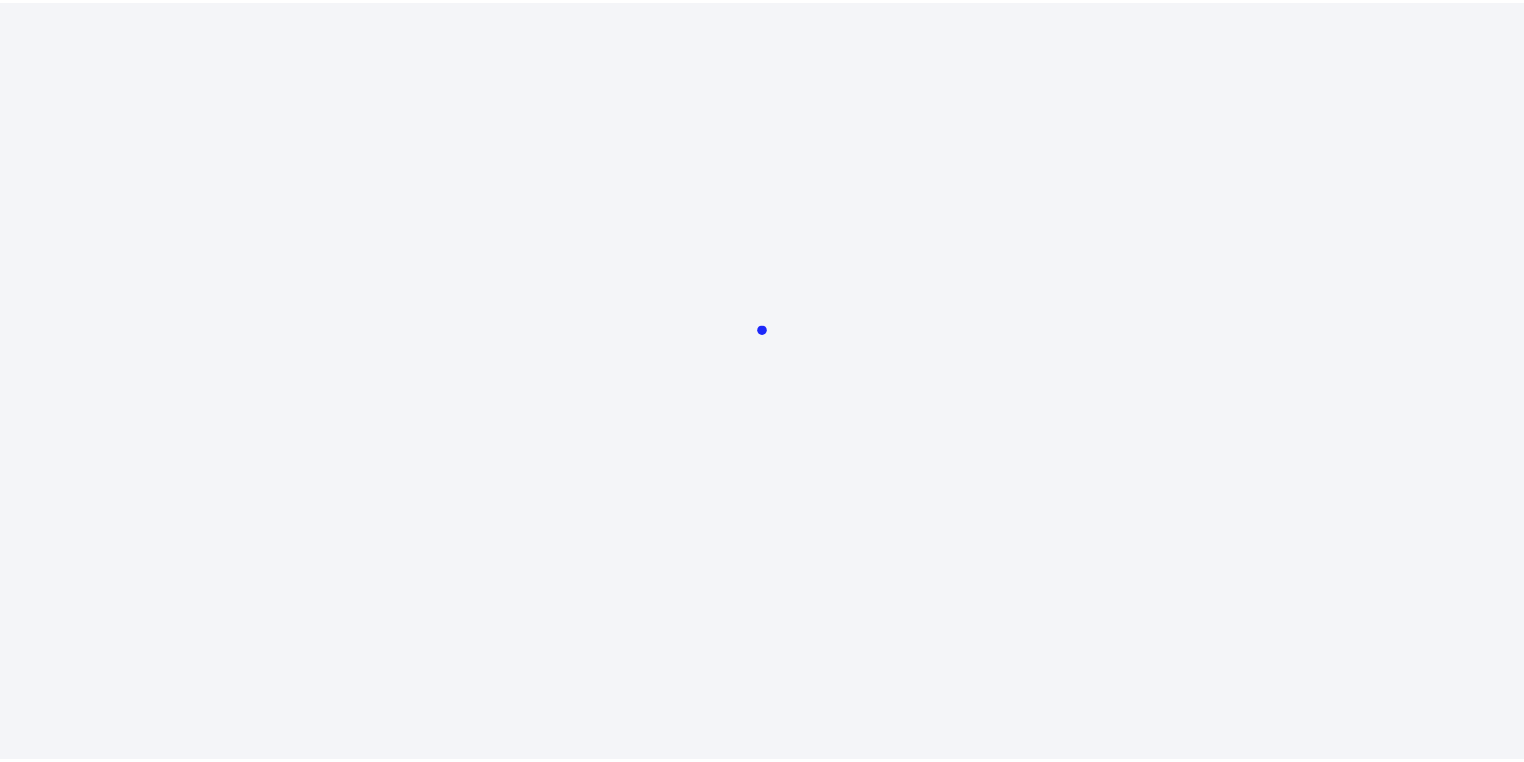 scroll, scrollTop: 0, scrollLeft: 0, axis: both 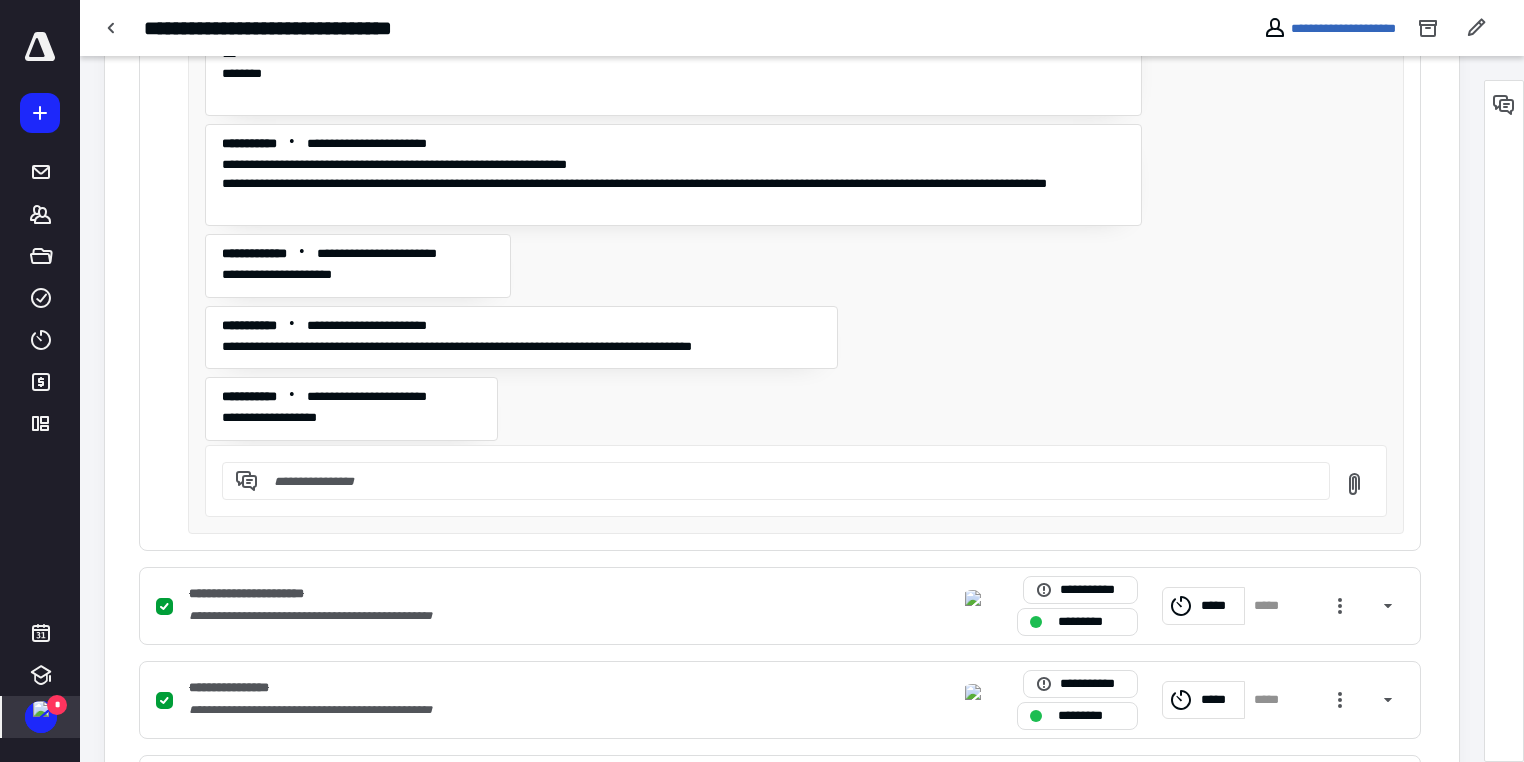 click at bounding box center (41, 709) 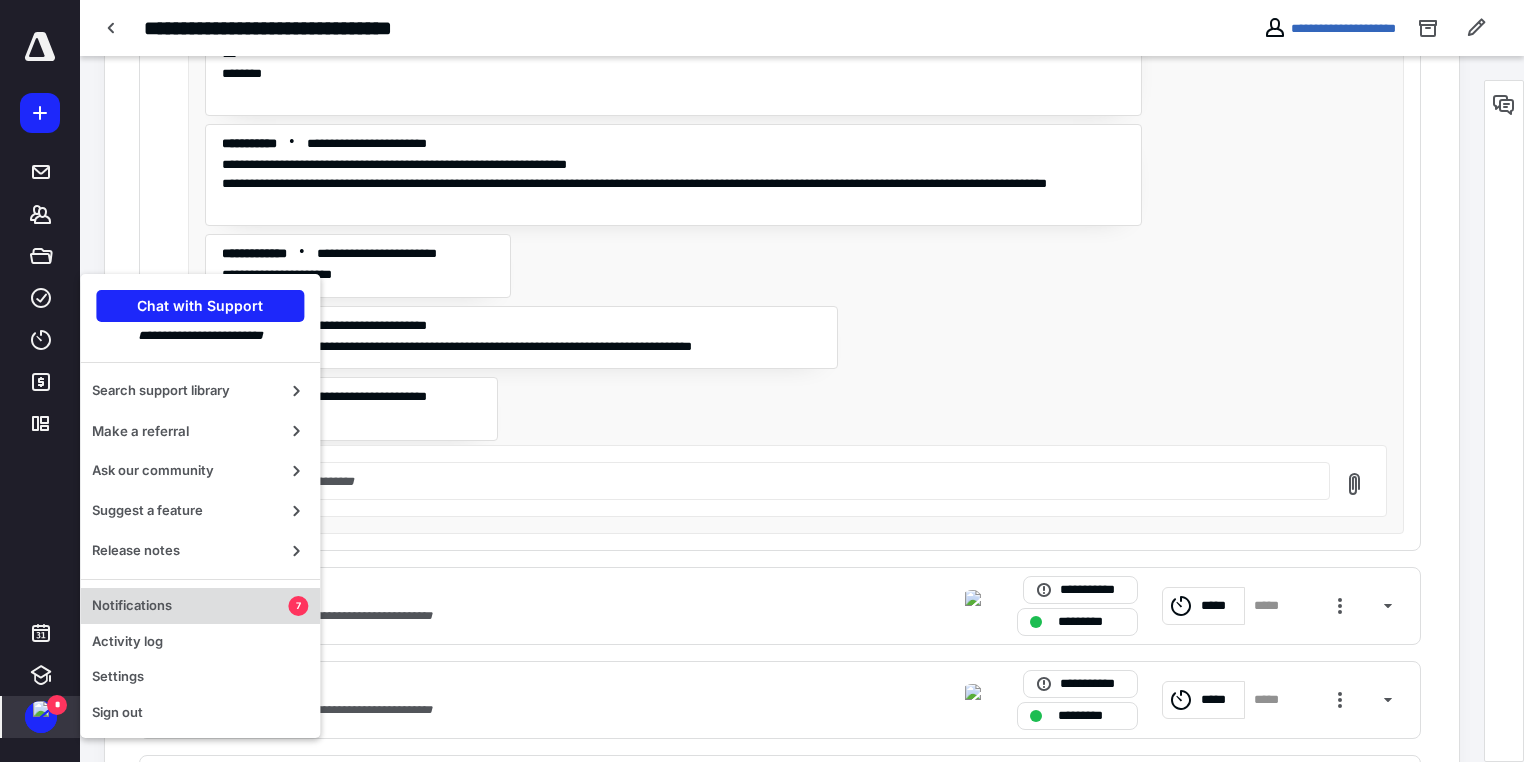 click on "Notifications" at bounding box center (190, 606) 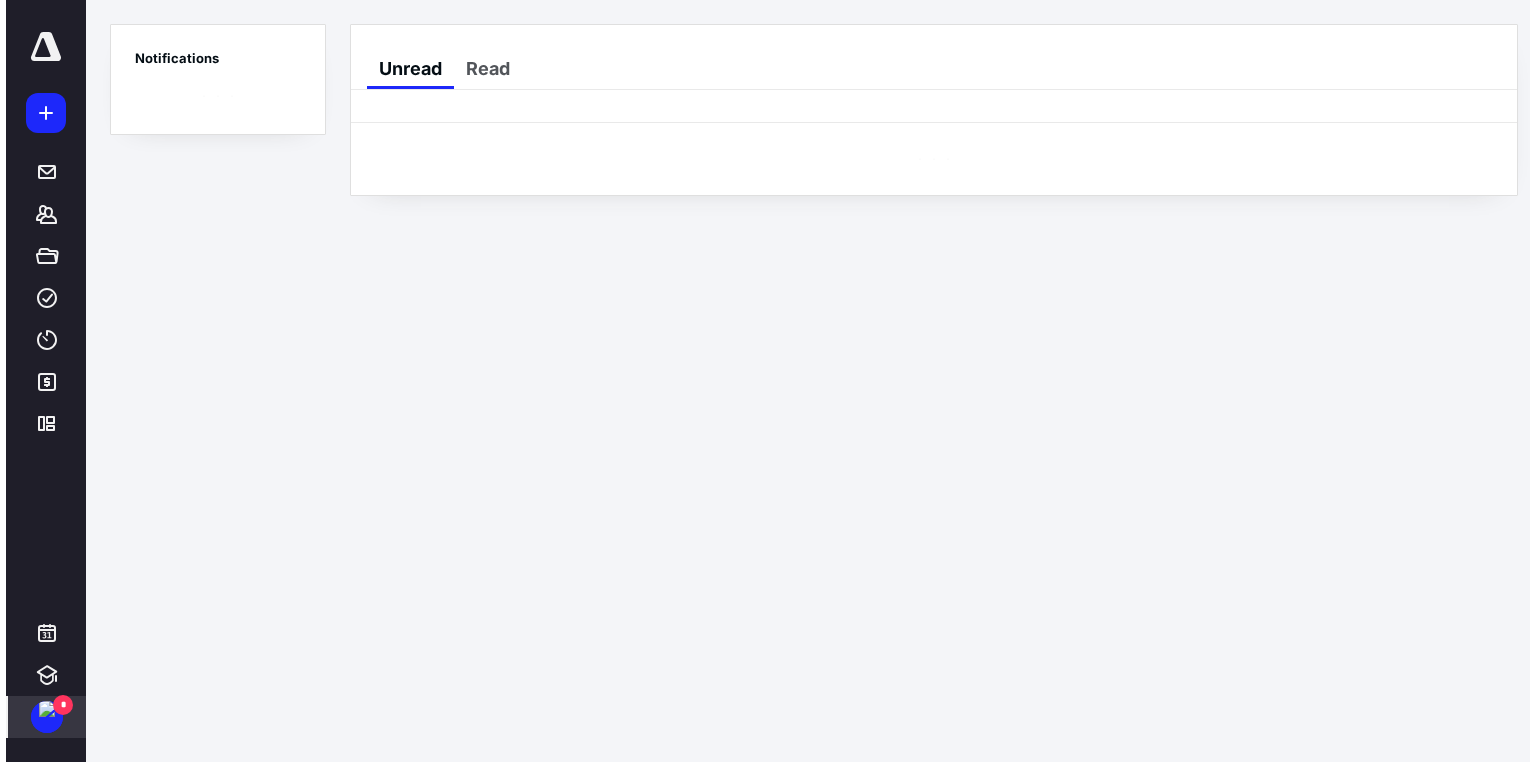 scroll, scrollTop: 0, scrollLeft: 0, axis: both 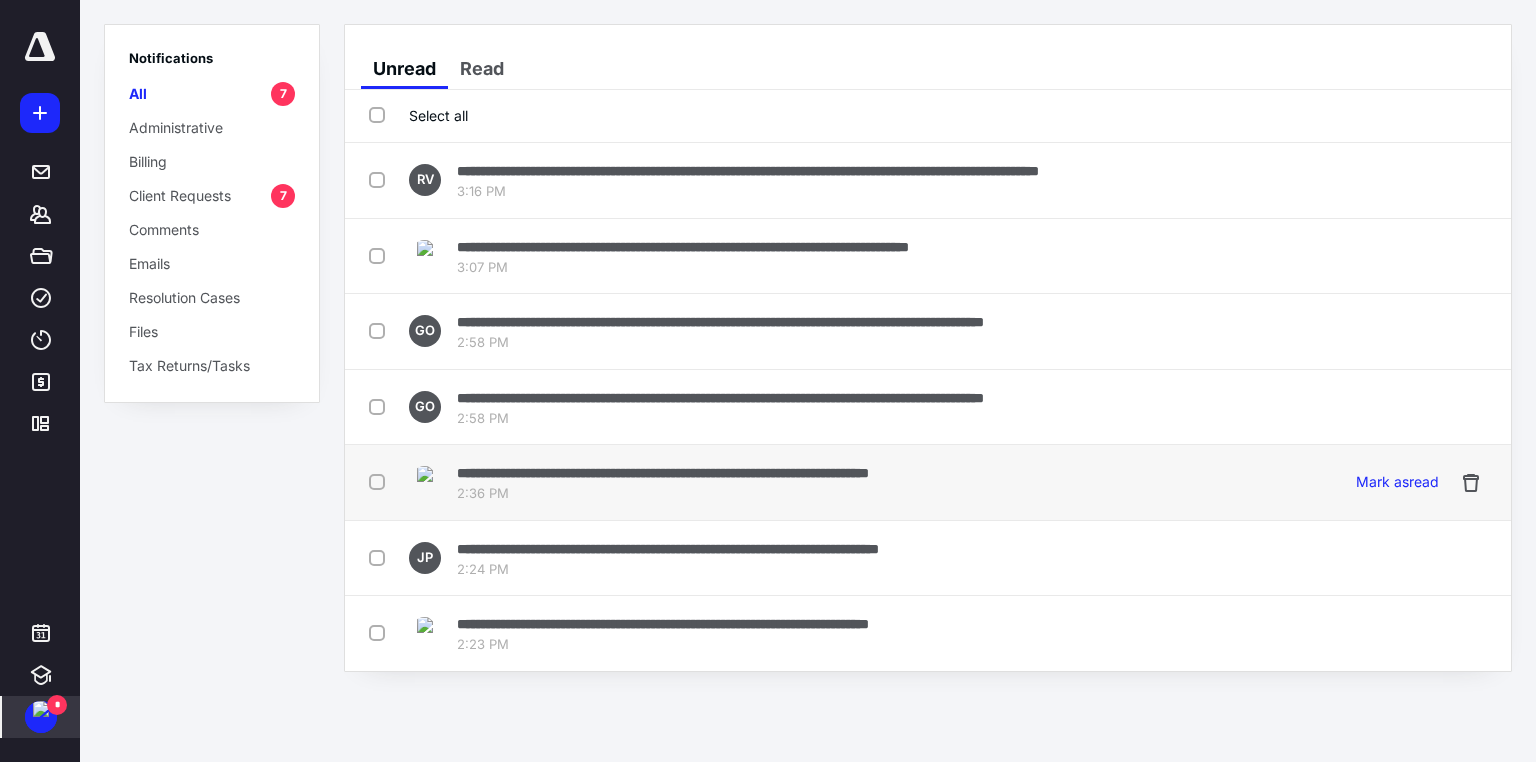 click on "**********" at bounding box center (663, 473) 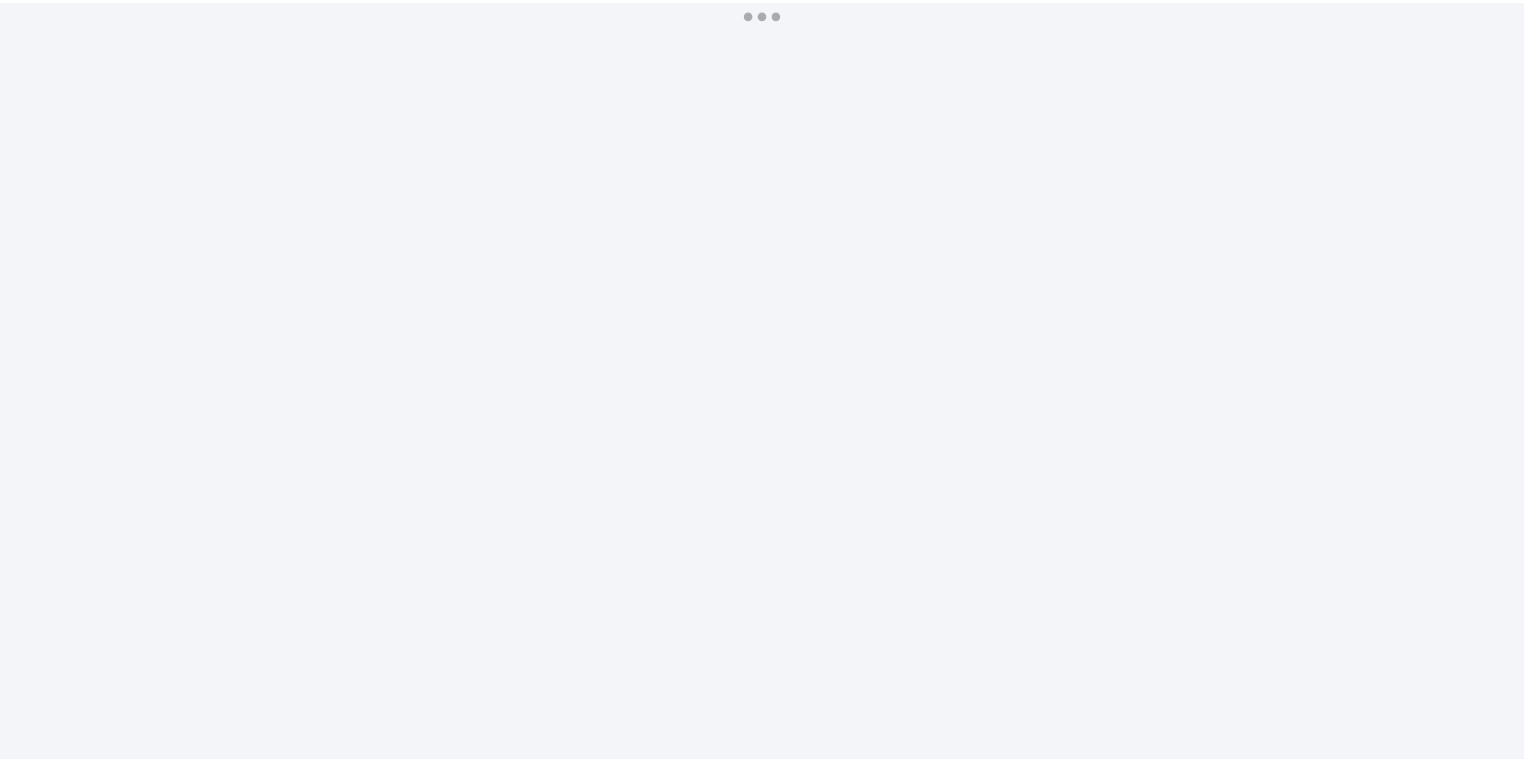 scroll, scrollTop: 0, scrollLeft: 0, axis: both 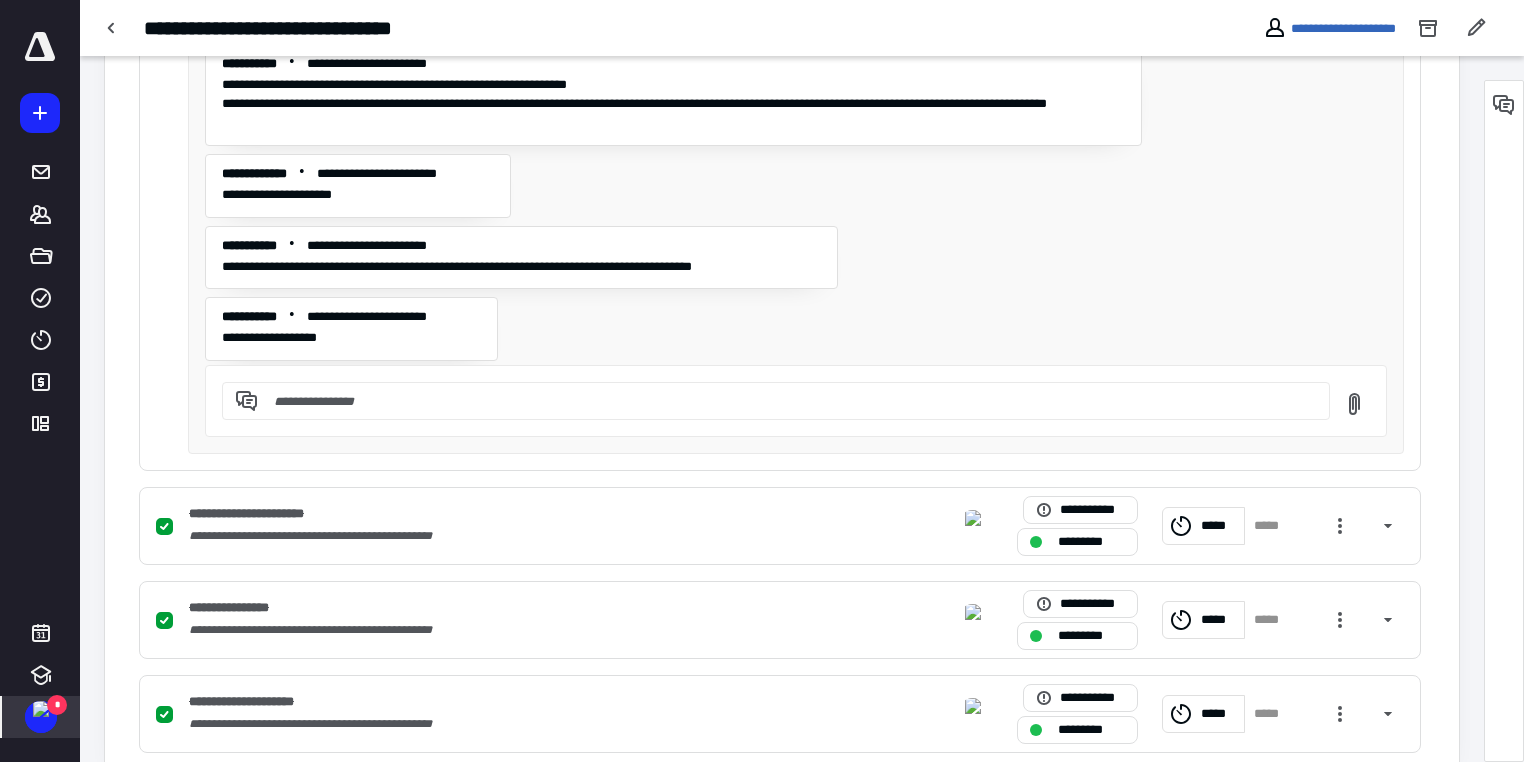 click on "*" at bounding box center [57, 705] 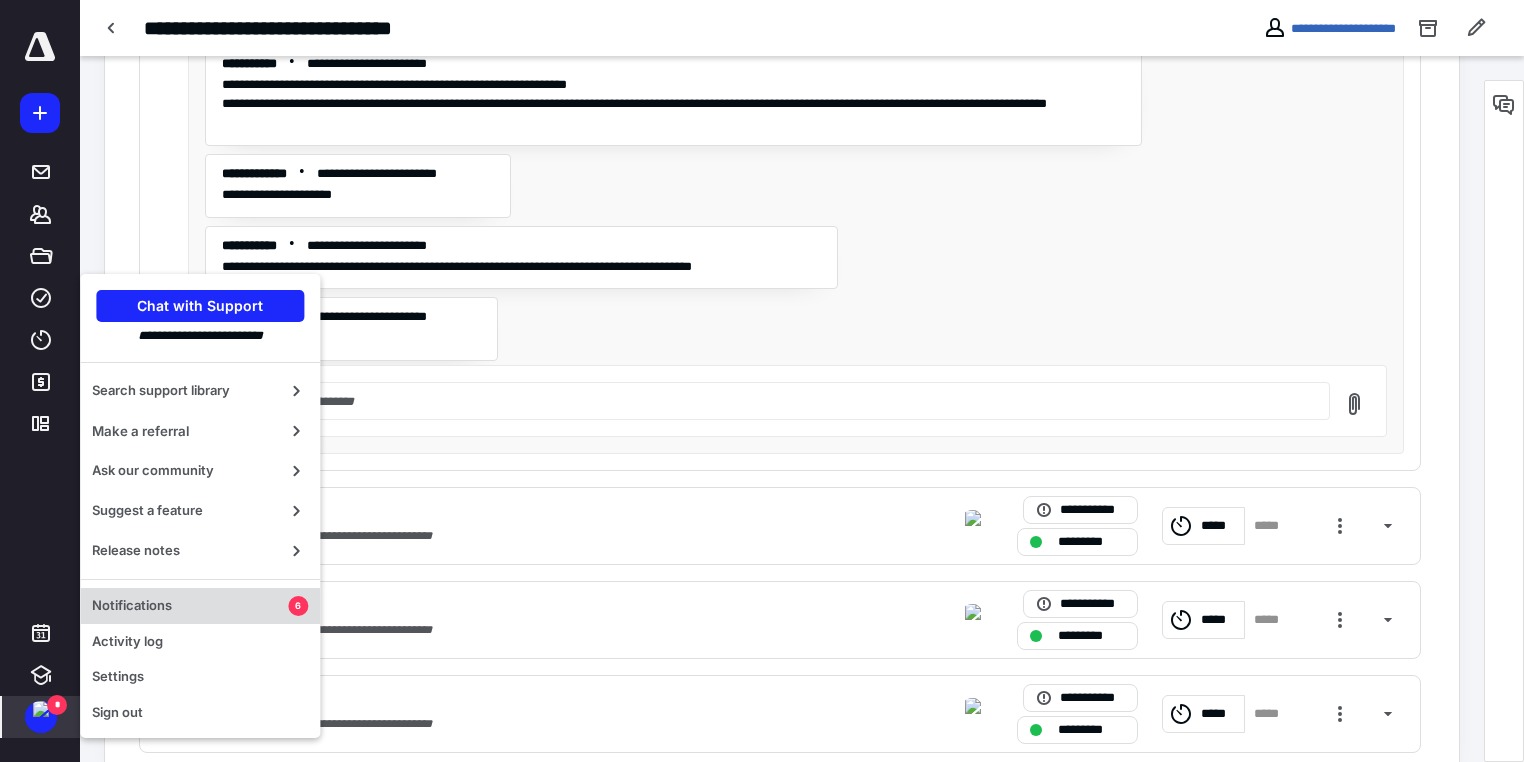 click on "Notifications" at bounding box center [190, 606] 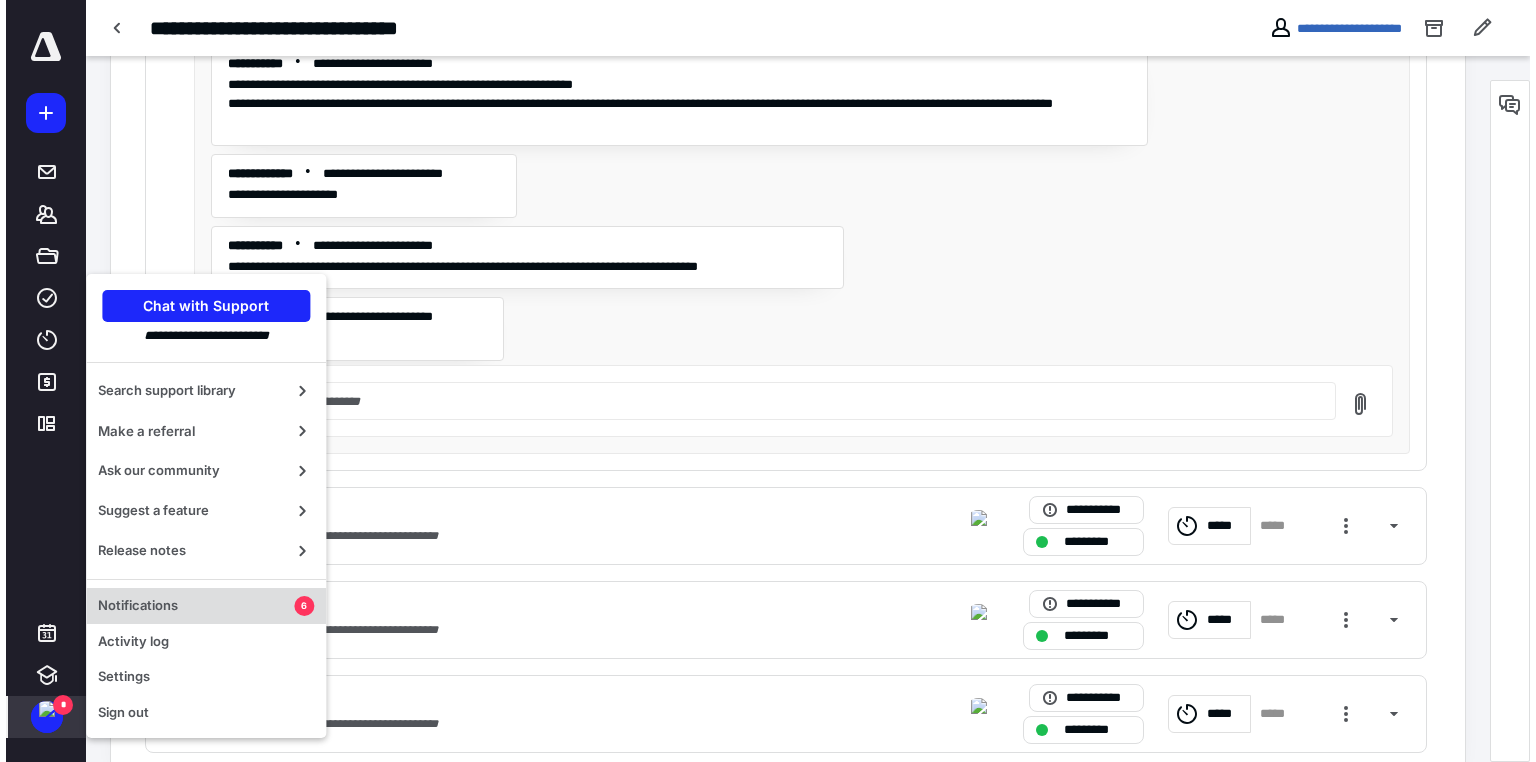 scroll, scrollTop: 0, scrollLeft: 0, axis: both 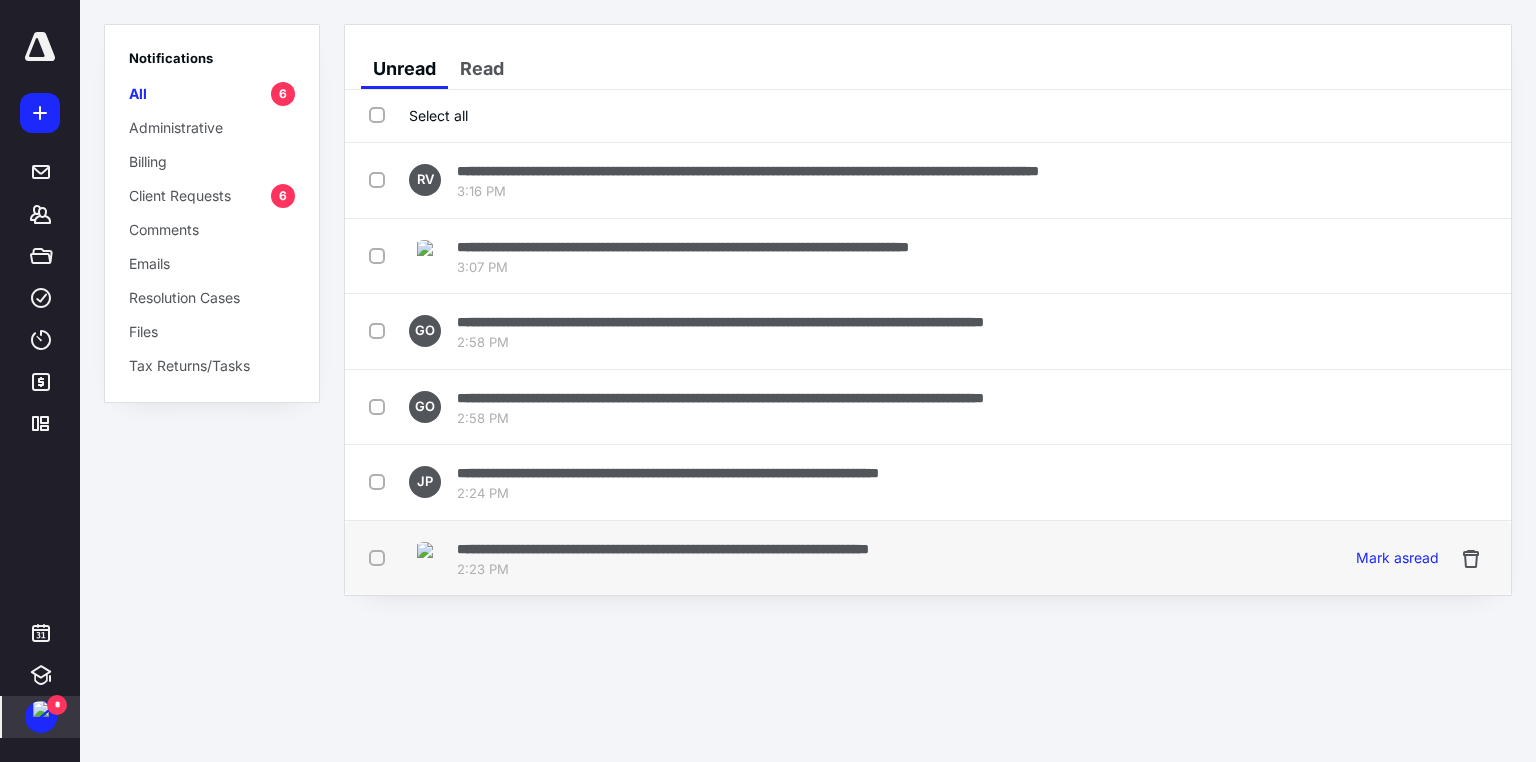 click on "**********" at bounding box center [663, 549] 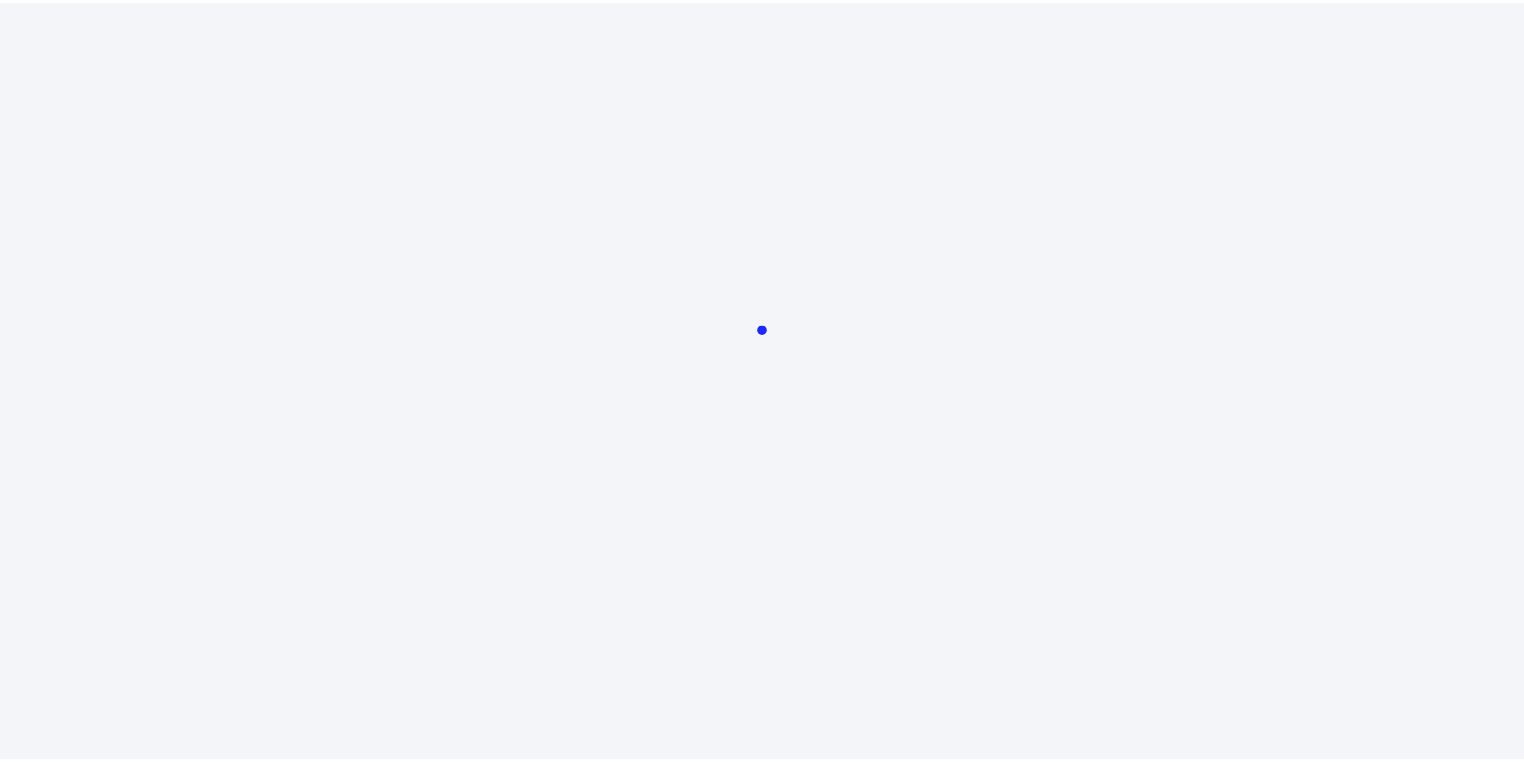 scroll, scrollTop: 0, scrollLeft: 0, axis: both 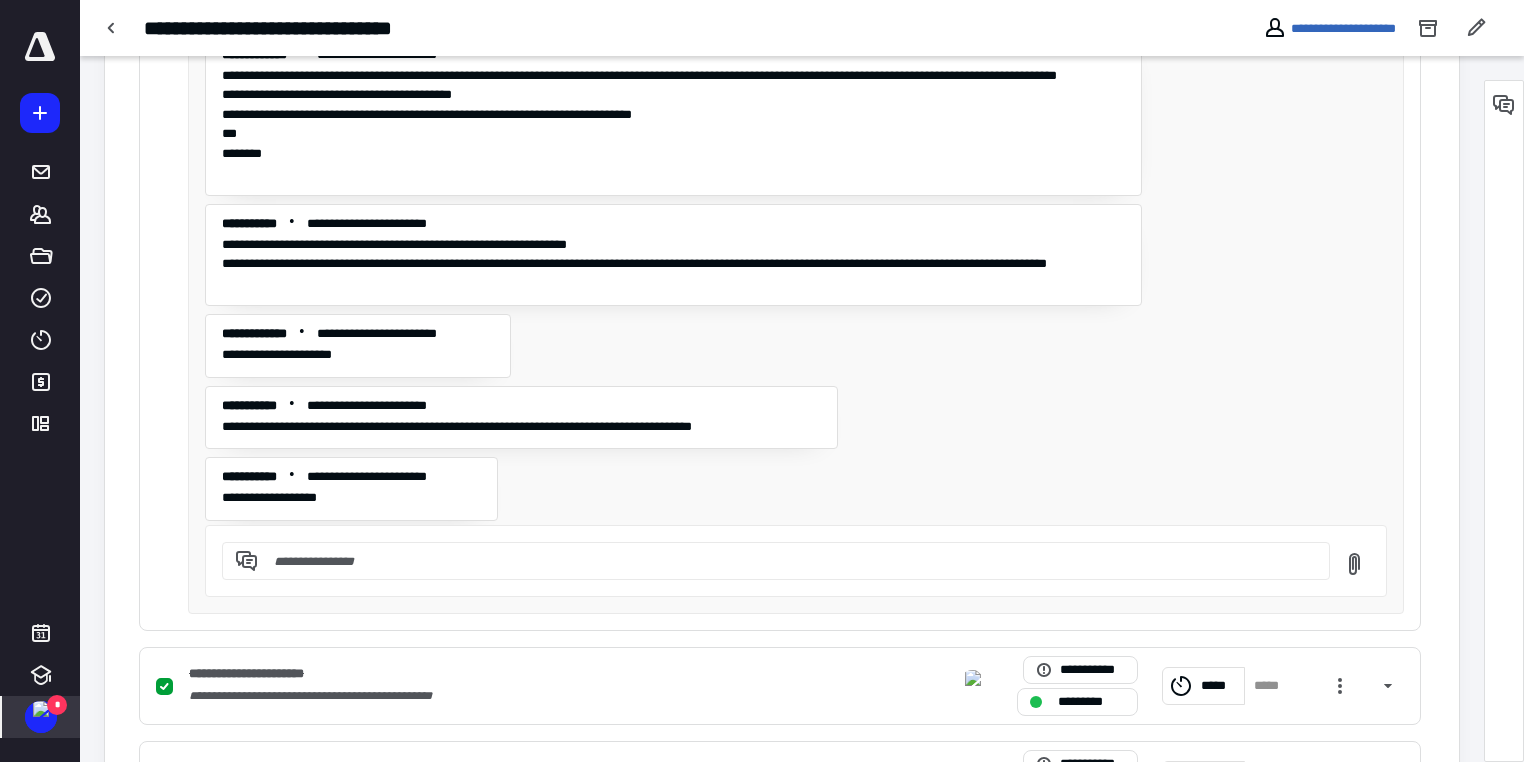 click on "*" at bounding box center (57, 705) 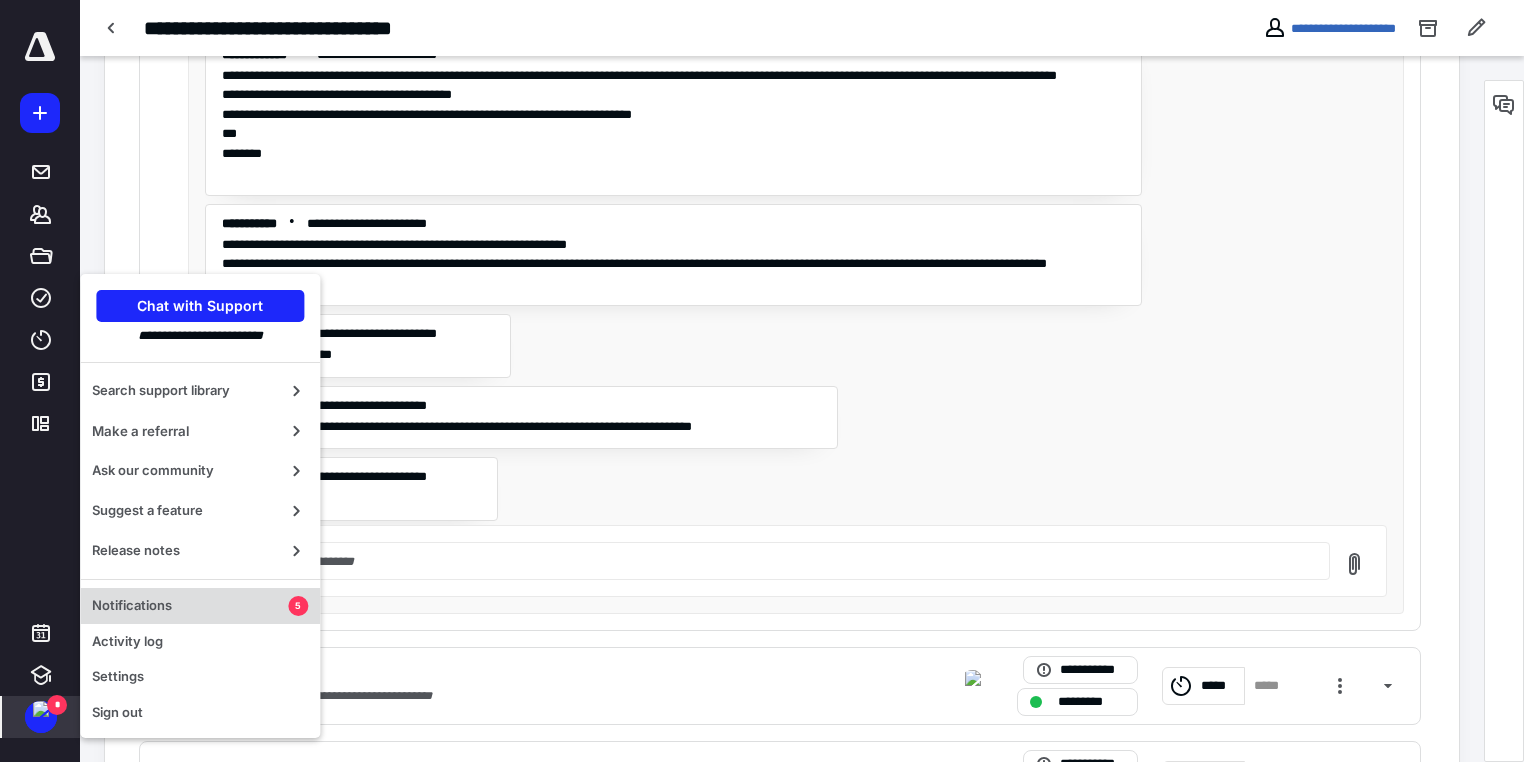 click on "Notifications" at bounding box center (190, 606) 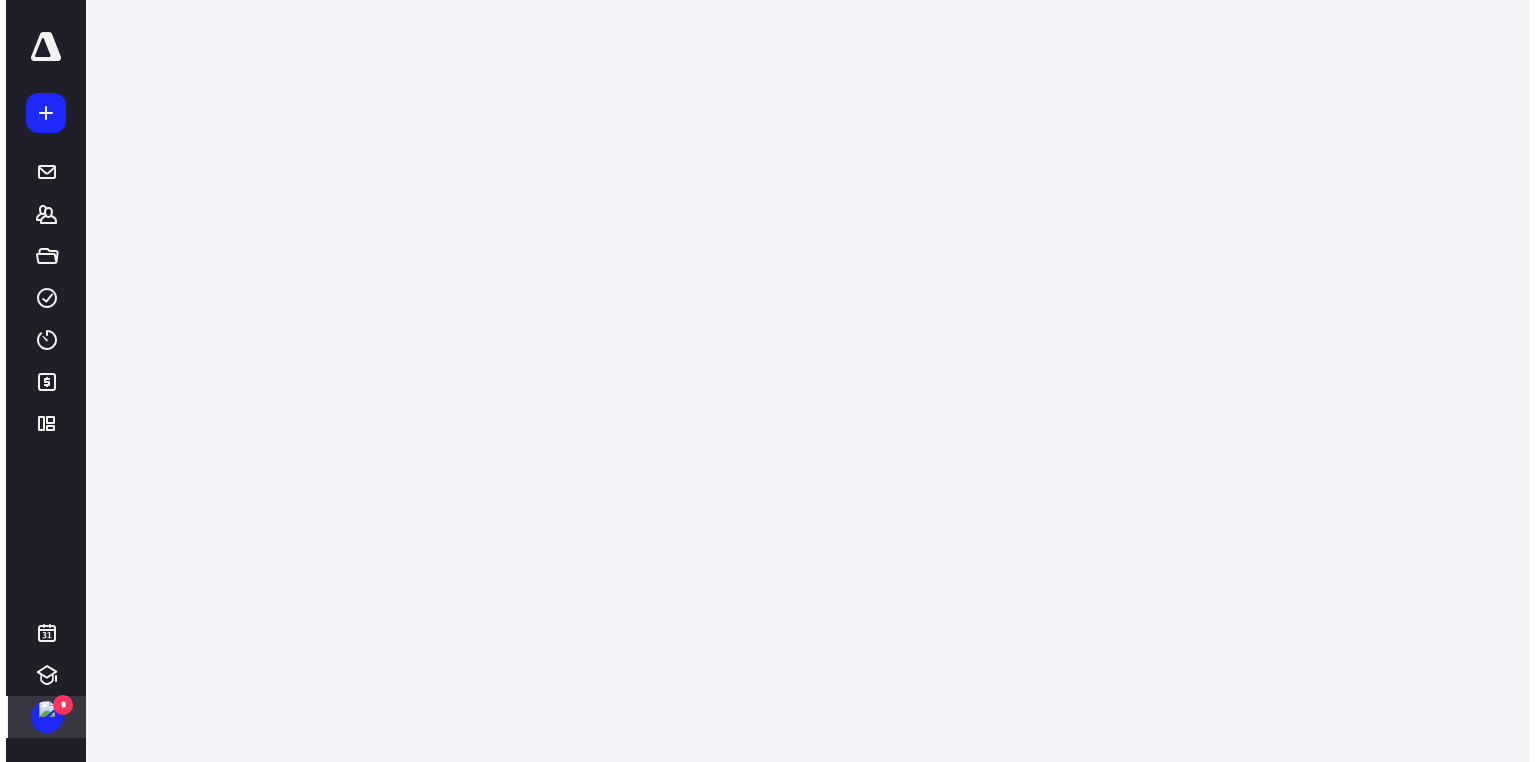 scroll, scrollTop: 0, scrollLeft: 0, axis: both 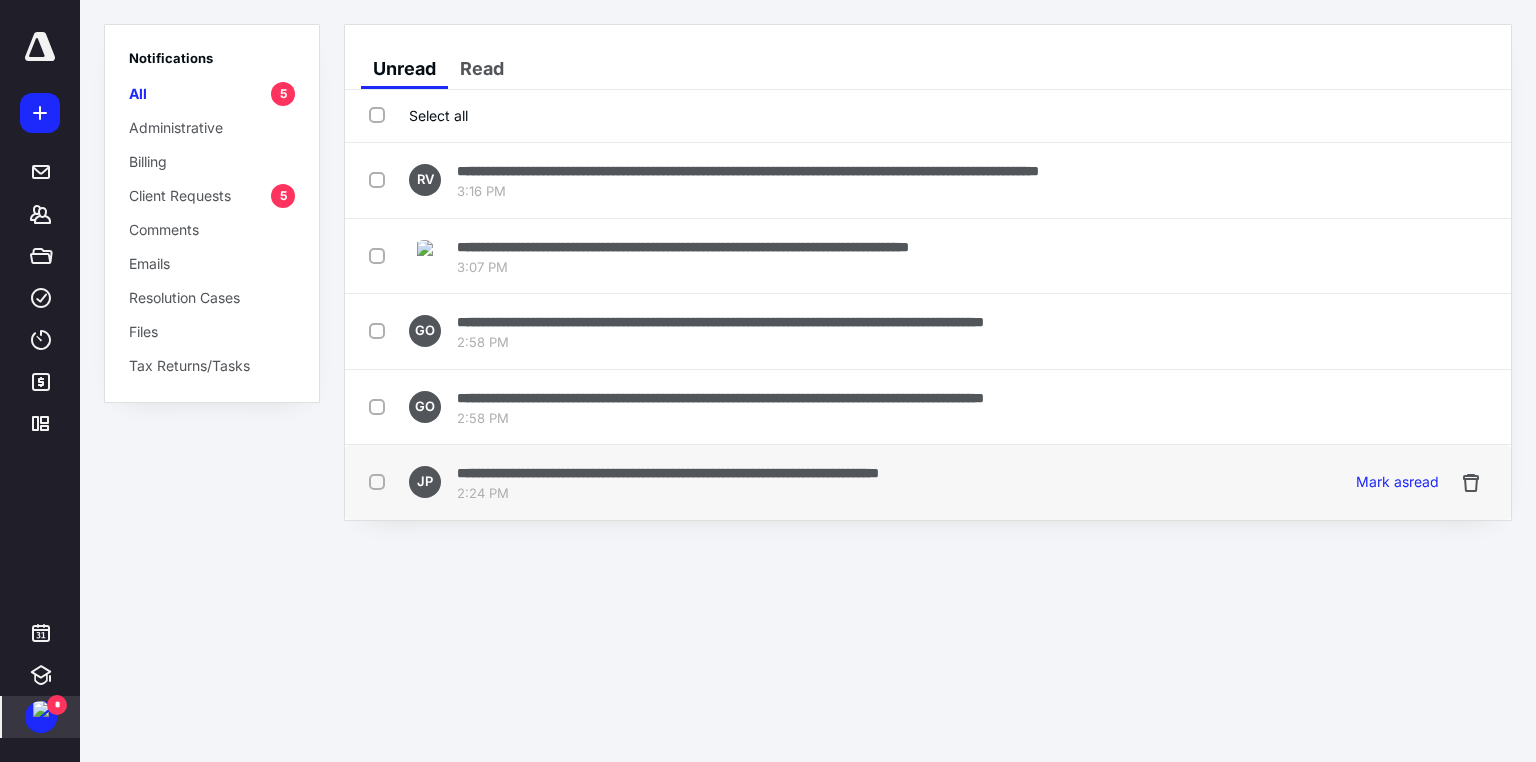 click on "**********" at bounding box center [928, 482] 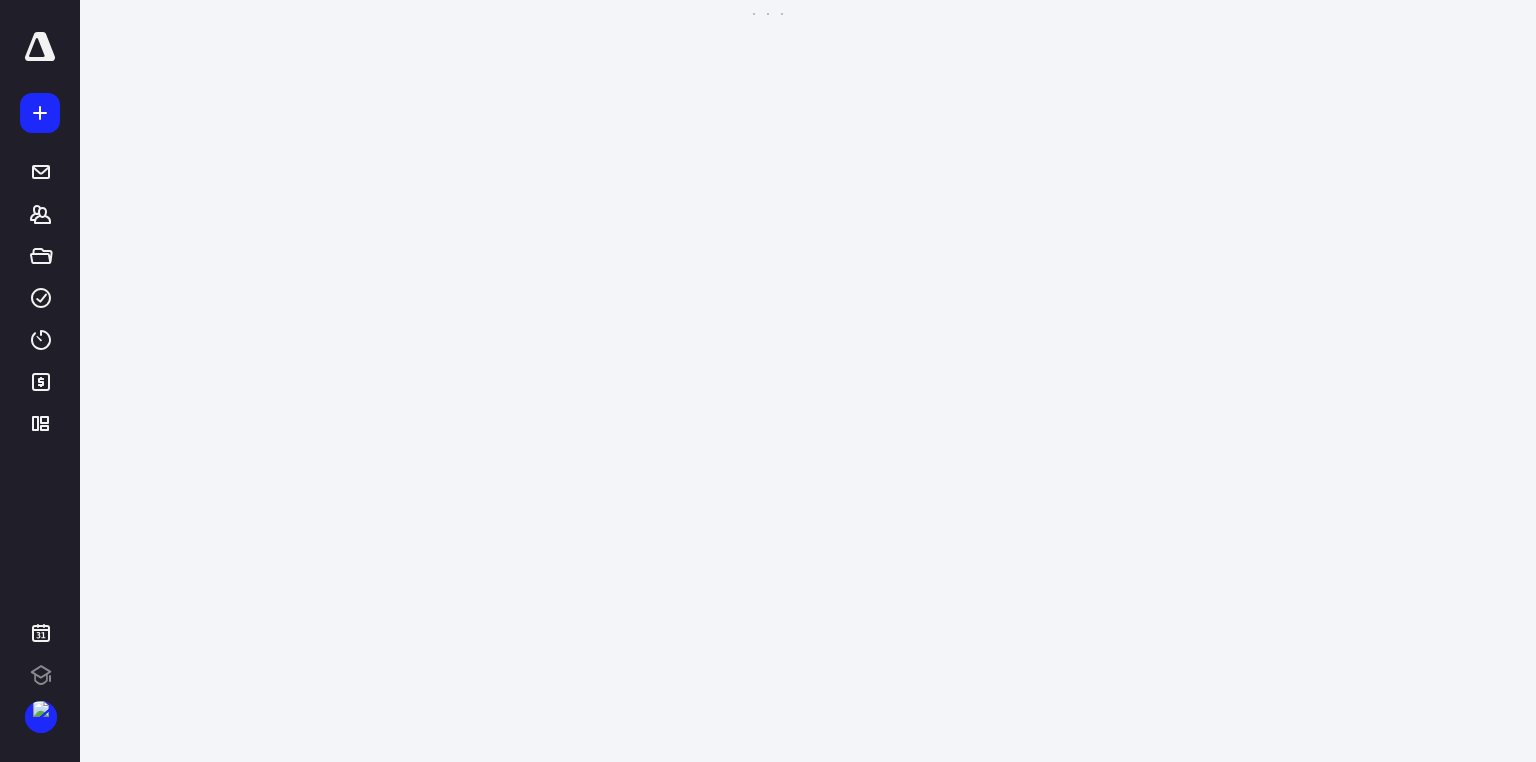 scroll, scrollTop: 0, scrollLeft: 0, axis: both 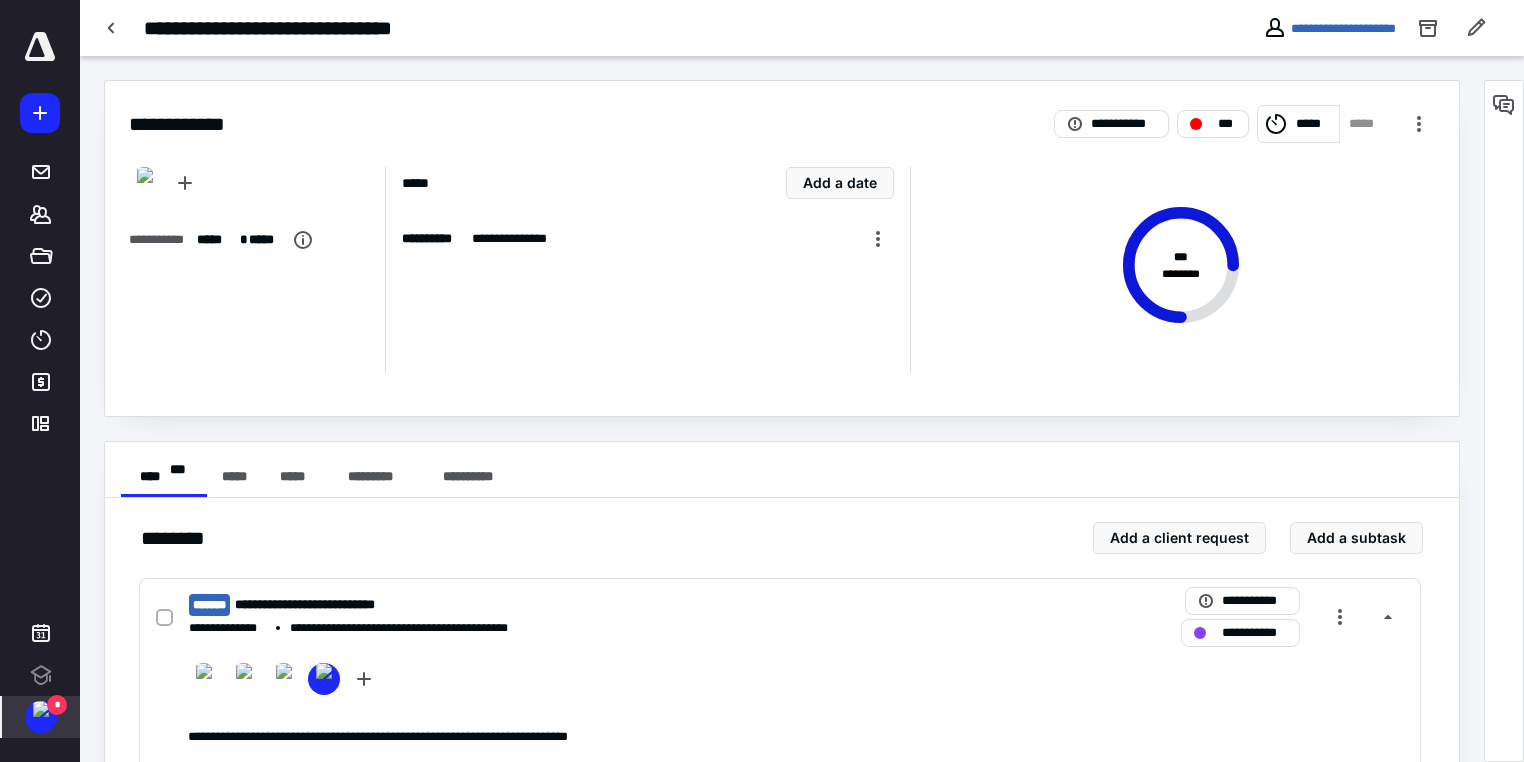 click at bounding box center (41, 709) 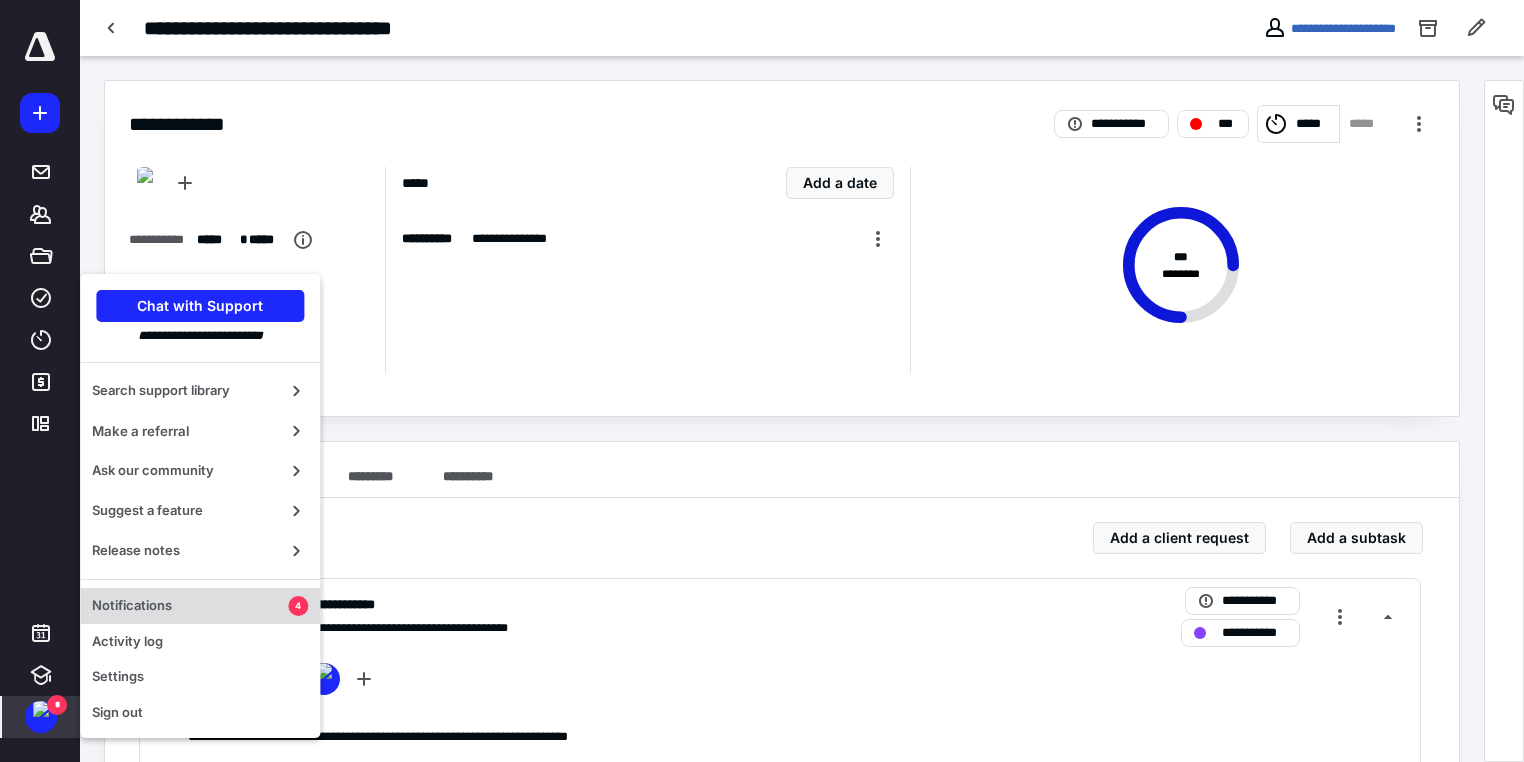 click on "Notifications" at bounding box center [190, 606] 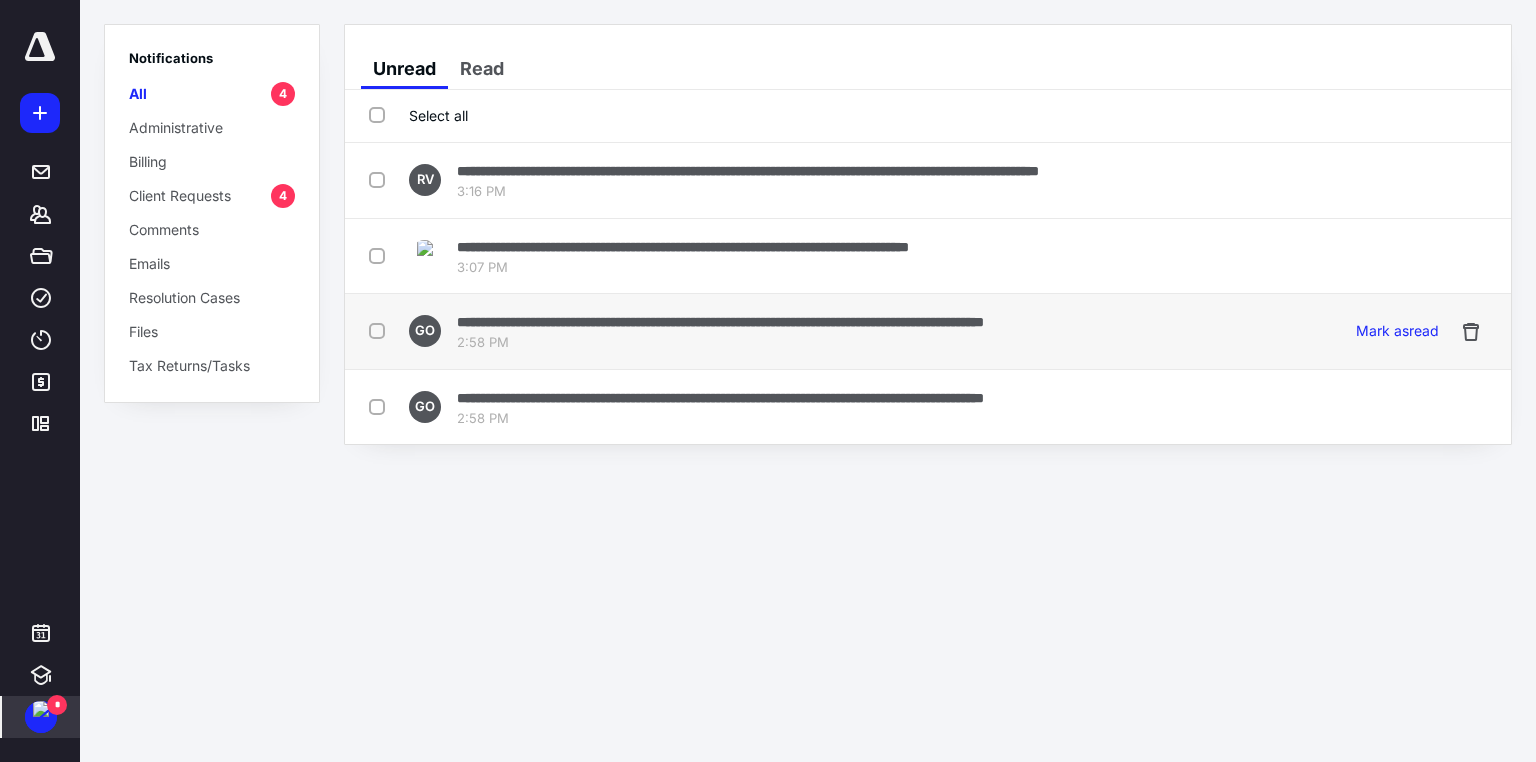 click on "**********" at bounding box center [720, 322] 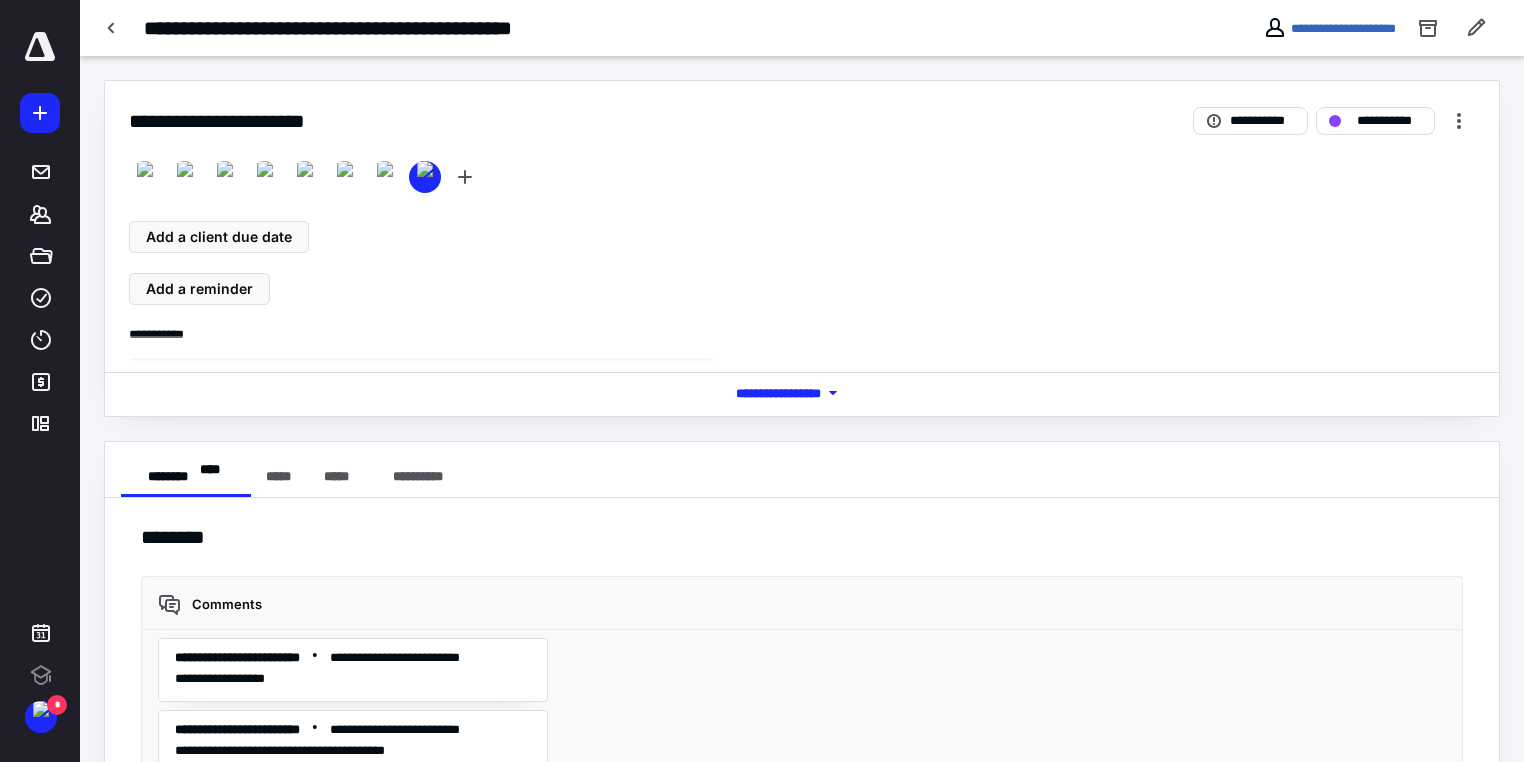 scroll, scrollTop: 0, scrollLeft: 0, axis: both 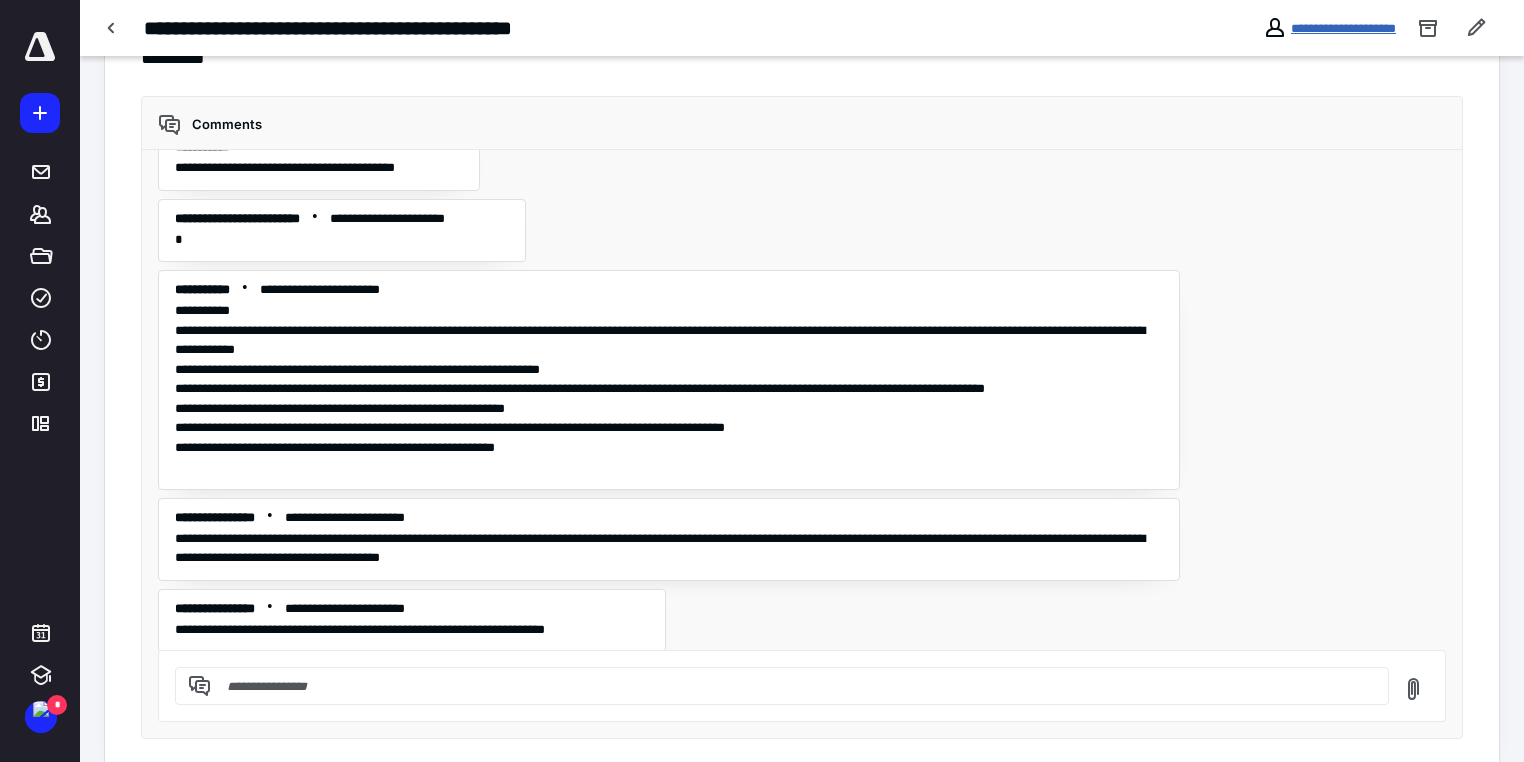 click on "**********" at bounding box center [1343, 28] 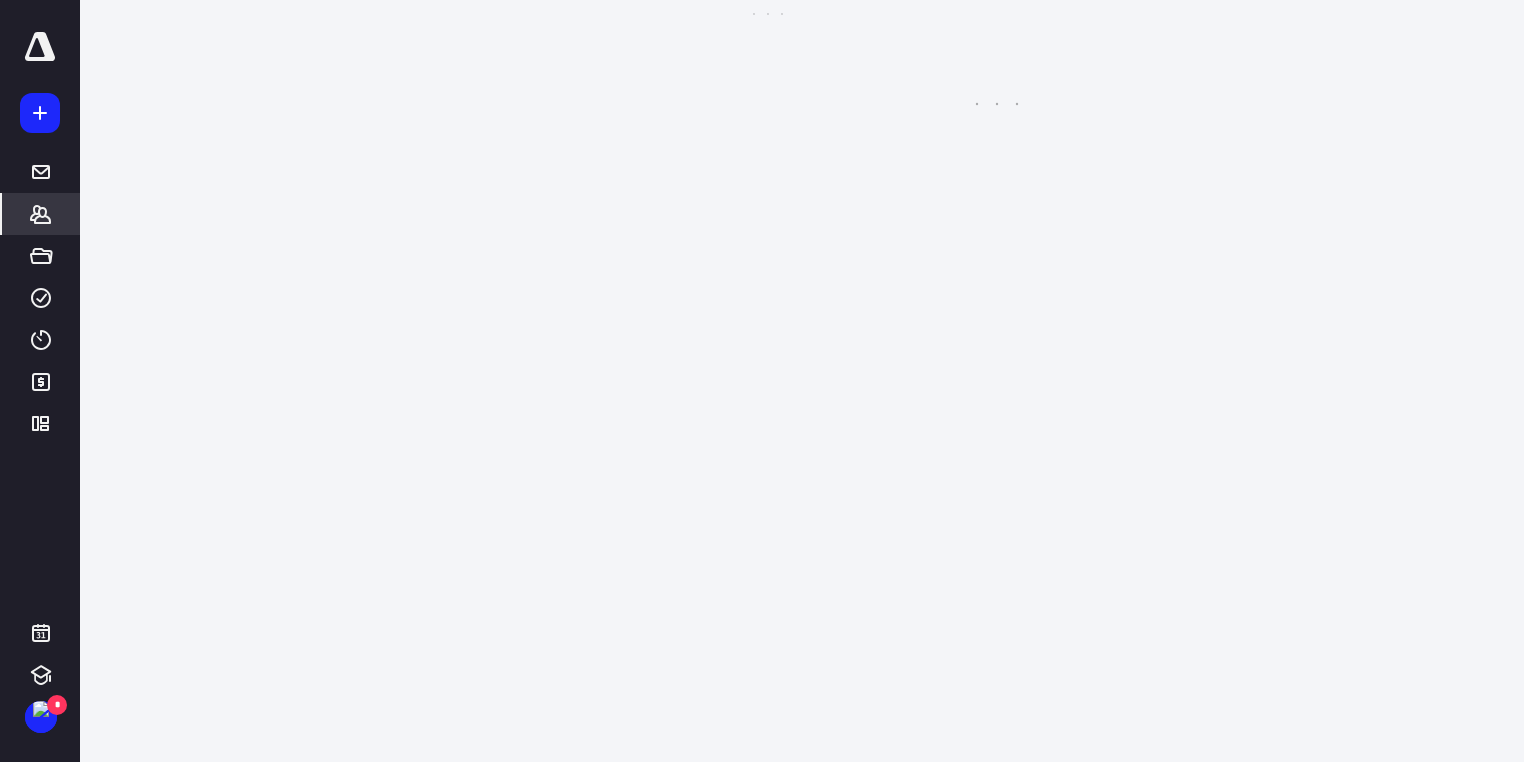 scroll, scrollTop: 0, scrollLeft: 0, axis: both 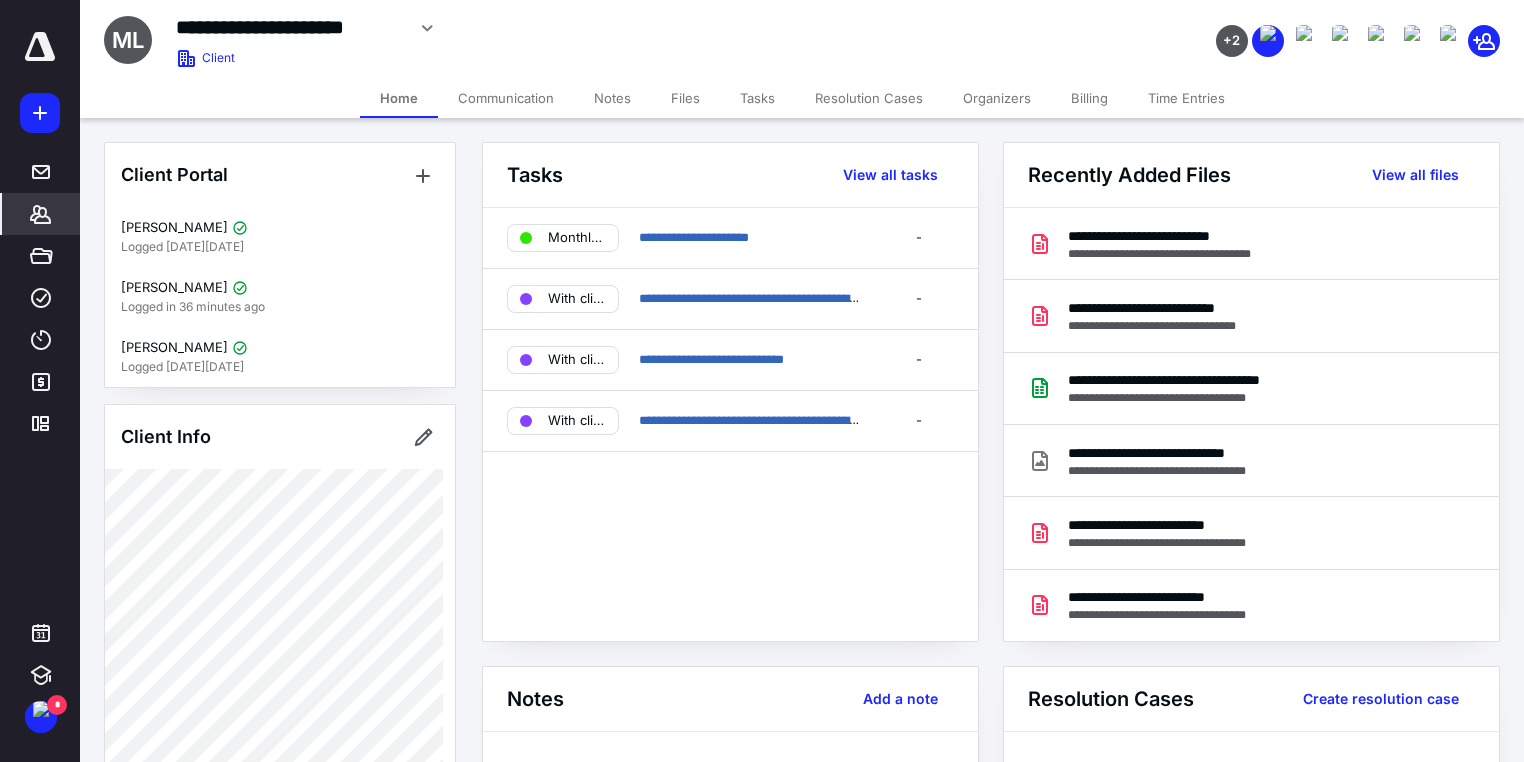 click on "Billing" at bounding box center [1089, 98] 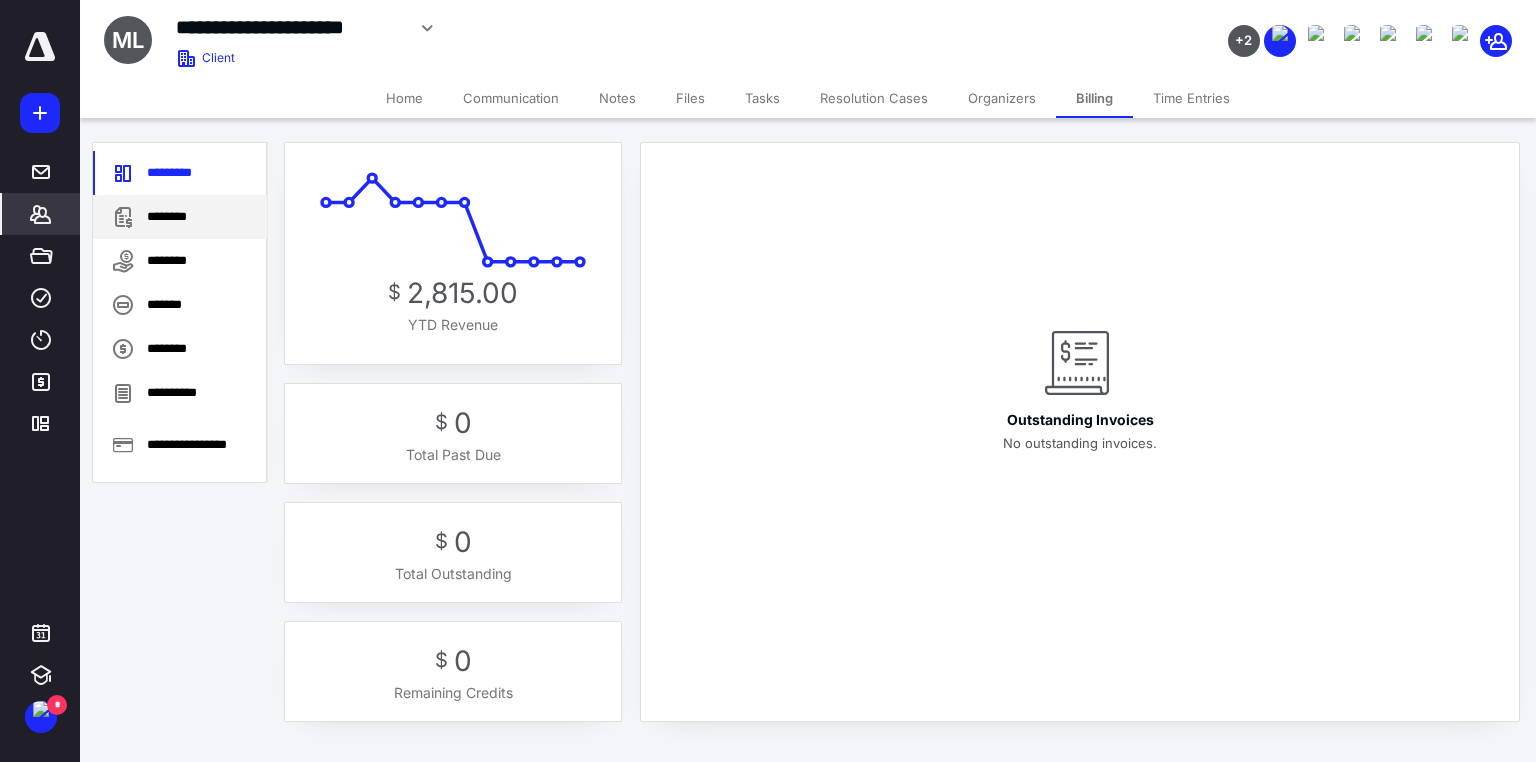 click on "********" at bounding box center [180, 217] 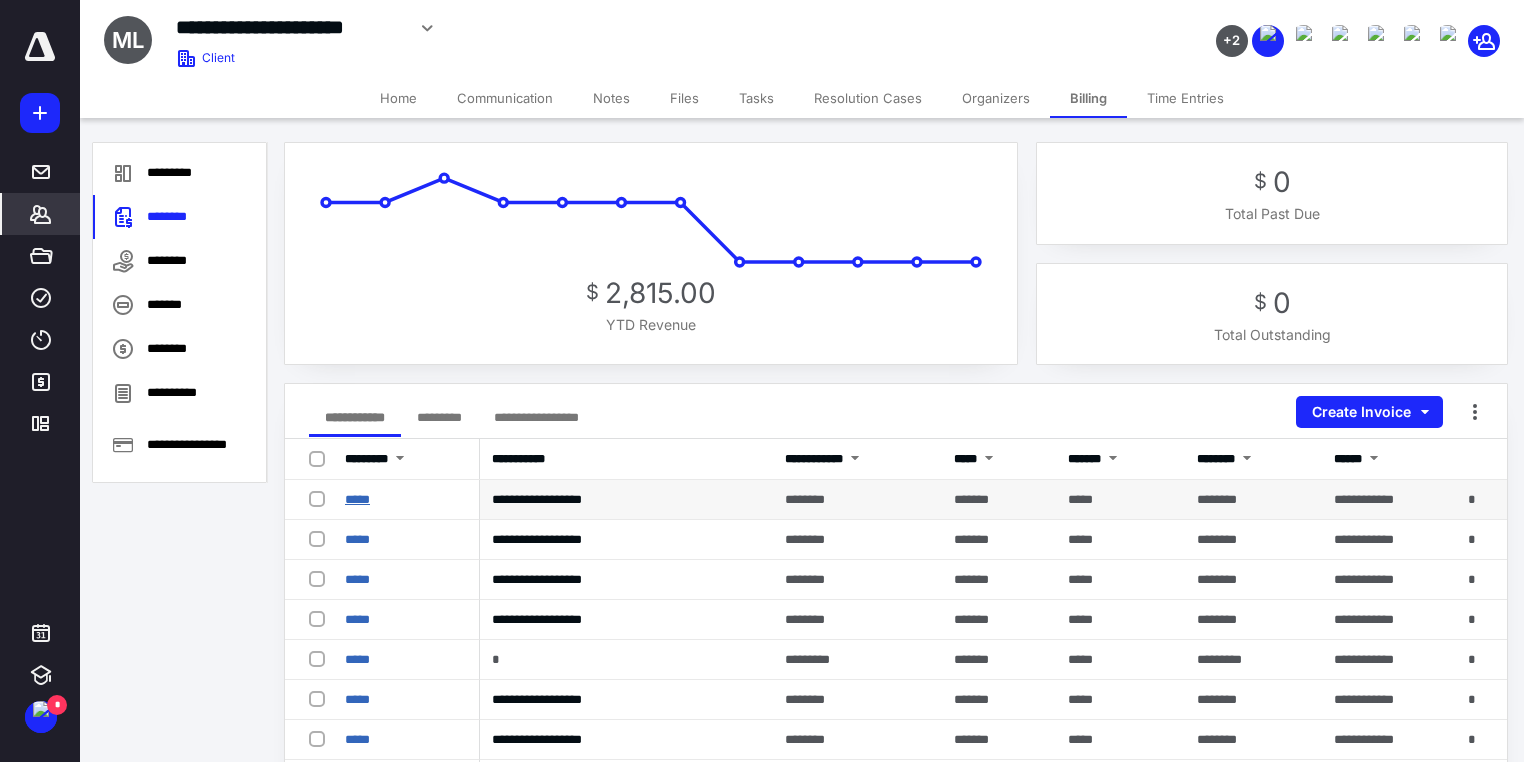 click on "*****" at bounding box center (357, 499) 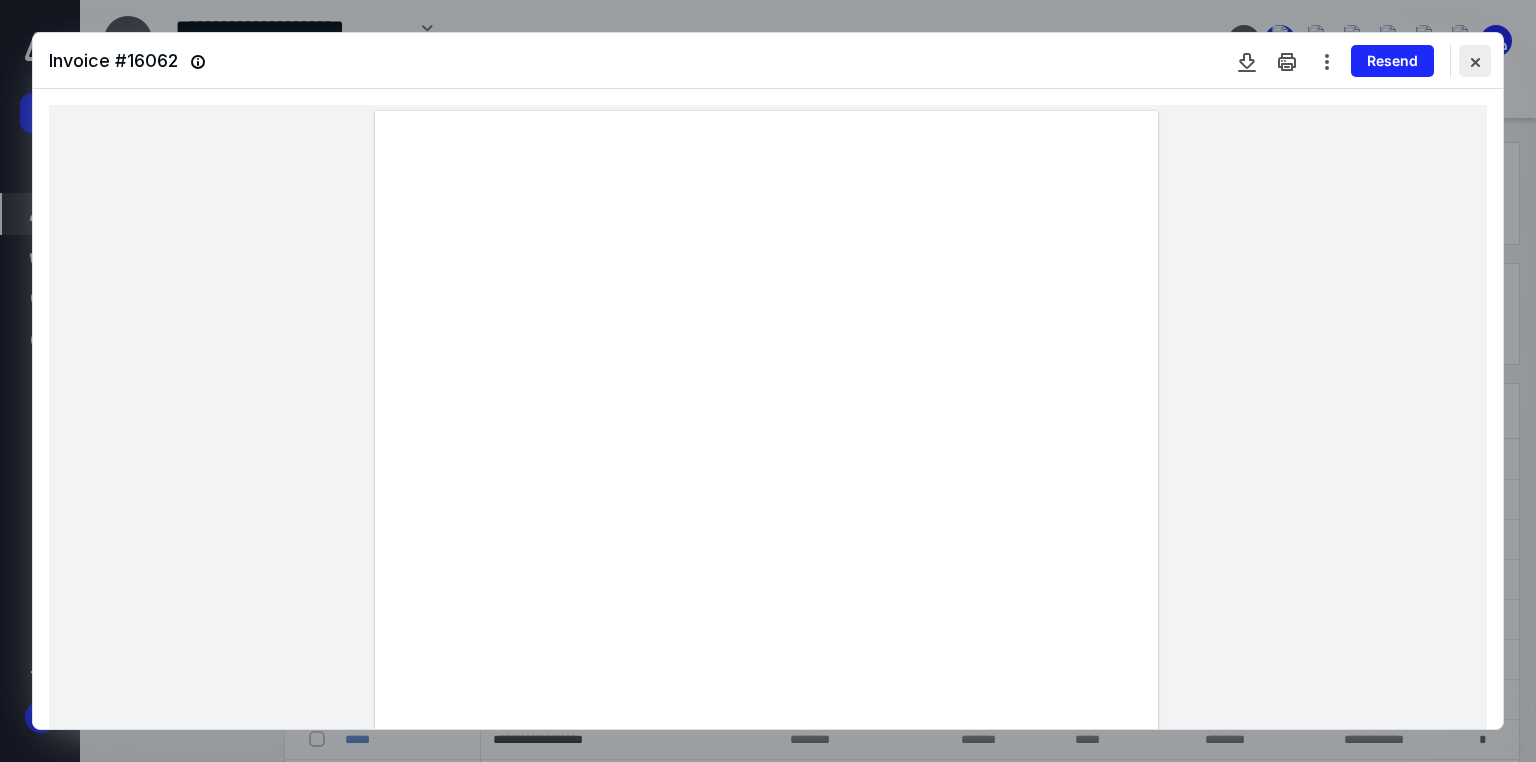 click at bounding box center (1475, 61) 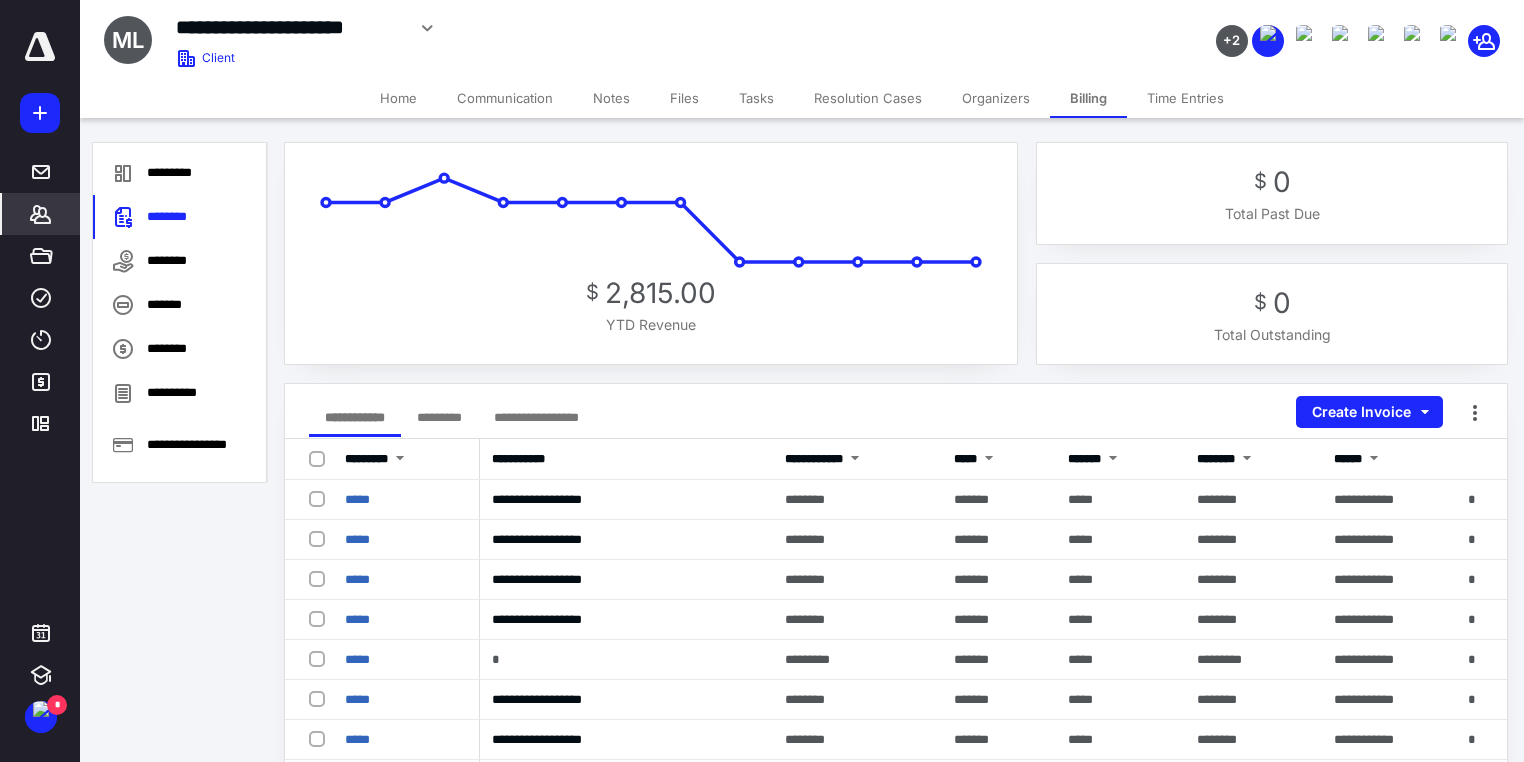 click on "Files" at bounding box center [684, 98] 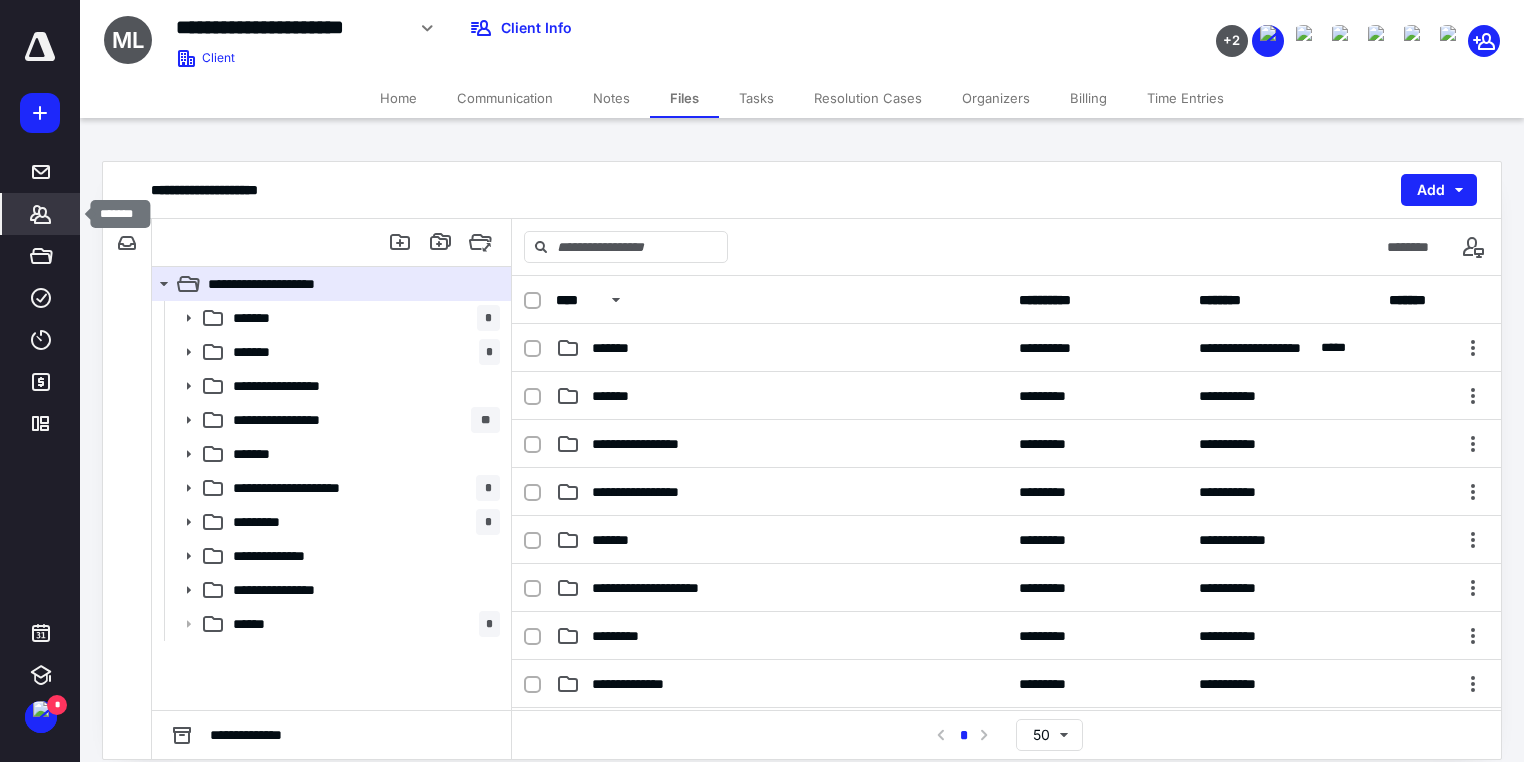 click 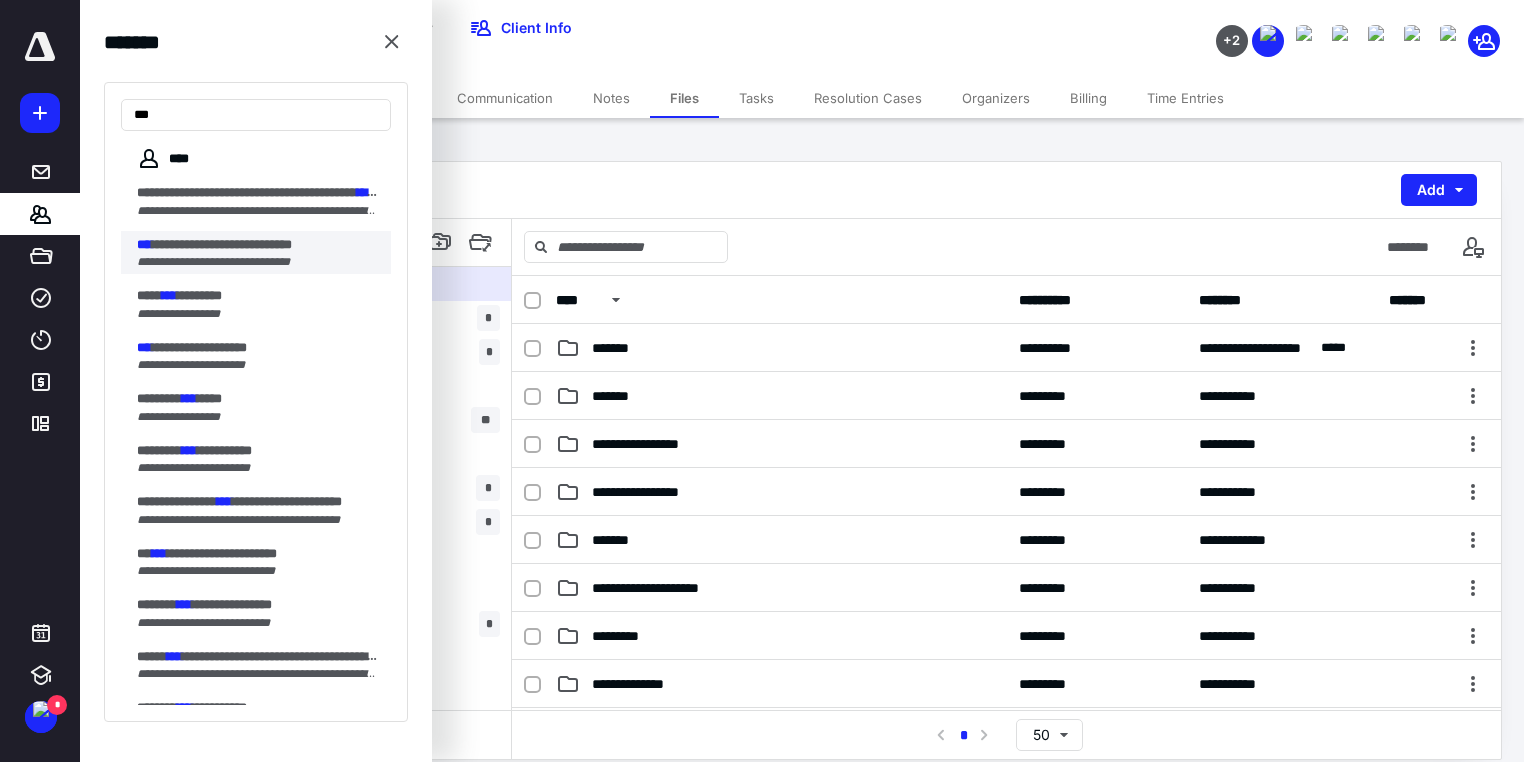 type on "***" 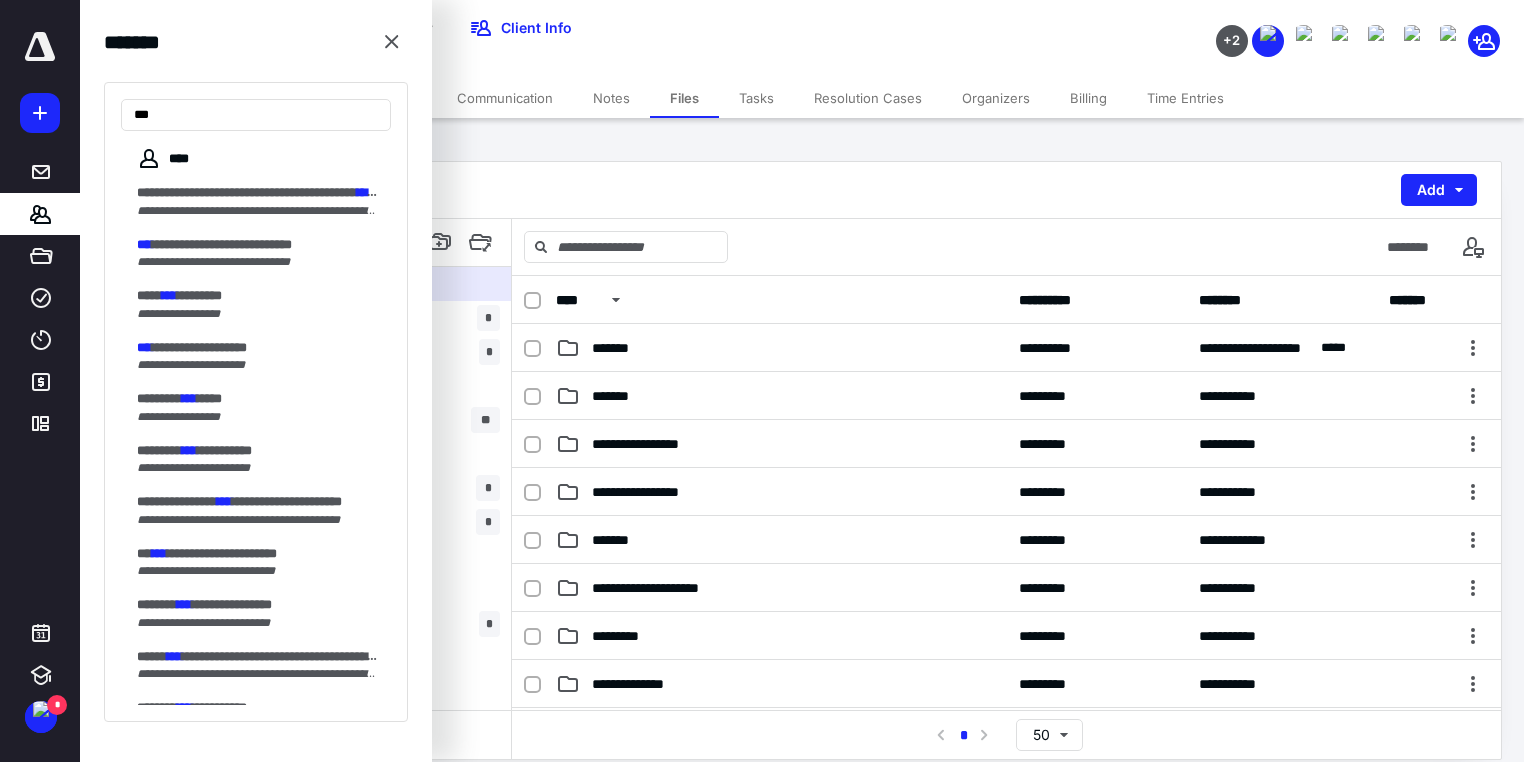click on "**********" at bounding box center [213, 262] 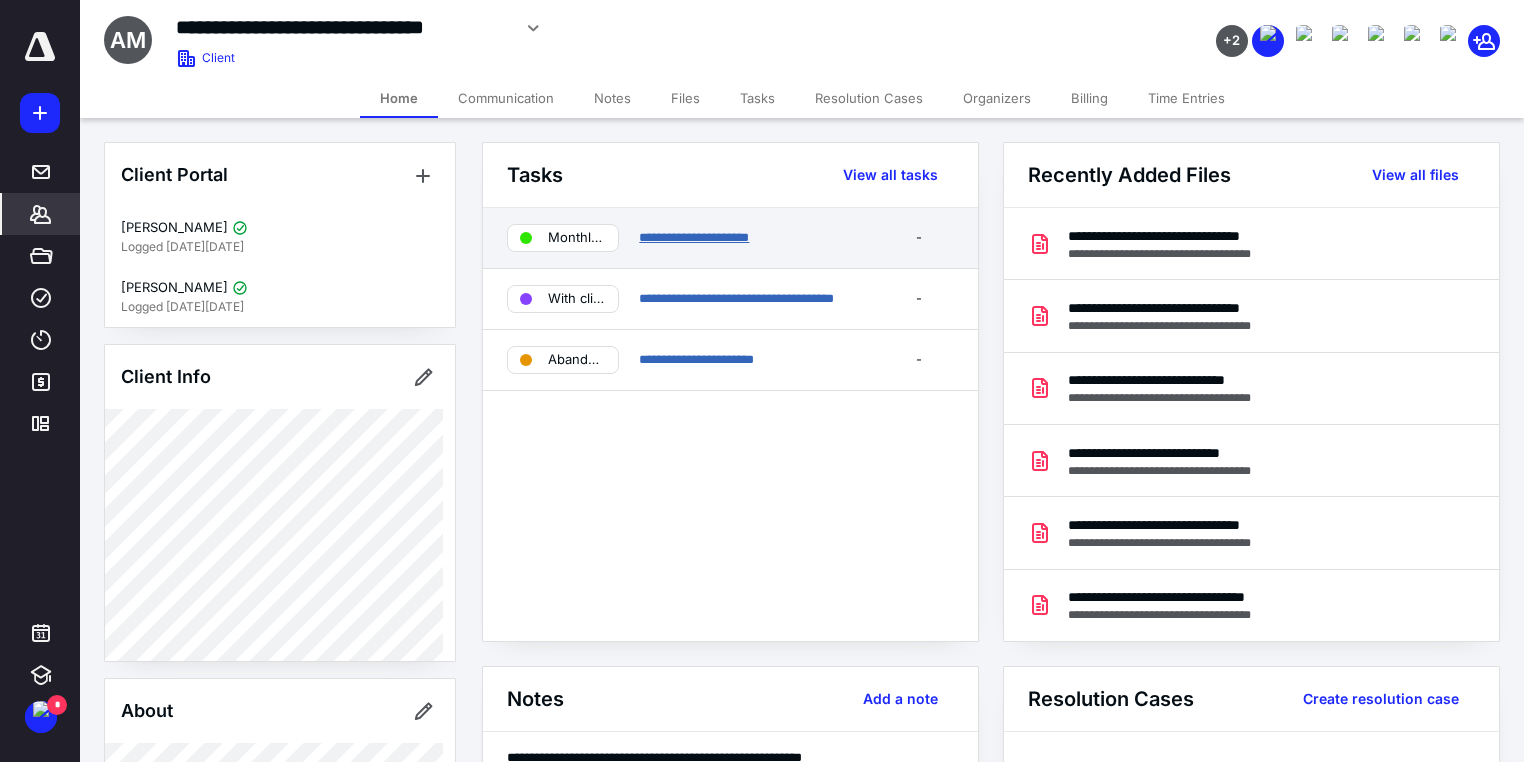 click on "**********" at bounding box center [694, 237] 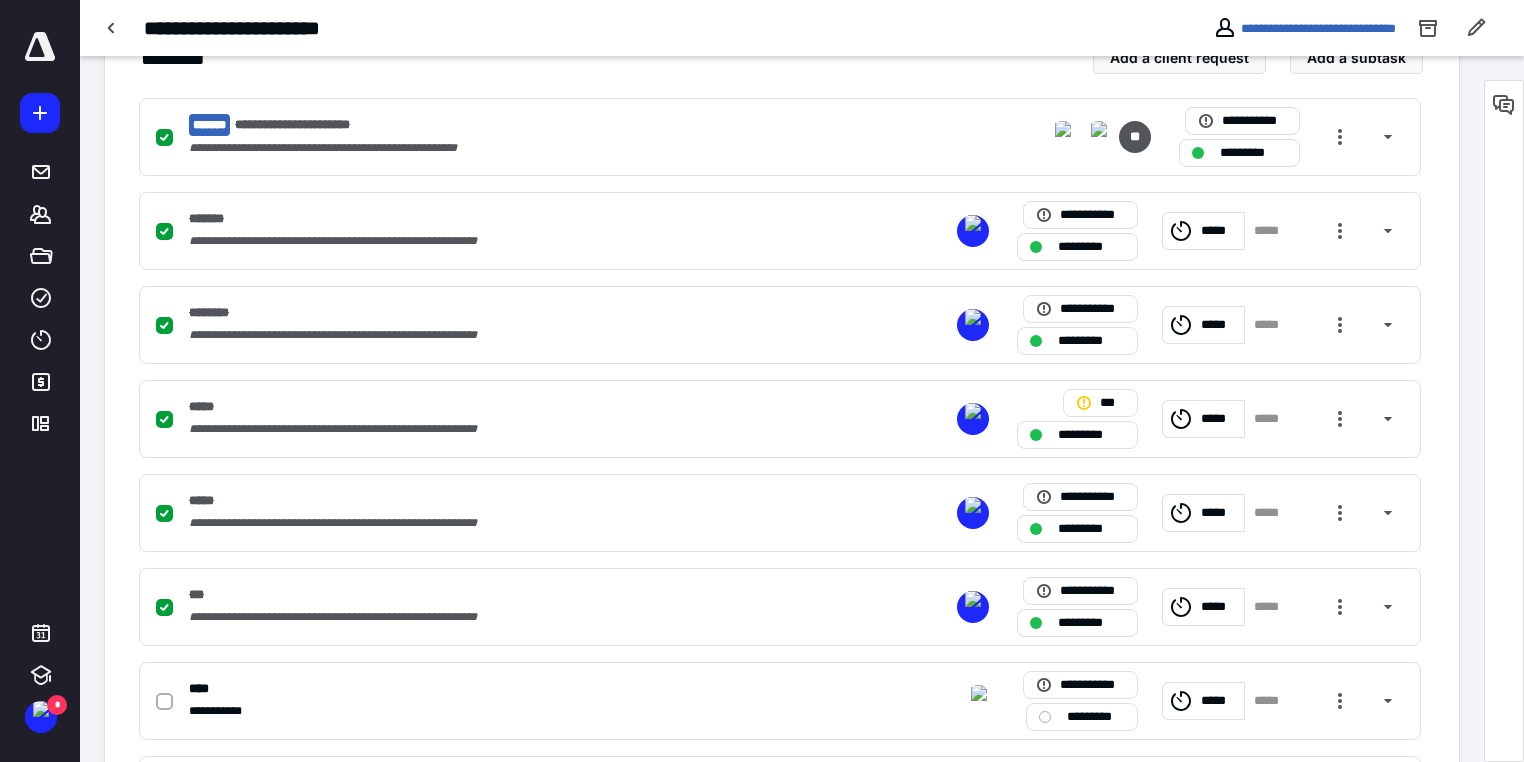 scroll, scrollTop: 560, scrollLeft: 0, axis: vertical 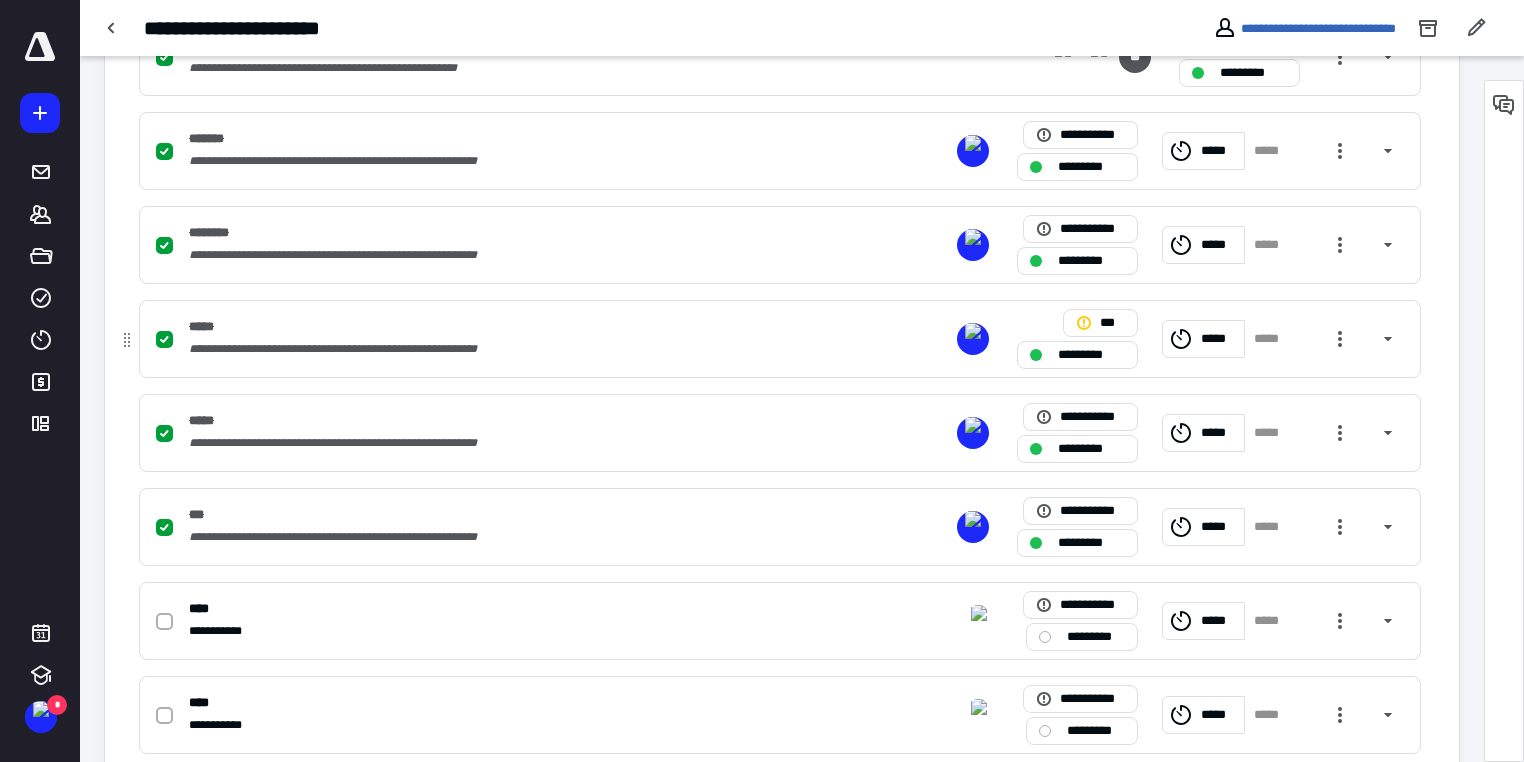 click on "*****" at bounding box center (517, 327) 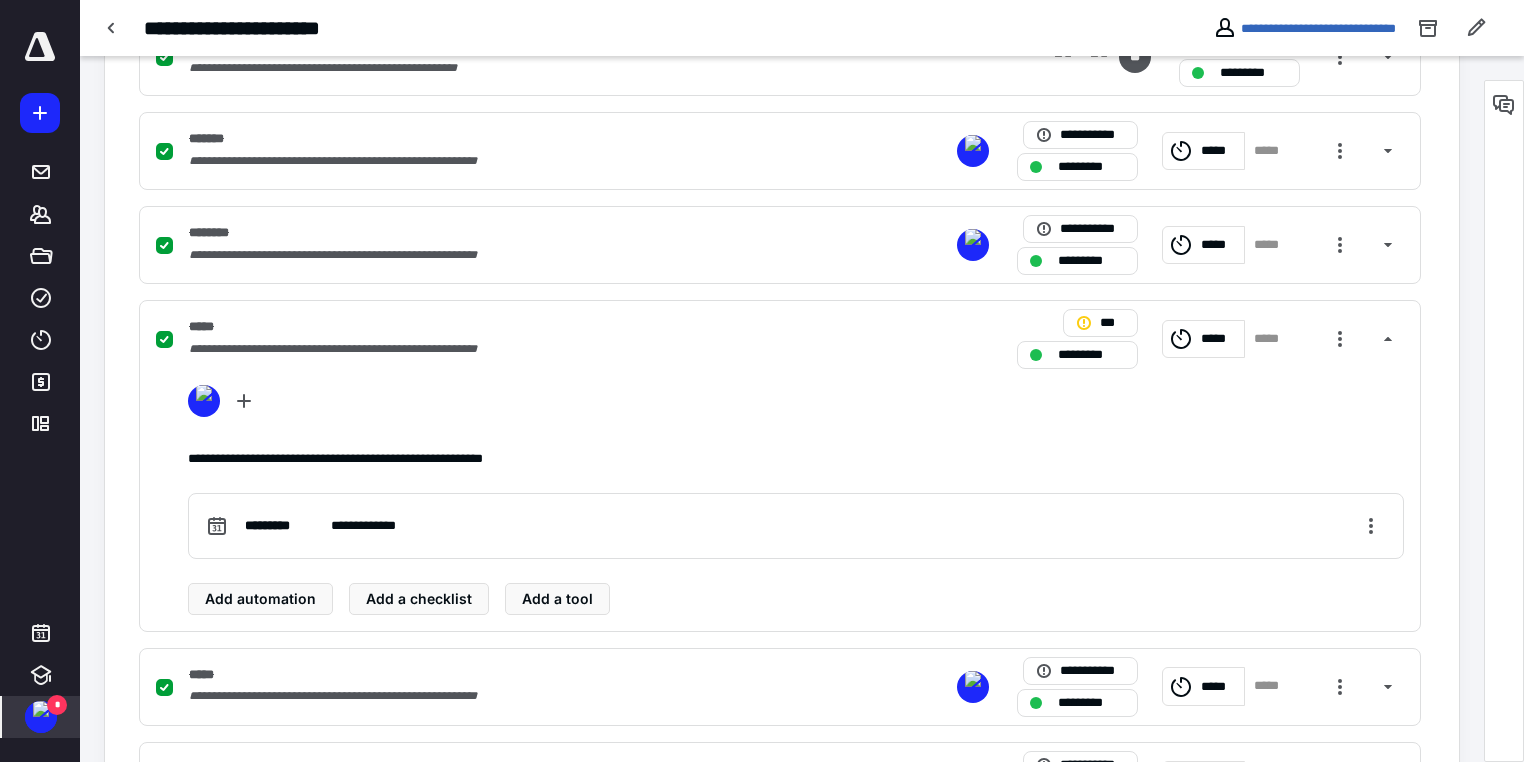click on "*" at bounding box center (57, 705) 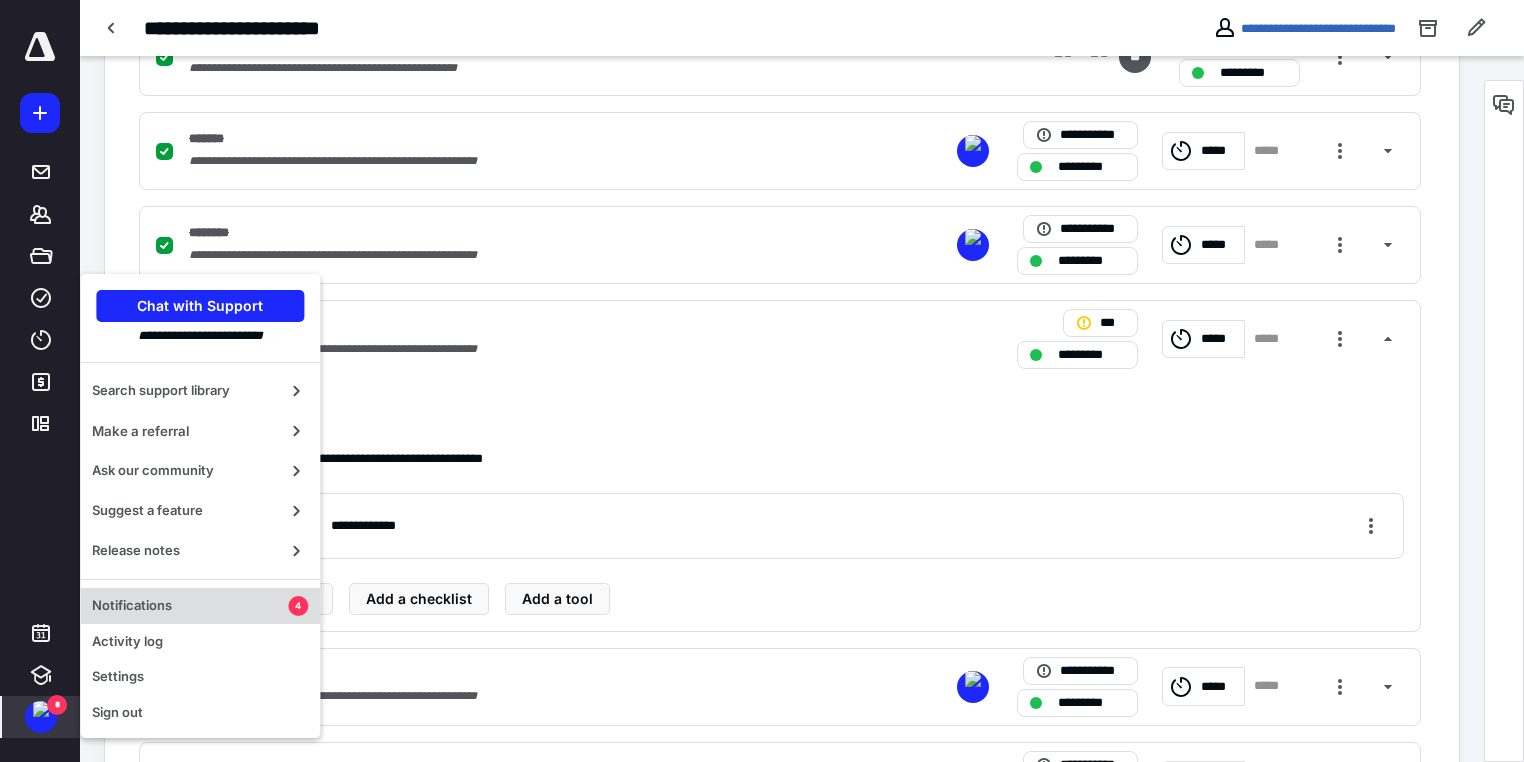 click on "Notifications" at bounding box center (190, 606) 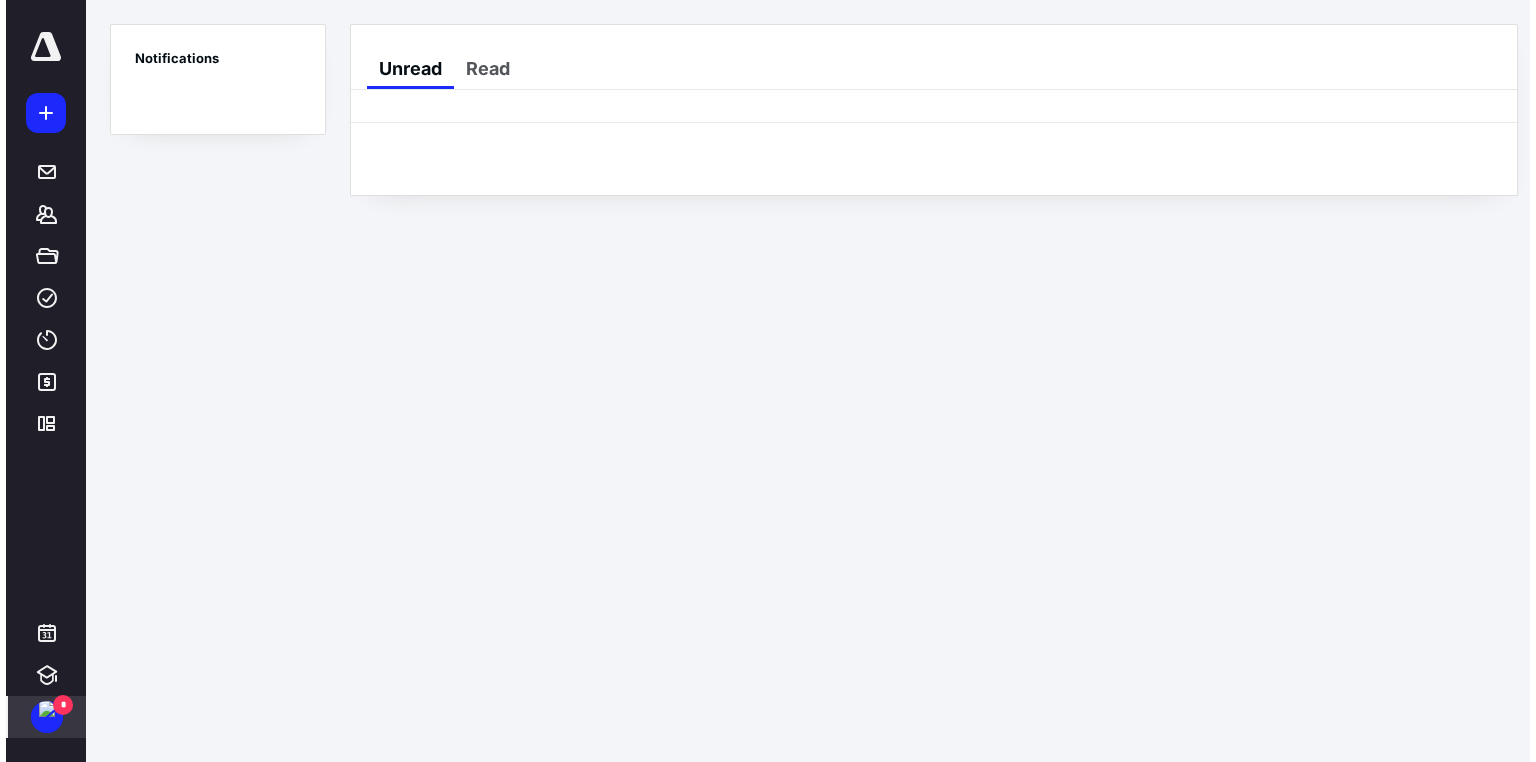 scroll, scrollTop: 0, scrollLeft: 0, axis: both 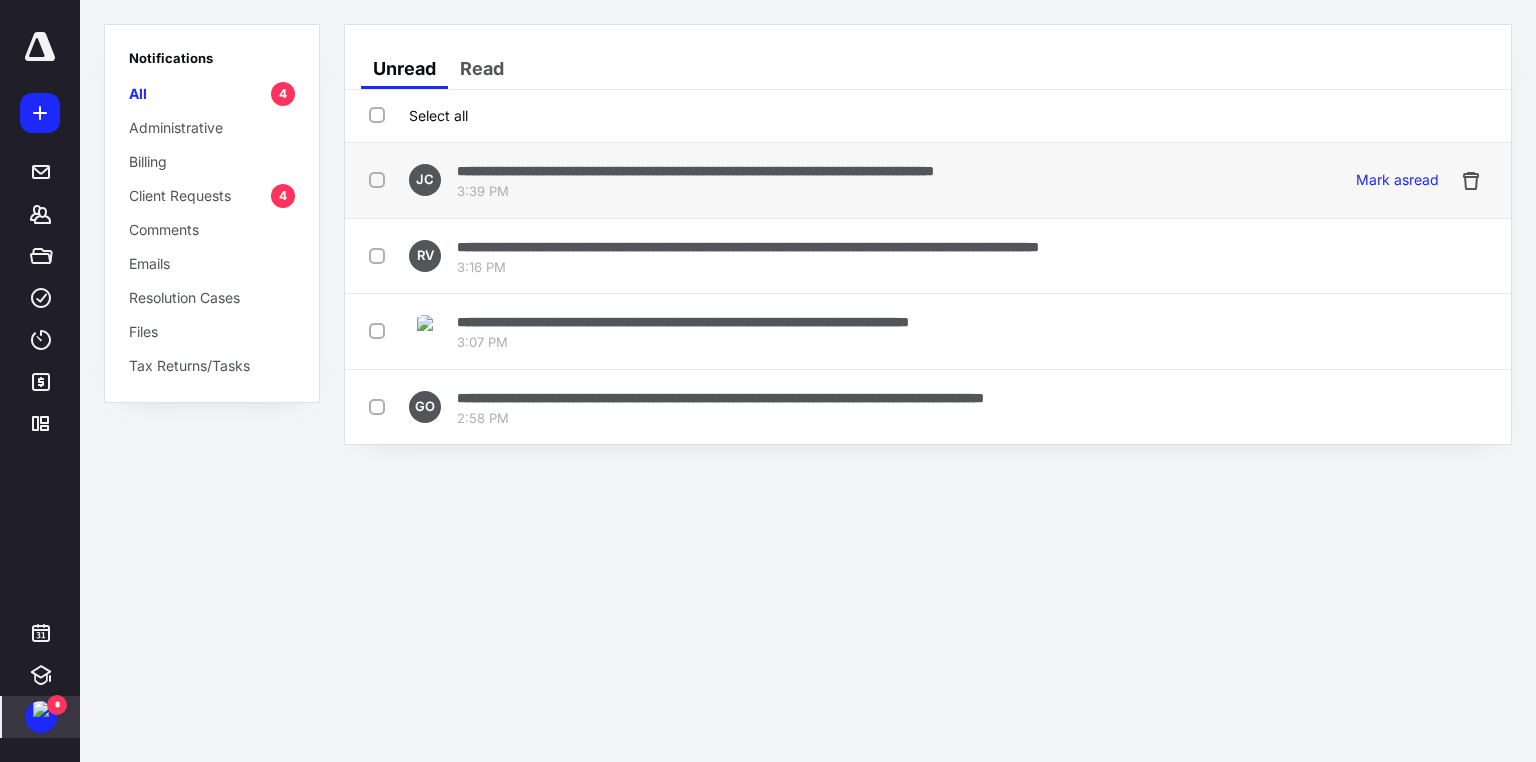 click on "**********" at bounding box center (695, 171) 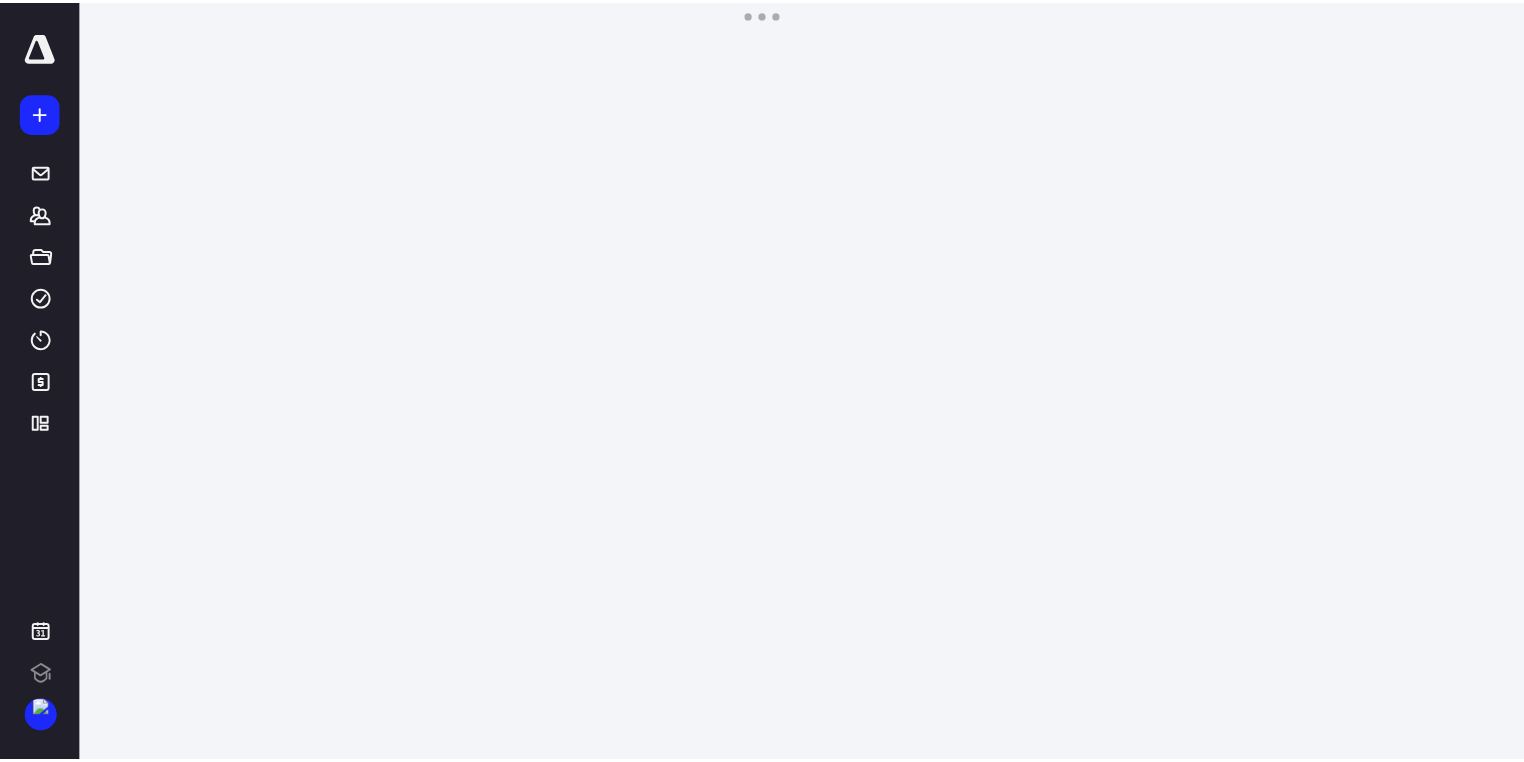 scroll, scrollTop: 0, scrollLeft: 0, axis: both 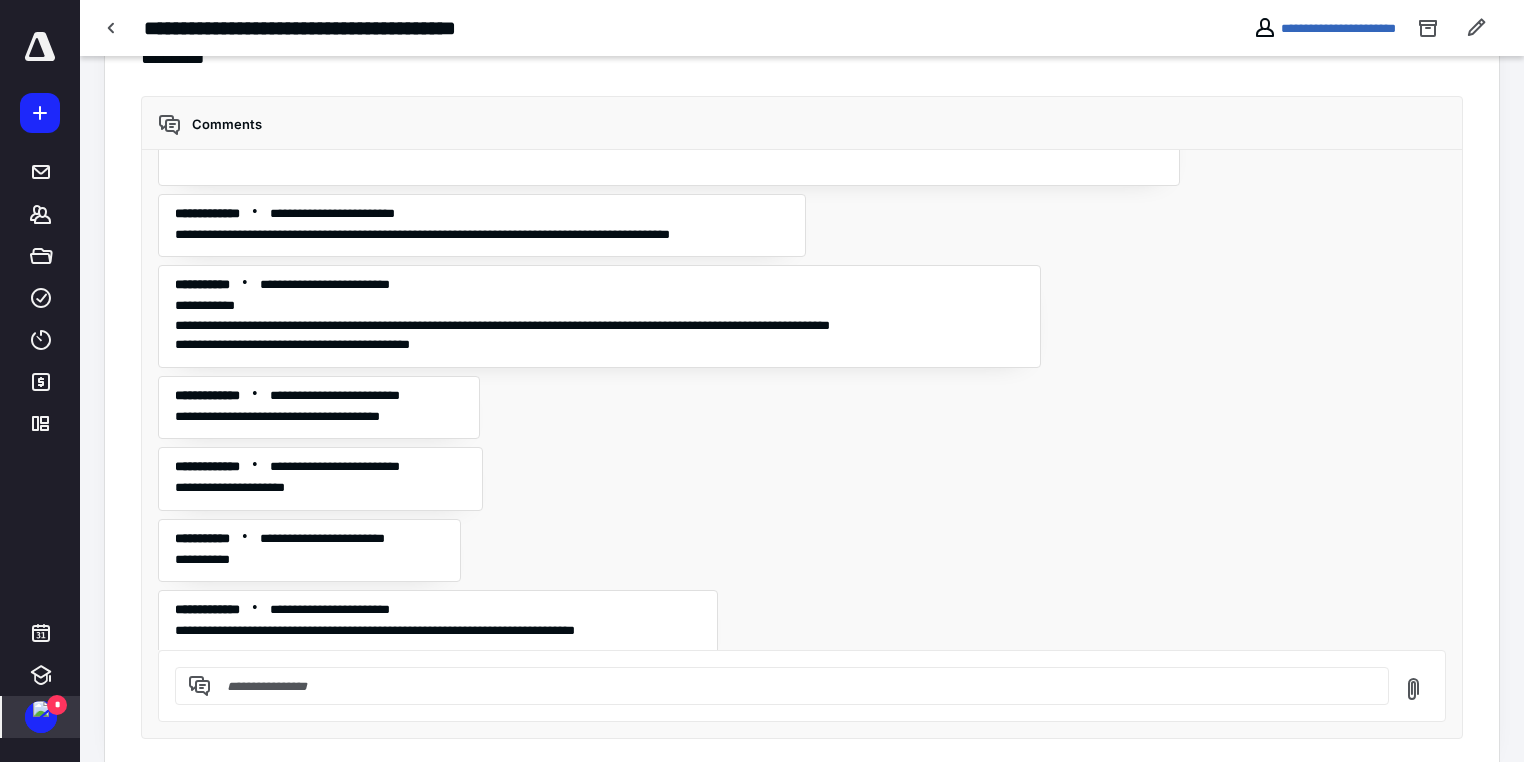 click at bounding box center (41, 709) 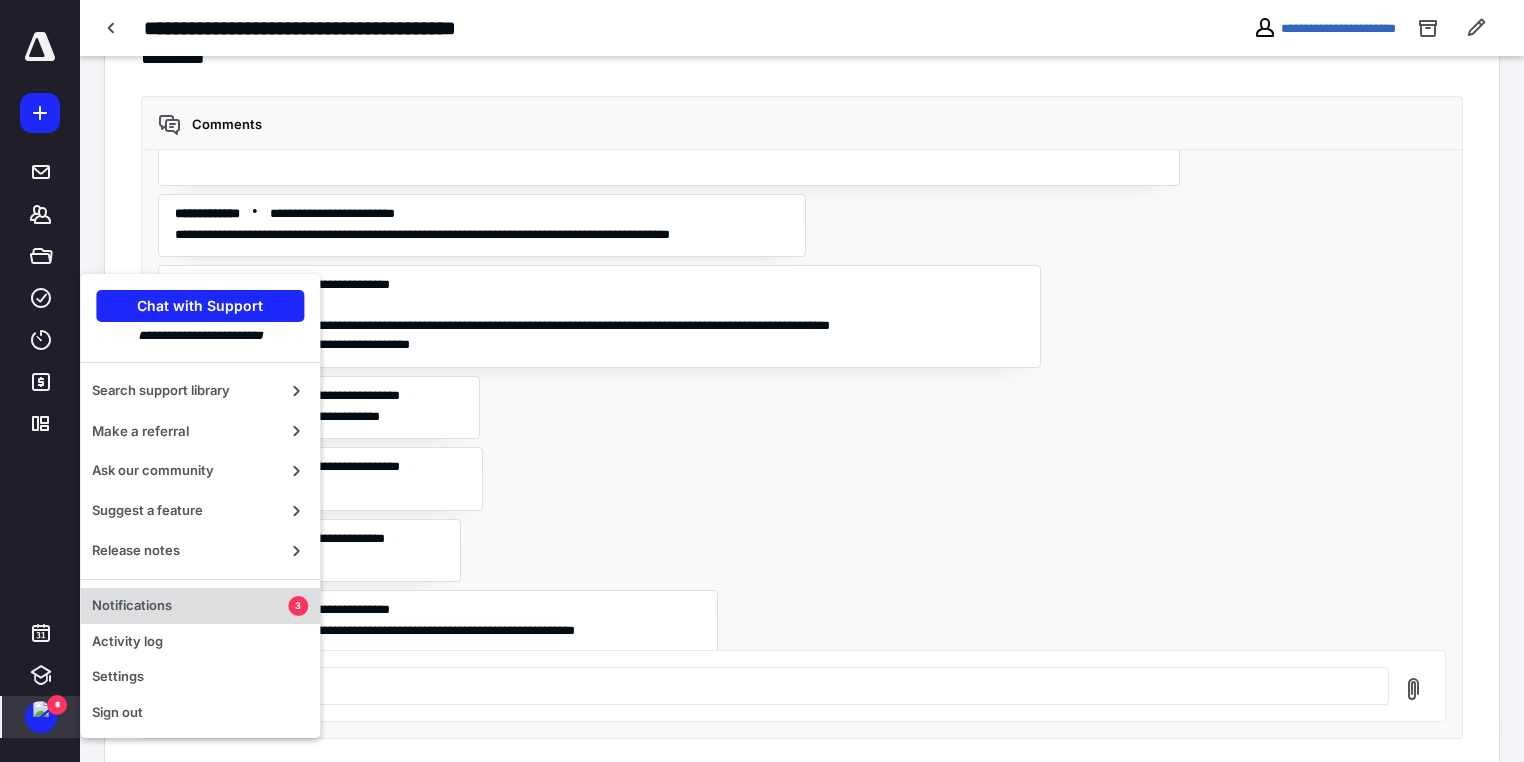 click on "Notifications" at bounding box center [190, 606] 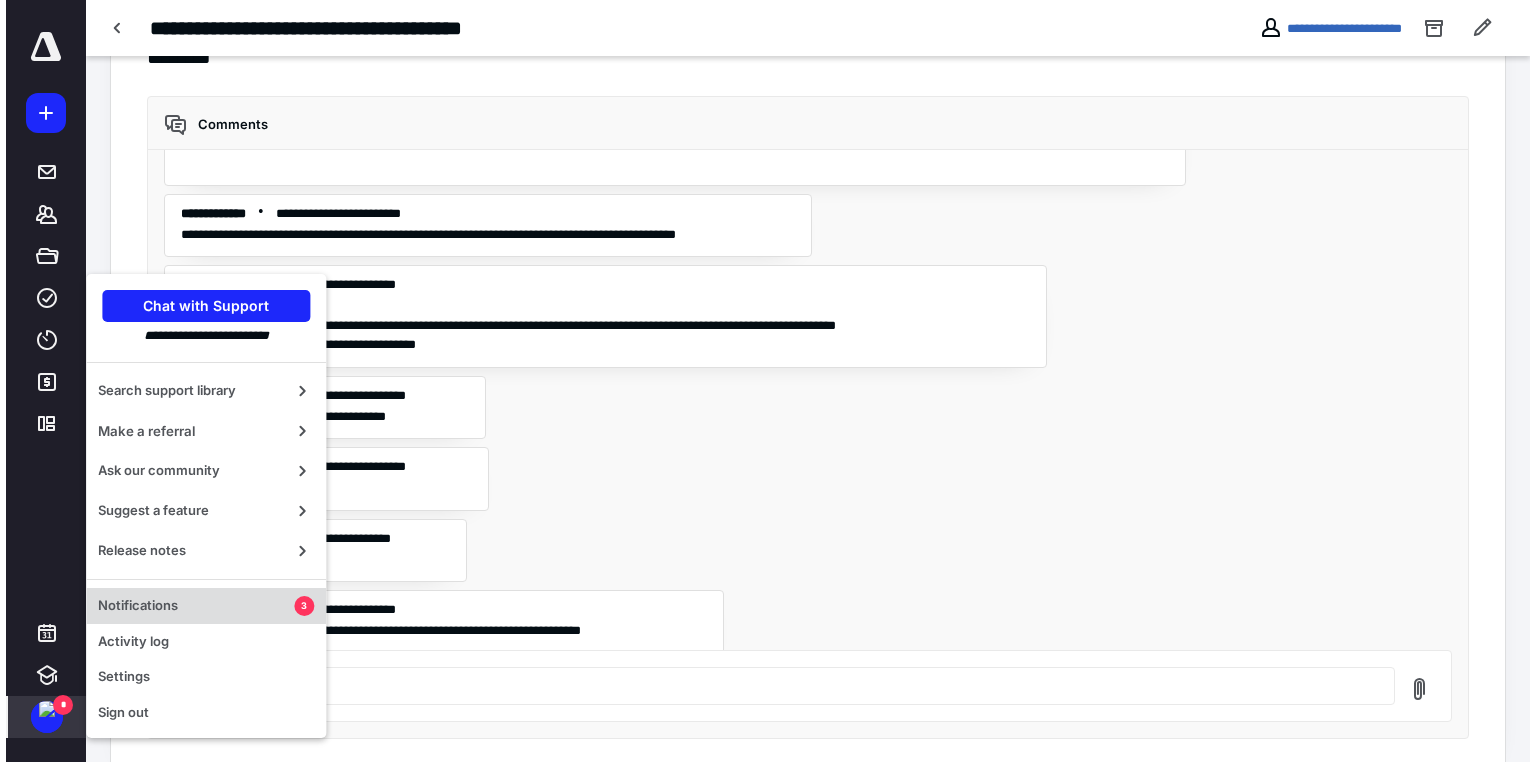scroll, scrollTop: 0, scrollLeft: 0, axis: both 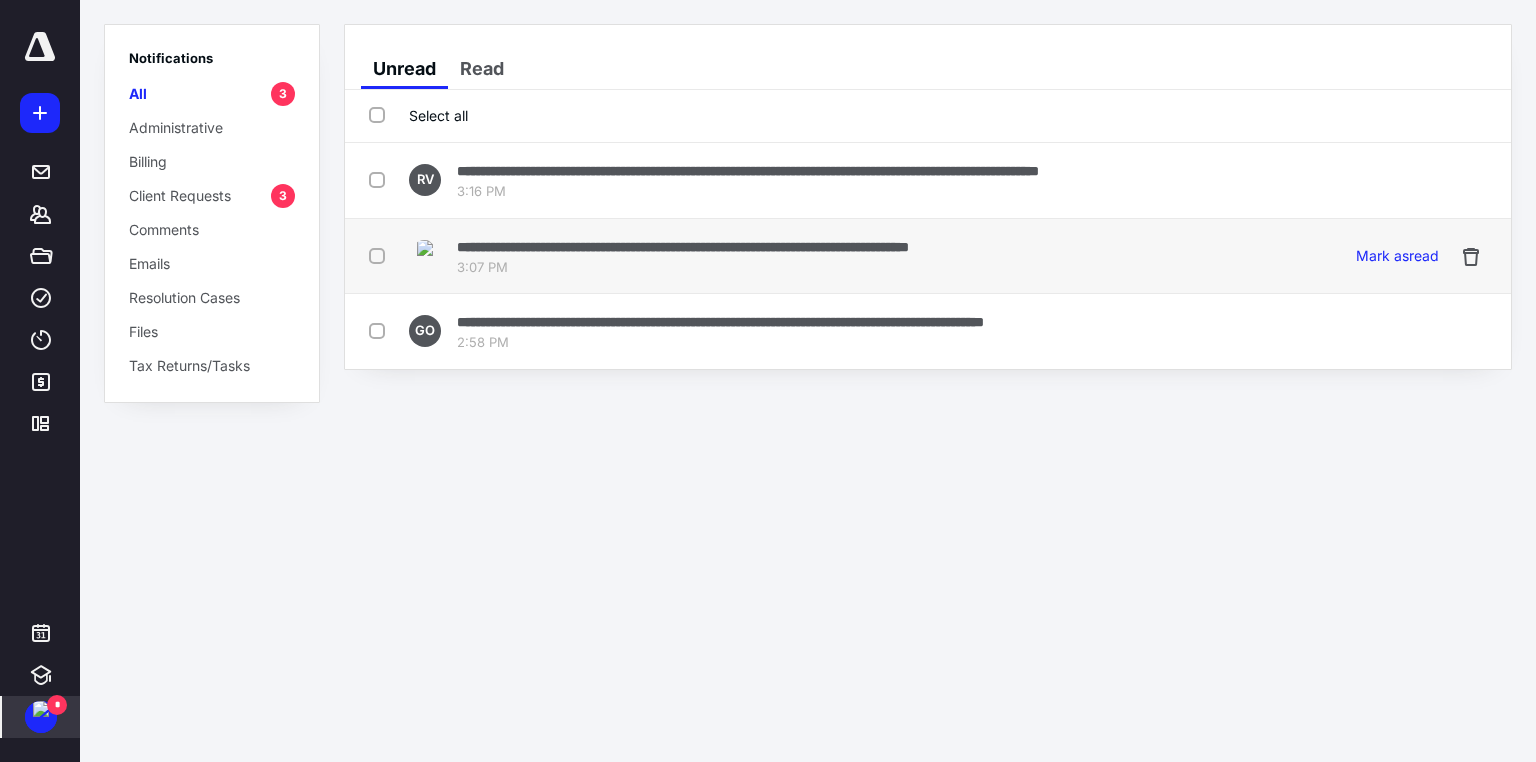 click on "**********" at bounding box center (683, 247) 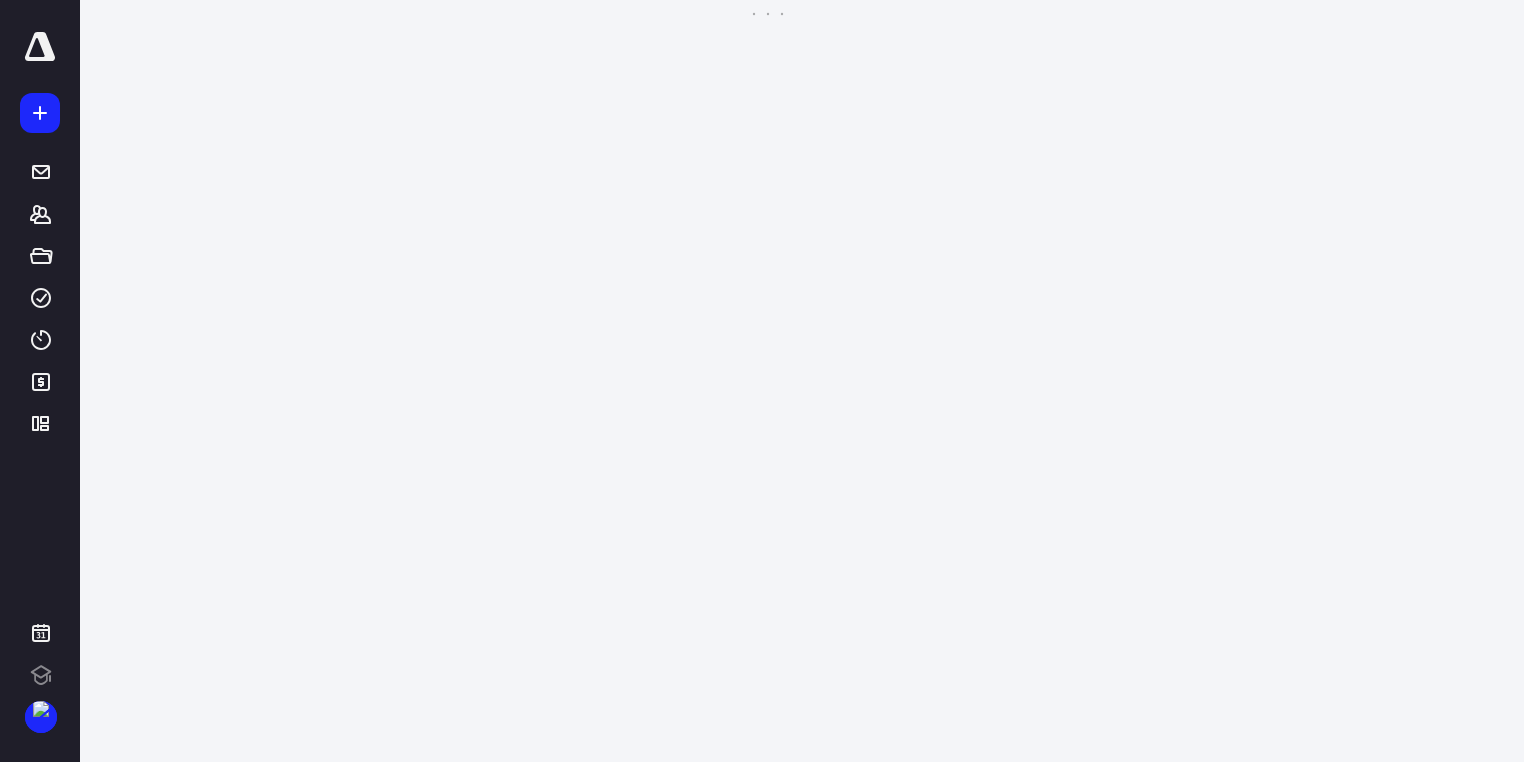 scroll, scrollTop: 0, scrollLeft: 0, axis: both 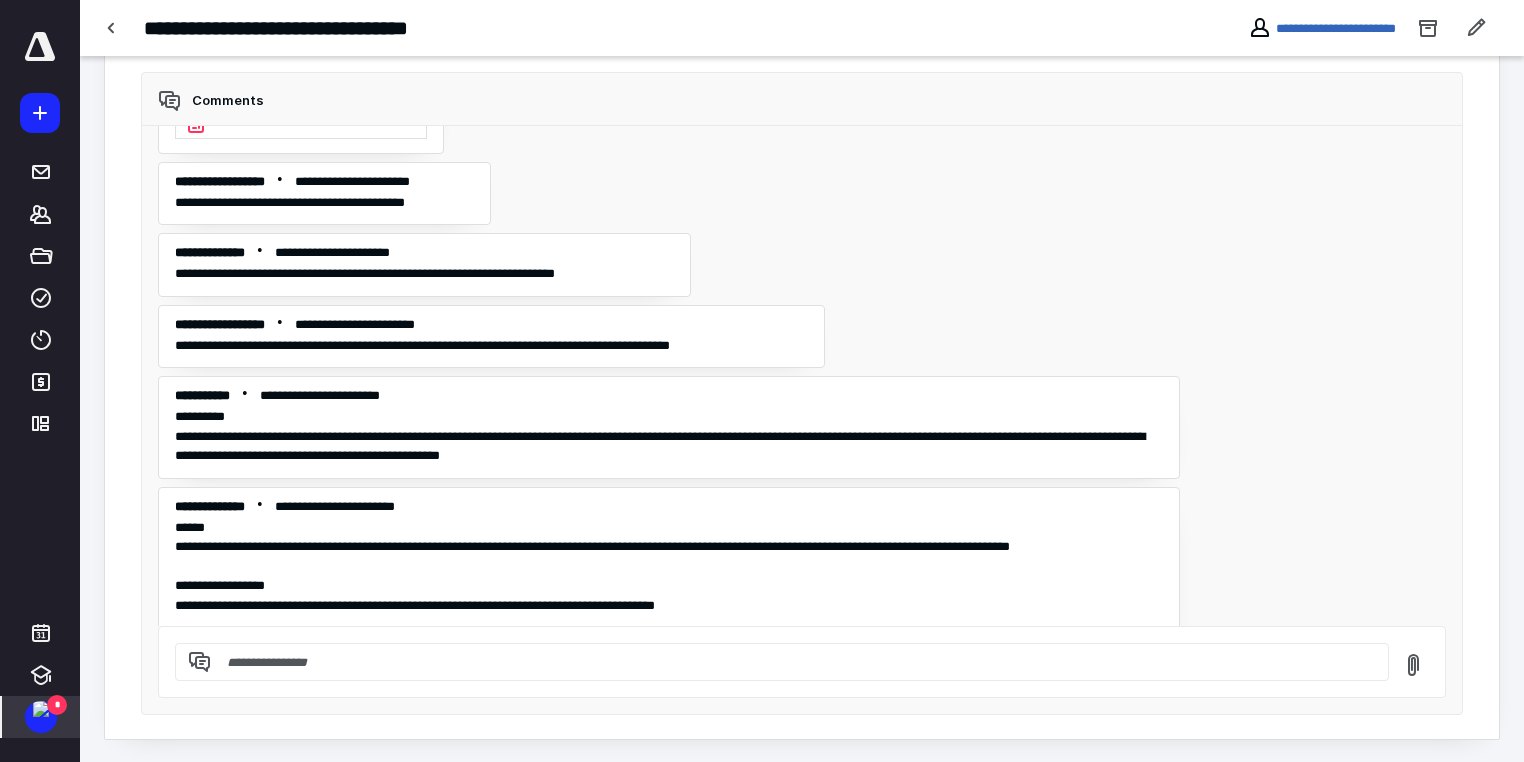 click on "*" at bounding box center (57, 705) 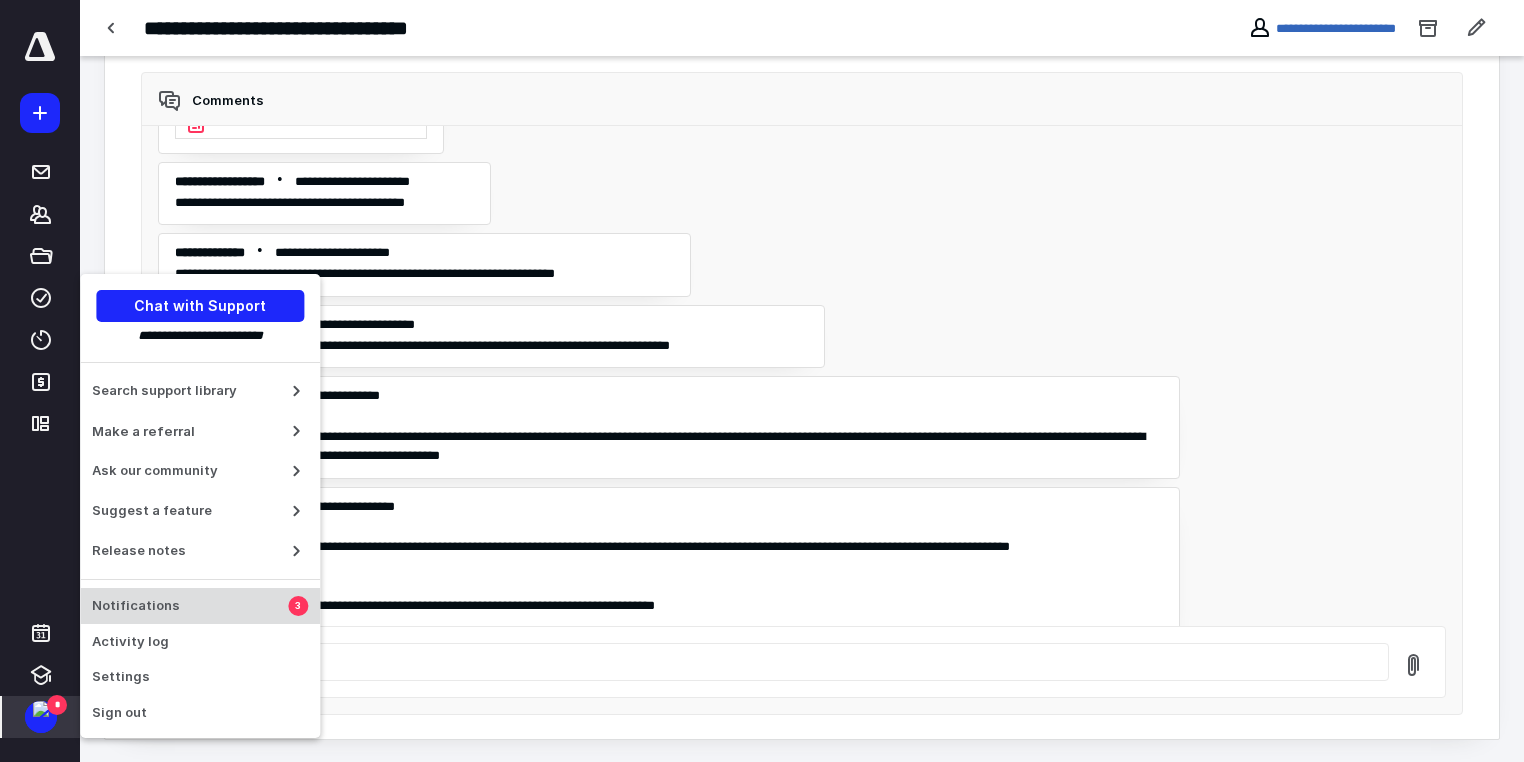 click on "Notifications" at bounding box center [190, 606] 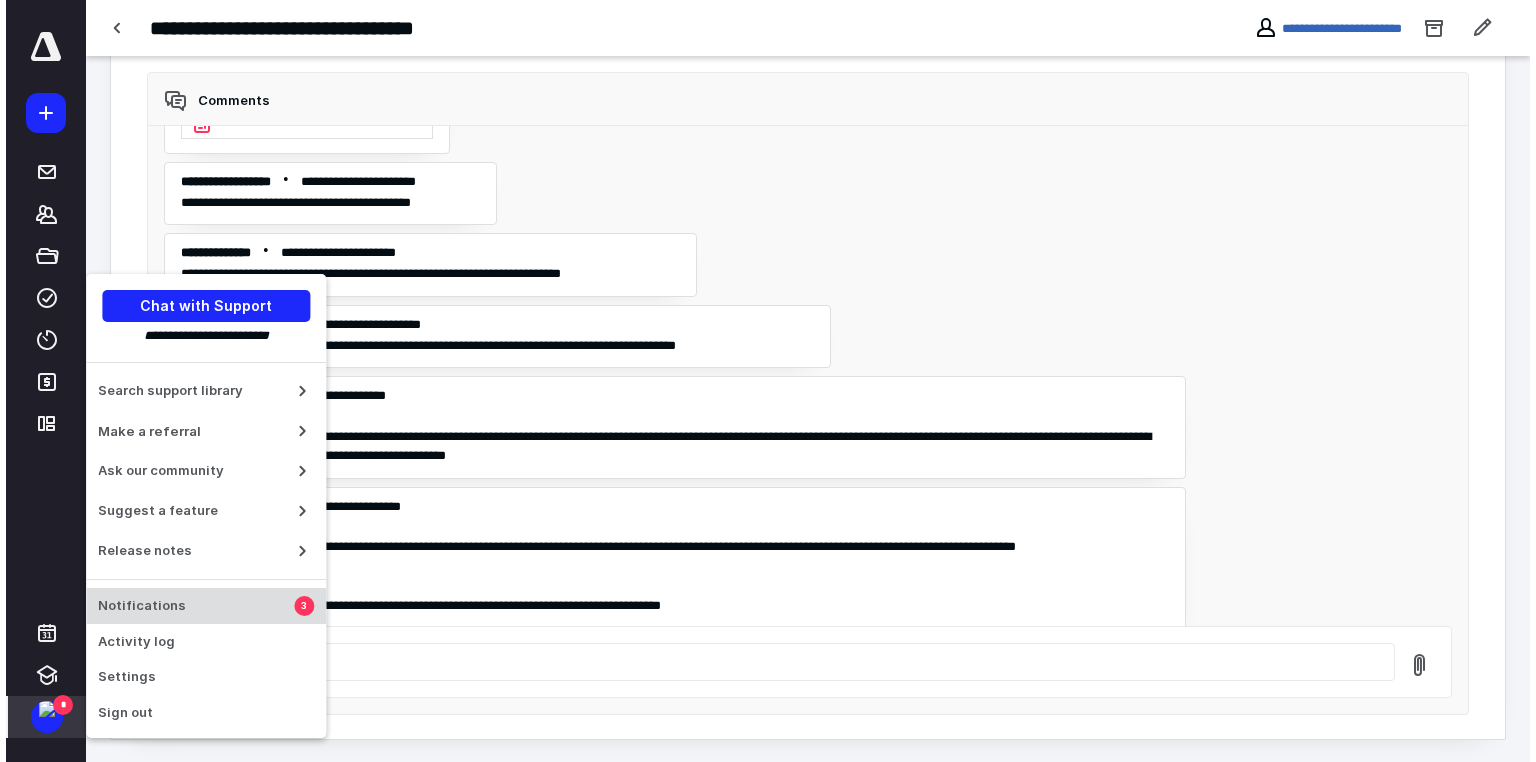 scroll, scrollTop: 0, scrollLeft: 0, axis: both 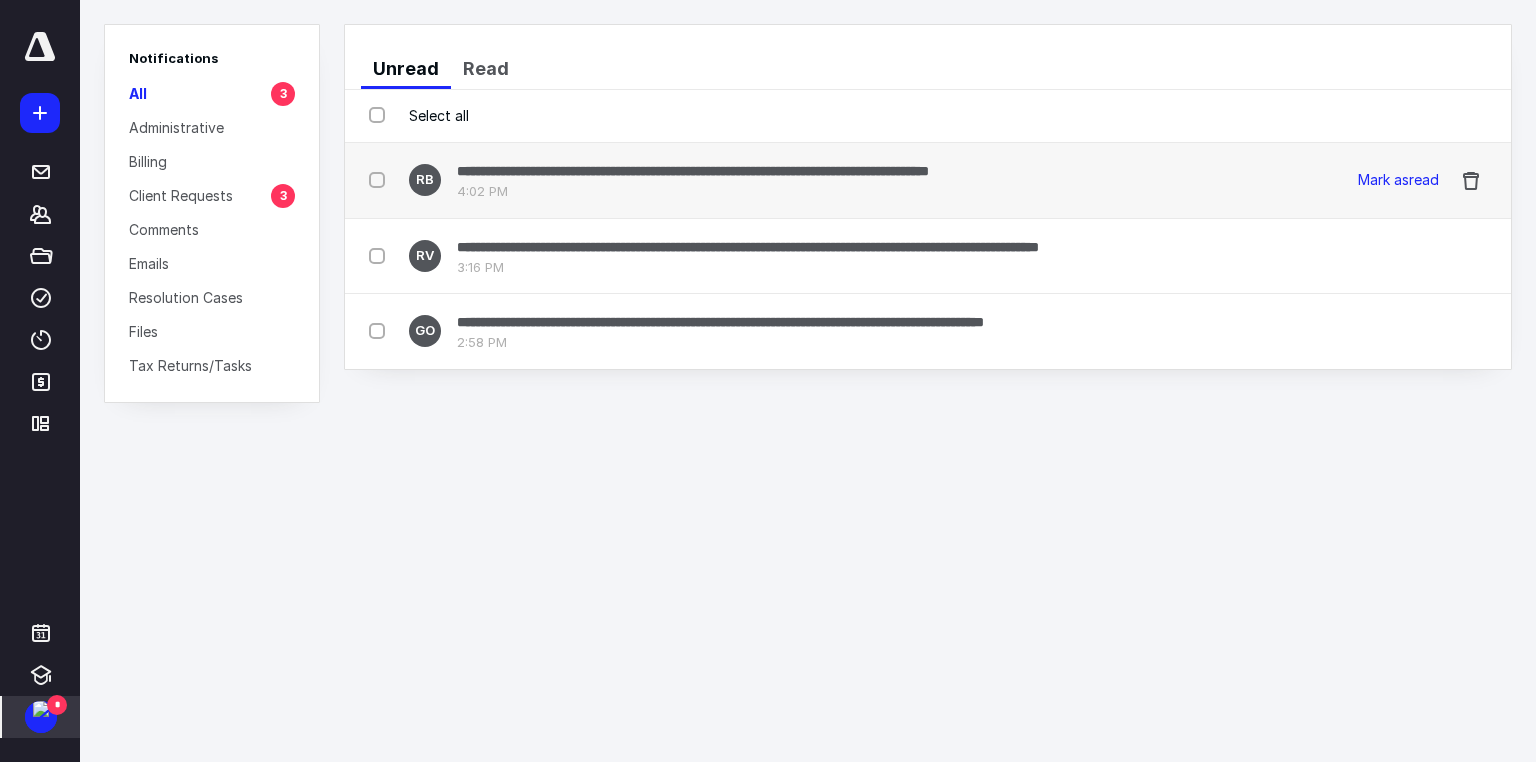 click on "**********" at bounding box center (693, 171) 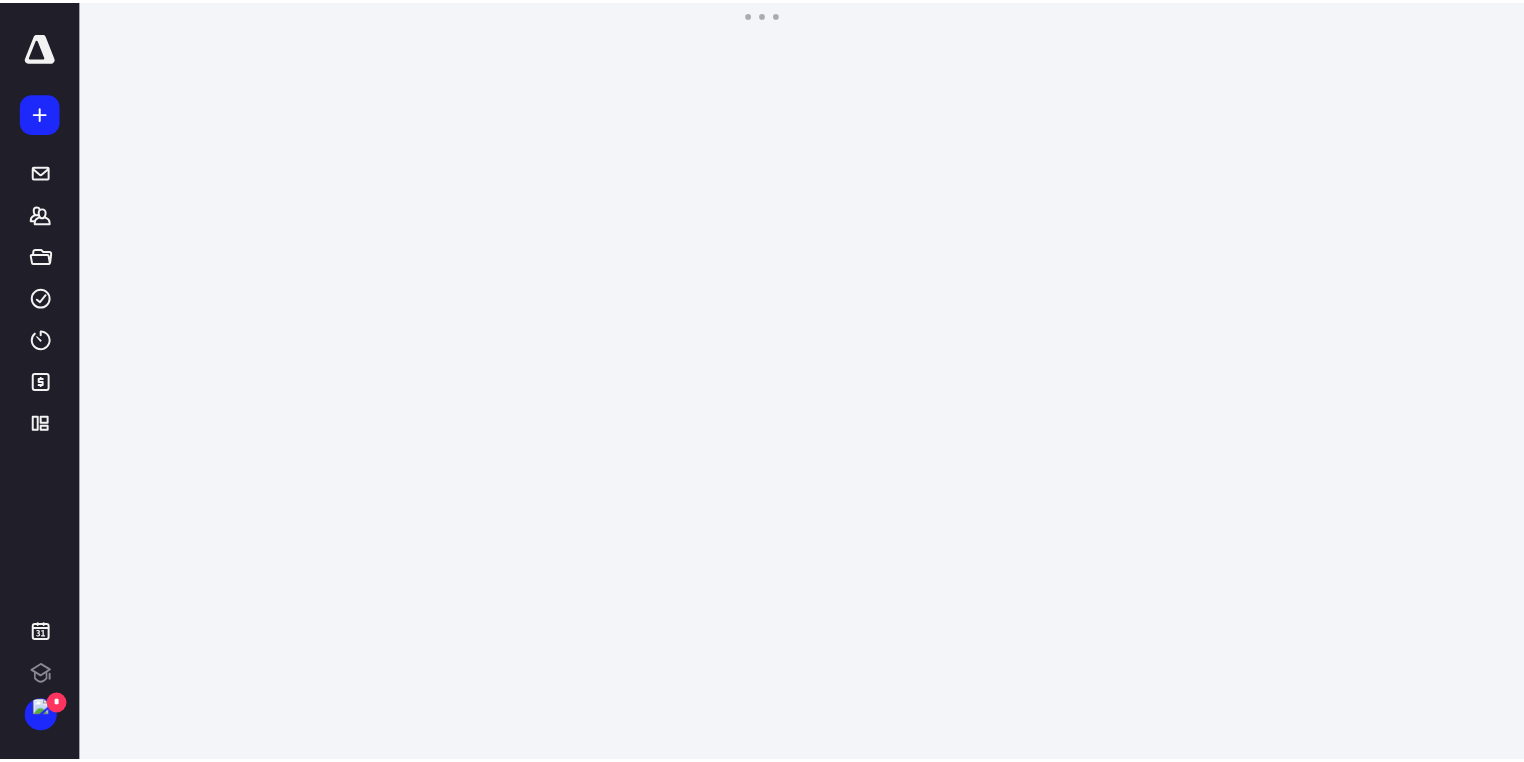 scroll, scrollTop: 0, scrollLeft: 0, axis: both 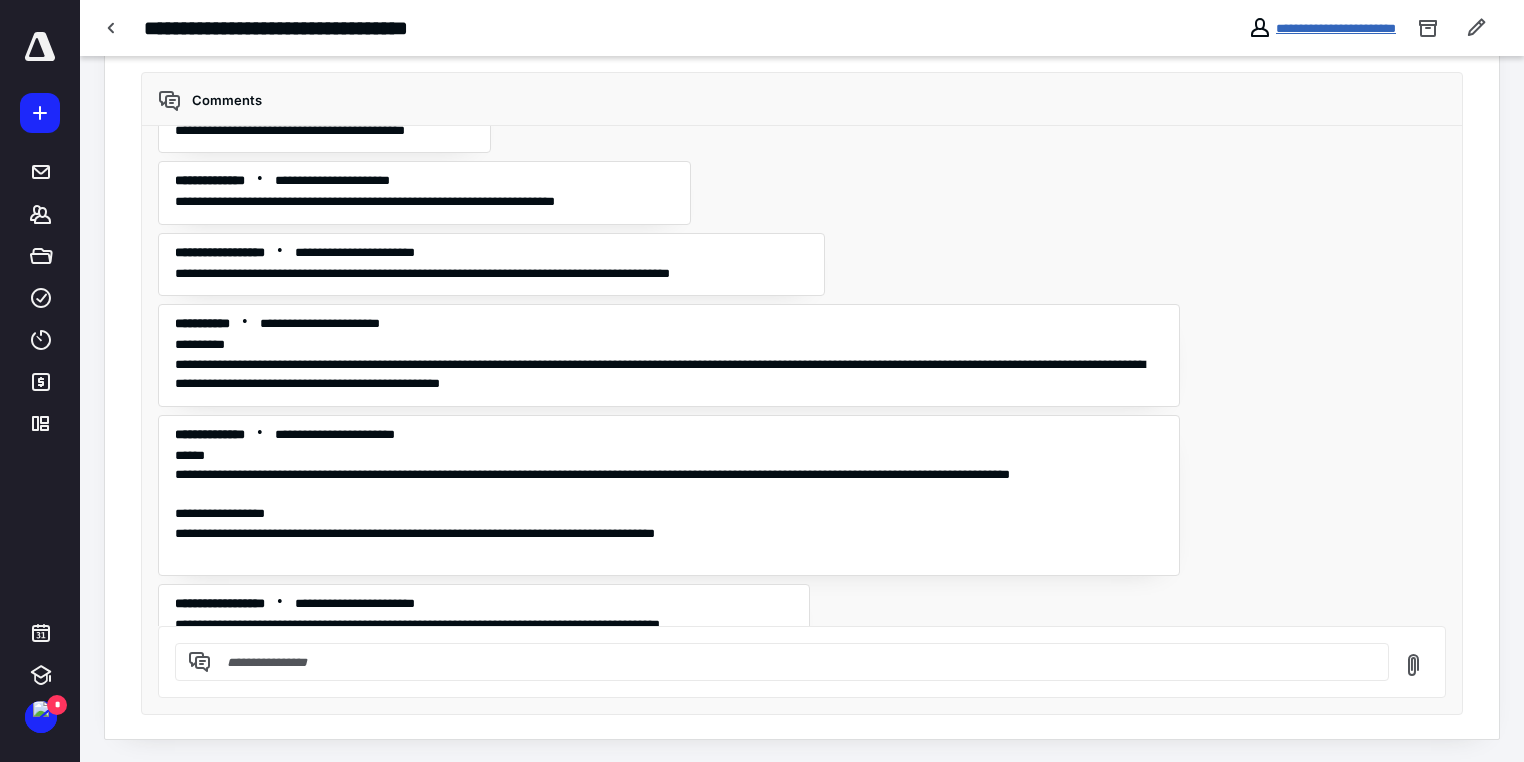 click on "**********" at bounding box center [1336, 28] 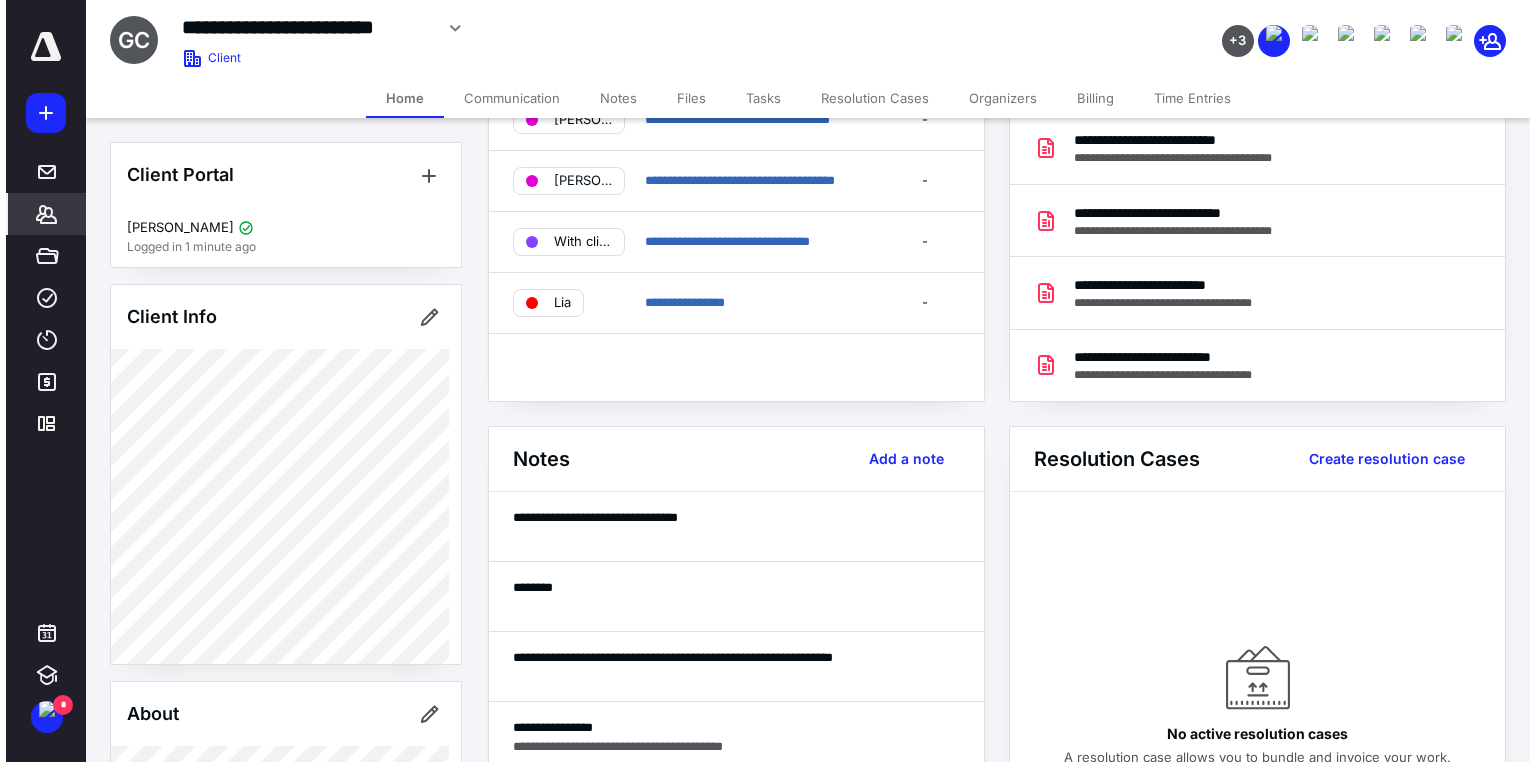 scroll, scrollTop: 0, scrollLeft: 0, axis: both 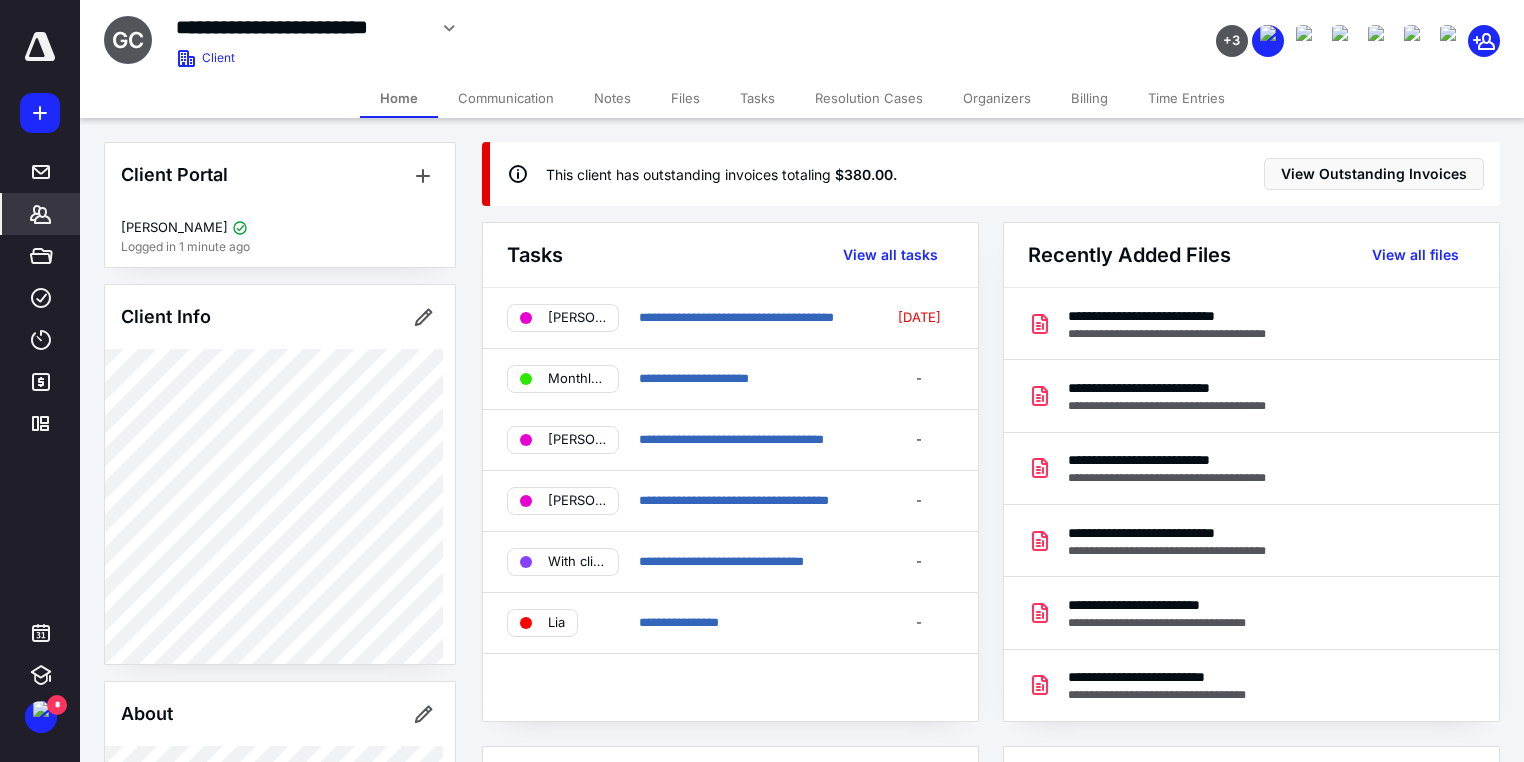 click on "Tasks" at bounding box center (757, 98) 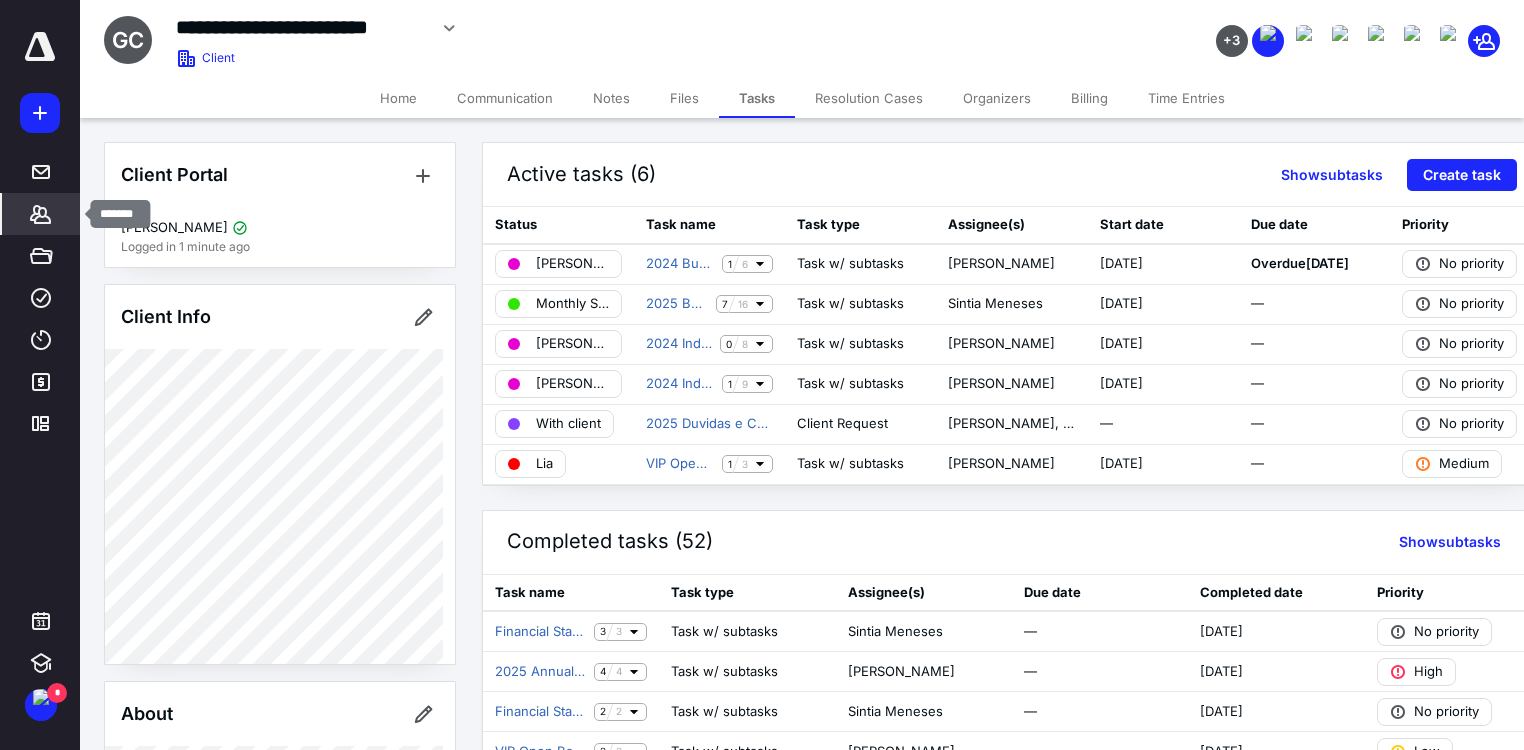 click 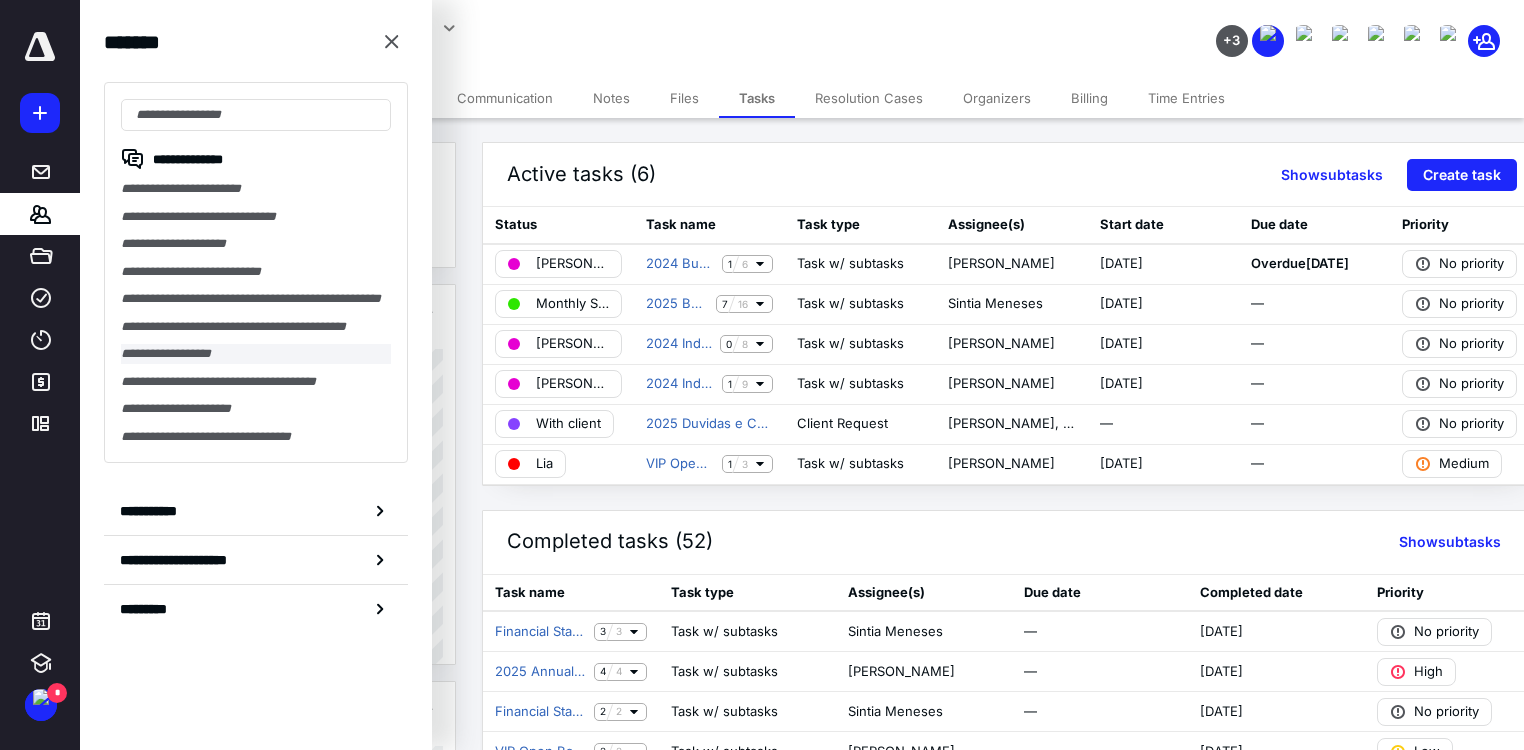 click on "**********" at bounding box center (256, 354) 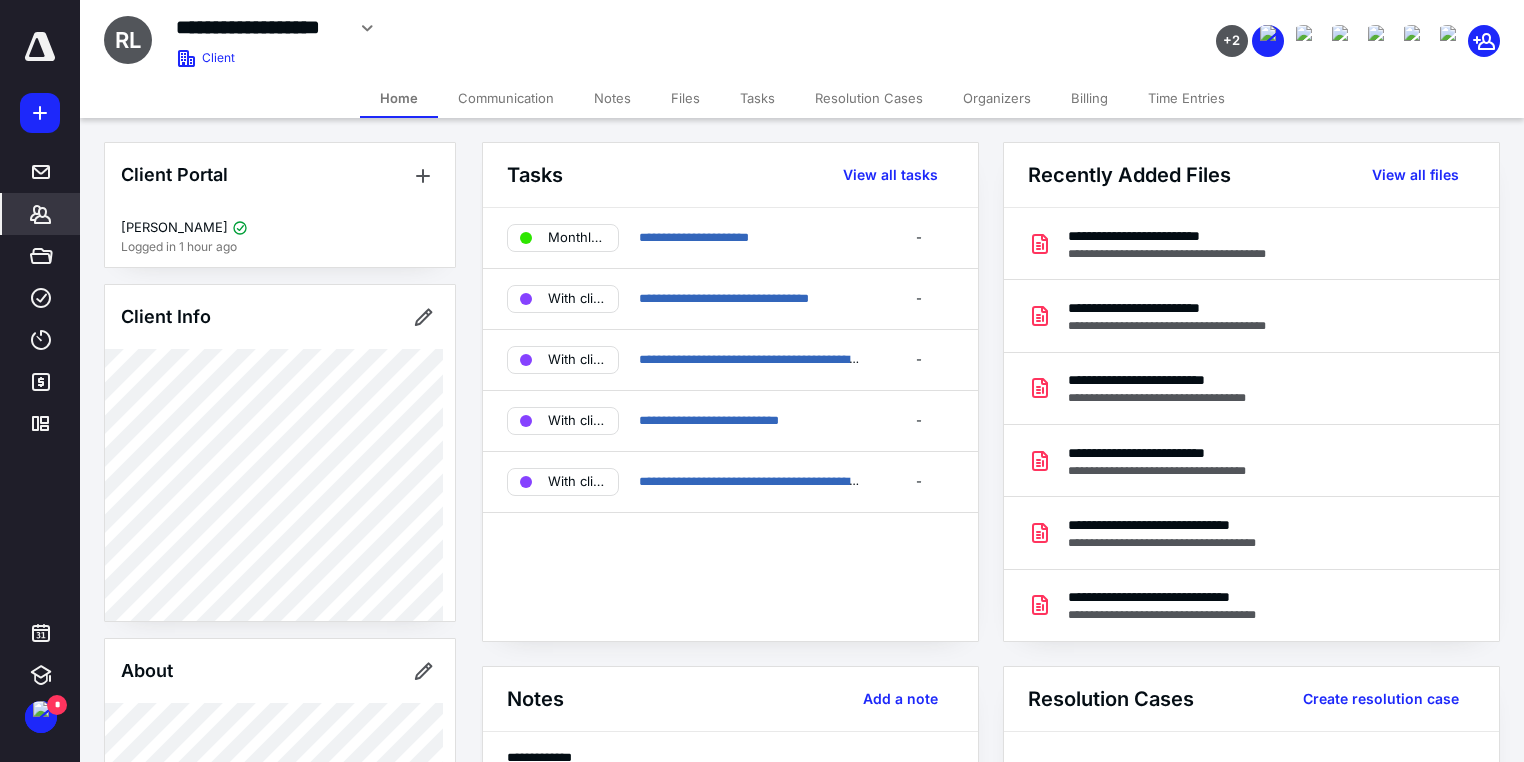 click on "Tasks" at bounding box center (757, 98) 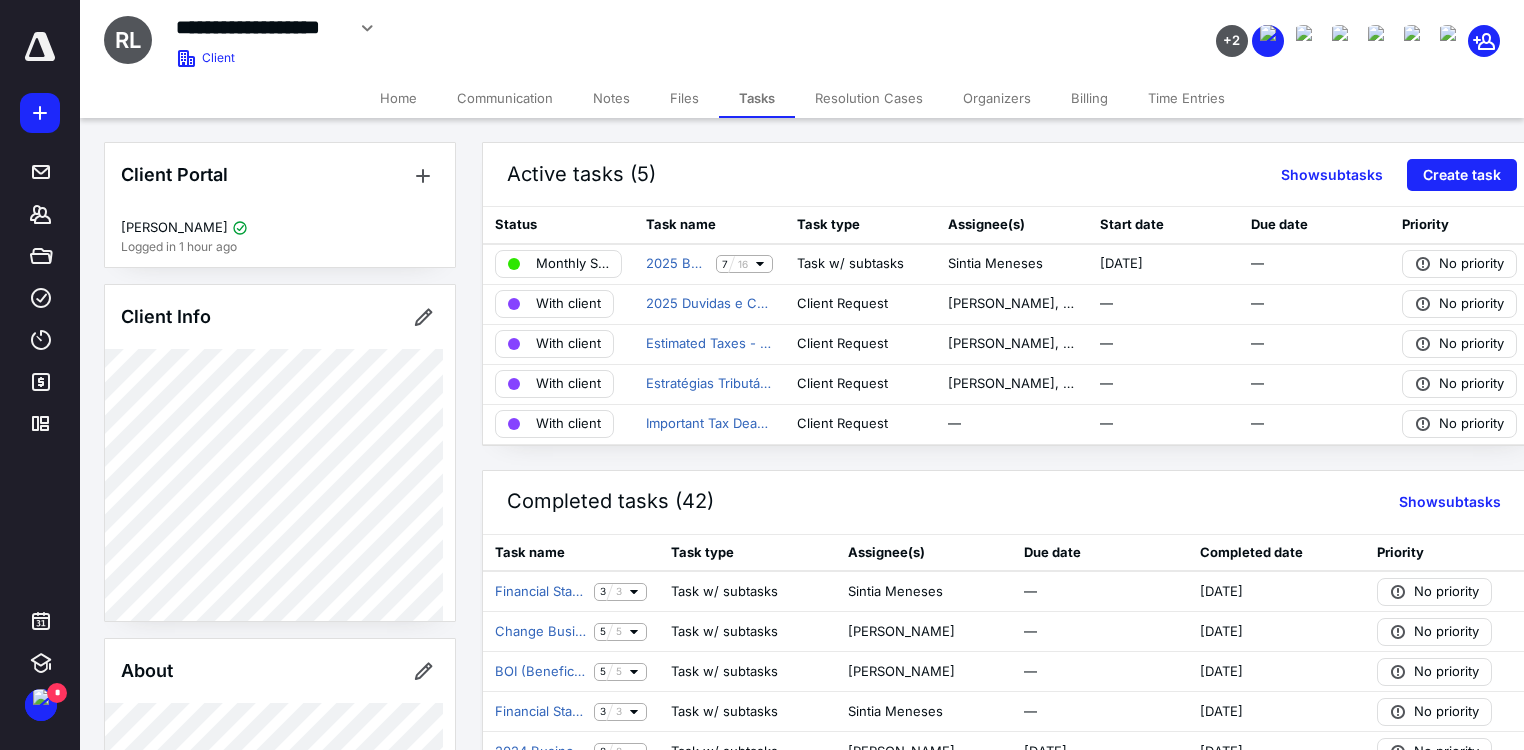 click on "Files" at bounding box center (684, 98) 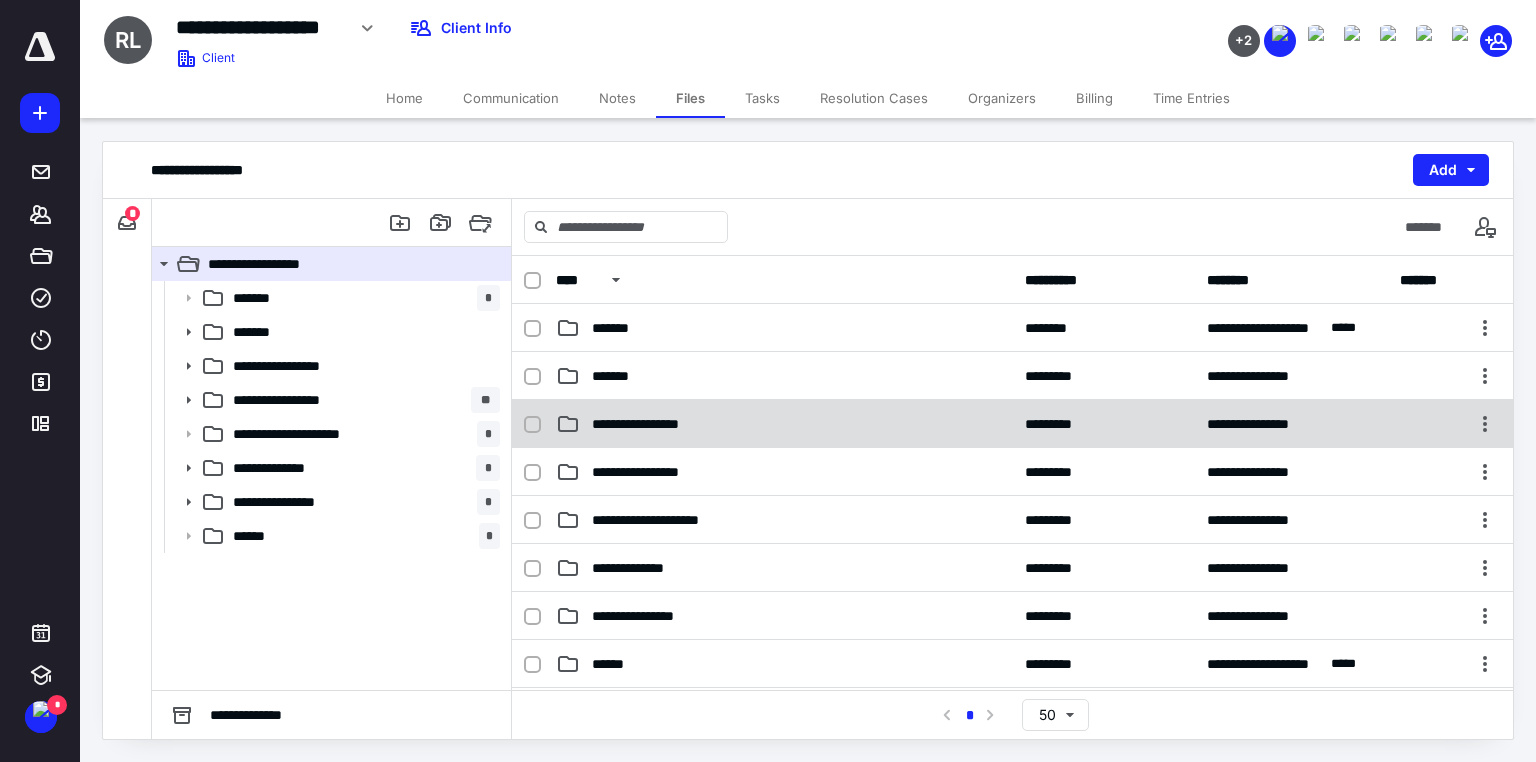 click on "**********" at bounding box center [784, 424] 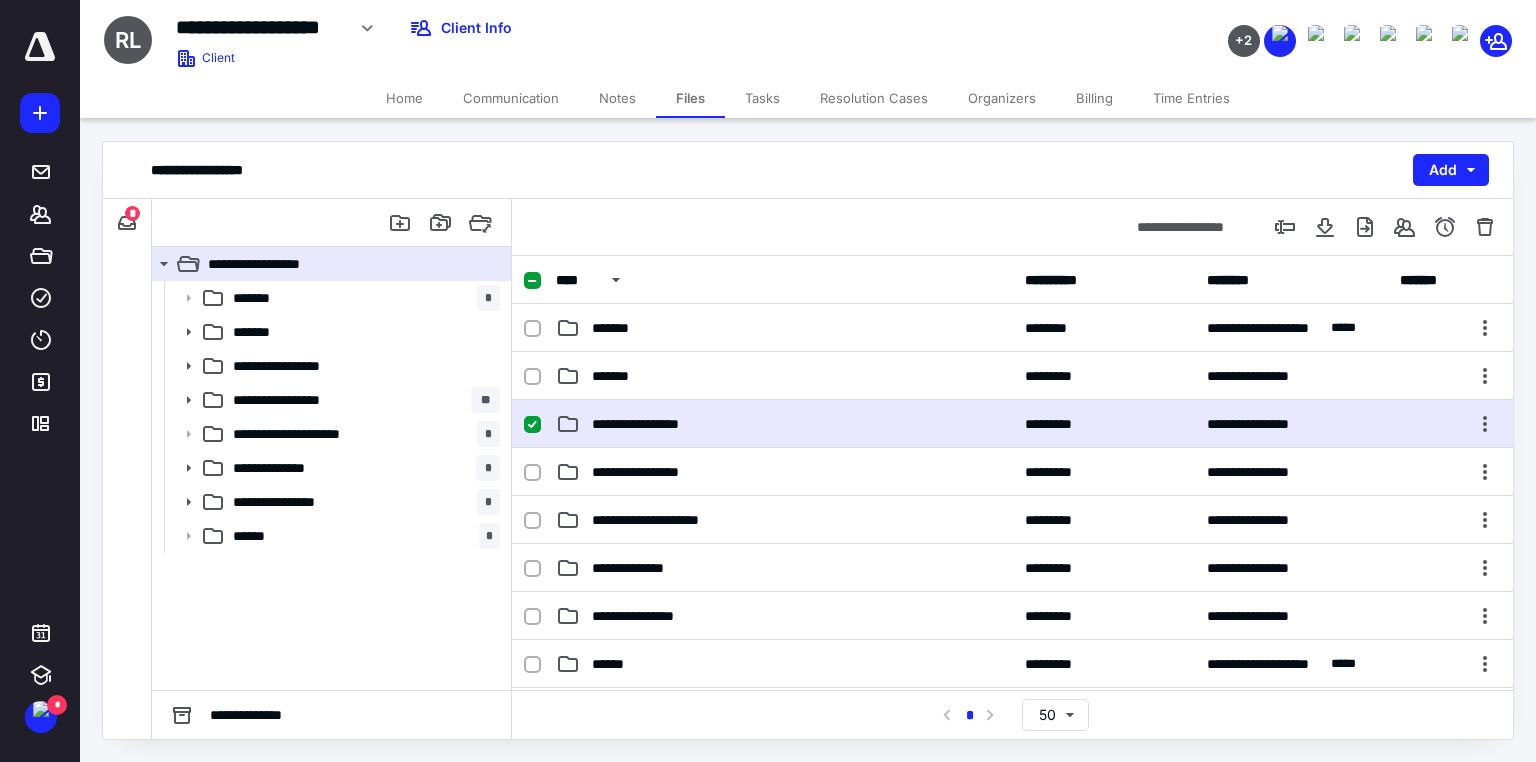 click on "**********" at bounding box center (784, 424) 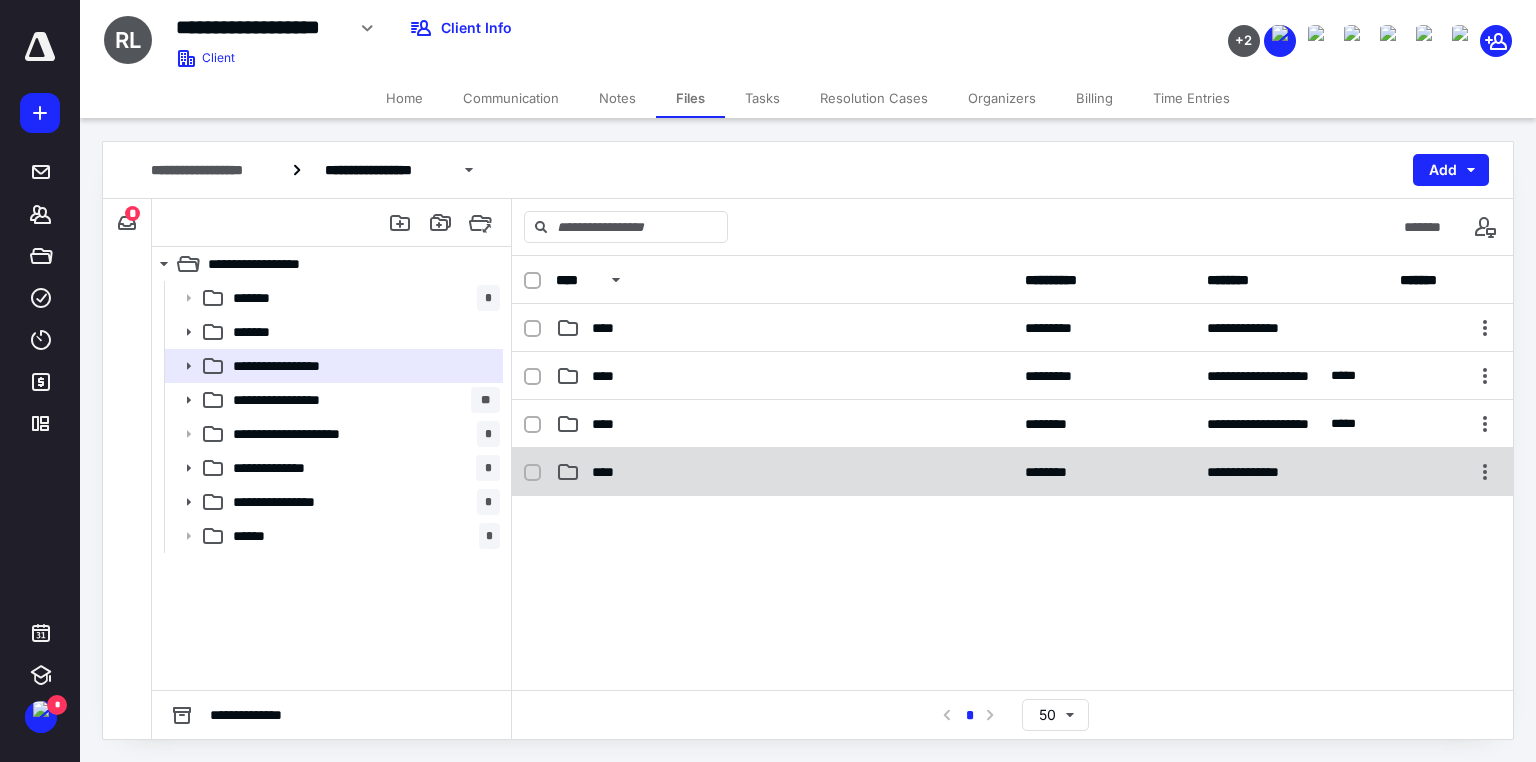 click on "****" at bounding box center [784, 472] 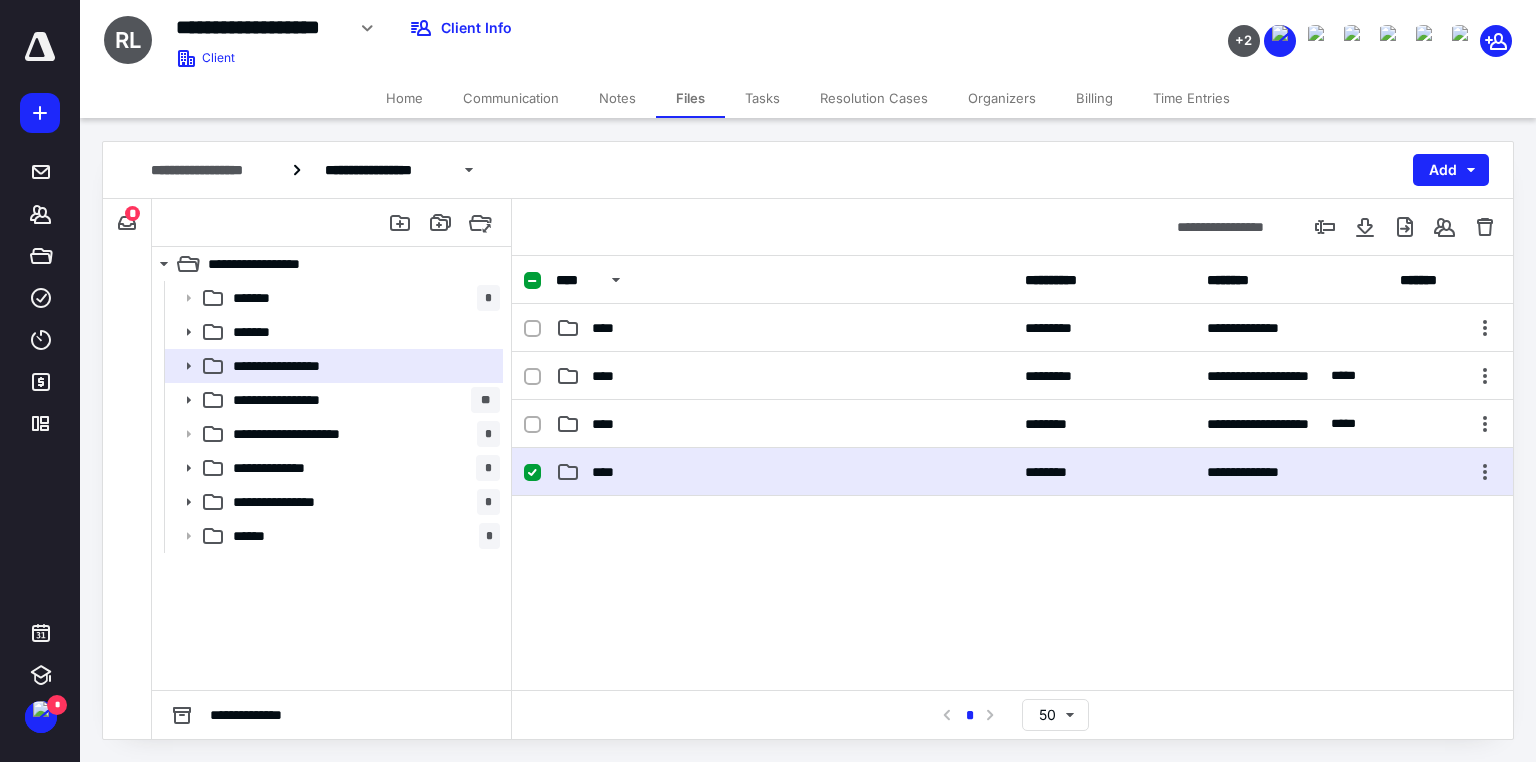 click on "****" at bounding box center (784, 472) 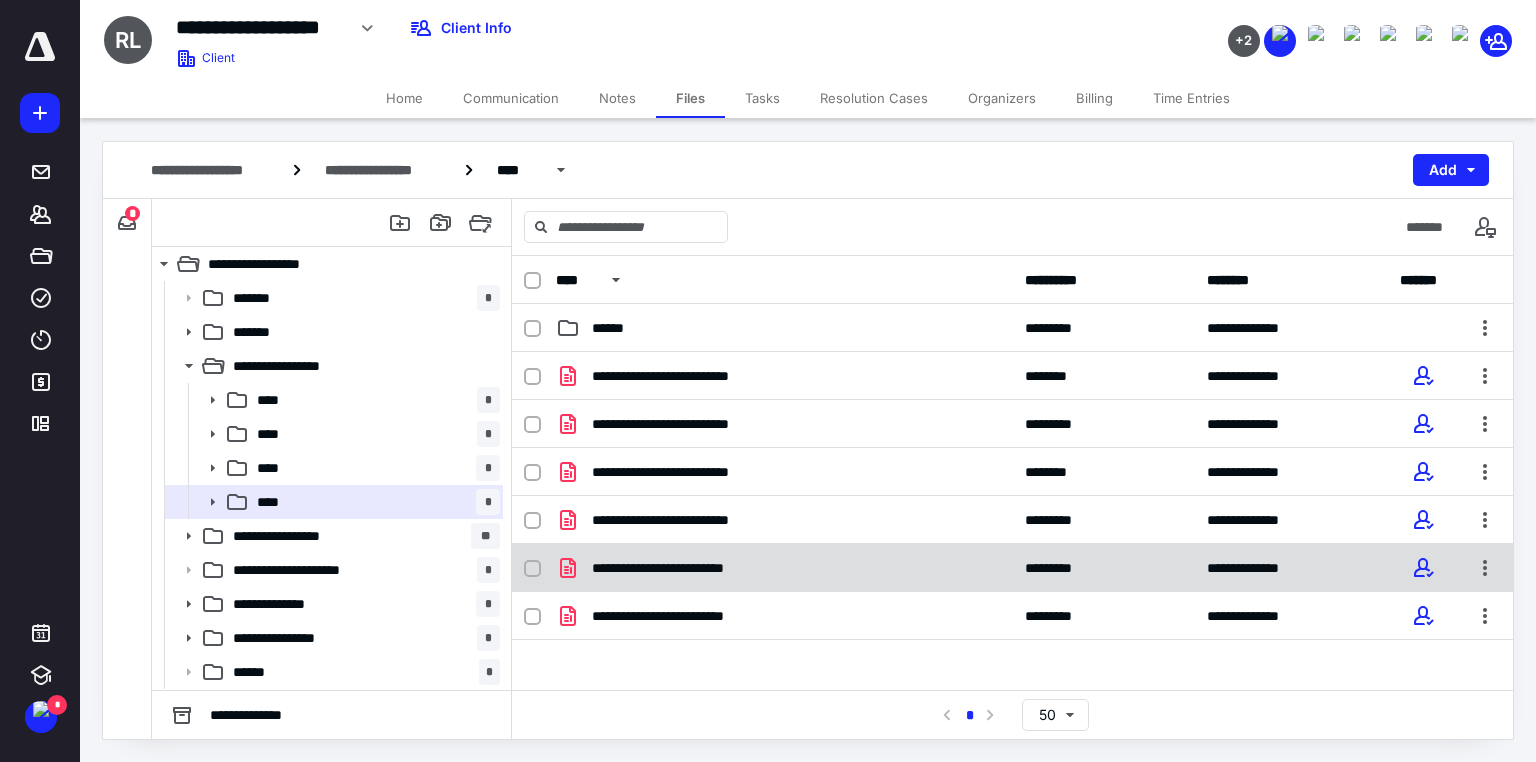 click on "**********" at bounding box center (784, 568) 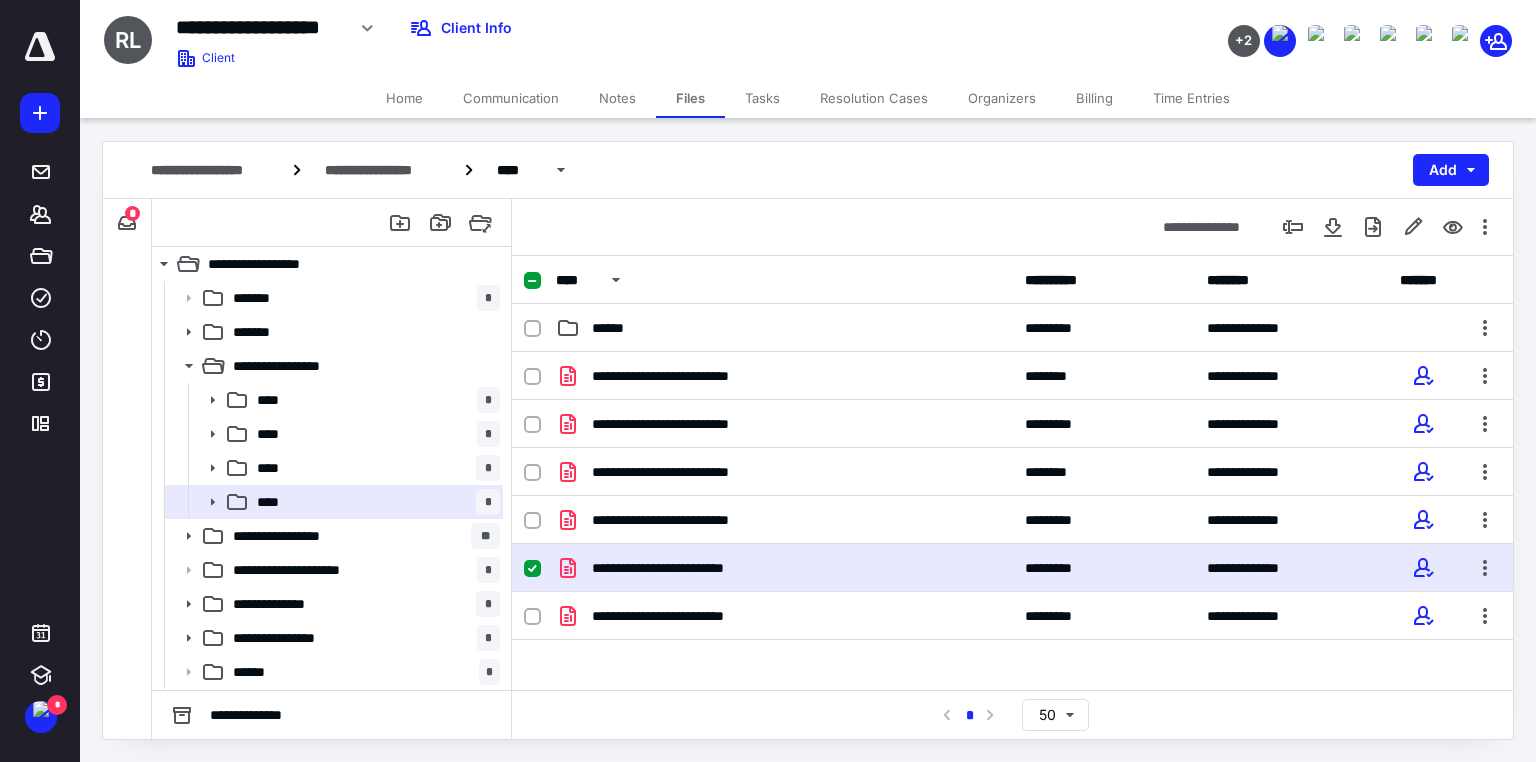 click on "**********" at bounding box center [784, 568] 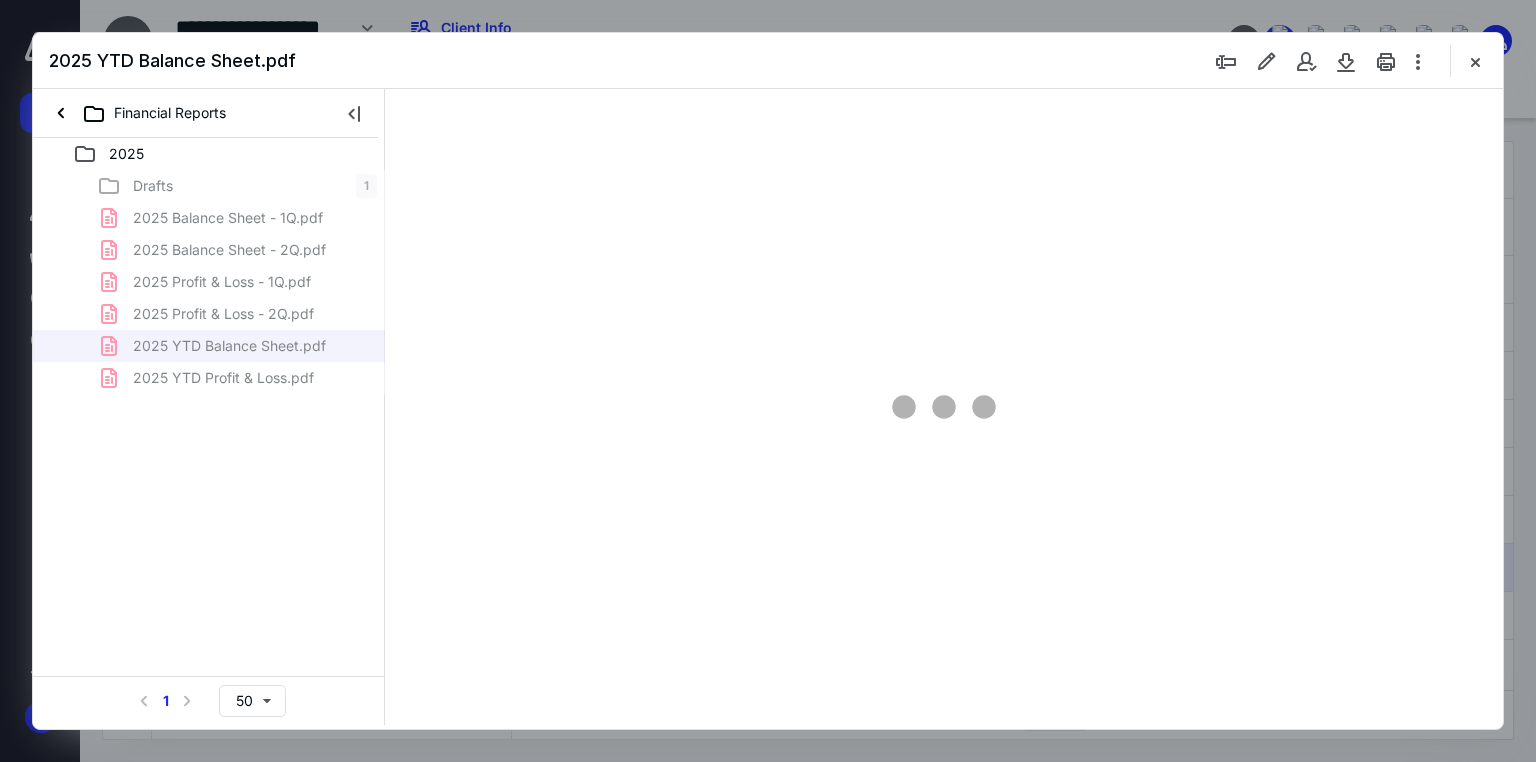 scroll, scrollTop: 0, scrollLeft: 0, axis: both 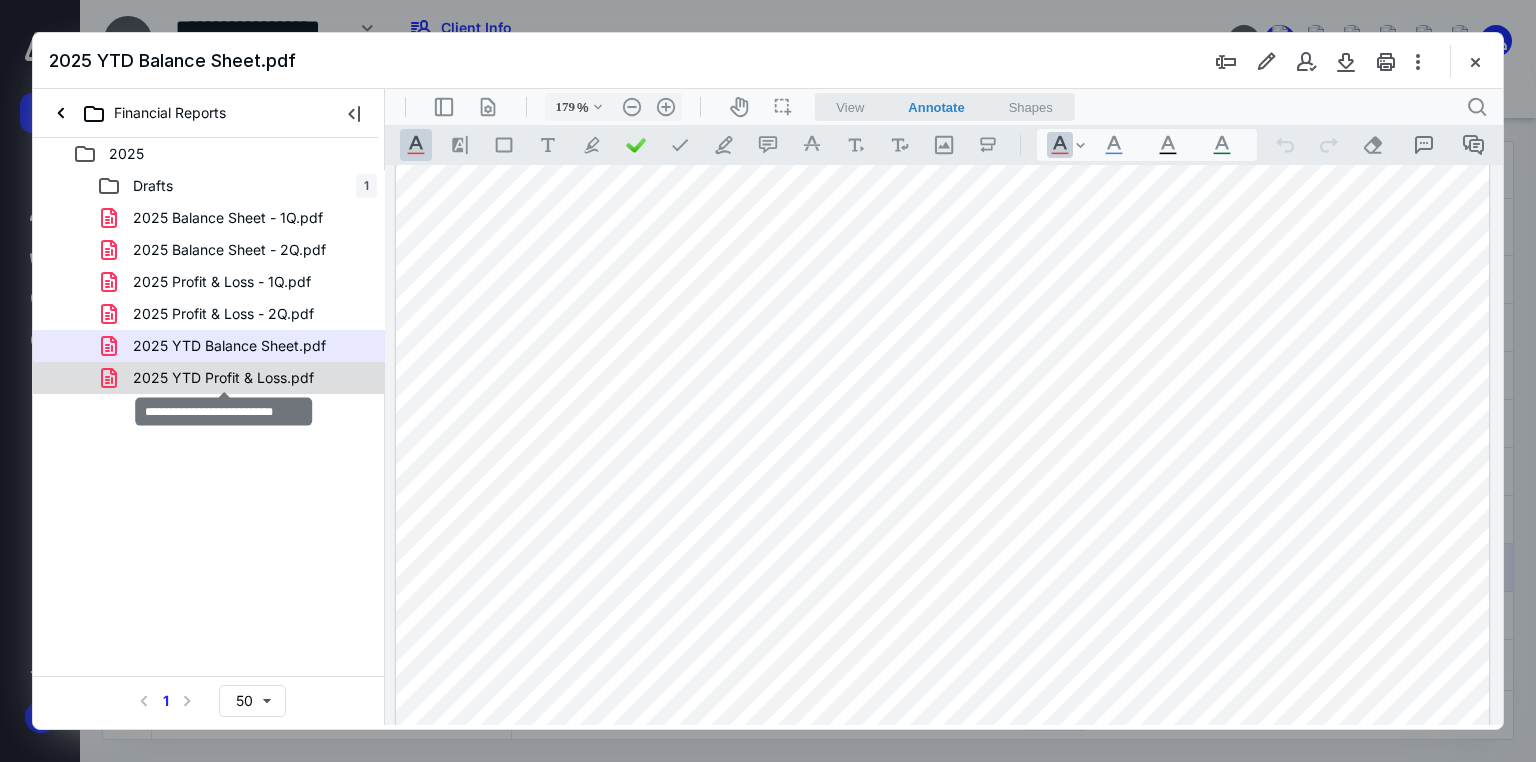 click on "2025 YTD Profit & Loss.pdf" at bounding box center [223, 378] 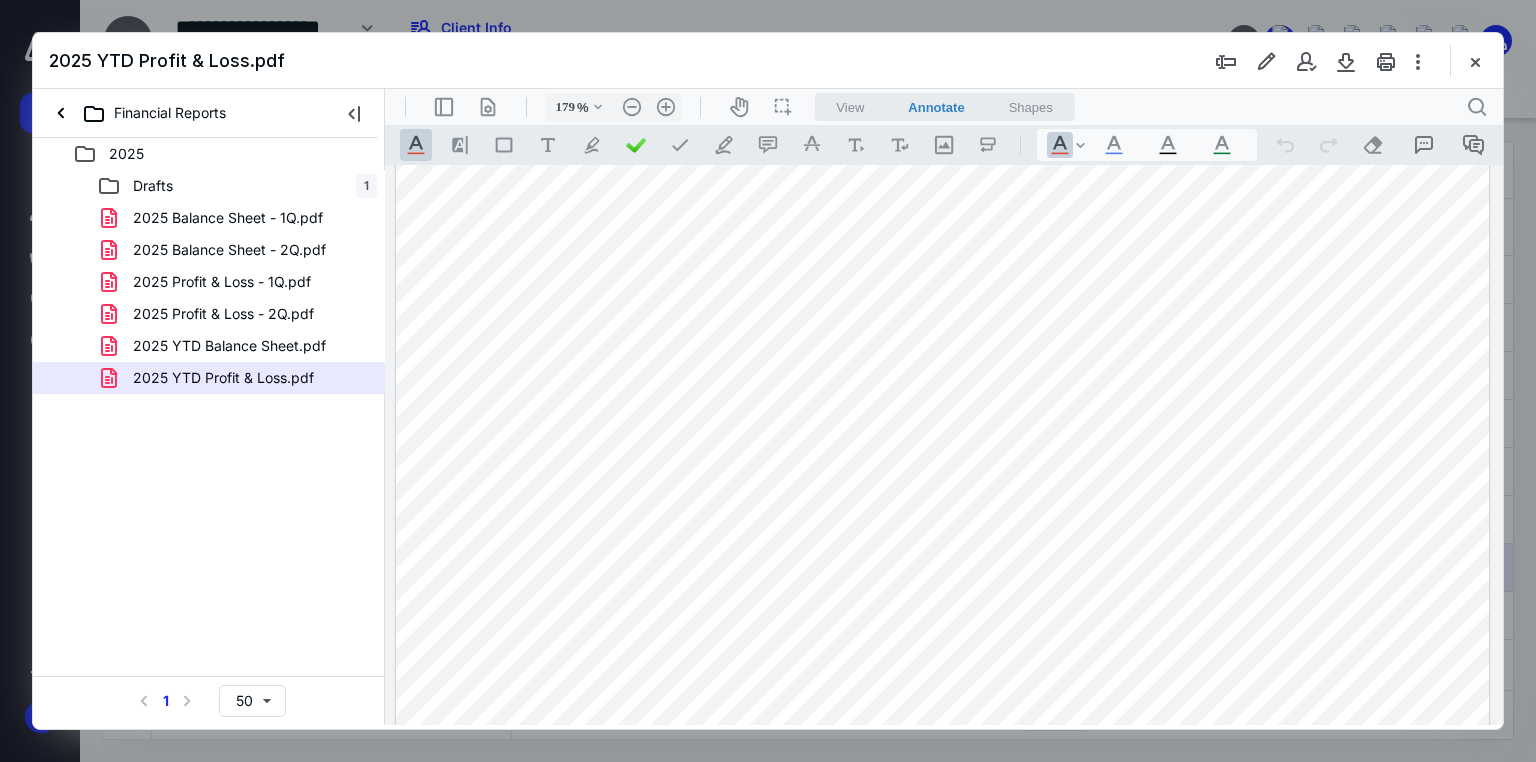scroll, scrollTop: 400, scrollLeft: 0, axis: vertical 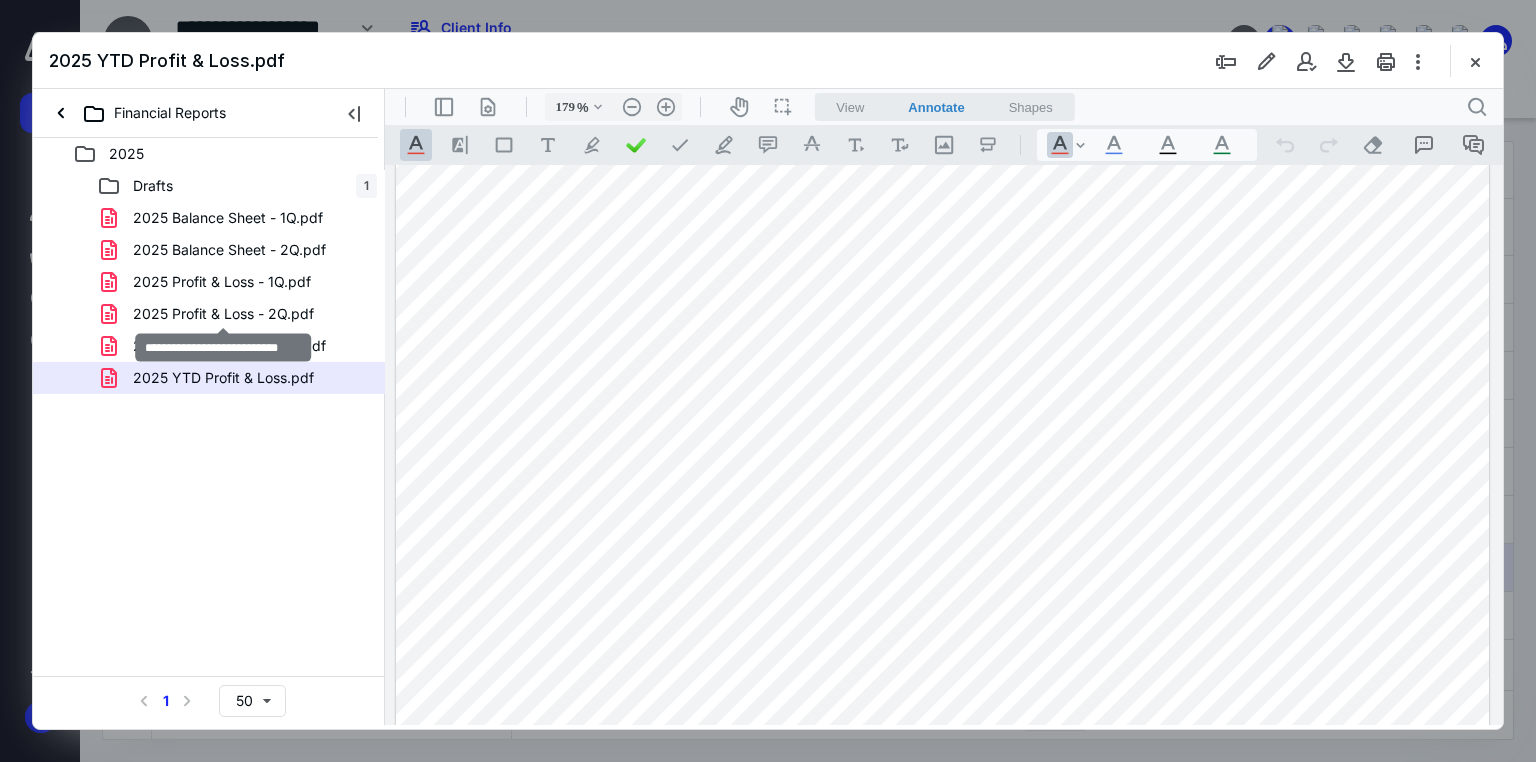 click on "2025 Profit & Loss - 2Q.pdf" at bounding box center [223, 314] 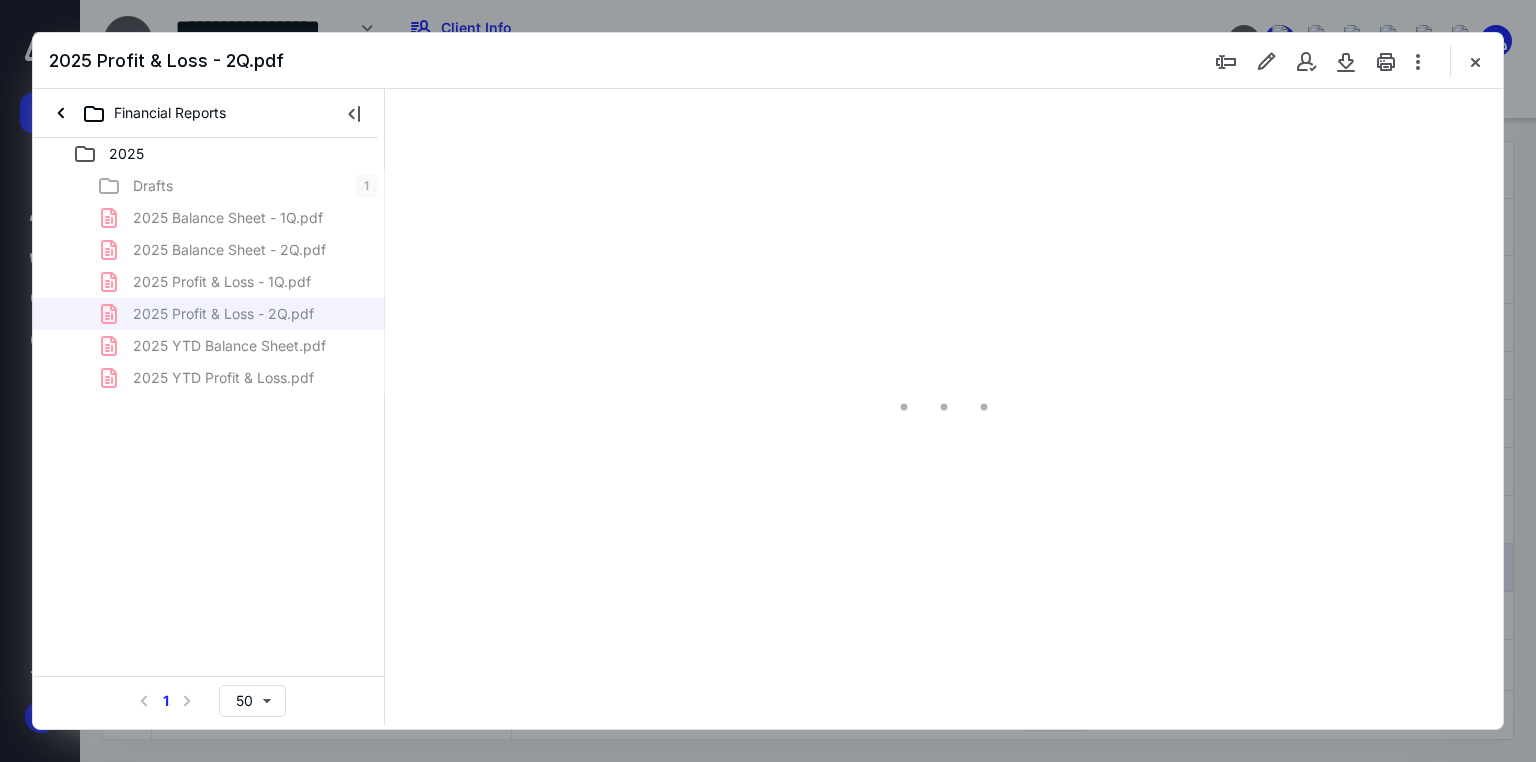 scroll, scrollTop: 0, scrollLeft: 0, axis: both 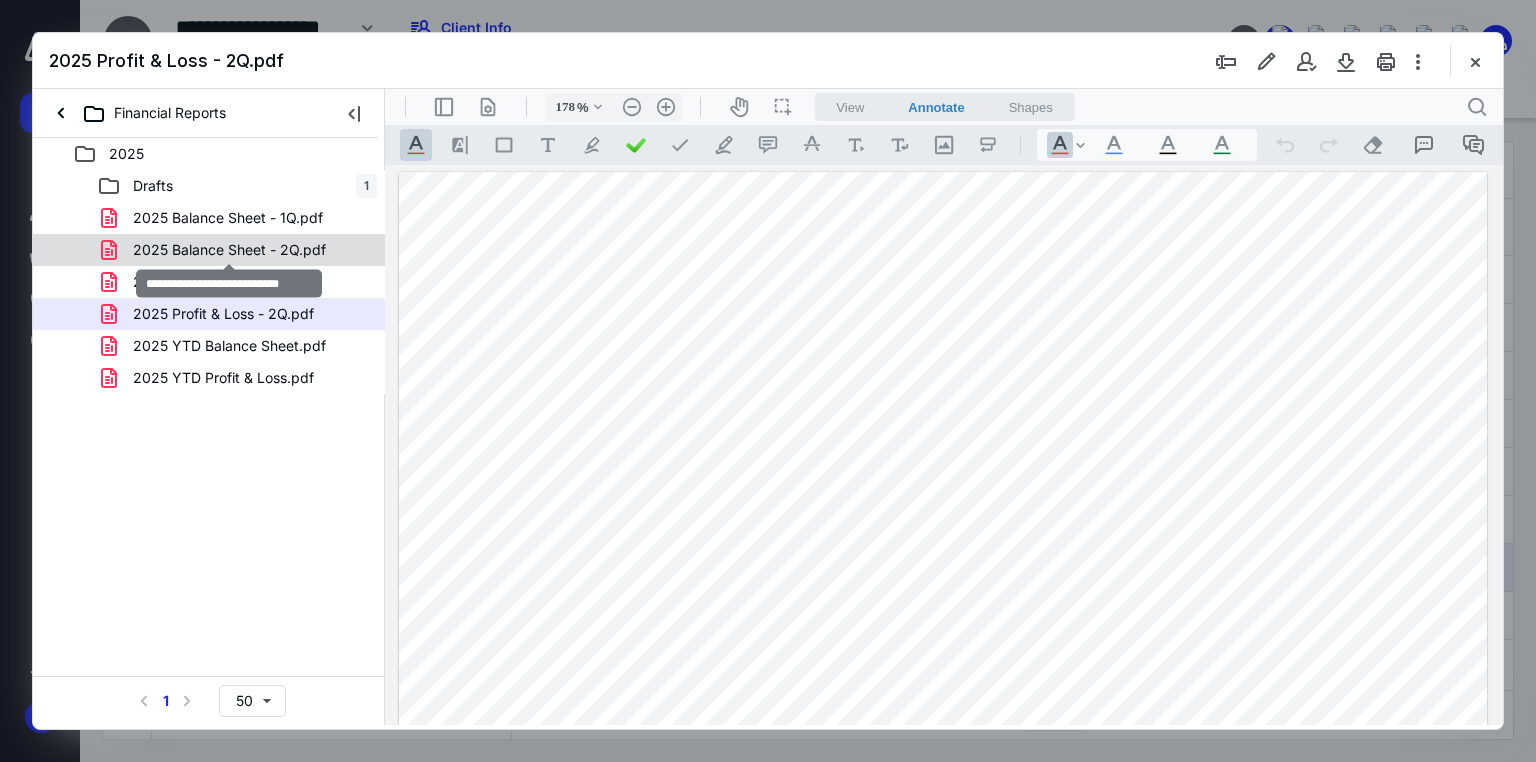 click on "2025 Balance Sheet - 2Q.pdf" at bounding box center [229, 250] 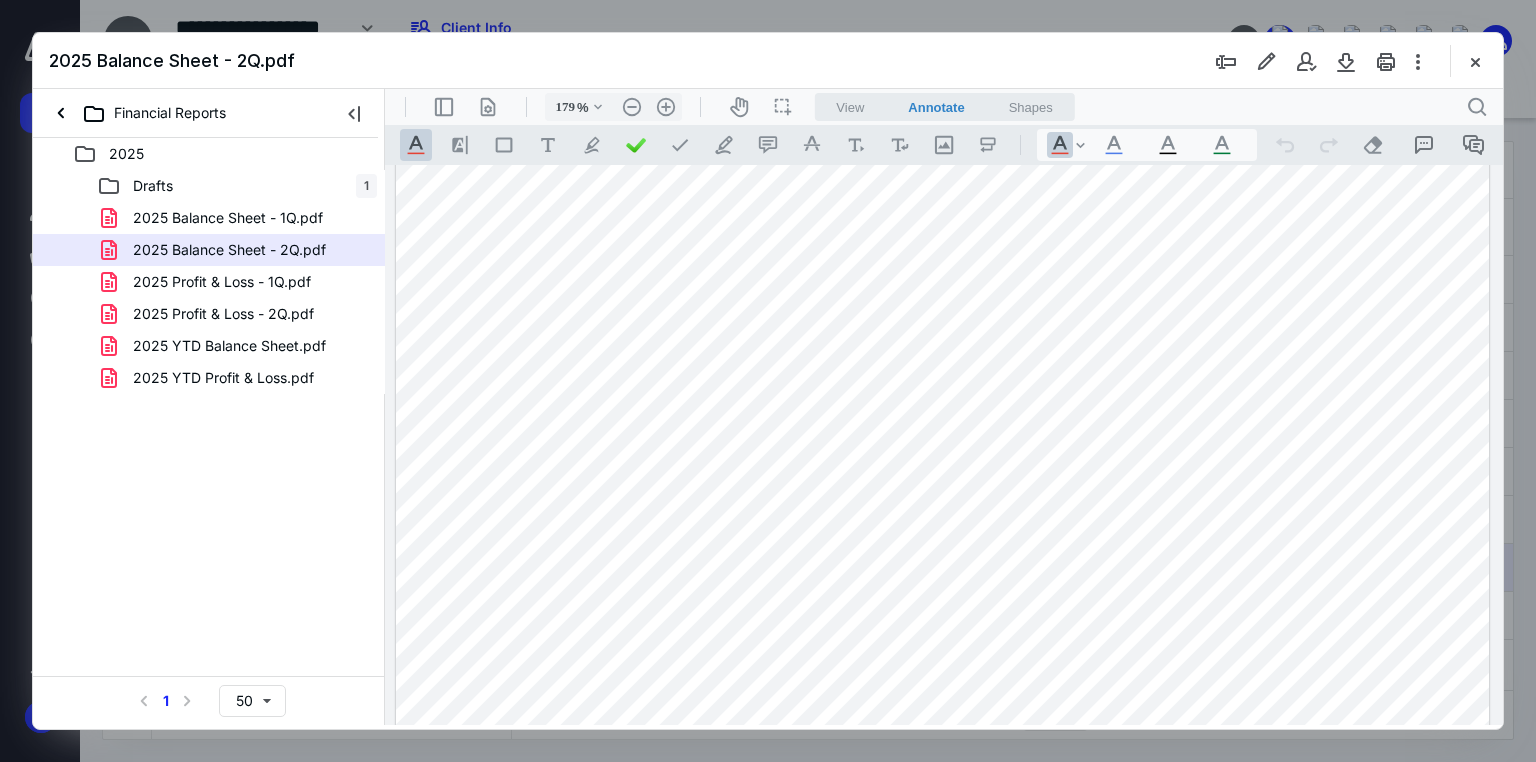 scroll, scrollTop: 400, scrollLeft: 0, axis: vertical 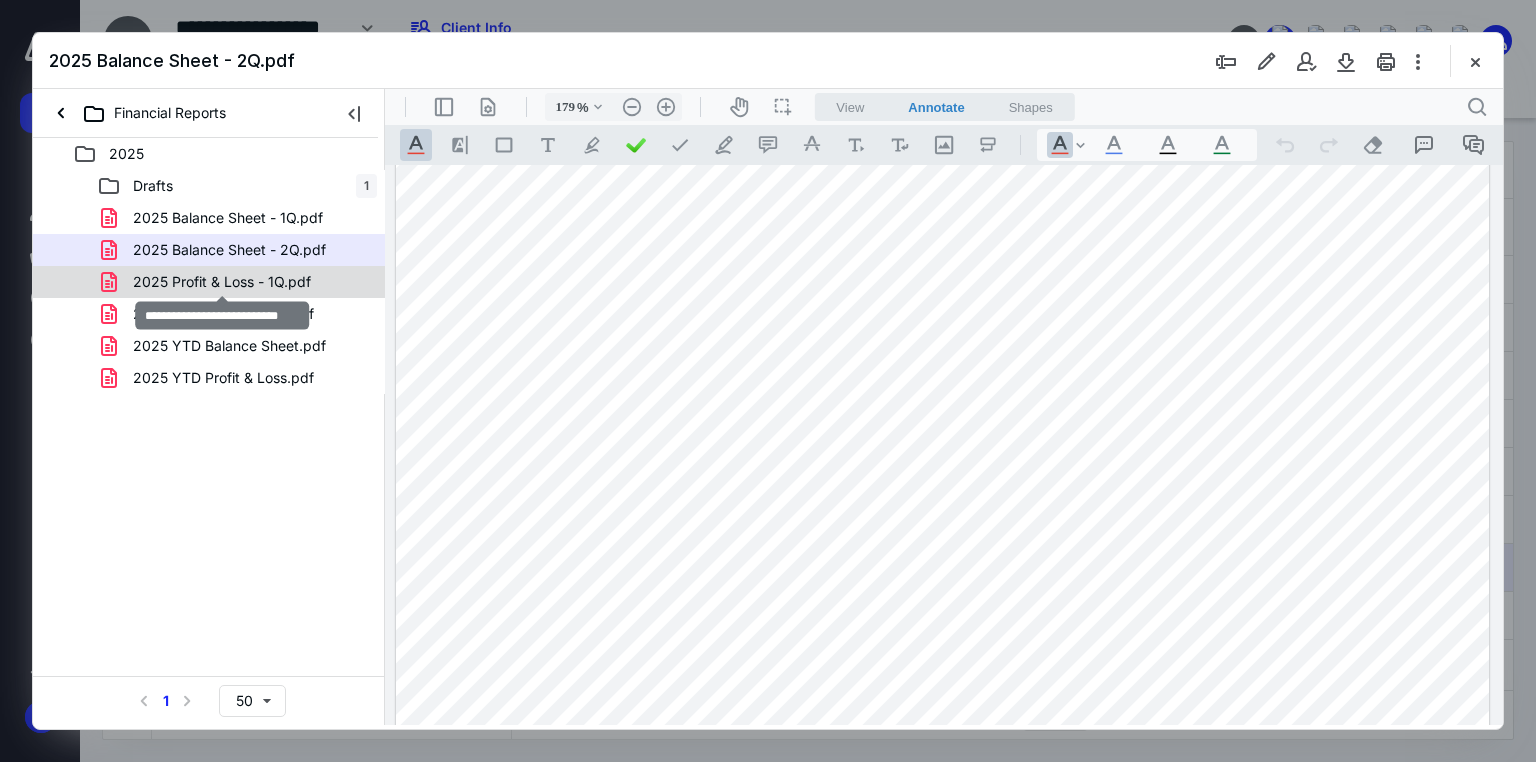 click on "2025 Profit & Loss - 1Q.pdf" at bounding box center (222, 282) 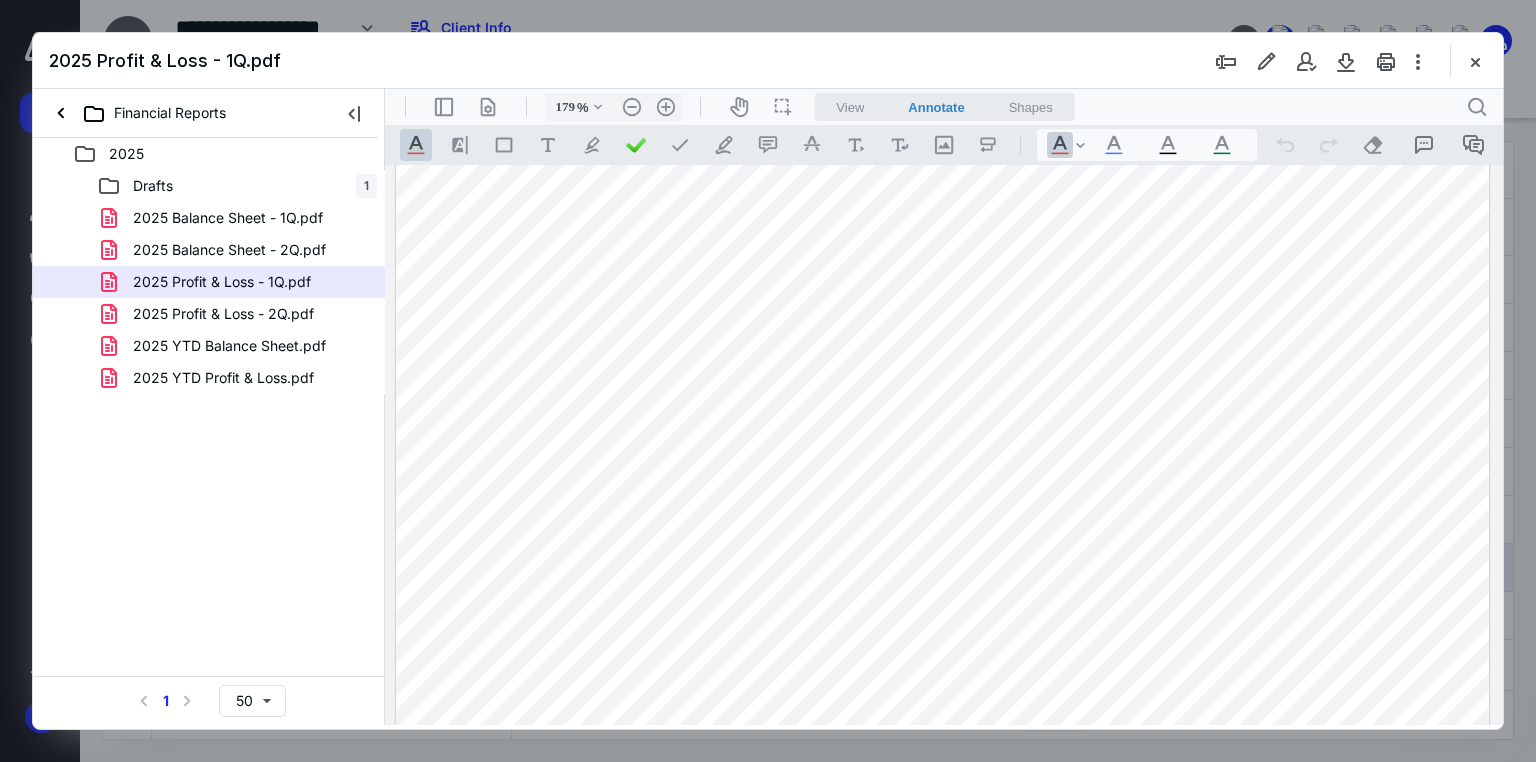 scroll, scrollTop: 400, scrollLeft: 0, axis: vertical 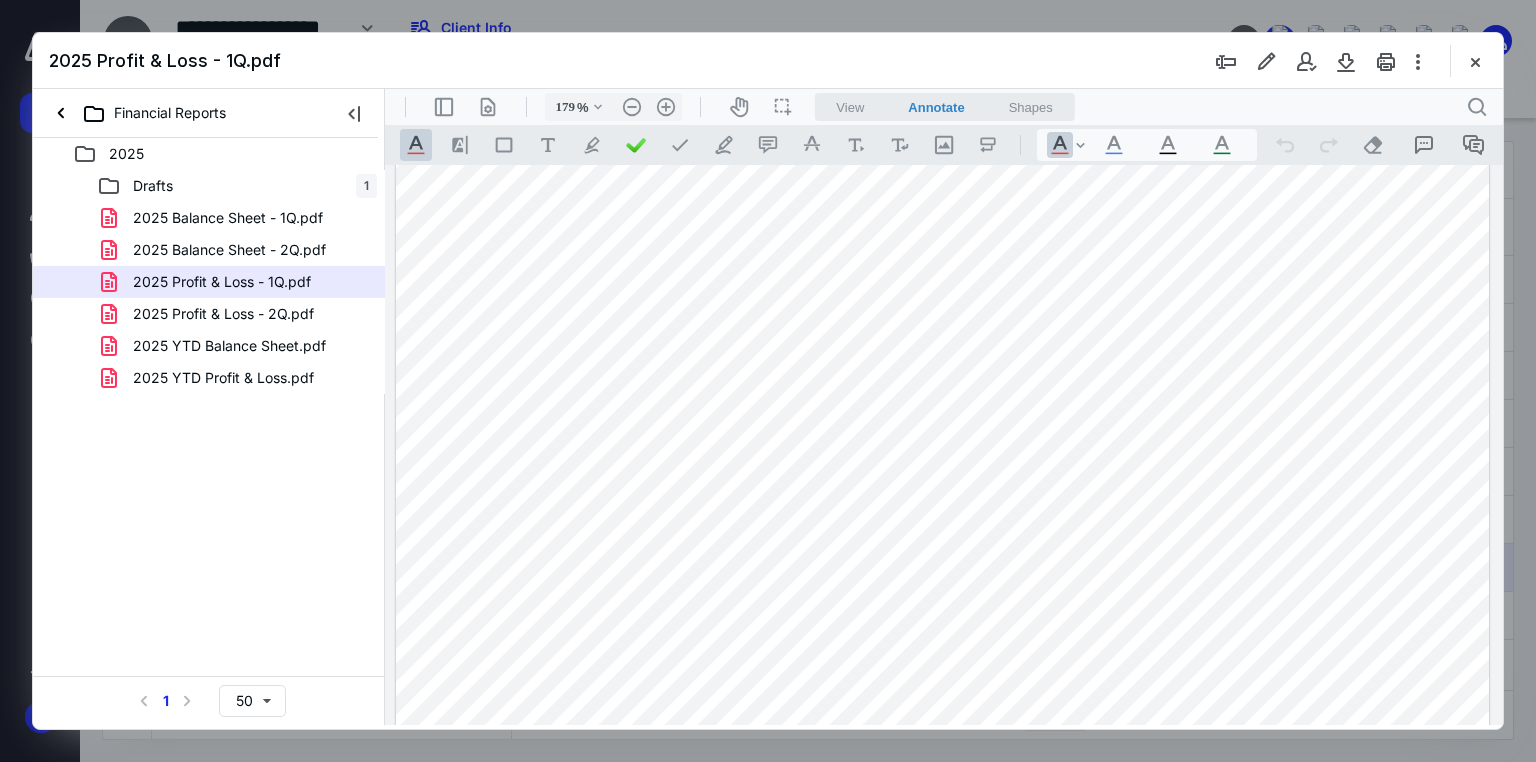 click on "2025 Profit & Loss - 2Q.pdf" at bounding box center (223, 314) 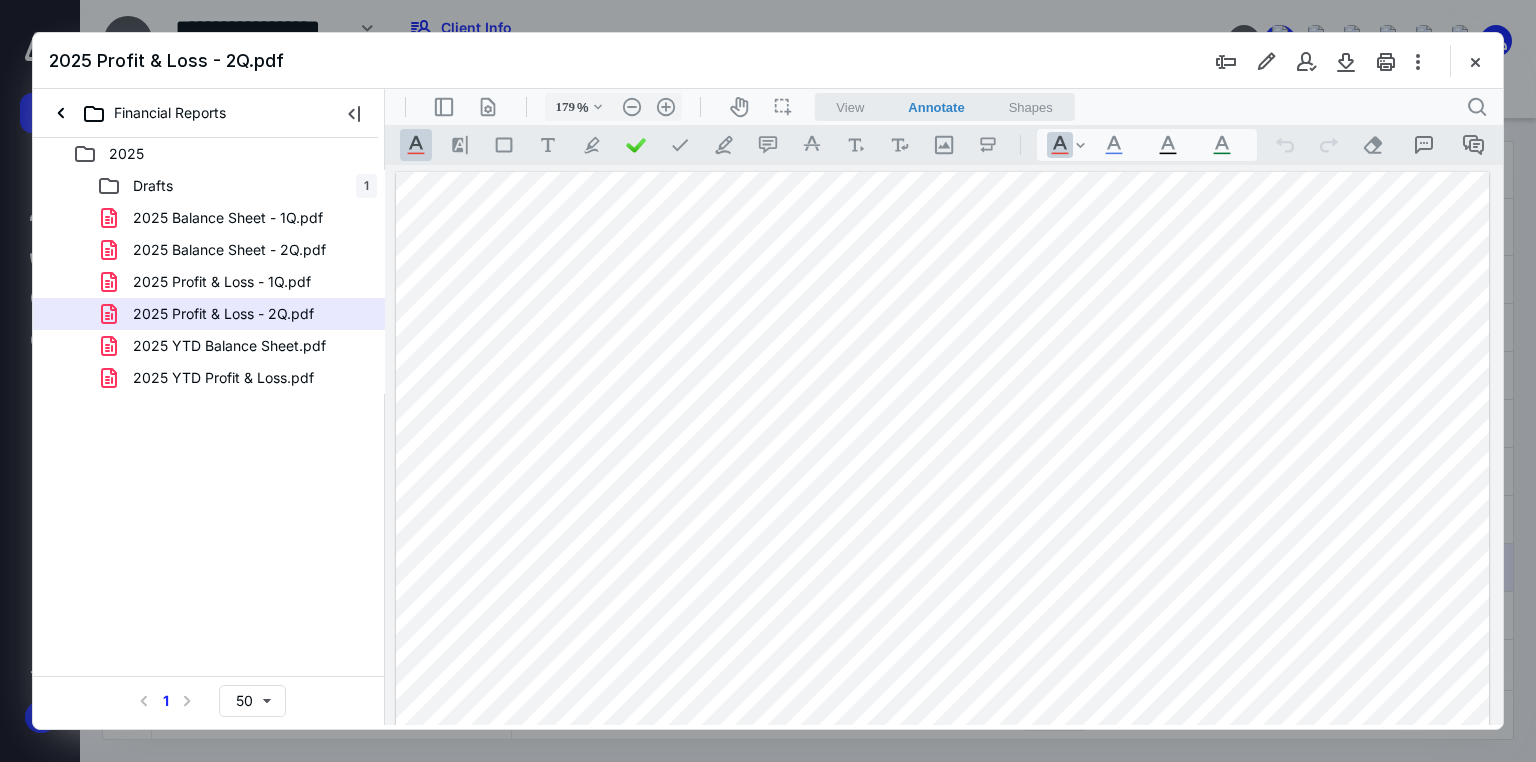 scroll, scrollTop: 160, scrollLeft: 0, axis: vertical 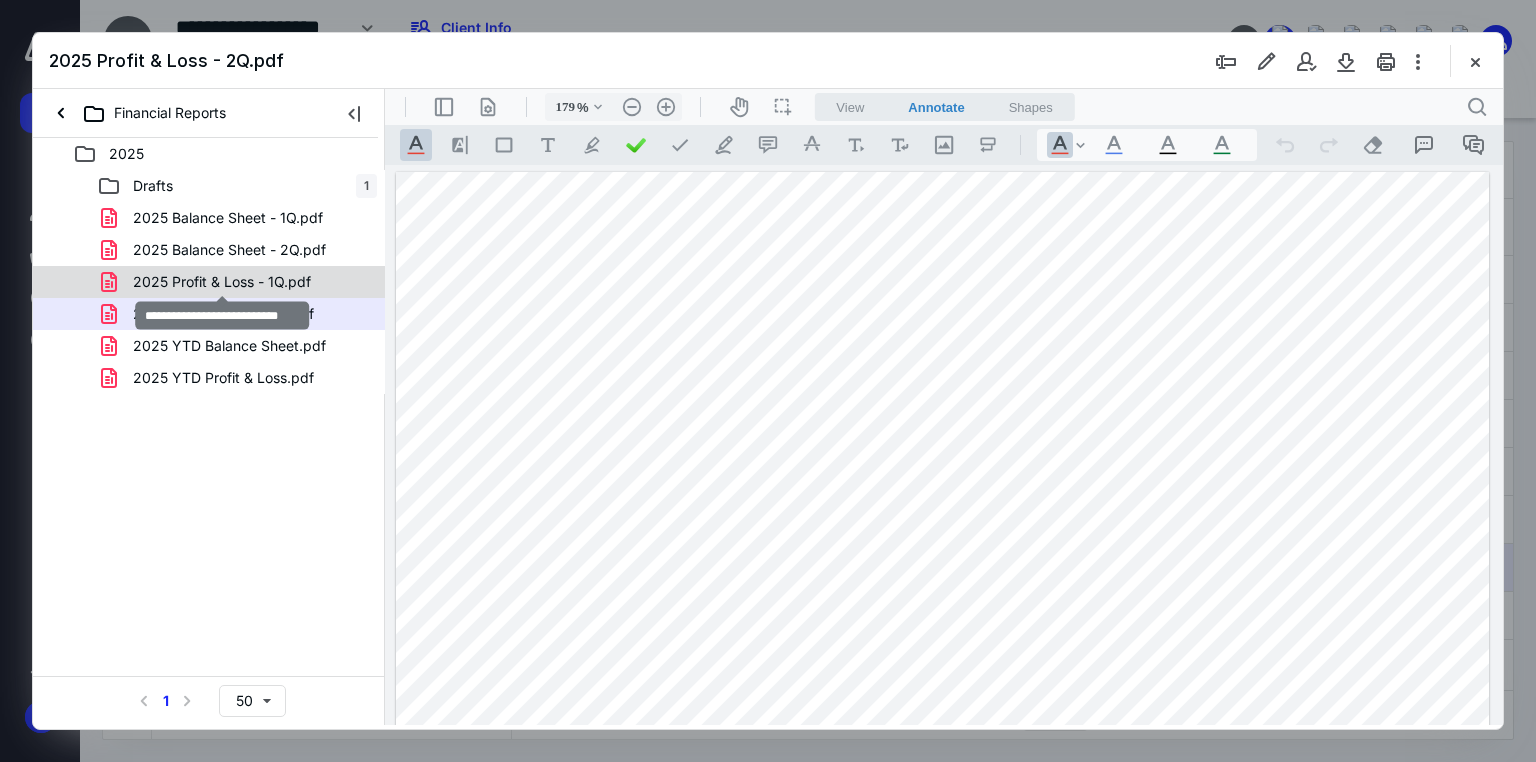 click on "2025 Profit & Loss - 1Q.pdf" at bounding box center [222, 282] 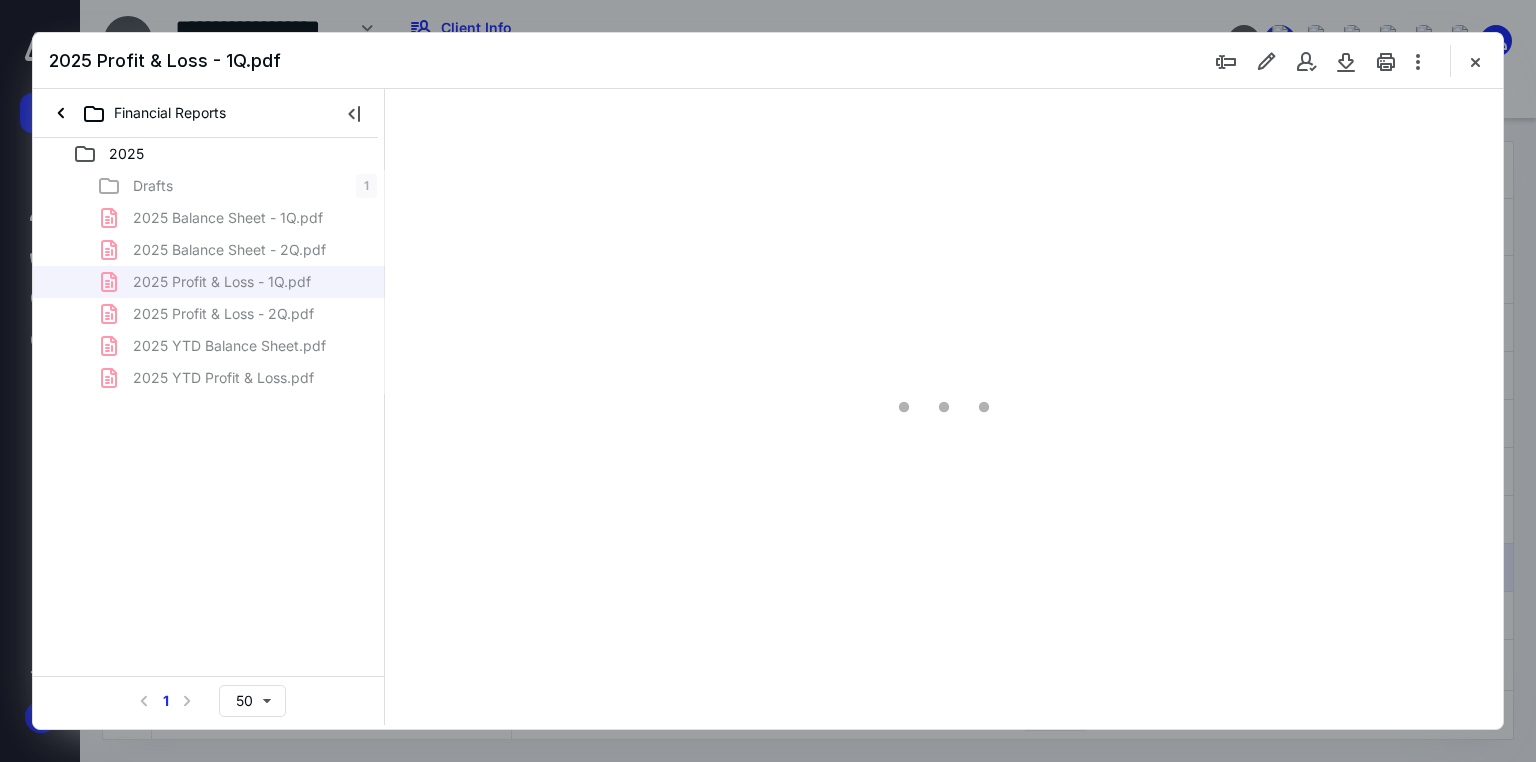 type on "178" 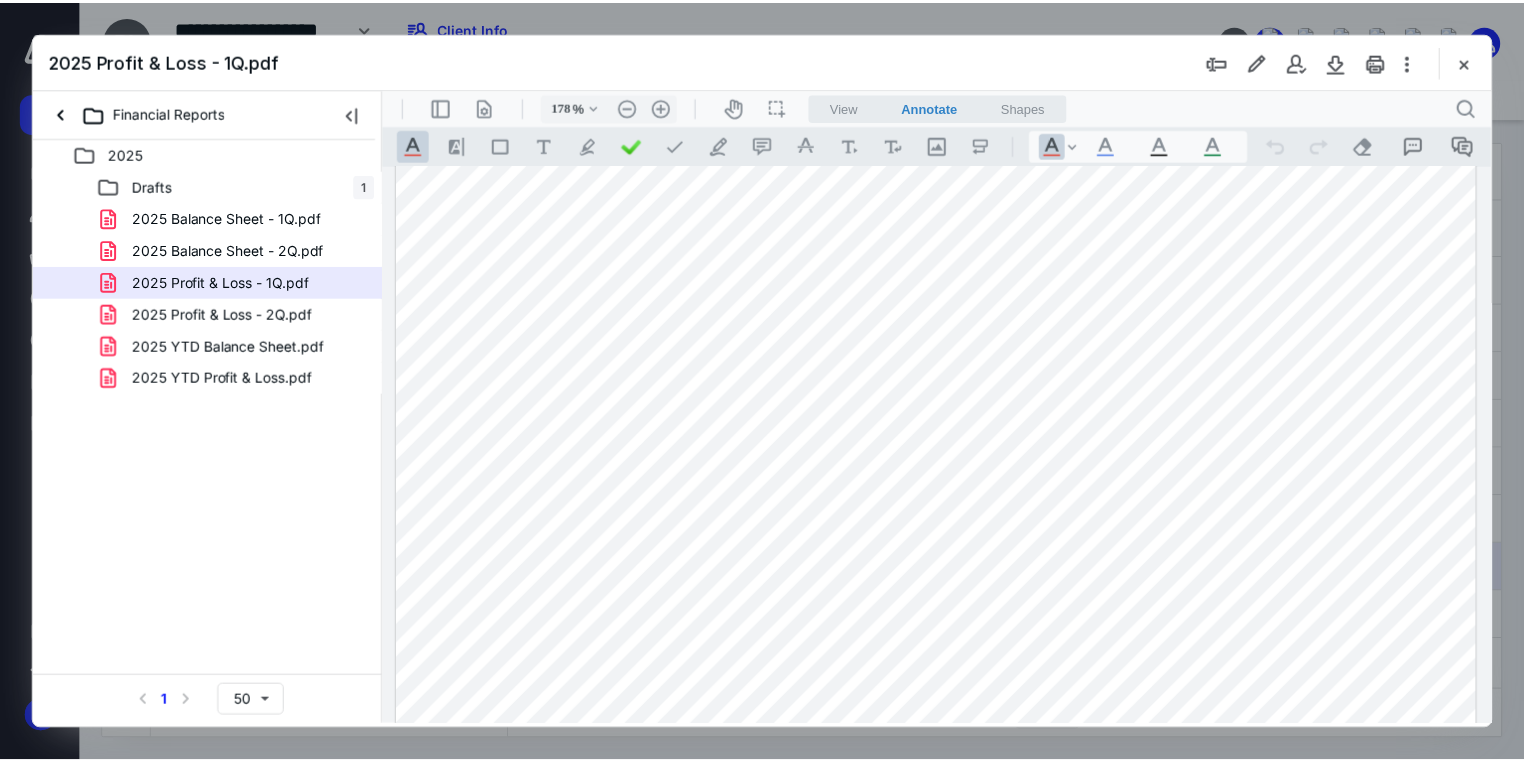 scroll, scrollTop: 320, scrollLeft: 0, axis: vertical 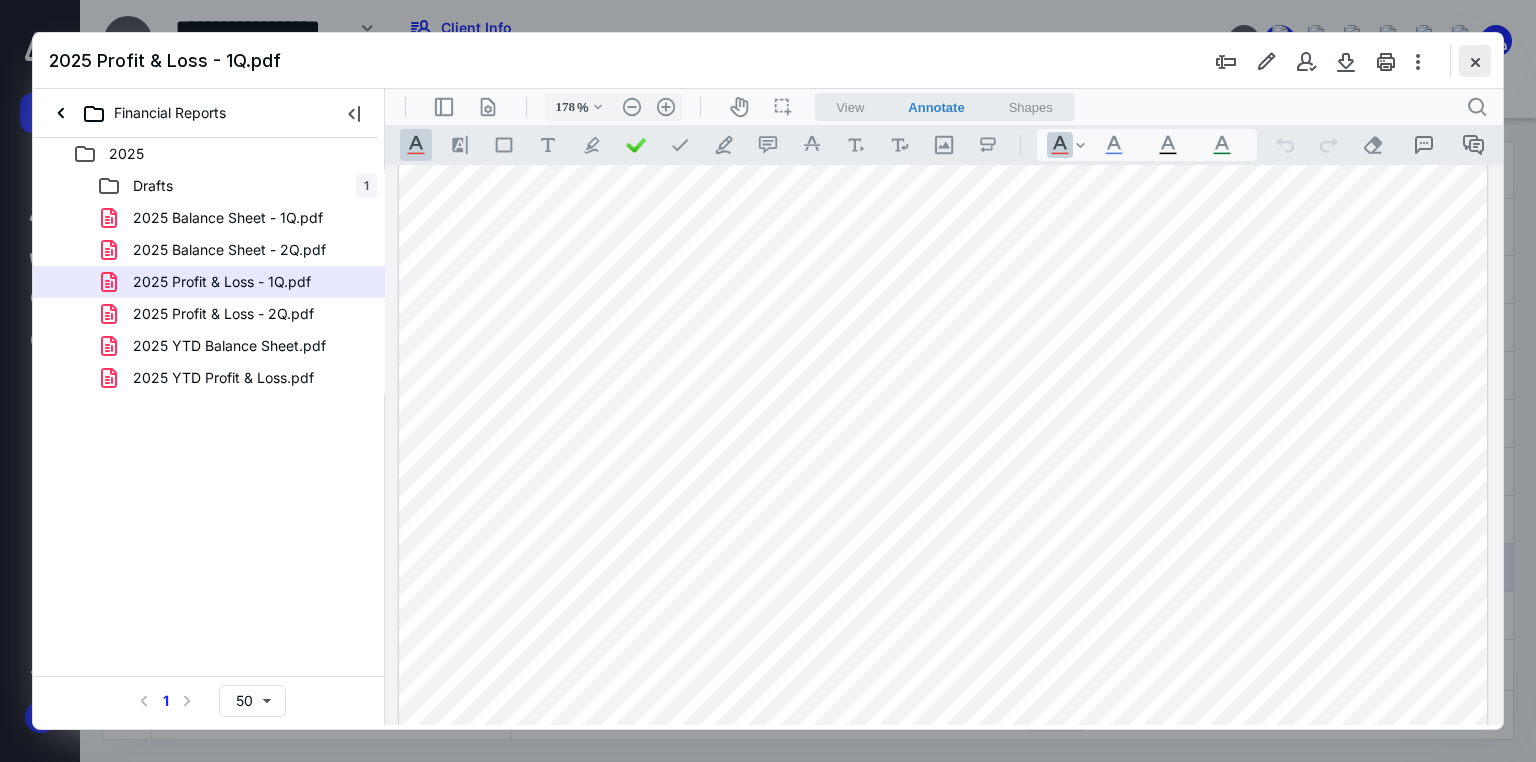 click at bounding box center (1475, 61) 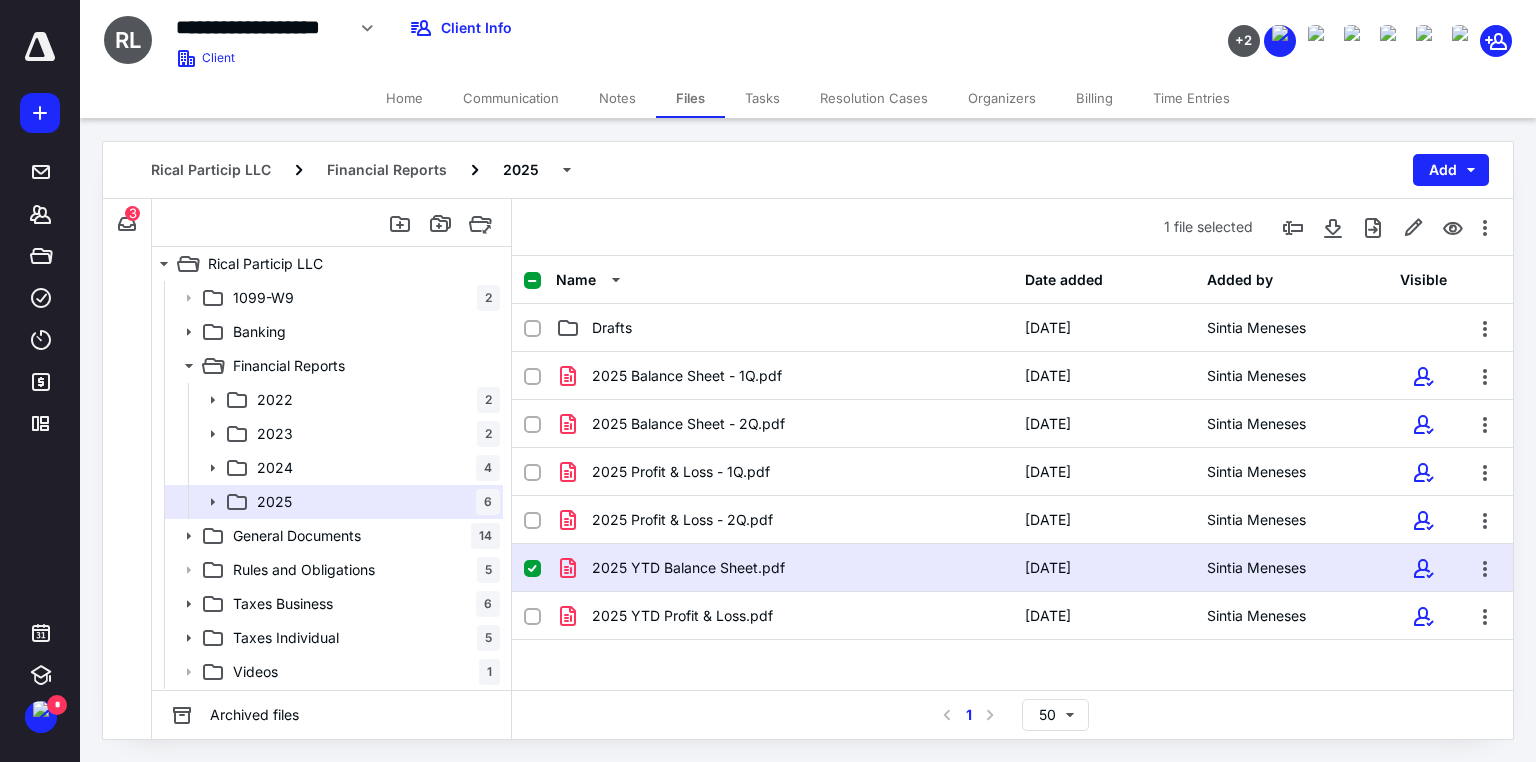 click on "Tasks" at bounding box center [762, 98] 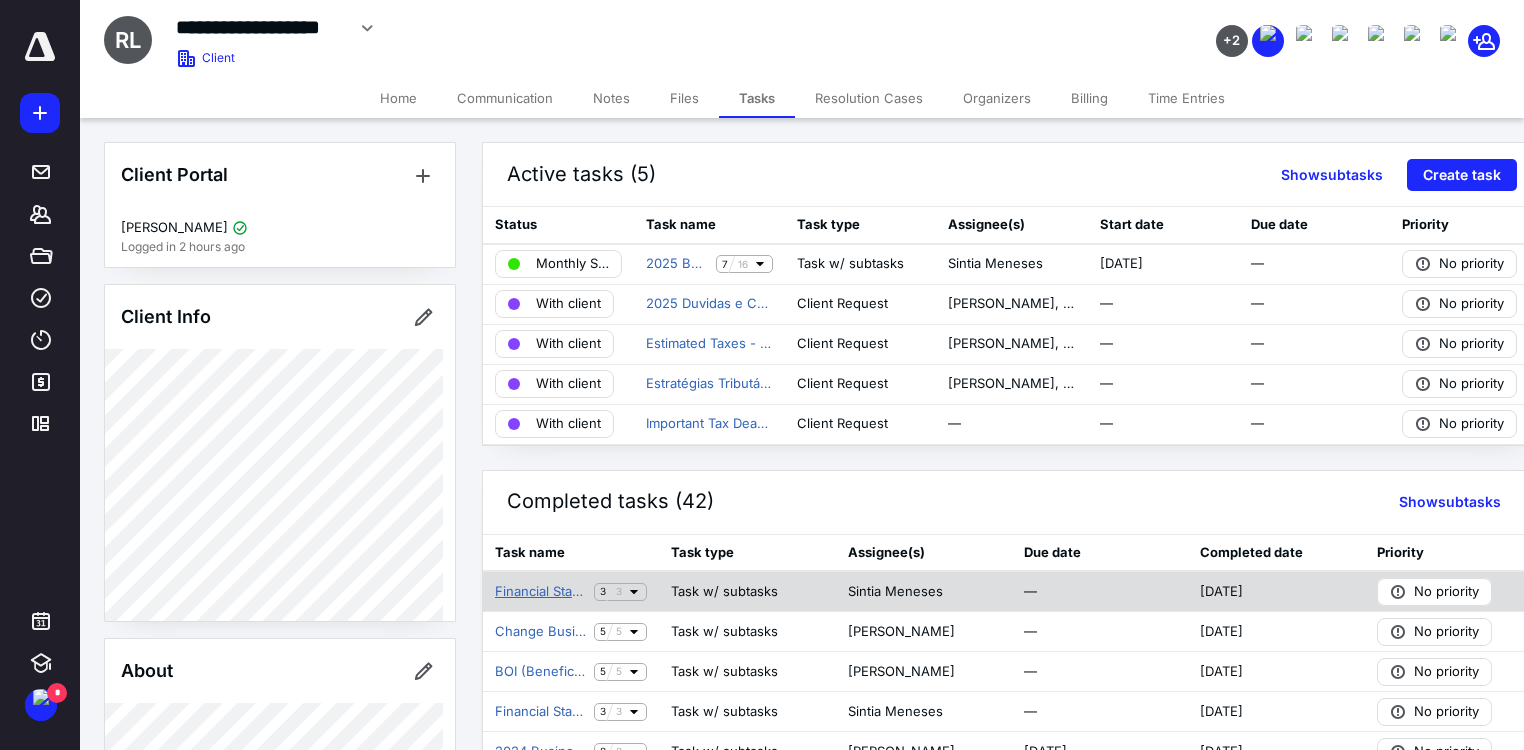 click on "Financial Statement - 2Q" at bounding box center (540, 592) 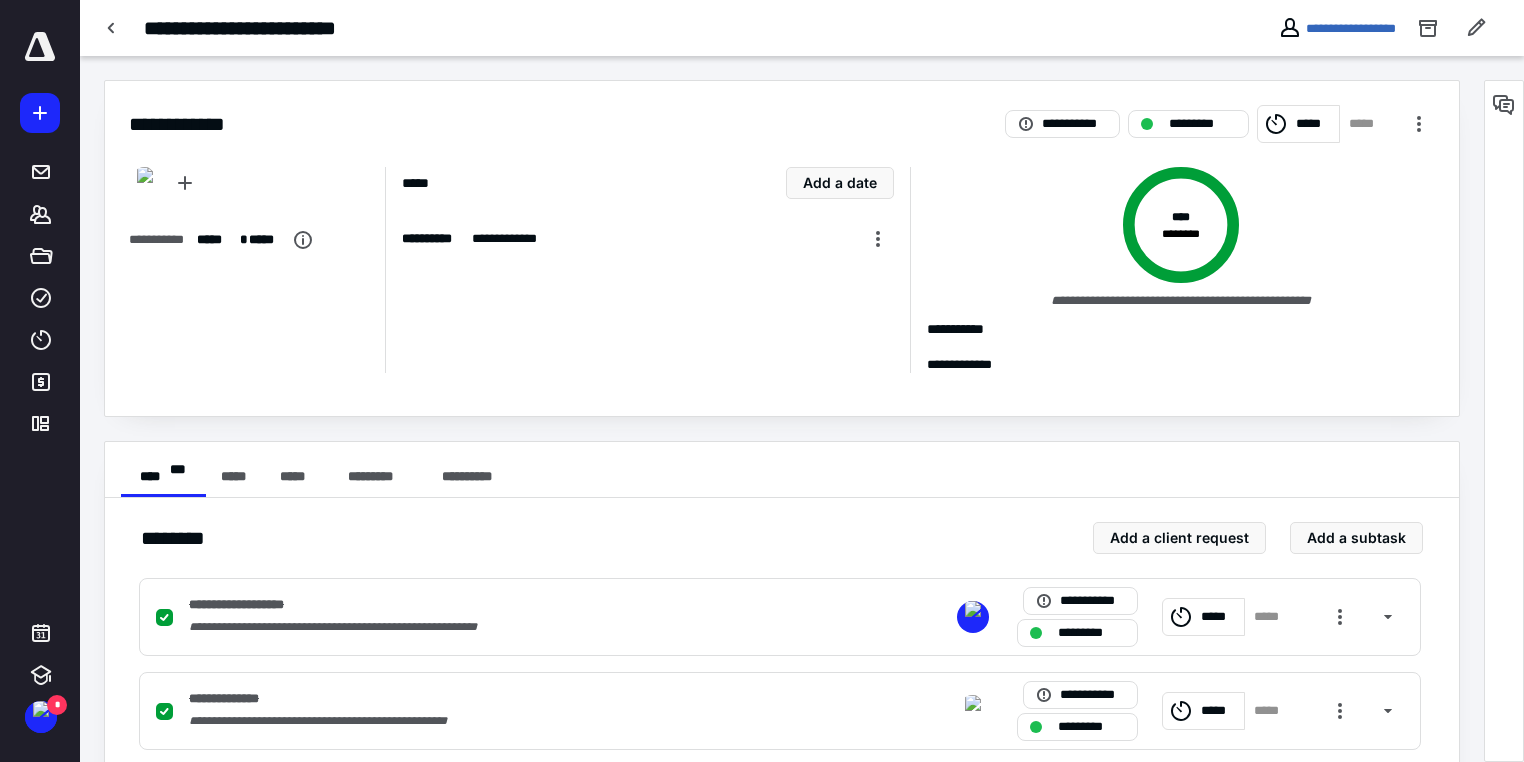 scroll, scrollTop: 130, scrollLeft: 0, axis: vertical 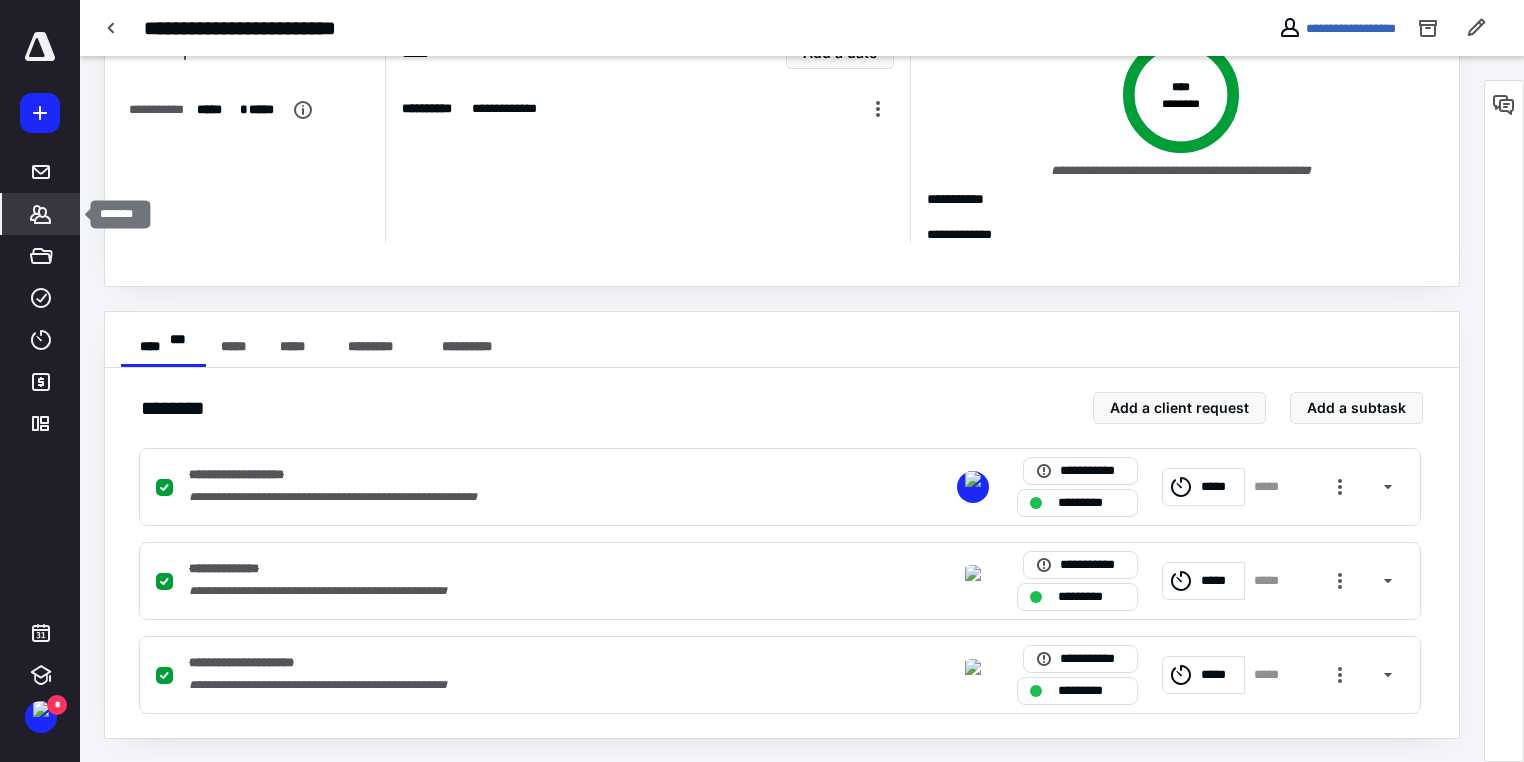 click 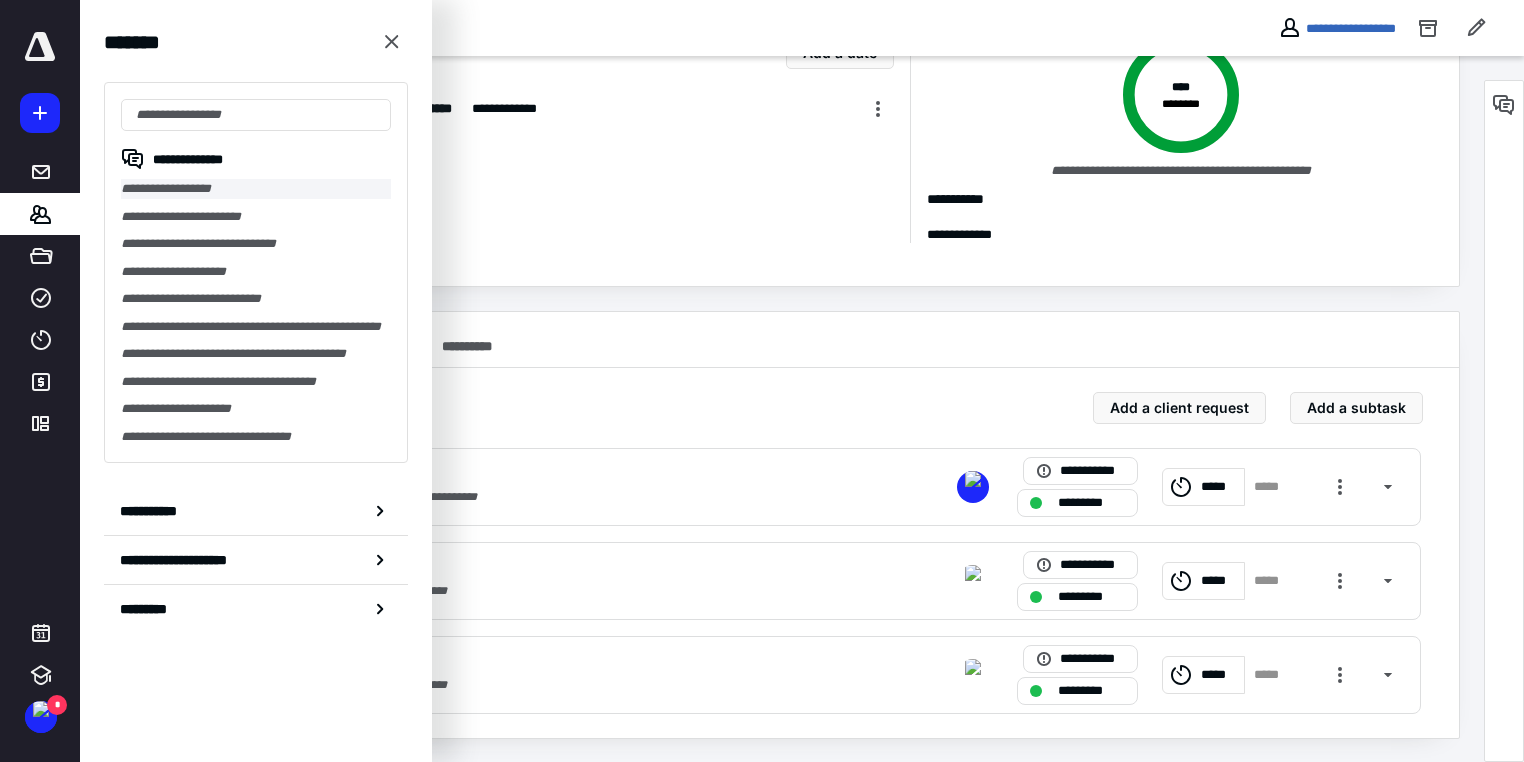 click on "**********" at bounding box center (256, 189) 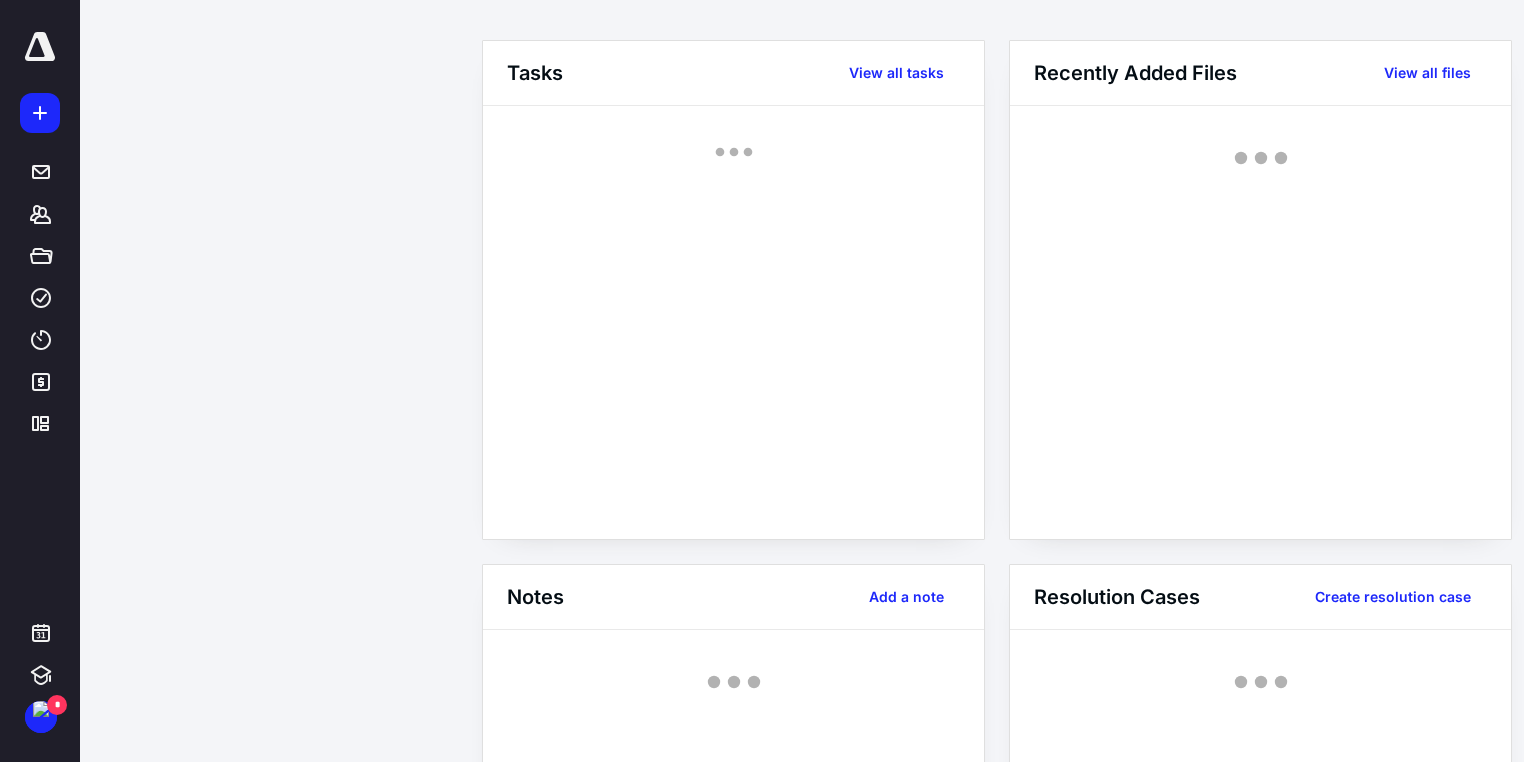 scroll, scrollTop: 0, scrollLeft: 0, axis: both 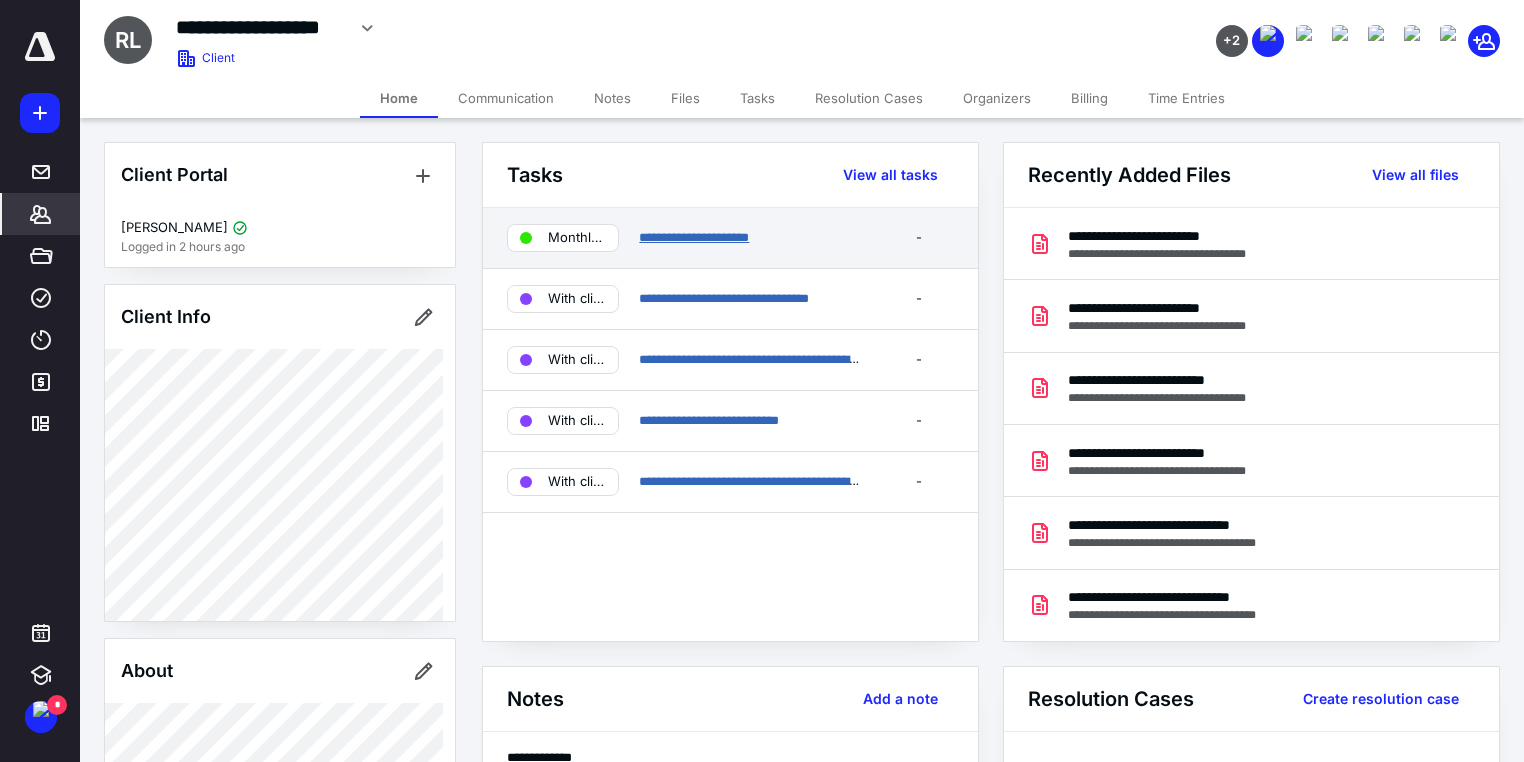click on "**********" at bounding box center (694, 237) 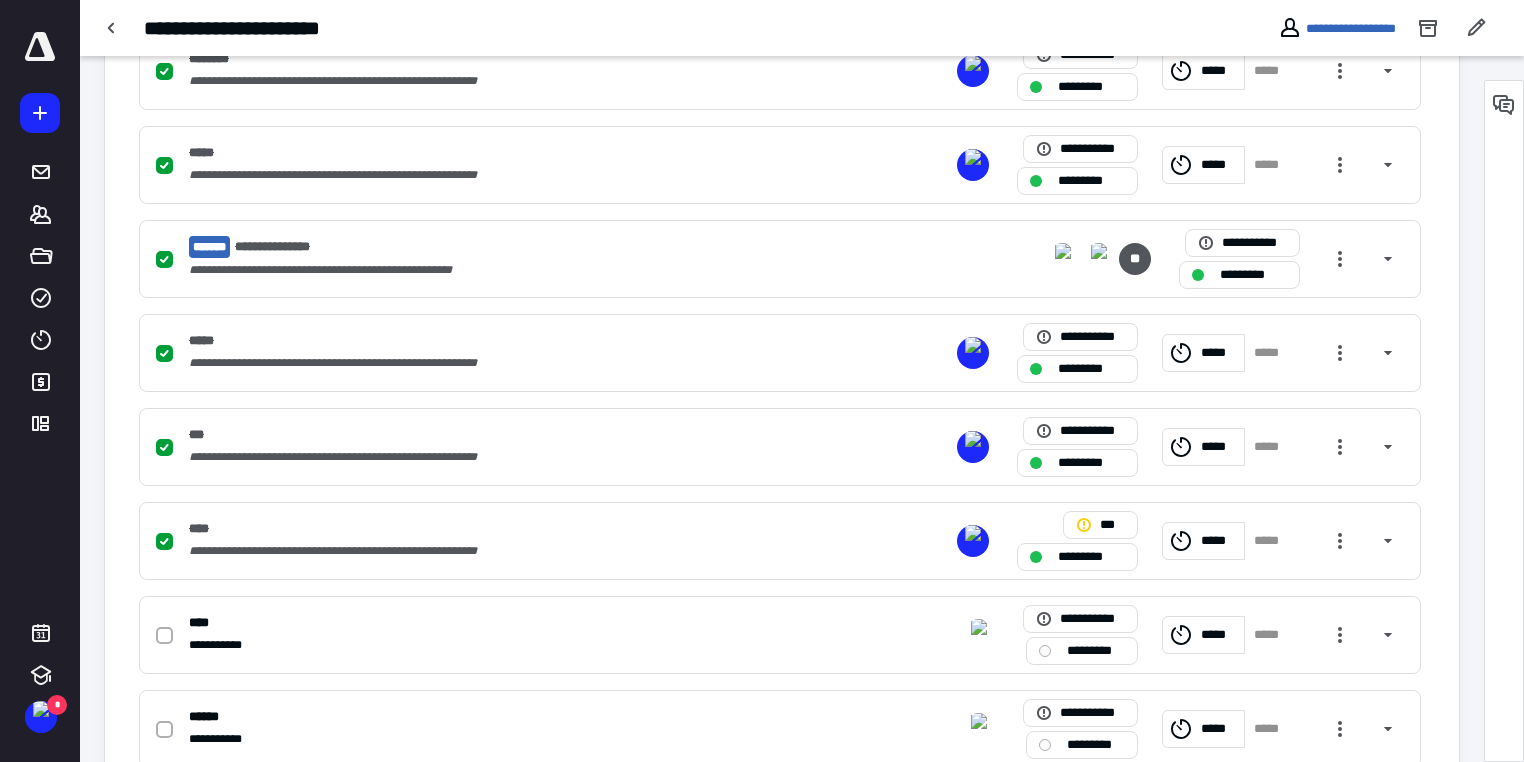 scroll, scrollTop: 720, scrollLeft: 0, axis: vertical 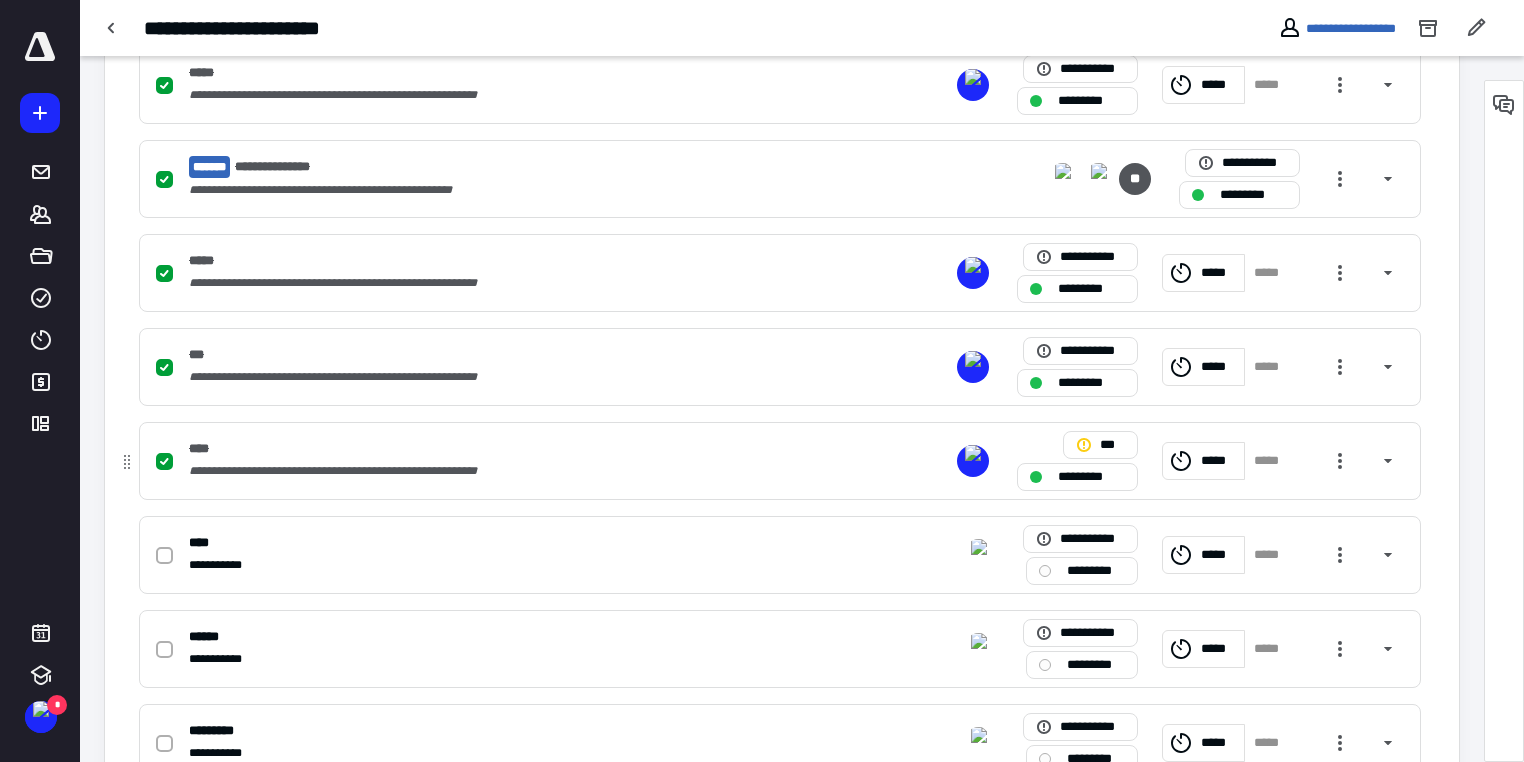 click on "**********" at bounding box center (517, 471) 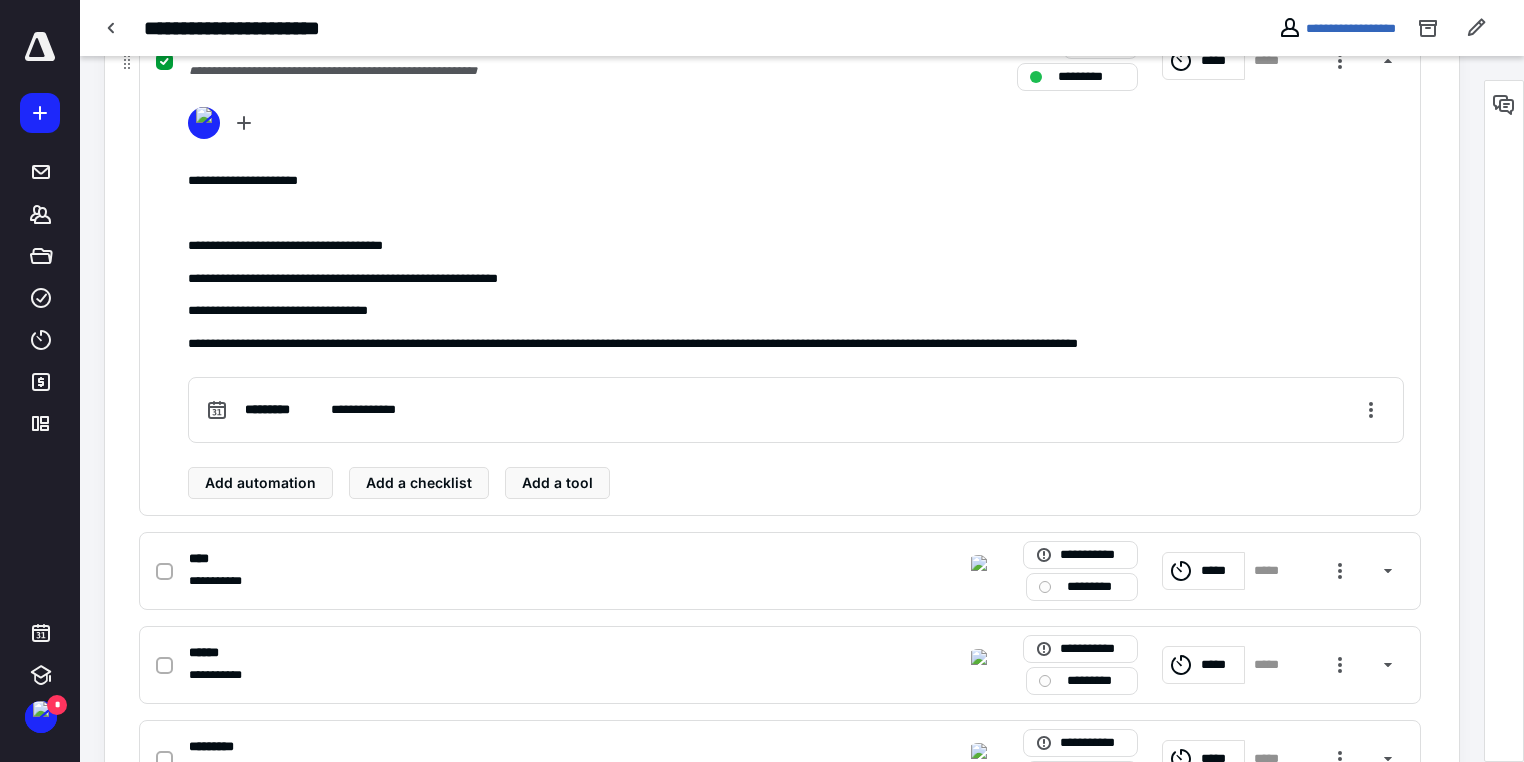 scroll, scrollTop: 1040, scrollLeft: 0, axis: vertical 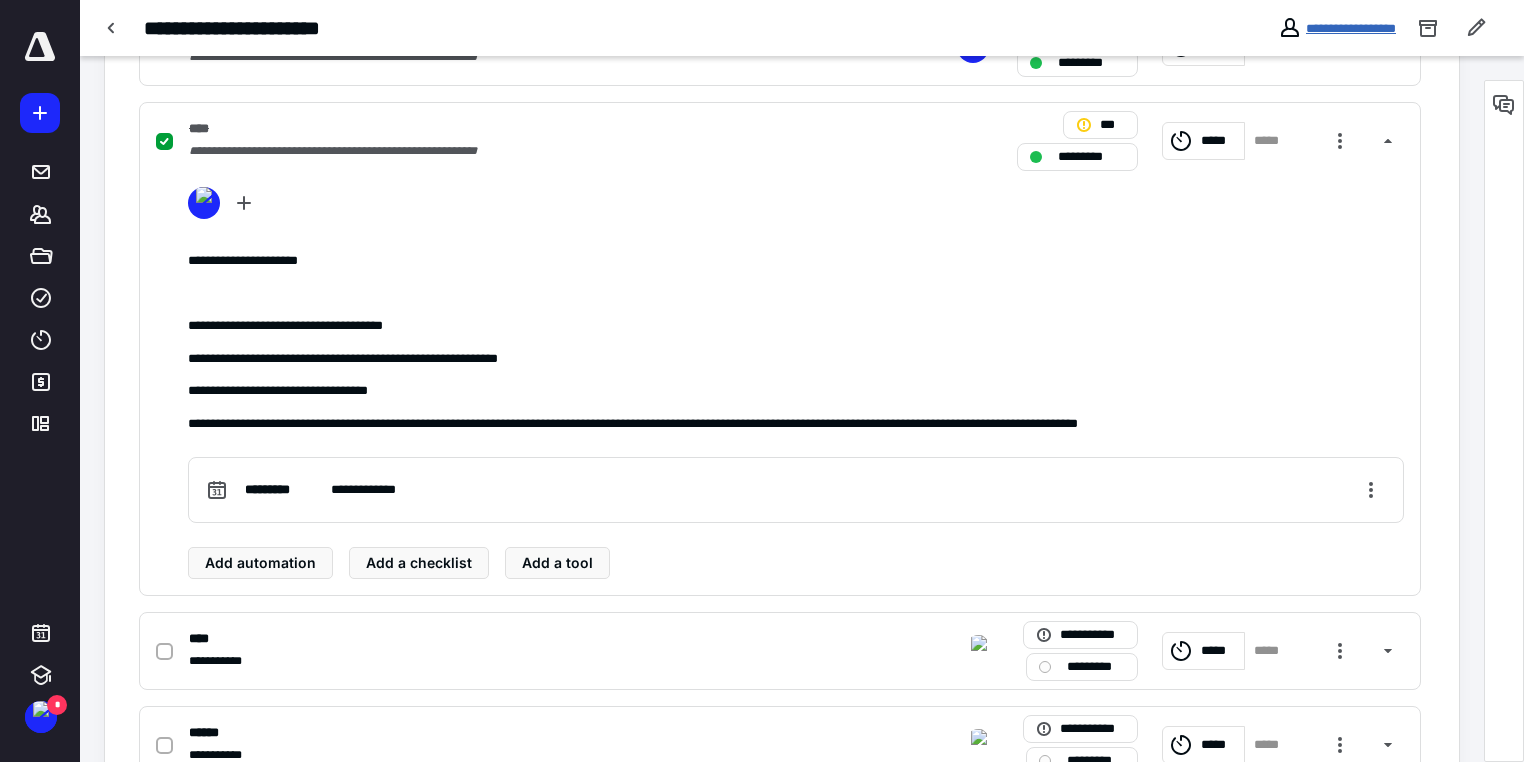 click on "**********" at bounding box center (1351, 28) 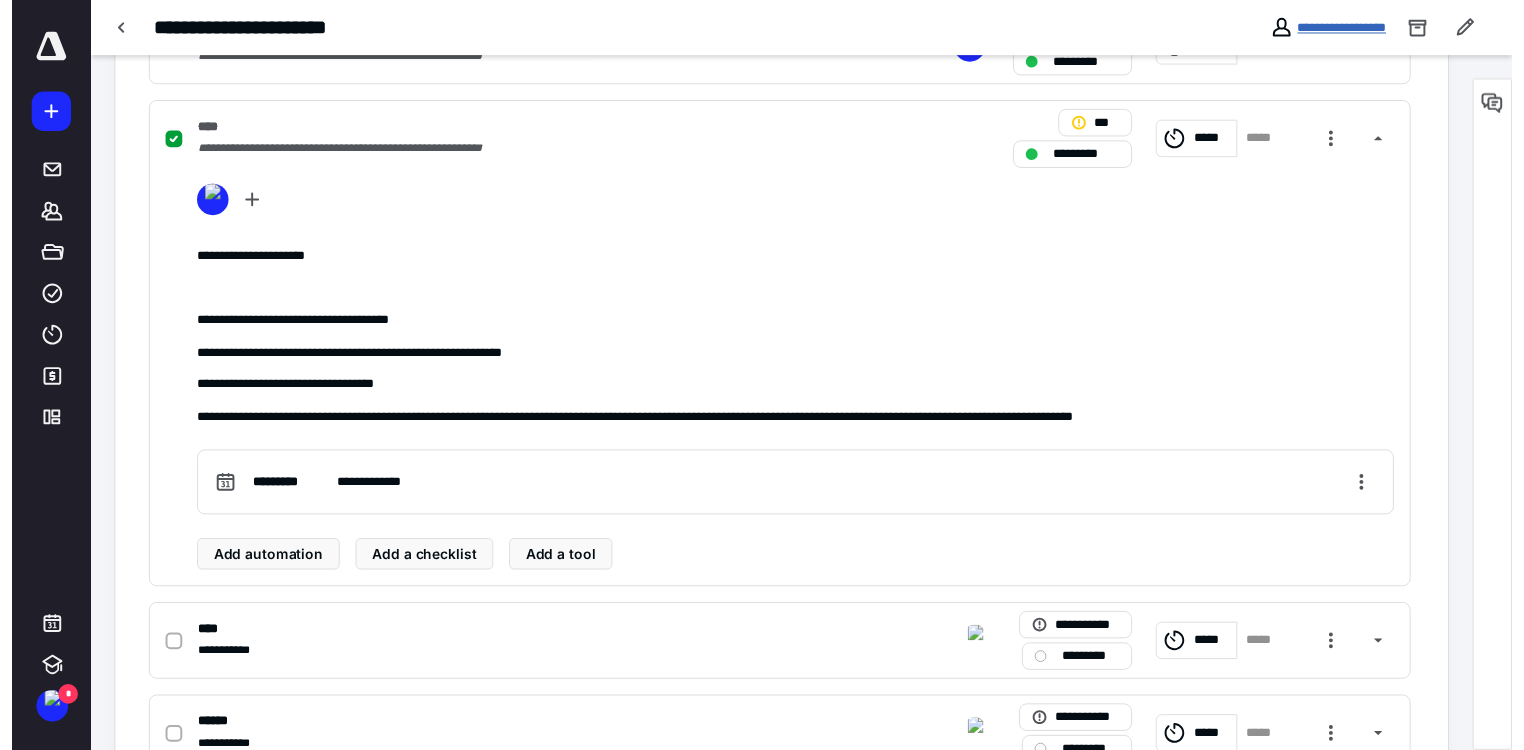 scroll, scrollTop: 0, scrollLeft: 0, axis: both 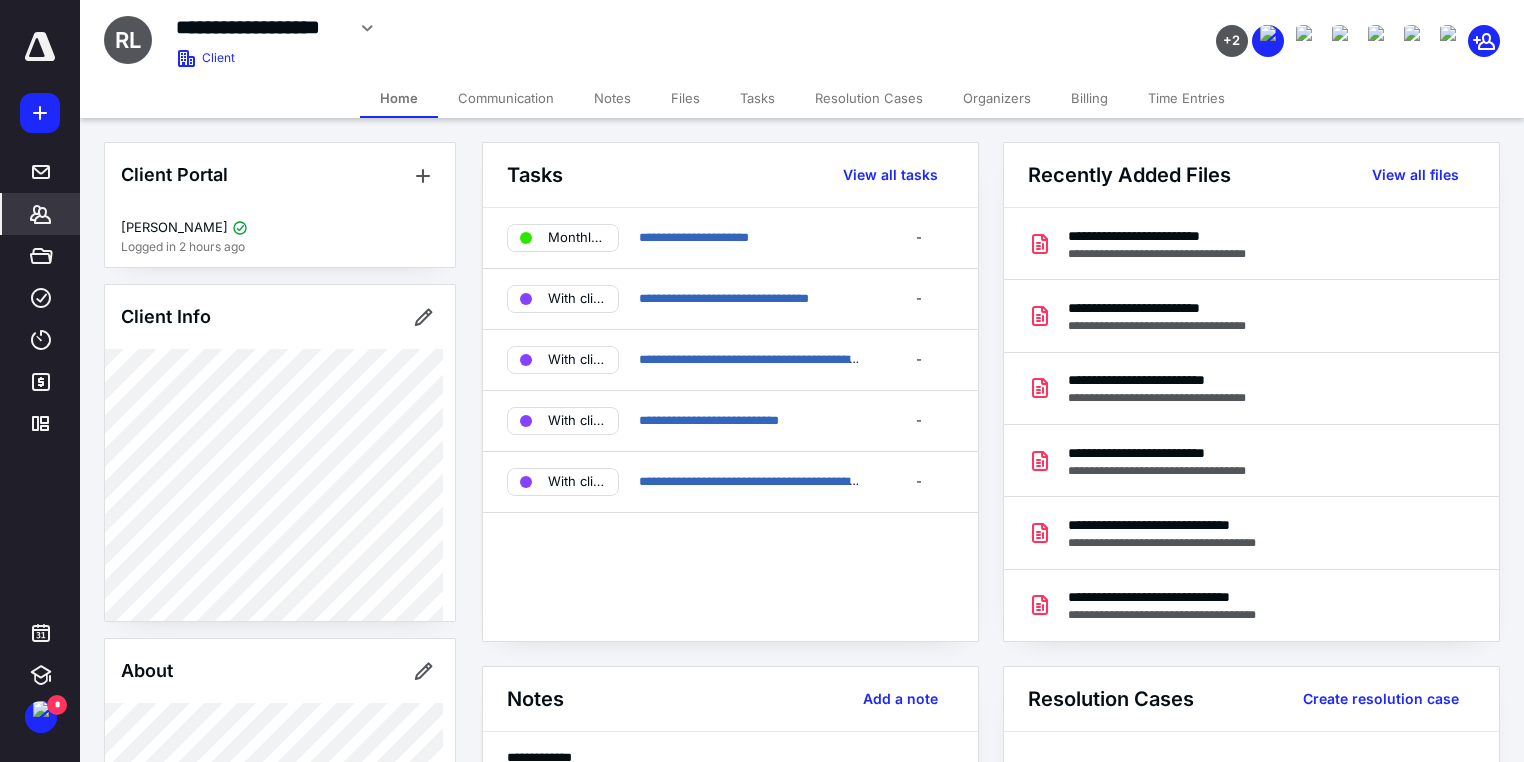 click on "Tasks" at bounding box center (757, 98) 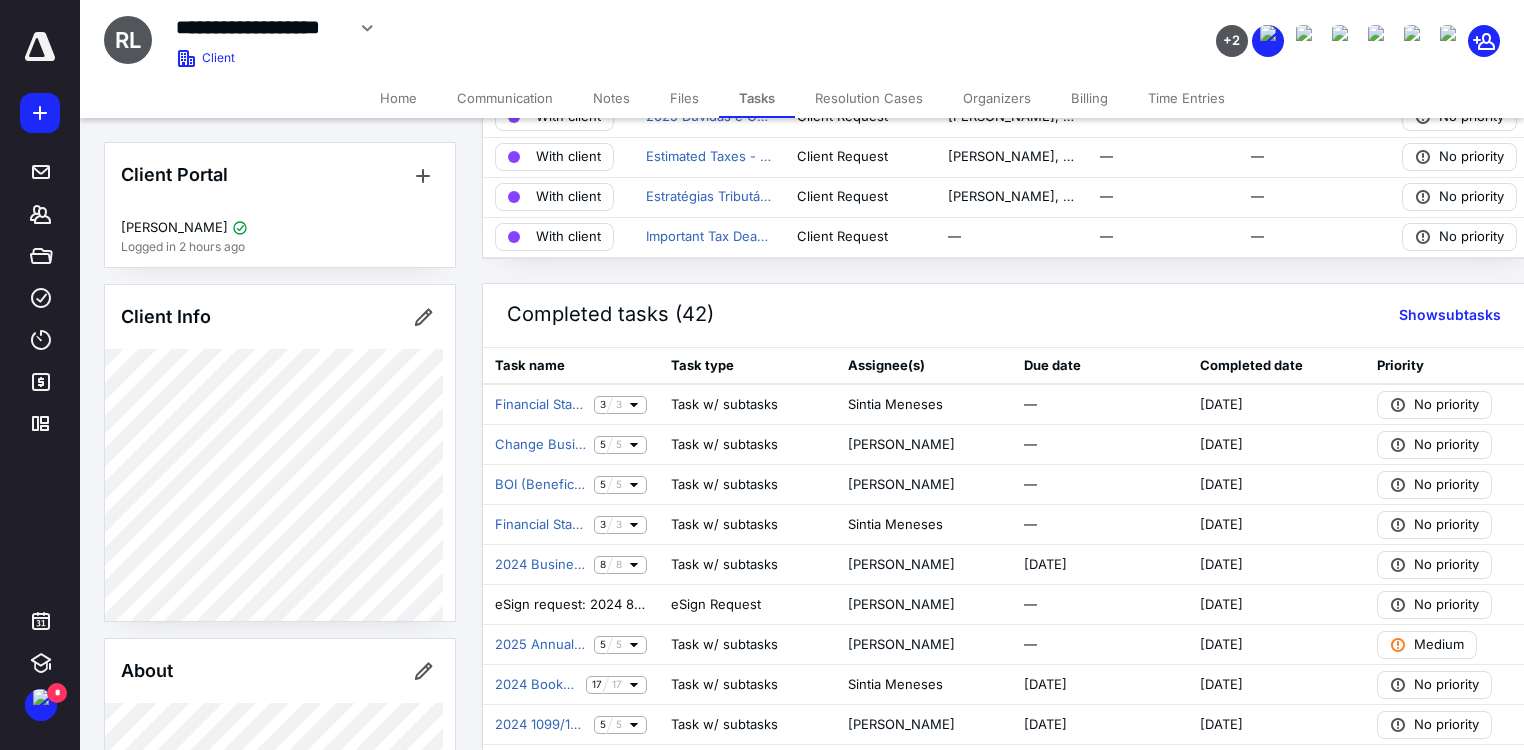 scroll, scrollTop: 107, scrollLeft: 0, axis: vertical 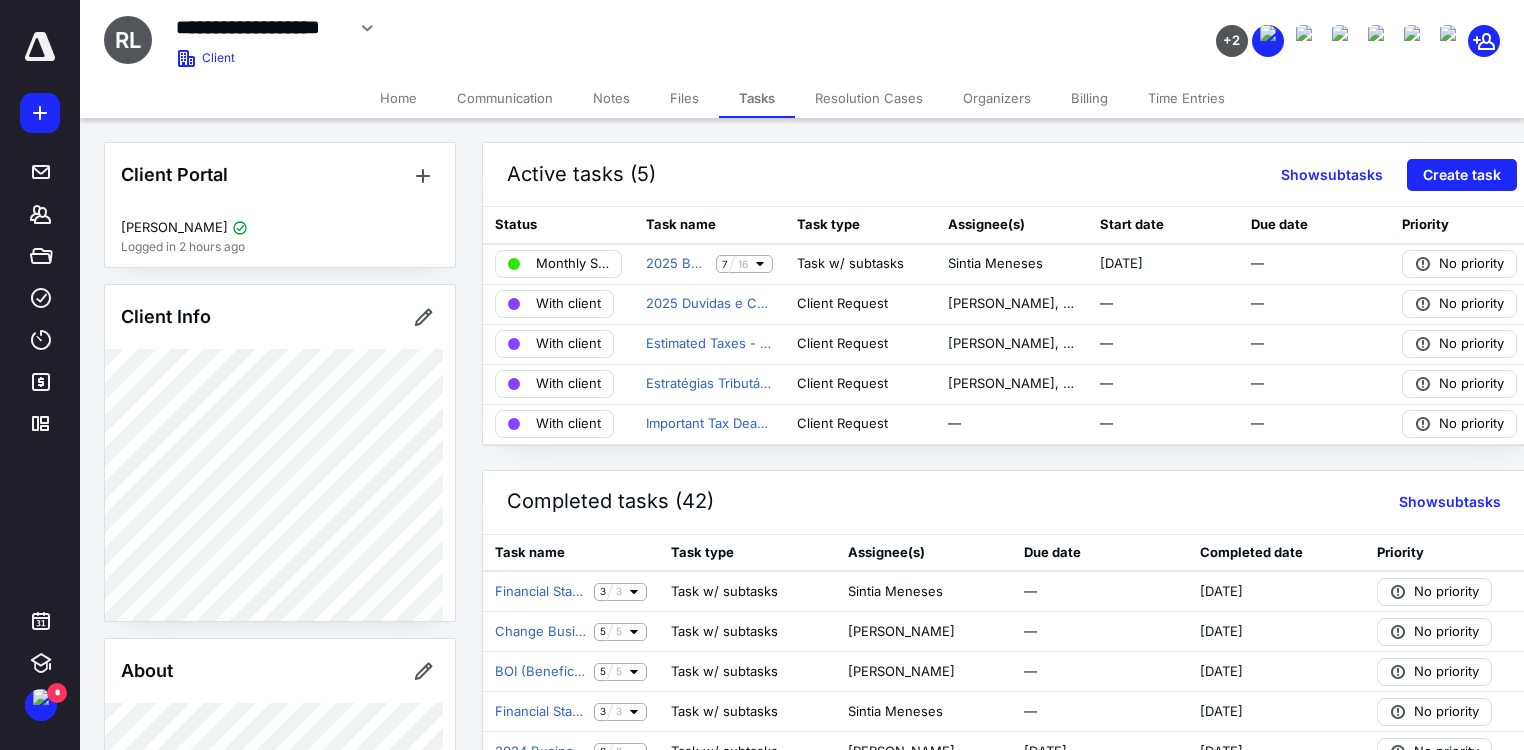 click on "Files" at bounding box center [684, 98] 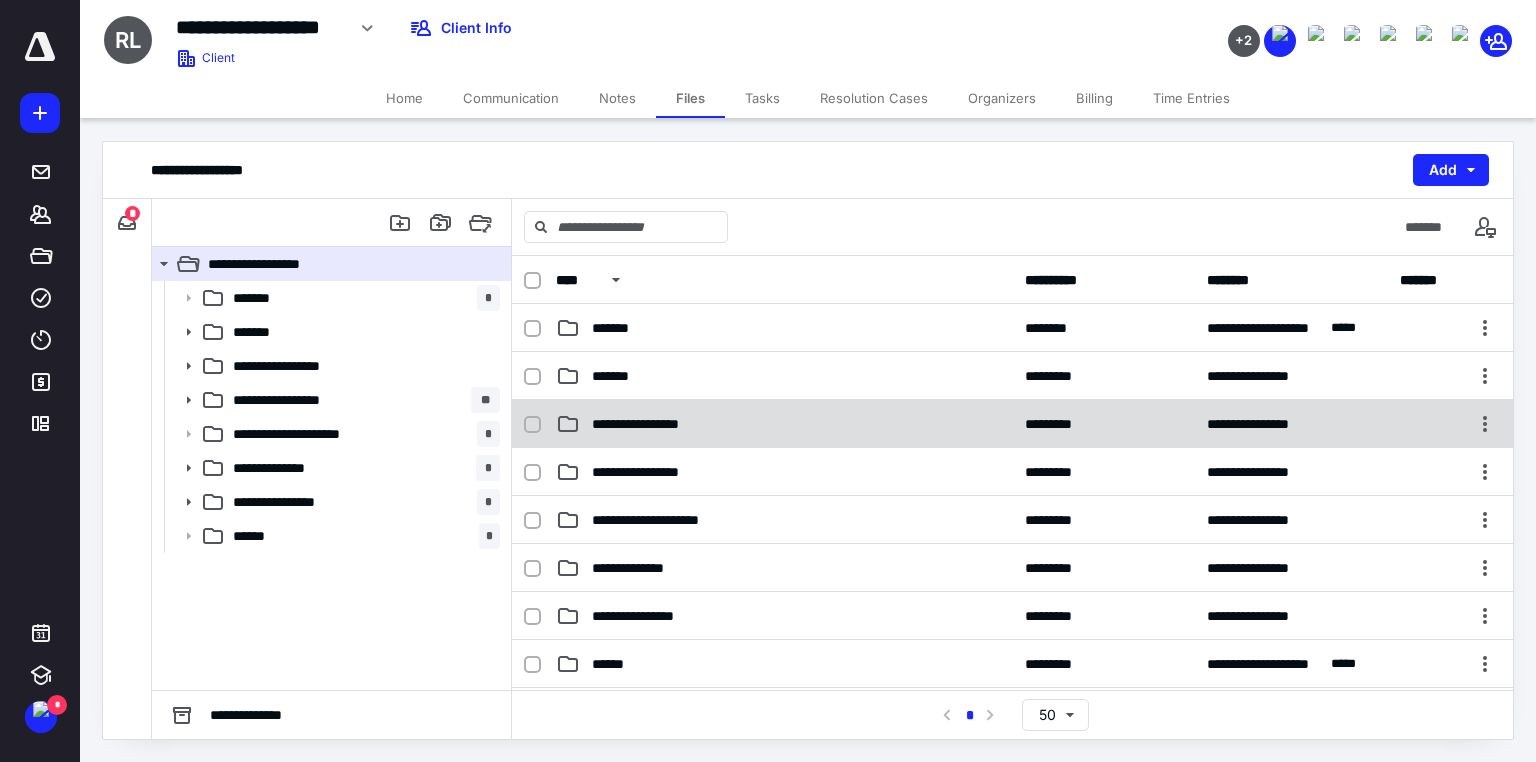 click on "**********" at bounding box center (784, 424) 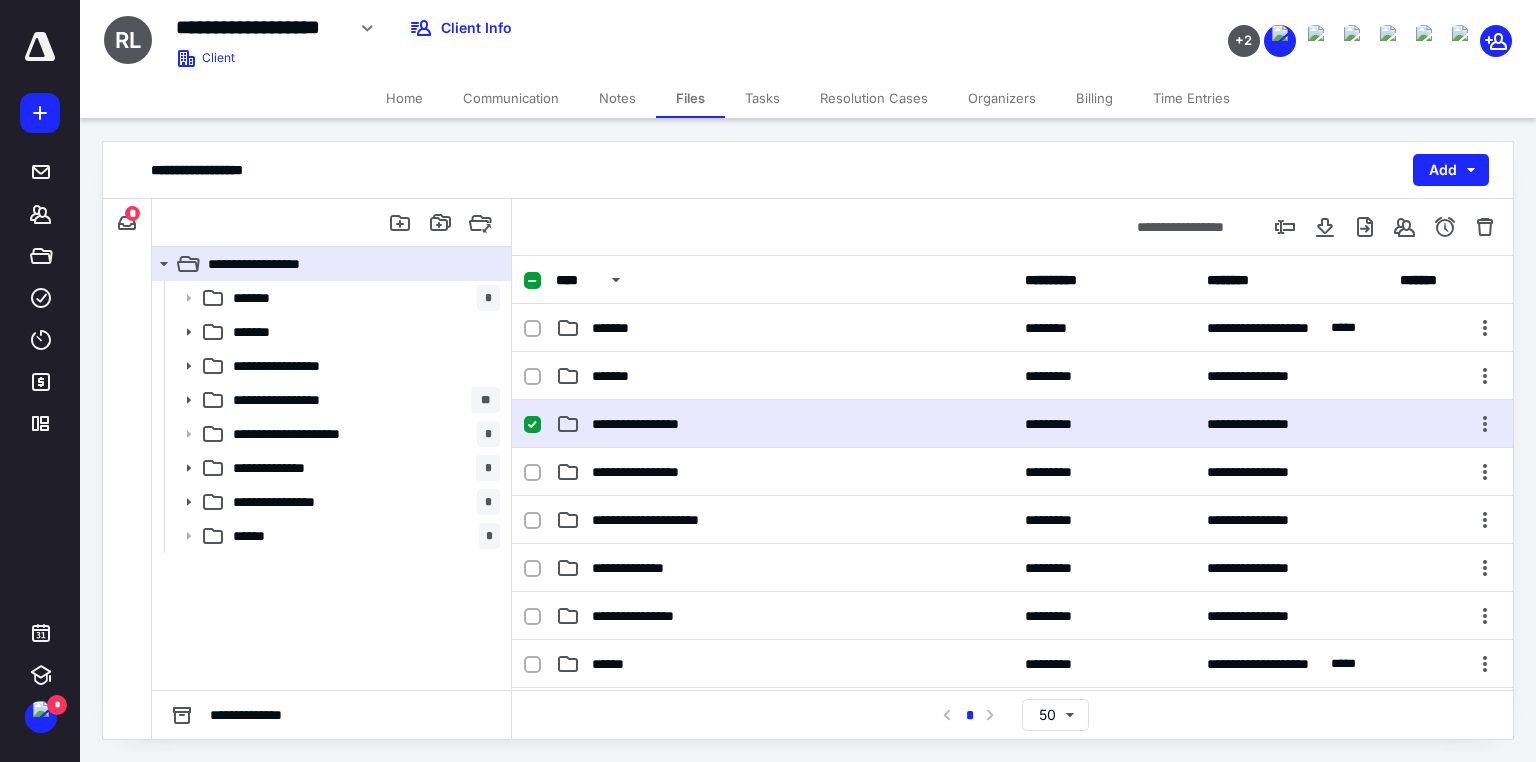 click on "**********" at bounding box center (784, 424) 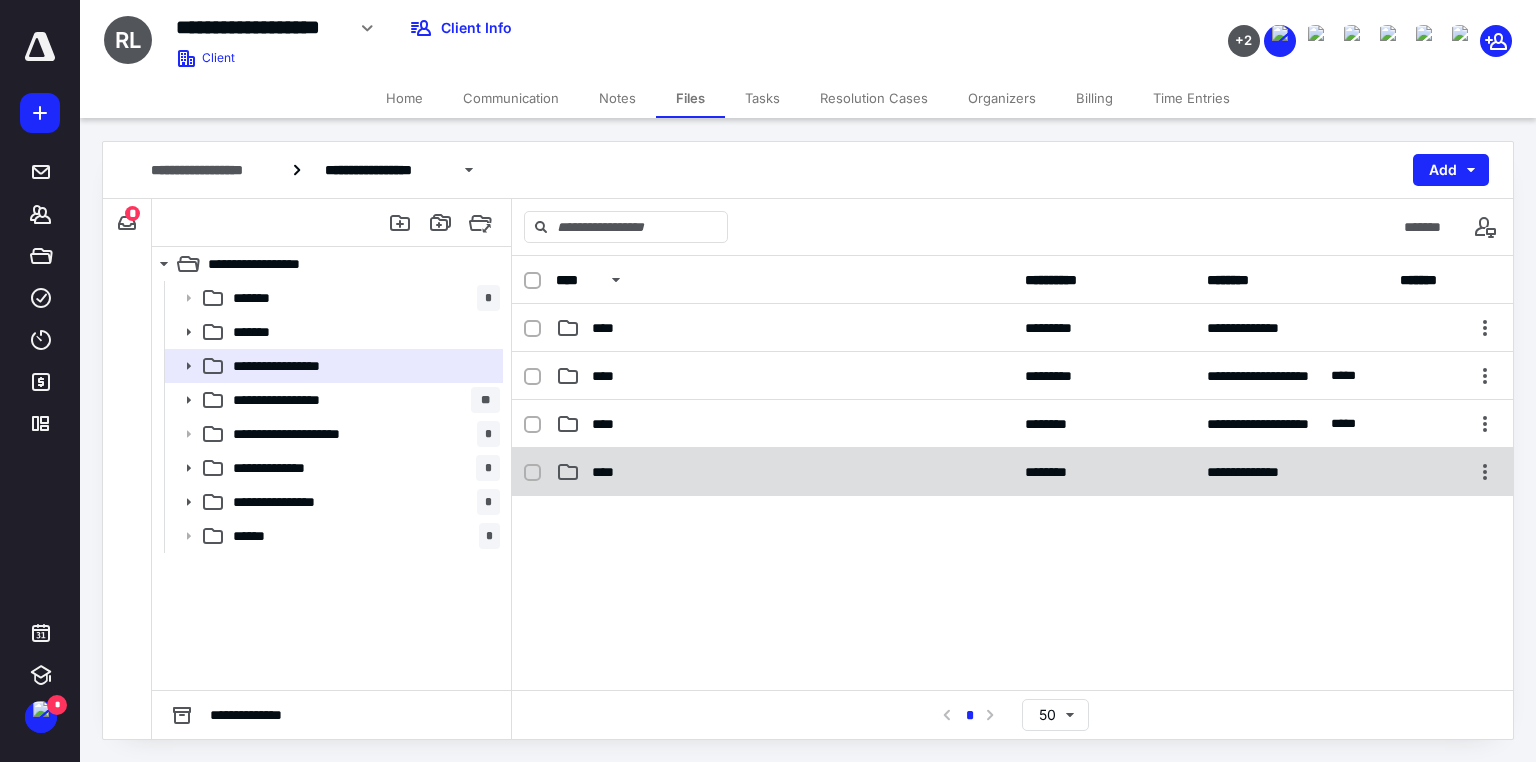 click on "****" at bounding box center (784, 472) 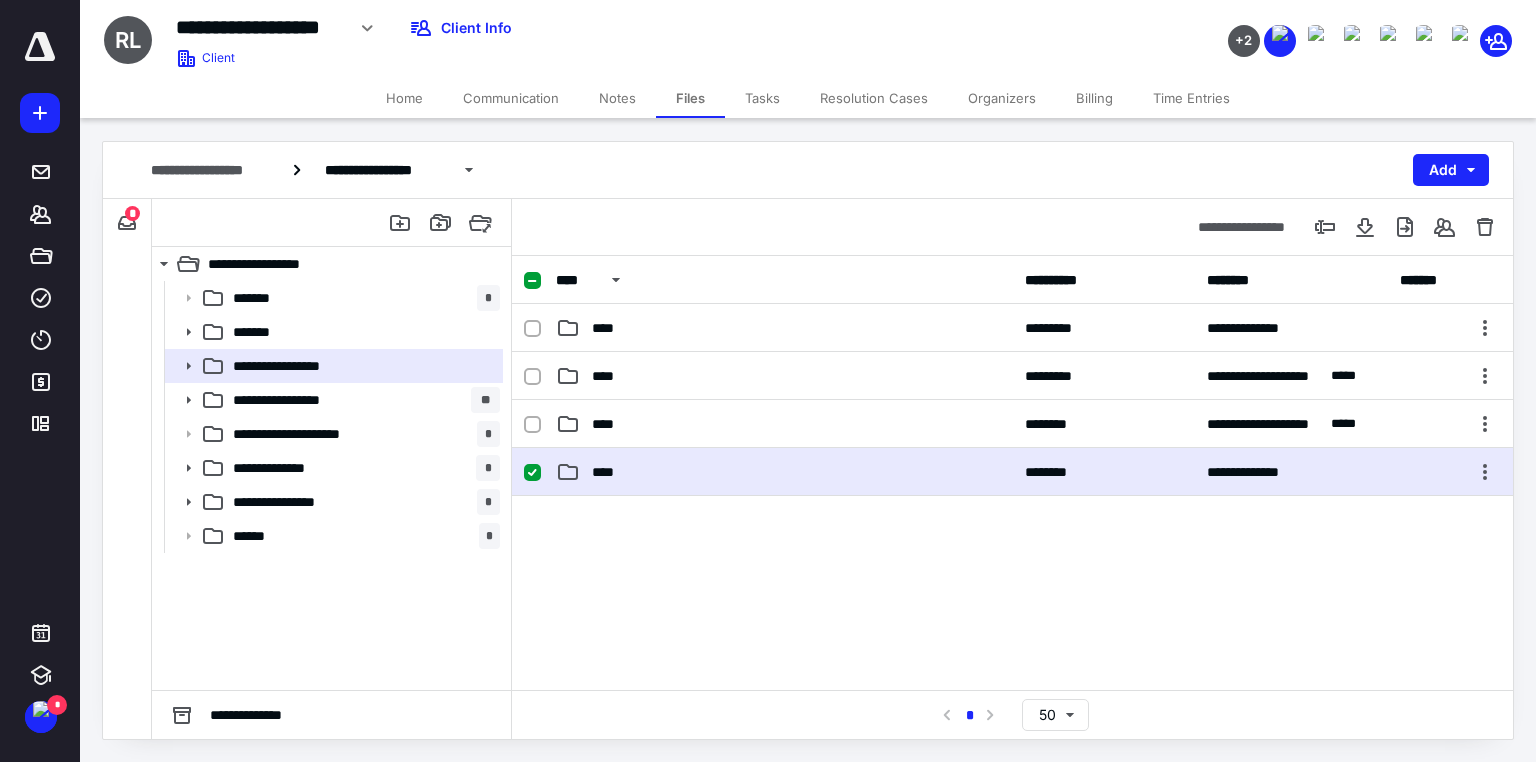 click on "****" at bounding box center [784, 472] 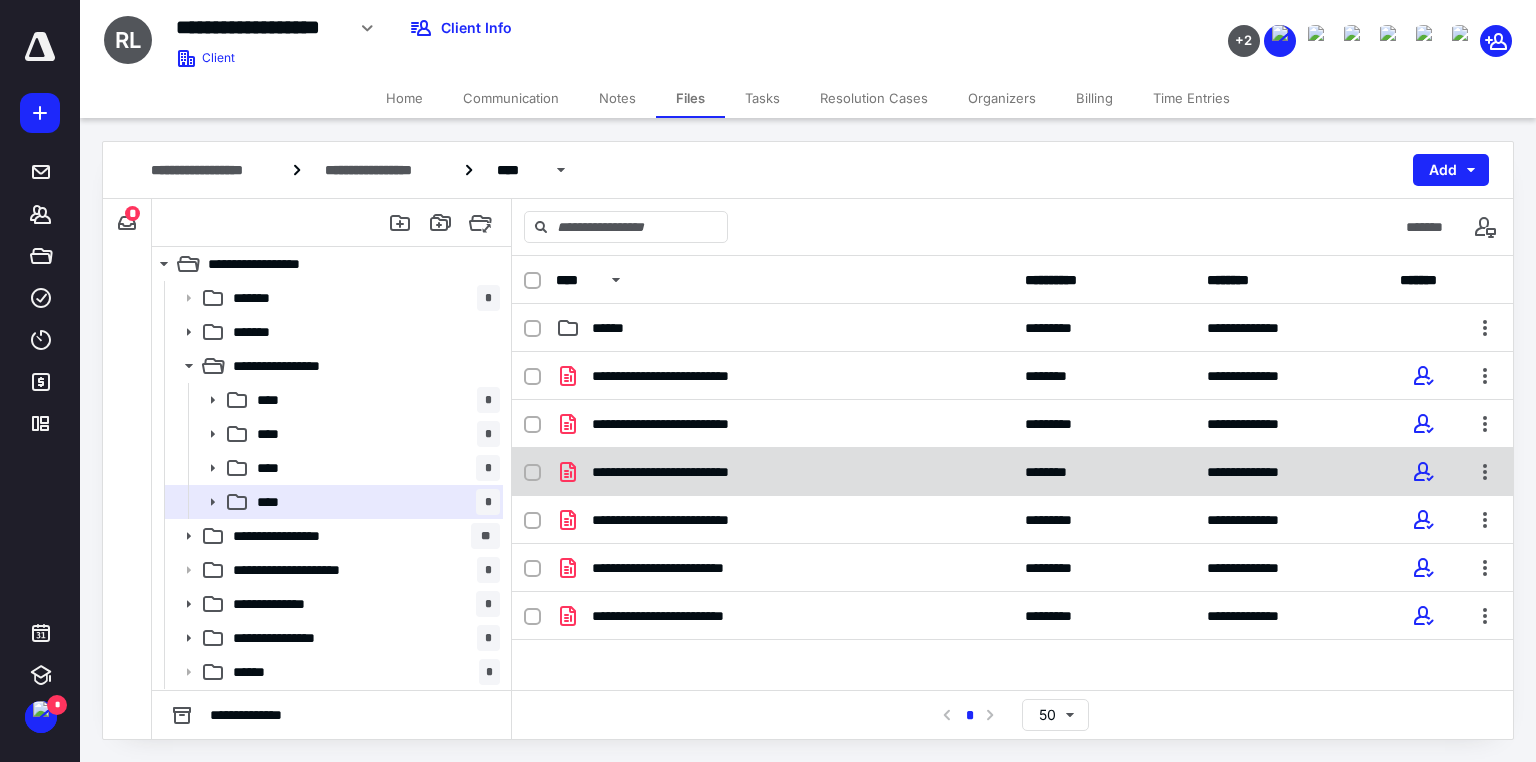 click on "**********" at bounding box center (784, 472) 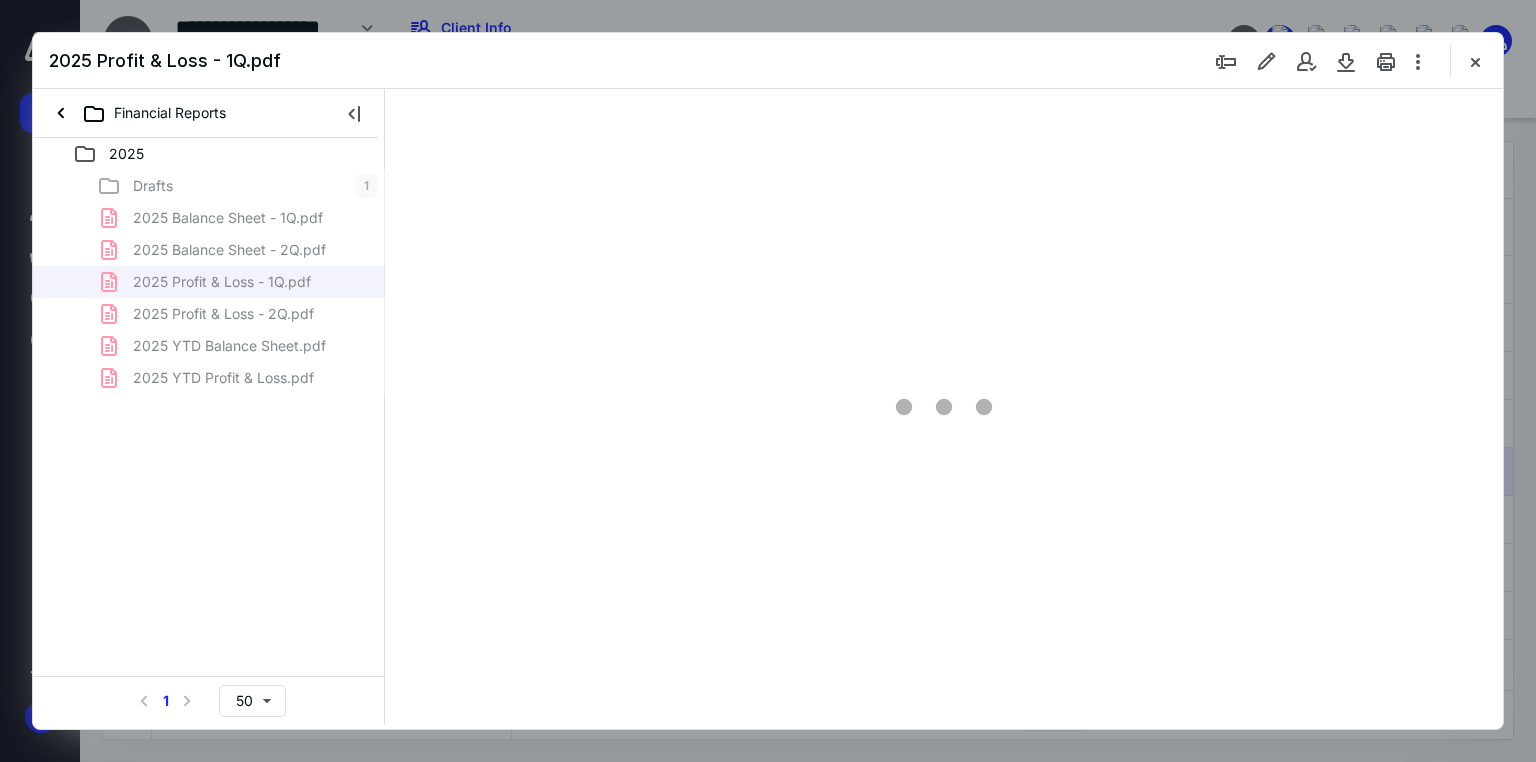 scroll, scrollTop: 0, scrollLeft: 0, axis: both 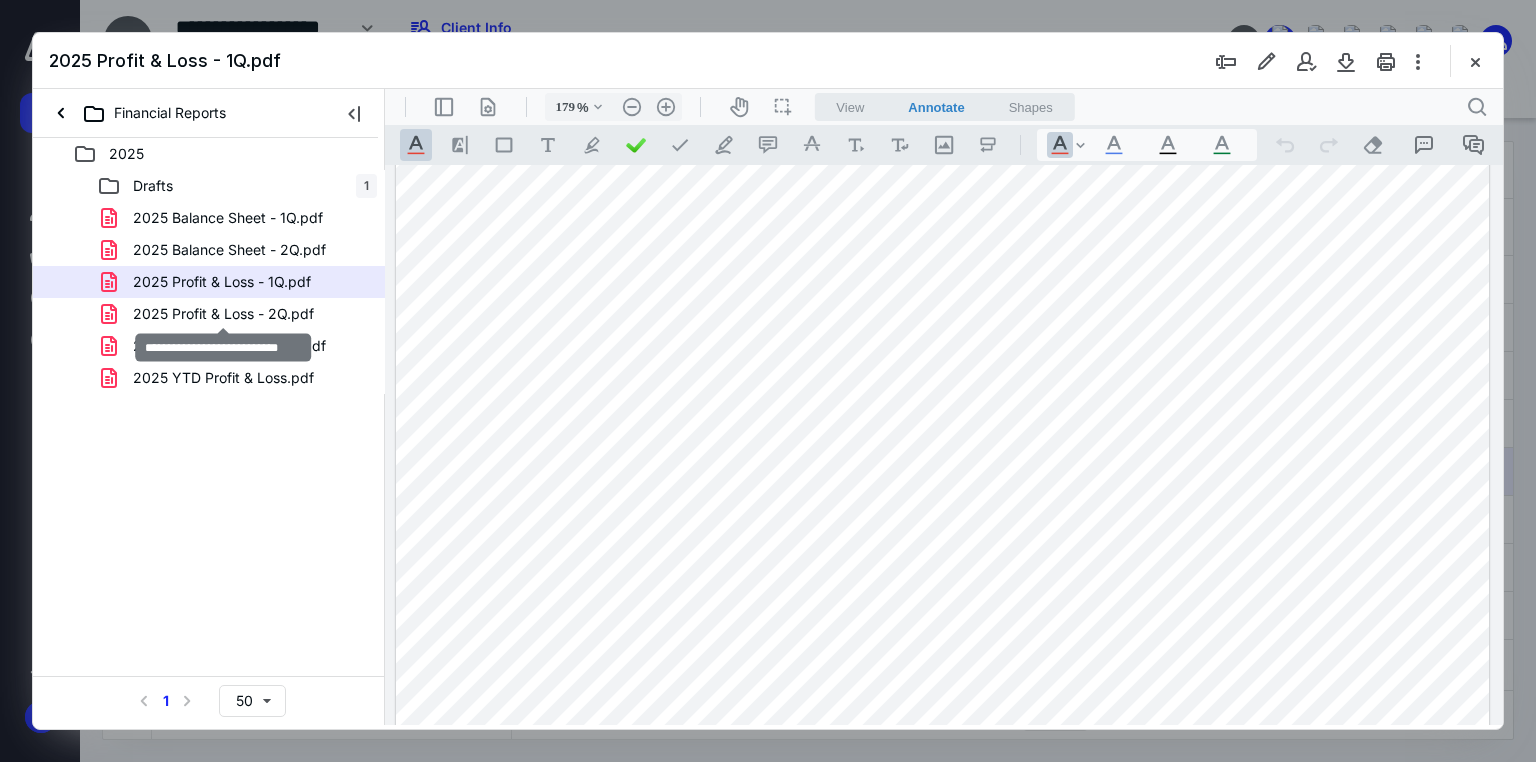 click on "2025 Profit & Loss - 2Q.pdf" at bounding box center (223, 314) 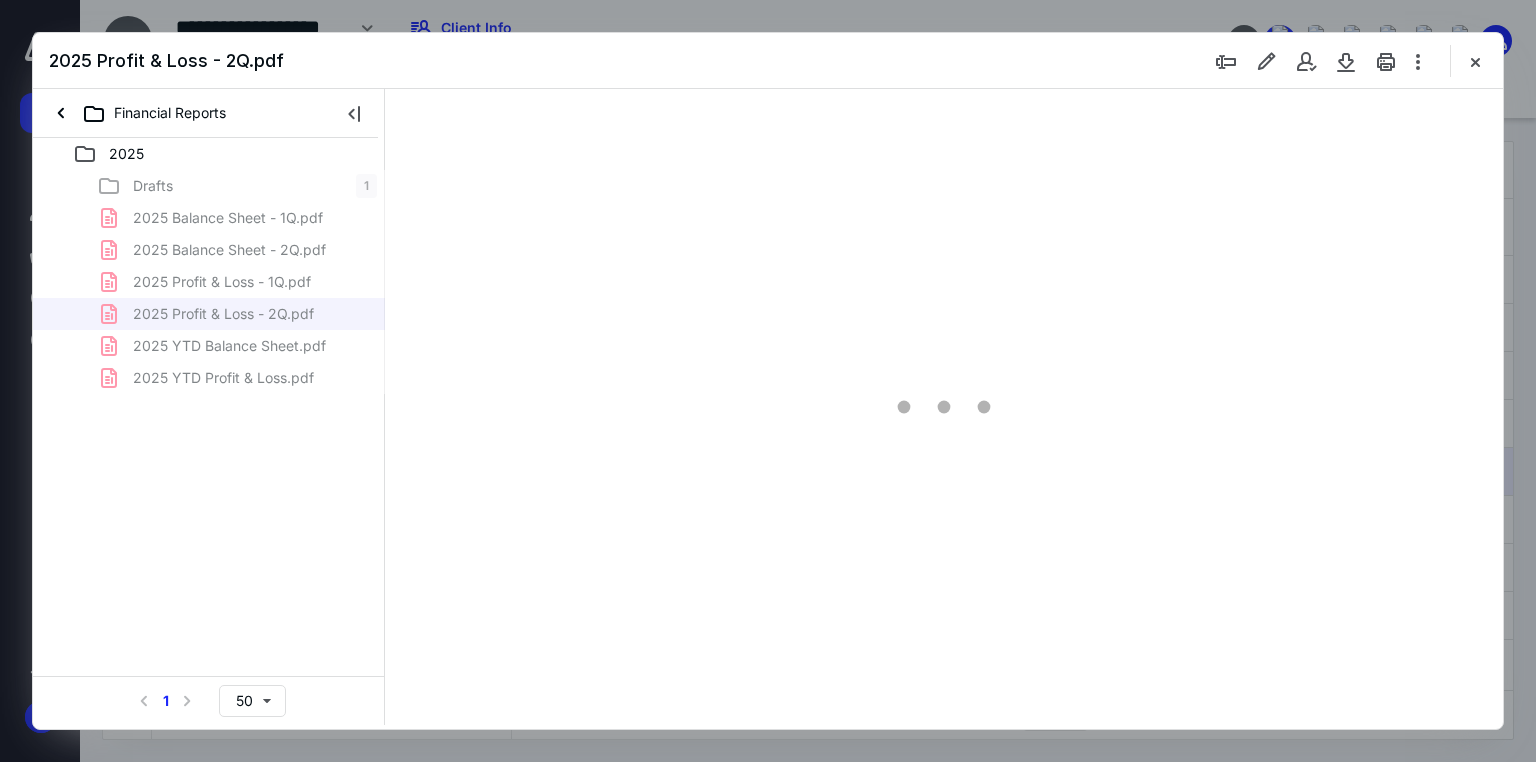 type on "179" 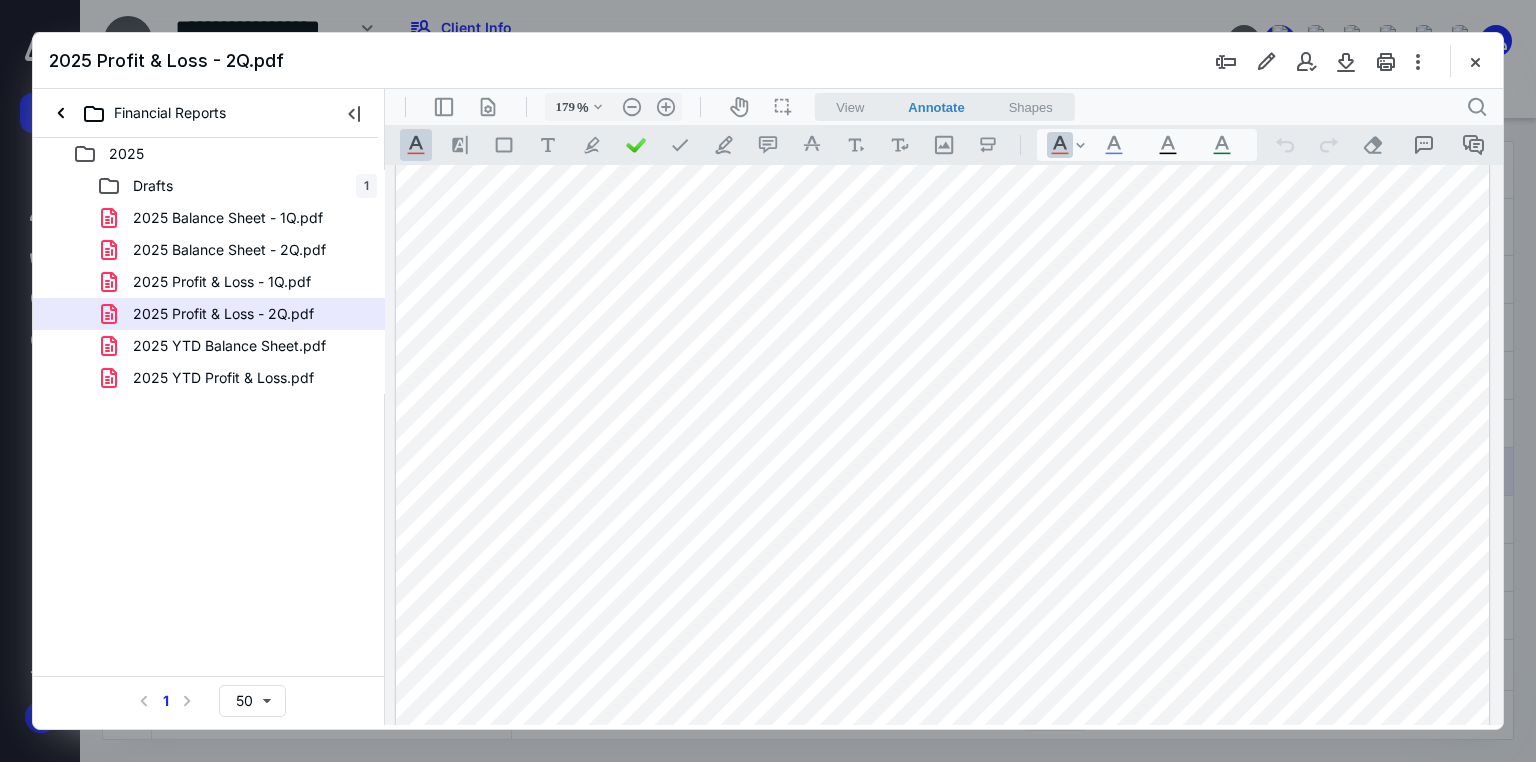 scroll, scrollTop: 160, scrollLeft: 0, axis: vertical 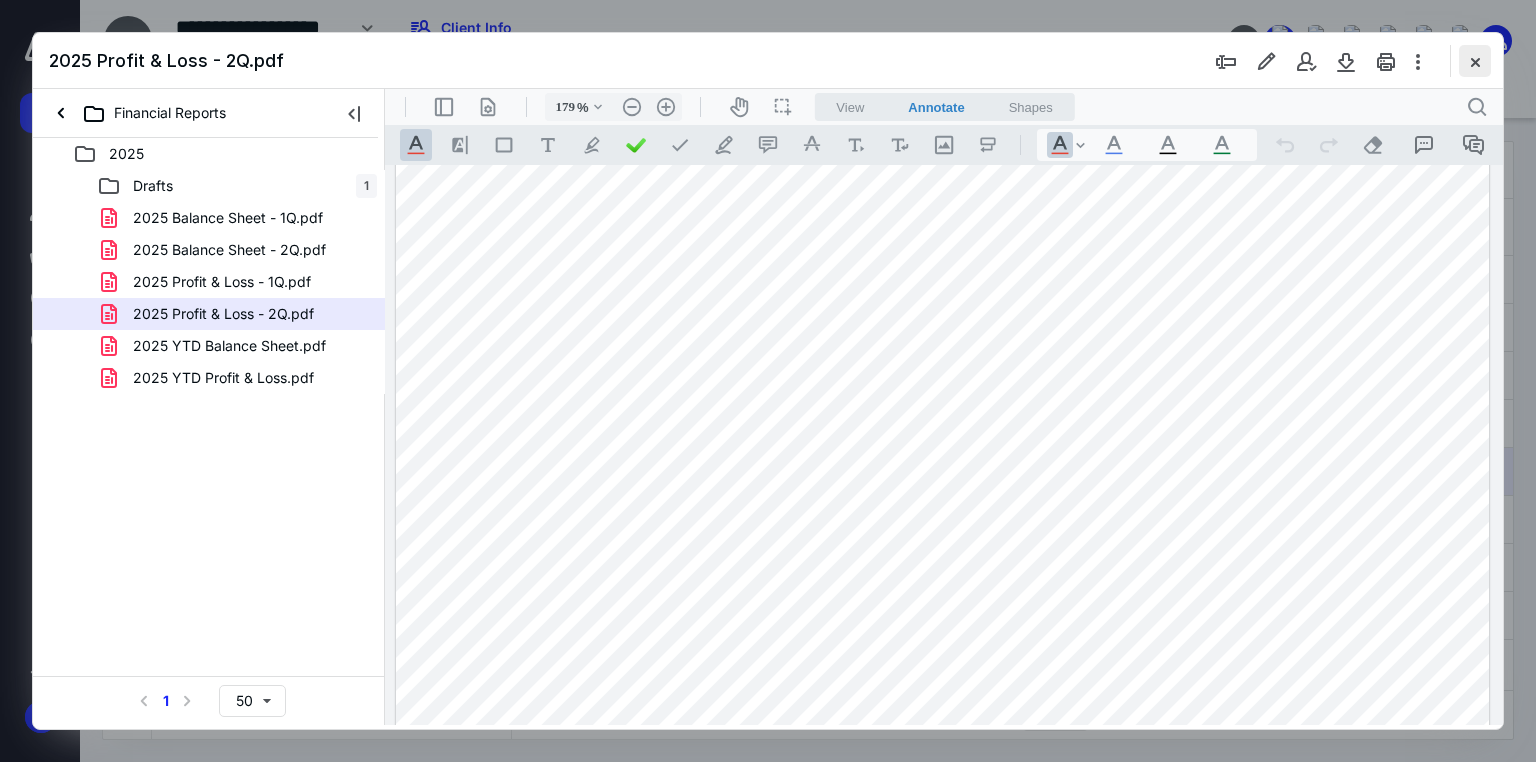 click at bounding box center [1475, 61] 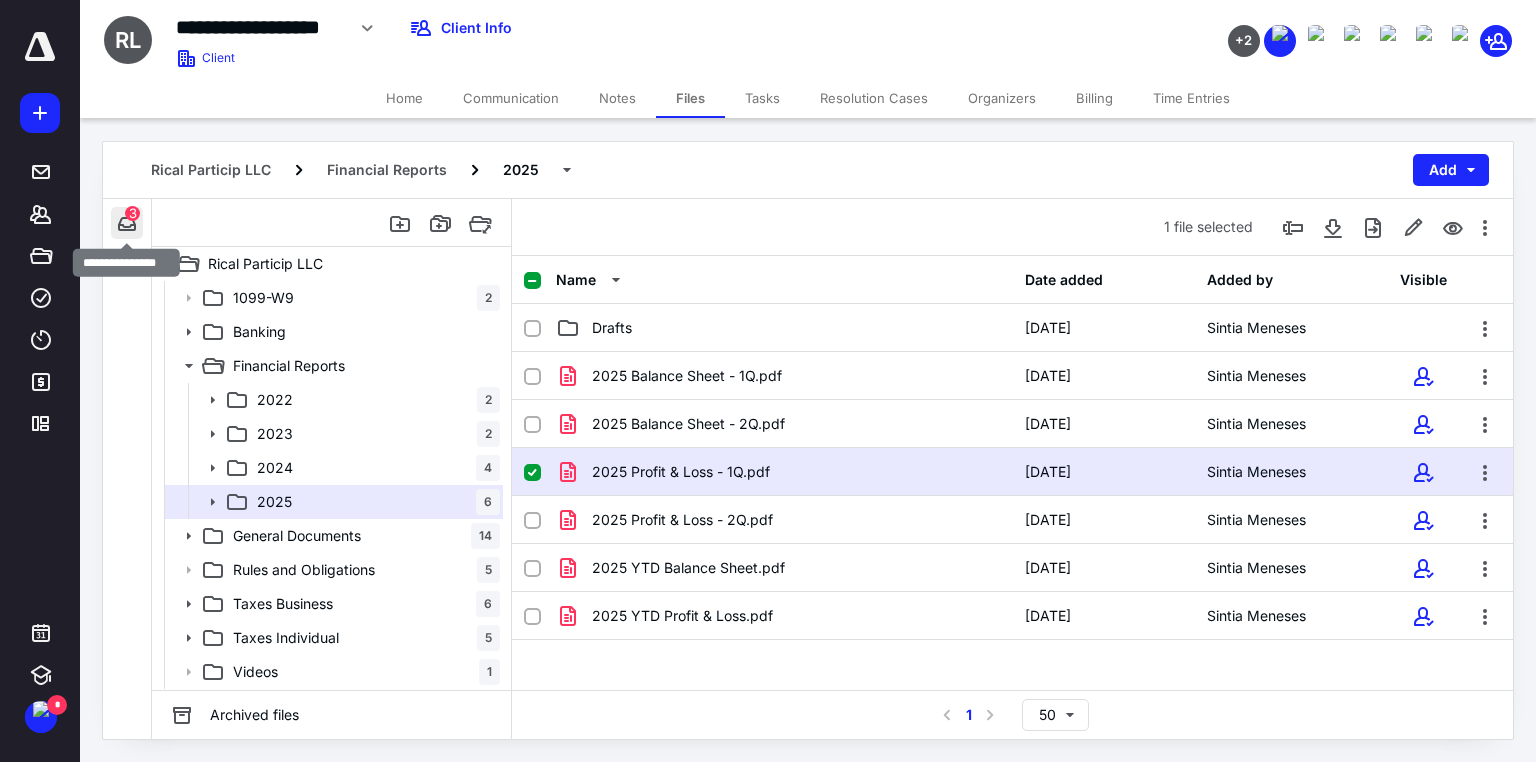 click at bounding box center [127, 223] 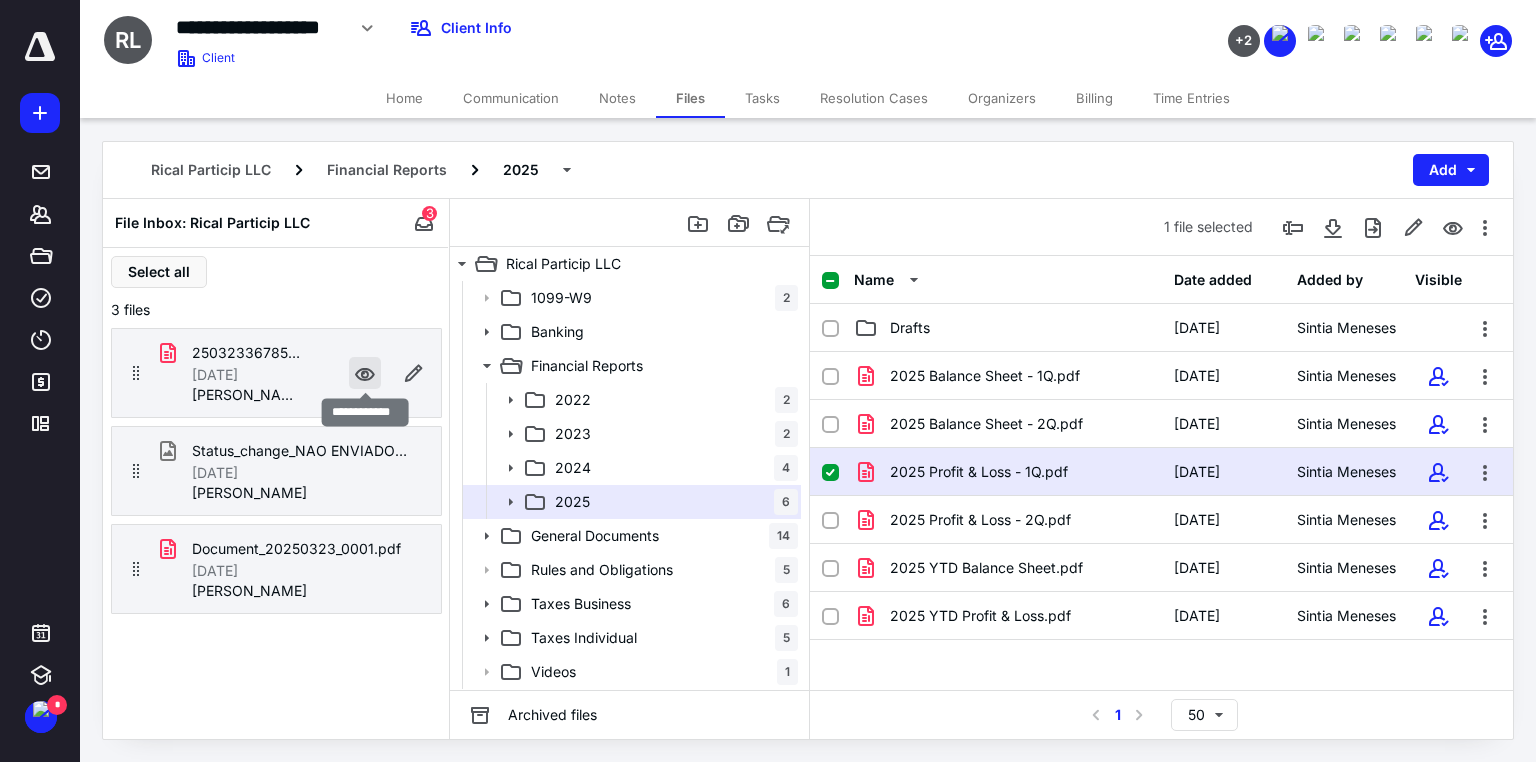 click at bounding box center (365, 373) 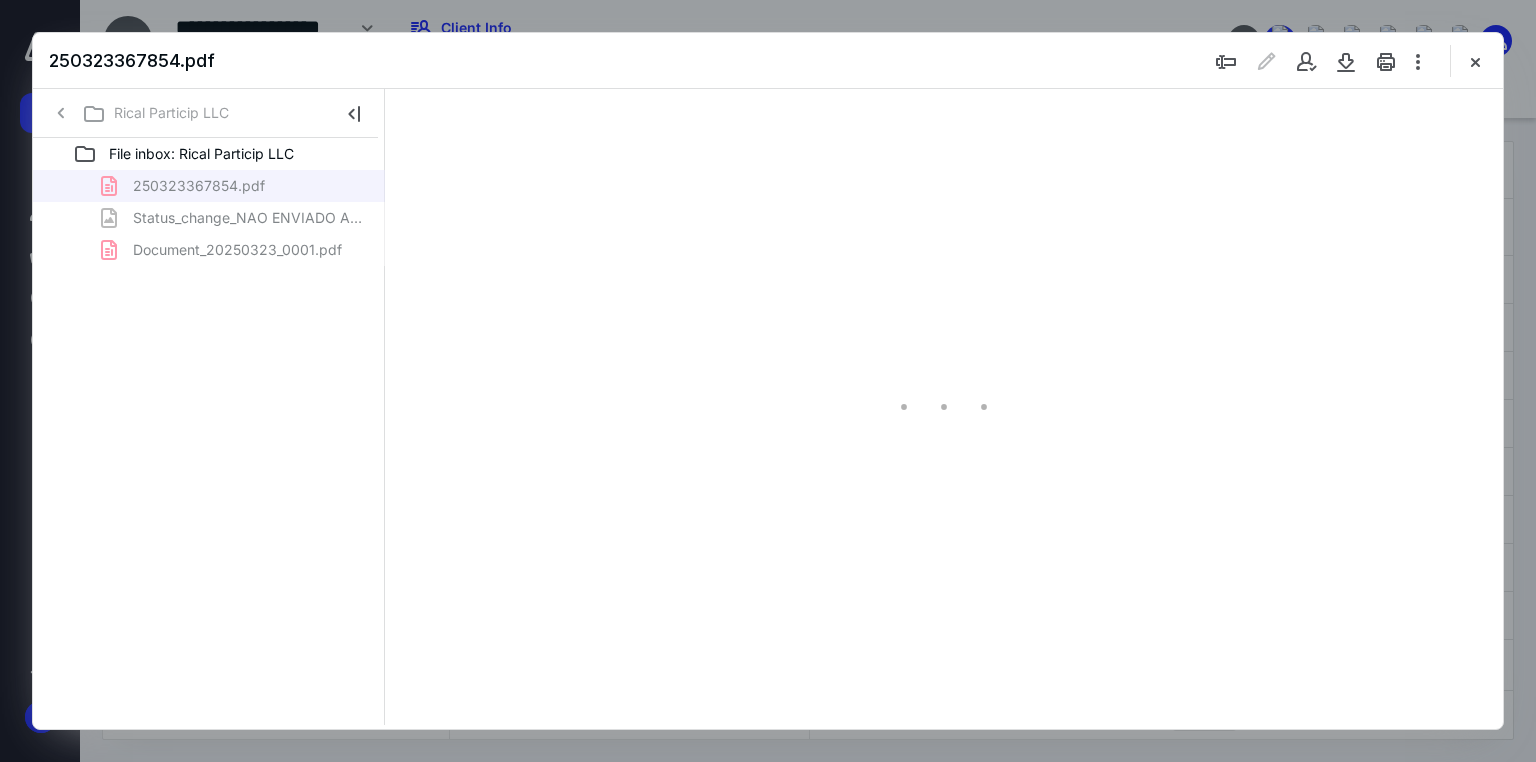 scroll, scrollTop: 0, scrollLeft: 0, axis: both 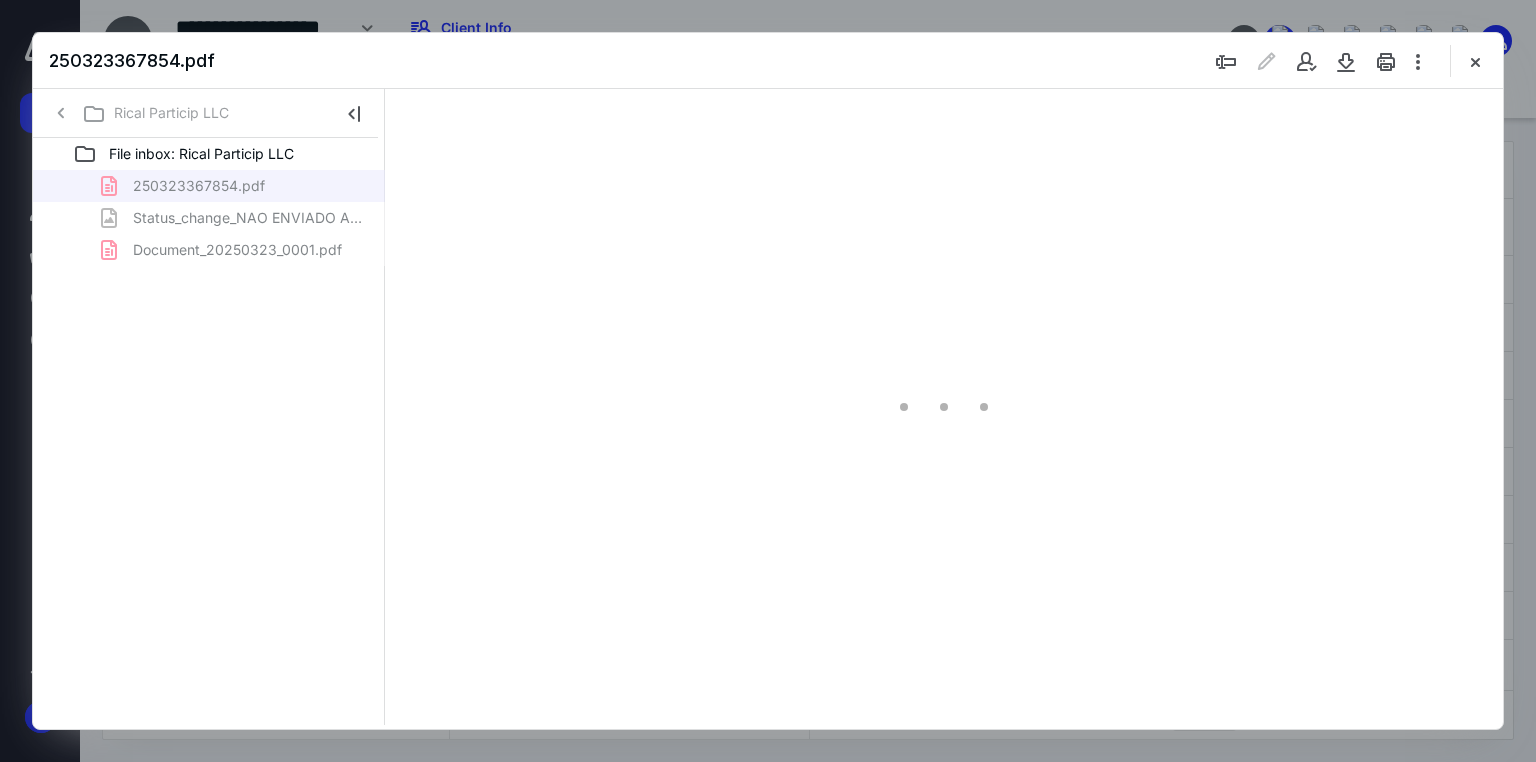 type on "179" 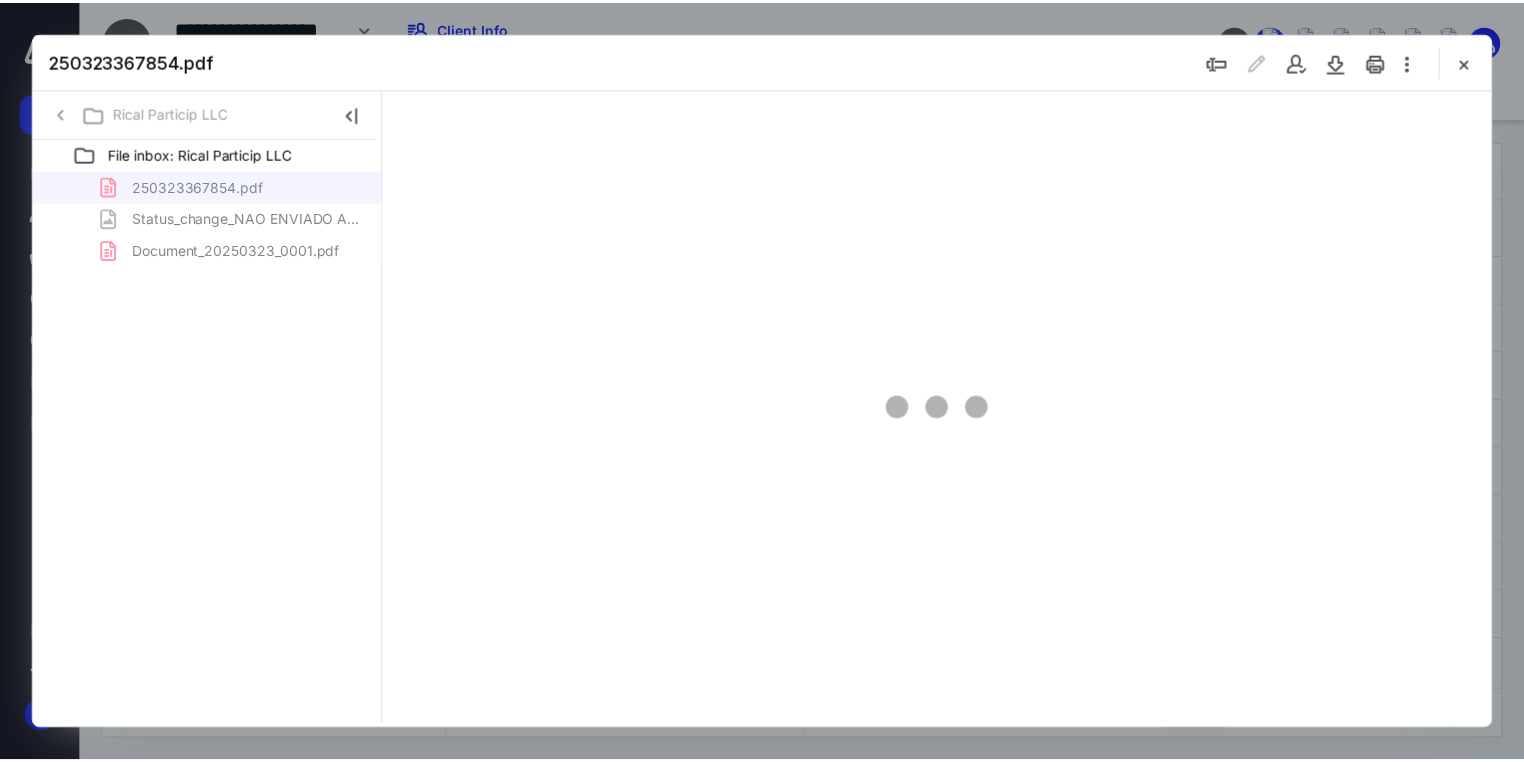 scroll, scrollTop: 83, scrollLeft: 0, axis: vertical 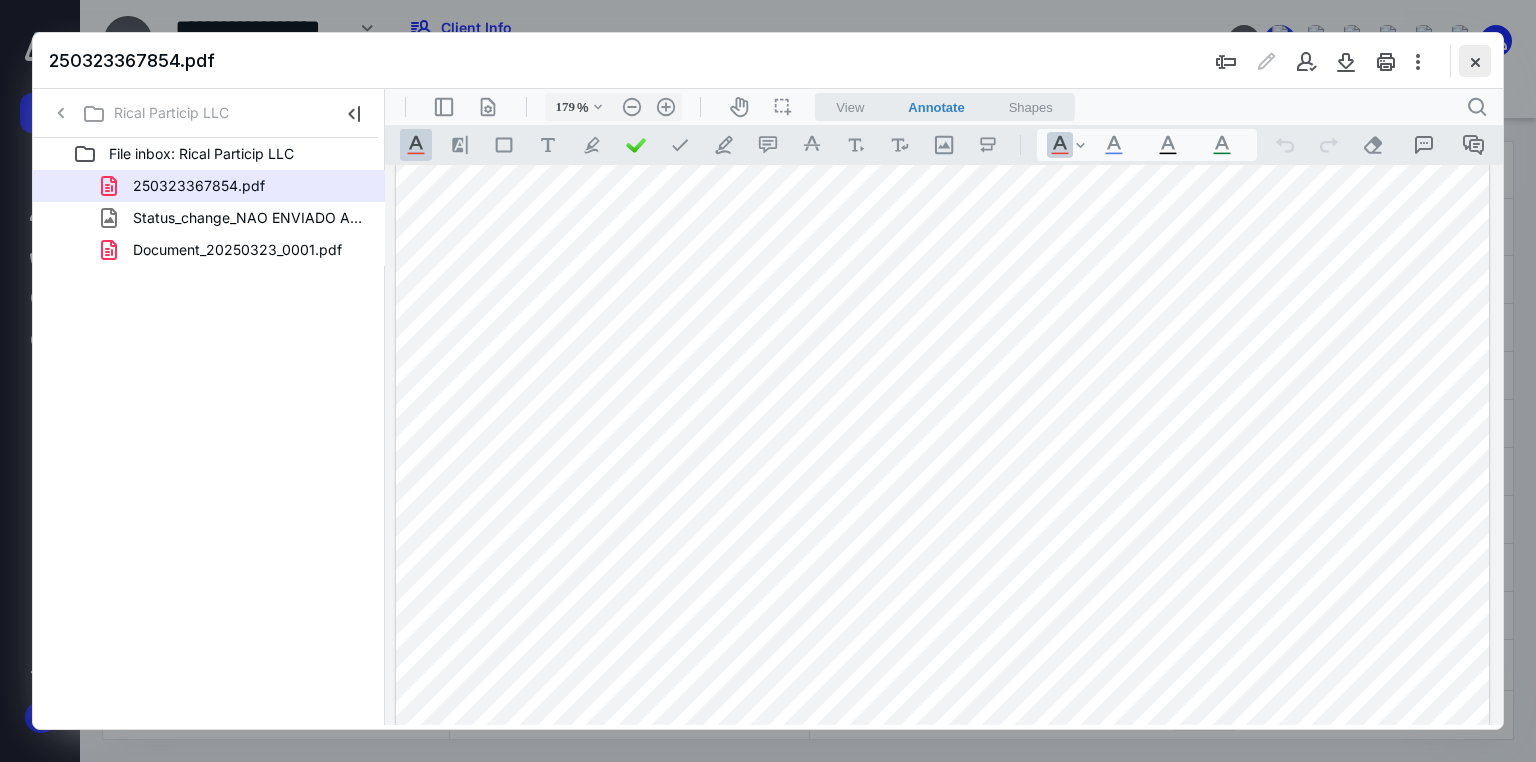 click at bounding box center [1475, 61] 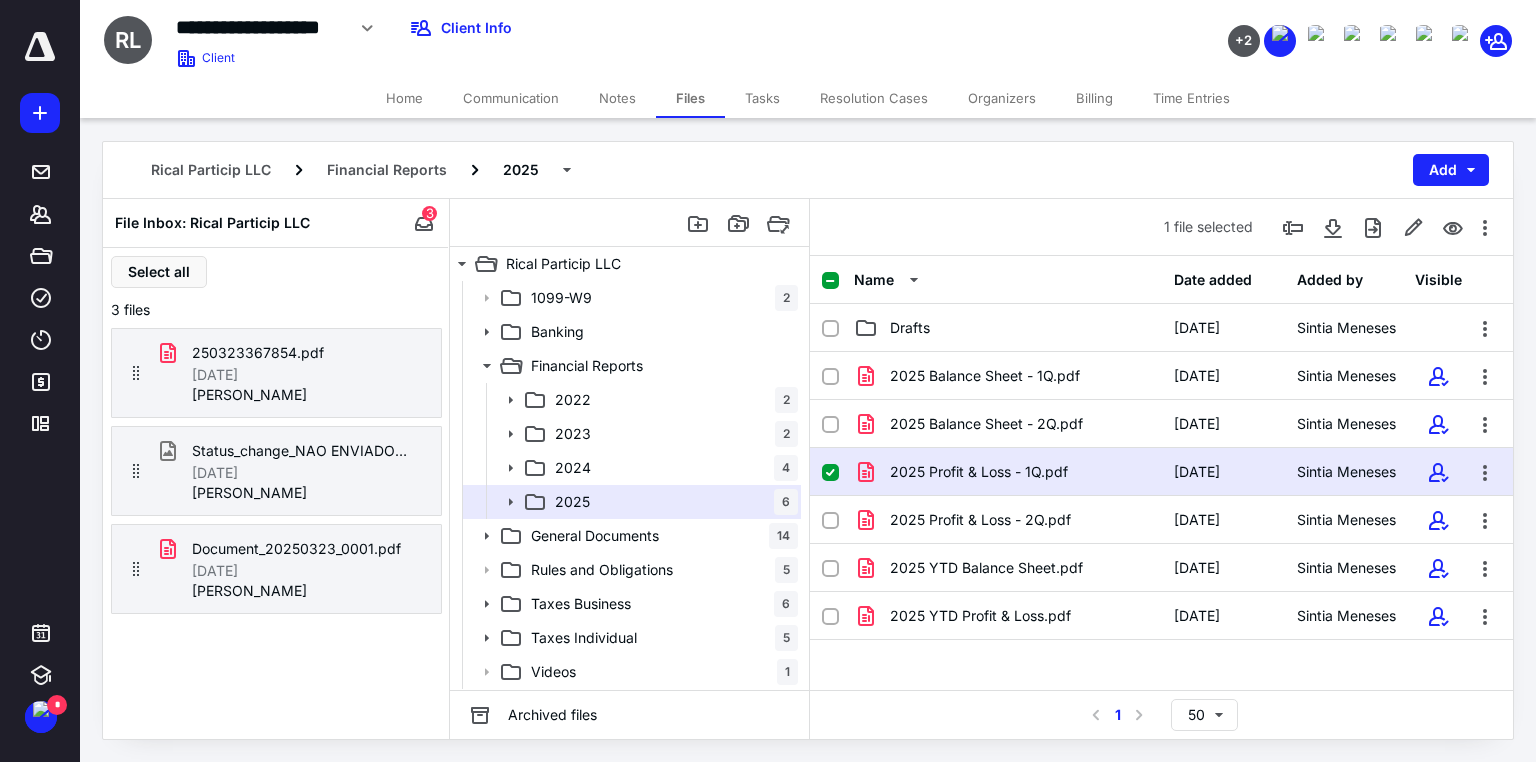 click on "Tasks" at bounding box center (762, 98) 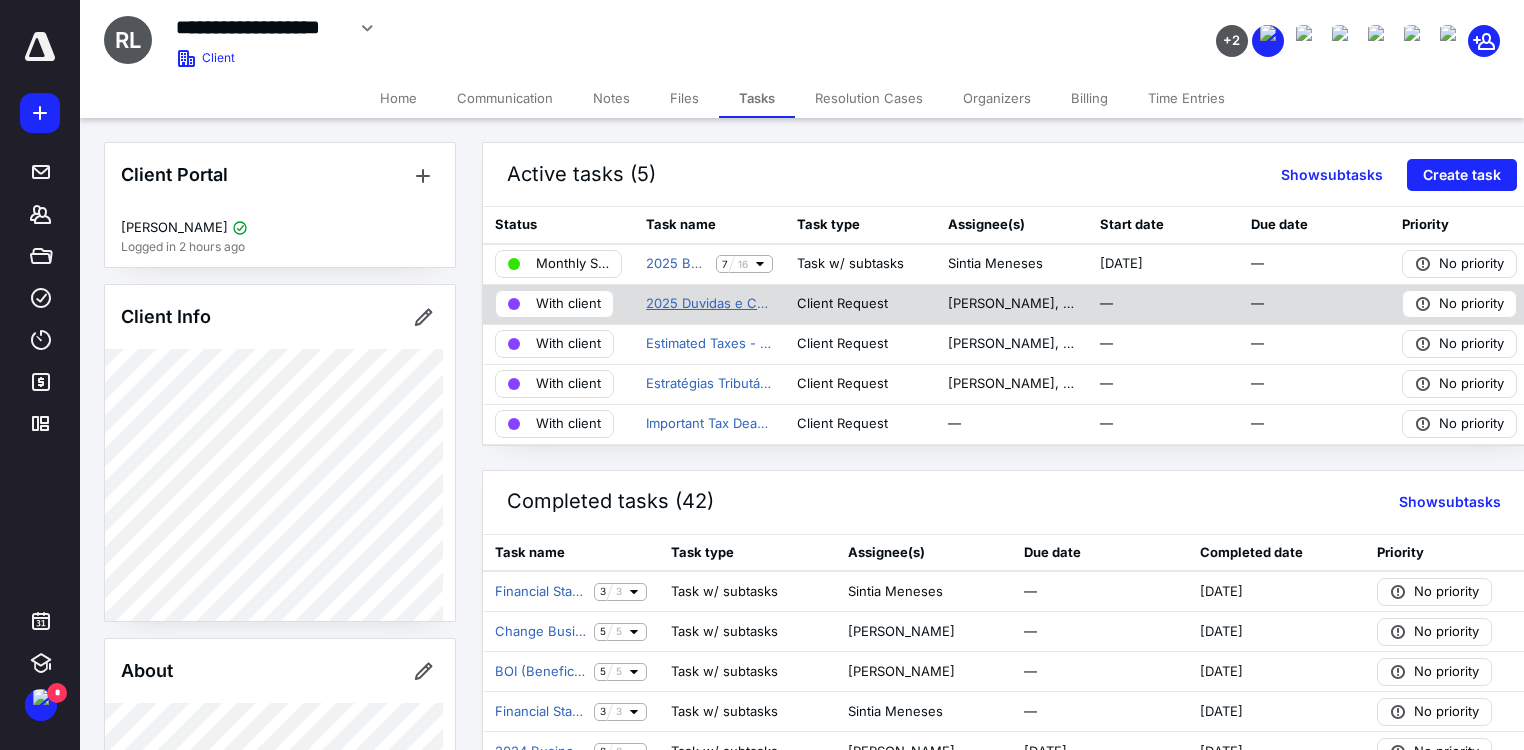 click on "2025 Duvidas e Comentarios - Rical" at bounding box center [709, 304] 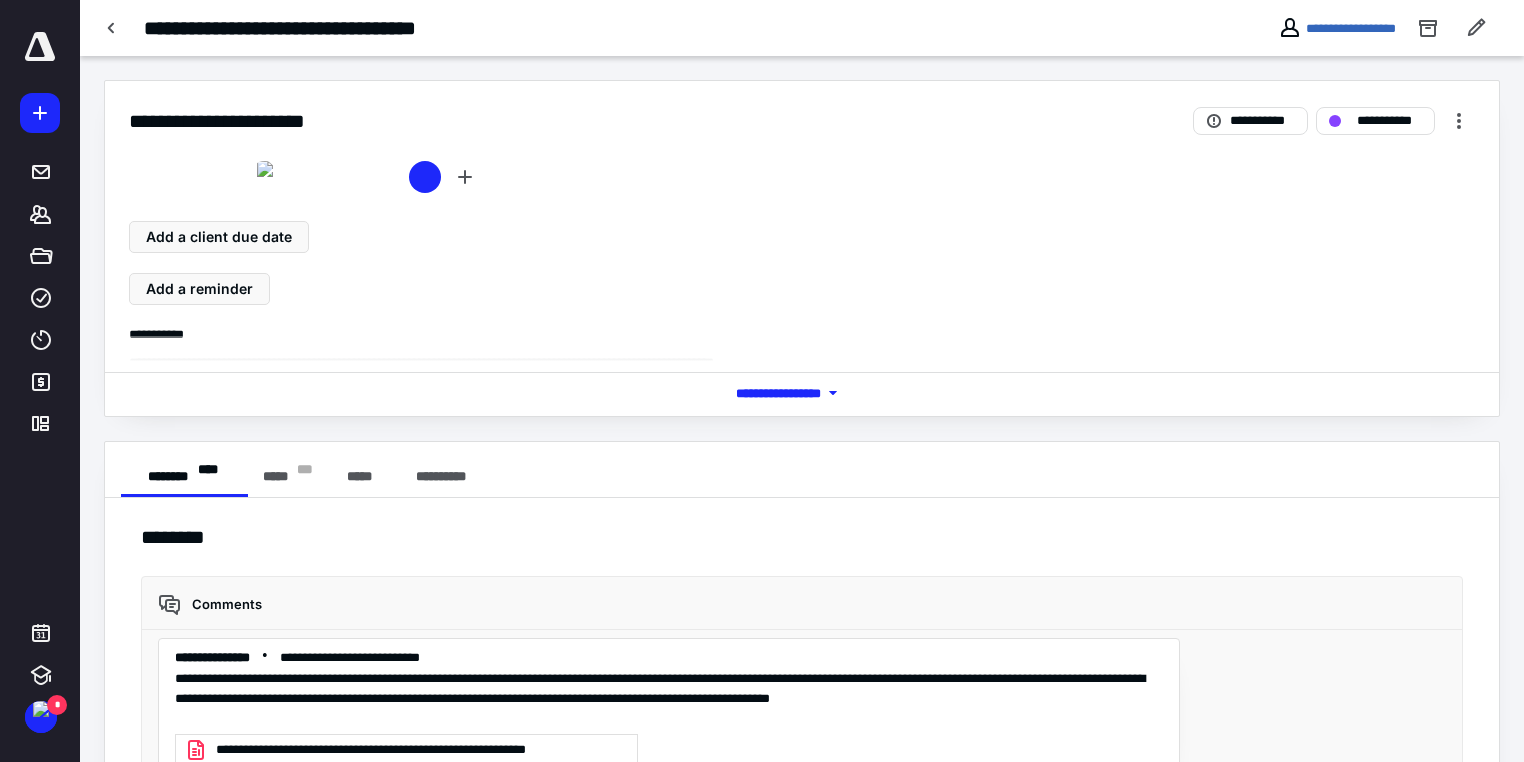 scroll, scrollTop: 5109, scrollLeft: 0, axis: vertical 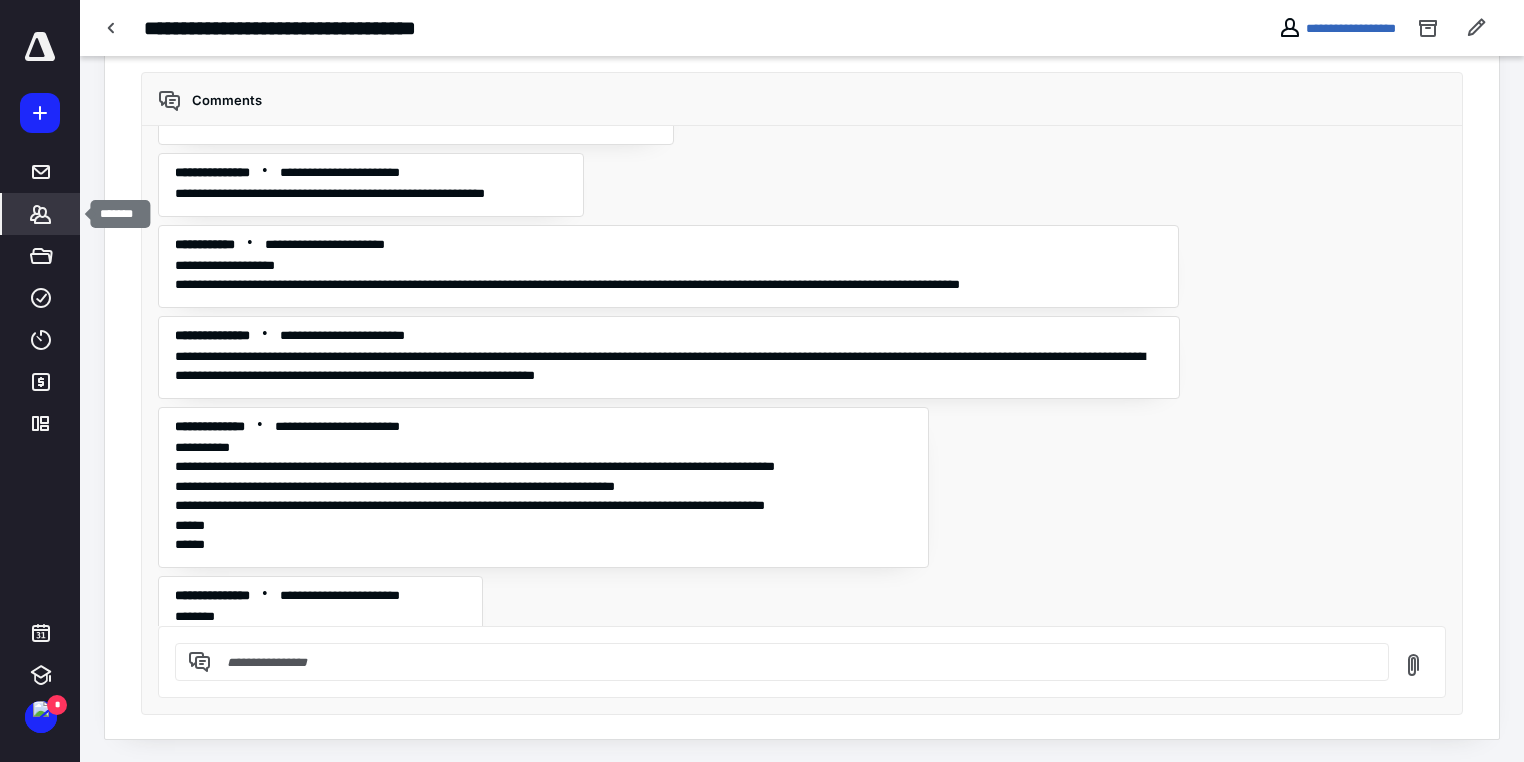 click 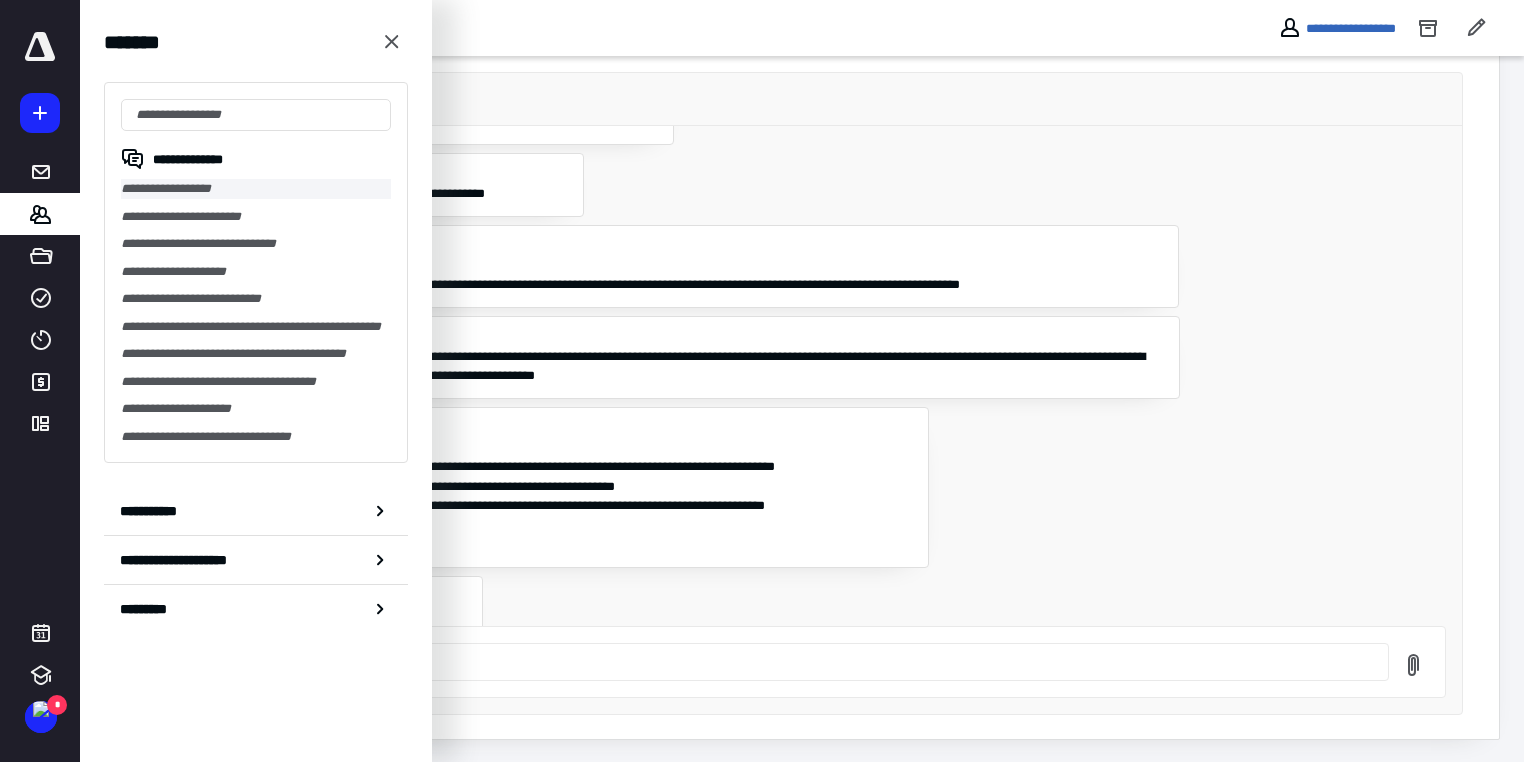 click on "**********" at bounding box center [256, 189] 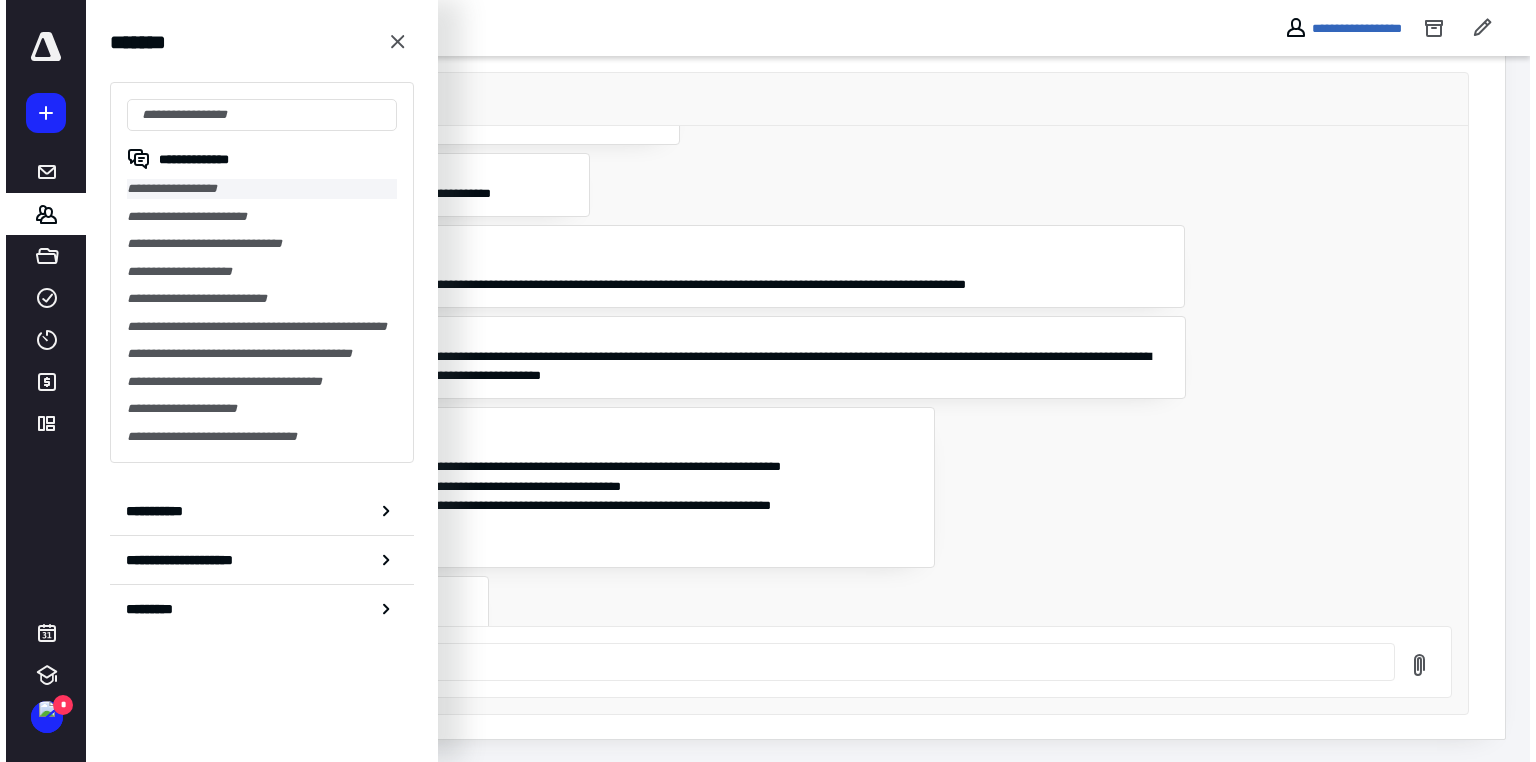 scroll, scrollTop: 0, scrollLeft: 0, axis: both 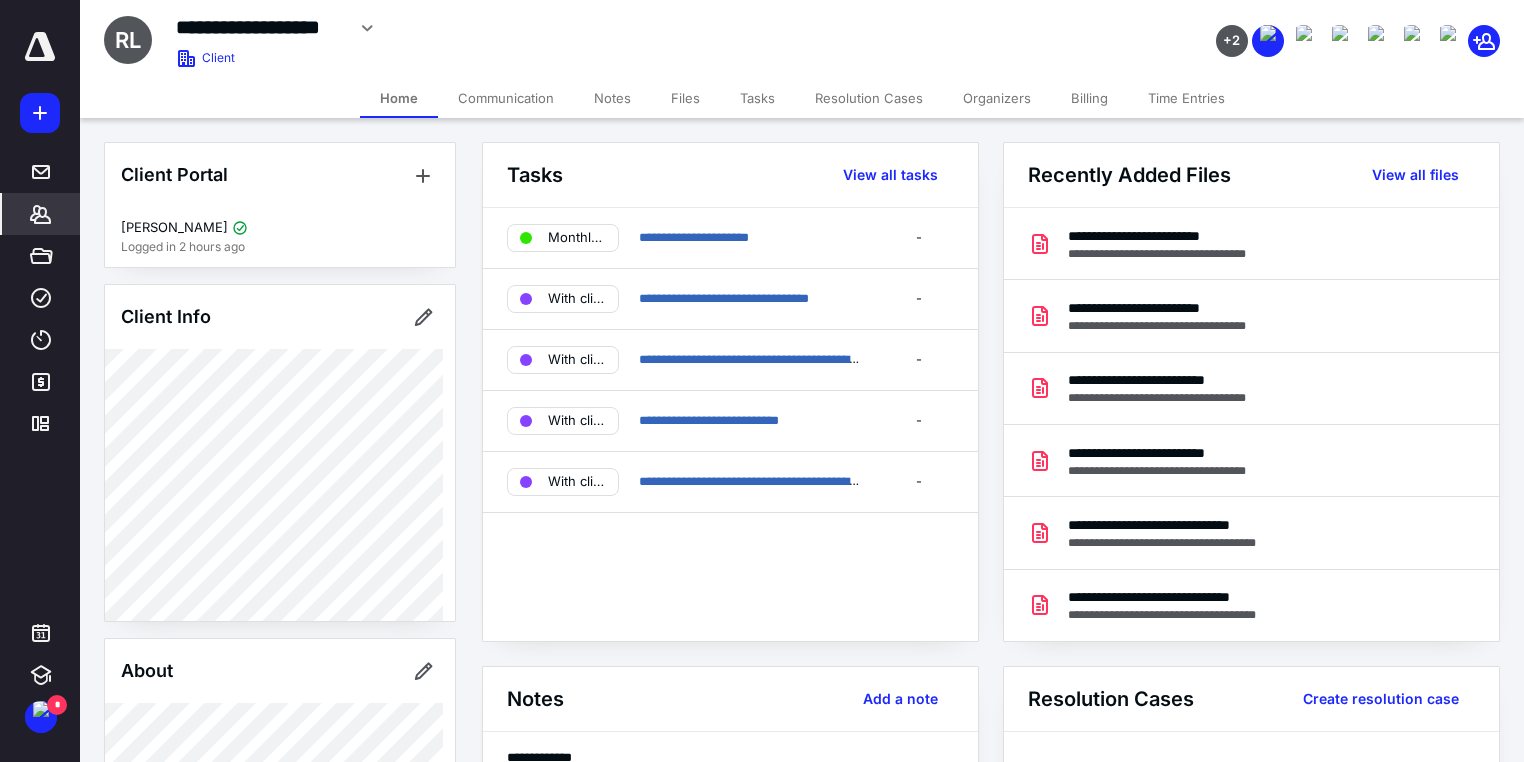 click 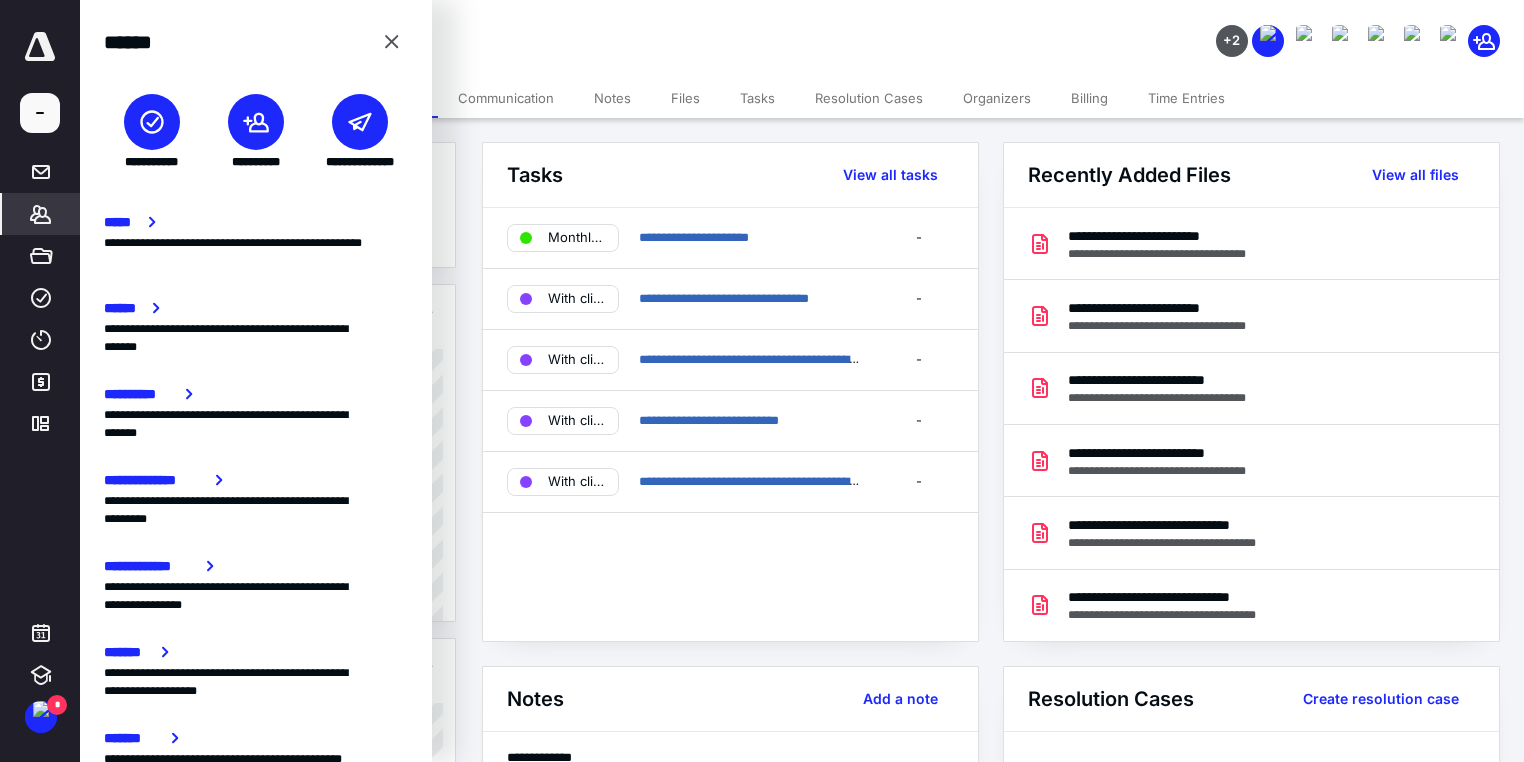 click at bounding box center [360, 122] 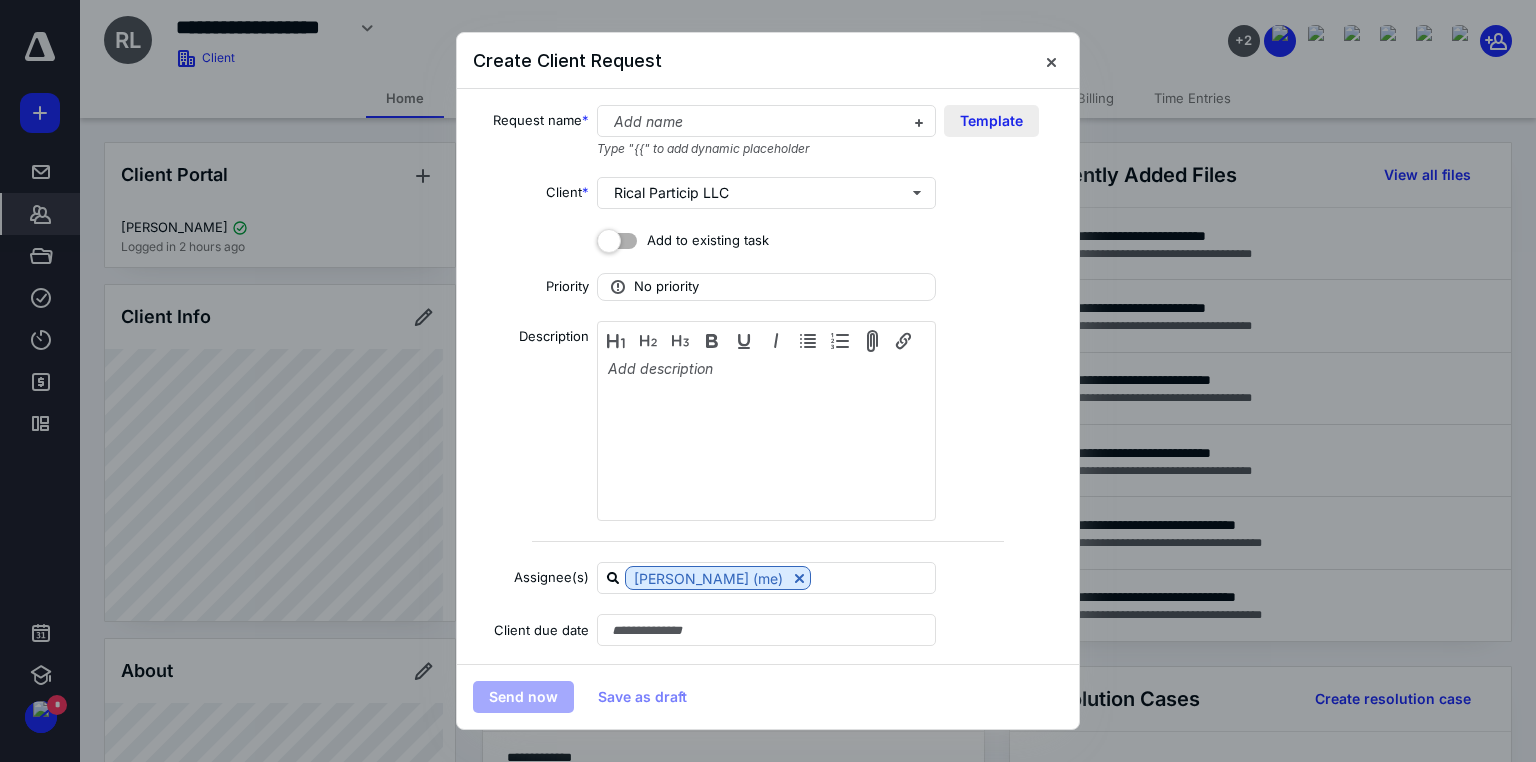 click on "Template" at bounding box center (991, 121) 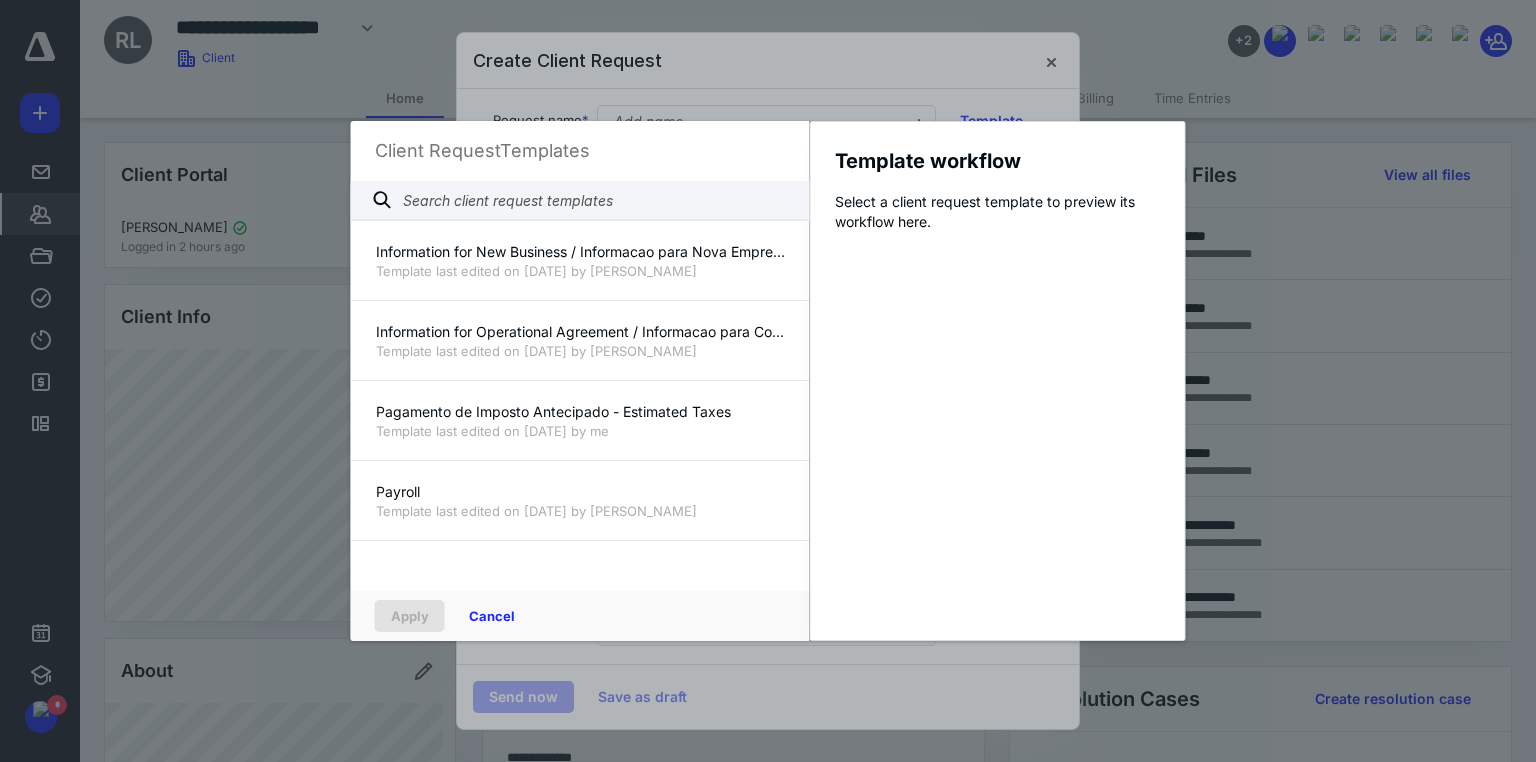 scroll, scrollTop: 2880, scrollLeft: 0, axis: vertical 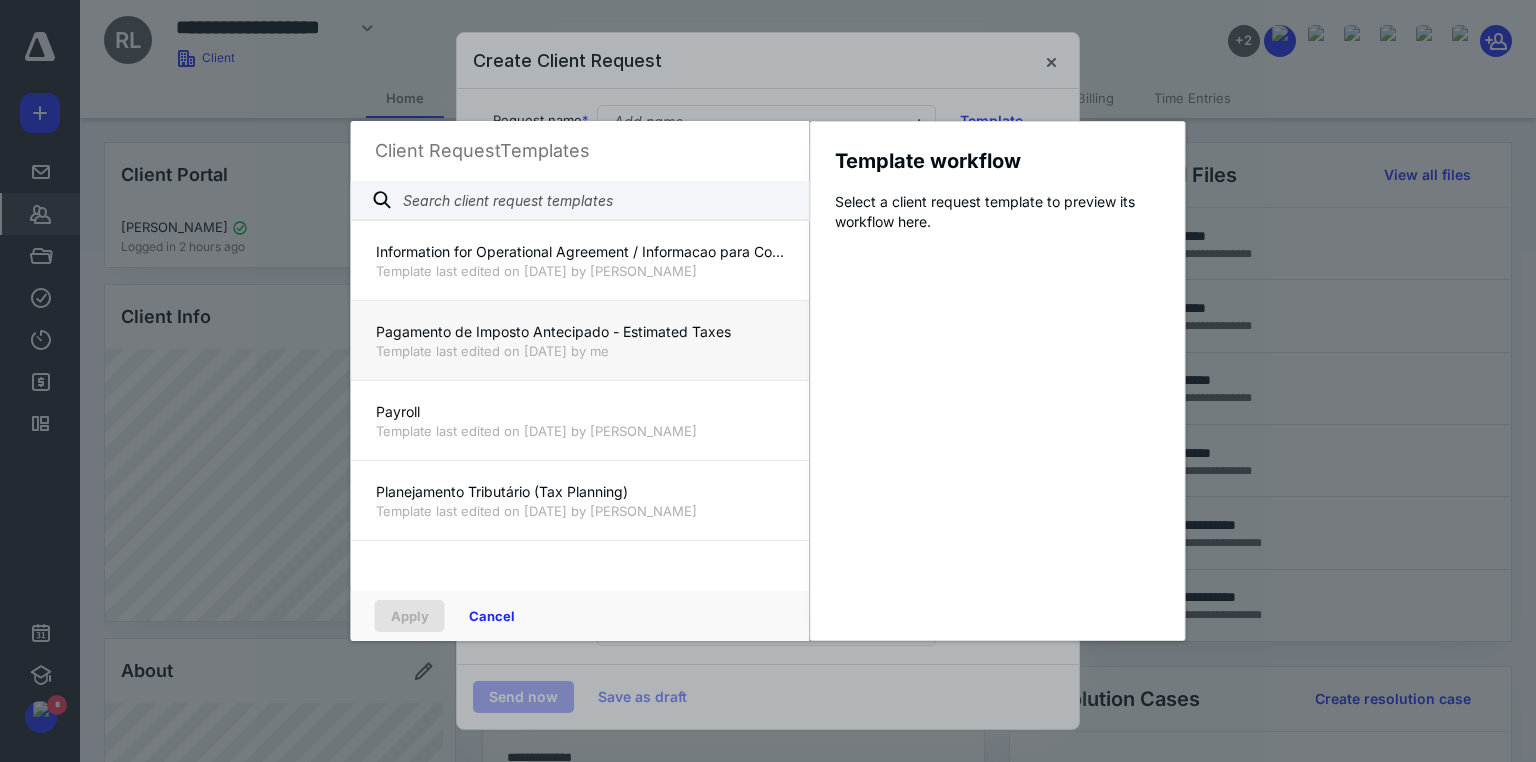 click on "Pagamento de Imposto Antecipado - Estimated Taxes" at bounding box center [580, 332] 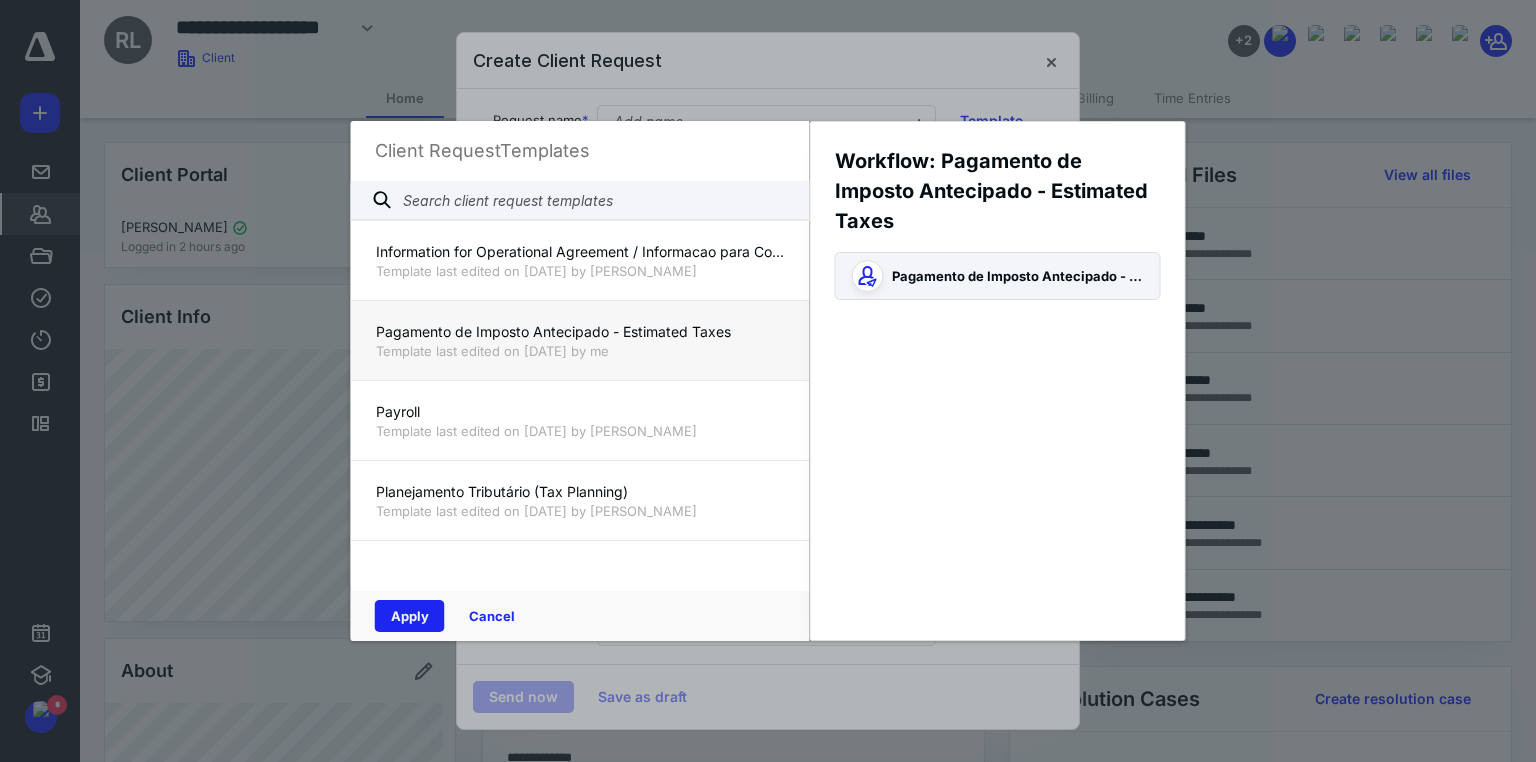 click on "Apply" at bounding box center (410, 616) 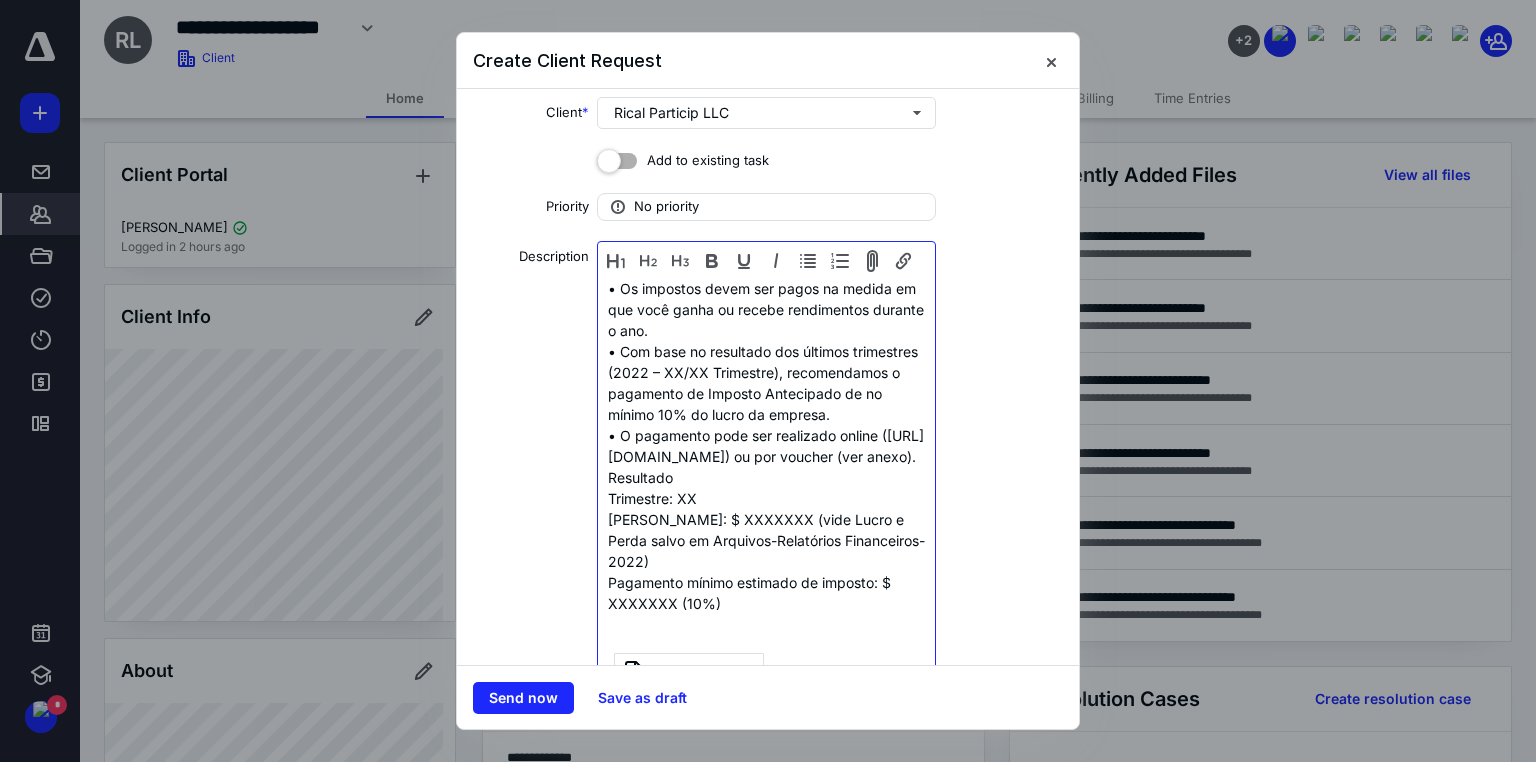 scroll, scrollTop: 160, scrollLeft: 0, axis: vertical 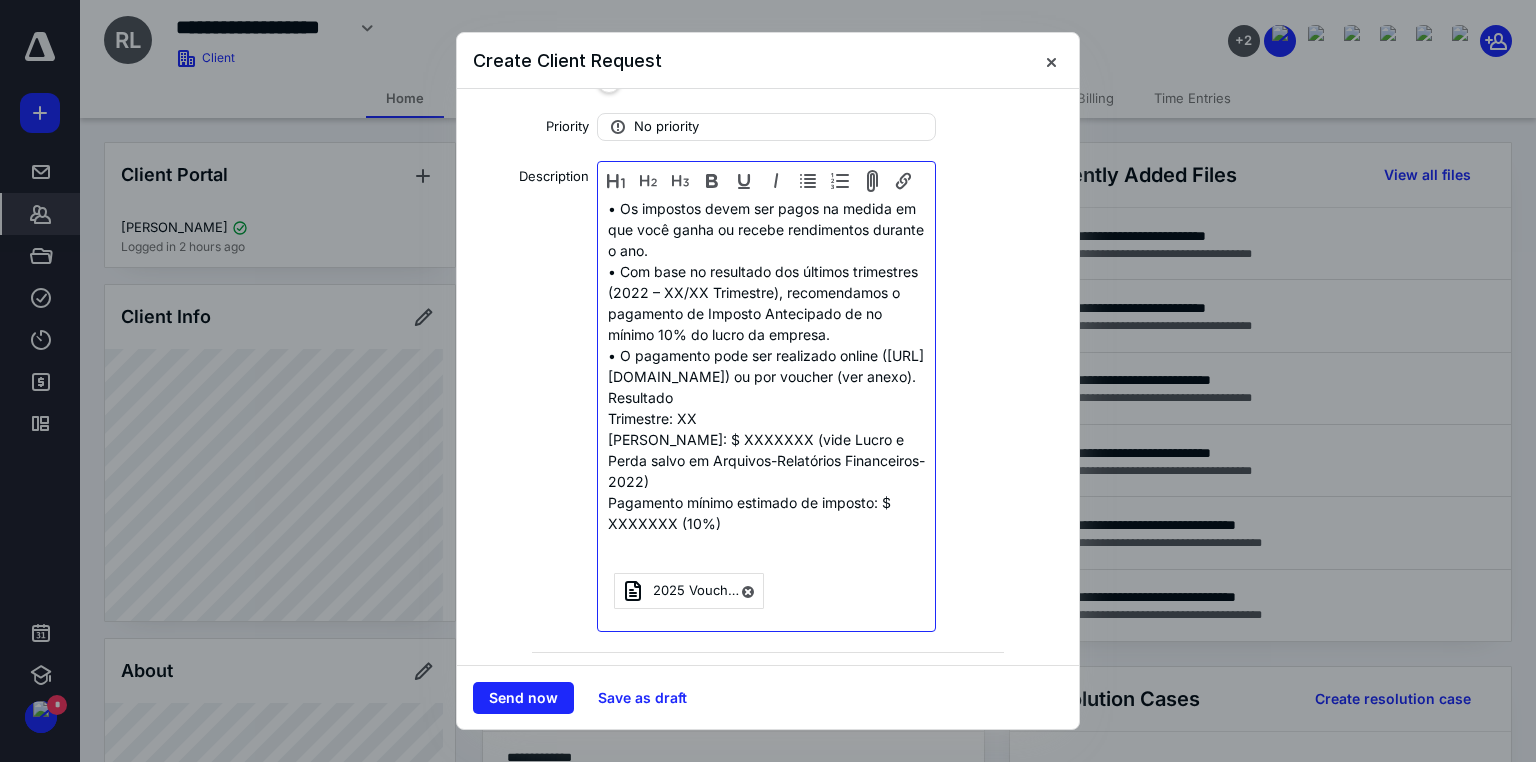 click on "• Com base no resultado dos últimos trimestres (2022 – XX/XX Trimestre), recomendamos o pagamento de Imposto Antecipado de no mínimo 10% do lucro da empresa." at bounding box center [763, 303] 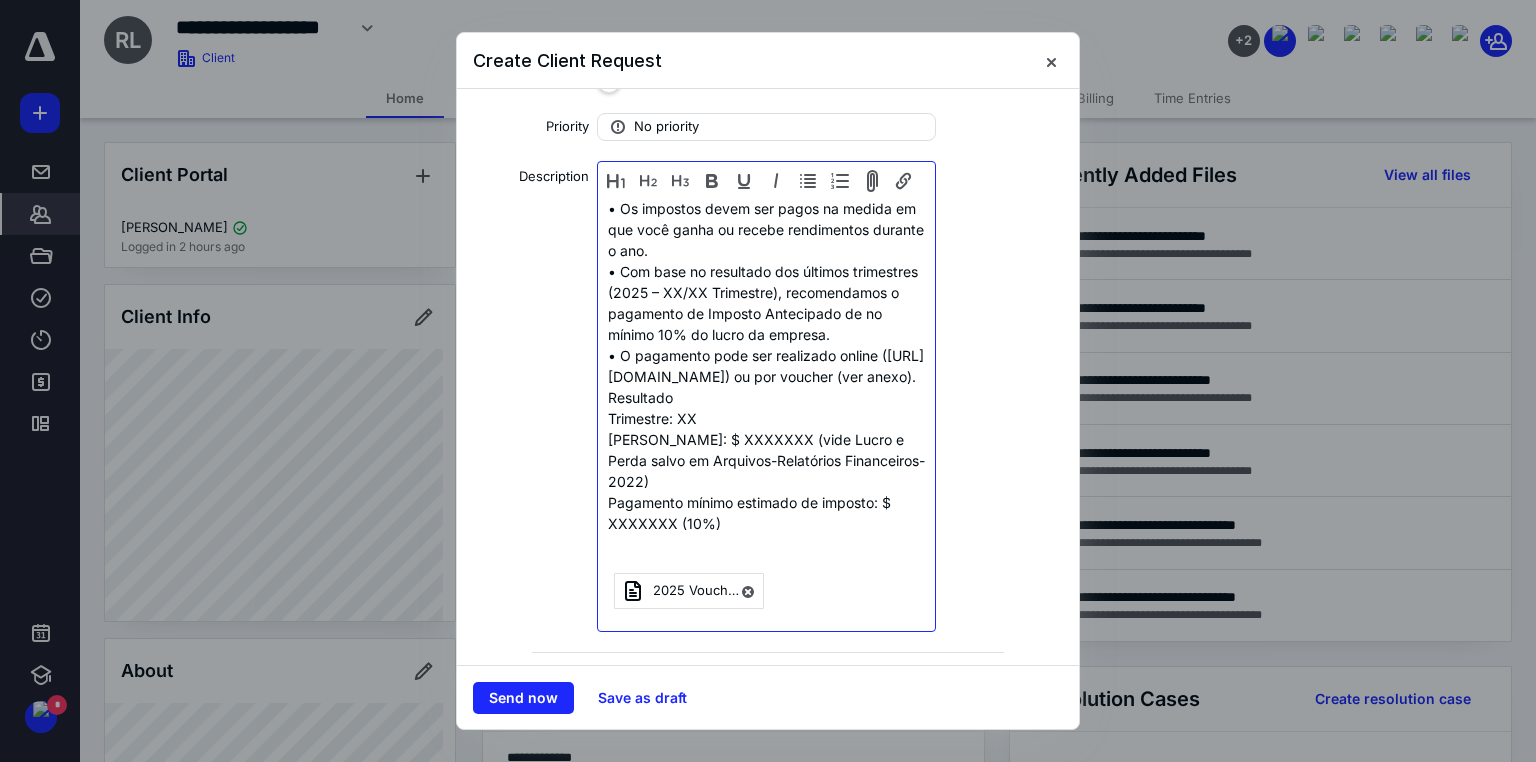 click on "• Com base no resultado dos últimos trimestres (2025 – XX/XX Trimestre), recomendamos o pagamento de Imposto Antecipado de no mínimo 10% do lucro da empresa." at bounding box center (763, 303) 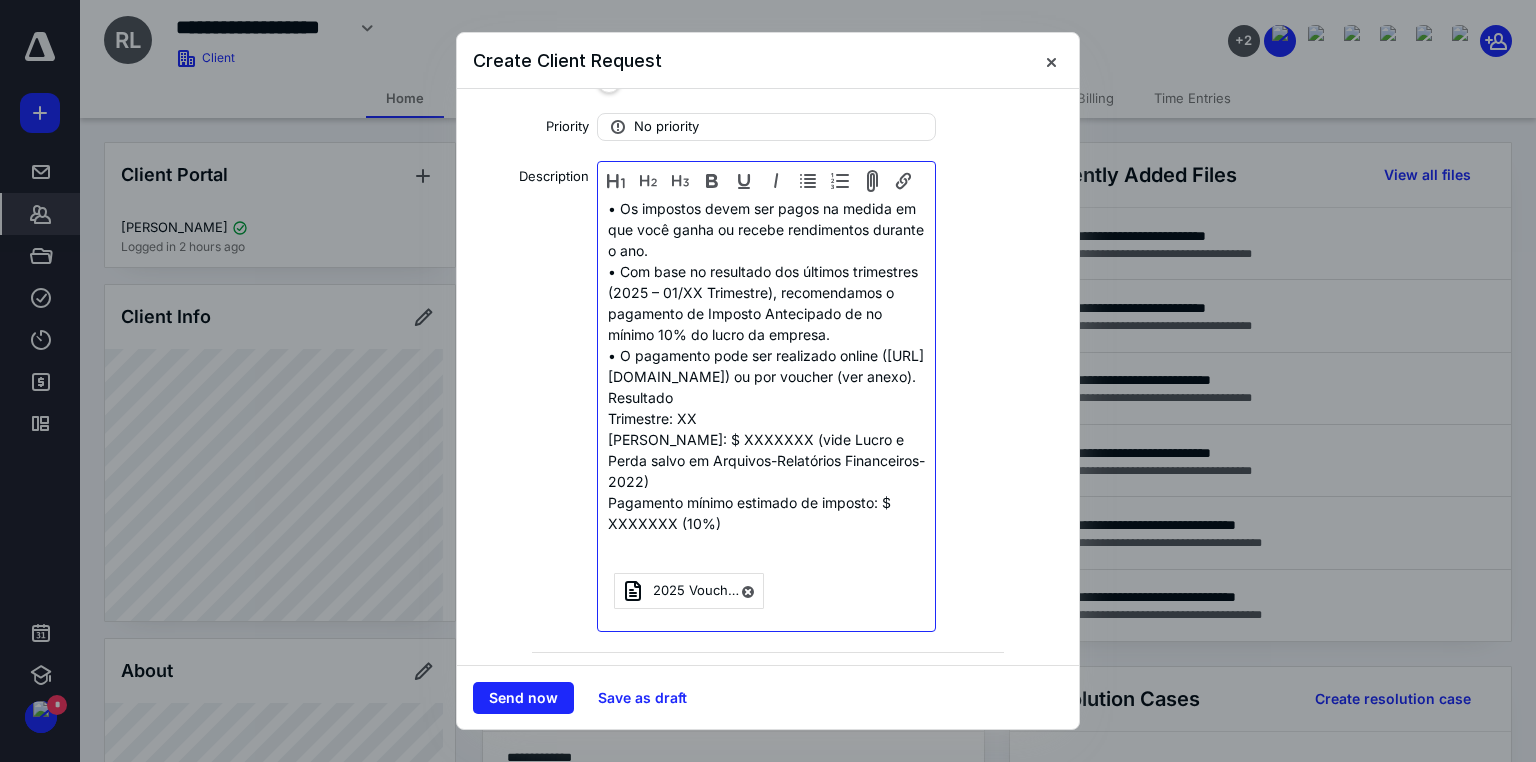 click on "• Com base no resultado dos últimos trimestres (2025 – 01/XX Trimestre), recomendamos o pagamento de Imposto Antecipado de no mínimo 10% do lucro da empresa." at bounding box center [763, 303] 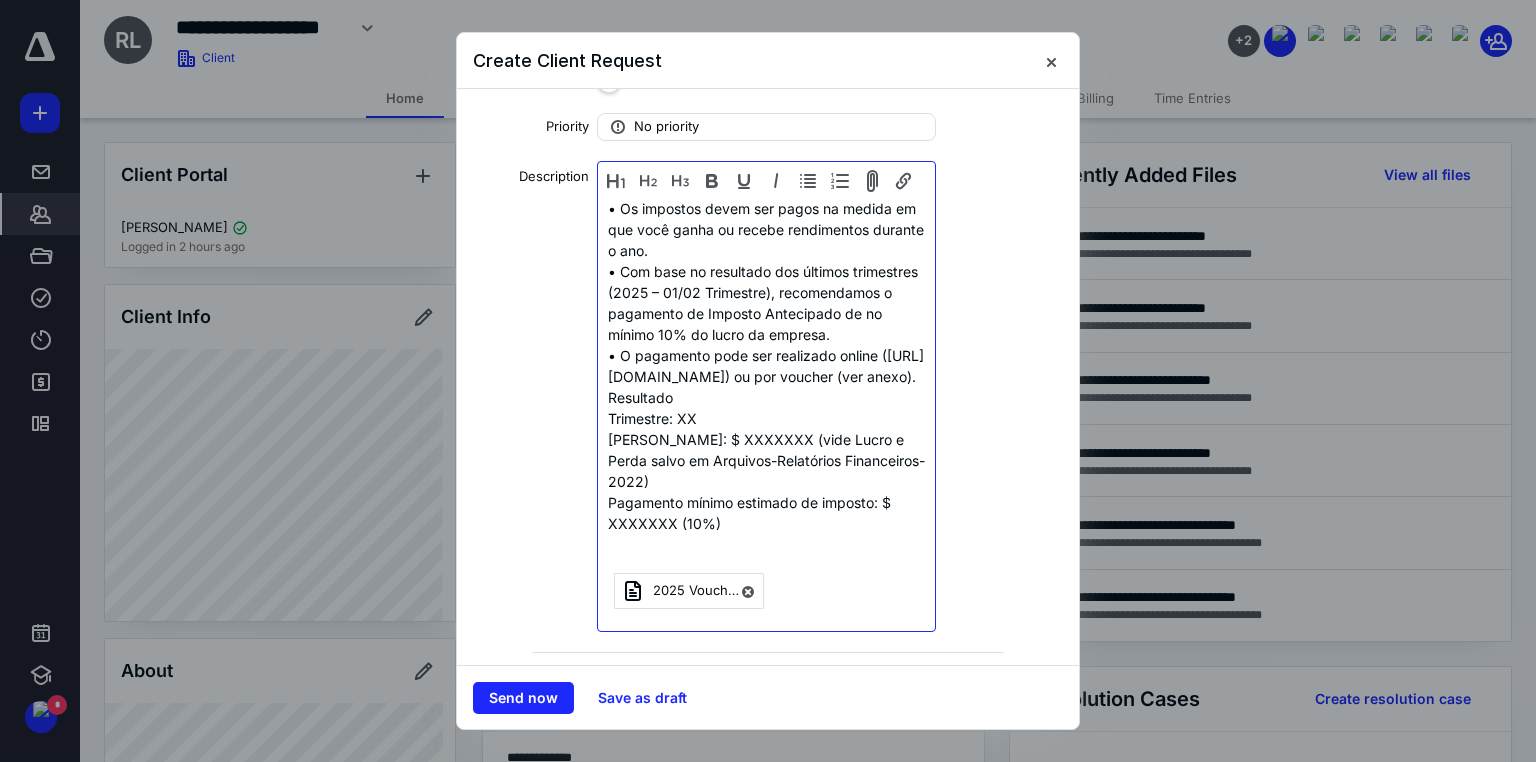 click on "Trimestre: XX" at bounding box center [766, 418] 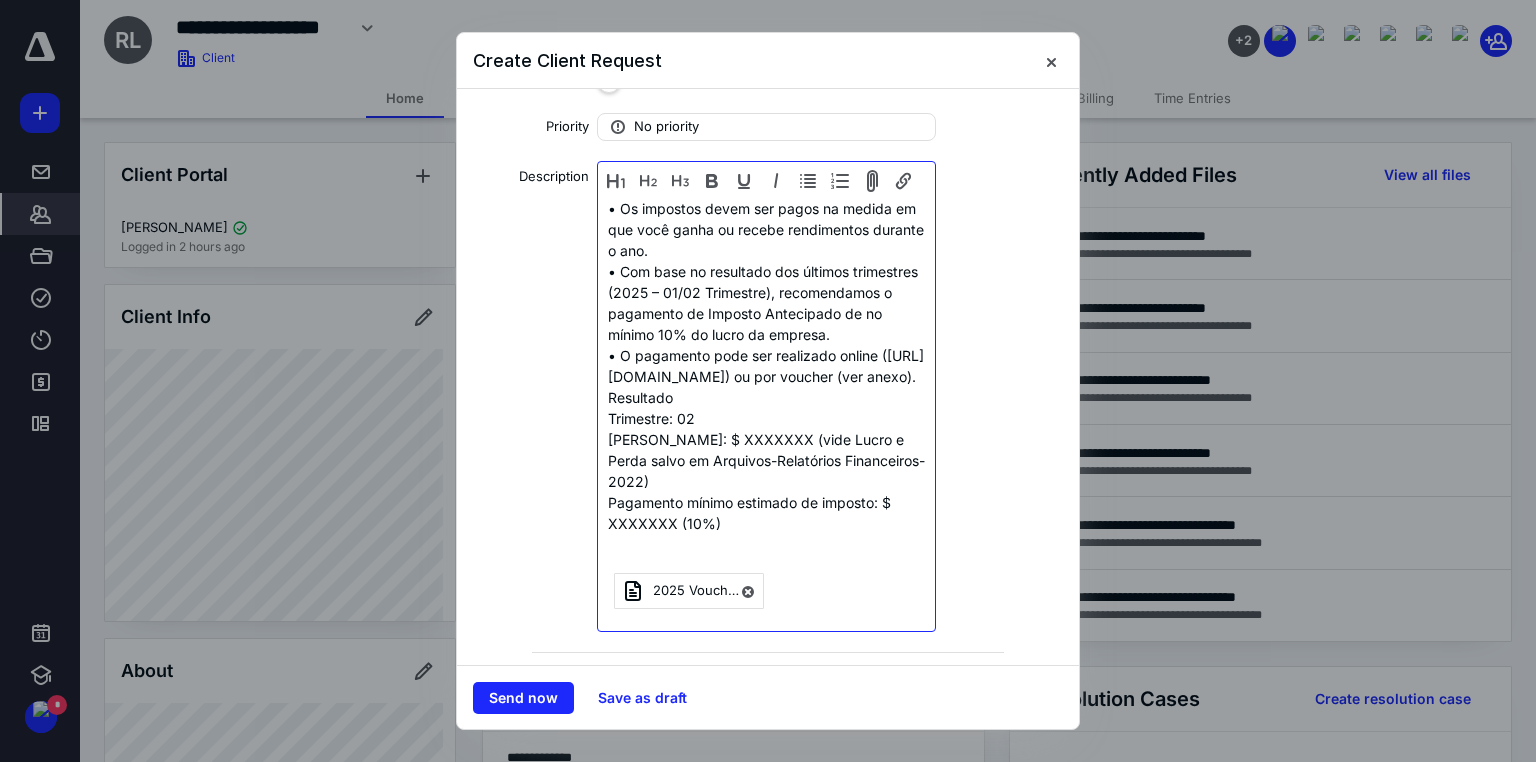 click on "Lucro Líquido: $ XXXXXXX (vide Lucro e Perda salvo em Arquivos-Relatórios Financeiros-2022)" at bounding box center (766, 460) 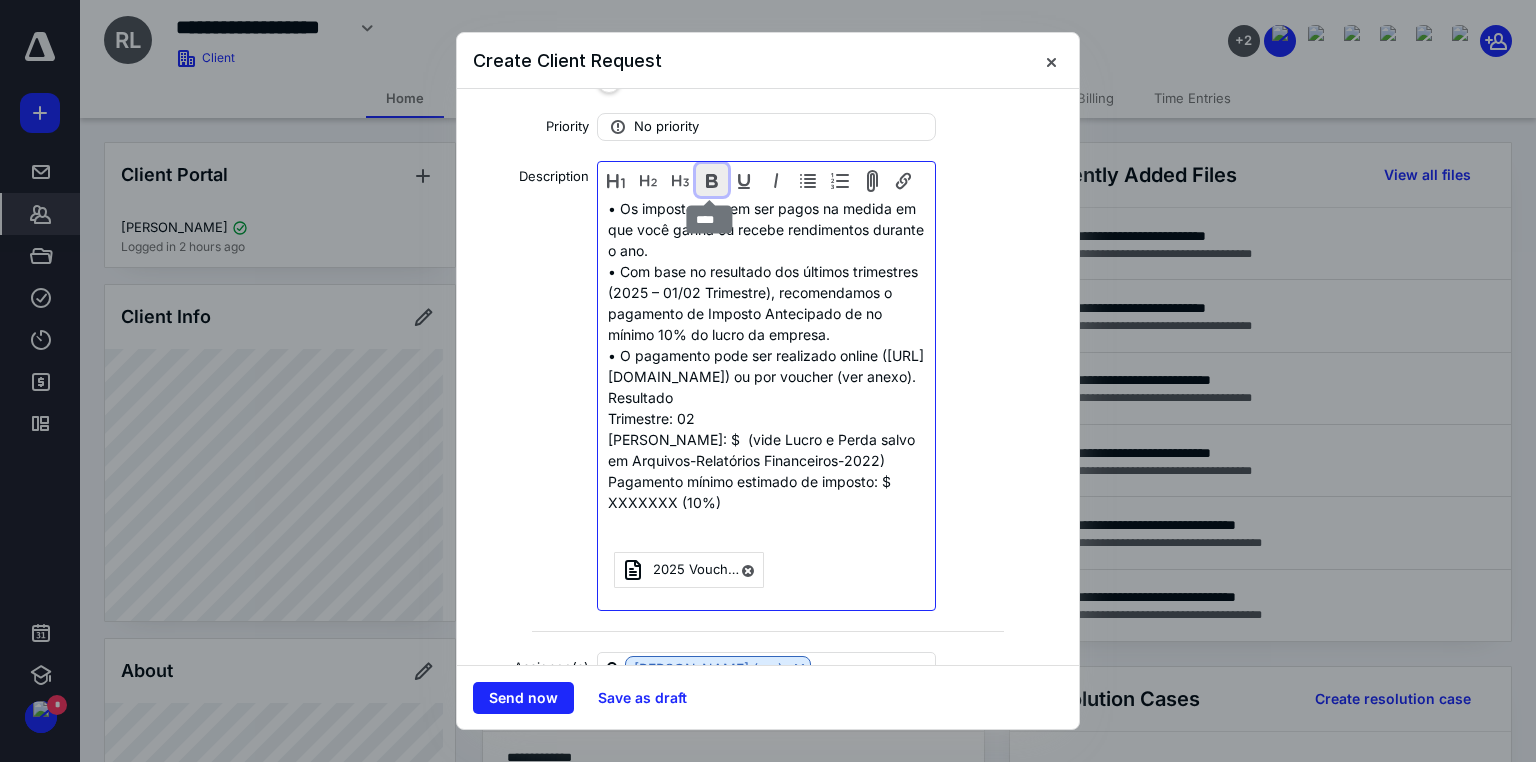 click at bounding box center (712, 180) 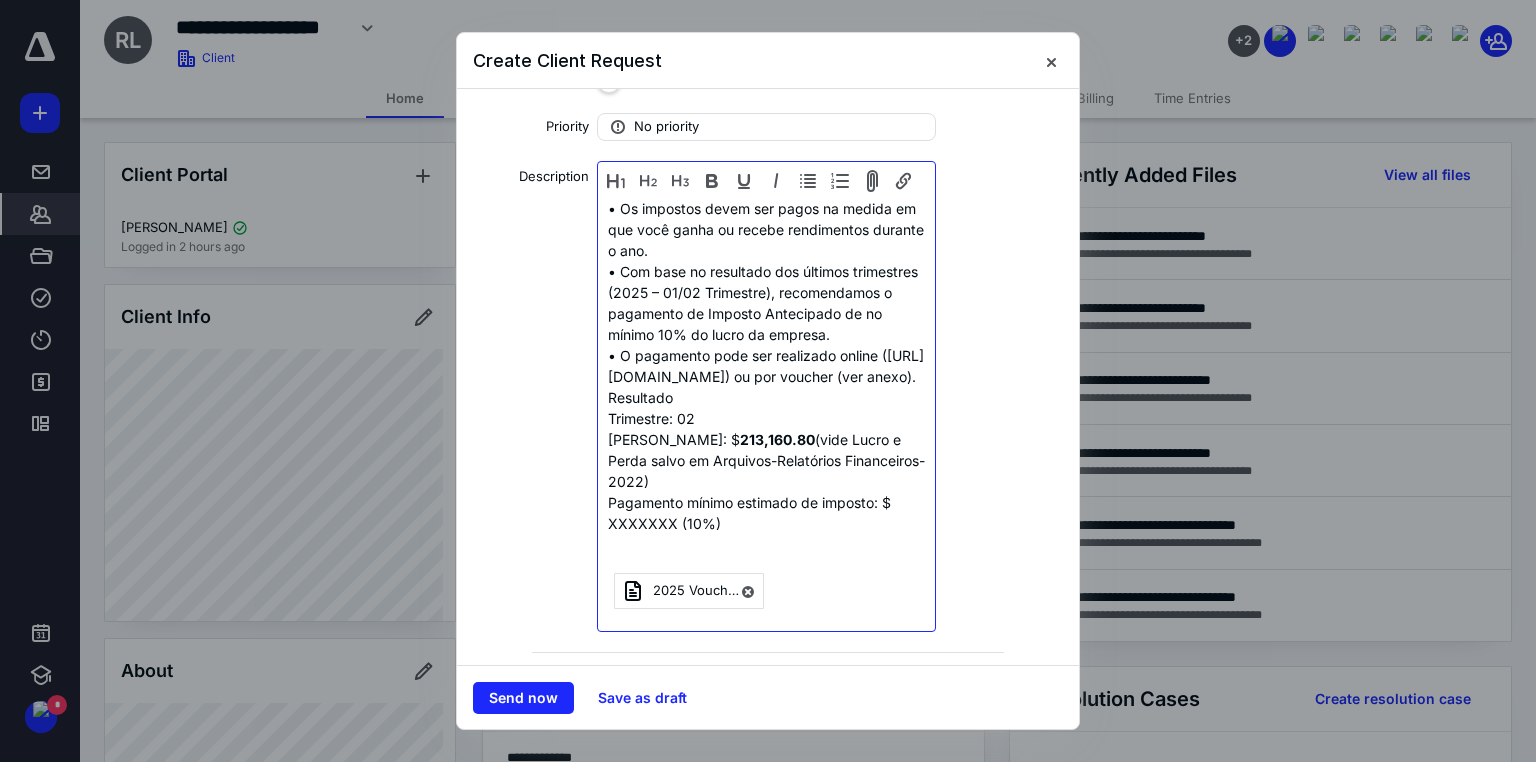 click on "Lucro Líquido: $  213,160.80  (vide Lucro e Perda salvo em Arquivos-Relatórios Financeiros-2022)" at bounding box center (766, 460) 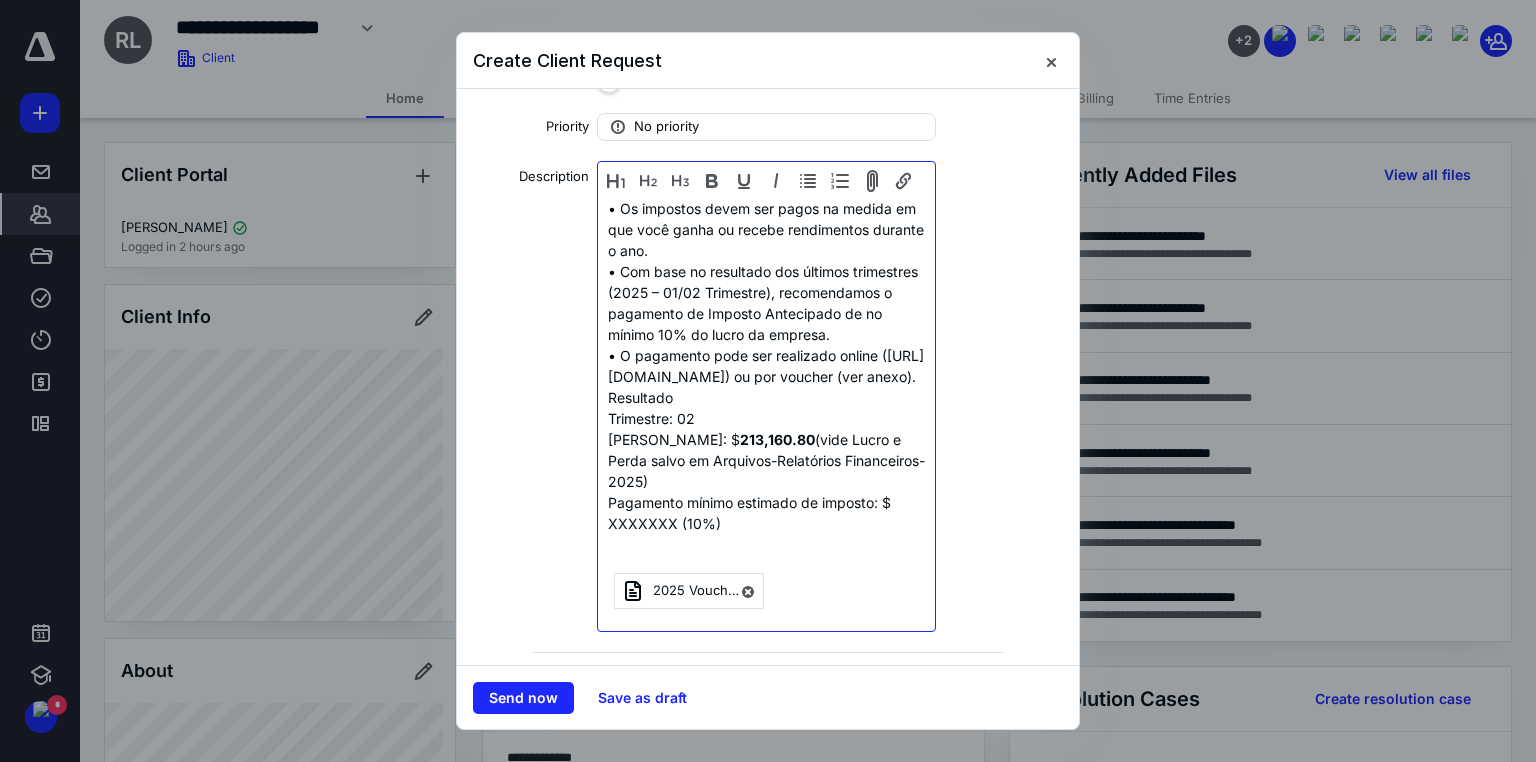 click on "Pagamento mínimo estimado de imposto: $ XXXXXXX (10%)" at bounding box center (749, 513) 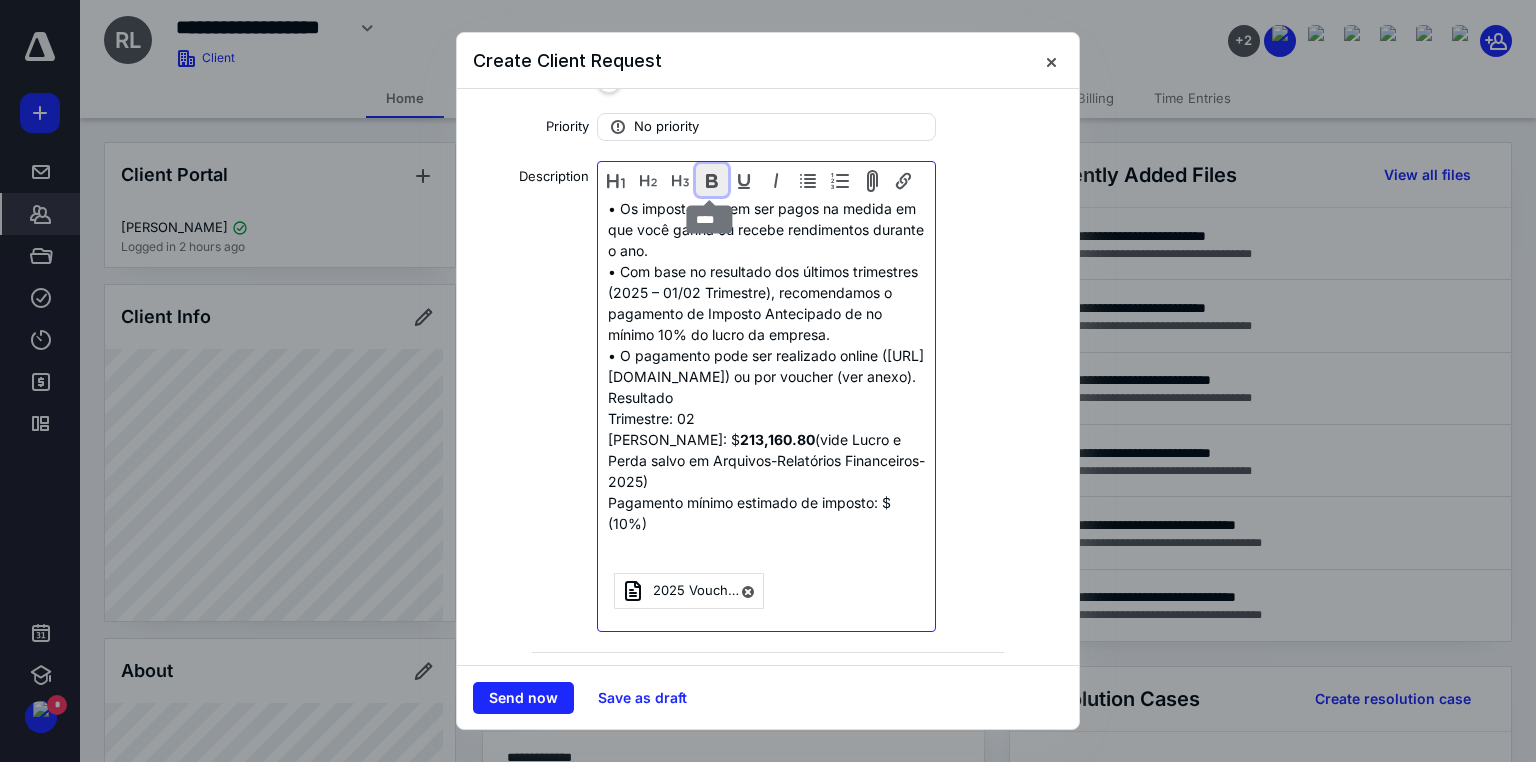 click at bounding box center [712, 180] 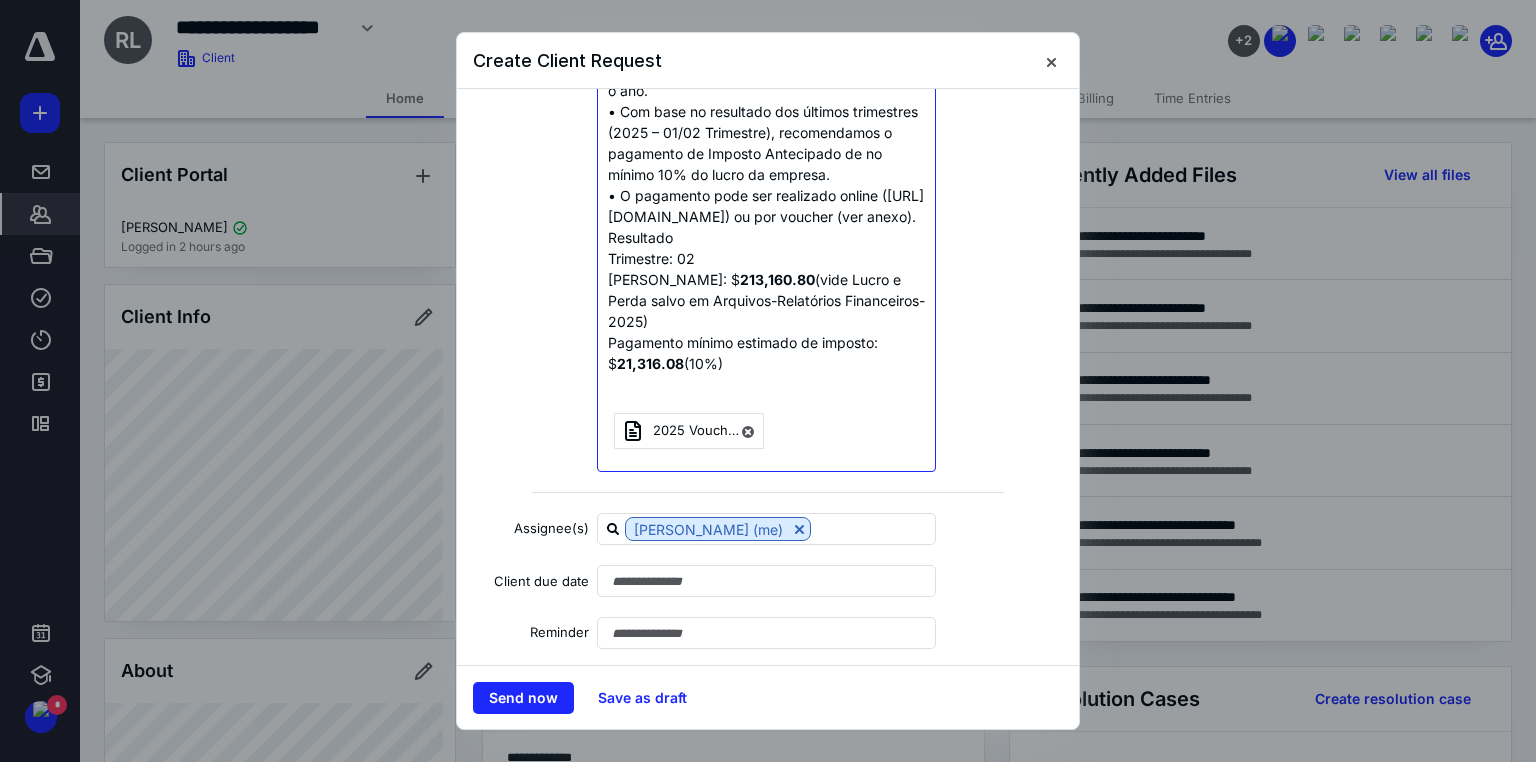 scroll, scrollTop: 480, scrollLeft: 0, axis: vertical 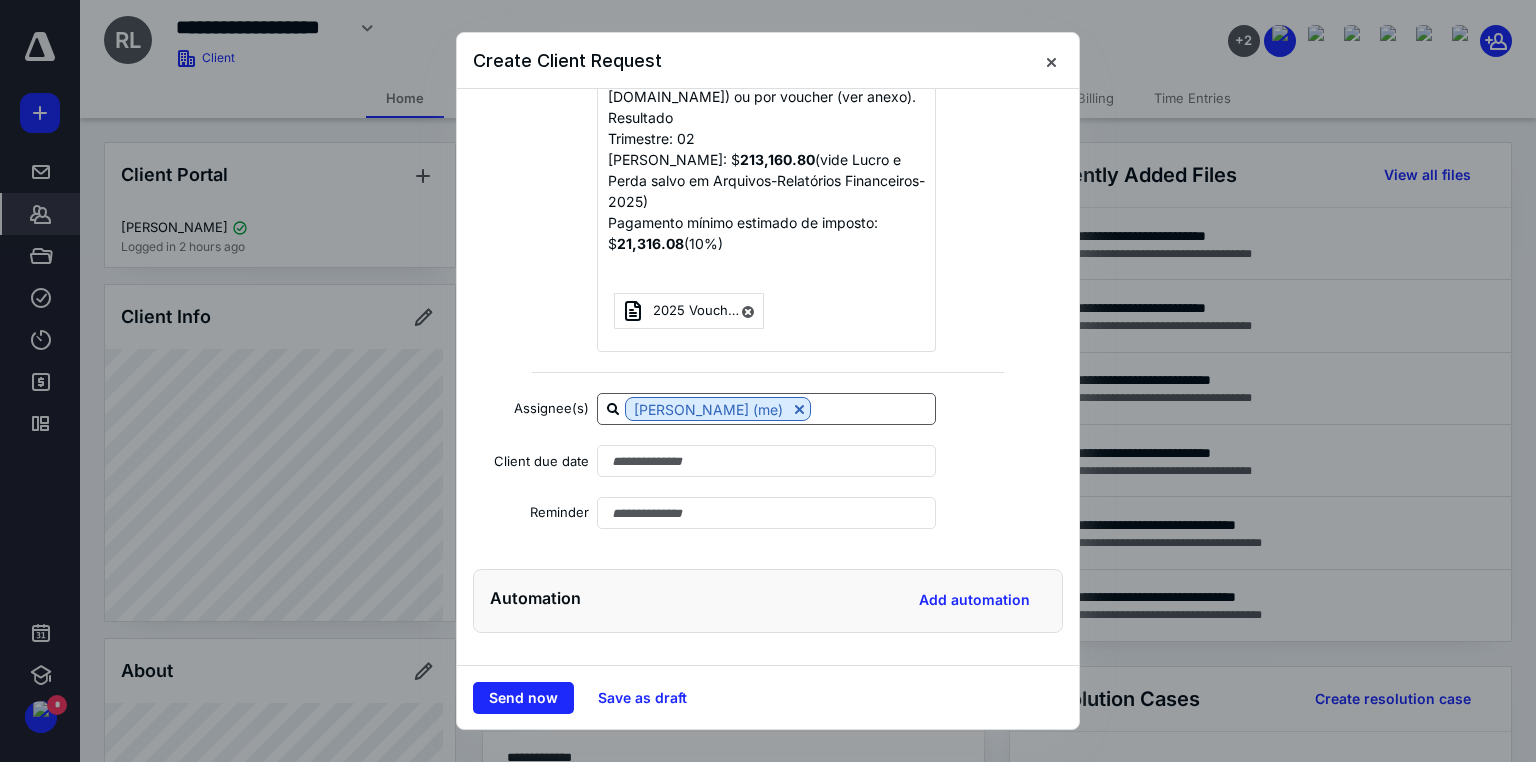 click at bounding box center [873, 408] 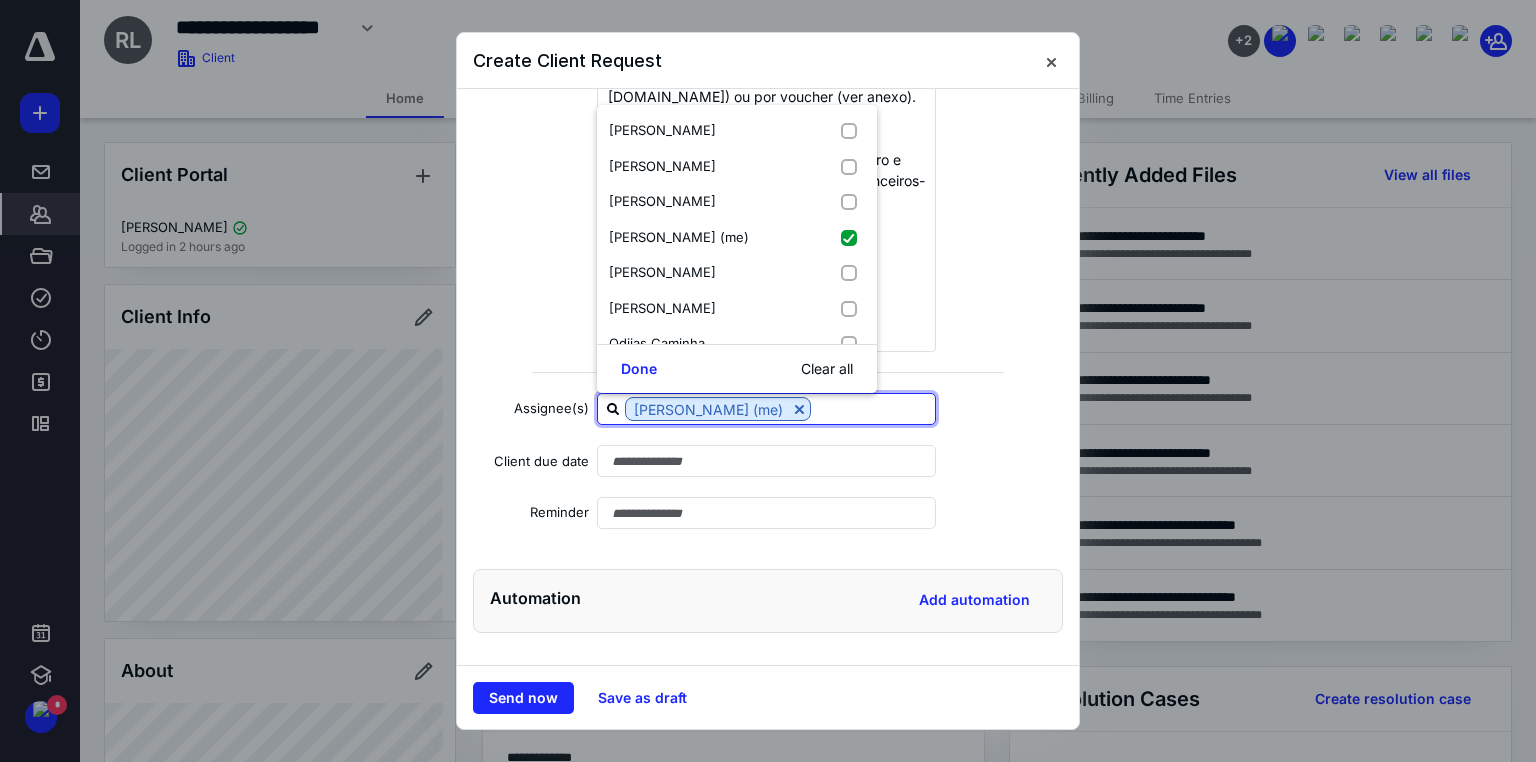 type on "a" 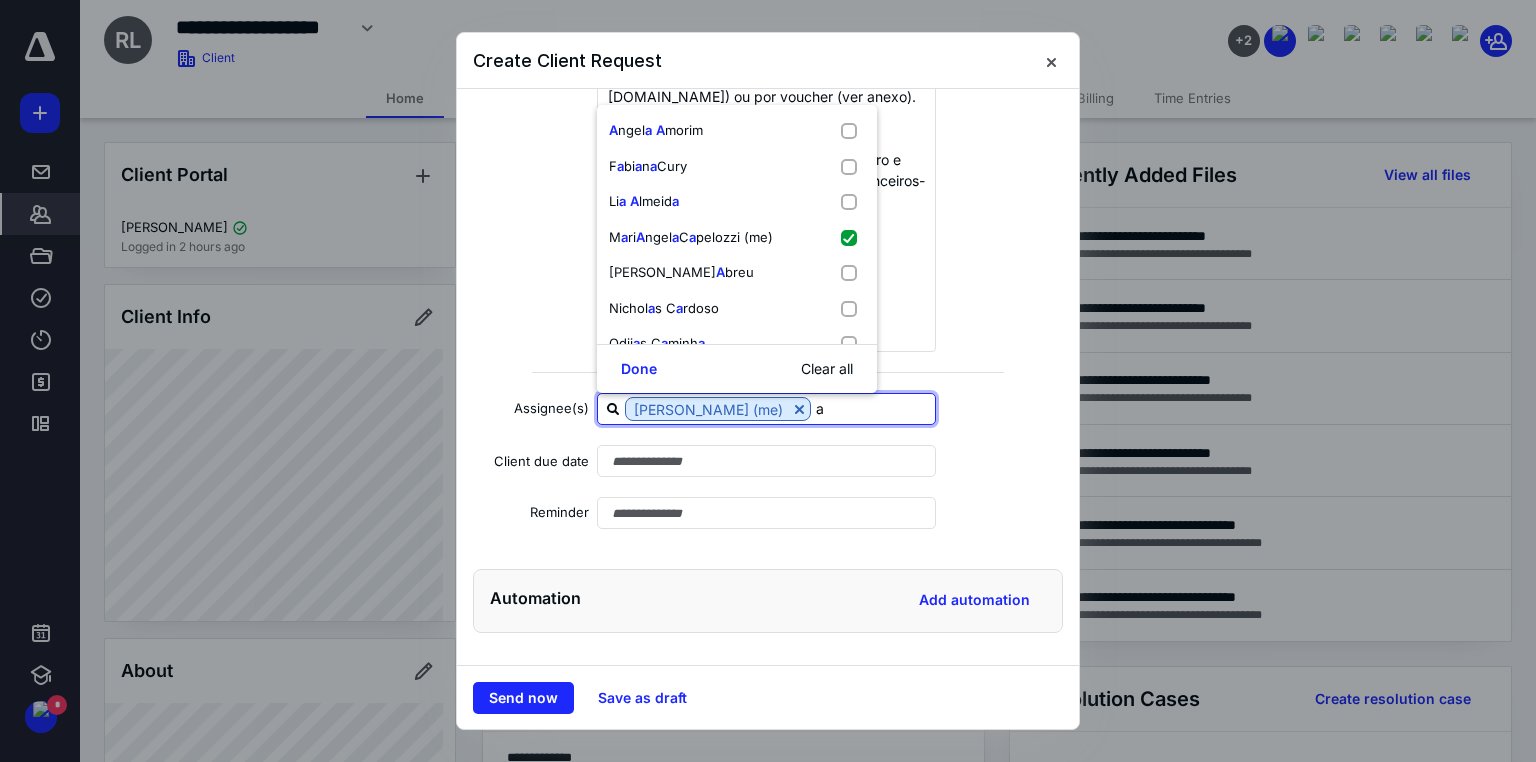 type 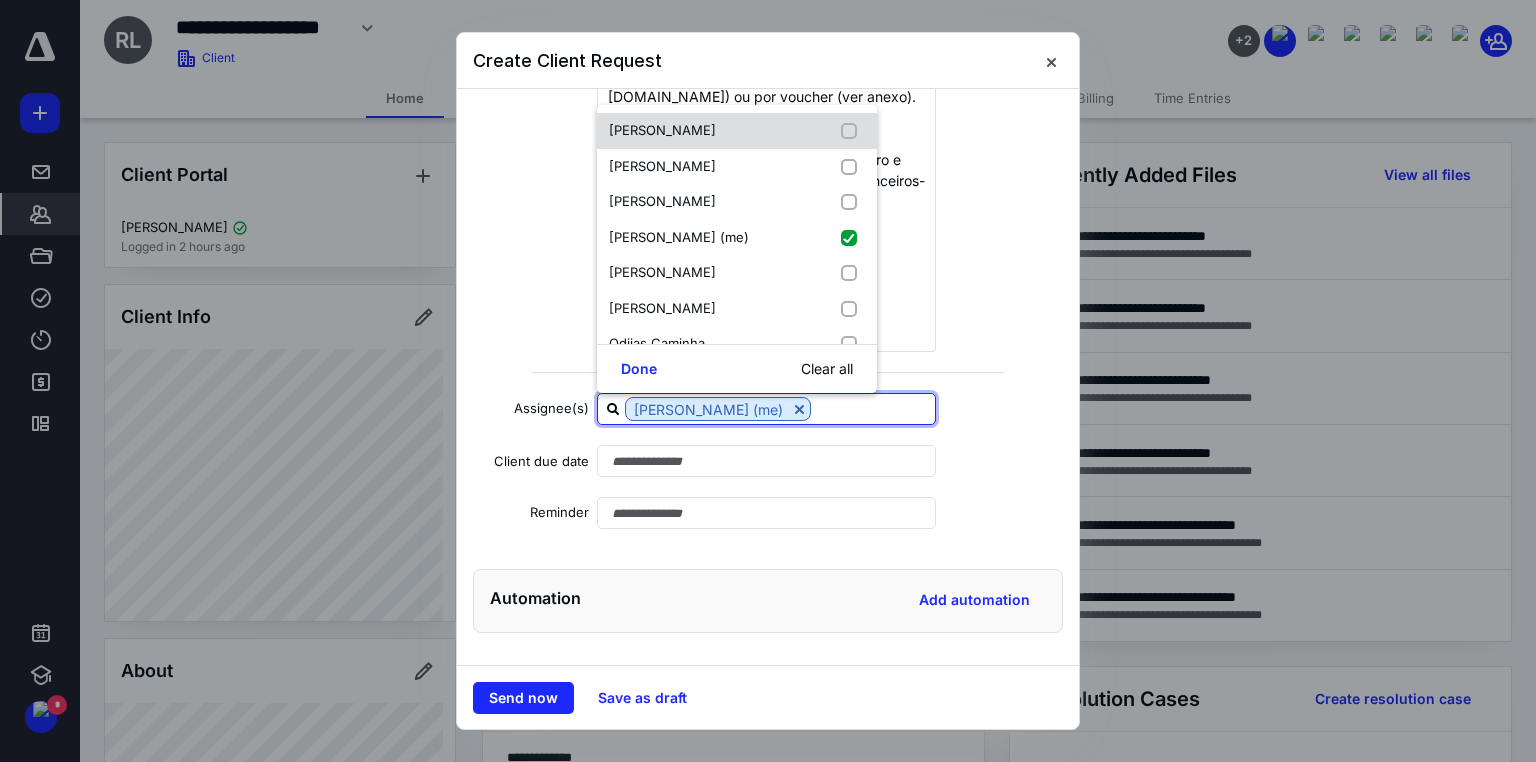 click at bounding box center (853, 131) 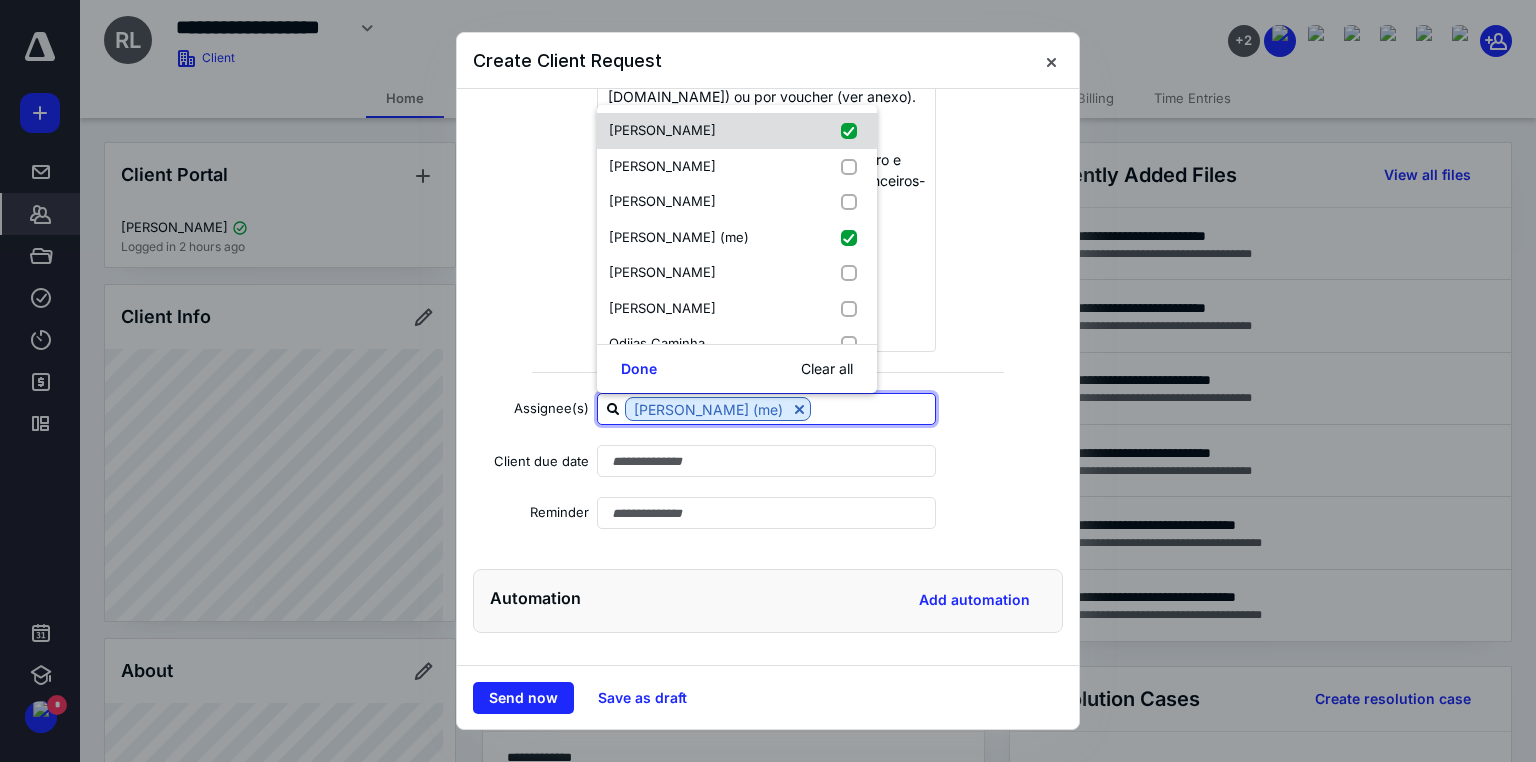 checkbox on "true" 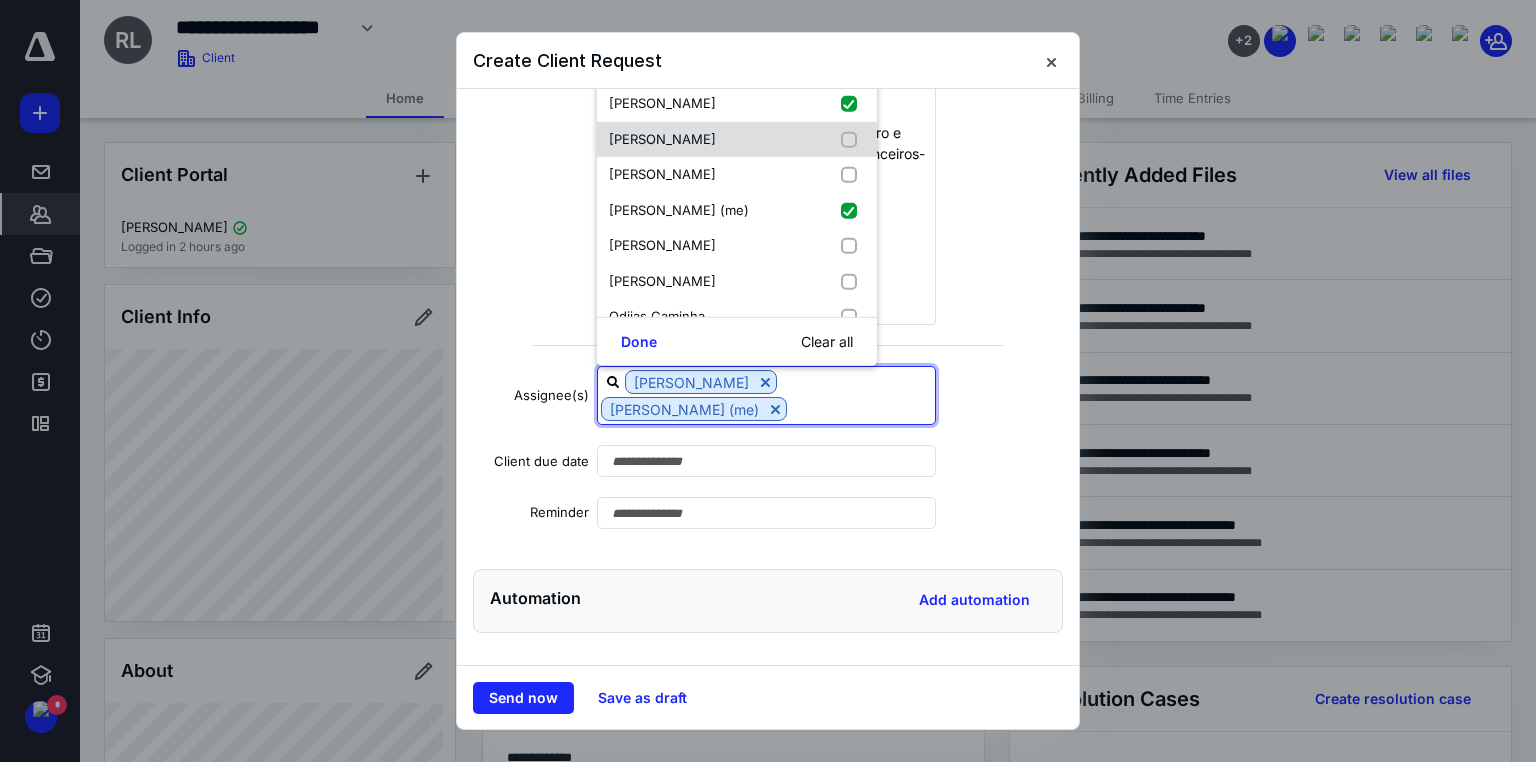 click at bounding box center [853, 139] 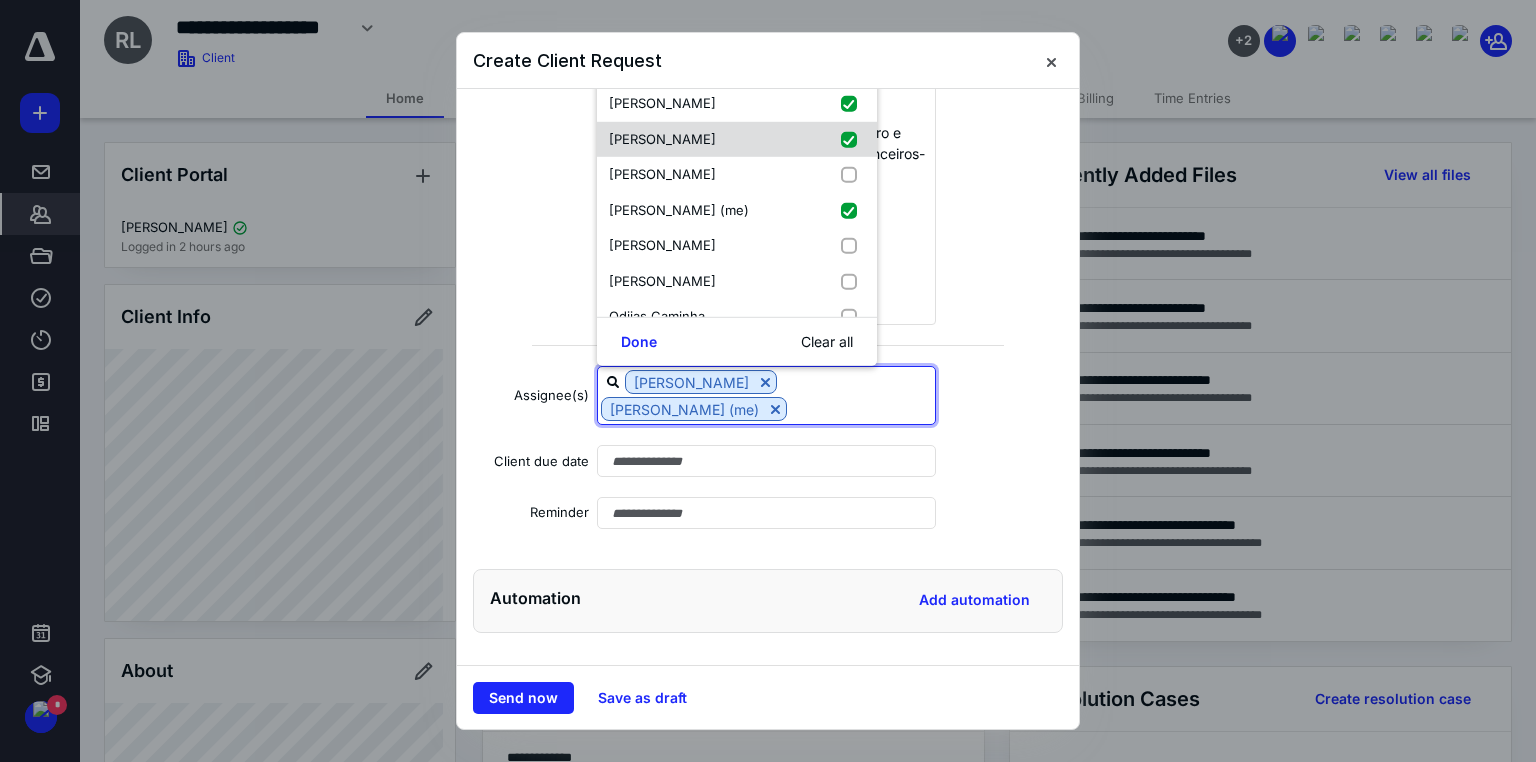 checkbox on "true" 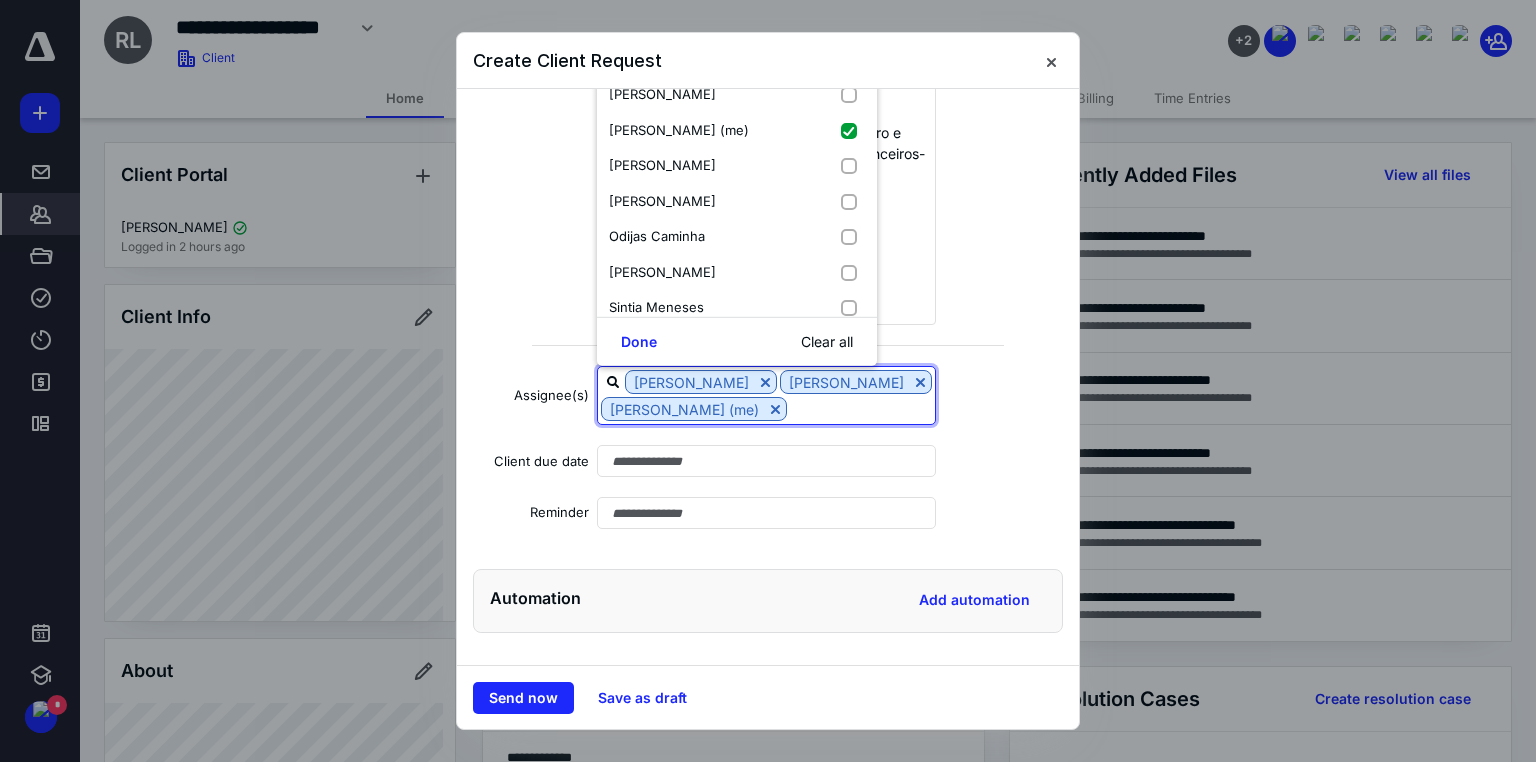 scroll, scrollTop: 97, scrollLeft: 0, axis: vertical 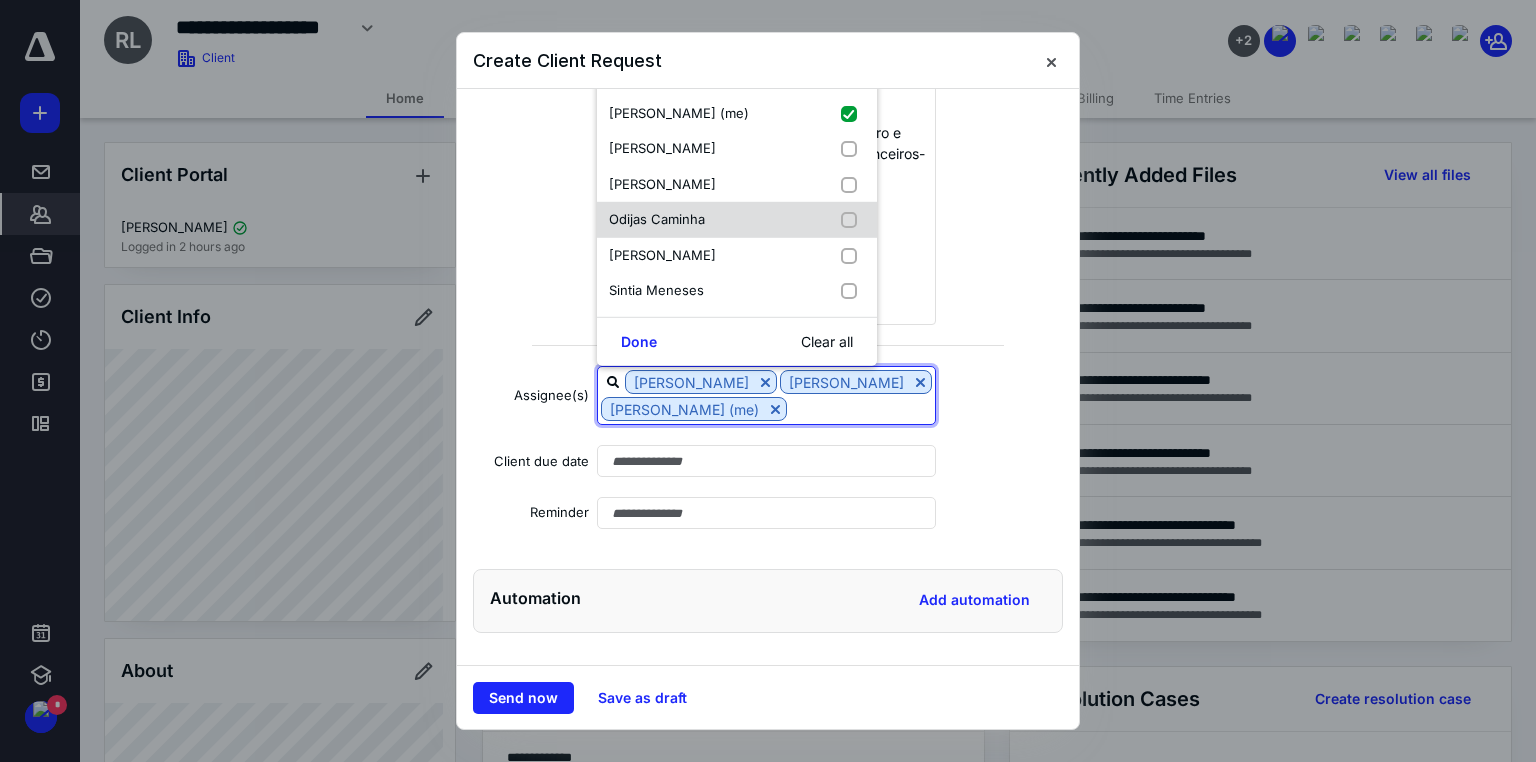 click at bounding box center [853, 220] 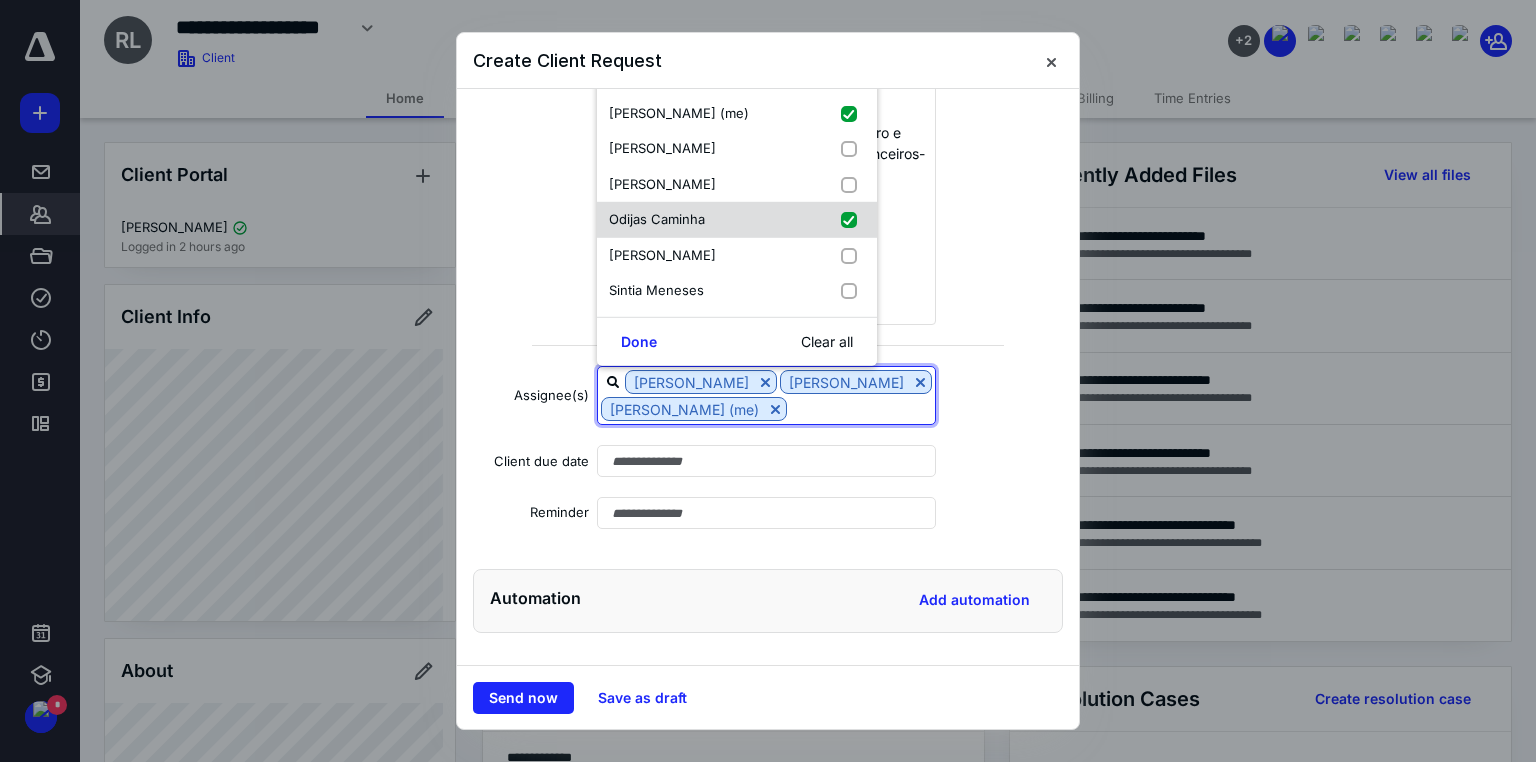 checkbox on "true" 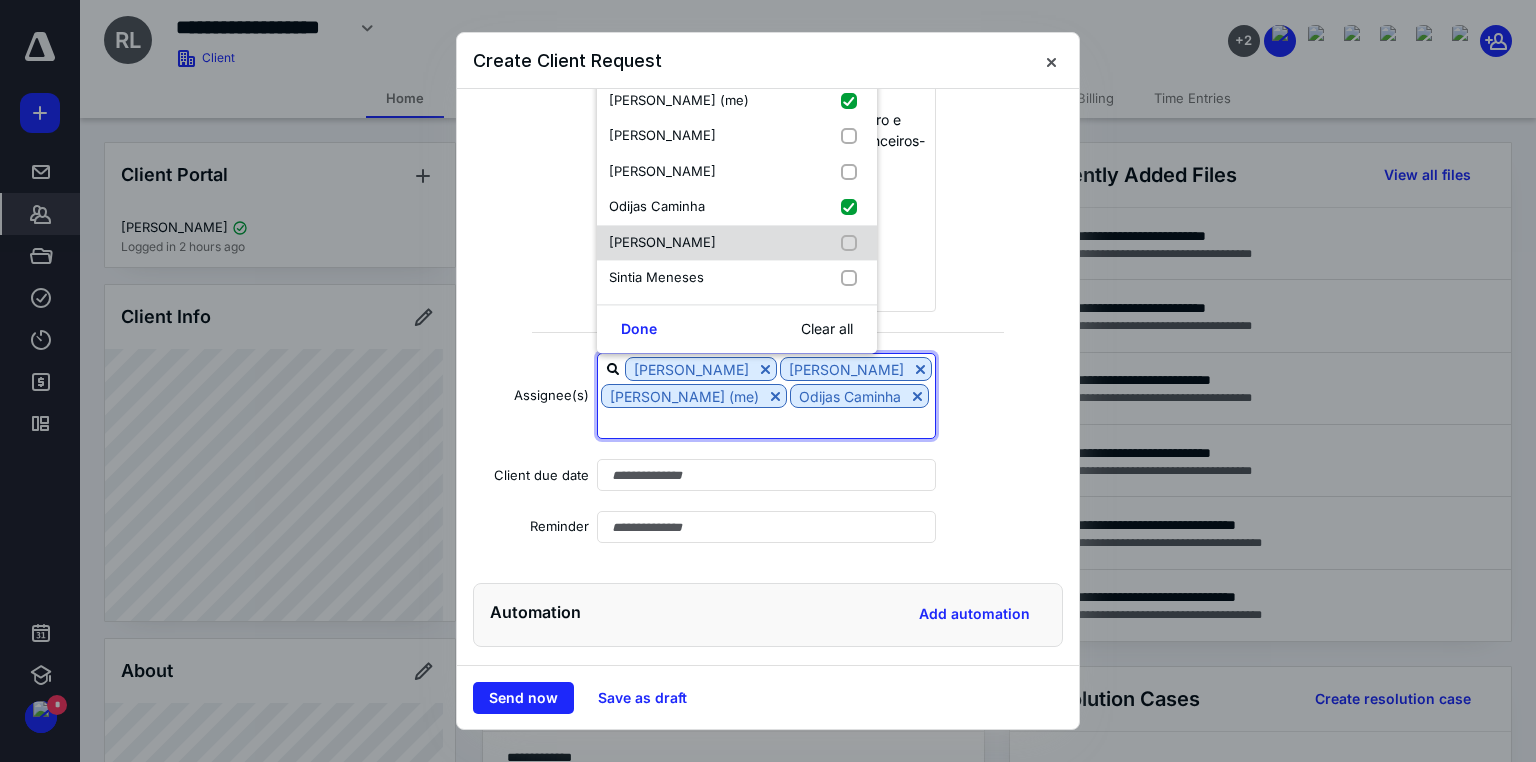 click at bounding box center [853, 243] 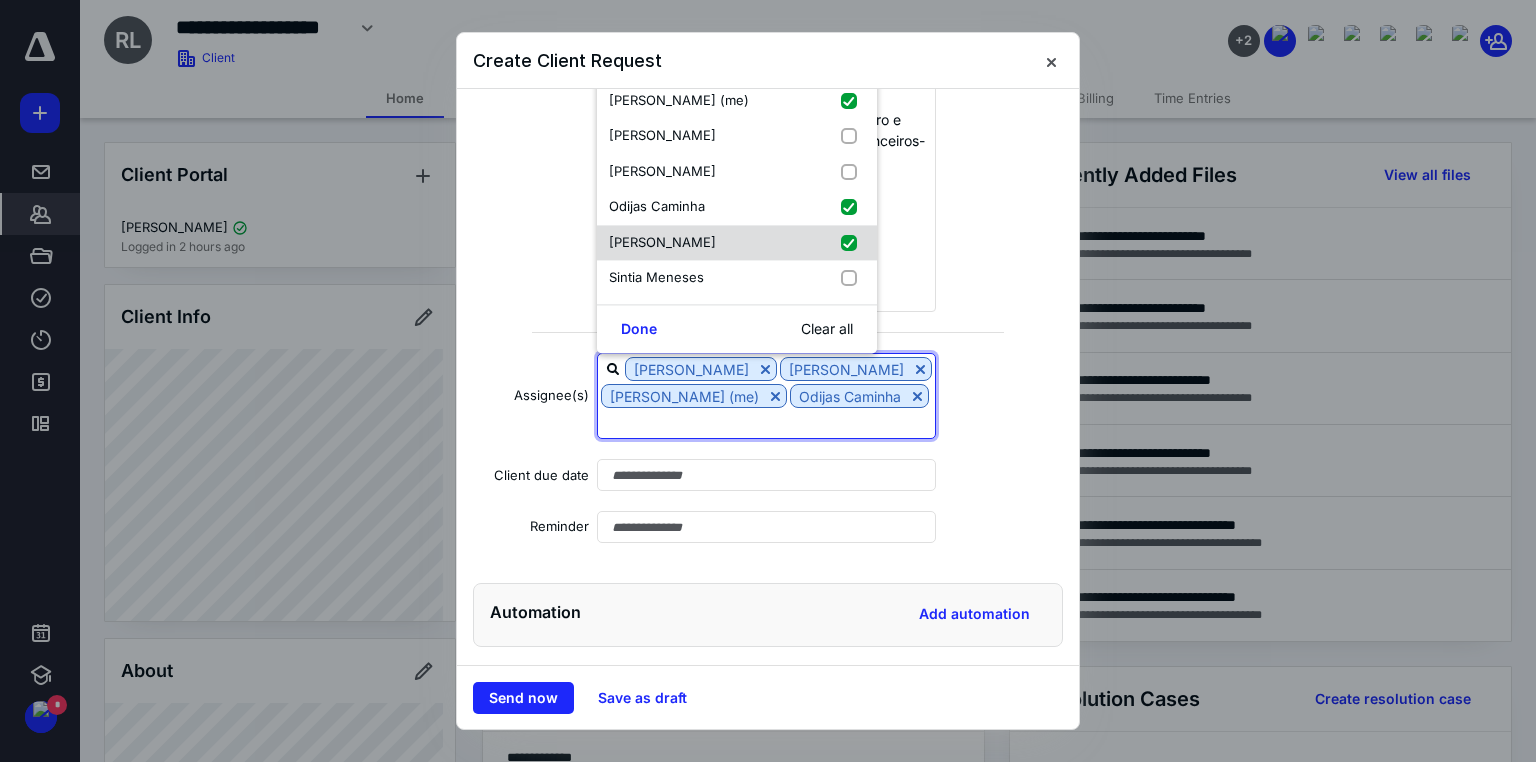checkbox on "true" 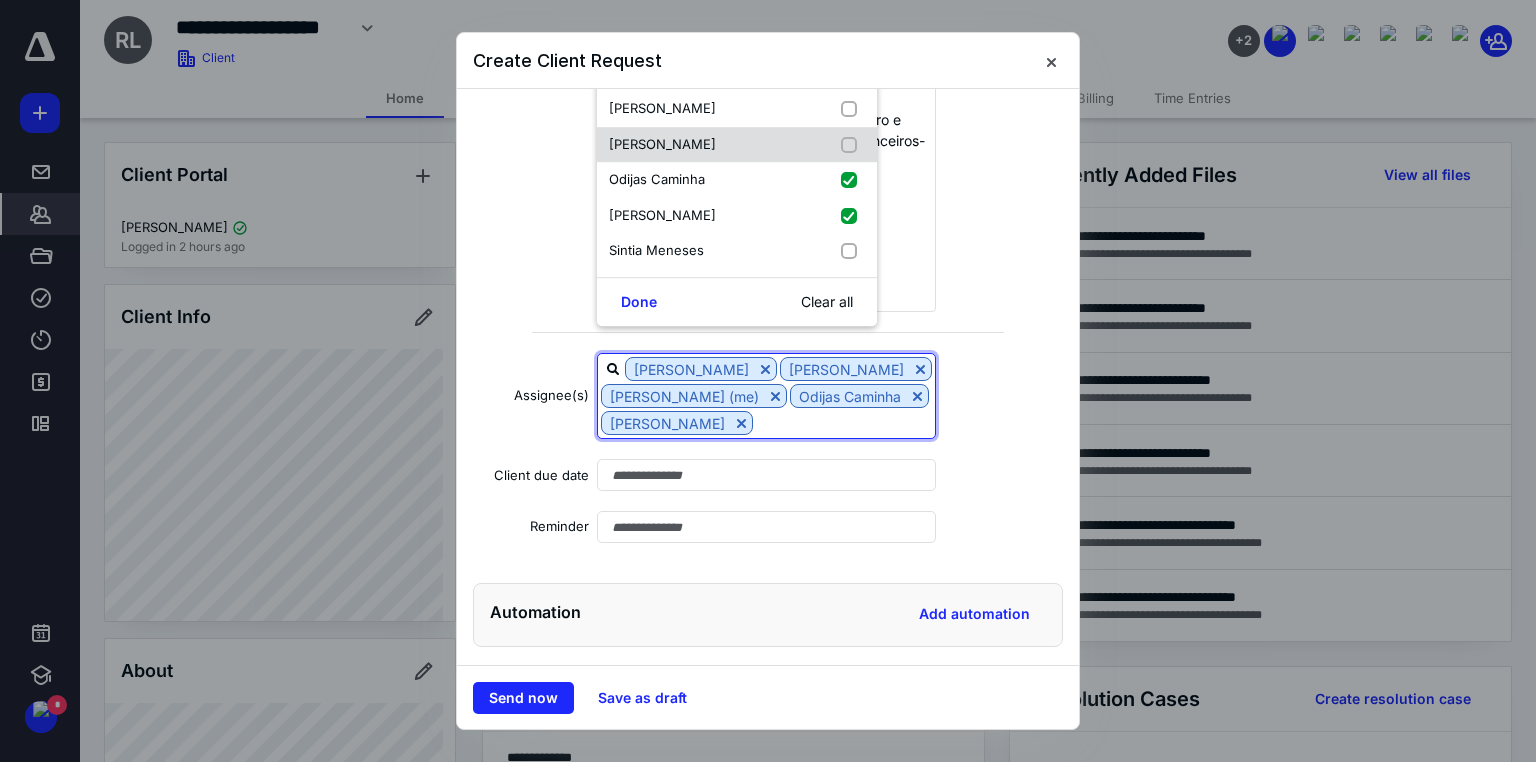 scroll, scrollTop: 0, scrollLeft: 0, axis: both 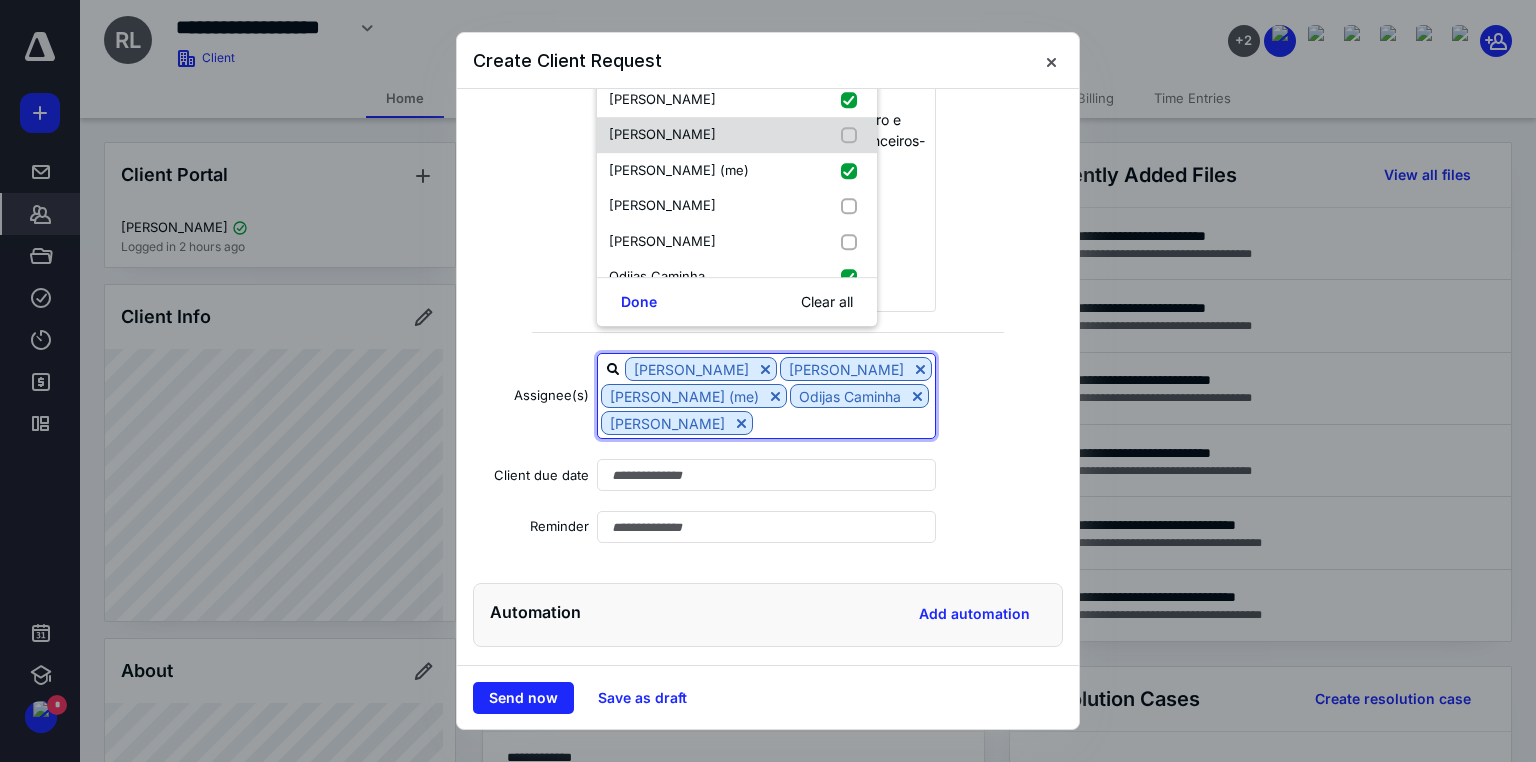 click at bounding box center [853, 135] 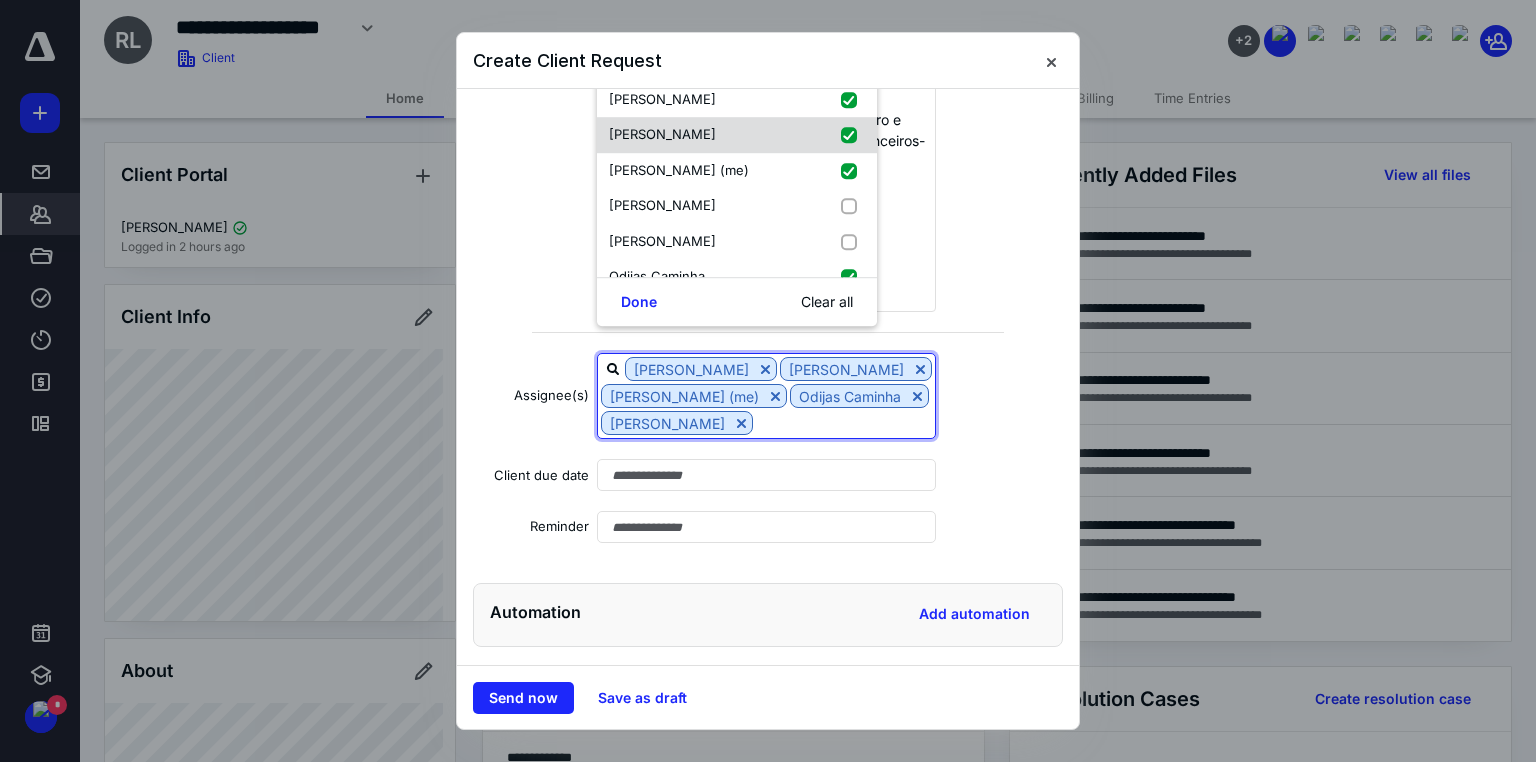 checkbox on "true" 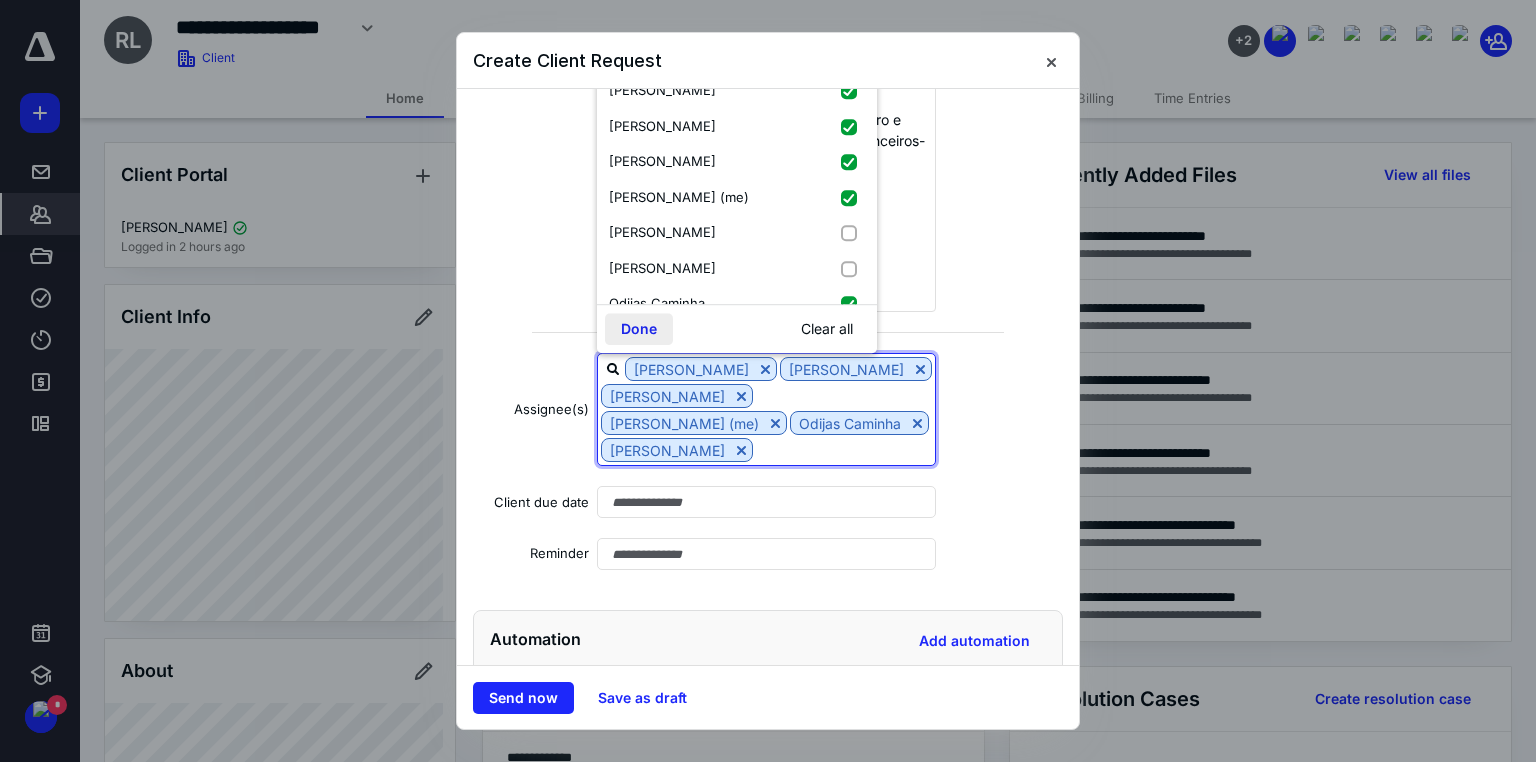 click on "Done" at bounding box center (639, 329) 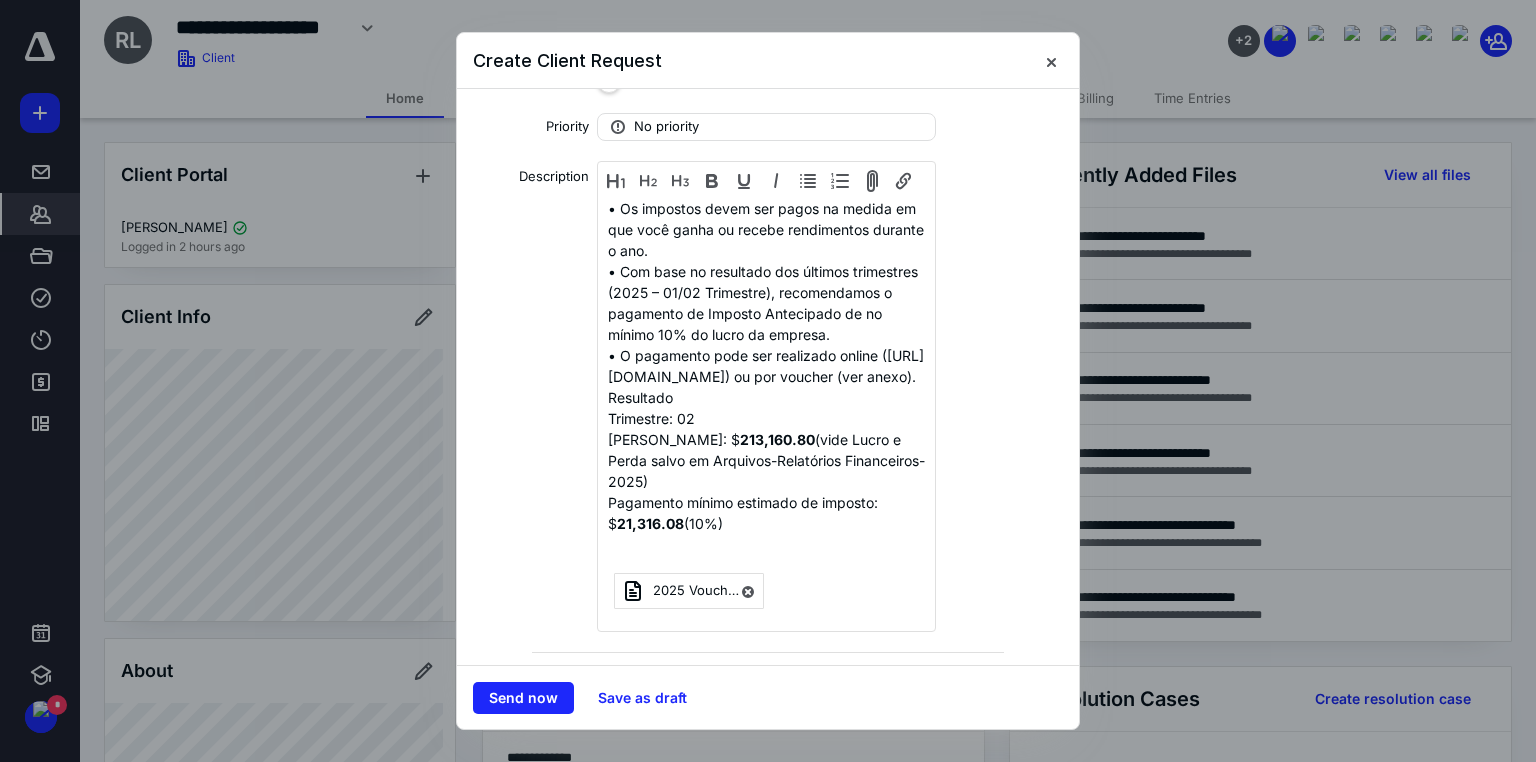 scroll, scrollTop: 320, scrollLeft: 0, axis: vertical 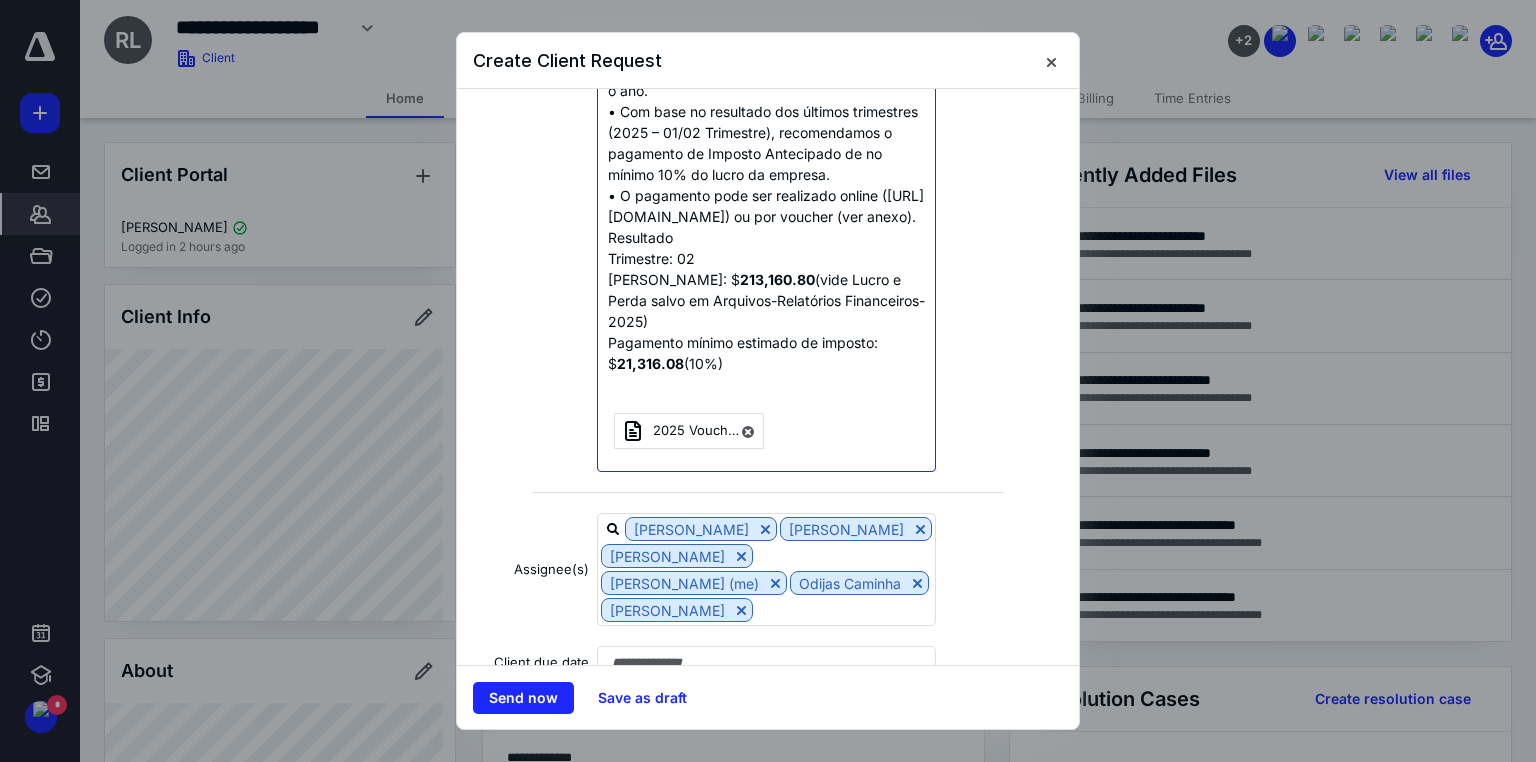 click on "Lucro Líquido: $  213,160.80  (vide Lucro e Perda salvo em Arquivos-Relatórios Financeiros-2025)" at bounding box center [766, 300] 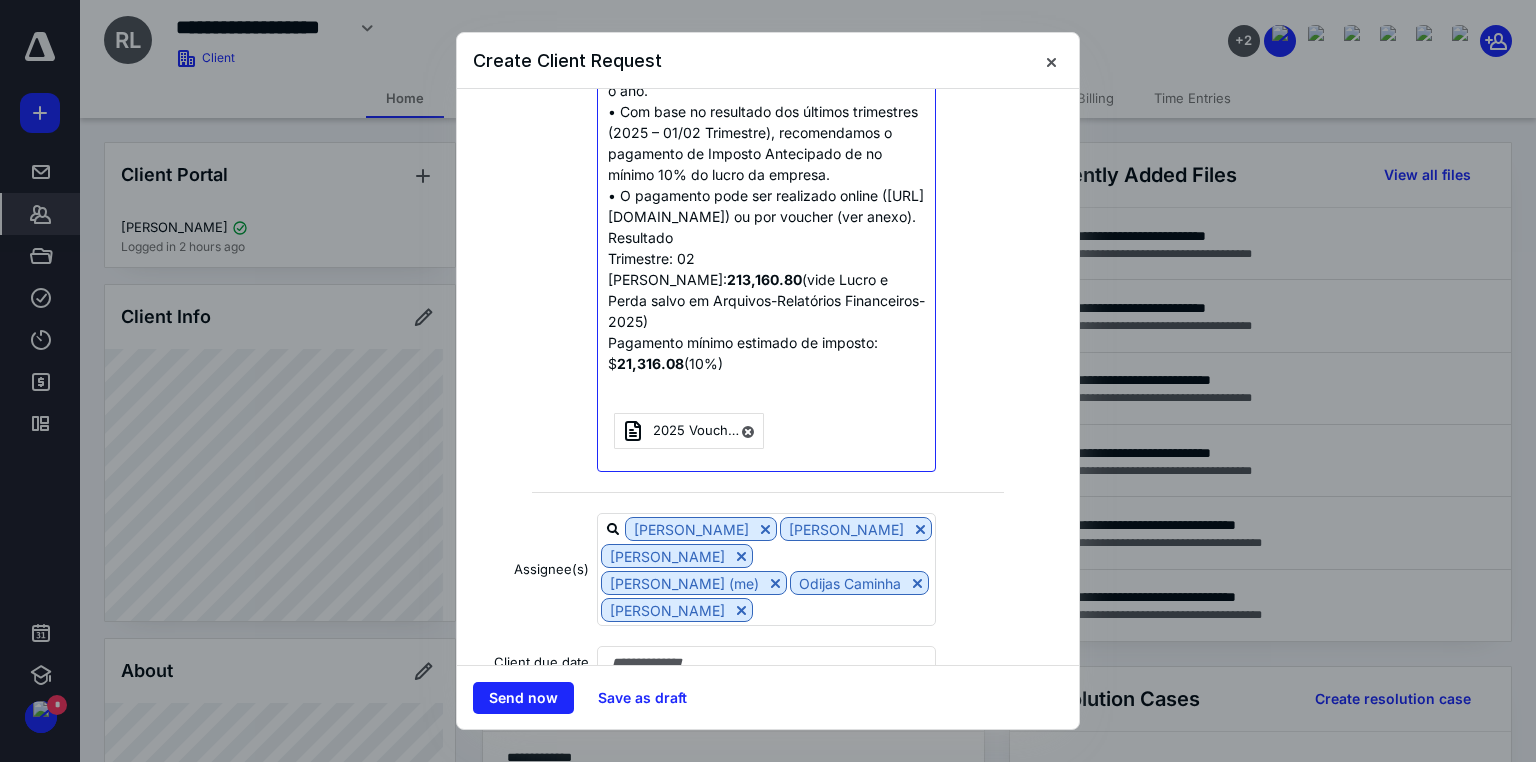 scroll, scrollTop: 160, scrollLeft: 0, axis: vertical 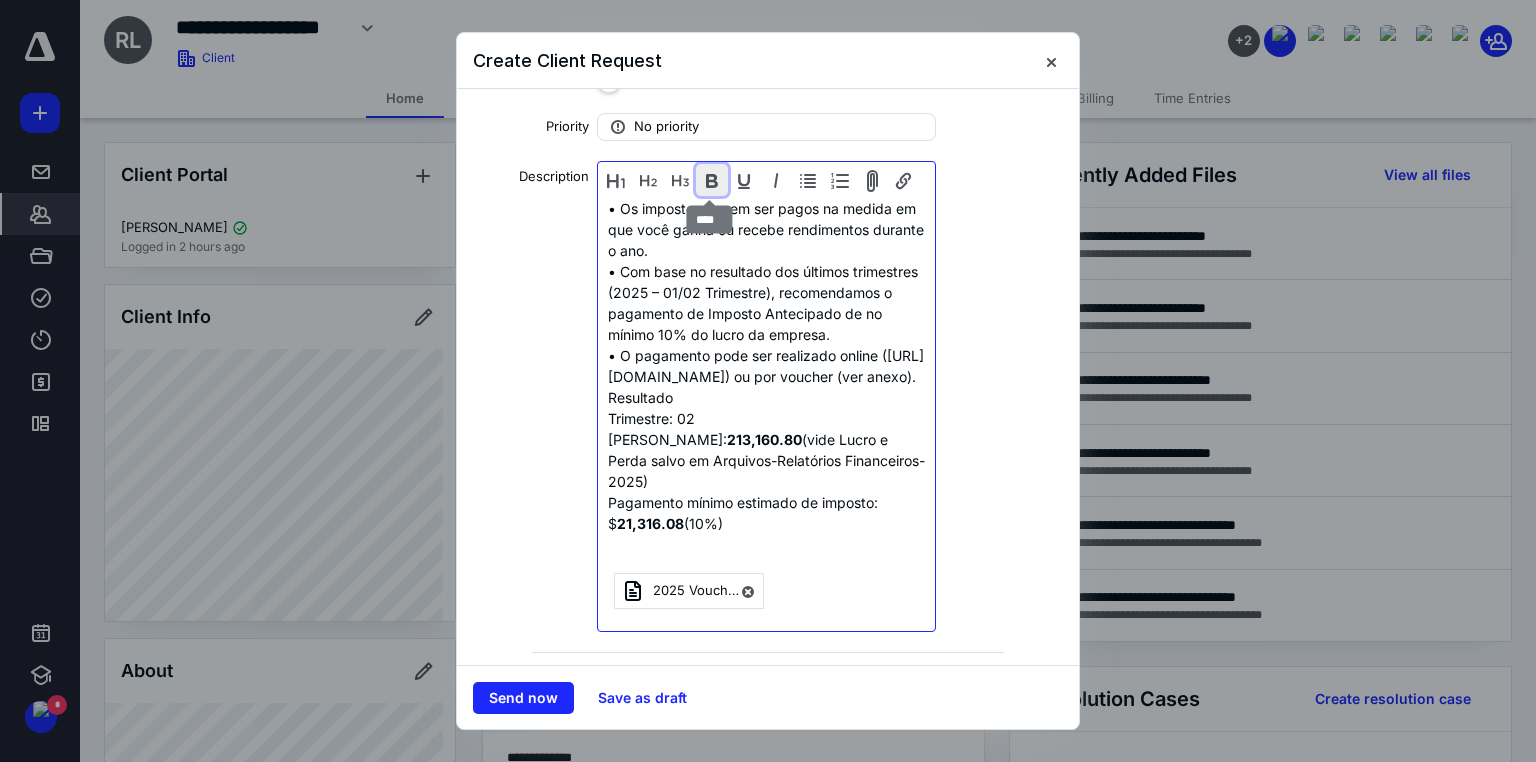 click at bounding box center (712, 180) 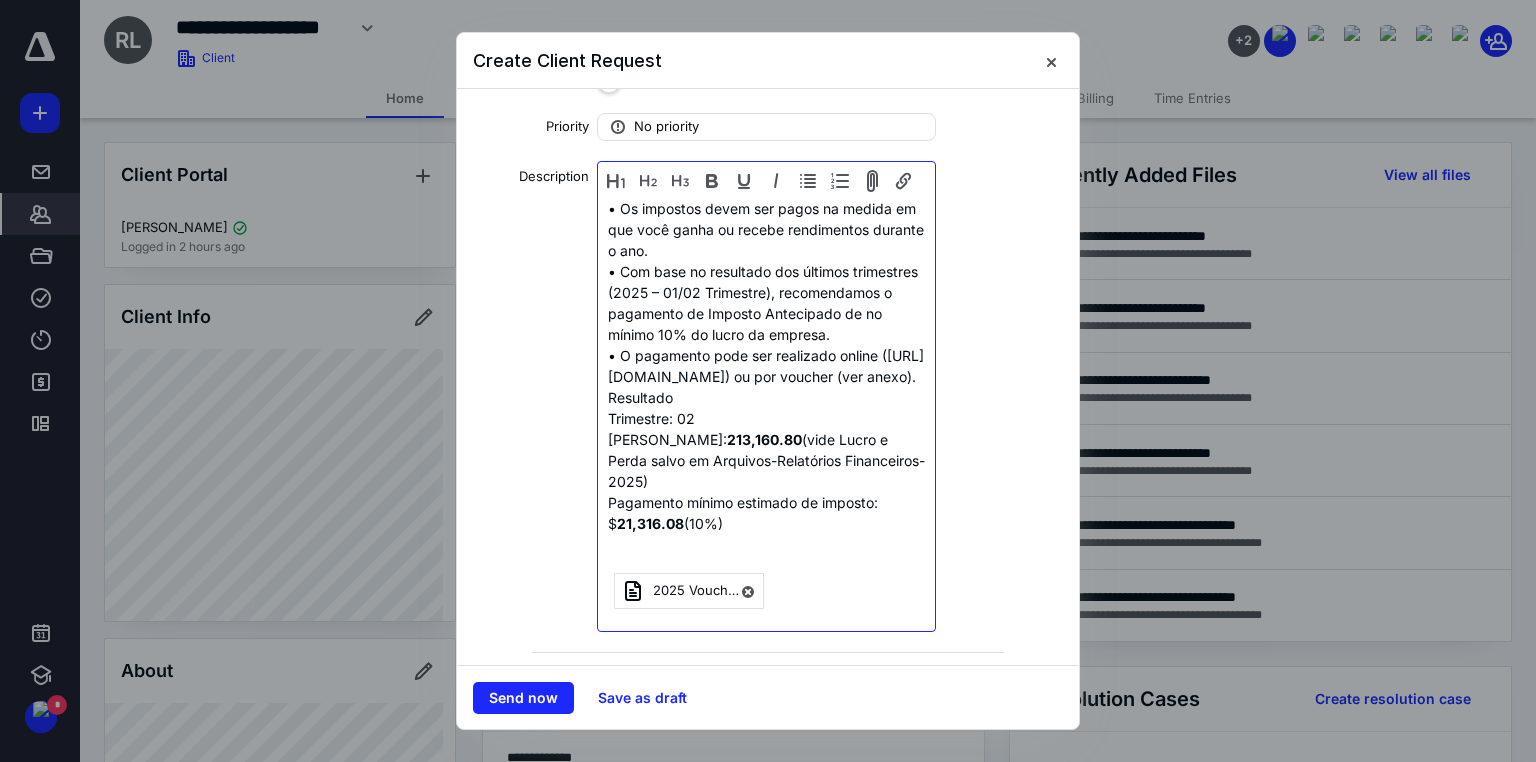click on "213,160.80" at bounding box center [764, 439] 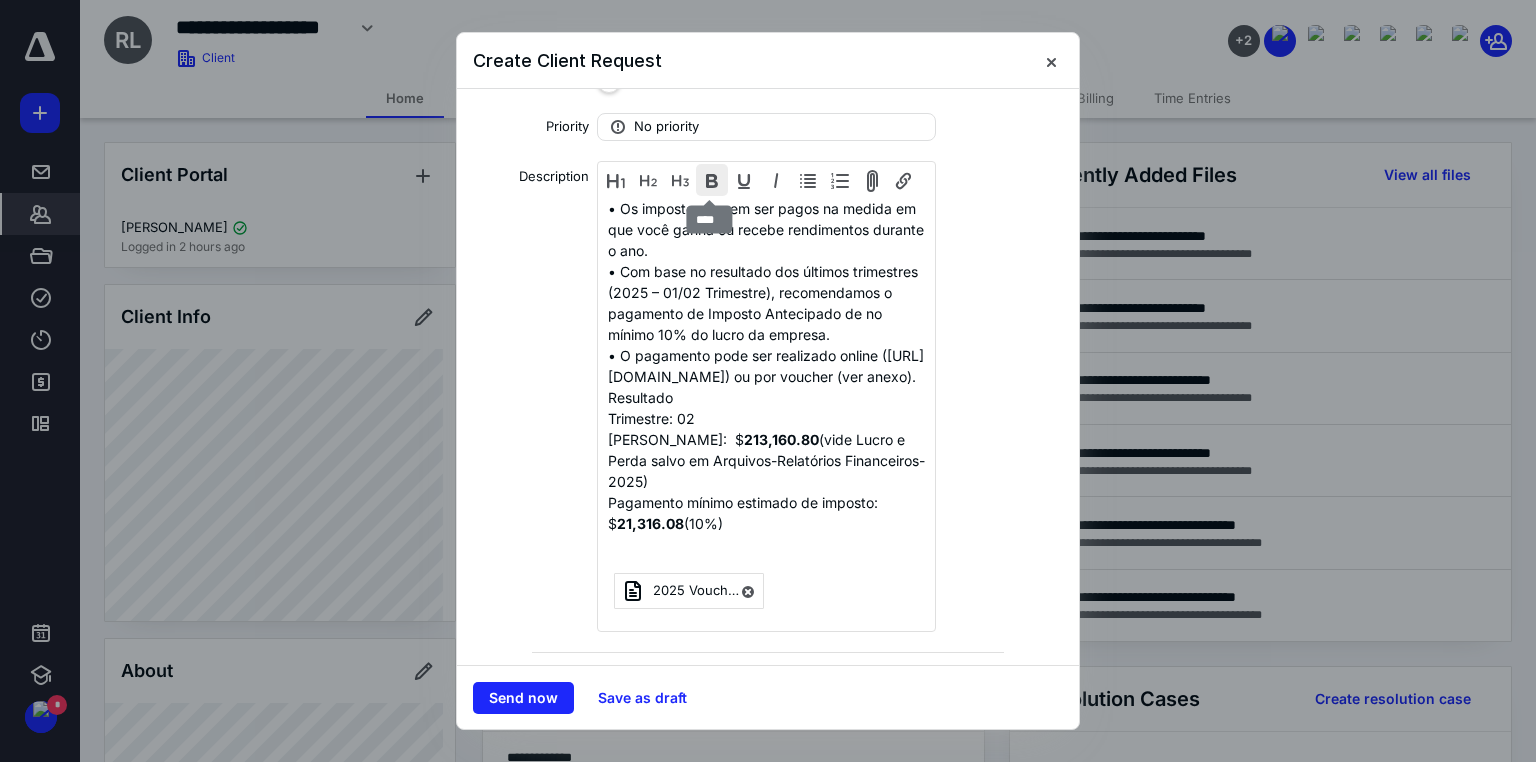 click at bounding box center [712, 180] 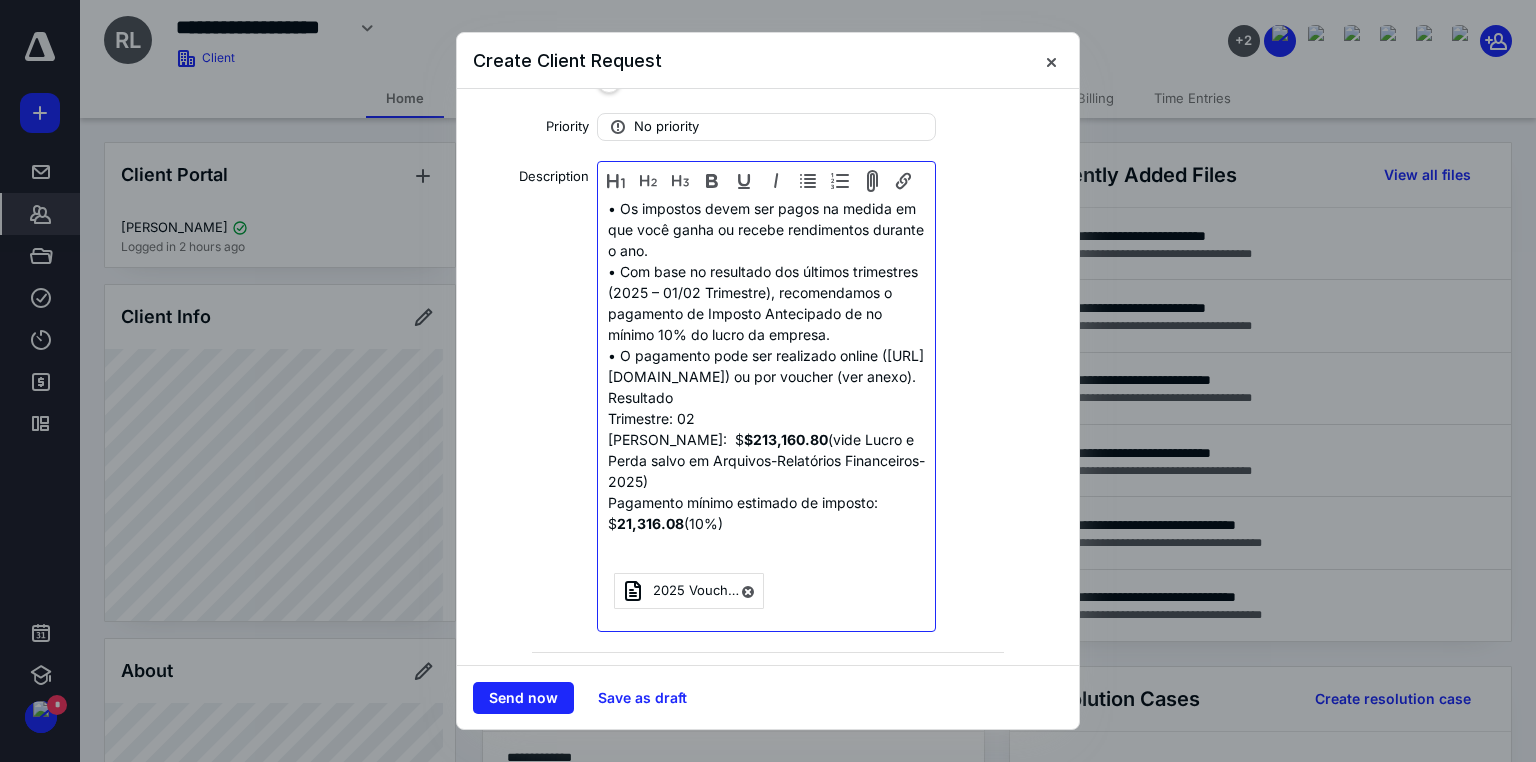 click on "Lucro Líquido:  $  $  213,160.80  (vide Lucro e Perda salvo em Arquivos-Relatórios Financeiros-2025)" at bounding box center (766, 460) 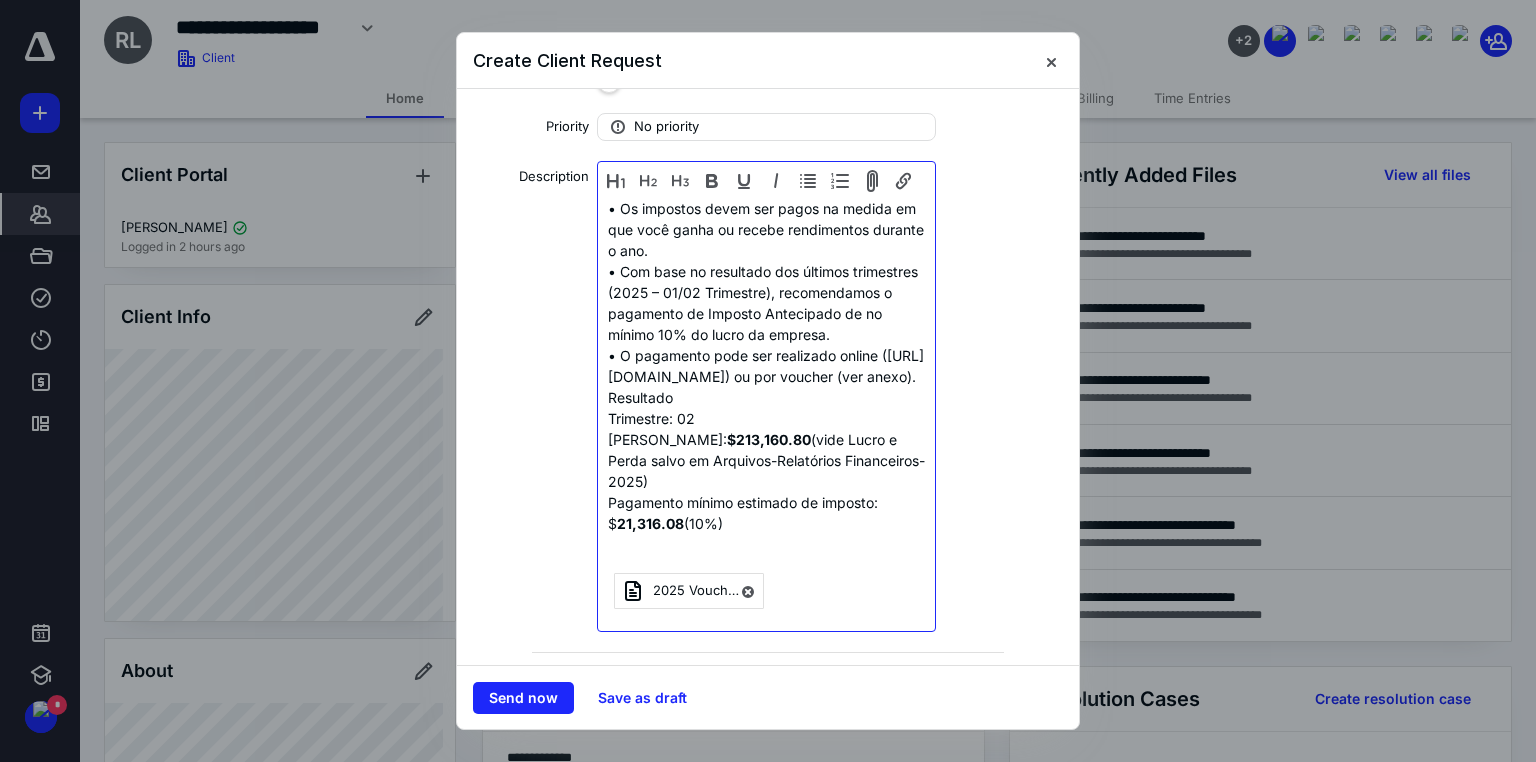 click on "Pagamento mínimo estimado de imposto: $  21,316.08  (10%)" at bounding box center (743, 513) 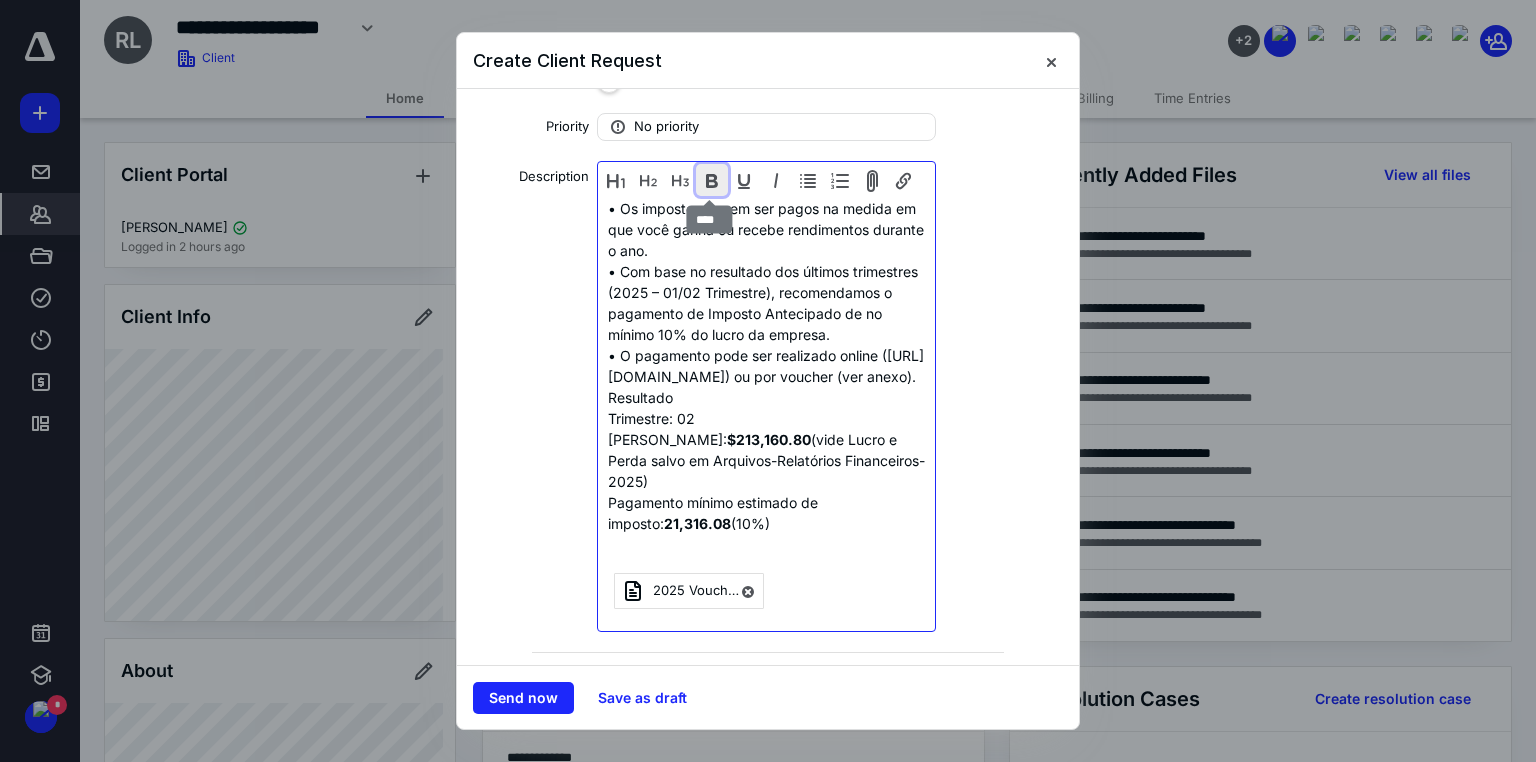 click at bounding box center (712, 180) 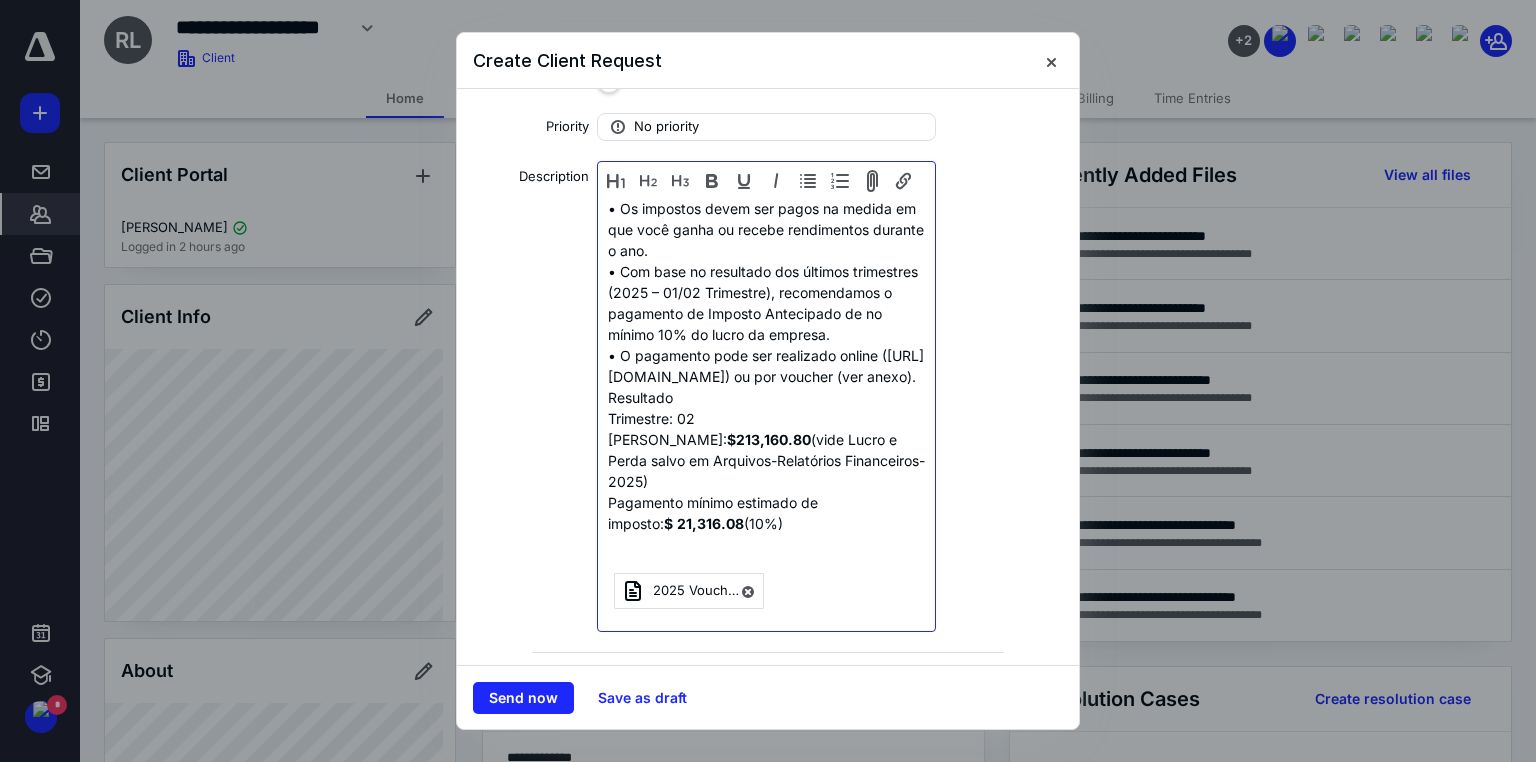 click on "Pagamento mínimo estimado de imposto:  $   21,316.08  (10%)" at bounding box center [766, 513] 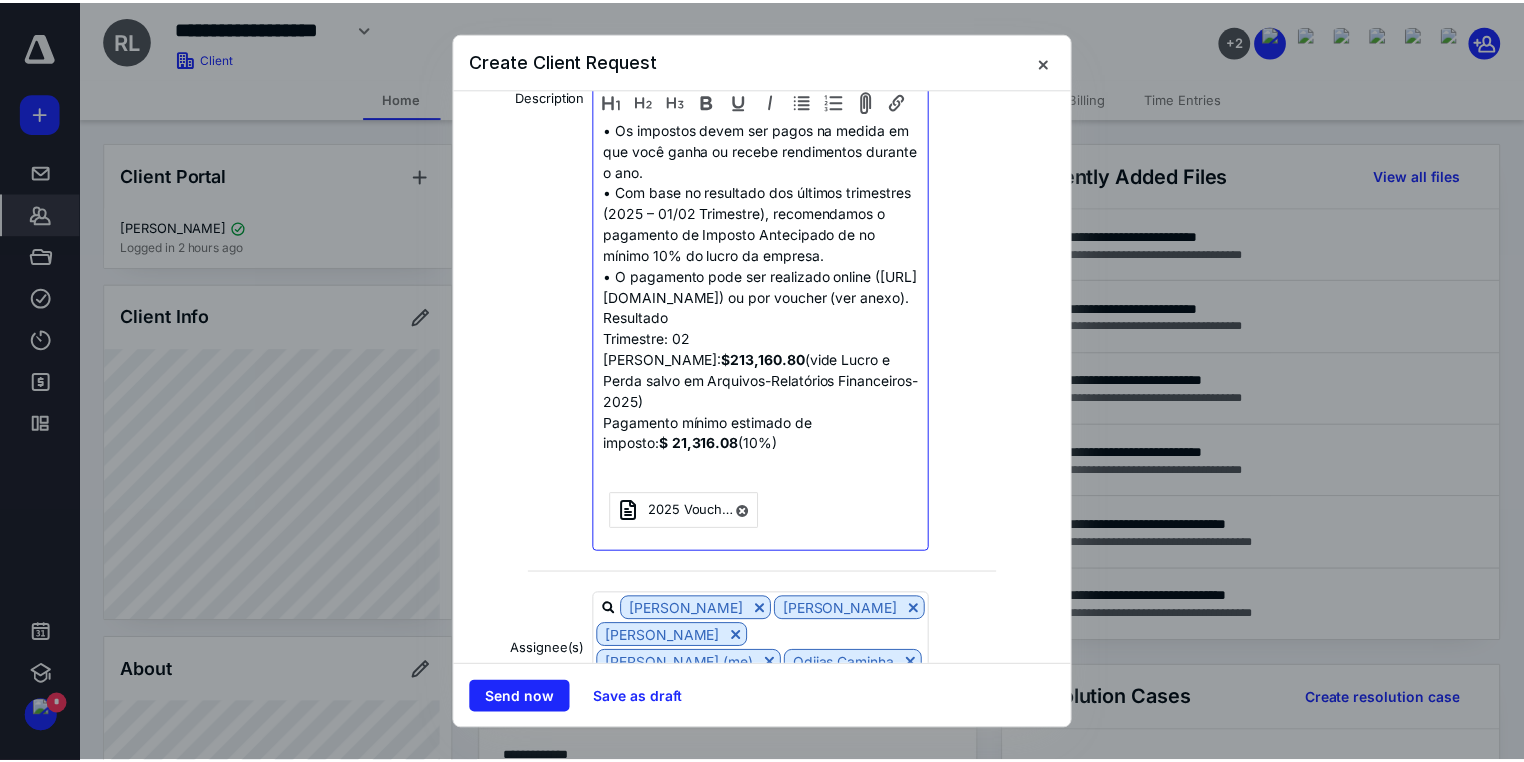 scroll, scrollTop: 160, scrollLeft: 0, axis: vertical 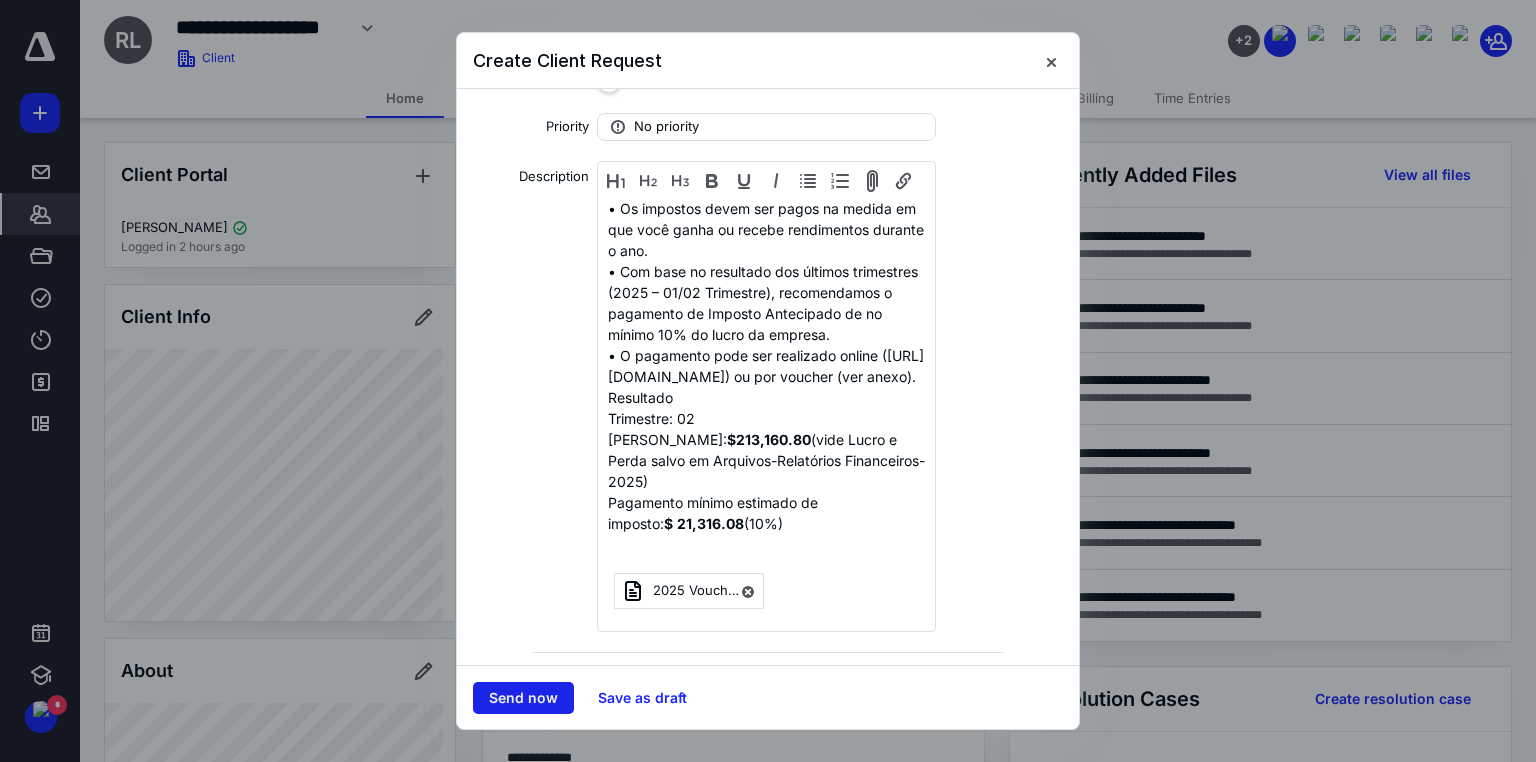 click on "Send now" at bounding box center (523, 698) 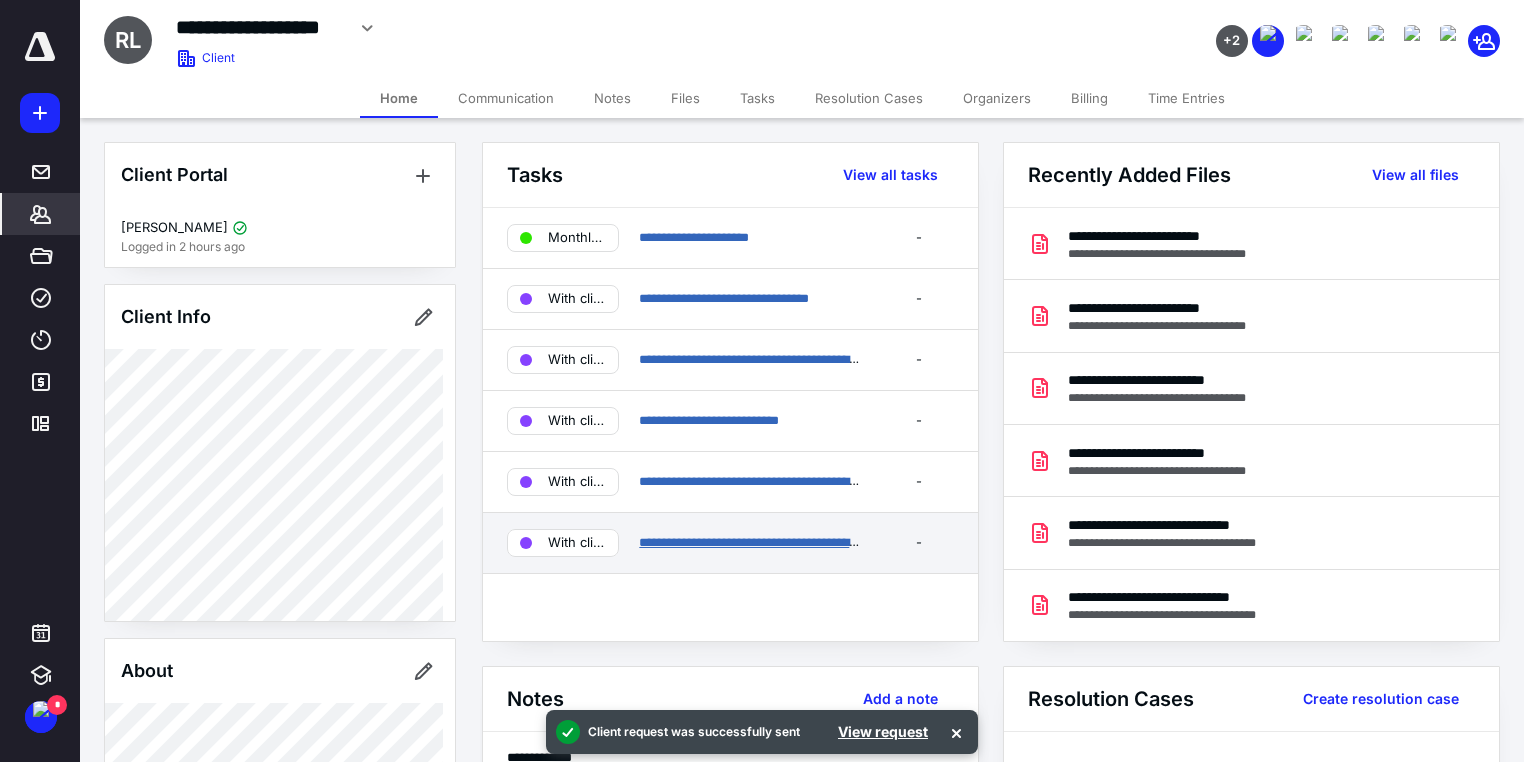 click on "**********" at bounding box center (761, 542) 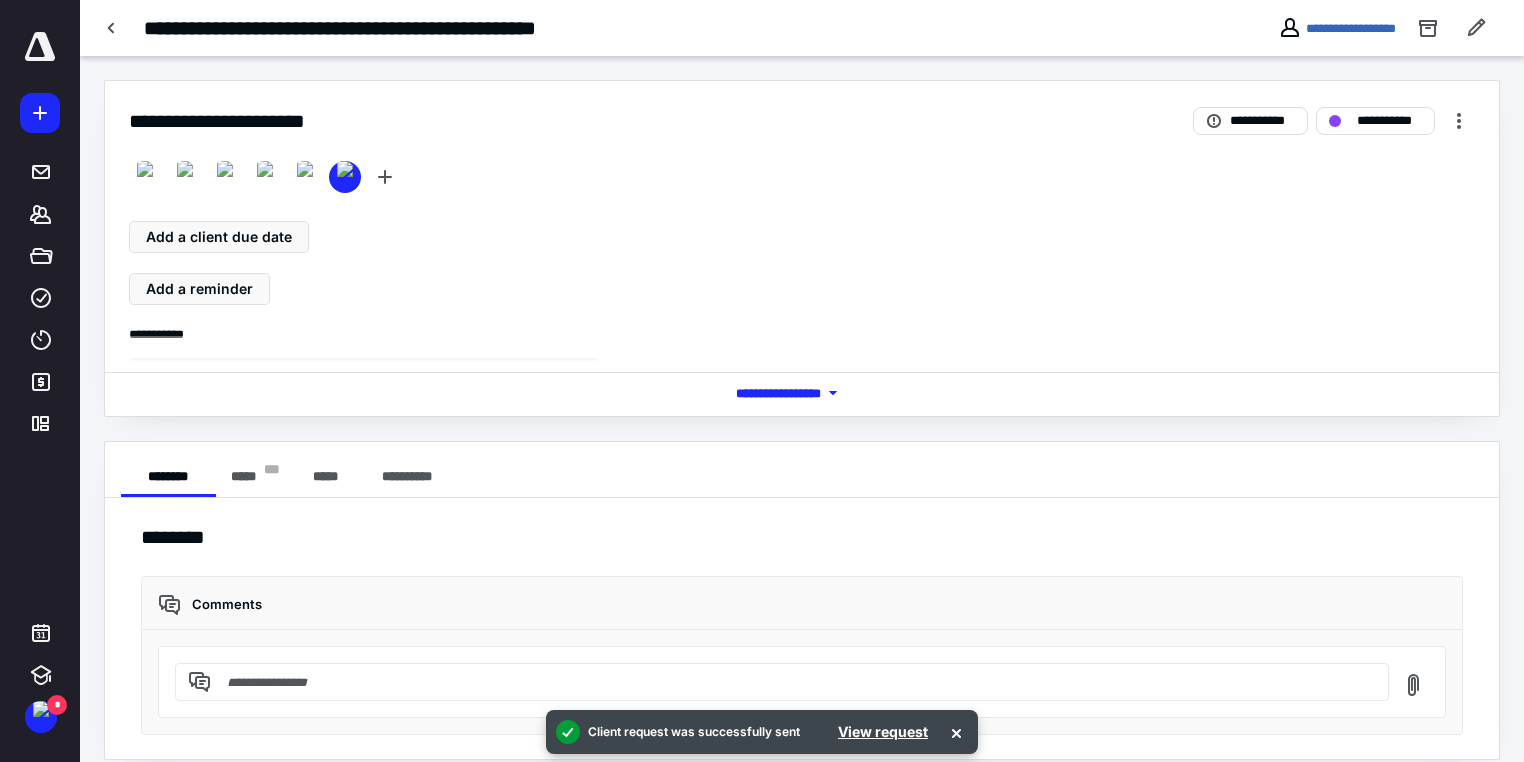 scroll, scrollTop: 20, scrollLeft: 0, axis: vertical 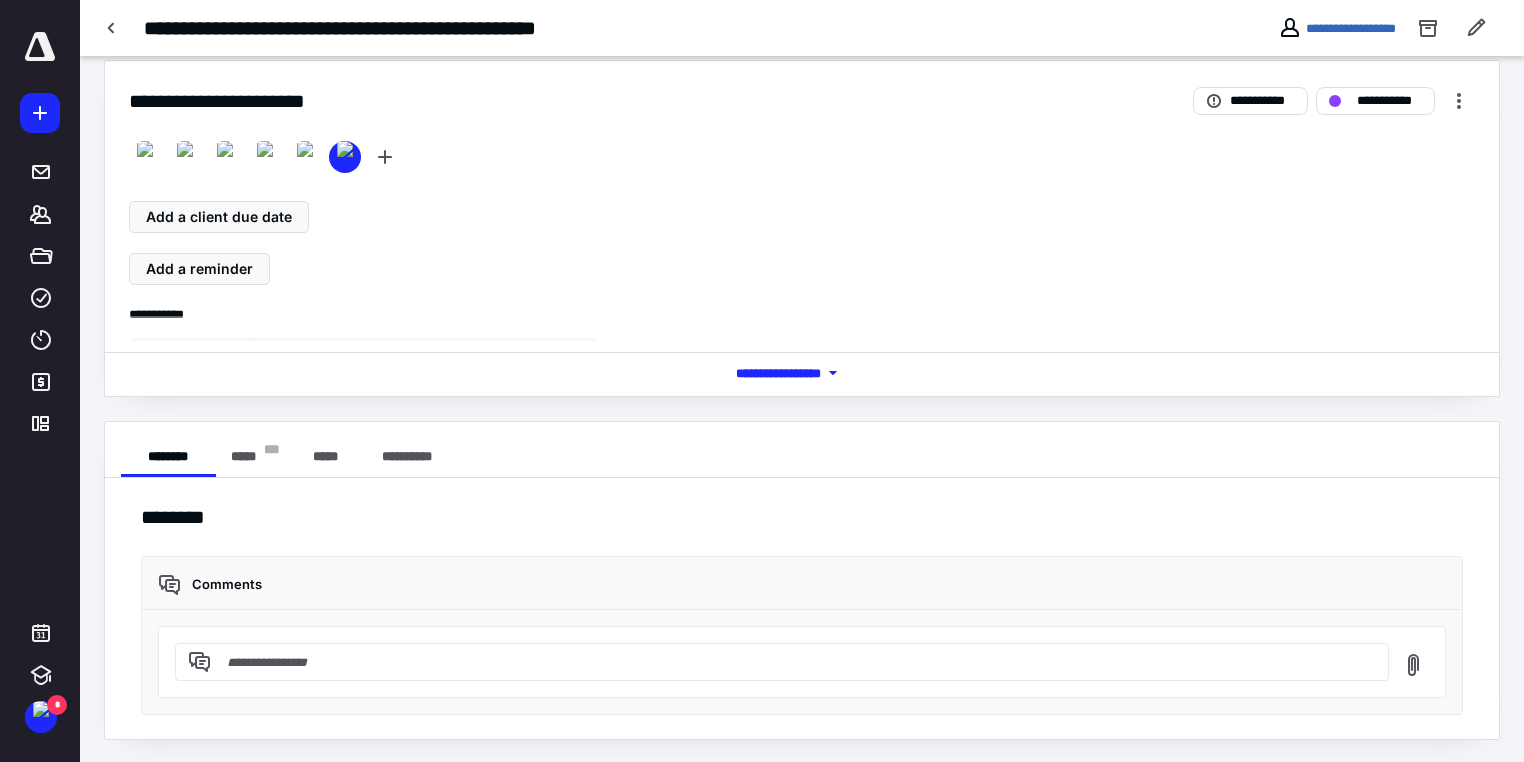 click 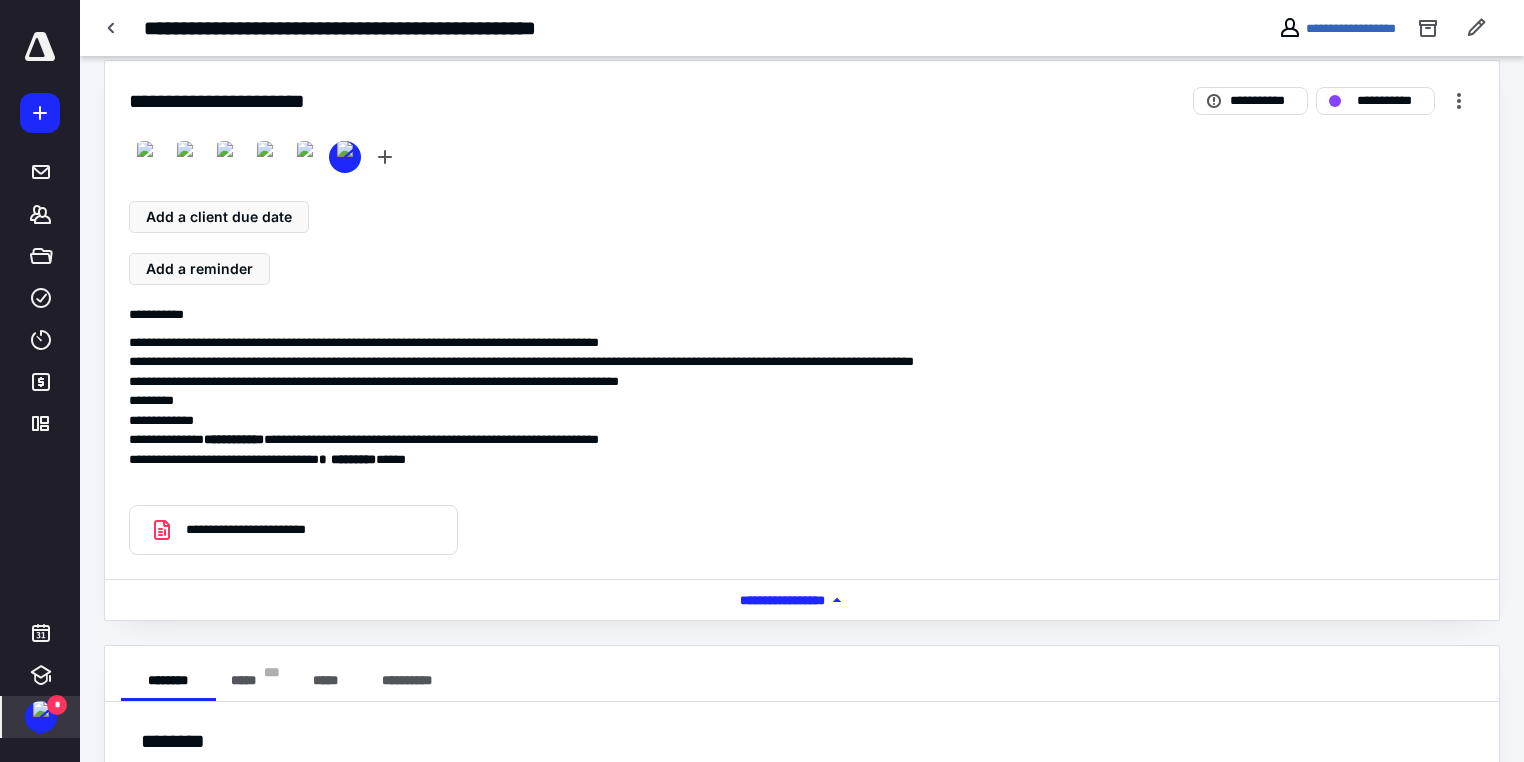click at bounding box center (41, 709) 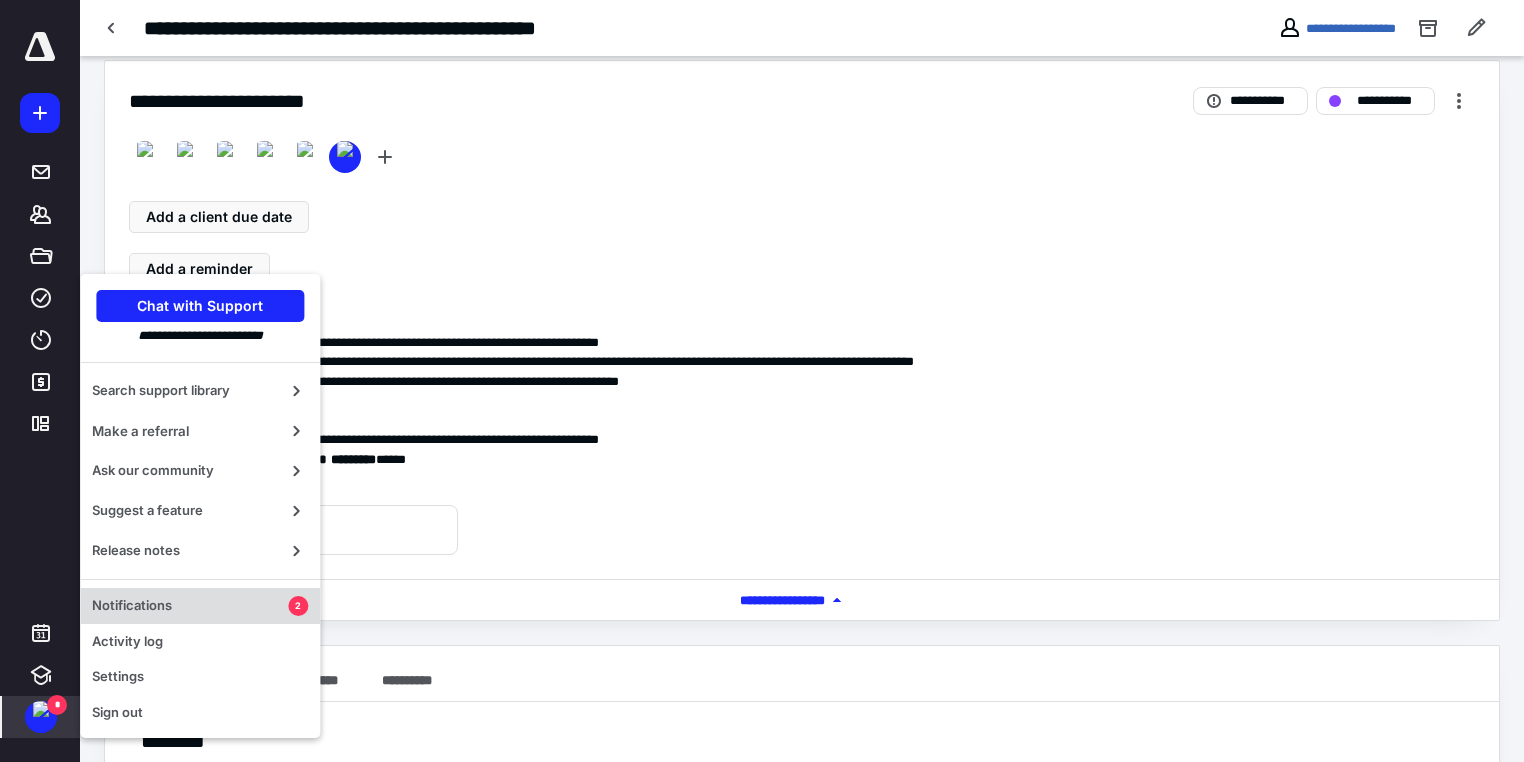 click on "Notifications" at bounding box center [190, 606] 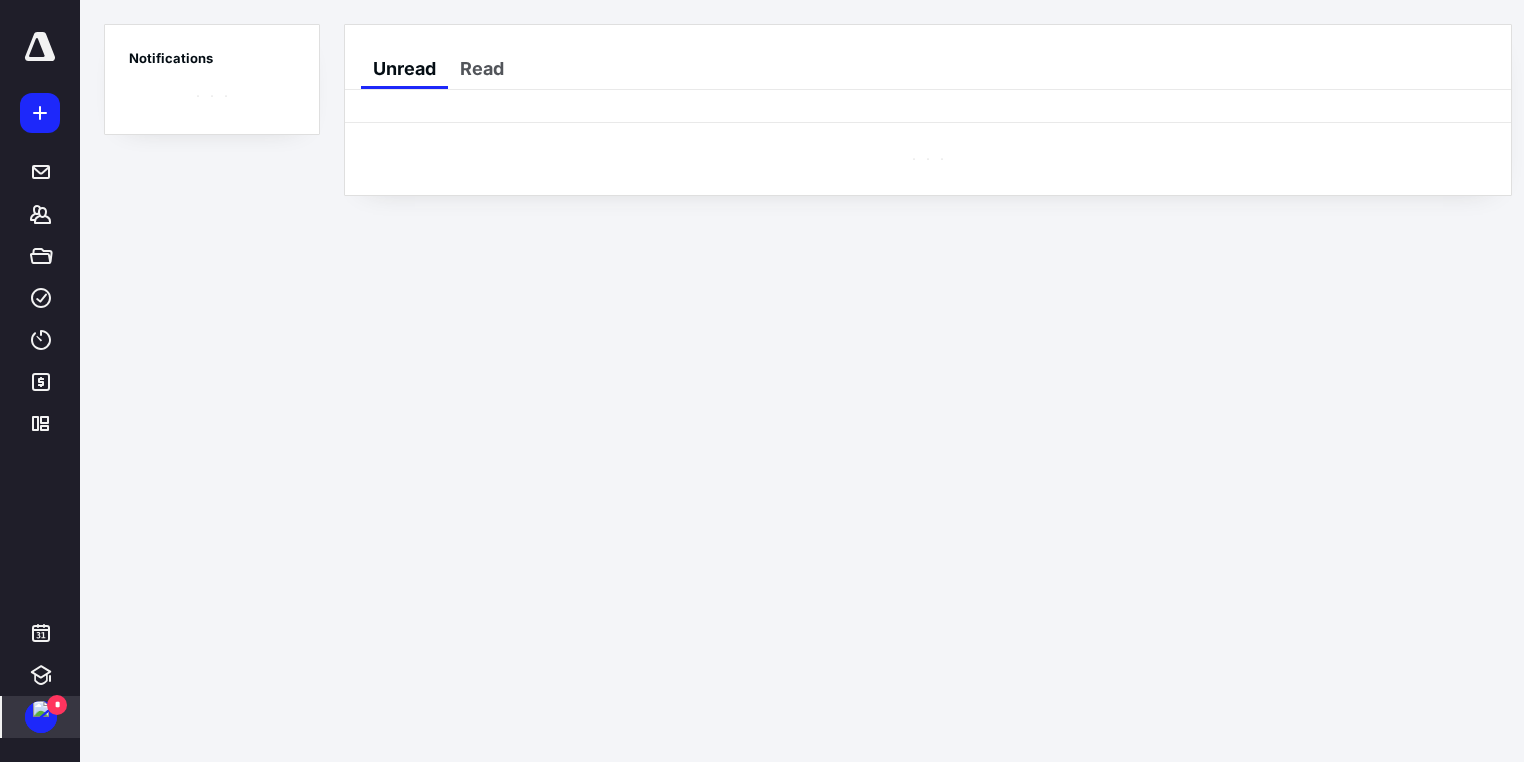 scroll, scrollTop: 0, scrollLeft: 0, axis: both 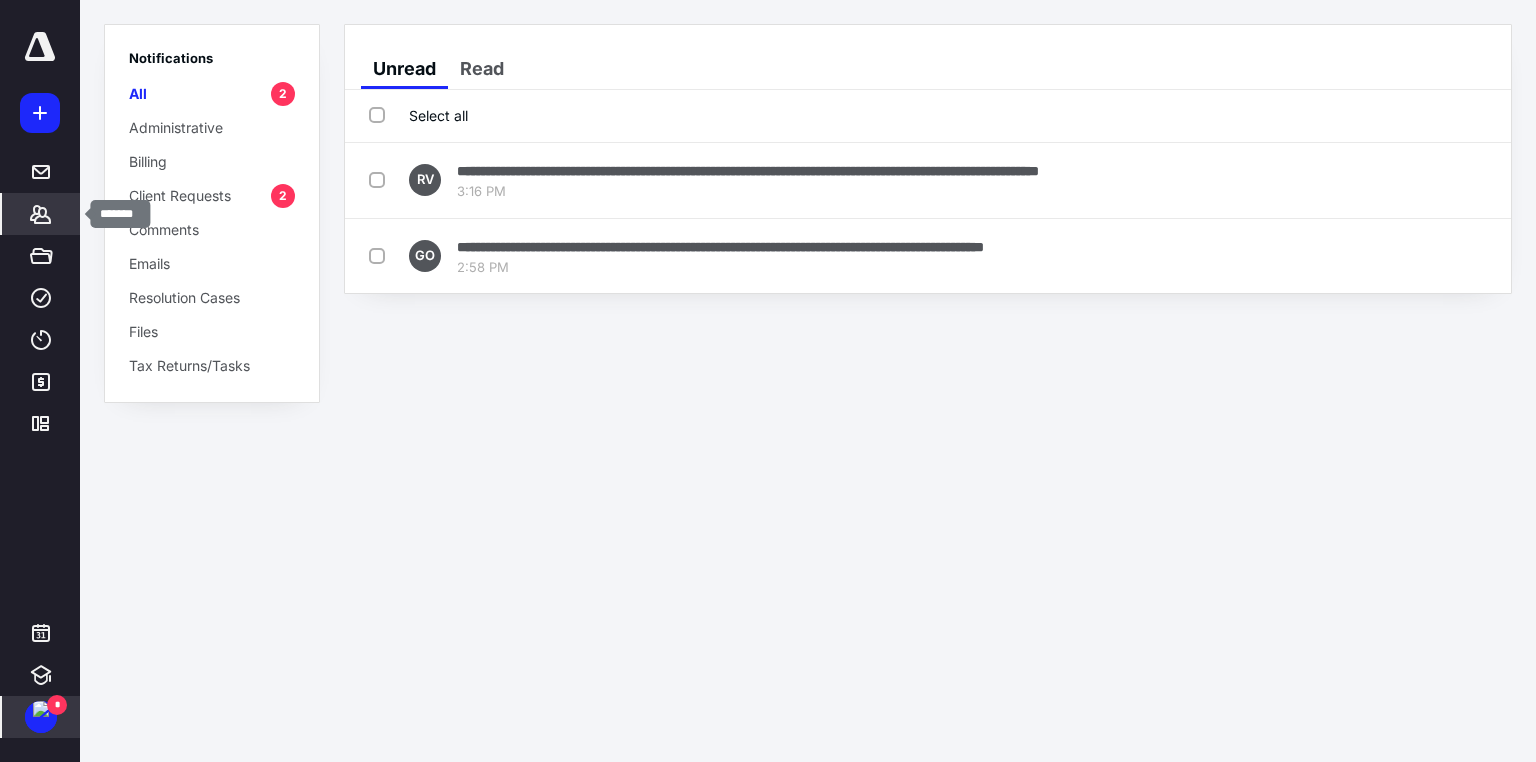 click 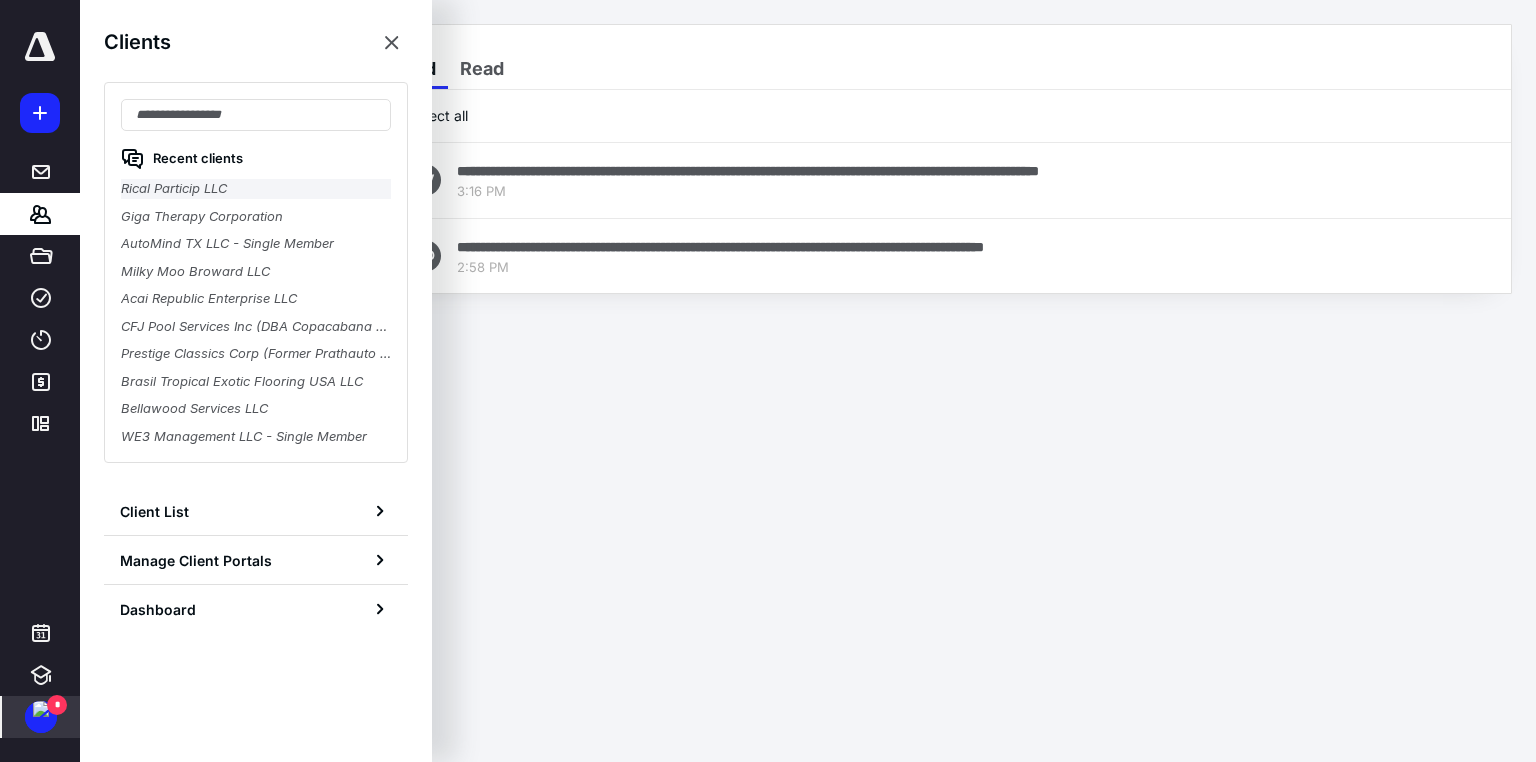 click on "Rical Particip LLC" at bounding box center (256, 189) 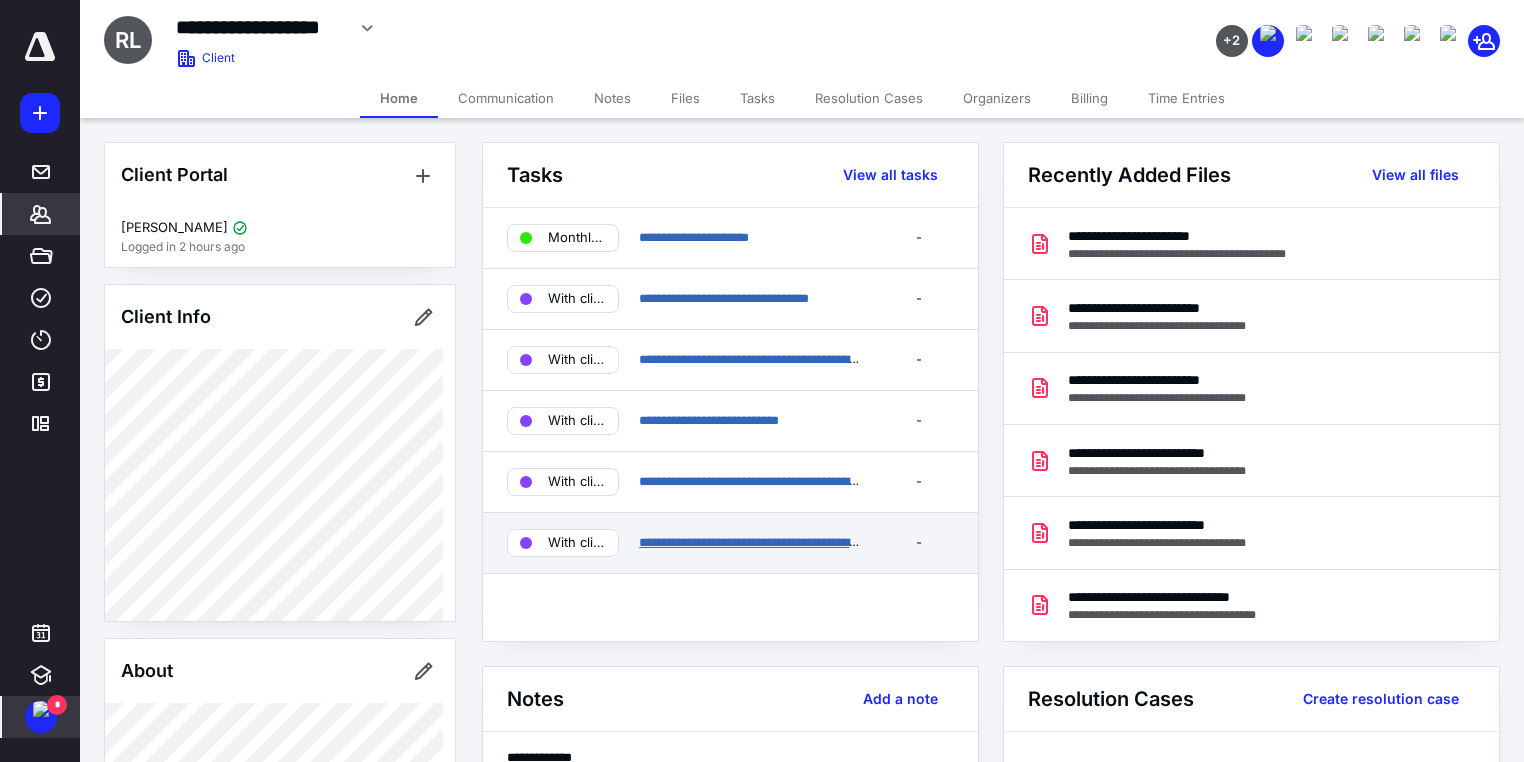 click on "**********" at bounding box center (761, 542) 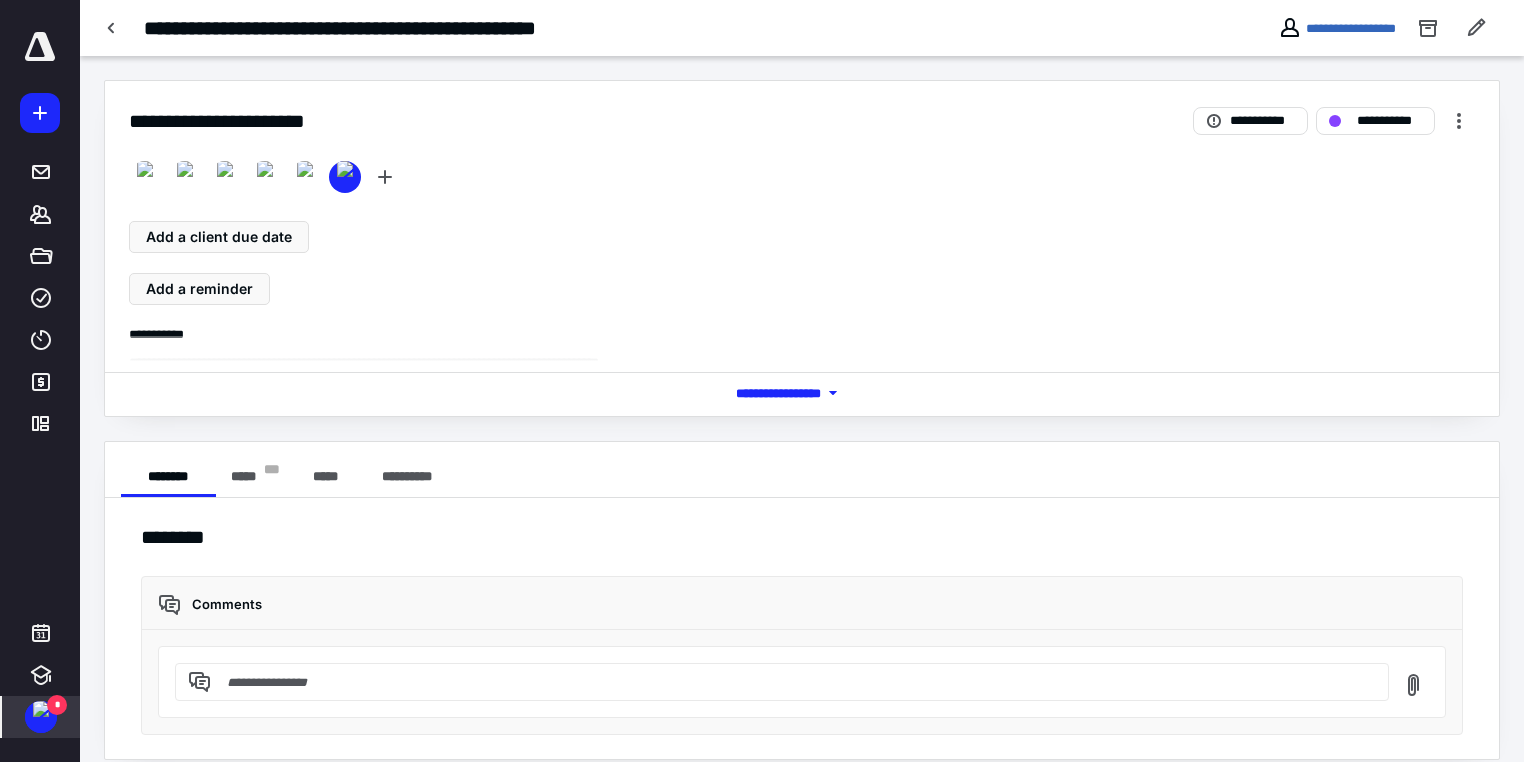 scroll, scrollTop: 20, scrollLeft: 0, axis: vertical 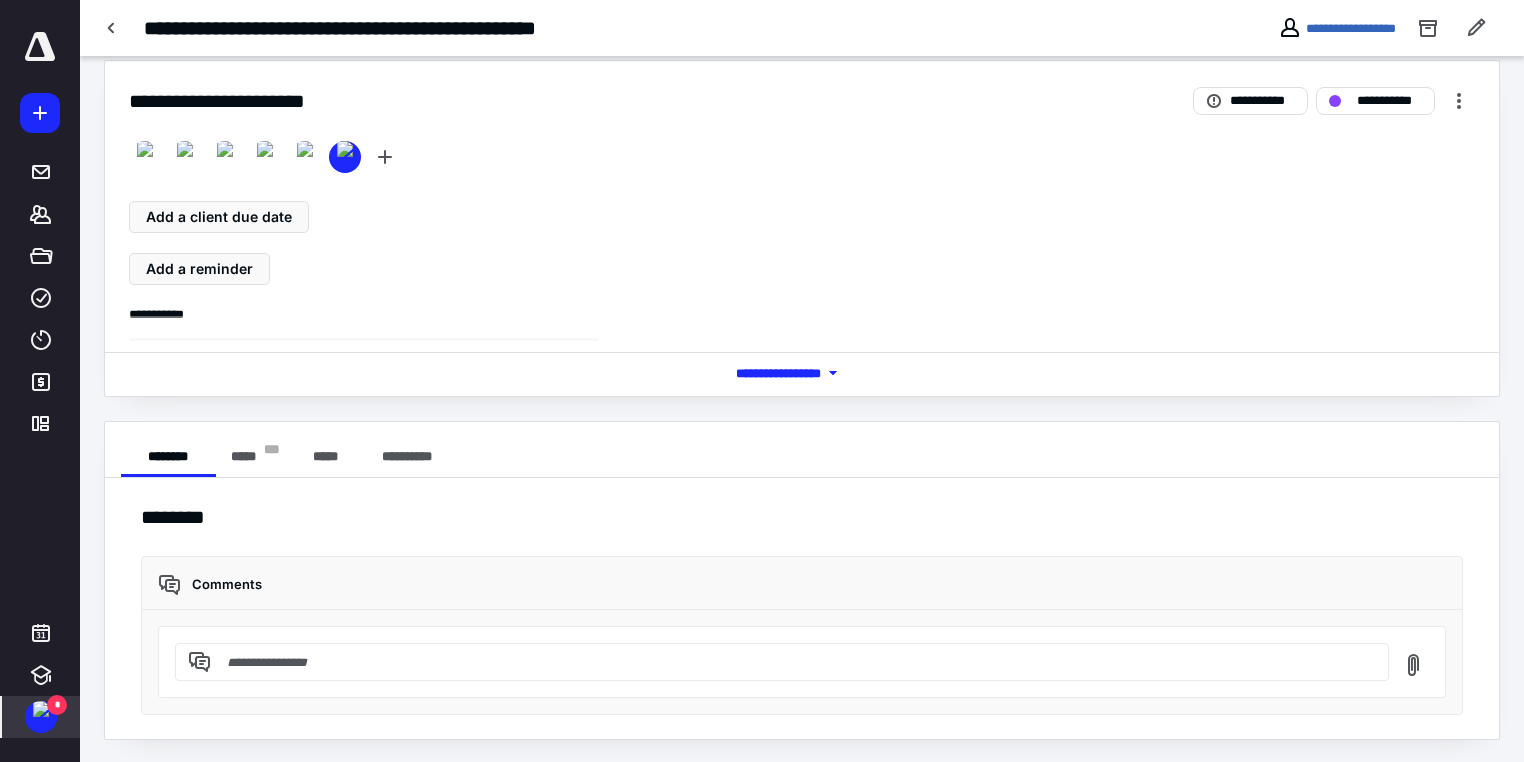 click 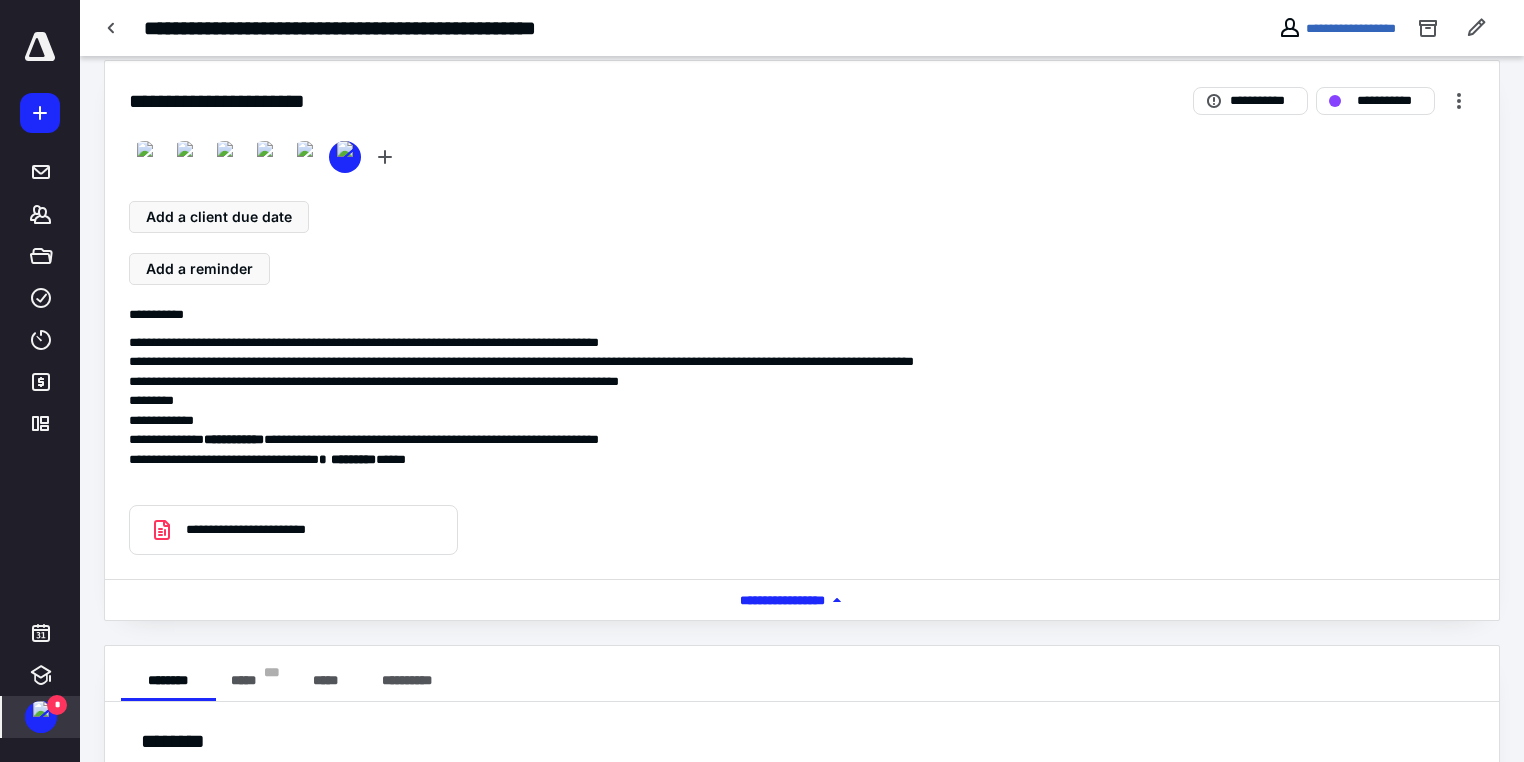 click at bounding box center (41, 709) 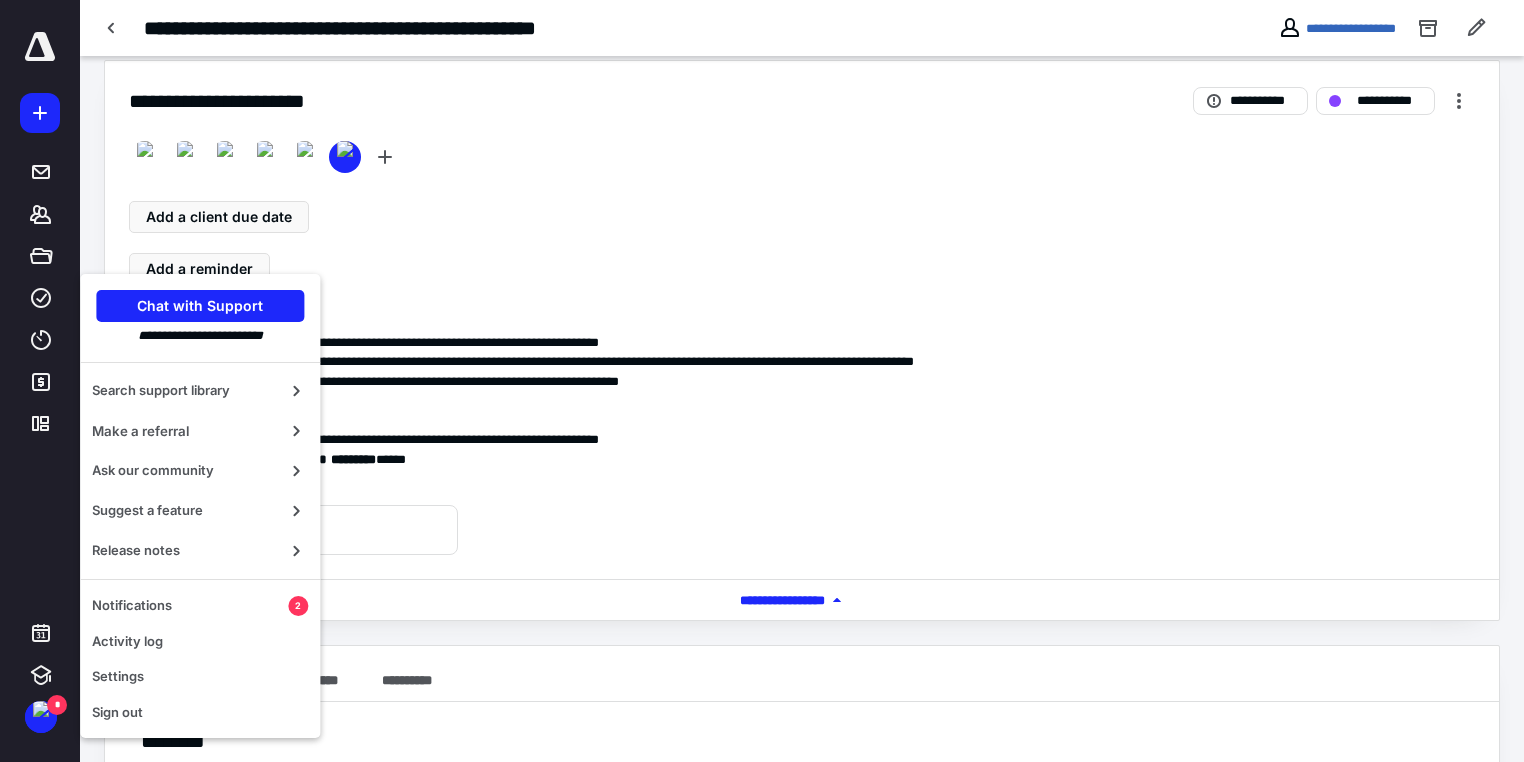 click on "Add a reminder" at bounding box center (802, 269) 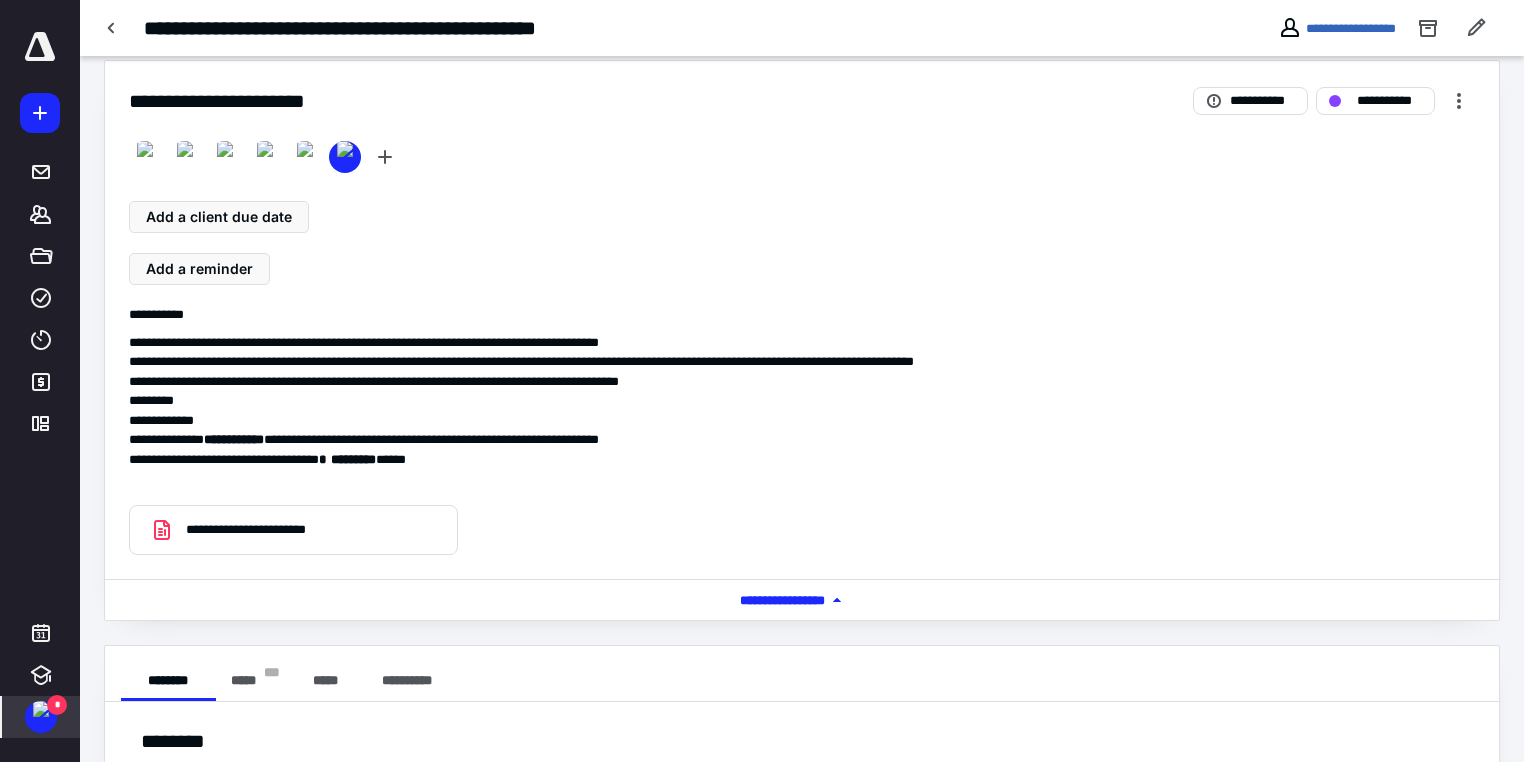 click at bounding box center (41, 709) 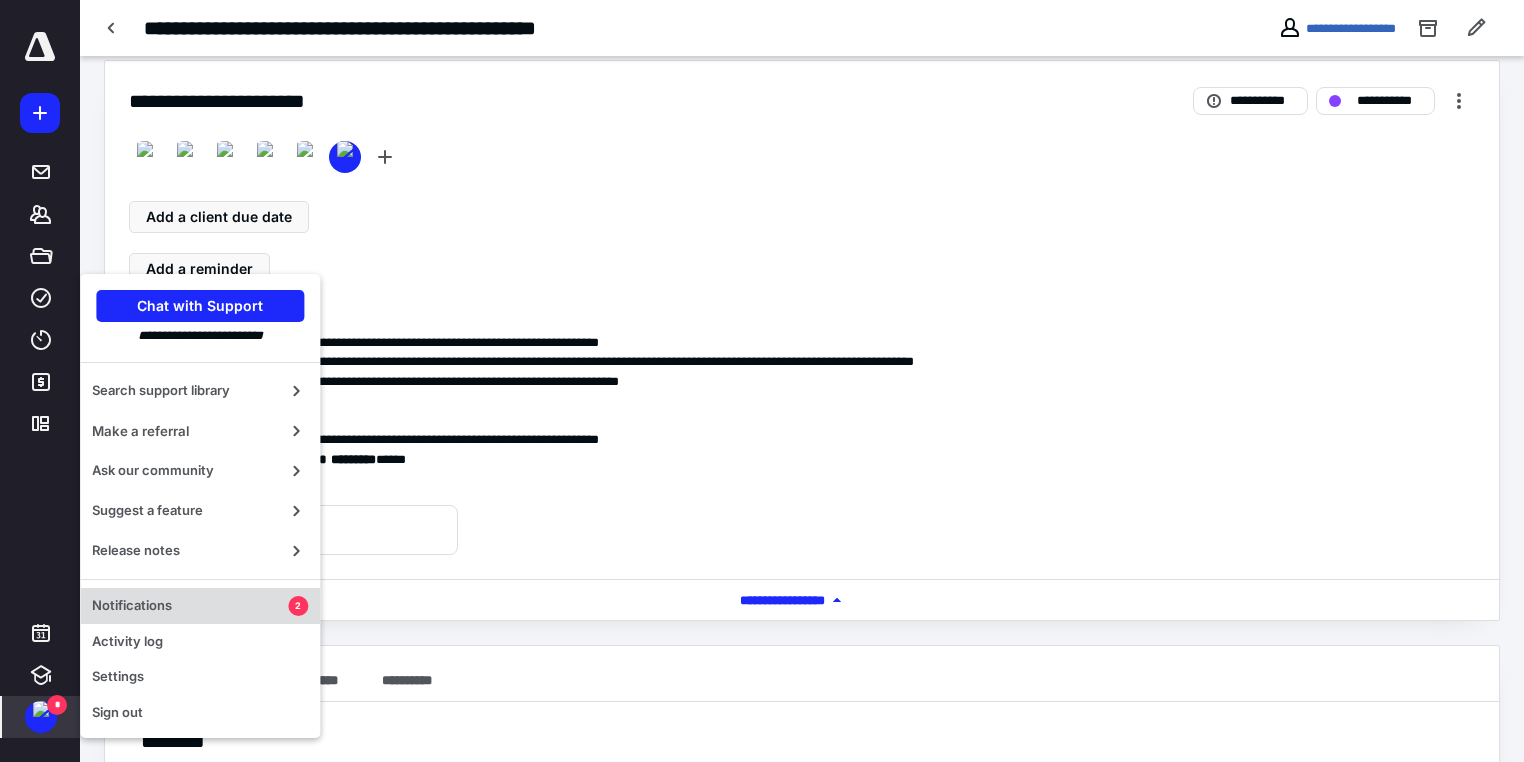 click on "Notifications" at bounding box center [190, 606] 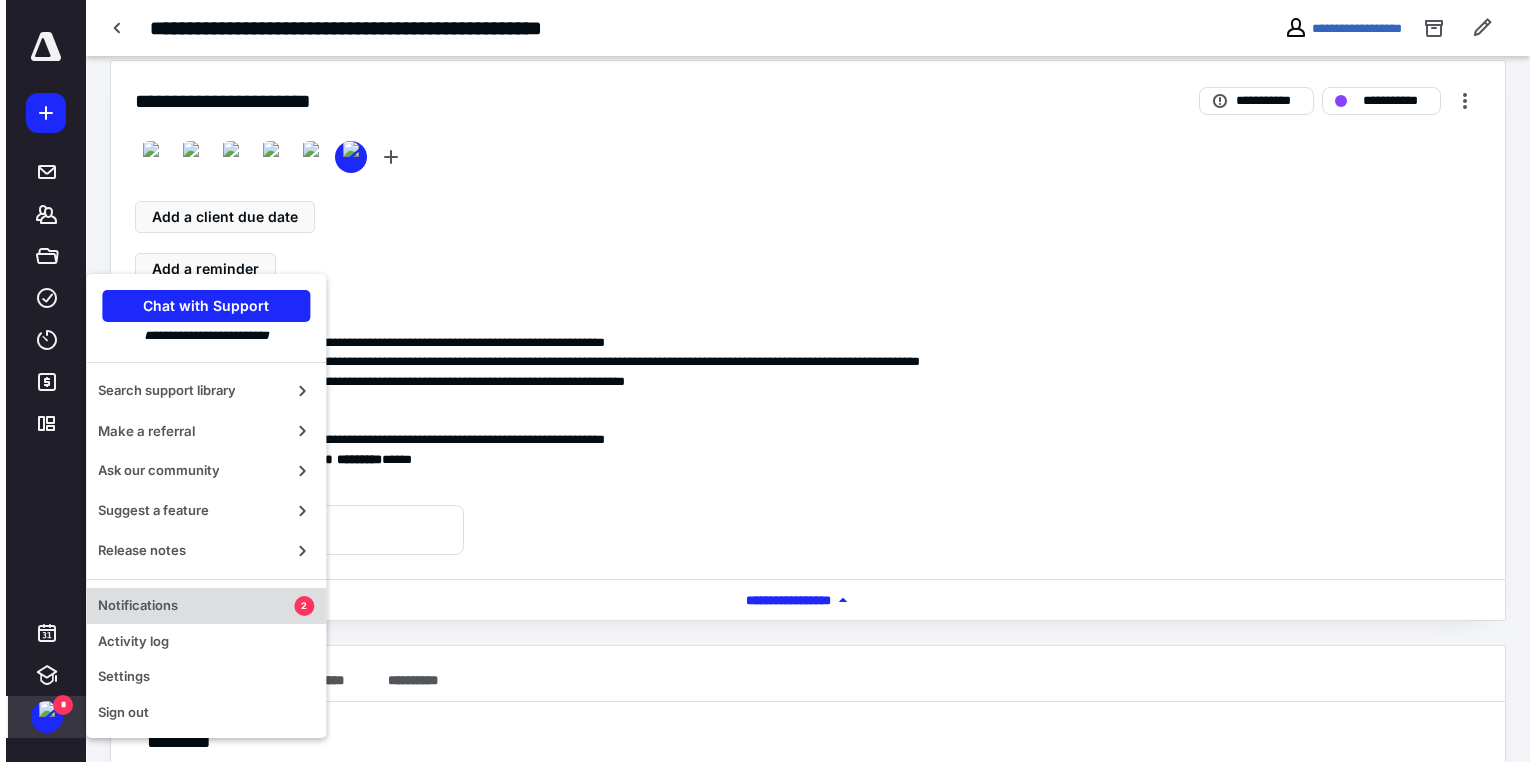scroll, scrollTop: 0, scrollLeft: 0, axis: both 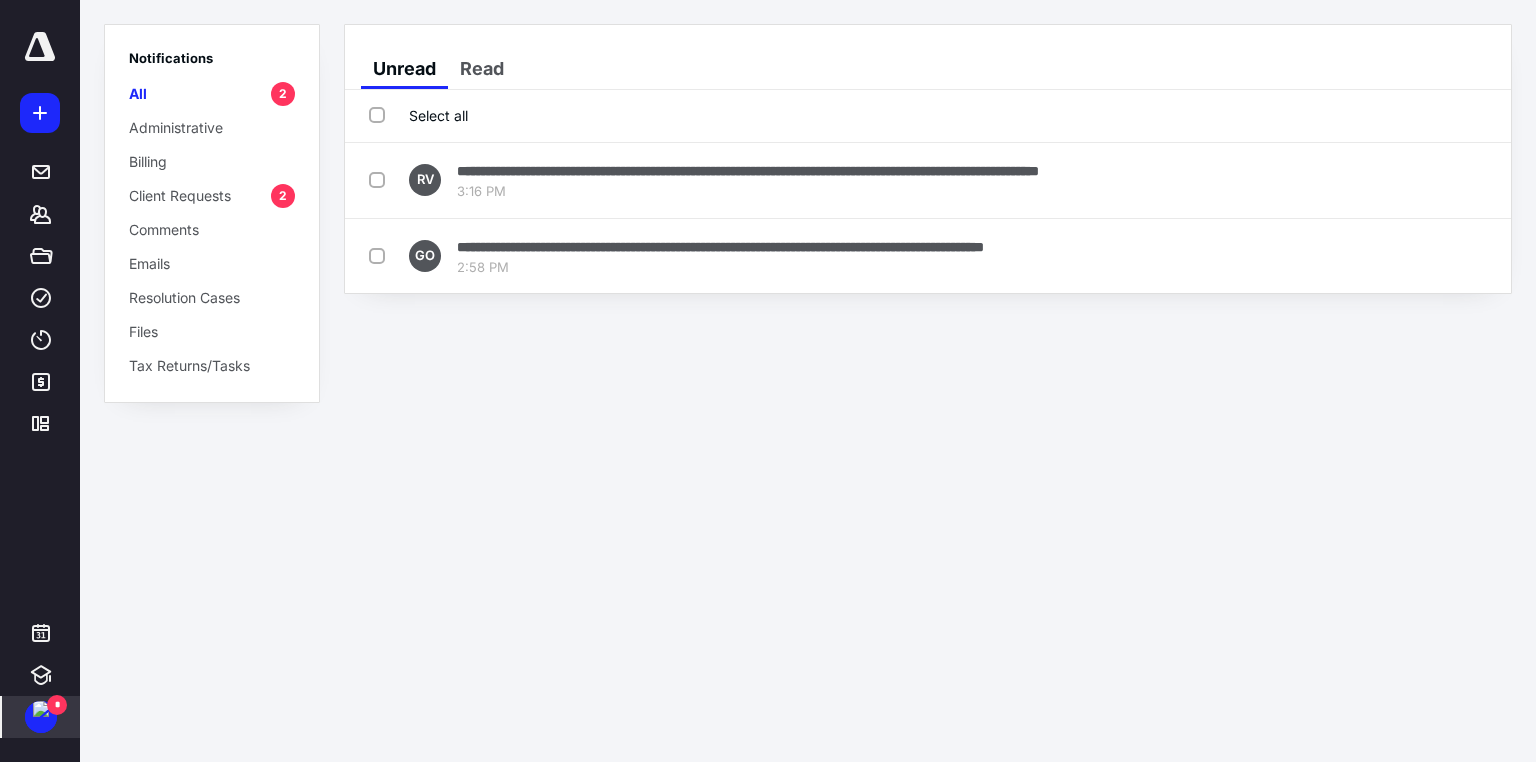 click at bounding box center [41, 709] 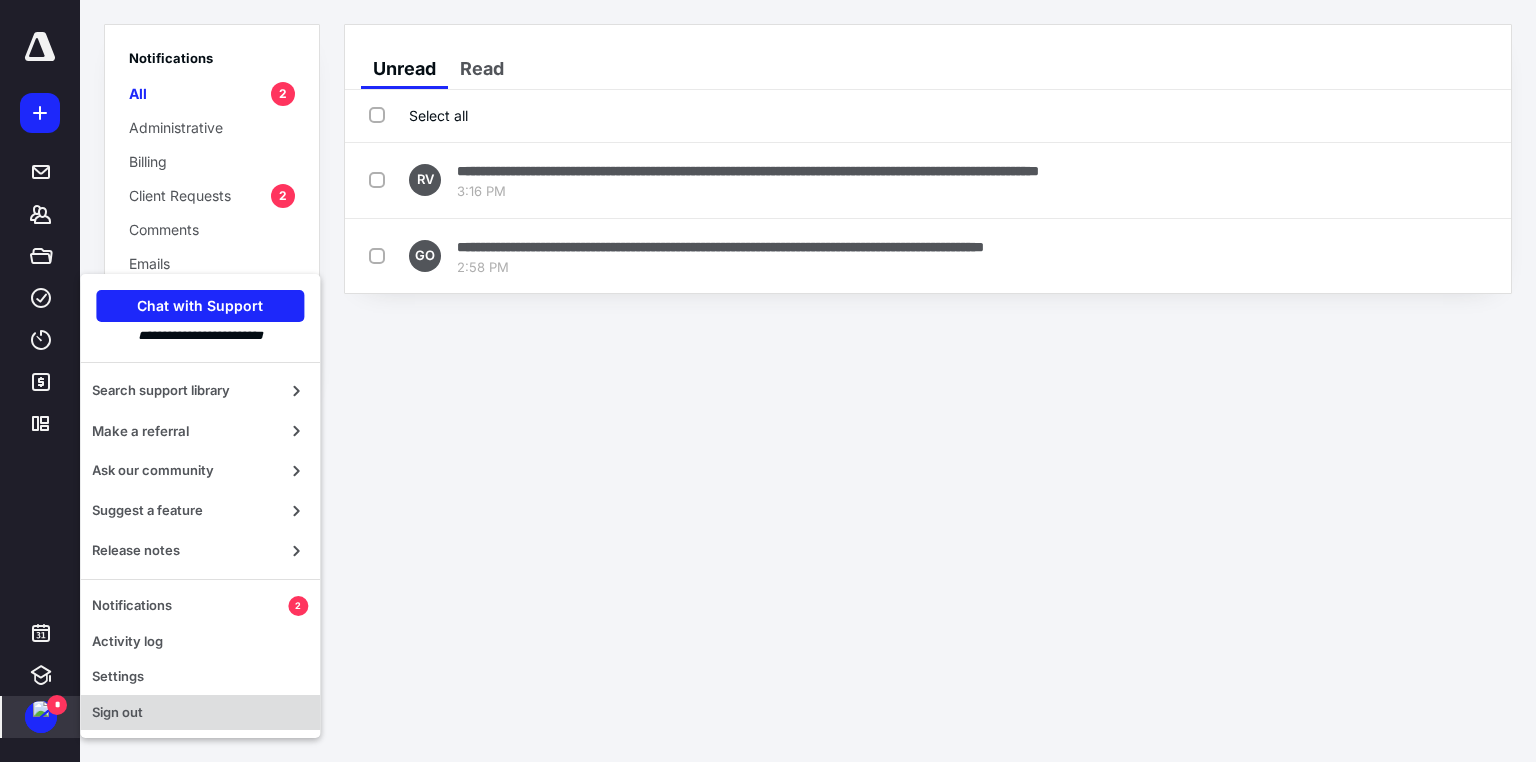 click on "Sign out" at bounding box center [200, 713] 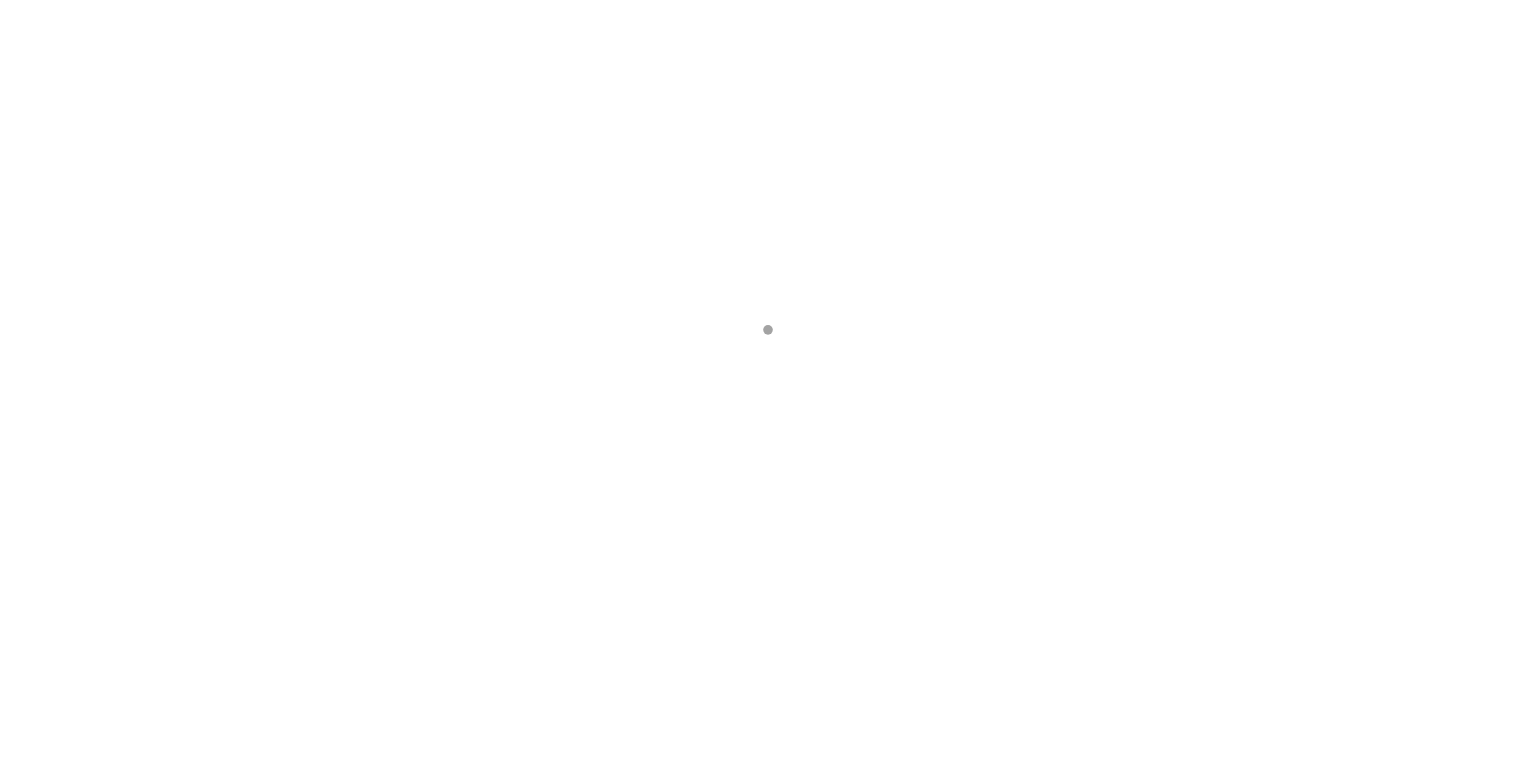 scroll, scrollTop: 0, scrollLeft: 0, axis: both 